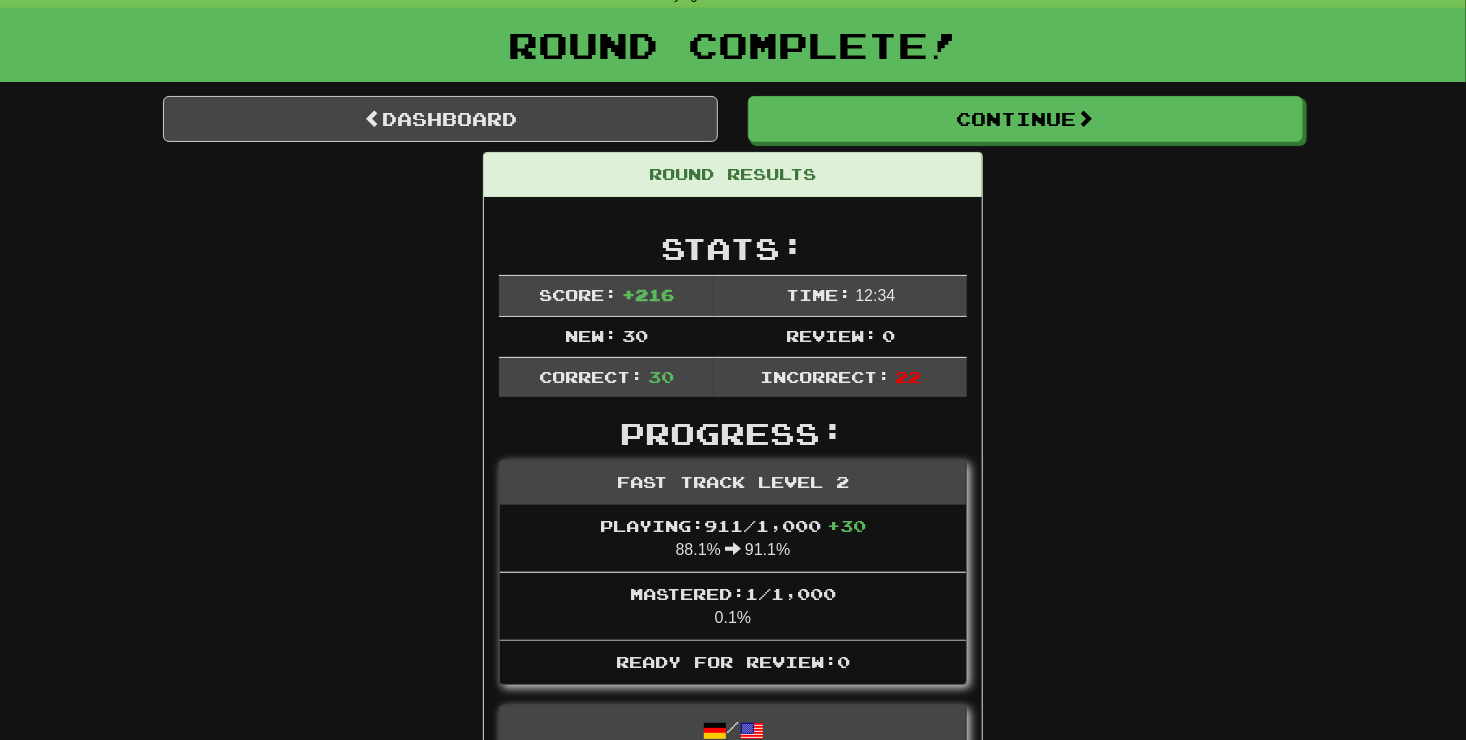 scroll, scrollTop: 106, scrollLeft: 0, axis: vertical 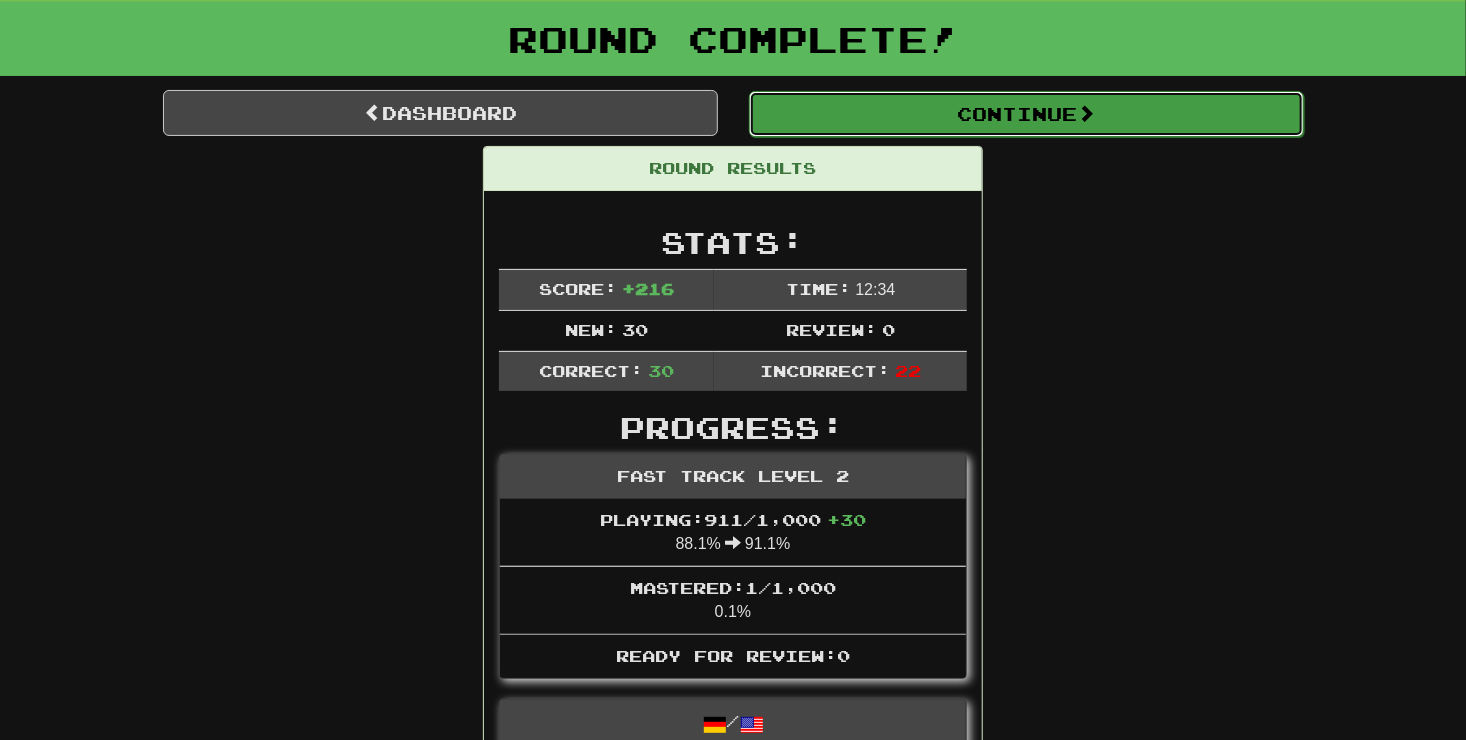 click on "Continue" at bounding box center [1026, 114] 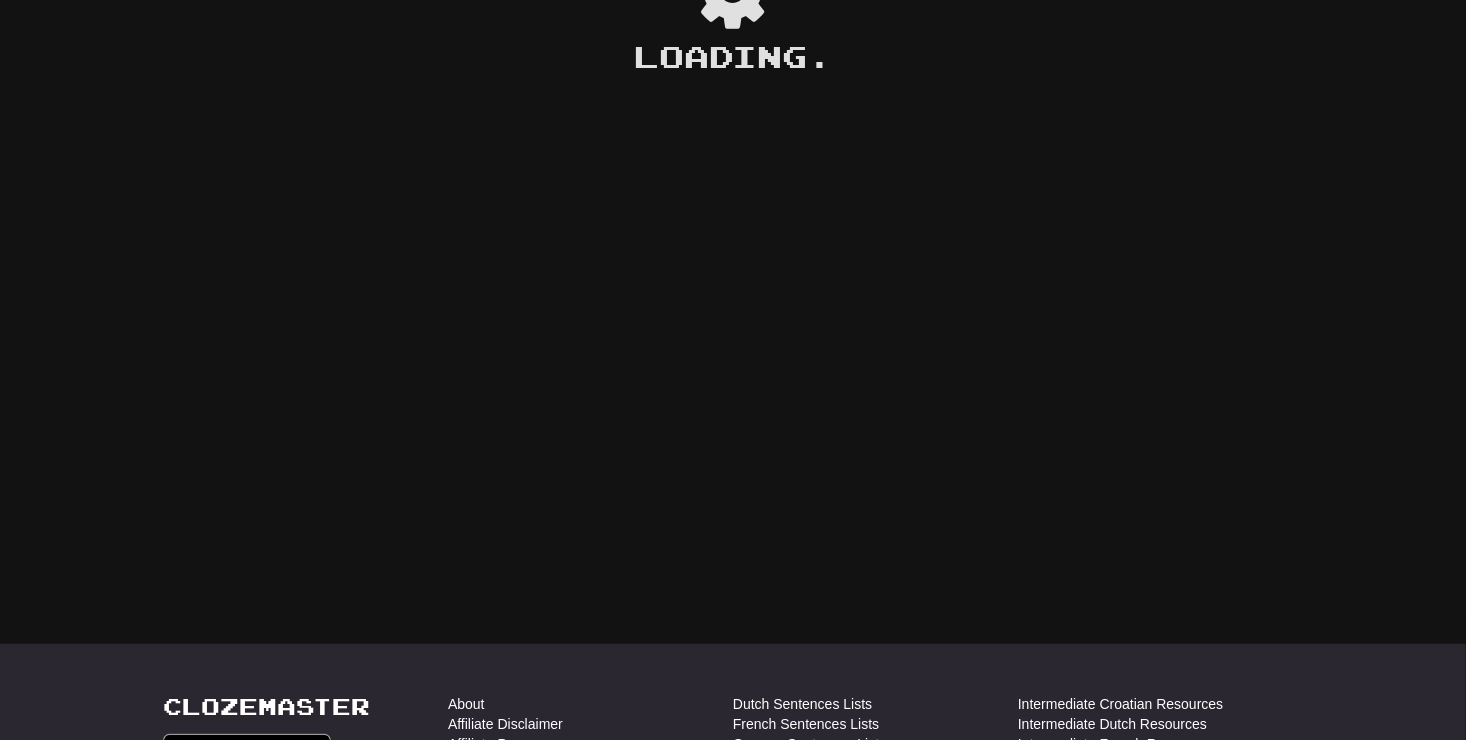 scroll, scrollTop: 106, scrollLeft: 0, axis: vertical 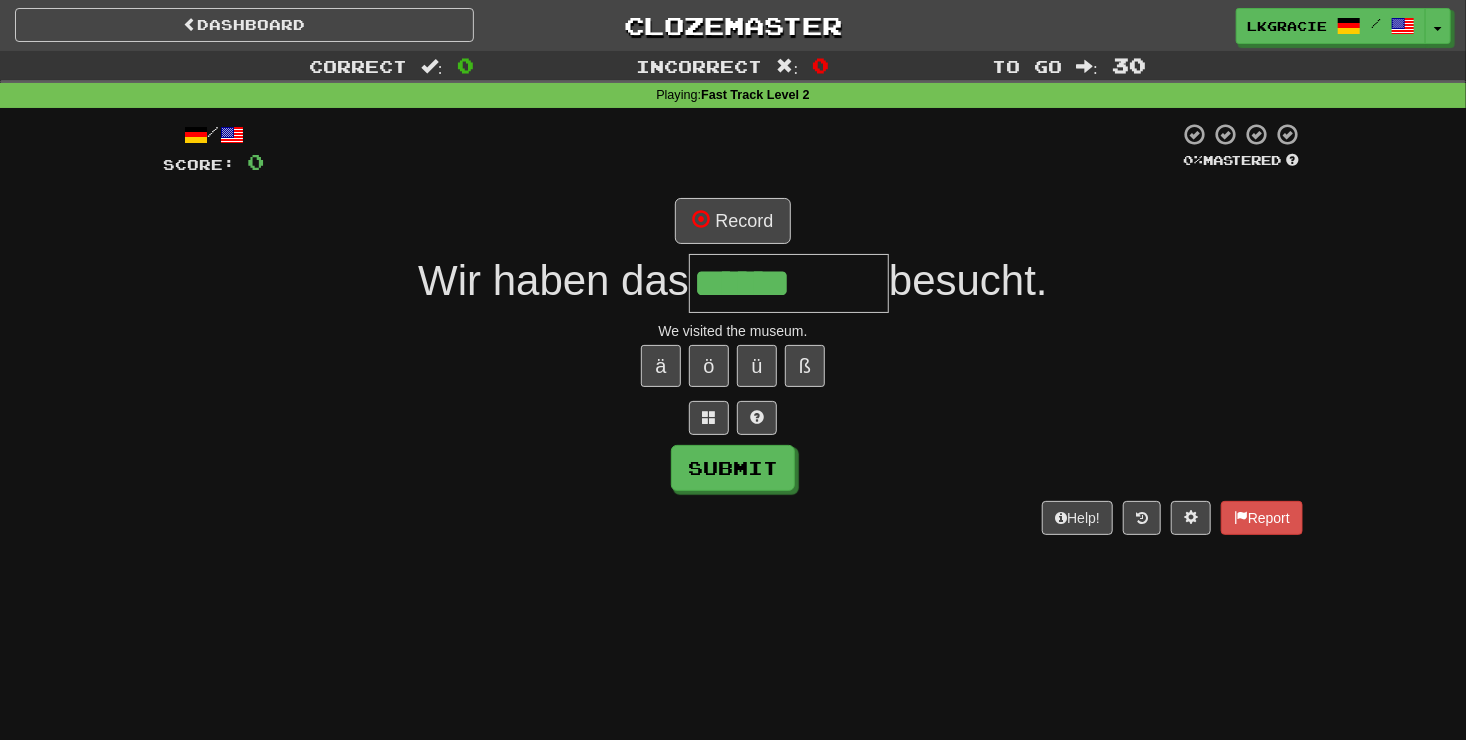 type on "******" 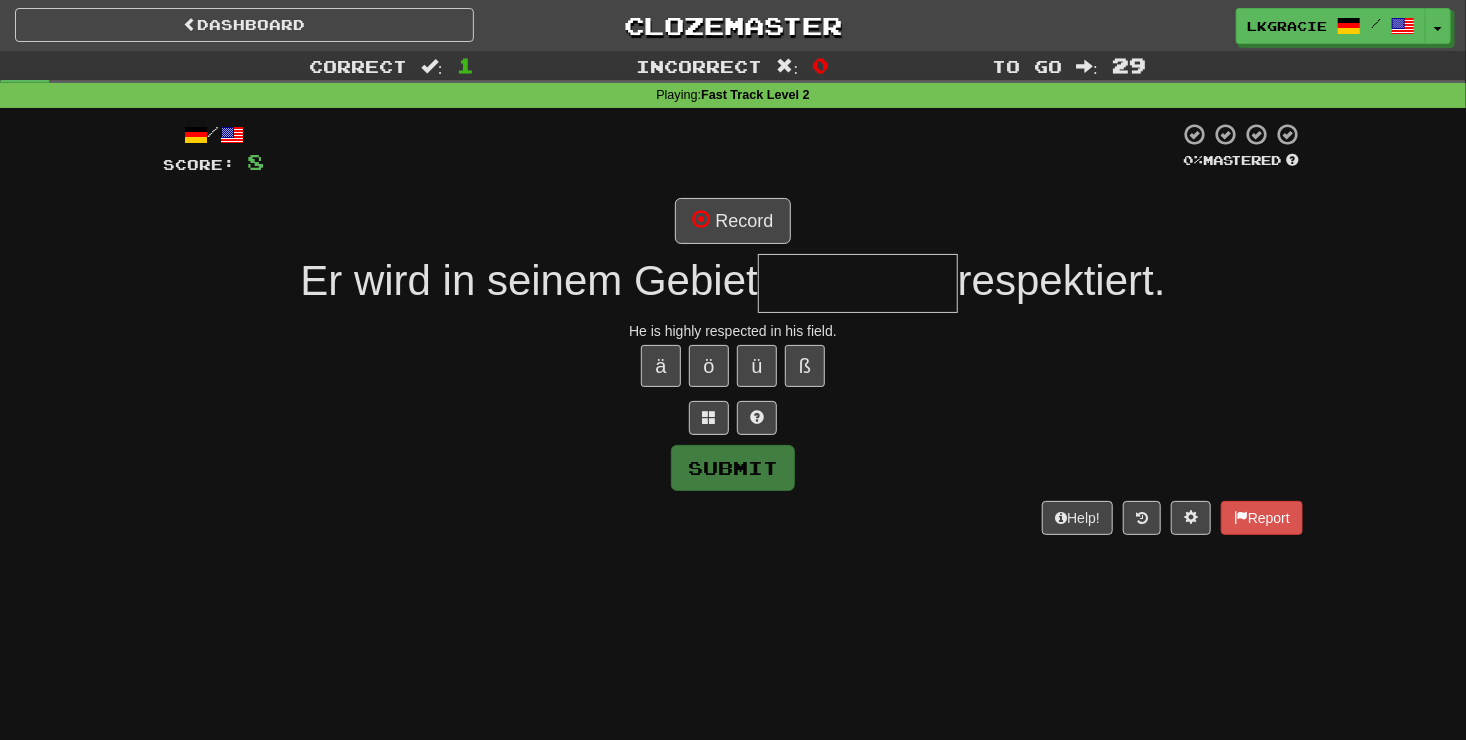 type on "*" 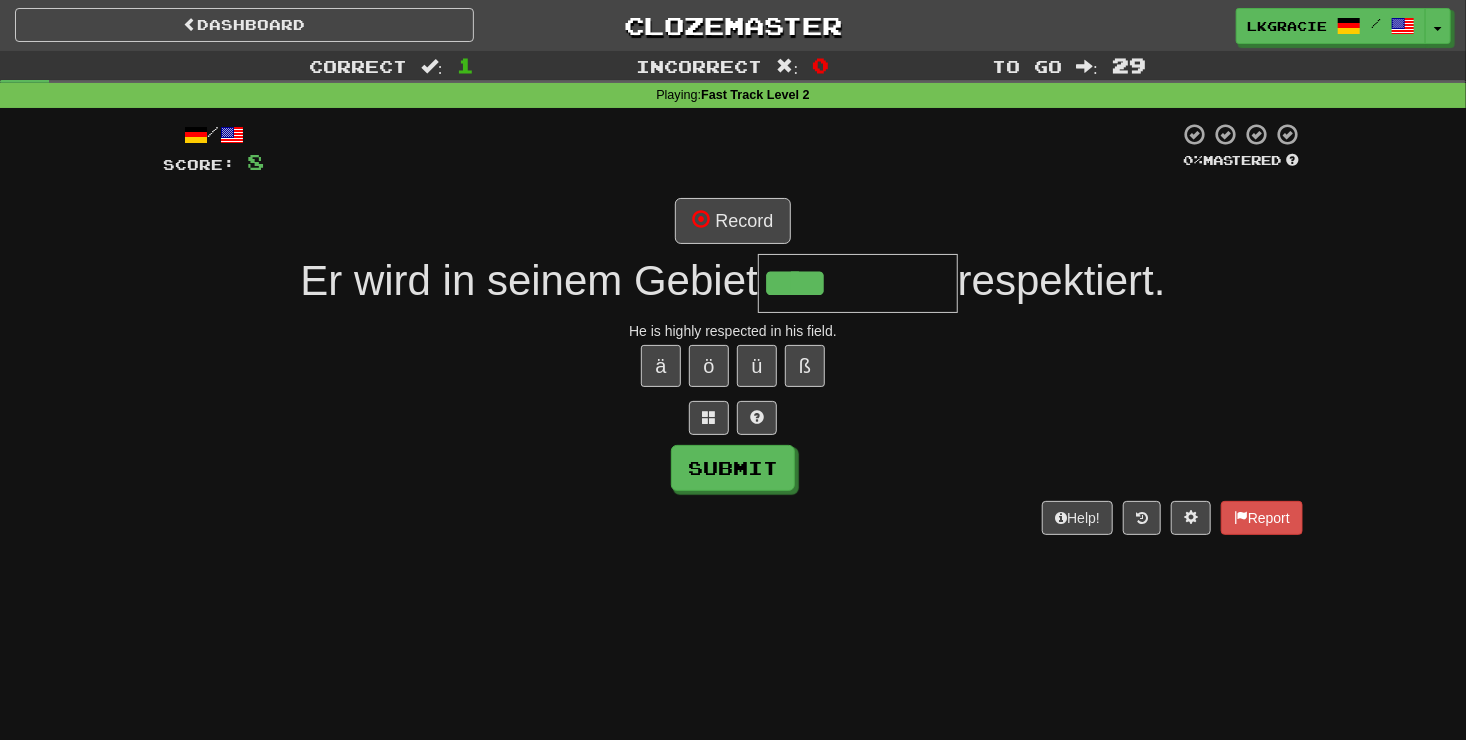 type on "****" 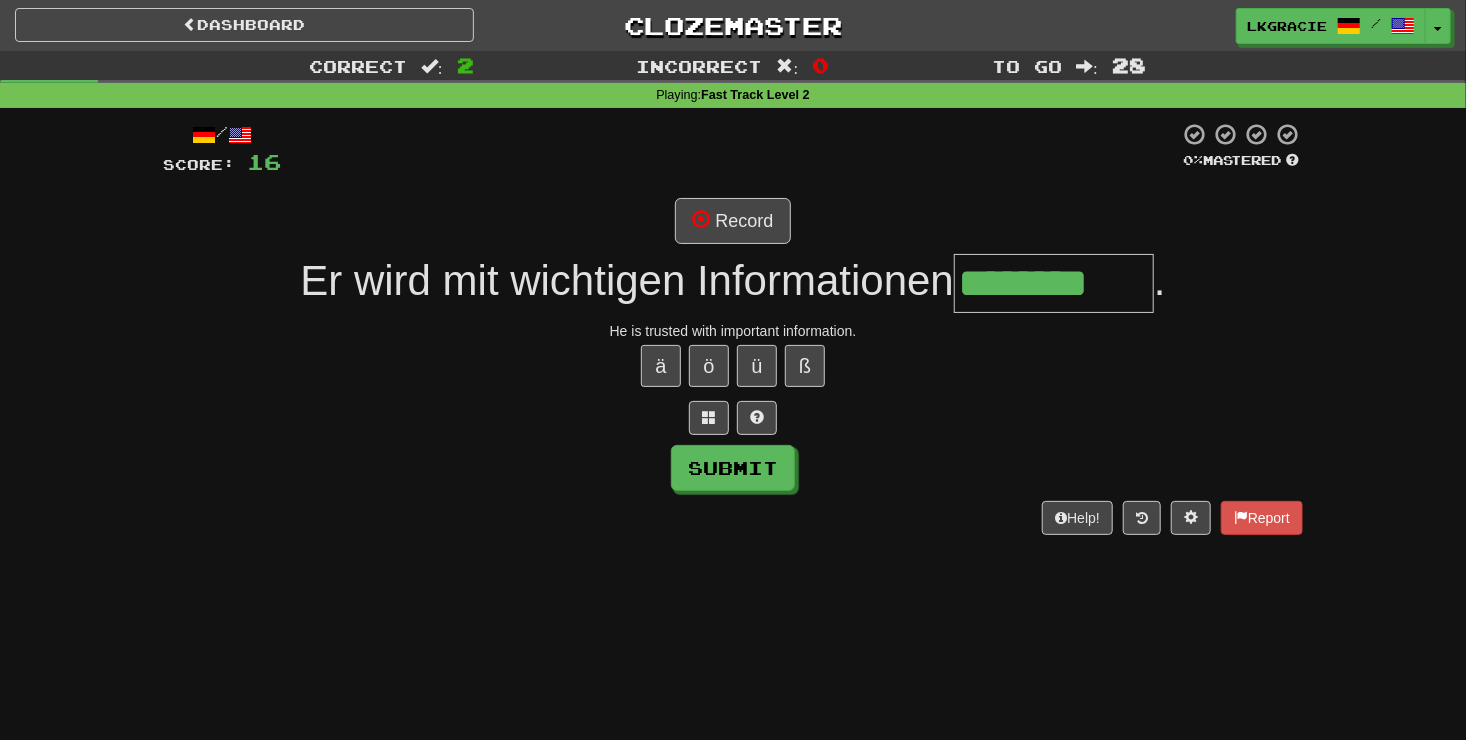 type on "********" 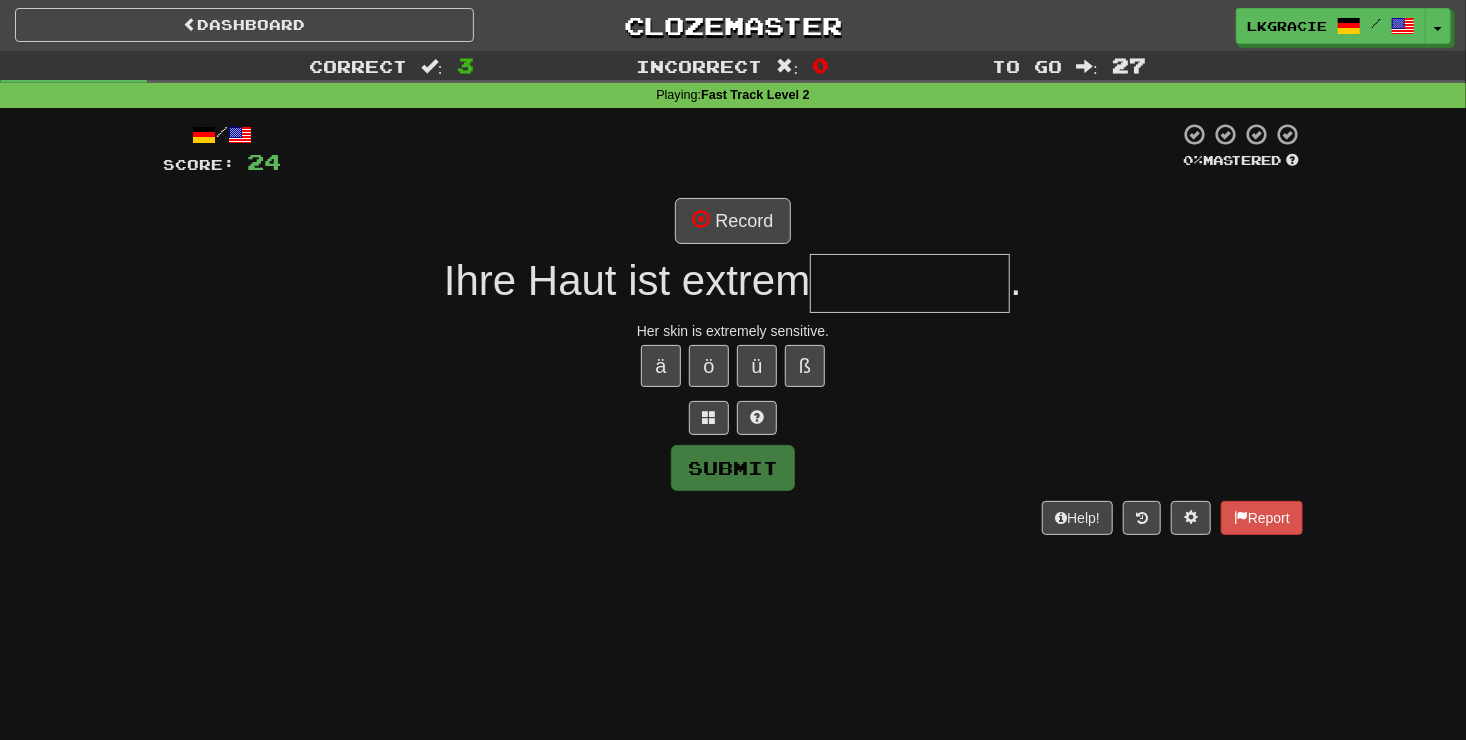 type on "*" 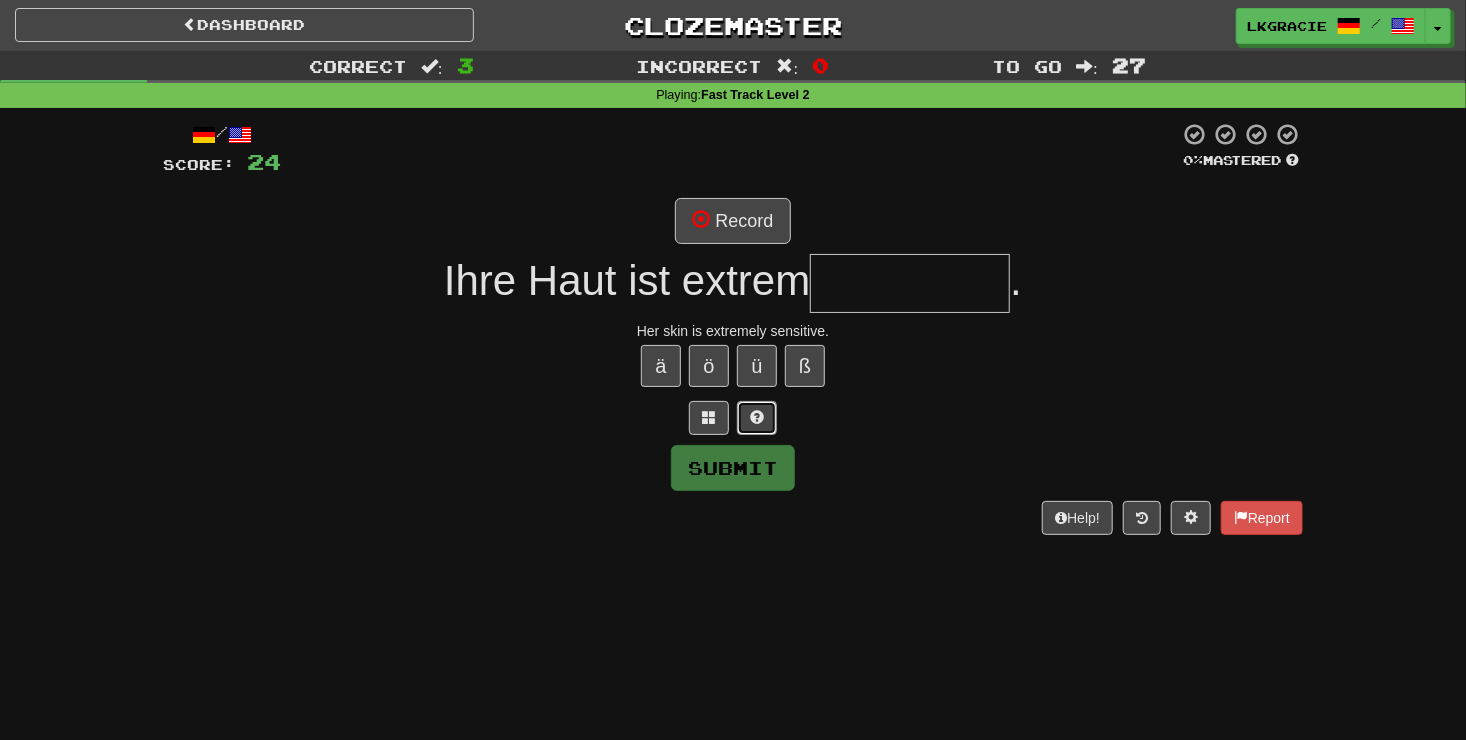 click at bounding box center (757, 417) 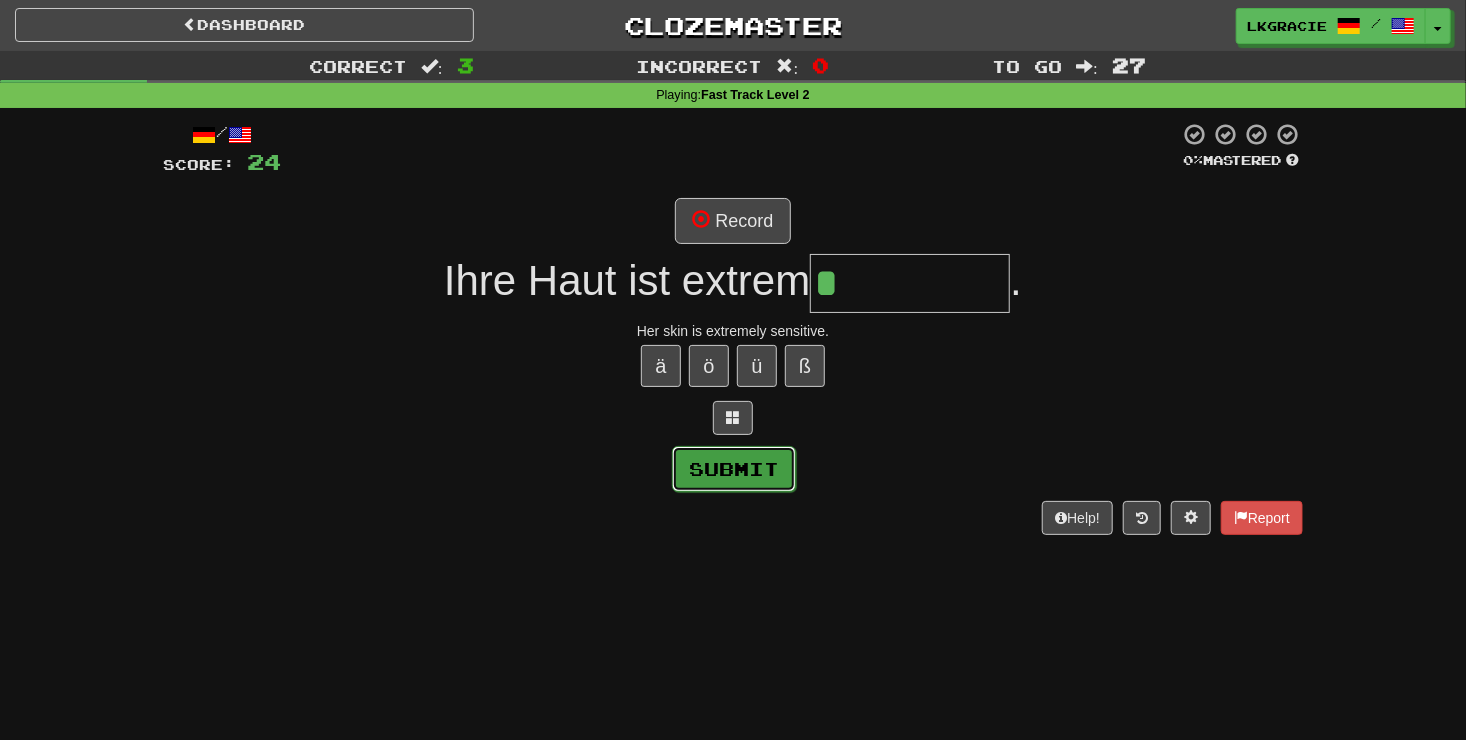 click on "Submit" at bounding box center (734, 469) 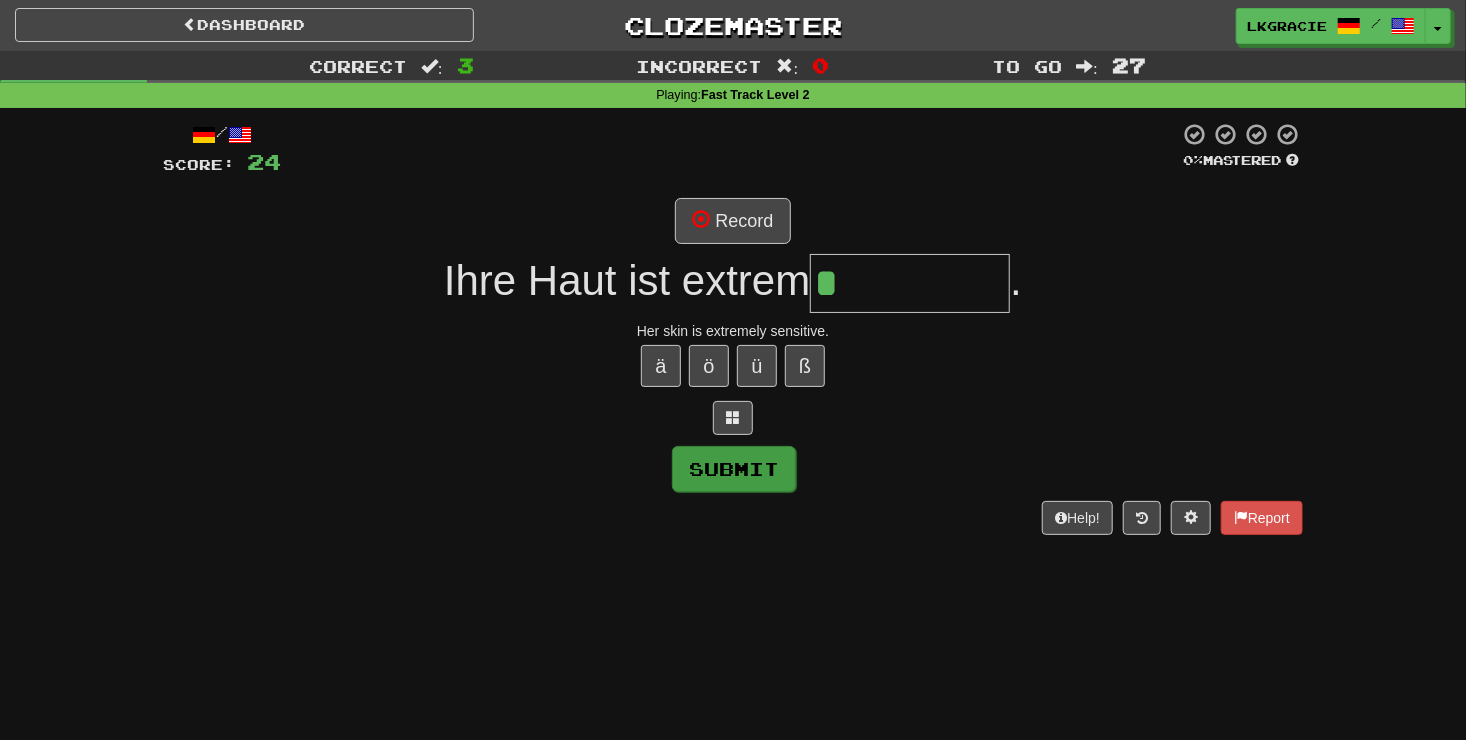 type on "**********" 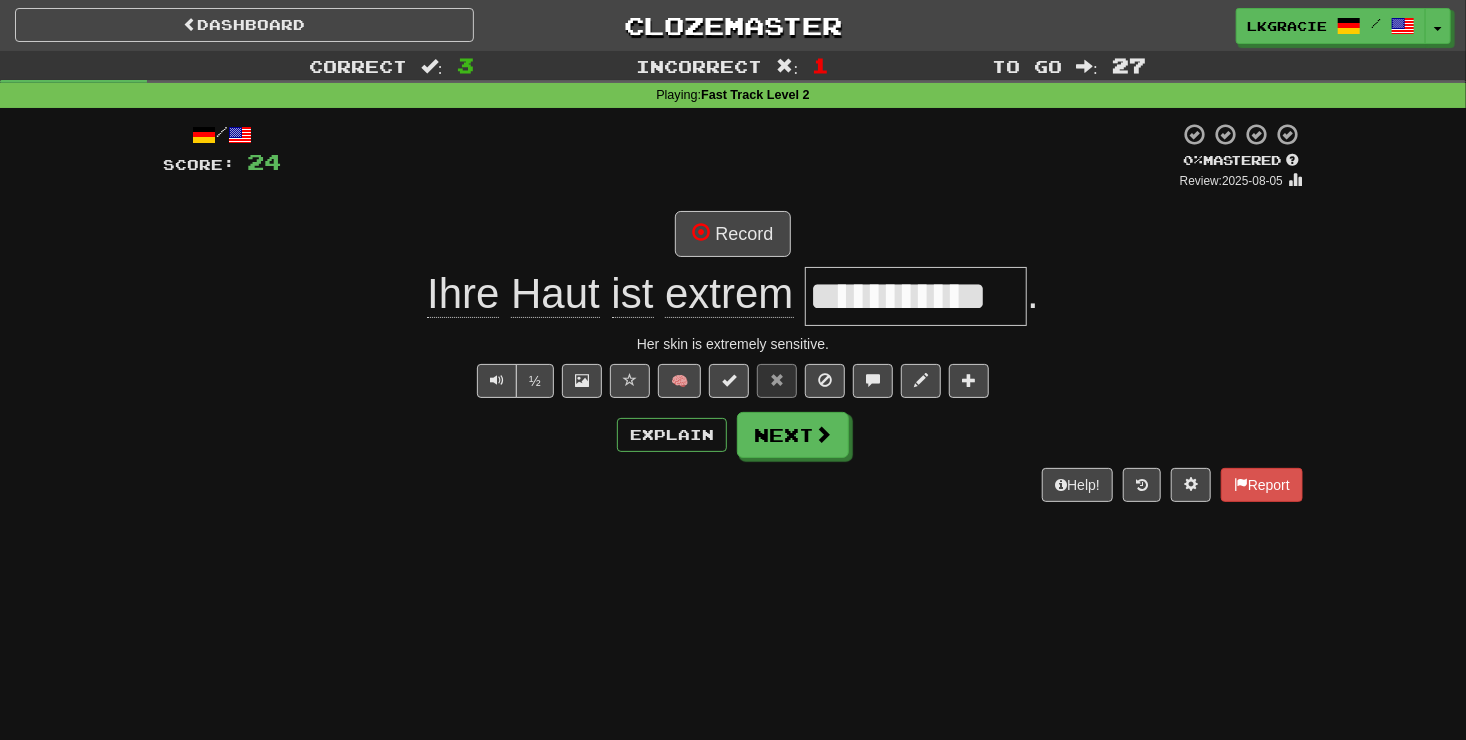 click on "**********" at bounding box center [733, 312] 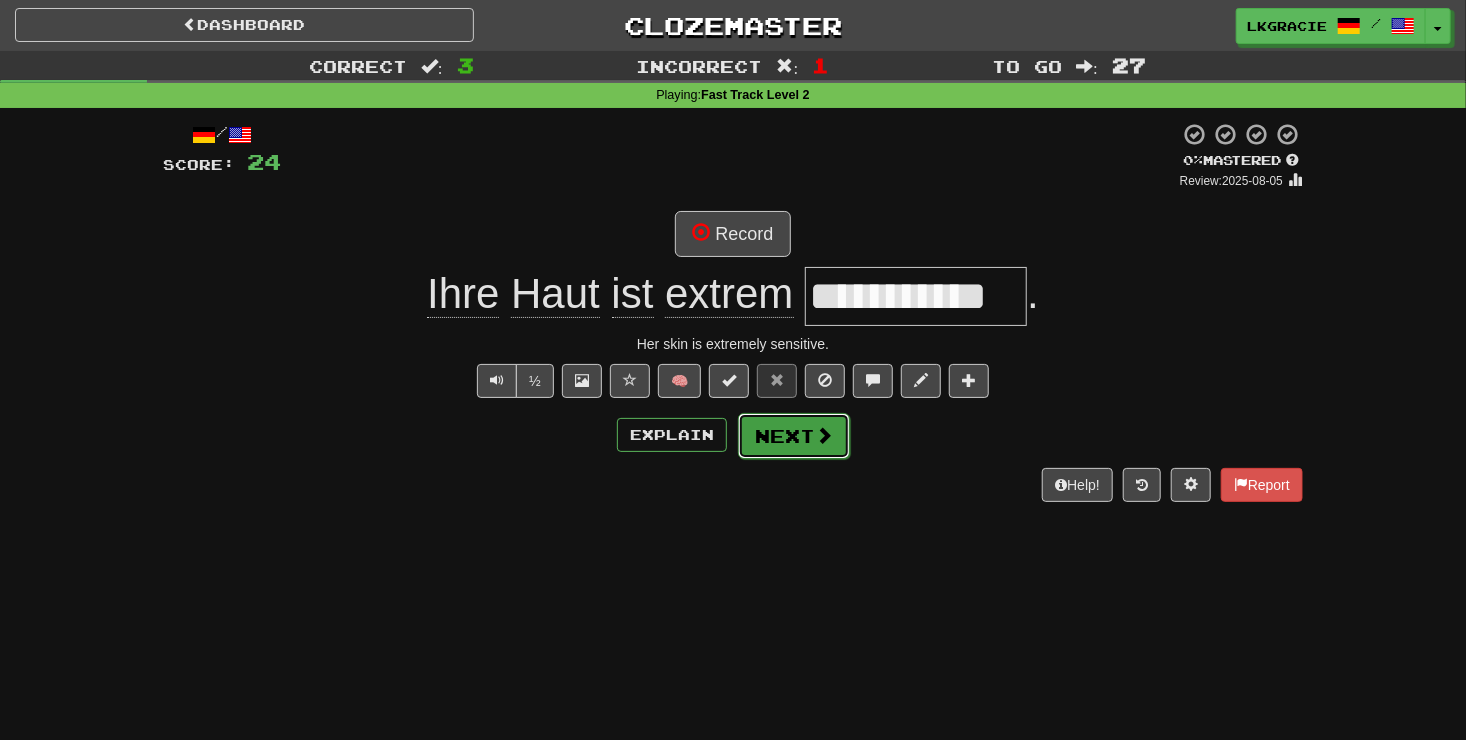 click at bounding box center [824, 435] 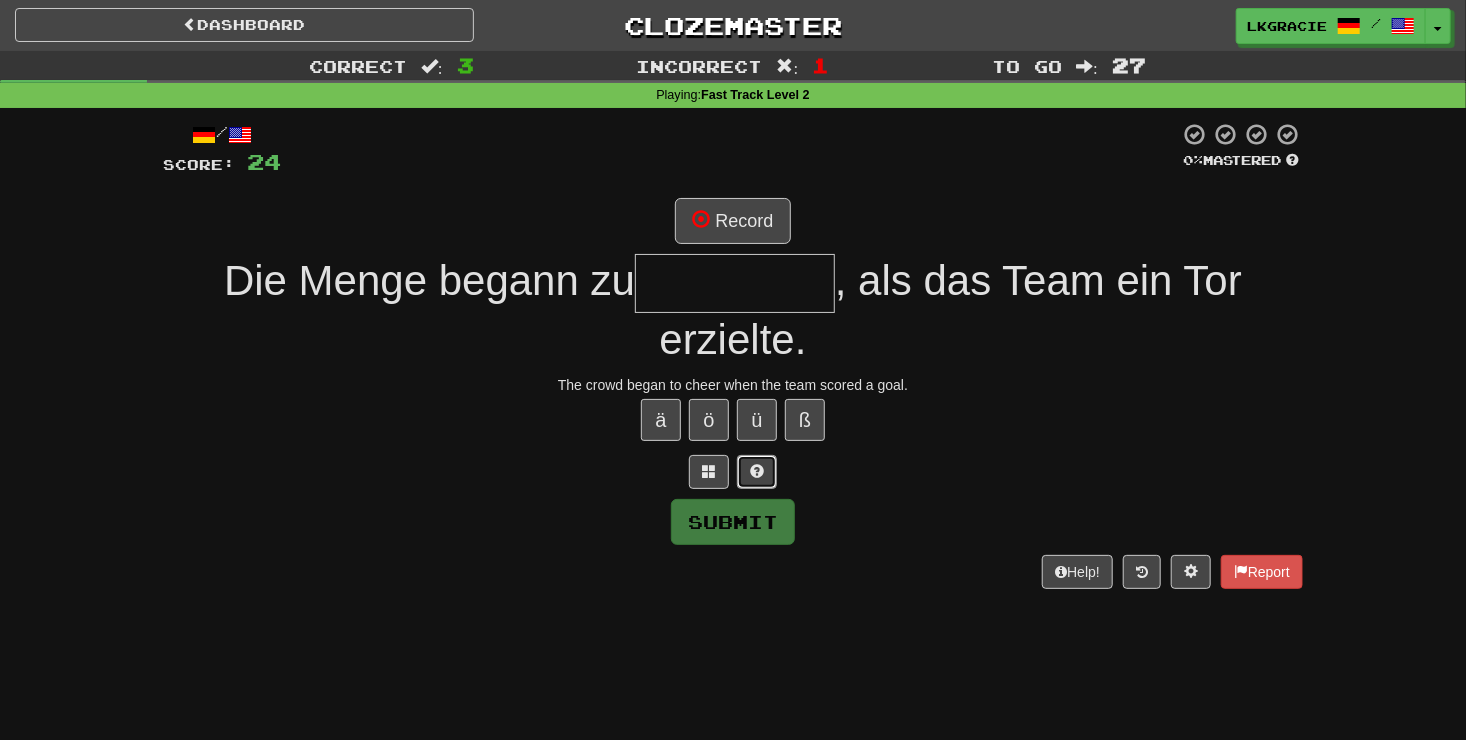 click at bounding box center [757, 471] 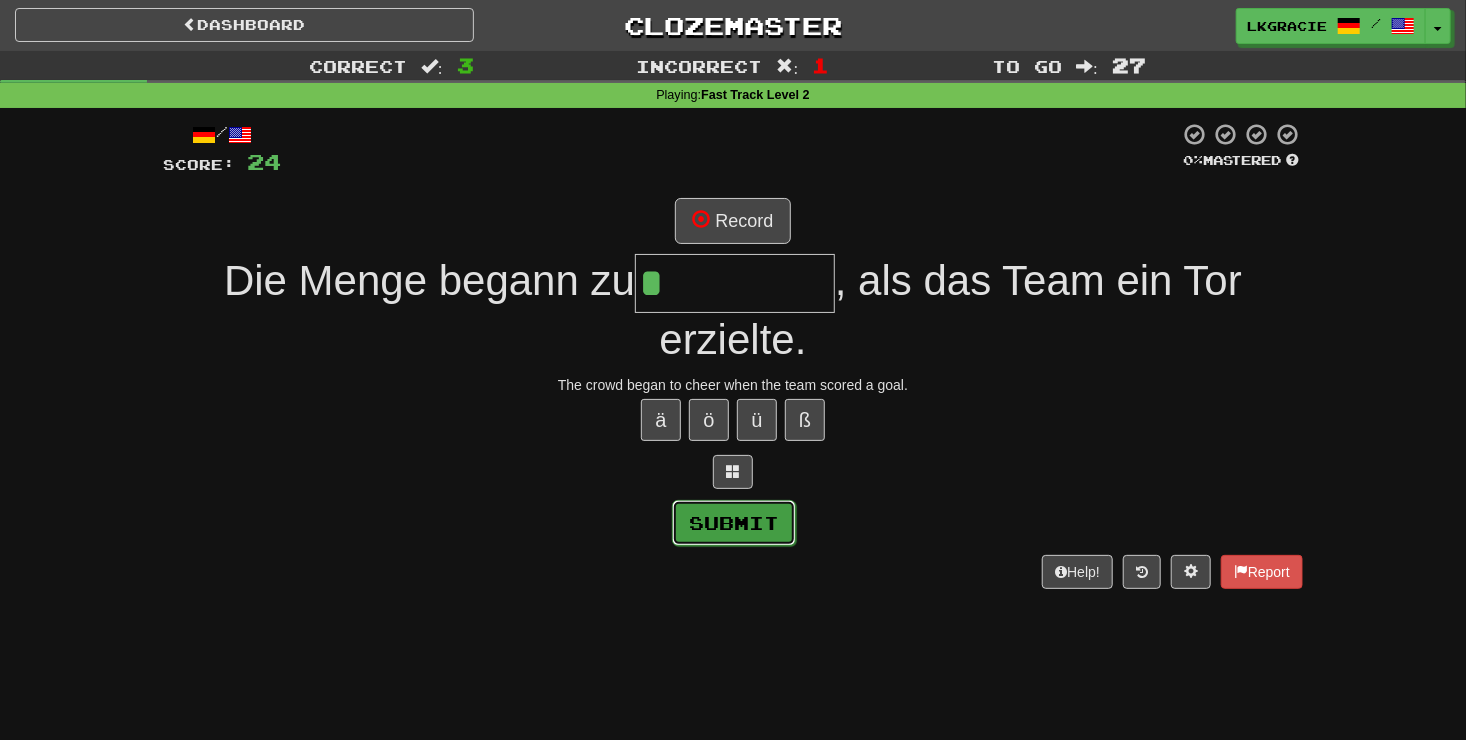 click on "Submit" at bounding box center [734, 523] 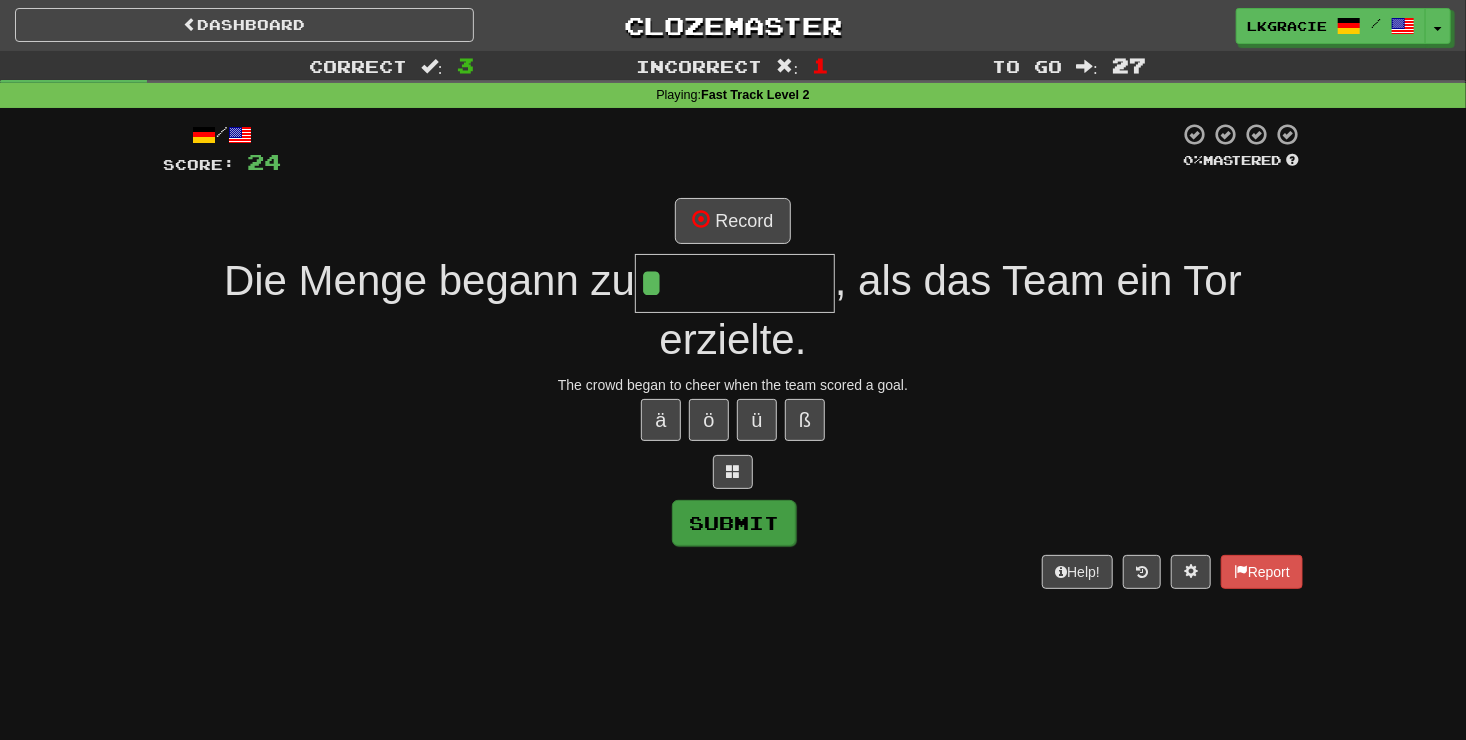 type on "******" 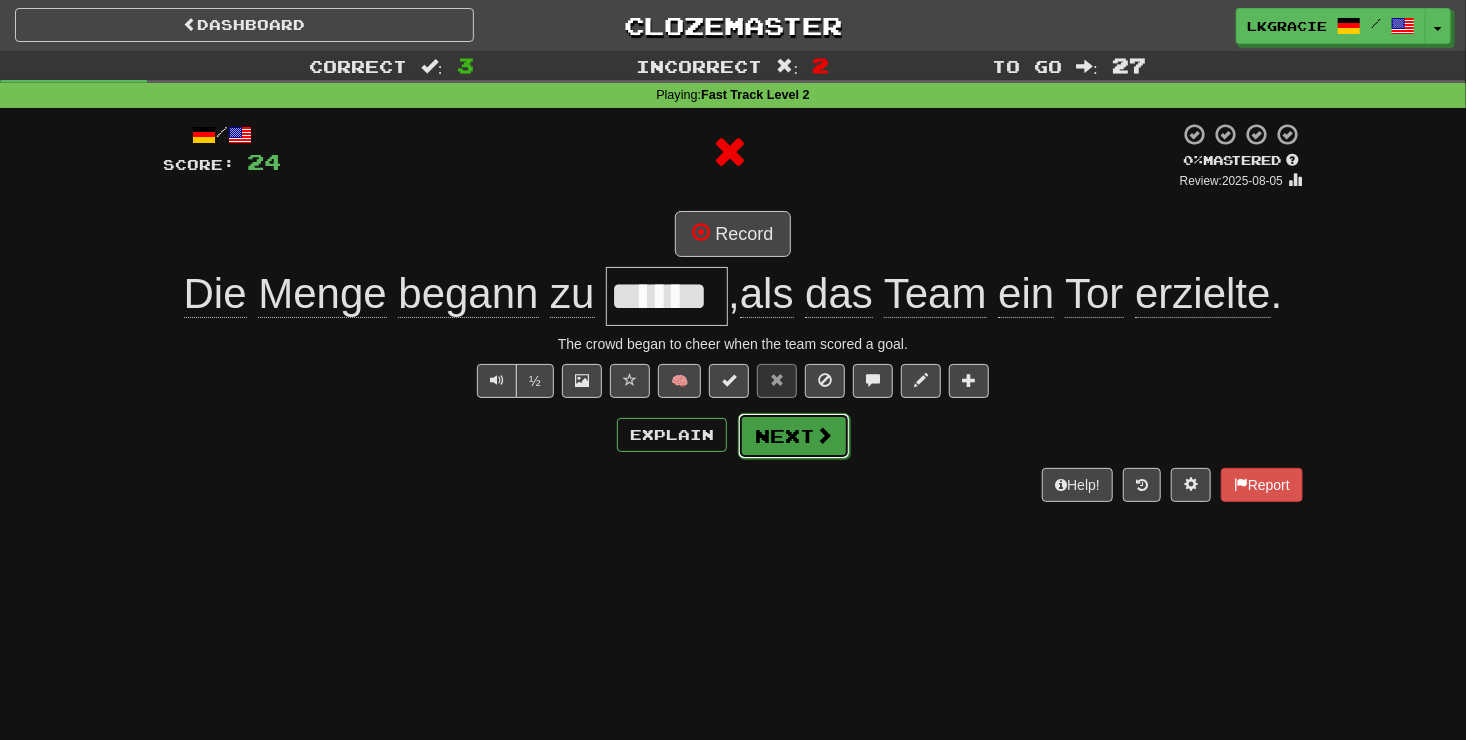 click on "Next" at bounding box center [794, 436] 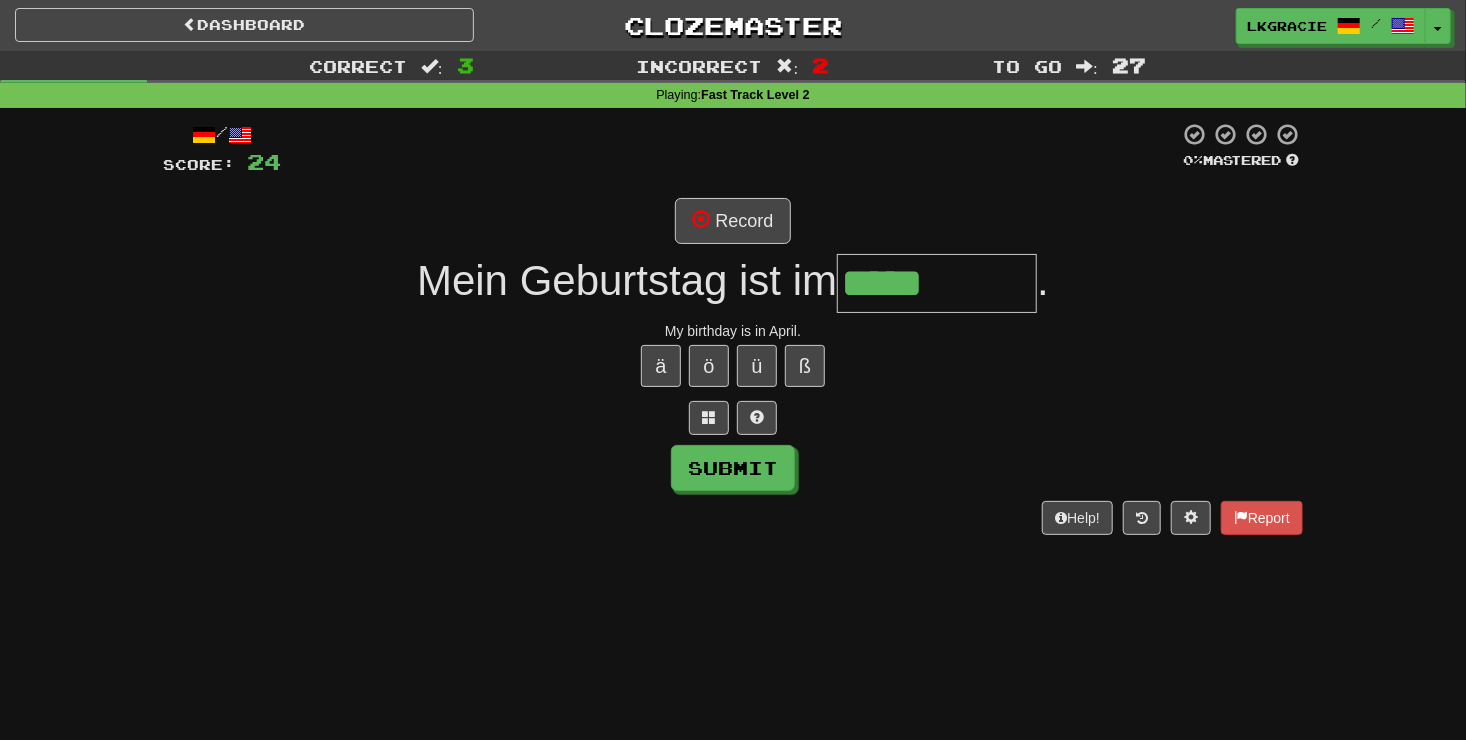 type on "*****" 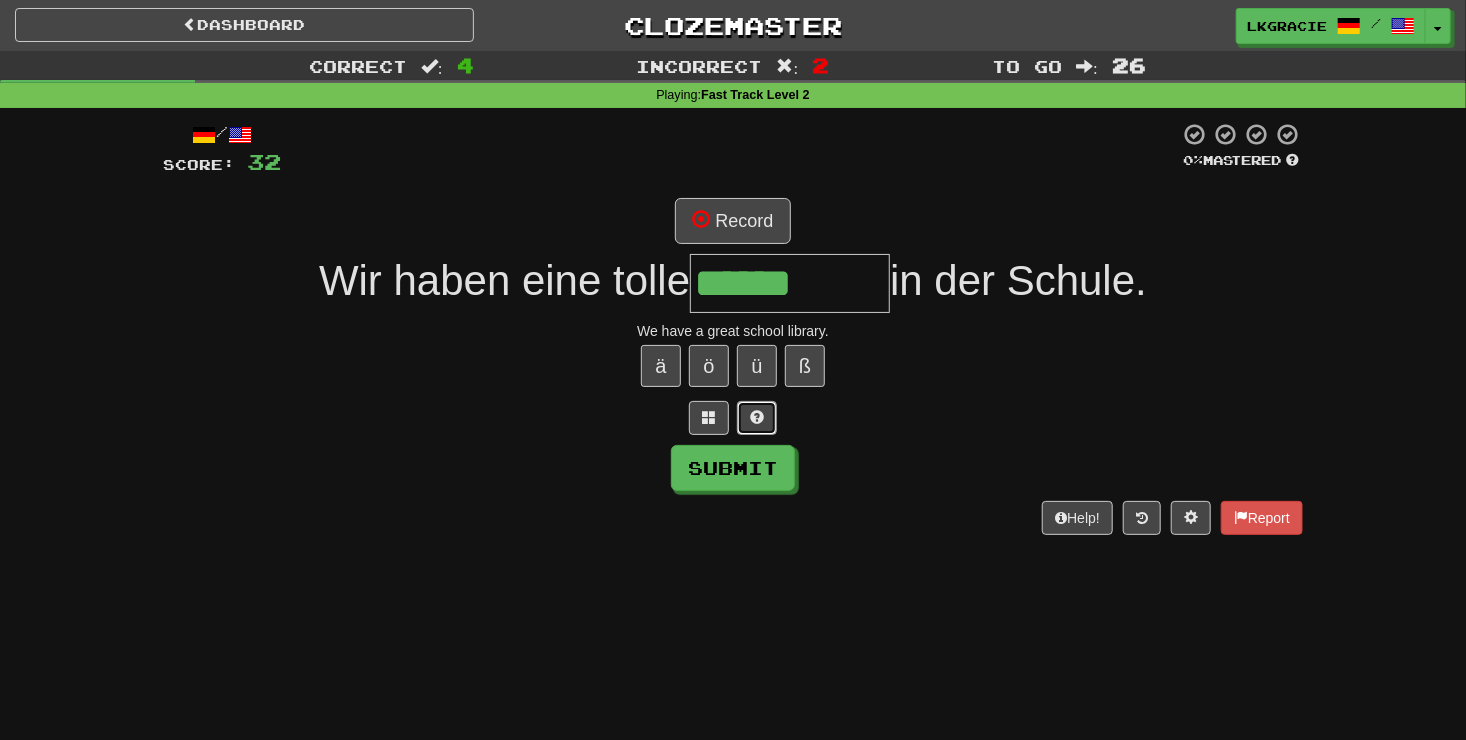 click at bounding box center [757, 418] 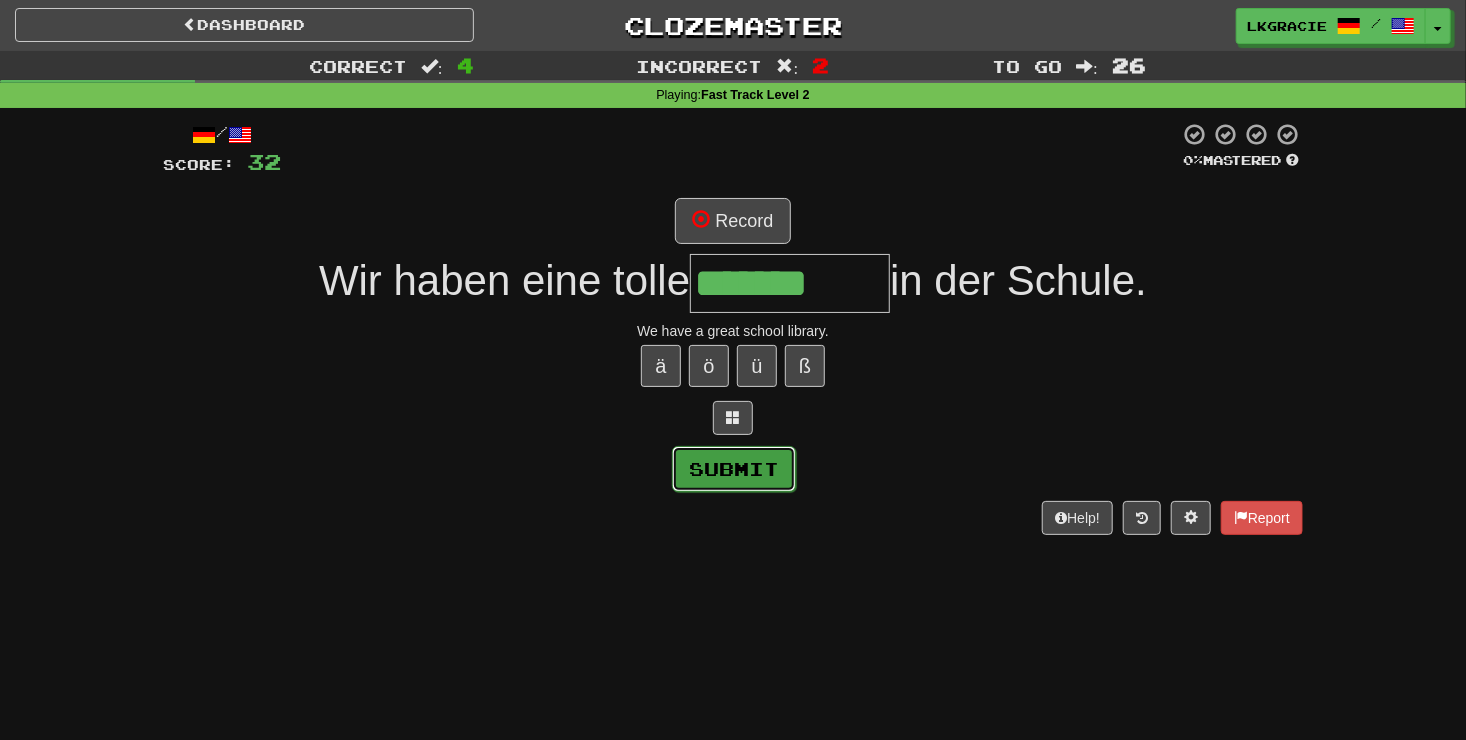 click on "Submit" at bounding box center (734, 469) 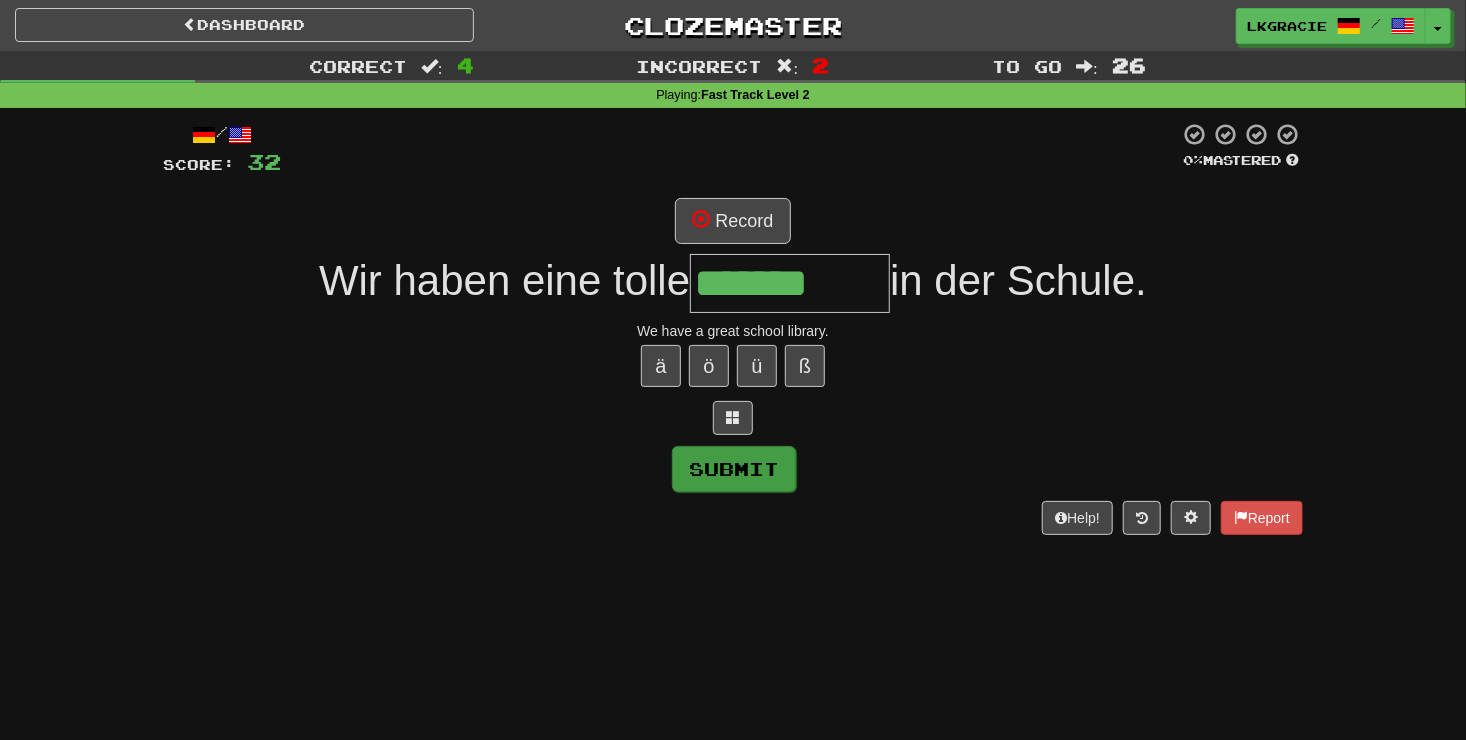 type on "**********" 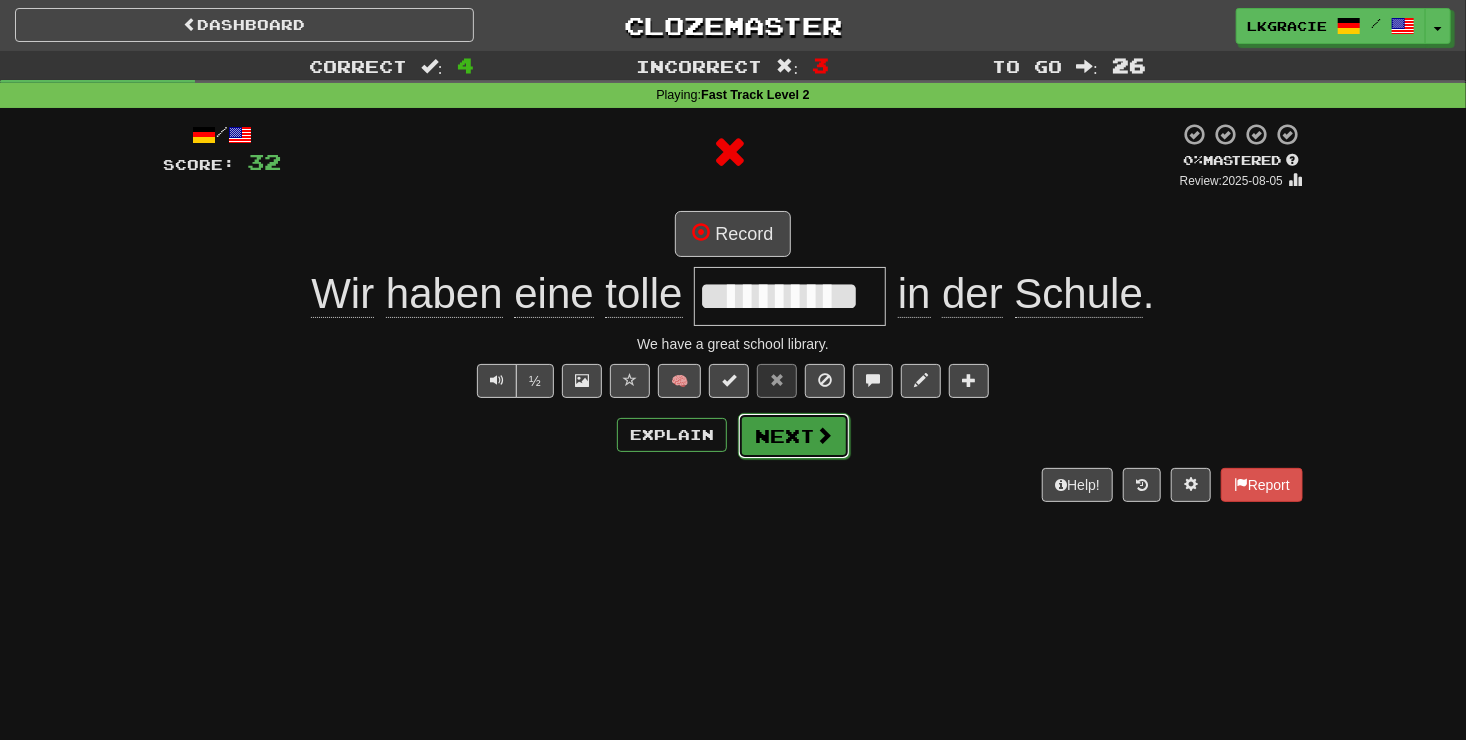 click on "Next" at bounding box center [794, 436] 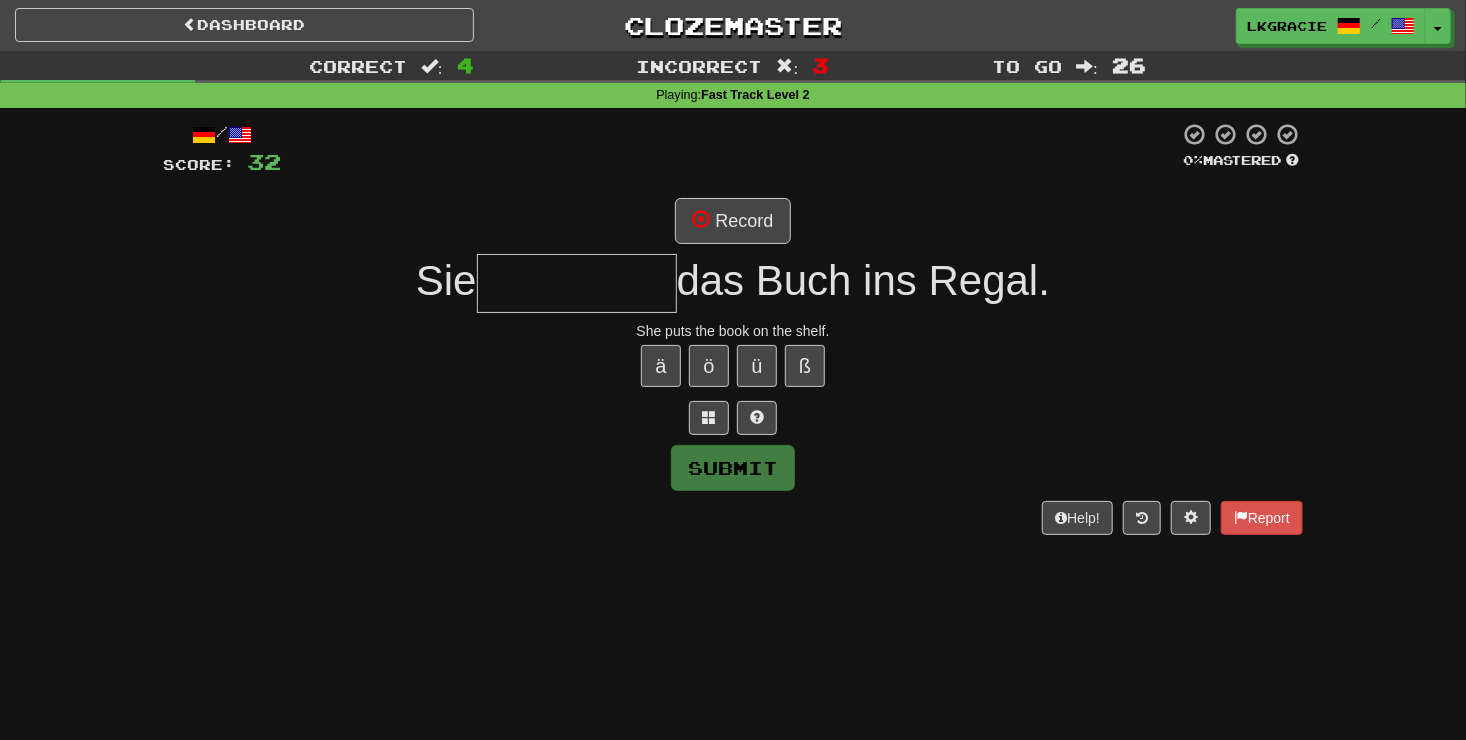 type on "*" 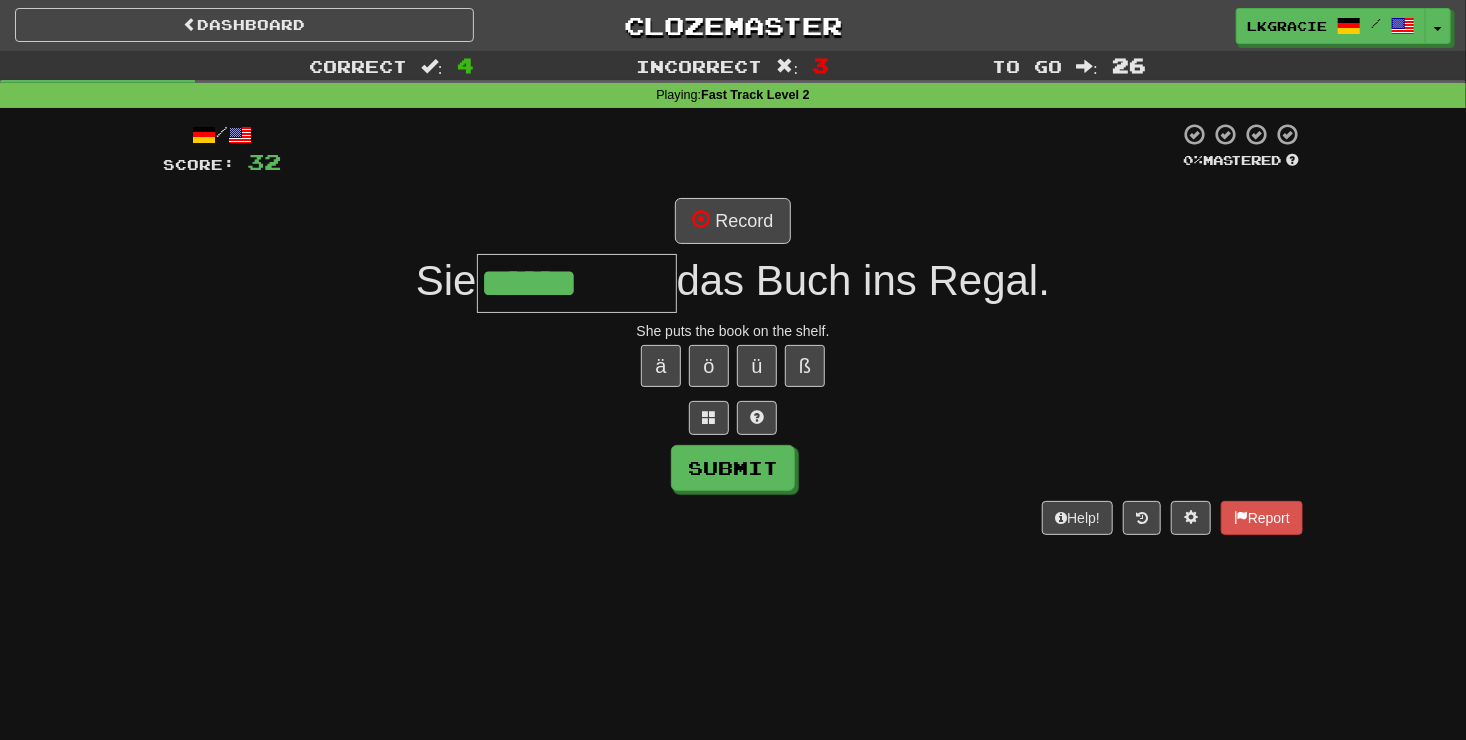 type on "******" 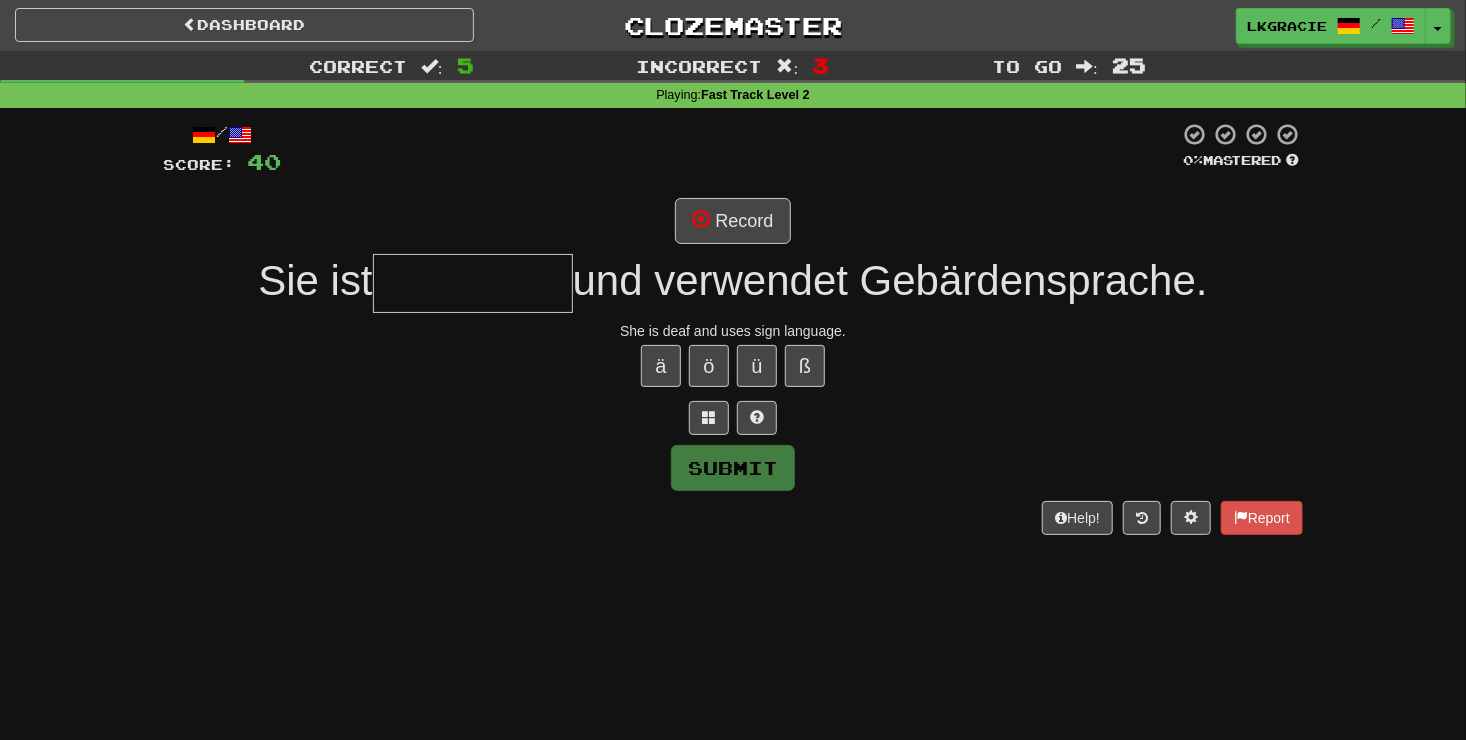 type on "*" 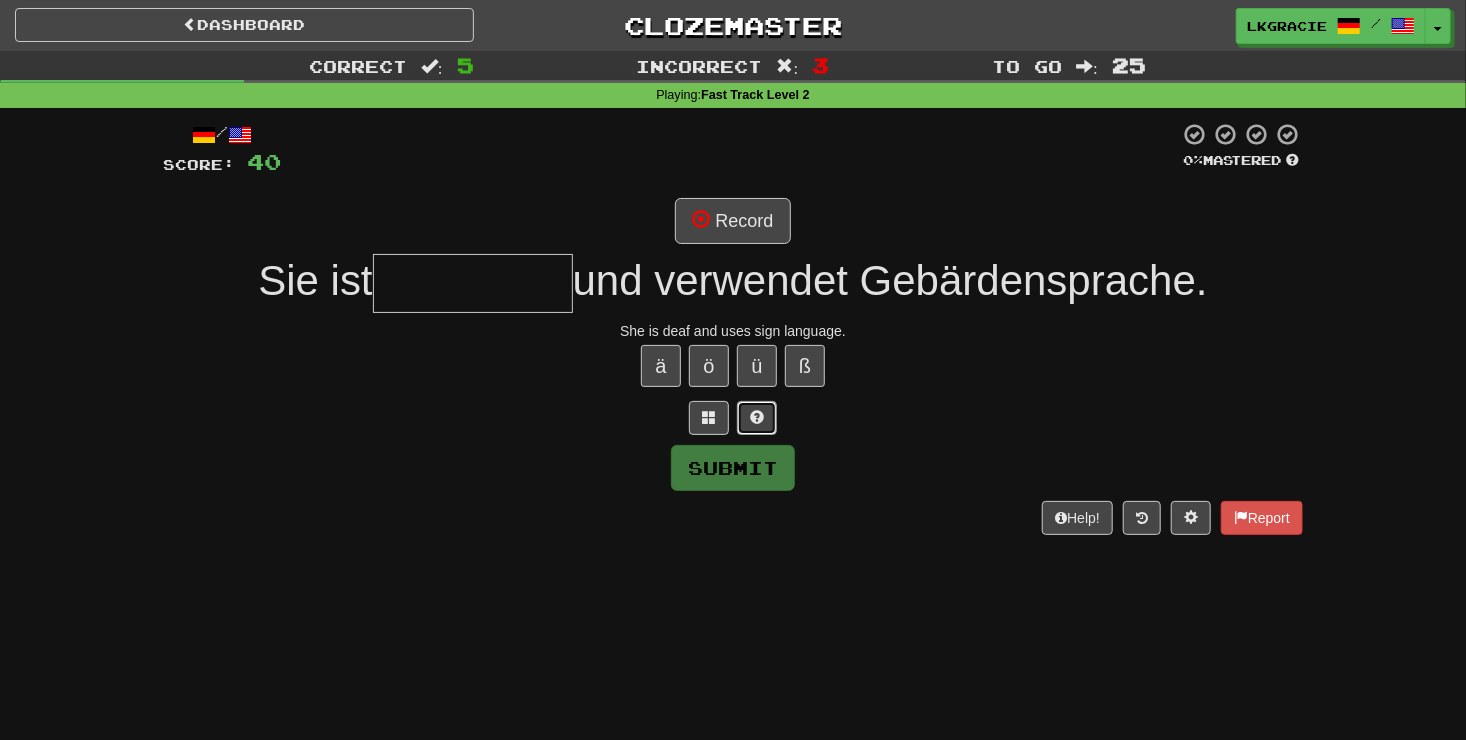 click at bounding box center [757, 417] 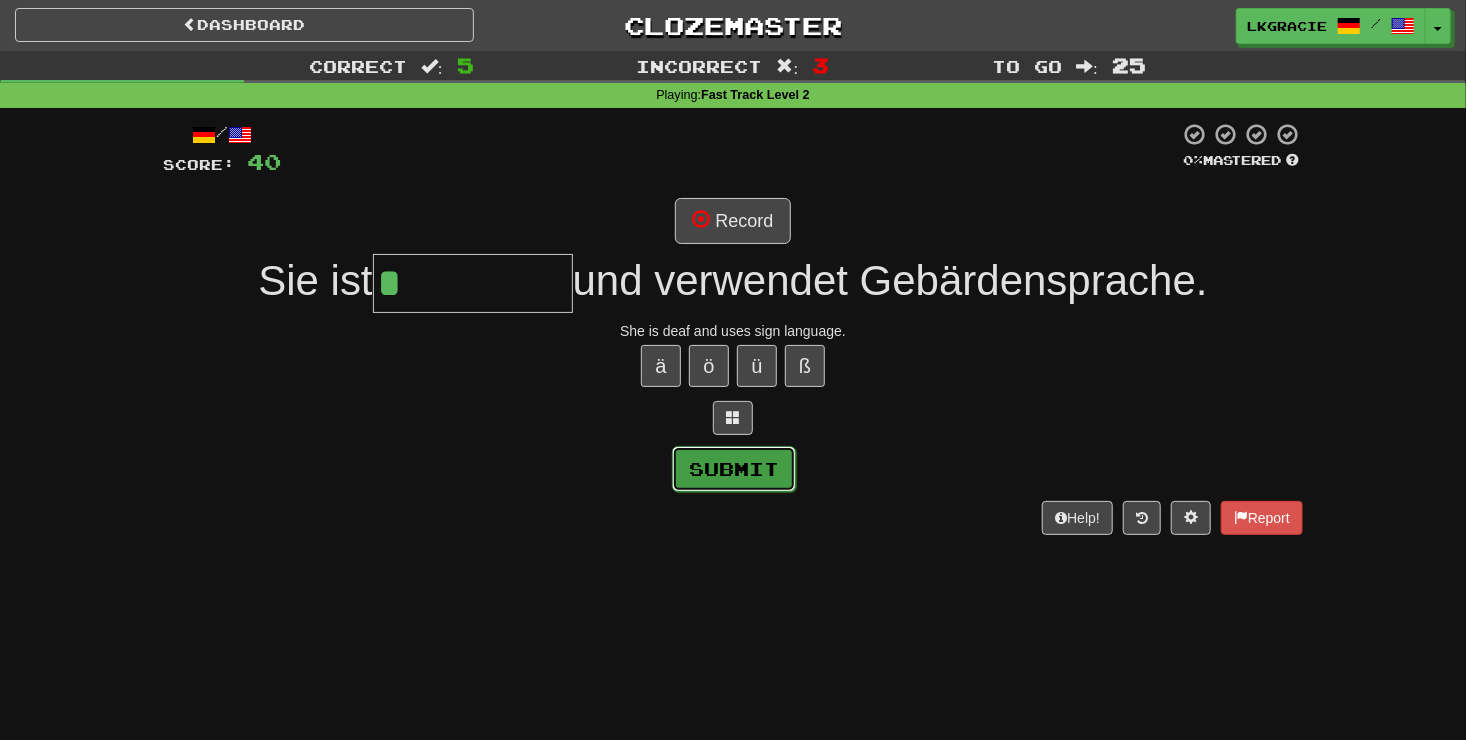 click on "Submit" at bounding box center (734, 469) 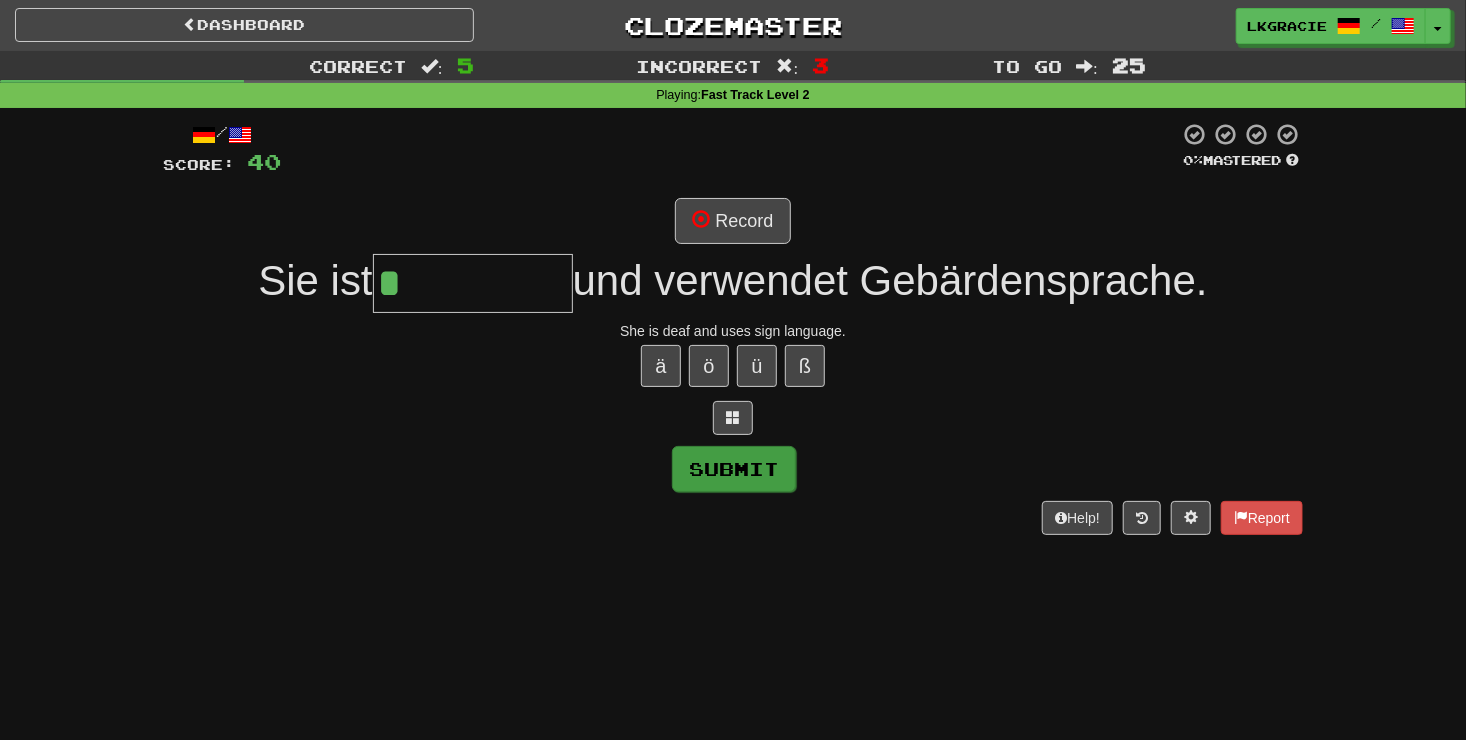 type on "****" 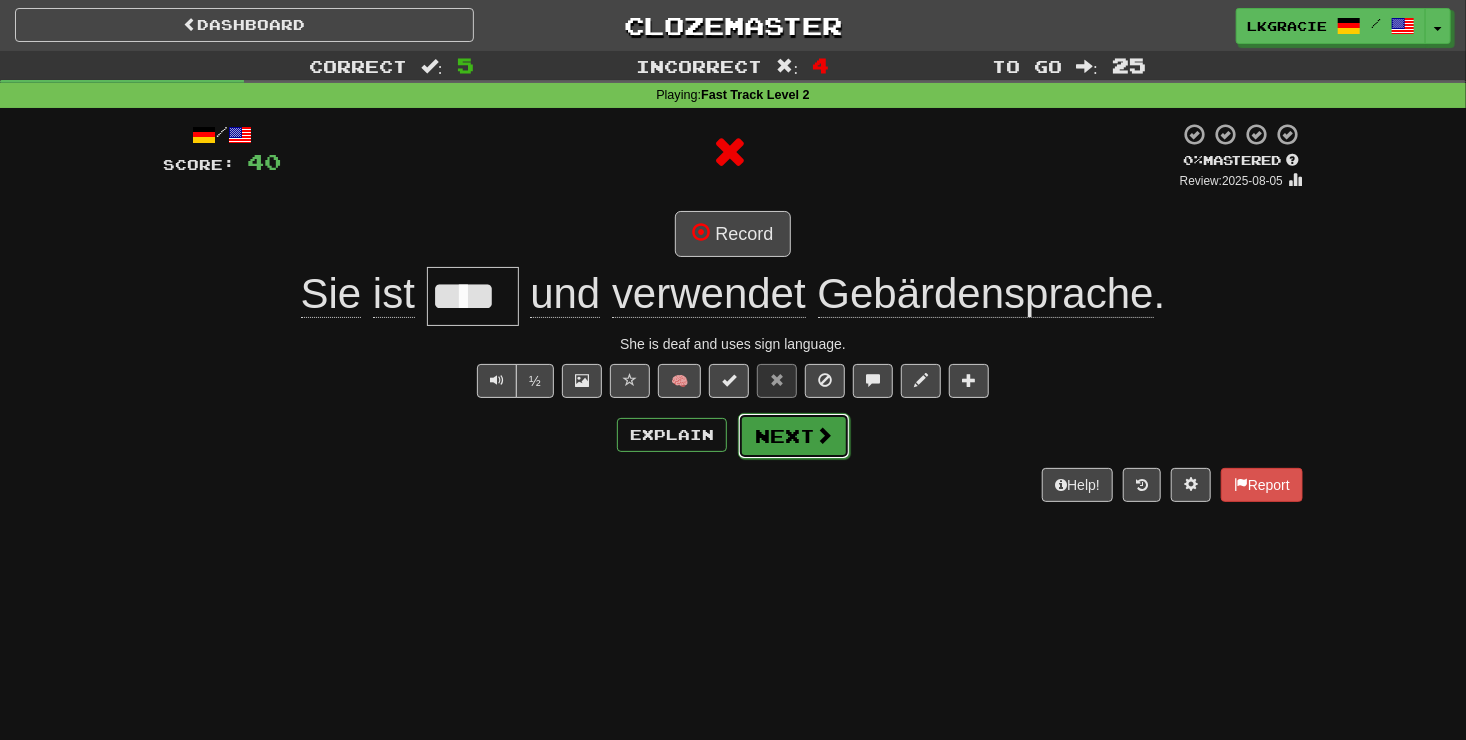 click on "Next" at bounding box center [794, 436] 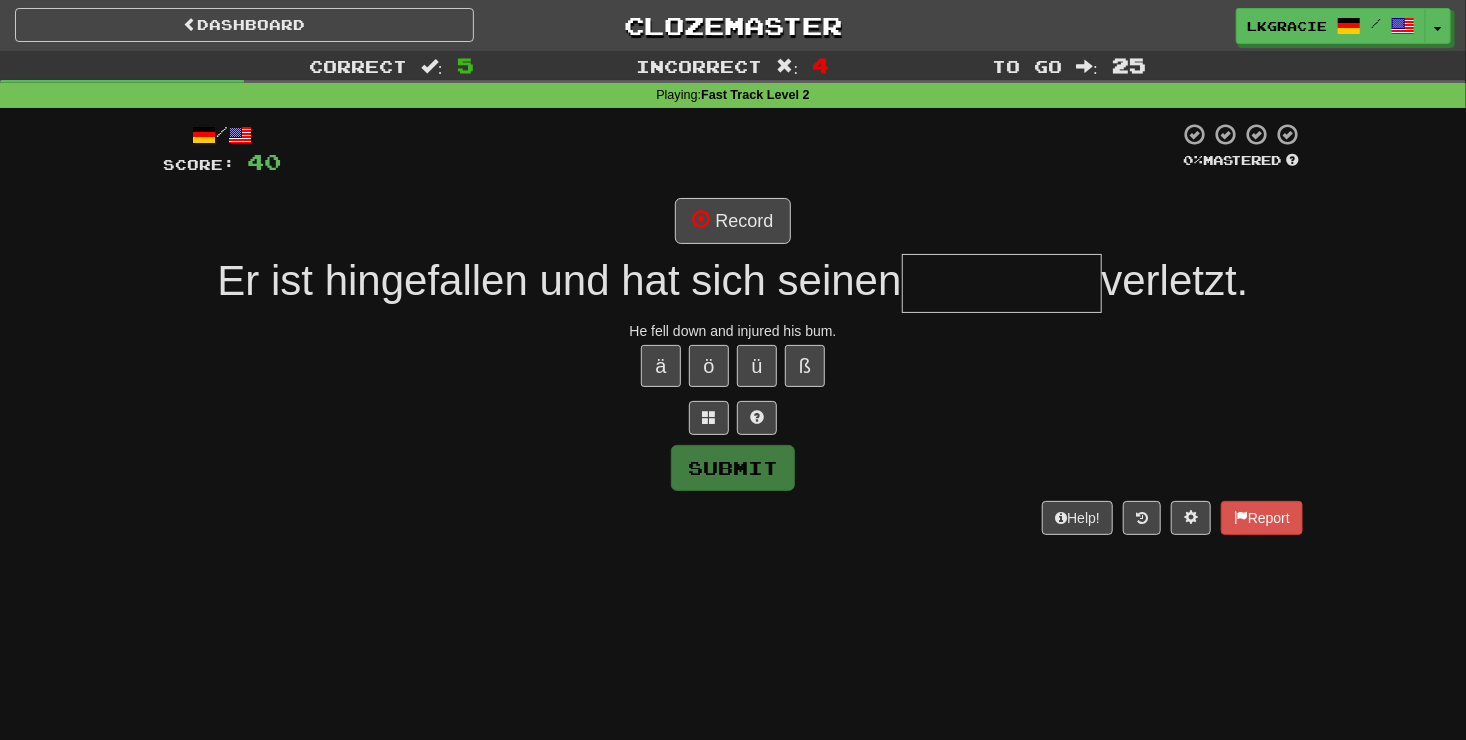 type on "*" 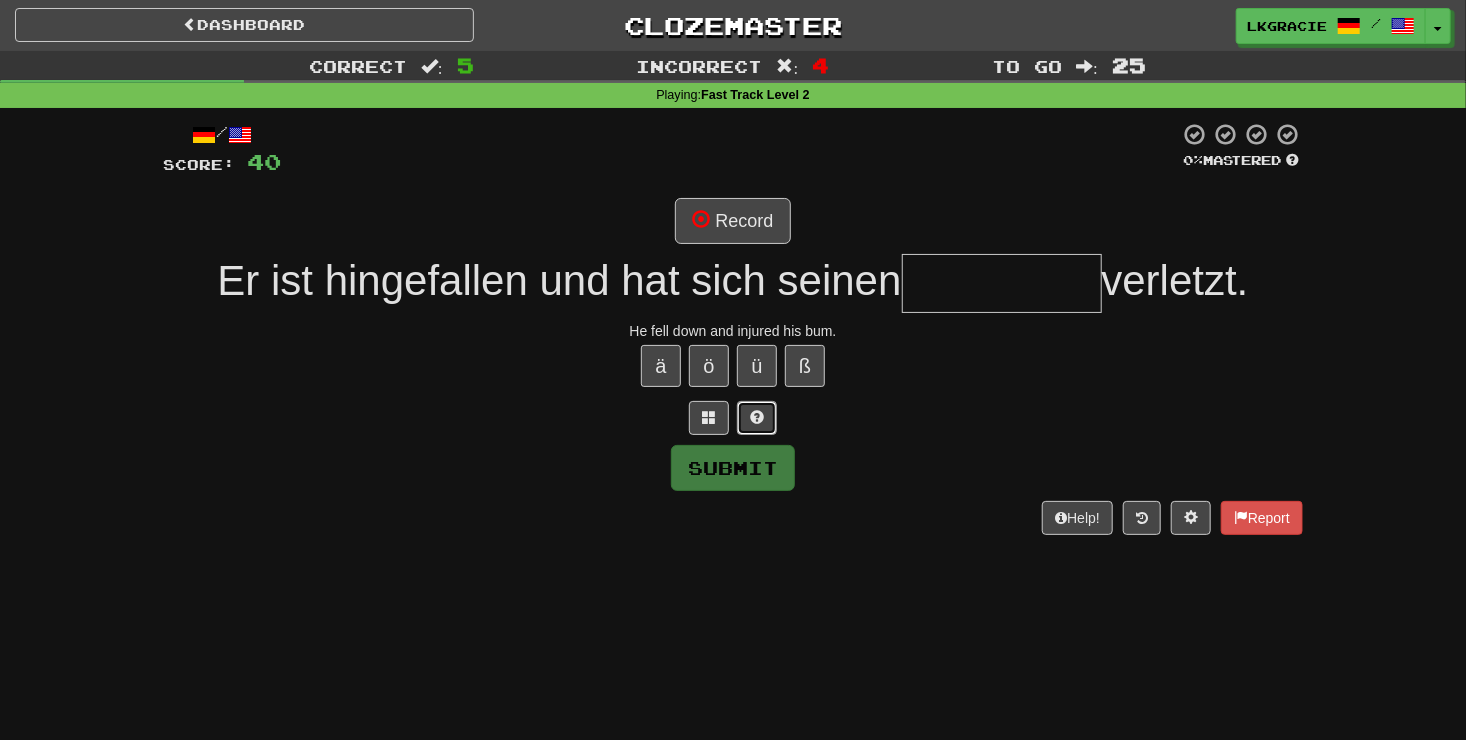 click at bounding box center [757, 418] 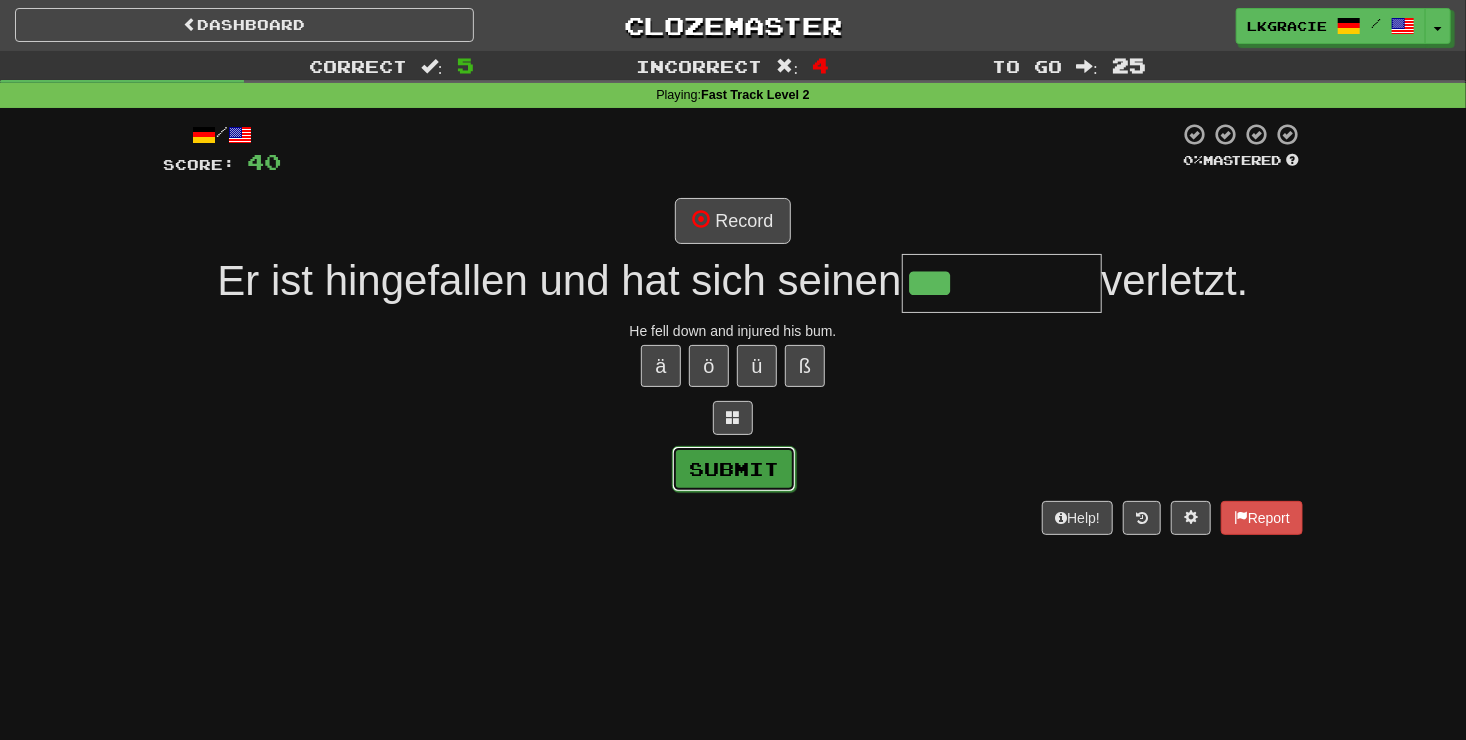 click on "Submit" at bounding box center (734, 469) 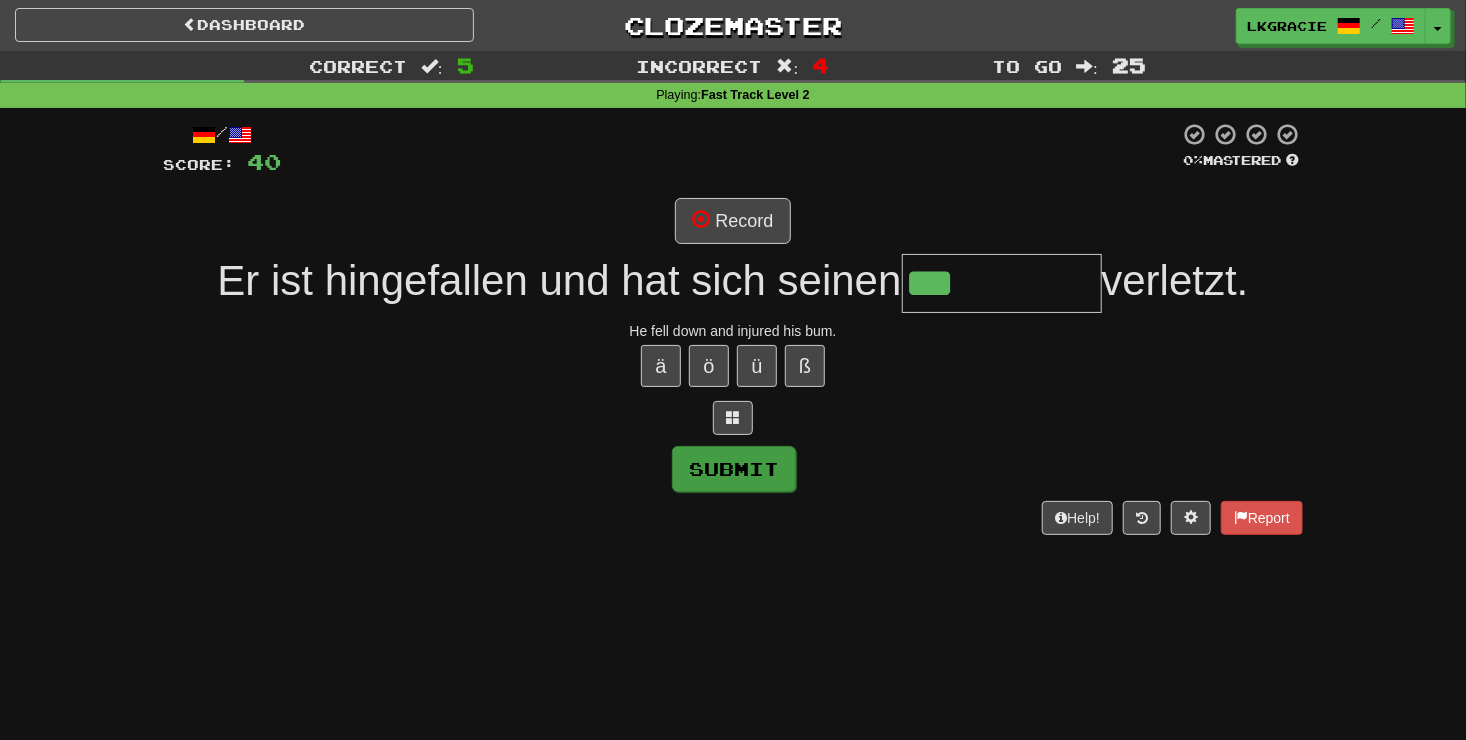 type on "*******" 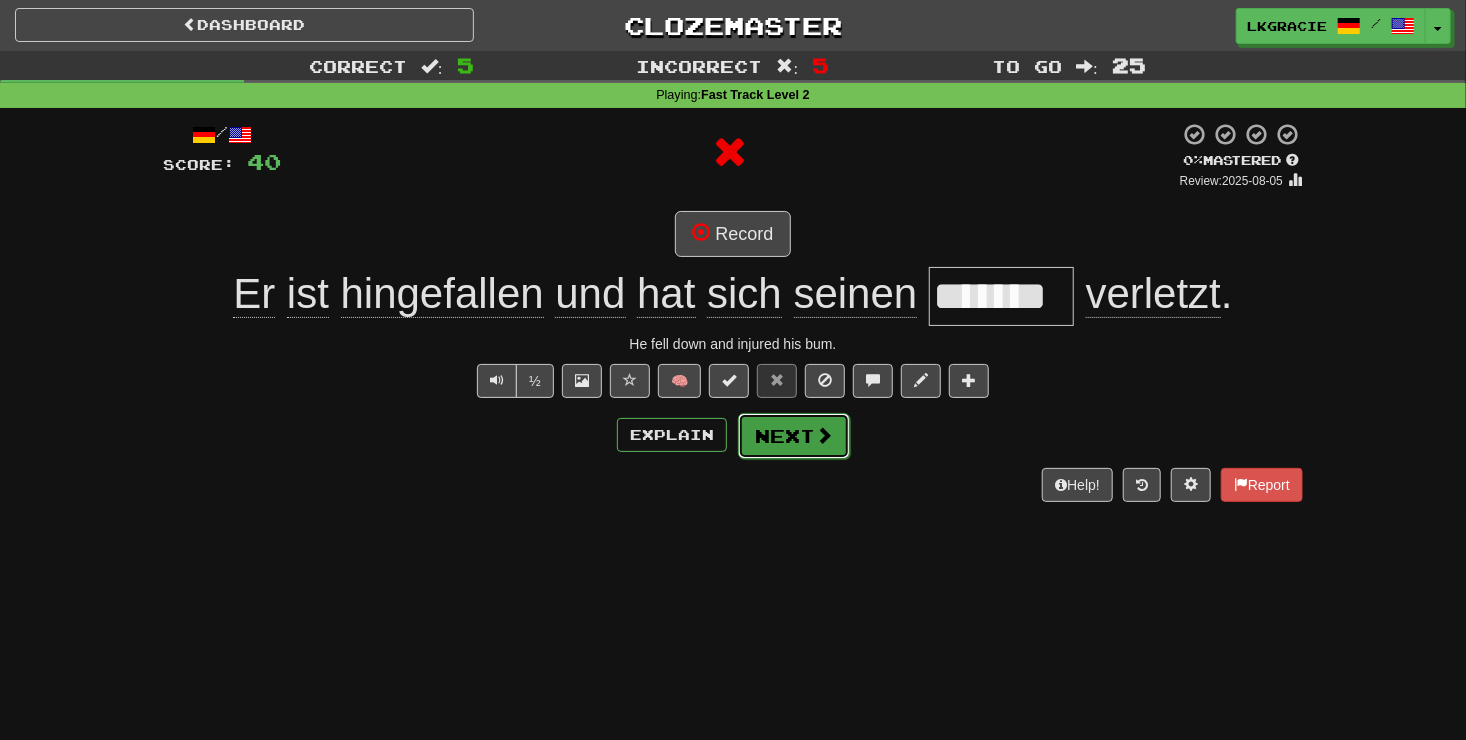click on "Next" at bounding box center (794, 436) 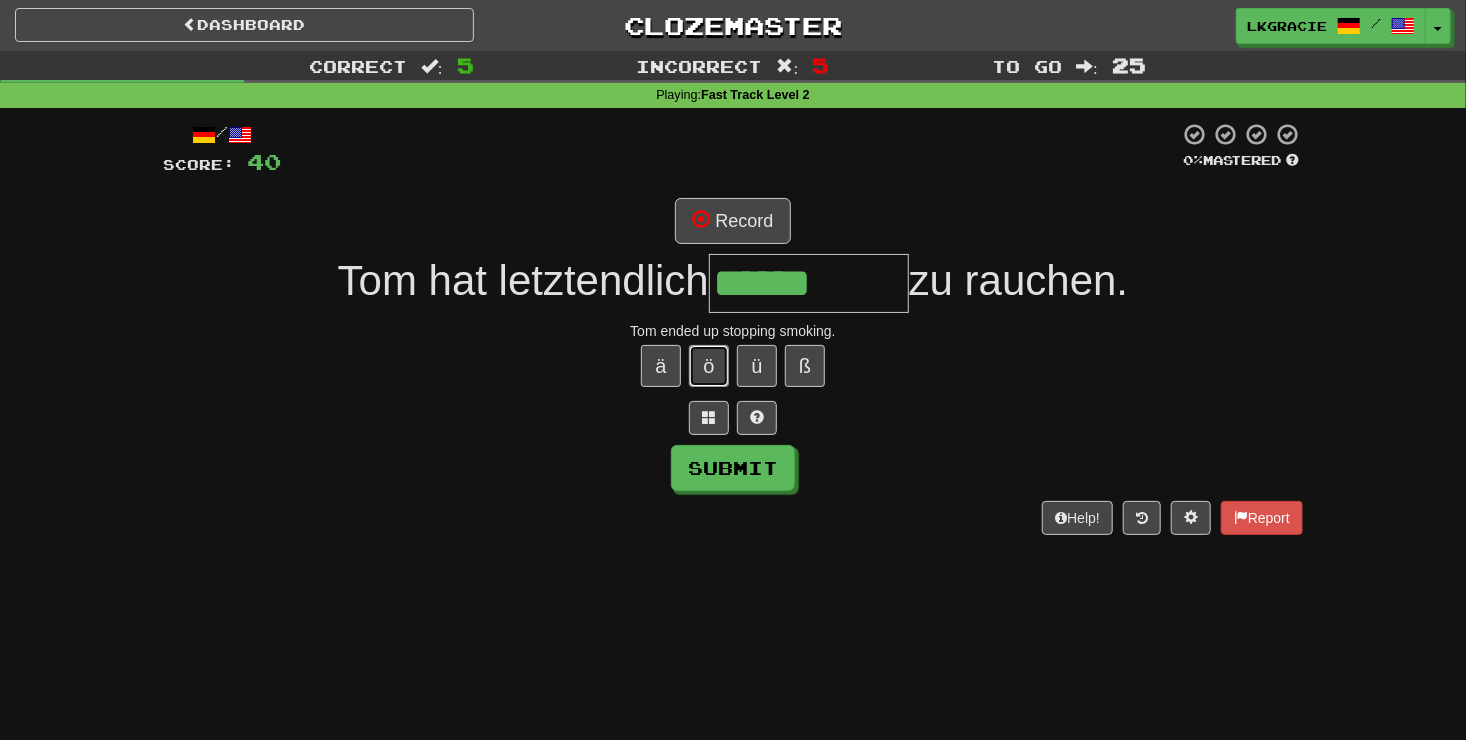 click on "ö" at bounding box center (709, 366) 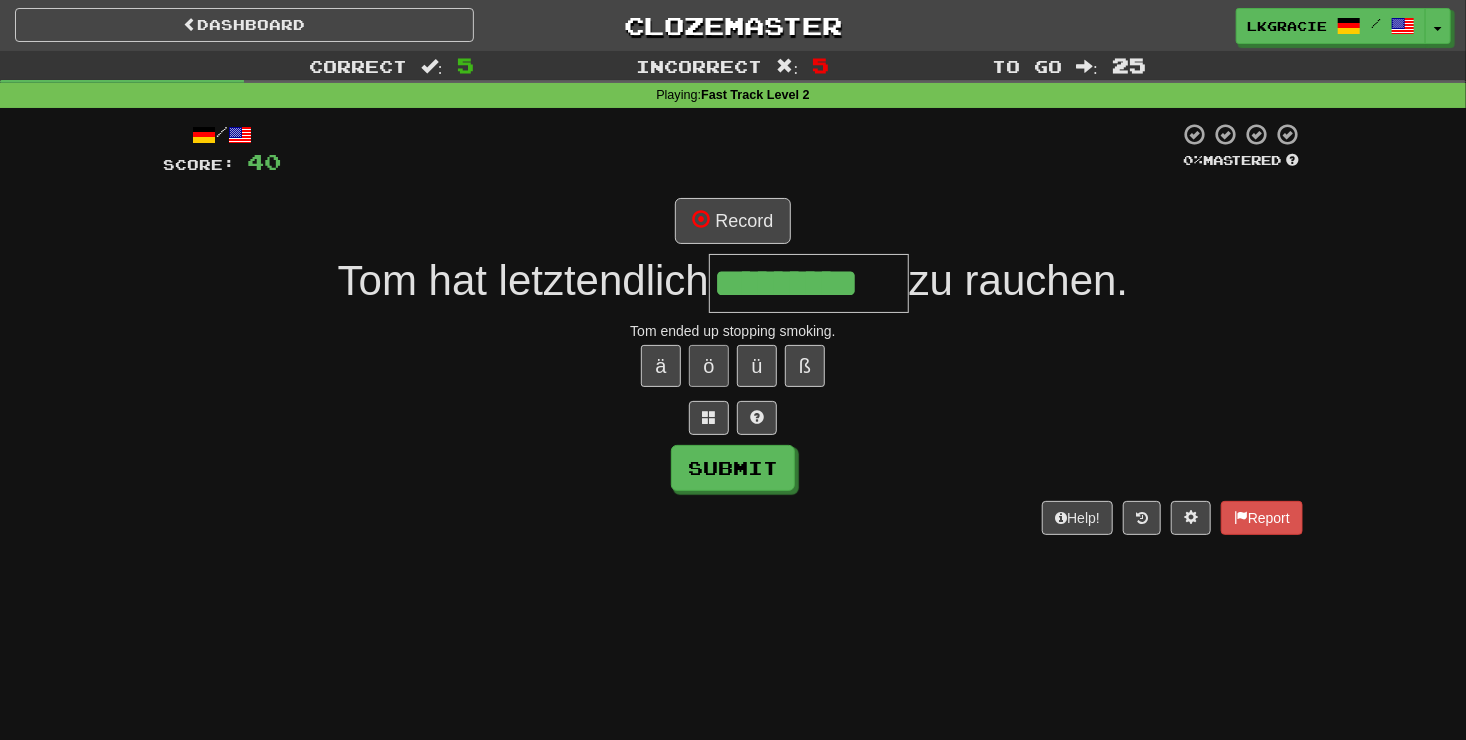 type on "*********" 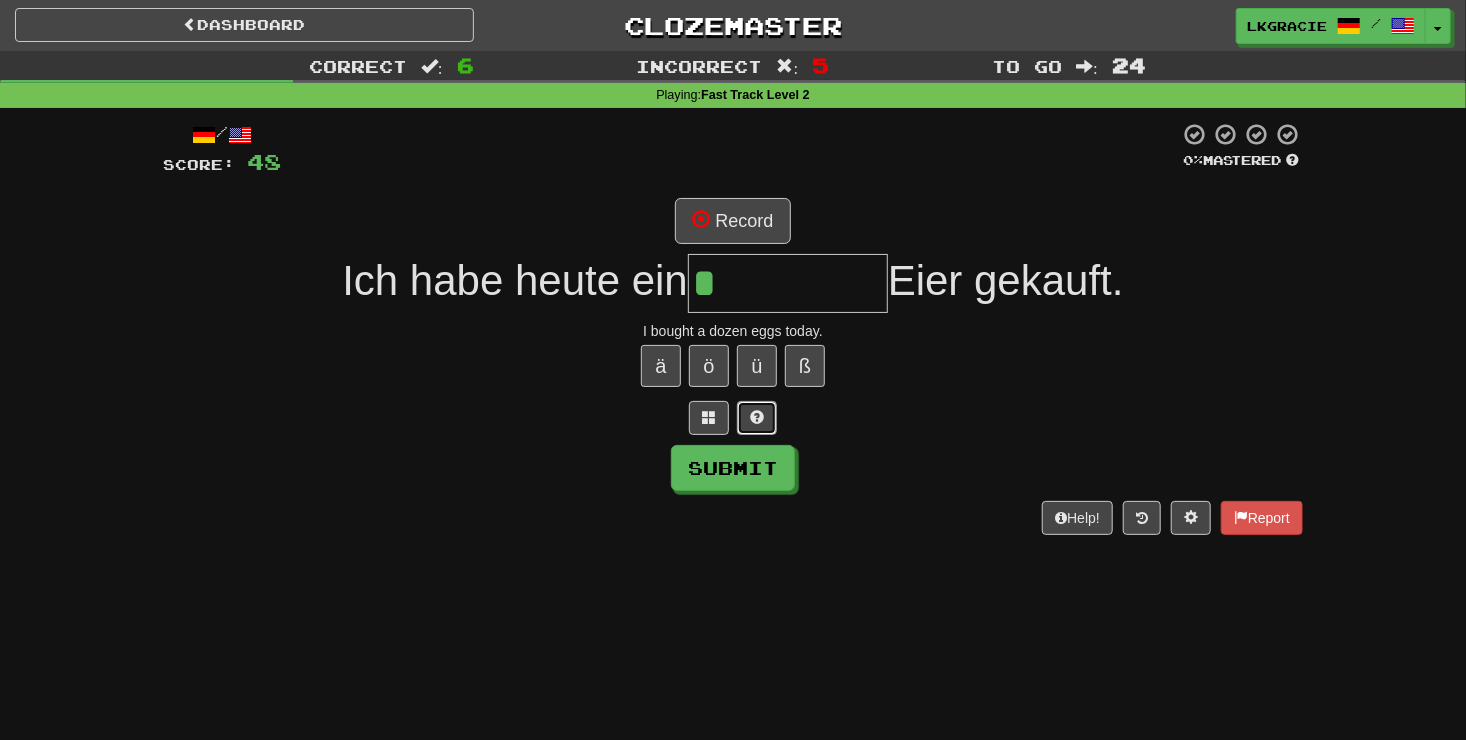 click at bounding box center (757, 418) 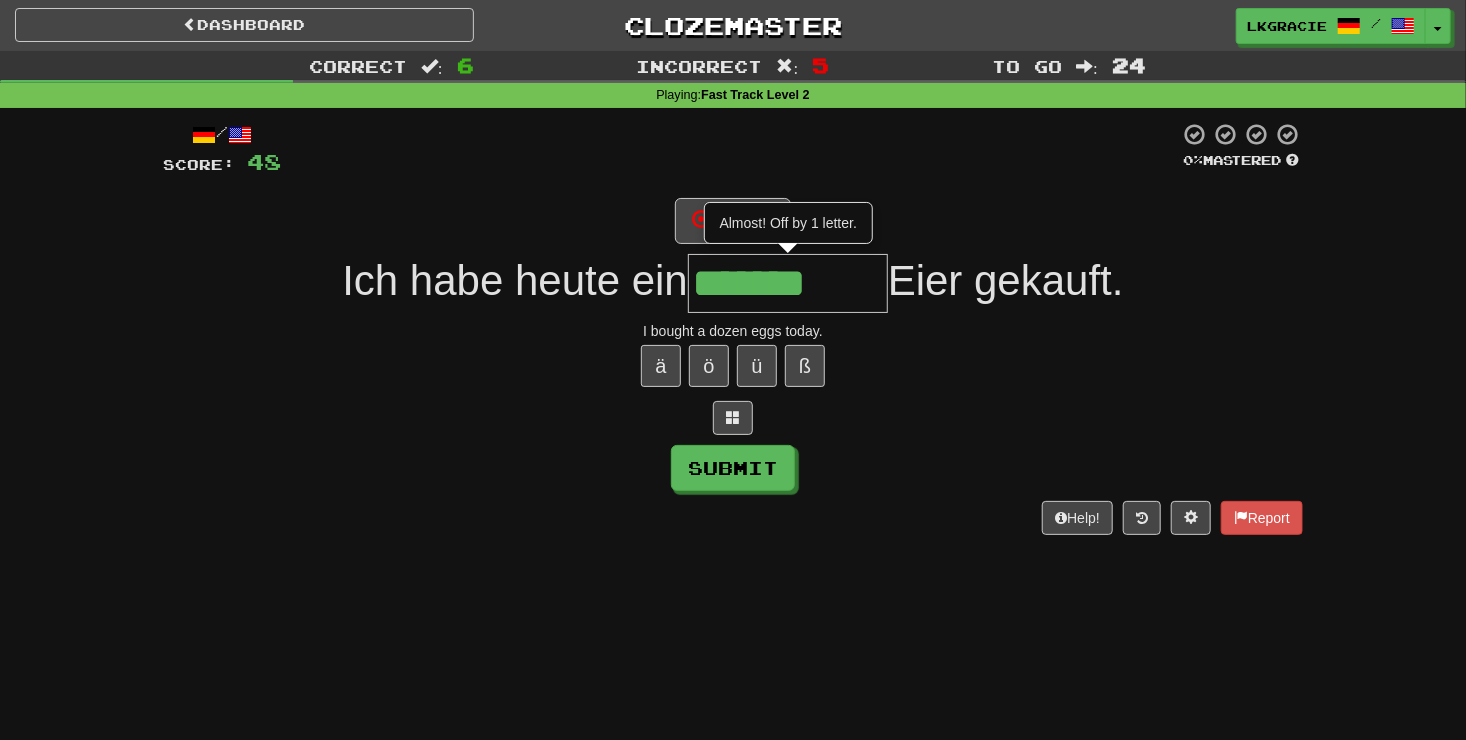 type on "*******" 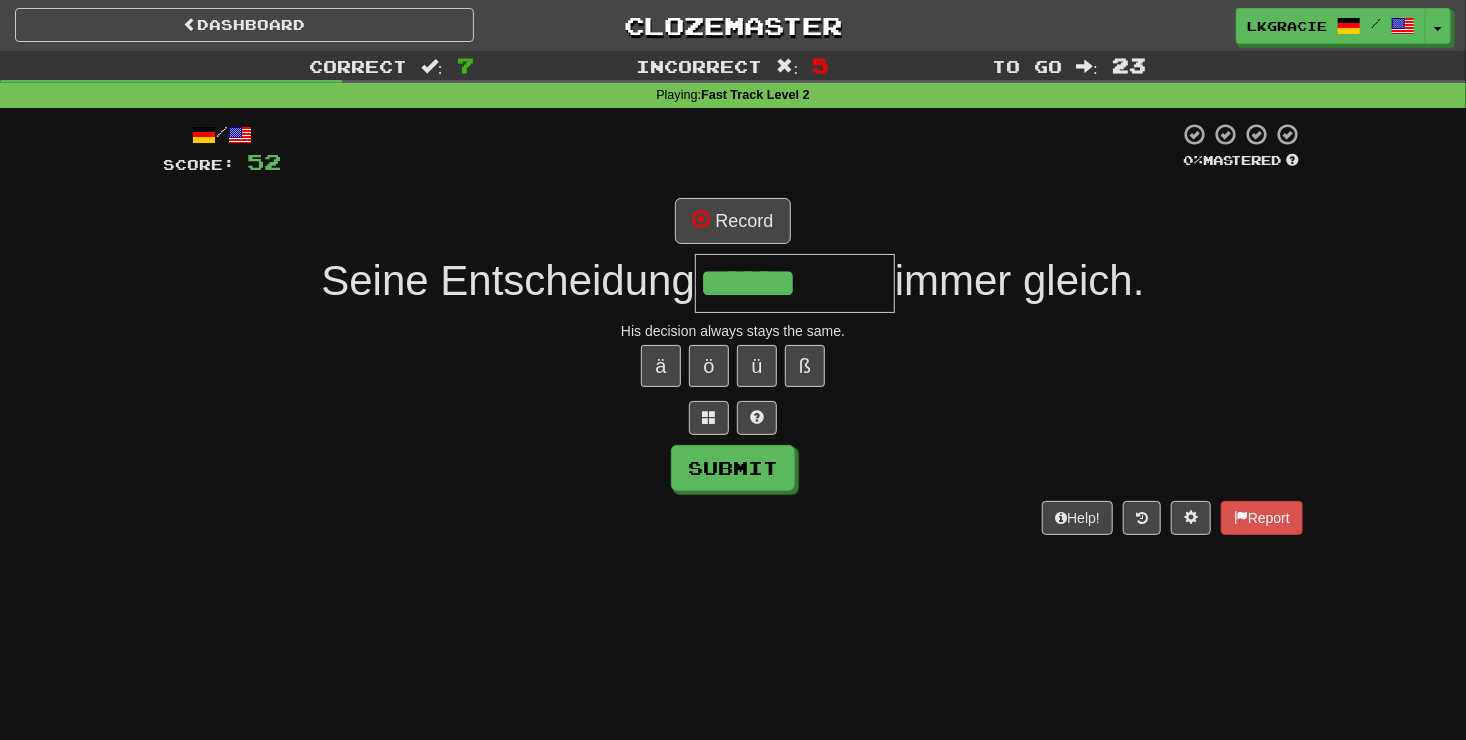type on "******" 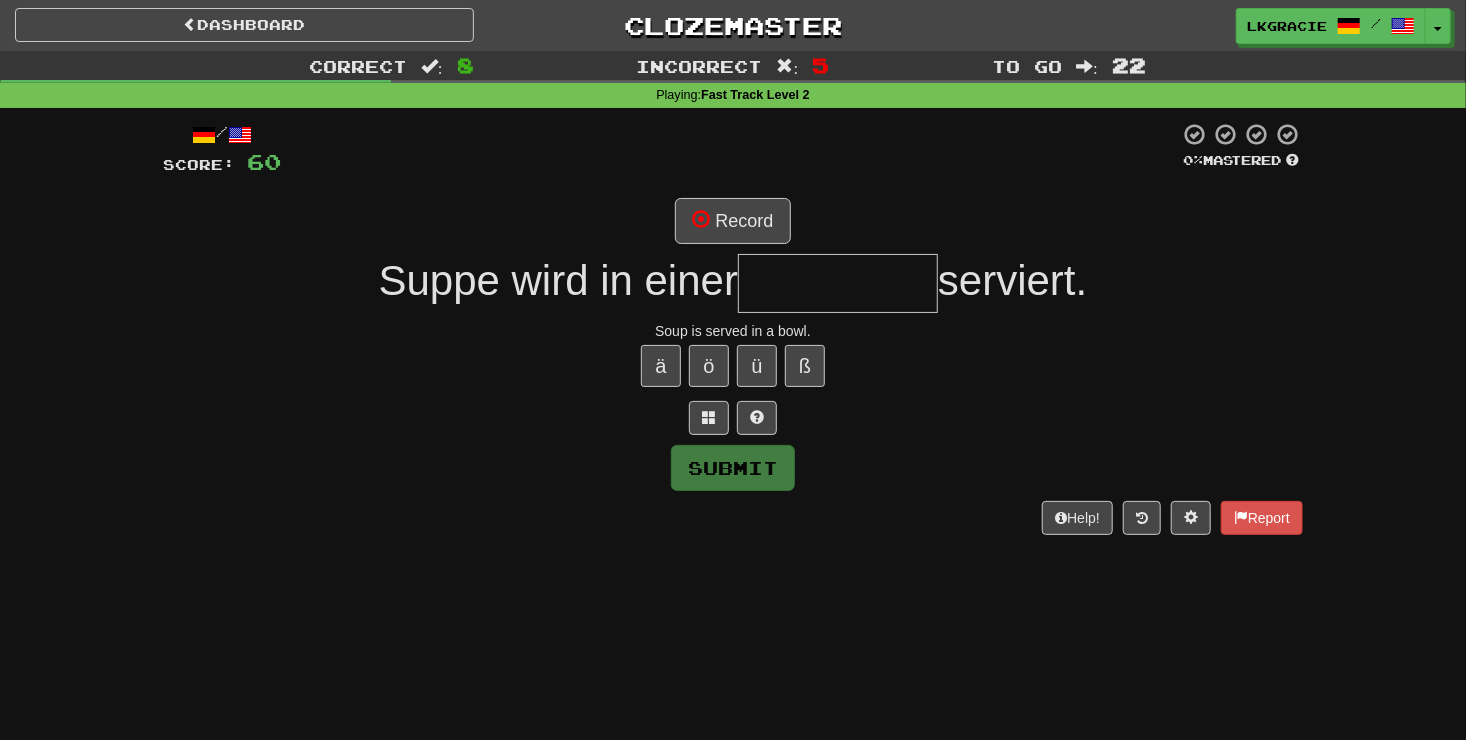 type on "*" 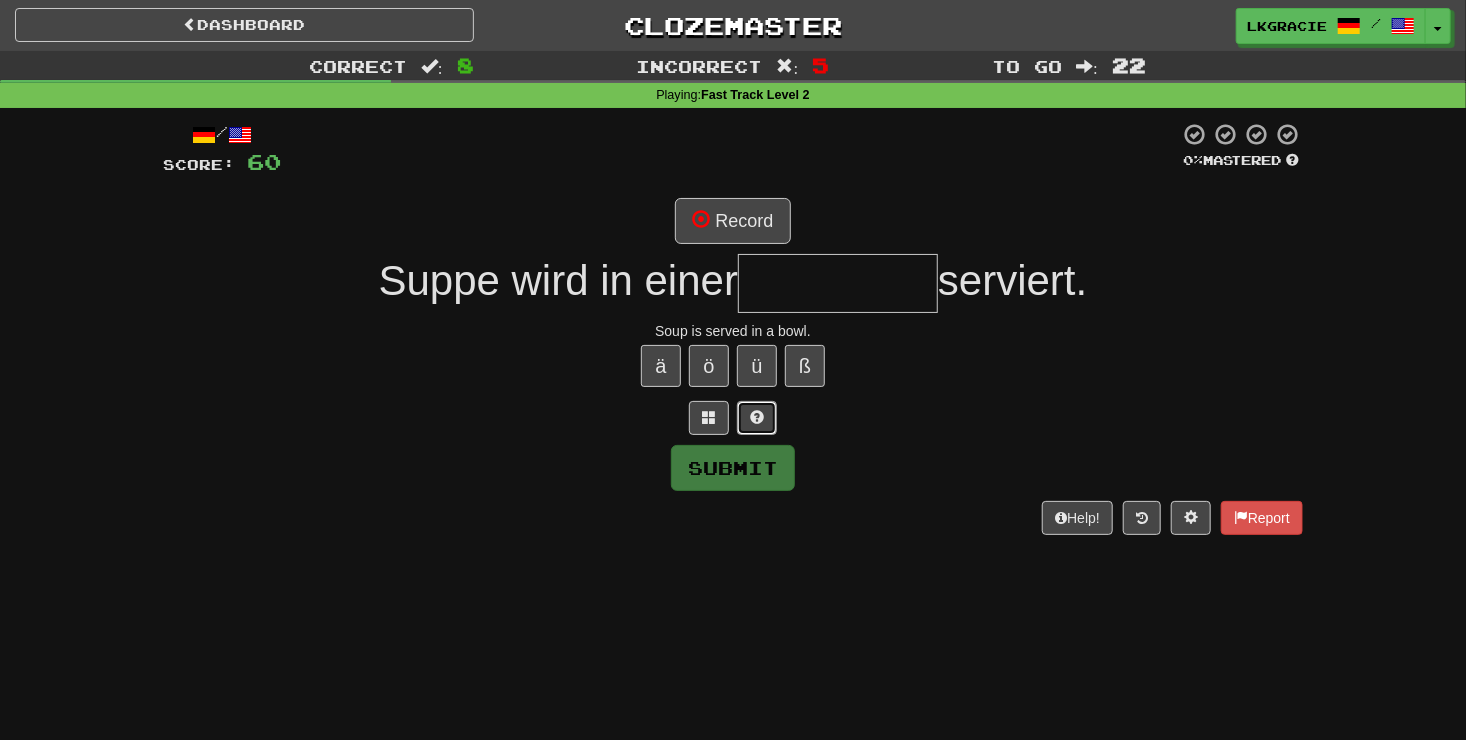 click at bounding box center (757, 417) 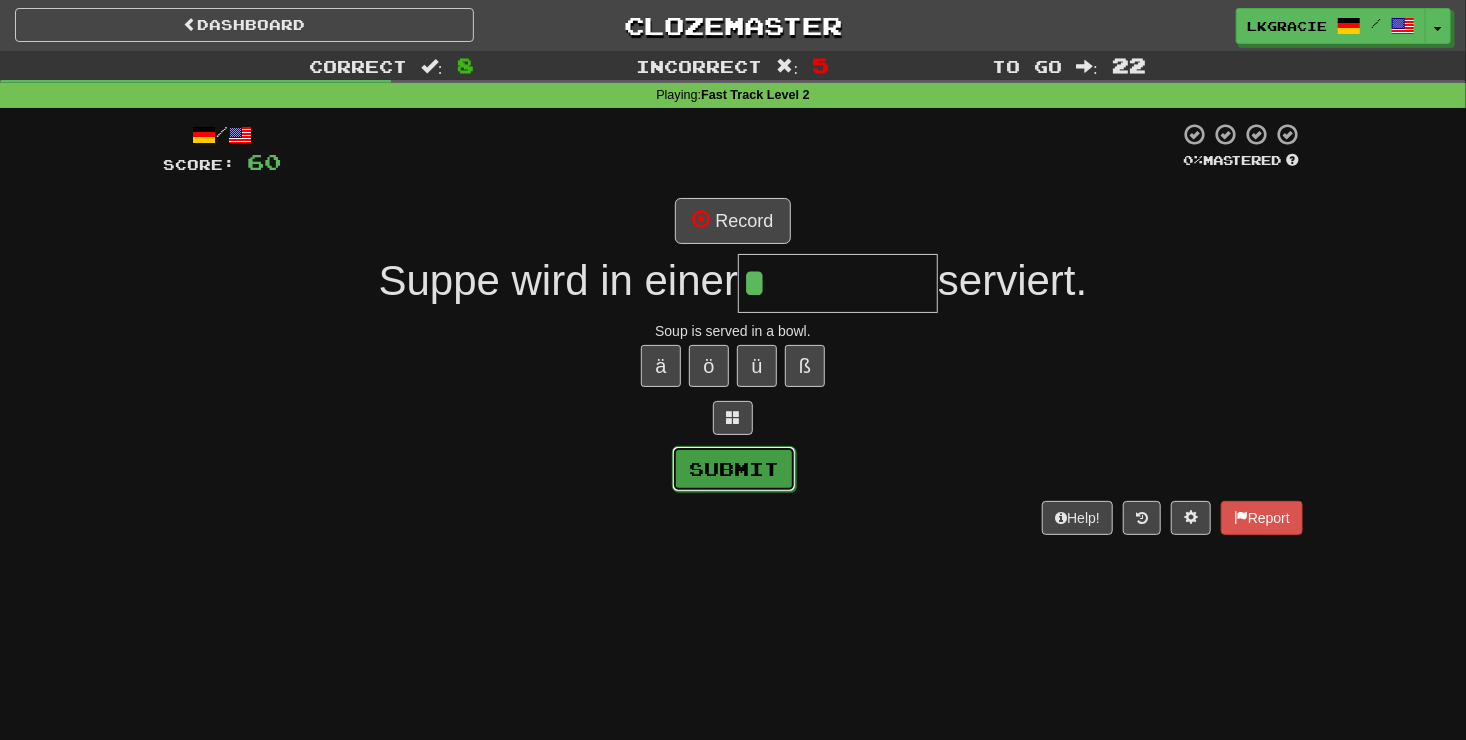 click on "Submit" at bounding box center (734, 469) 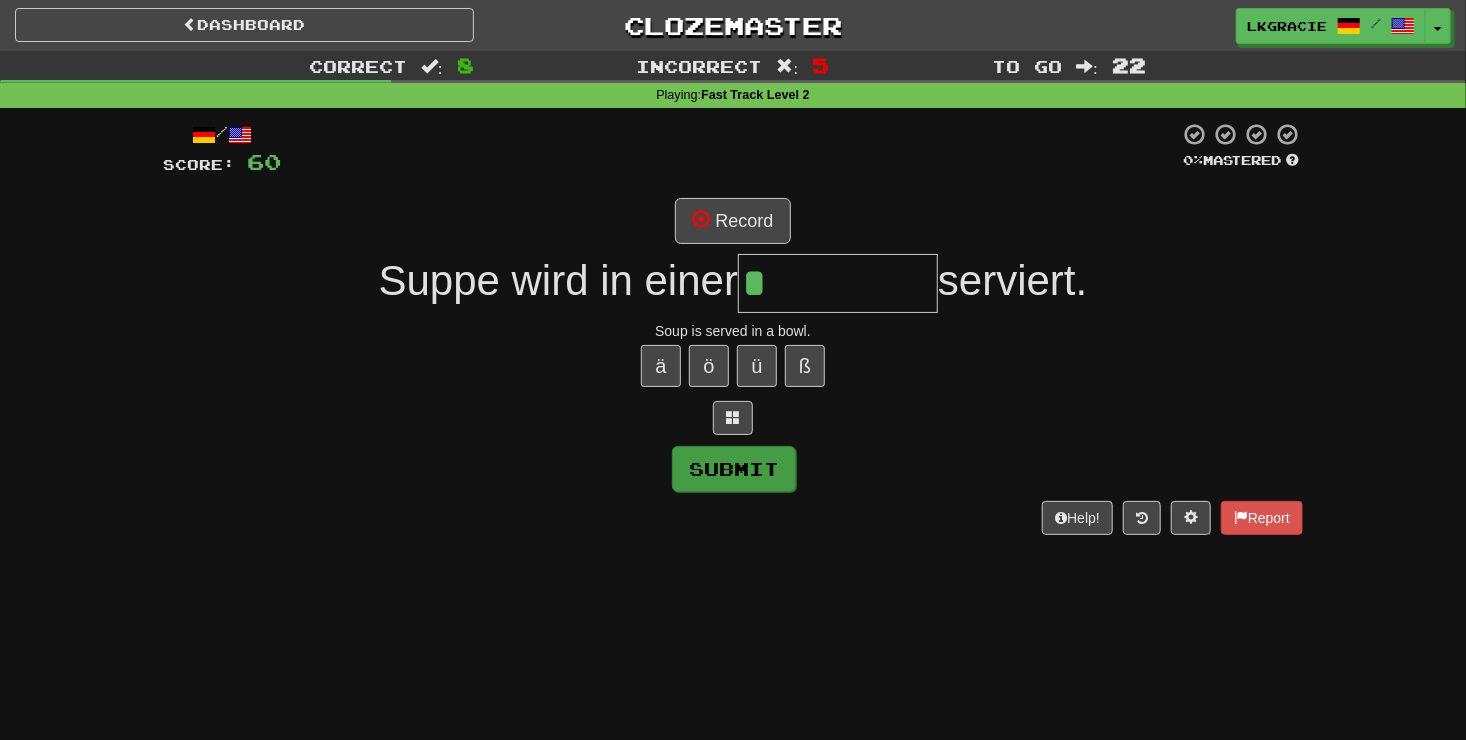 type on "********" 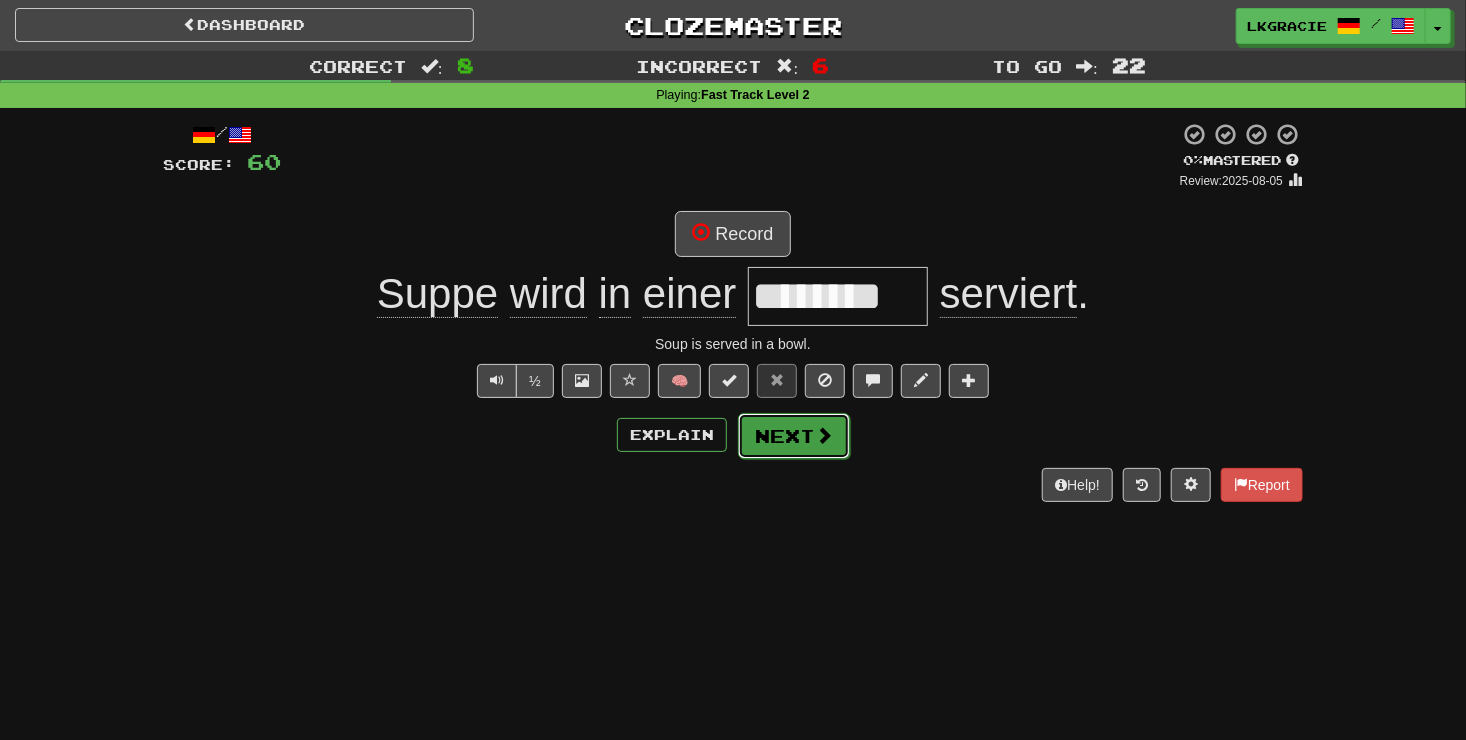click on "Next" at bounding box center (794, 436) 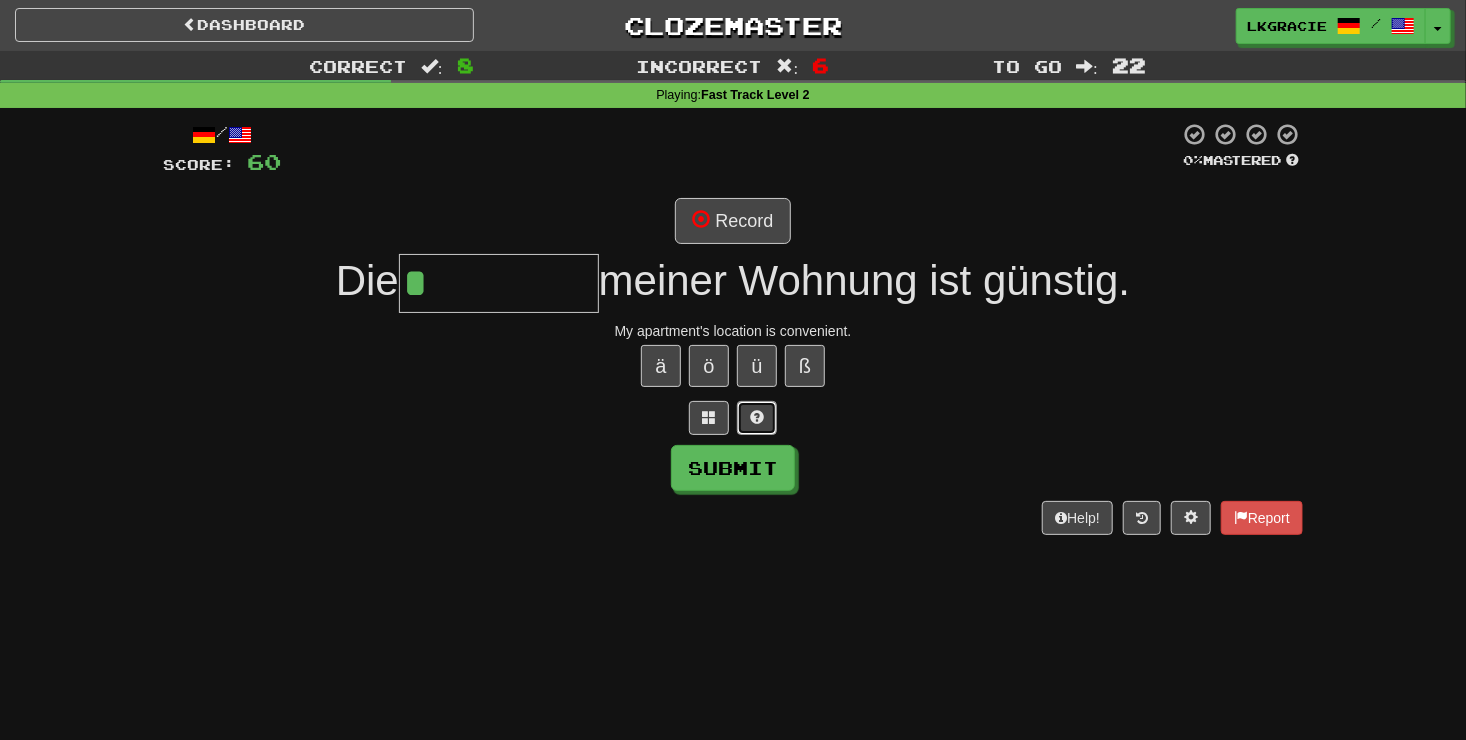 click at bounding box center [757, 417] 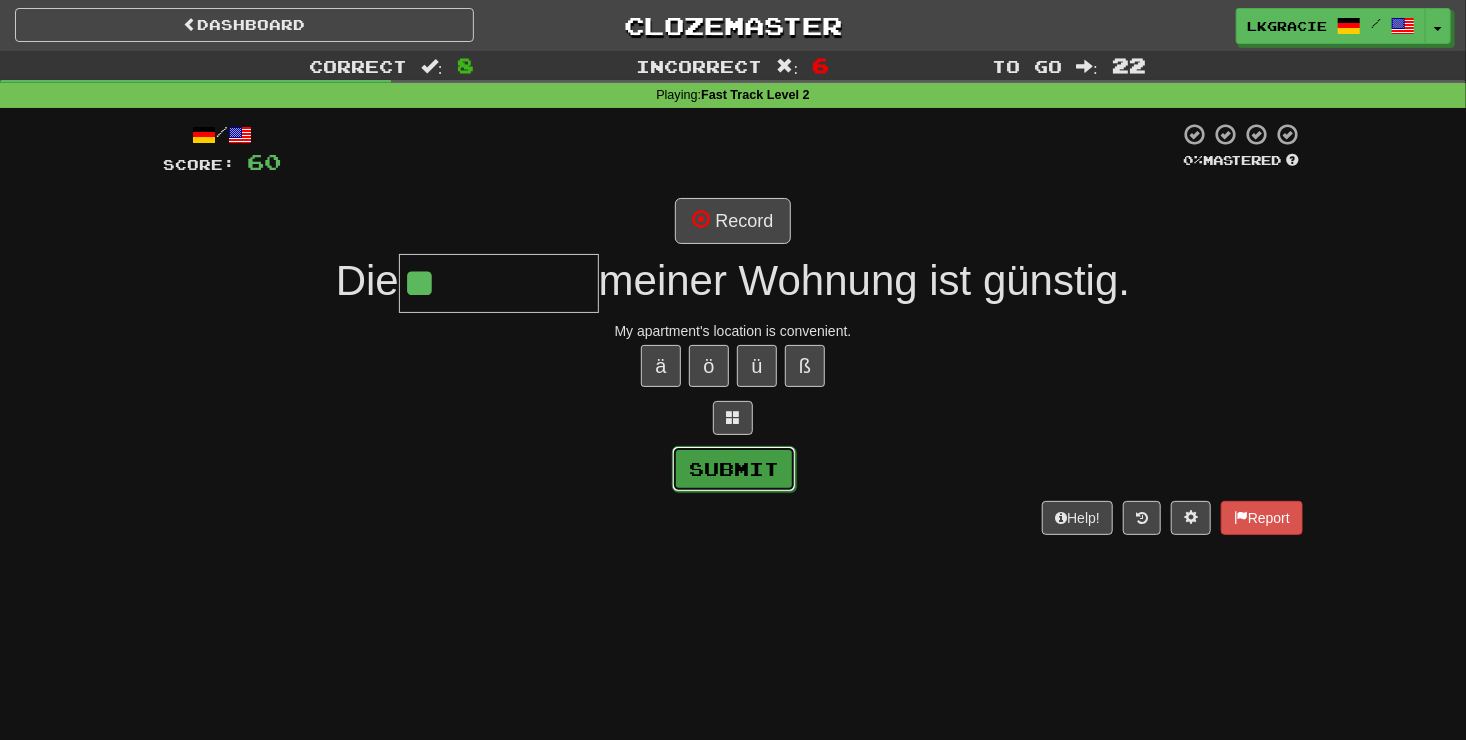 click on "Submit" at bounding box center [734, 469] 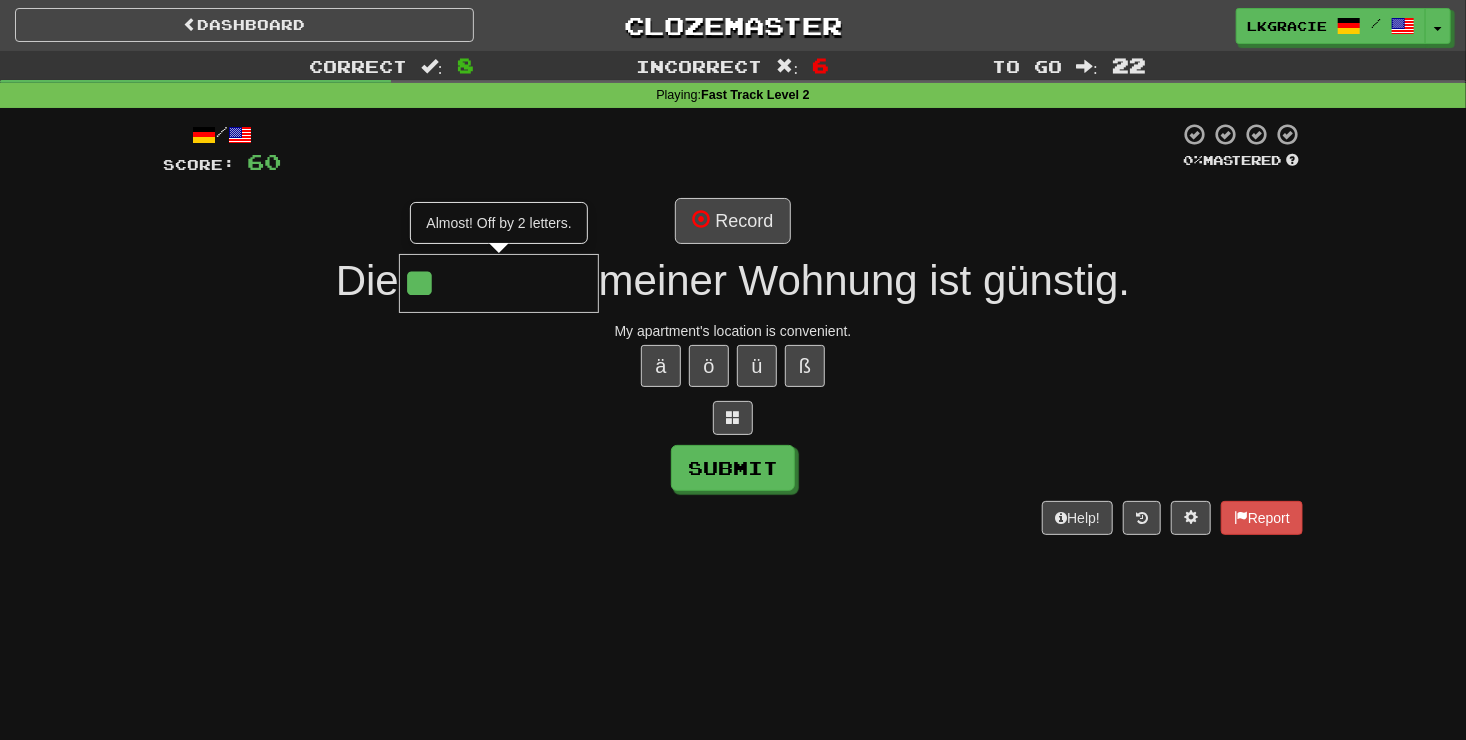 click on "**" at bounding box center (499, 283) 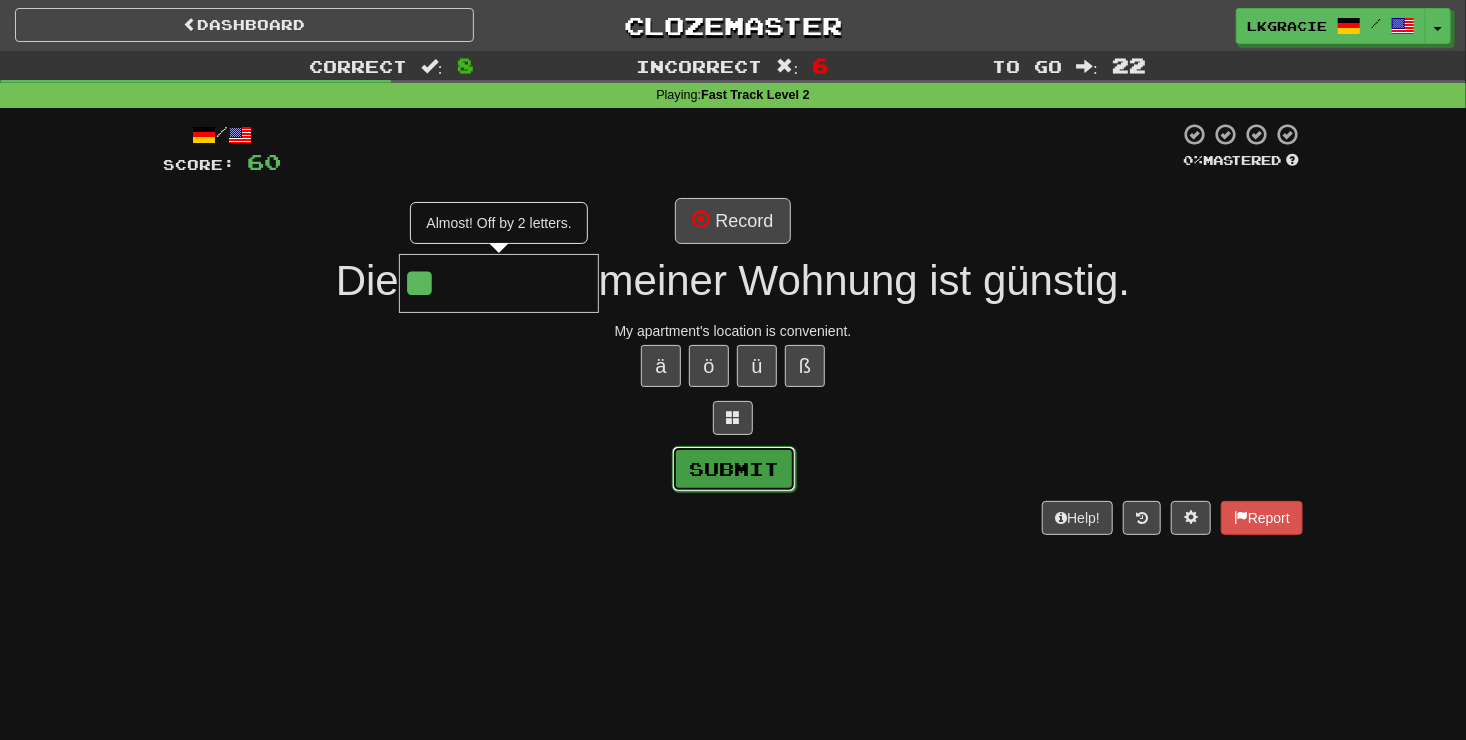 click on "Submit" at bounding box center [734, 469] 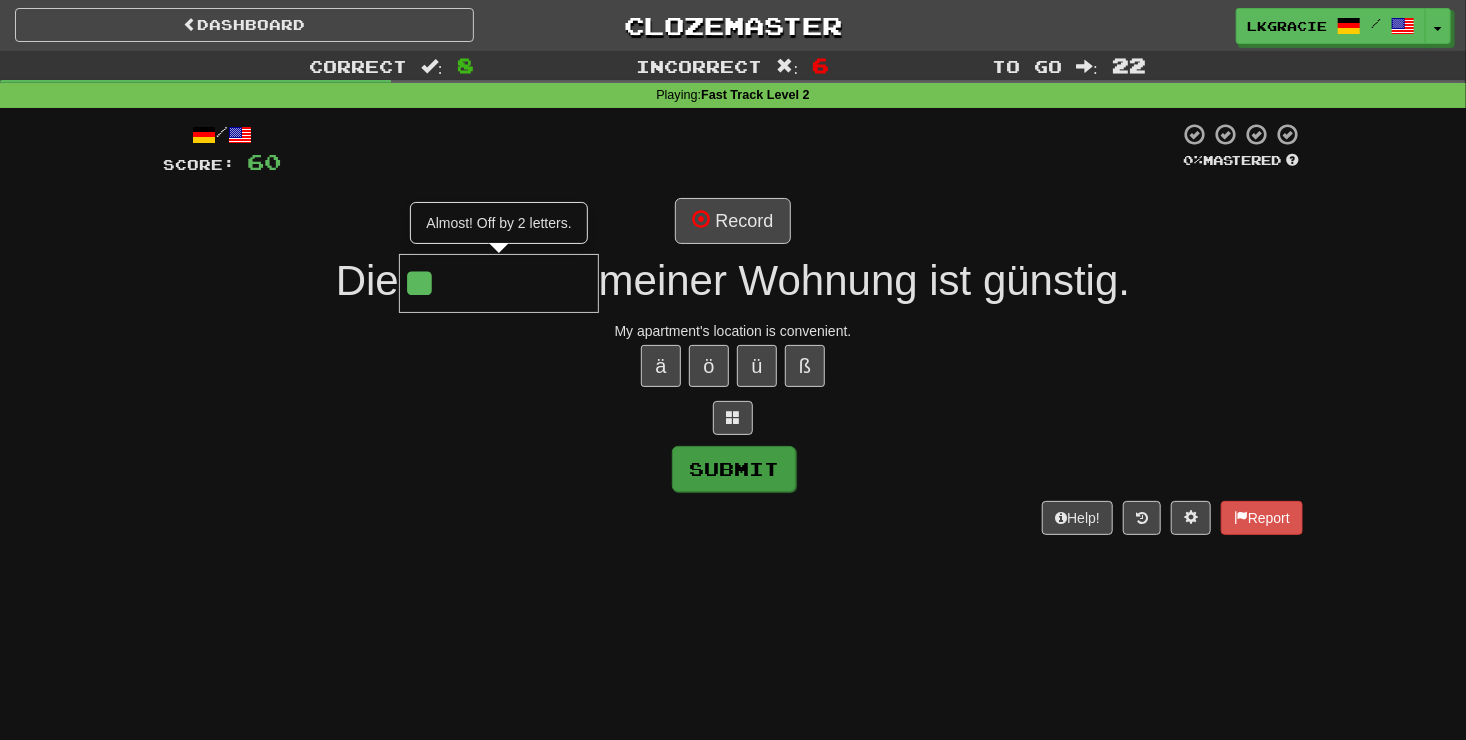 type on "****" 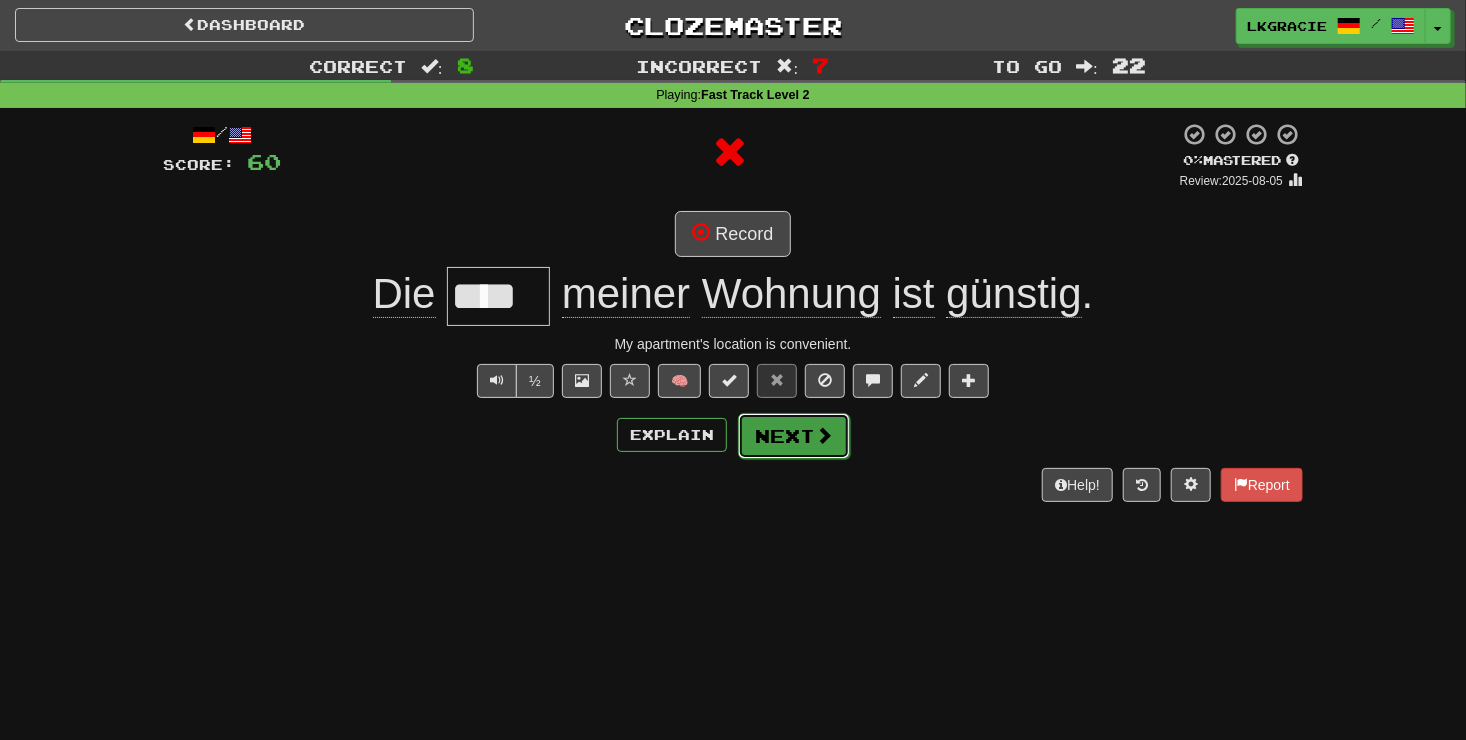 click on "Next" at bounding box center [794, 436] 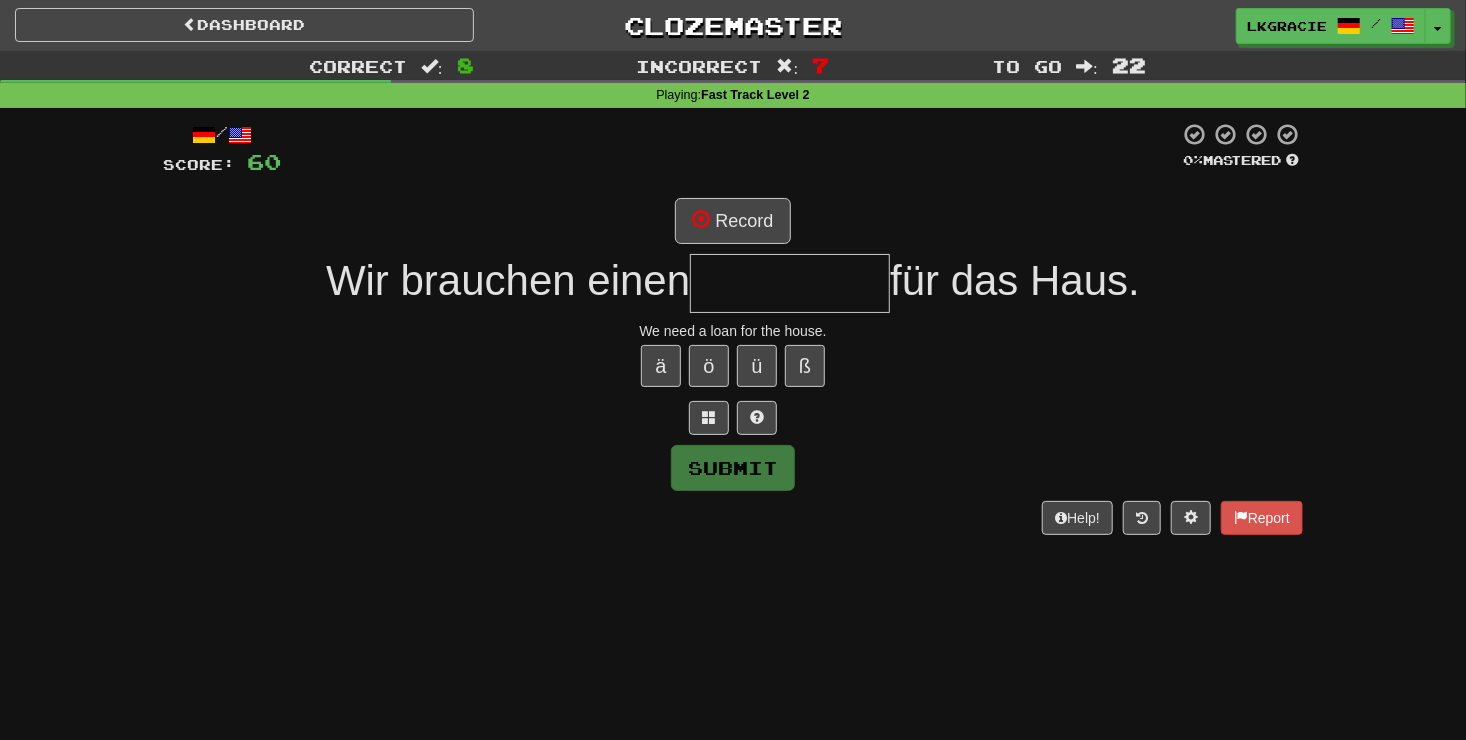 type on "*" 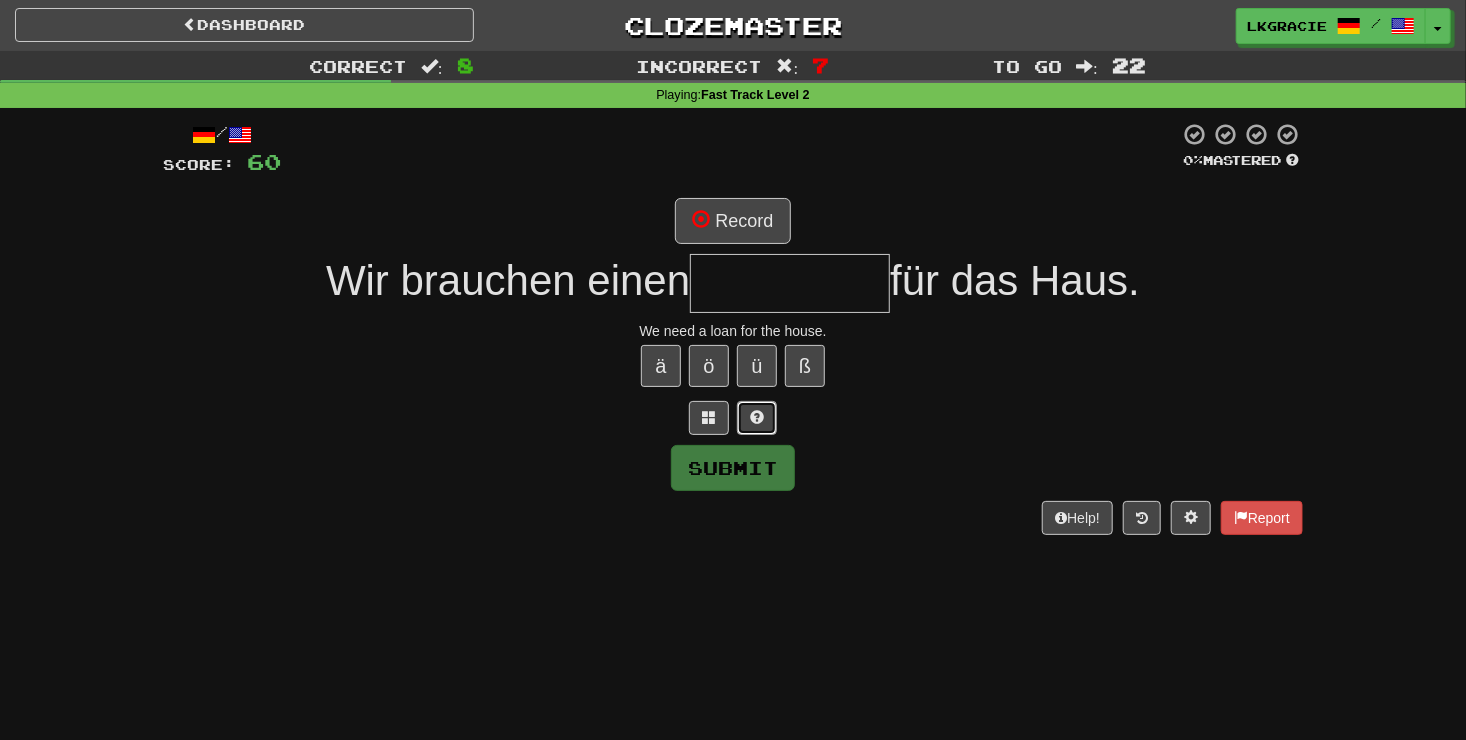 click at bounding box center [757, 418] 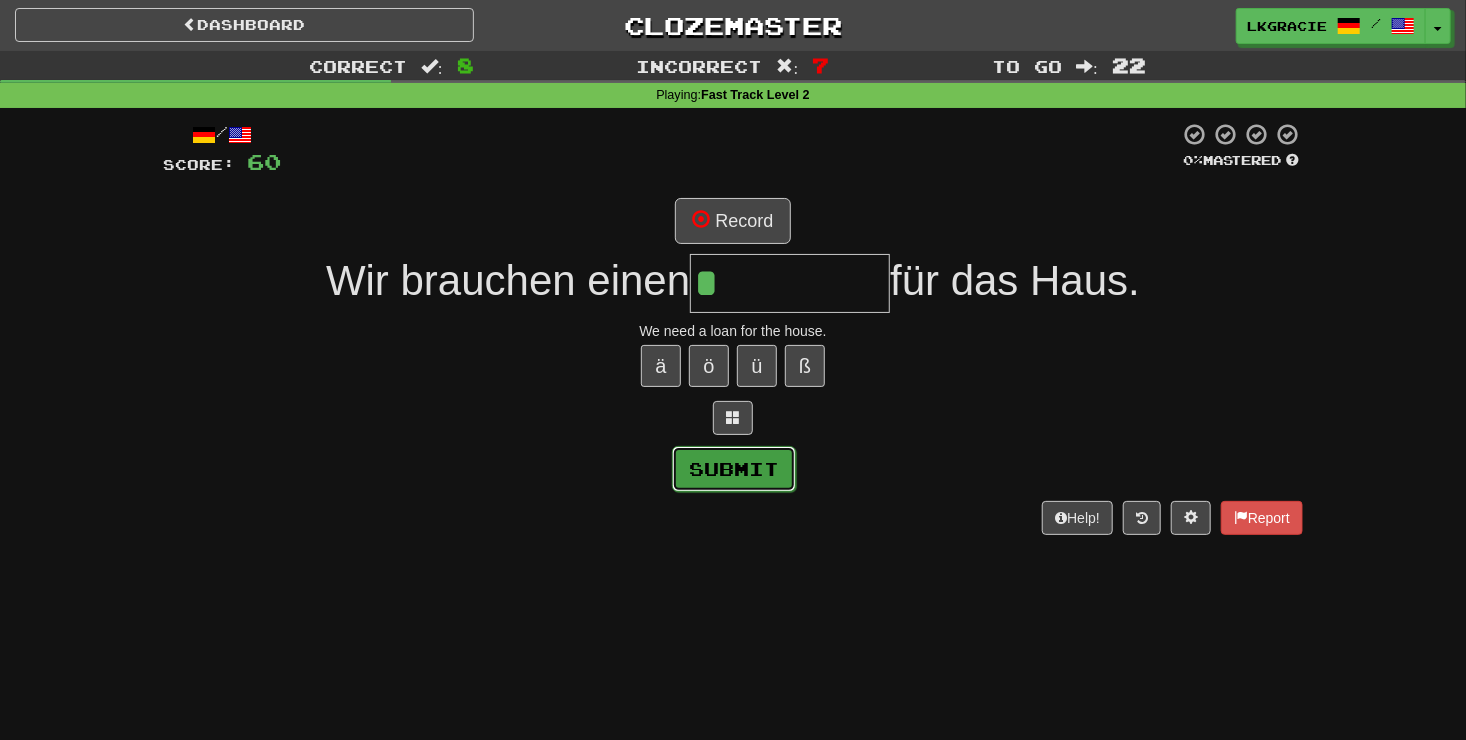 click on "Submit" at bounding box center [734, 469] 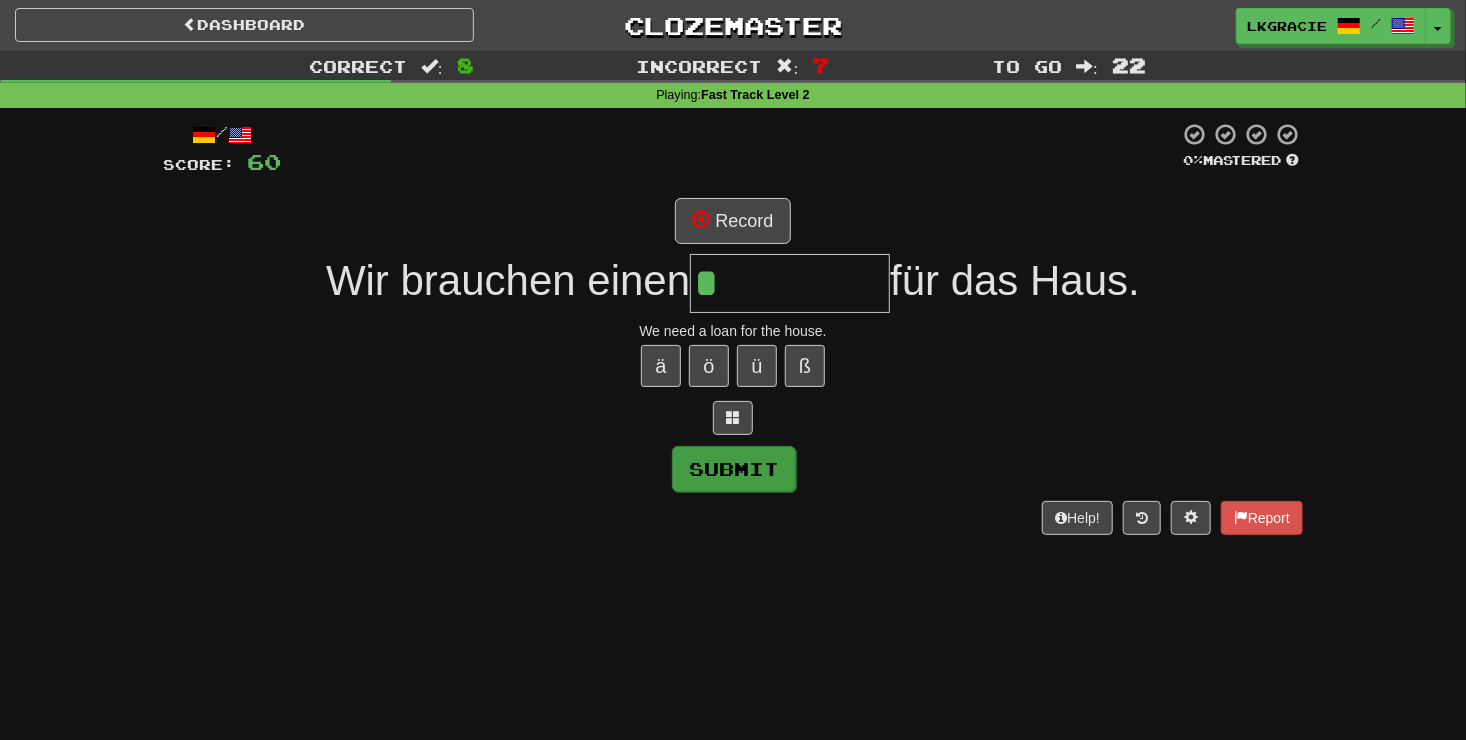 type on "******" 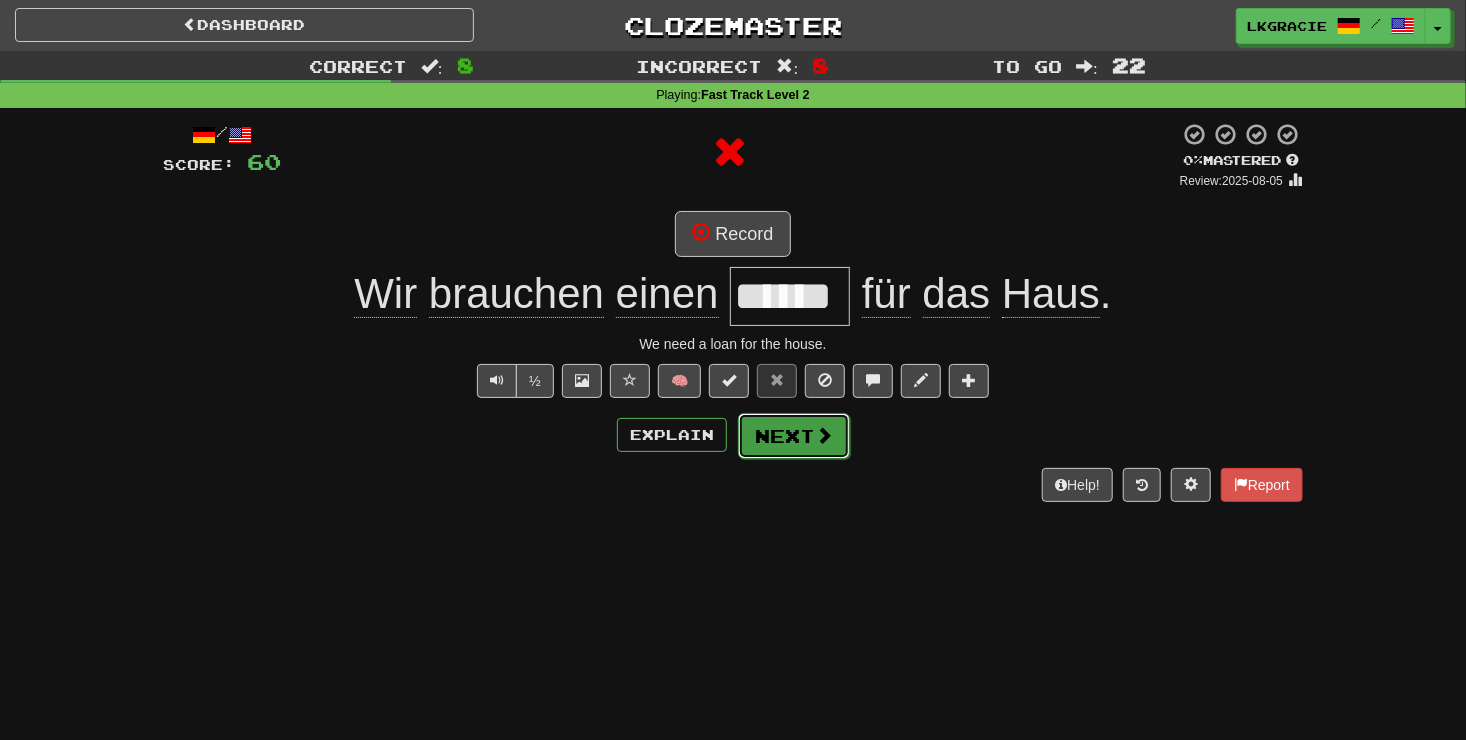 click on "Next" at bounding box center [794, 436] 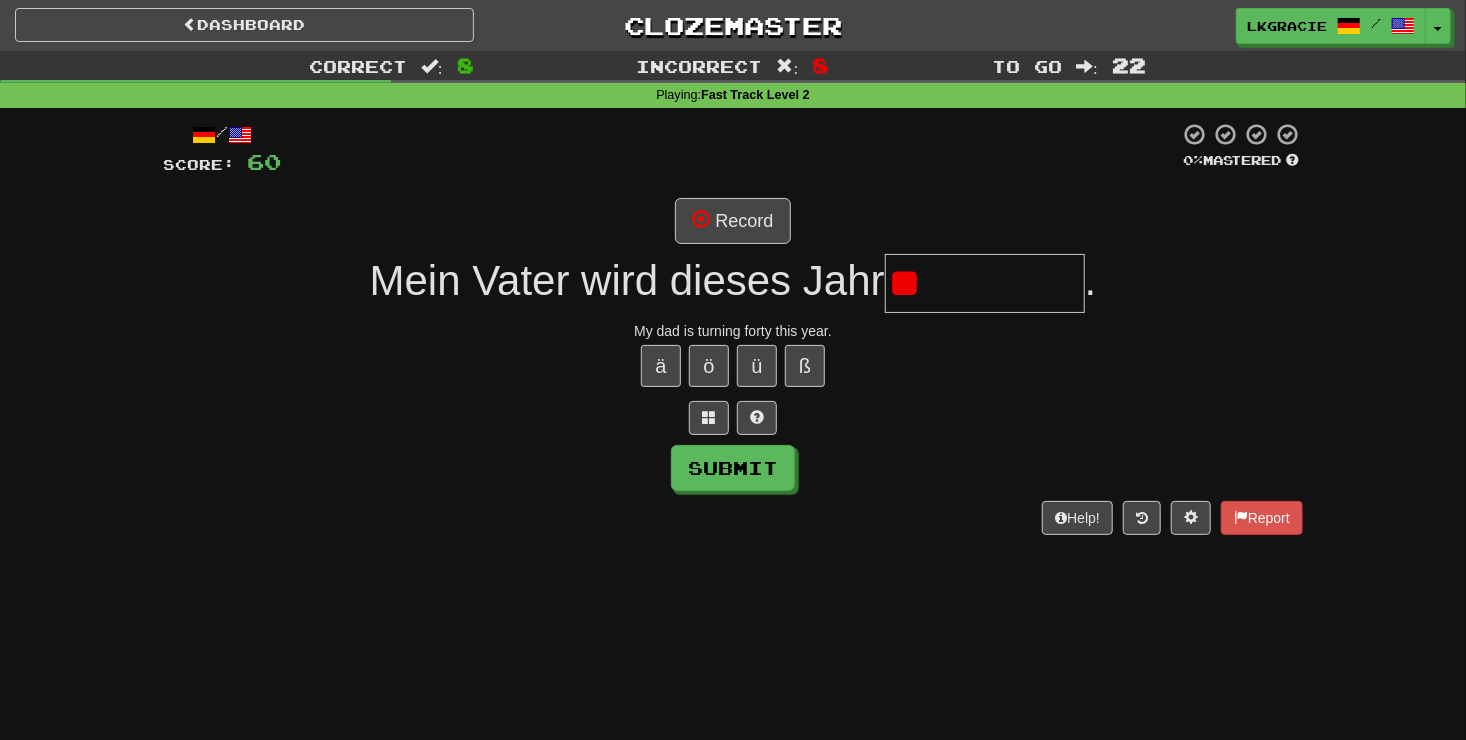 type on "*" 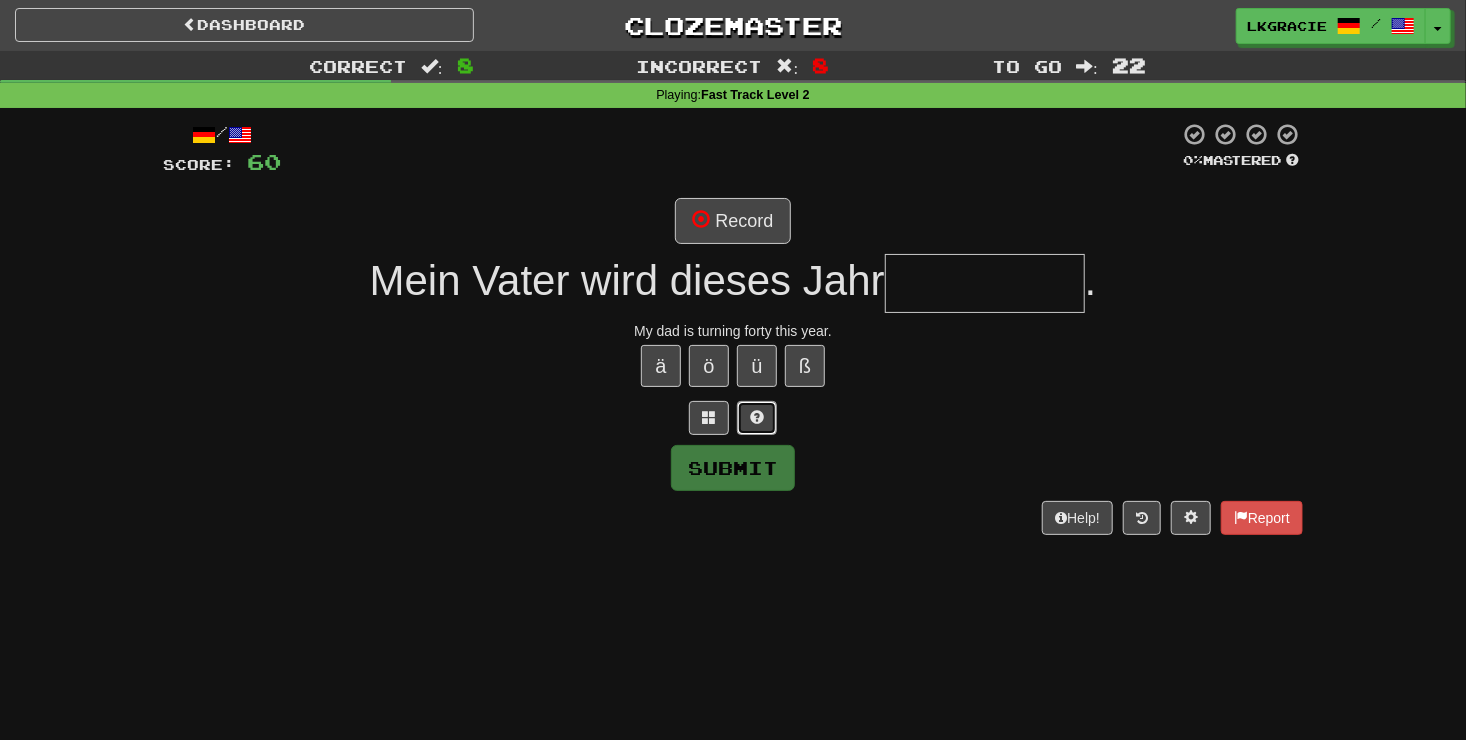 click at bounding box center (757, 417) 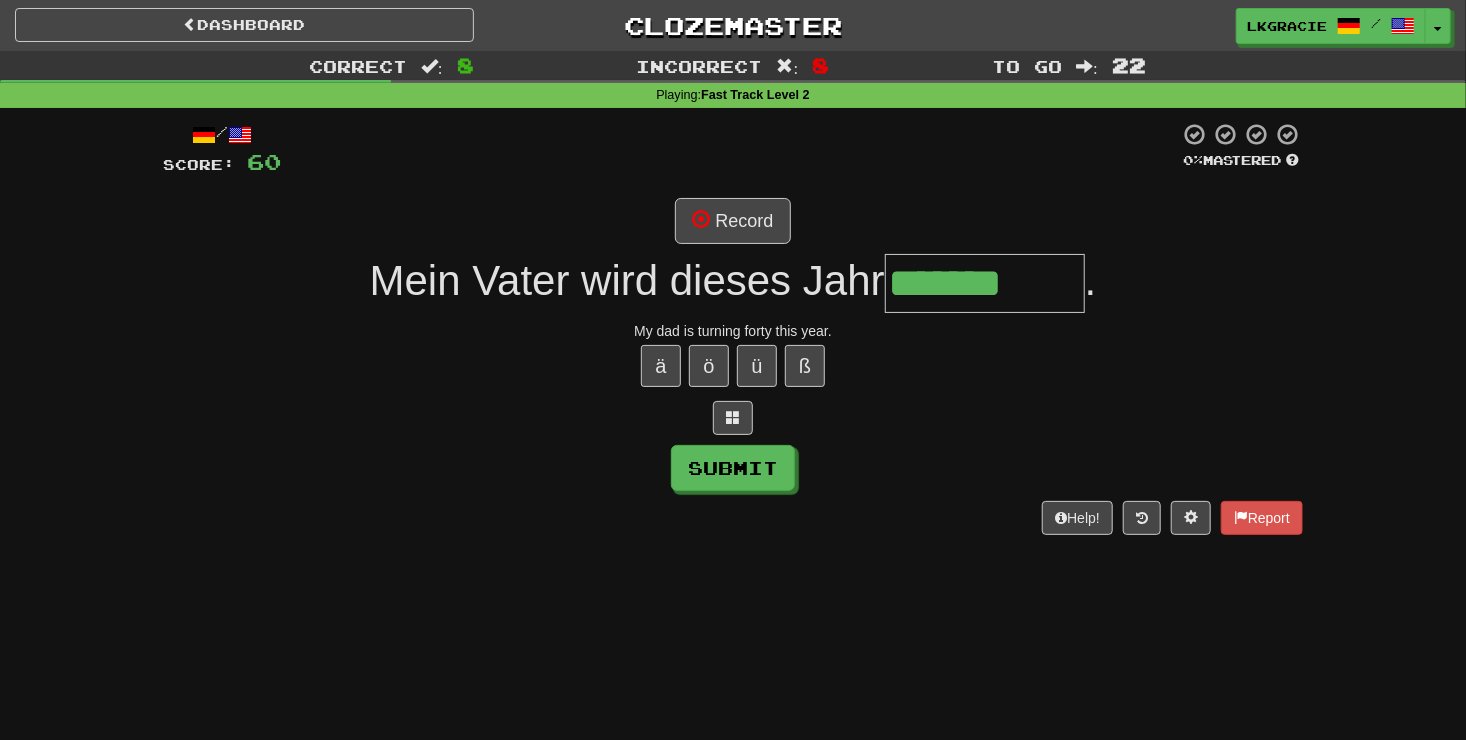 type on "*******" 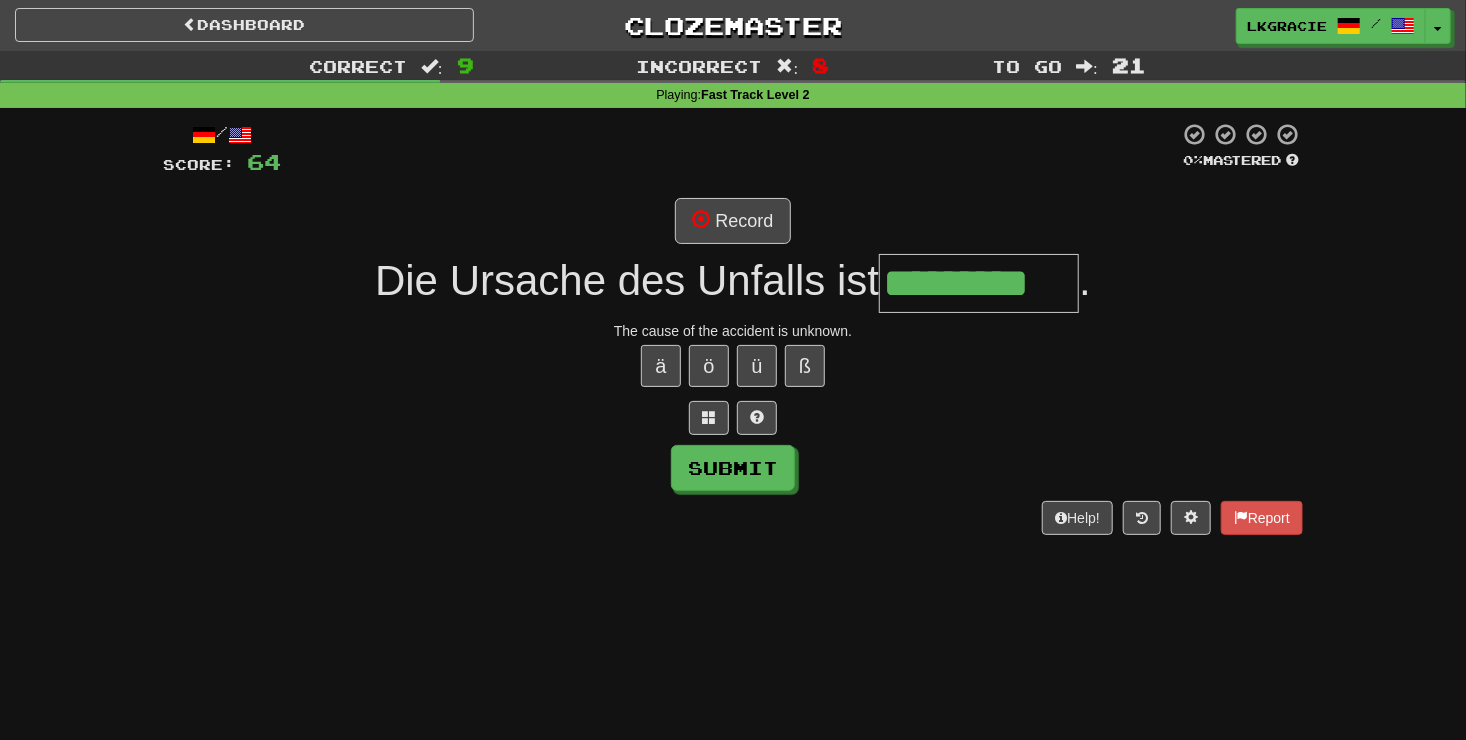 scroll, scrollTop: 0, scrollLeft: 3, axis: horizontal 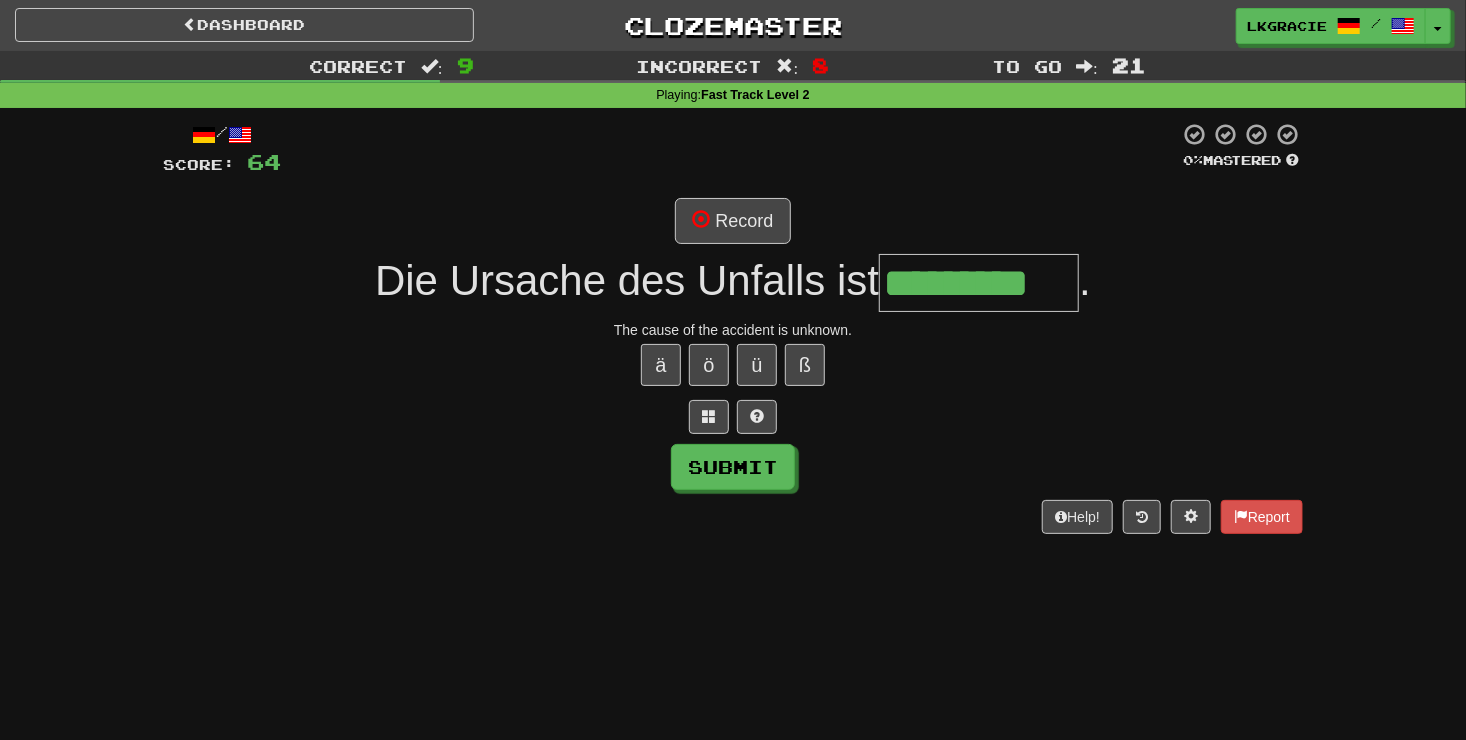 type on "*********" 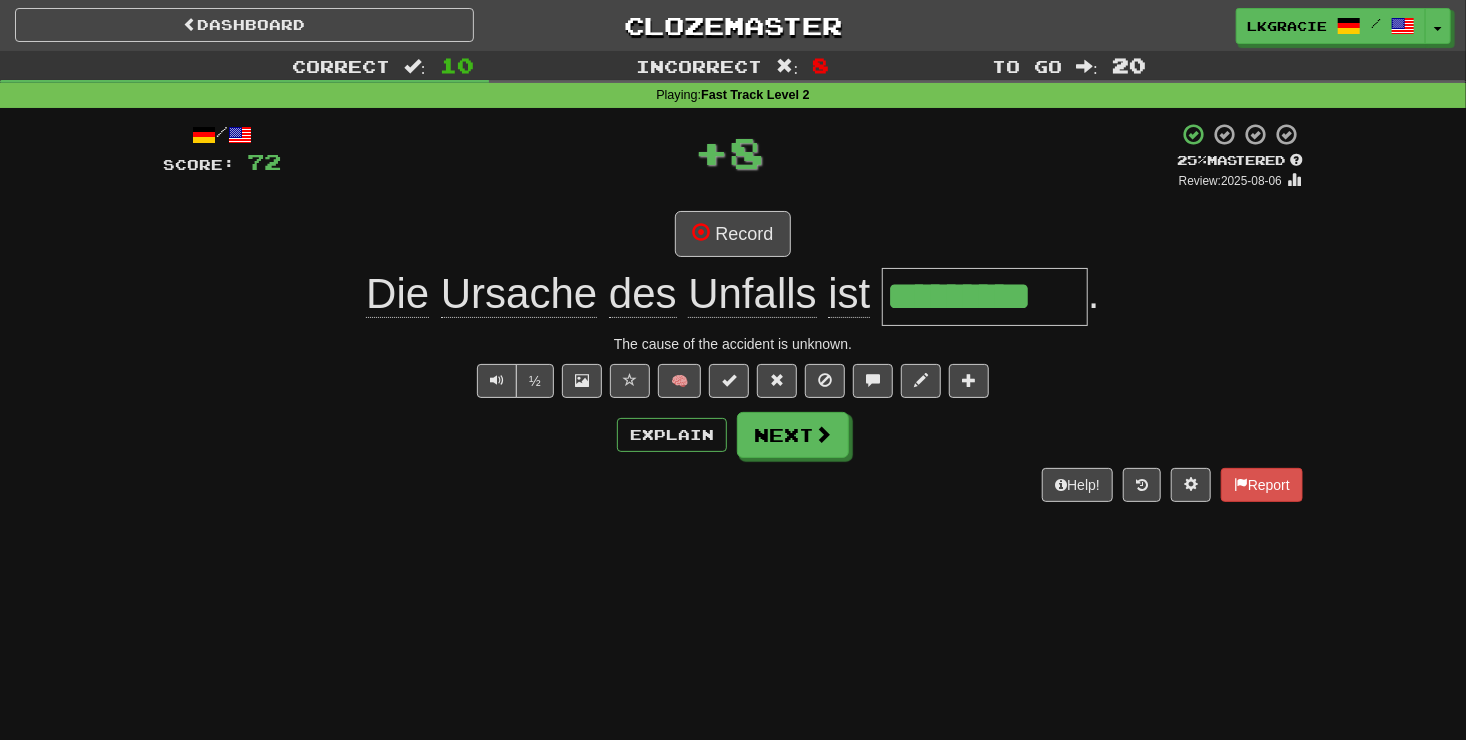 scroll, scrollTop: 0, scrollLeft: 0, axis: both 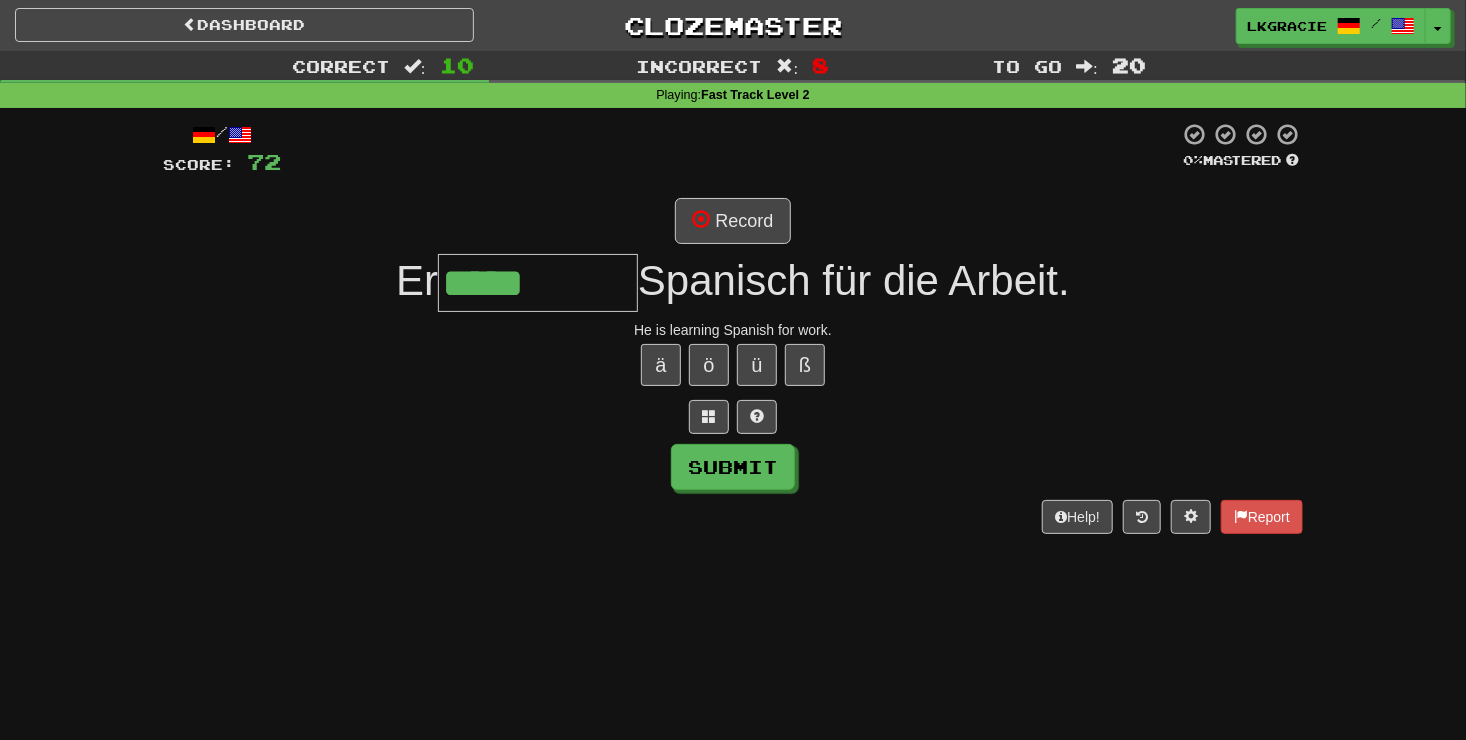 type on "*****" 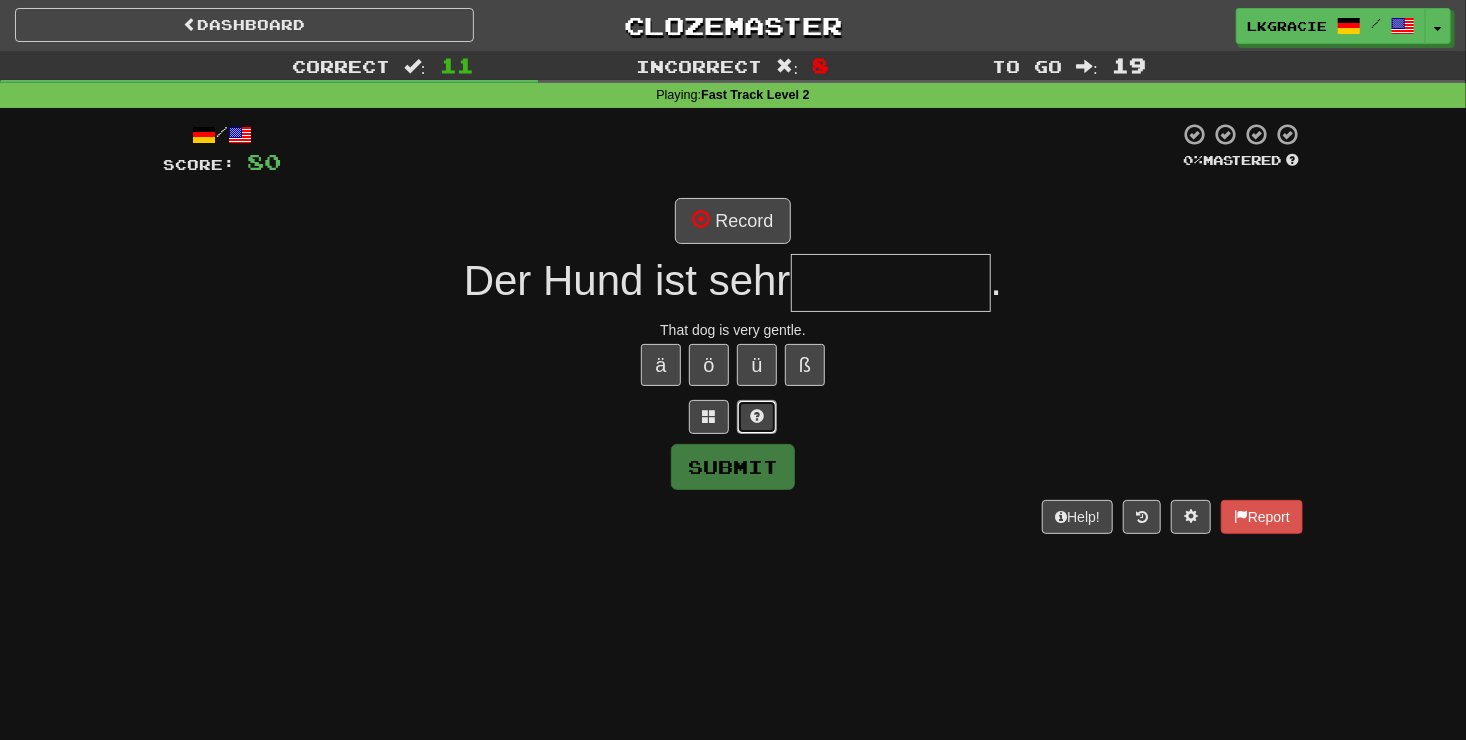 click at bounding box center [757, 417] 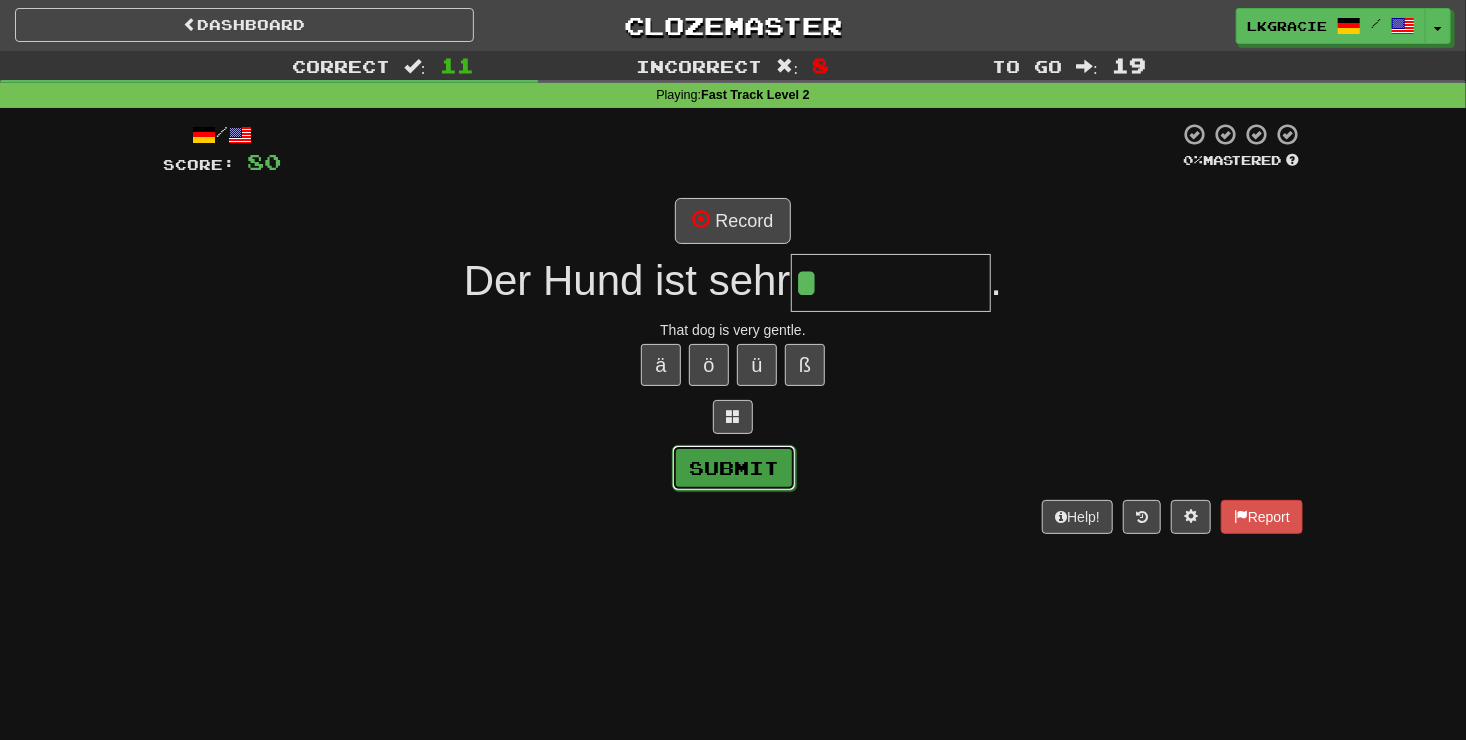 click on "Submit" at bounding box center (734, 468) 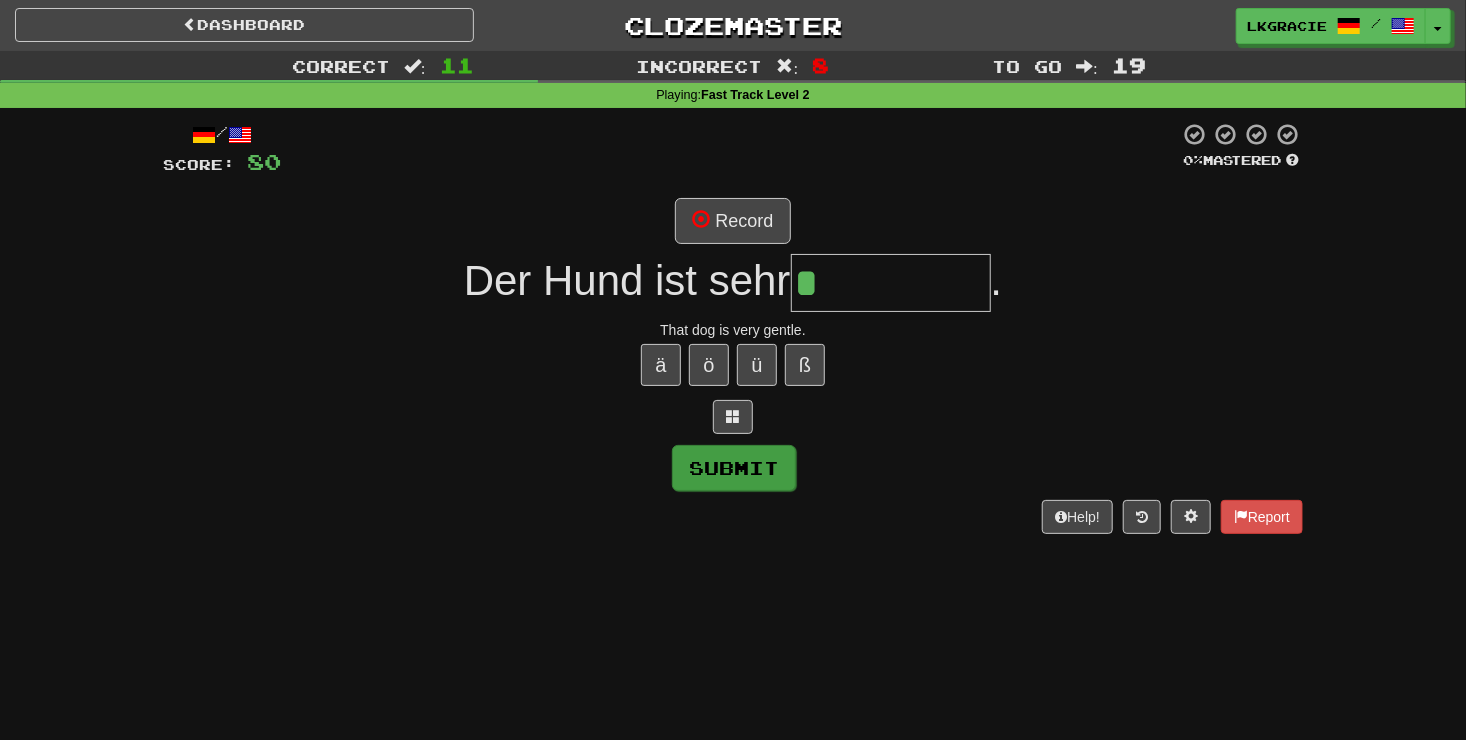 type on "*****" 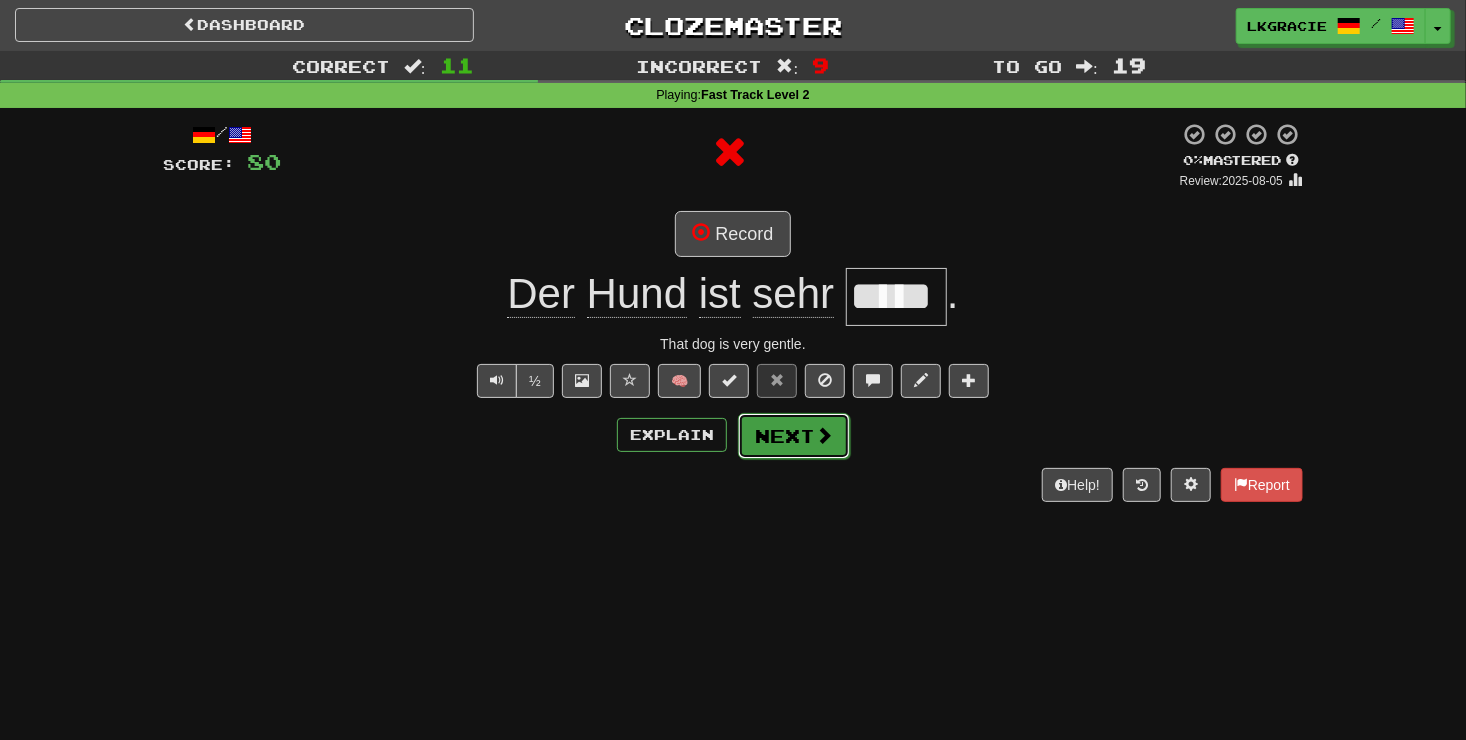 click on "Next" at bounding box center (794, 436) 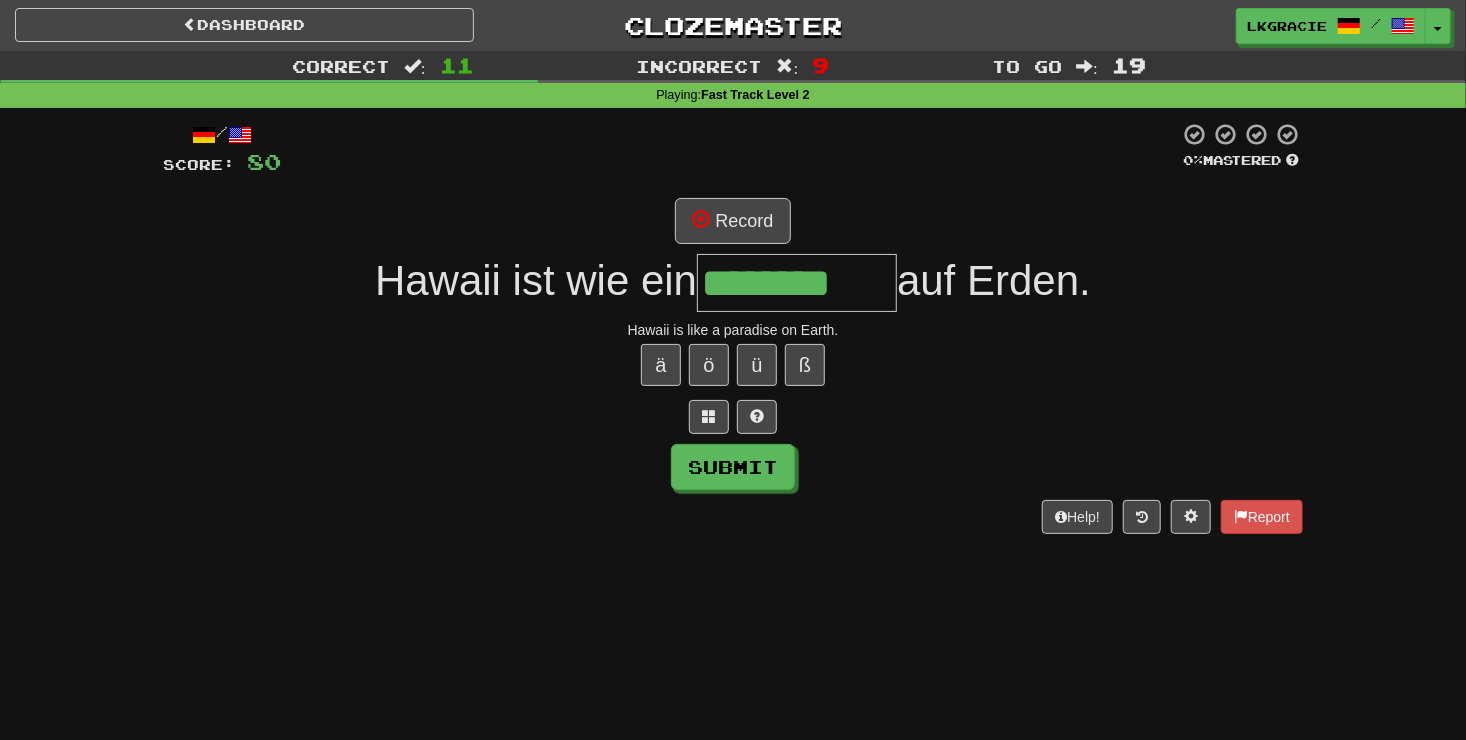 type on "********" 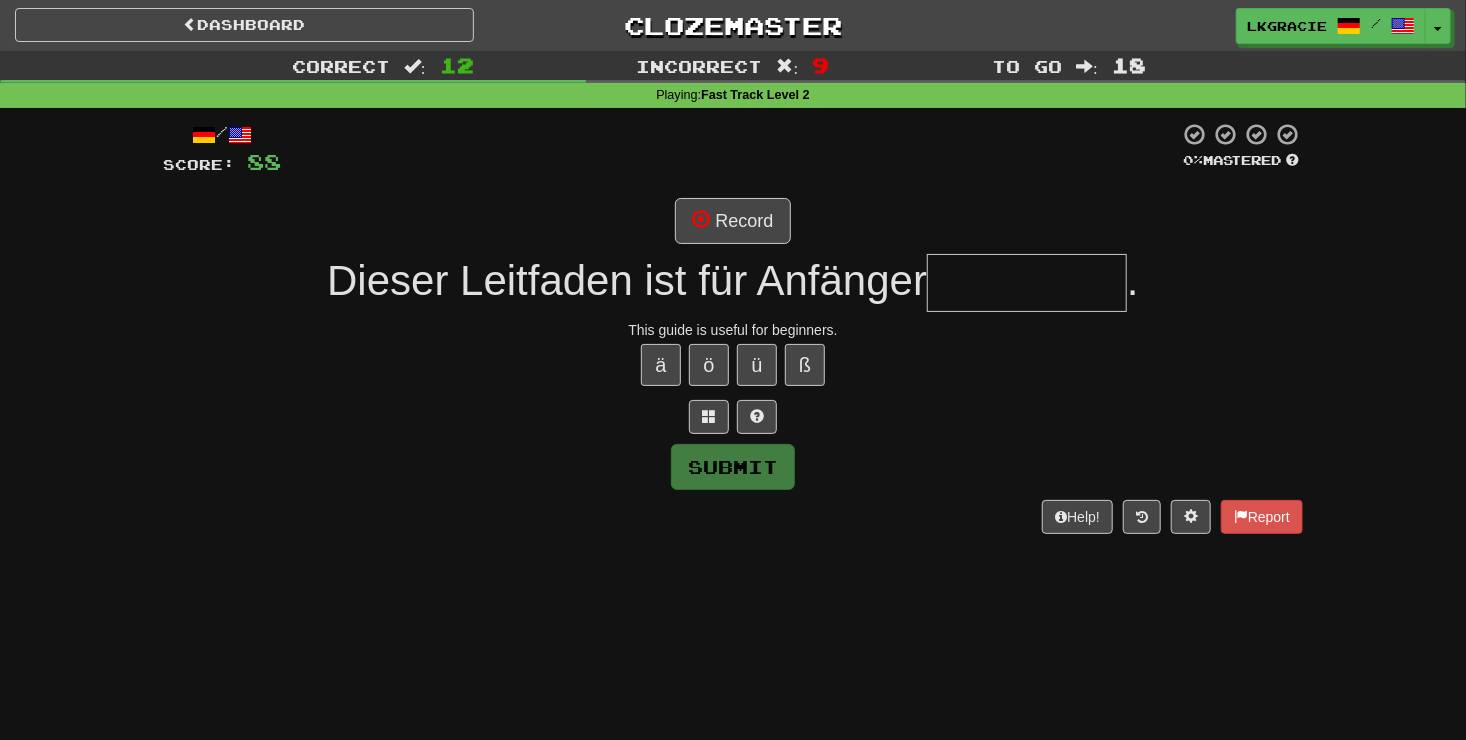 type on "*" 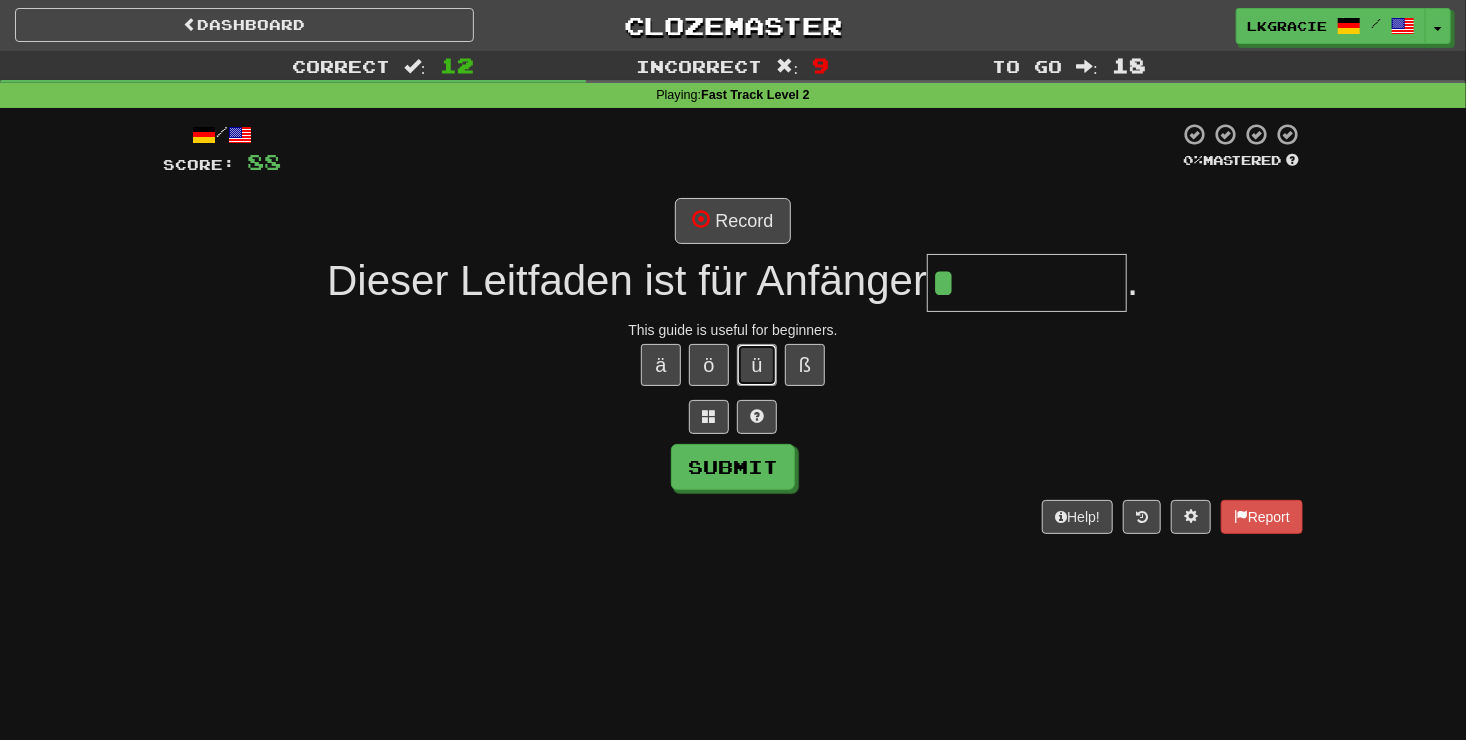 click on "ü" at bounding box center [757, 365] 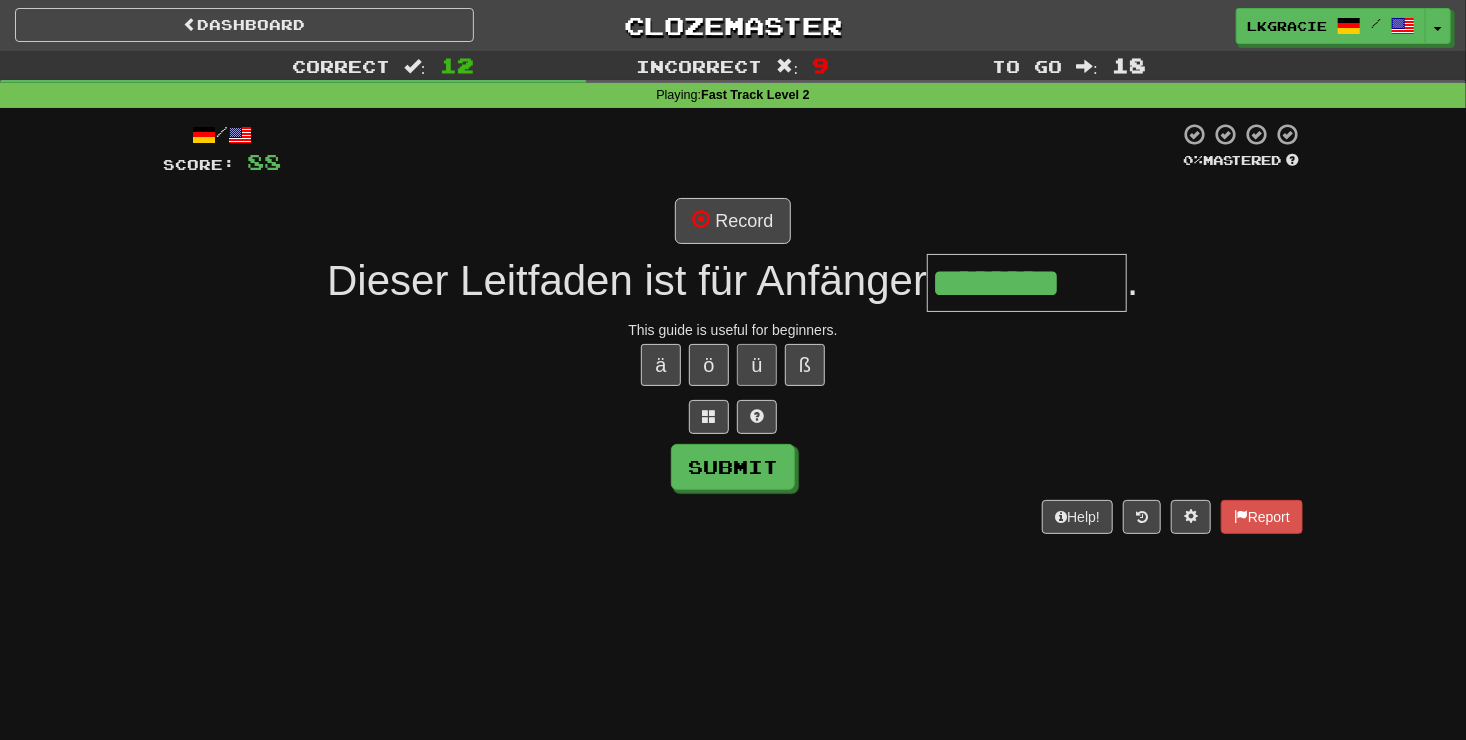 type on "********" 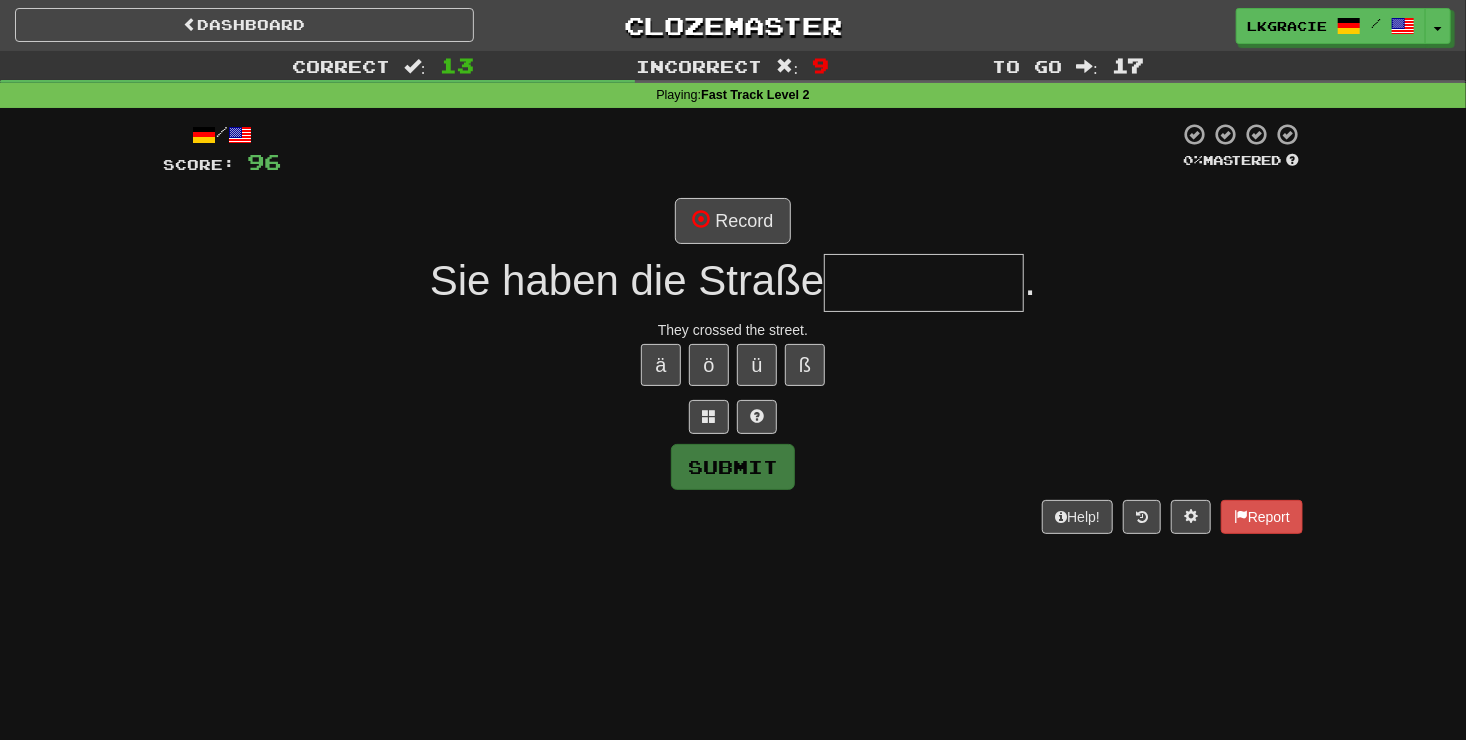 type on "*" 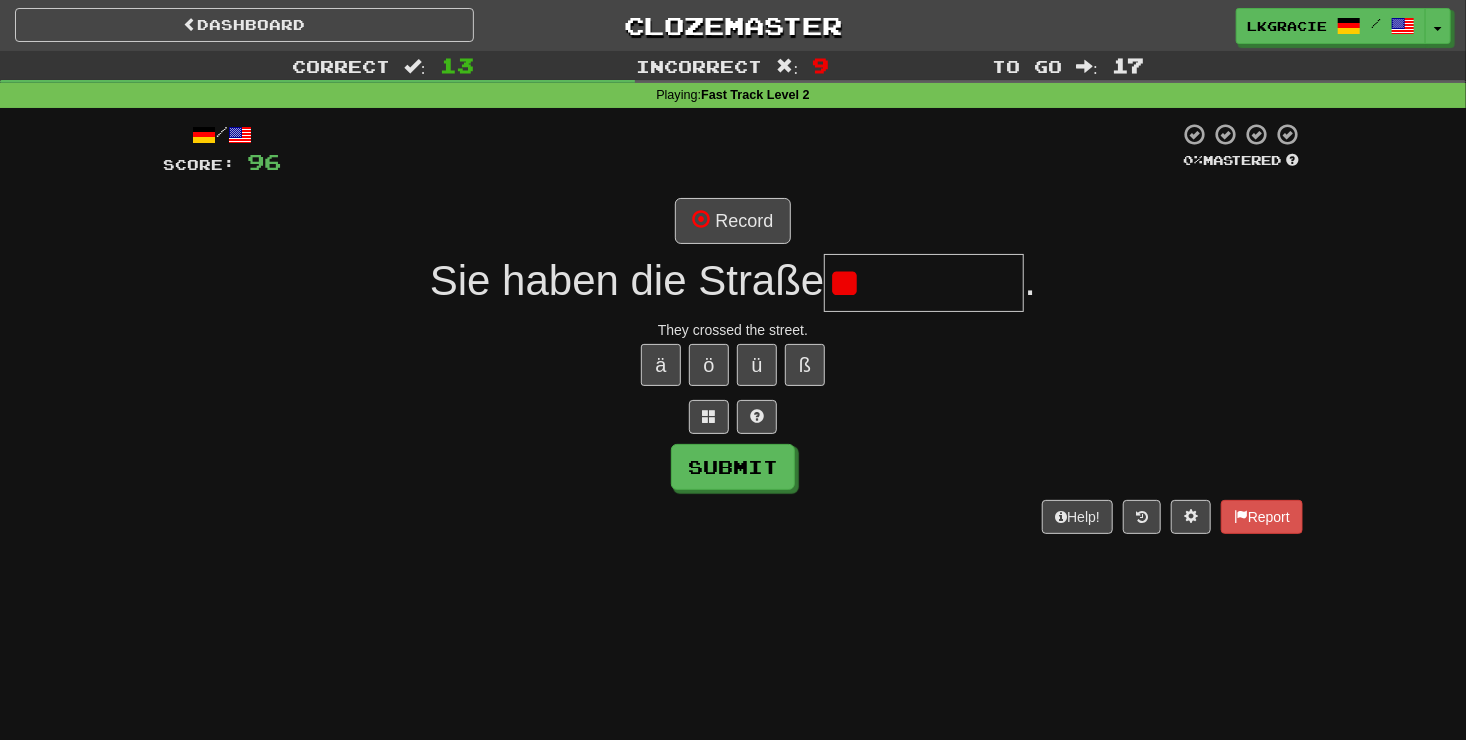 type on "*" 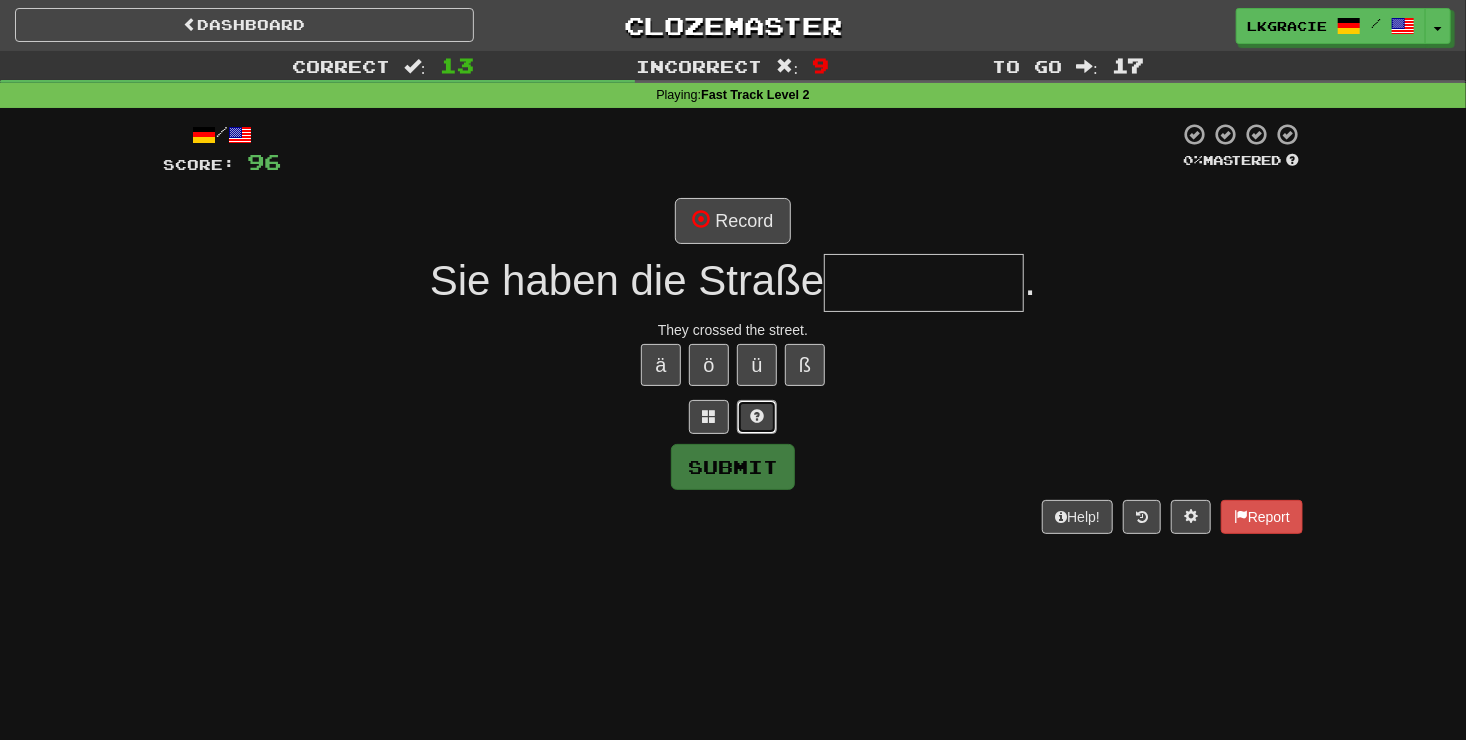 click at bounding box center (757, 416) 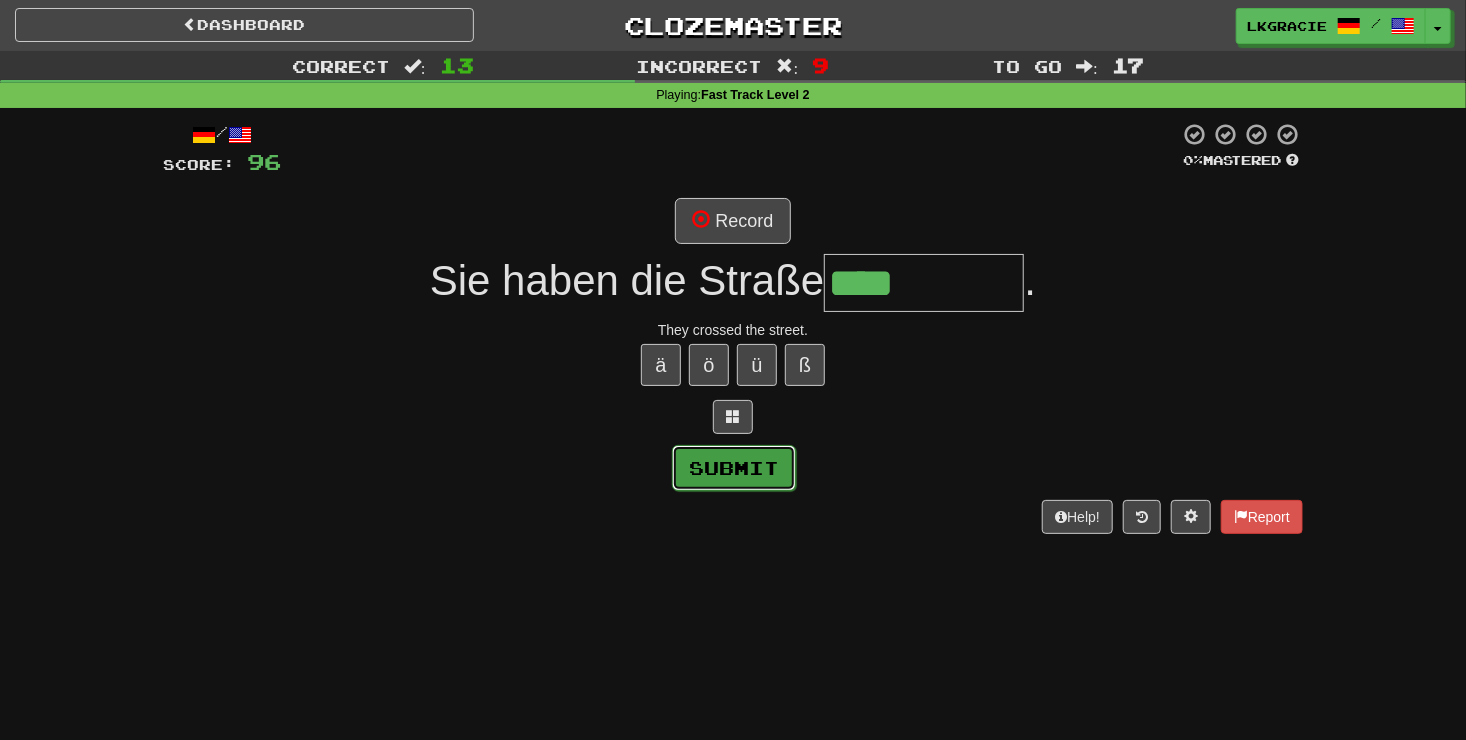 click on "Submit" at bounding box center (734, 468) 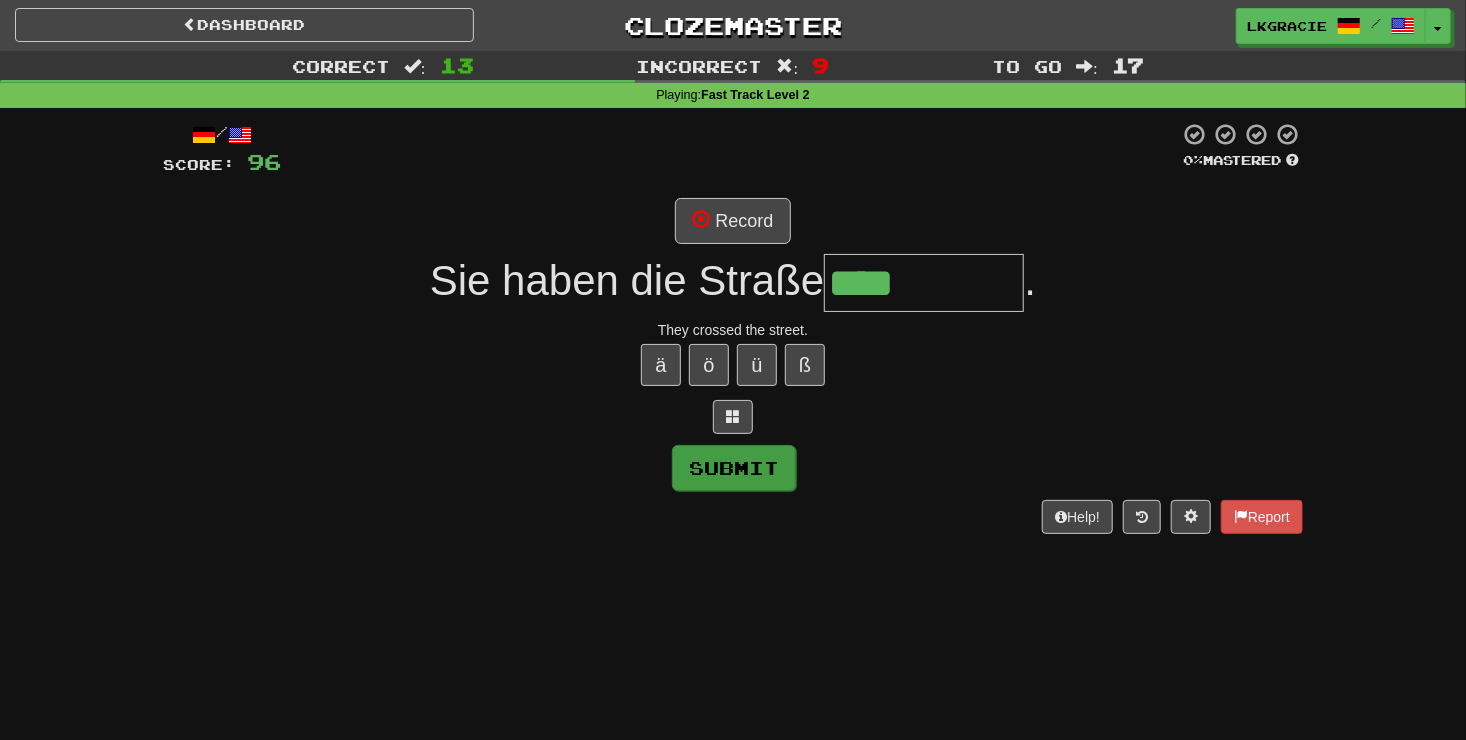 type on "*********" 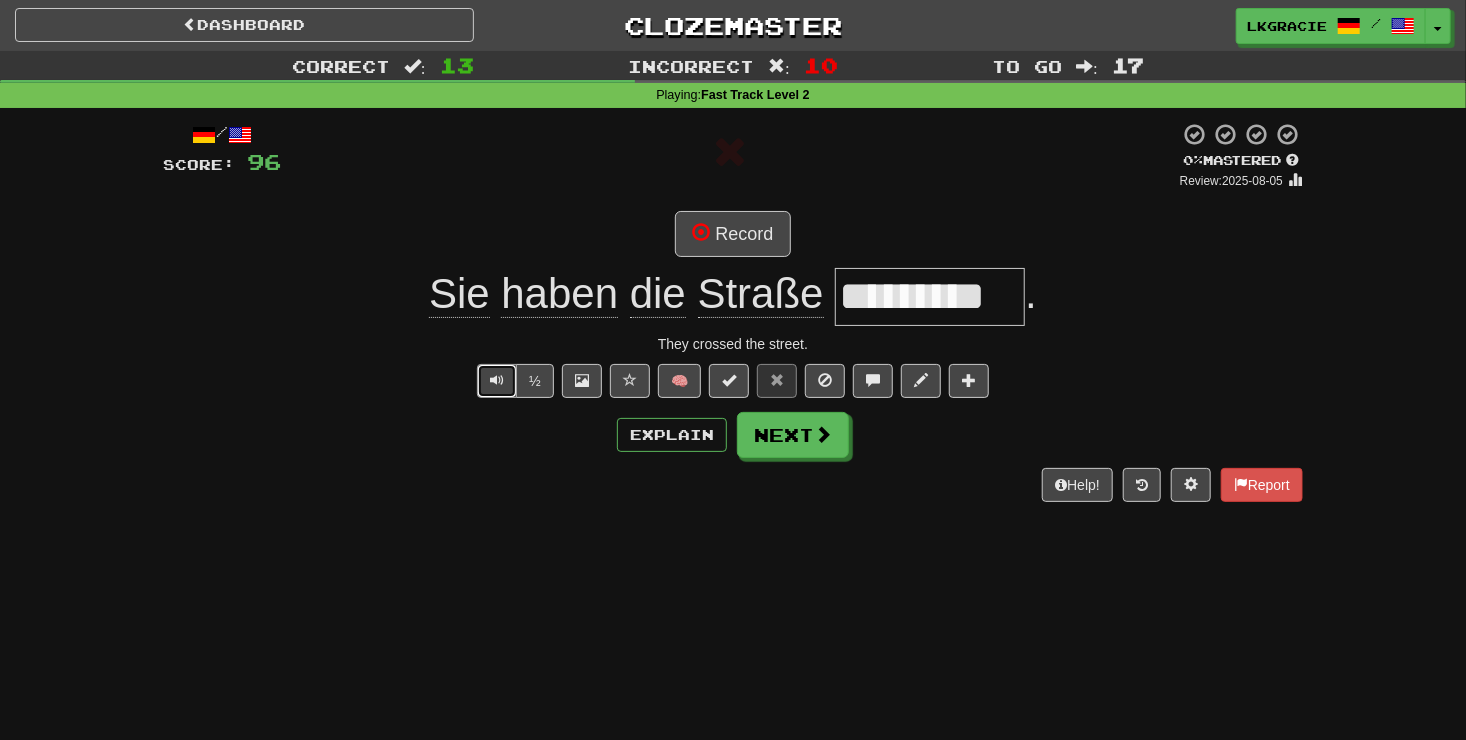 click at bounding box center [497, 380] 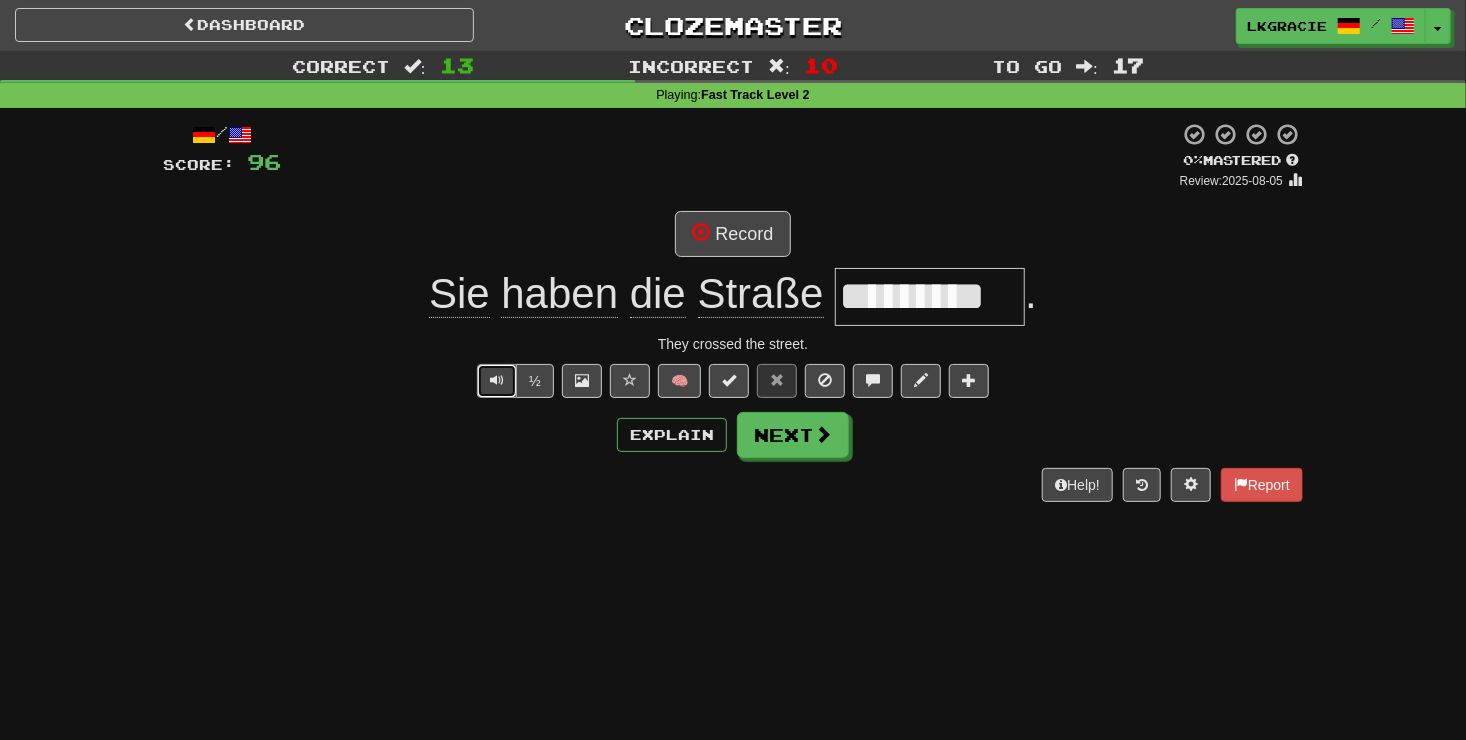 click at bounding box center [497, 380] 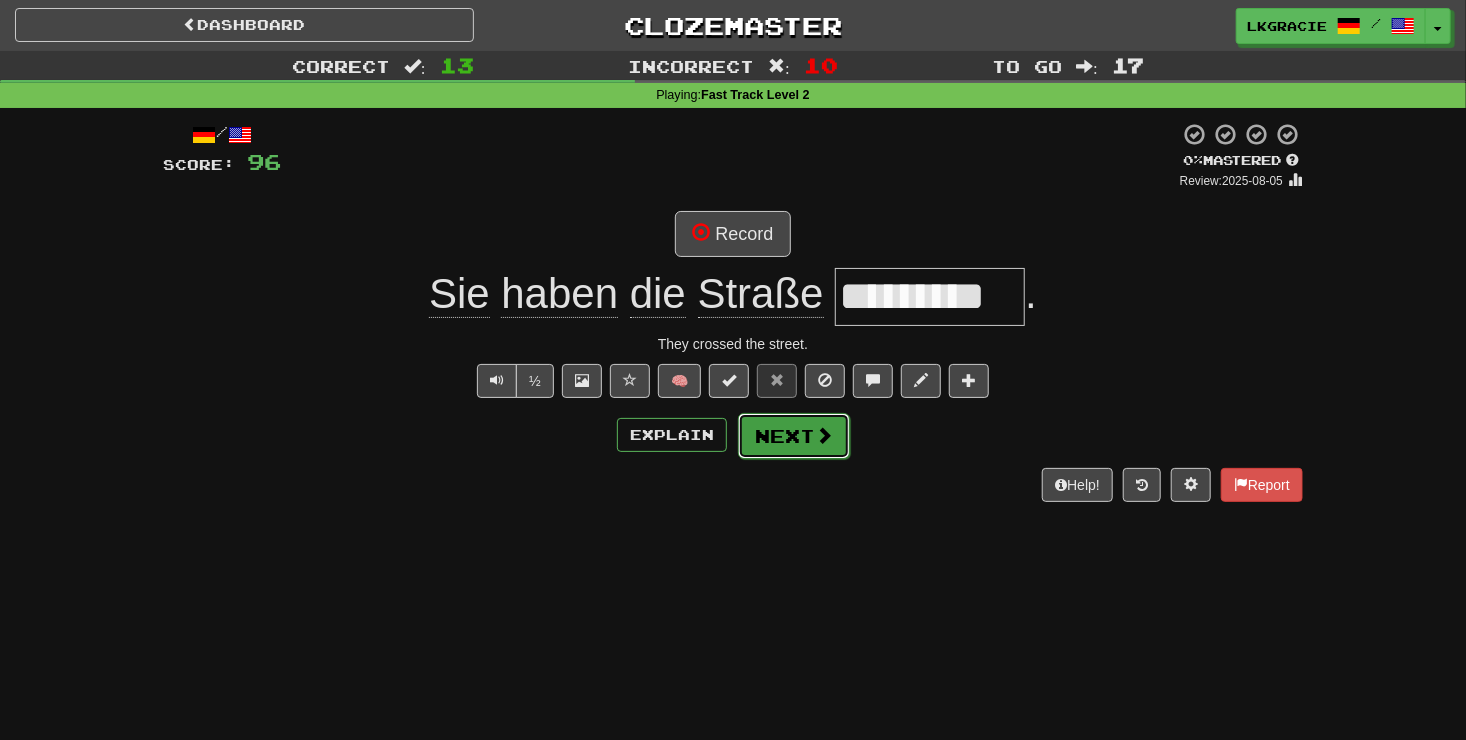 click on "Next" at bounding box center (794, 436) 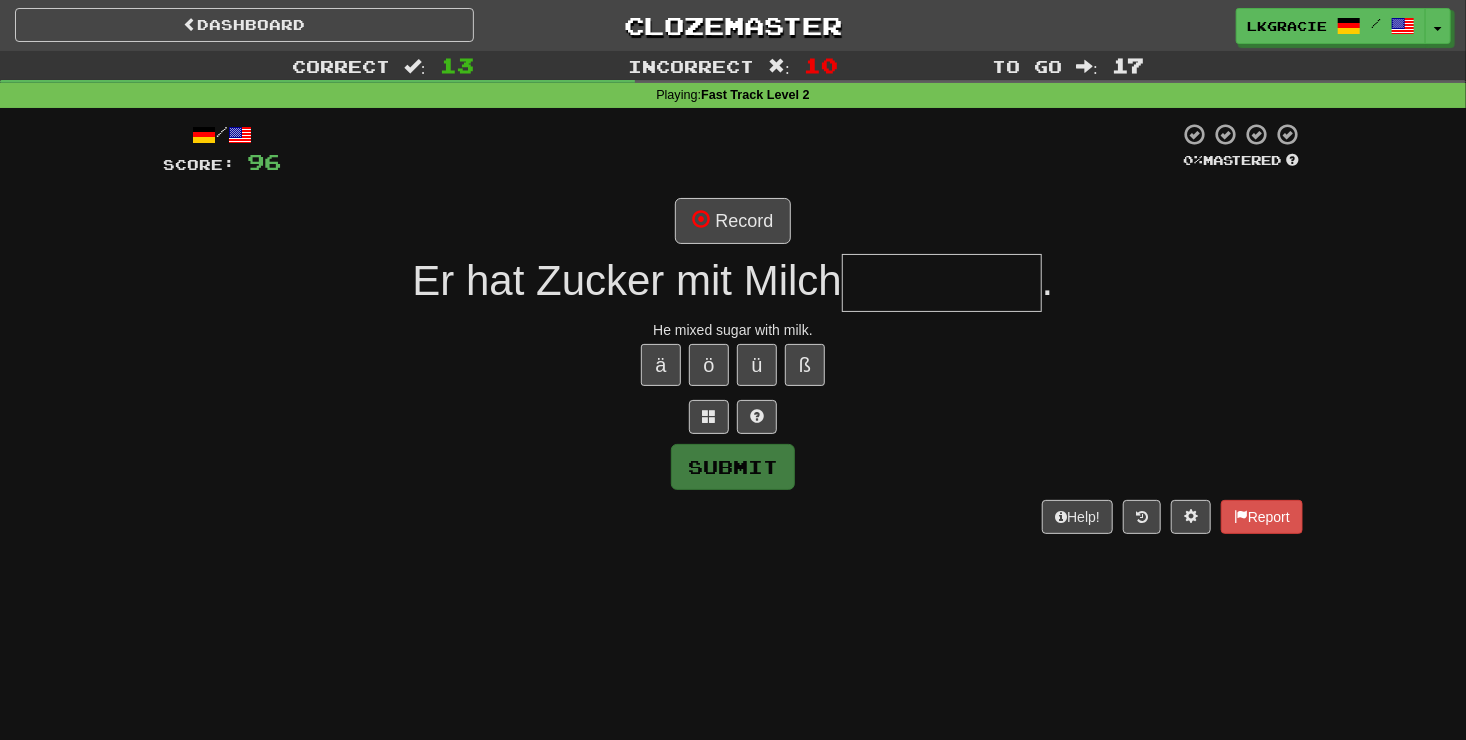 type on "*" 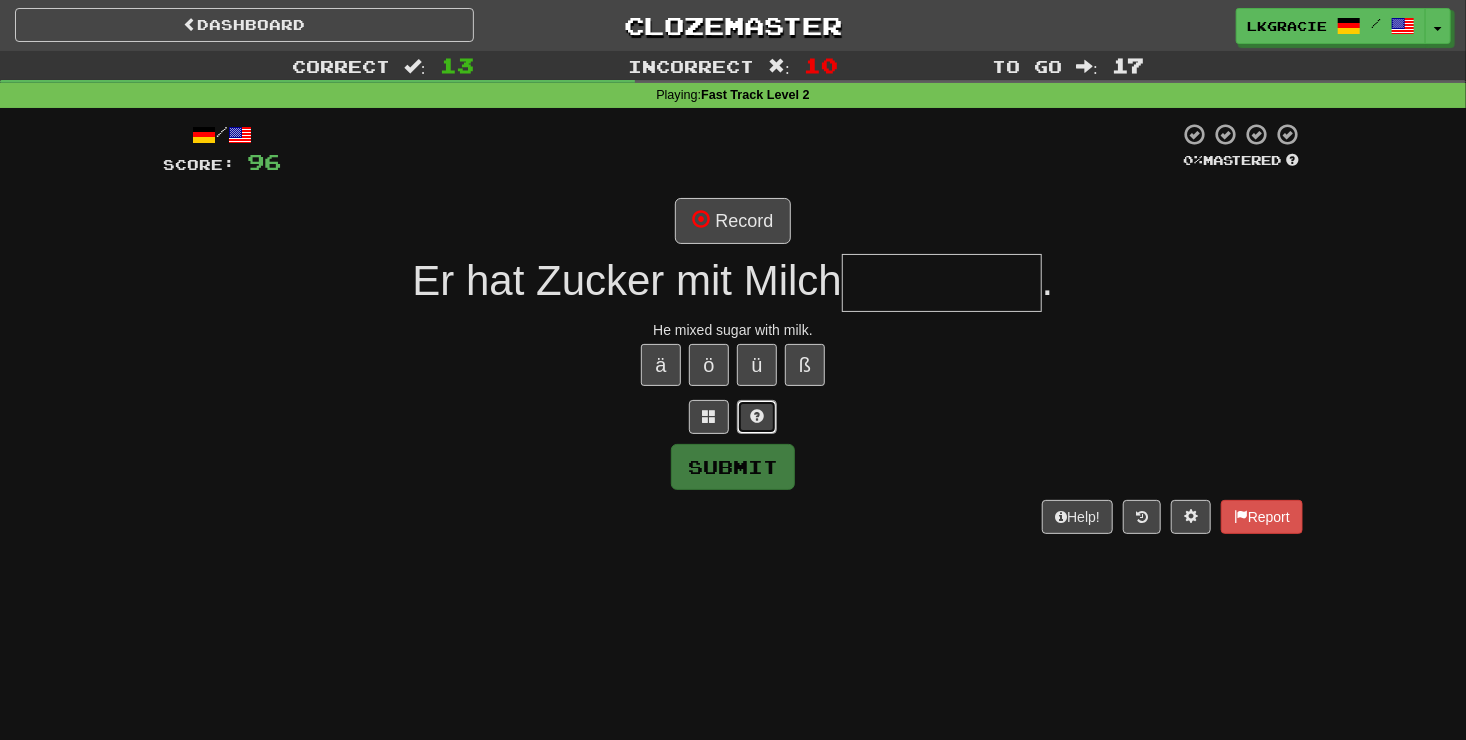 click at bounding box center (757, 416) 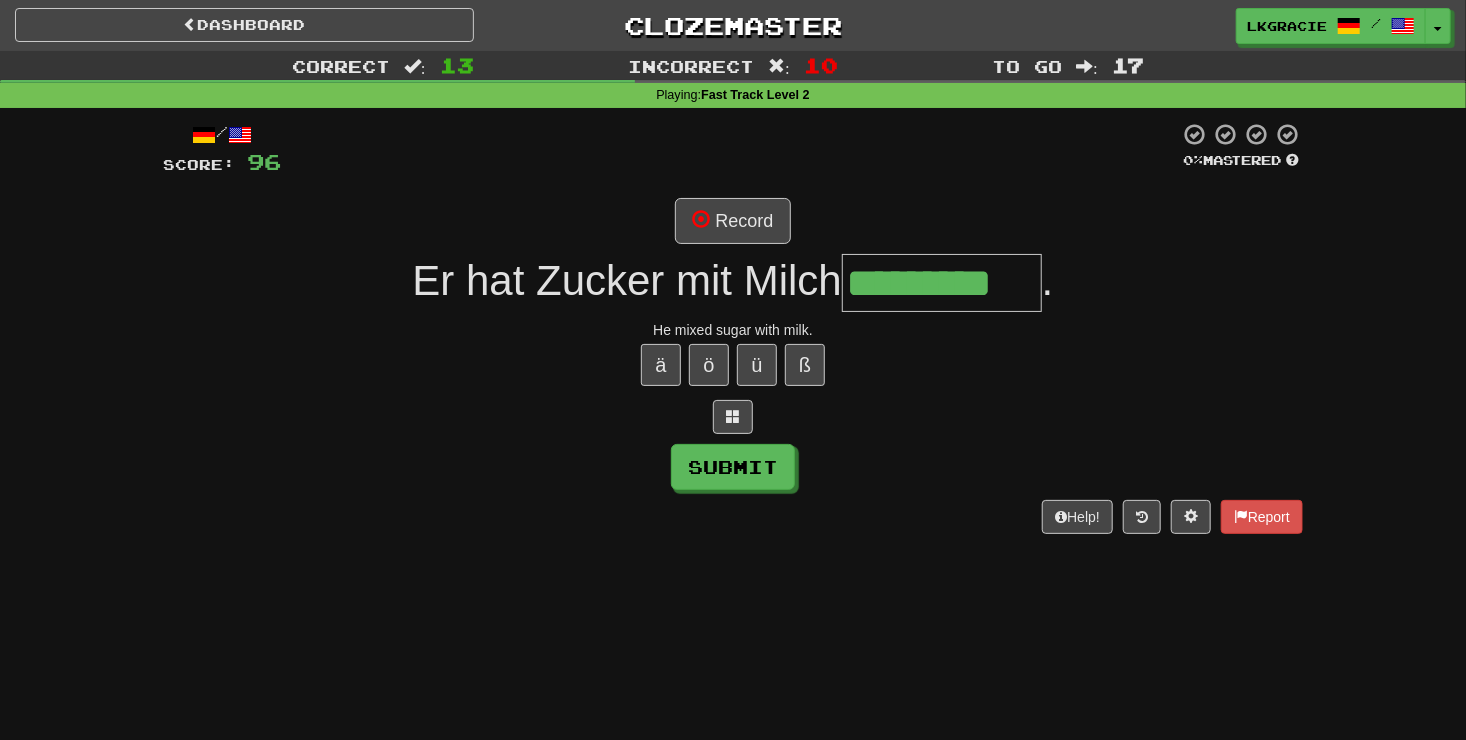 type on "*********" 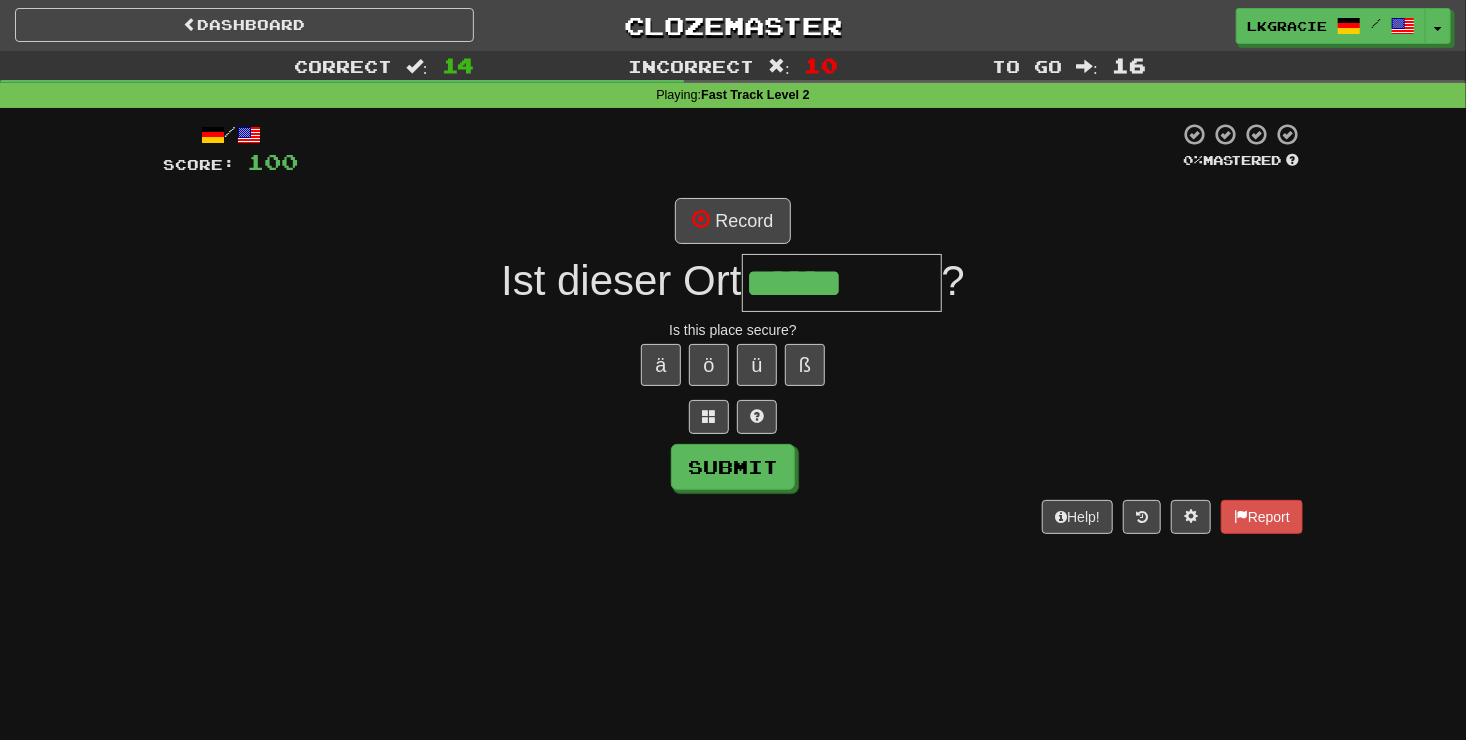 type on "******" 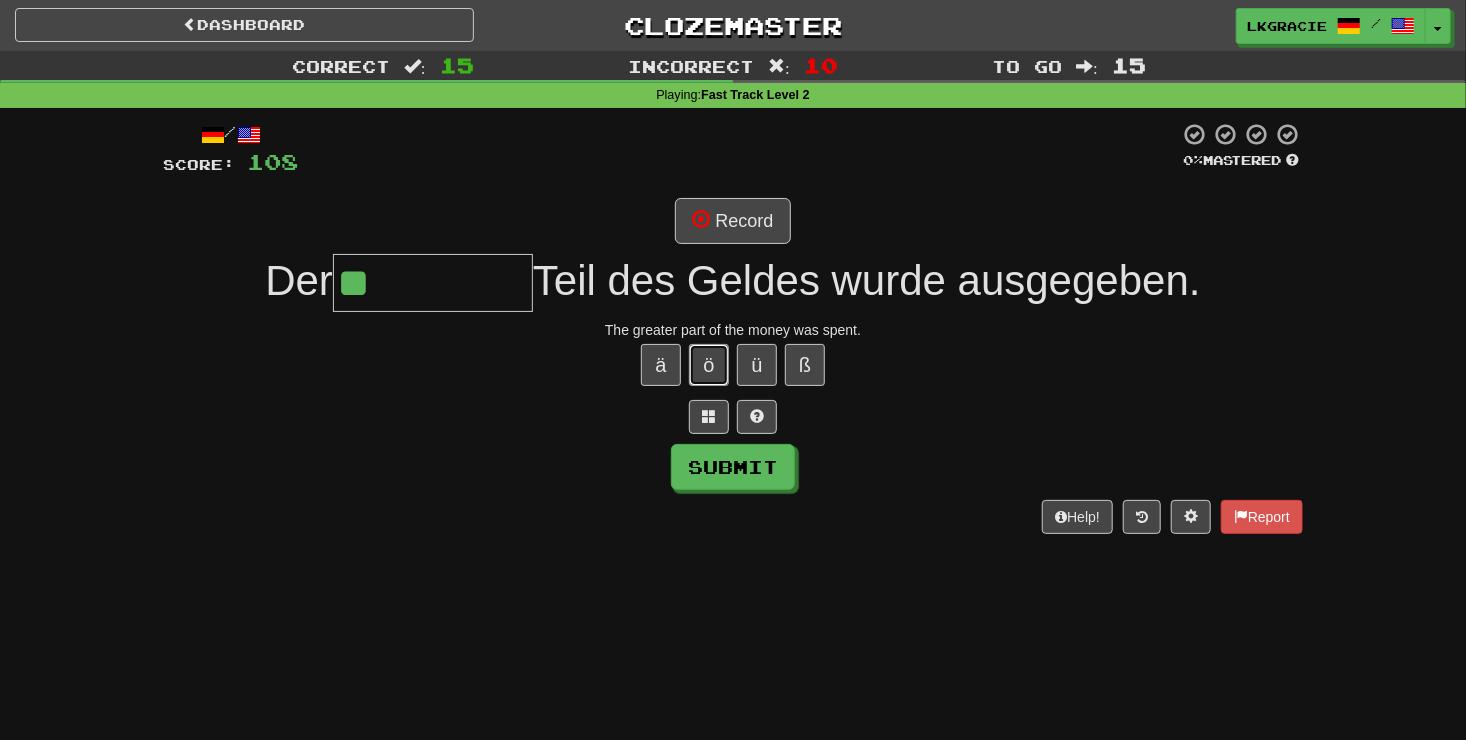 click on "ö" at bounding box center [709, 365] 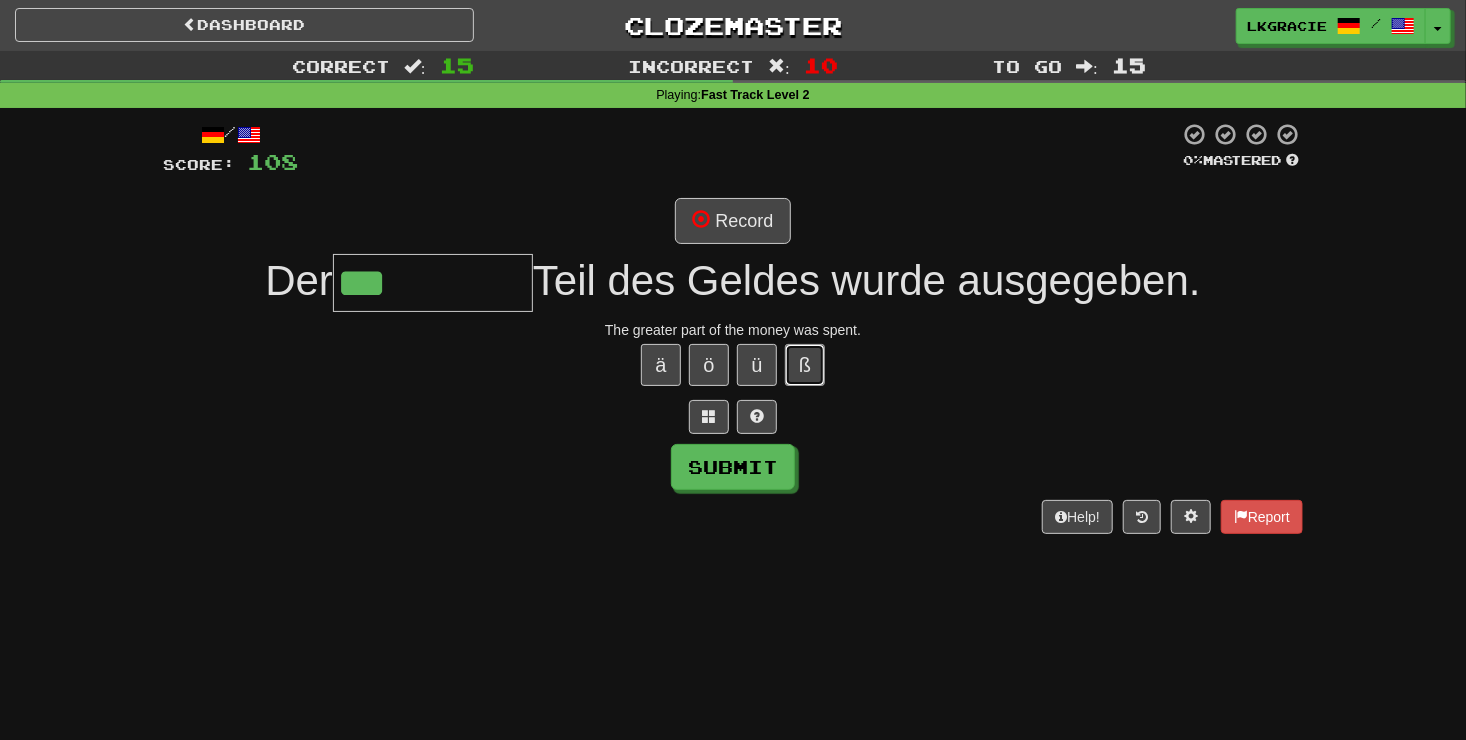 click on "ß" at bounding box center (805, 365) 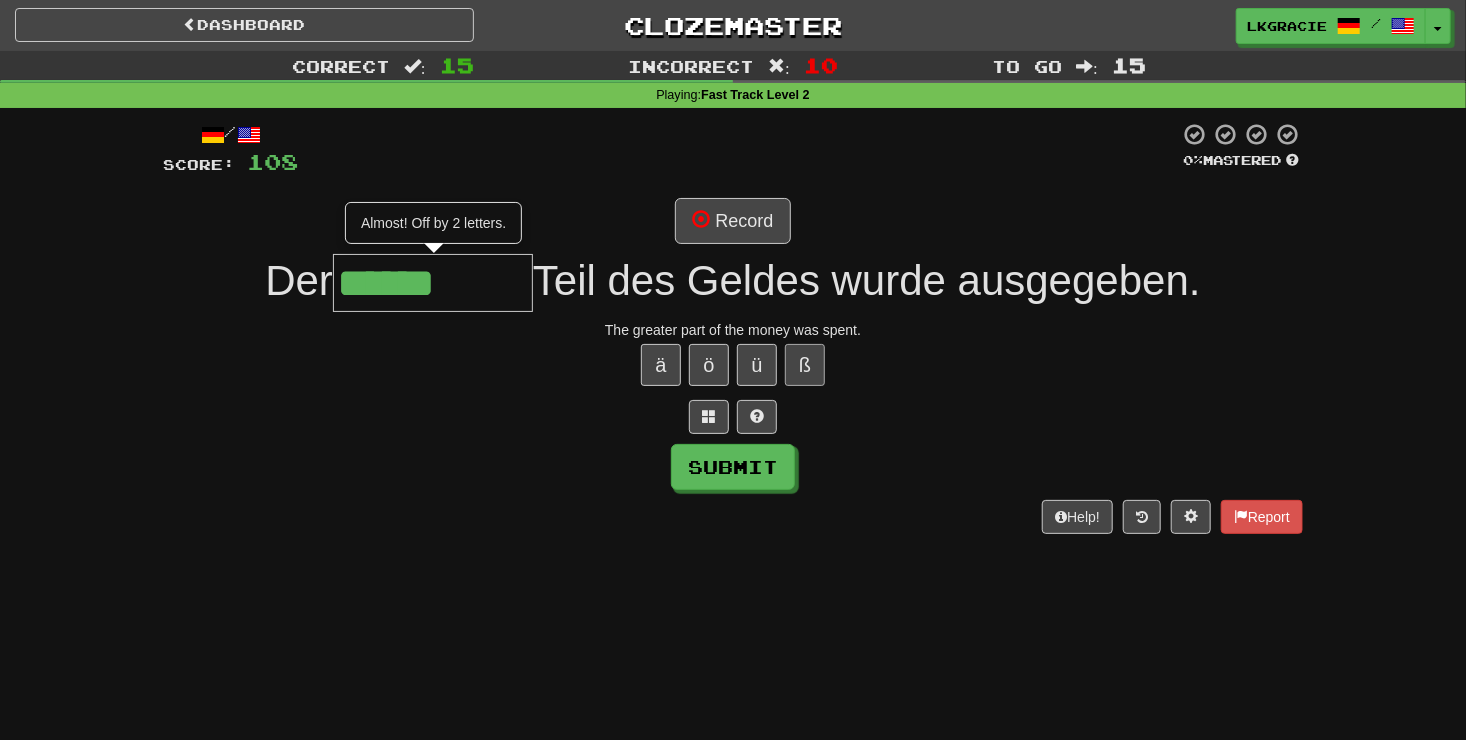 type on "******" 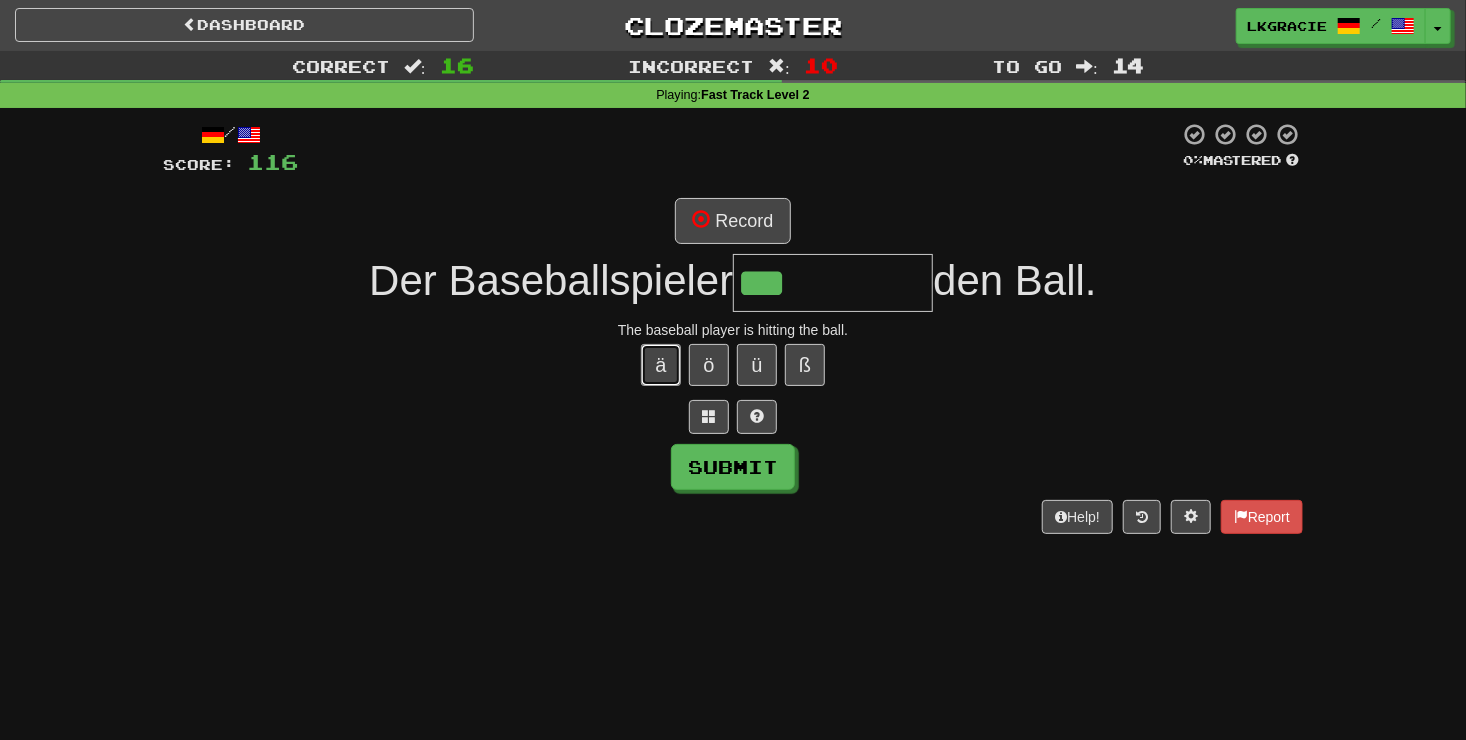 click on "ä" at bounding box center [661, 365] 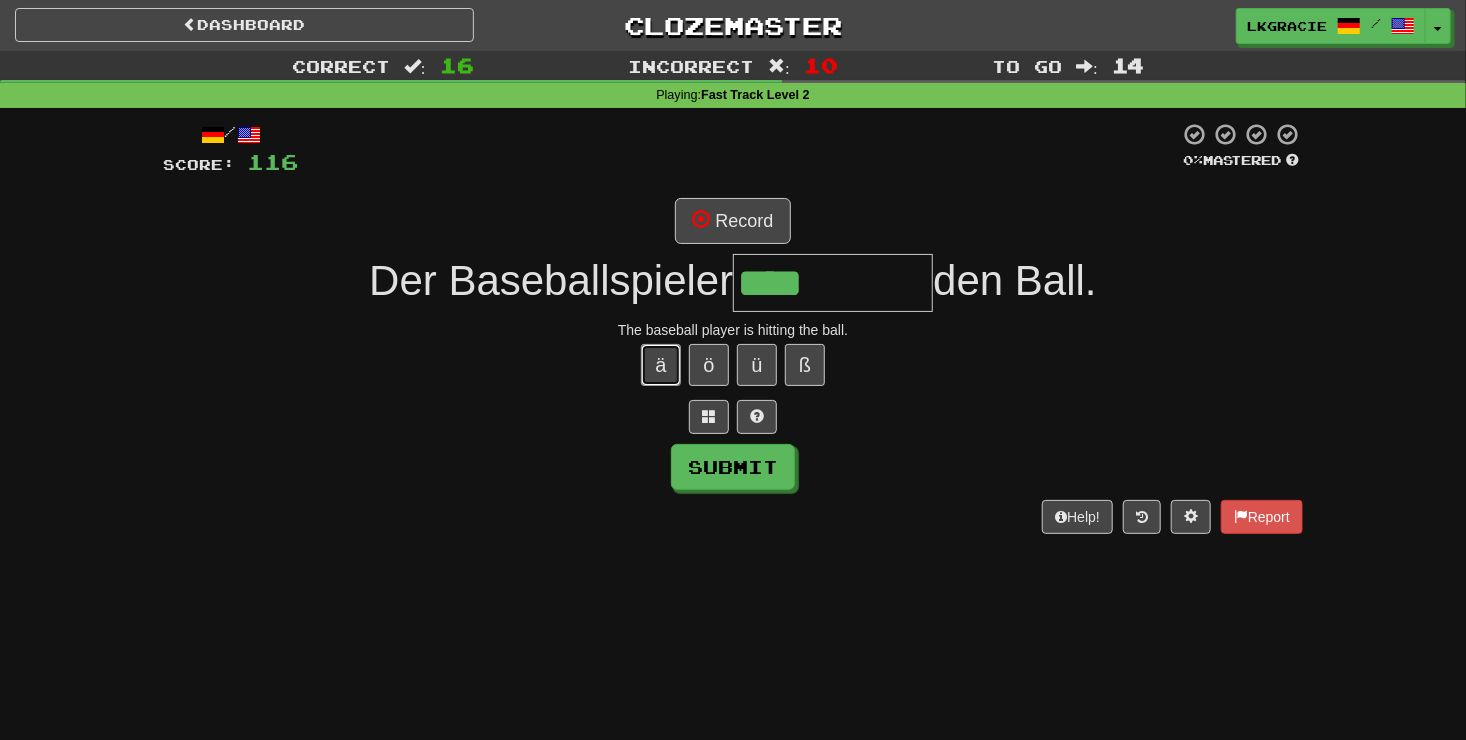 click on "ä" at bounding box center [661, 365] 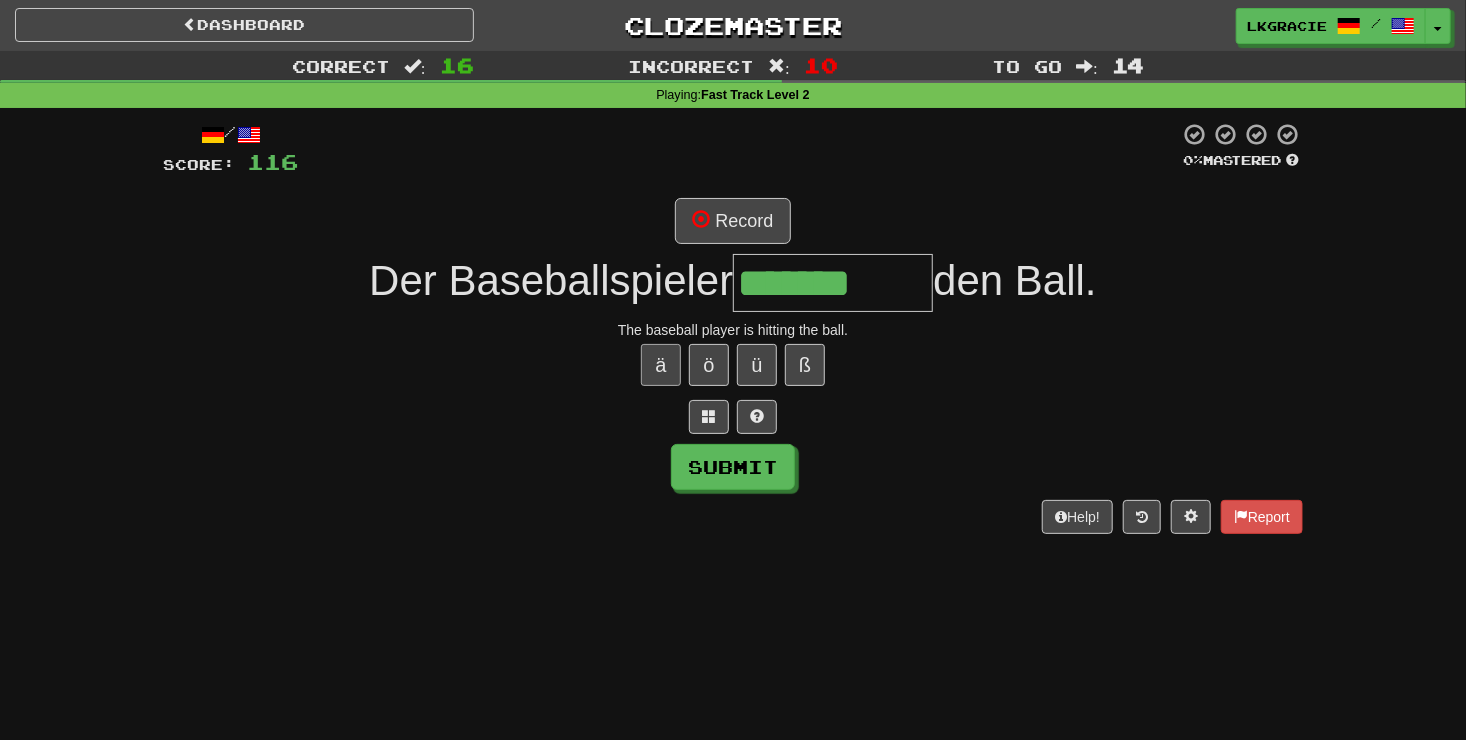 type on "*******" 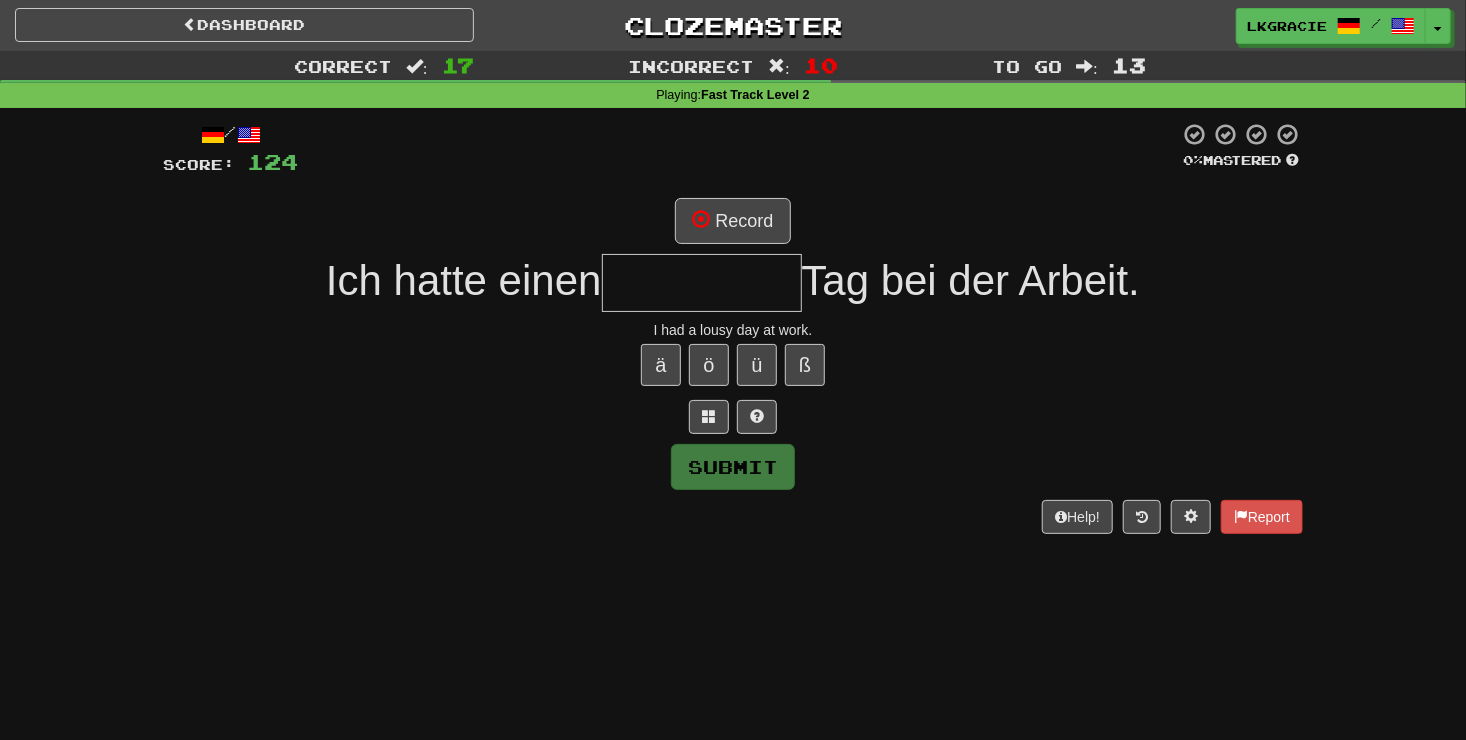 type on "*" 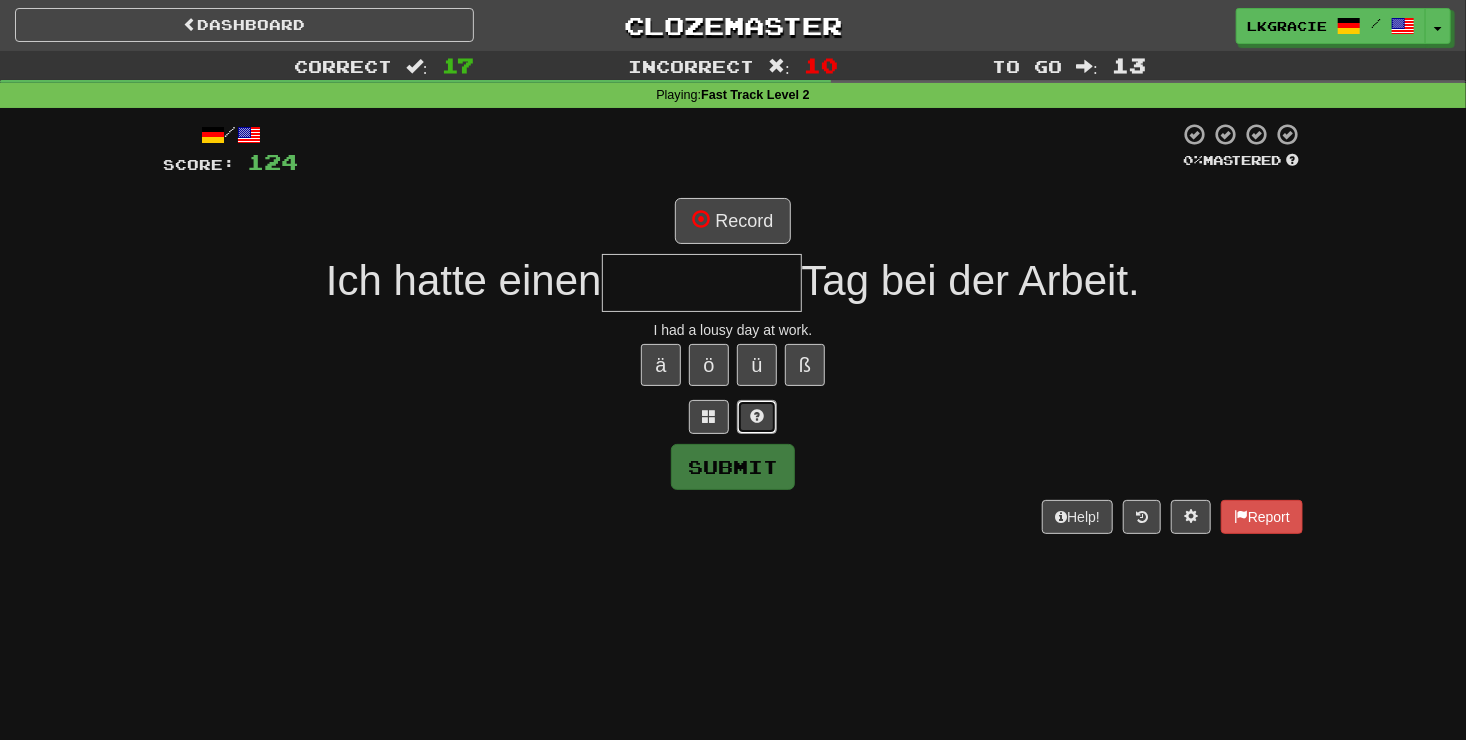 click at bounding box center [757, 416] 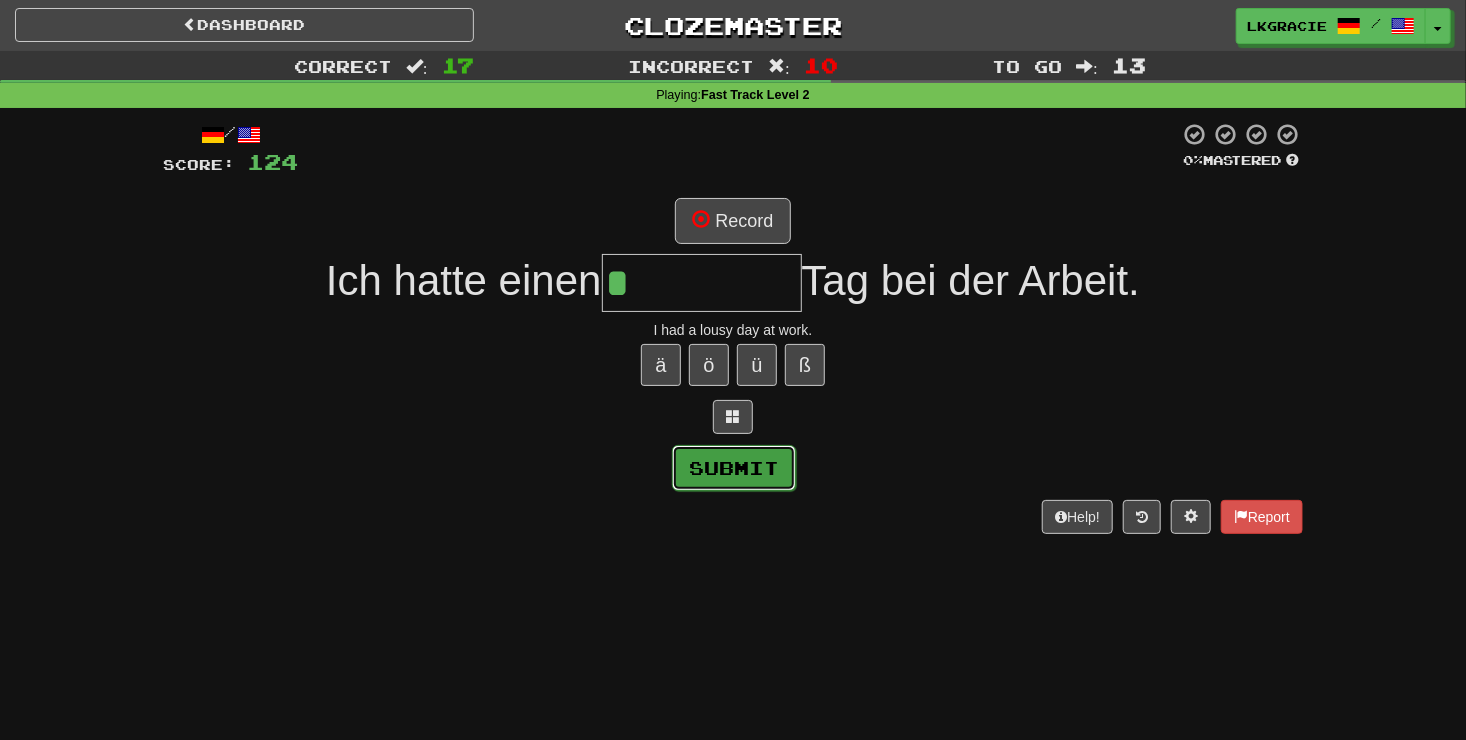 click on "Submit" at bounding box center [734, 468] 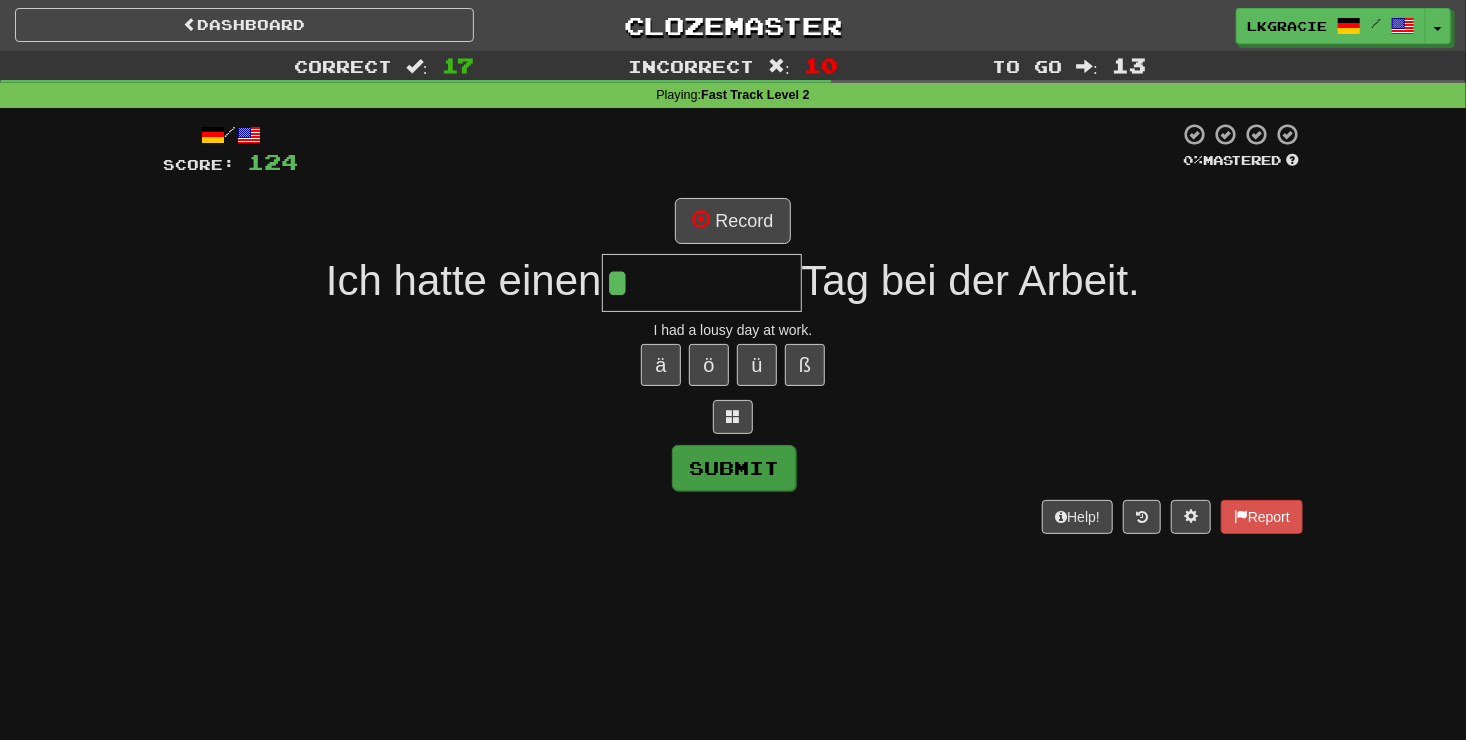 type on "******" 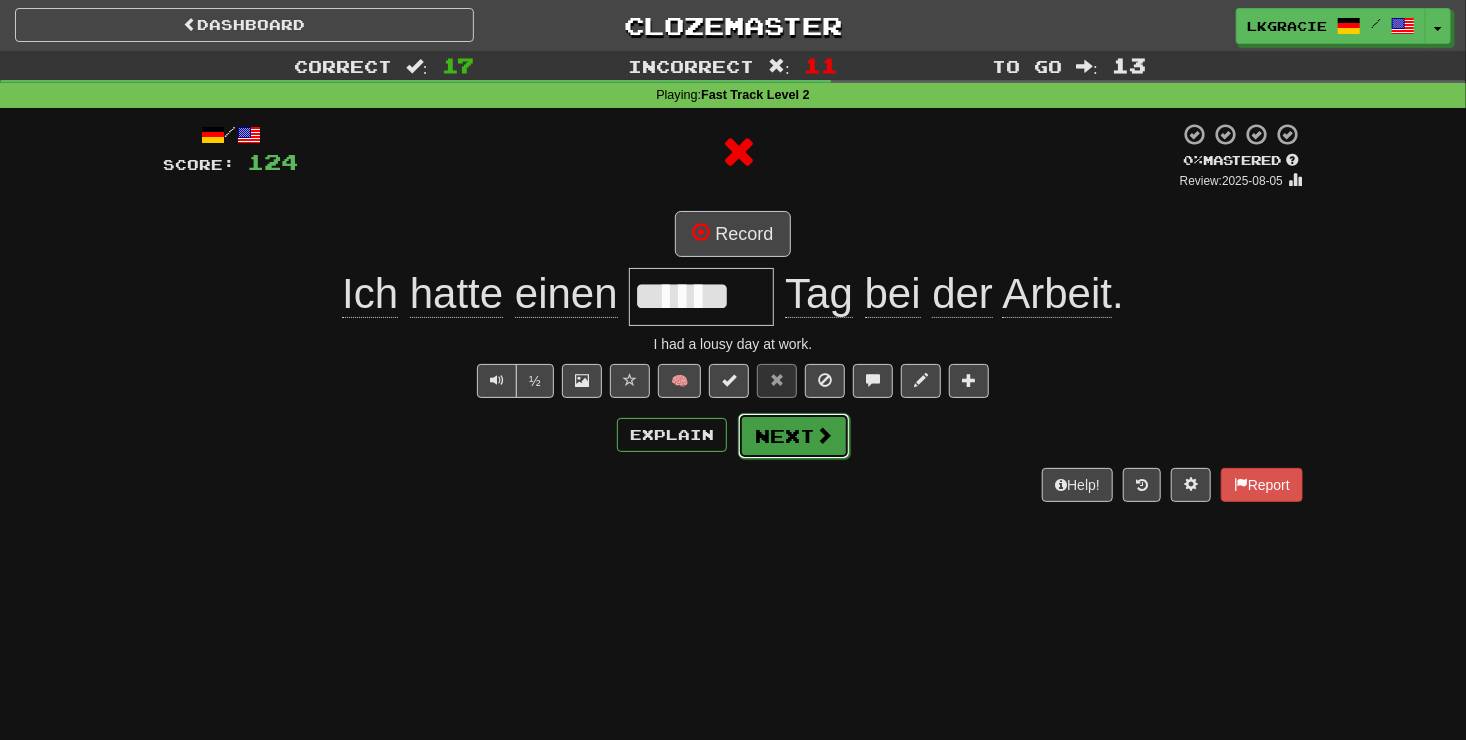 click on "Next" at bounding box center (794, 436) 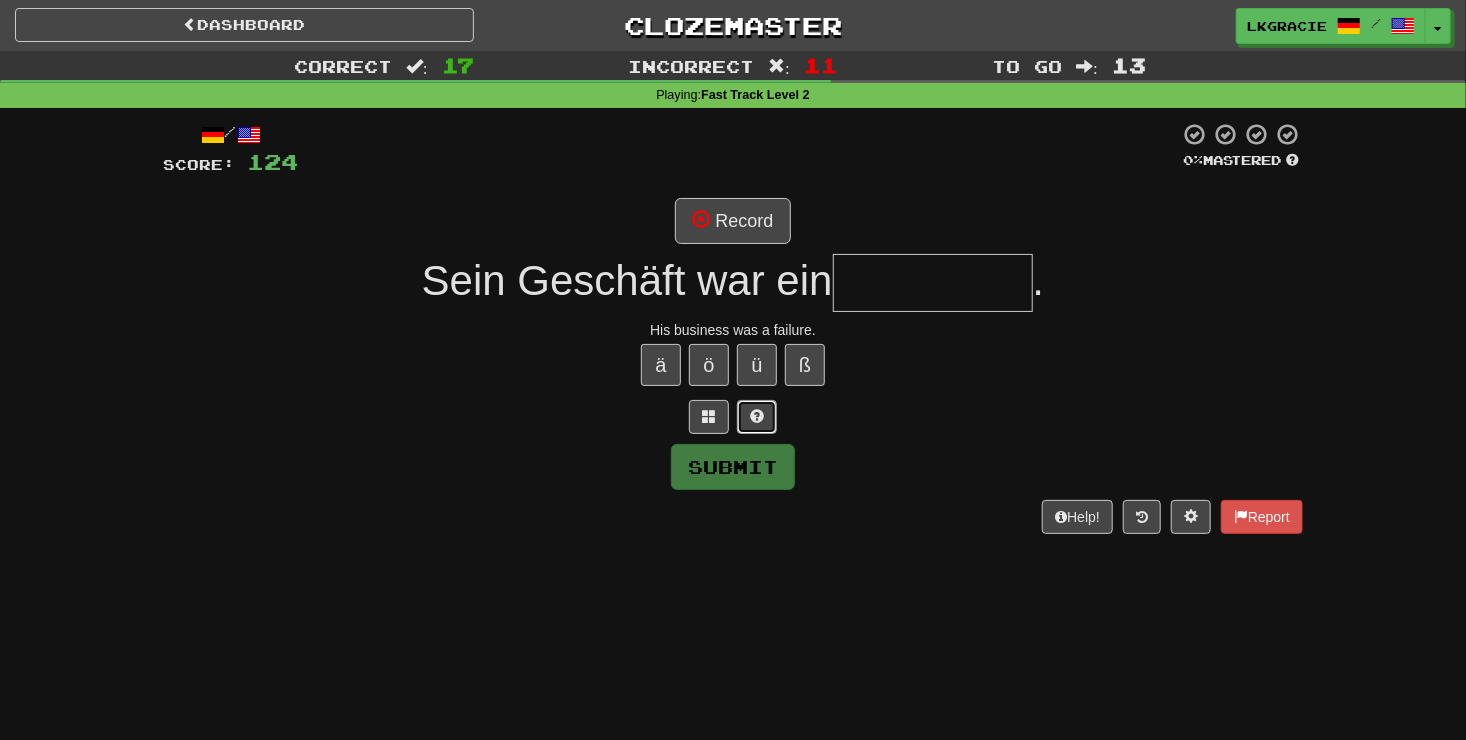 click at bounding box center [757, 417] 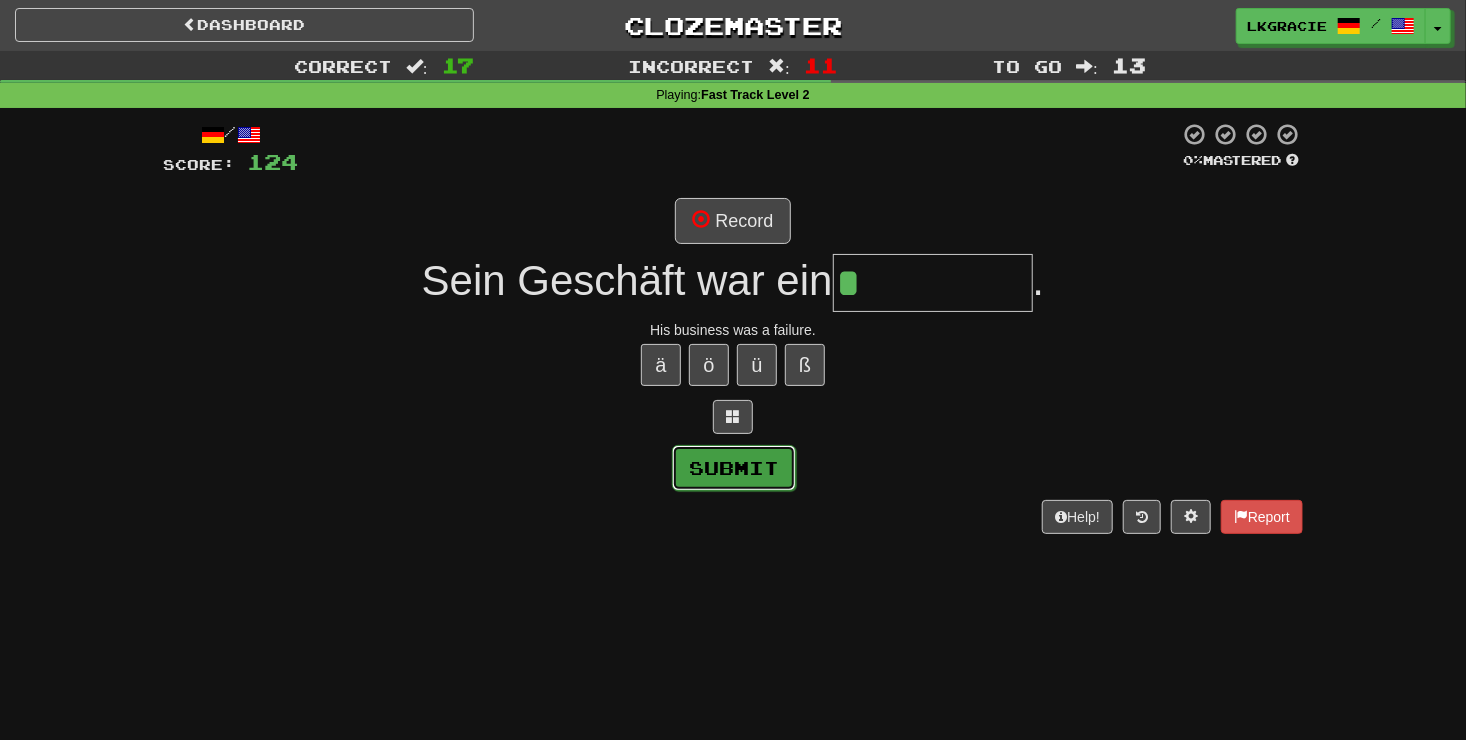 click on "Submit" at bounding box center (734, 468) 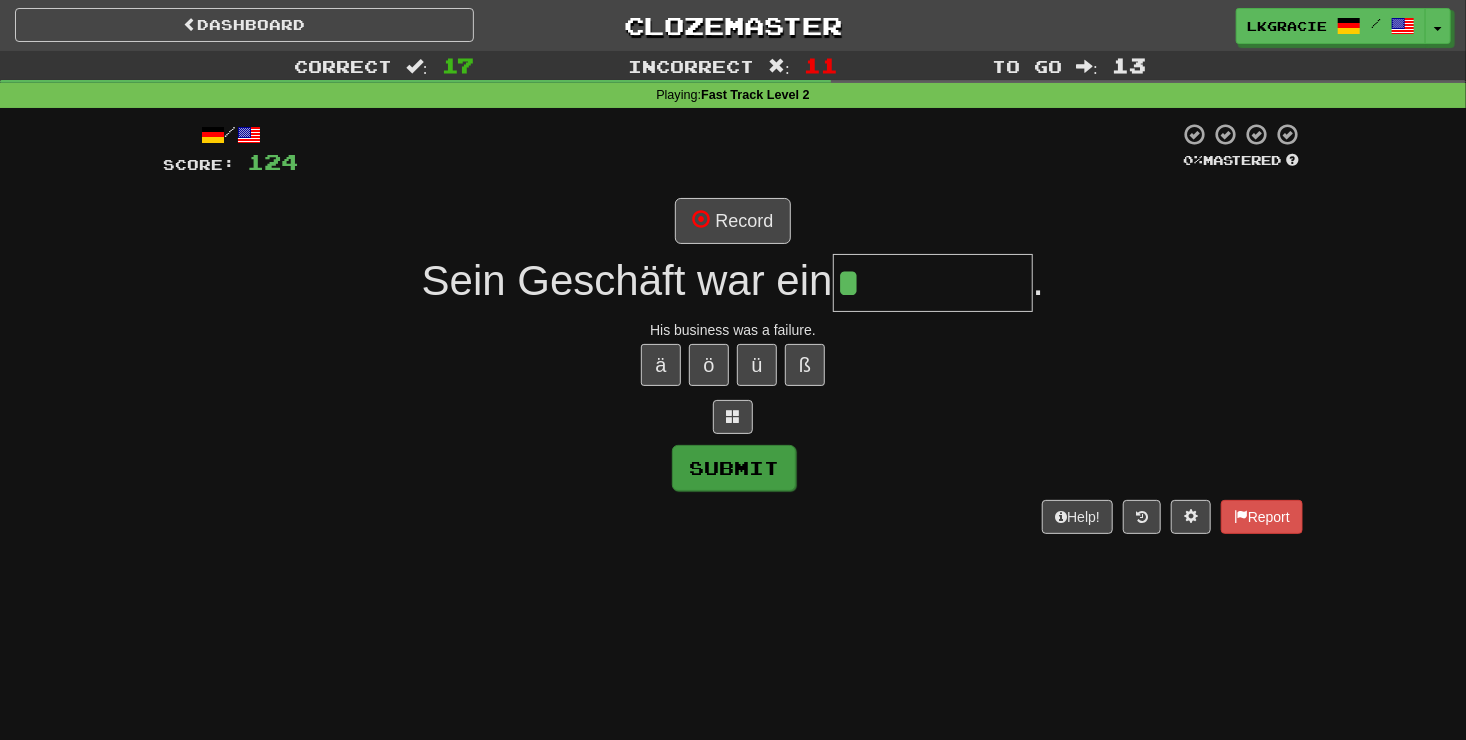 type on "****" 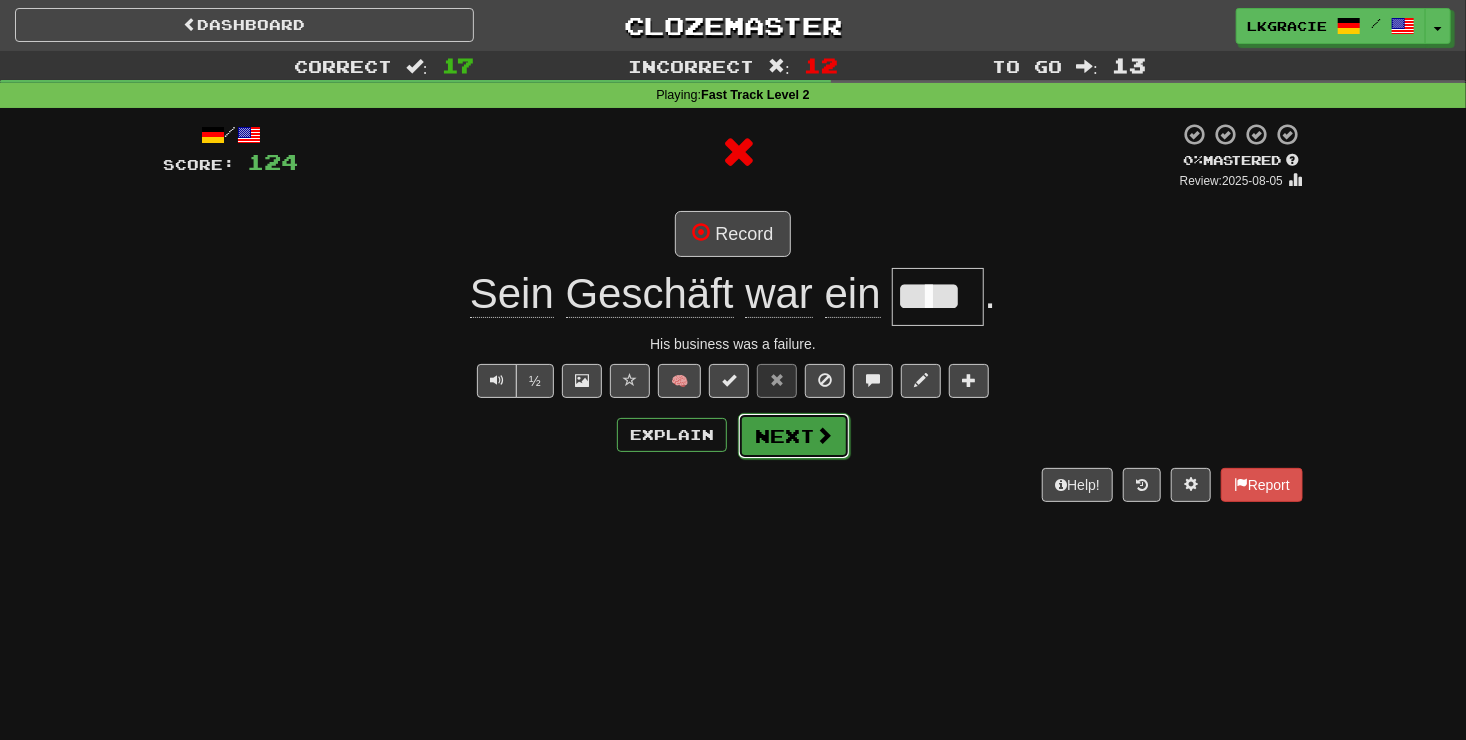 click on "Next" at bounding box center [794, 436] 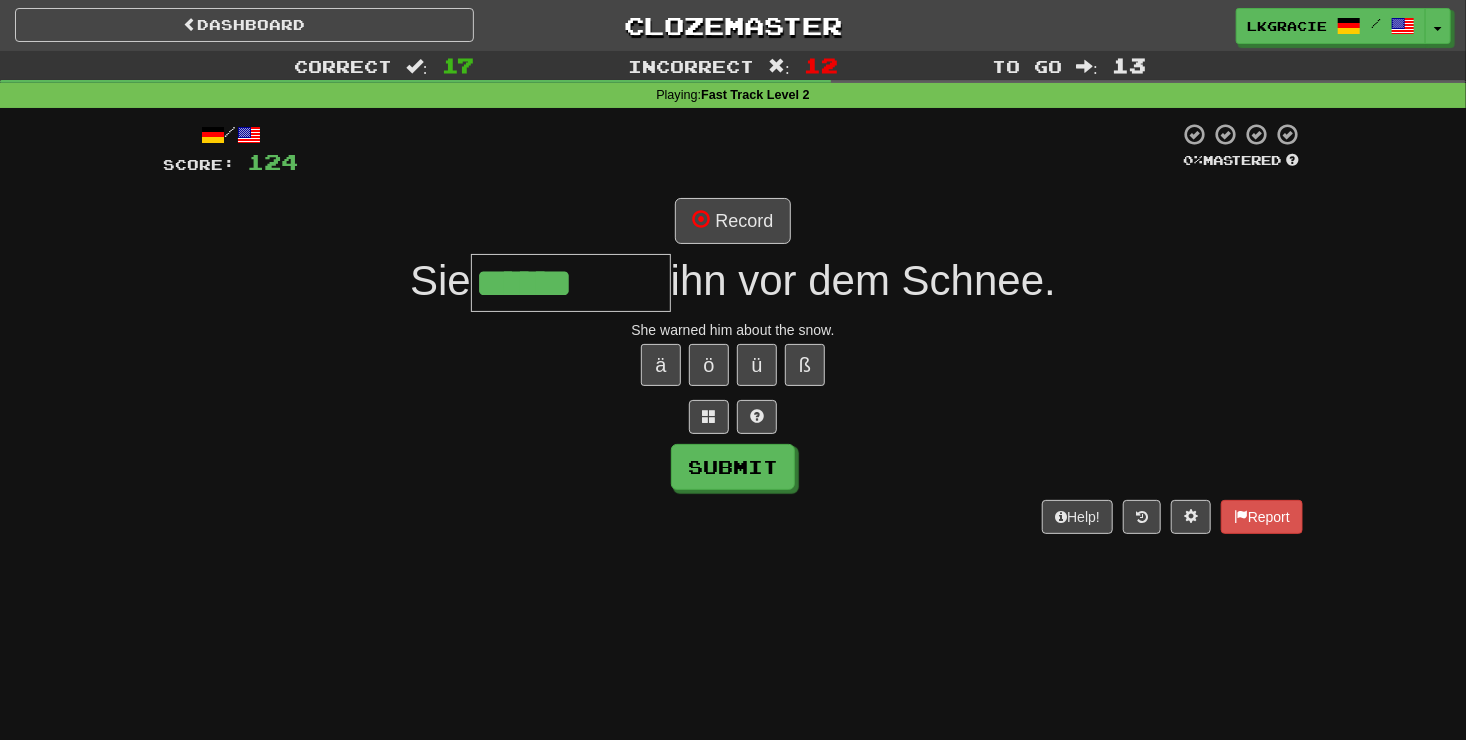 type on "******" 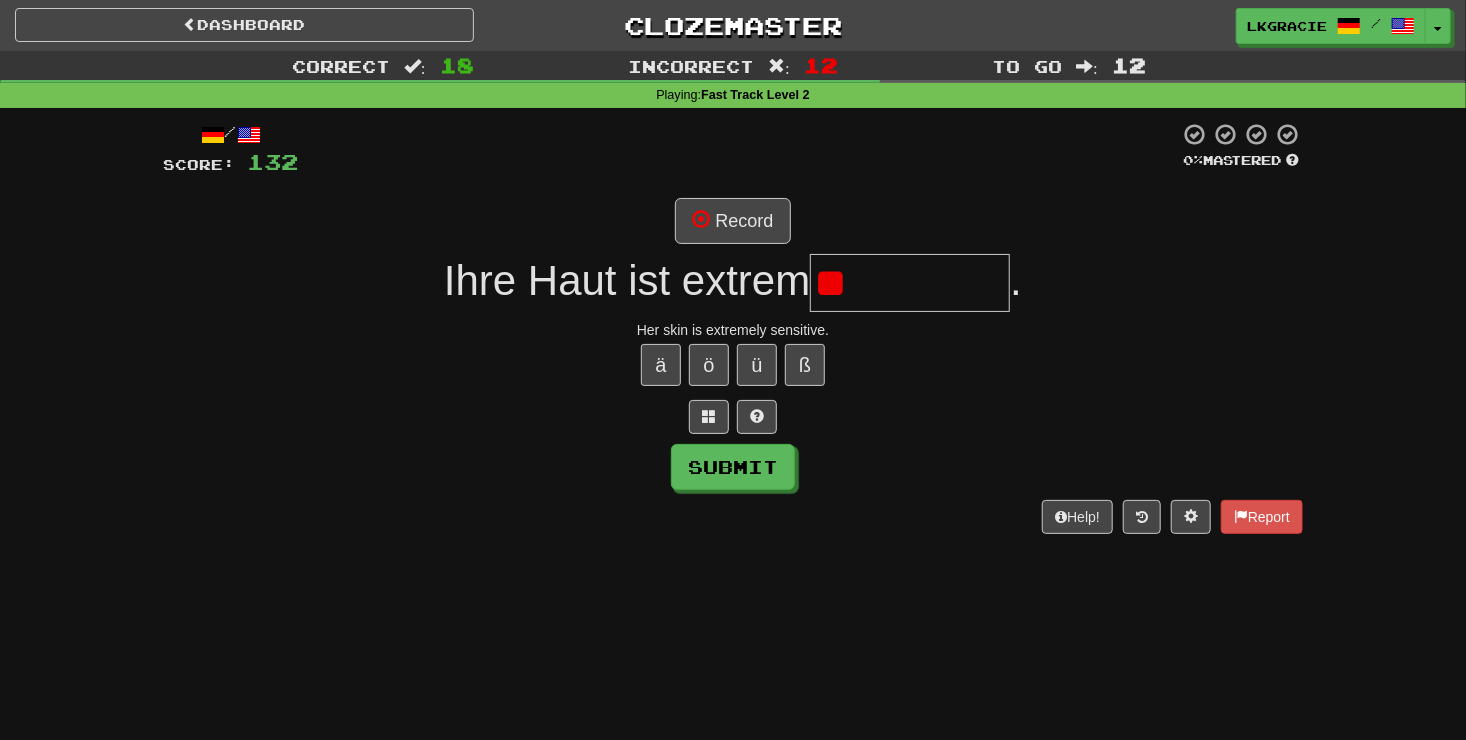type on "*" 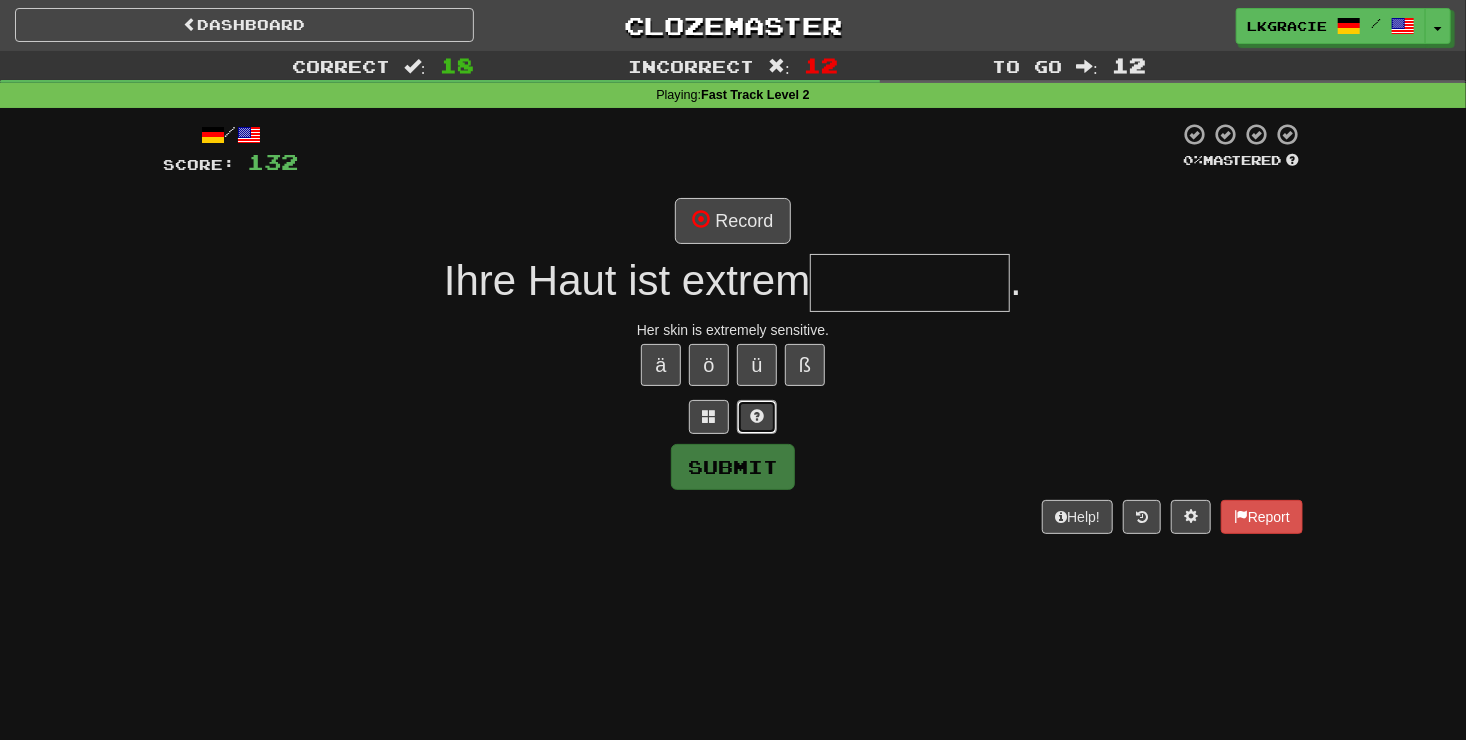 click at bounding box center (757, 417) 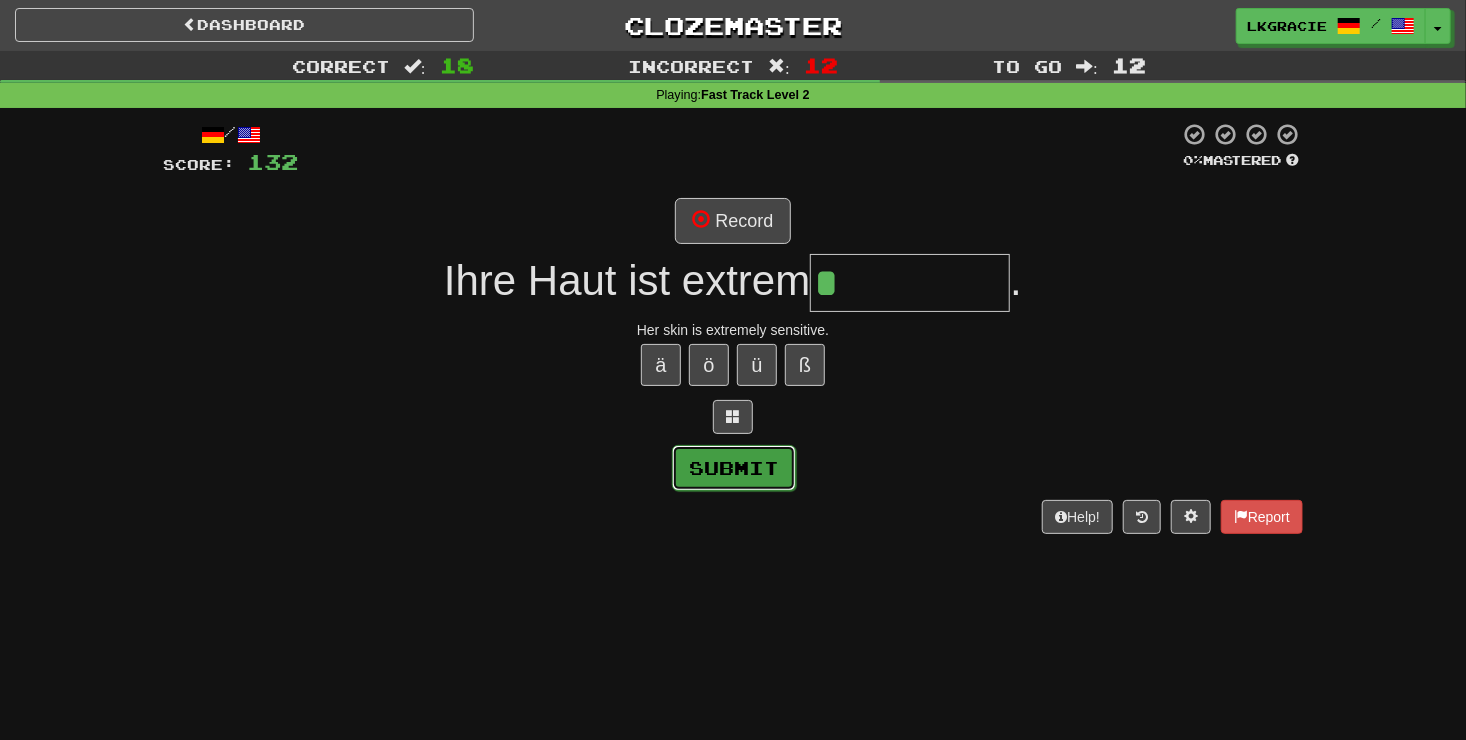 click on "Submit" at bounding box center (734, 468) 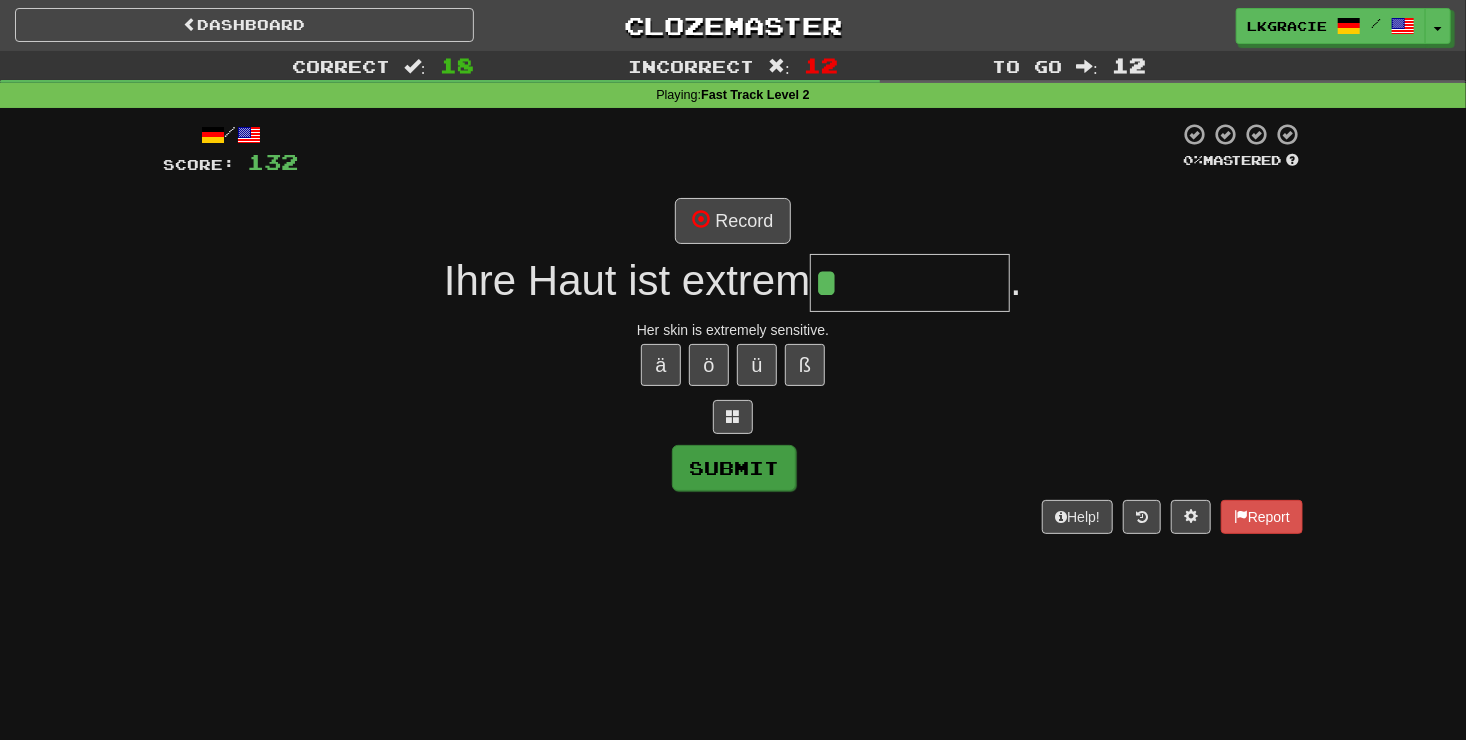 type on "**********" 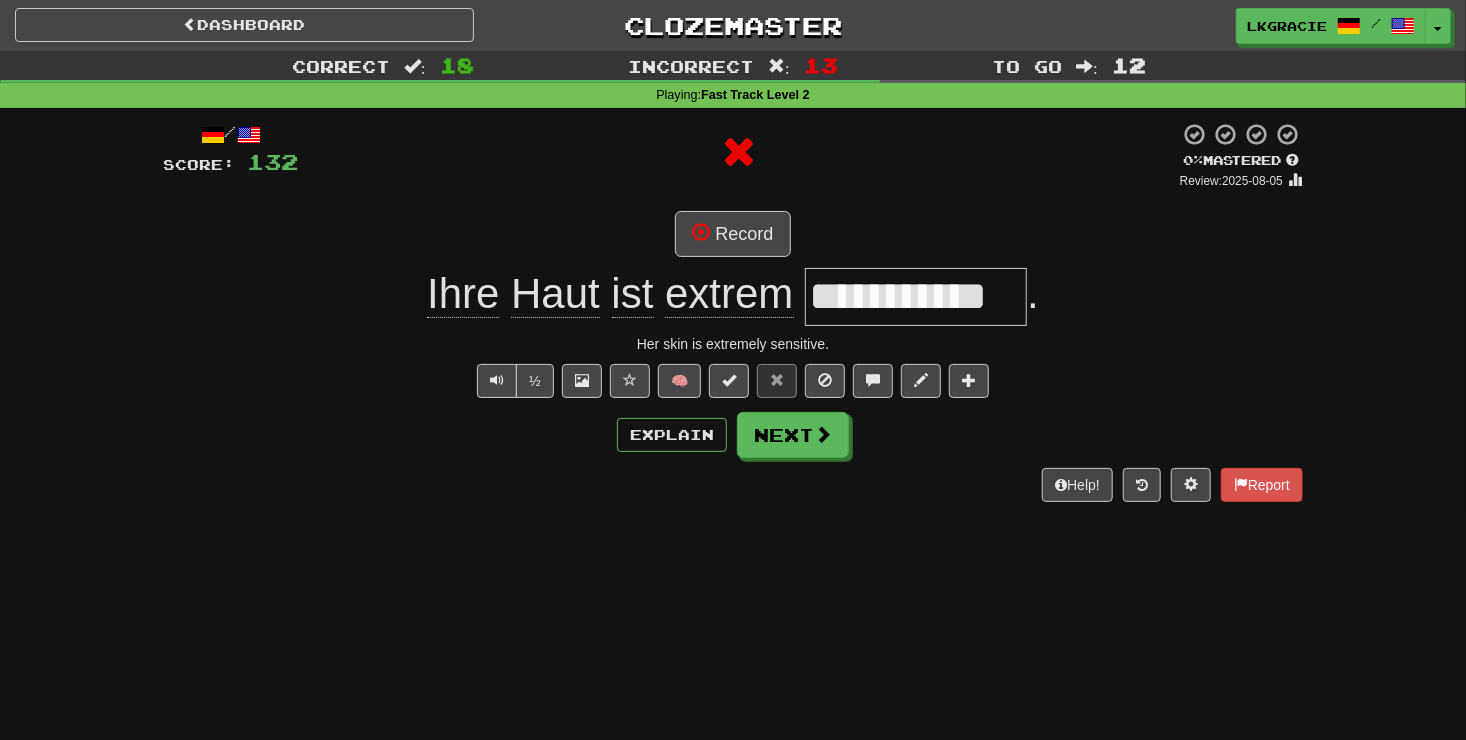 click on "**********" at bounding box center [733, 311] 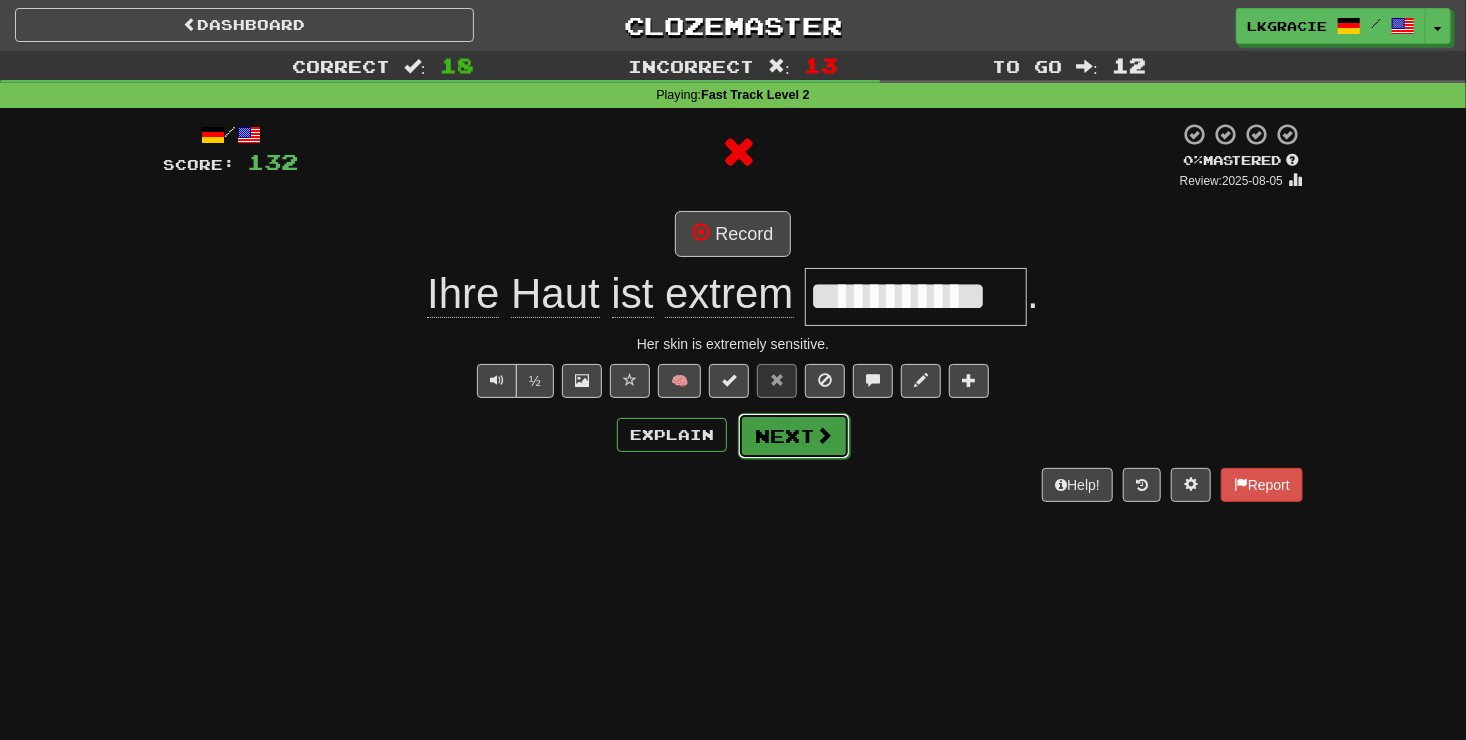 click on "Next" at bounding box center (794, 436) 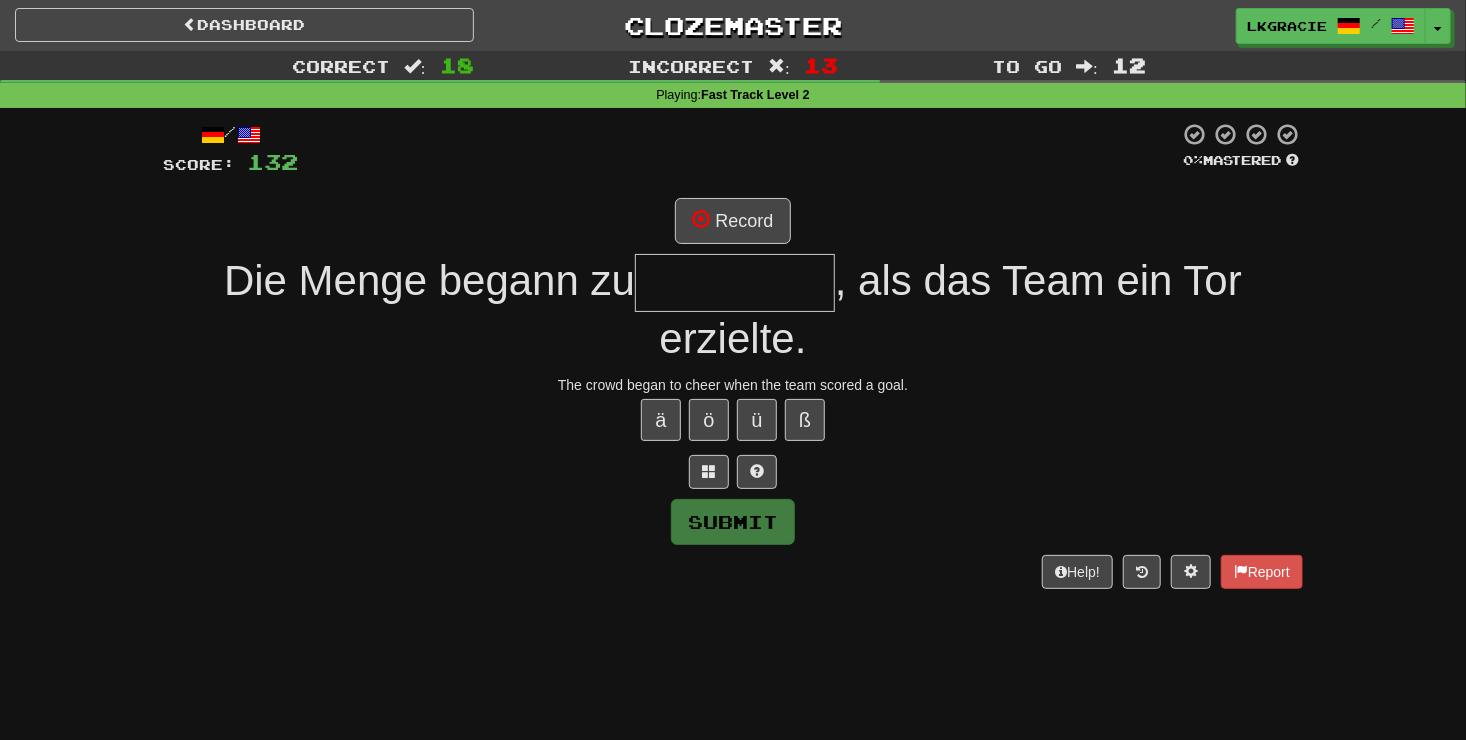 type on "*" 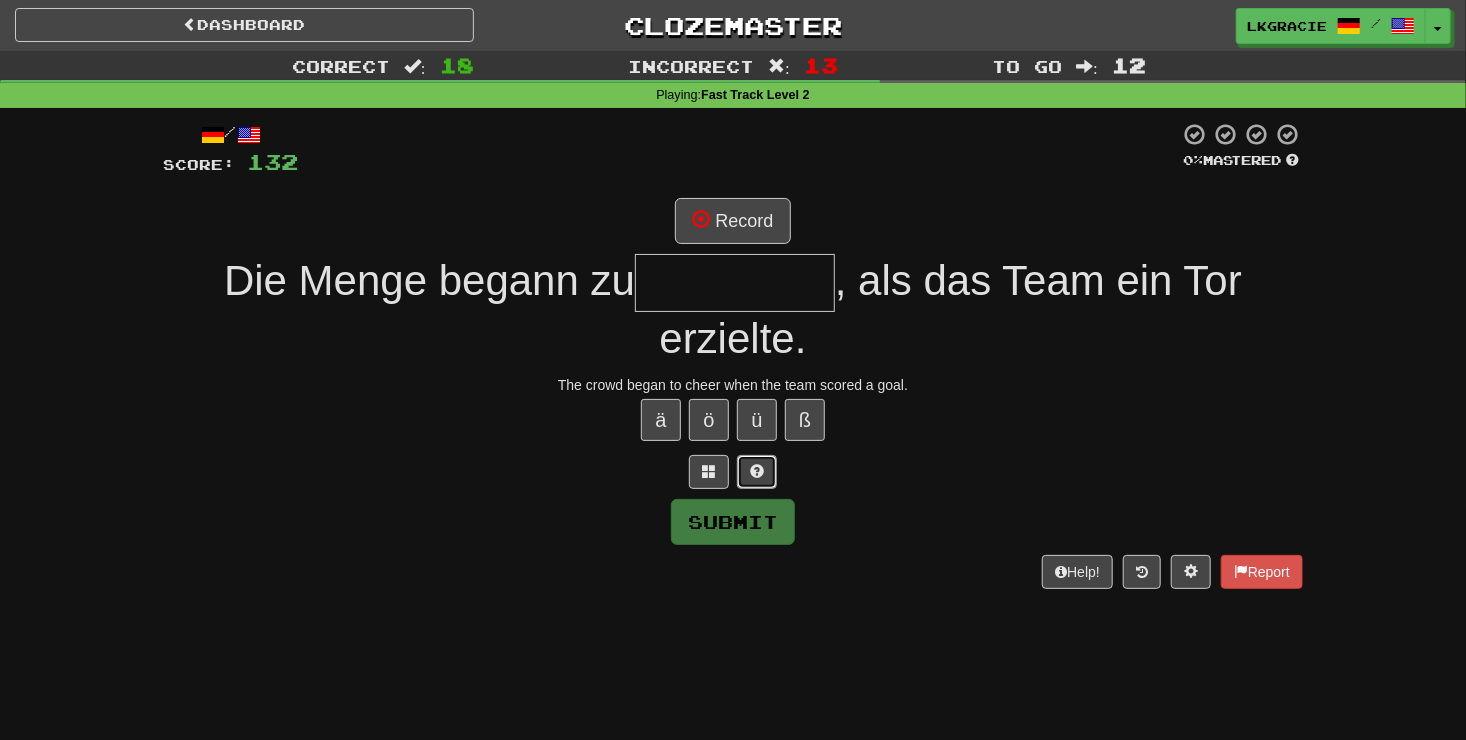 click at bounding box center [757, 472] 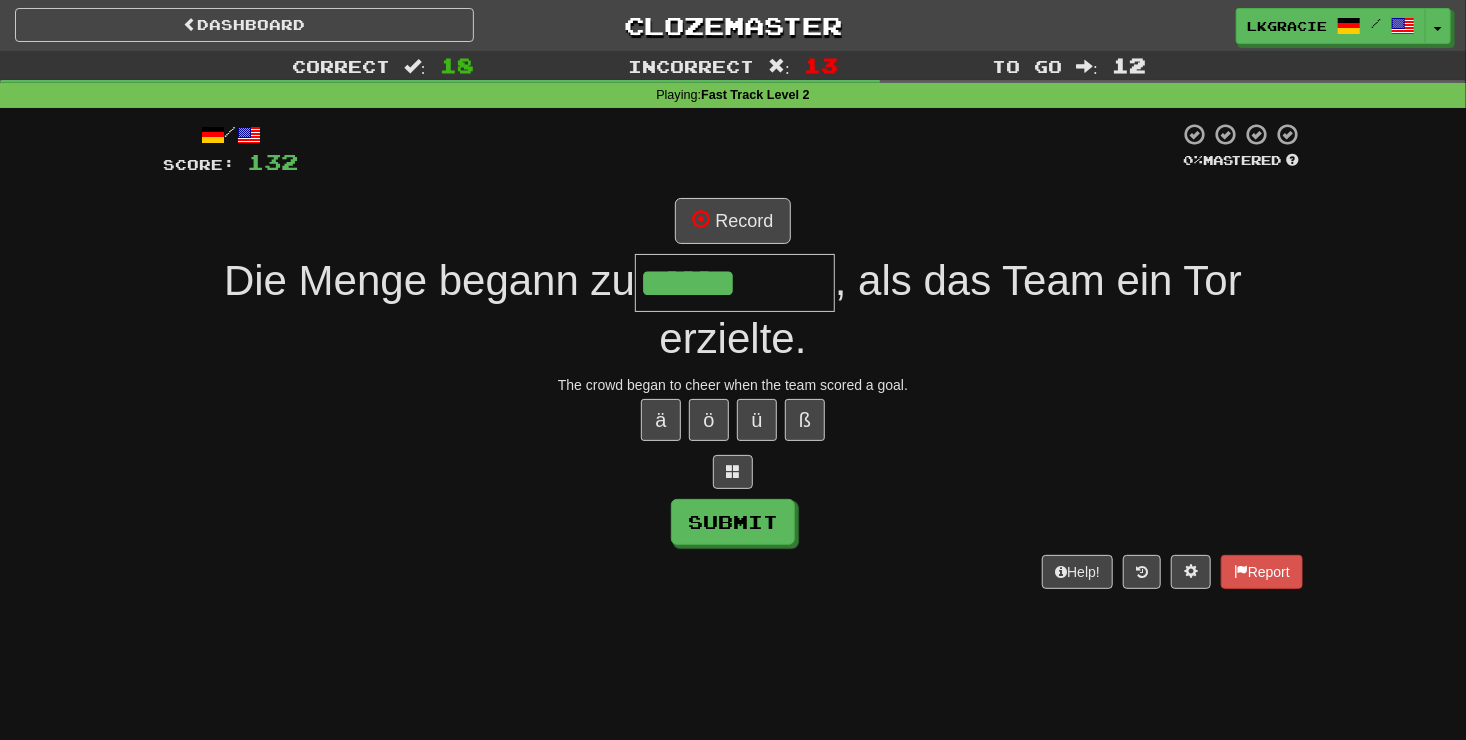 type on "******" 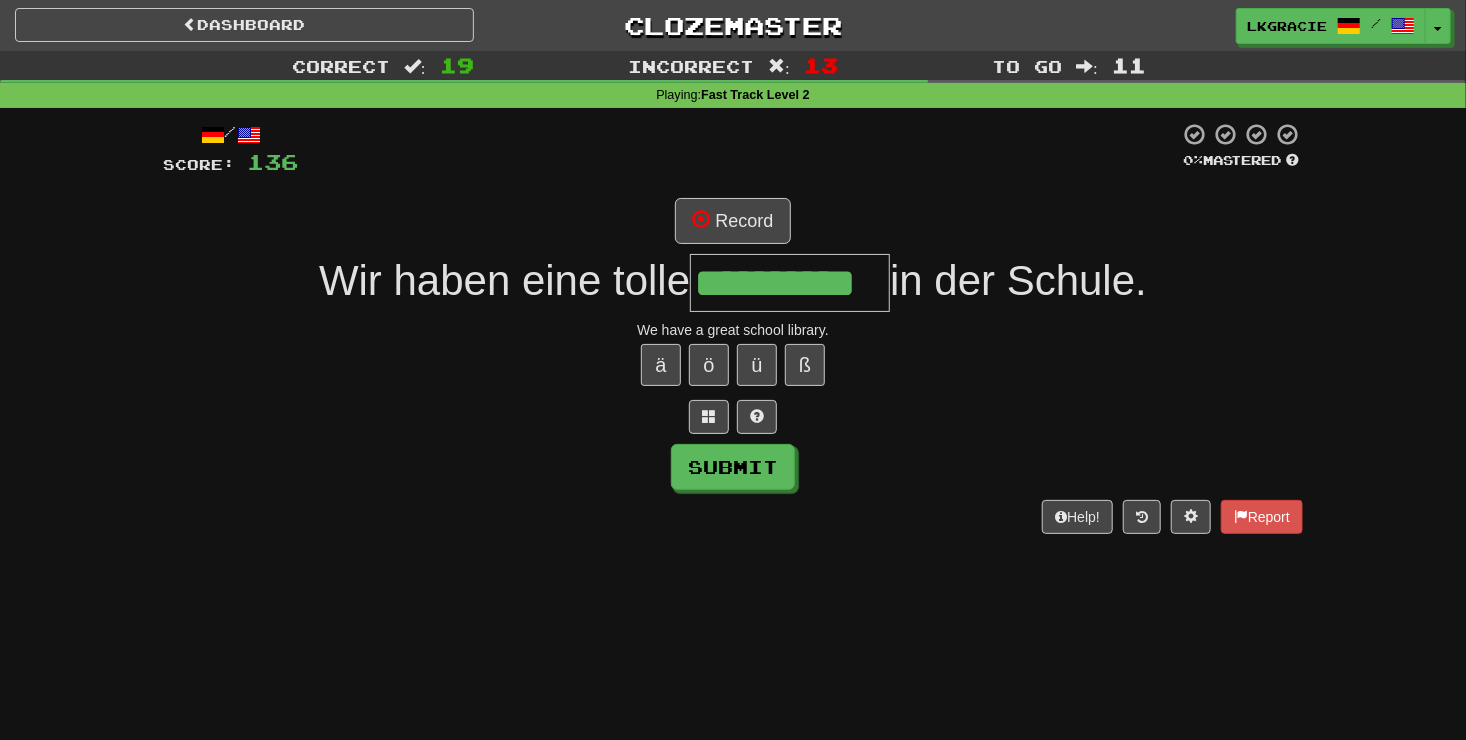 type on "**********" 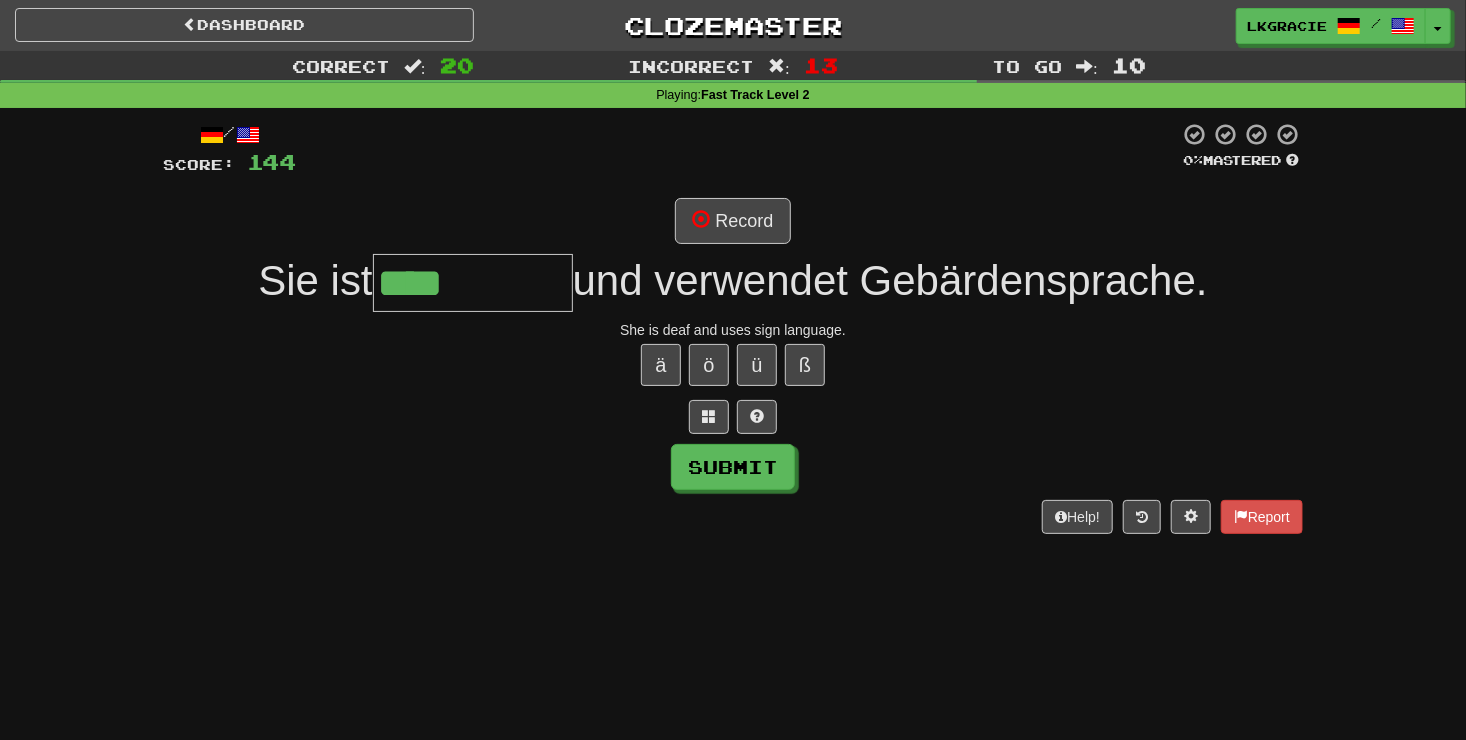type on "****" 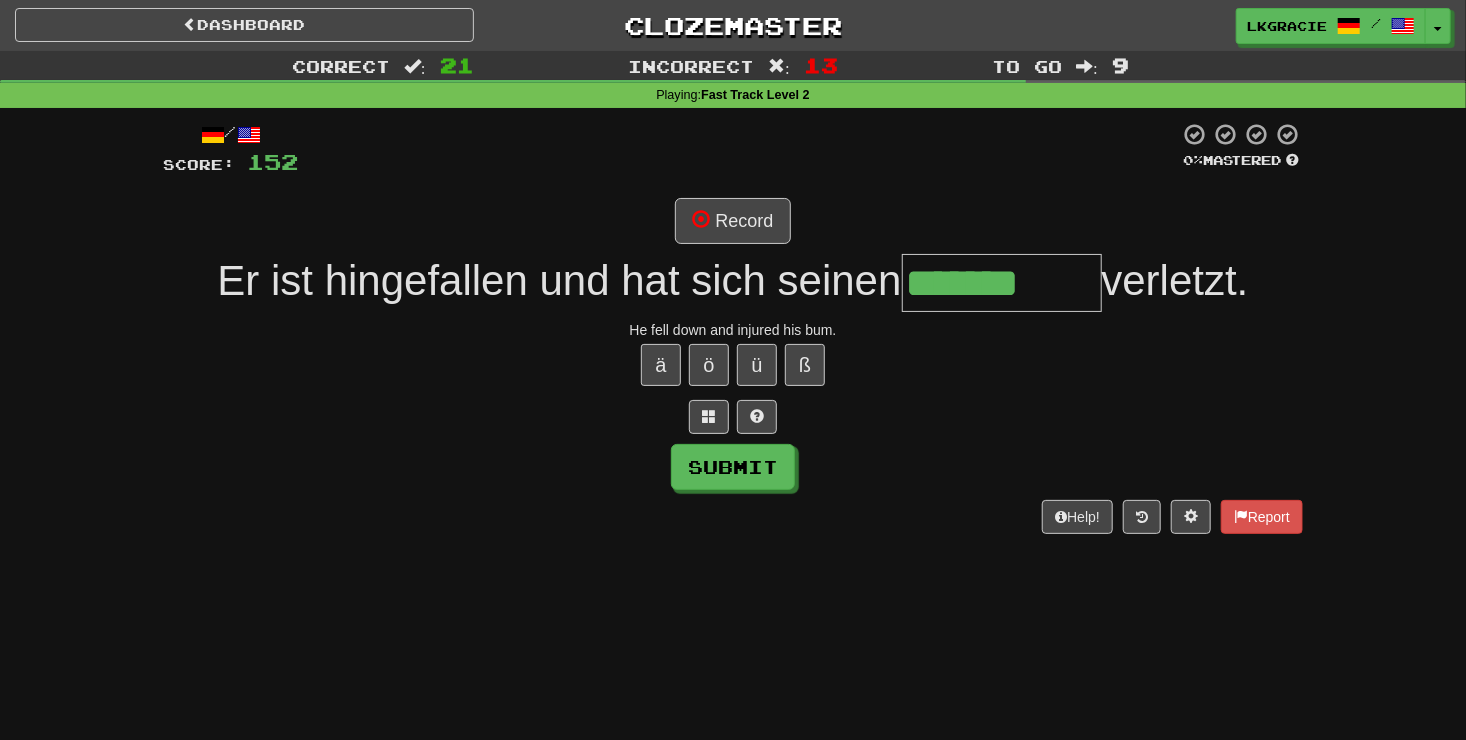 type on "*******" 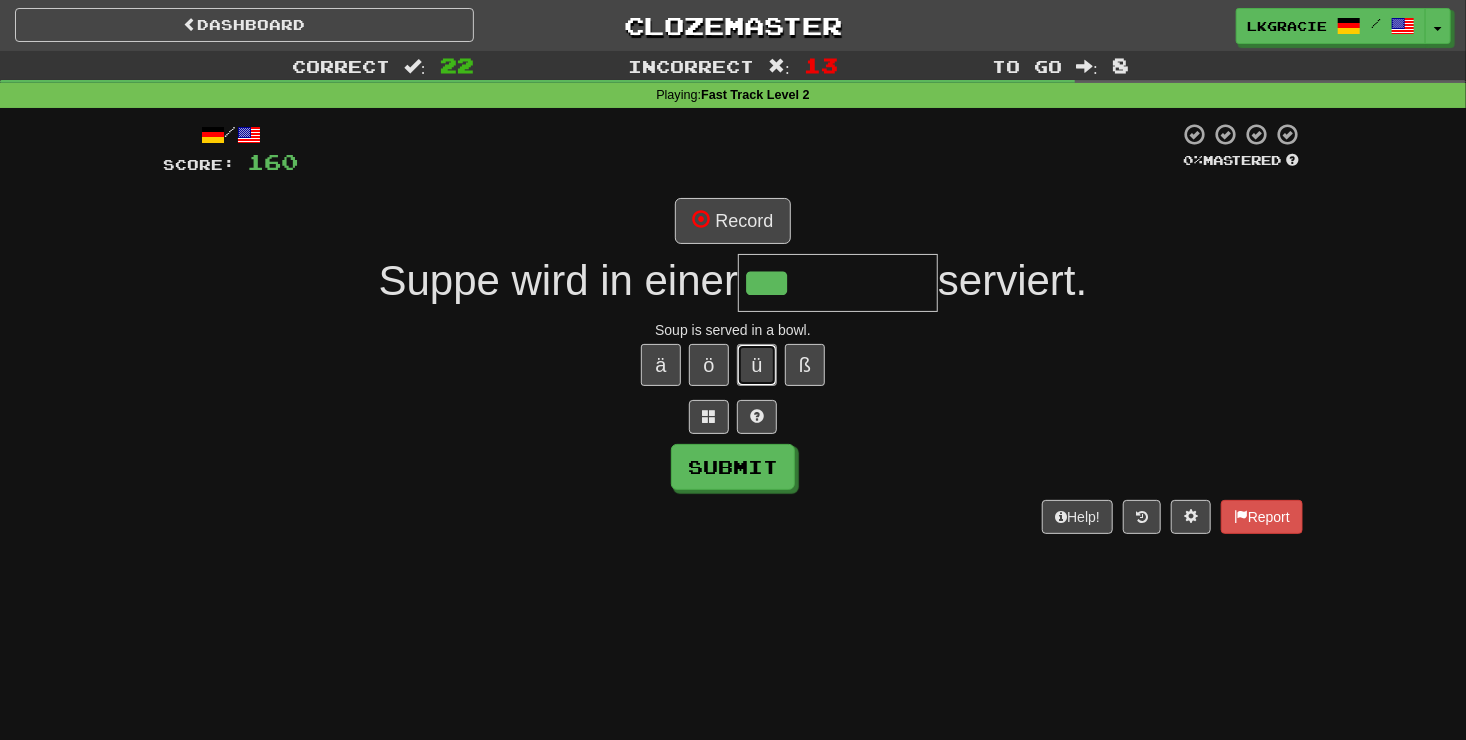 click on "ü" at bounding box center (757, 365) 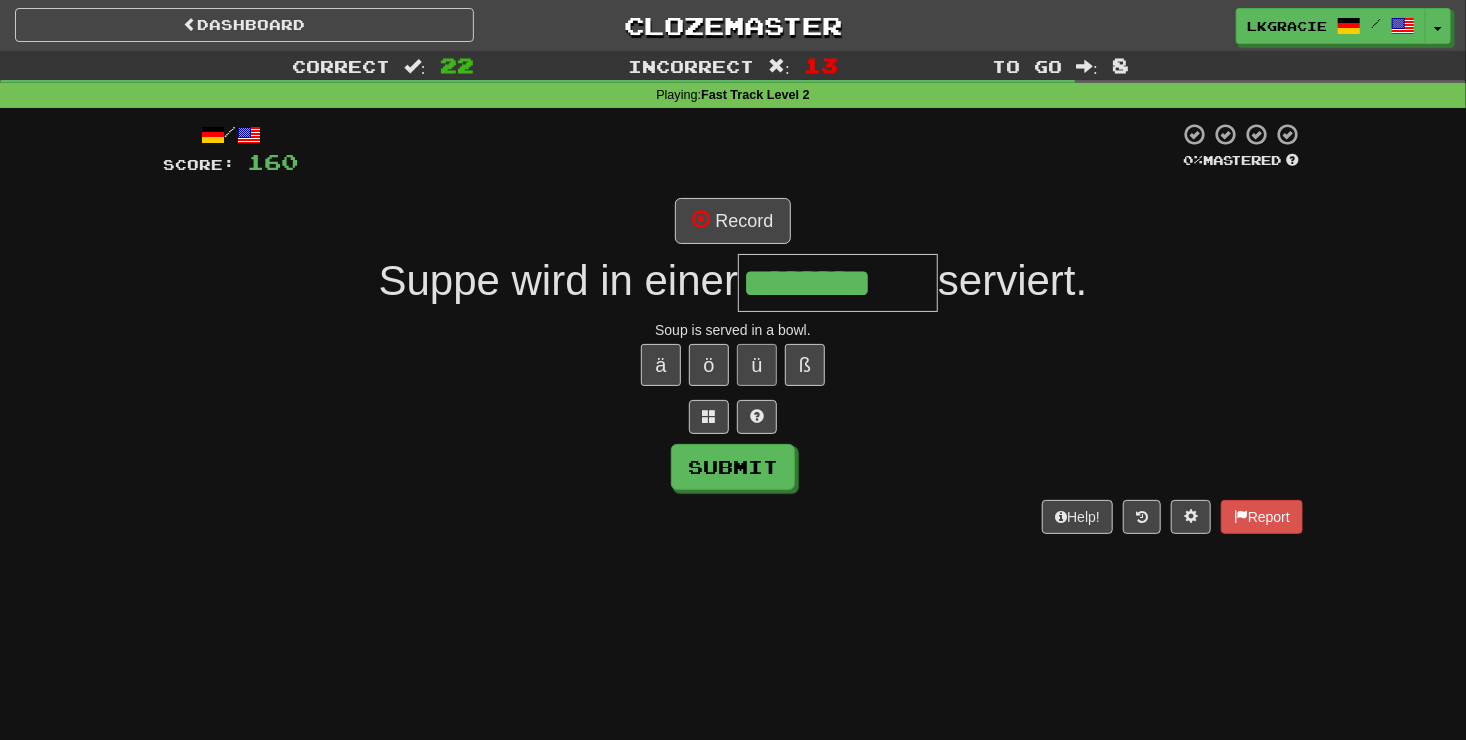 type on "********" 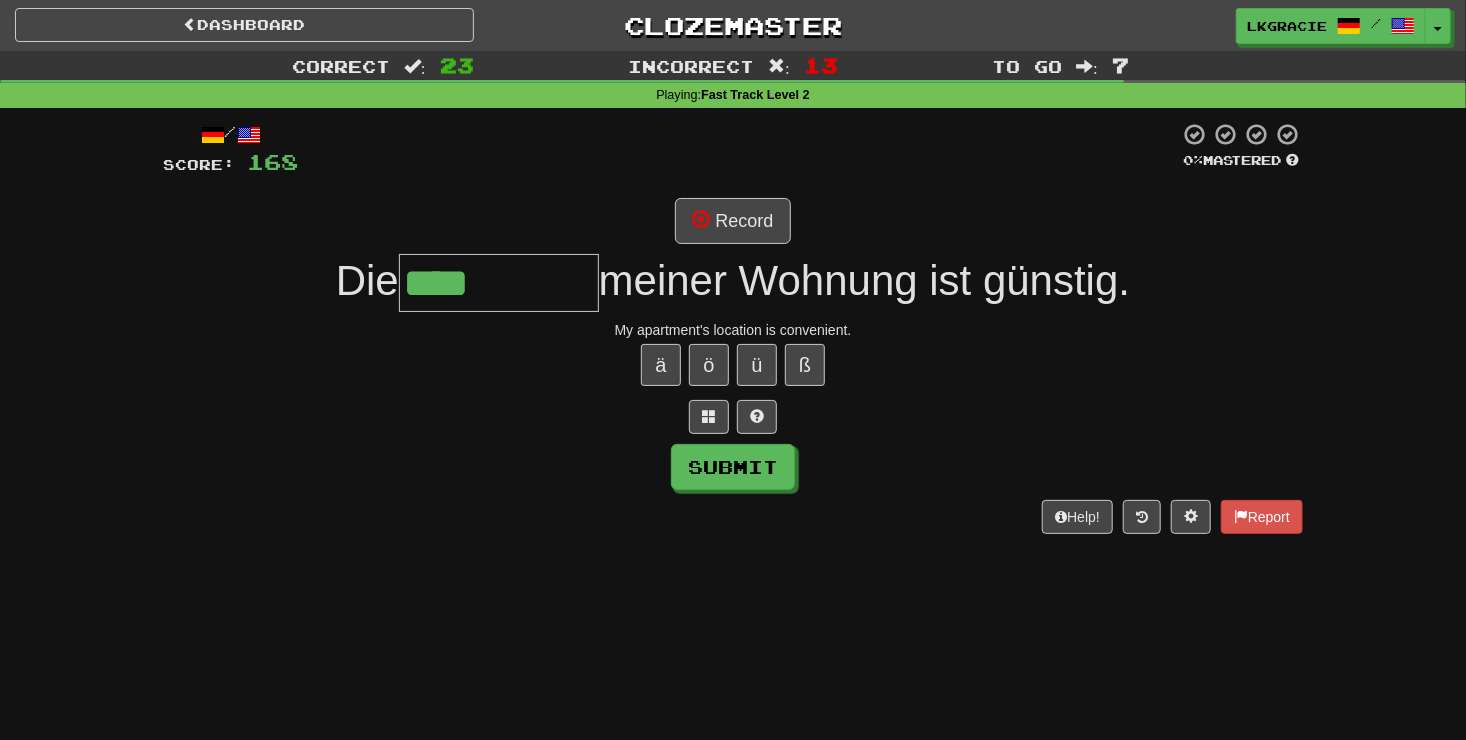 type on "****" 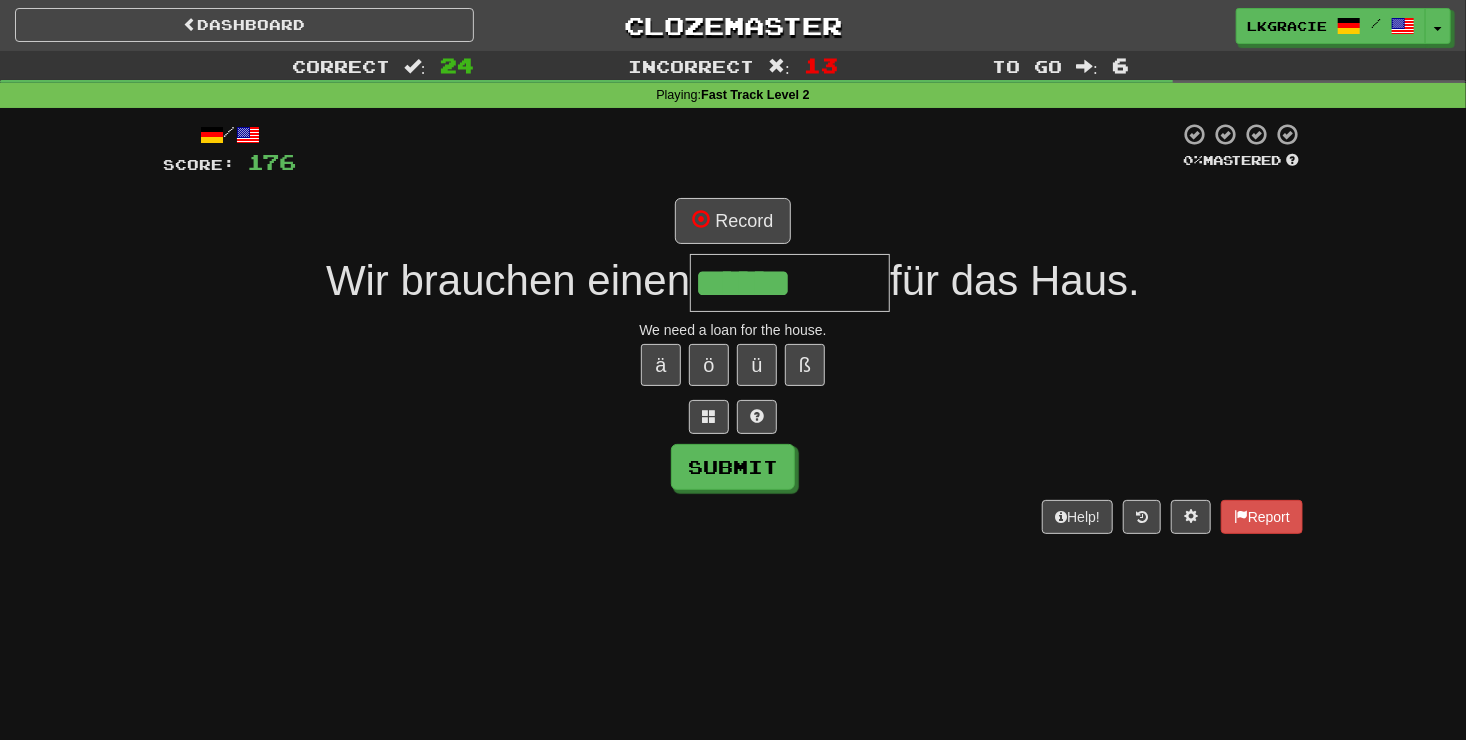 type on "******" 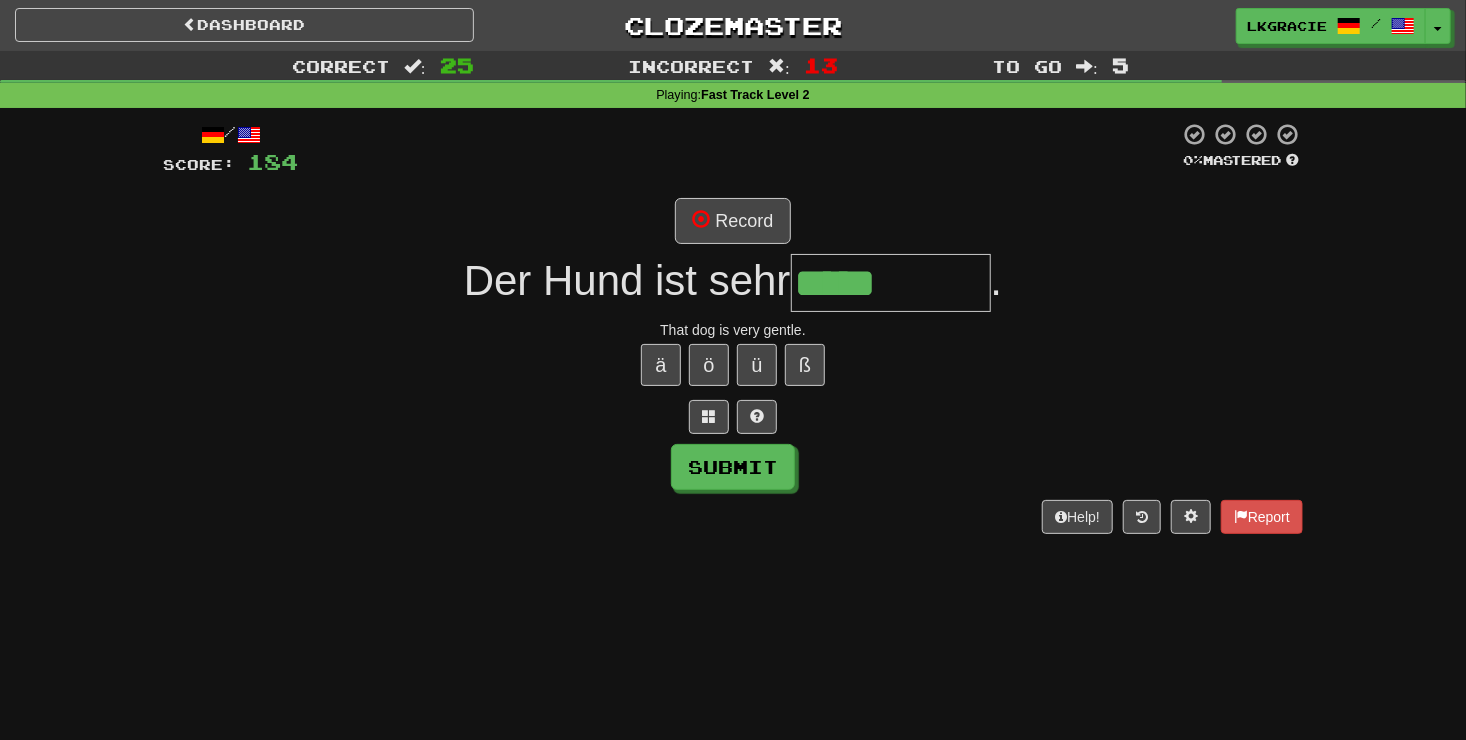 type on "*****" 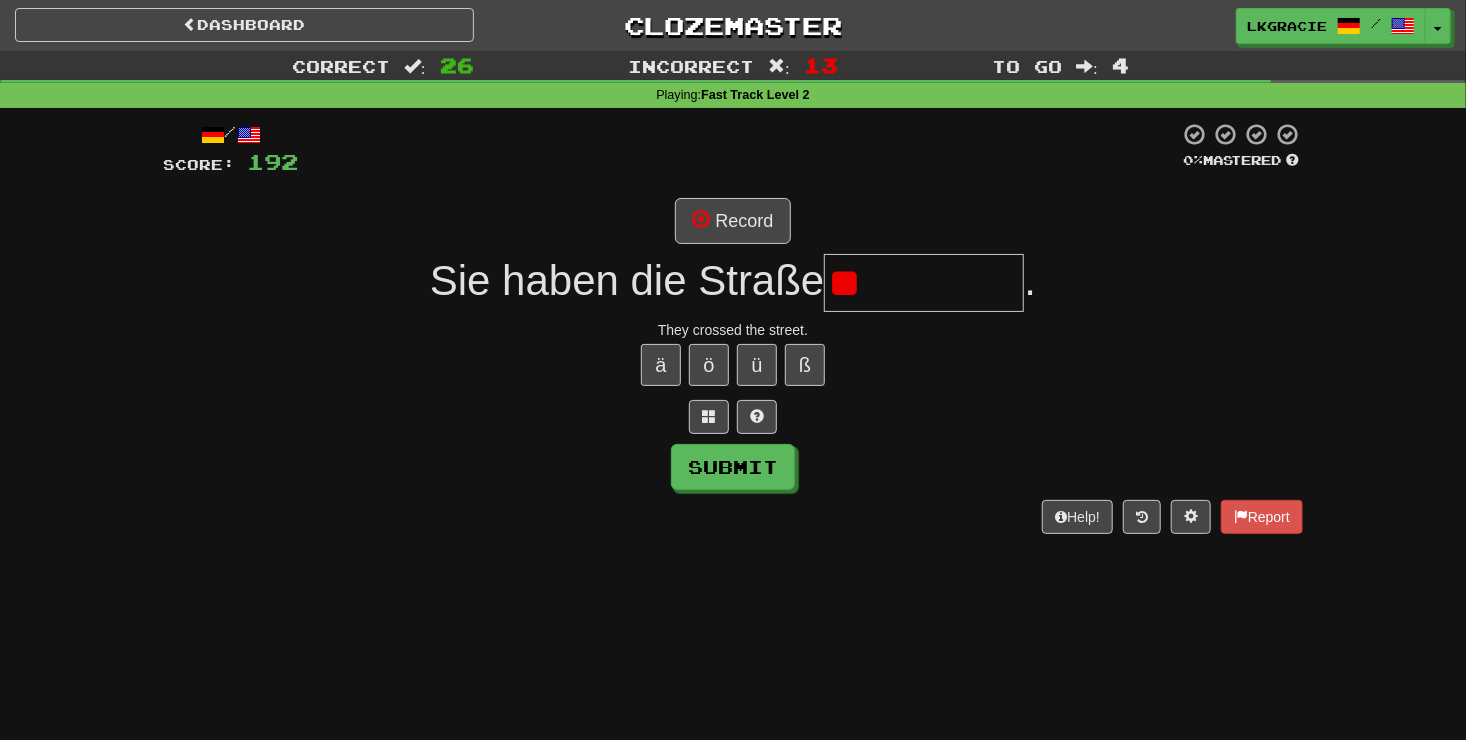 type on "*" 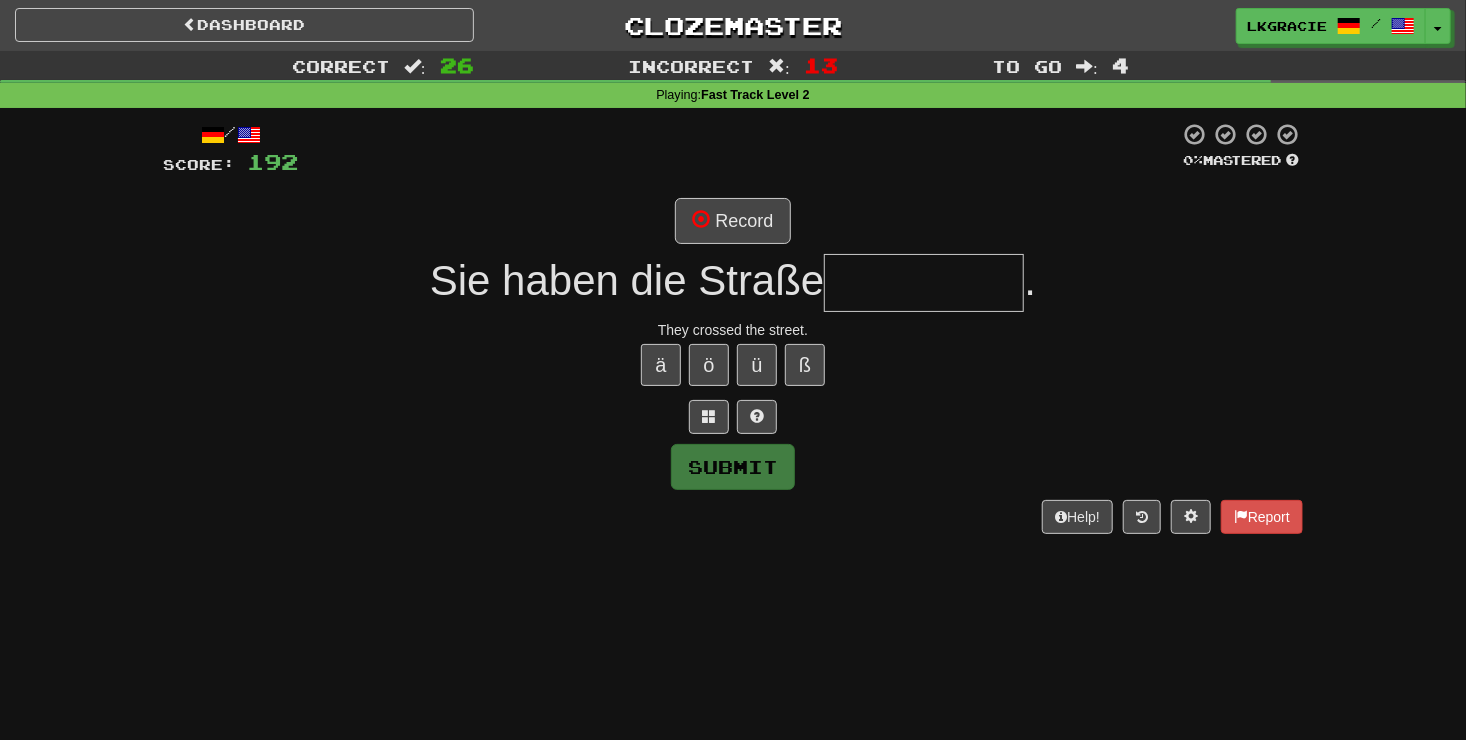 type on "*" 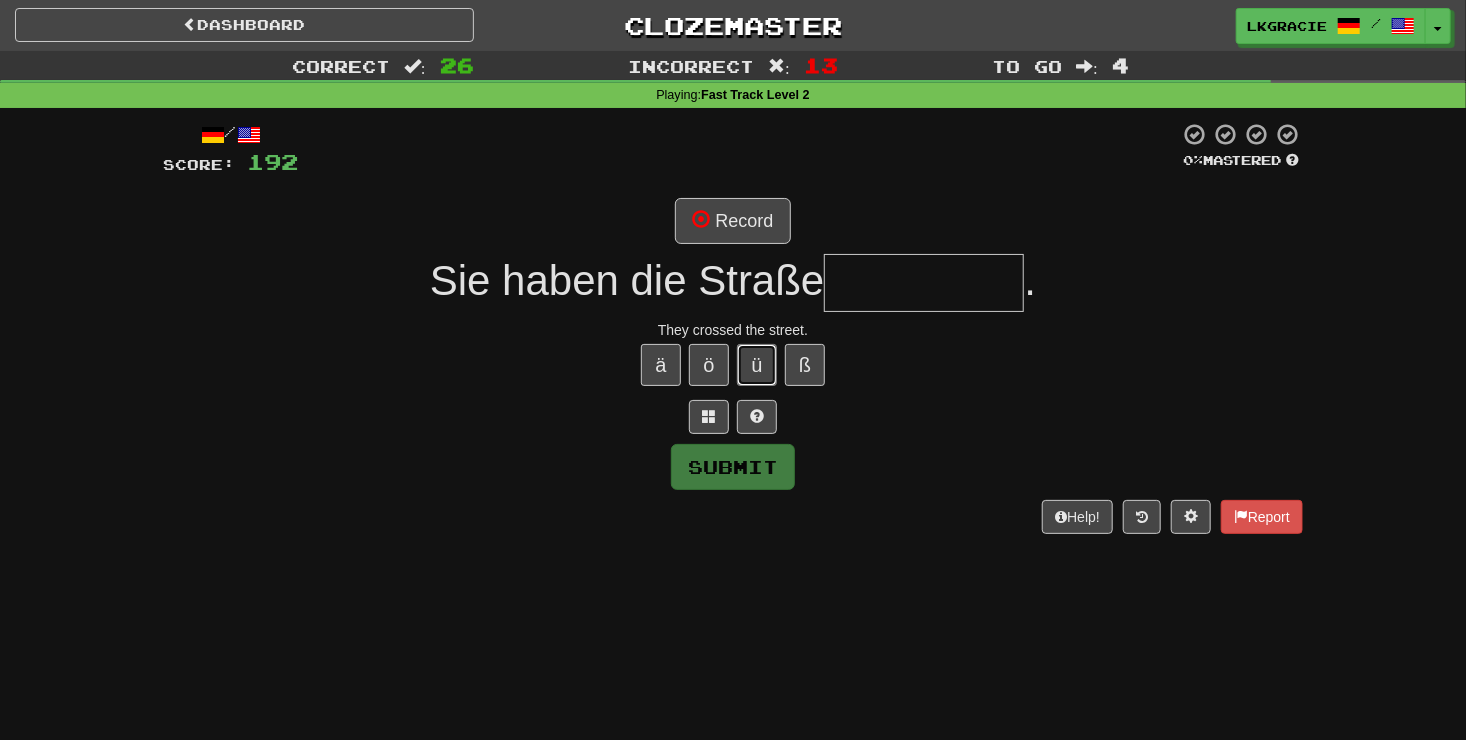 click on "ü" at bounding box center [757, 365] 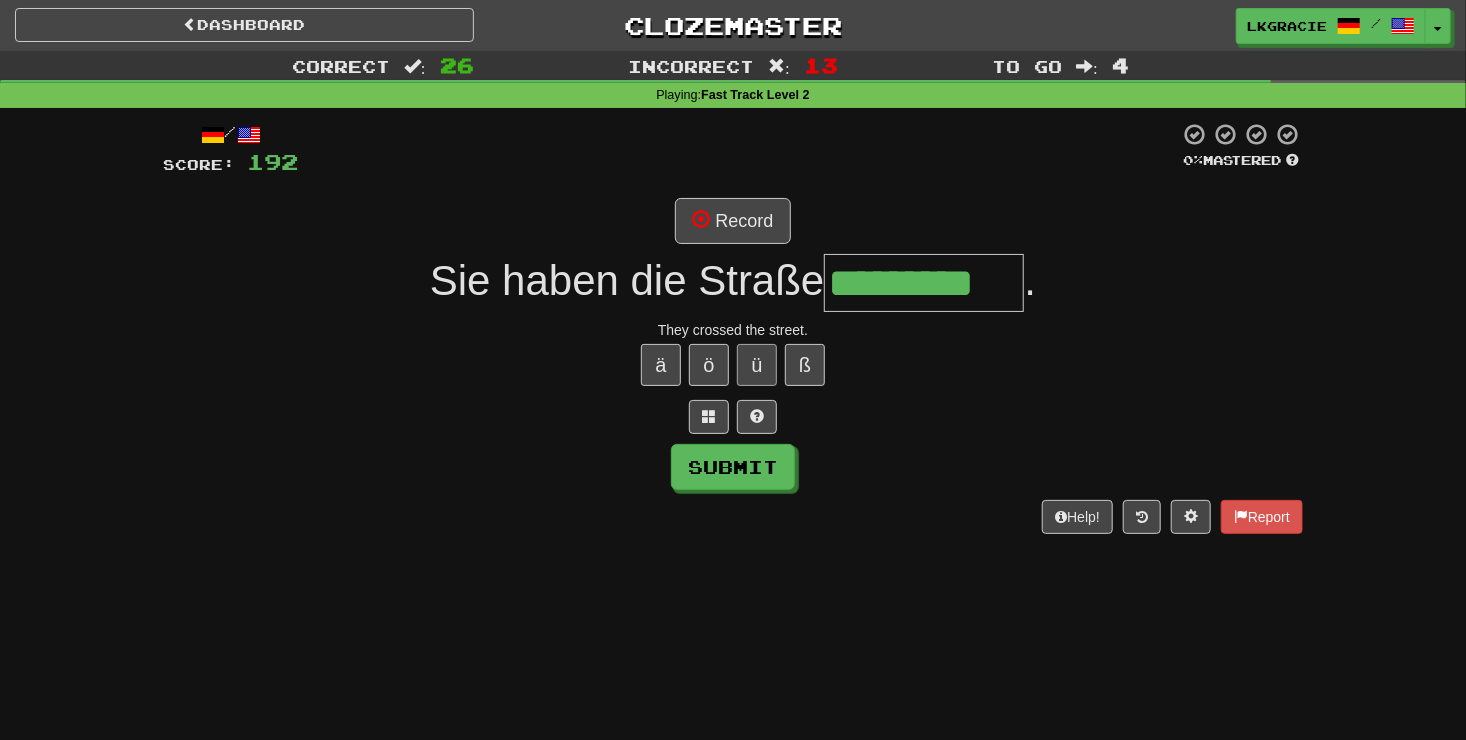 type on "*********" 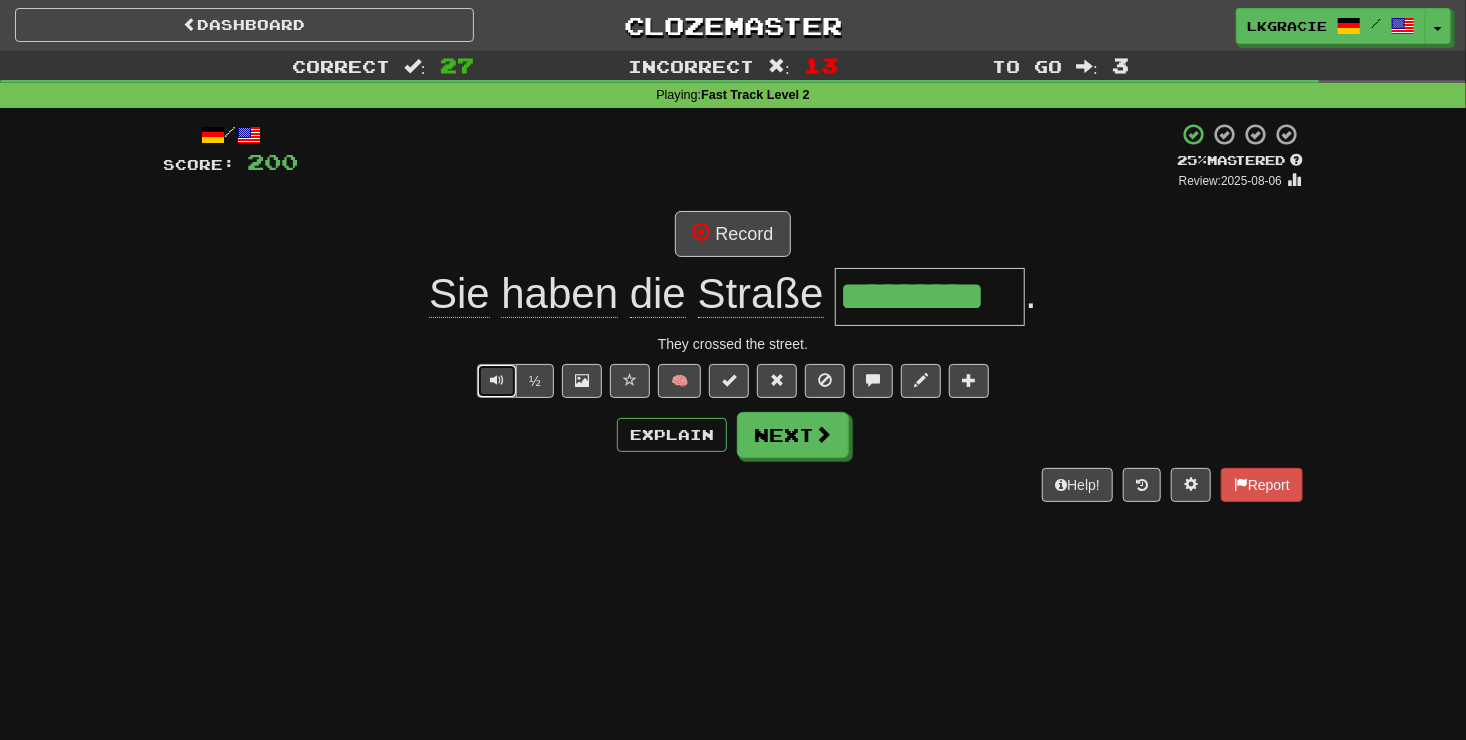 click at bounding box center (497, 380) 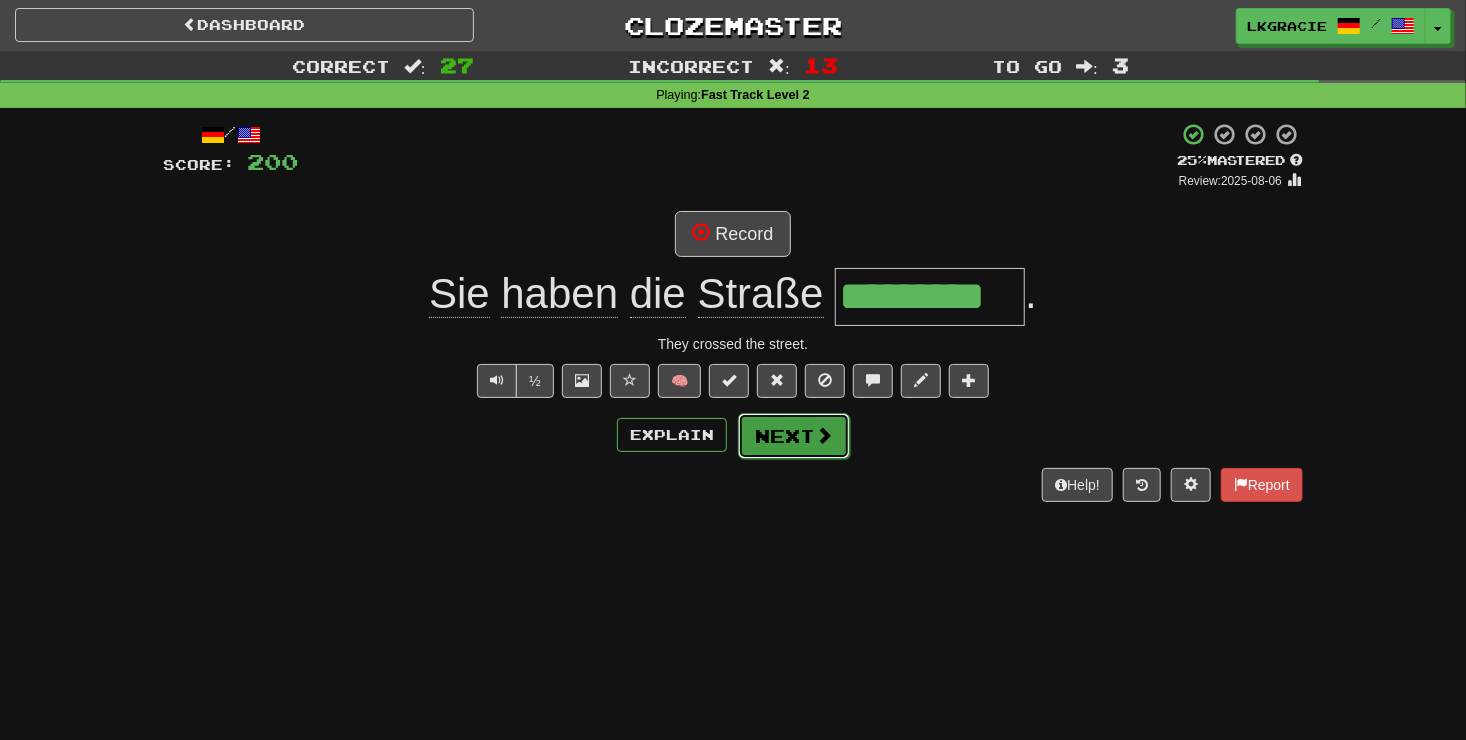 click at bounding box center (824, 435) 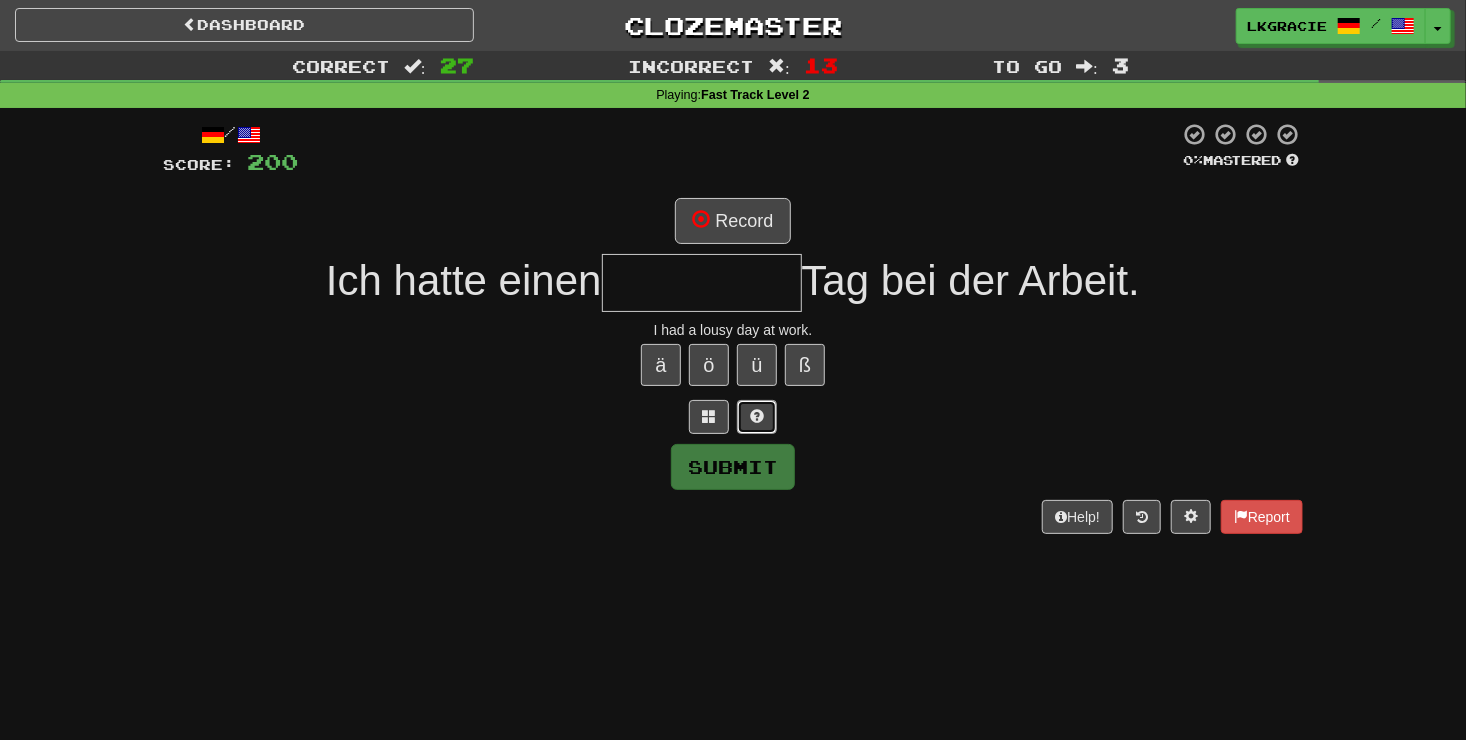 click at bounding box center [757, 417] 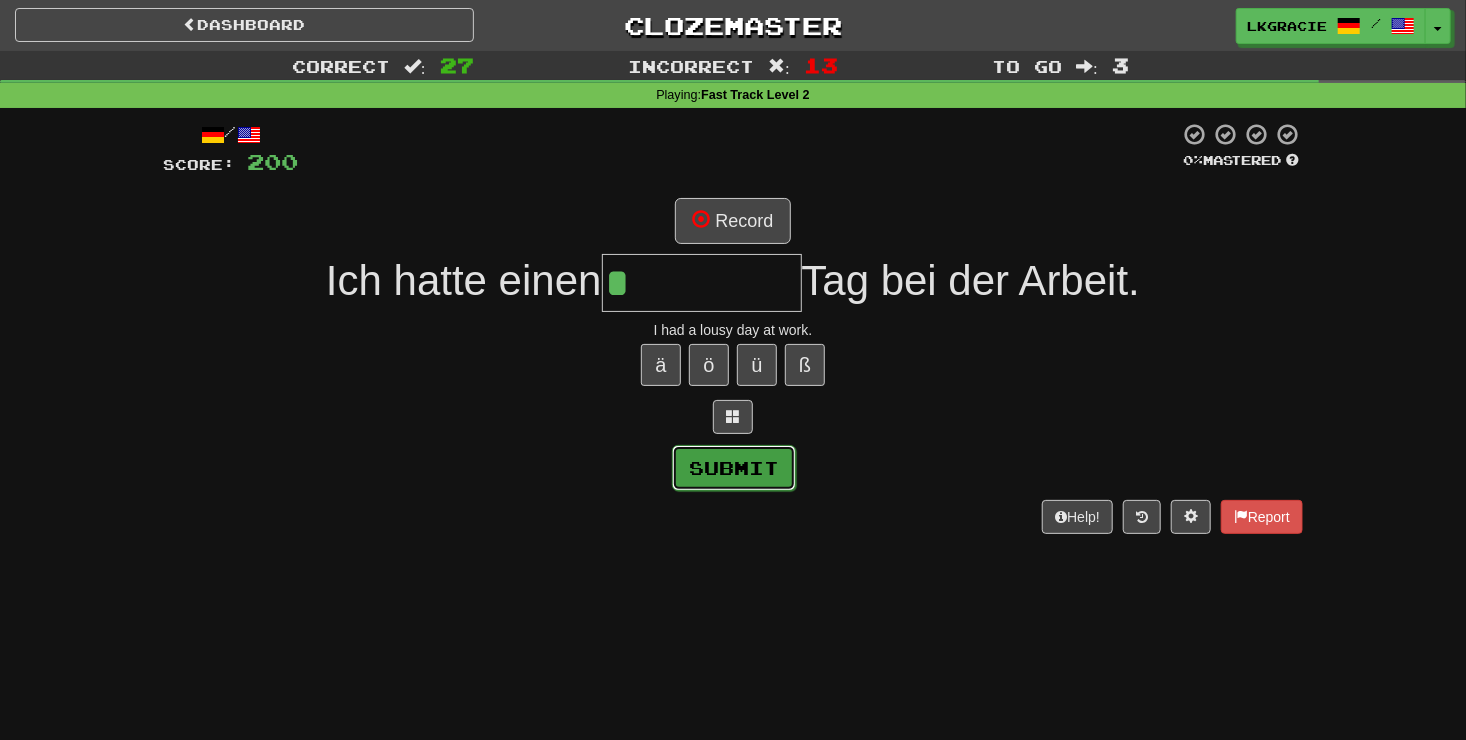 click on "Submit" at bounding box center (734, 468) 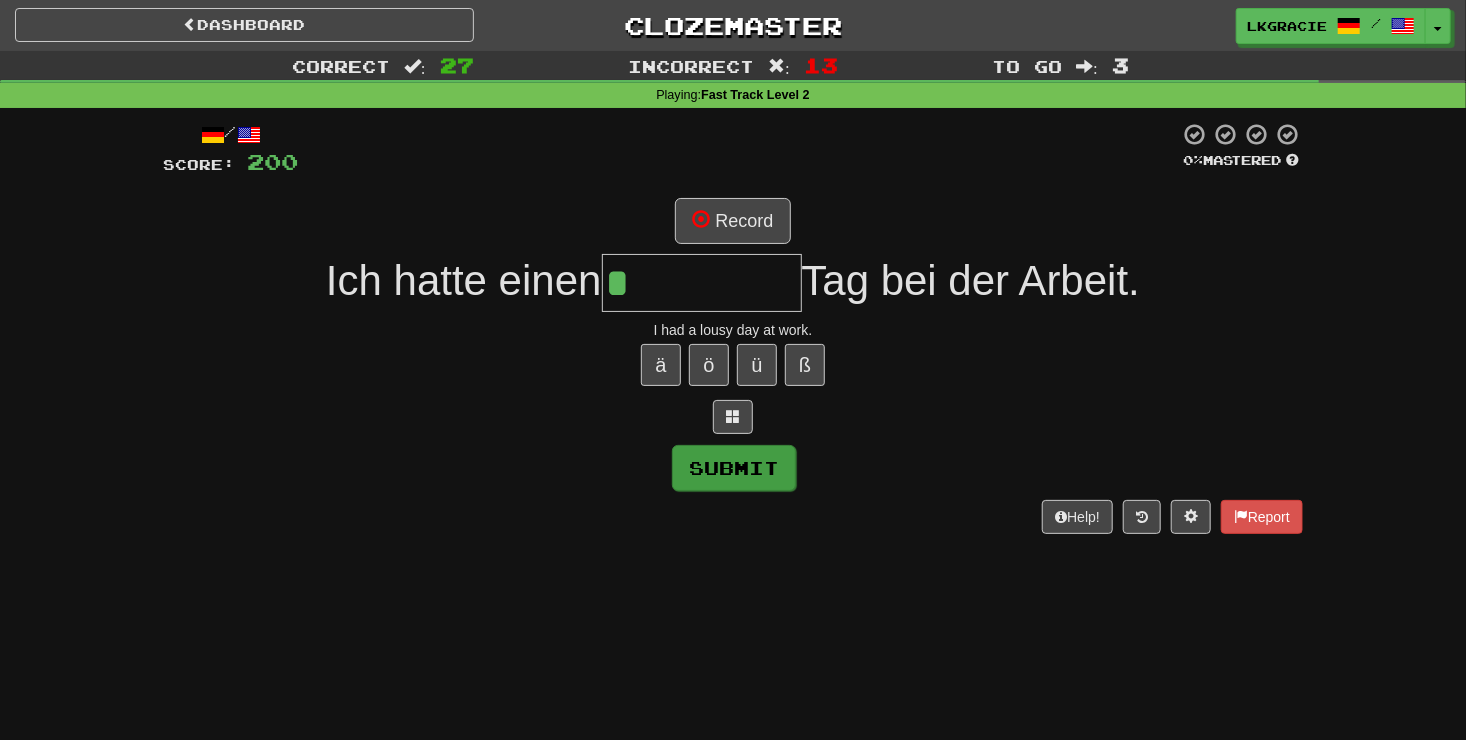 type on "******" 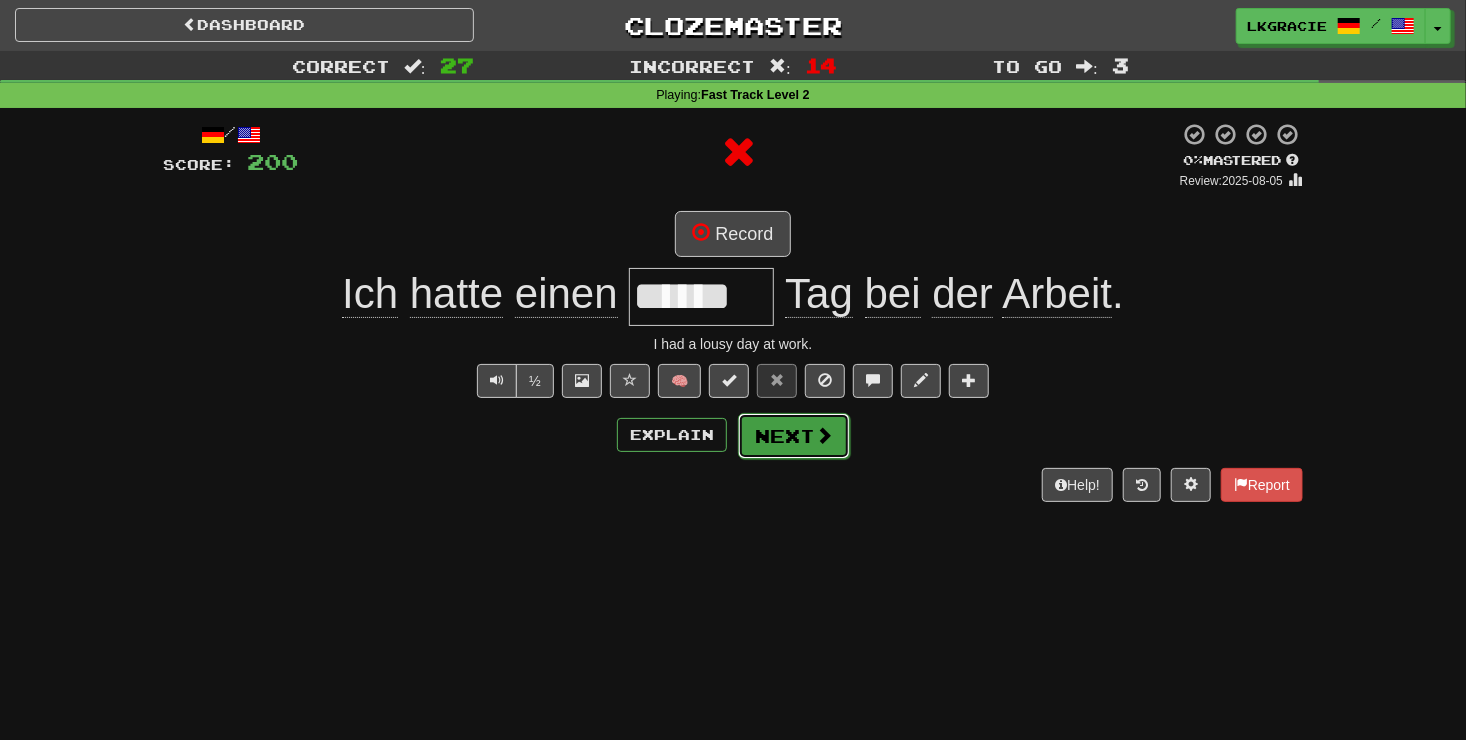 click on "Next" at bounding box center [794, 436] 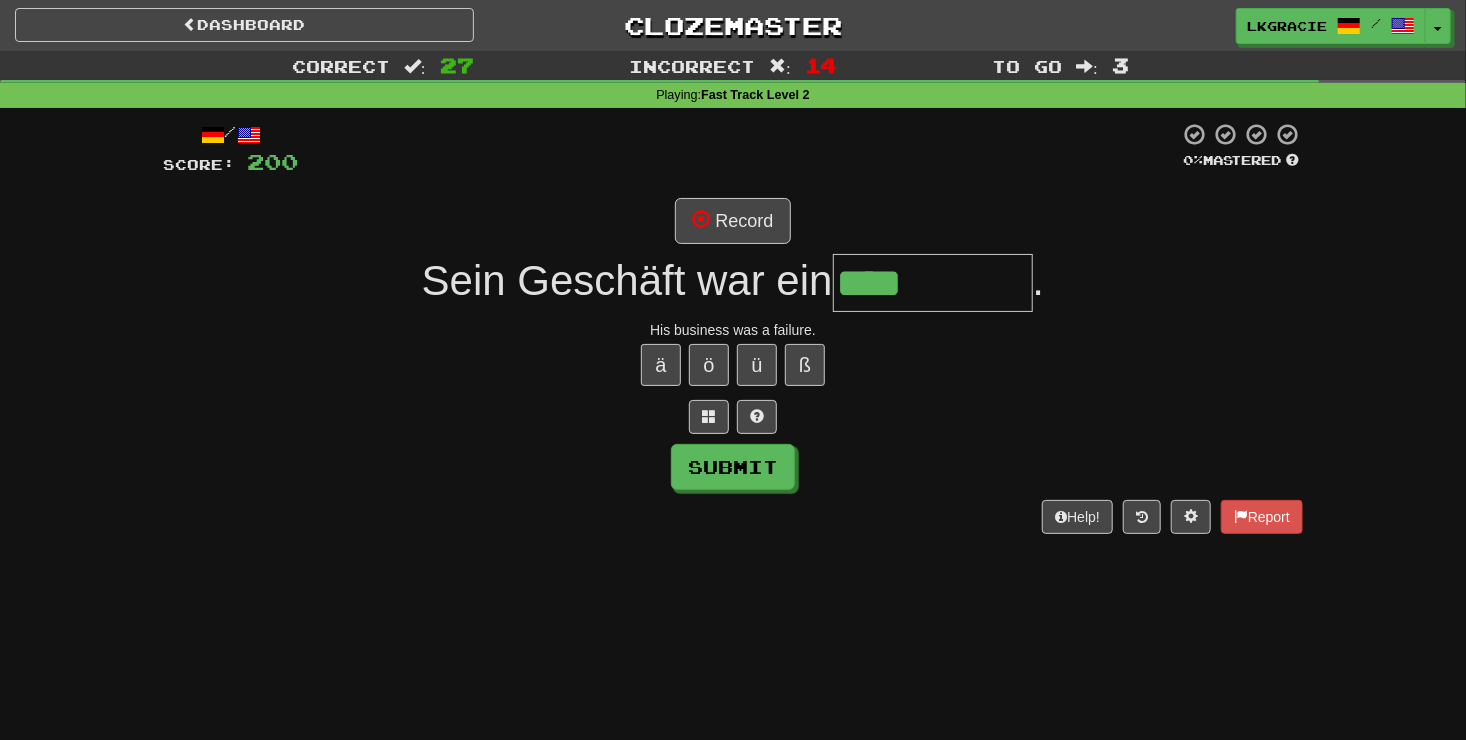 type on "****" 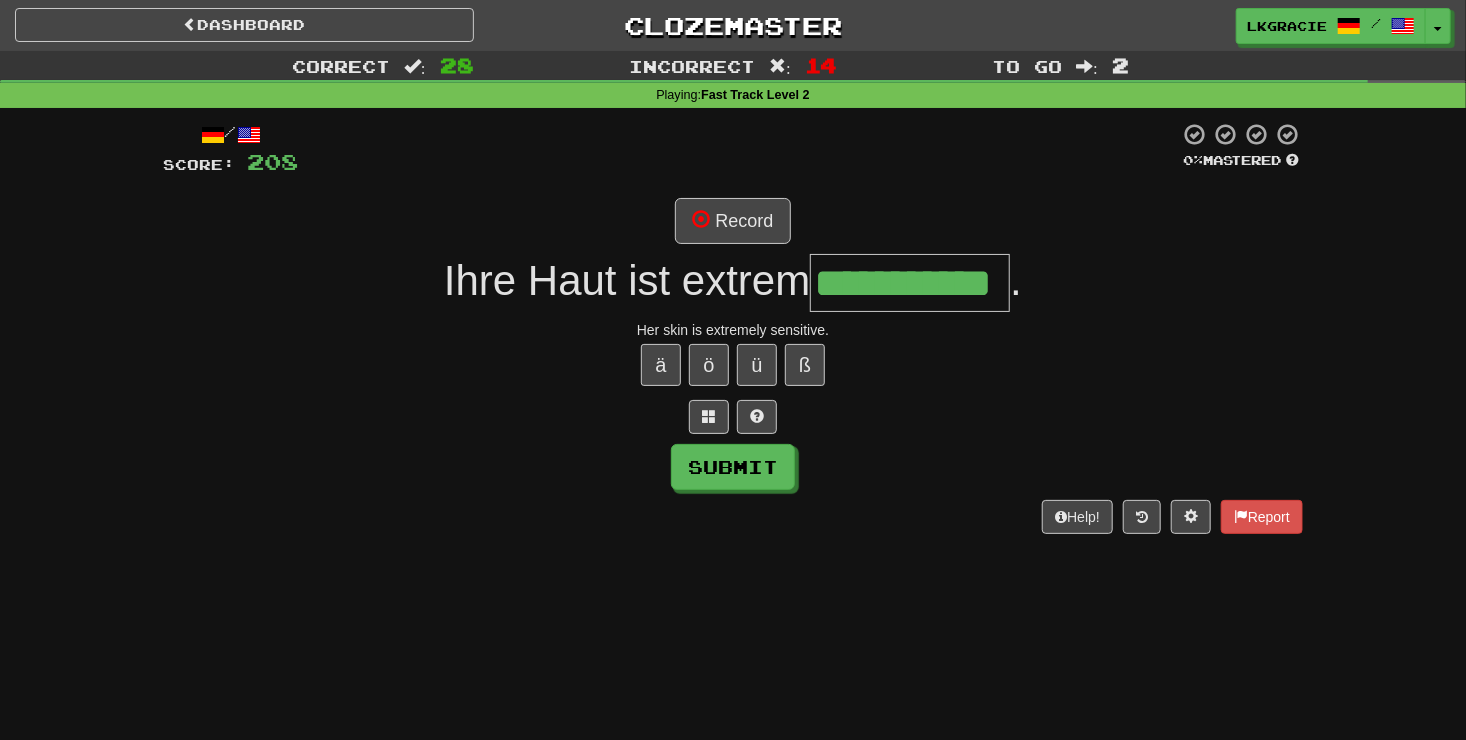 scroll, scrollTop: 0, scrollLeft: 20, axis: horizontal 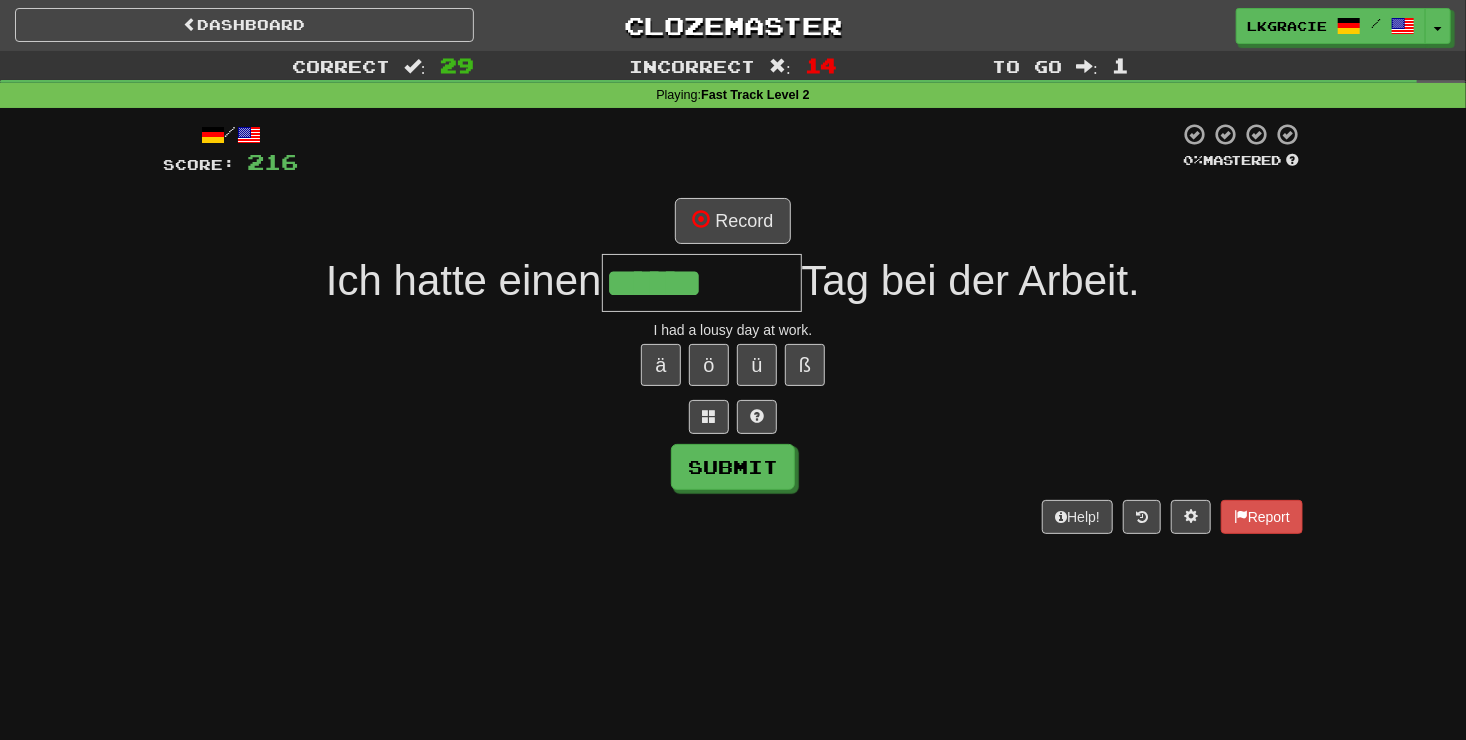 type on "******" 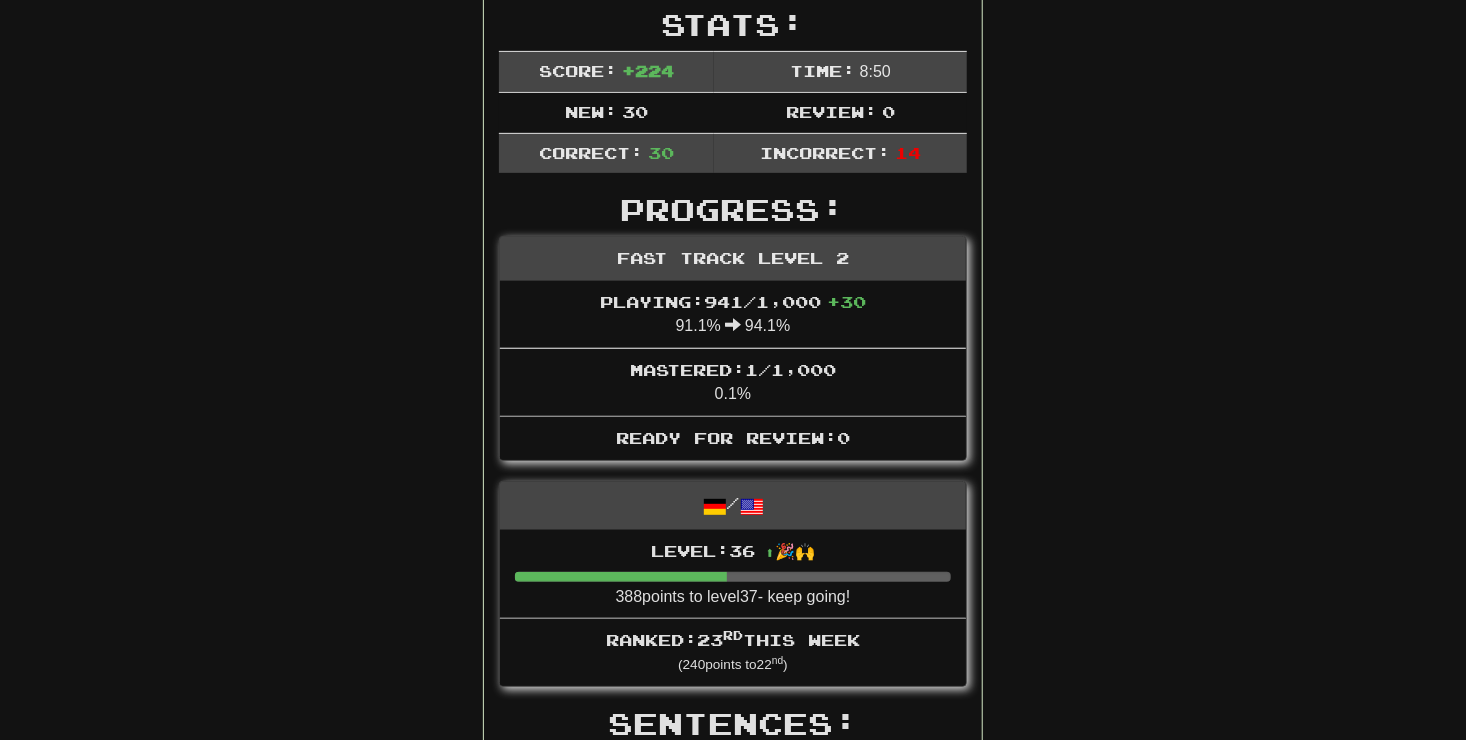 scroll, scrollTop: 300, scrollLeft: 0, axis: vertical 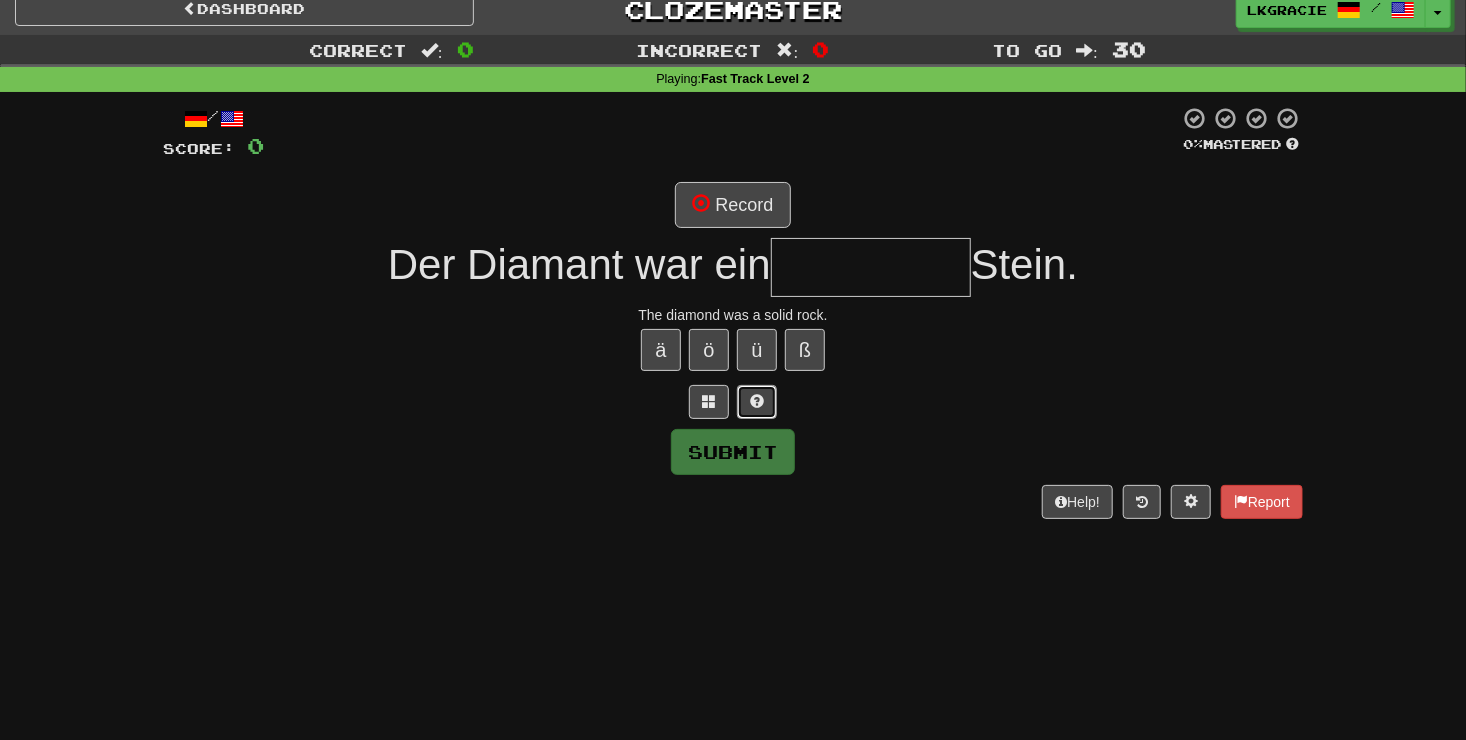 click at bounding box center [757, 402] 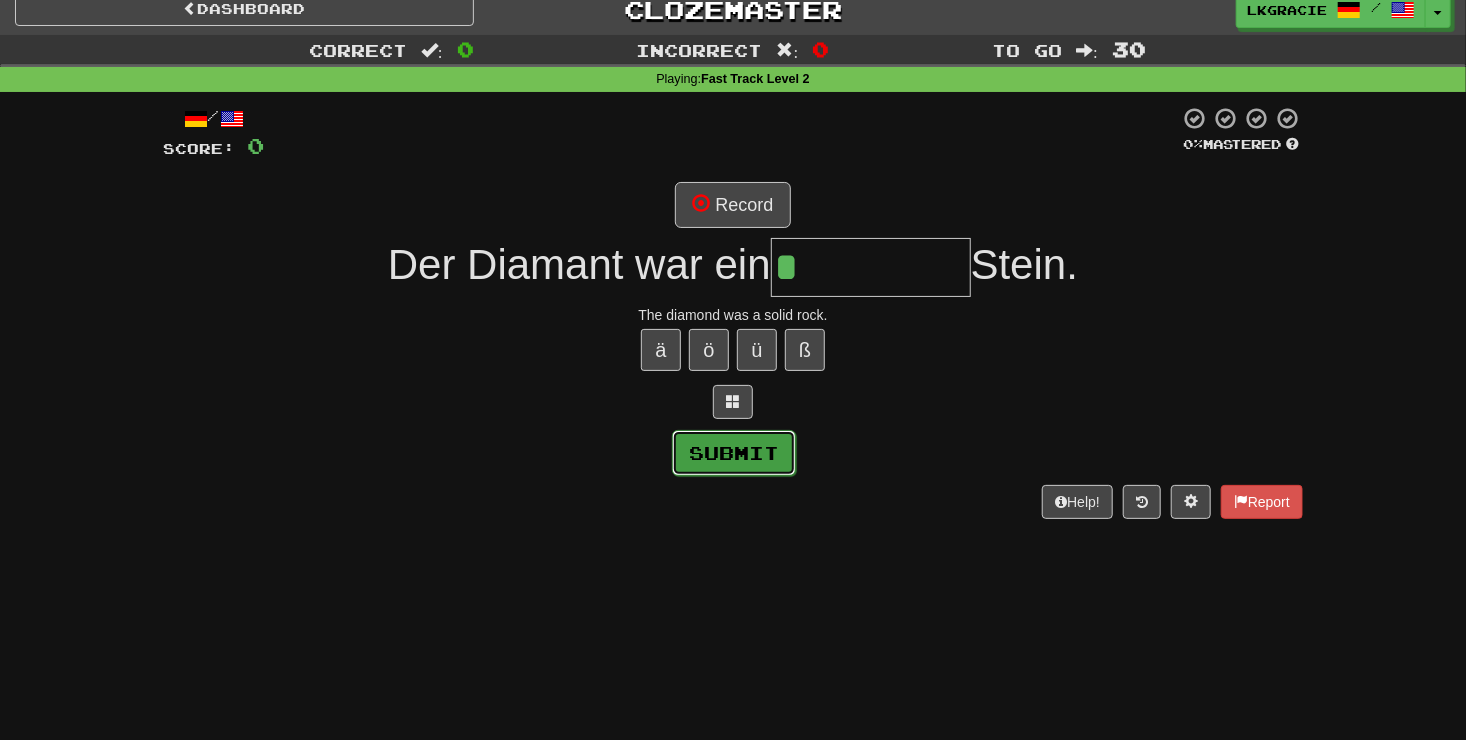 click on "Submit" at bounding box center (734, 453) 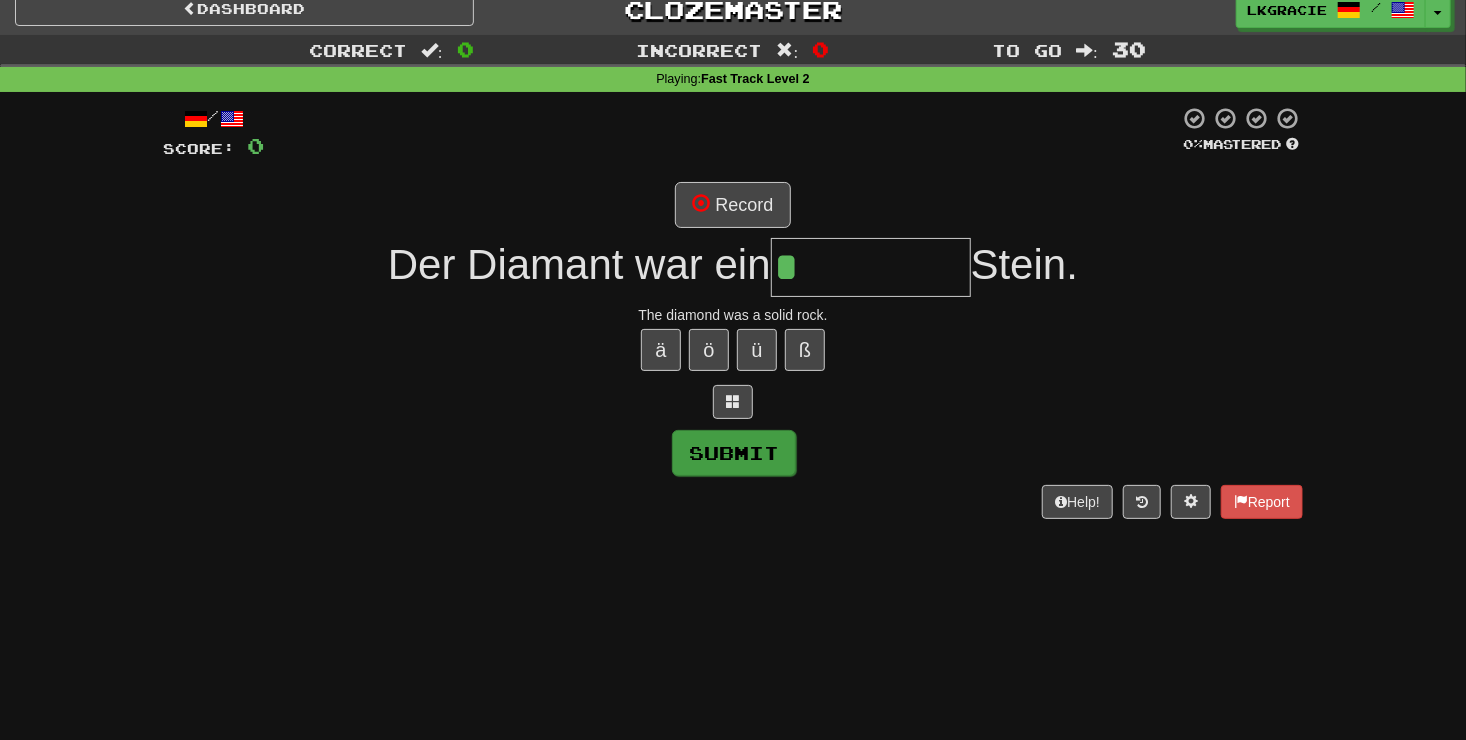 type on "******" 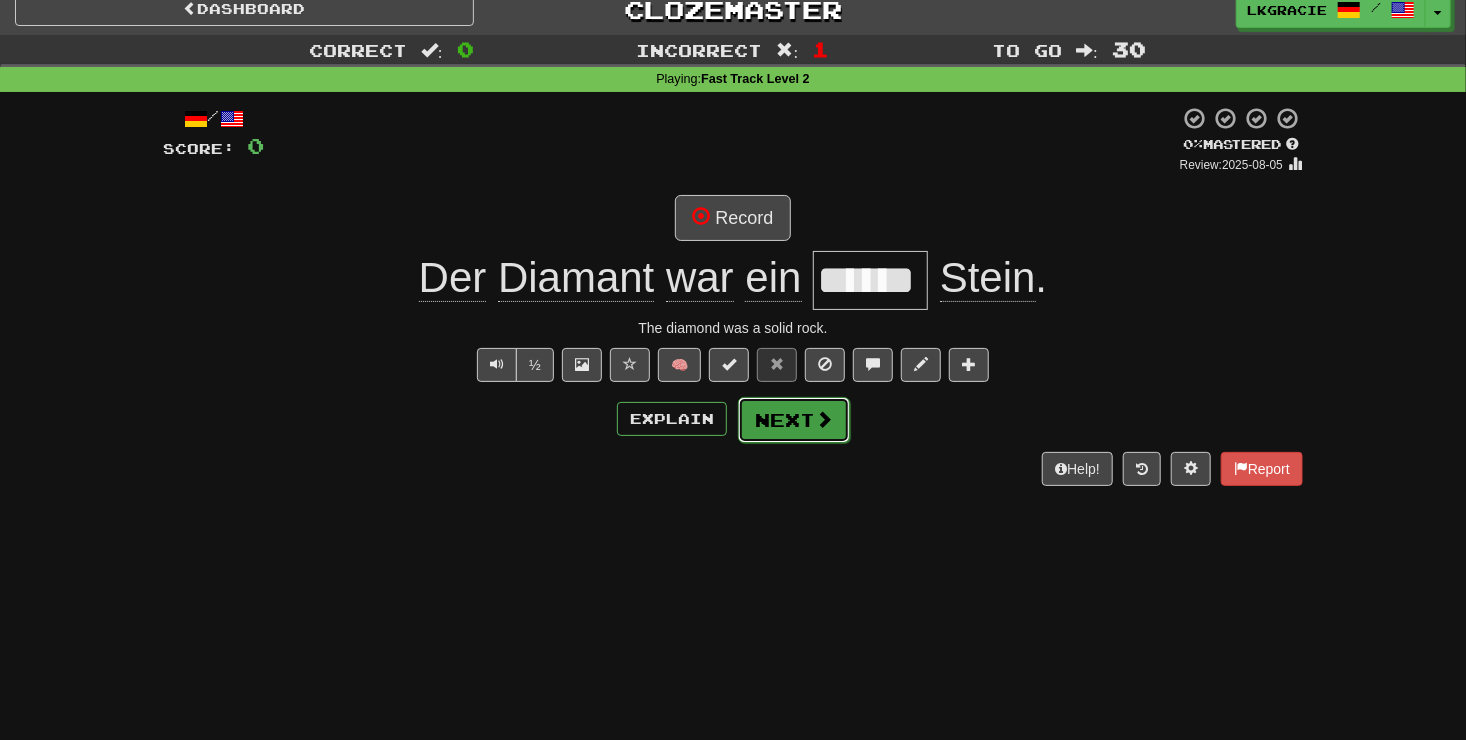 click on "Next" at bounding box center (794, 420) 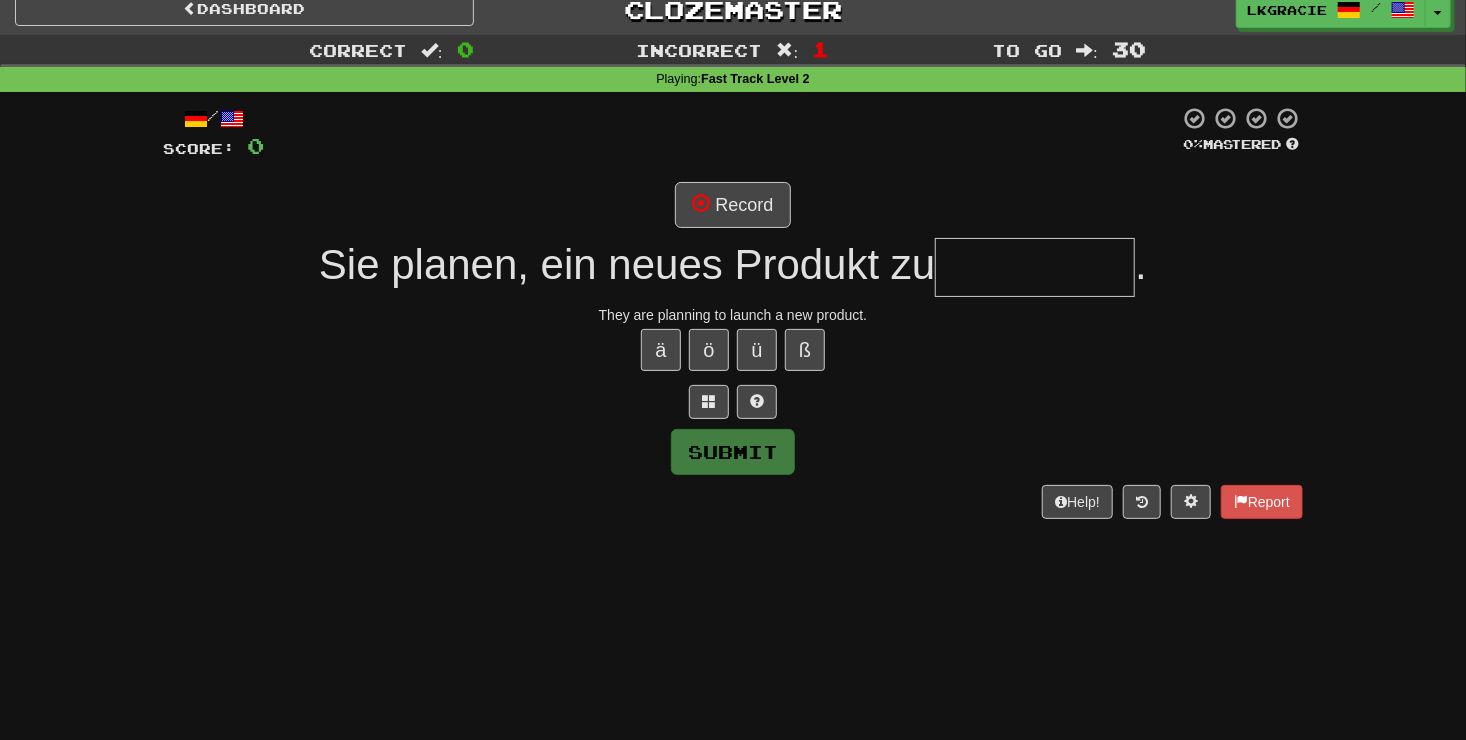 type on "*" 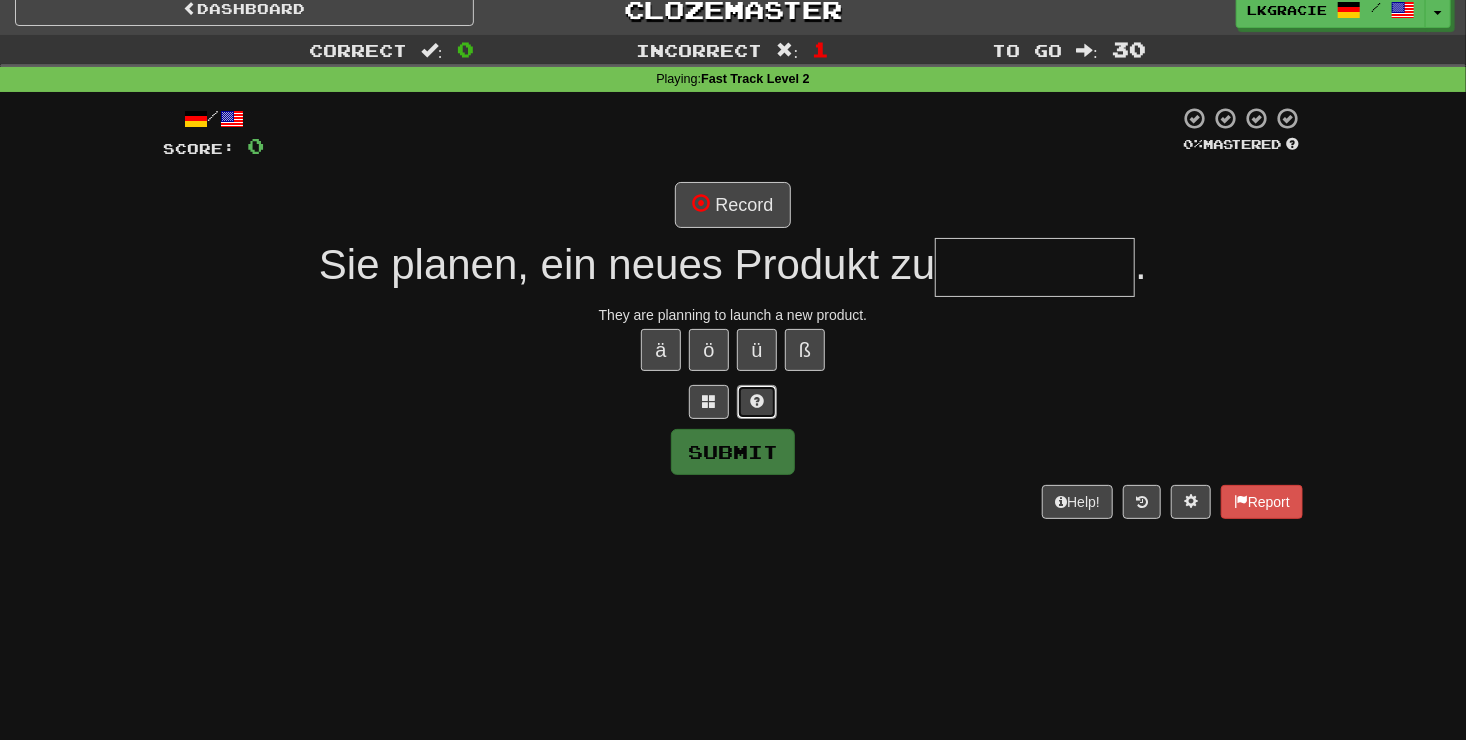 click at bounding box center (757, 402) 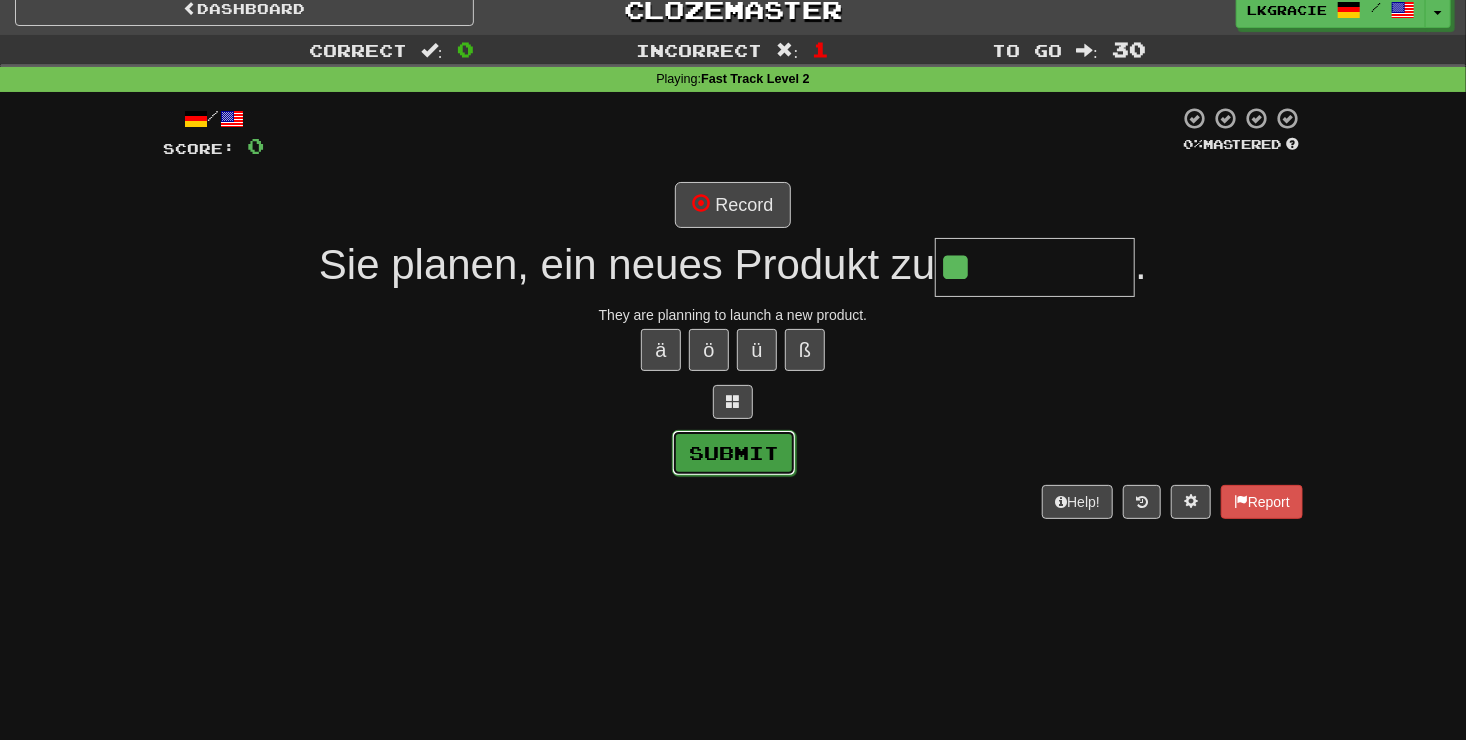 click on "Submit" at bounding box center [734, 453] 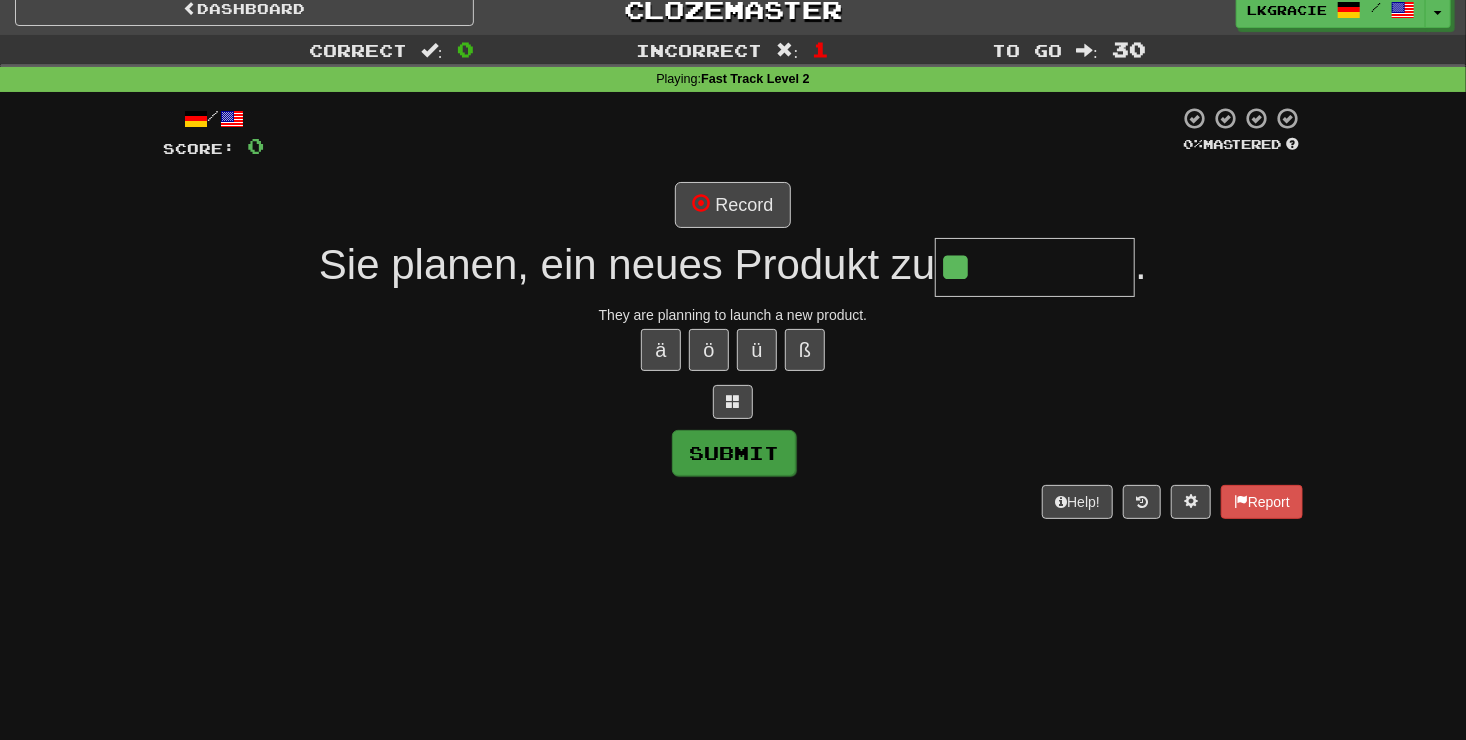 type on "*********" 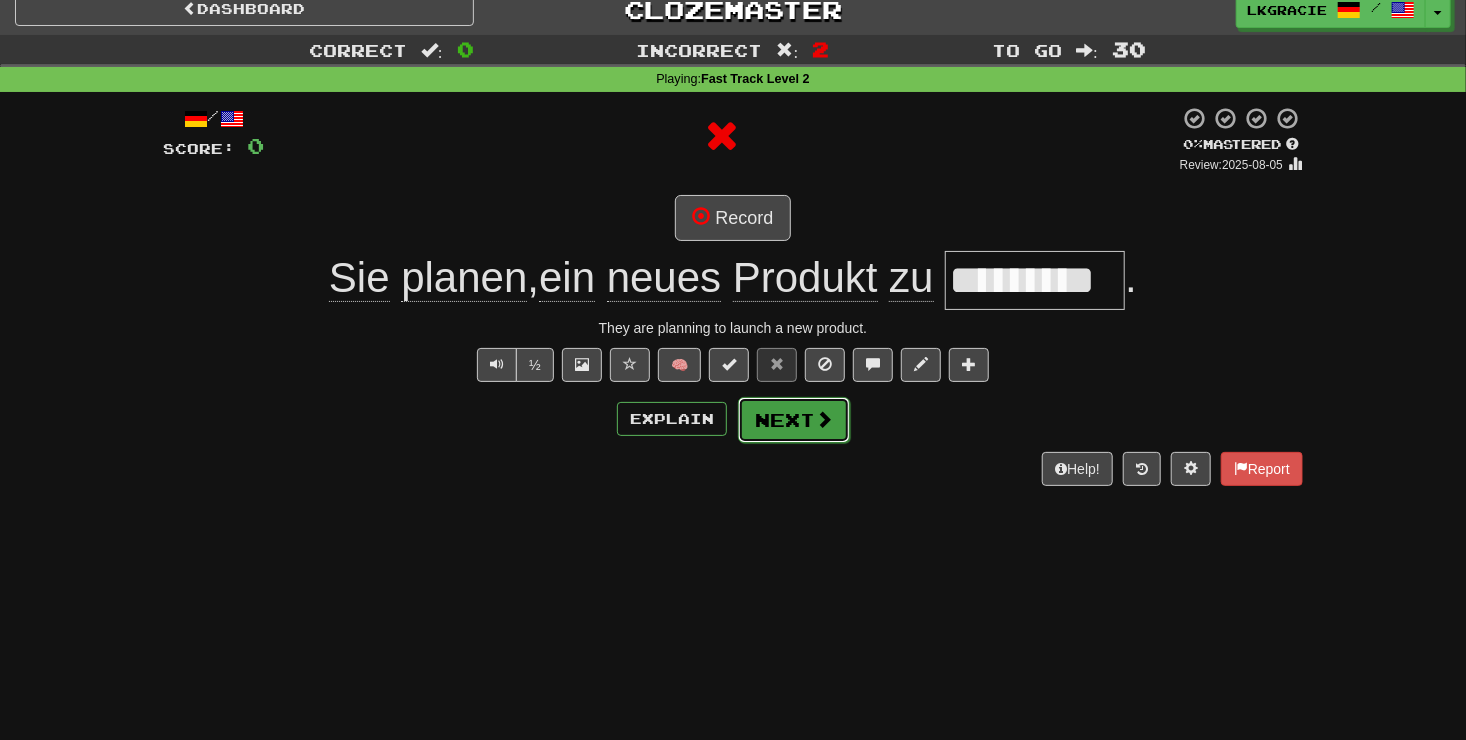 click at bounding box center [824, 419] 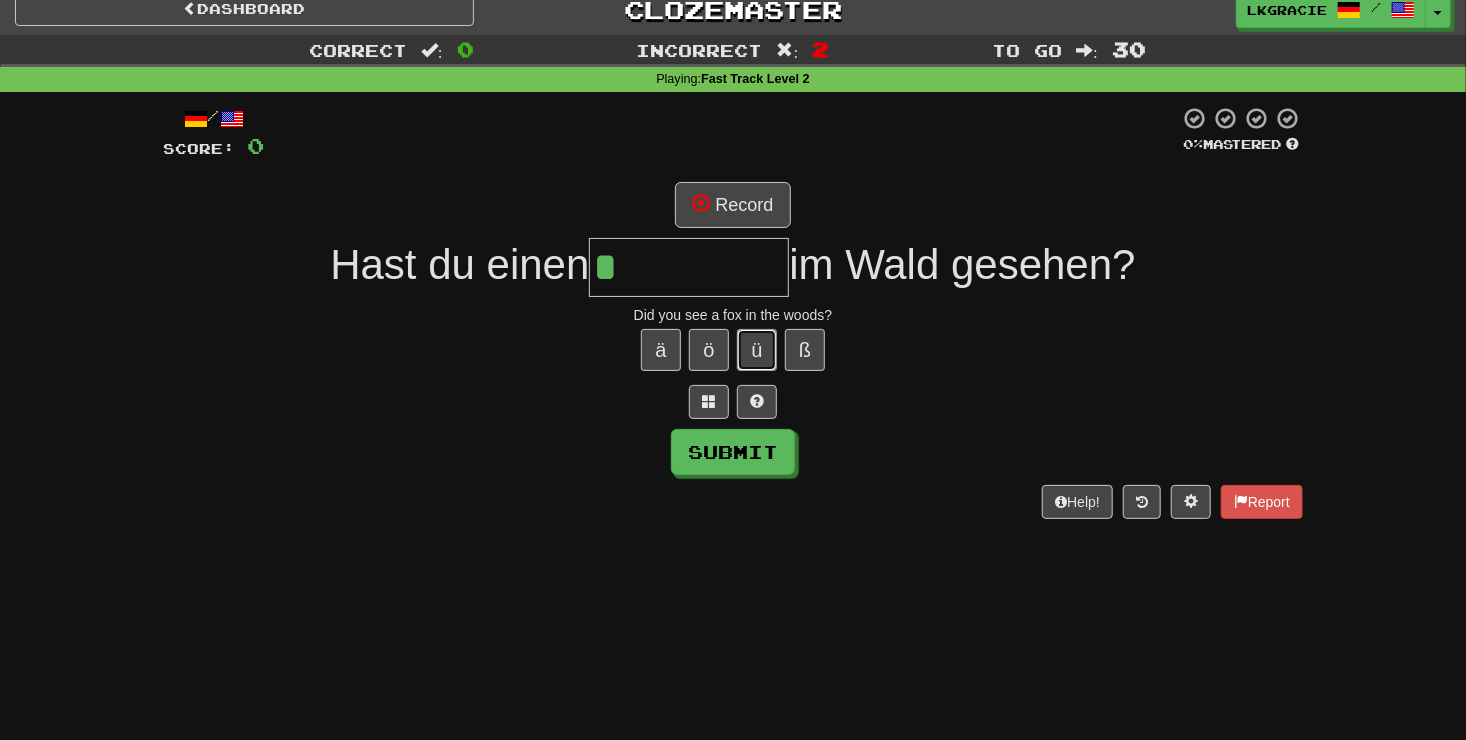 click on "ü" at bounding box center (757, 350) 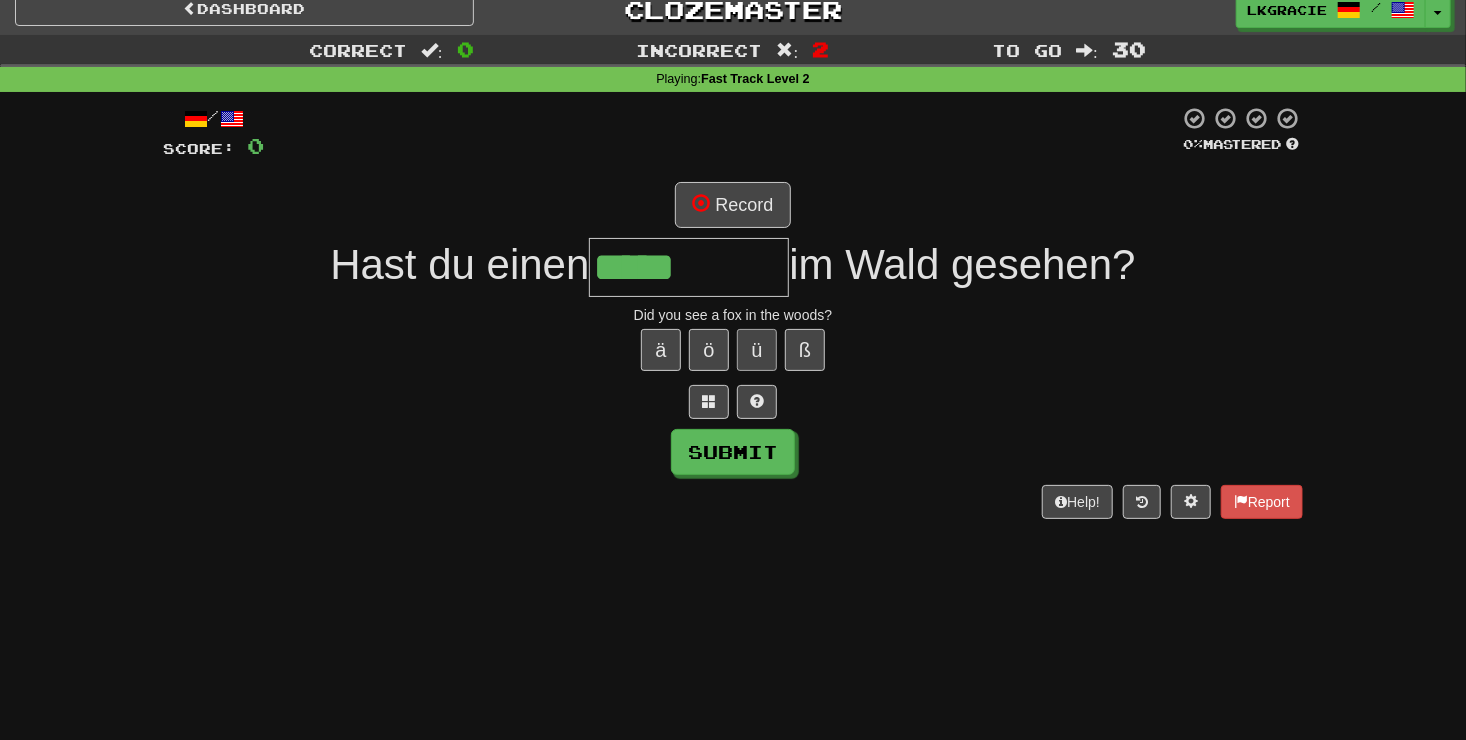 type on "*****" 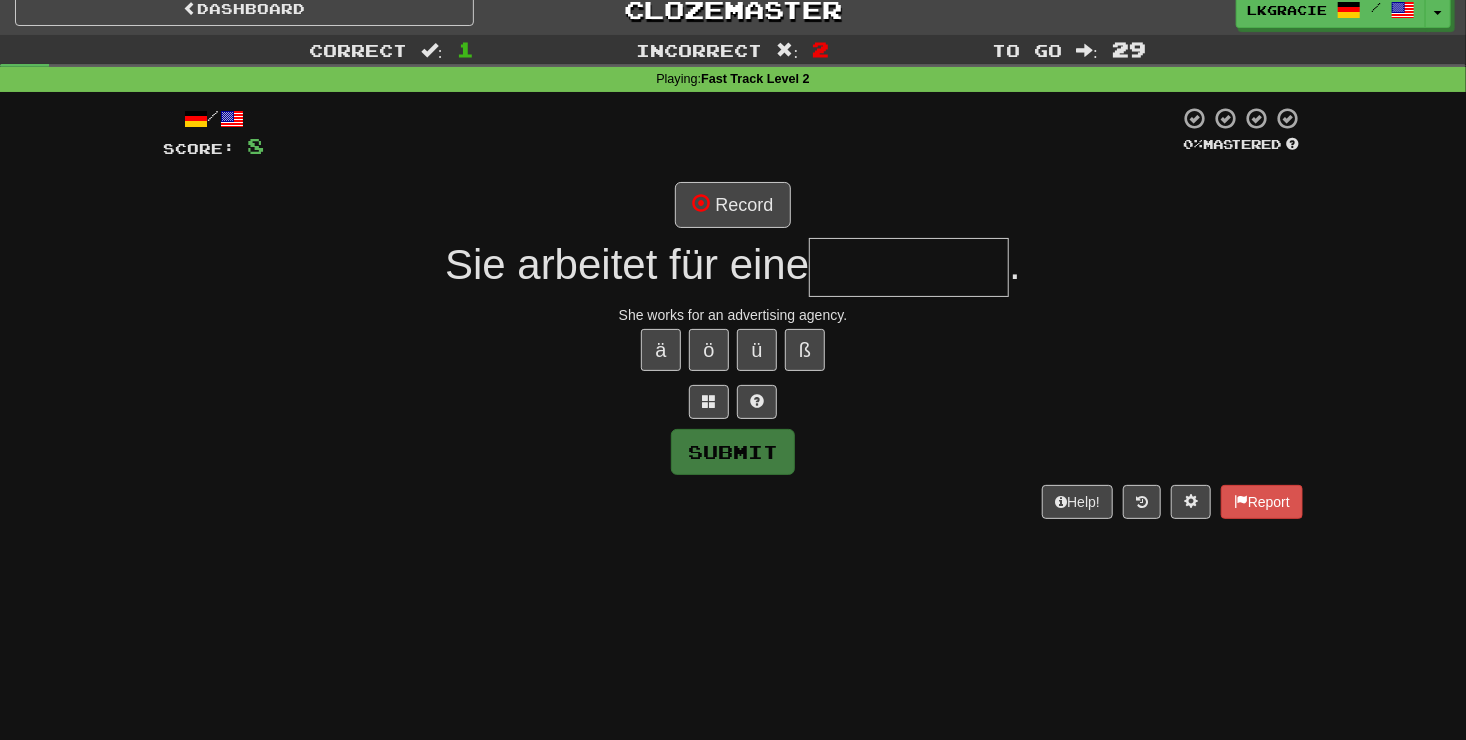 type on "*" 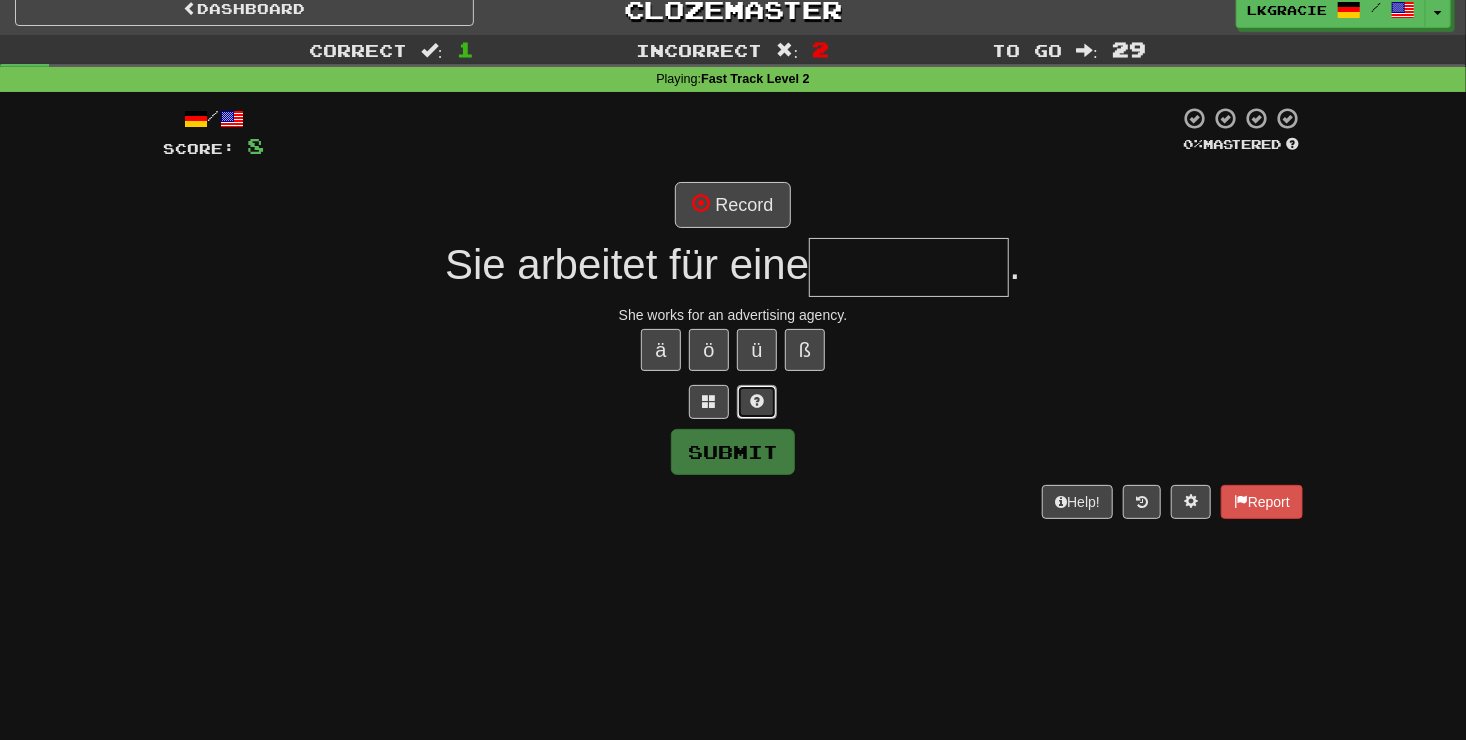 click at bounding box center [757, 401] 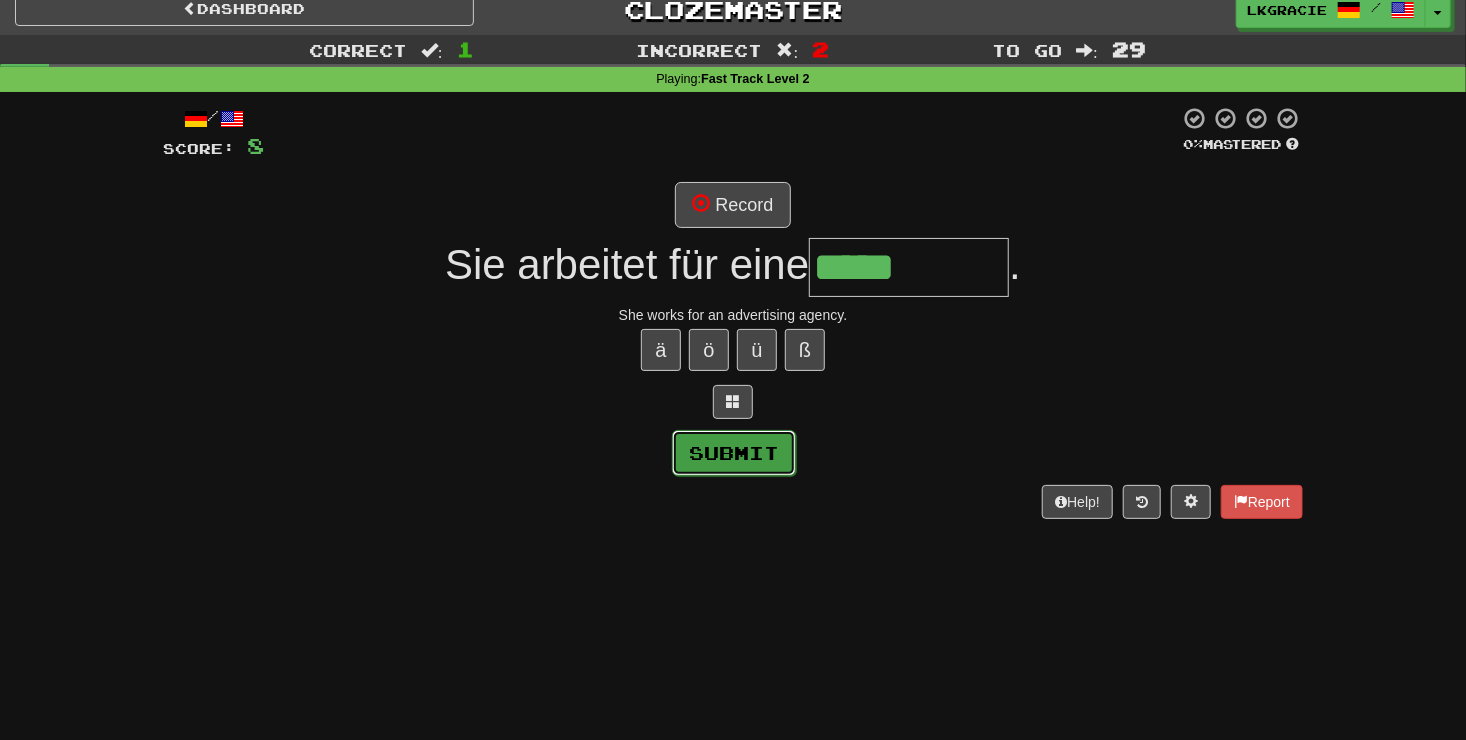 click on "Submit" at bounding box center (734, 453) 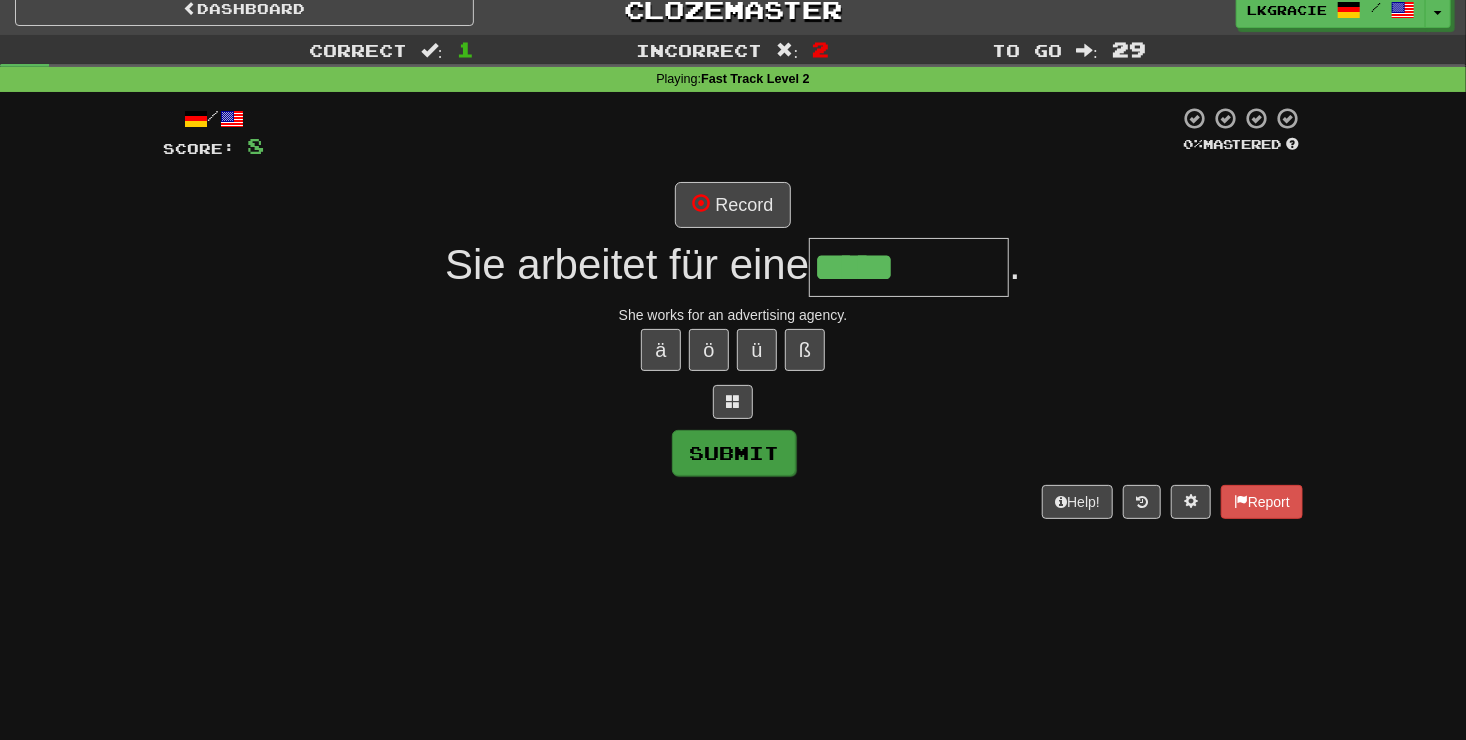 type on "**********" 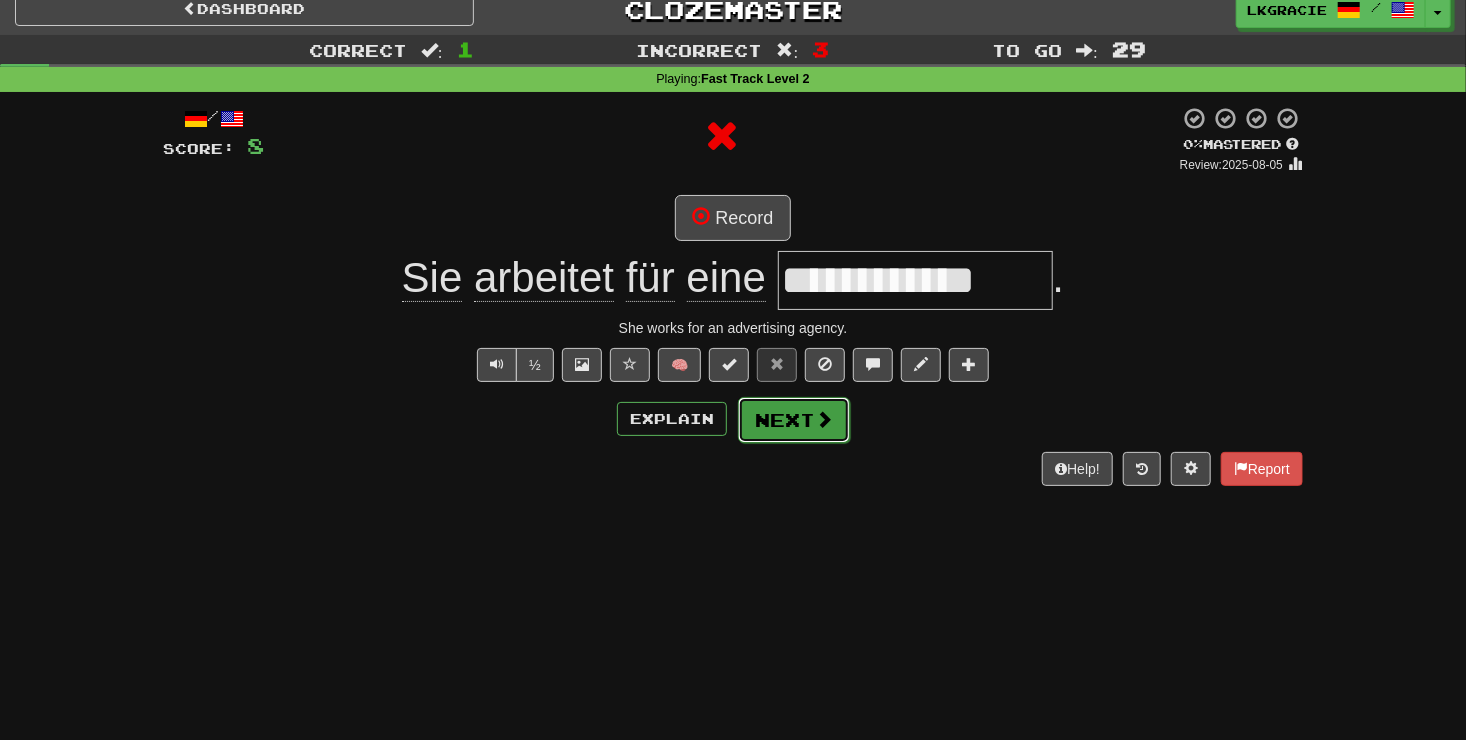 click at bounding box center [824, 419] 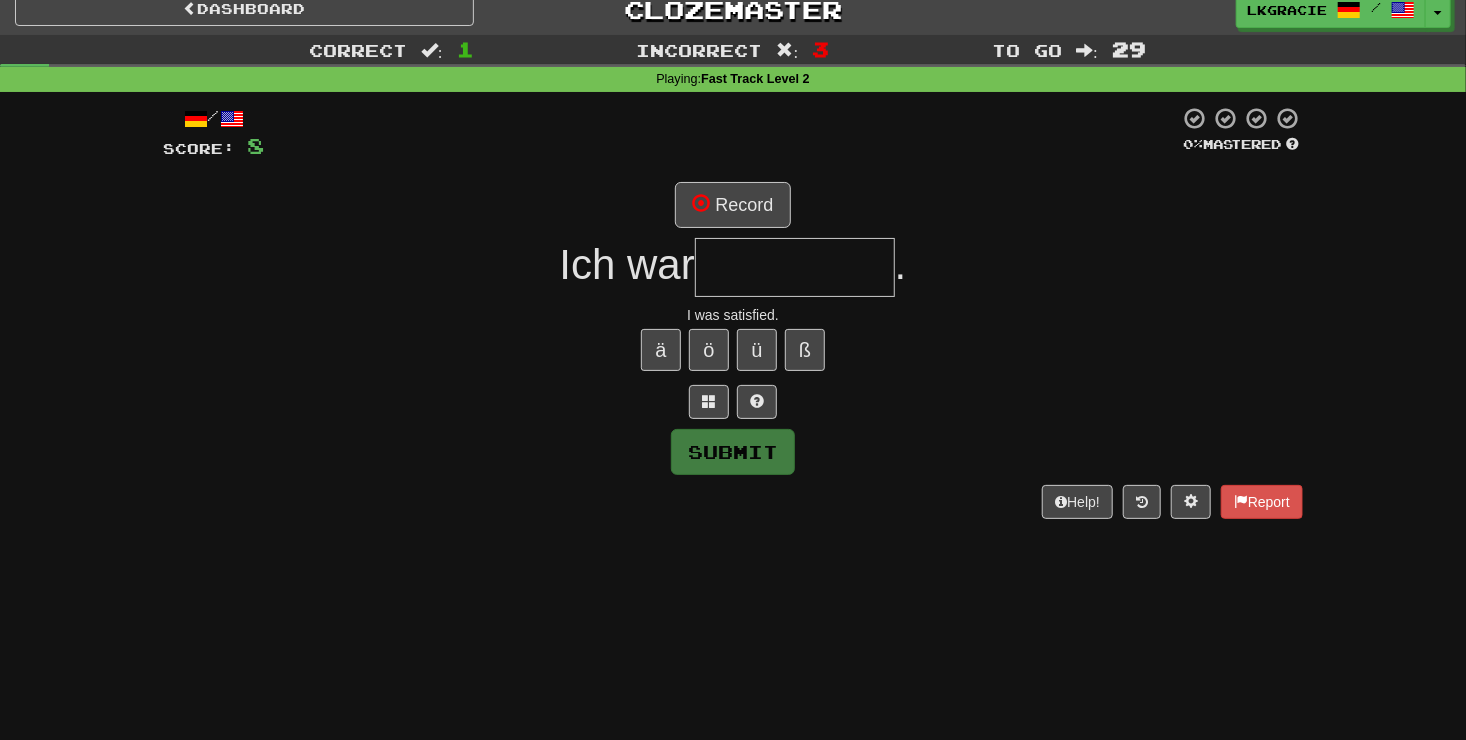 type on "*" 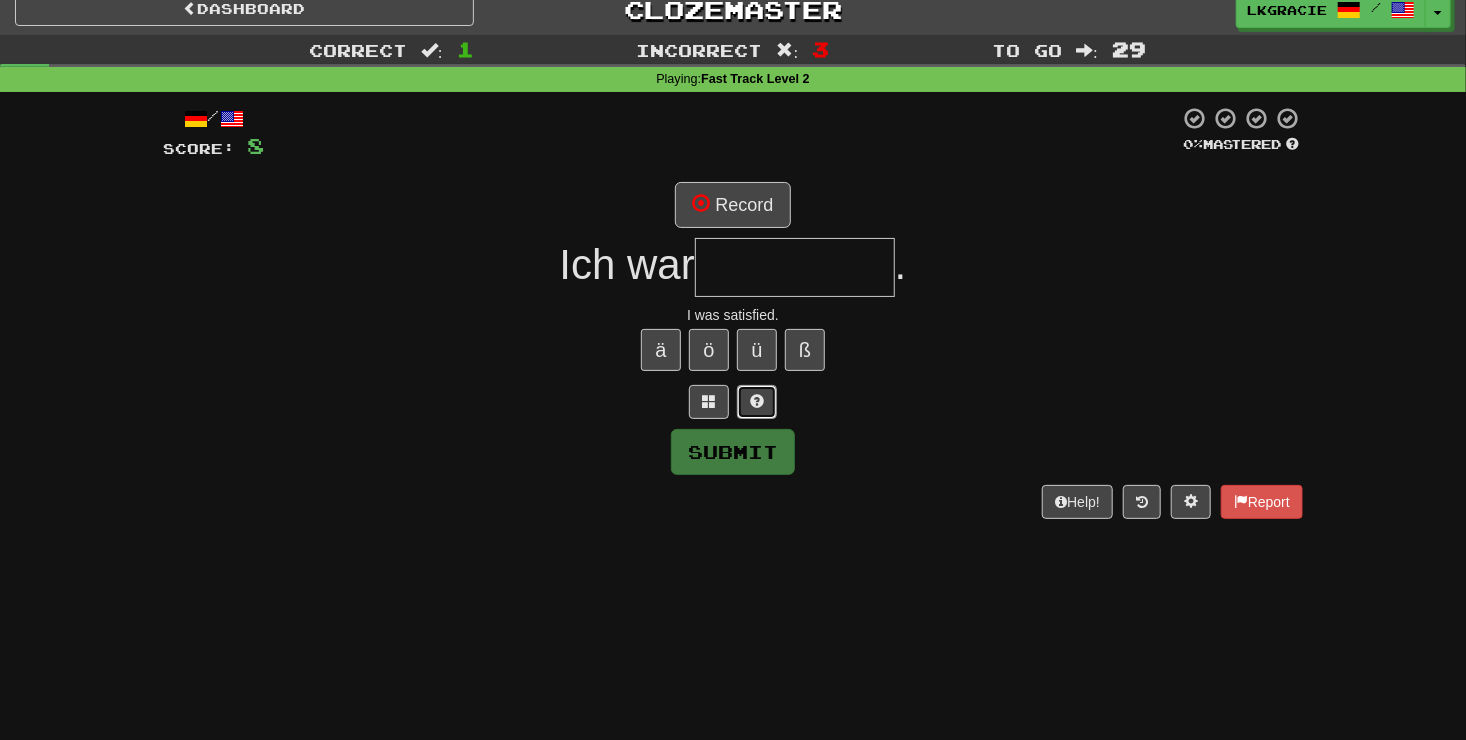 click at bounding box center [757, 401] 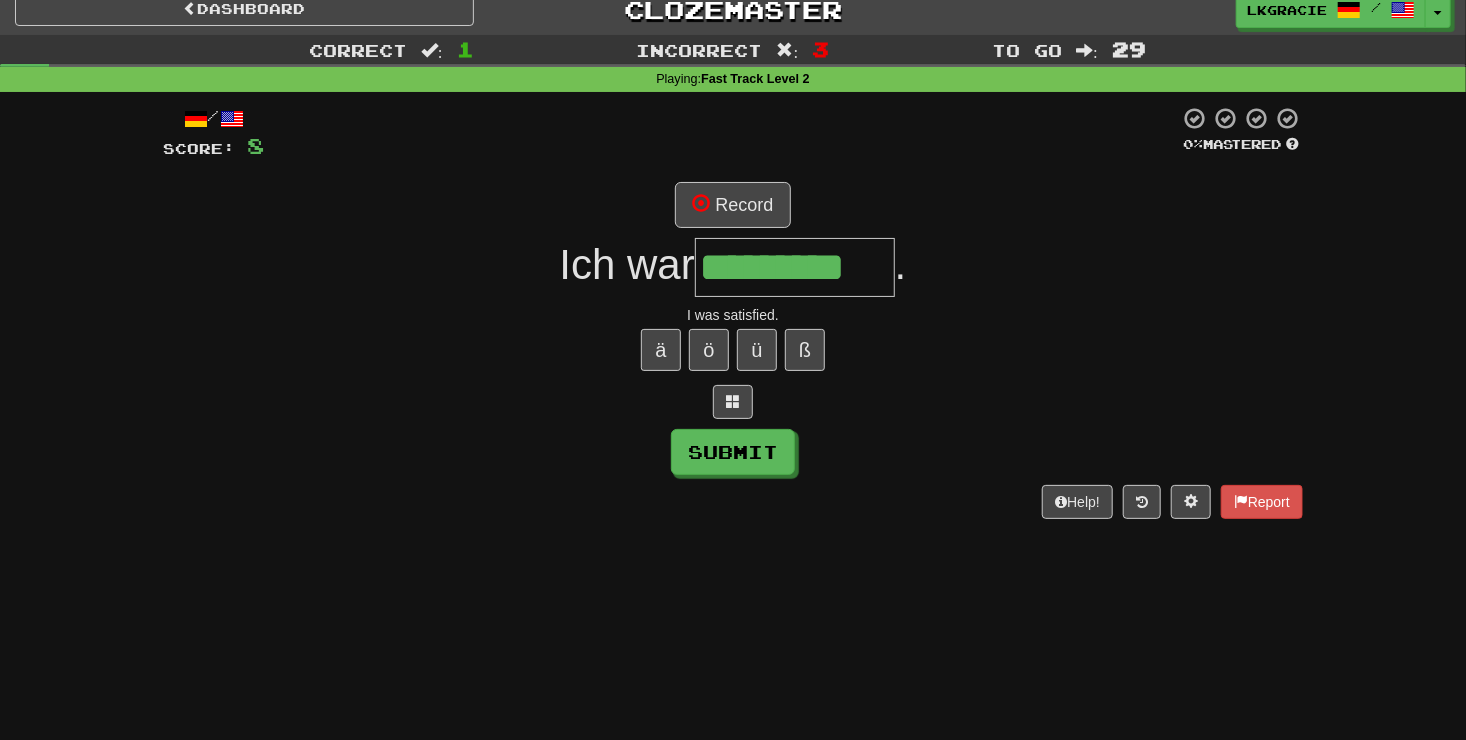 type on "*********" 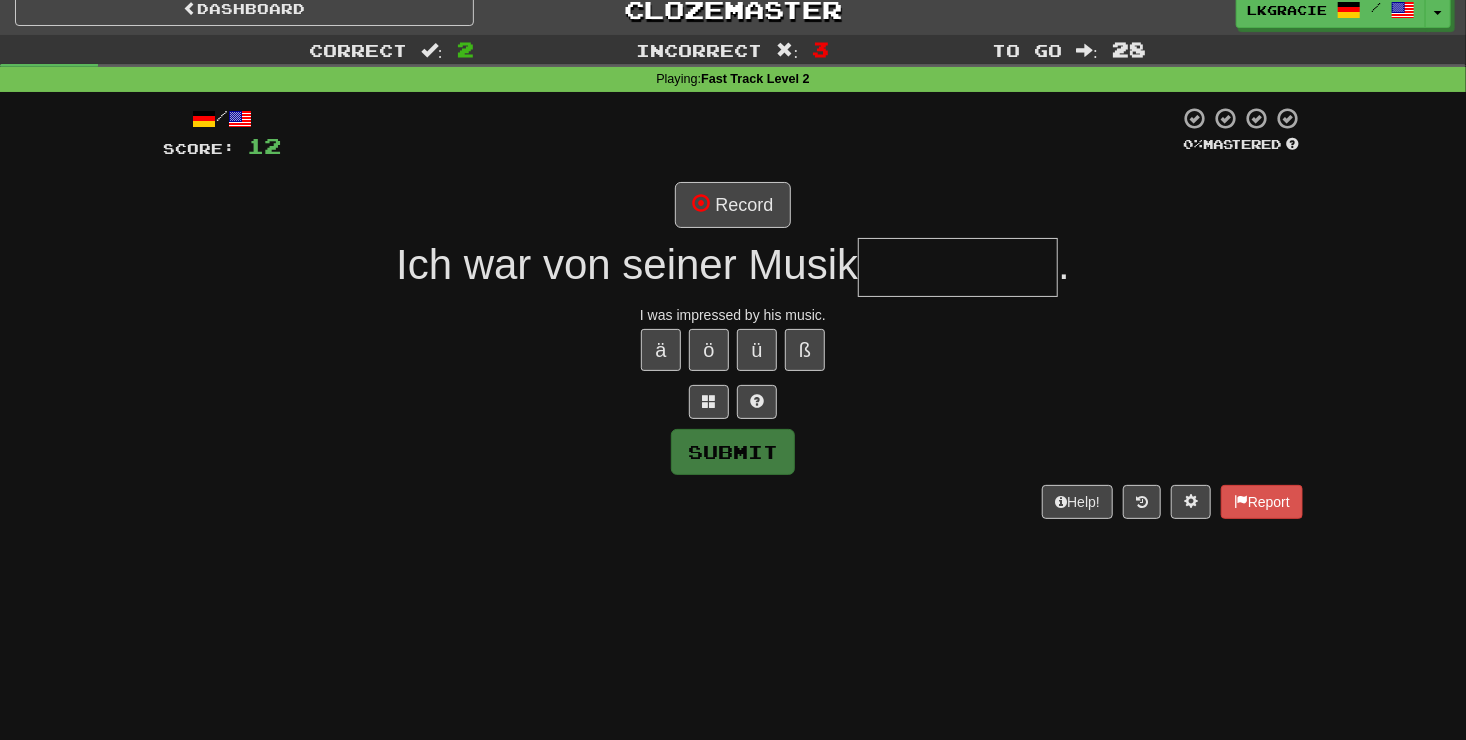 type on "*" 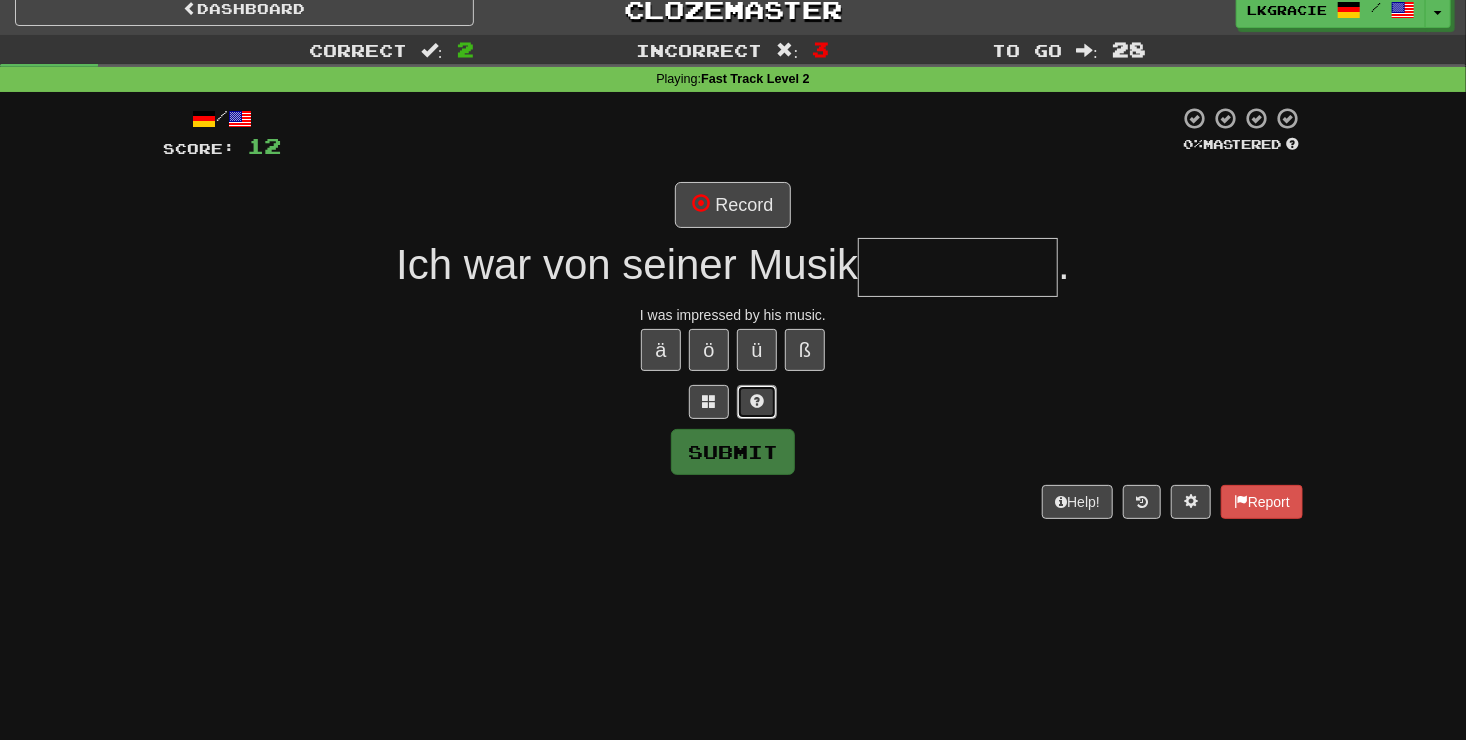 click at bounding box center (757, 401) 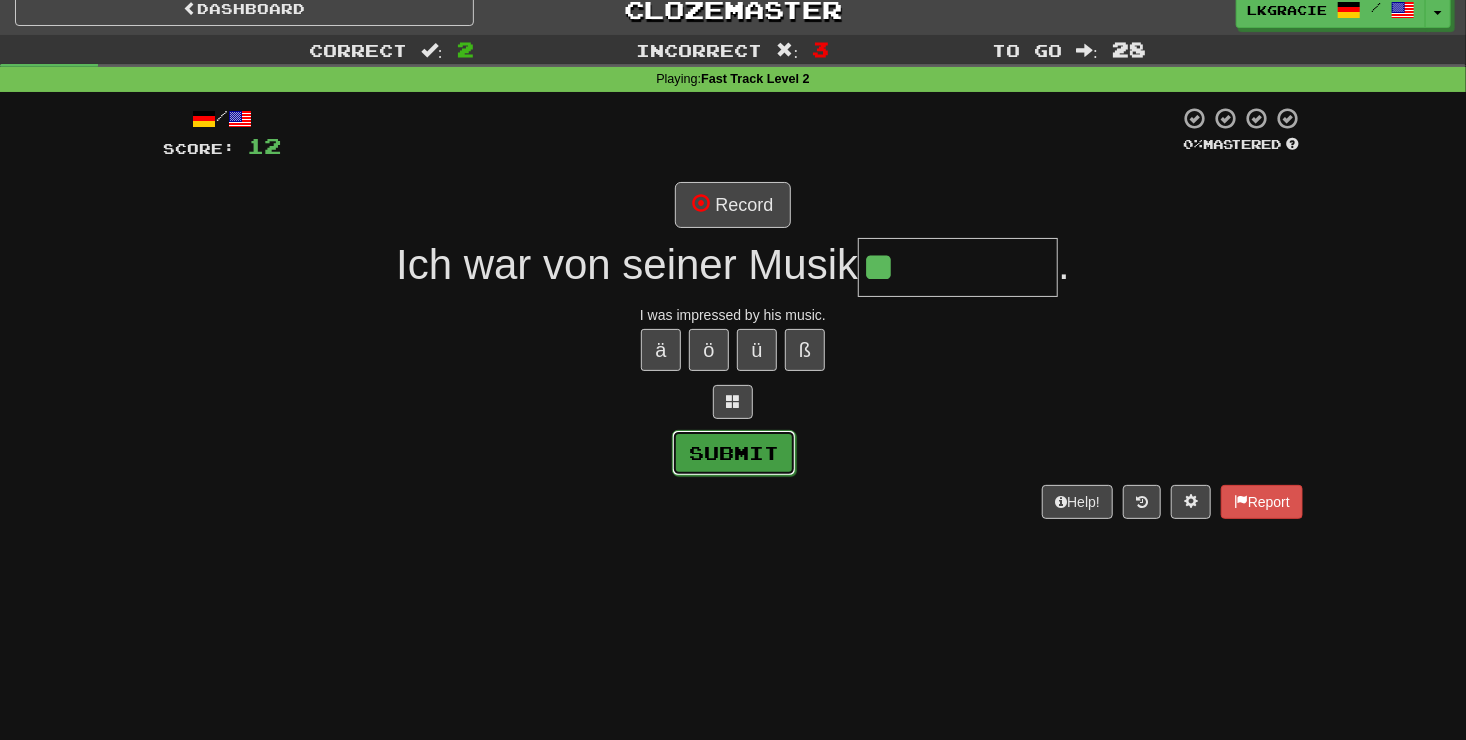 click on "Submit" at bounding box center [734, 453] 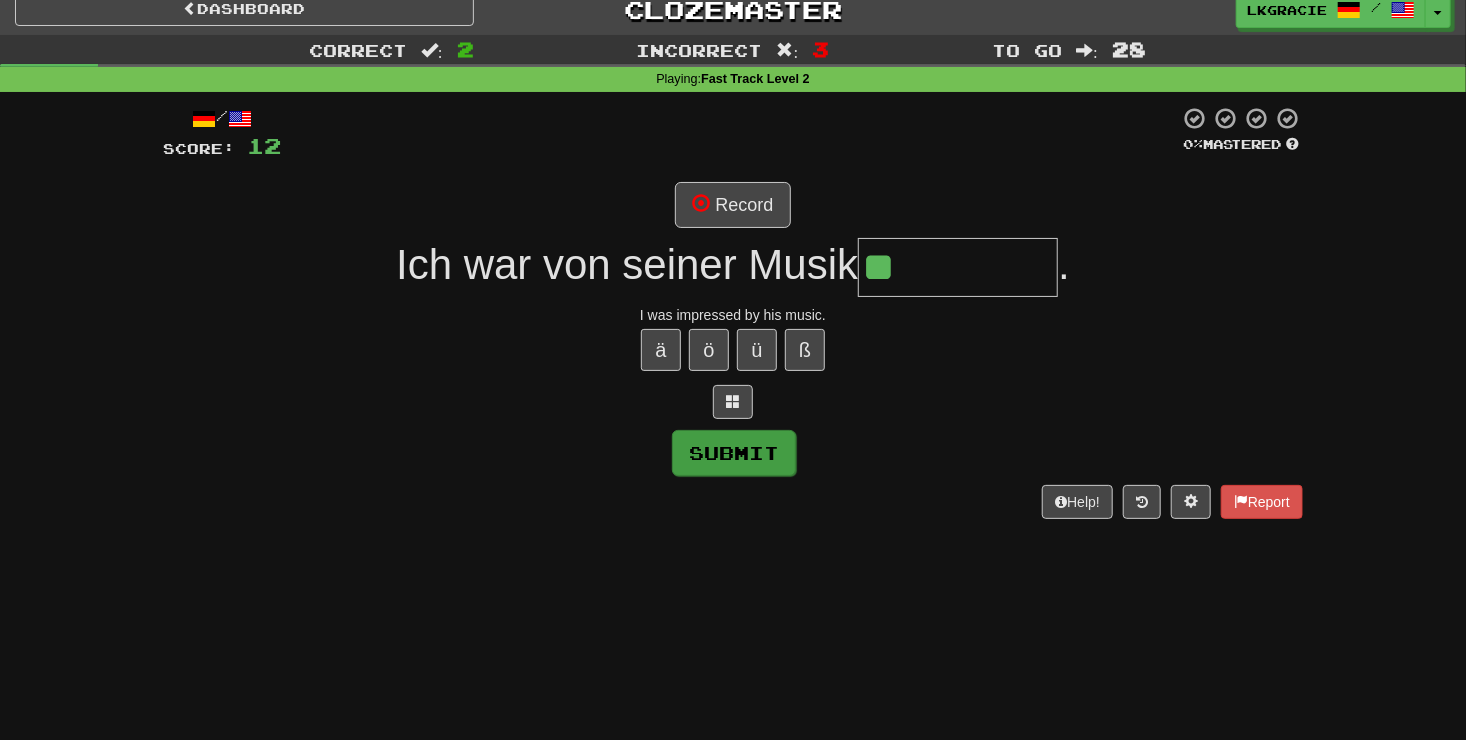 type on "**********" 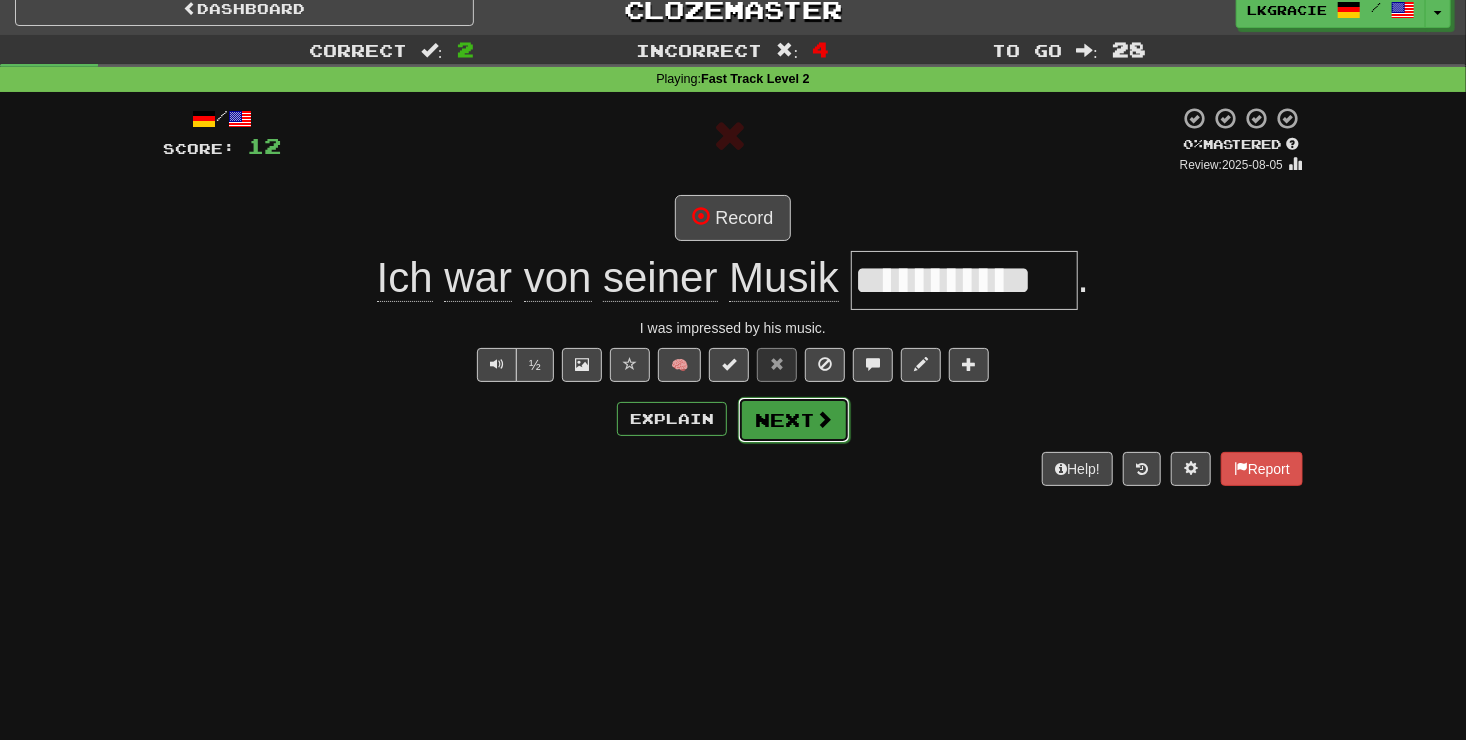 click on "Next" at bounding box center [794, 420] 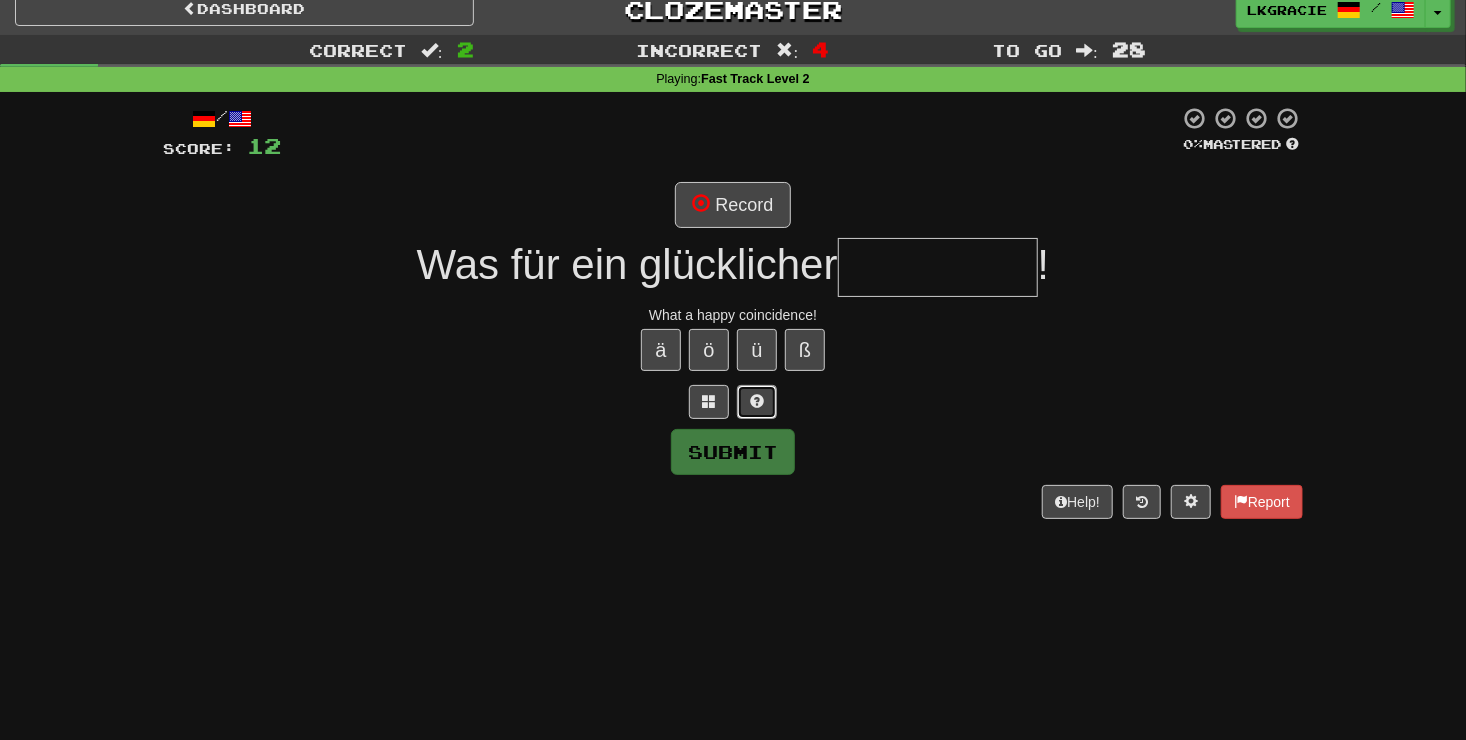 click at bounding box center (757, 402) 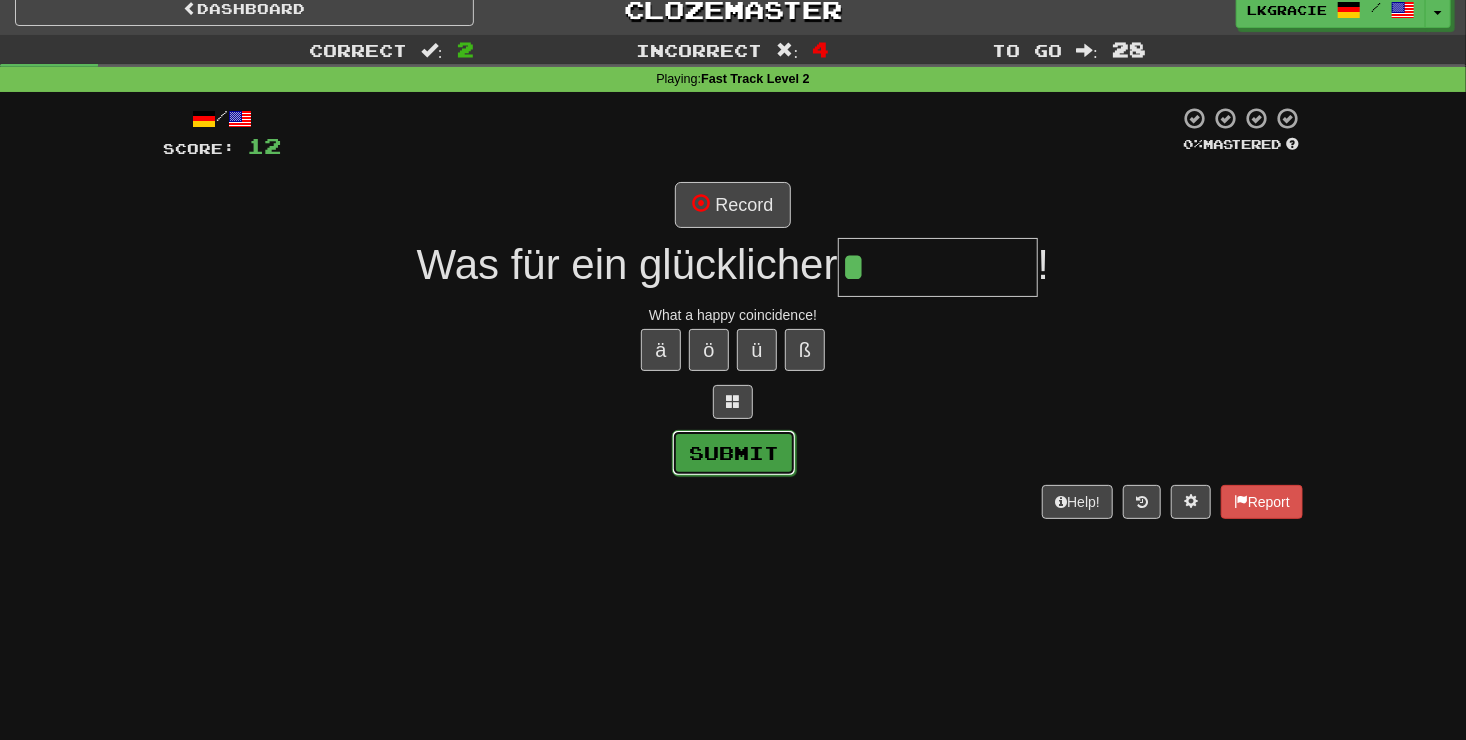 click on "Submit" at bounding box center (734, 453) 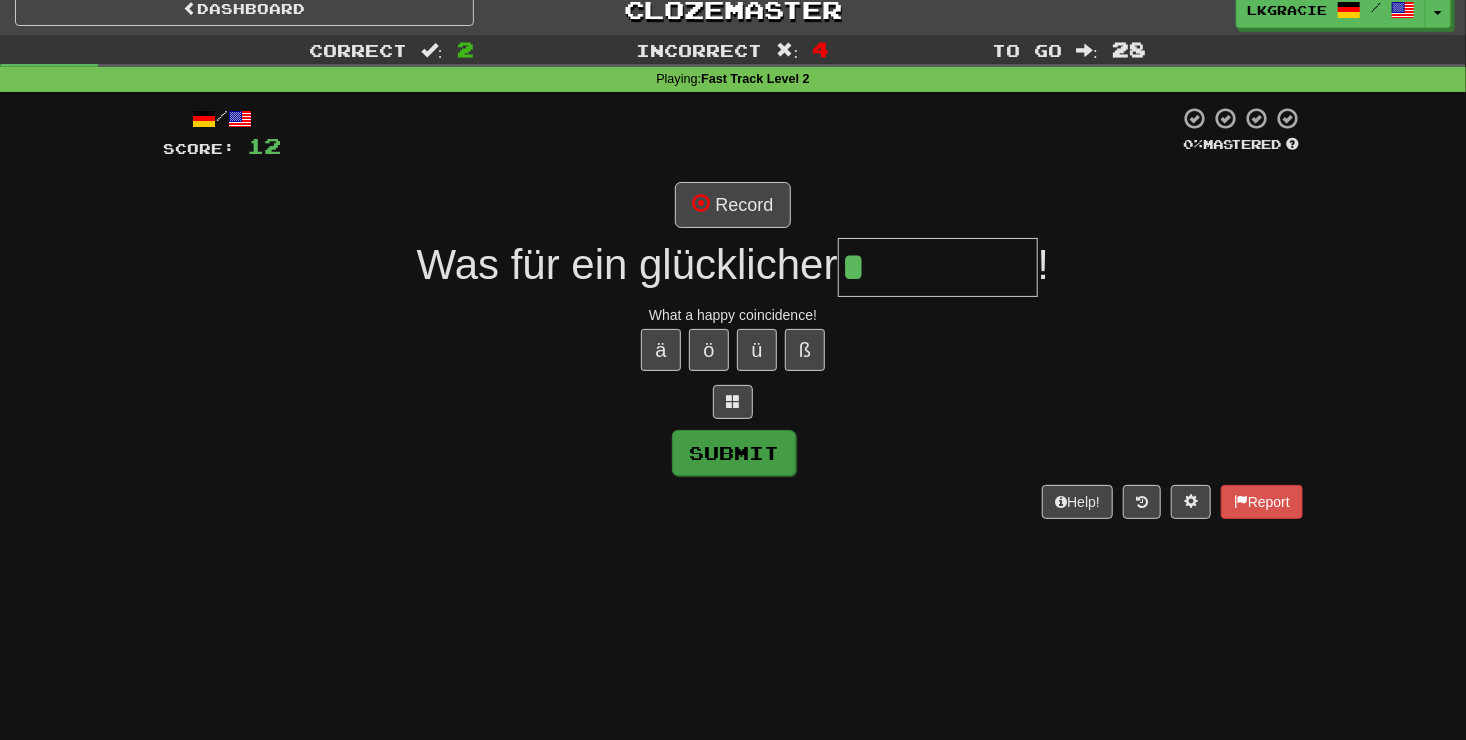 type on "******" 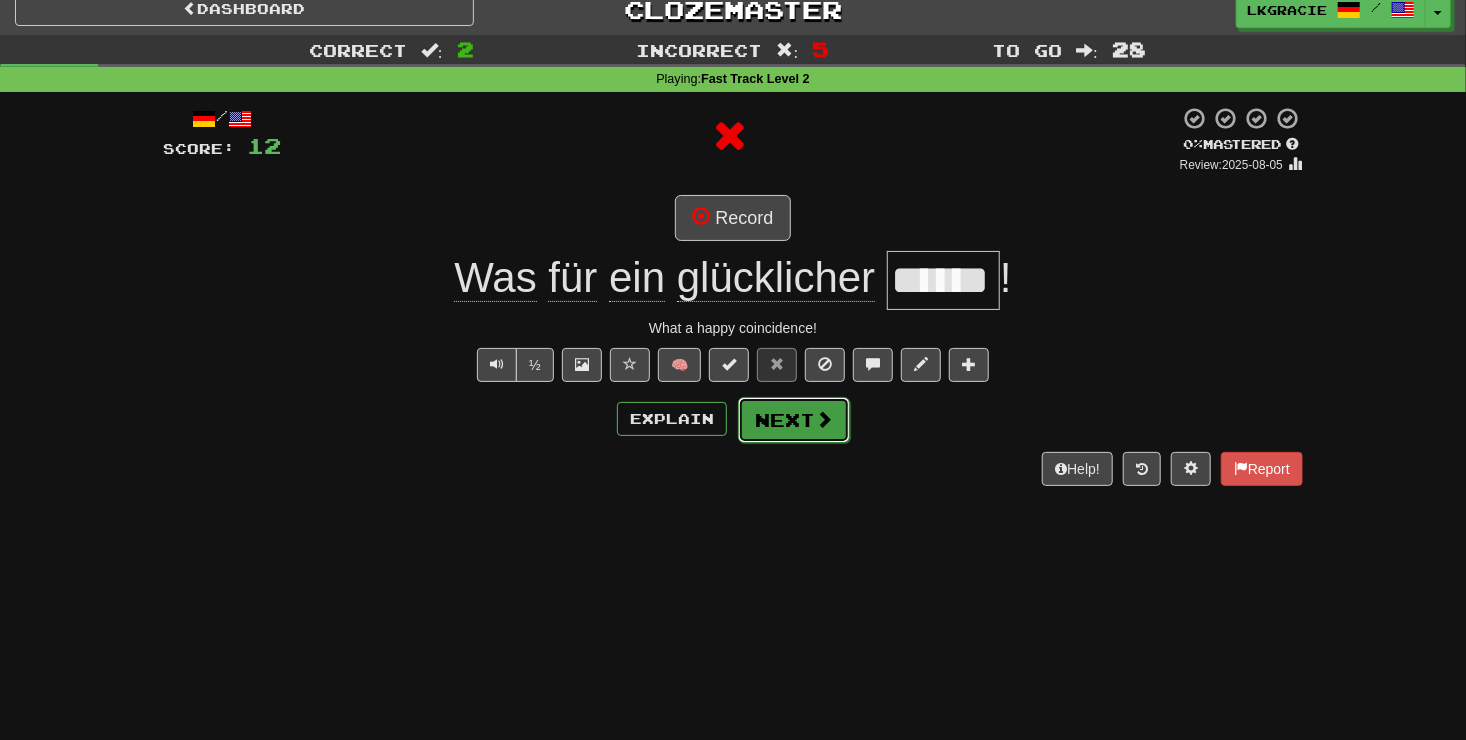 click on "Next" at bounding box center [794, 420] 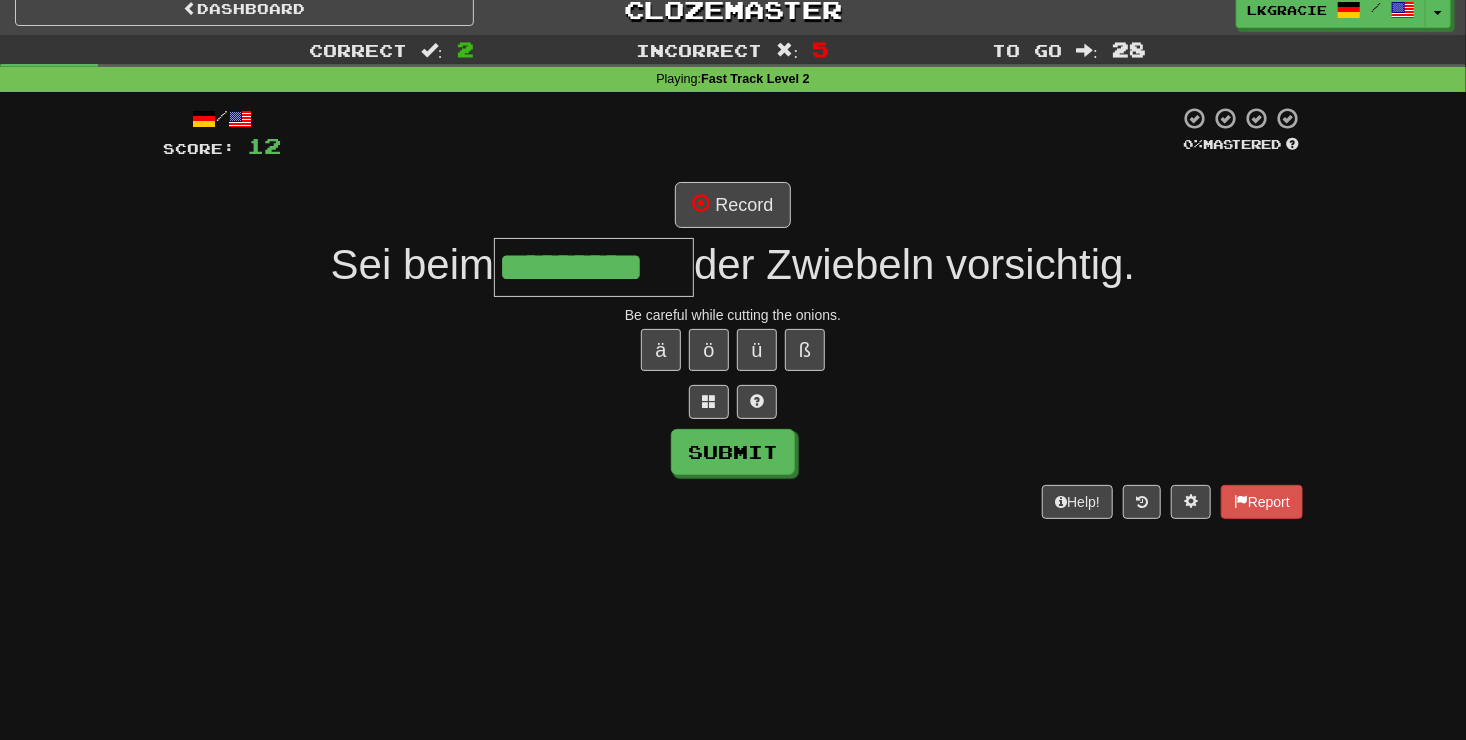 type on "*********" 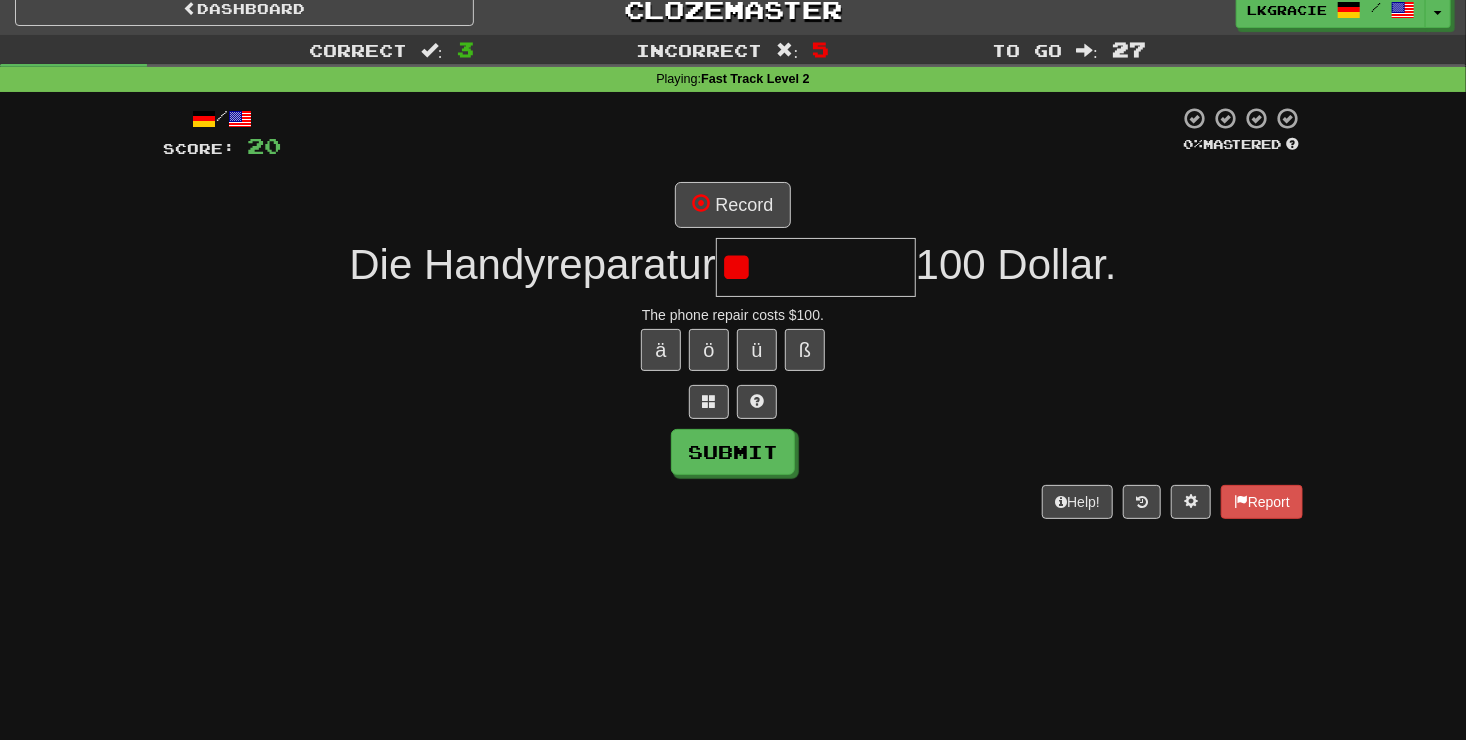 type on "*" 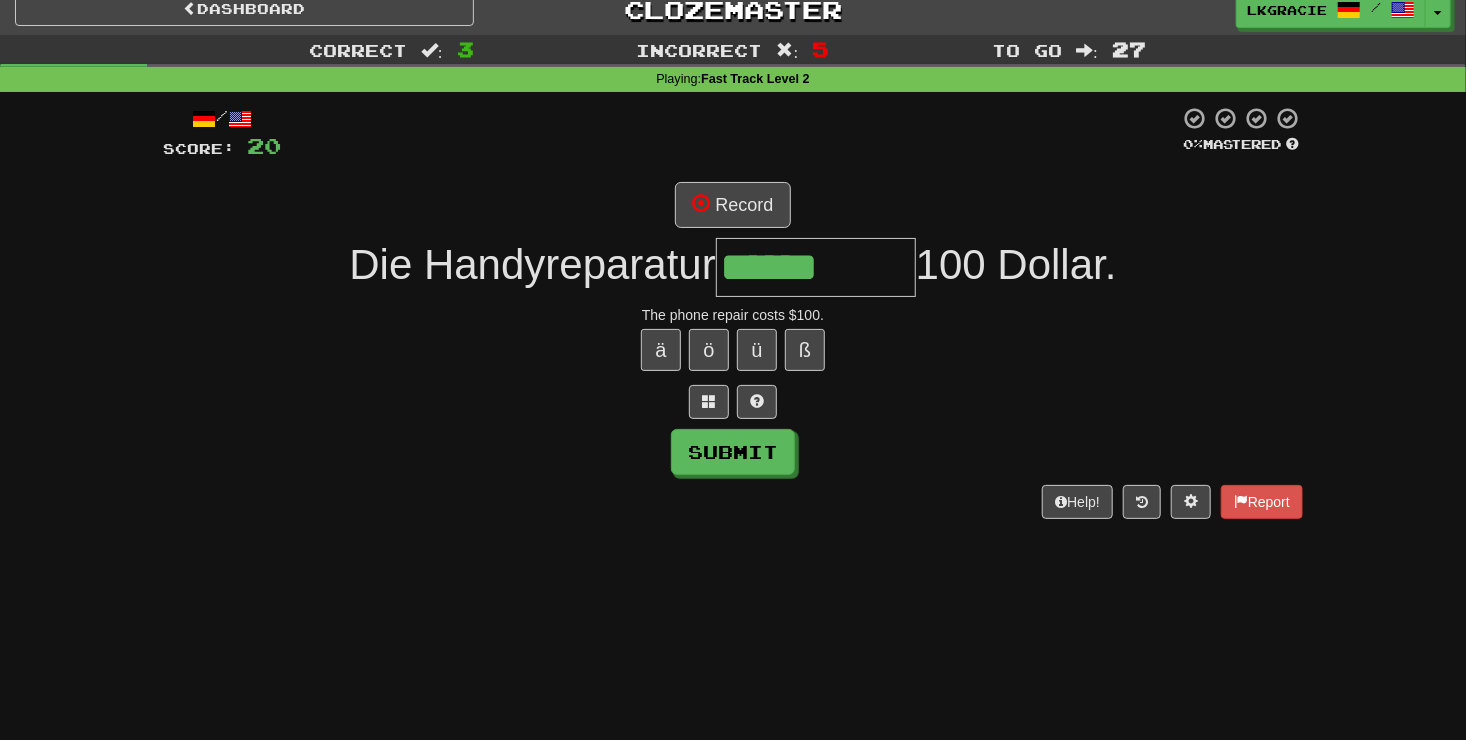 type on "******" 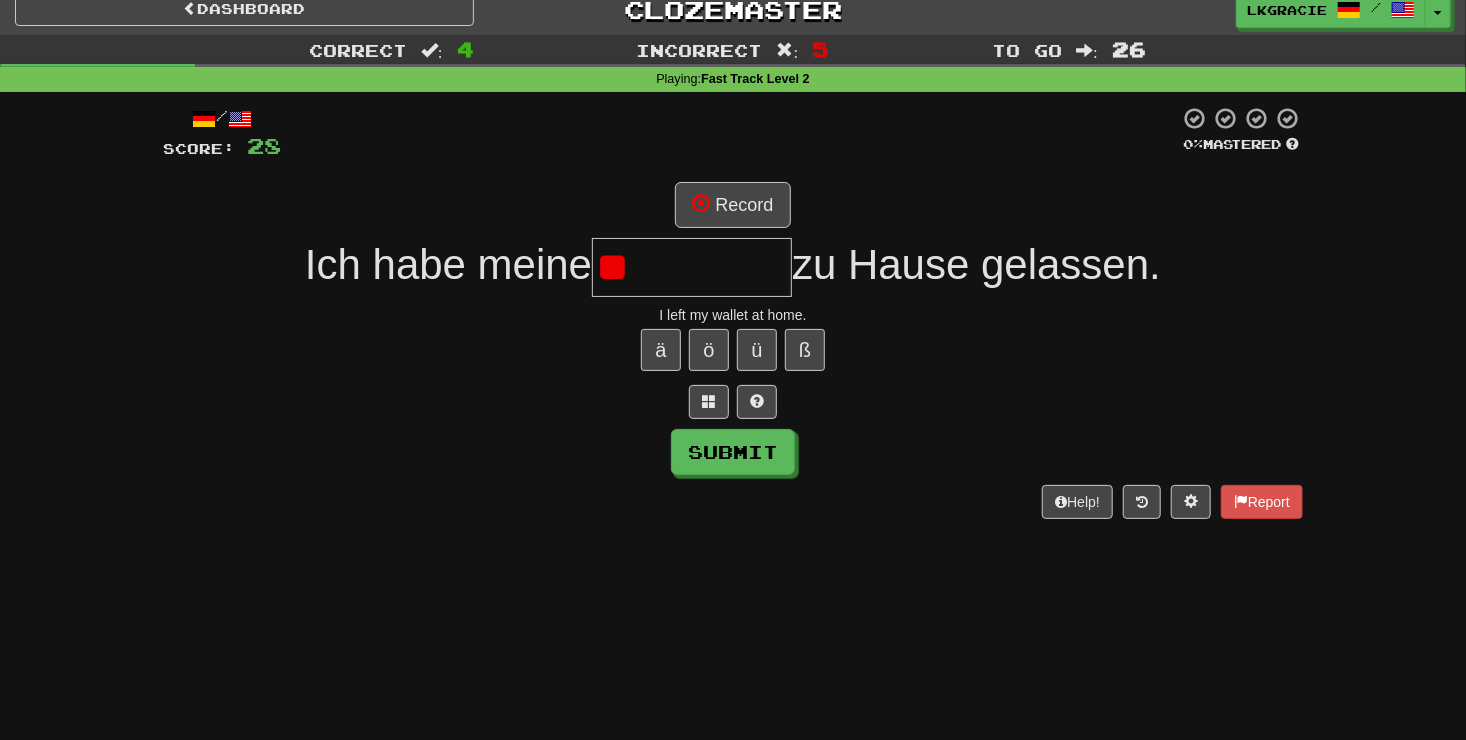 type on "*" 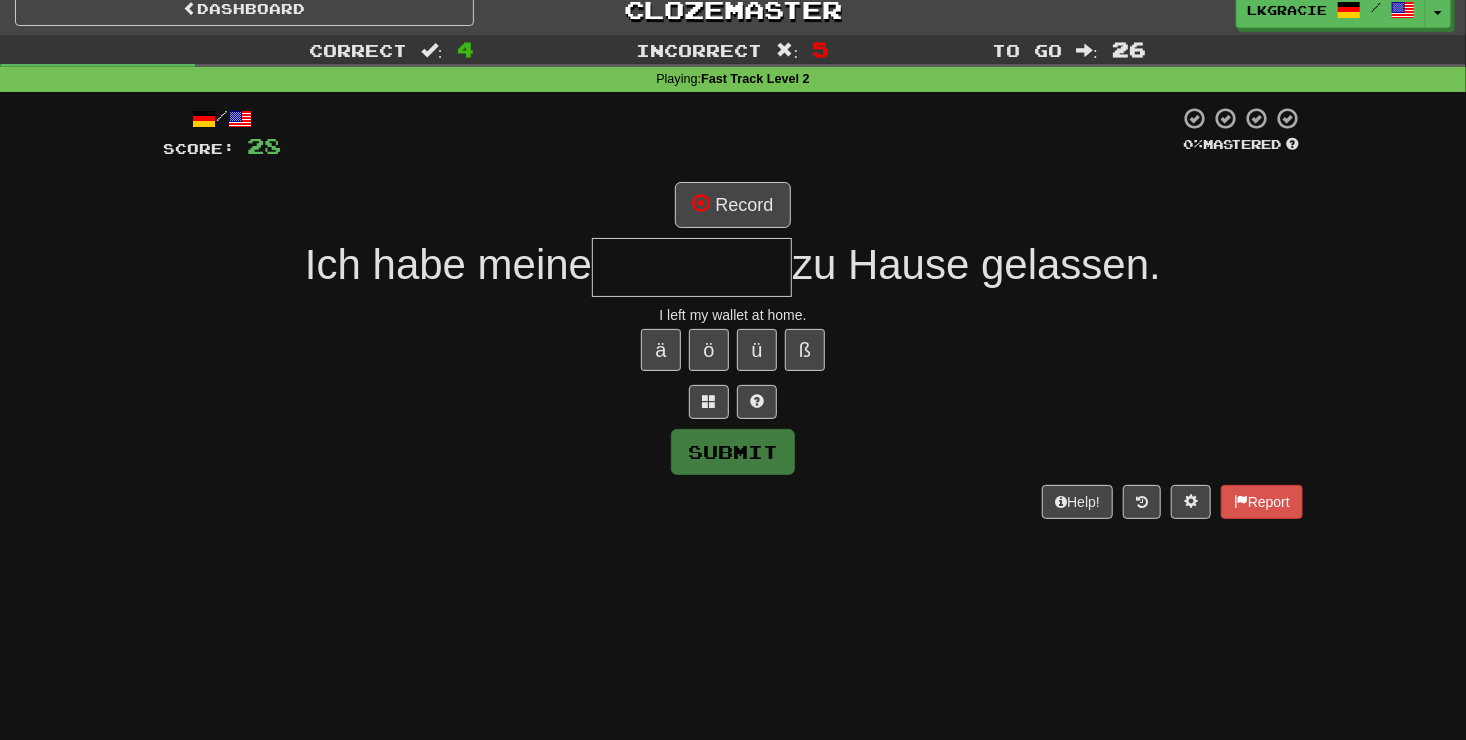 type on "*" 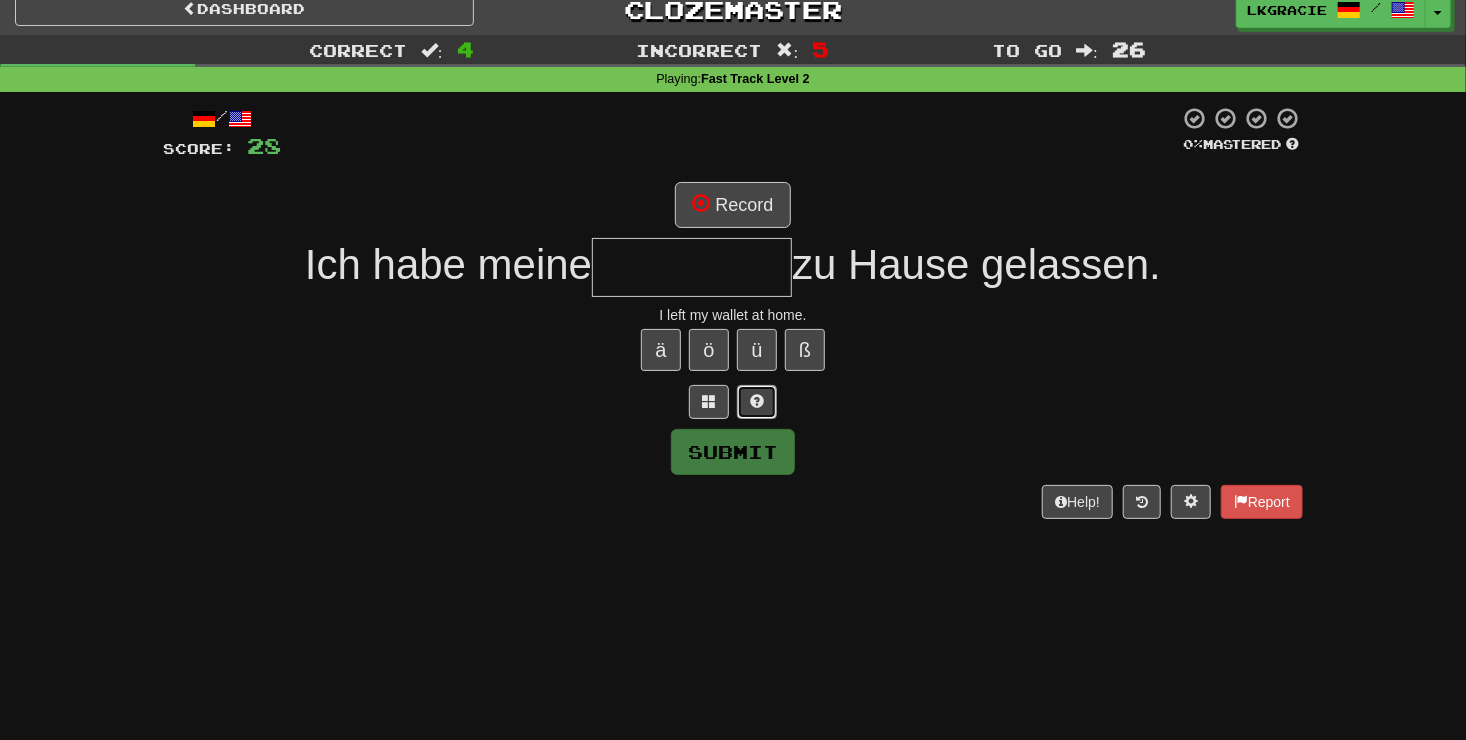 click at bounding box center (757, 401) 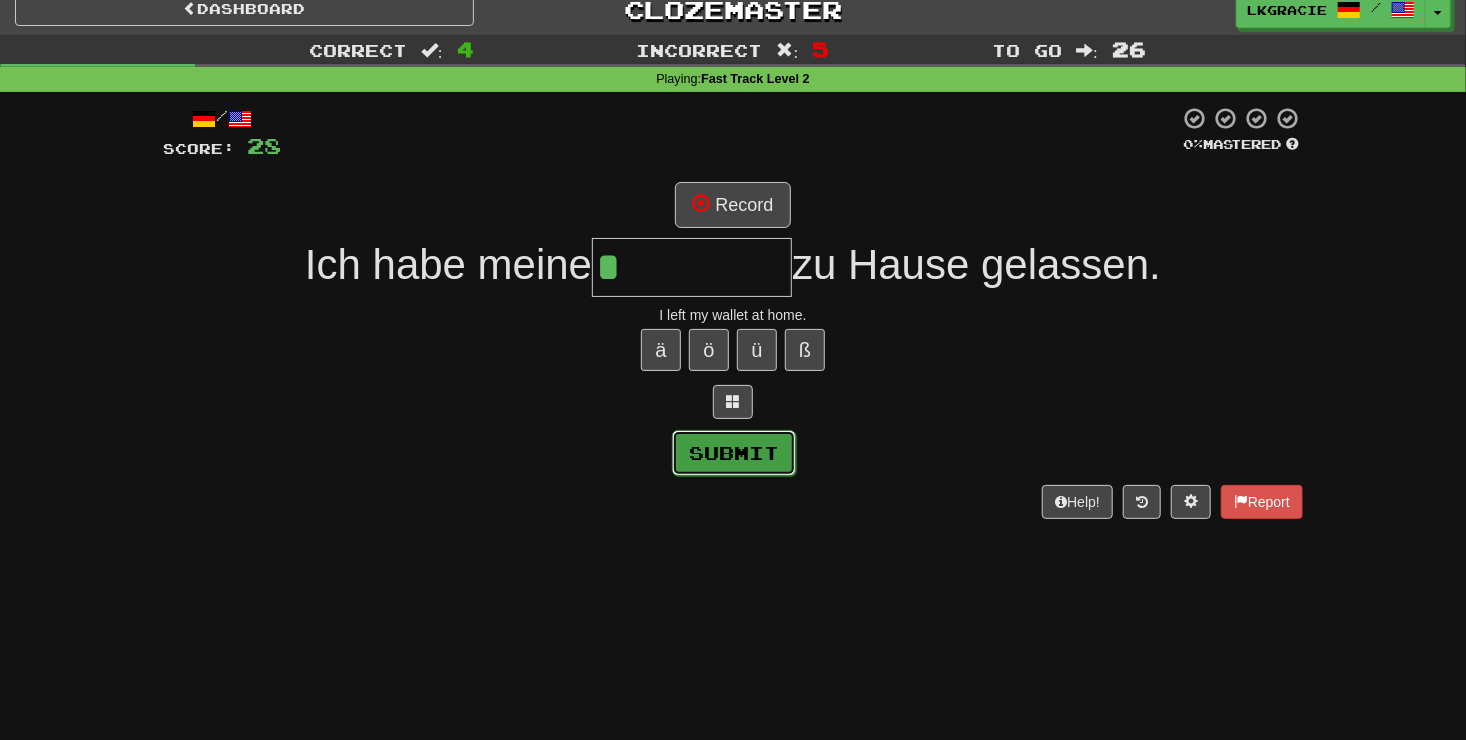click on "Submit" at bounding box center [734, 453] 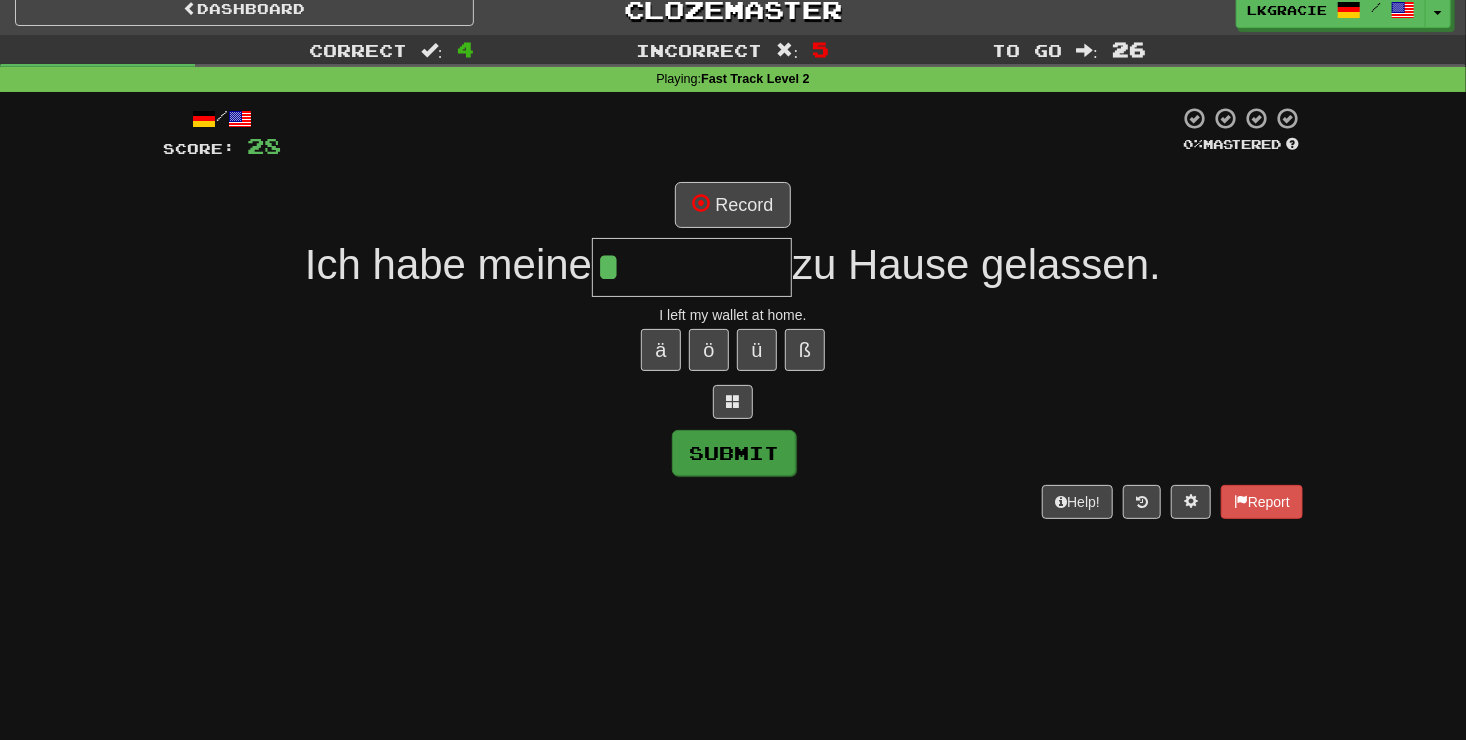 type on "*********" 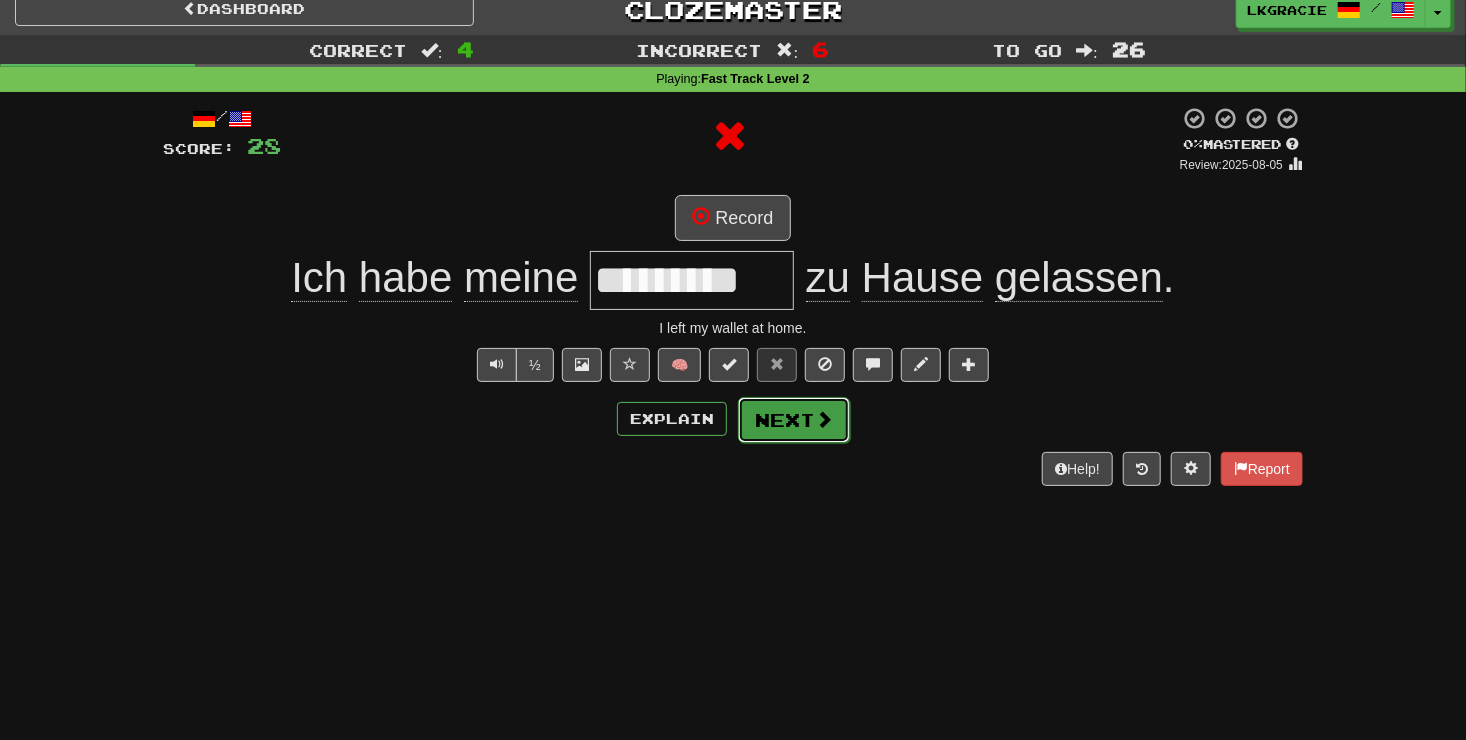 click on "Next" at bounding box center [794, 420] 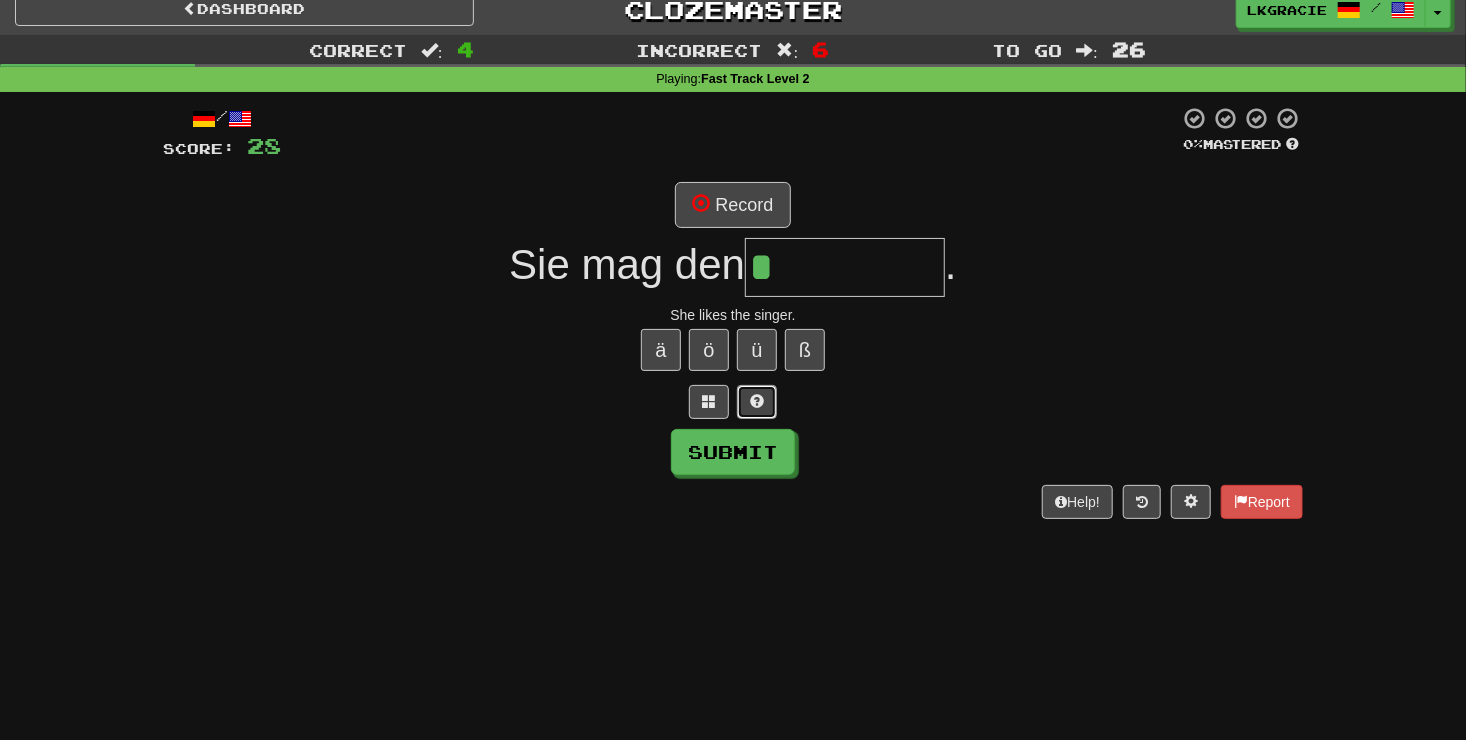 click at bounding box center (757, 402) 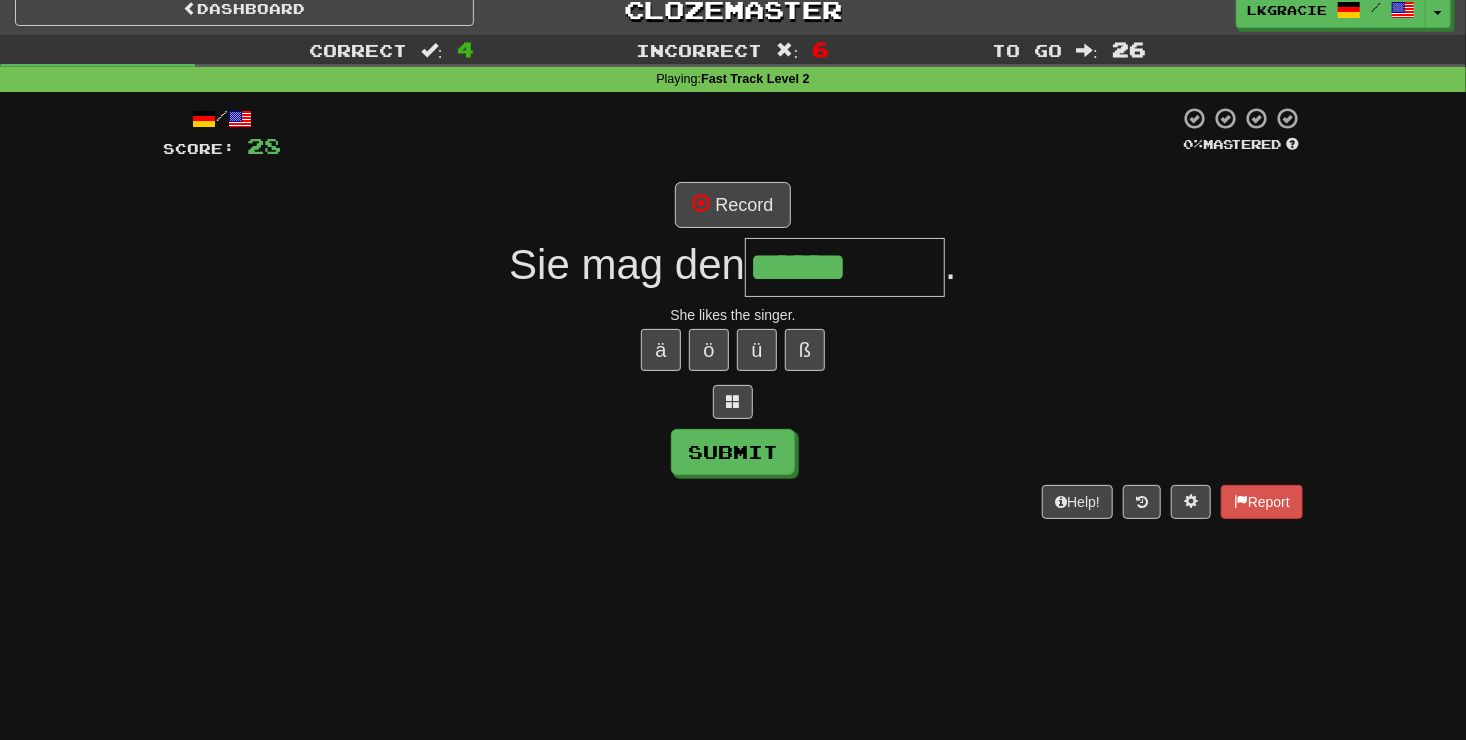 type on "******" 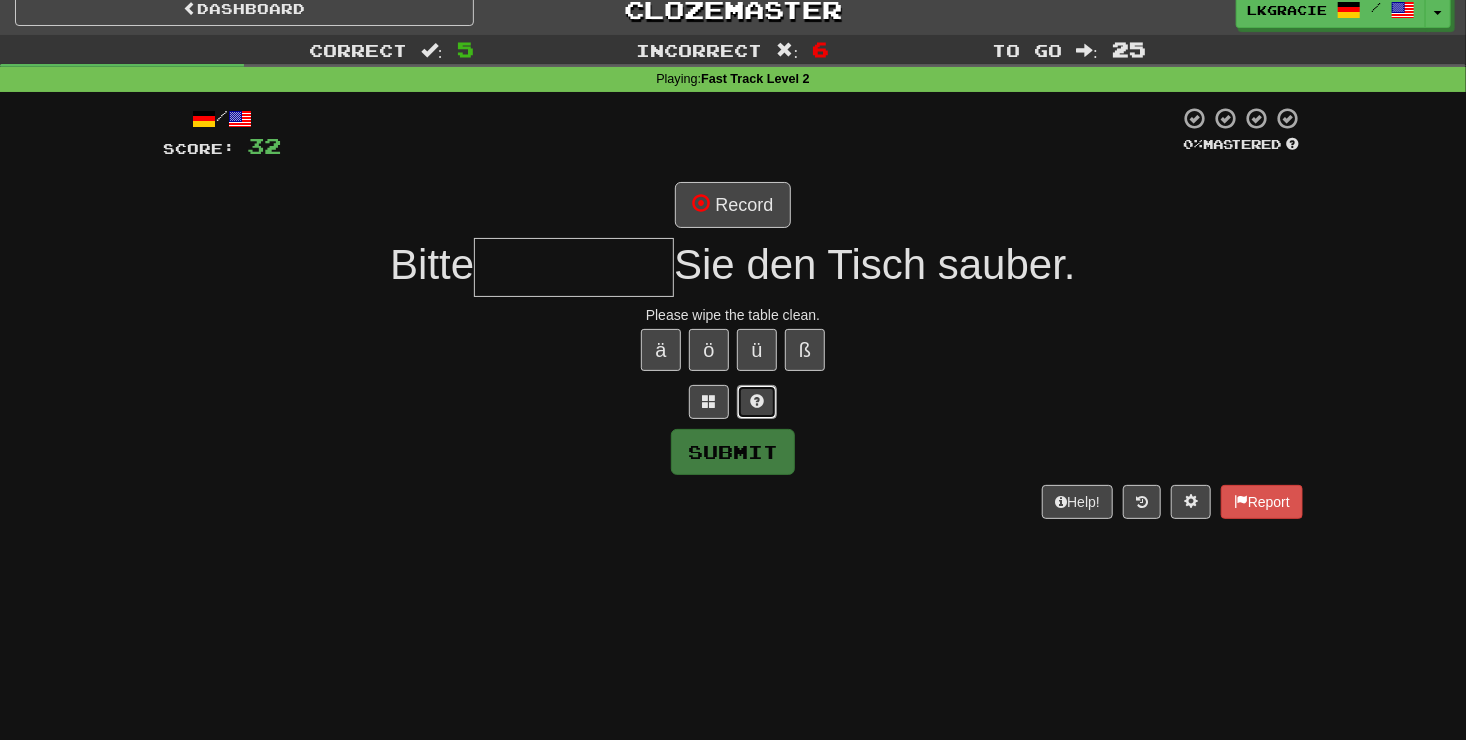 click at bounding box center [757, 402] 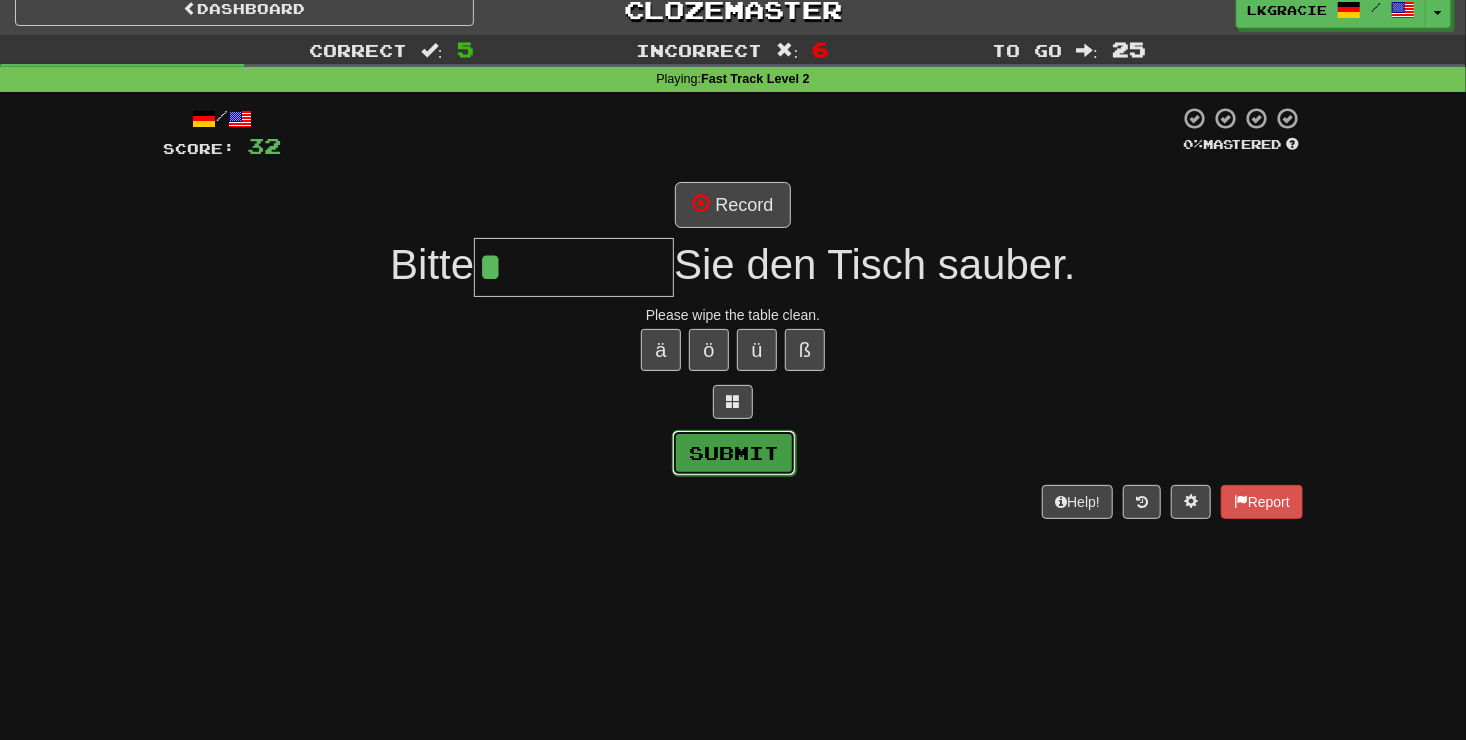 click on "Submit" at bounding box center [734, 453] 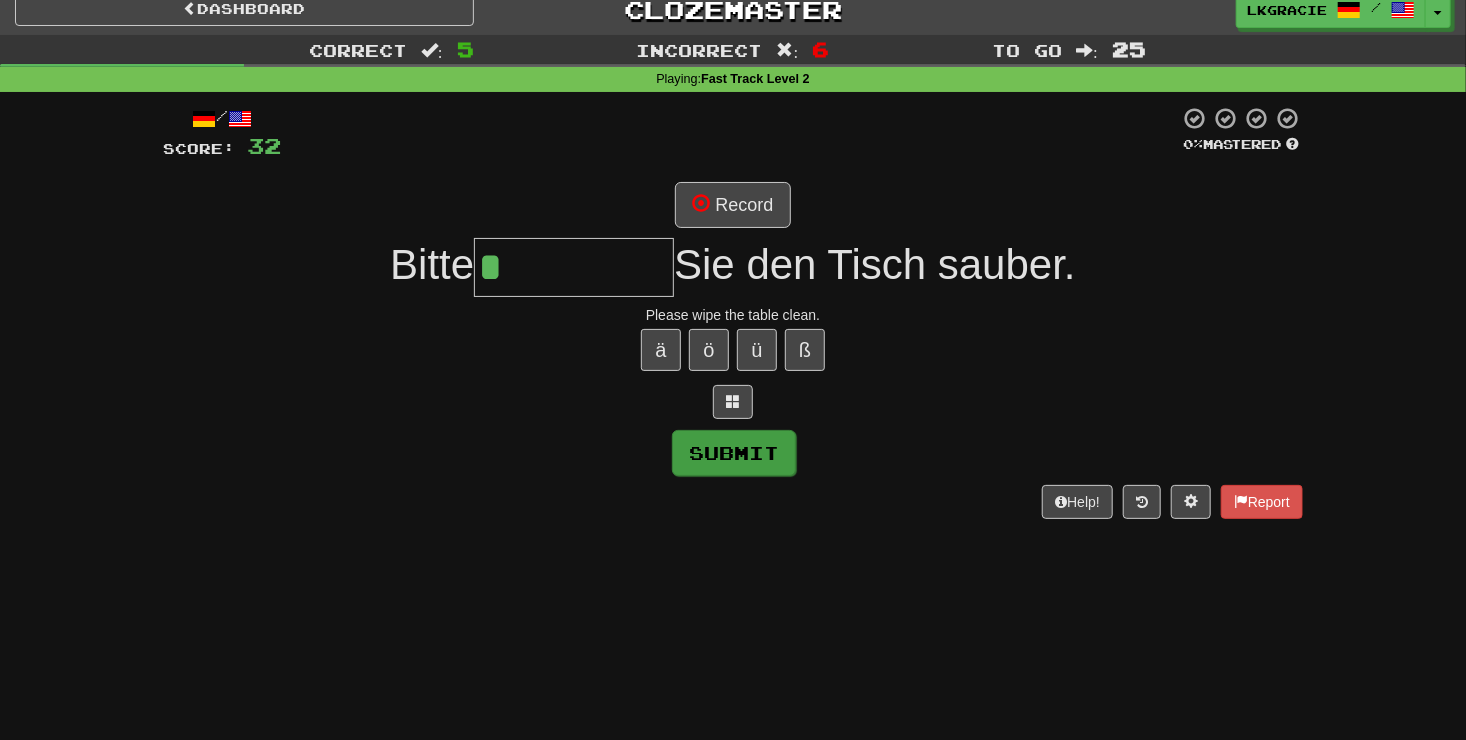 type on "*******" 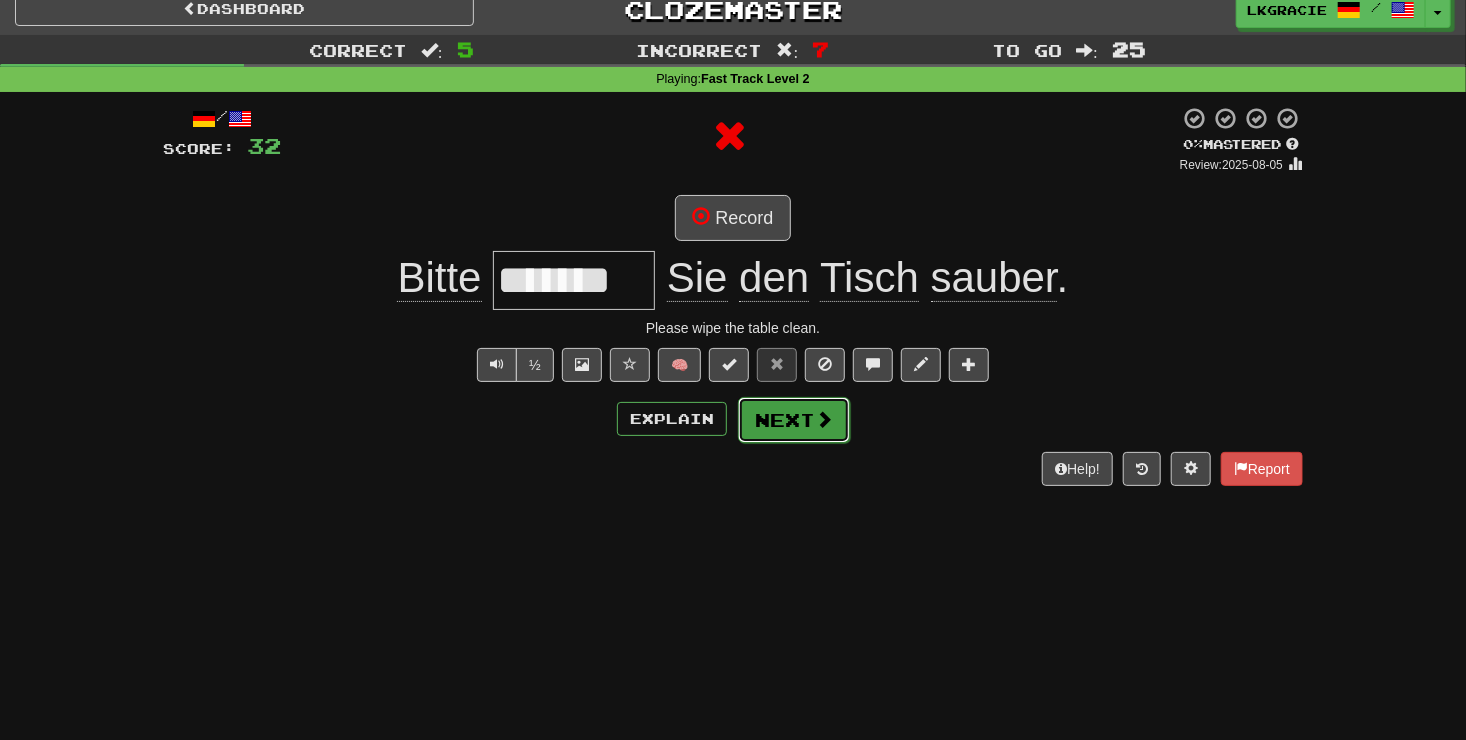 click on "Next" at bounding box center [794, 420] 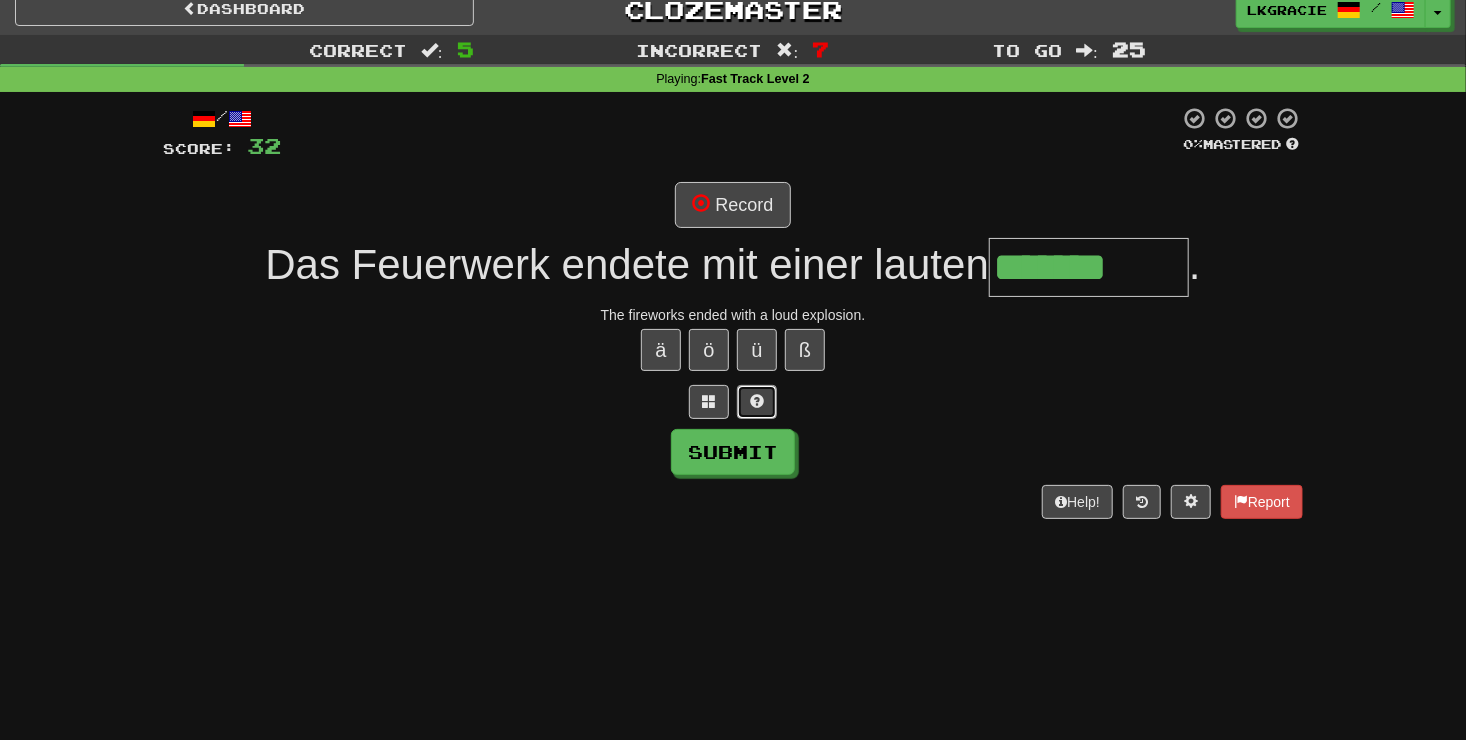 click at bounding box center (757, 401) 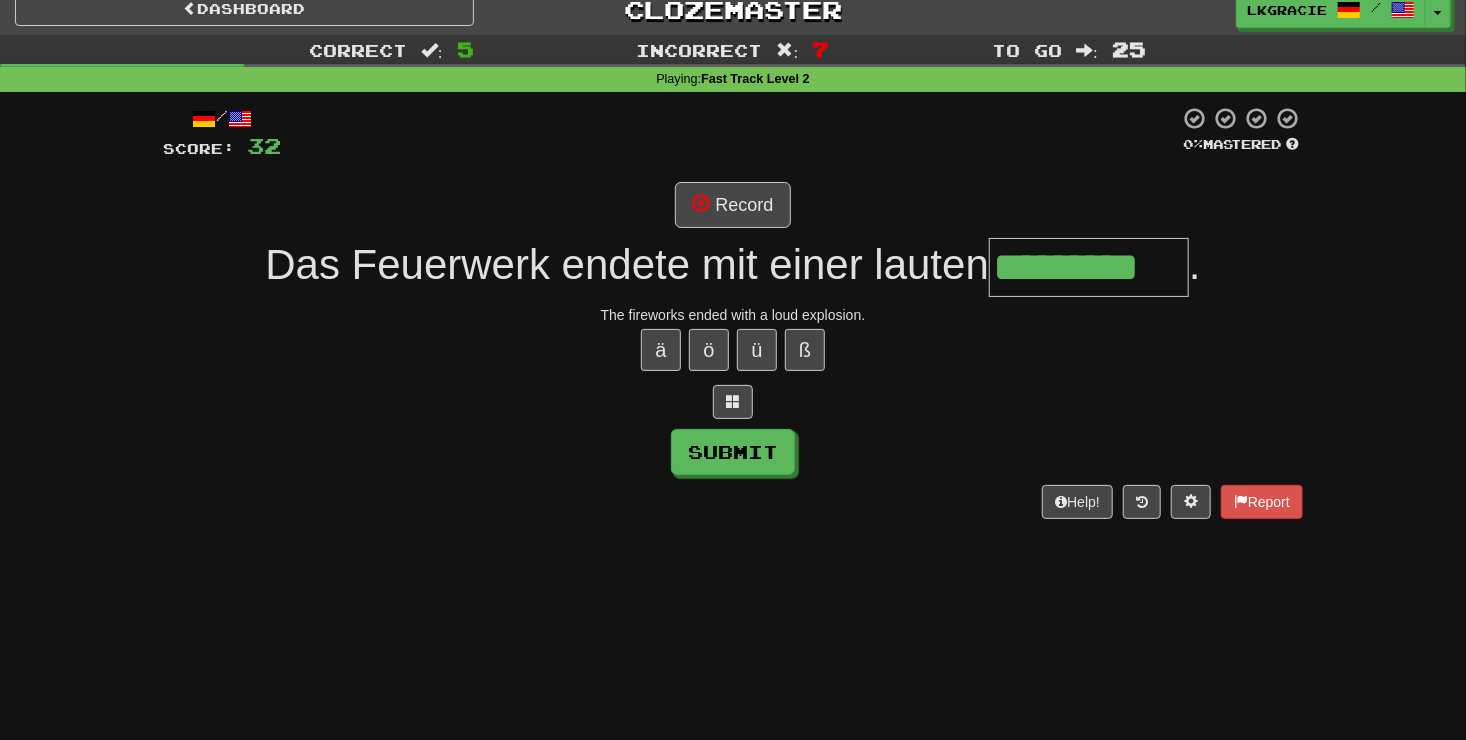 type on "*********" 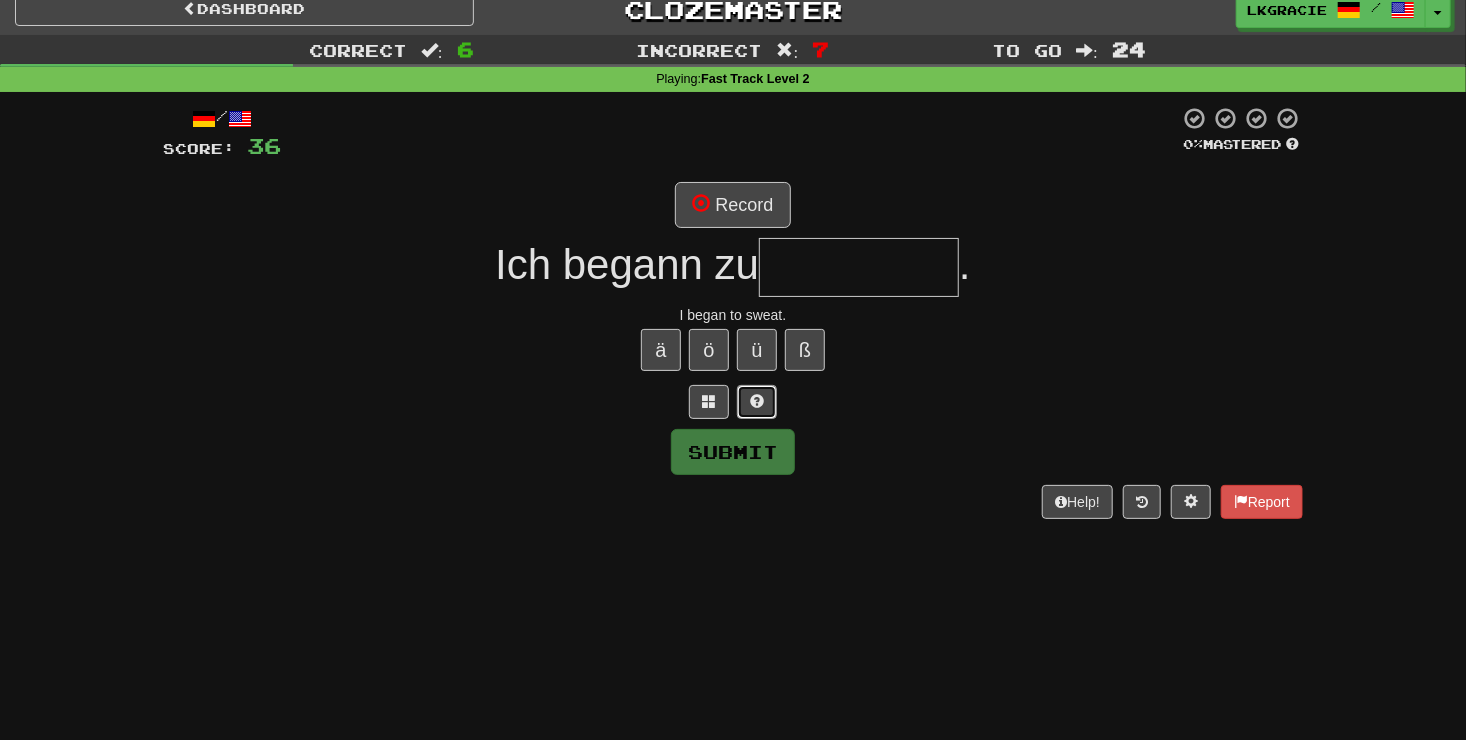 click at bounding box center (757, 402) 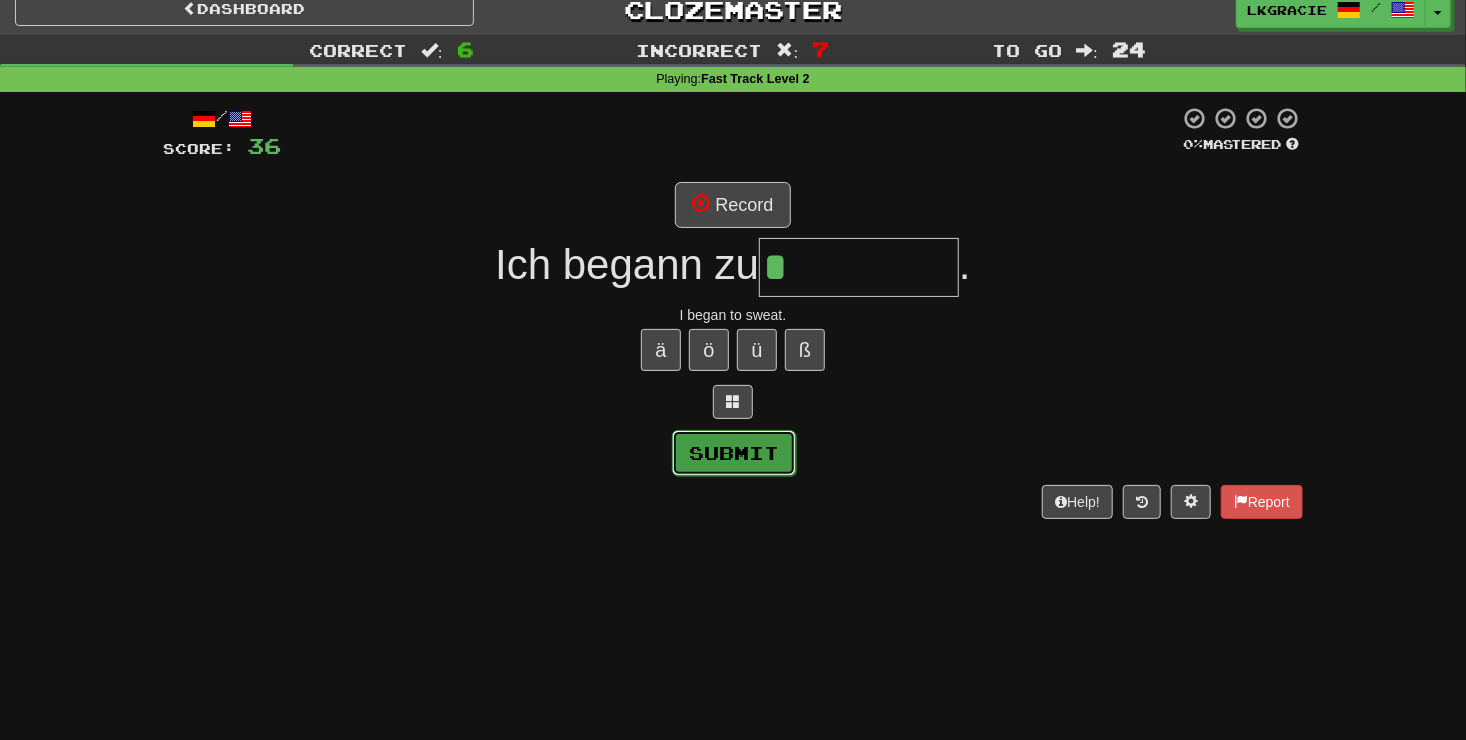 click on "Submit" at bounding box center [734, 453] 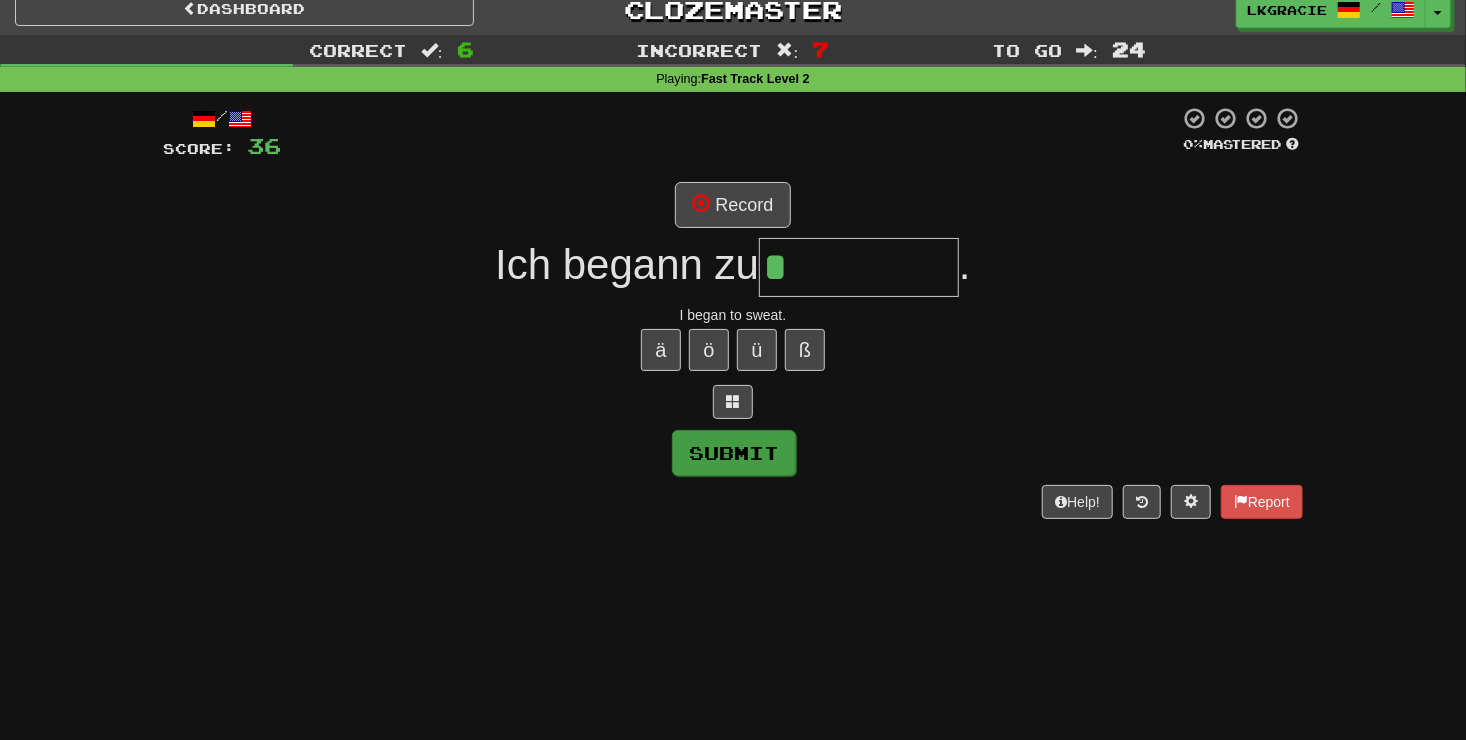 type on "*********" 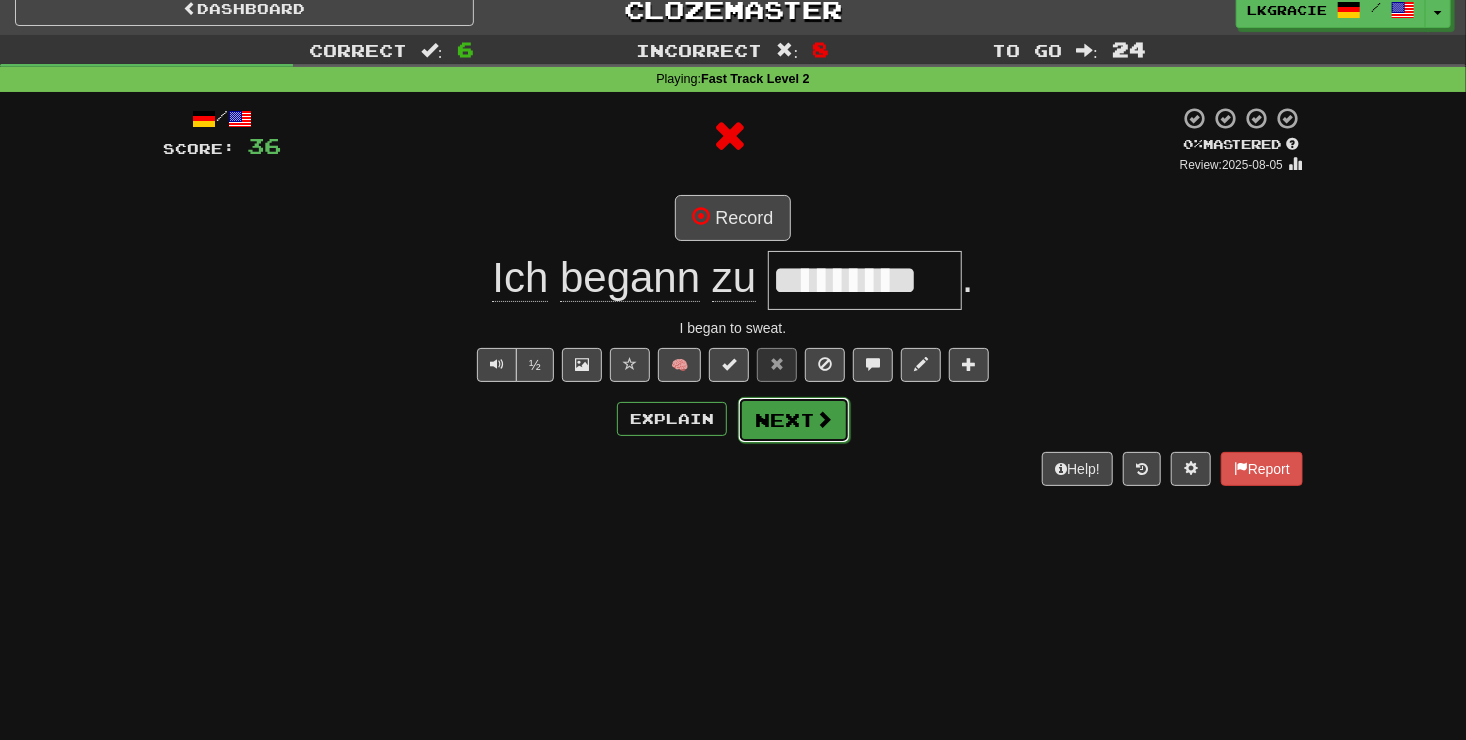 click on "Next" at bounding box center (794, 420) 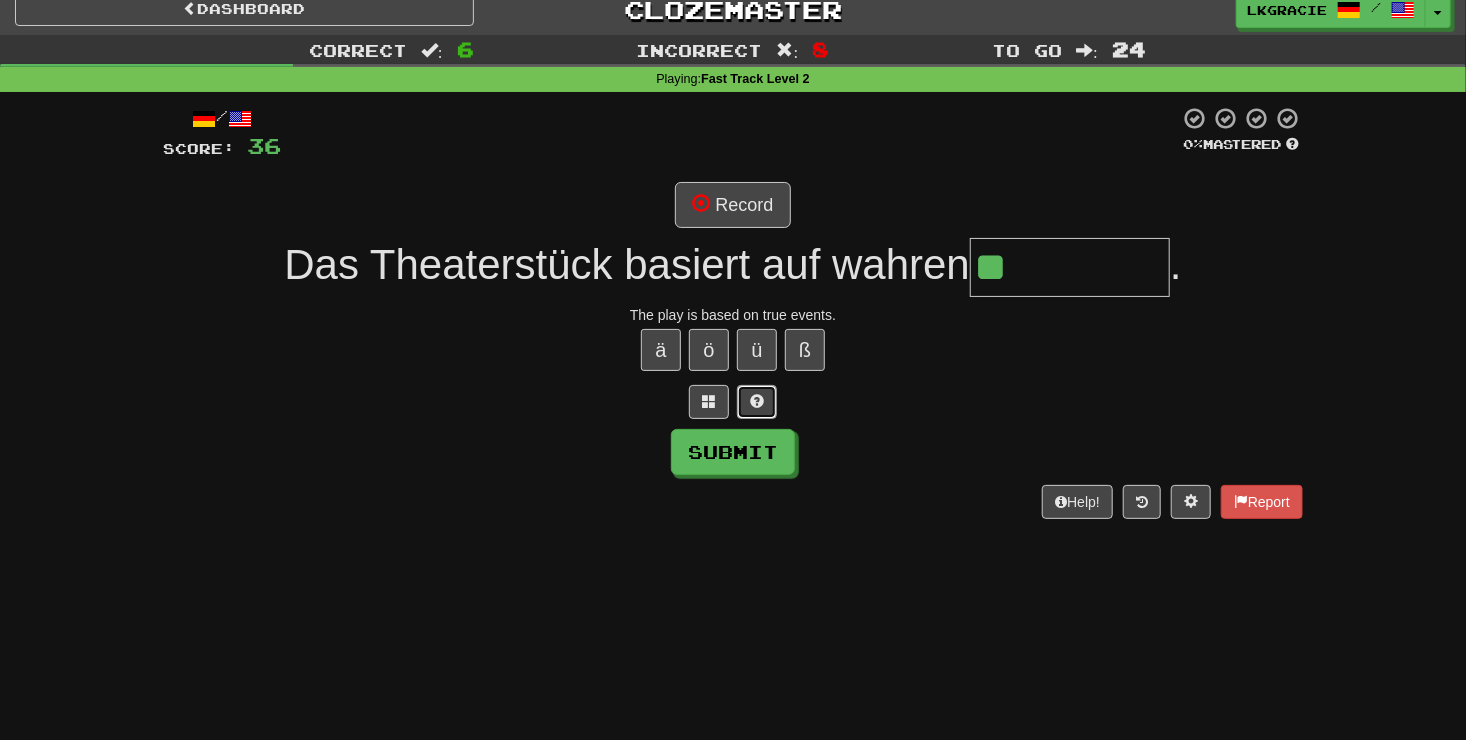click at bounding box center [757, 402] 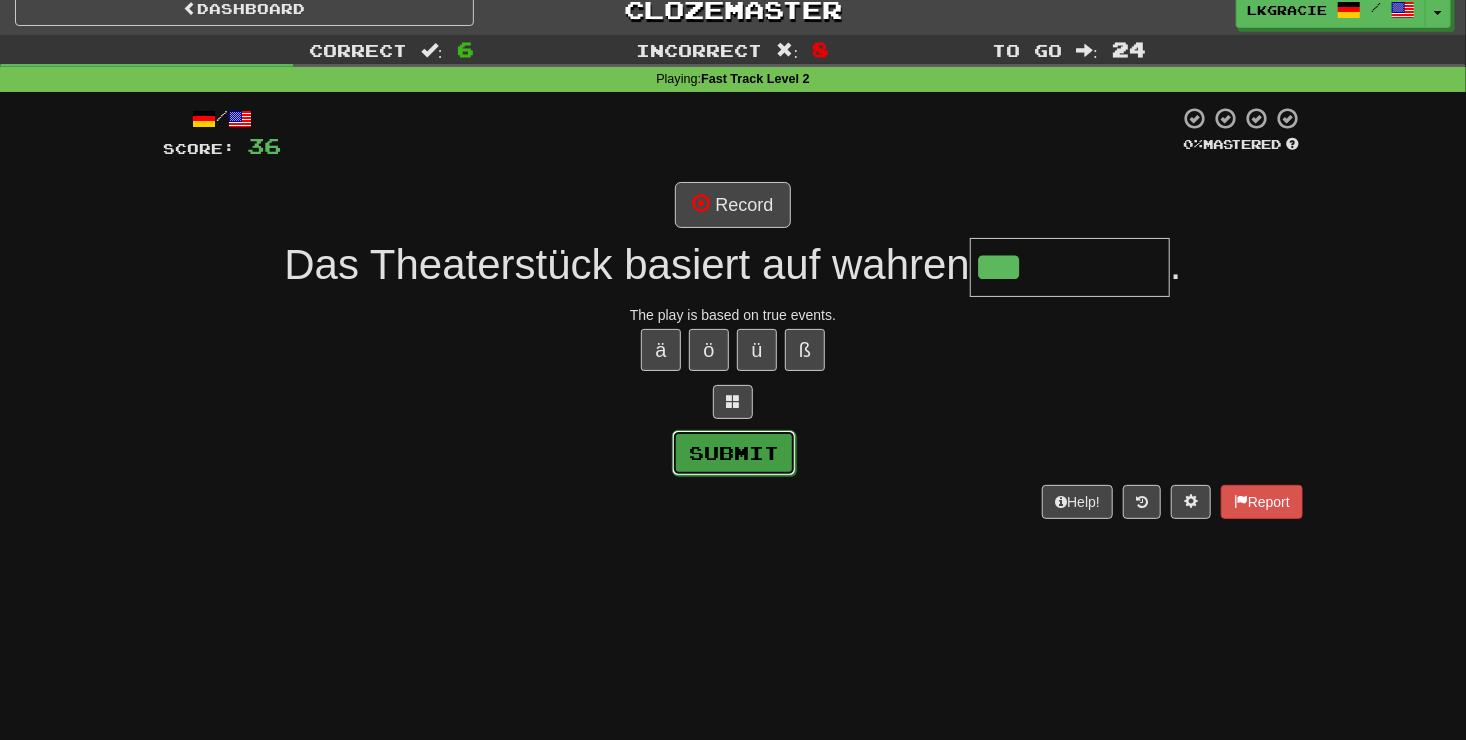 click on "Submit" at bounding box center [734, 453] 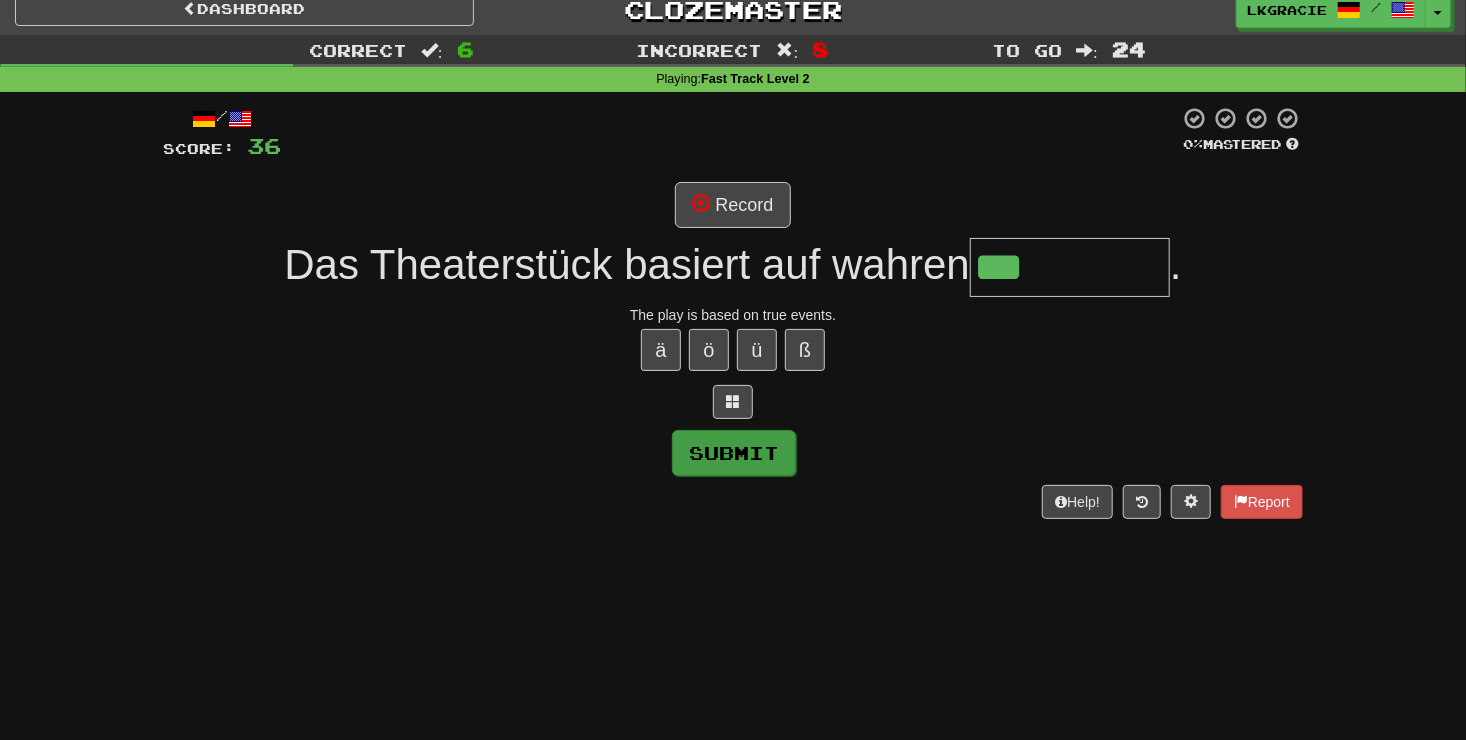 type on "**********" 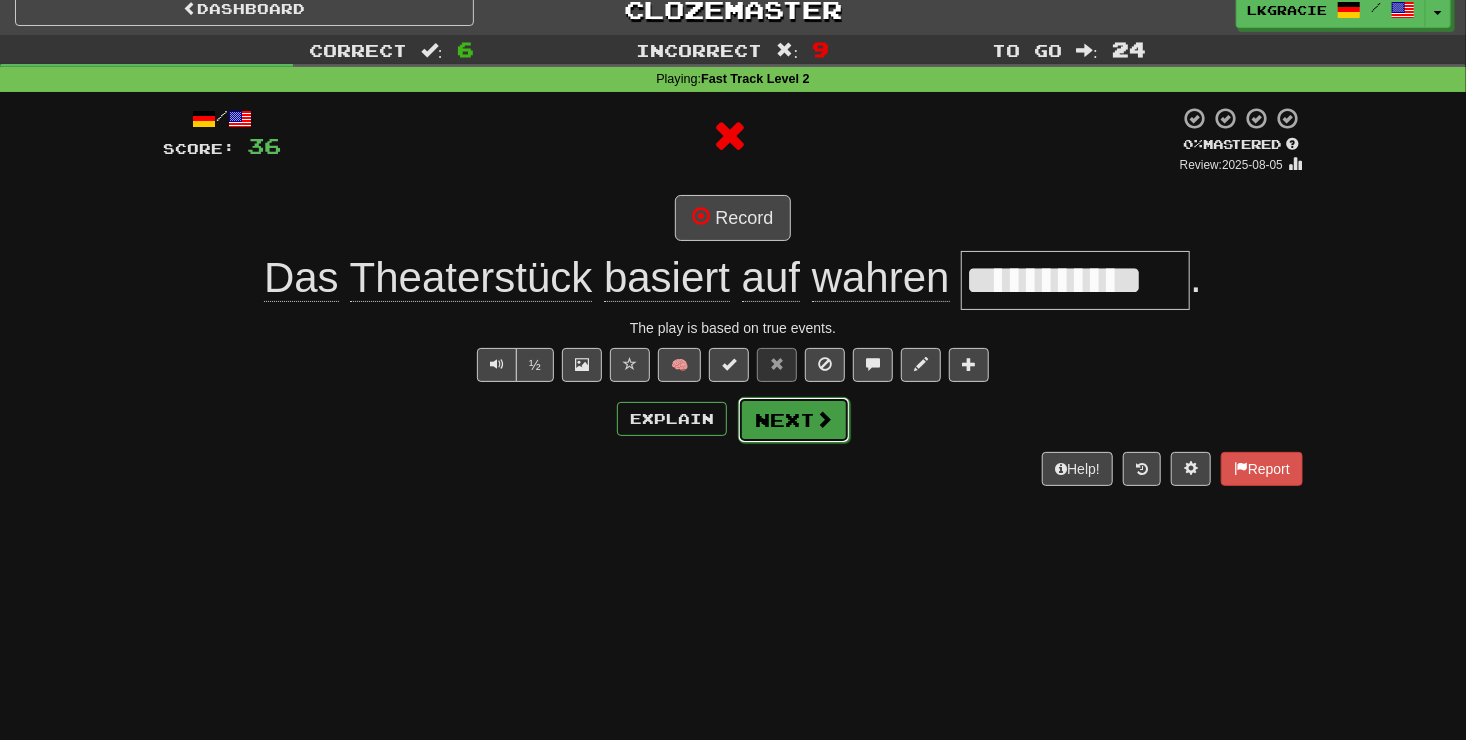 click on "Next" at bounding box center [794, 420] 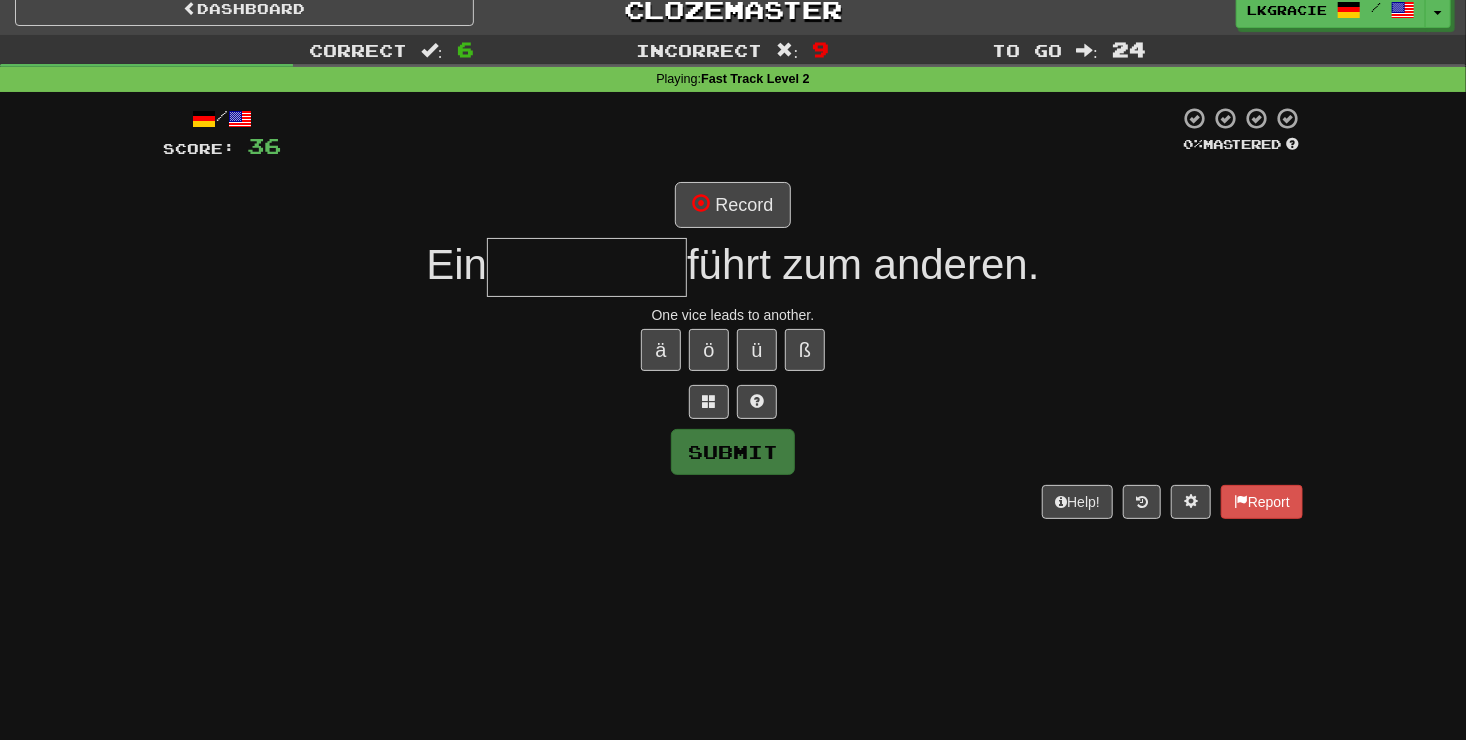 type on "*" 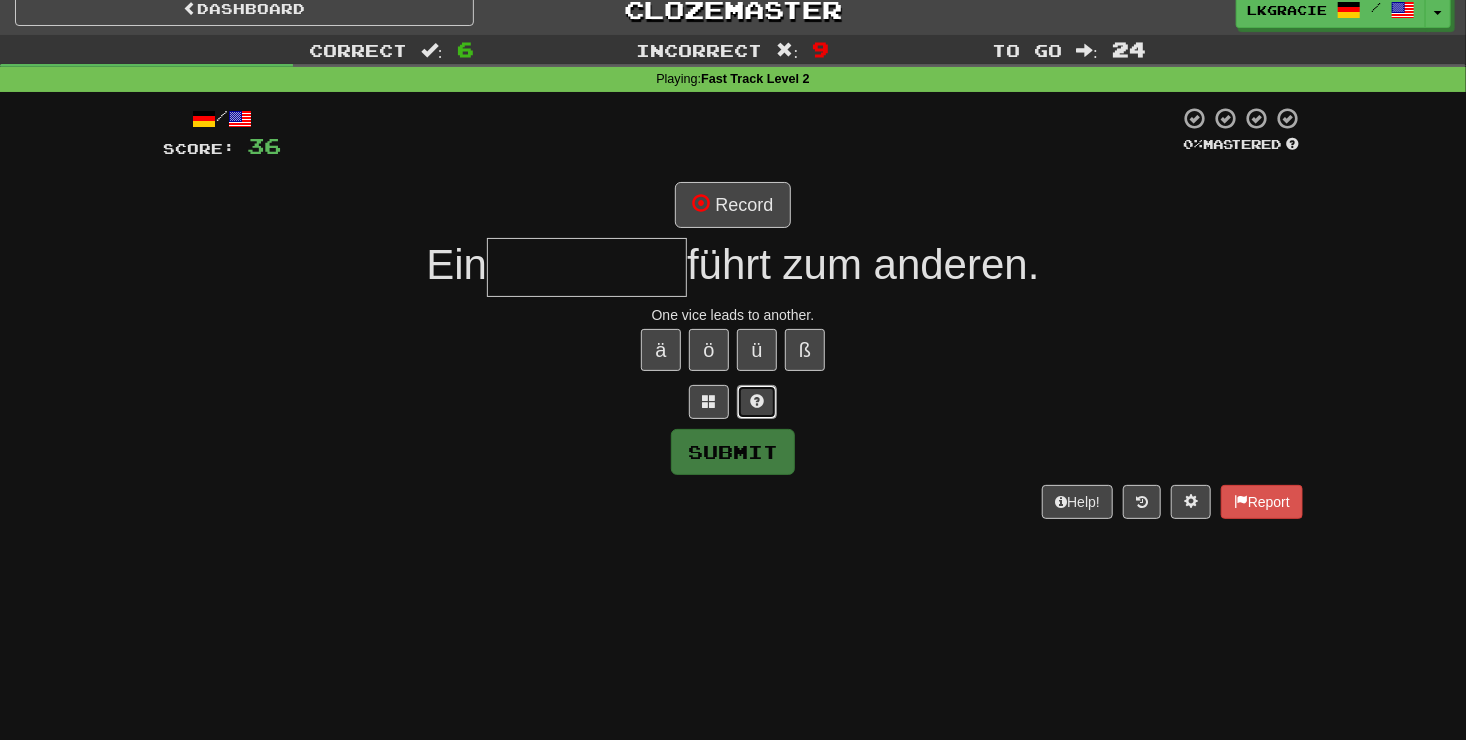click at bounding box center [757, 402] 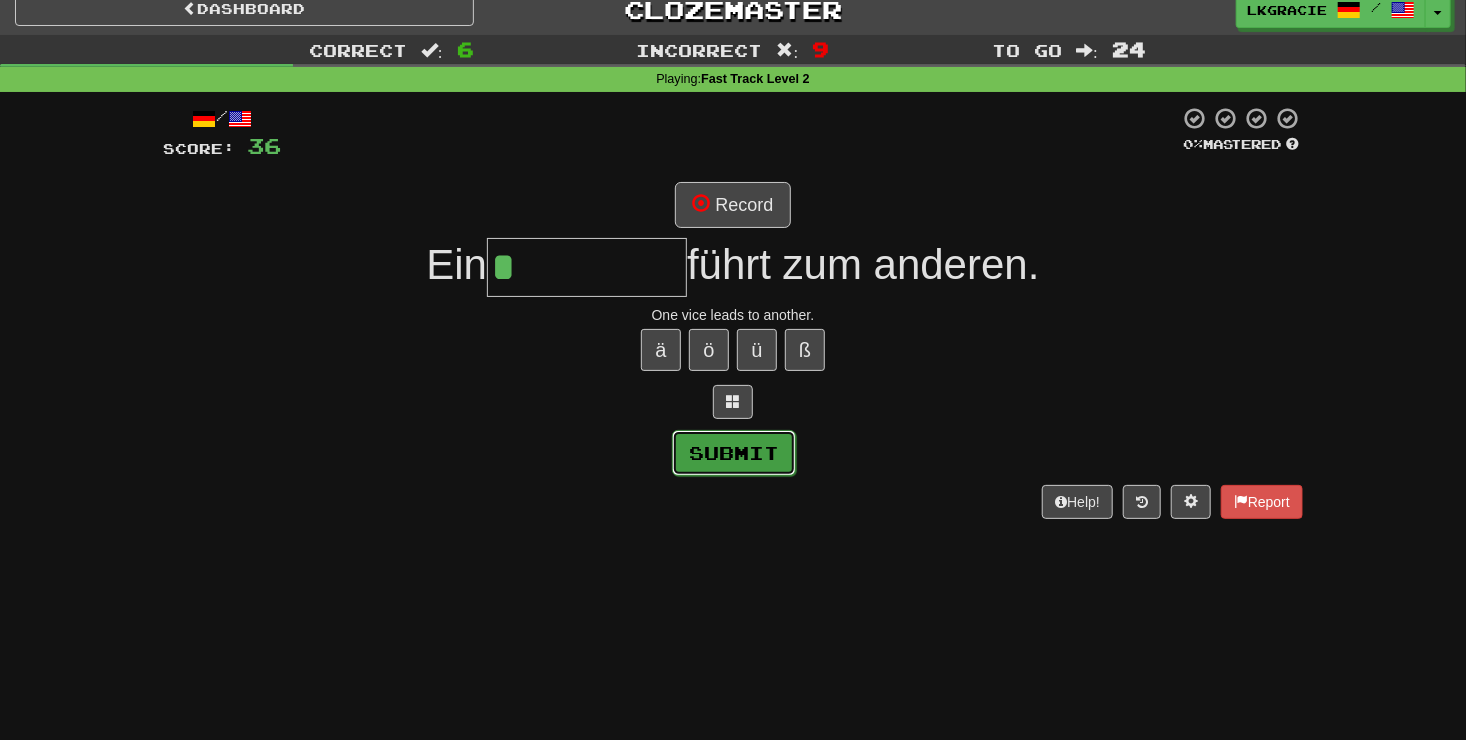 click on "Submit" at bounding box center [734, 453] 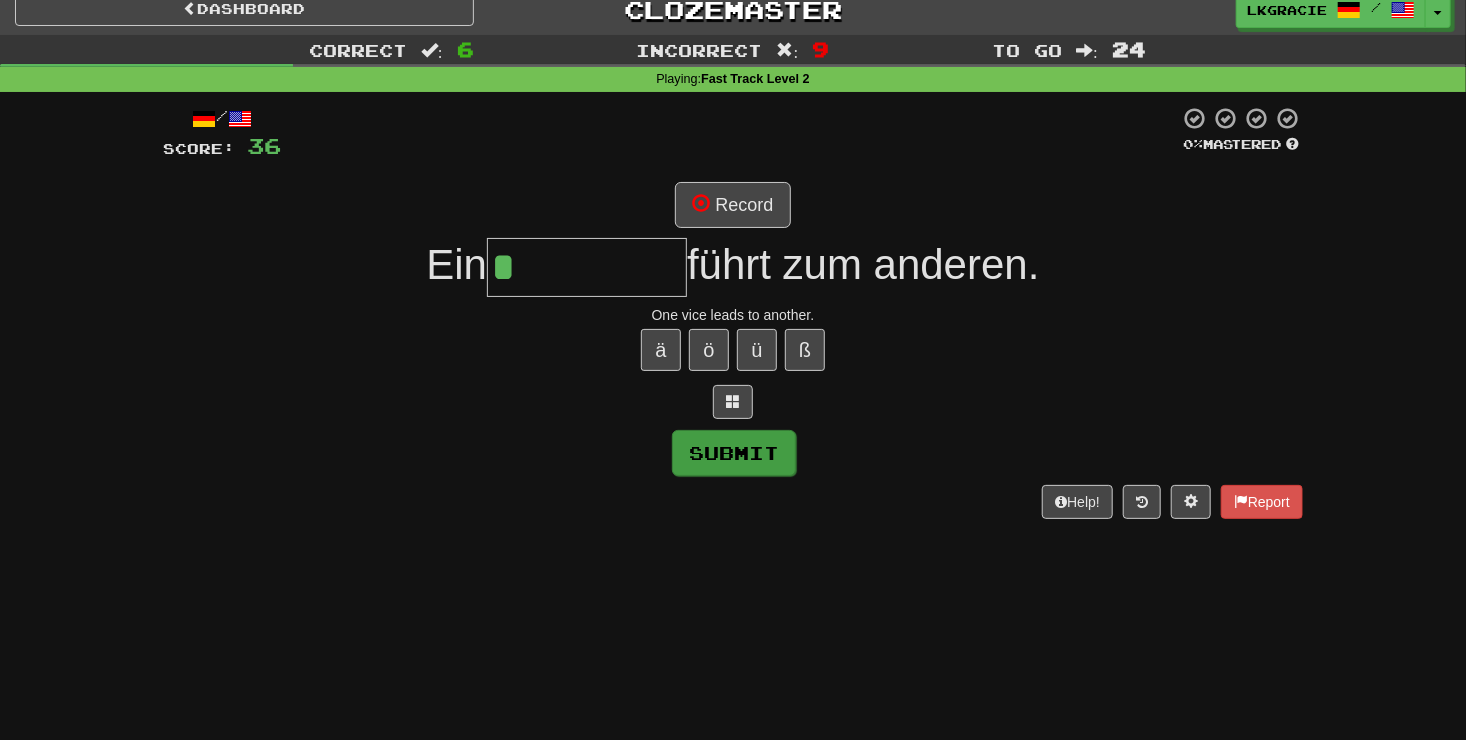 type on "******" 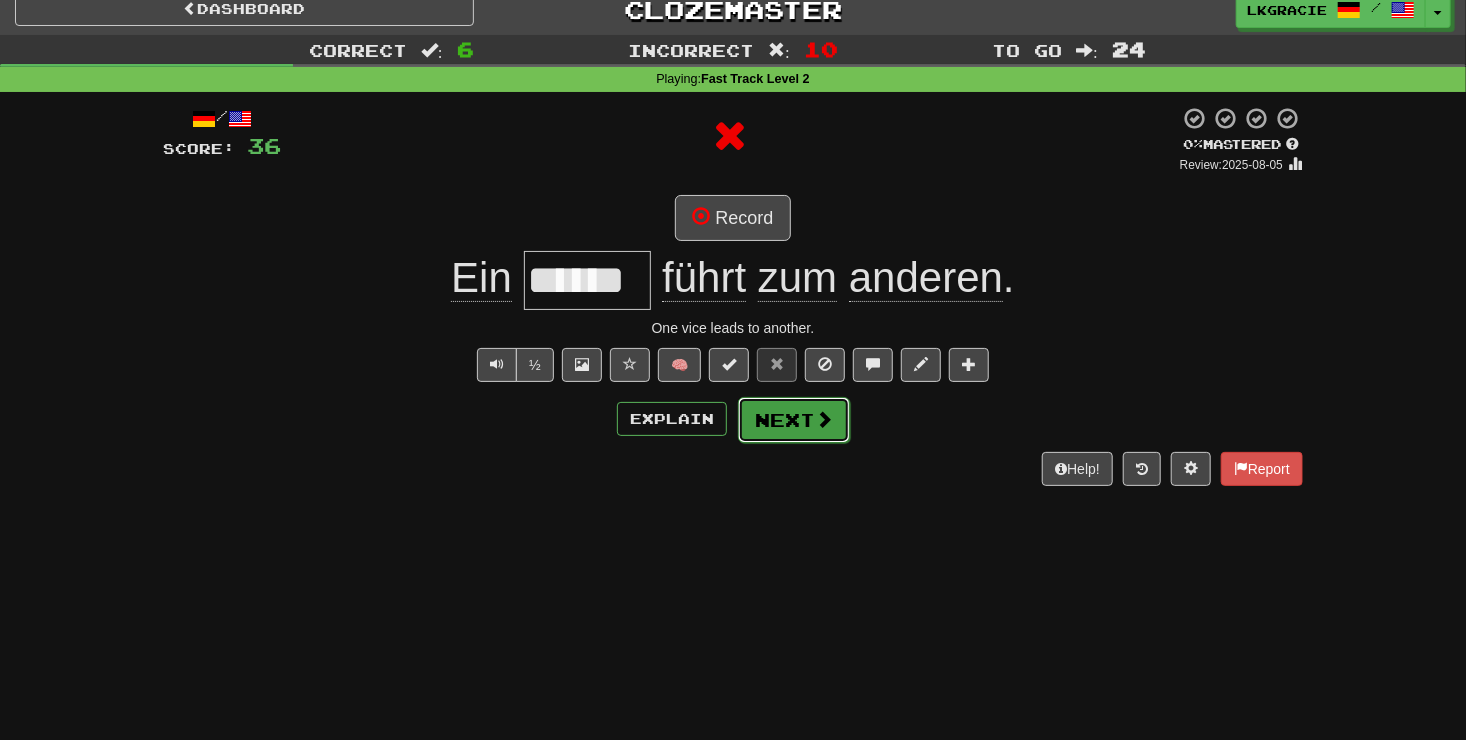 click at bounding box center [824, 419] 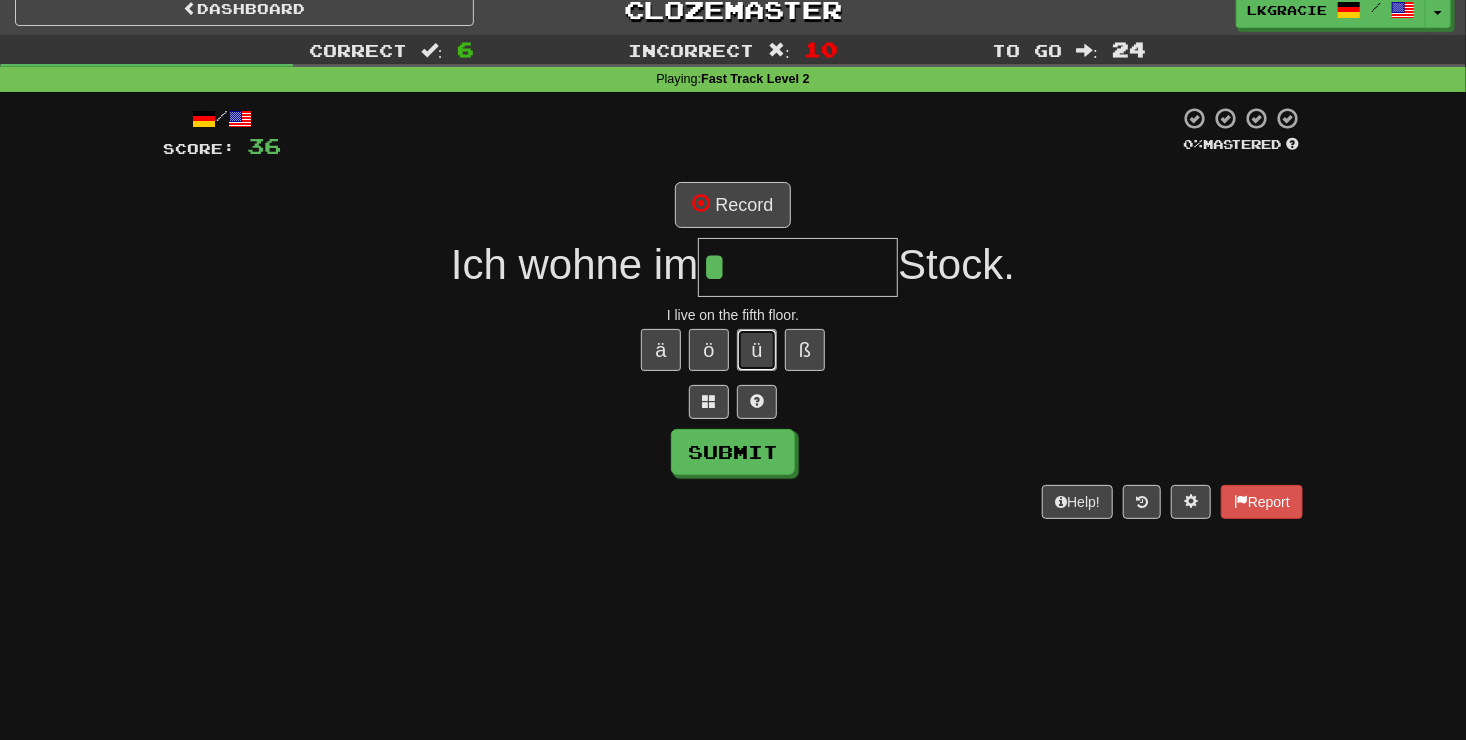 click on "ü" at bounding box center (757, 350) 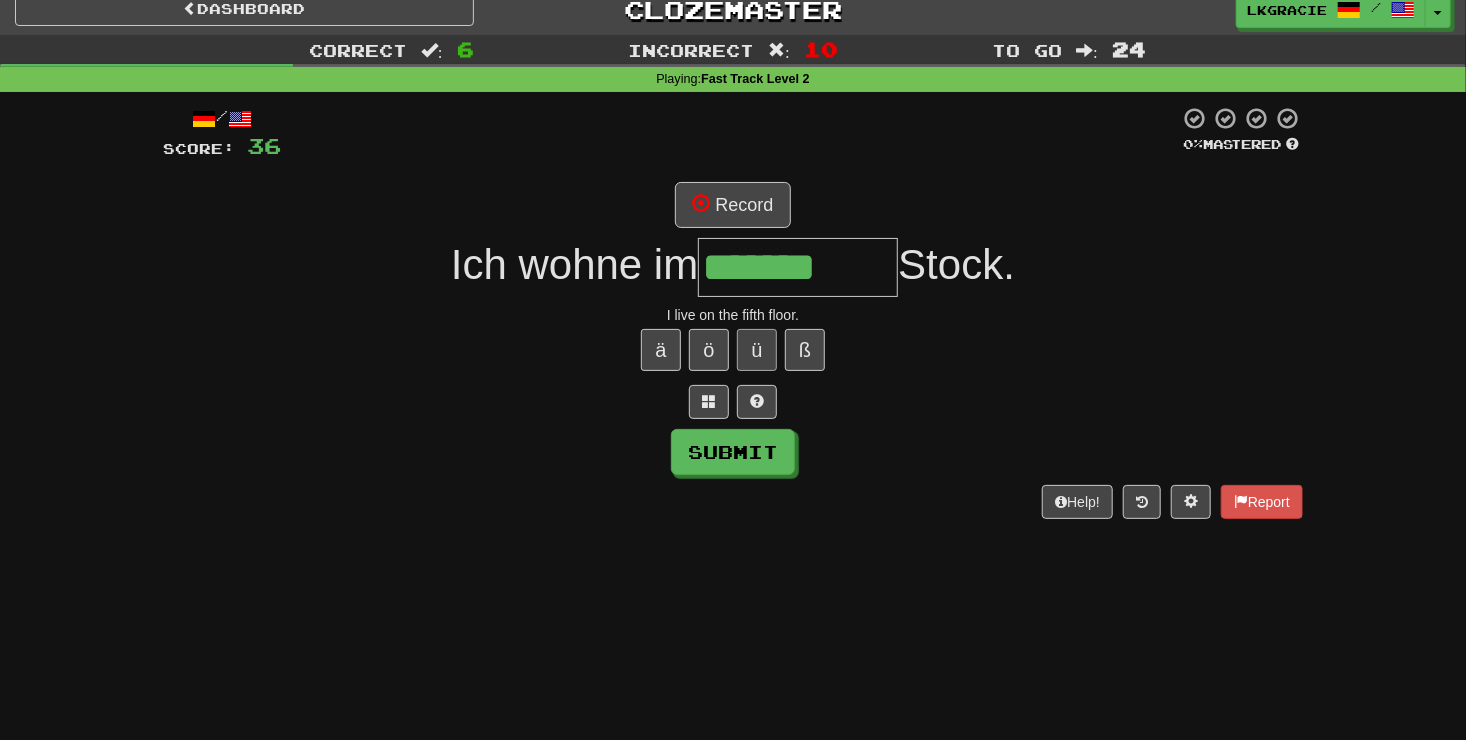 type on "*******" 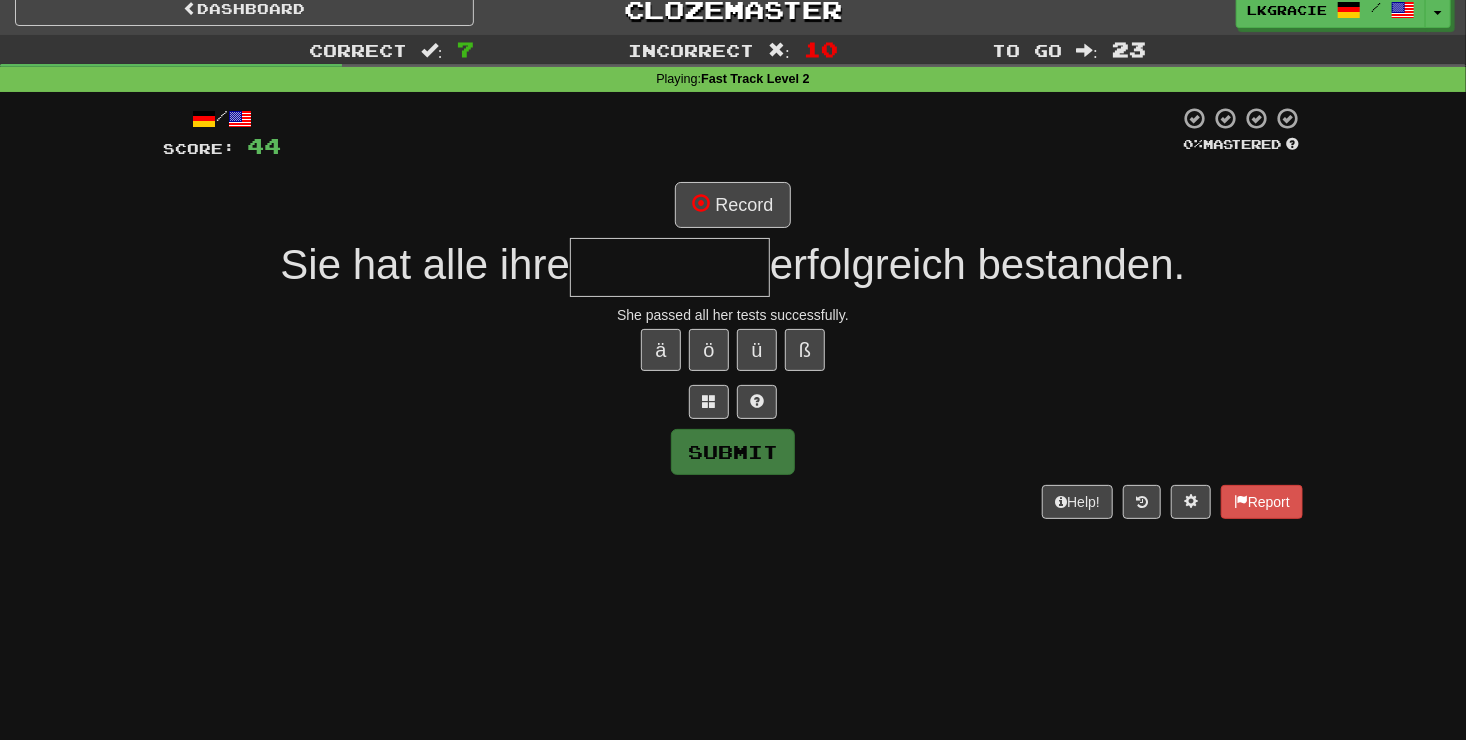 type on "*" 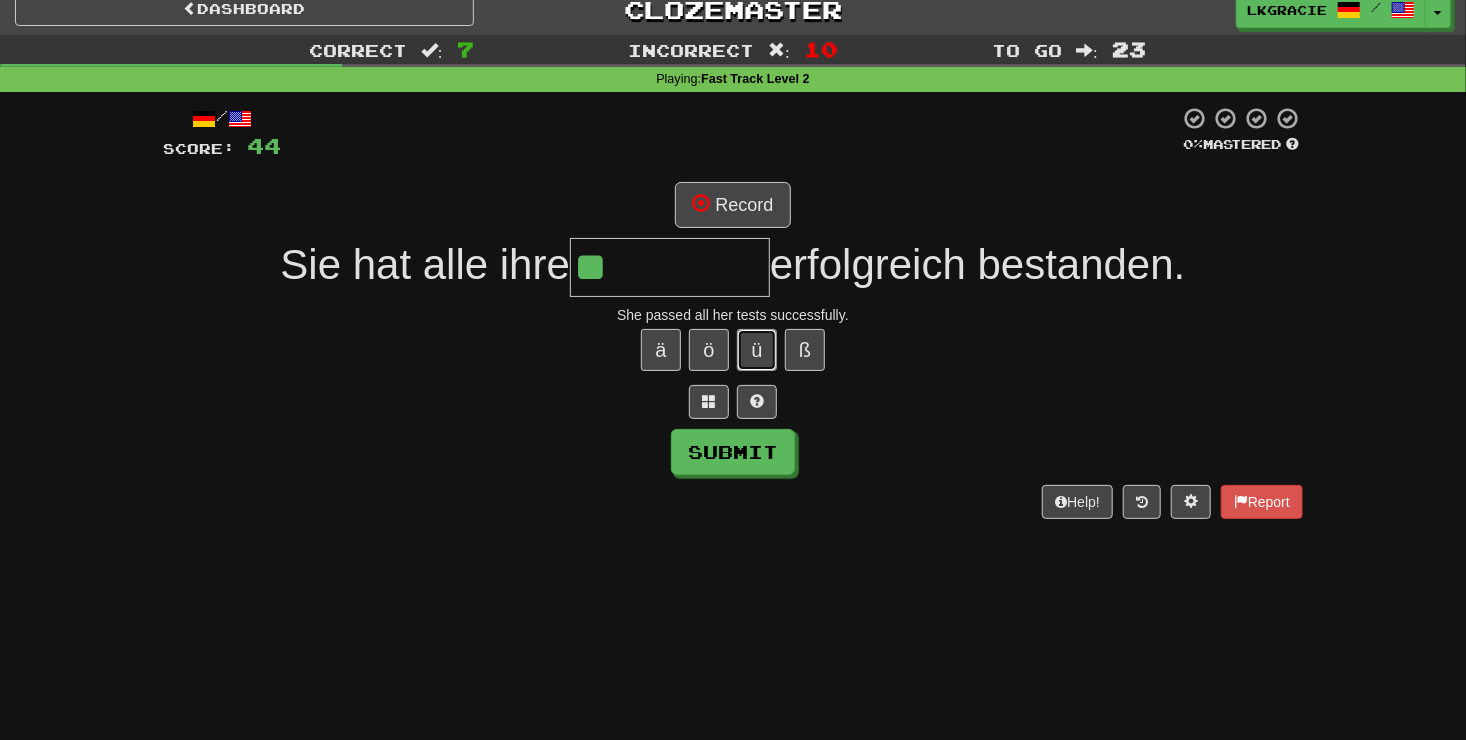 click on "ü" at bounding box center [757, 350] 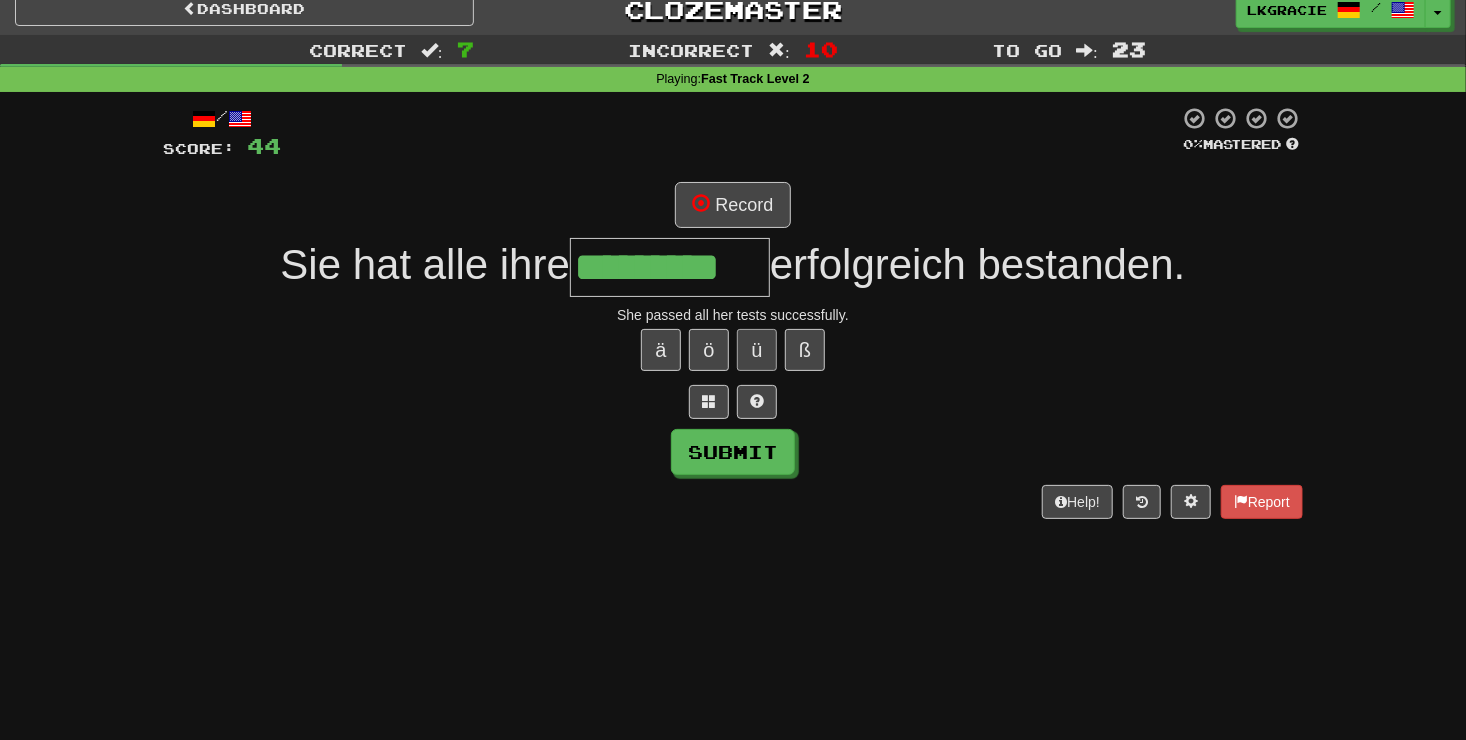 type on "*********" 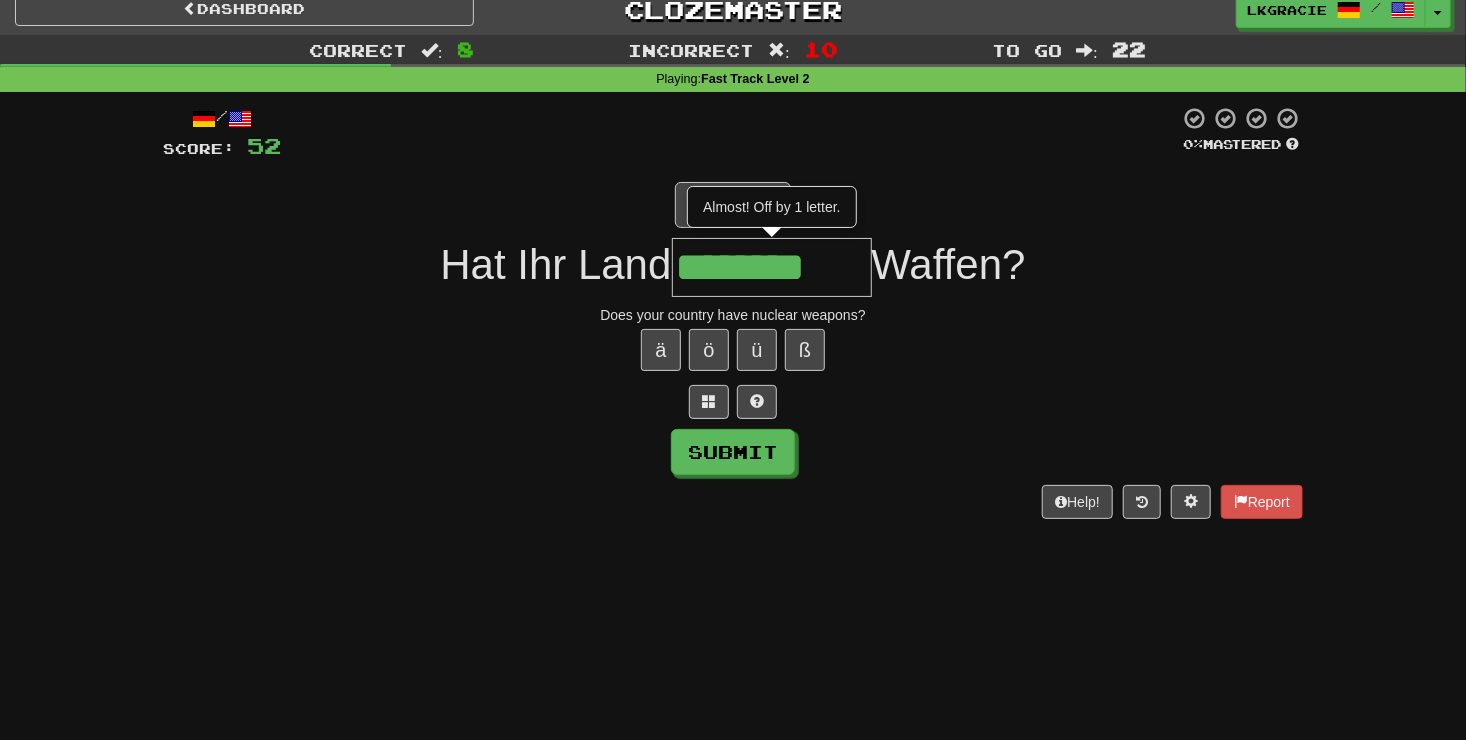 type on "********" 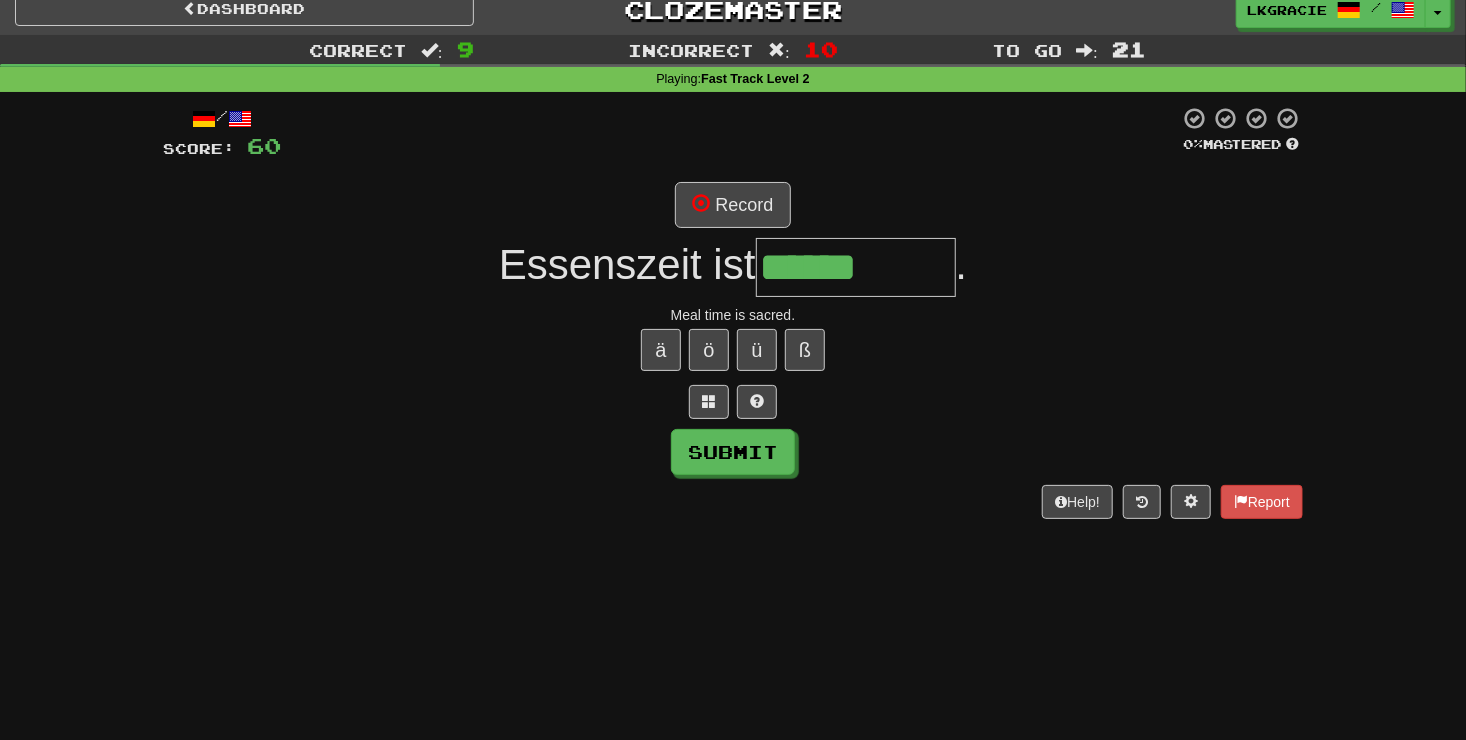 type on "******" 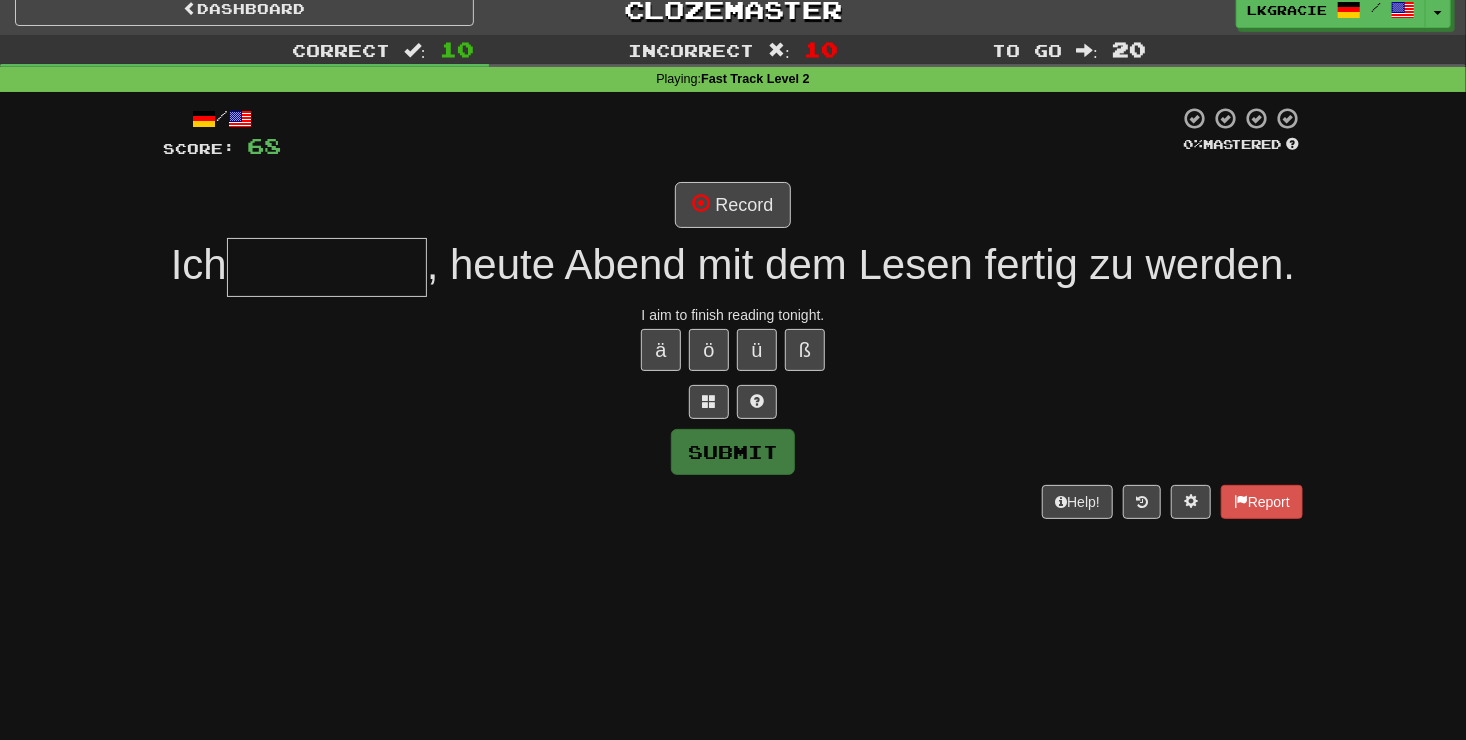 type on "*" 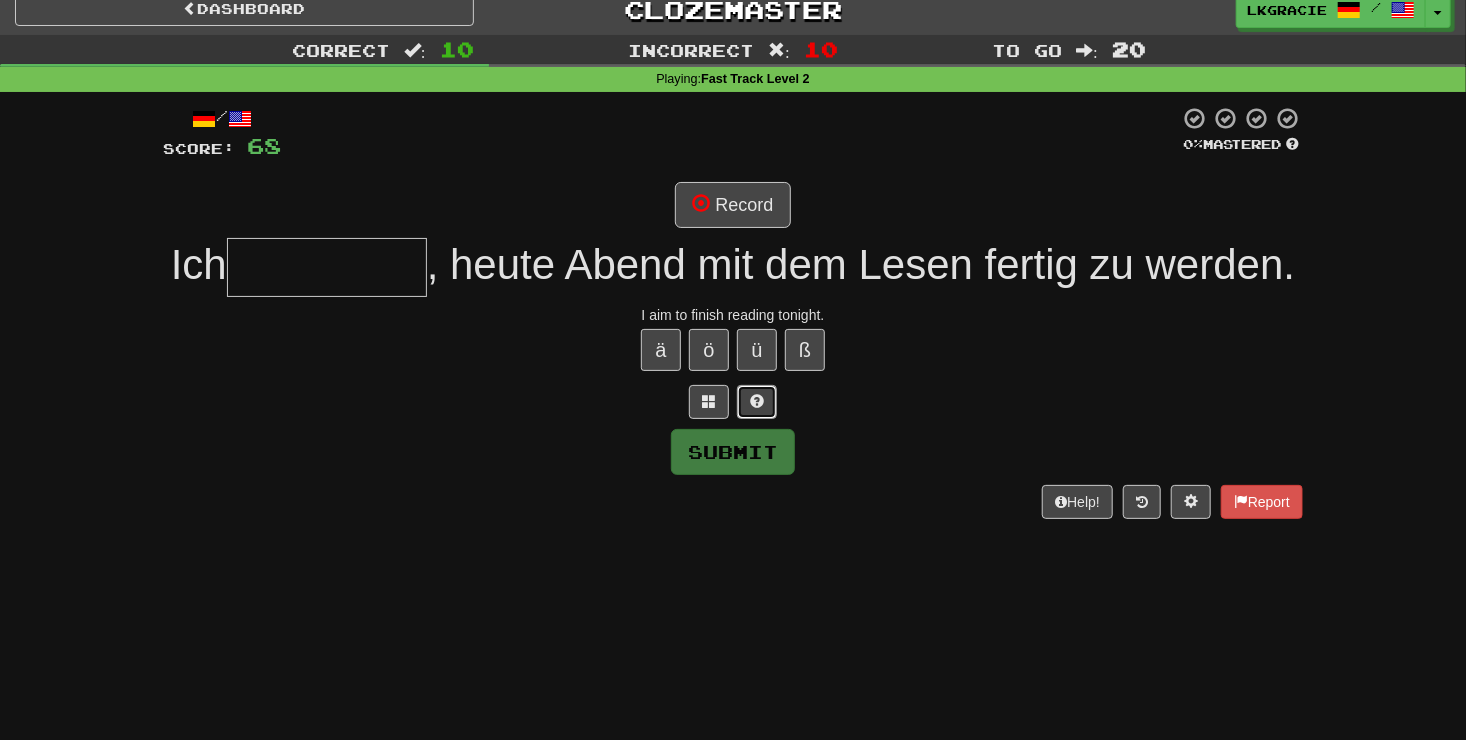 click at bounding box center [757, 402] 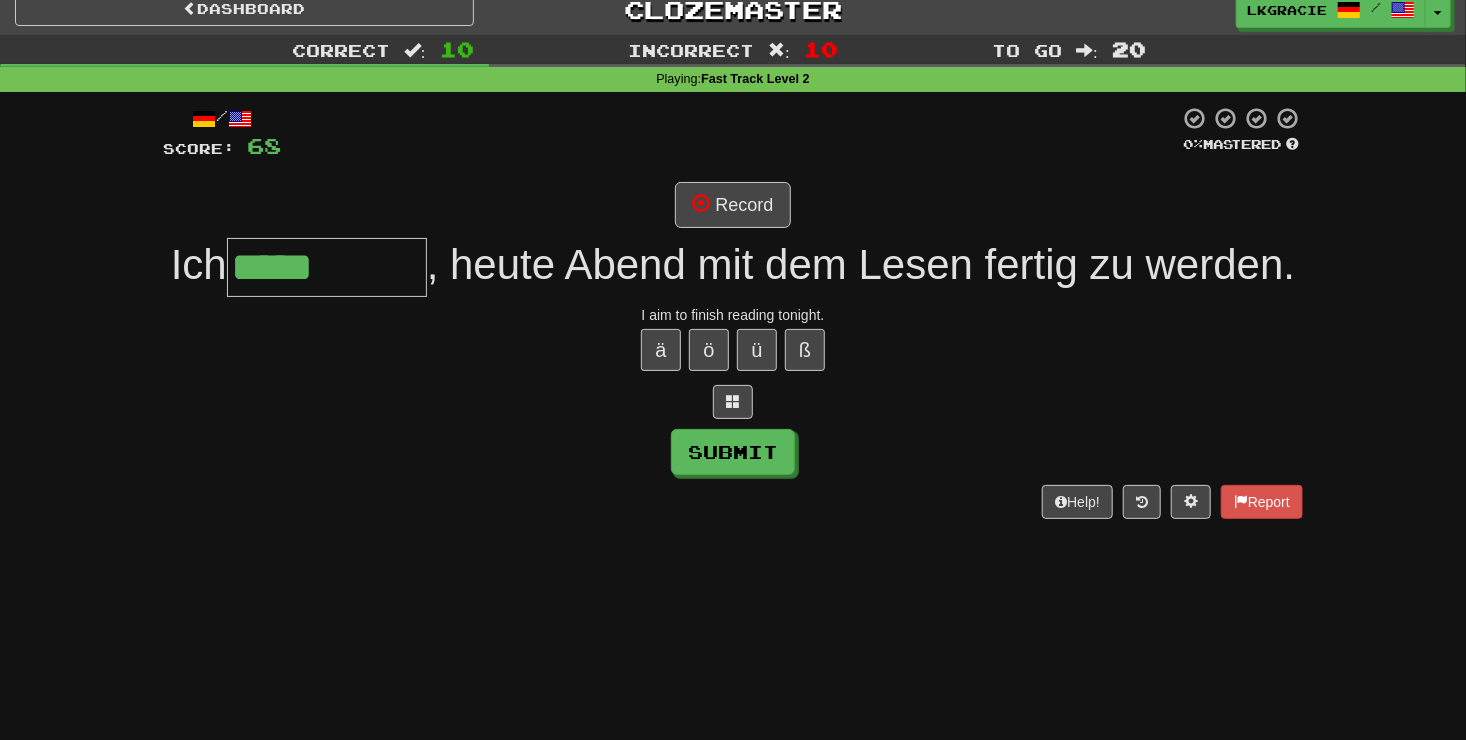 type on "*****" 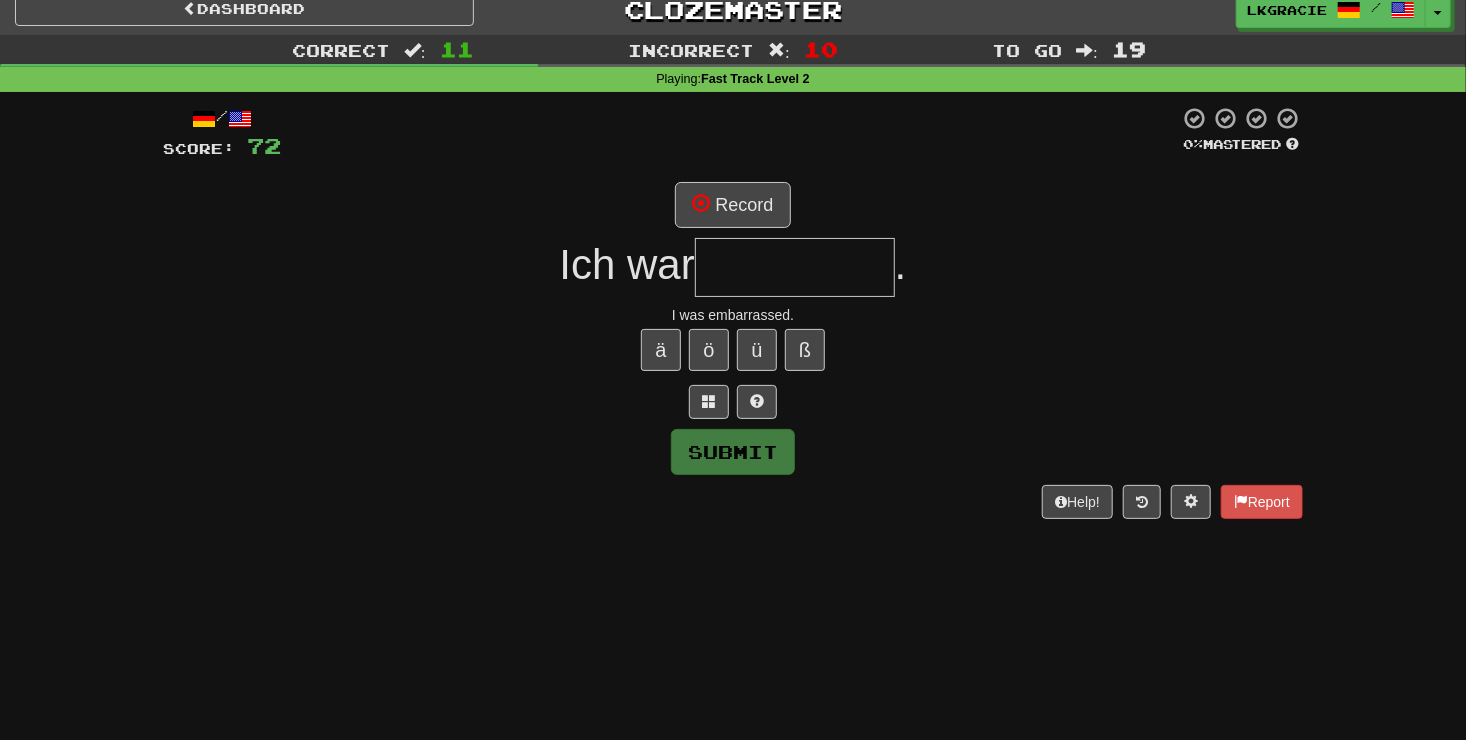 type on "*" 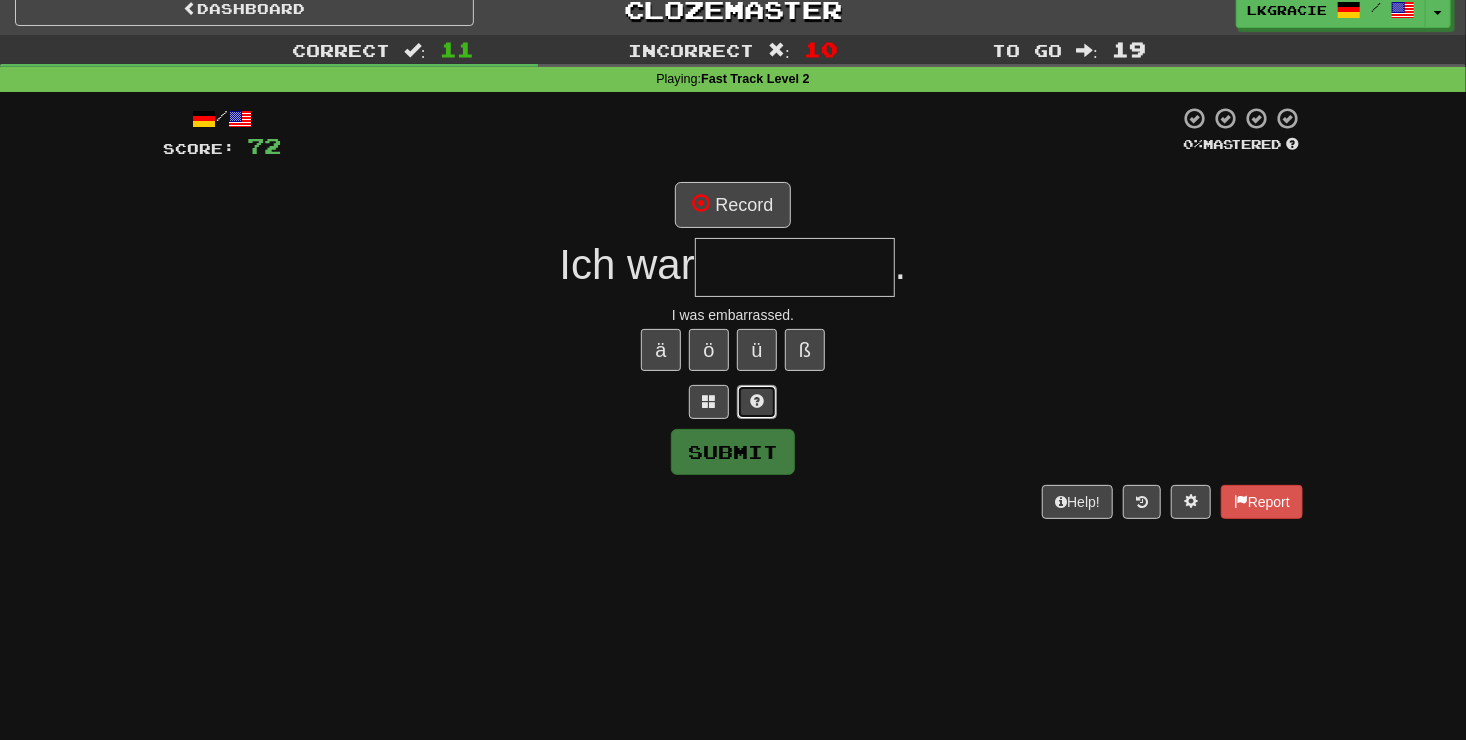 click at bounding box center [757, 402] 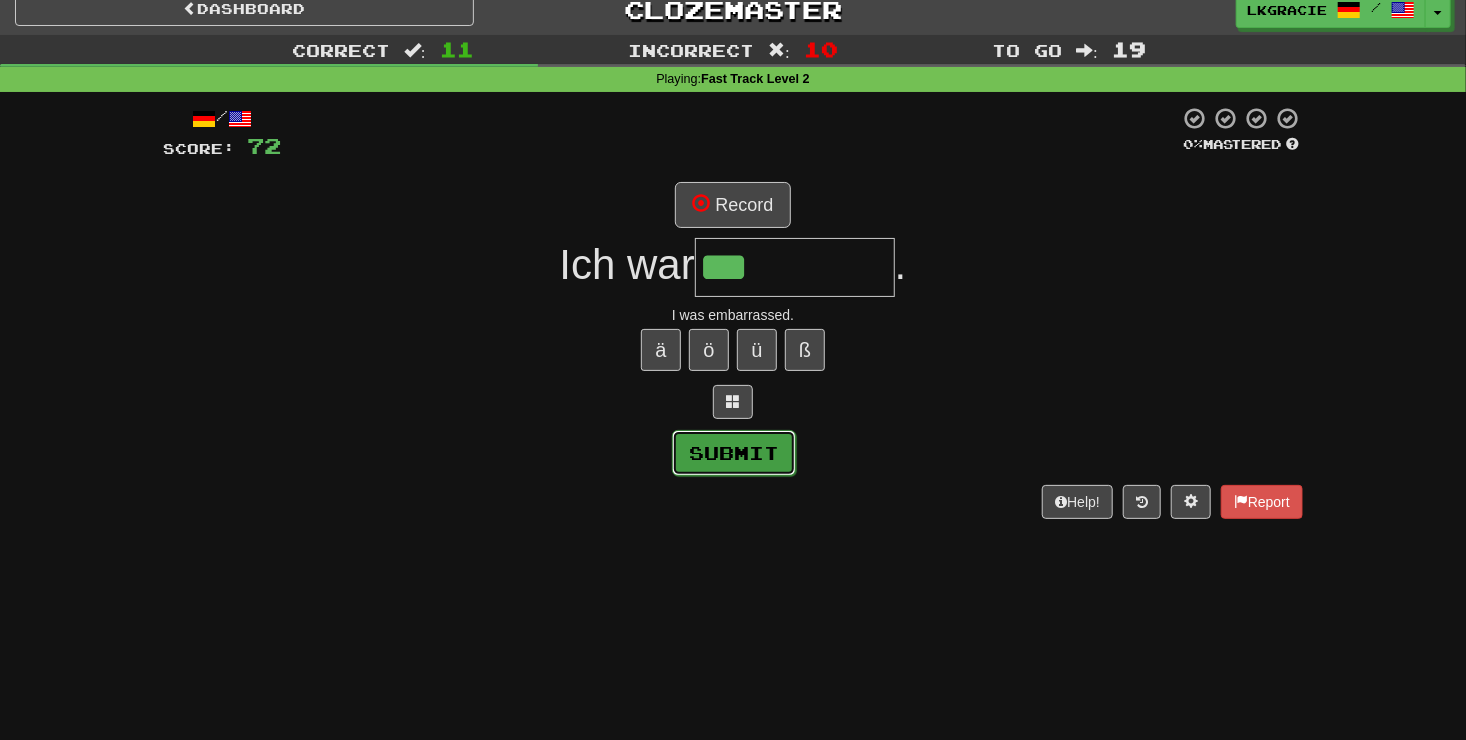 click on "Submit" at bounding box center (734, 453) 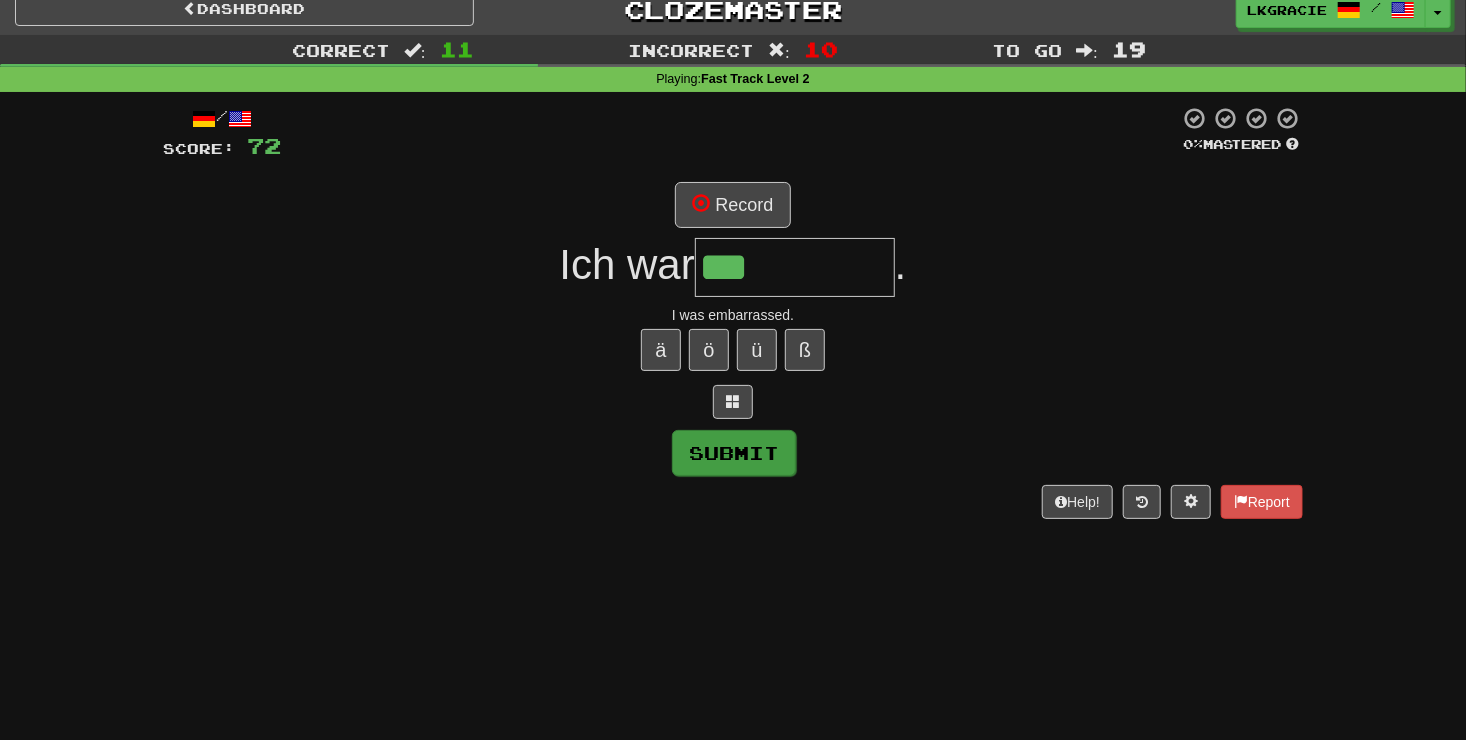 type on "********" 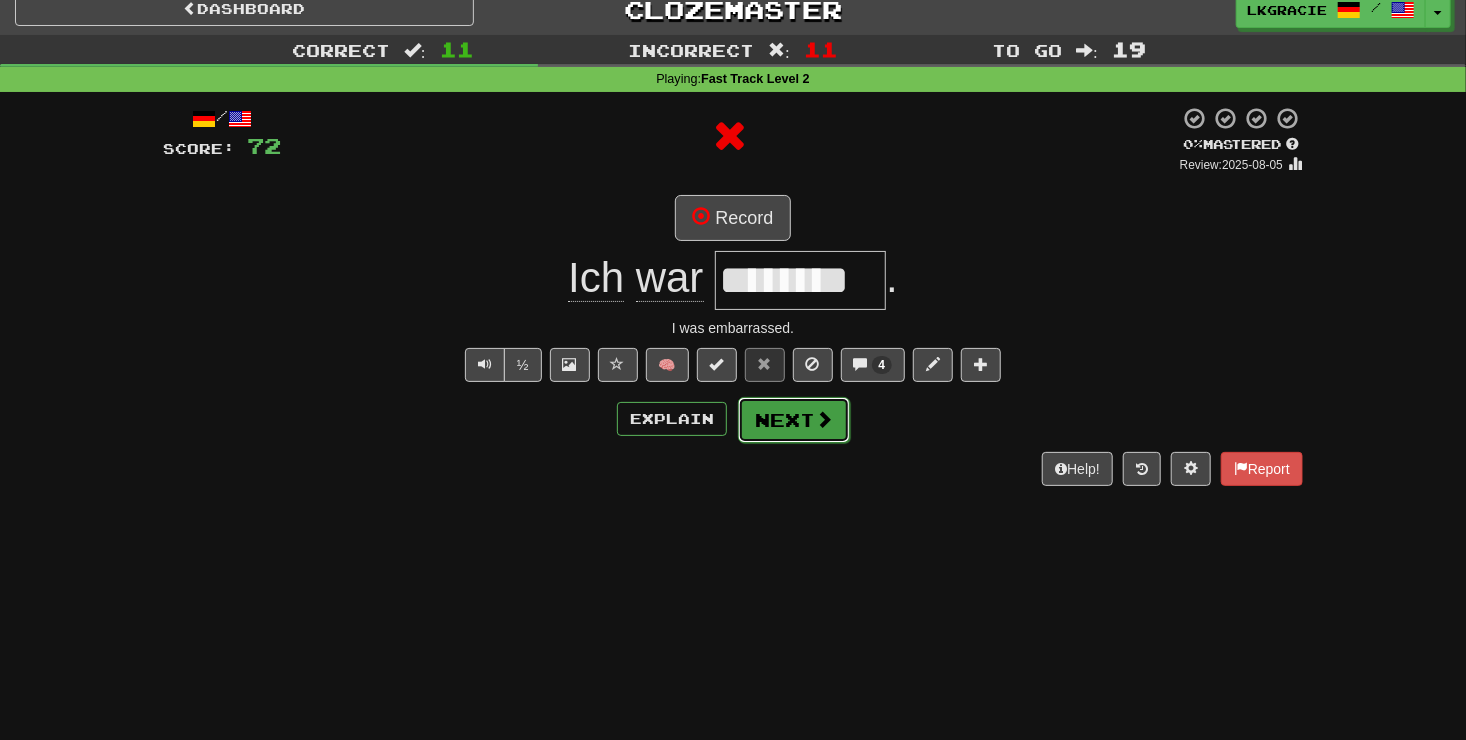 click at bounding box center (824, 419) 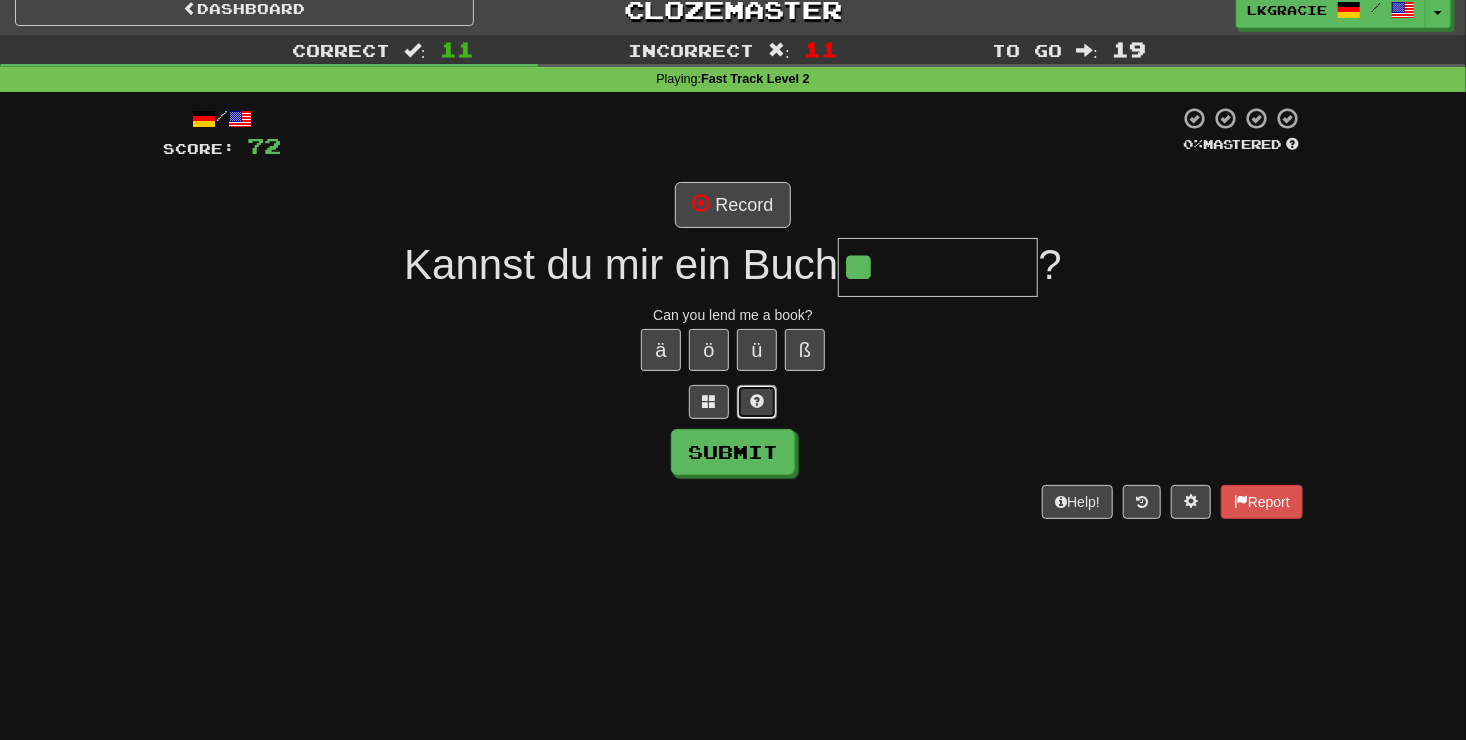 click at bounding box center (757, 402) 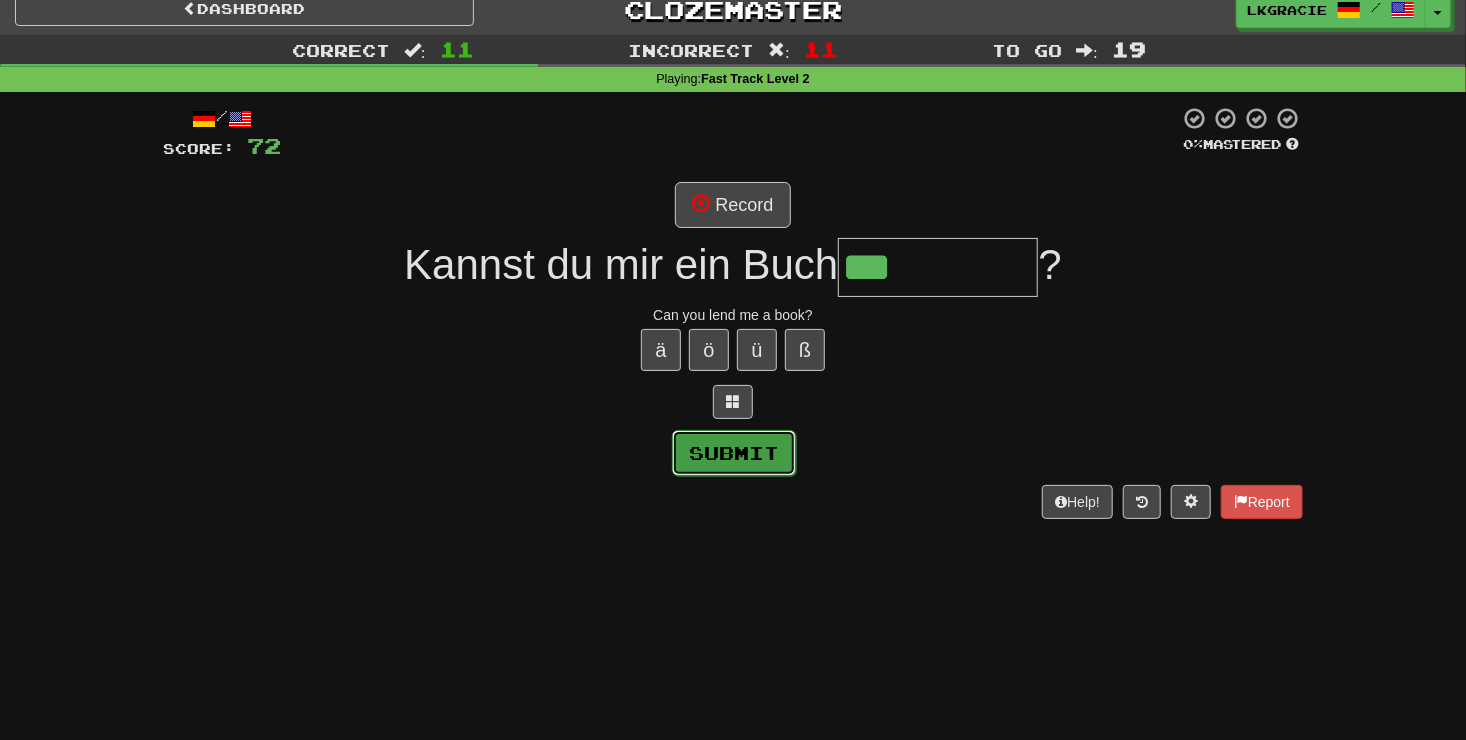 click on "Submit" at bounding box center (734, 453) 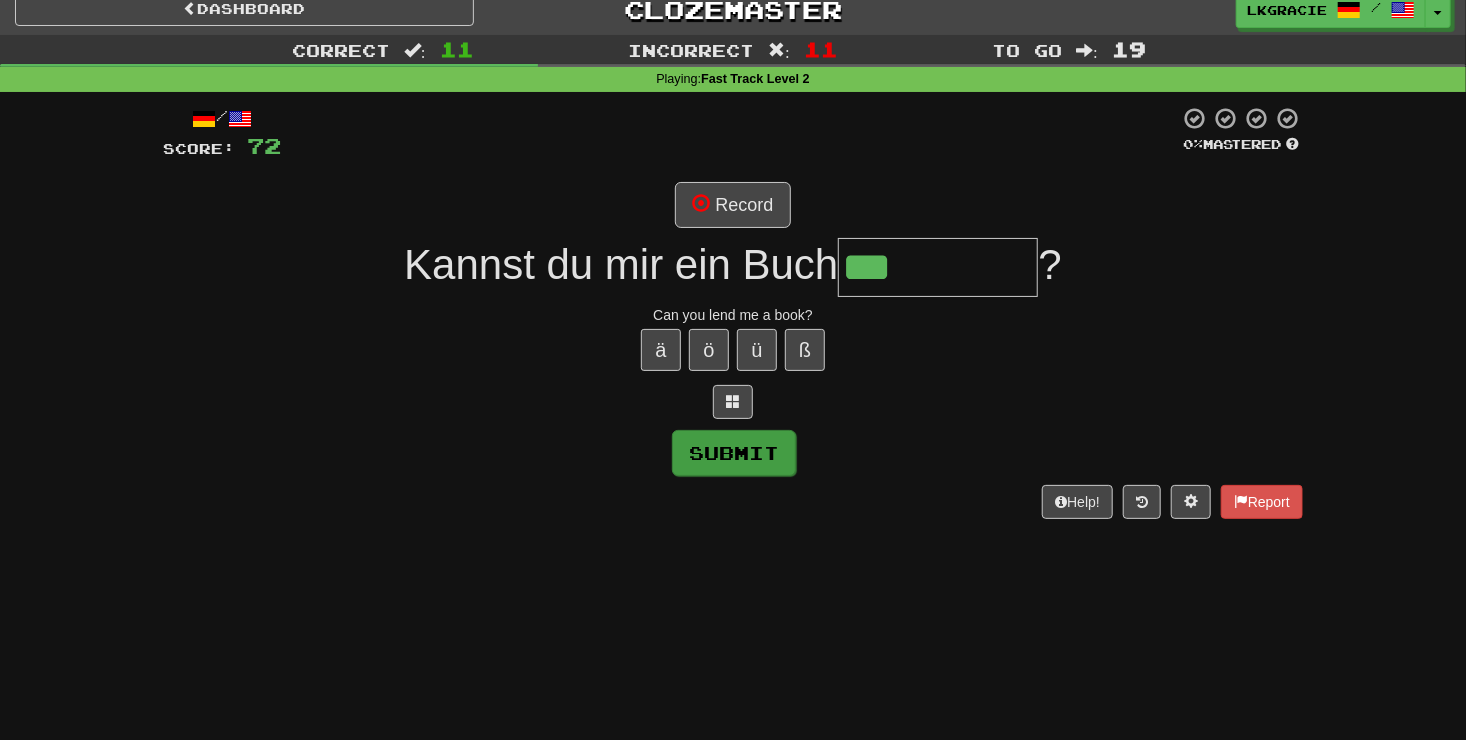 type on "******" 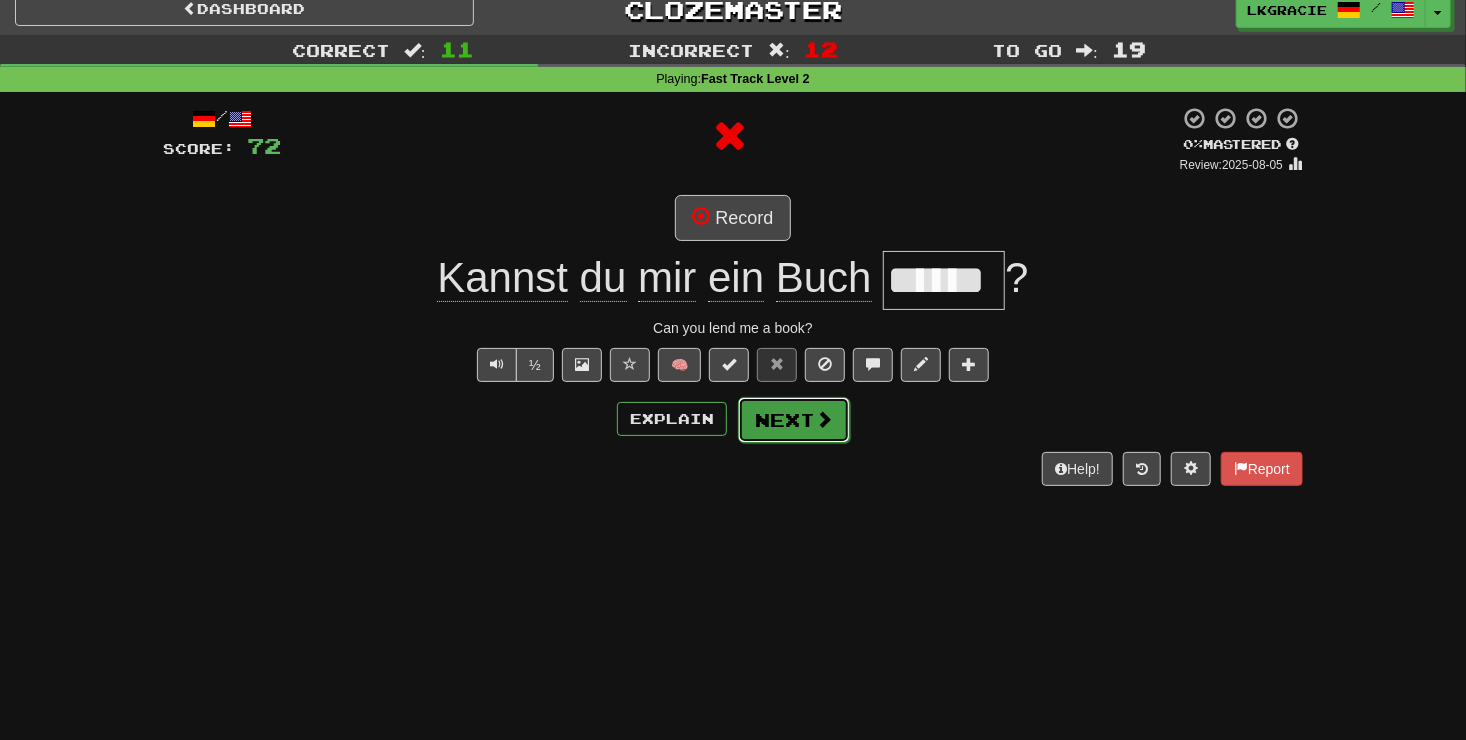 click on "Next" at bounding box center [794, 420] 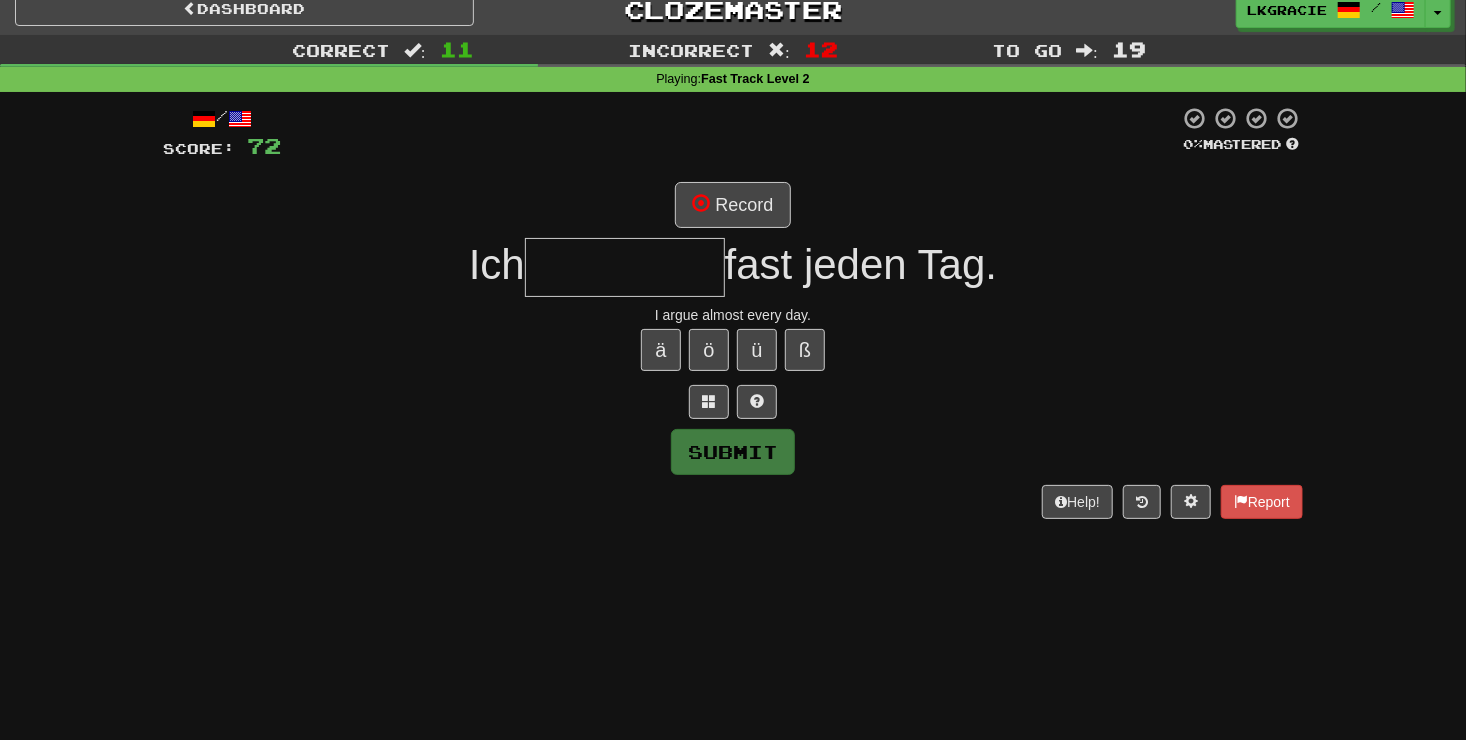 type on "*" 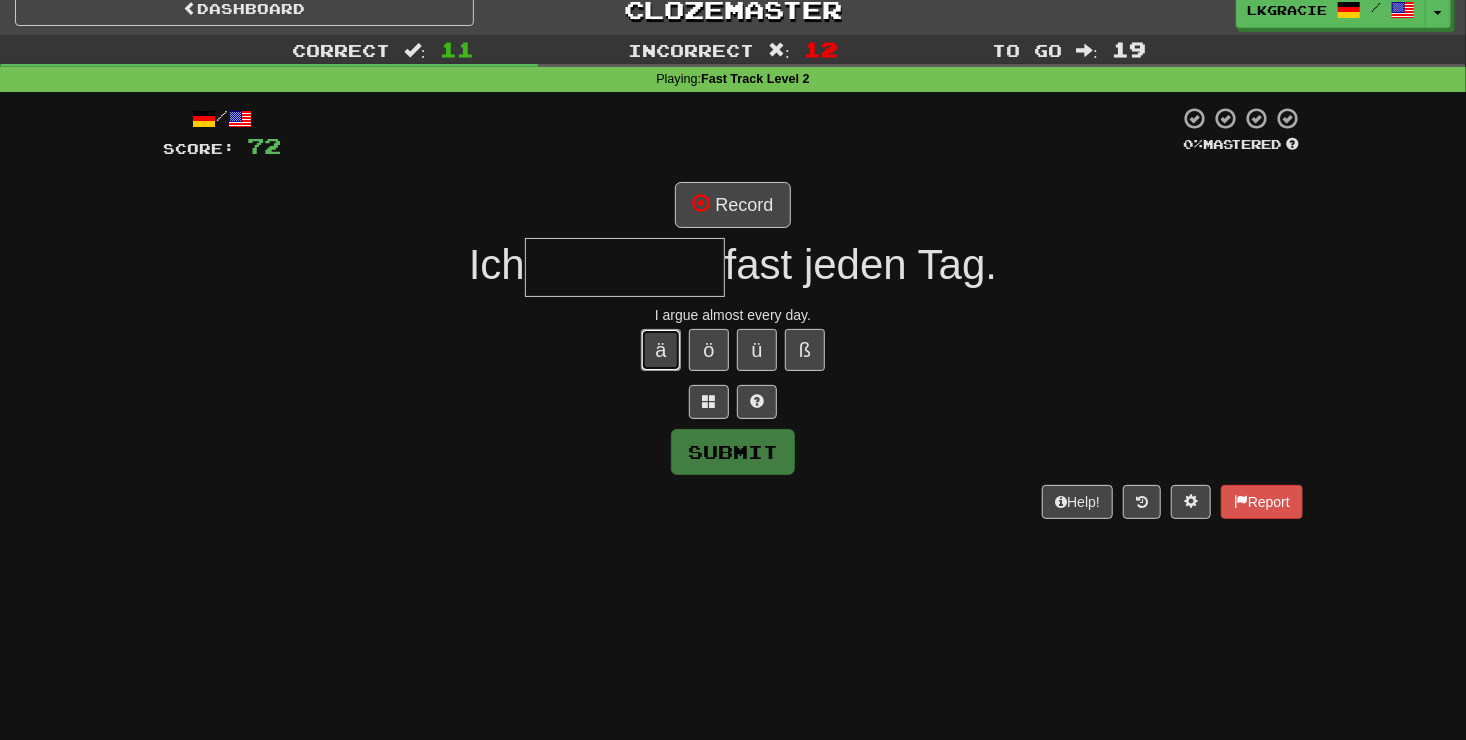 click on "ä" at bounding box center [661, 350] 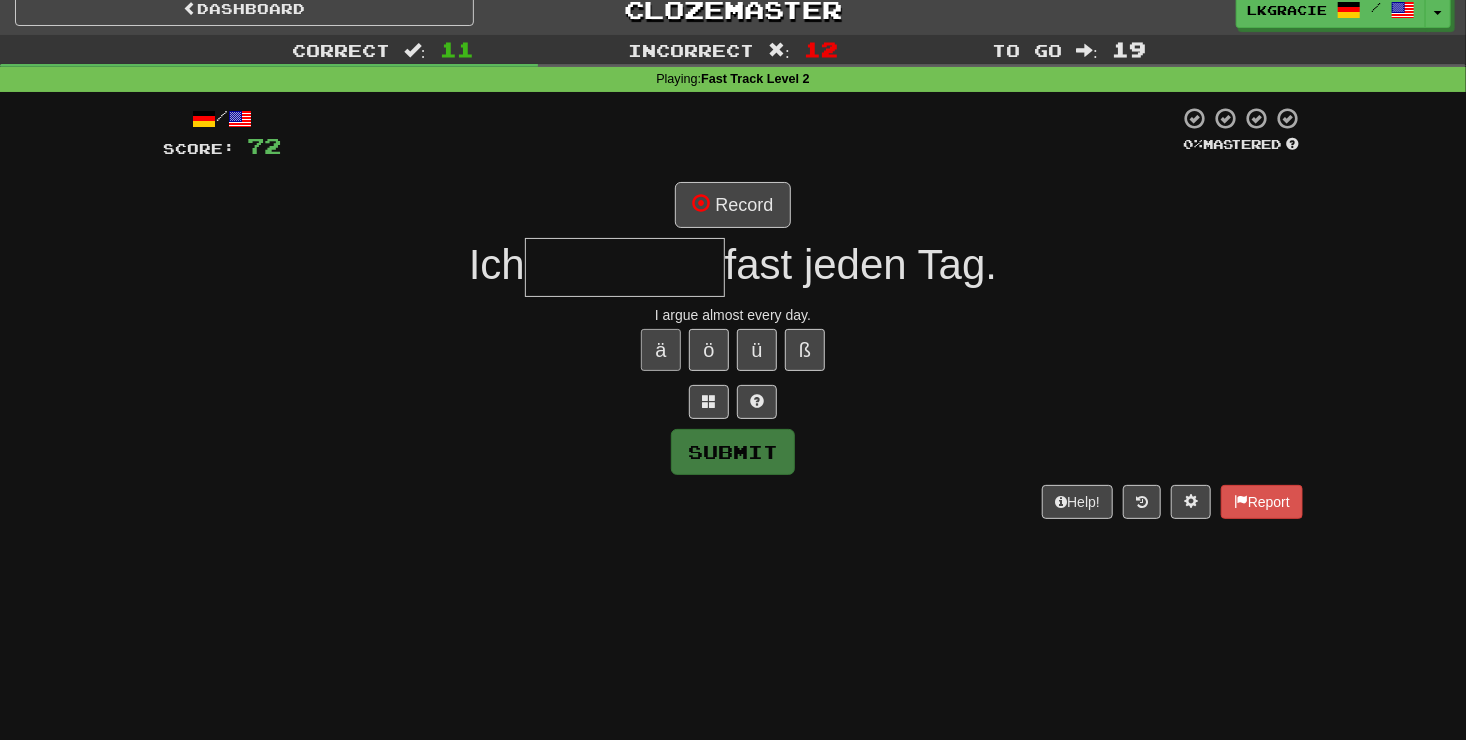type on "*" 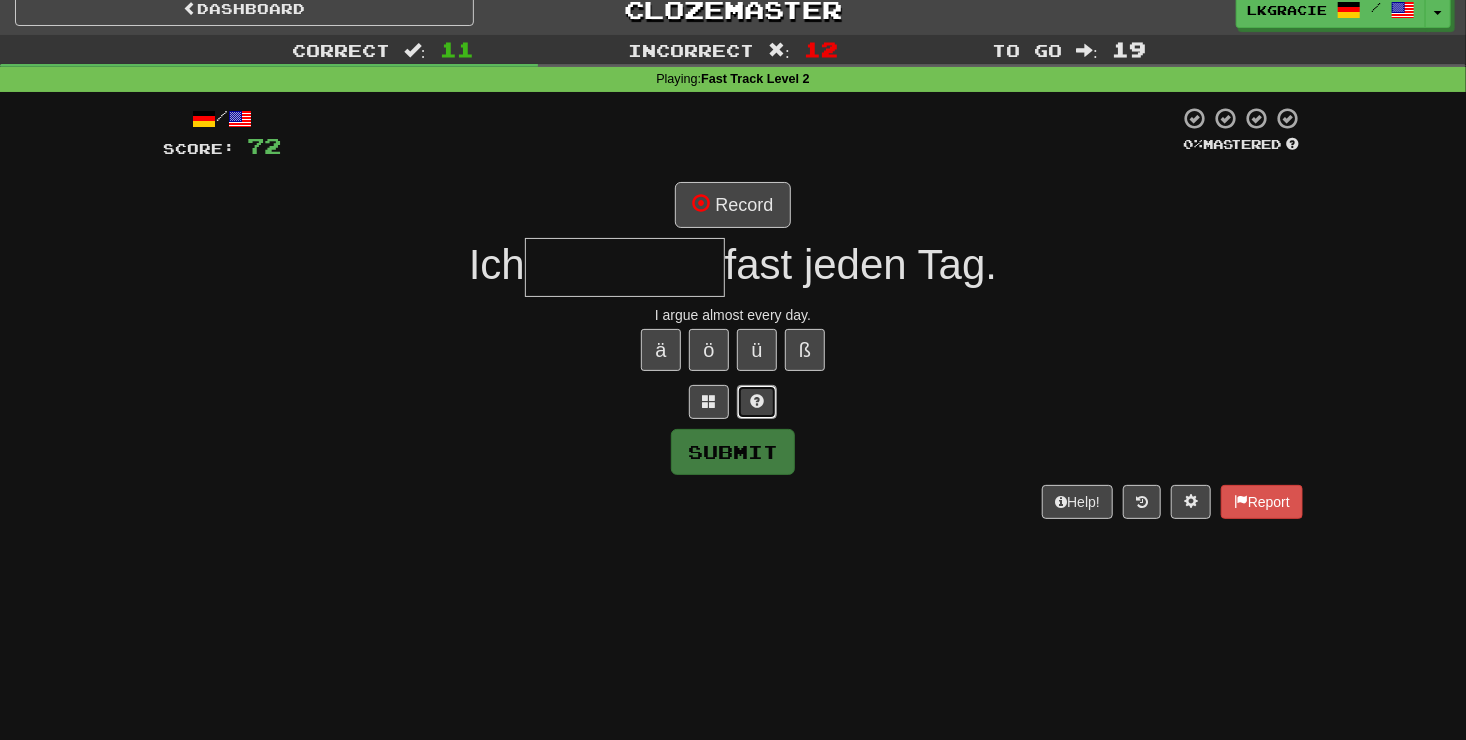 click at bounding box center [757, 402] 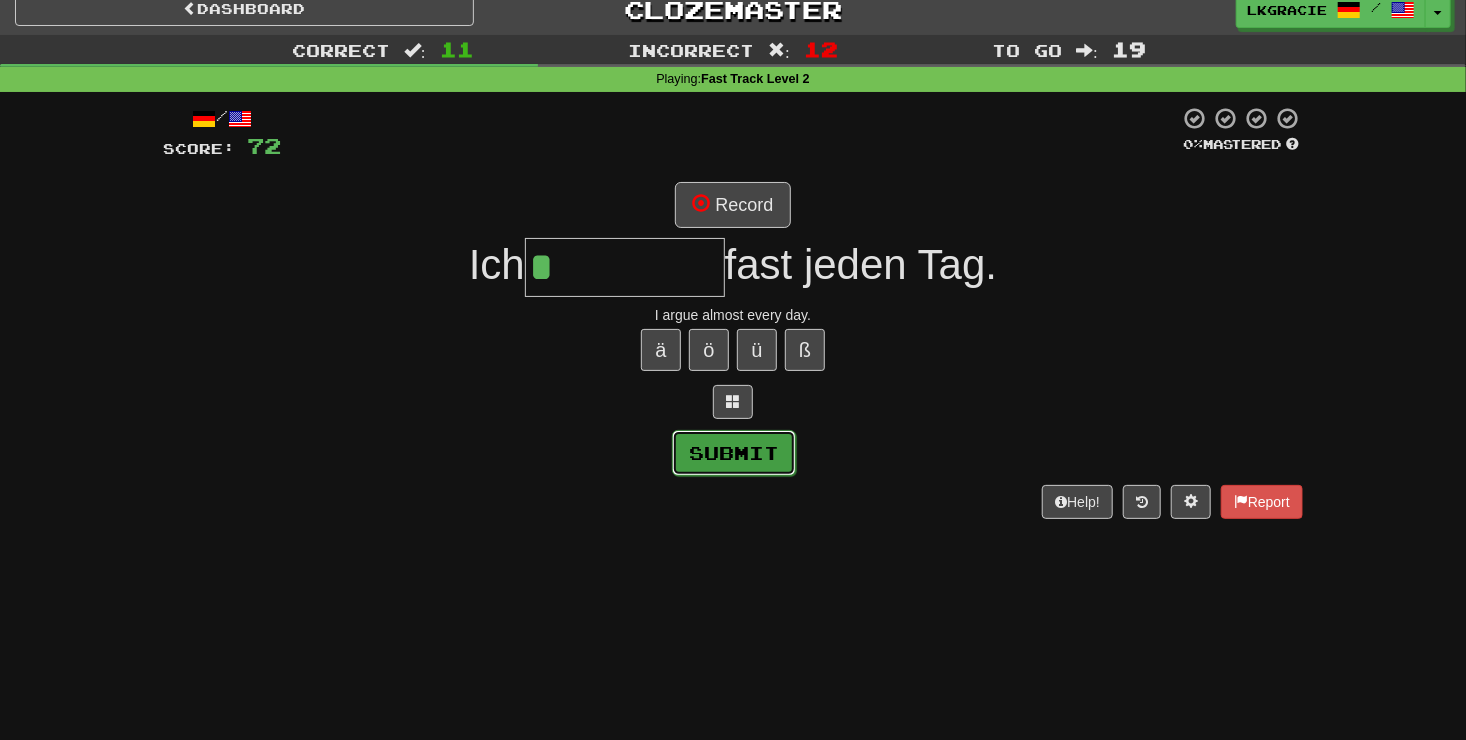 click on "Submit" at bounding box center [734, 453] 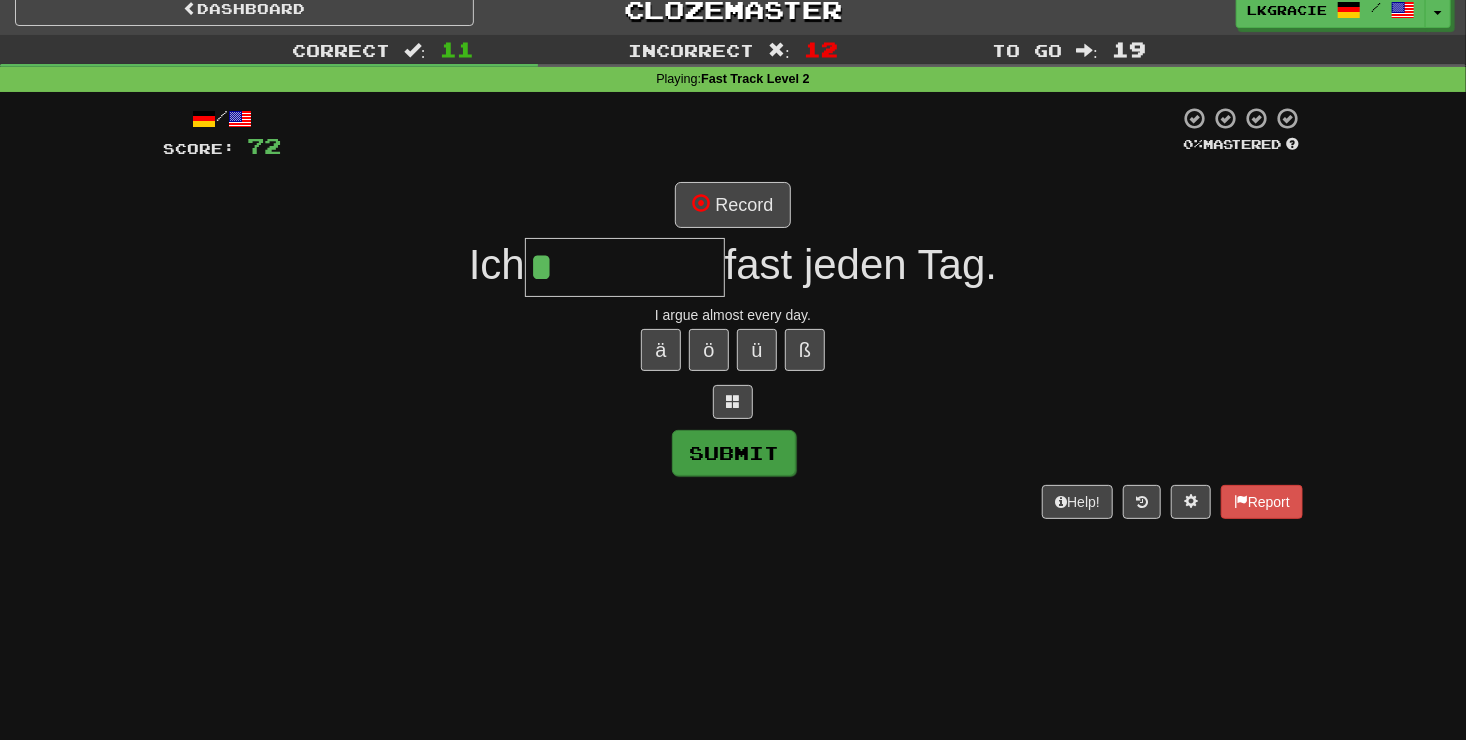 type on "*******" 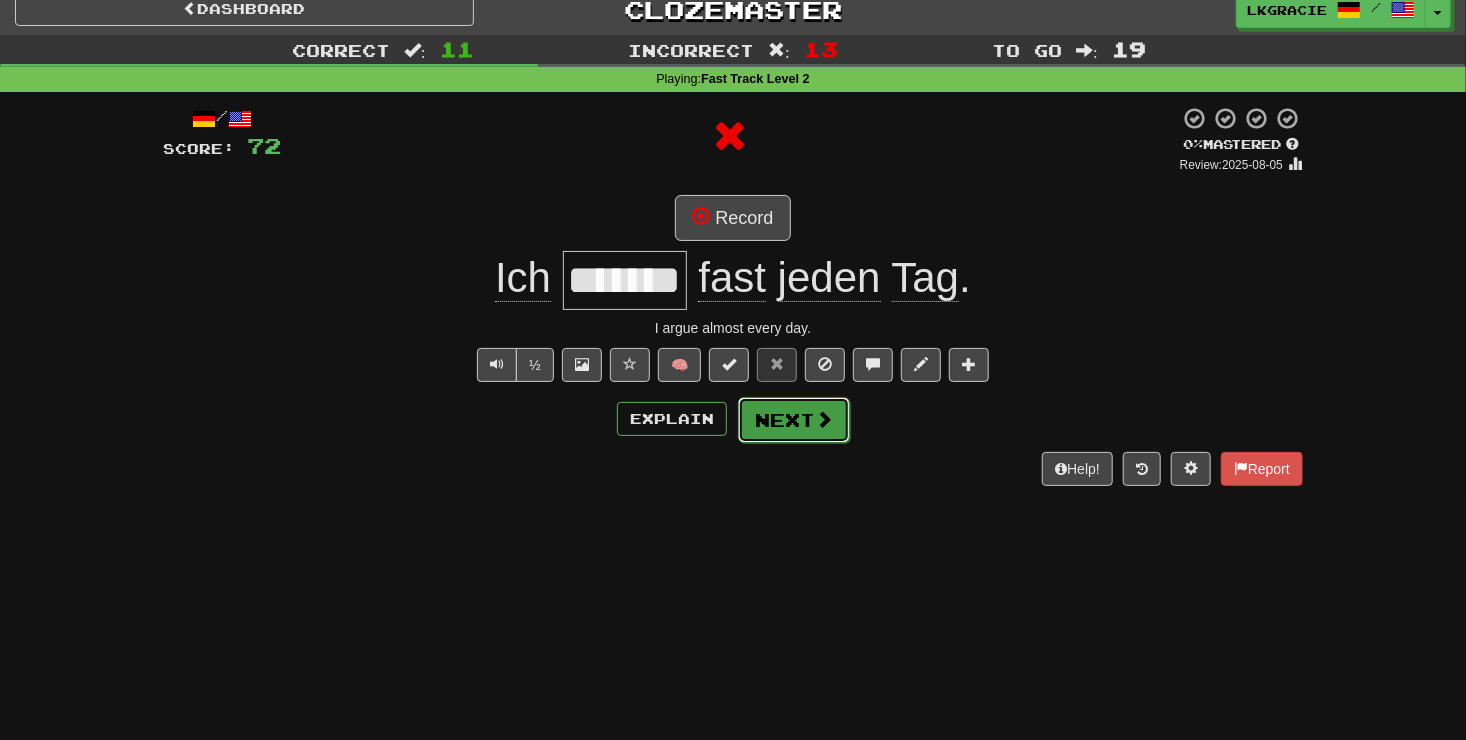 click on "Next" at bounding box center [794, 420] 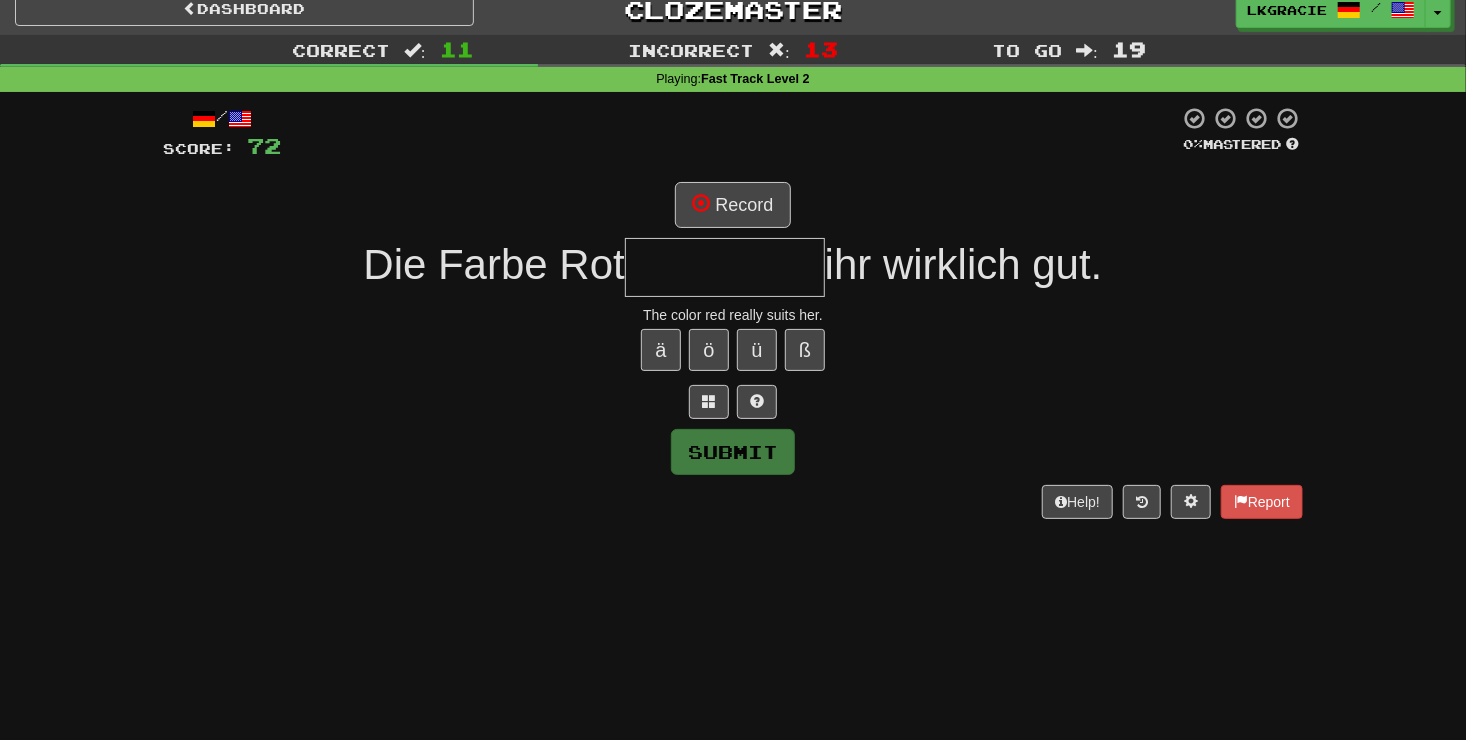 type on "*" 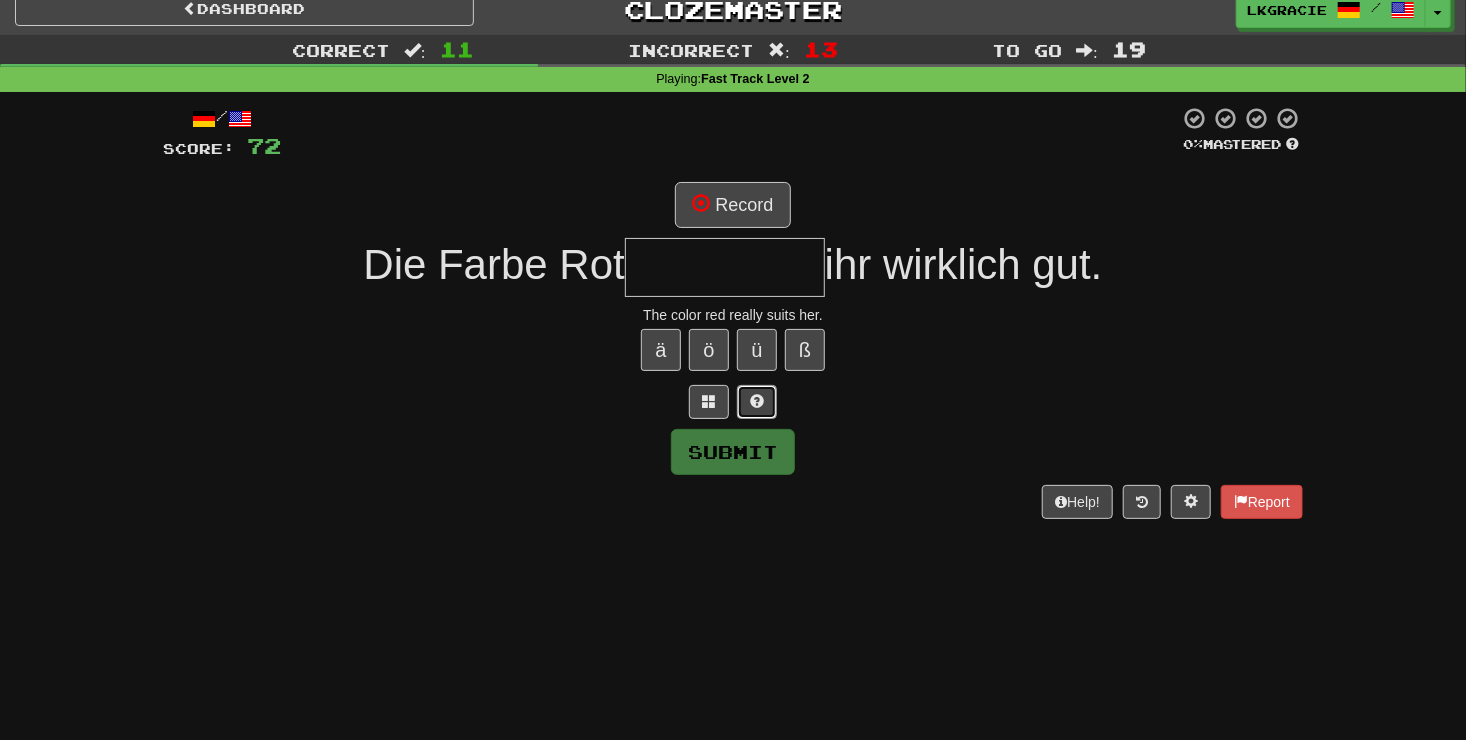 click at bounding box center (757, 402) 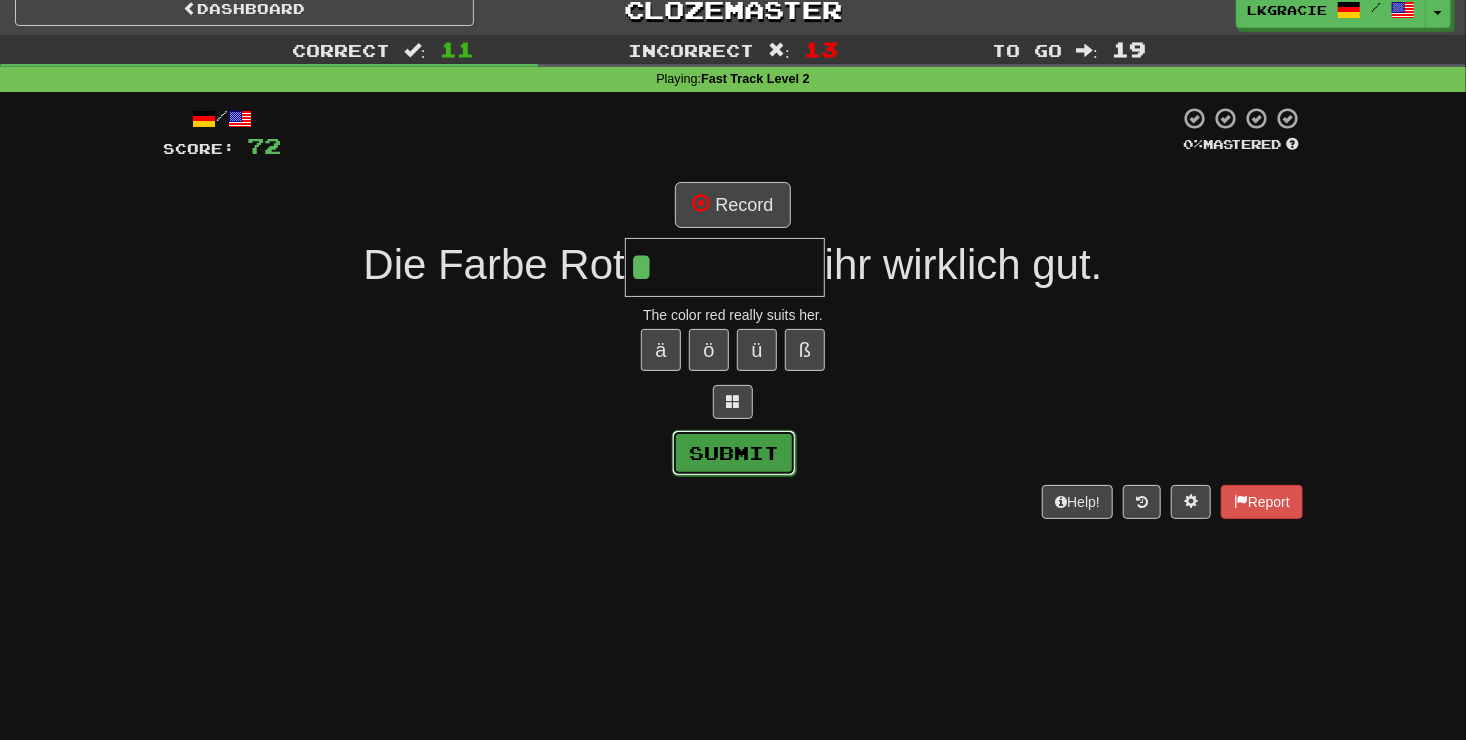 click on "Submit" at bounding box center (734, 453) 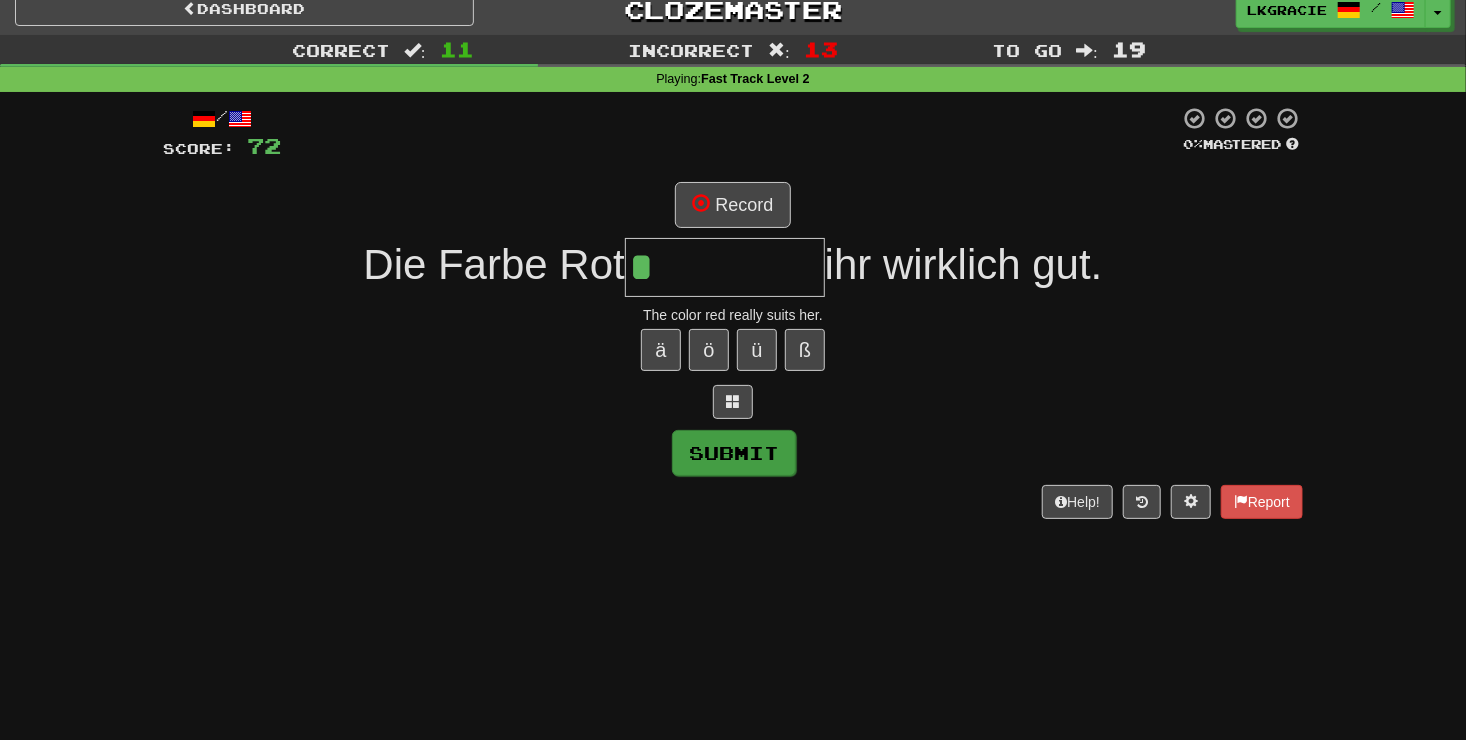 type on "*****" 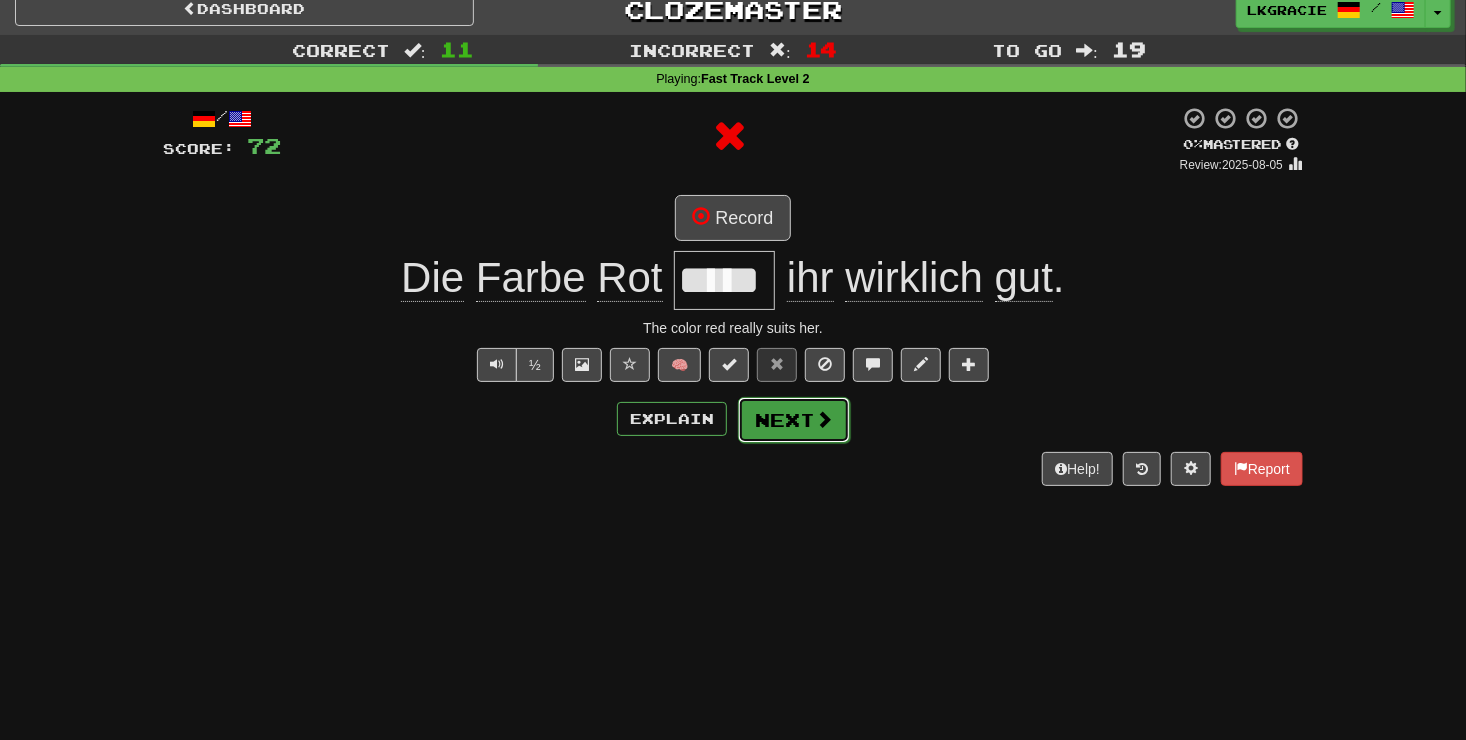 click on "Next" at bounding box center (794, 420) 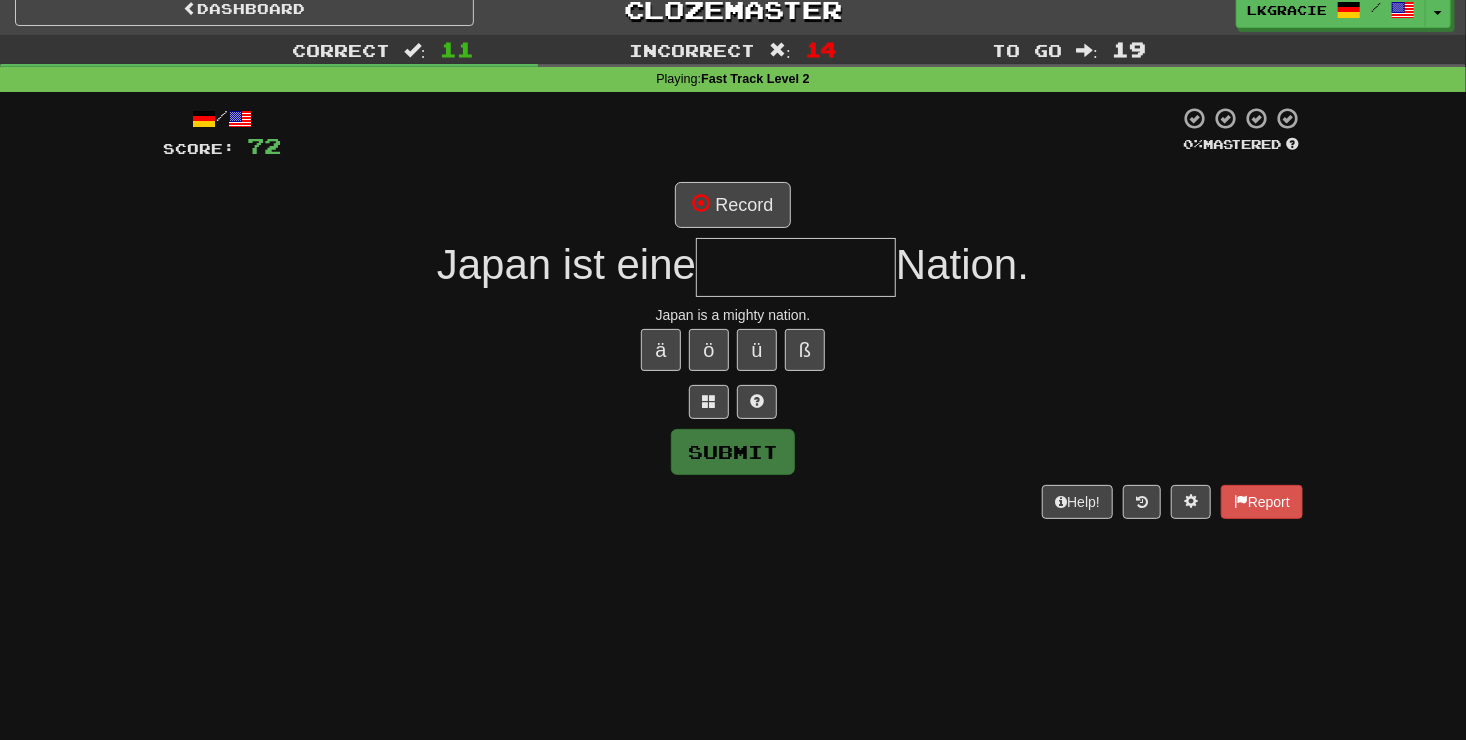type on "*" 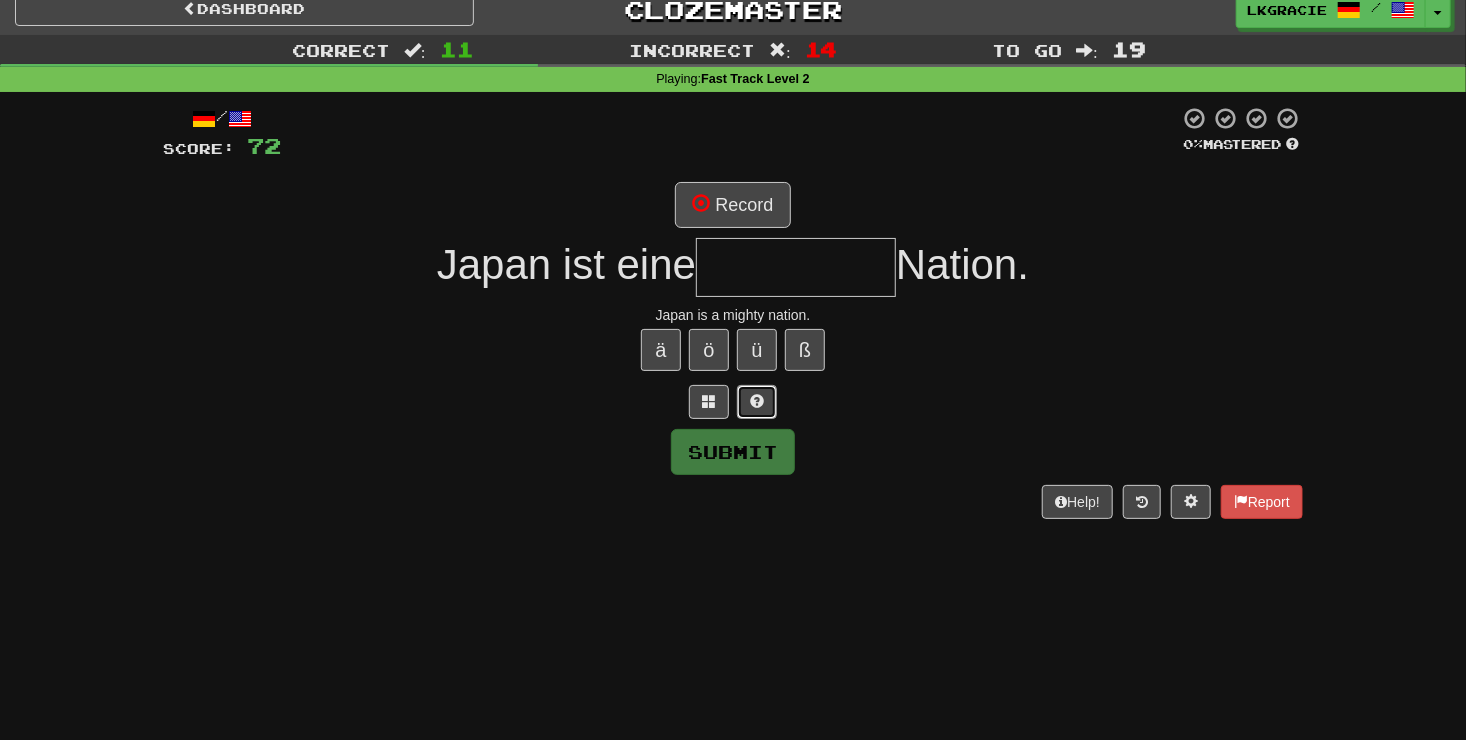 click at bounding box center (757, 401) 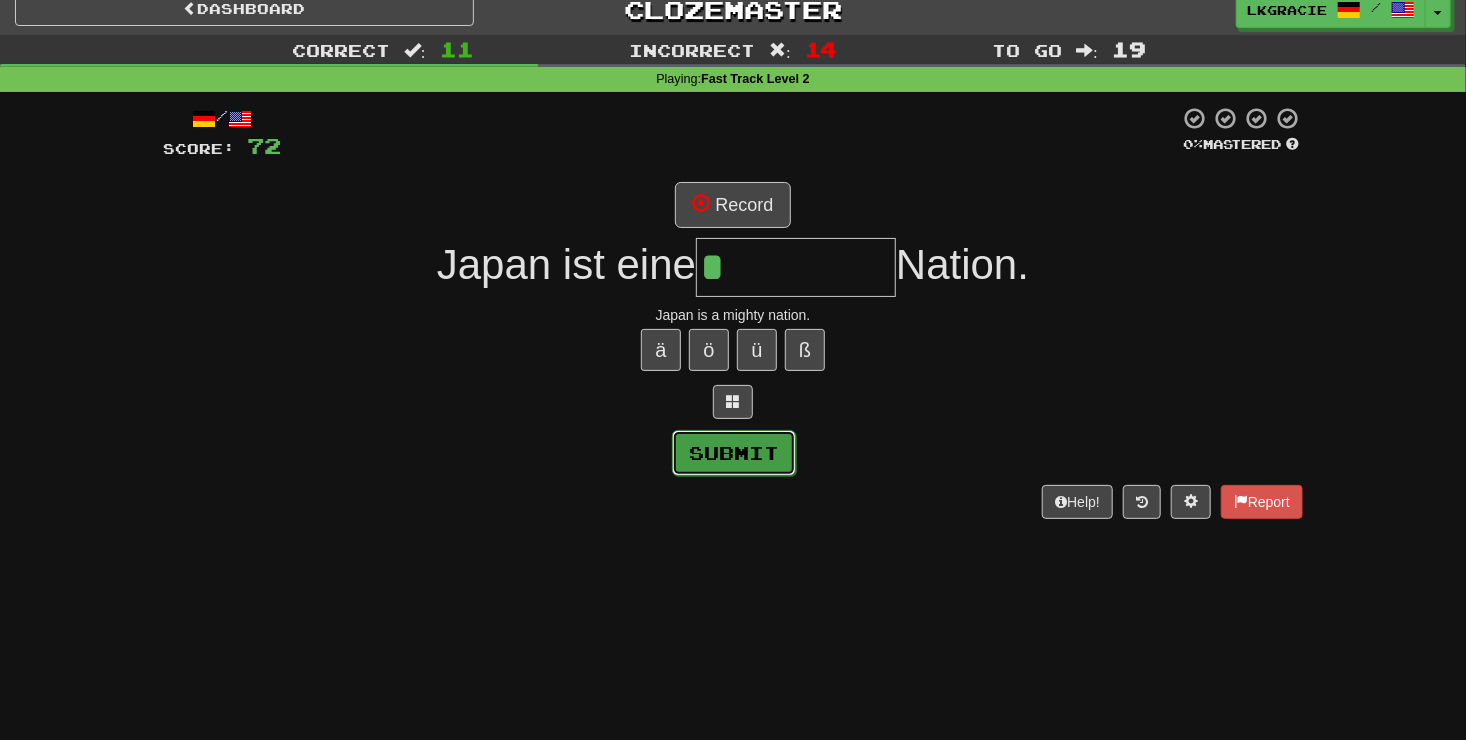 click on "Submit" at bounding box center [734, 453] 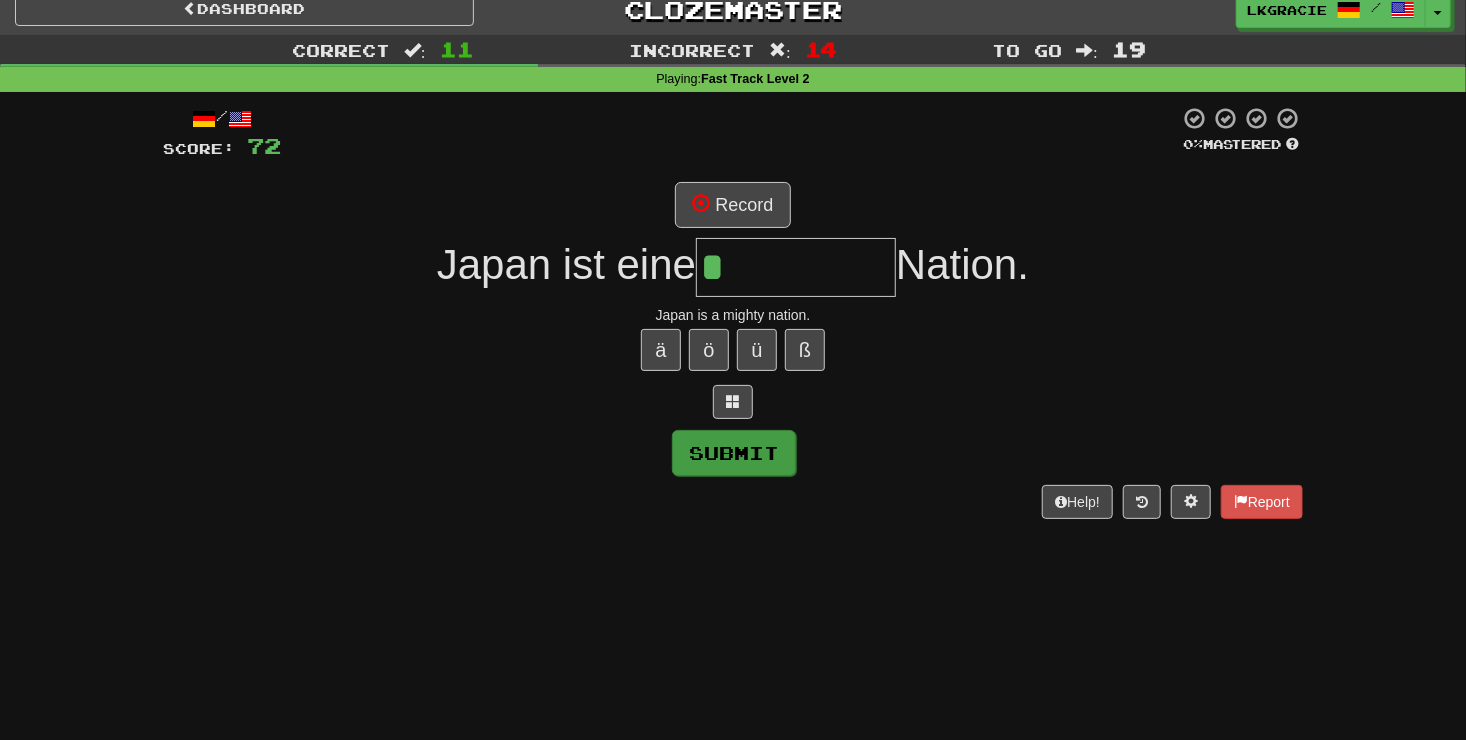 type on "********" 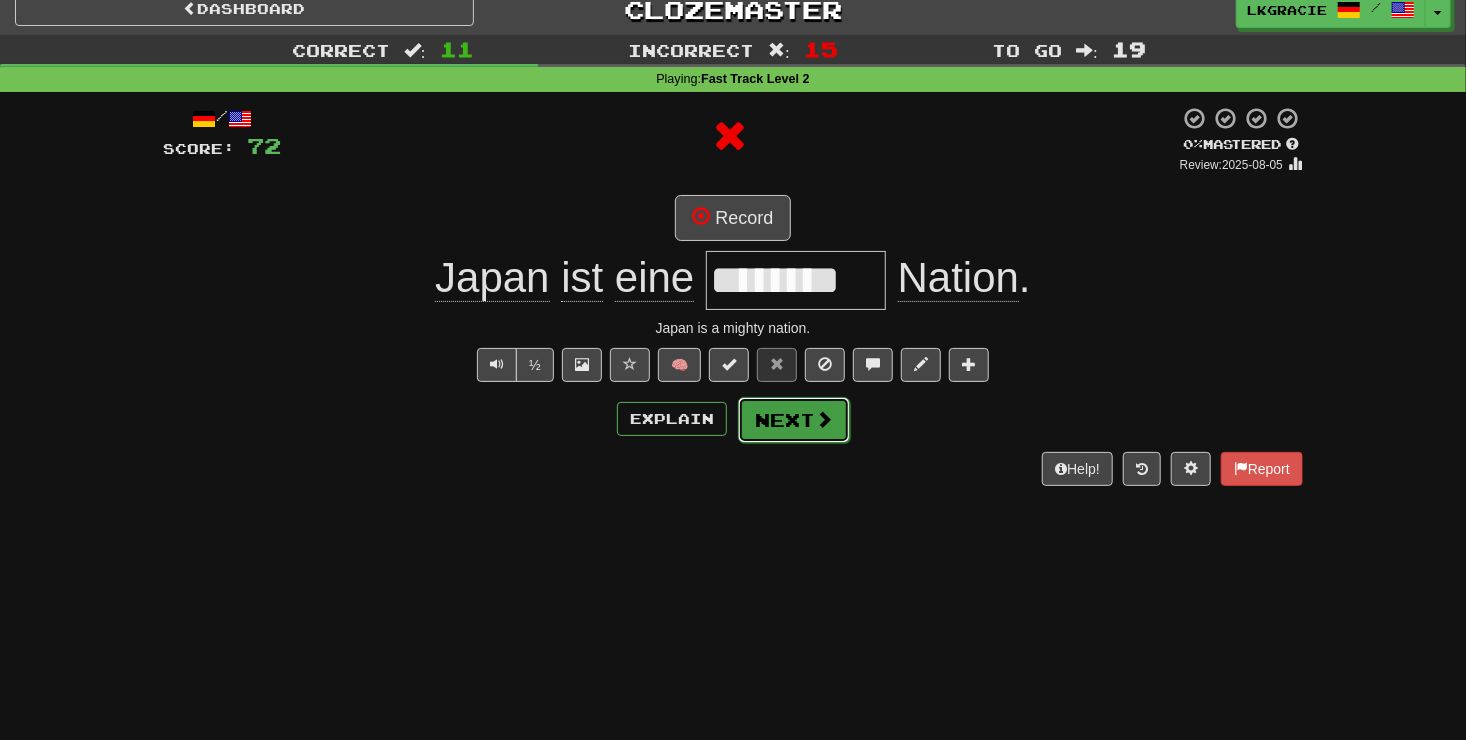 click on "Next" at bounding box center [794, 420] 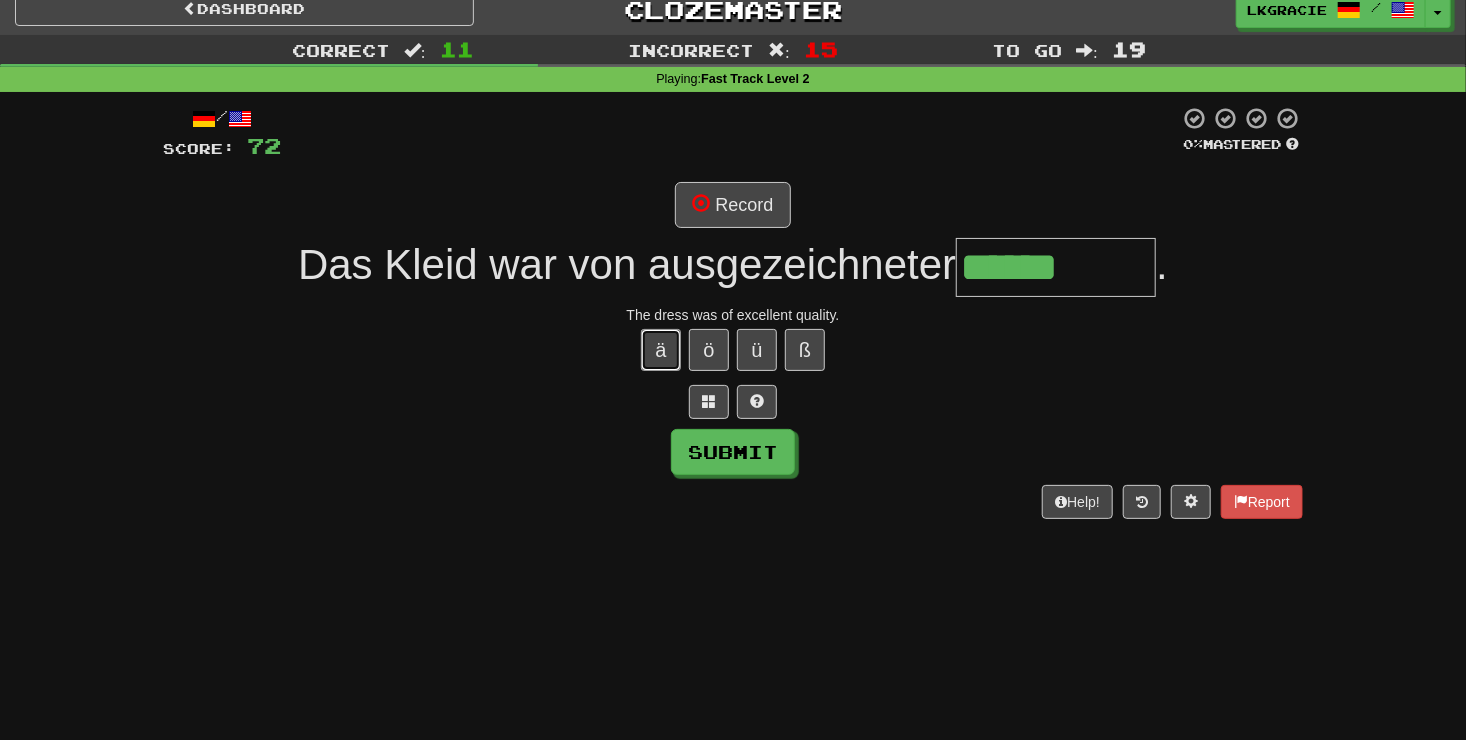 click on "ä" at bounding box center [661, 350] 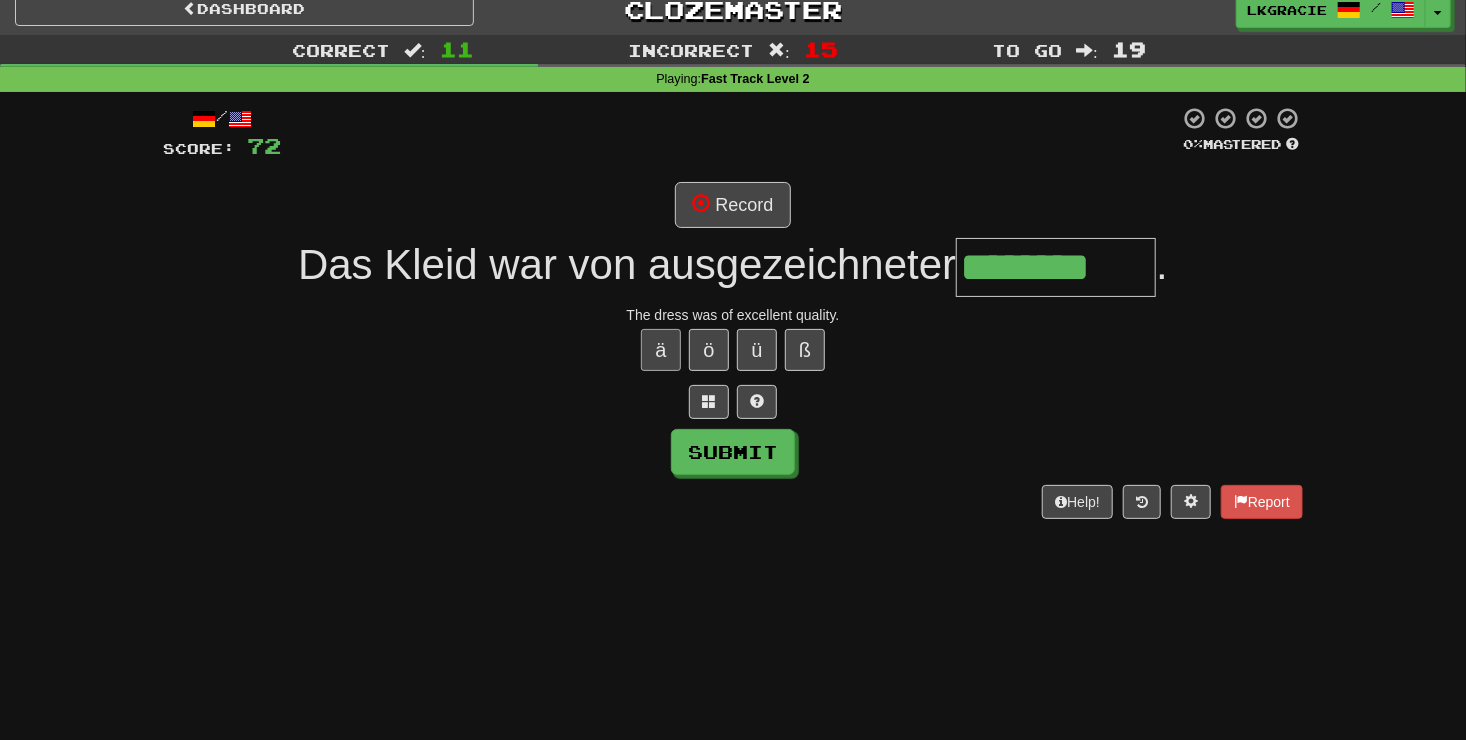 type on "********" 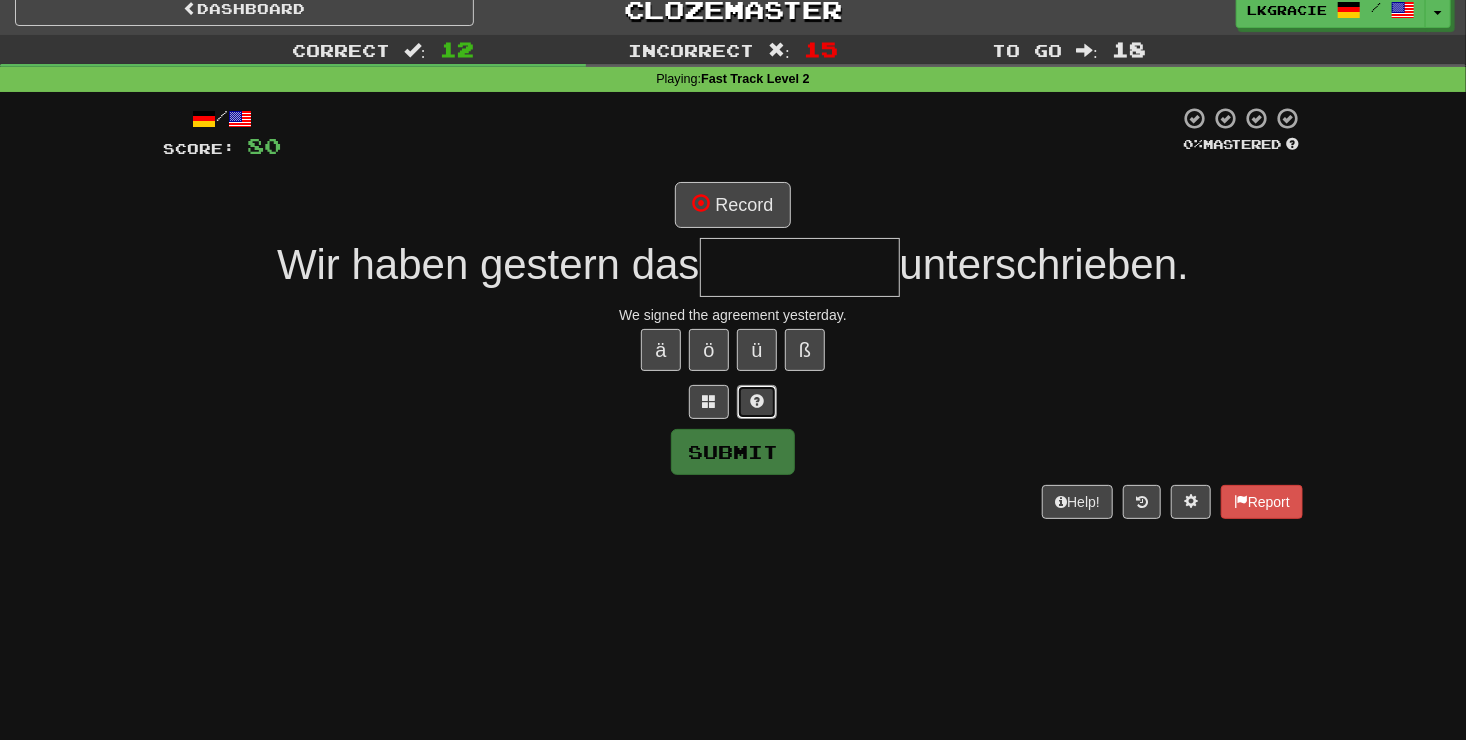click at bounding box center (757, 401) 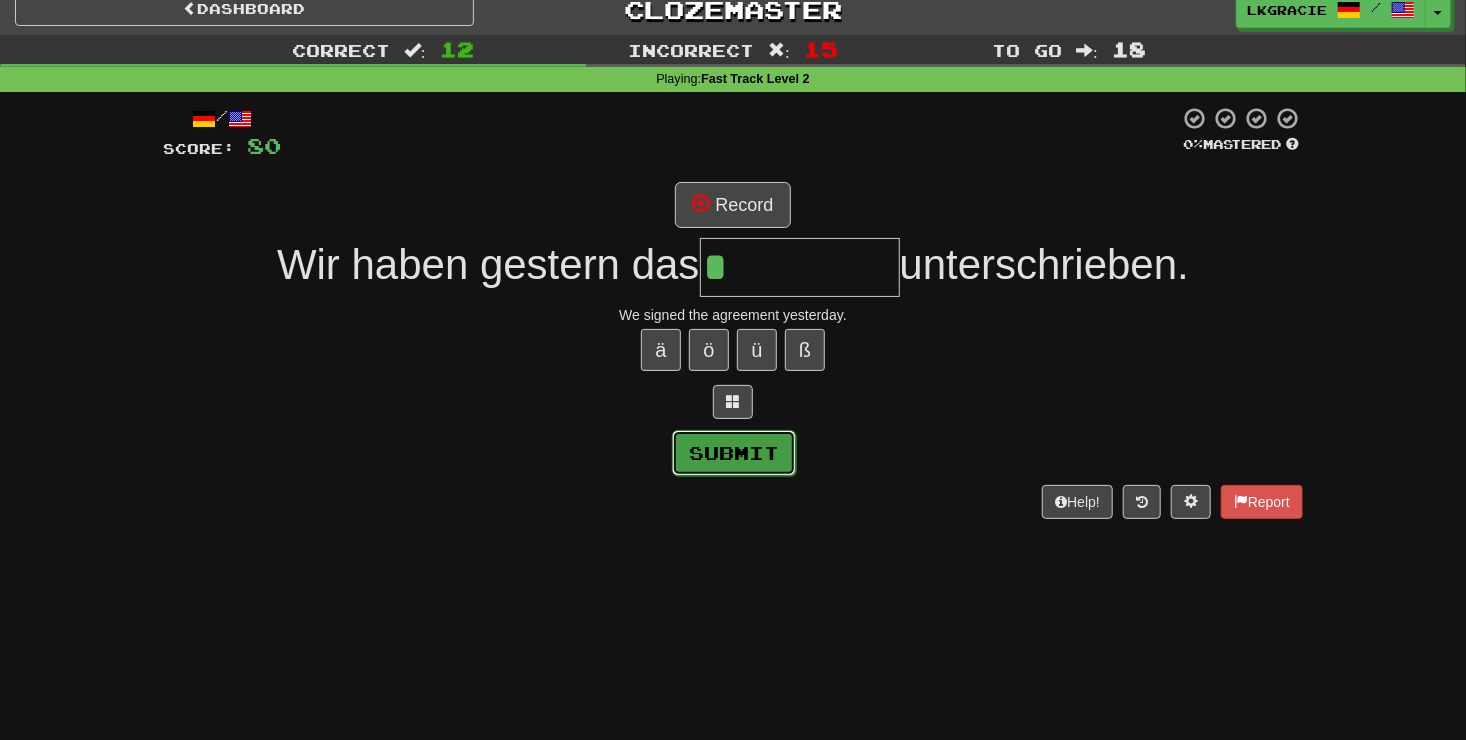 click on "Submit" at bounding box center [734, 453] 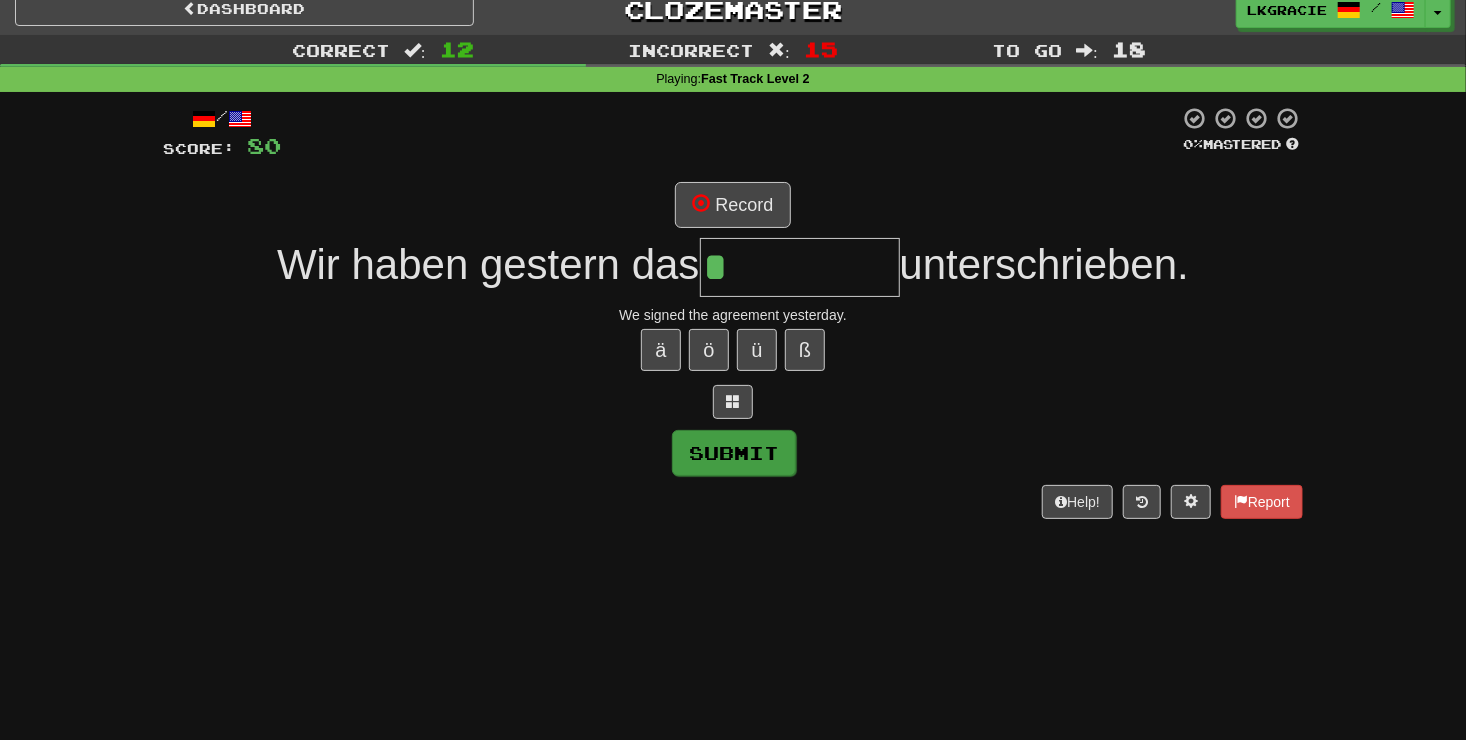 type on "********" 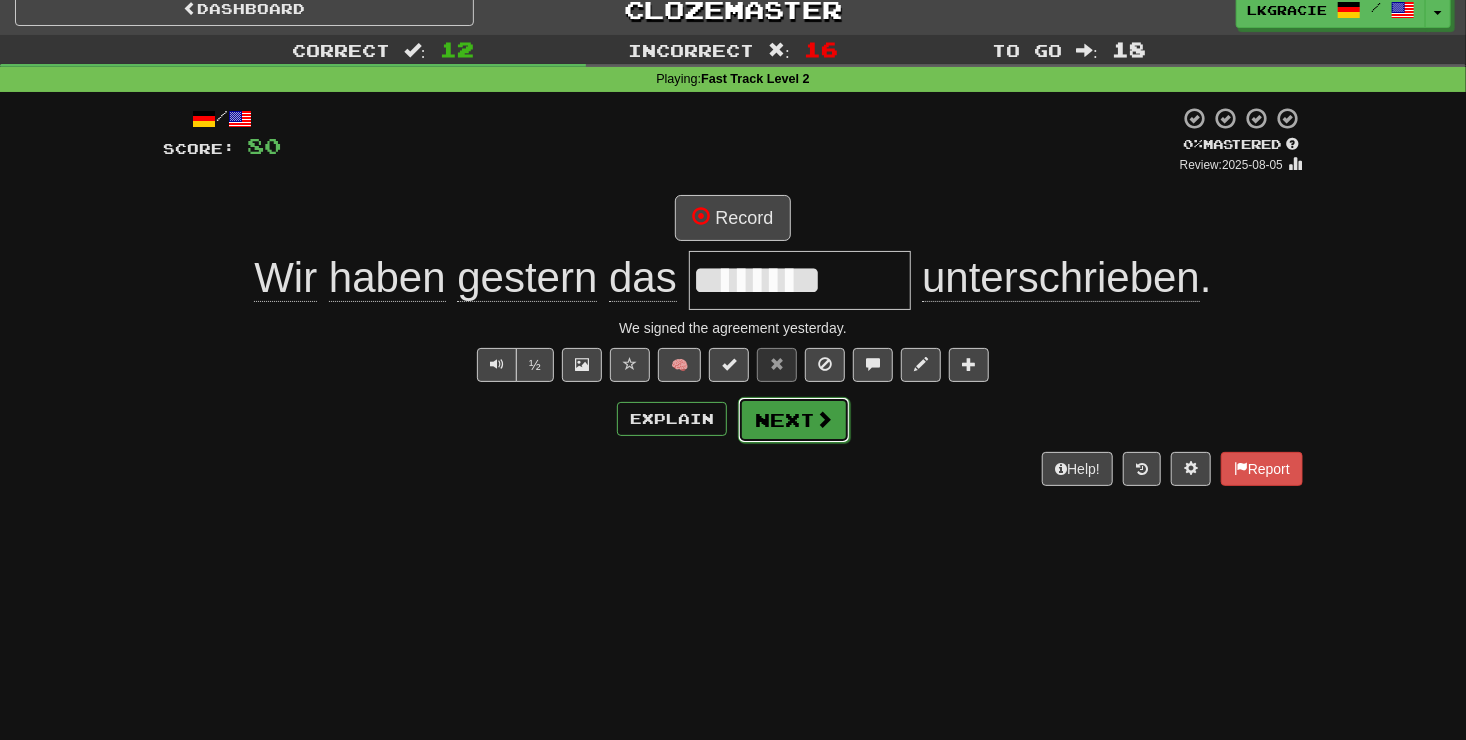 click at bounding box center (824, 419) 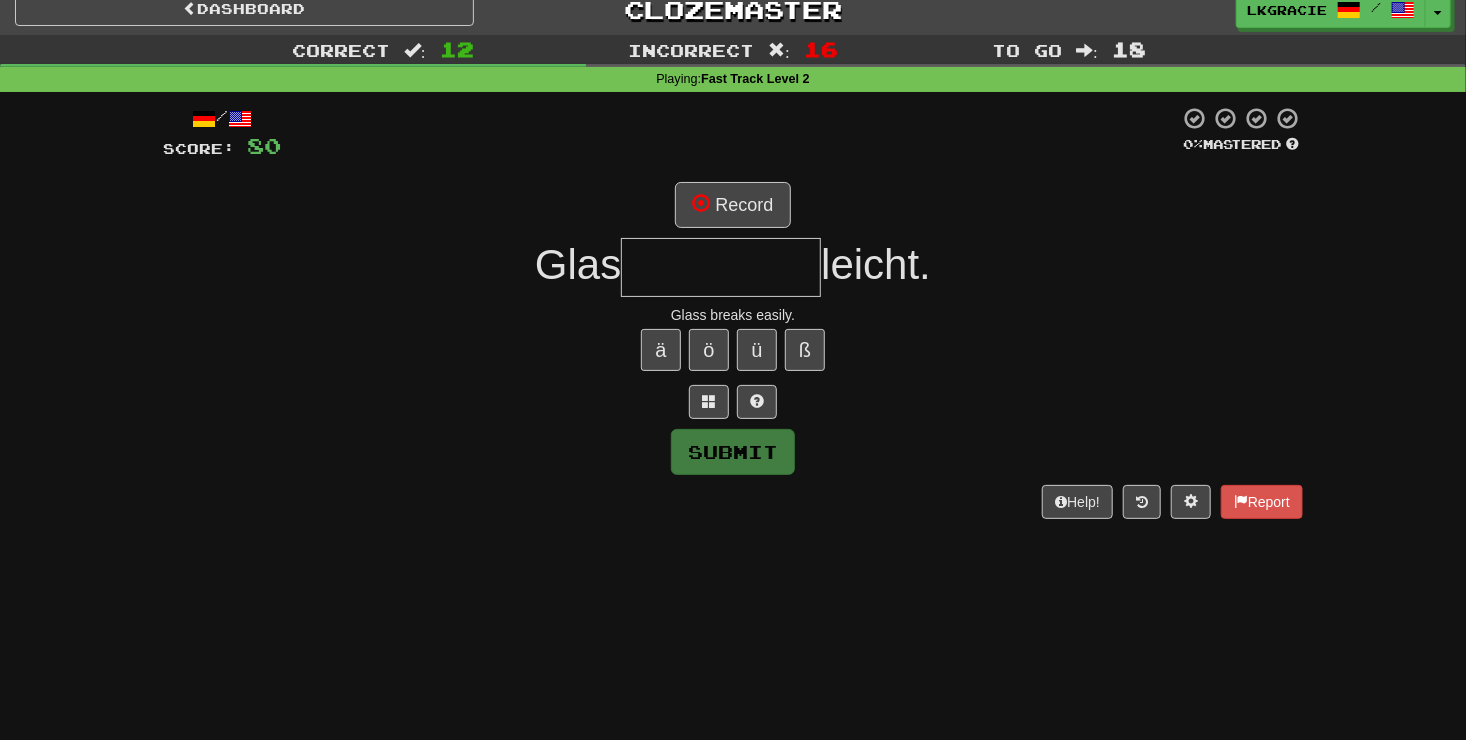 type on "*" 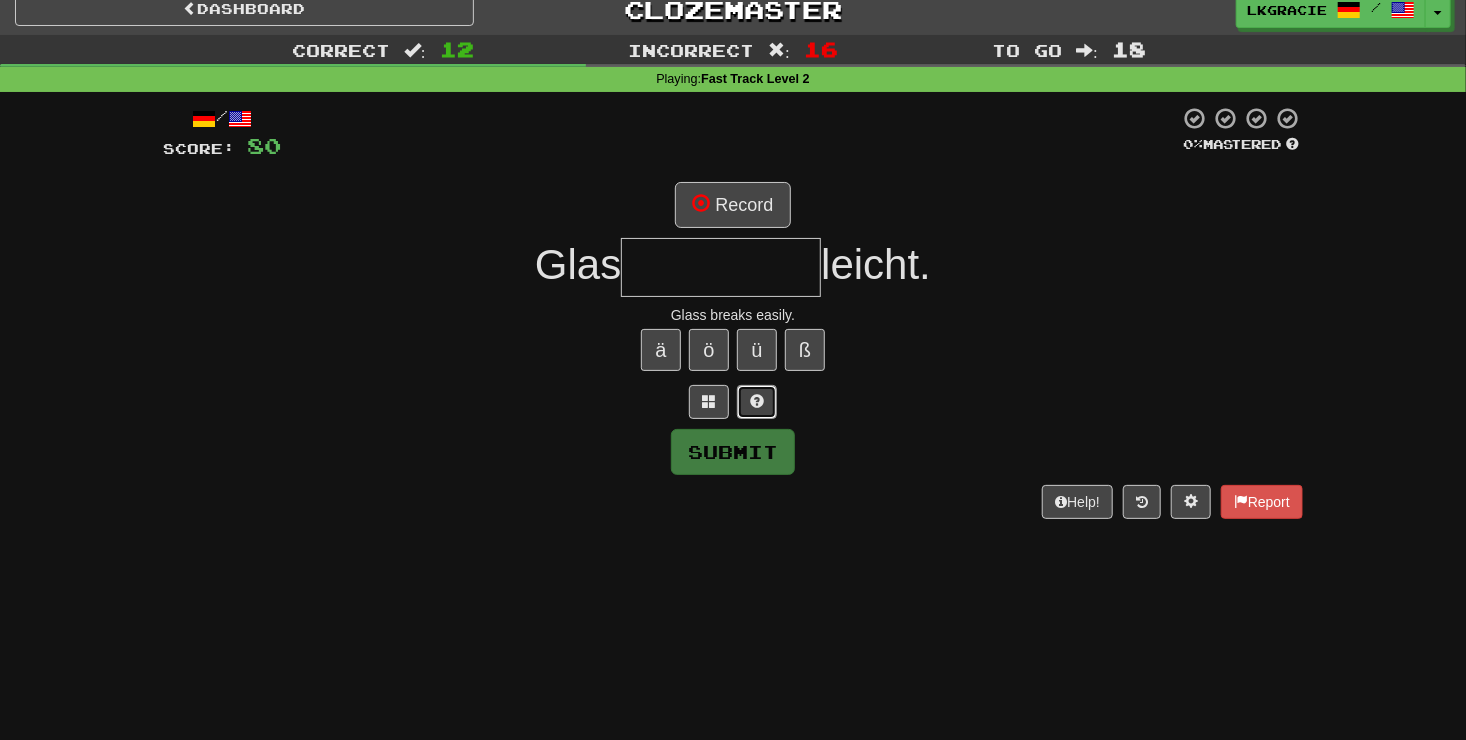click at bounding box center (757, 401) 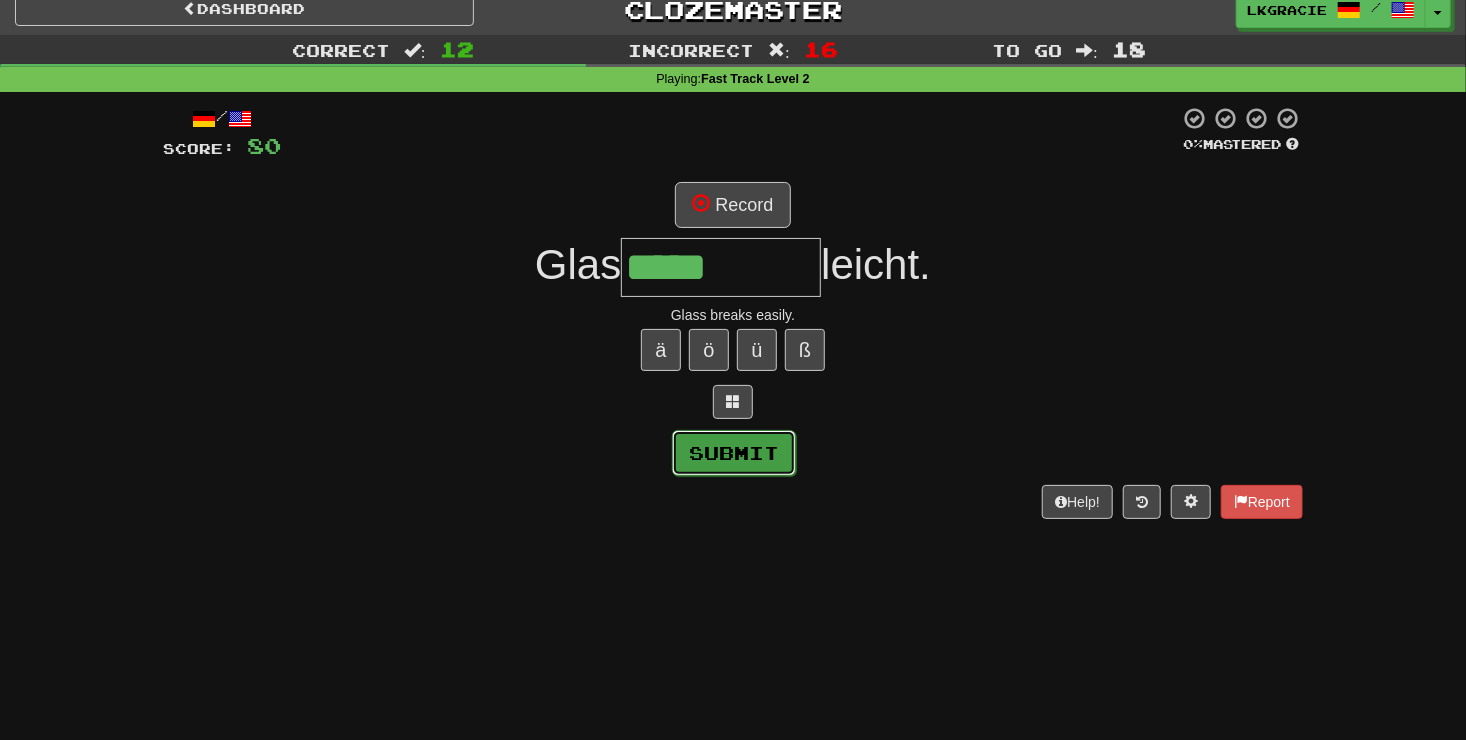 click on "Submit" at bounding box center (734, 453) 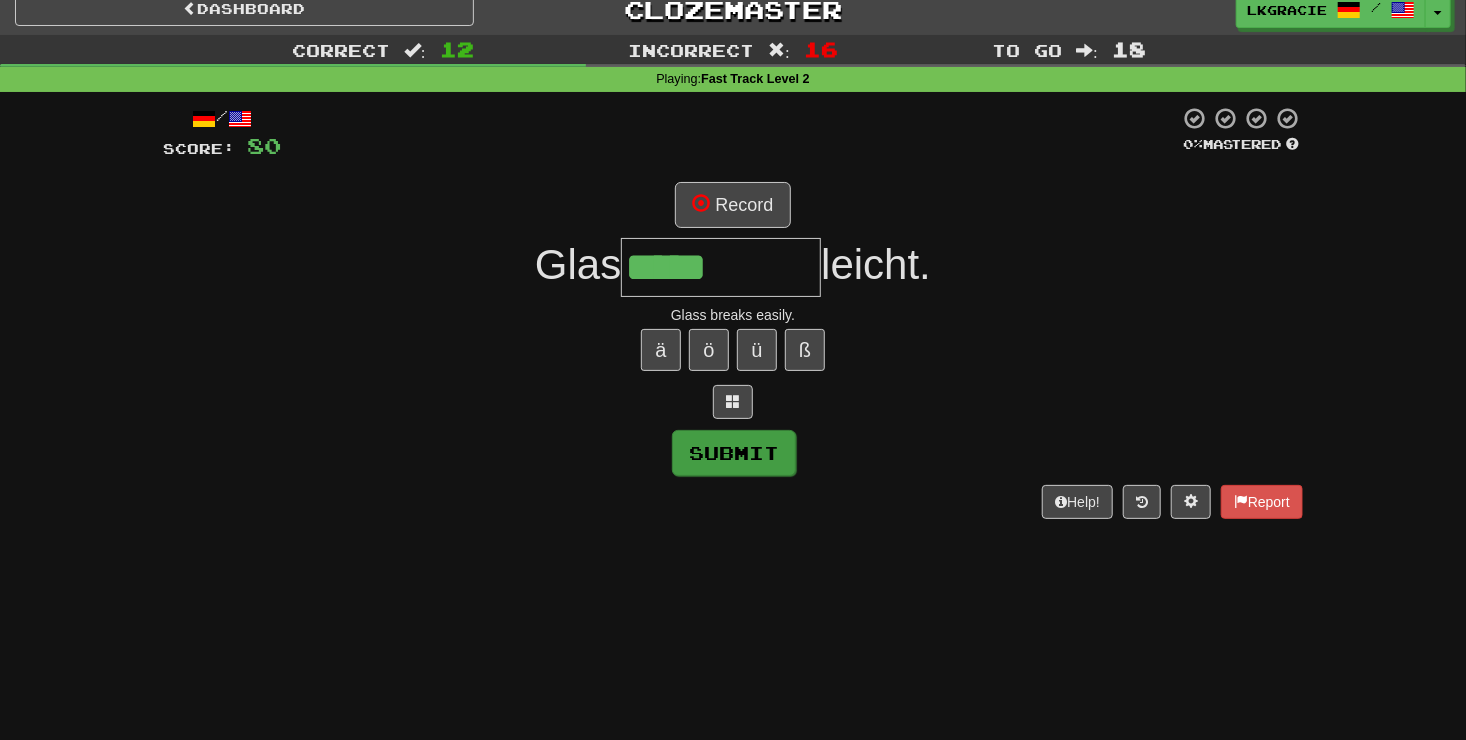 type on "*********" 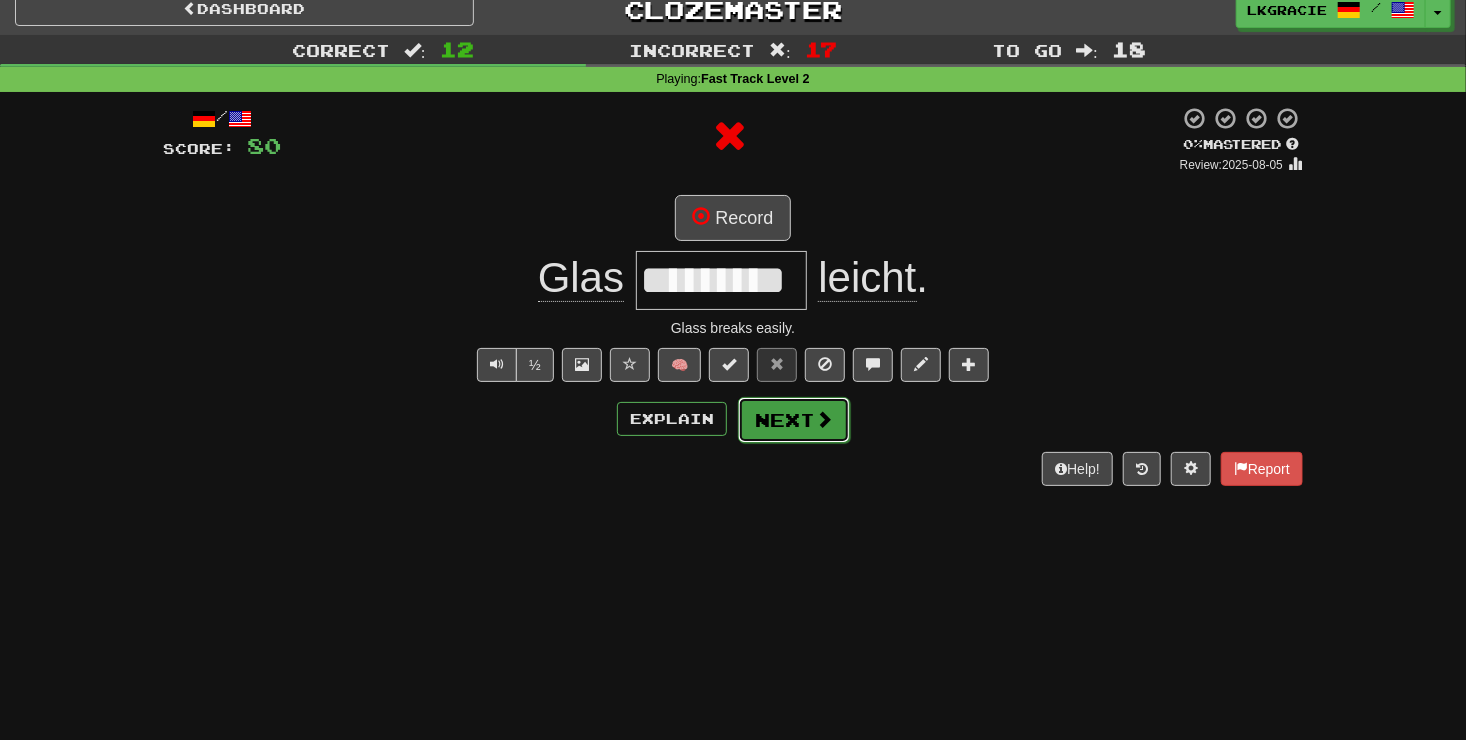 click on "Next" at bounding box center (794, 420) 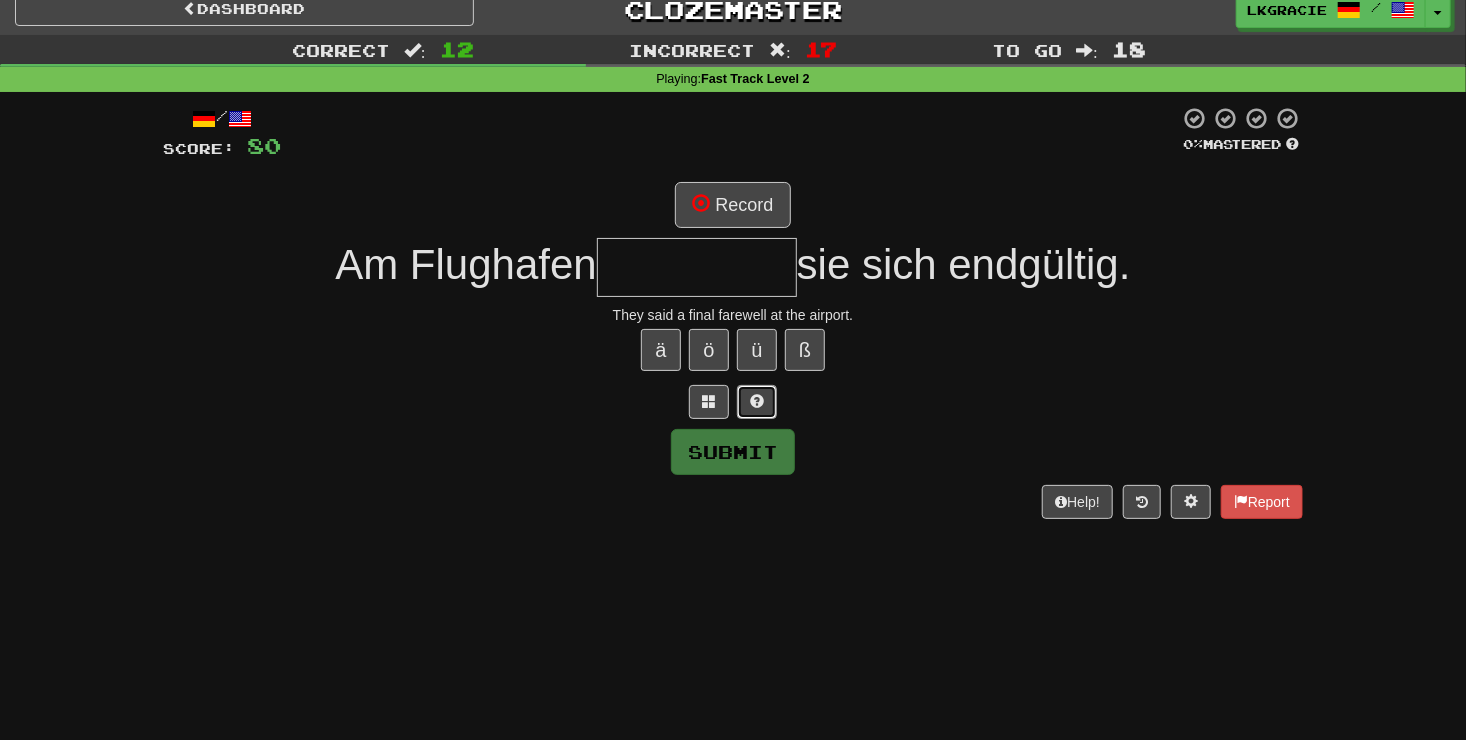 click at bounding box center (757, 401) 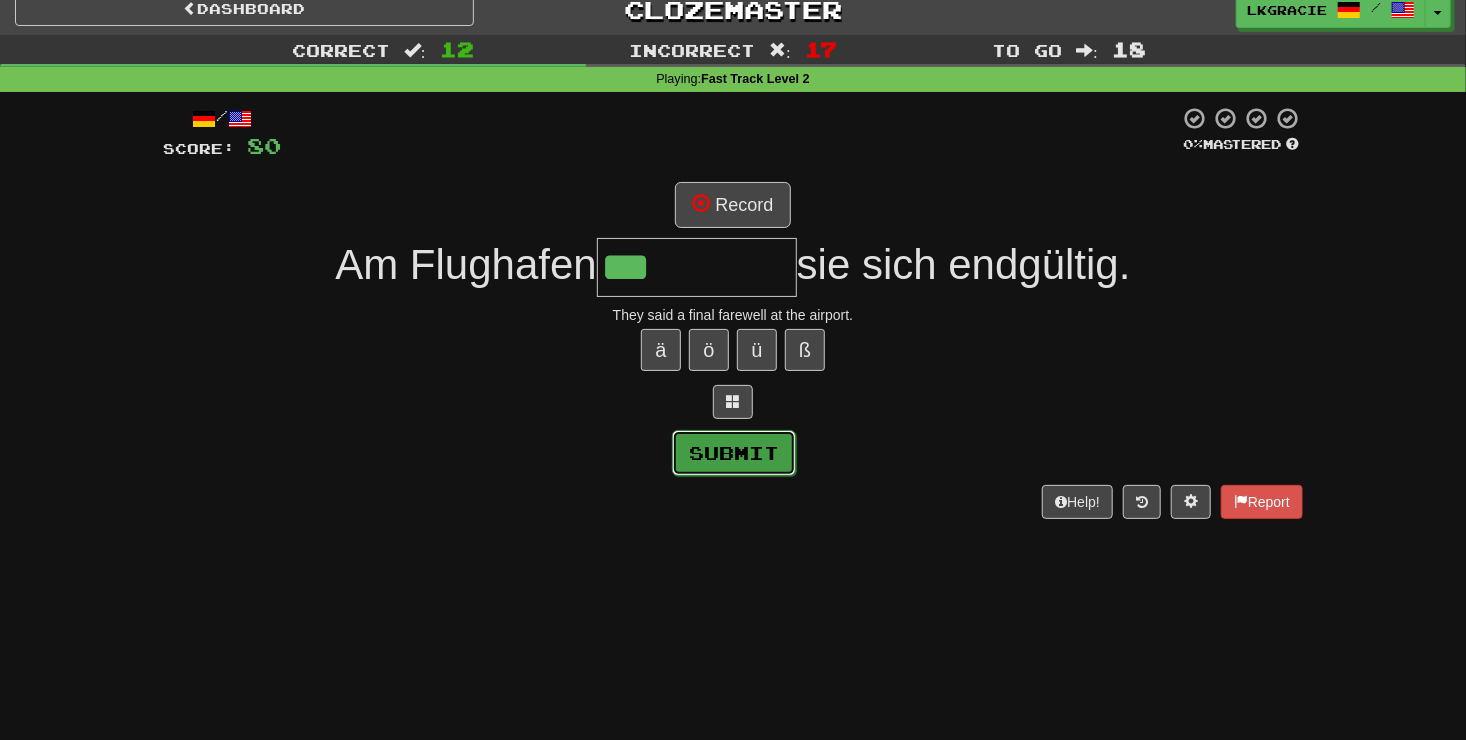 click on "Submit" at bounding box center (734, 453) 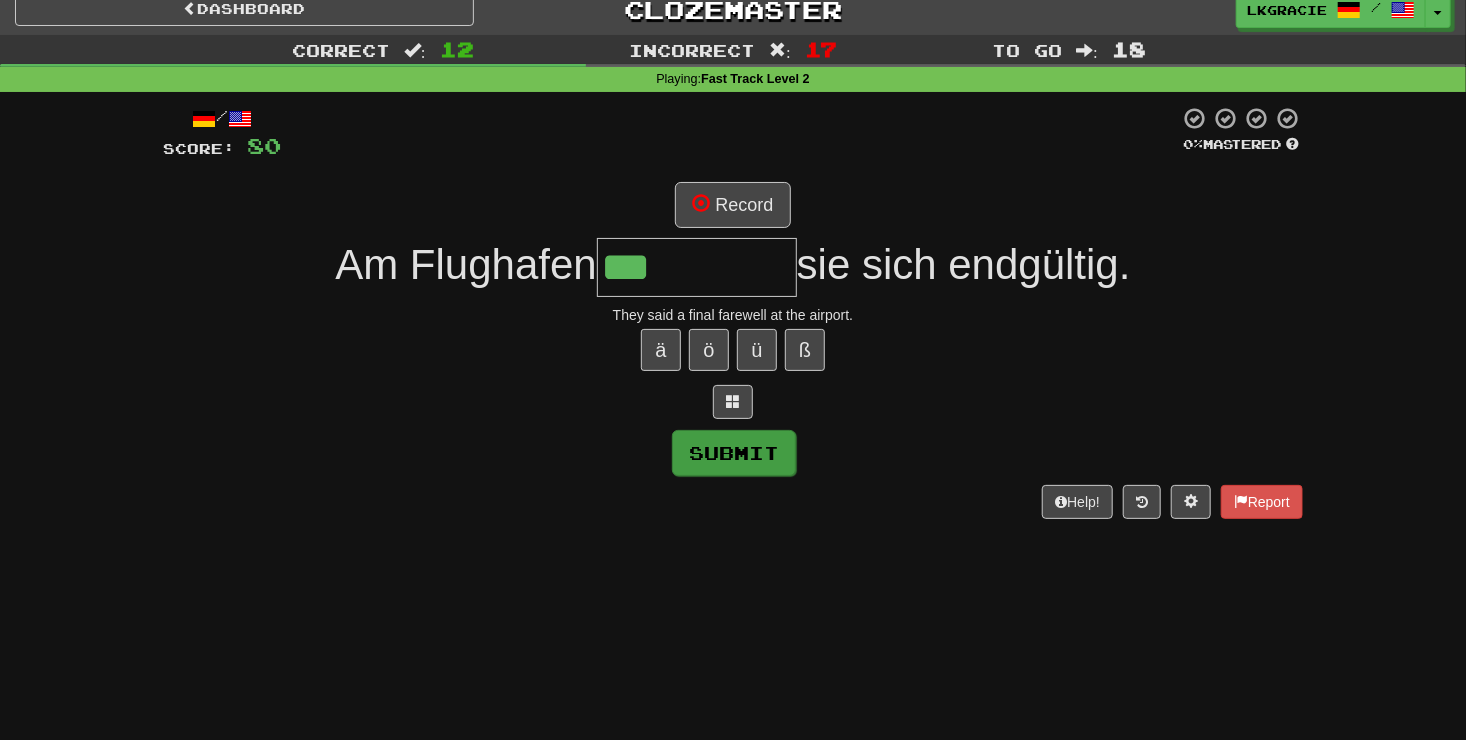 type on "**********" 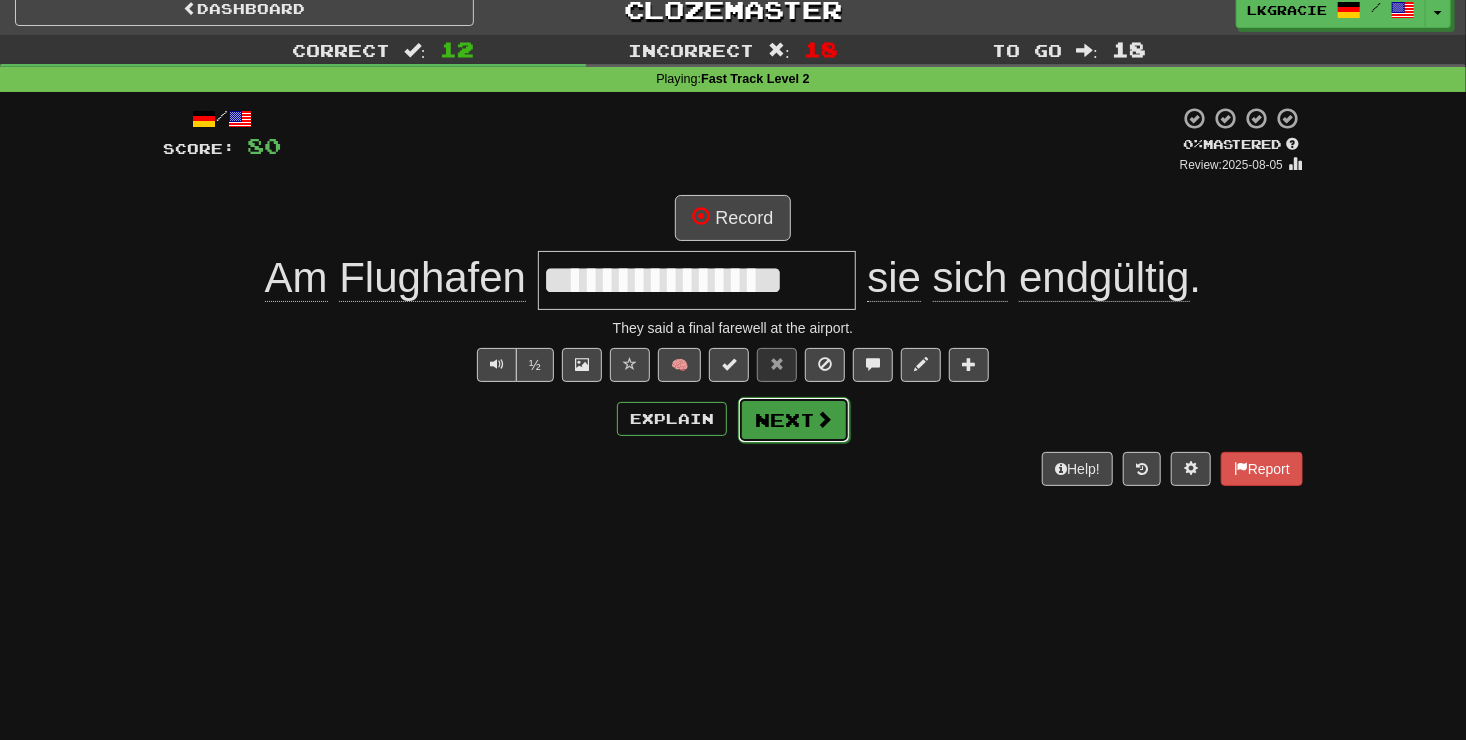 click at bounding box center (824, 419) 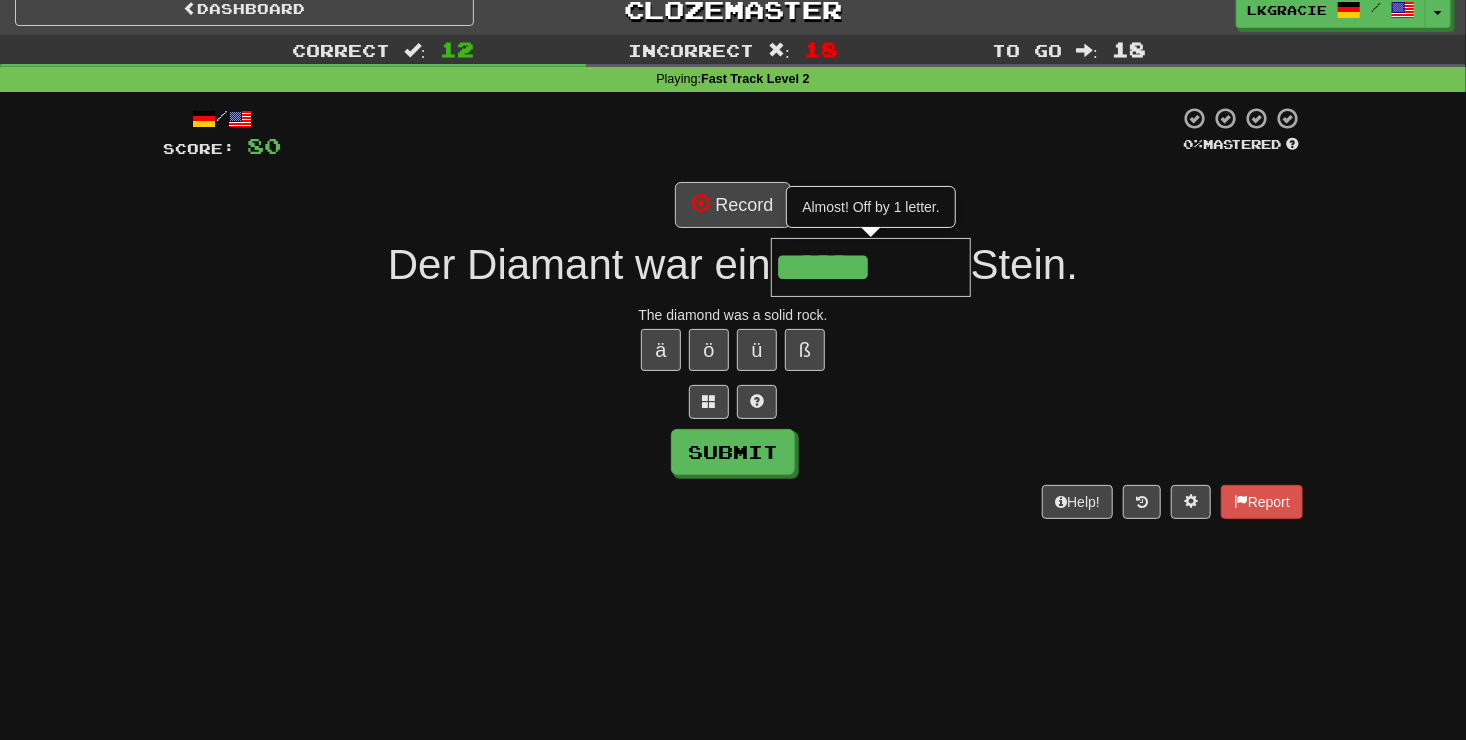 type on "******" 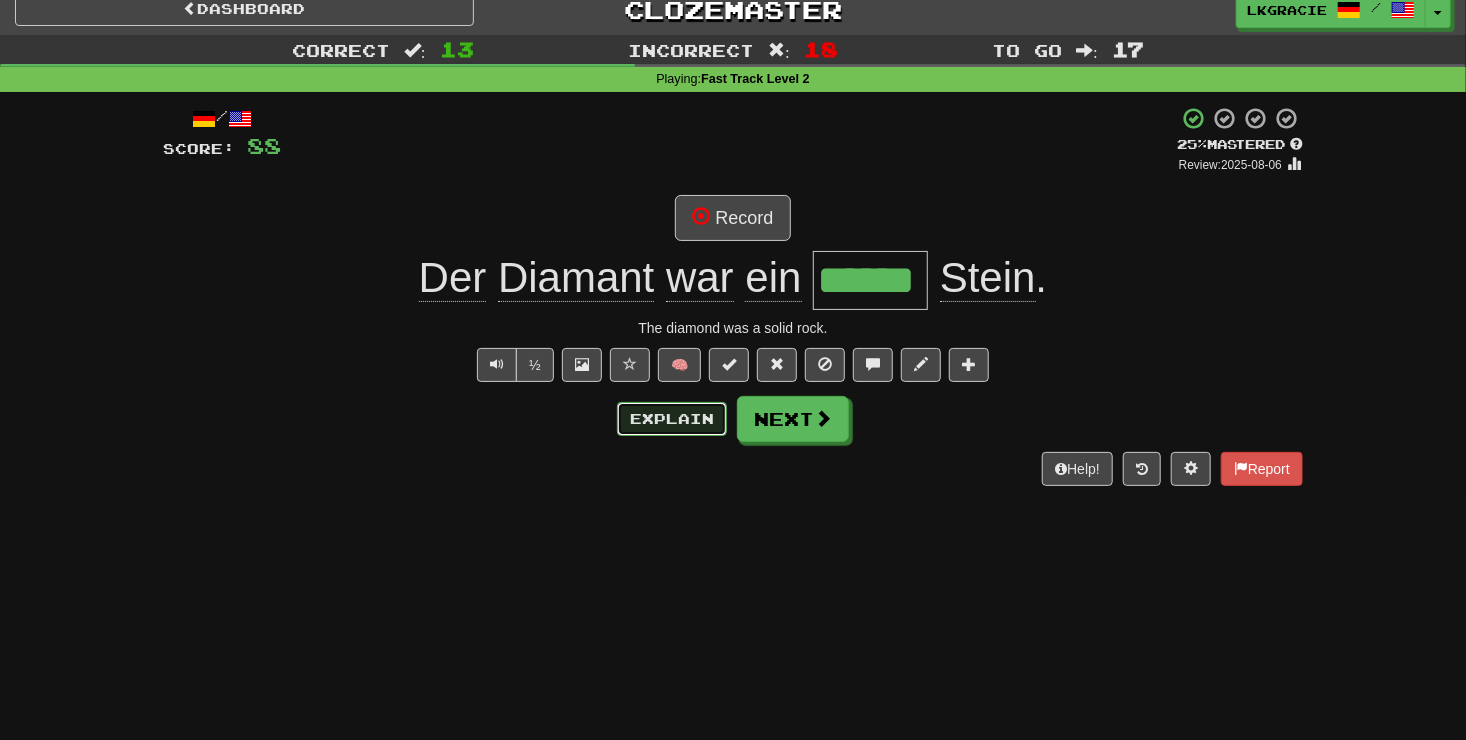 click on "Explain" at bounding box center (672, 419) 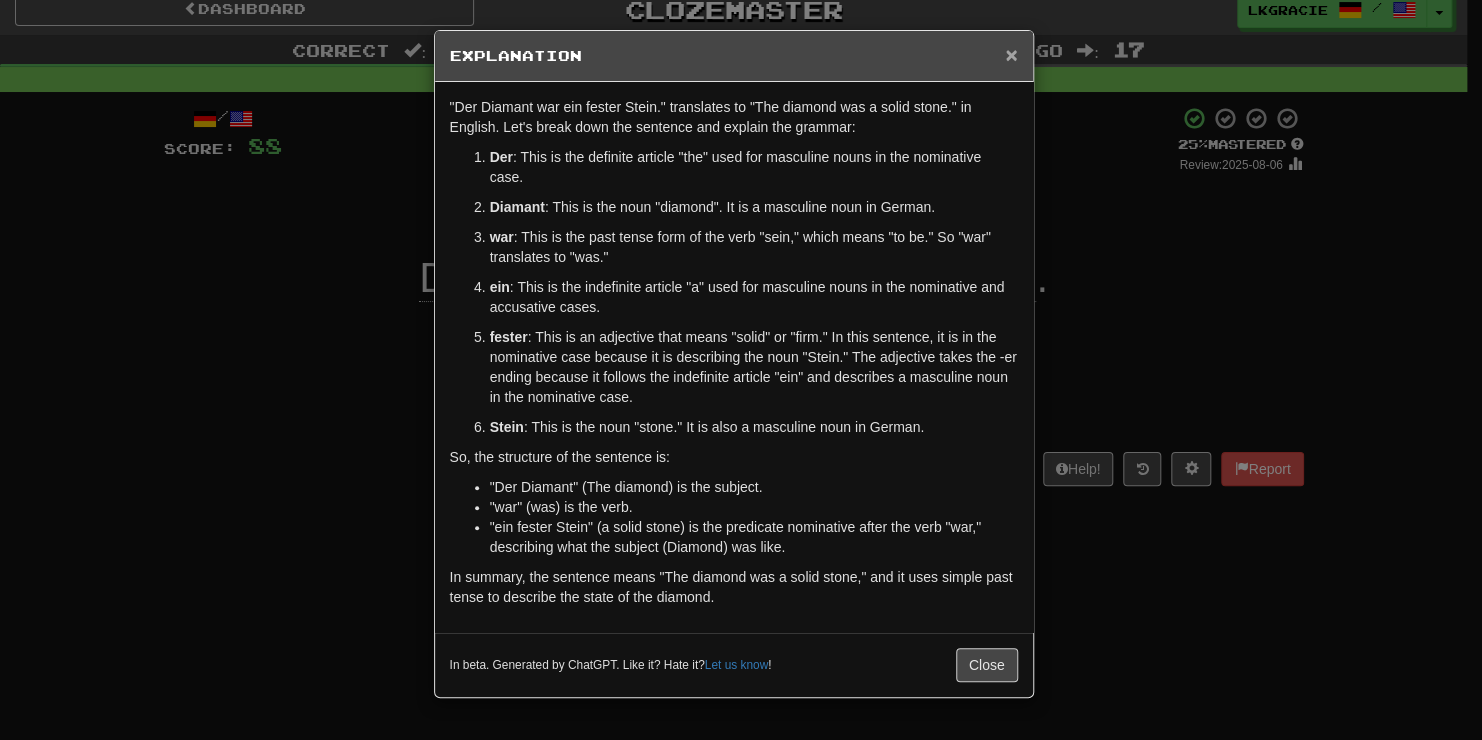 click on "×" at bounding box center (1011, 54) 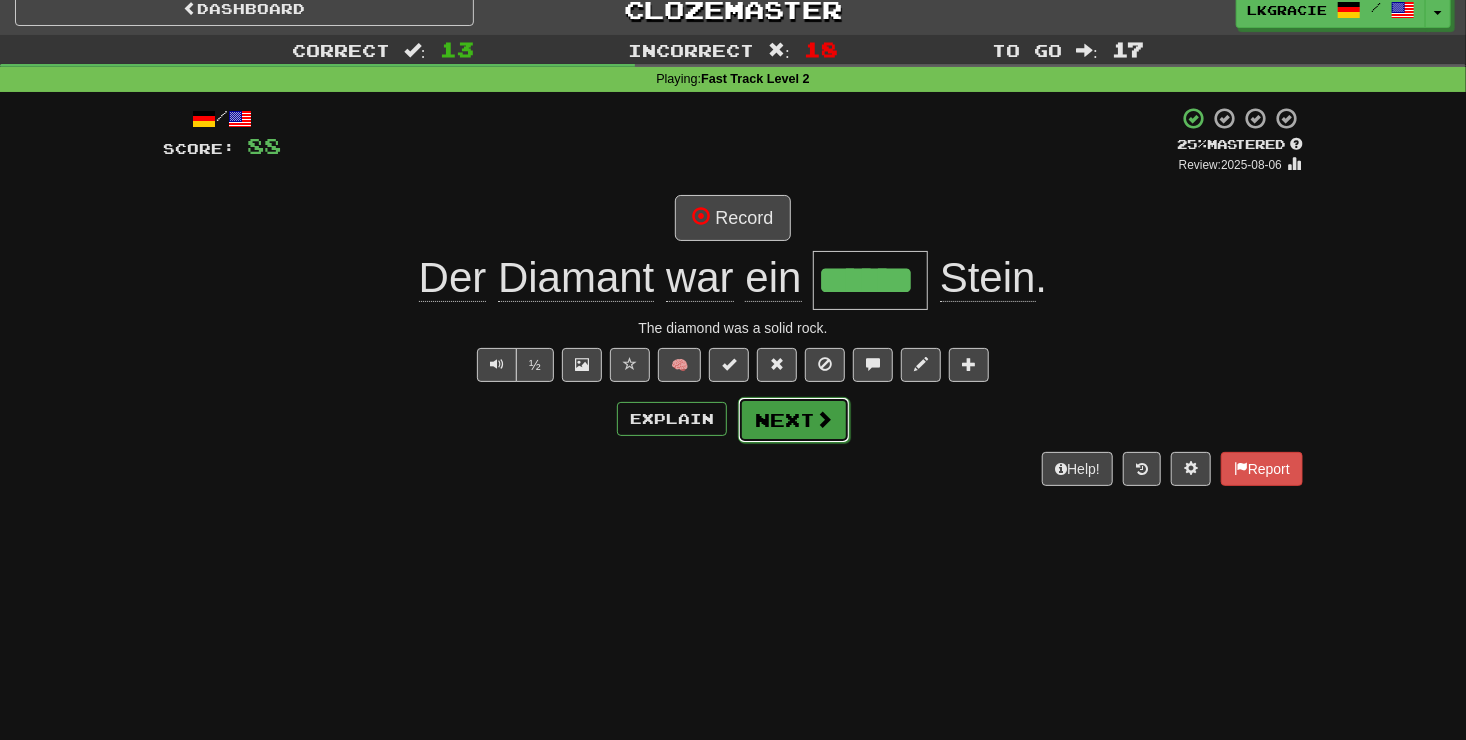 click on "Next" at bounding box center (794, 420) 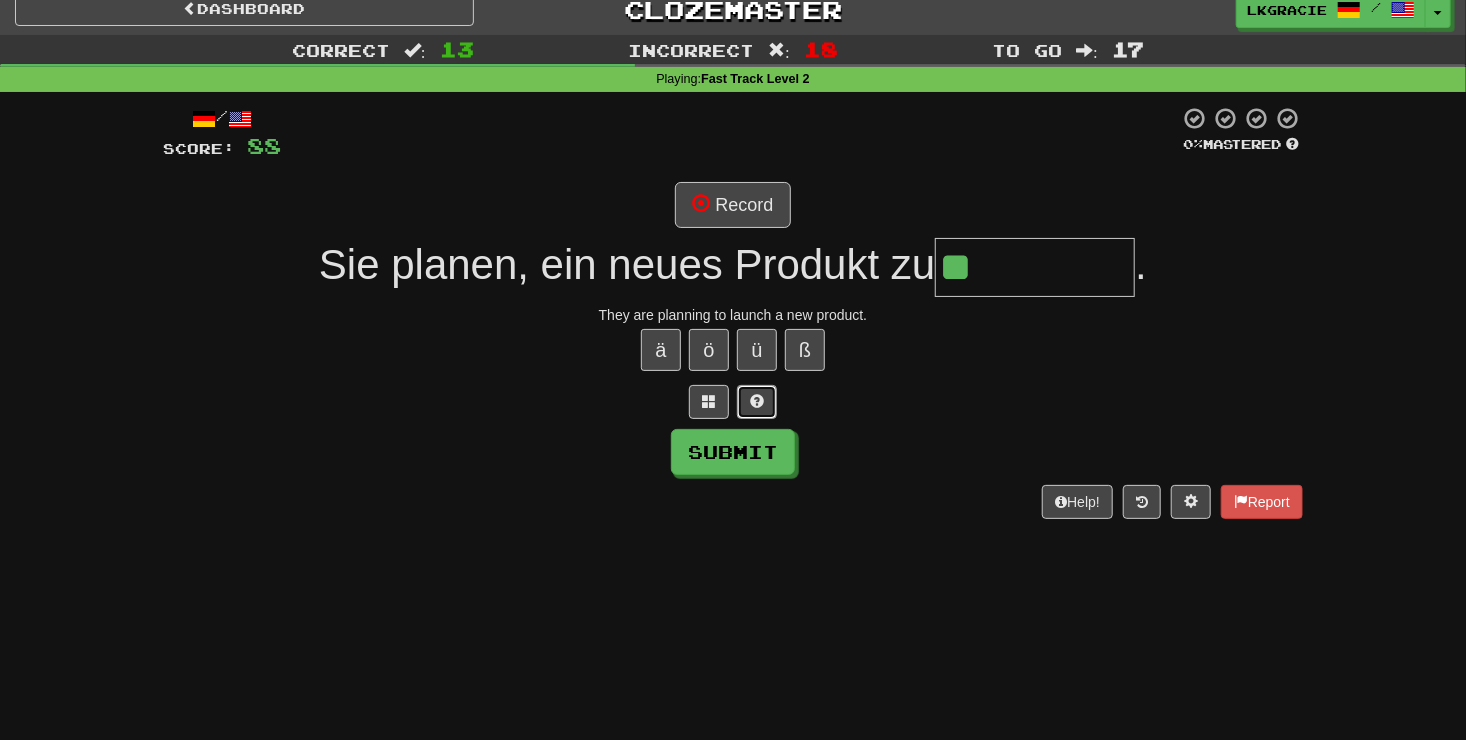 click at bounding box center (757, 401) 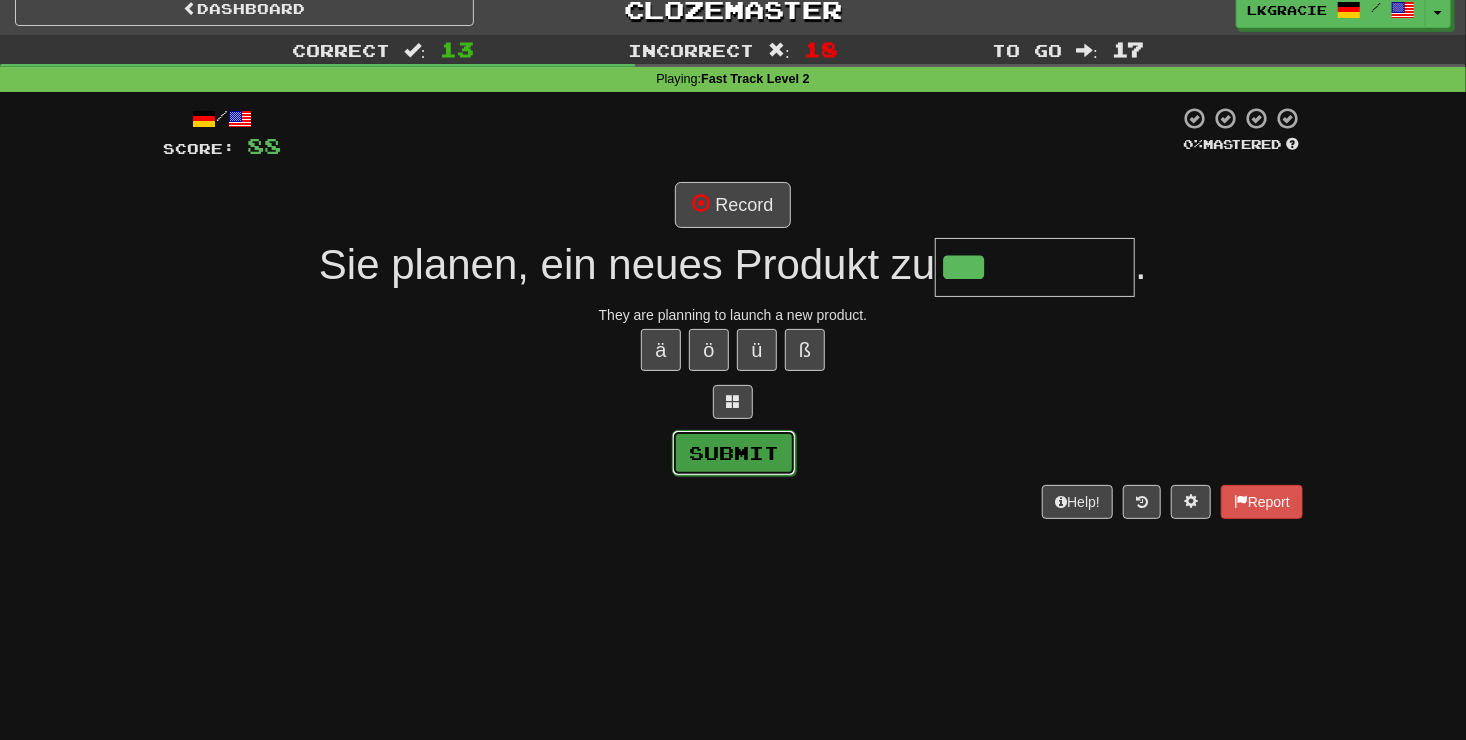 click on "Submit" at bounding box center [734, 453] 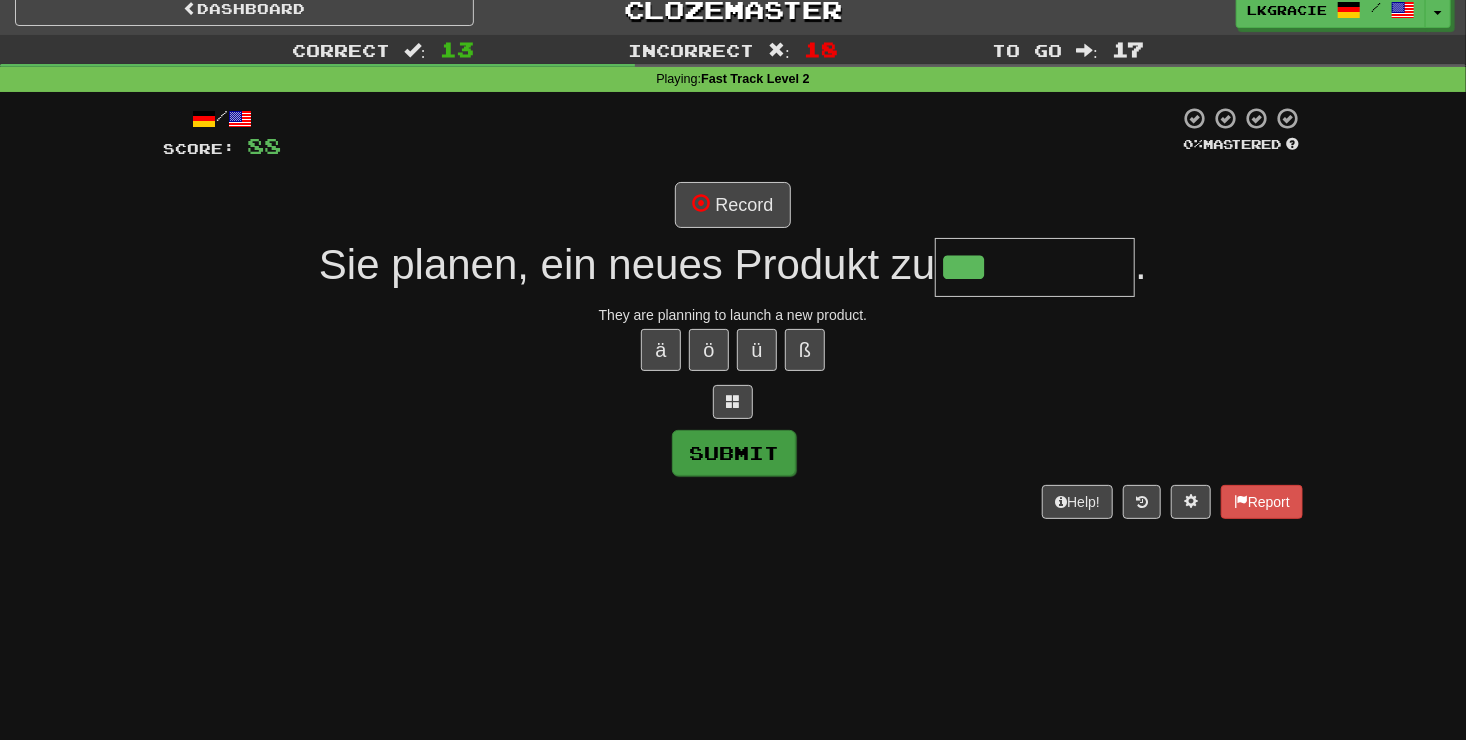 type on "*********" 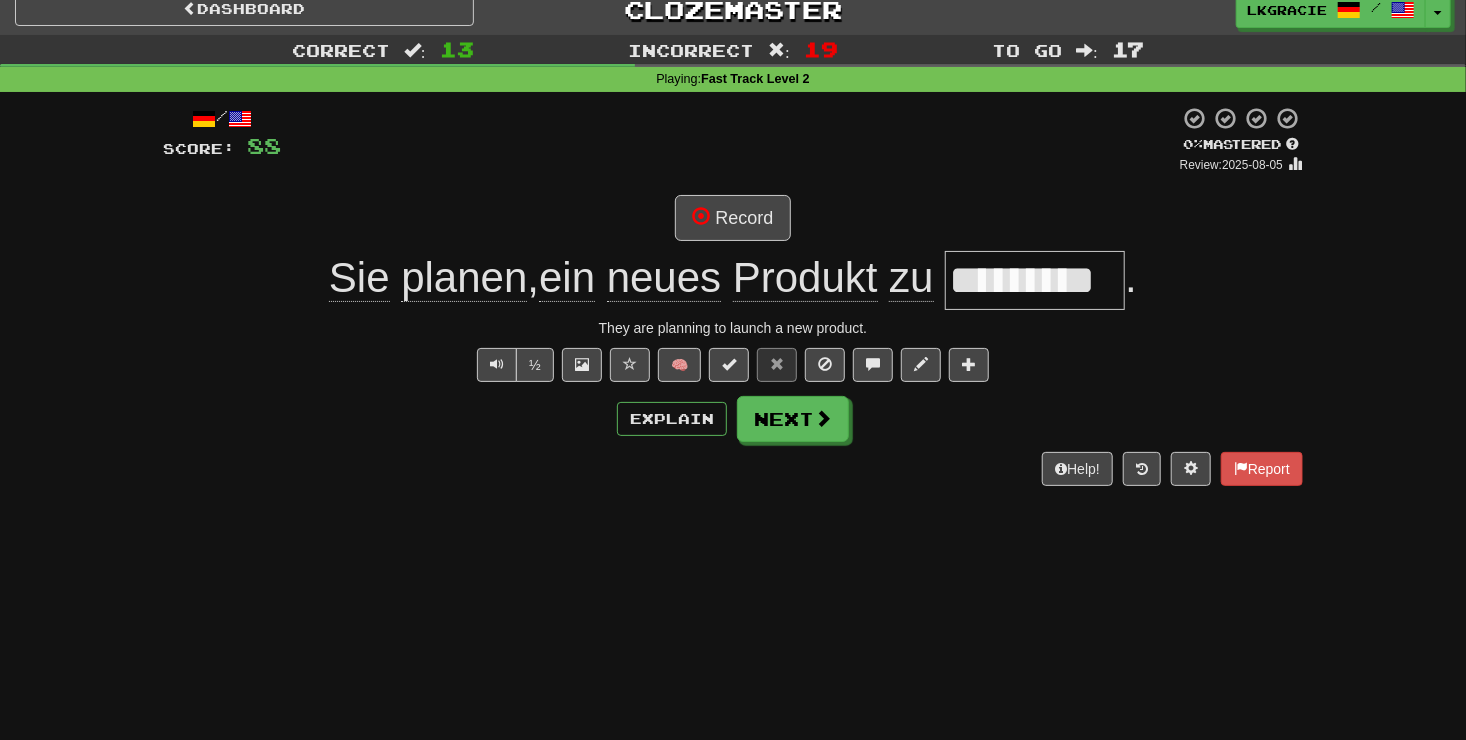 click on "/  Score:   88 0 %  Mastered Review:  2025-08-05   Record Sie   planen ,  ein   neues   Produkt   zu   ********* . They are planning to launch a new product. ½ 🧠 Explain Next  Help!  Report" at bounding box center (733, 296) 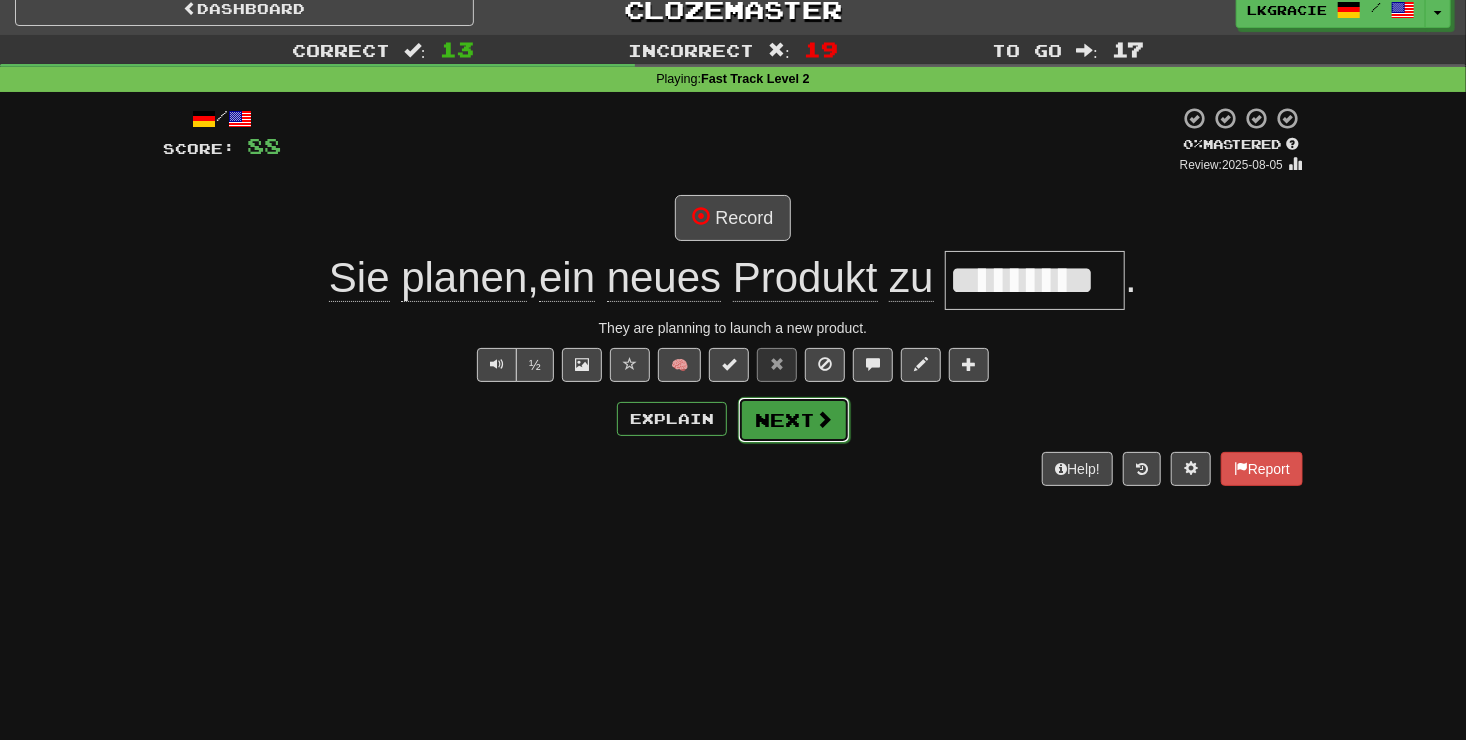 click on "Next" at bounding box center [794, 420] 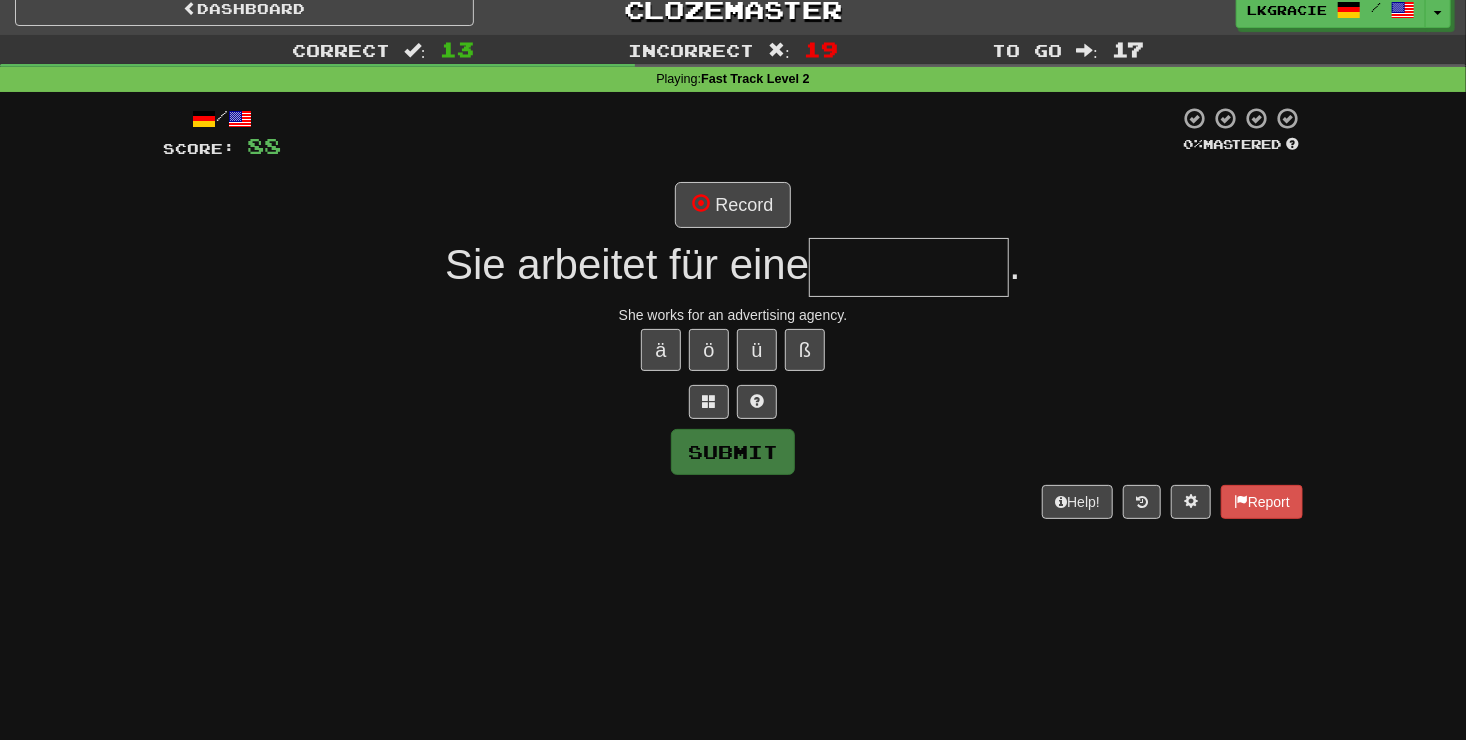 type on "*" 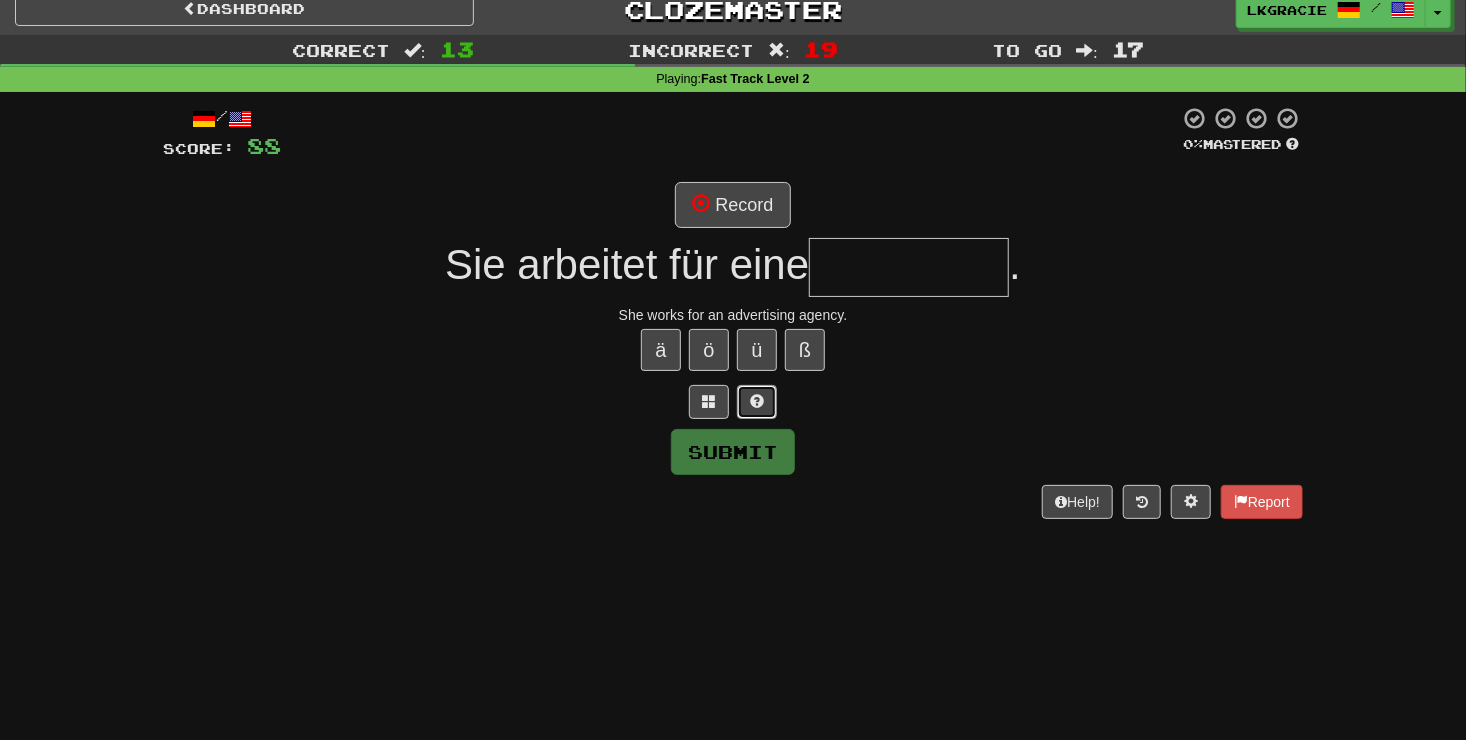 click at bounding box center (757, 401) 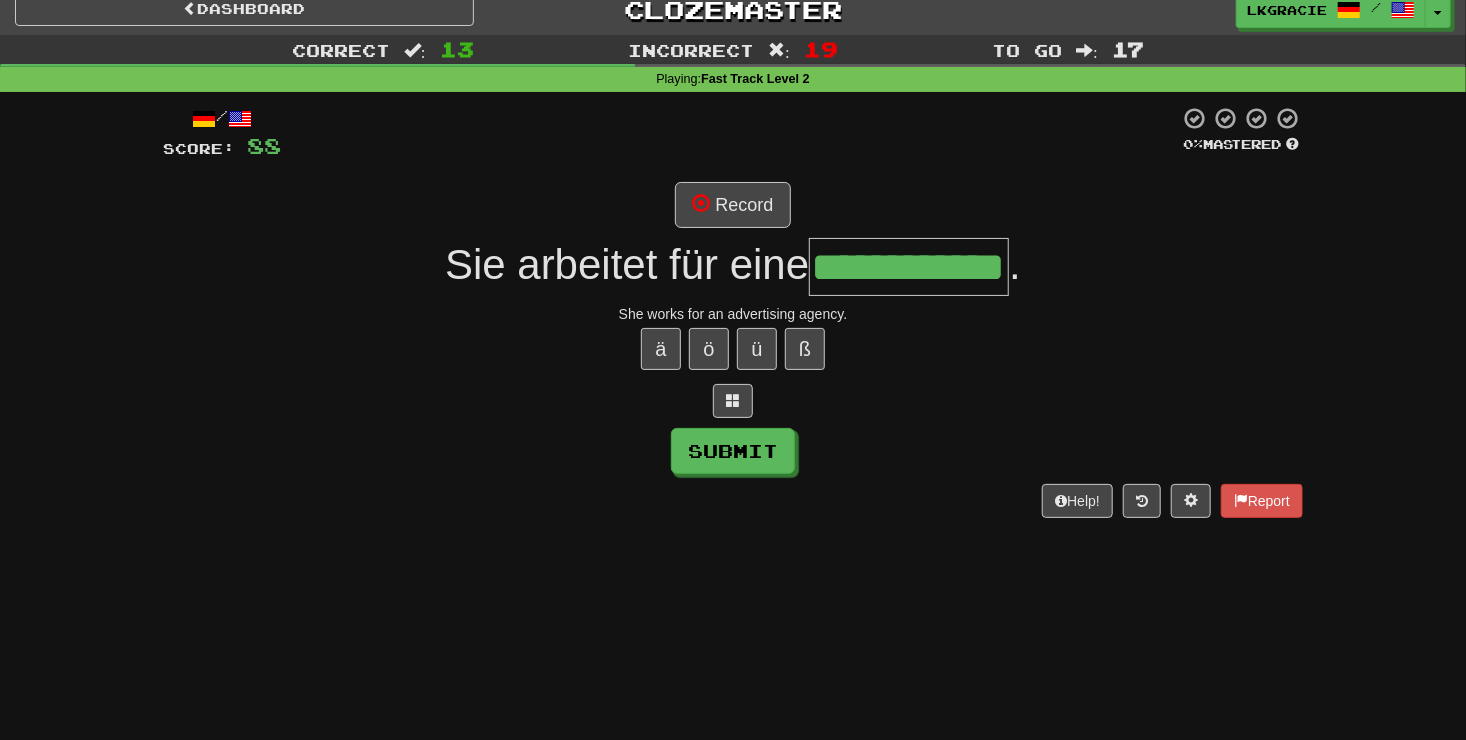 scroll, scrollTop: 0, scrollLeft: 72, axis: horizontal 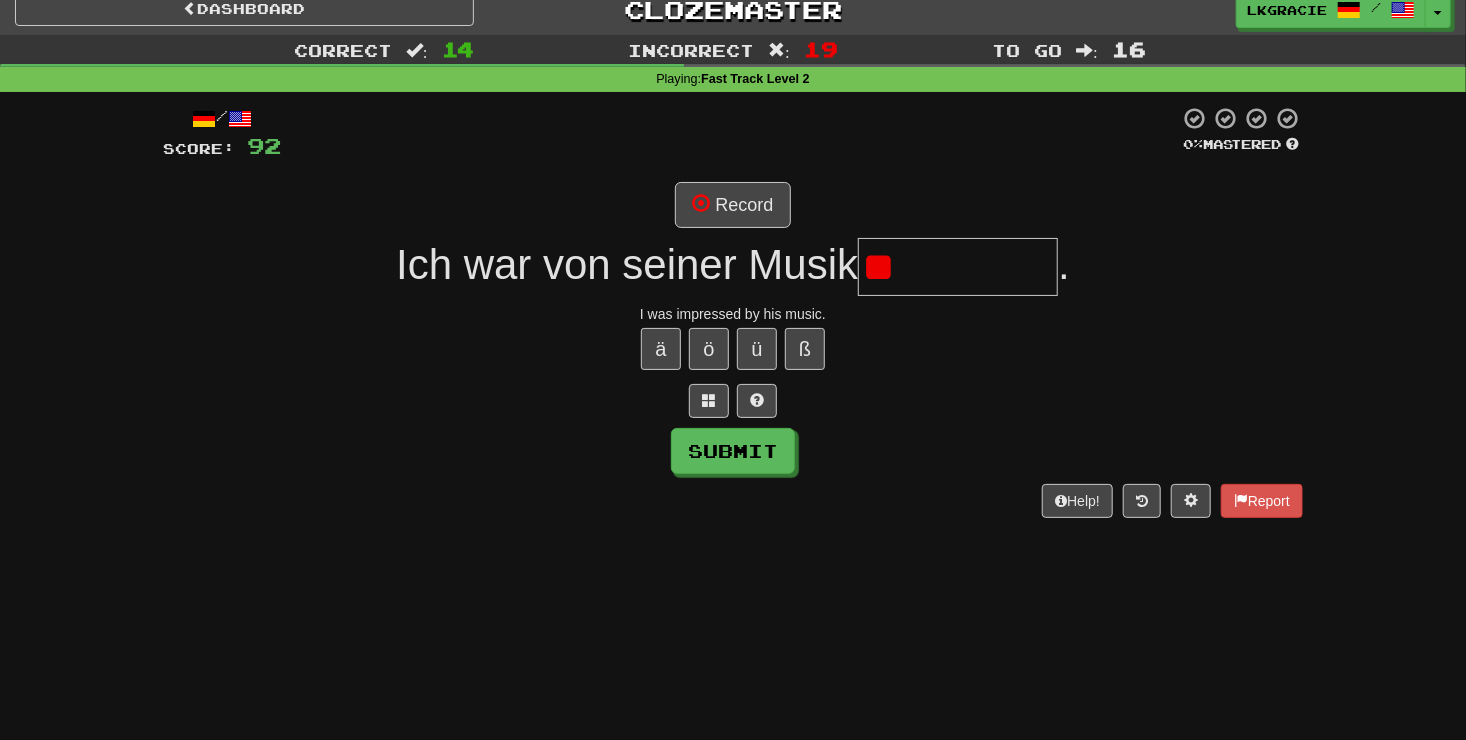 type on "*" 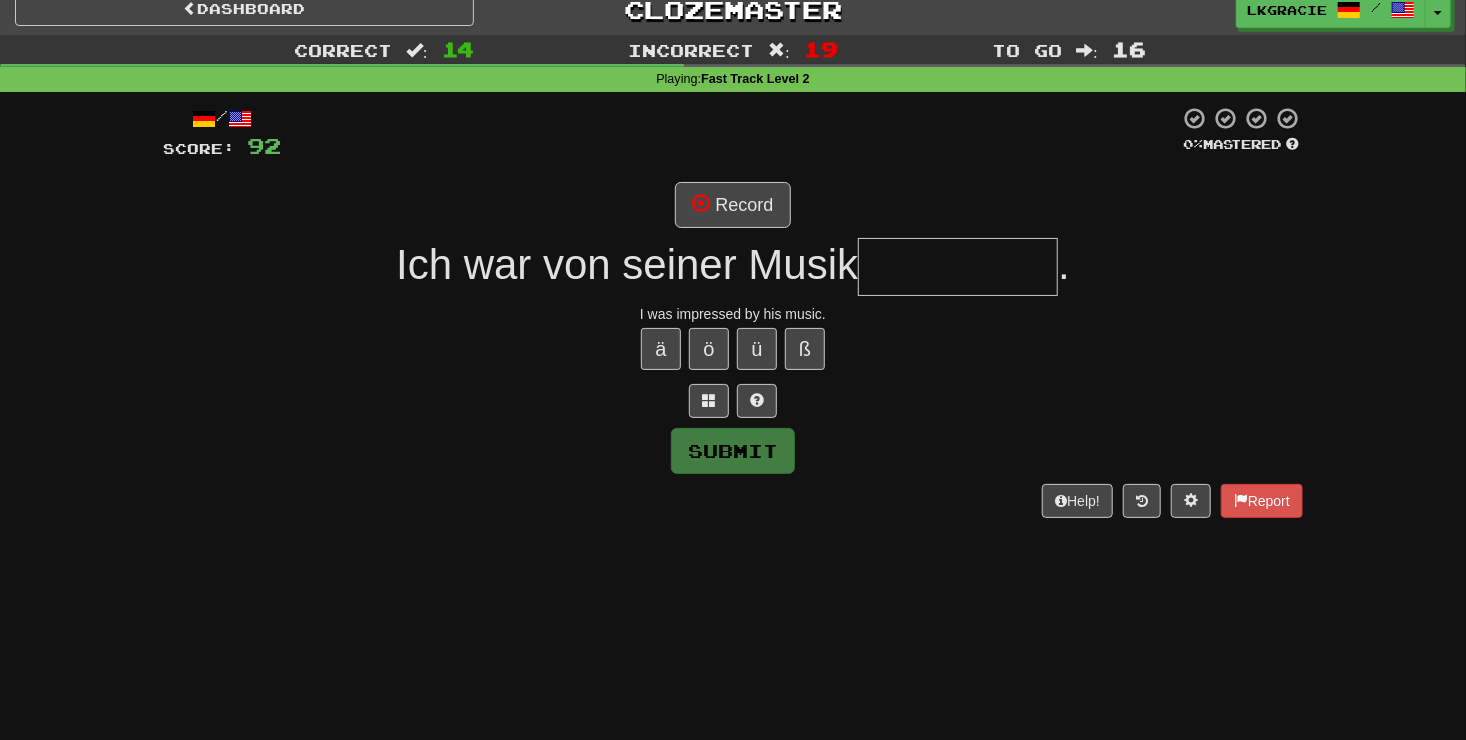 type on "*" 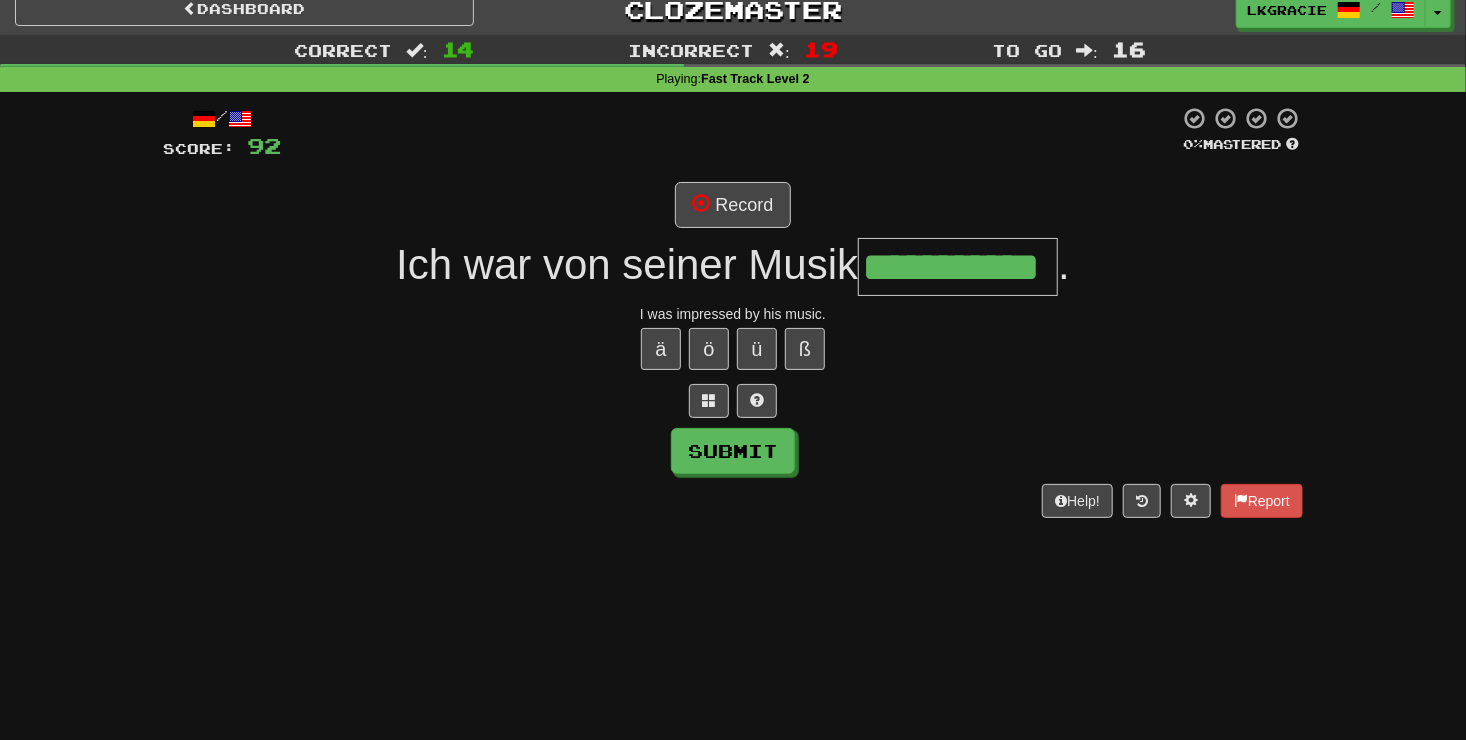 scroll, scrollTop: 0, scrollLeft: 24, axis: horizontal 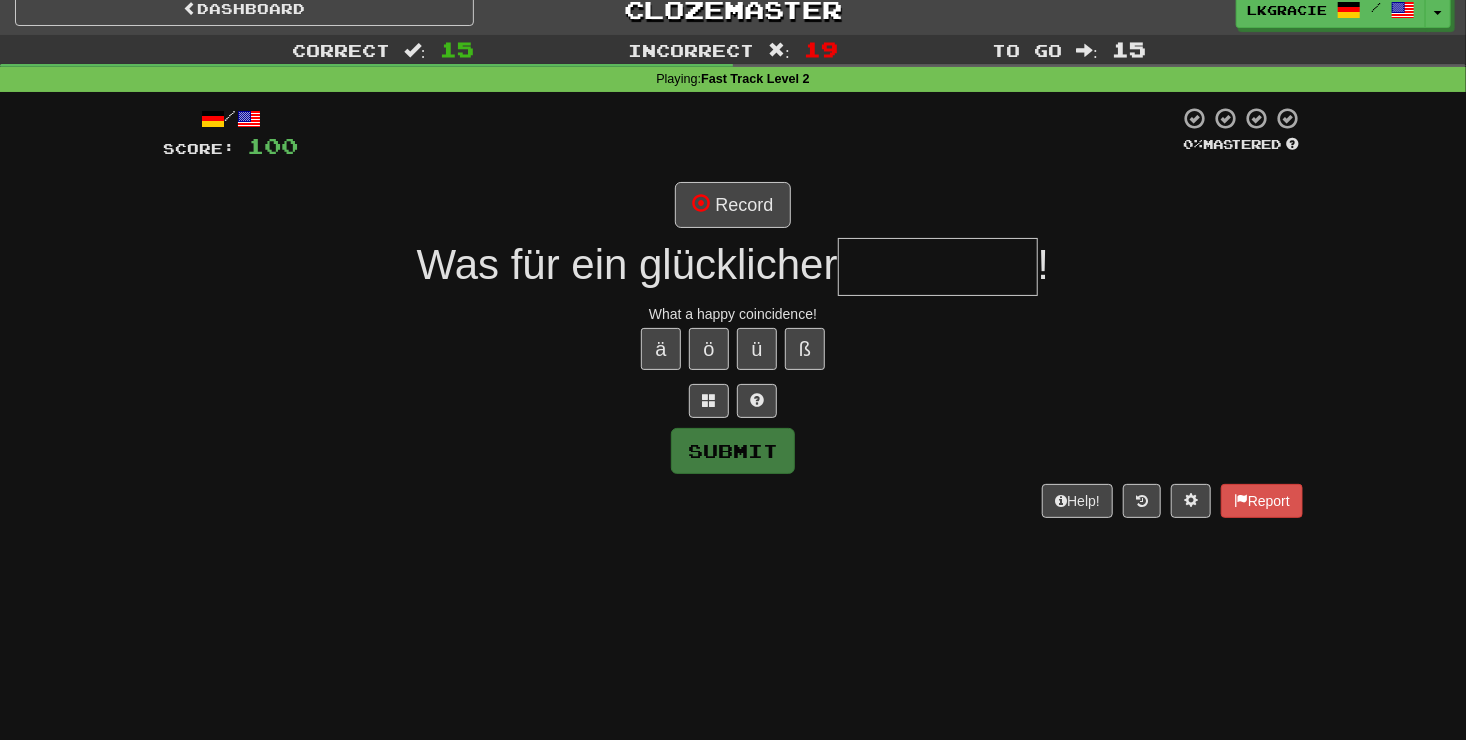 type on "*" 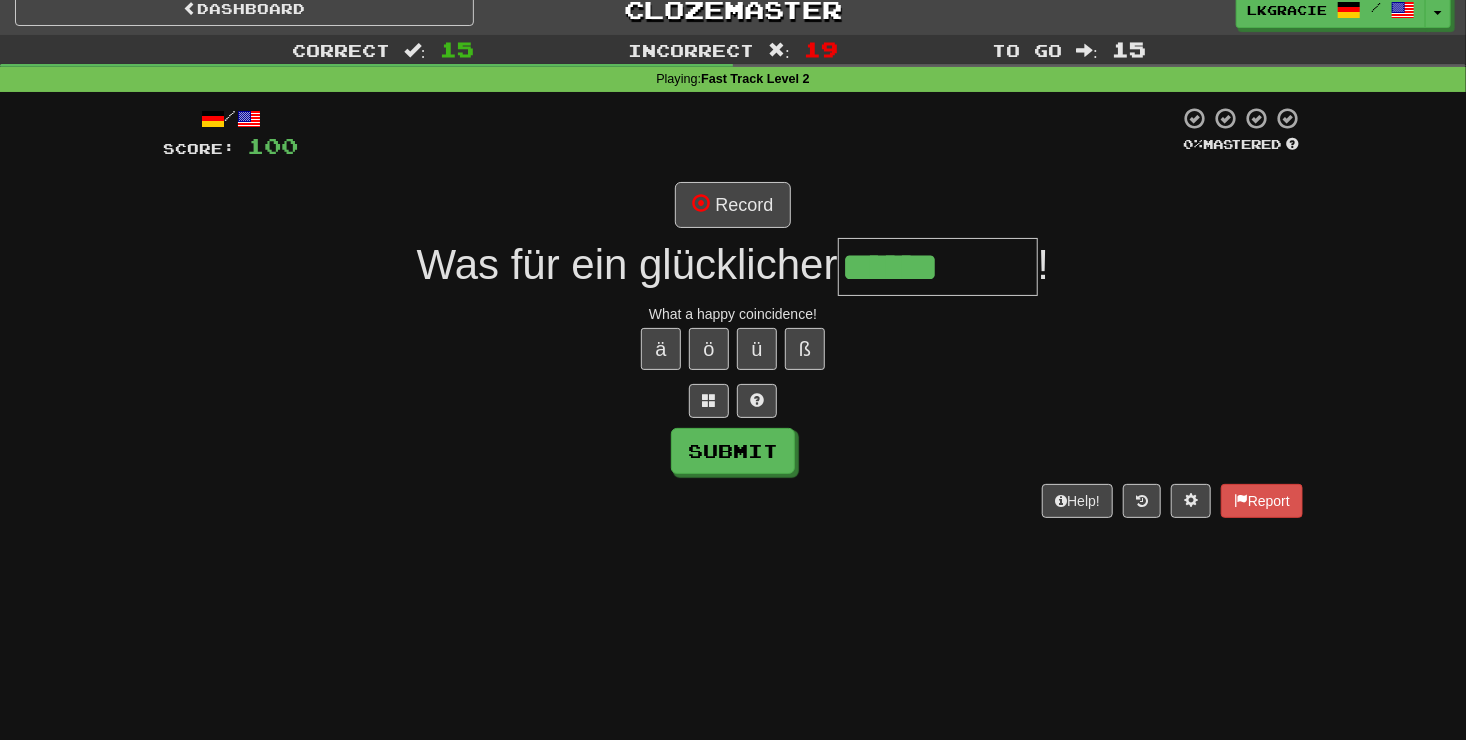 type on "******" 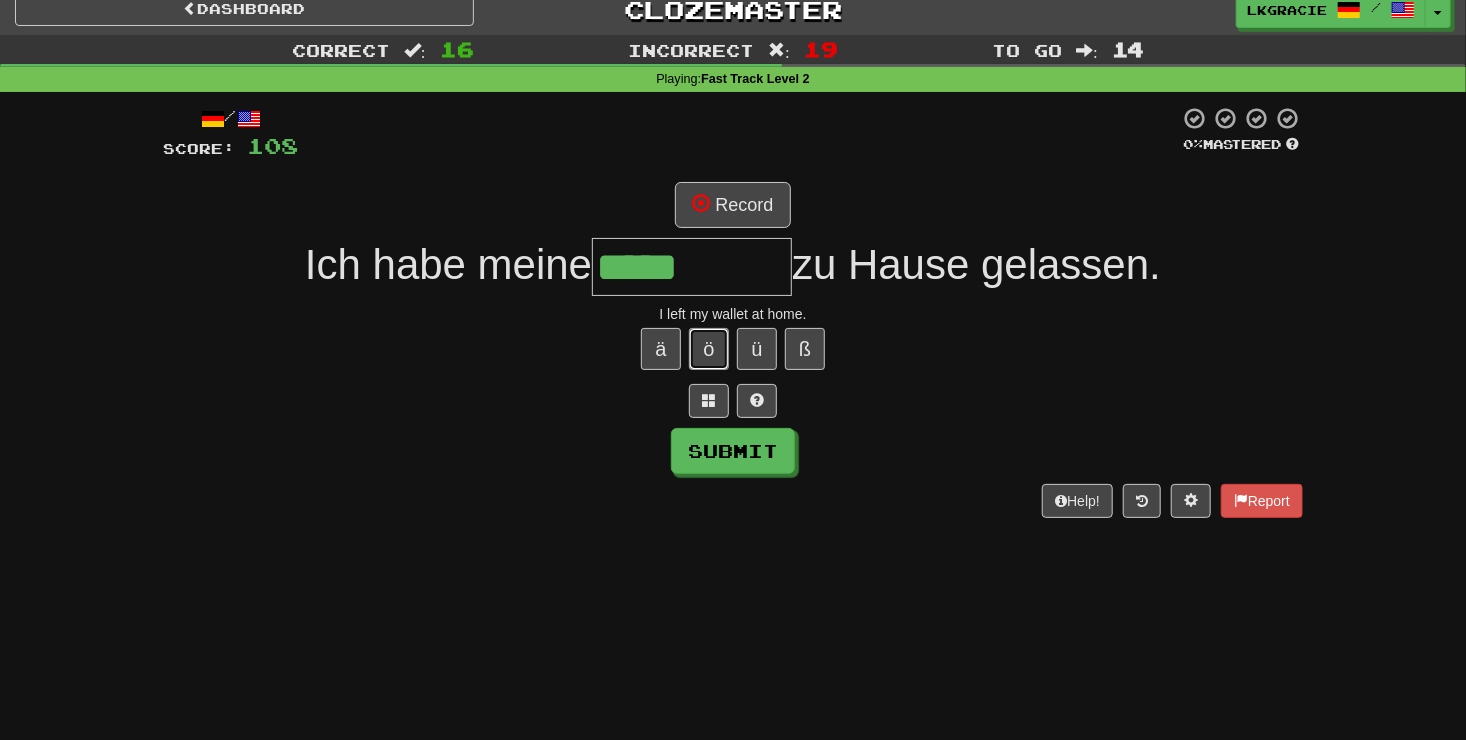 click on "ö" at bounding box center (709, 349) 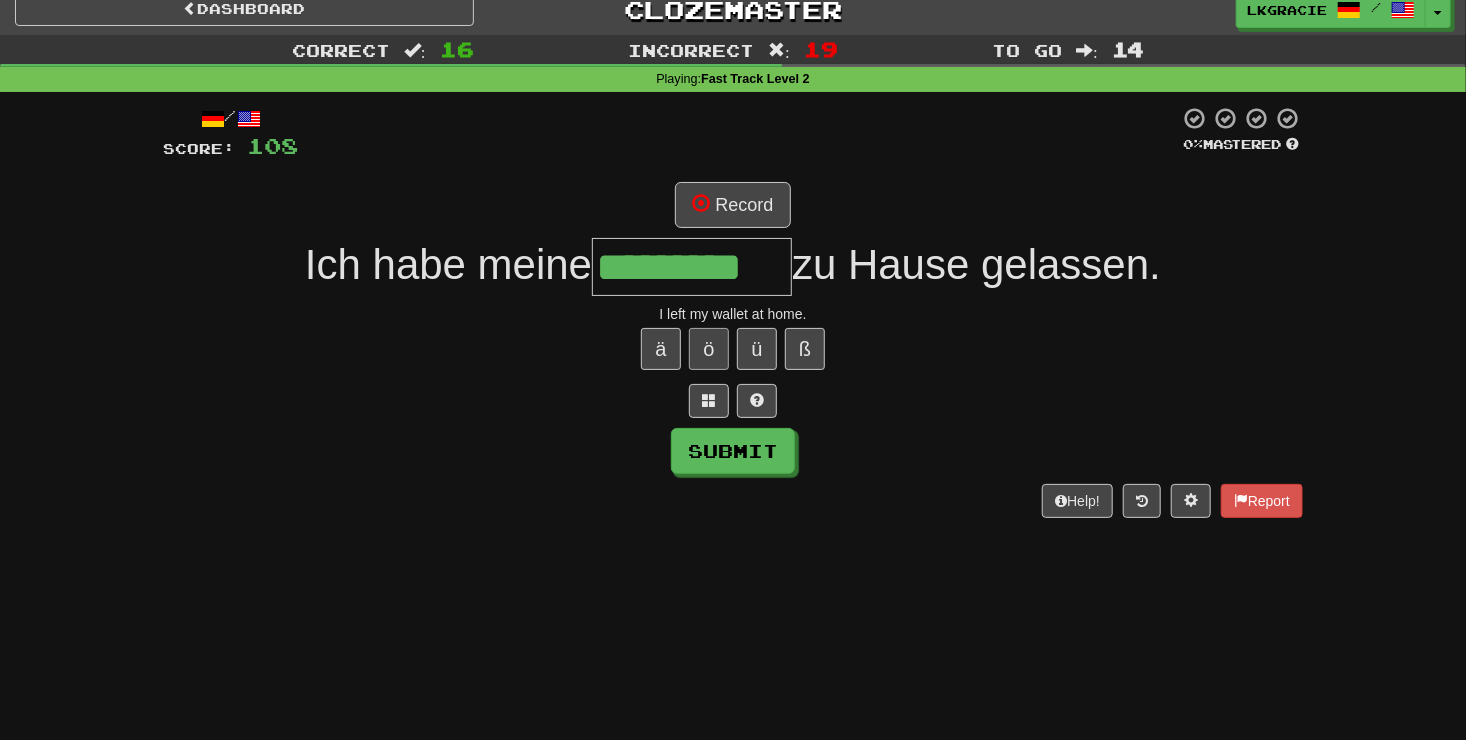 type on "*********" 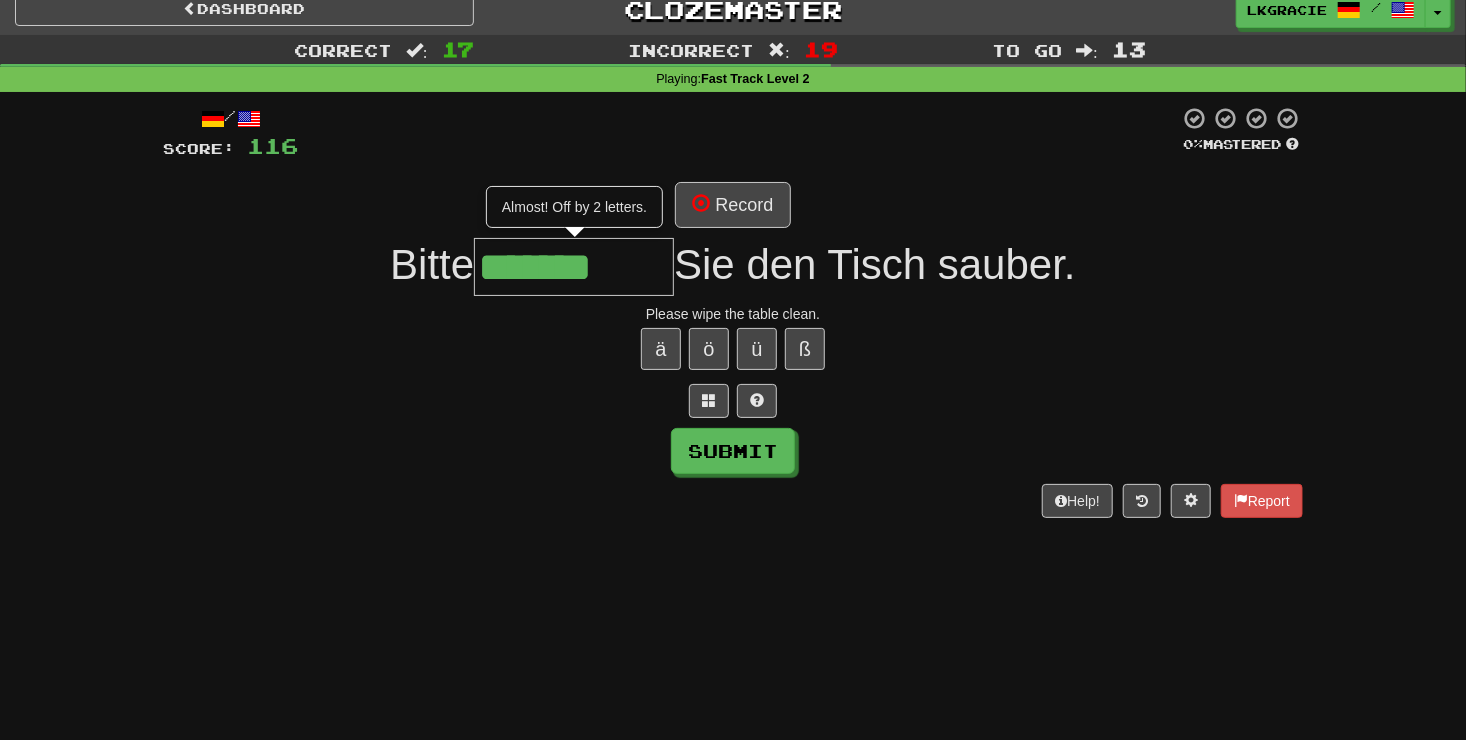 type on "*******" 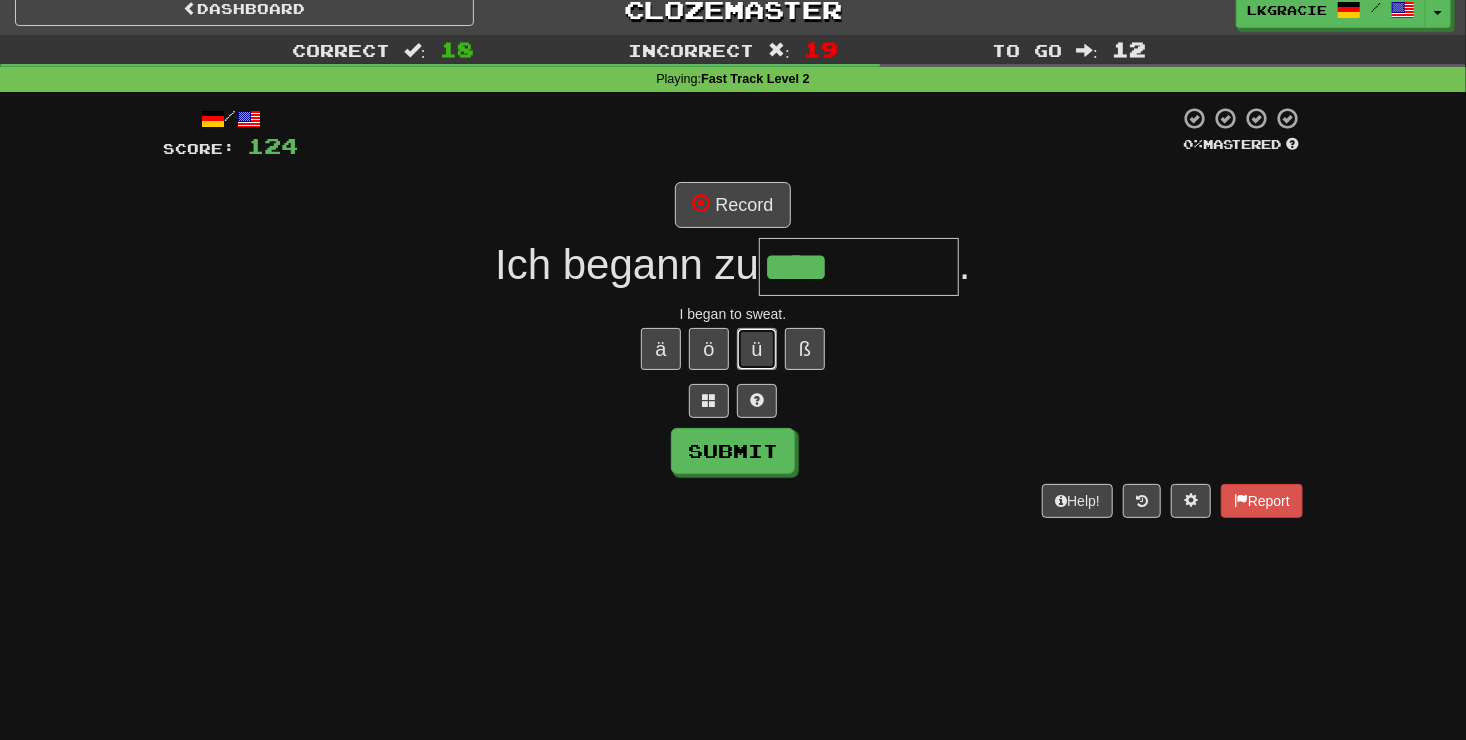 click on "ü" at bounding box center (757, 349) 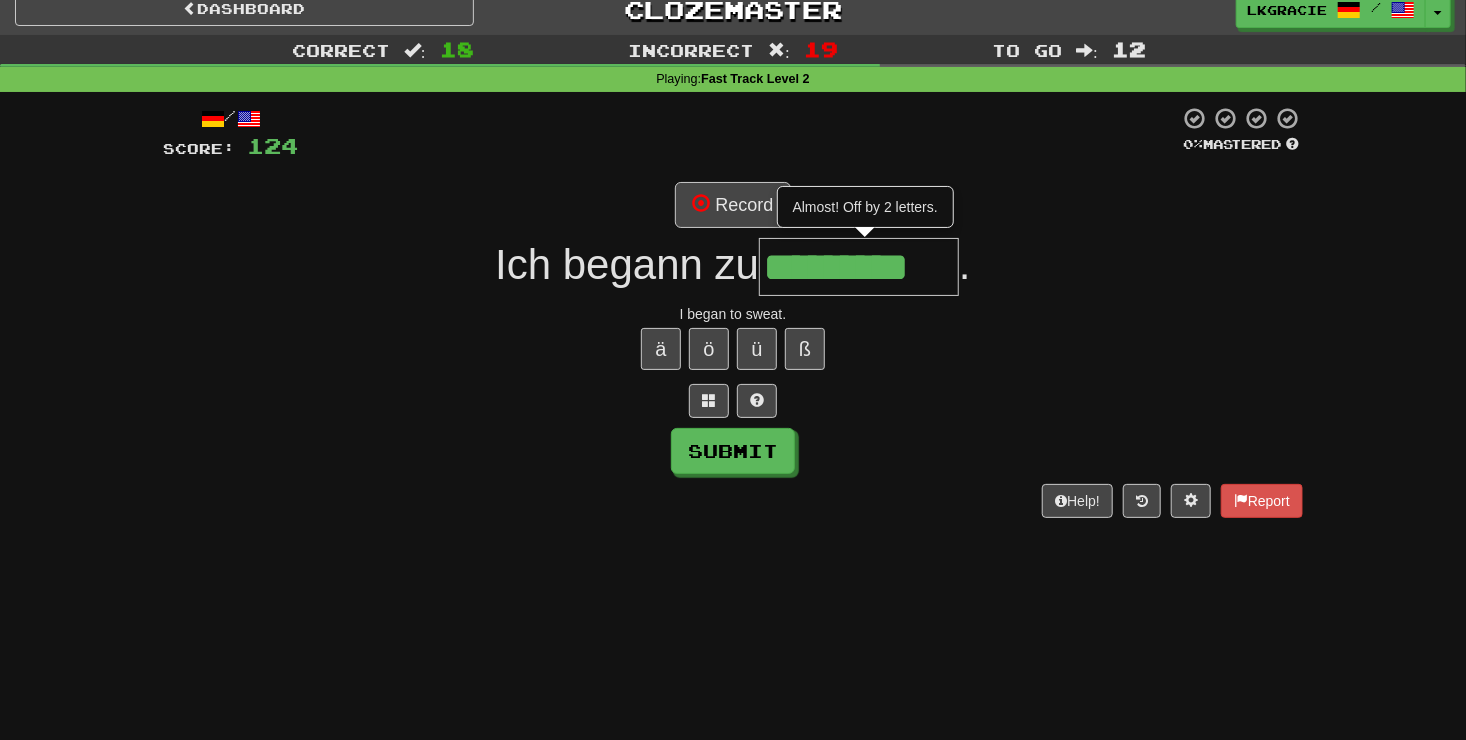 type on "*********" 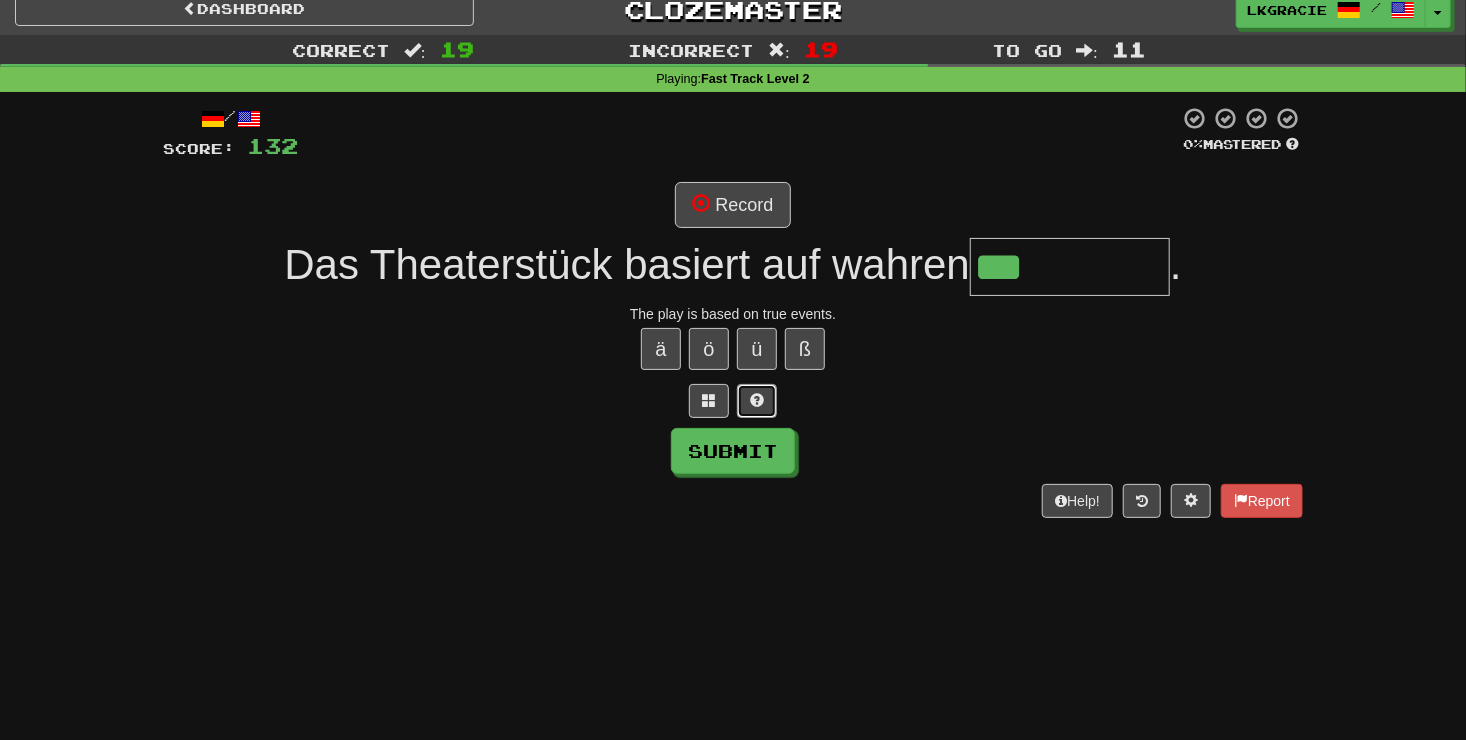 click at bounding box center (757, 400) 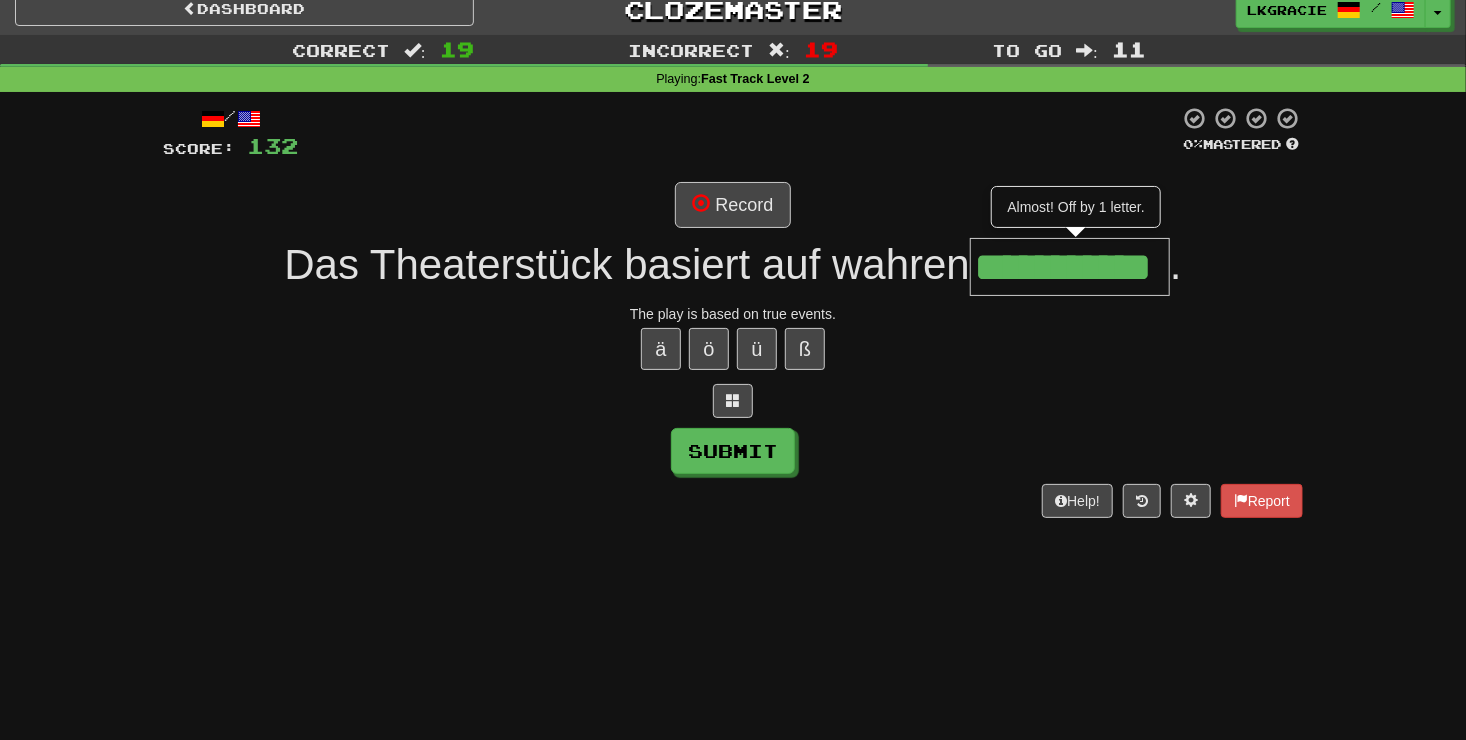 scroll, scrollTop: 0, scrollLeft: 26, axis: horizontal 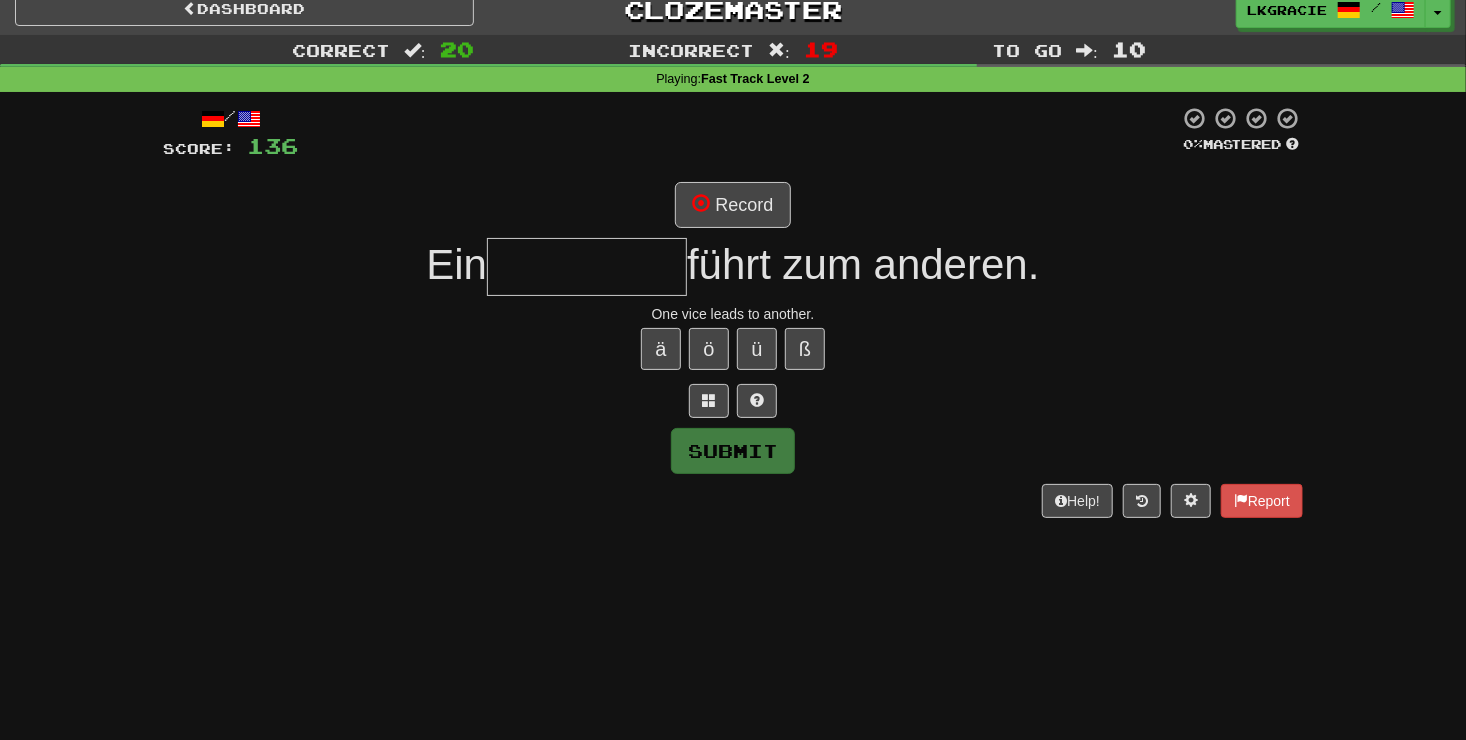 type on "*" 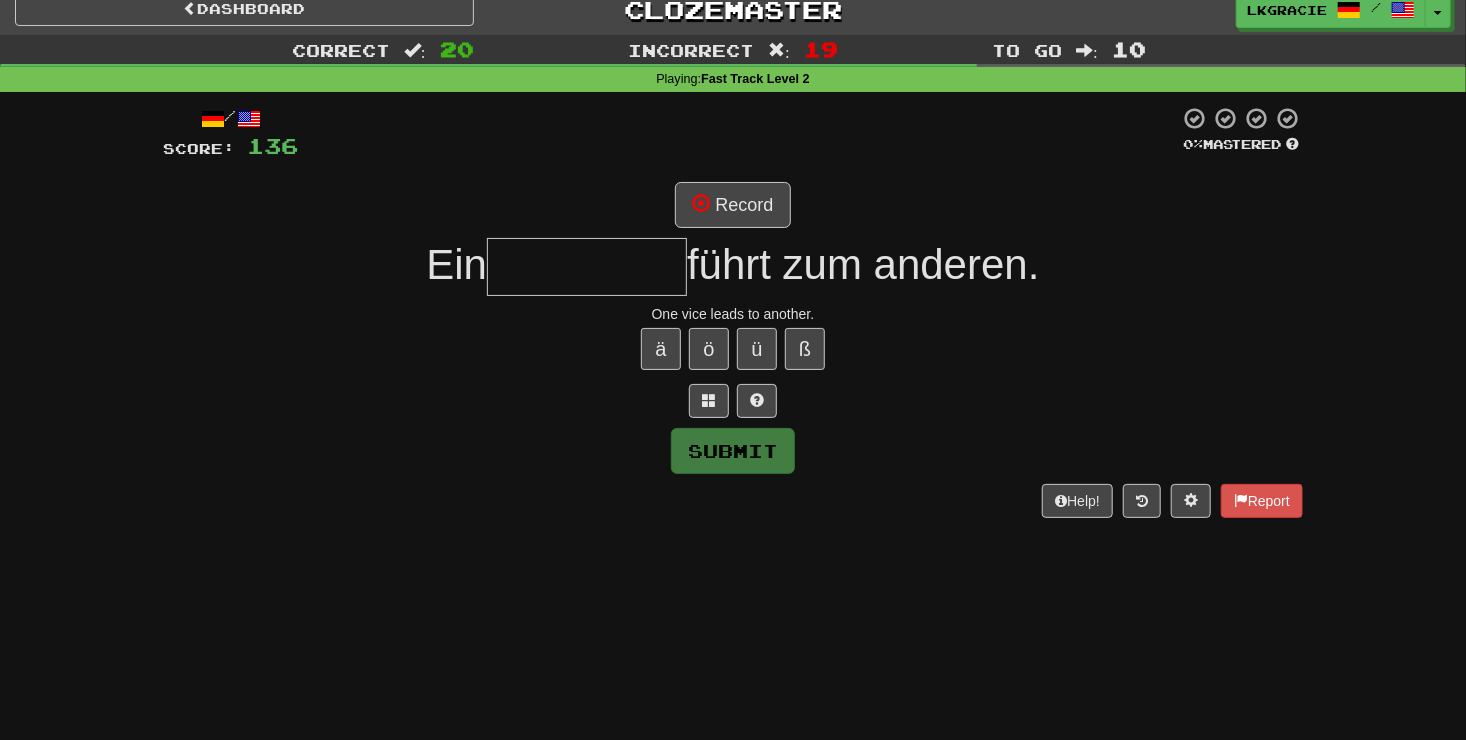 type on "*" 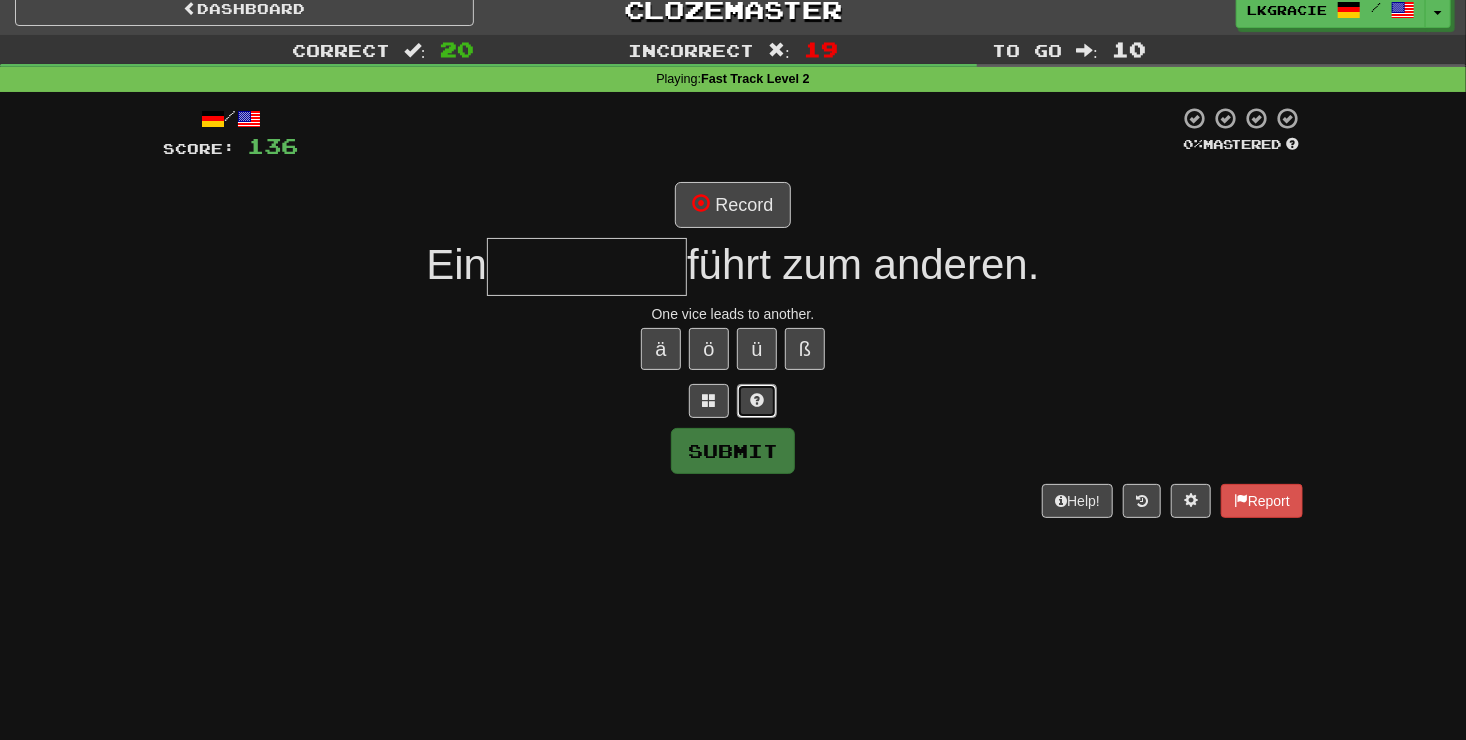 click at bounding box center (757, 401) 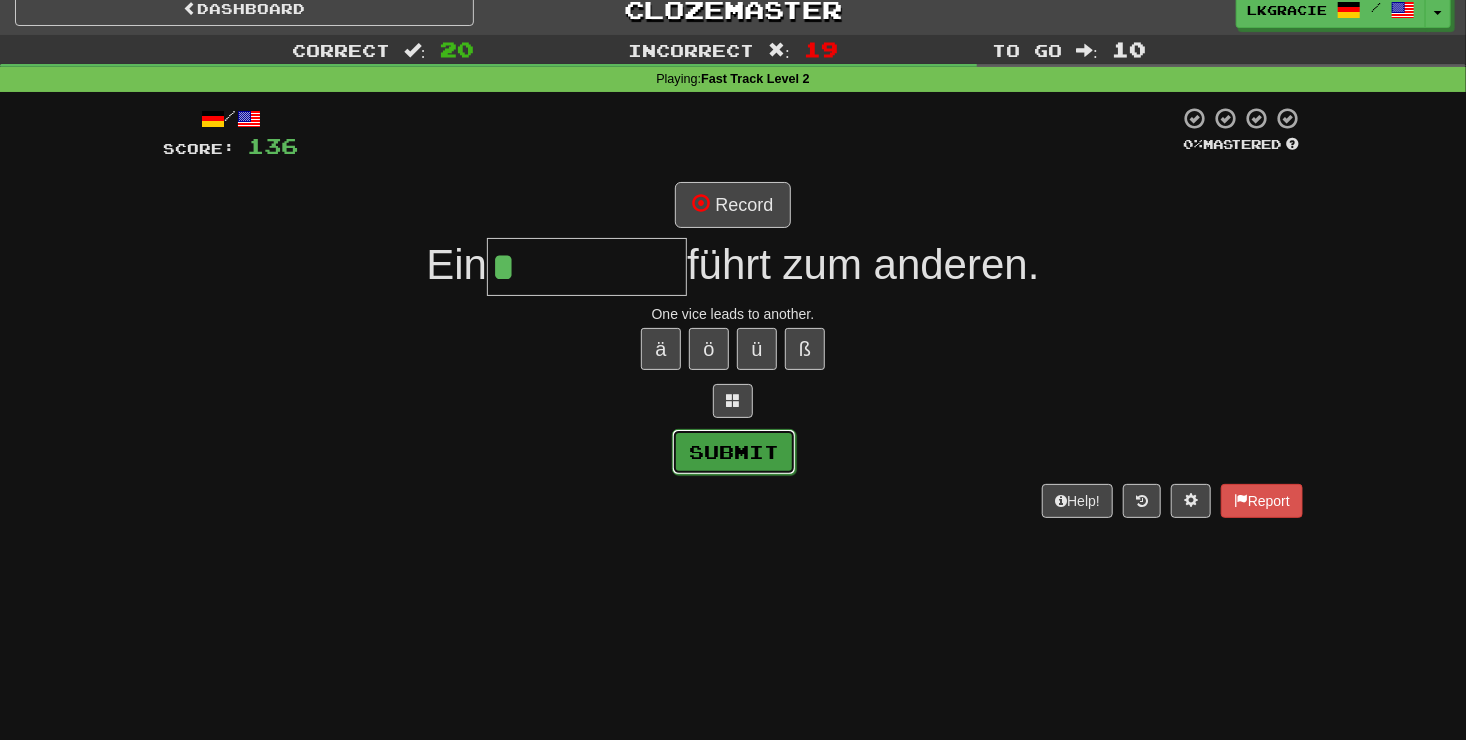 click on "Submit" at bounding box center [734, 452] 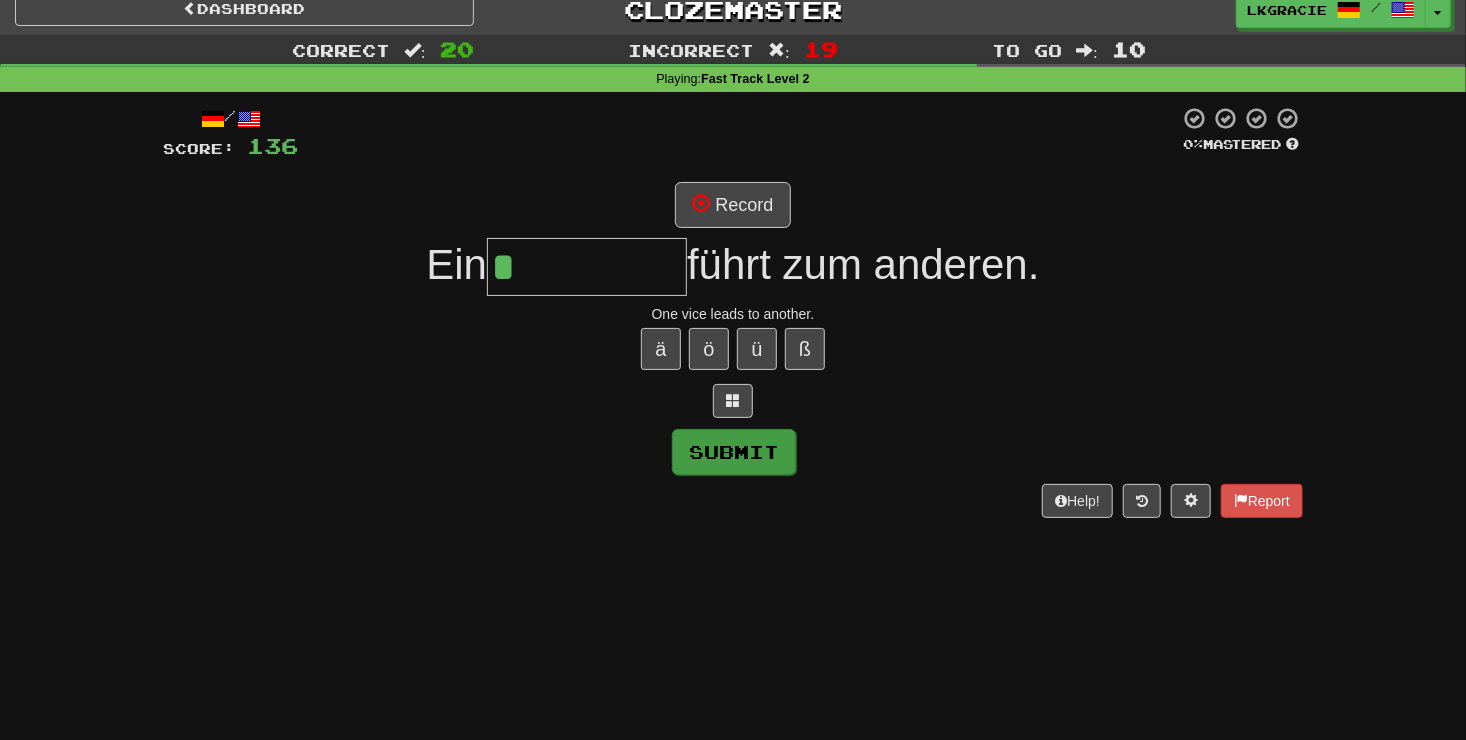 type on "******" 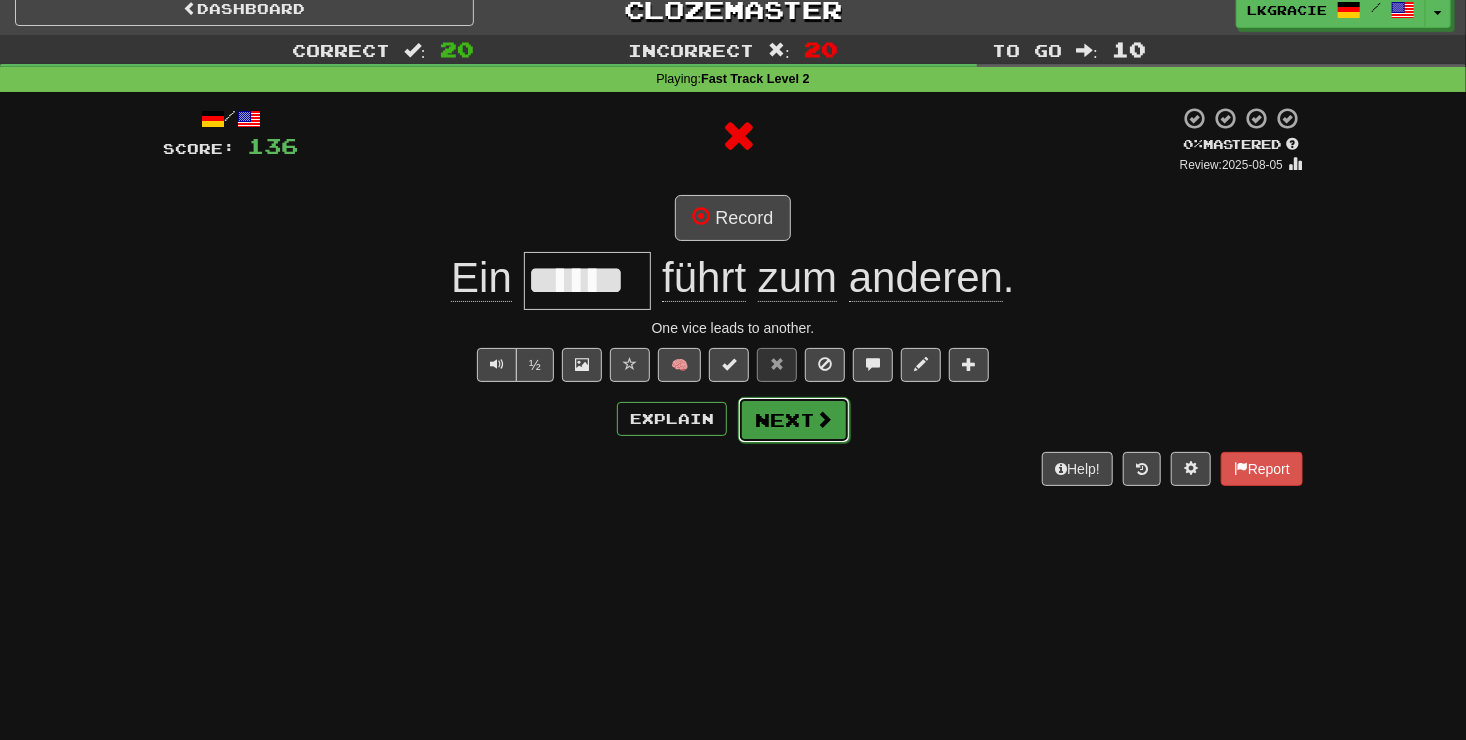 click on "Next" at bounding box center (794, 420) 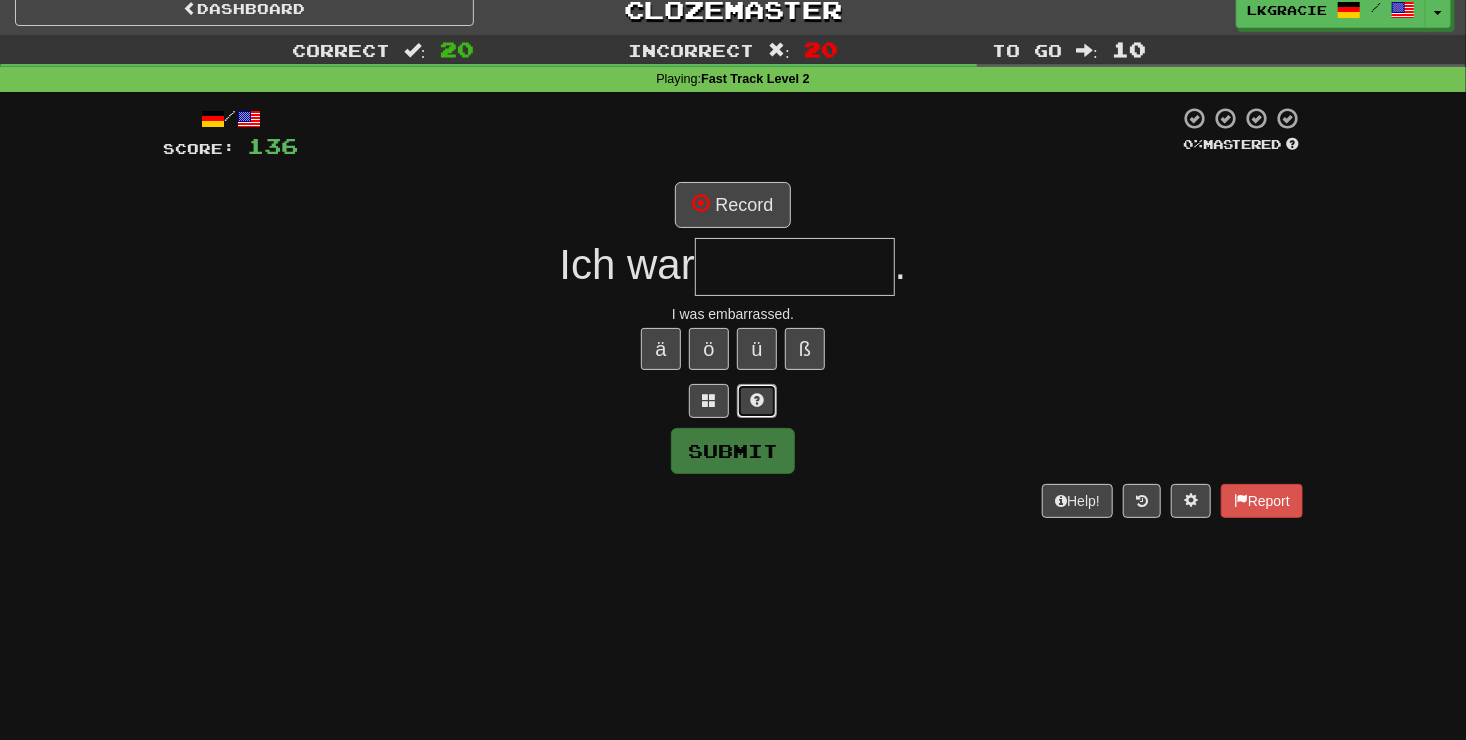 click at bounding box center (757, 401) 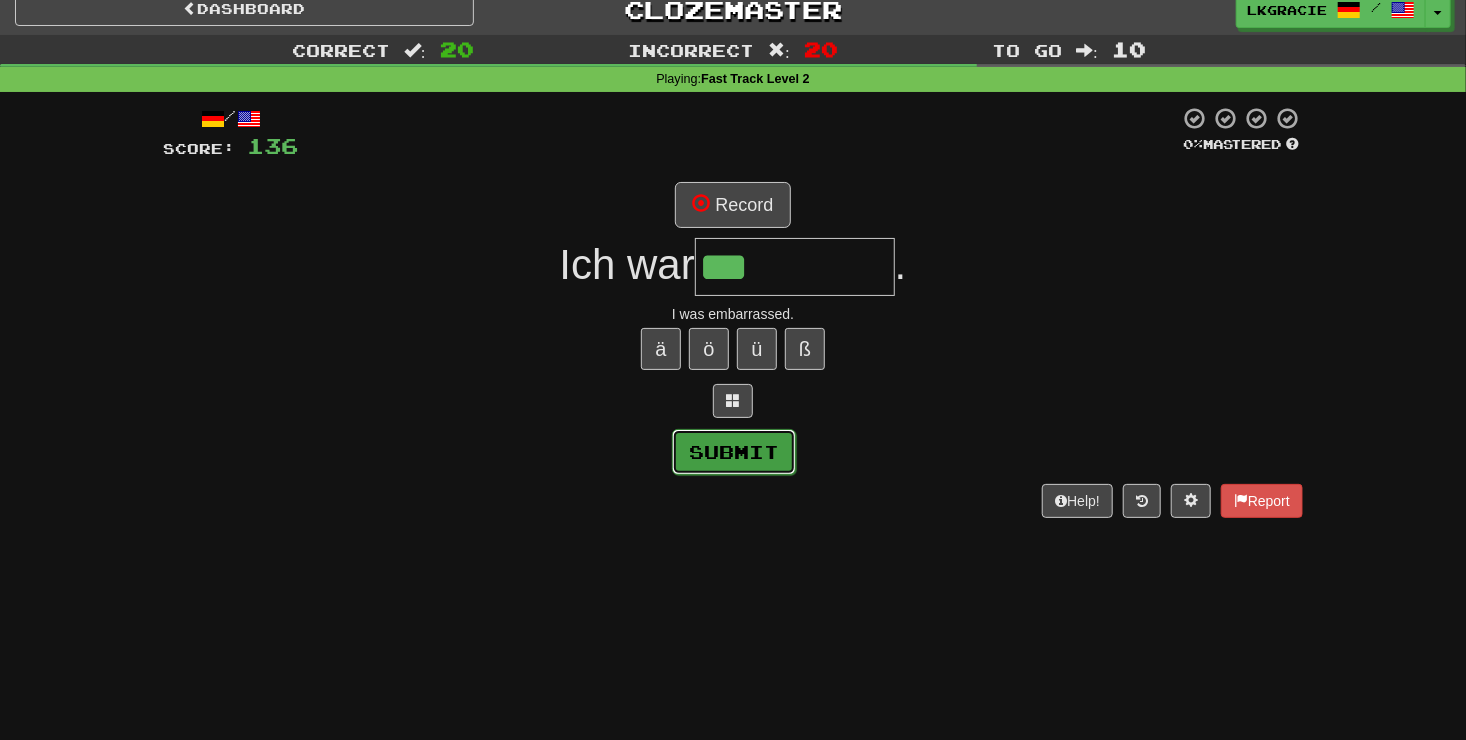 click on "Submit" at bounding box center (734, 452) 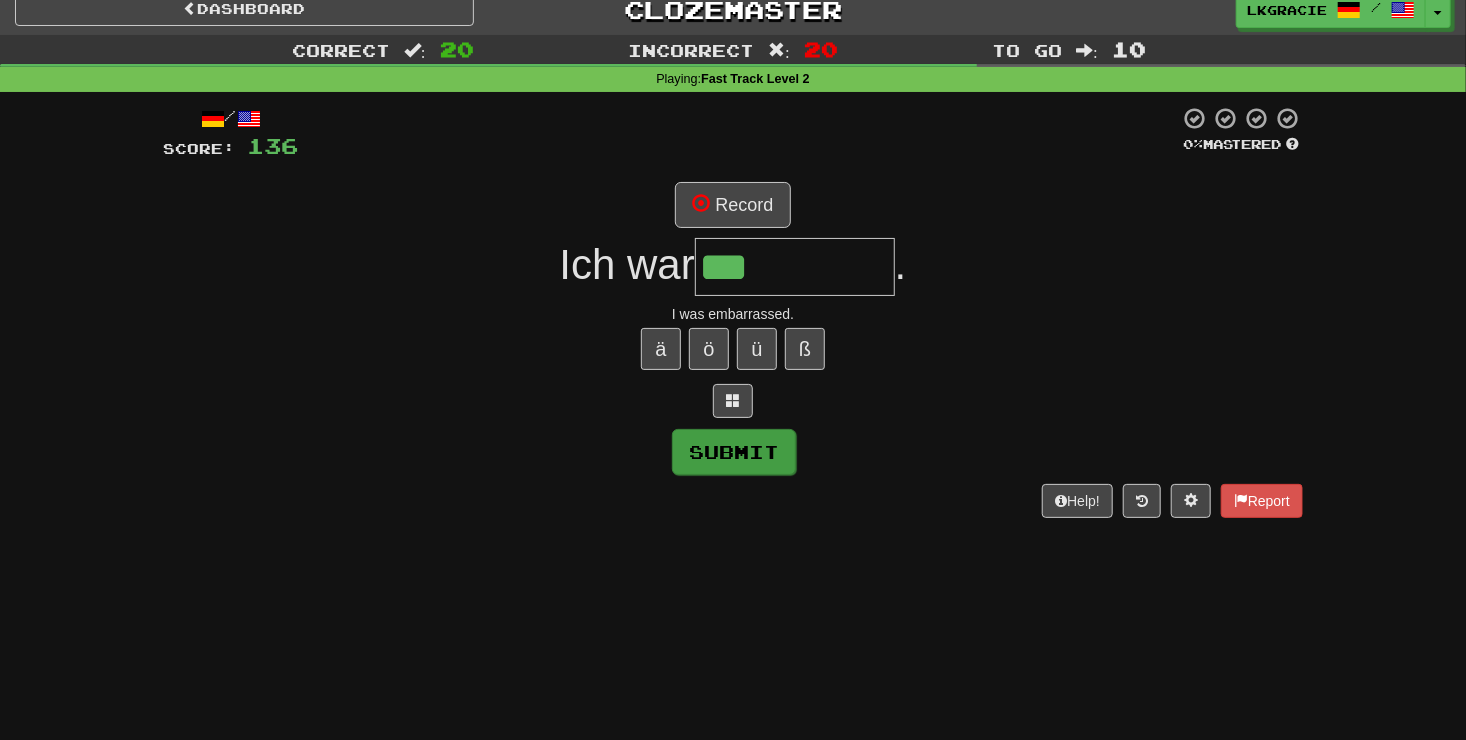 type on "********" 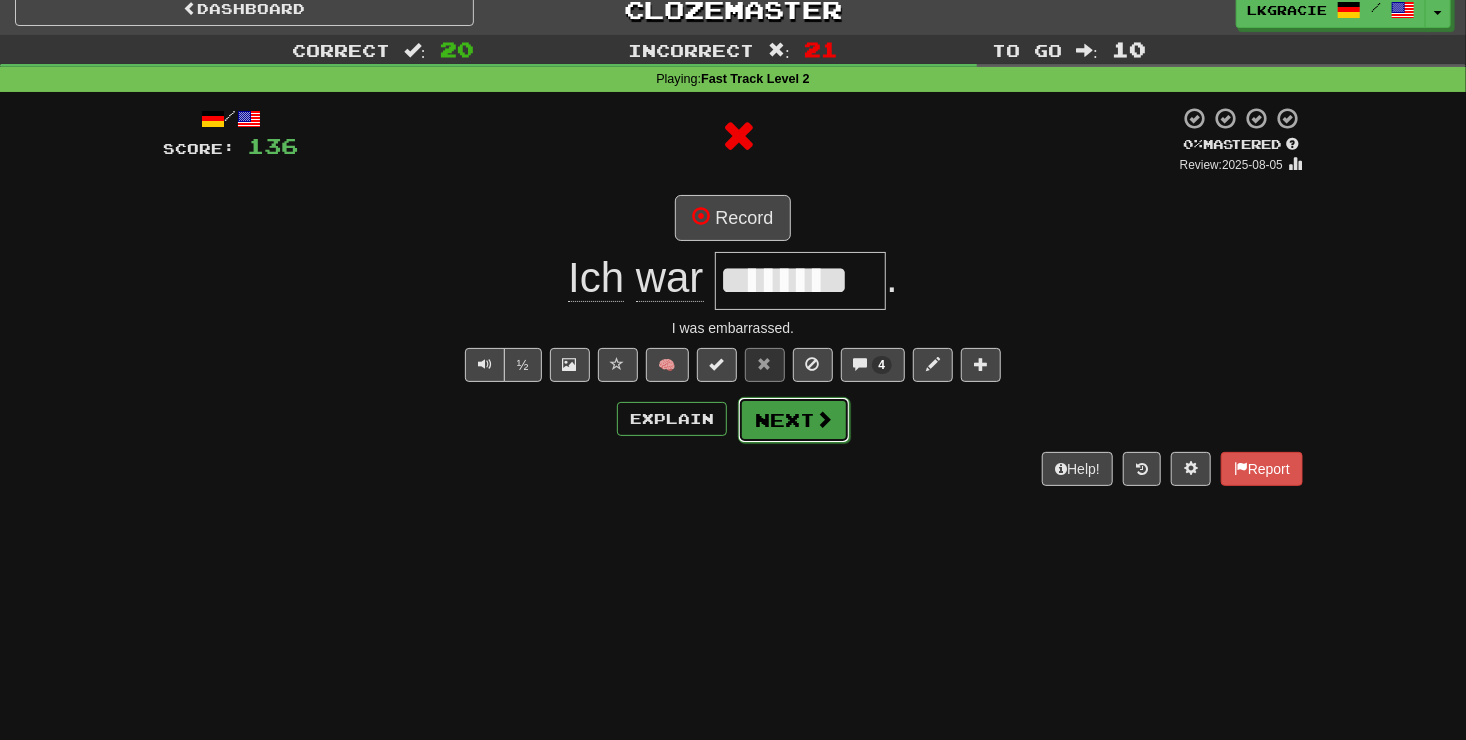 click at bounding box center (824, 419) 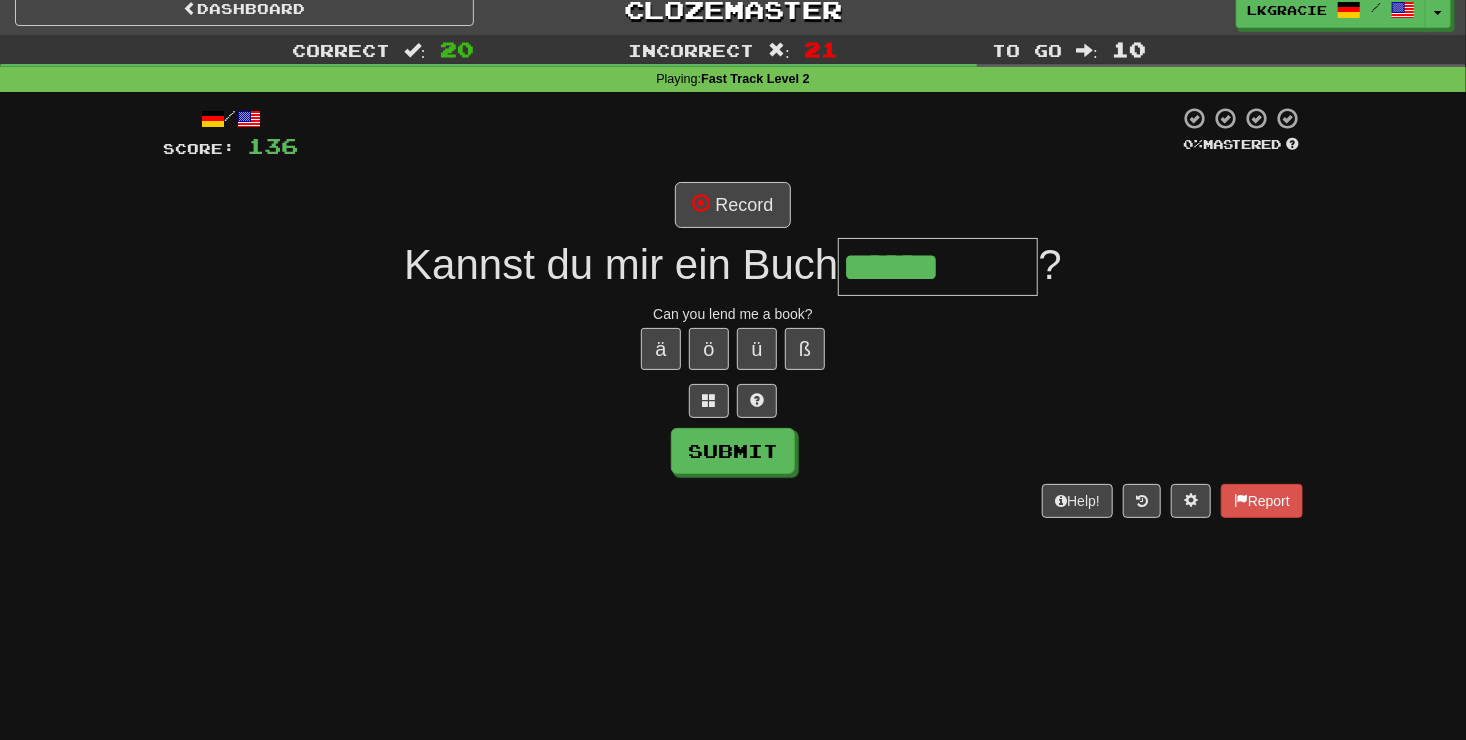 type on "******" 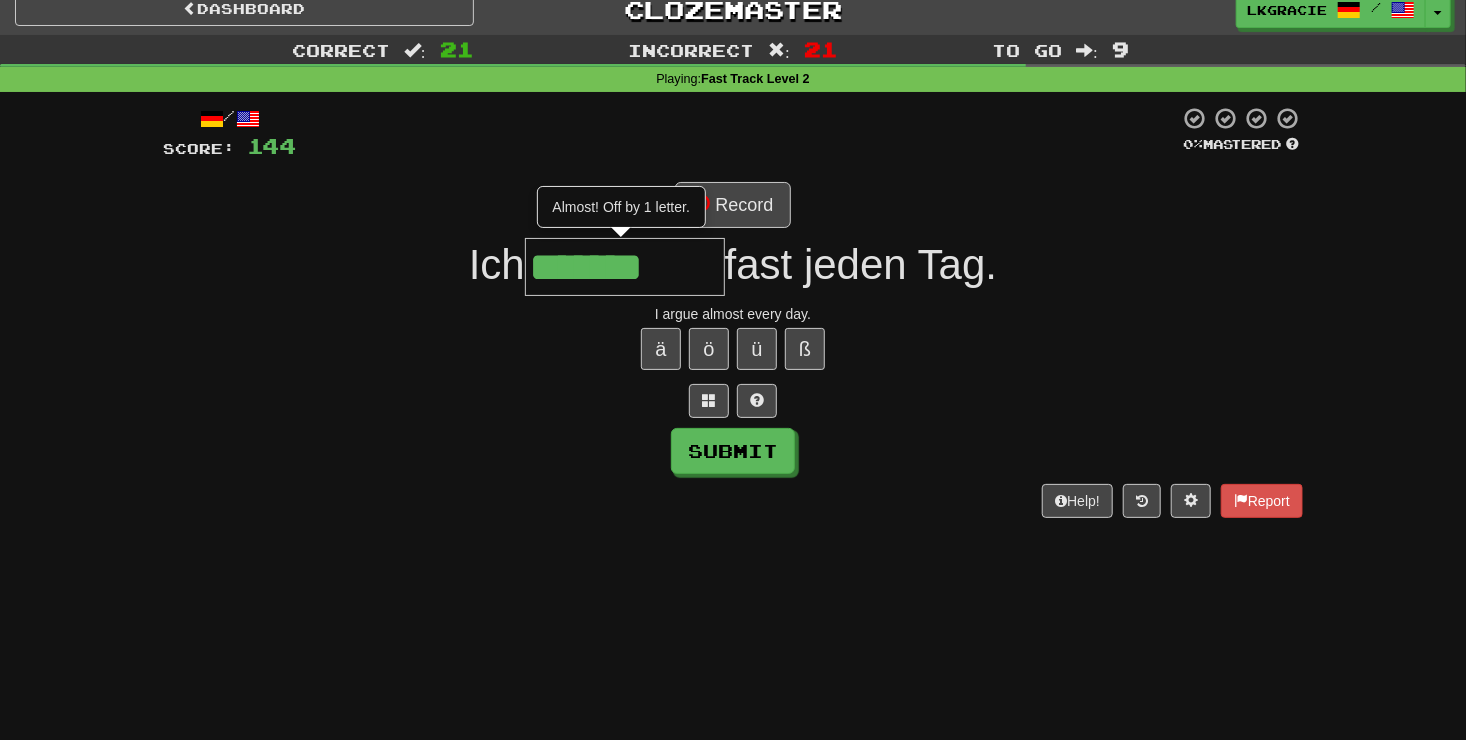 type on "*******" 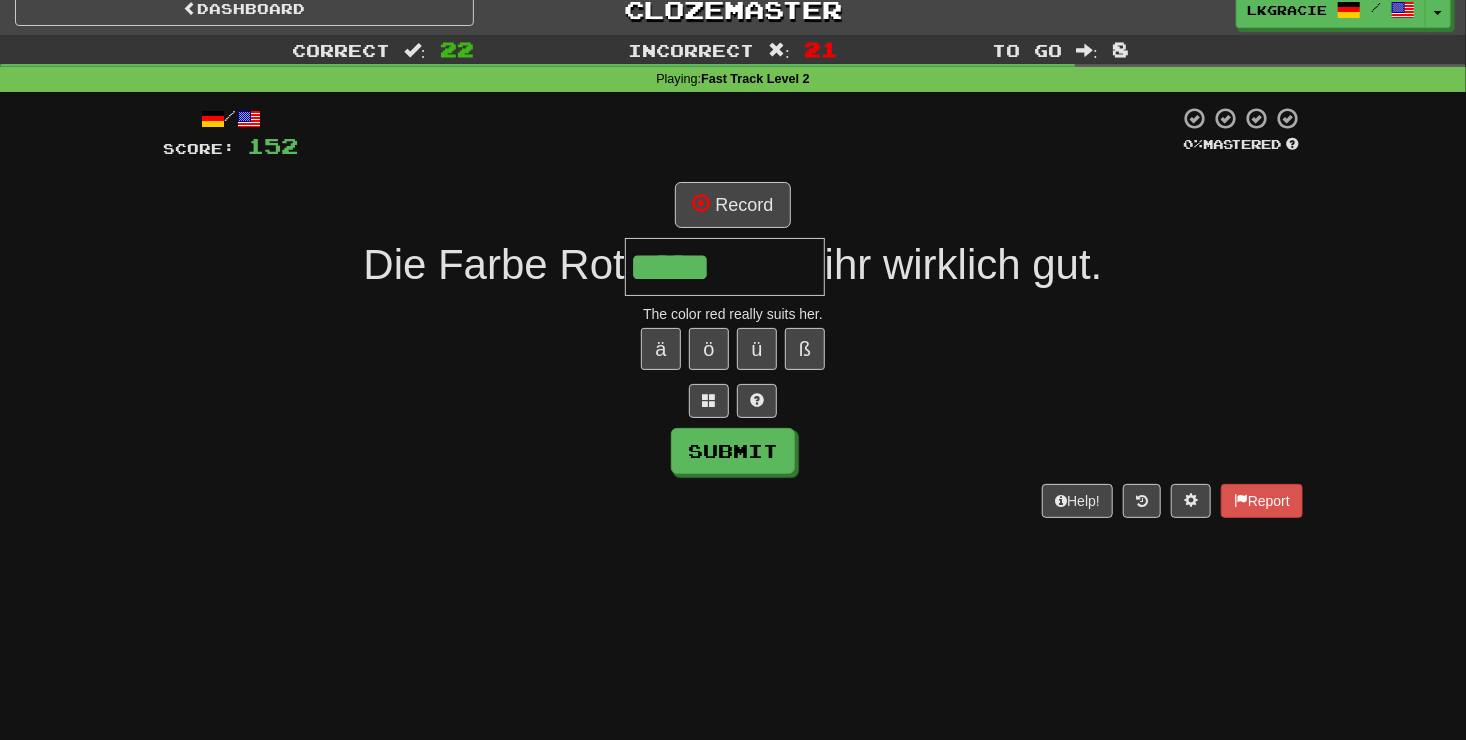 type on "*****" 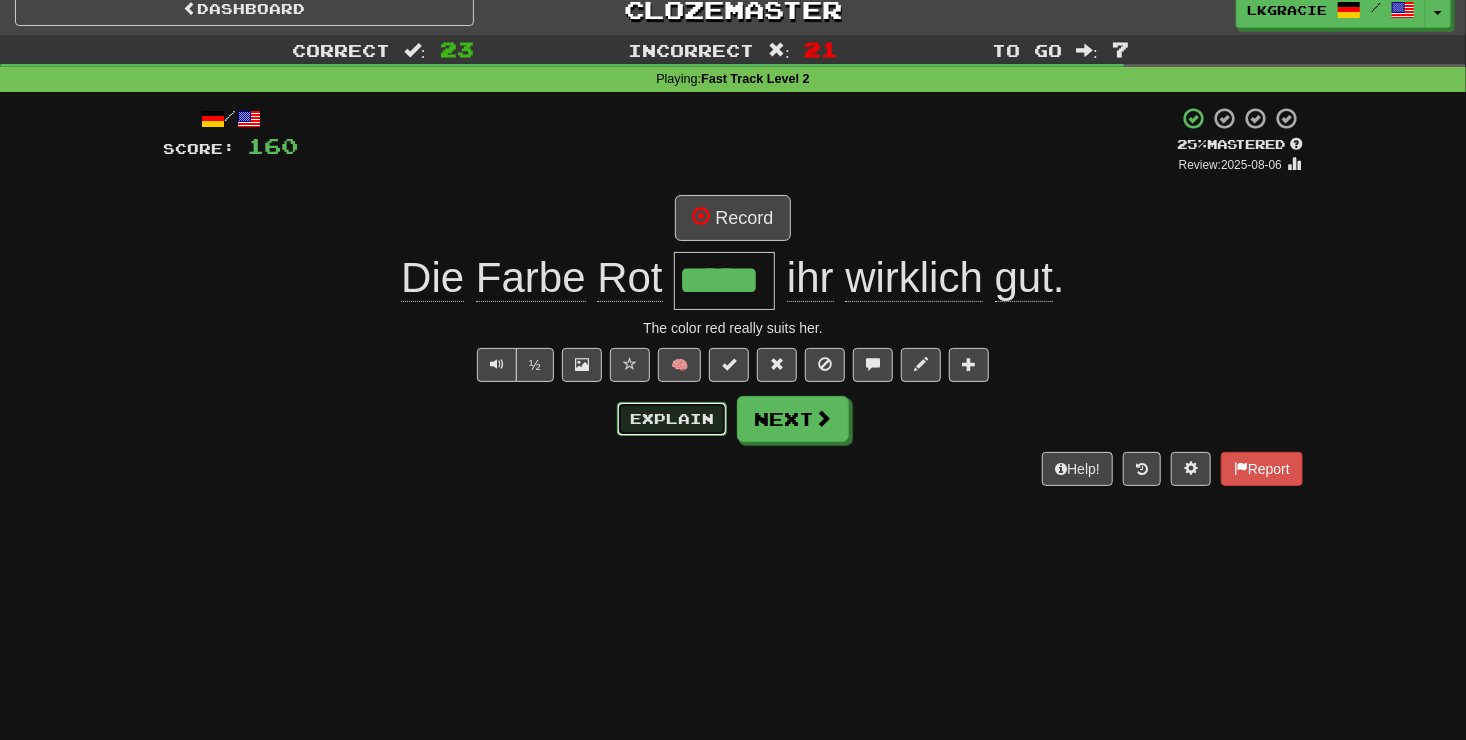 click on "Explain" at bounding box center [672, 419] 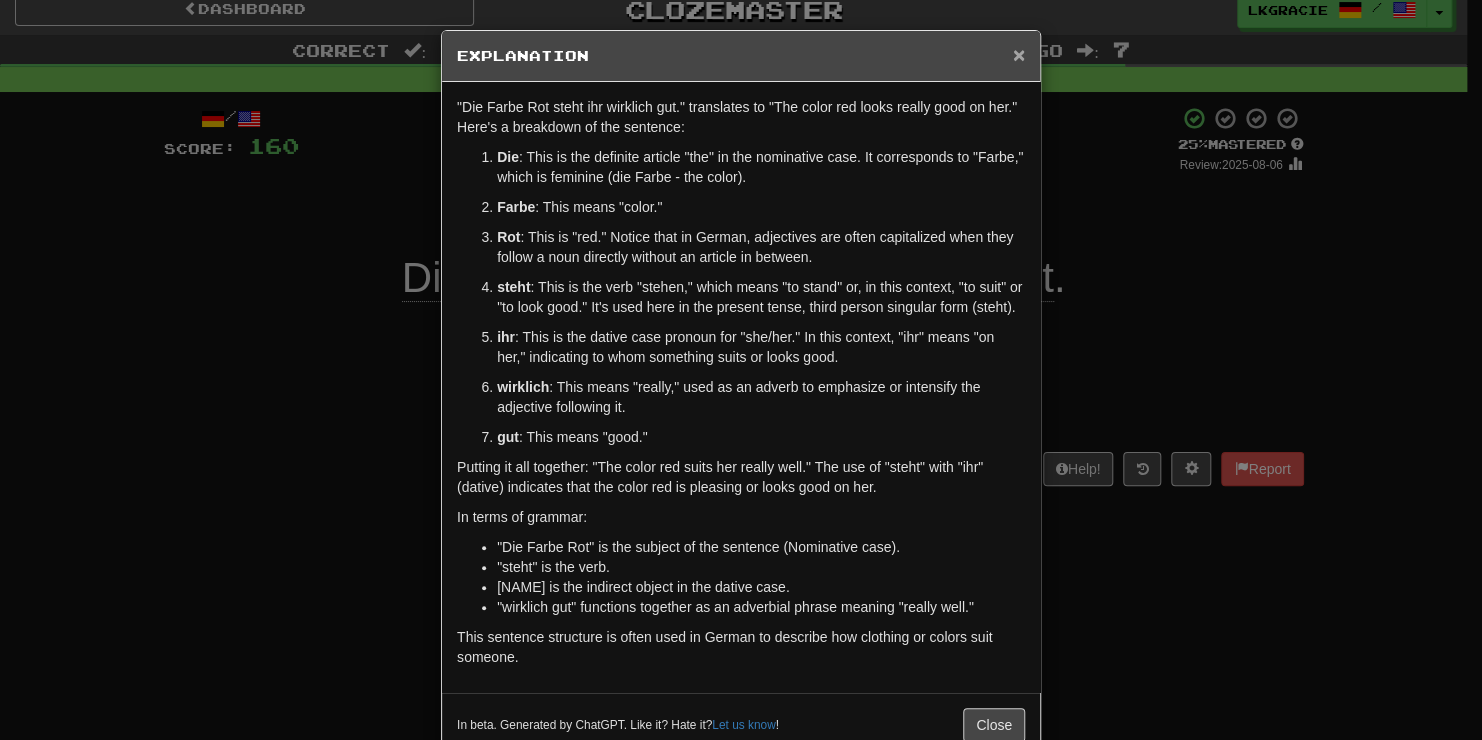 click on "×" at bounding box center (1019, 54) 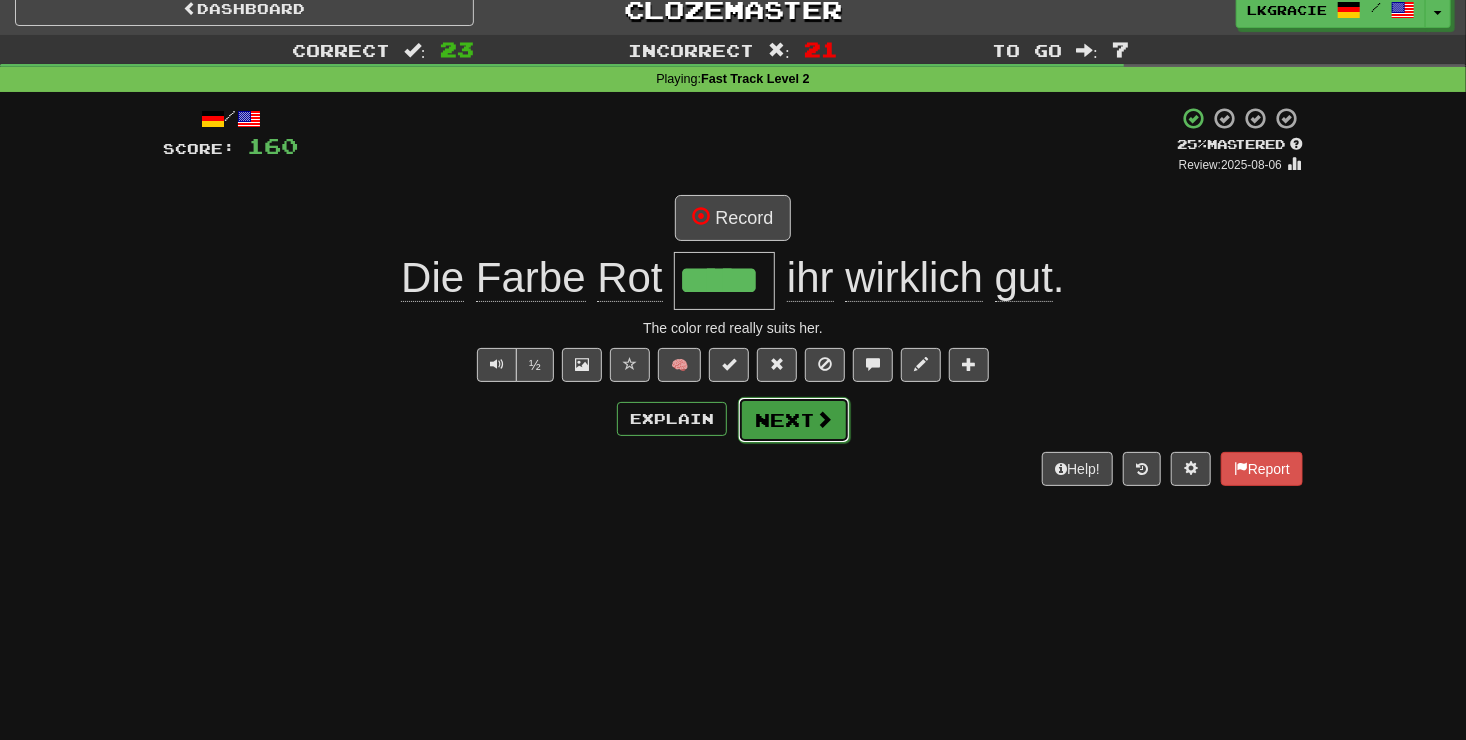 click on "Next" at bounding box center [794, 420] 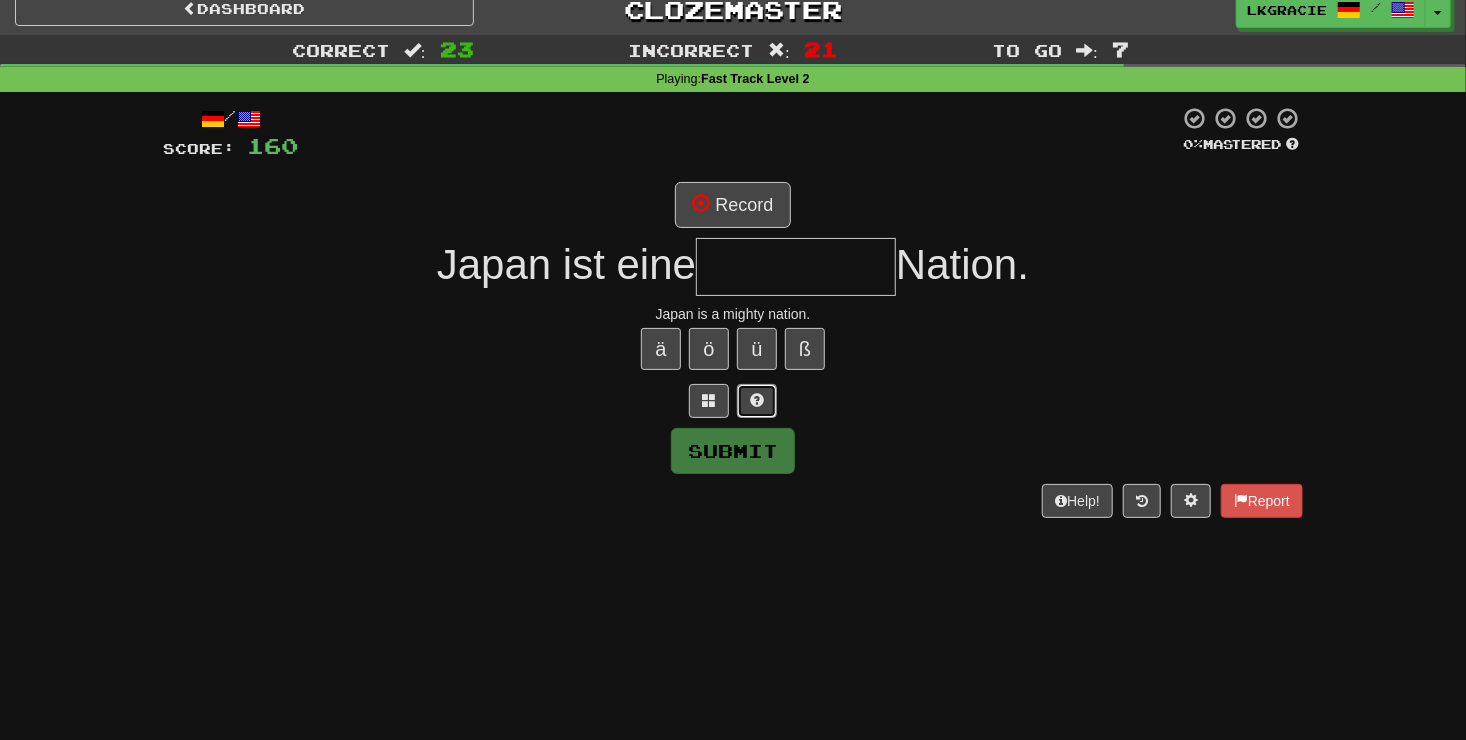 click at bounding box center [757, 400] 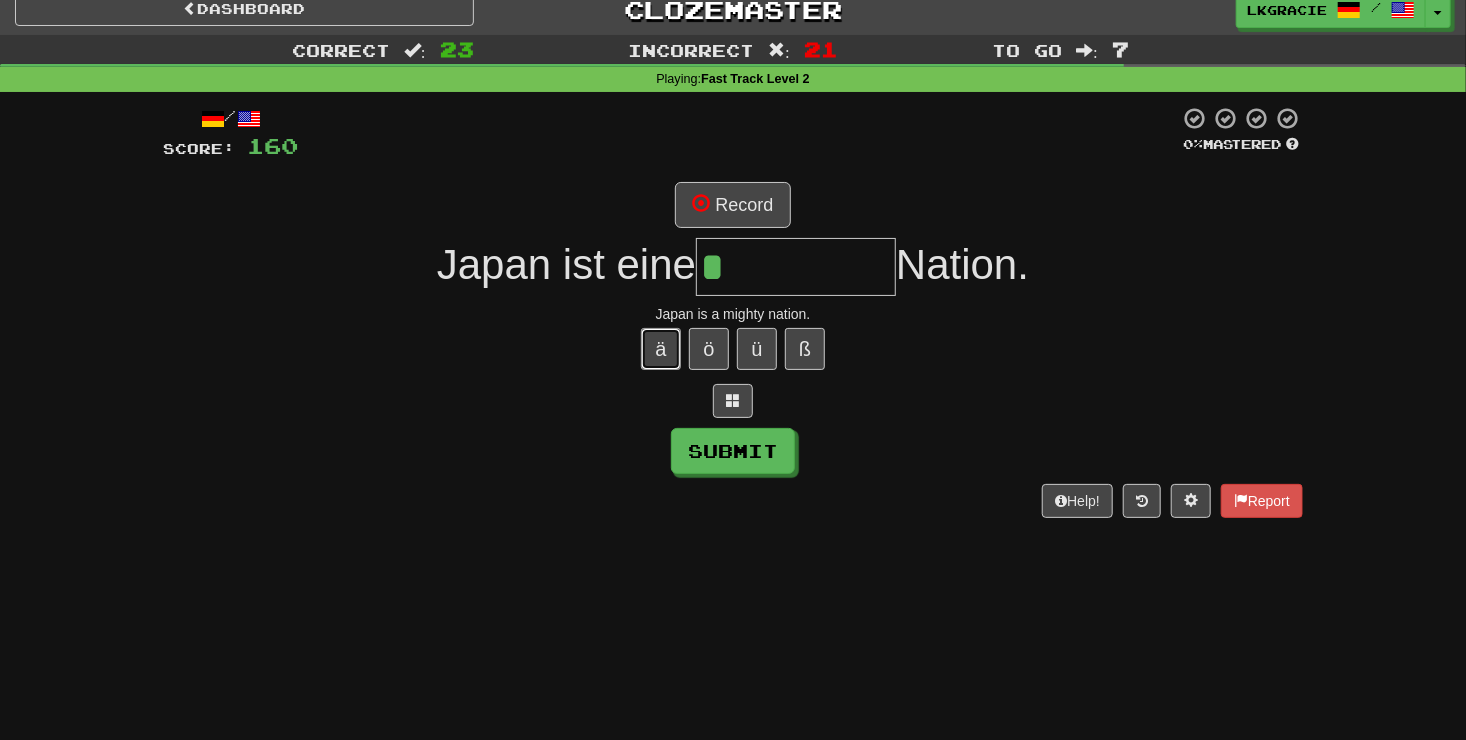 click on "ä" at bounding box center (661, 349) 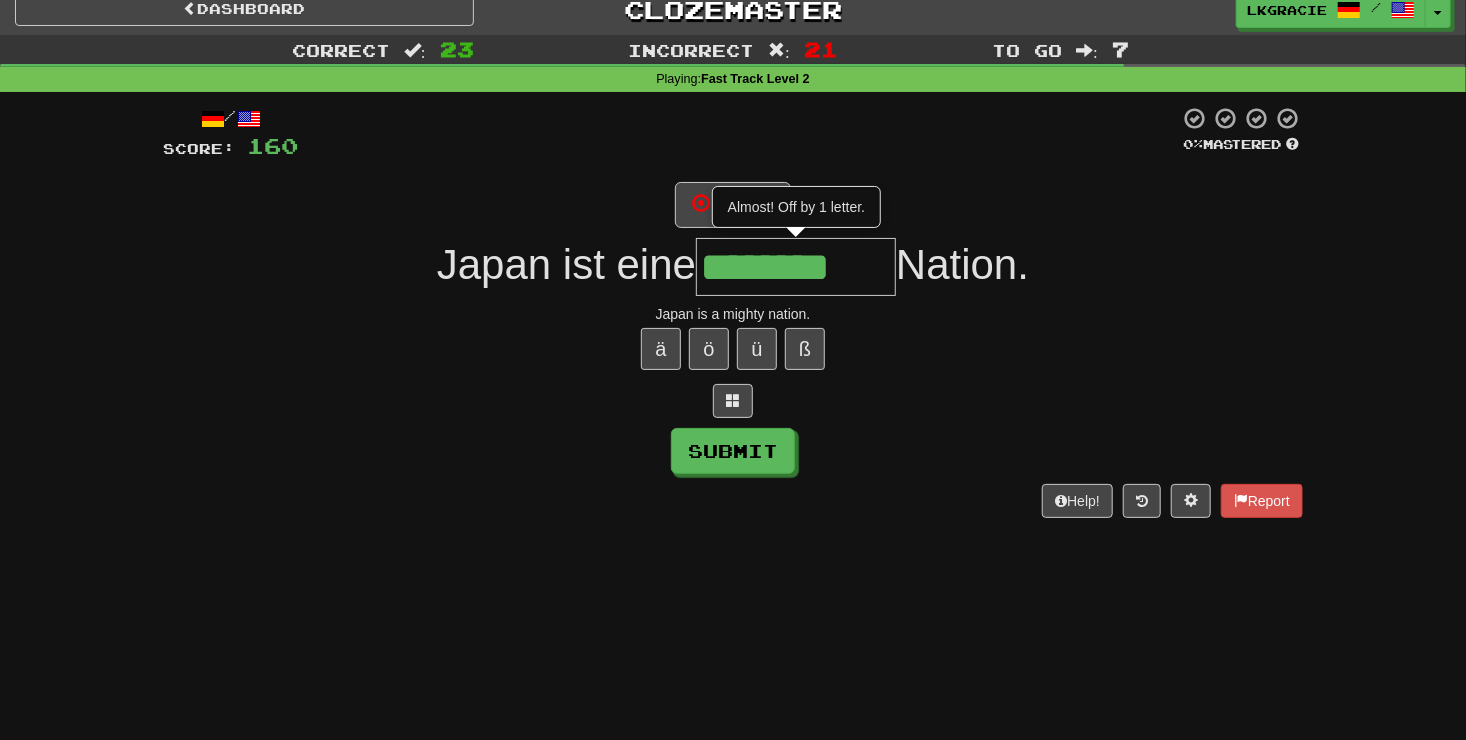 type on "********" 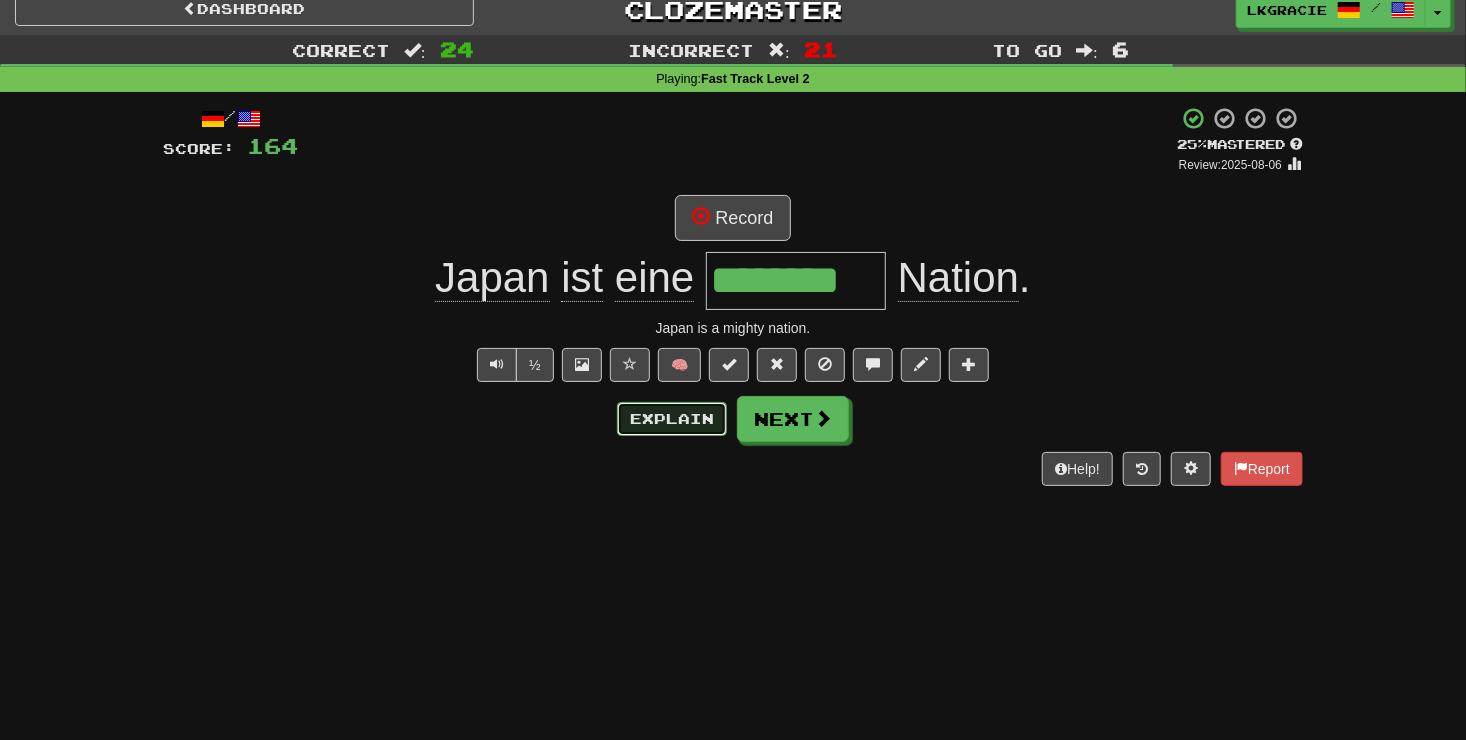 click on "Explain" at bounding box center [672, 419] 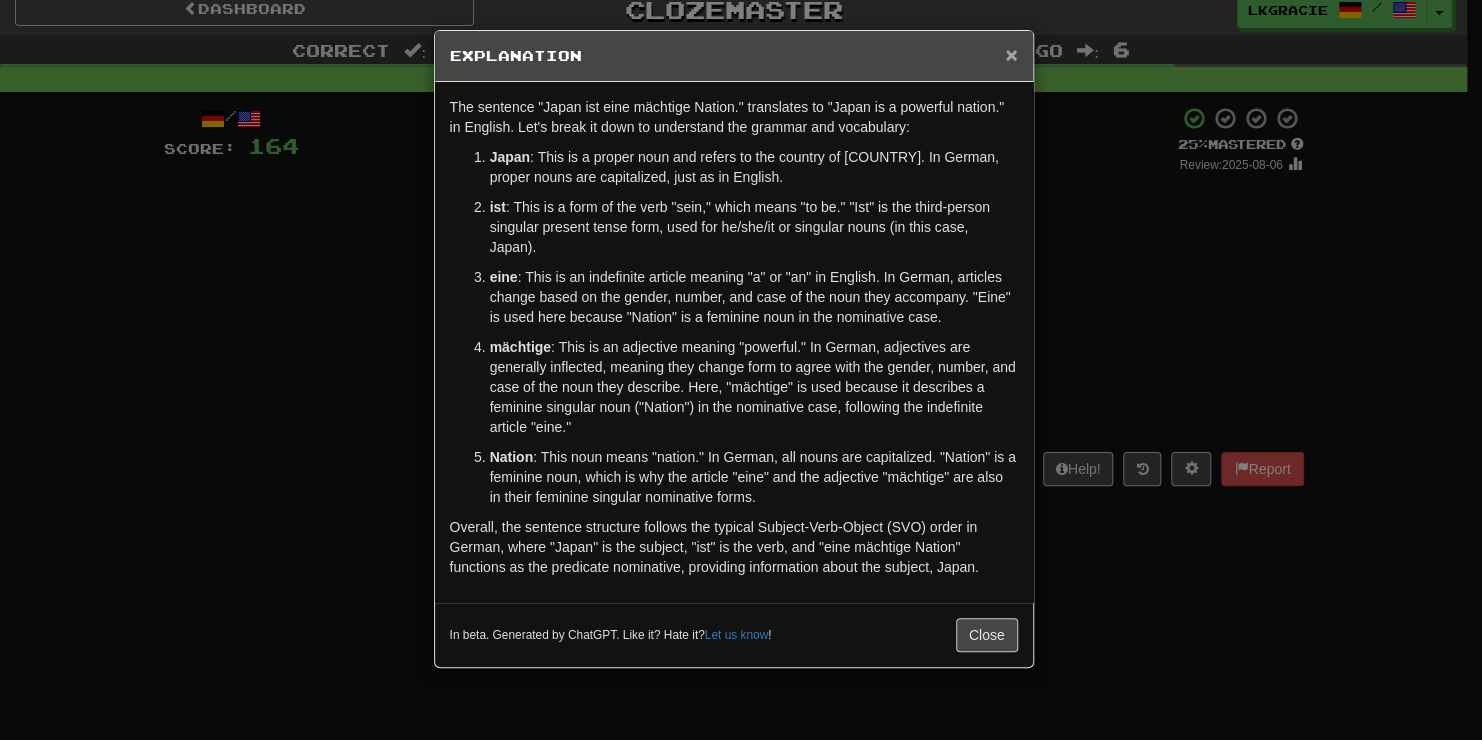click on "×" at bounding box center [1011, 54] 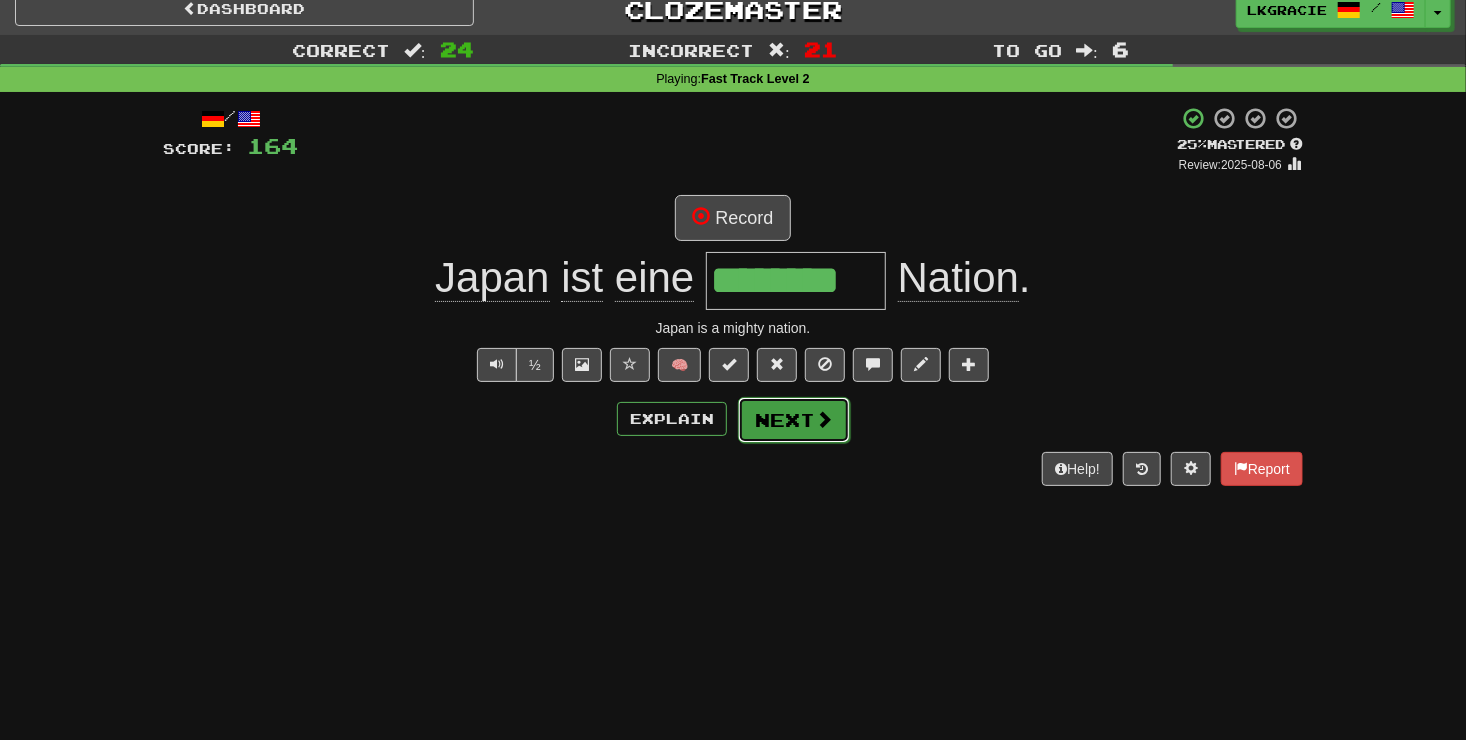 click on "Next" at bounding box center (794, 420) 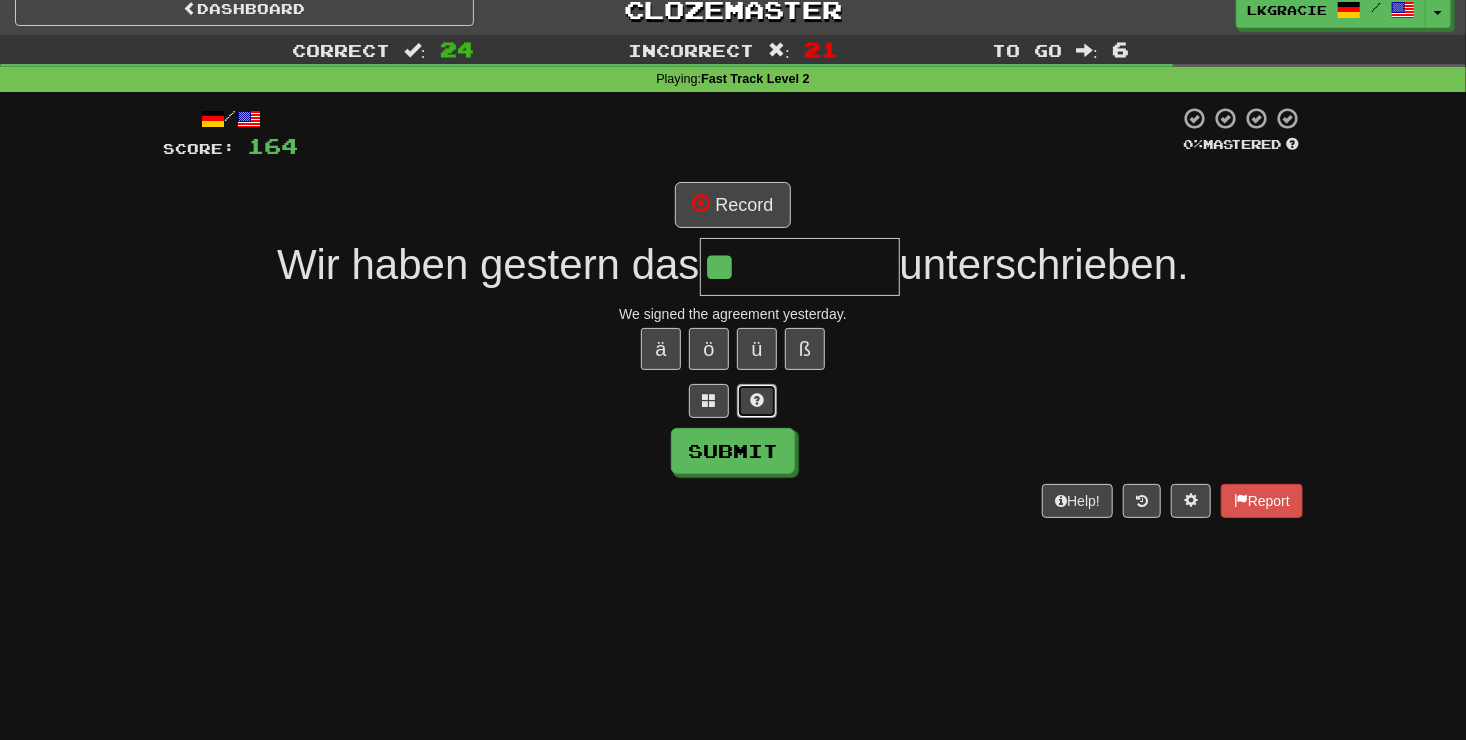click at bounding box center [757, 400] 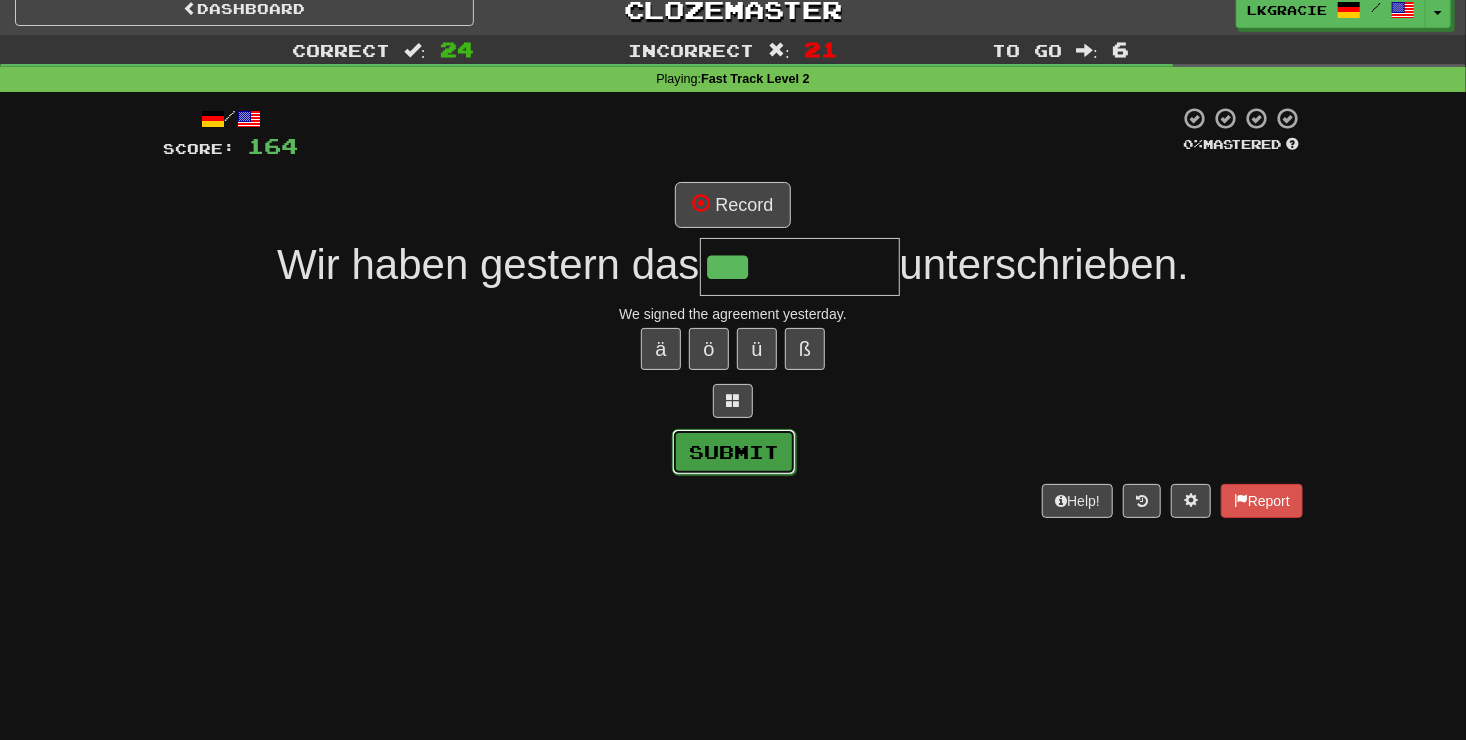 click on "Submit" at bounding box center [734, 452] 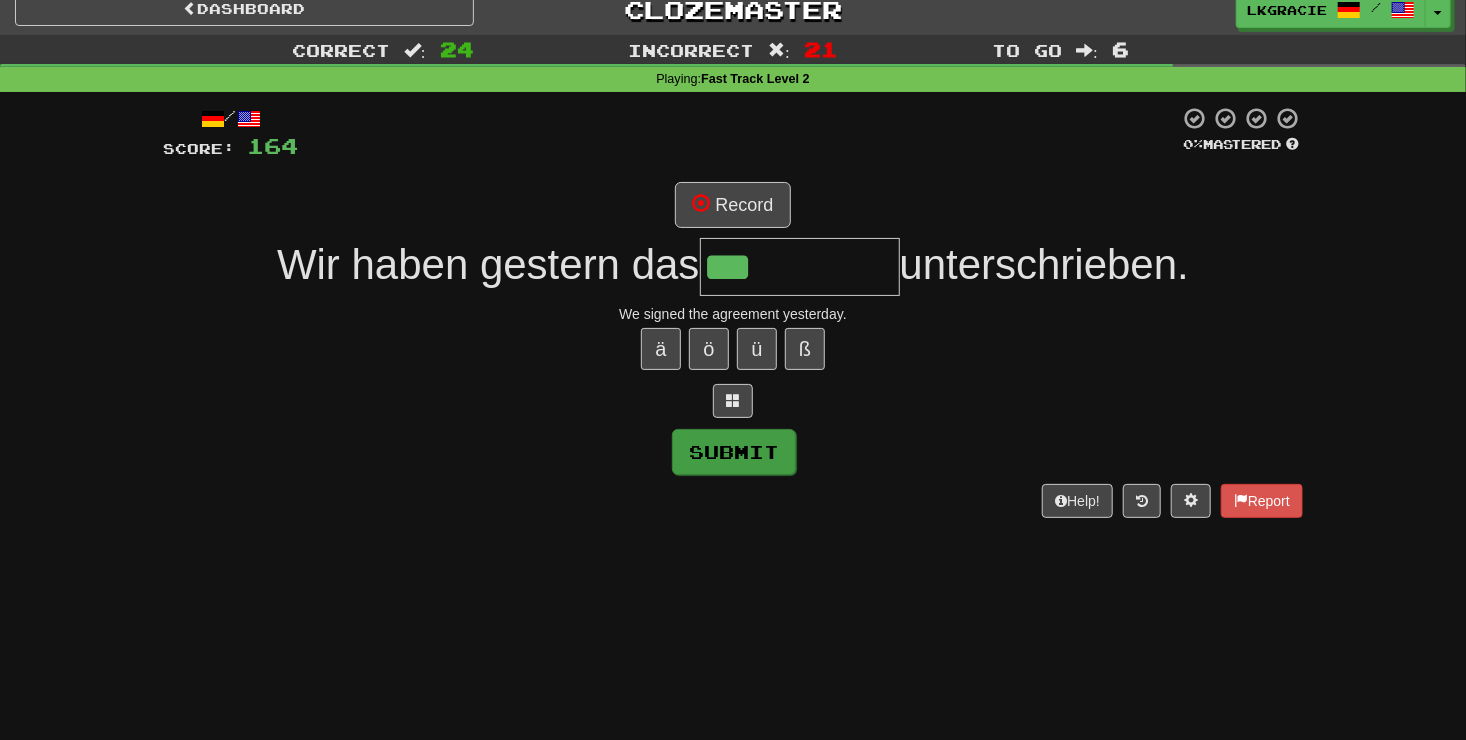 type on "********" 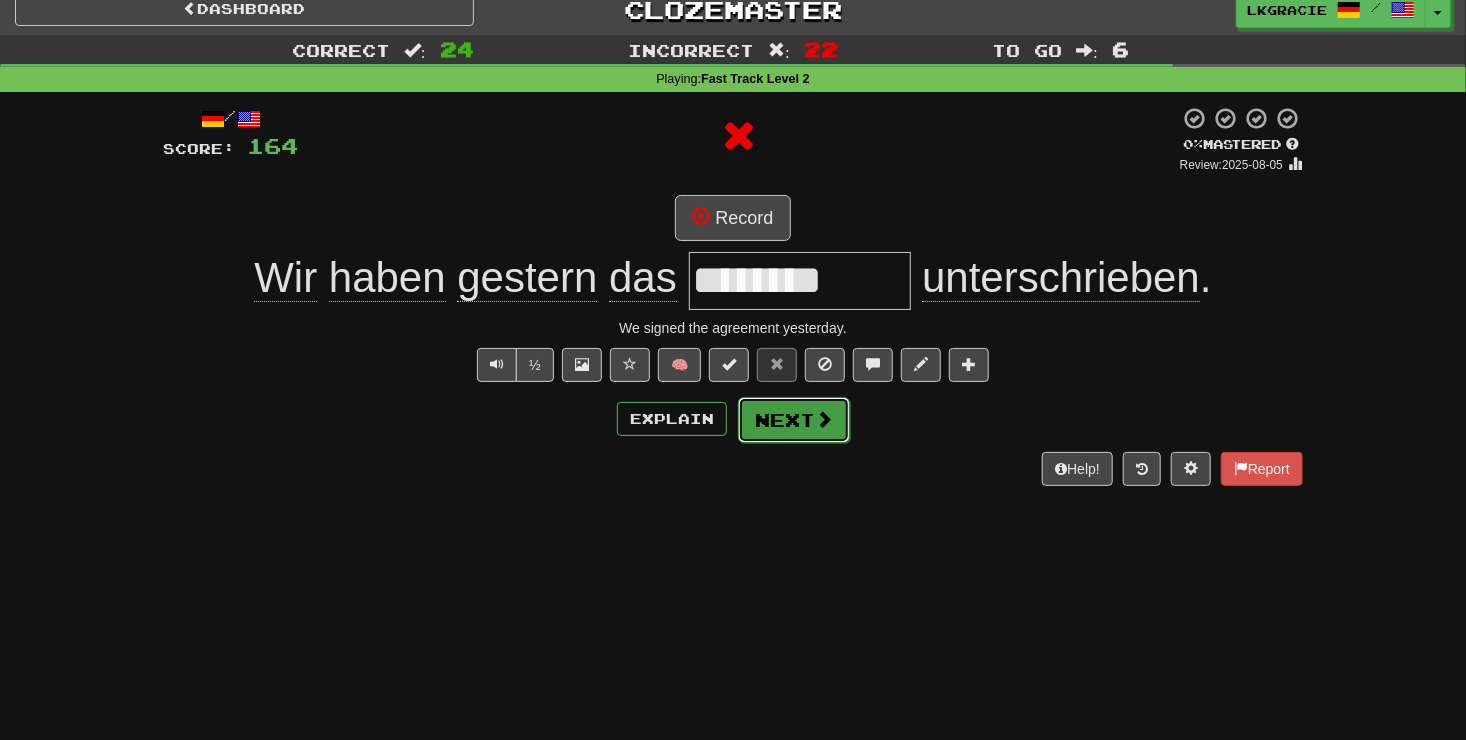 click at bounding box center (824, 419) 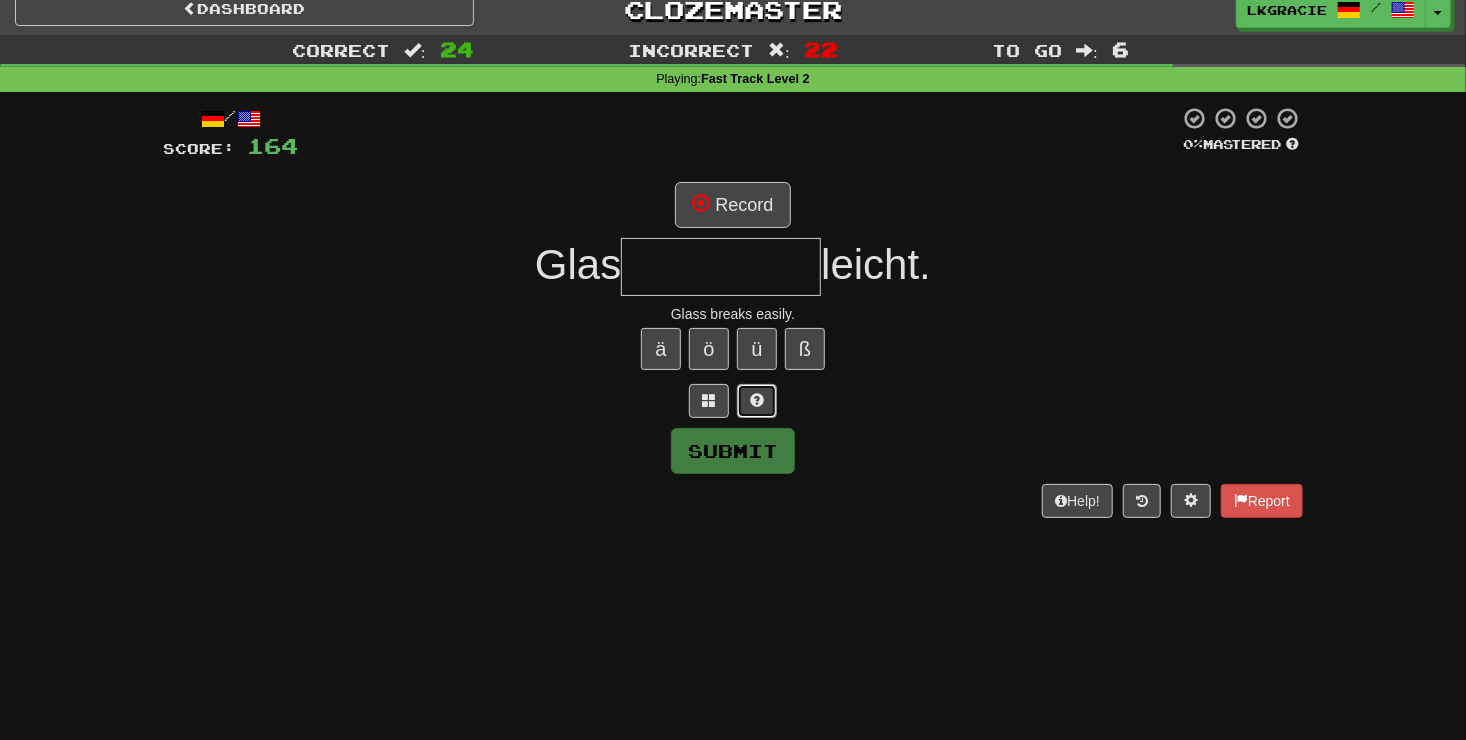 click at bounding box center [757, 400] 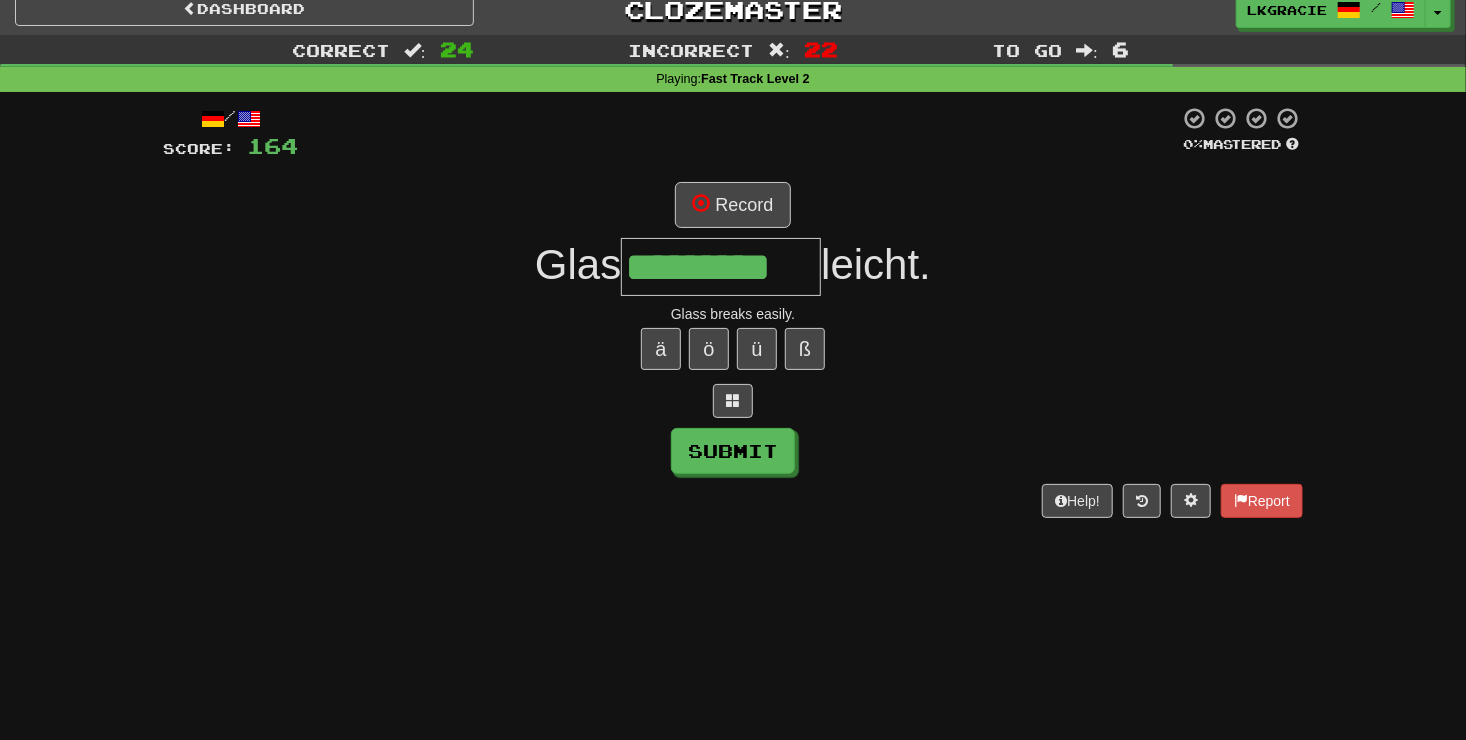 type on "*********" 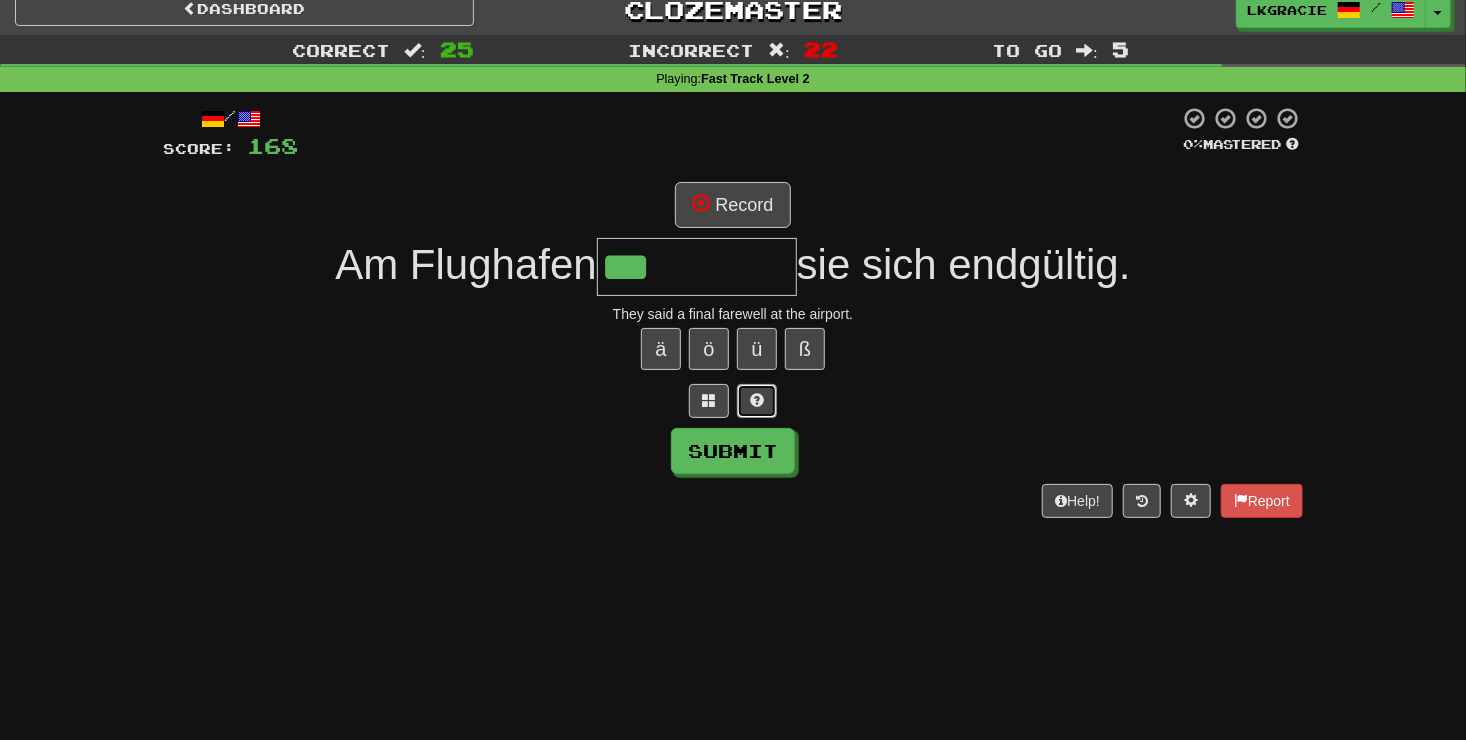 click at bounding box center [757, 400] 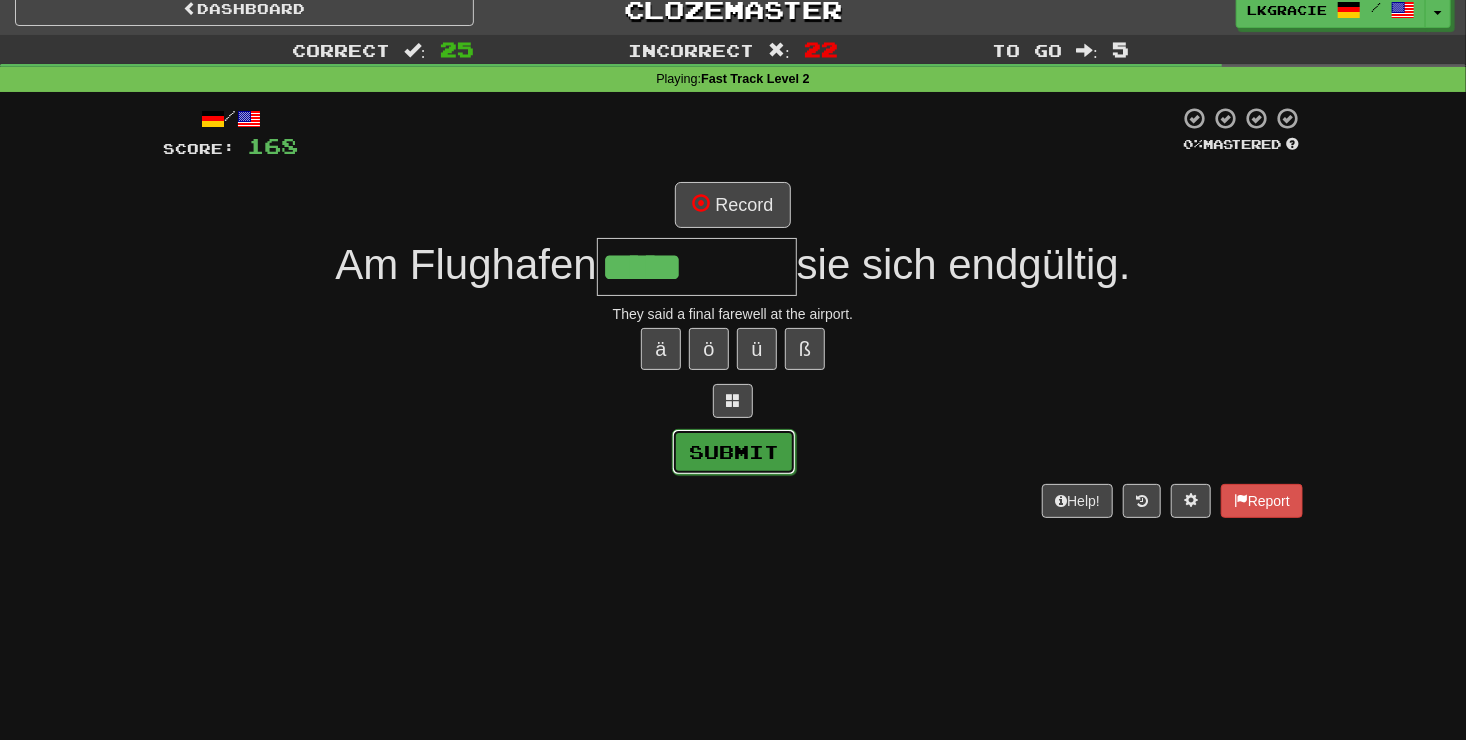 click on "Submit" at bounding box center (734, 452) 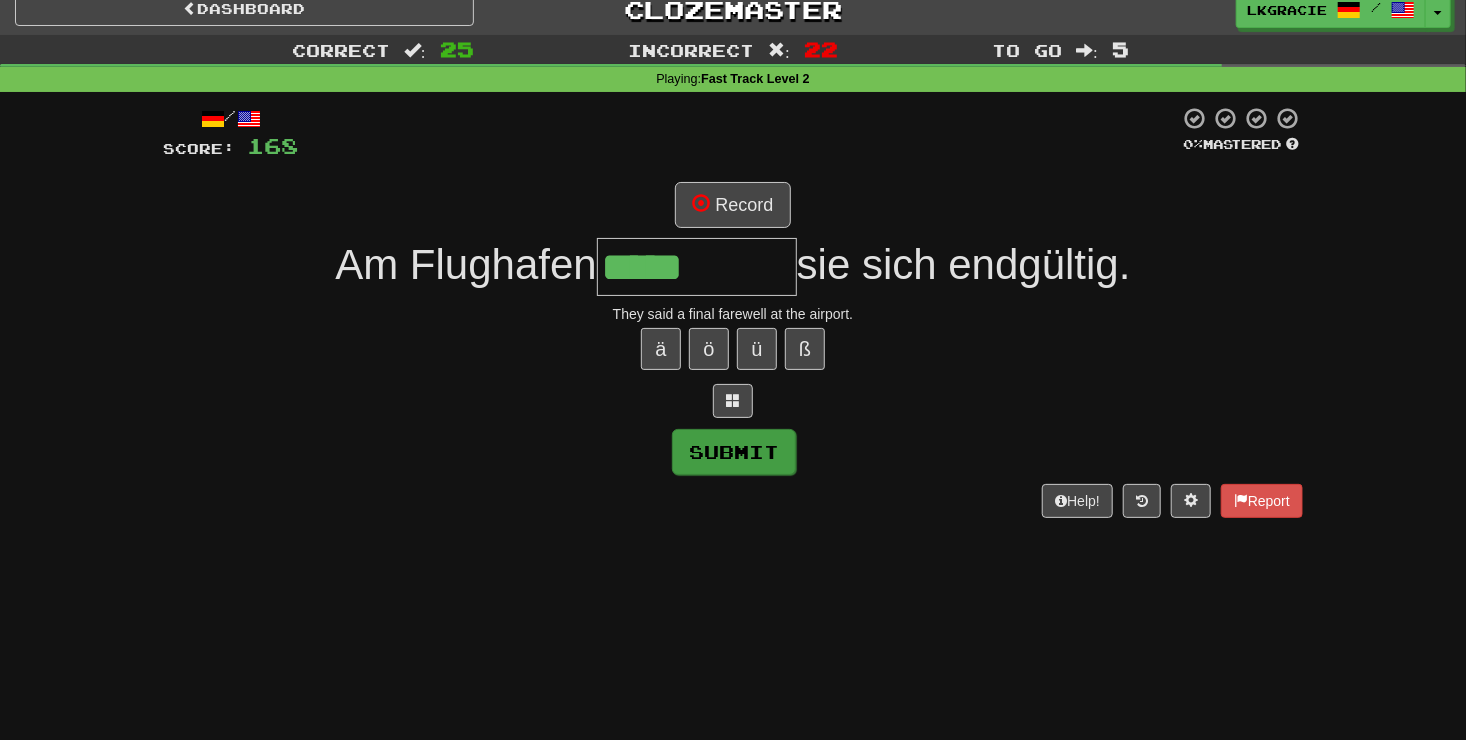 type on "**********" 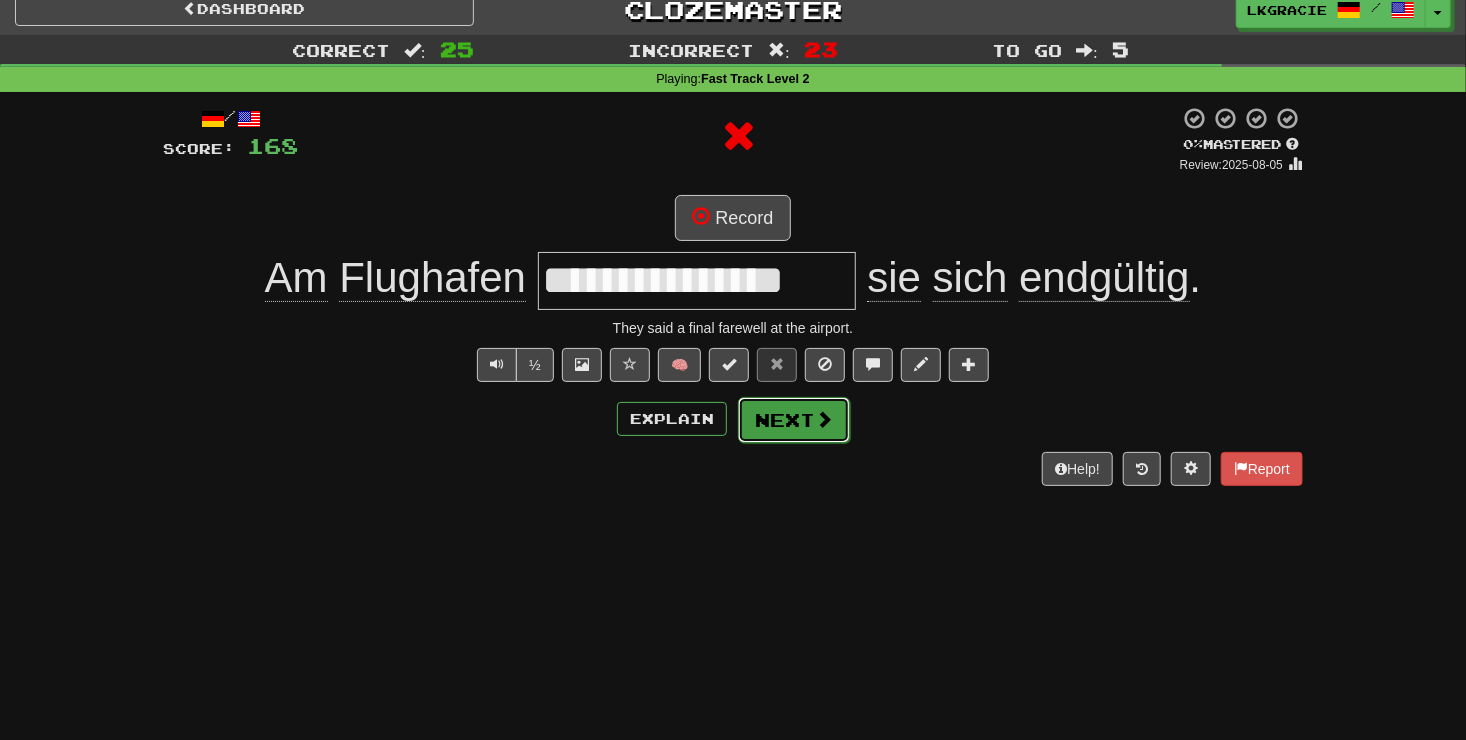 click on "Next" at bounding box center [794, 420] 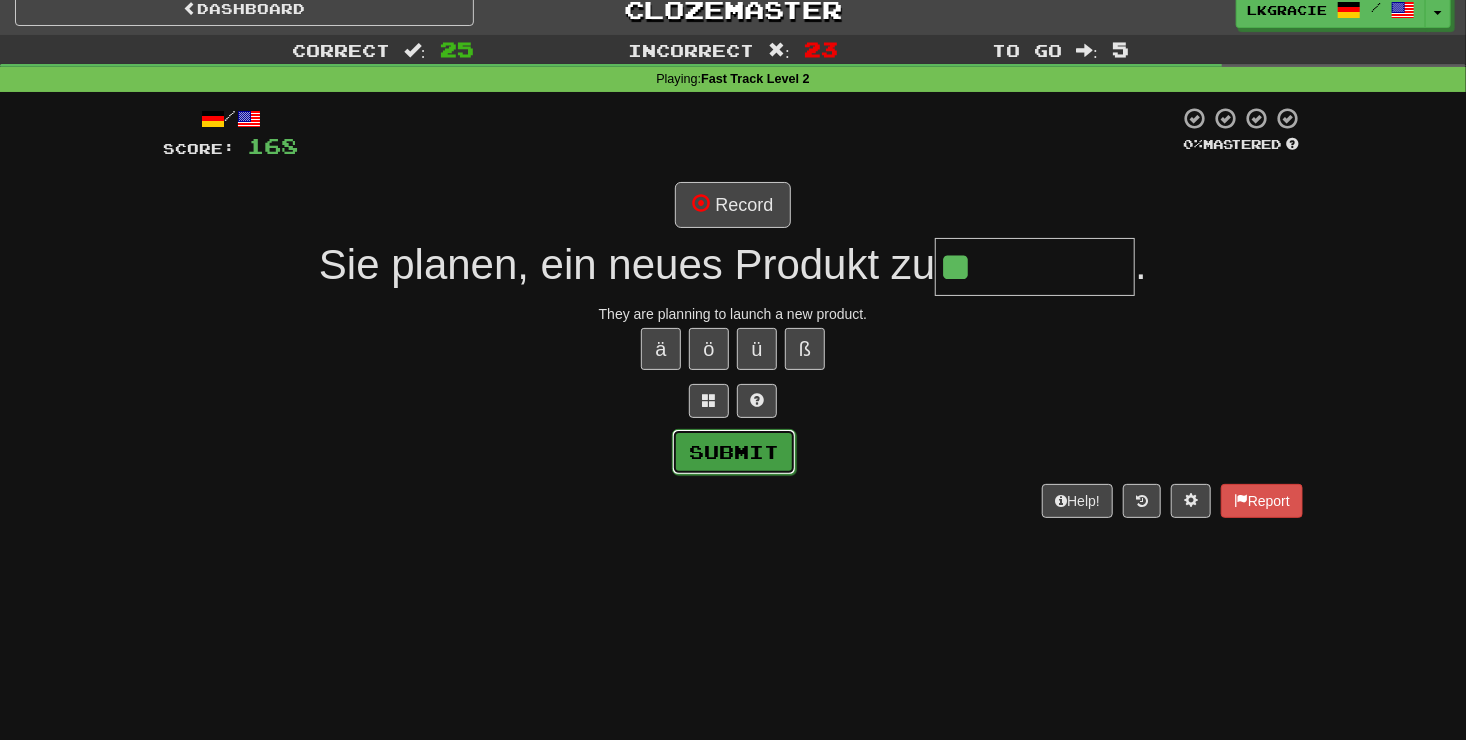 click on "Submit" at bounding box center (734, 452) 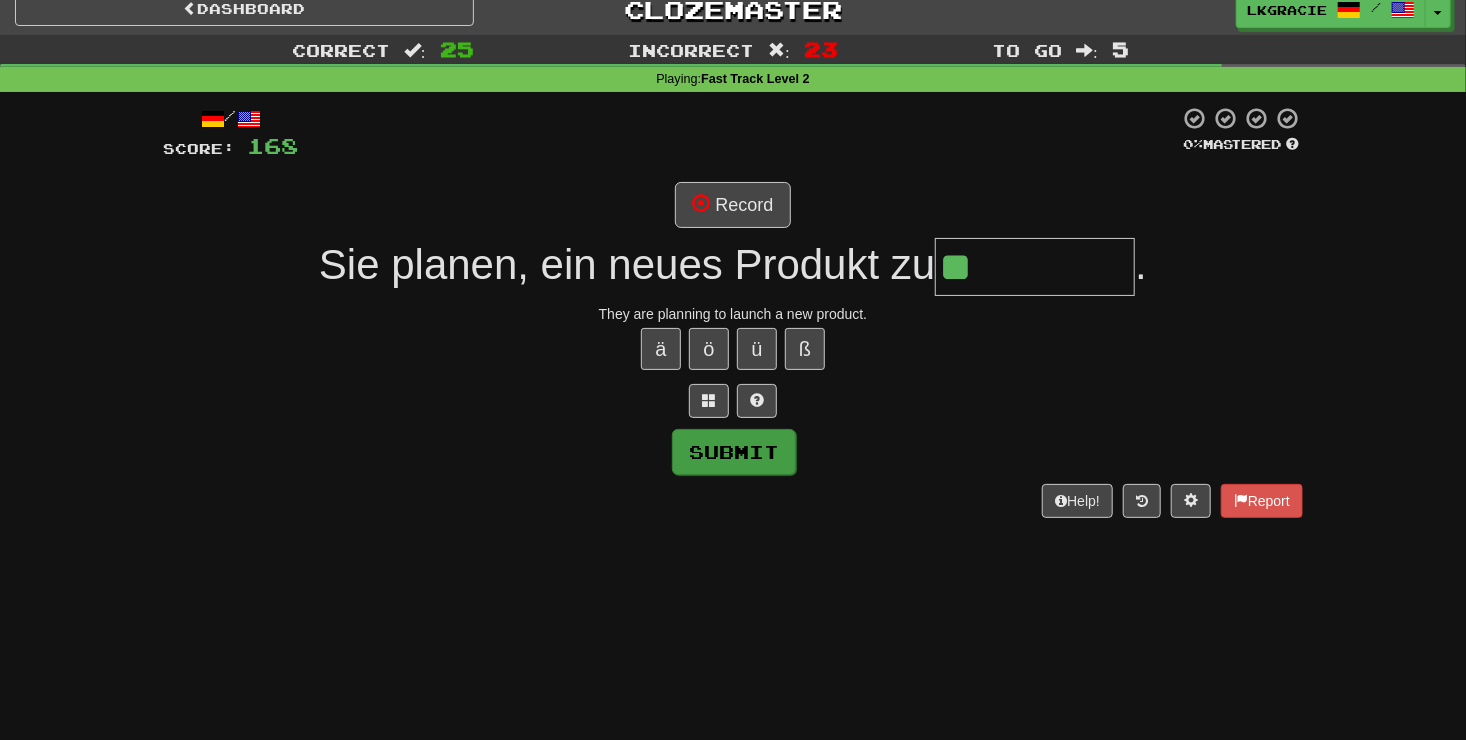 type on "*********" 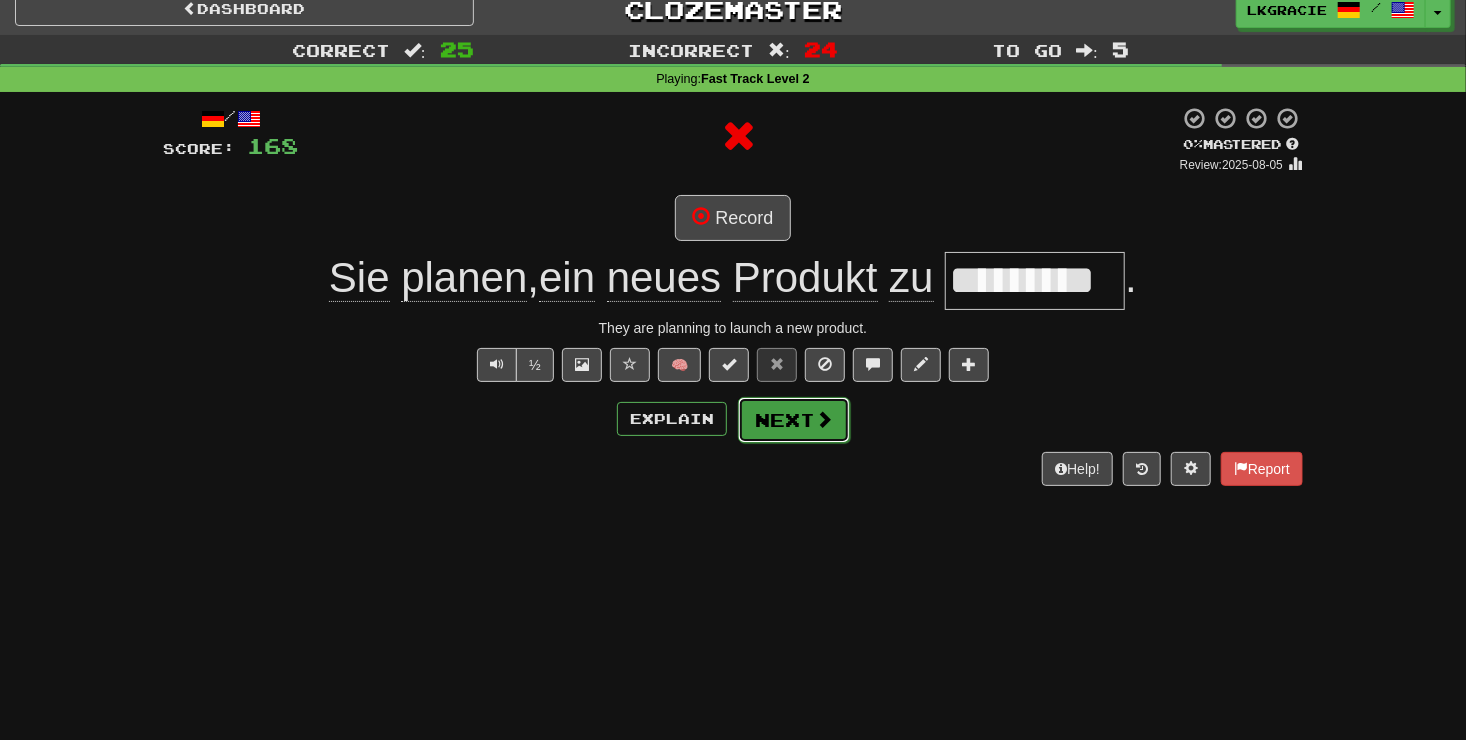 click on "Next" at bounding box center (794, 420) 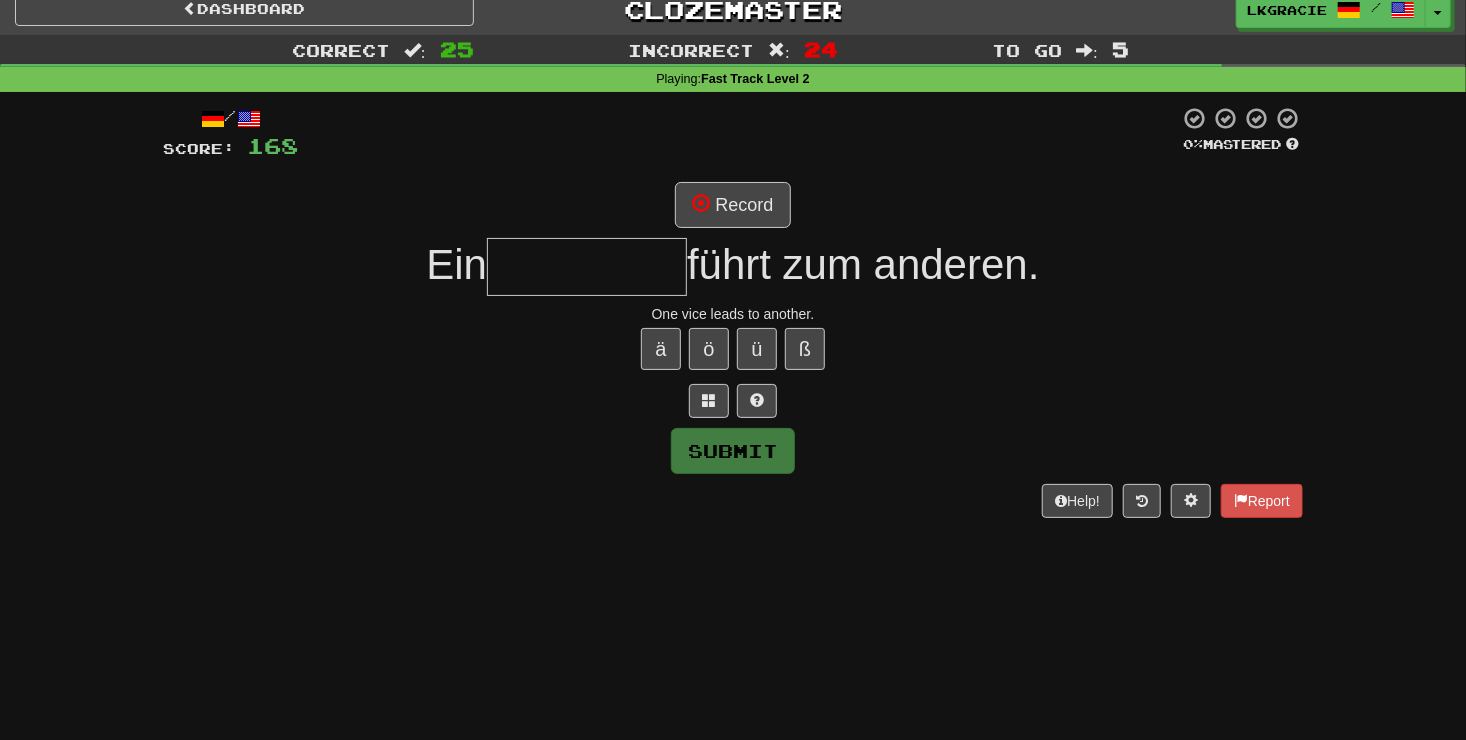 type on "*" 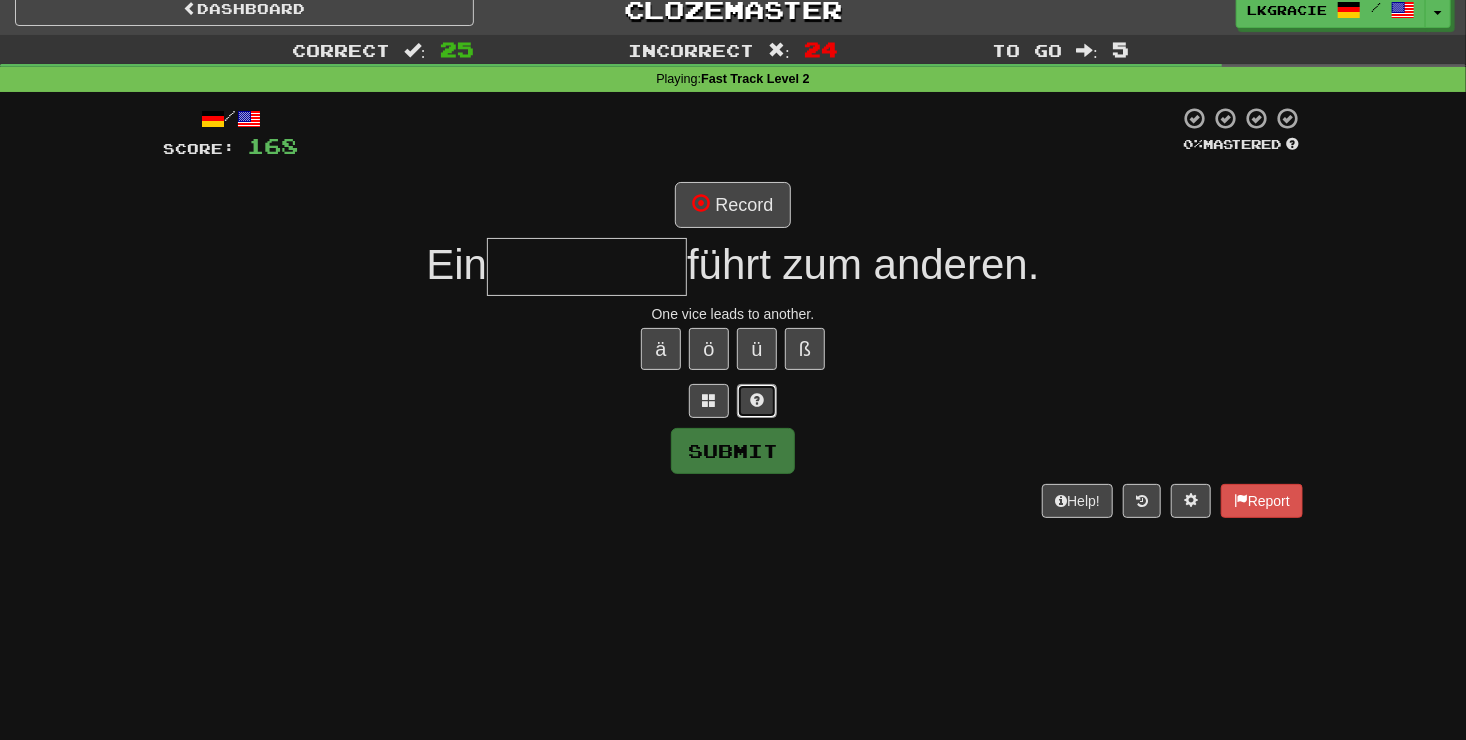 click at bounding box center (757, 401) 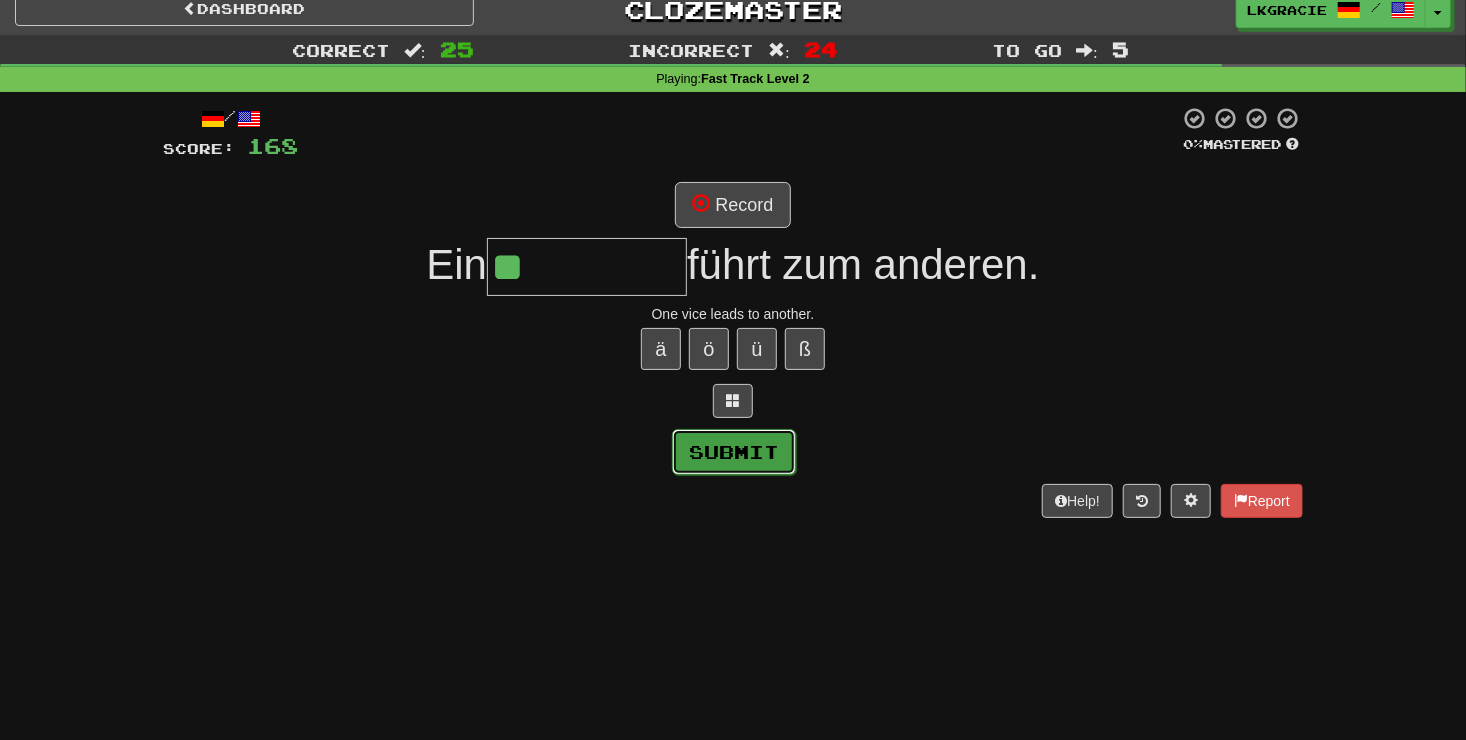 click on "Submit" at bounding box center (734, 452) 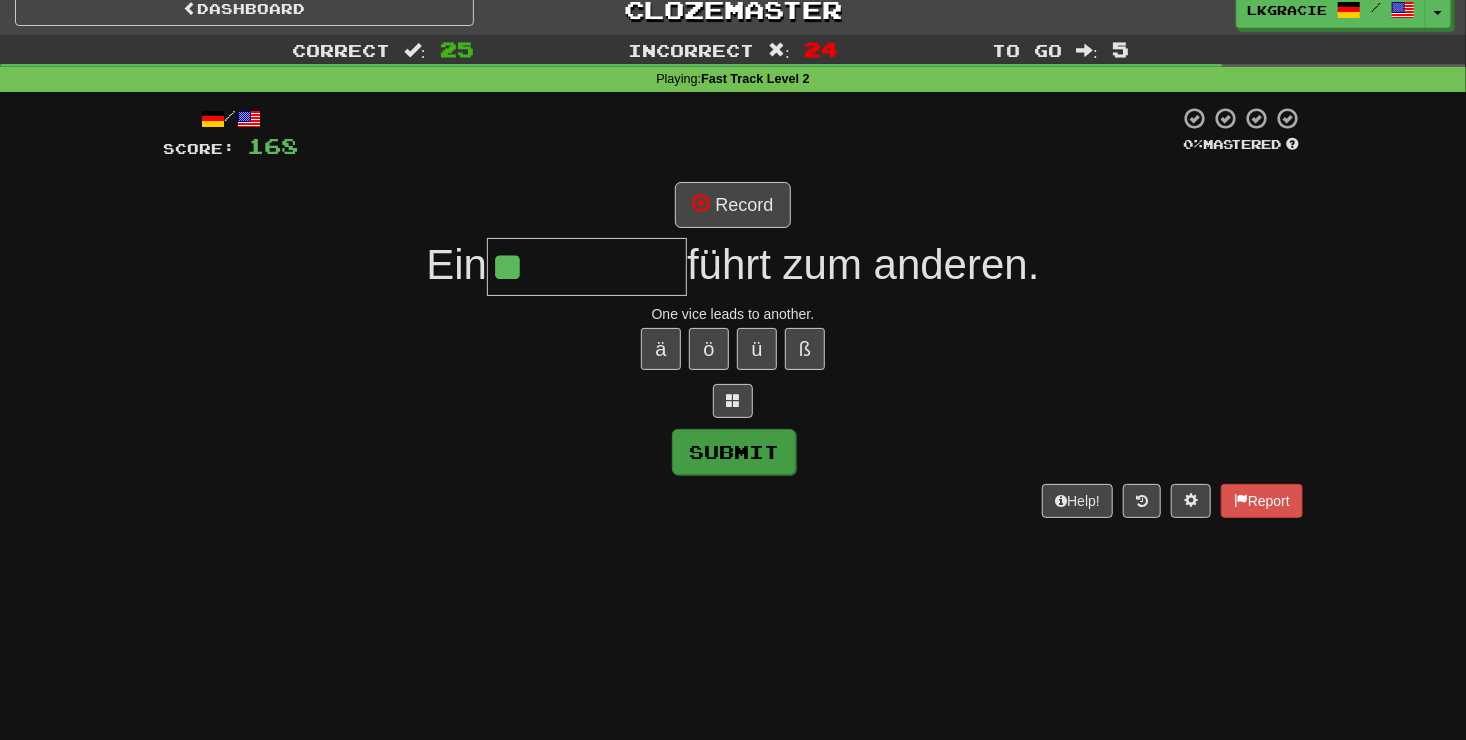 type on "******" 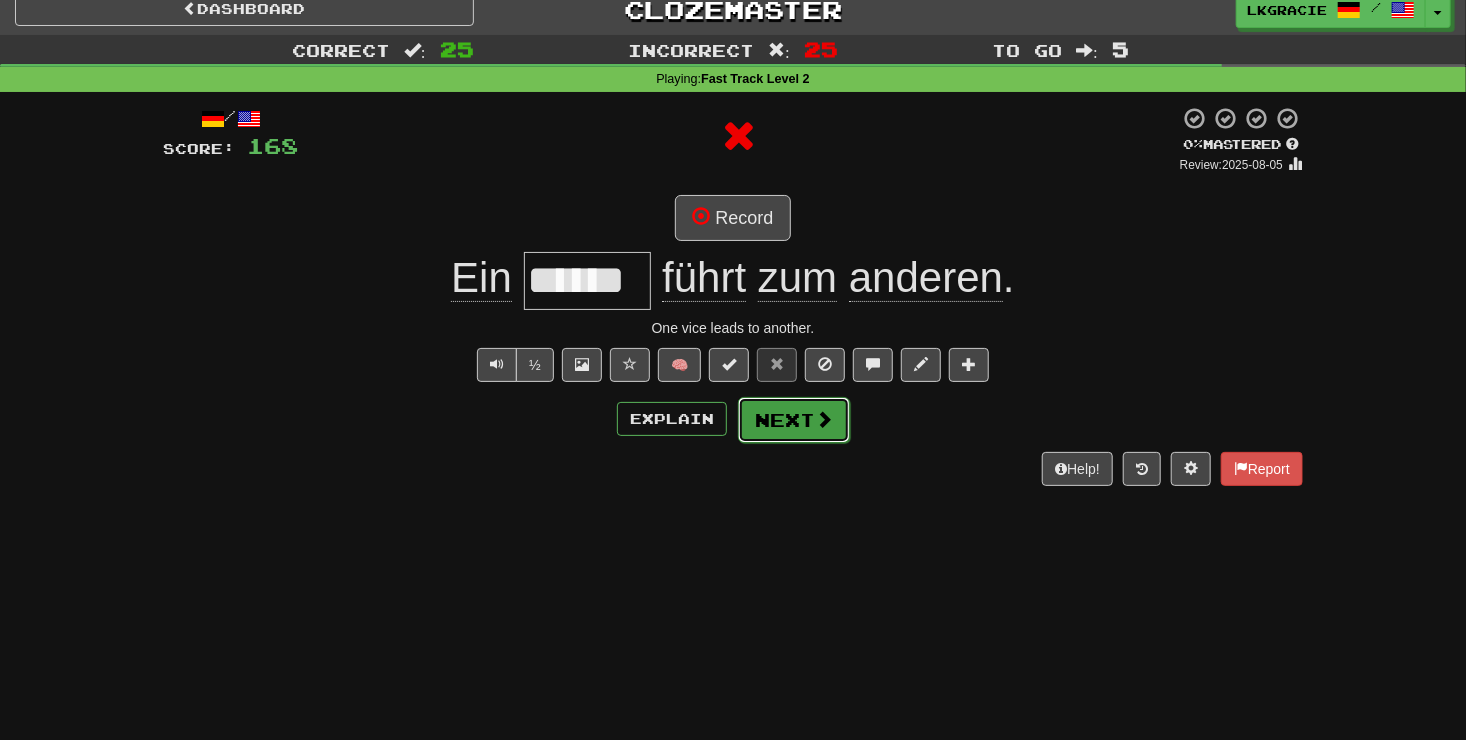 click on "Next" at bounding box center (794, 420) 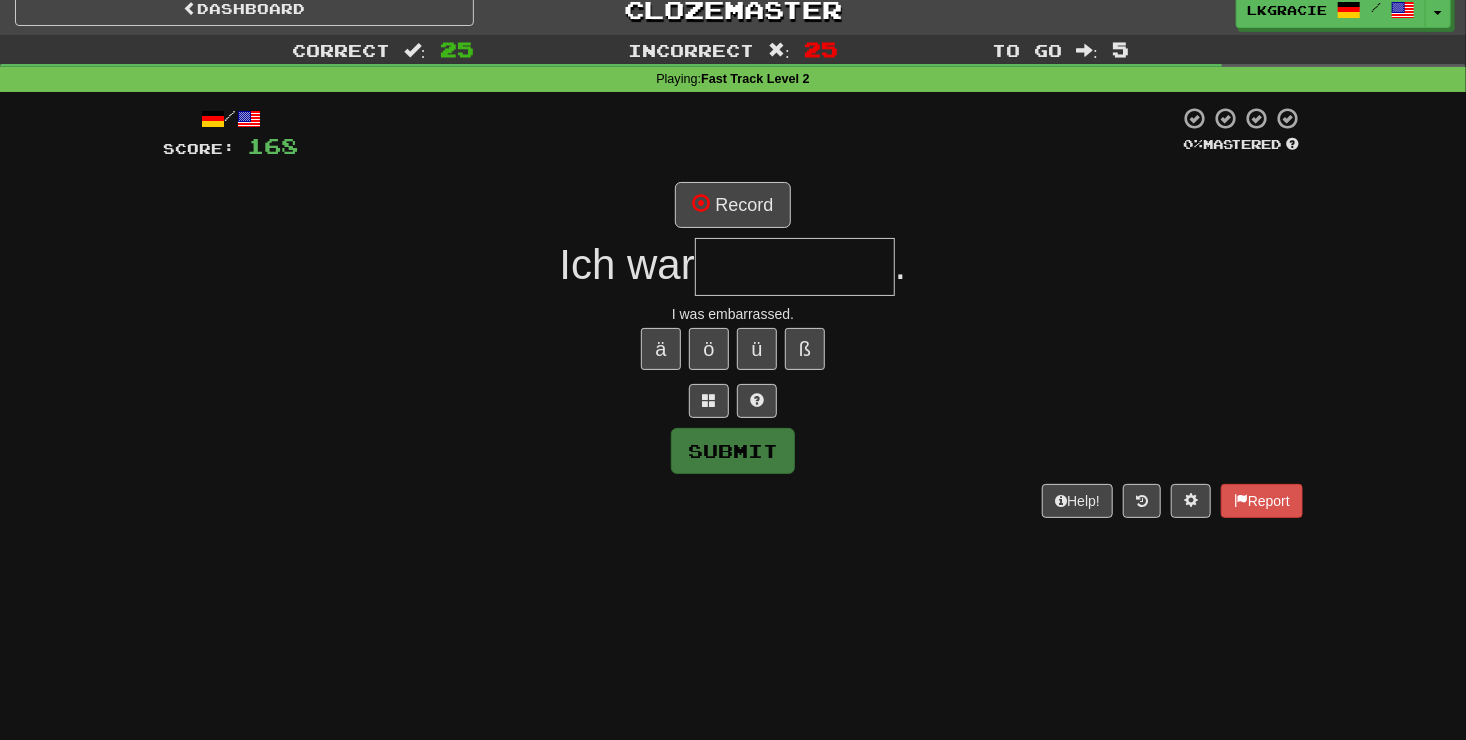 type on "*" 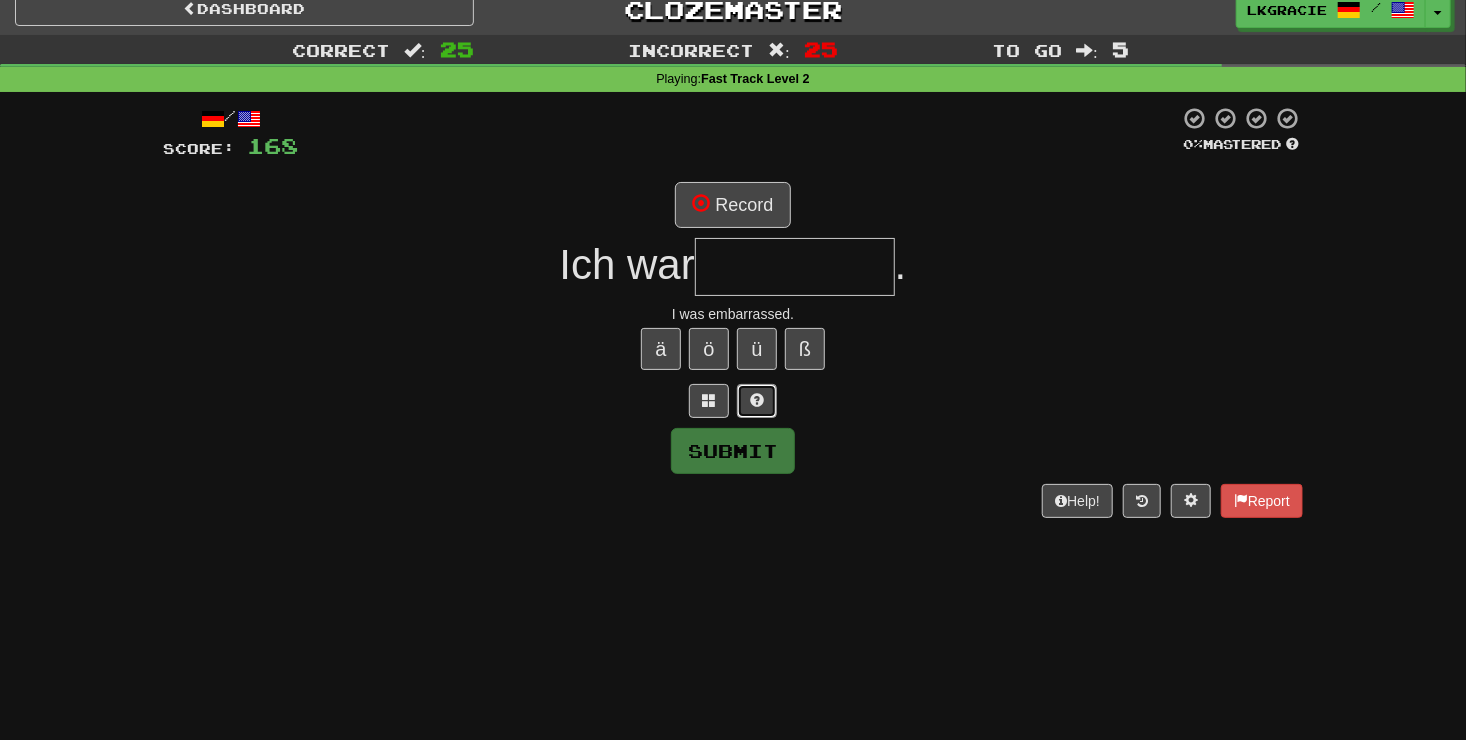 click at bounding box center [757, 400] 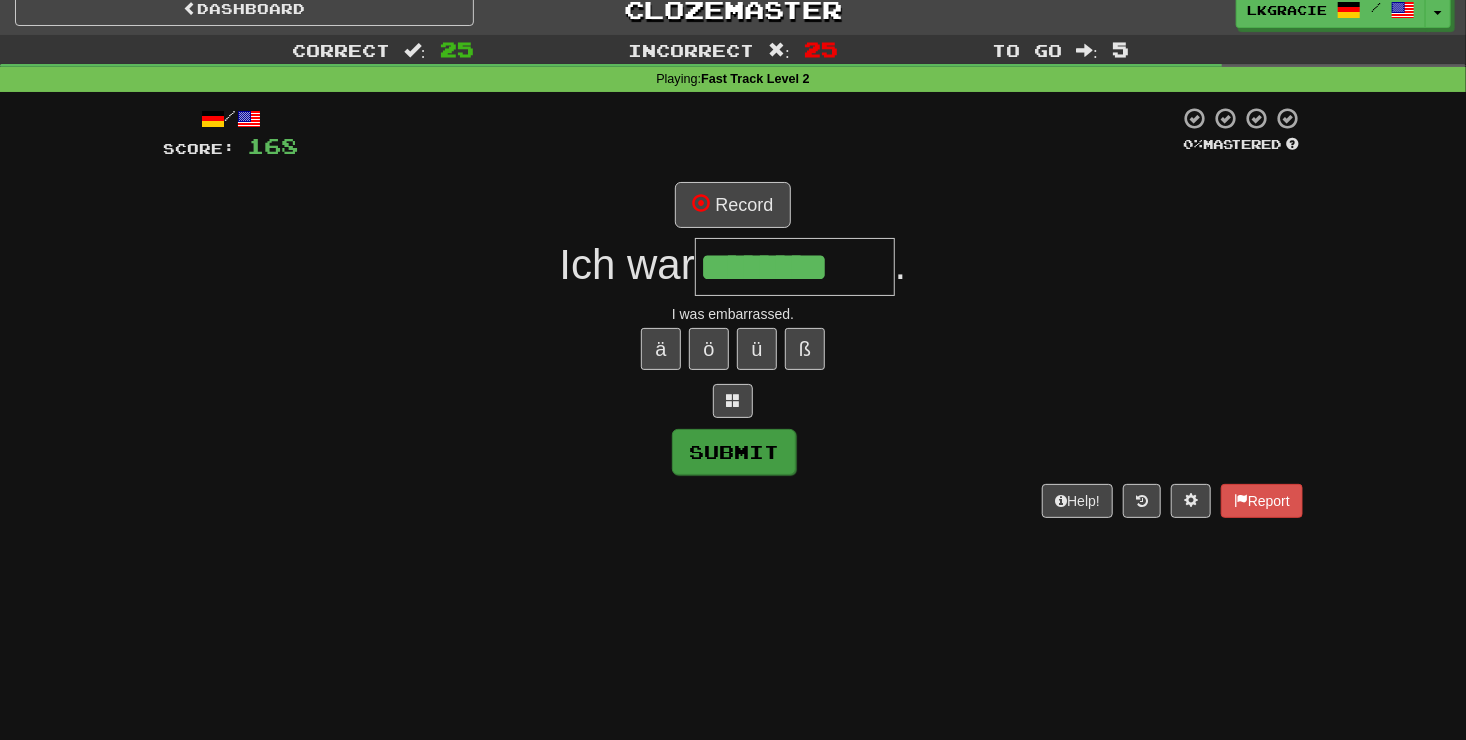 type on "********" 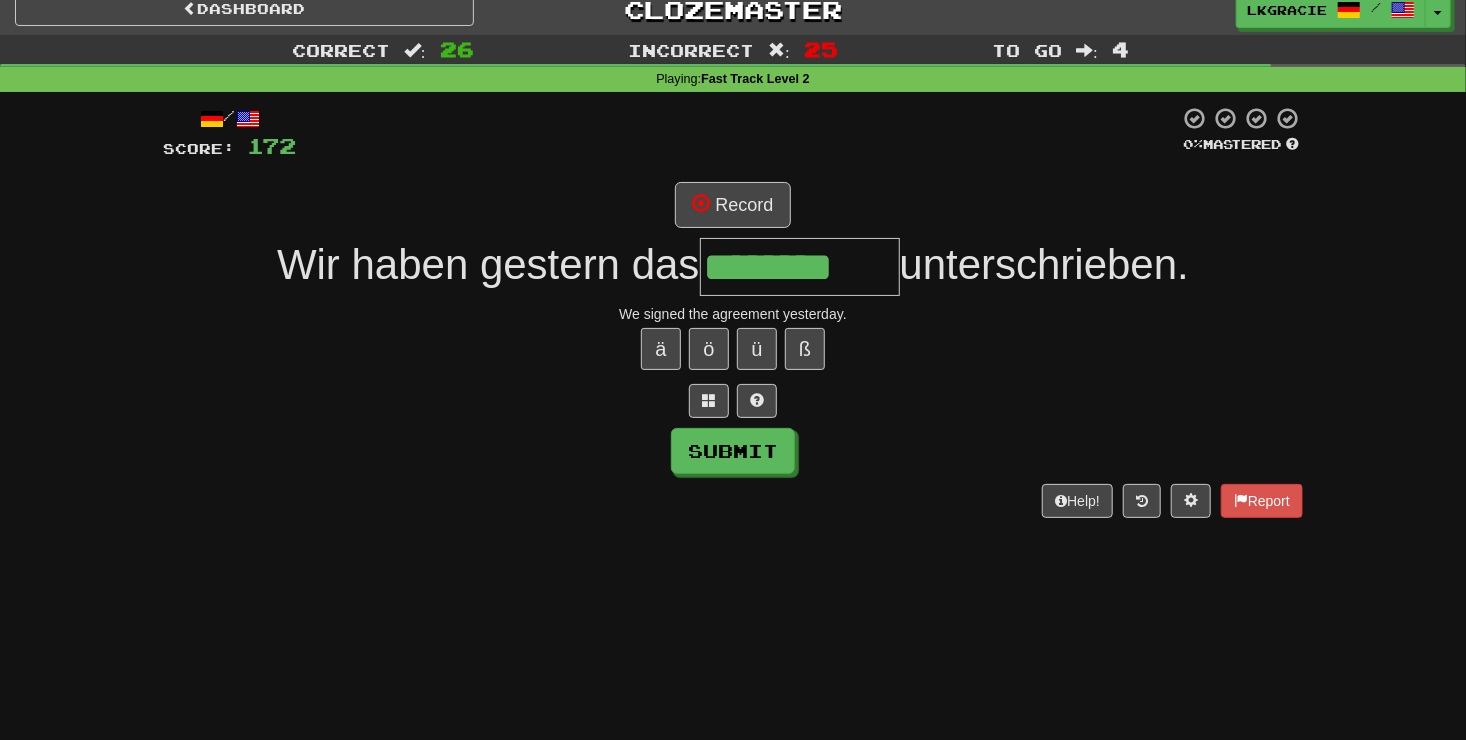 scroll, scrollTop: 0, scrollLeft: 15, axis: horizontal 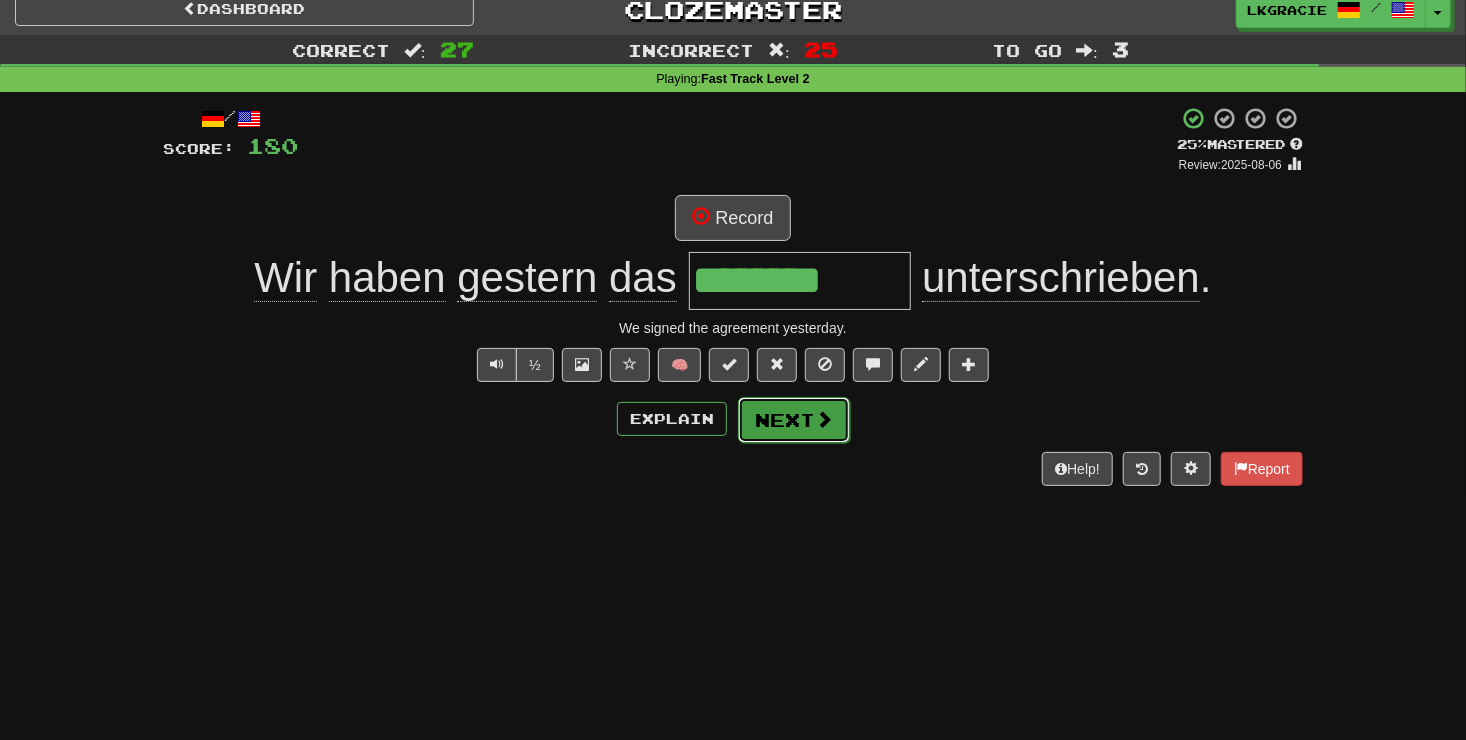 click on "Next" at bounding box center (794, 420) 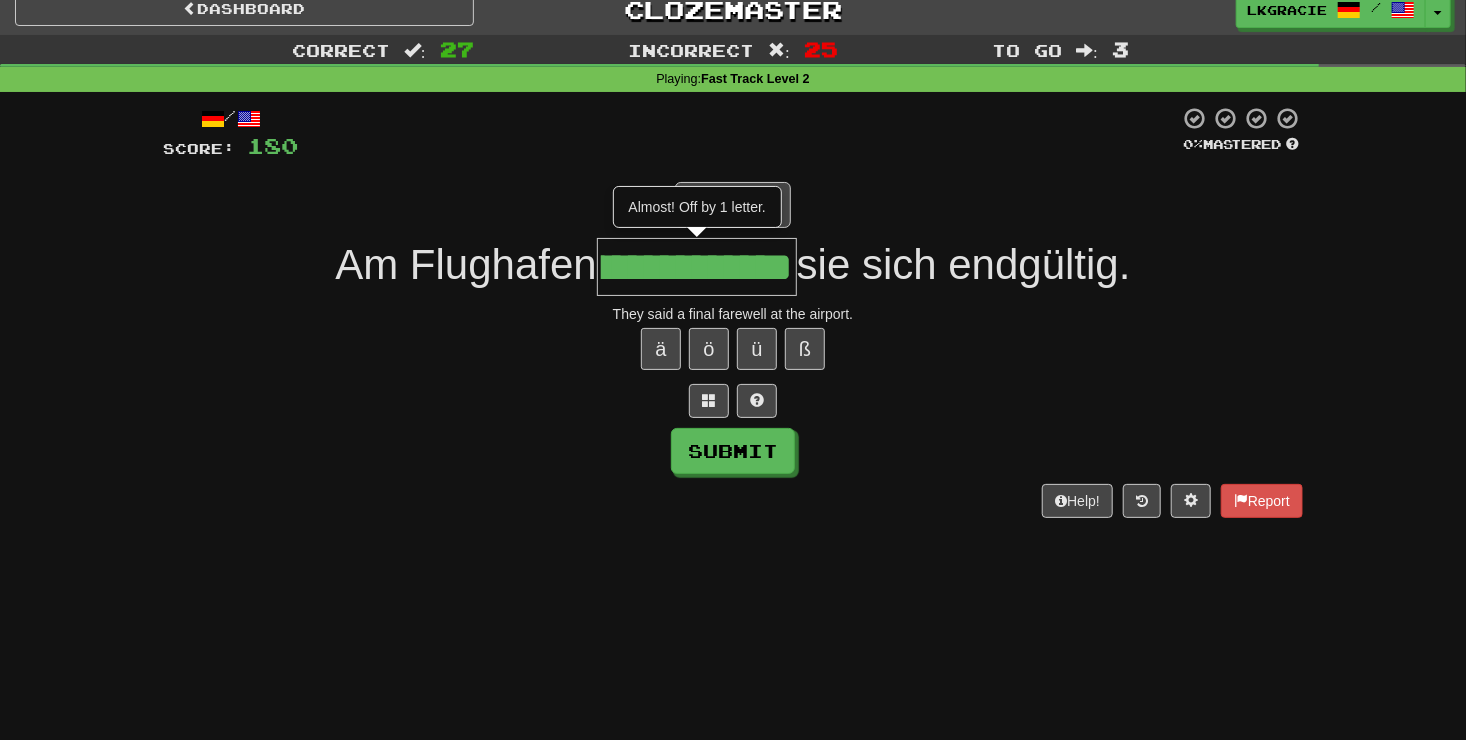 scroll, scrollTop: 0, scrollLeft: 115, axis: horizontal 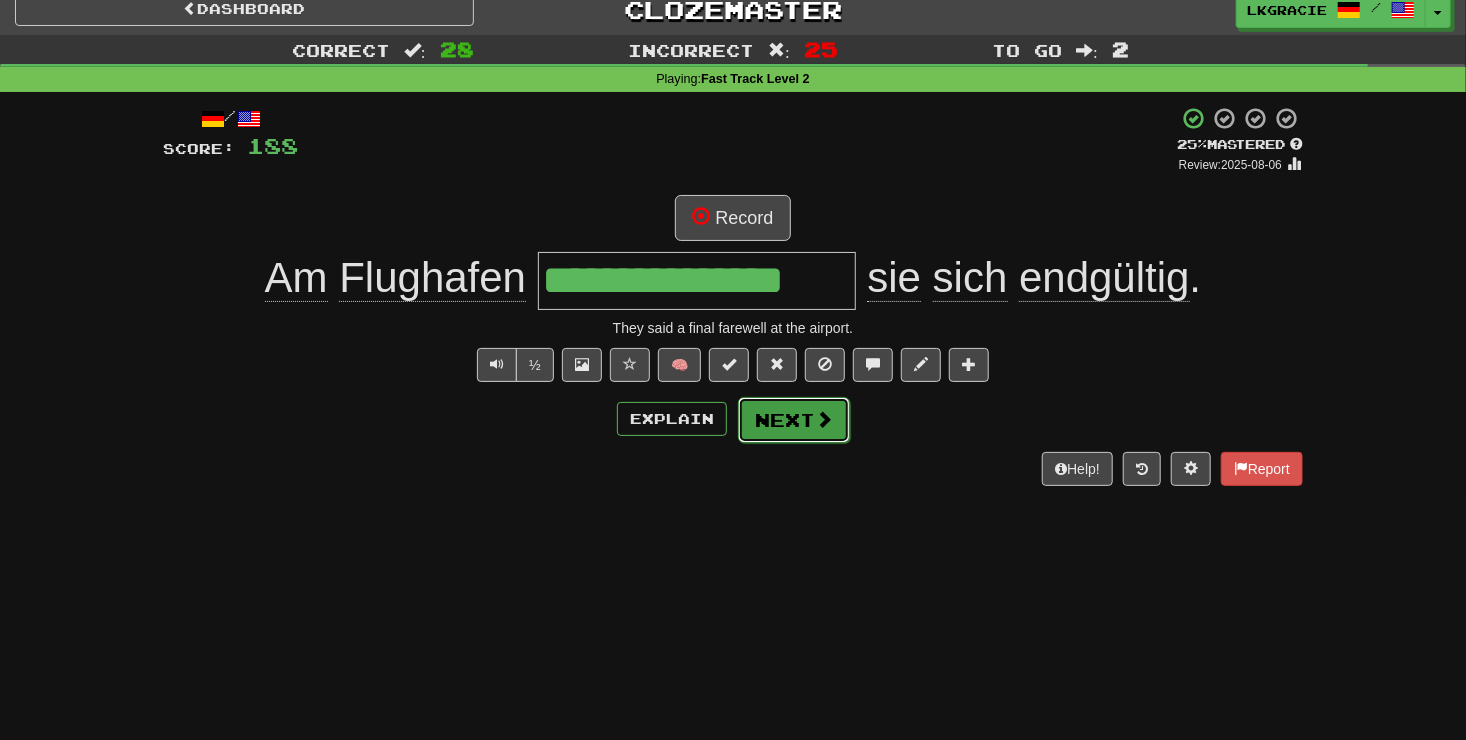 click on "Next" at bounding box center [794, 420] 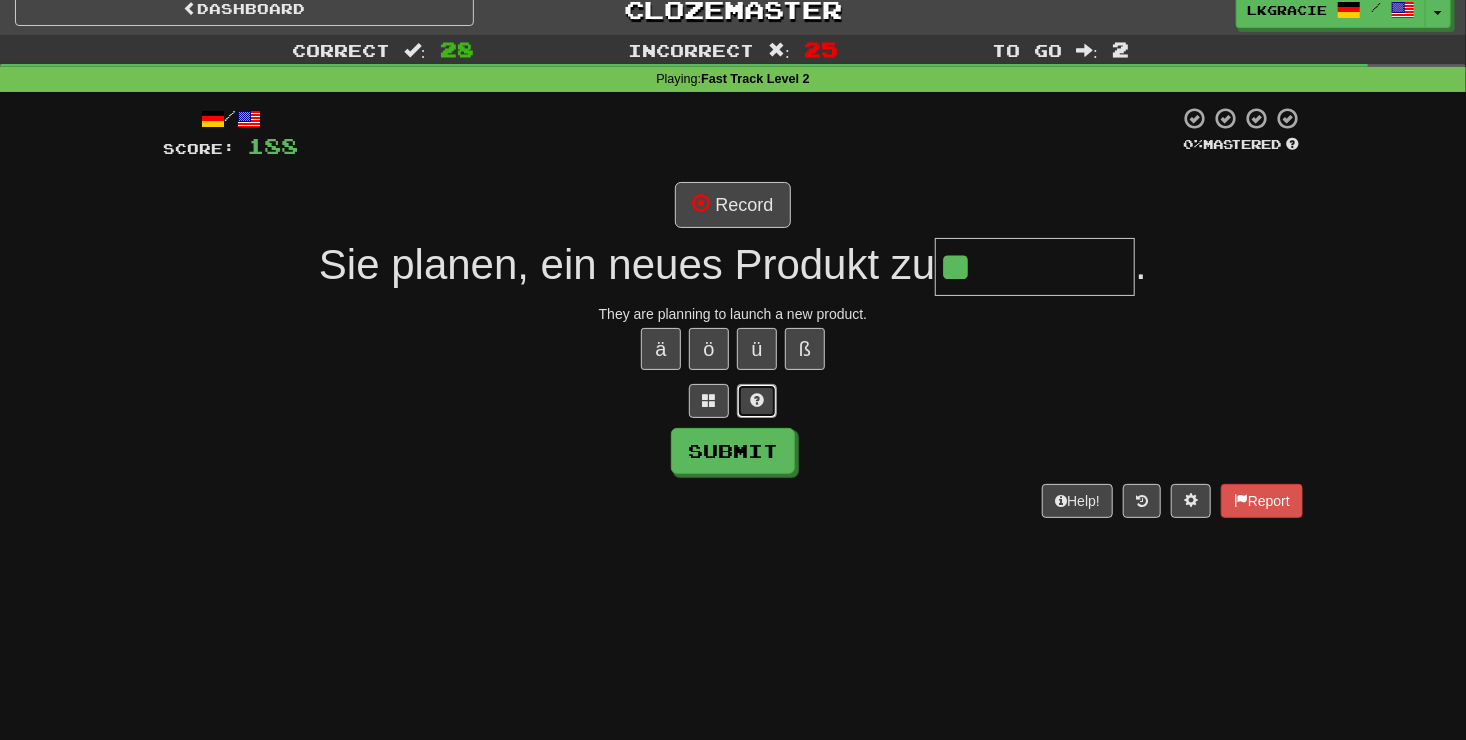 click at bounding box center (757, 401) 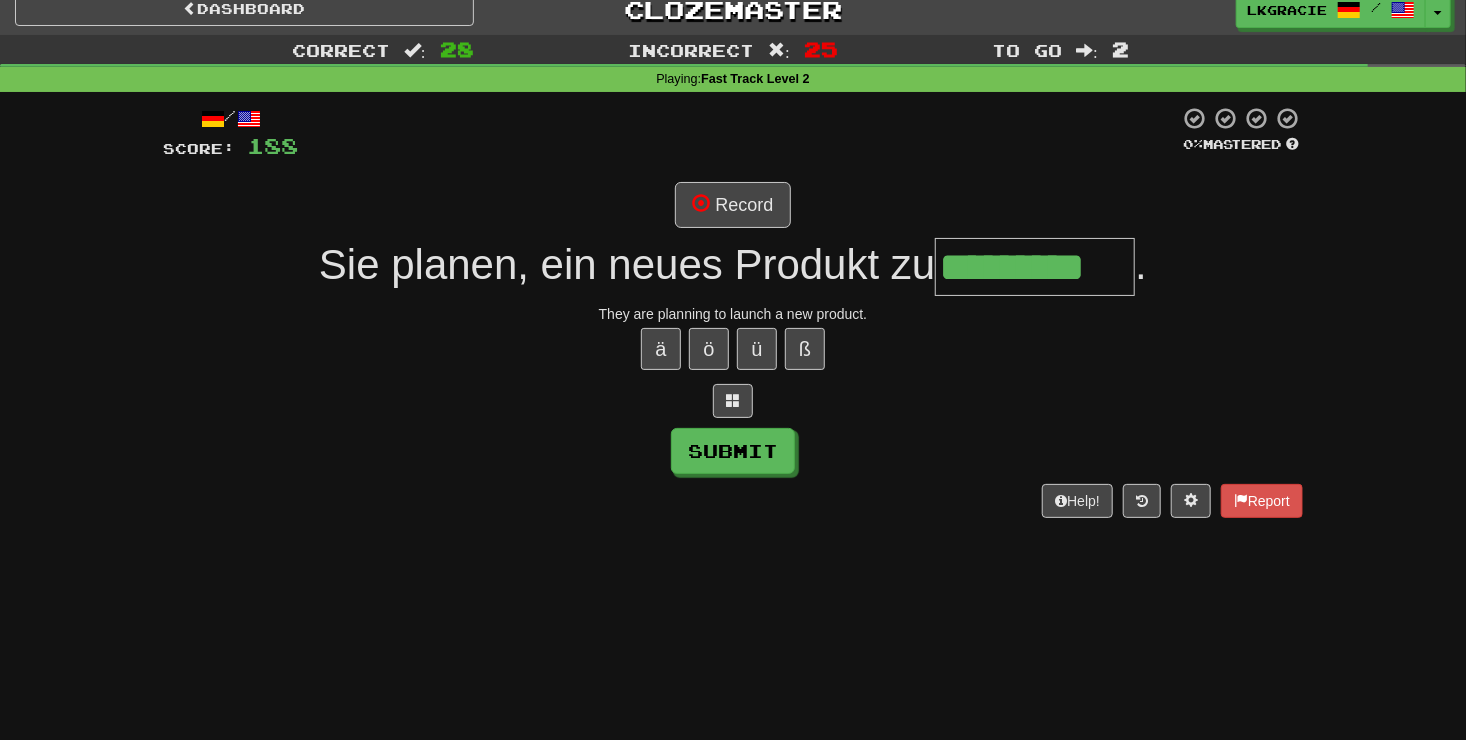 type on "*********" 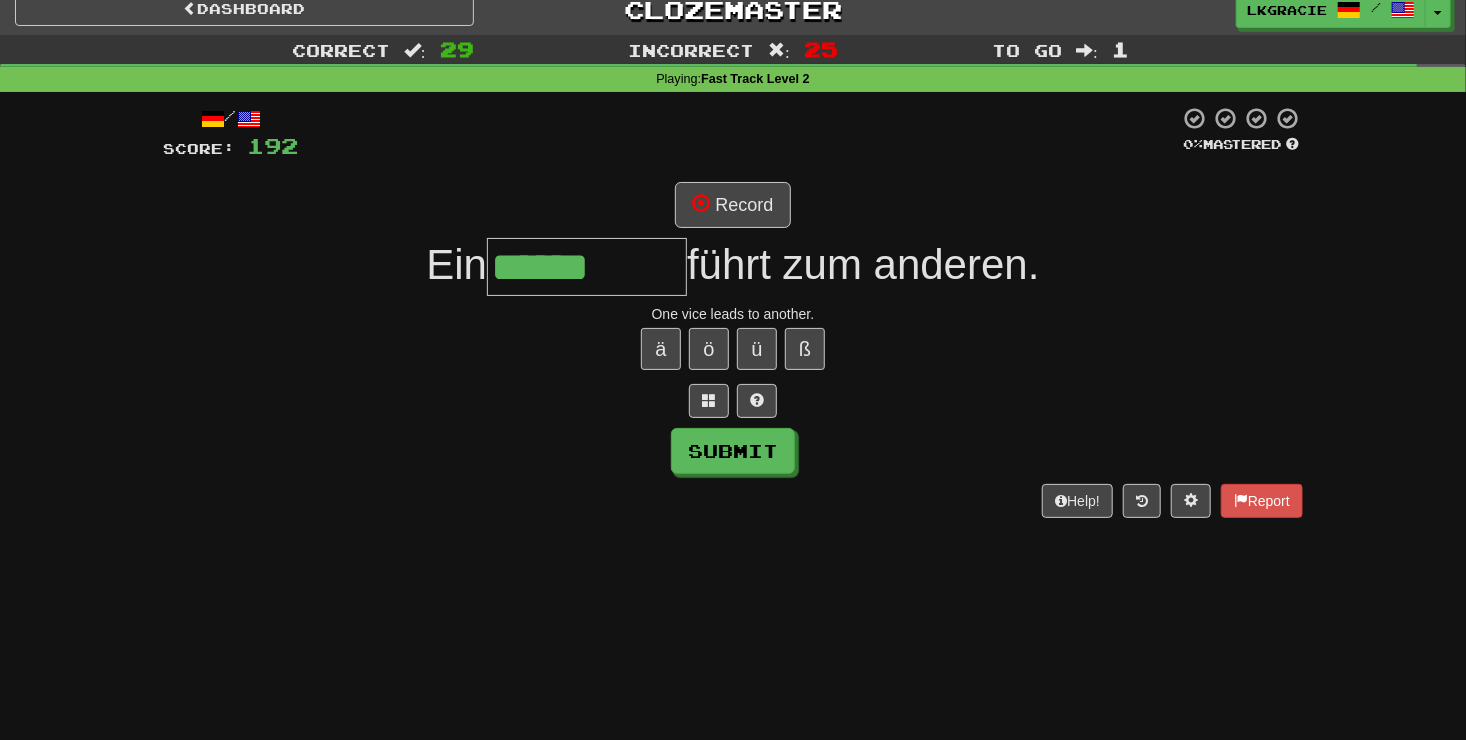 type on "******" 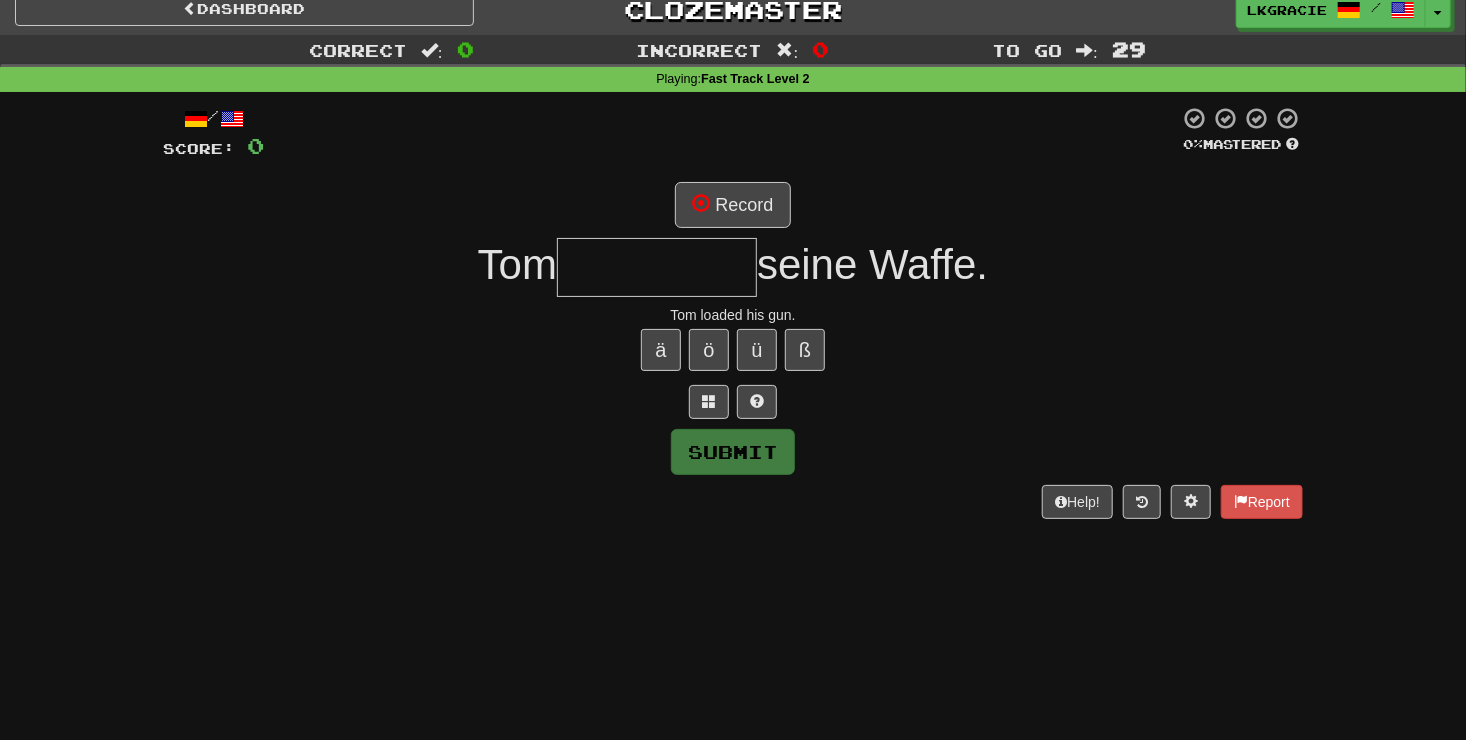 type on "*" 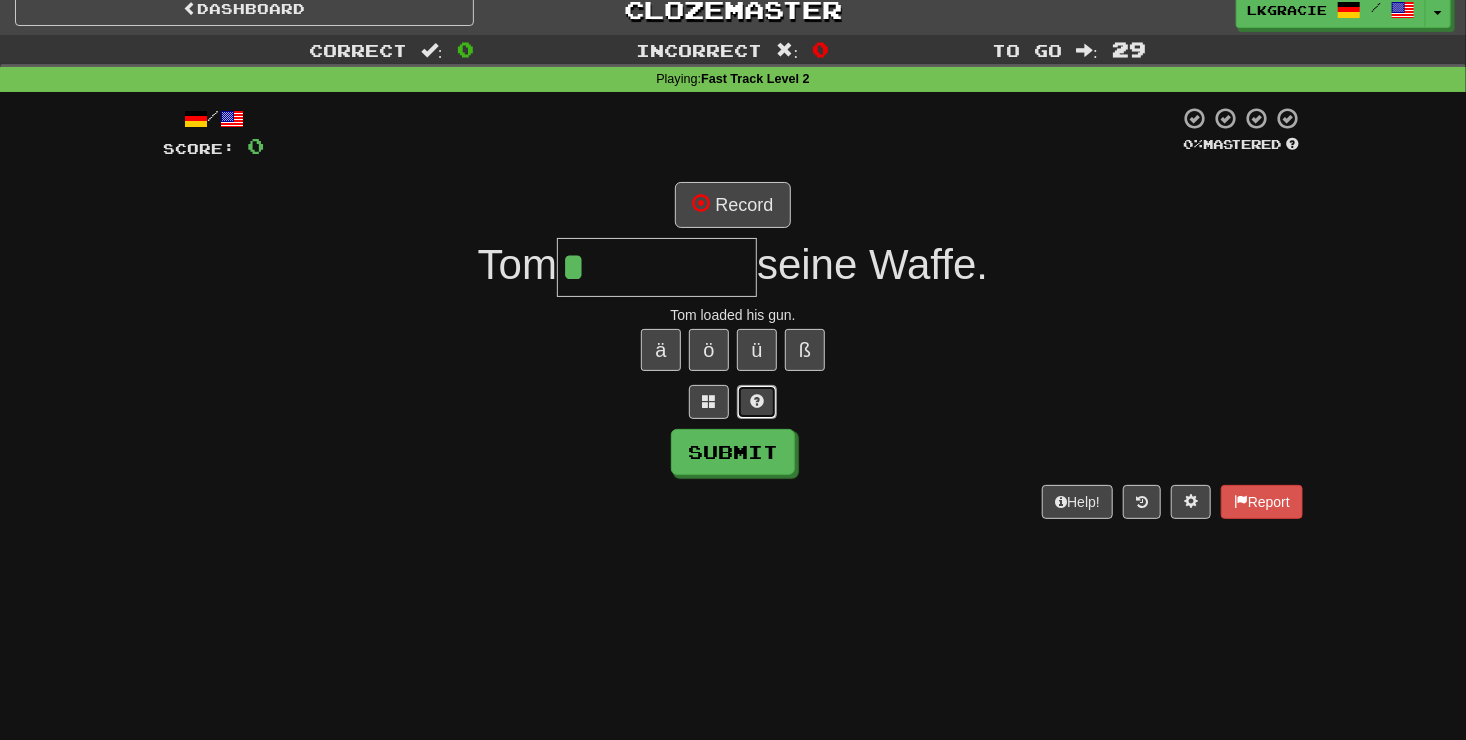 click at bounding box center [757, 401] 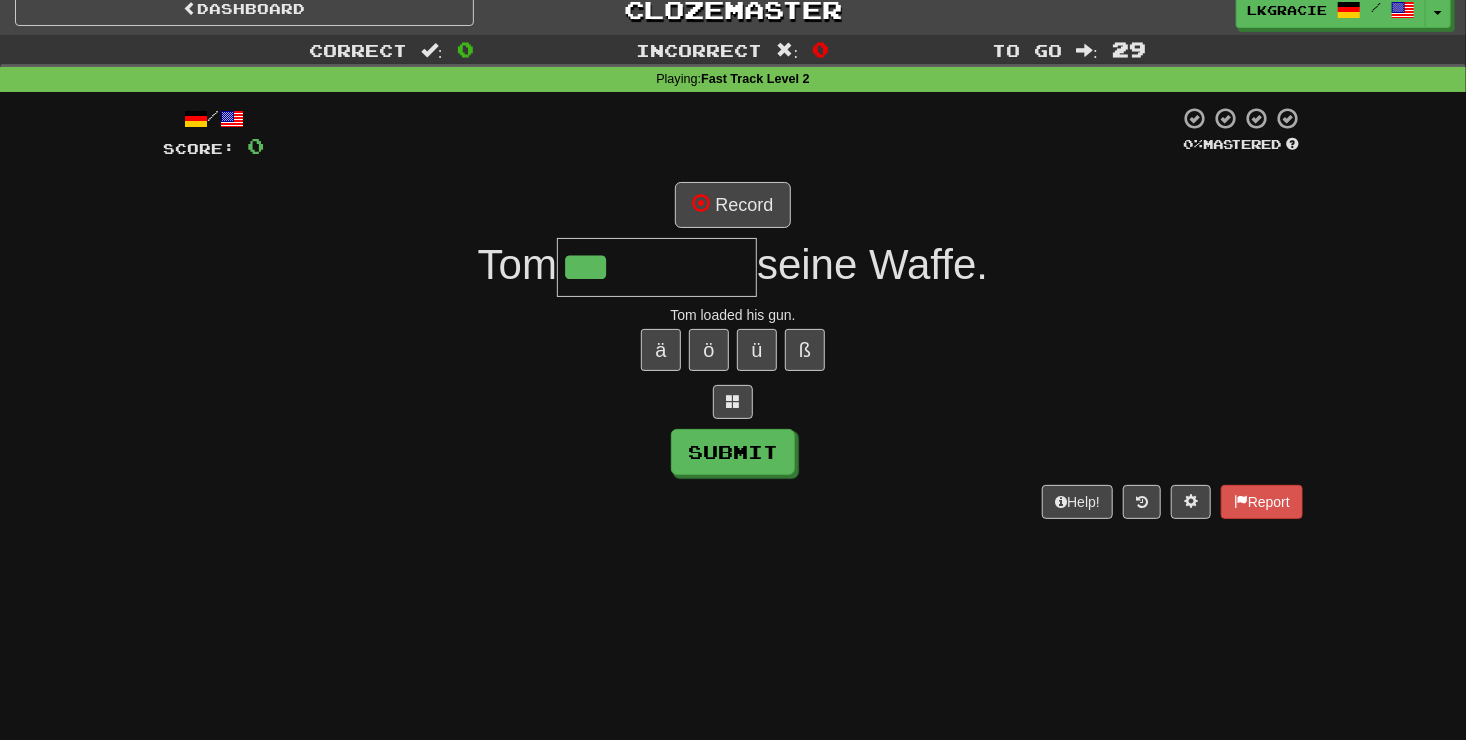 type on "***" 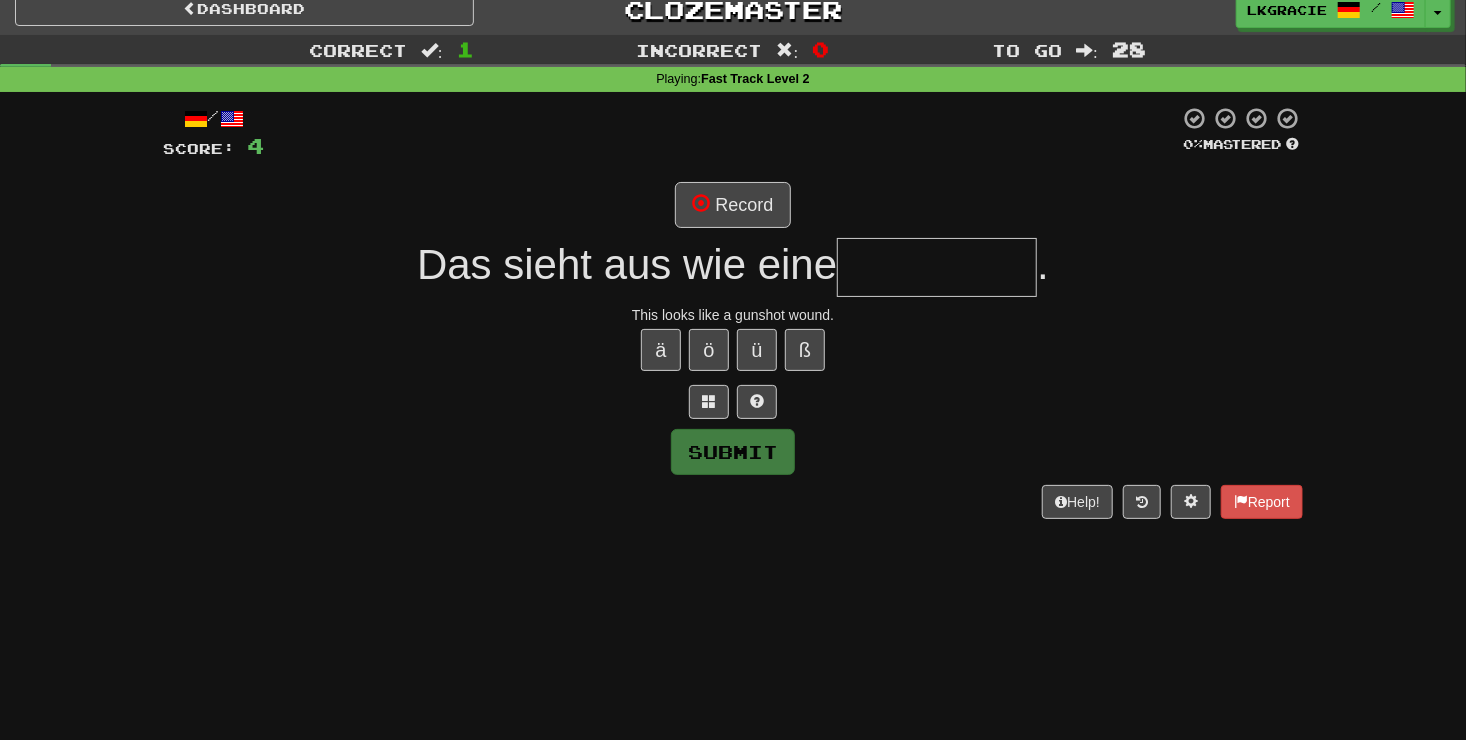 type on "*" 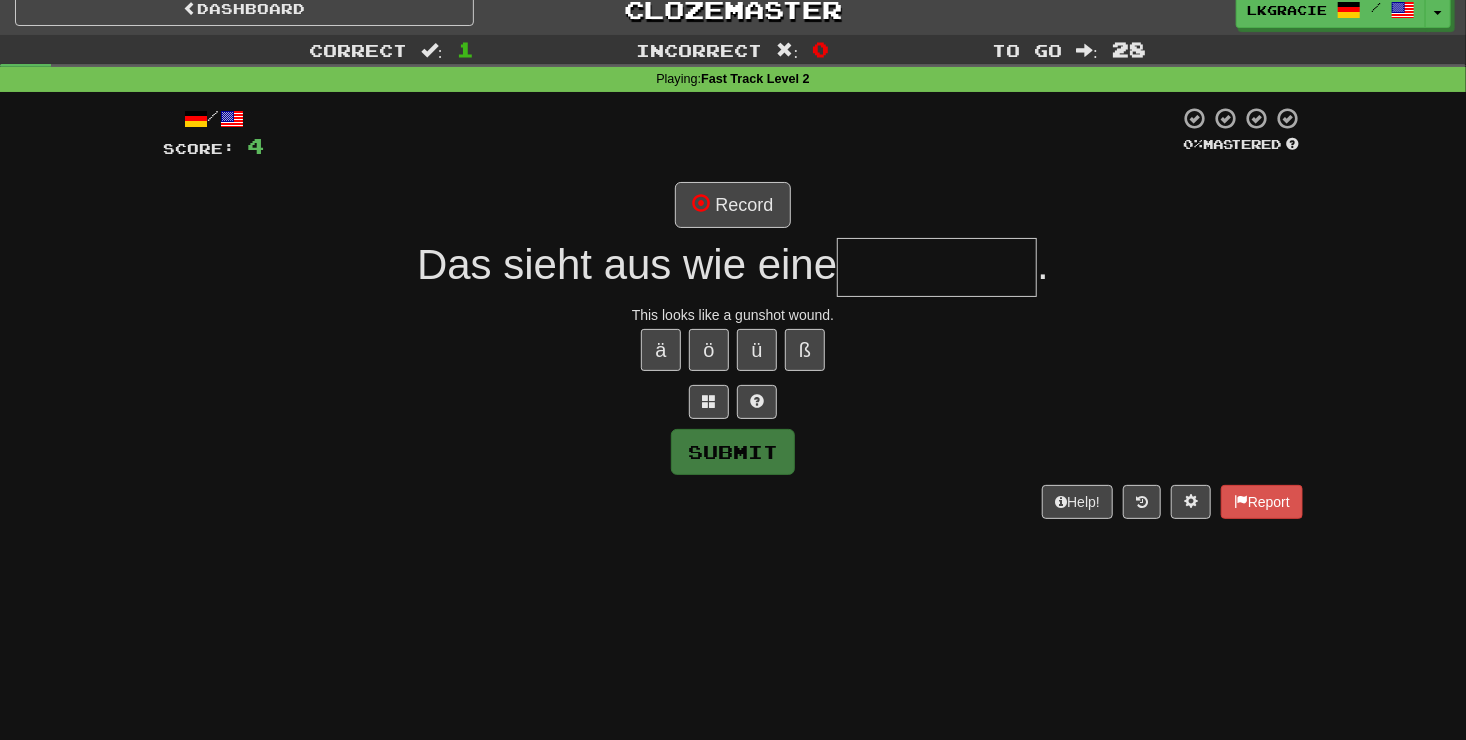 type on "*" 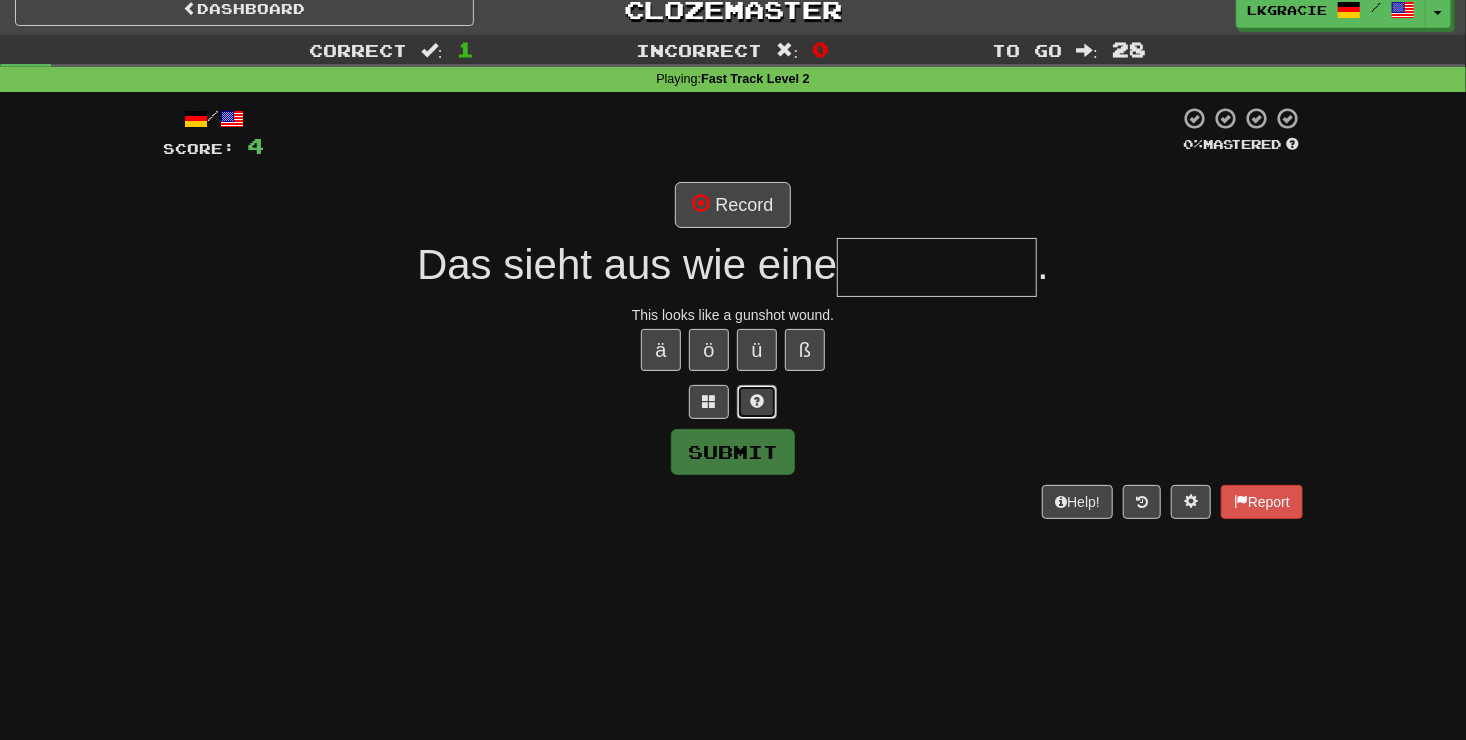 click at bounding box center (757, 401) 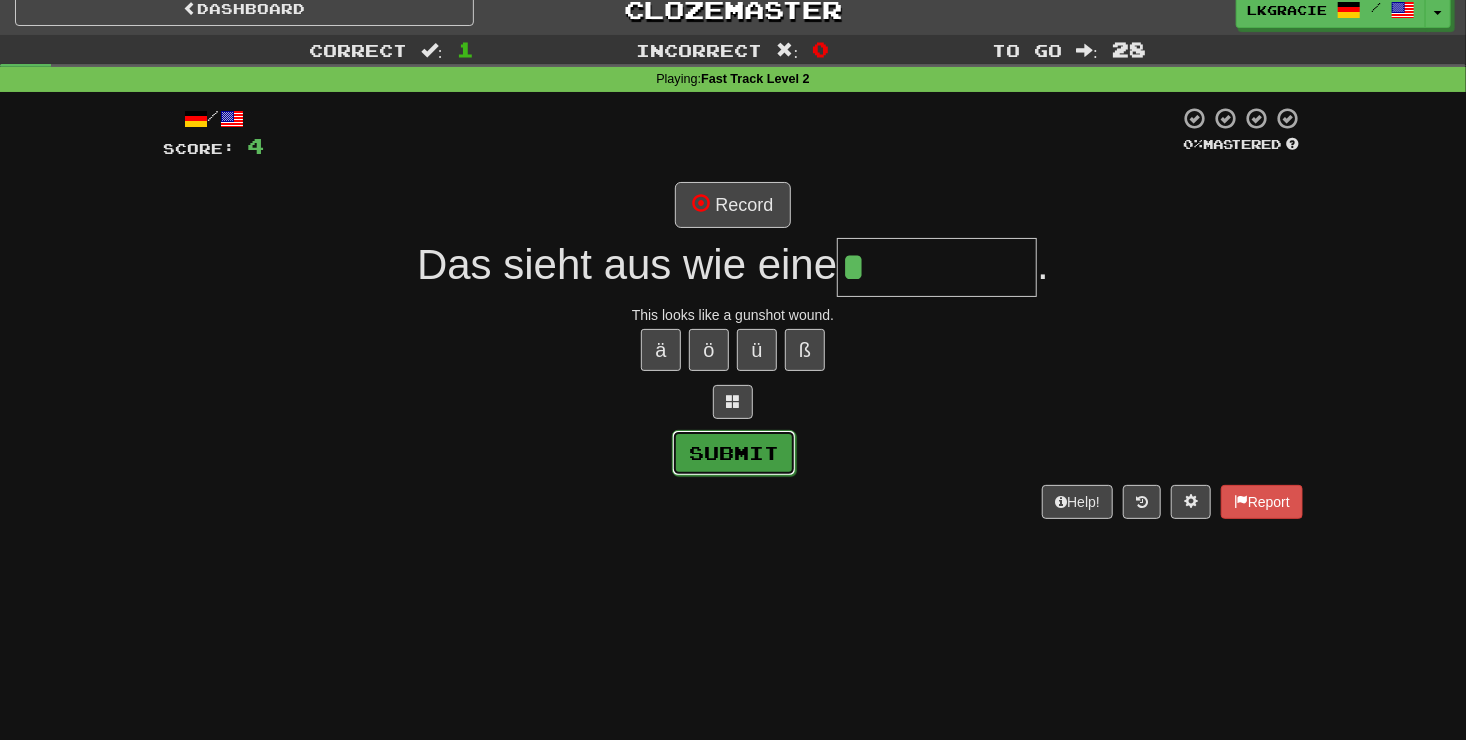 click on "Submit" at bounding box center [734, 453] 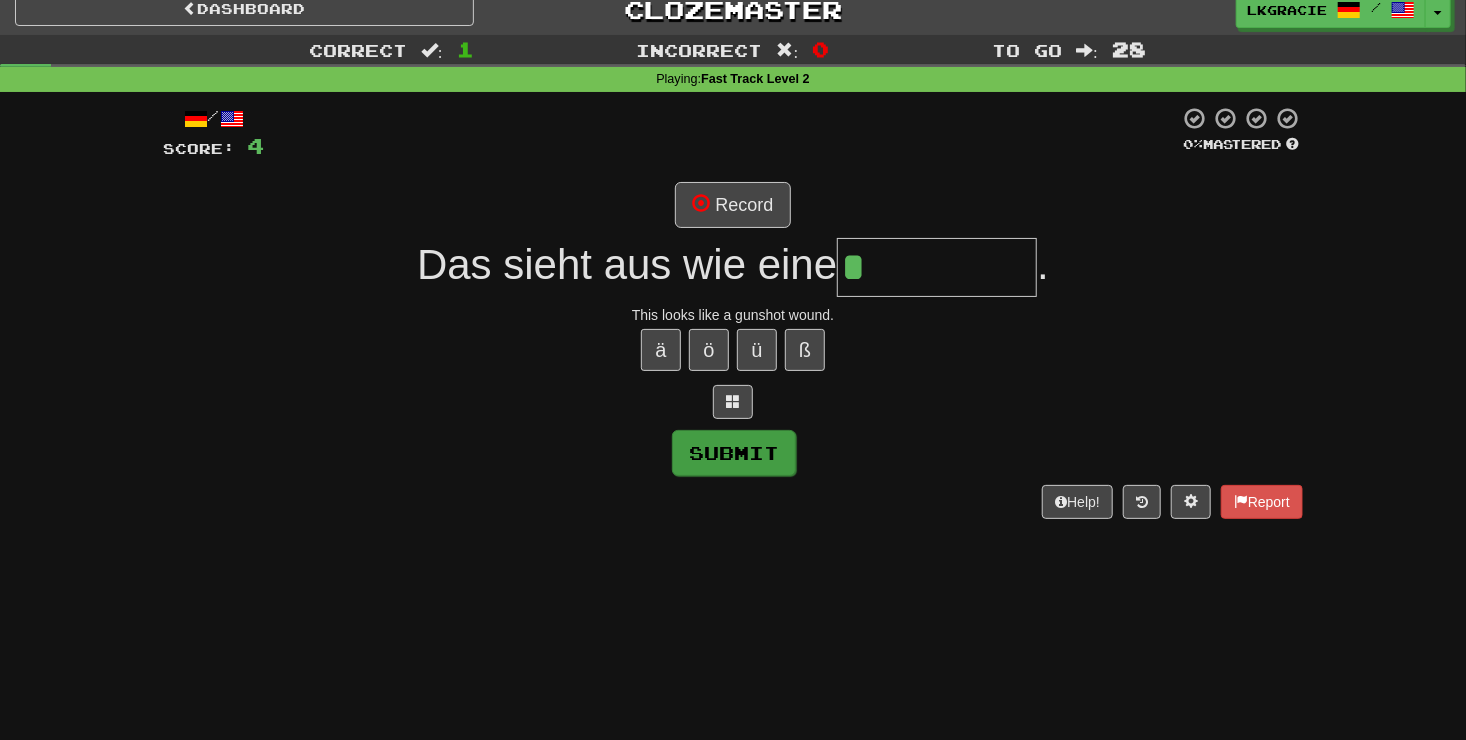 type on "**********" 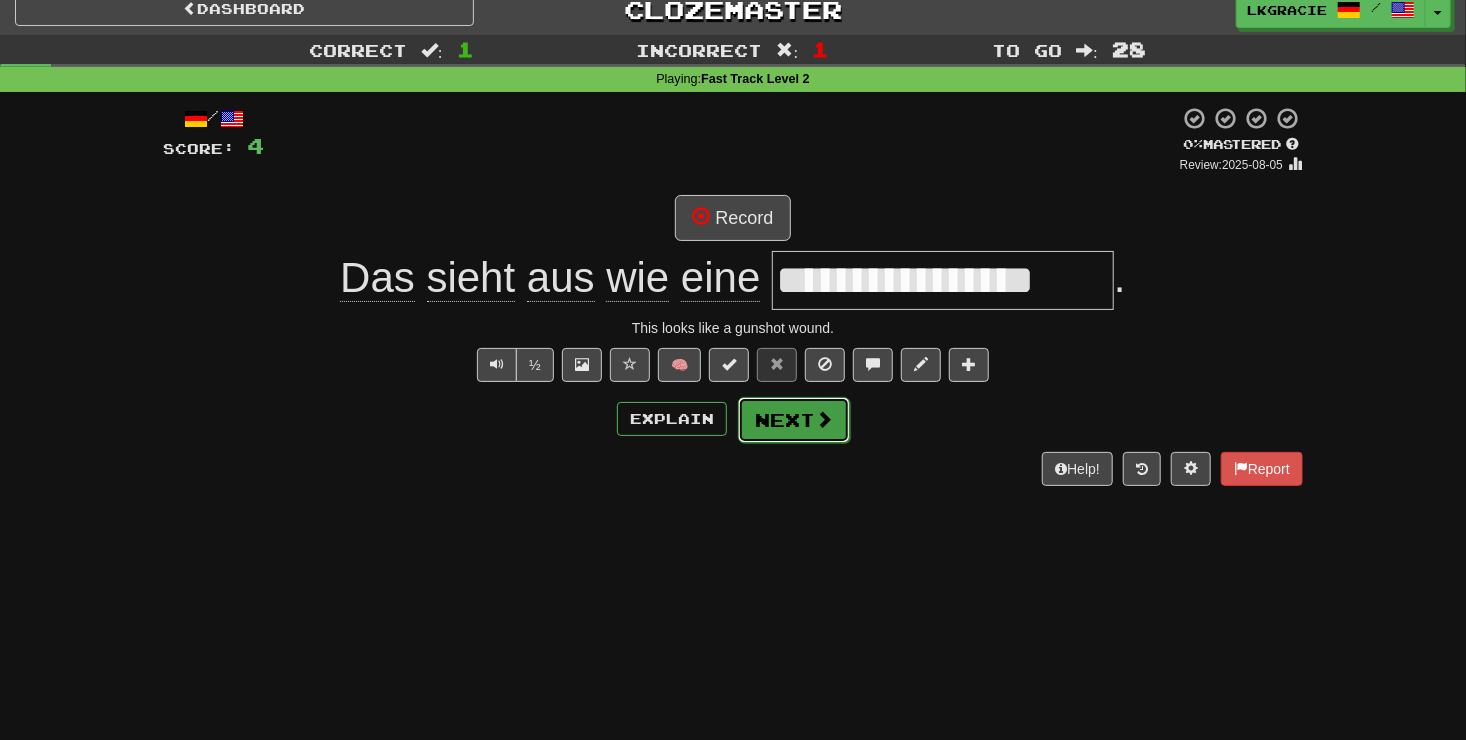 click on "Next" at bounding box center (794, 420) 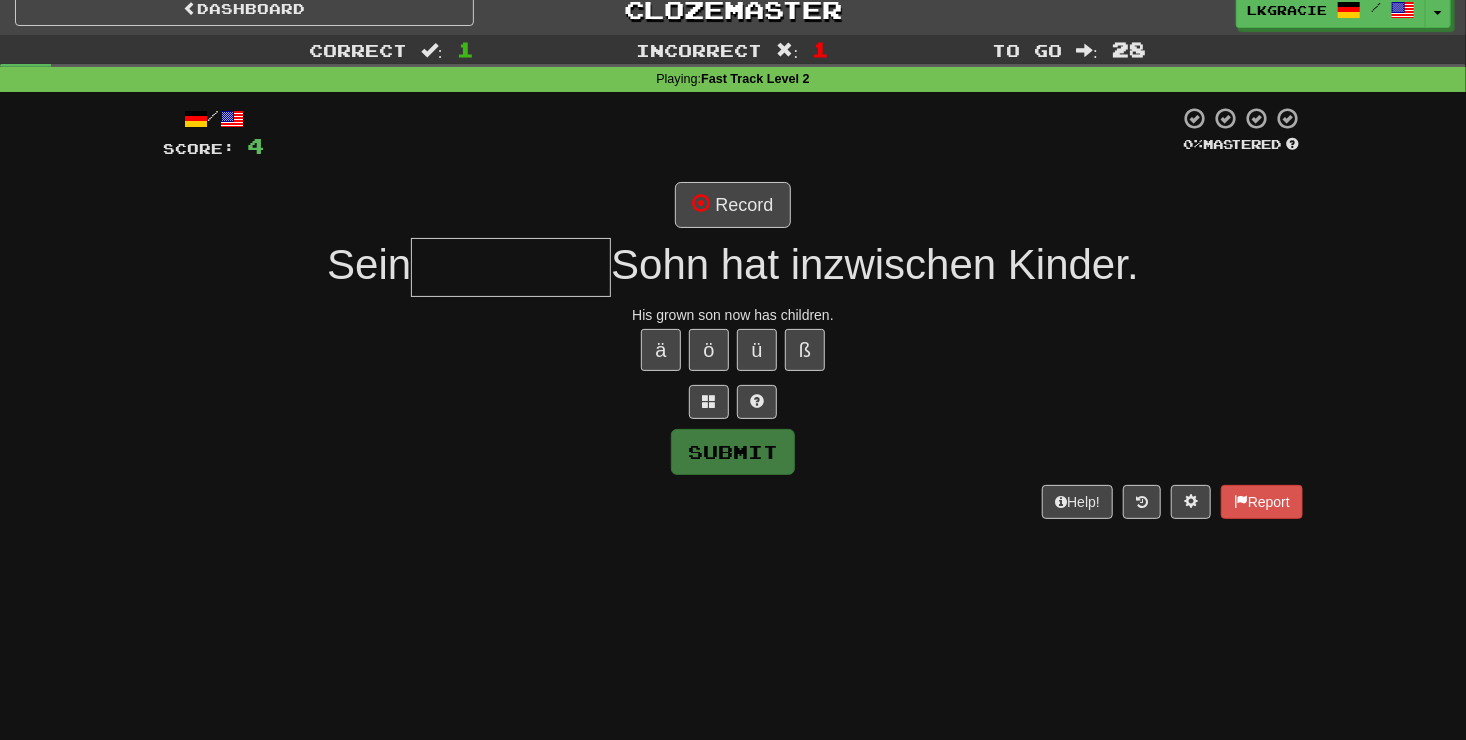 type on "*" 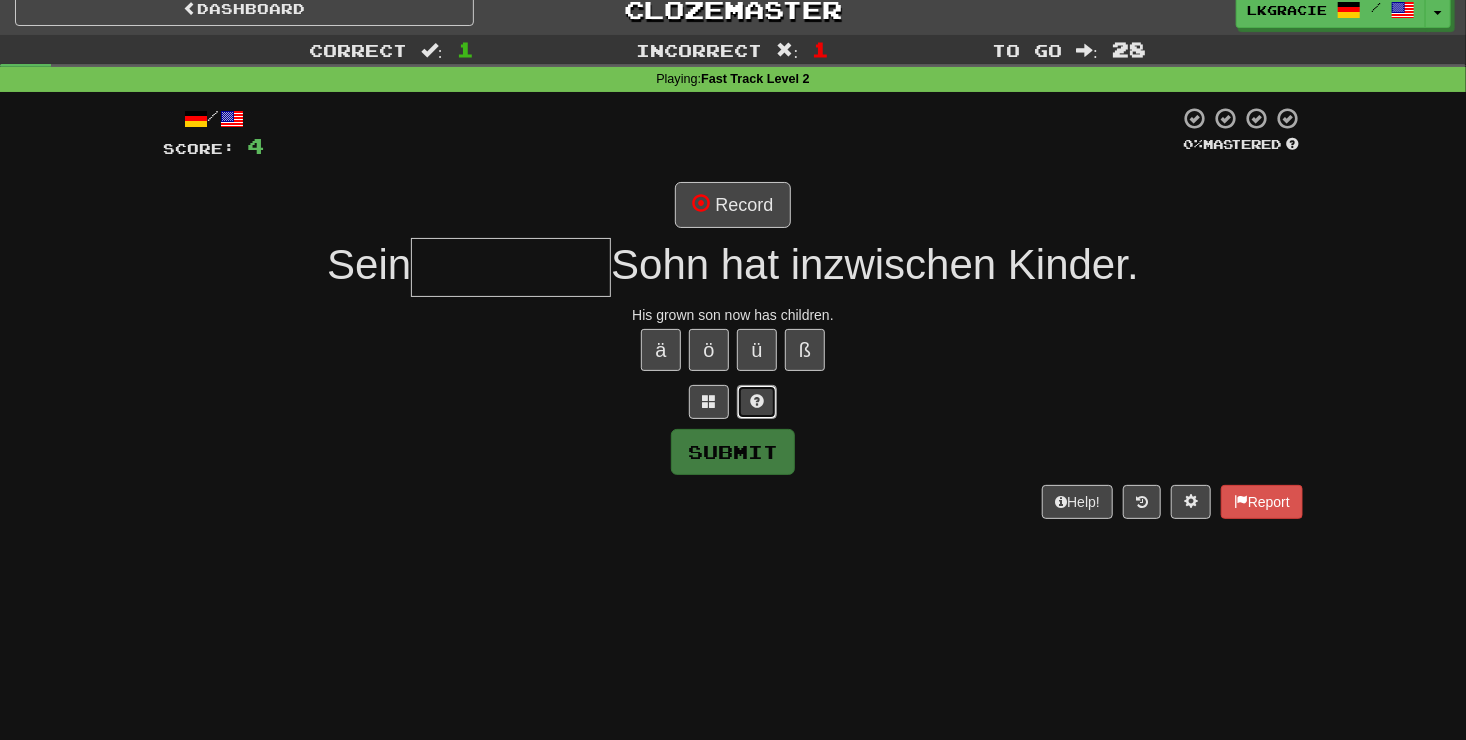 click at bounding box center [757, 401] 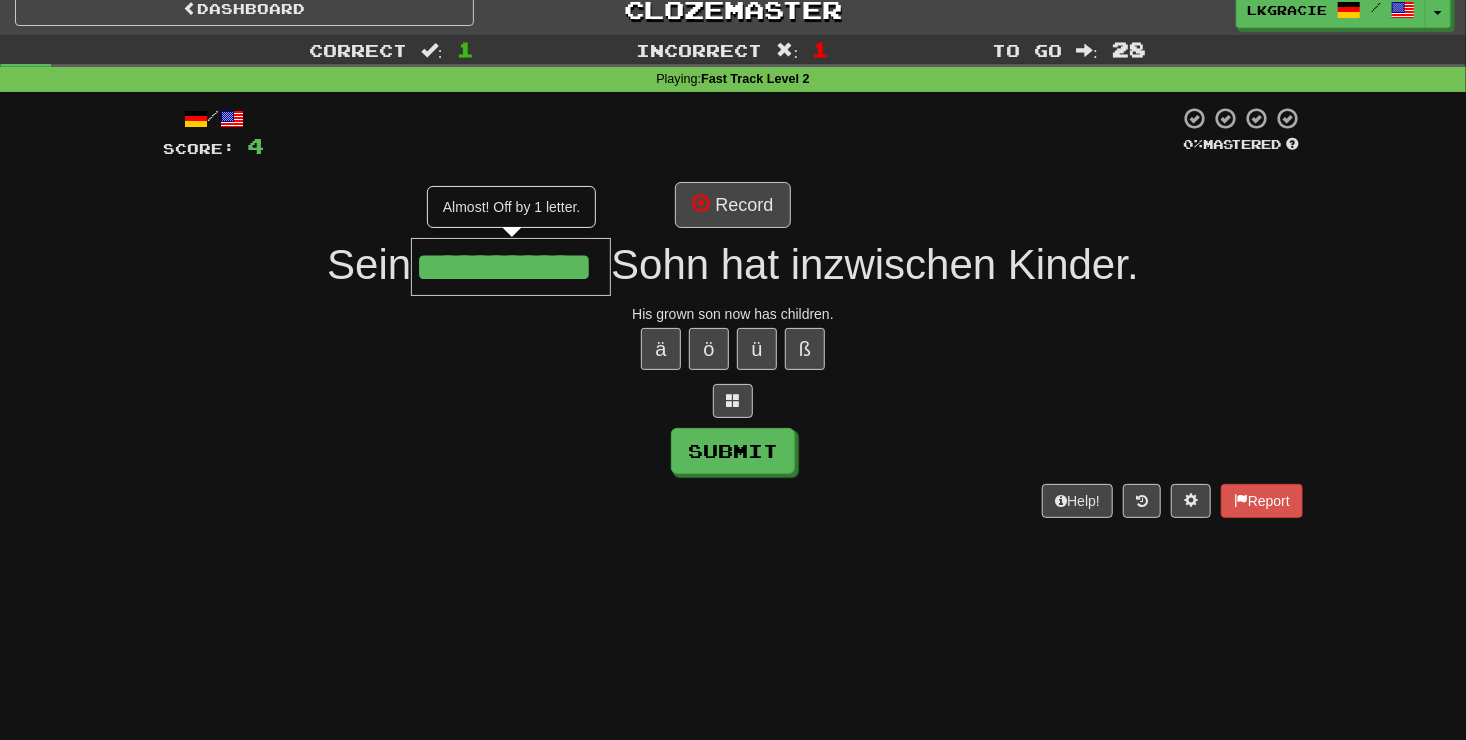 scroll, scrollTop: 0, scrollLeft: 48, axis: horizontal 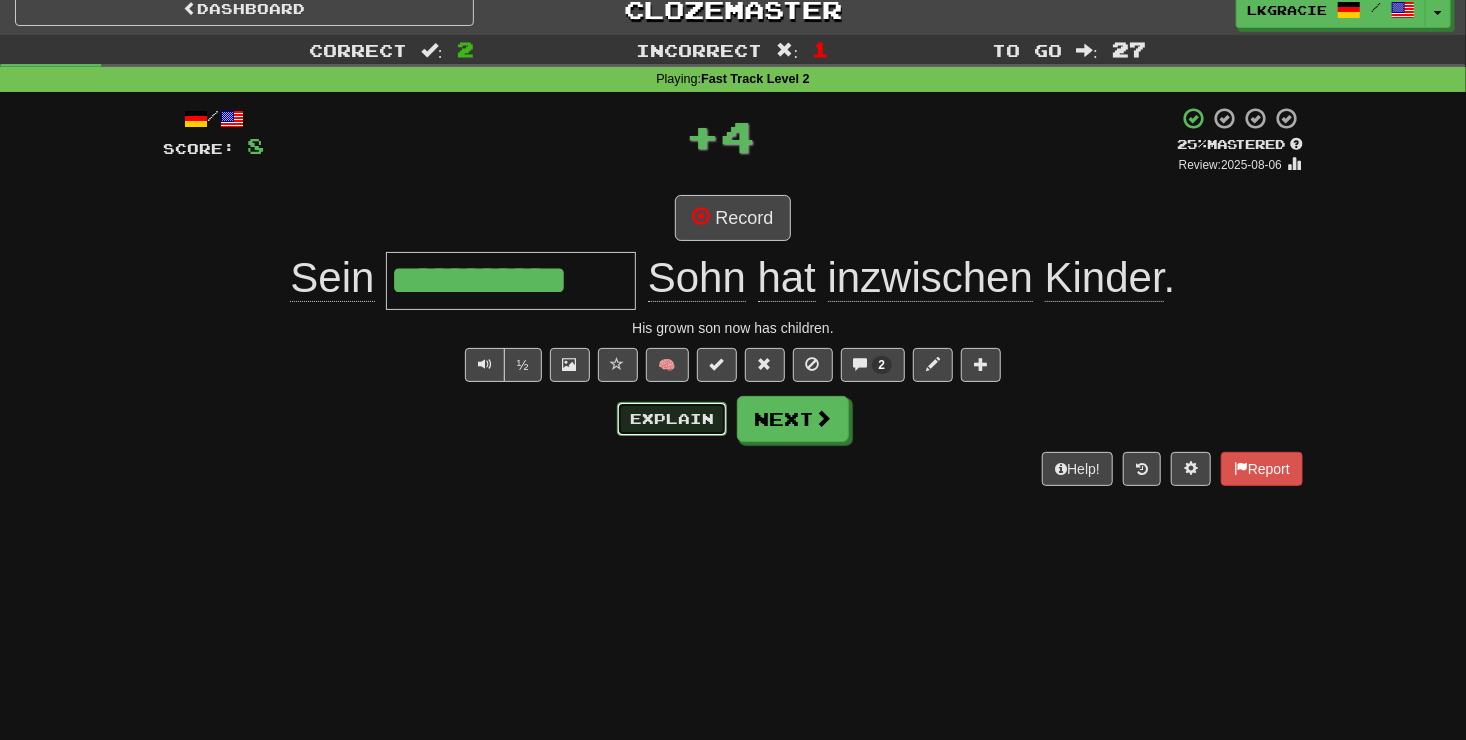 click on "Explain" at bounding box center (672, 419) 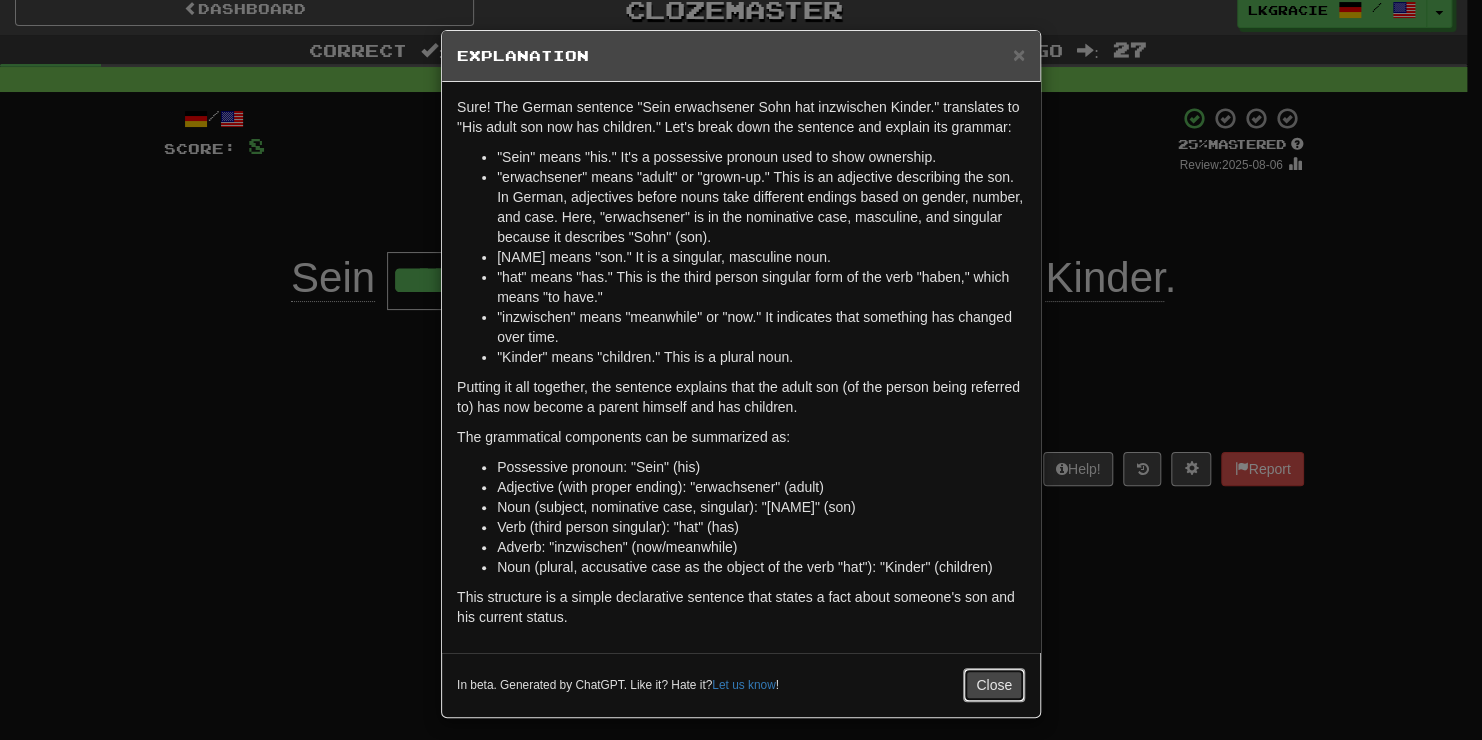 click on "Close" at bounding box center (994, 685) 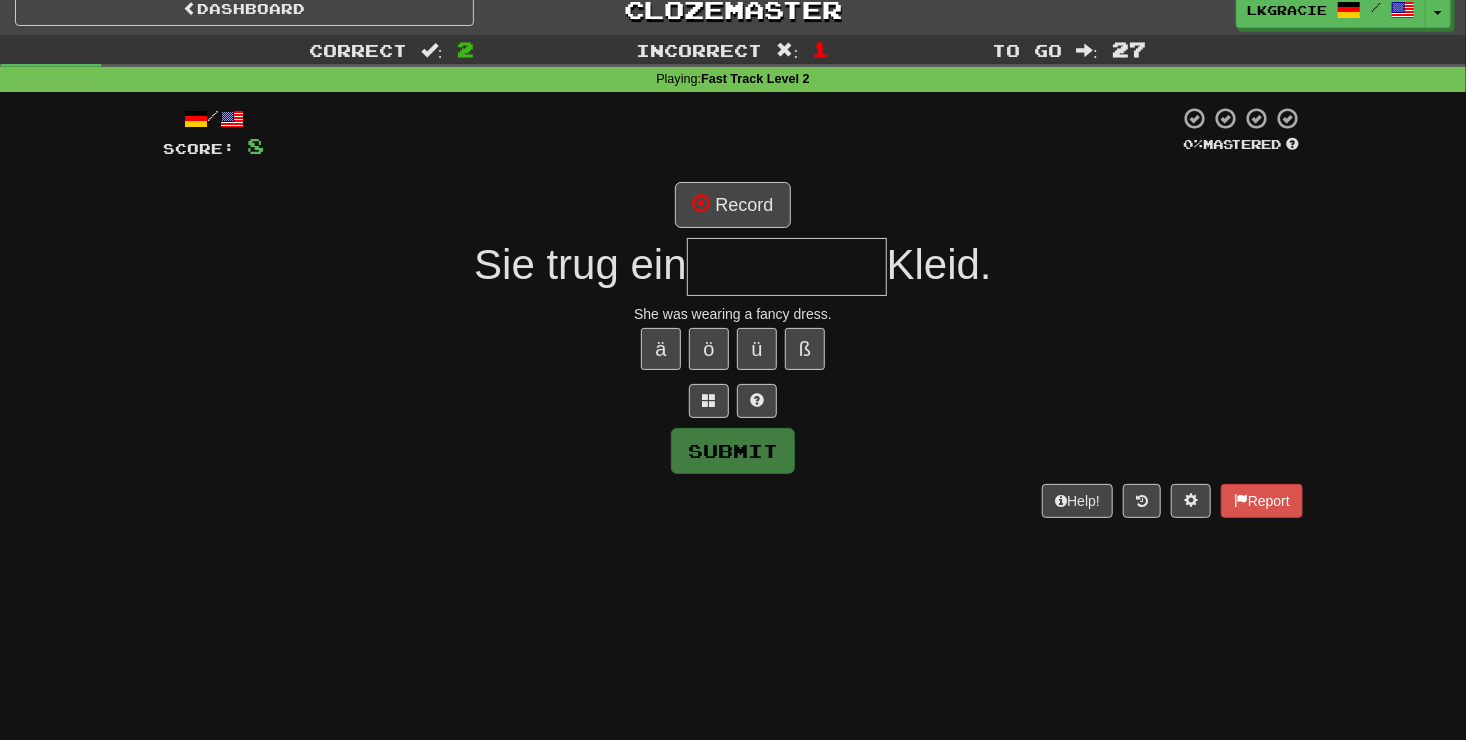 type on "*" 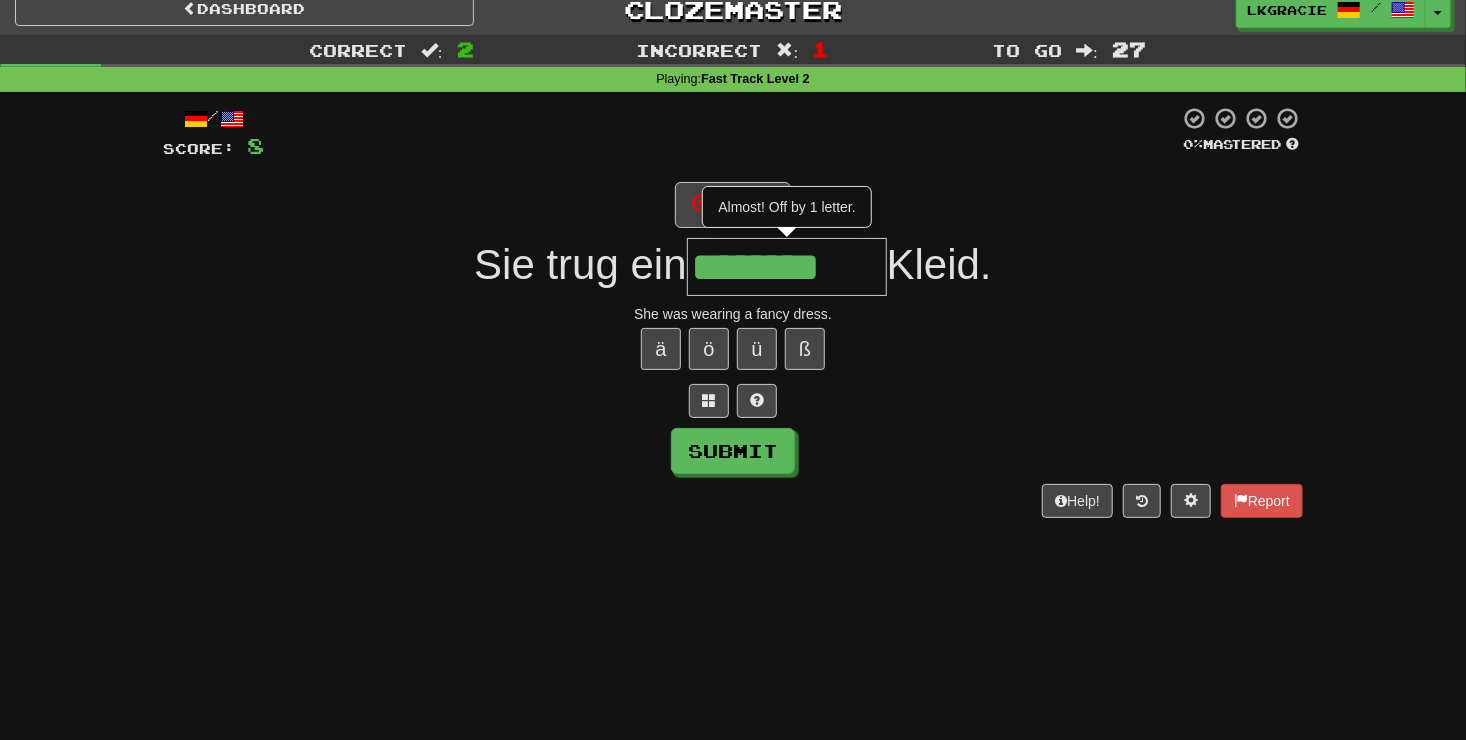 type on "********" 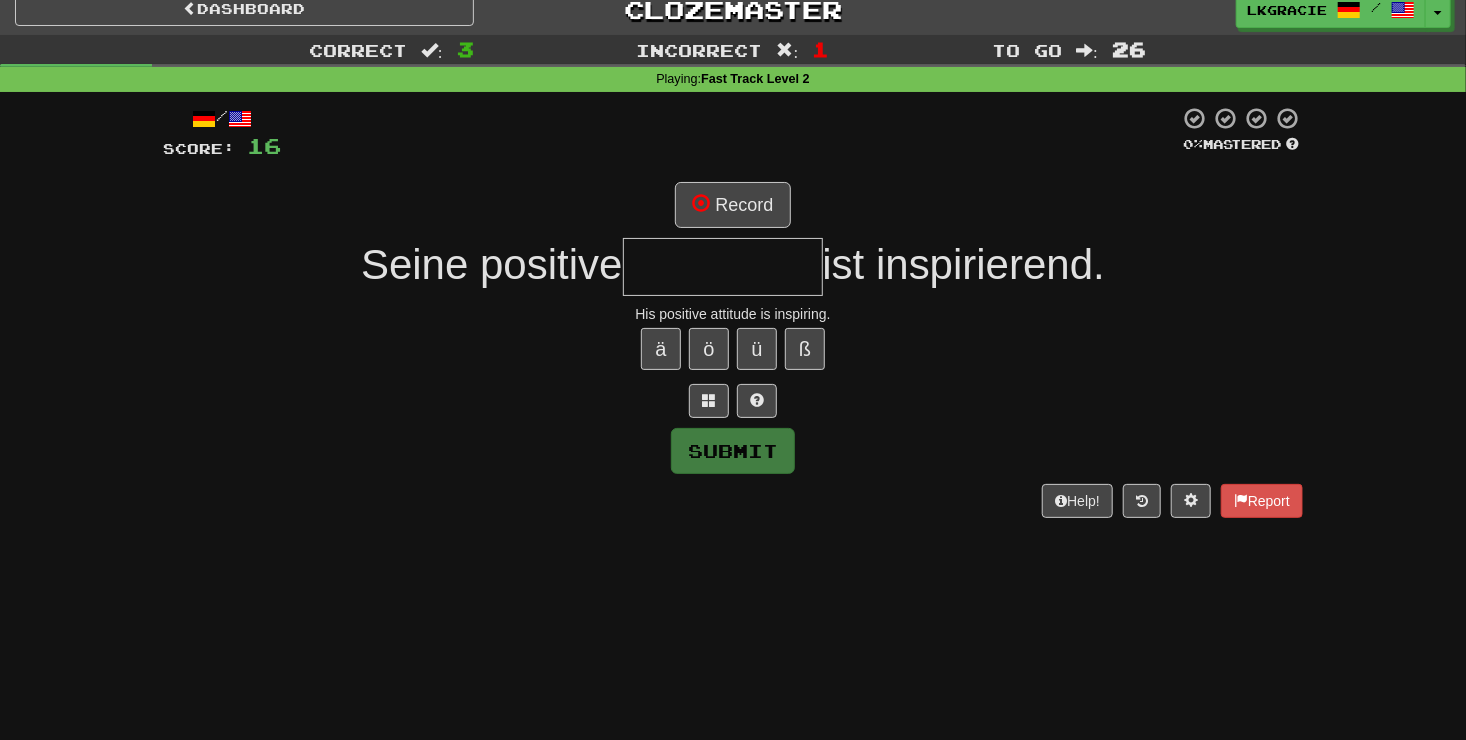 type on "*" 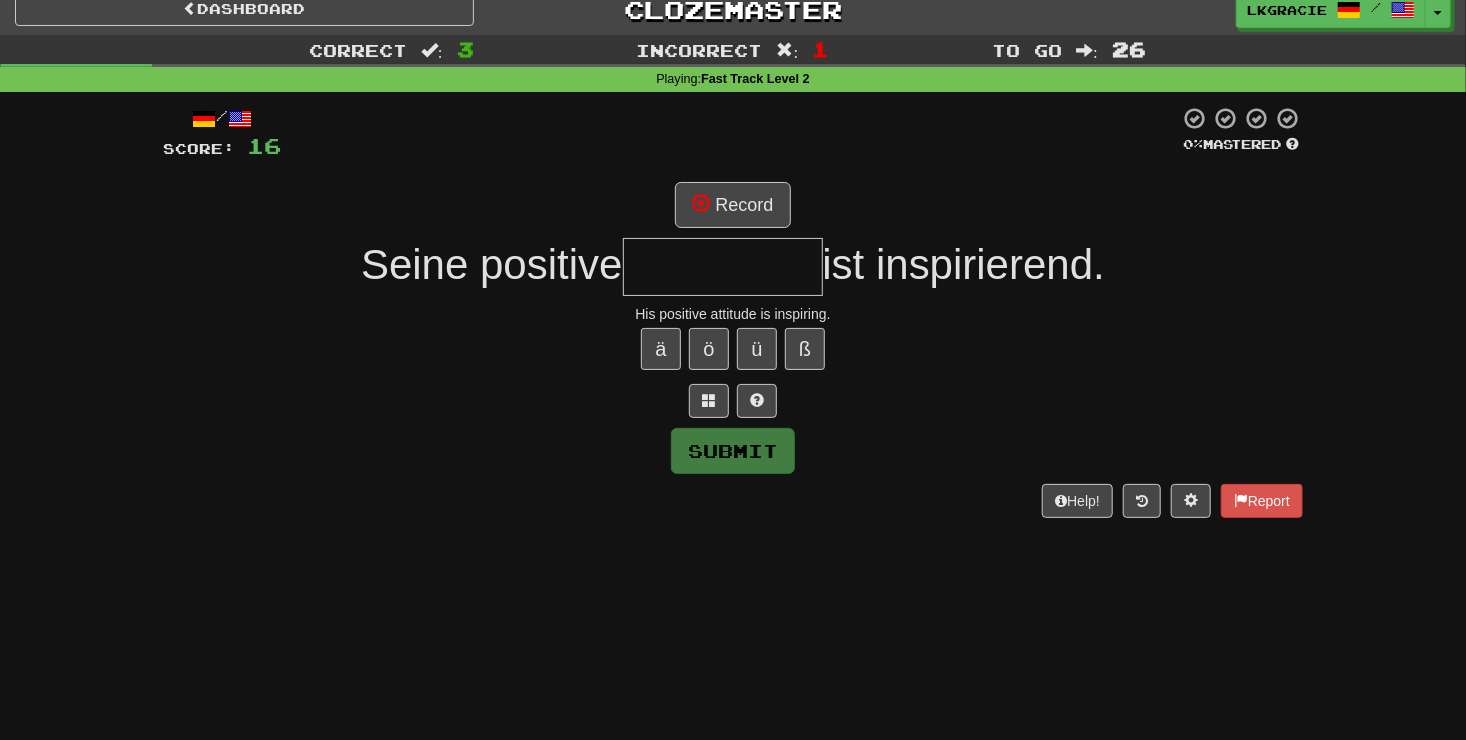 type on "*" 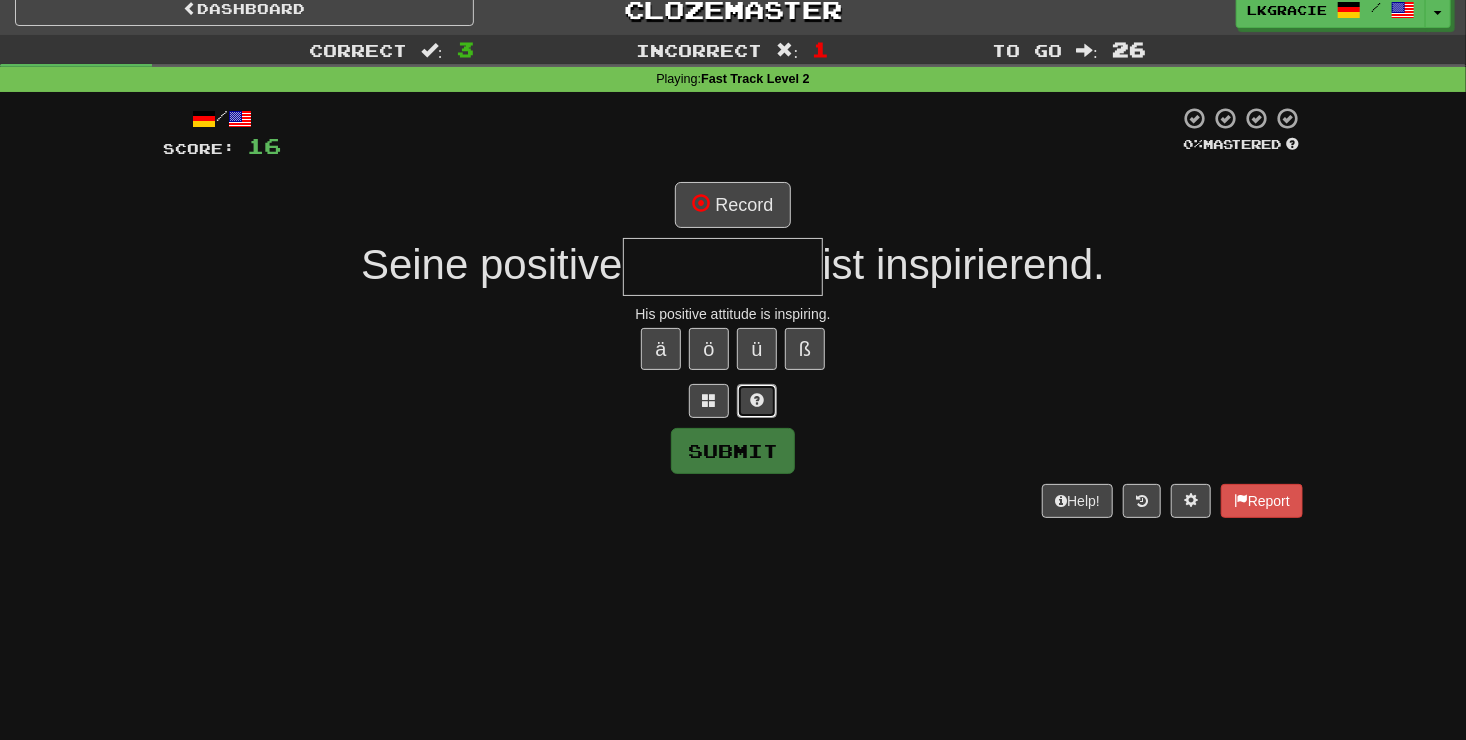 click at bounding box center [757, 400] 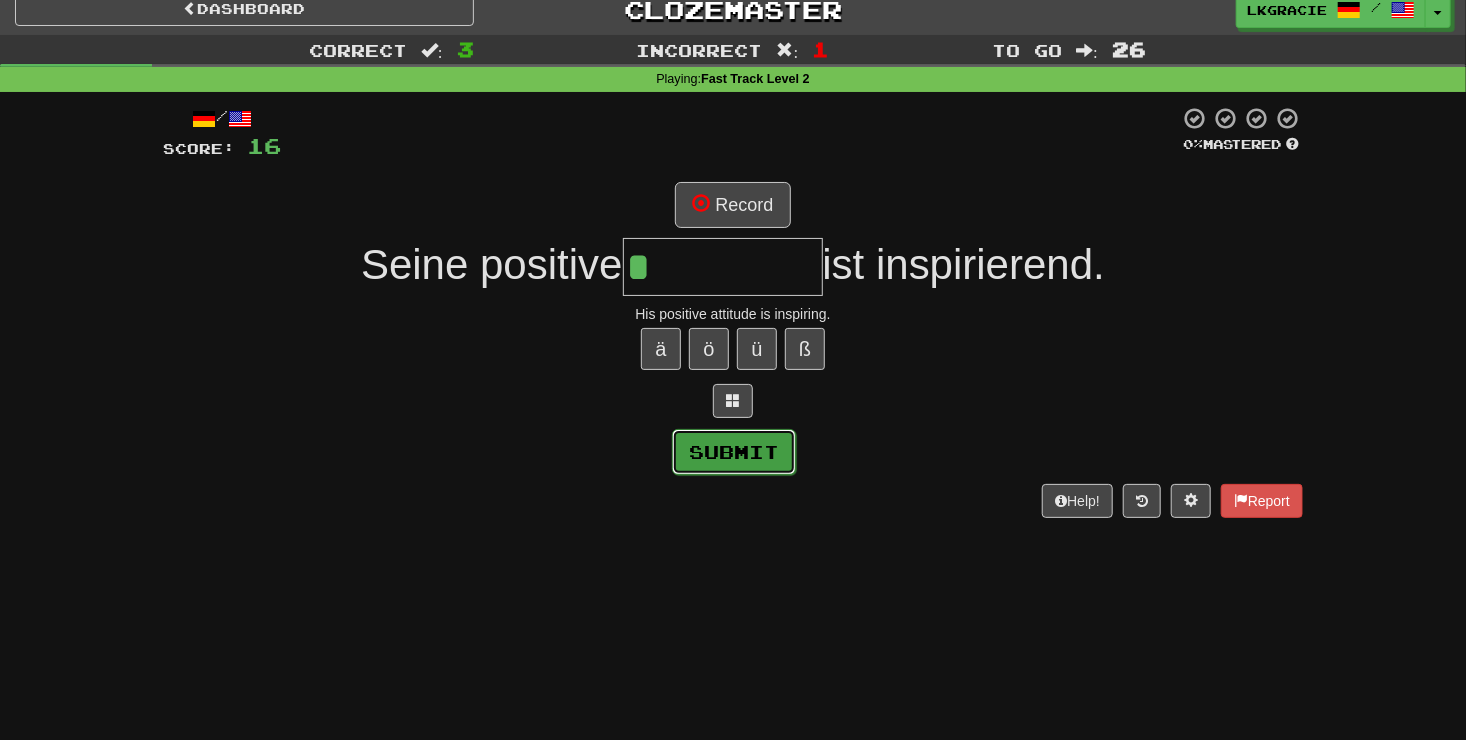 click on "Submit" at bounding box center (734, 452) 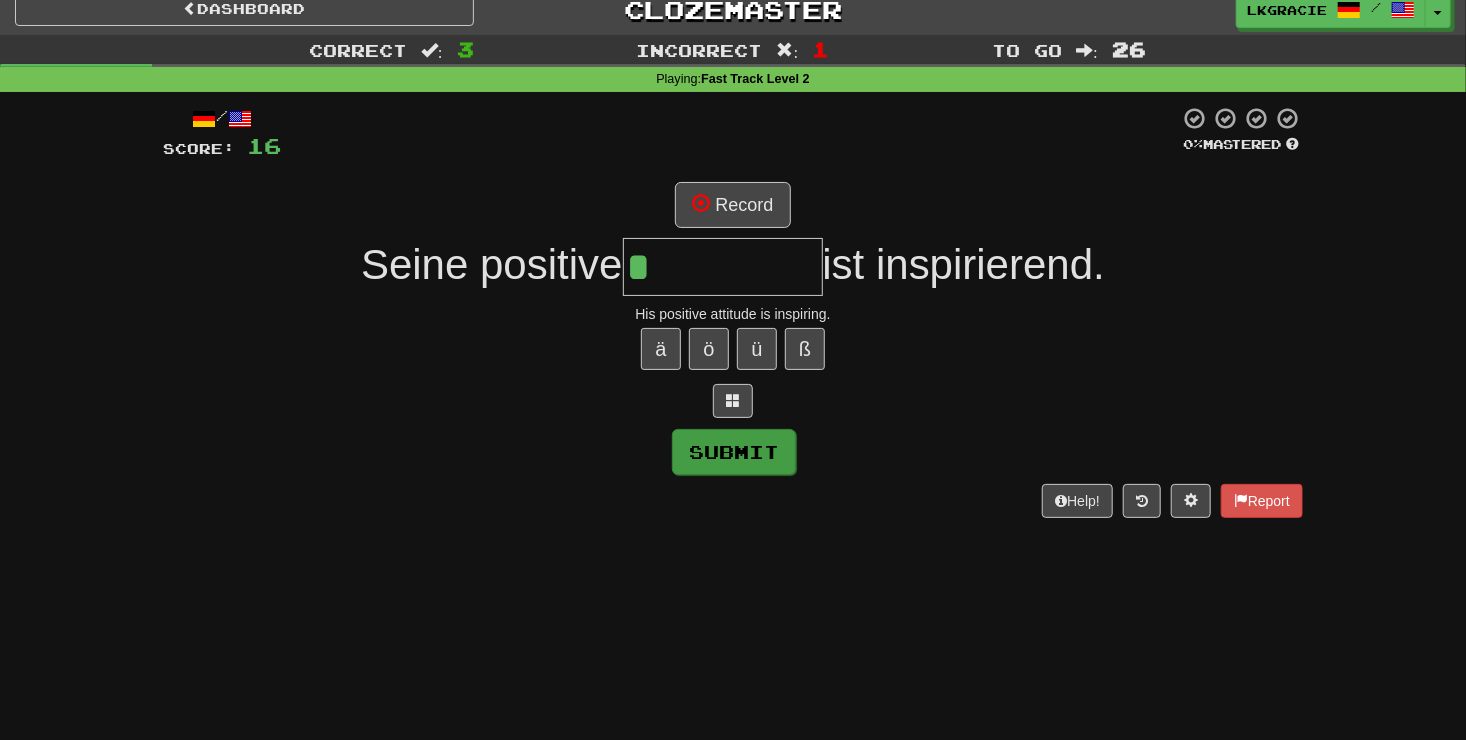 type on "**********" 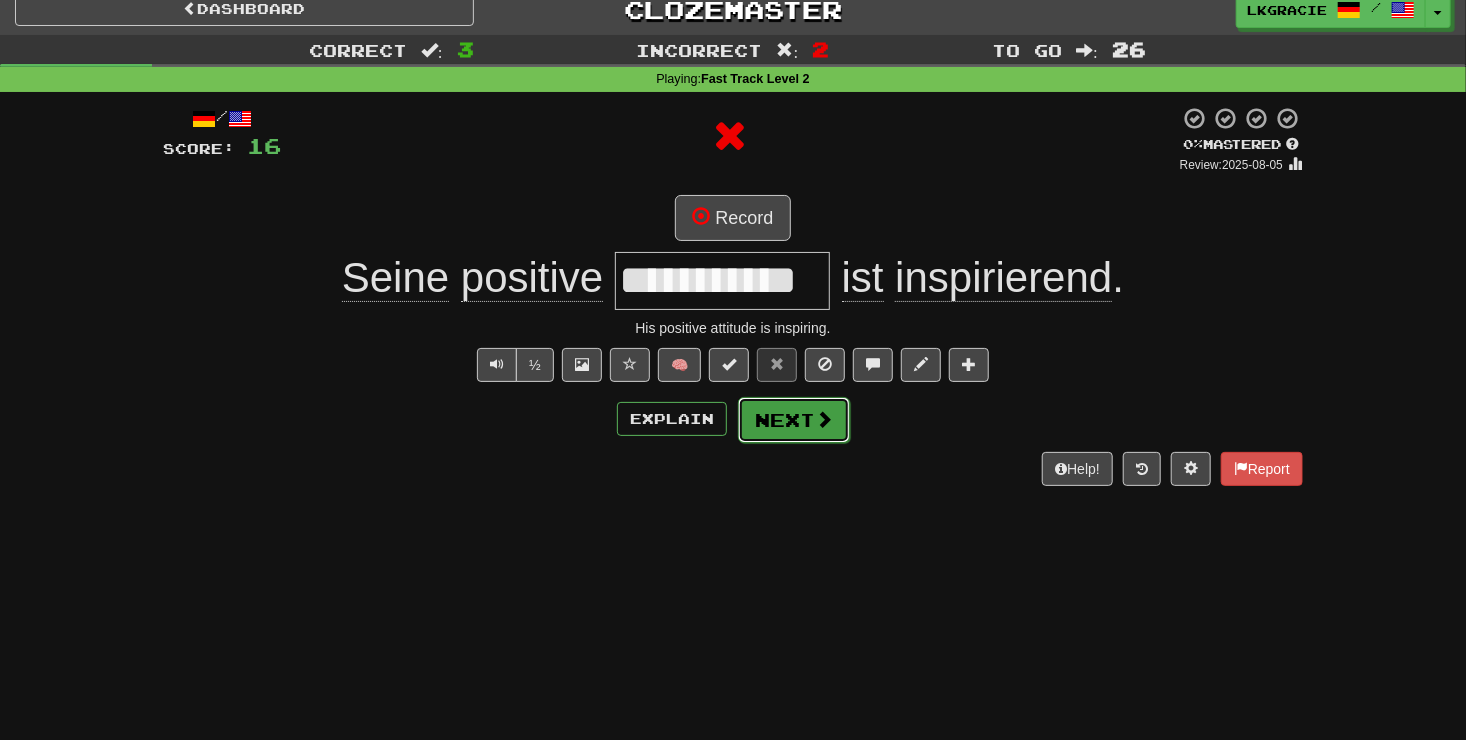 click on "Next" at bounding box center [794, 420] 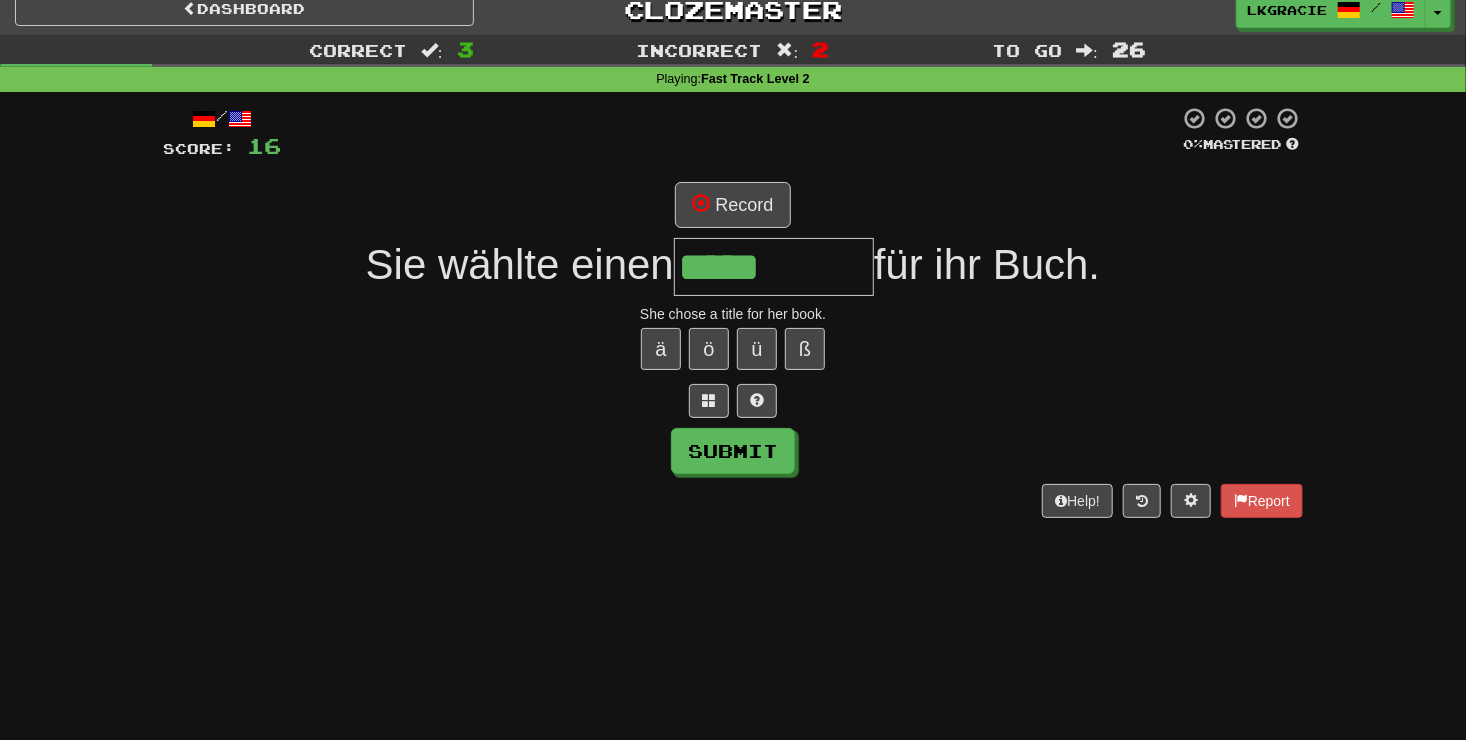 type on "*****" 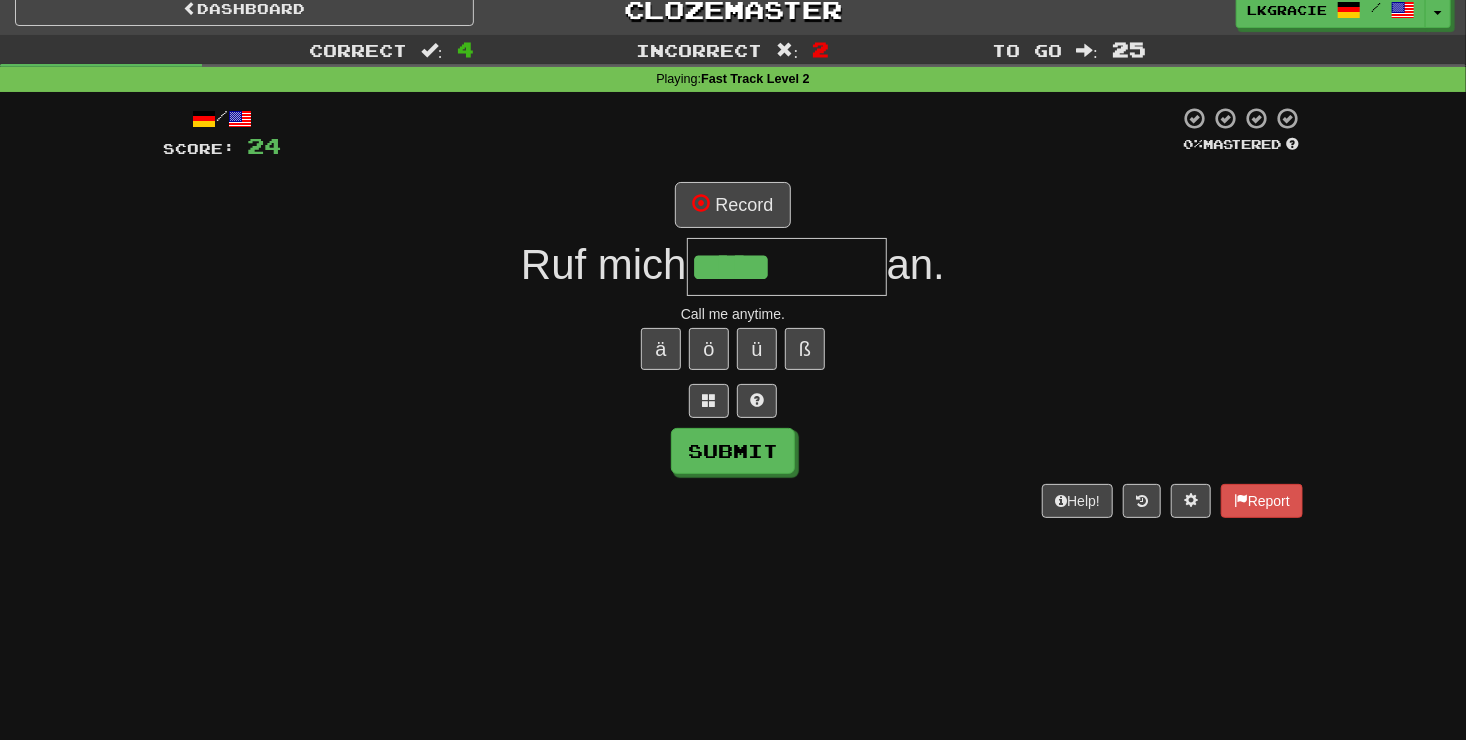type on "*********" 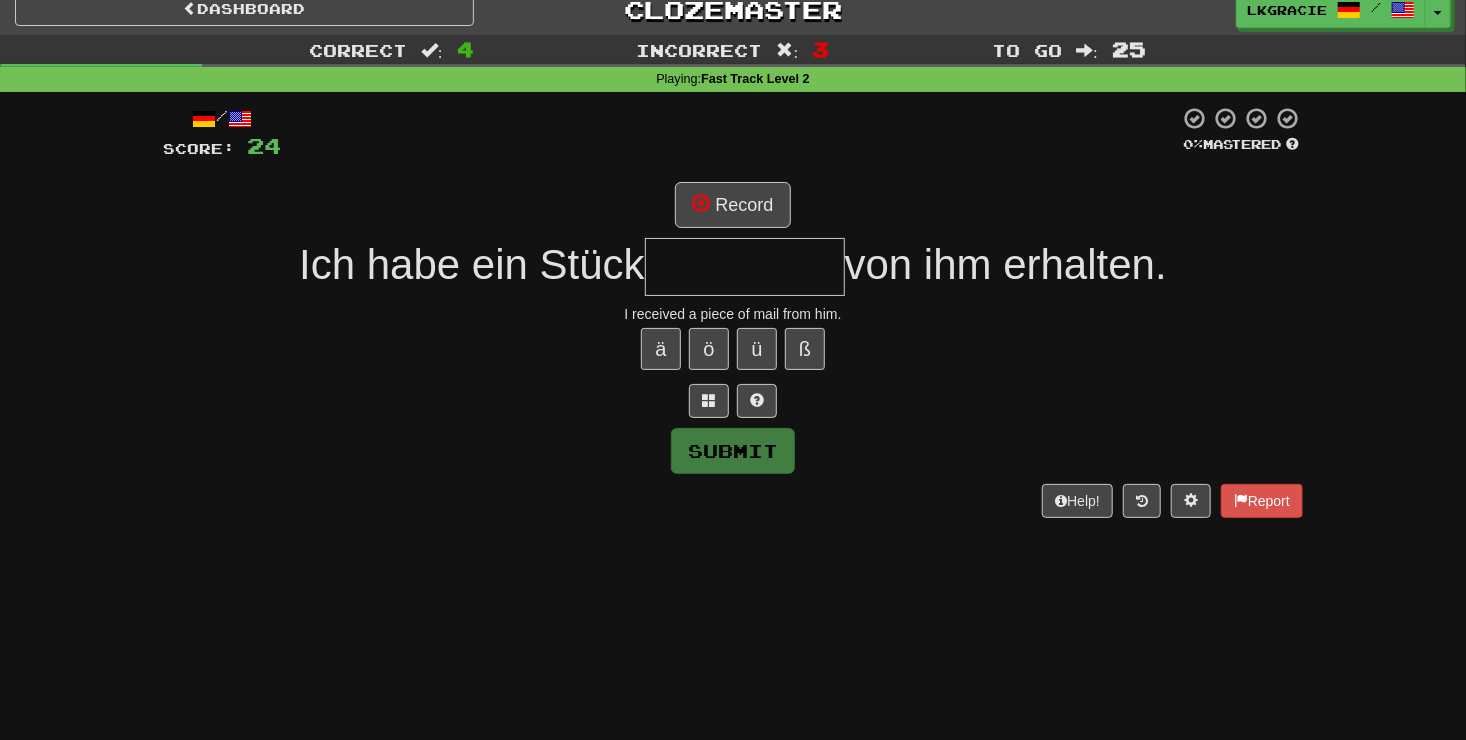type on "*" 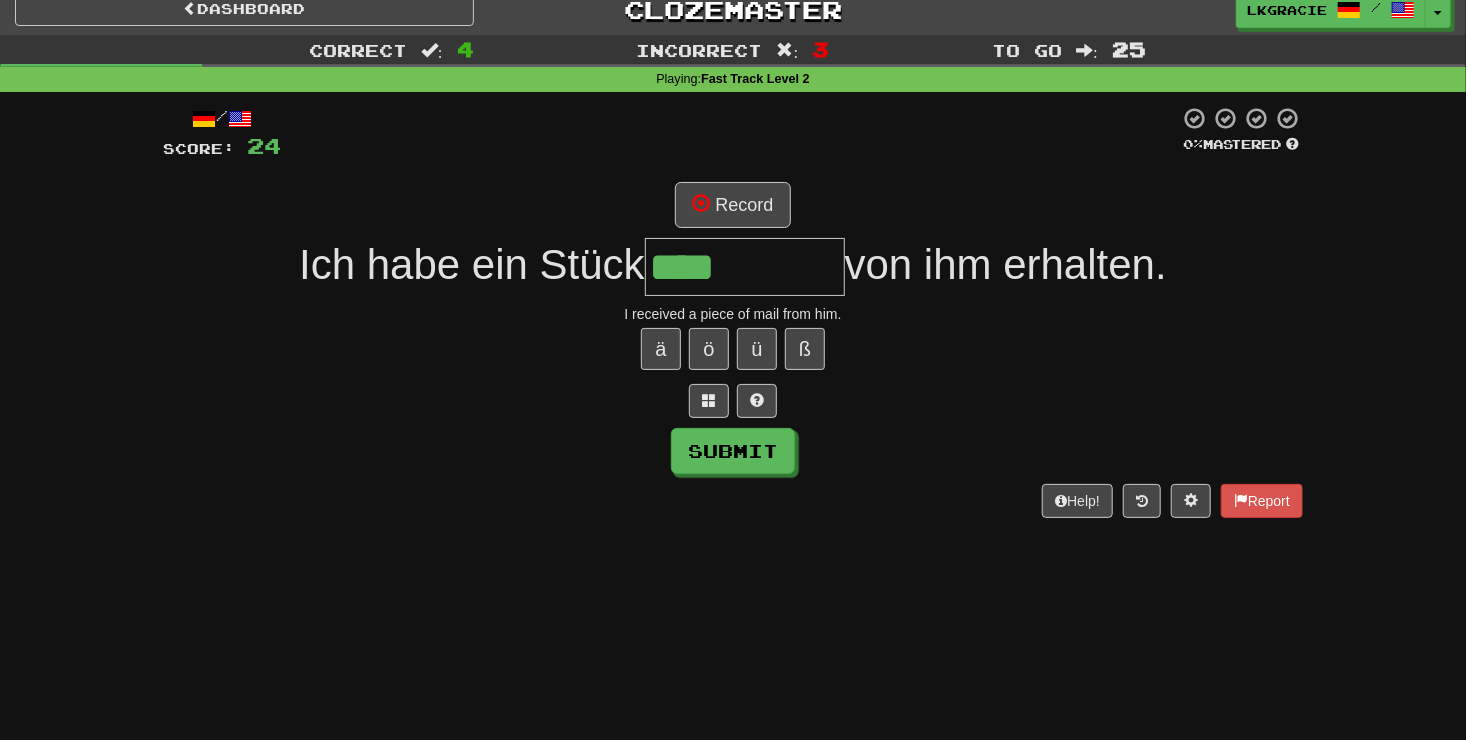 type on "****" 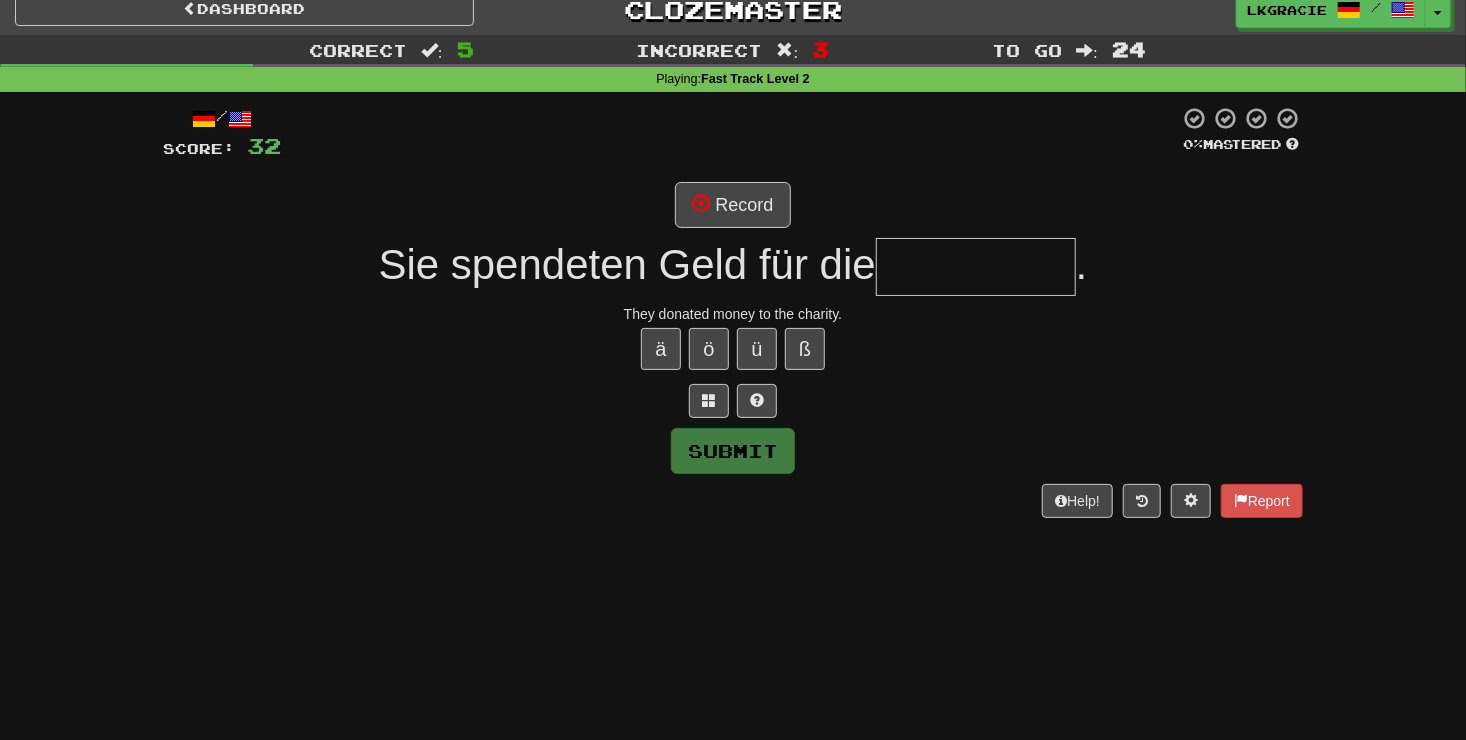 type on "*" 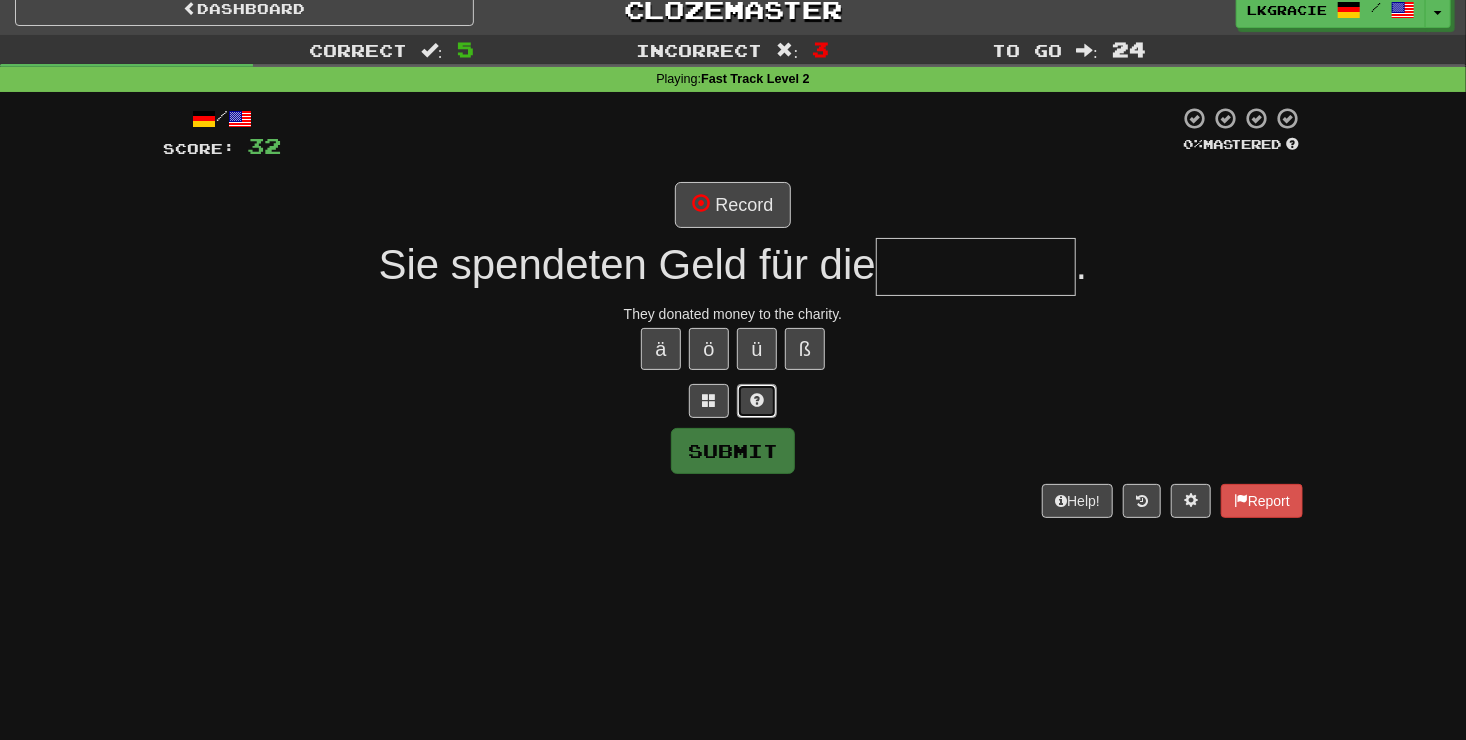 click at bounding box center (757, 401) 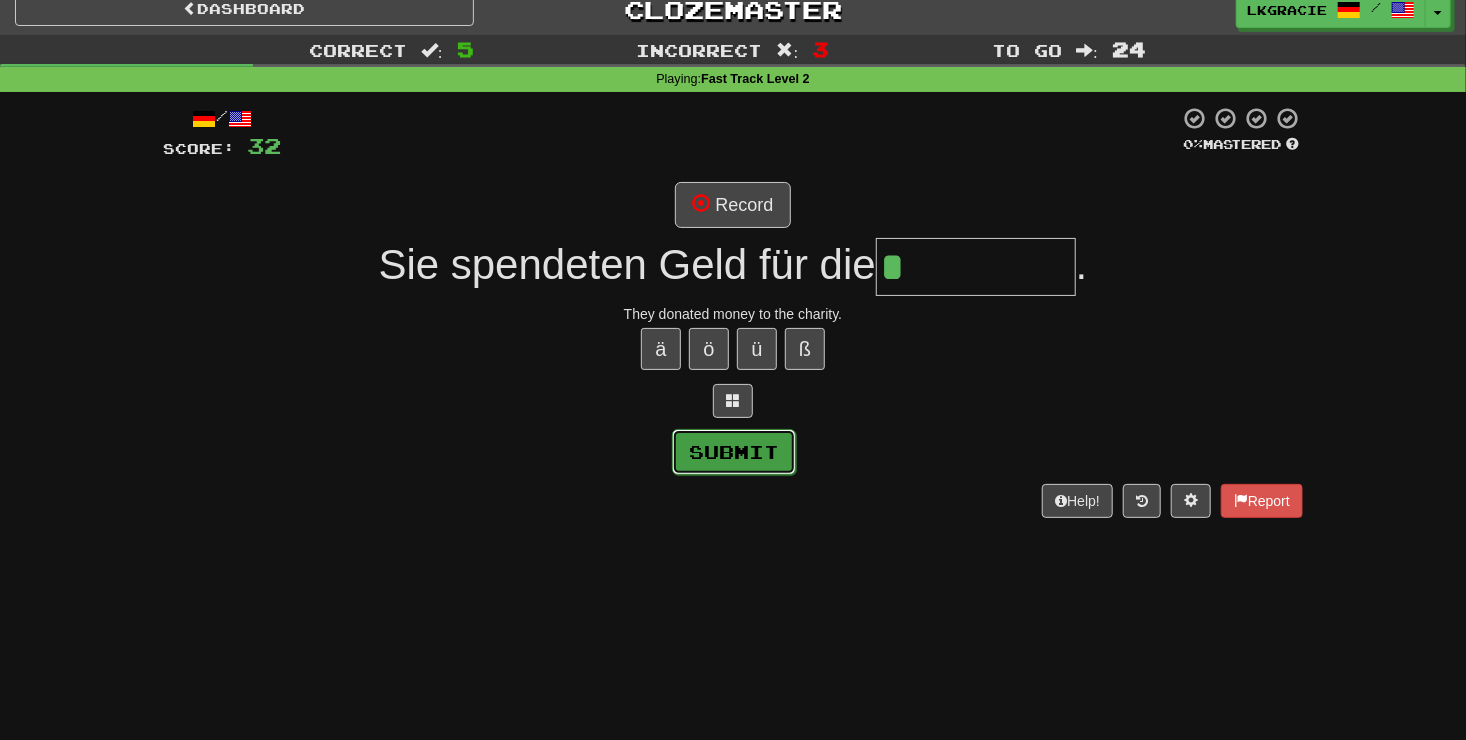 click on "Submit" at bounding box center [734, 452] 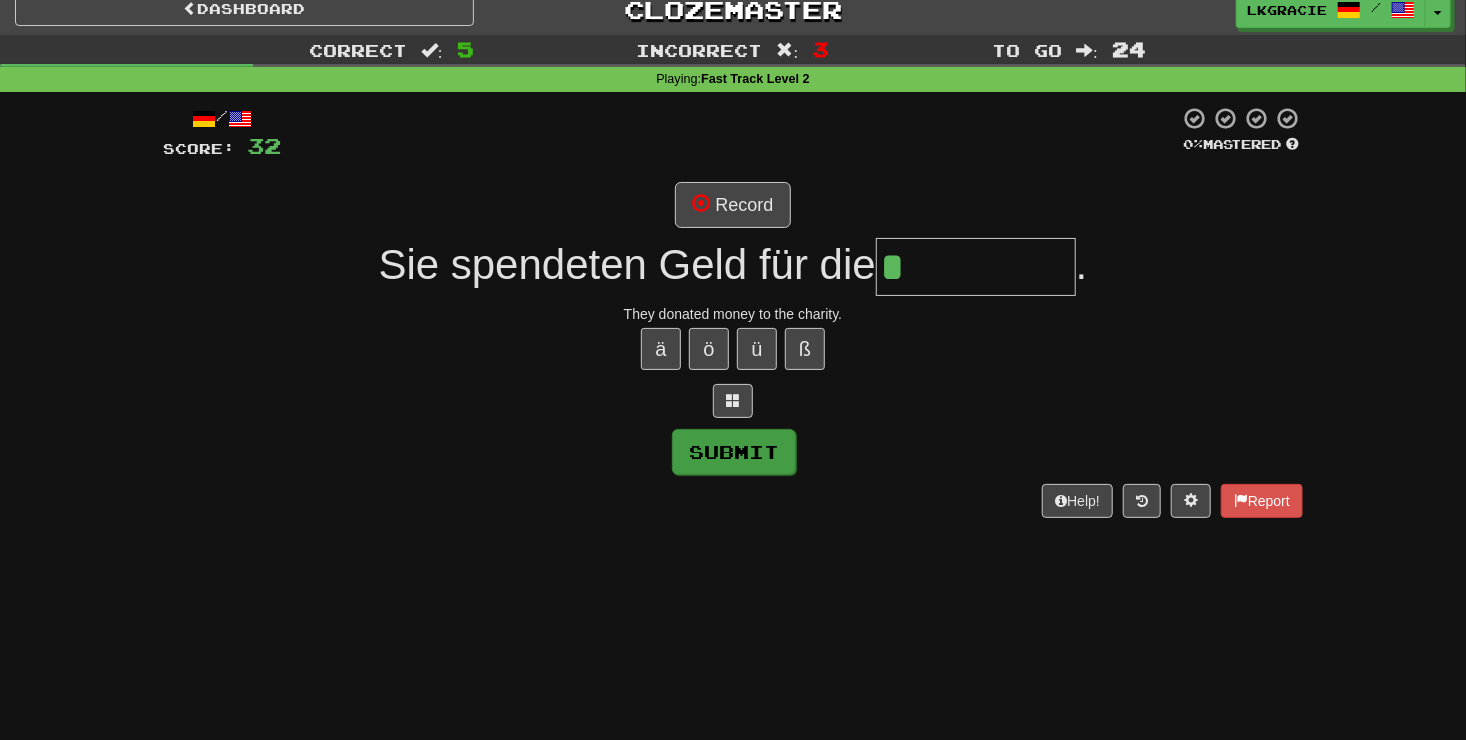 type on "**********" 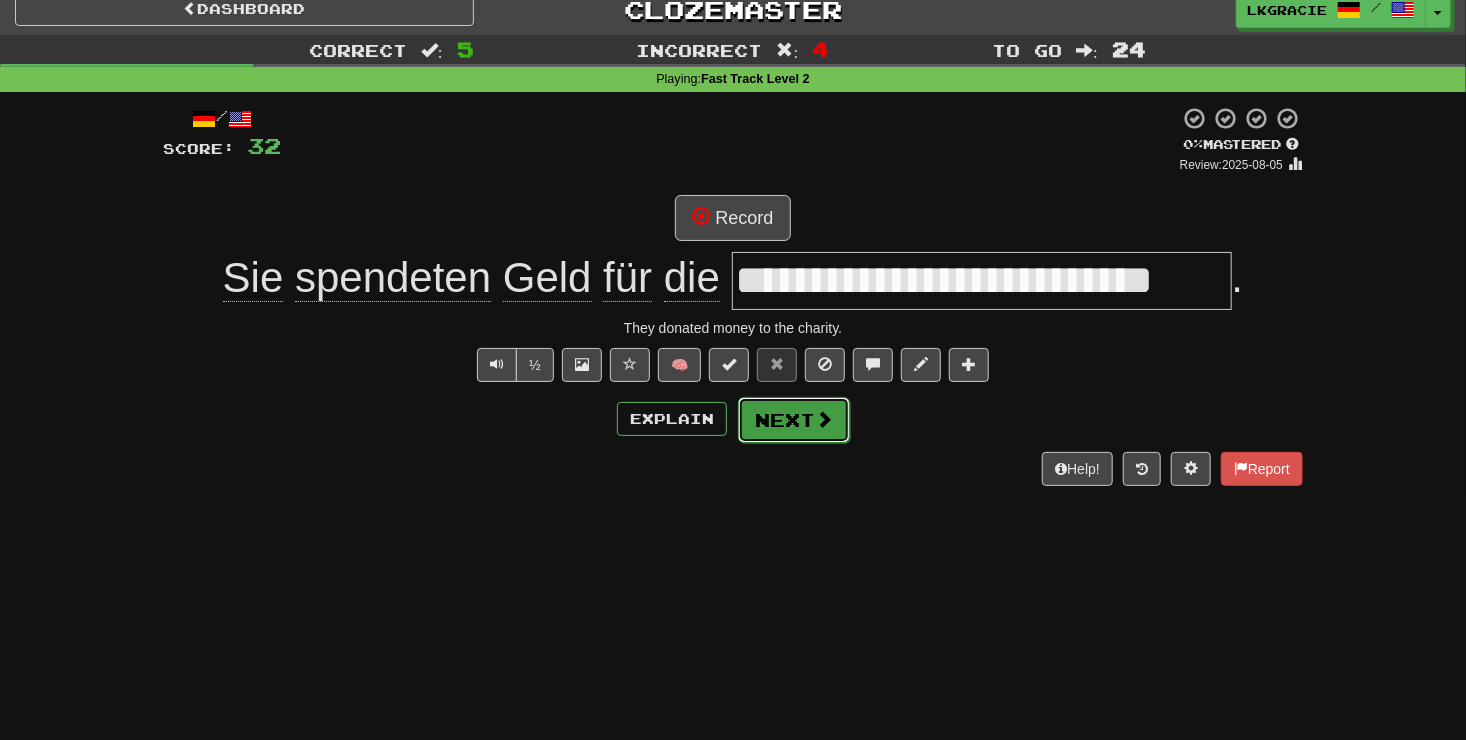 click on "Next" at bounding box center (794, 420) 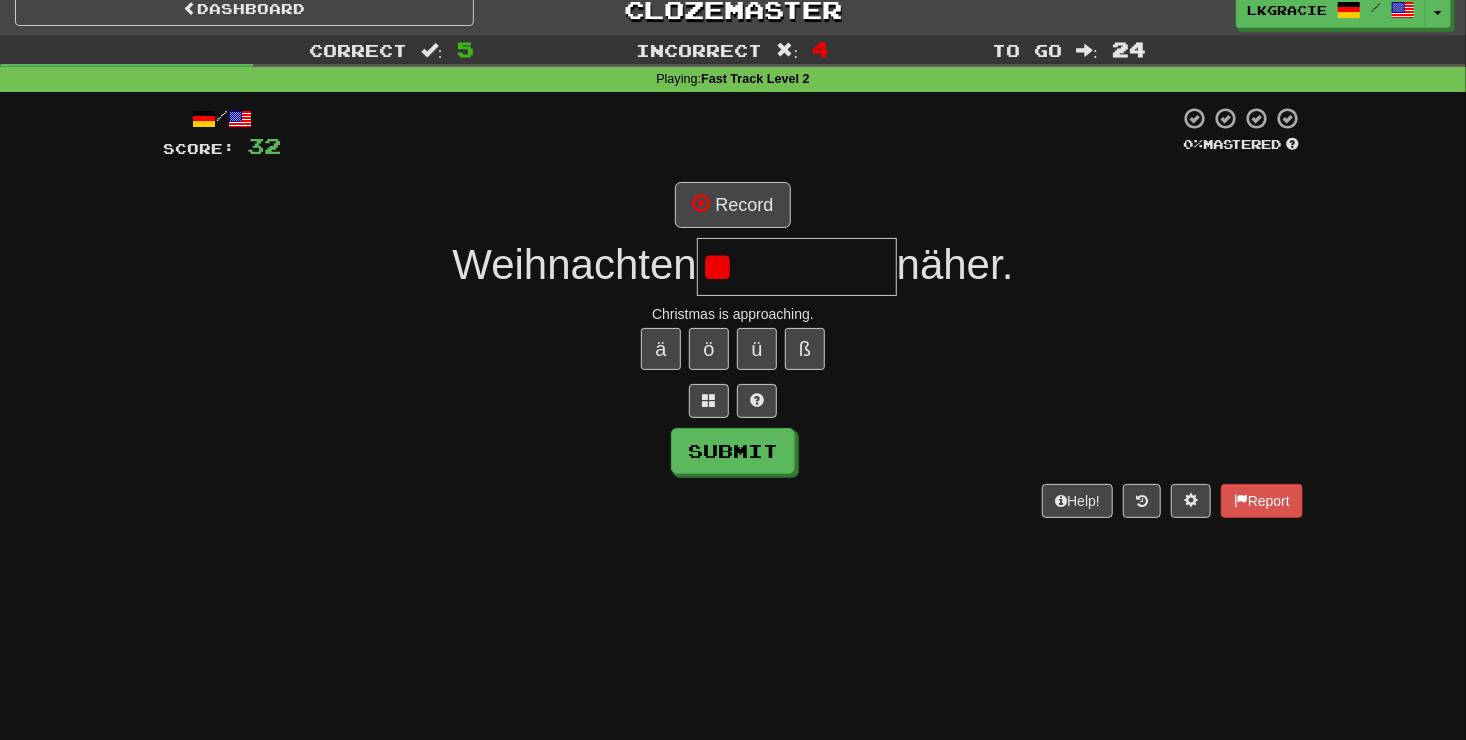 type on "*" 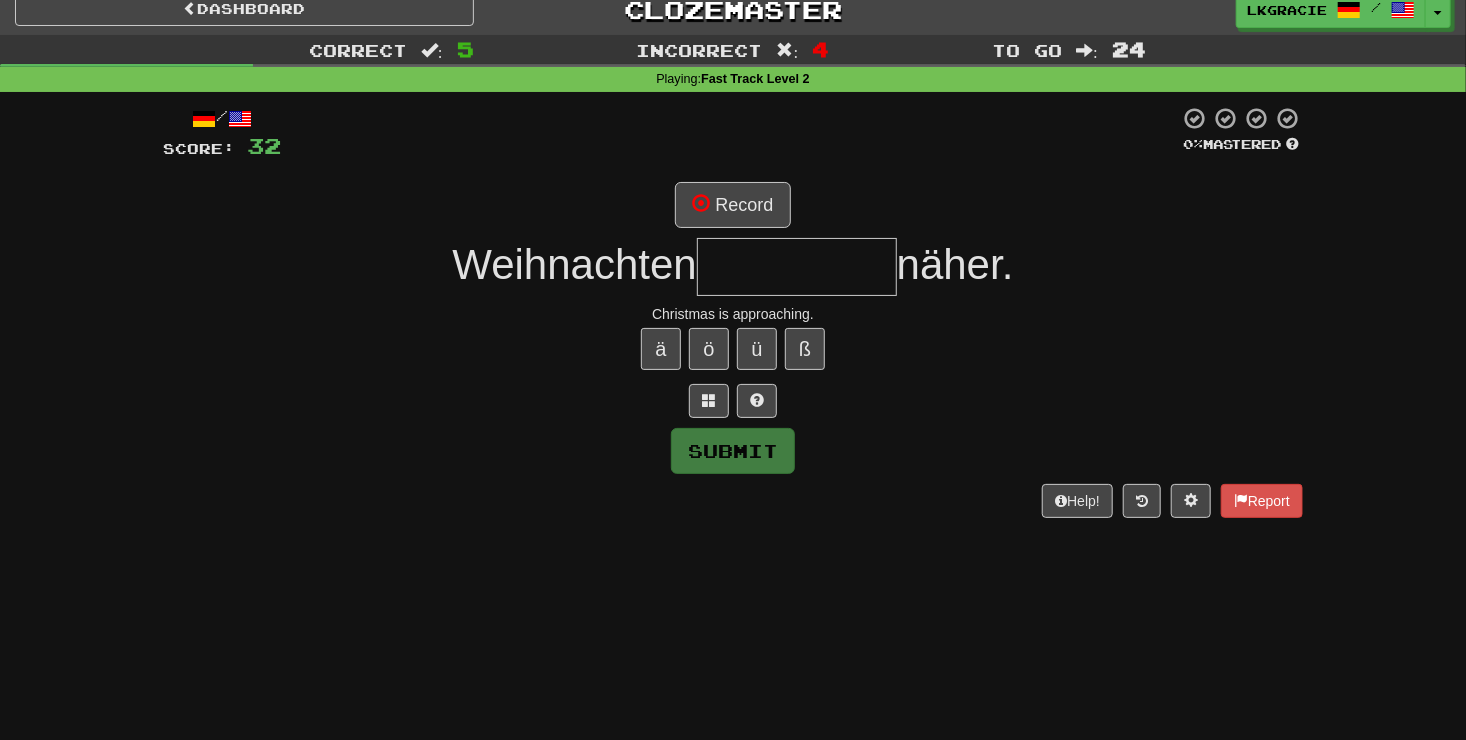 type on "*" 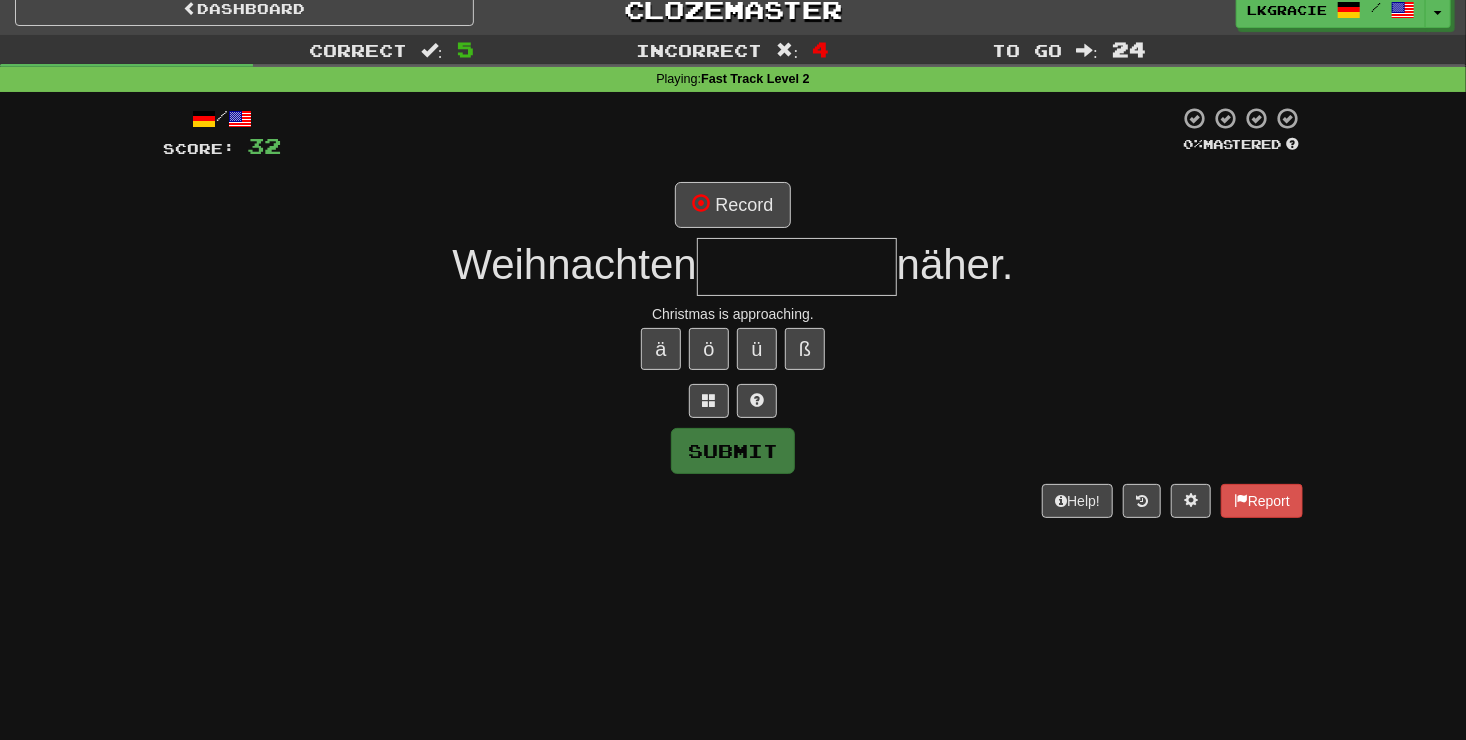 type on "*" 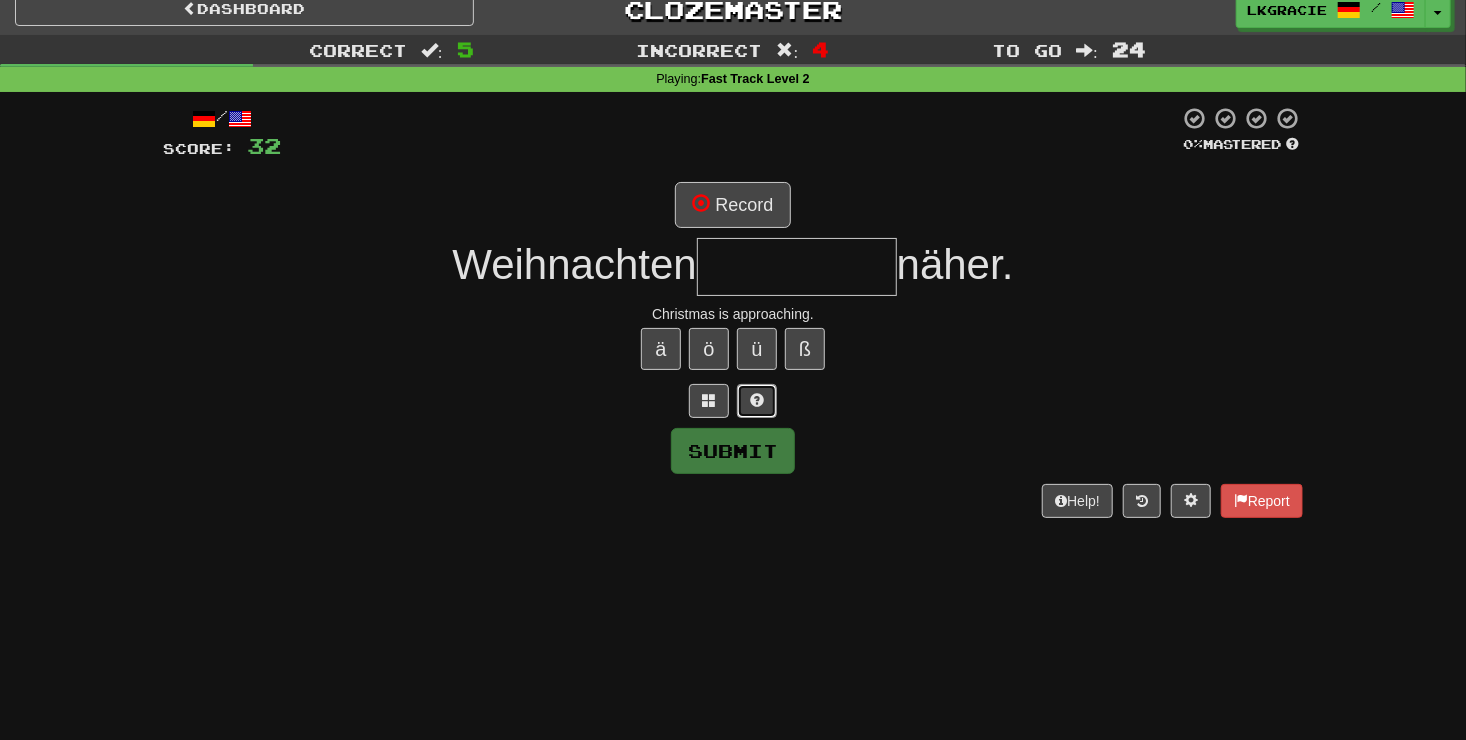 click at bounding box center (757, 401) 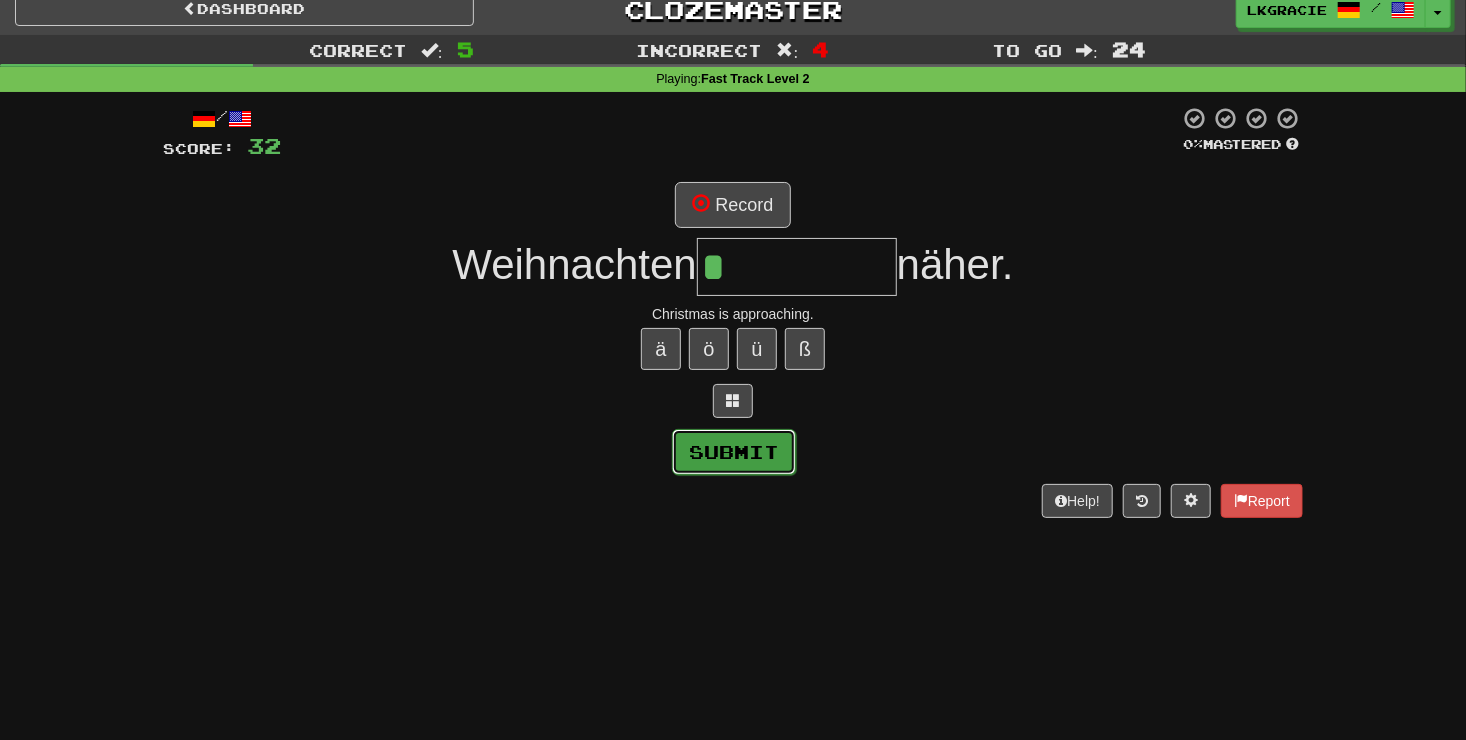 click on "Submit" at bounding box center [734, 452] 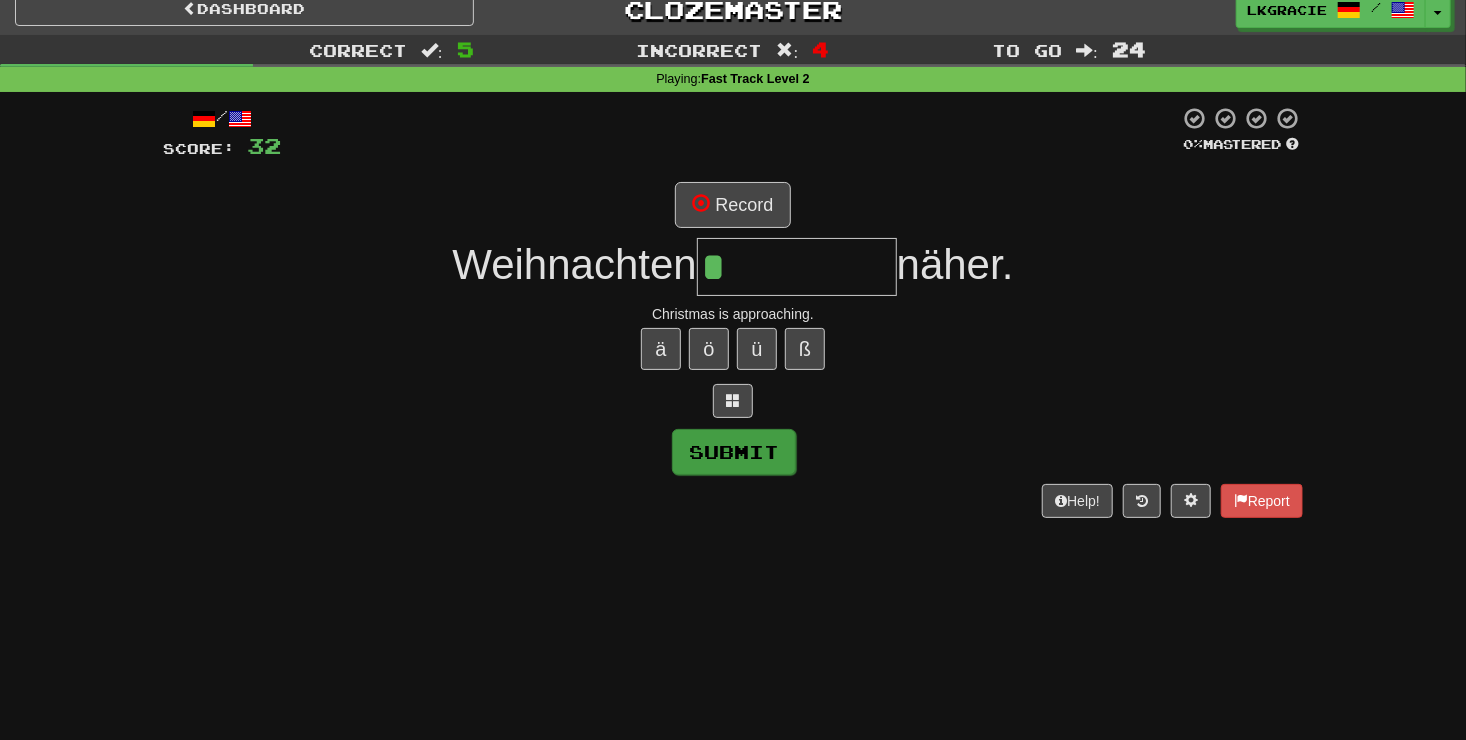 type on "*****" 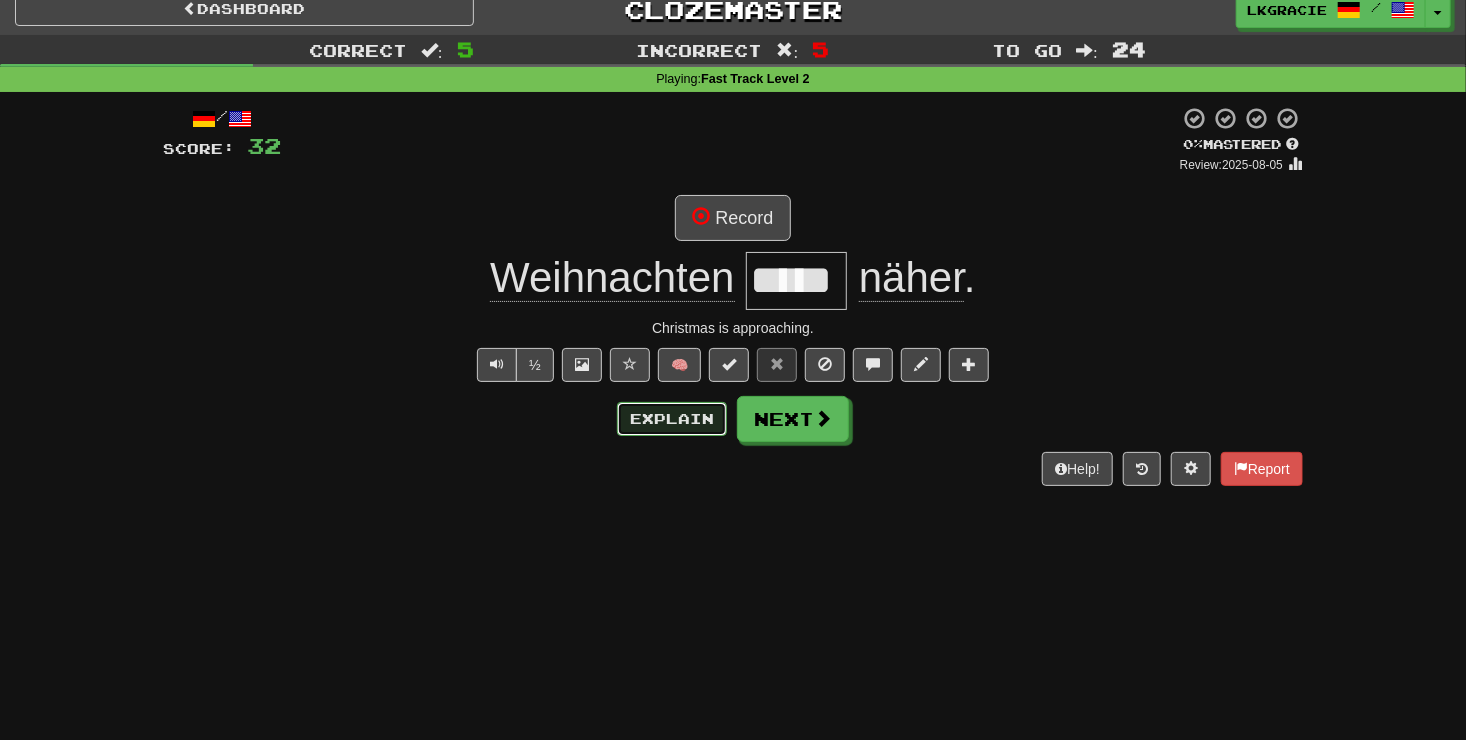 click on "Explain" at bounding box center (672, 419) 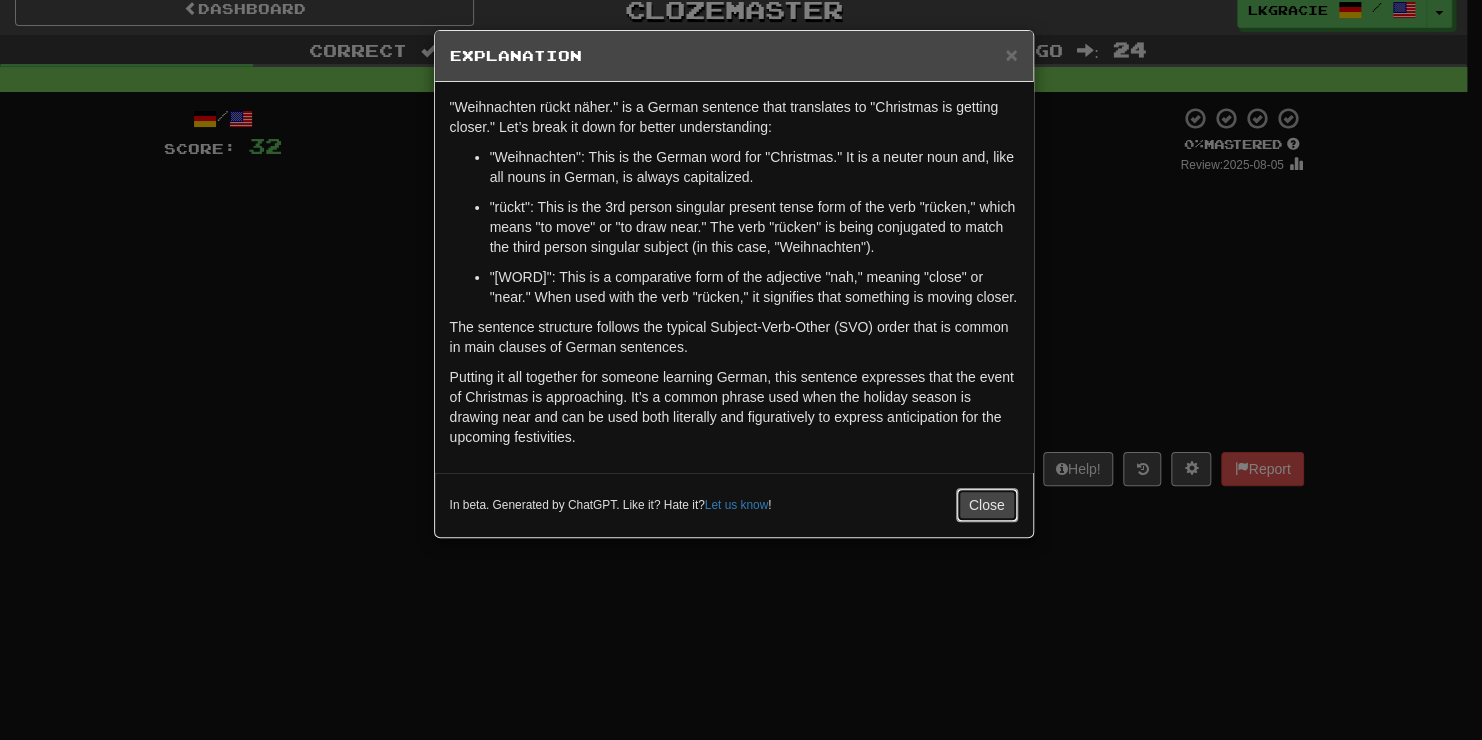 click on "Close" at bounding box center [987, 505] 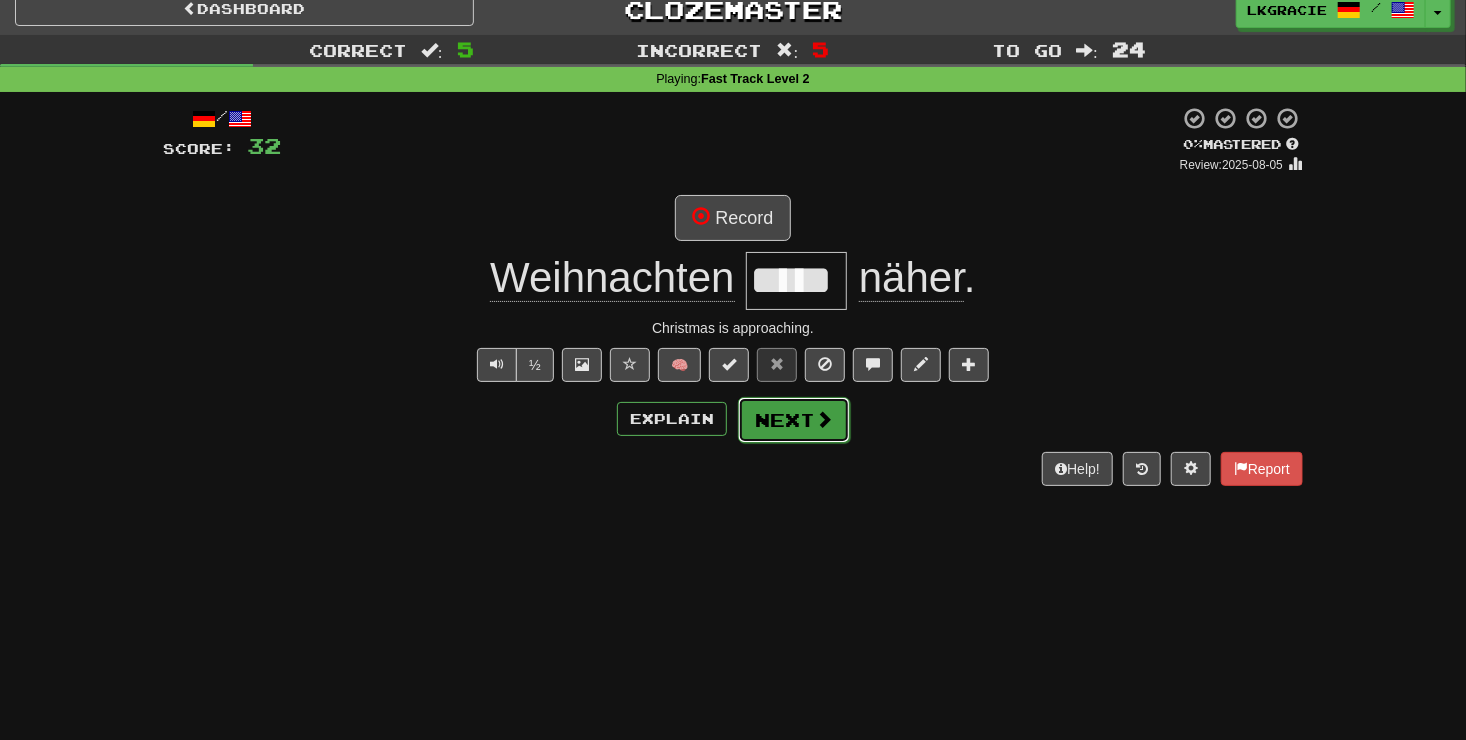 click on "Next" at bounding box center [794, 420] 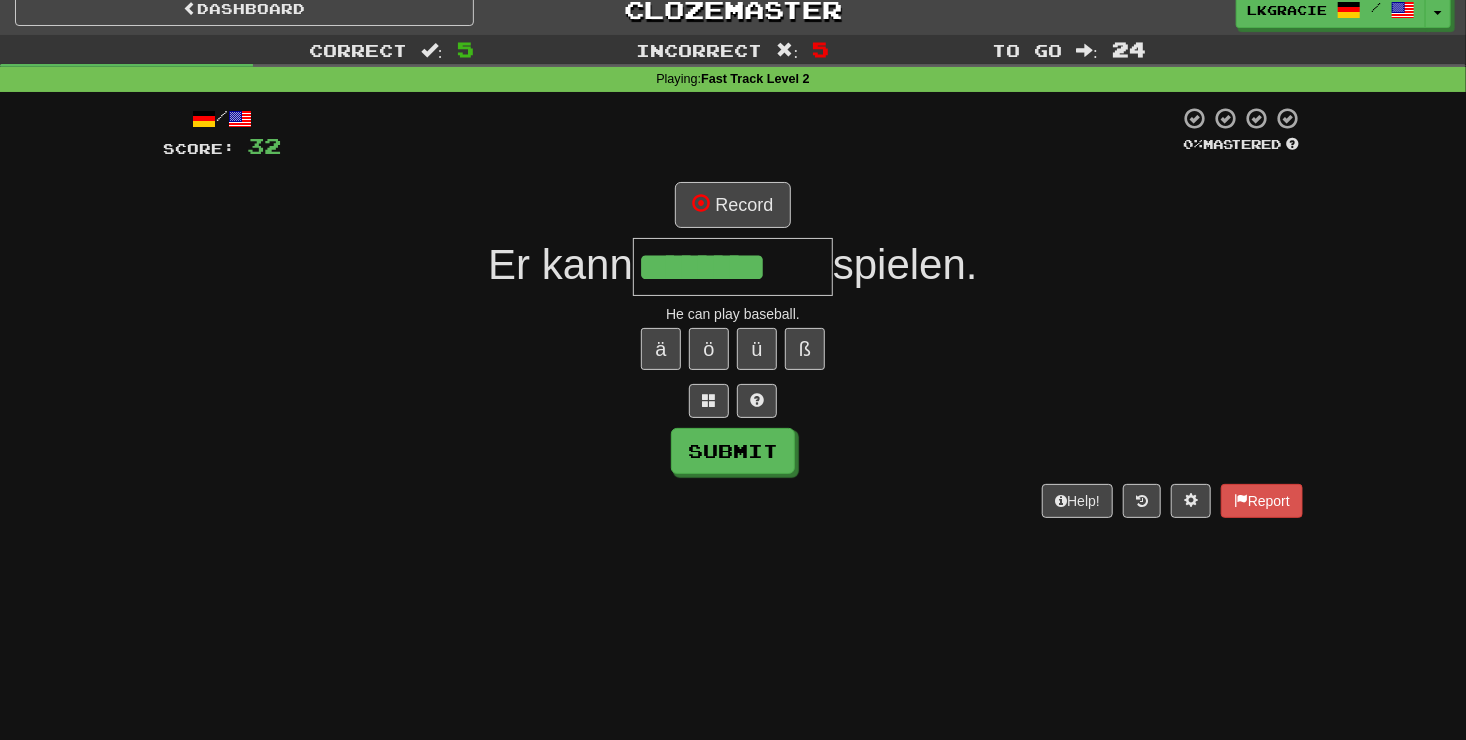 type on "********" 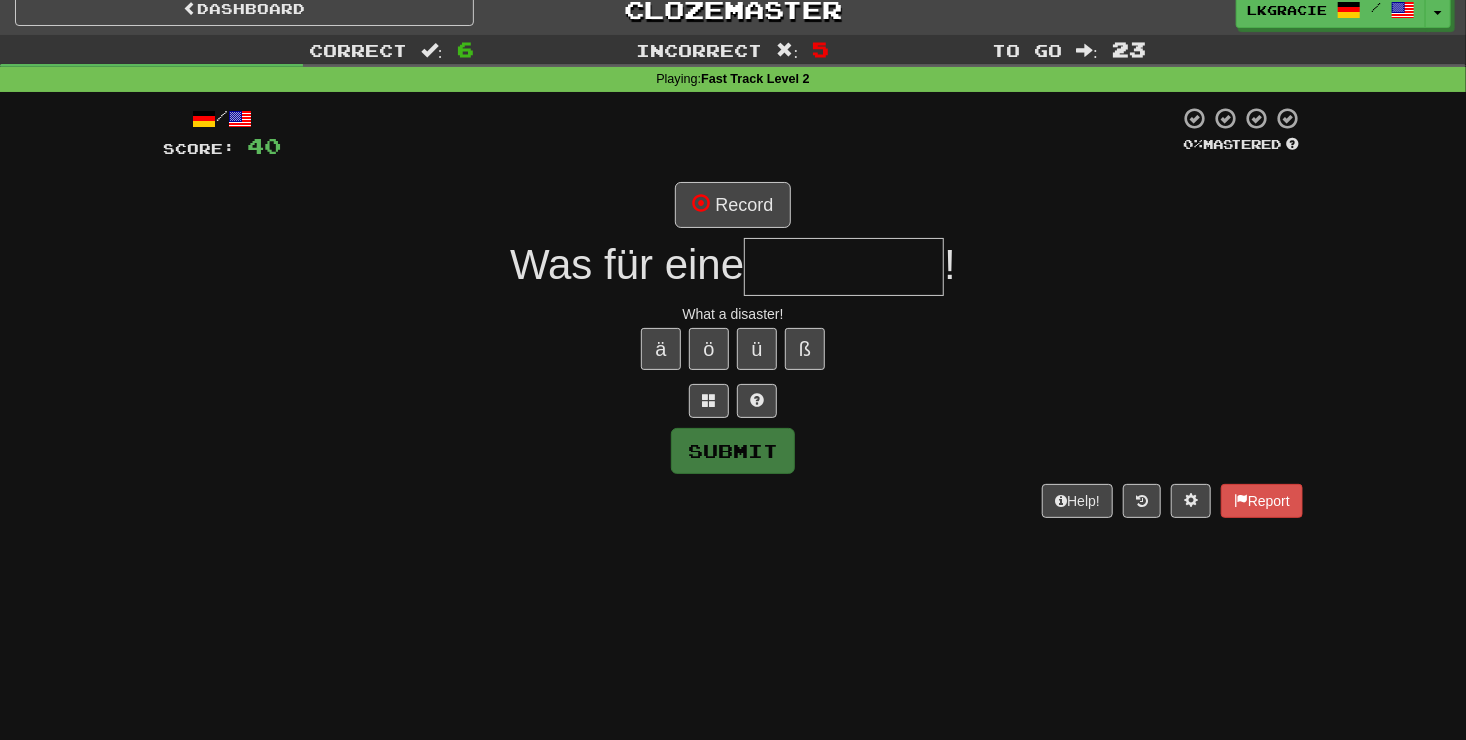 type on "*" 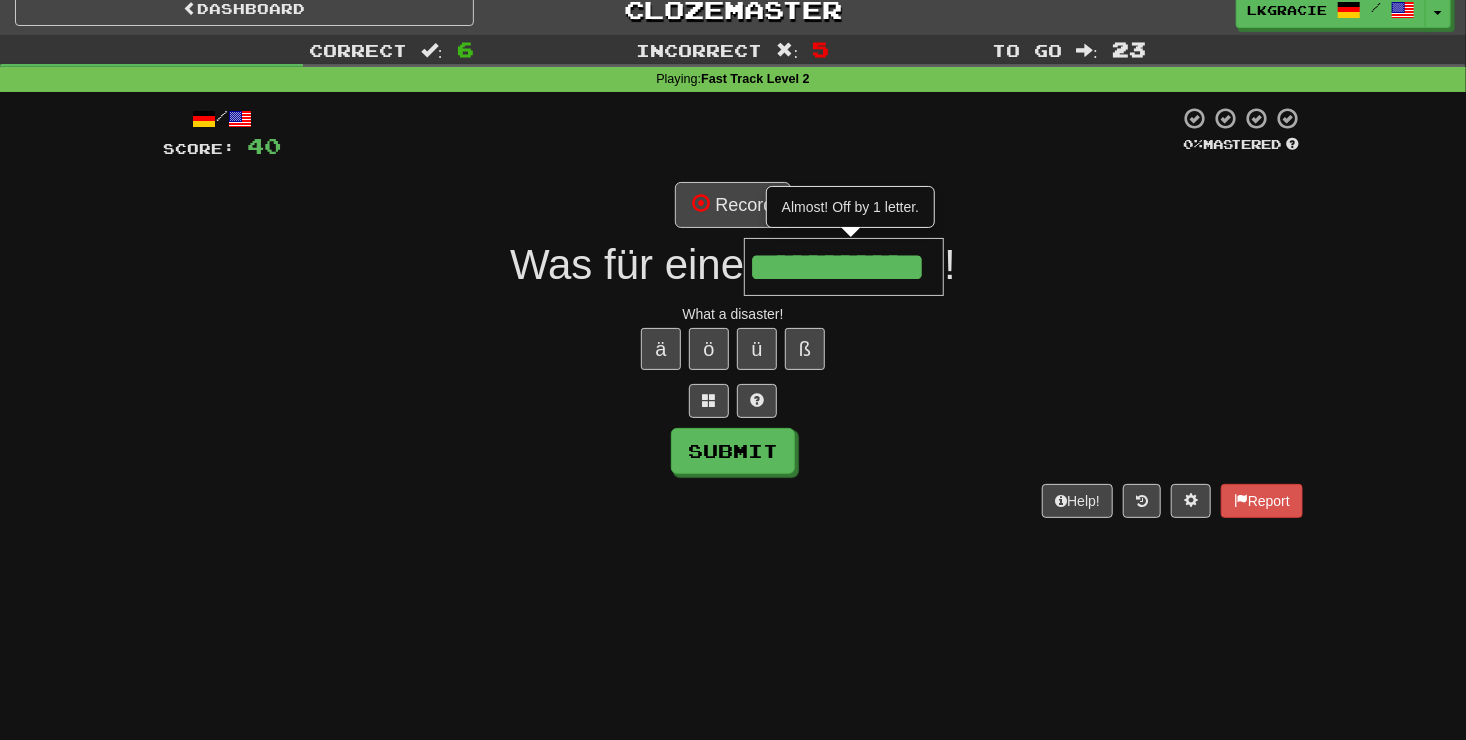 scroll, scrollTop: 0, scrollLeft: 26, axis: horizontal 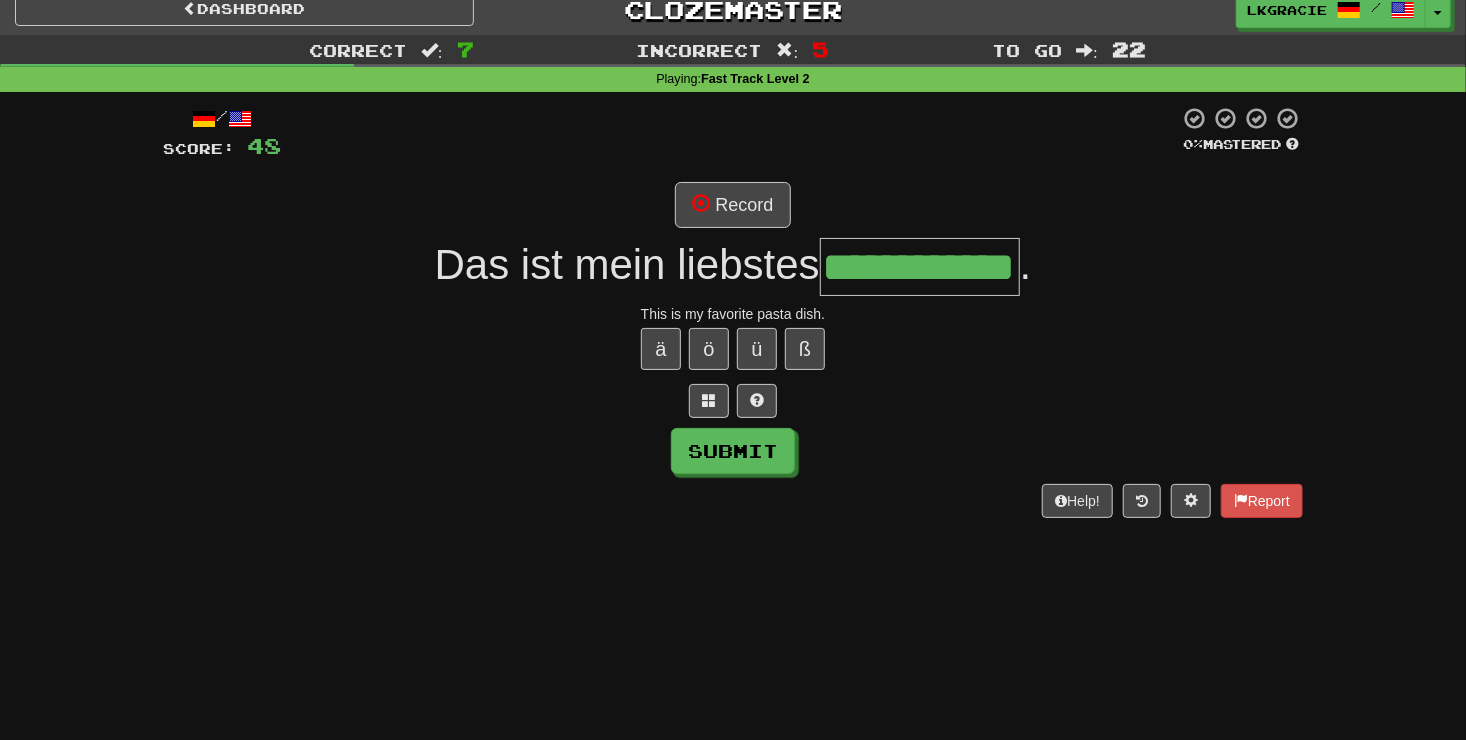 type on "**********" 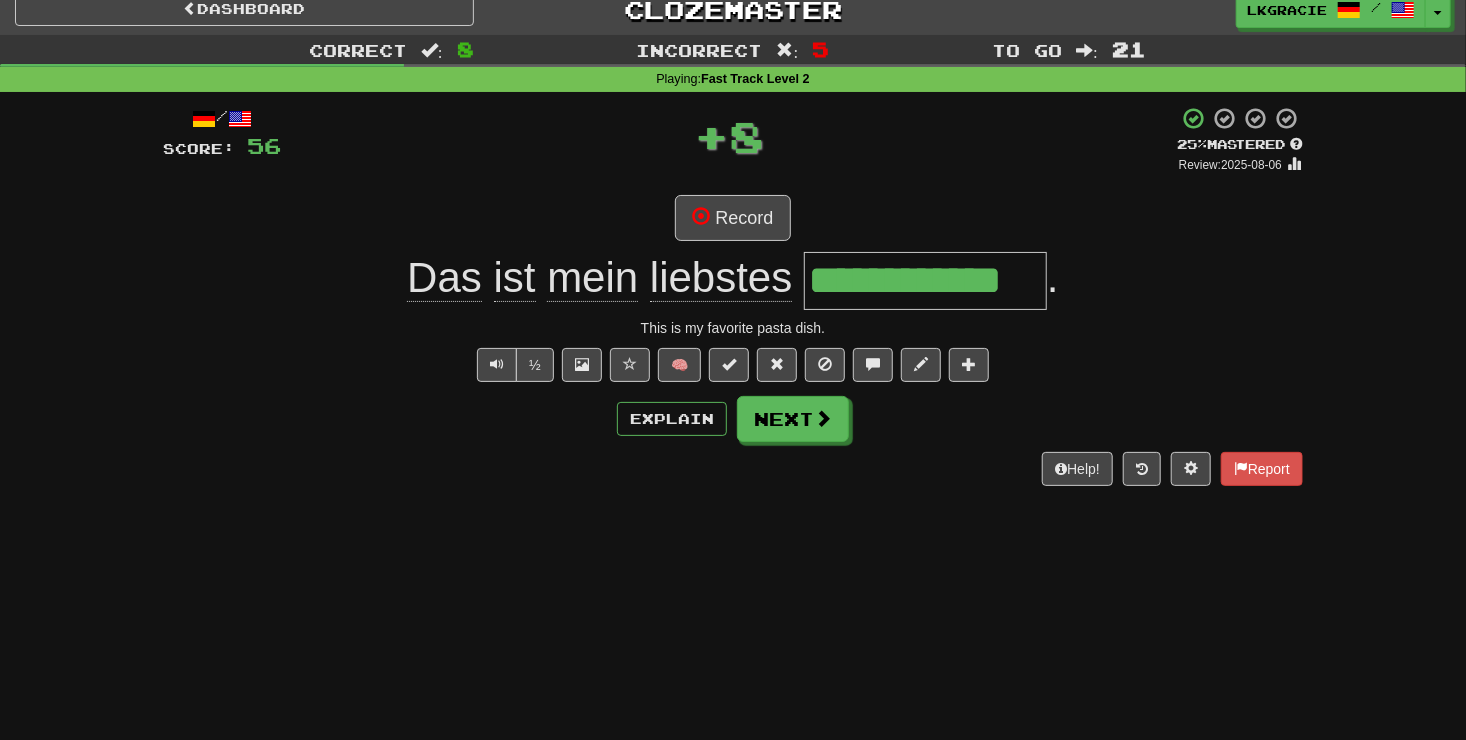scroll, scrollTop: 0, scrollLeft: 0, axis: both 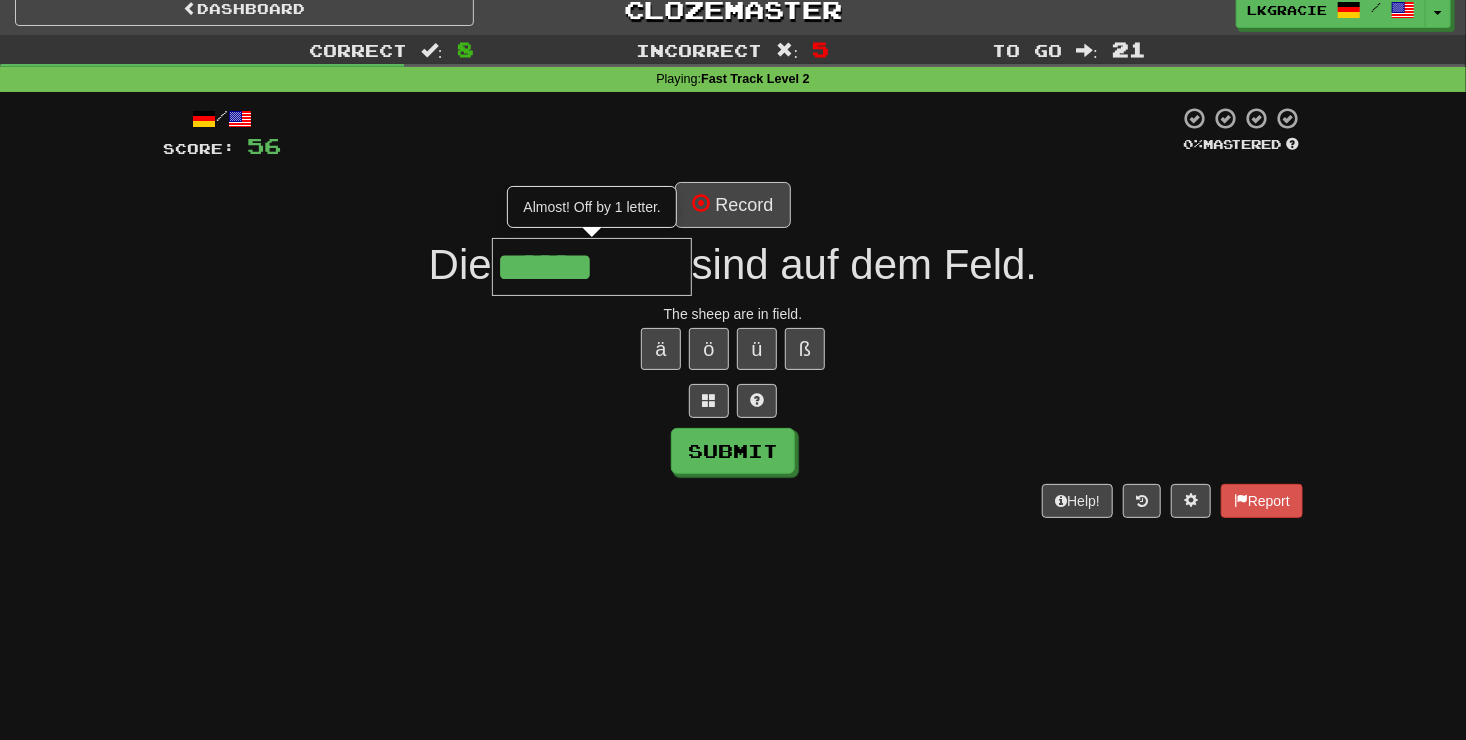 type on "******" 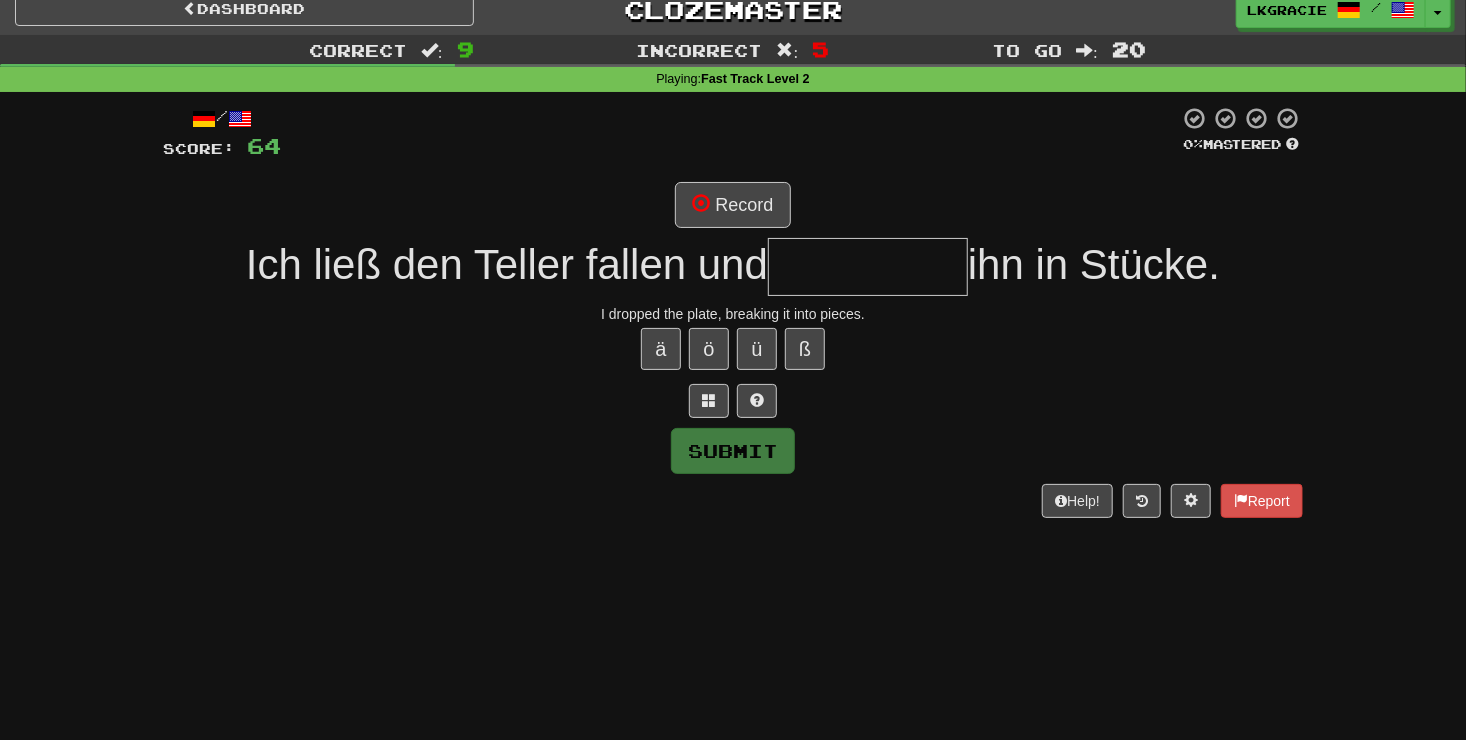 type on "*" 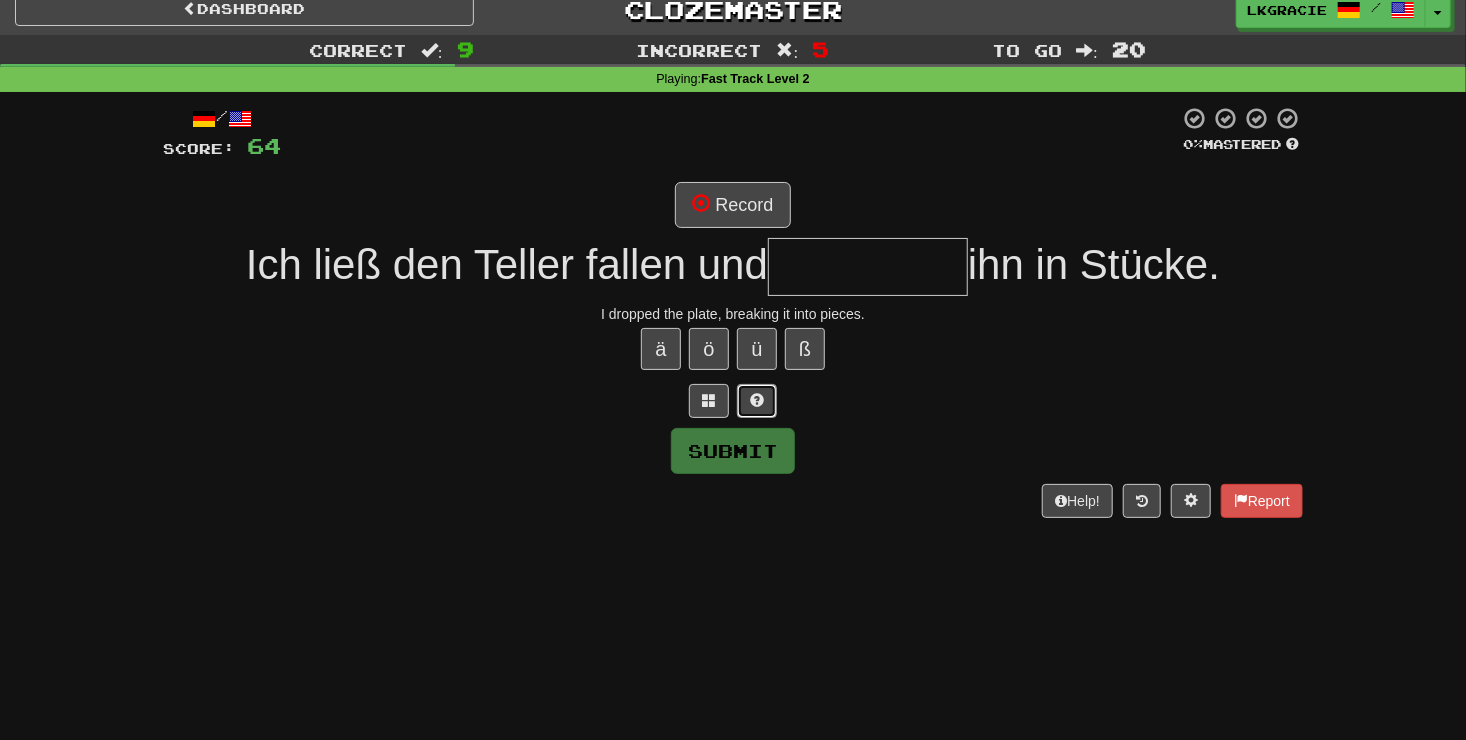 click at bounding box center [757, 400] 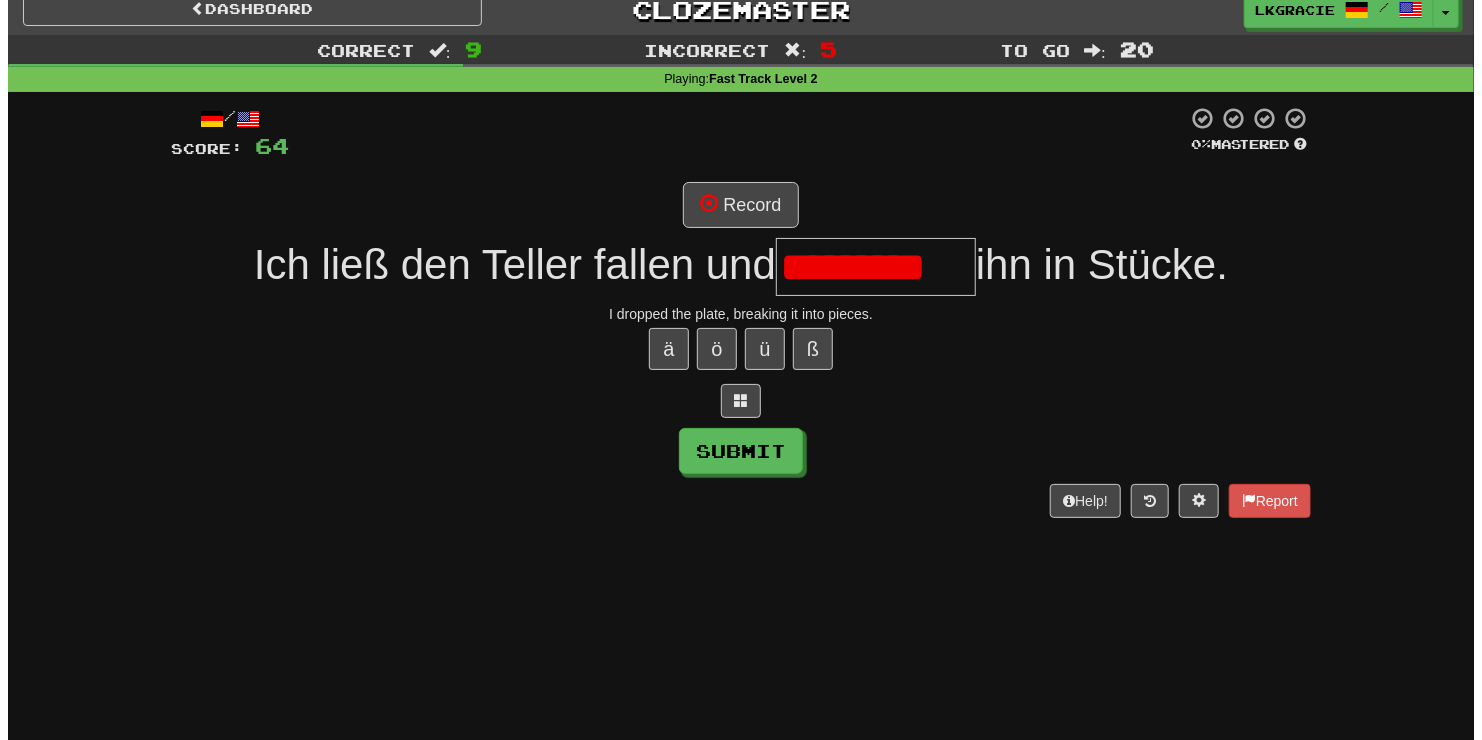 scroll, scrollTop: 0, scrollLeft: 0, axis: both 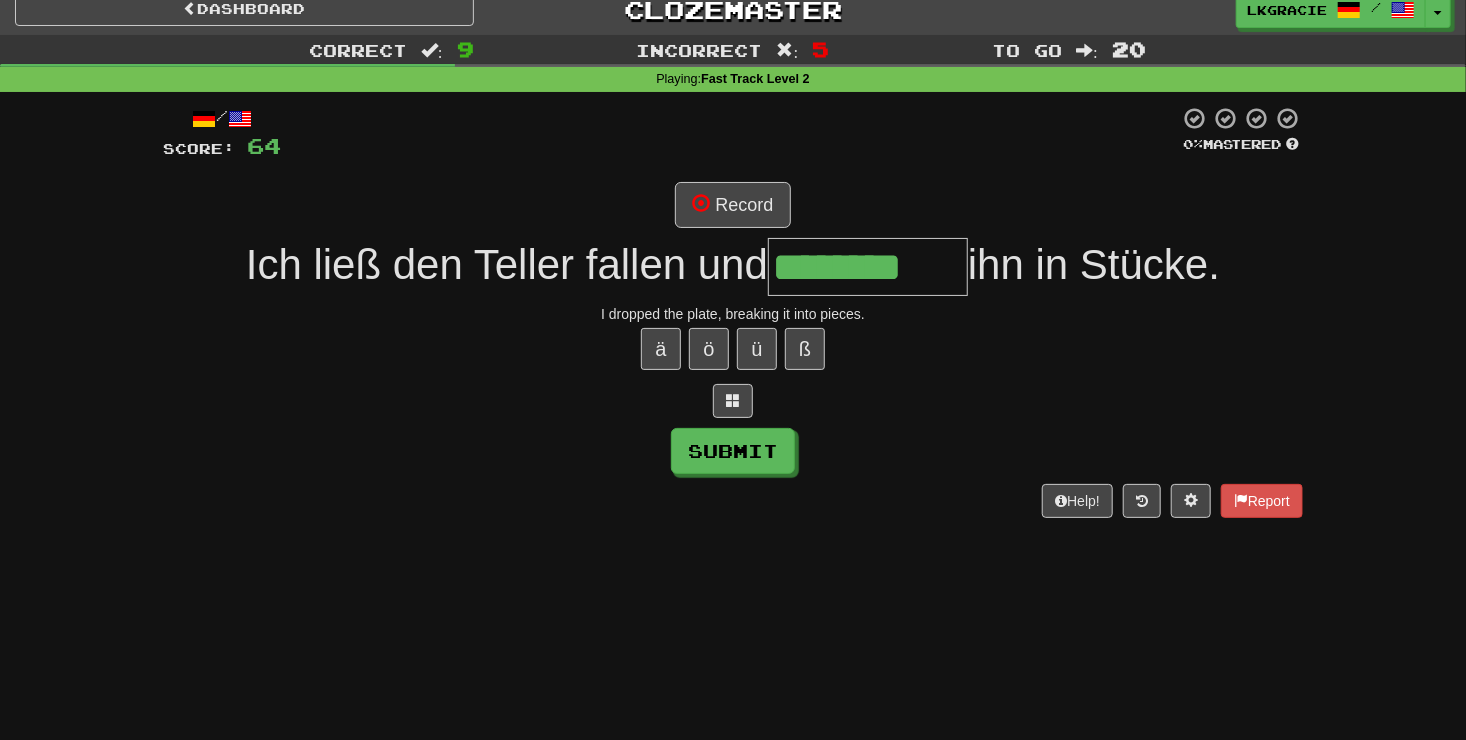 type on "********" 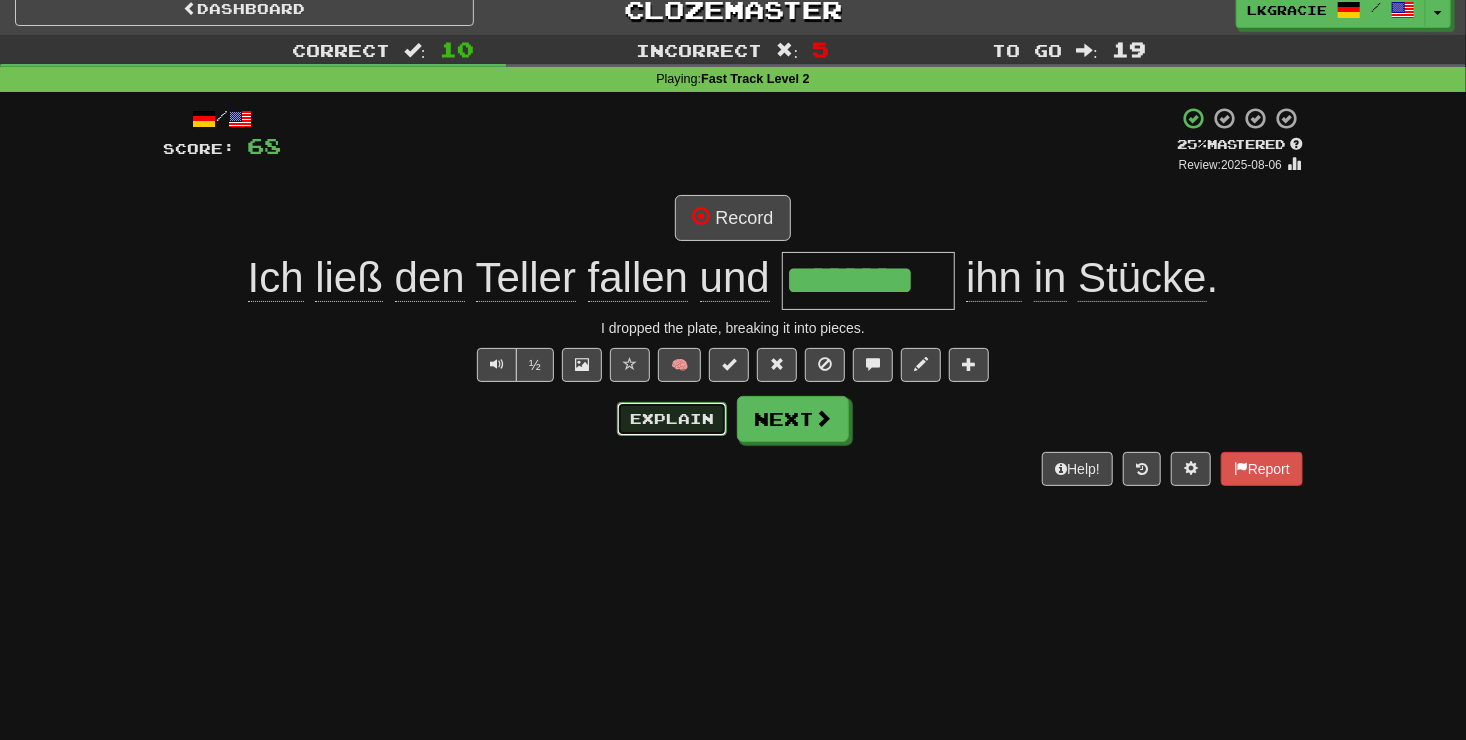 click on "Explain" at bounding box center [672, 419] 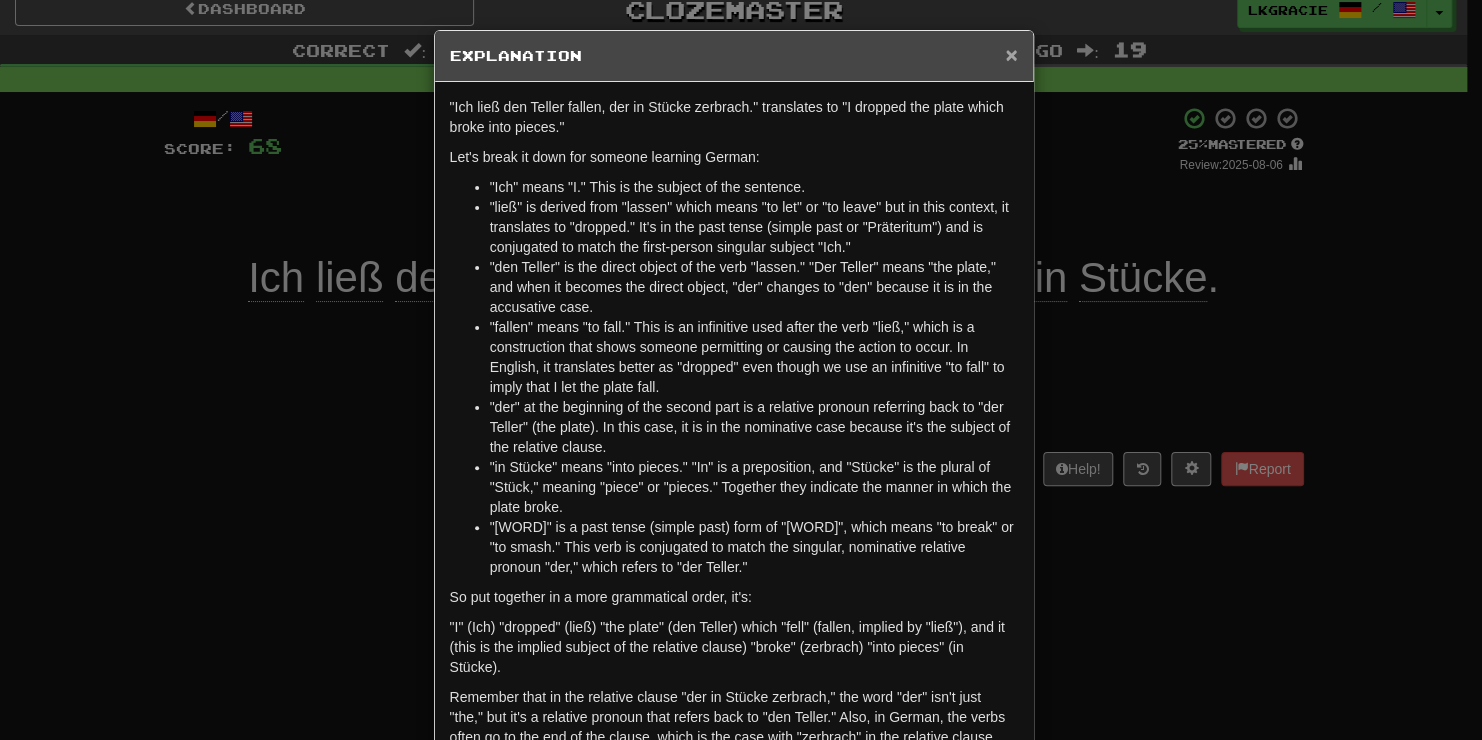 click on "×" at bounding box center [1011, 54] 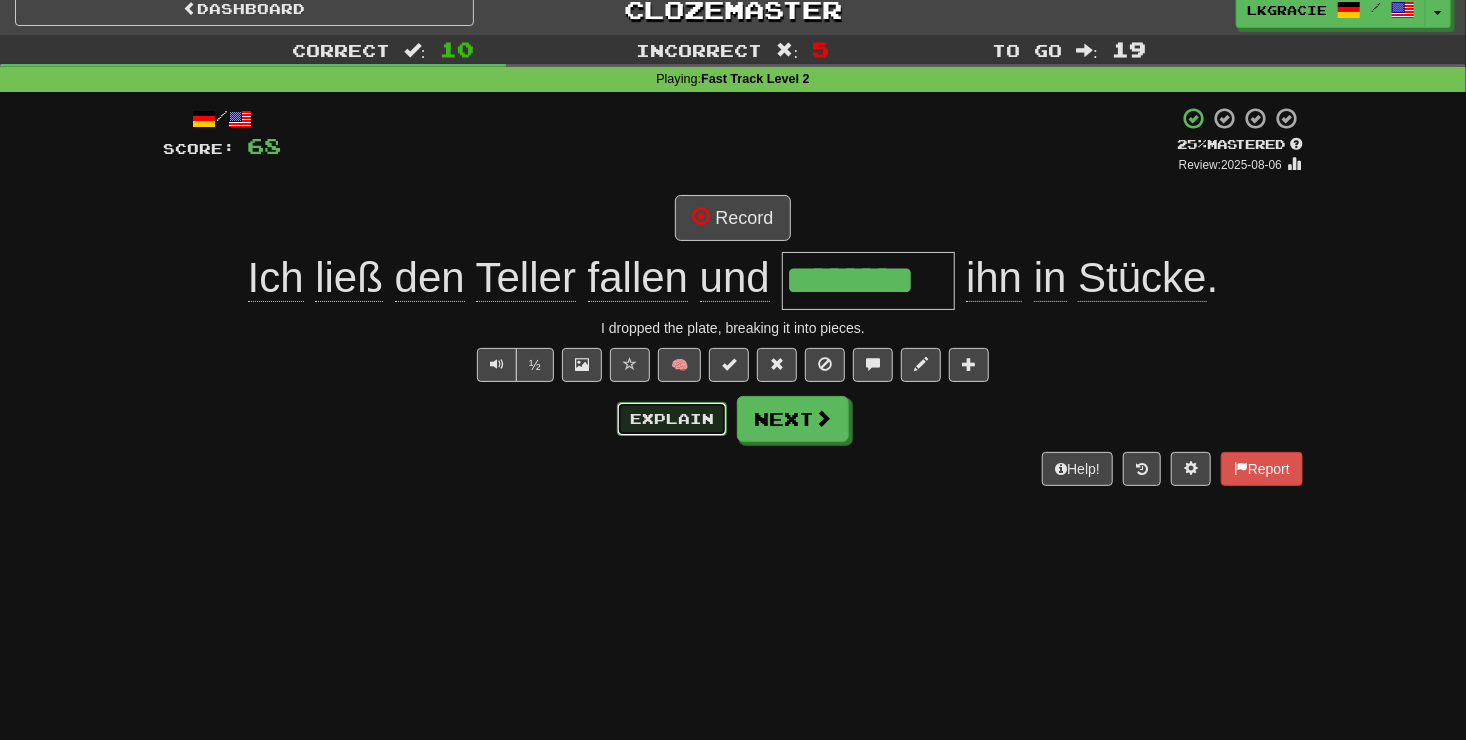 click on "Explain" at bounding box center [672, 419] 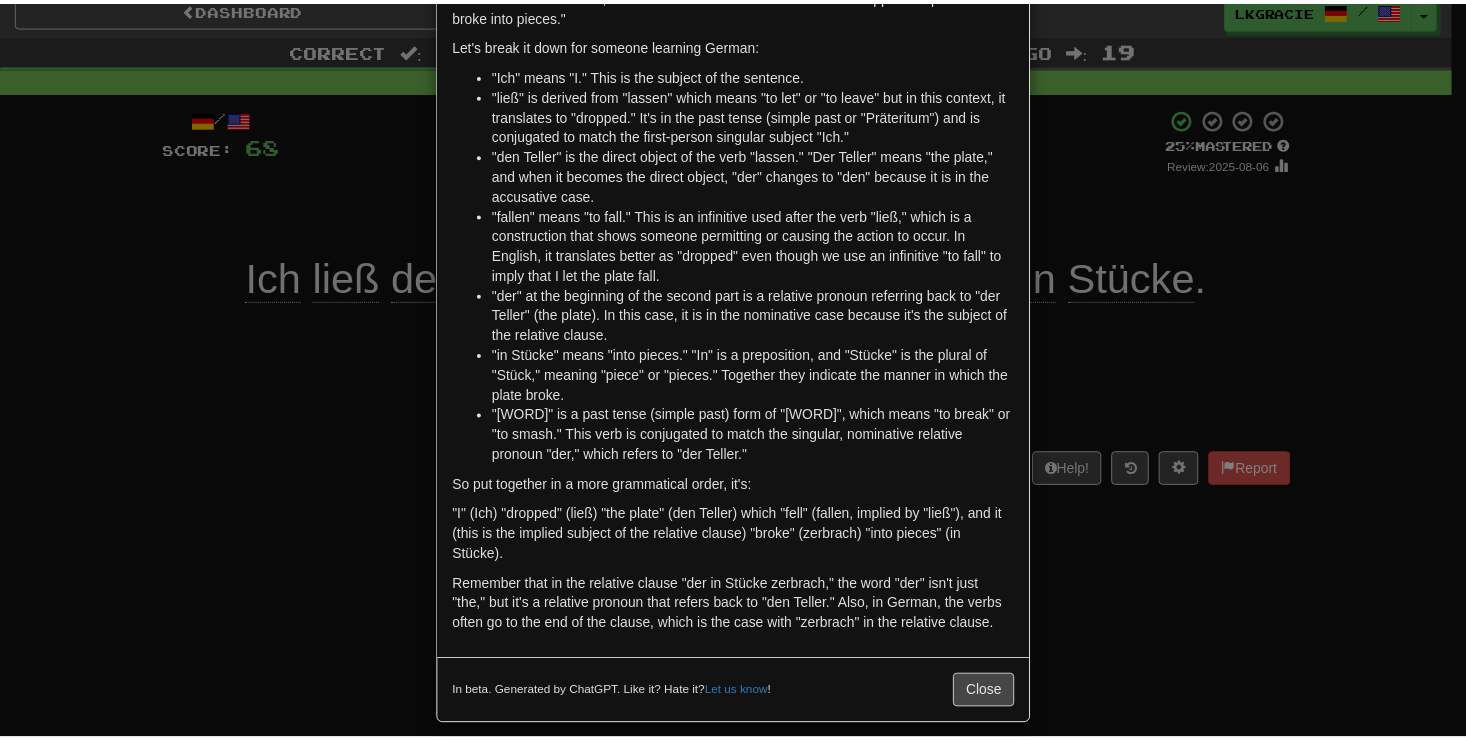 scroll, scrollTop: 112, scrollLeft: 0, axis: vertical 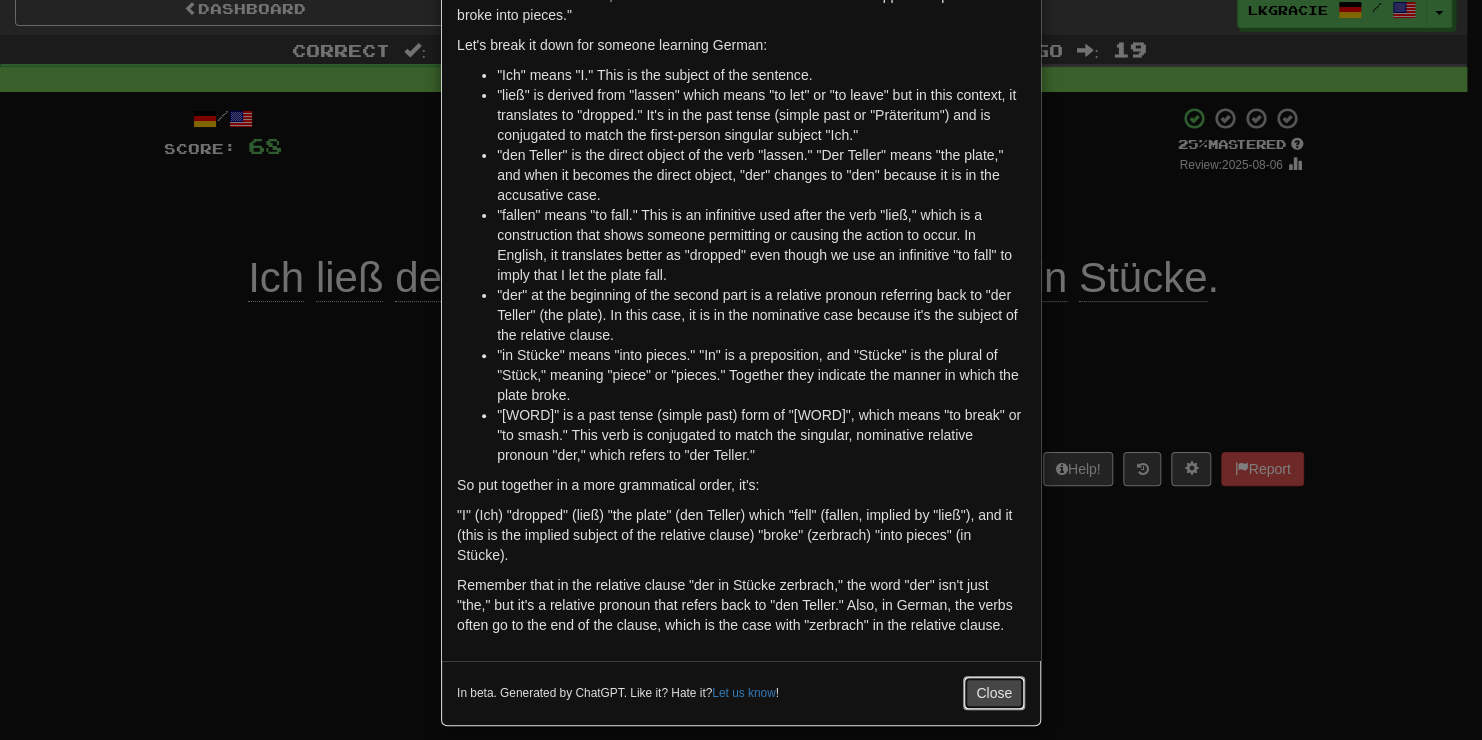 click on "Close" at bounding box center (994, 693) 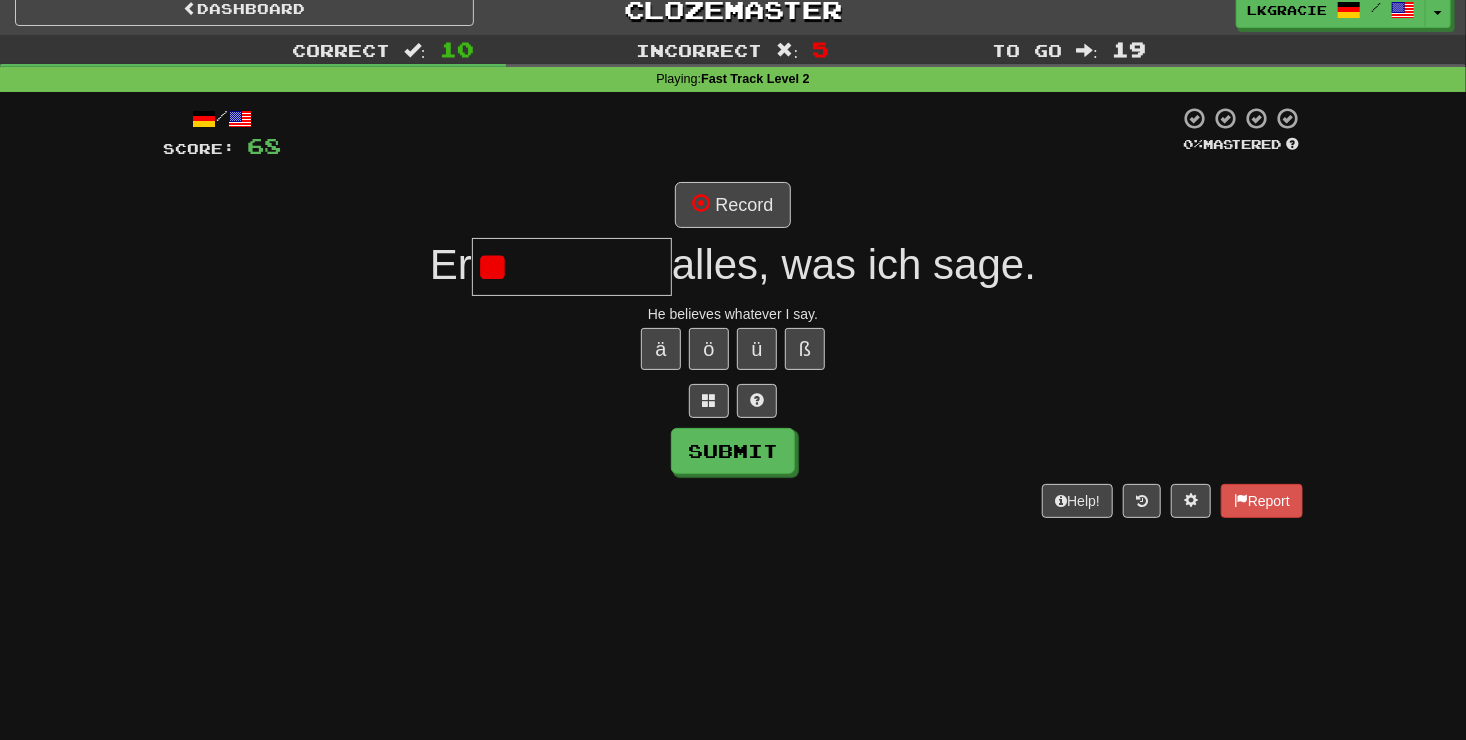 type on "*" 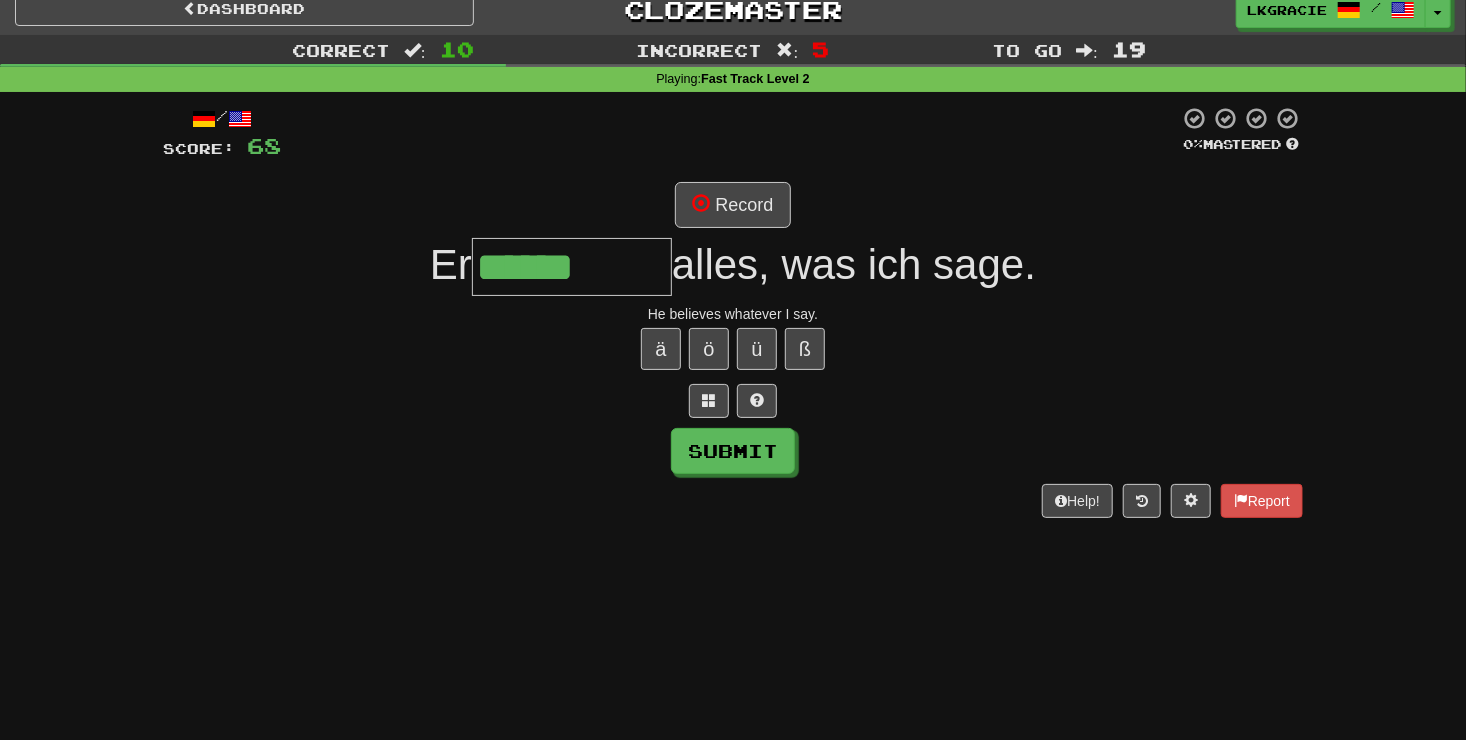 type on "******" 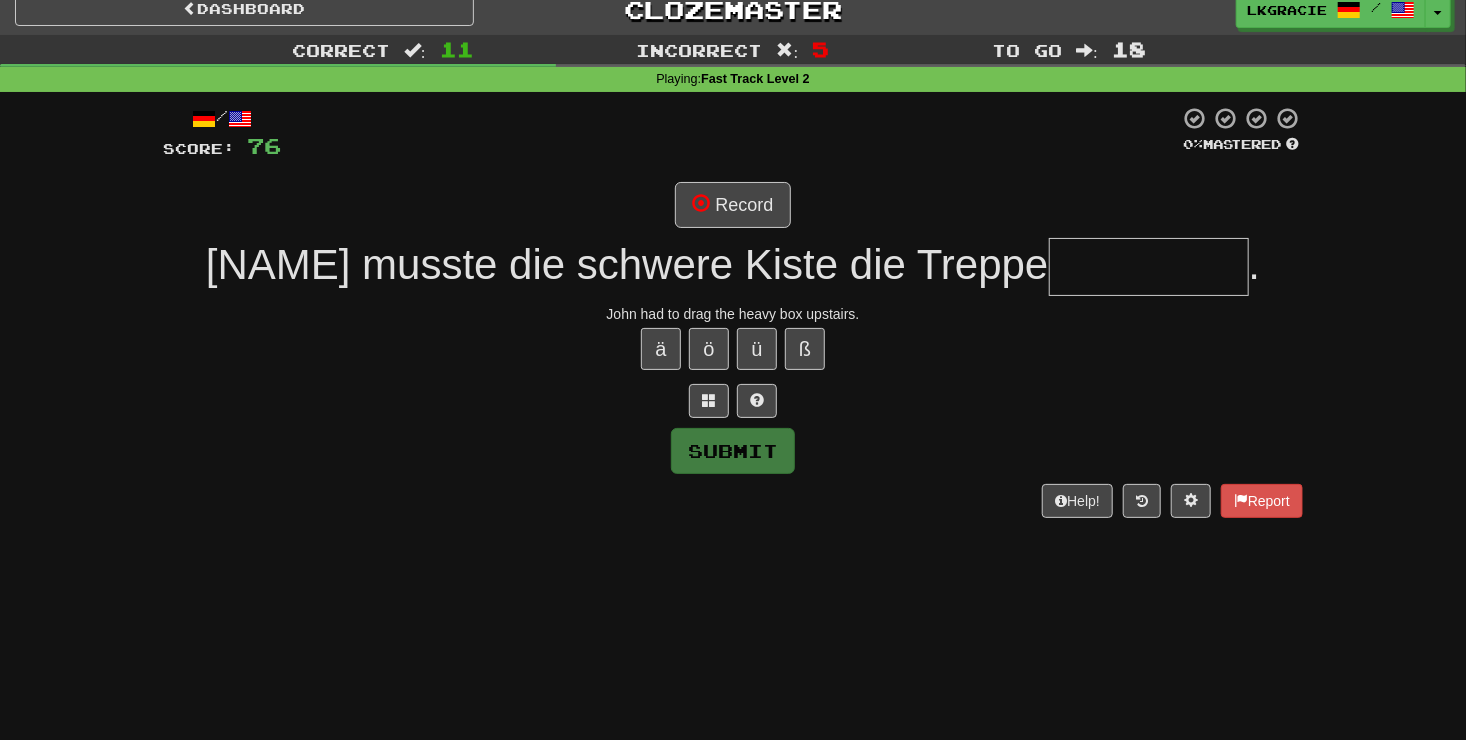 type on "*" 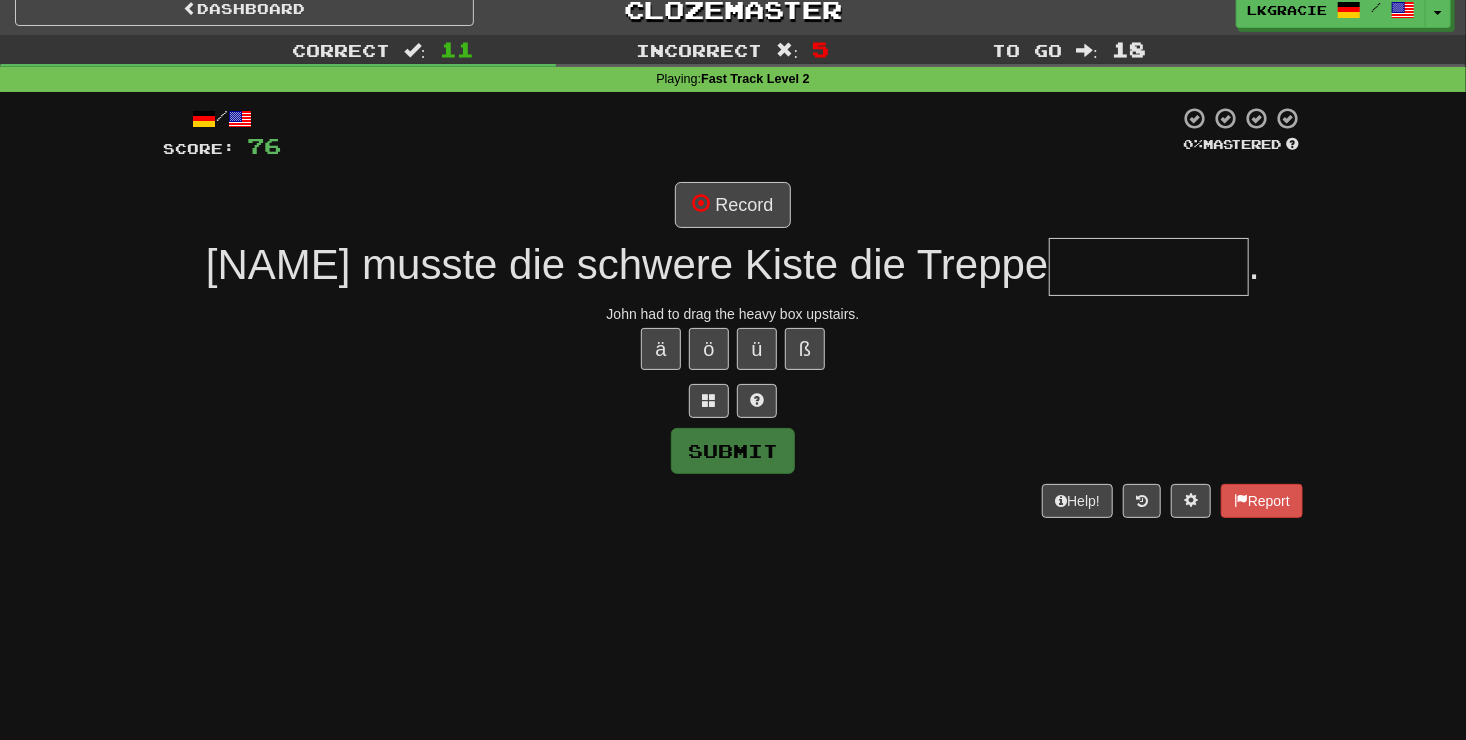 type on "*" 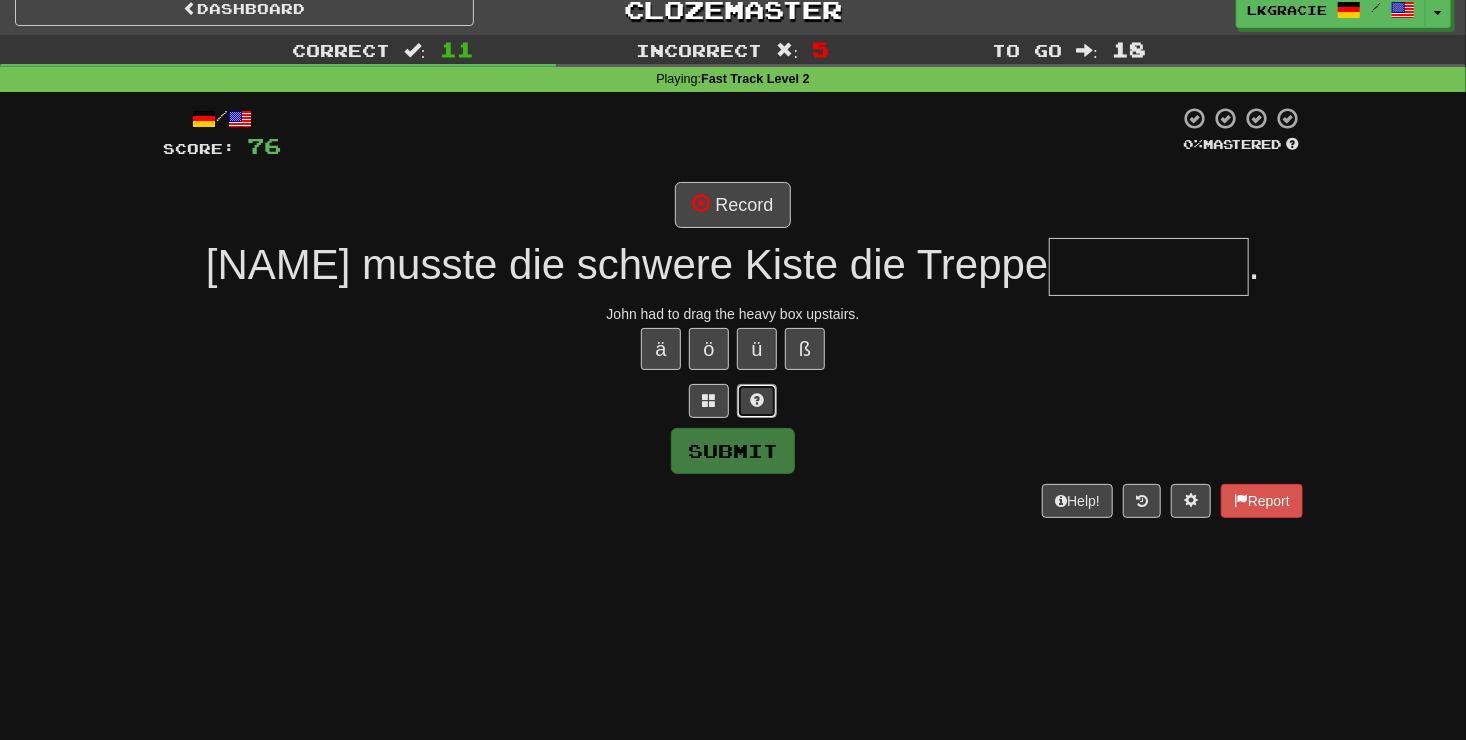 click at bounding box center [757, 400] 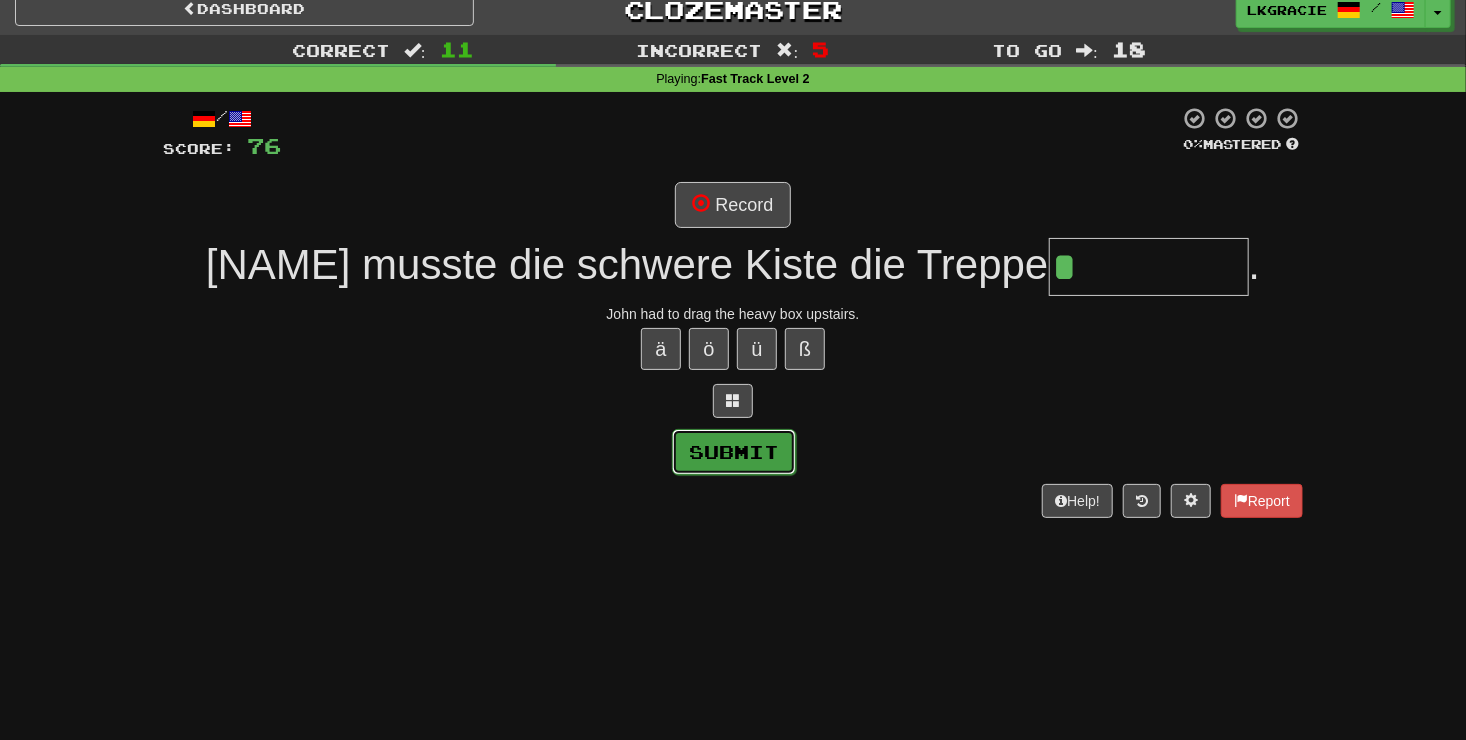 click on "Submit" at bounding box center [734, 452] 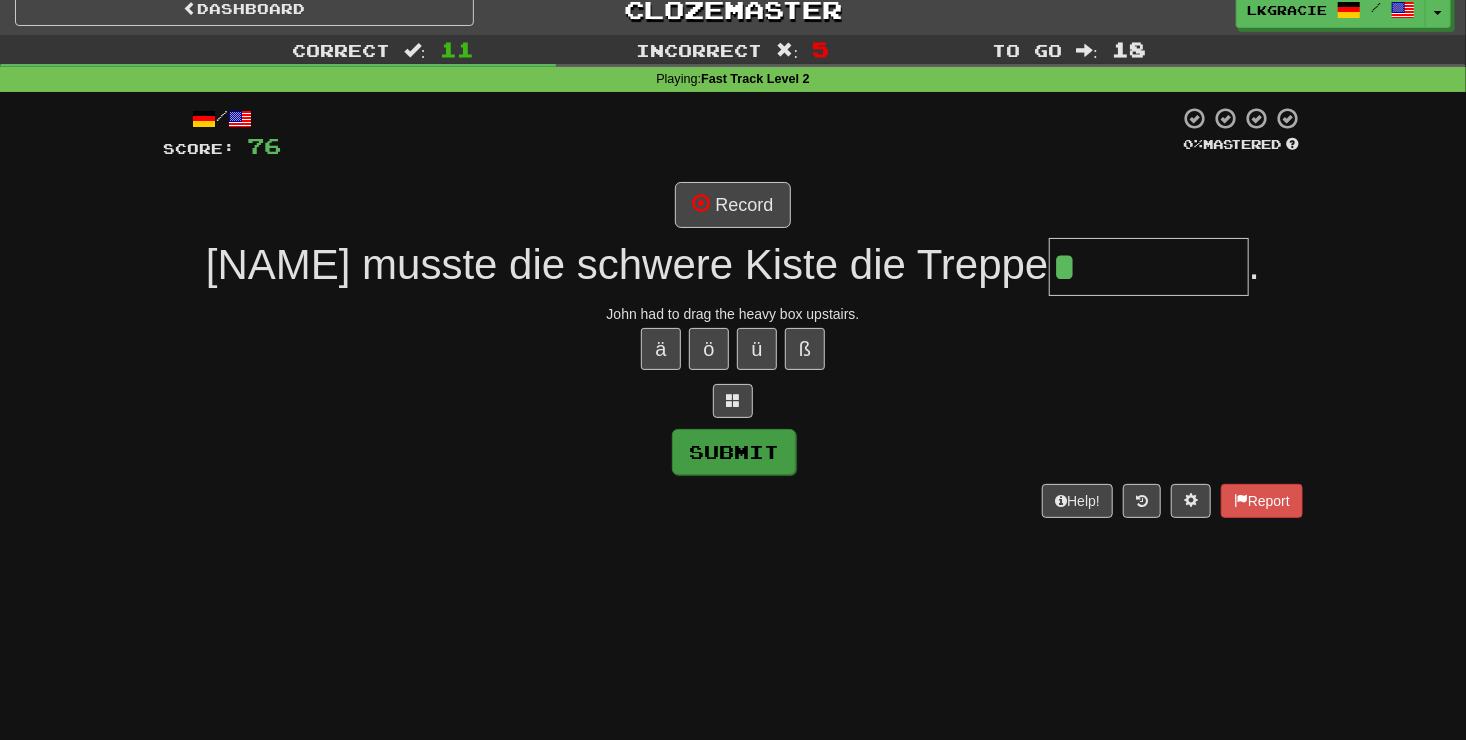 type on "**********" 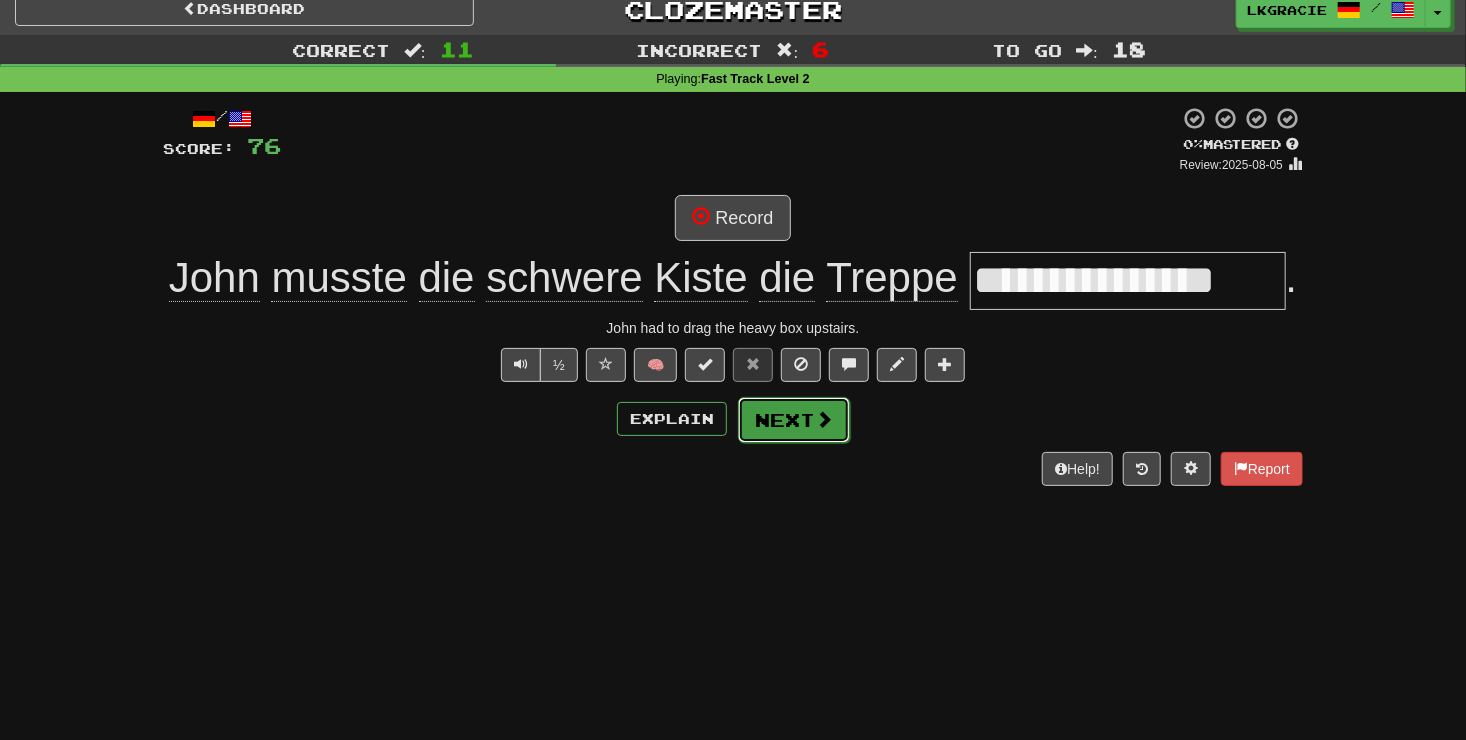 click on "Next" at bounding box center [794, 420] 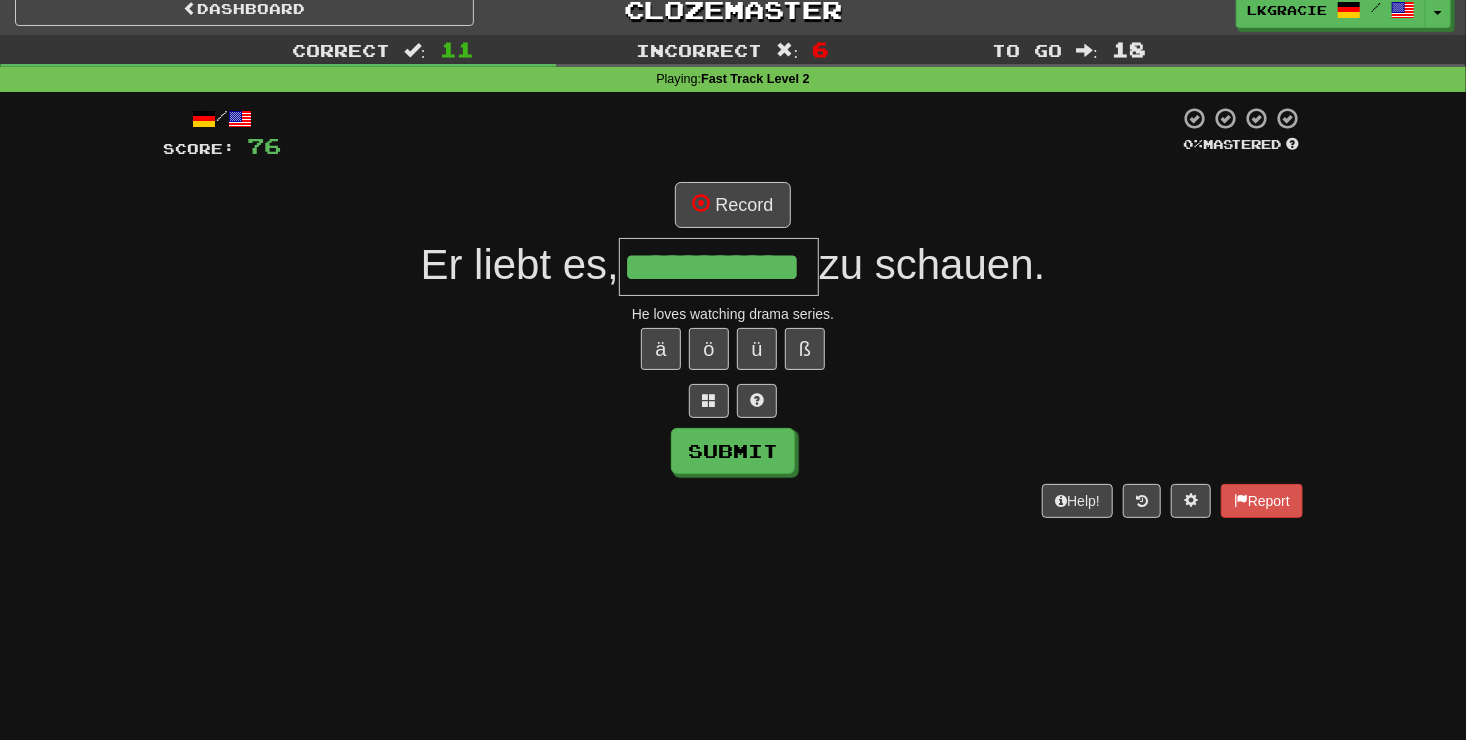 scroll, scrollTop: 0, scrollLeft: 40, axis: horizontal 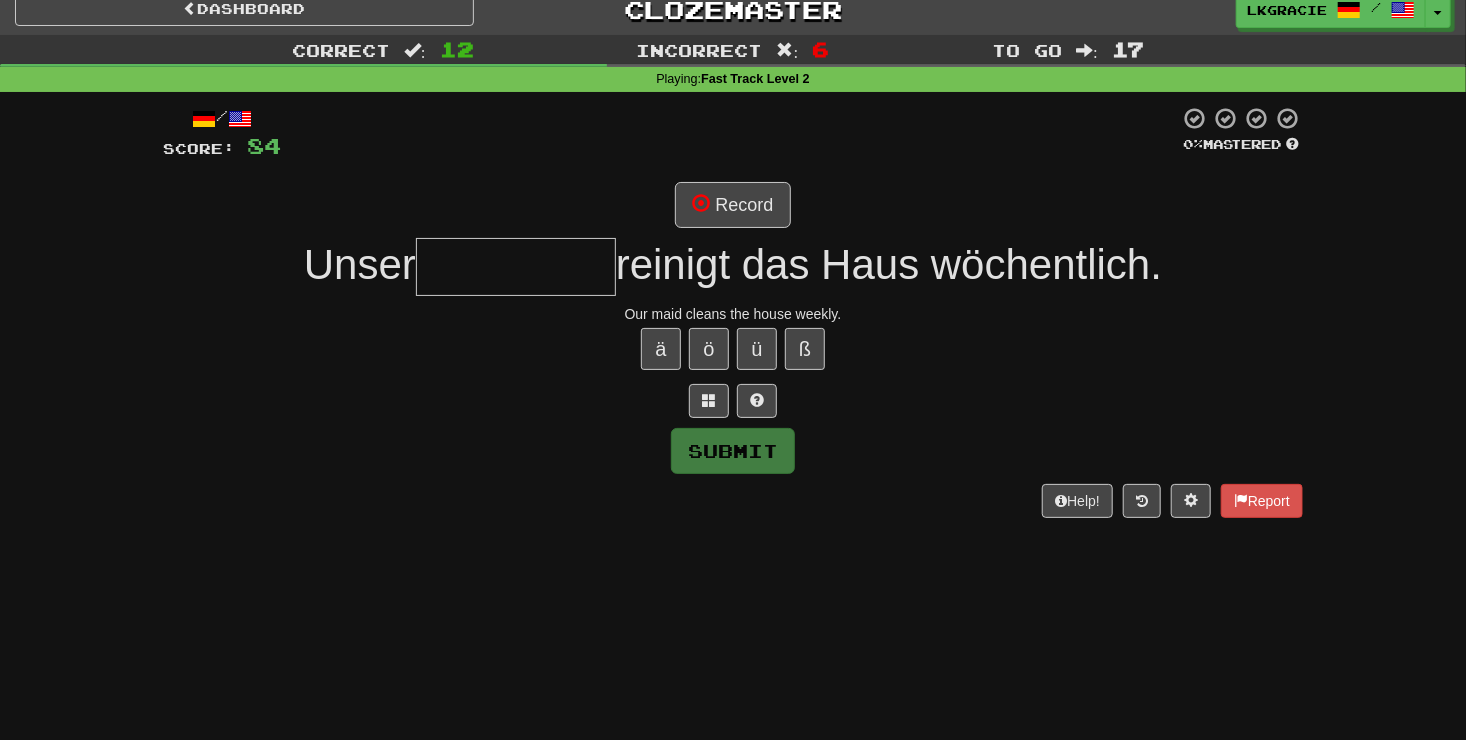 type on "*" 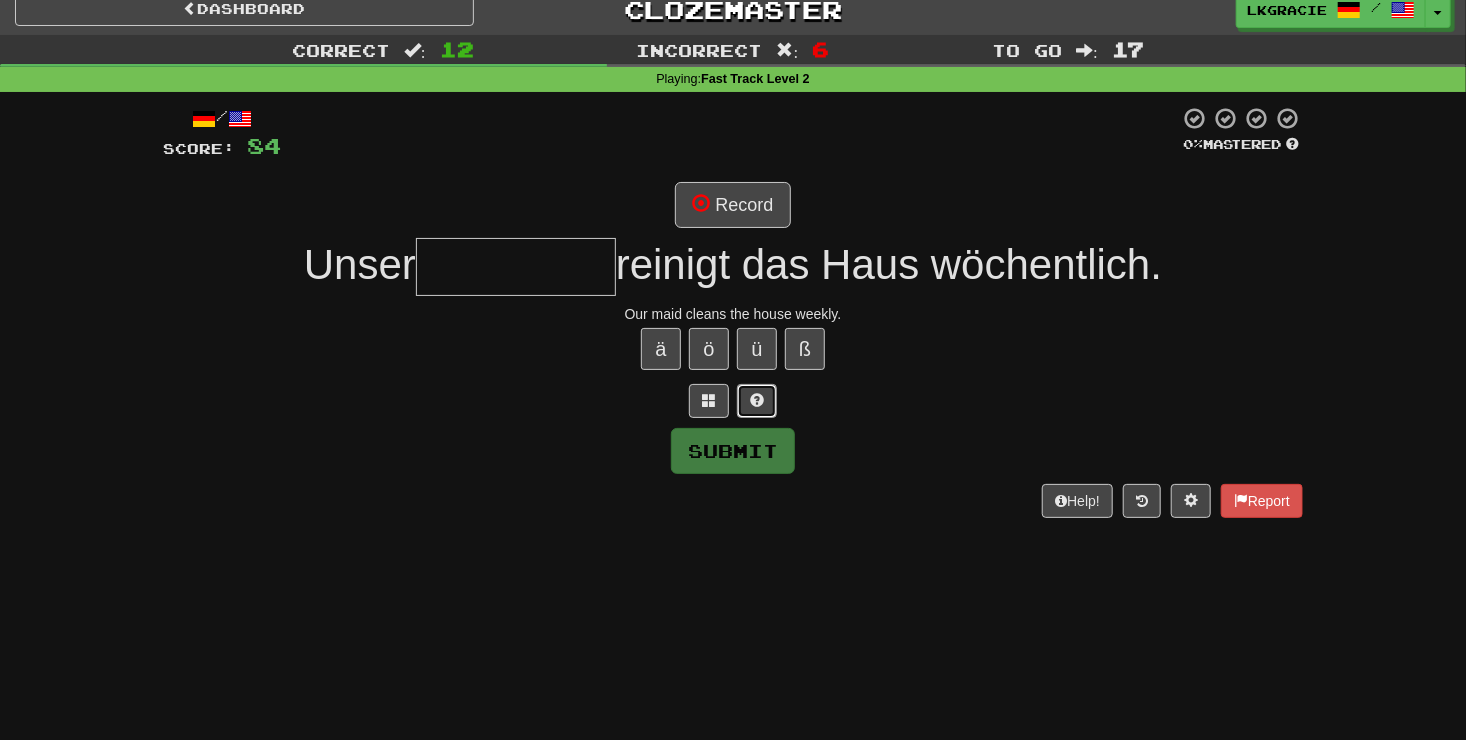 click at bounding box center (757, 401) 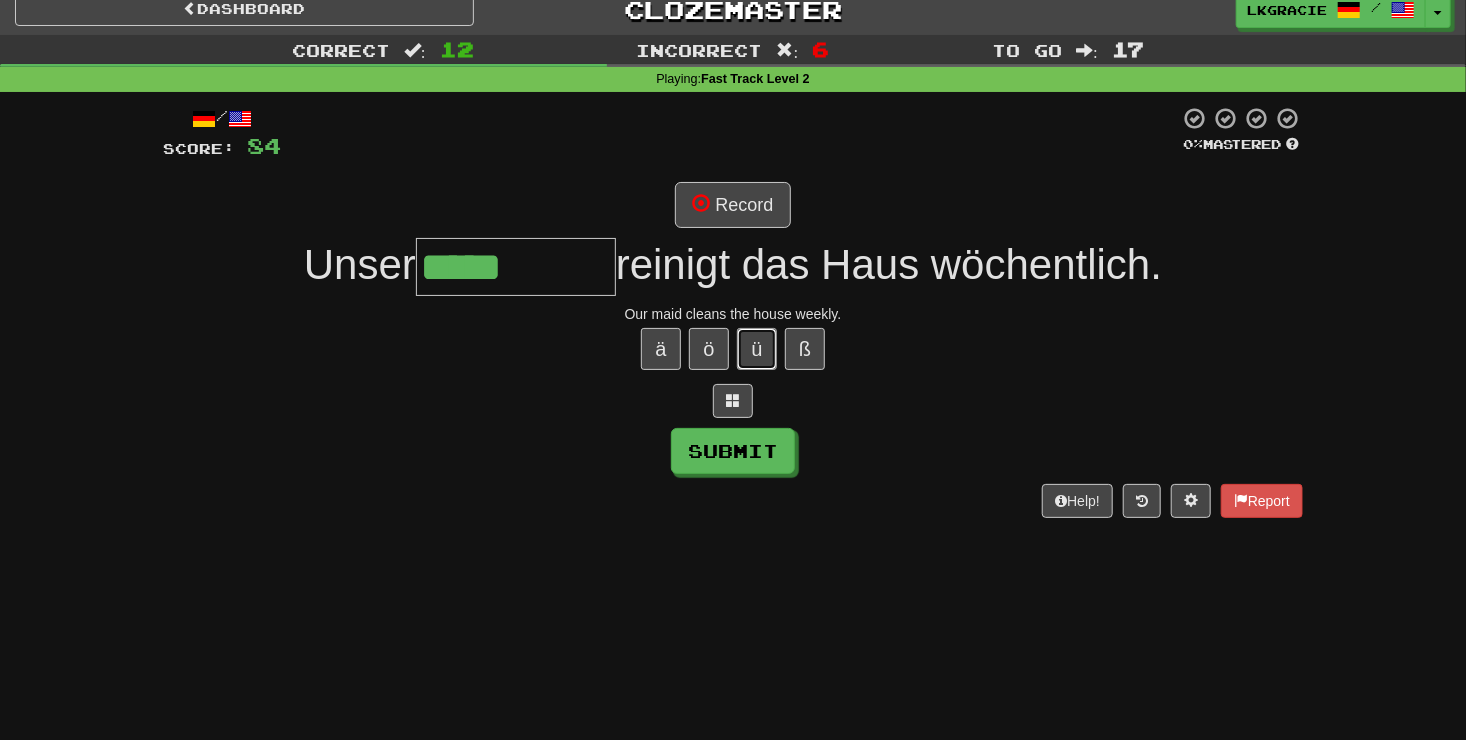 click on "ü" at bounding box center (757, 349) 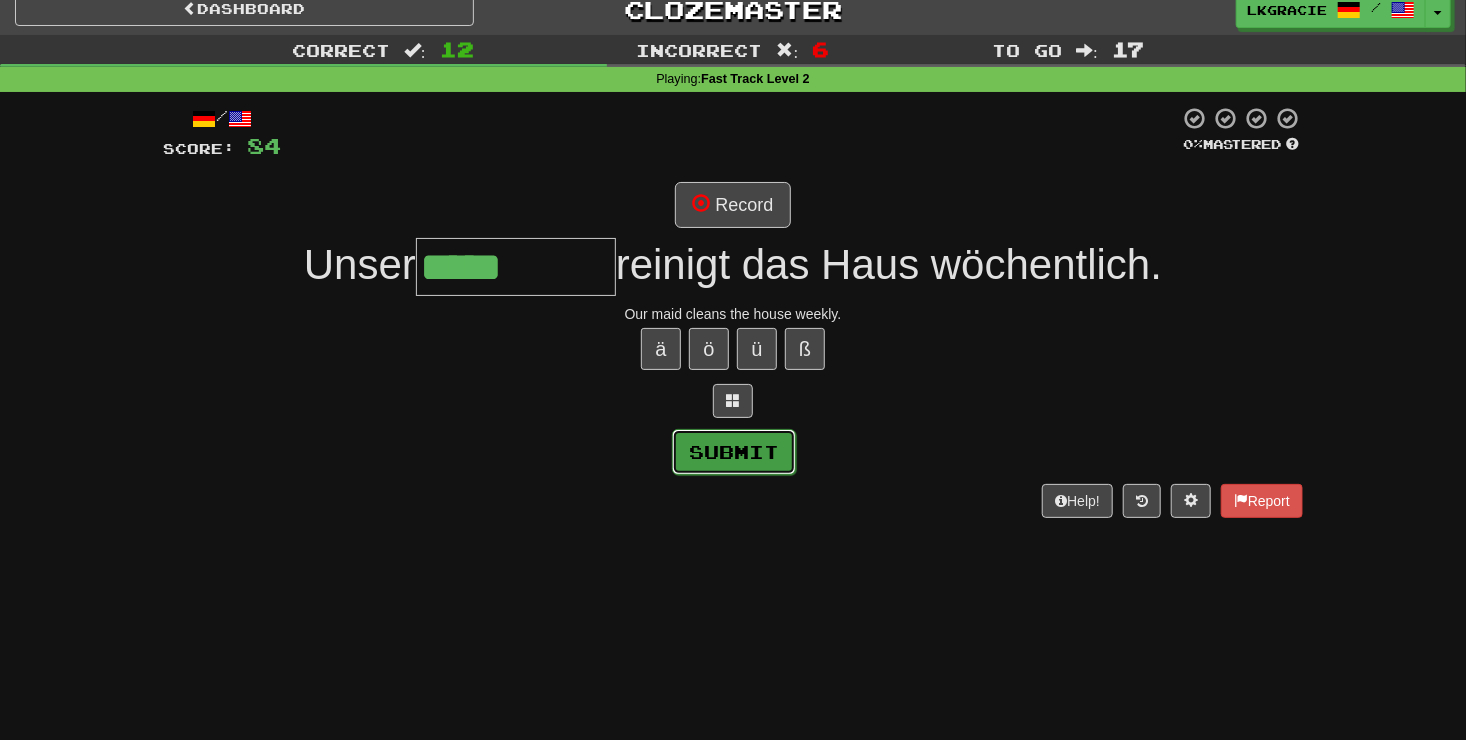 click on "Submit" at bounding box center [734, 452] 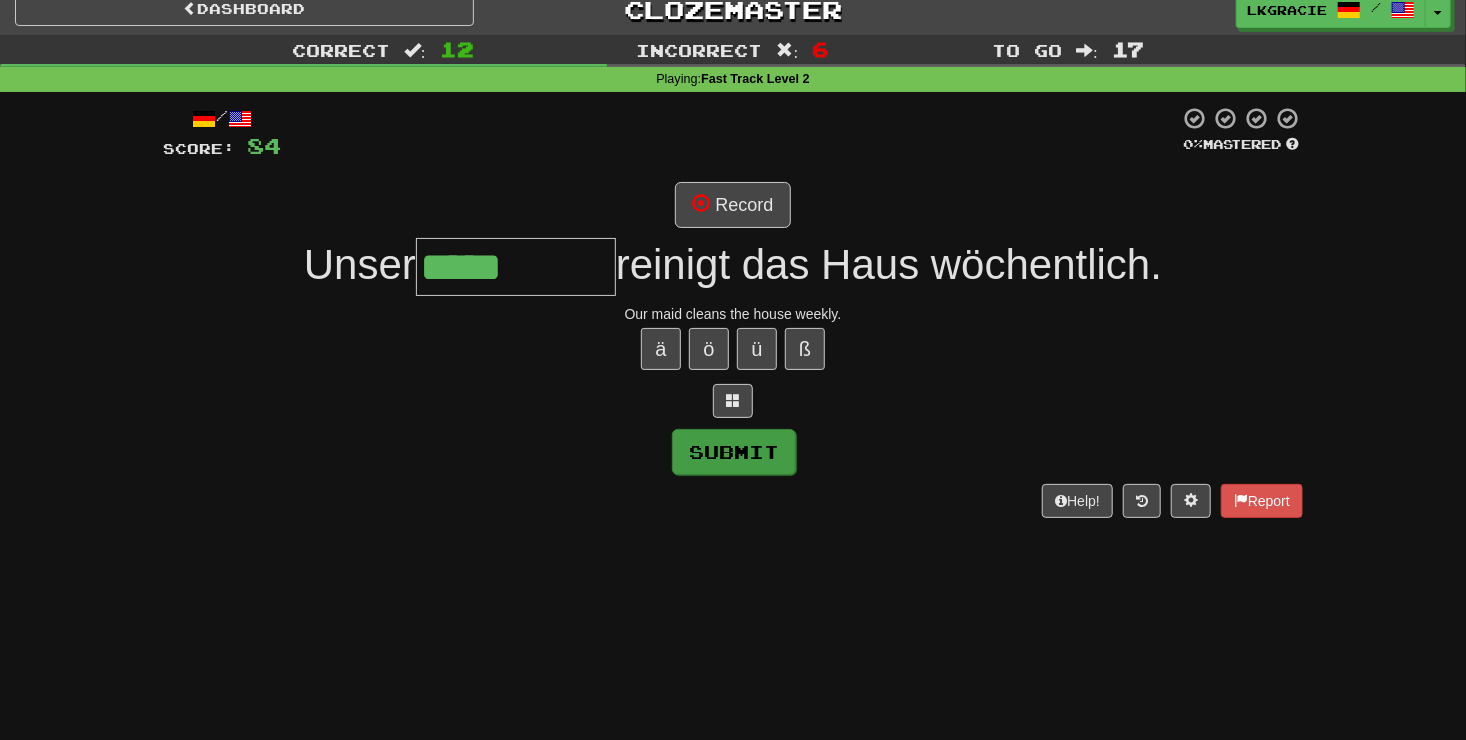 type on "**********" 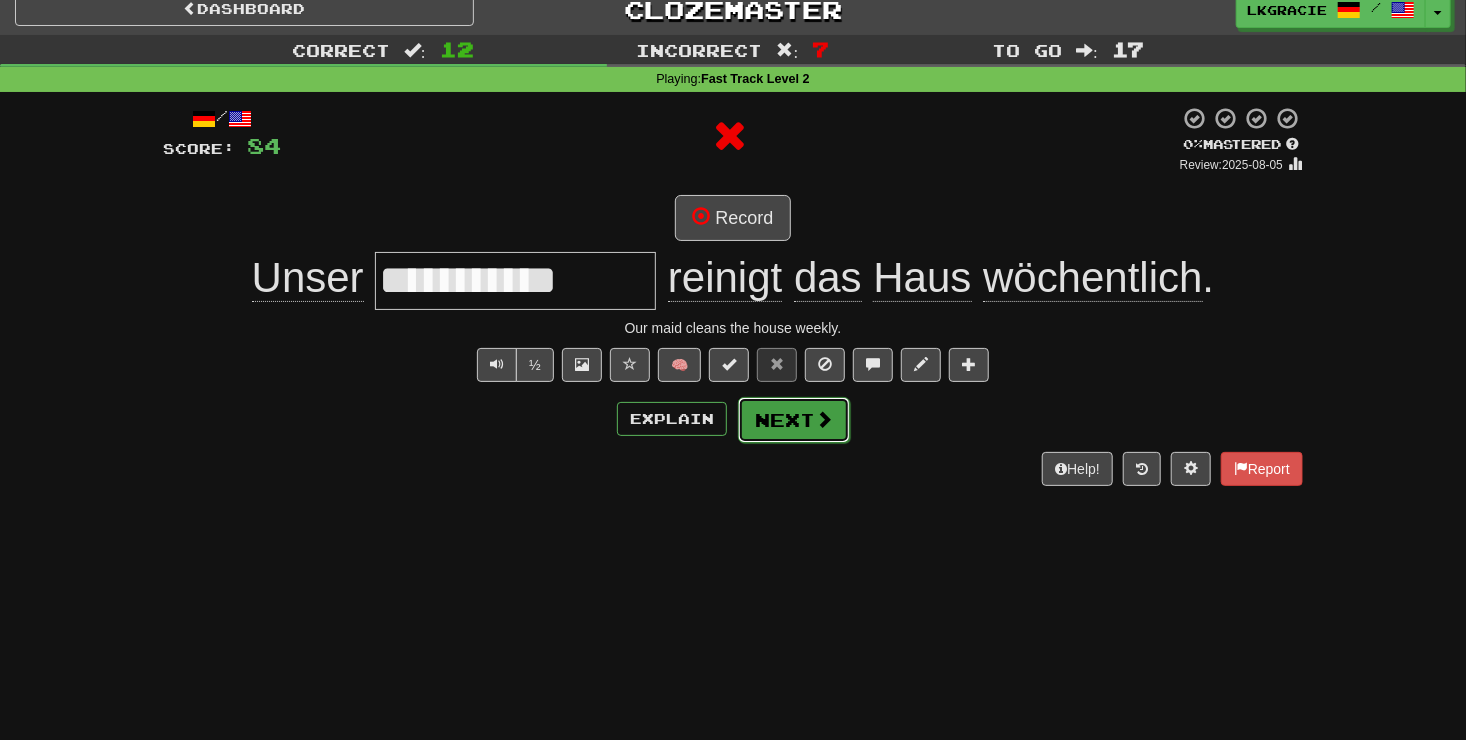 click at bounding box center (824, 419) 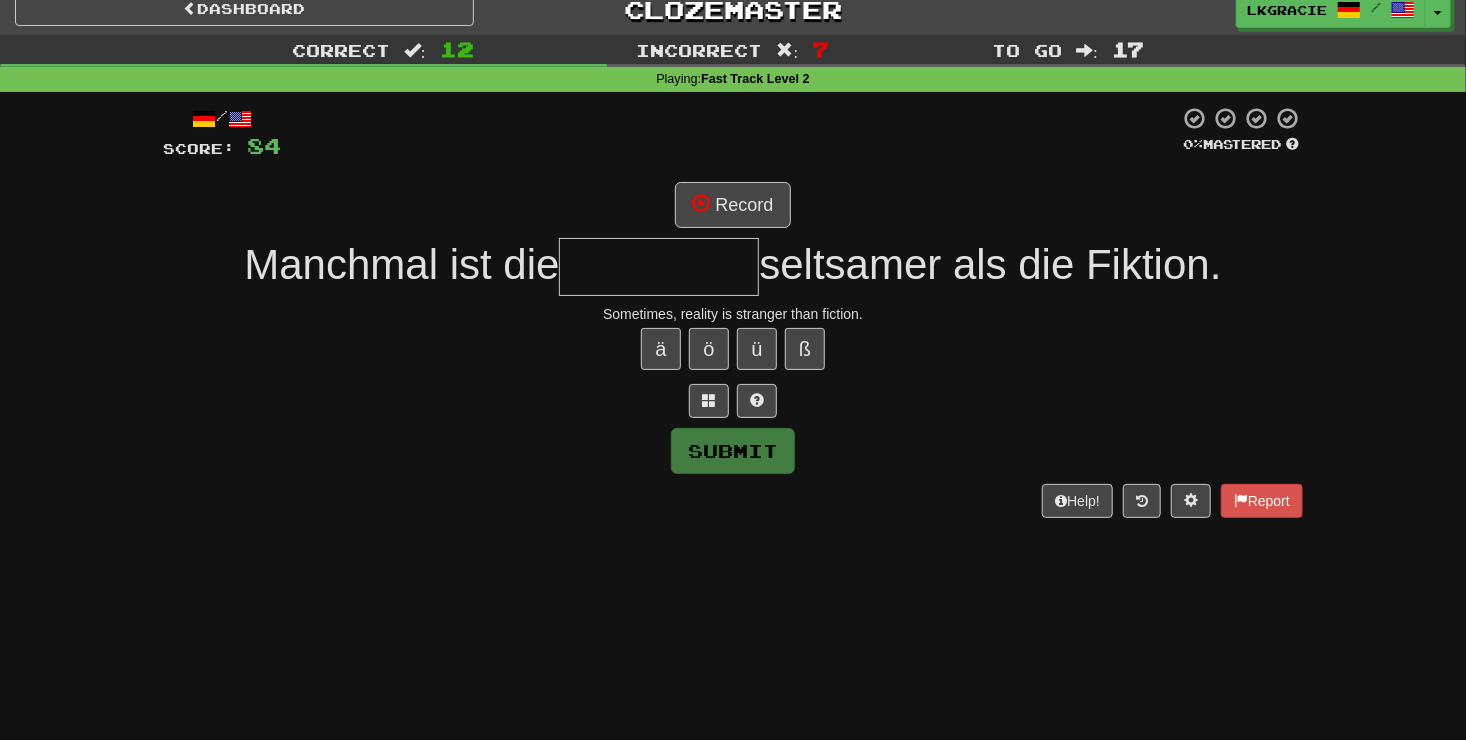 type on "*" 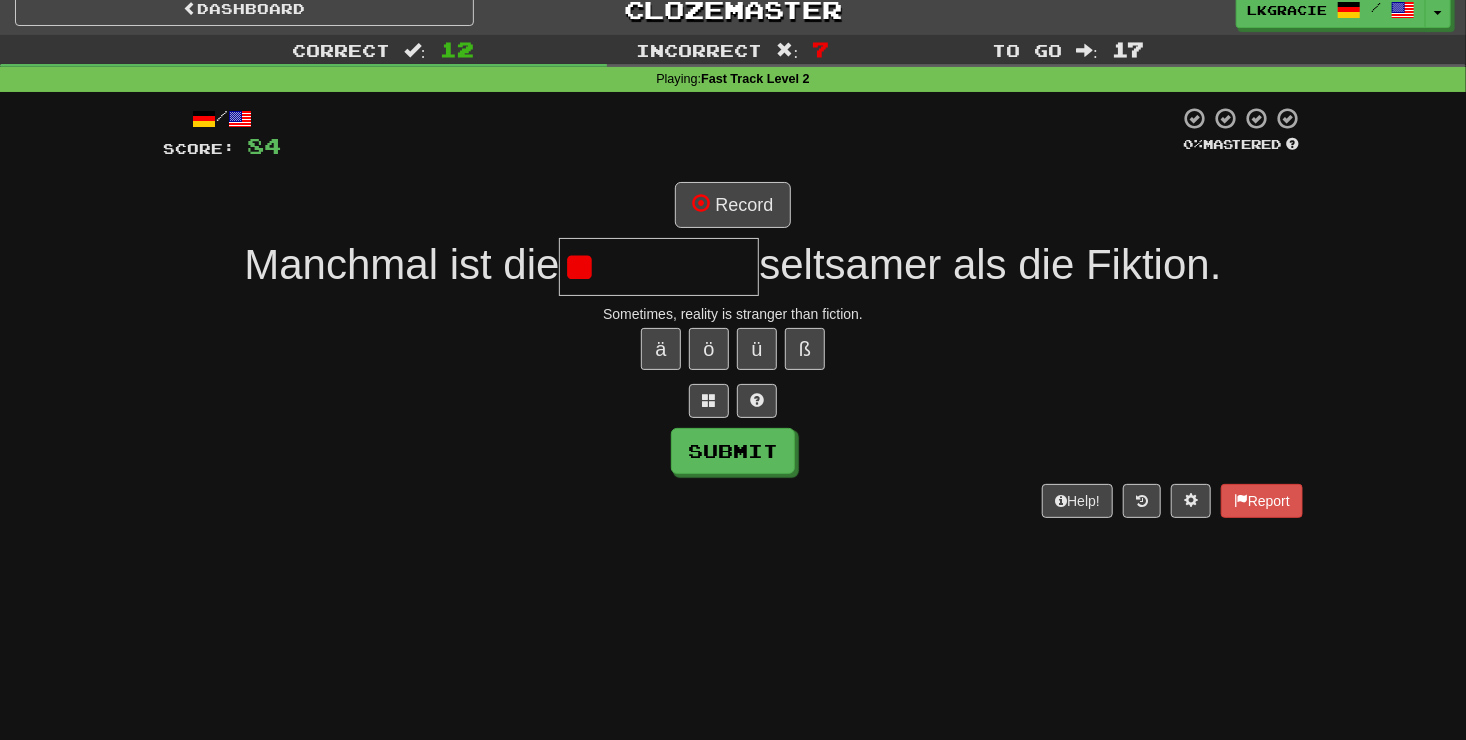 type on "*" 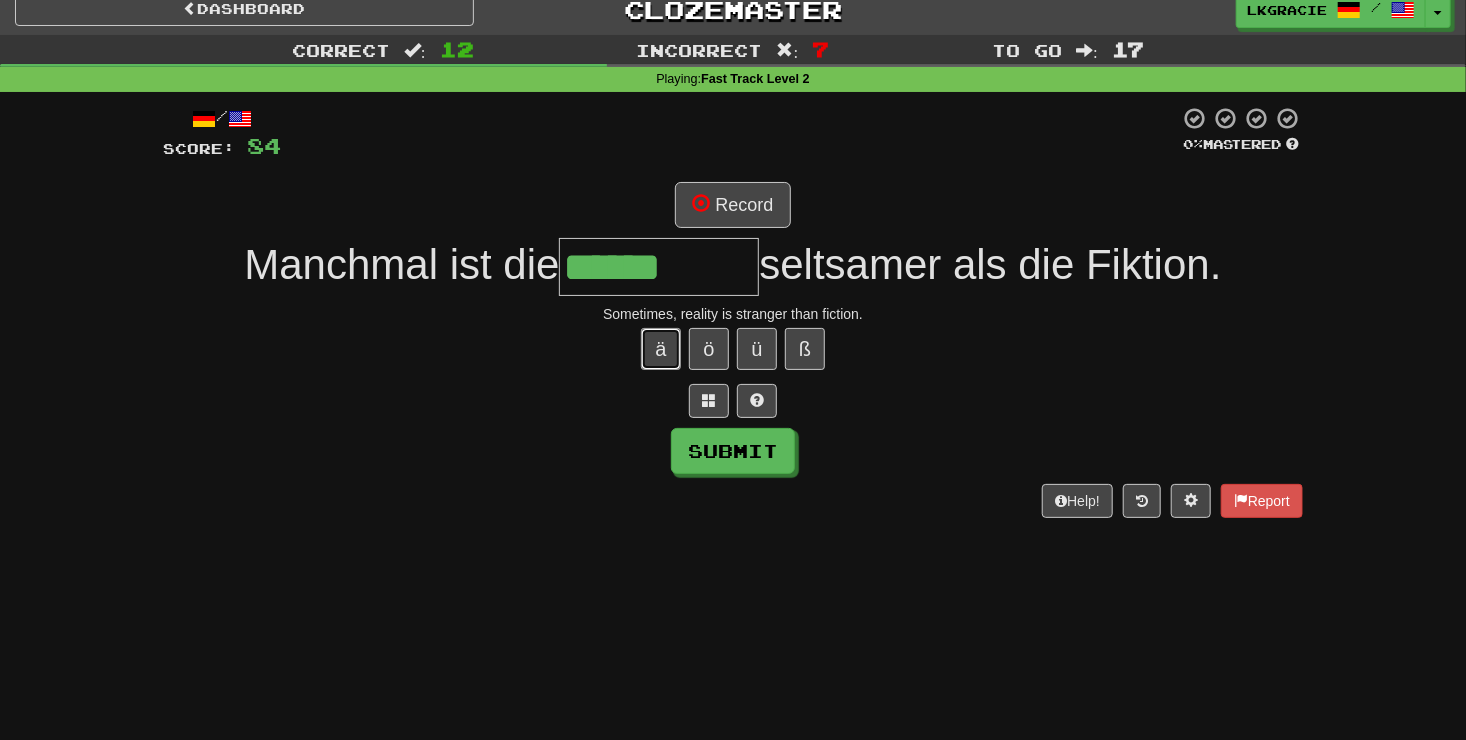 click on "ä" at bounding box center [661, 349] 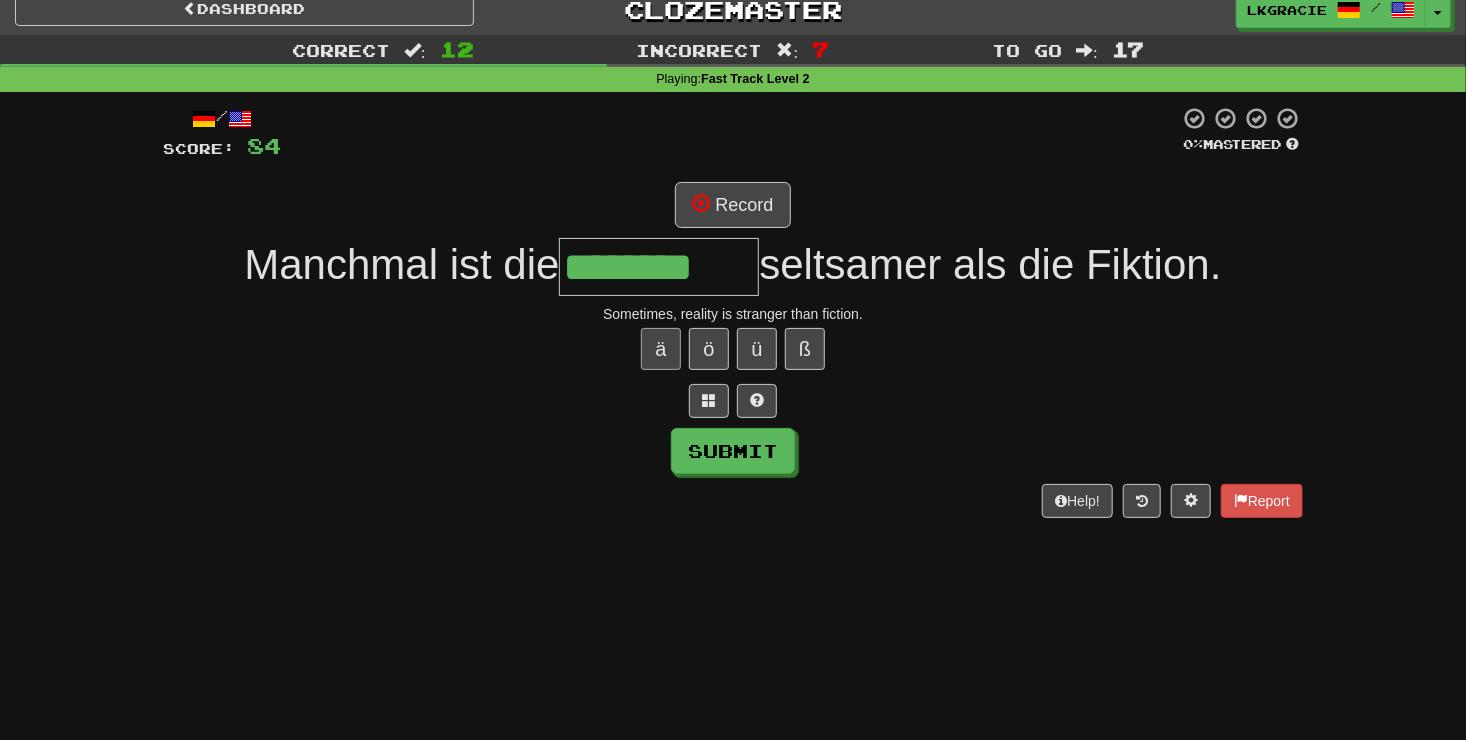 type on "********" 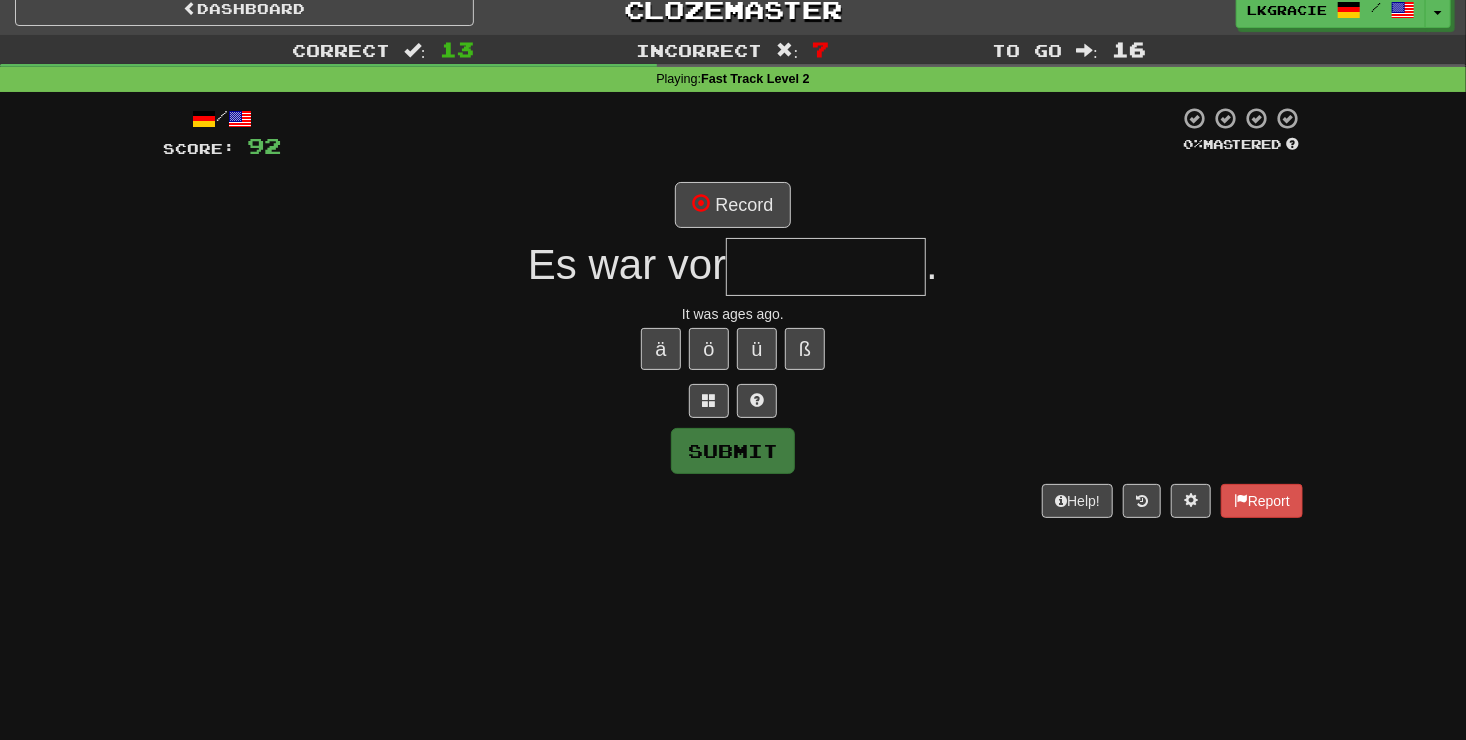 type on "*" 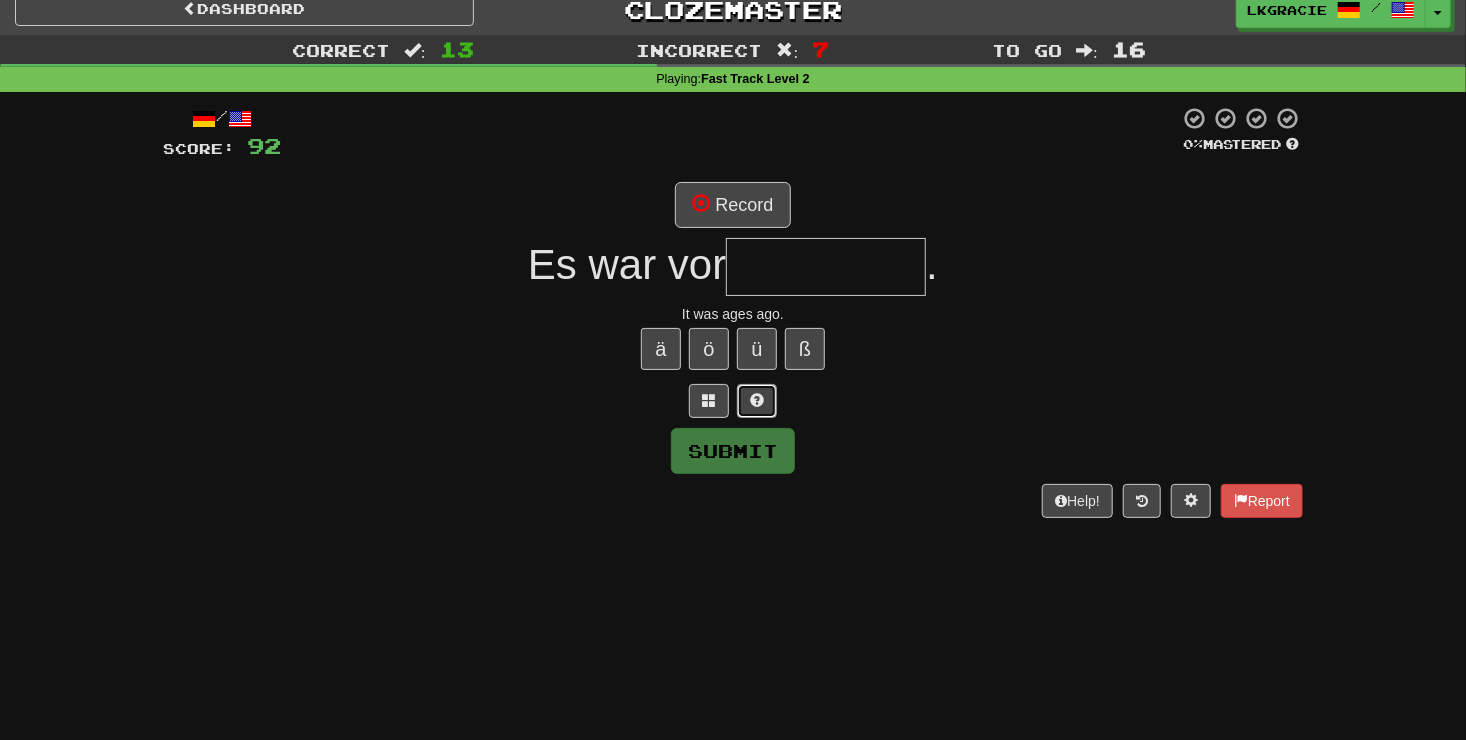 click at bounding box center [757, 400] 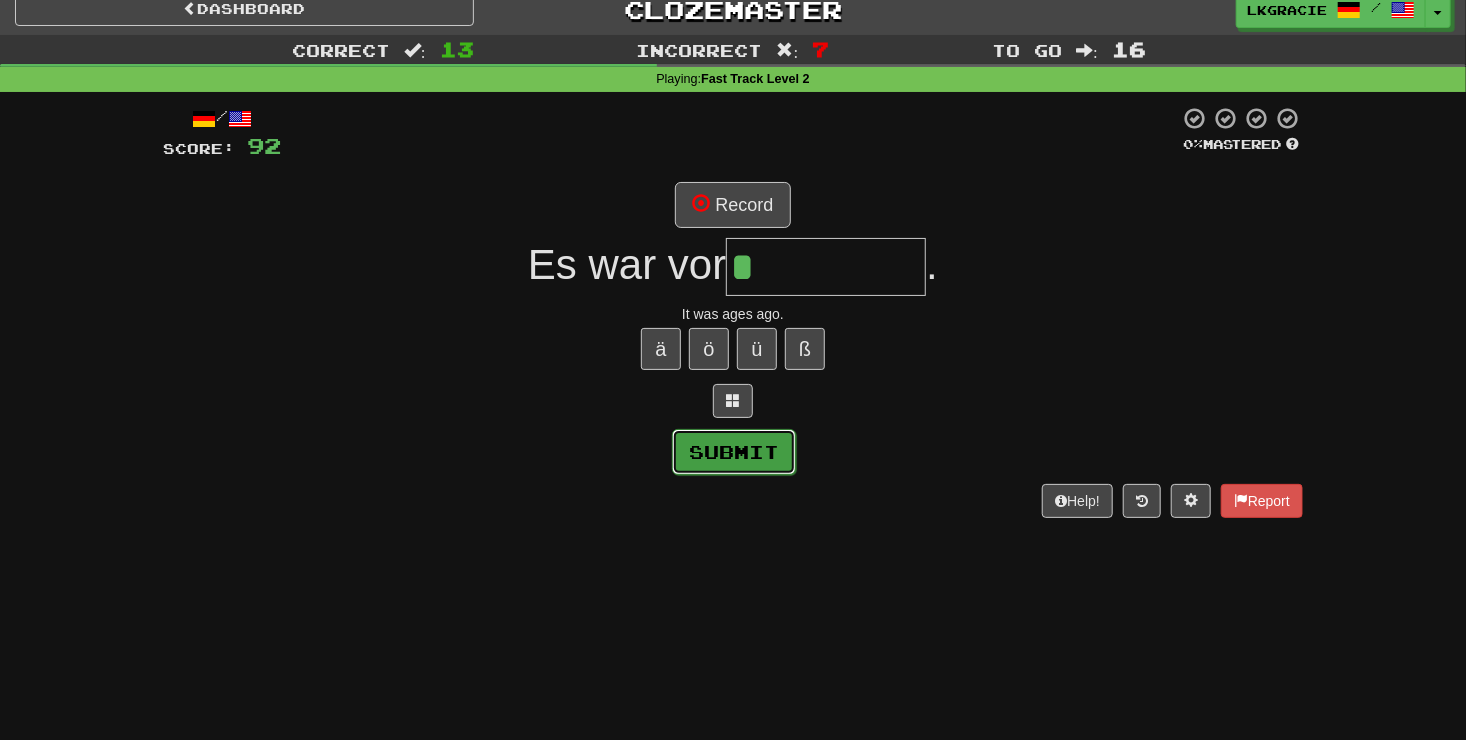 click on "Submit" at bounding box center [734, 452] 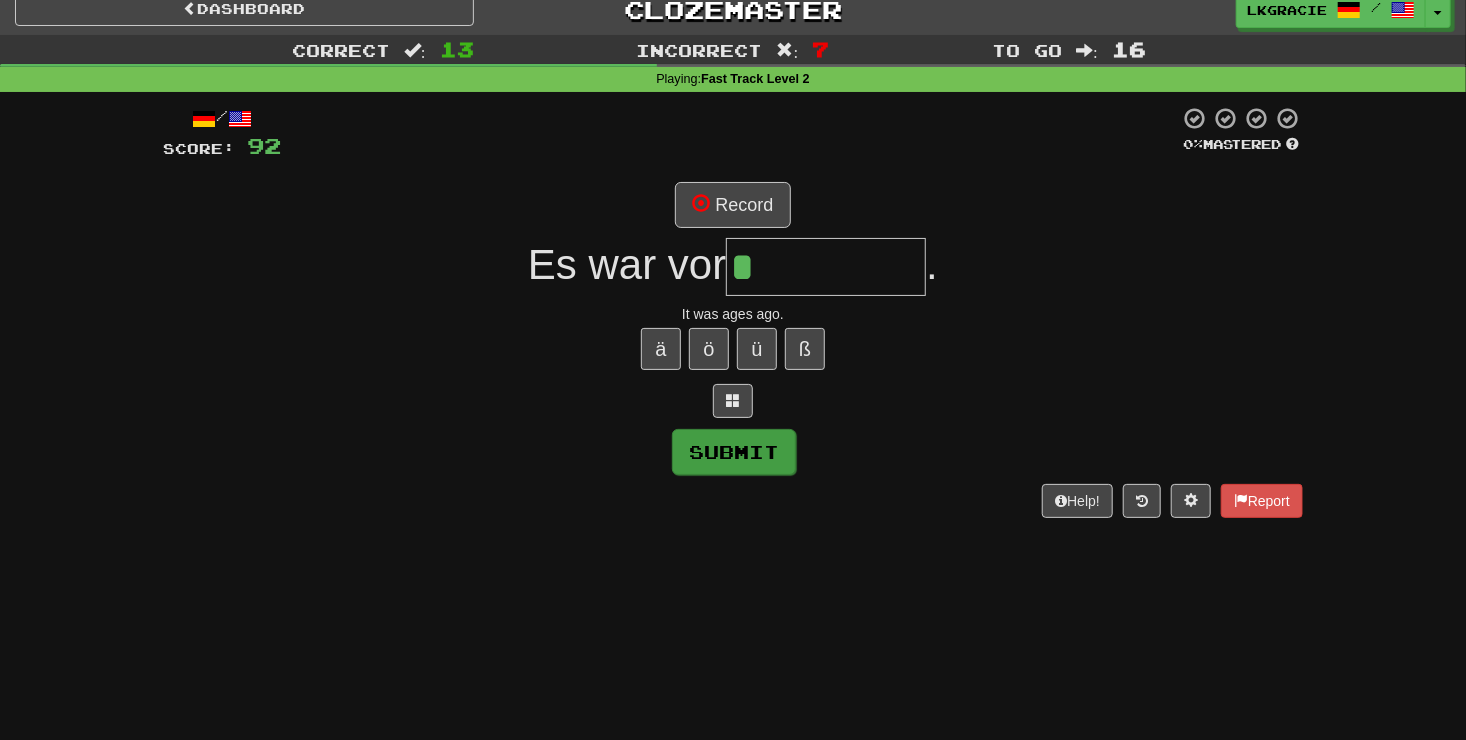 type on "**********" 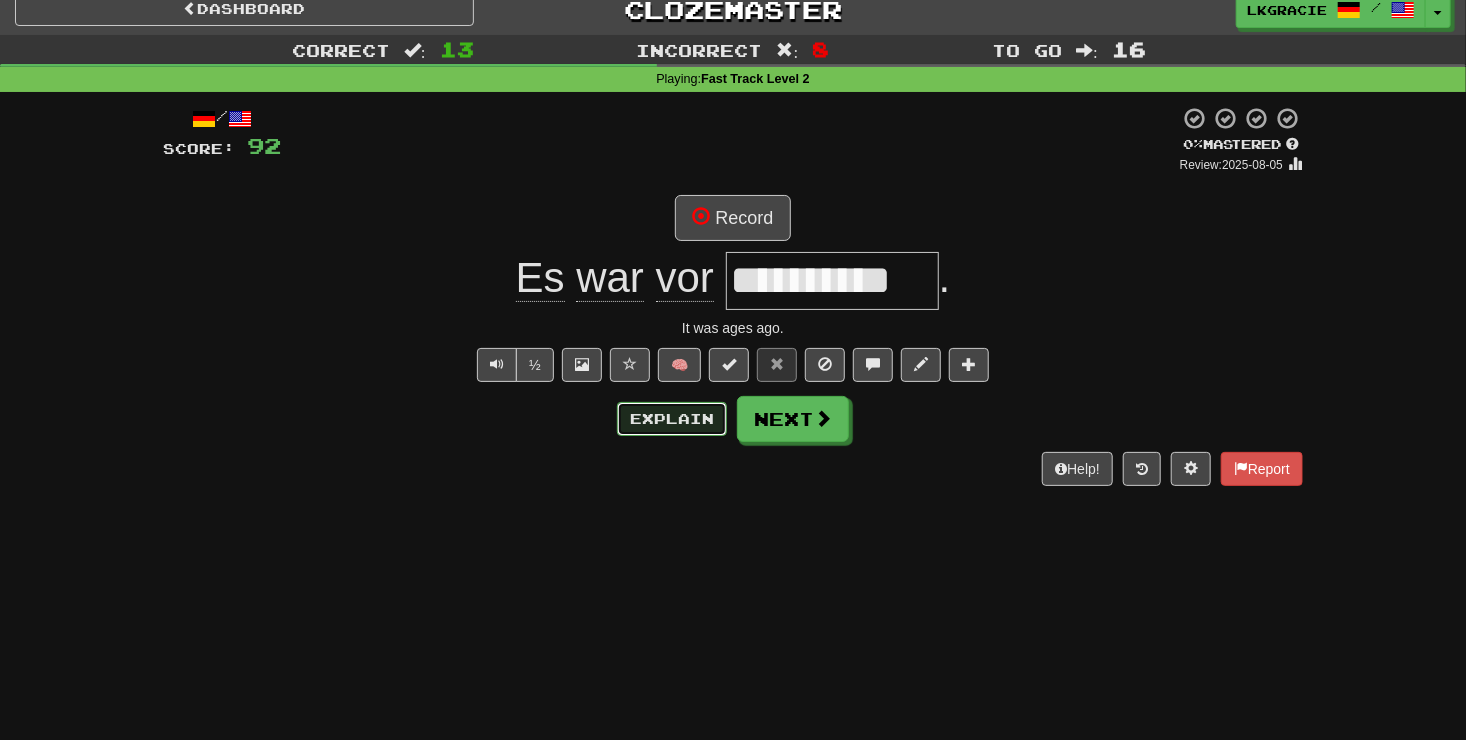 click on "Explain" at bounding box center [672, 419] 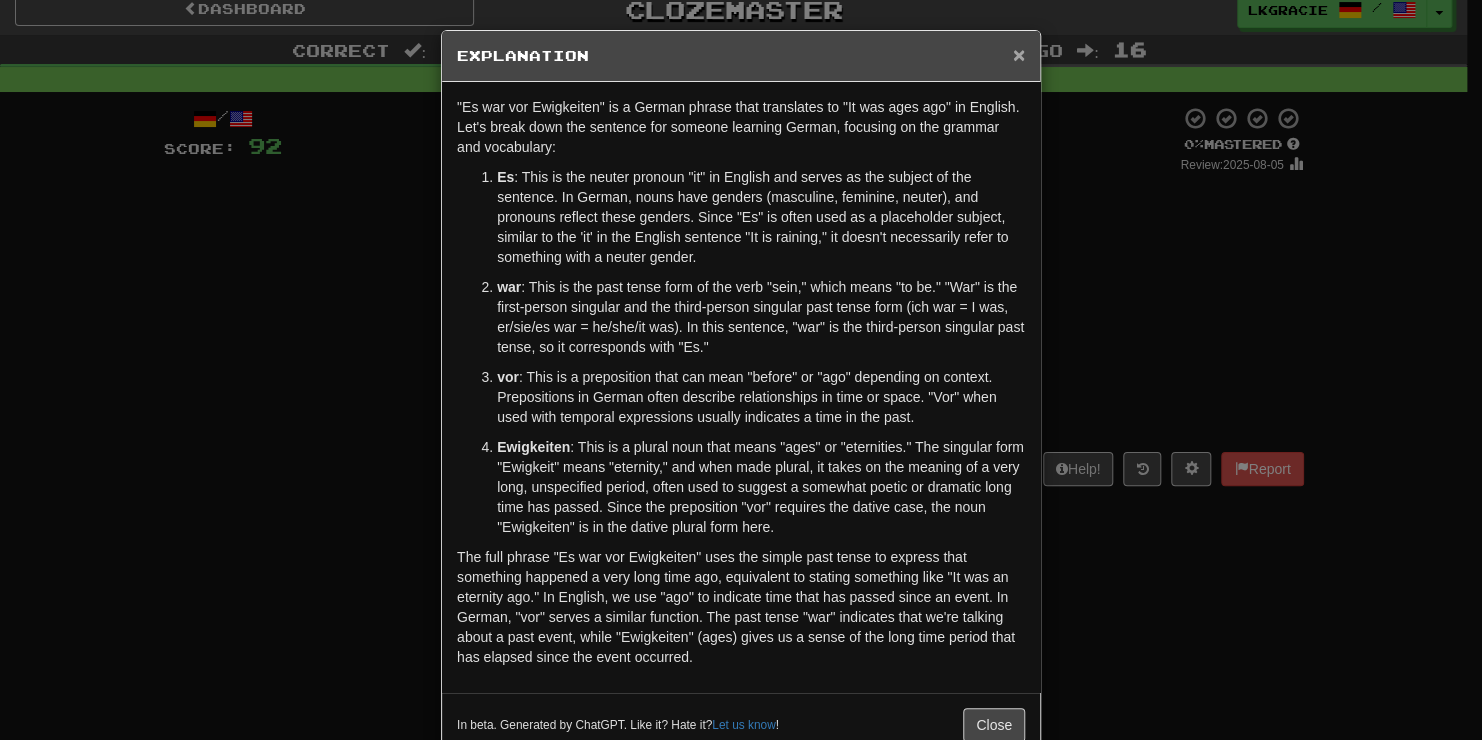 click on "×" at bounding box center [1019, 54] 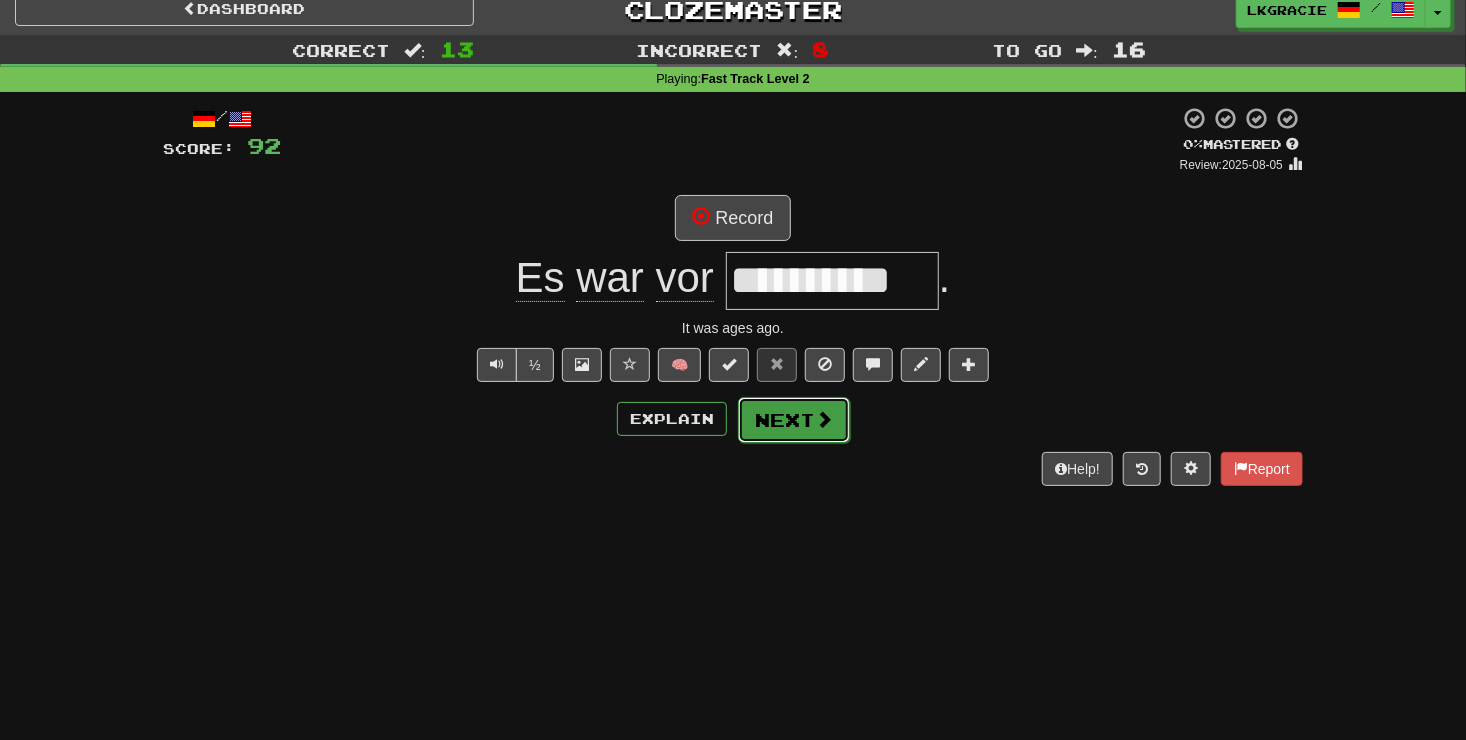 click at bounding box center (824, 419) 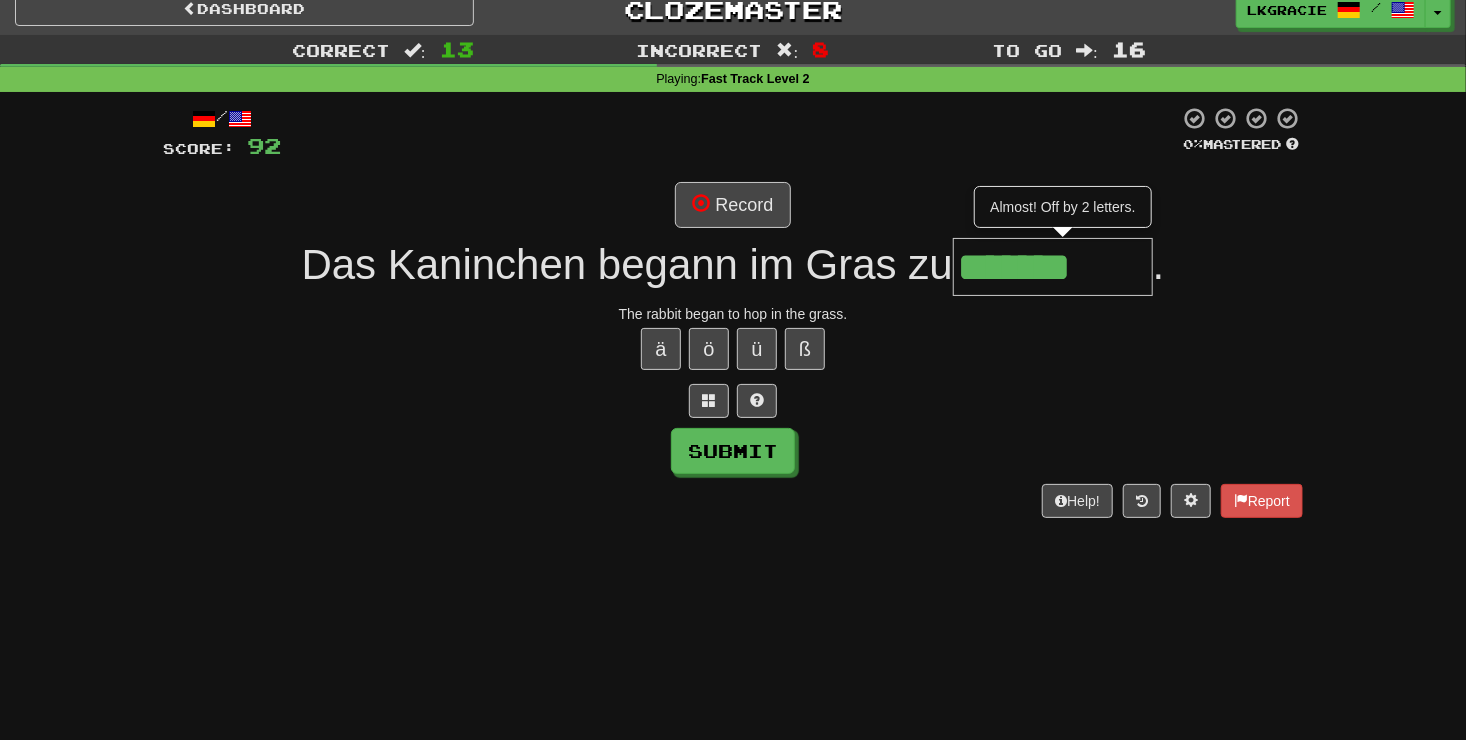 type on "*******" 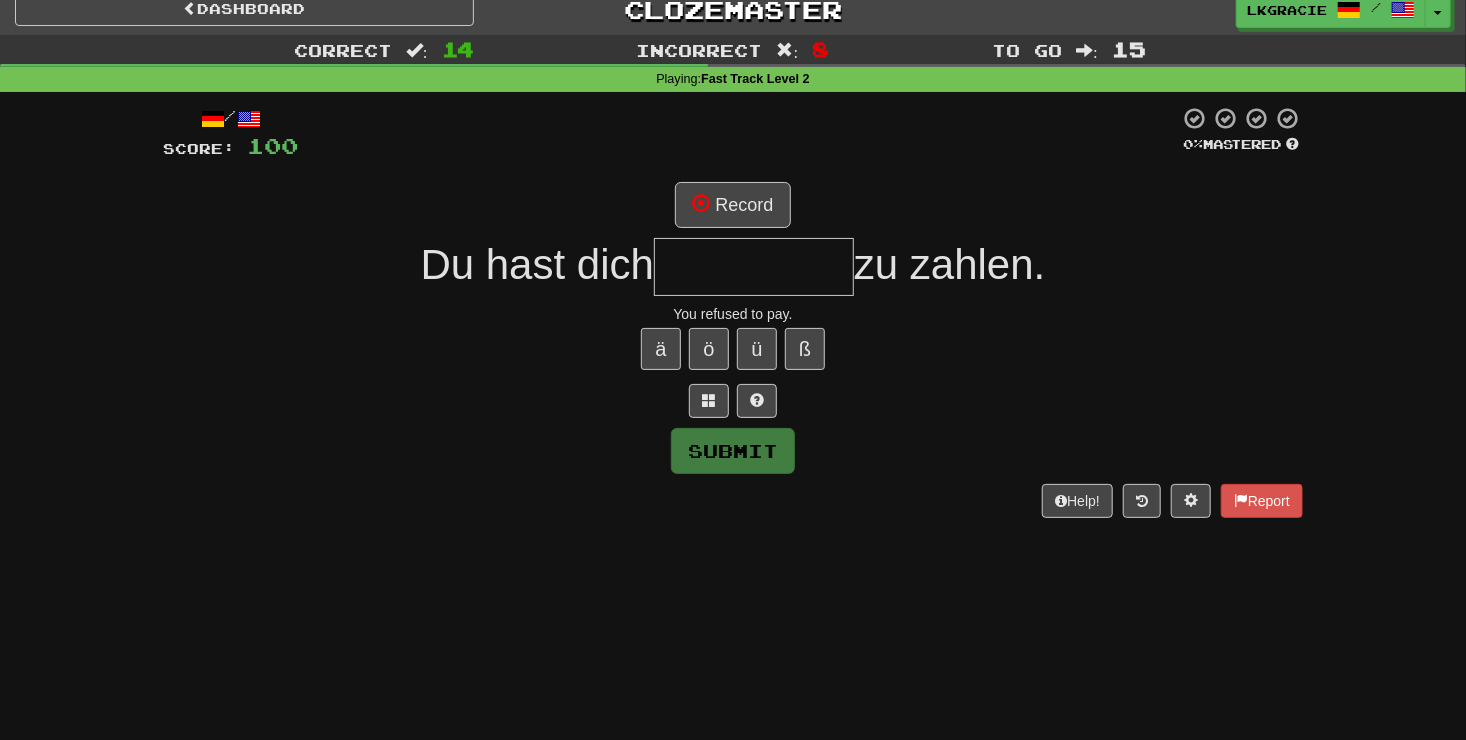 type on "*" 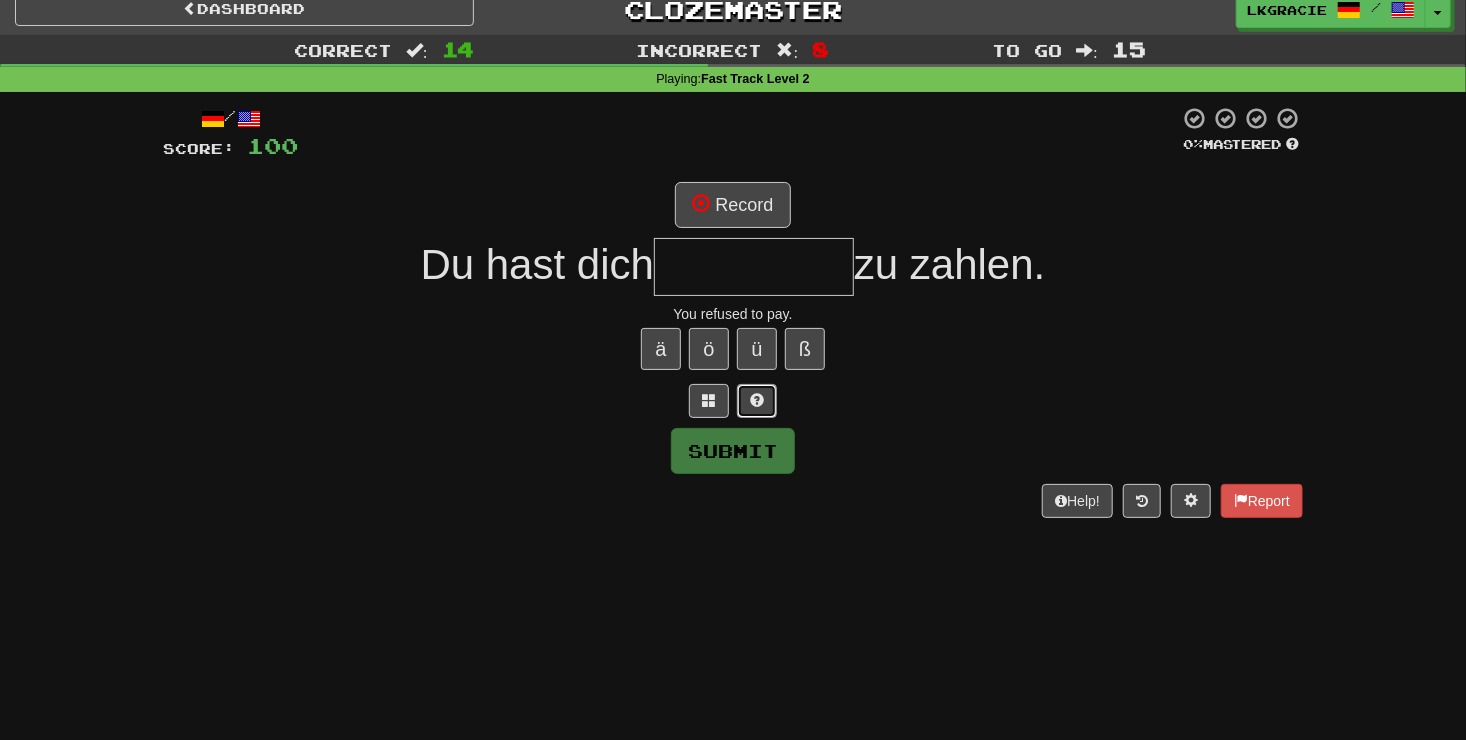 click at bounding box center [757, 400] 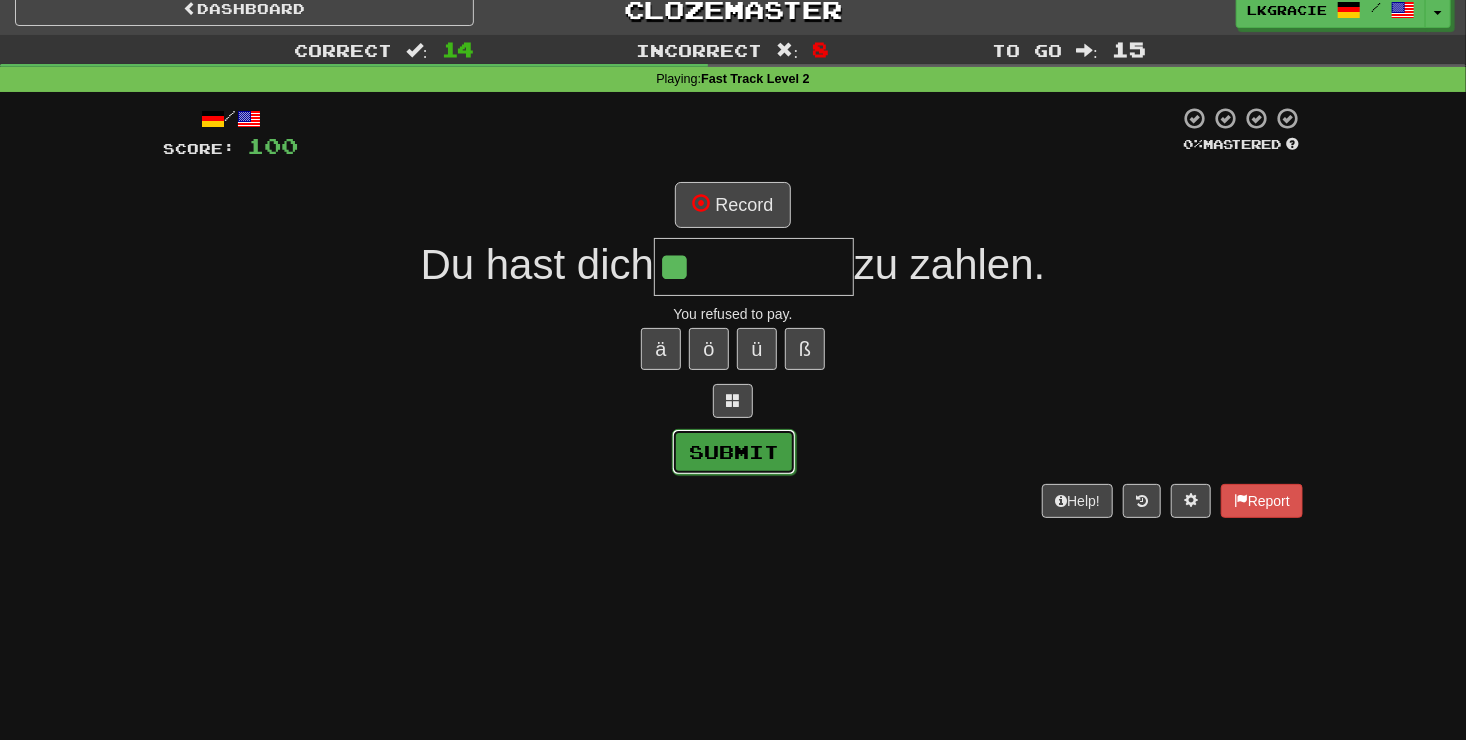 click on "Submit" at bounding box center (734, 452) 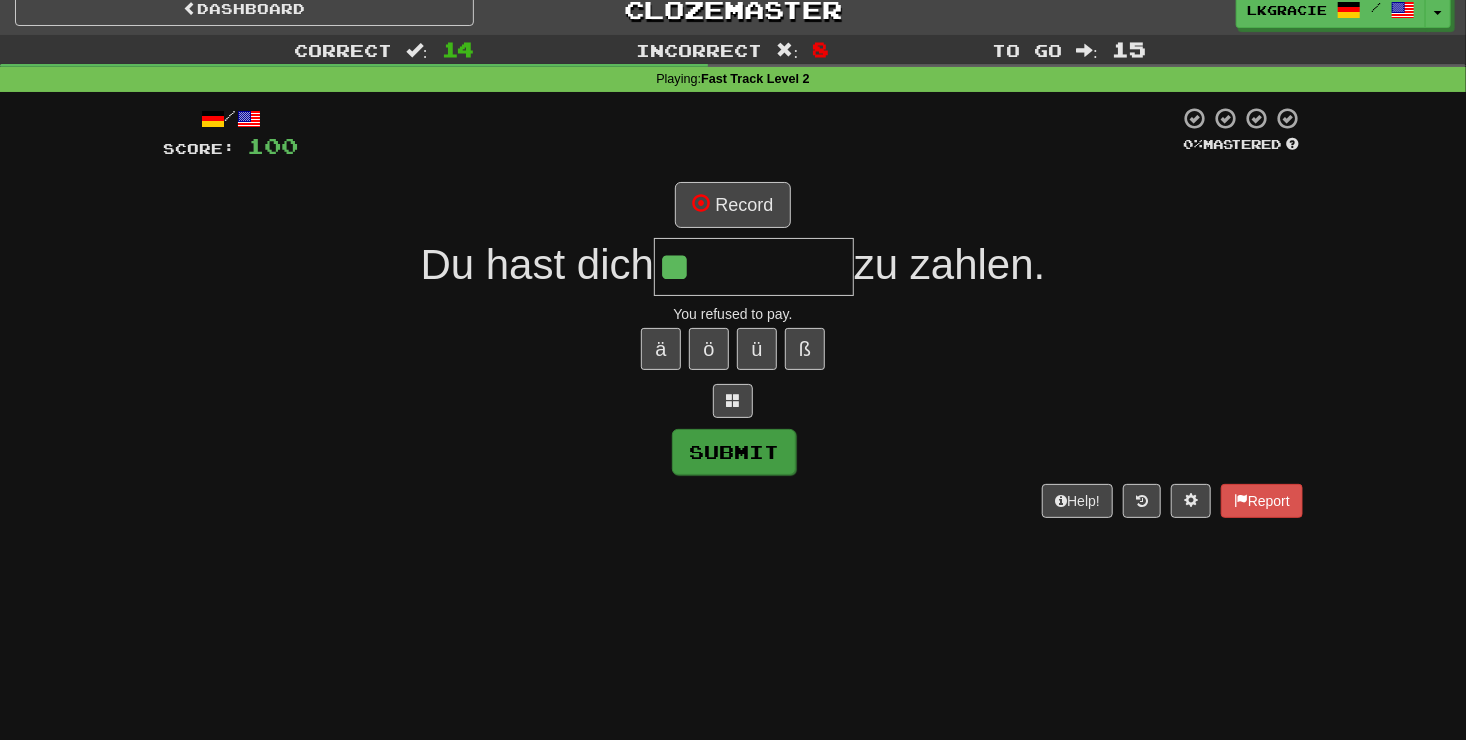type 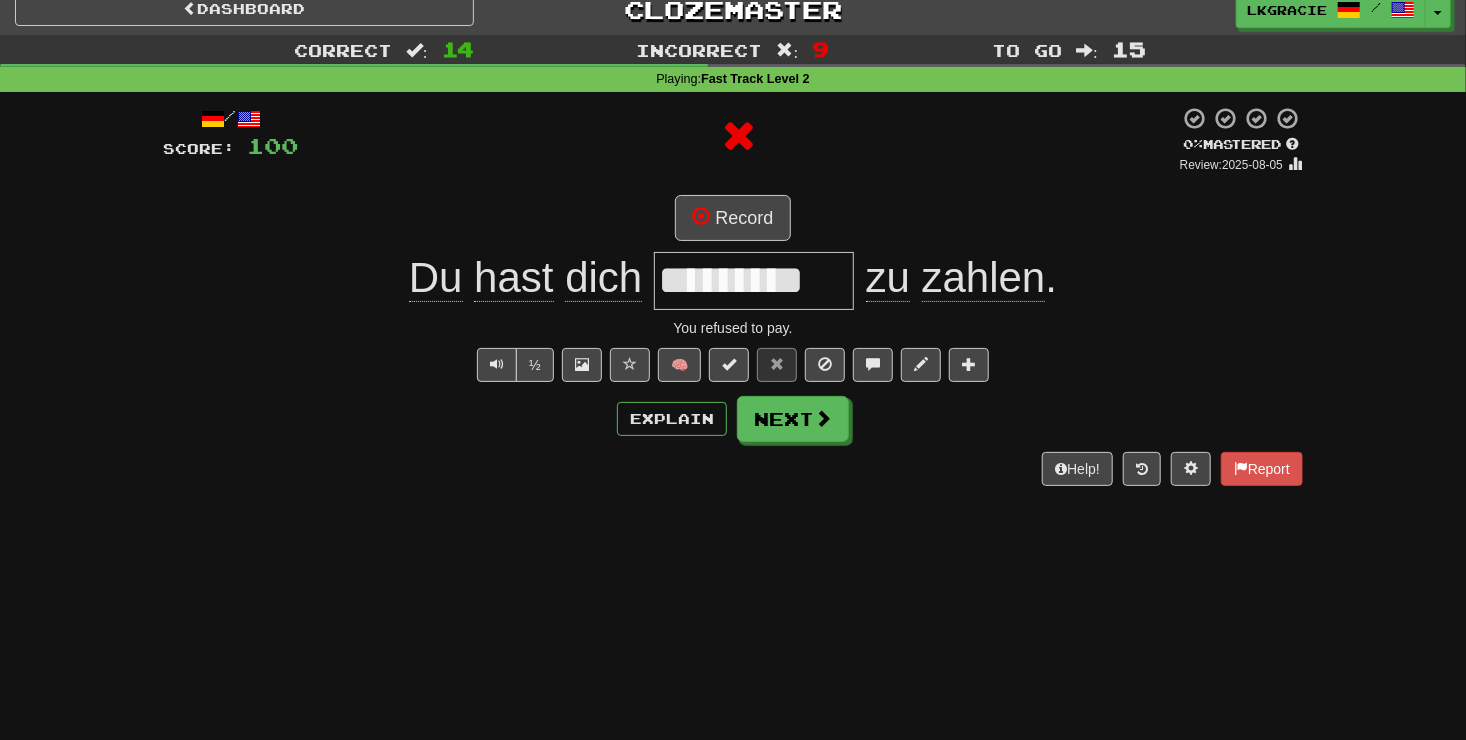 click on "/  Score:   100 0 %  Mastered Review:  2025-08-05   Record Du   hast   dich   *********   zu   zahlen . You refused to pay. ½ 🧠 Explain Next  Help!  Report" at bounding box center [733, 295] 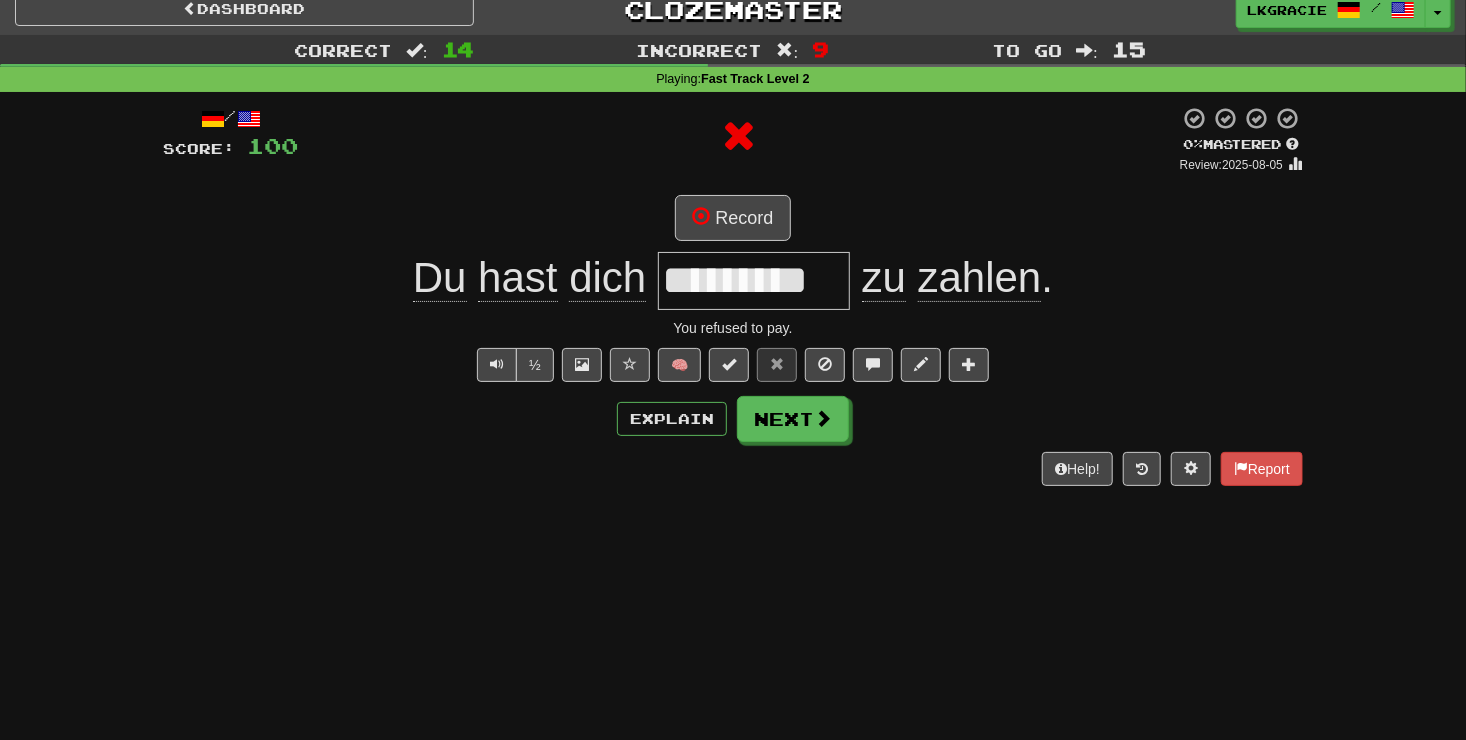 drag, startPoint x: 752, startPoint y: 442, endPoint x: 805, endPoint y: 462, distance: 56.648037 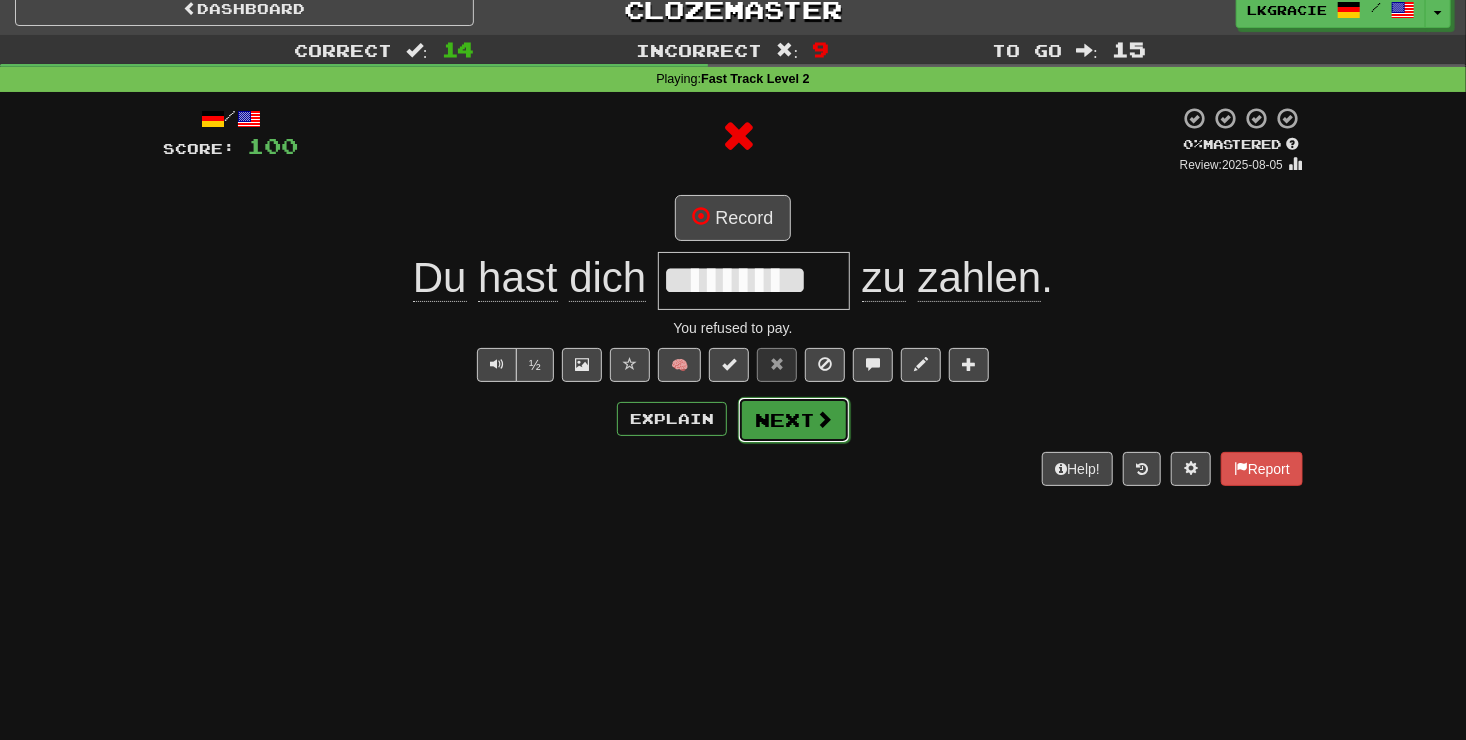 click on "Next" at bounding box center [794, 420] 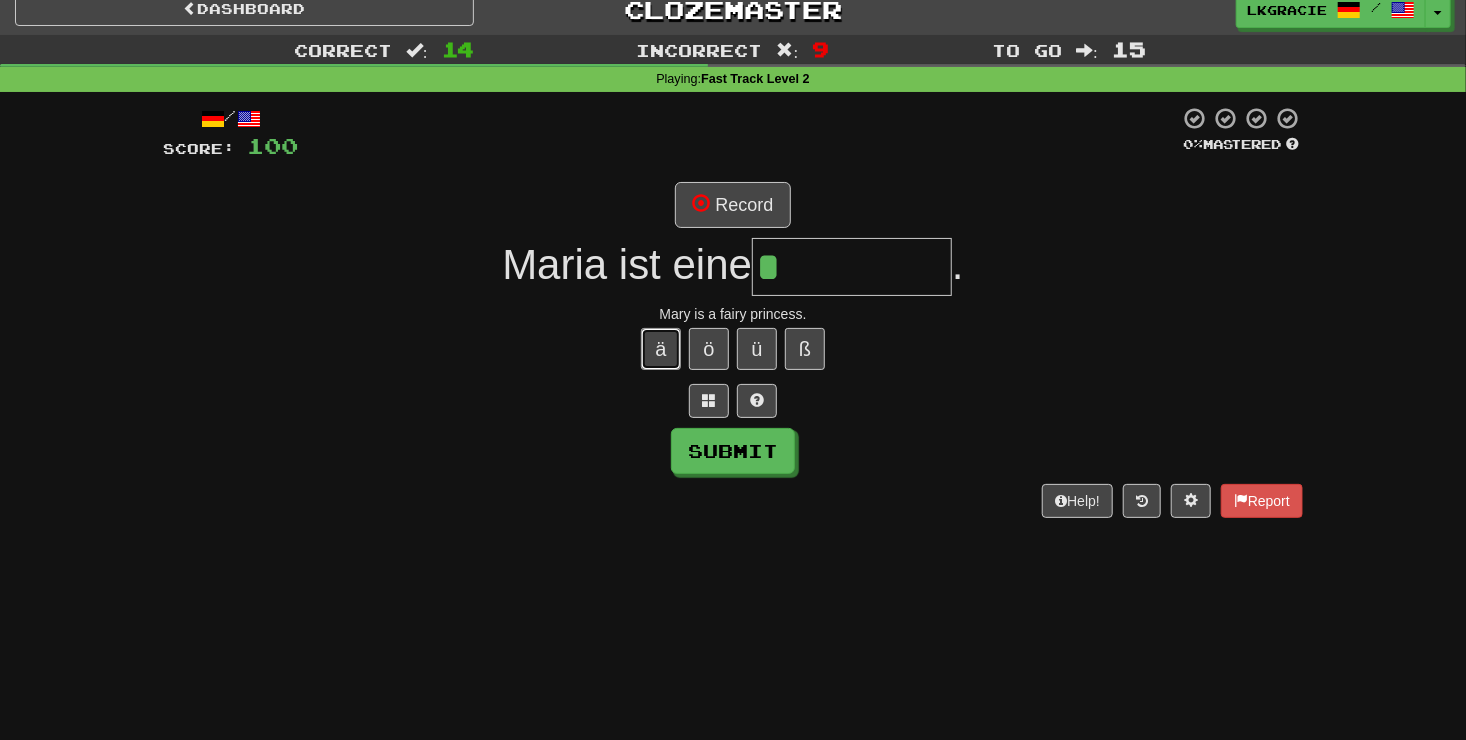 click on "ä" at bounding box center [661, 349] 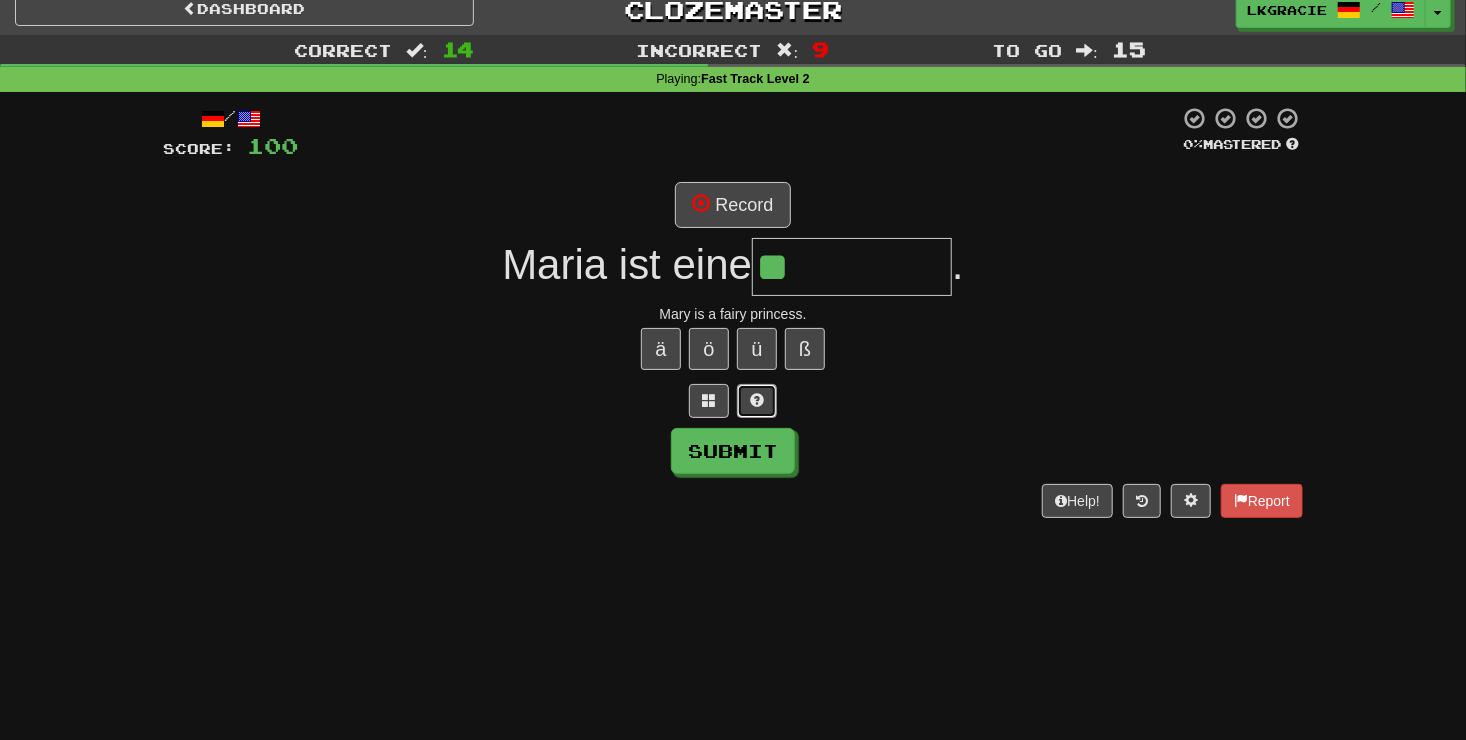 click at bounding box center [757, 401] 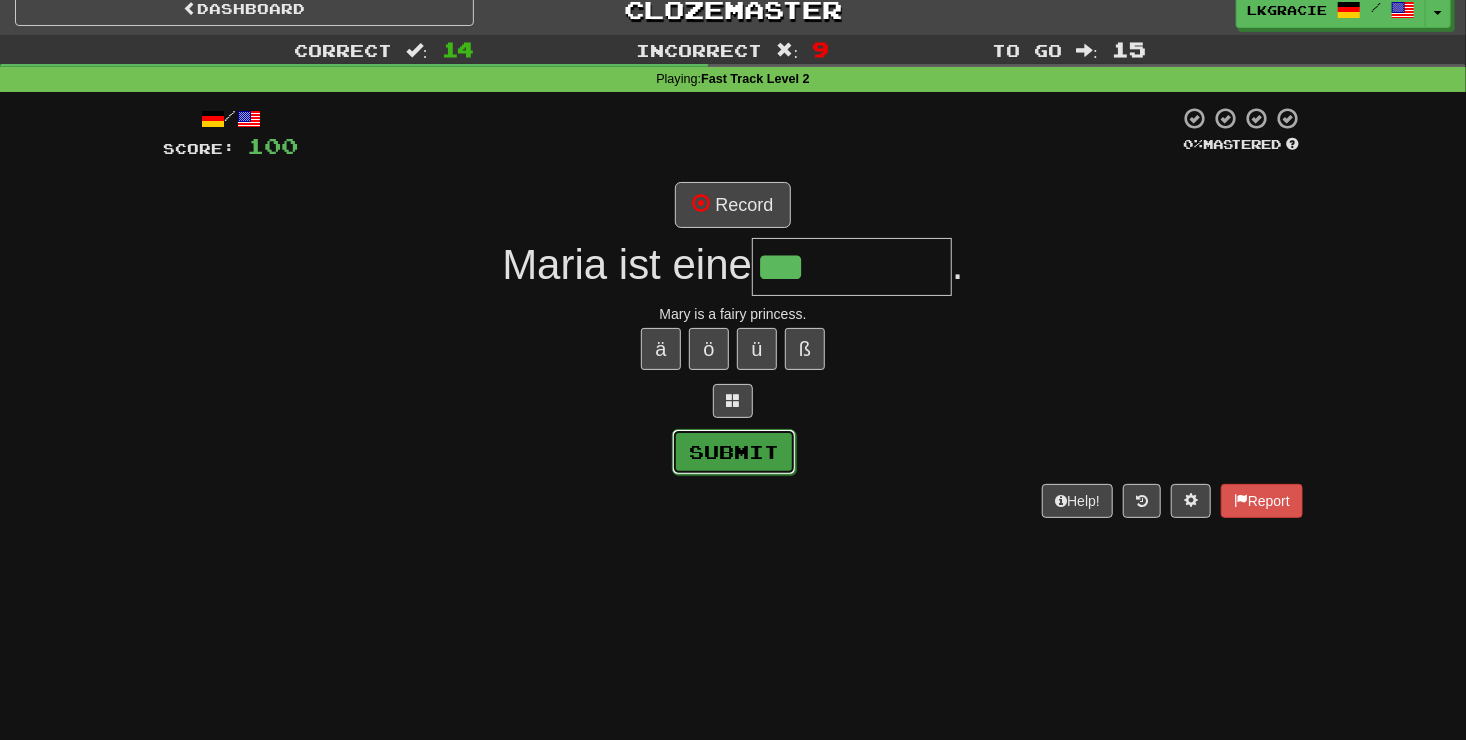 click on "Submit" at bounding box center [734, 452] 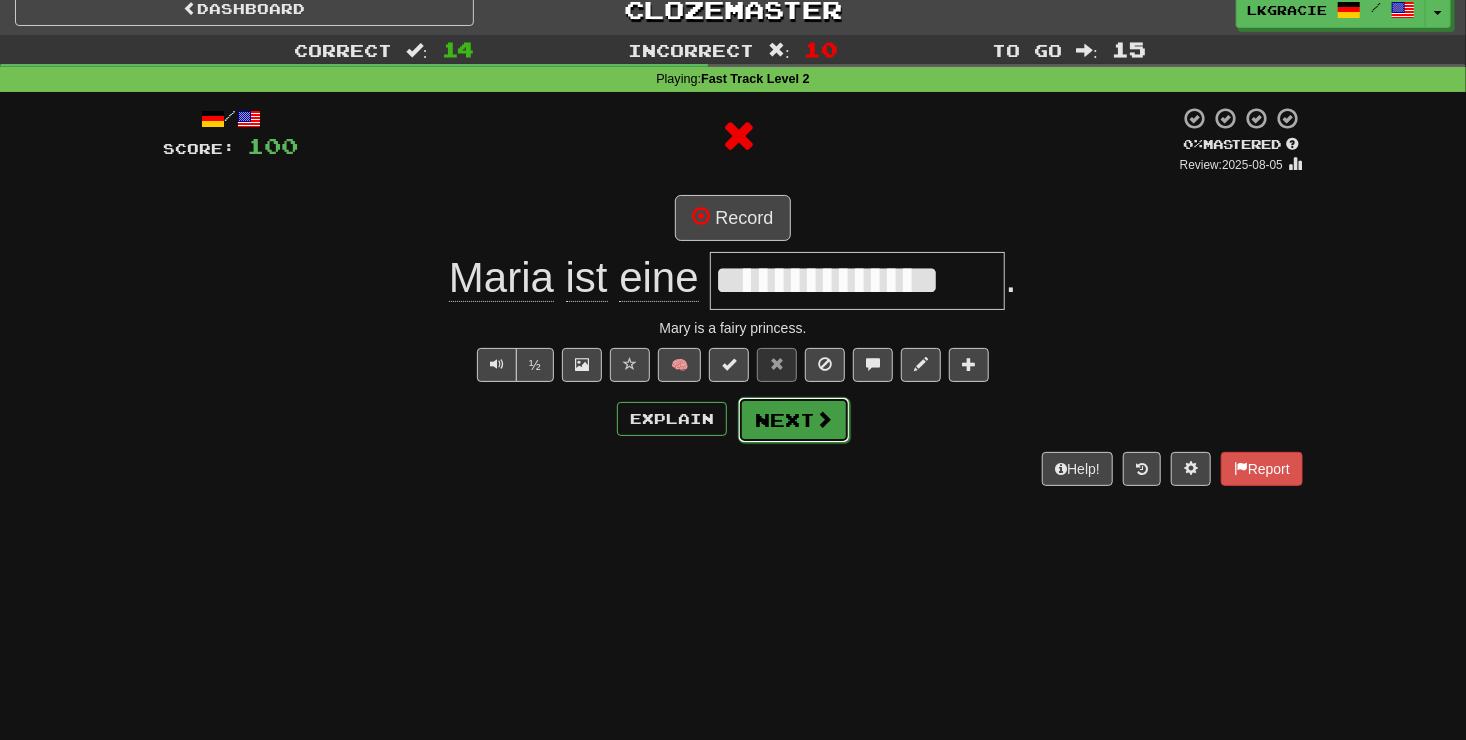 click on "Next" at bounding box center (794, 420) 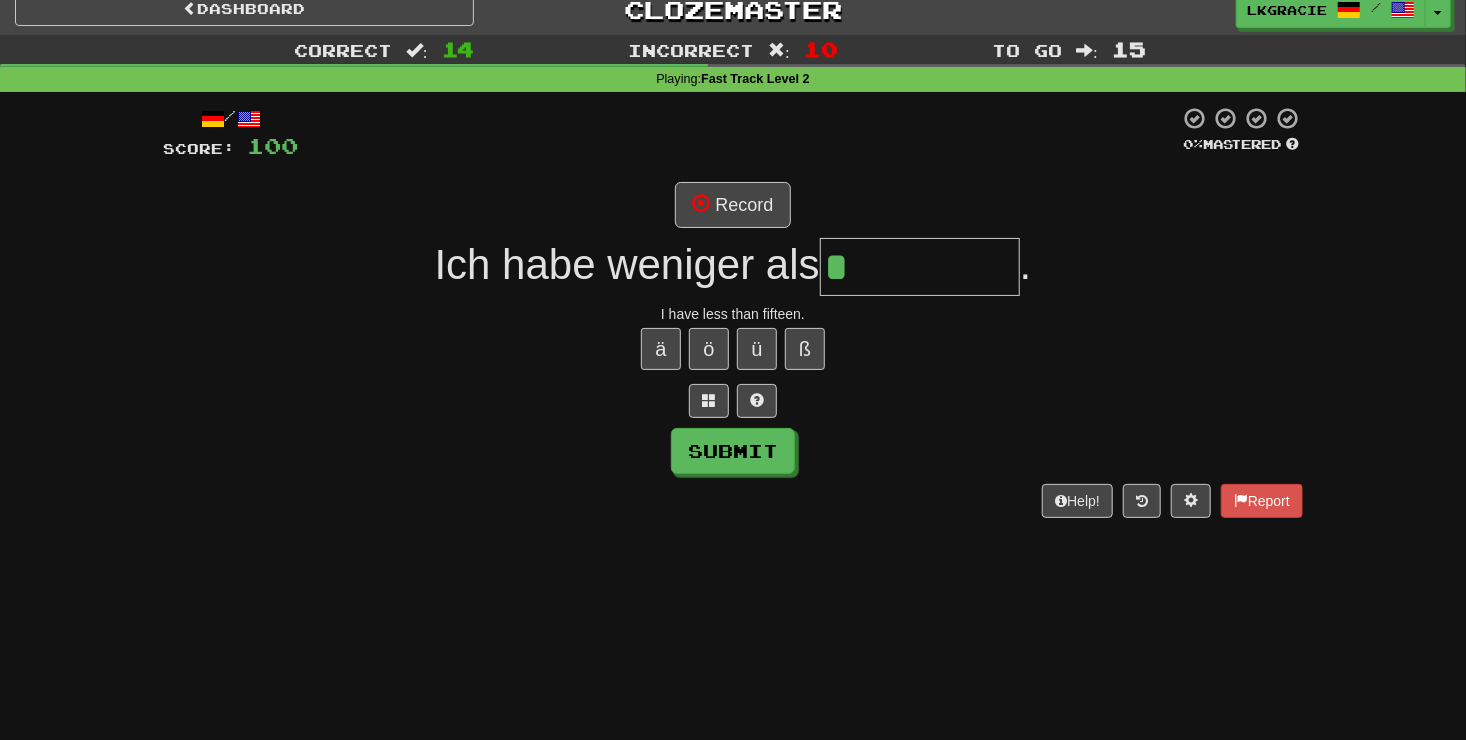 click on "ä ö ü ß" at bounding box center (733, 349) 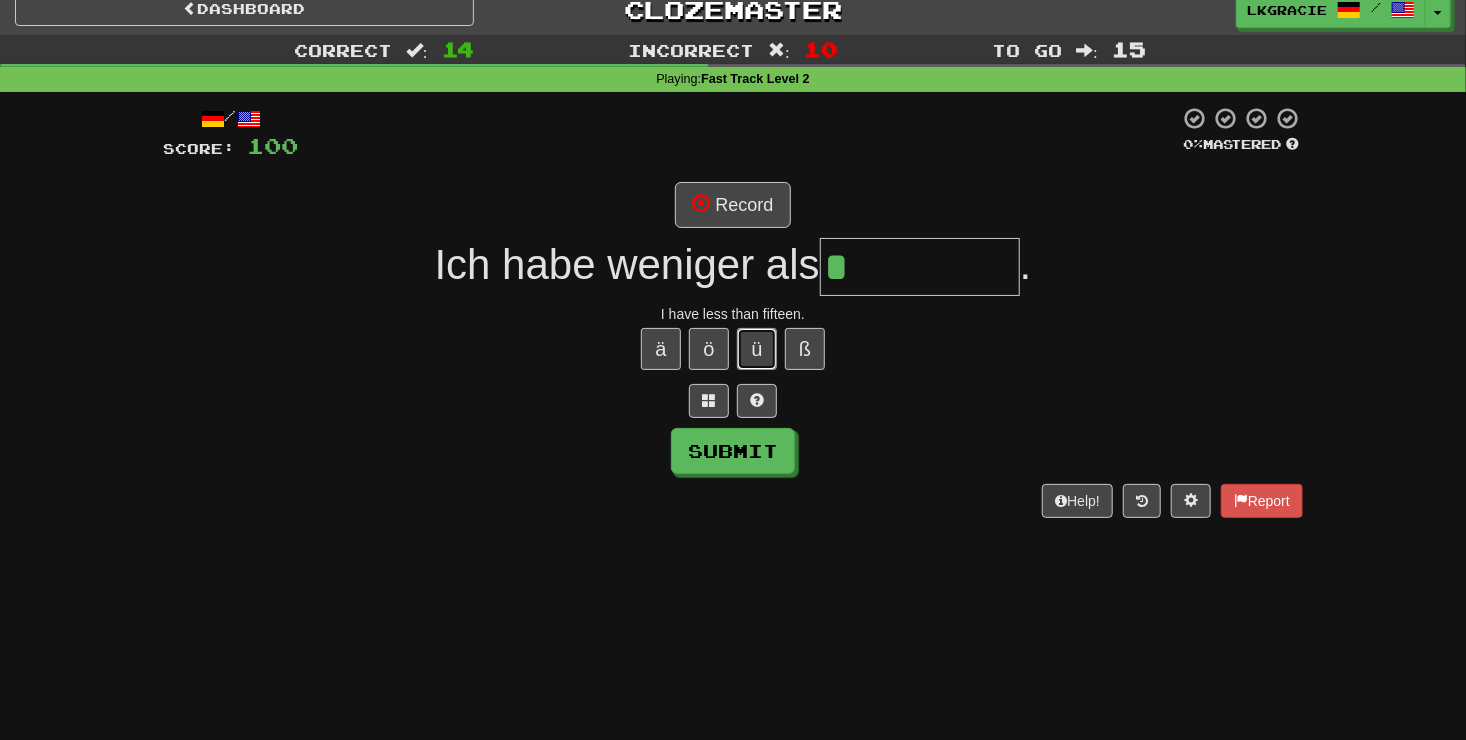 click on "ü" at bounding box center (757, 349) 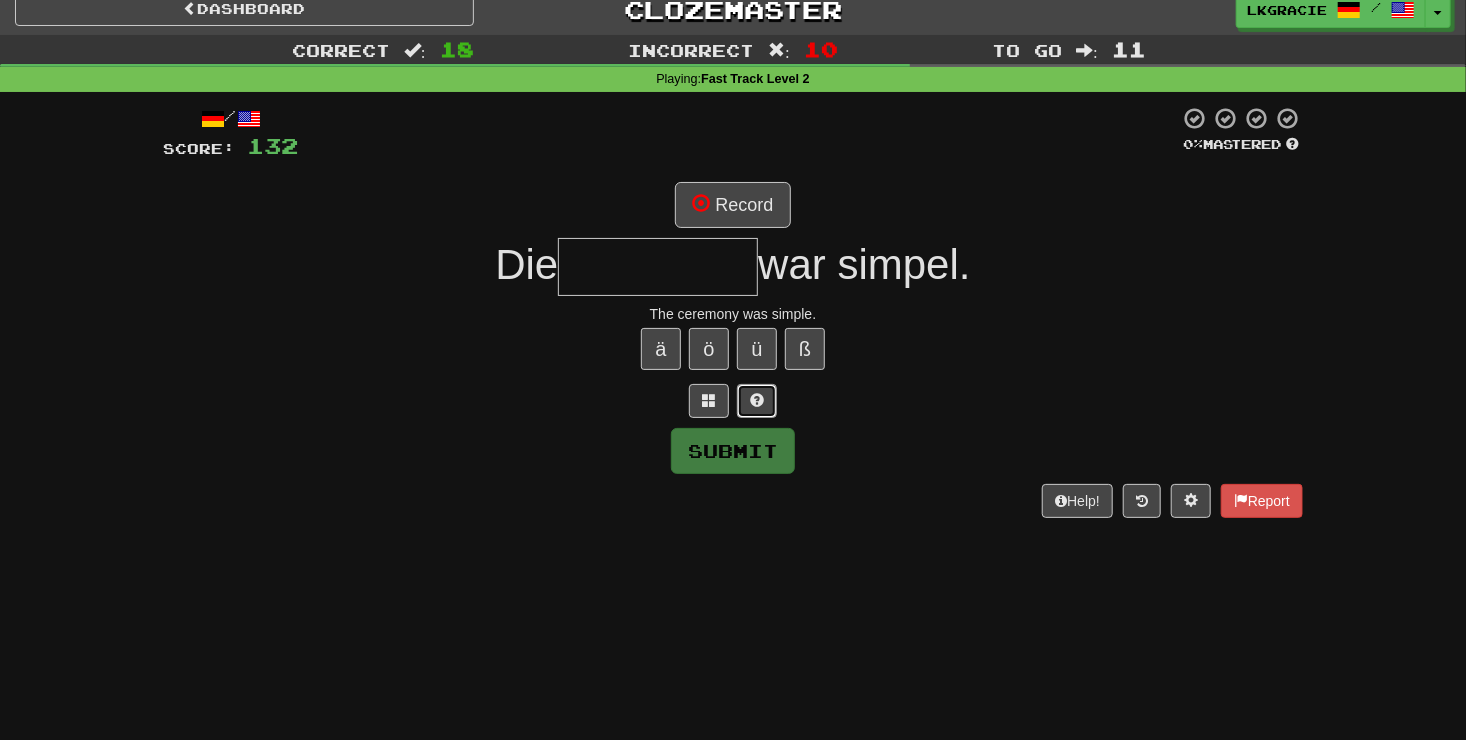 click at bounding box center [757, 401] 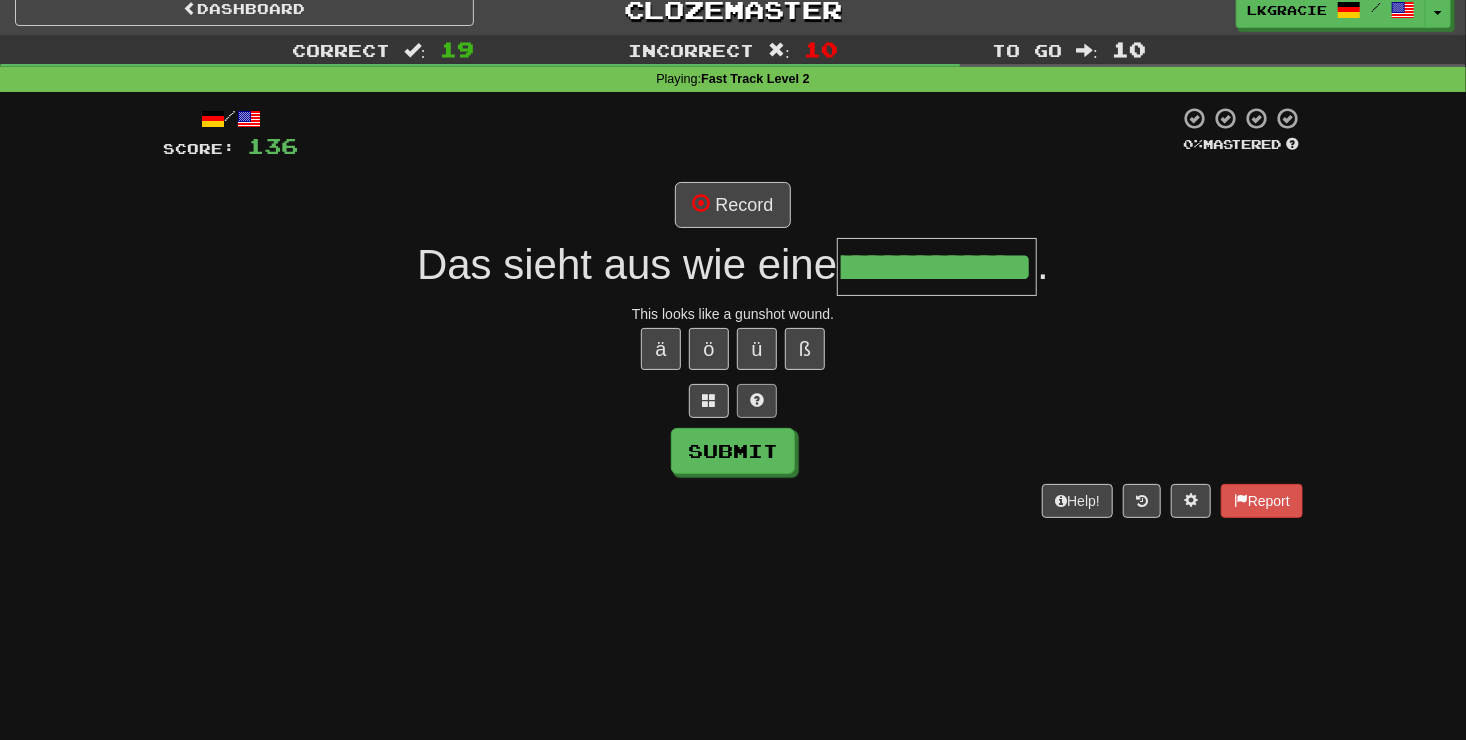 scroll, scrollTop: 0, scrollLeft: 0, axis: both 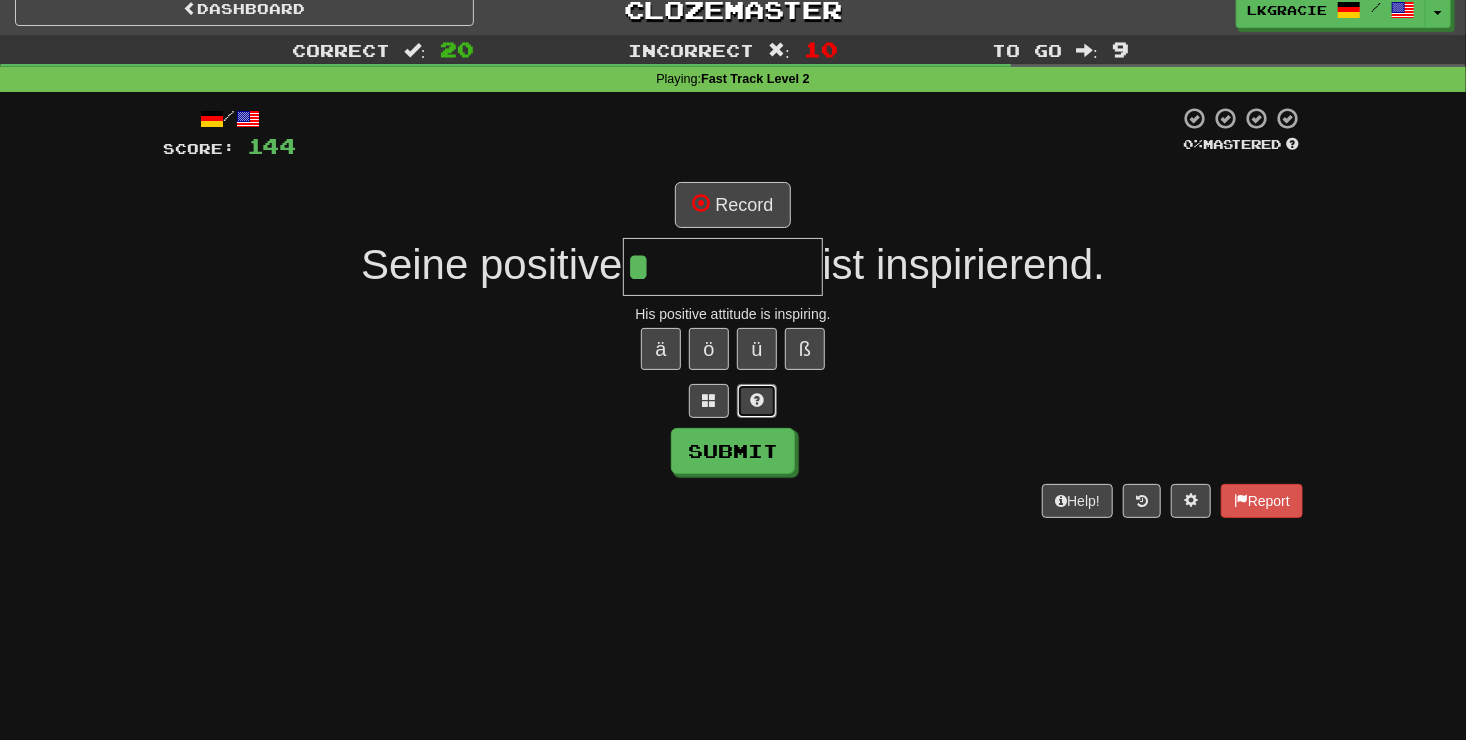 click at bounding box center [757, 401] 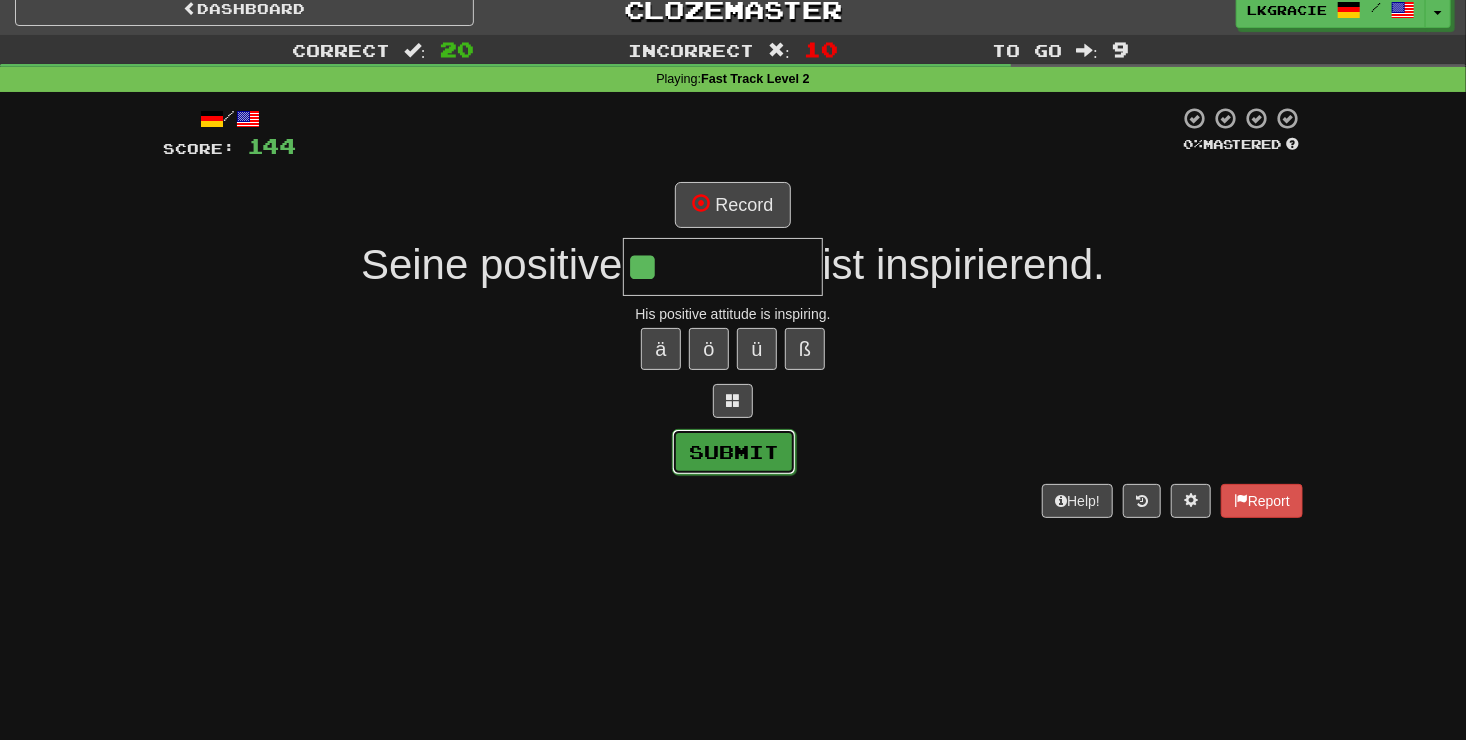 click on "Submit" at bounding box center (734, 452) 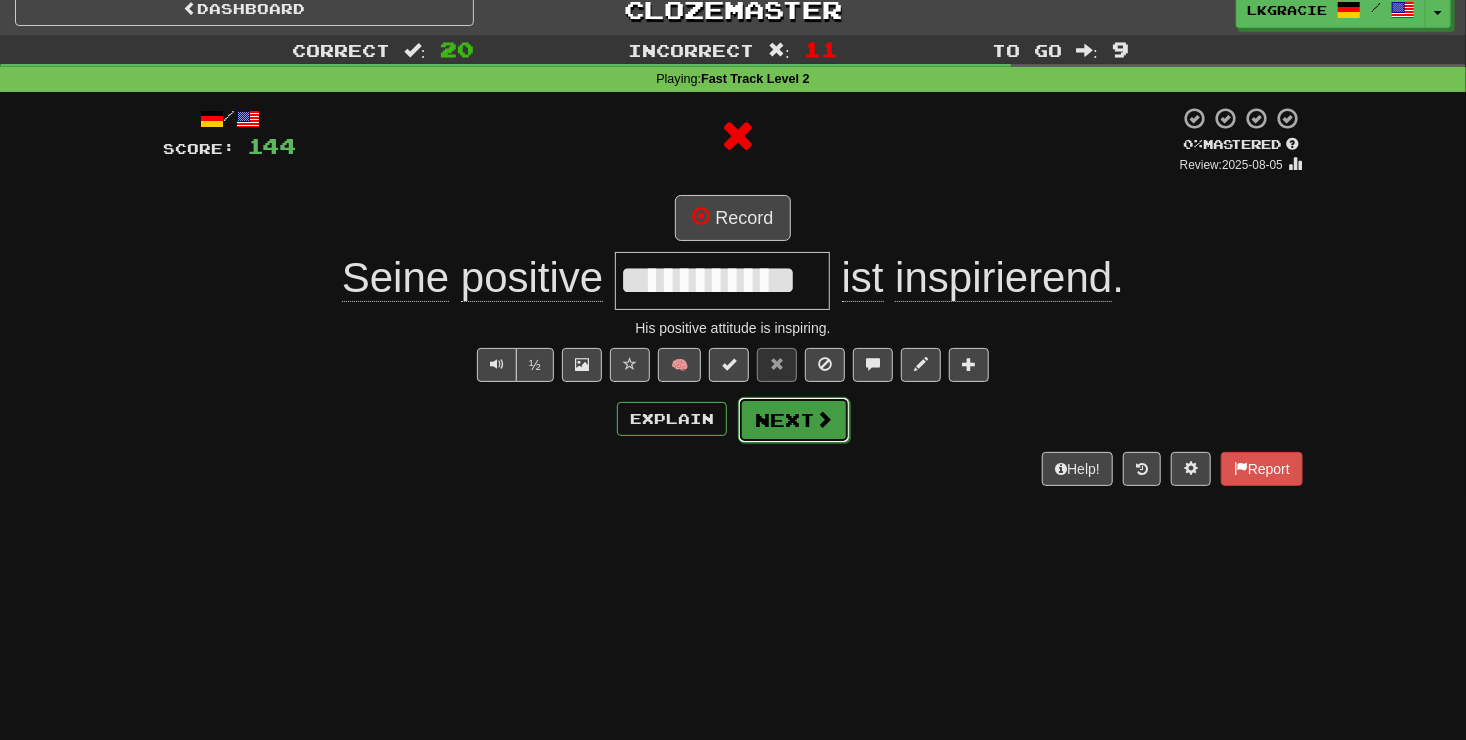 click on "Next" at bounding box center [794, 420] 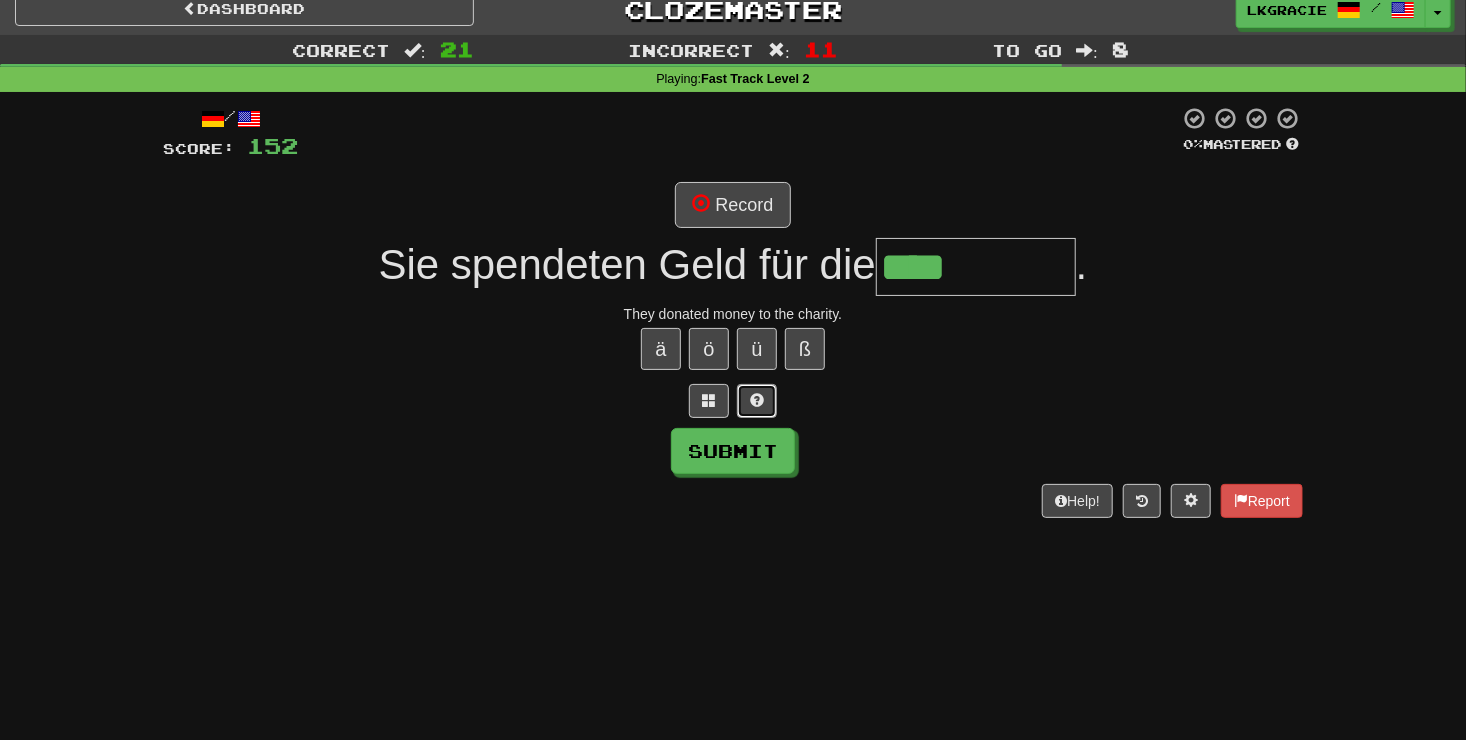 click at bounding box center [757, 401] 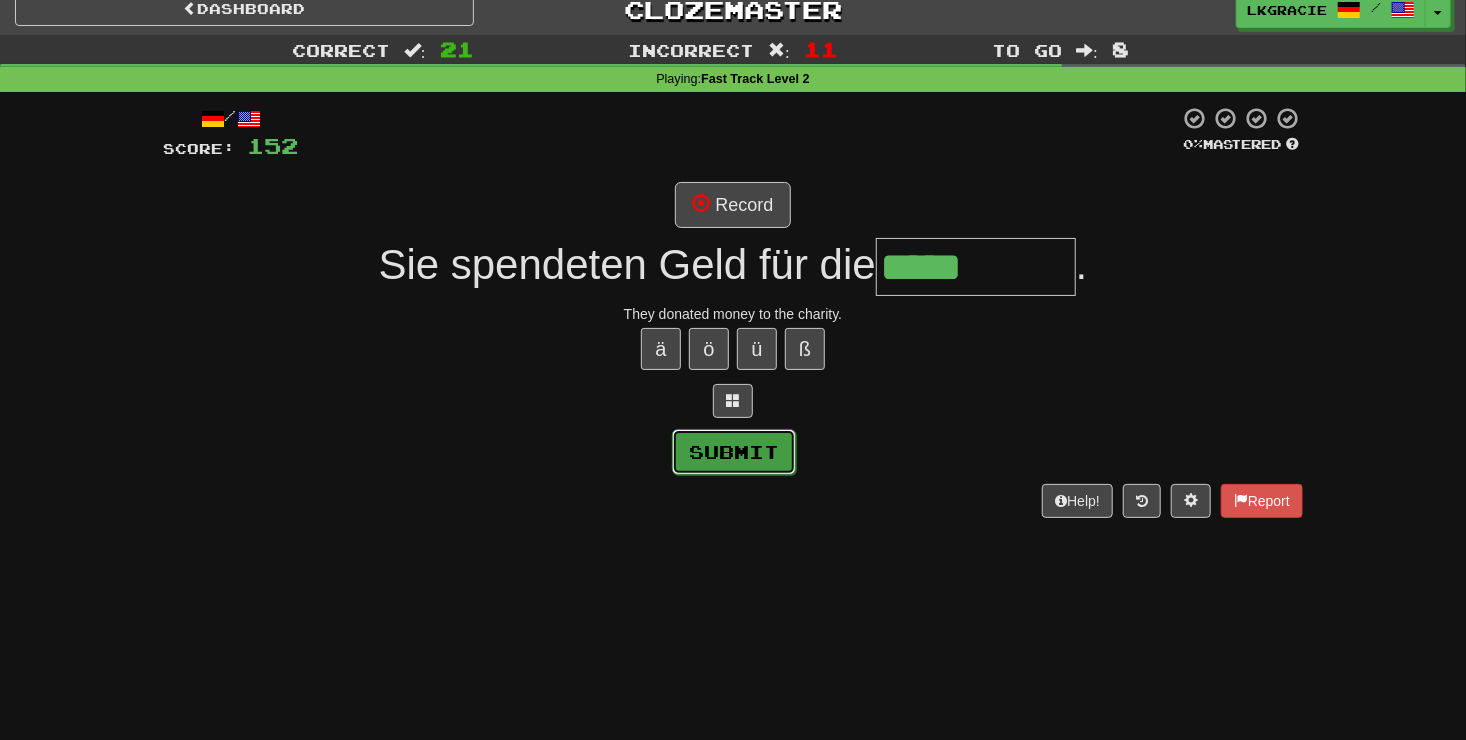click on "Submit" at bounding box center [734, 452] 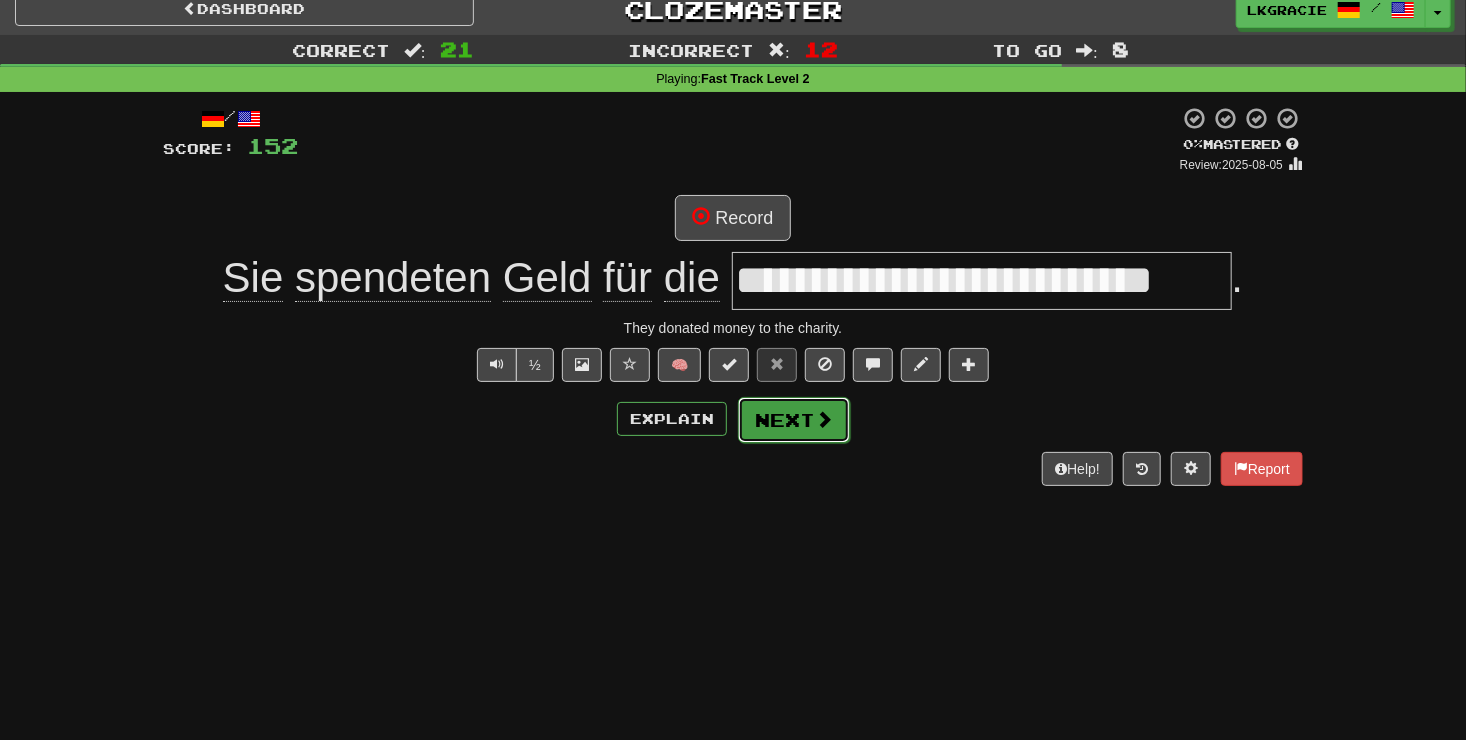 click on "Next" at bounding box center [794, 420] 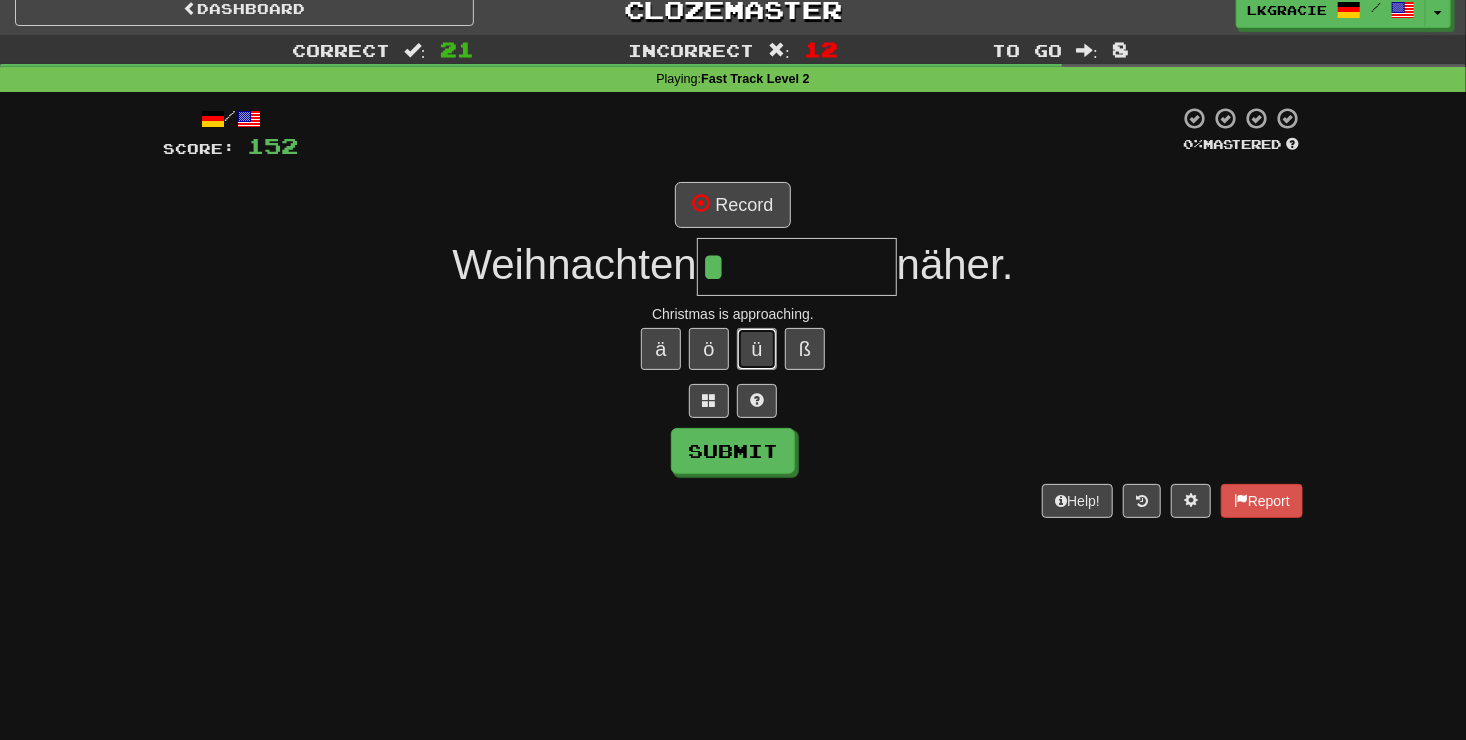 click on "ü" at bounding box center [757, 349] 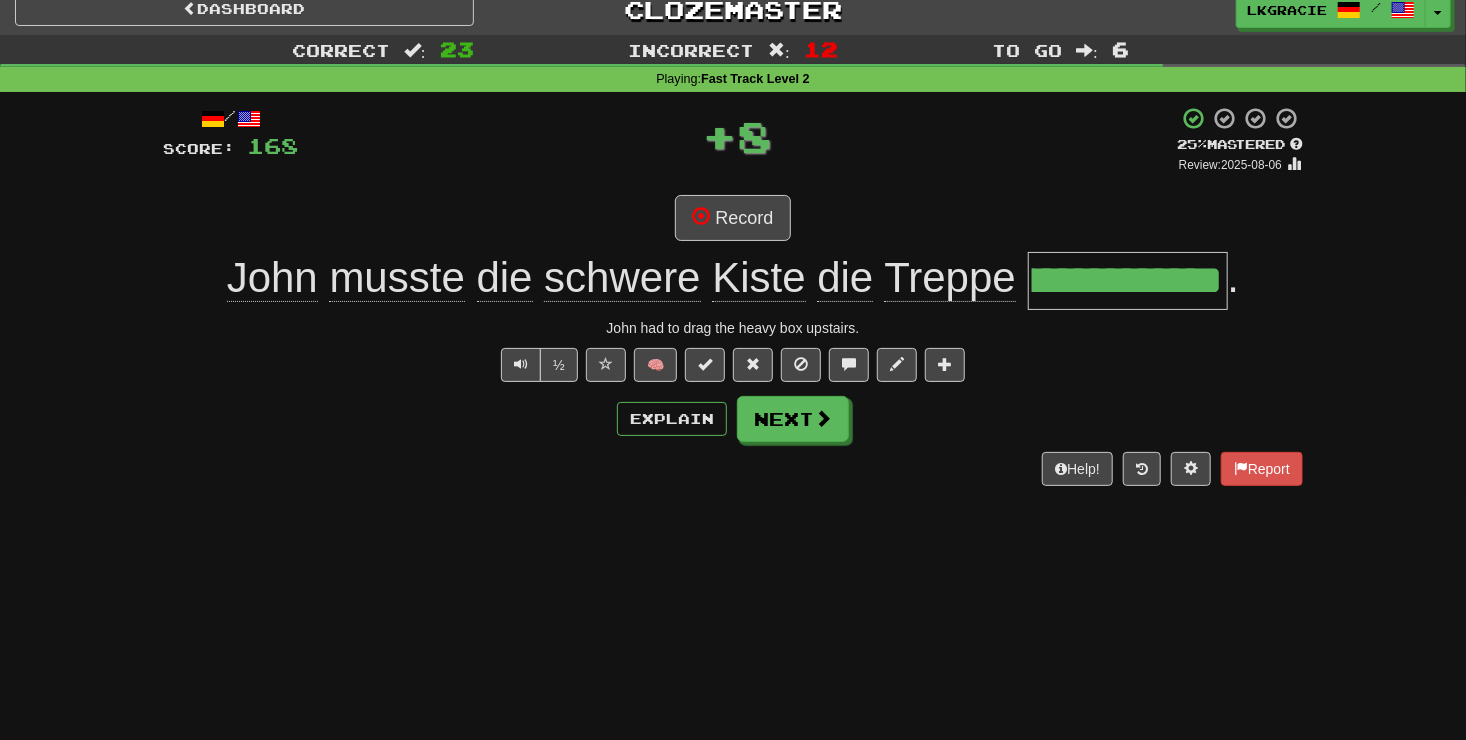 scroll, scrollTop: 0, scrollLeft: 0, axis: both 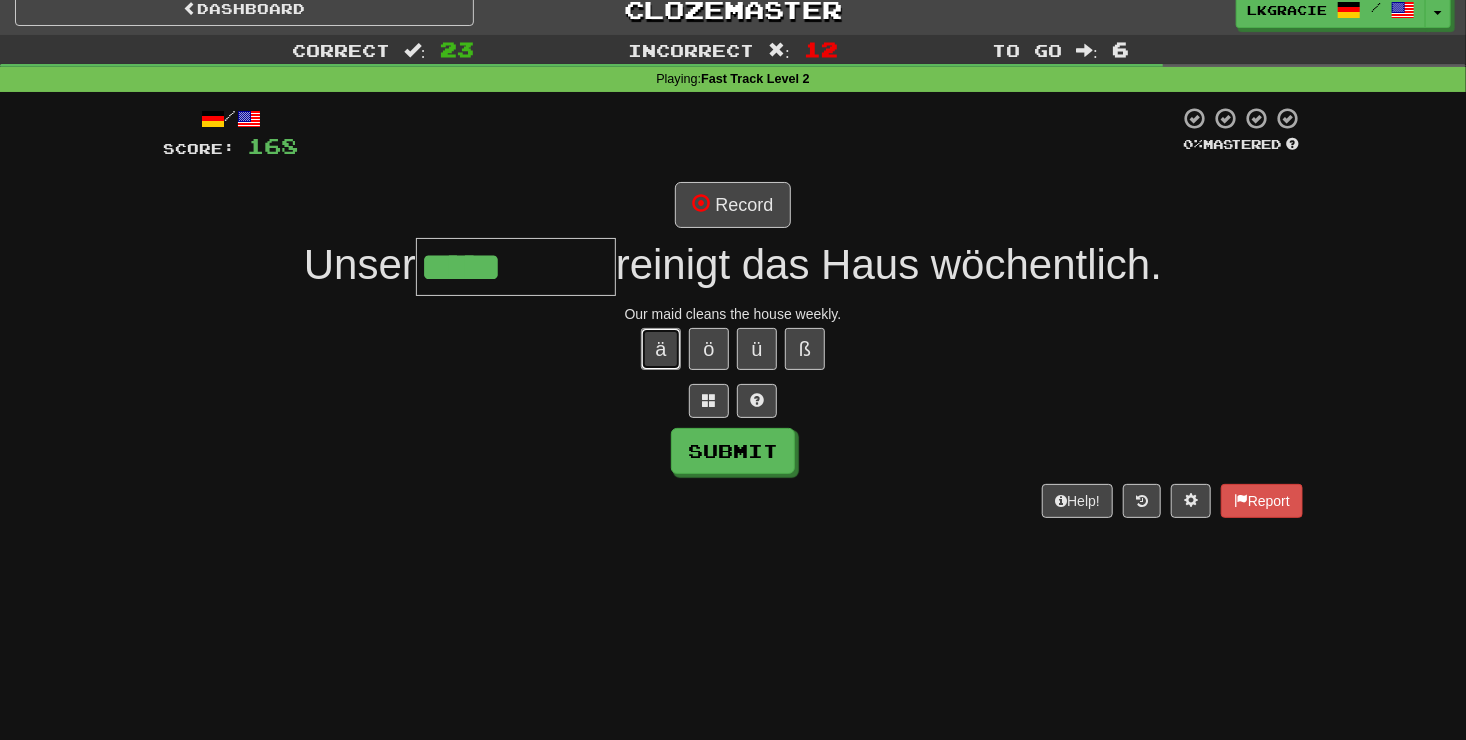 click on "ä" at bounding box center [661, 349] 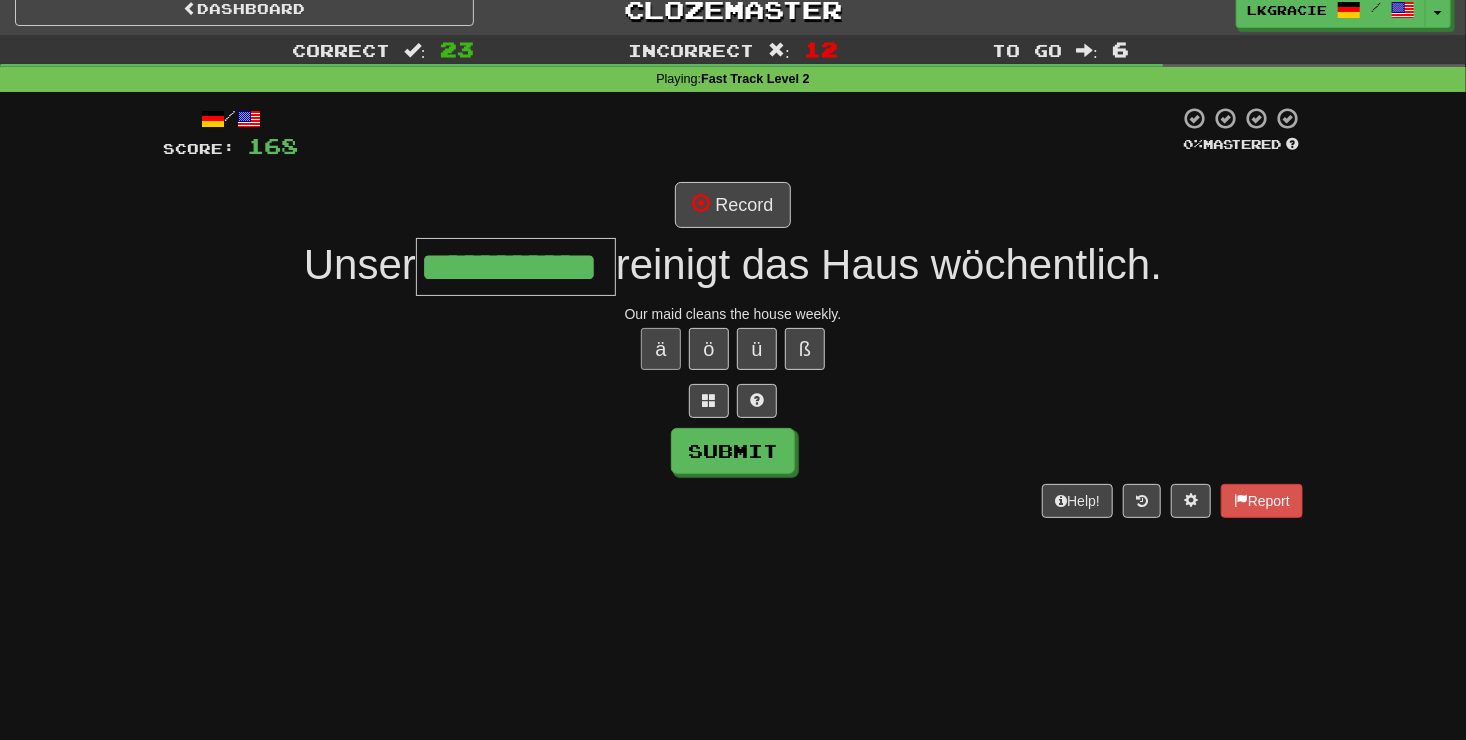 scroll, scrollTop: 0, scrollLeft: 0, axis: both 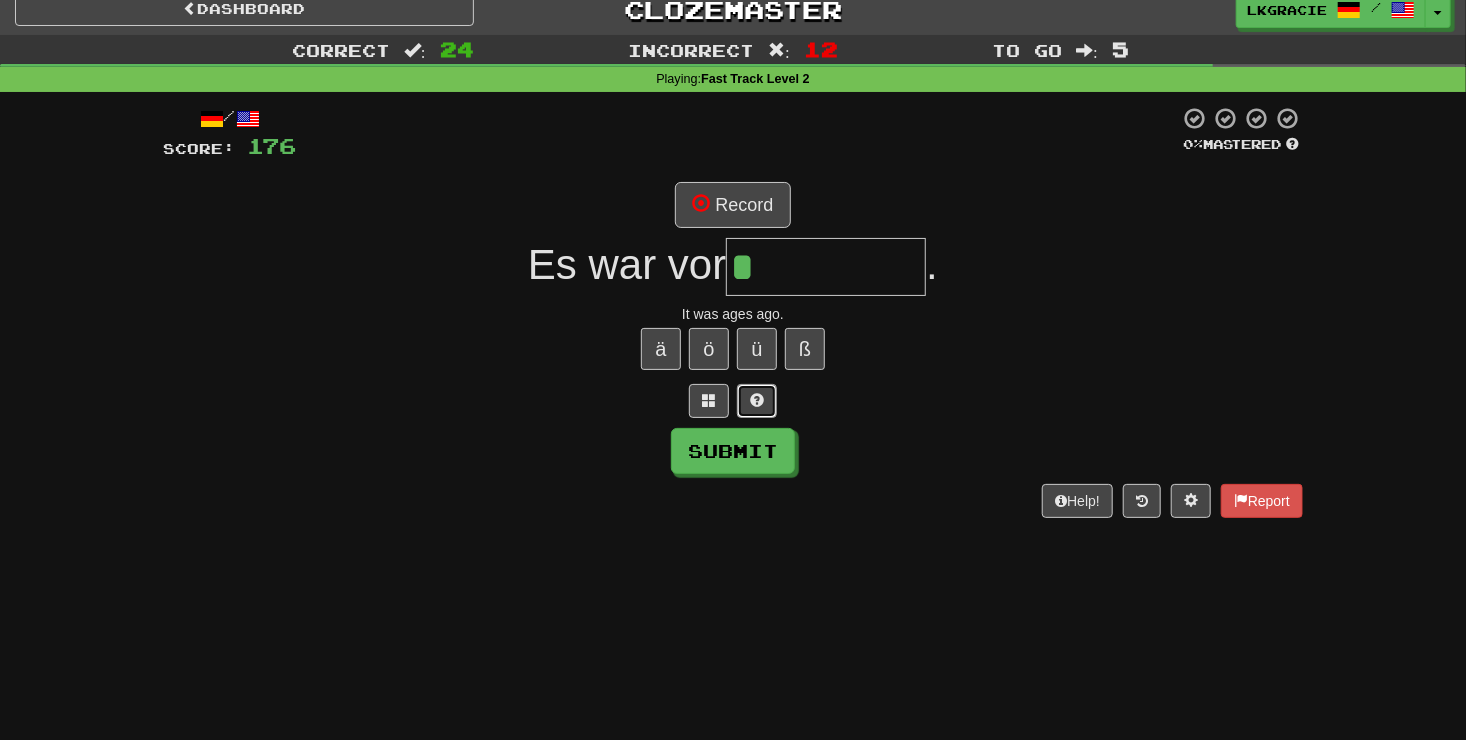 click at bounding box center (757, 400) 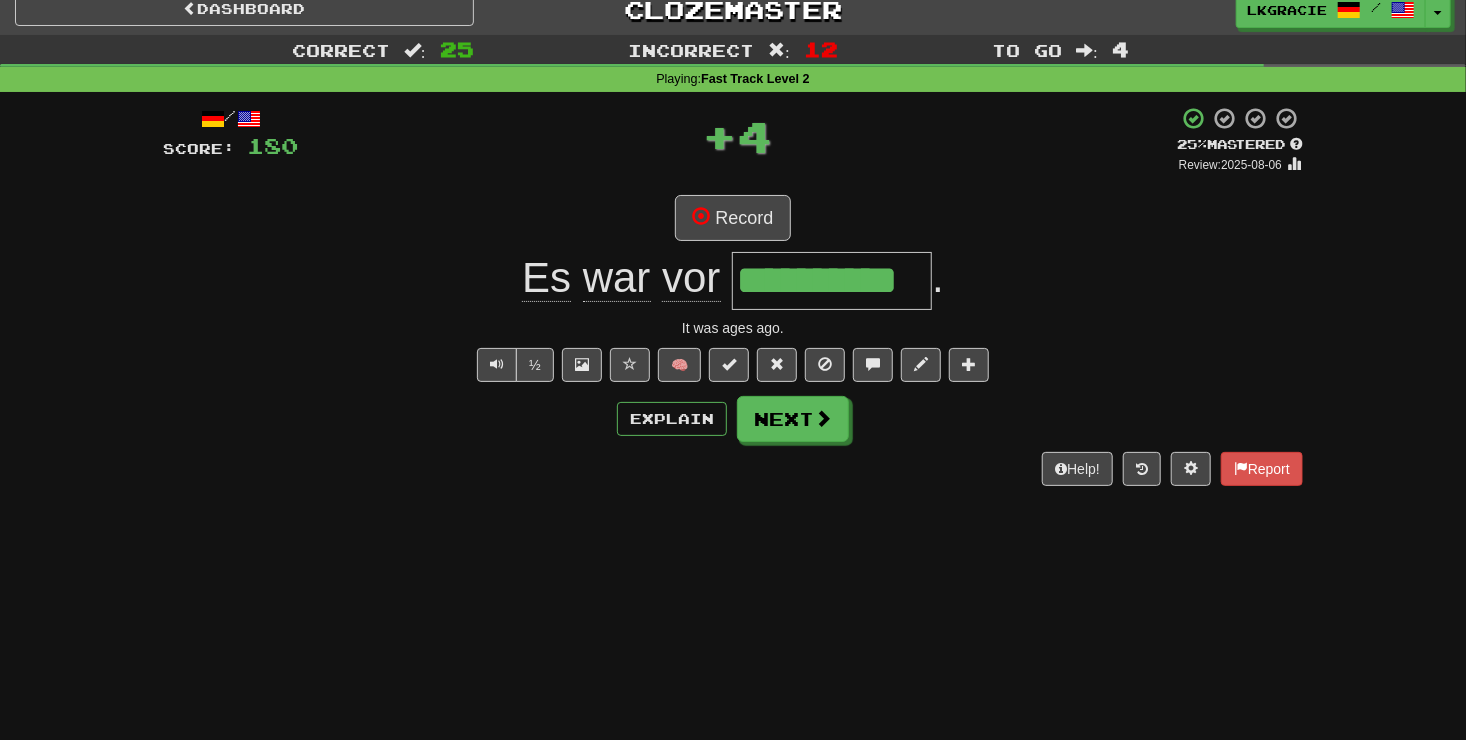 scroll, scrollTop: 0, scrollLeft: 0, axis: both 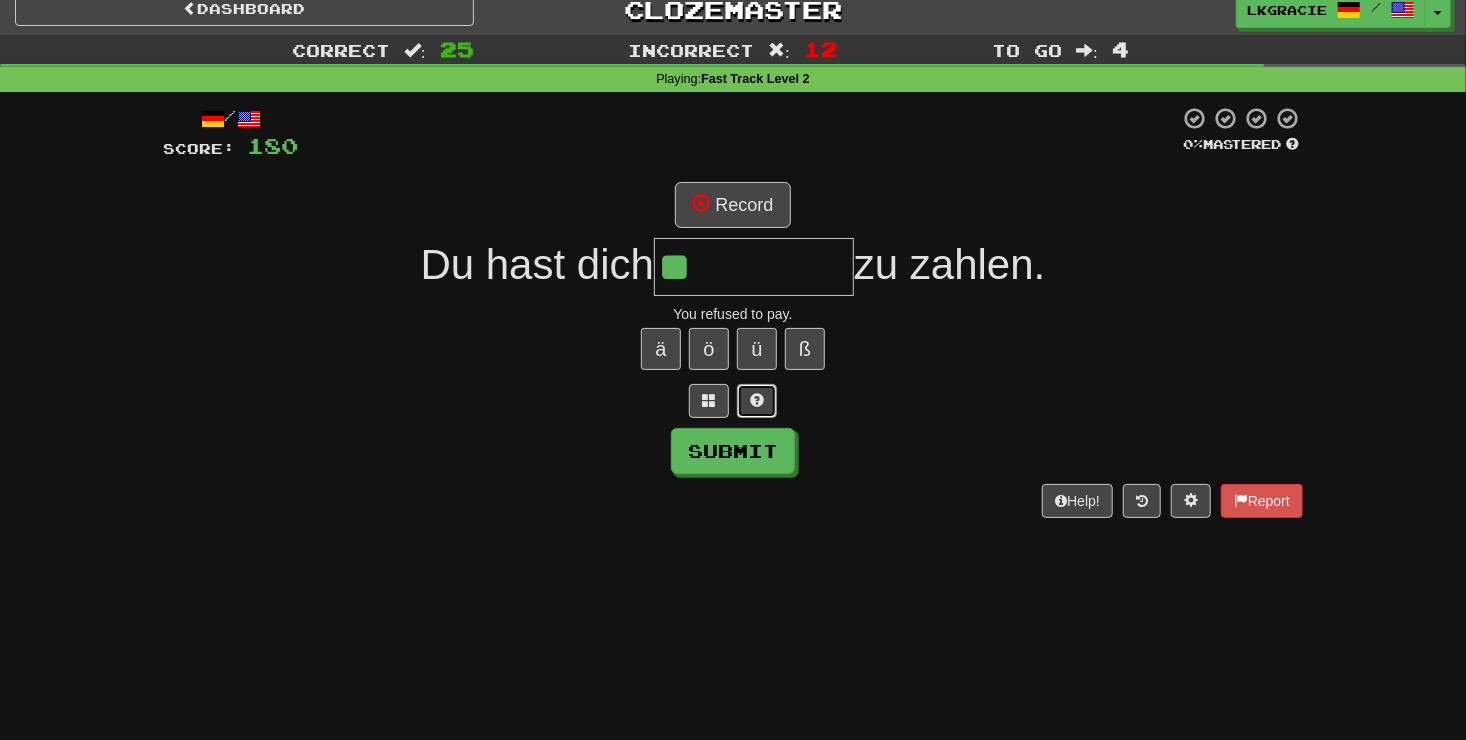 click at bounding box center [757, 401] 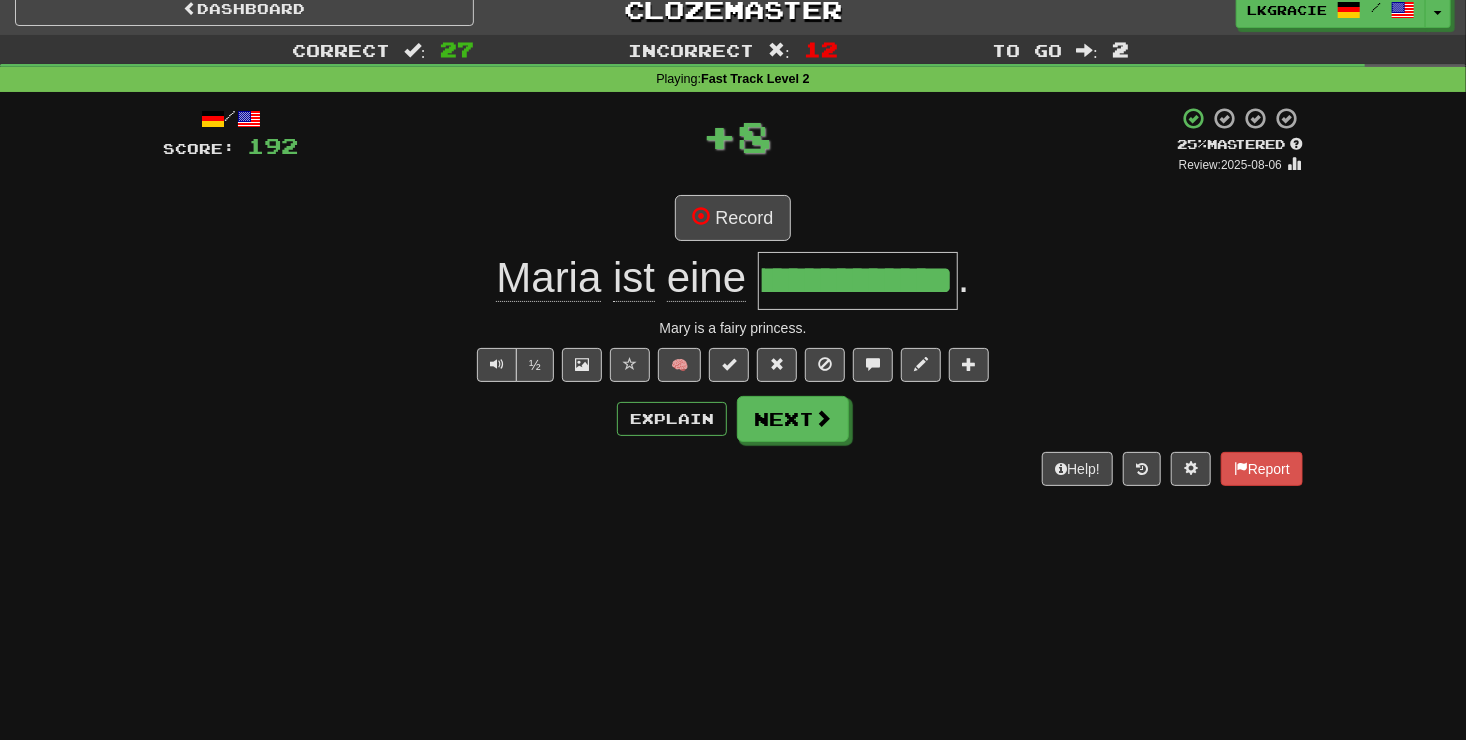 scroll, scrollTop: 0, scrollLeft: 0, axis: both 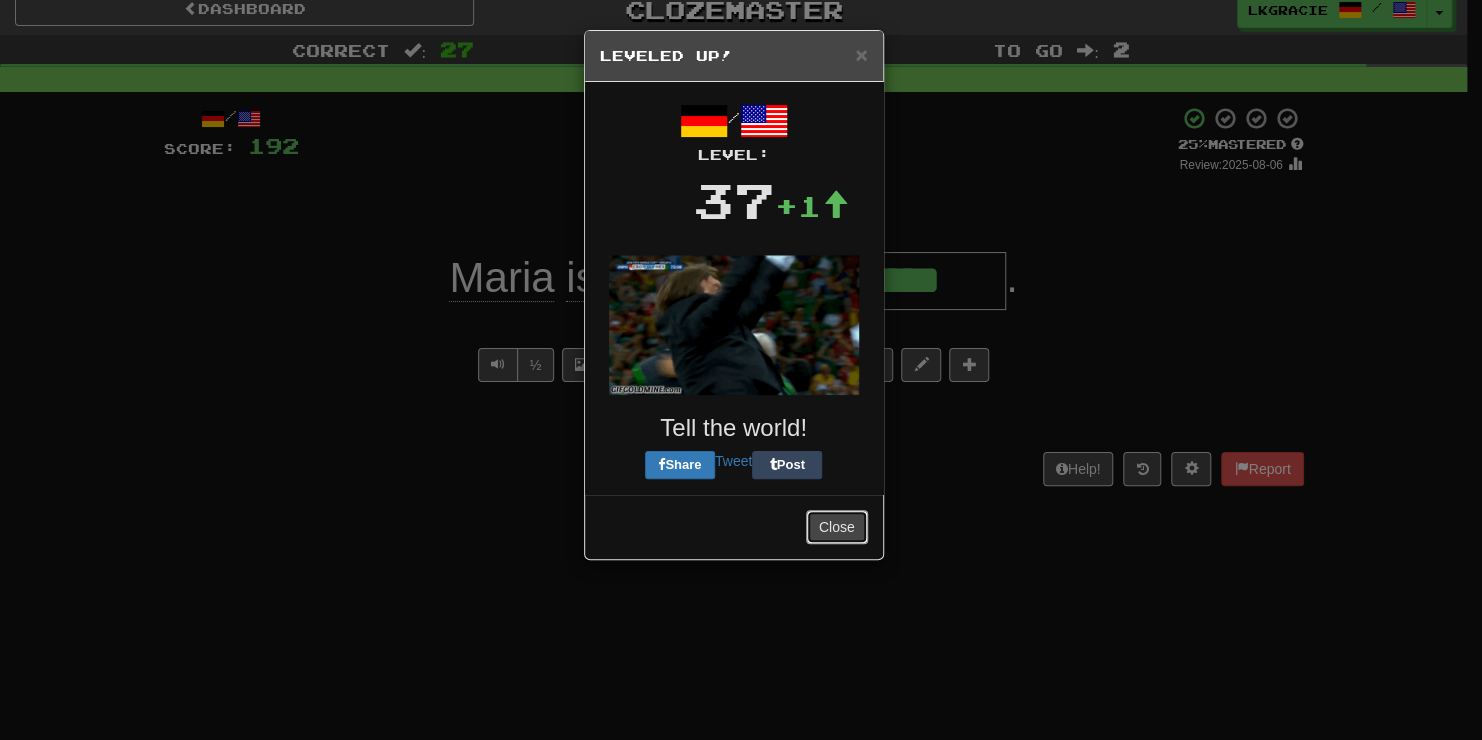 click on "Close" at bounding box center [837, 527] 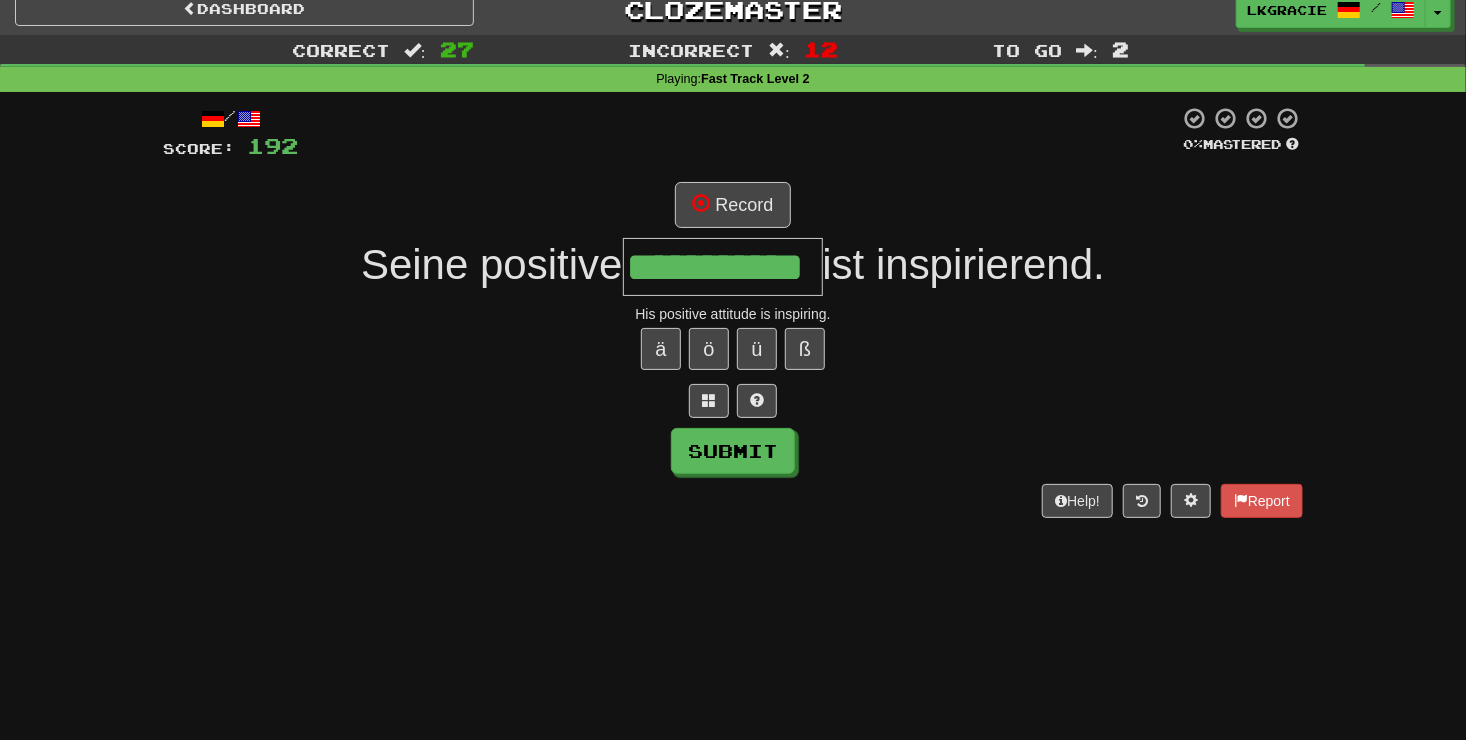 scroll, scrollTop: 0, scrollLeft: 0, axis: both 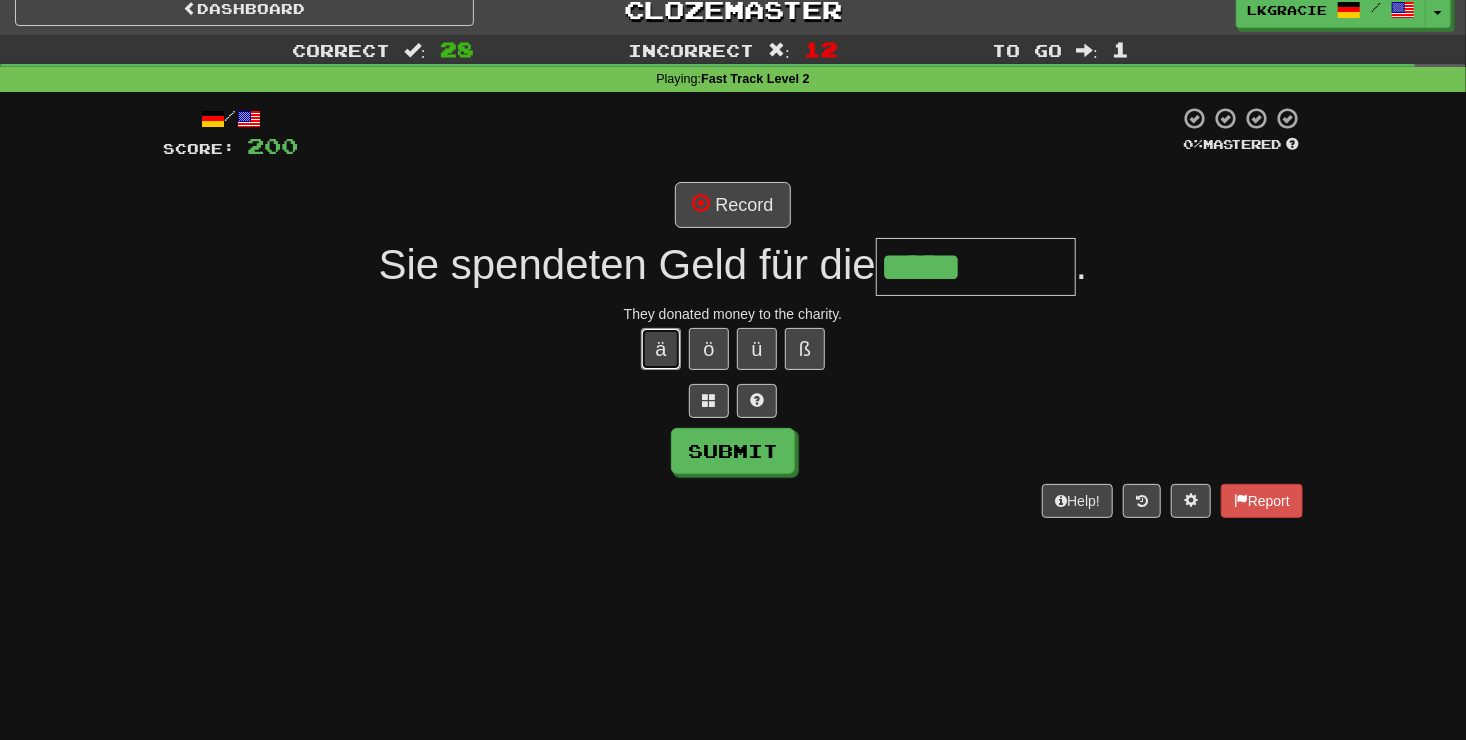 click on "ä" at bounding box center [661, 349] 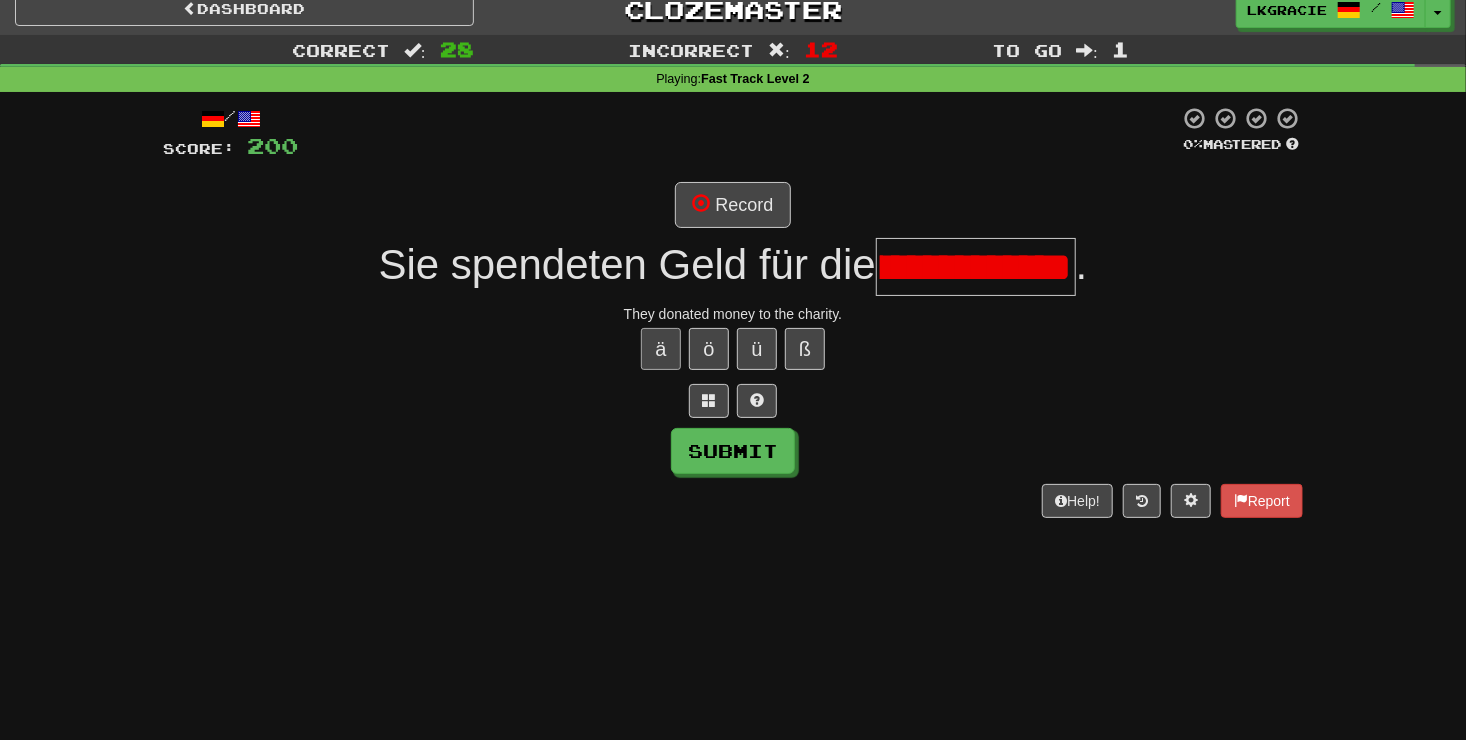 scroll, scrollTop: 0, scrollLeft: 59, axis: horizontal 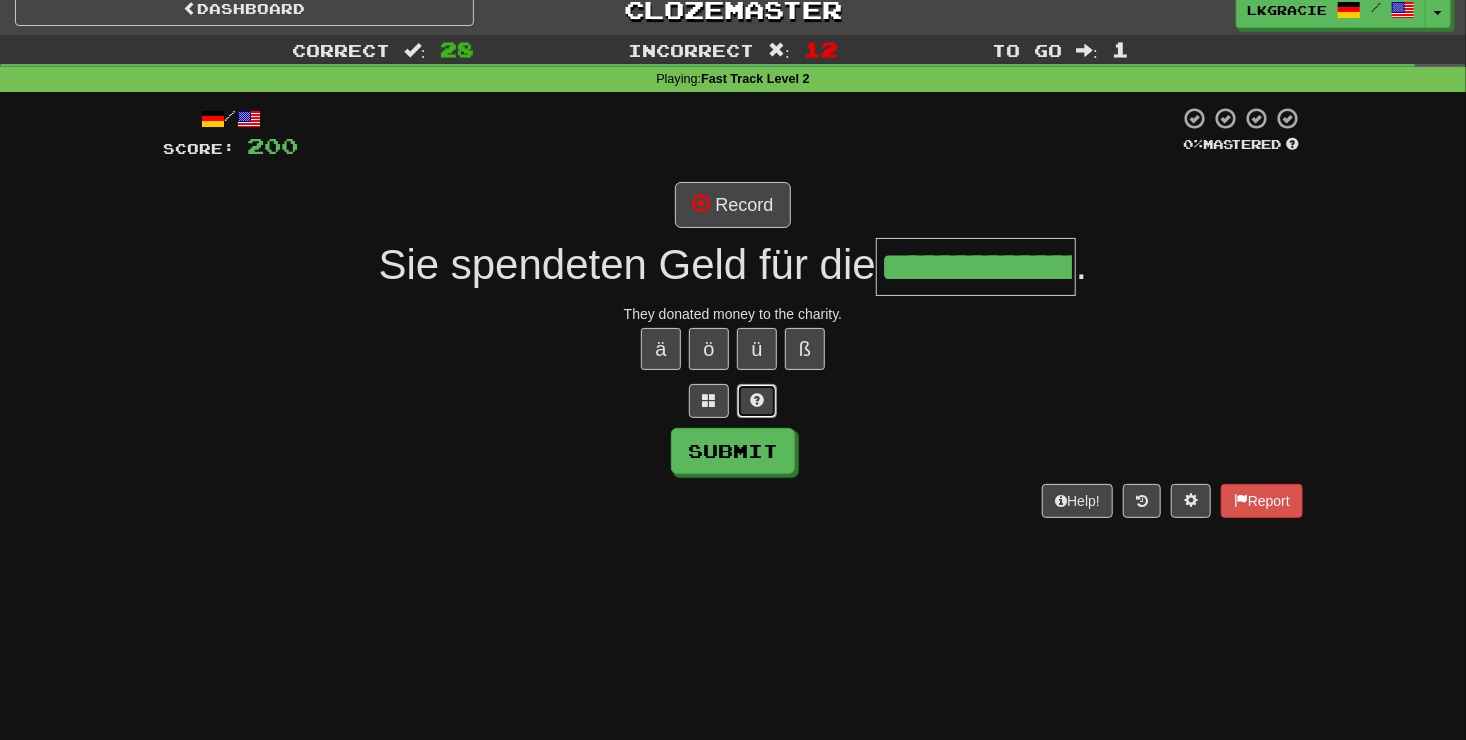 click at bounding box center (757, 400) 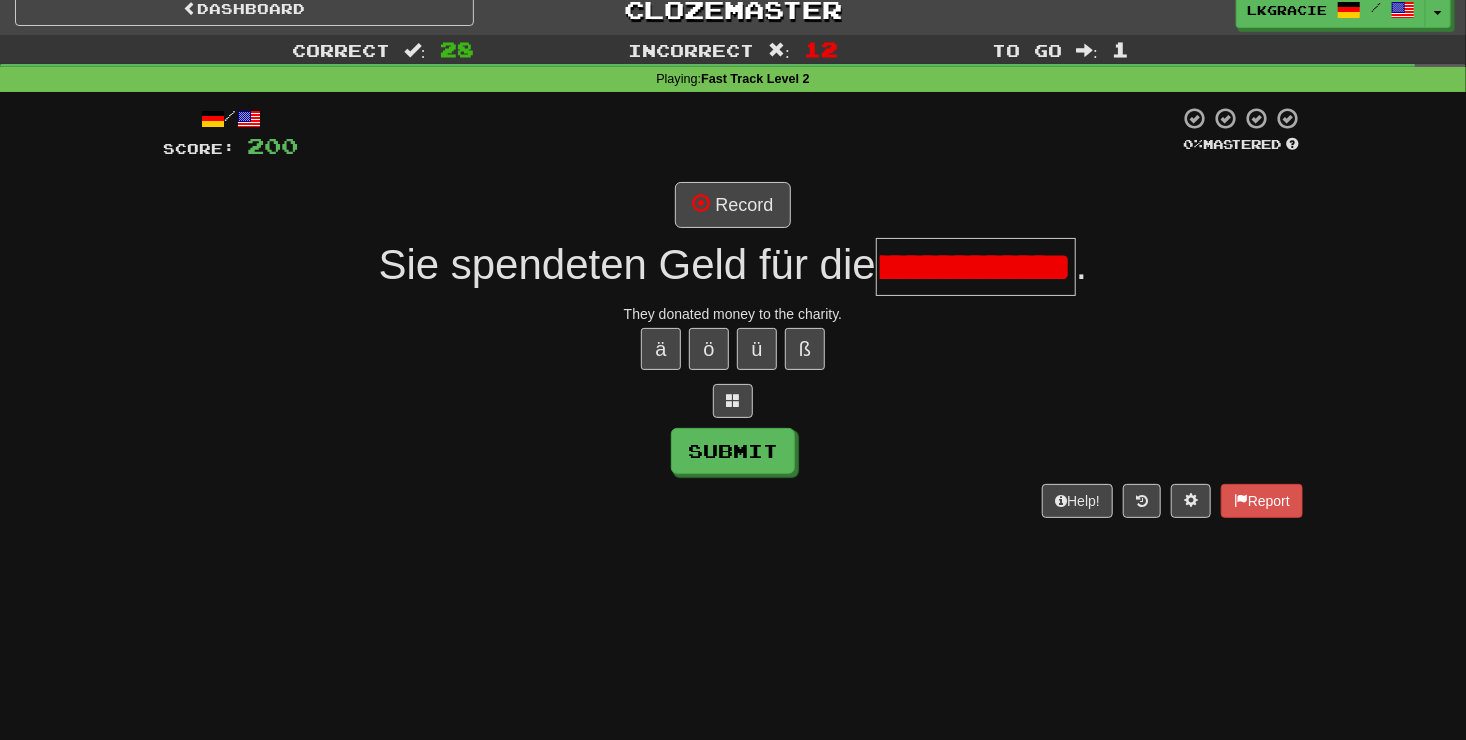 scroll, scrollTop: 0, scrollLeft: 105, axis: horizontal 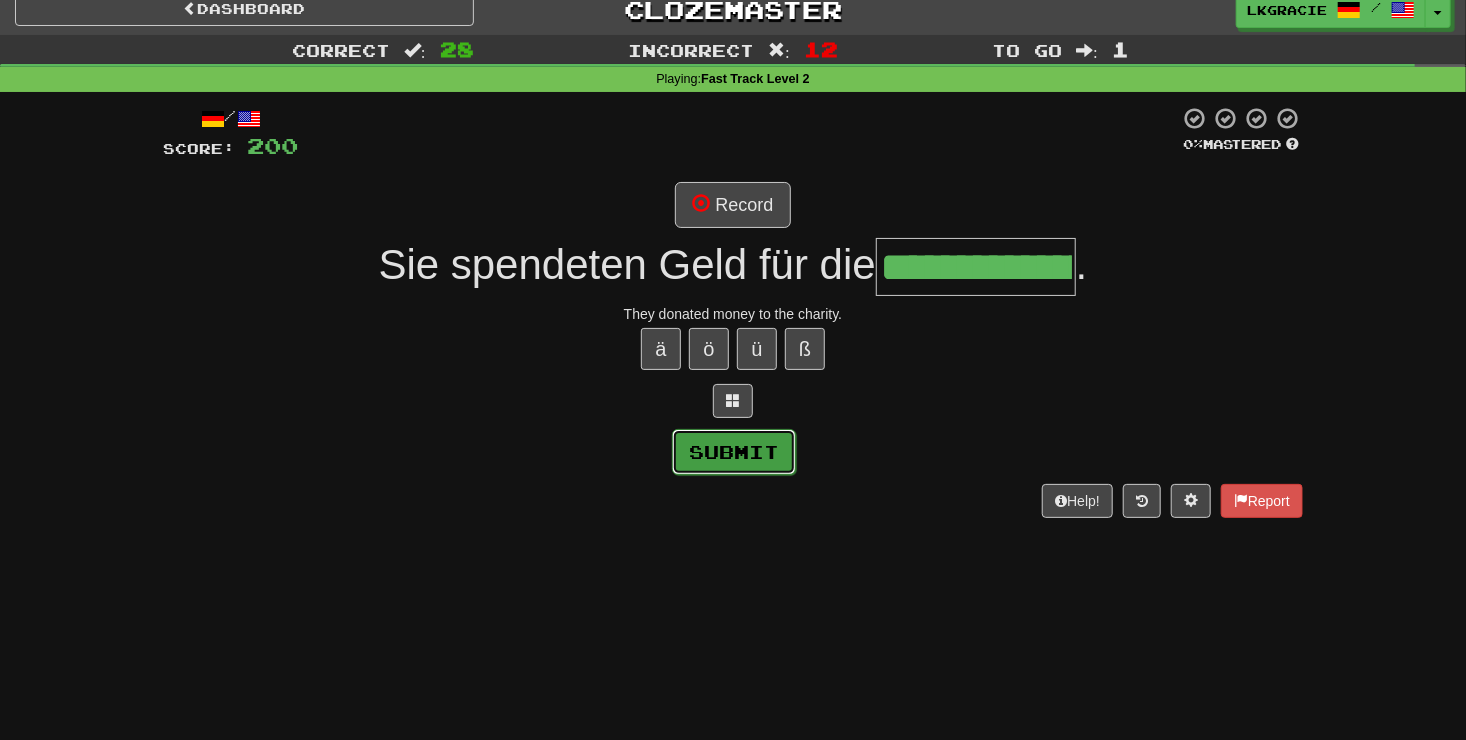 click on "Submit" at bounding box center (734, 452) 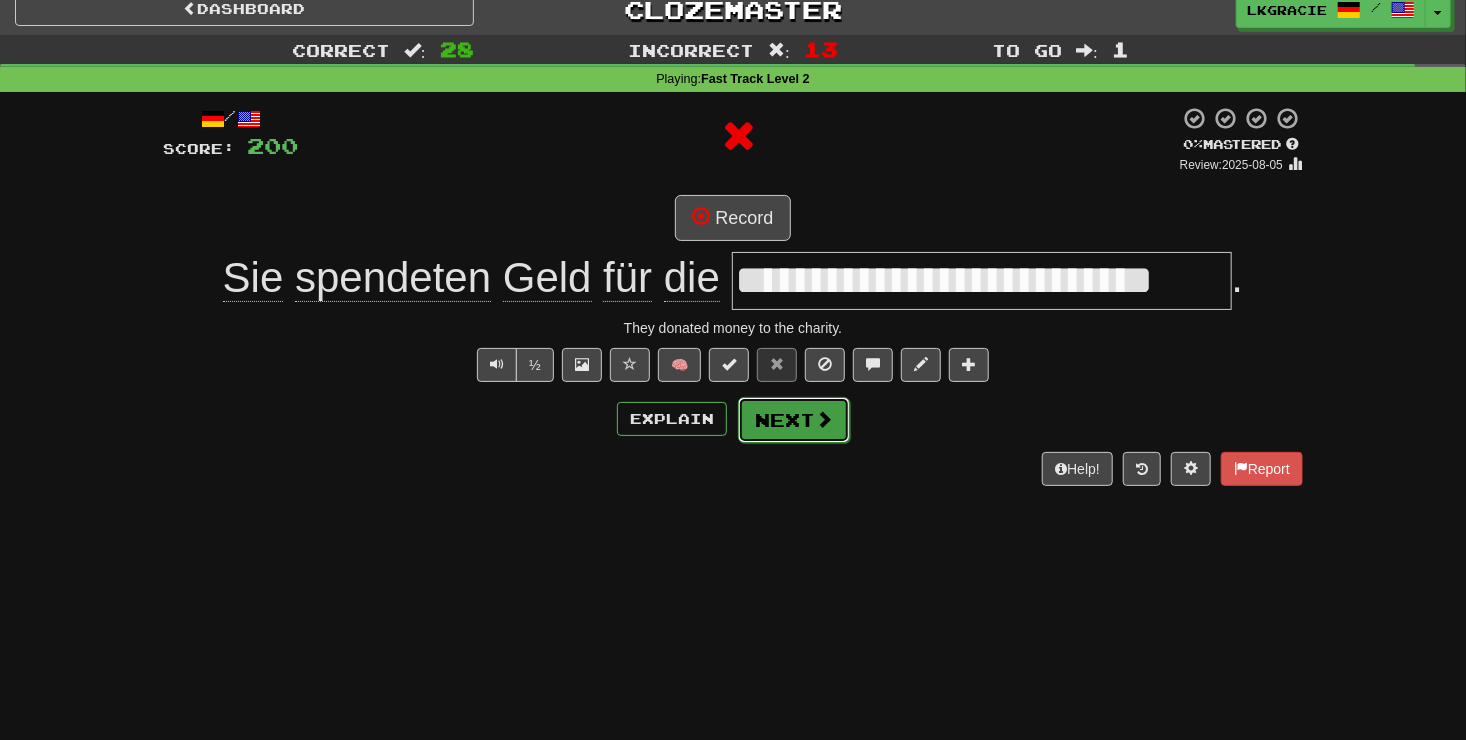 click on "Next" at bounding box center (794, 420) 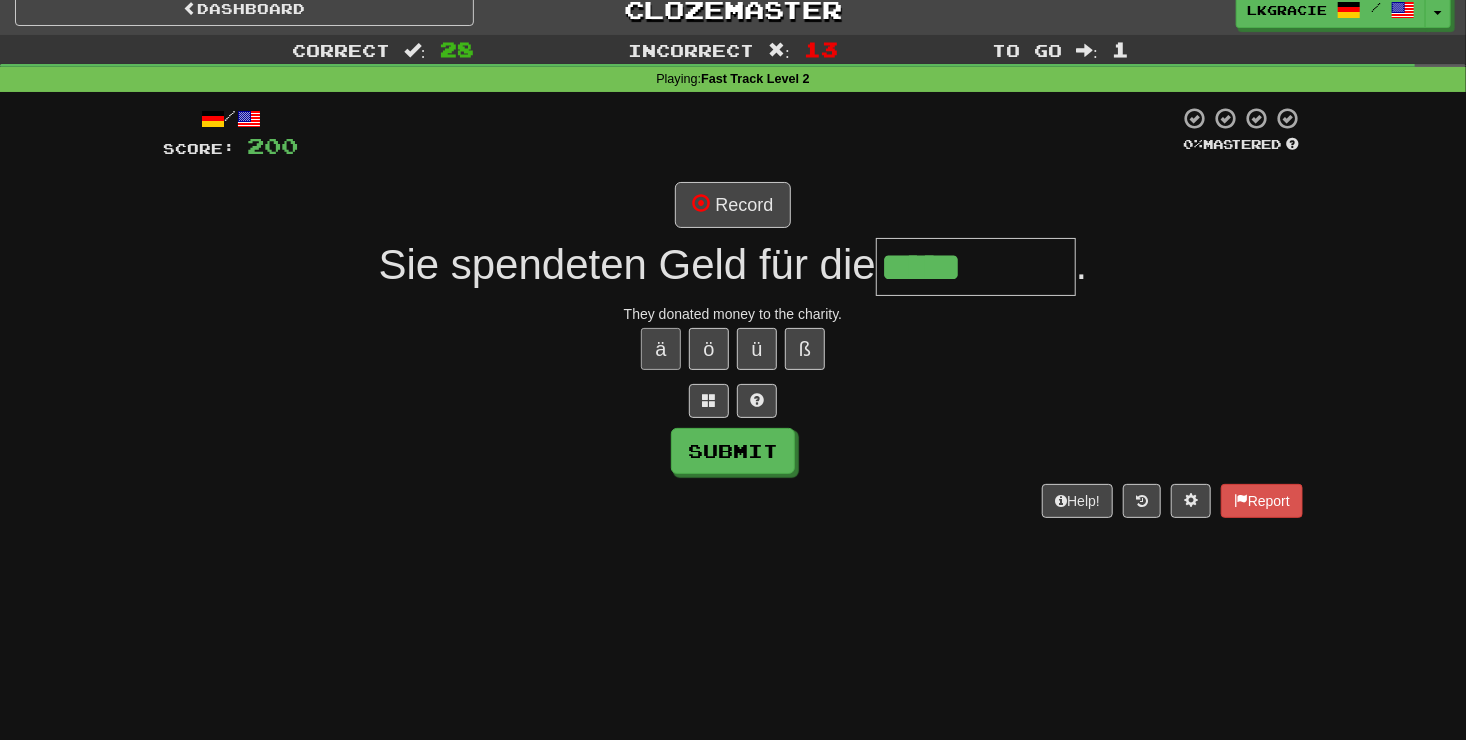 drag, startPoint x: 637, startPoint y: 357, endPoint x: 653, endPoint y: 357, distance: 16 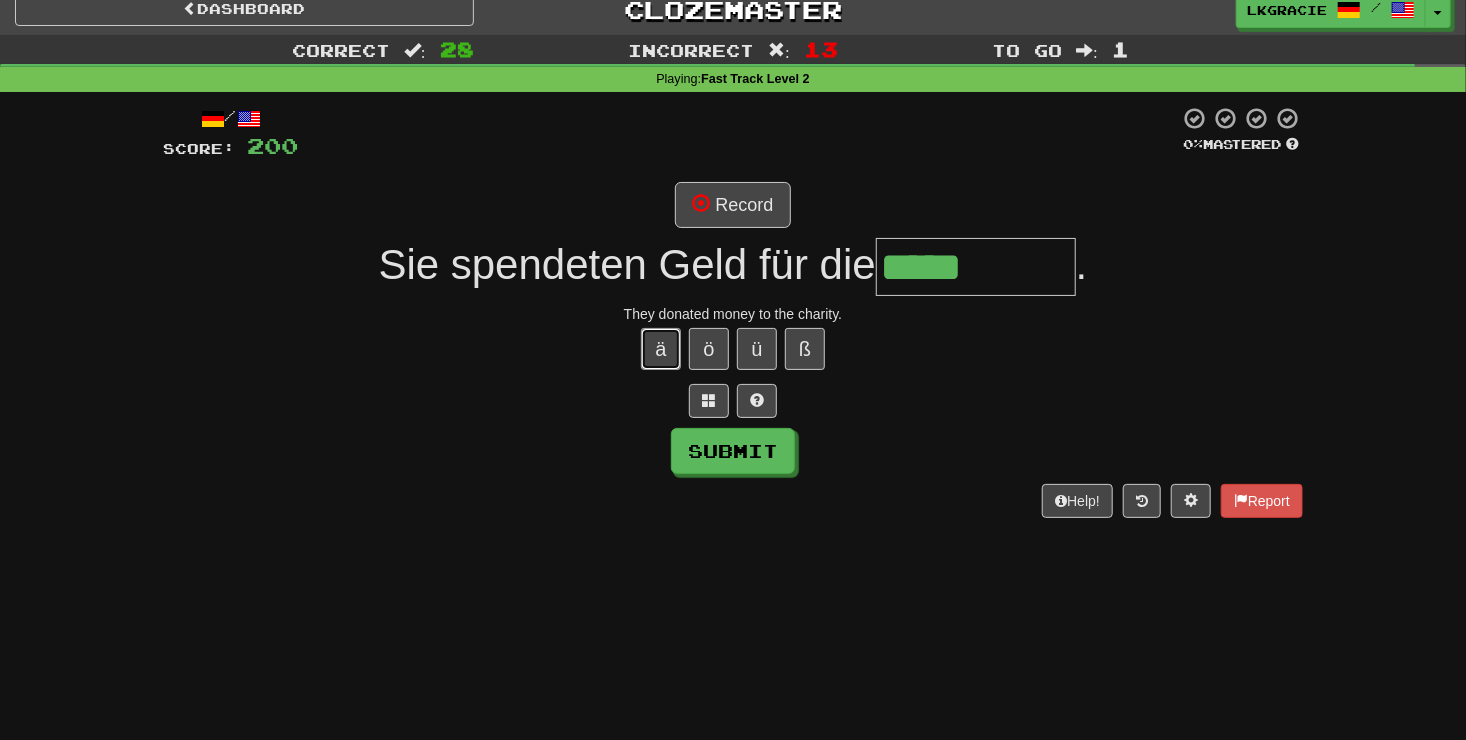 click on "ä" at bounding box center (661, 349) 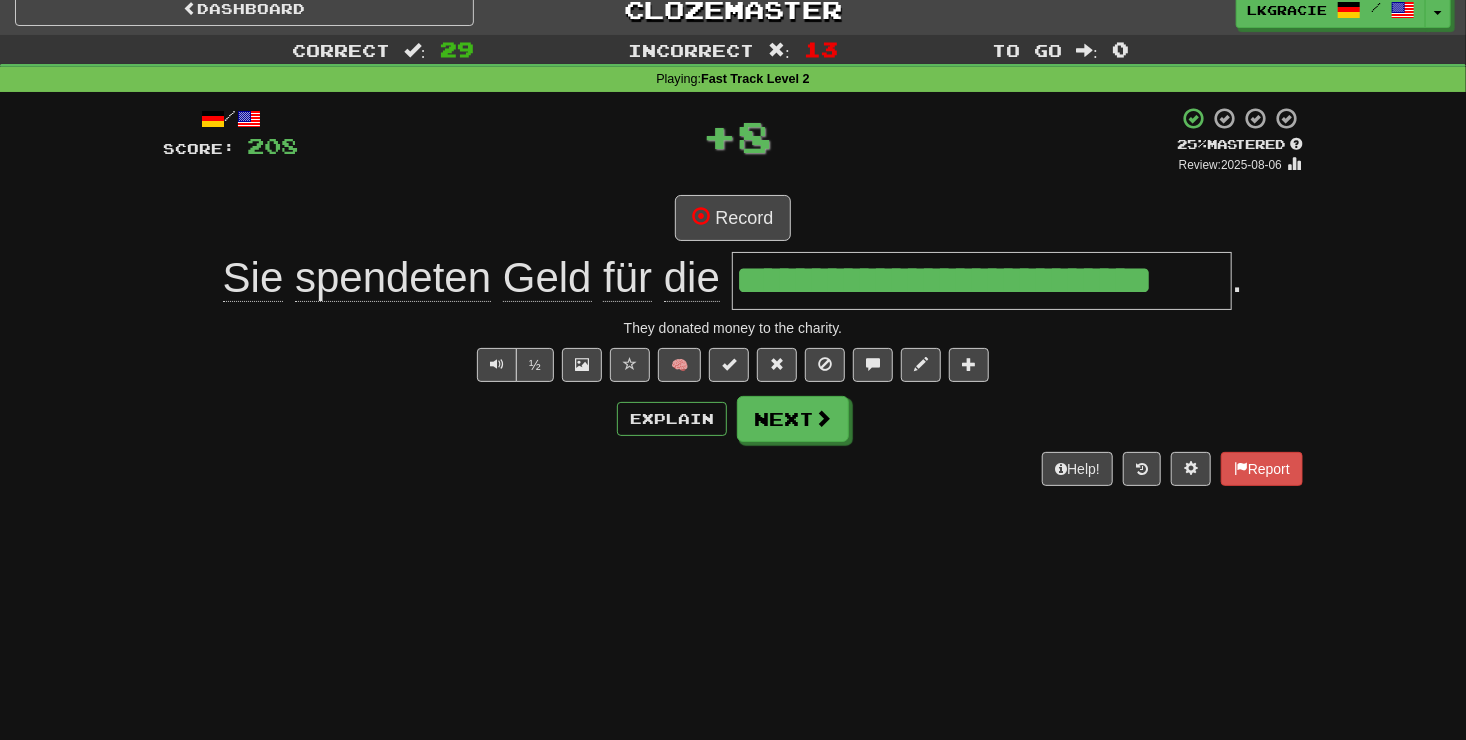 scroll, scrollTop: 0, scrollLeft: 0, axis: both 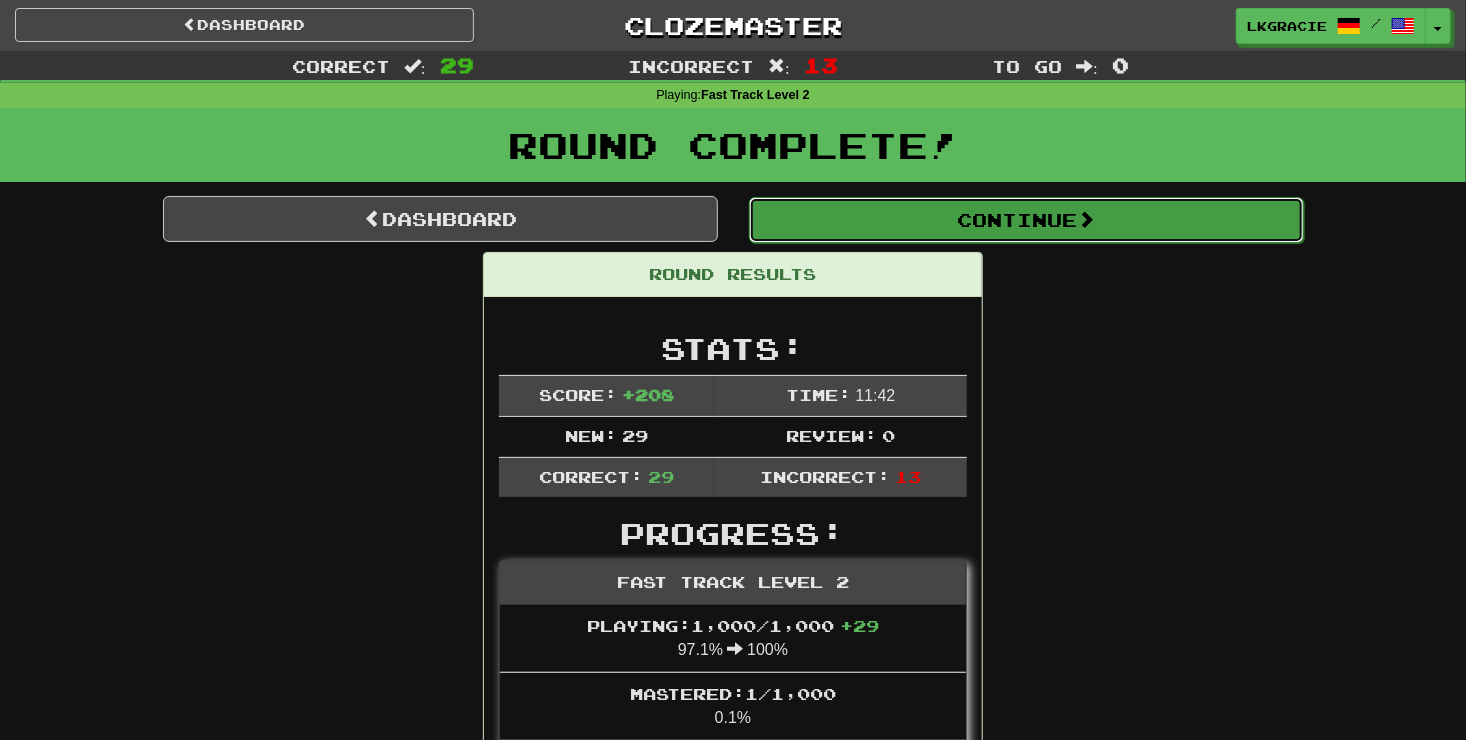 click on "Continue" at bounding box center (1026, 220) 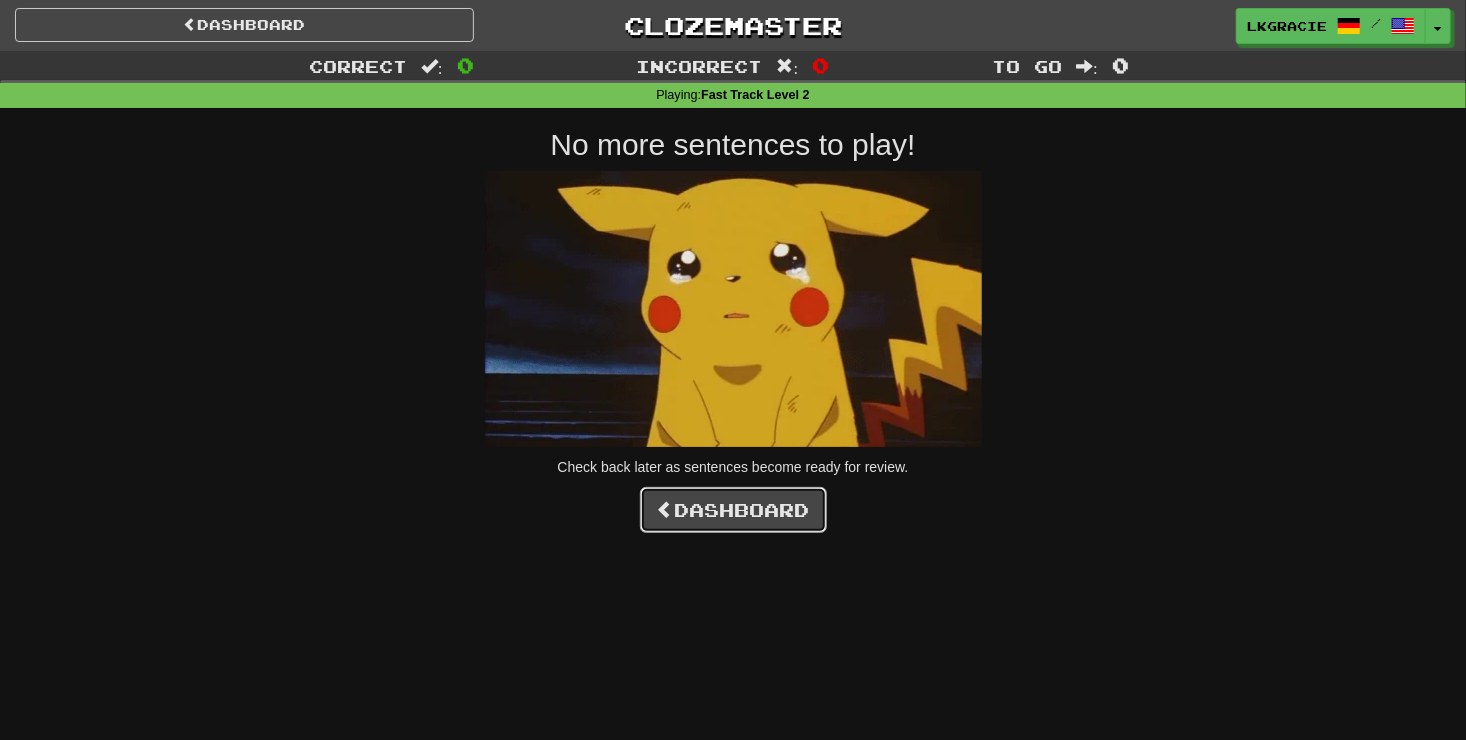 click on "Dashboard" at bounding box center (733, 510) 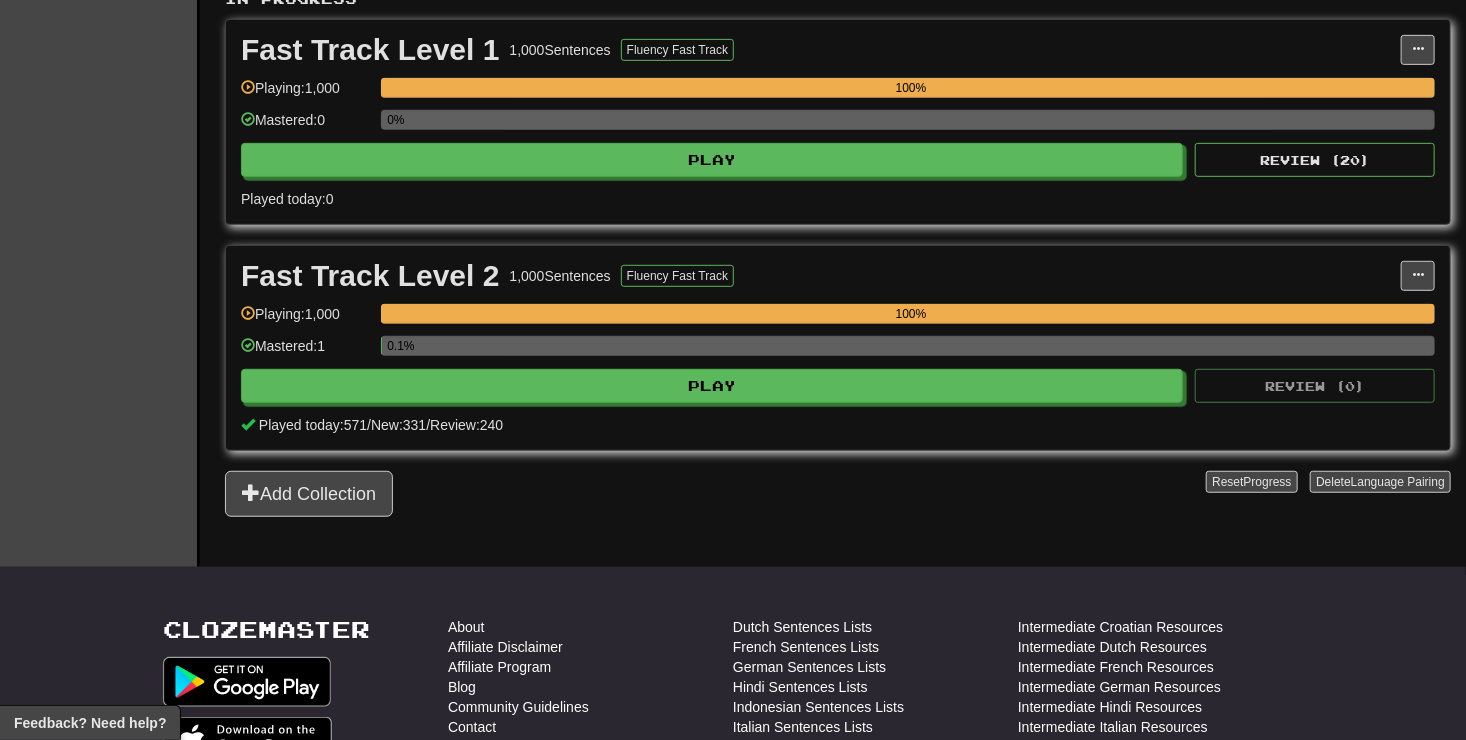 scroll, scrollTop: 448, scrollLeft: 0, axis: vertical 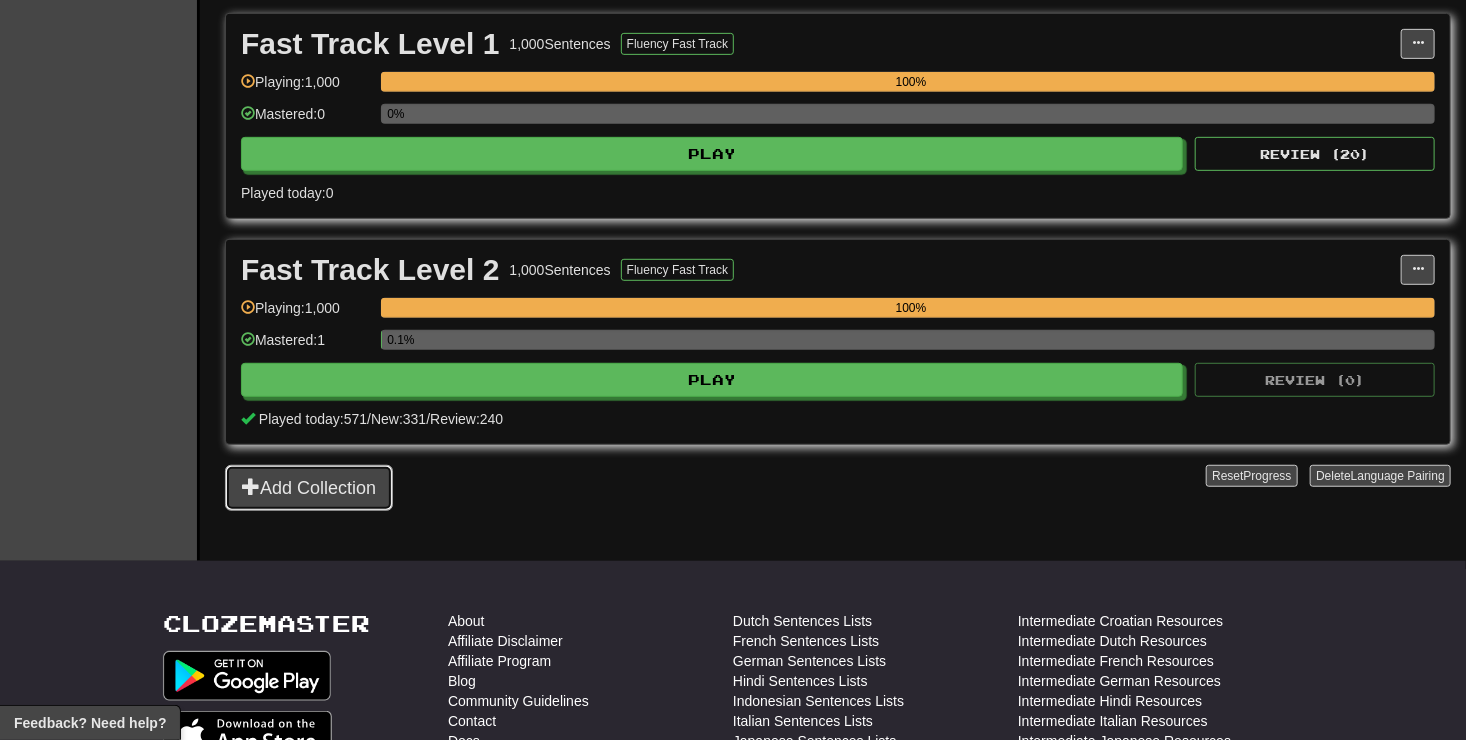 click on "Add Collection" at bounding box center (309, 488) 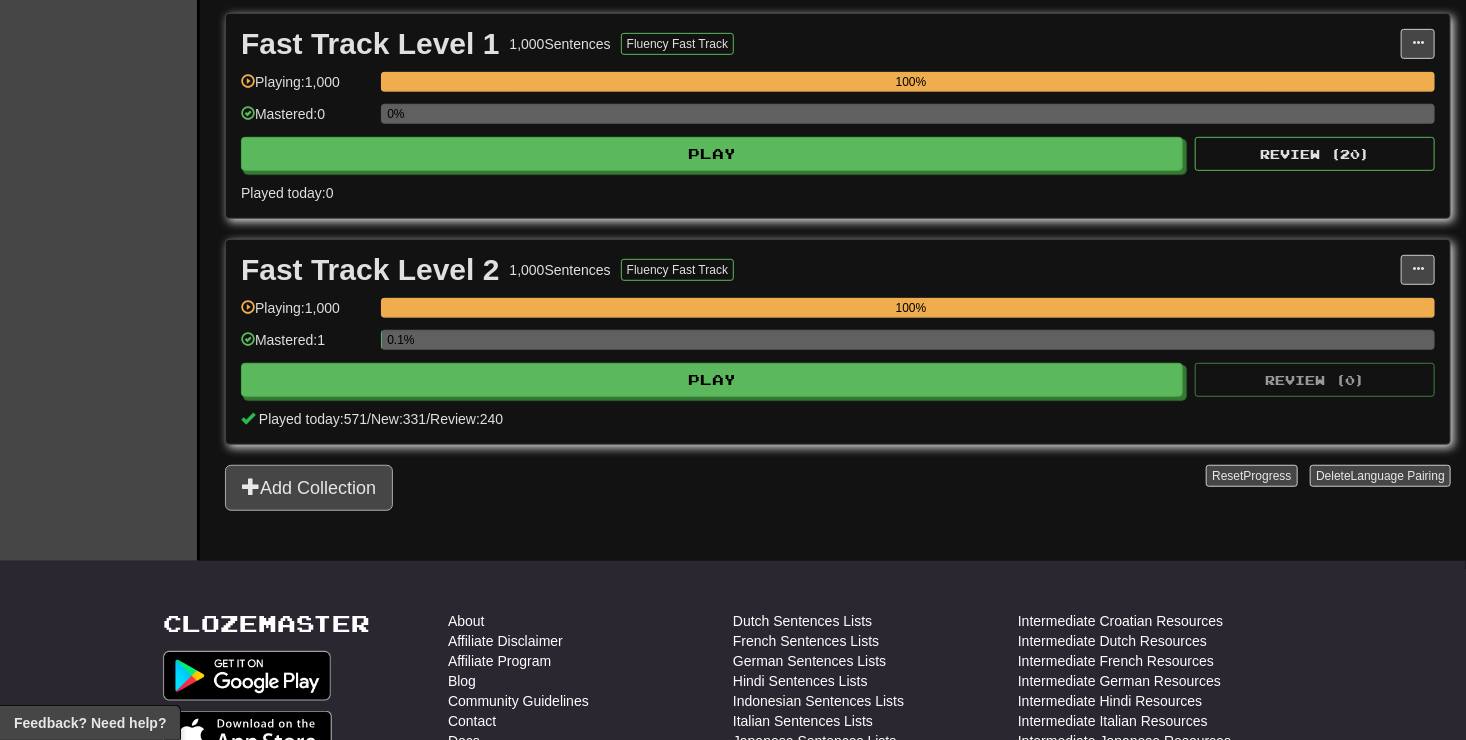 scroll, scrollTop: 0, scrollLeft: 0, axis: both 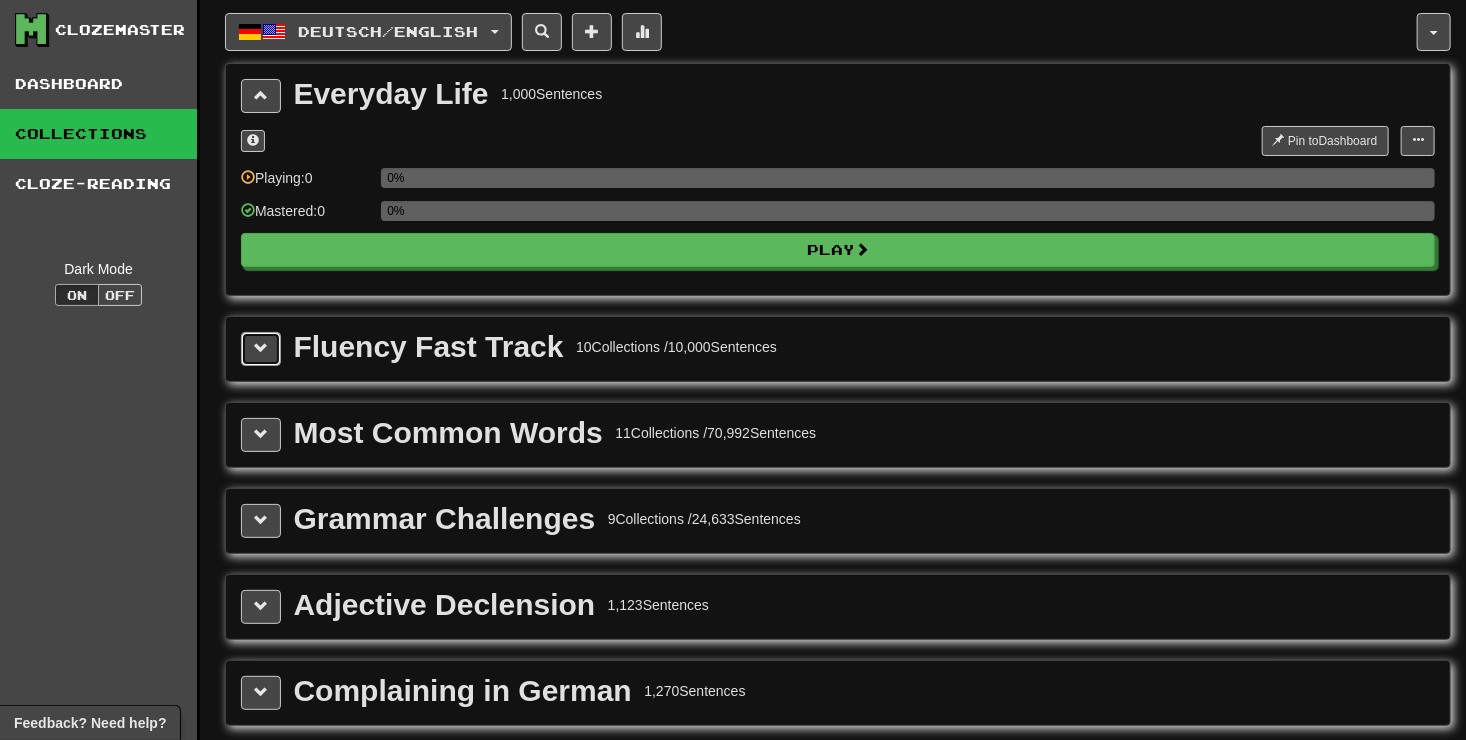 click at bounding box center (261, 348) 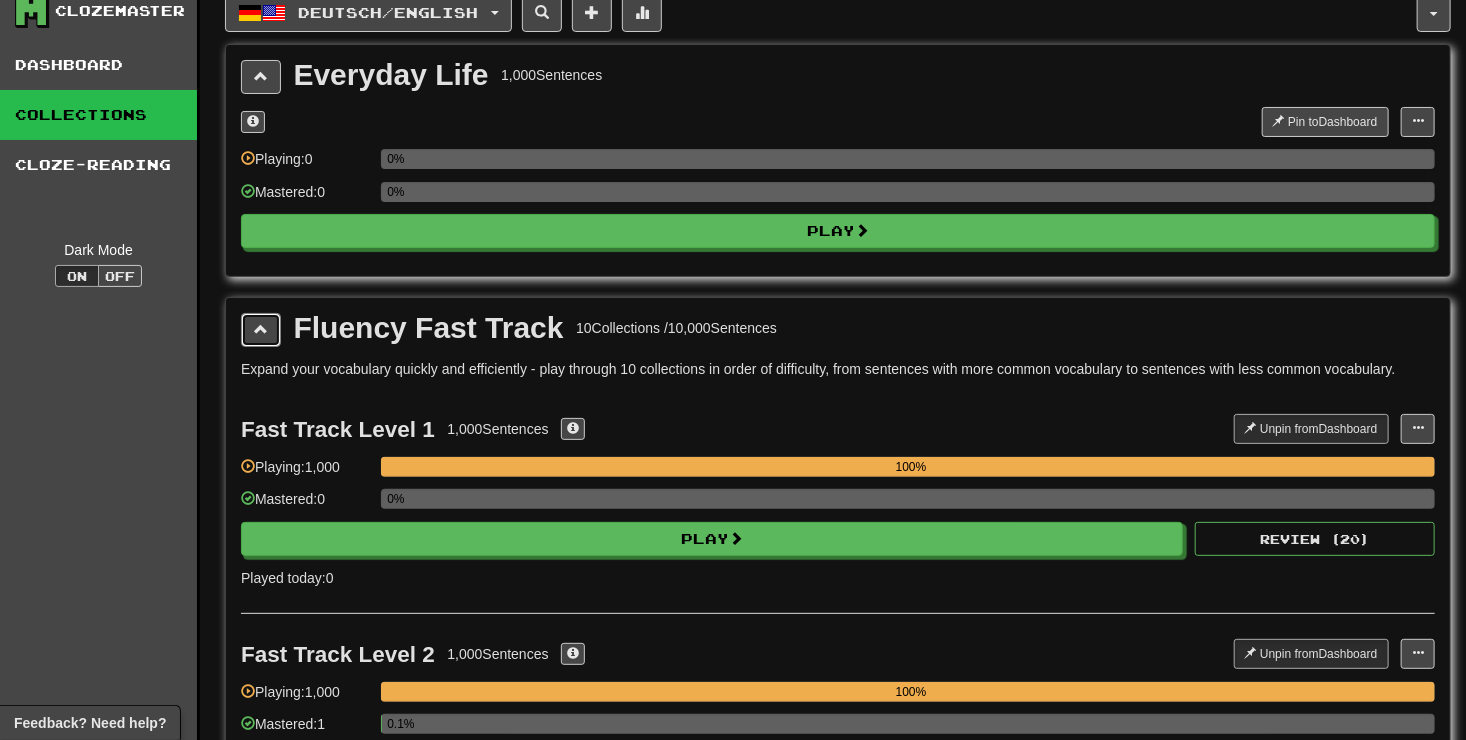 scroll, scrollTop: 22, scrollLeft: 0, axis: vertical 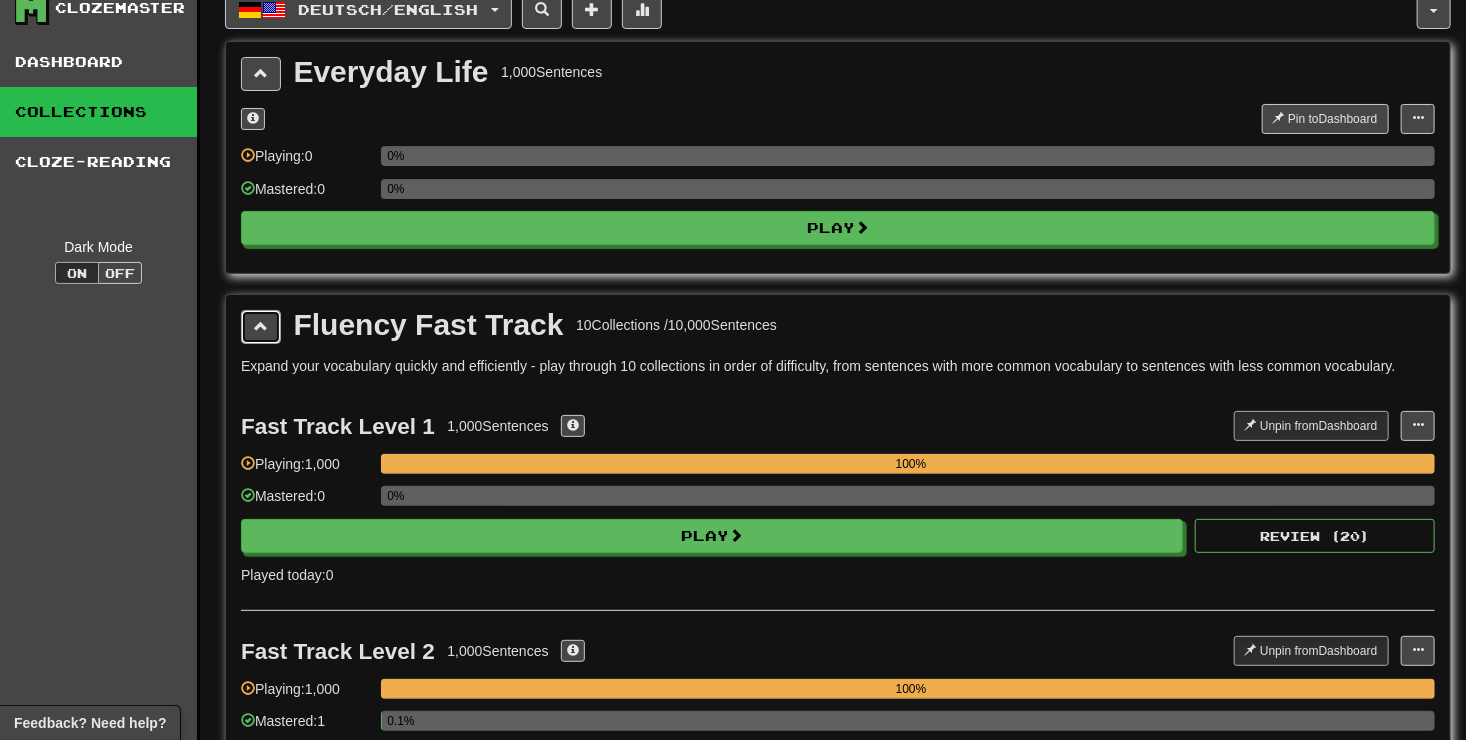 click at bounding box center [261, 326] 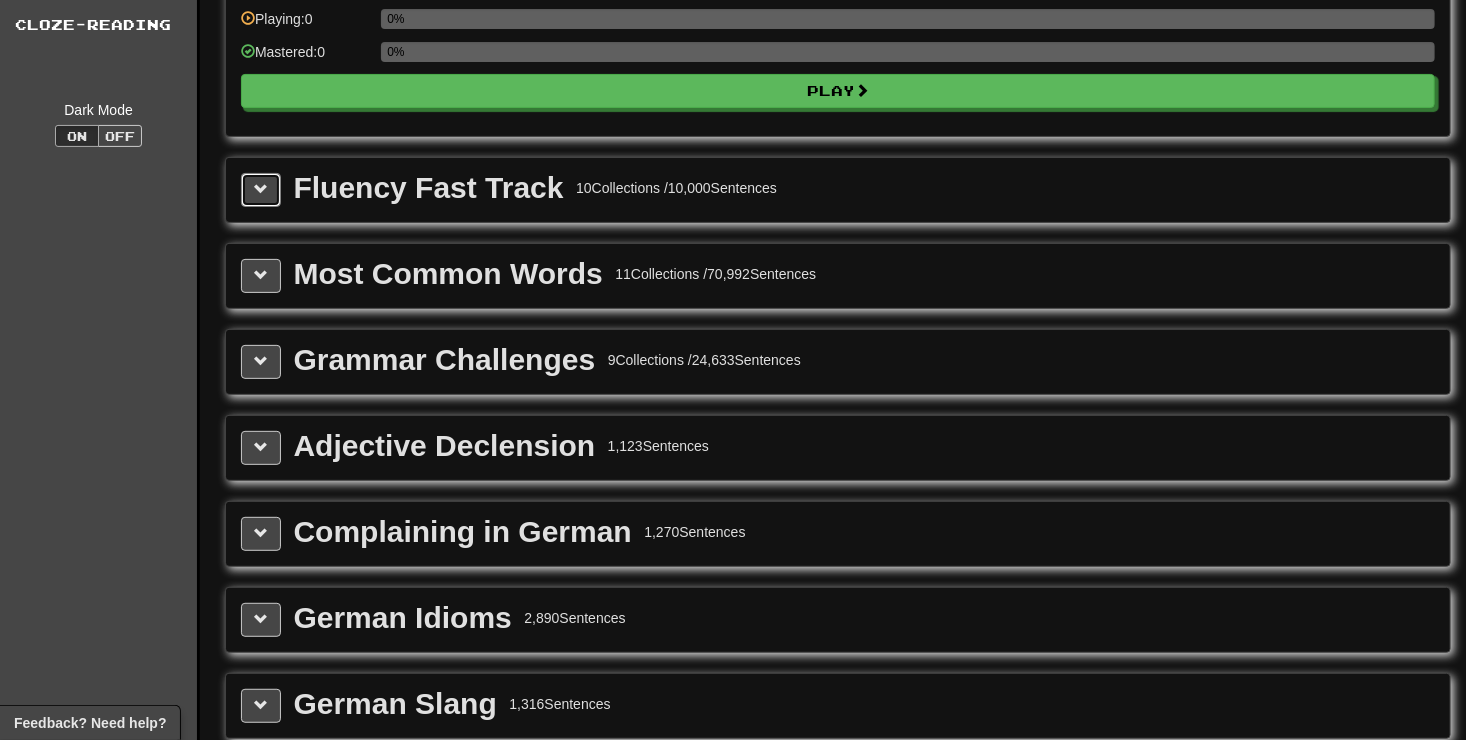 scroll, scrollTop: 148, scrollLeft: 0, axis: vertical 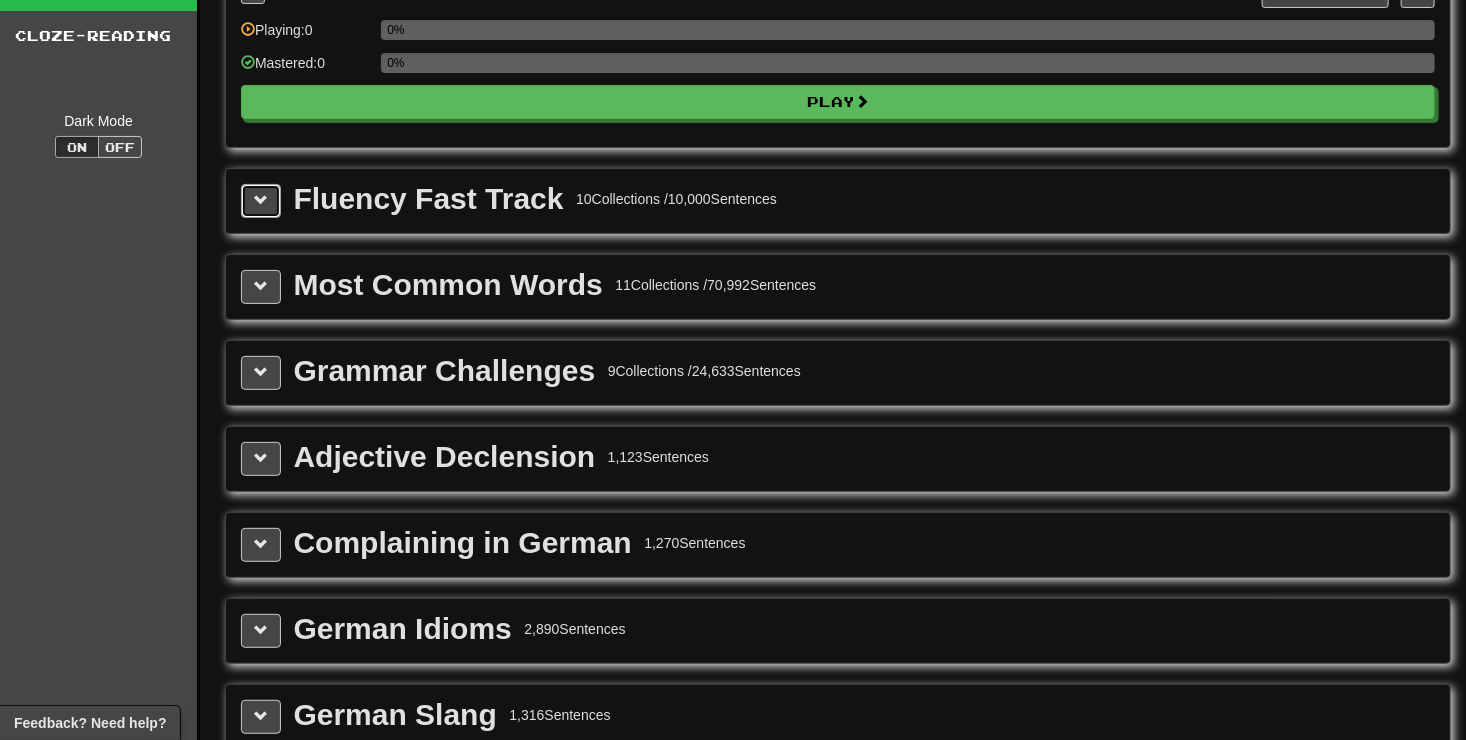 click at bounding box center [261, 200] 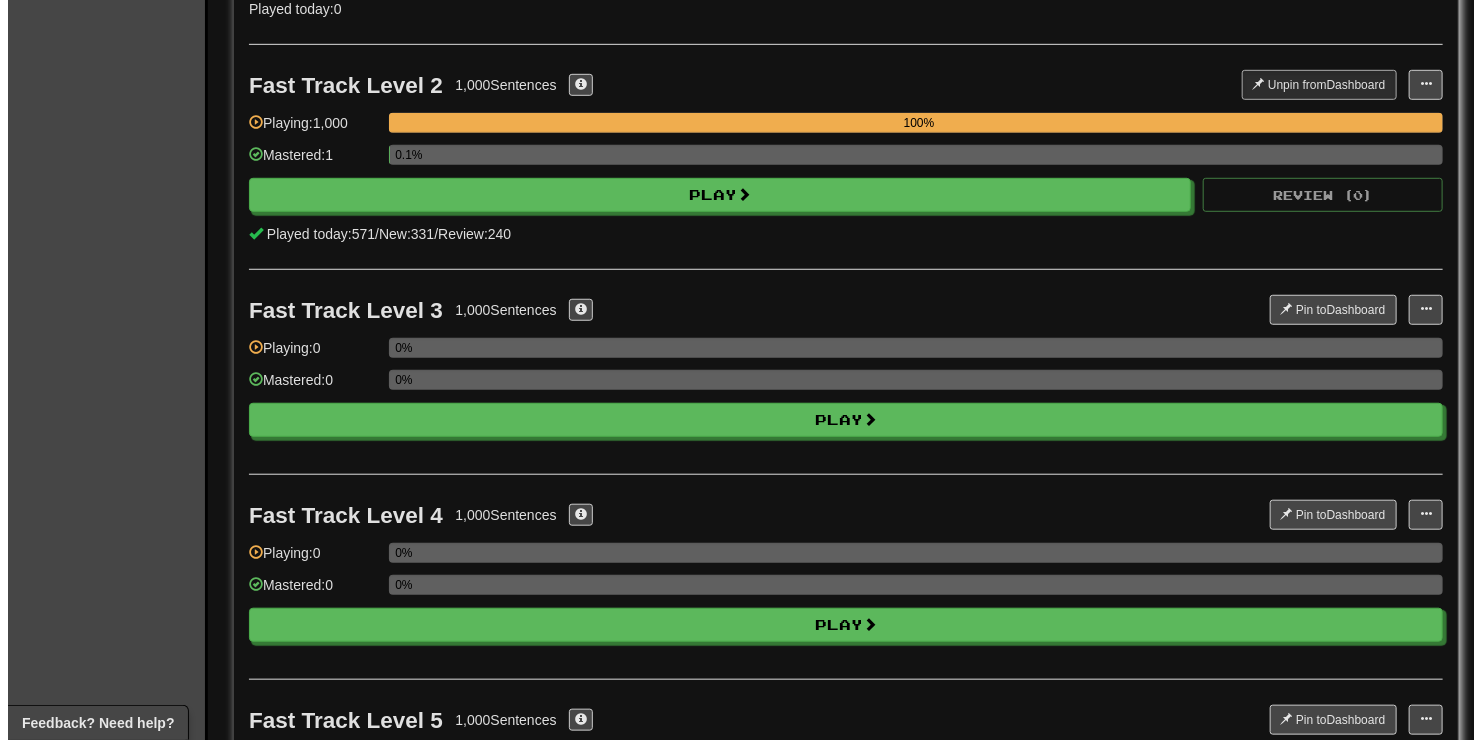 scroll, scrollTop: 460, scrollLeft: 0, axis: vertical 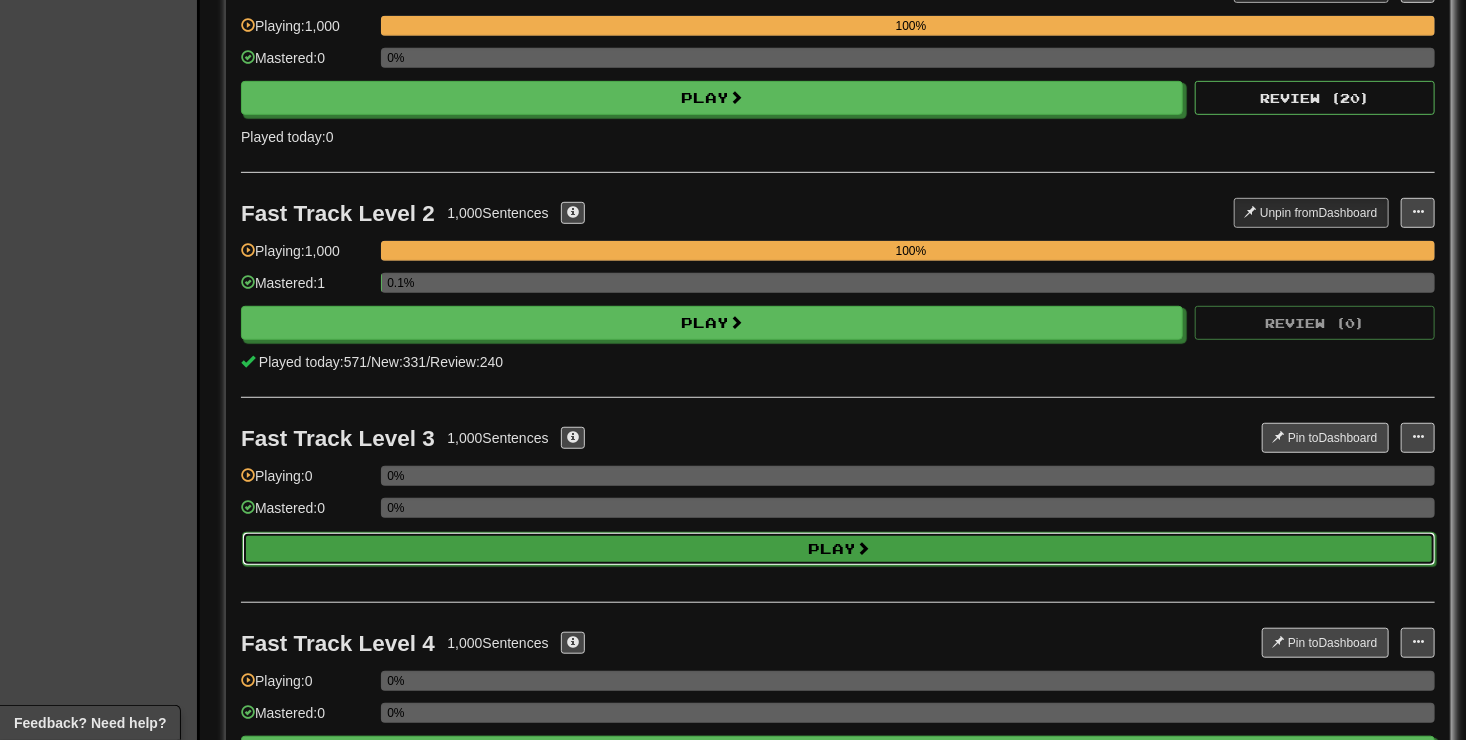 click on "Play" at bounding box center [839, 549] 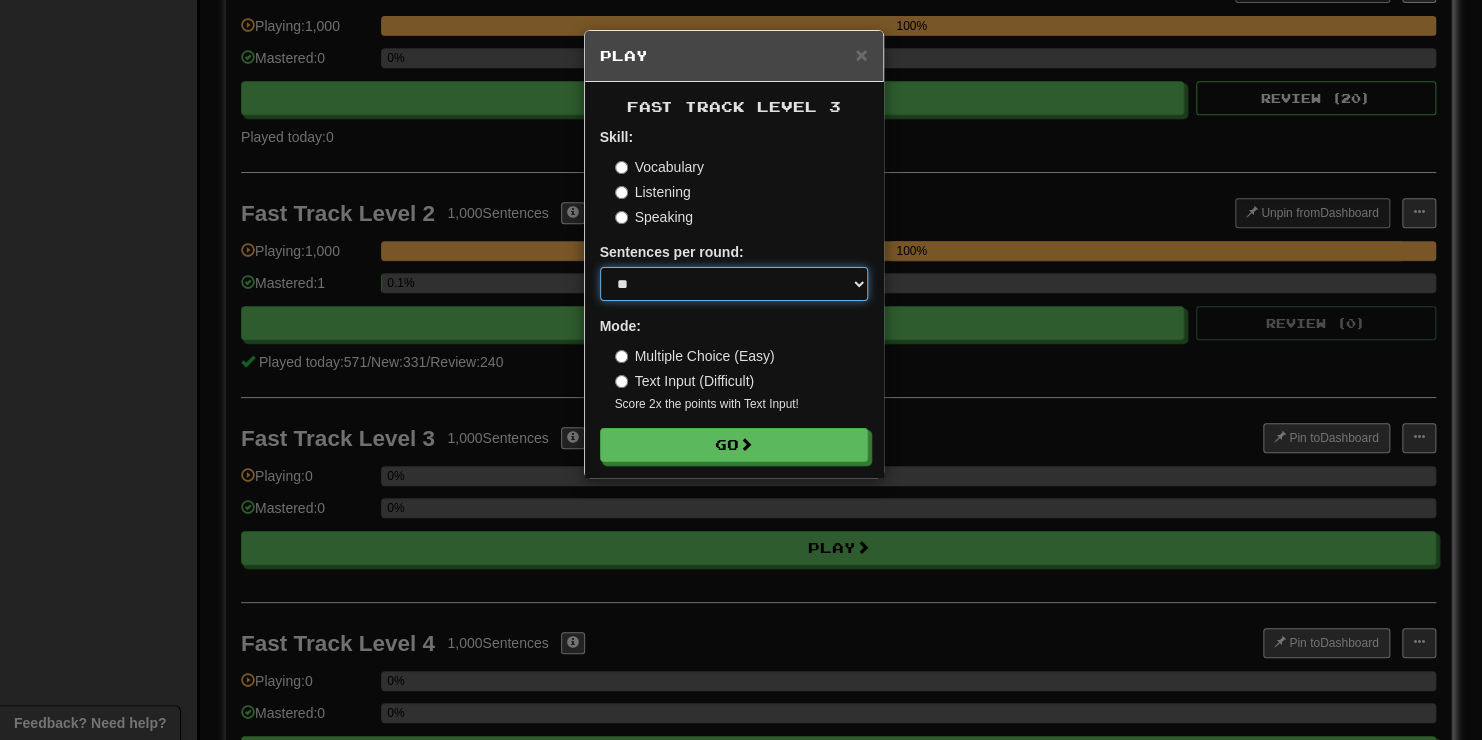 click on "* ** ** ** ** ** *** ********" at bounding box center (734, 284) 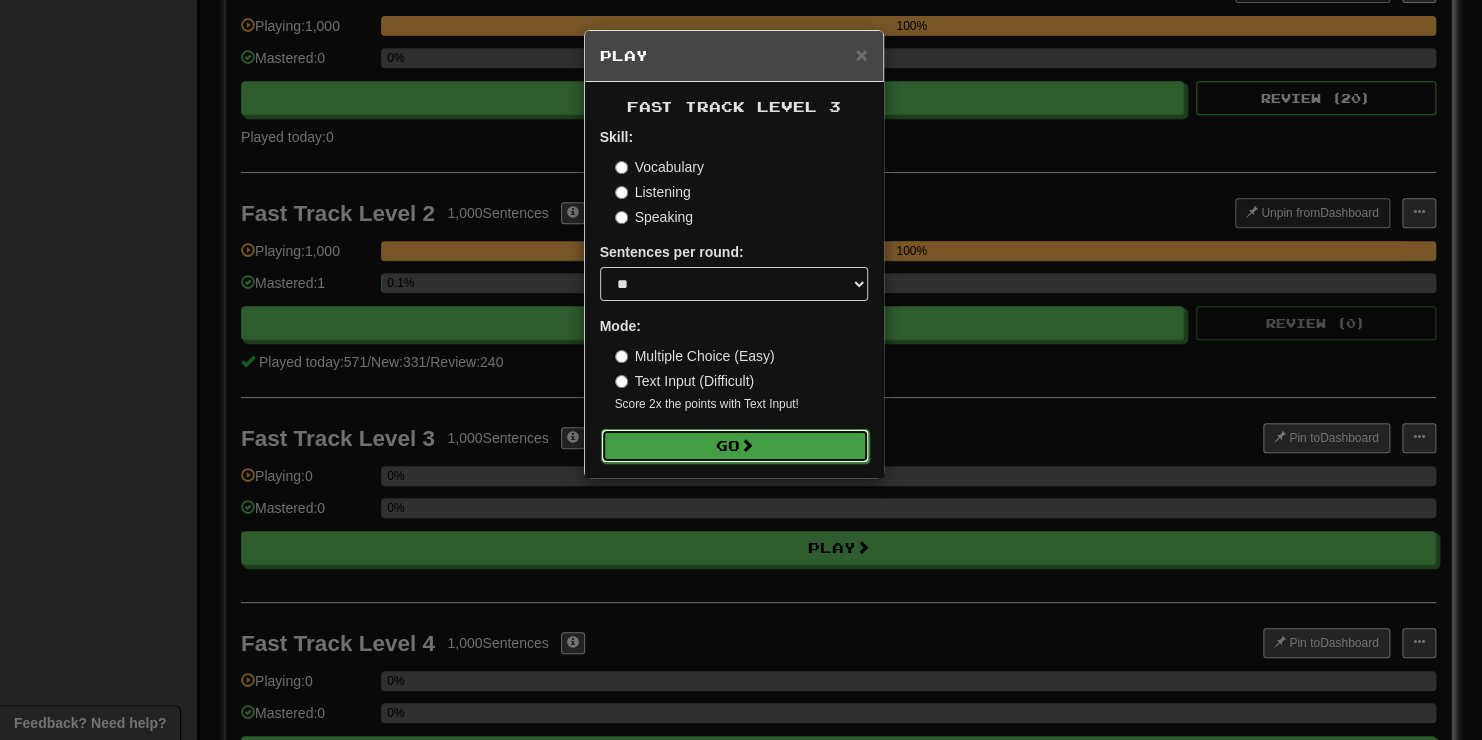 click on "Go" at bounding box center [735, 446] 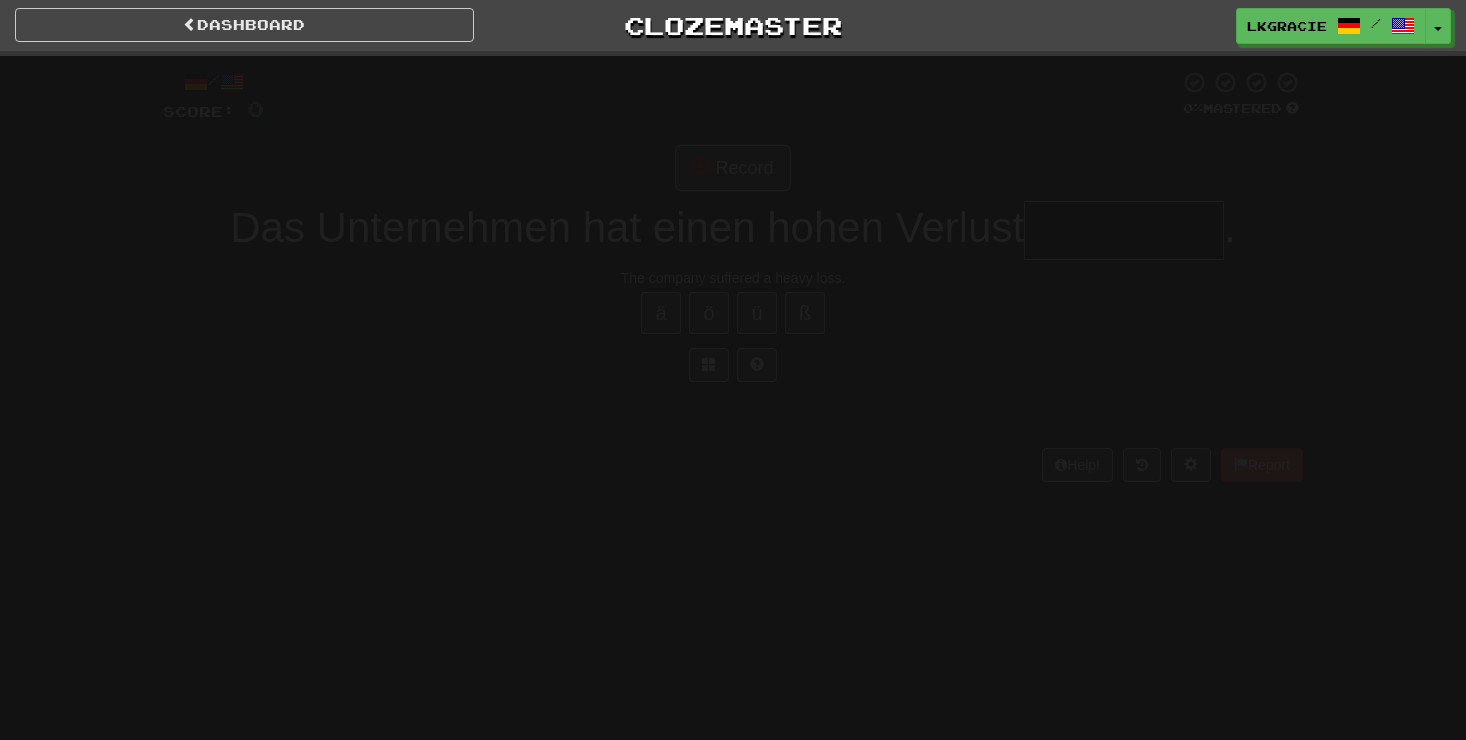 scroll, scrollTop: 0, scrollLeft: 0, axis: both 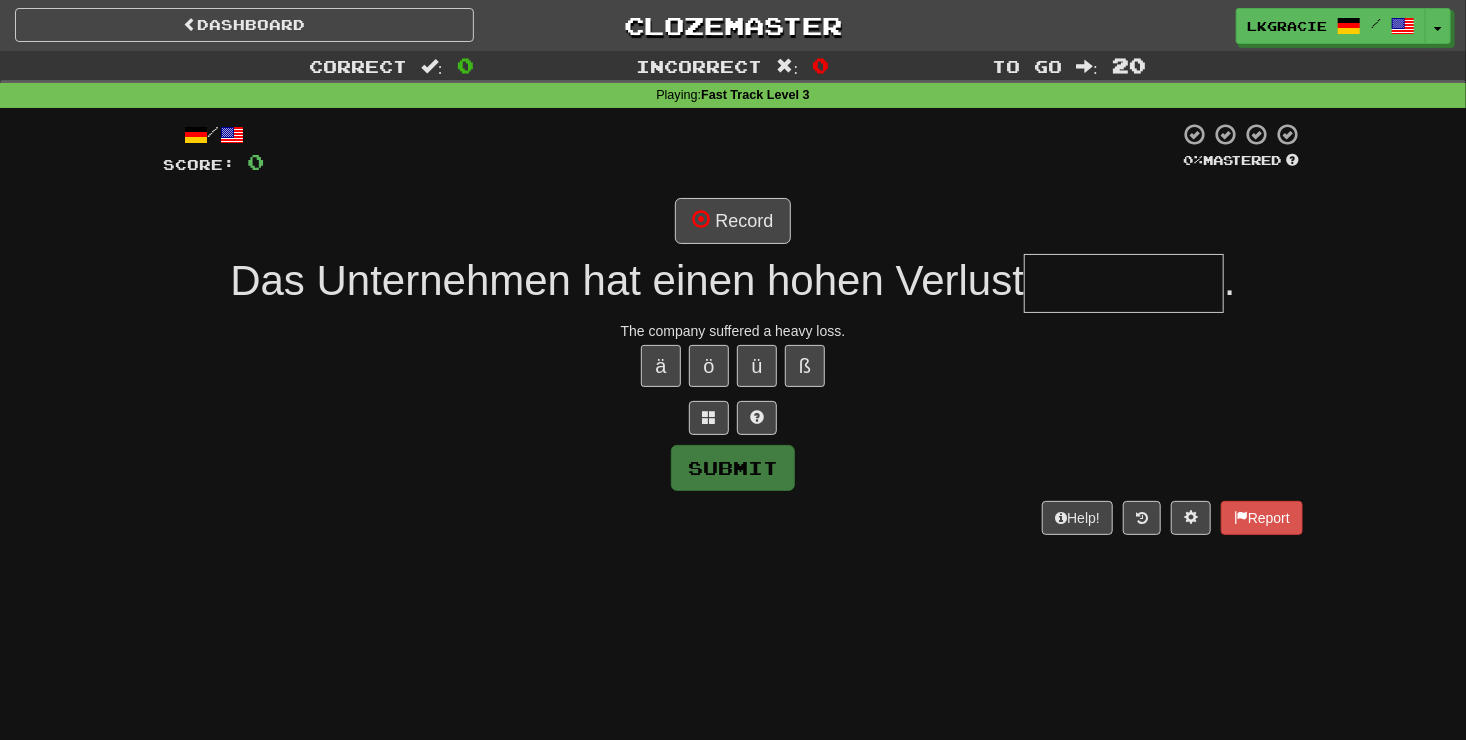 type on "*" 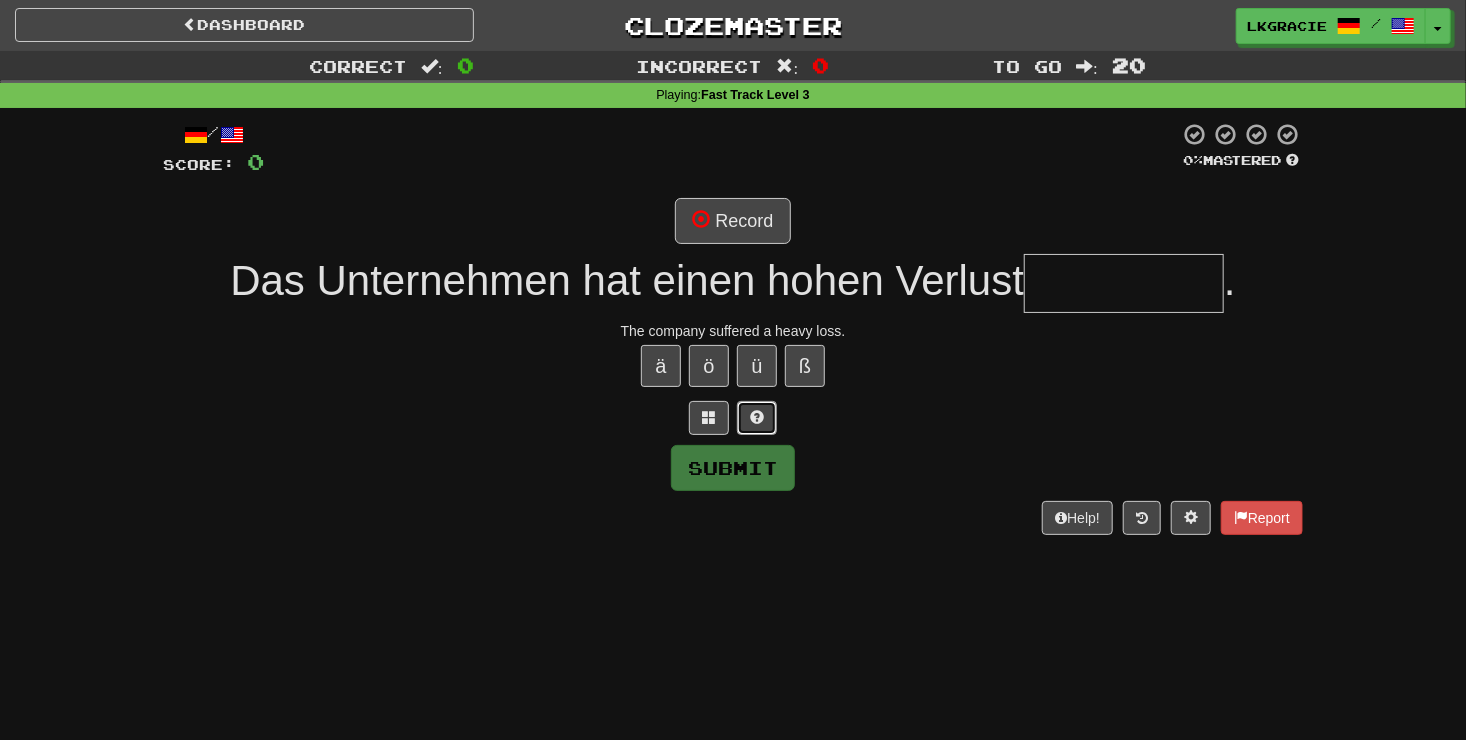 click at bounding box center (757, 418) 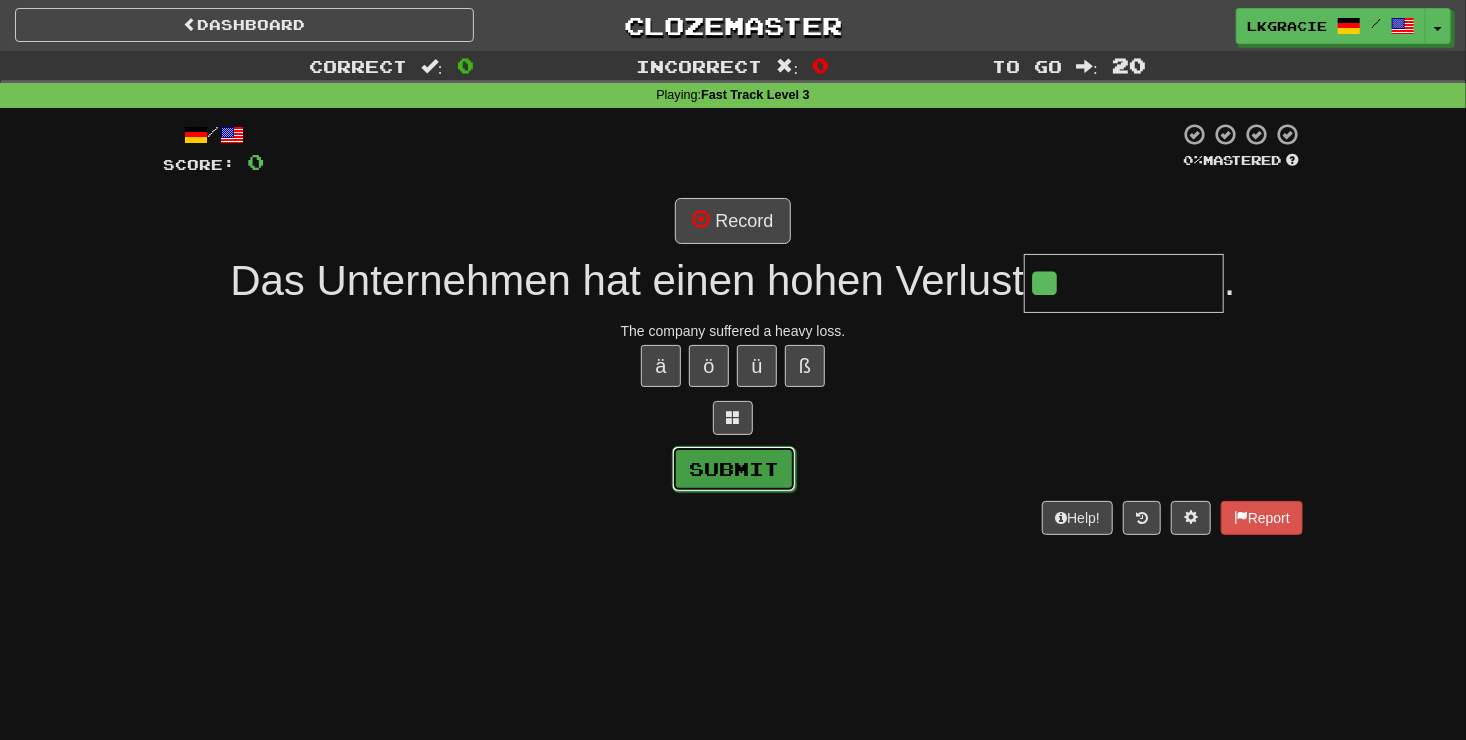 click on "Submit" at bounding box center (734, 469) 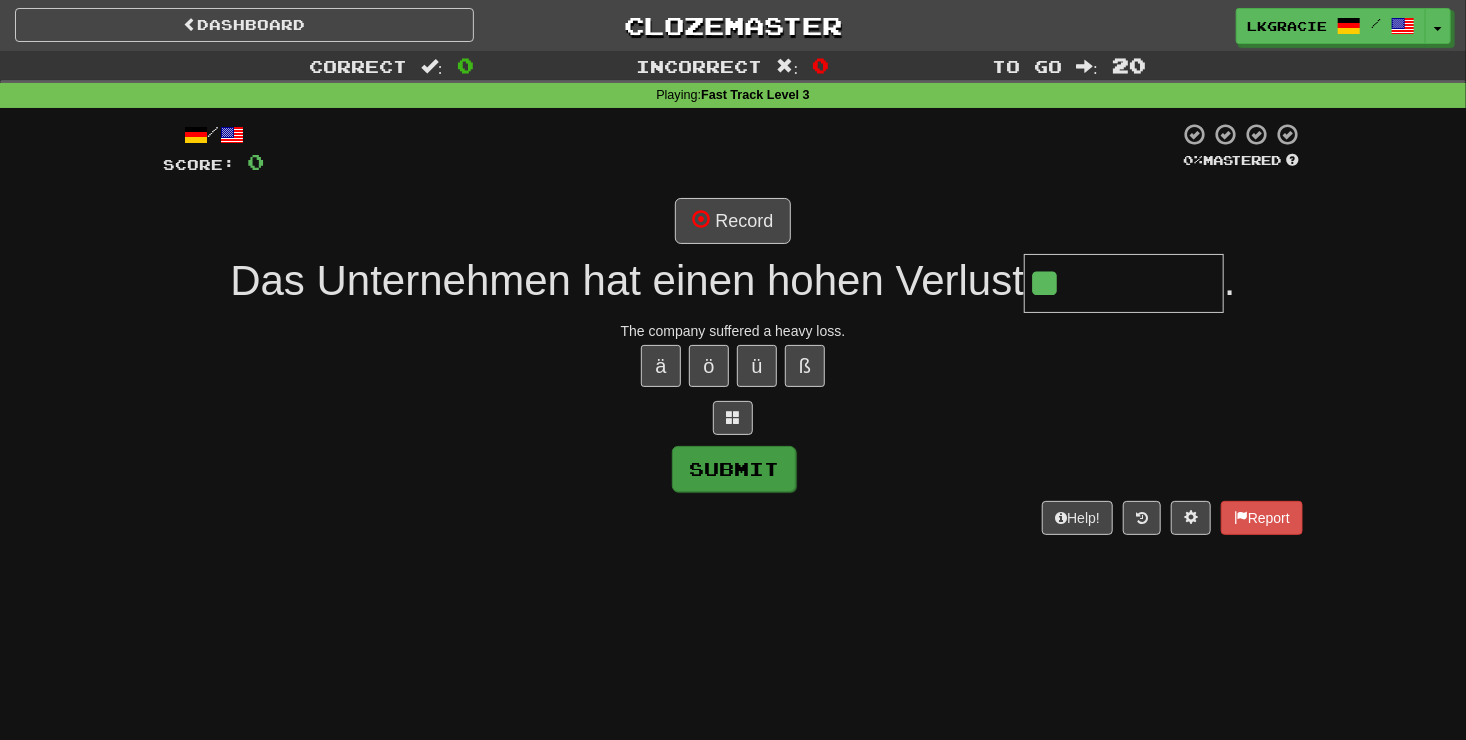 type on "********" 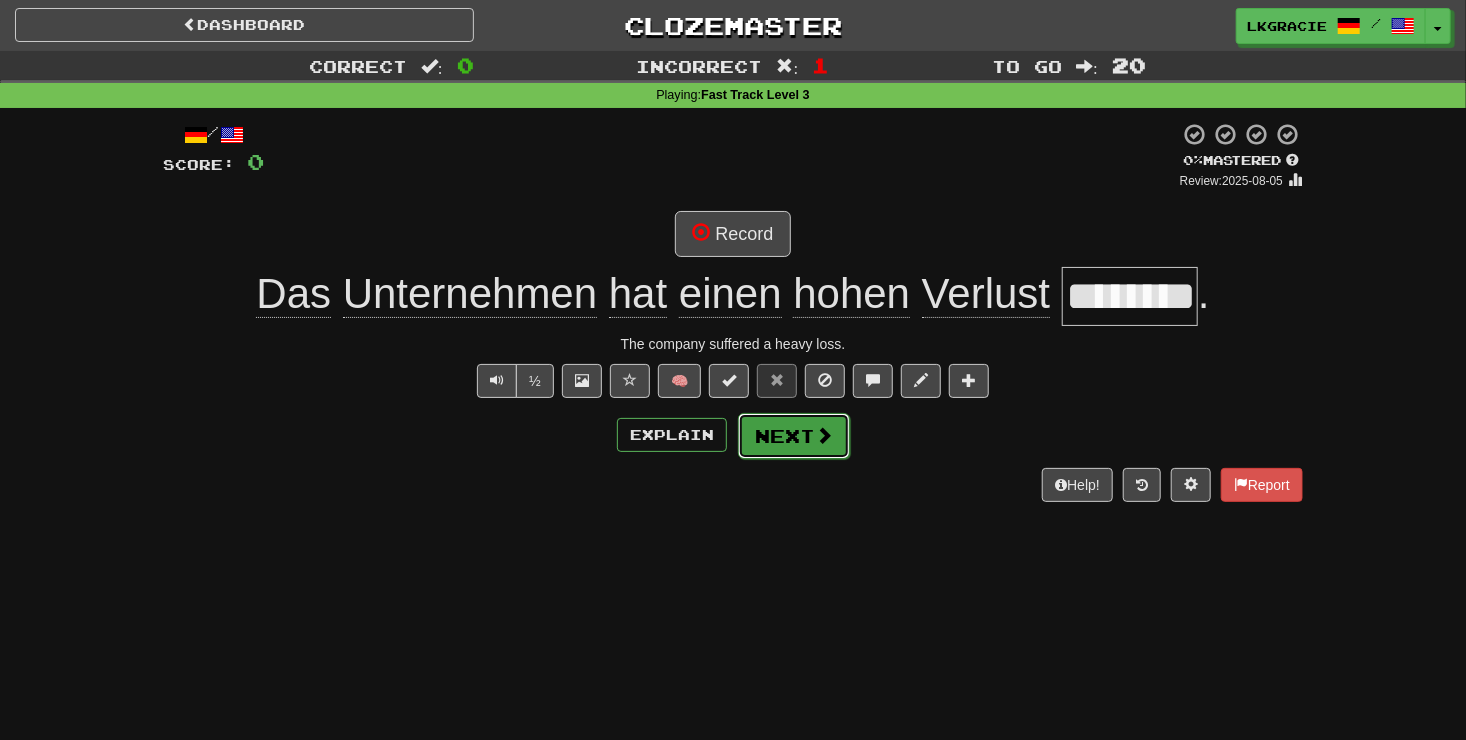 click on "Next" at bounding box center (794, 436) 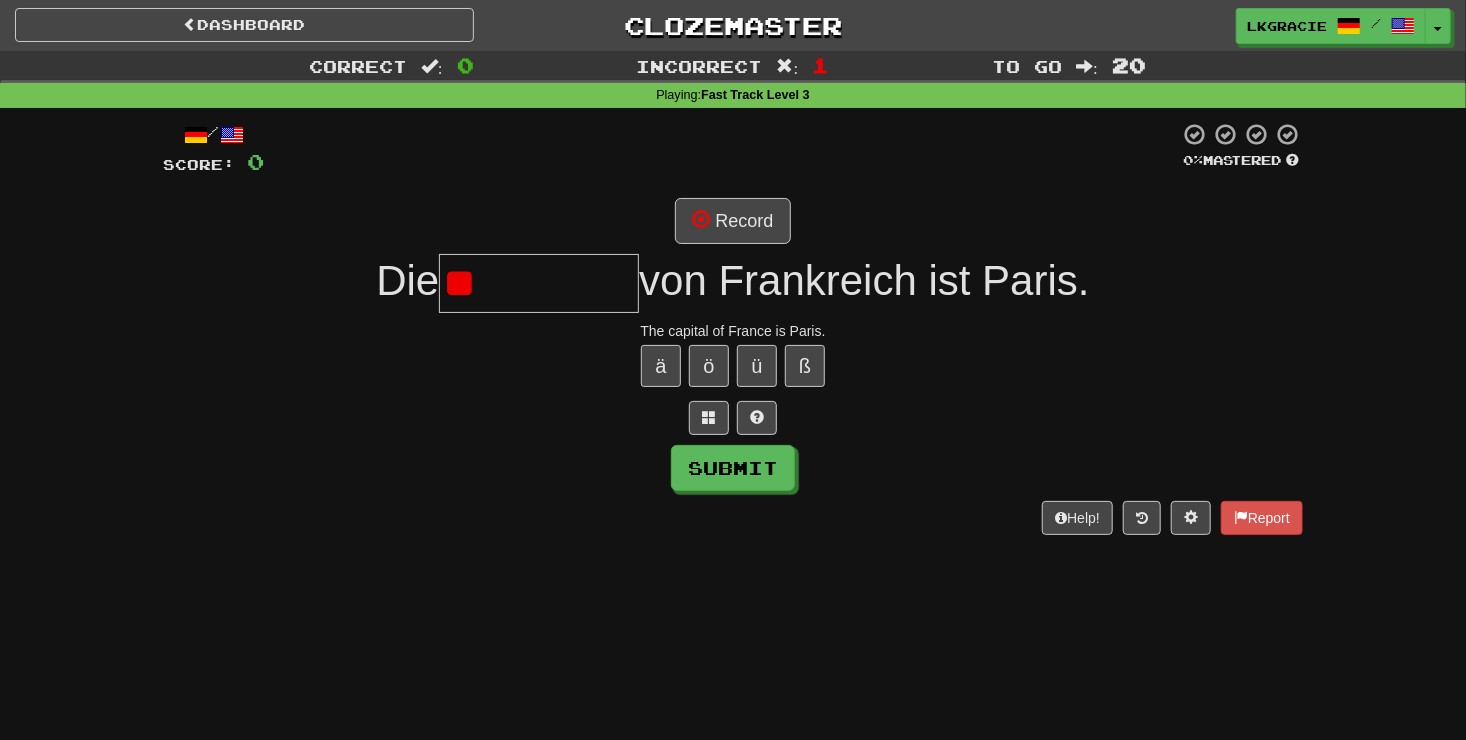 type on "*" 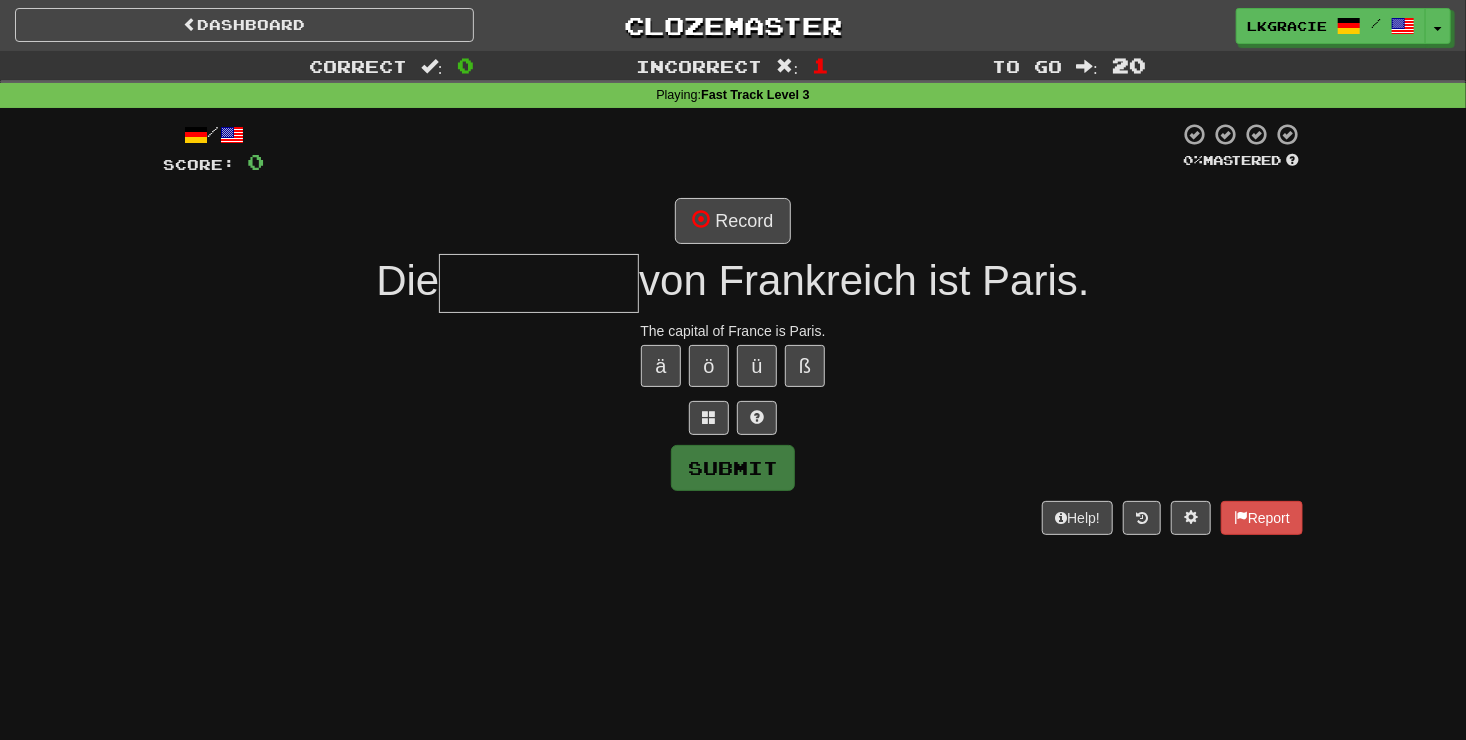type on "*" 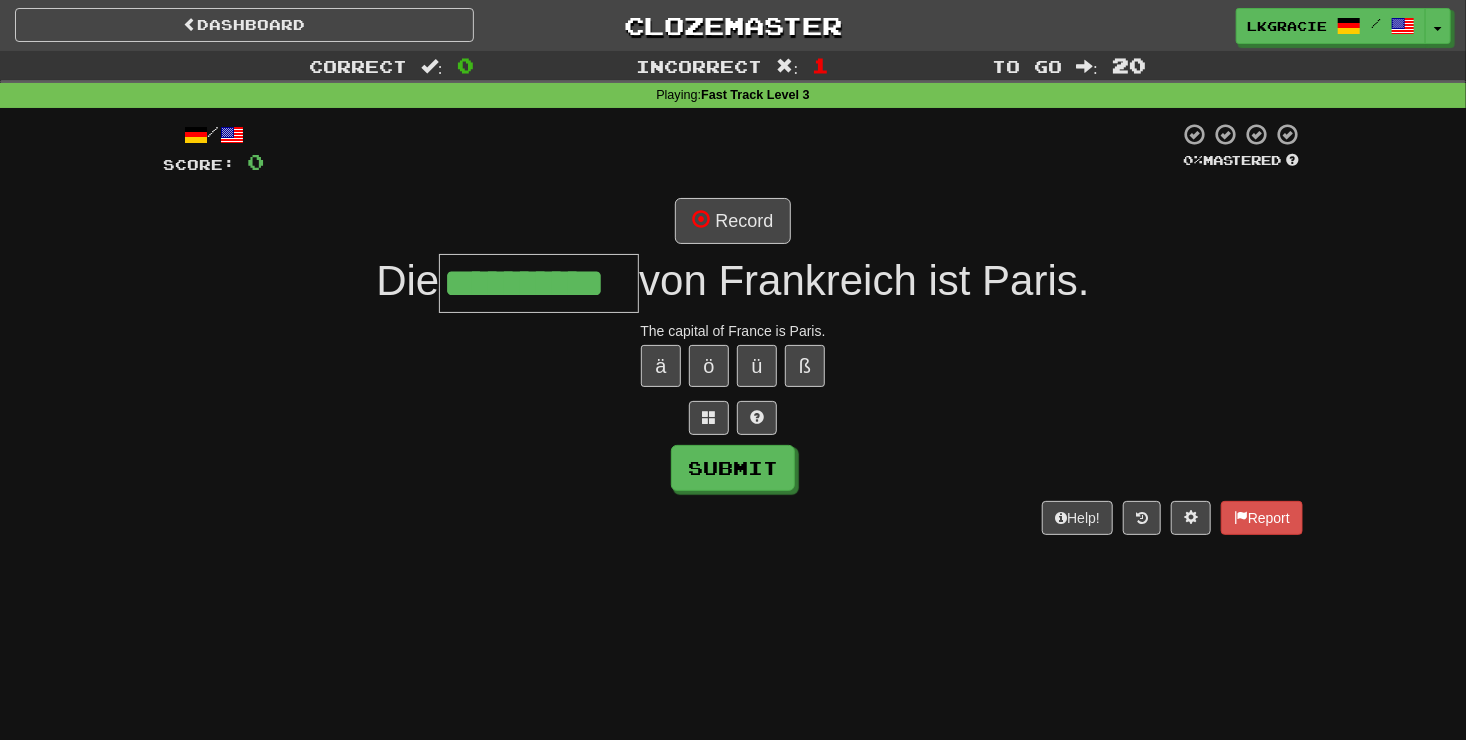 scroll, scrollTop: 0, scrollLeft: 3, axis: horizontal 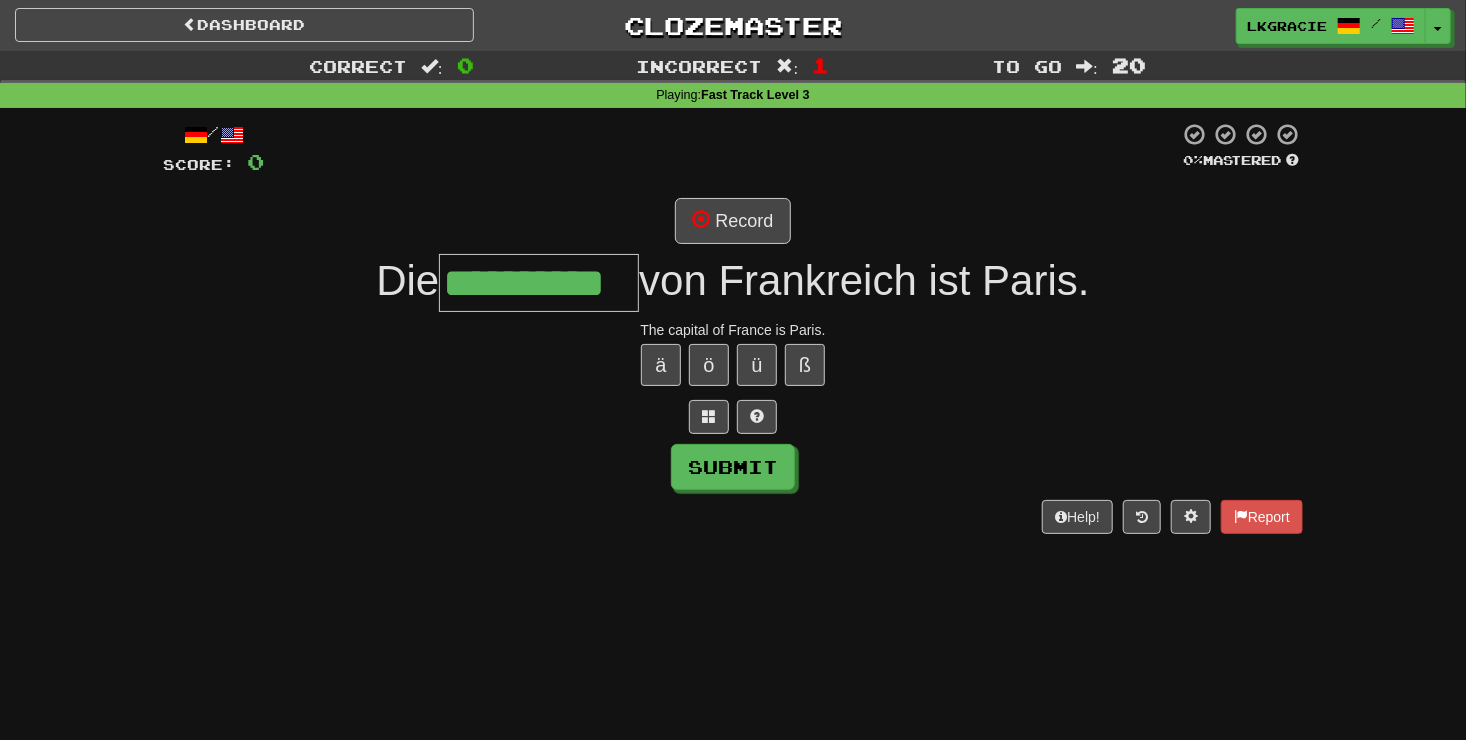 type on "**********" 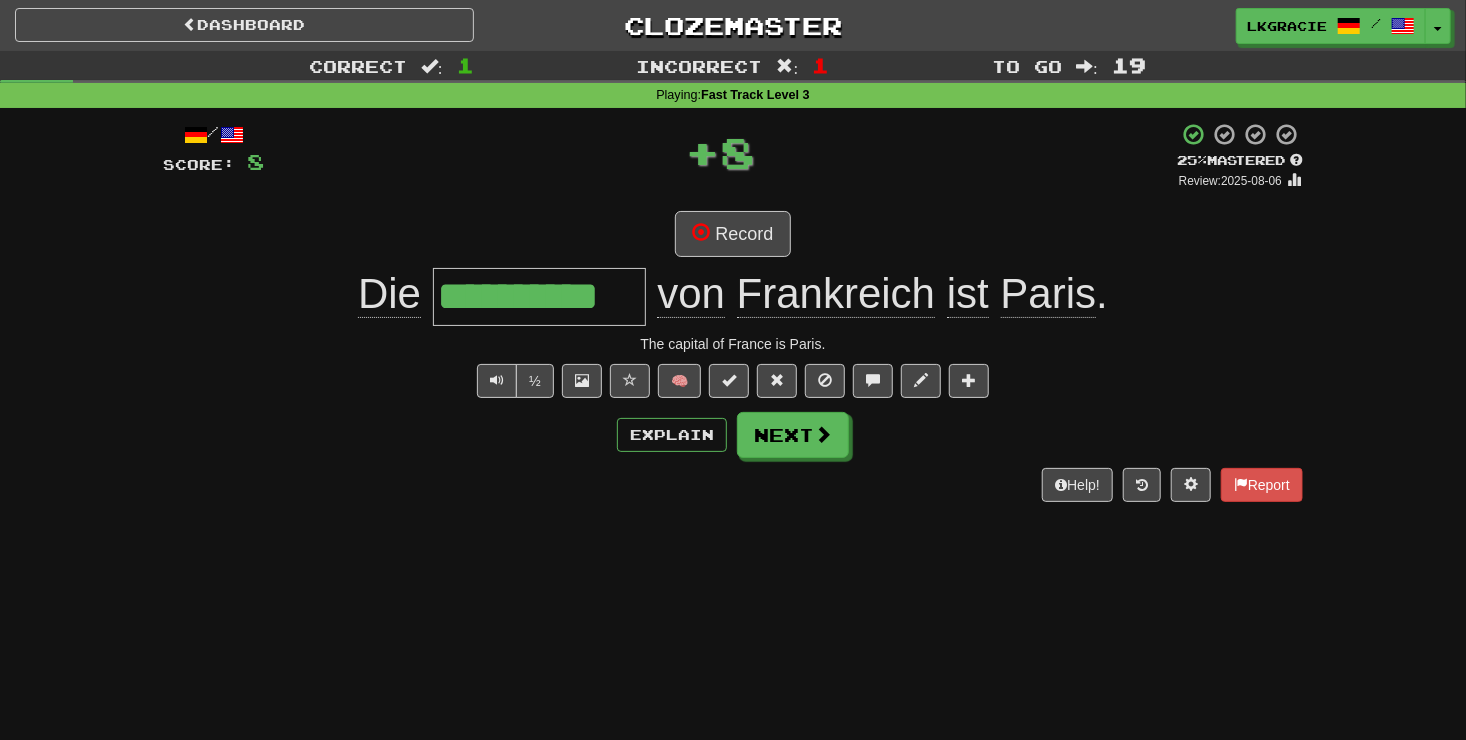 scroll, scrollTop: 0, scrollLeft: 0, axis: both 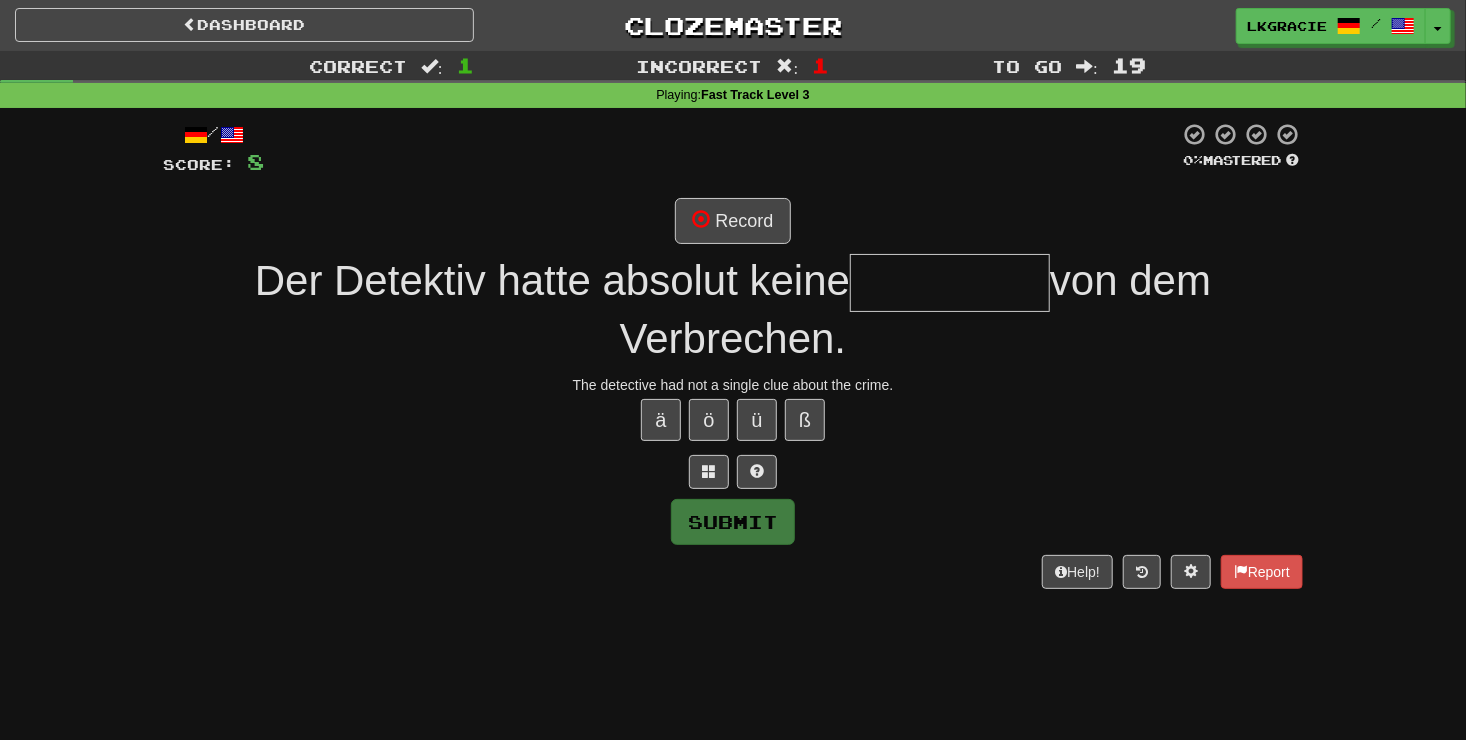type on "*" 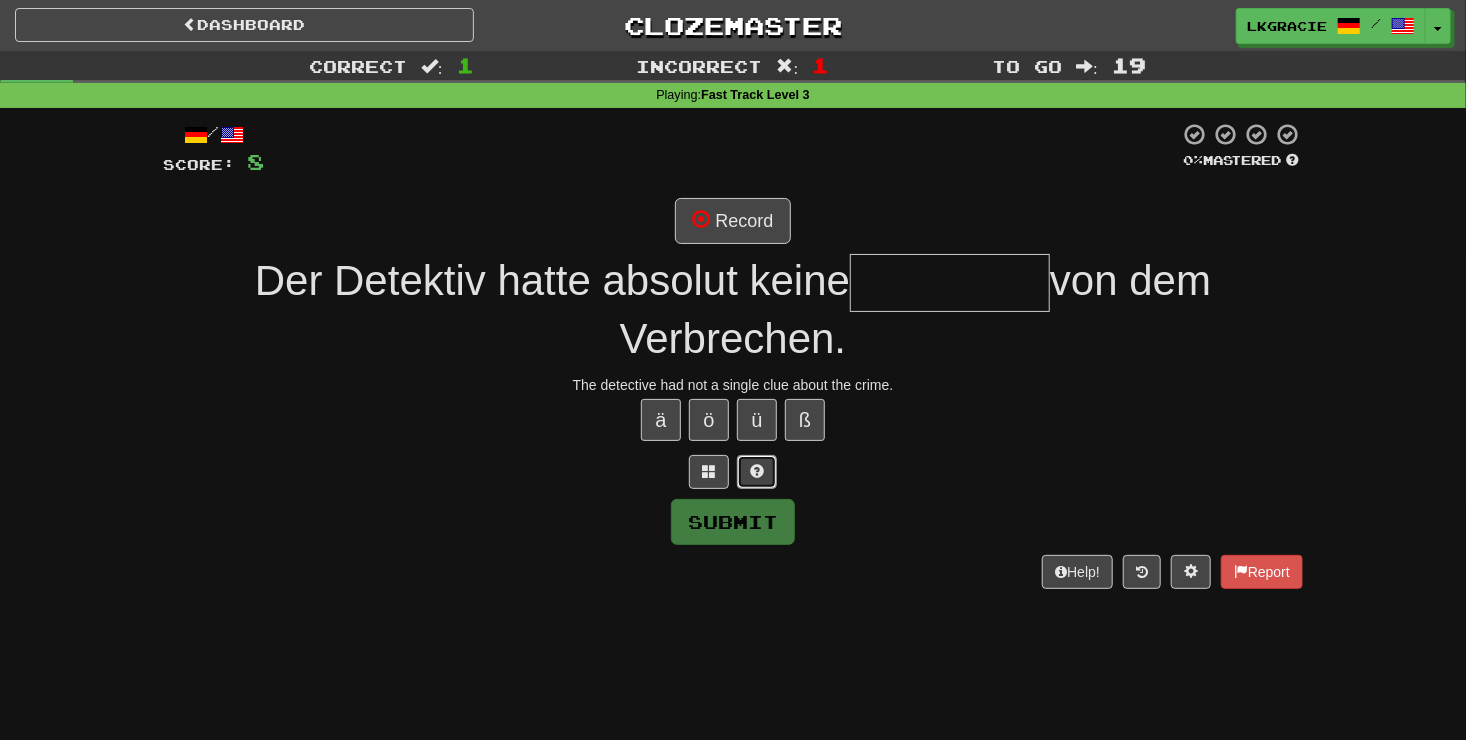 click at bounding box center (757, 472) 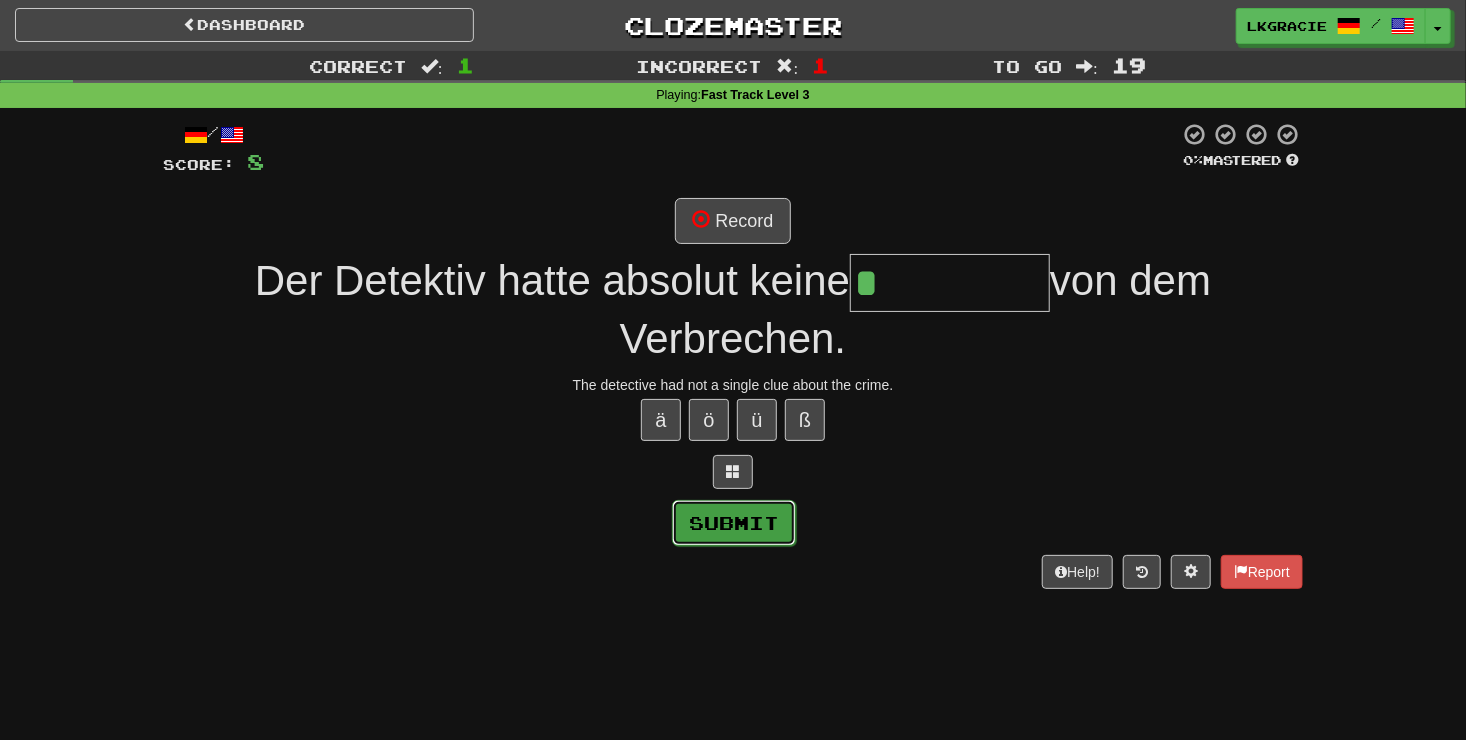 click on "Submit" at bounding box center [734, 523] 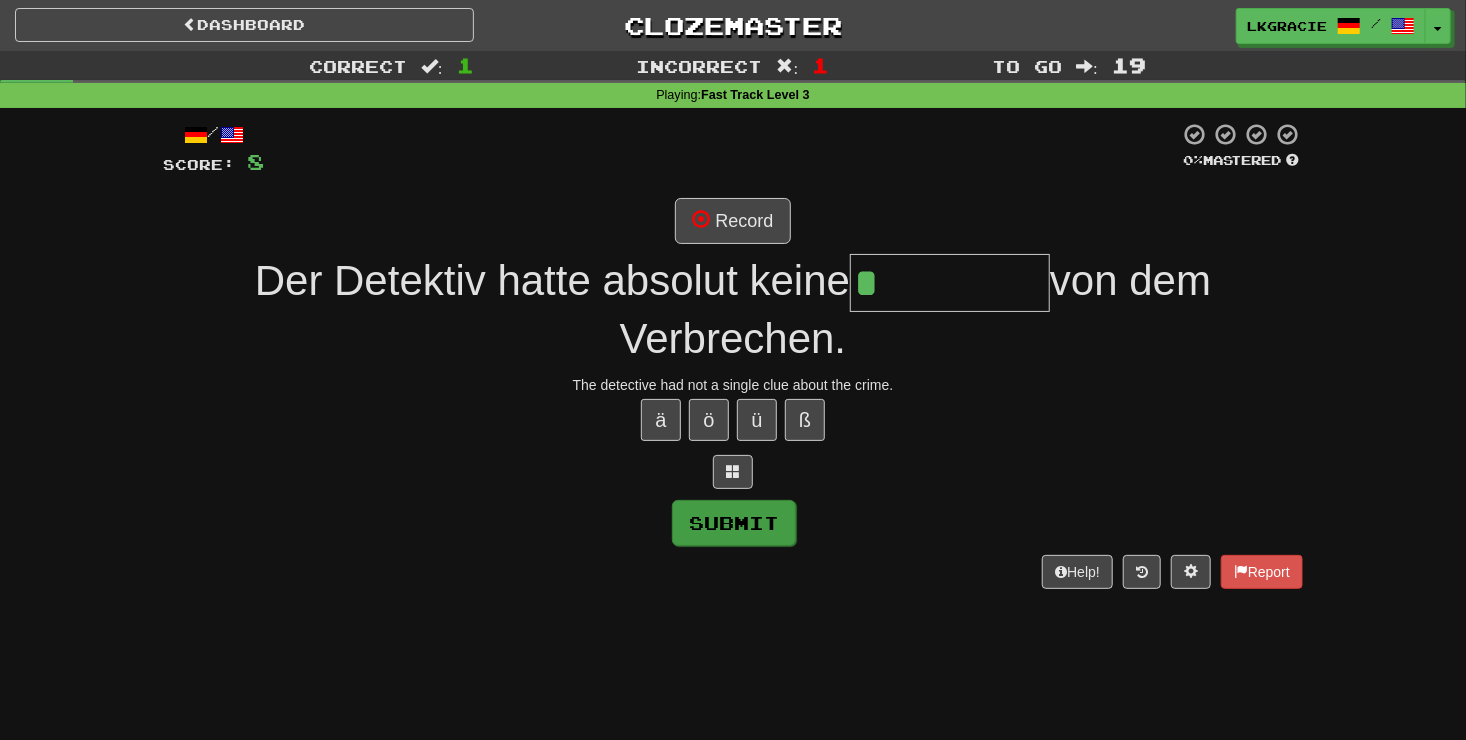 type on "******" 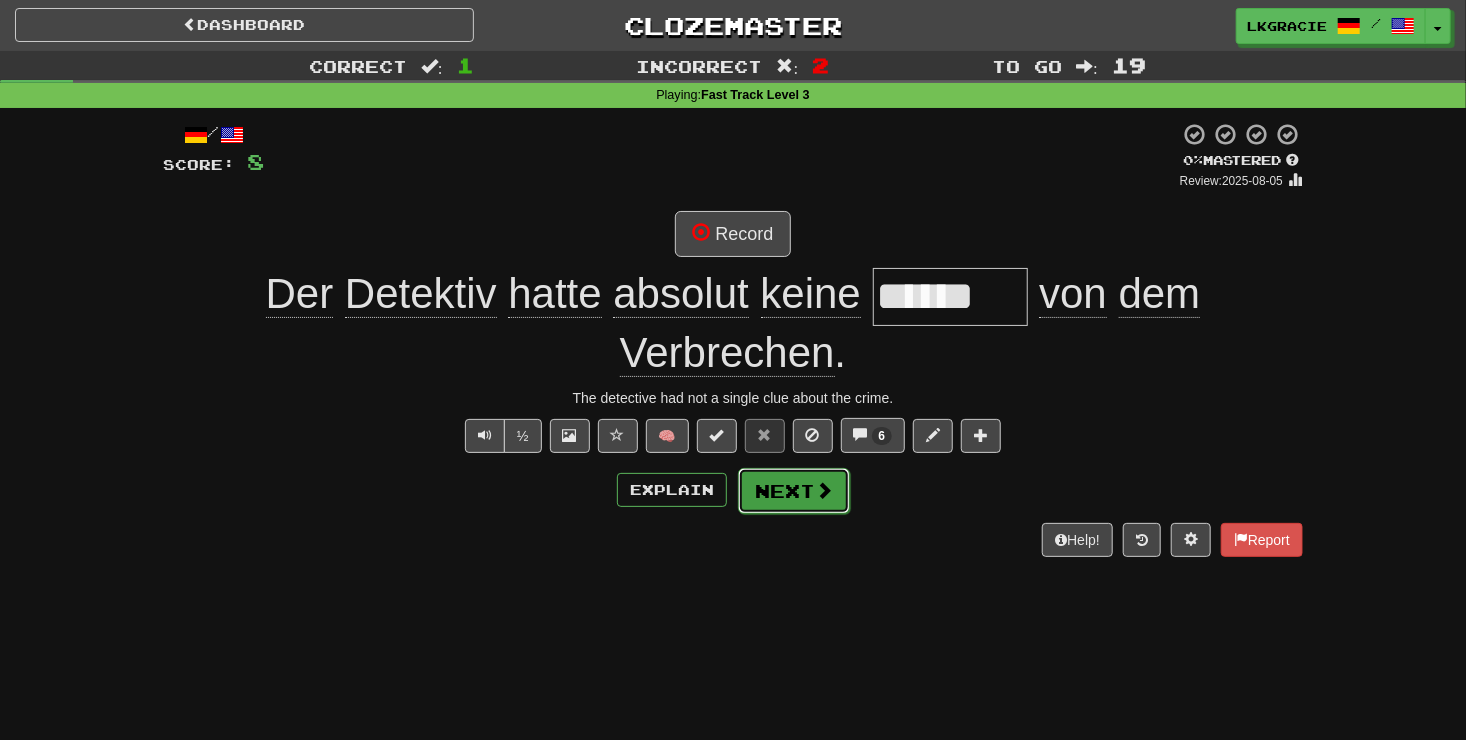 click on "Next" at bounding box center (794, 491) 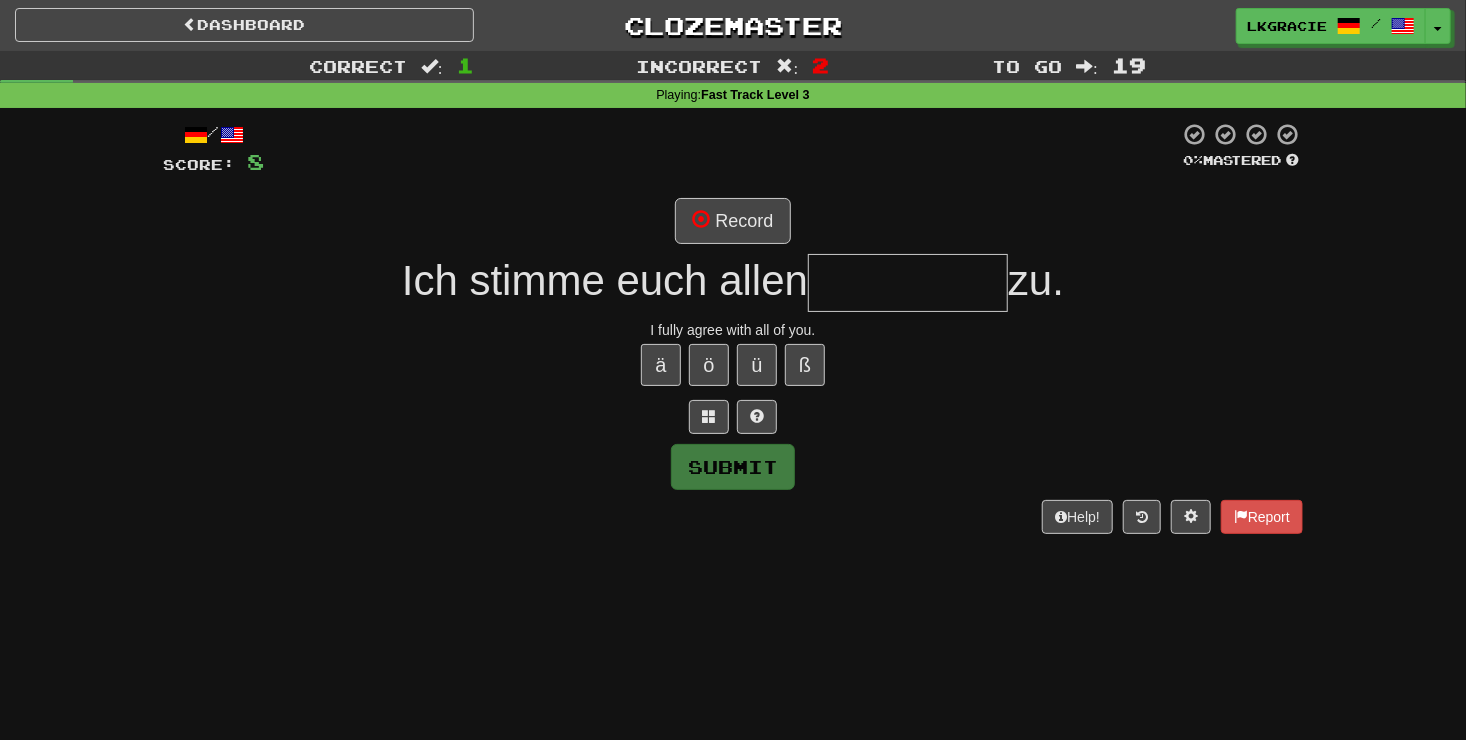 type on "*" 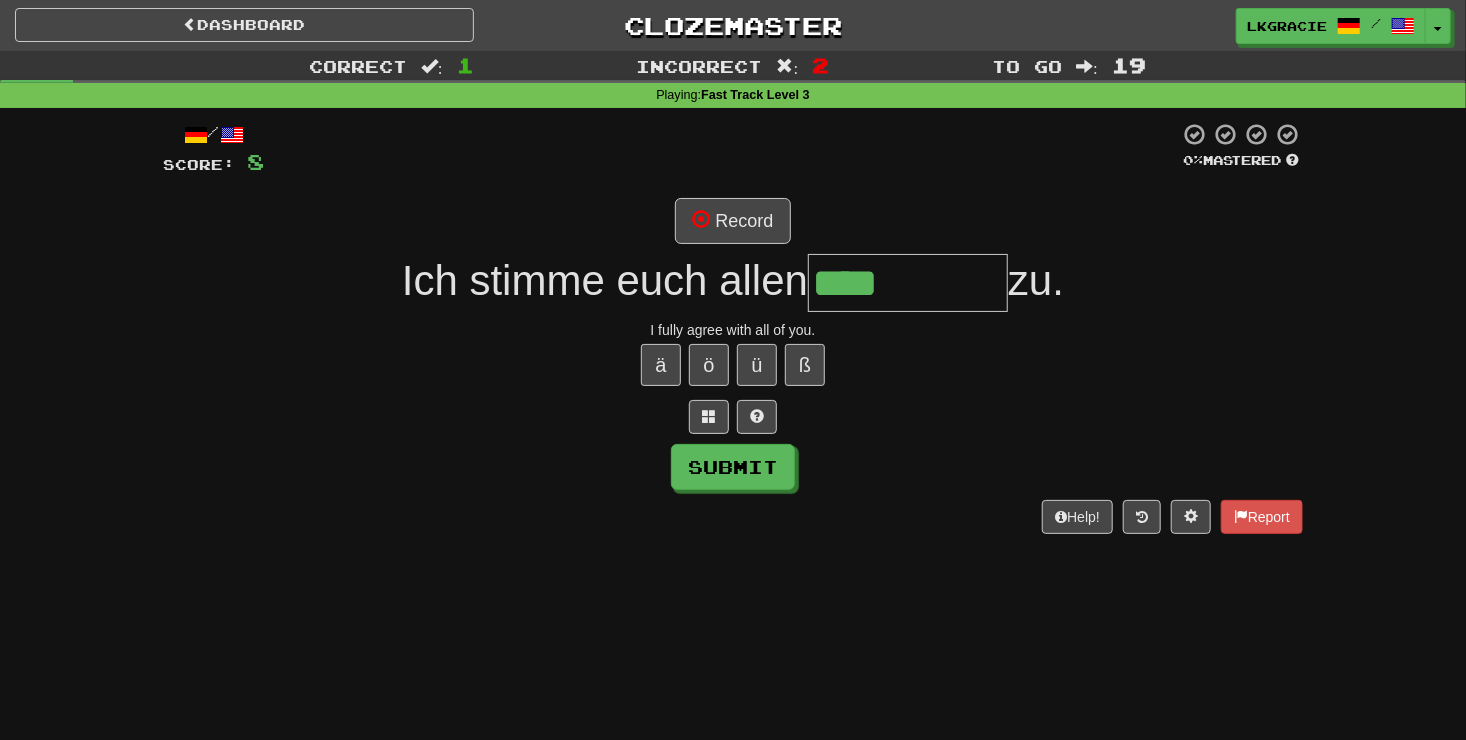 type on "**********" 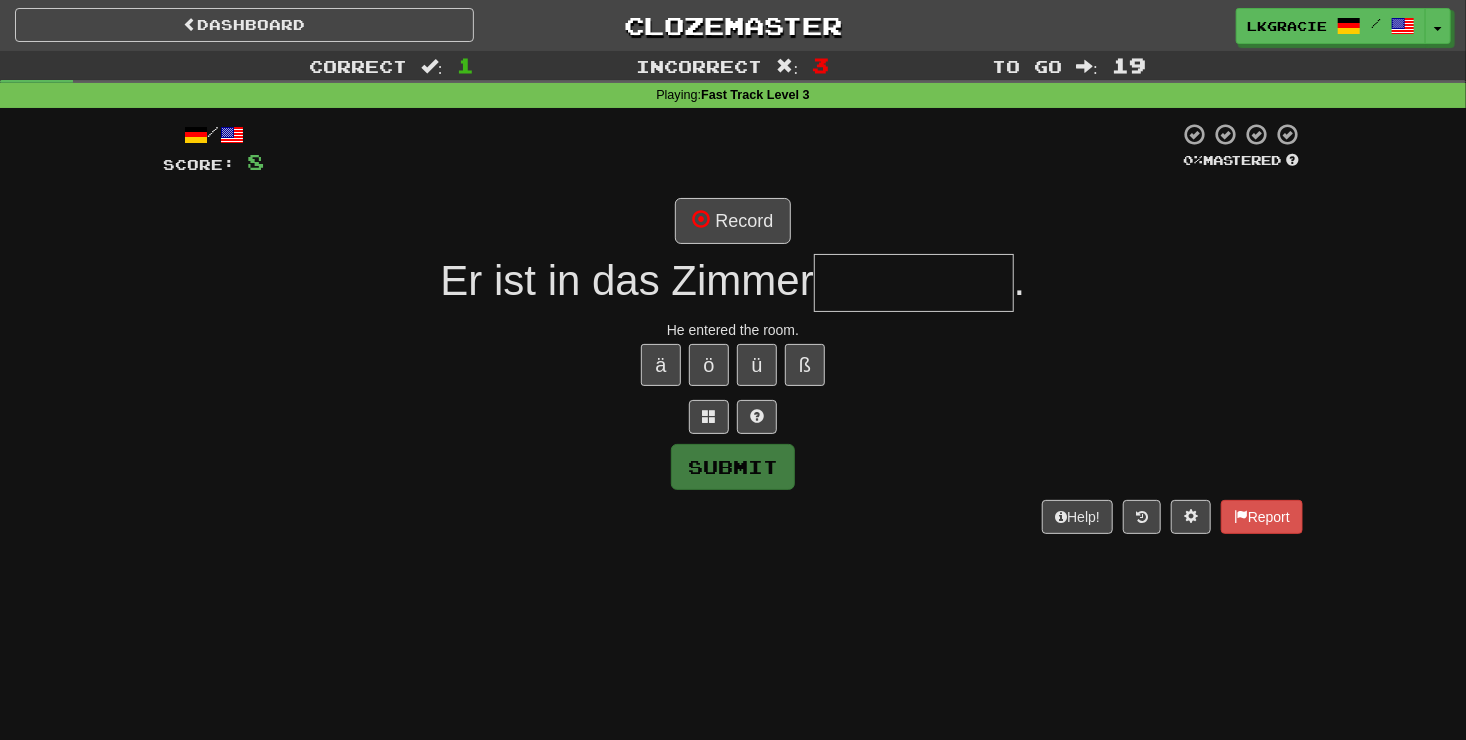 type on "*" 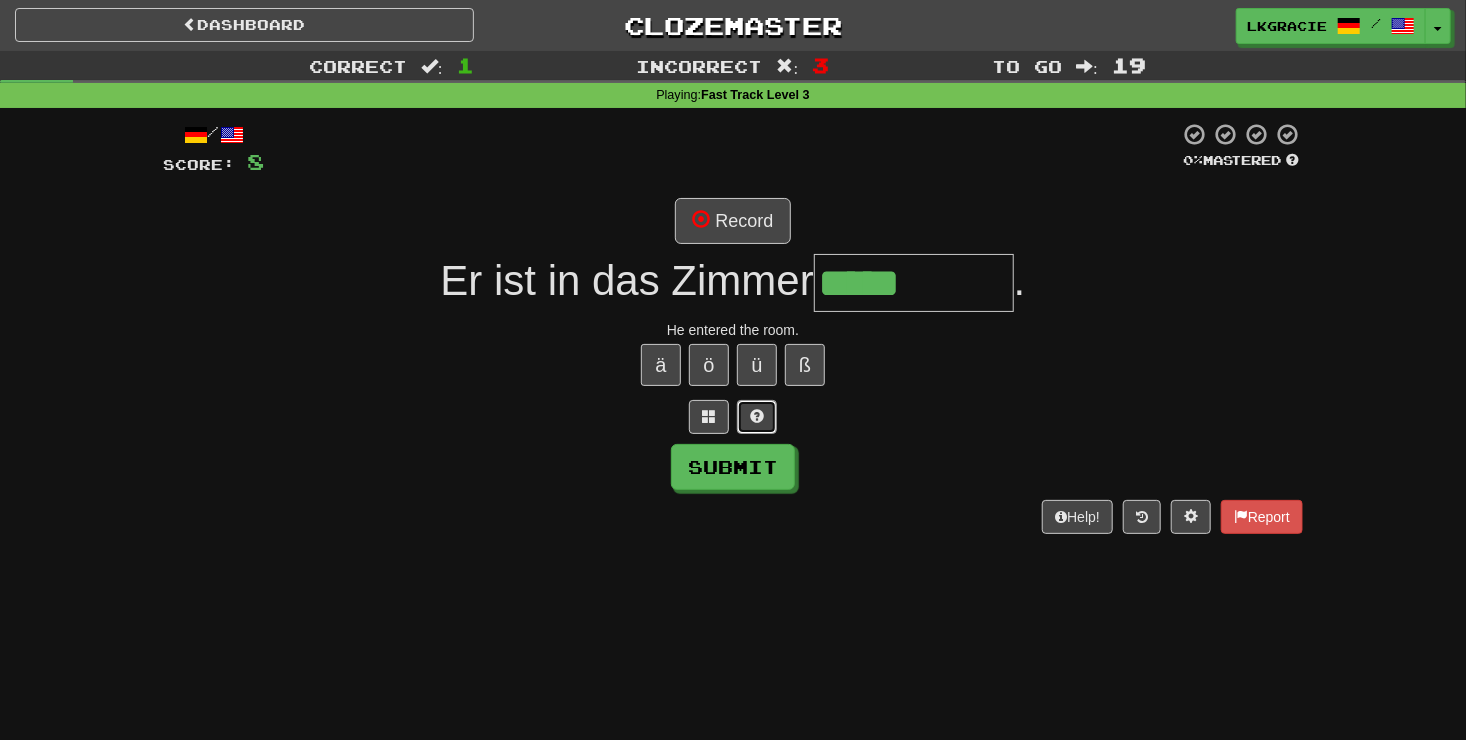 click at bounding box center (757, 416) 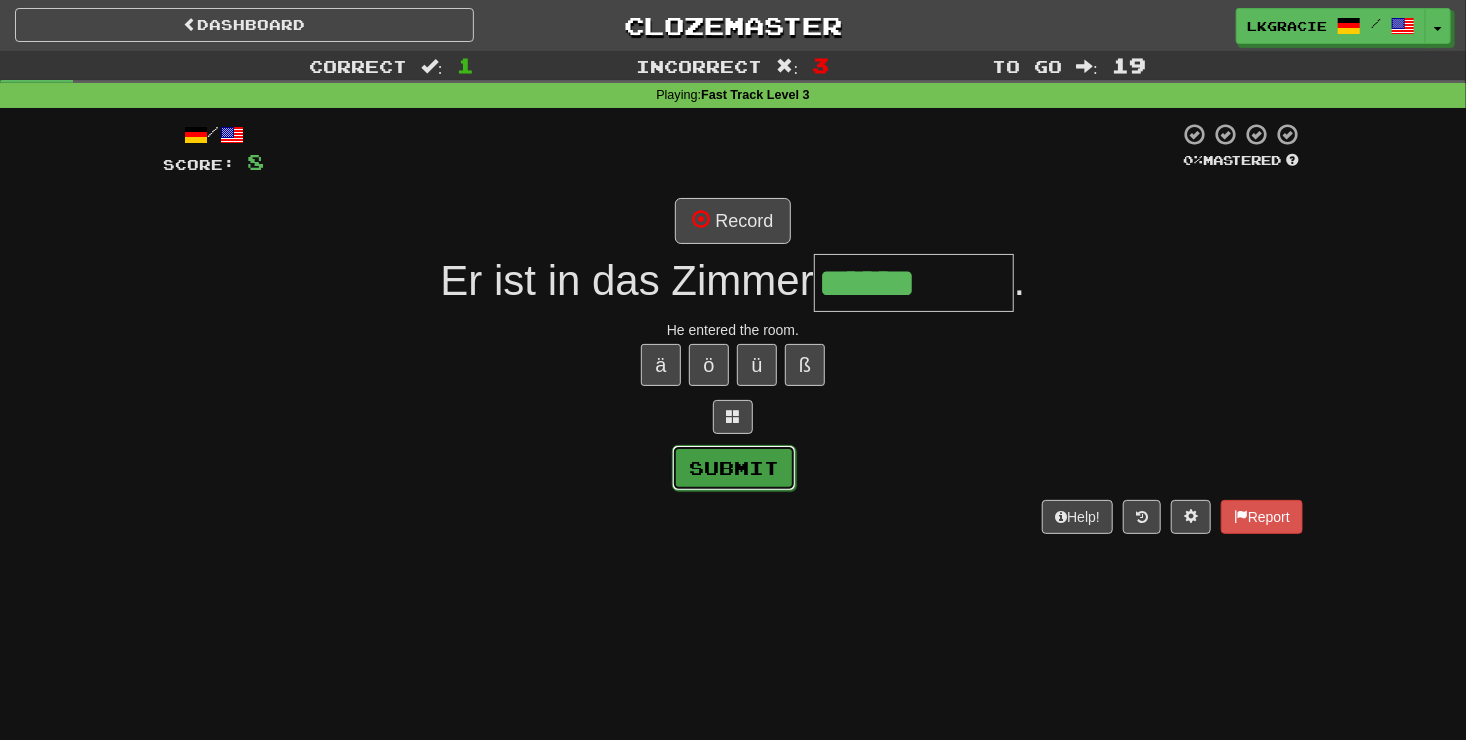 click on "Submit" at bounding box center [734, 468] 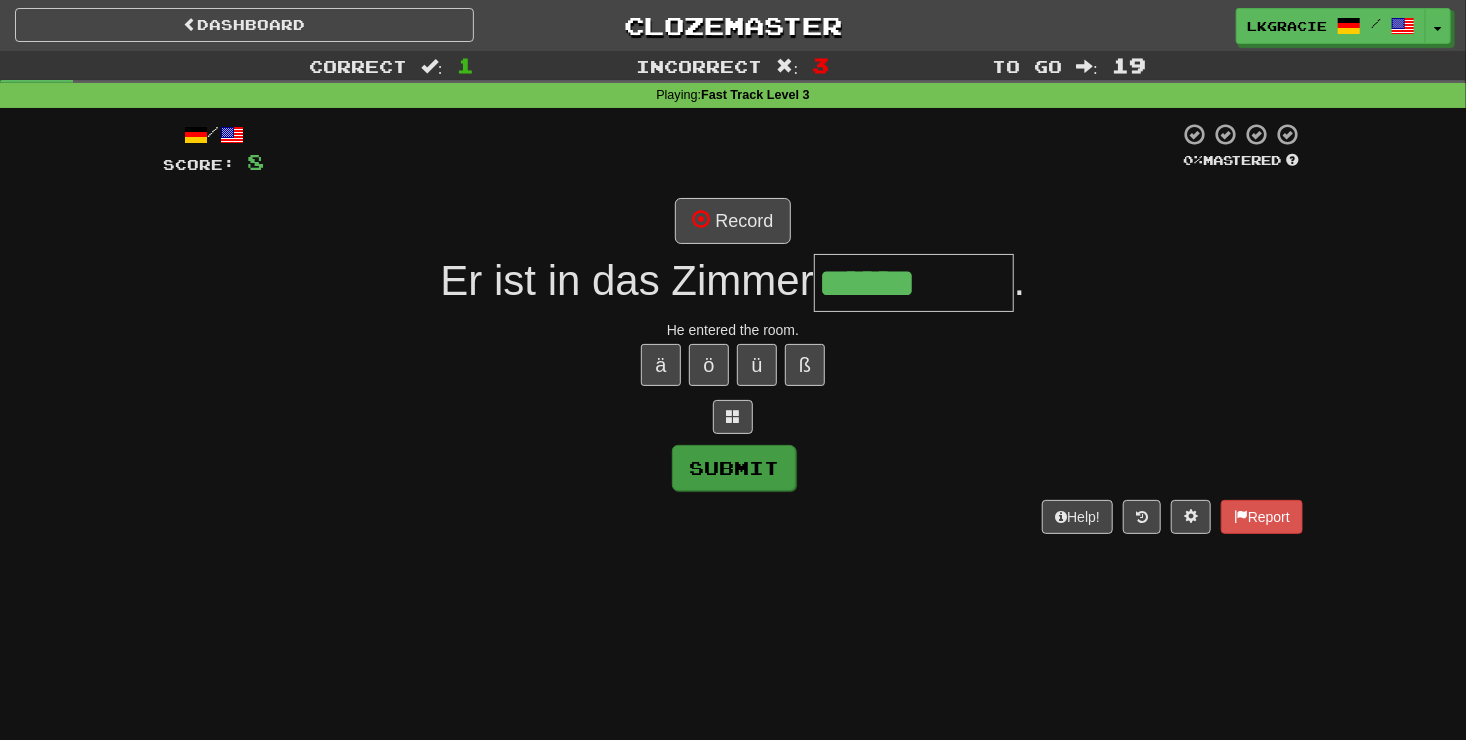 type on "**********" 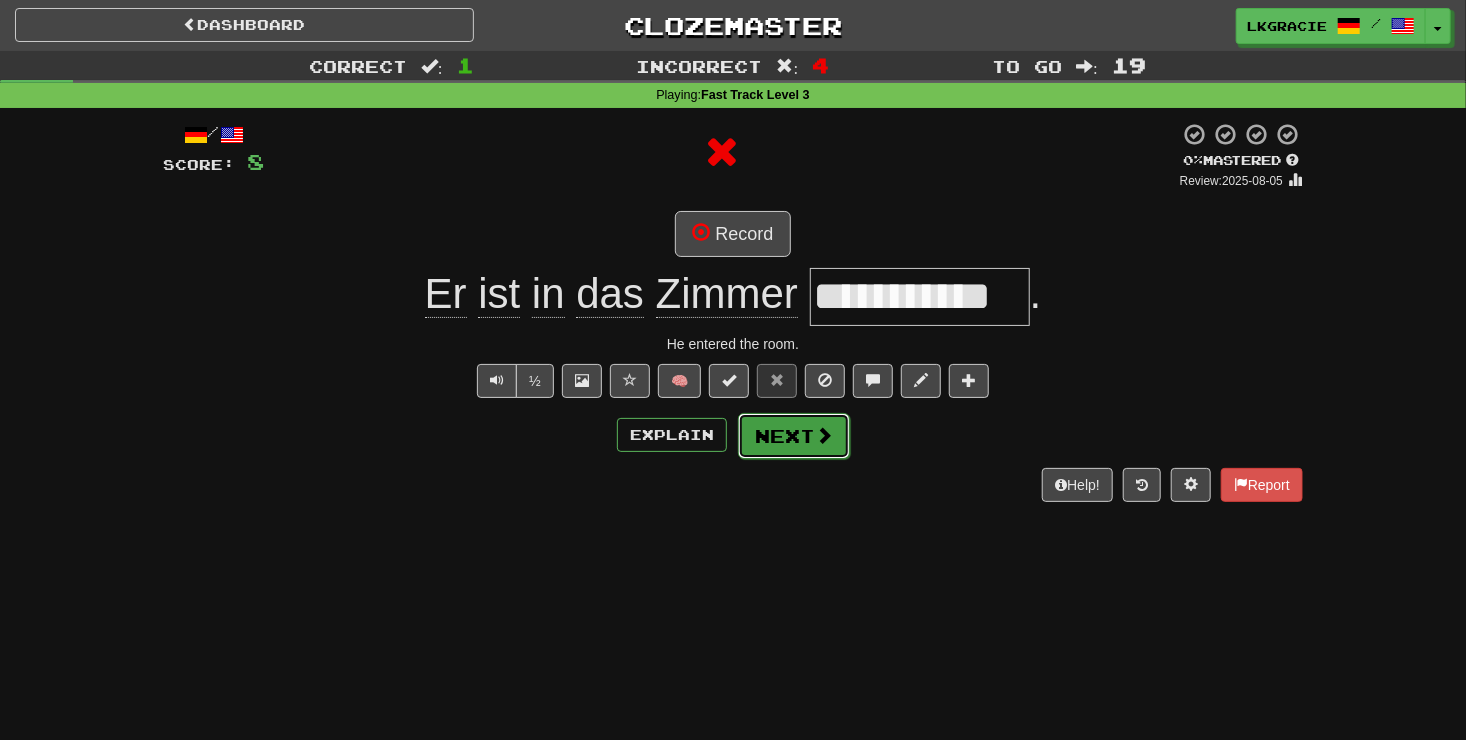 click on "Next" at bounding box center (794, 436) 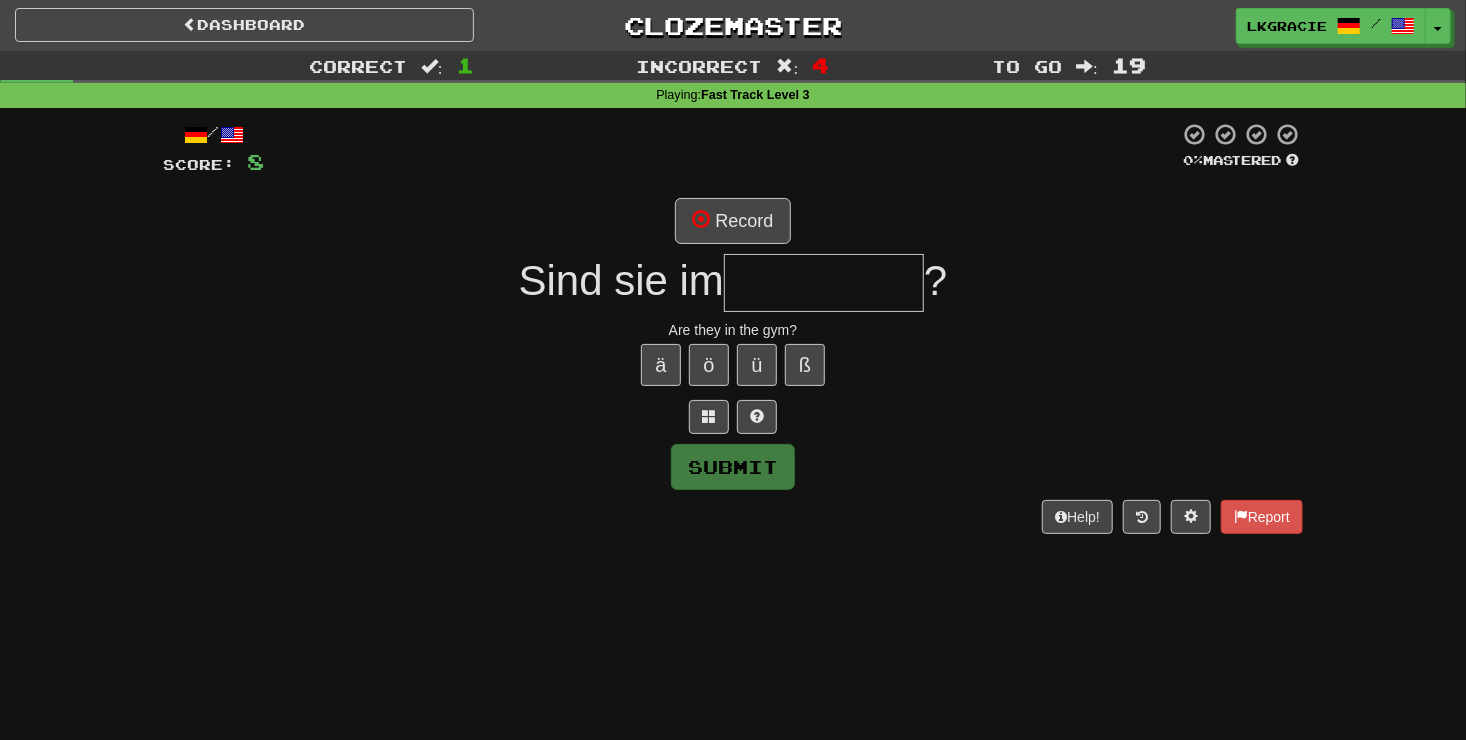 type on "*" 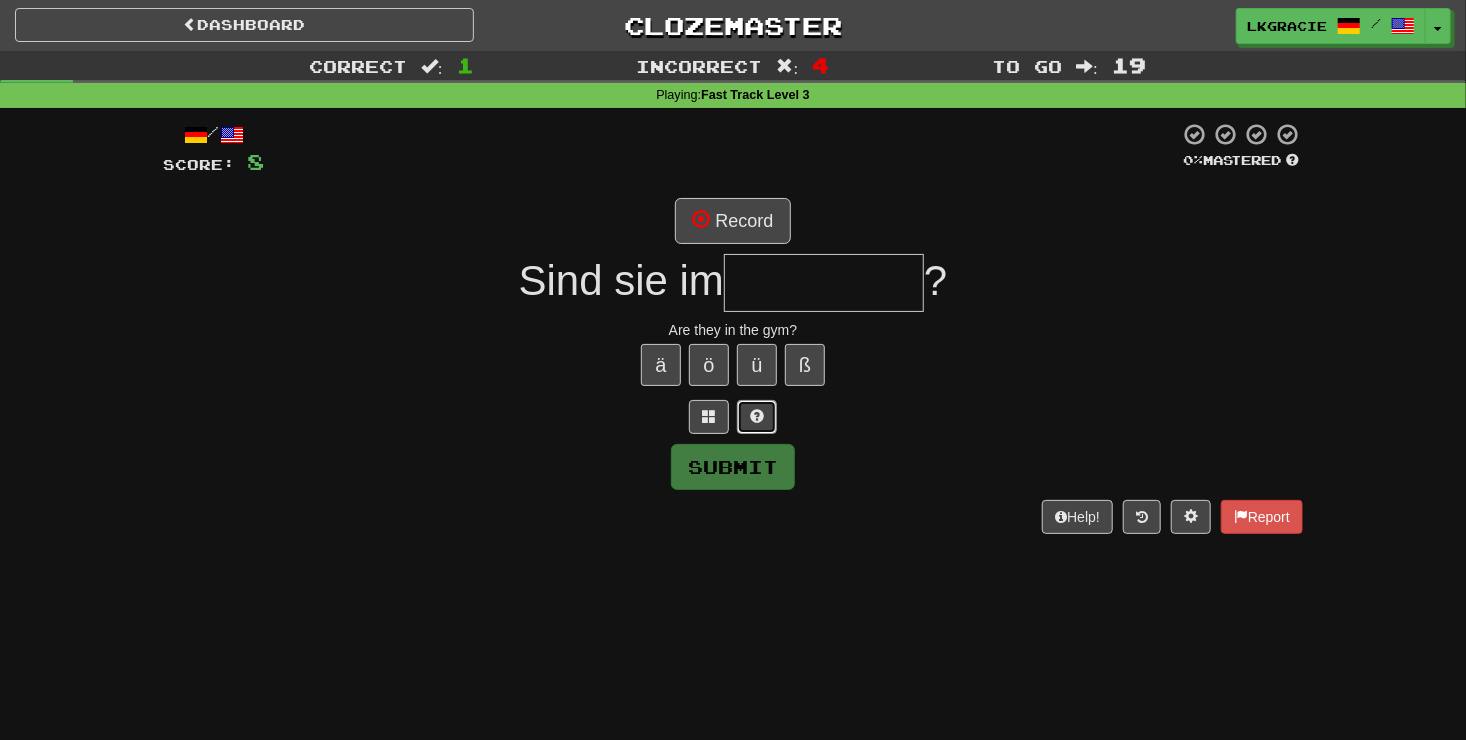 click at bounding box center (757, 417) 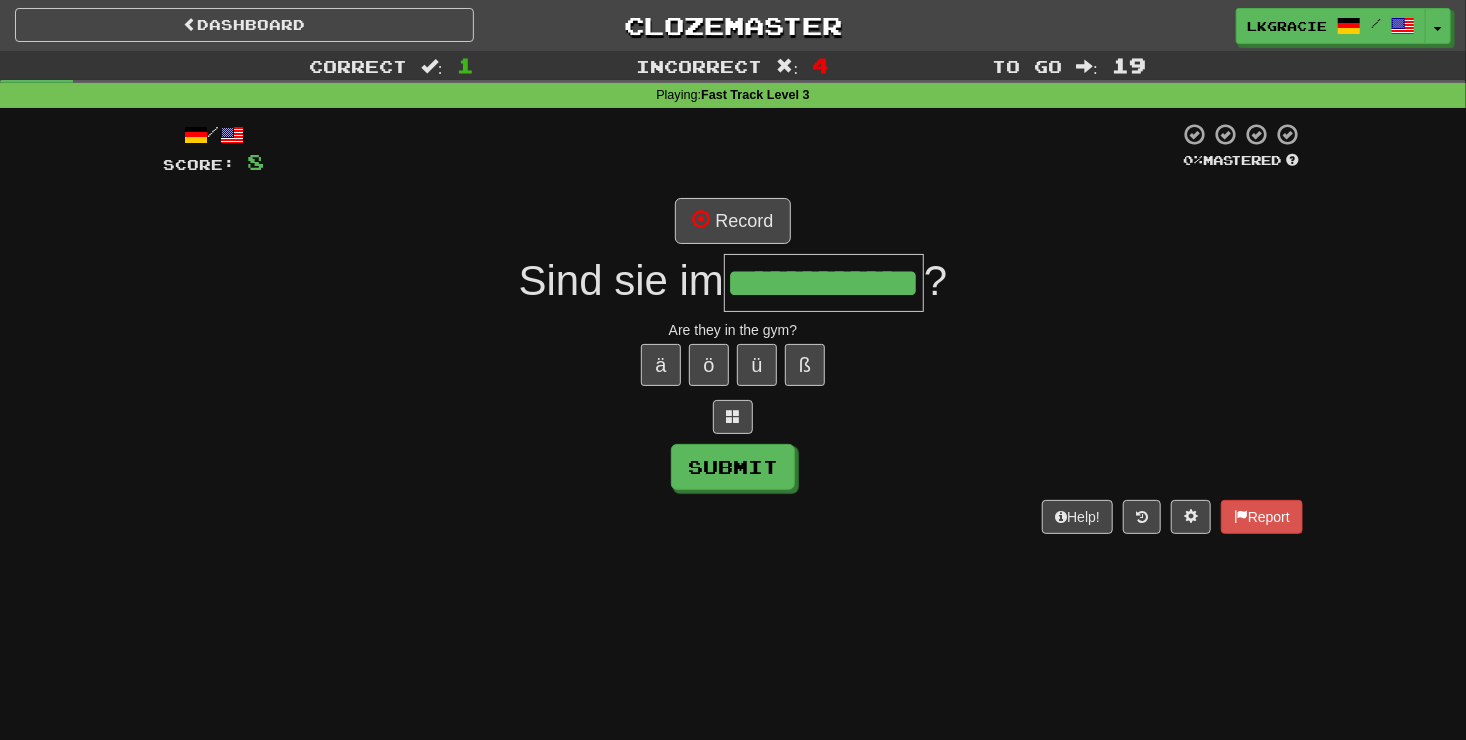scroll, scrollTop: 0, scrollLeft: 54, axis: horizontal 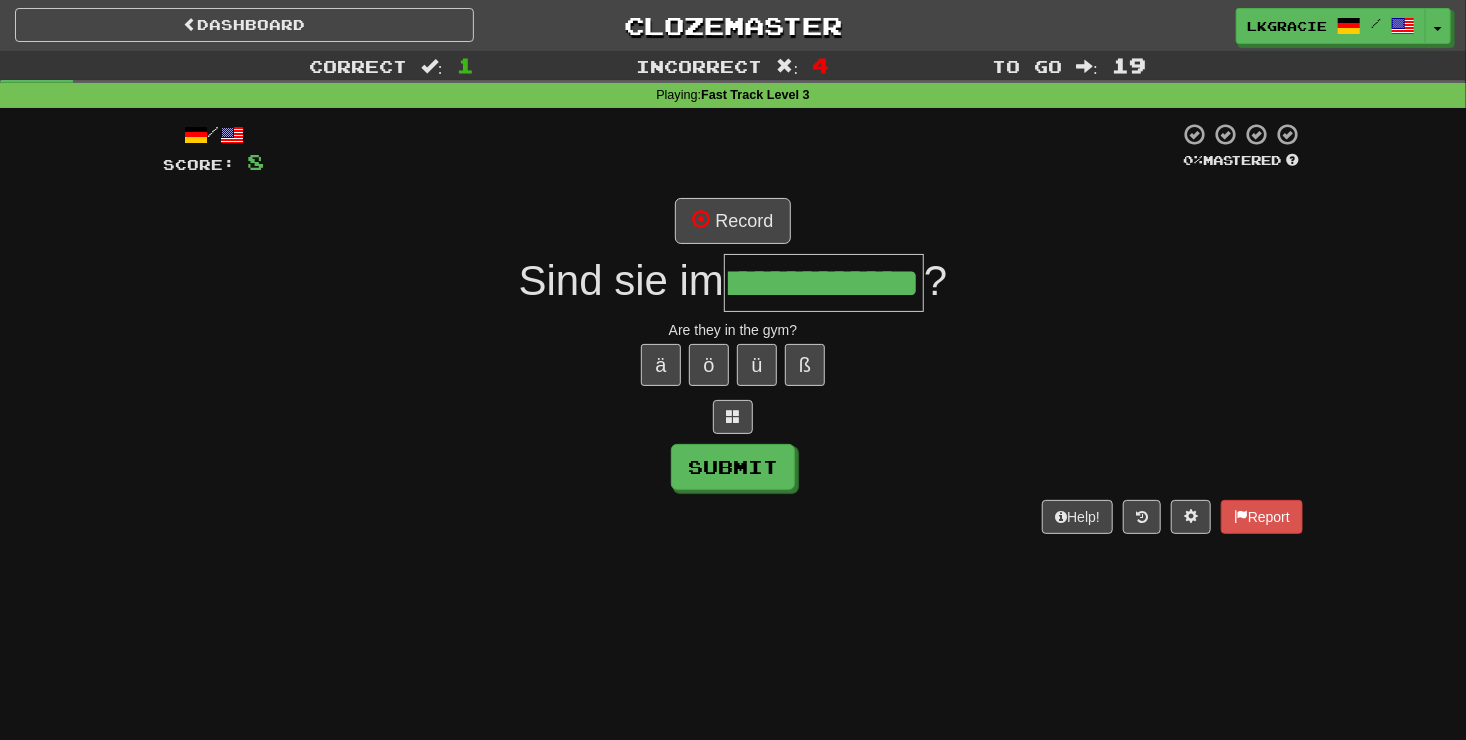 type on "**********" 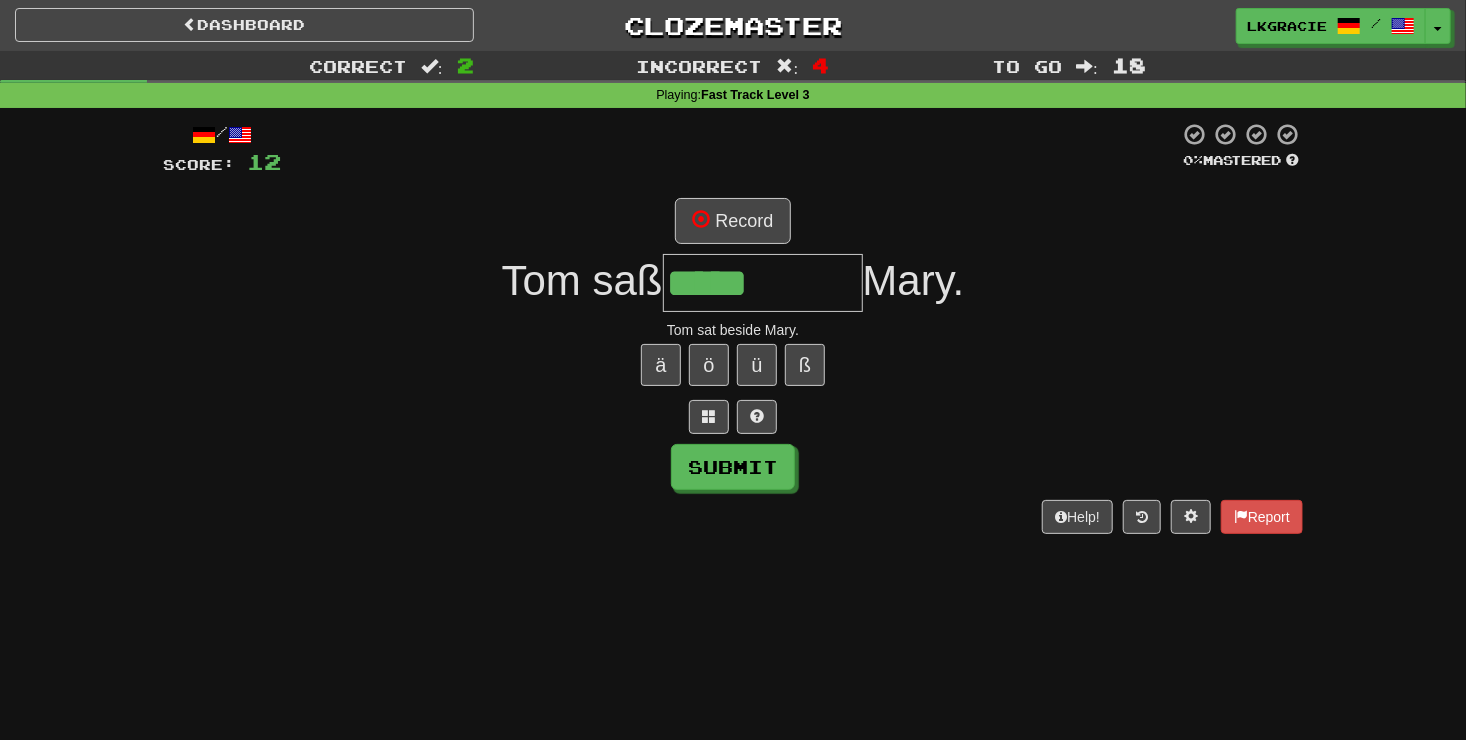 type on "*****" 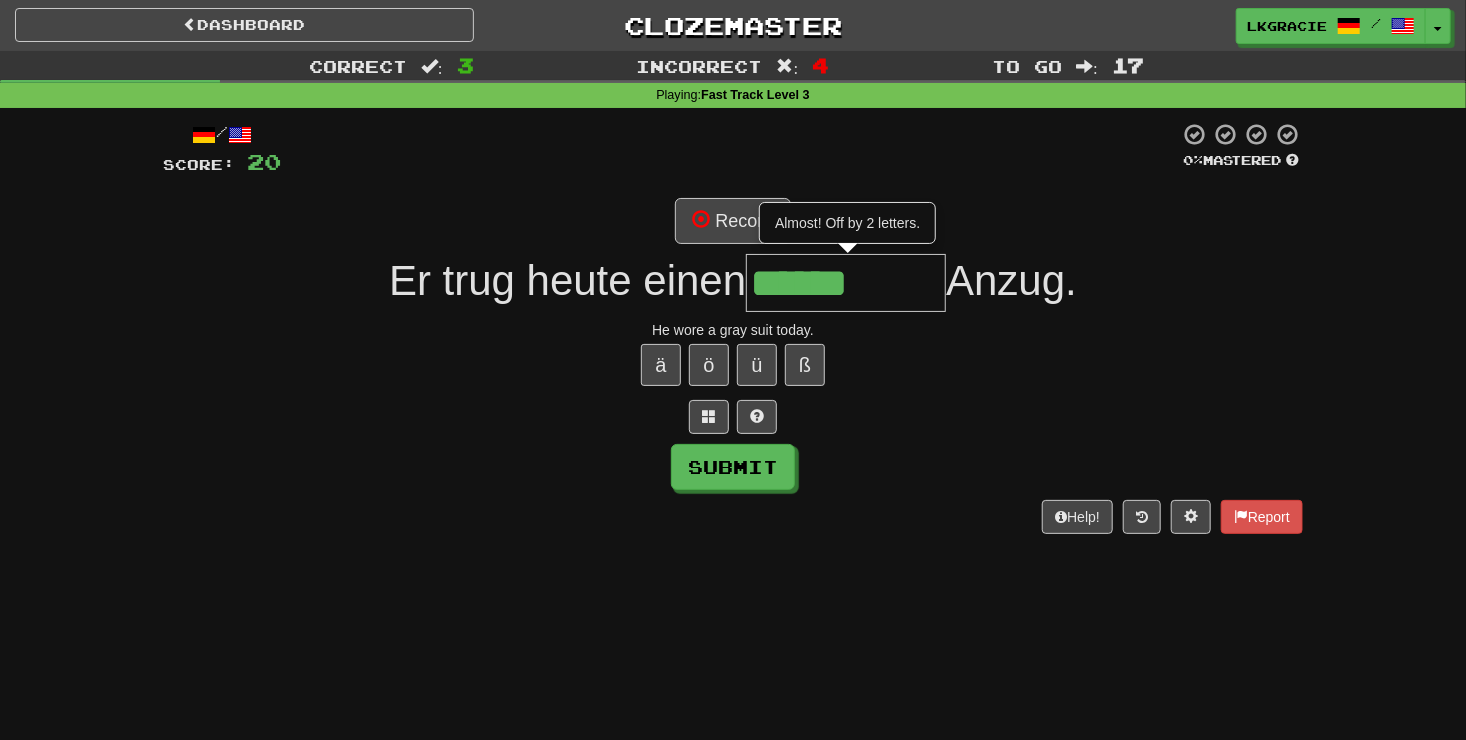 type on "******" 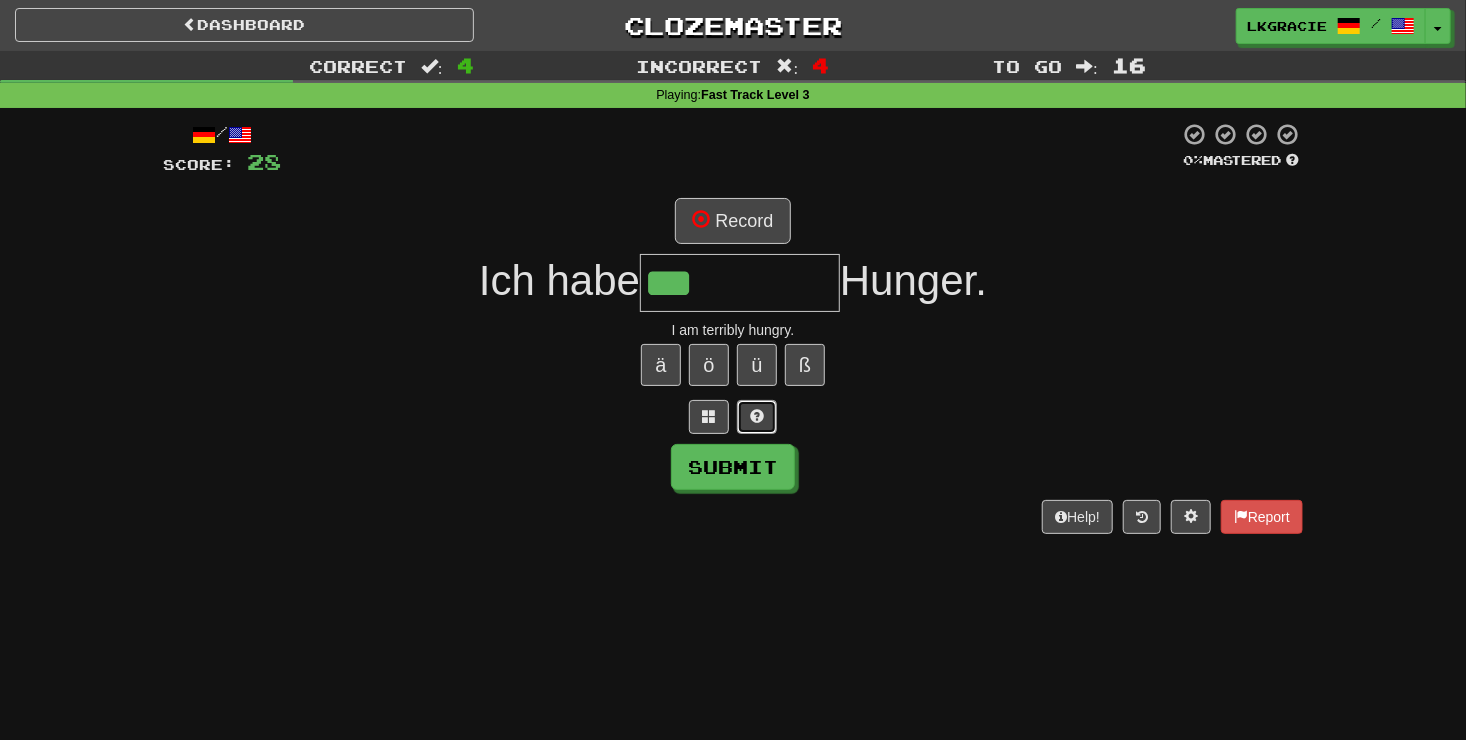click at bounding box center [757, 416] 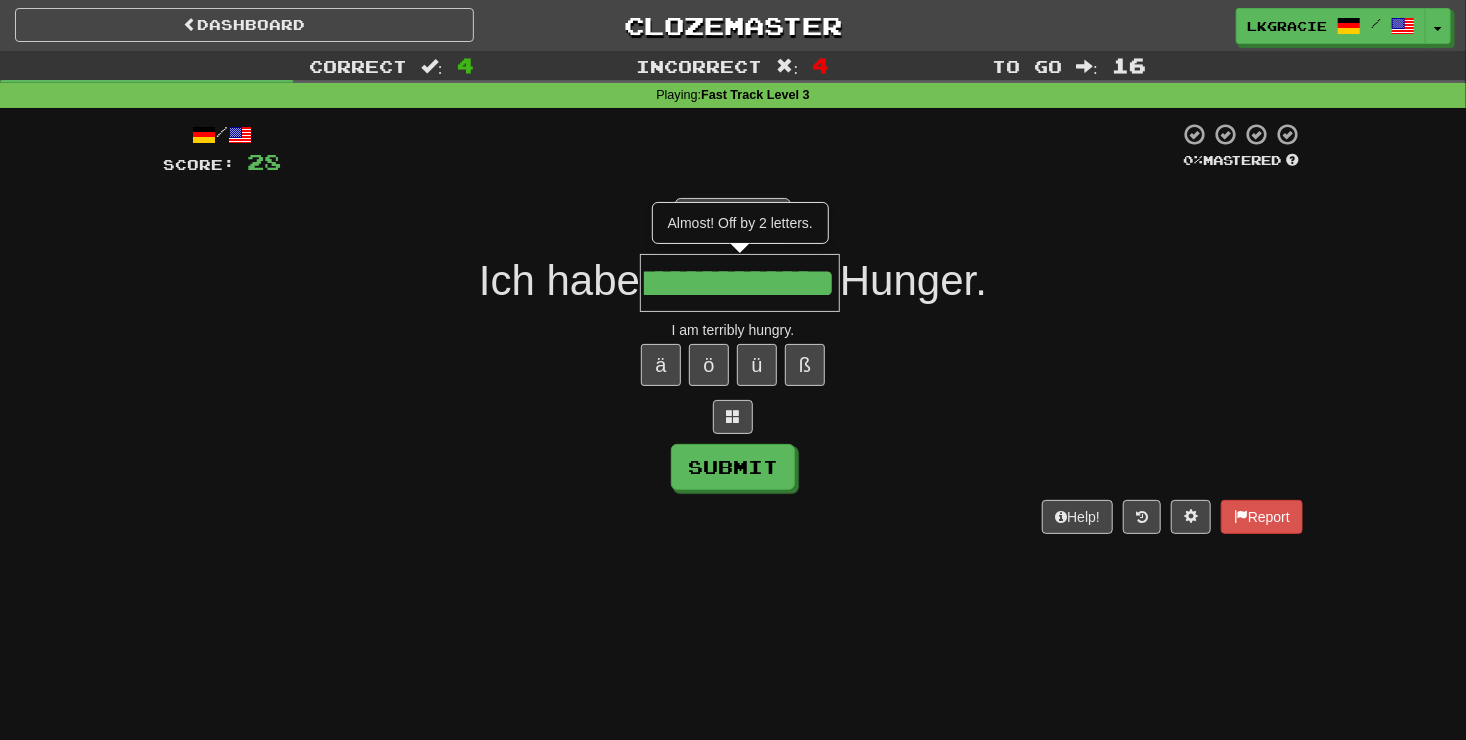 scroll, scrollTop: 0, scrollLeft: 61, axis: horizontal 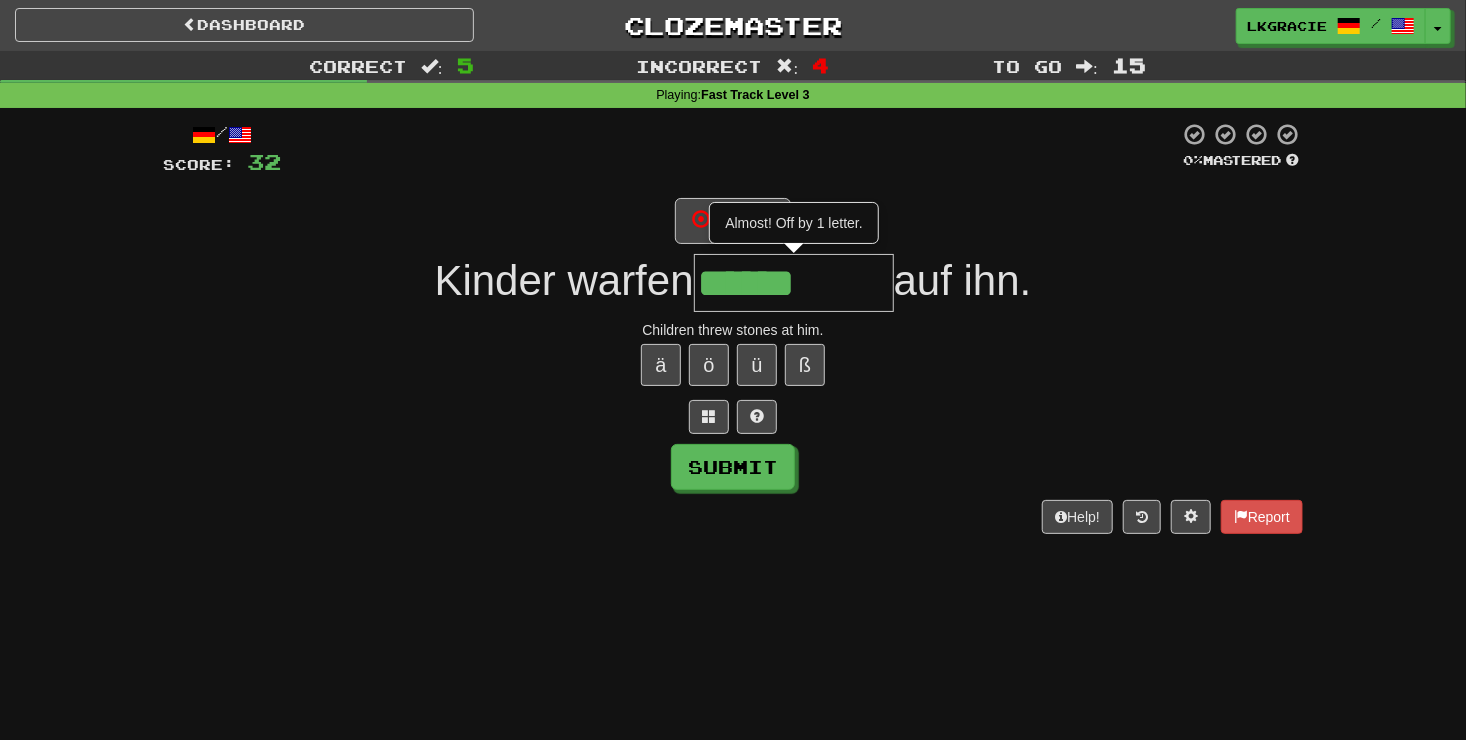 type on "******" 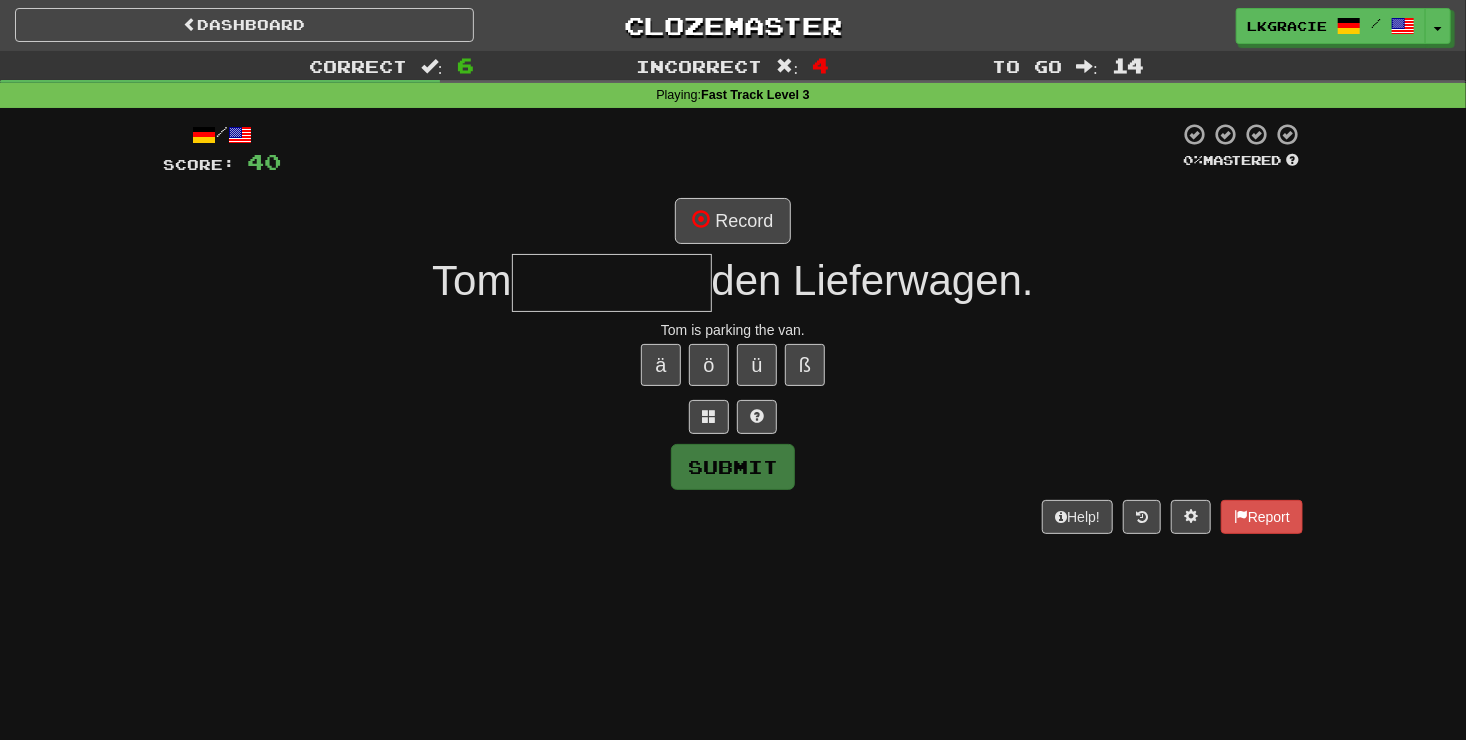 type on "*" 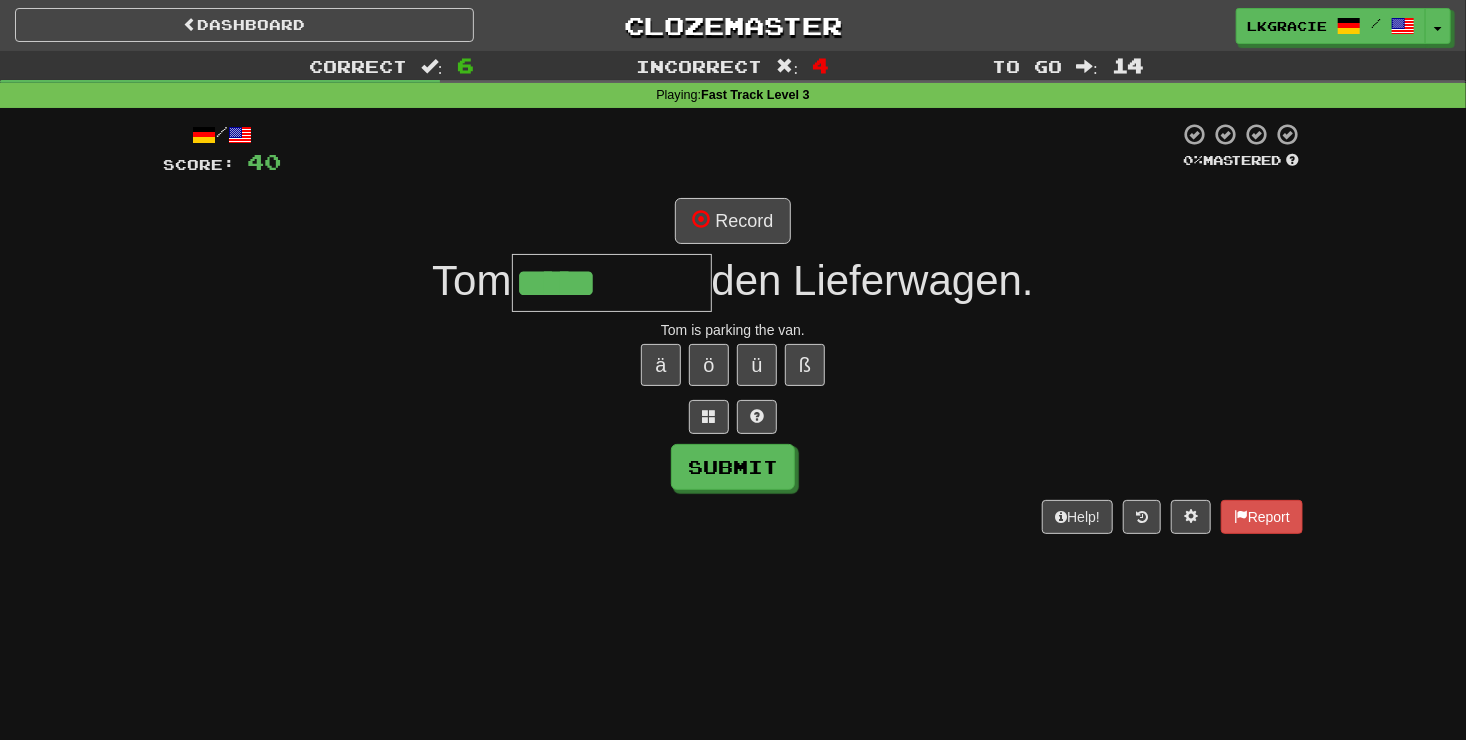 type on "*****" 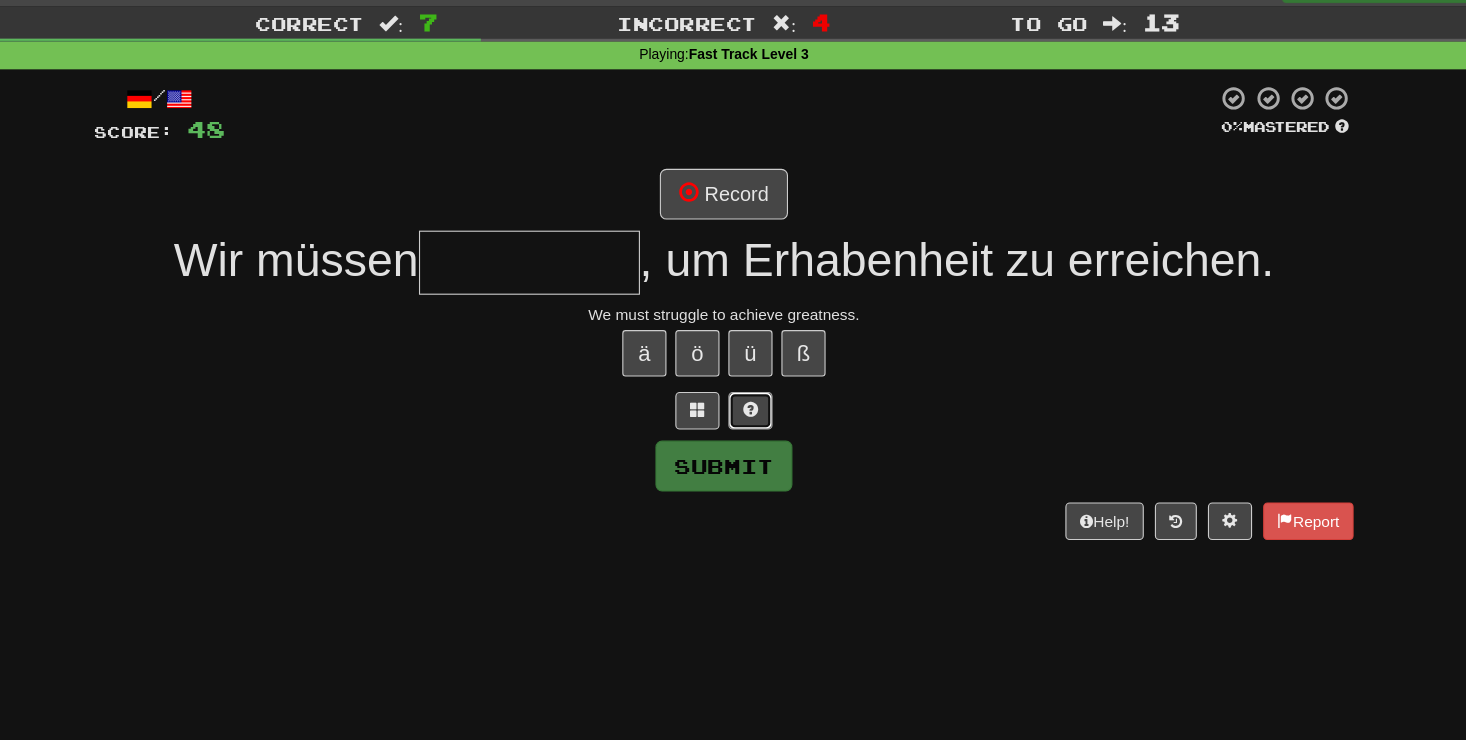 click at bounding box center [757, 416] 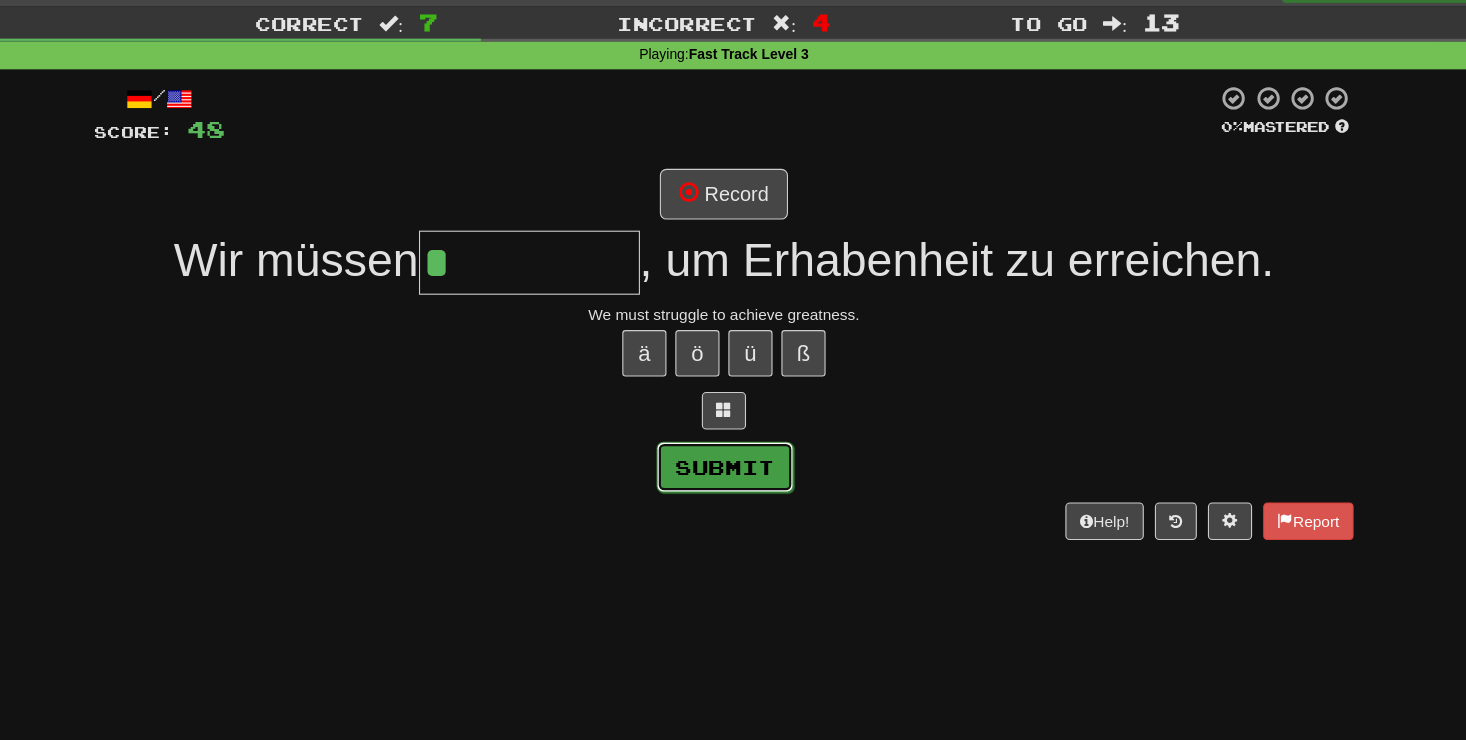 click on "Submit" at bounding box center (734, 468) 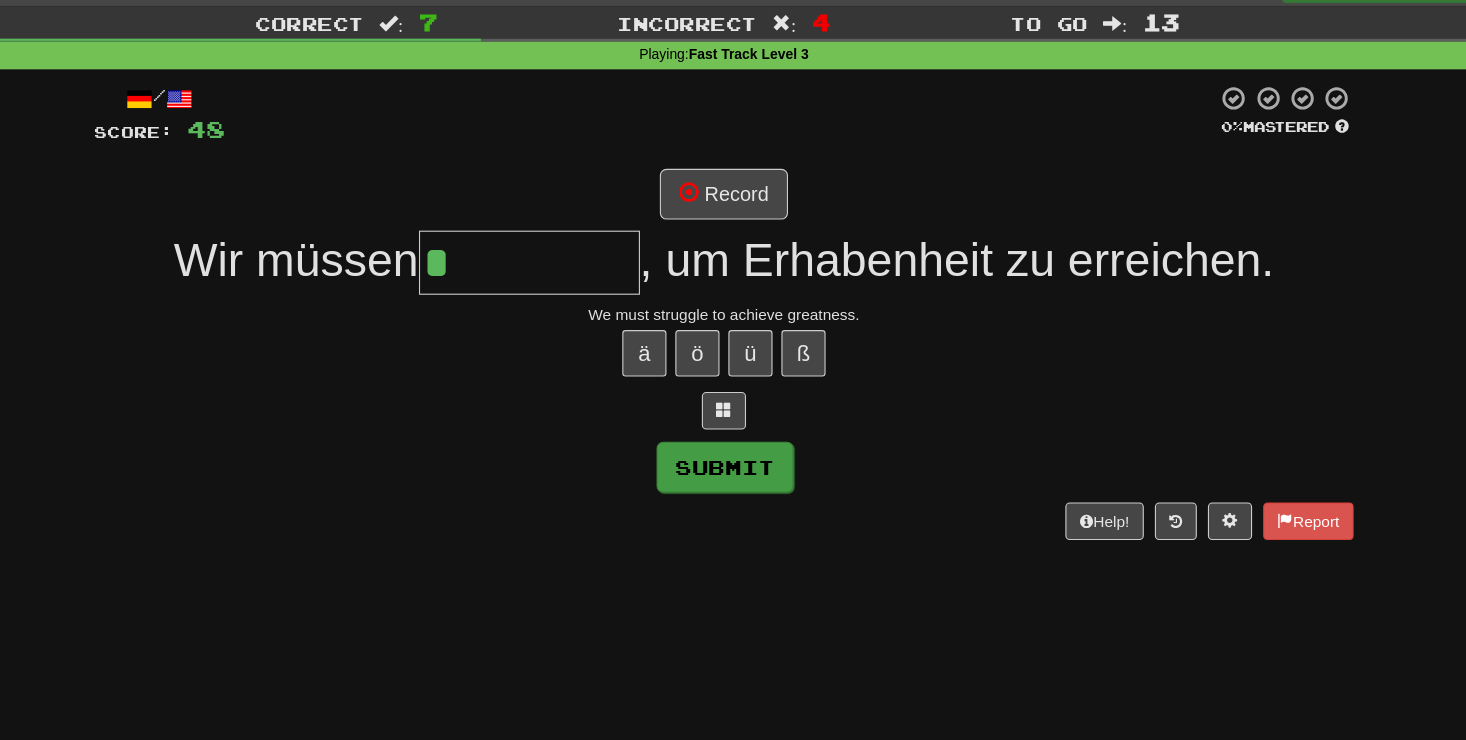 type on "*******" 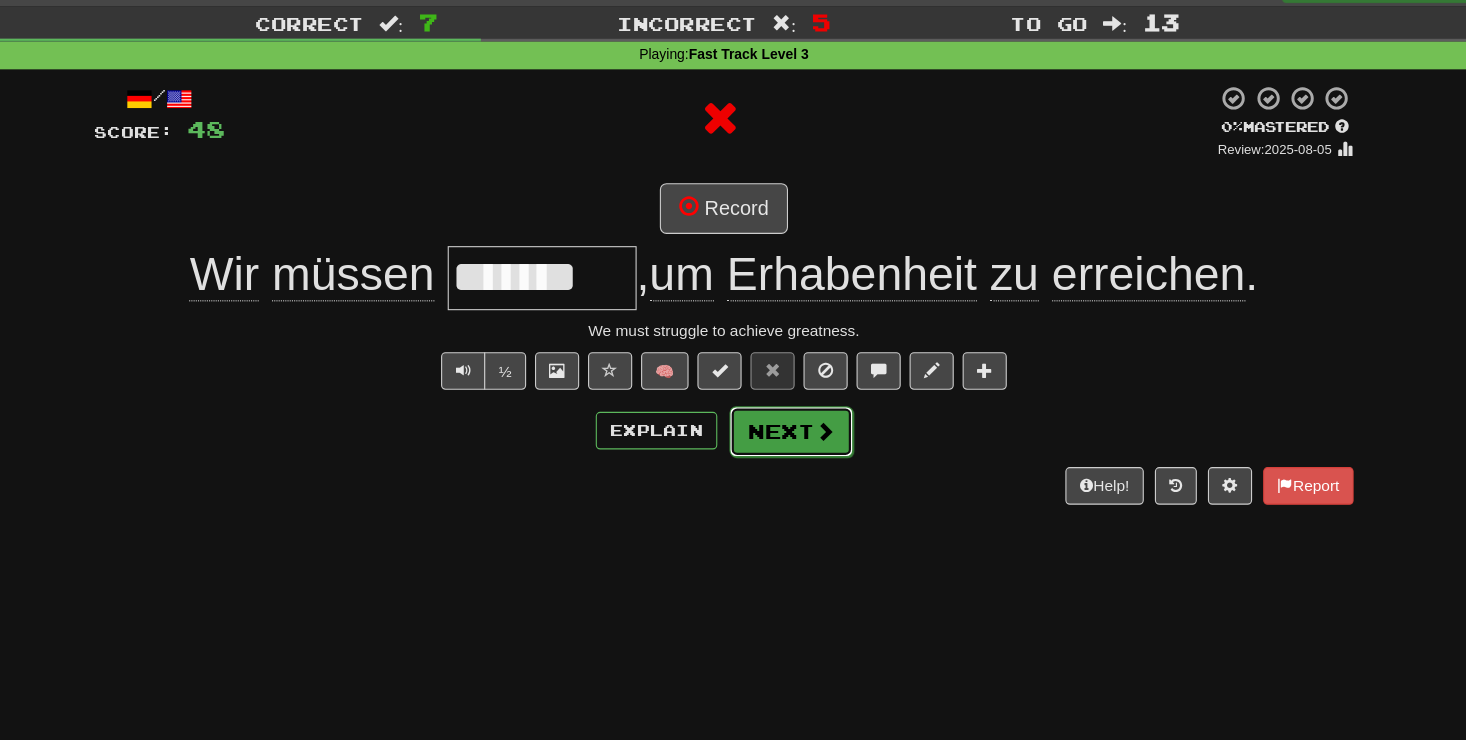 click on "Next" at bounding box center [794, 436] 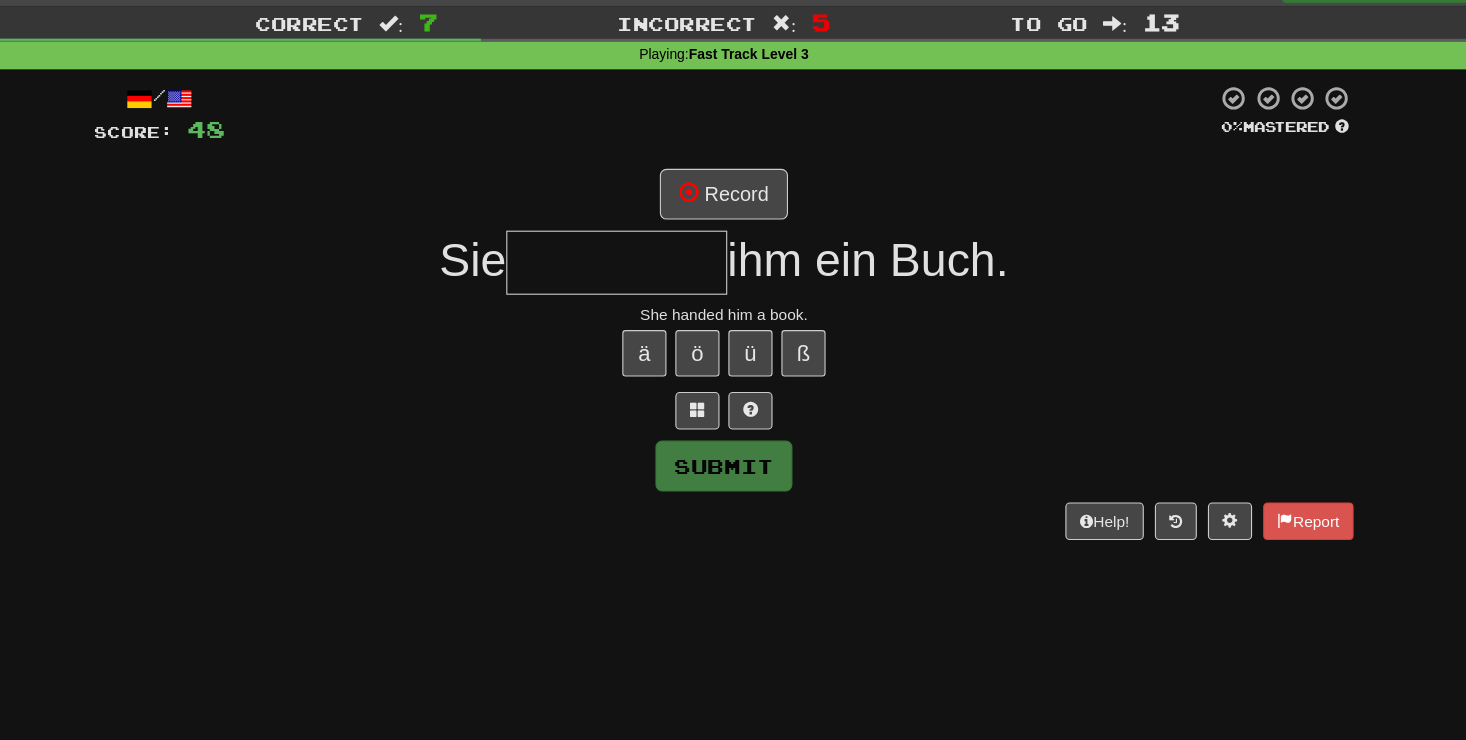 type on "*" 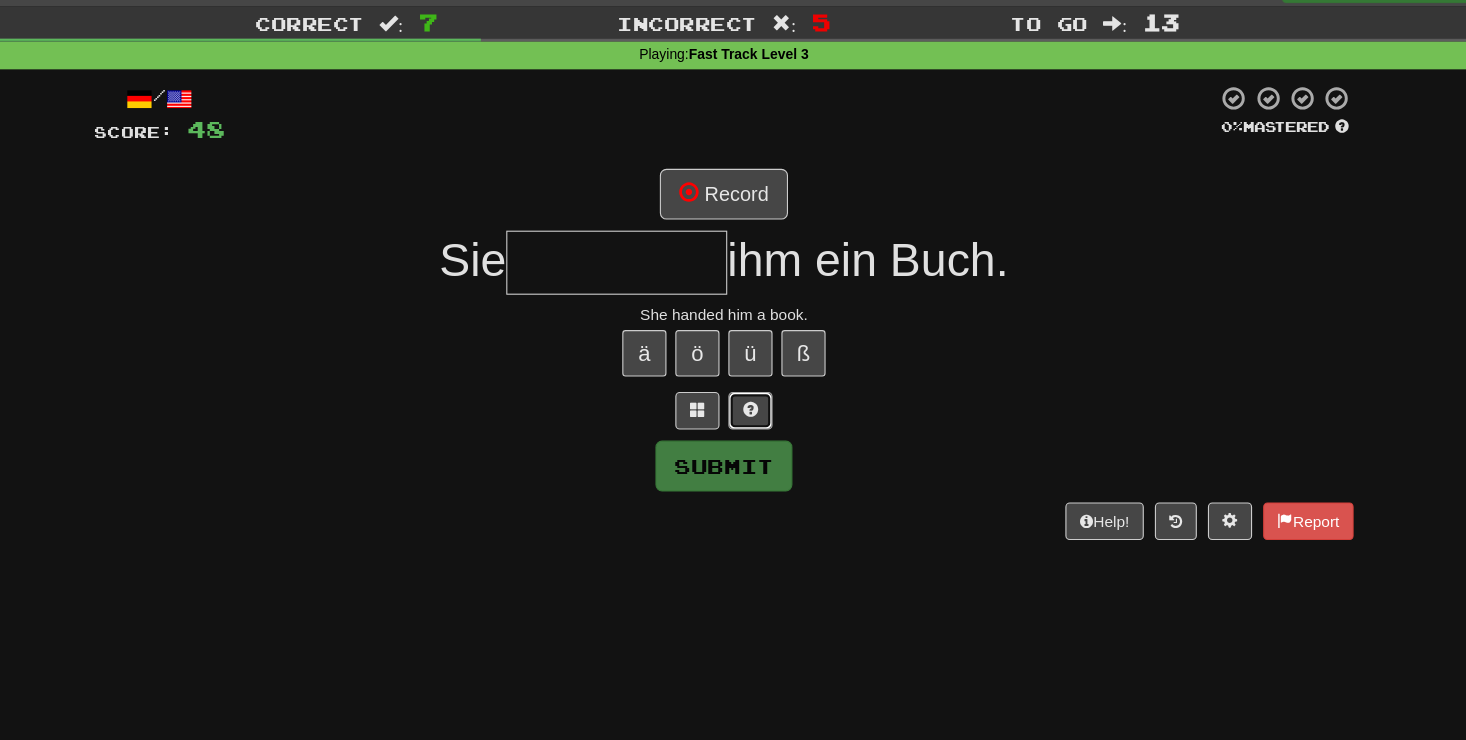 click at bounding box center (757, 417) 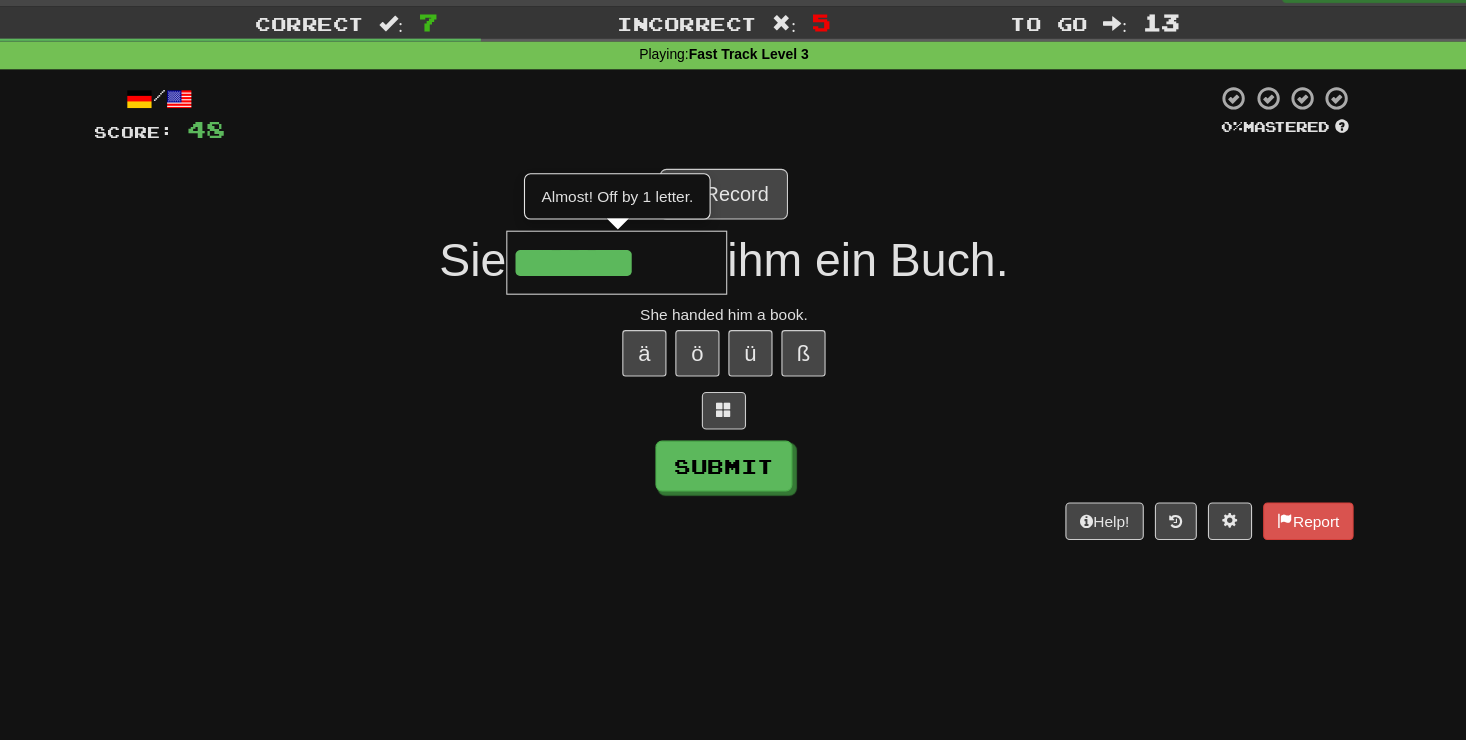 type on "*******" 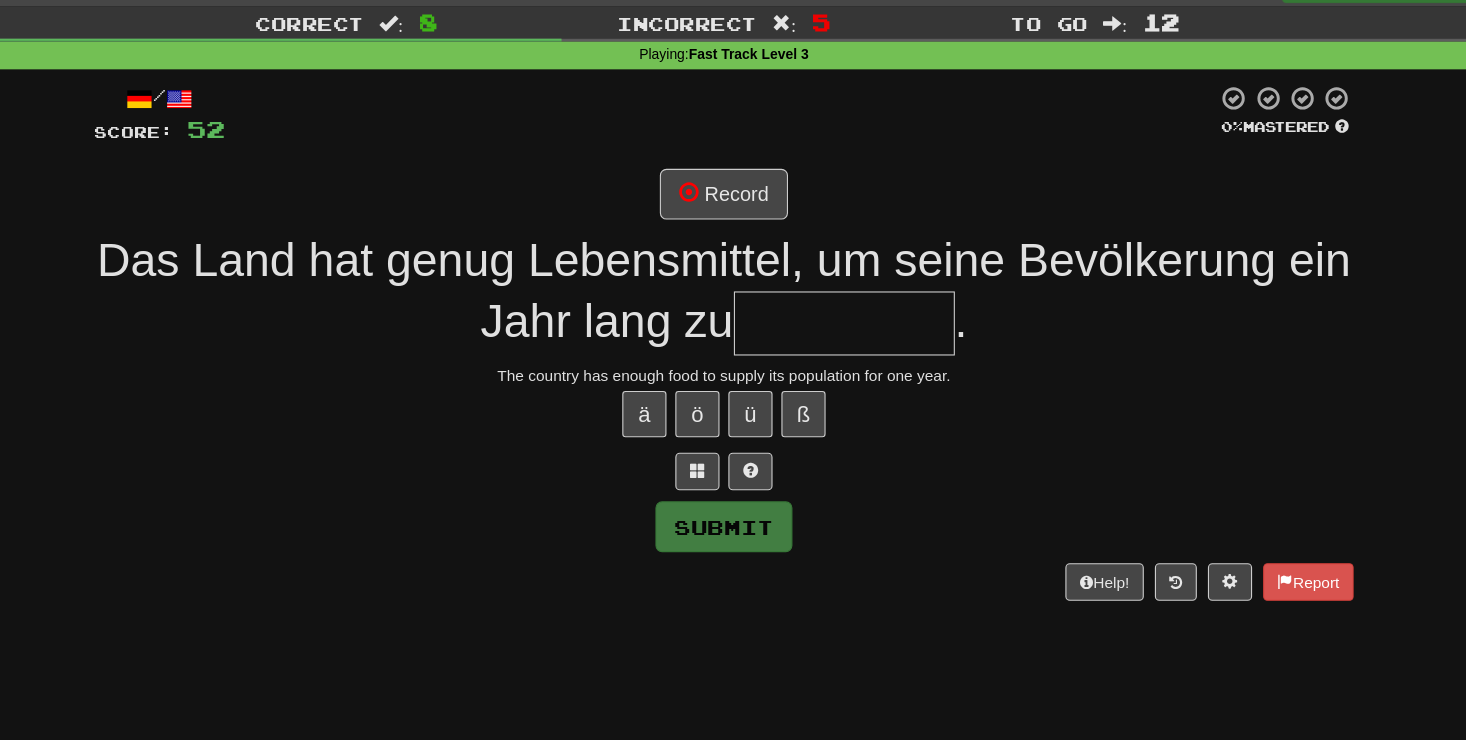 type on "*" 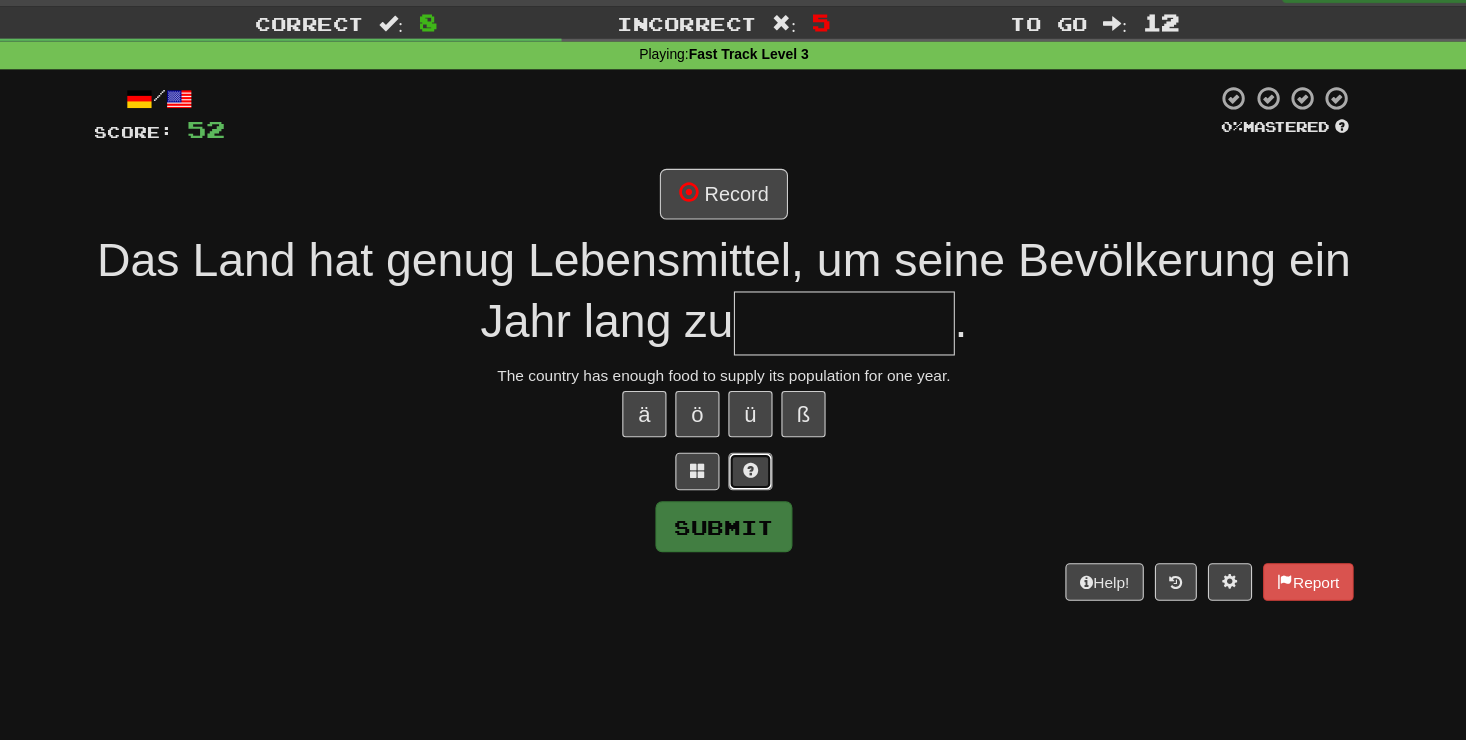 click at bounding box center (757, 472) 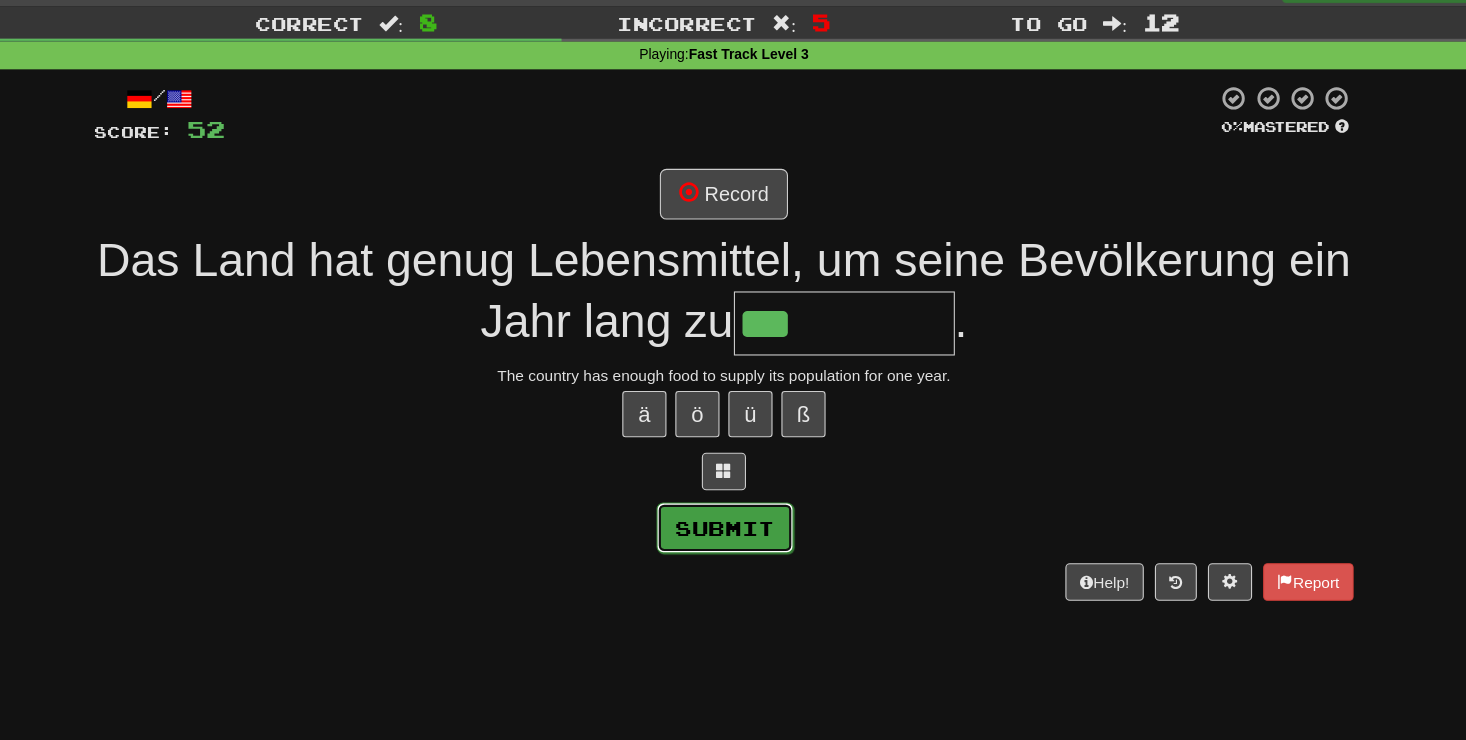click on "Submit" at bounding box center [734, 523] 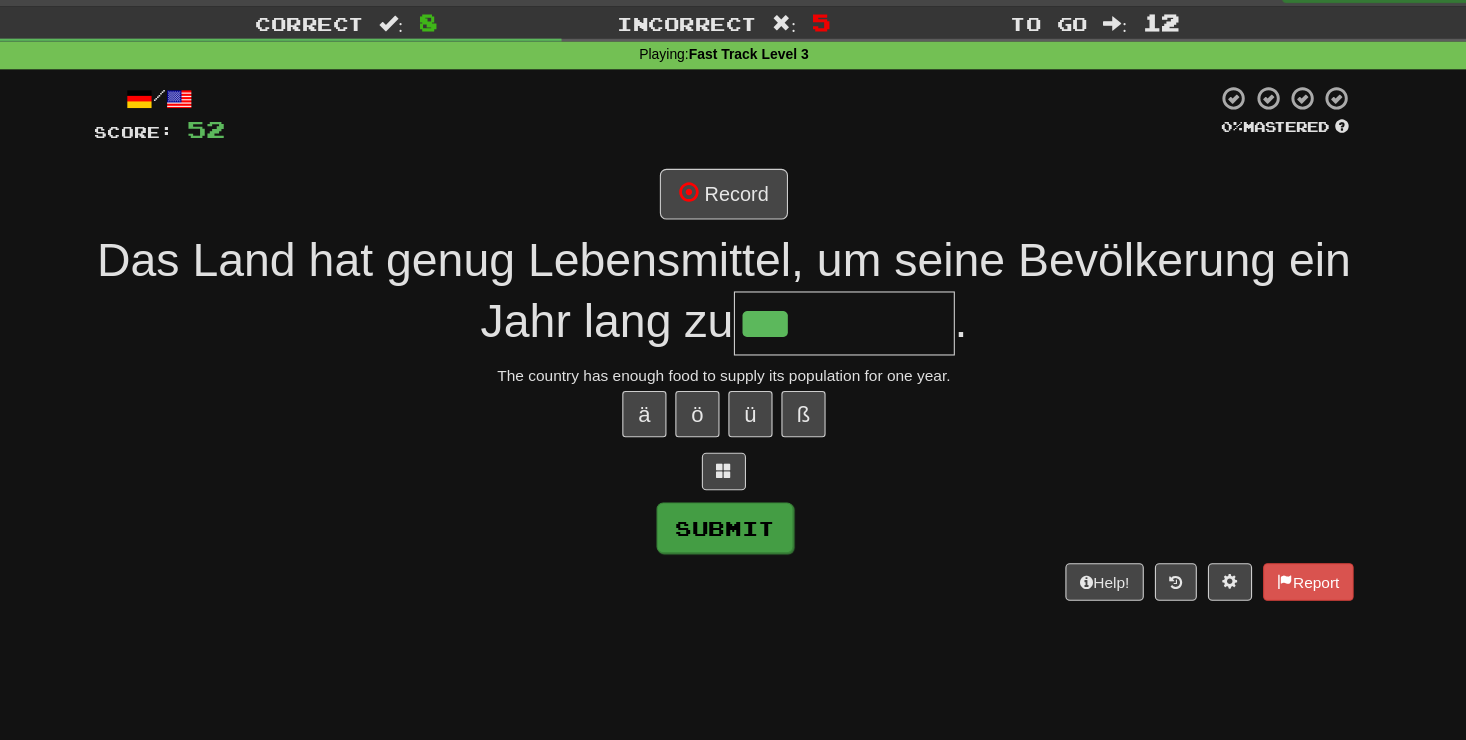 type on "*********" 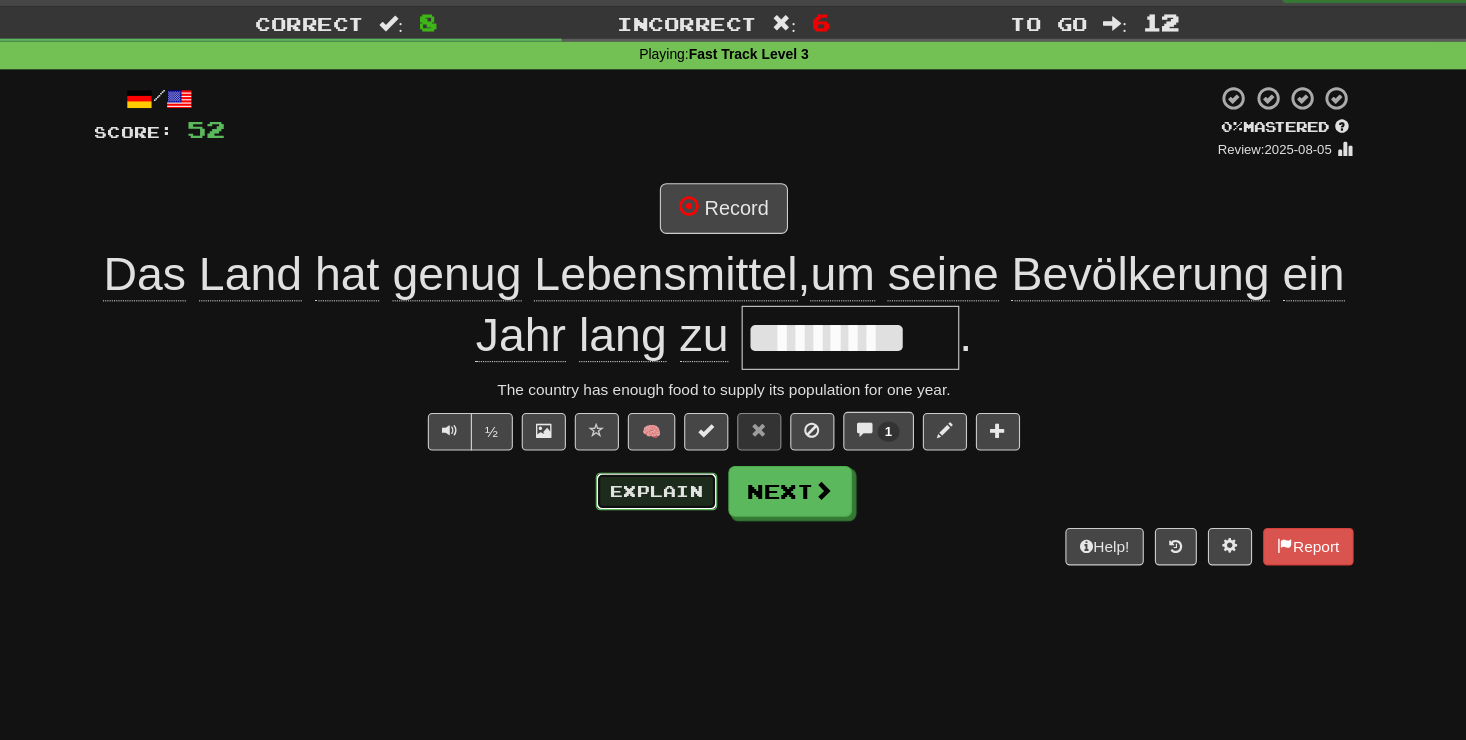 click on "Explain" at bounding box center (672, 490) 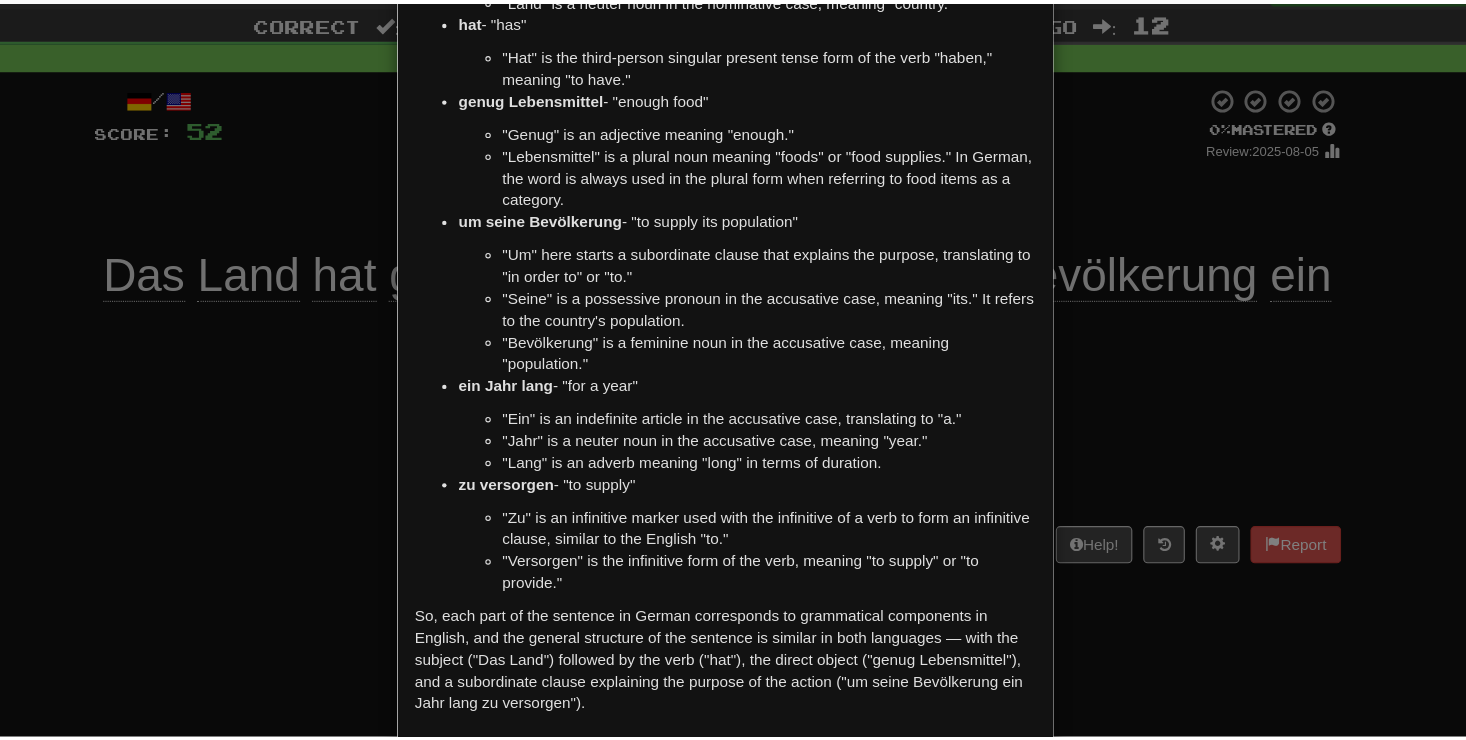 scroll, scrollTop: 241, scrollLeft: 0, axis: vertical 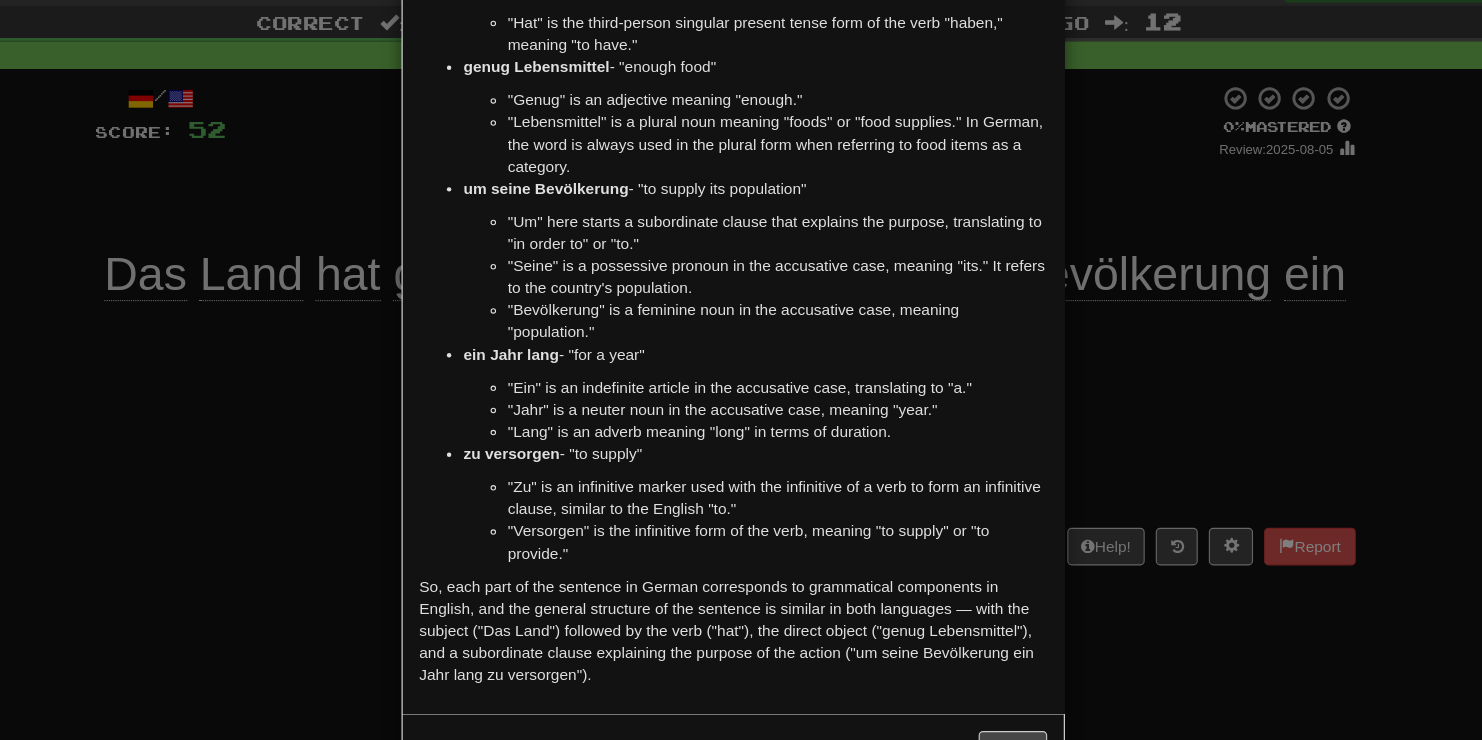 click on "× Explanation Certainly! The sentence "Das Land hat genug Lebensmittel, um seine Bevölkerung ein Jahr lang zu versorgen." translates to "The country has enough food to supply its population for a year."
Here's a breakdown of the sentence:
Das Land  - "The country"
"Das" is a definite article in the nominative case, meaning "the."
"Land" is a neuter noun in the nominative case, meaning "country."
hat  - "has"
"Hat" is the third-person singular present tense form of the verb "haben," meaning "to have."
genug Lebensmittel  - "enough food"
"Genug" is an adjective meaning "enough."
"Lebensmittel" is a plural noun meaning "foods" or "food supplies." In German, the word is always used in the plural form when referring to food items as a category.
um seine Bevölkerung  - "to supply its population"
"Um" here starts a subordinate clause that explains the purpose, translating to "in order to" or "to."
ein Jahr lang  - "for a year"" at bounding box center (741, 370) 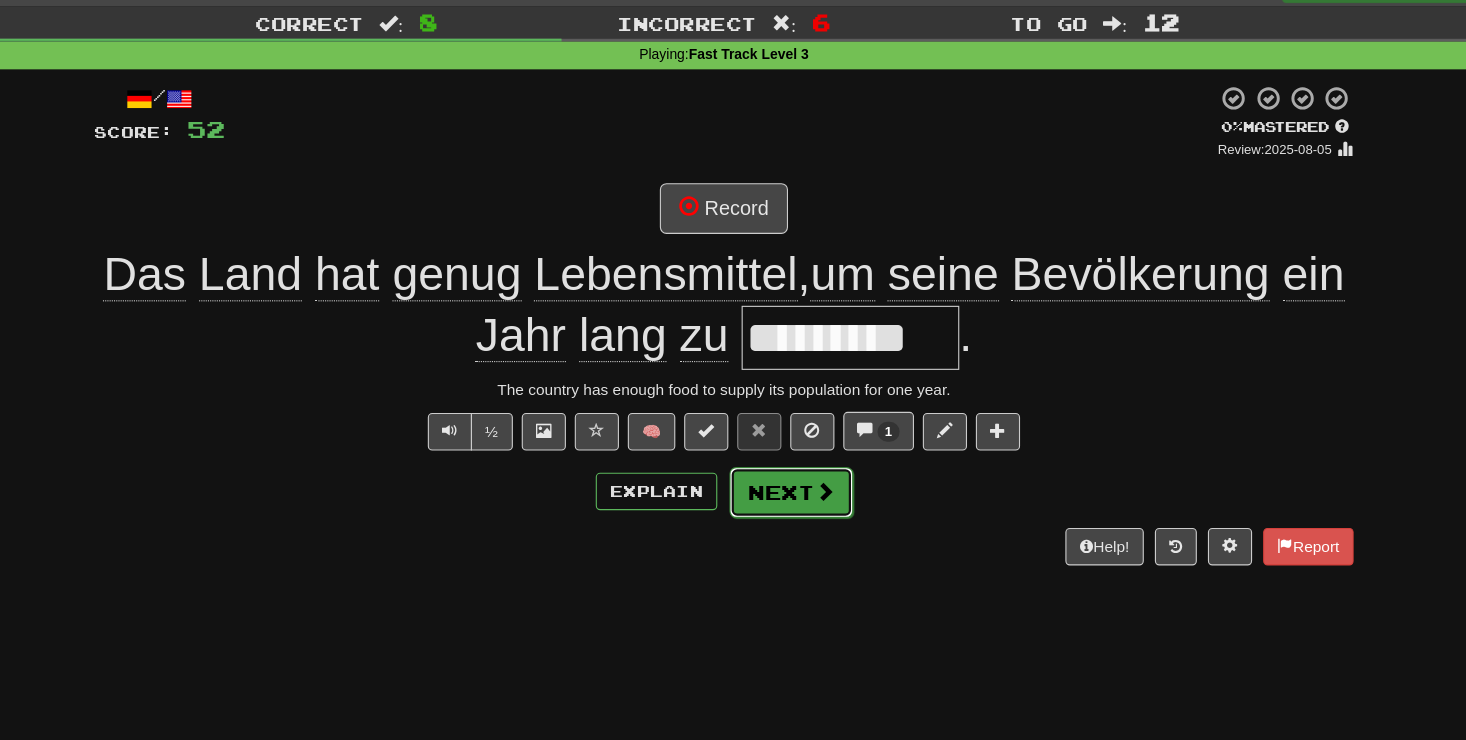 click at bounding box center (824, 490) 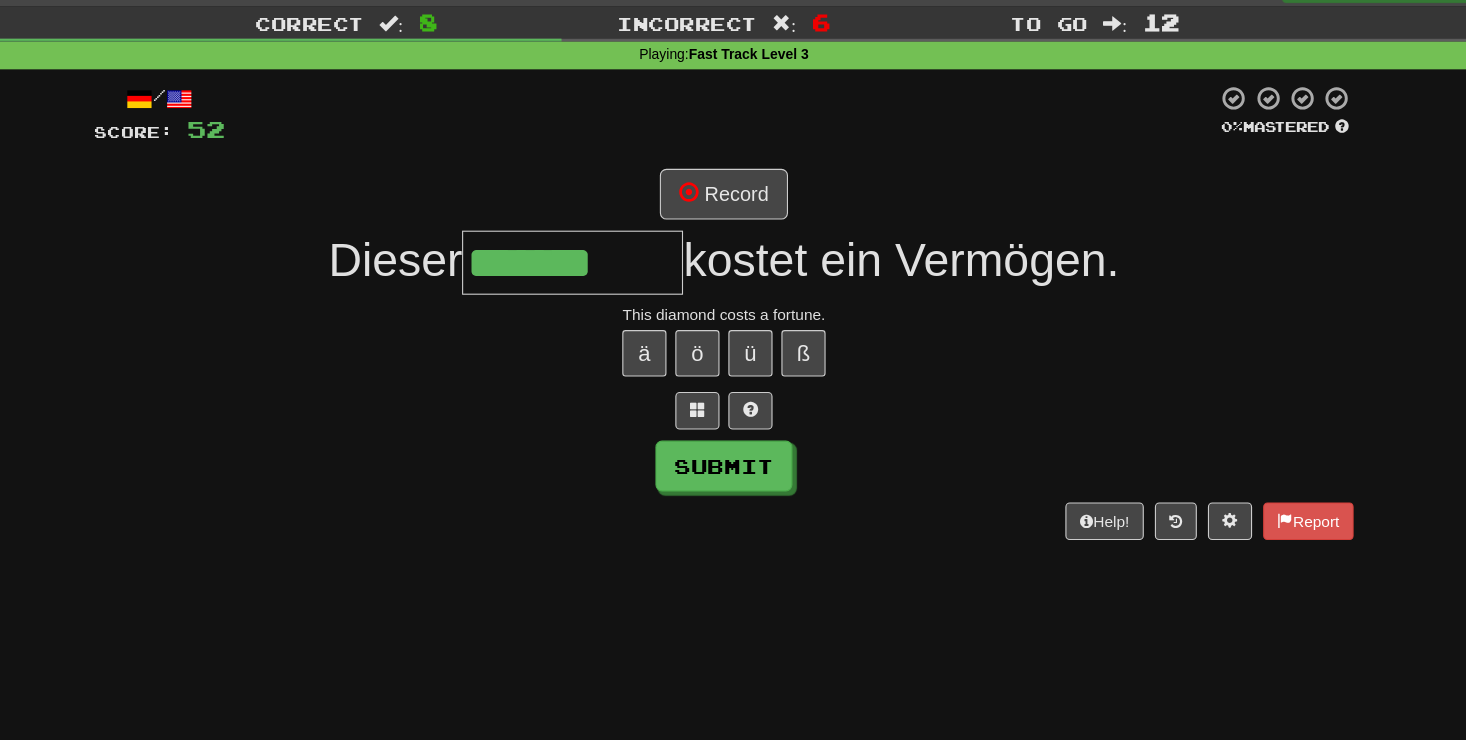 type on "*******" 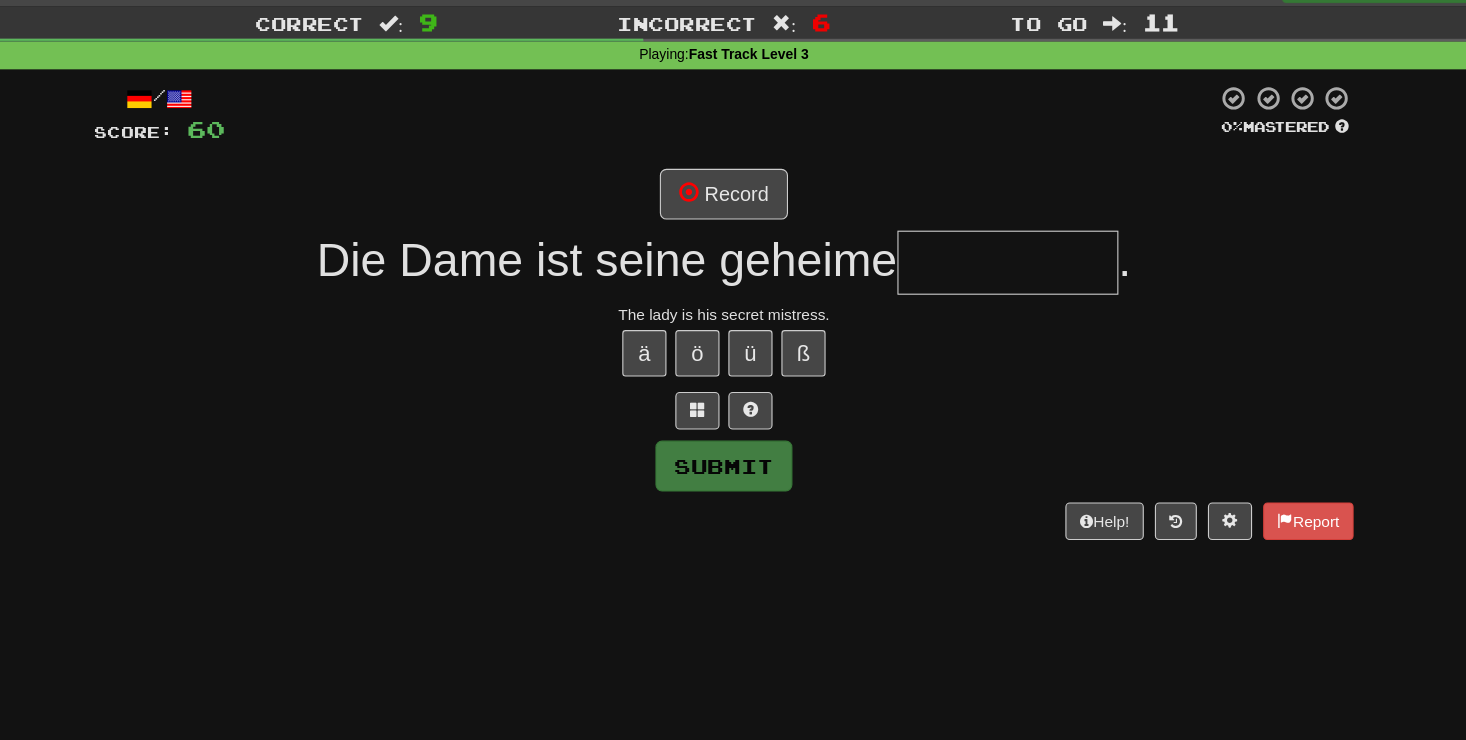 type on "*" 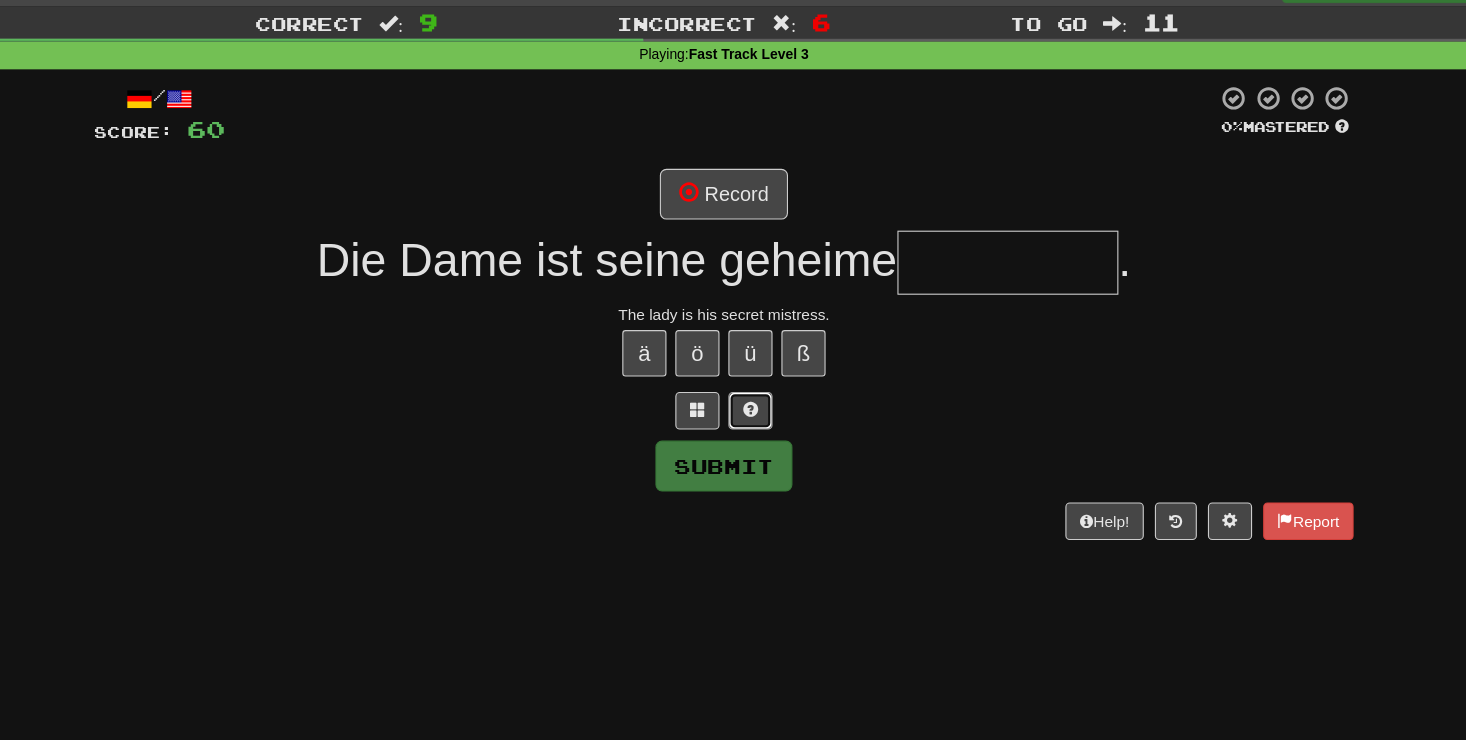 click at bounding box center (757, 417) 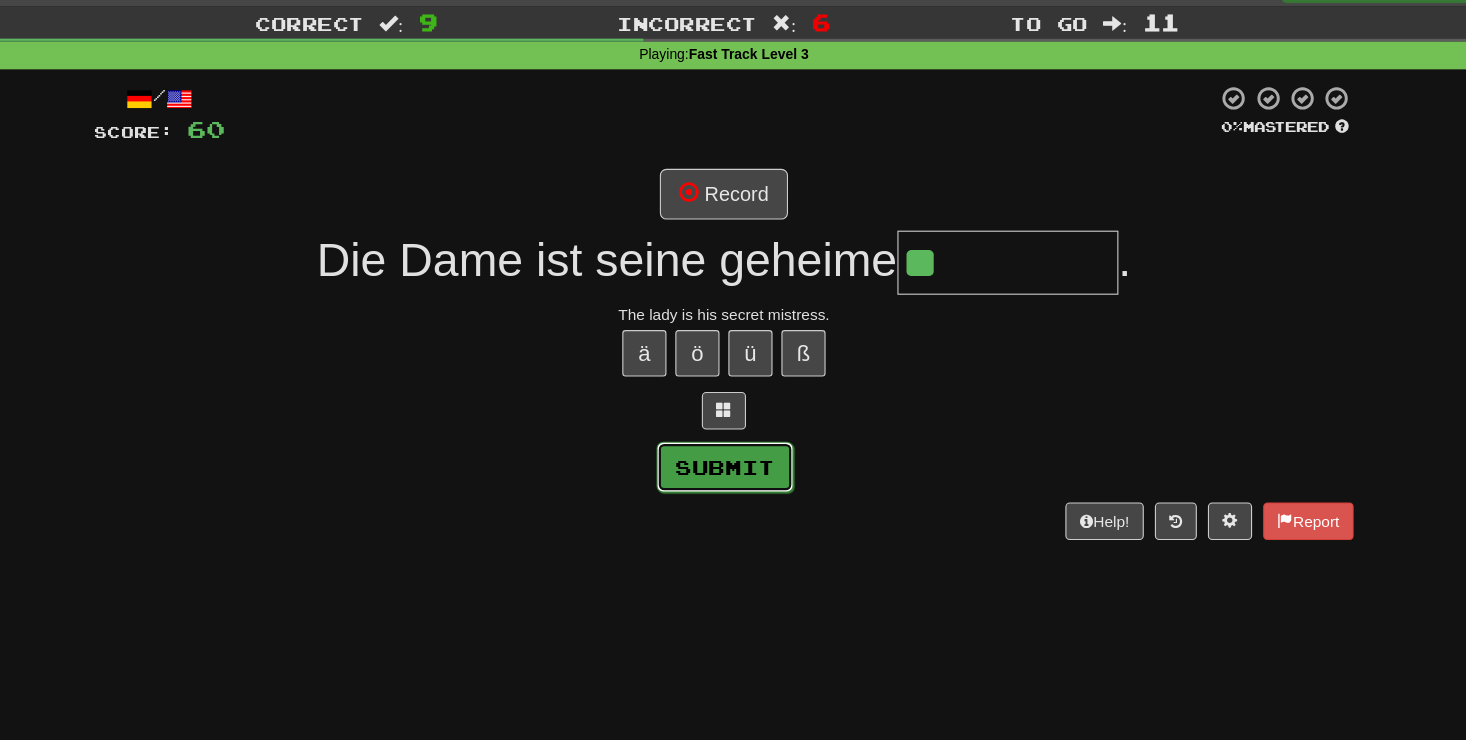 click on "Submit" at bounding box center [734, 468] 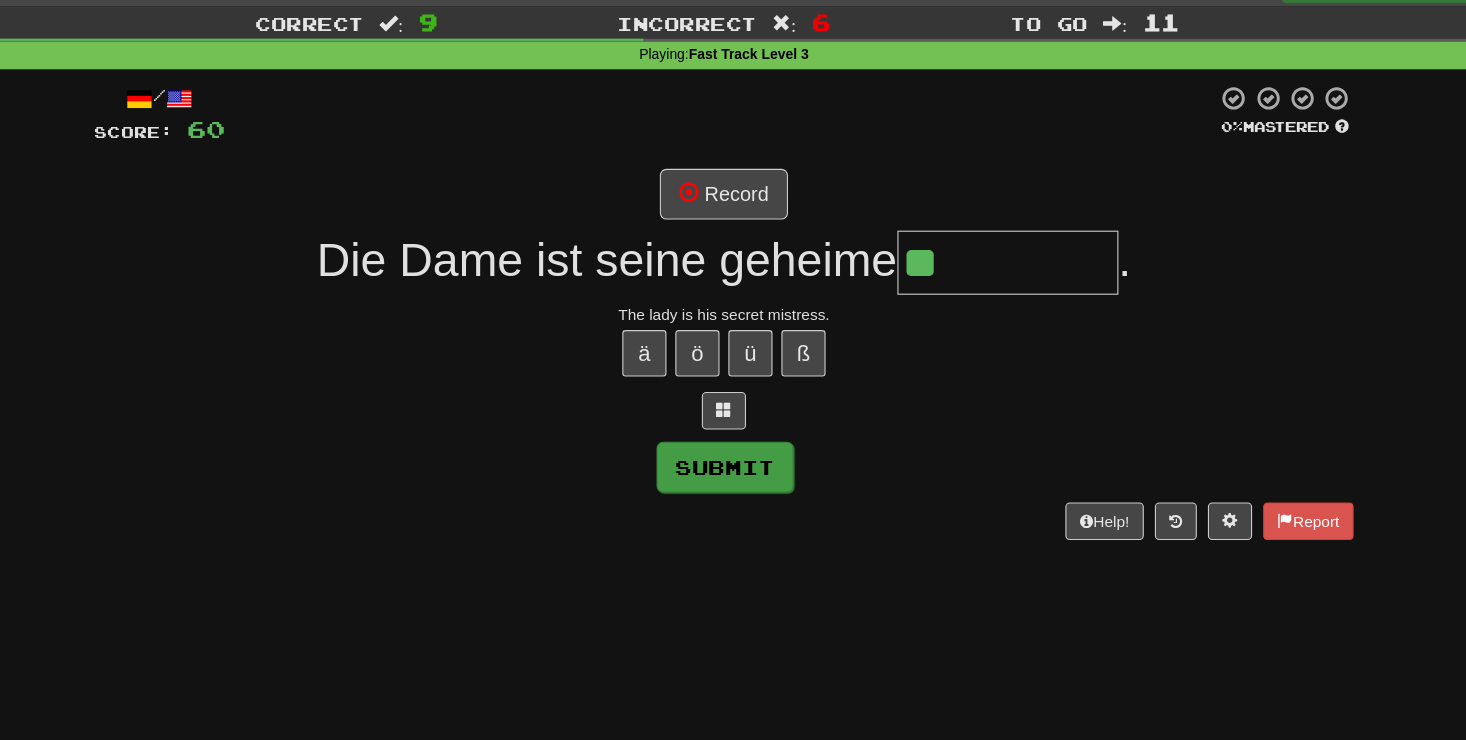 type on "********" 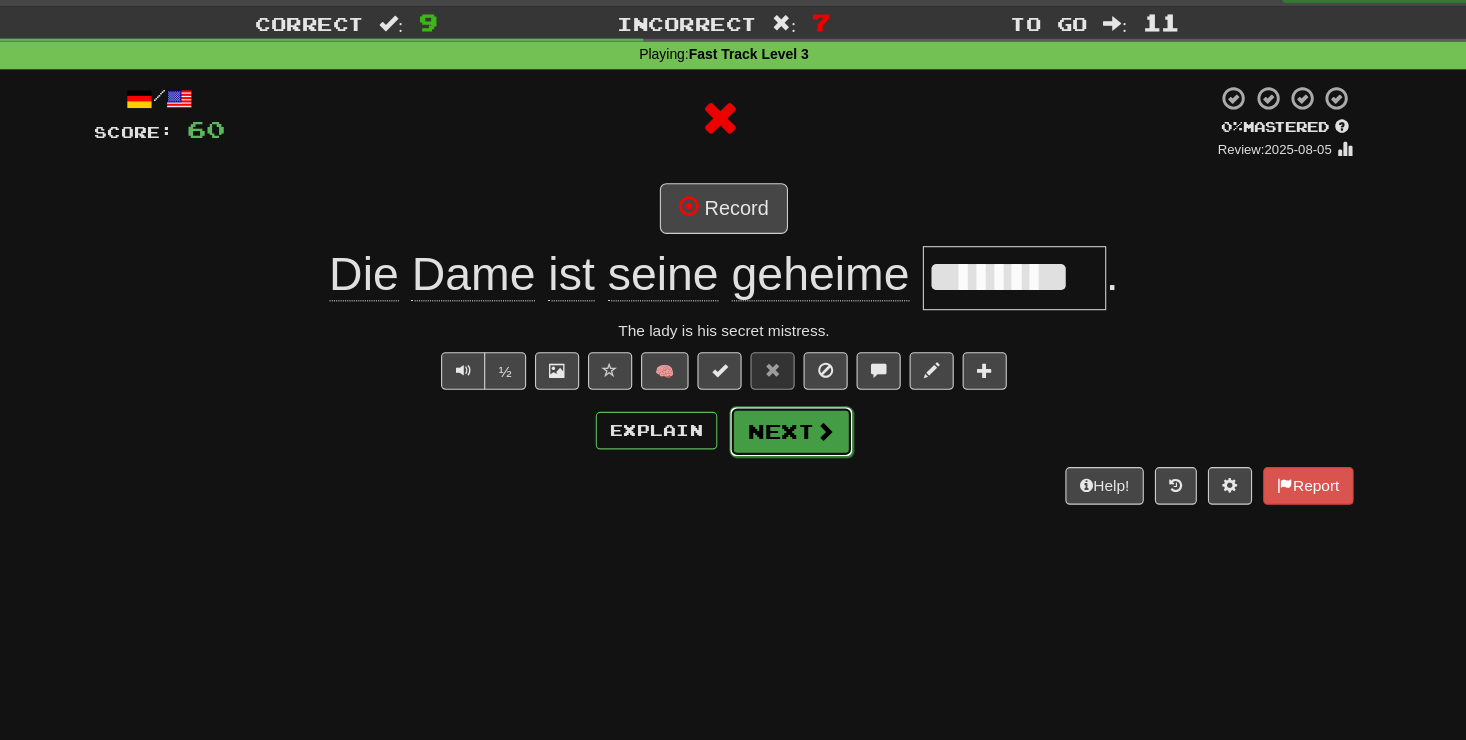 click at bounding box center (824, 435) 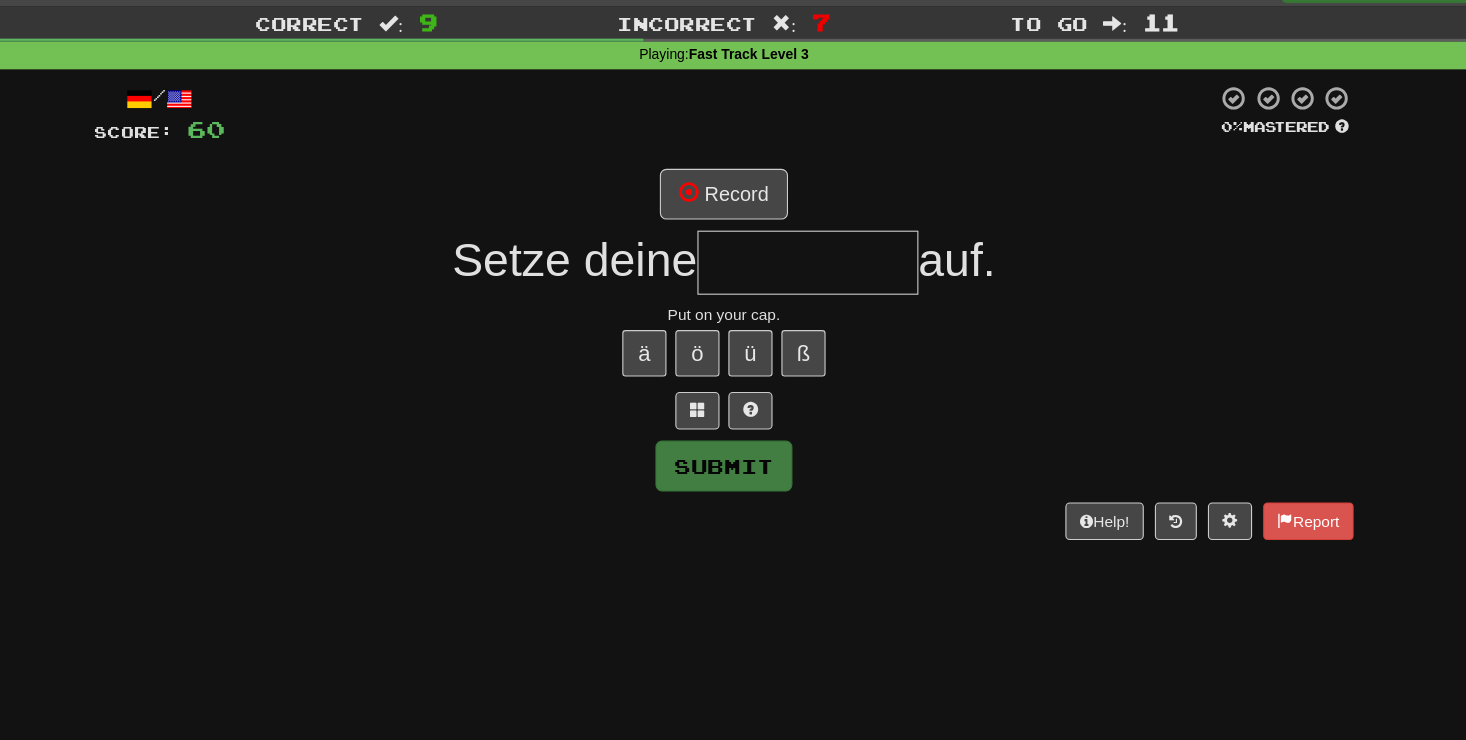 type on "*" 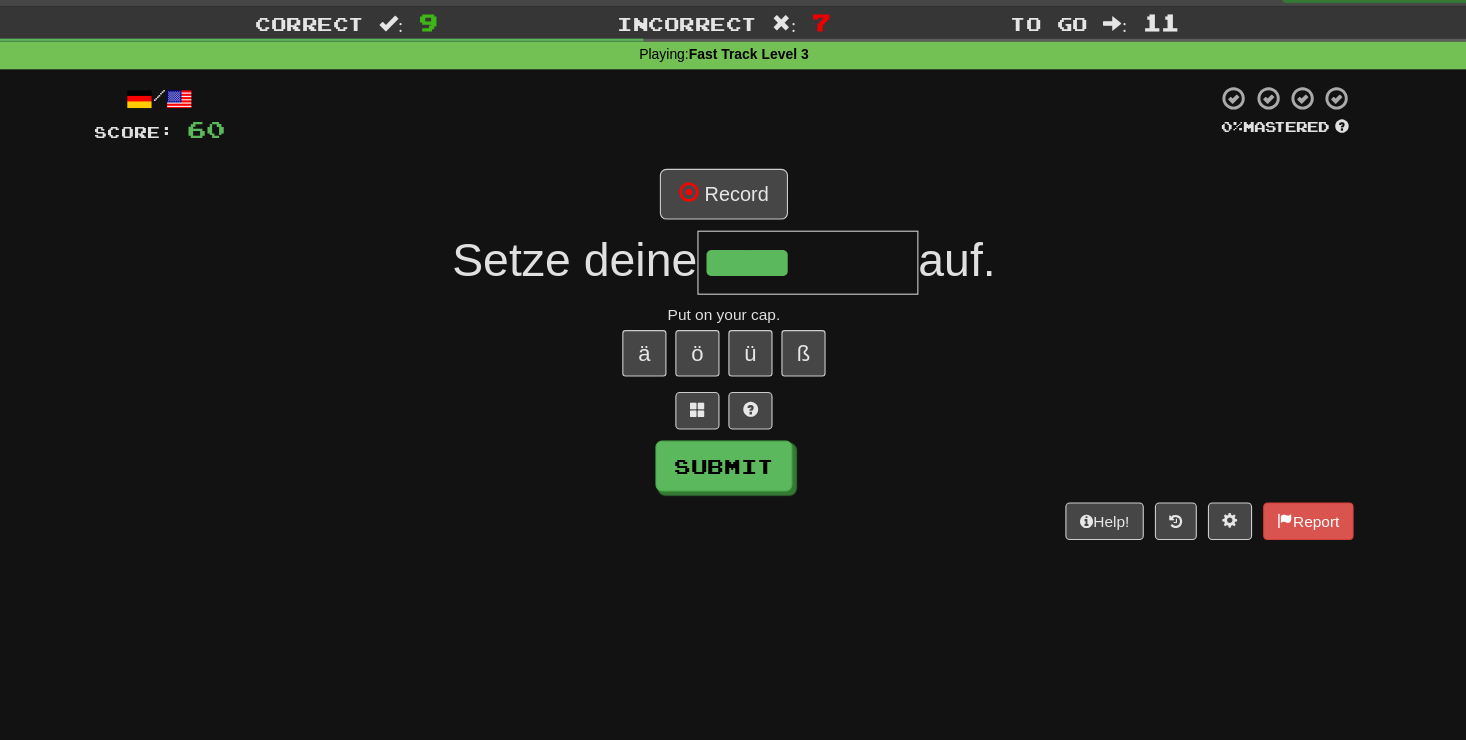 type on "*****" 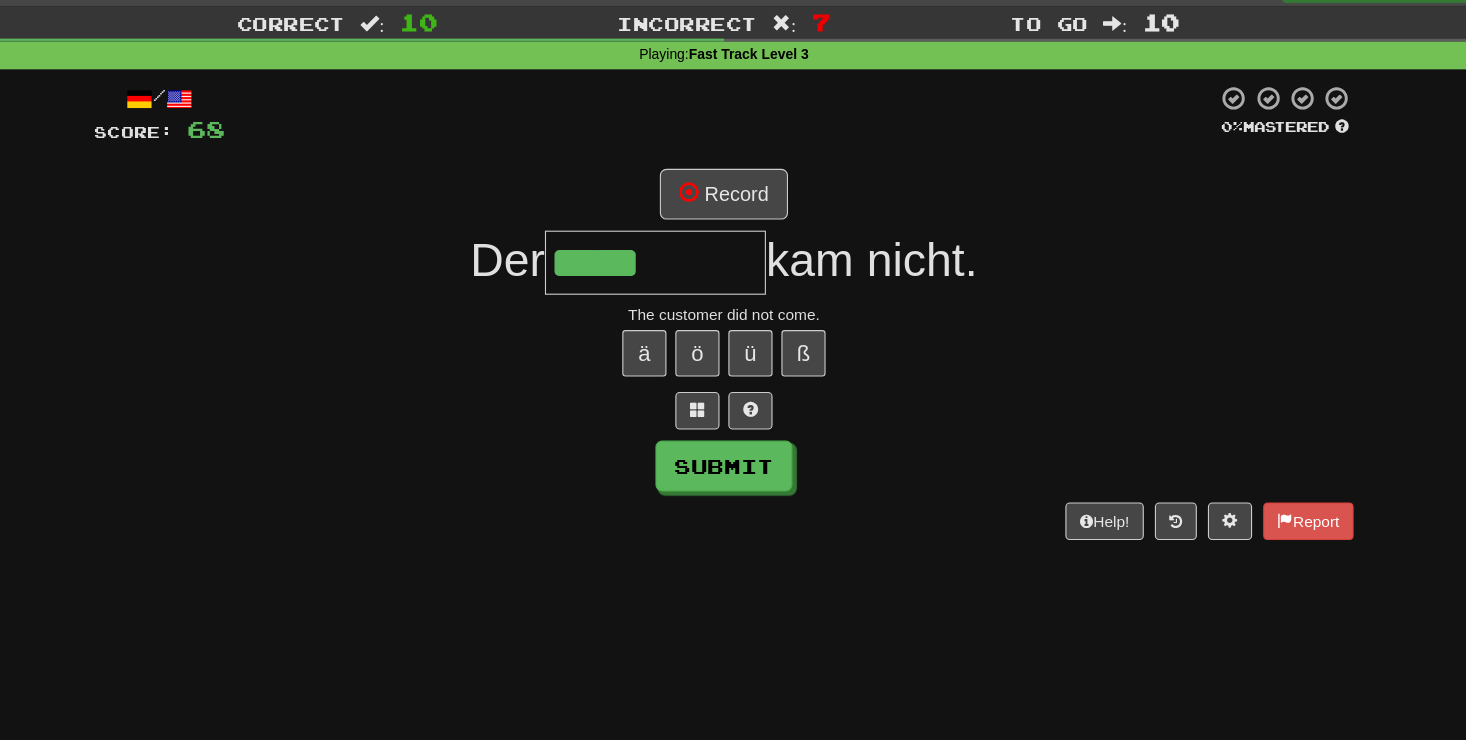 type on "*****" 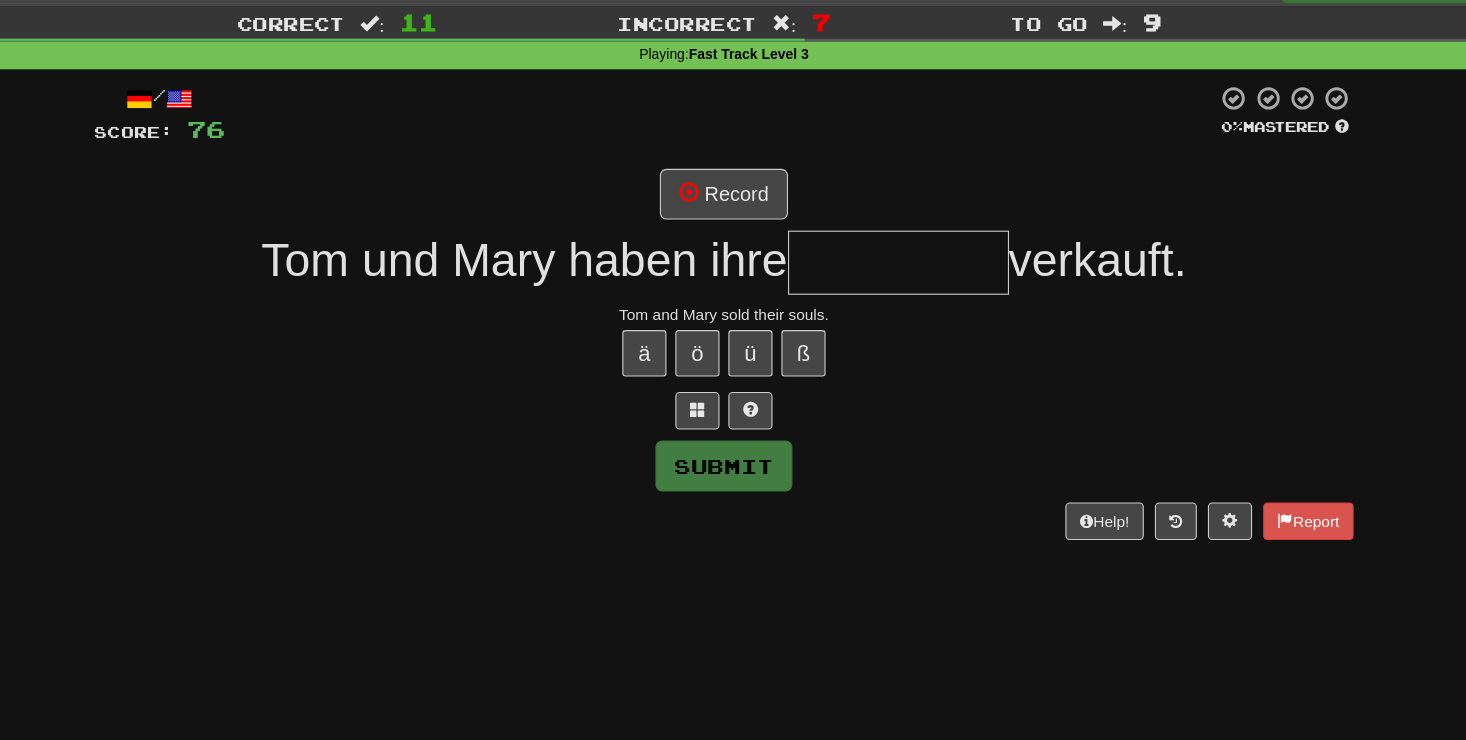 type on "*" 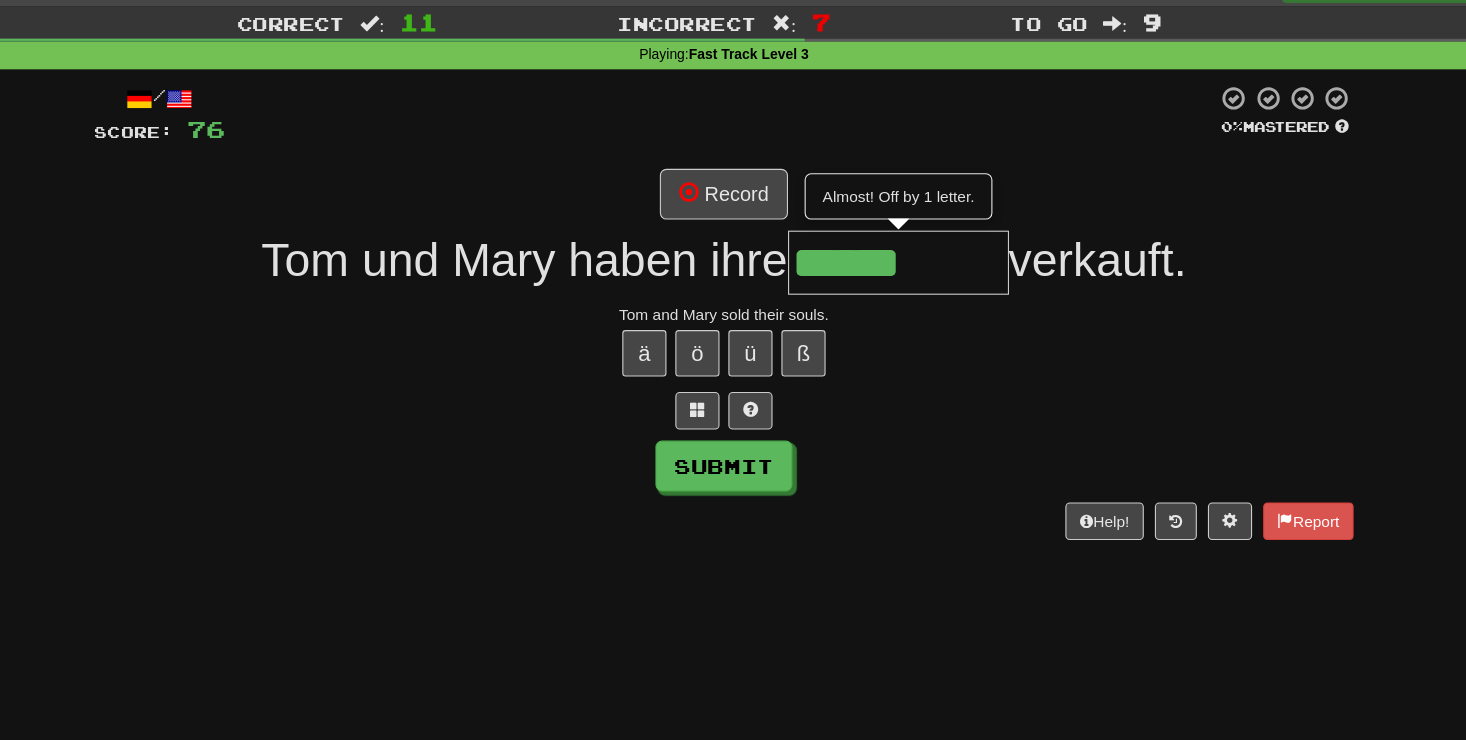 type on "******" 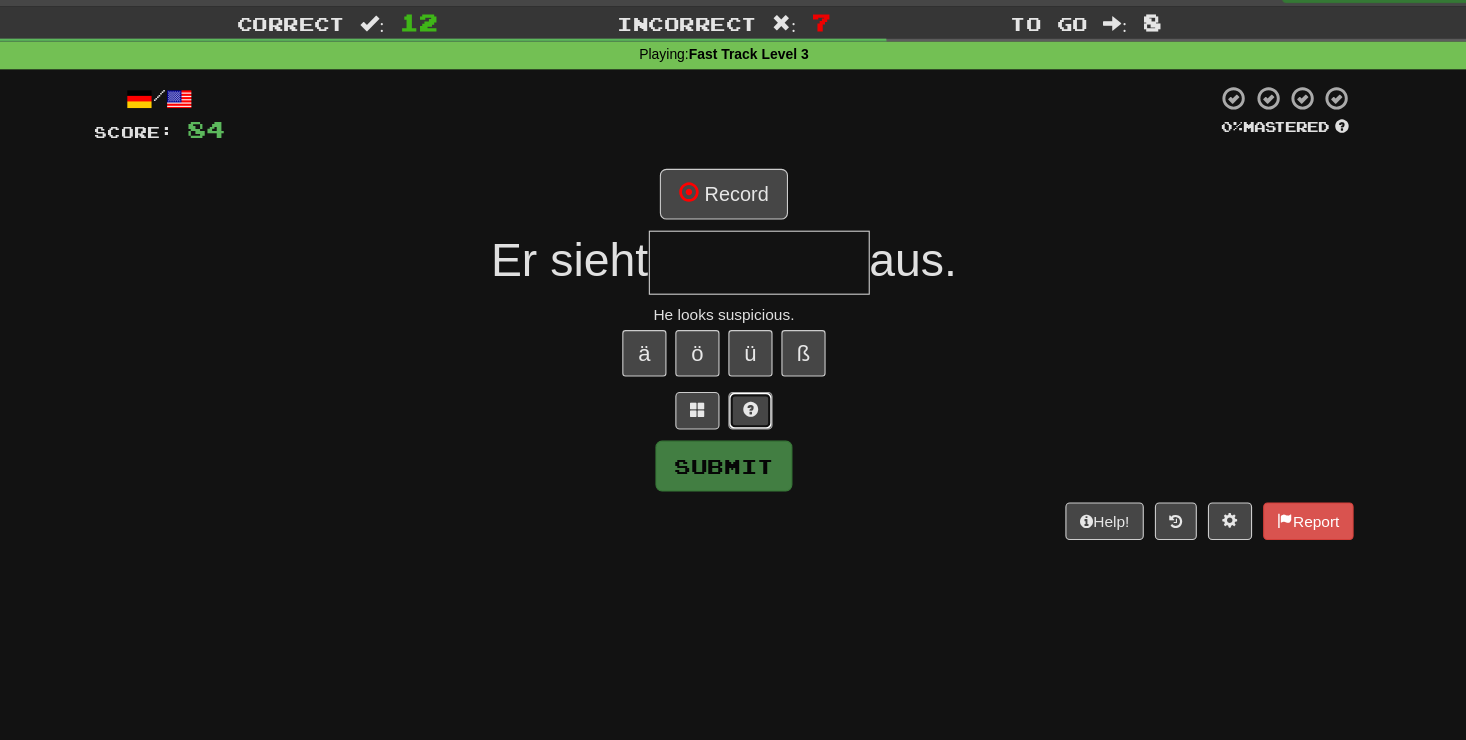 click at bounding box center [757, 416] 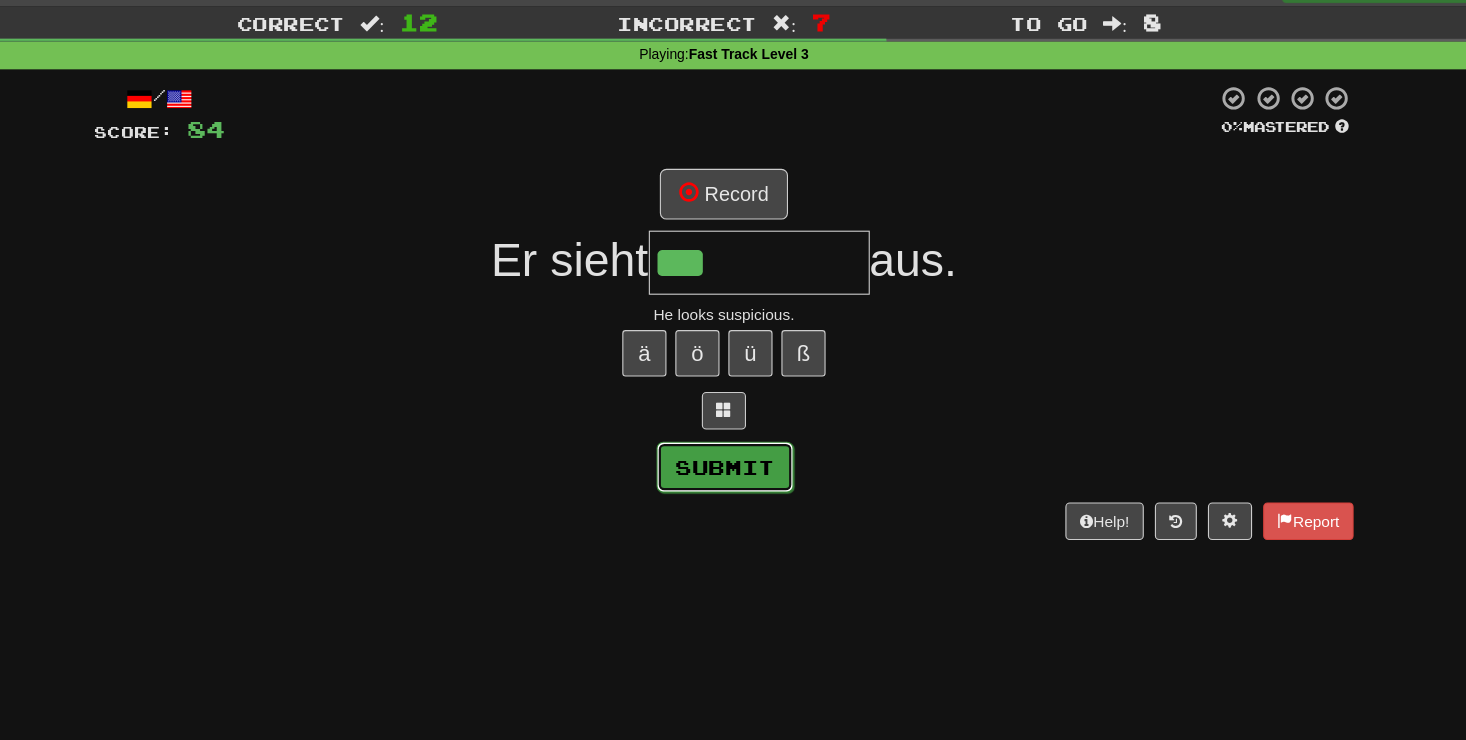 click on "Submit" at bounding box center [734, 468] 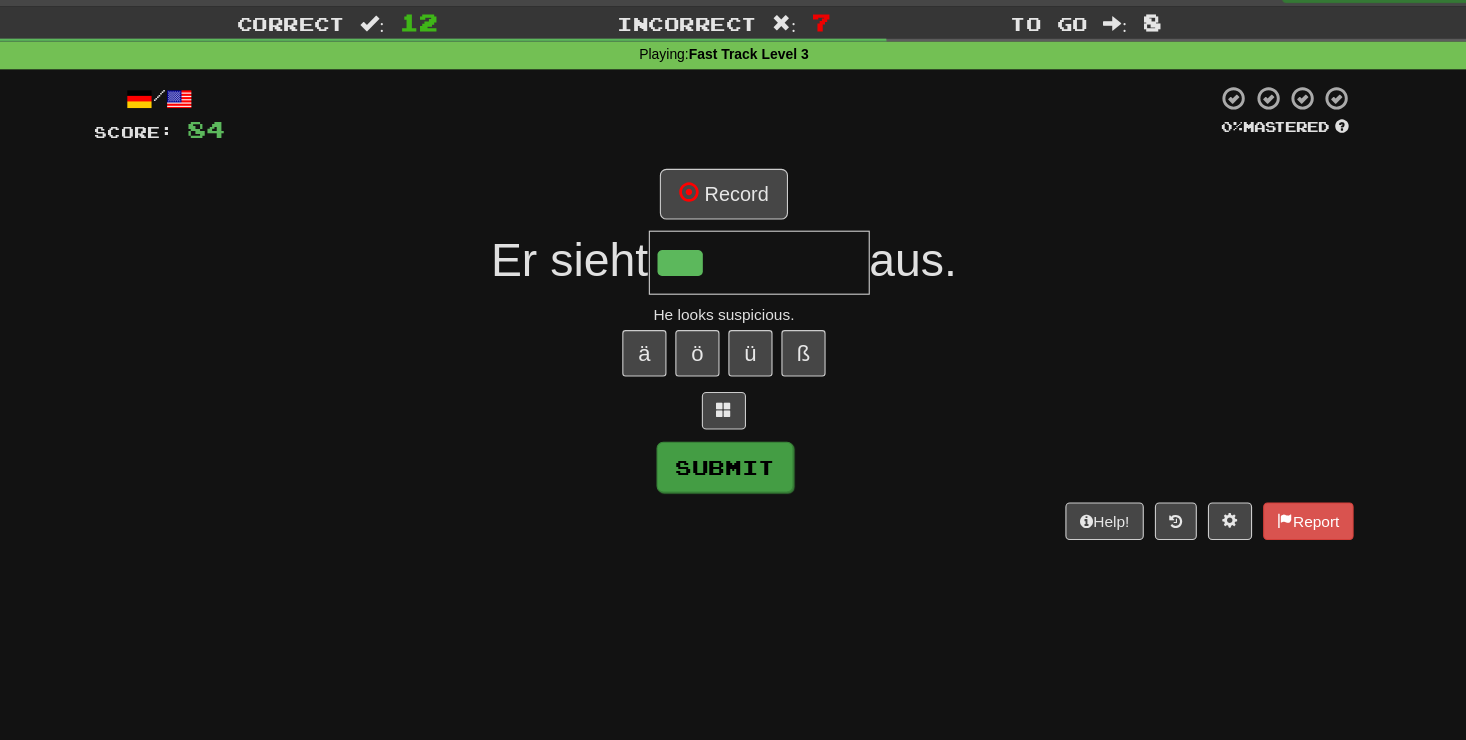 type on "**********" 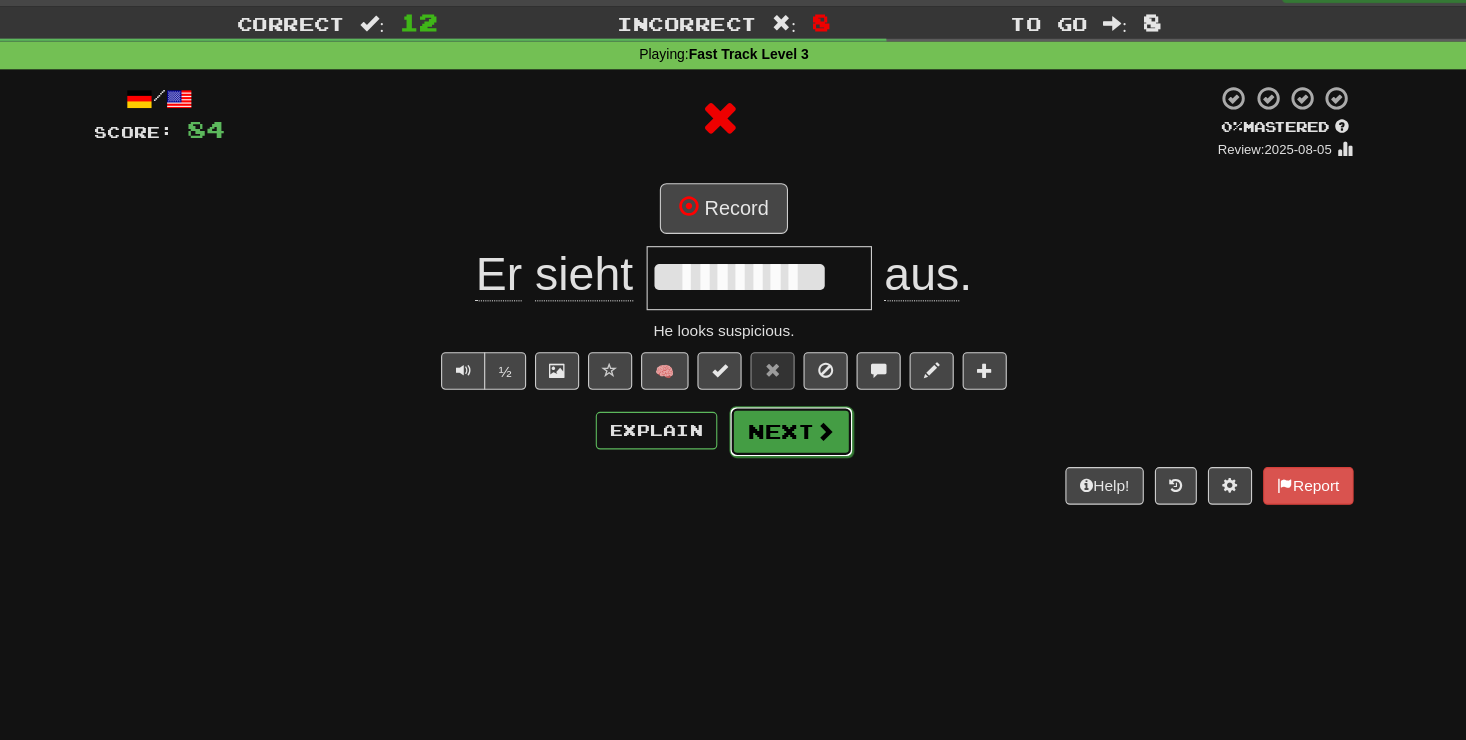 click on "Next" at bounding box center [794, 436] 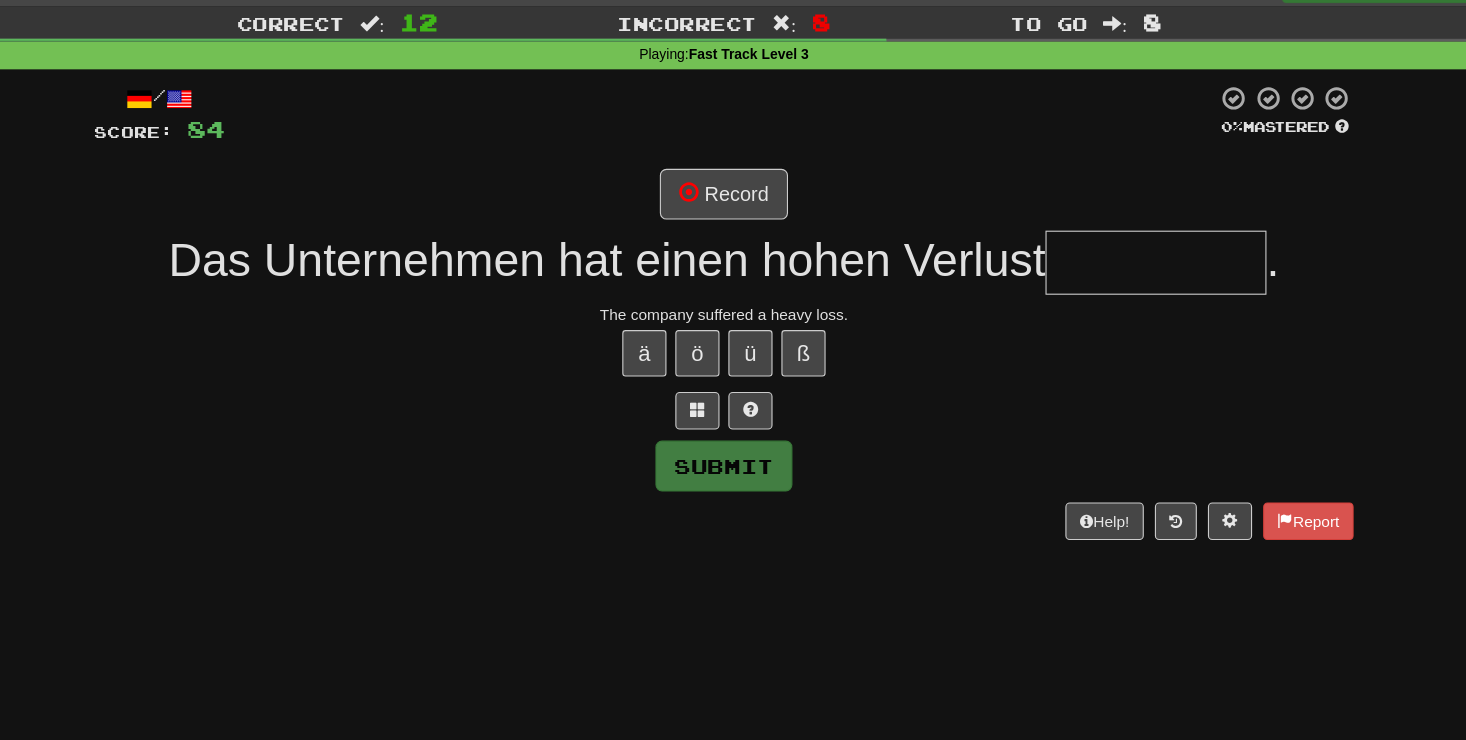 type on "*" 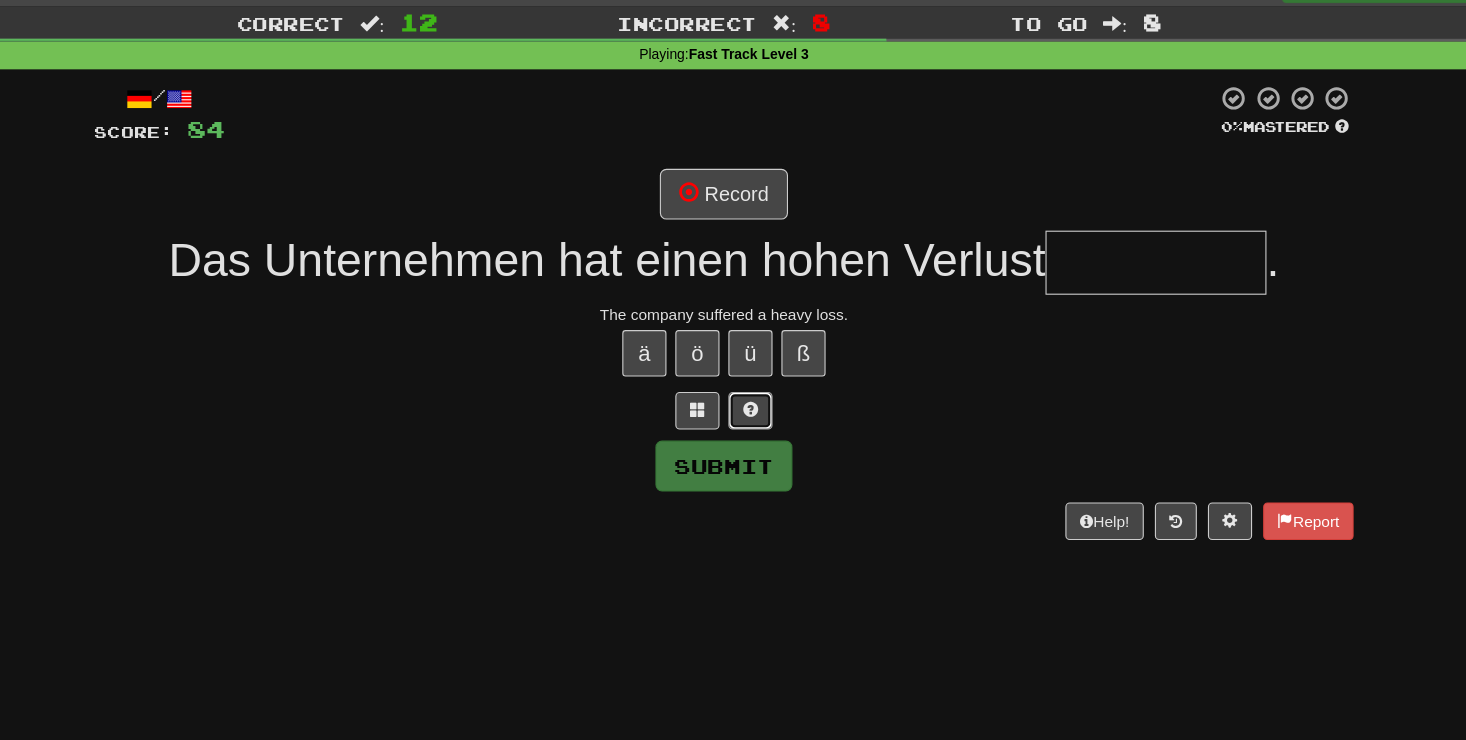 click at bounding box center [757, 417] 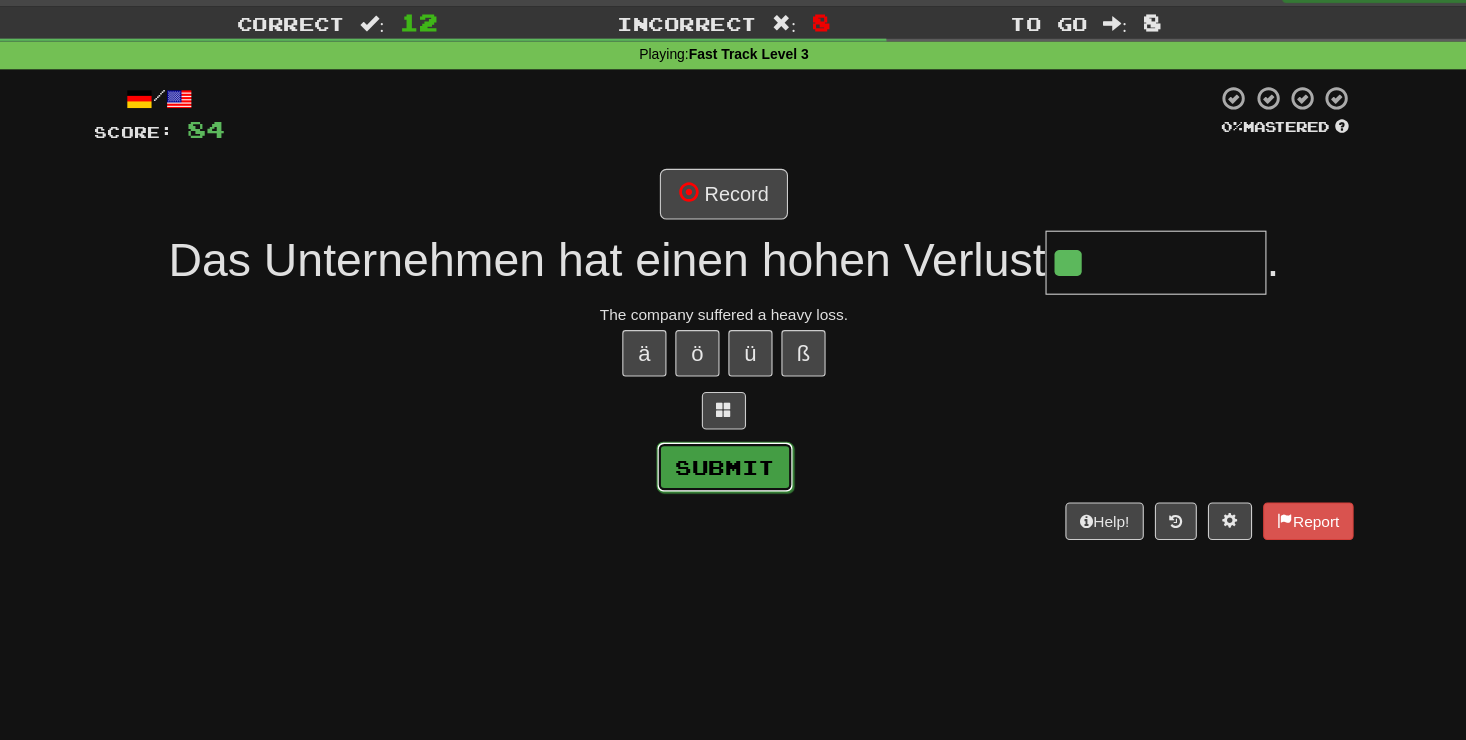 click on "Submit" at bounding box center (734, 468) 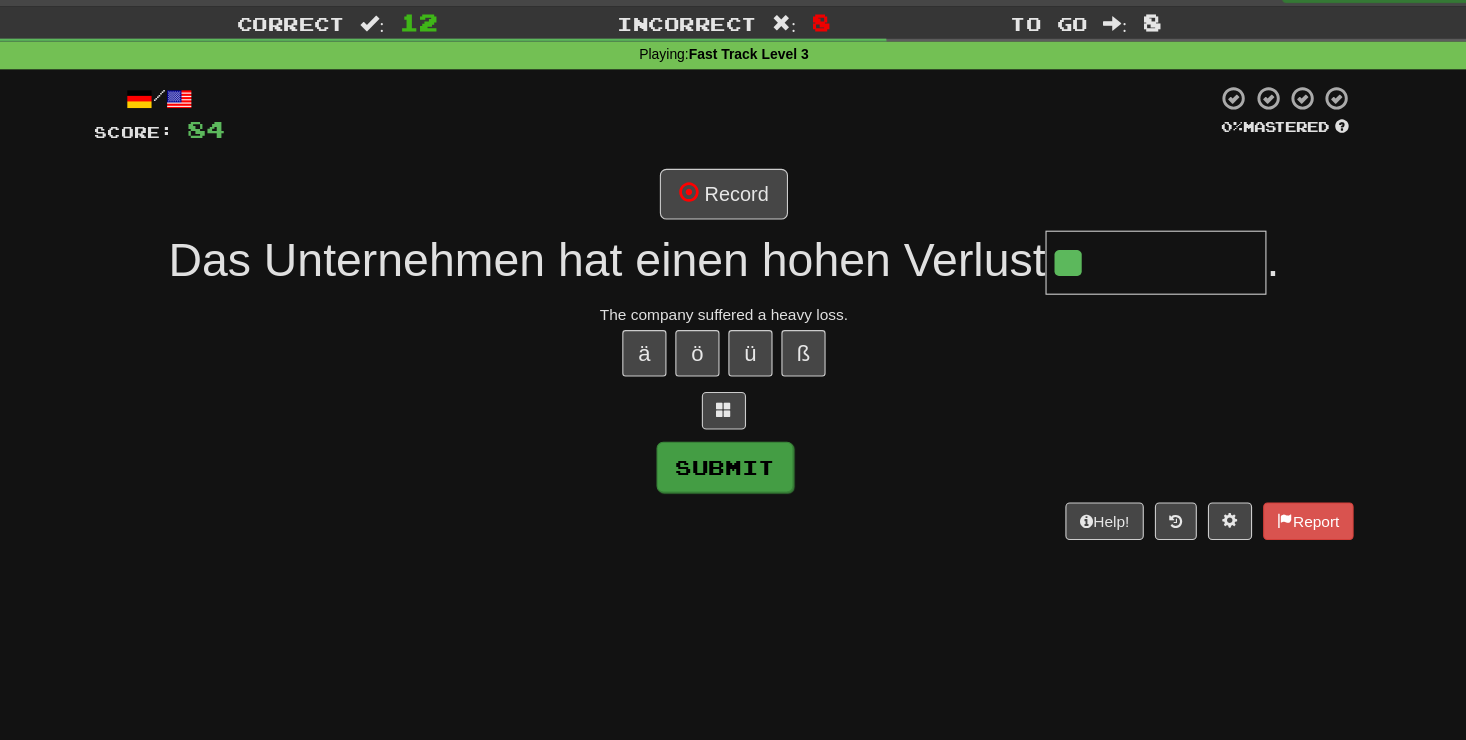 type on "********" 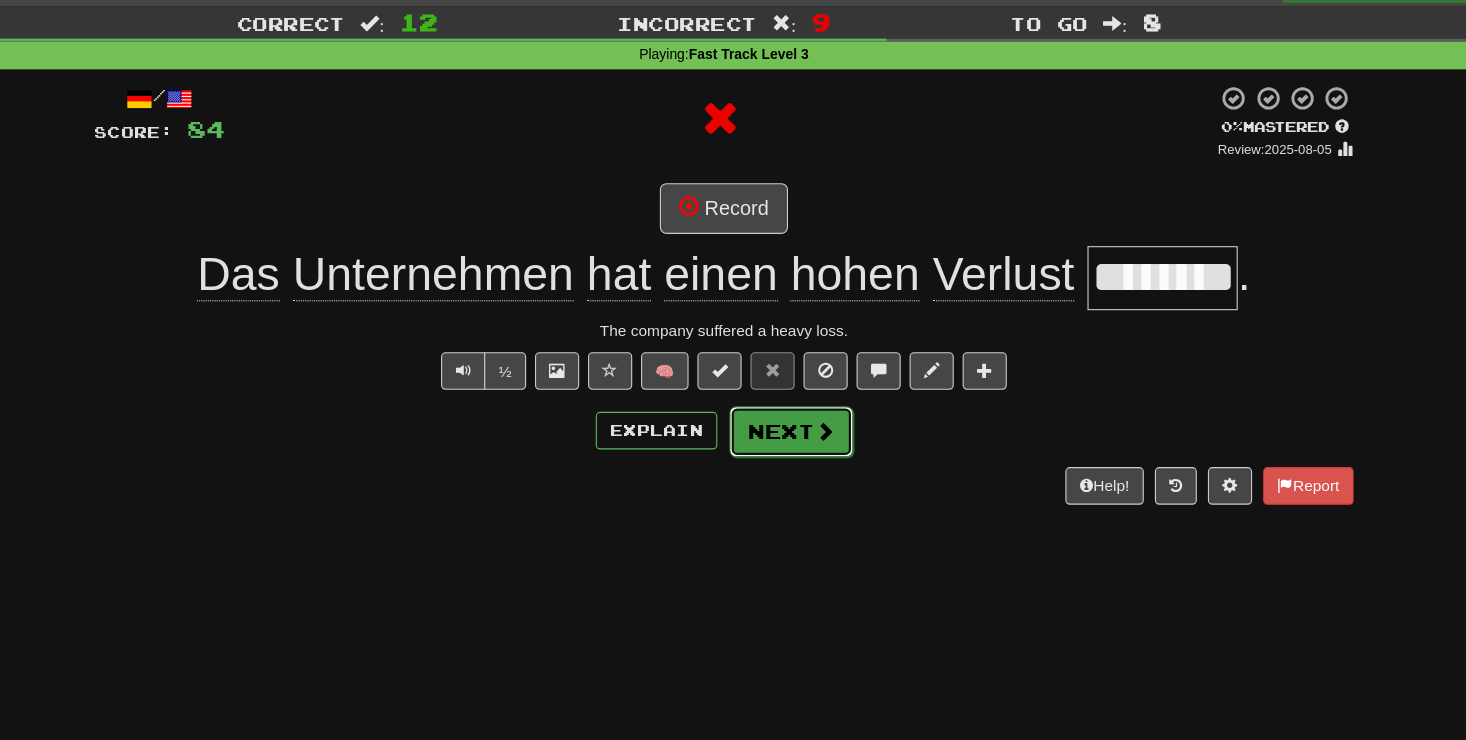 click on "Next" at bounding box center [794, 436] 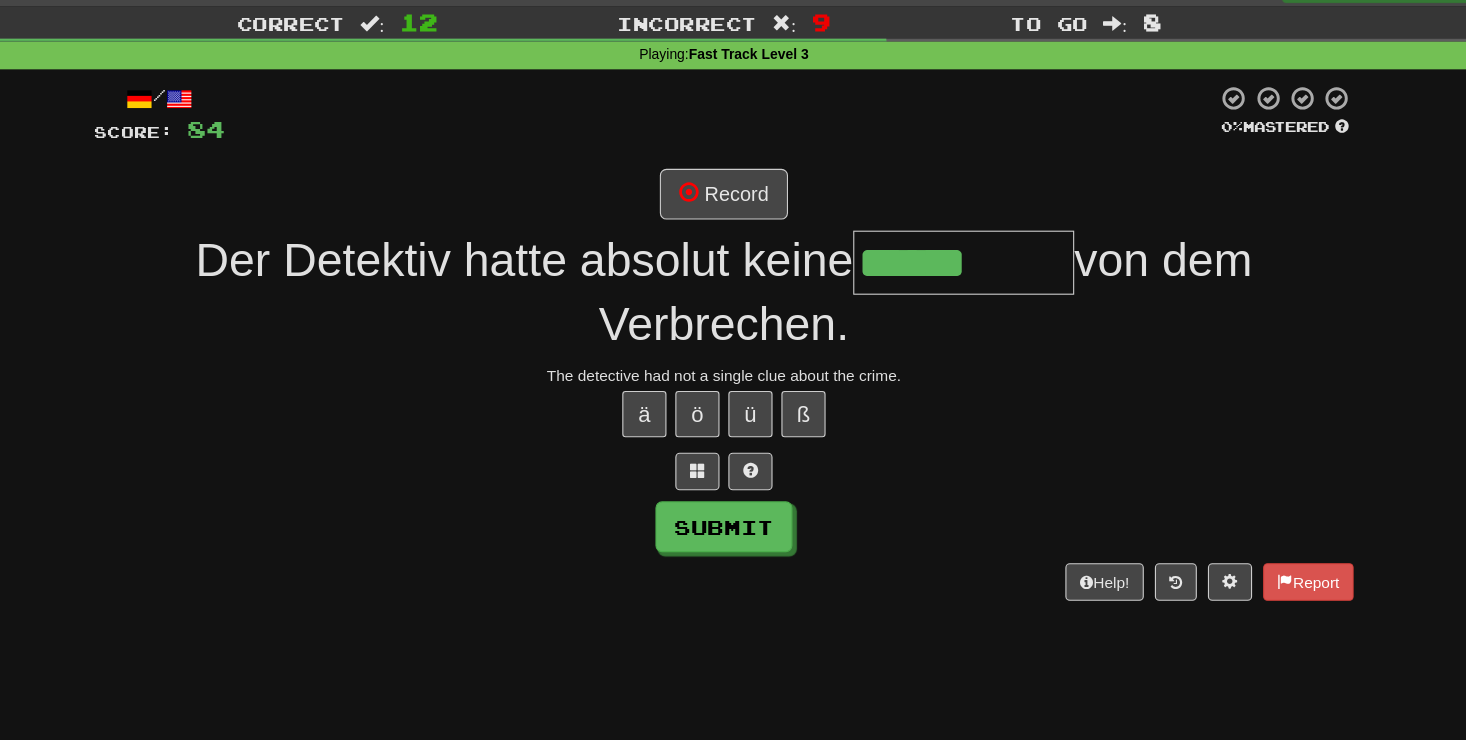 type on "******" 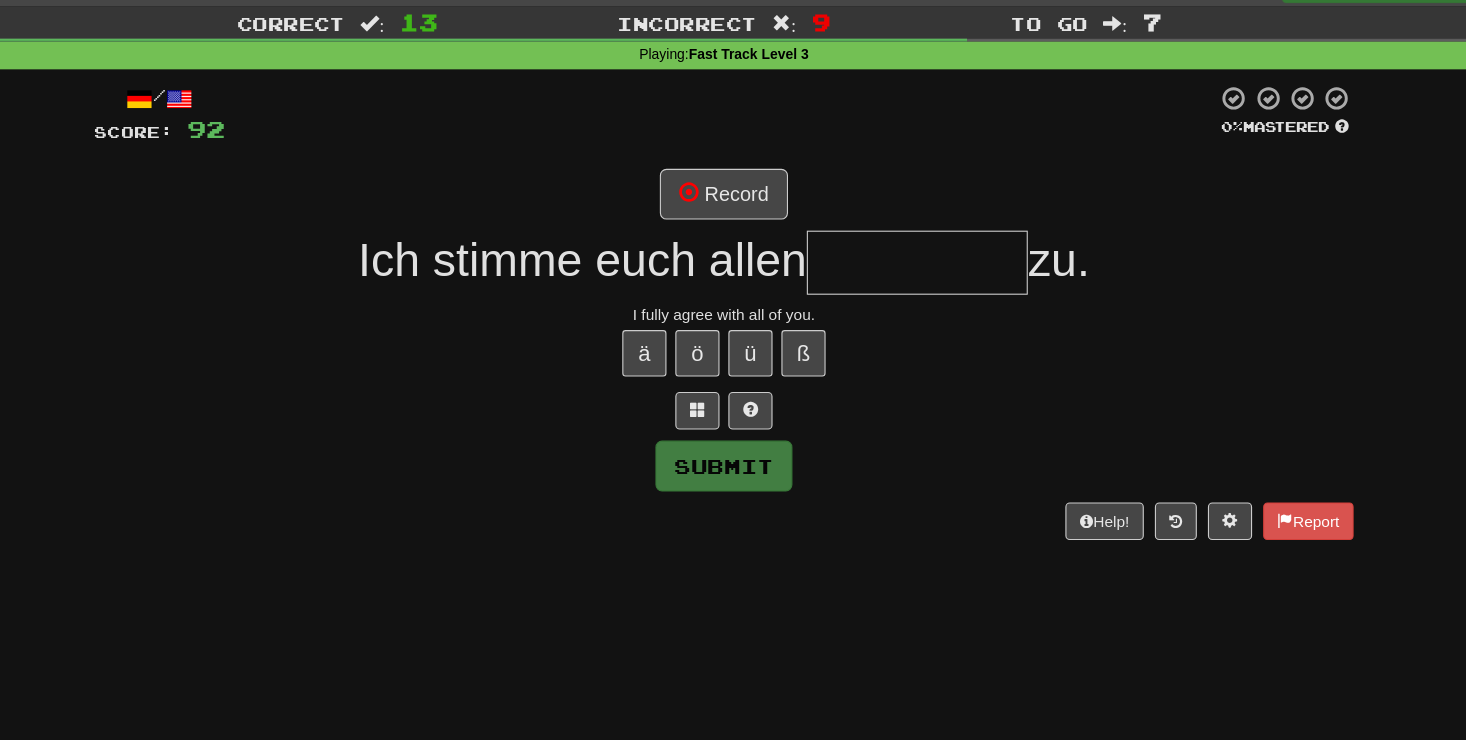 type on "*" 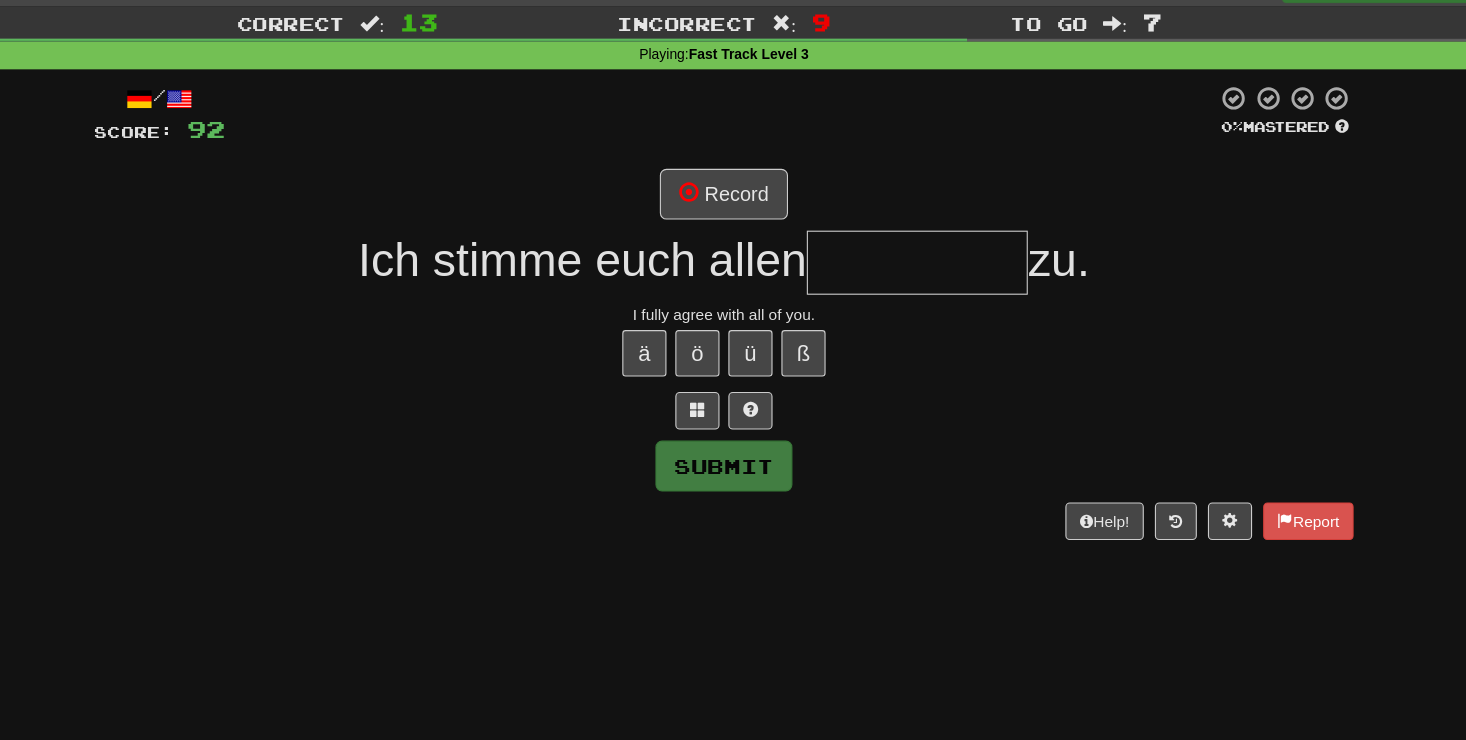 type on "*" 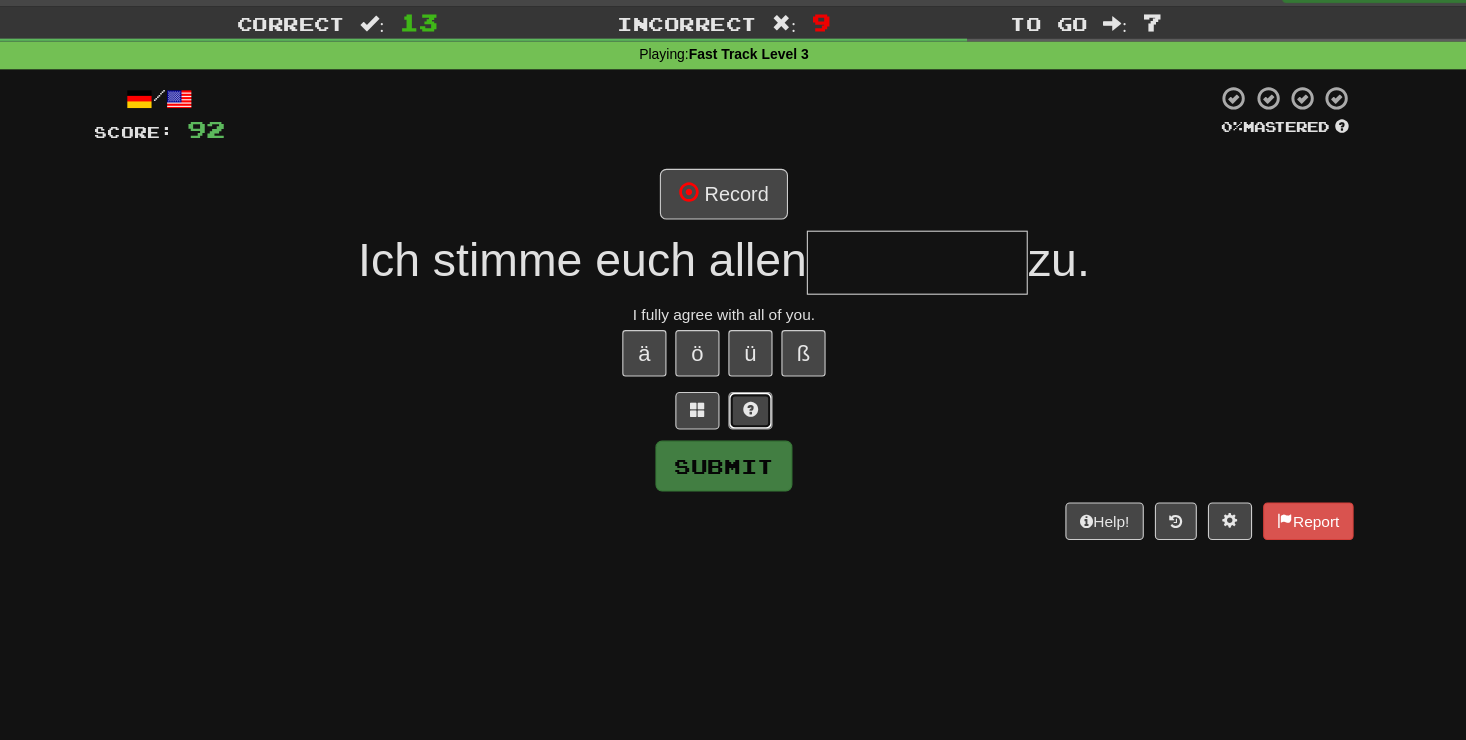 click at bounding box center (757, 417) 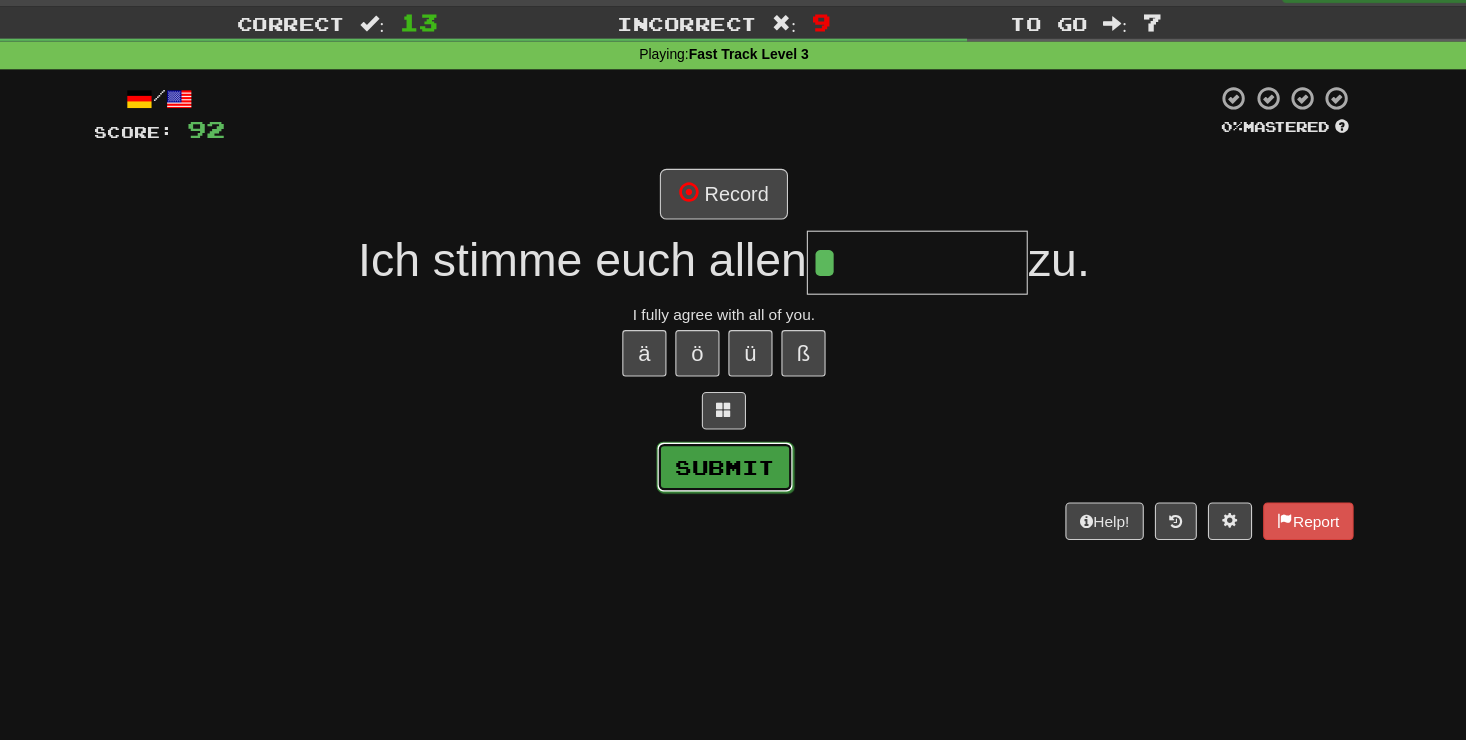 click on "Submit" at bounding box center [734, 468] 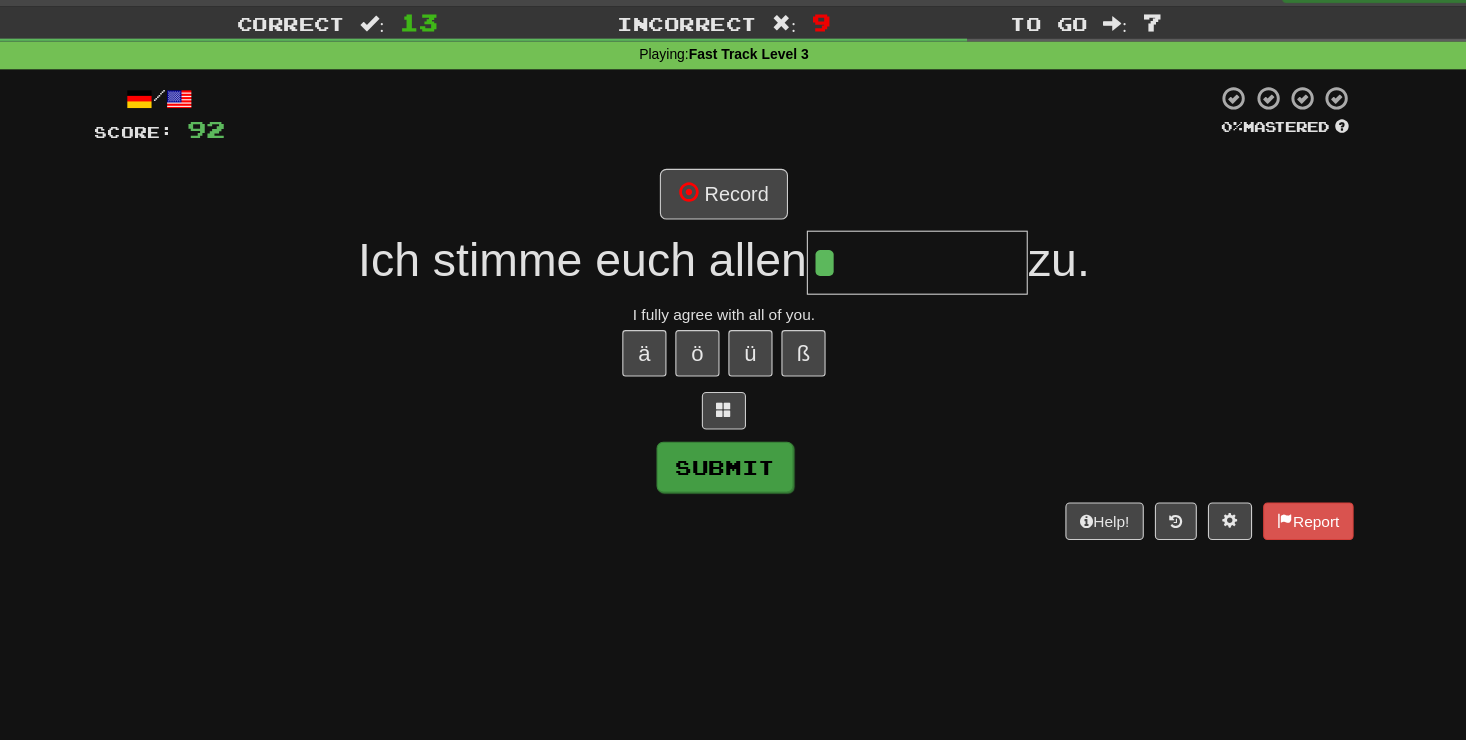 type on "**********" 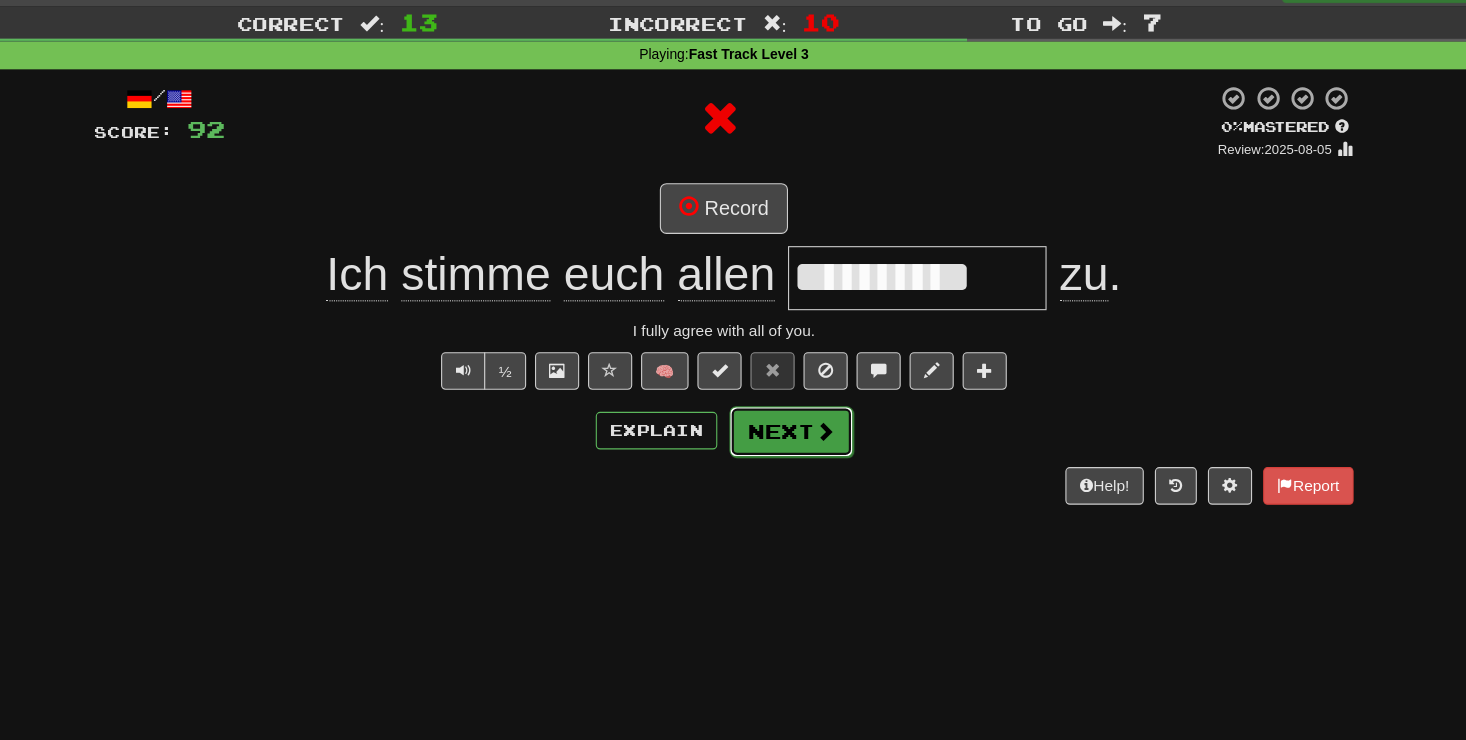 click on "Next" at bounding box center (794, 436) 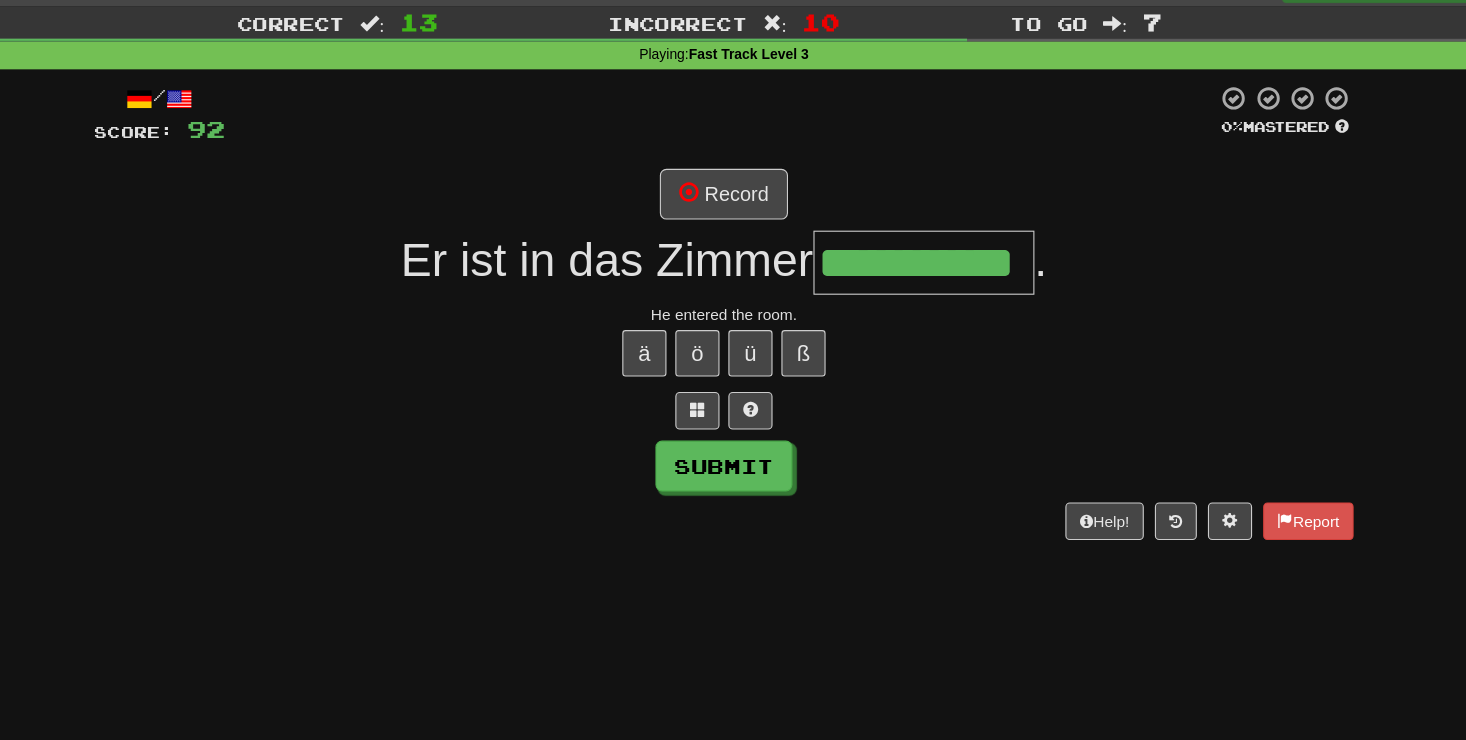 scroll, scrollTop: 0, scrollLeft: 17, axis: horizontal 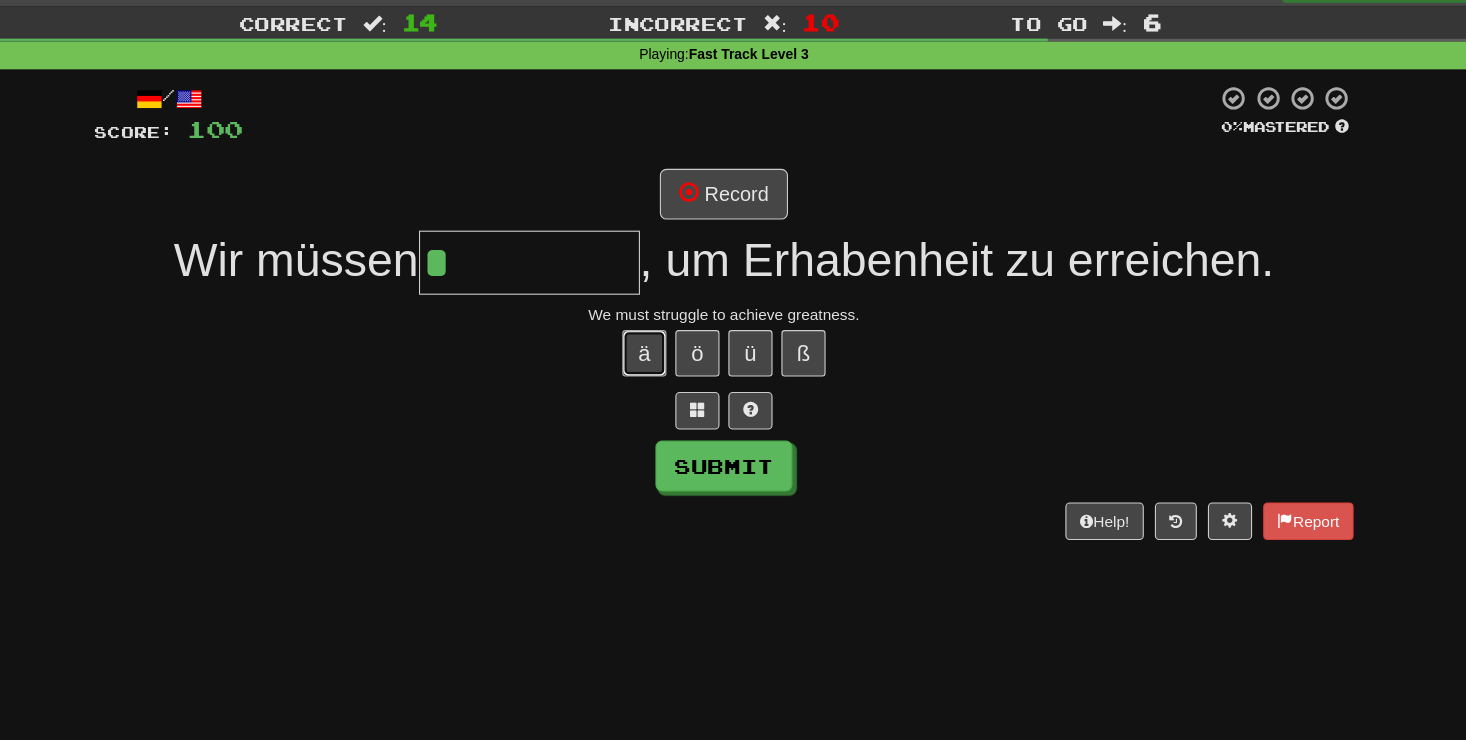 click on "ä" at bounding box center [661, 365] 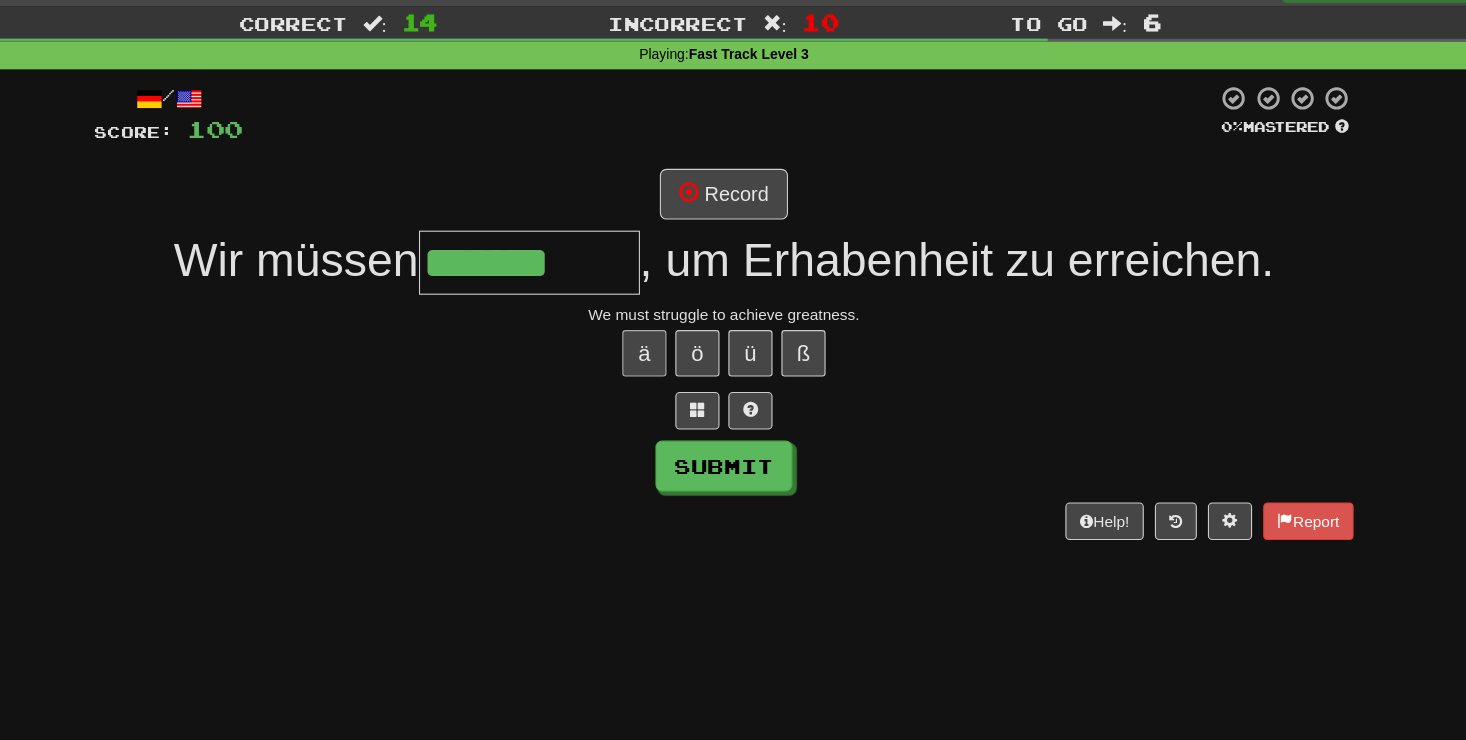 type on "*******" 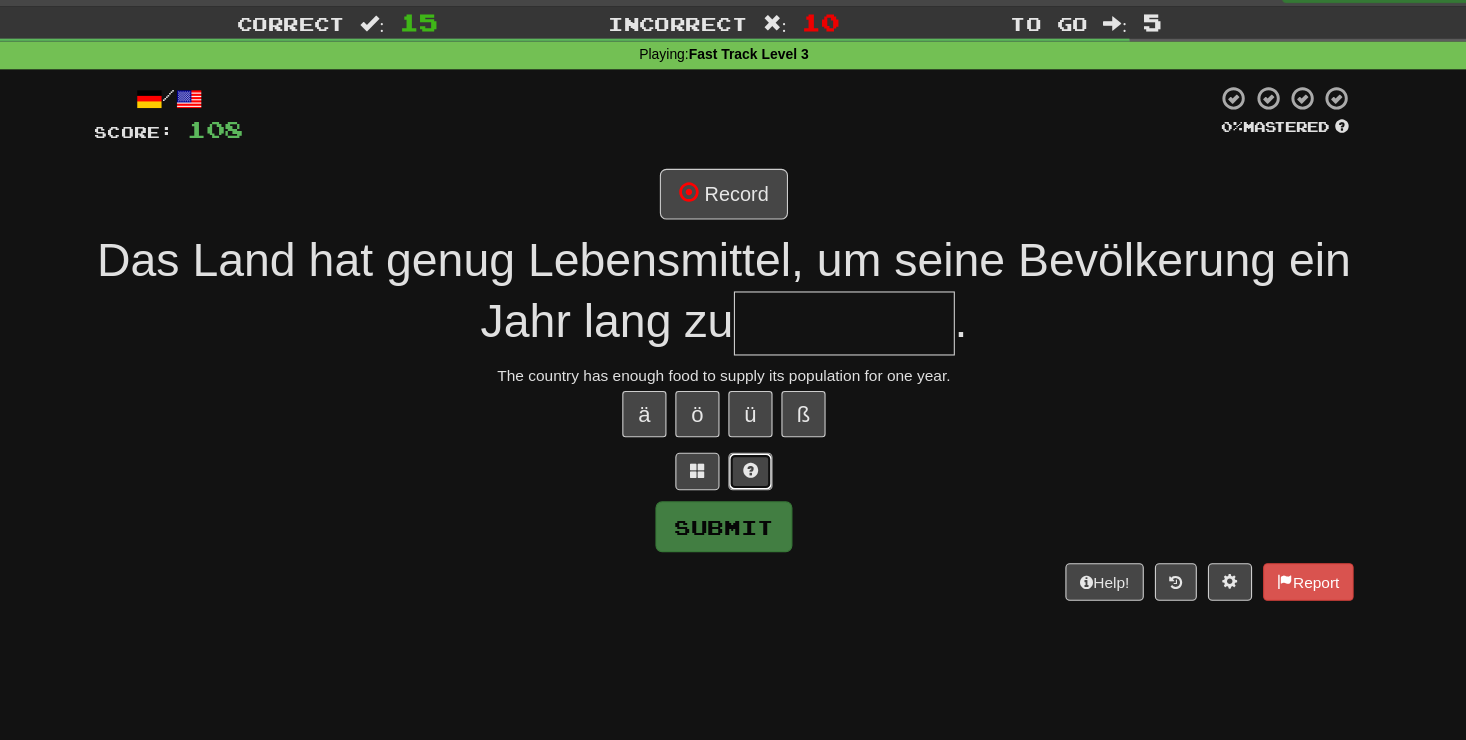 click at bounding box center [757, 472] 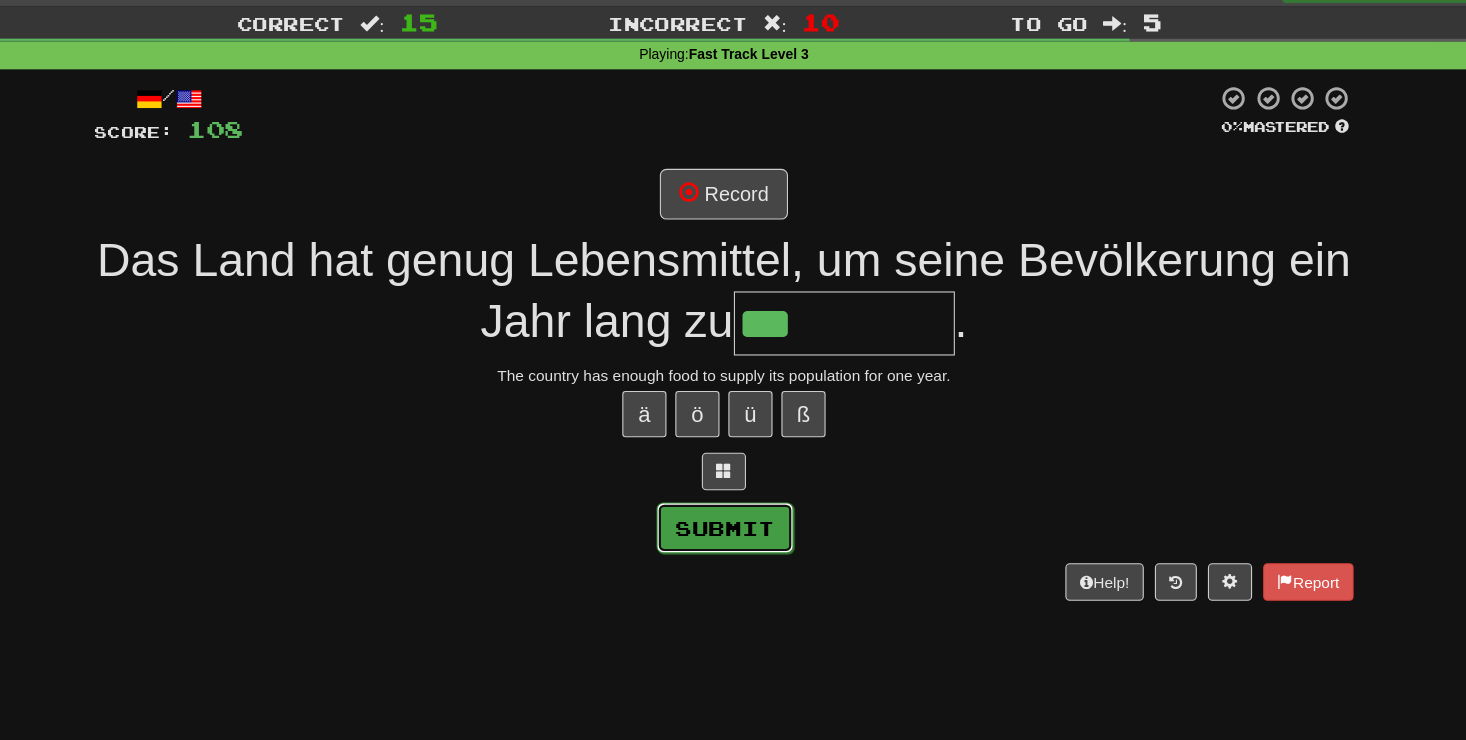 click on "Submit" at bounding box center [734, 523] 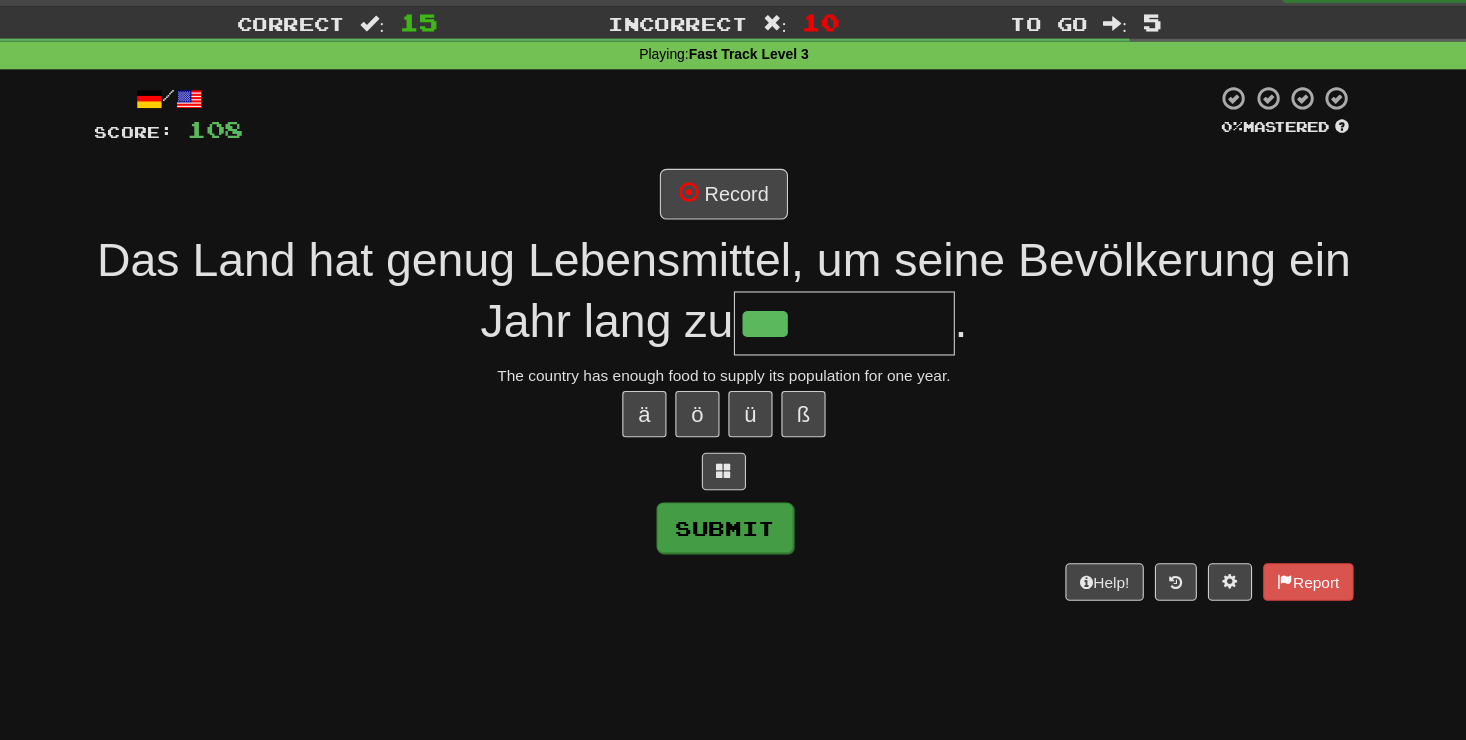 type on "*********" 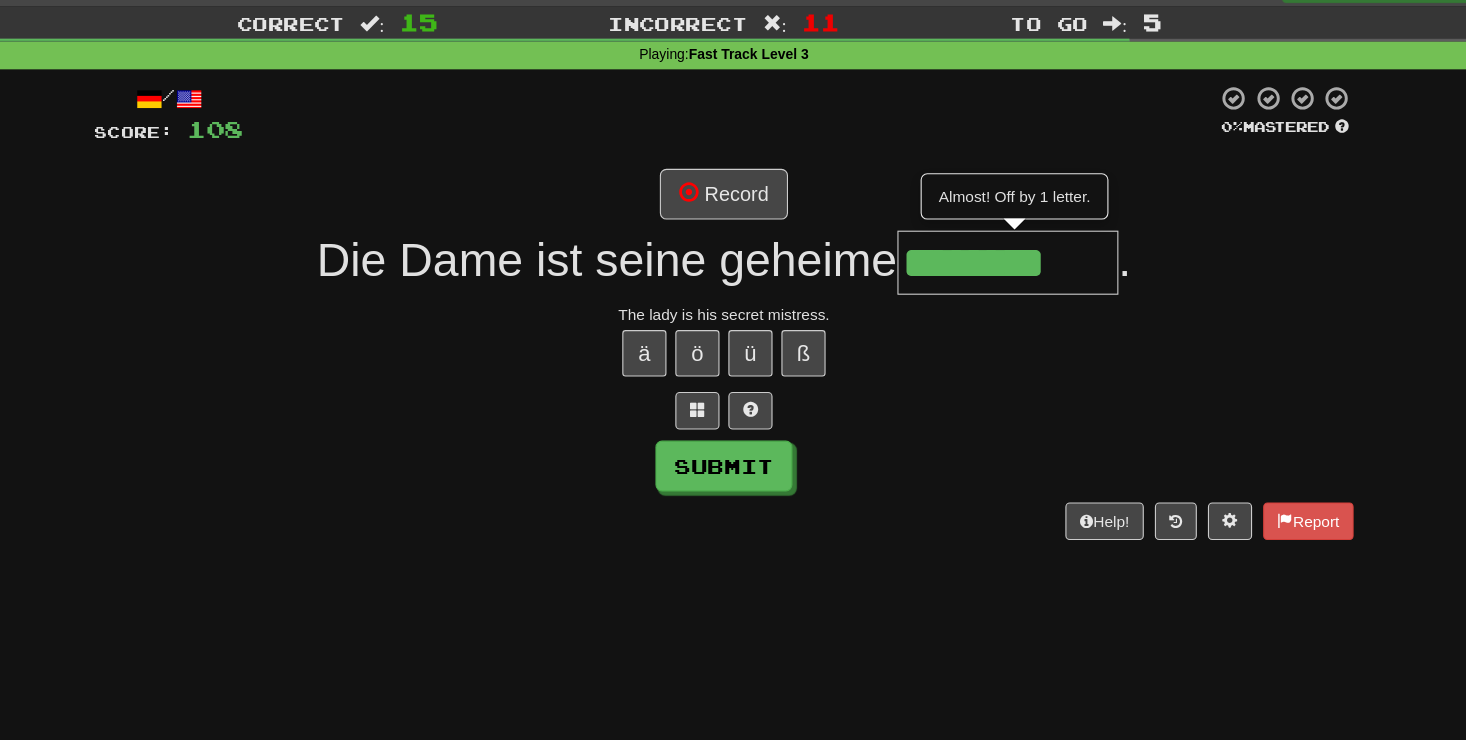 type on "********" 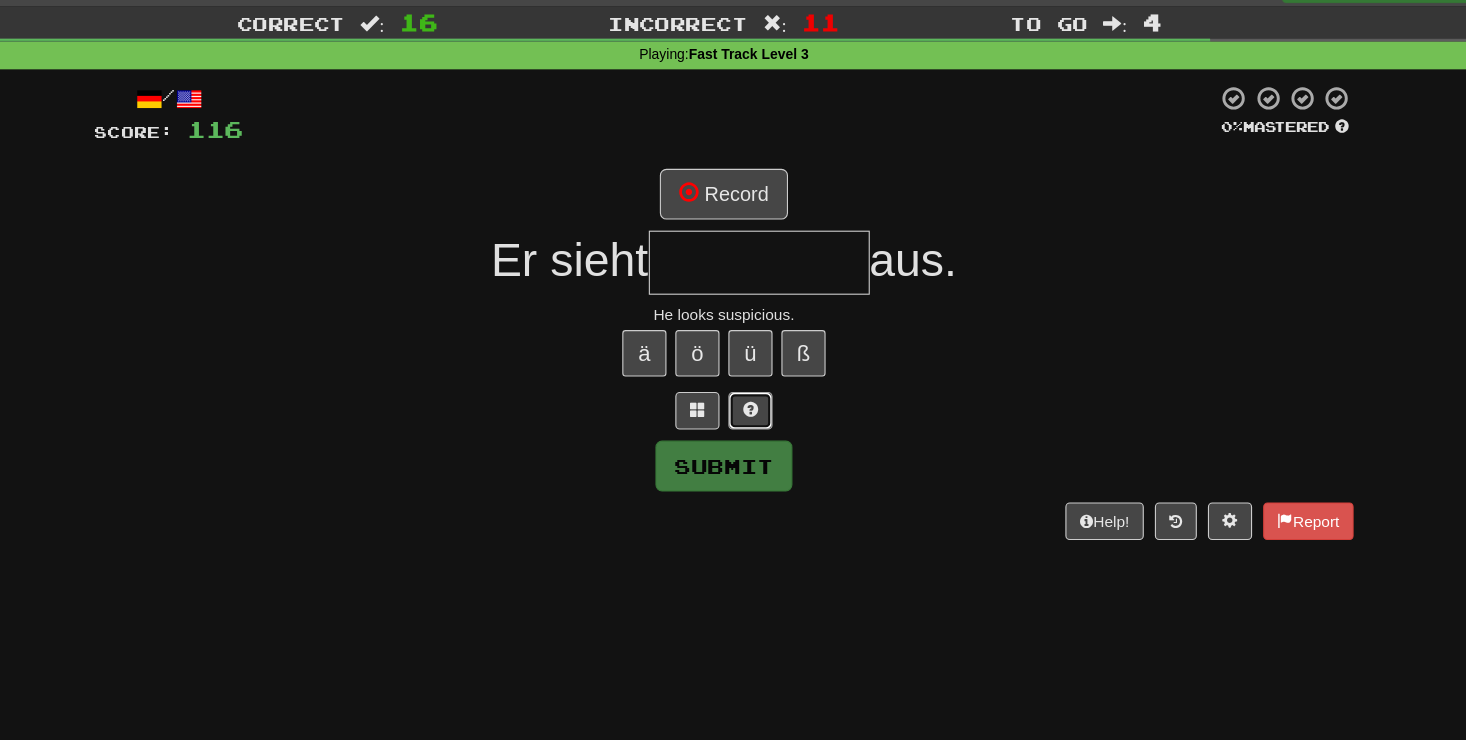 click at bounding box center [757, 417] 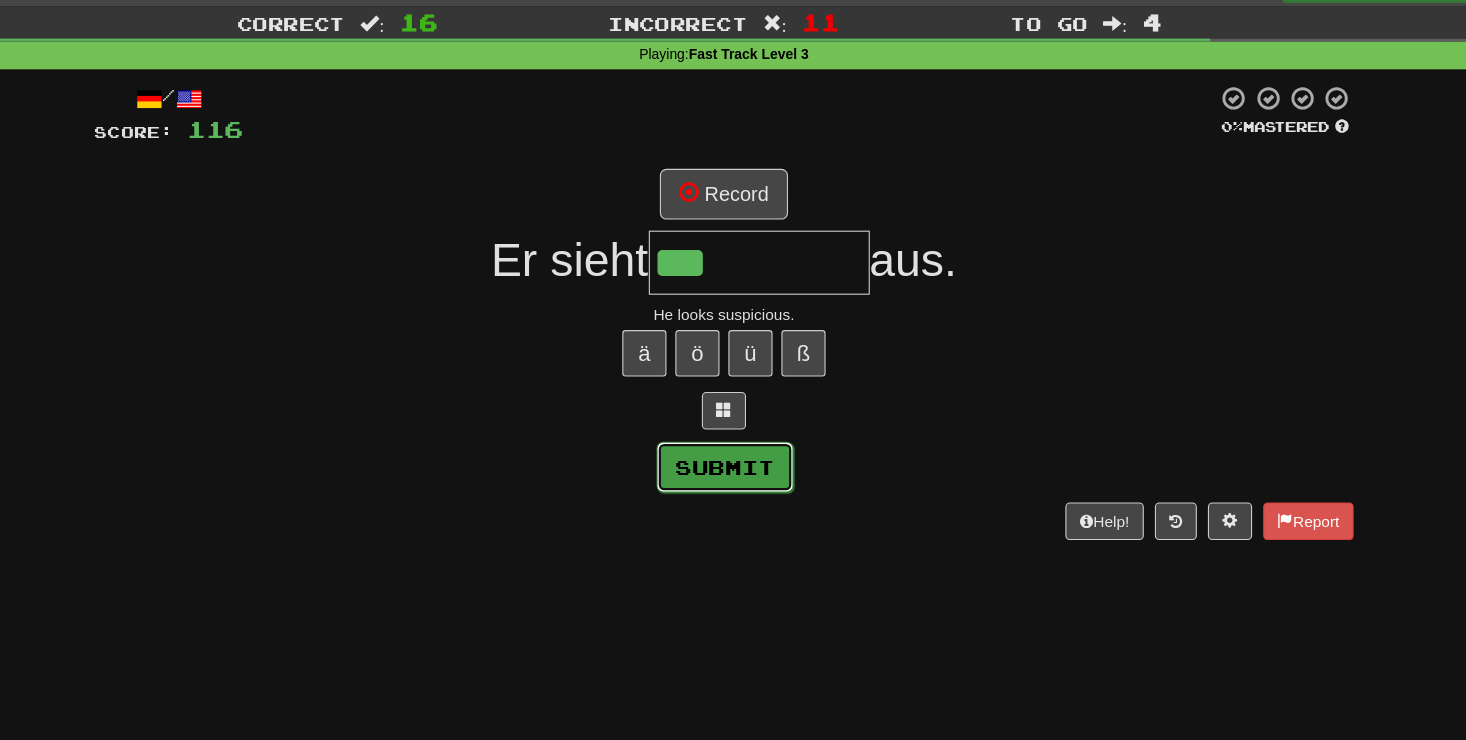 click on "Submit" at bounding box center [734, 468] 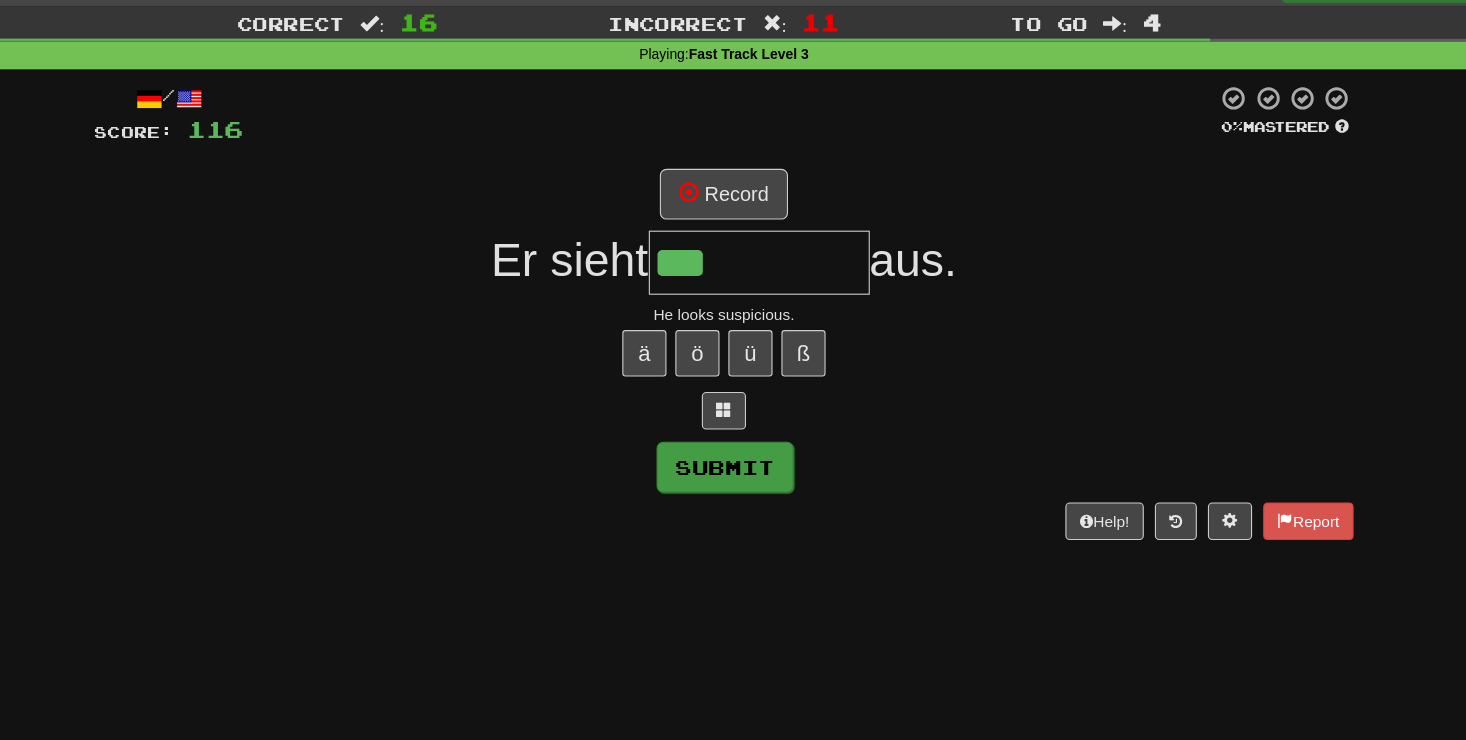 type on "**********" 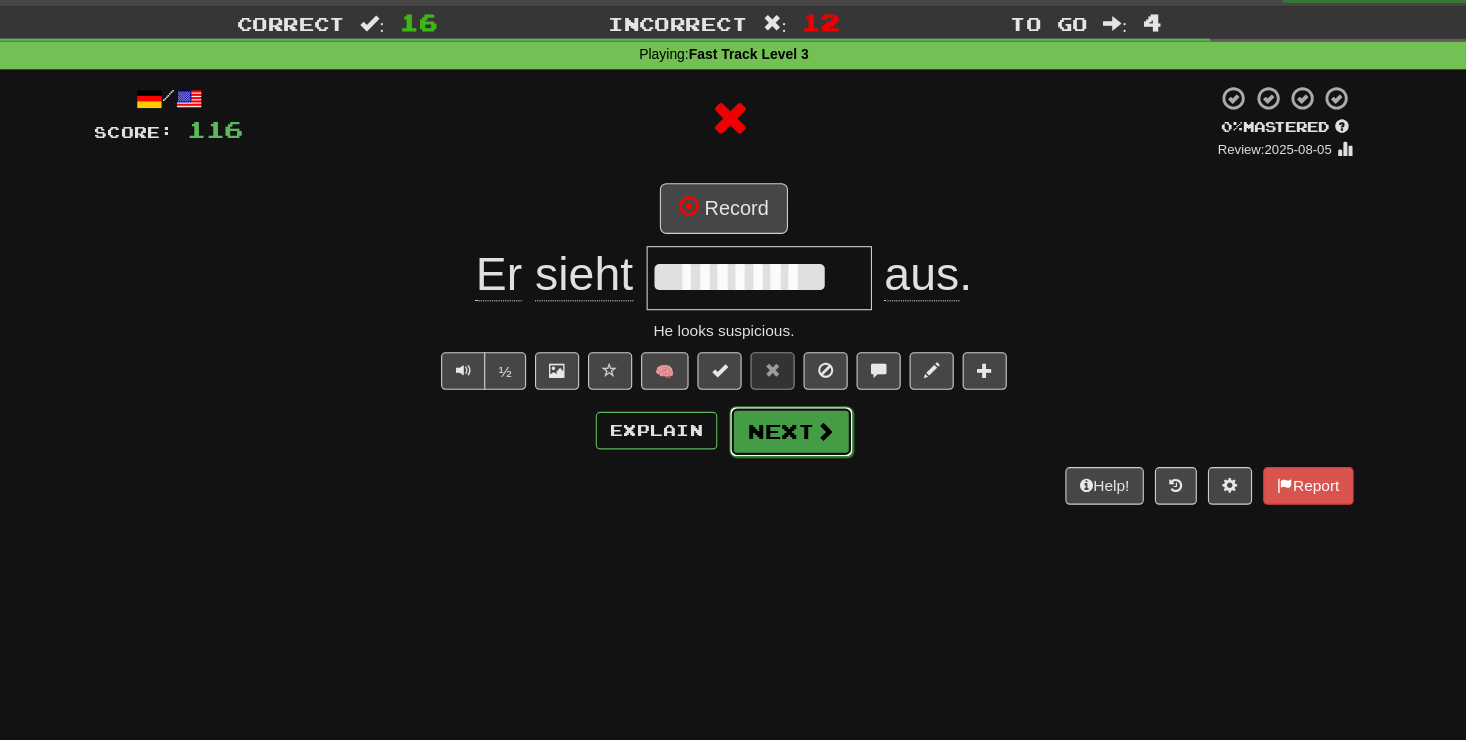 click on "Next" at bounding box center [794, 436] 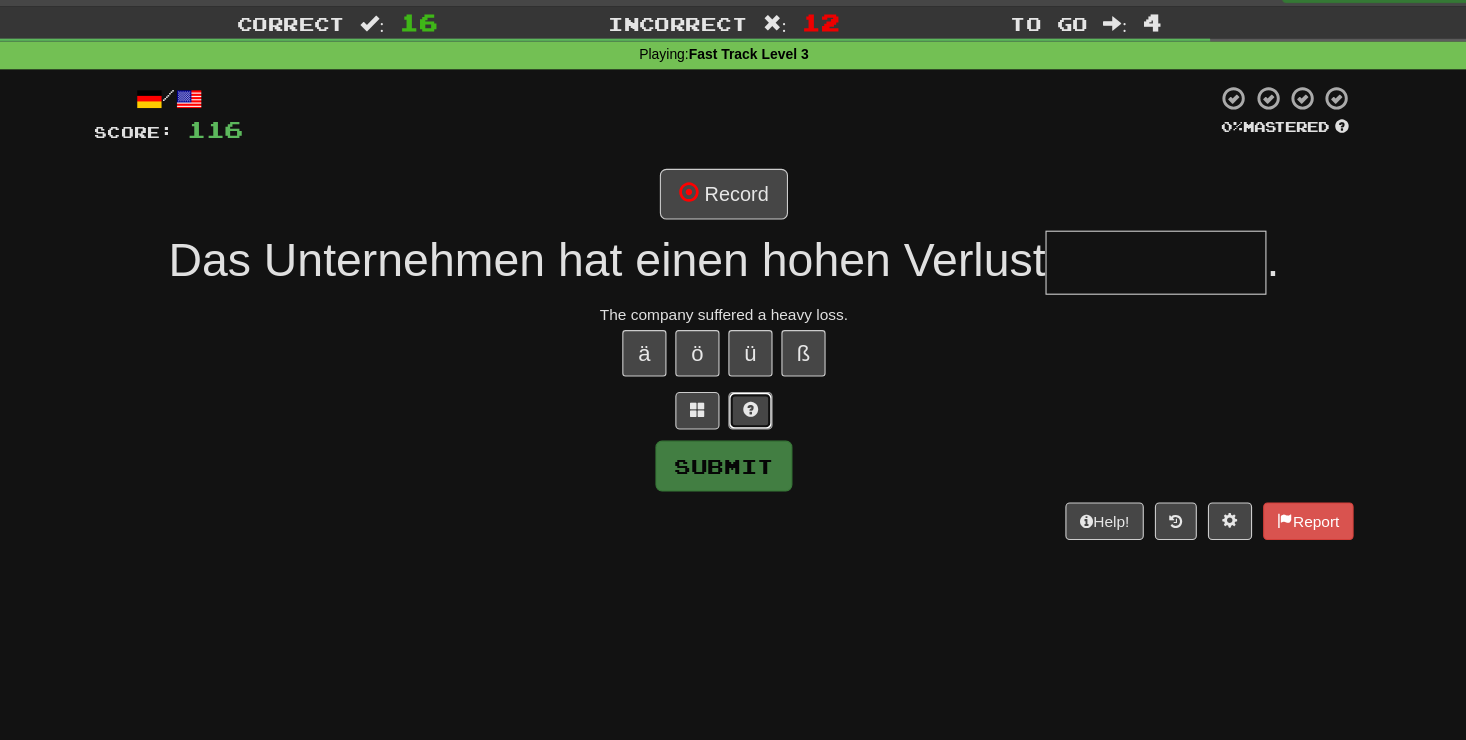 click at bounding box center [757, 417] 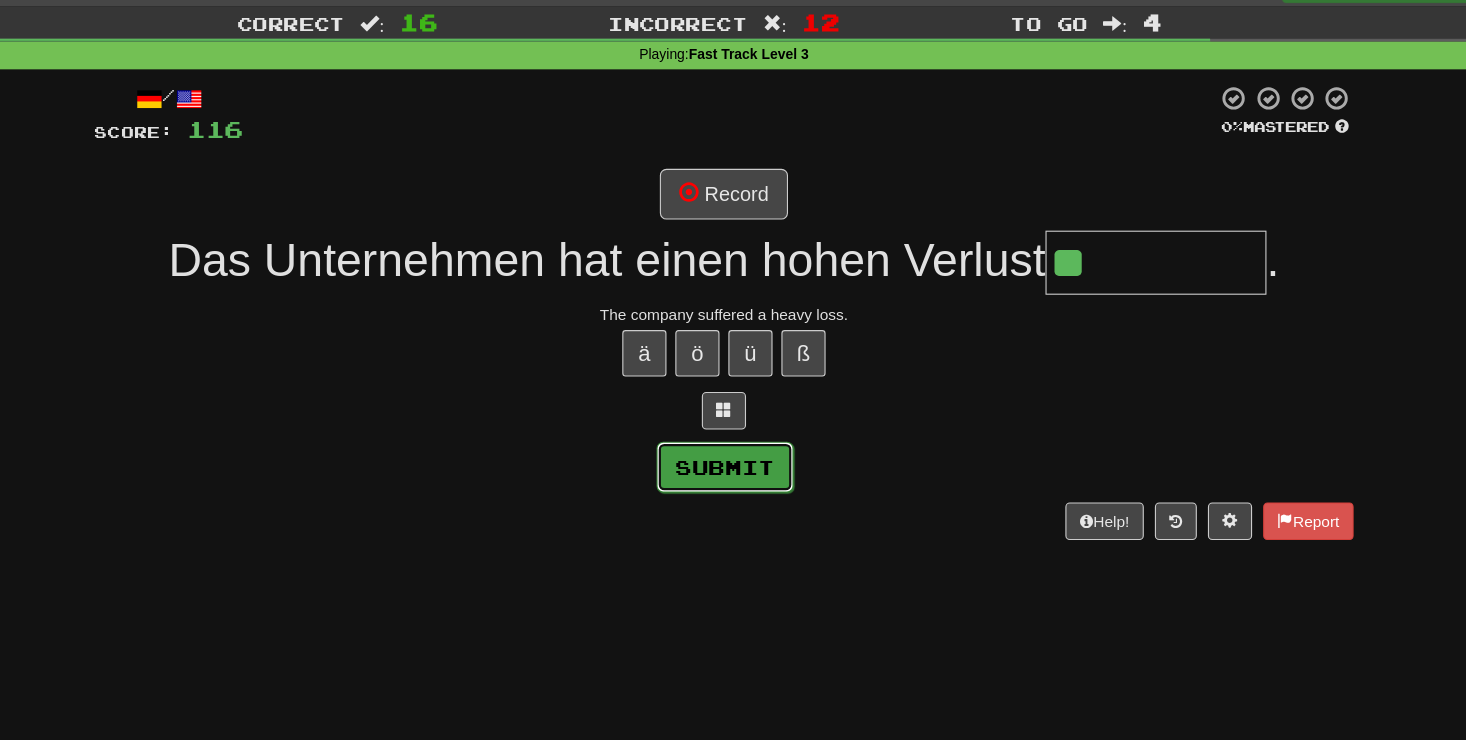 click on "Submit" at bounding box center (734, 468) 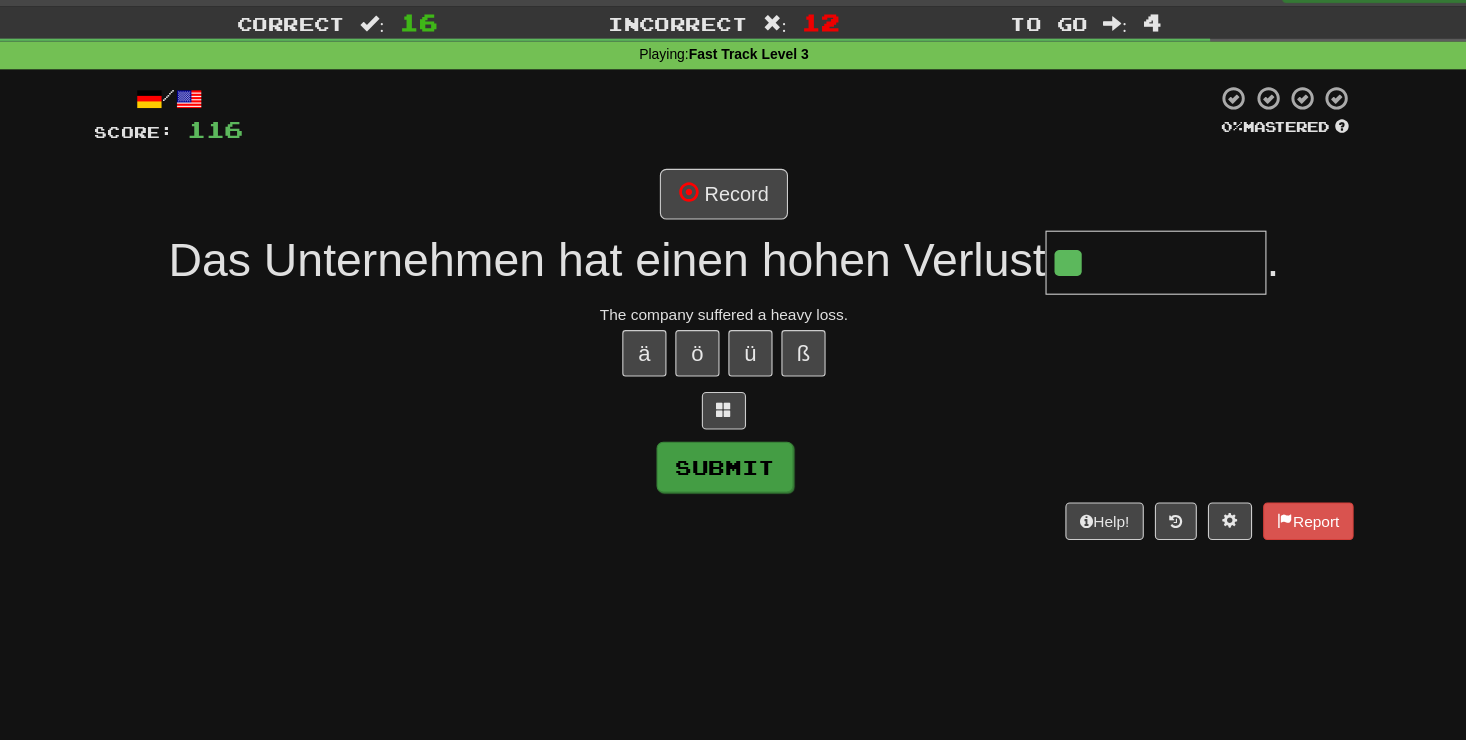 type on "********" 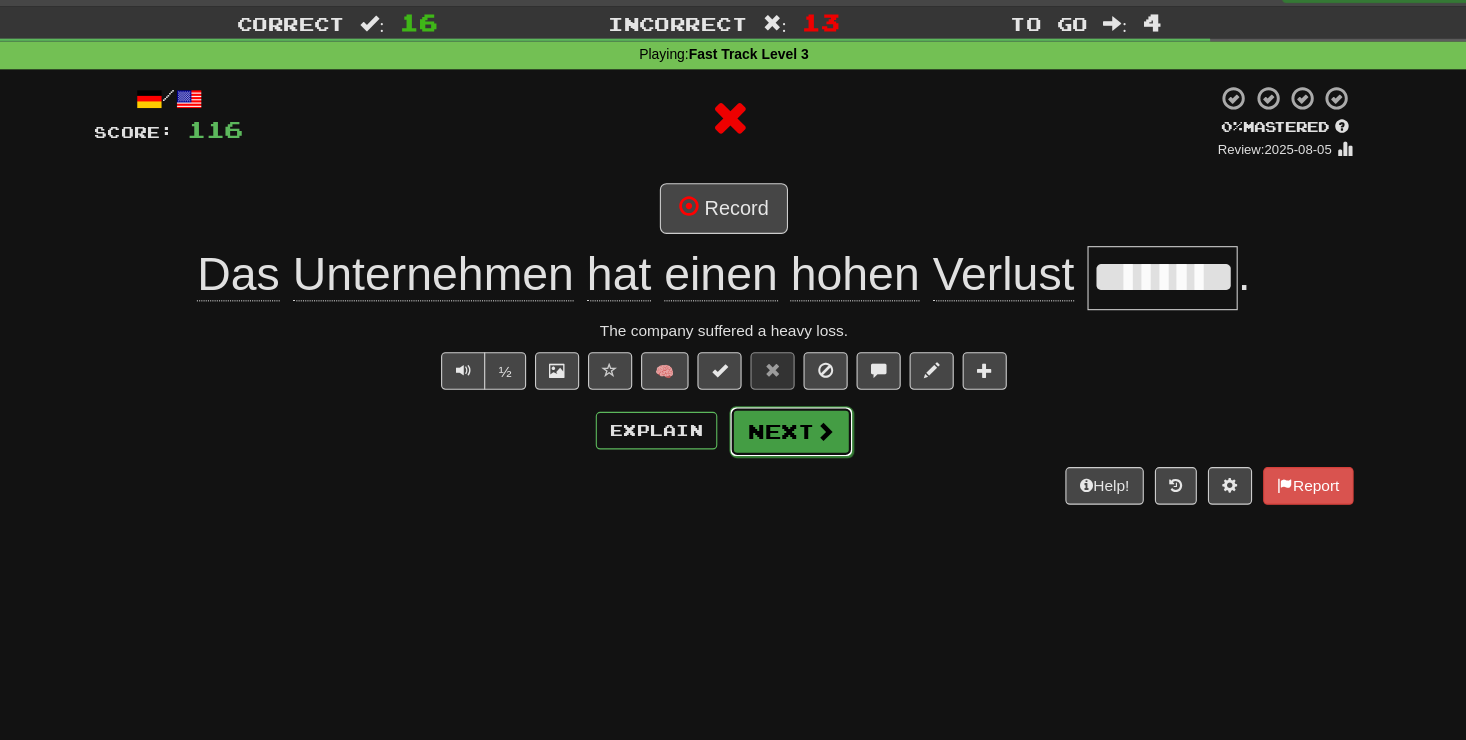 click on "Next" at bounding box center [794, 436] 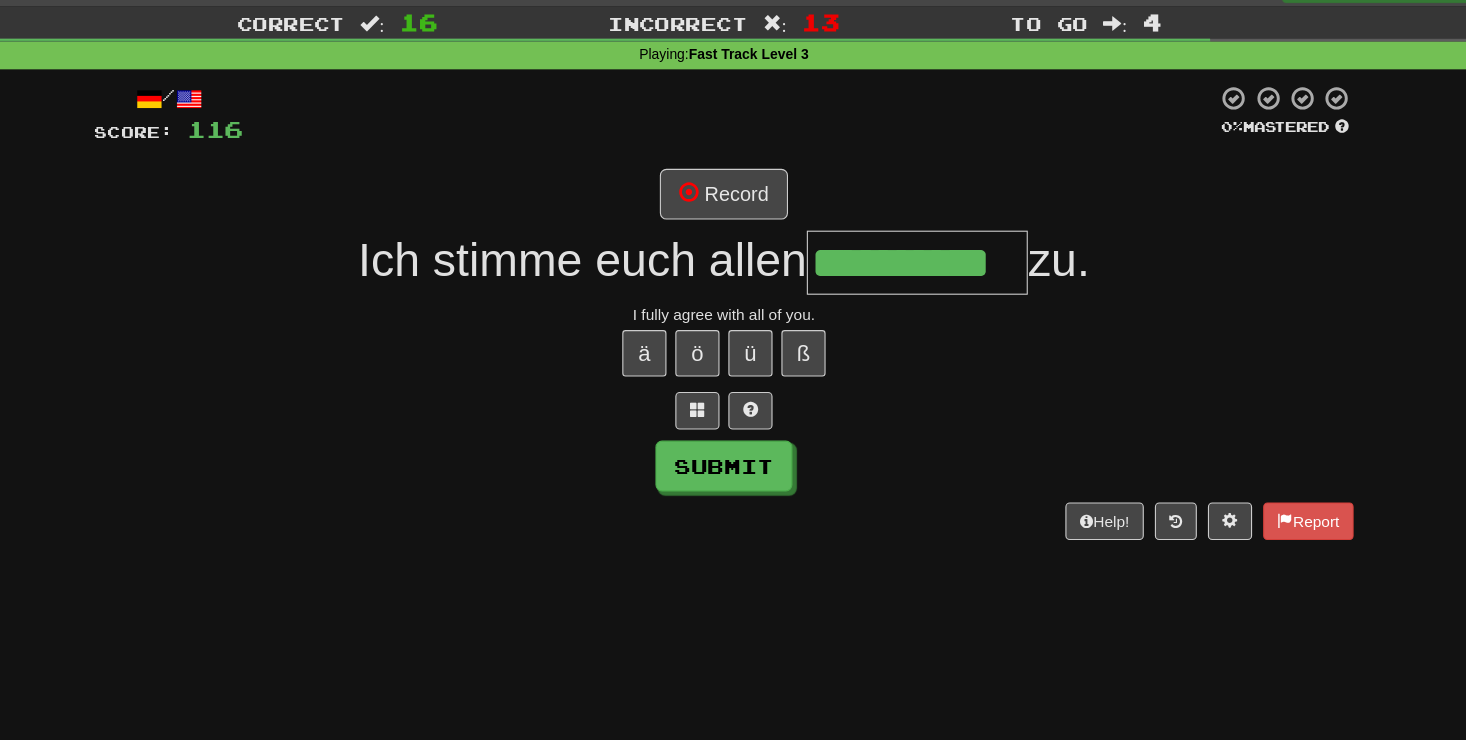 scroll, scrollTop: 0, scrollLeft: 31, axis: horizontal 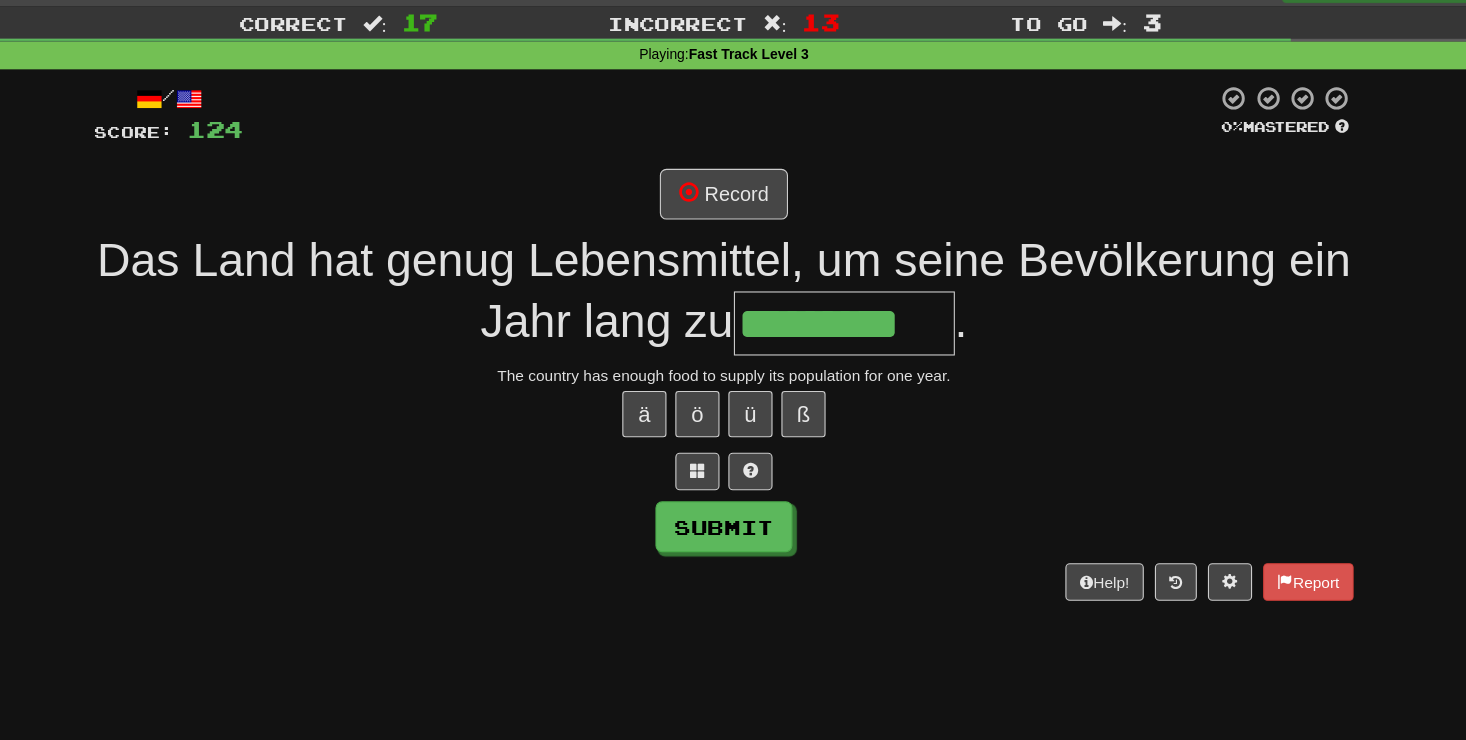 type on "*********" 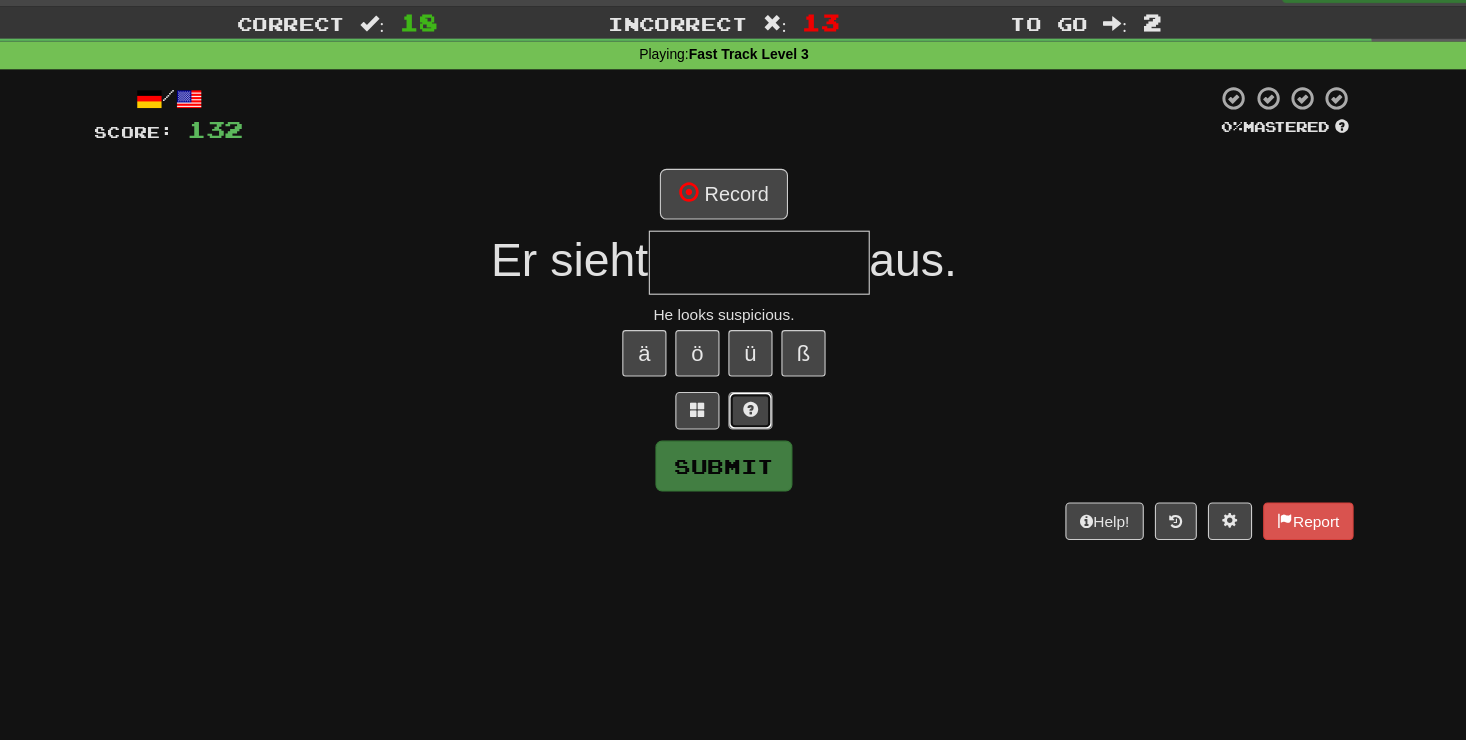 click at bounding box center (757, 416) 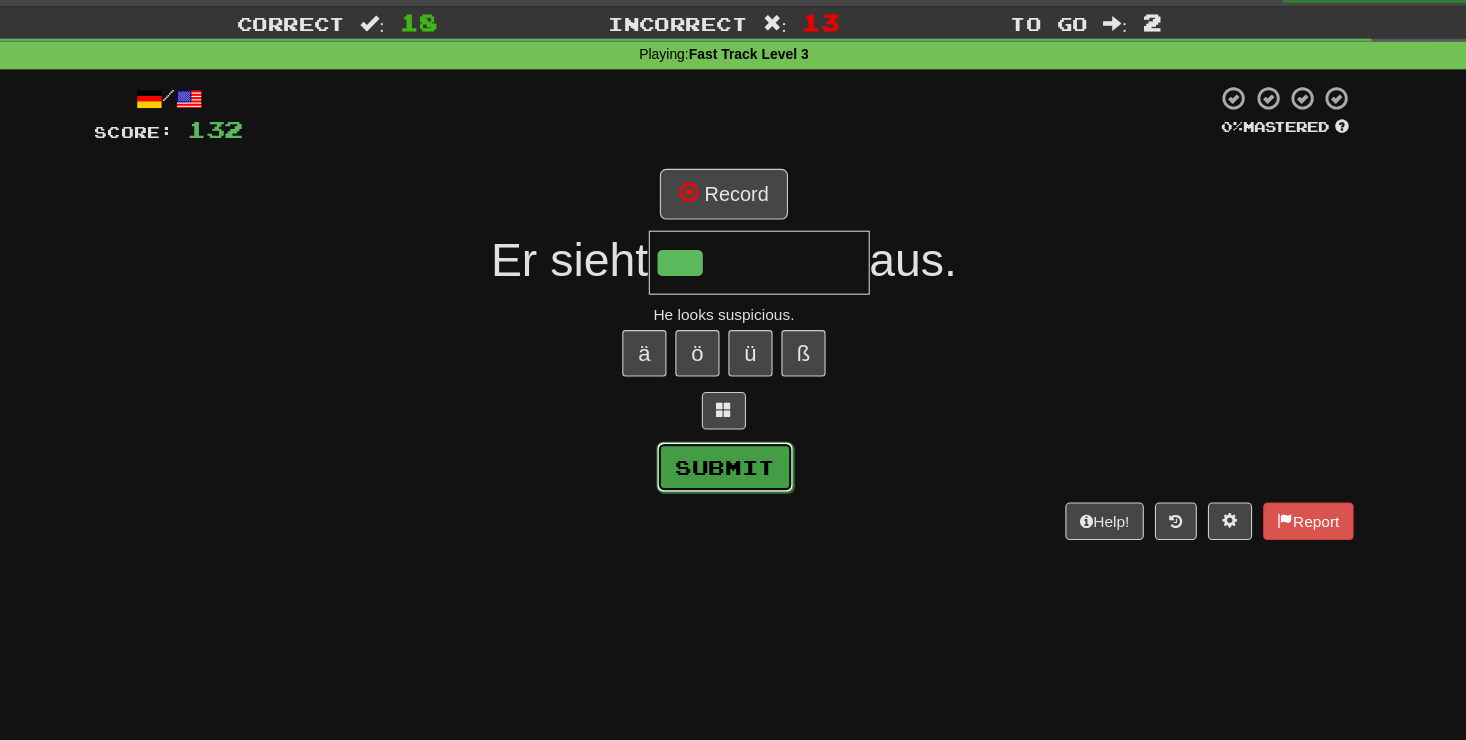 click on "Submit" at bounding box center [734, 468] 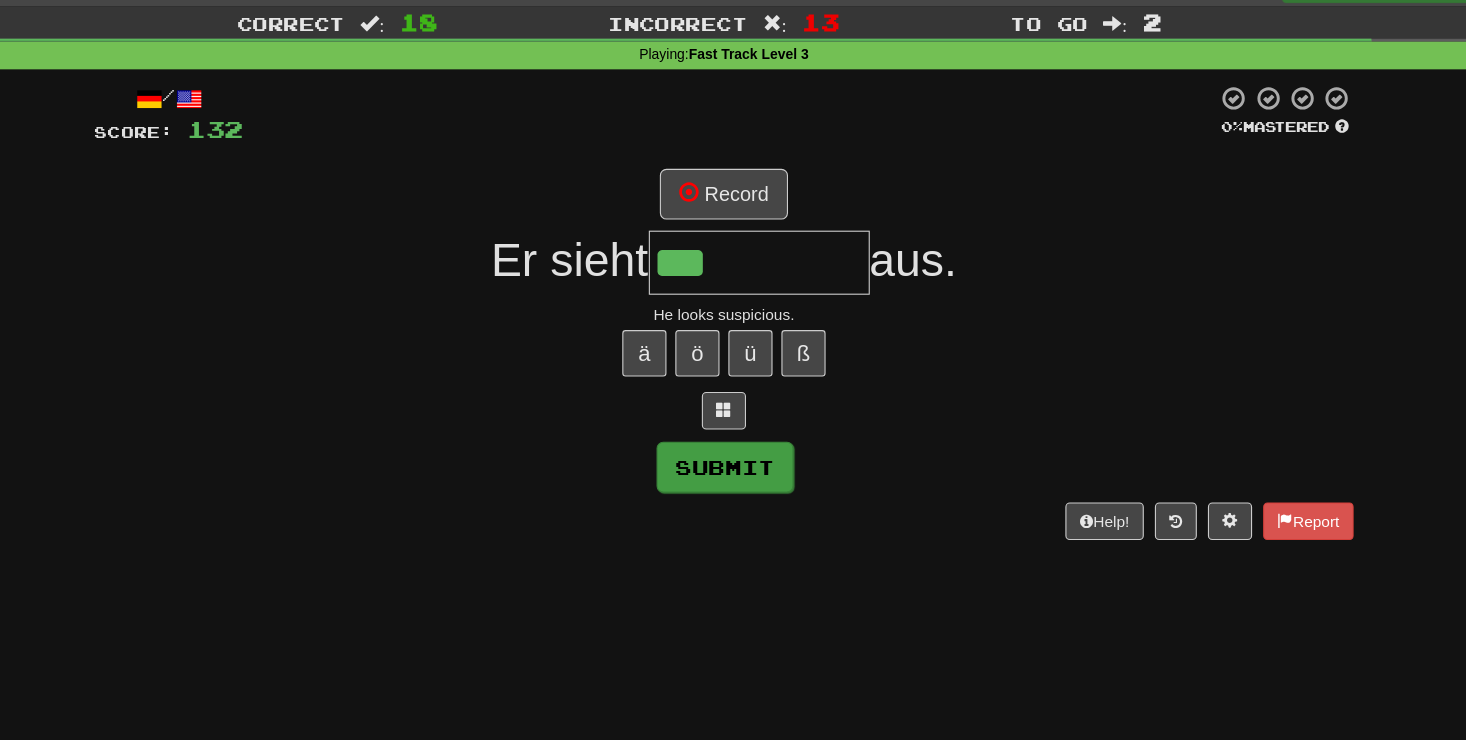 type on "**********" 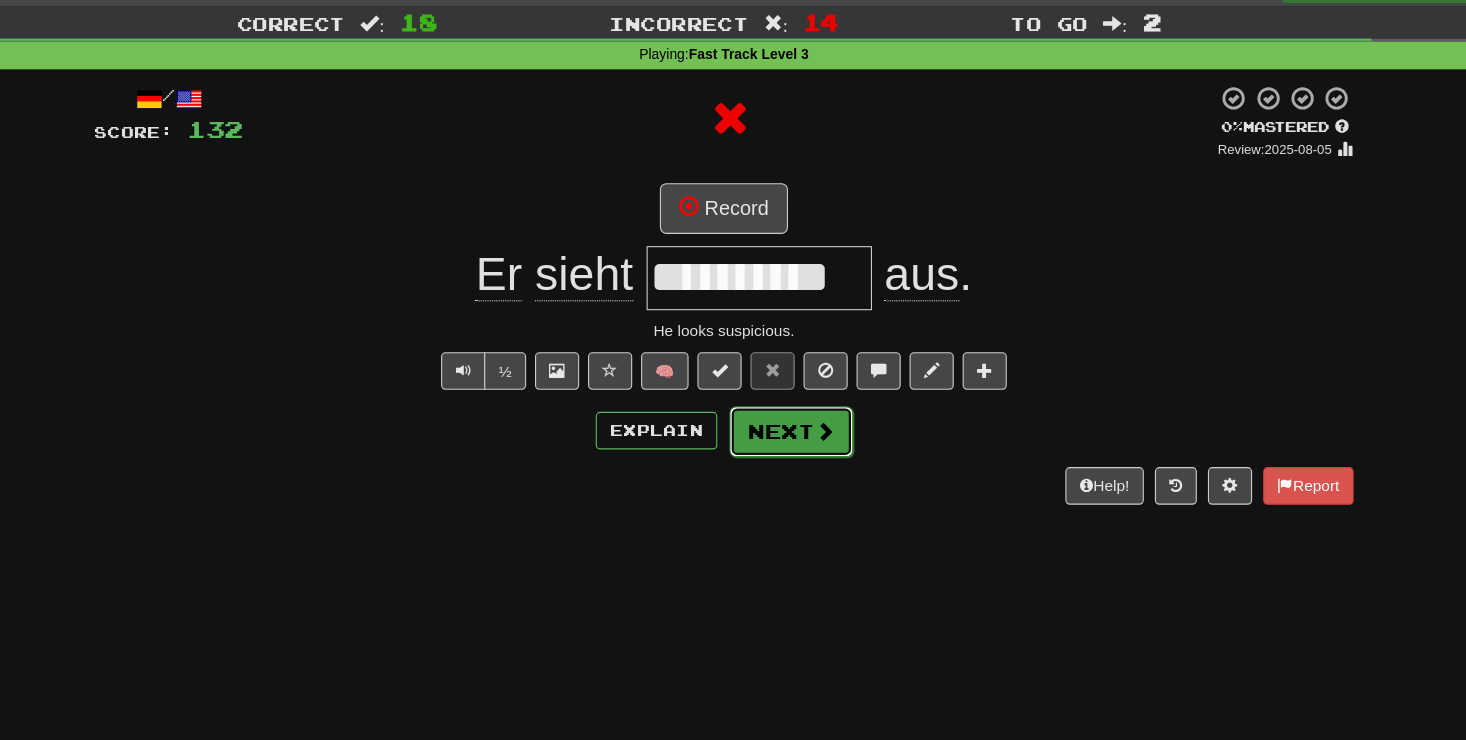 click on "Next" at bounding box center (794, 436) 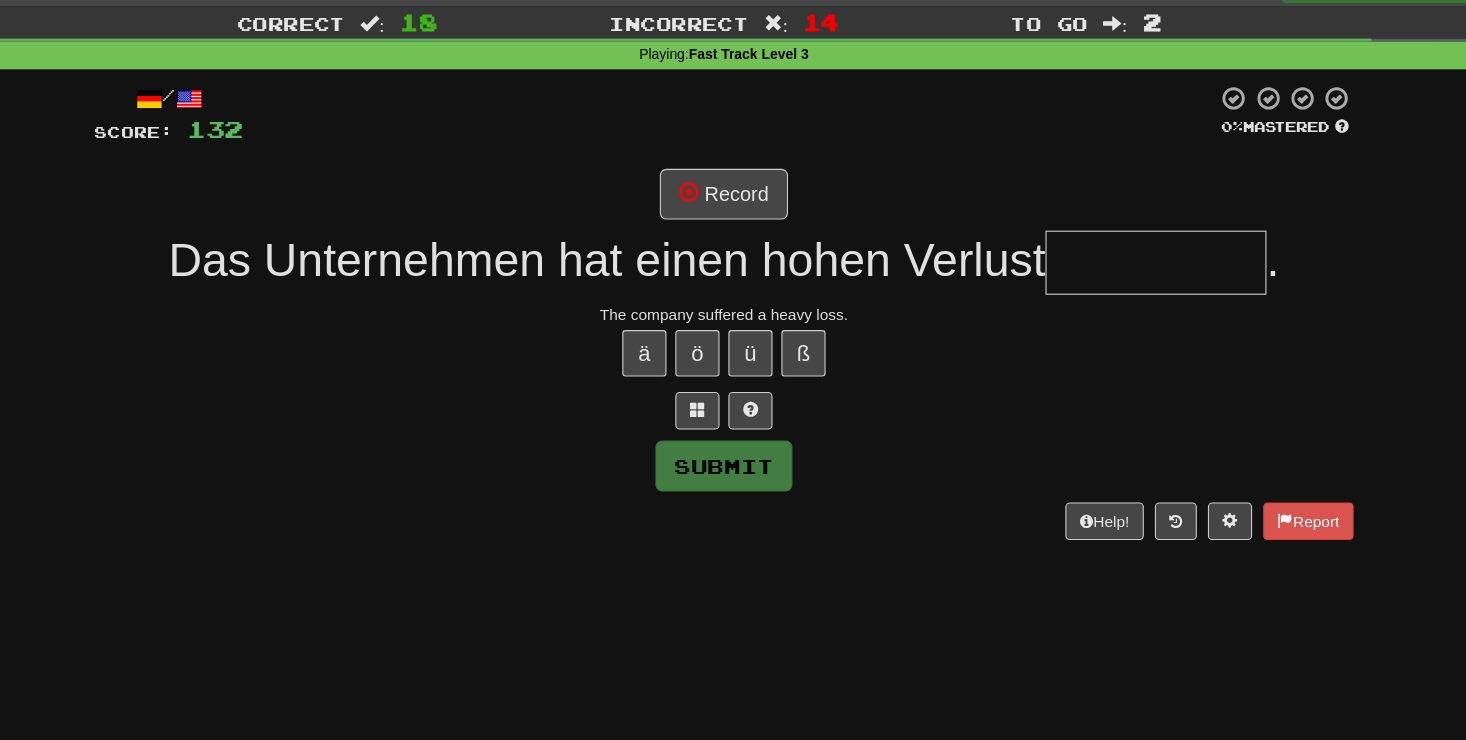 type on "*" 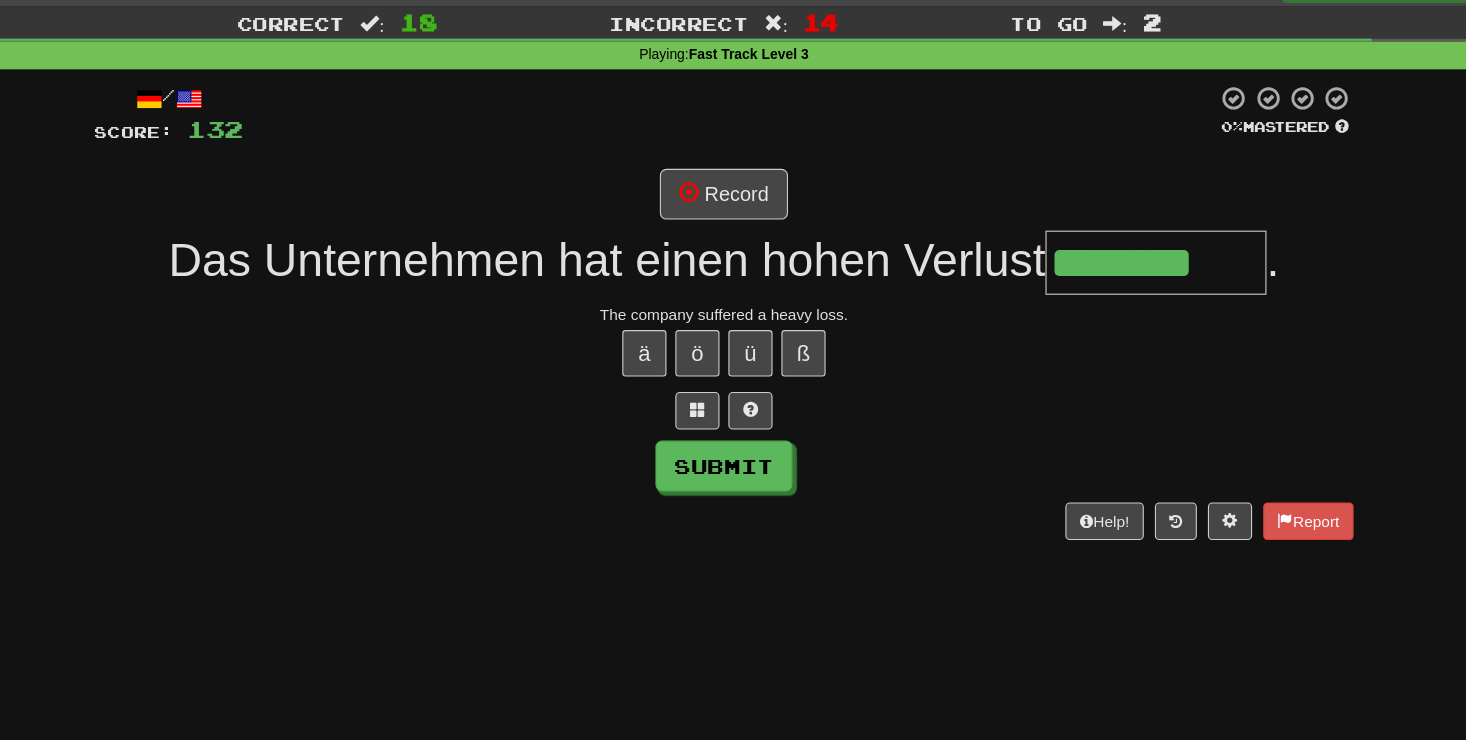 type on "********" 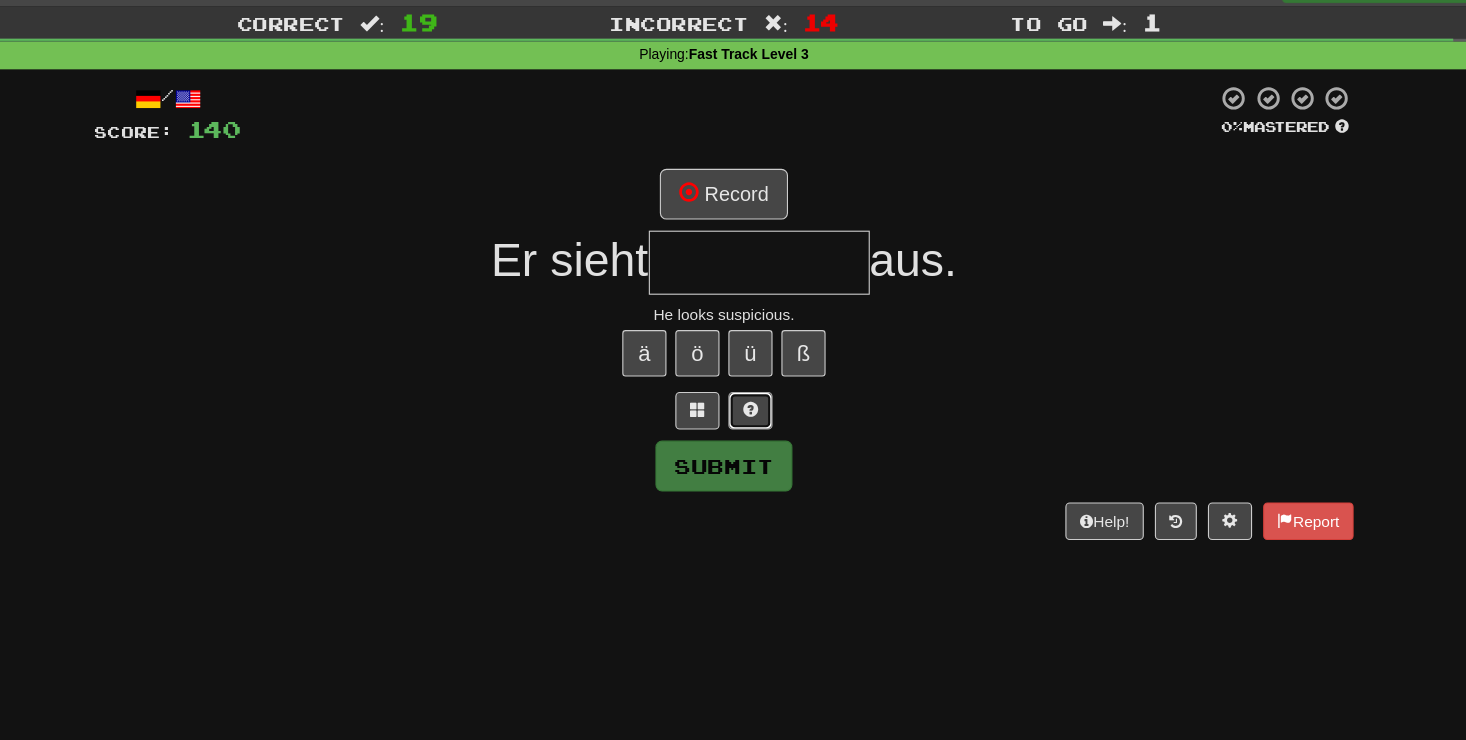 click at bounding box center (757, 417) 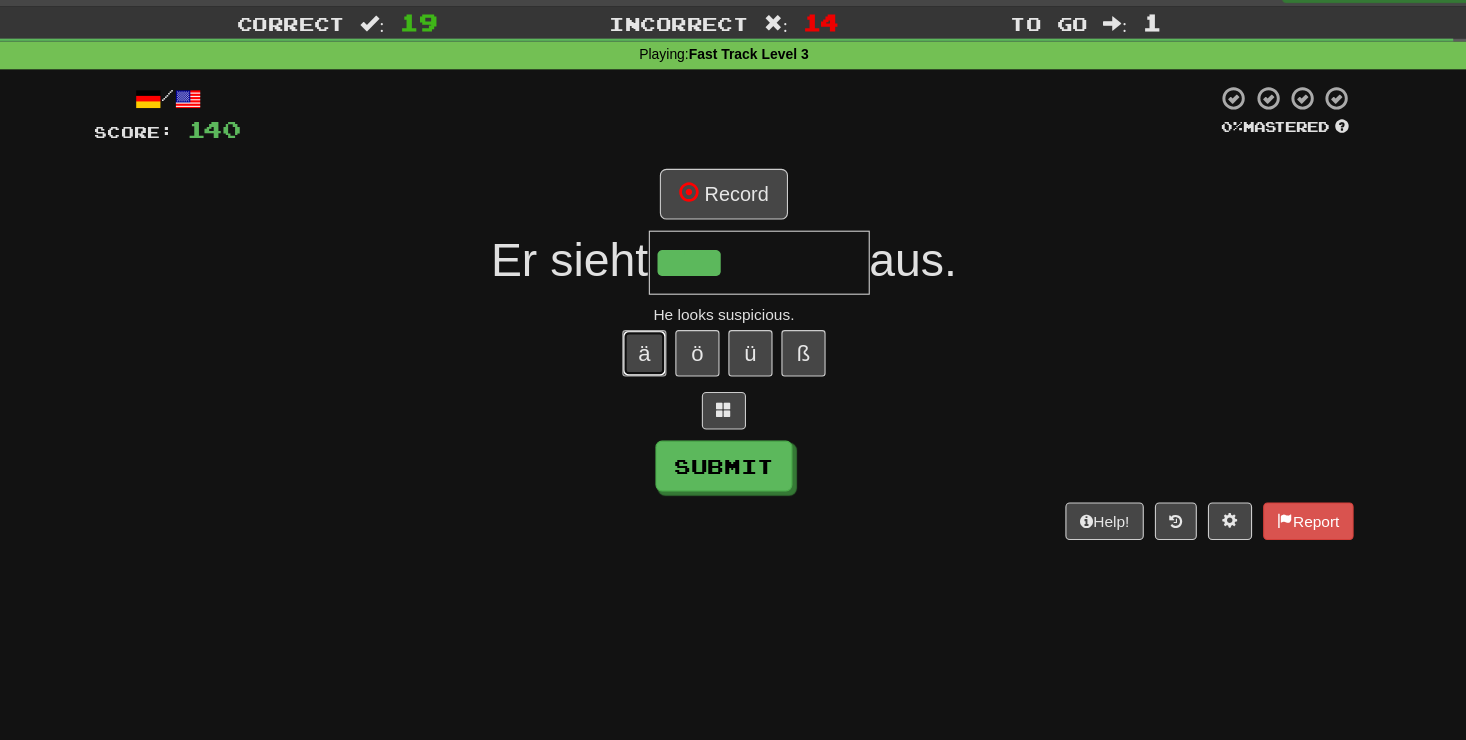 click on "ä" at bounding box center [661, 365] 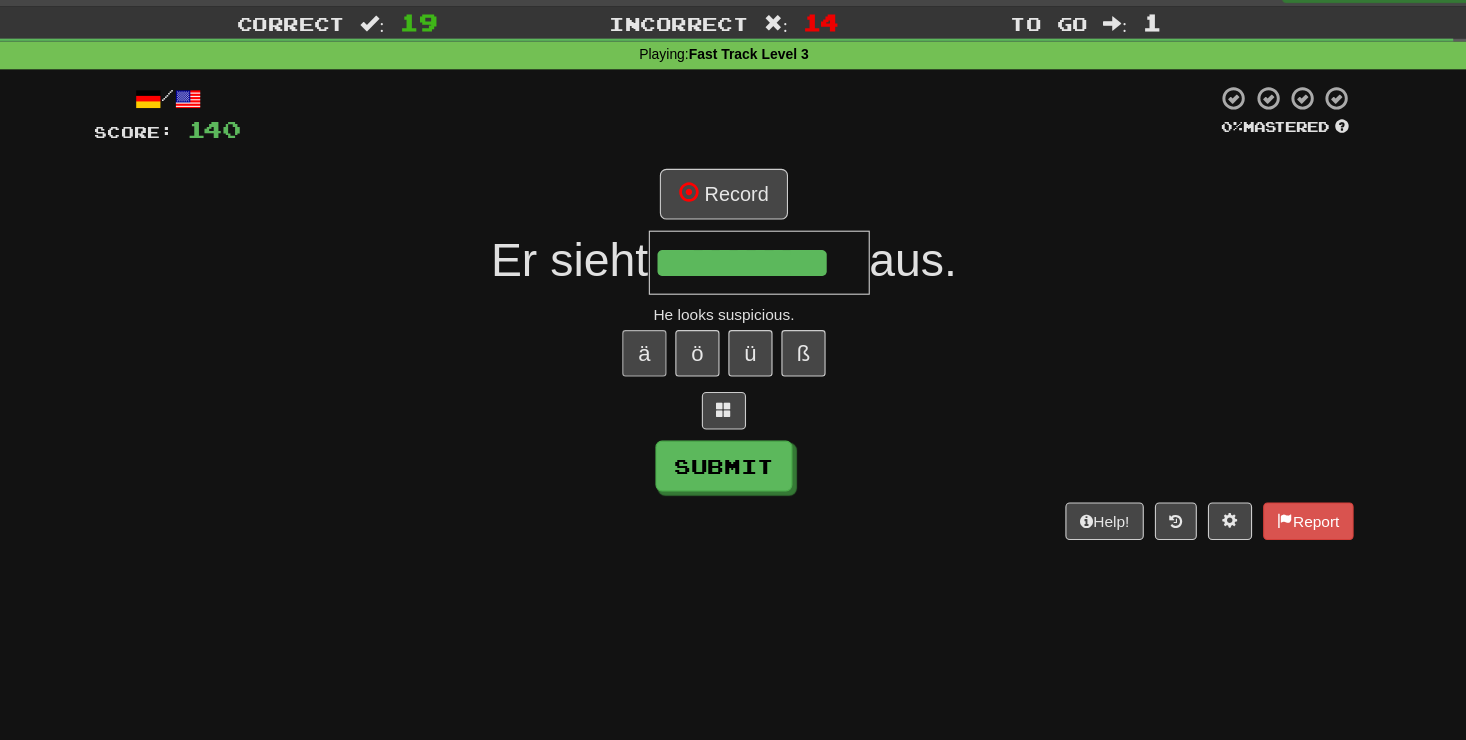 scroll, scrollTop: 0, scrollLeft: 0, axis: both 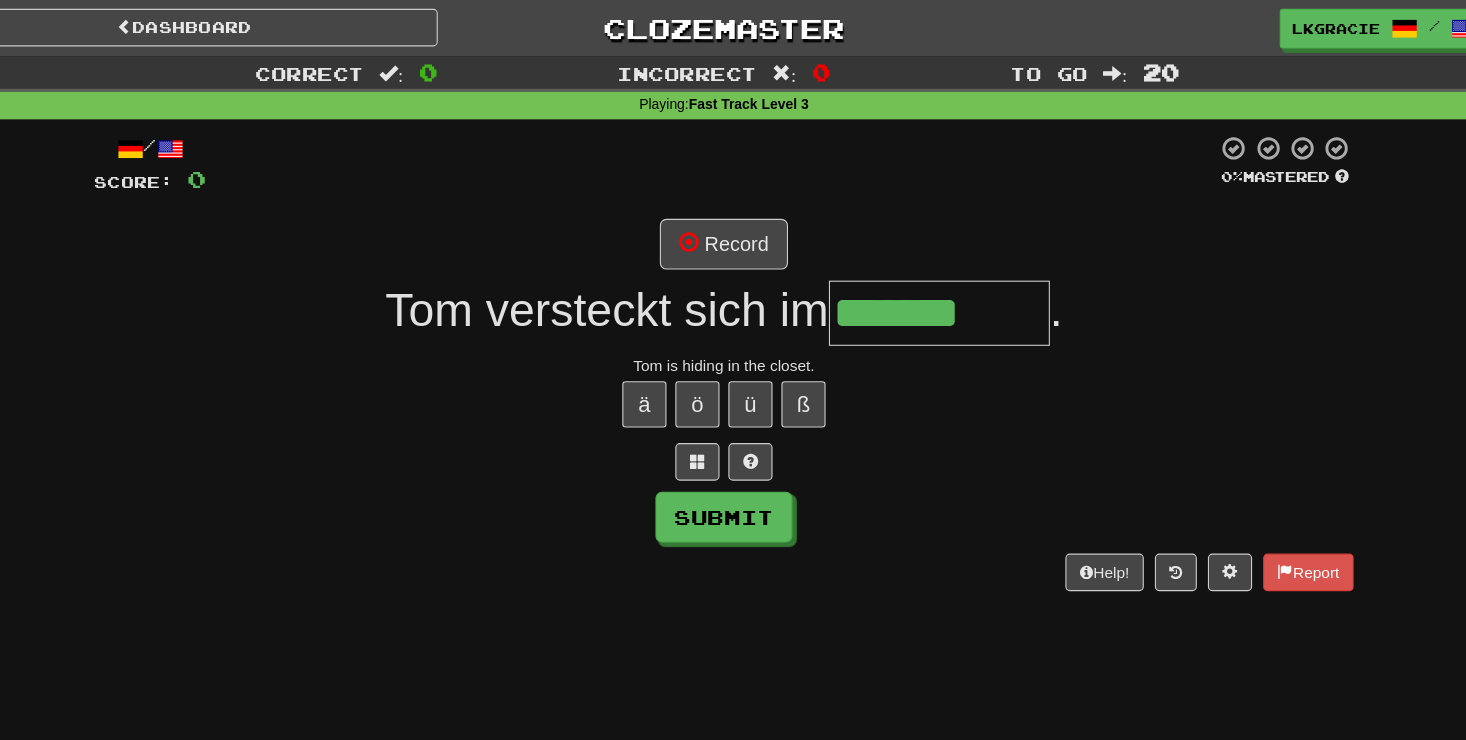 type on "*******" 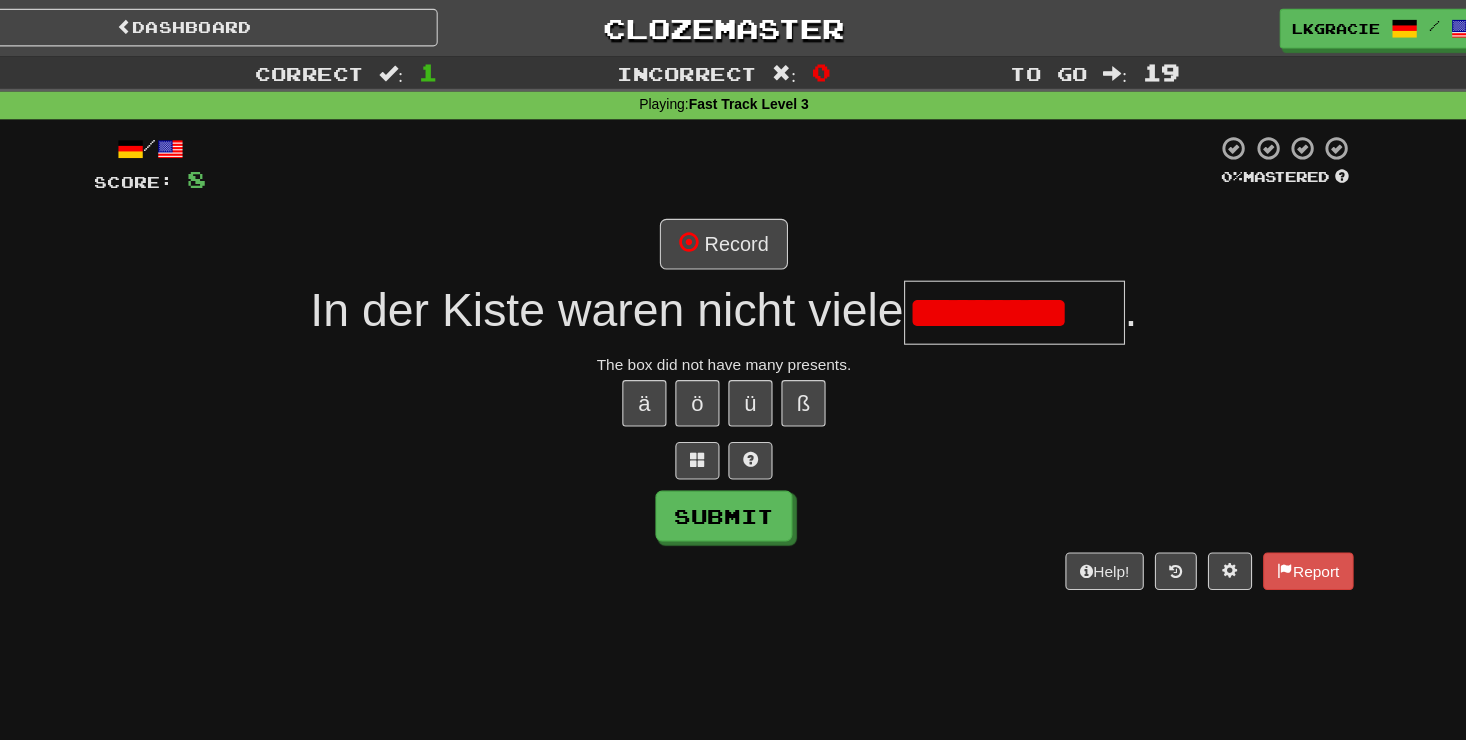 scroll, scrollTop: 0, scrollLeft: 10, axis: horizontal 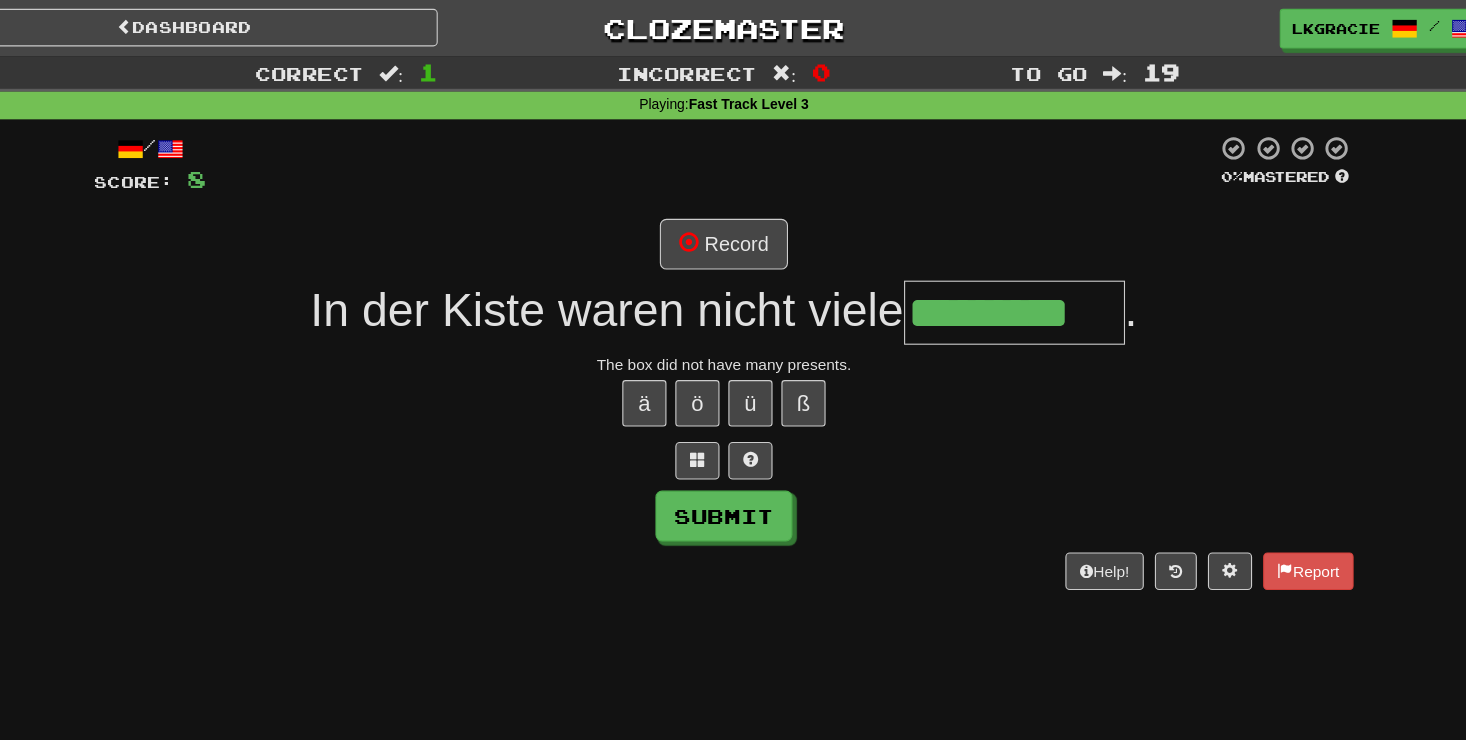 type on "*********" 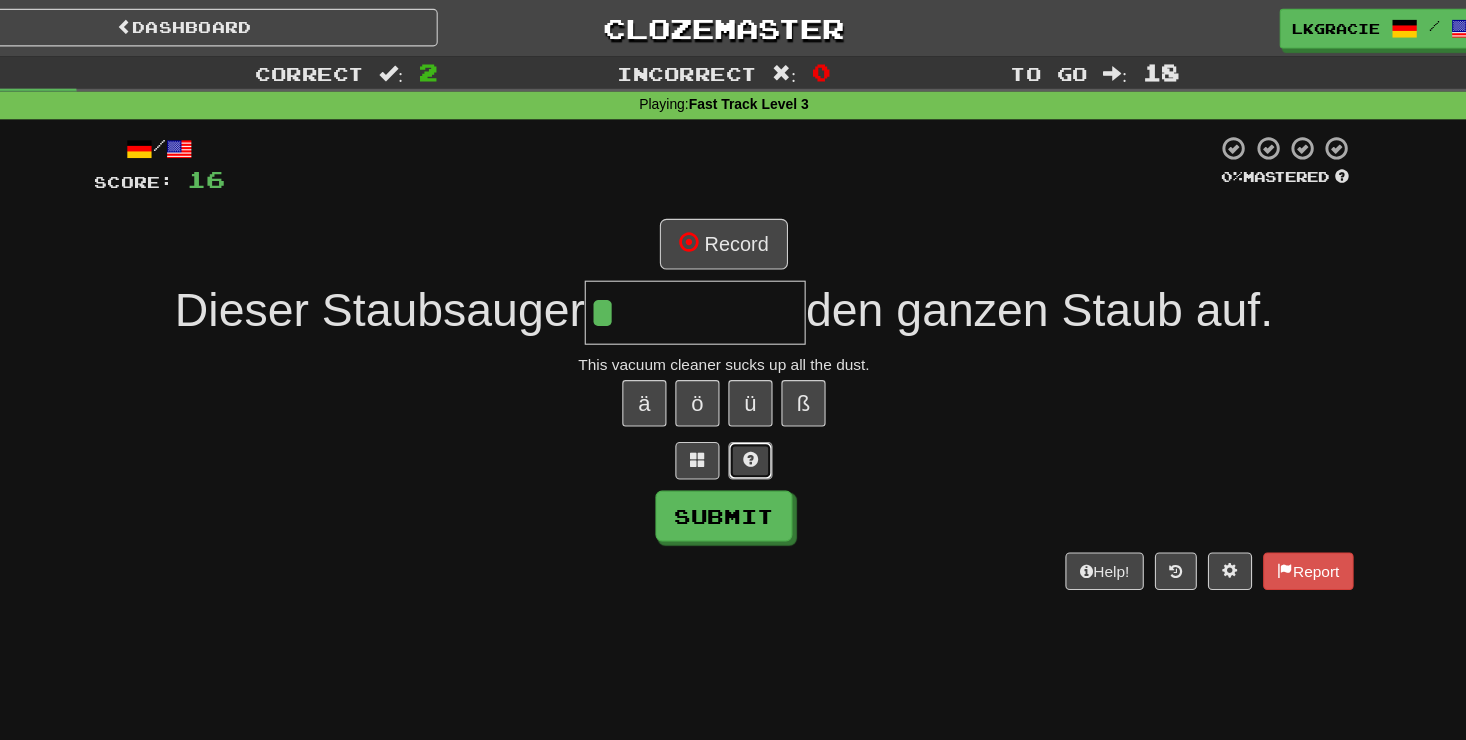click at bounding box center (757, 417) 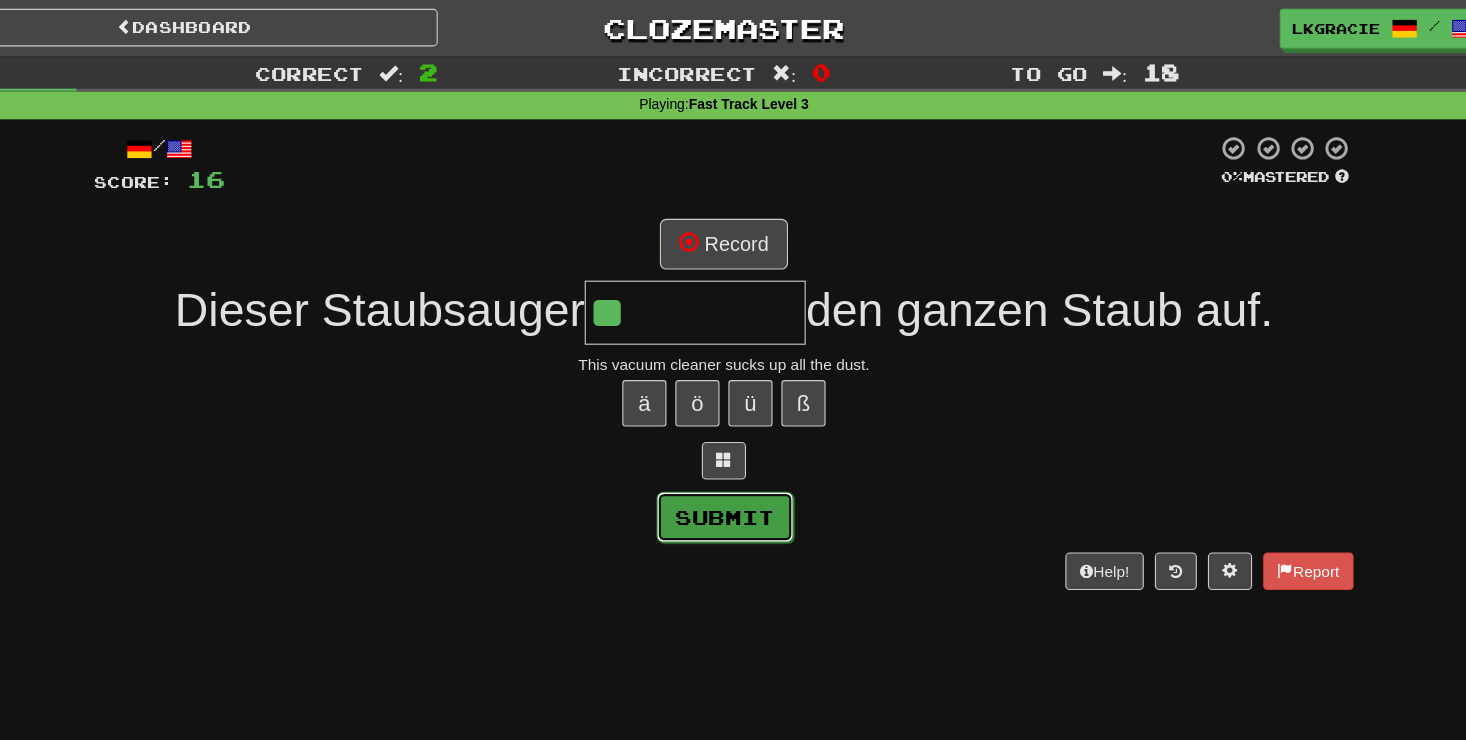 click on "Submit" at bounding box center [734, 468] 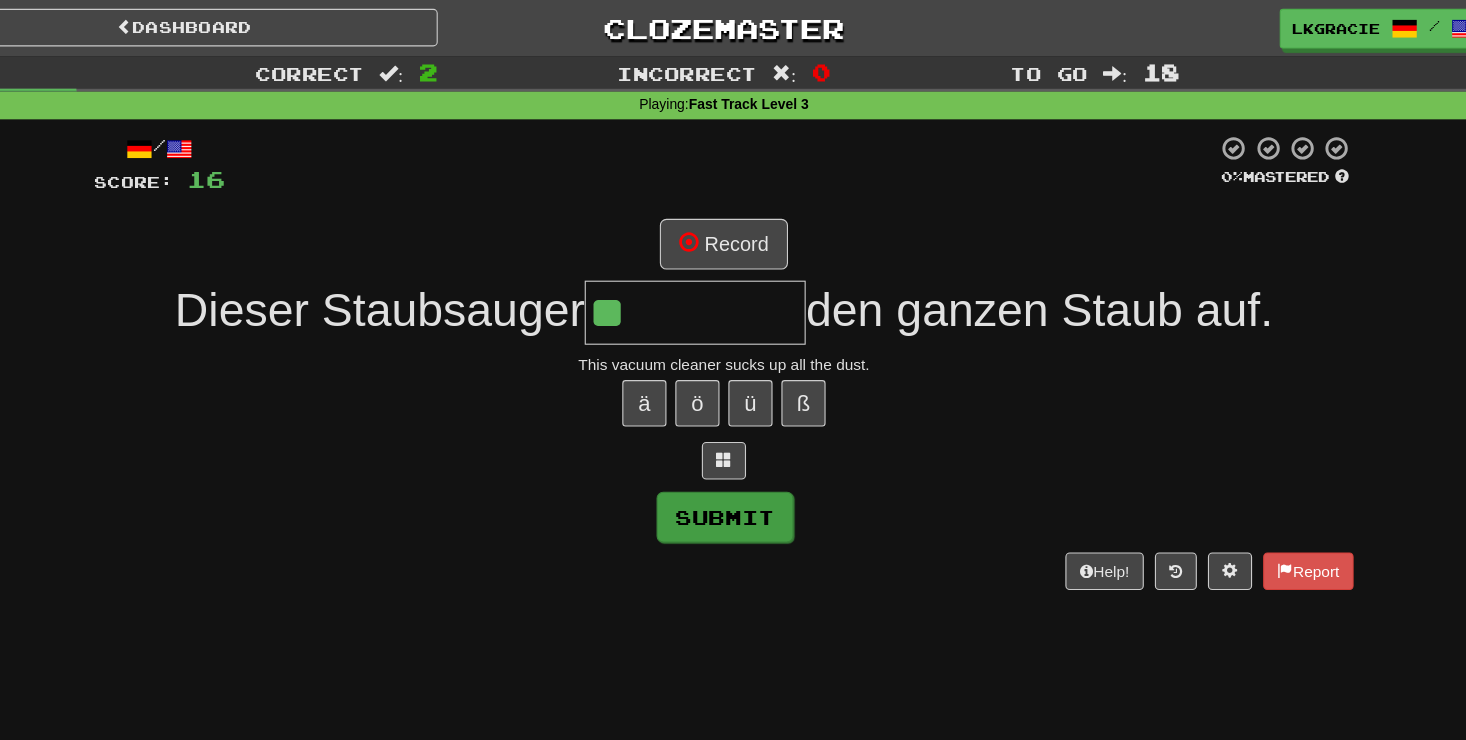 type on "*****" 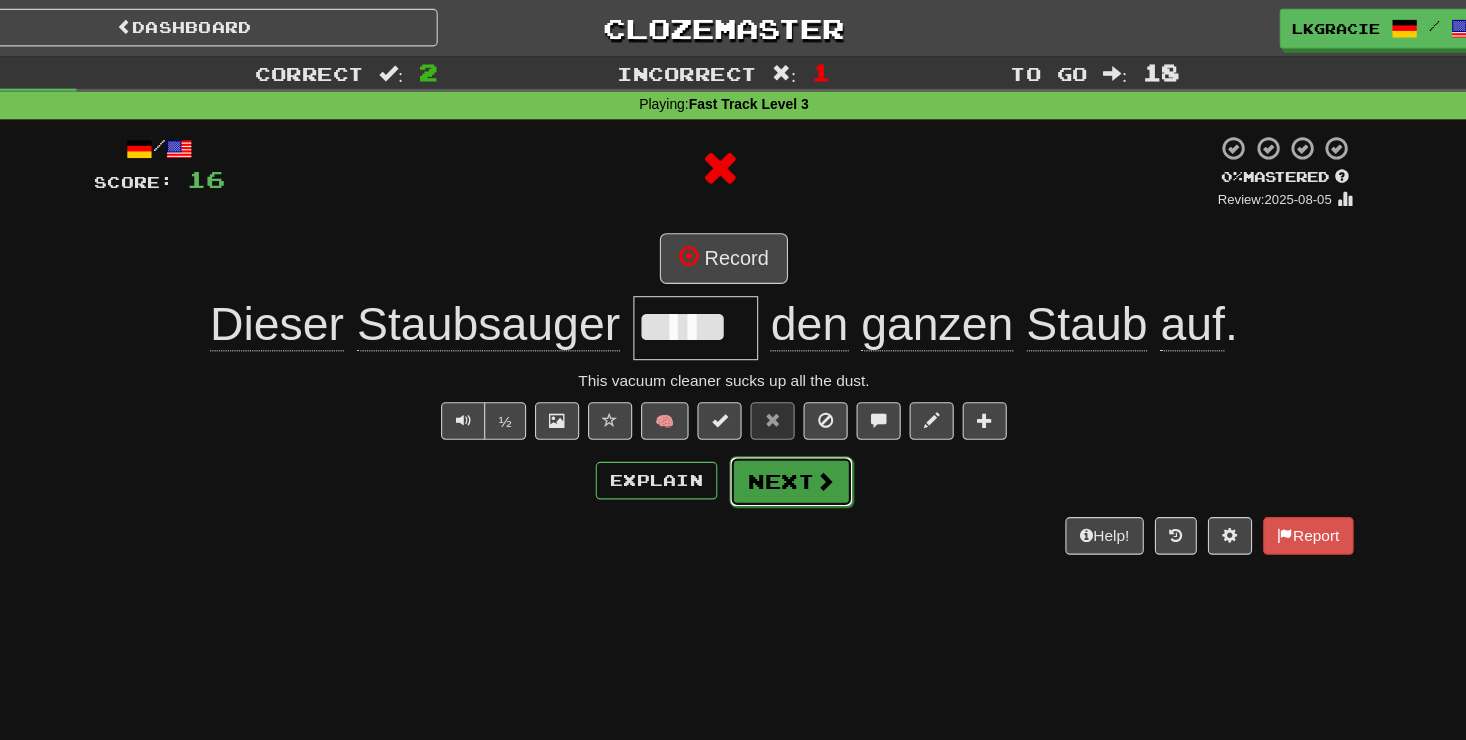 click on "Next" at bounding box center [794, 436] 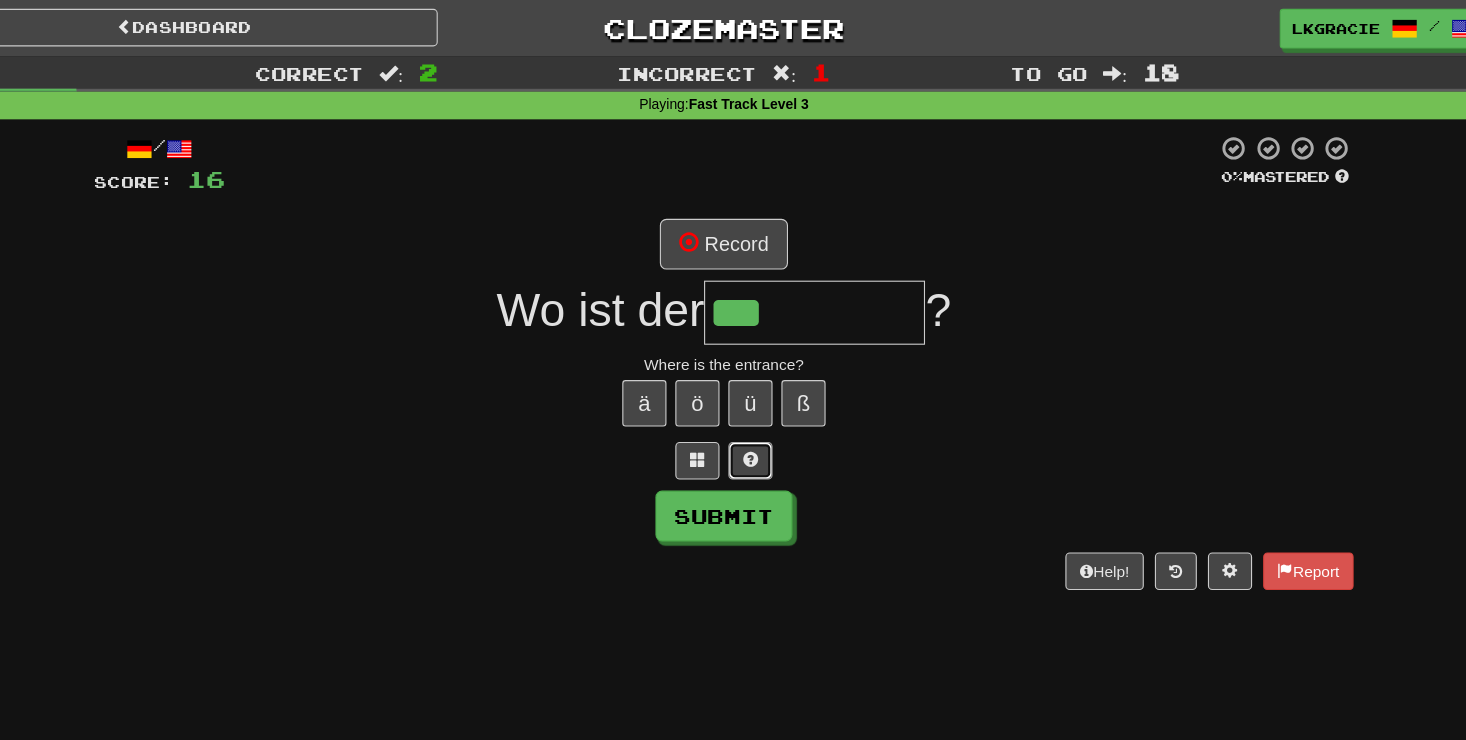 click at bounding box center [757, 416] 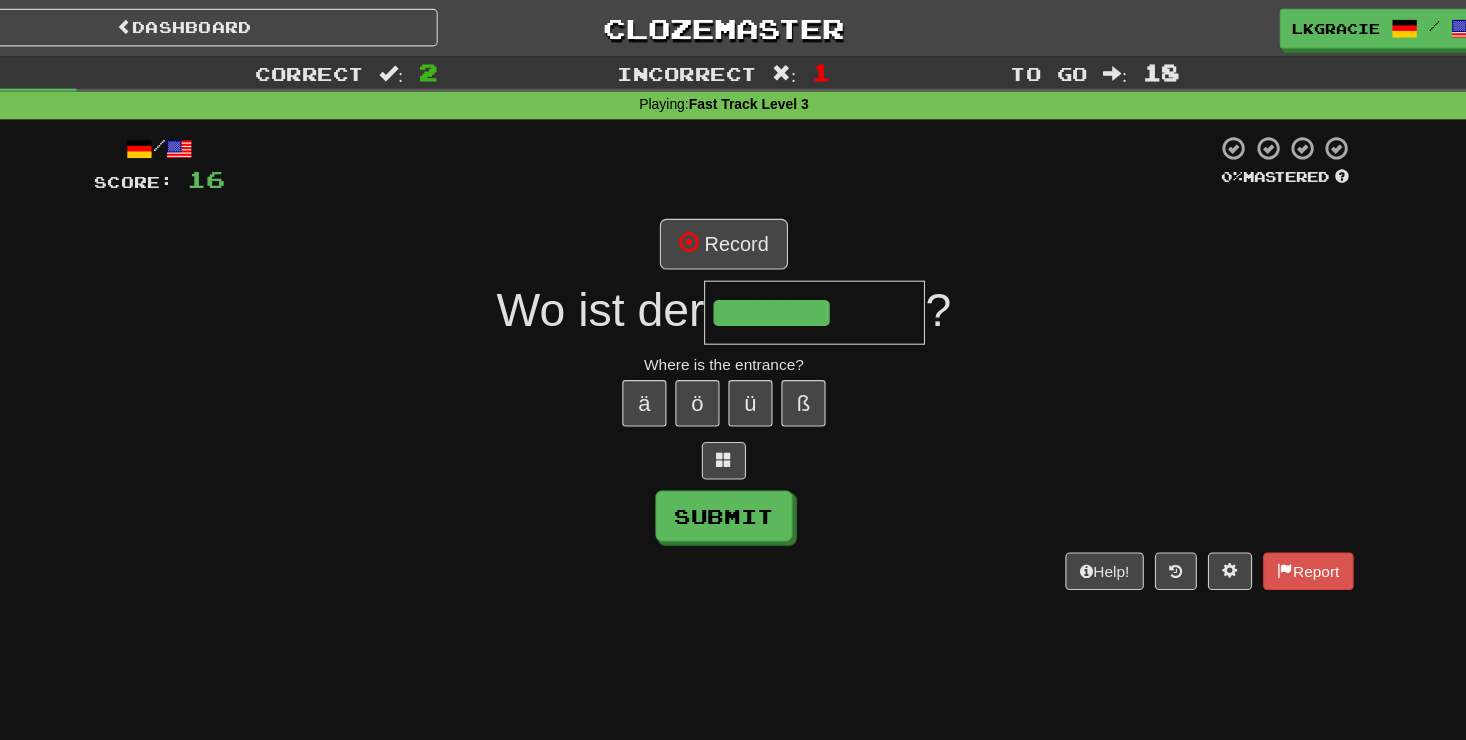 type on "*******" 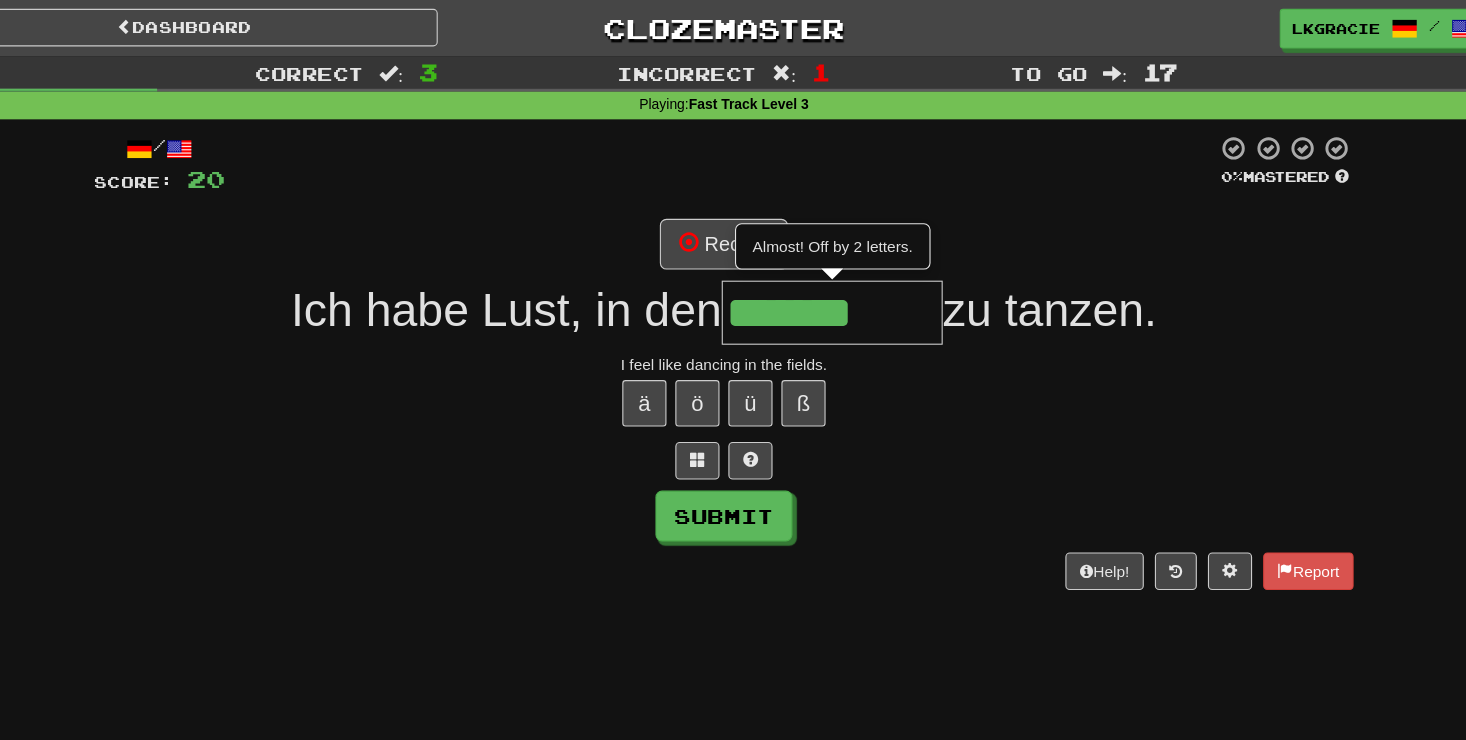 type on "*******" 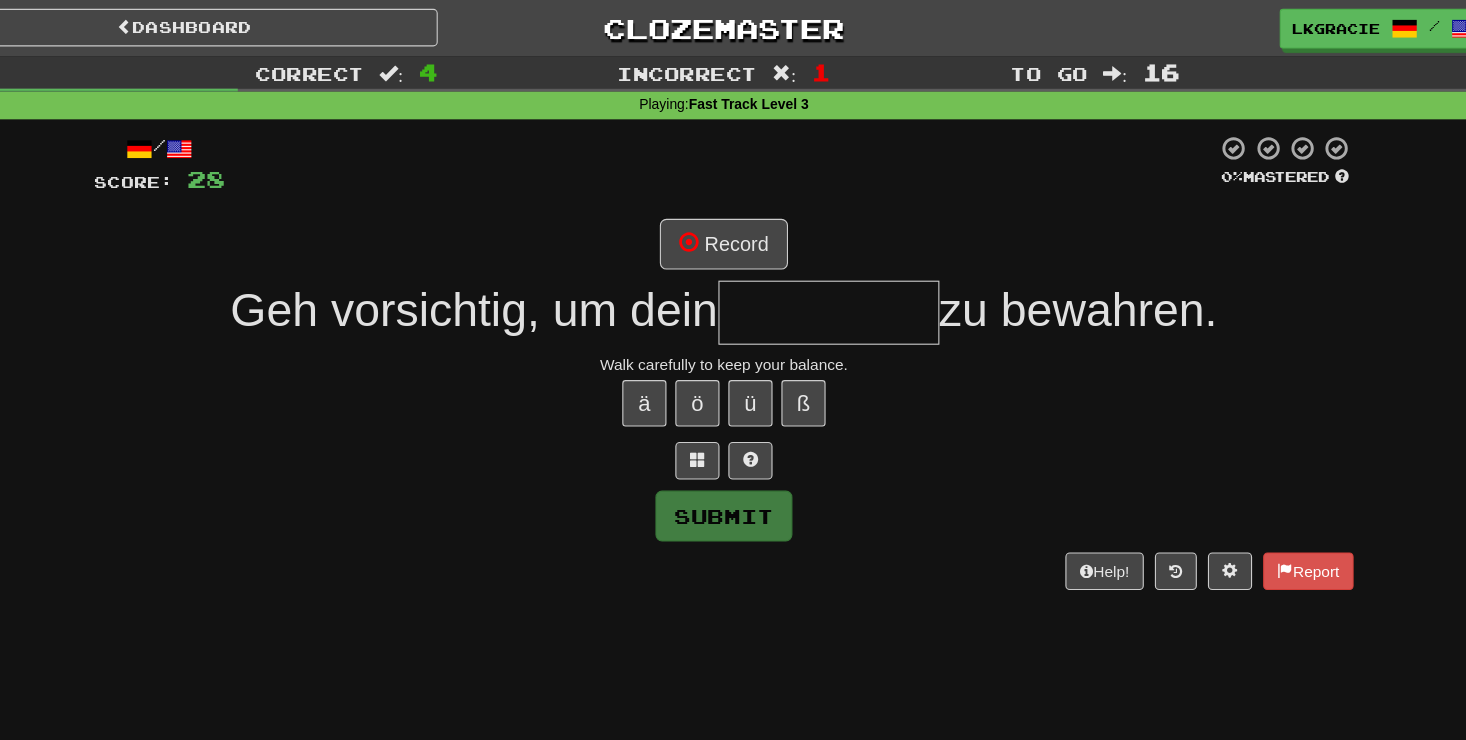 type on "*" 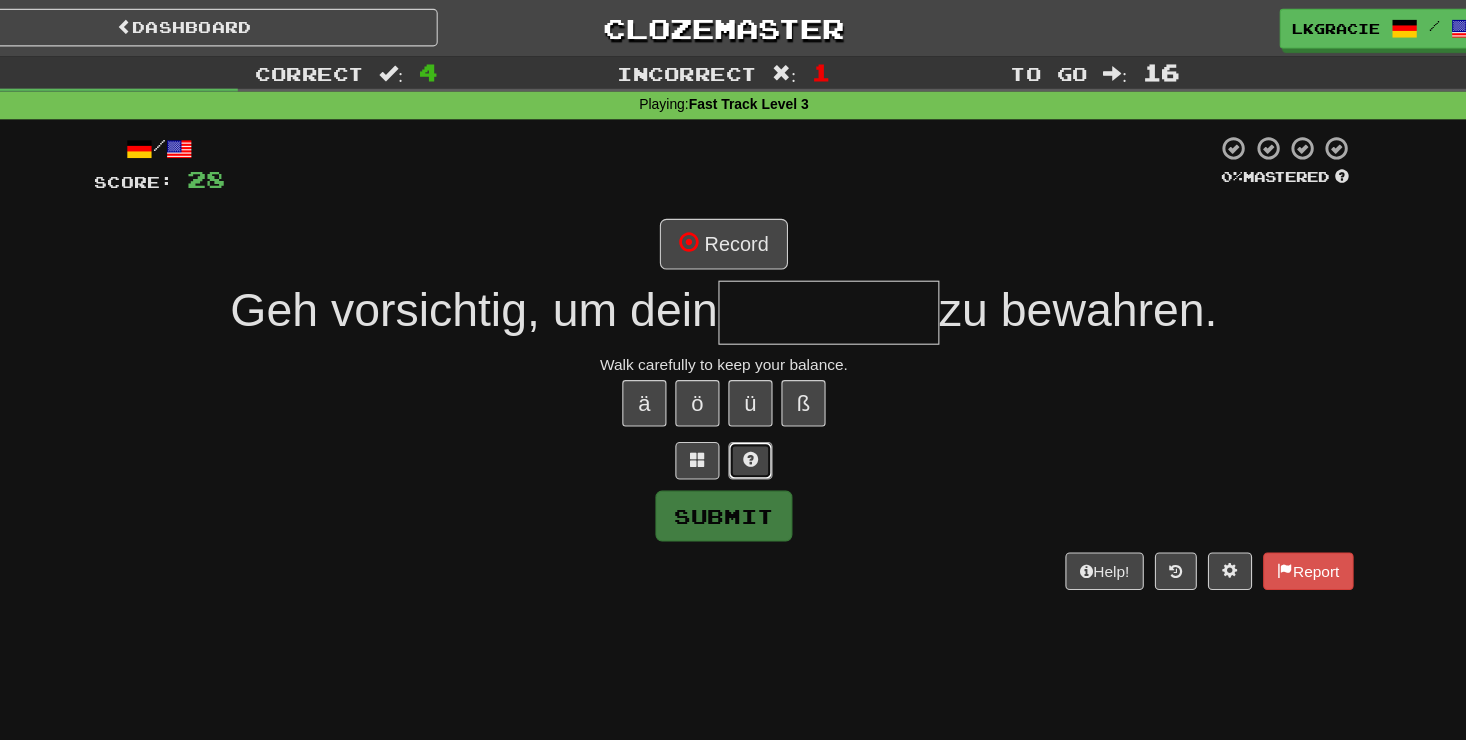 click at bounding box center [757, 417] 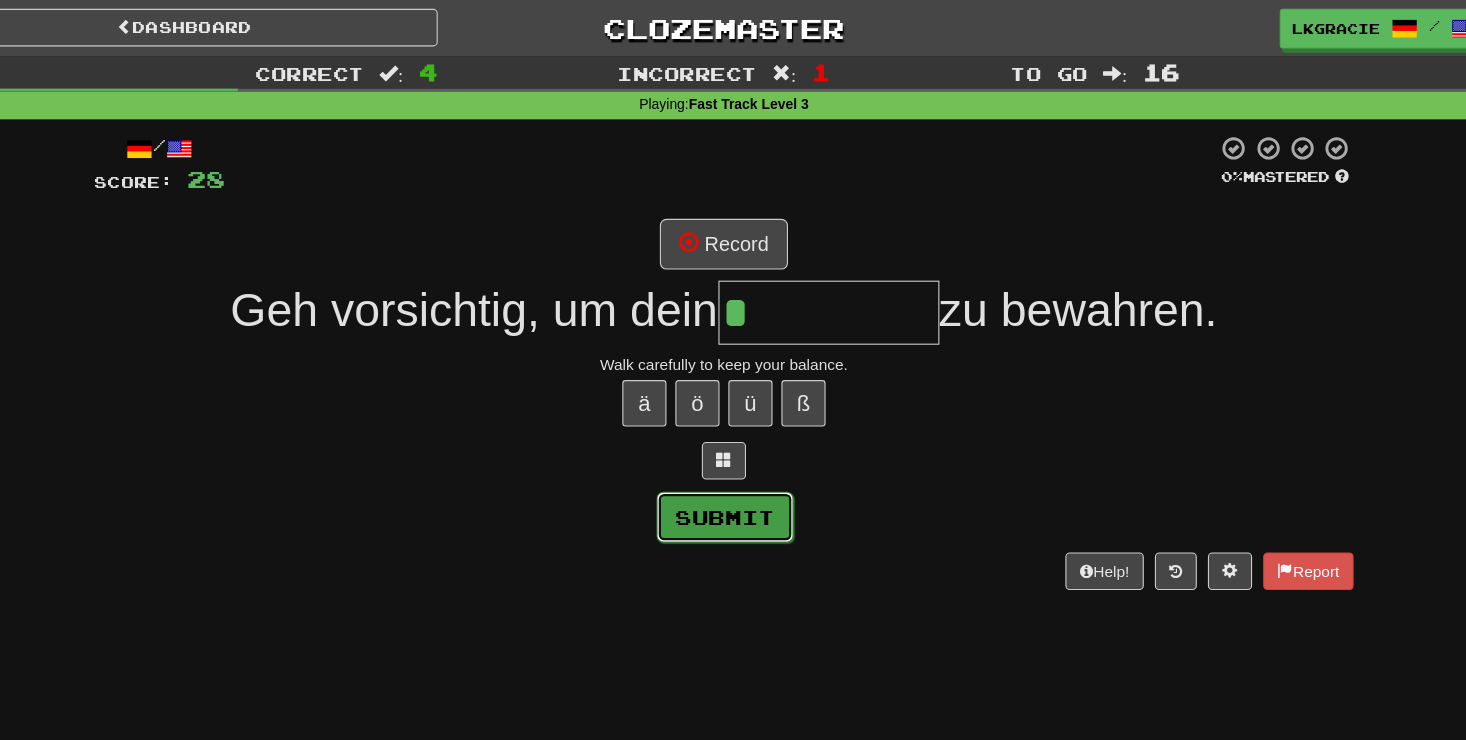 click on "Submit" at bounding box center (734, 468) 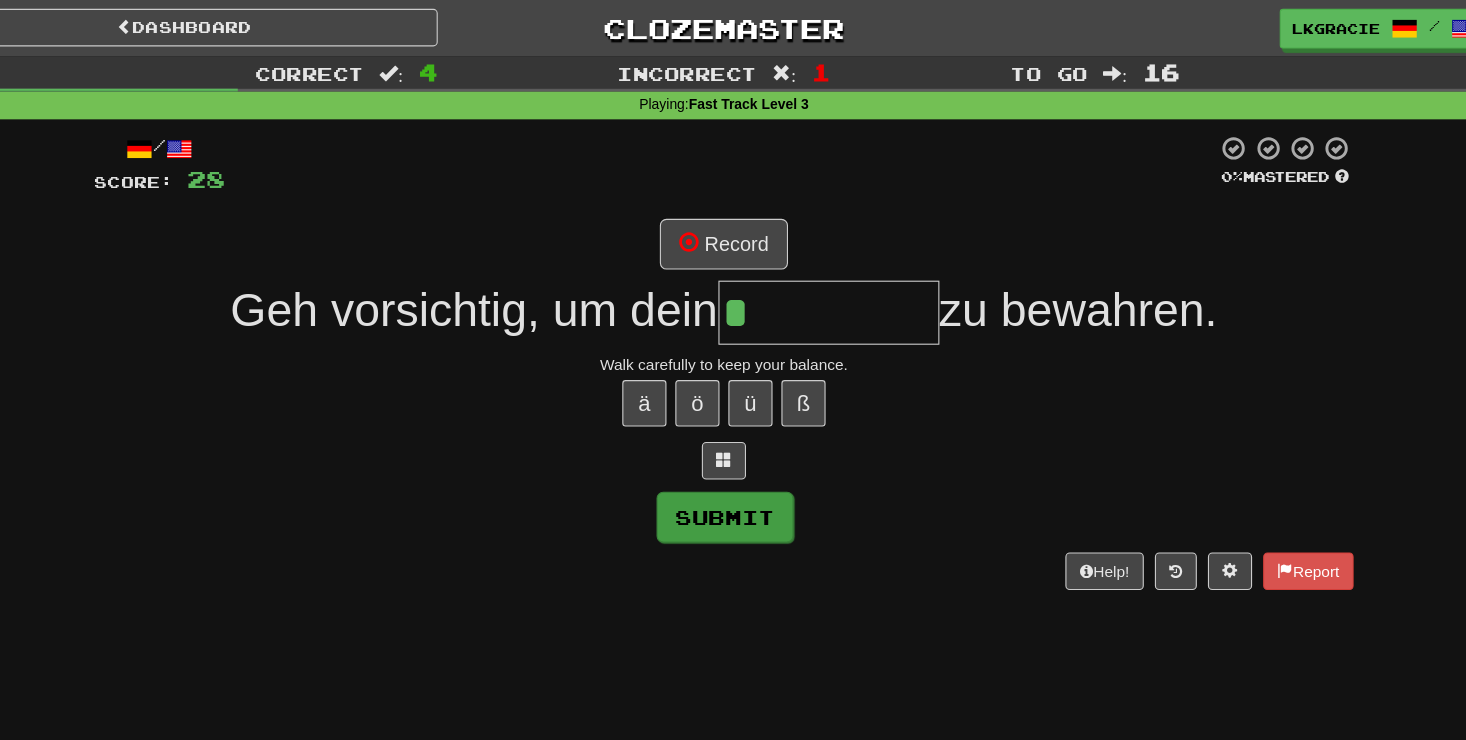 type on "**********" 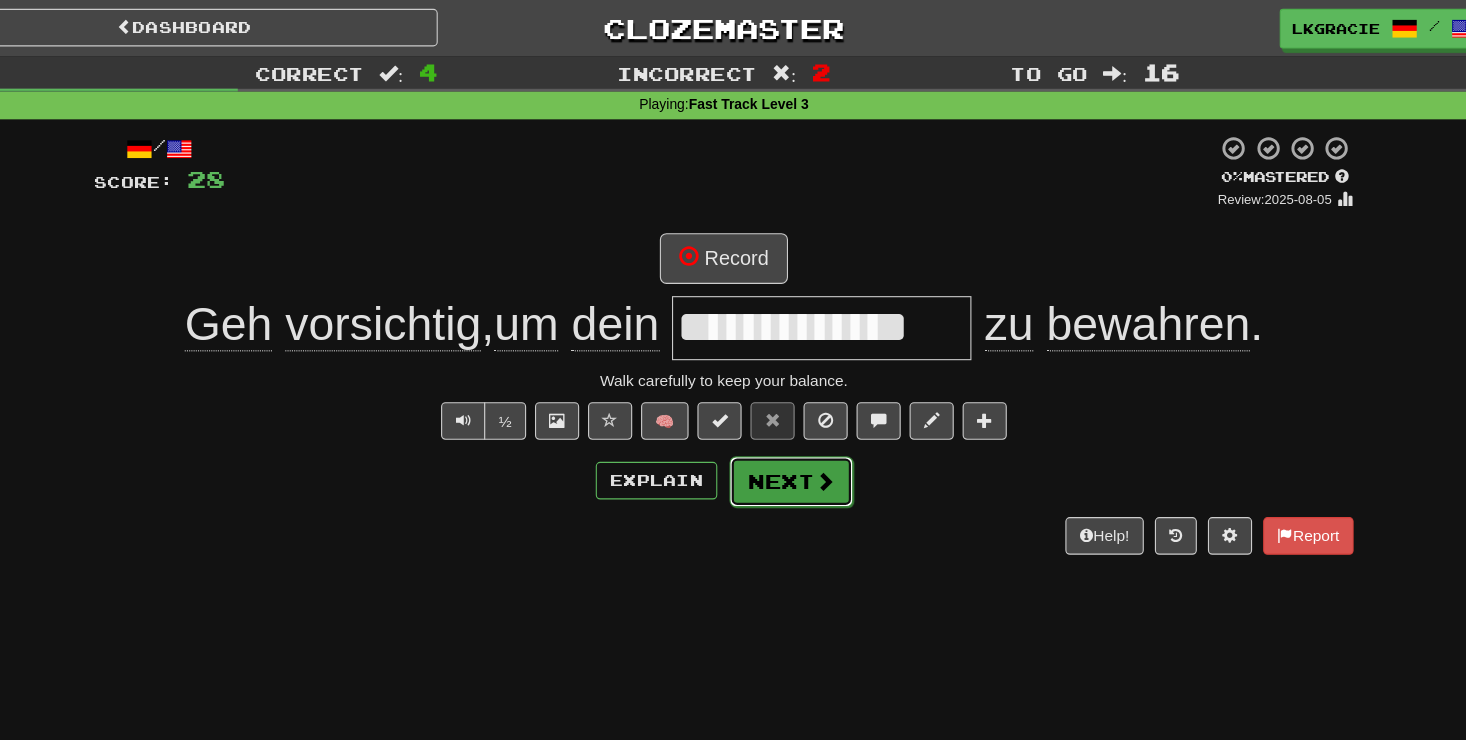 click on "Next" at bounding box center [794, 436] 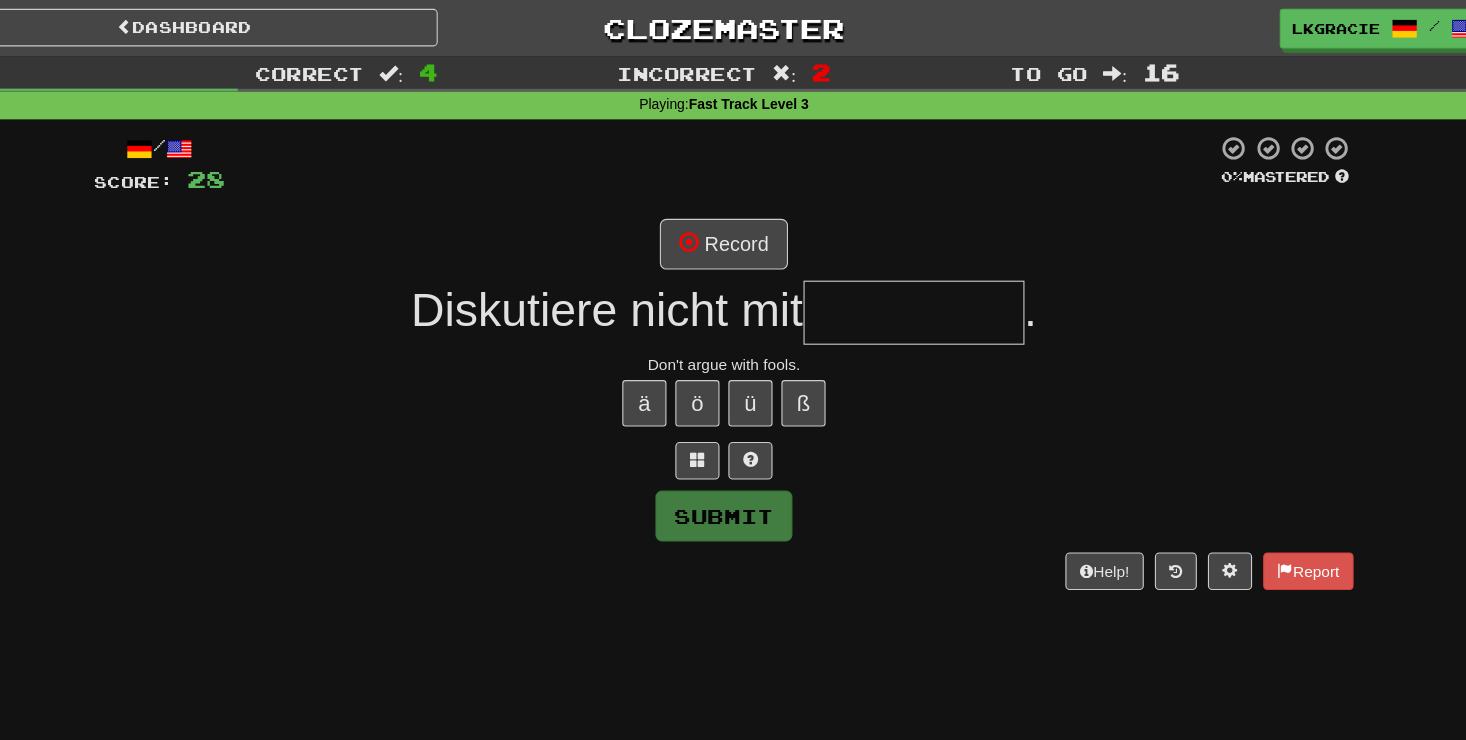 type on "*" 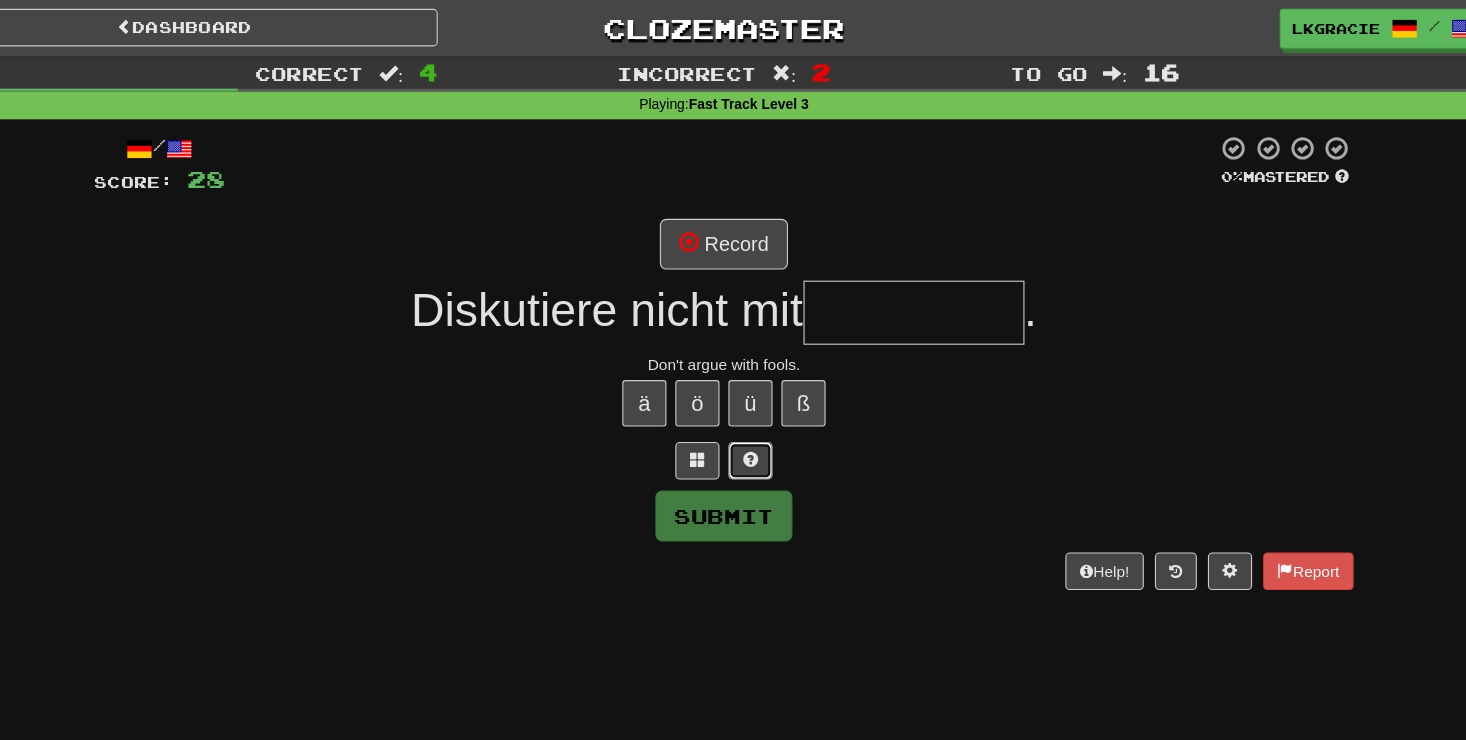 click at bounding box center (757, 417) 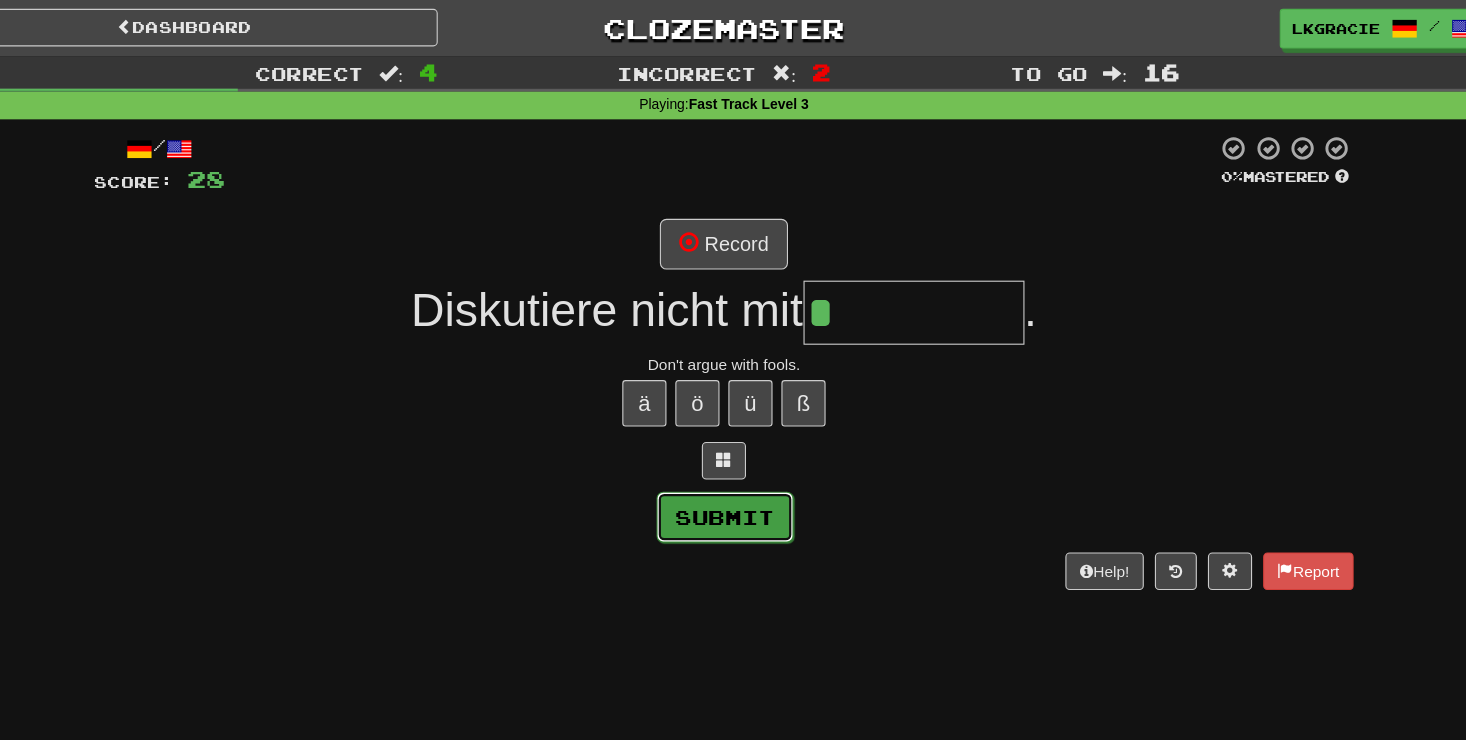 click on "Submit" at bounding box center (734, 468) 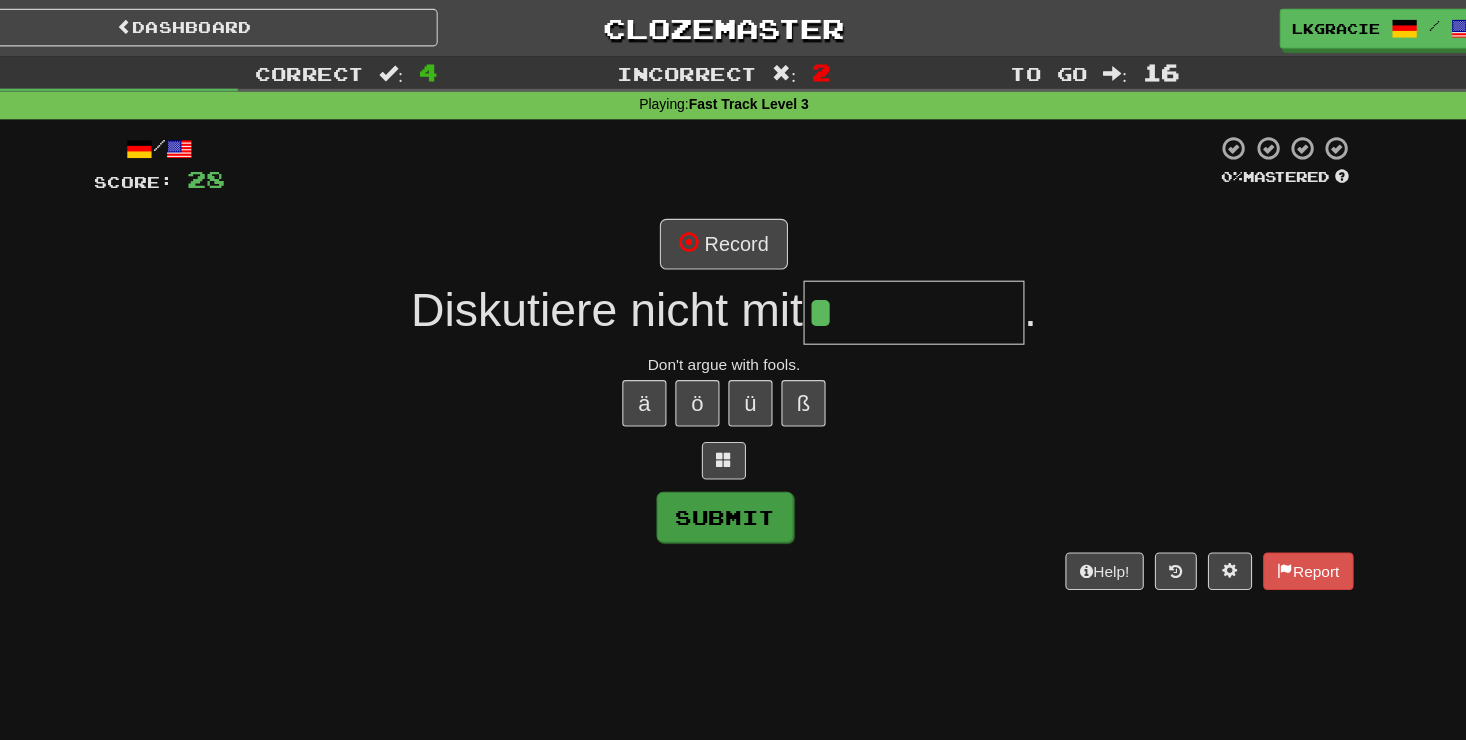 type on "******" 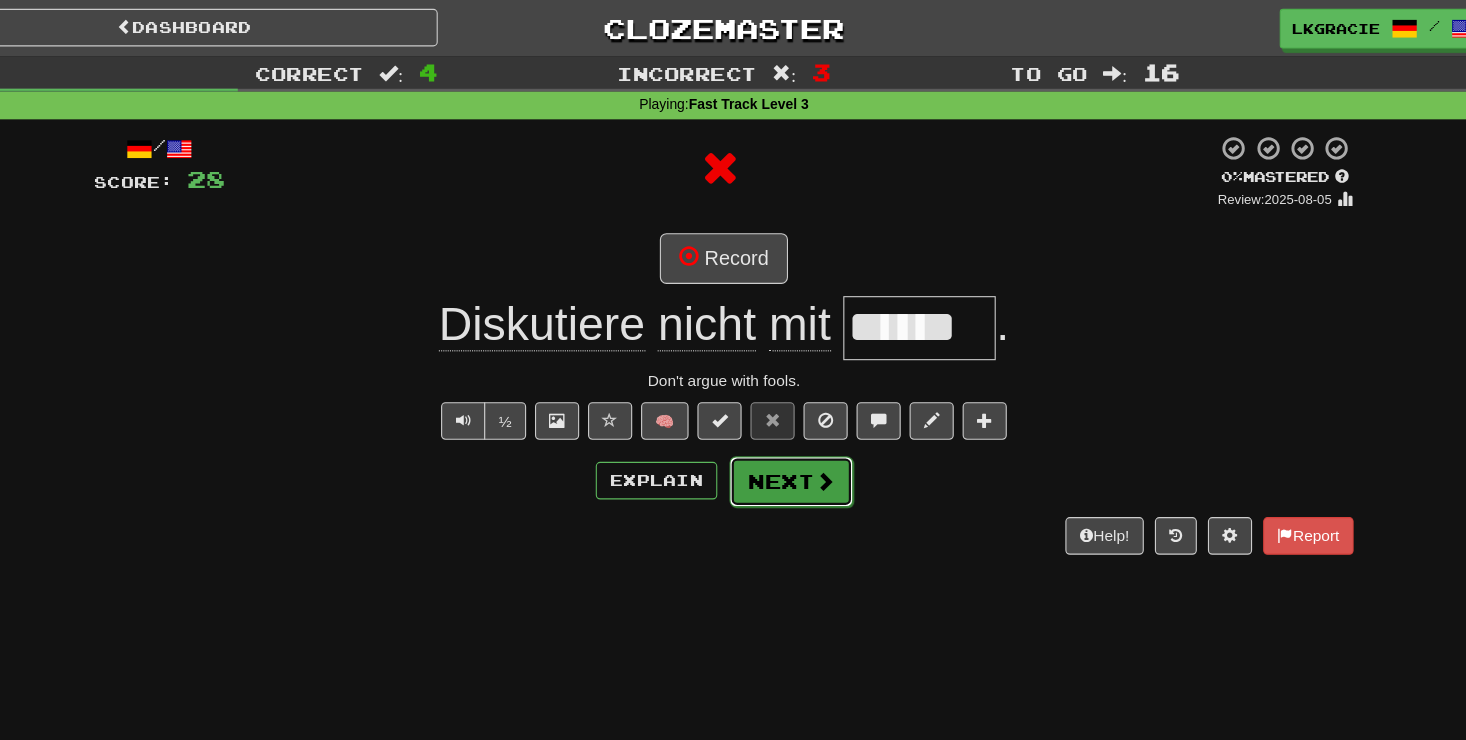 click on "Next" at bounding box center [794, 436] 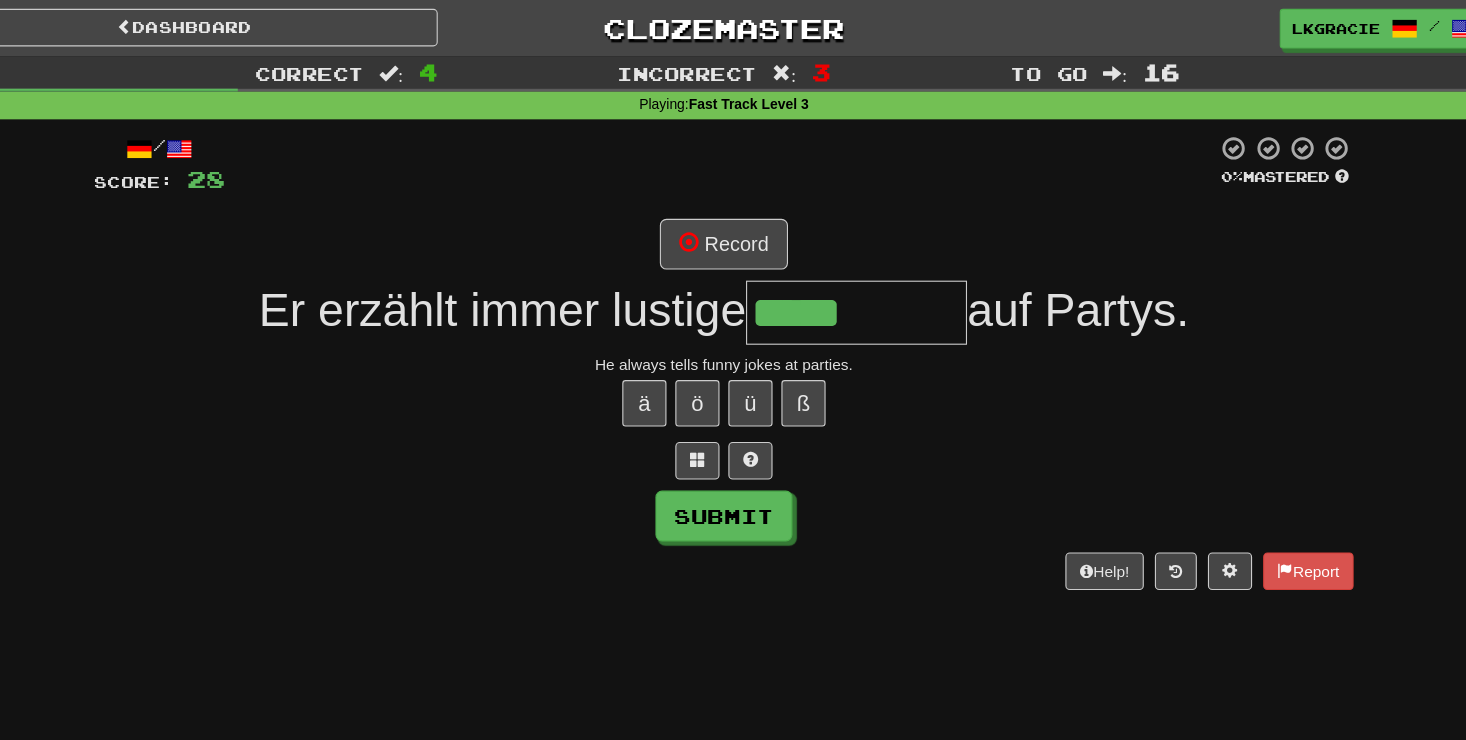 type on "*****" 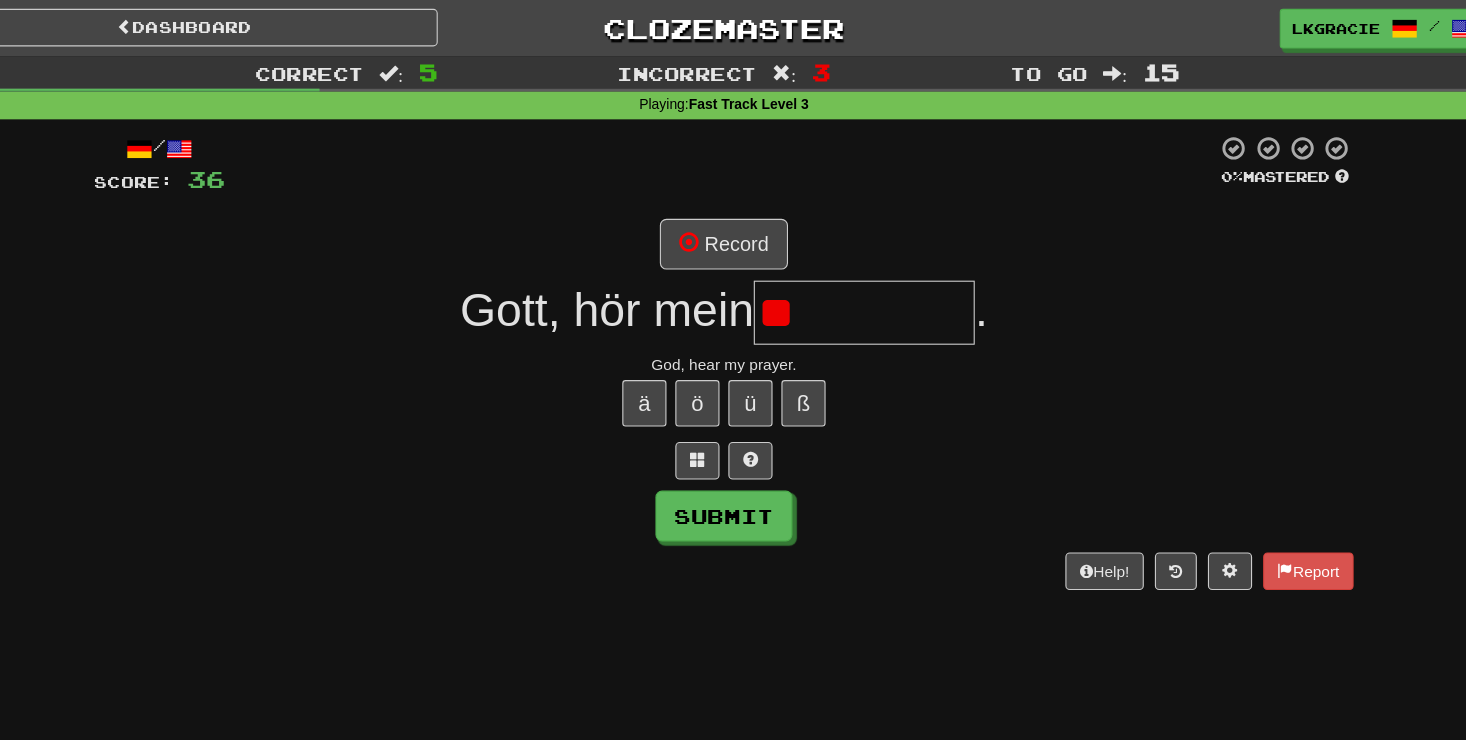 type on "*" 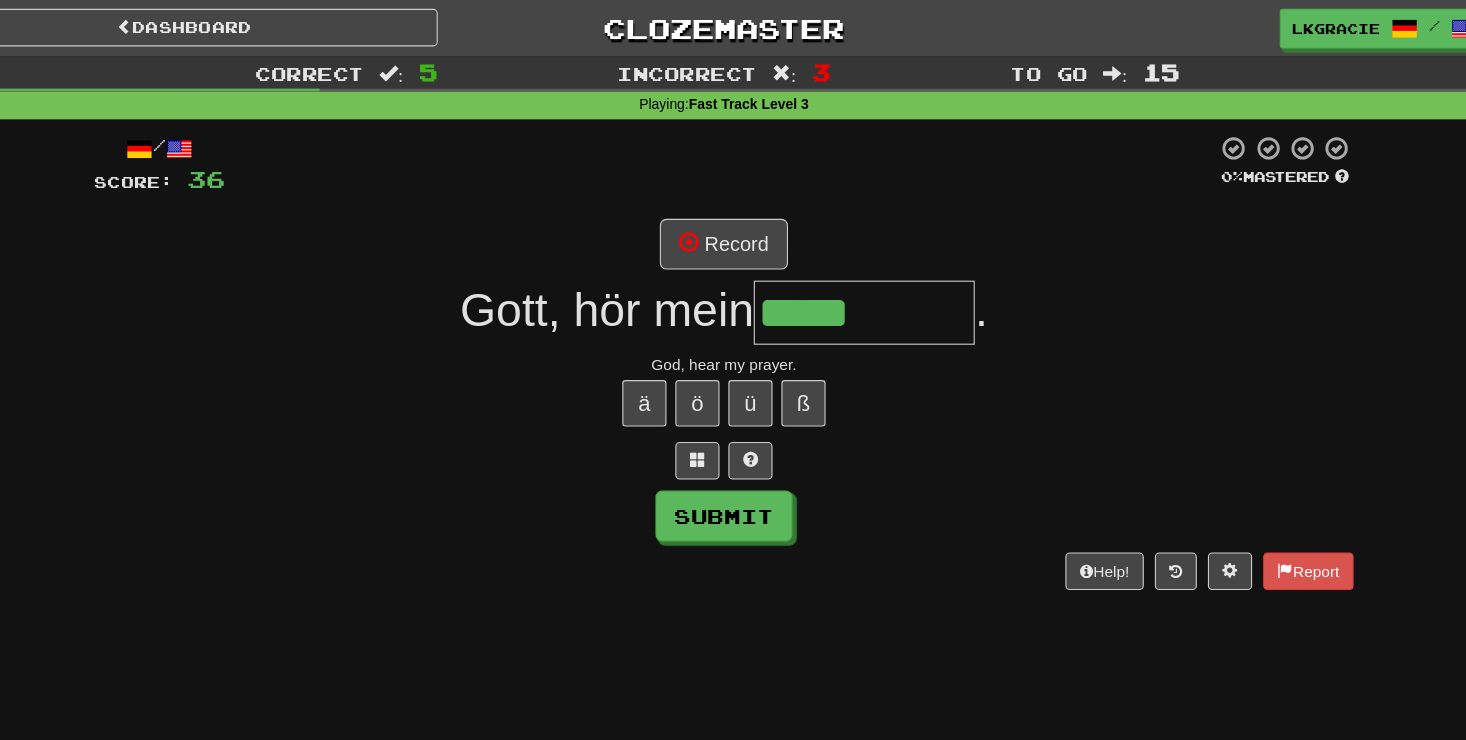 type on "*****" 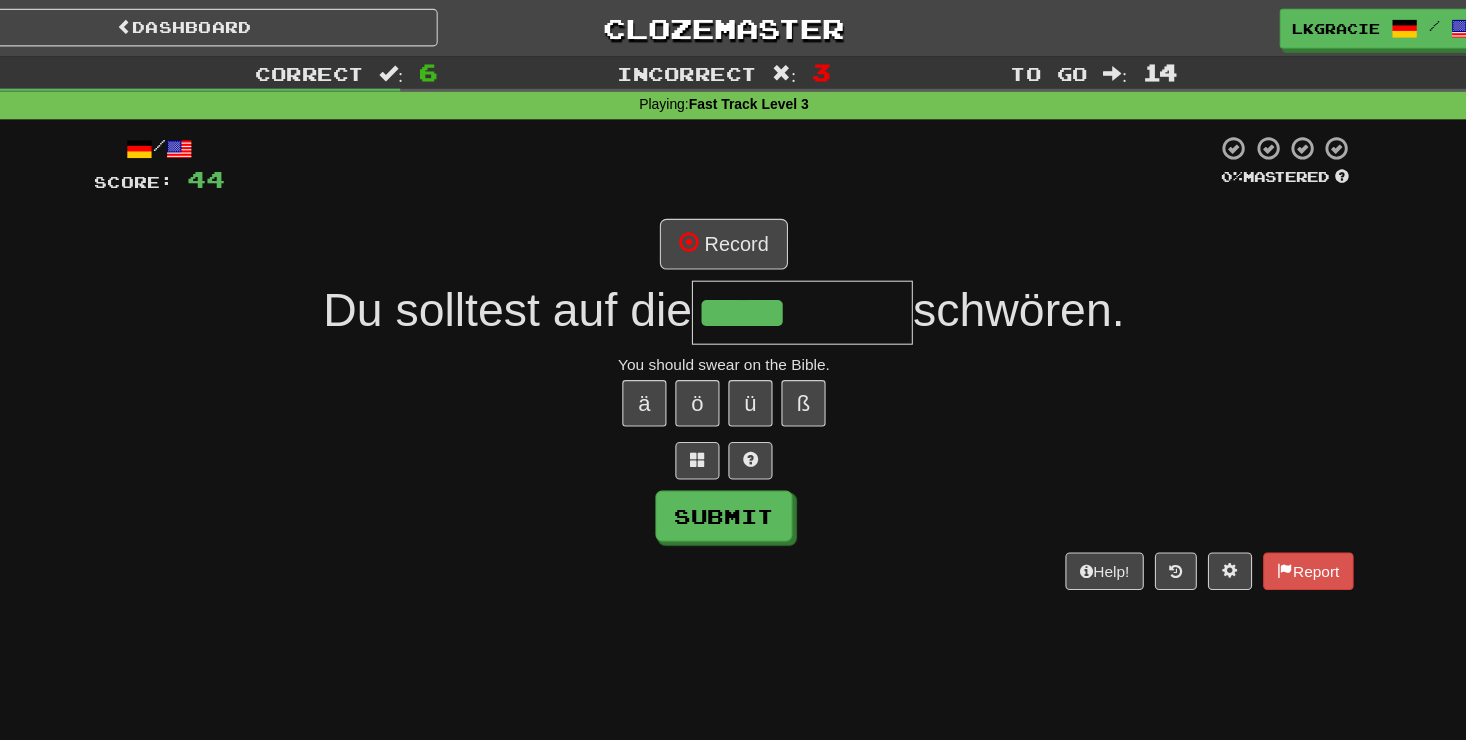type on "*****" 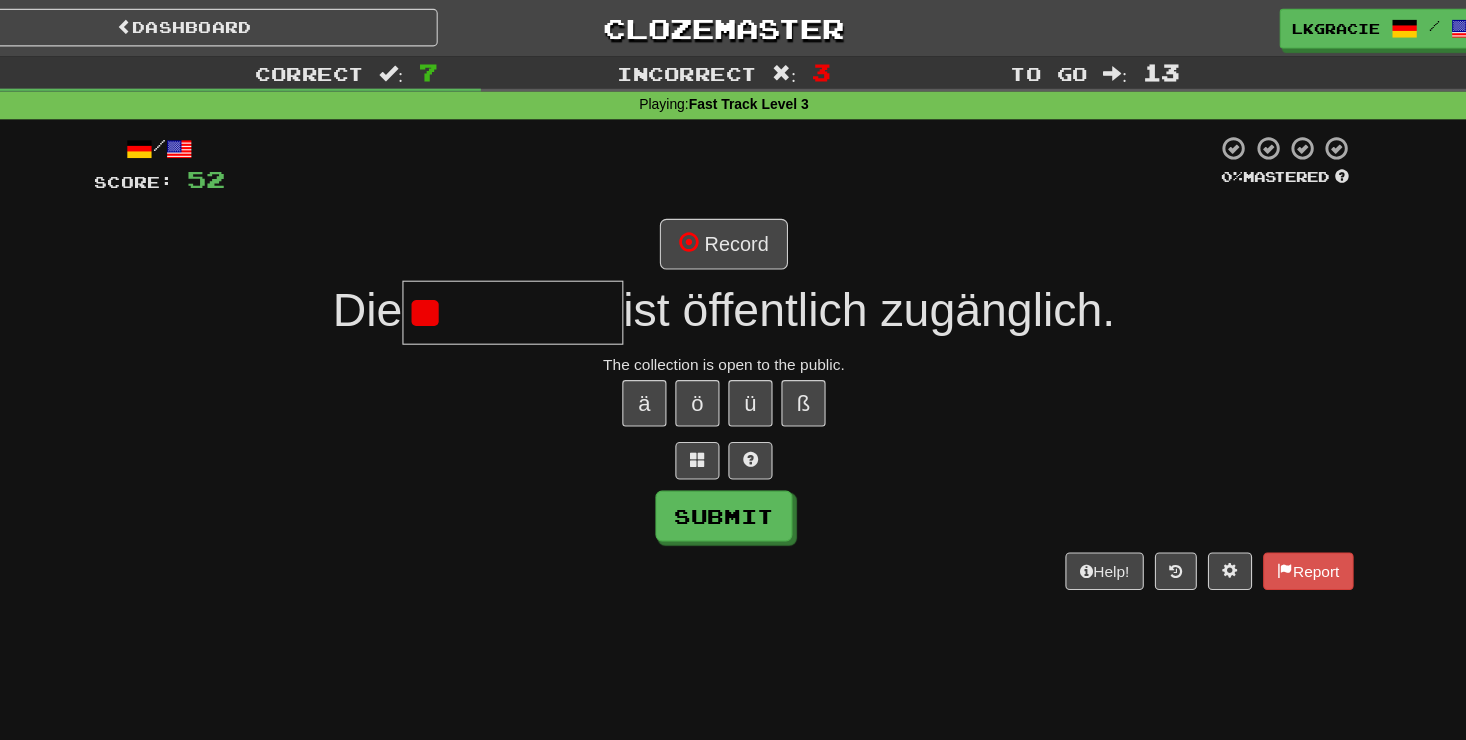 type on "*" 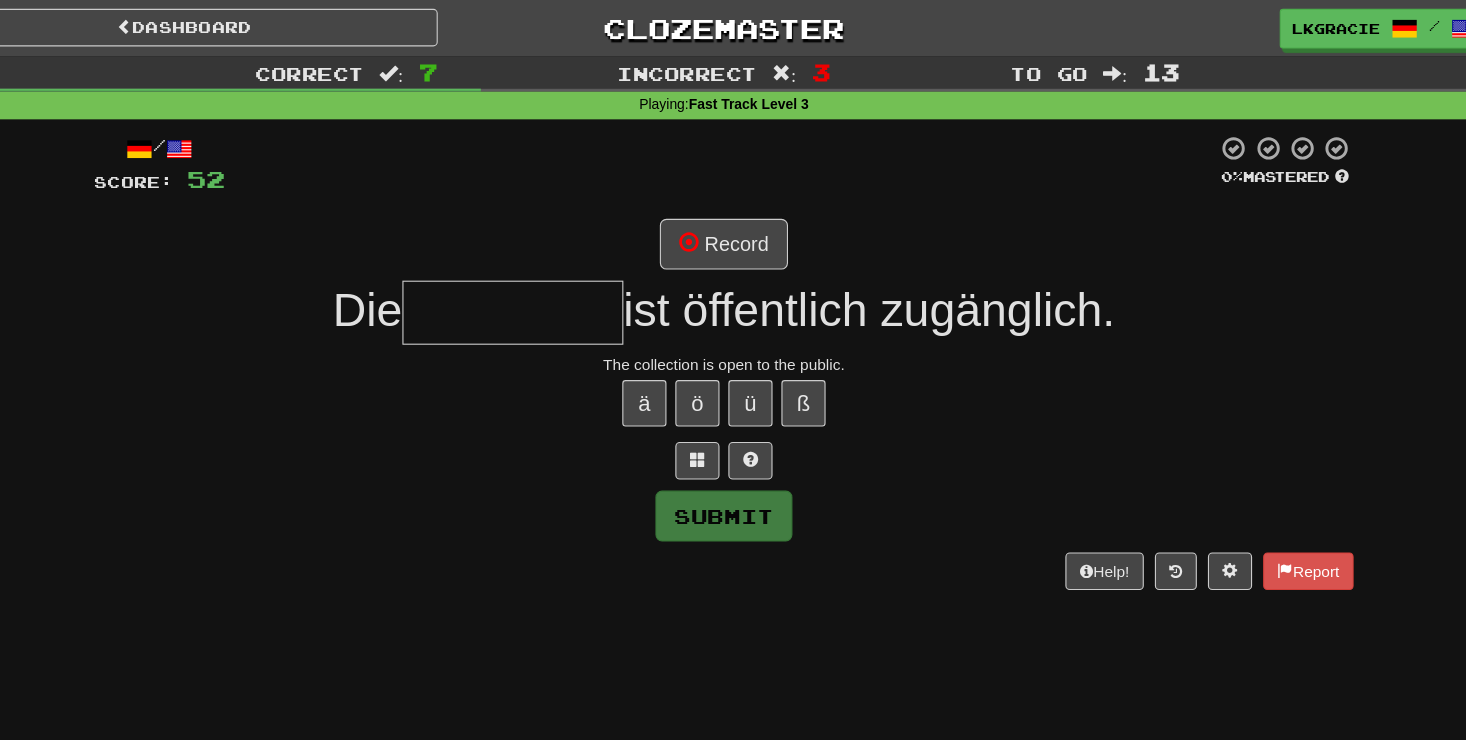 type on "*" 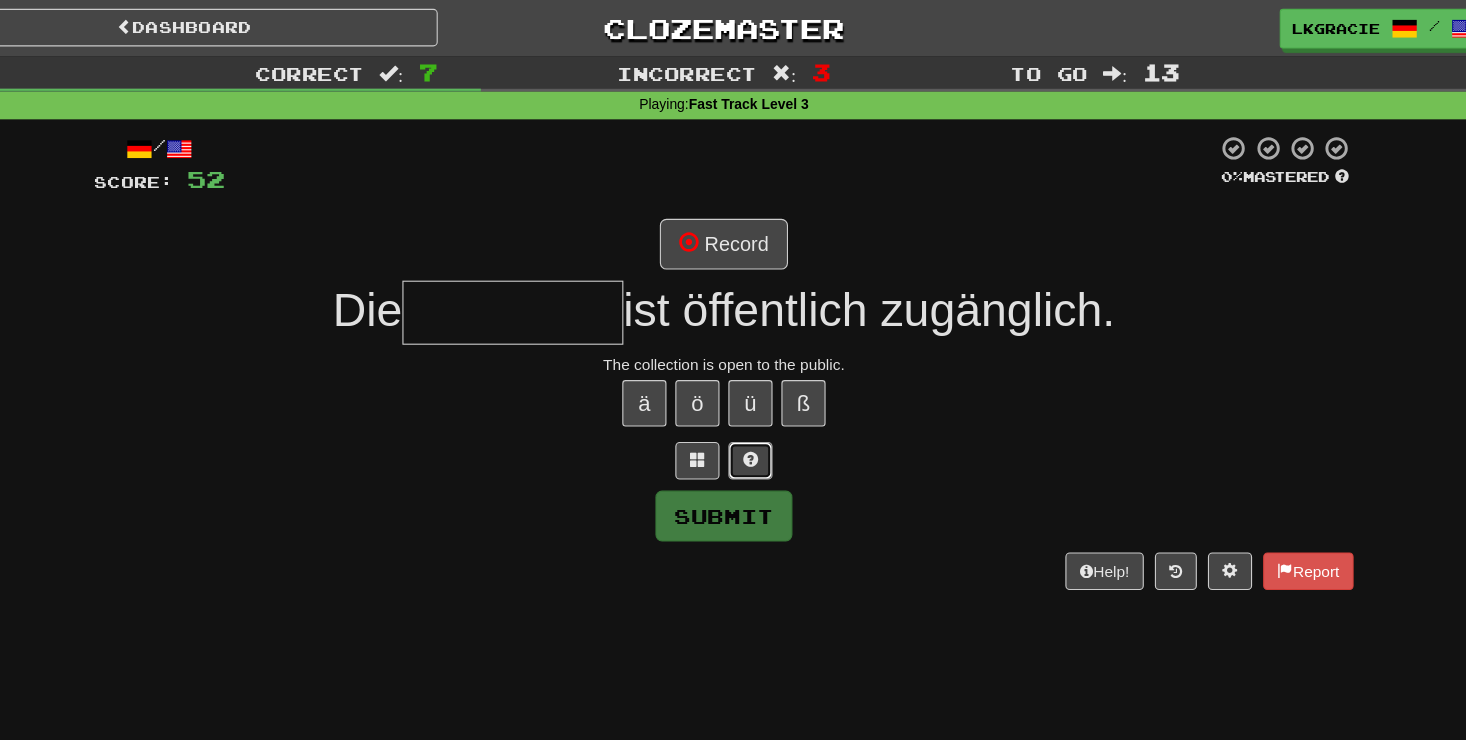 click at bounding box center (757, 417) 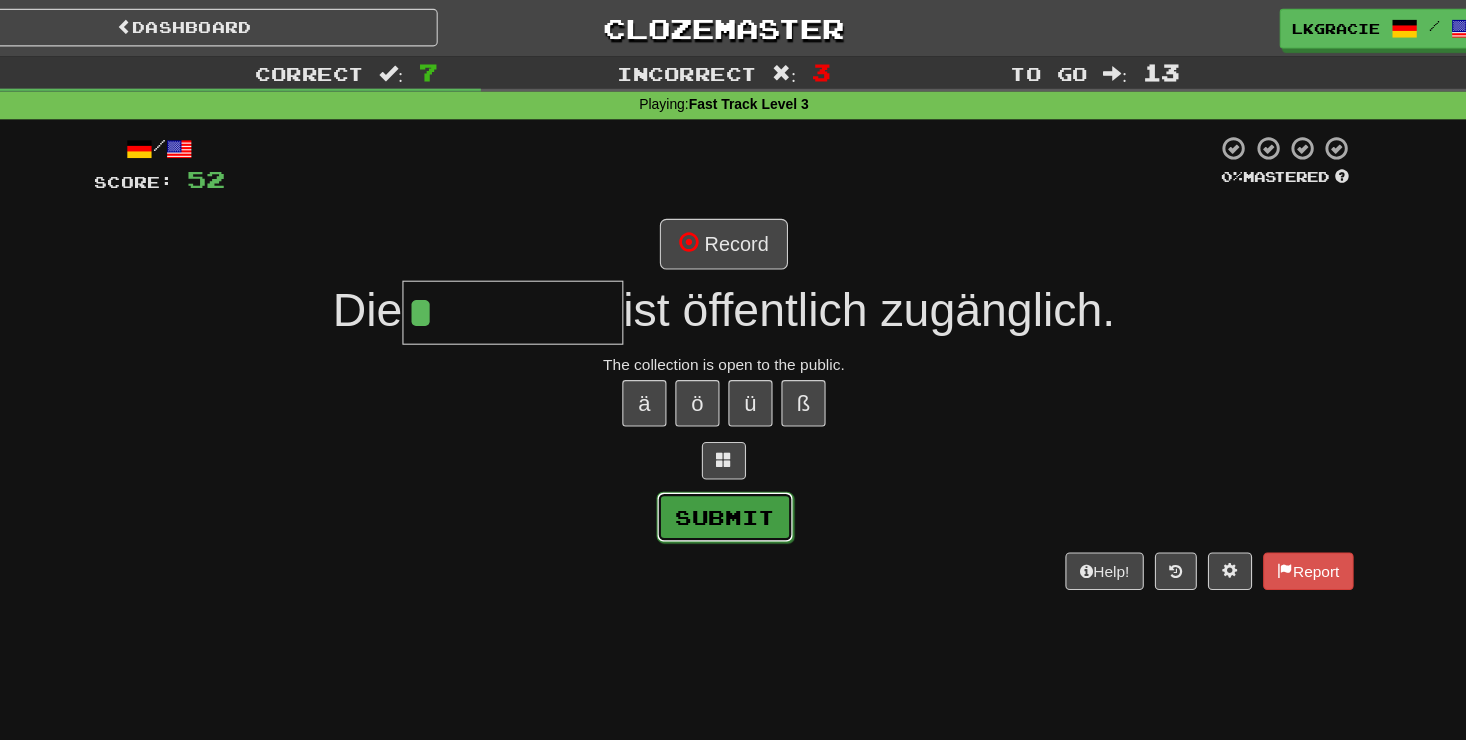 click on "Submit" at bounding box center [734, 468] 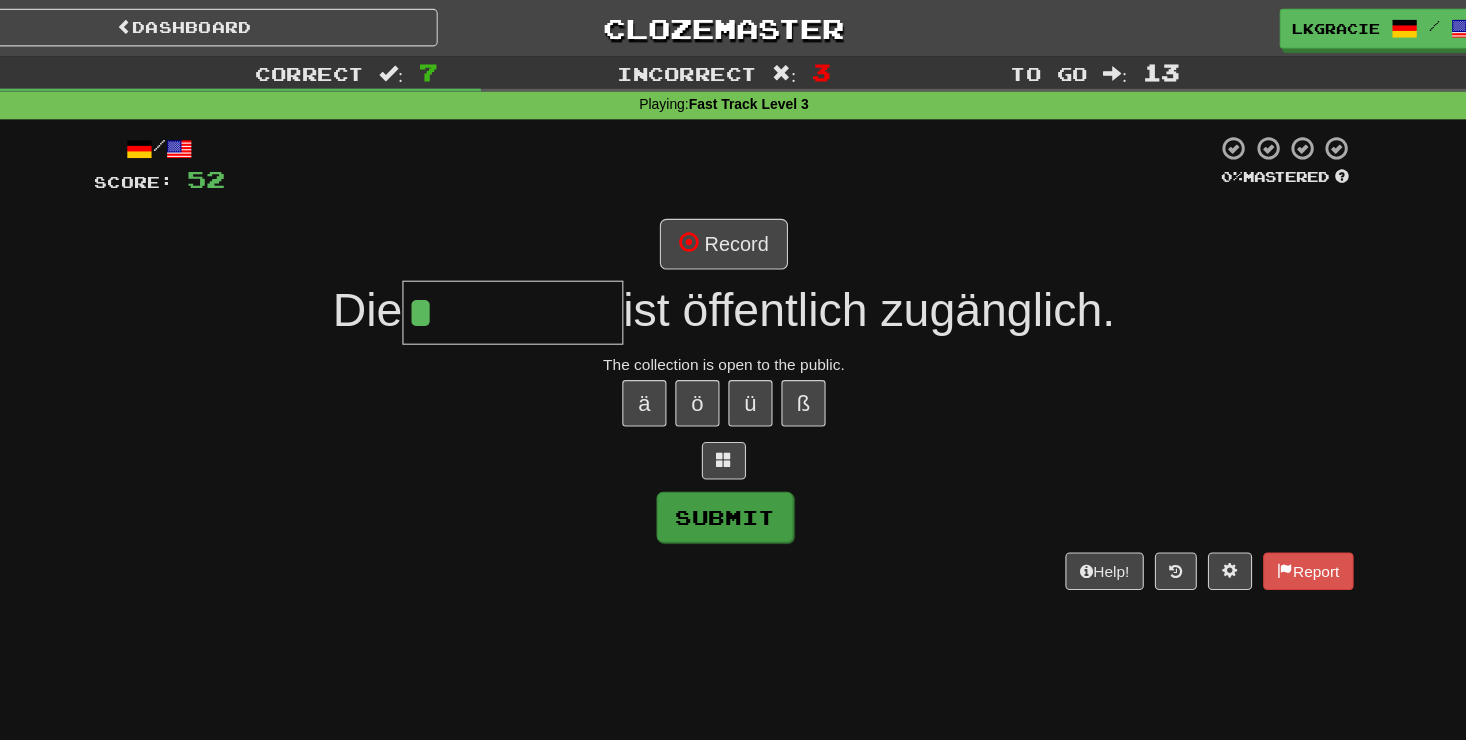 type on "********" 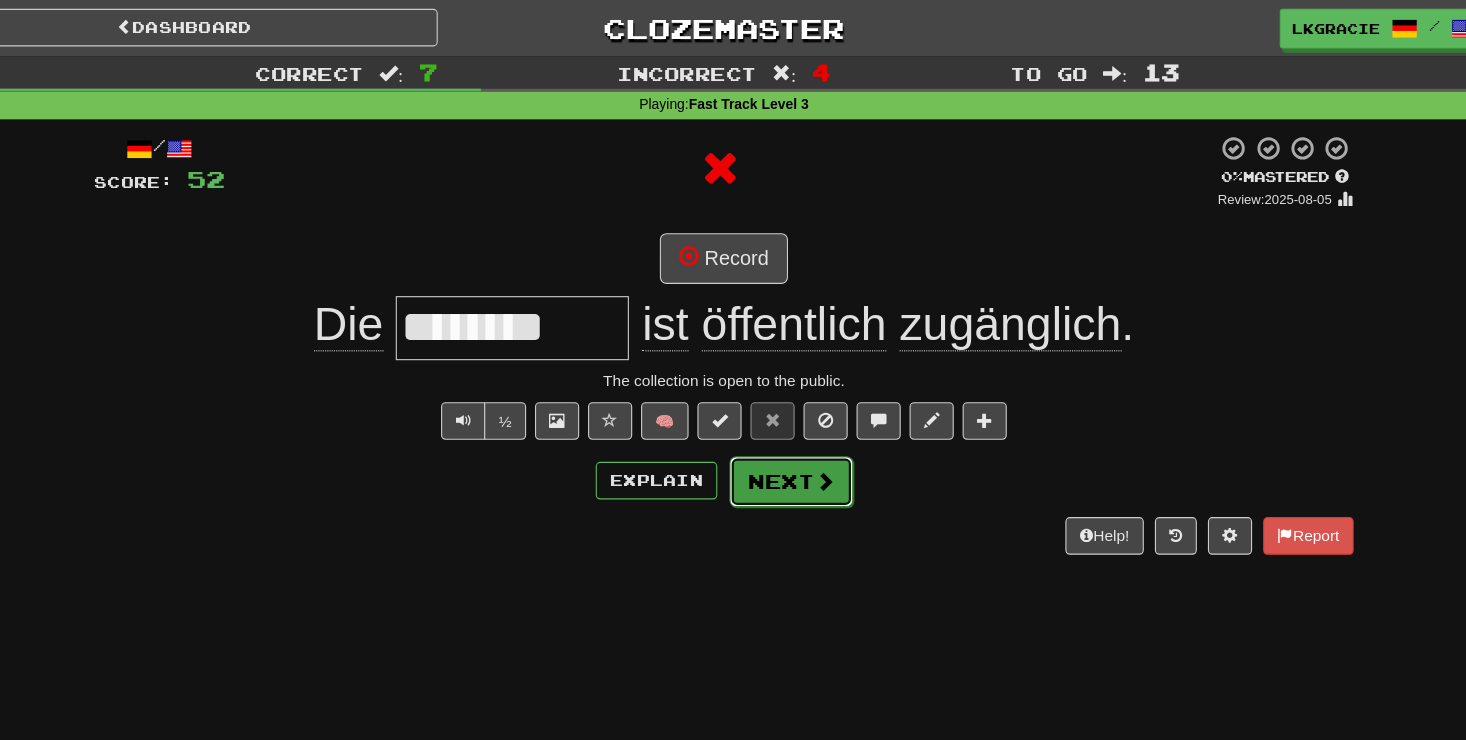 click on "Next" at bounding box center (794, 436) 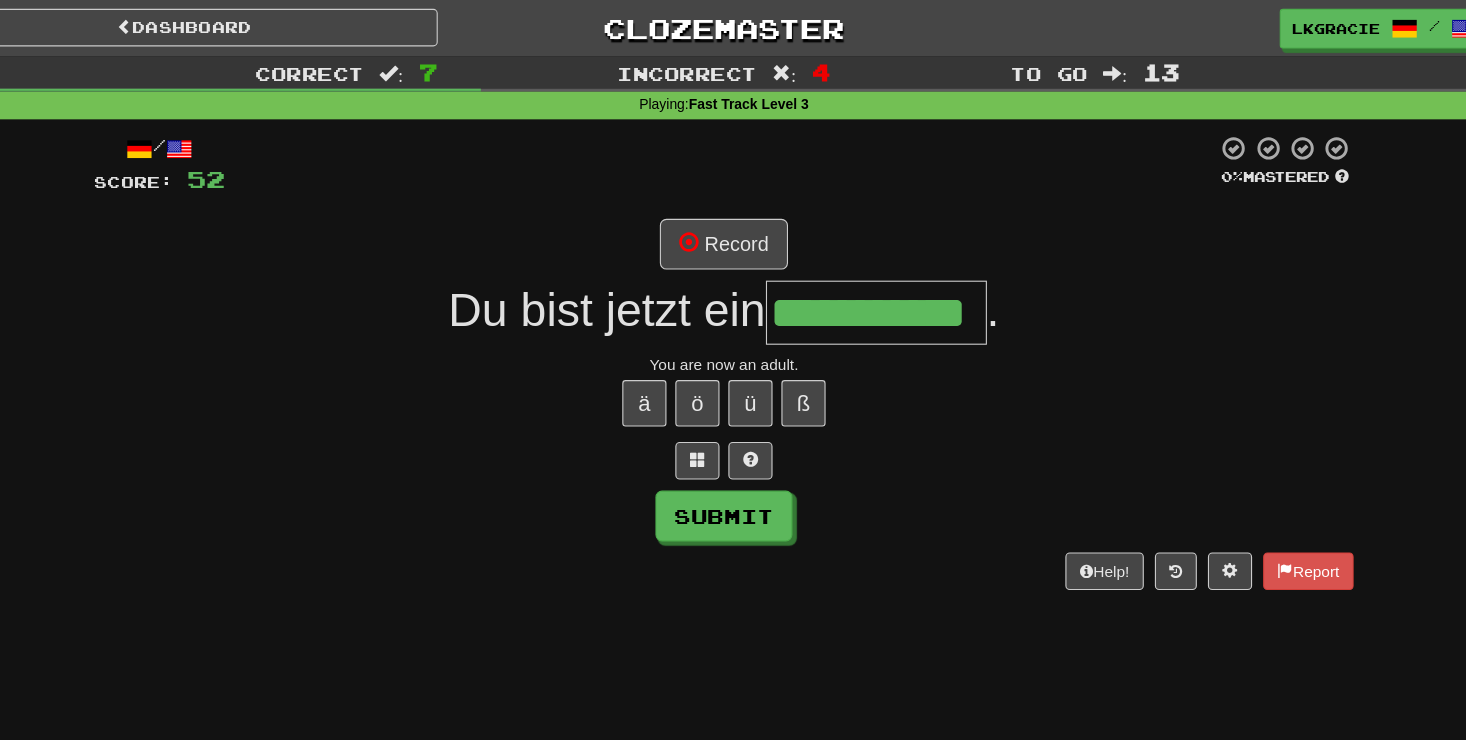 scroll, scrollTop: 0, scrollLeft: 48, axis: horizontal 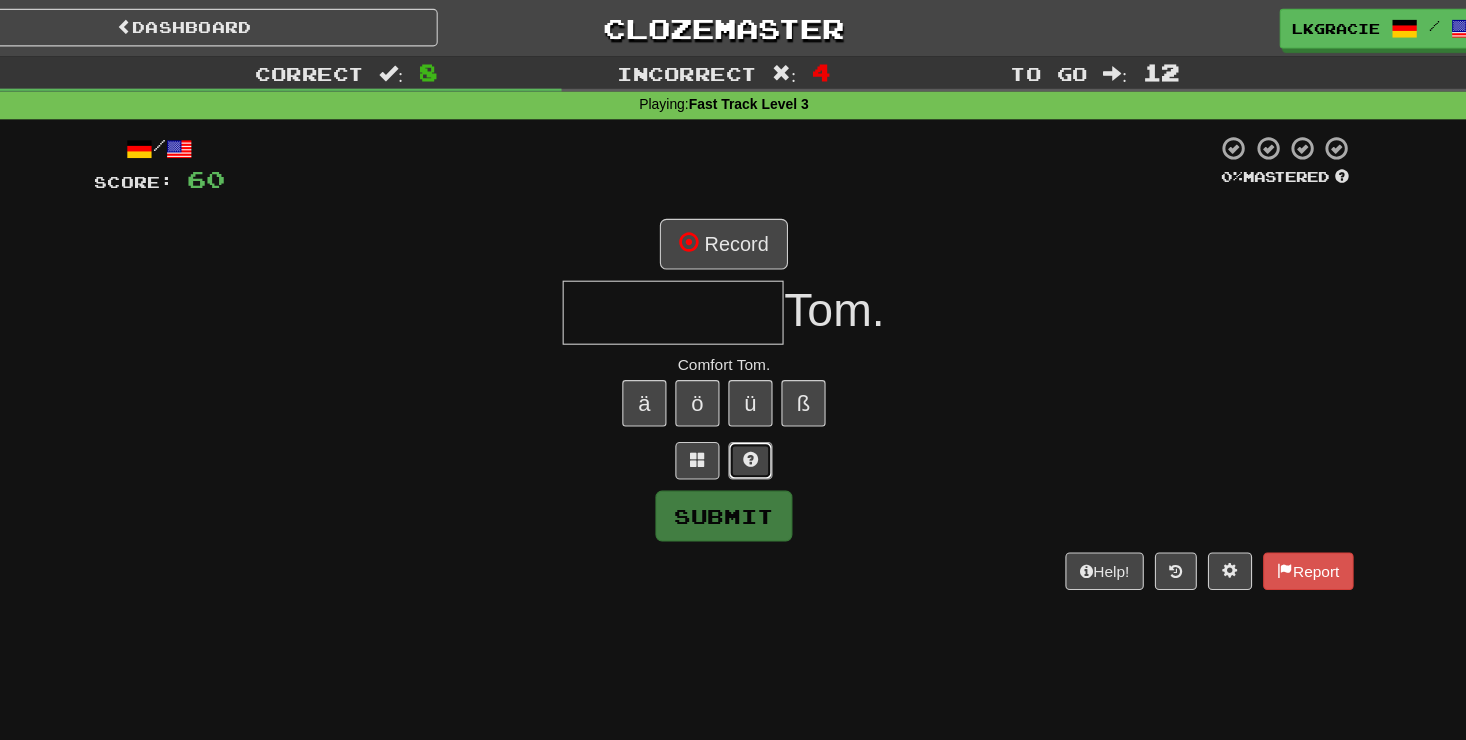 click at bounding box center (757, 417) 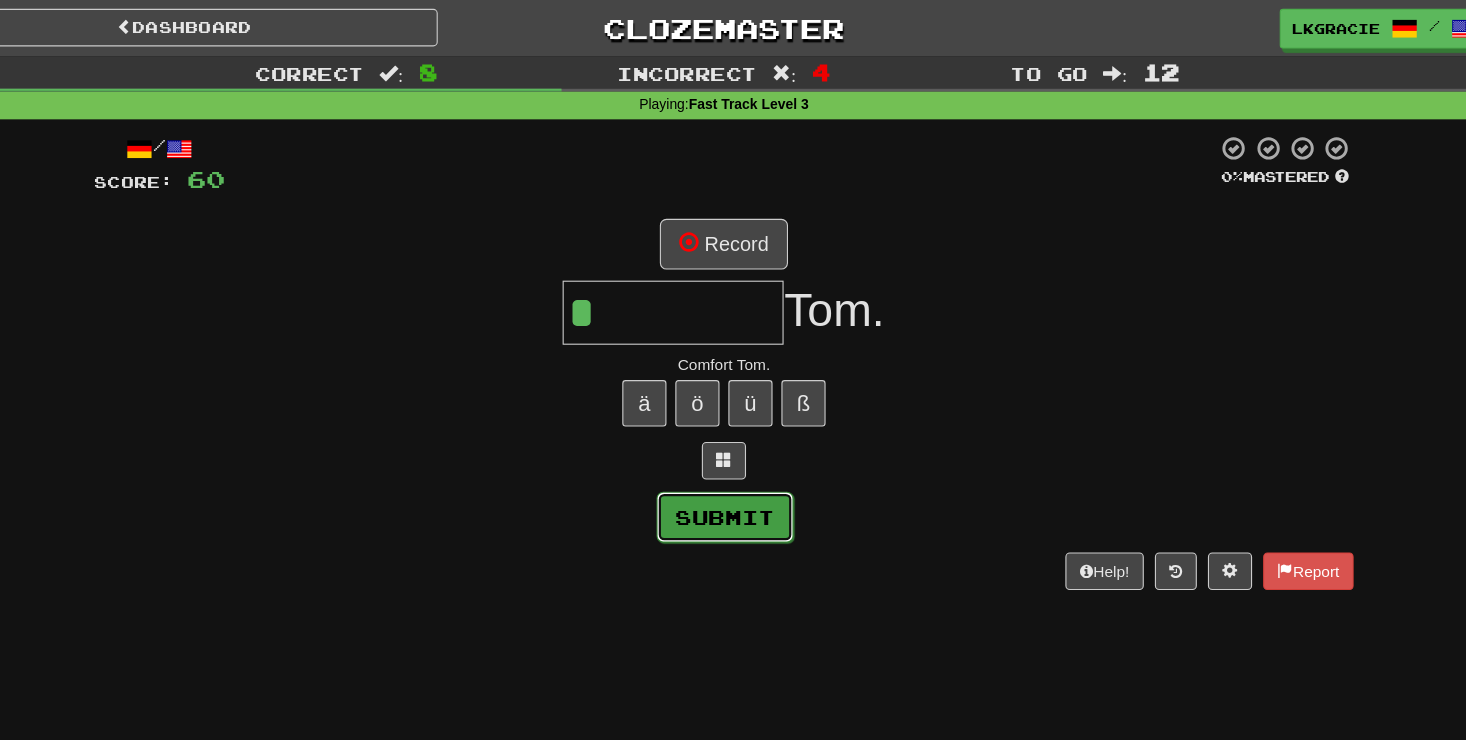 click on "Submit" at bounding box center (734, 468) 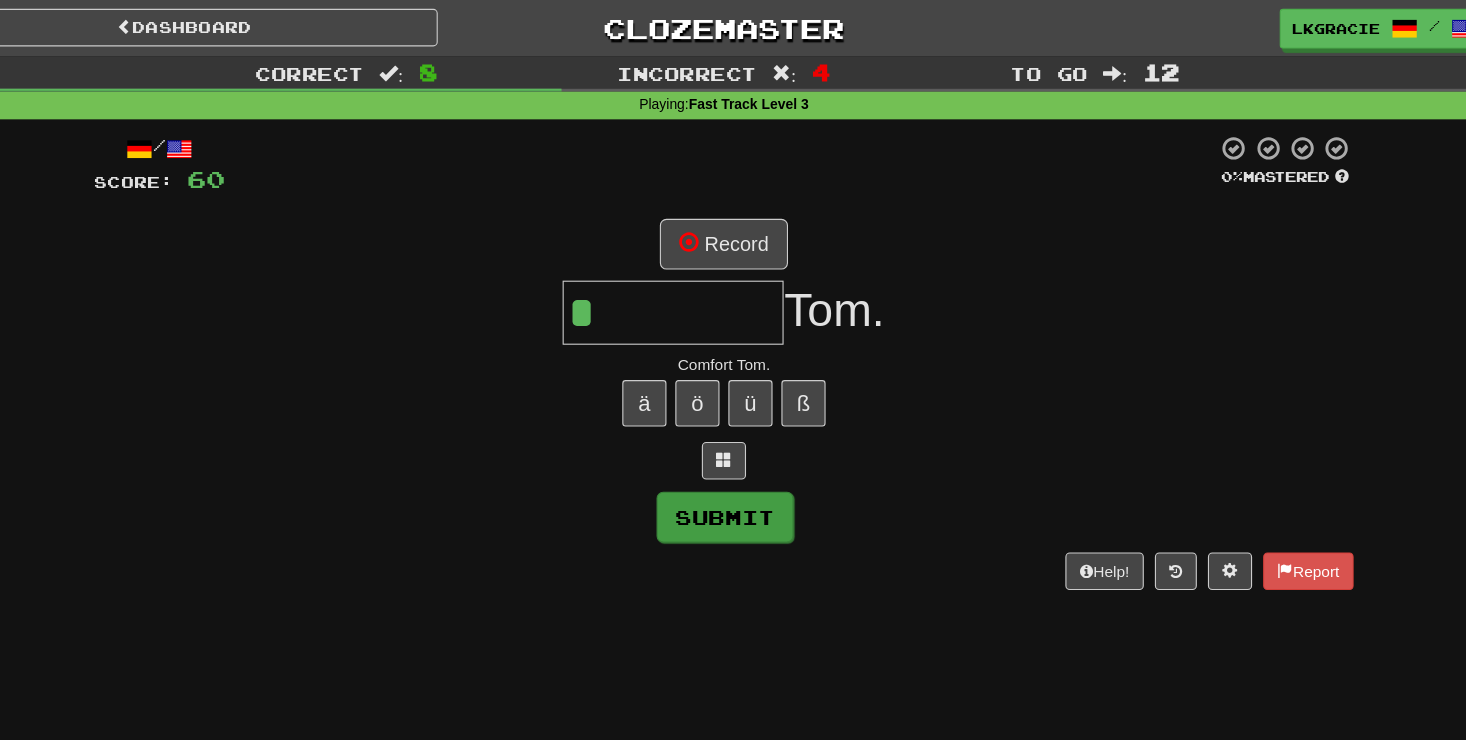 type on "******" 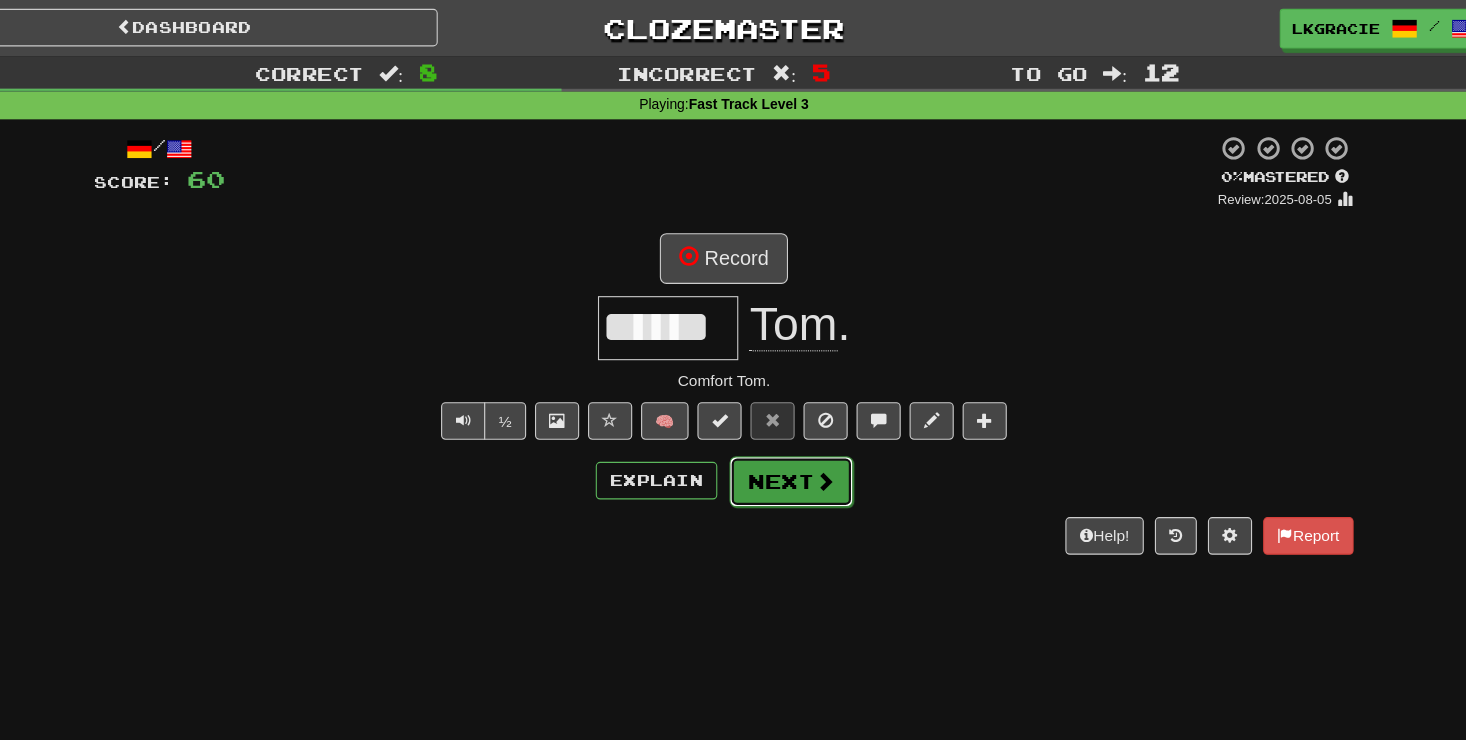 click on "Next" at bounding box center [794, 436] 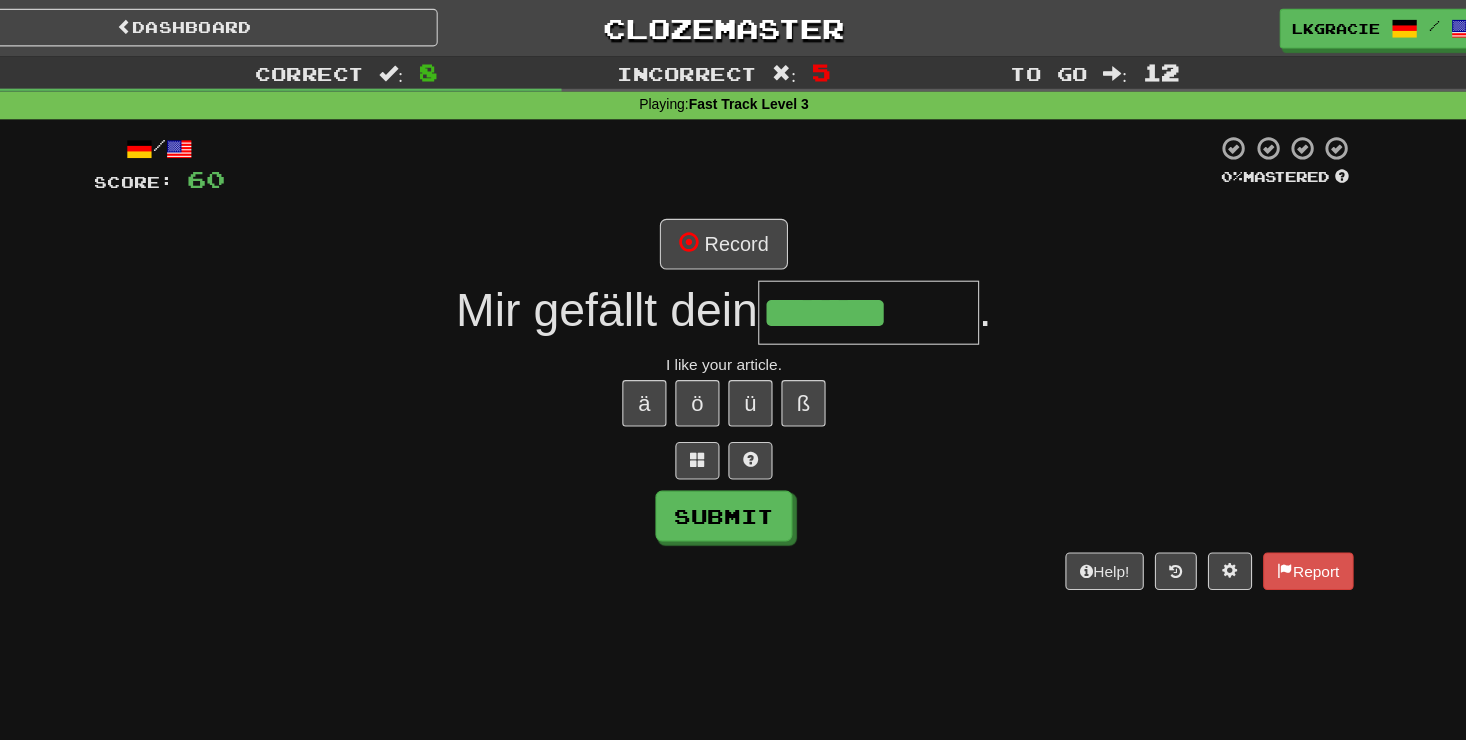 type on "*******" 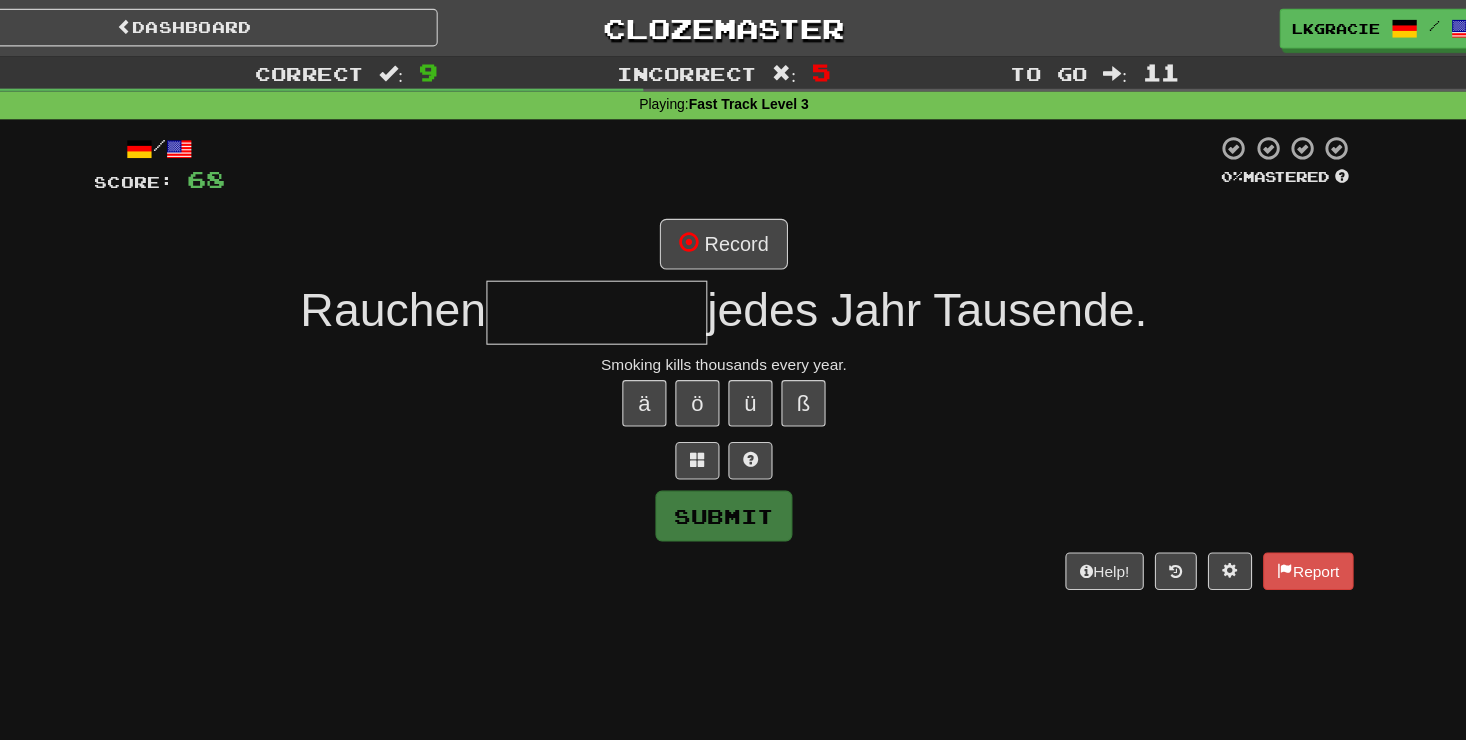 type on "*" 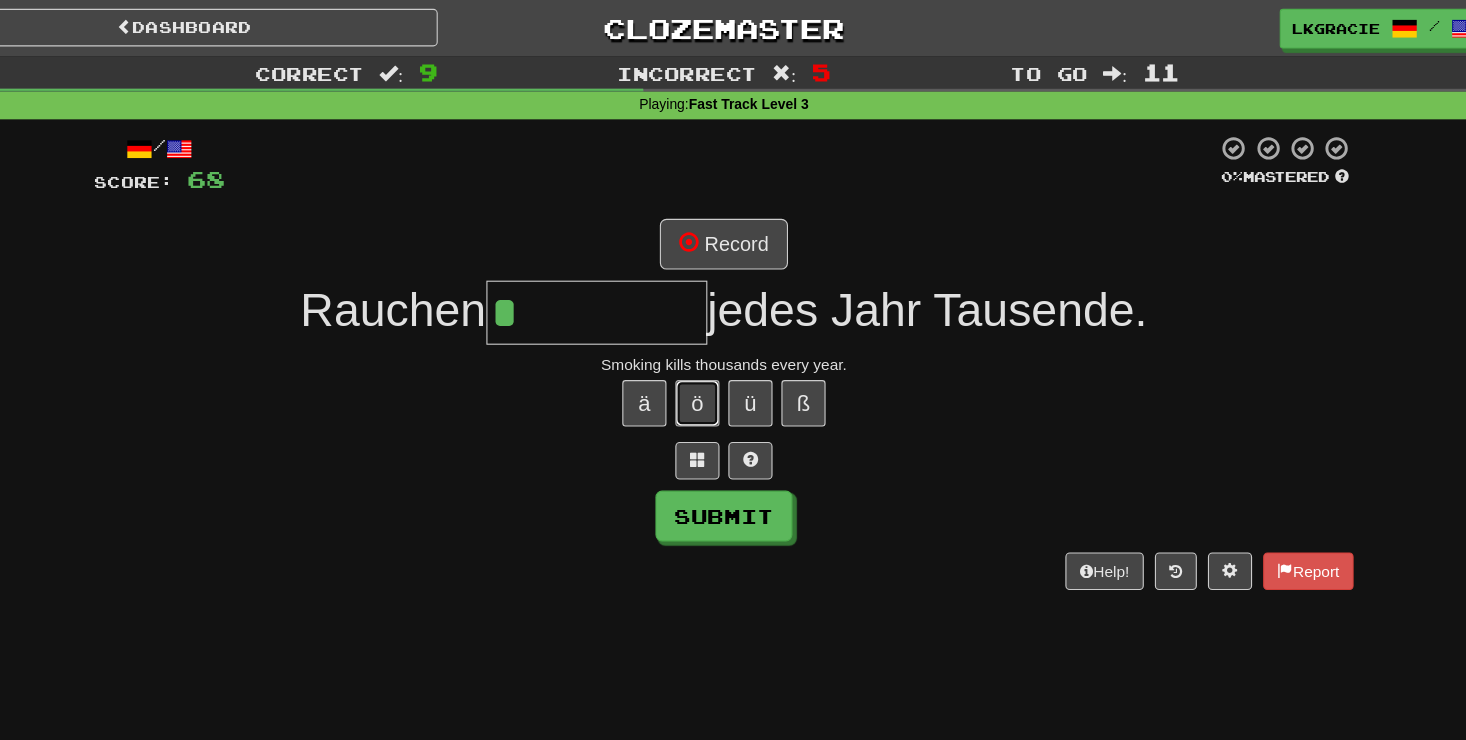 click on "ö" at bounding box center (709, 365) 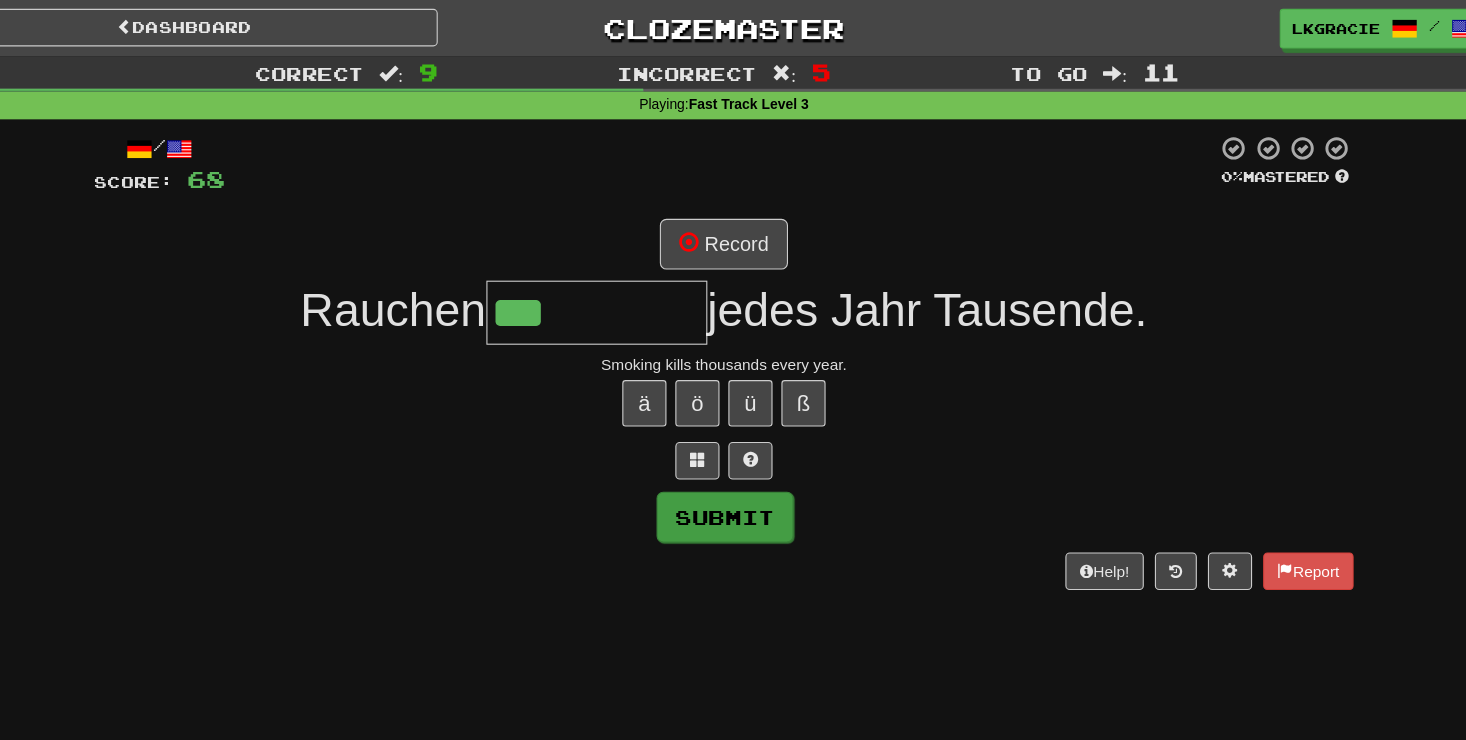 type on "***" 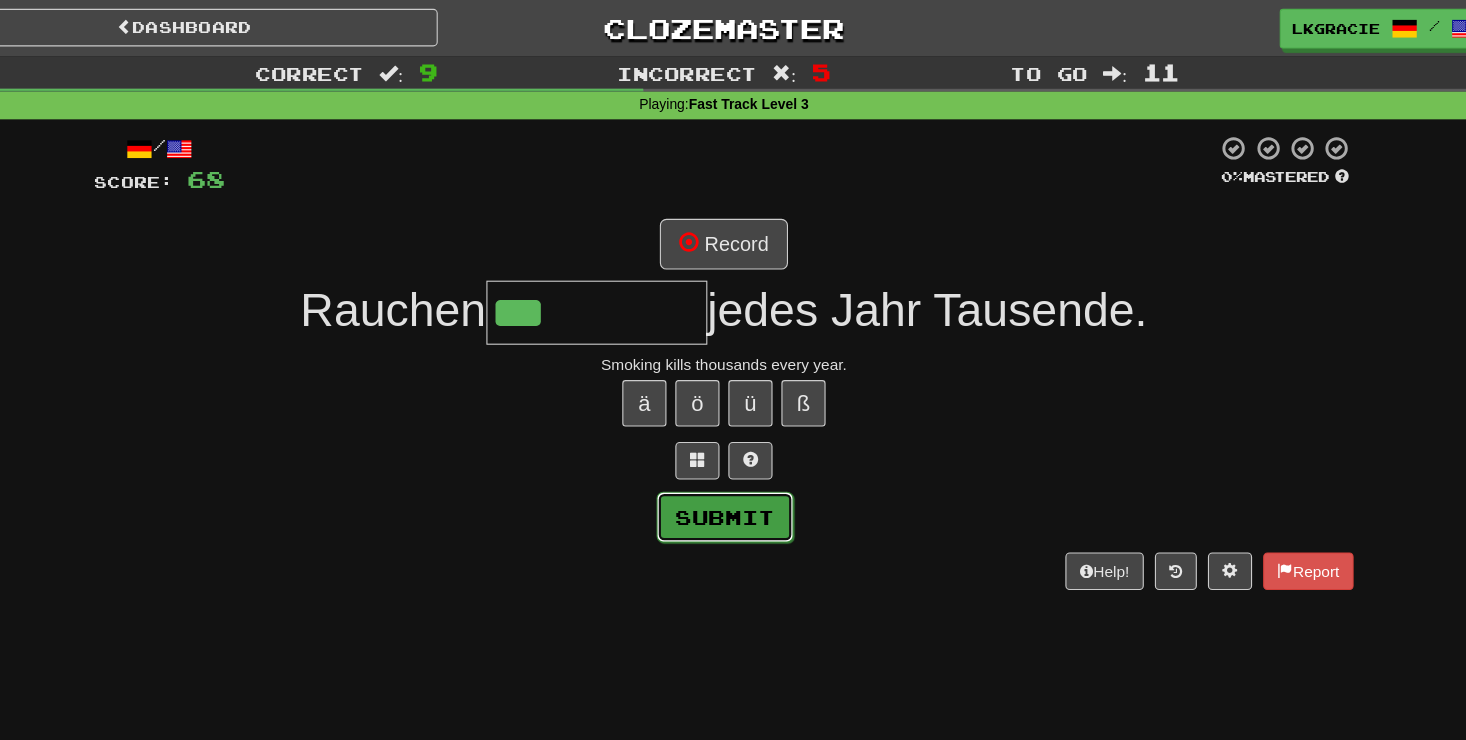 click on "Submit" at bounding box center (734, 468) 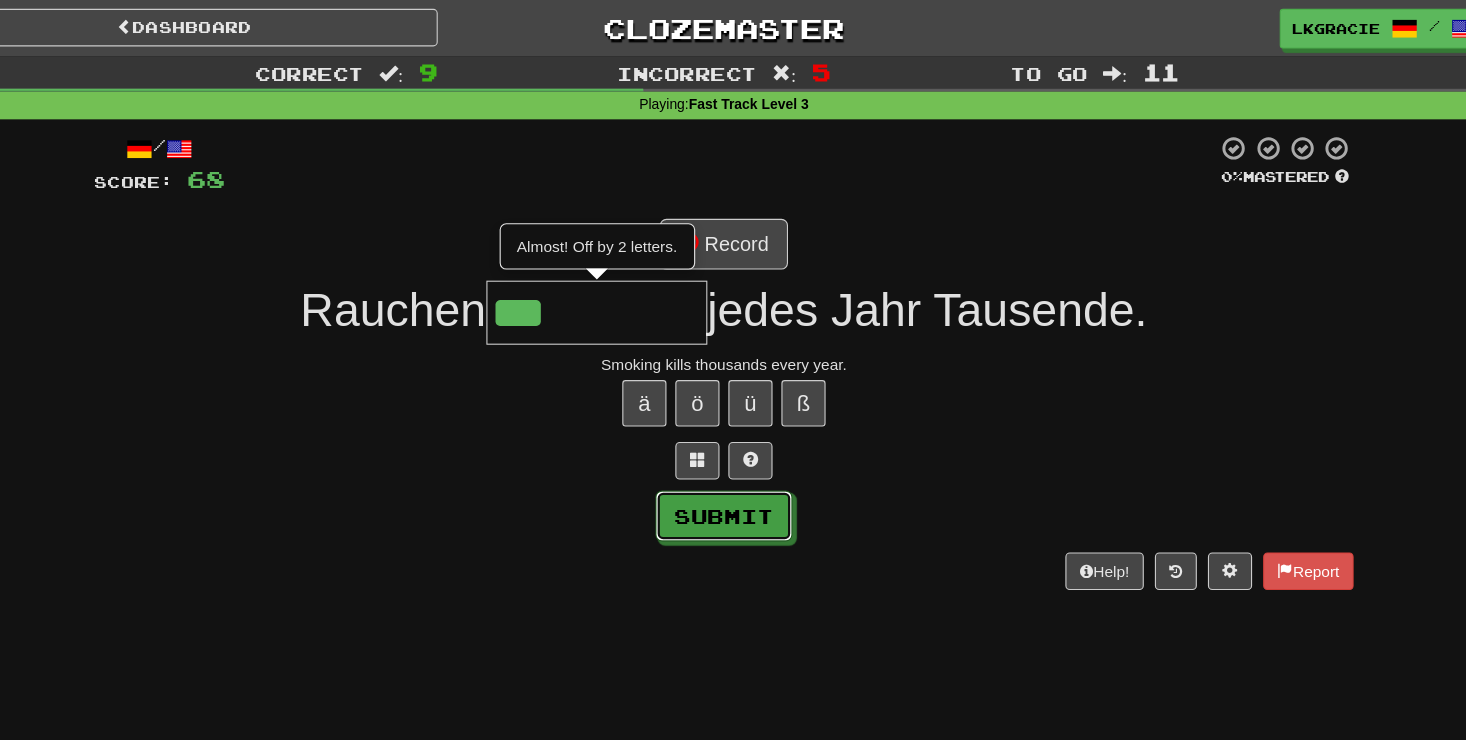 type 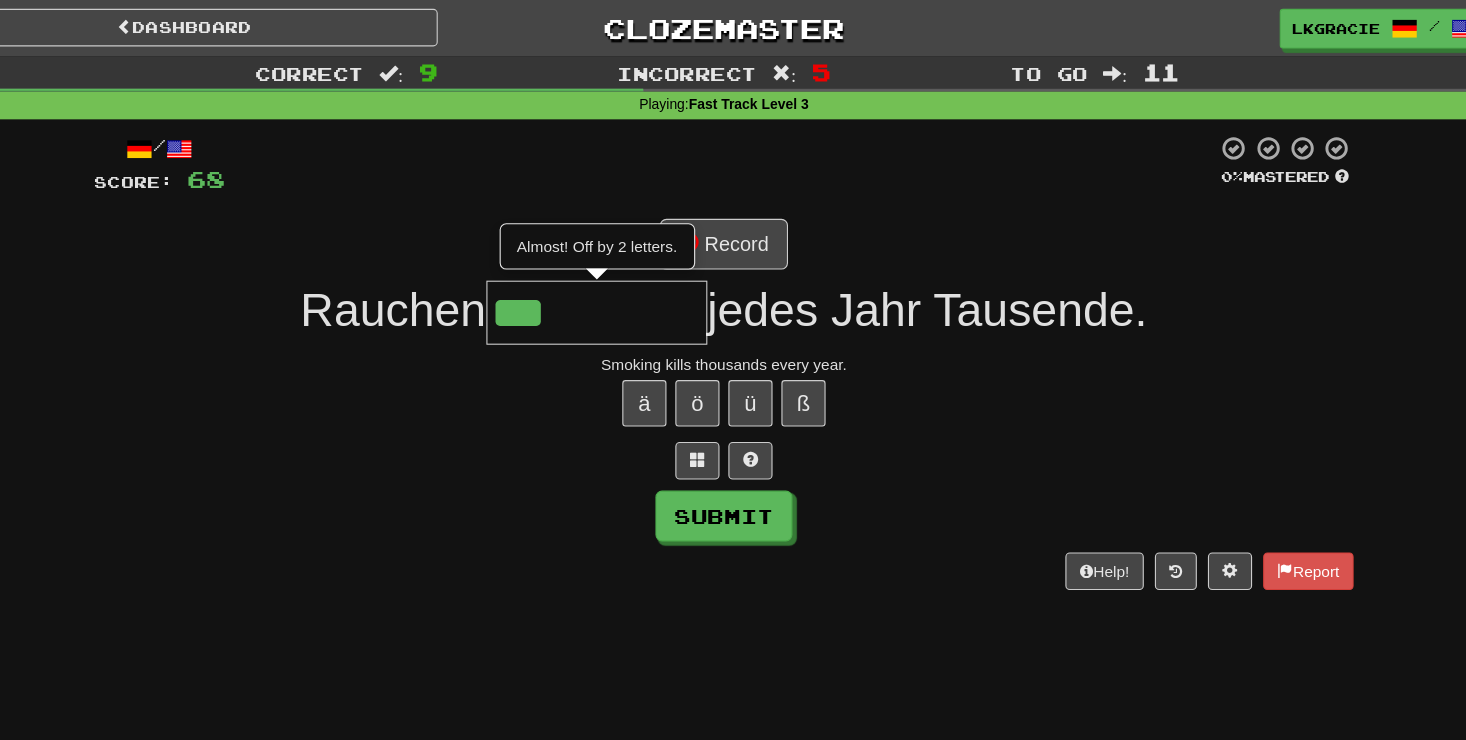 click on "***" at bounding box center (618, 283) 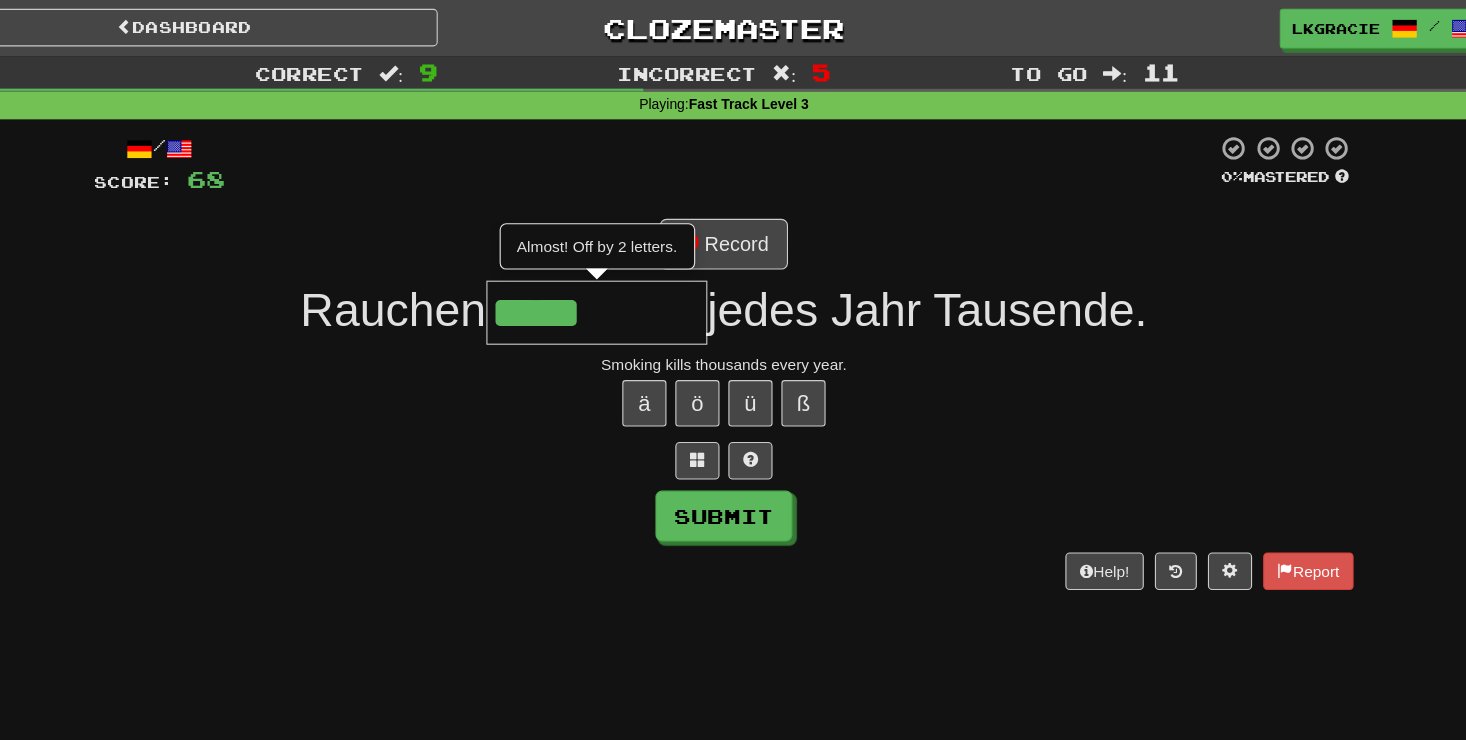 type on "*****" 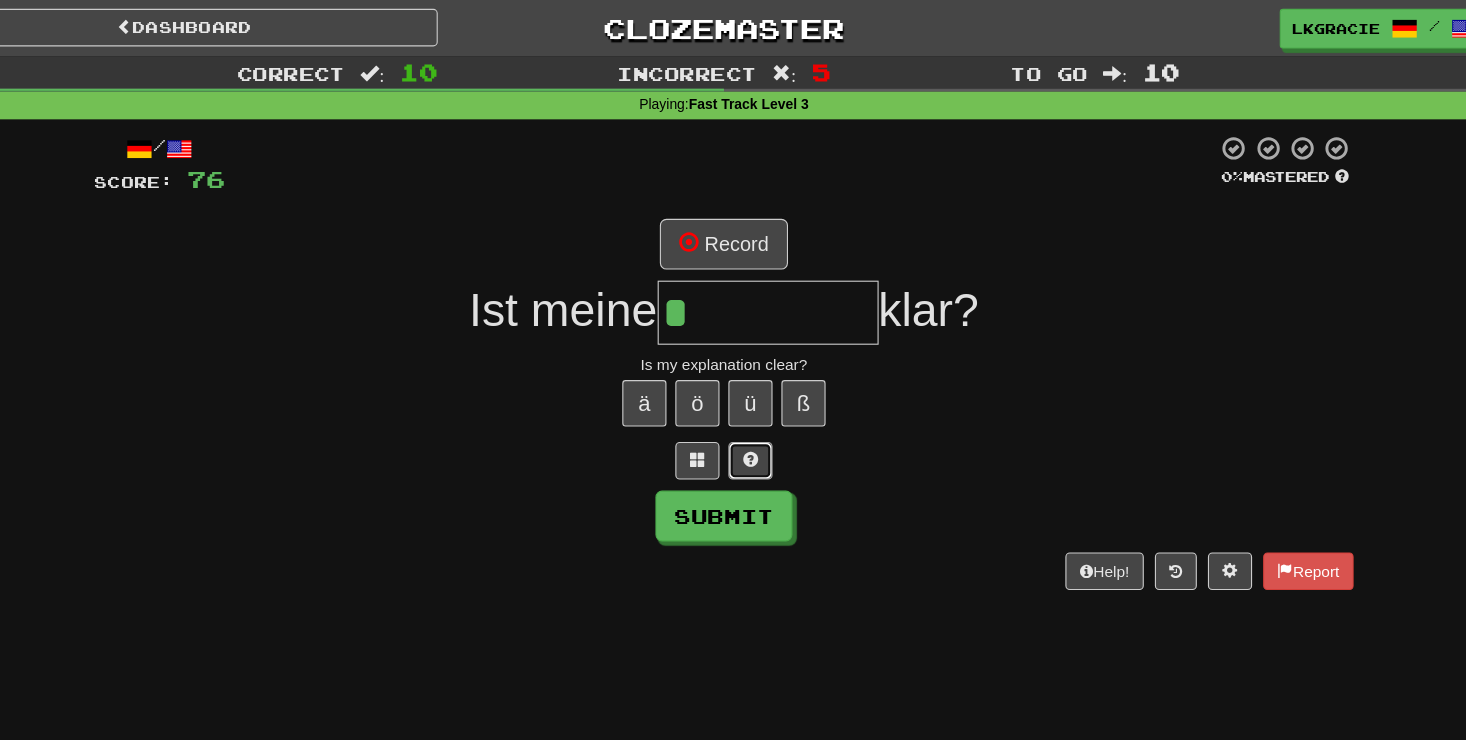 click at bounding box center [757, 416] 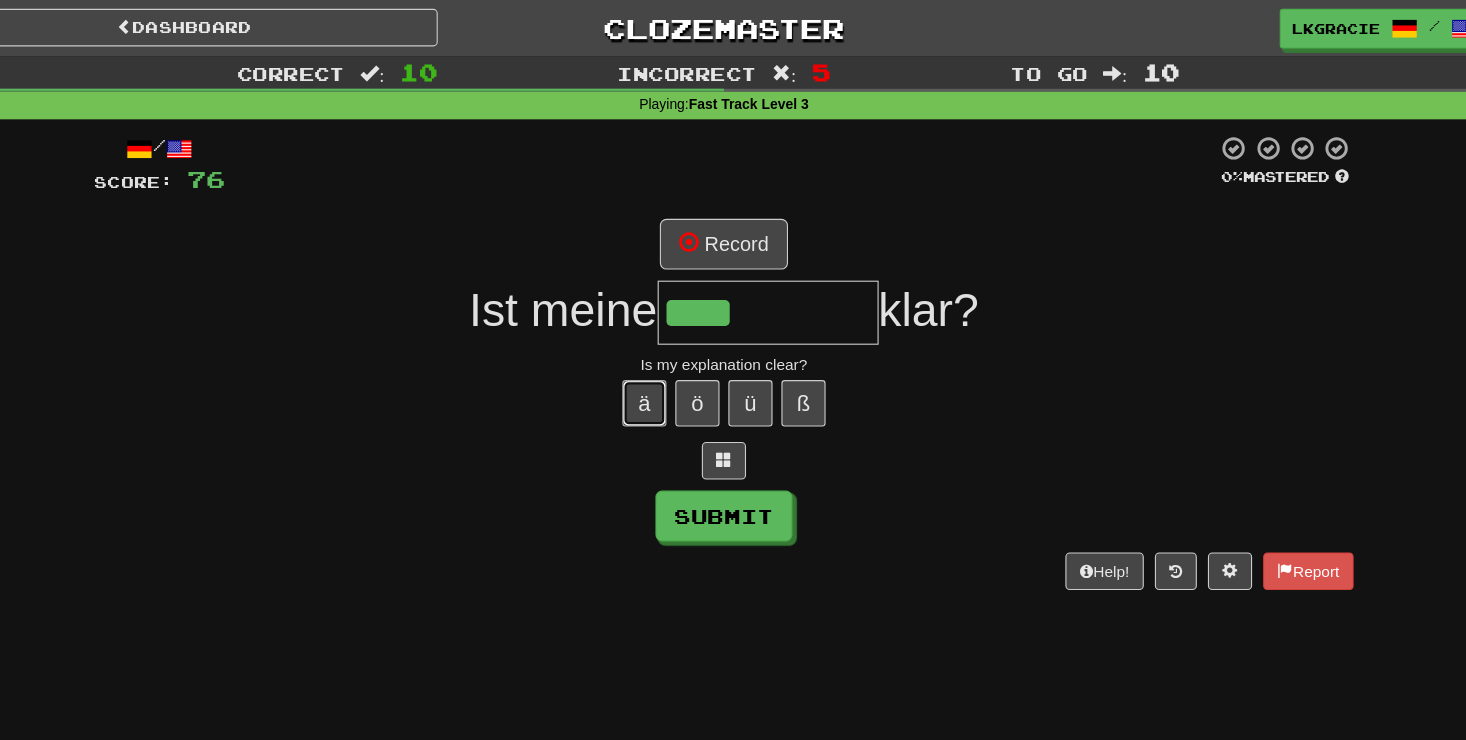 click on "ä" at bounding box center [661, 365] 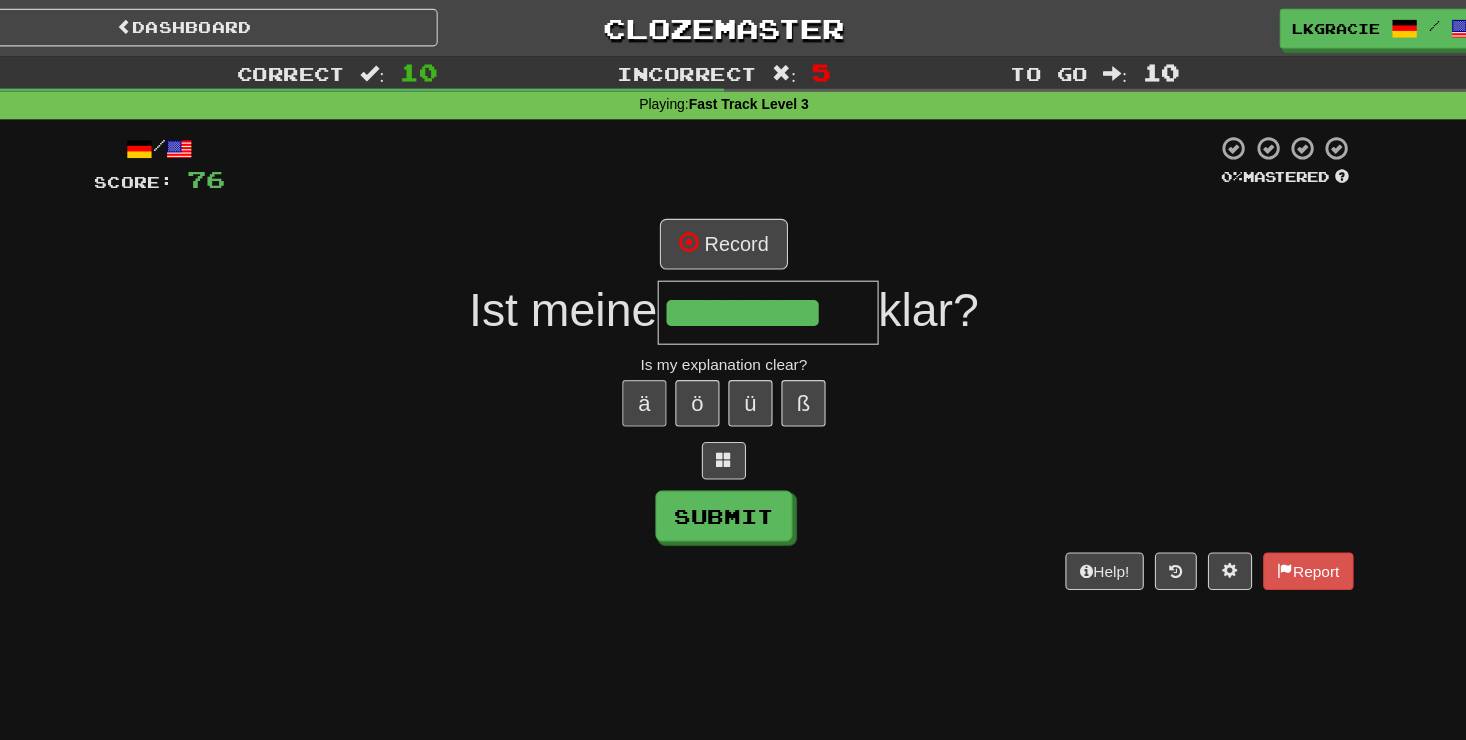 type on "*********" 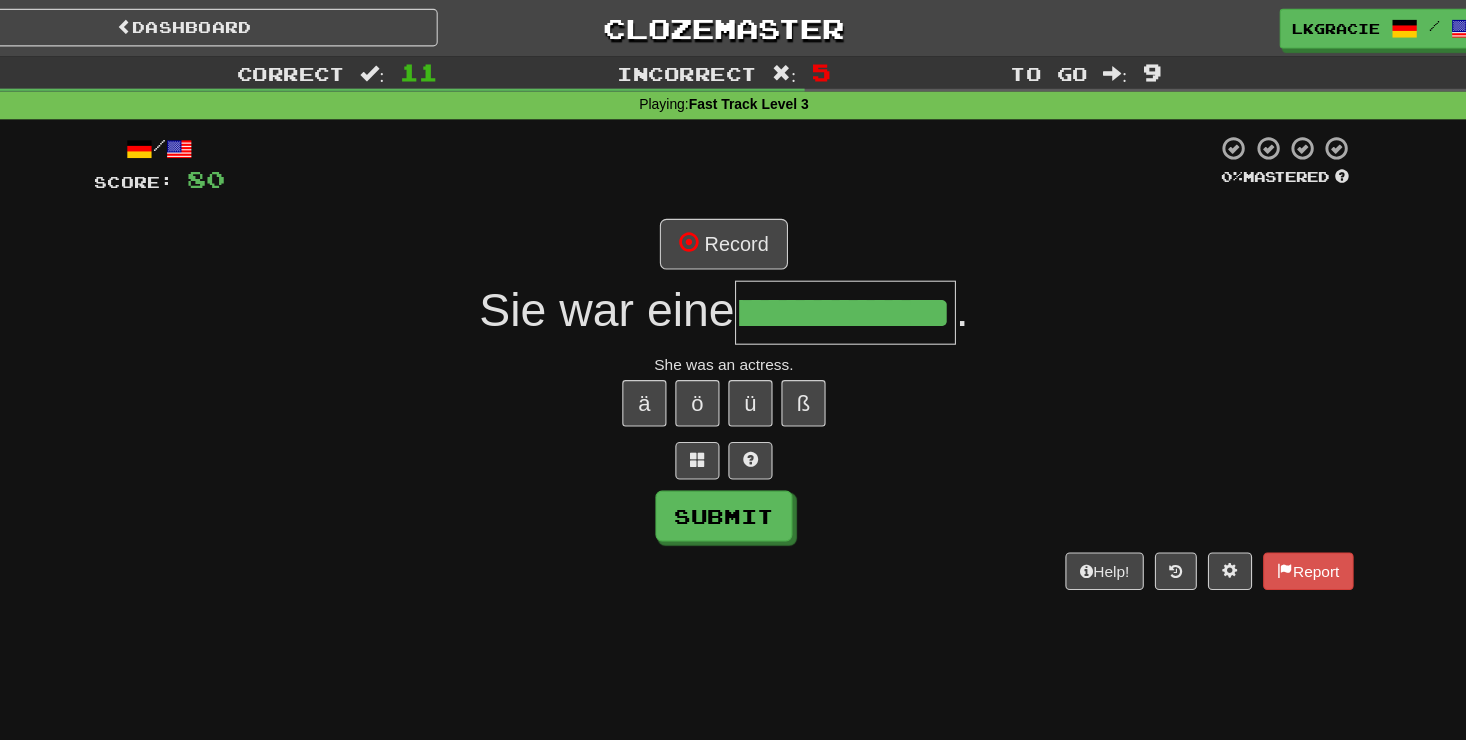 scroll, scrollTop: 0, scrollLeft: 76, axis: horizontal 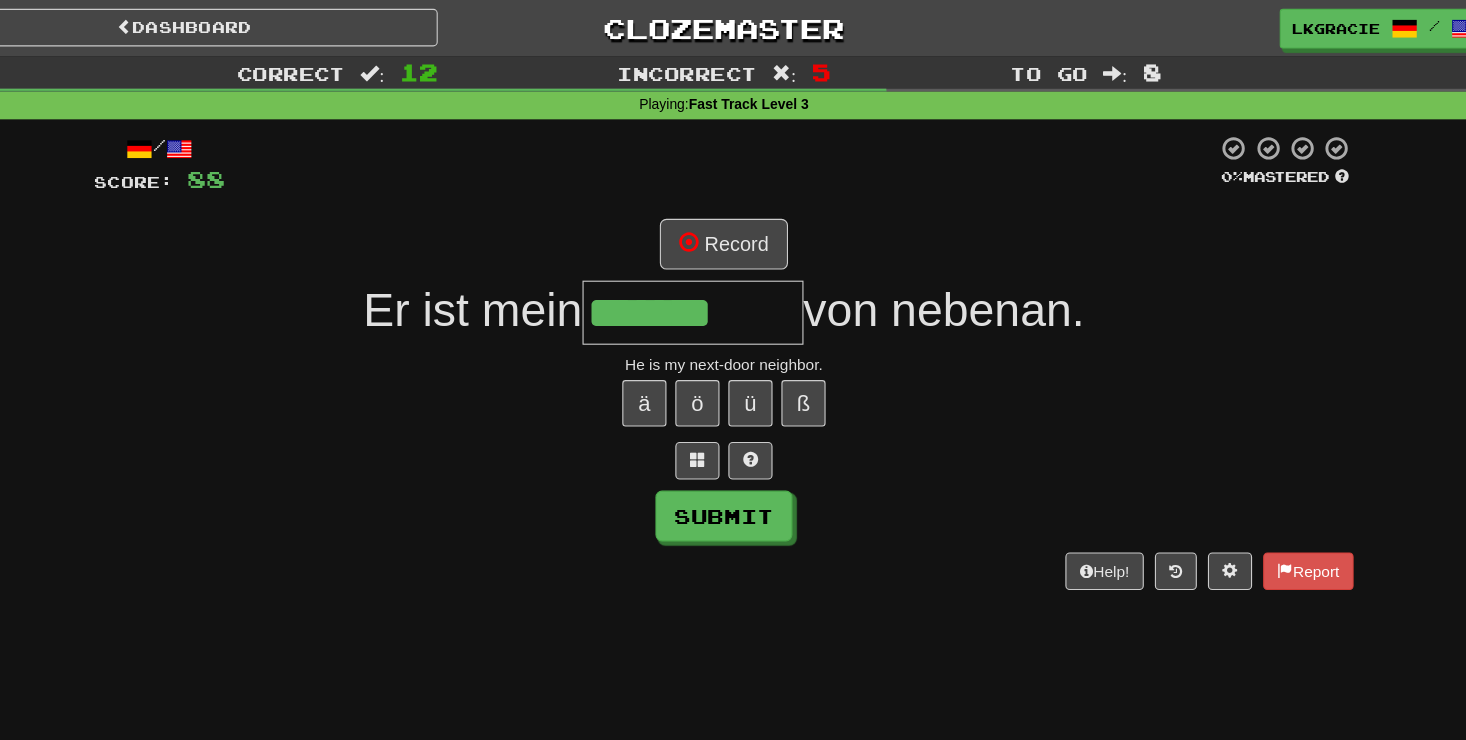 type on "*******" 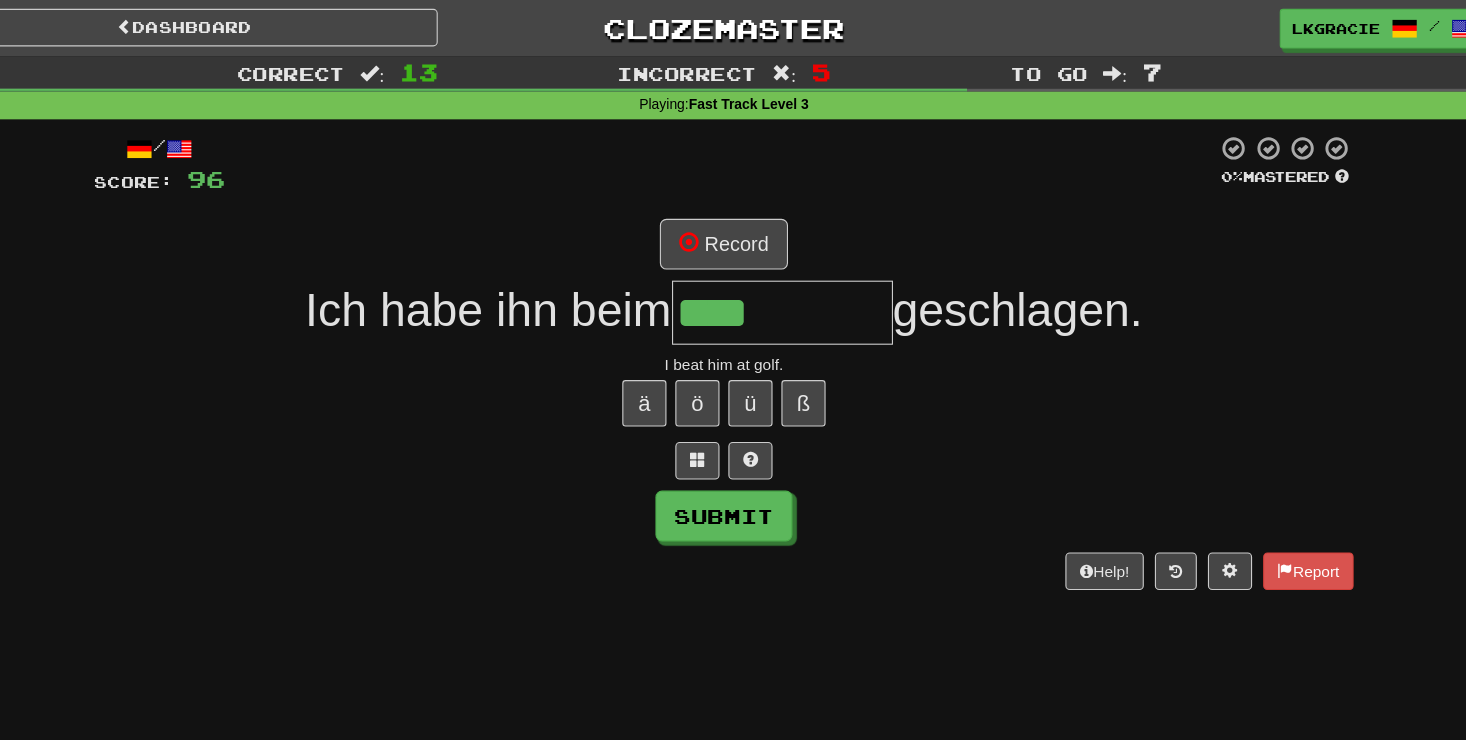 type on "****" 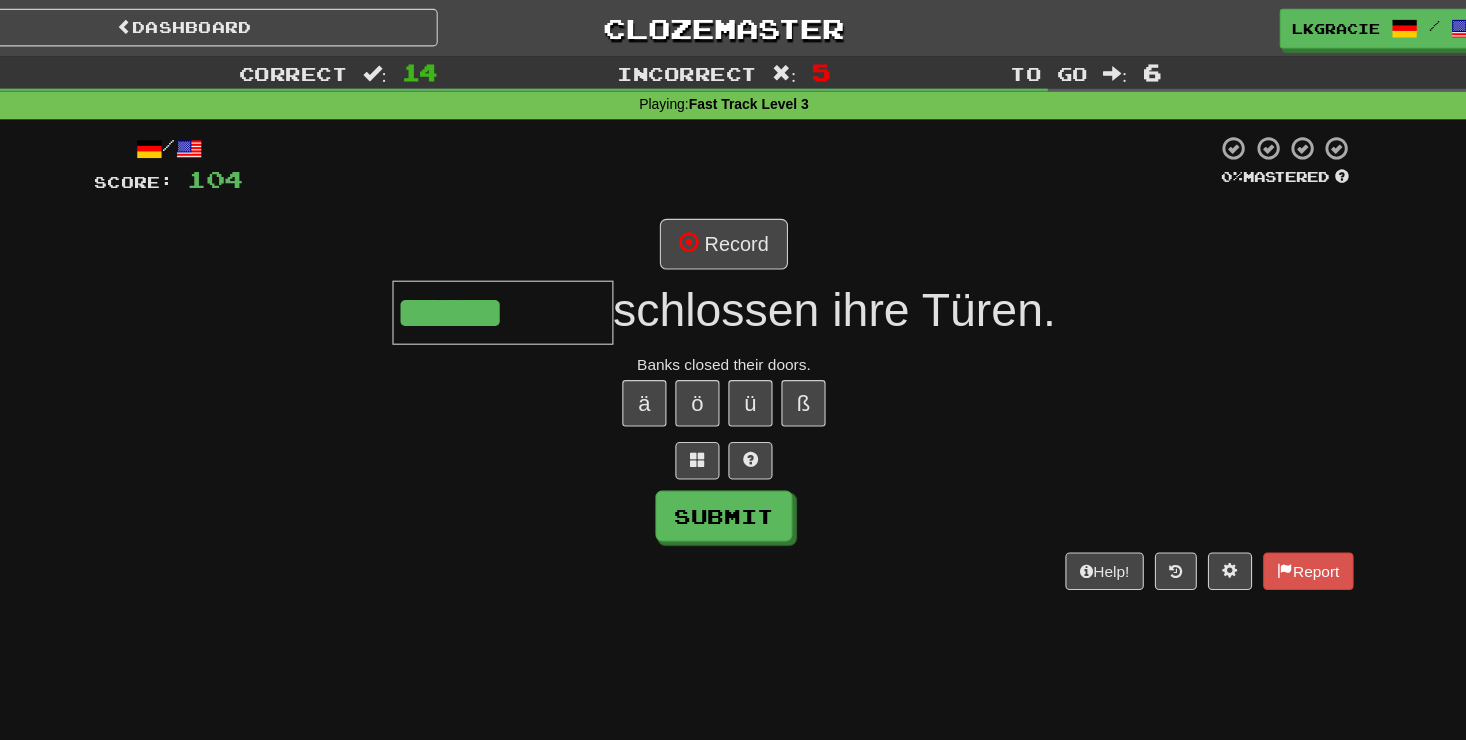 type on "******" 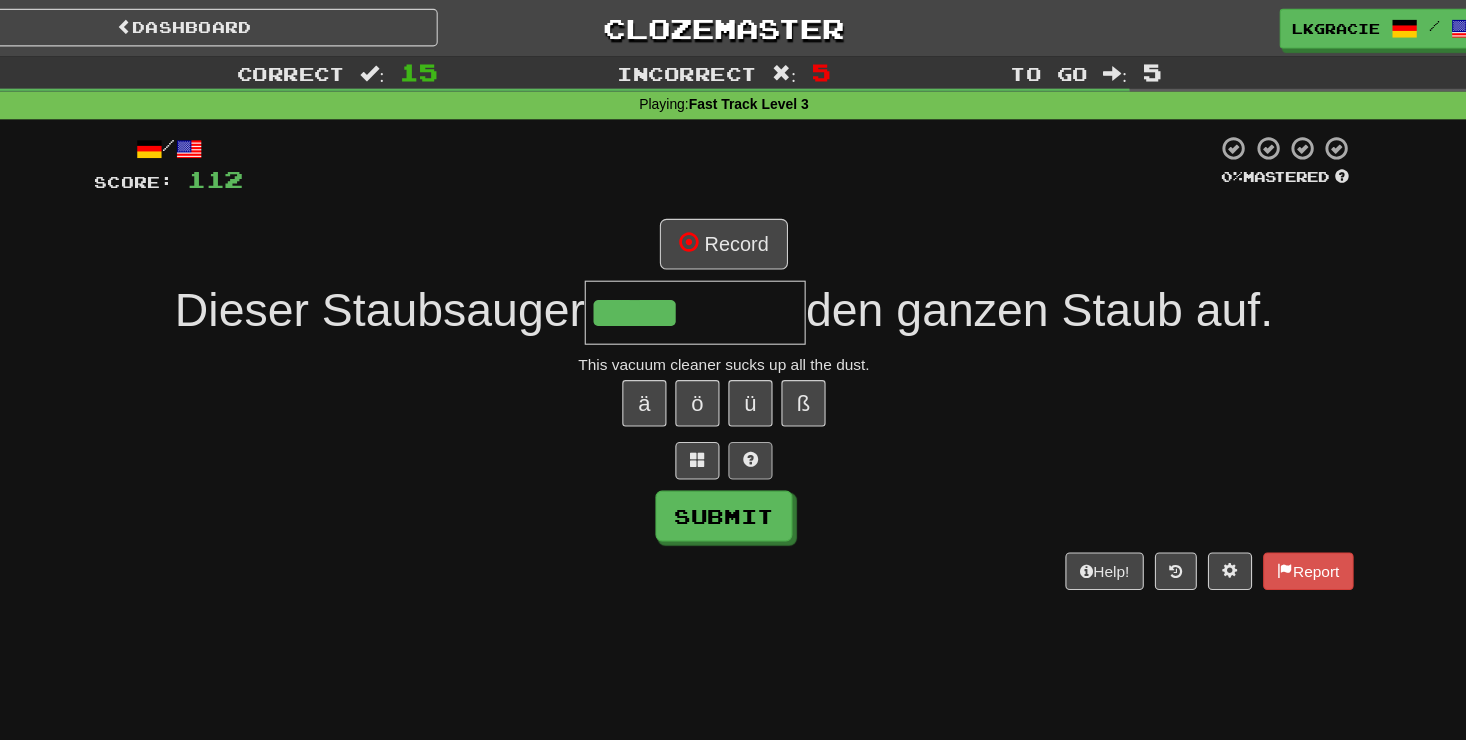 type on "*****" 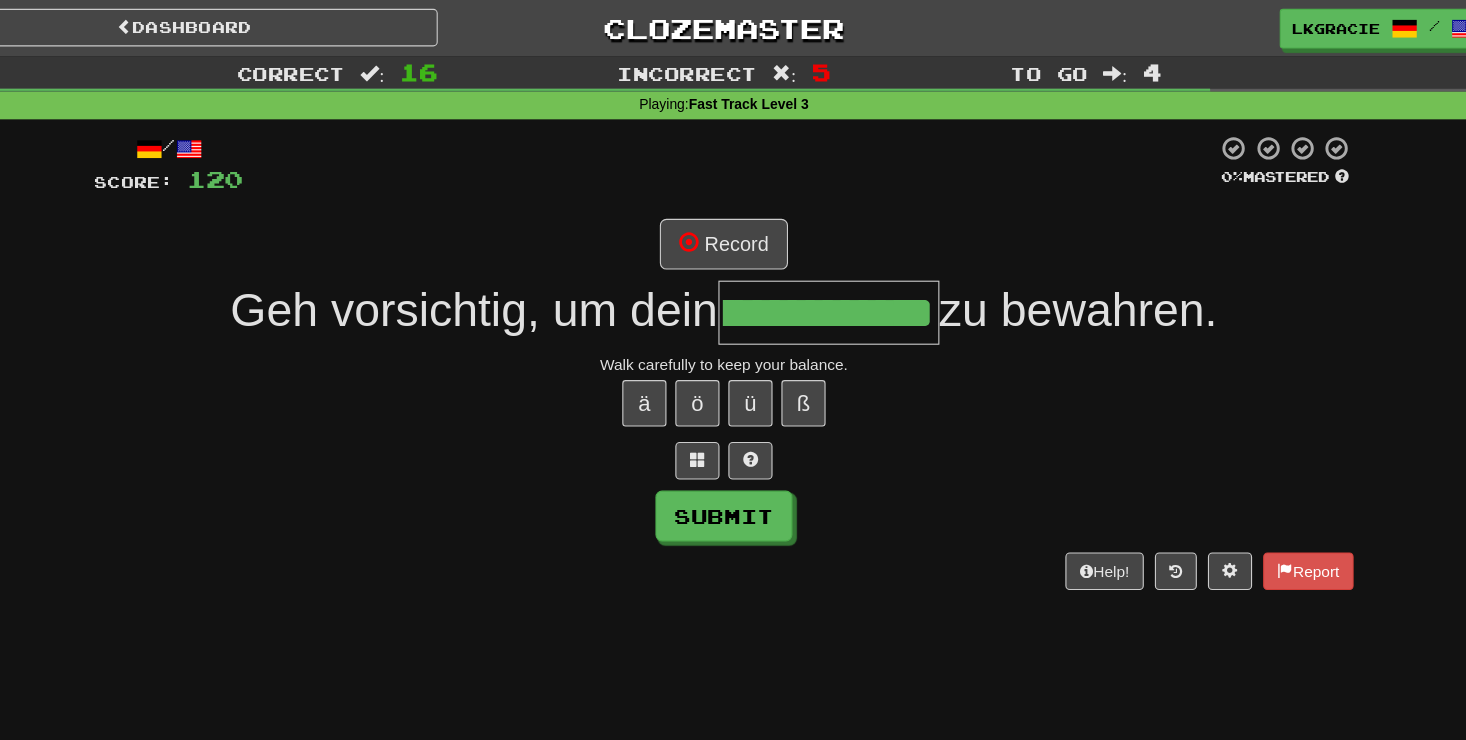 scroll, scrollTop: 0, scrollLeft: 59, axis: horizontal 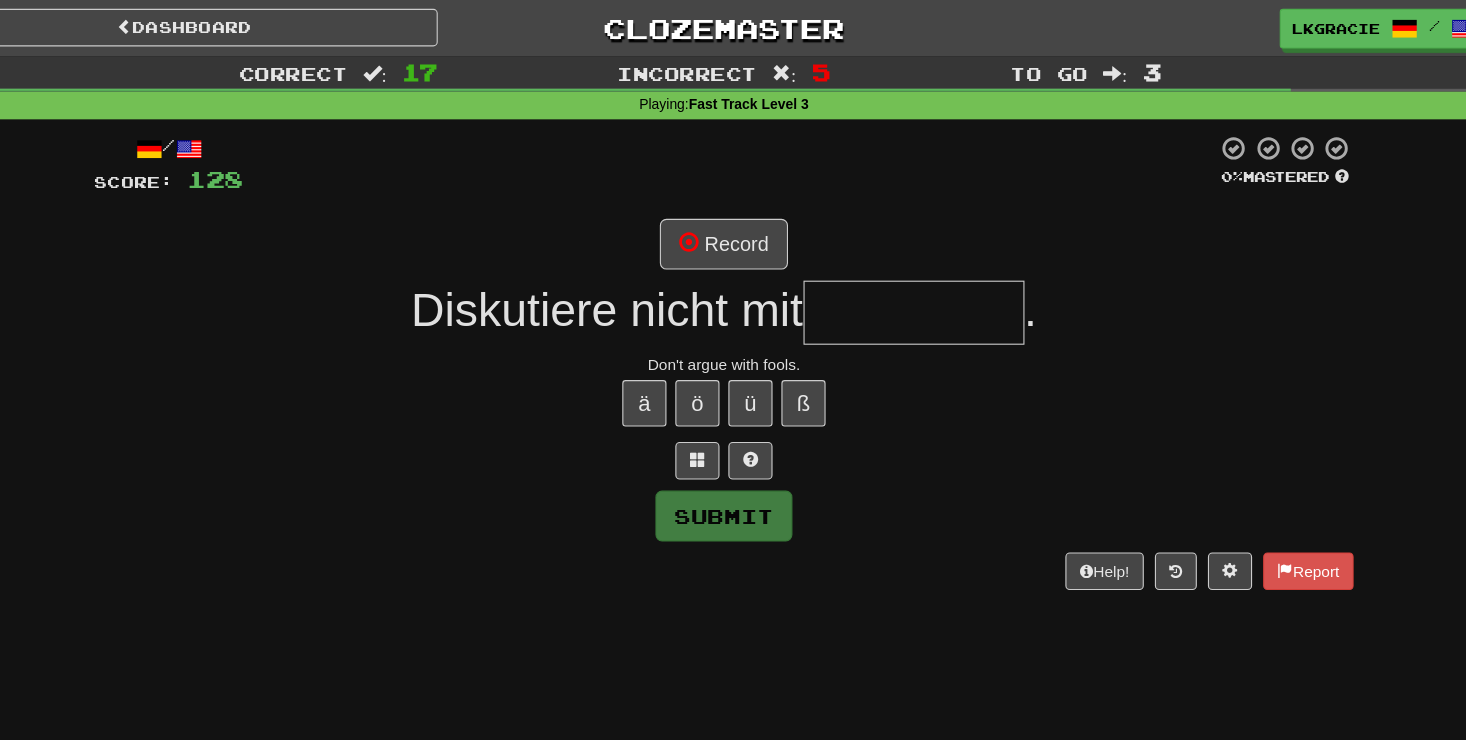 type on "*" 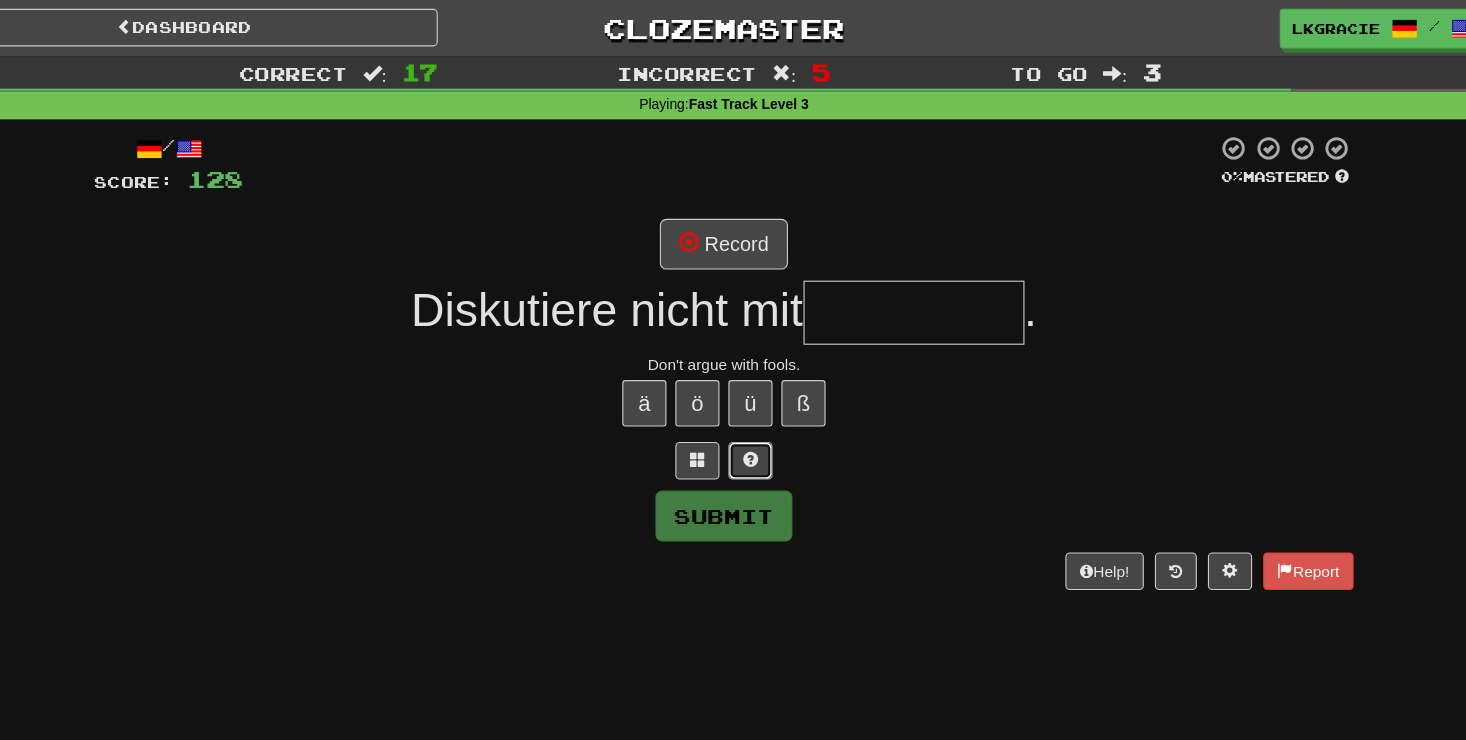 click at bounding box center [757, 416] 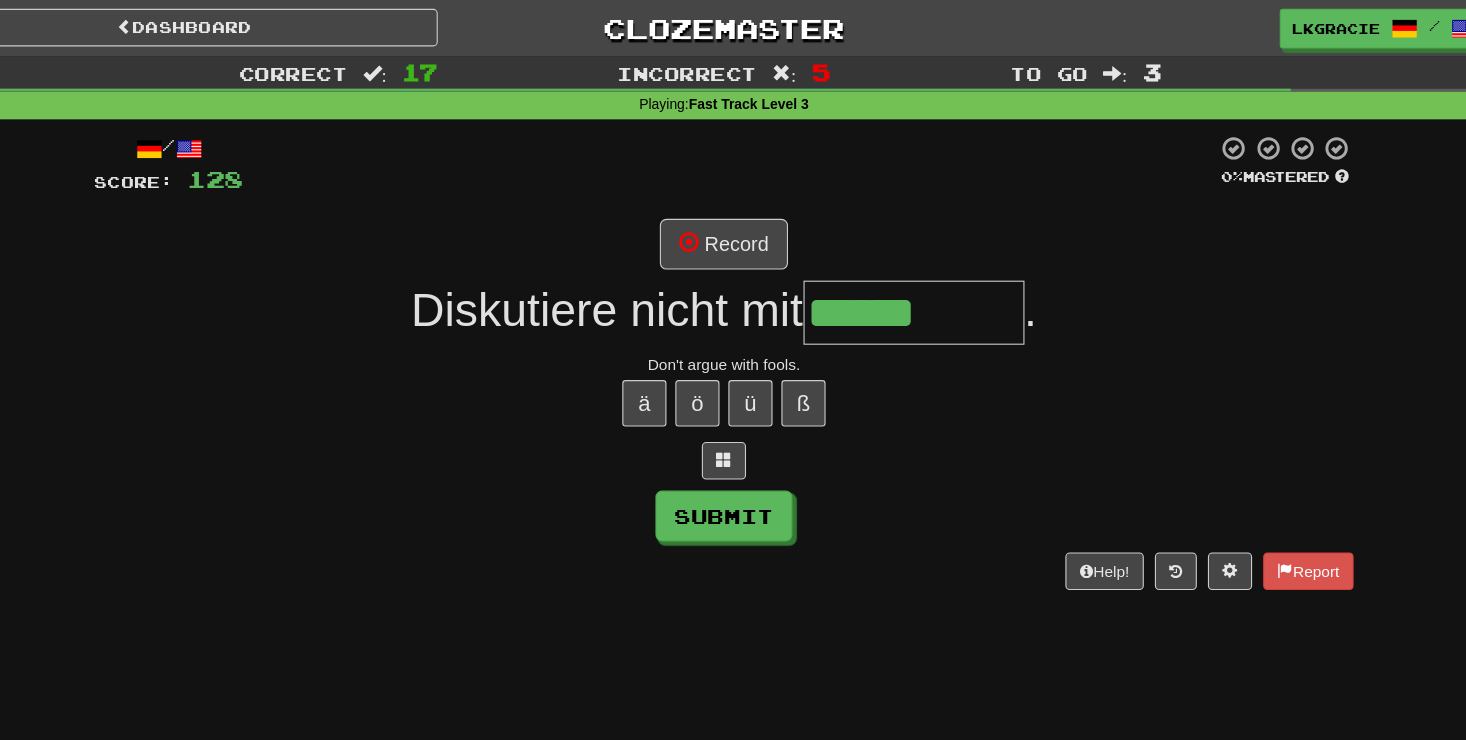 type on "******" 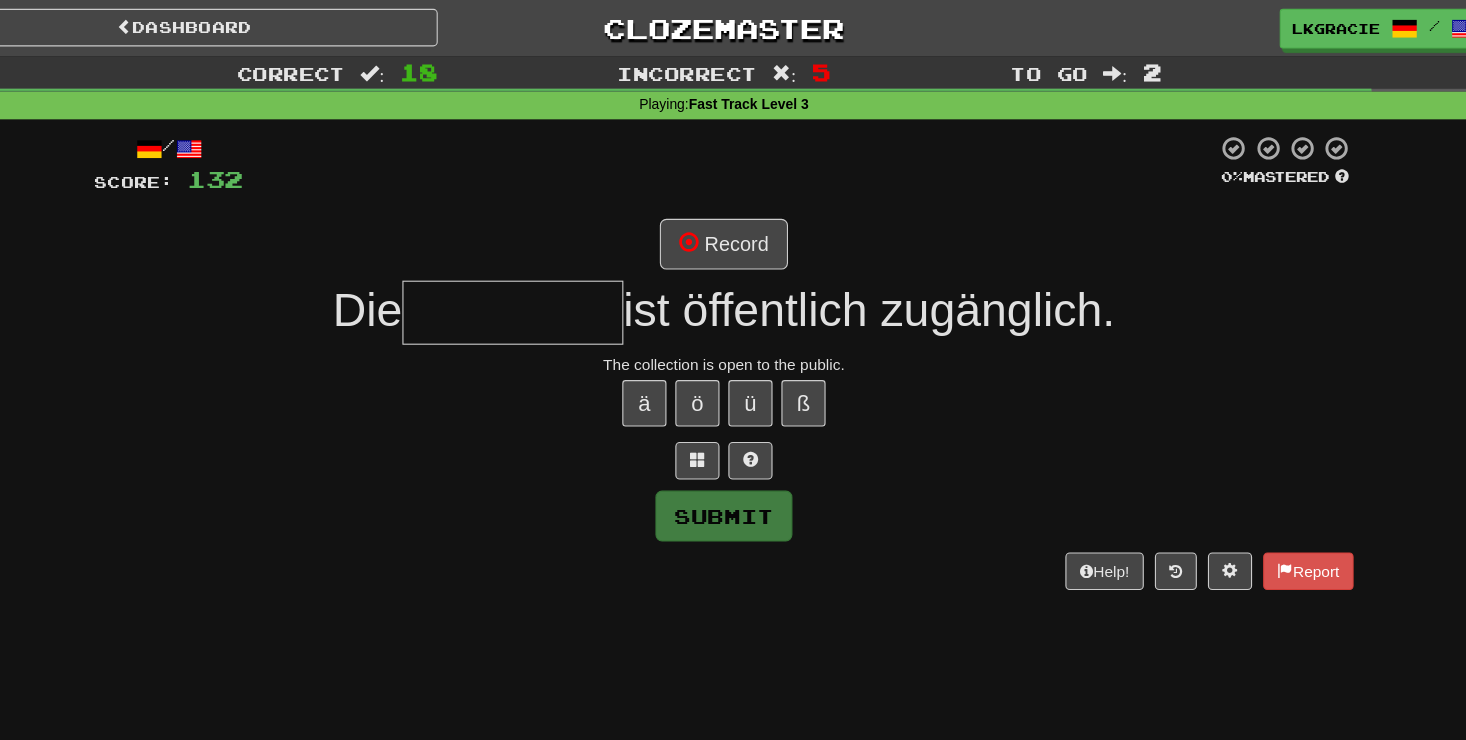 type on "*" 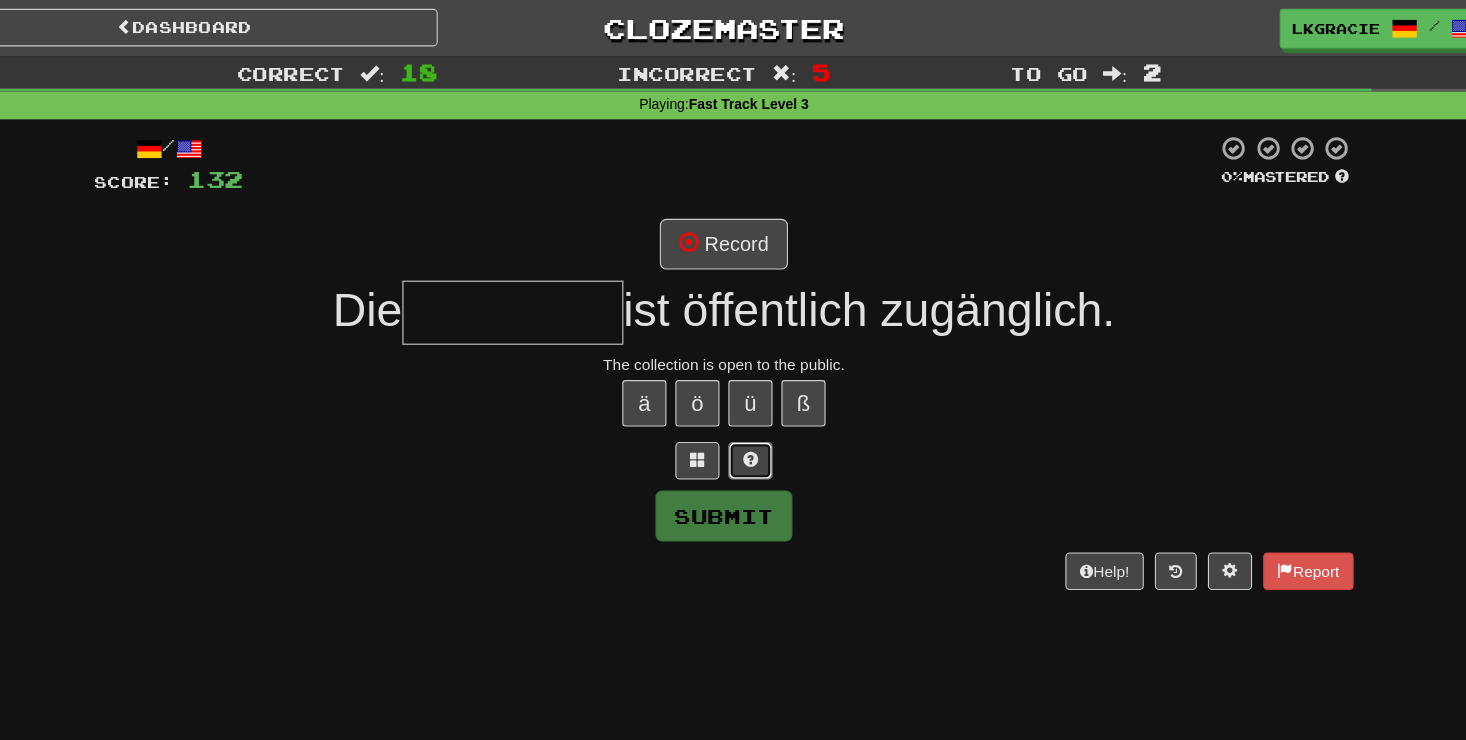 click at bounding box center [757, 416] 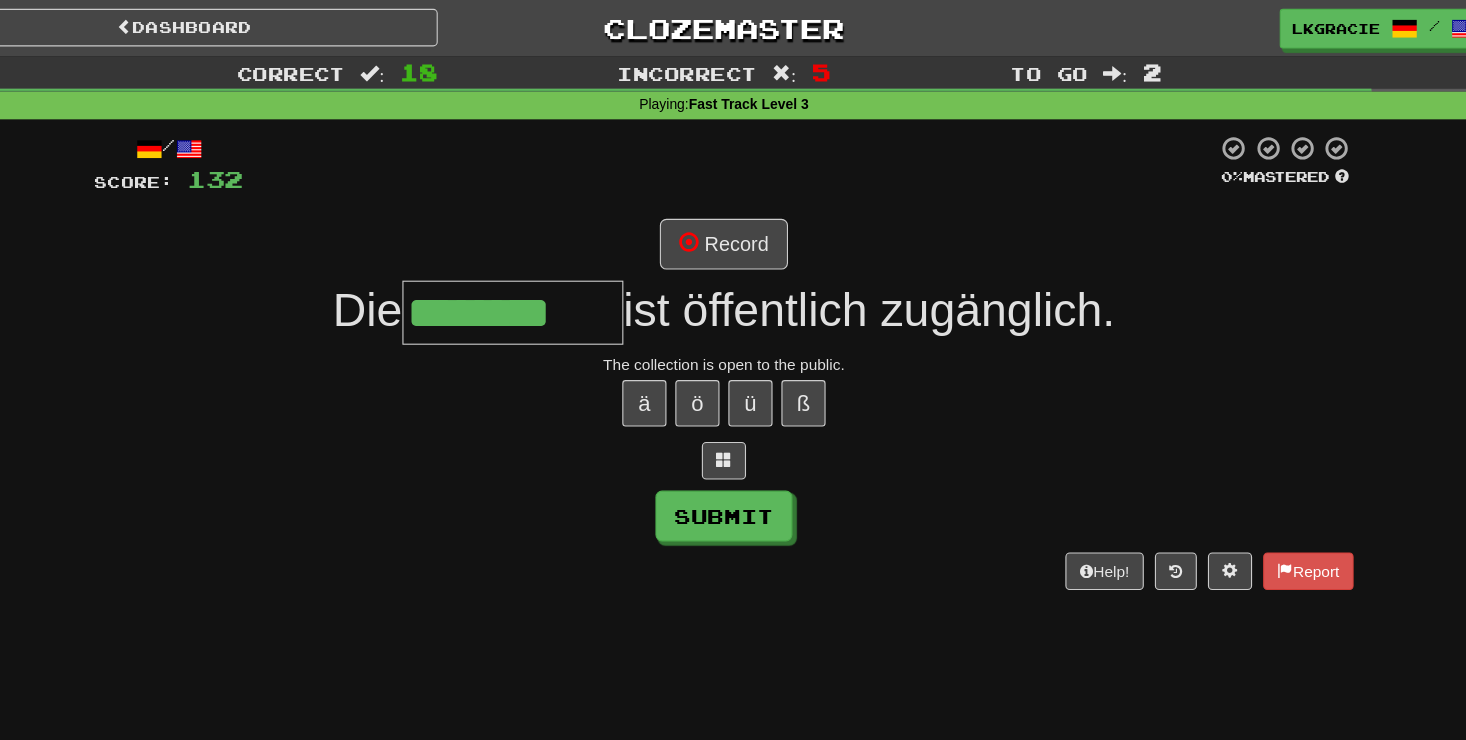 scroll, scrollTop: 0, scrollLeft: 8, axis: horizontal 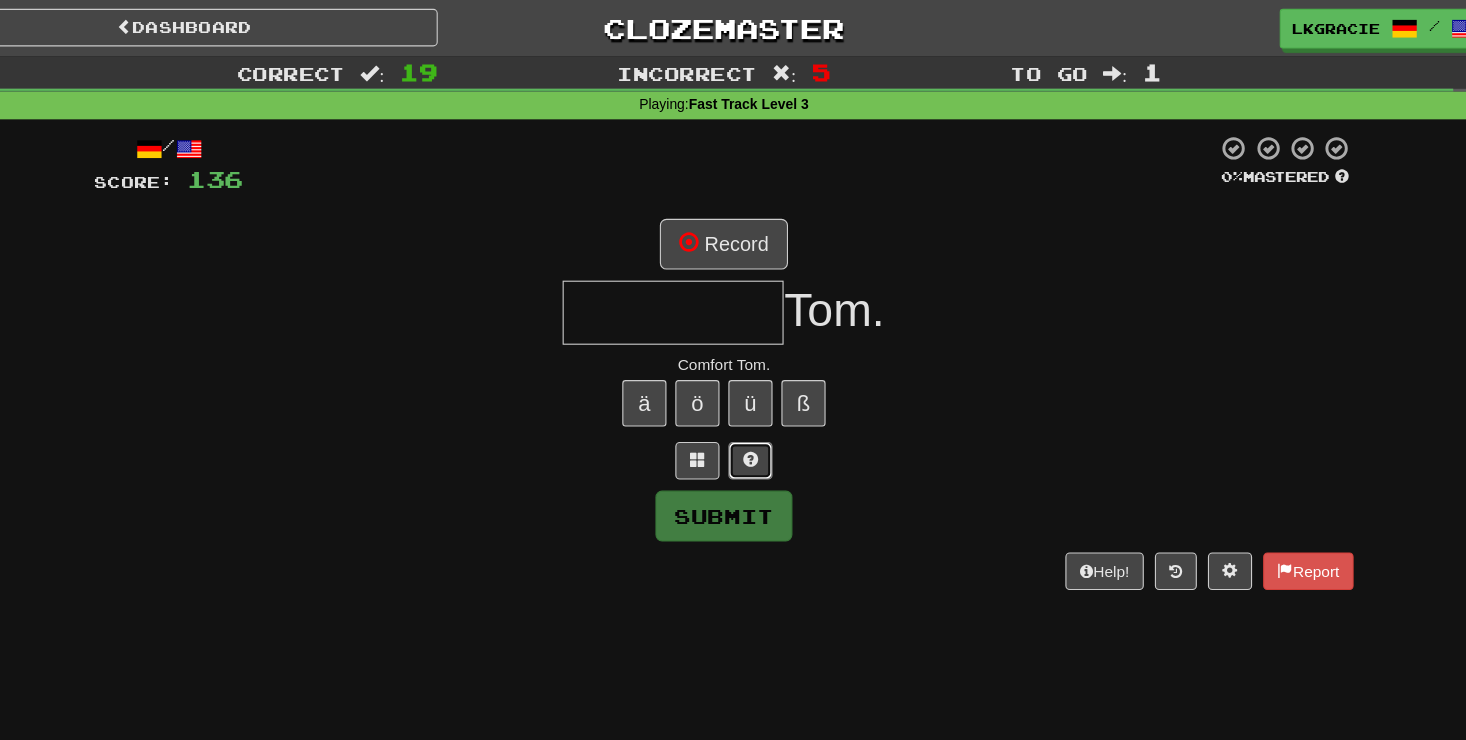 click at bounding box center [757, 416] 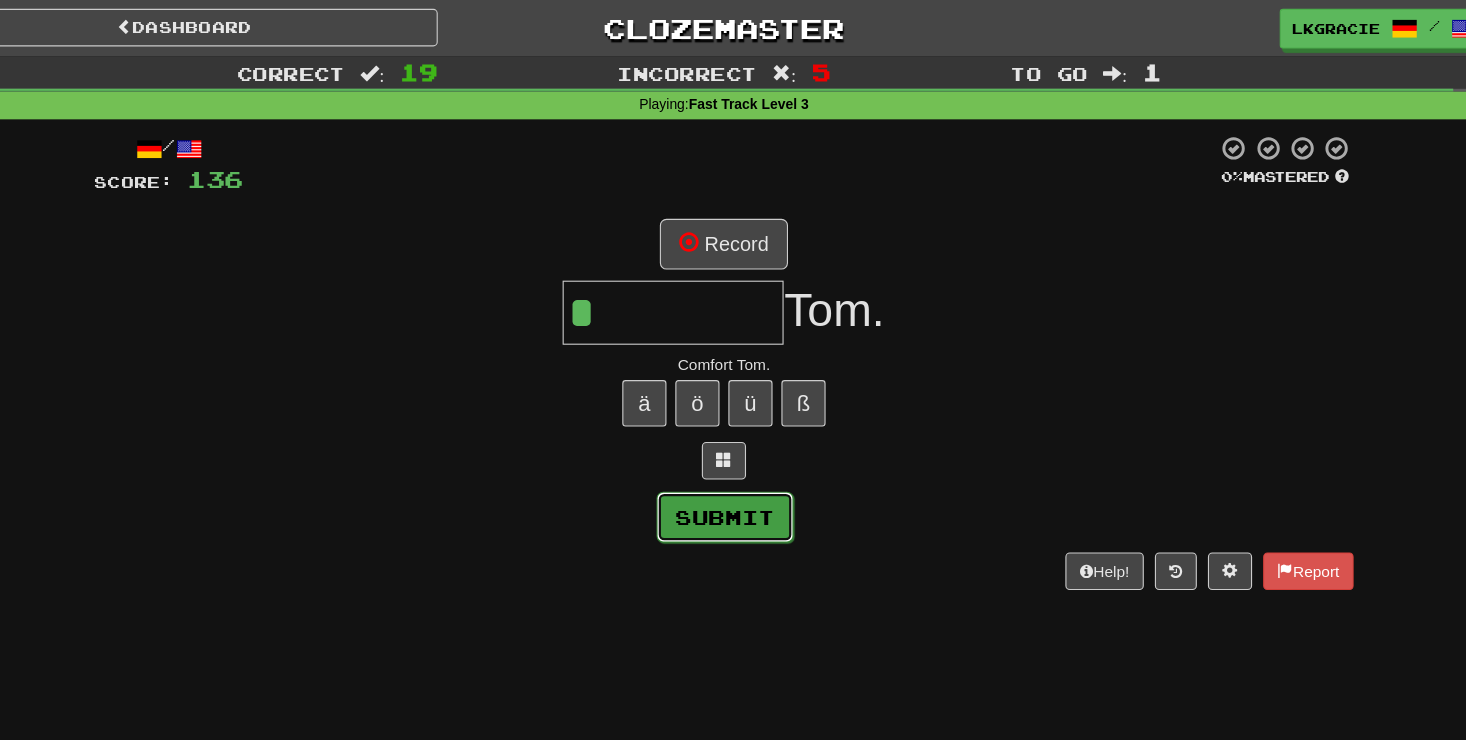 click on "Submit" at bounding box center [734, 468] 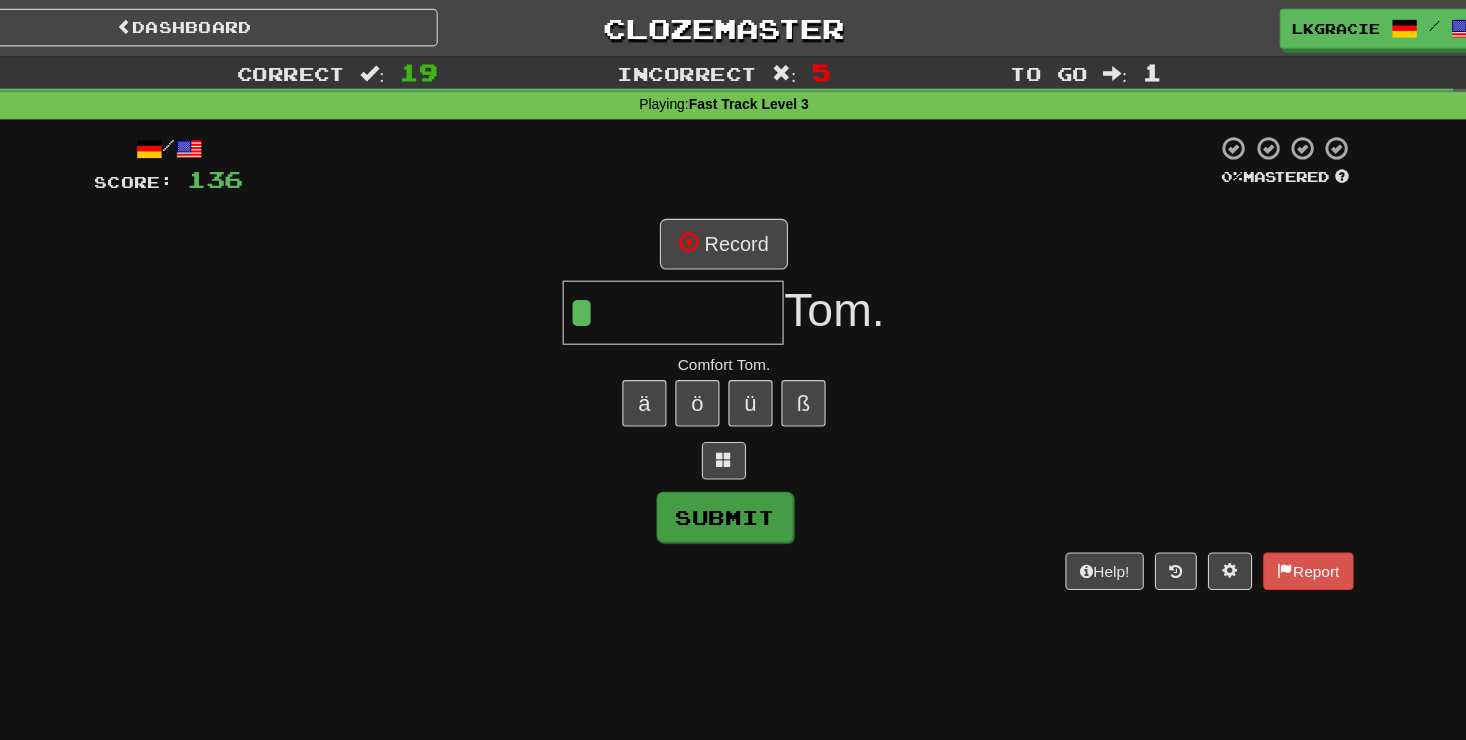 type on "******" 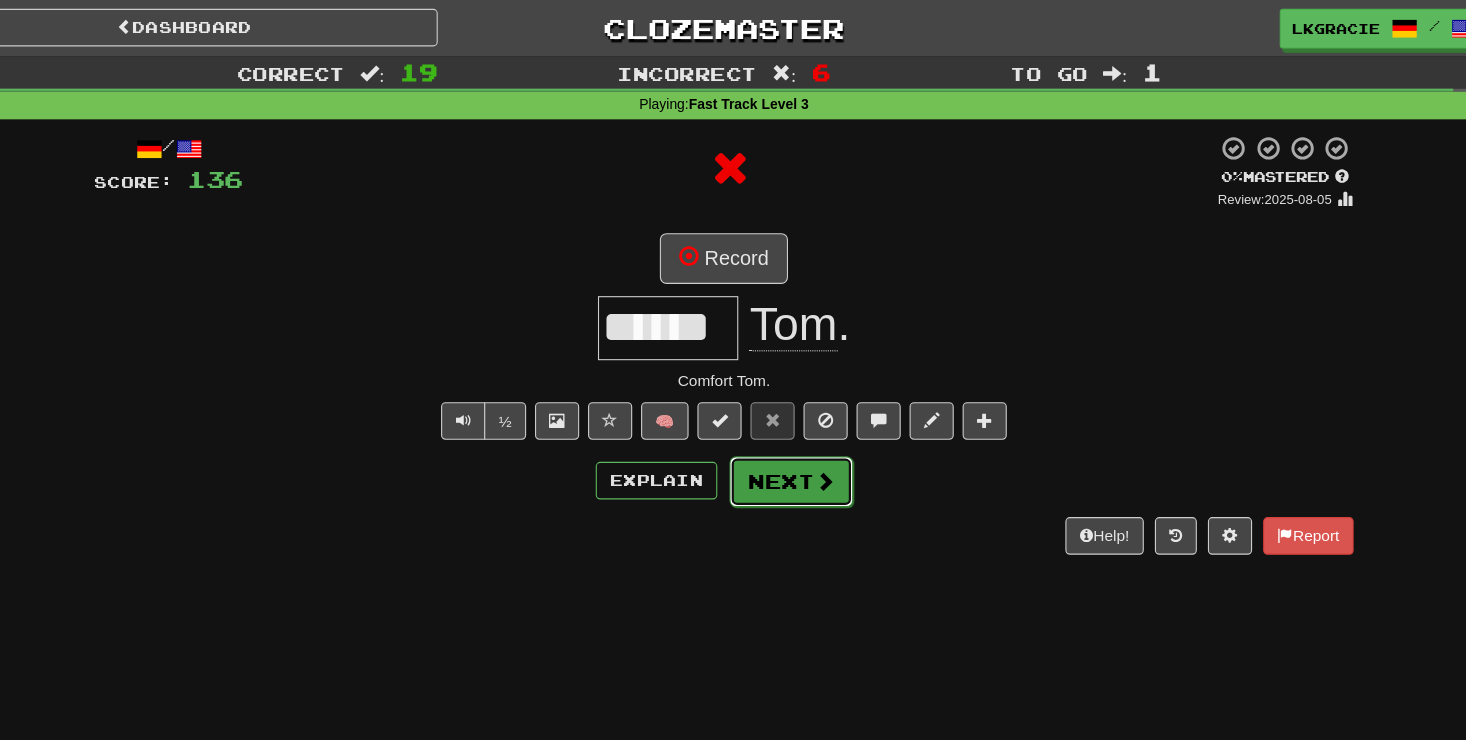 click on "Next" at bounding box center (794, 436) 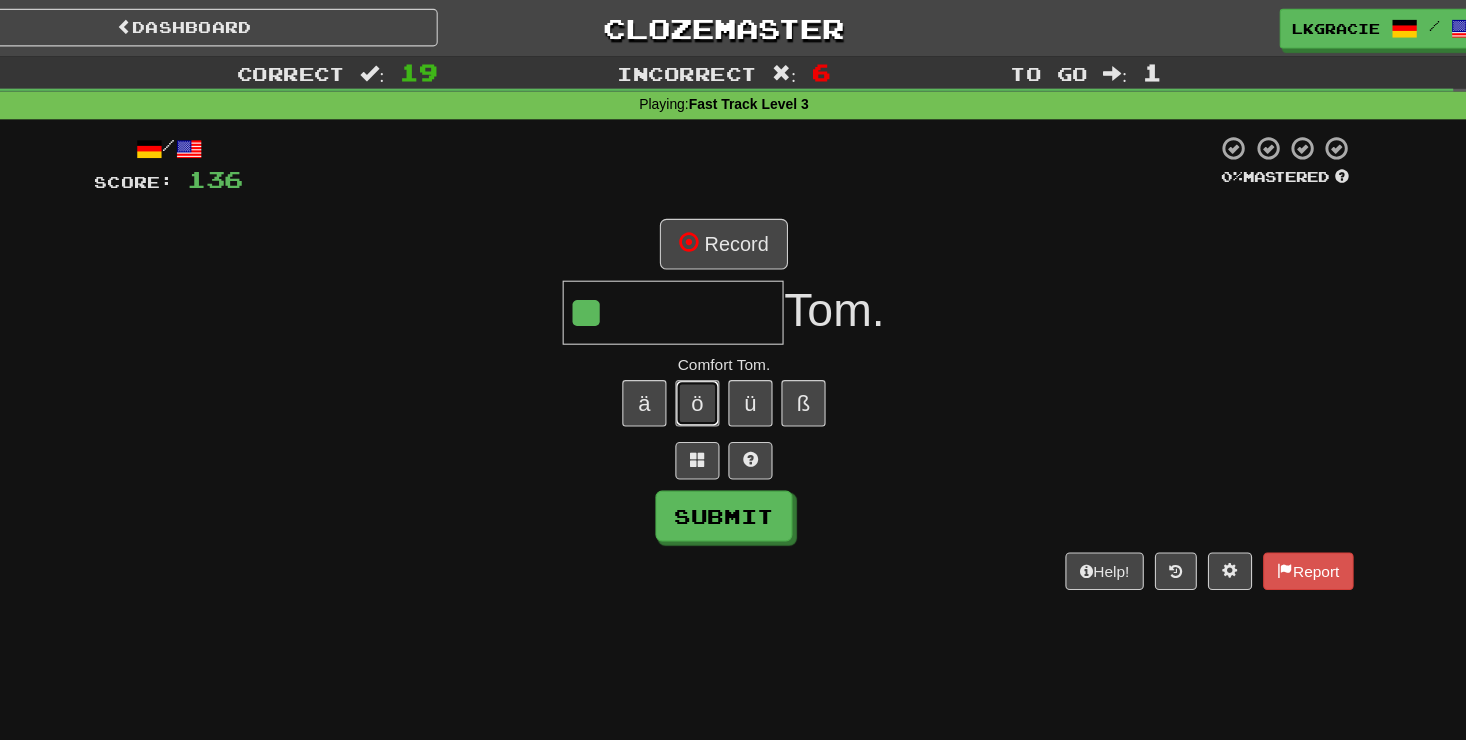 click on "ö" at bounding box center (709, 365) 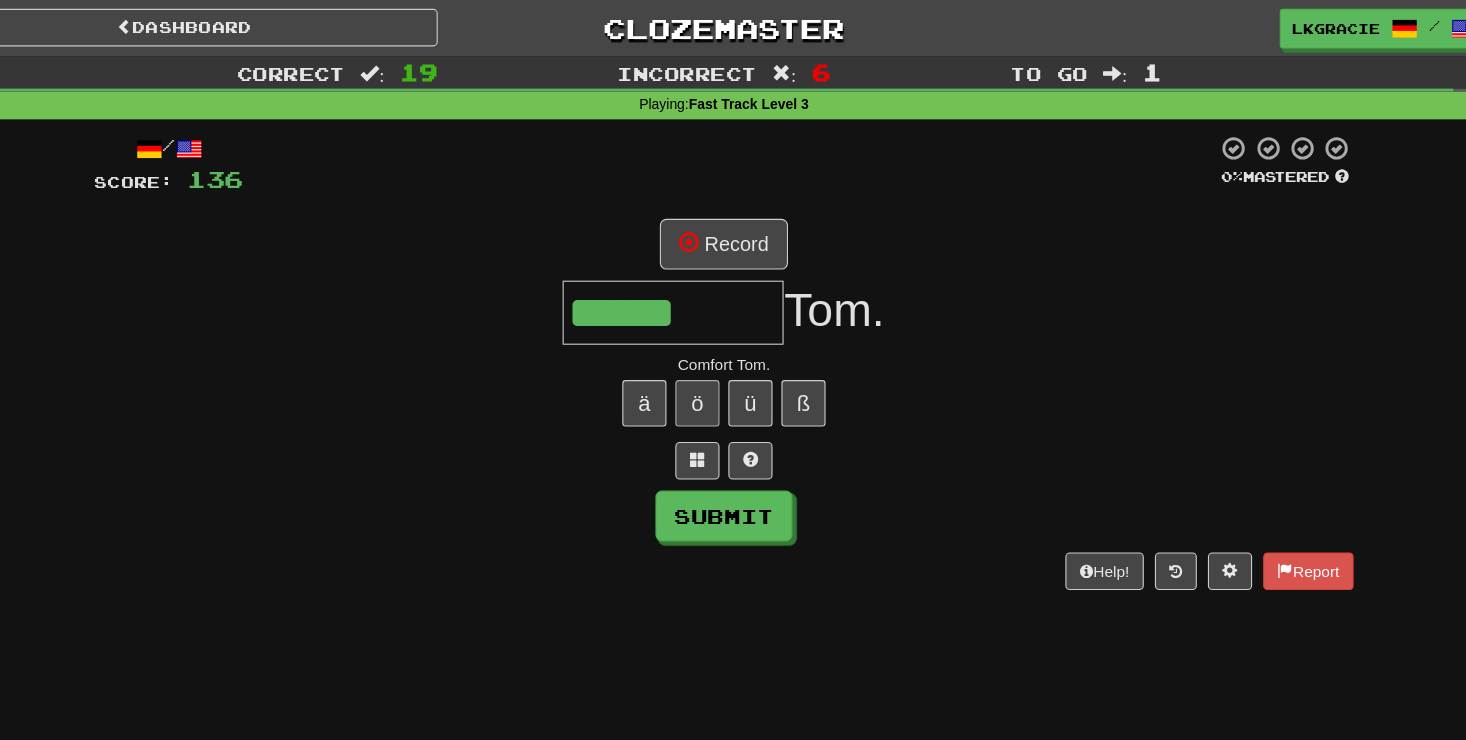 type on "******" 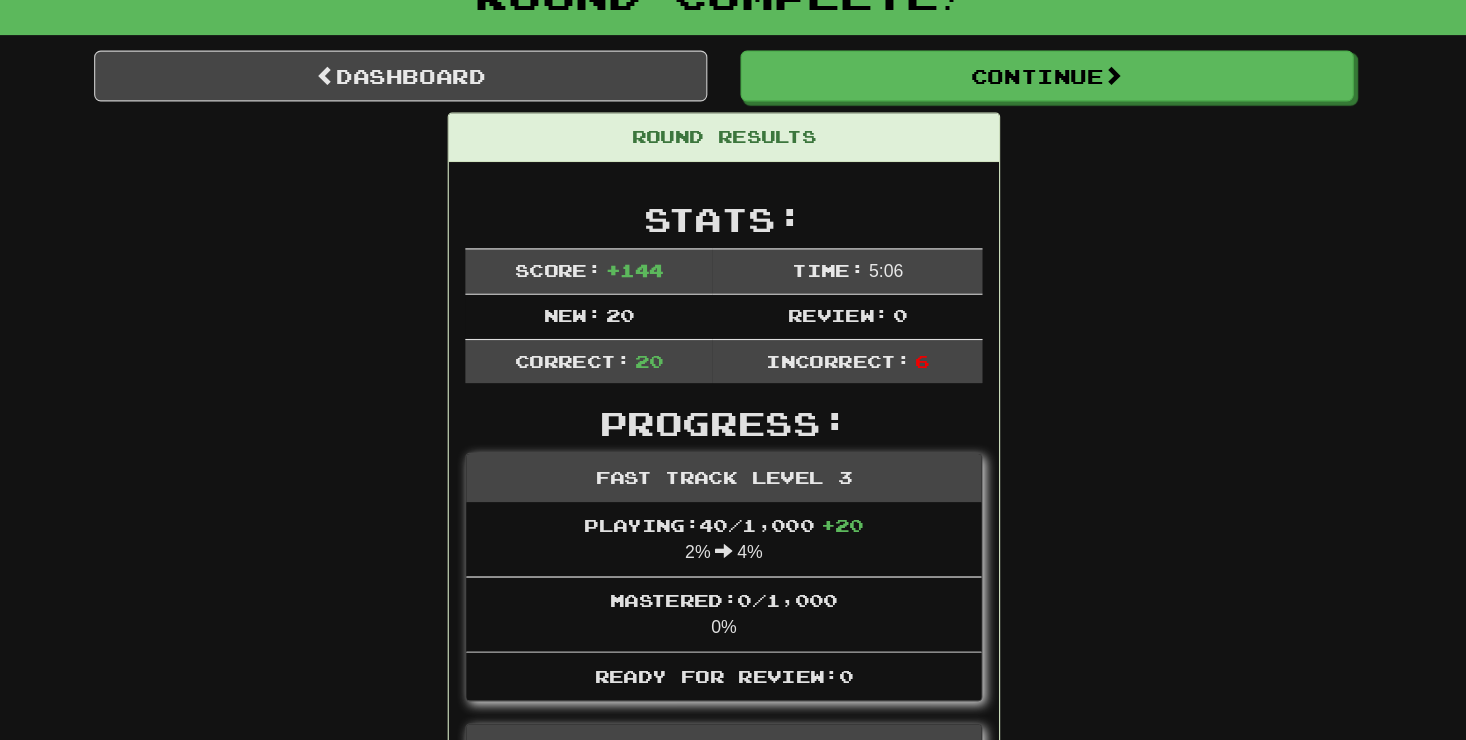 scroll, scrollTop: 0, scrollLeft: 0, axis: both 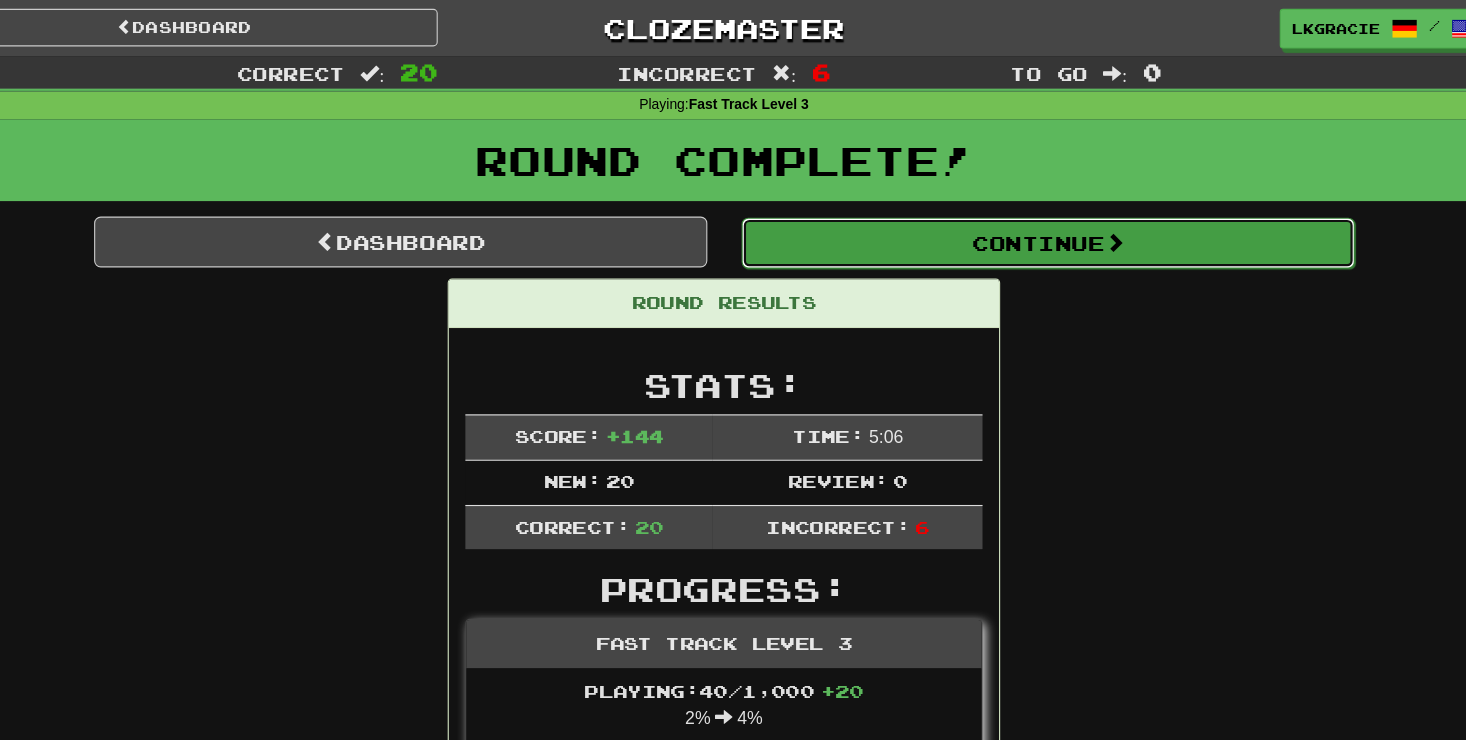 click on "Continue" at bounding box center (1026, 220) 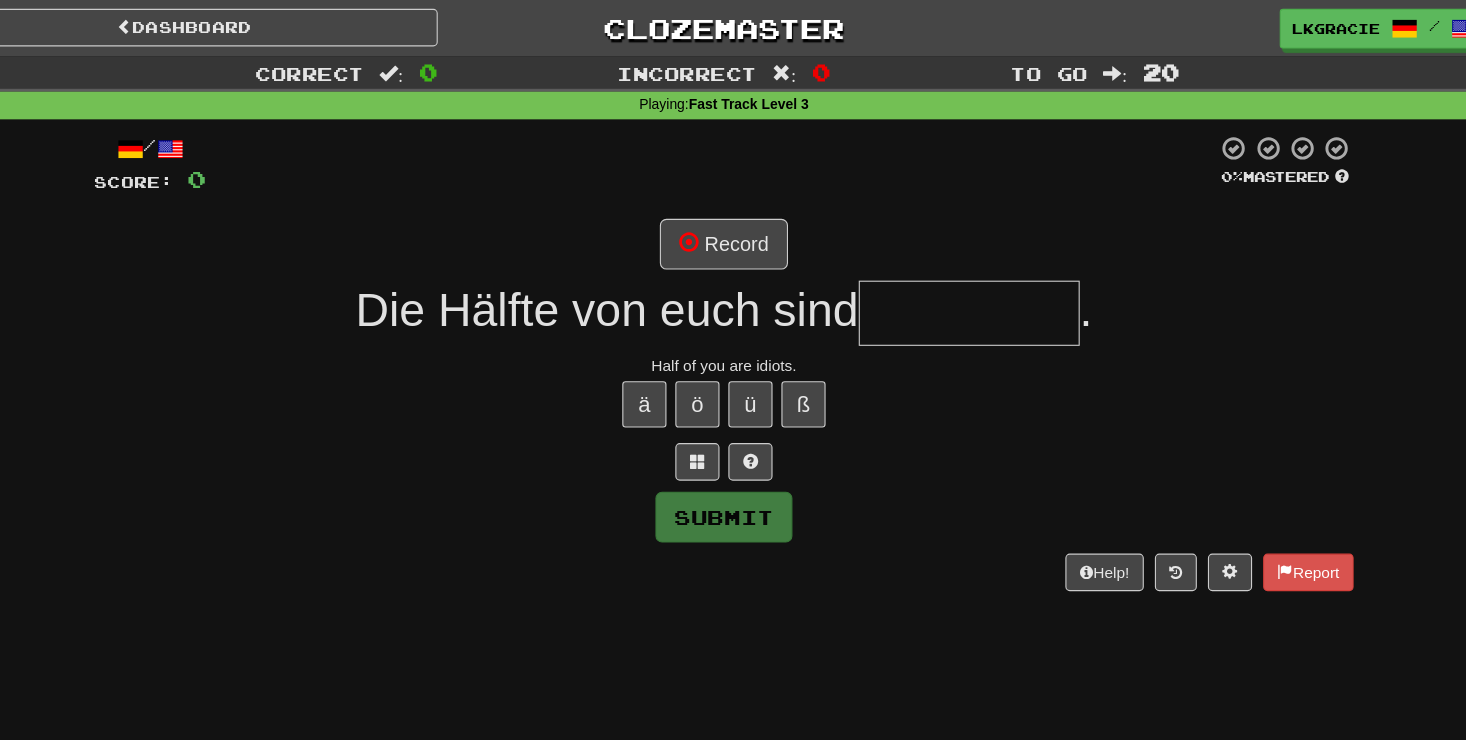 type on "*" 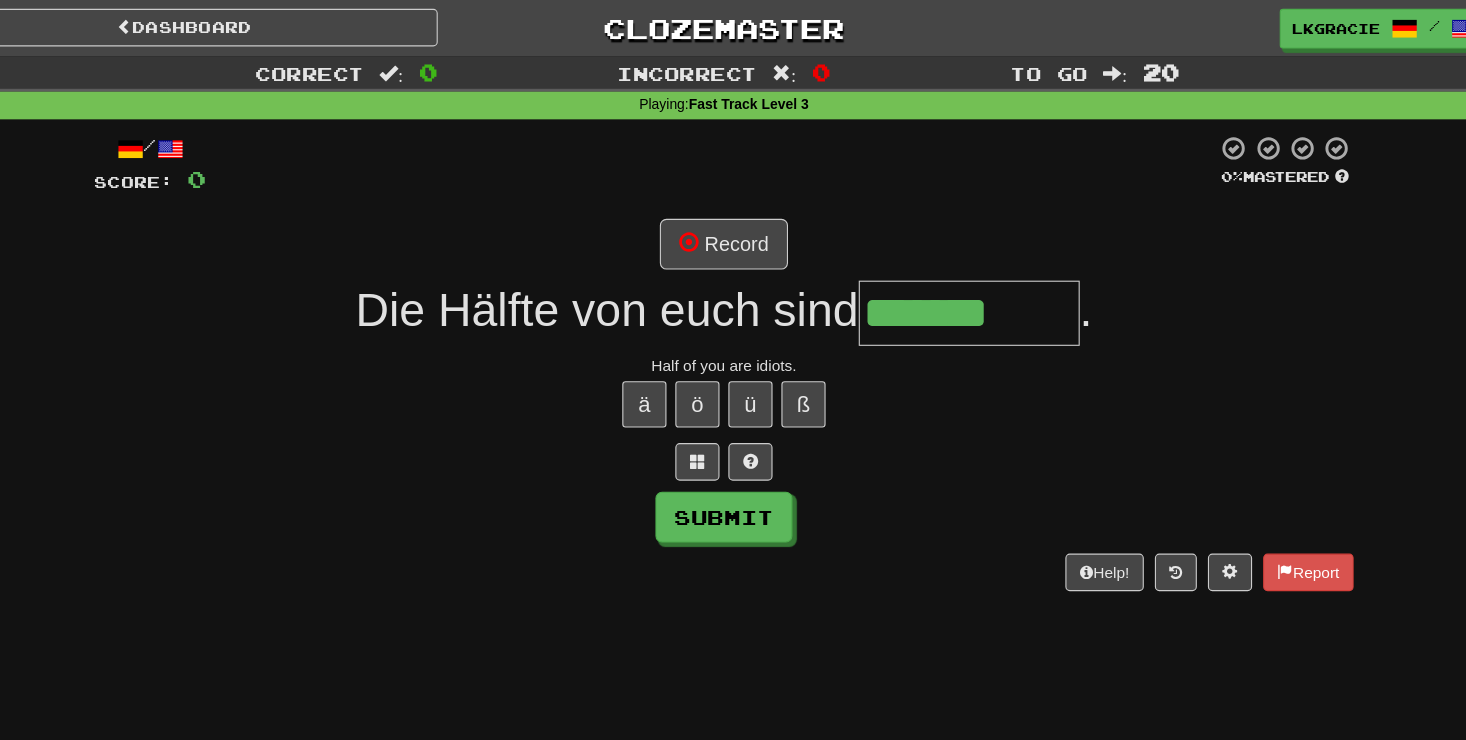 type on "*******" 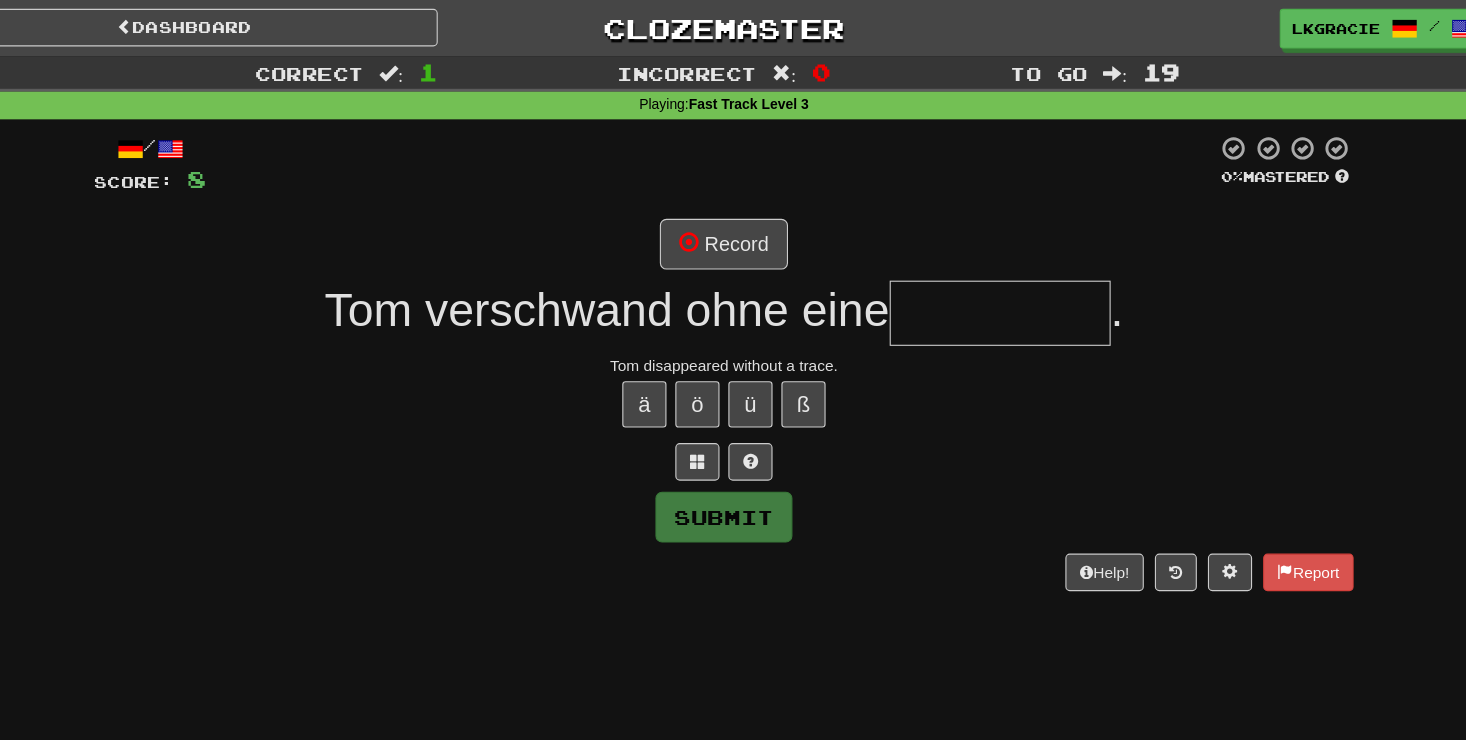 type on "*" 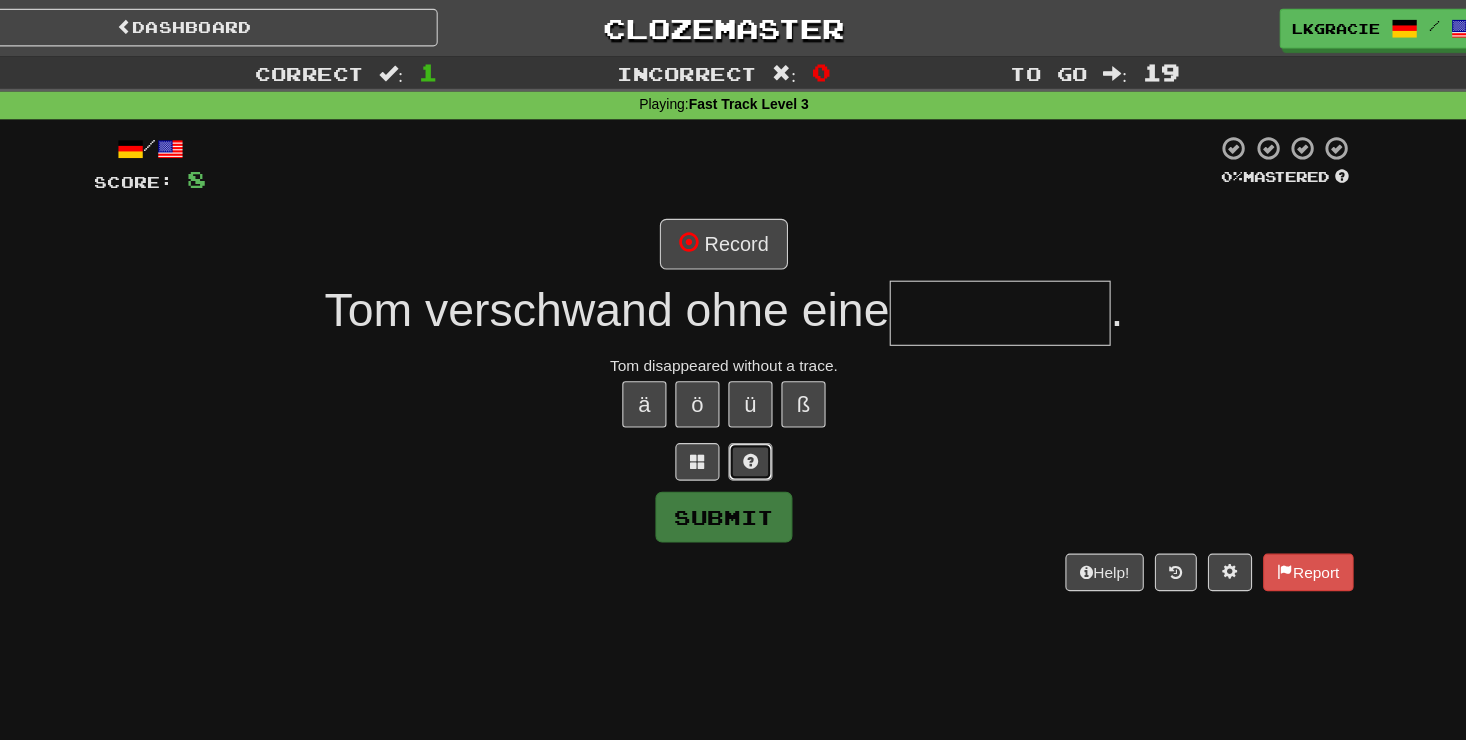 click at bounding box center (757, 417) 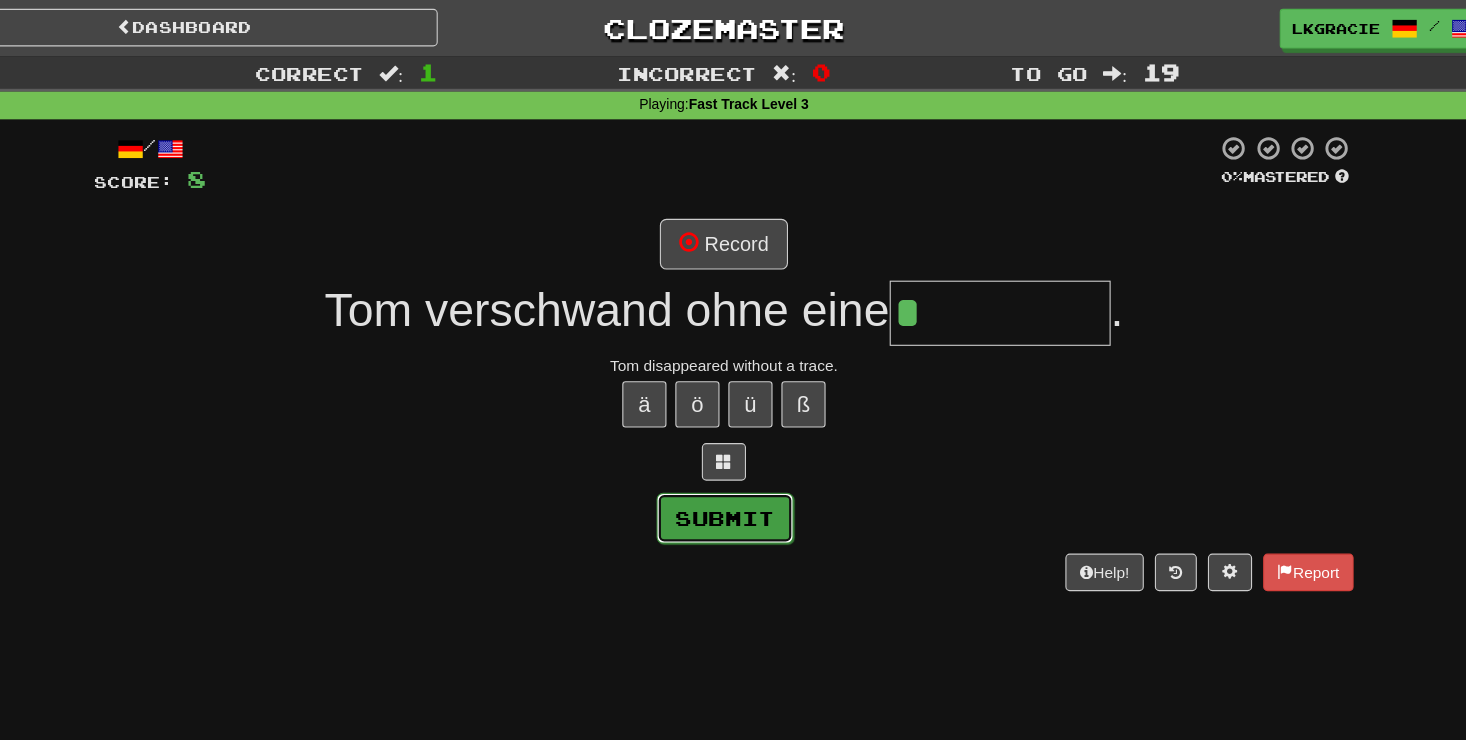 click on "Submit" at bounding box center (734, 469) 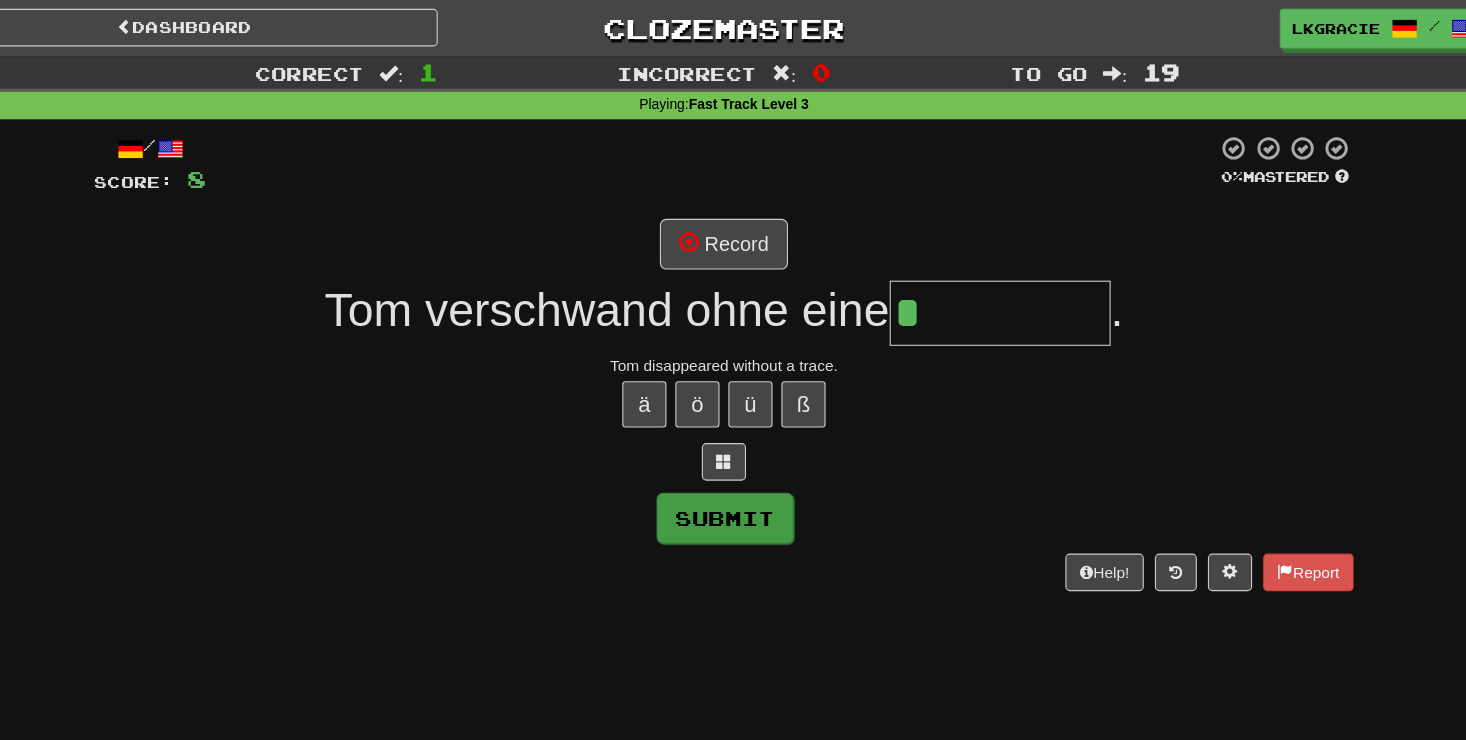 type on "****" 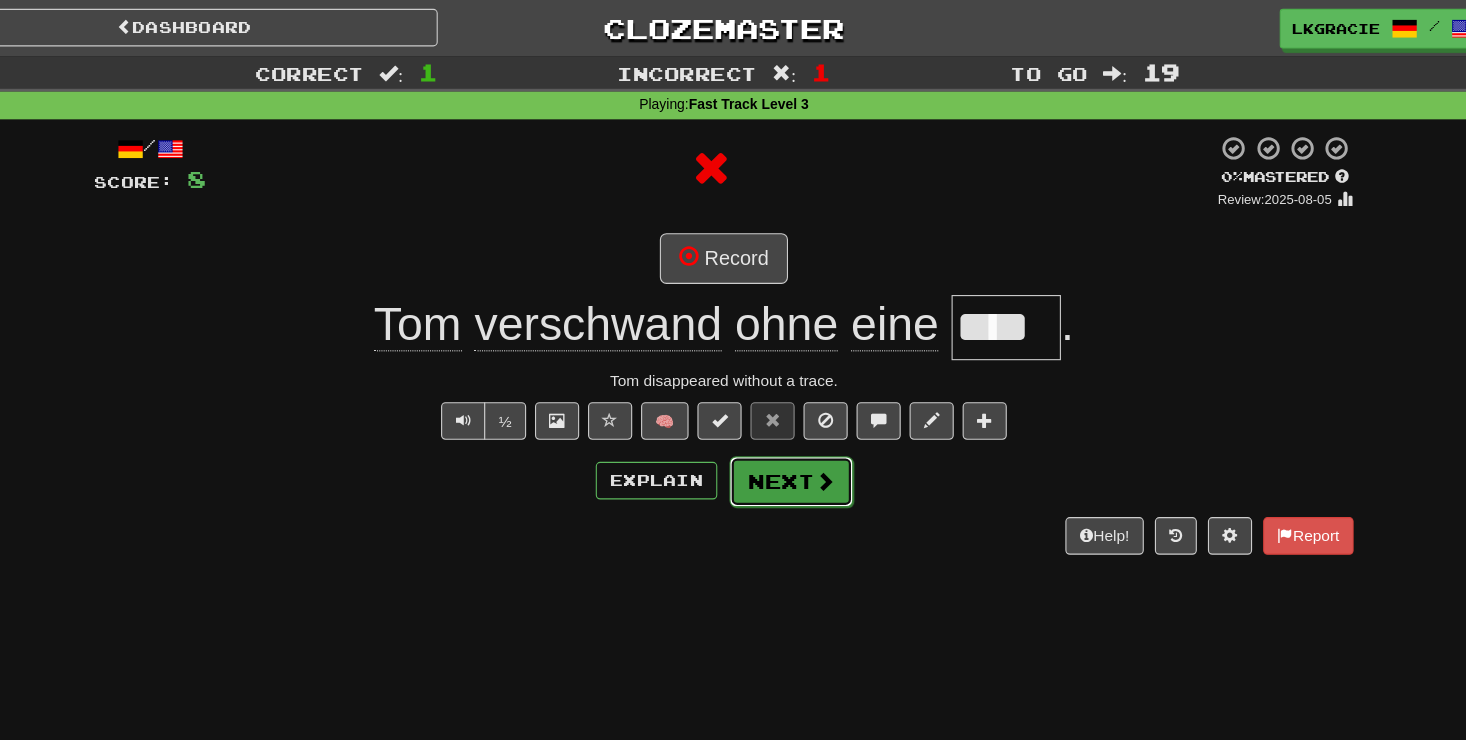 click on "Next" at bounding box center (794, 436) 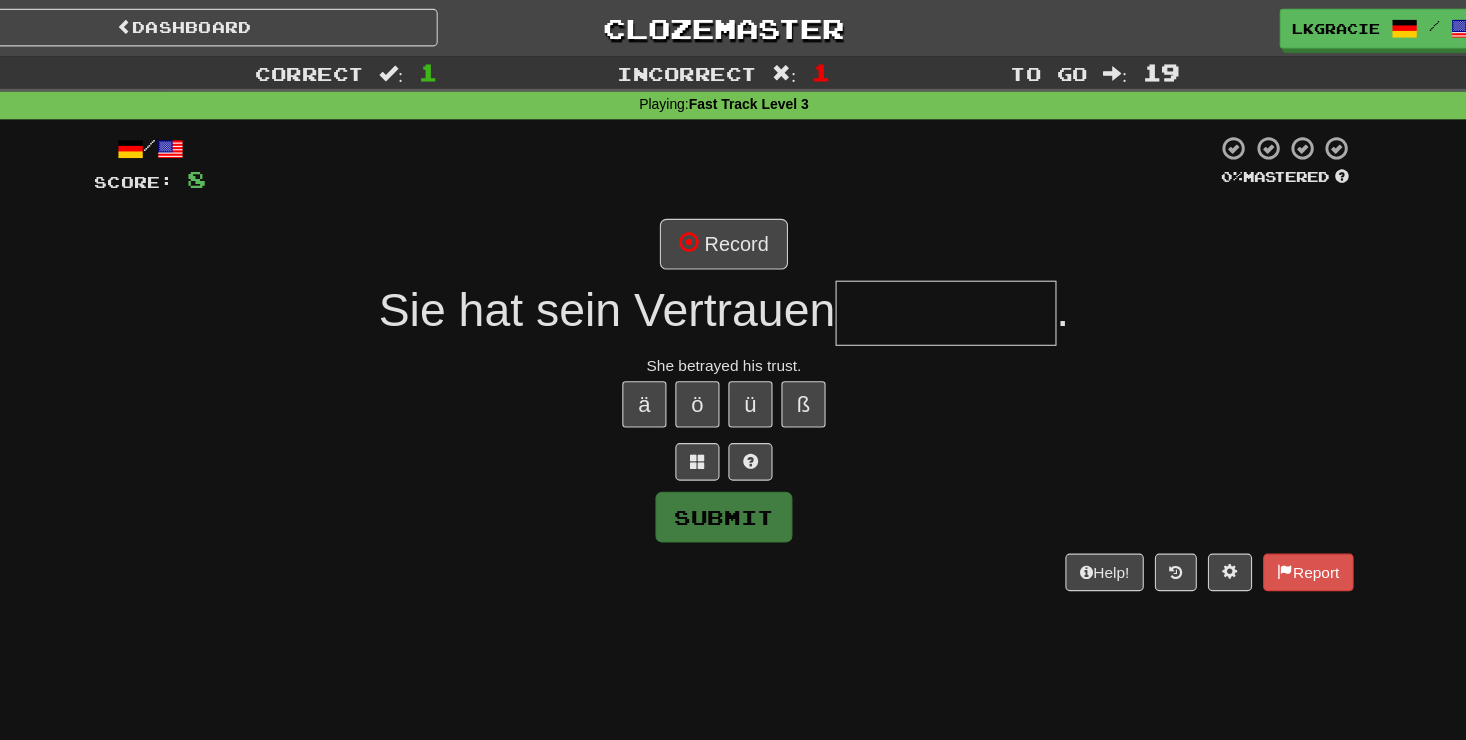 type on "*" 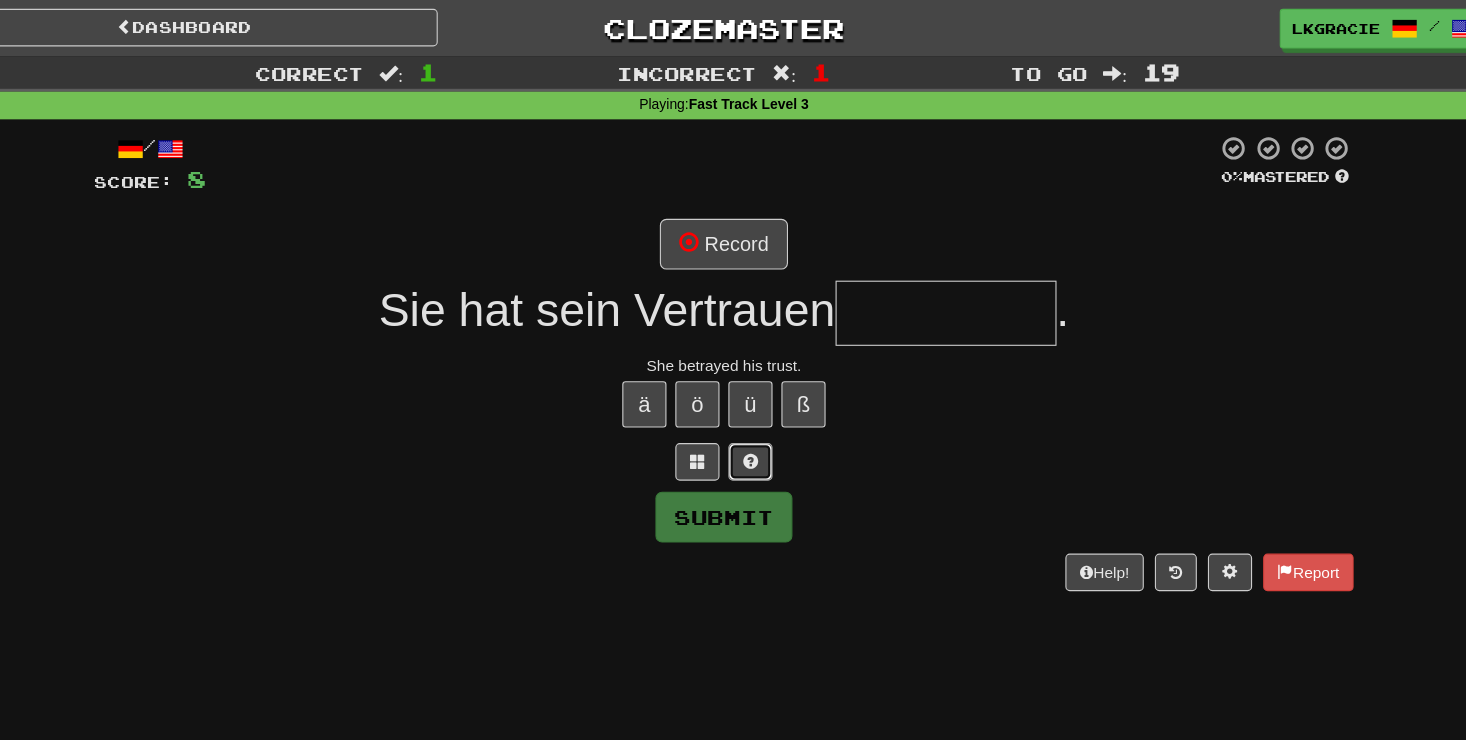 click at bounding box center (757, 418) 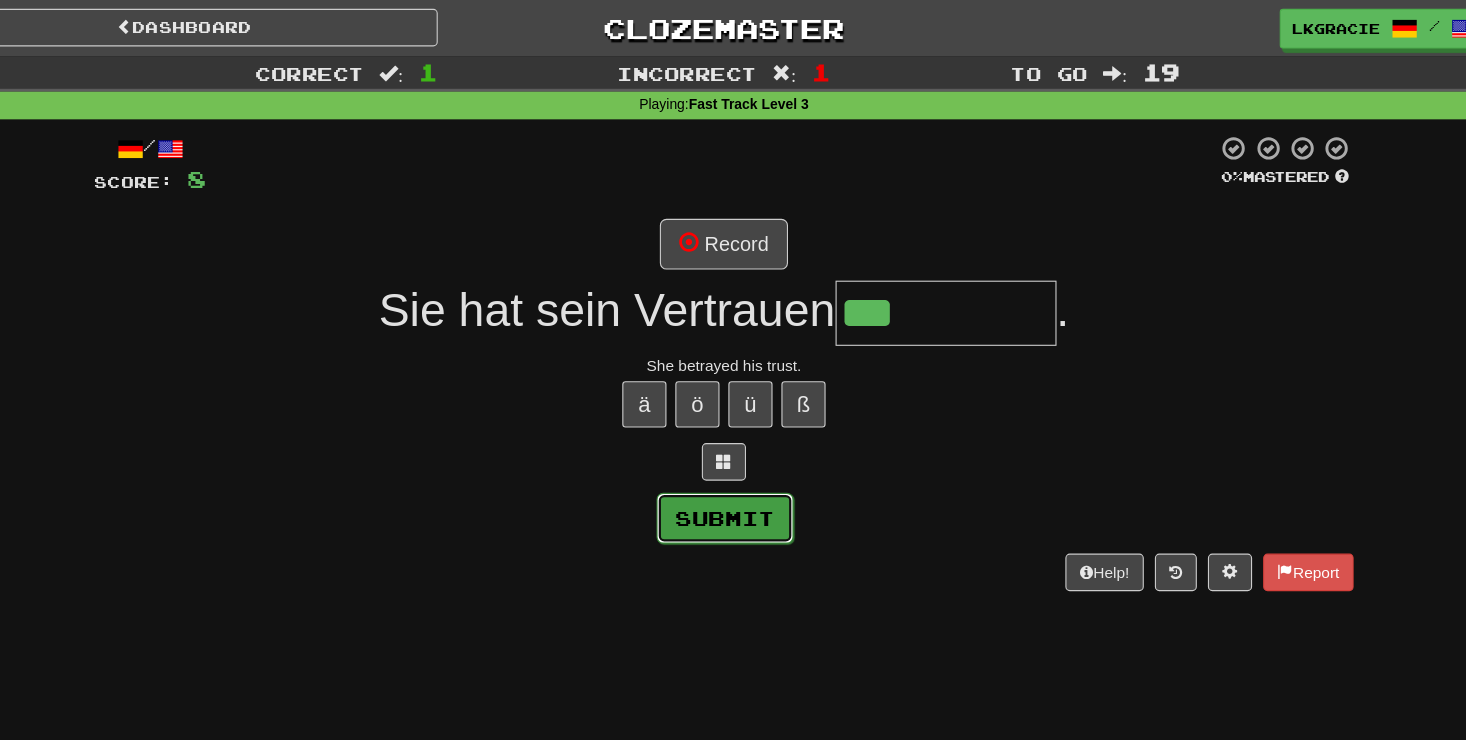 click on "Submit" at bounding box center [734, 469] 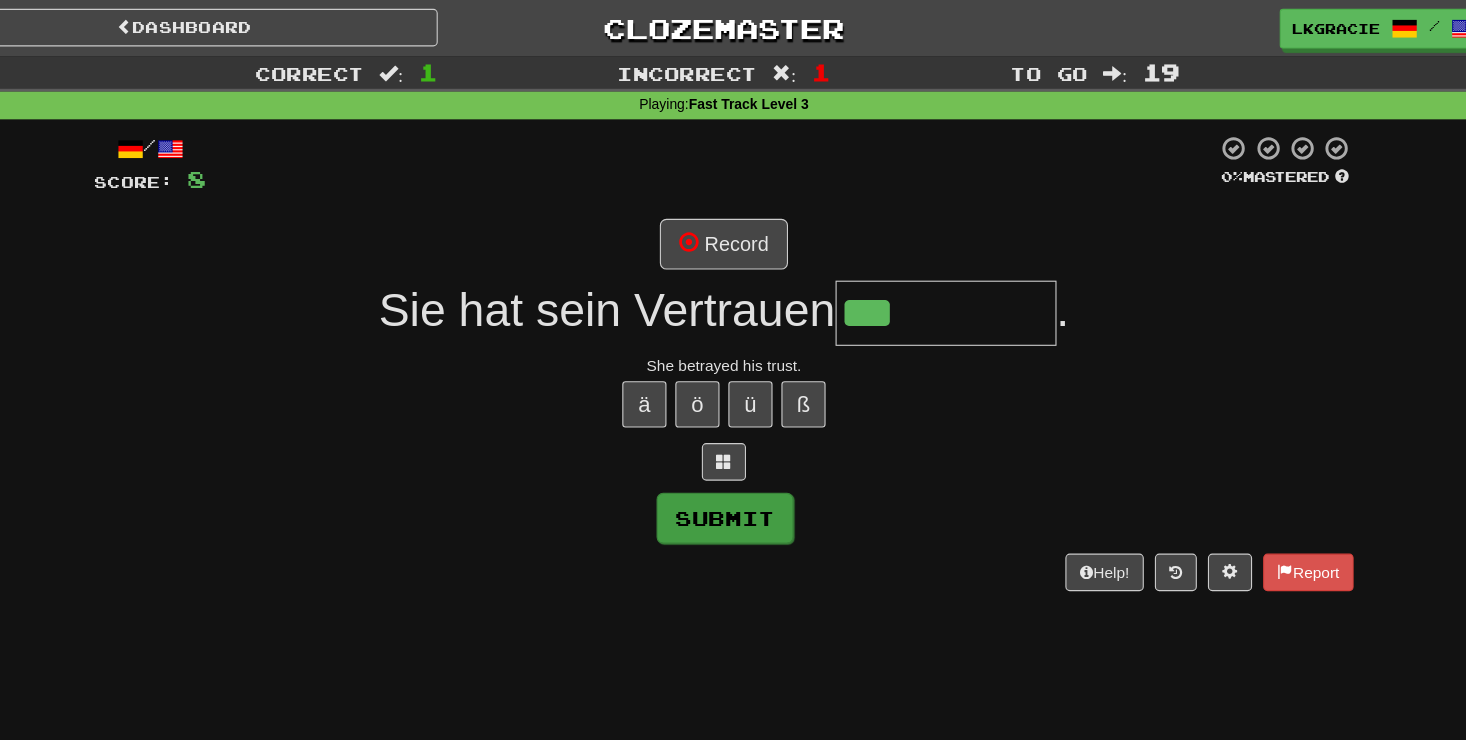 type on "**********" 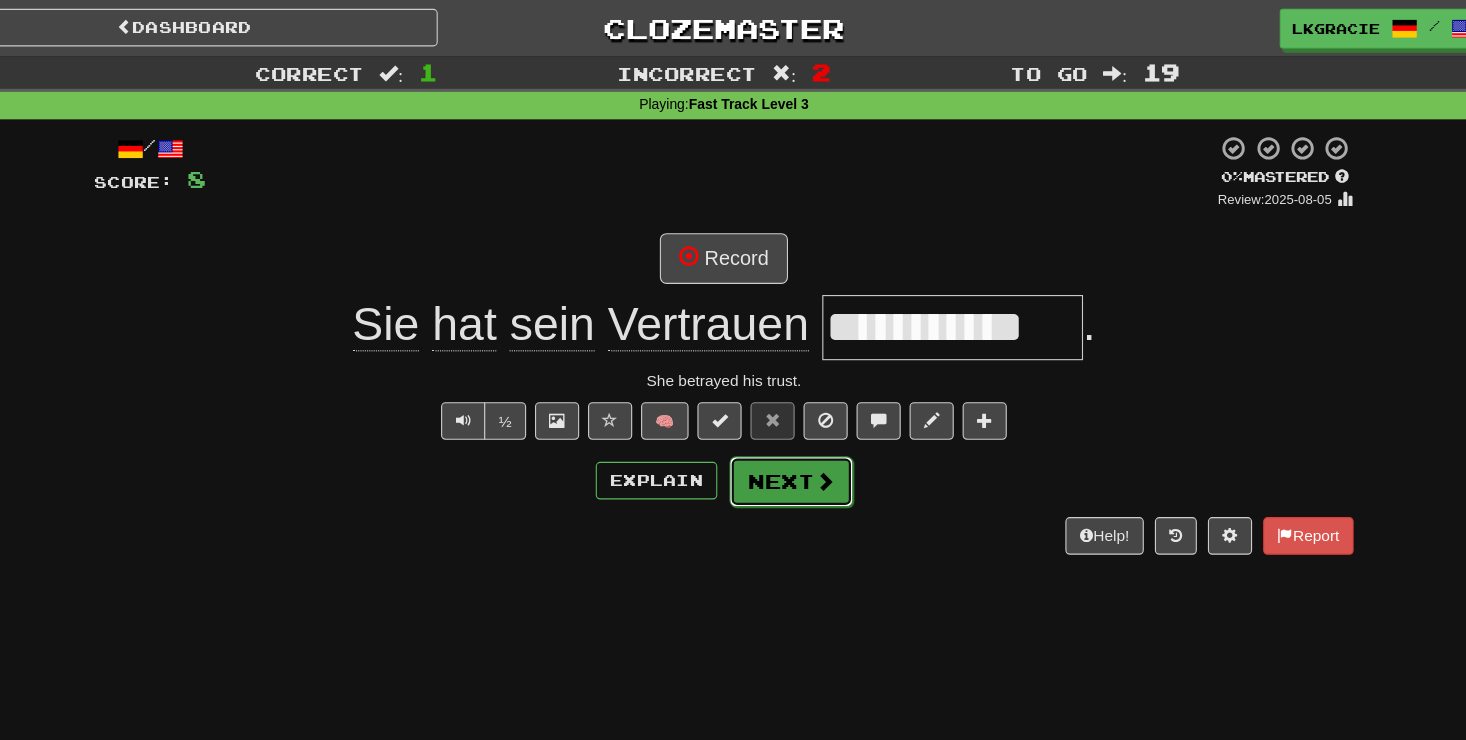 click on "Next" at bounding box center (794, 436) 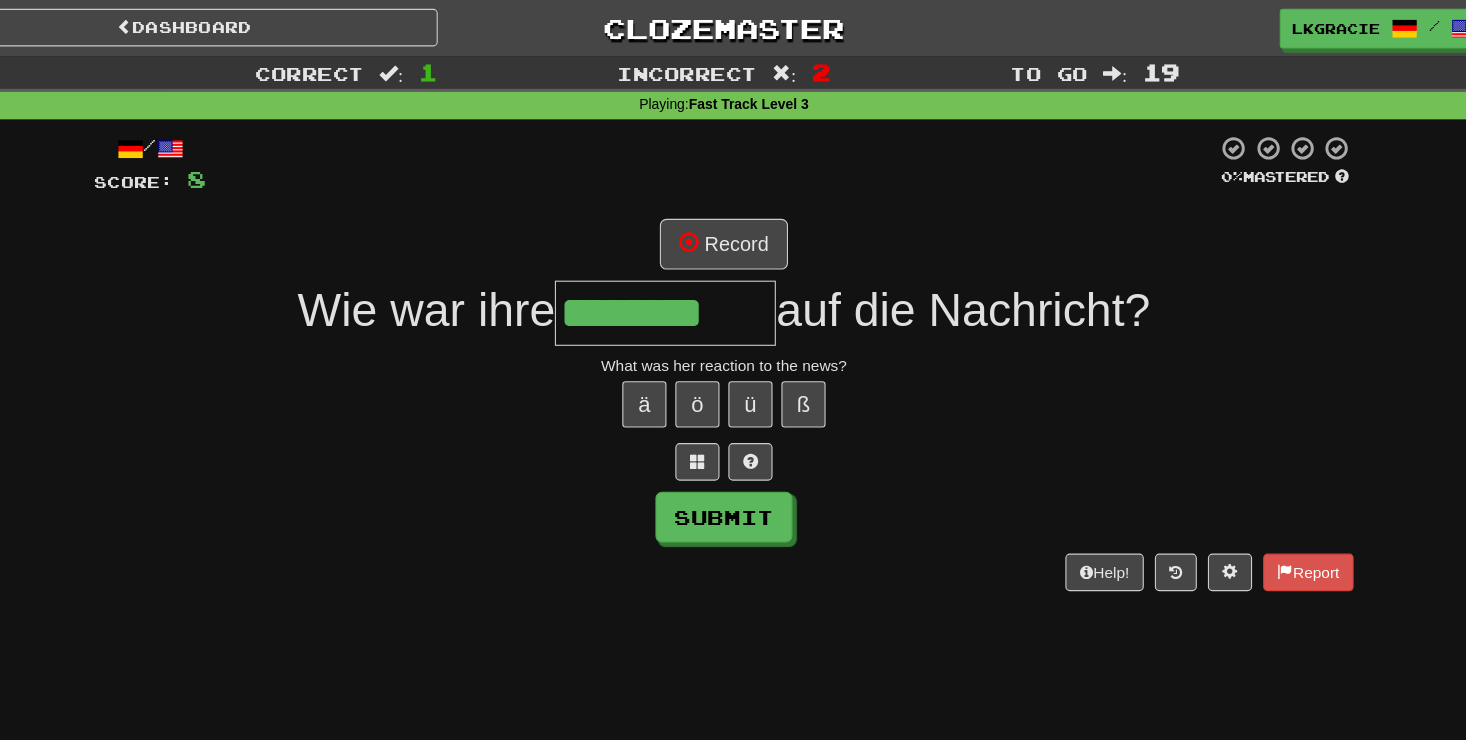 type on "********" 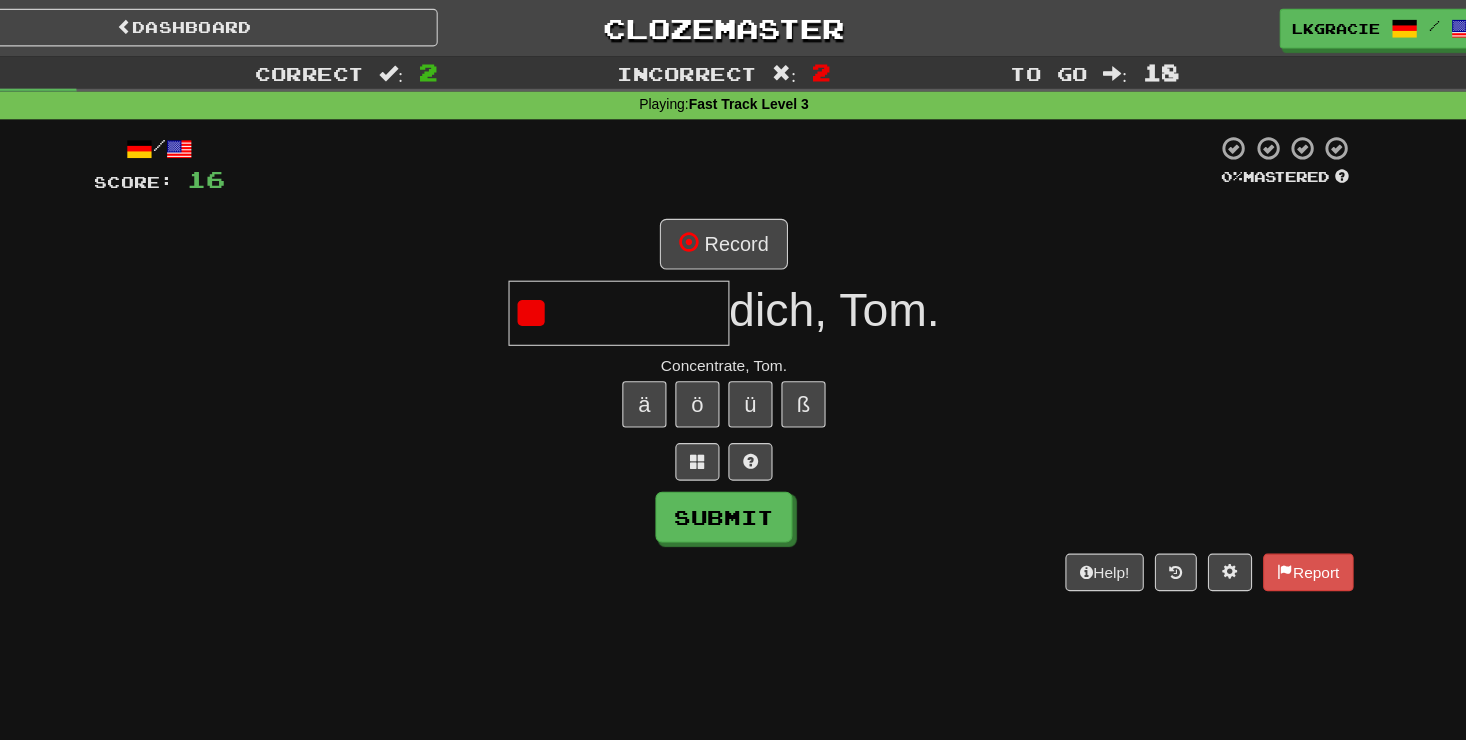 type on "*" 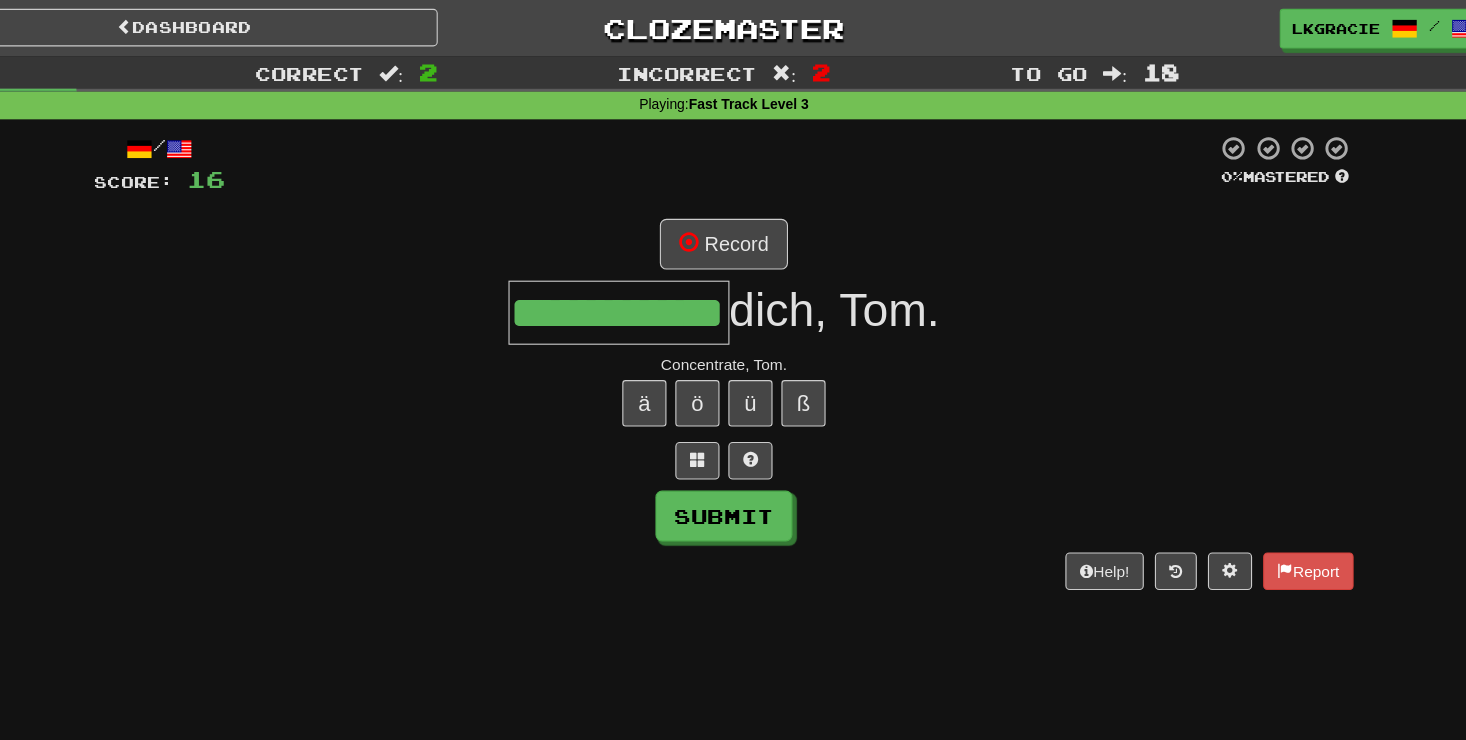 scroll, scrollTop: 0, scrollLeft: 38, axis: horizontal 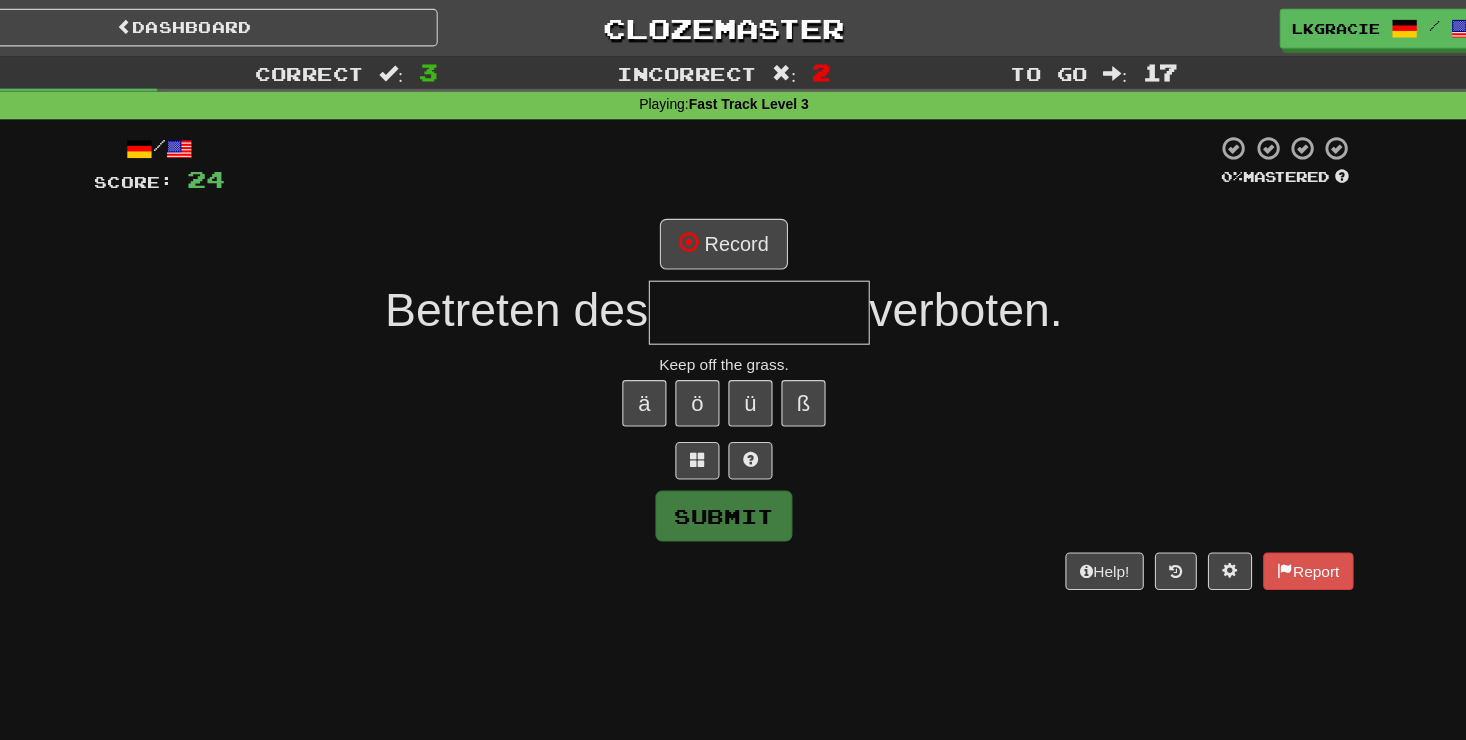type on "*" 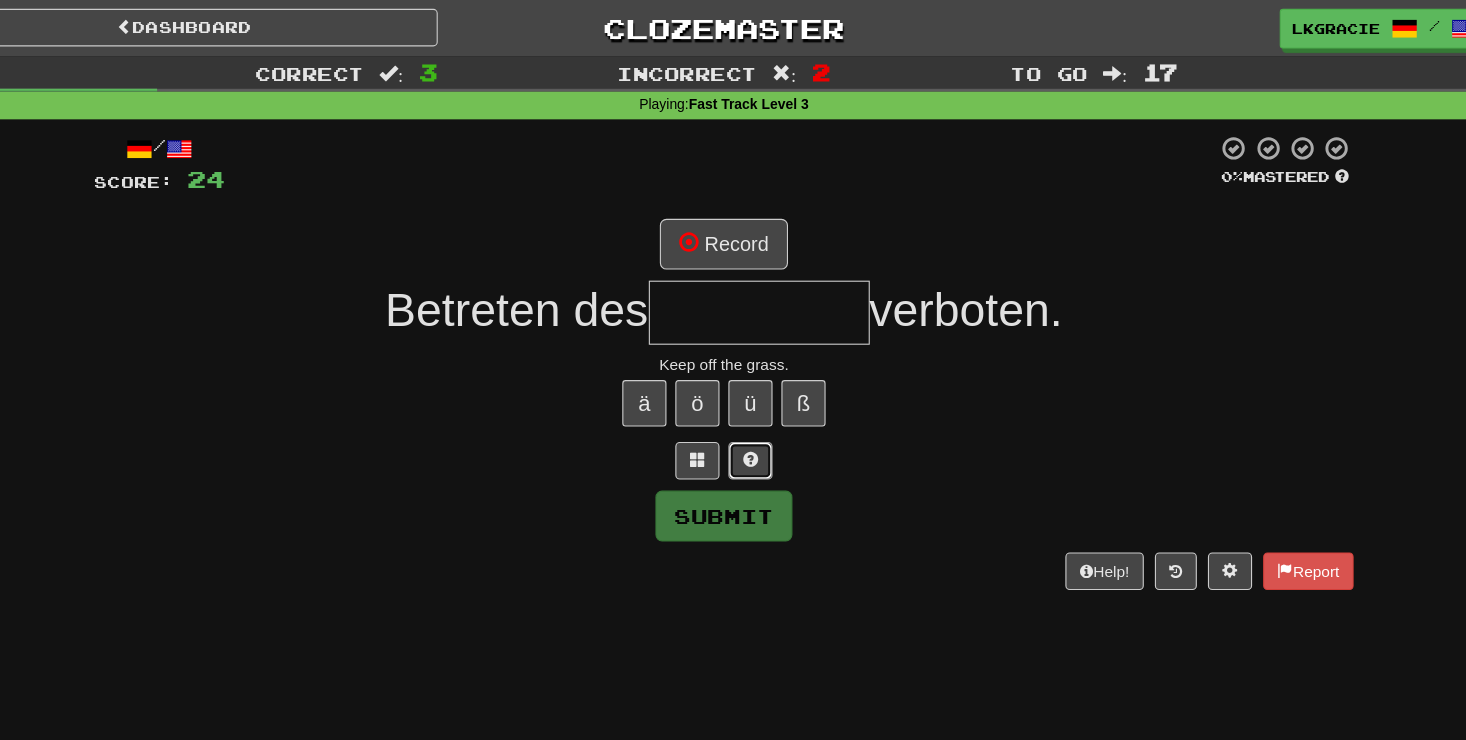 click at bounding box center (757, 416) 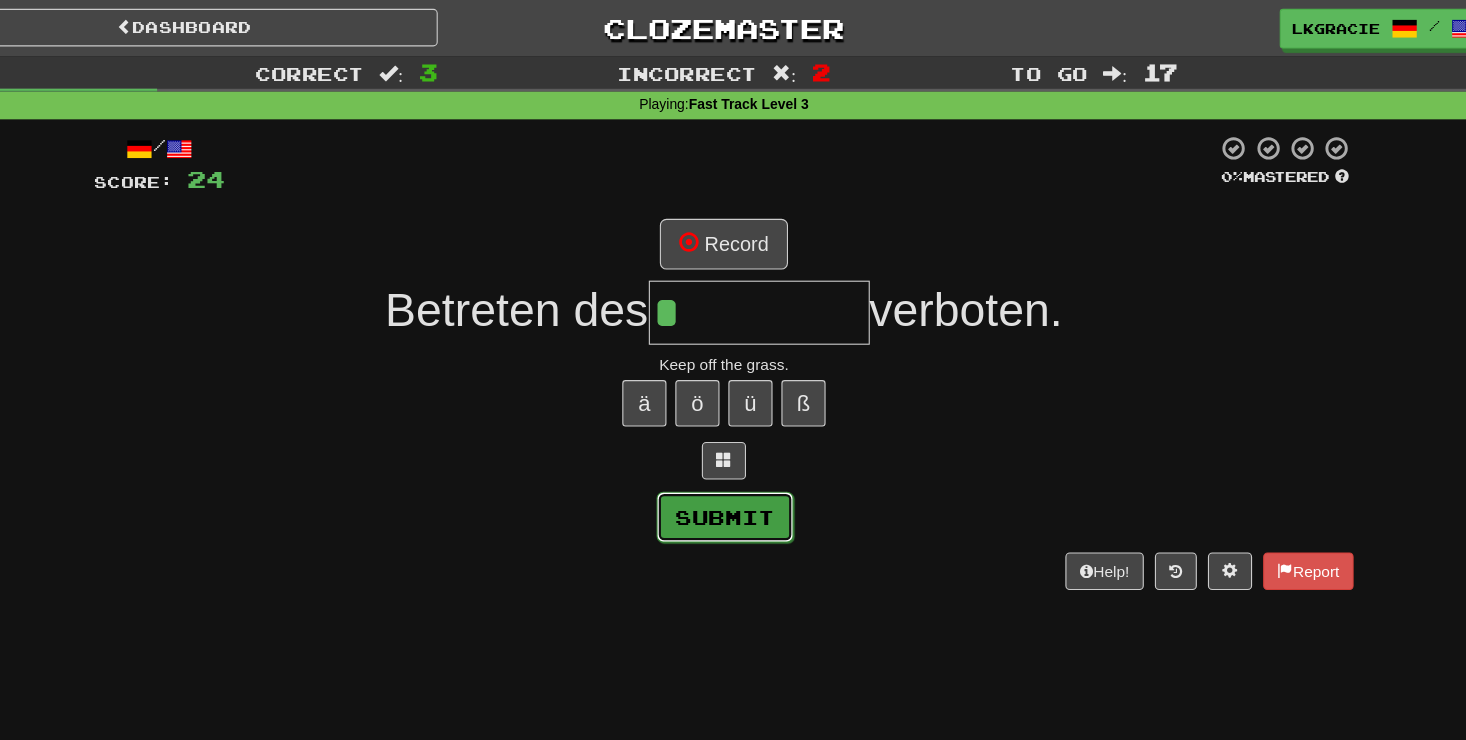 click on "Submit" at bounding box center (734, 468) 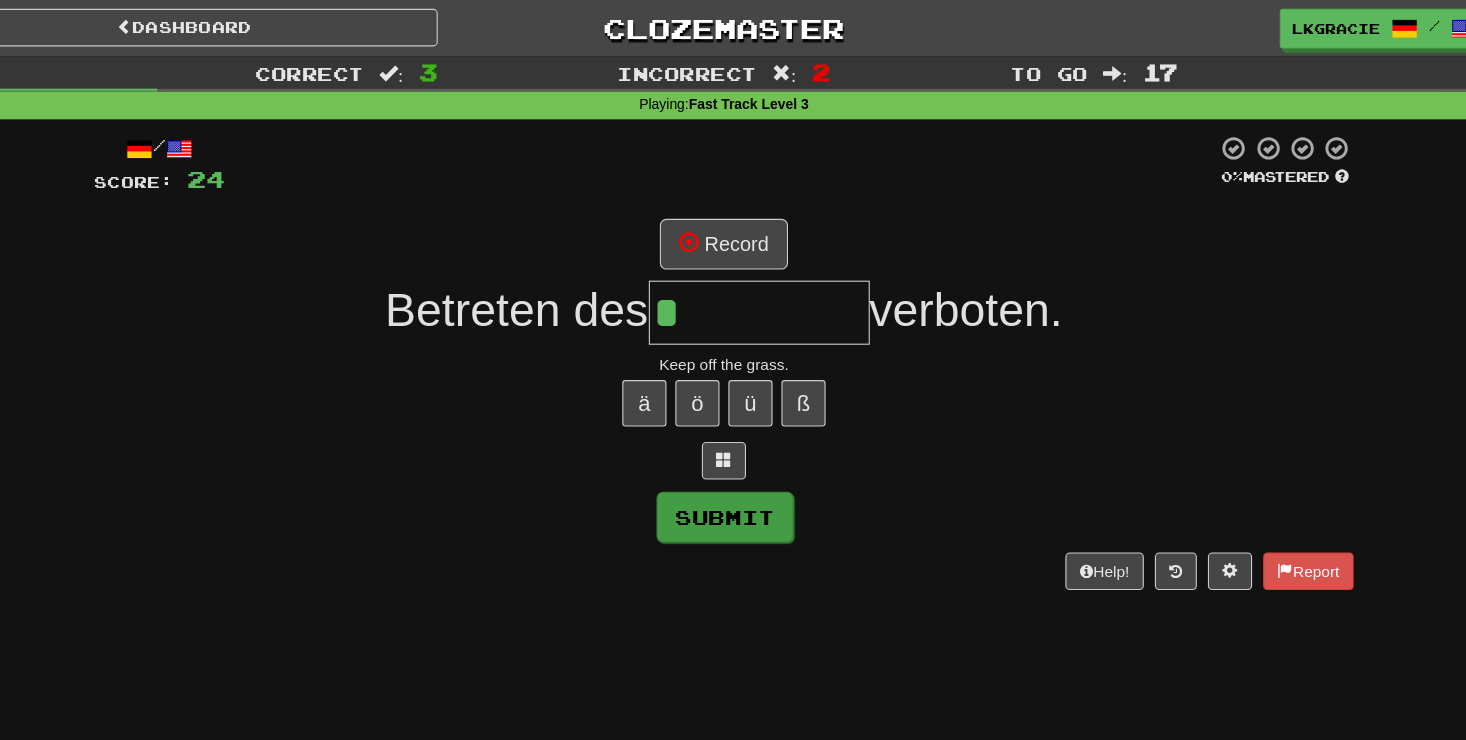 type on "******" 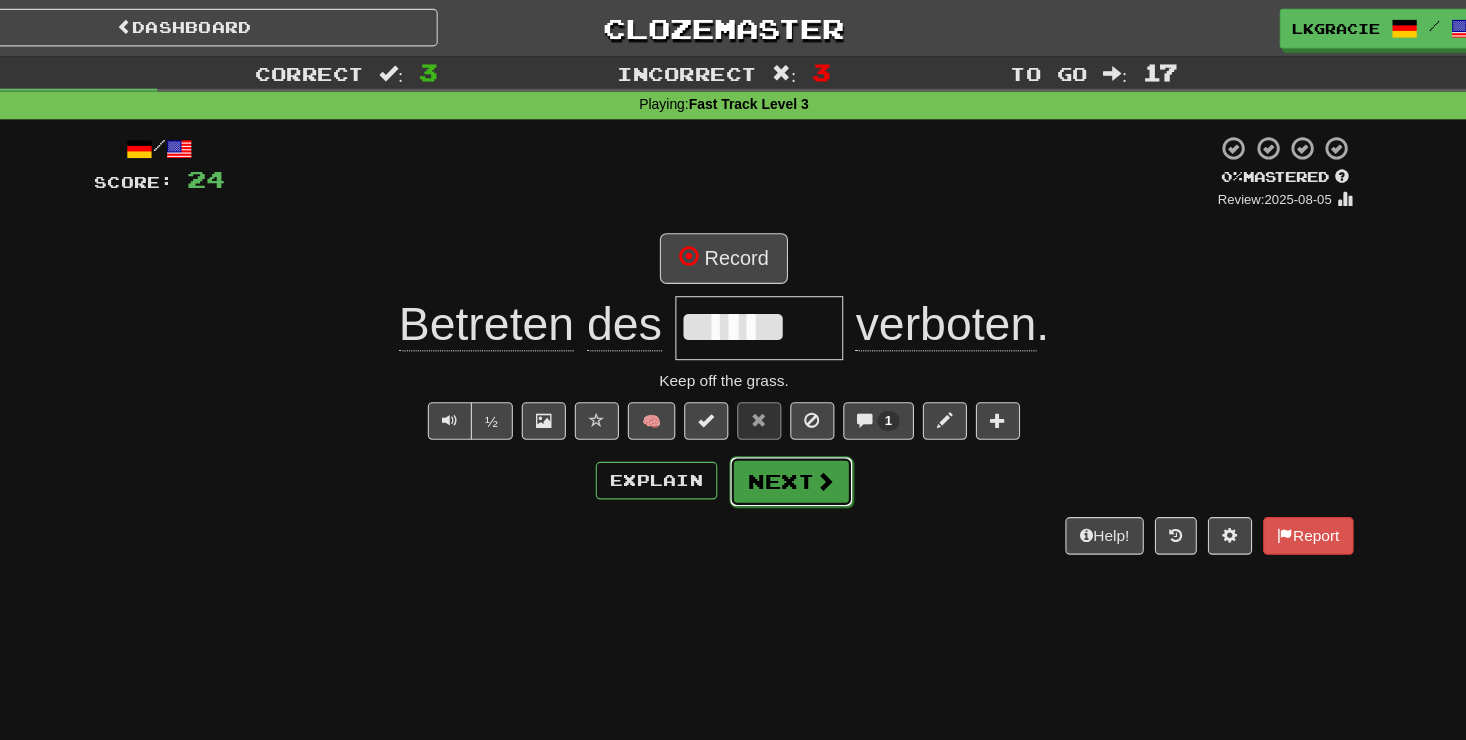 click at bounding box center [824, 435] 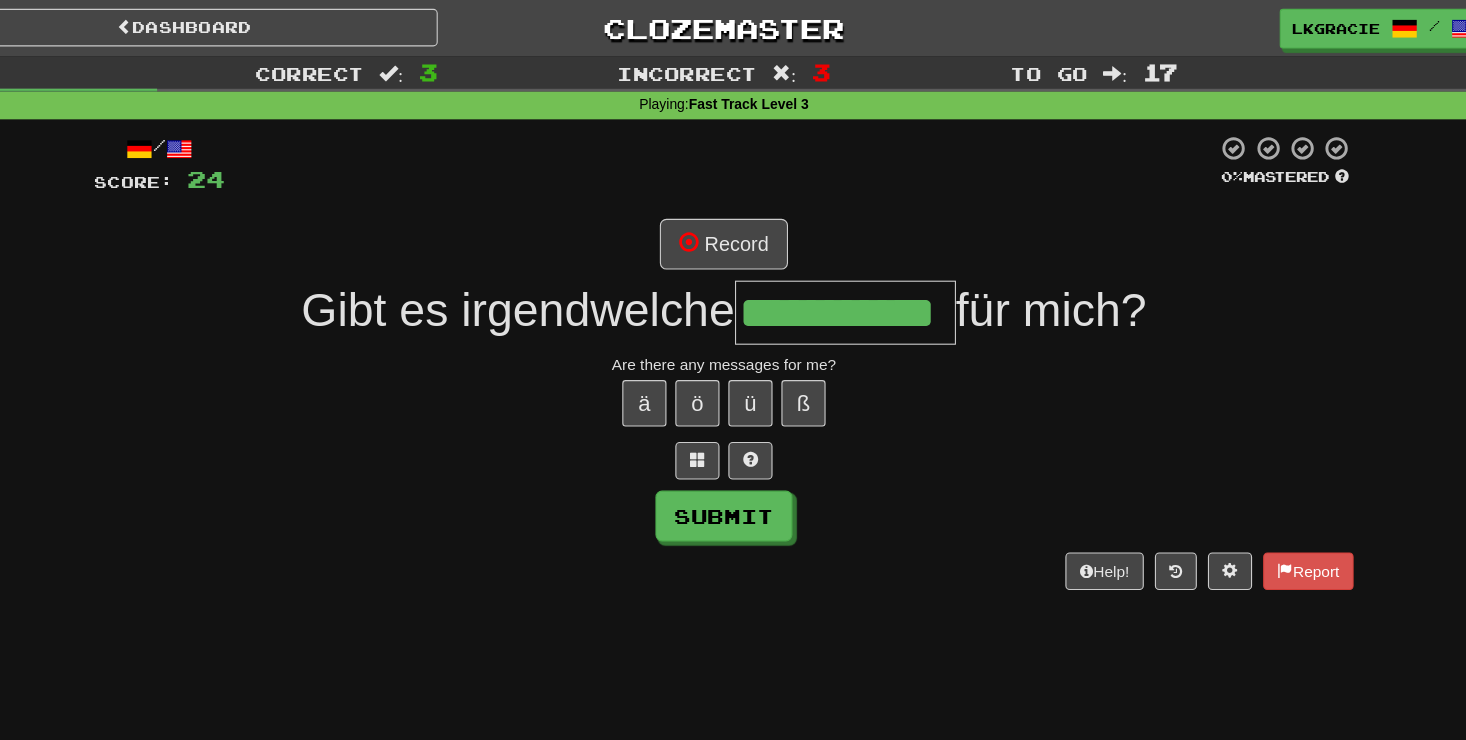 scroll, scrollTop: 0, scrollLeft: 24, axis: horizontal 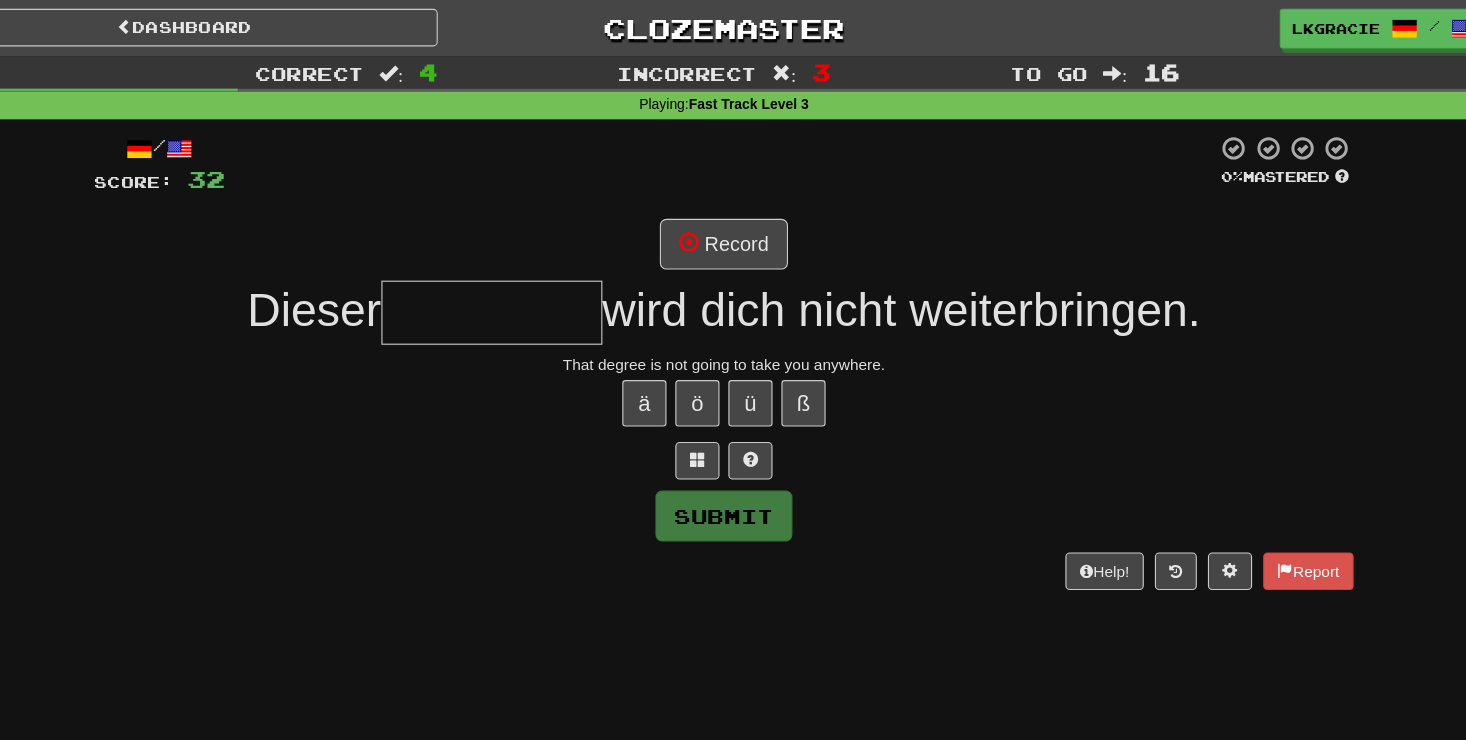 type on "*" 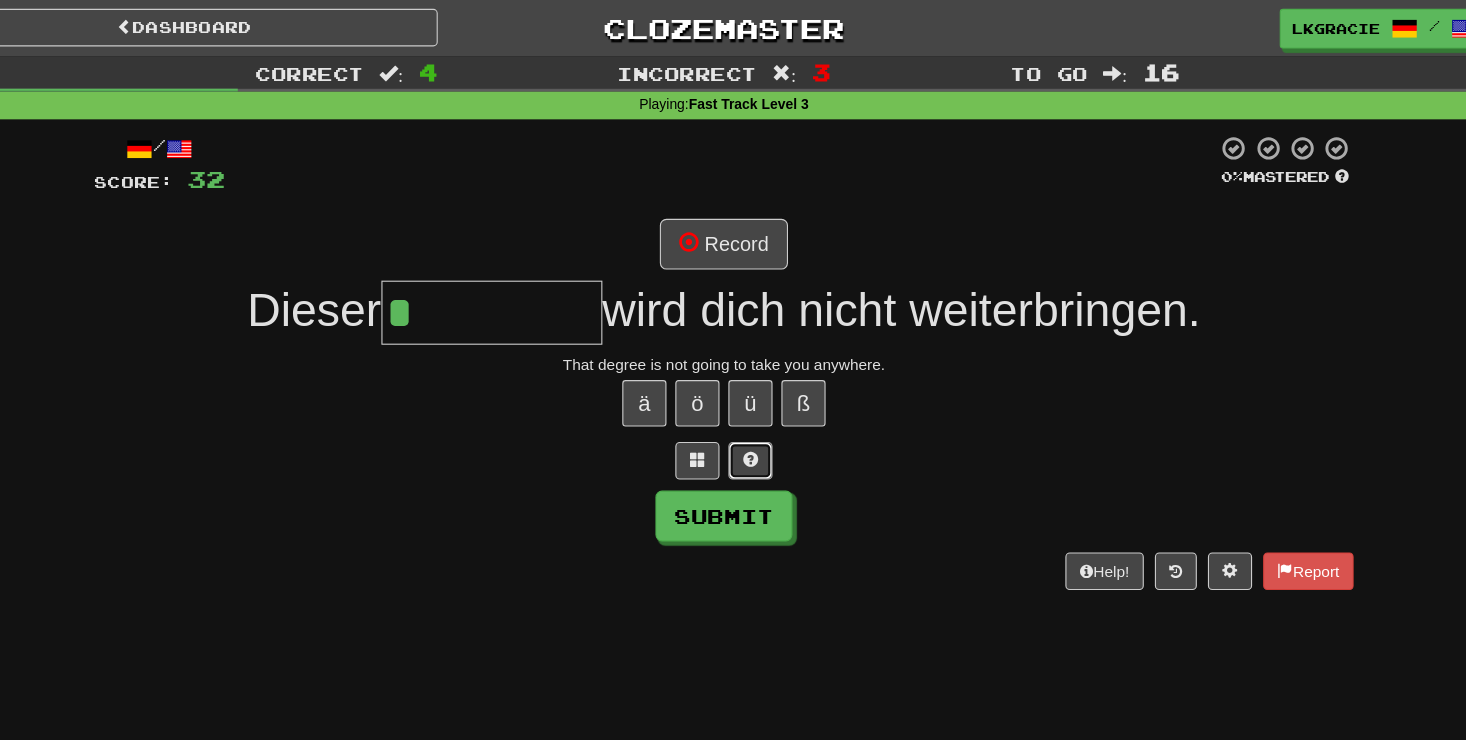 click at bounding box center [757, 417] 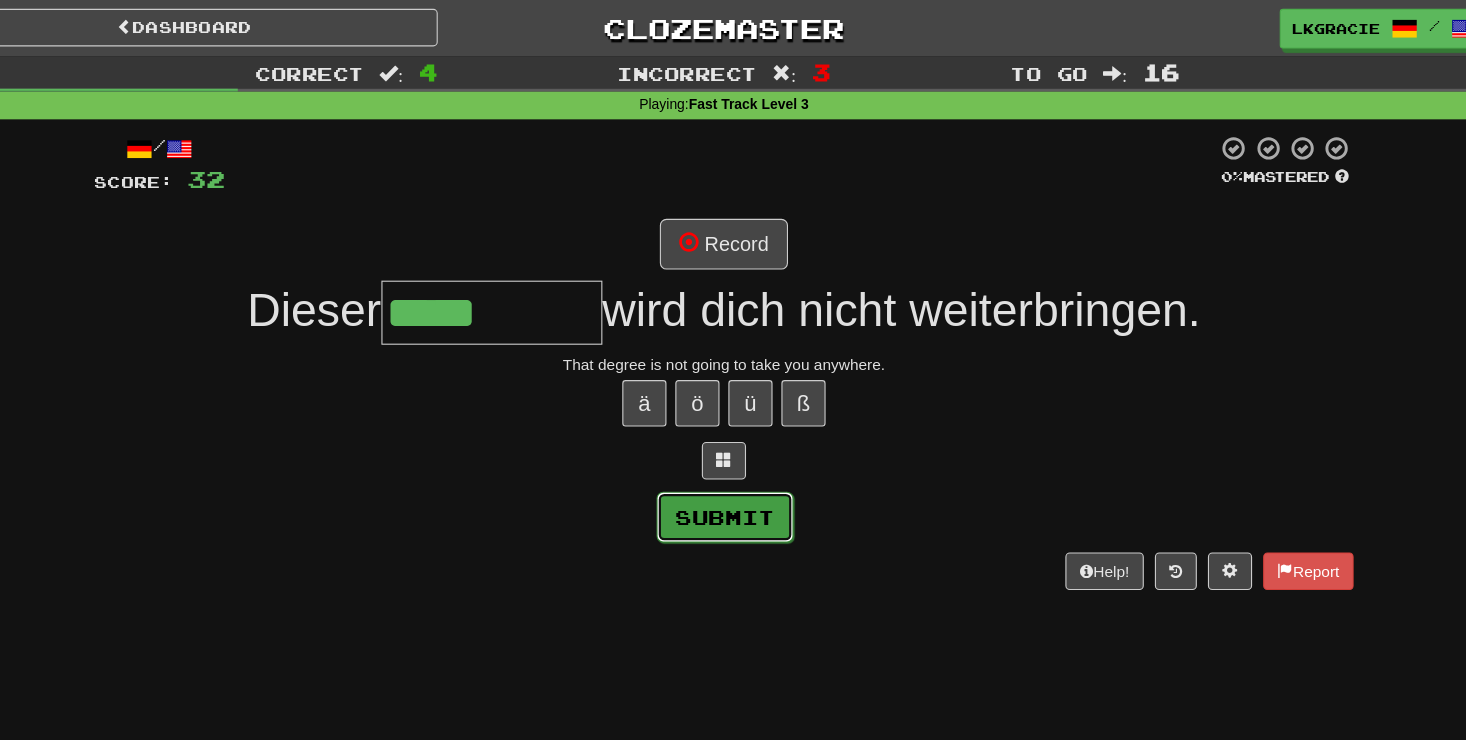 click on "Submit" at bounding box center (734, 468) 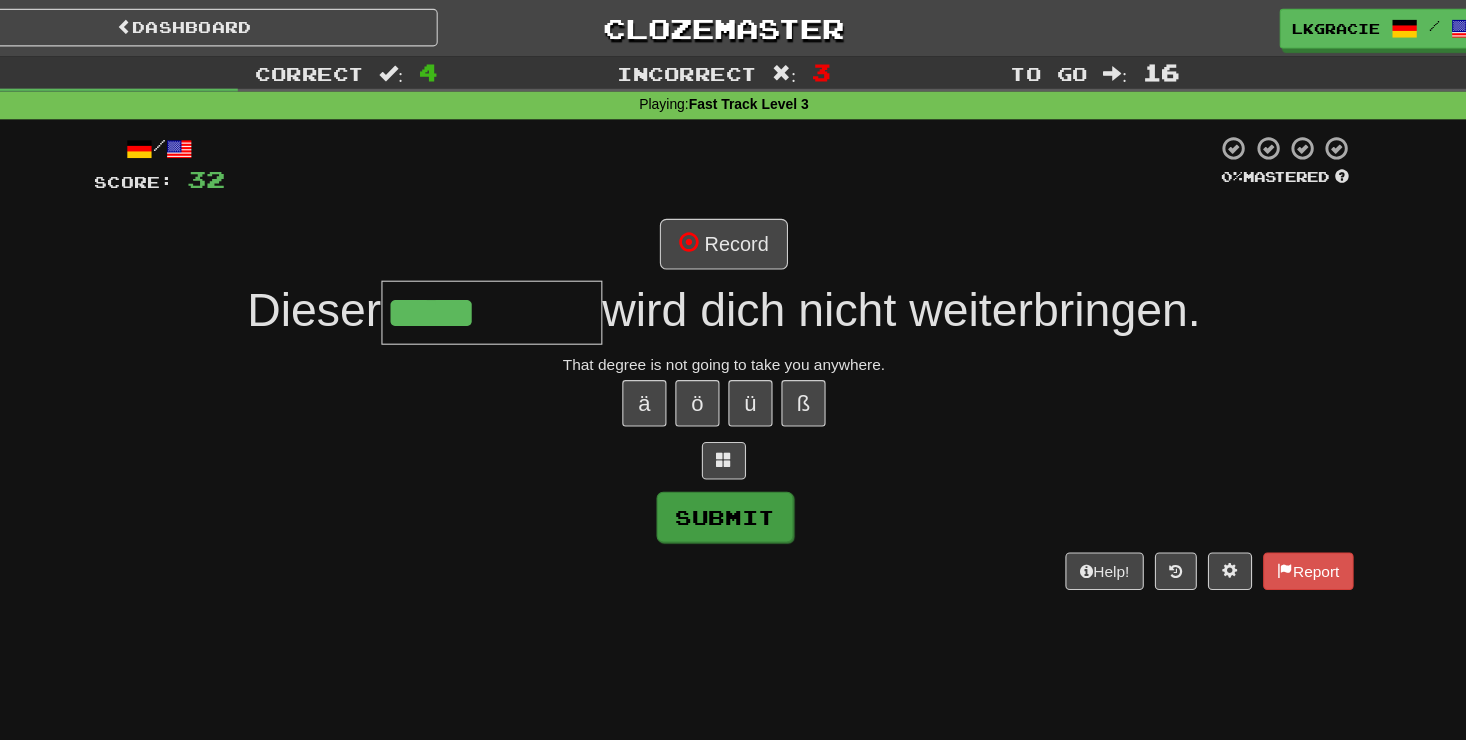 type on "*********" 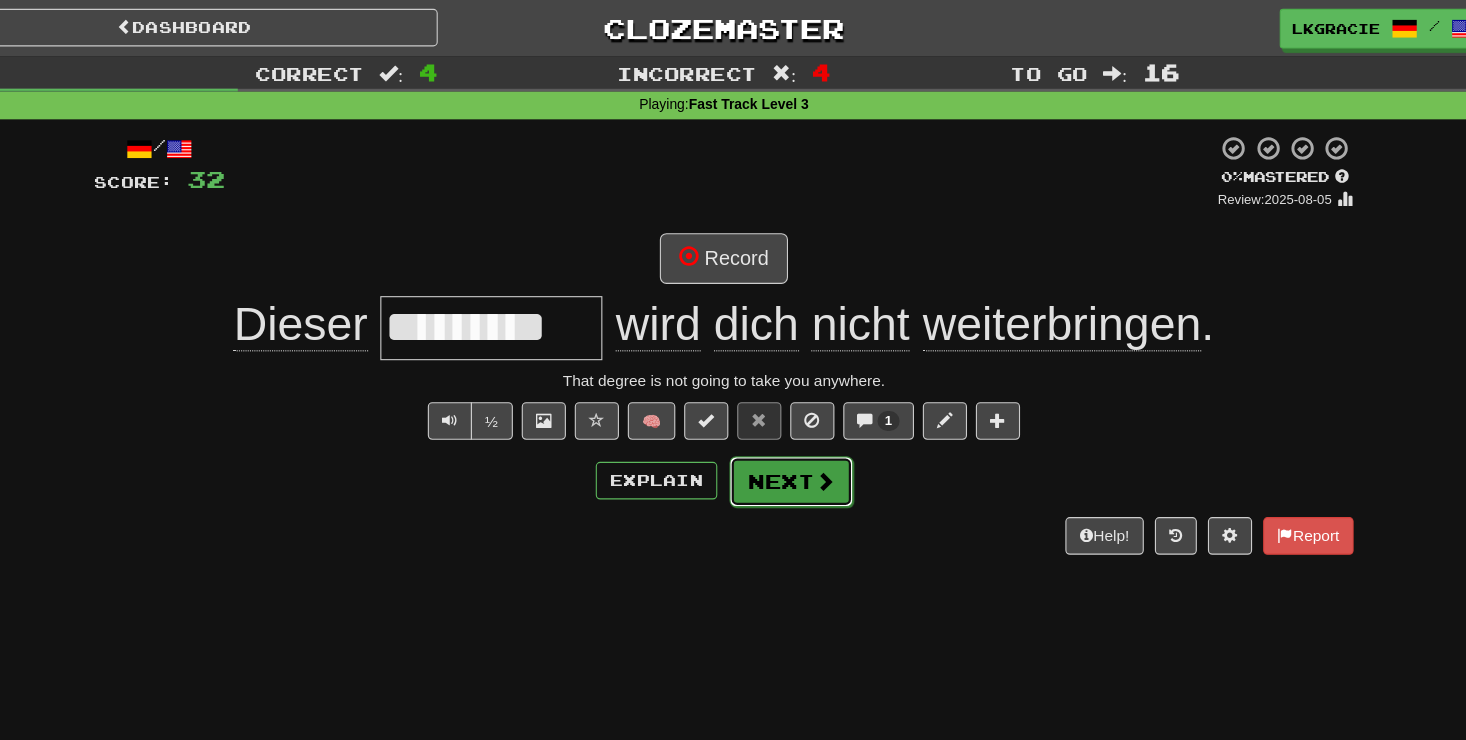 click on "Next" at bounding box center [794, 436] 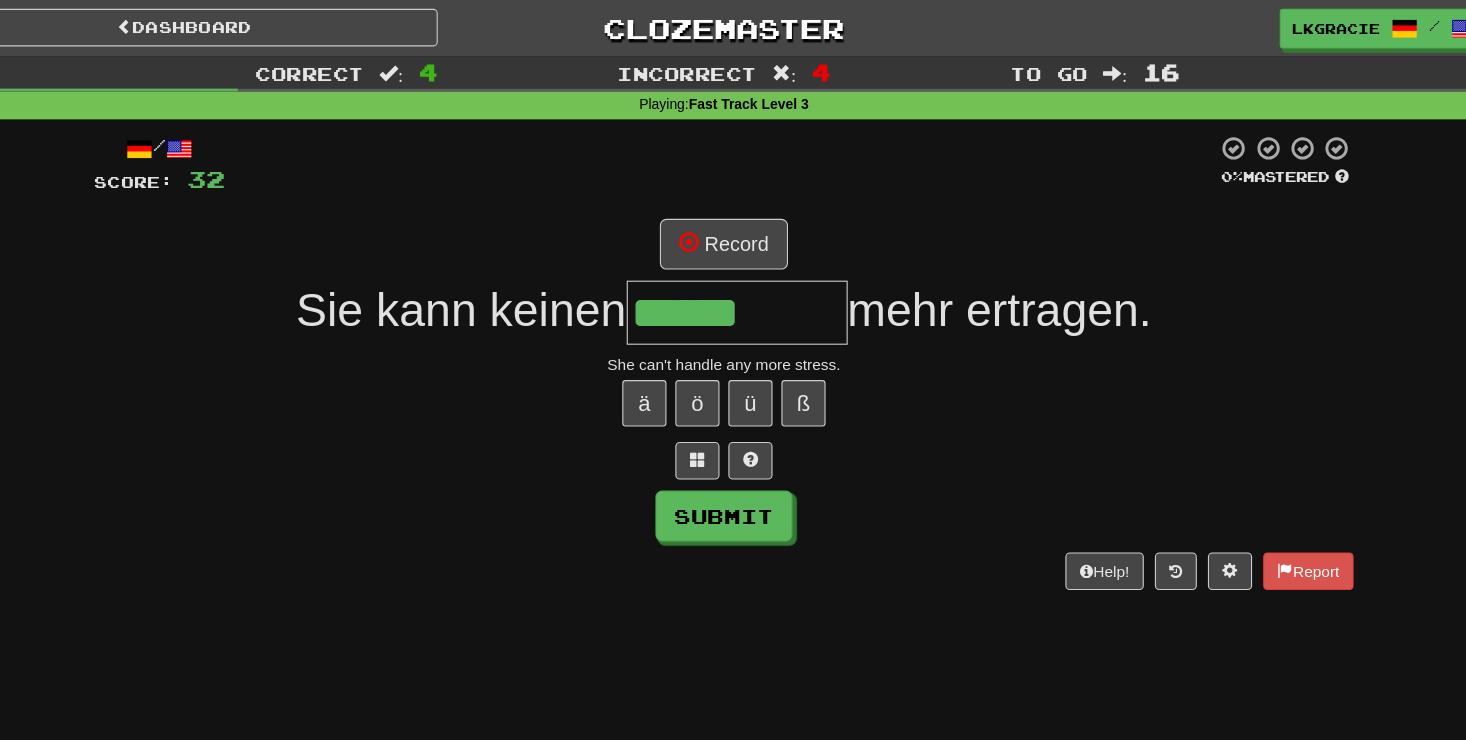 type on "******" 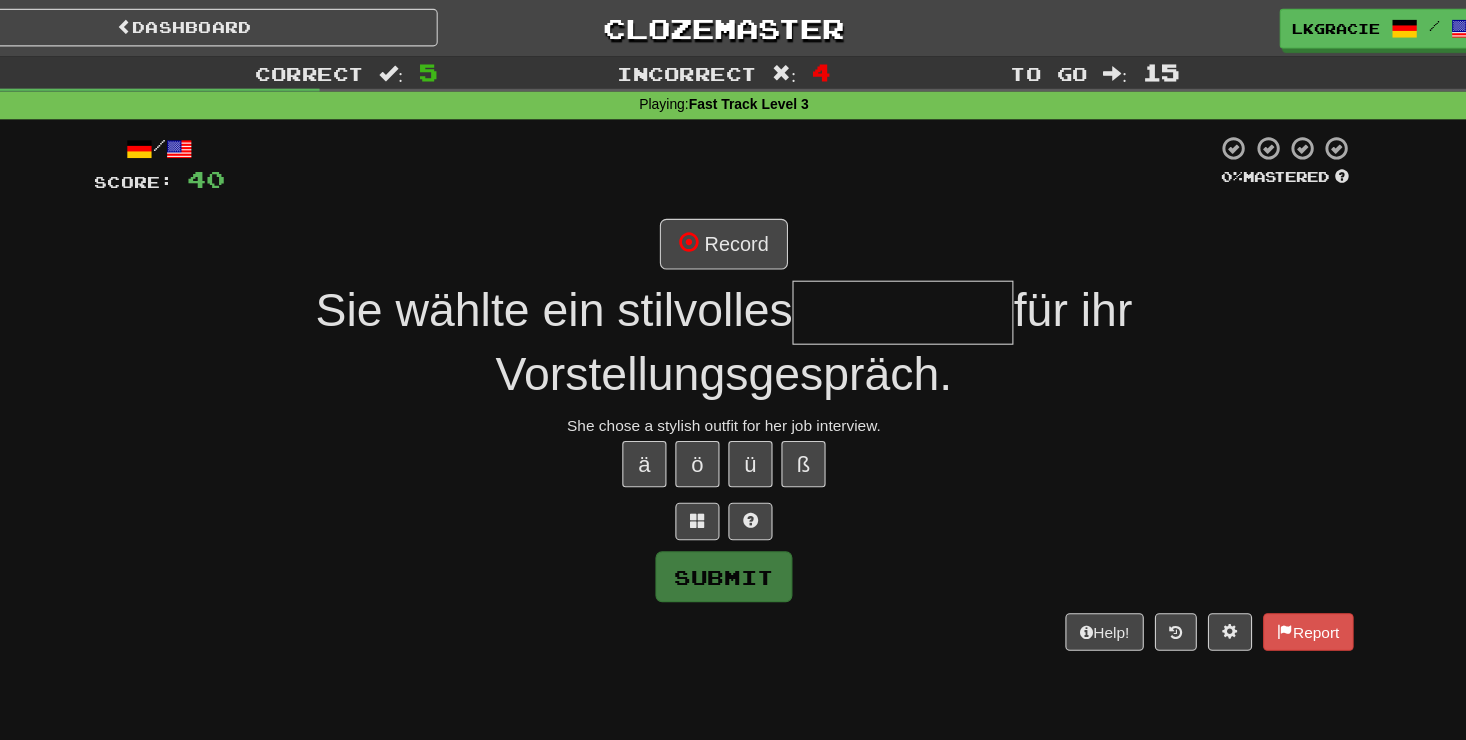 type on "*" 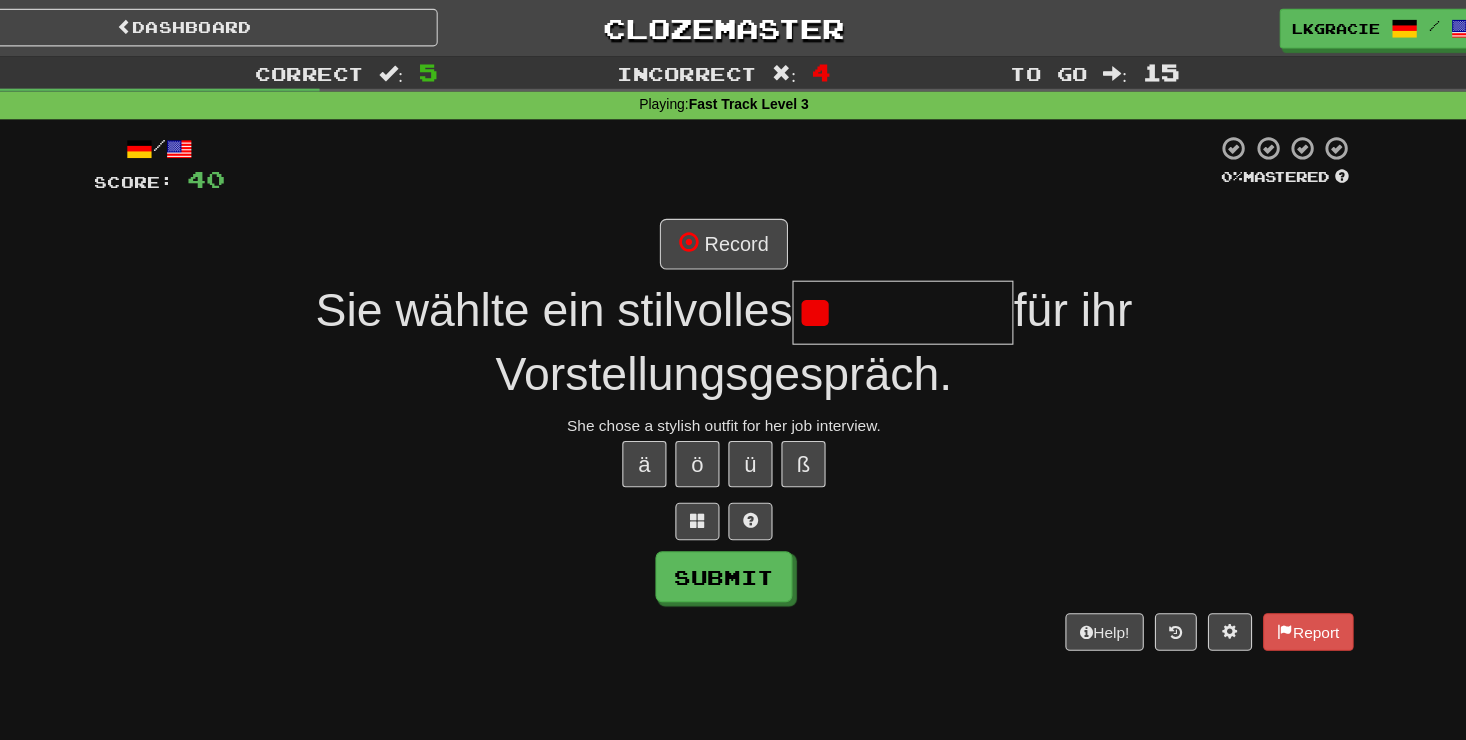 type on "*" 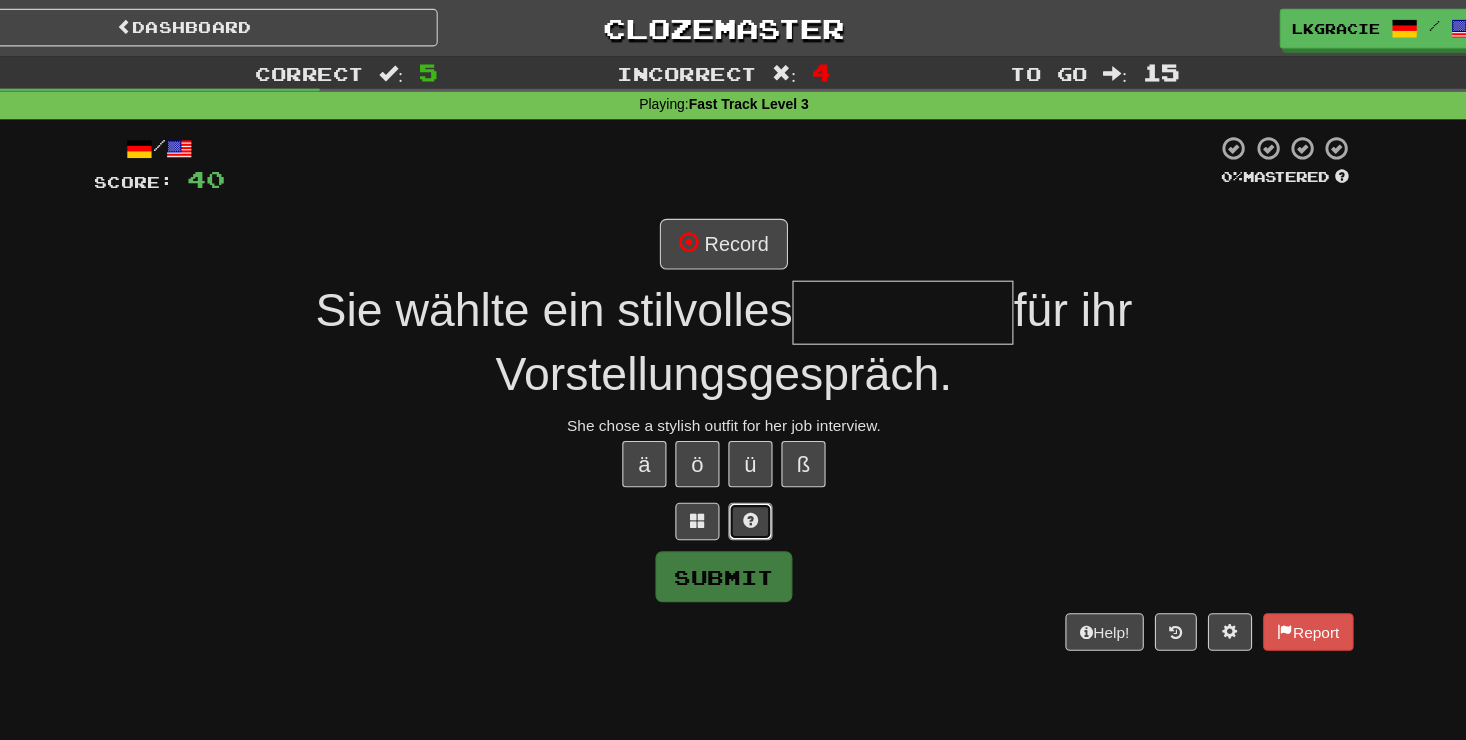 click at bounding box center (757, 472) 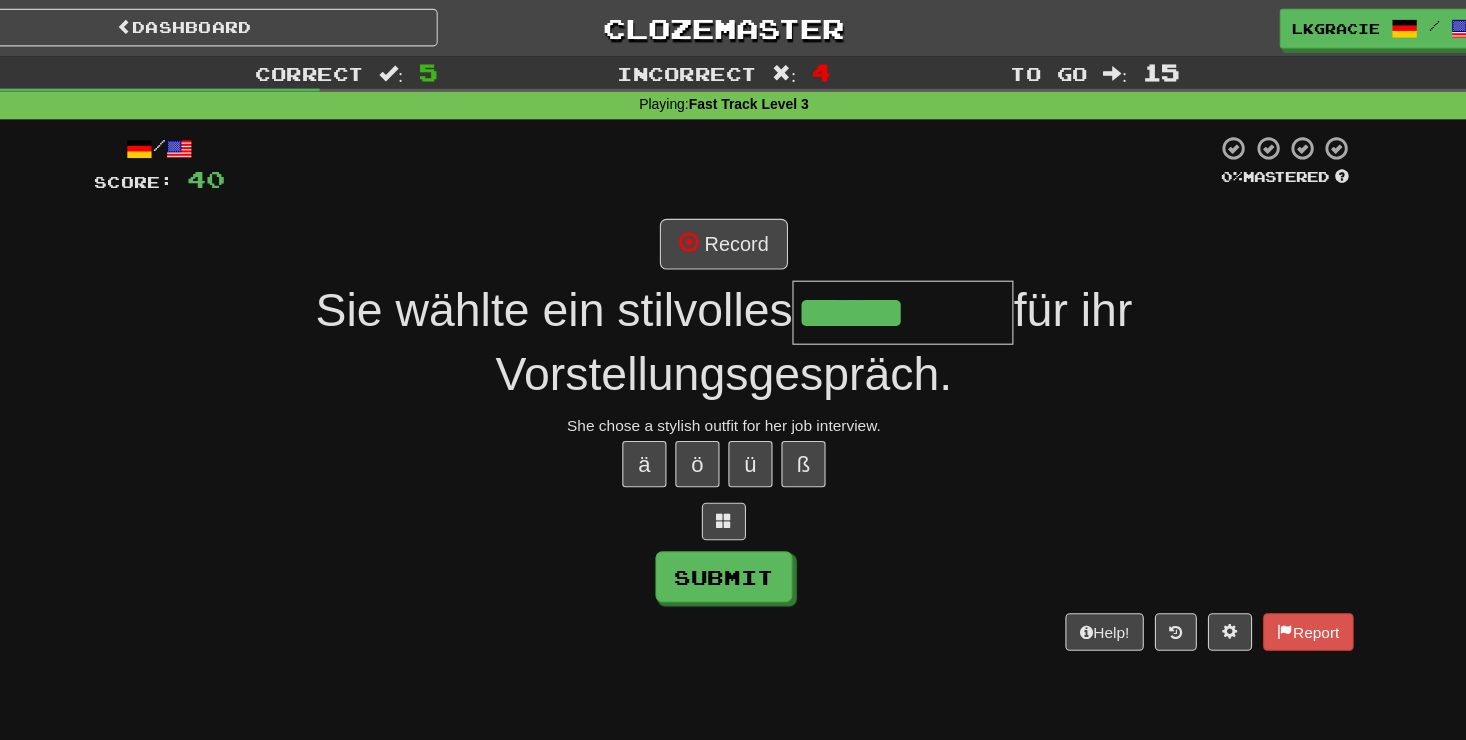 type on "******" 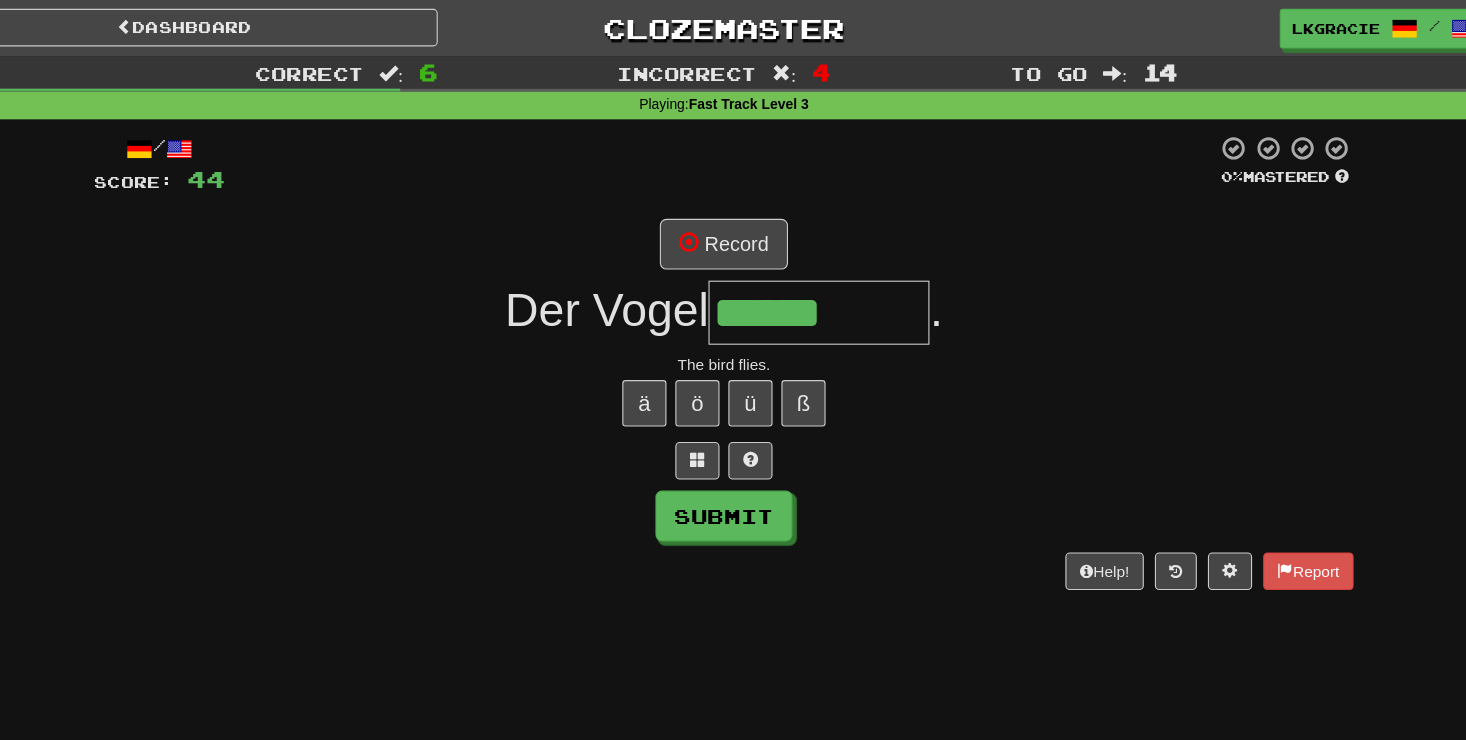 type on "******" 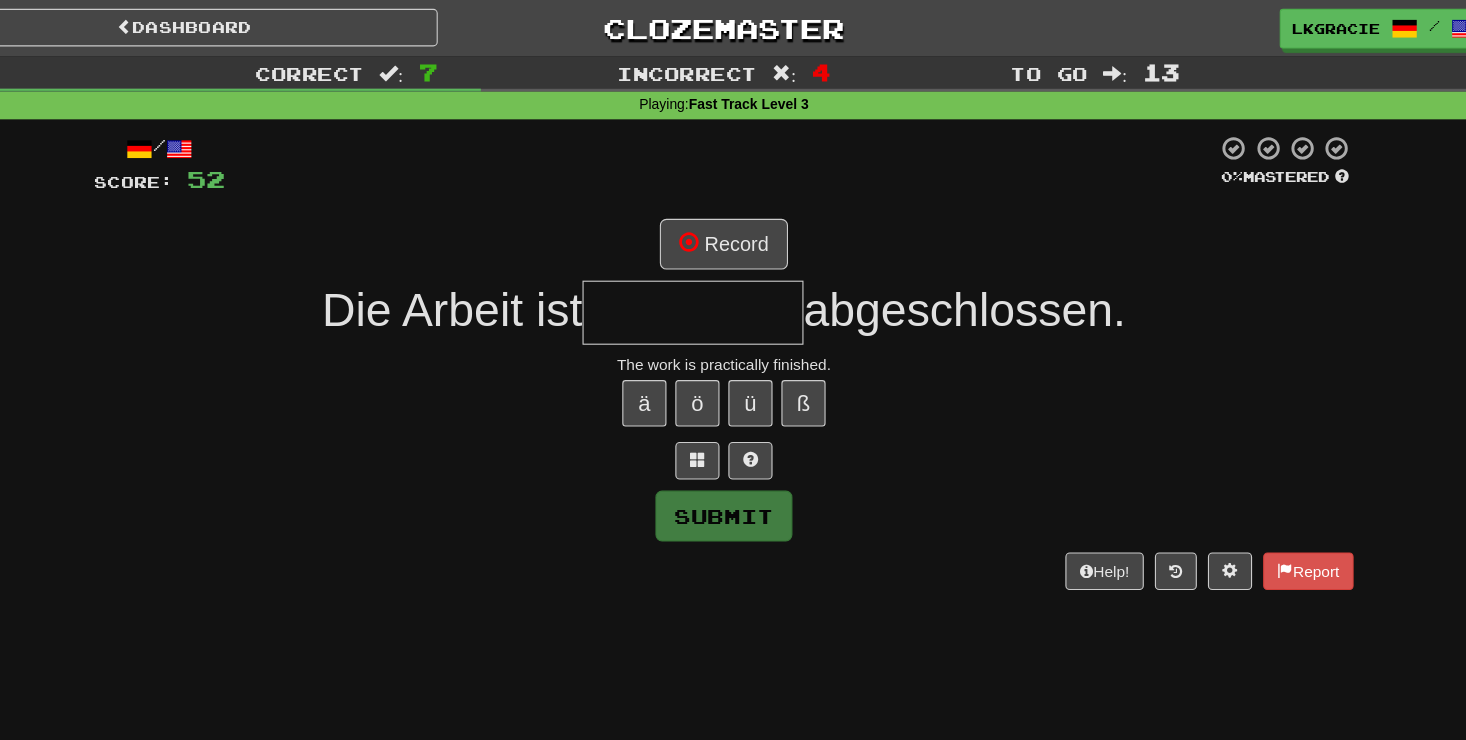 type on "*" 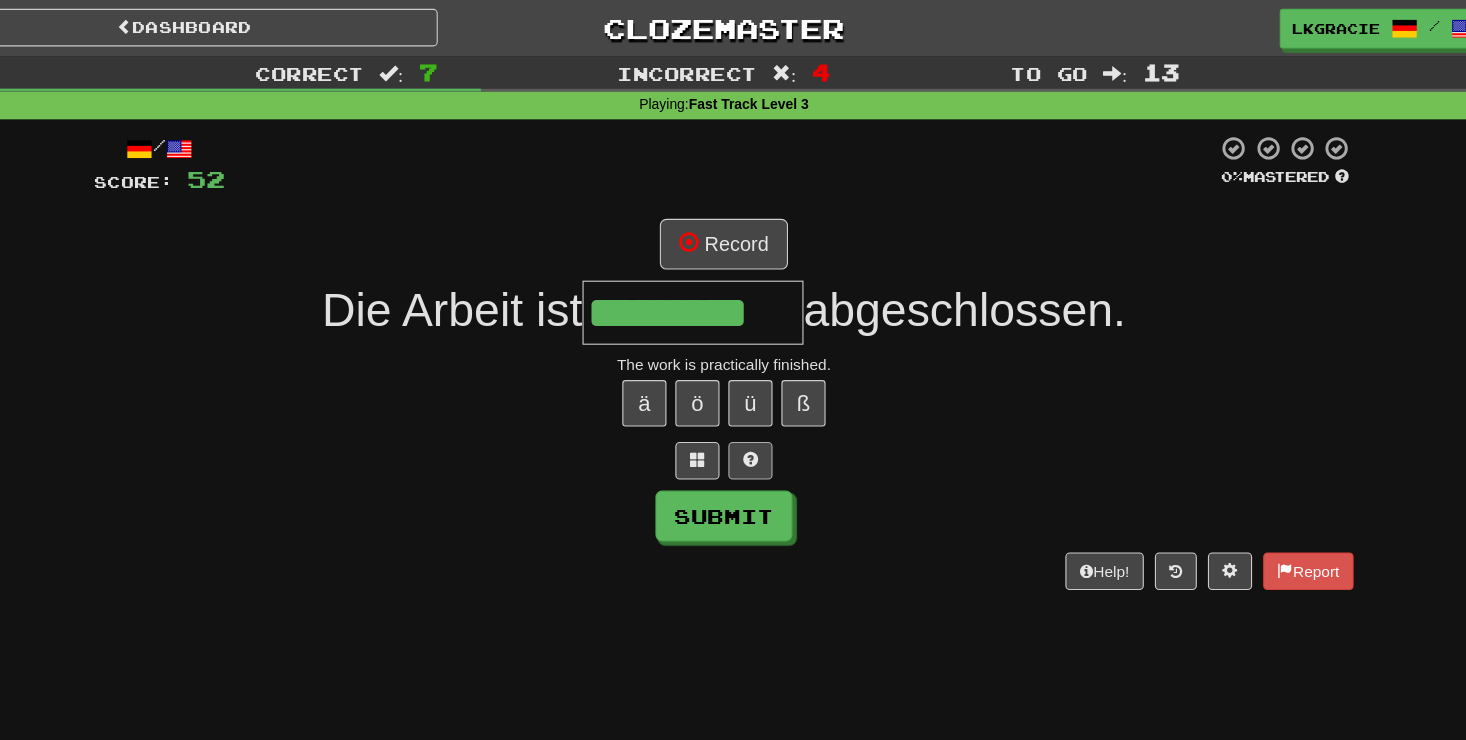 type on "*********" 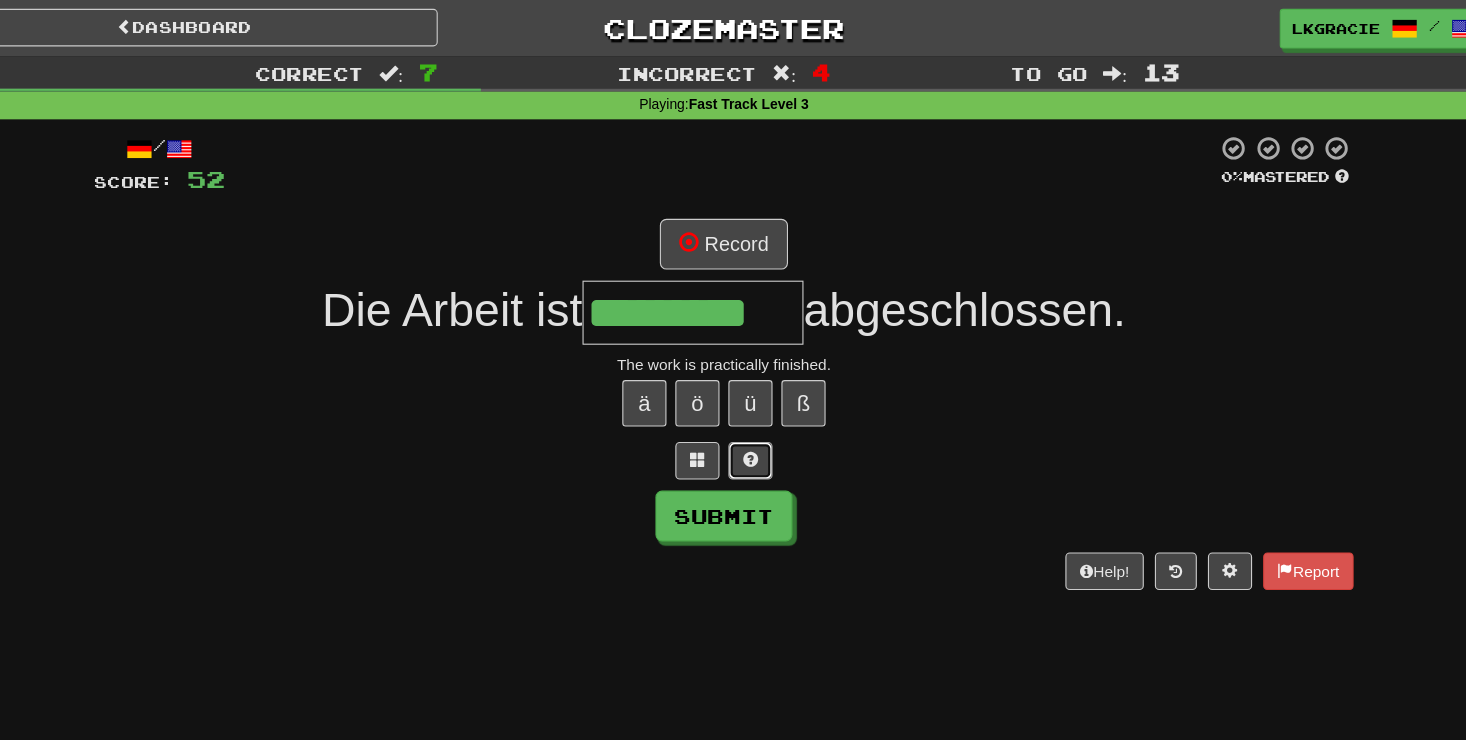 click at bounding box center [757, 416] 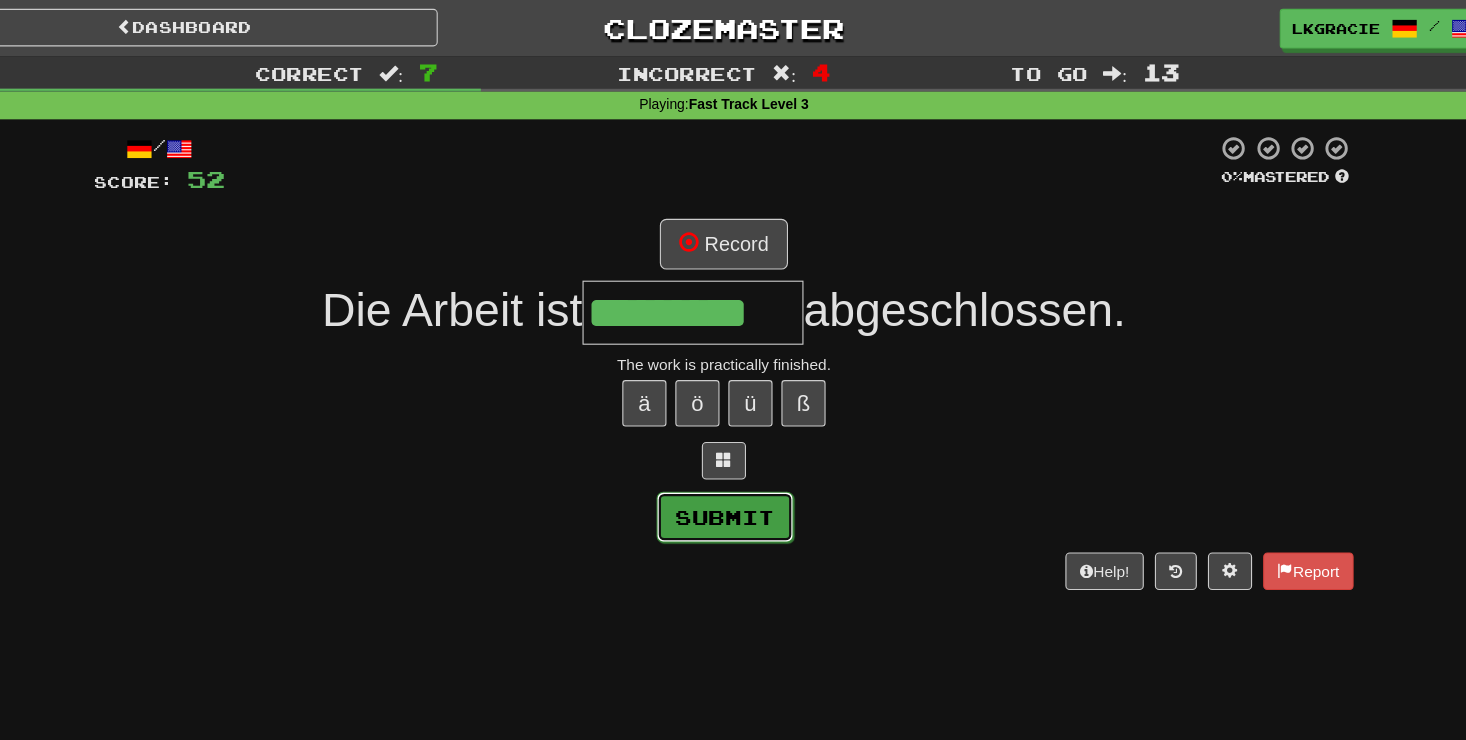 click on "Submit" at bounding box center (734, 468) 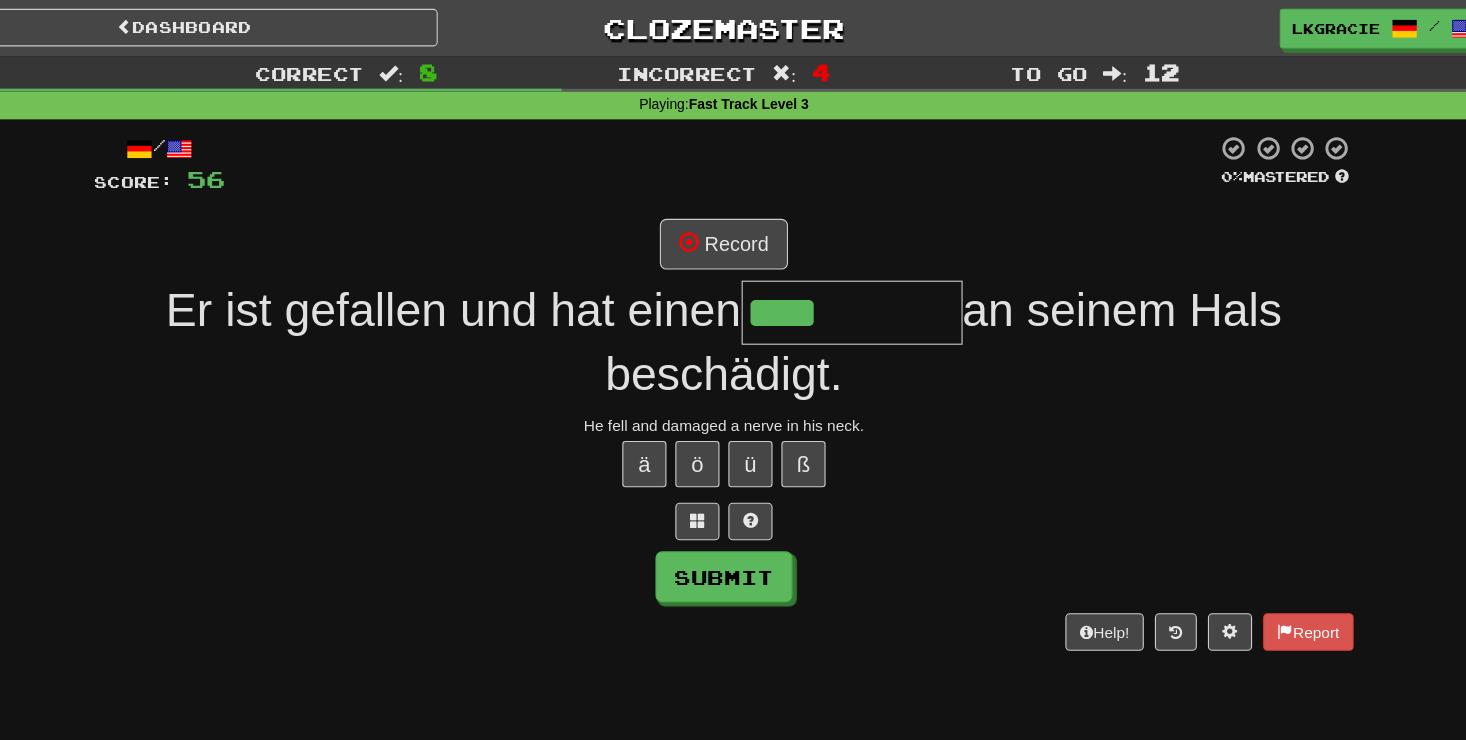 type on "****" 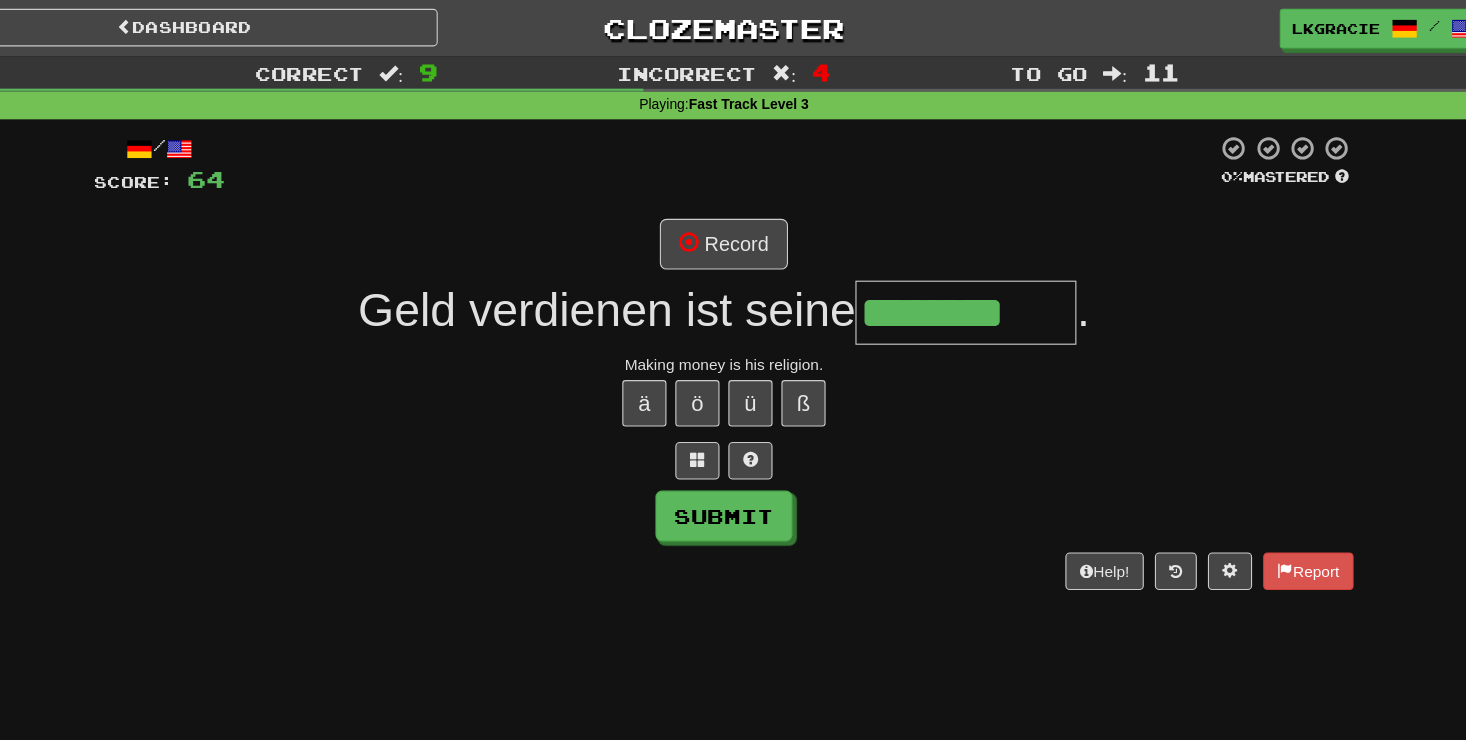 type on "********" 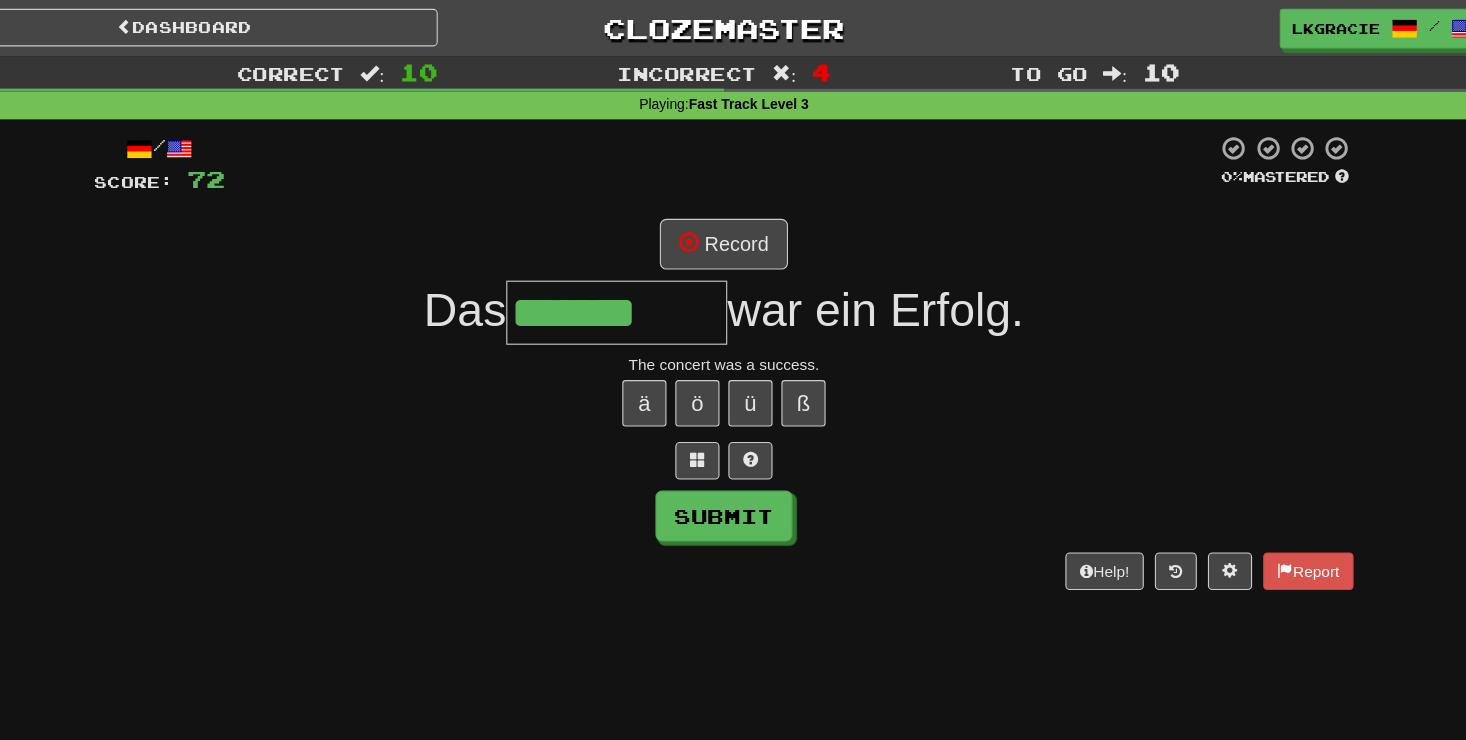 type on "*******" 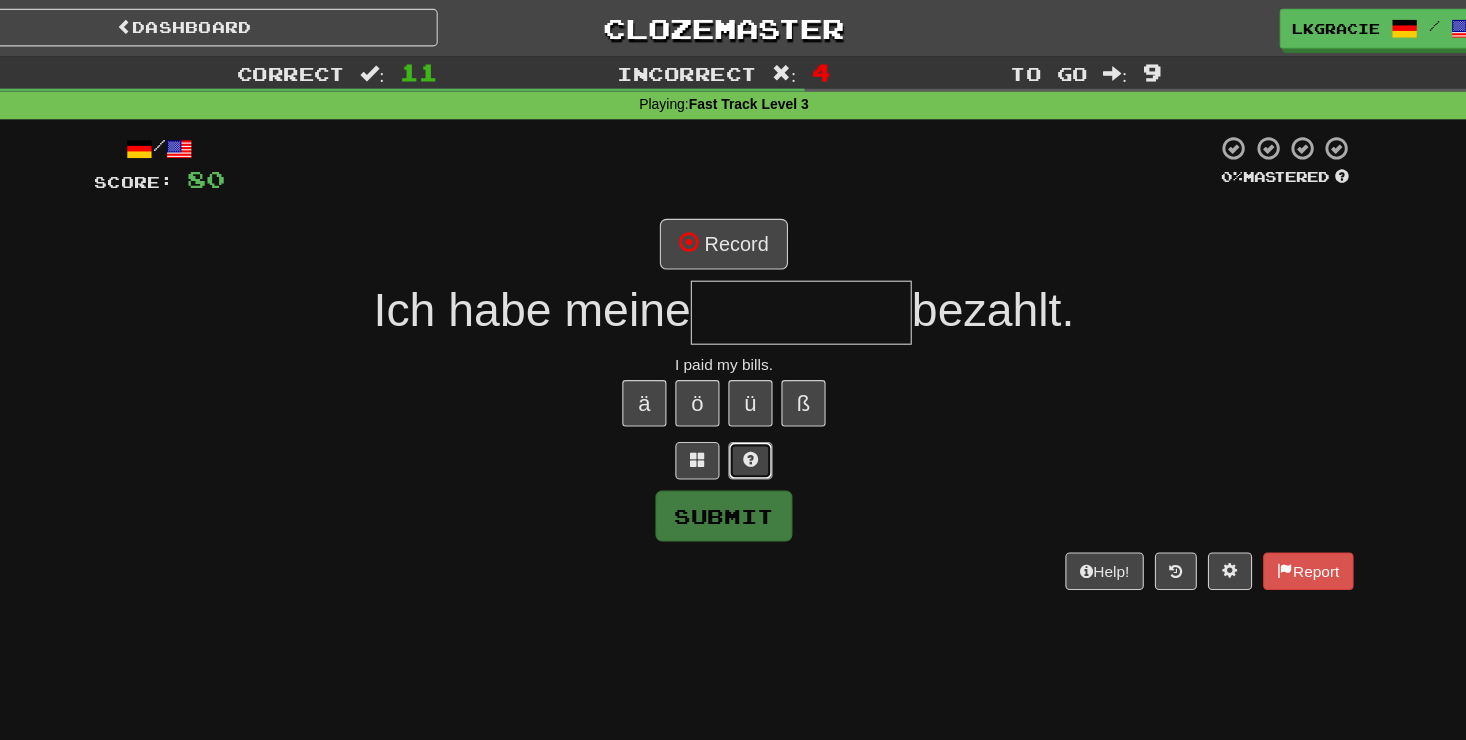 click at bounding box center [757, 416] 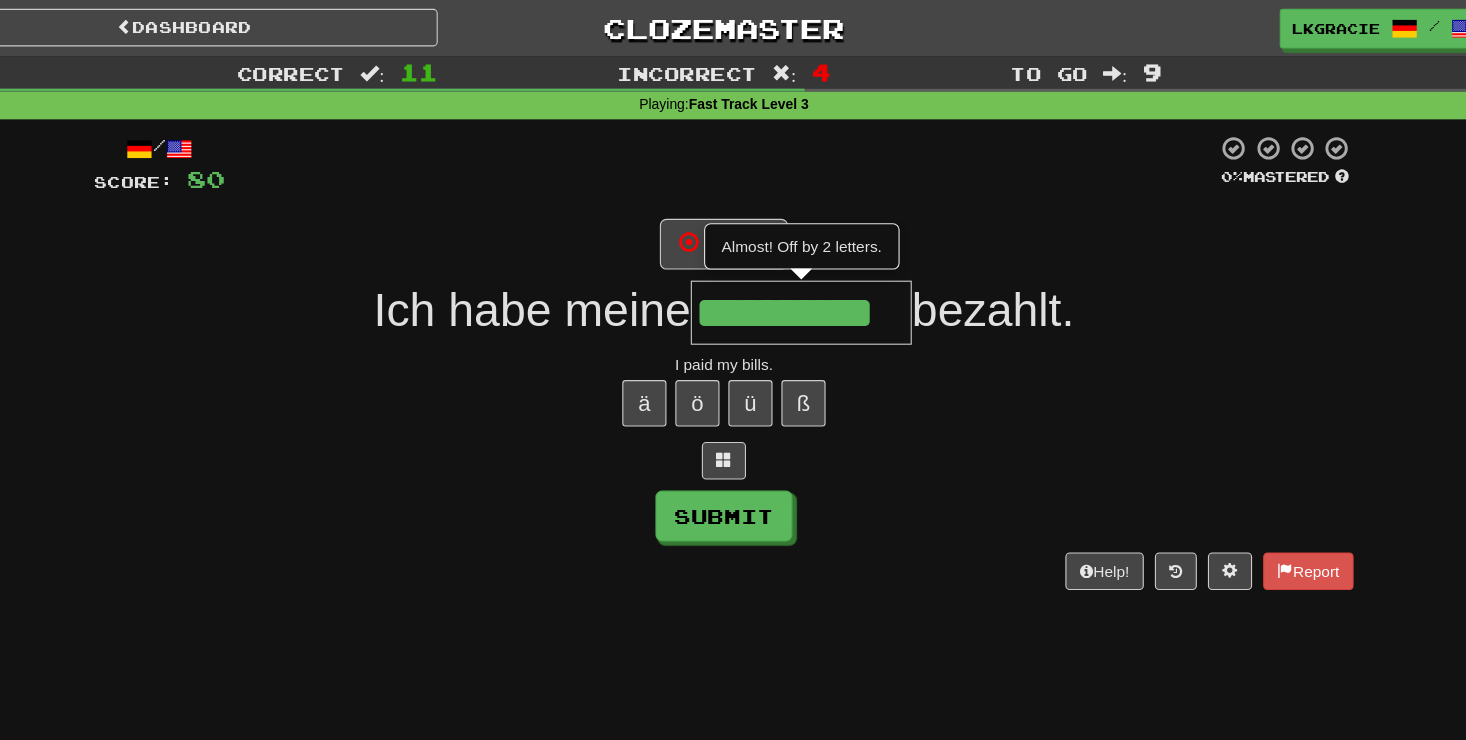 scroll, scrollTop: 0, scrollLeft: 45, axis: horizontal 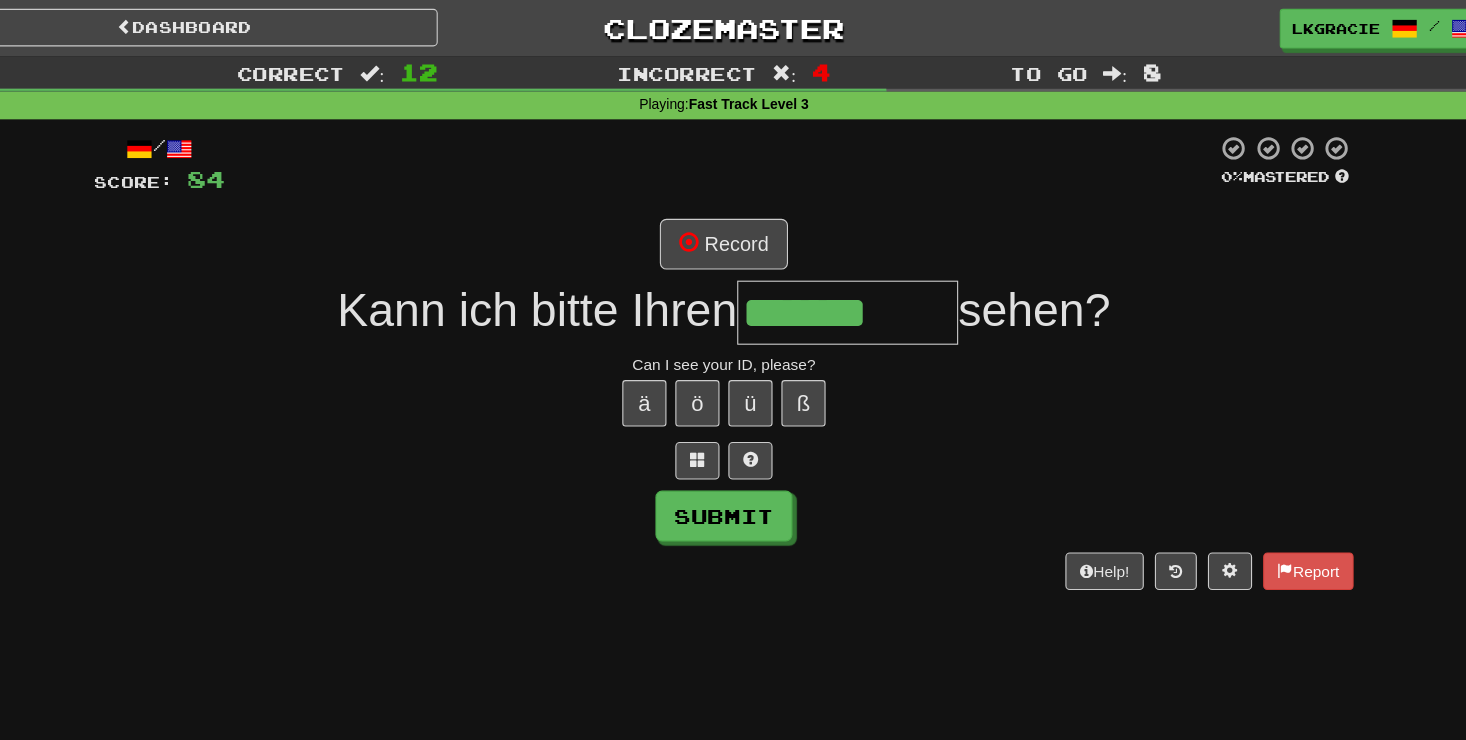 type on "*******" 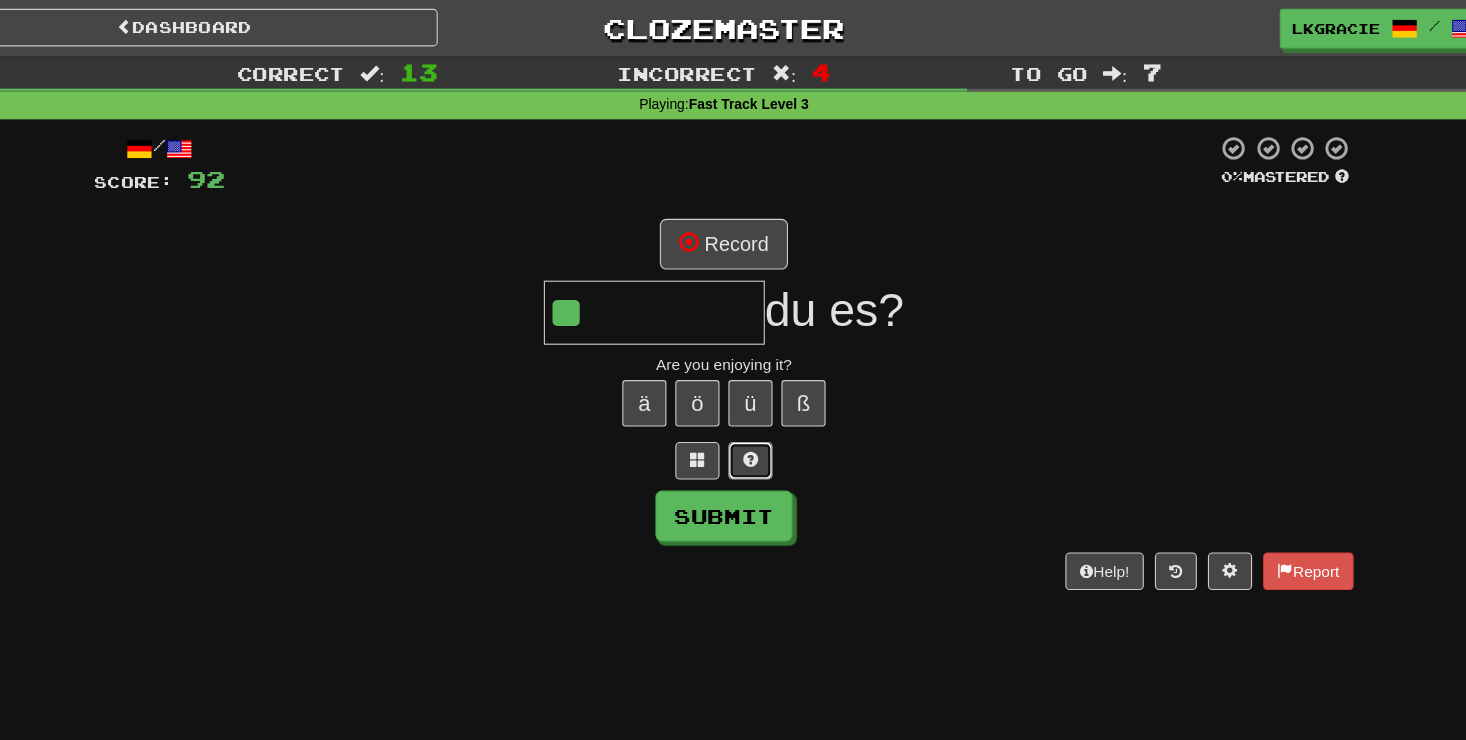 click at bounding box center [757, 416] 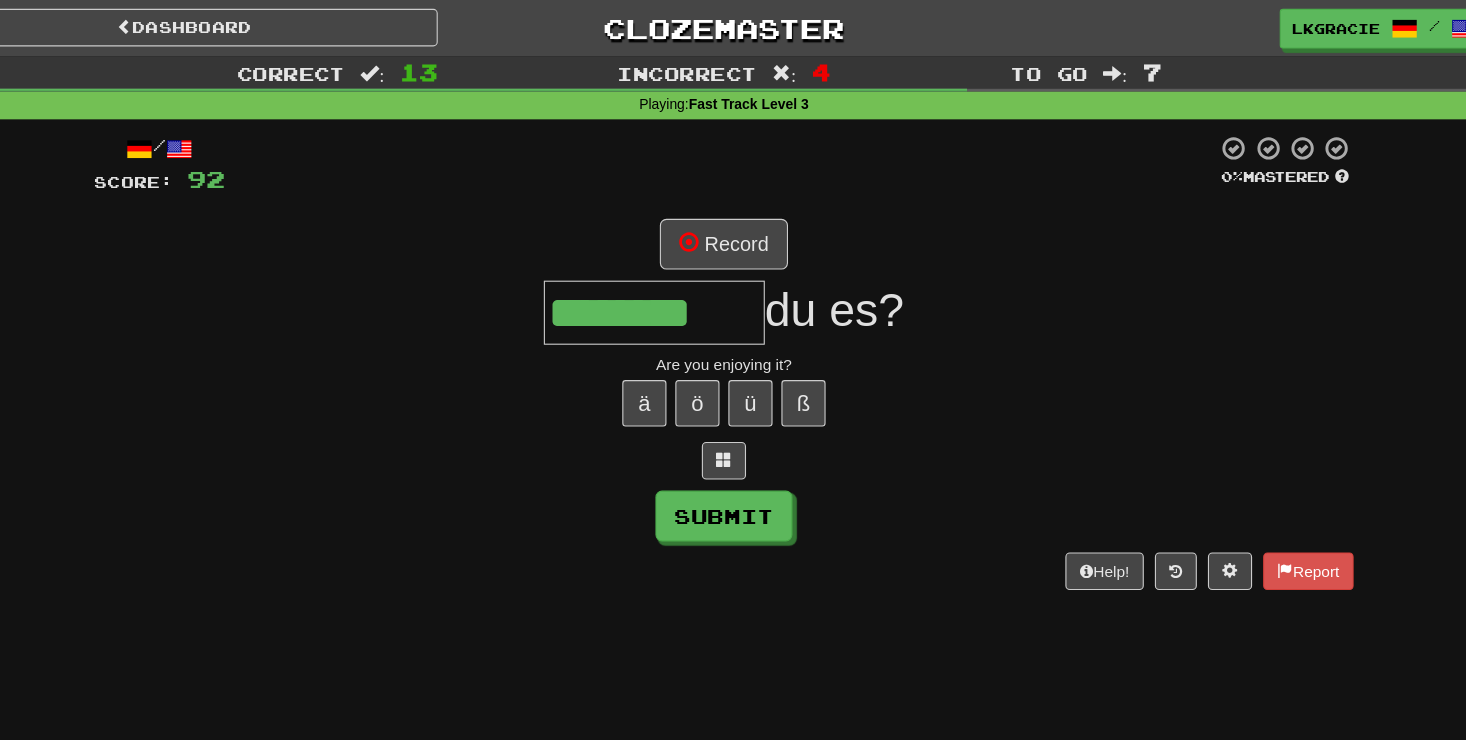type on "*******" 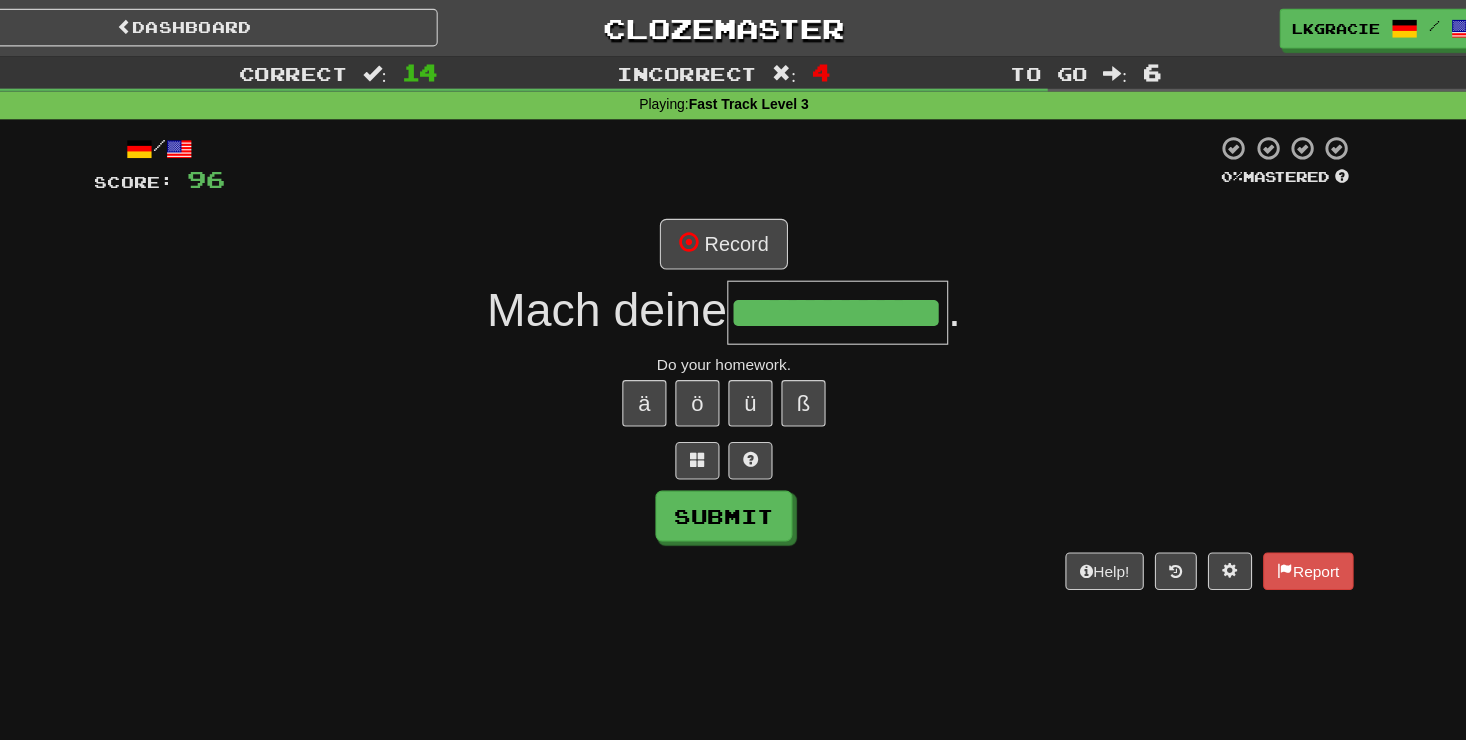 scroll, scrollTop: 0, scrollLeft: 73, axis: horizontal 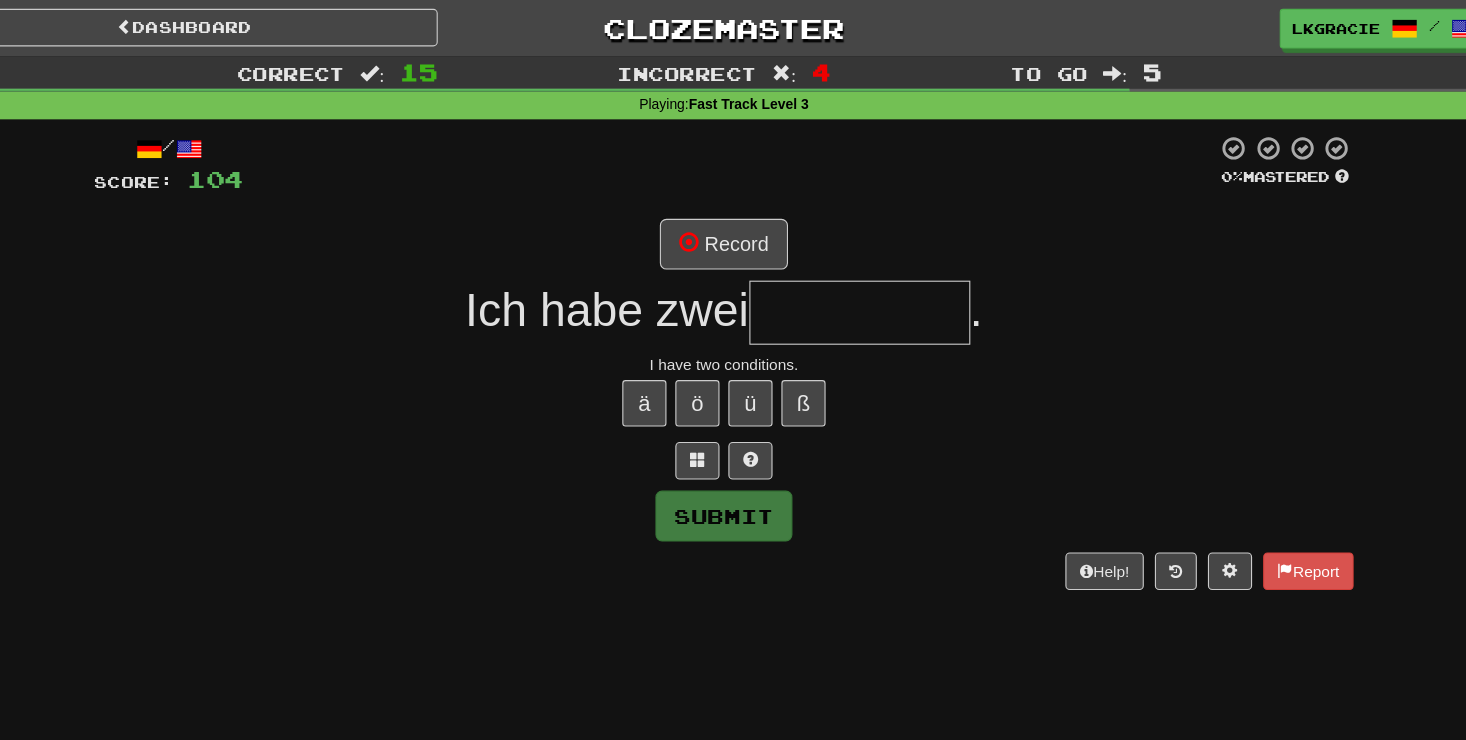 type on "*" 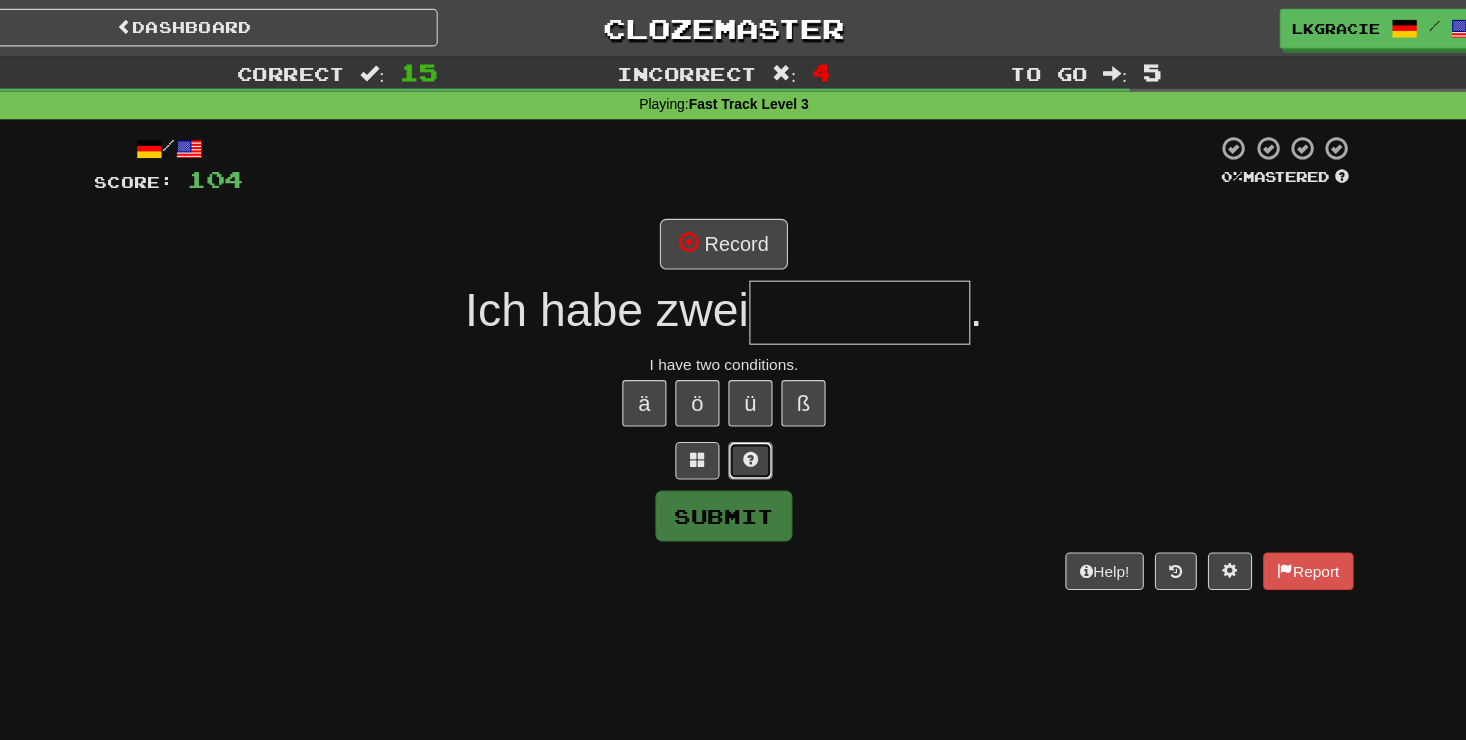 click at bounding box center [757, 417] 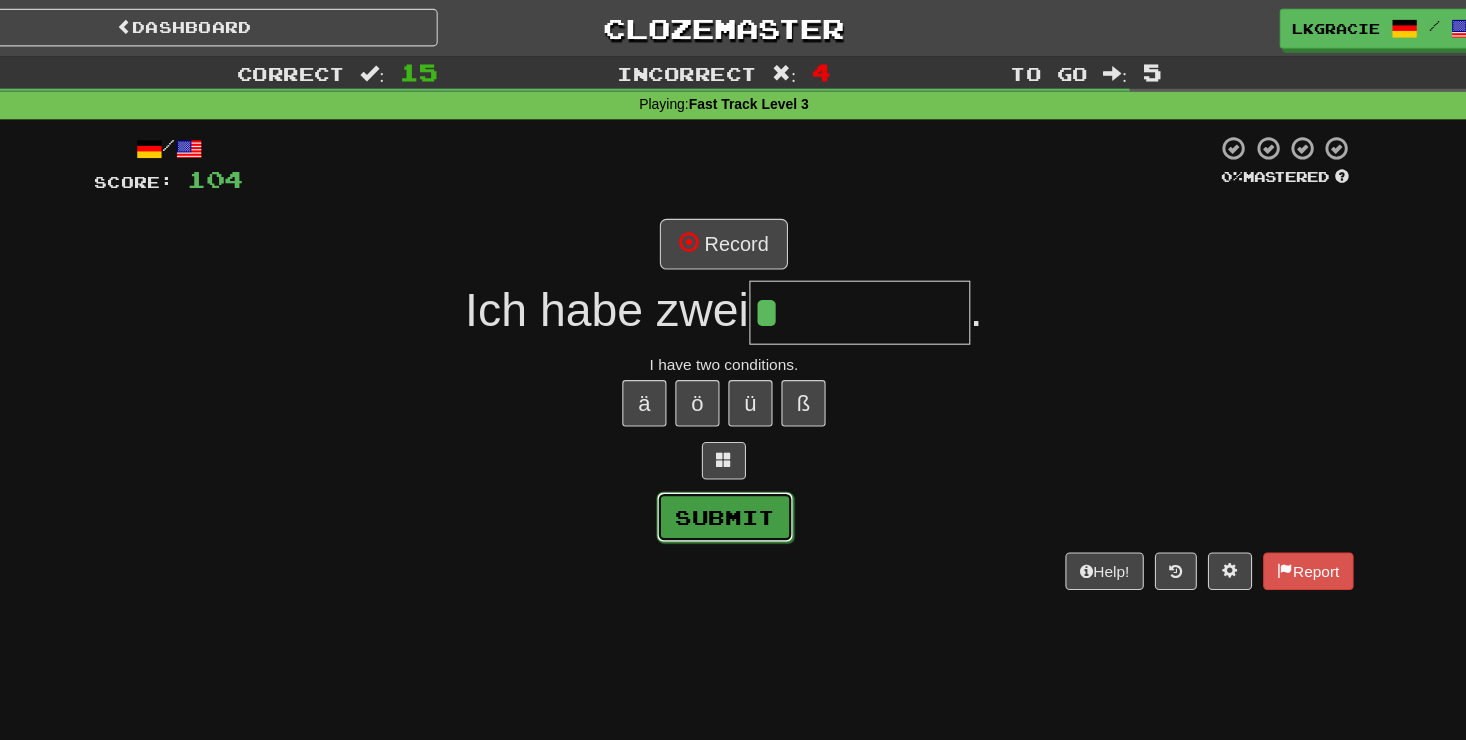 click on "Submit" at bounding box center (734, 468) 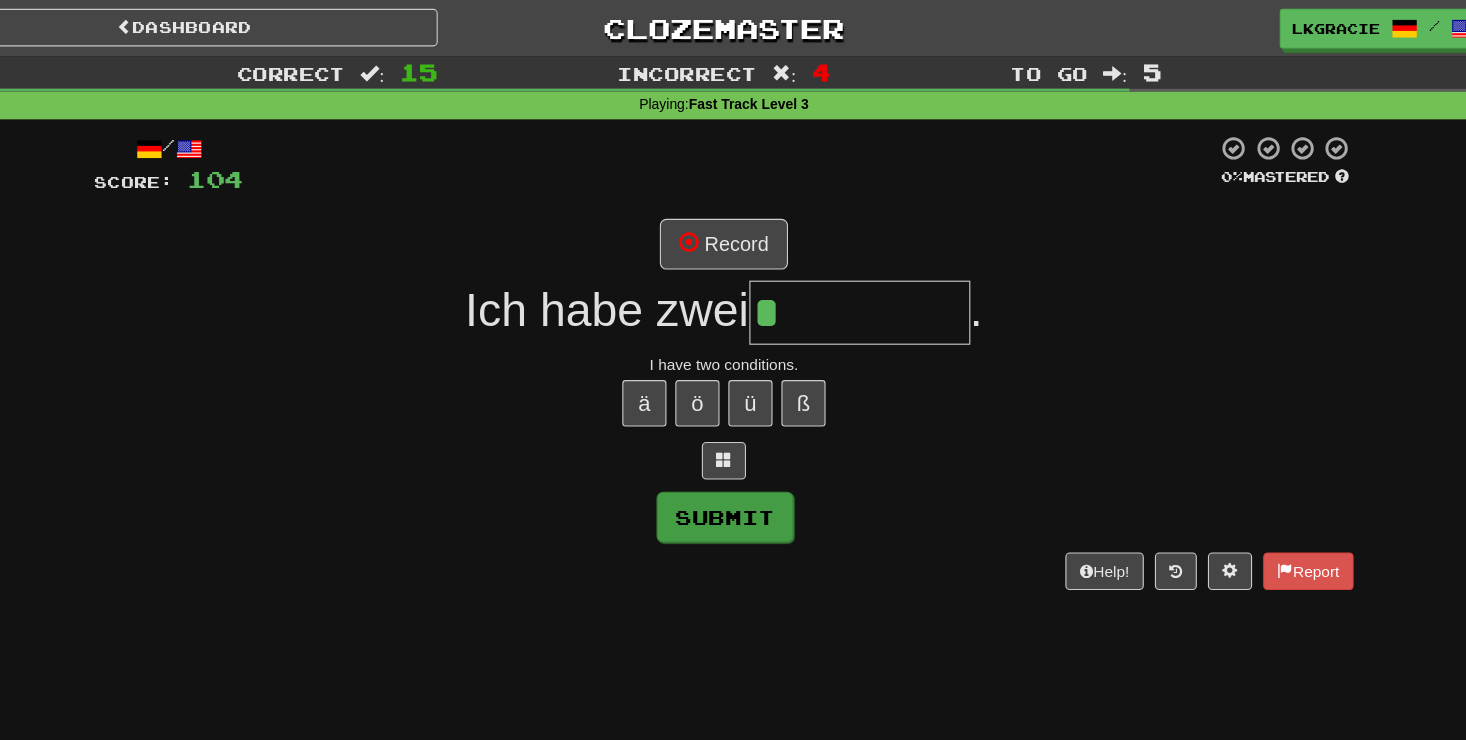 type on "**********" 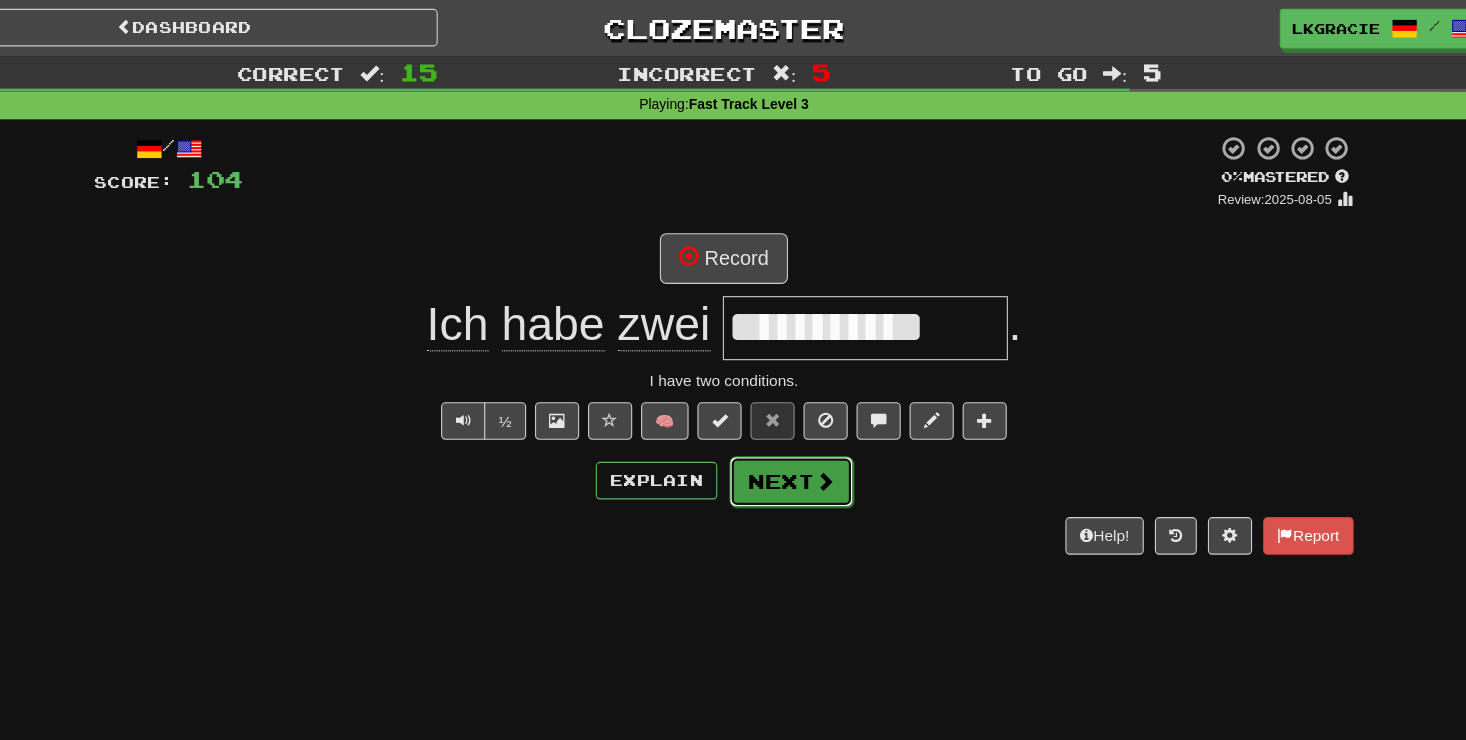 click at bounding box center (824, 435) 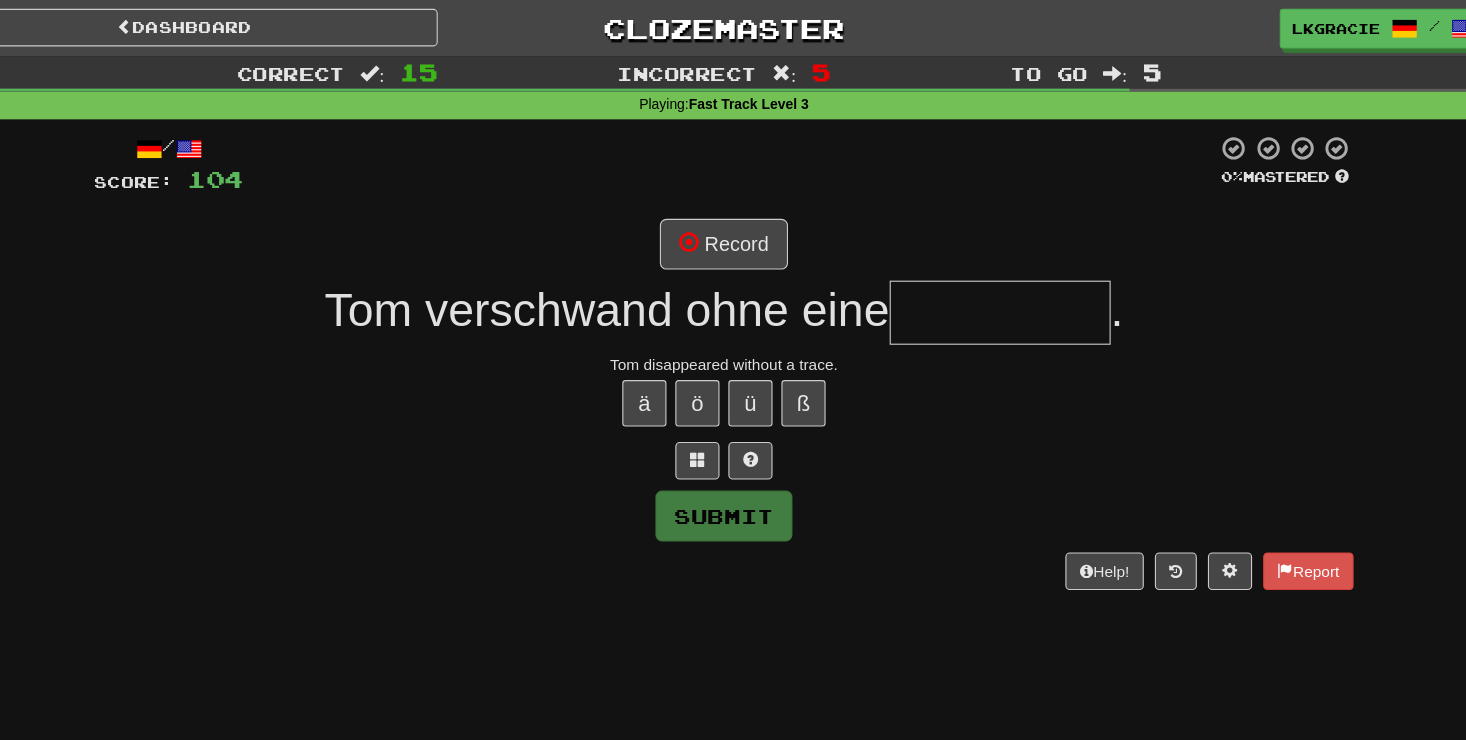 click on "/  Score:   104 0 %  Mastered   Record Tom verschwand ohne eine  . Tom disappeared without a trace. ä ö ü ß Submit  Help!  Report" at bounding box center (733, 328) 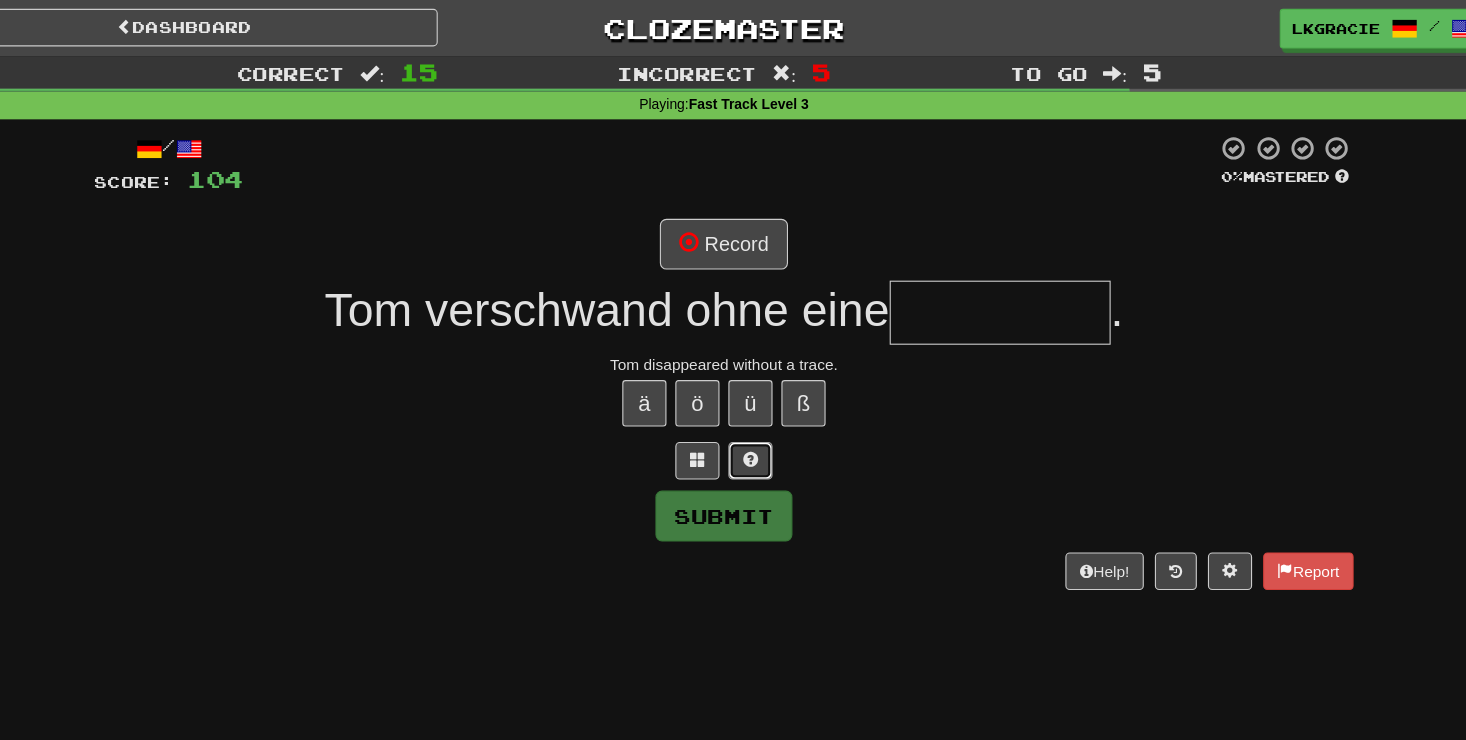 click at bounding box center [757, 417] 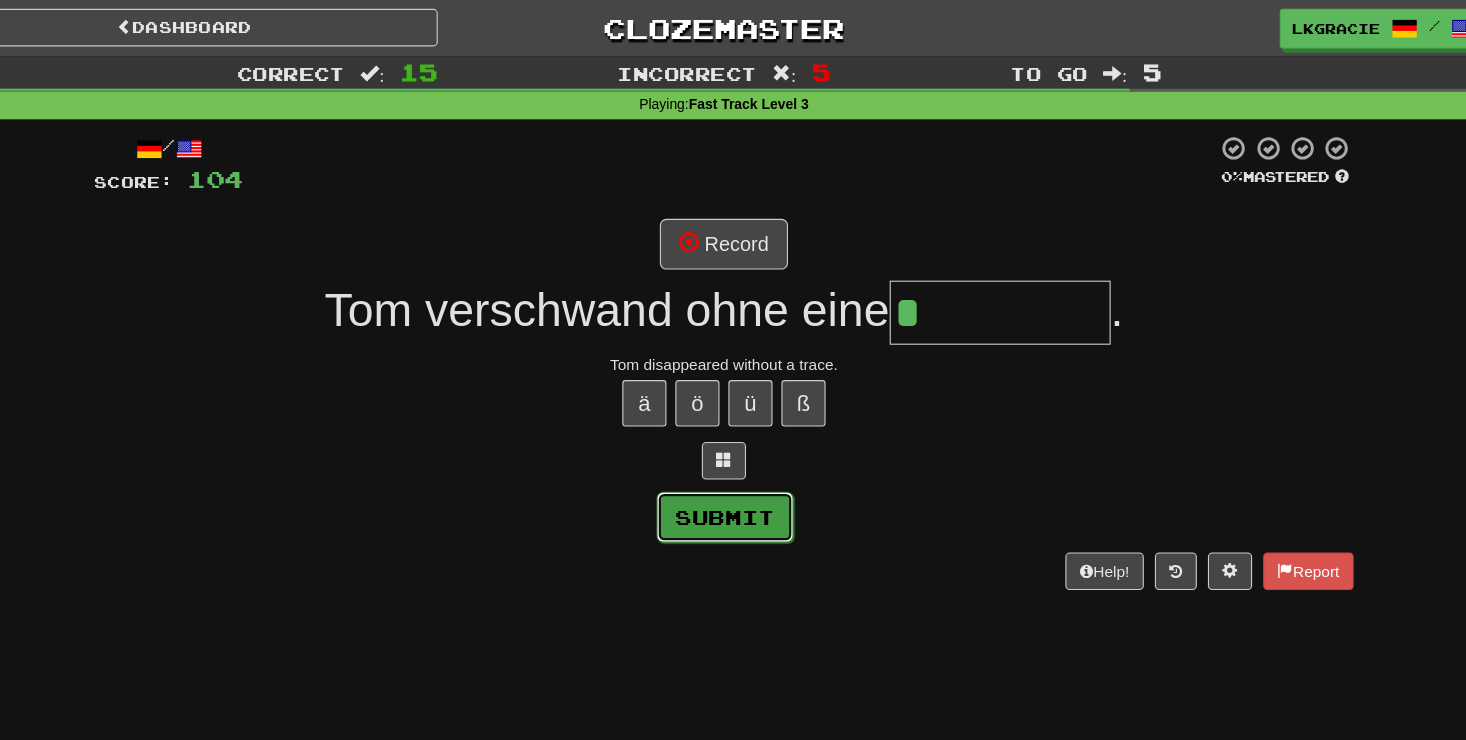 click on "Submit" at bounding box center [734, 468] 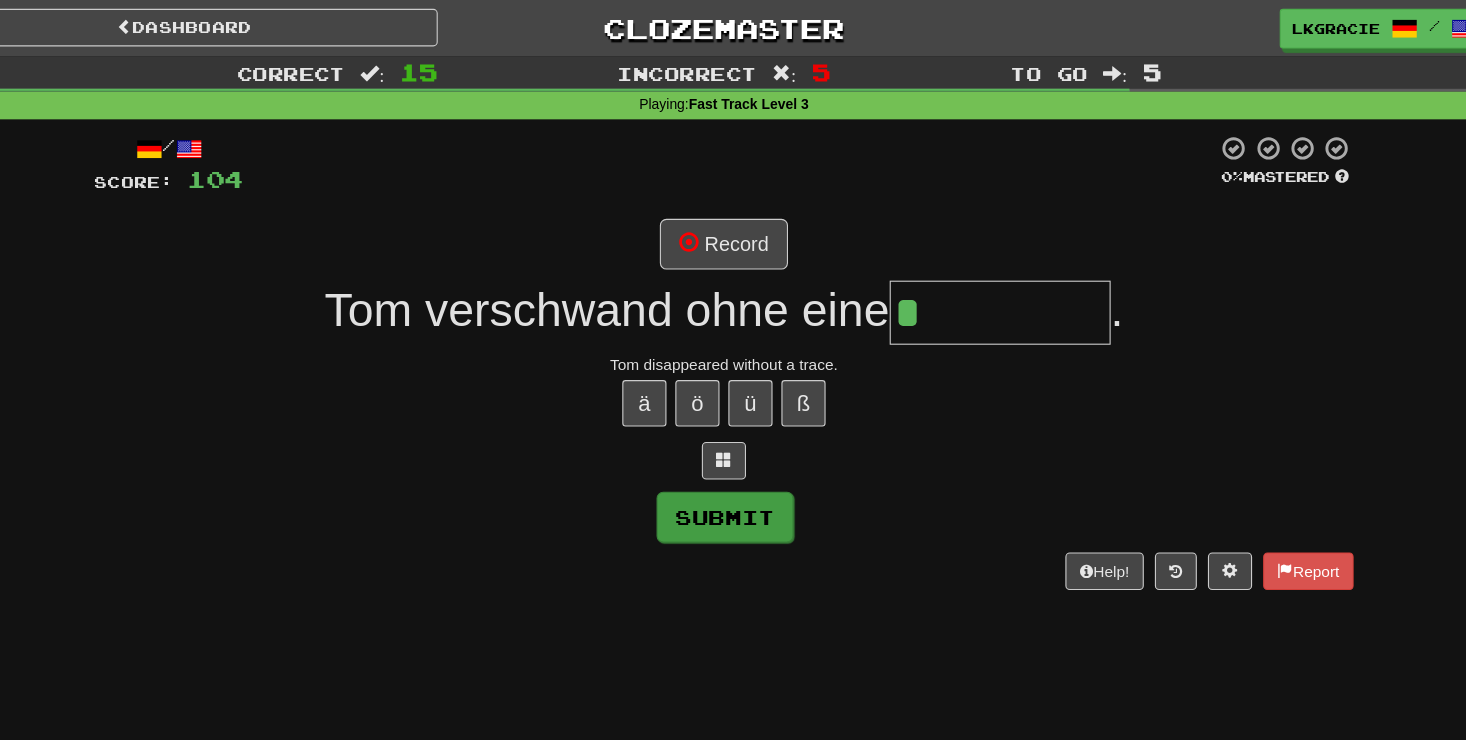type on "****" 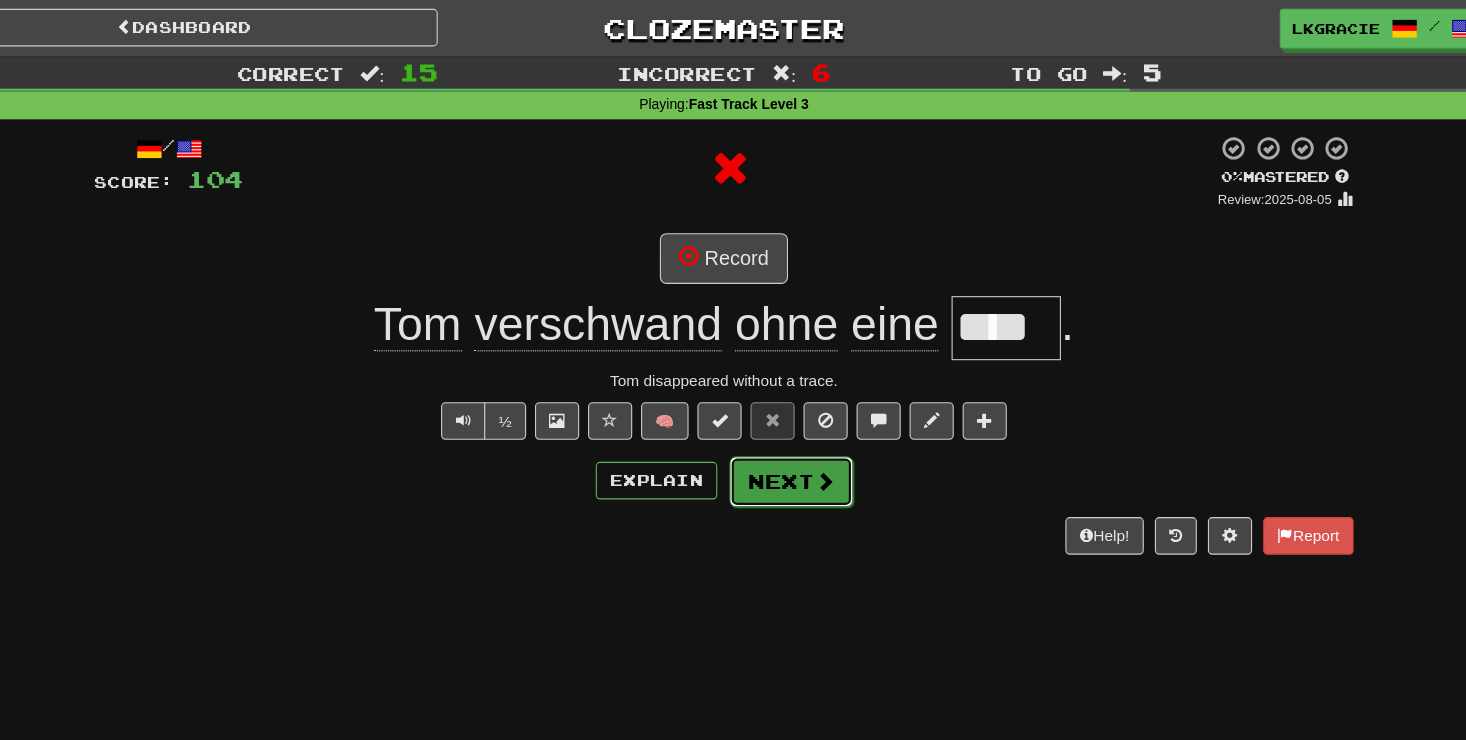 click on "Next" at bounding box center [794, 436] 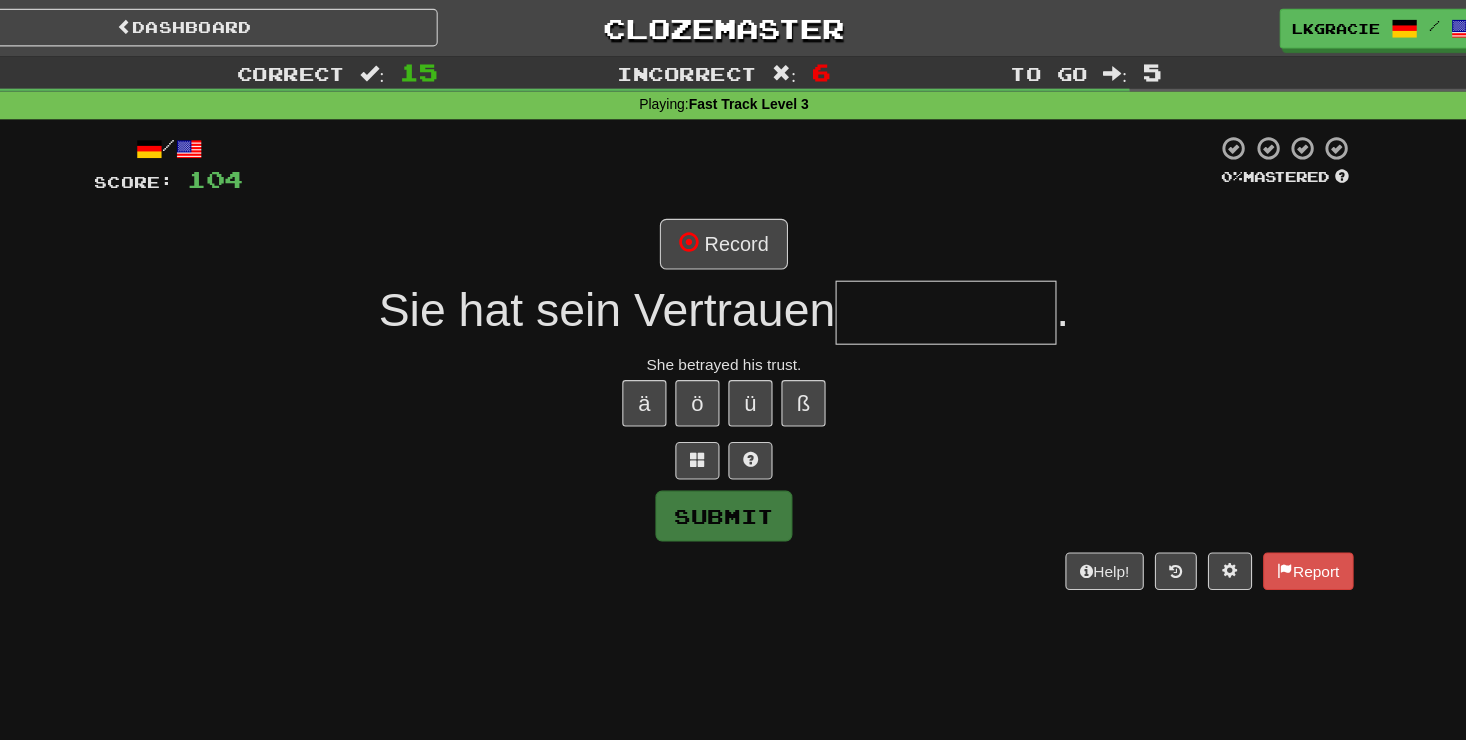 type on "*" 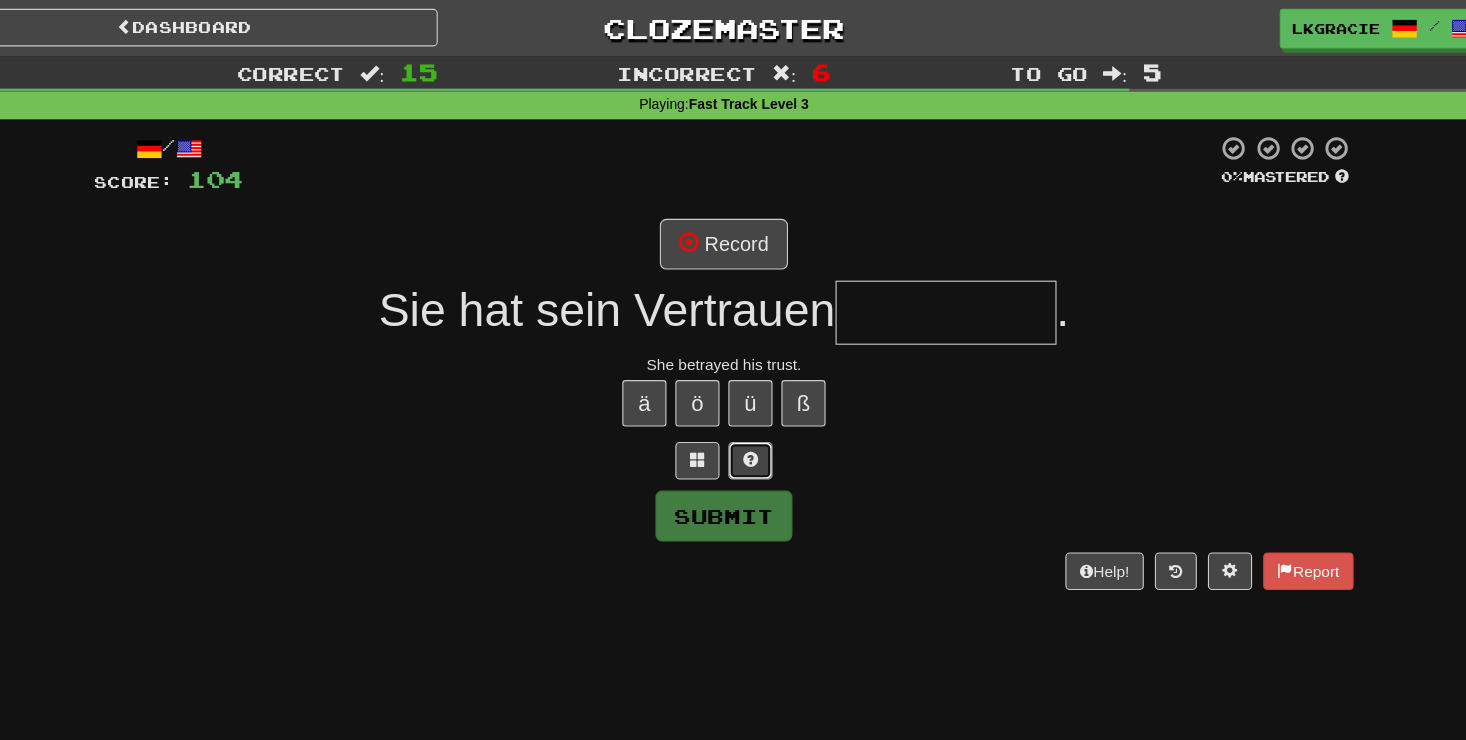click at bounding box center [757, 417] 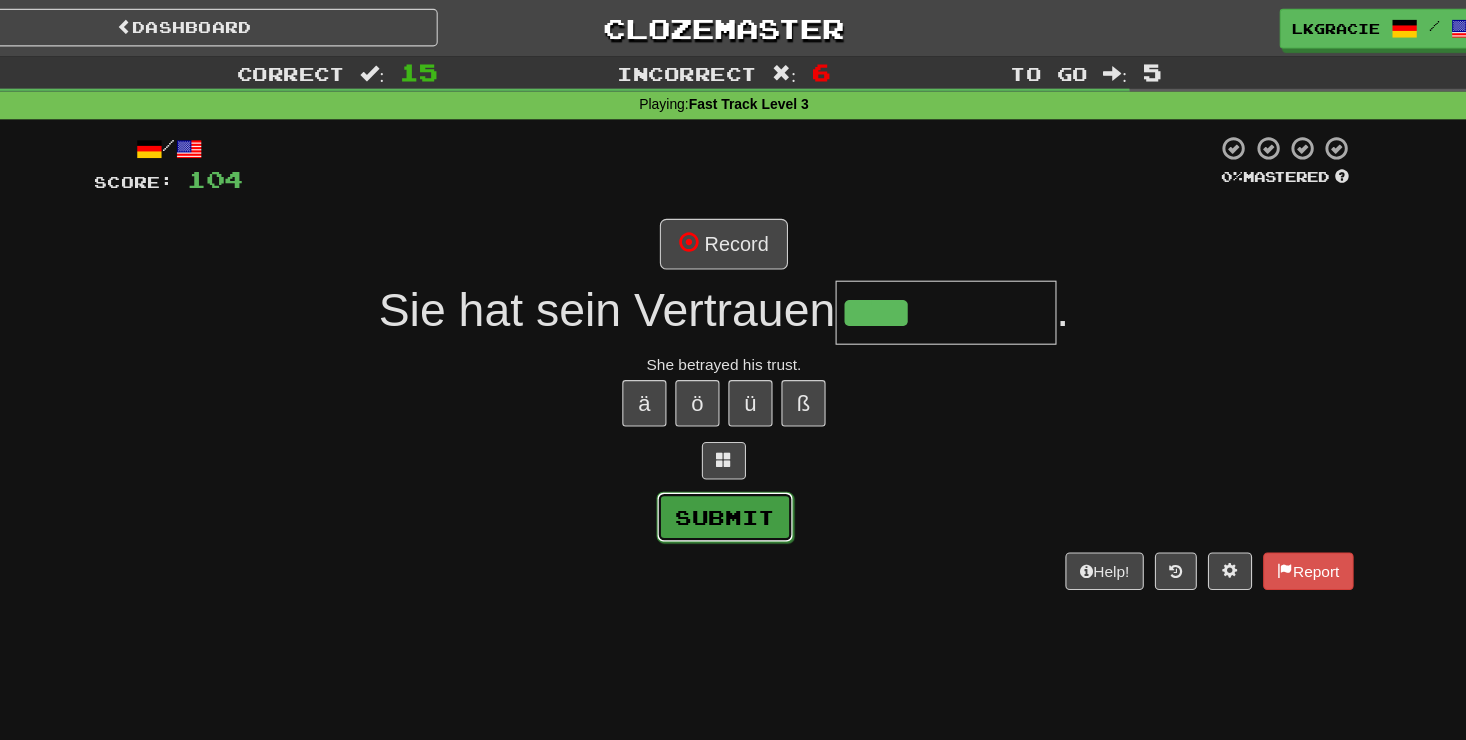 click on "Submit" at bounding box center [734, 468] 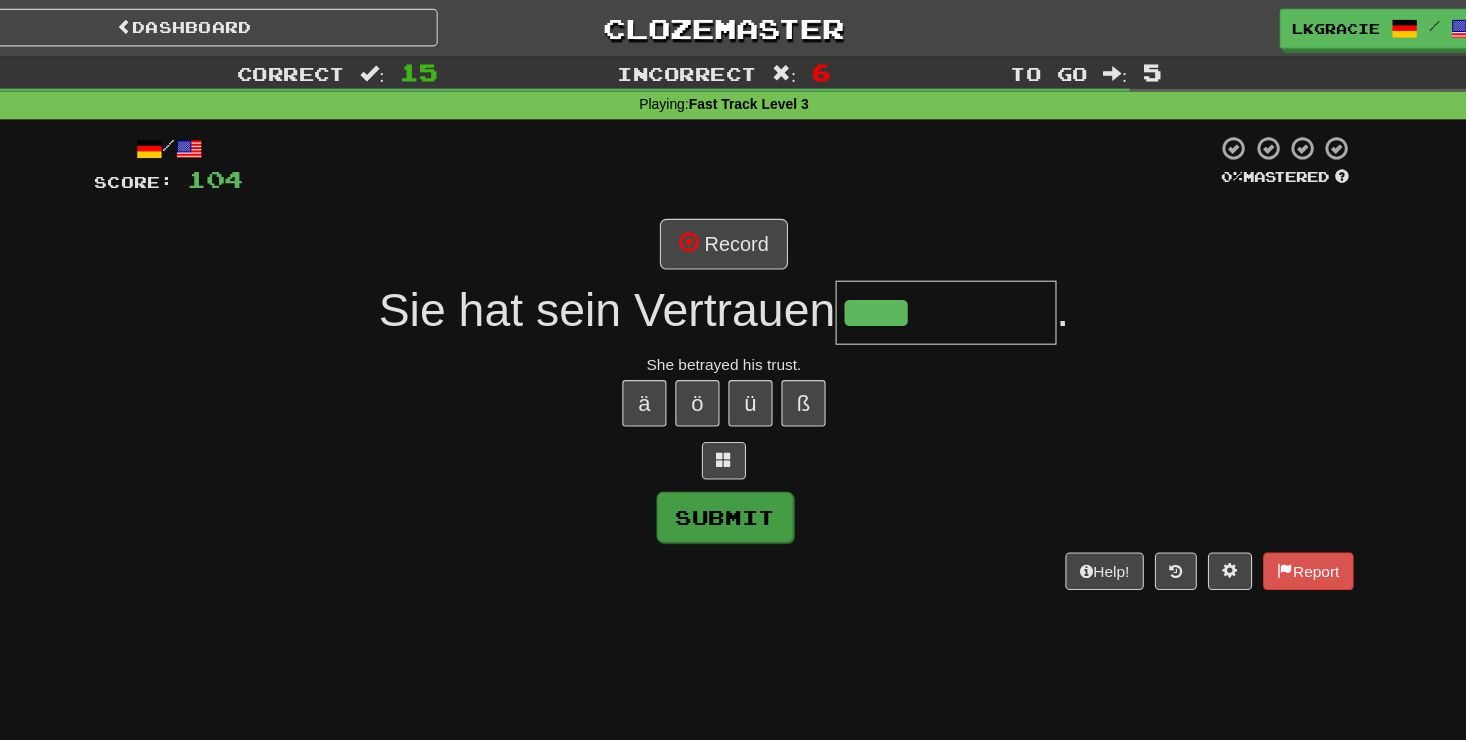 type on "**********" 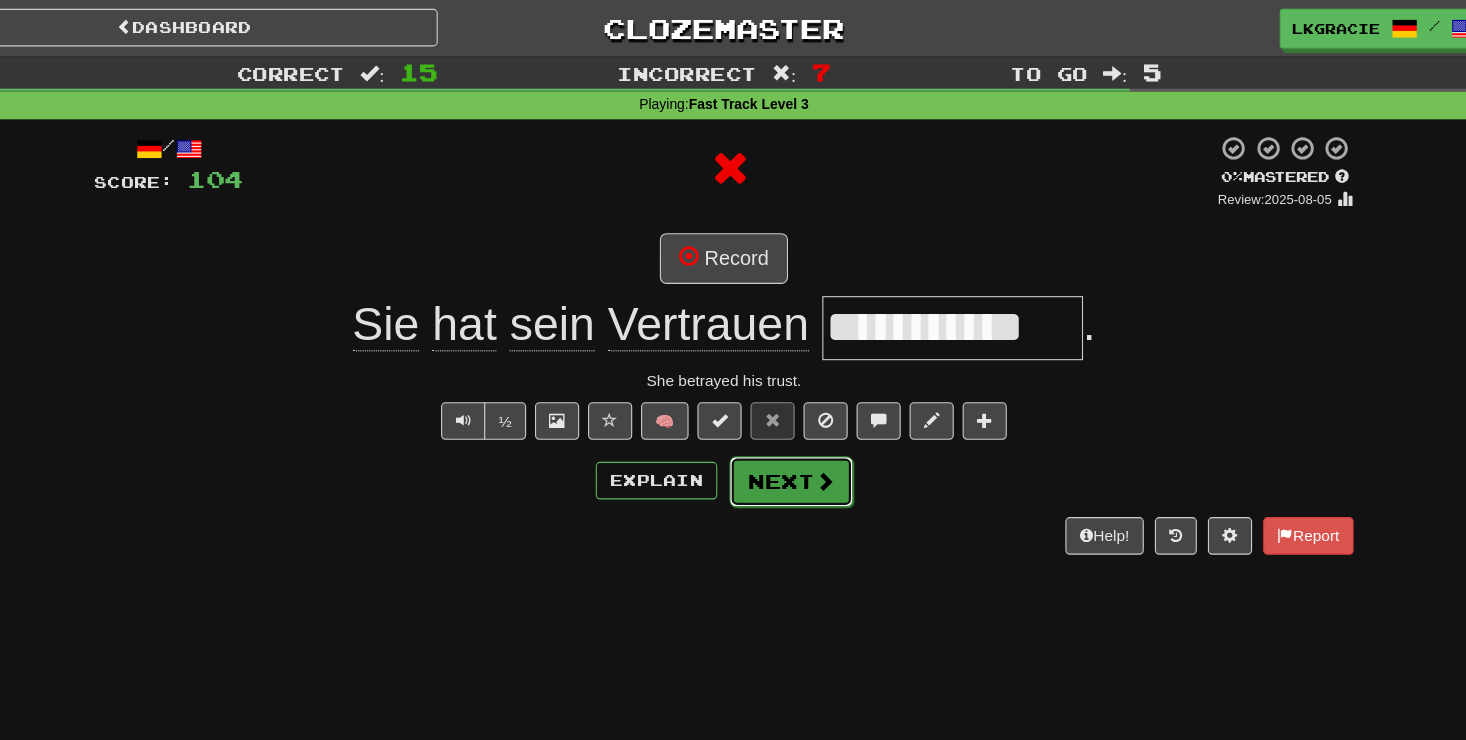 click on "Next" at bounding box center (794, 436) 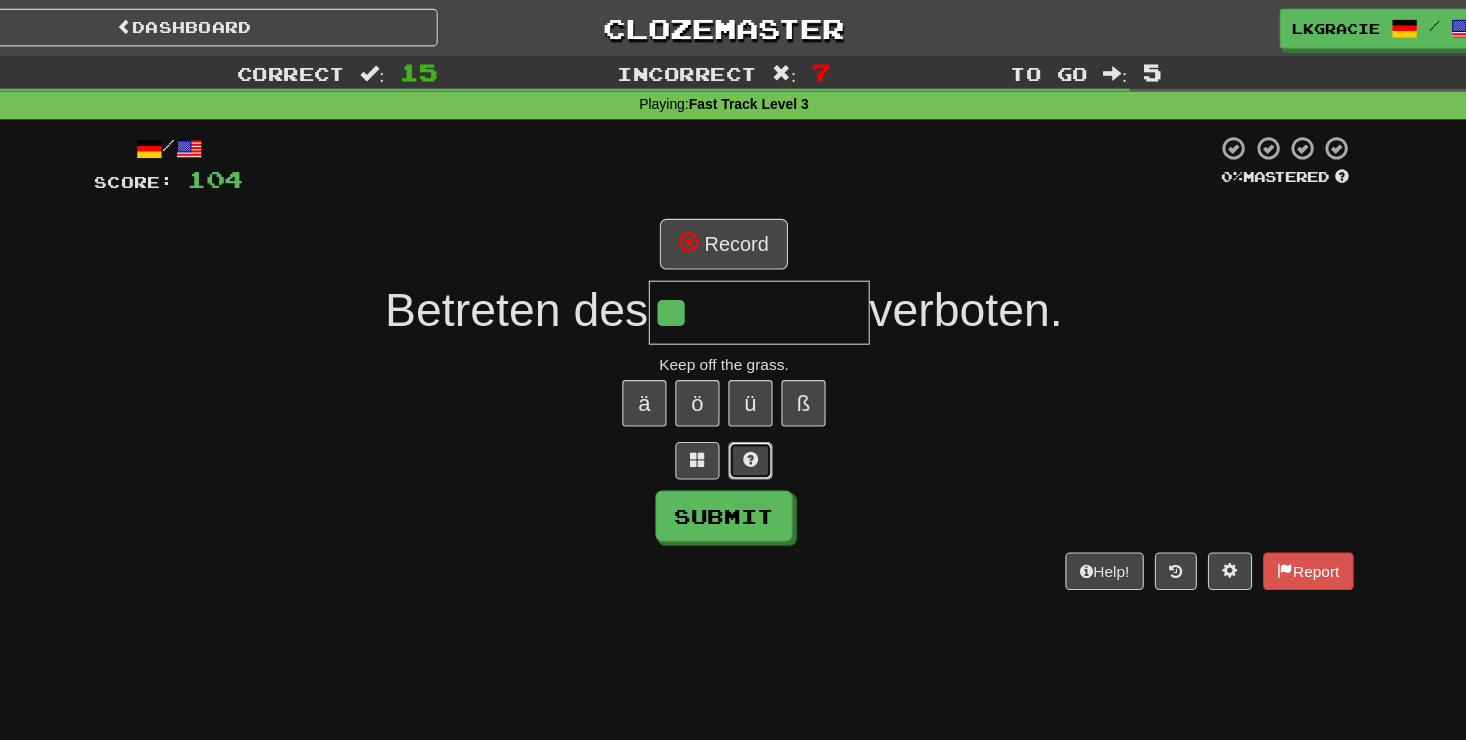 click at bounding box center (757, 417) 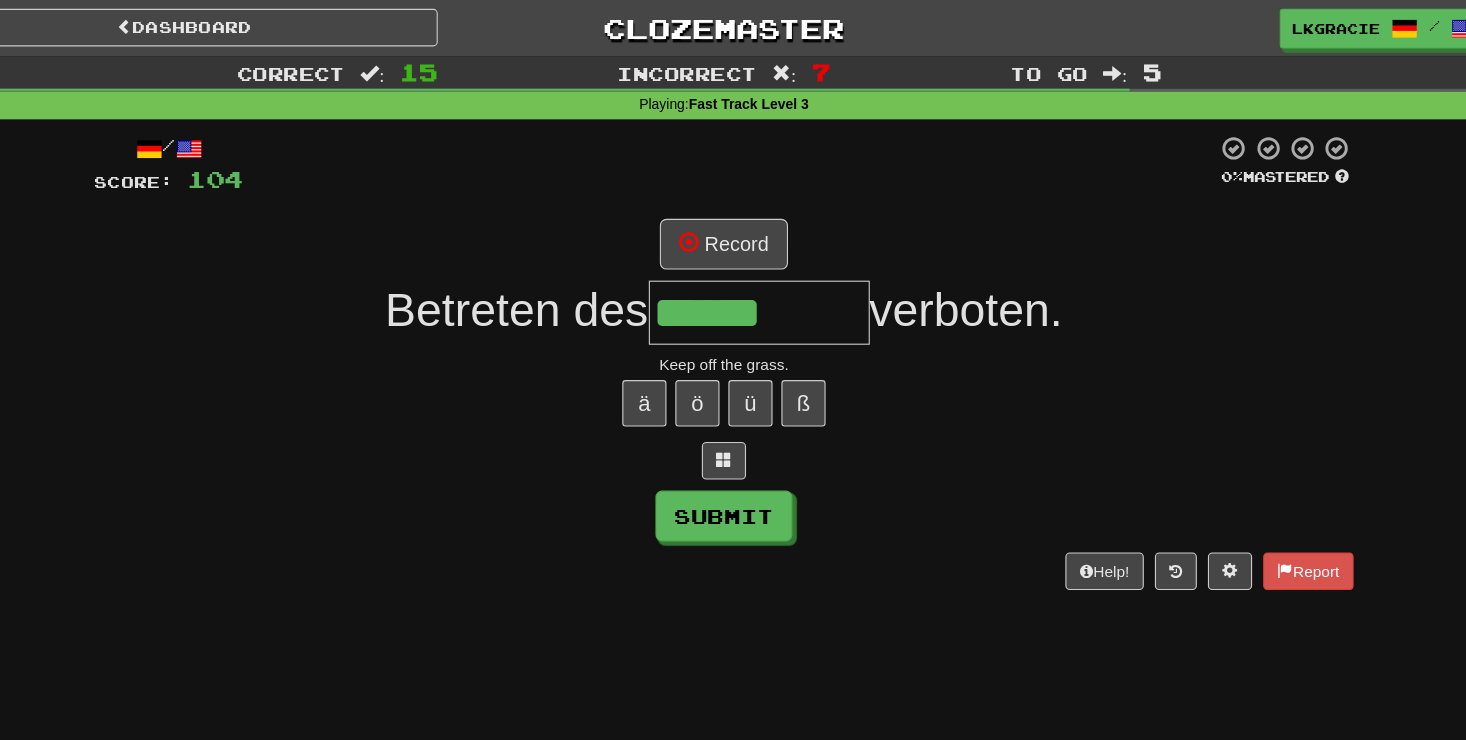 type on "******" 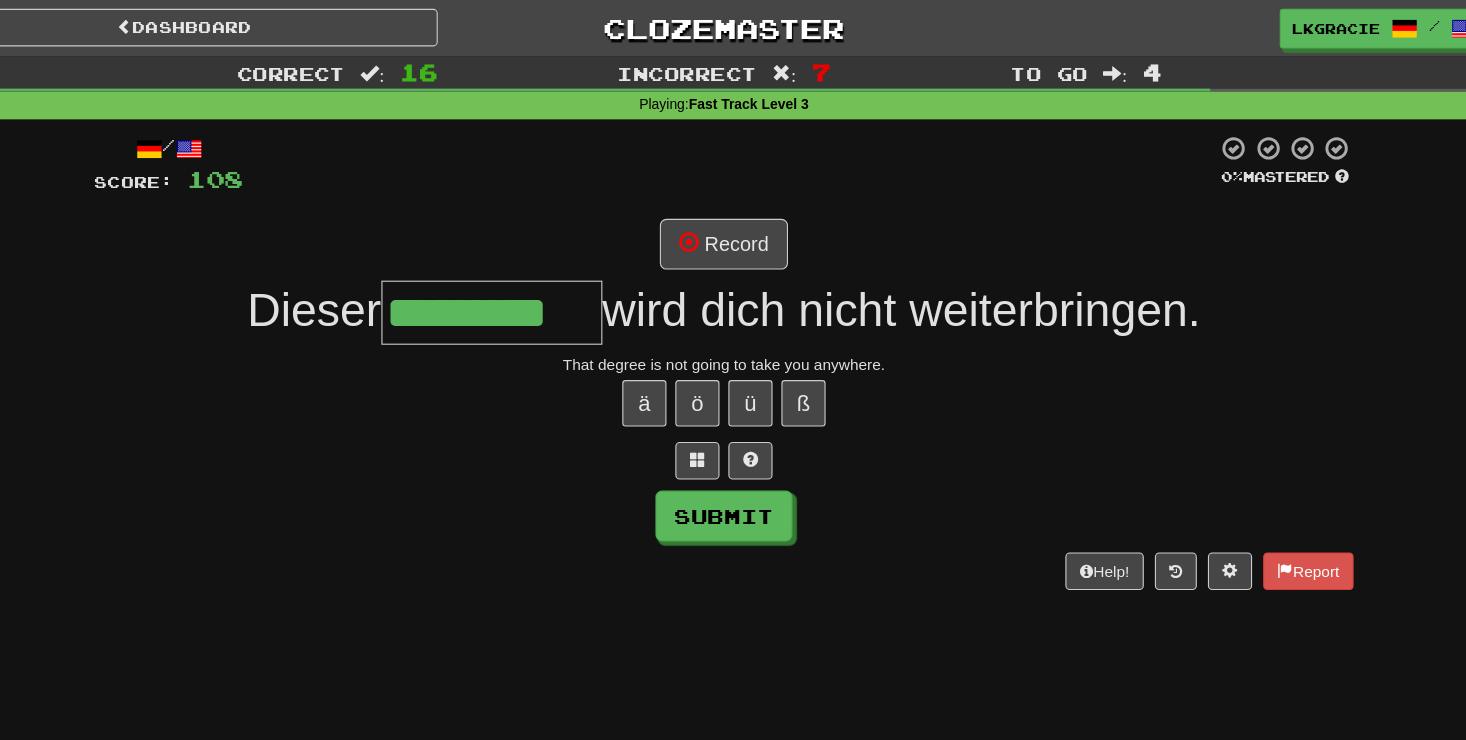 type on "*********" 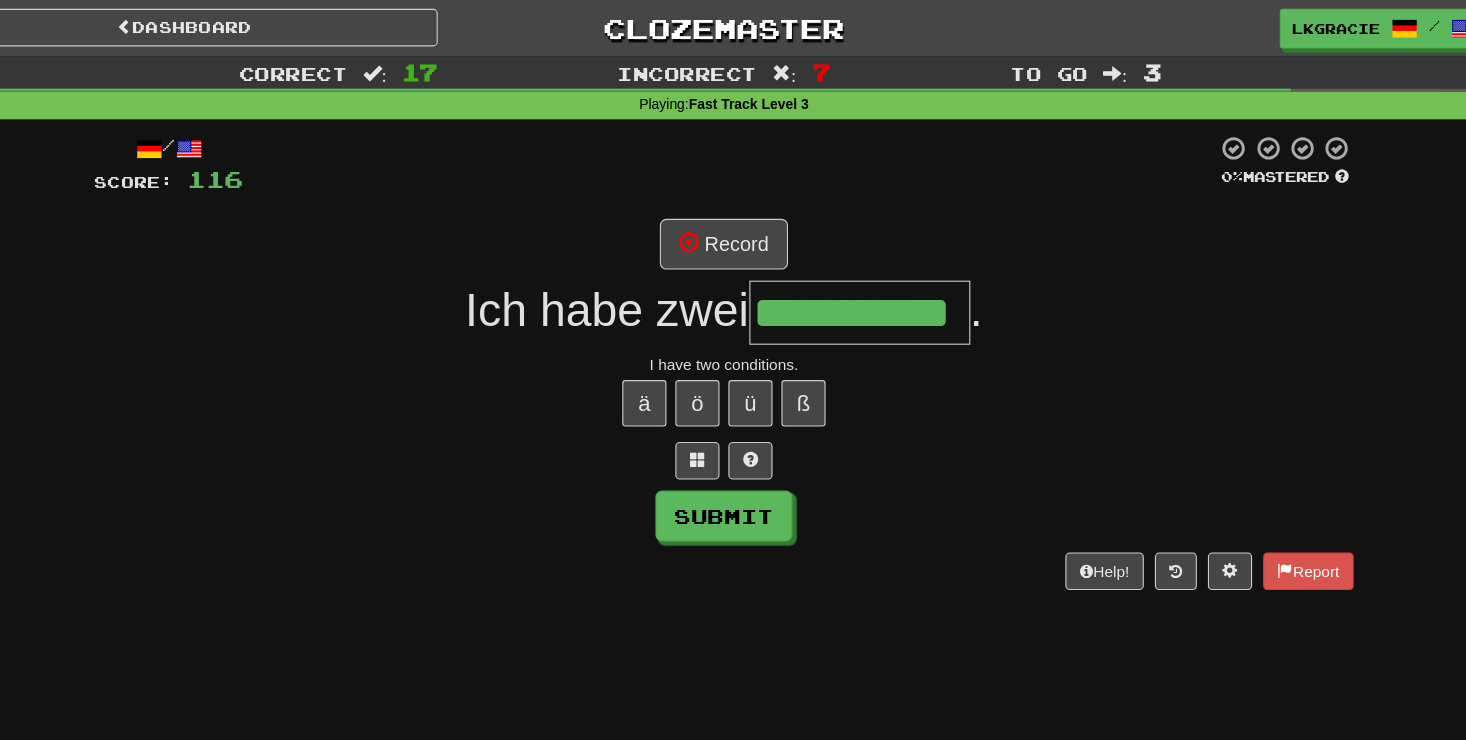 scroll, scrollTop: 0, scrollLeft: 50, axis: horizontal 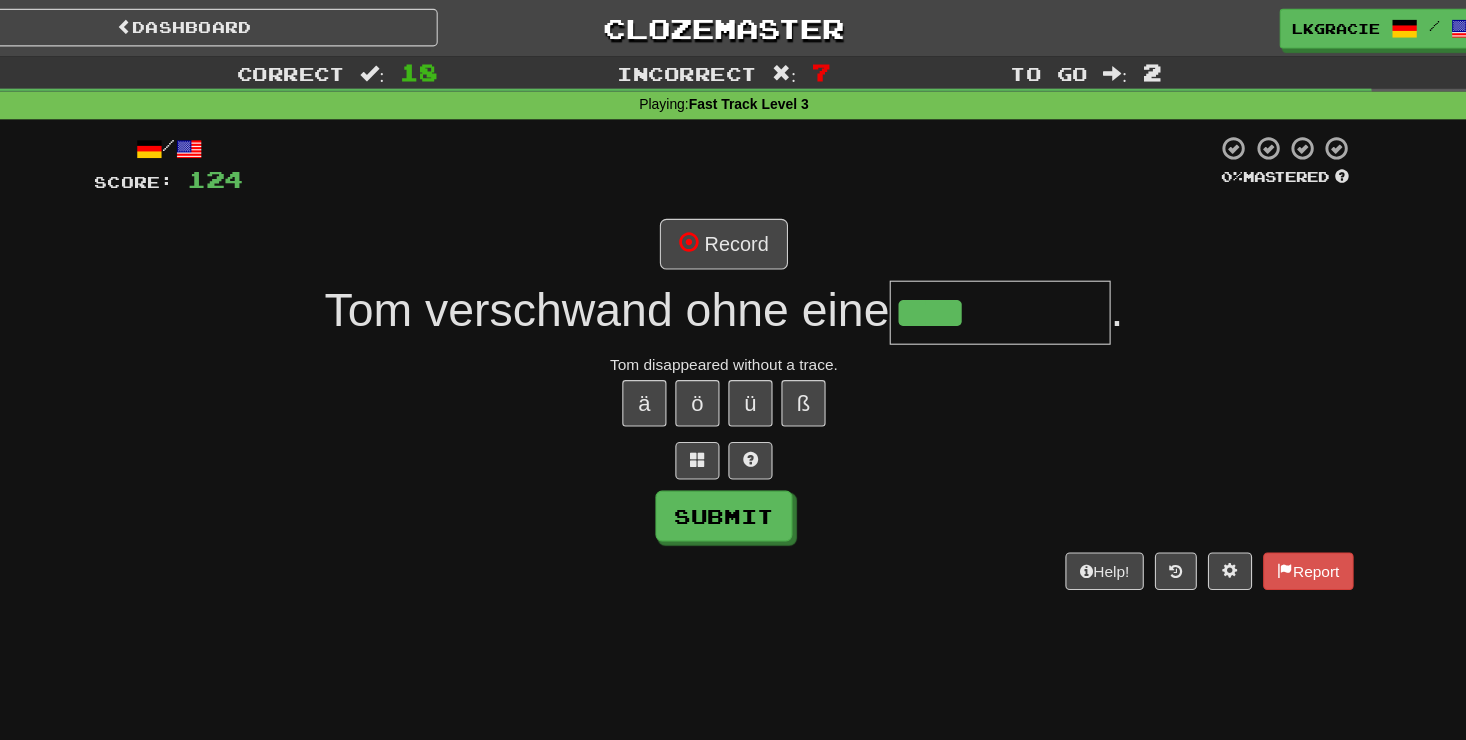 type on "****" 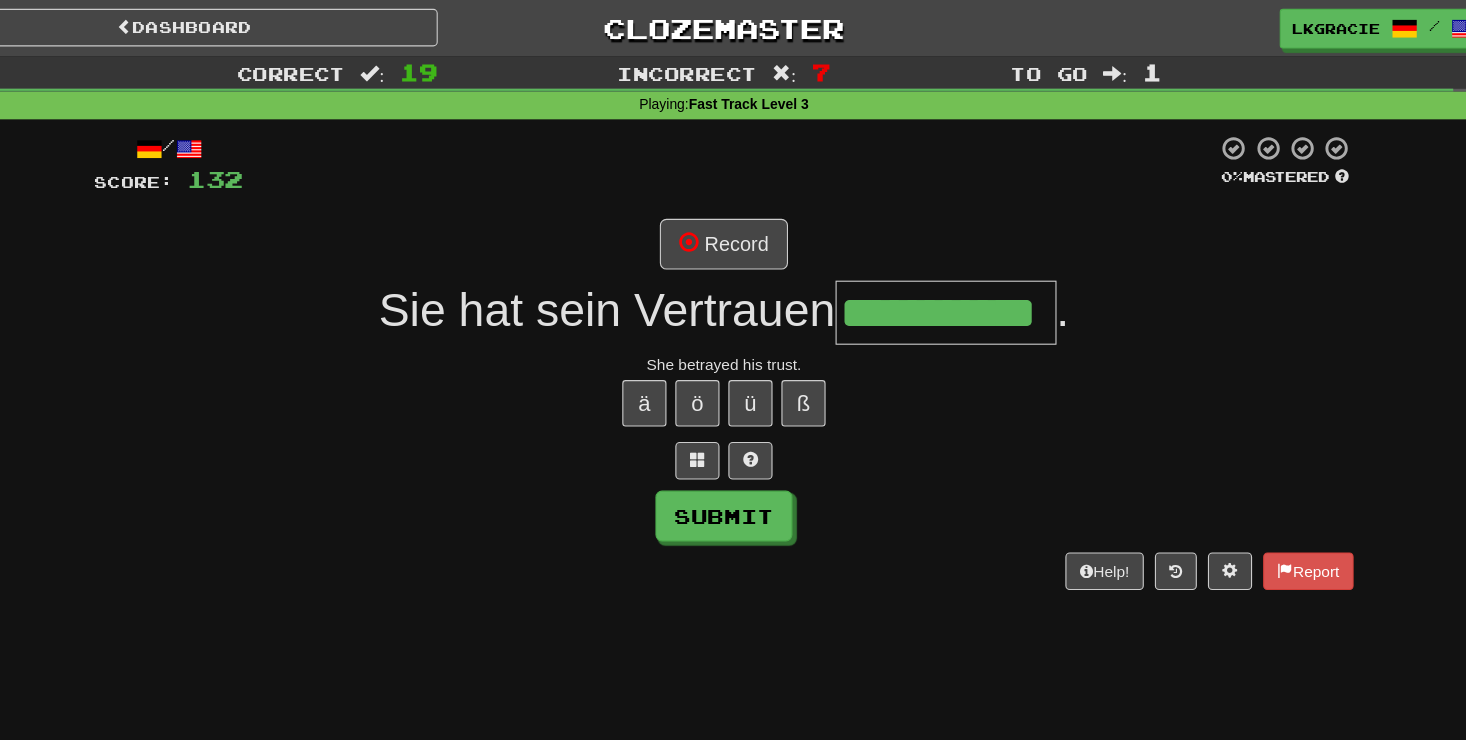 scroll, scrollTop: 0, scrollLeft: 33, axis: horizontal 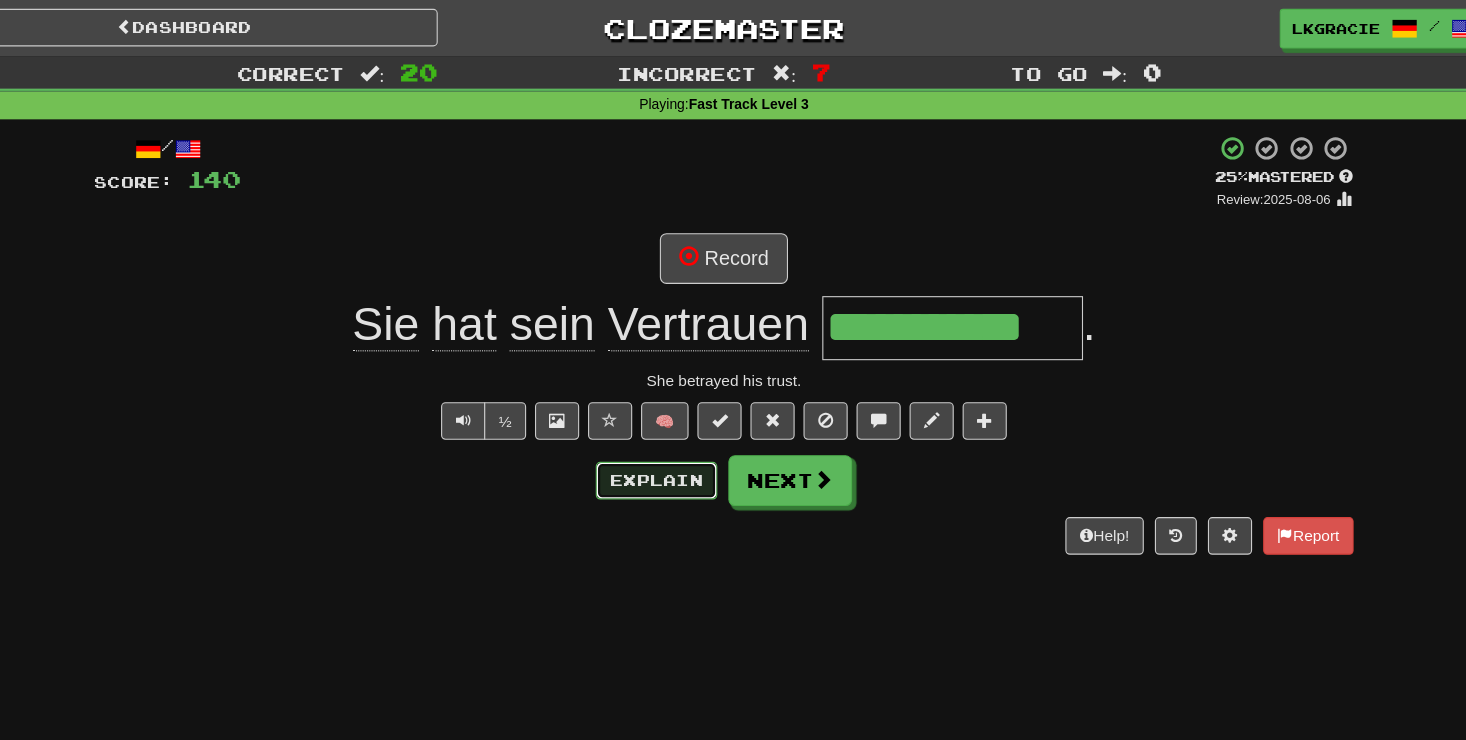 click on "Explain" at bounding box center [672, 435] 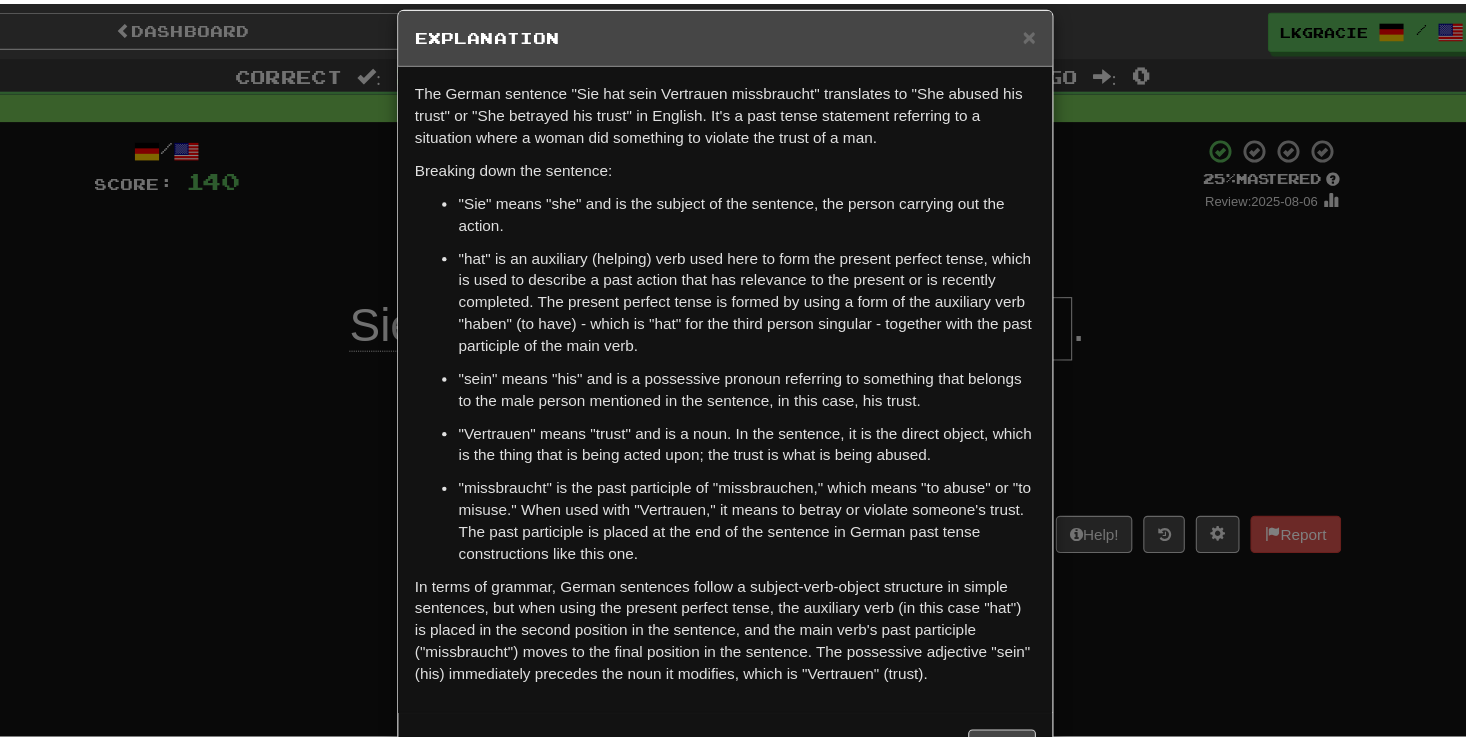 scroll, scrollTop: 27, scrollLeft: 0, axis: vertical 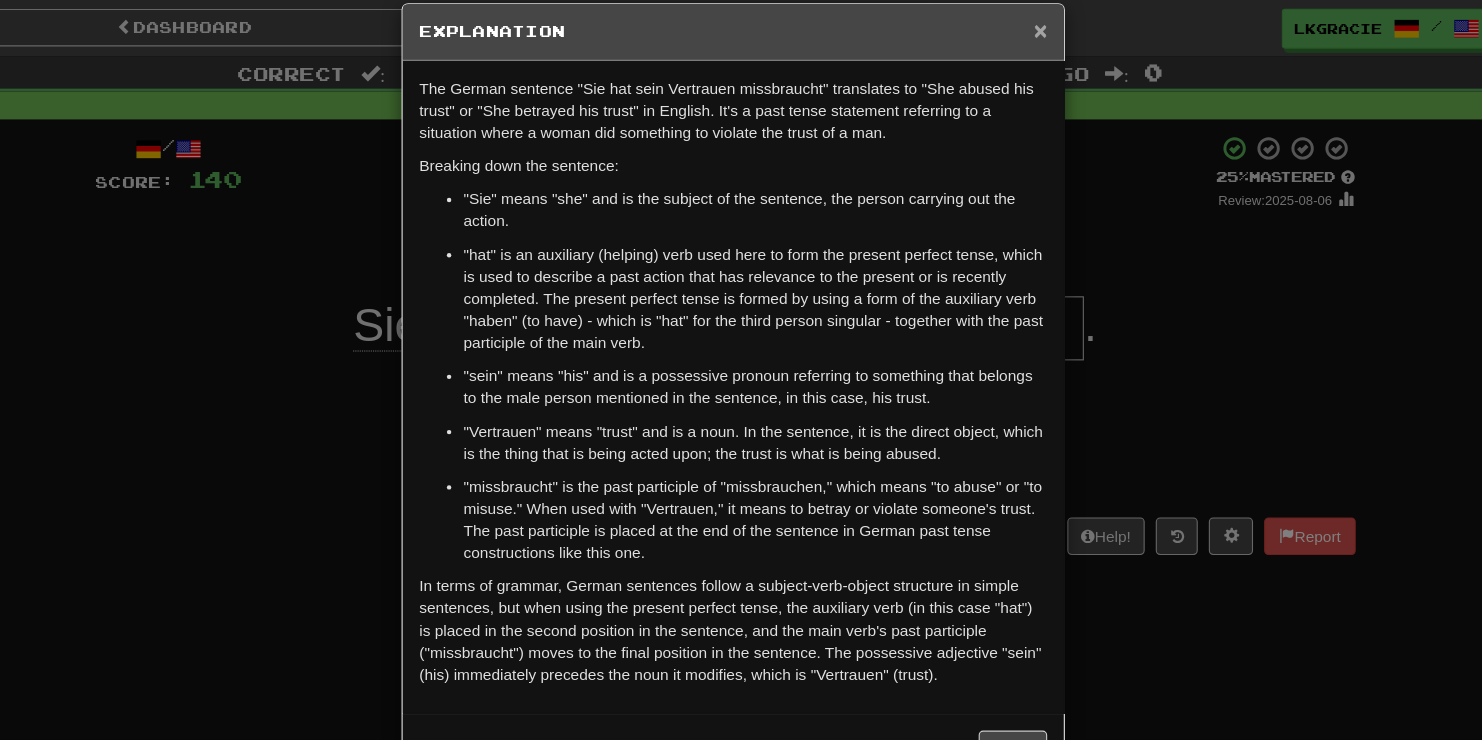 click on "×" at bounding box center [1019, 27] 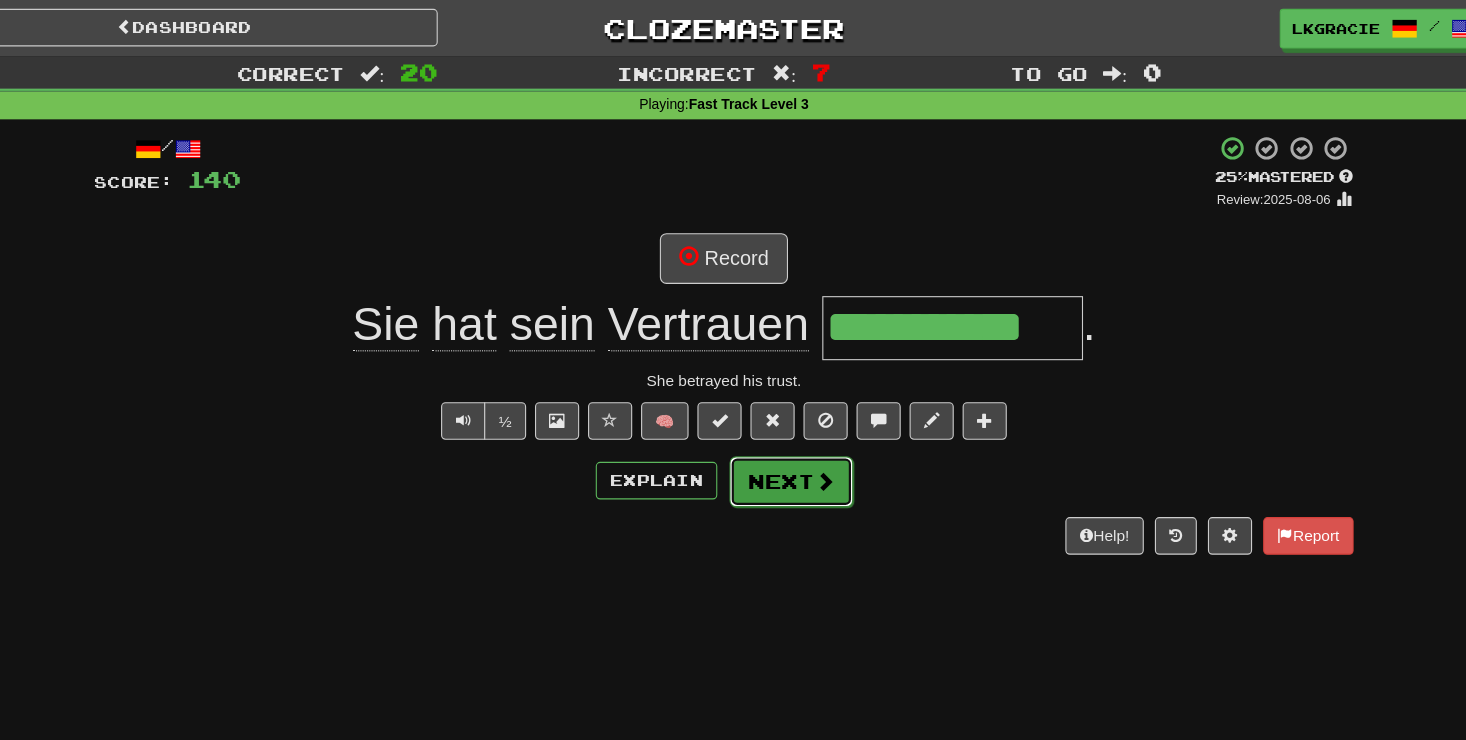 click on "Next" at bounding box center [794, 436] 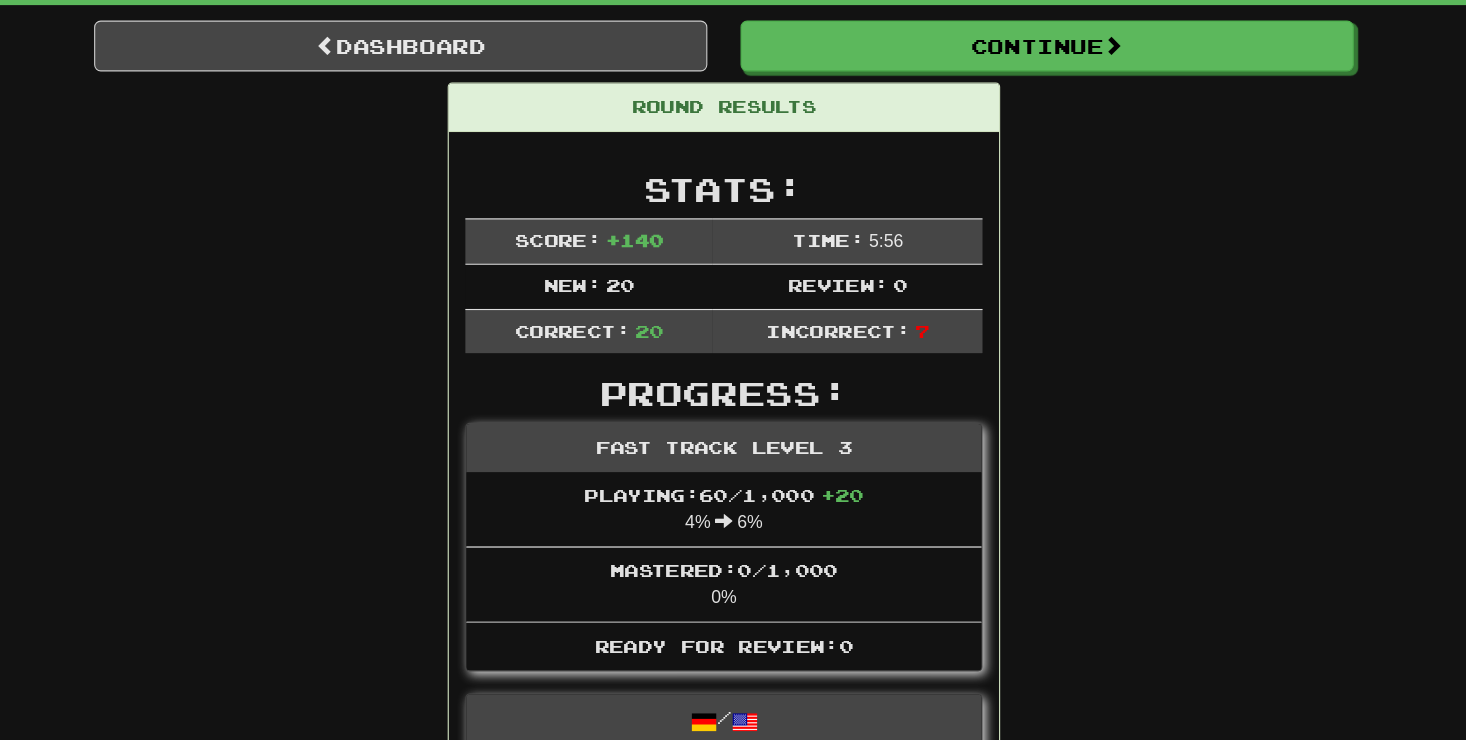 scroll, scrollTop: 0, scrollLeft: 0, axis: both 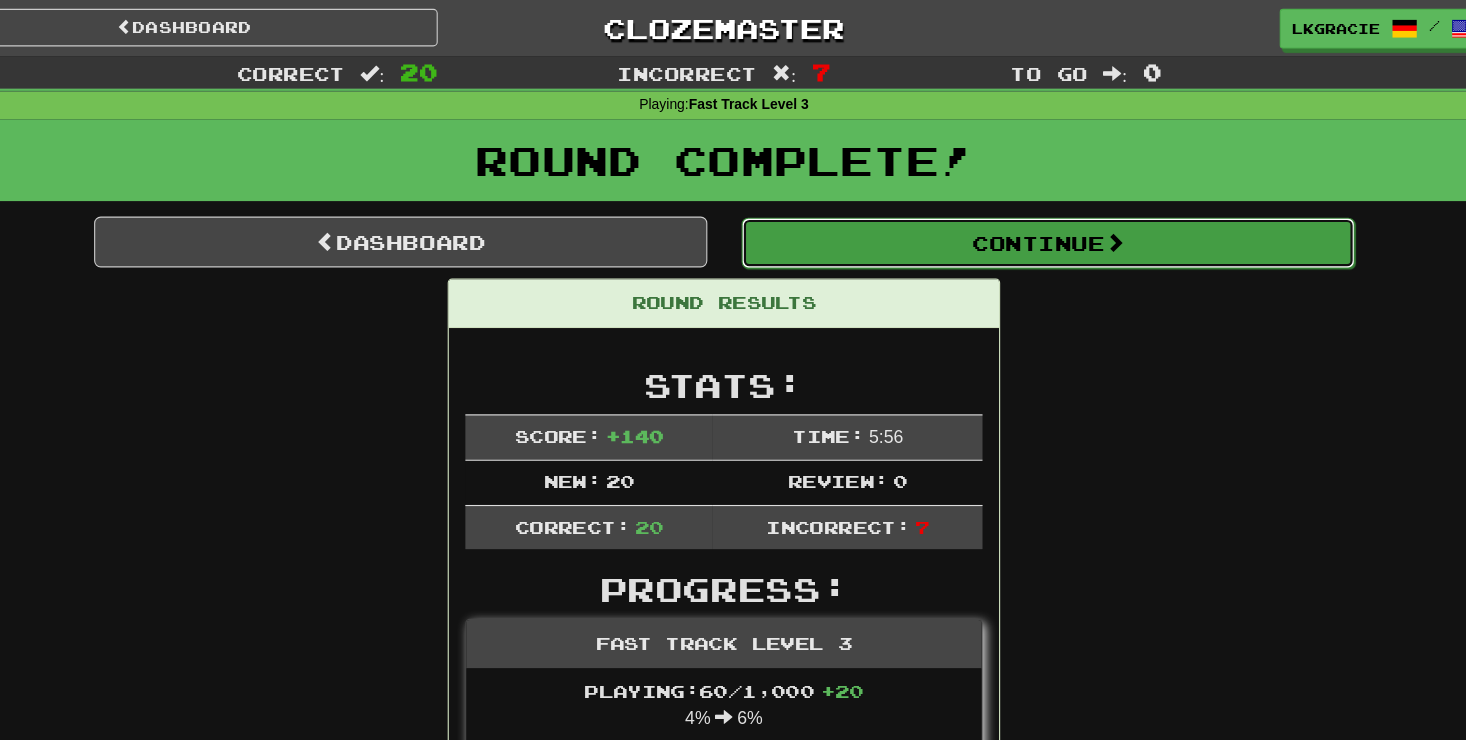 click on "Continue" at bounding box center [1026, 220] 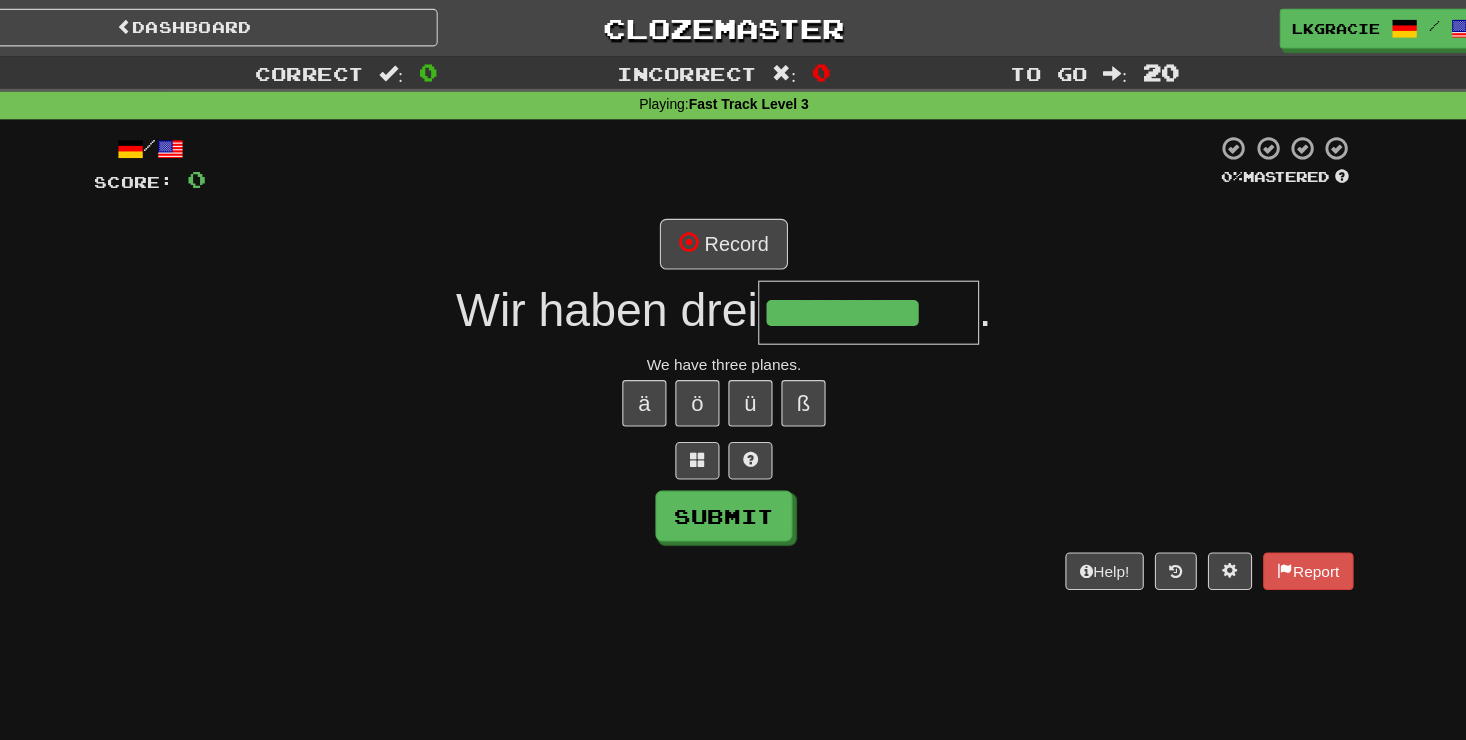 scroll, scrollTop: 0, scrollLeft: 0, axis: both 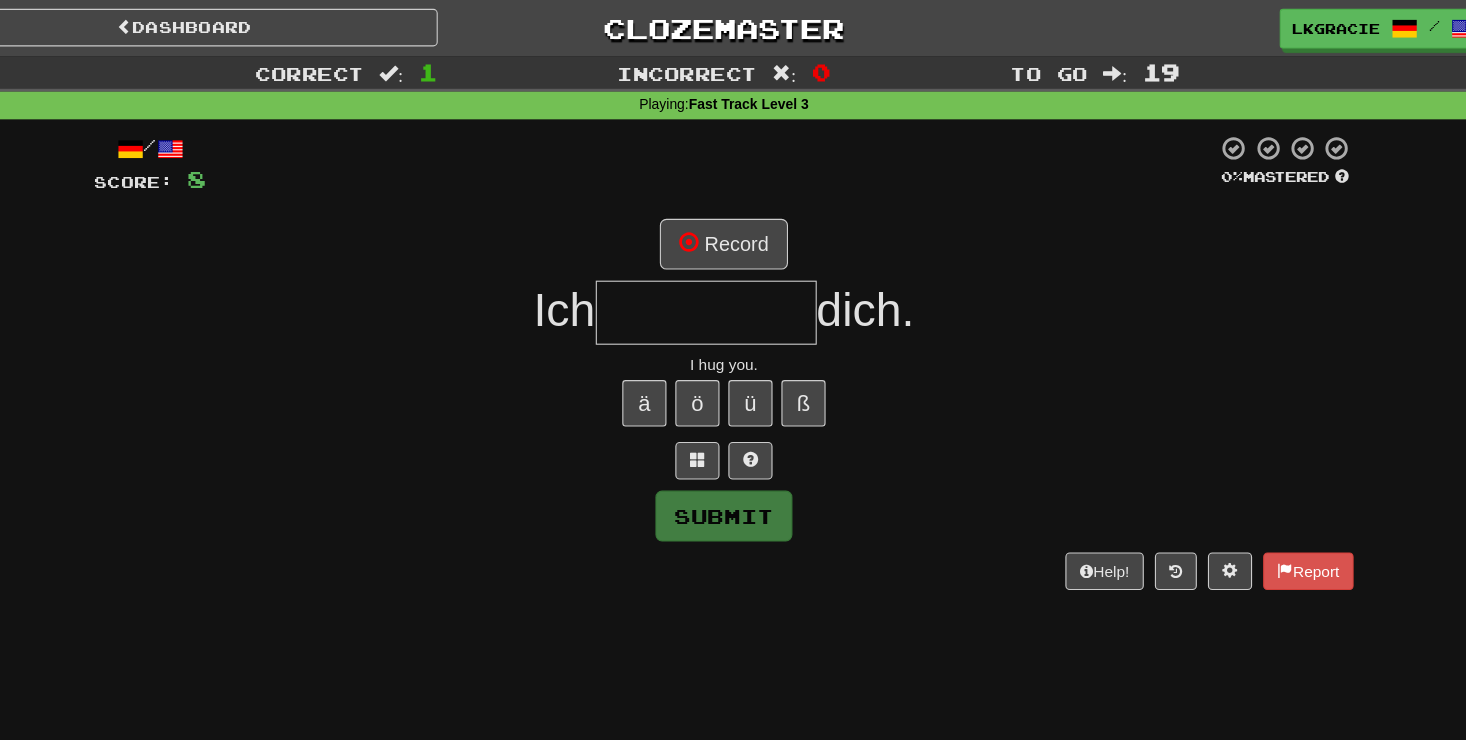 type on "*" 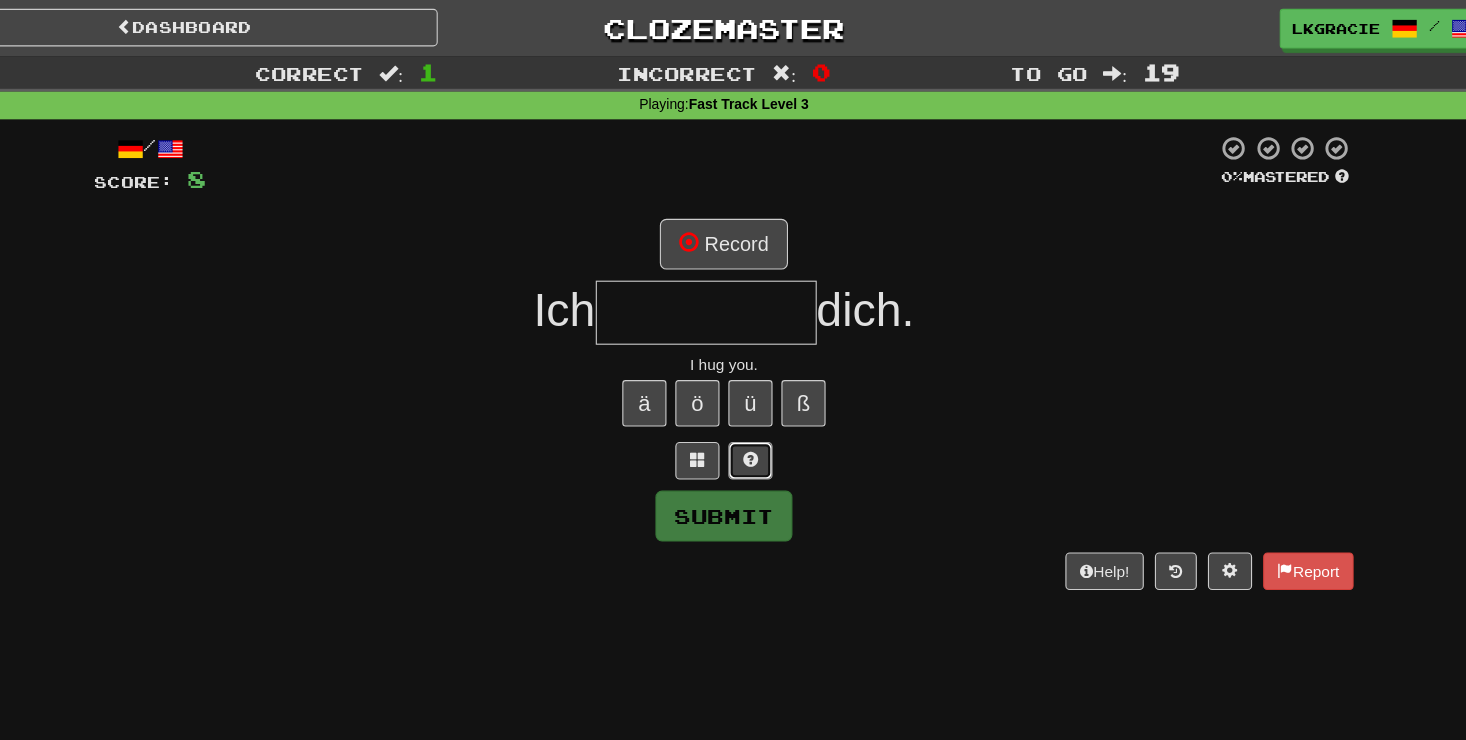 click at bounding box center (757, 417) 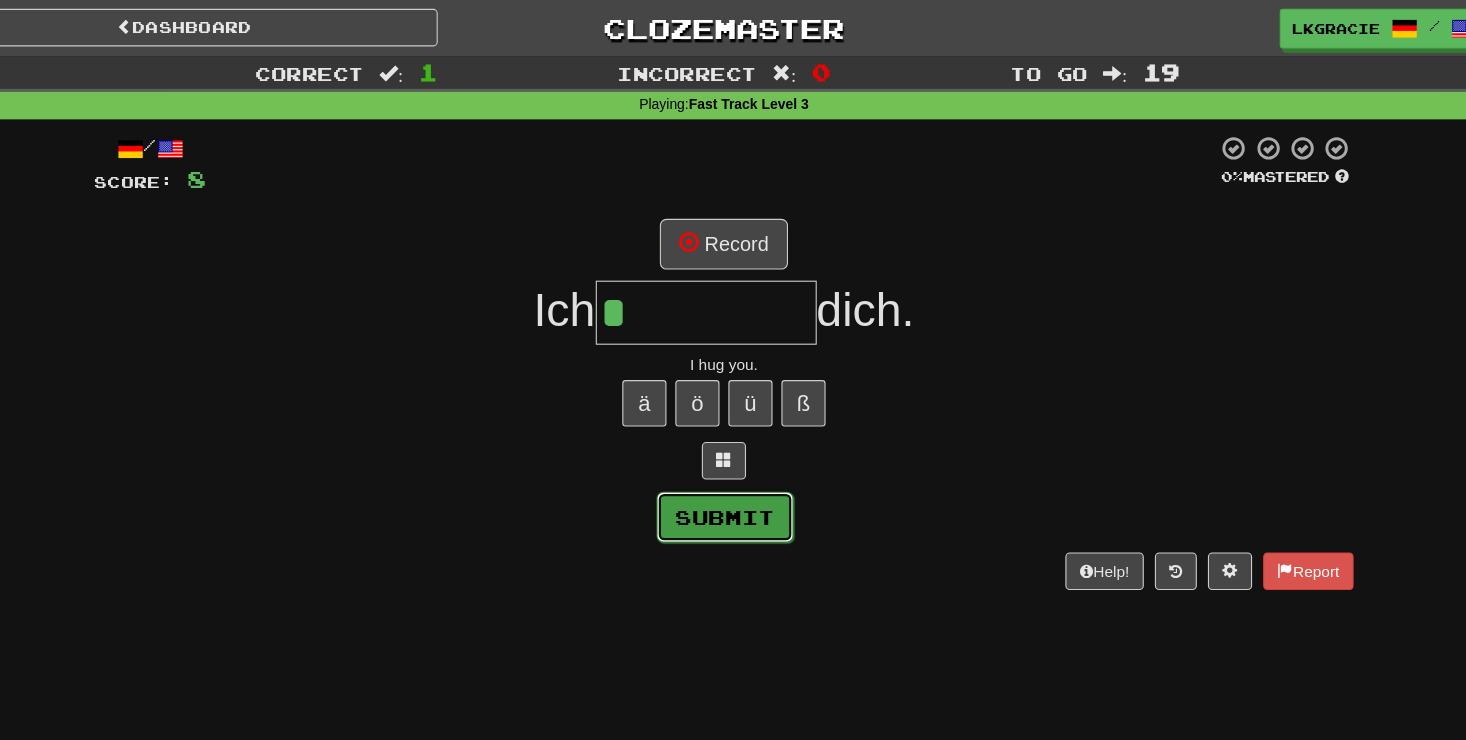 click on "Submit" at bounding box center (734, 468) 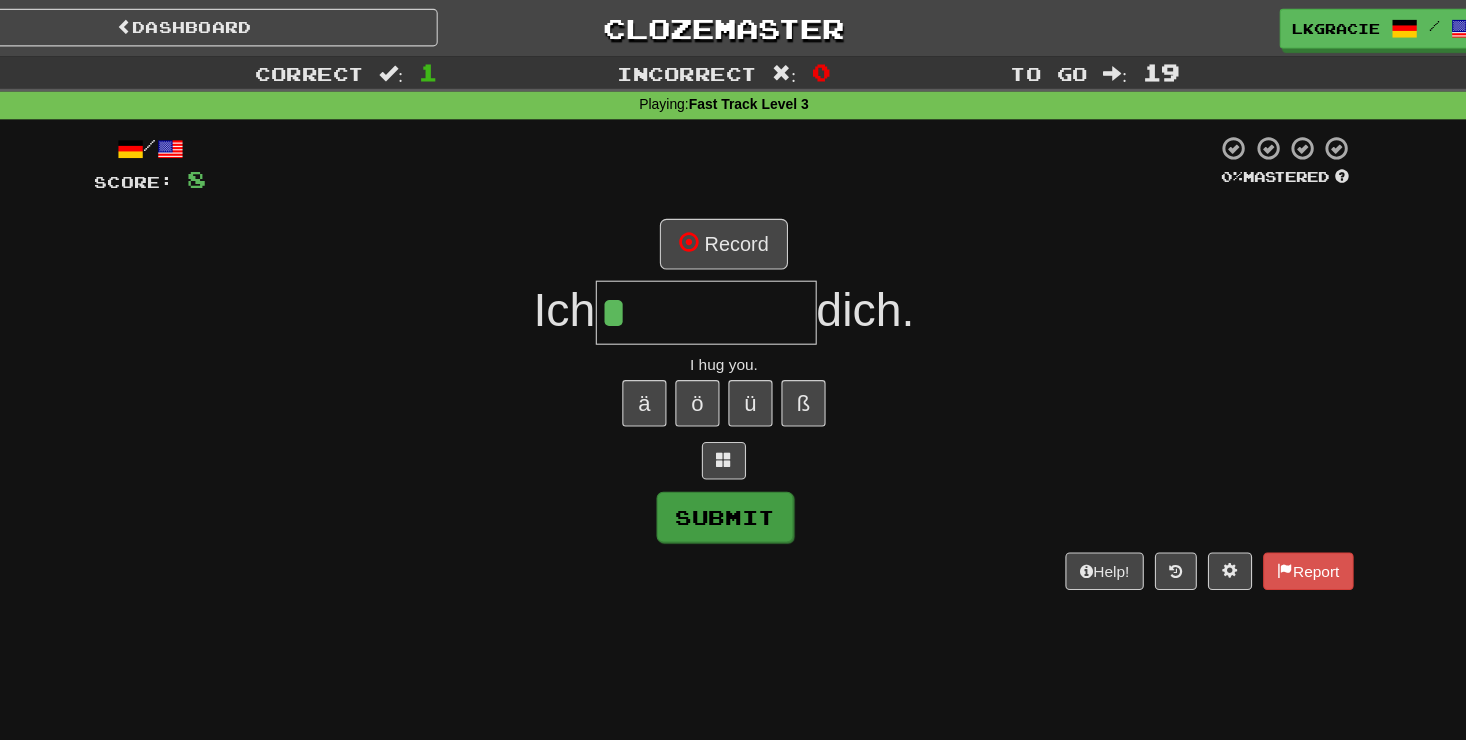 type on "******" 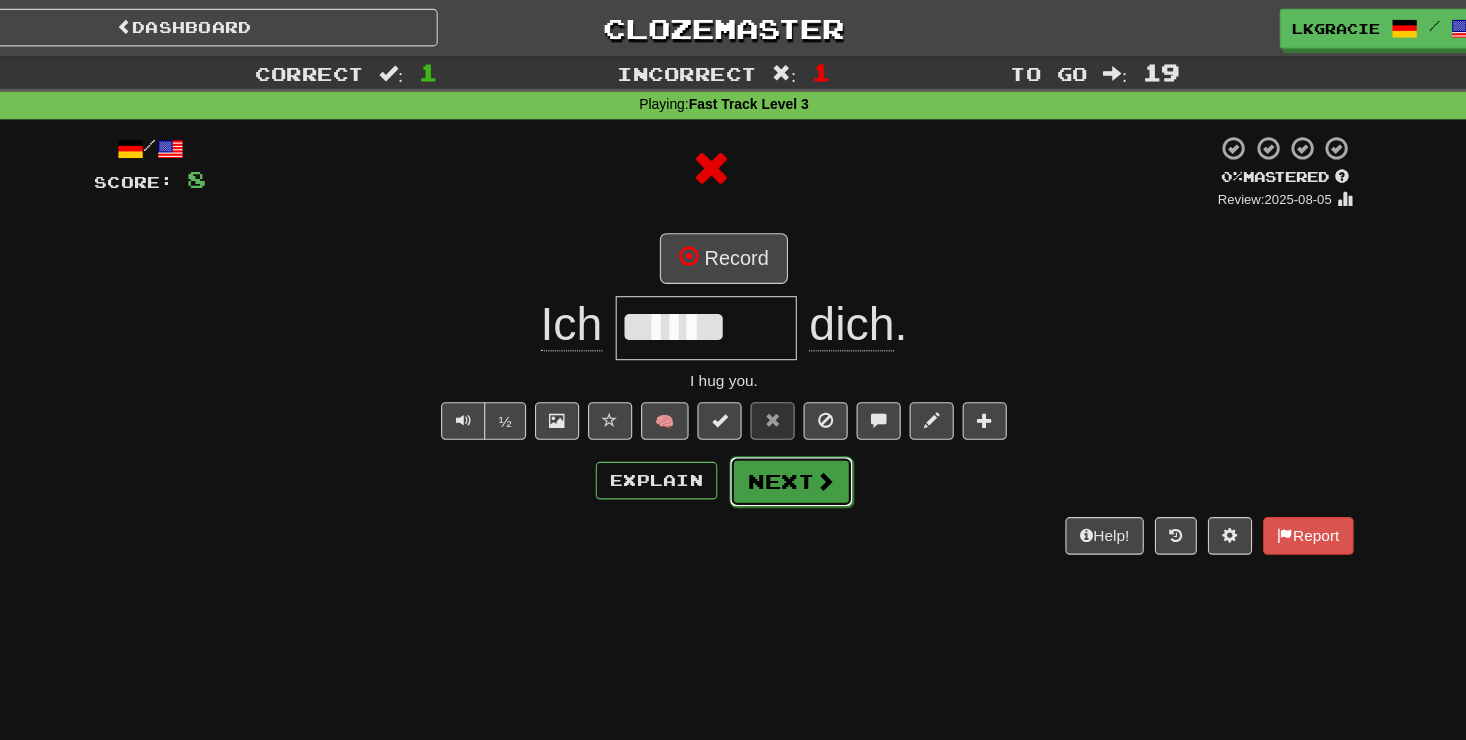 click on "Next" at bounding box center [794, 436] 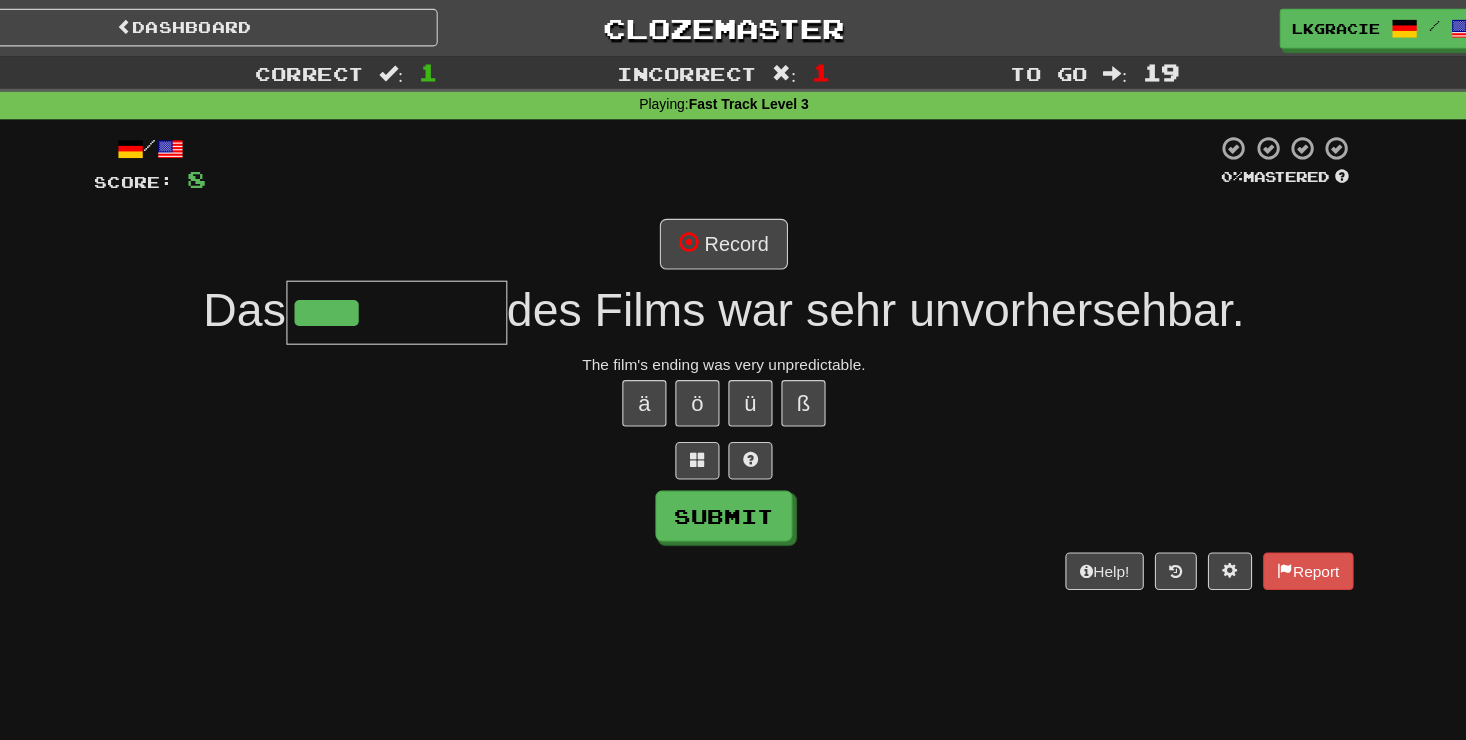 type on "****" 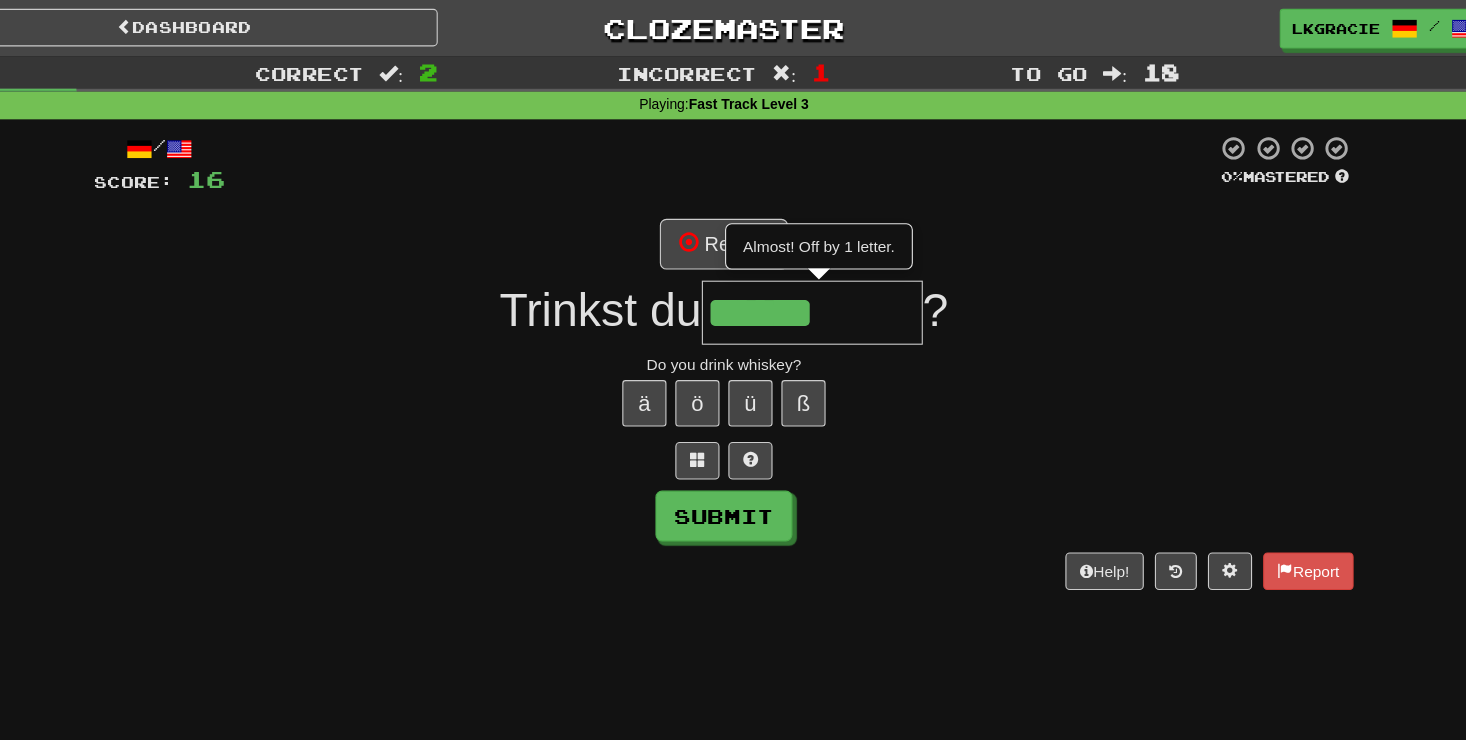 type on "******" 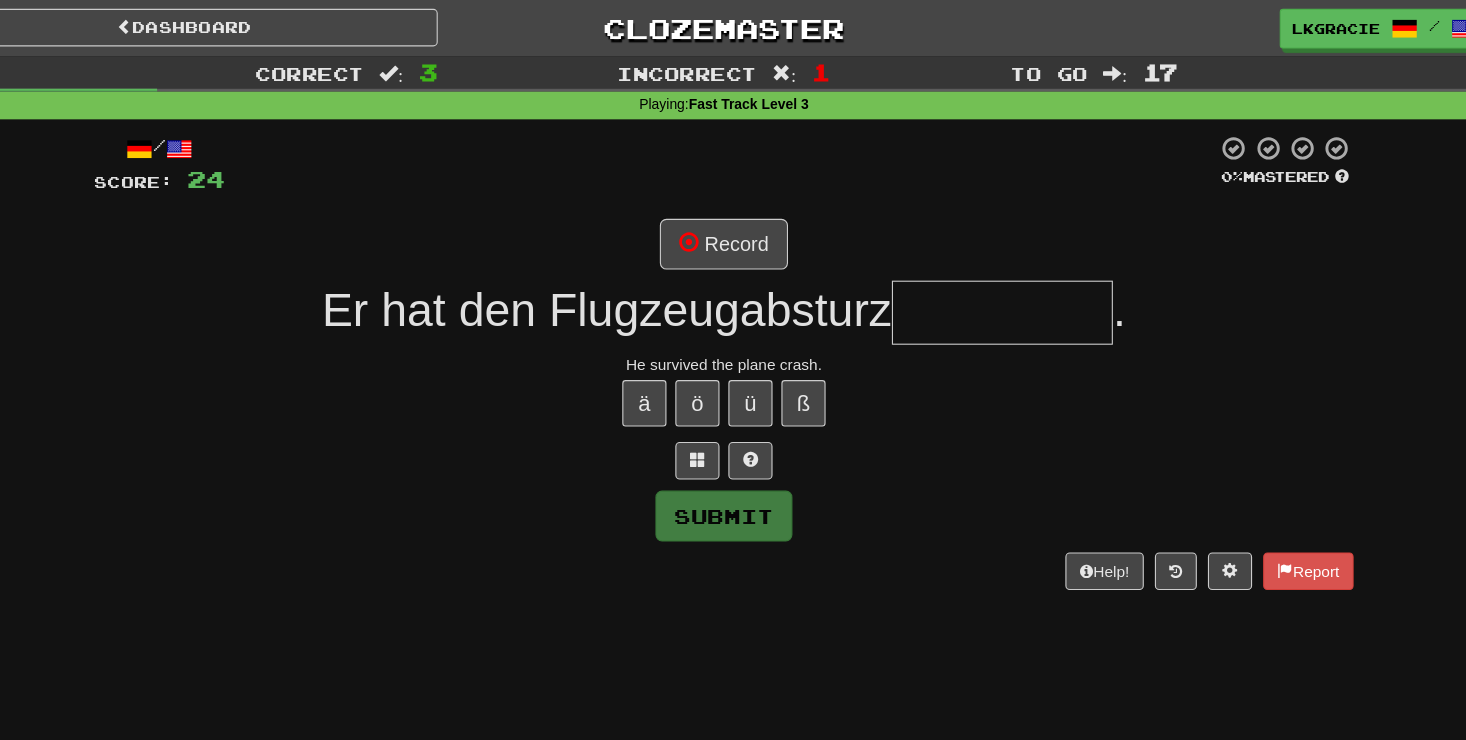 type on "*" 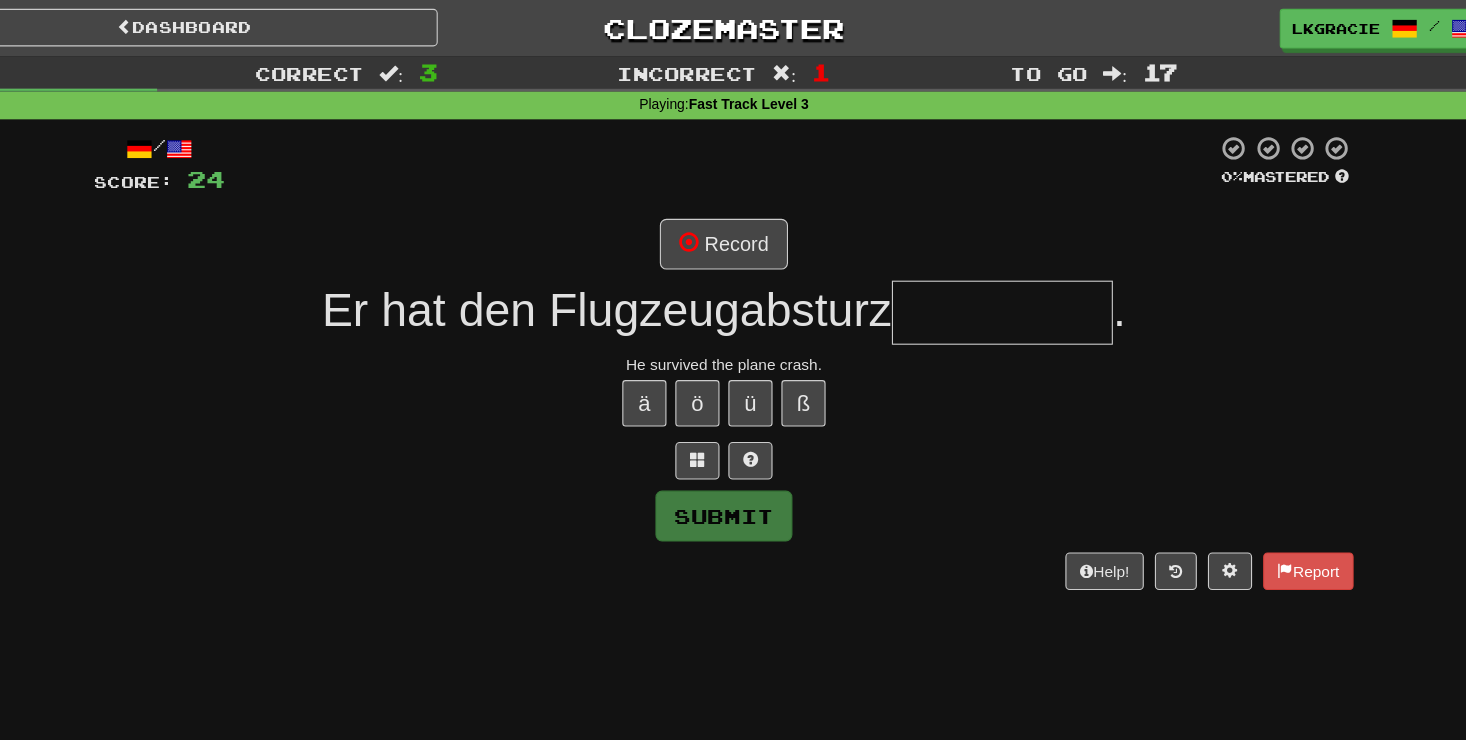 type on "*" 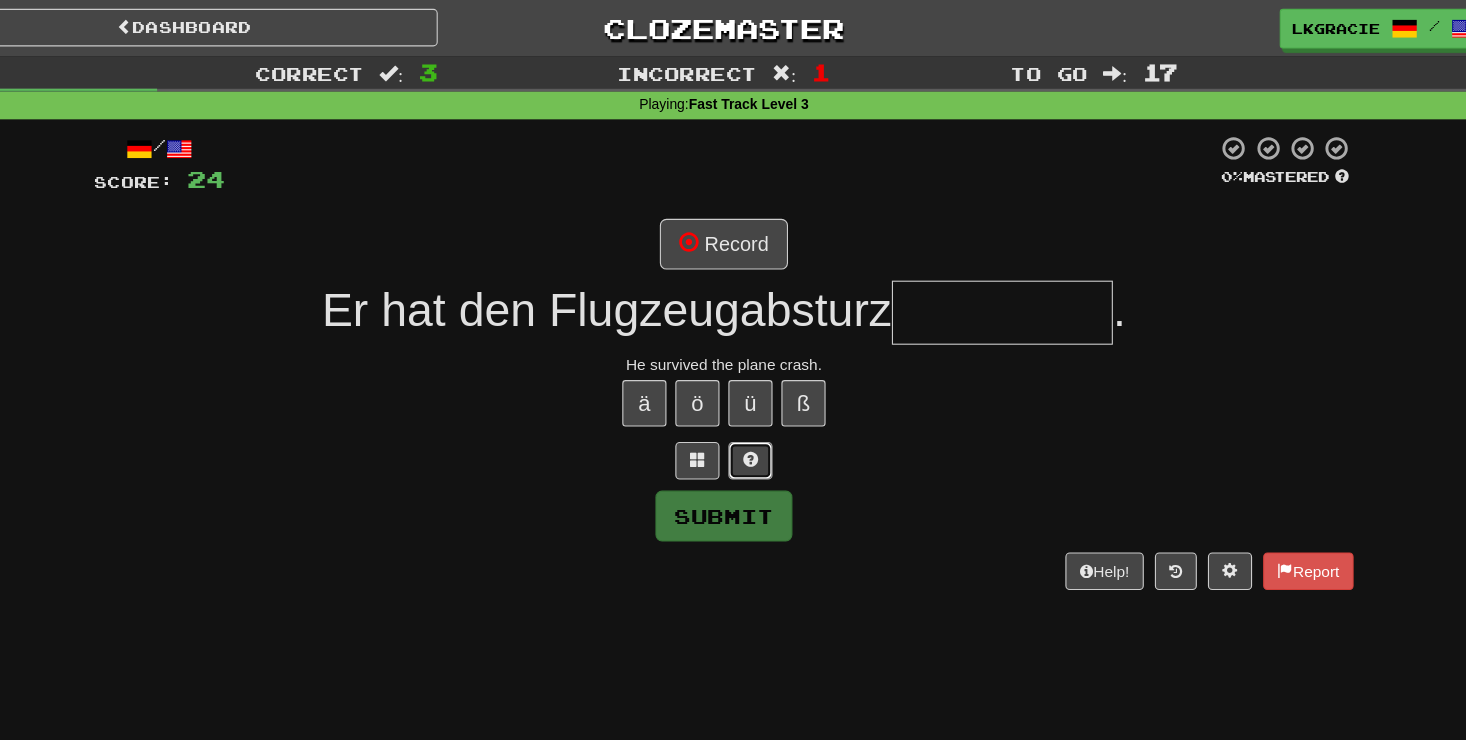 click at bounding box center [757, 417] 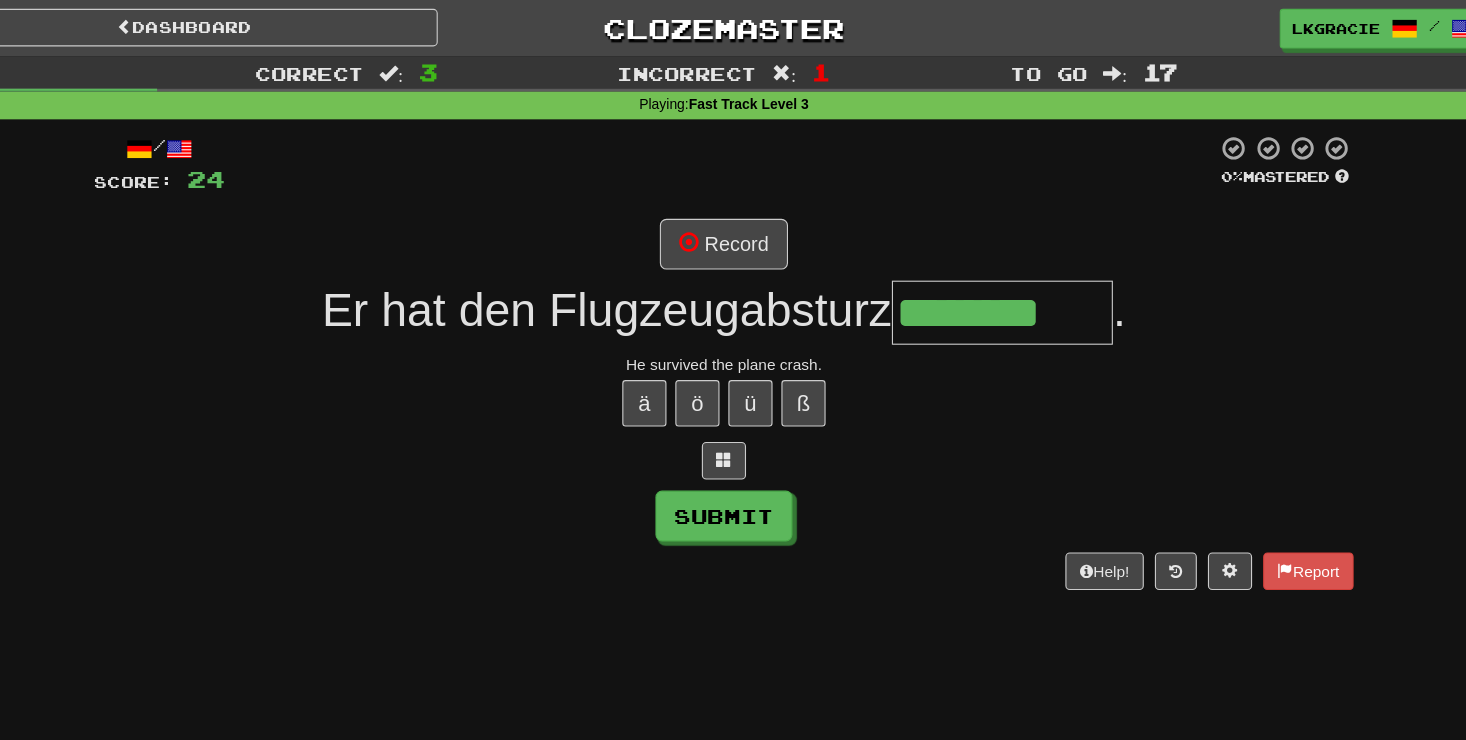 type on "********" 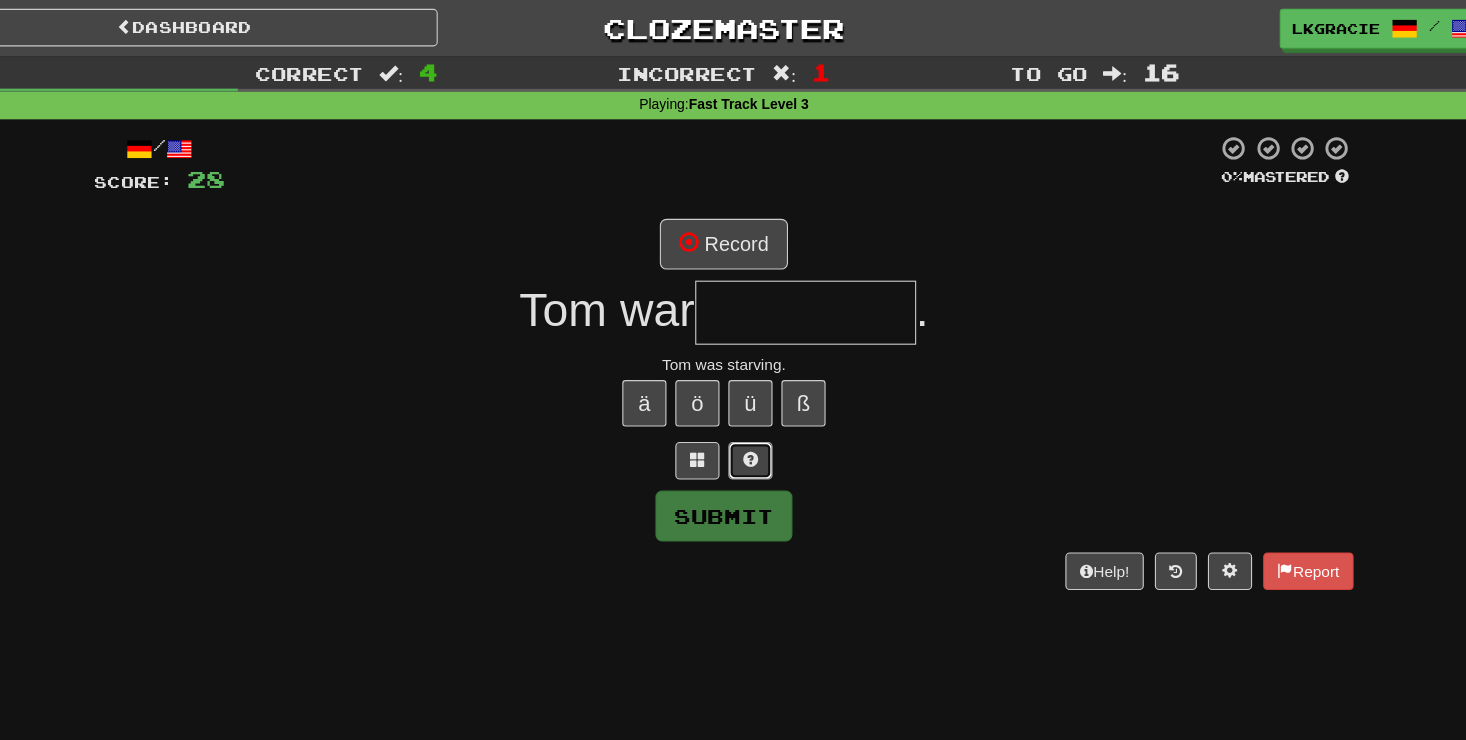click at bounding box center [757, 416] 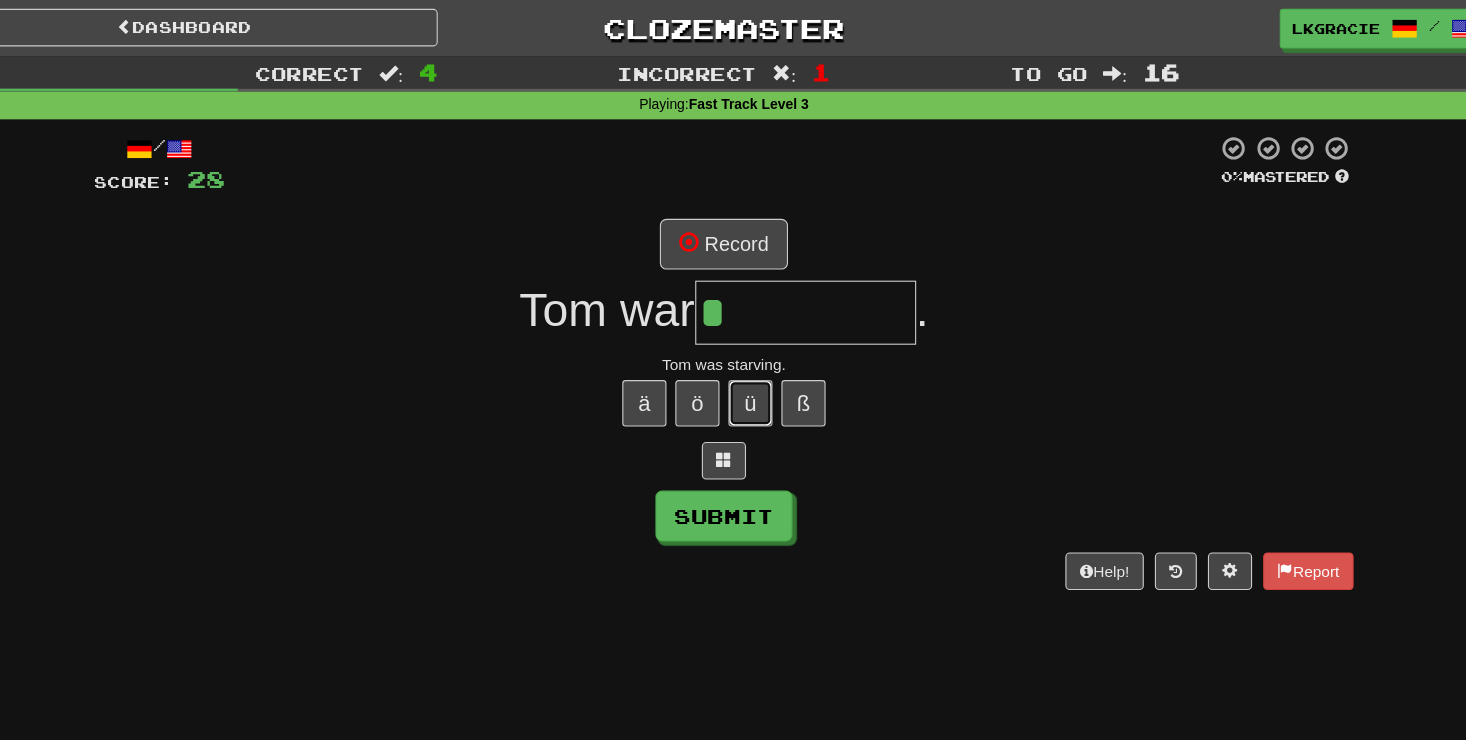 click on "ü" at bounding box center (757, 365) 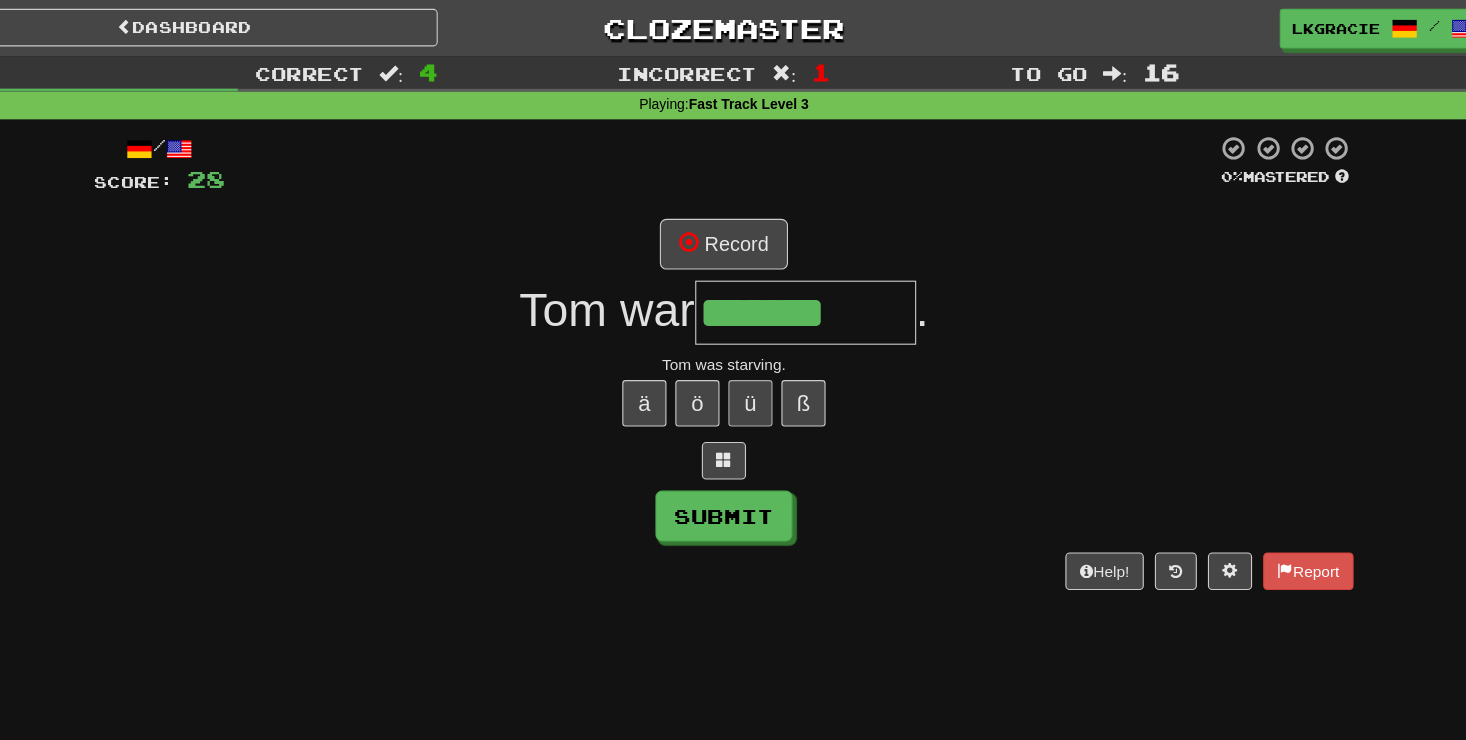 type on "*******" 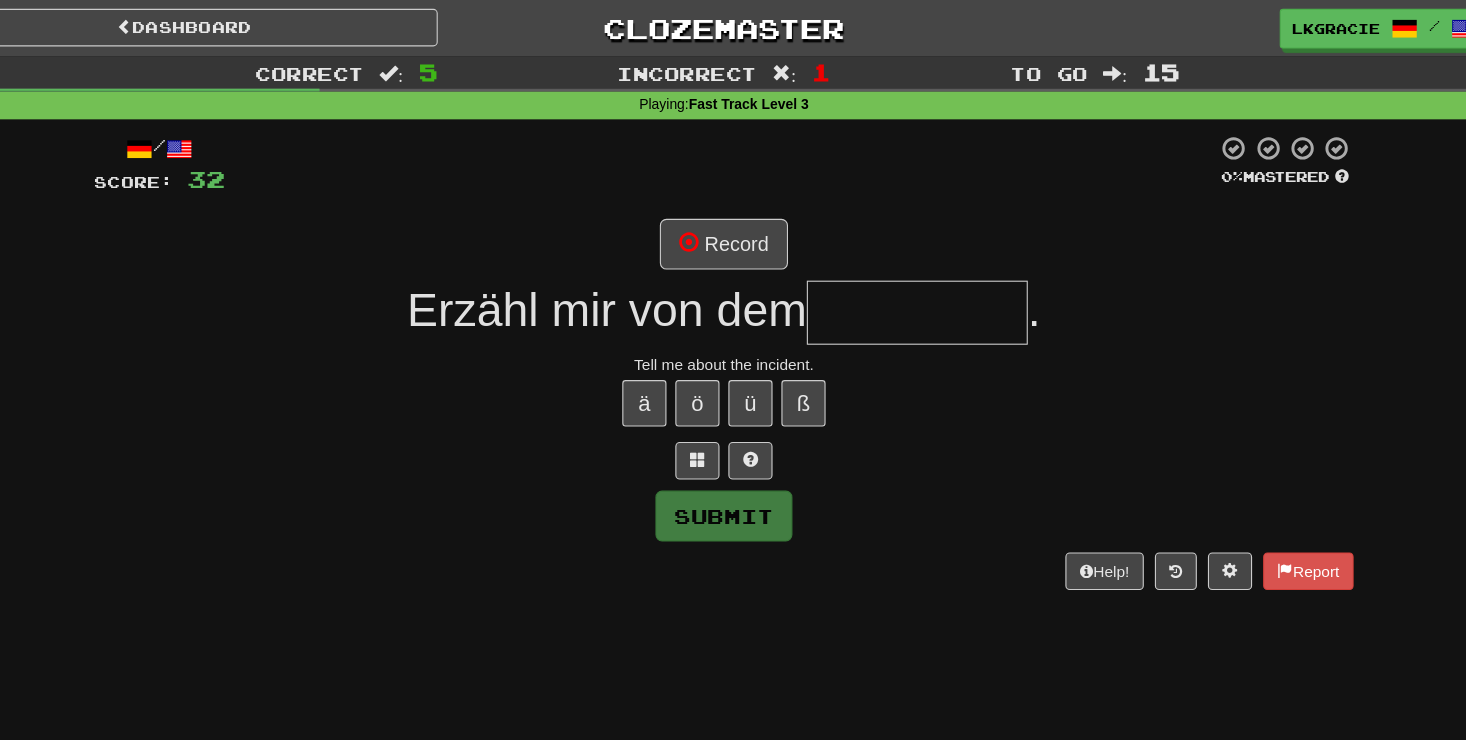type on "*" 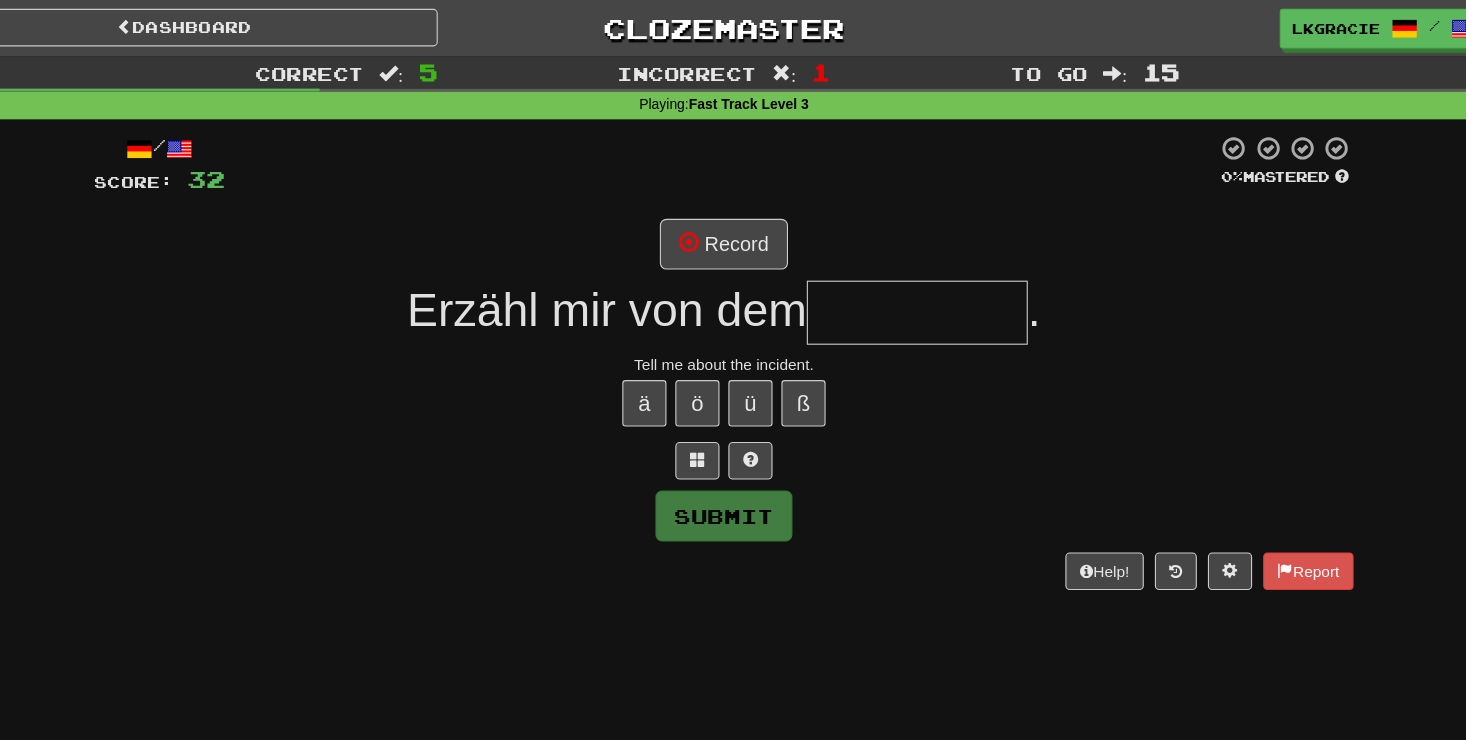 type on "*" 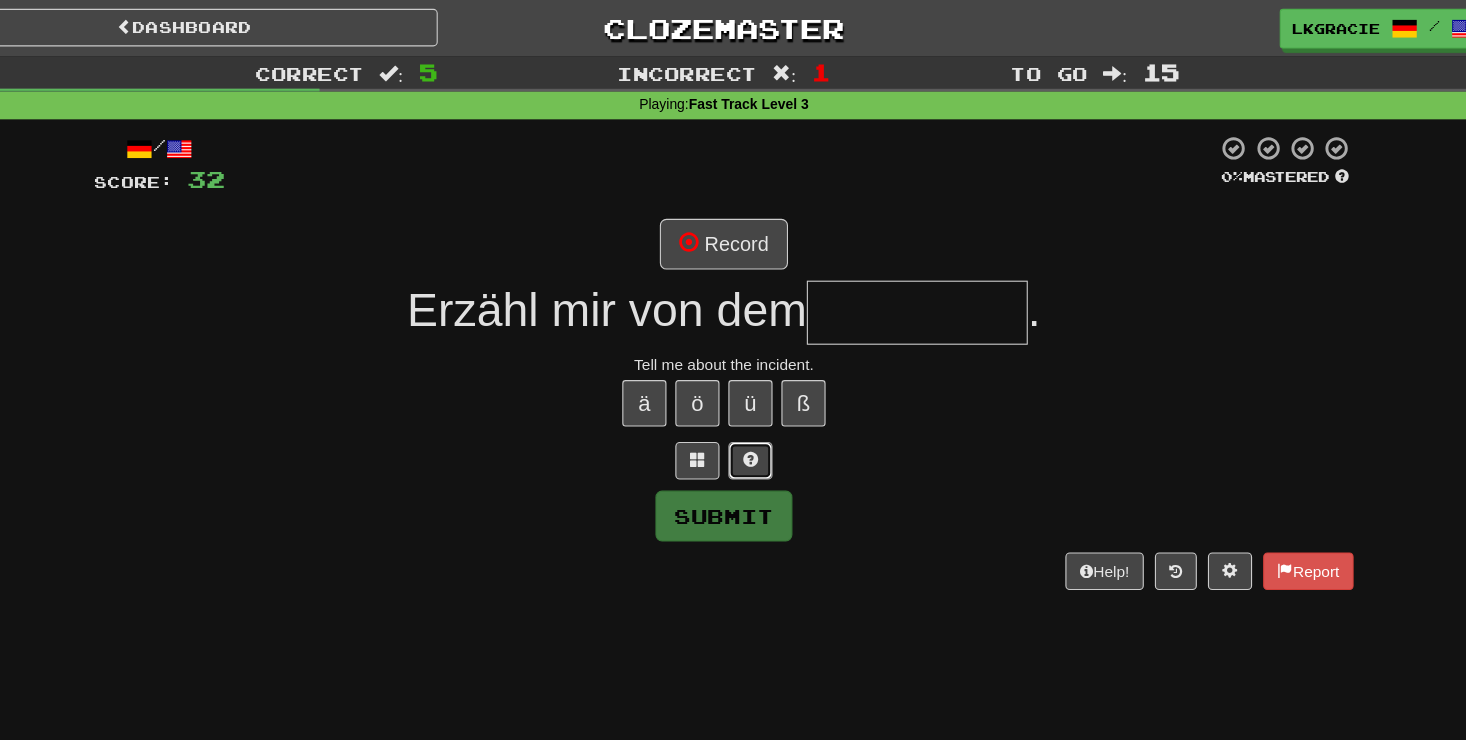 click at bounding box center [757, 416] 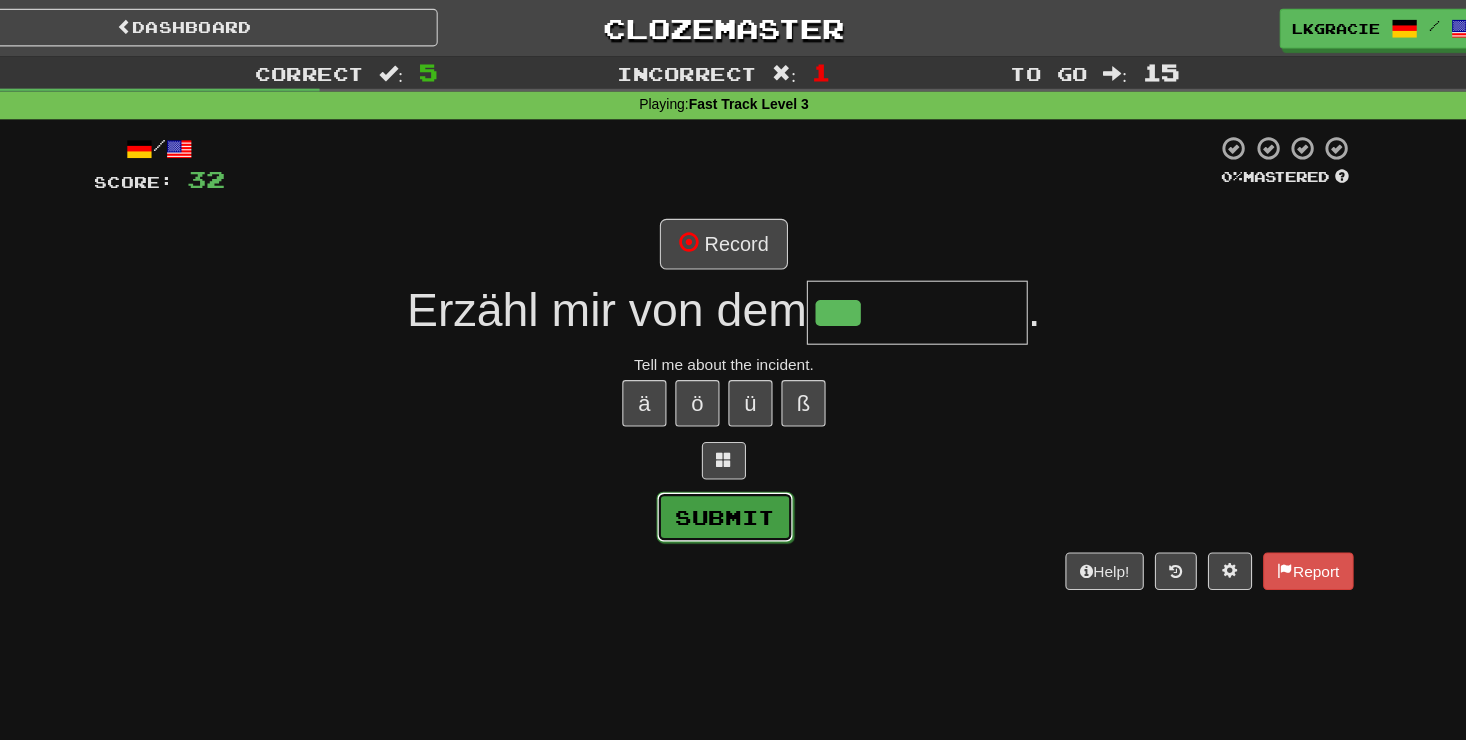 click on "Submit" at bounding box center [734, 468] 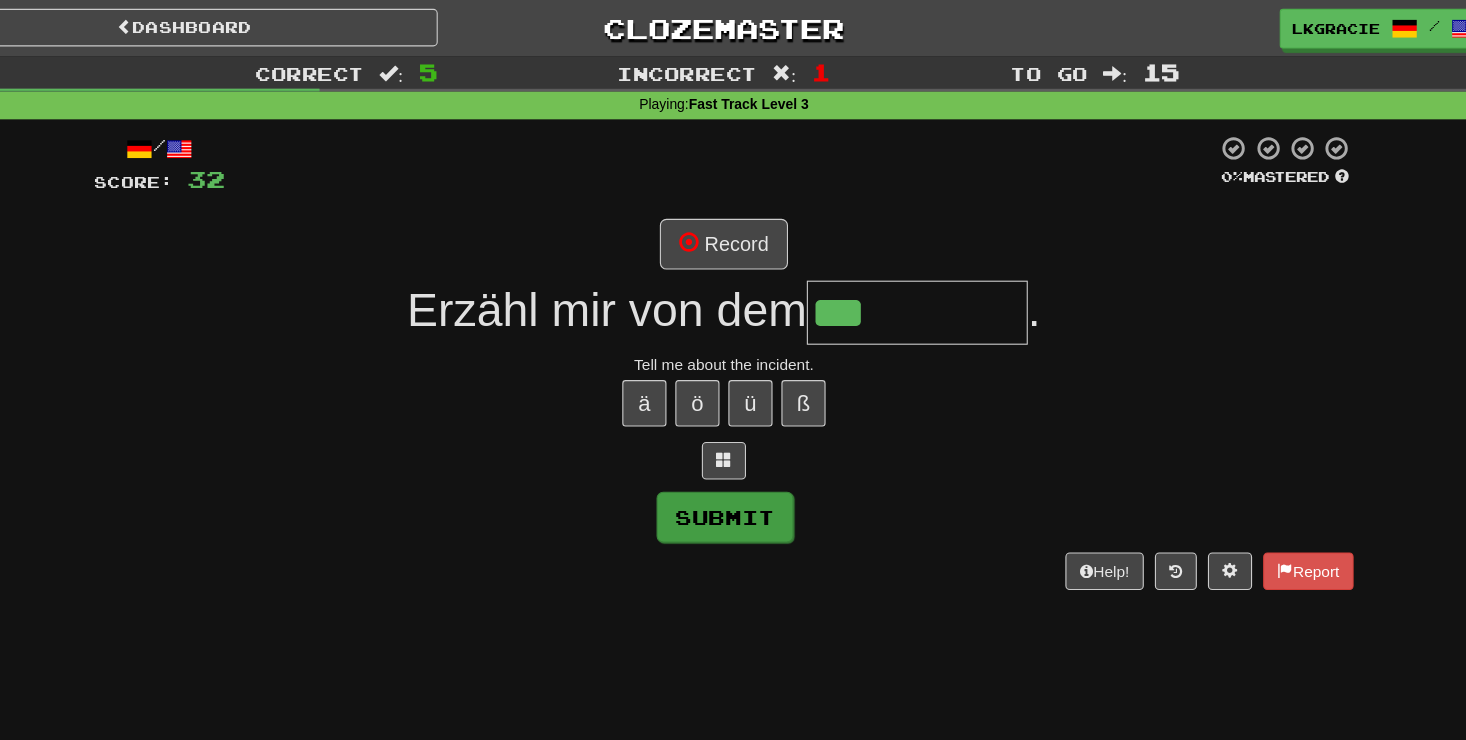 type on "*******" 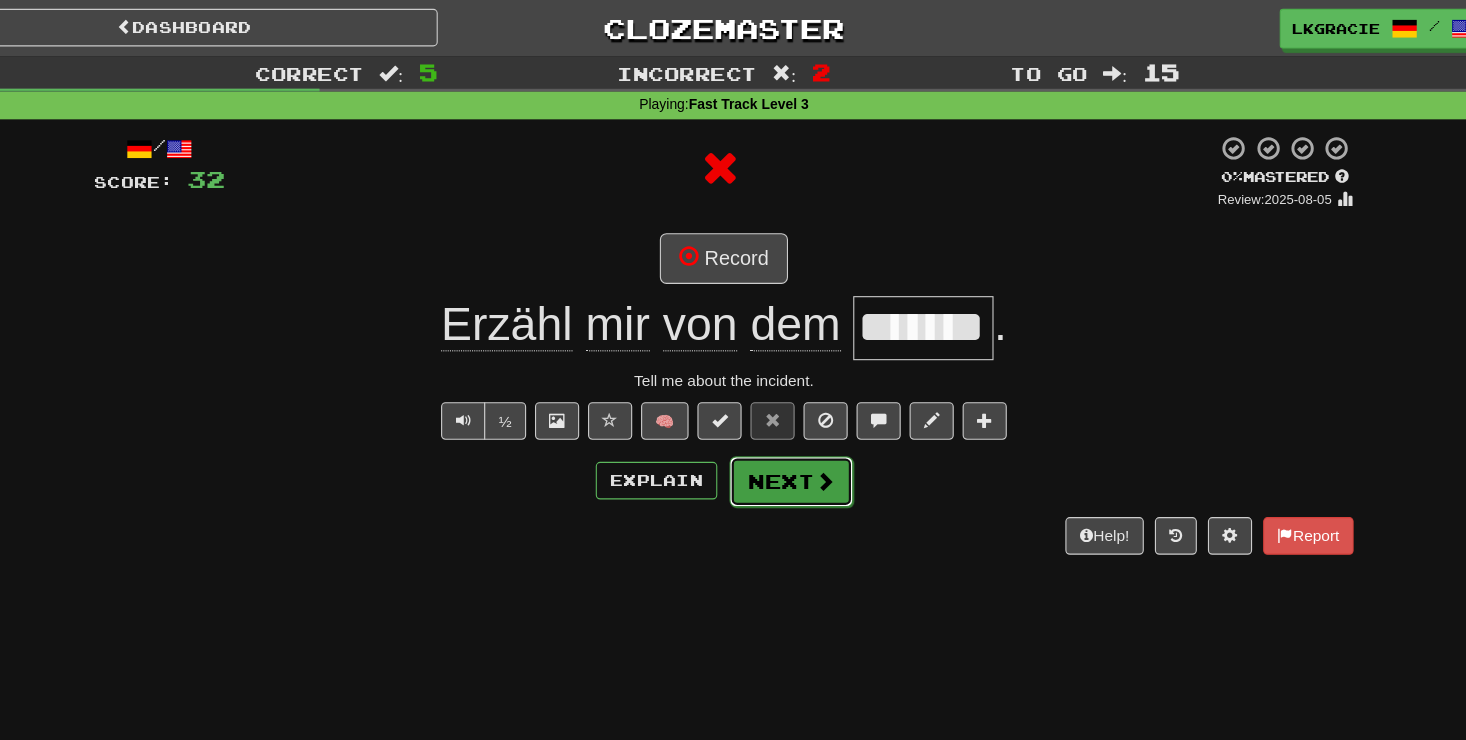 click on "Next" at bounding box center (794, 436) 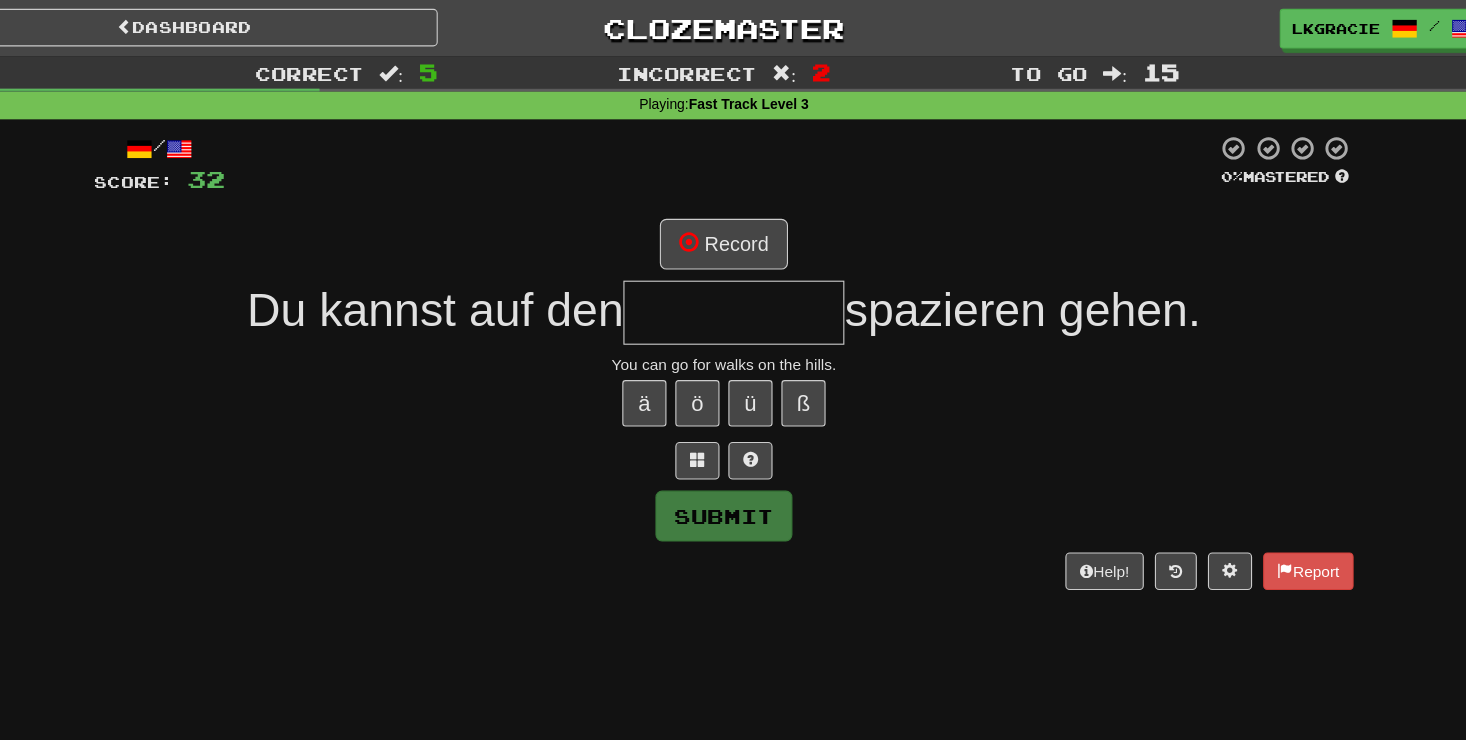 click on "Submit" at bounding box center [733, 467] 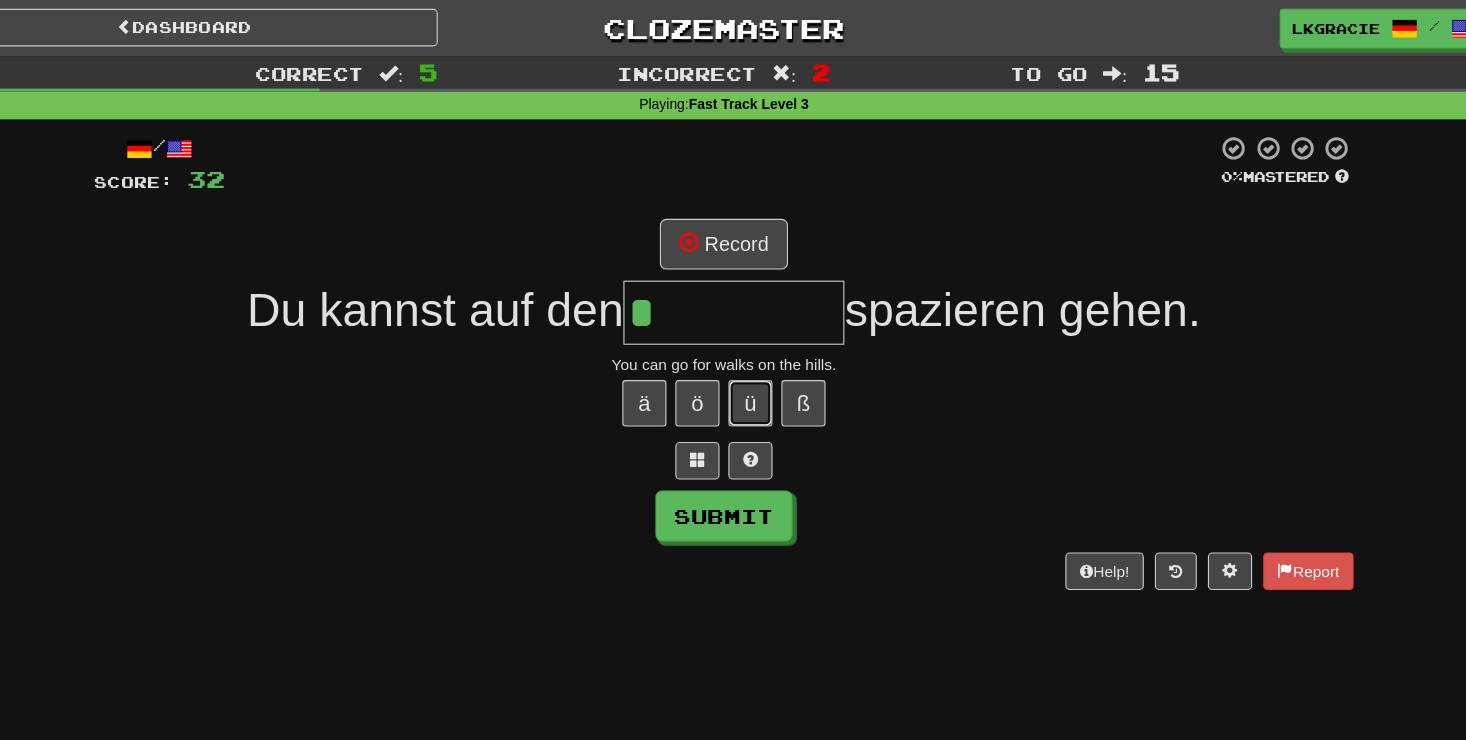 click on "ü" at bounding box center (757, 365) 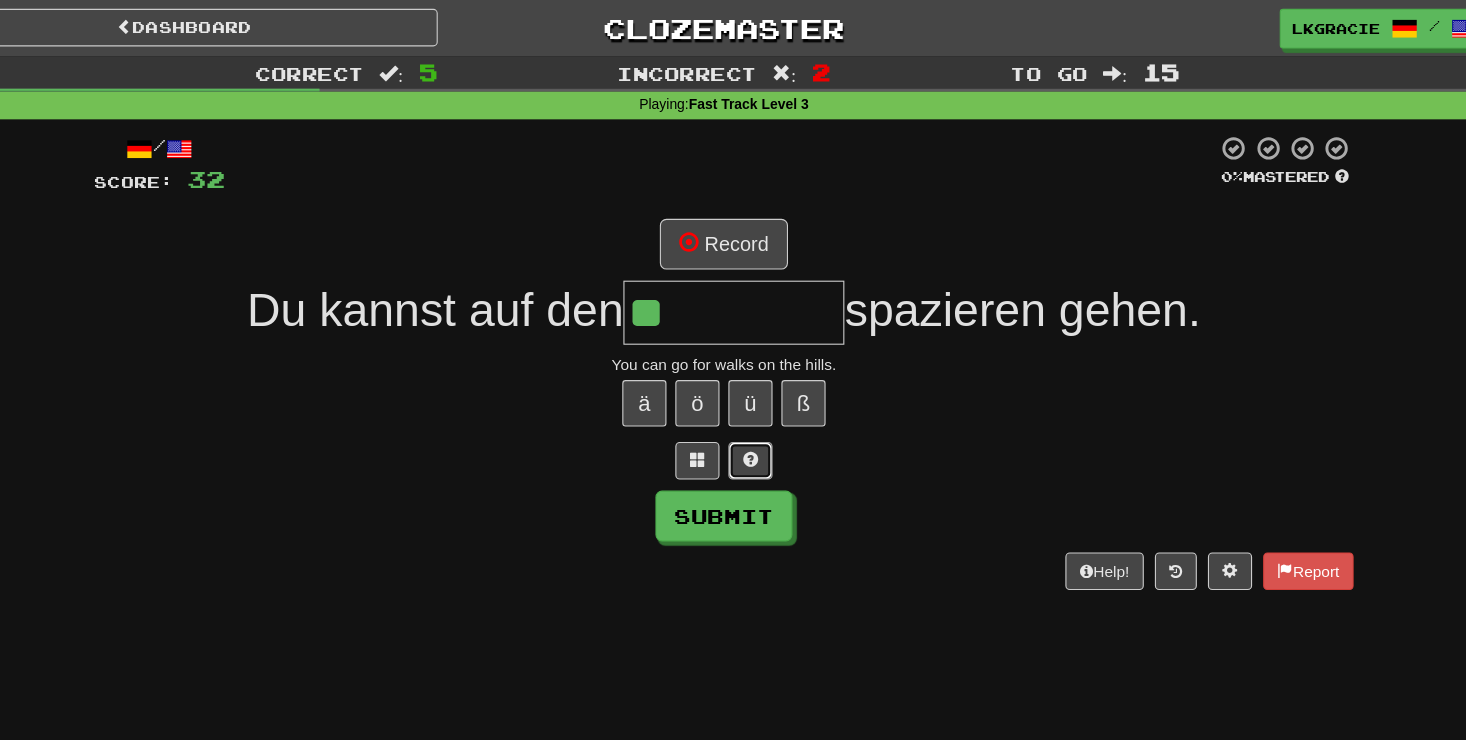 click at bounding box center [757, 416] 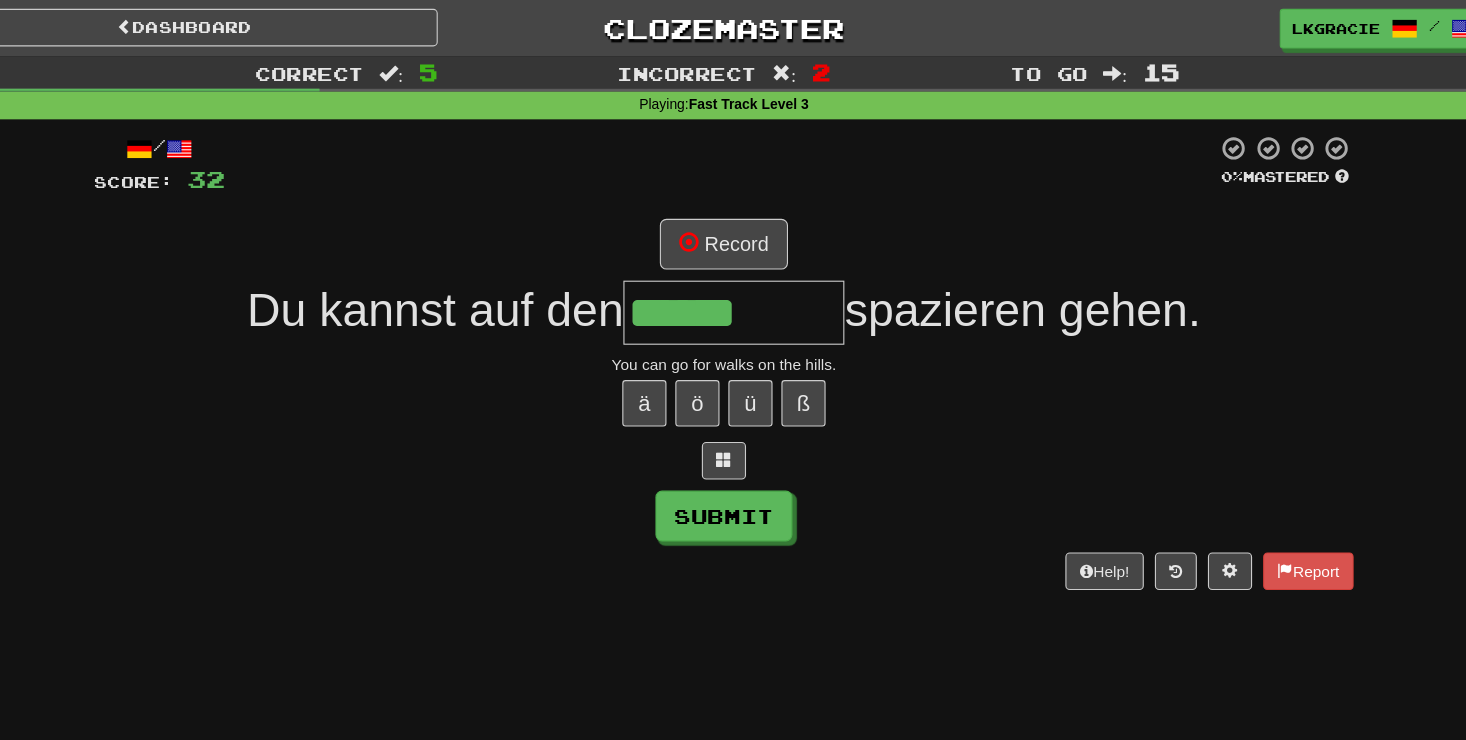 type on "******" 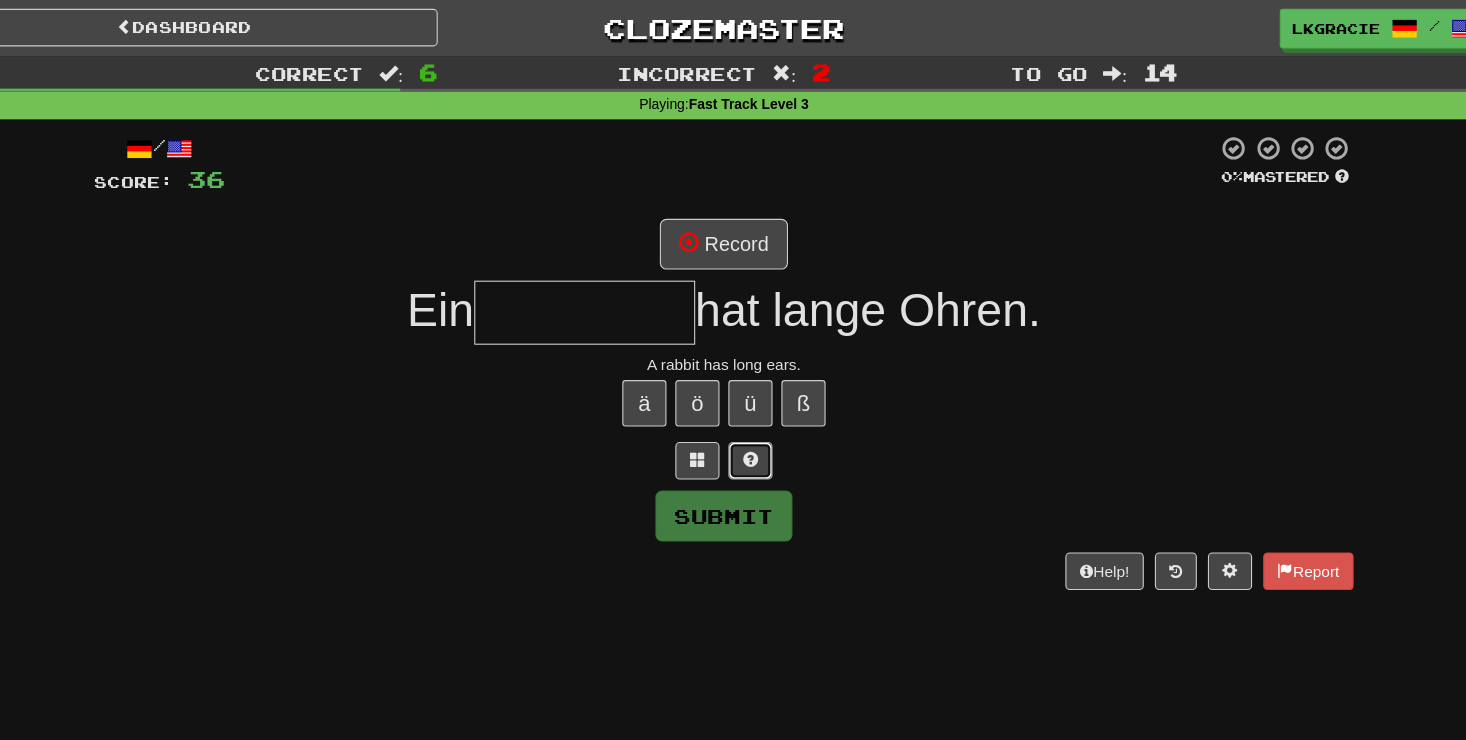 click at bounding box center (757, 416) 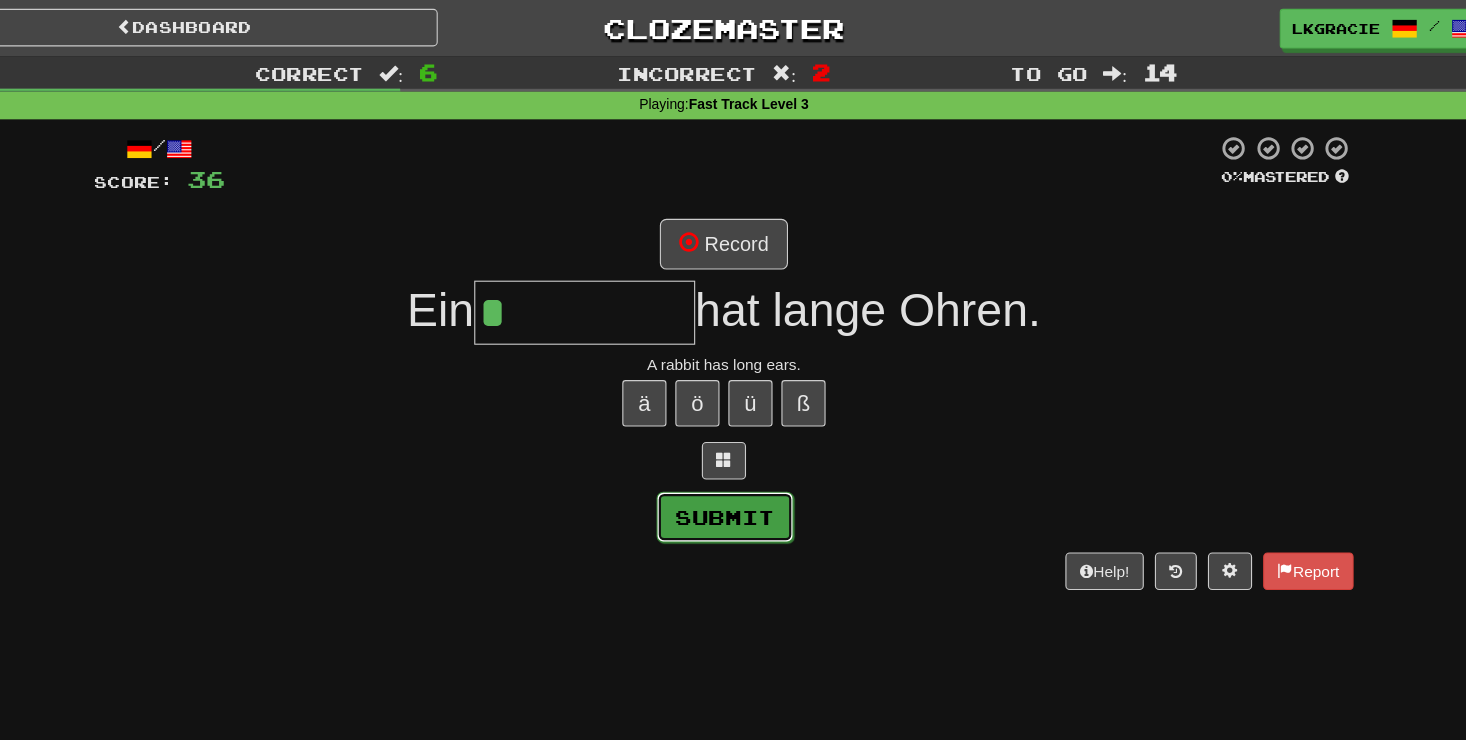 click on "Submit" at bounding box center [734, 468] 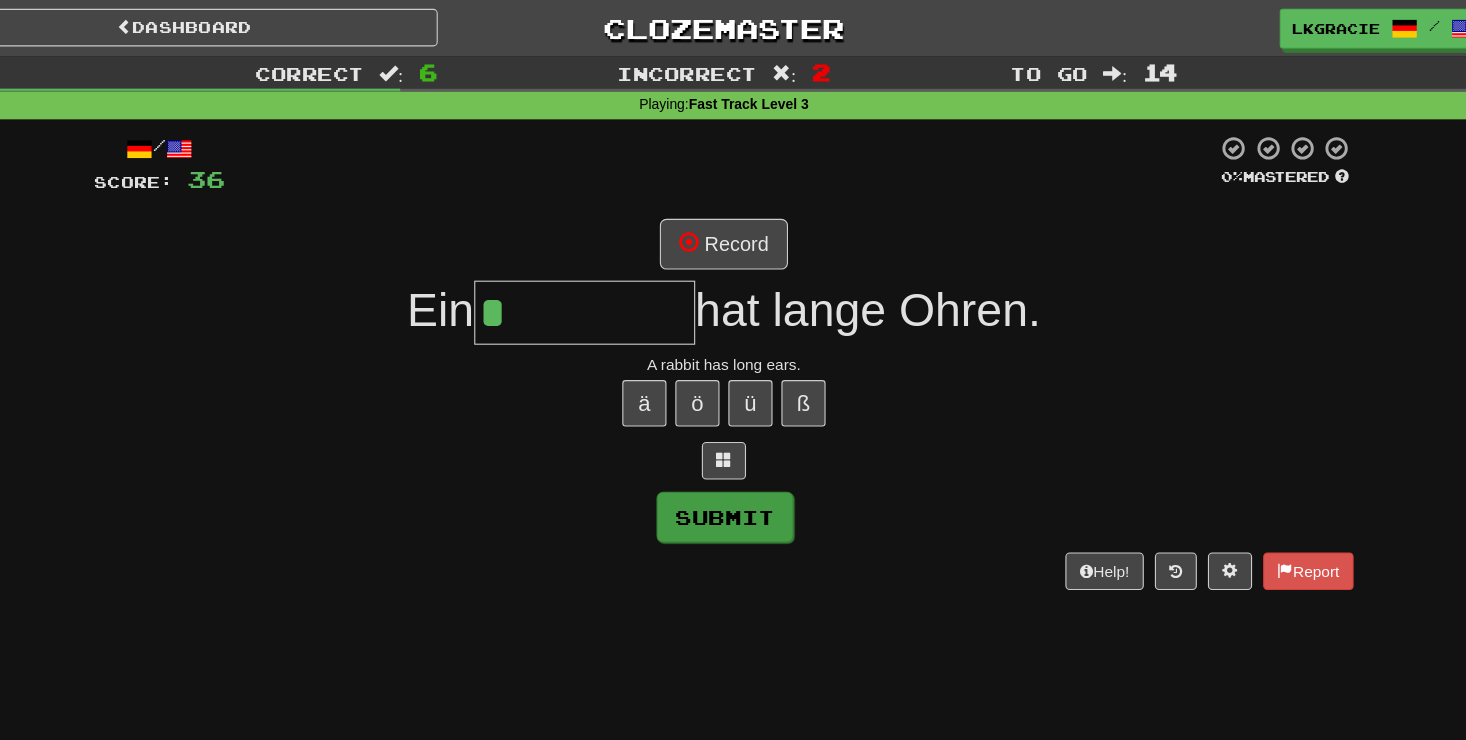 type on "*********" 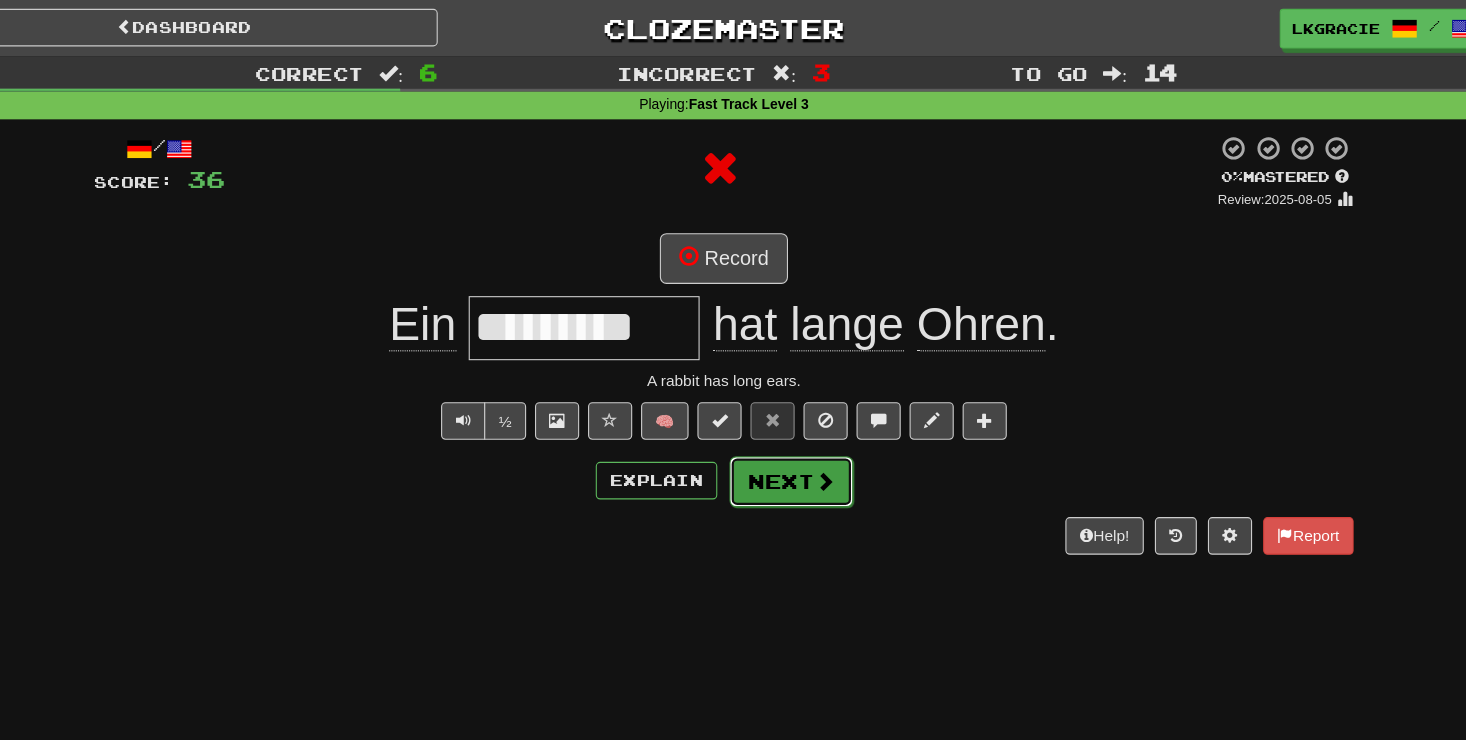 click on "Next" at bounding box center (794, 436) 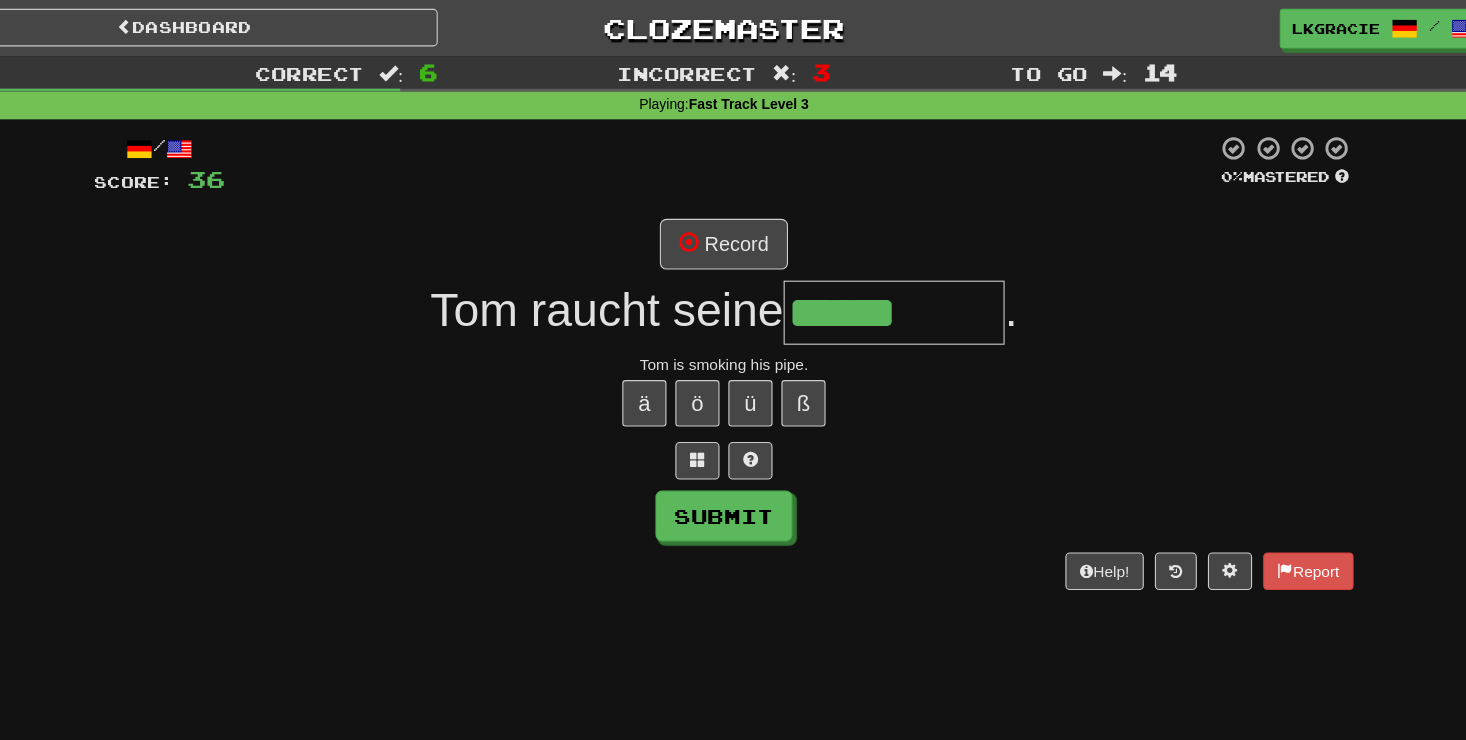 type on "******" 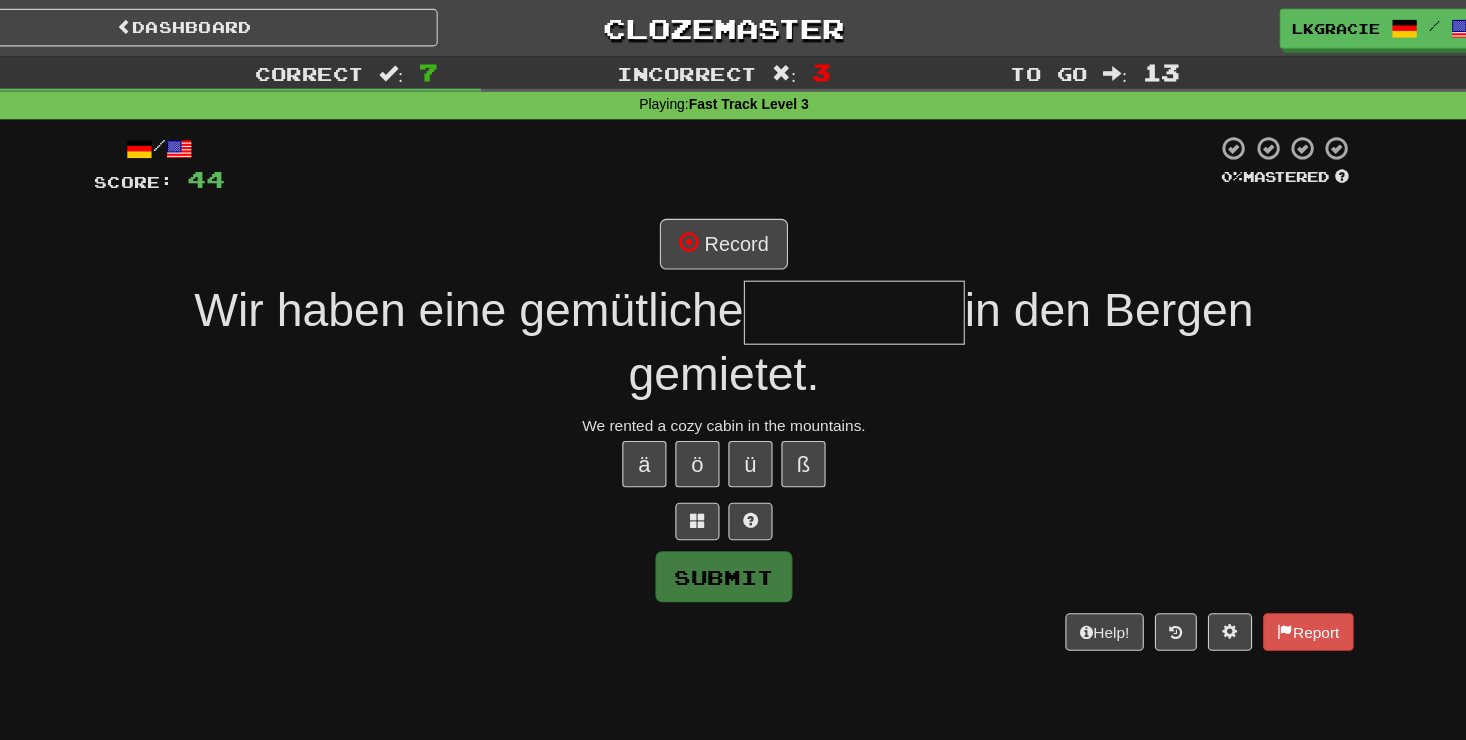type on "*" 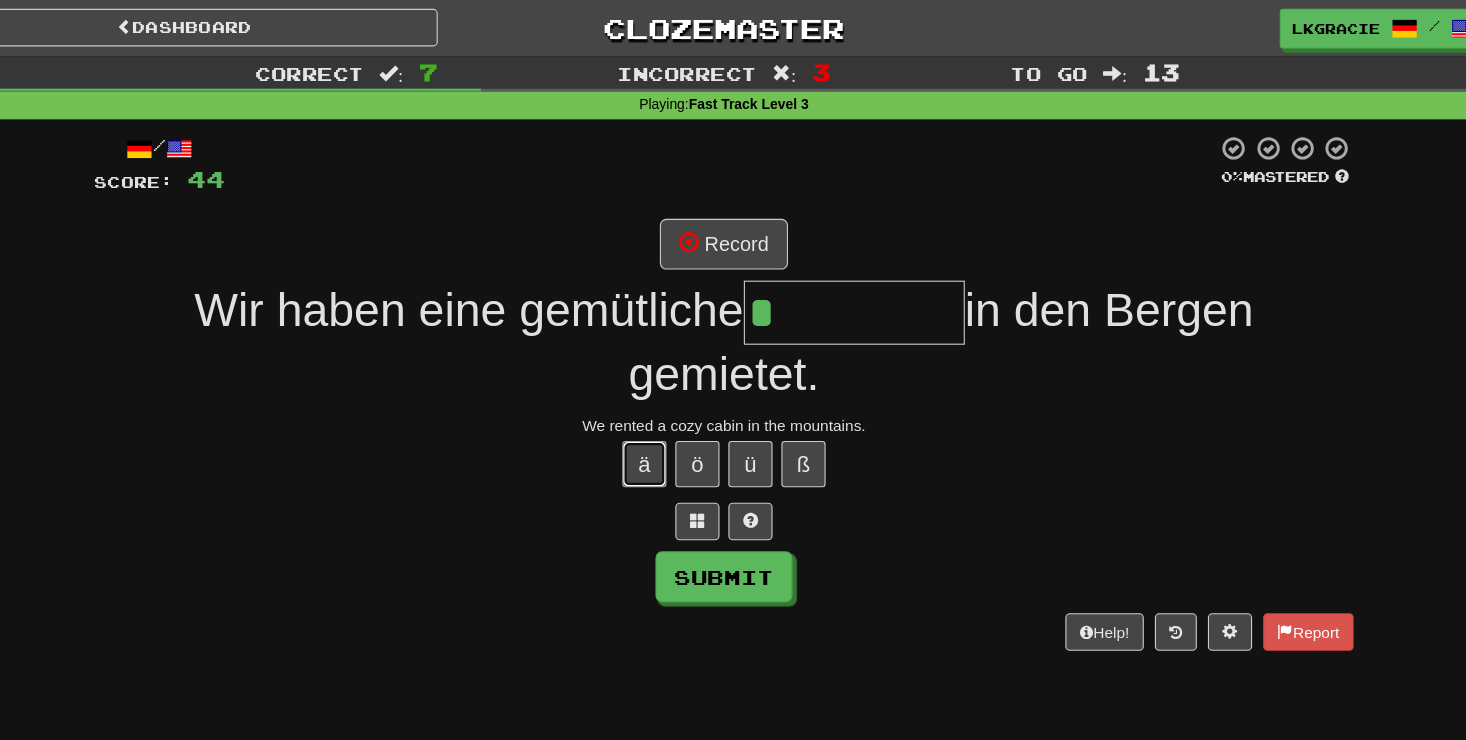 click on "ä" at bounding box center [661, 420] 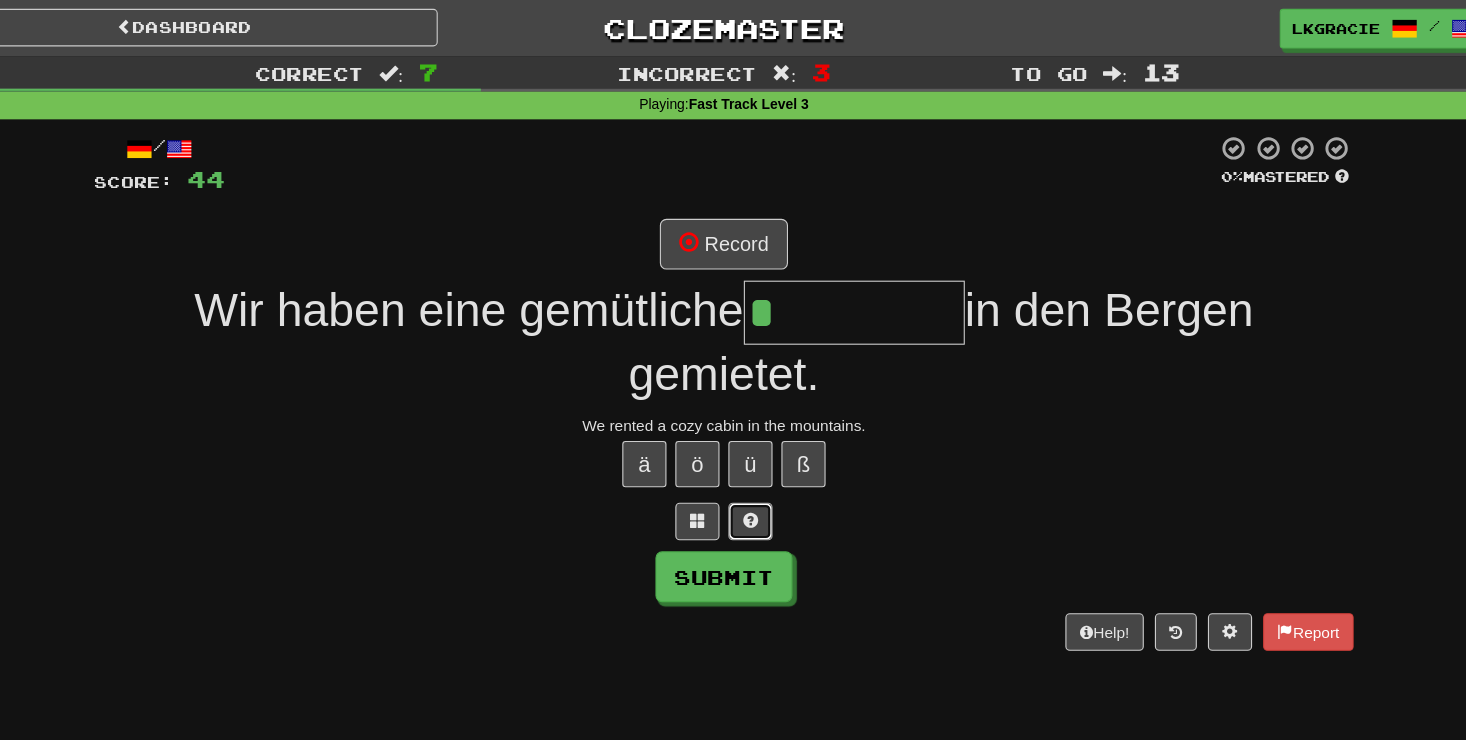 click at bounding box center [757, 472] 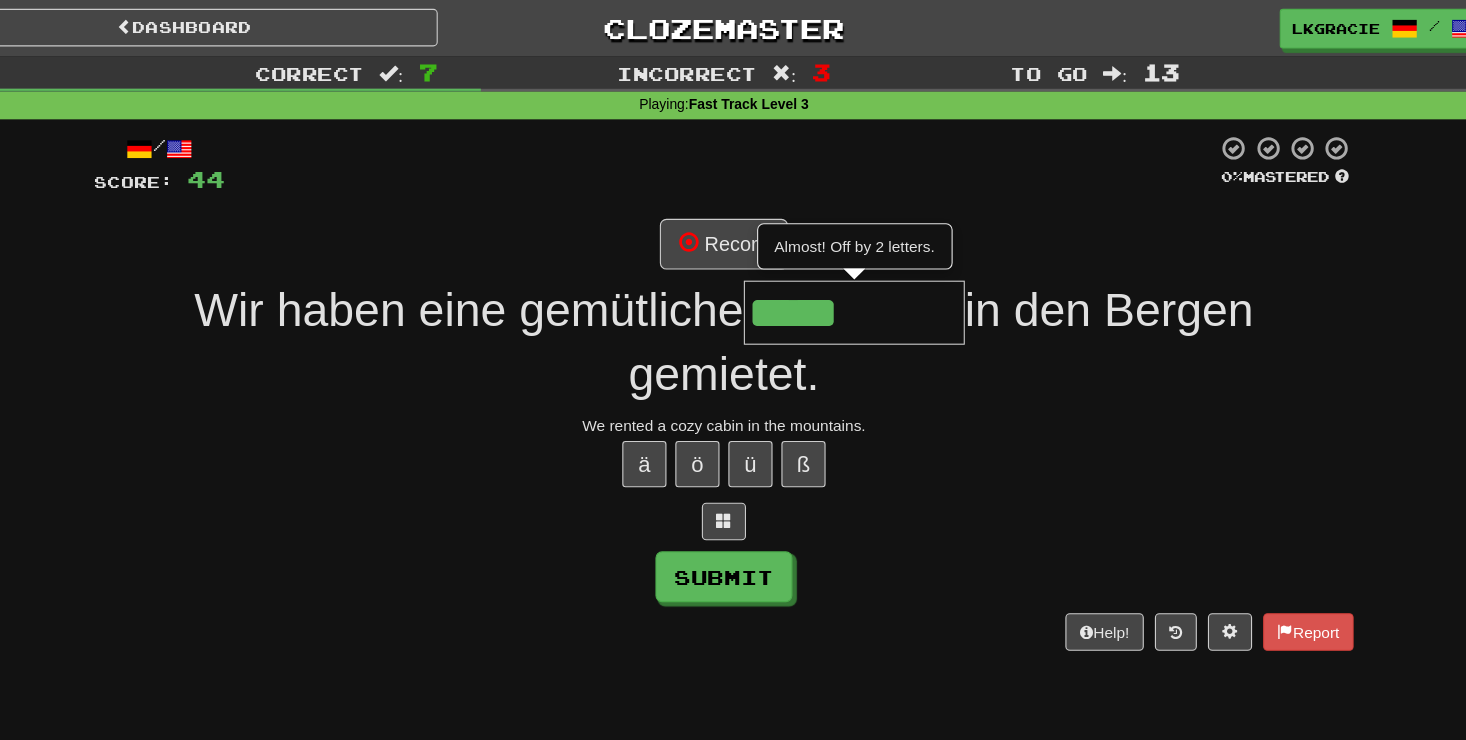type on "*****" 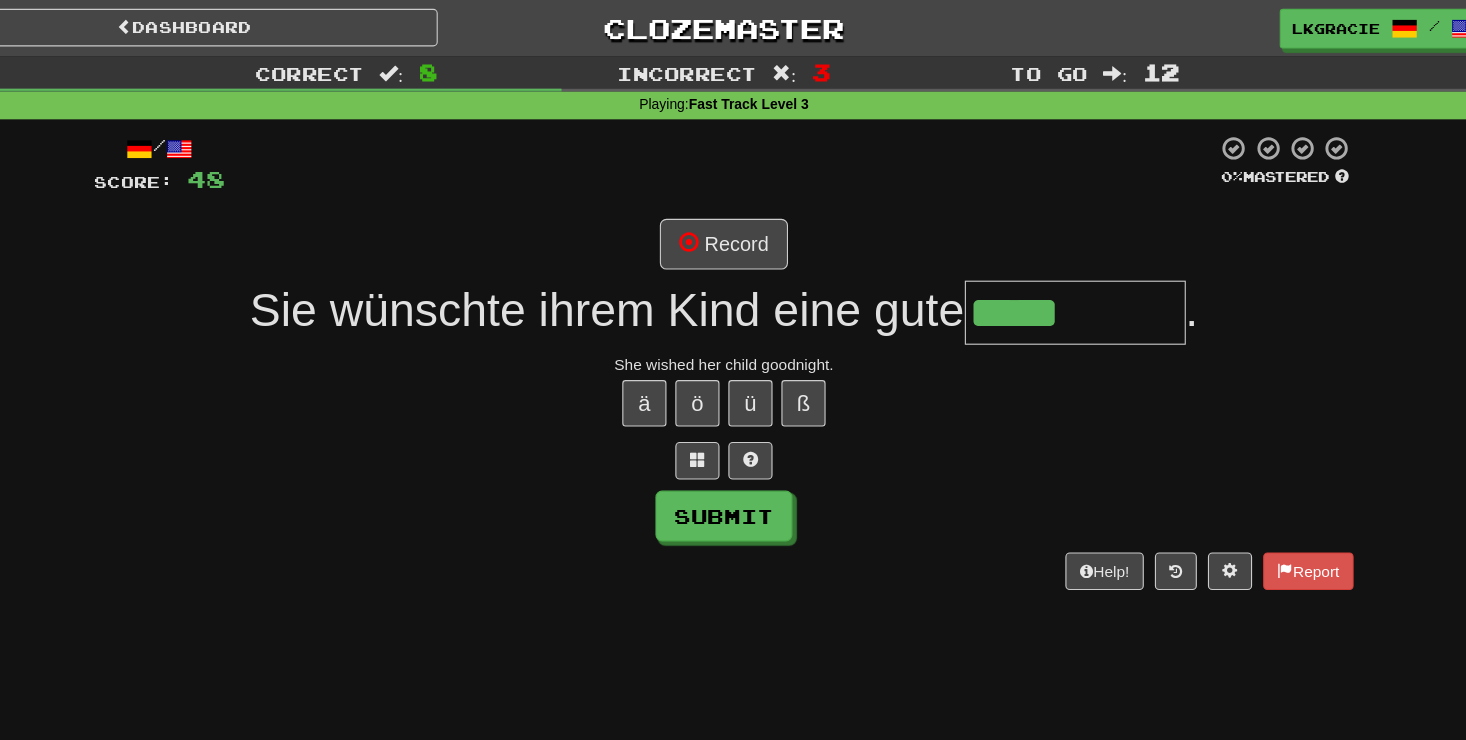 type on "*****" 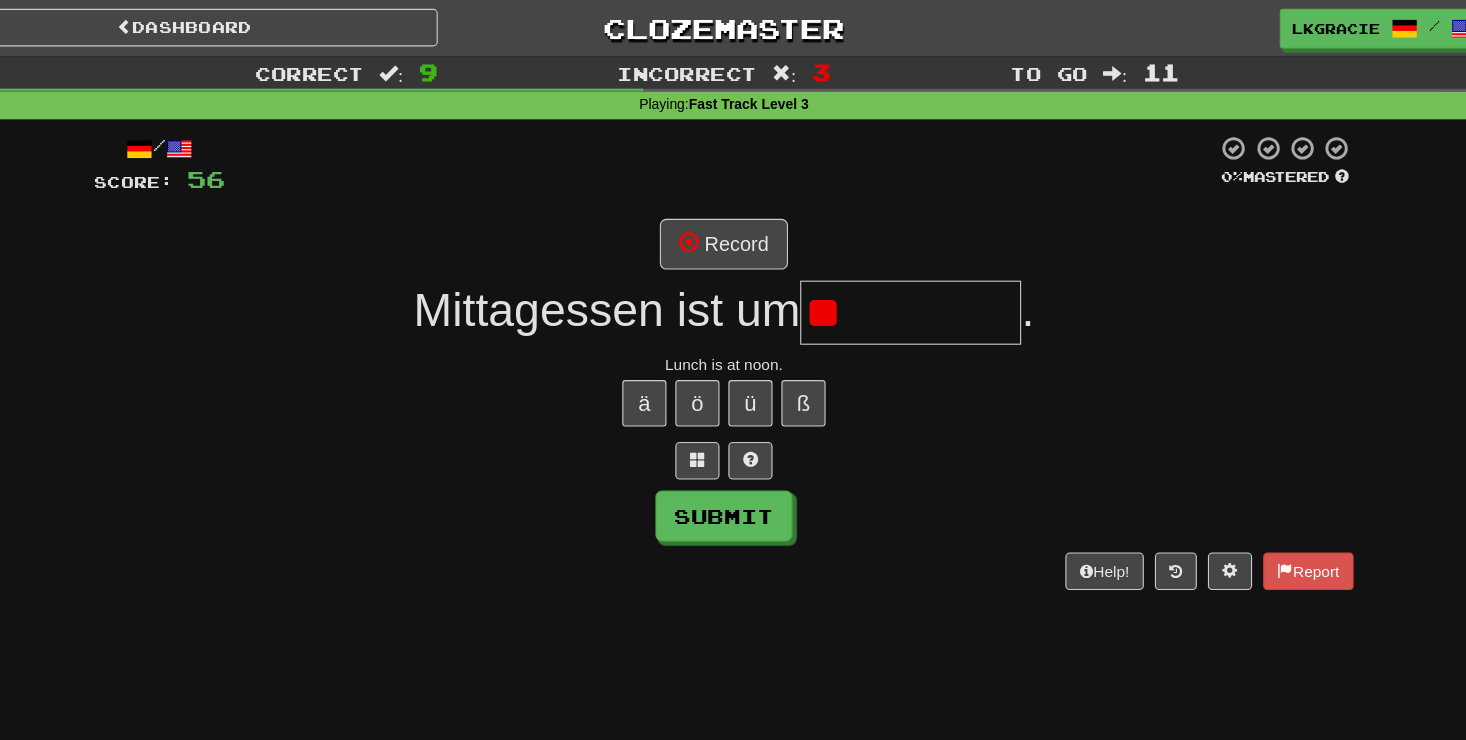 type on "*" 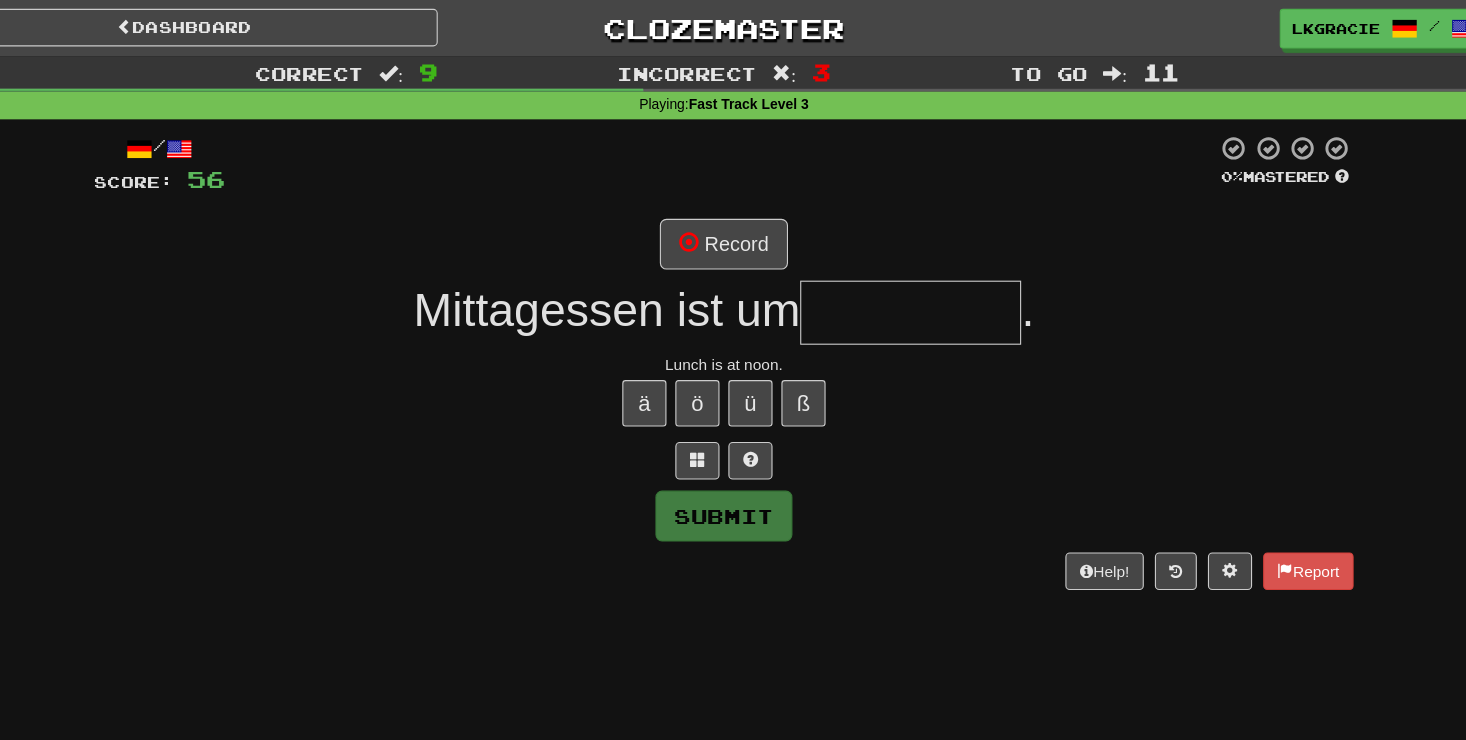 type on "*" 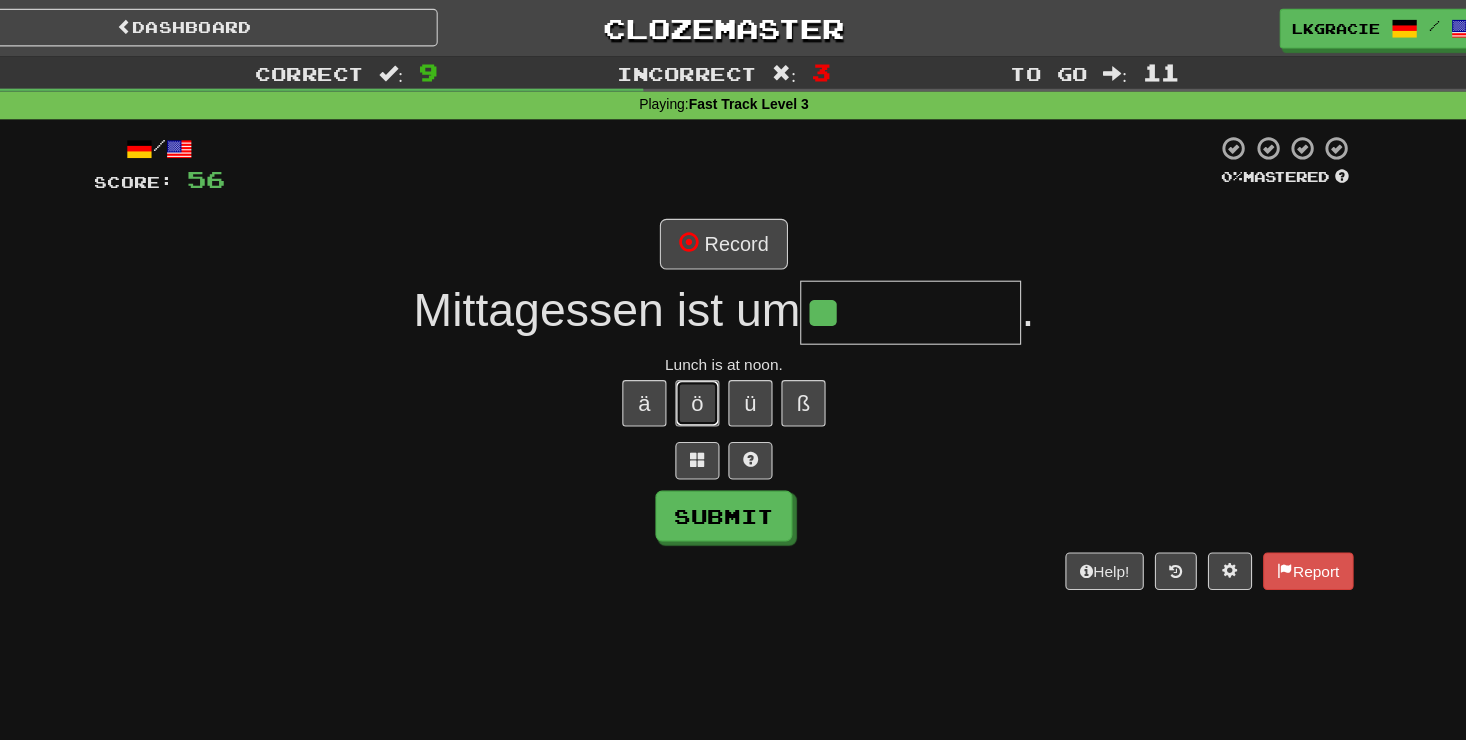 click on "ö" at bounding box center [709, 365] 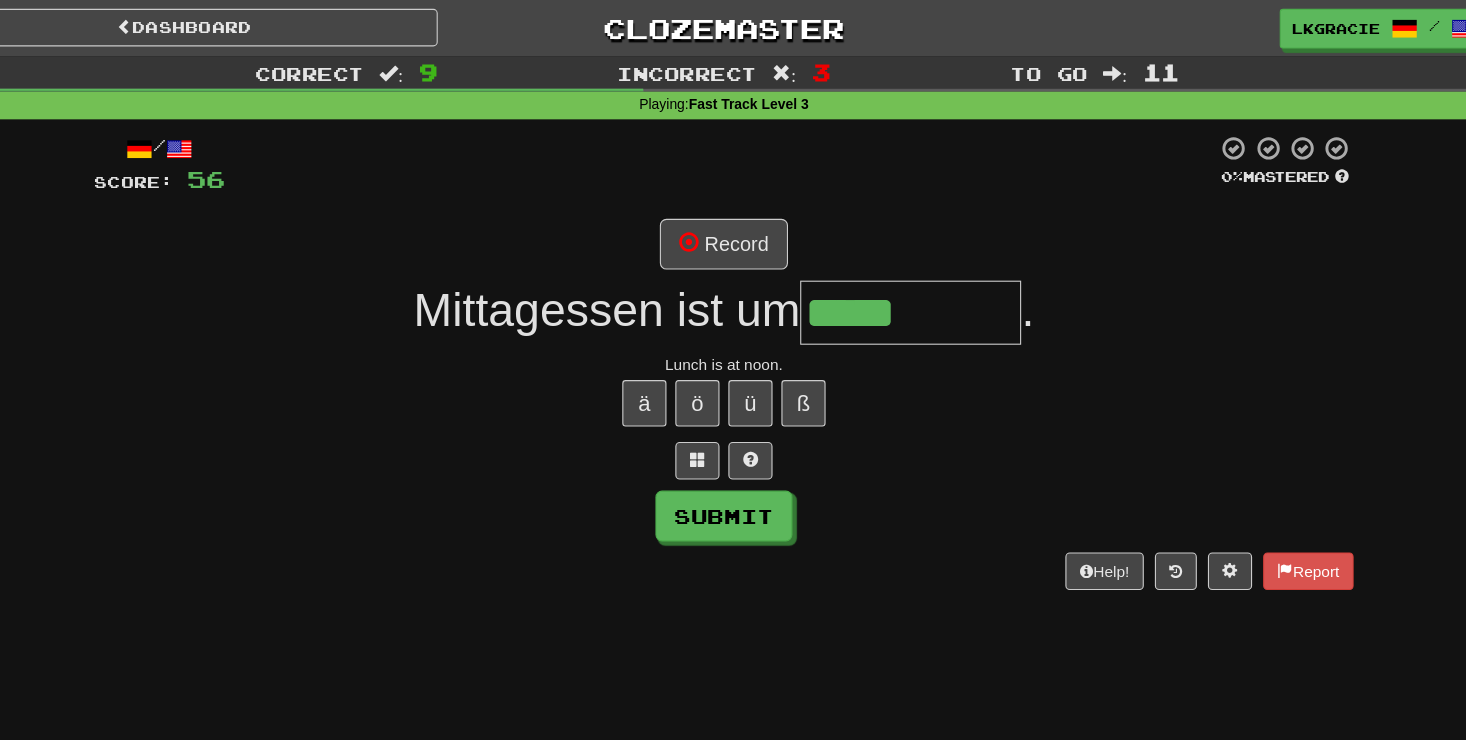type on "*****" 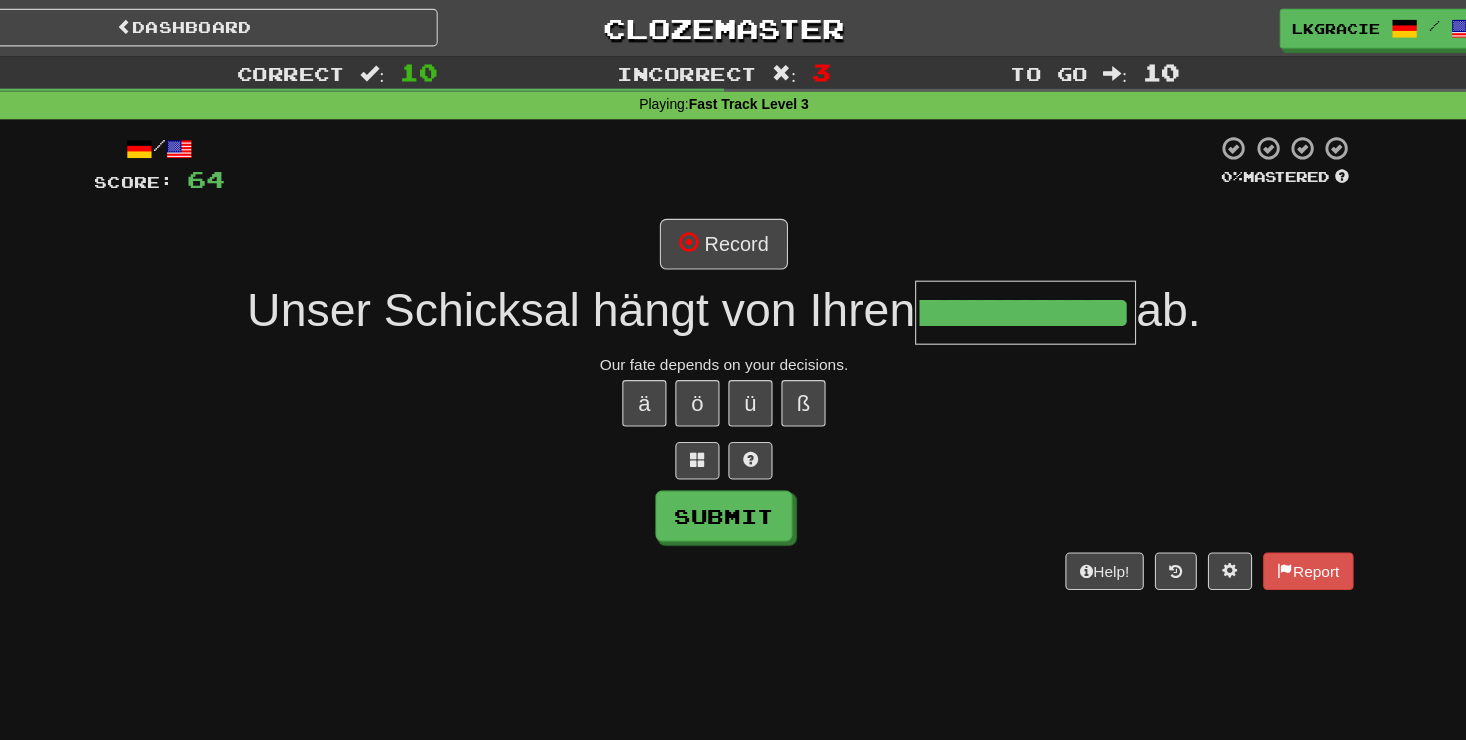 scroll, scrollTop: 0, scrollLeft: 104, axis: horizontal 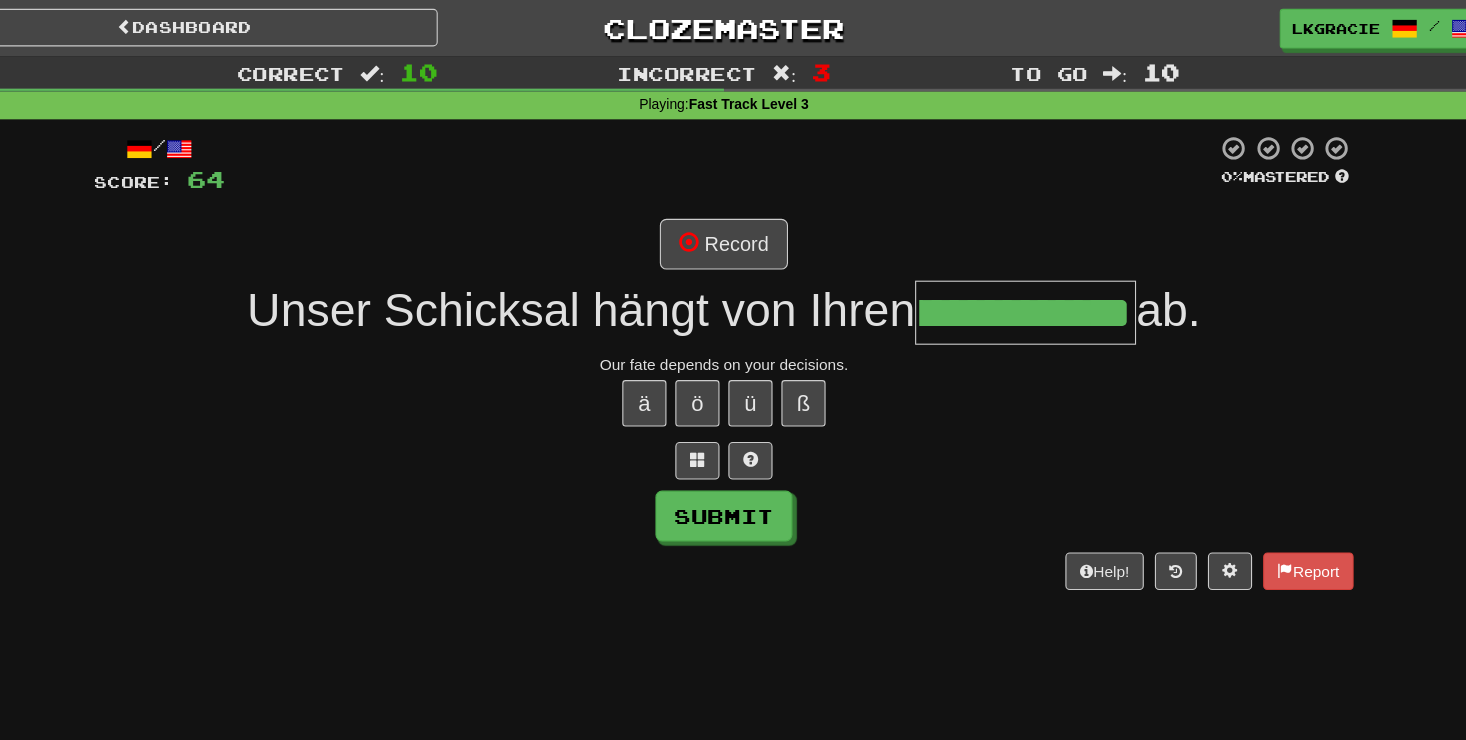 type on "**********" 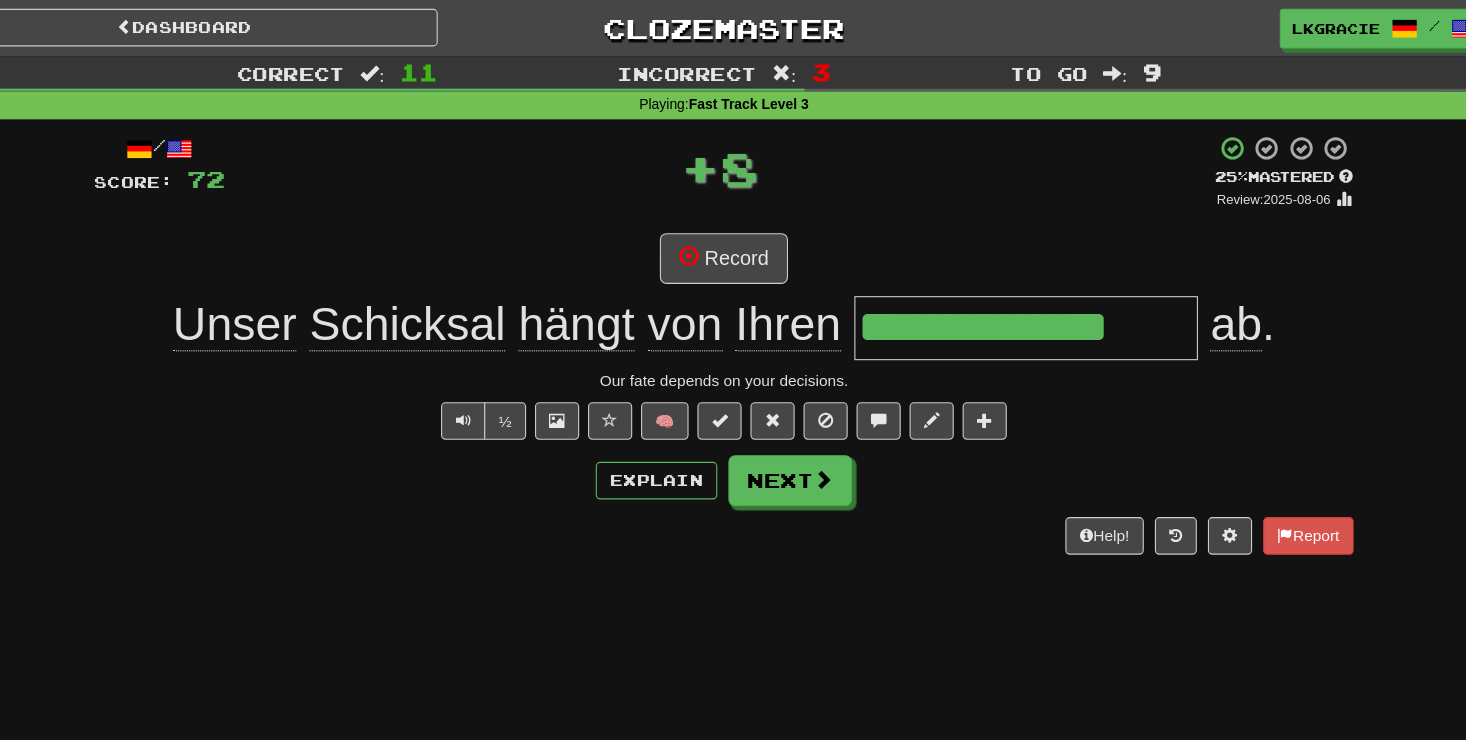 scroll, scrollTop: 0, scrollLeft: 0, axis: both 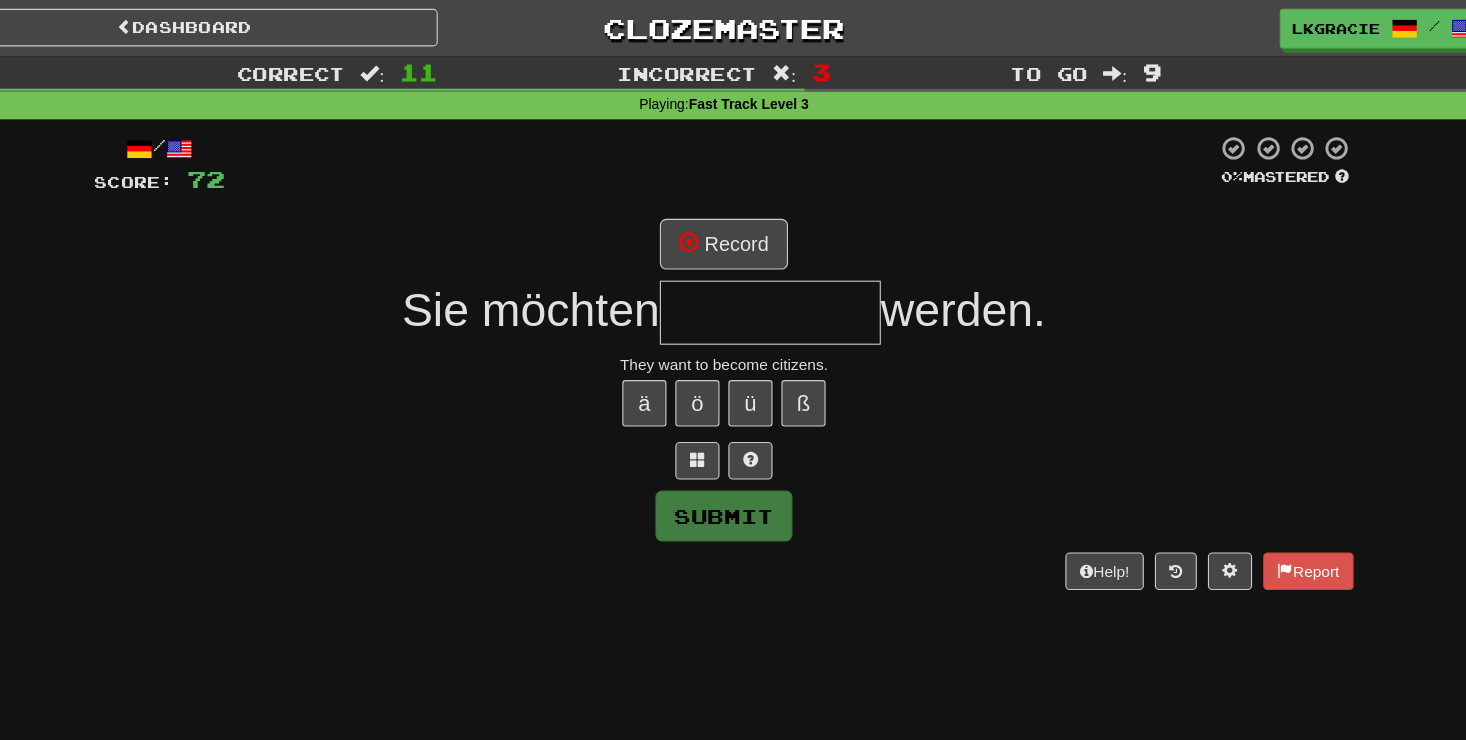 type on "*" 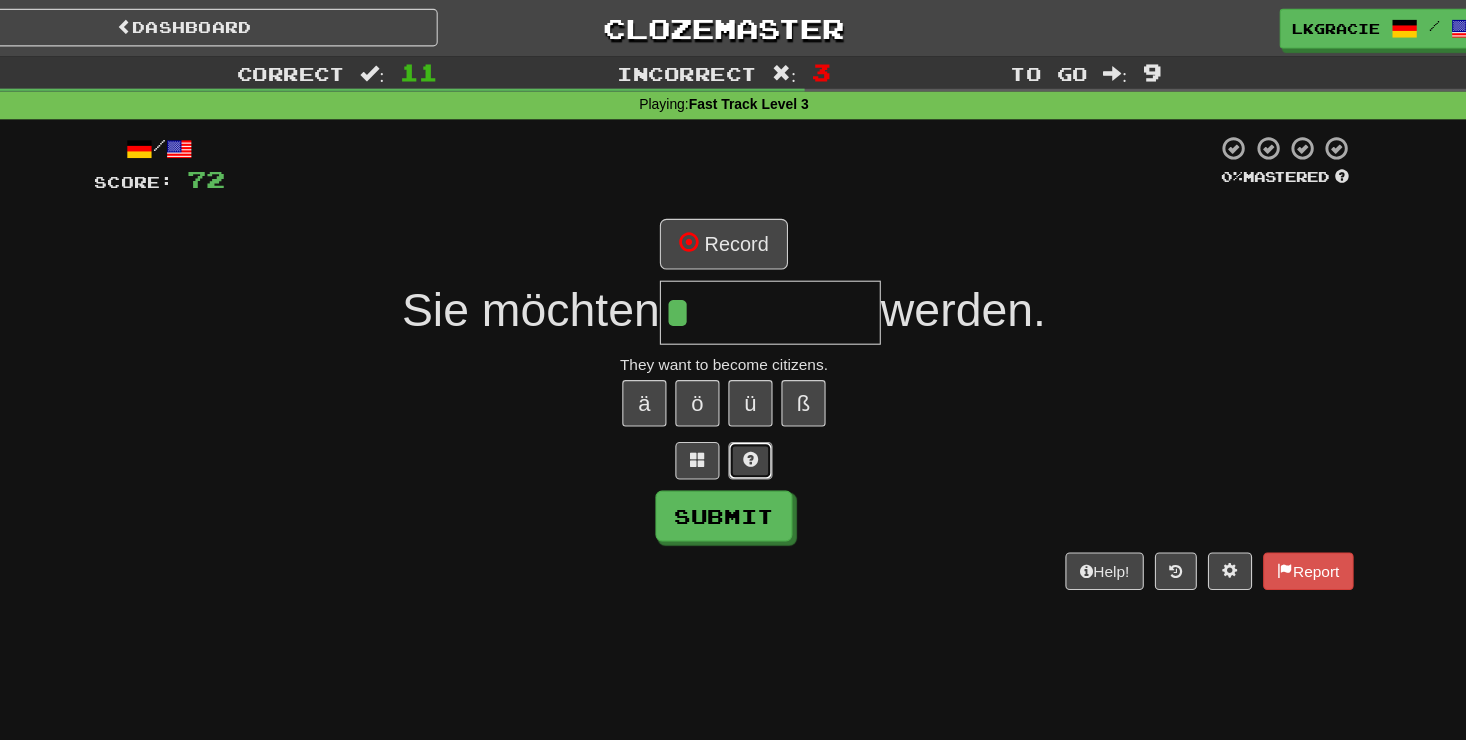 click at bounding box center [757, 416] 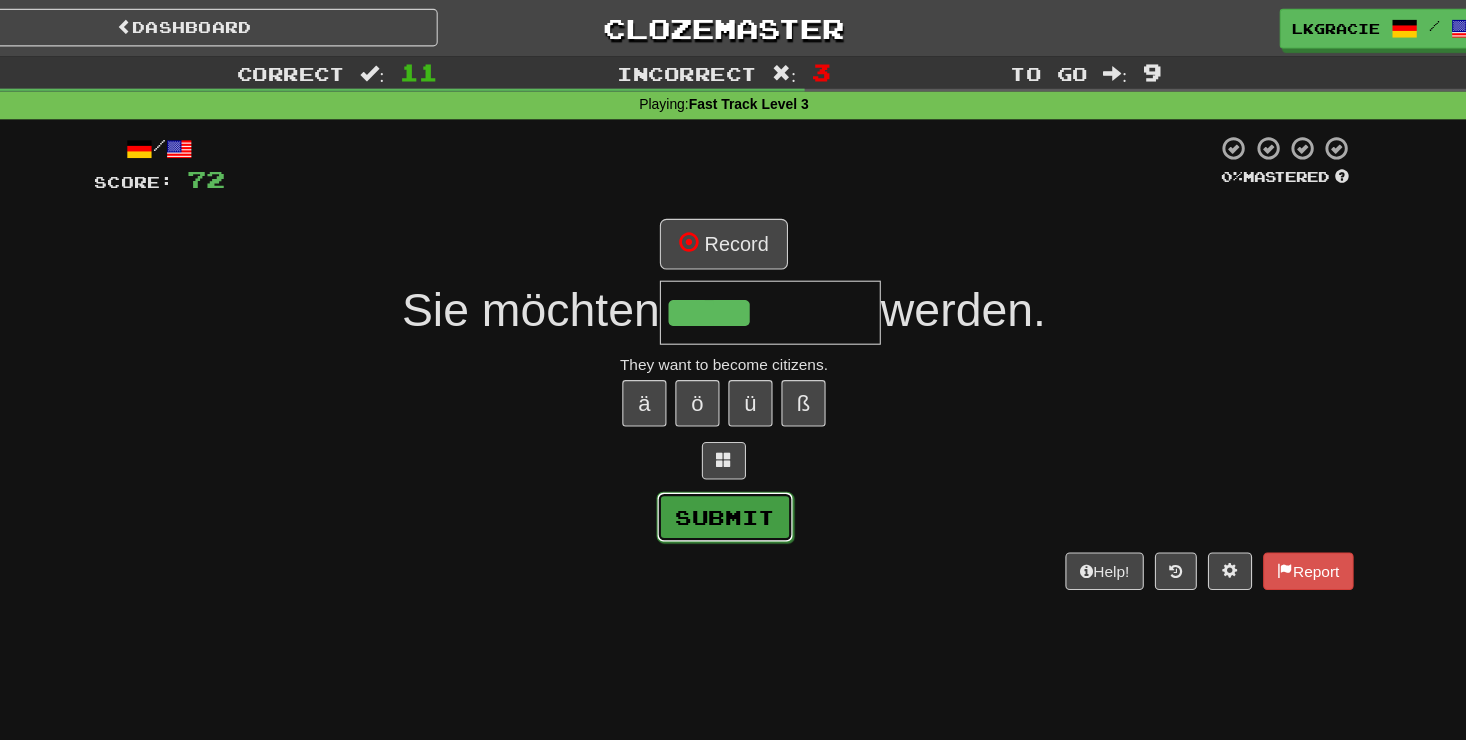 click on "Submit" at bounding box center [734, 468] 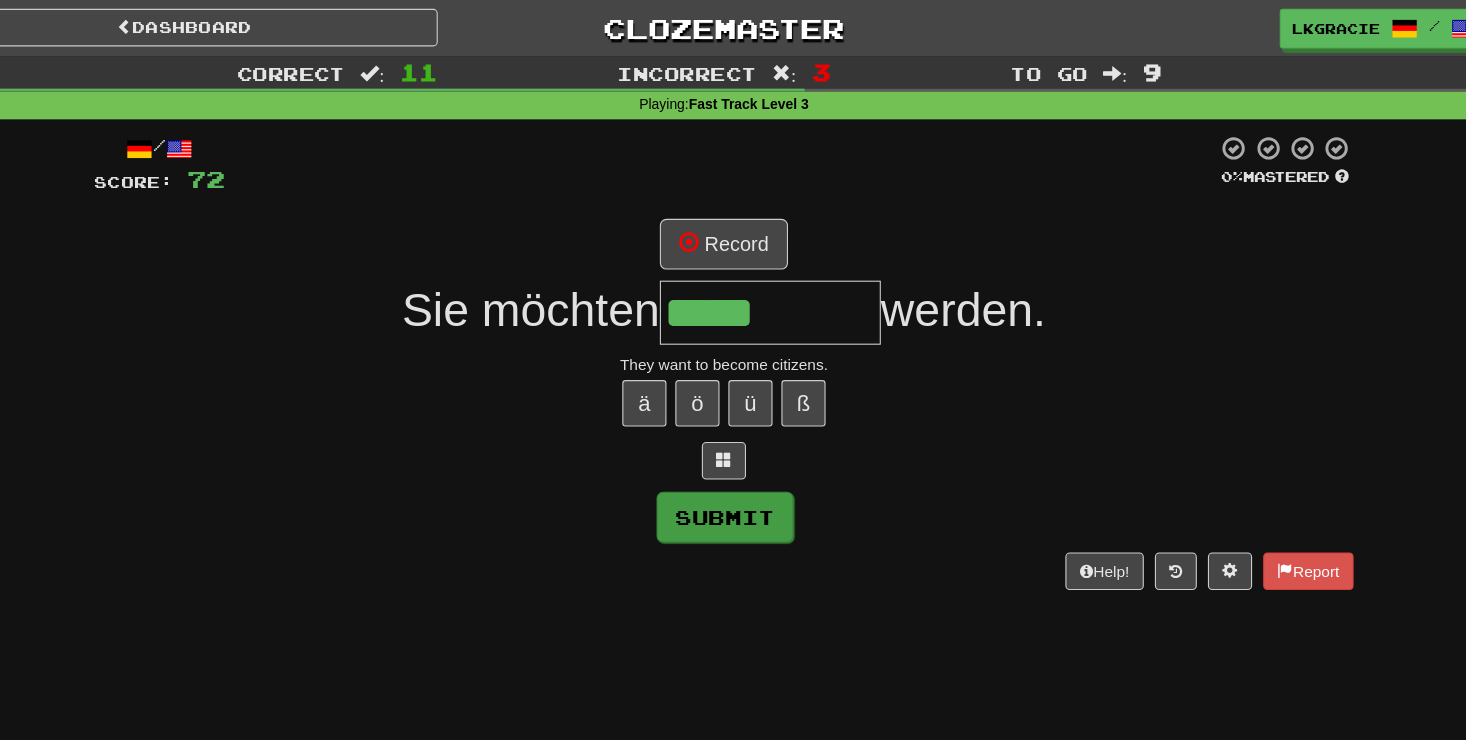 type on "**********" 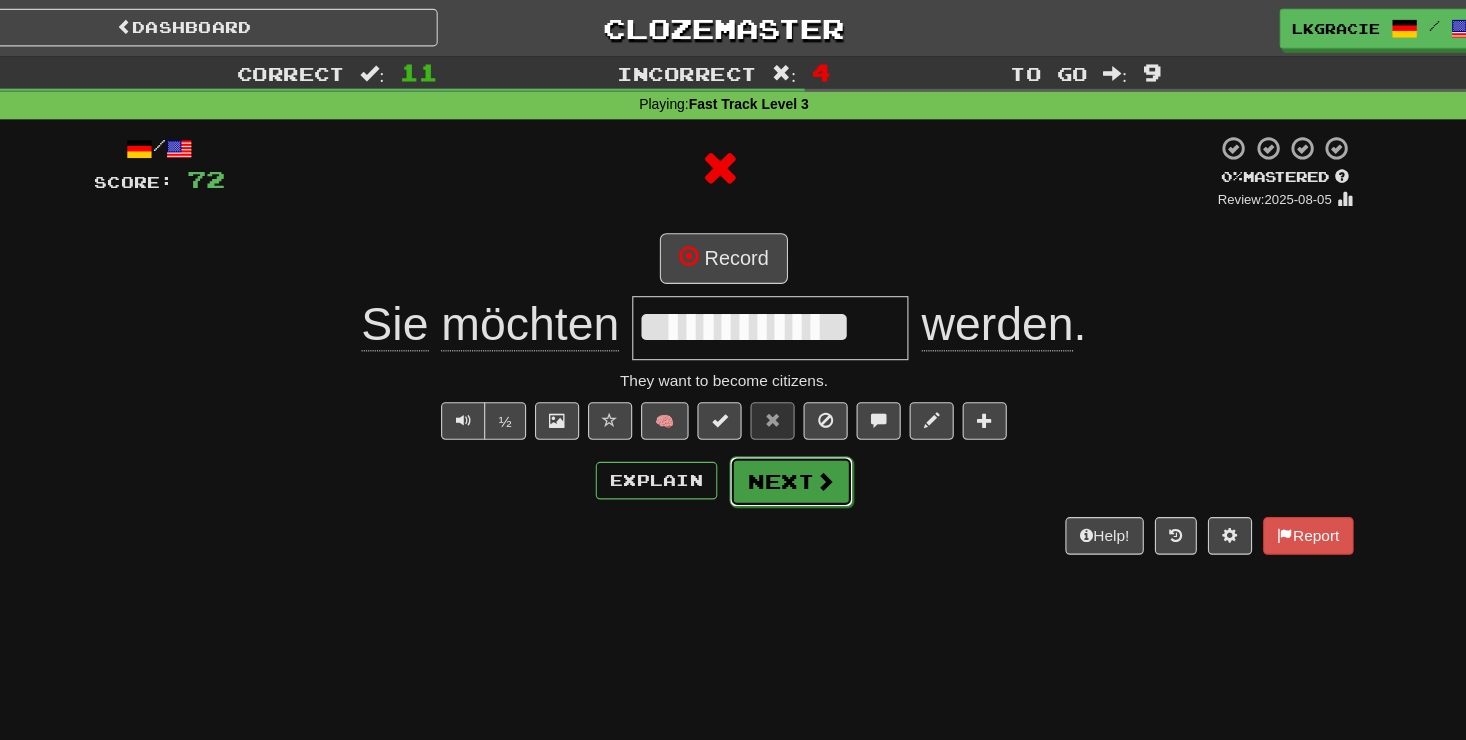click on "Next" at bounding box center (794, 436) 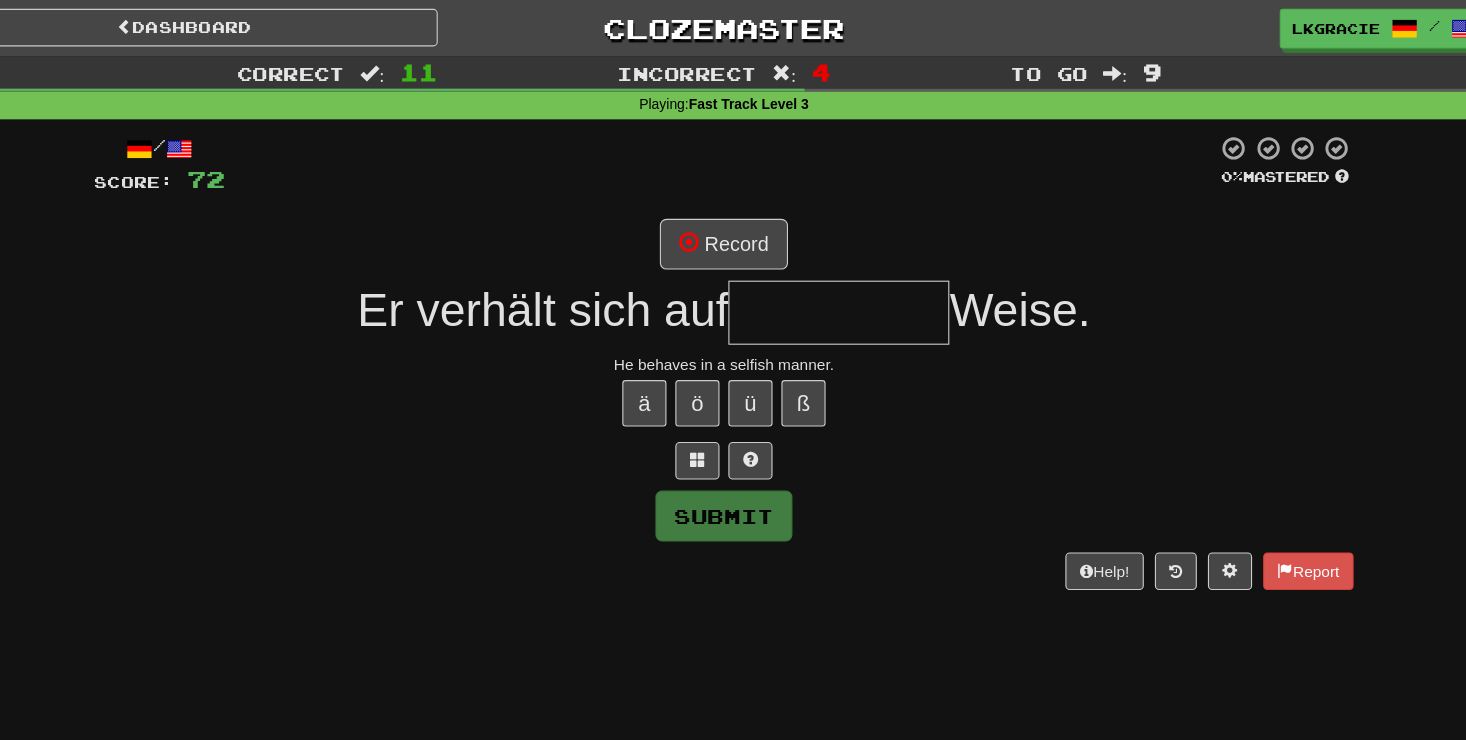 type on "*" 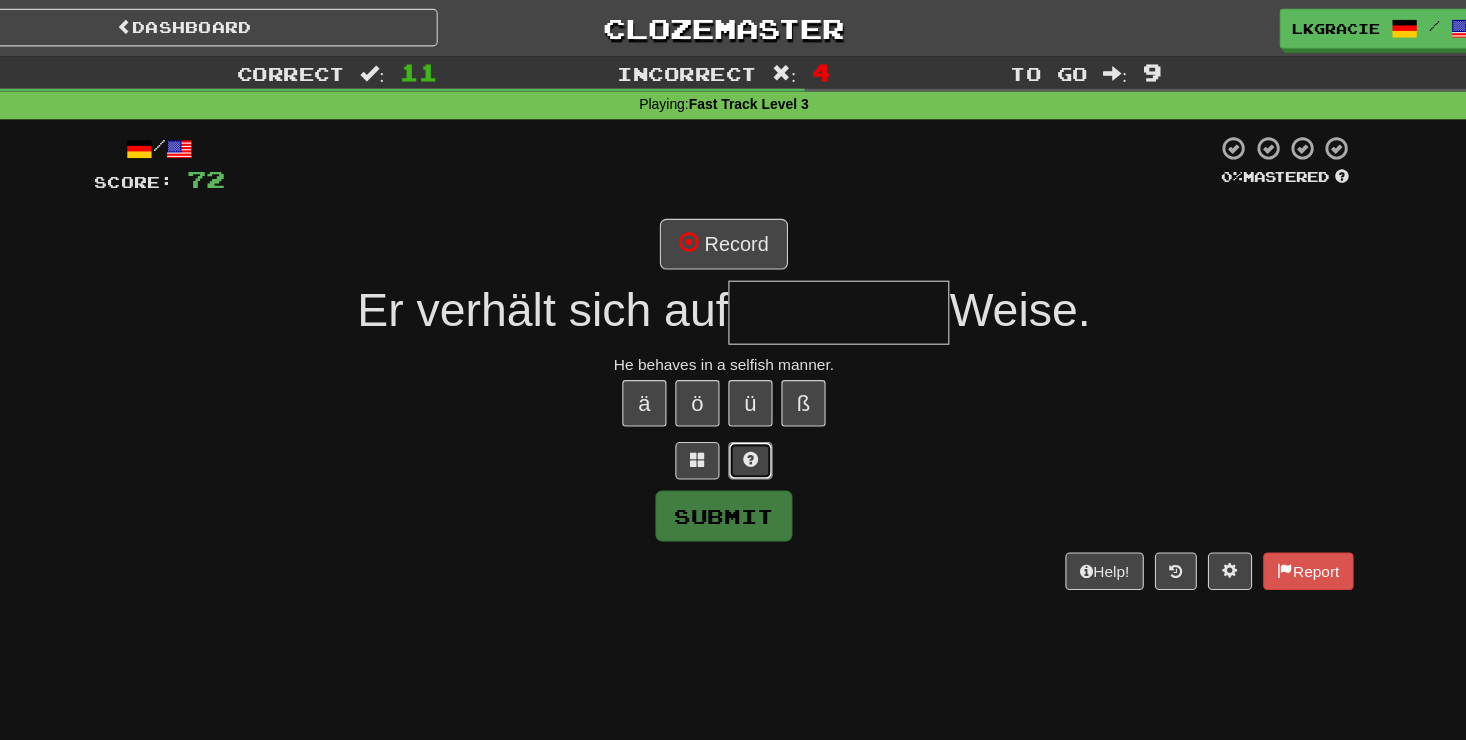 click at bounding box center [757, 416] 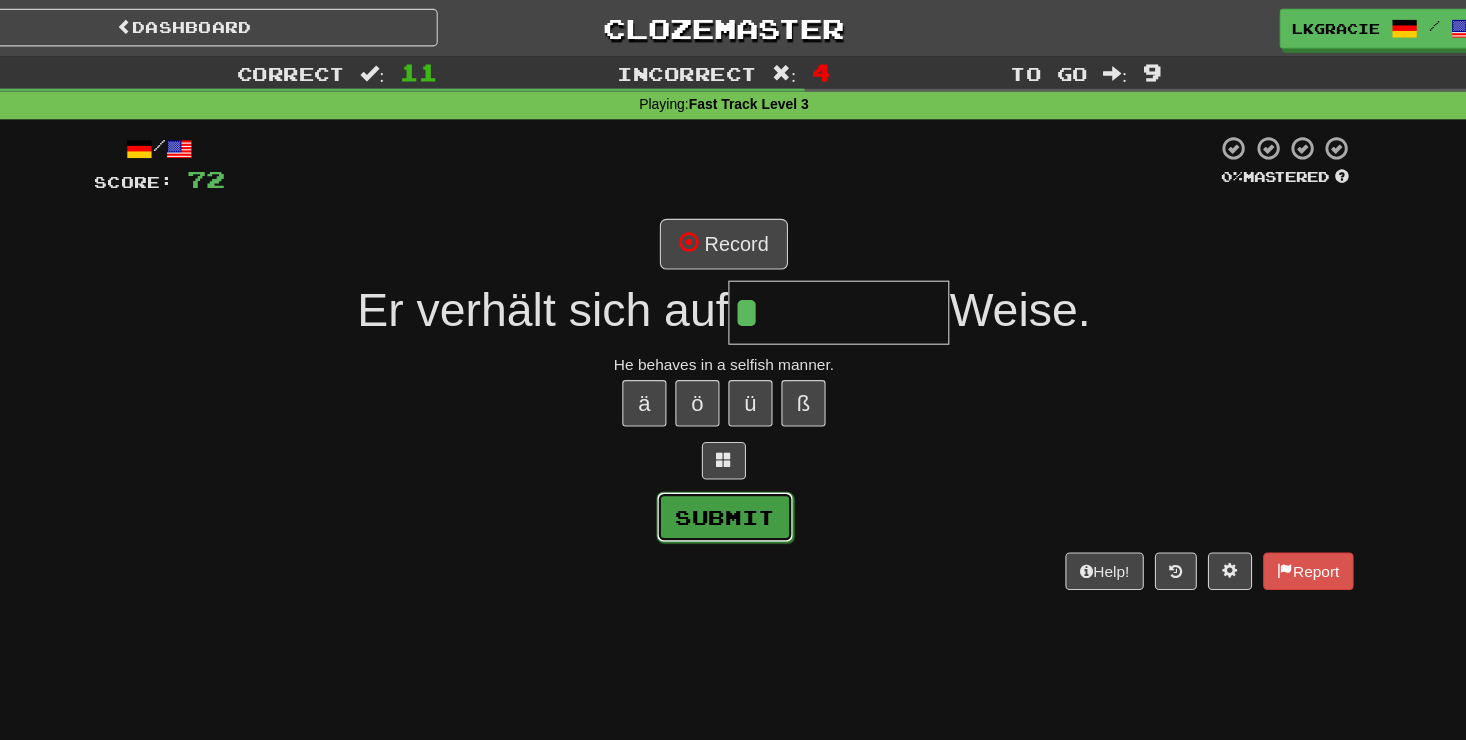 click on "Submit" at bounding box center [734, 468] 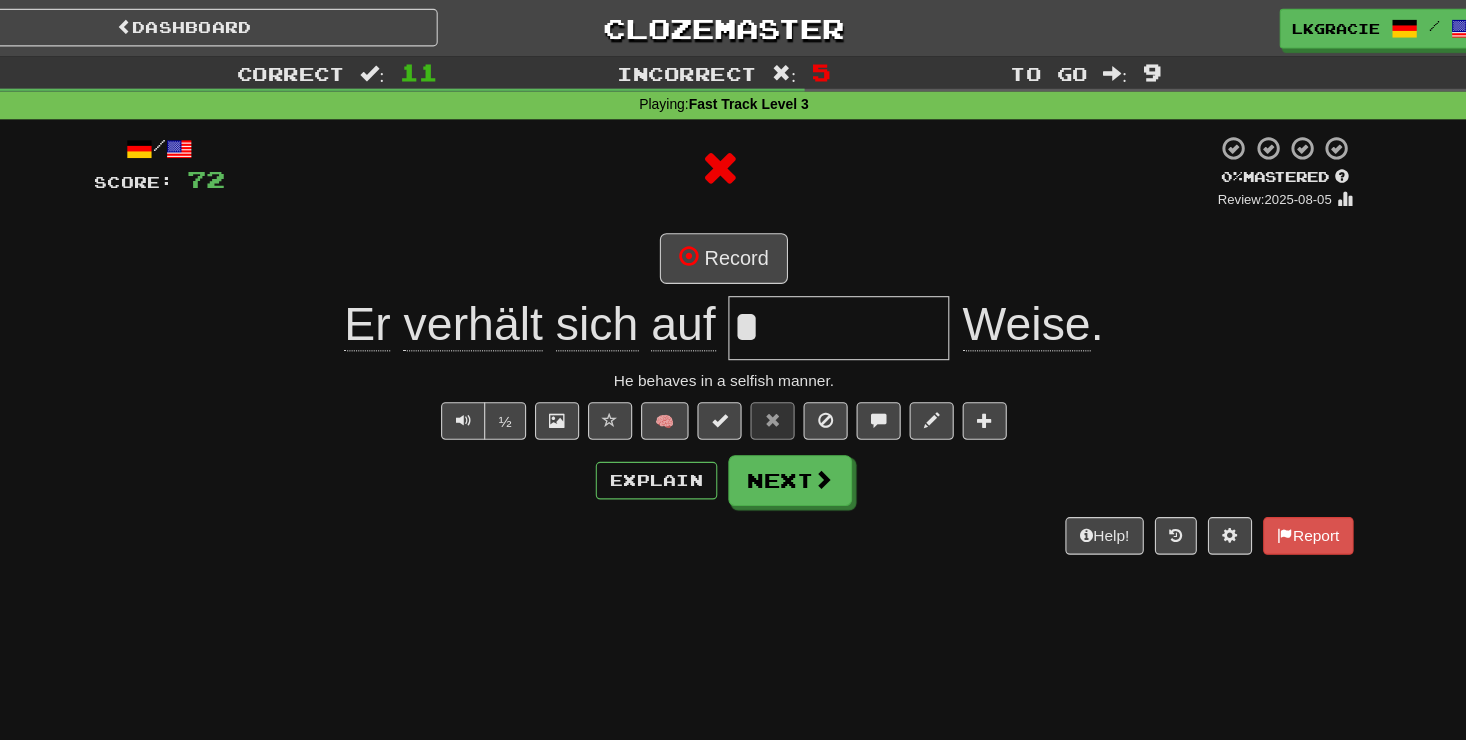 type on "**********" 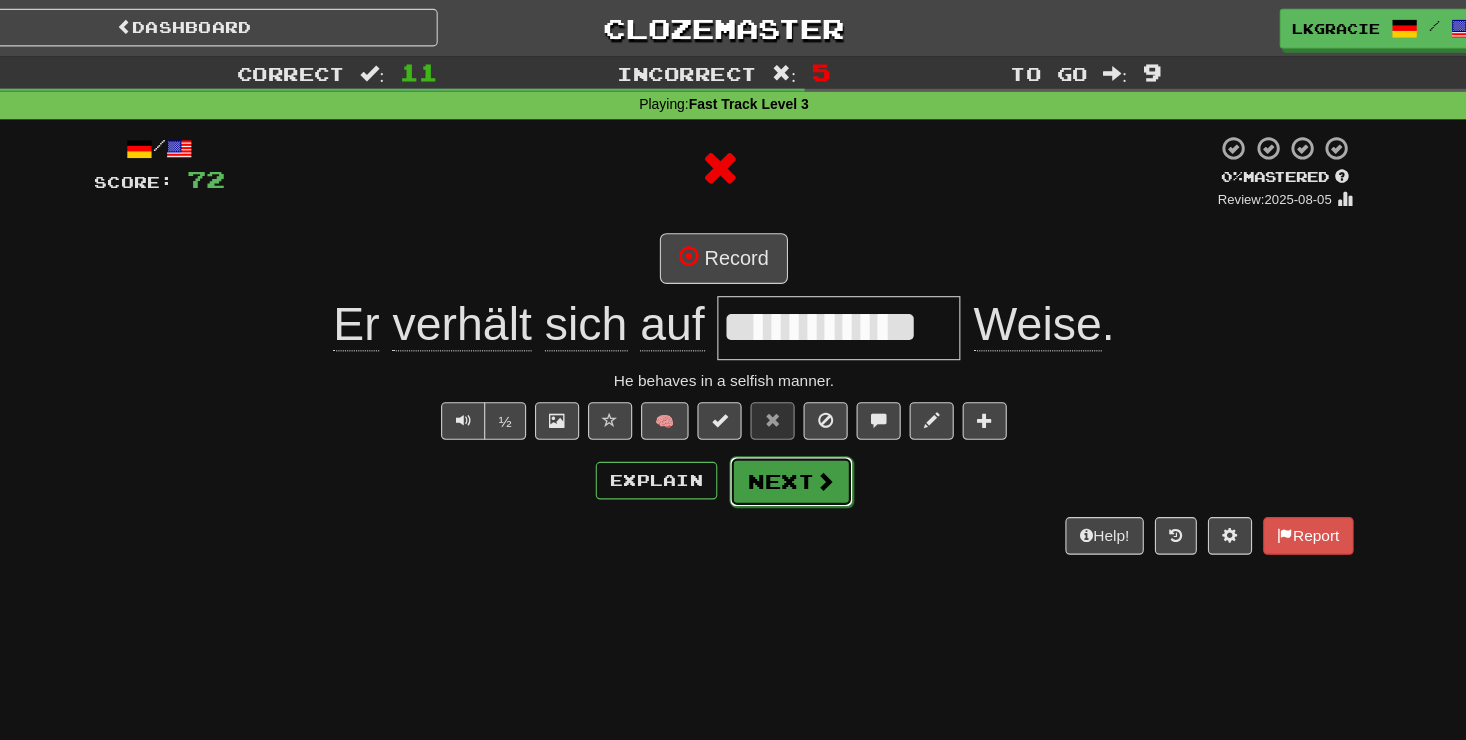 click on "Next" at bounding box center (794, 436) 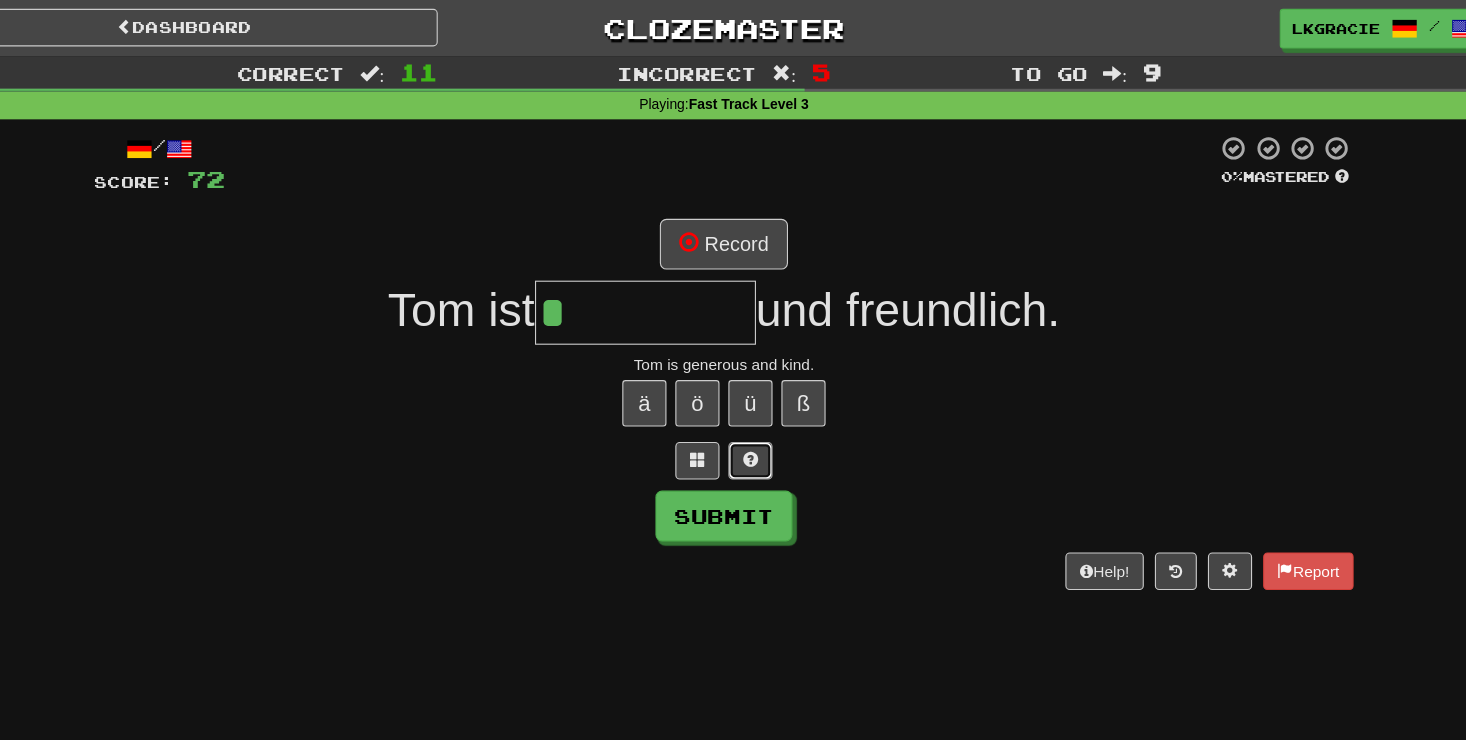click at bounding box center (757, 416) 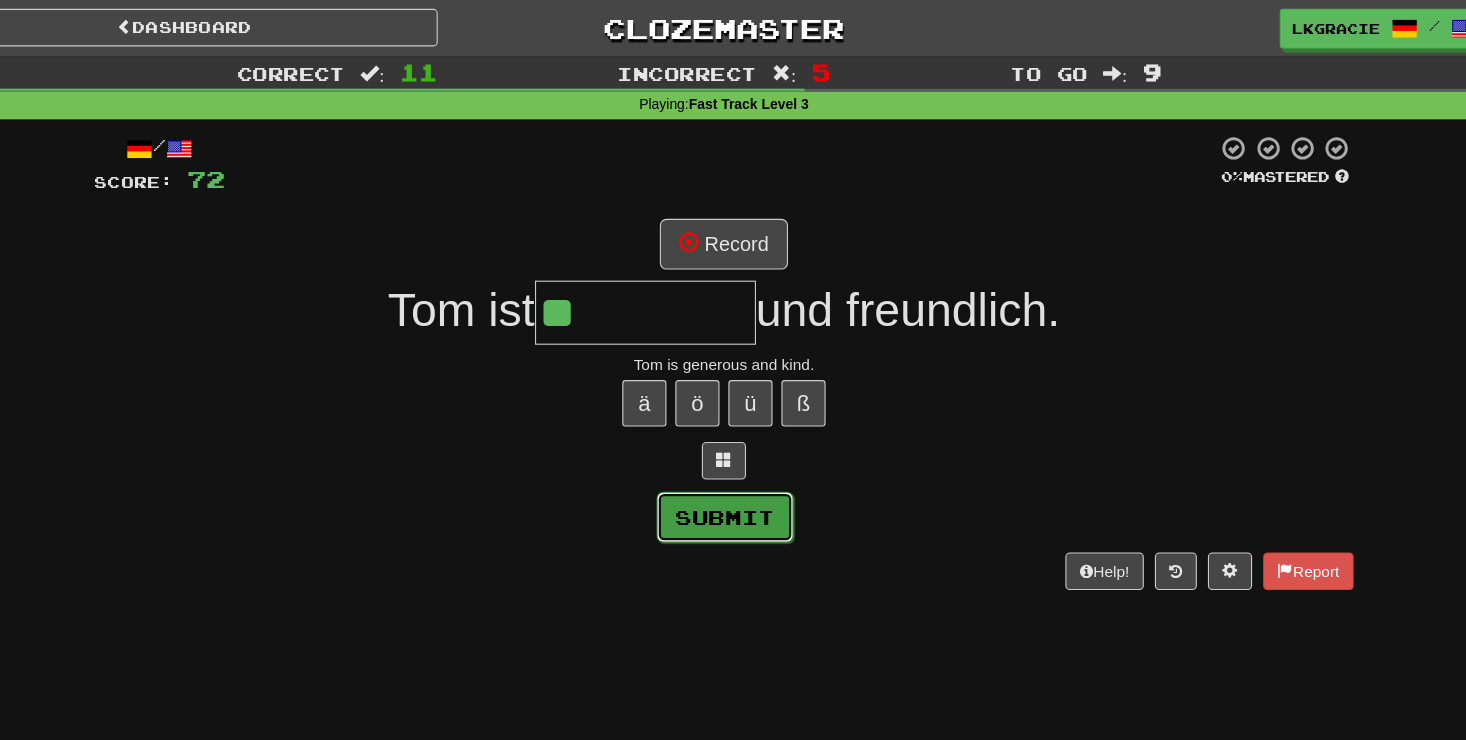 click on "Submit" at bounding box center (734, 468) 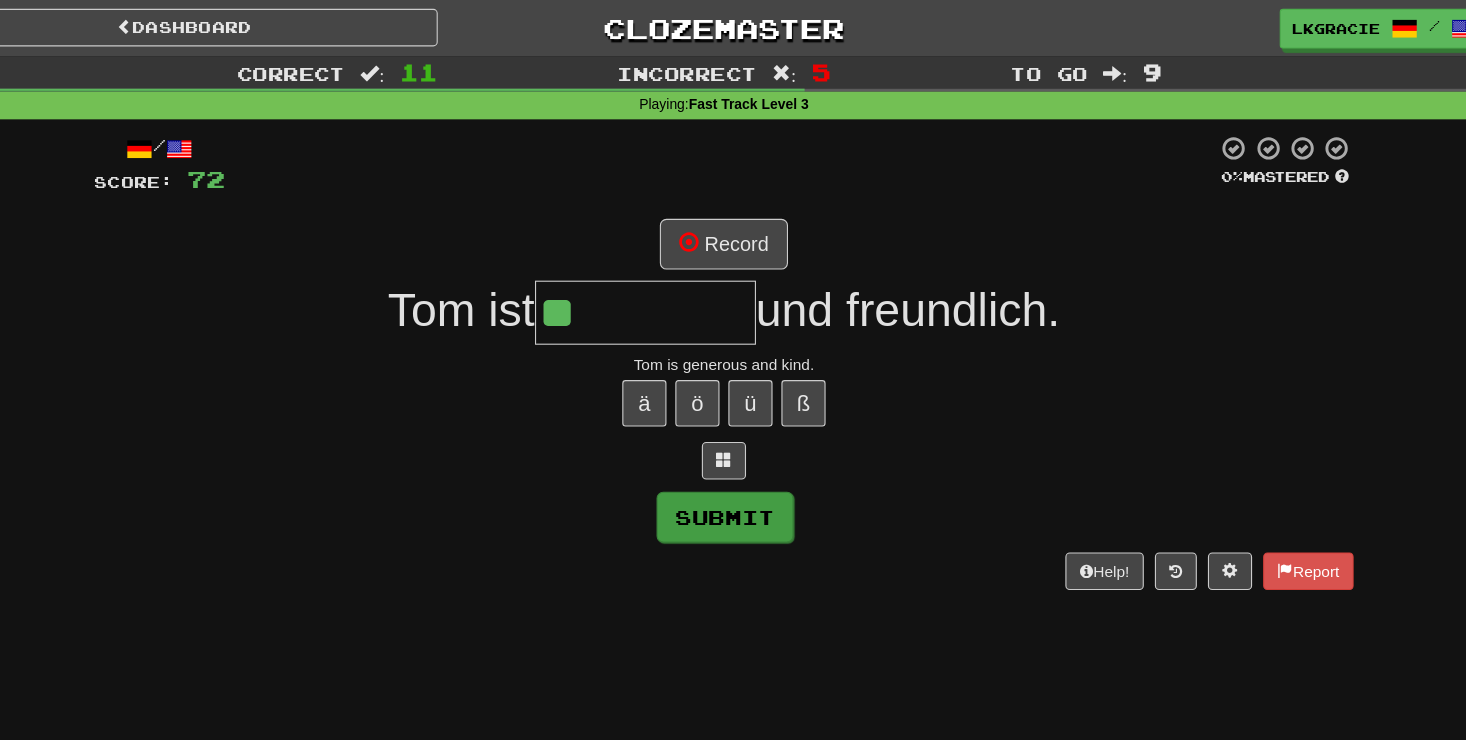 type on "*********" 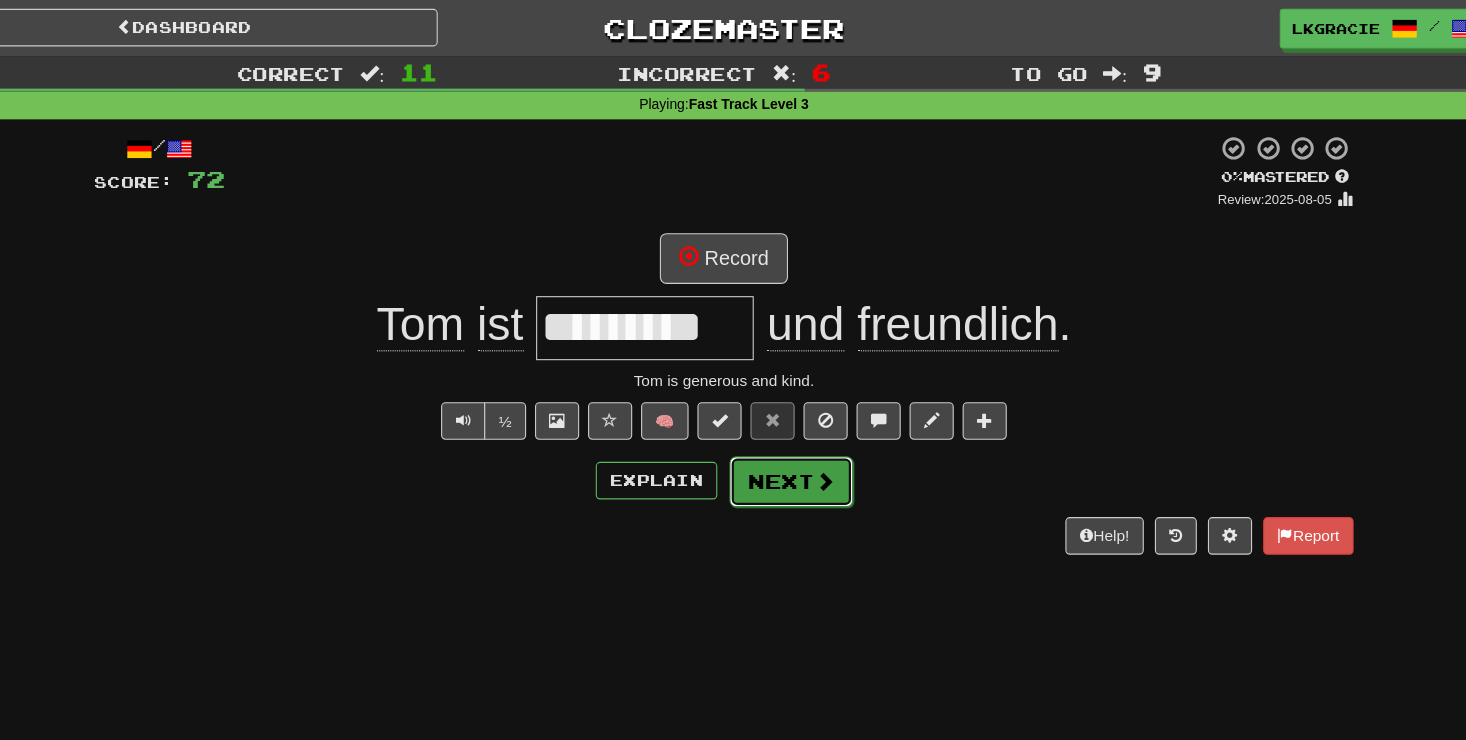 click on "Next" at bounding box center [794, 436] 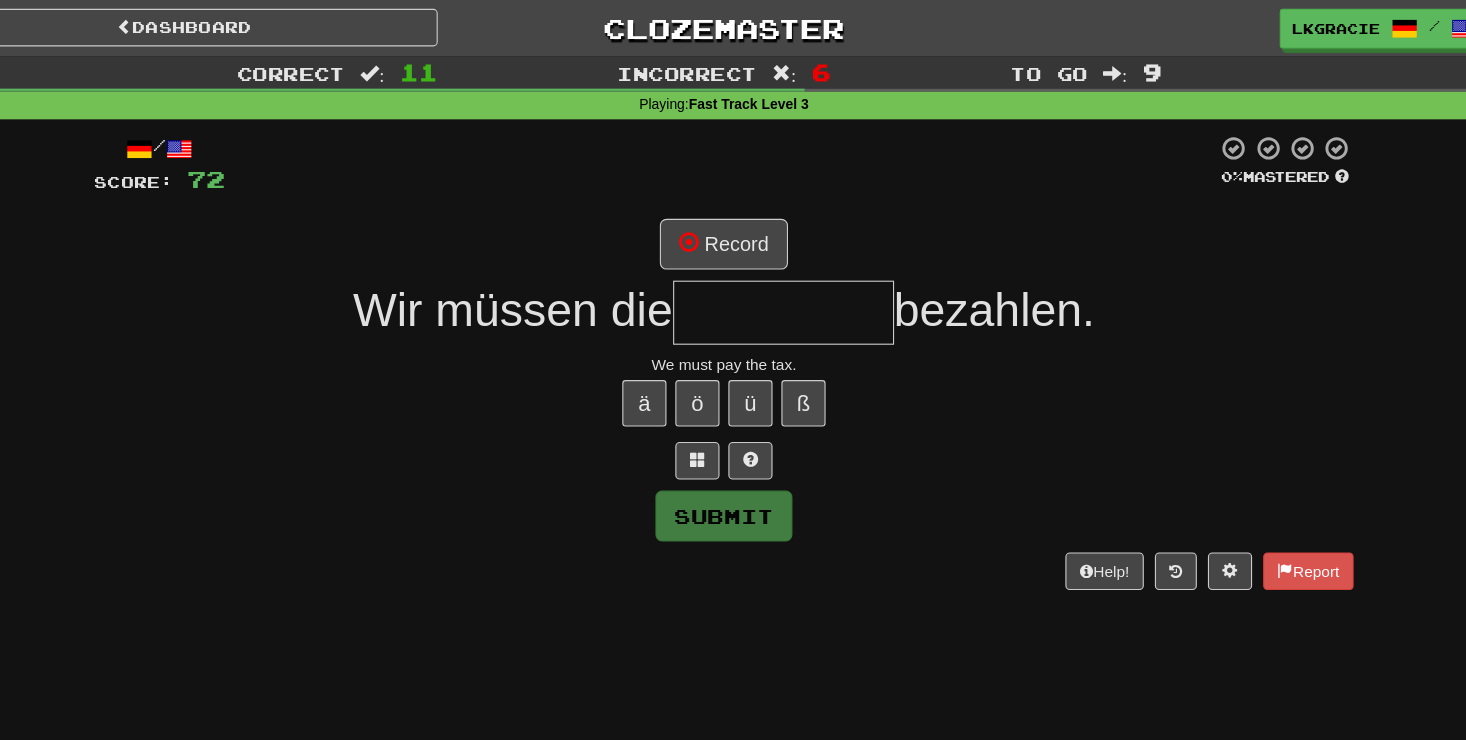 type on "*" 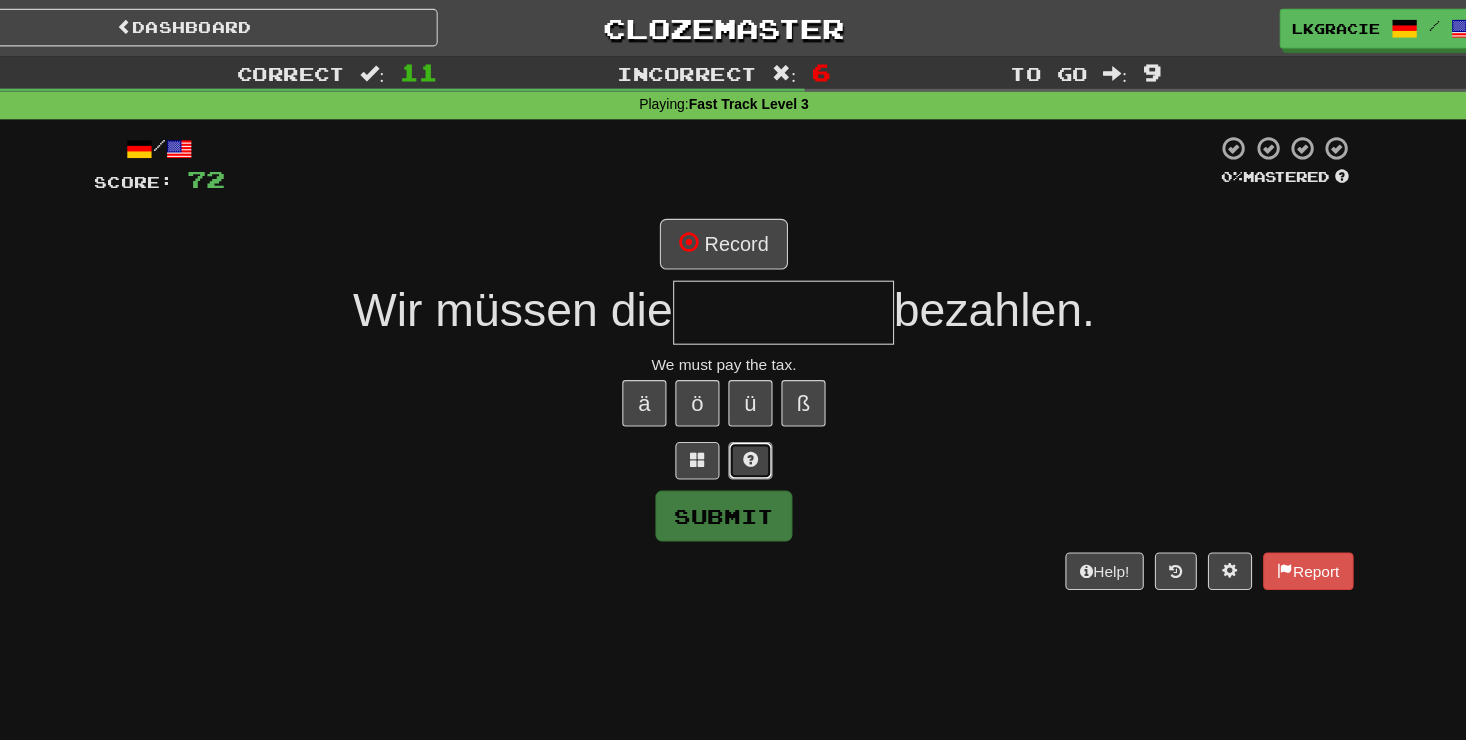 click at bounding box center [757, 417] 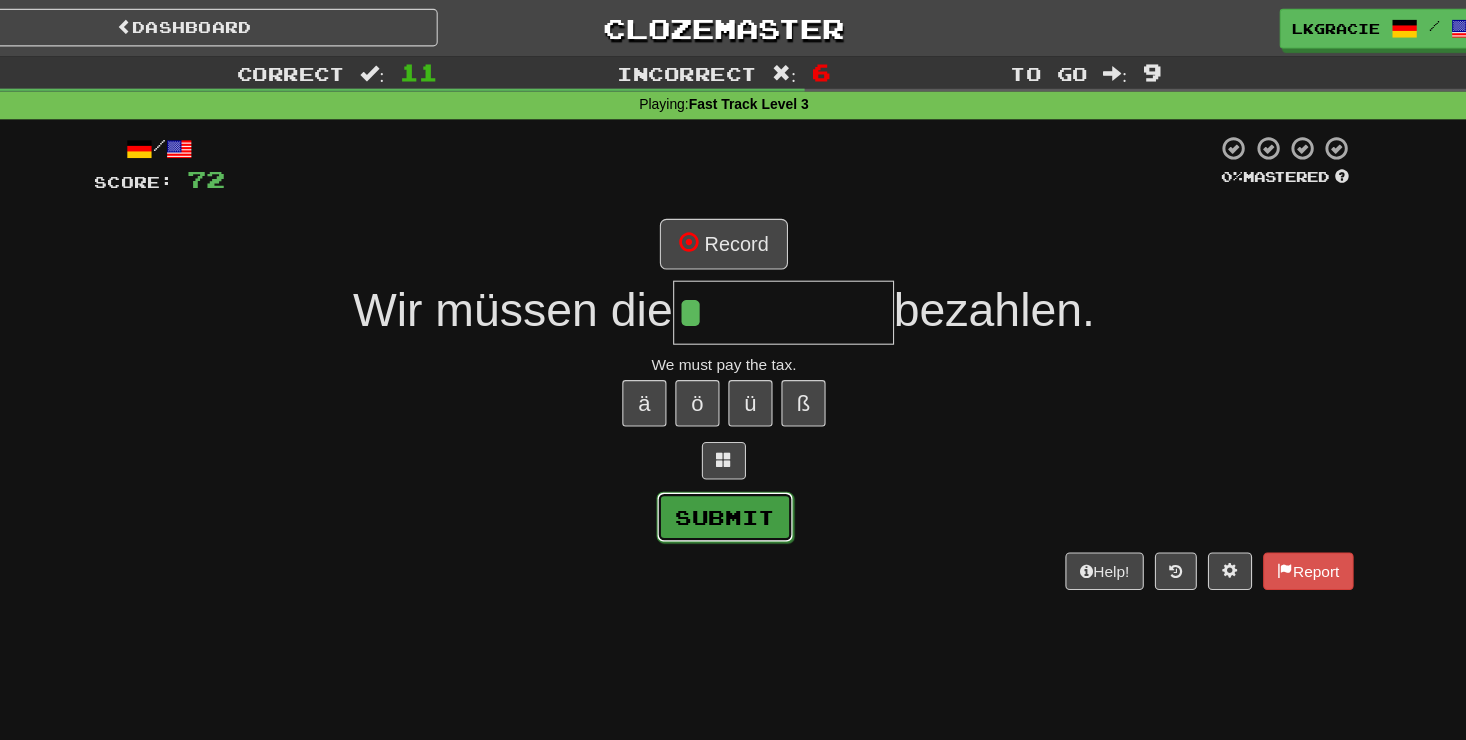 click on "Submit" at bounding box center (734, 468) 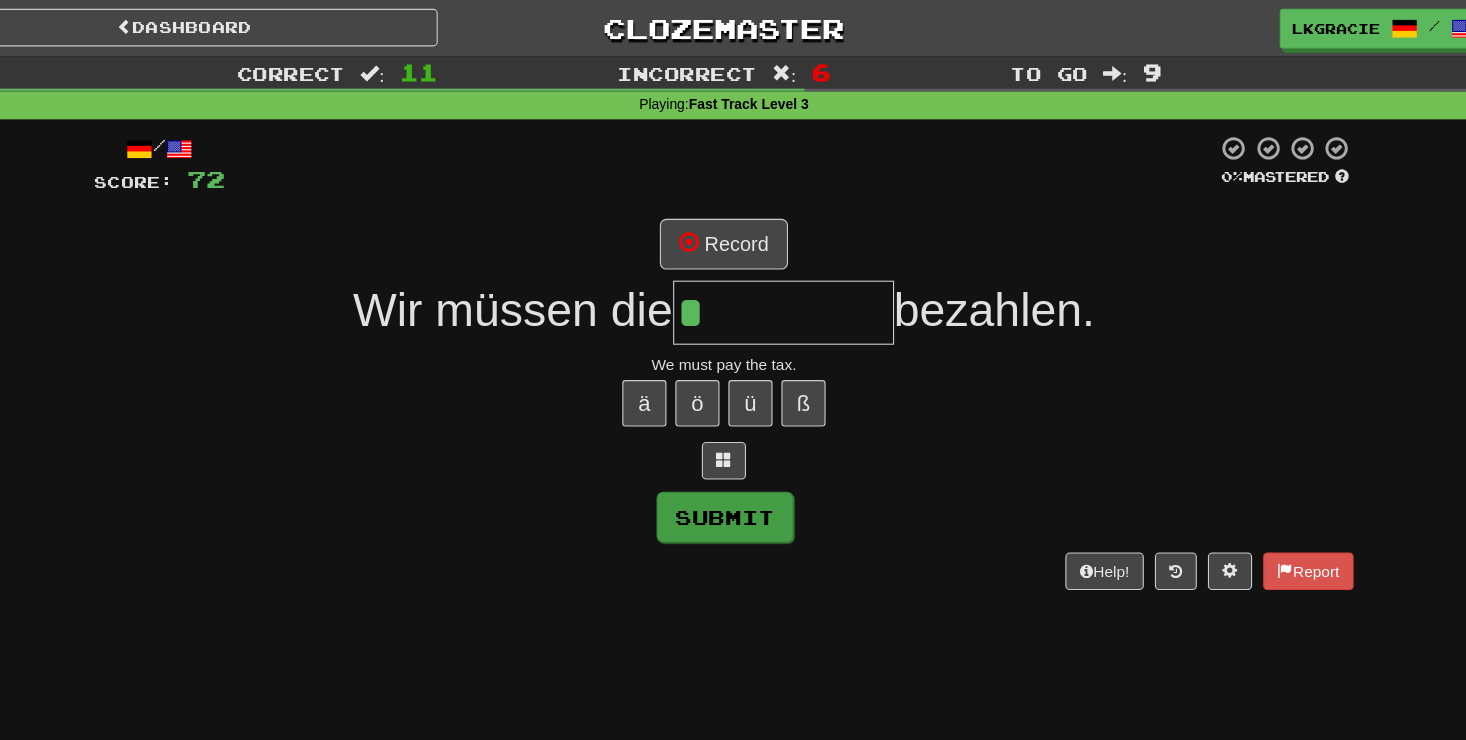 type on "******" 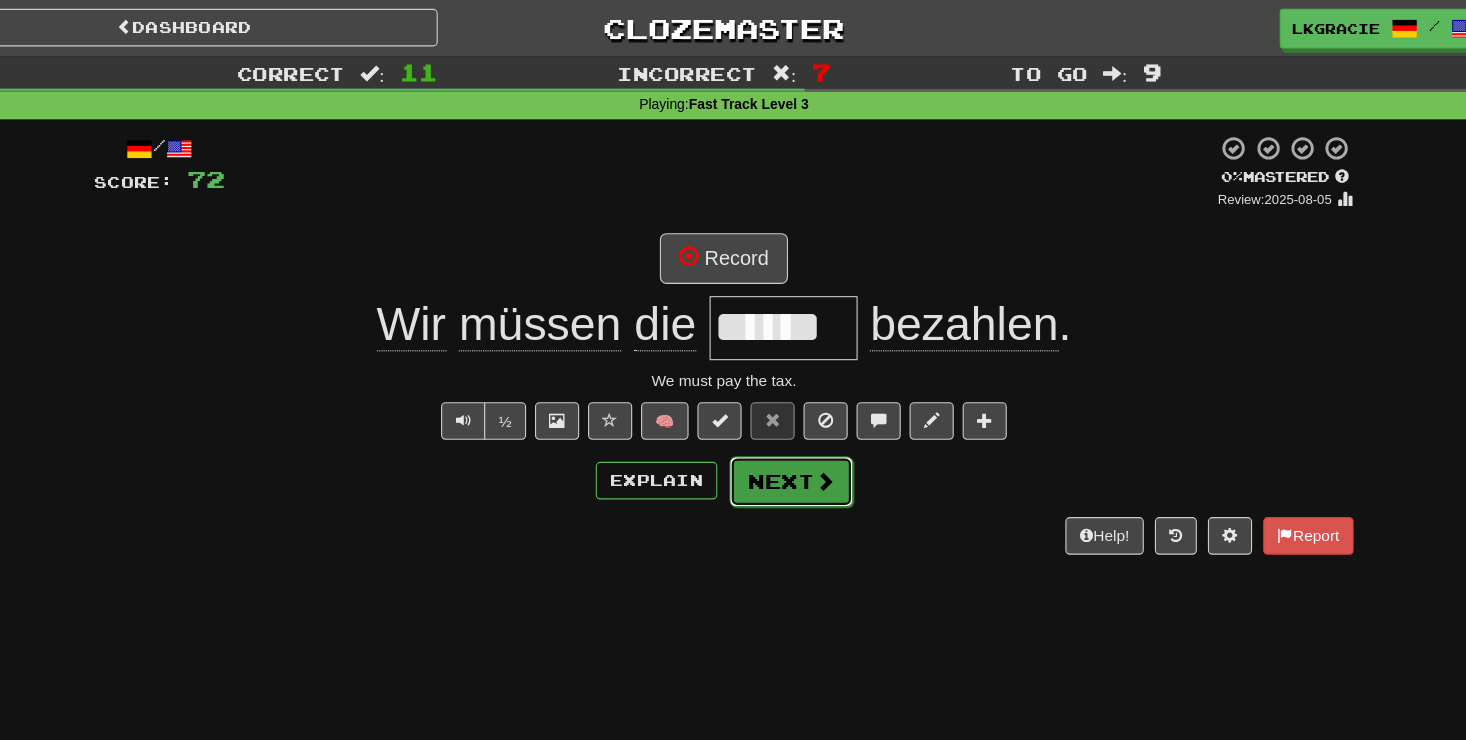 click at bounding box center [824, 435] 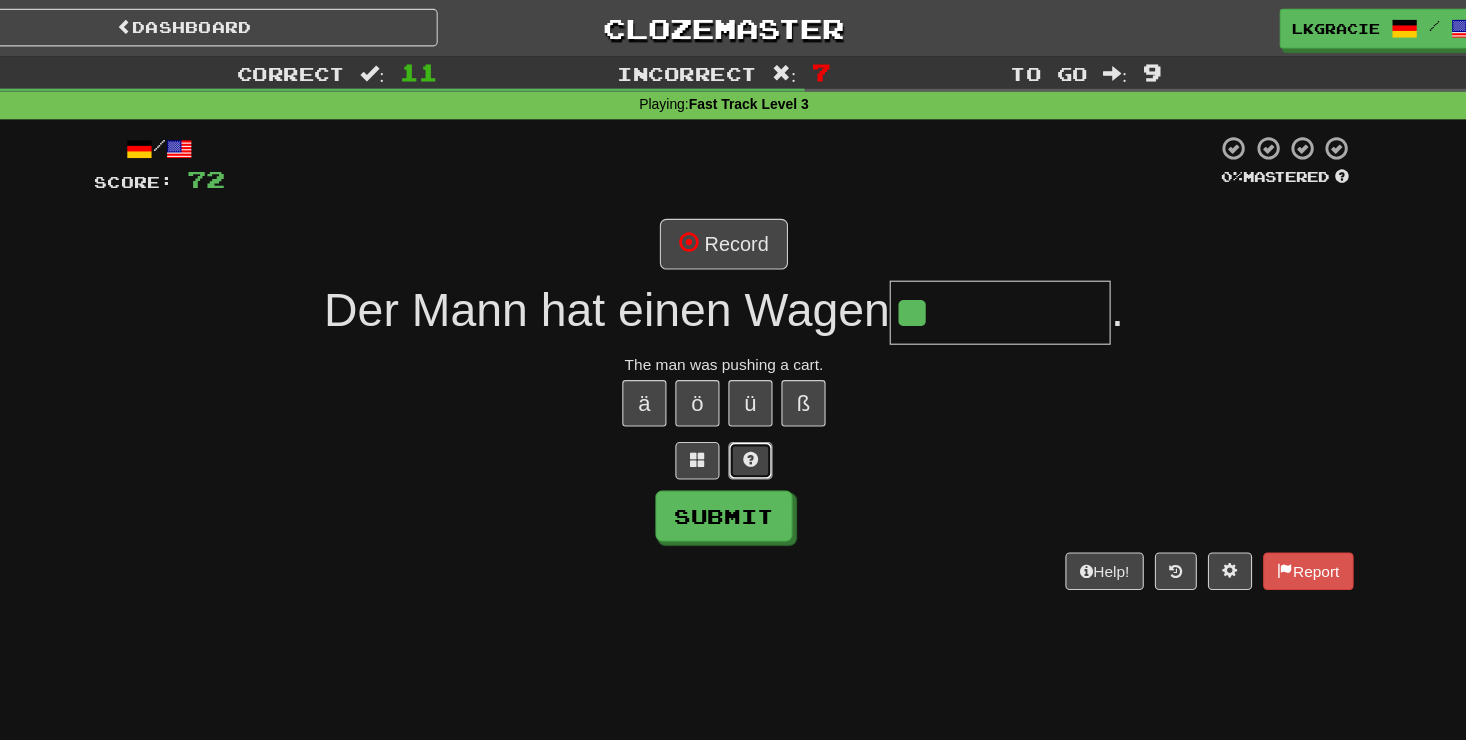 click at bounding box center [757, 416] 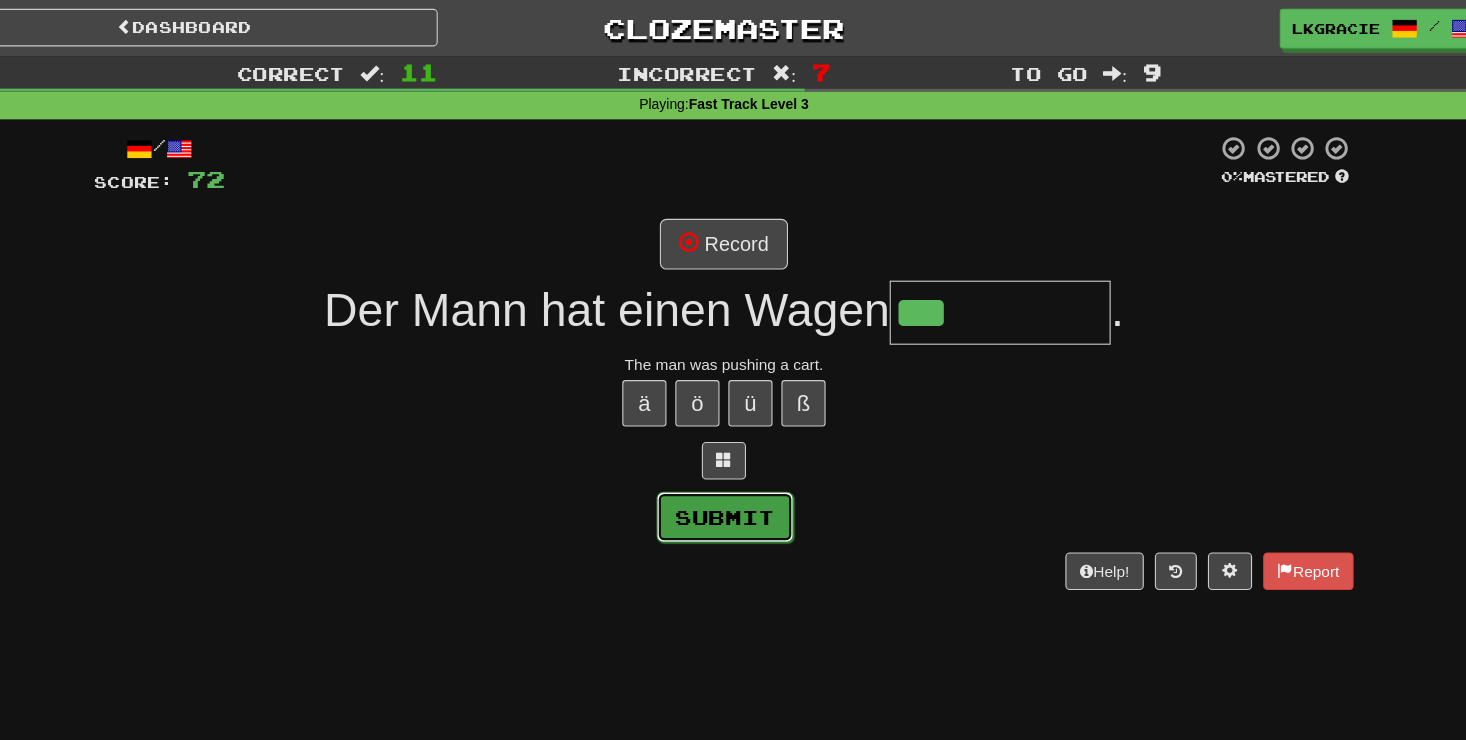 click on "Submit" at bounding box center [734, 468] 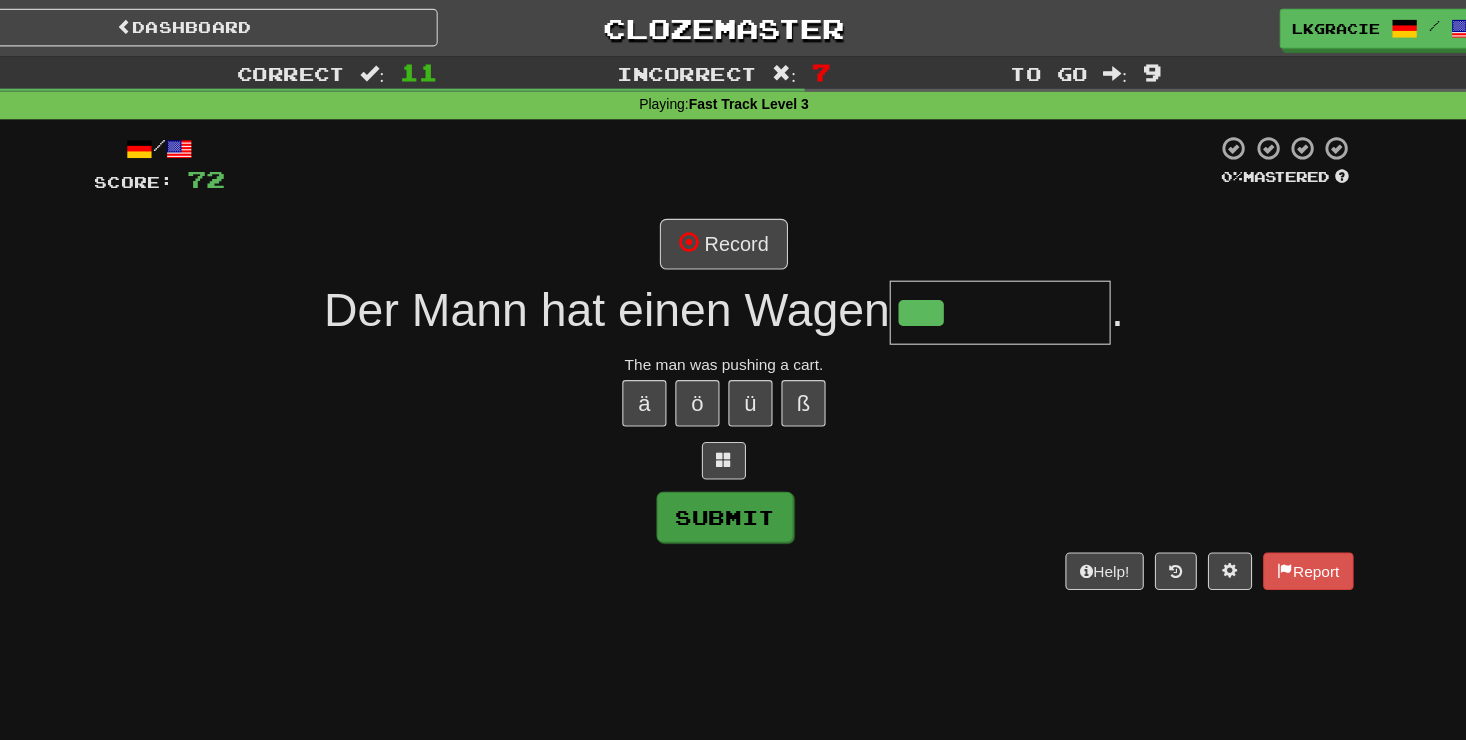 type on "*********" 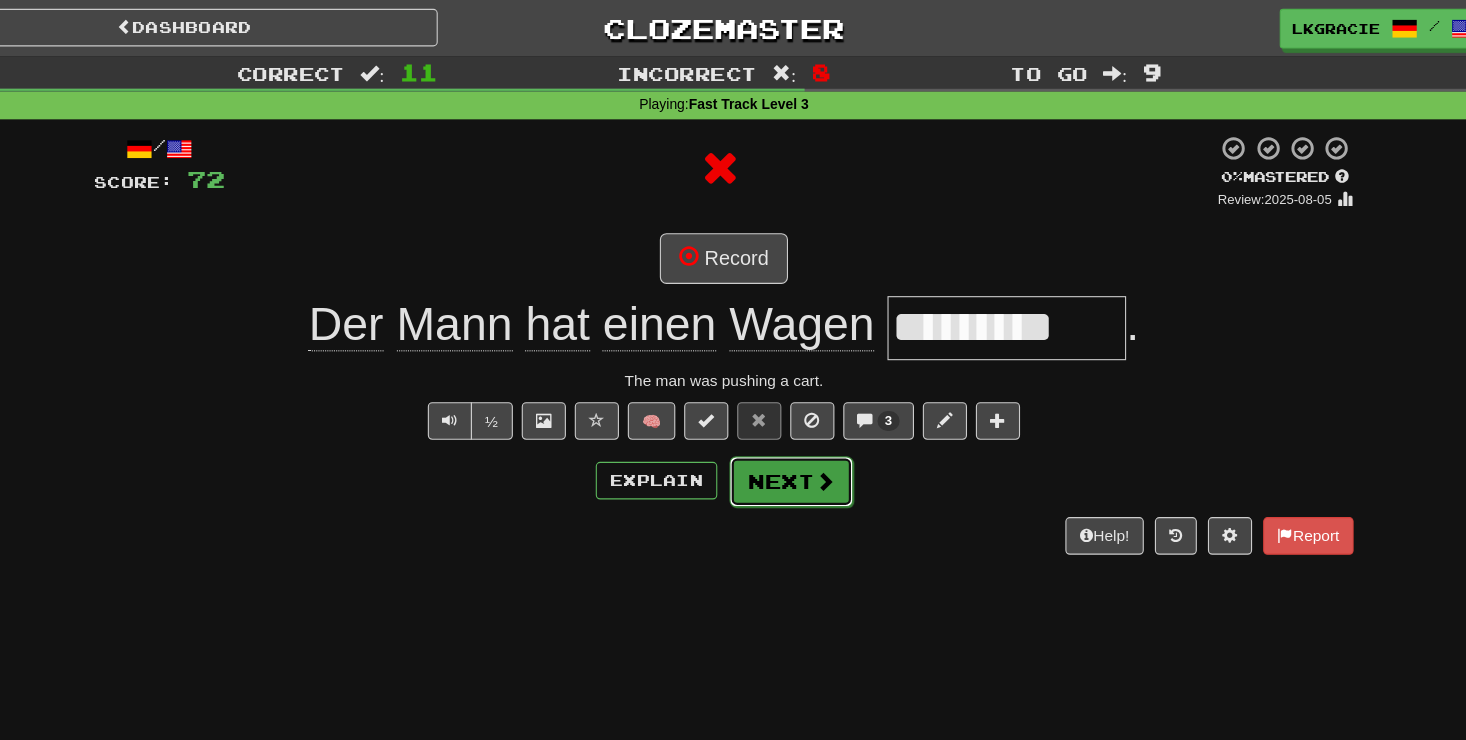 click on "Next" at bounding box center (794, 436) 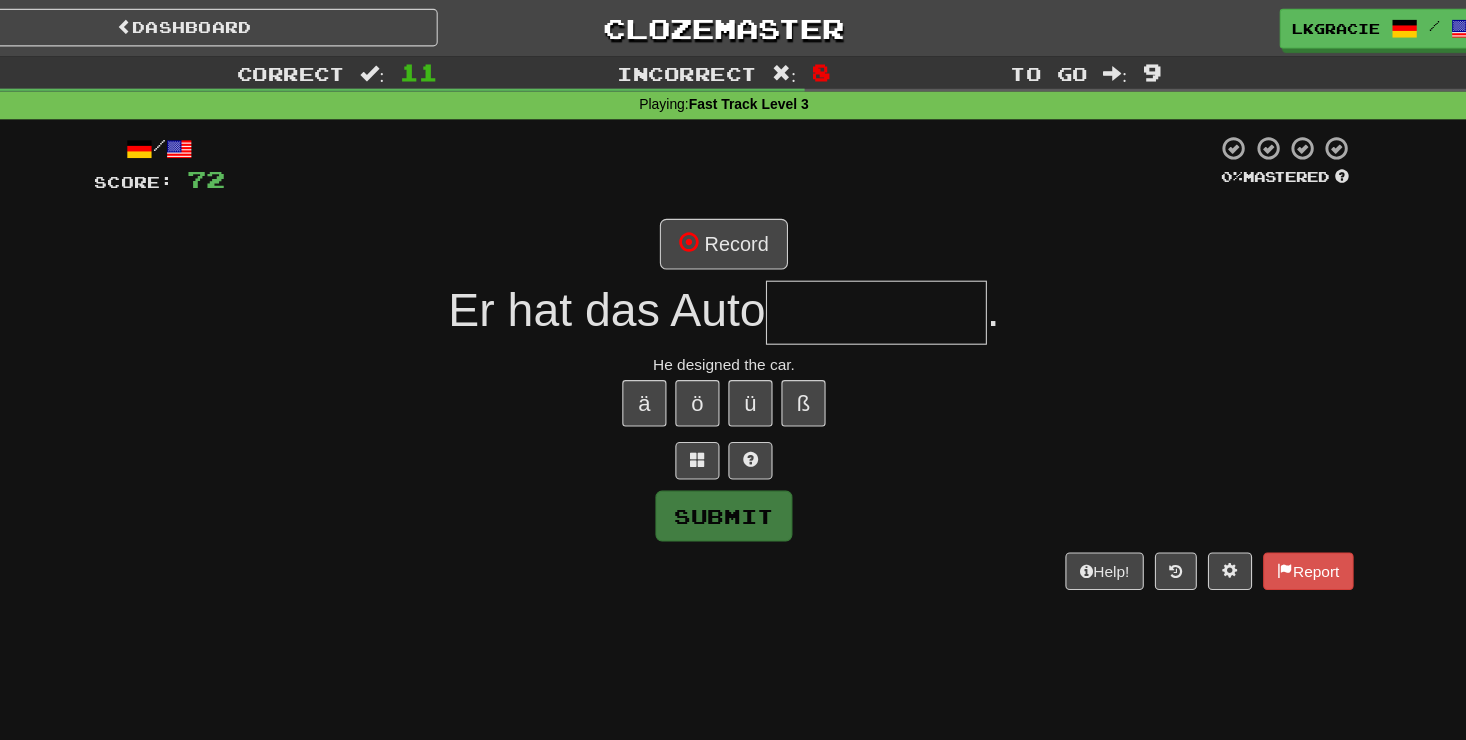 type on "*" 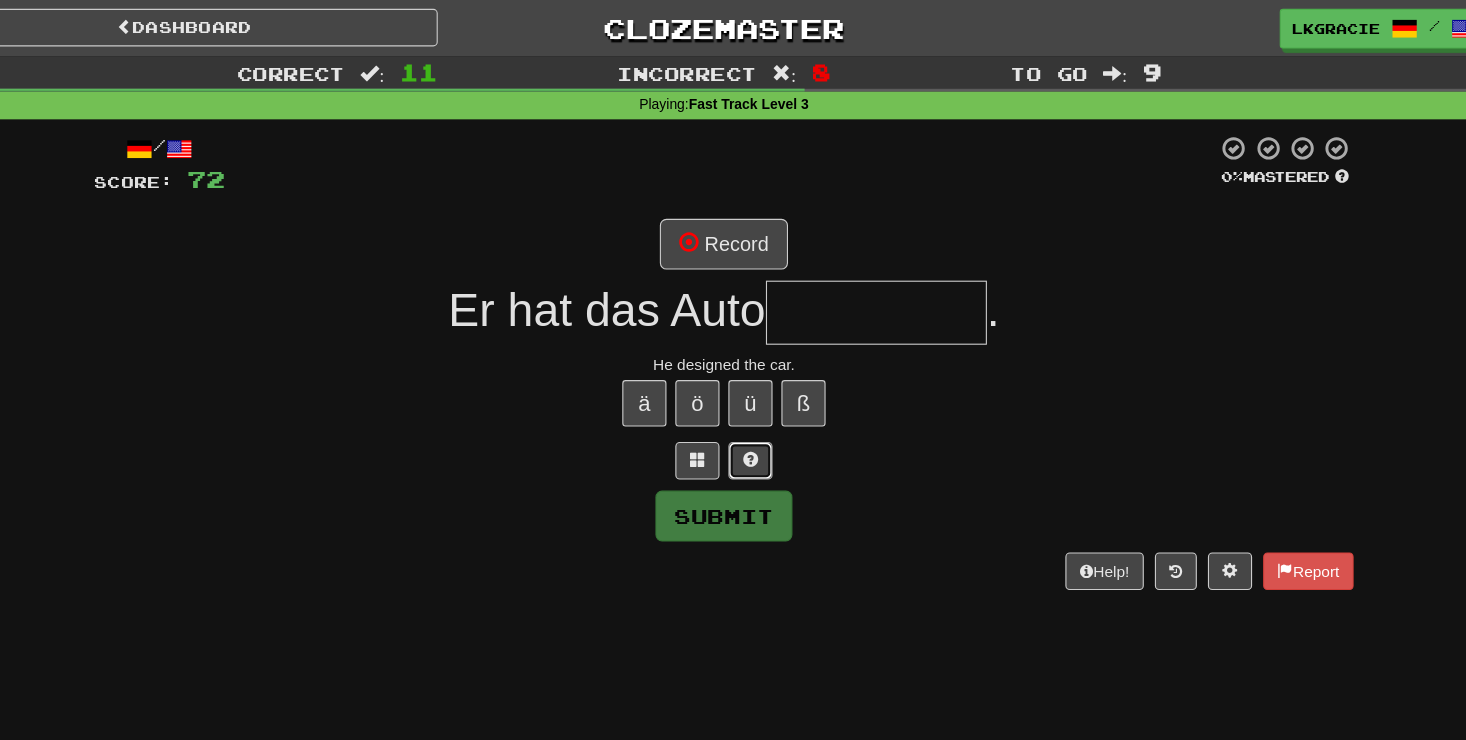click at bounding box center (757, 417) 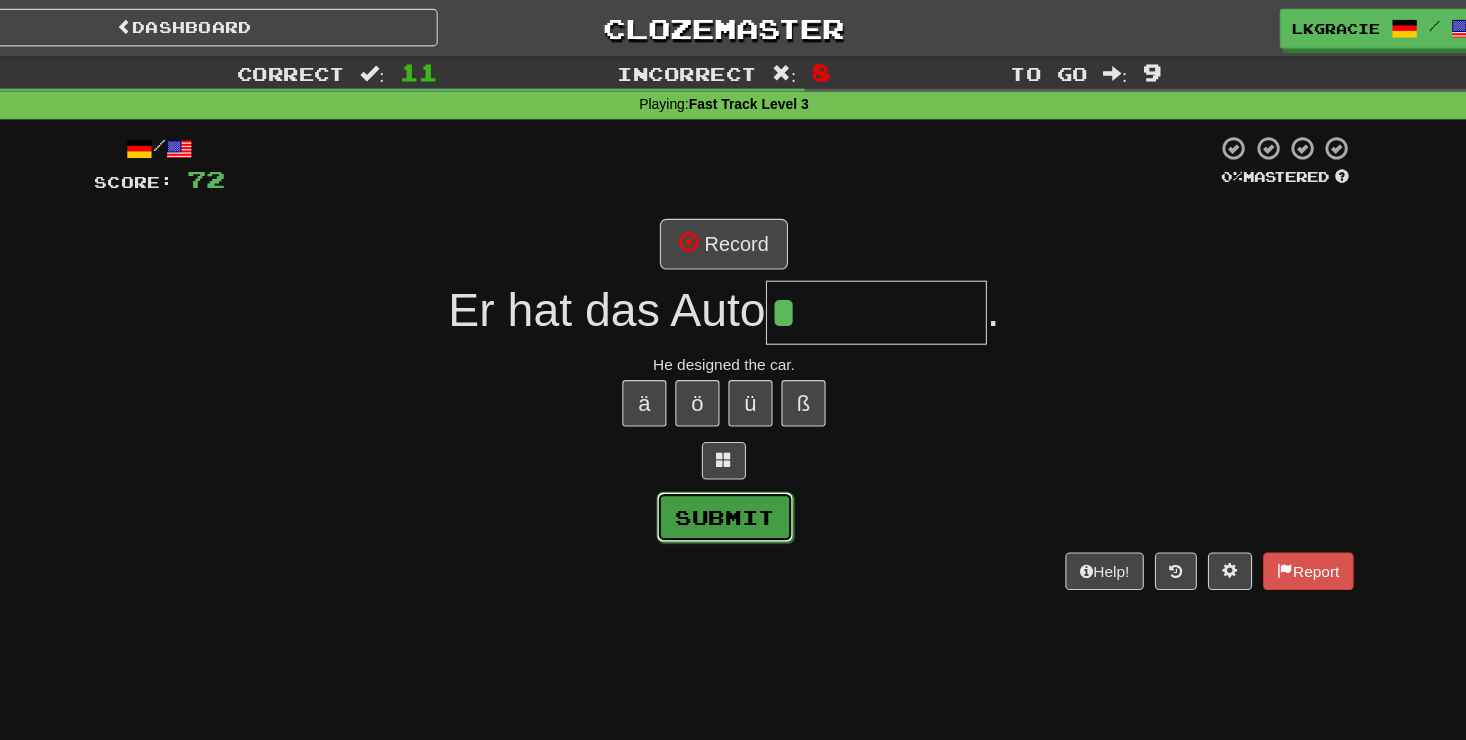 click on "Submit" at bounding box center [734, 468] 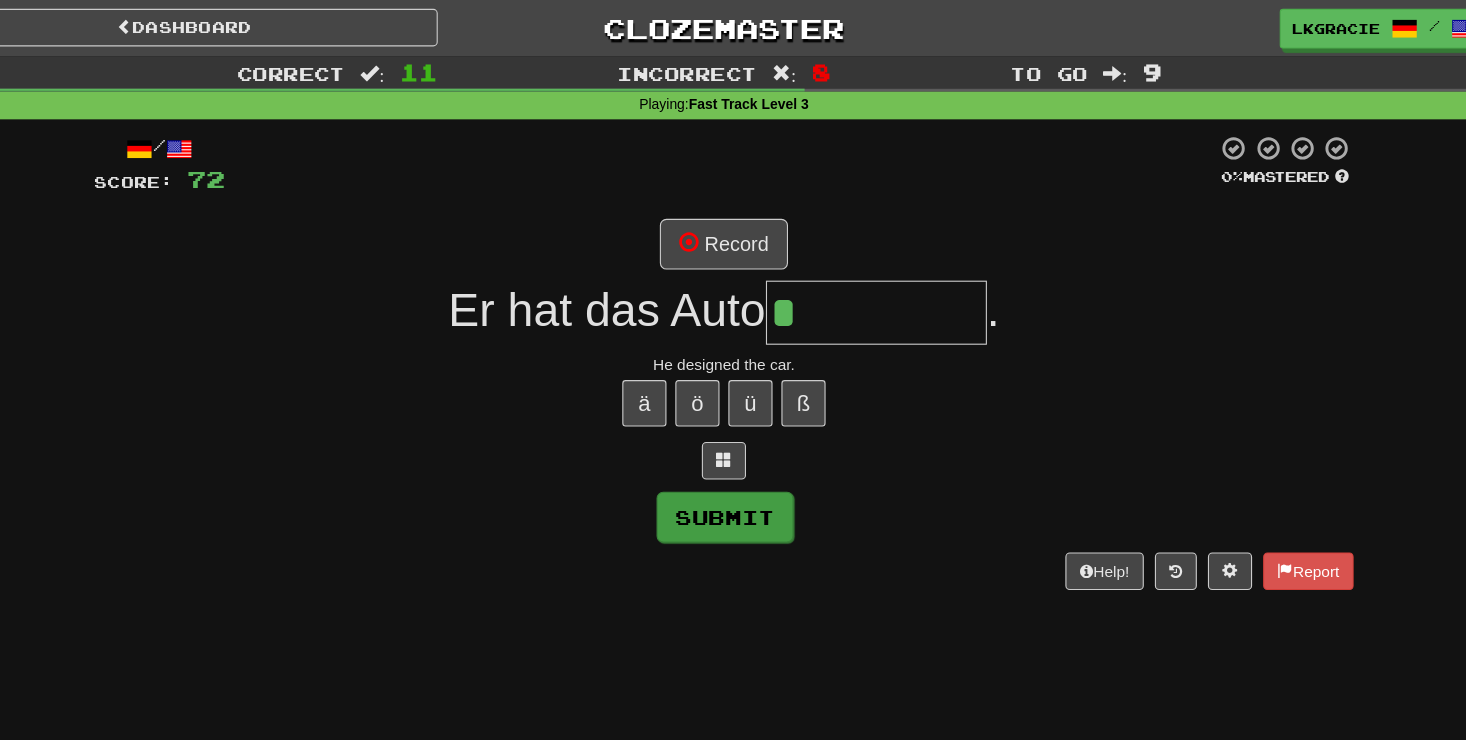 type on "*********" 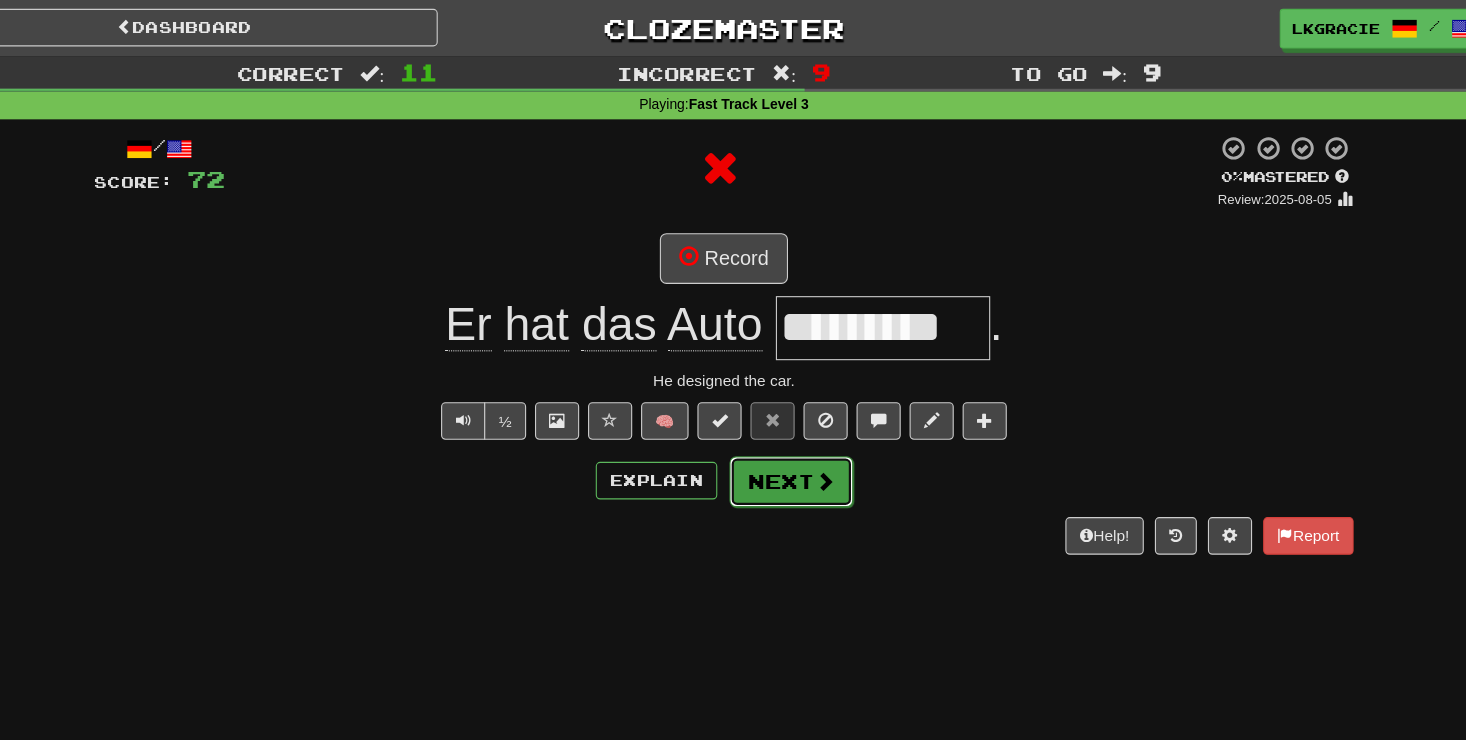 click on "Next" at bounding box center (794, 436) 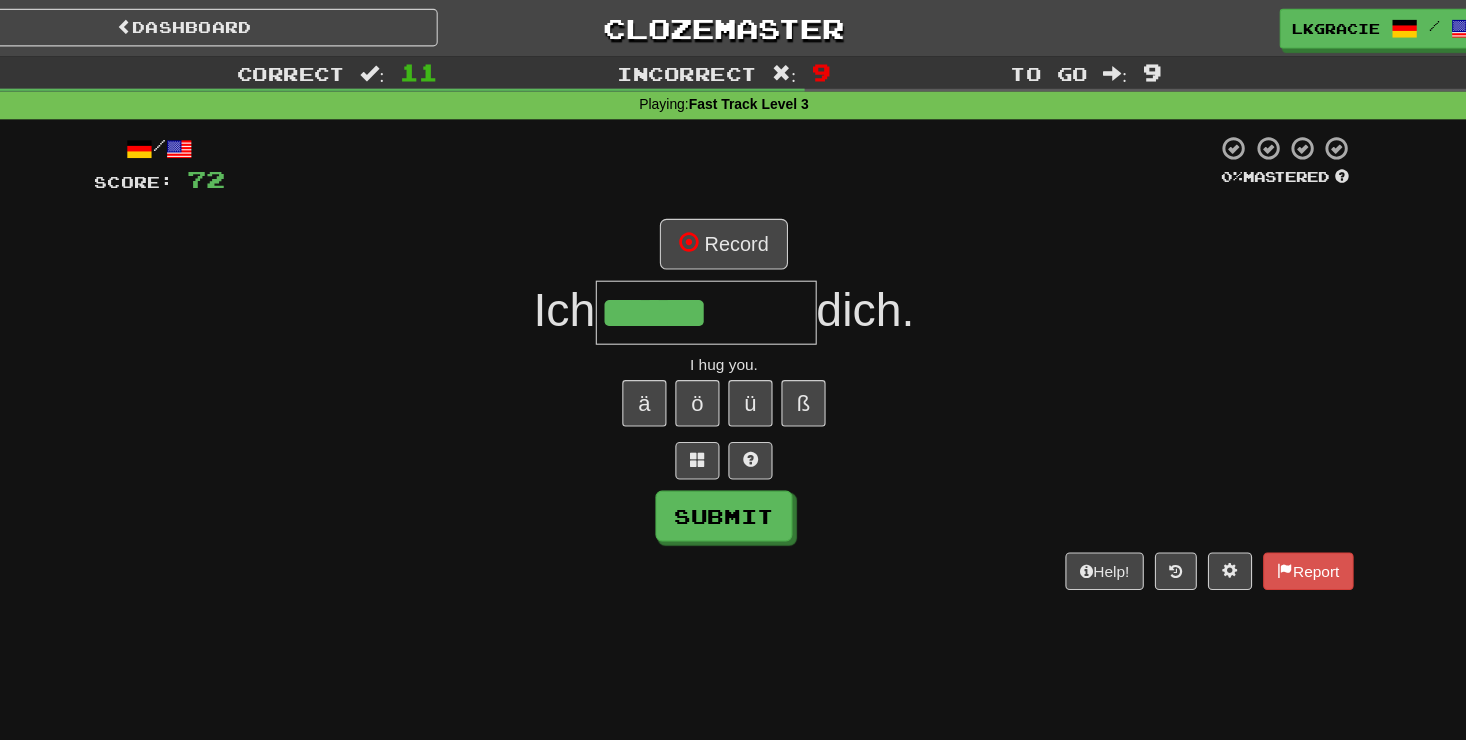 type on "******" 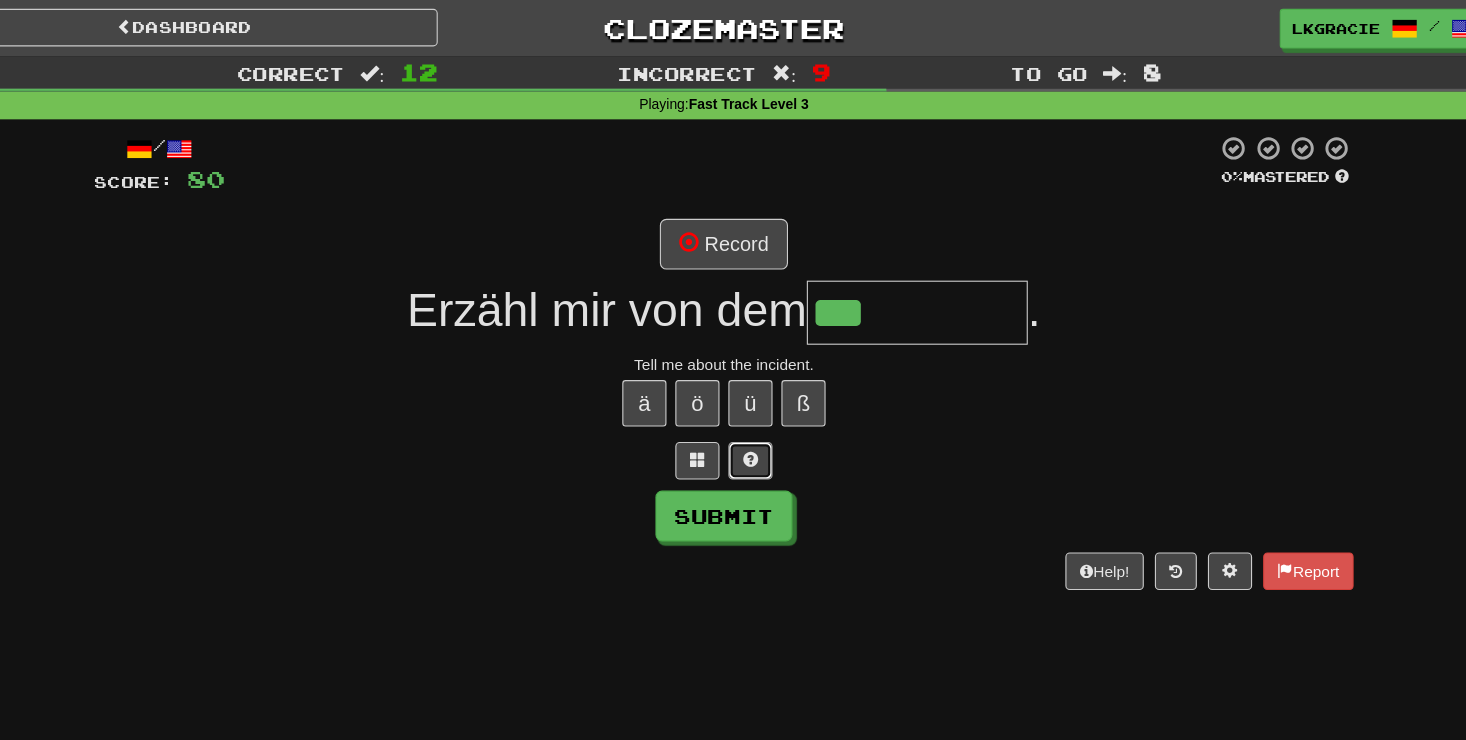 click at bounding box center (757, 416) 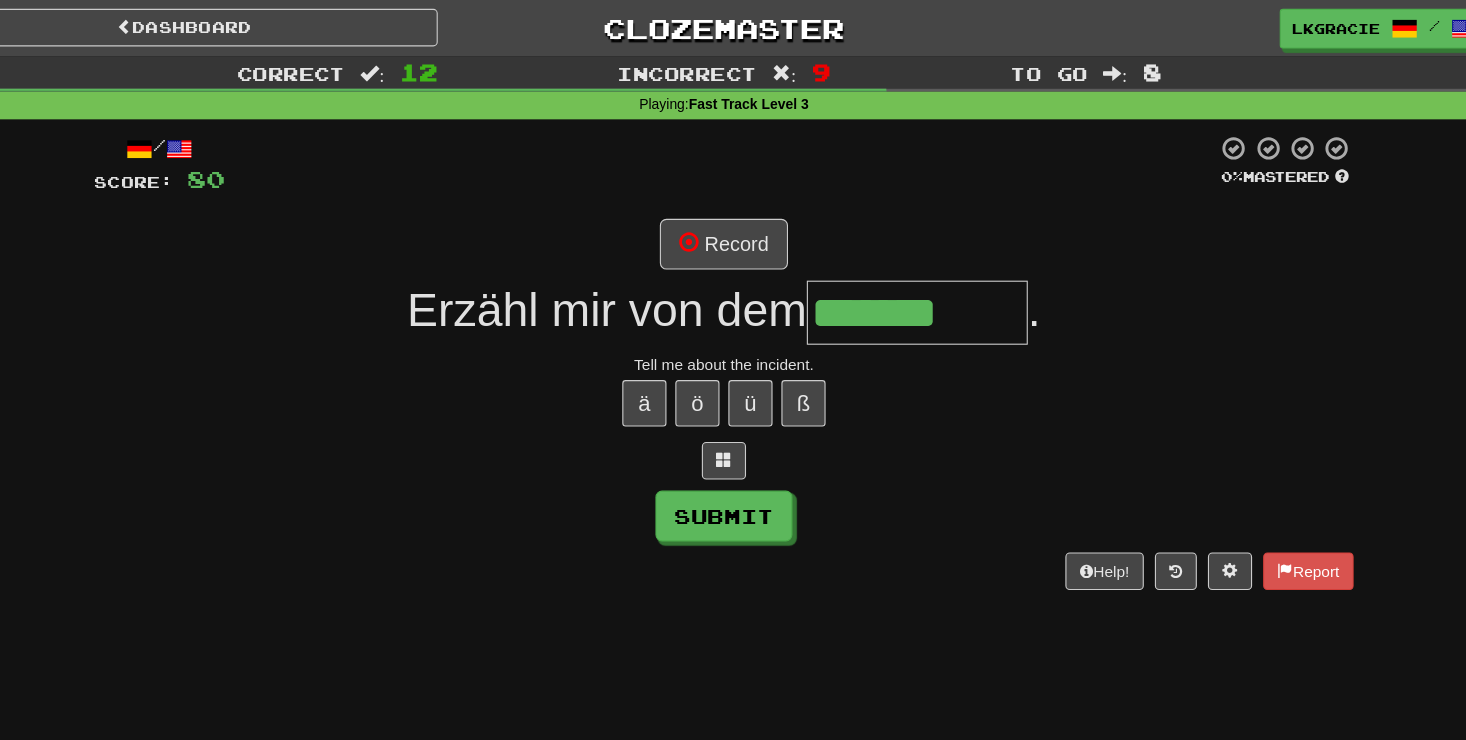 type on "*******" 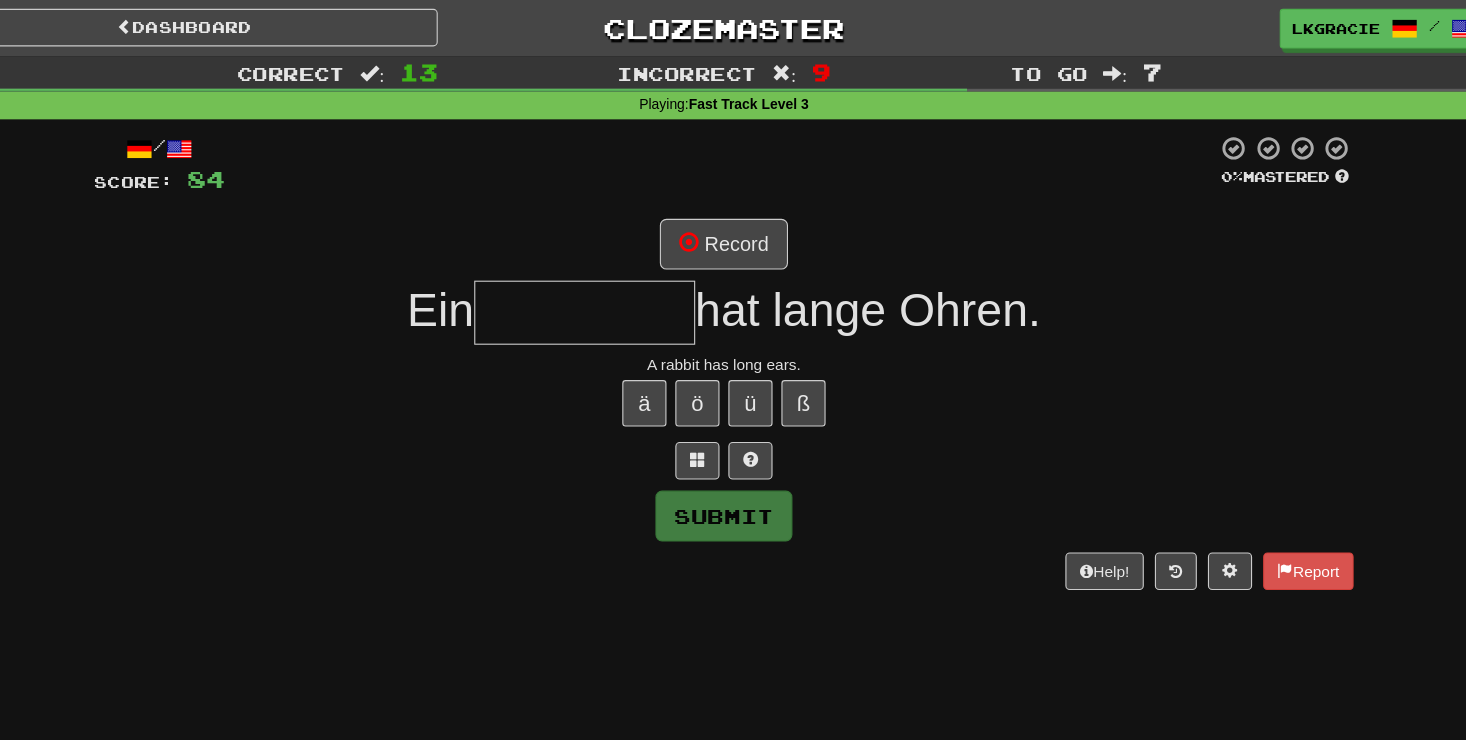 type on "*" 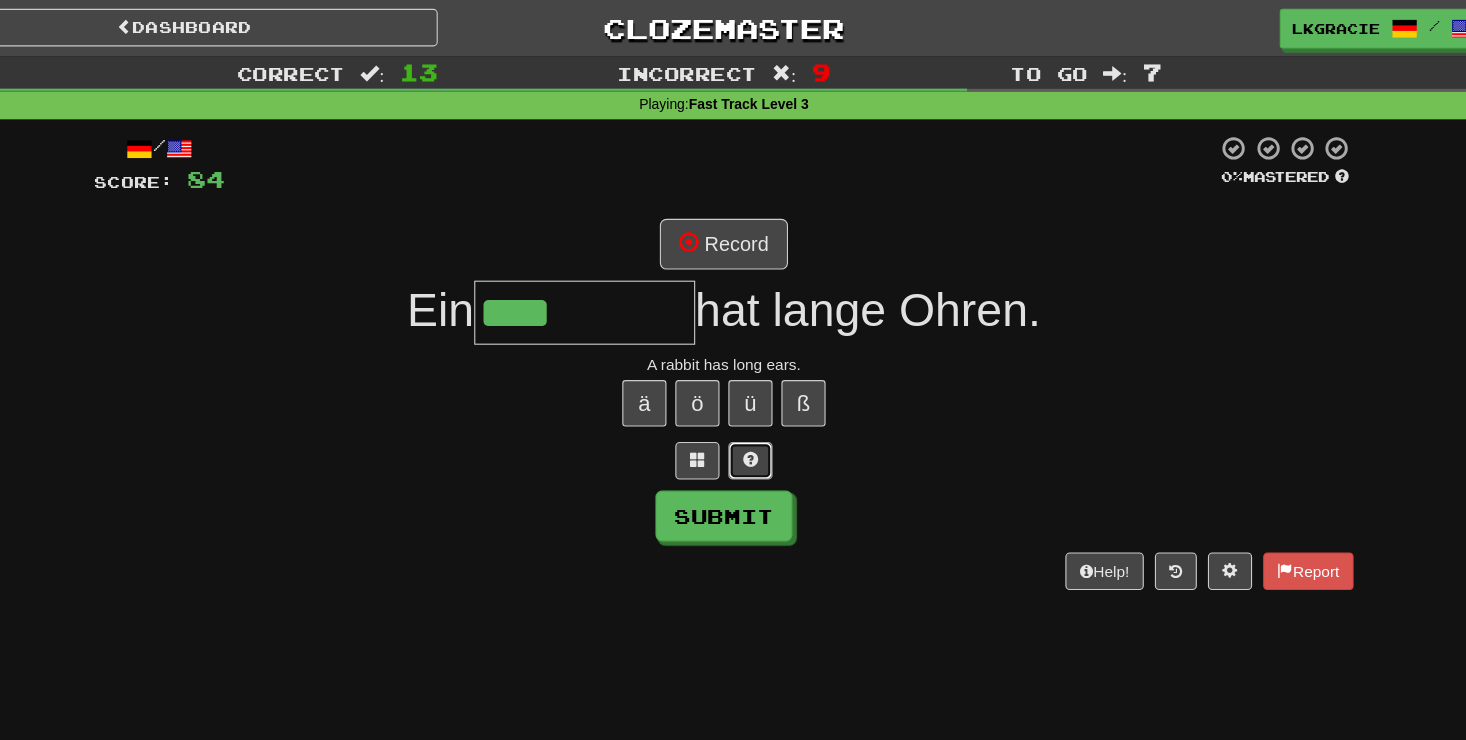 click at bounding box center (757, 417) 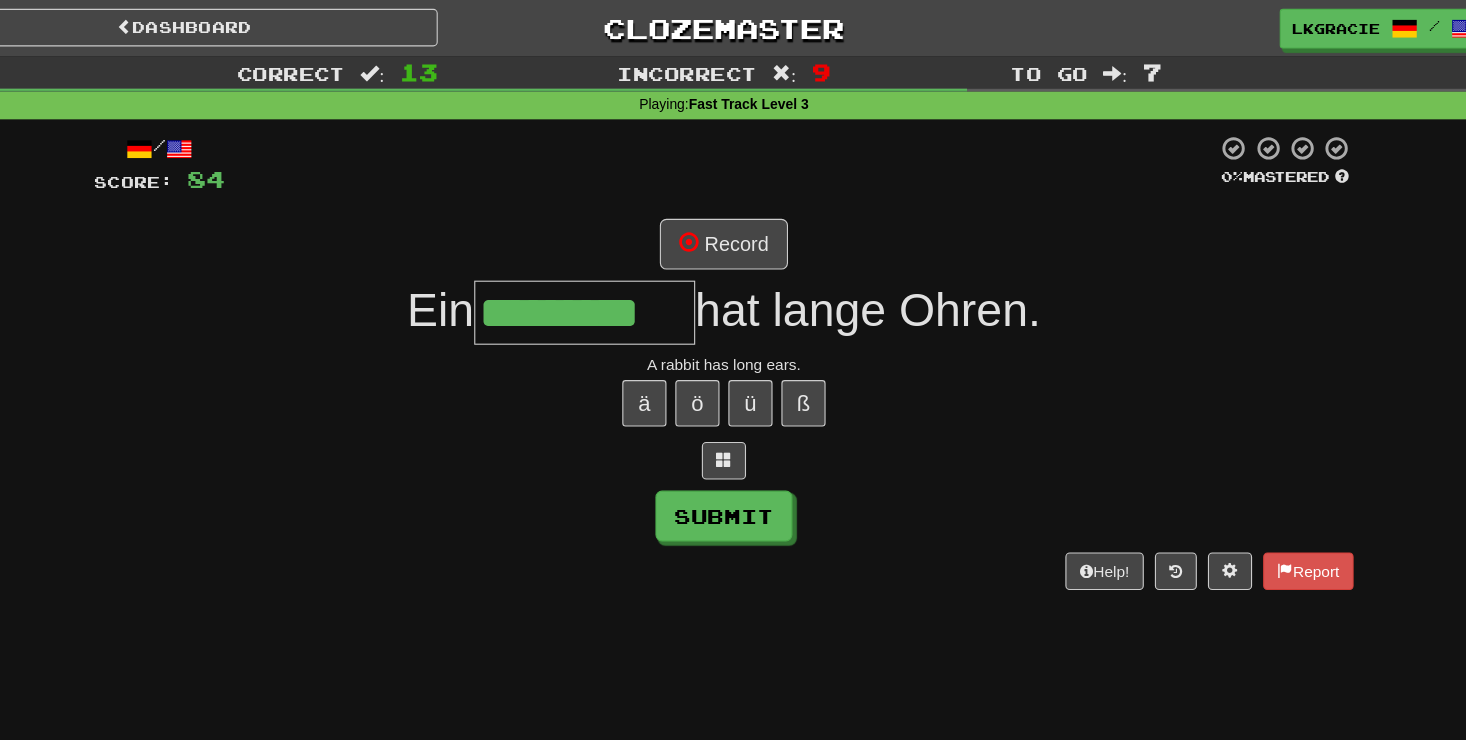 scroll, scrollTop: 0, scrollLeft: 5, axis: horizontal 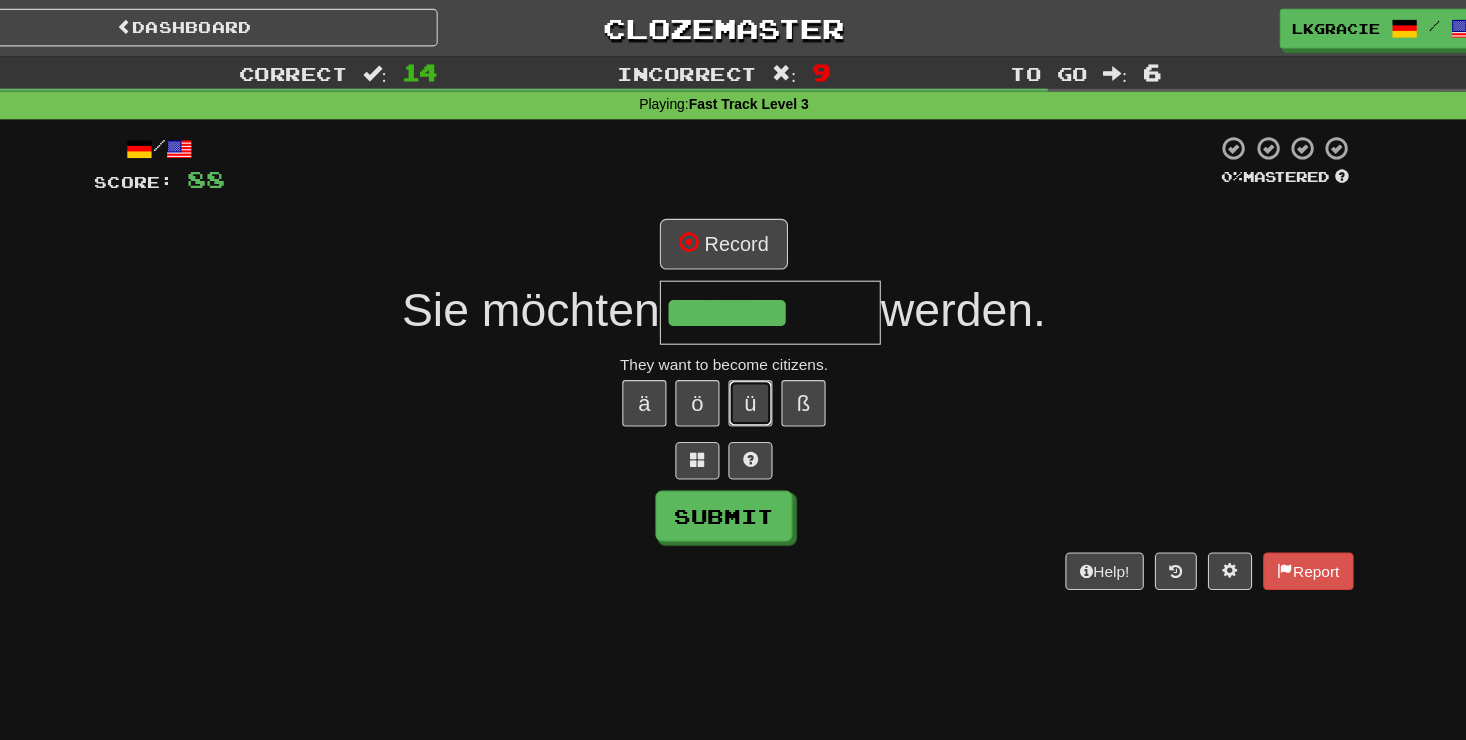 click on "ü" at bounding box center (757, 365) 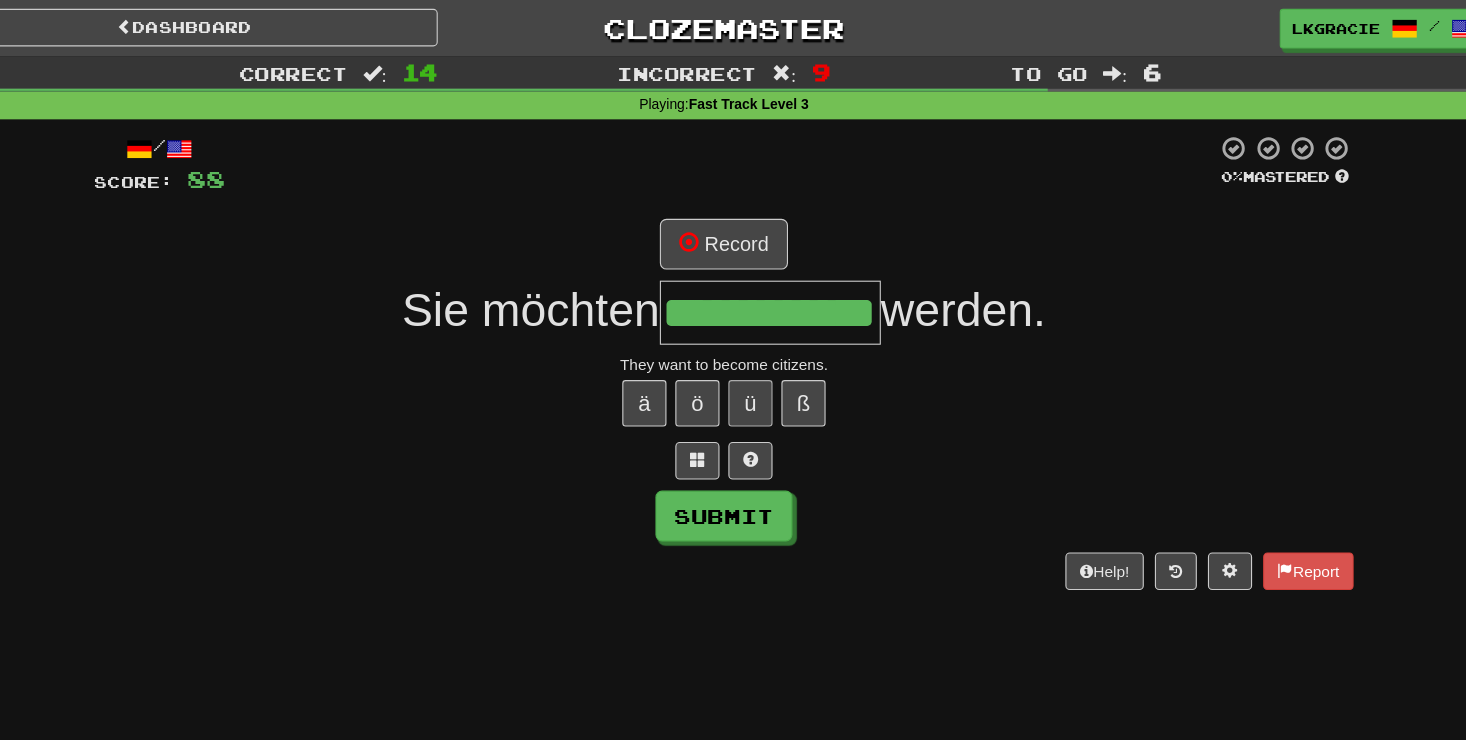 scroll, scrollTop: 0, scrollLeft: 40, axis: horizontal 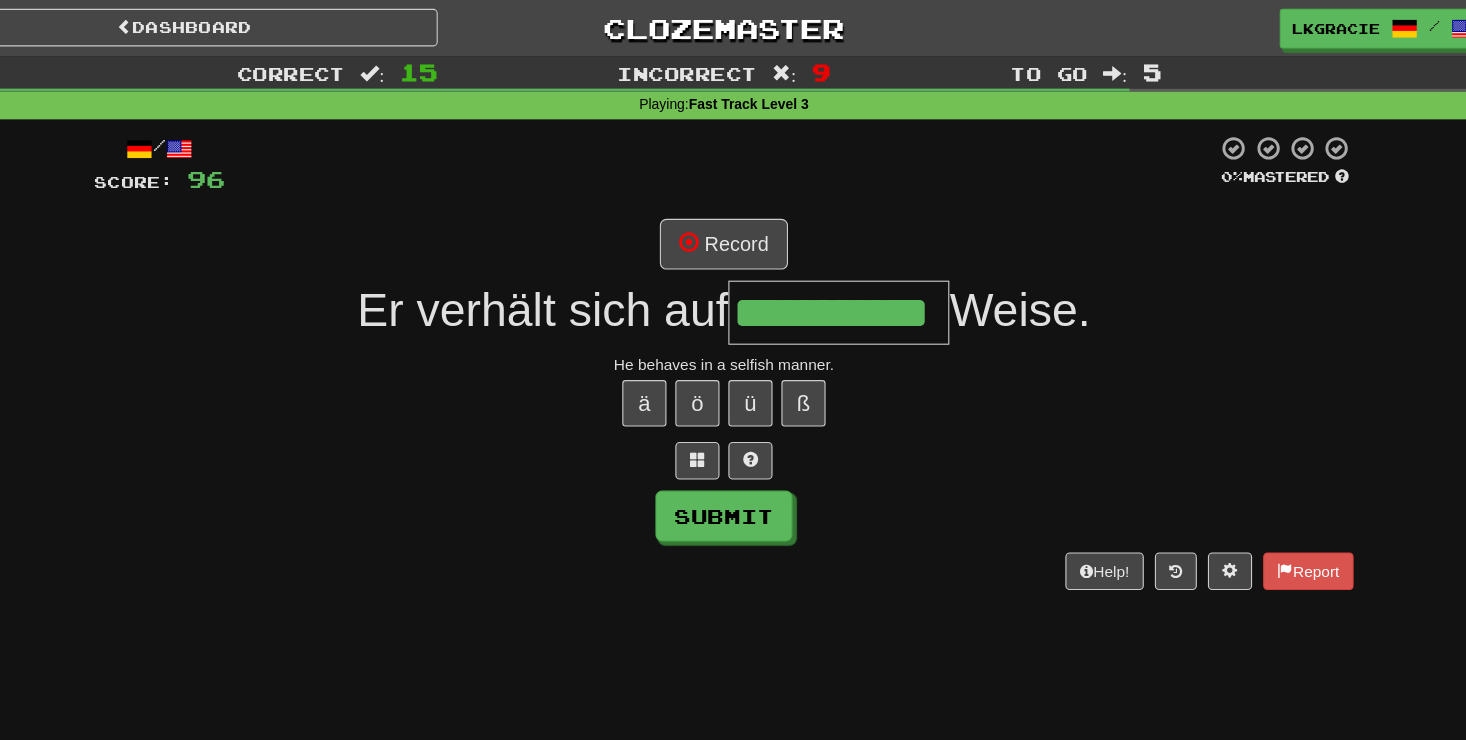 type on "**********" 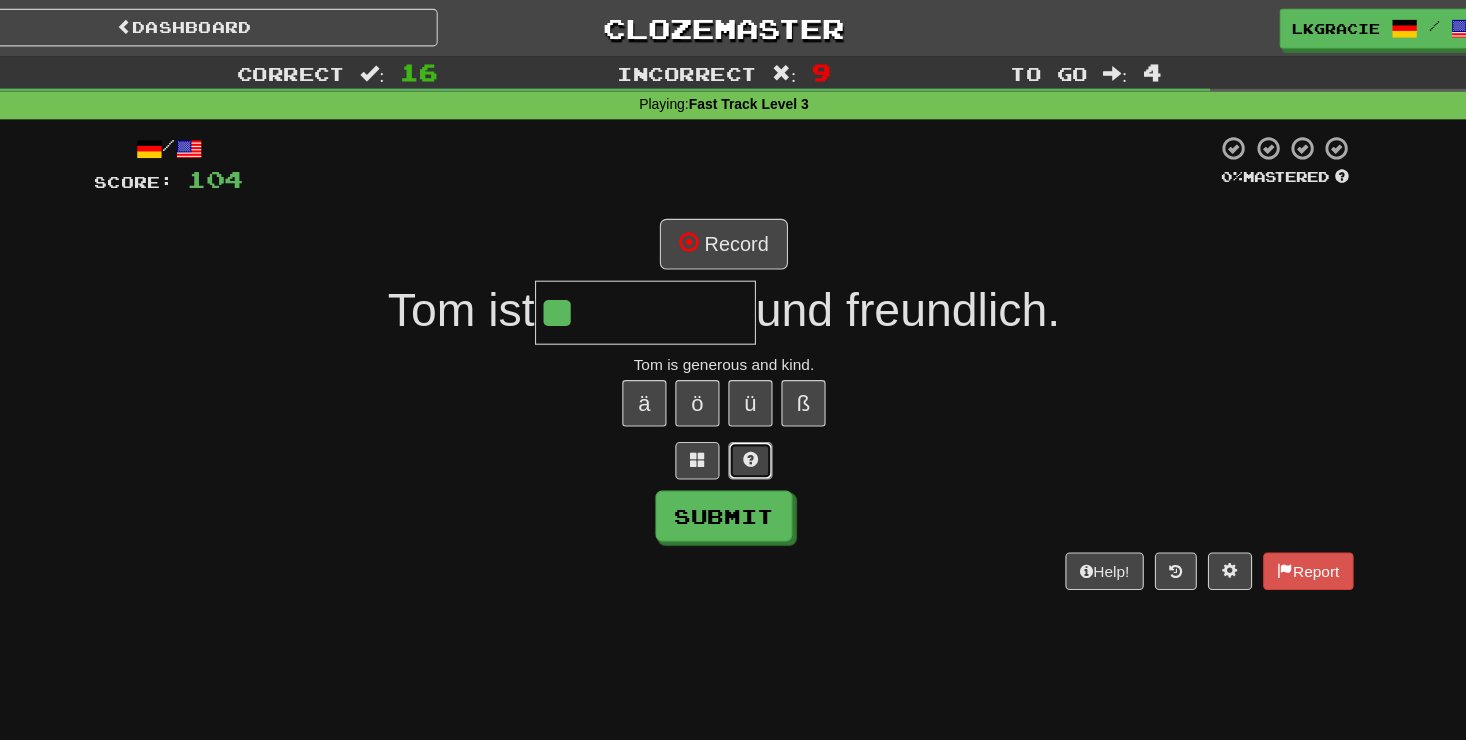 click at bounding box center (757, 417) 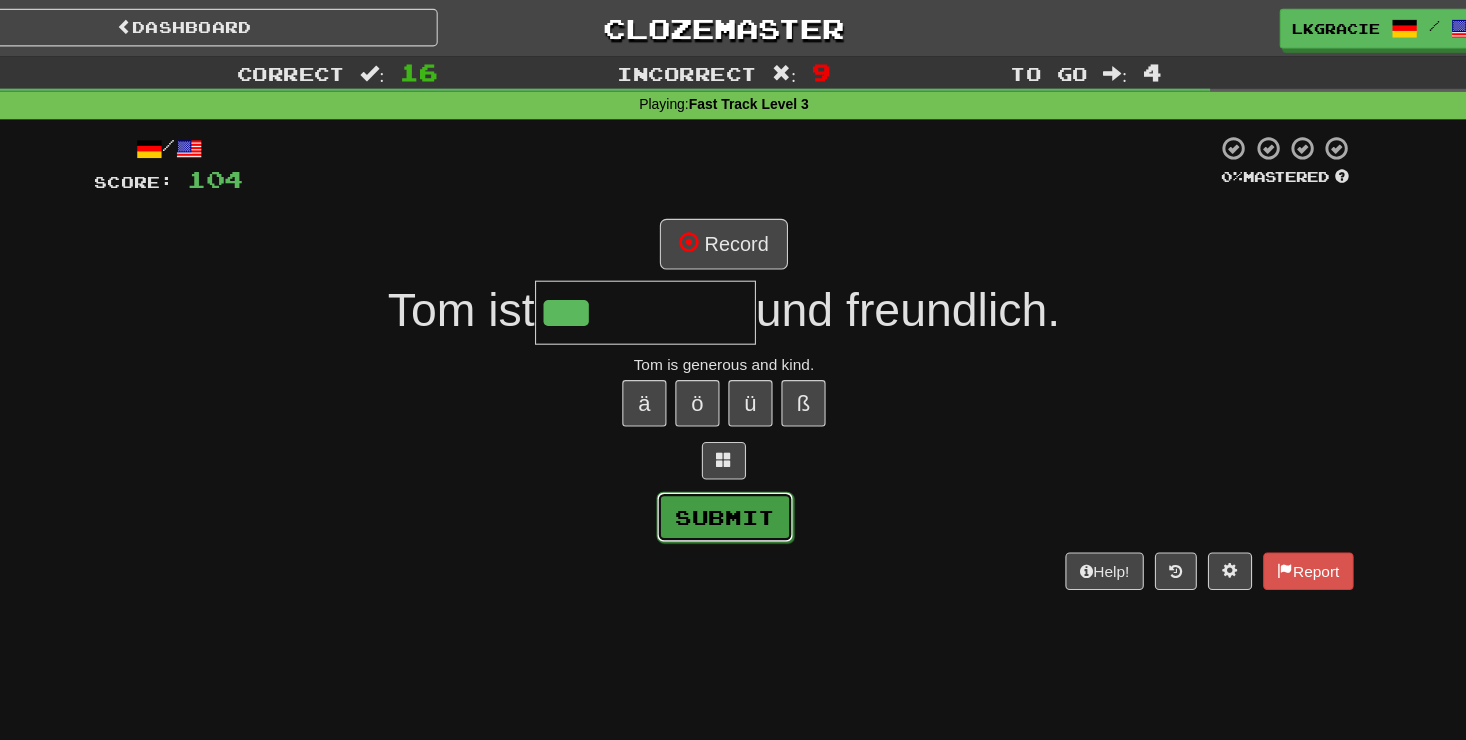 click on "Submit" at bounding box center [734, 468] 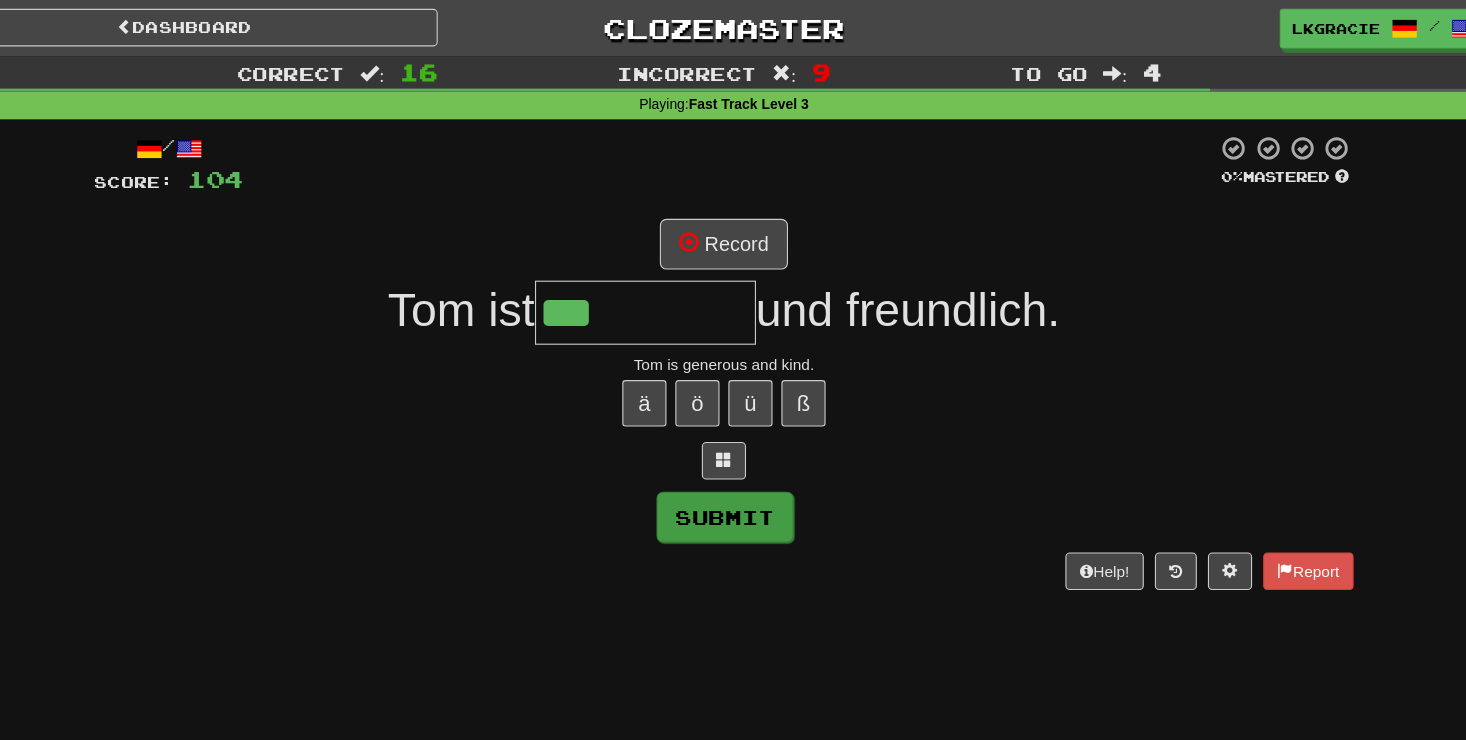 type on "*********" 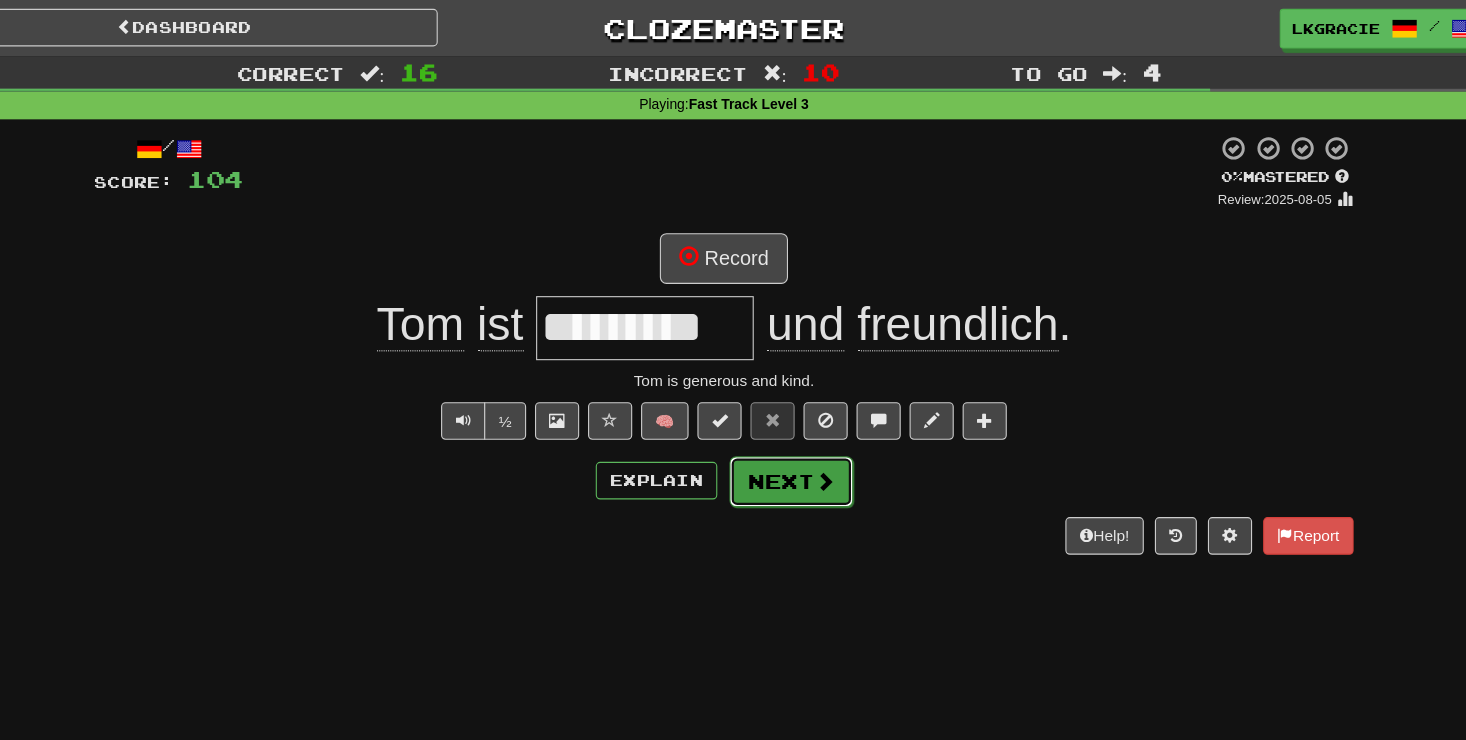 click on "Next" at bounding box center (794, 436) 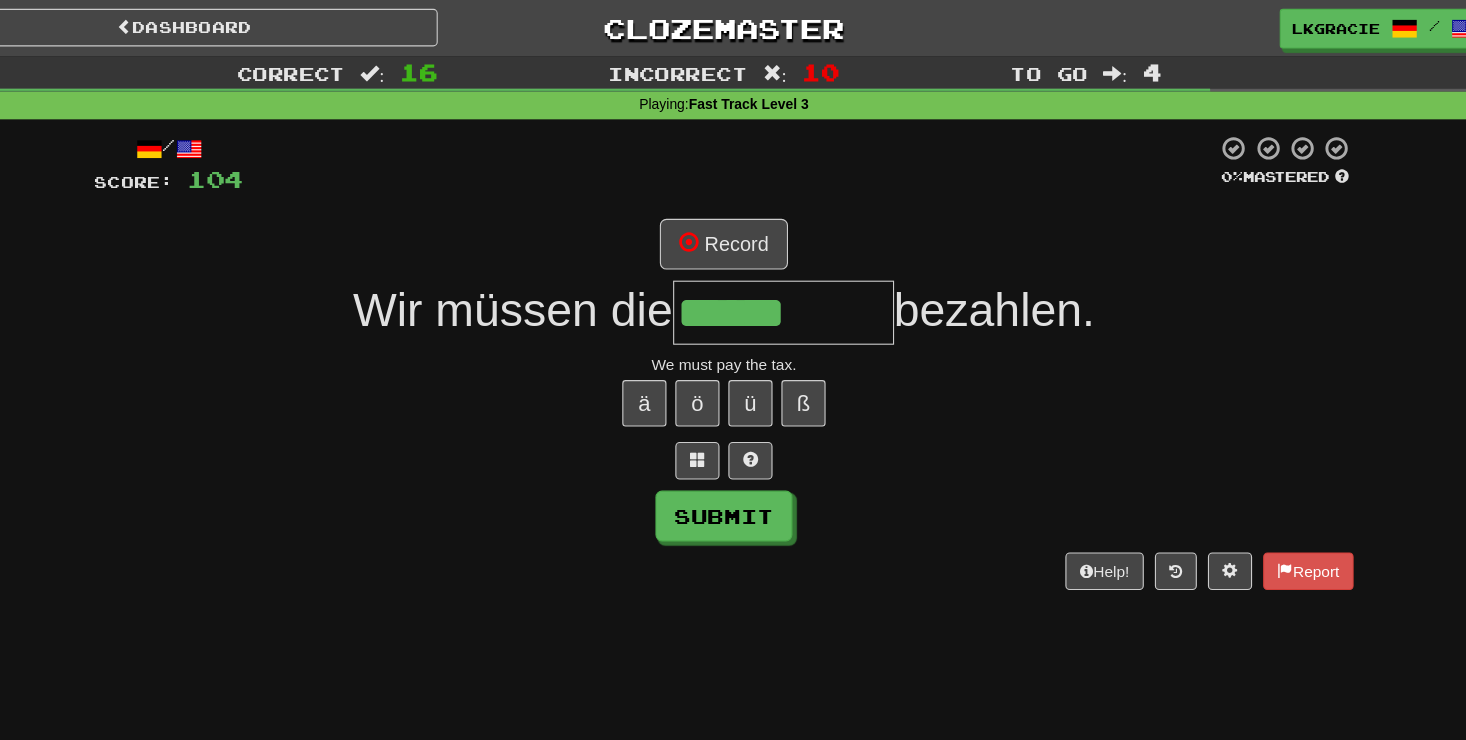type on "******" 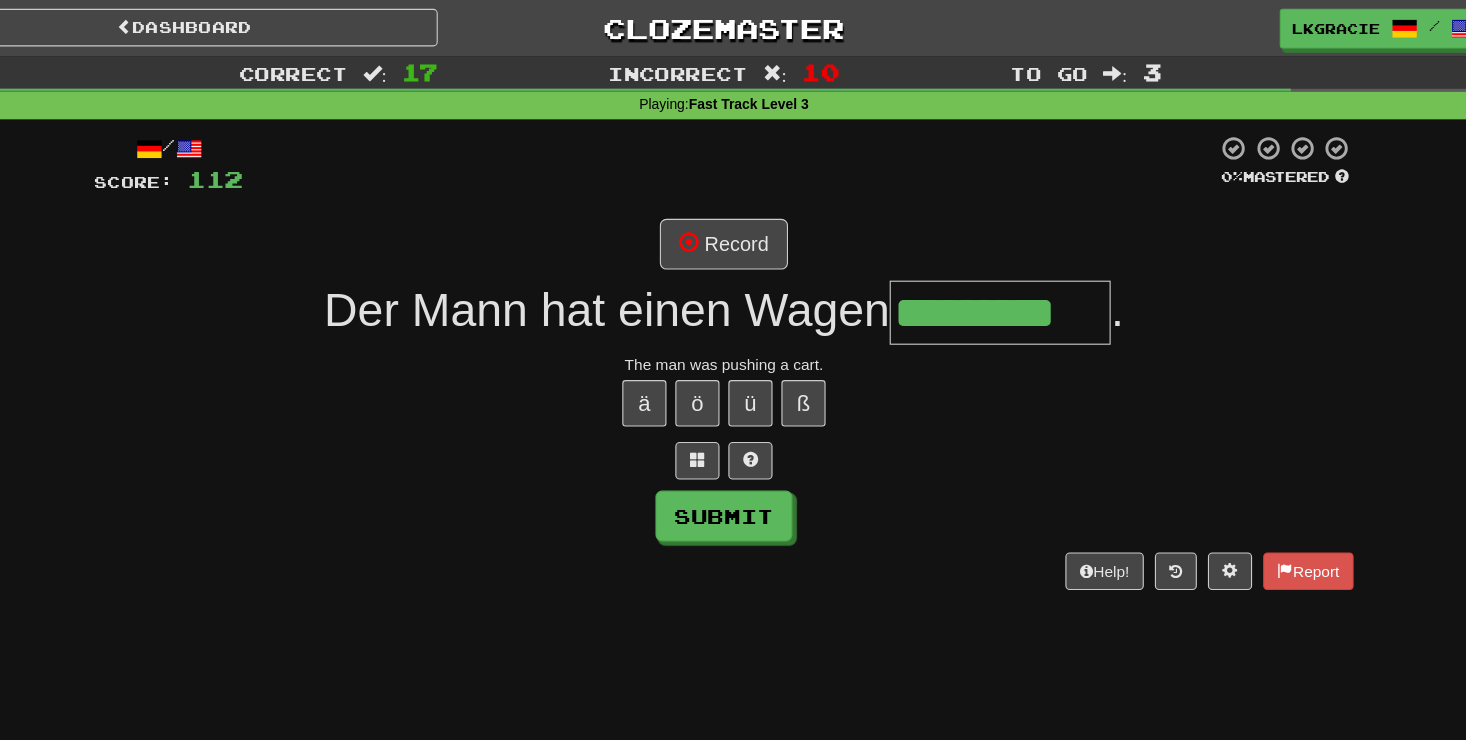 scroll, scrollTop: 0, scrollLeft: 12, axis: horizontal 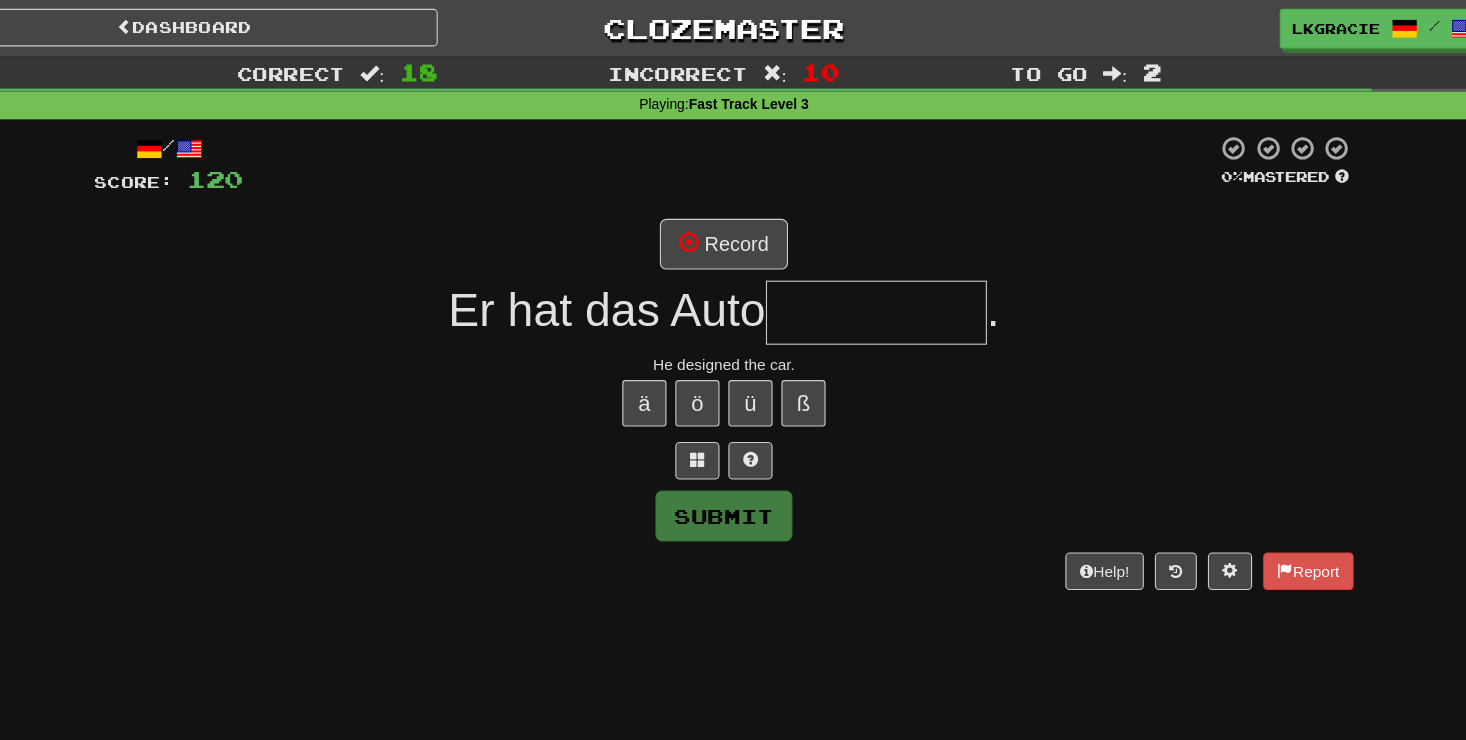 type on "*" 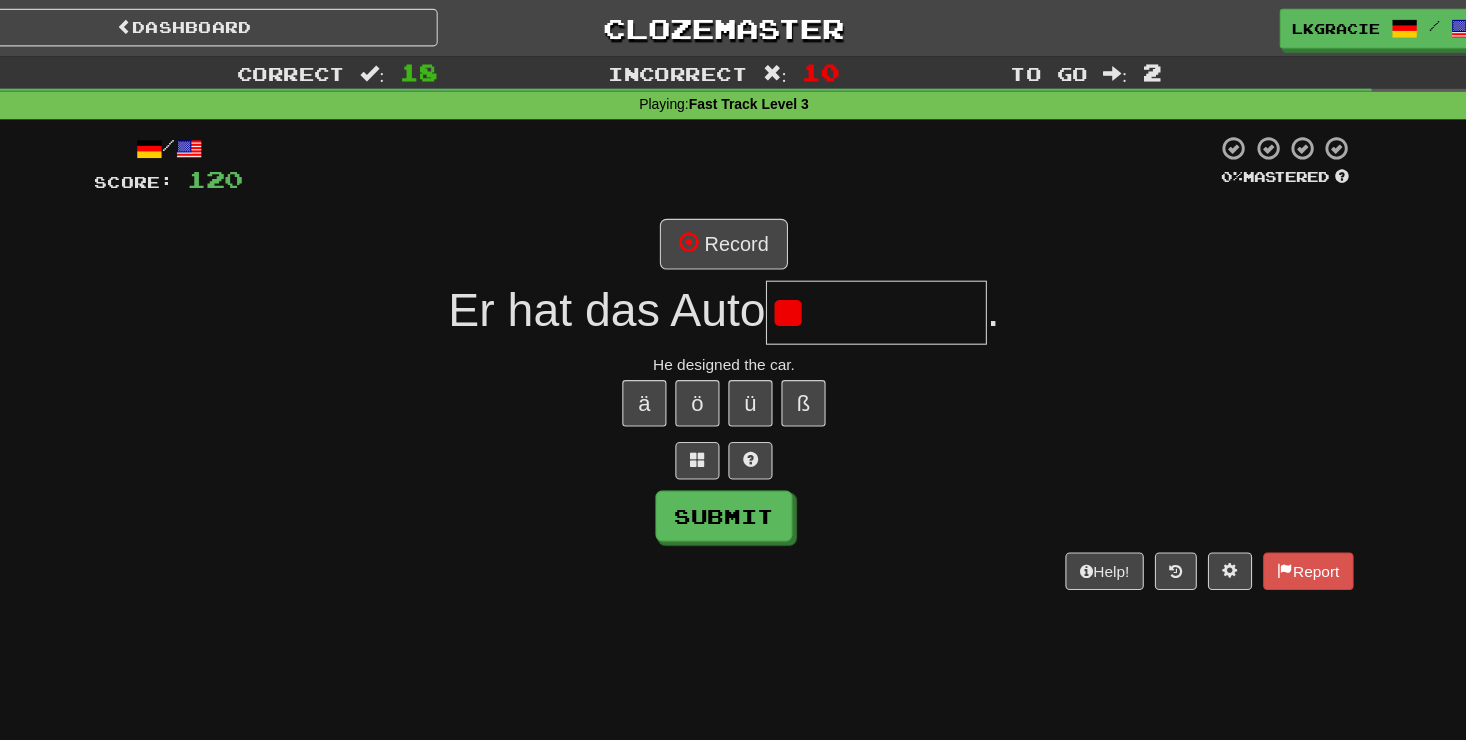 type on "*" 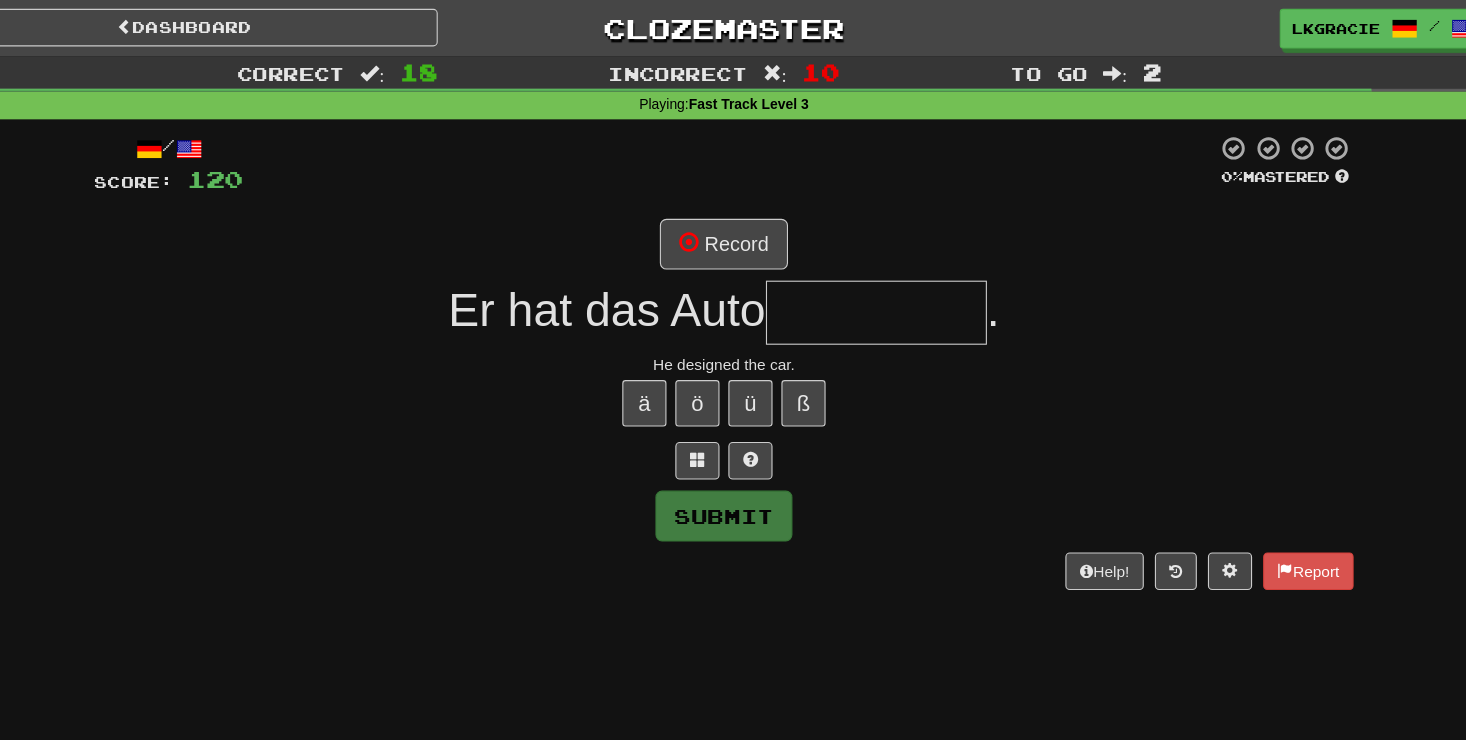 type on "*" 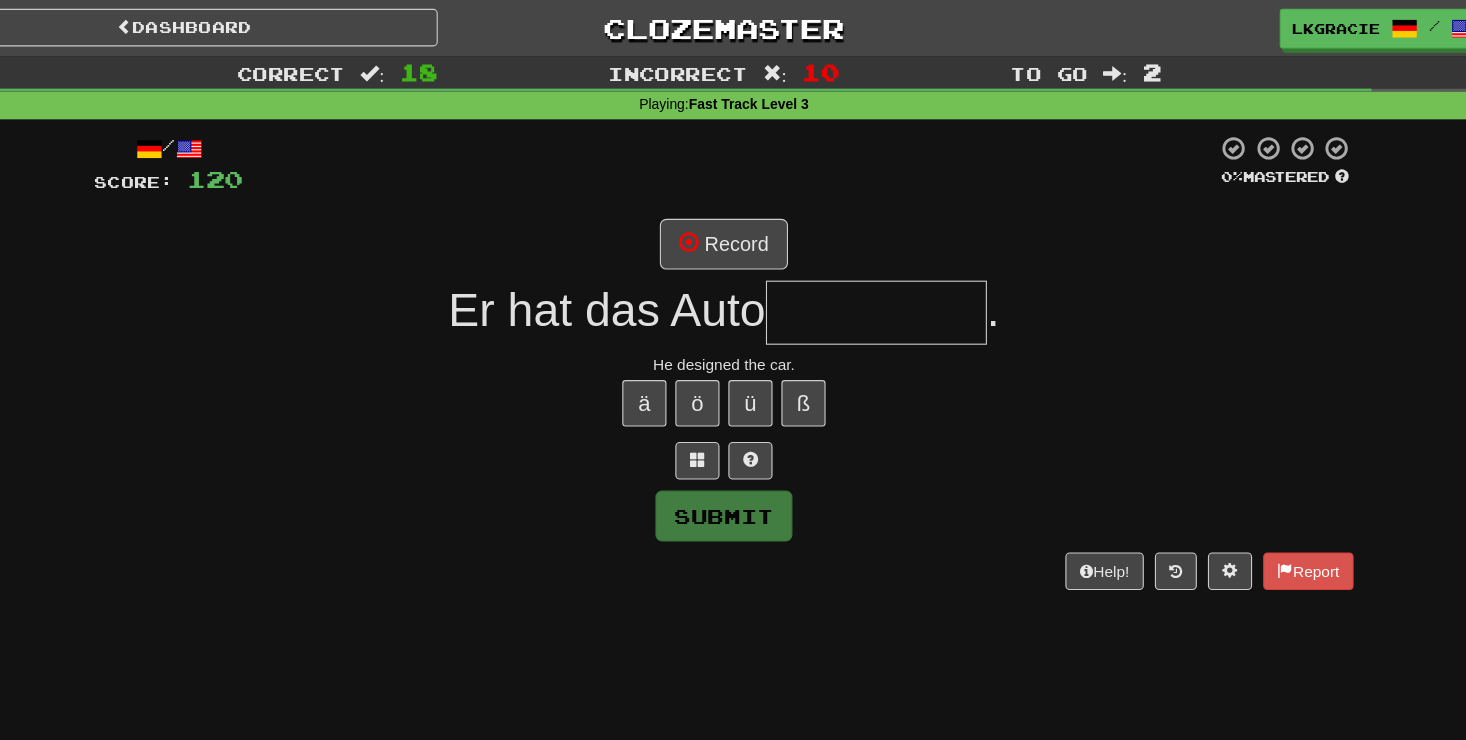 type on "*" 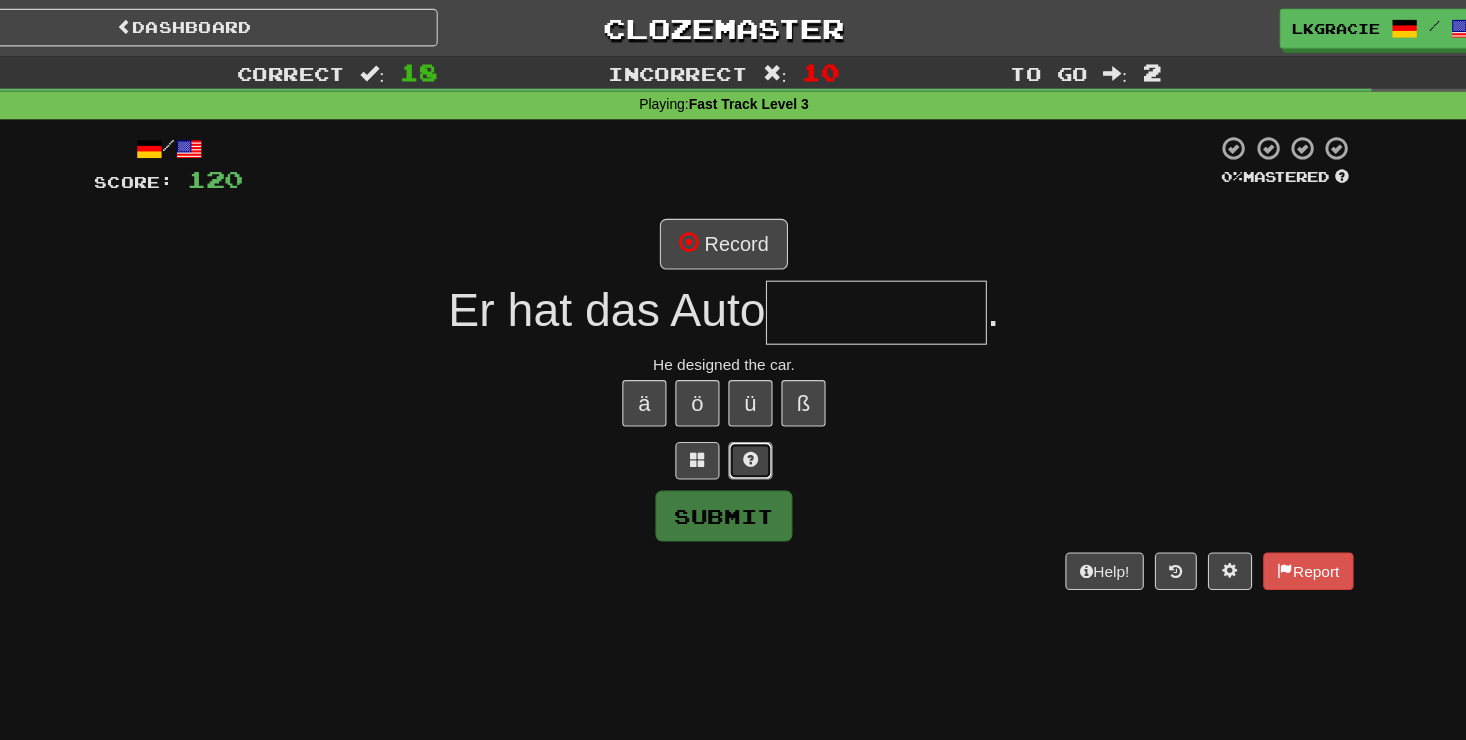 click at bounding box center (757, 417) 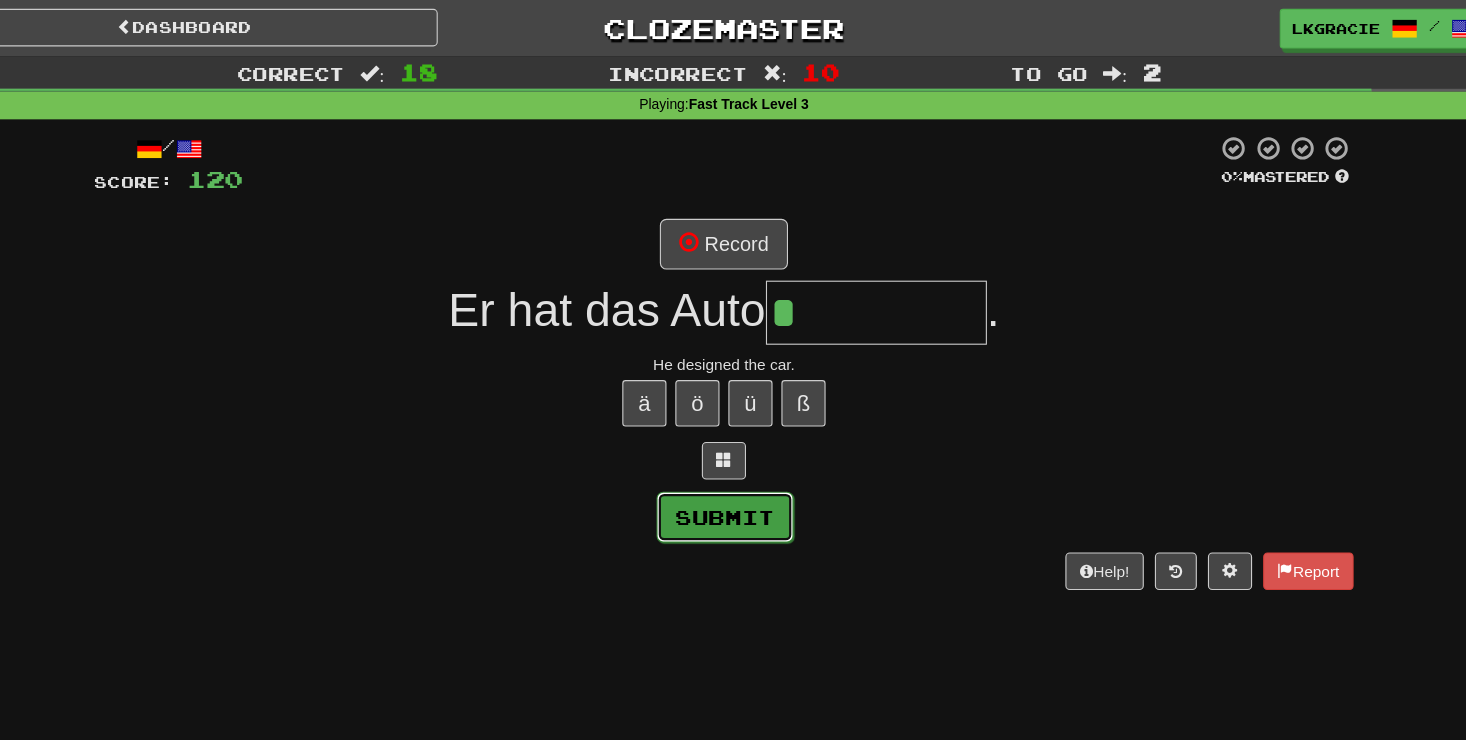click on "Submit" at bounding box center [734, 468] 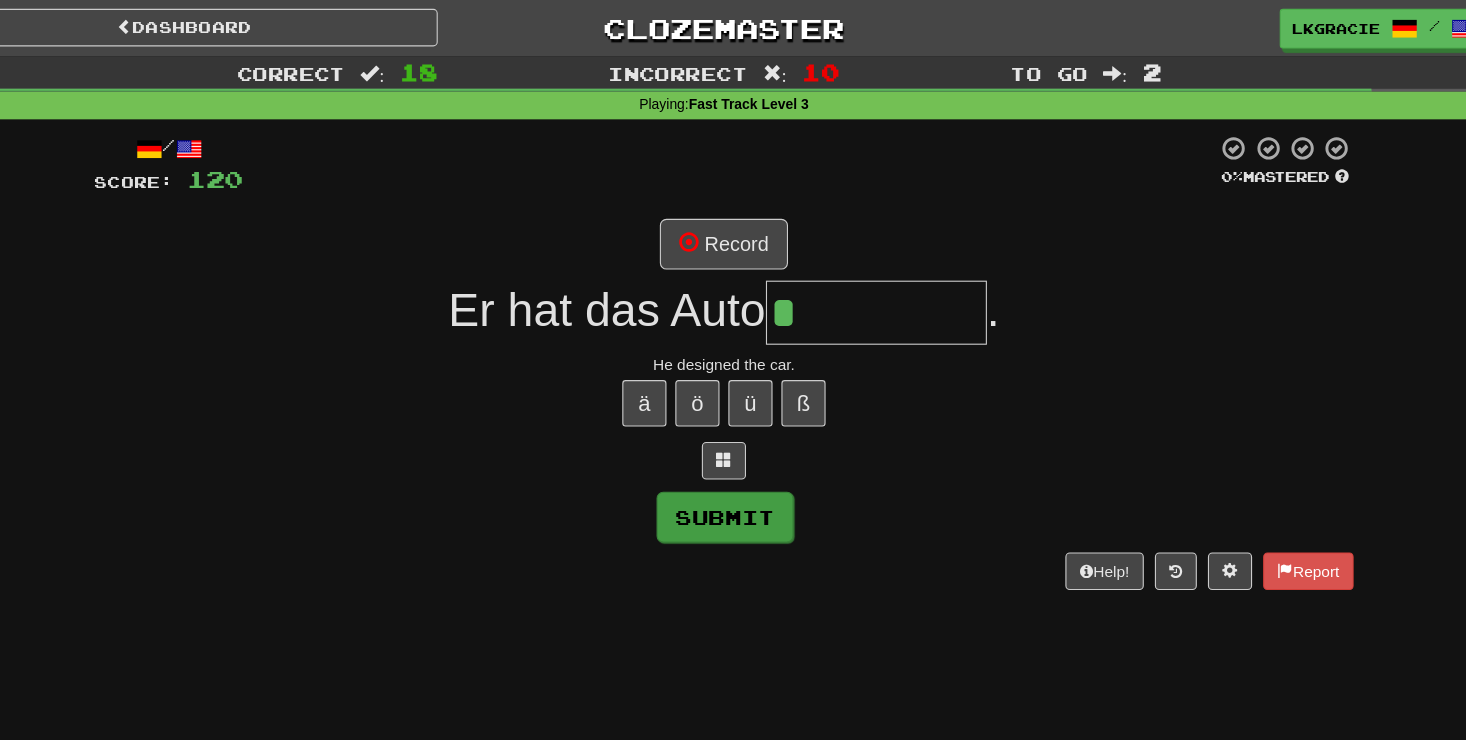type on "*********" 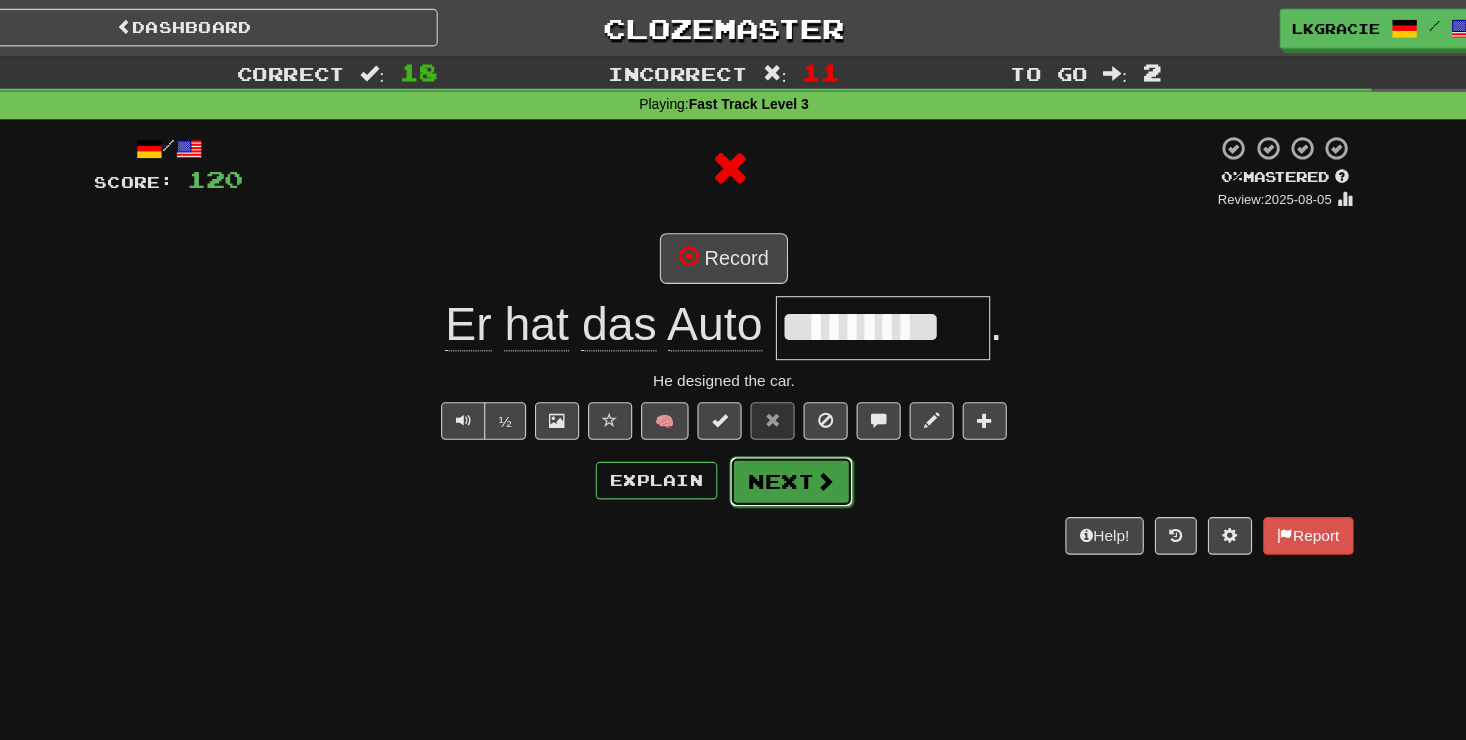 click at bounding box center [824, 435] 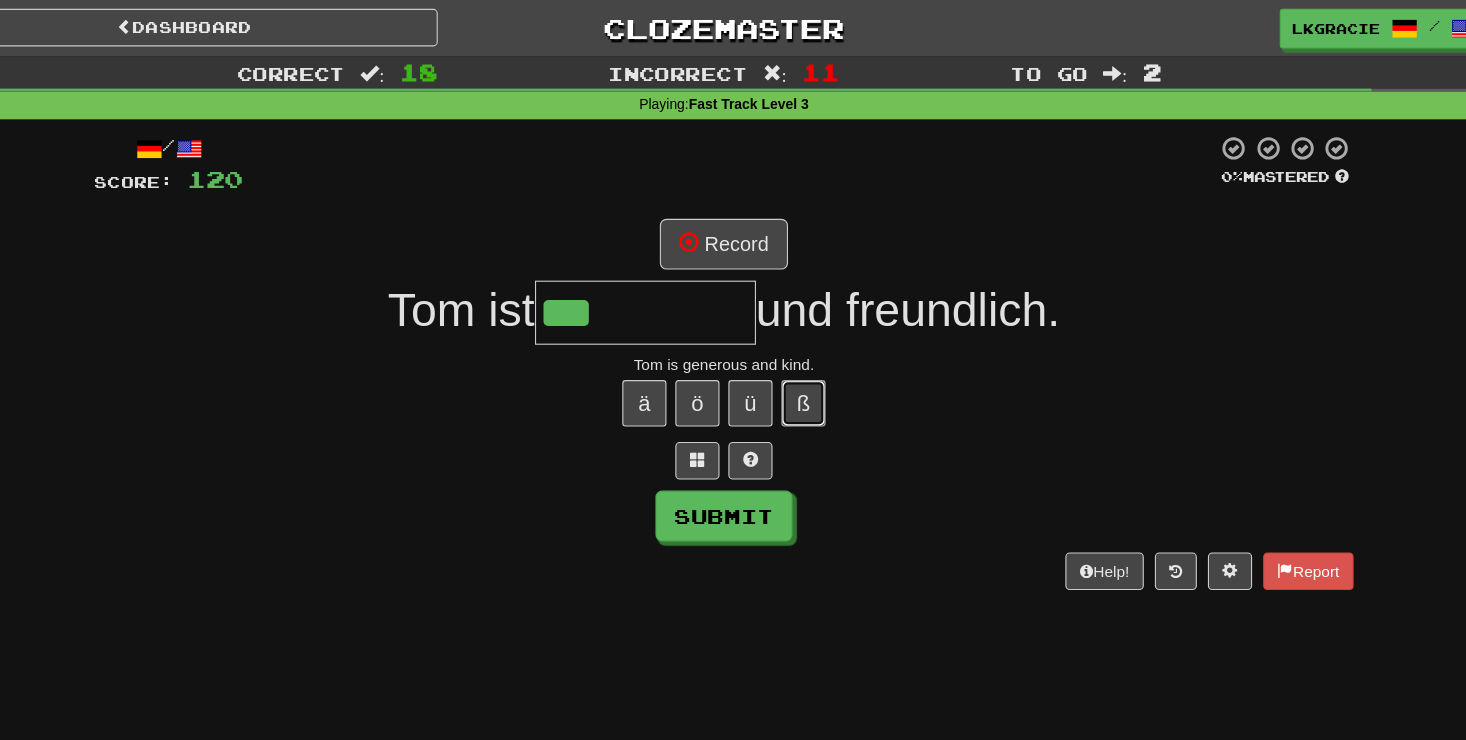 click on "ß" at bounding box center [805, 365] 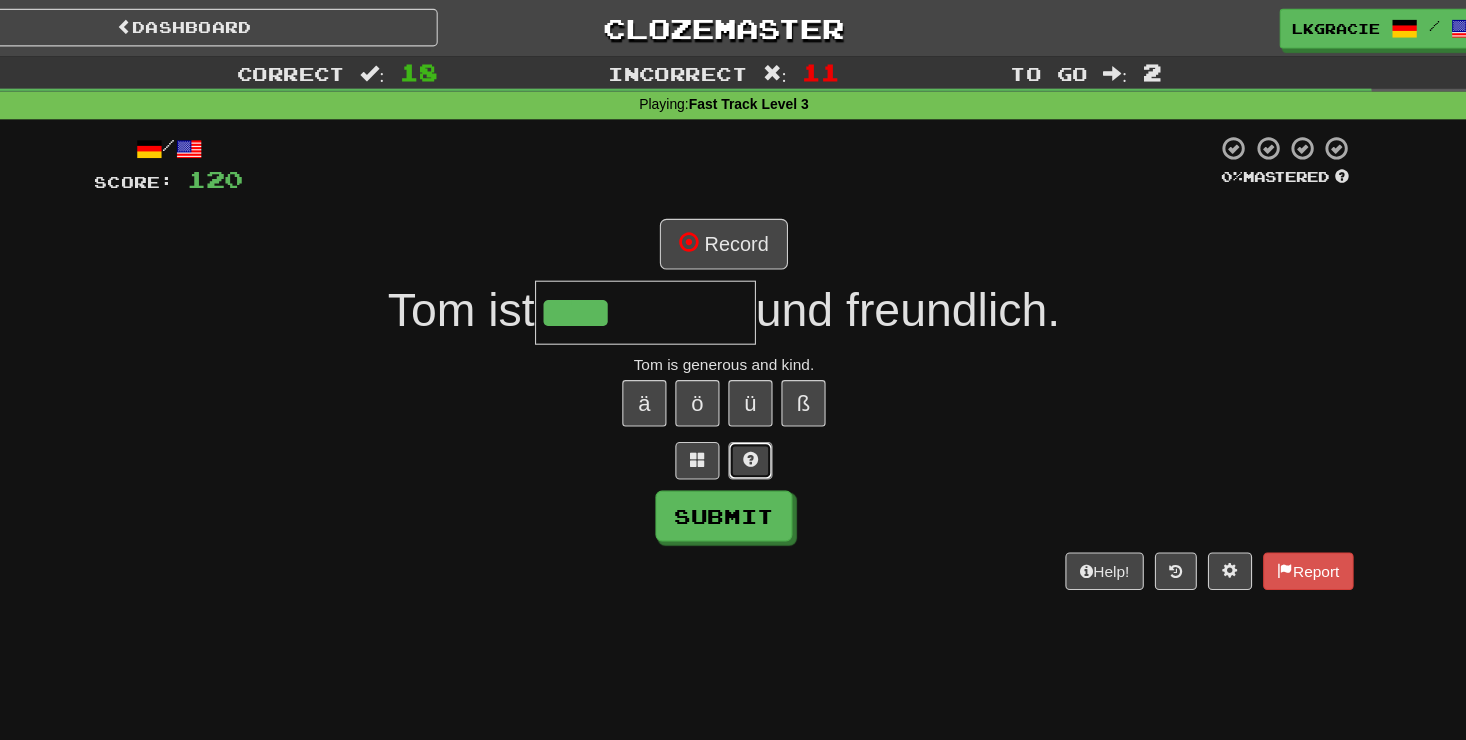 click at bounding box center [757, 416] 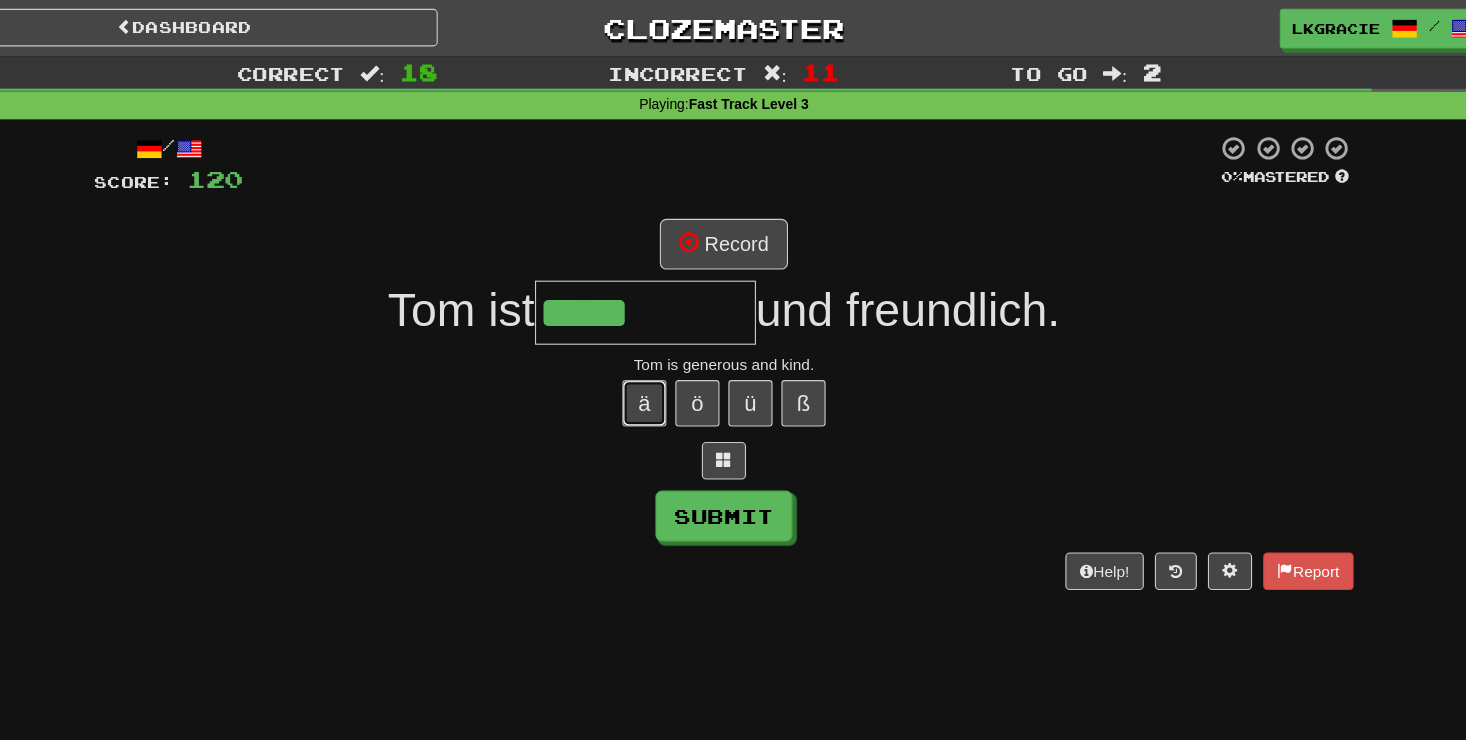 click on "ä" at bounding box center [661, 365] 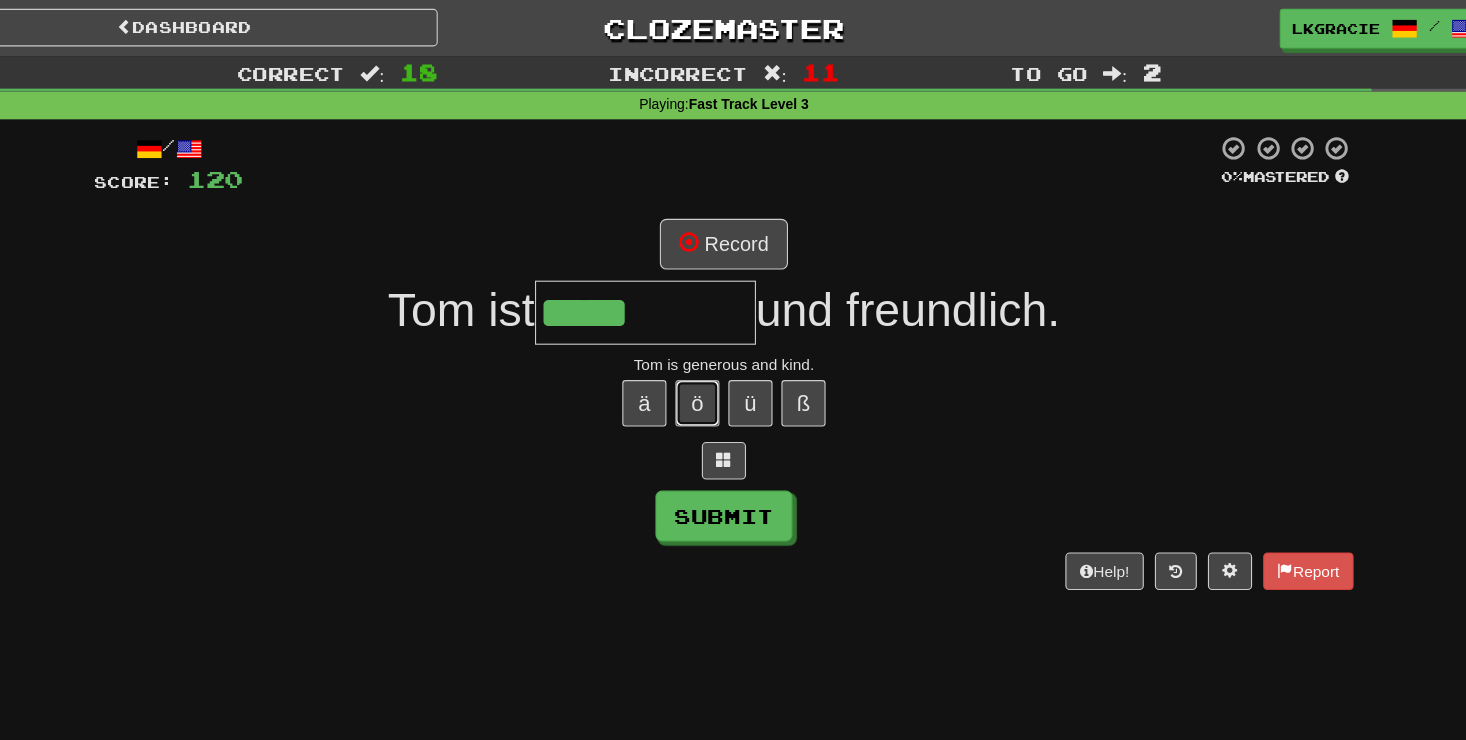 click on "ö" at bounding box center [709, 365] 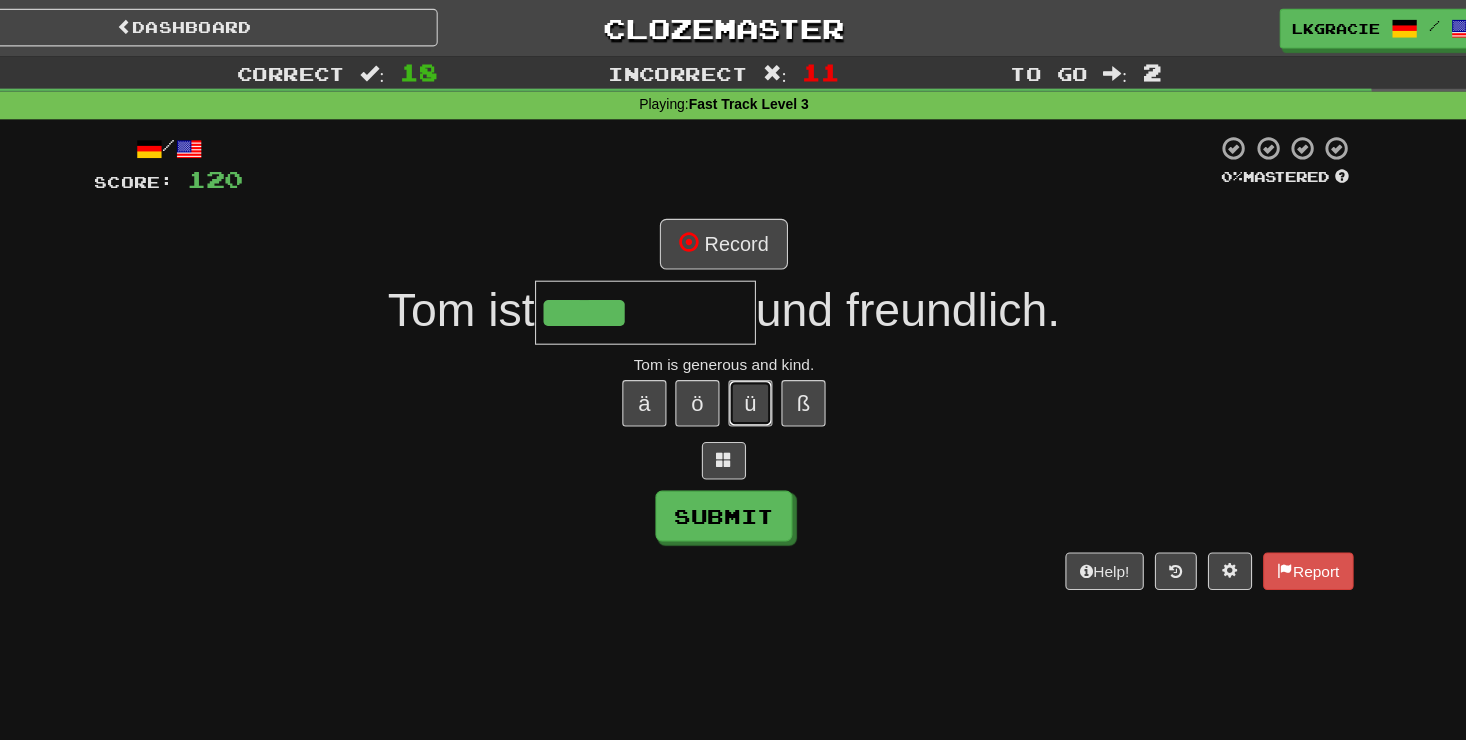 click on "ü" at bounding box center (757, 365) 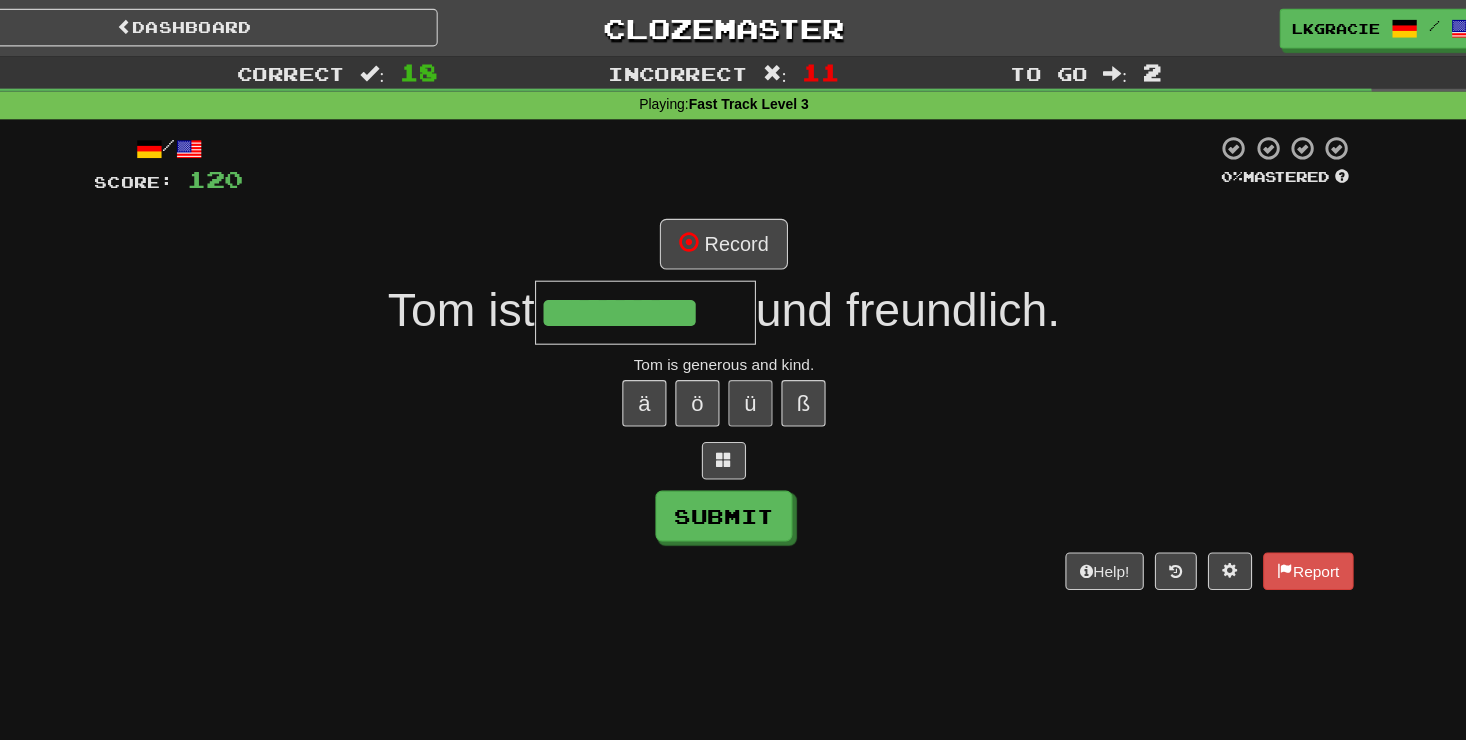 type on "*********" 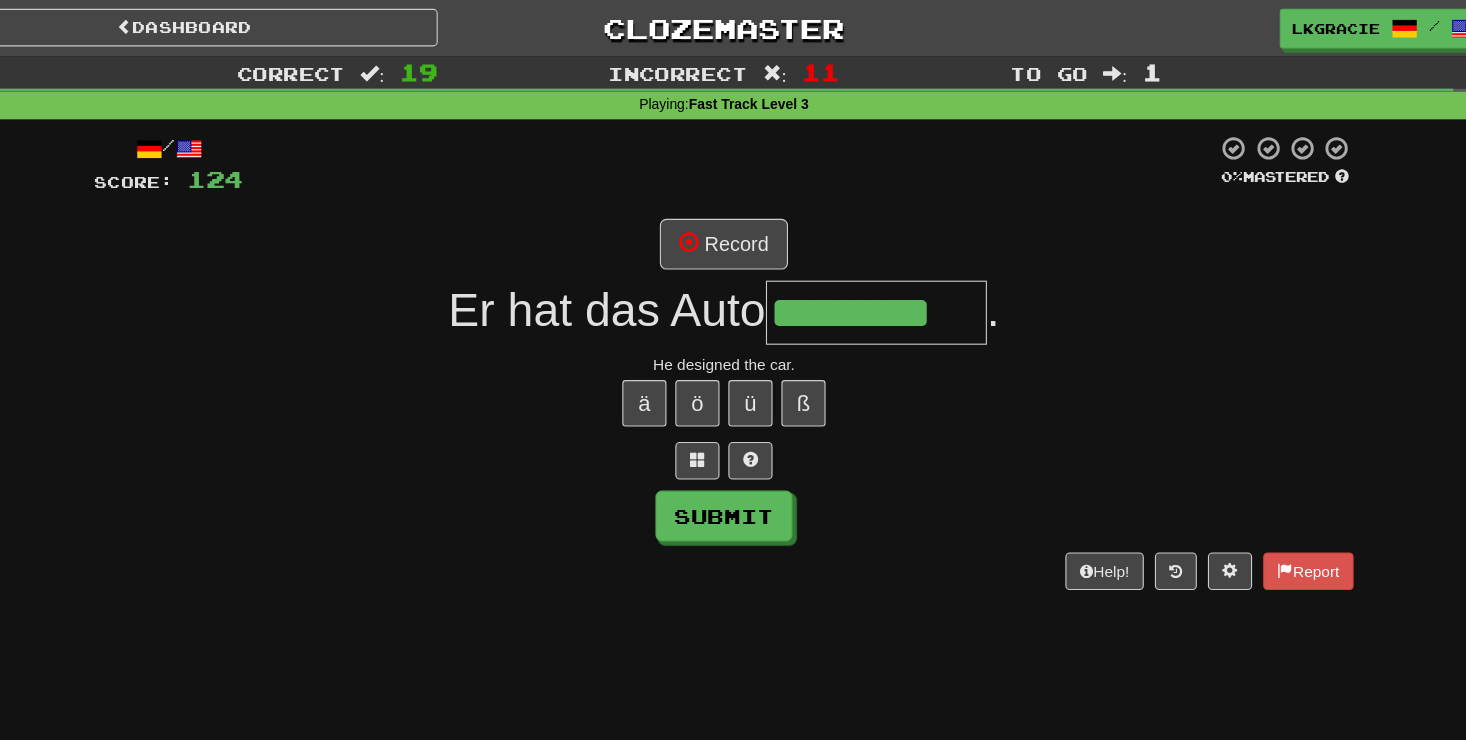 type on "*********" 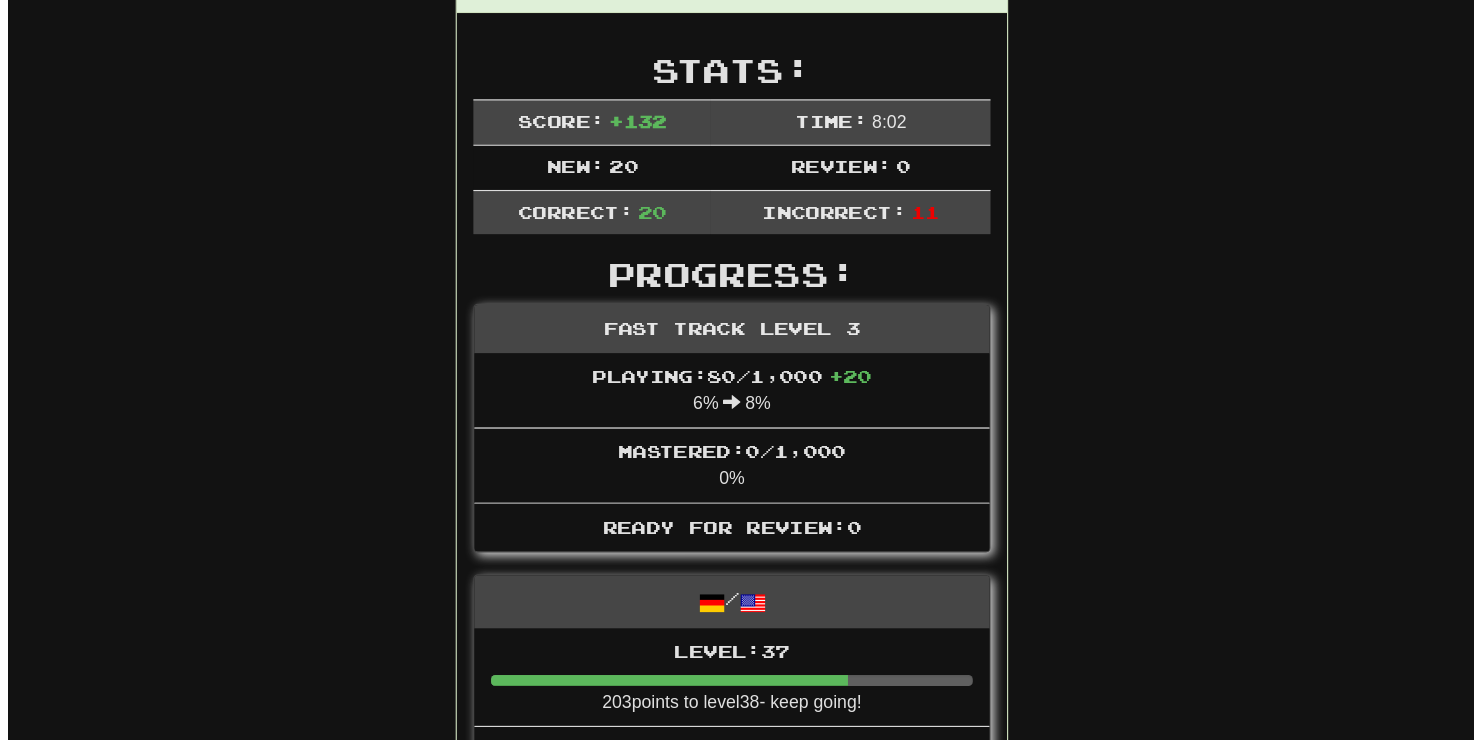 scroll, scrollTop: 0, scrollLeft: 0, axis: both 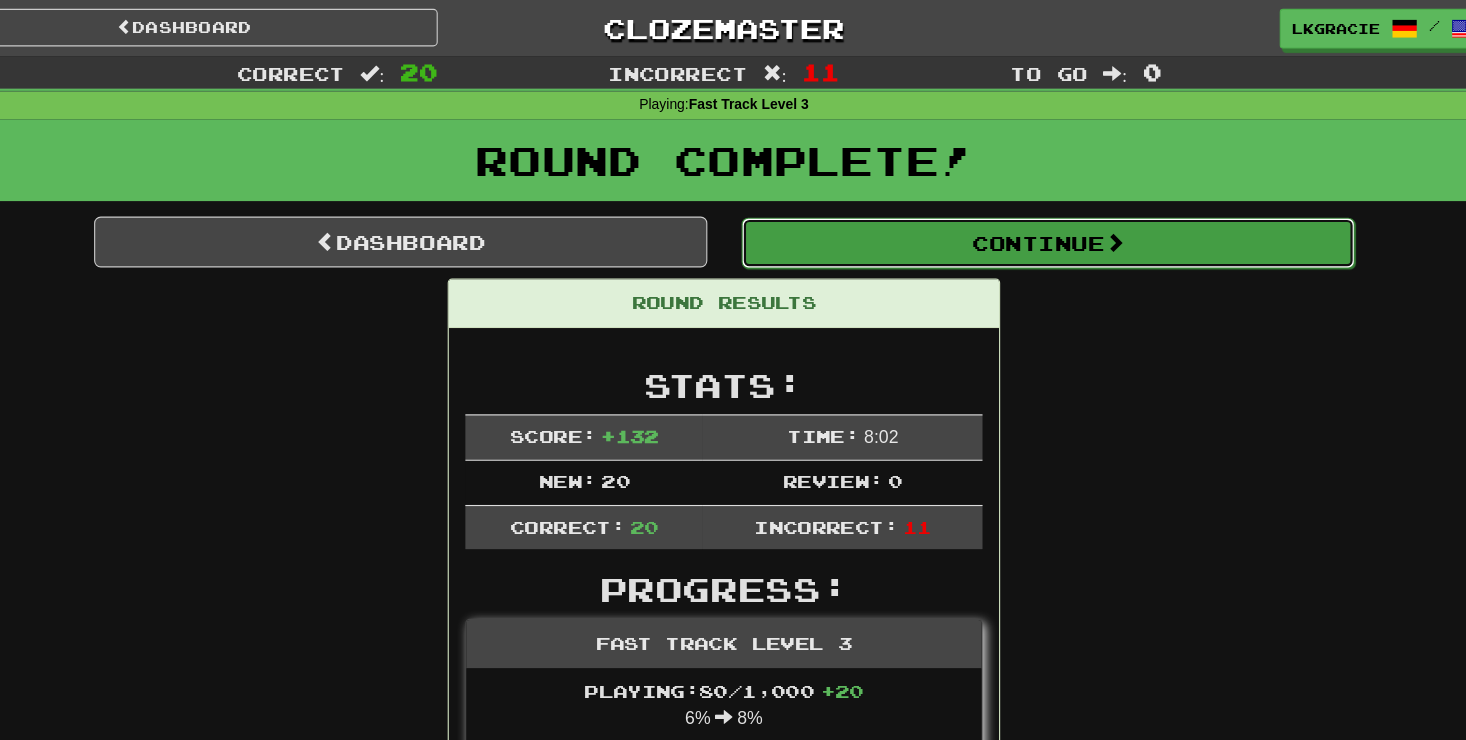 click on "Continue" at bounding box center [1026, 220] 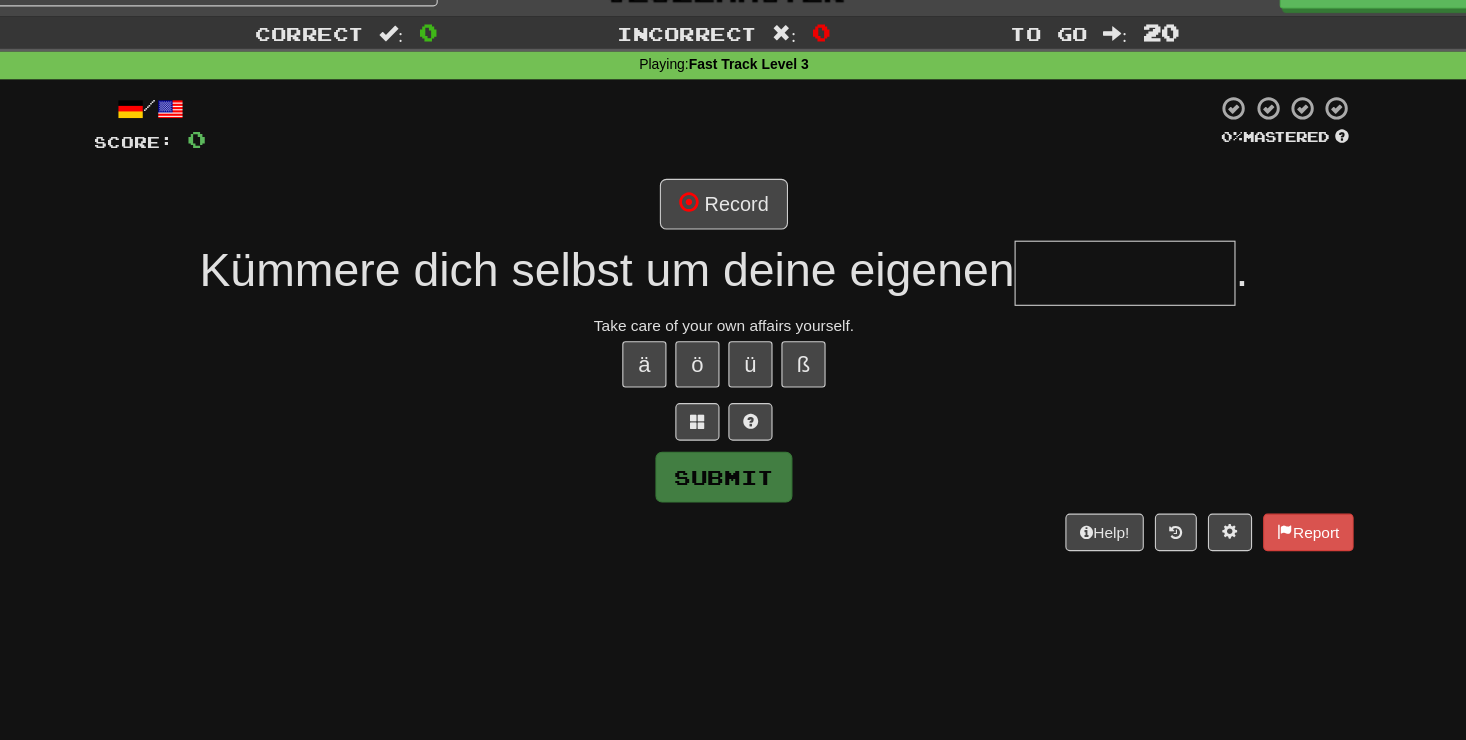 type on "*" 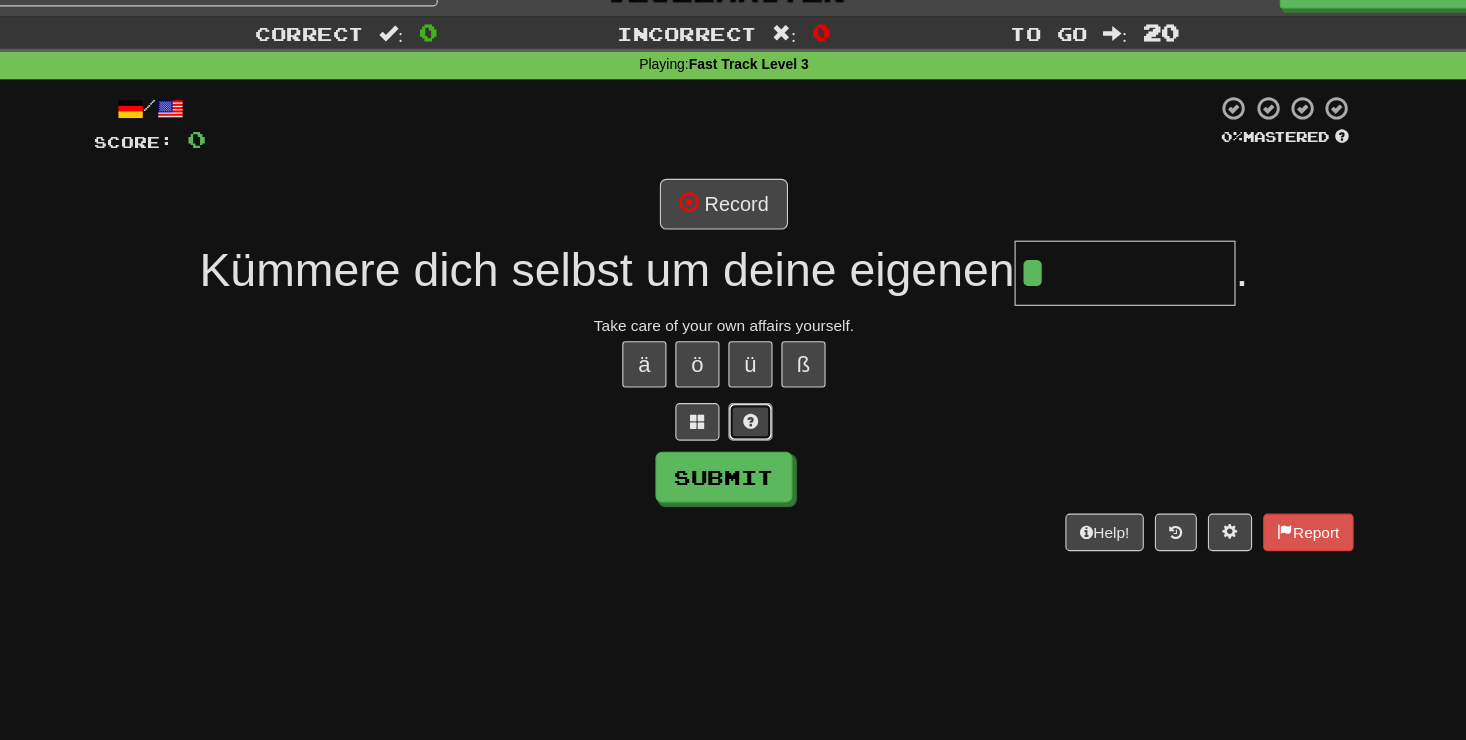 click at bounding box center (757, 418) 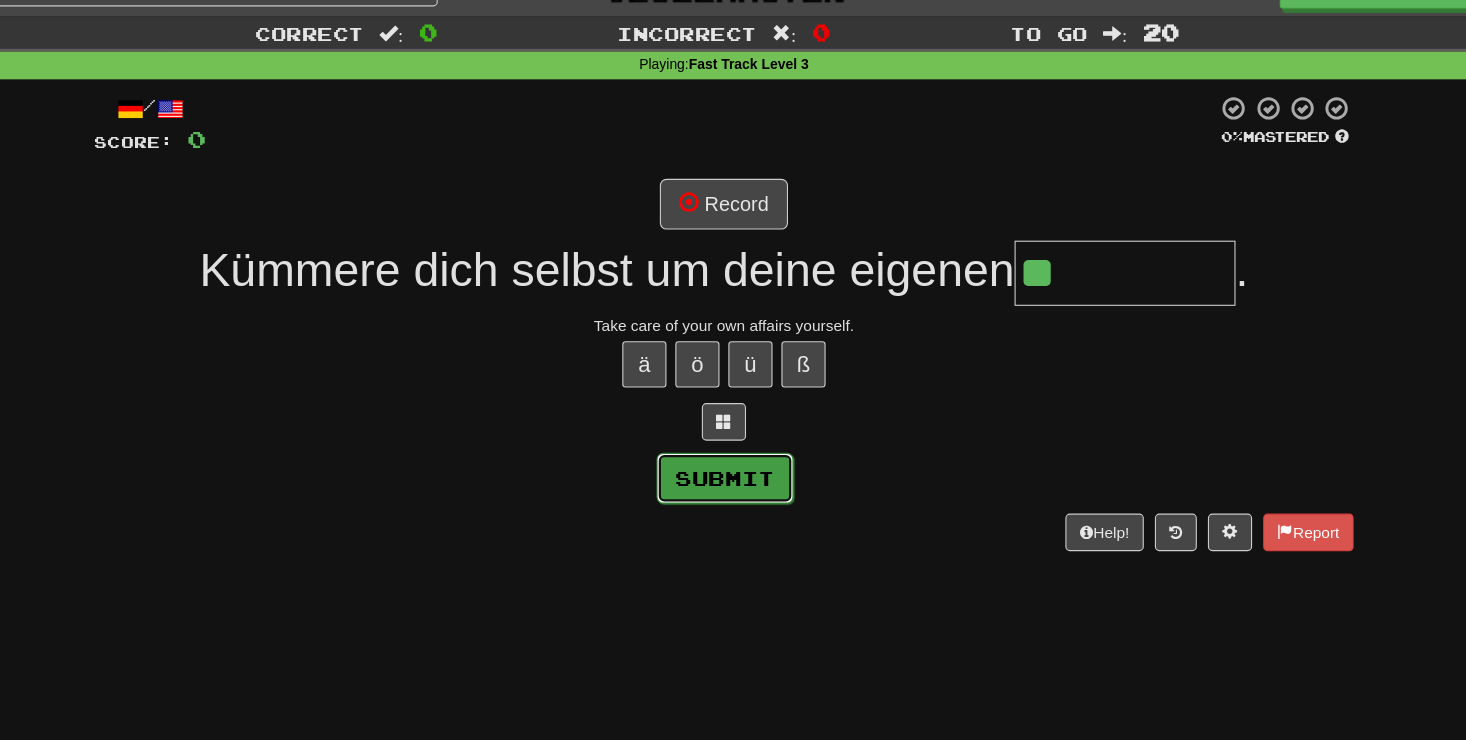 click on "Submit" at bounding box center (734, 469) 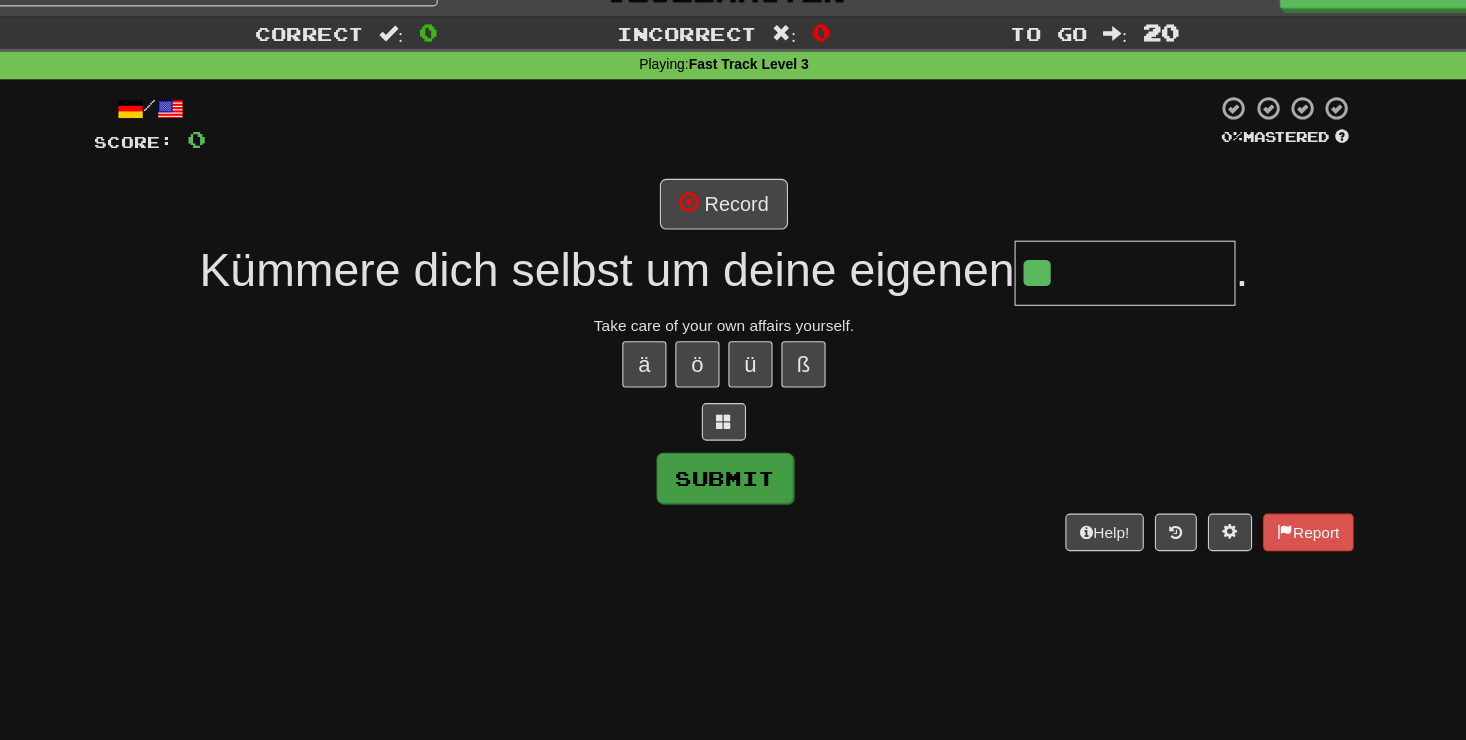 type on "**********" 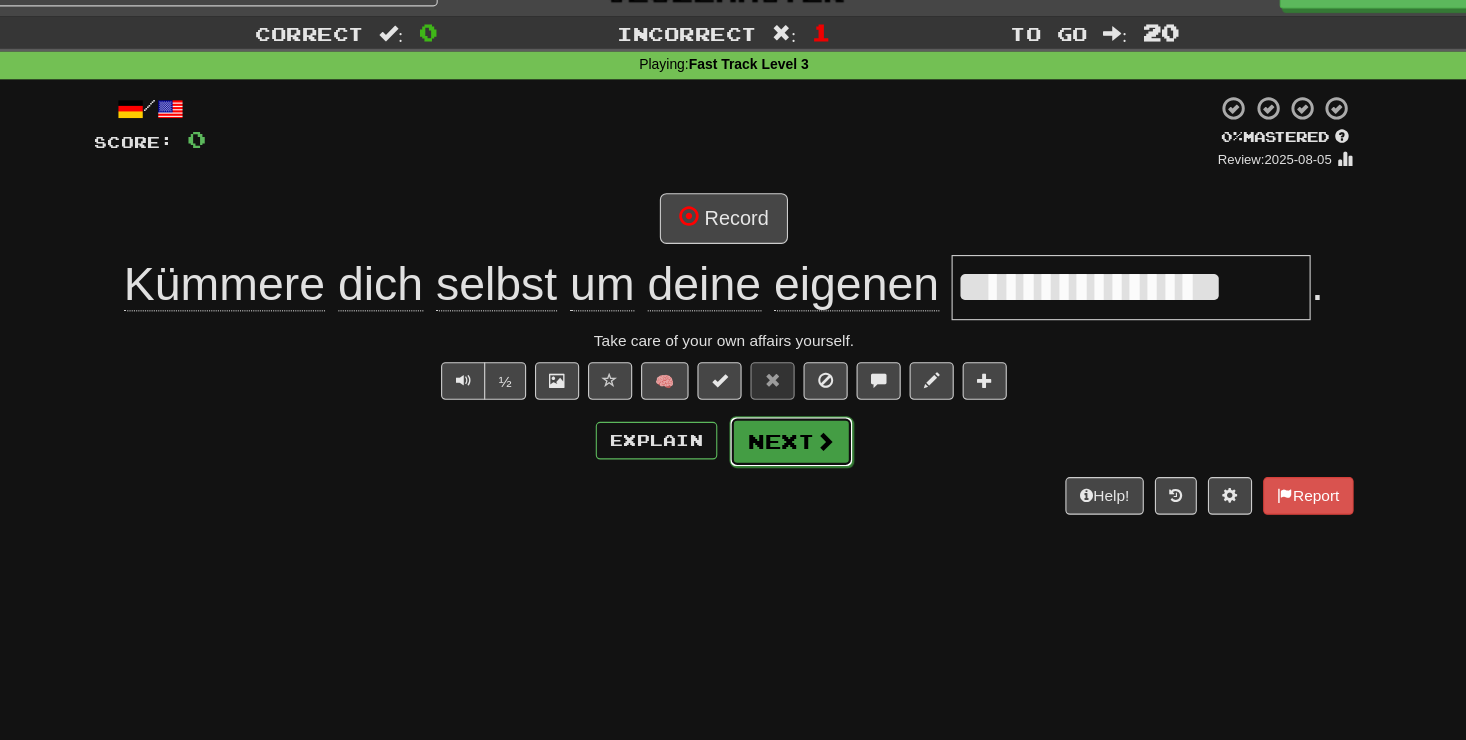 click on "Next" at bounding box center [794, 436] 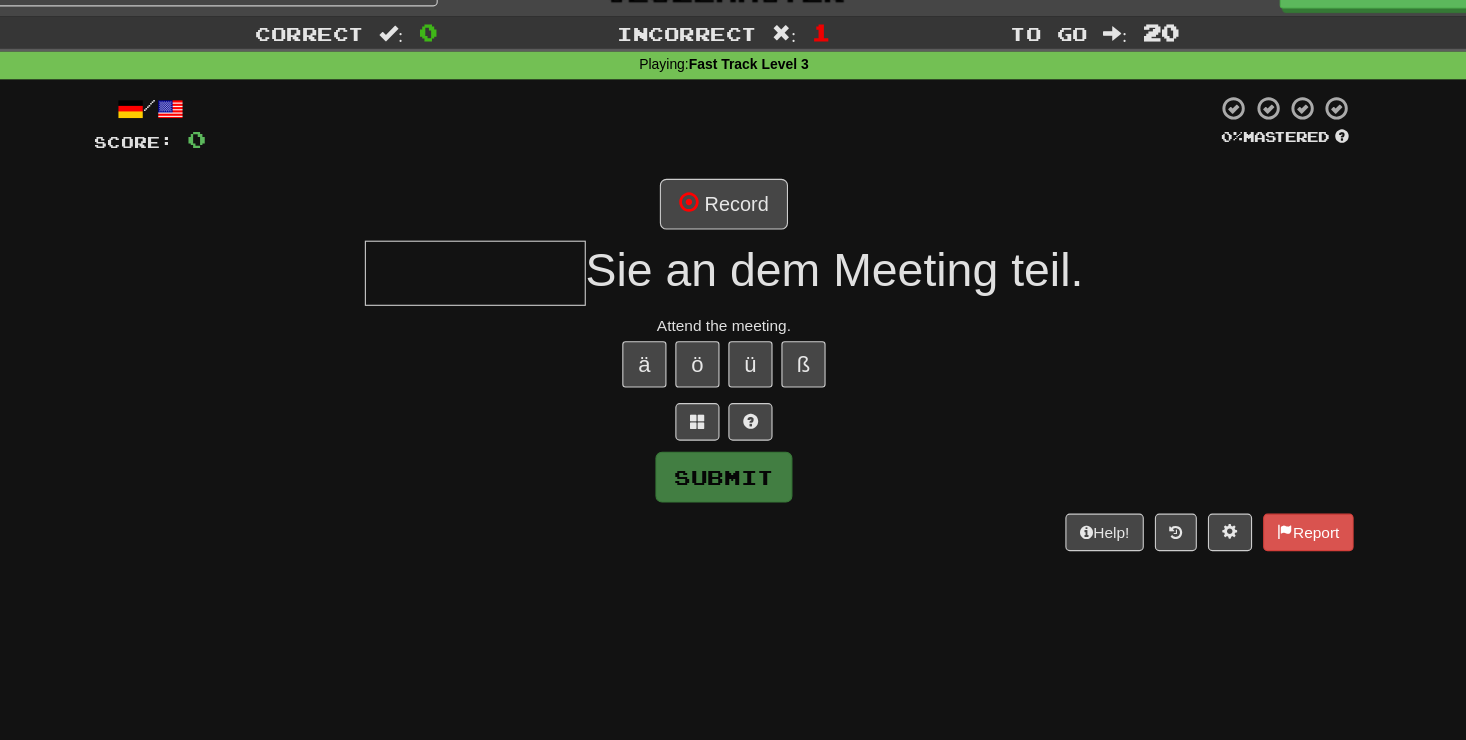 type on "*" 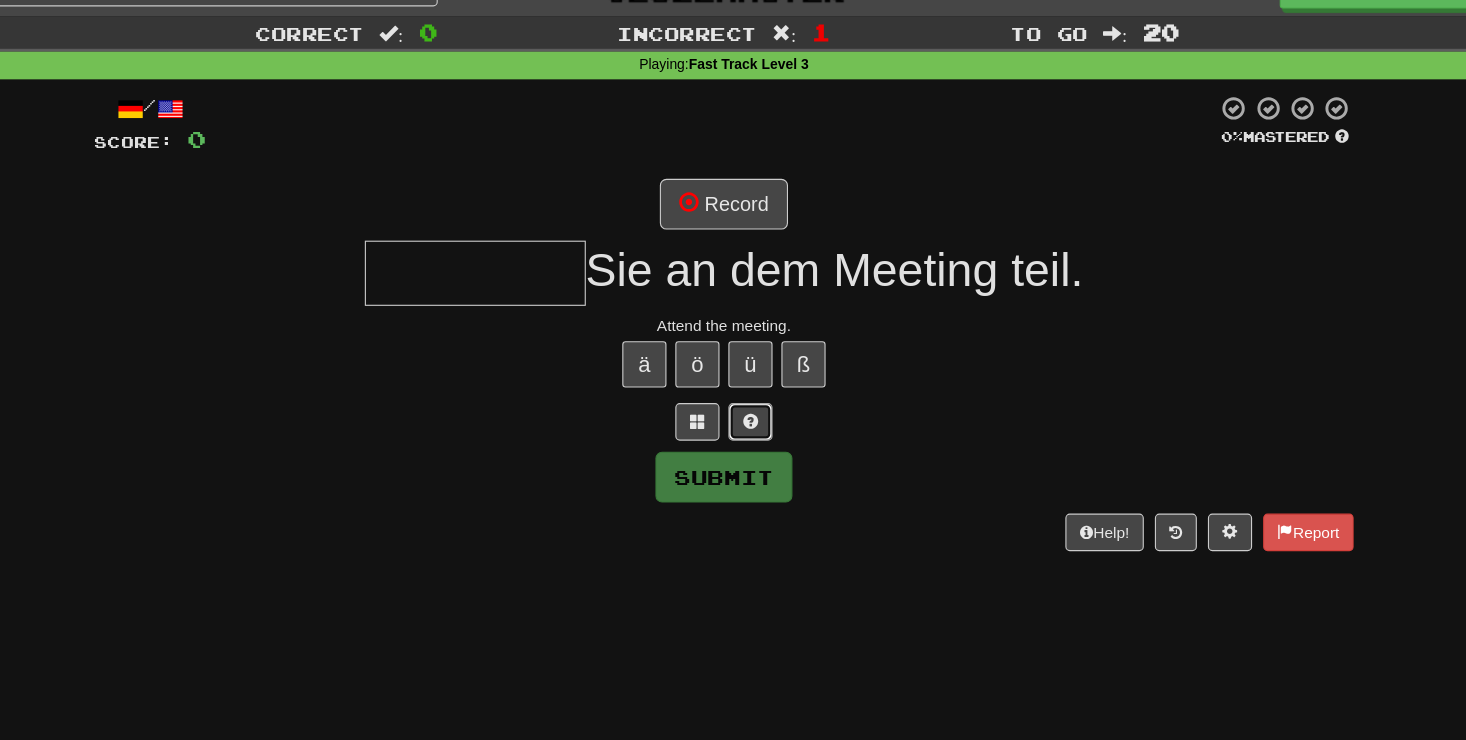 click at bounding box center (757, 417) 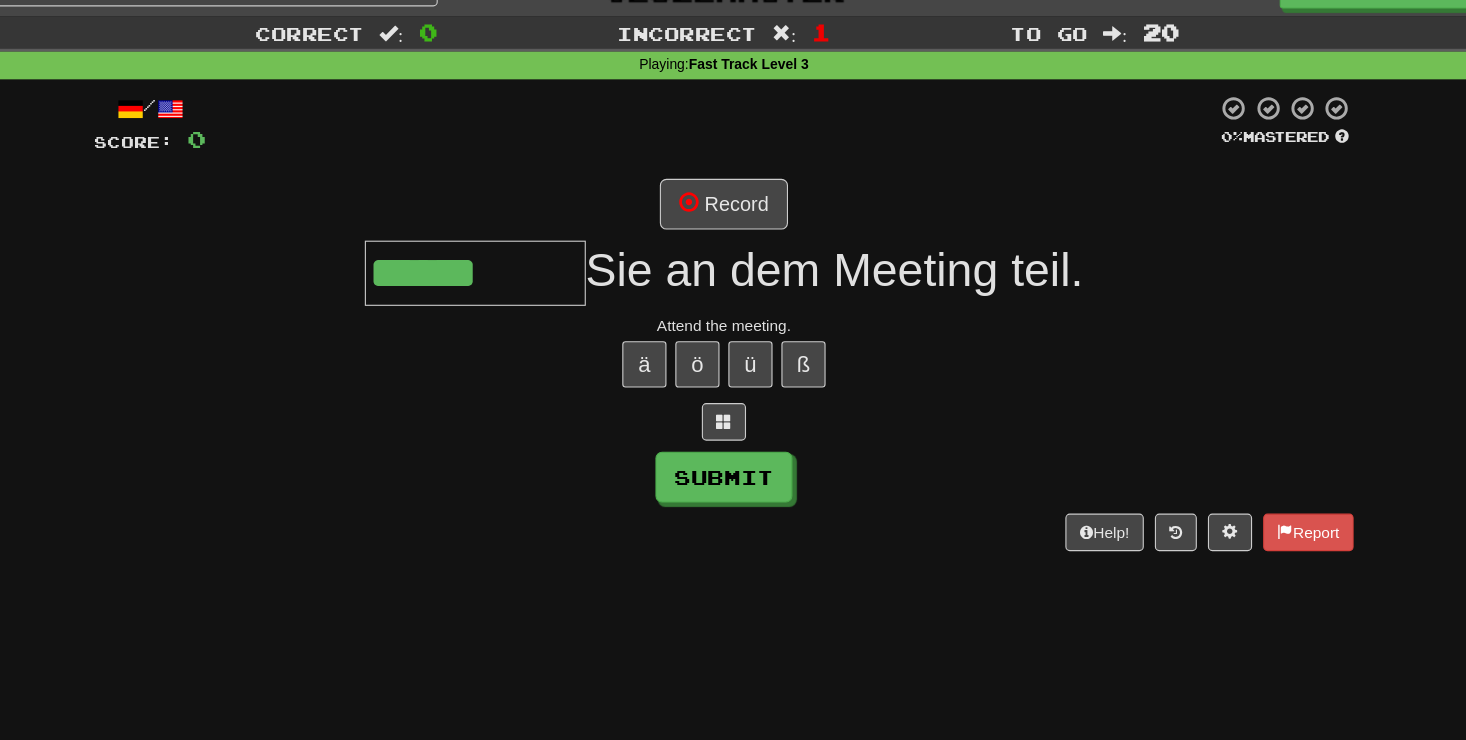 type on "******" 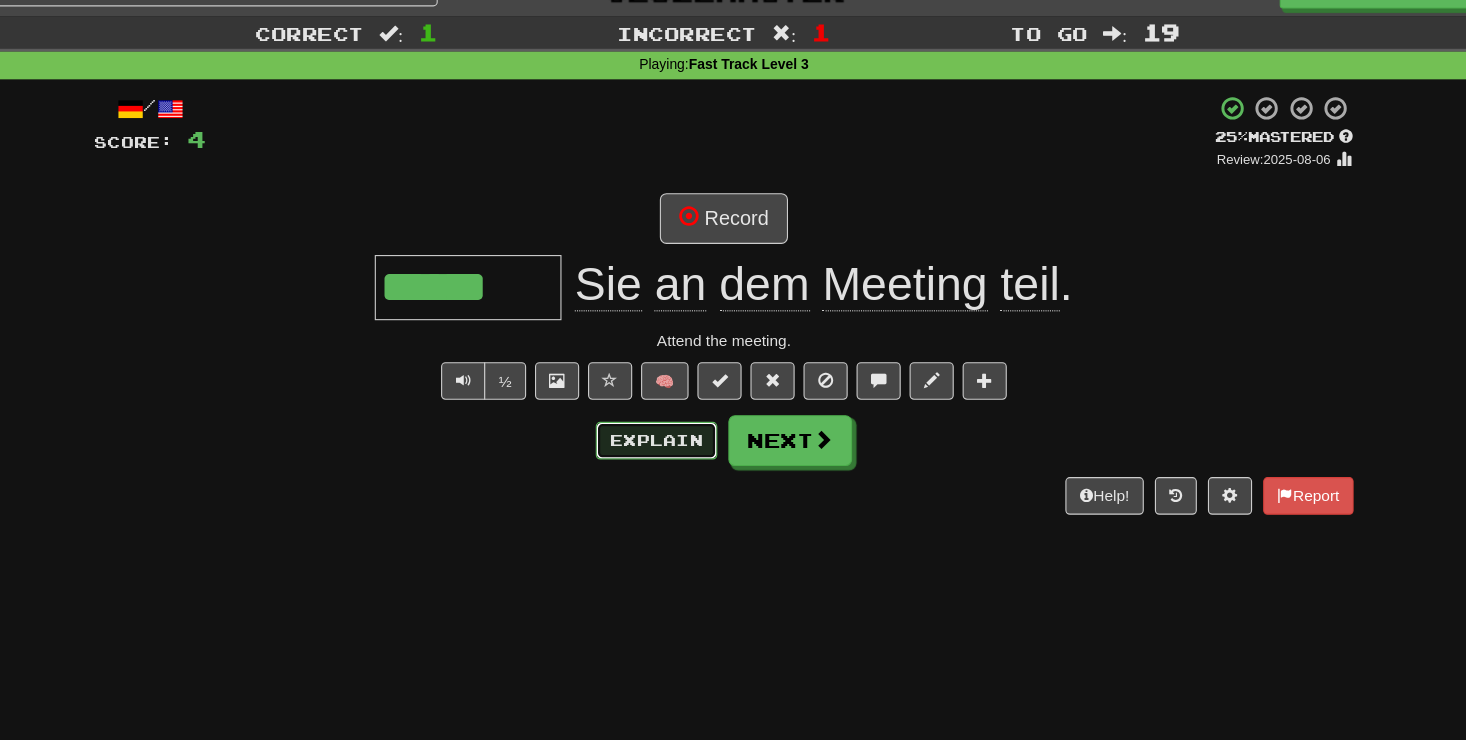 click on "Explain" at bounding box center (672, 435) 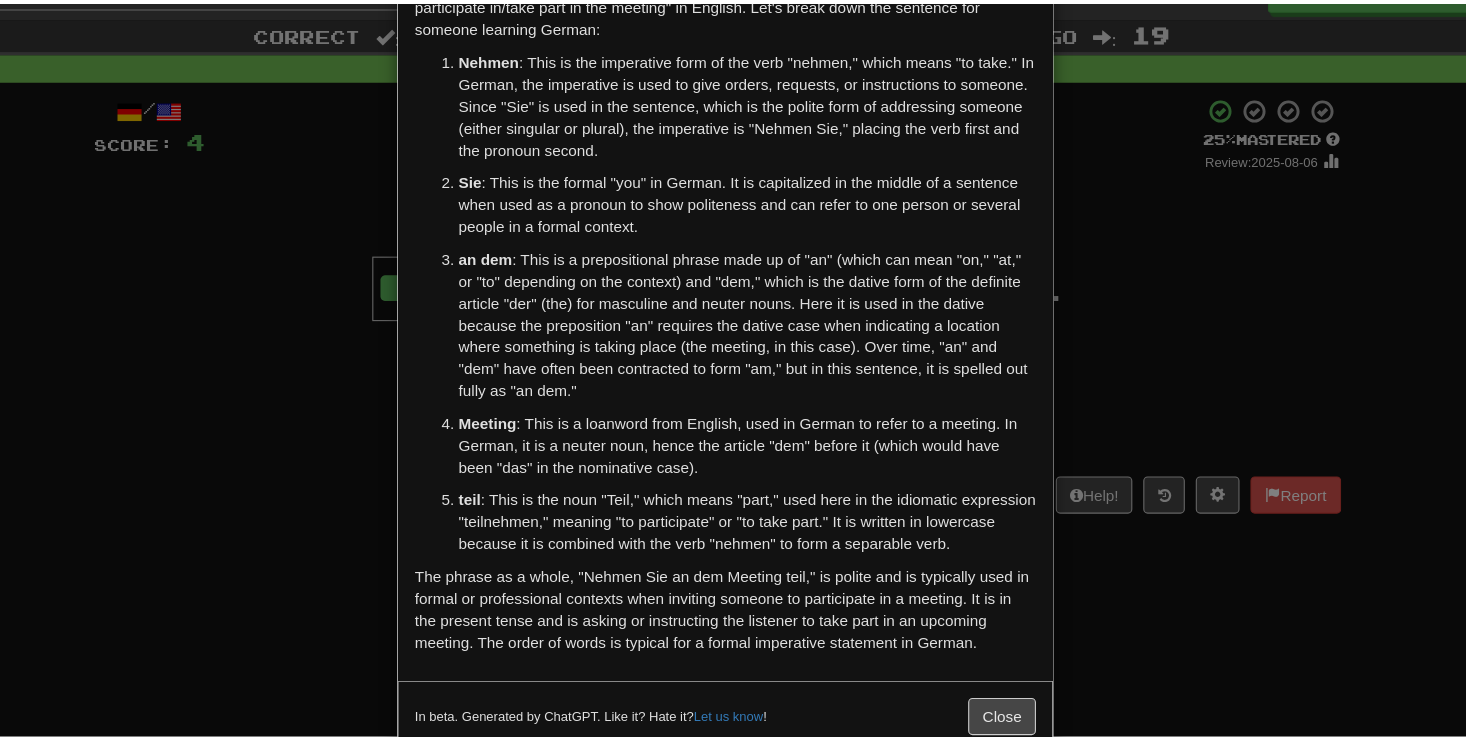 scroll, scrollTop: 96, scrollLeft: 0, axis: vertical 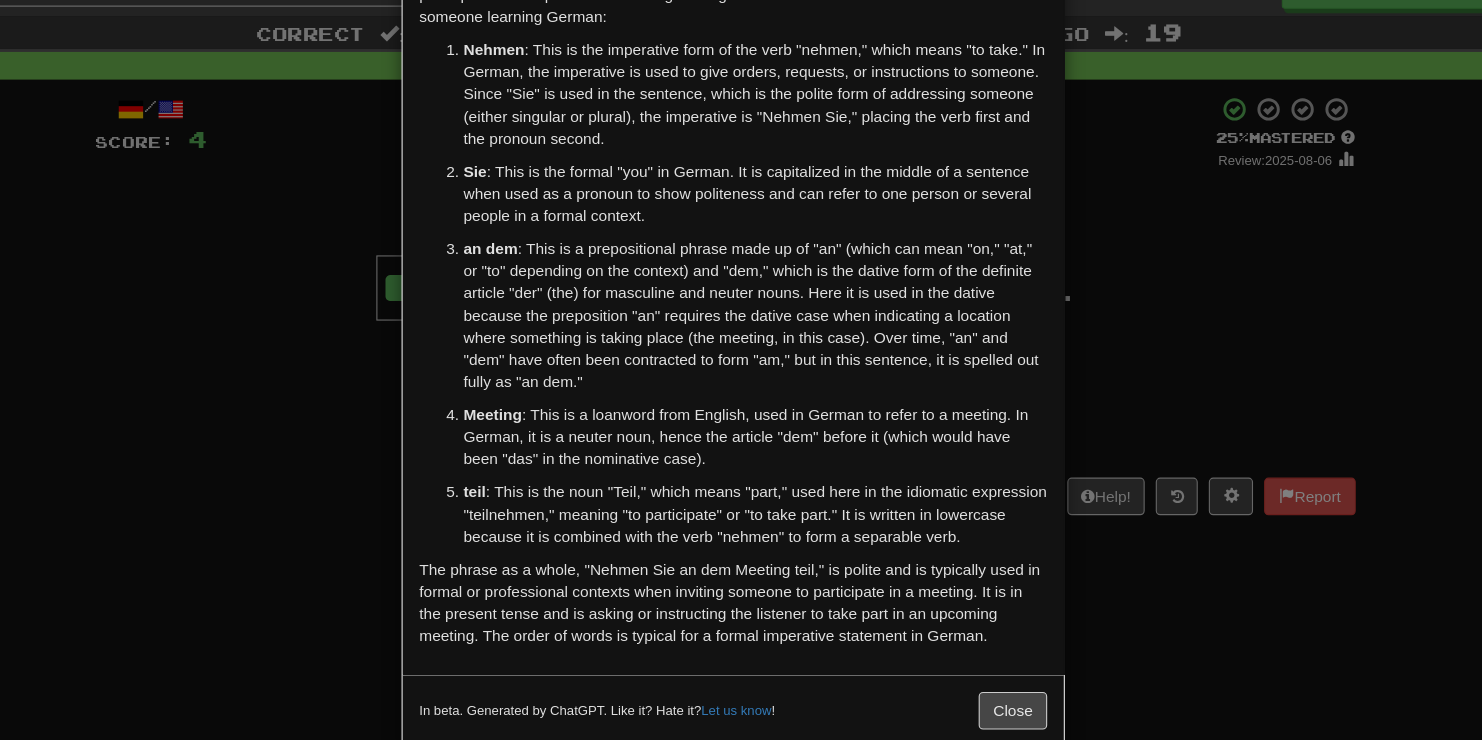 click on "× Explanation "Nehmen Sie an dem Meeting teil" is a German sentence that translates to "Please participate in/take part in the meeting" in English. Let's break down the sentence for someone learning German:
Nehmen : This is the imperative form of the verb "nehmen," which means "to take." In German, the imperative is used to give orders, requests, or instructions to someone. Since "Sie" is used in the sentence, which is the polite form of addressing someone (either singular or plural), the imperative is "Nehmen Sie," placing the verb first and the pronoun second.
Sie : This is the formal "you" in German. It is capitalized in the middle of a sentence when used as a pronoun to show politeness and can refer to one person or several people in a formal context.
an dem
Meeting : This is a loanword from English, used in German to refer to a meeting. In German, it is a neuter noun, hence the article "dem" before it (which would have been "das" in the nominative case).
teil
! Close" at bounding box center (741, 370) 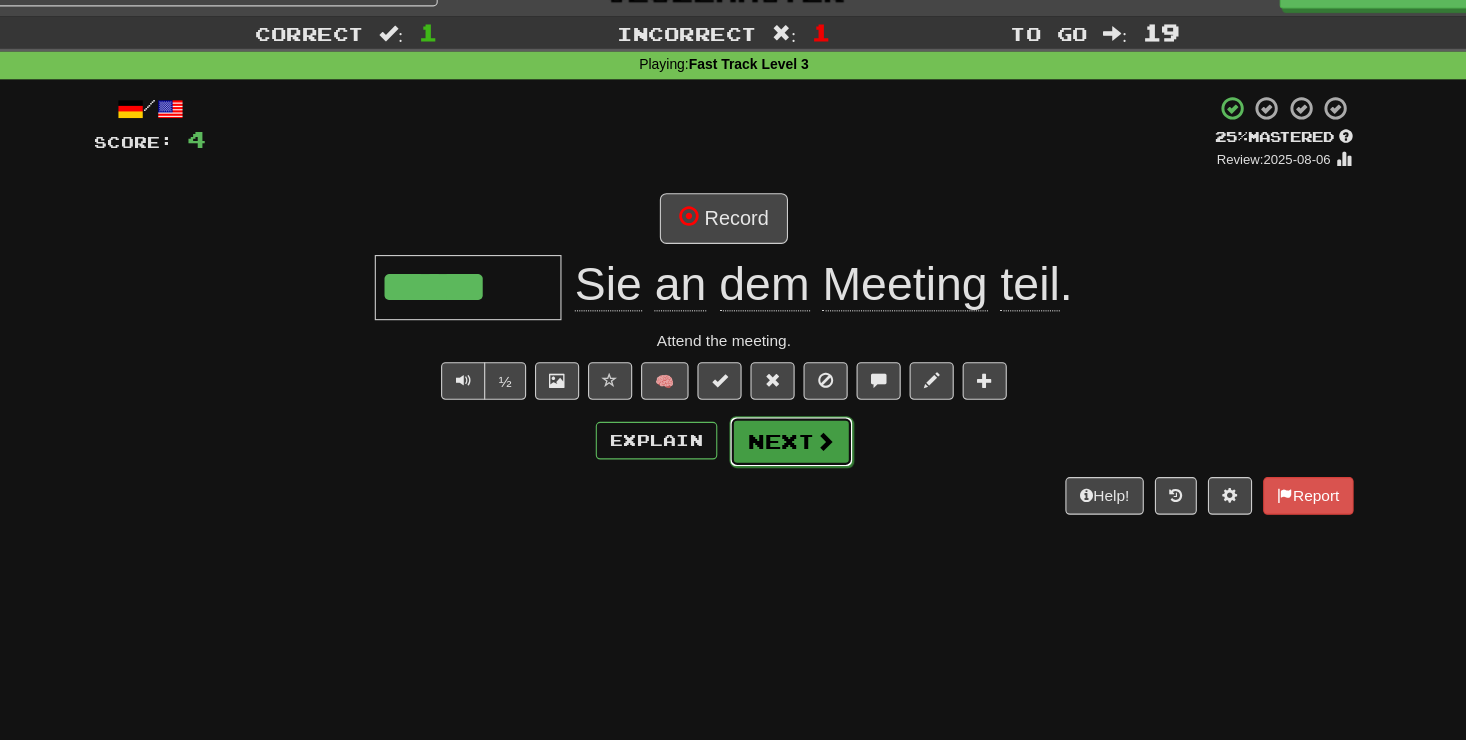 click on "Next" at bounding box center [794, 436] 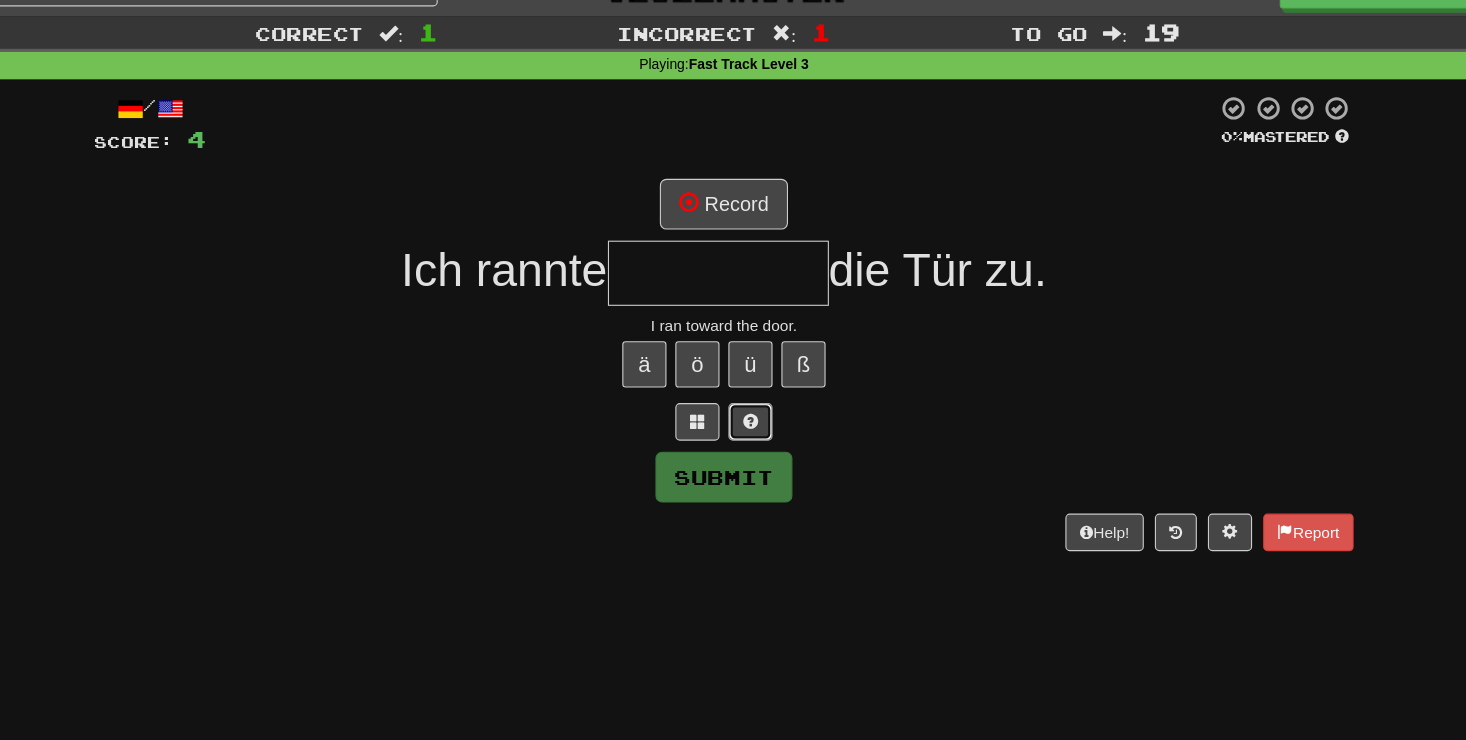 click at bounding box center (757, 417) 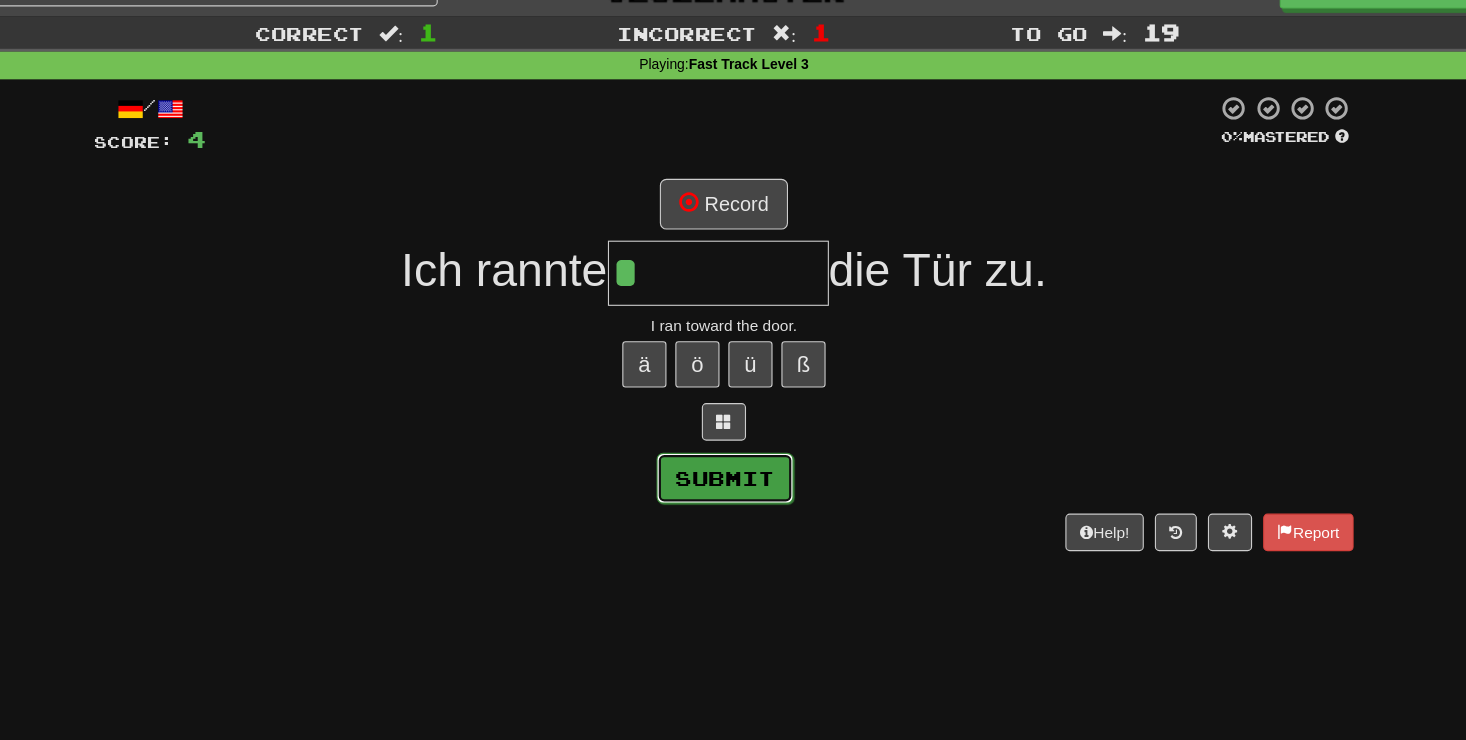 click on "Submit" at bounding box center [734, 469] 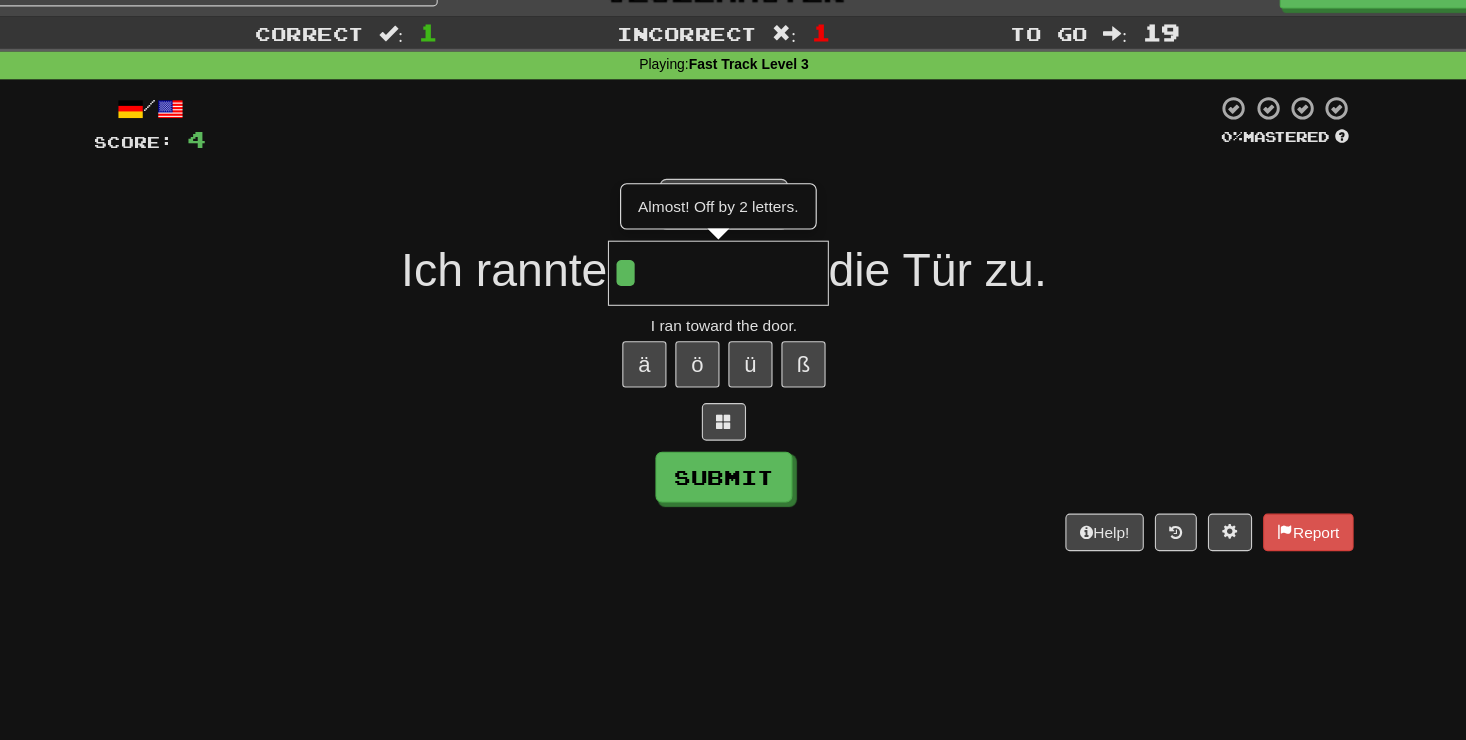 click at bounding box center [733, 418] 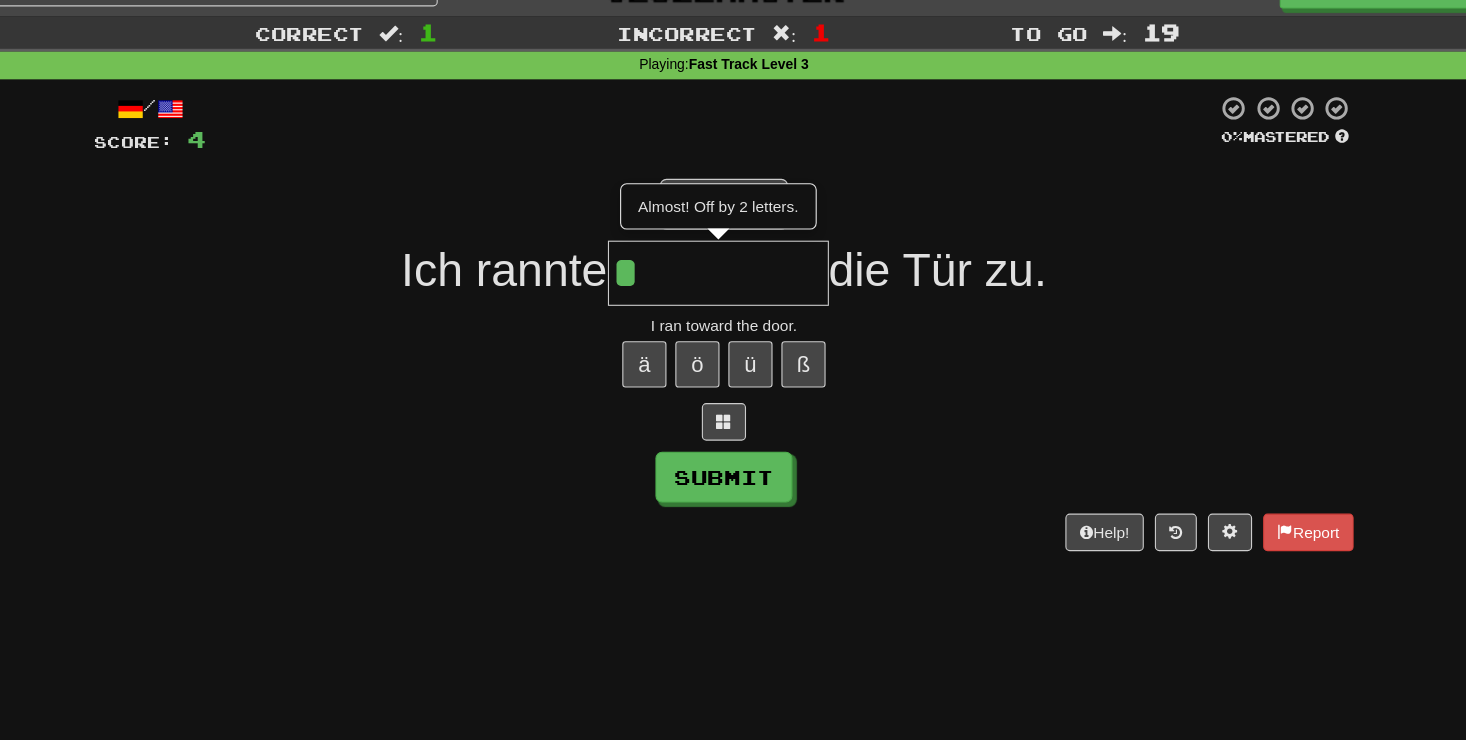 click on "*" at bounding box center [728, 283] 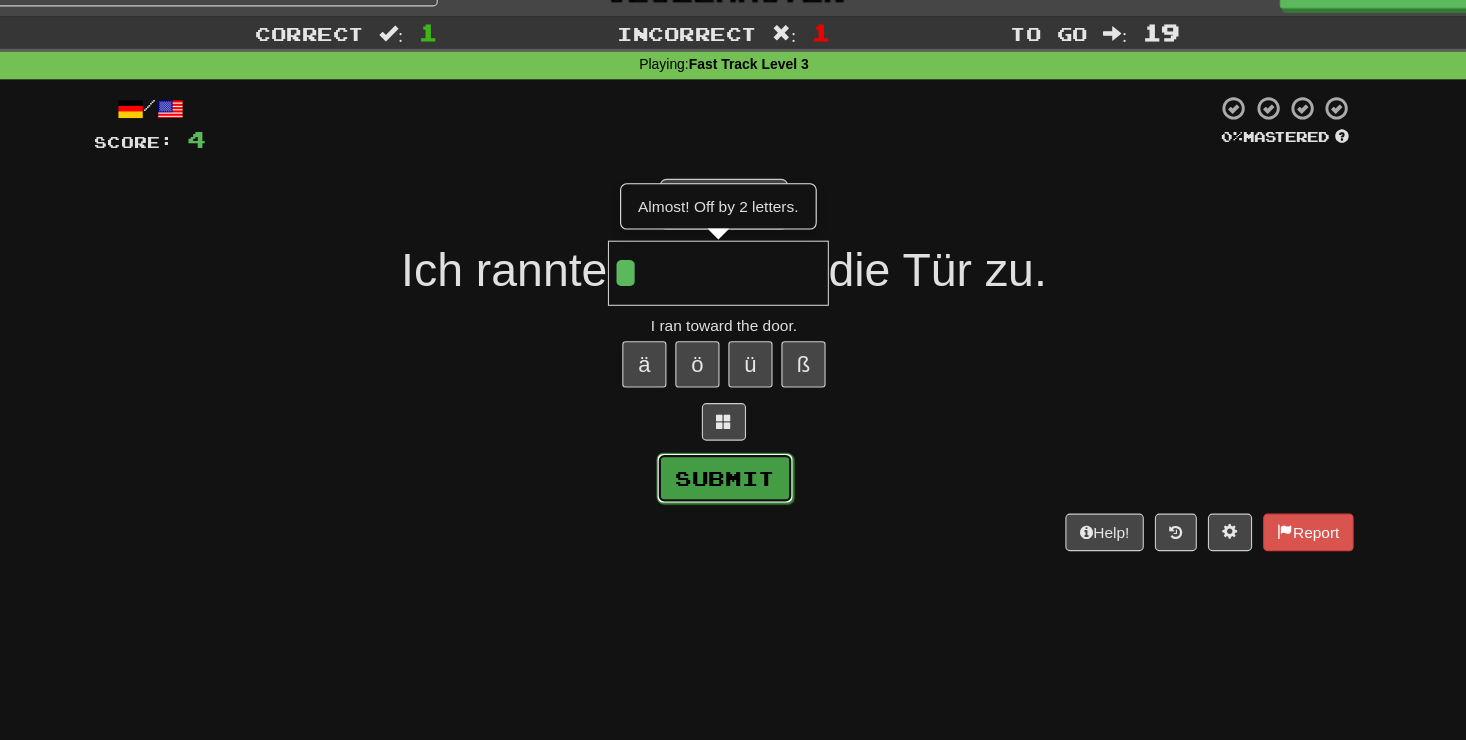 click on "Submit" at bounding box center [734, 469] 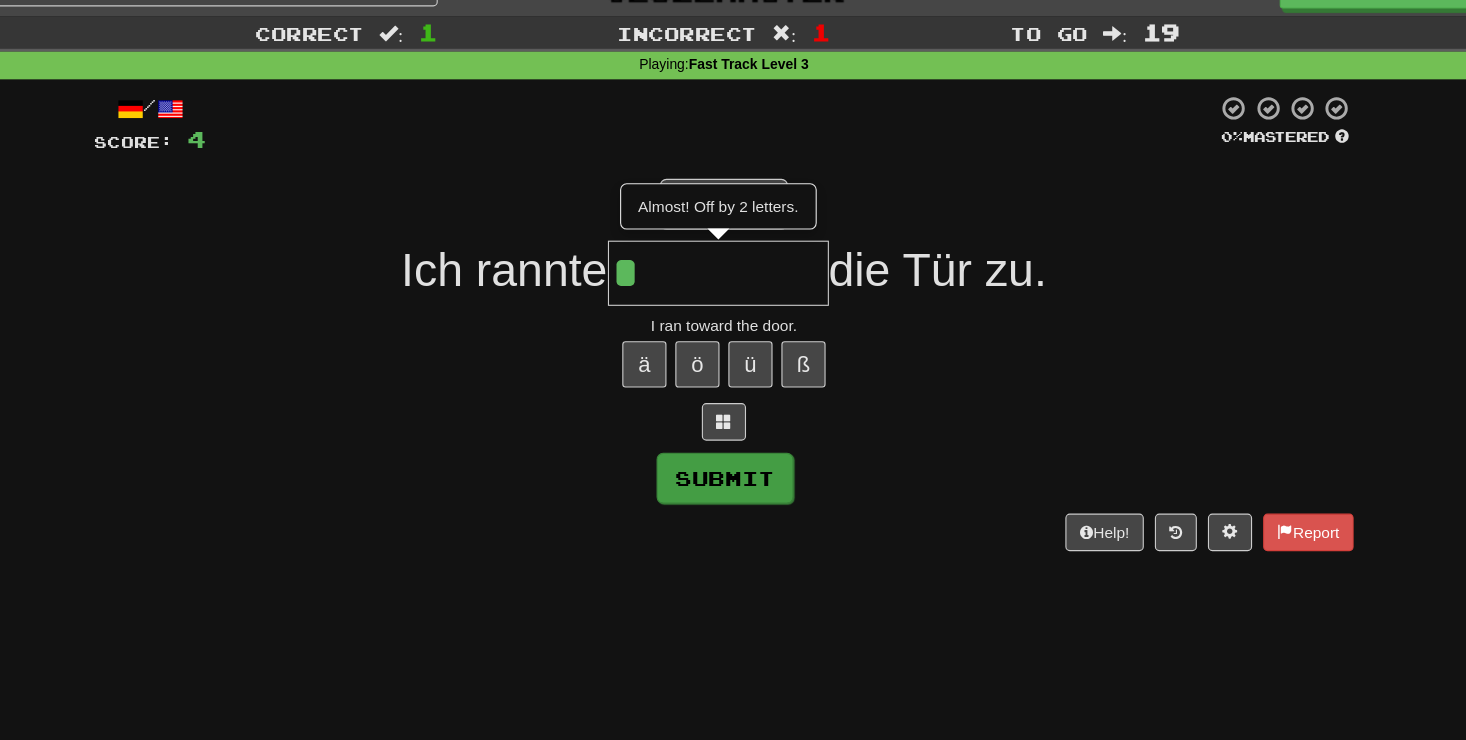 type on "***" 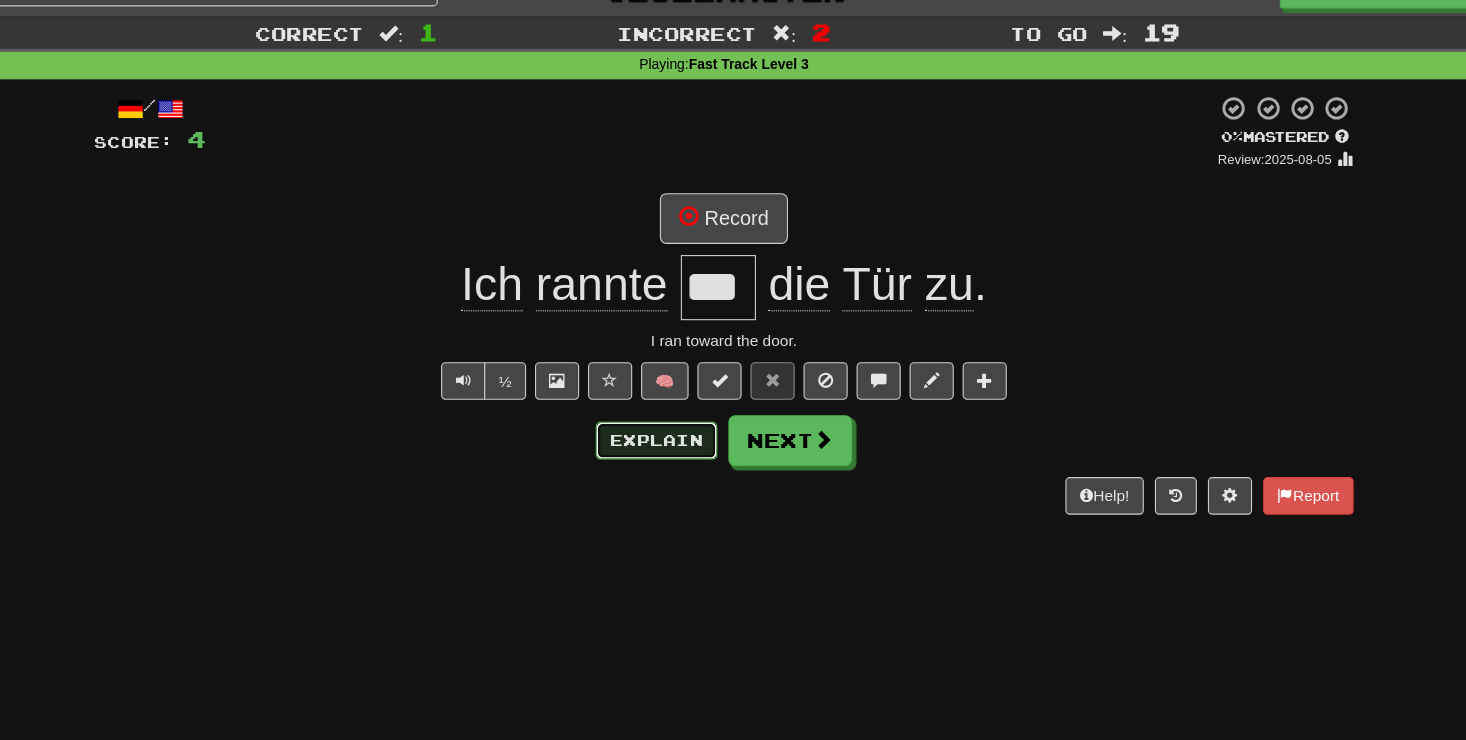 click on "Explain" at bounding box center (672, 435) 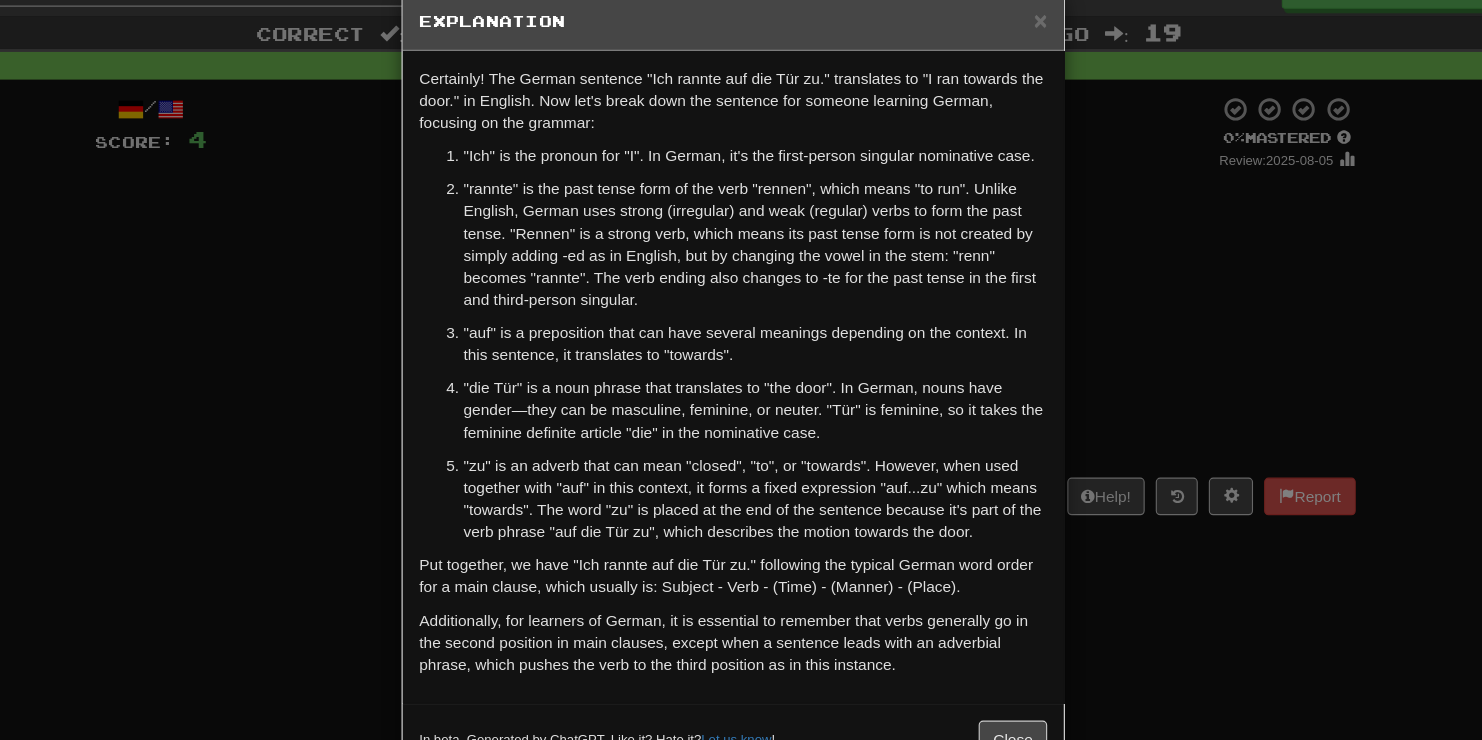 click on "× Explanation Certainly! The German sentence "Ich rannte auf die Tür zu." translates to "I ran towards the door." in English. Now let's break down the sentence for someone learning German, focusing on the grammar:
"Ich" is the pronoun for "I". In German, it's the first-person singular nominative case.
"rannte" is the past tense form of the verb "rennen", which means "to run". Unlike English, German uses strong (irregular) and weak (regular) verbs to form the past tense. "Rennen" is a strong verb, which means its past tense form is not created by simply adding -ed as in English, but by changing the vowel in the stem: "renn" becomes "rannte". The verb ending also changes to -te for the past tense in the first and third-person singular.
"auf" is a preposition that can have several meanings depending on the context. In this sentence, it translates to "towards".
In beta. Generated by ChatGPT. Like it? Hate it?  Let us know ! Close" at bounding box center (741, 370) 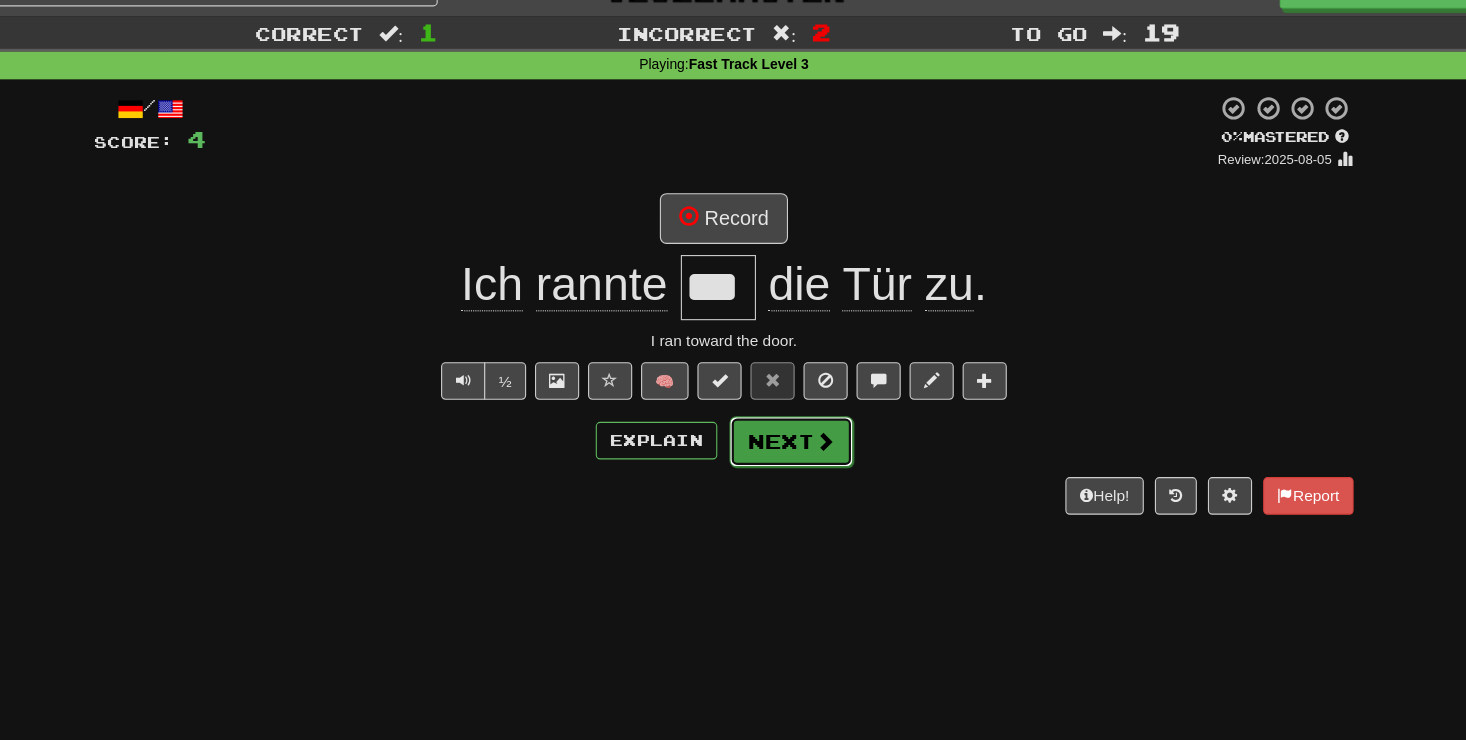 click on "Next" at bounding box center (794, 436) 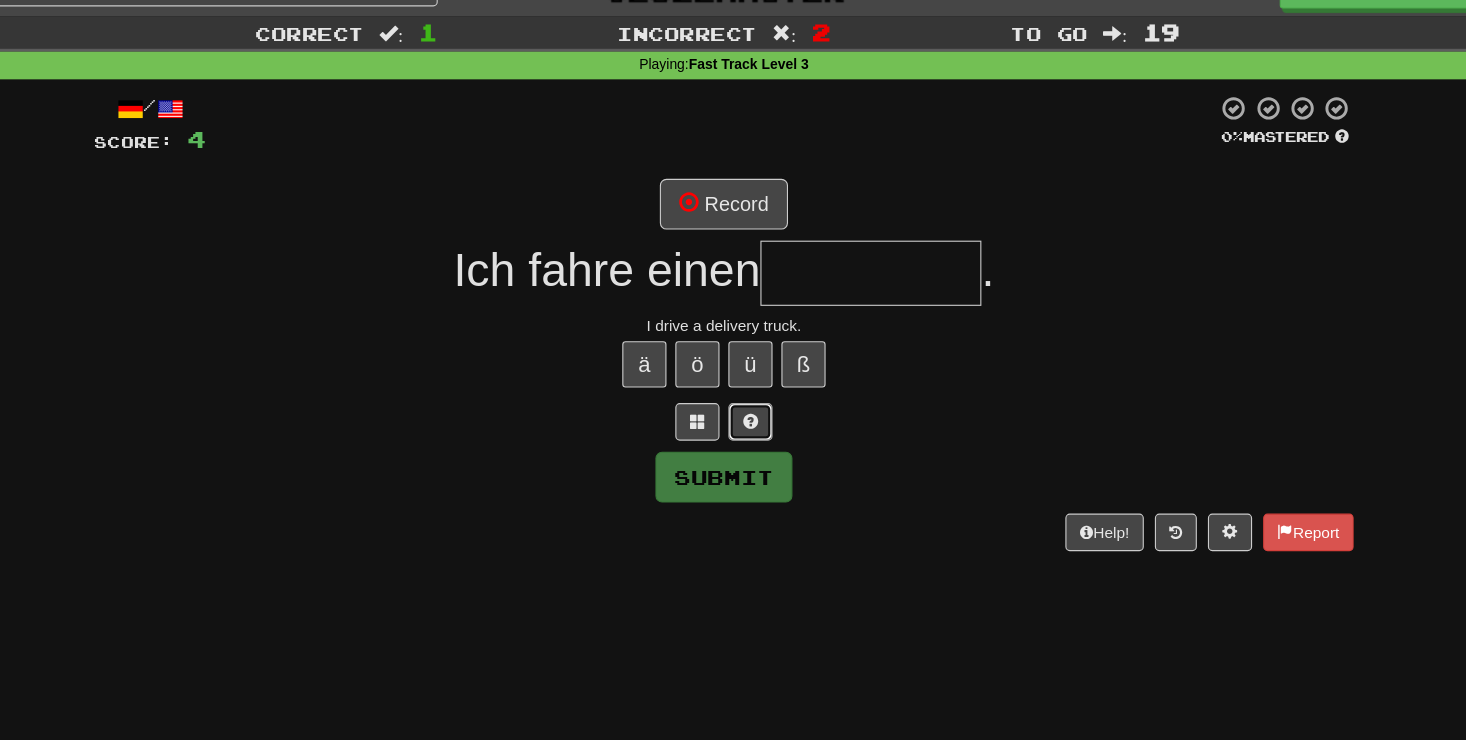 click at bounding box center (757, 417) 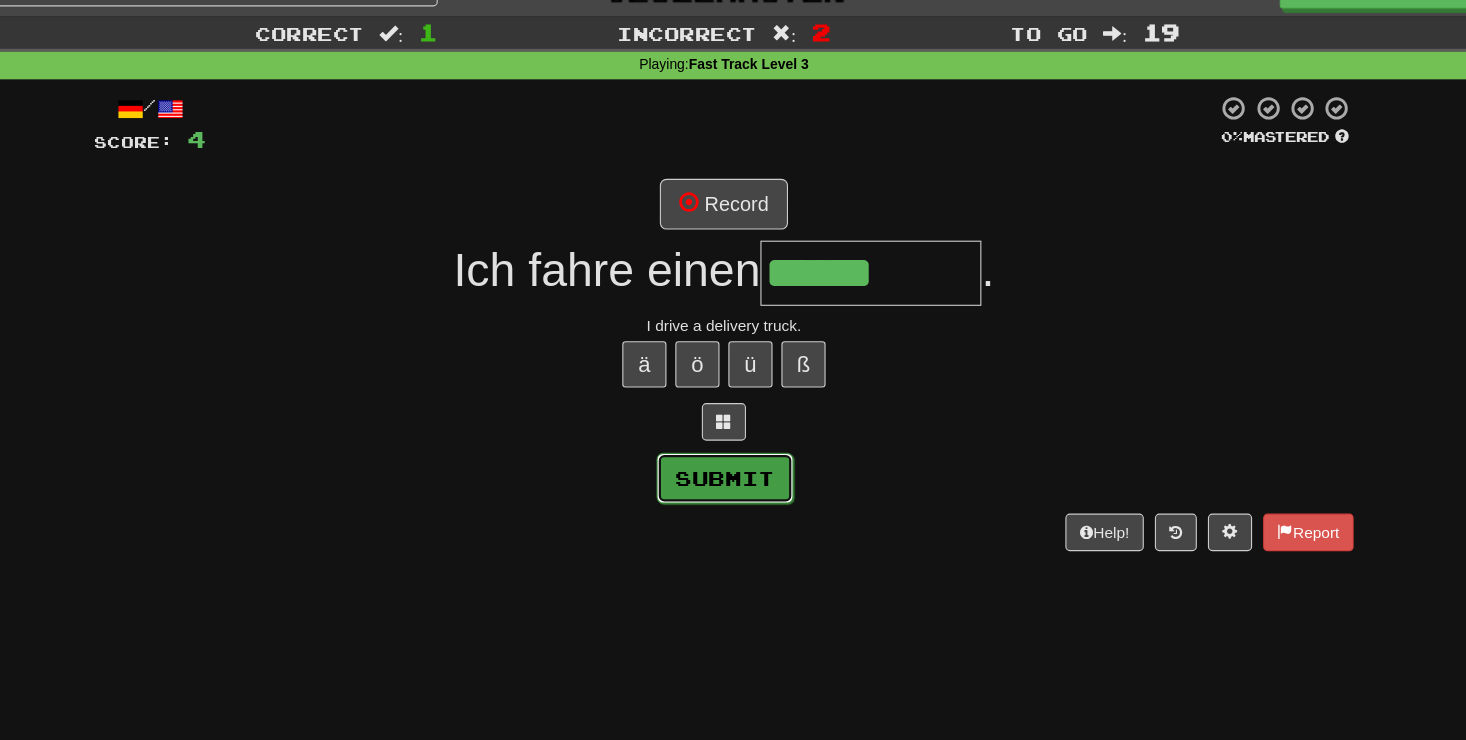 click on "Submit" at bounding box center (734, 469) 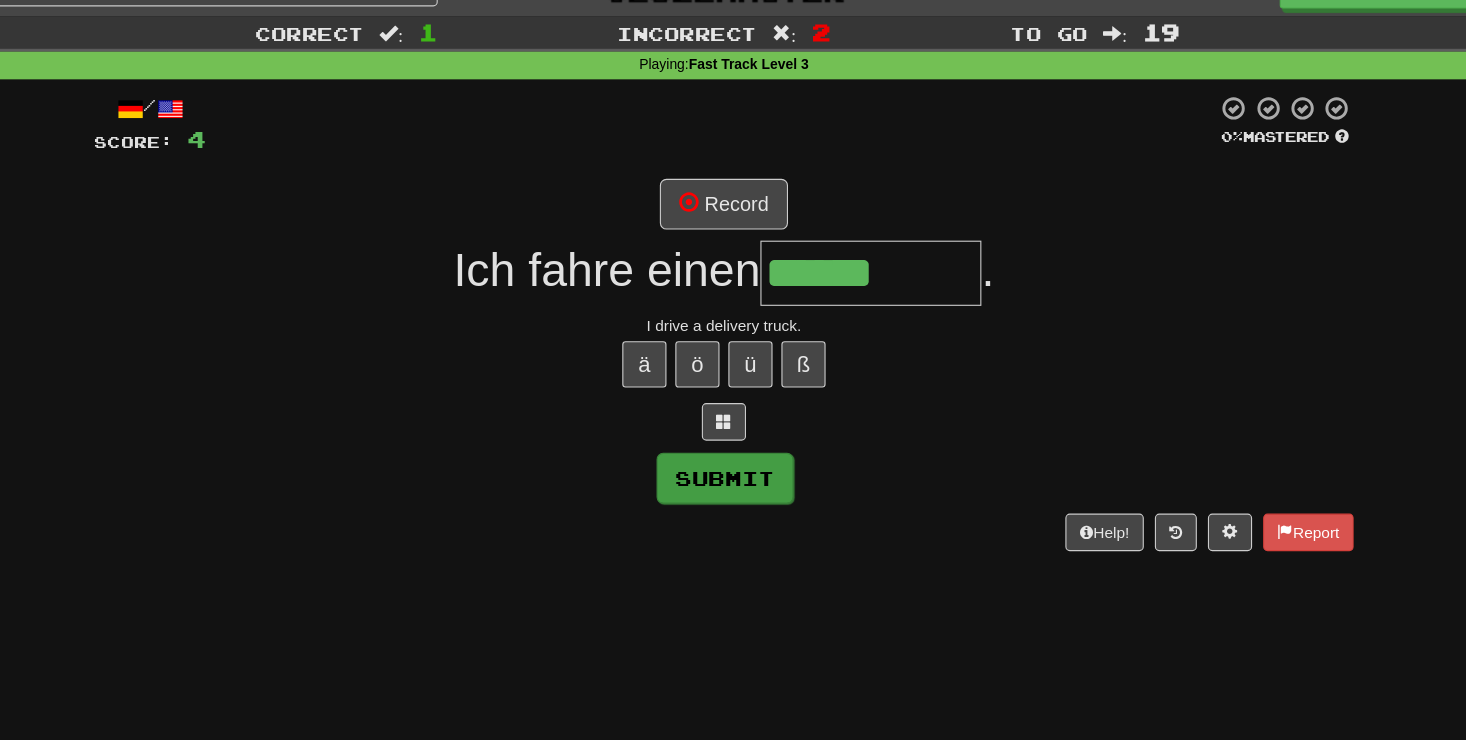 type on "**********" 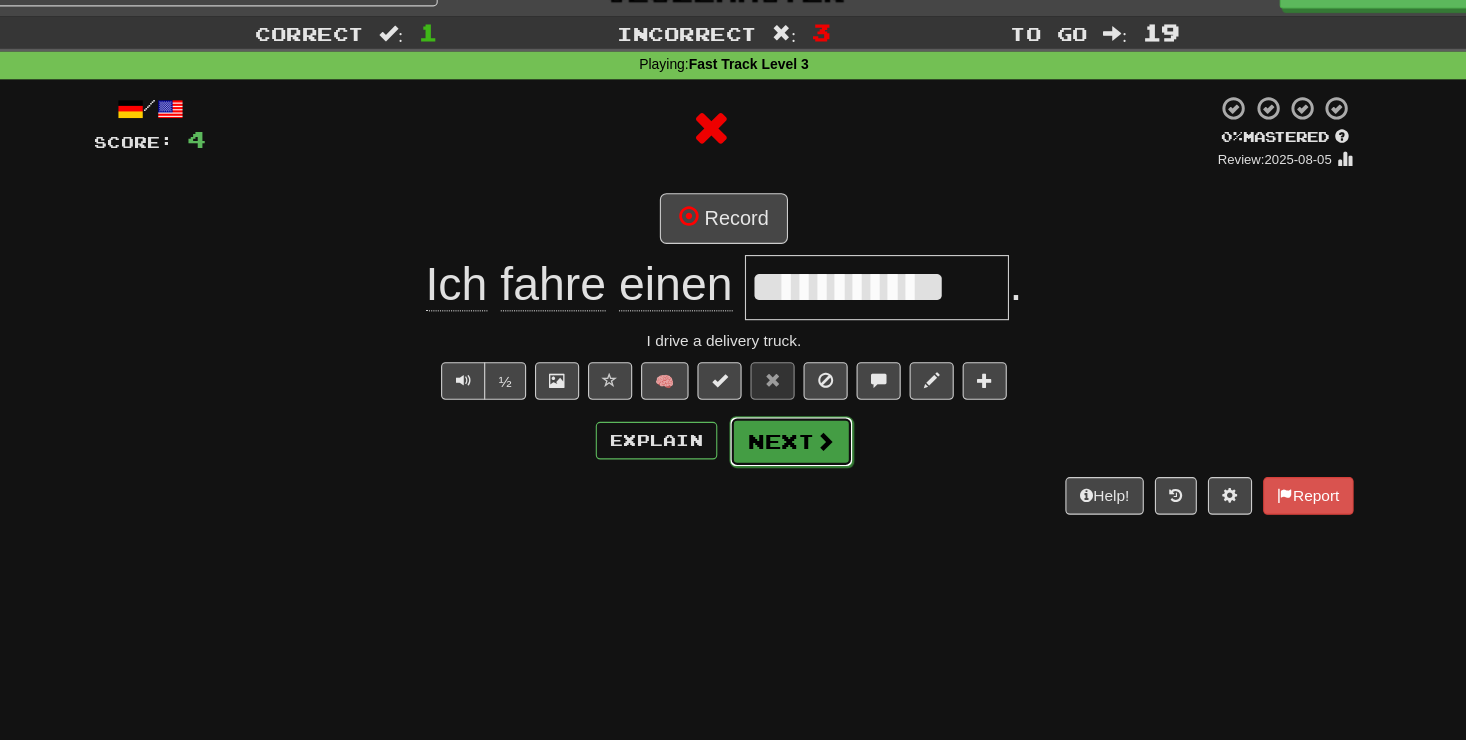 click on "Next" at bounding box center (794, 436) 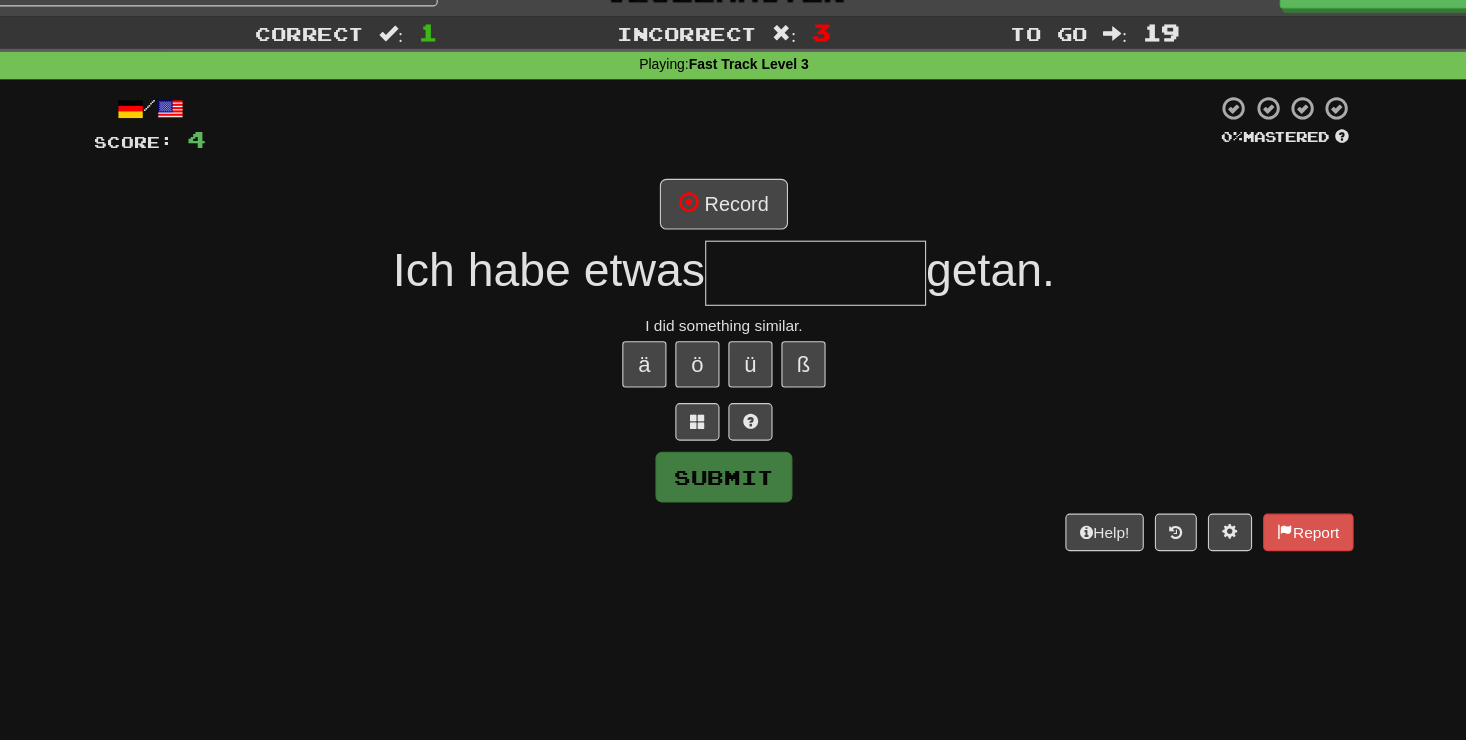 type on "*" 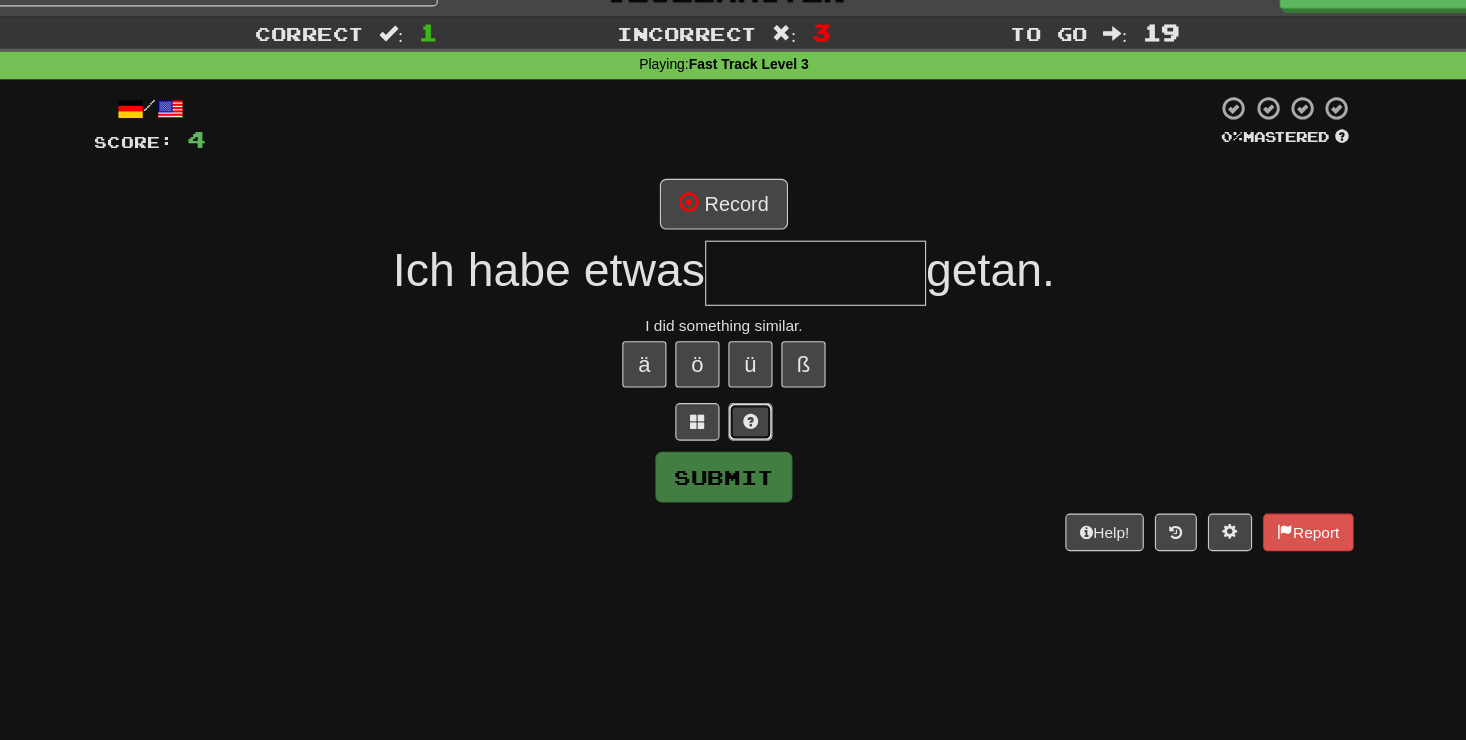 click at bounding box center (757, 417) 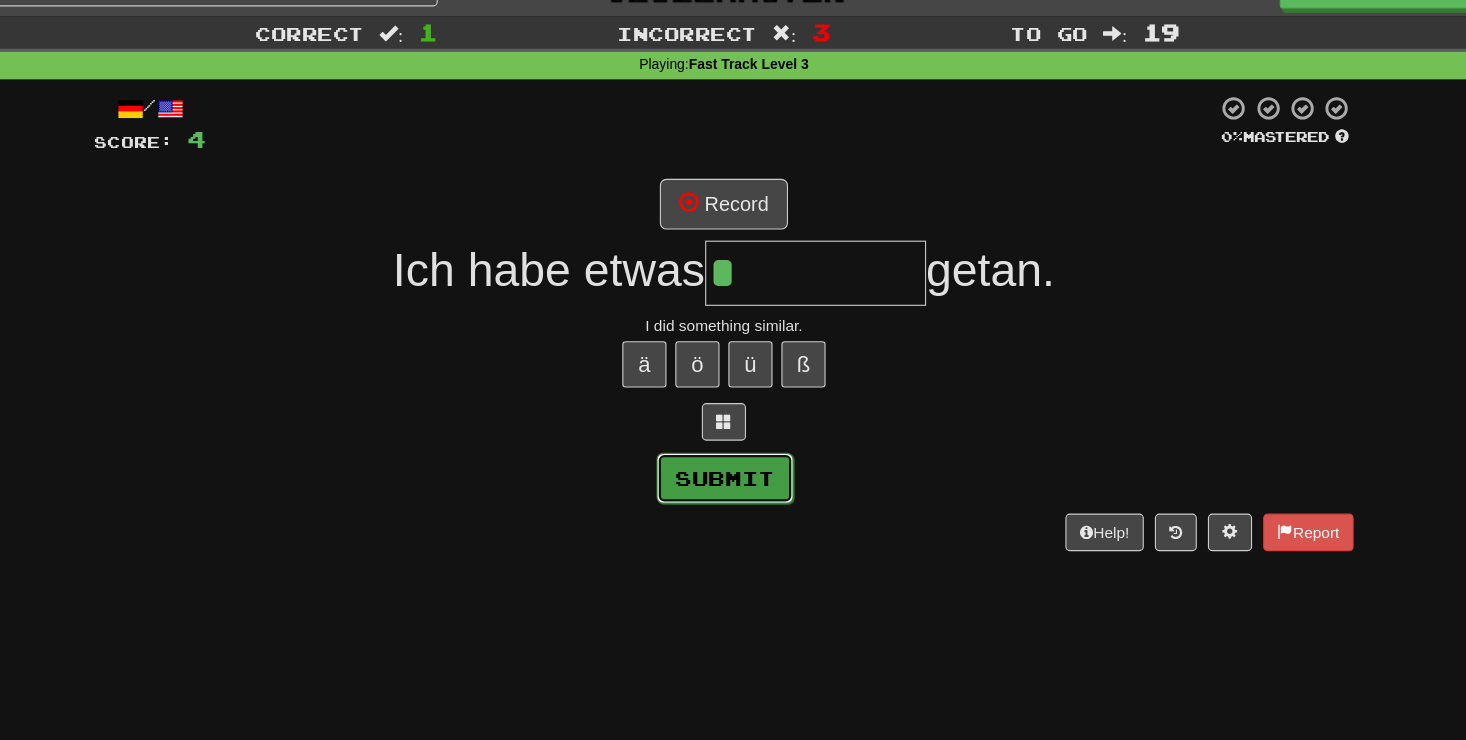 click on "Submit" at bounding box center [734, 469] 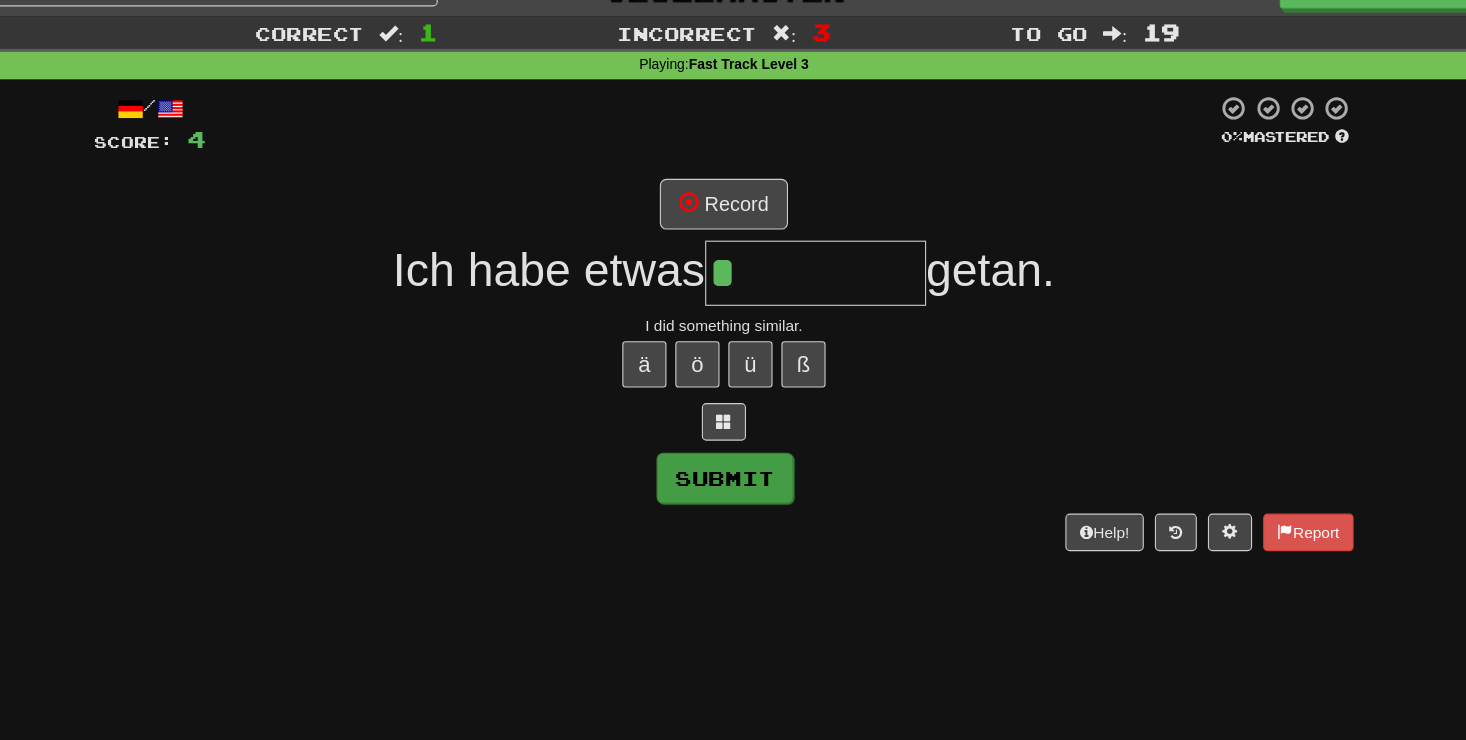 type 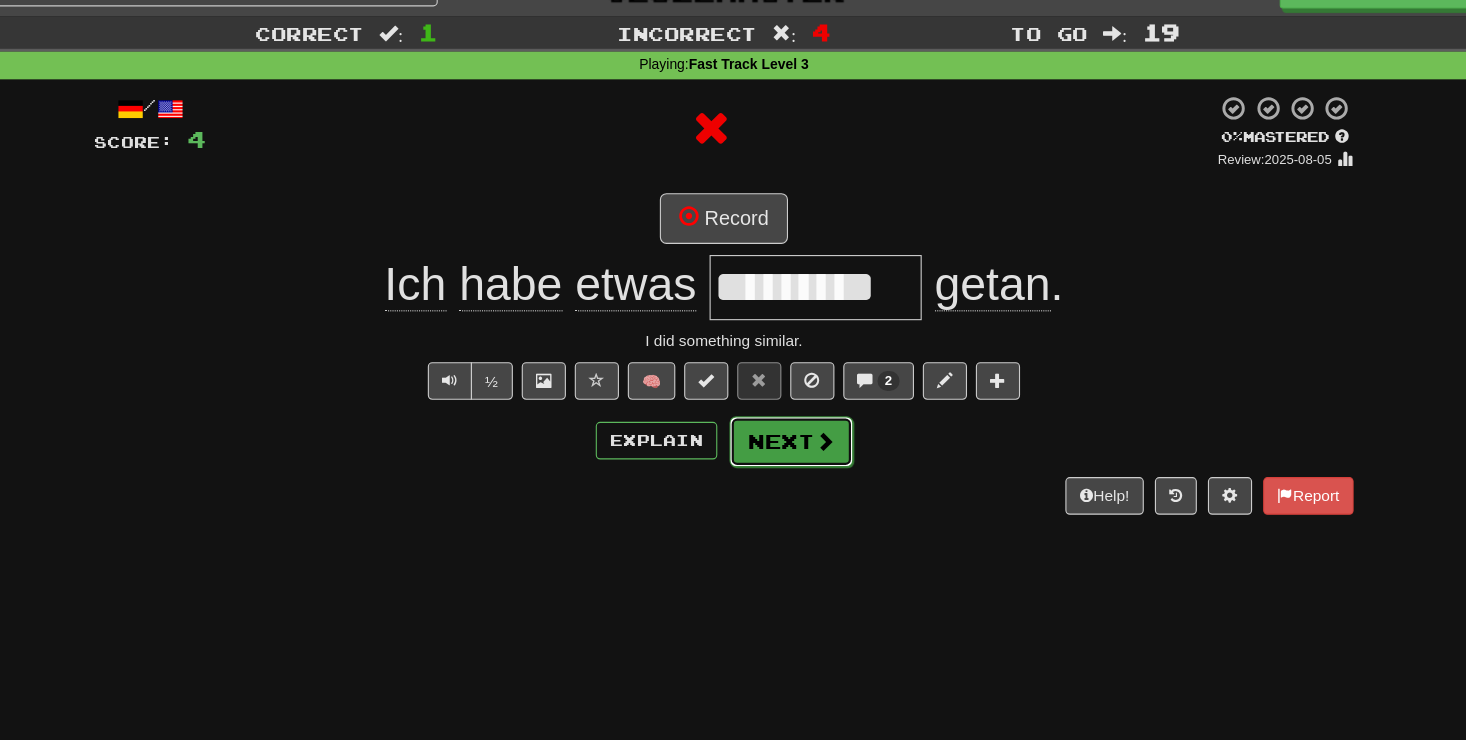 click on "Next" at bounding box center [794, 436] 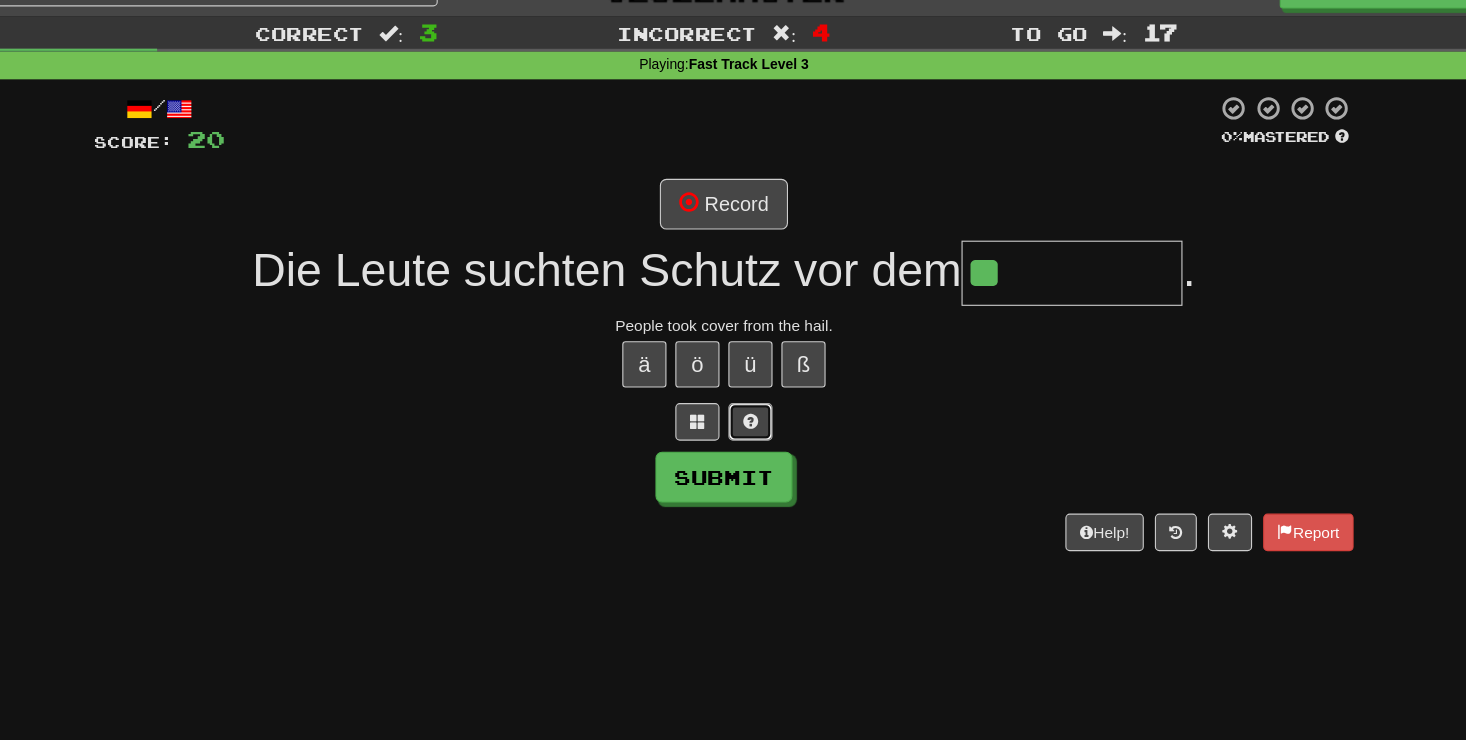 click at bounding box center [757, 418] 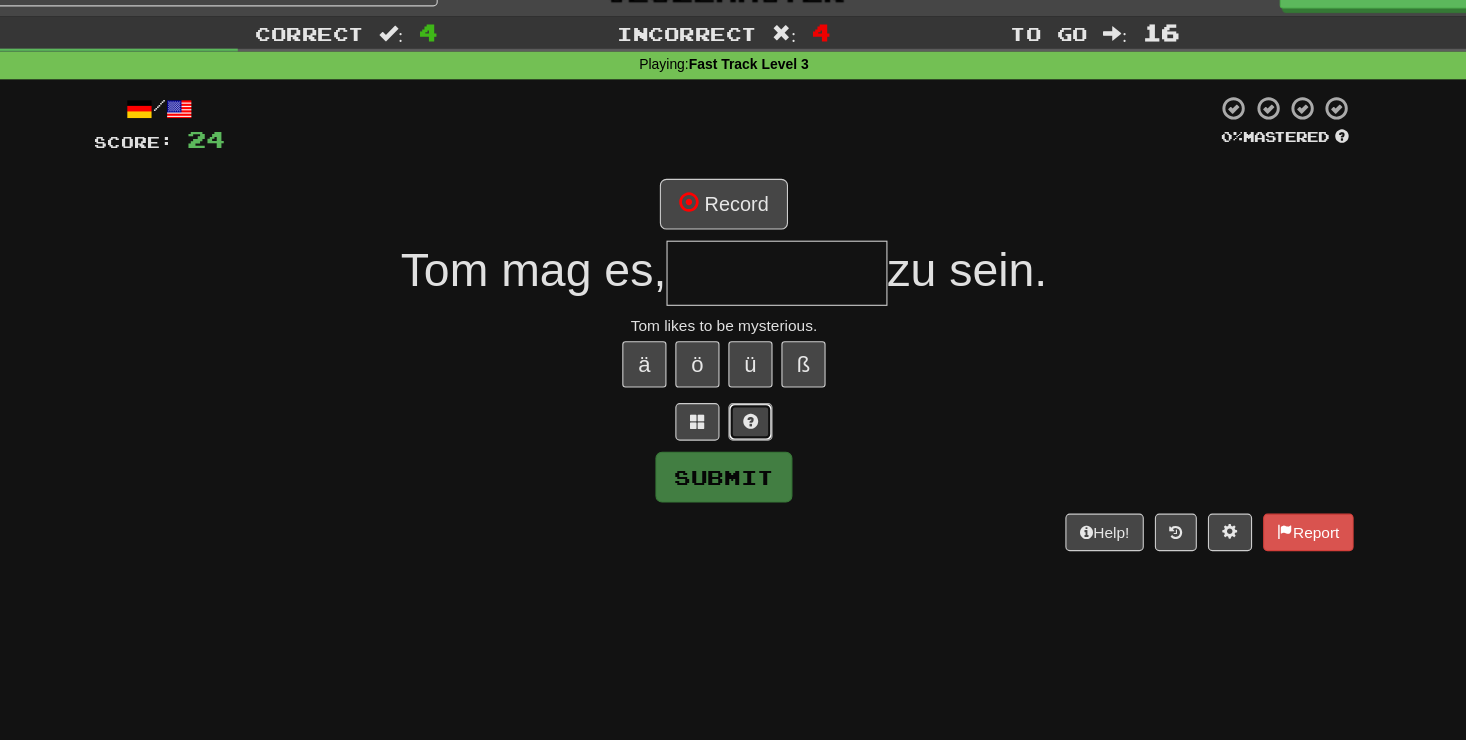 click at bounding box center [757, 417] 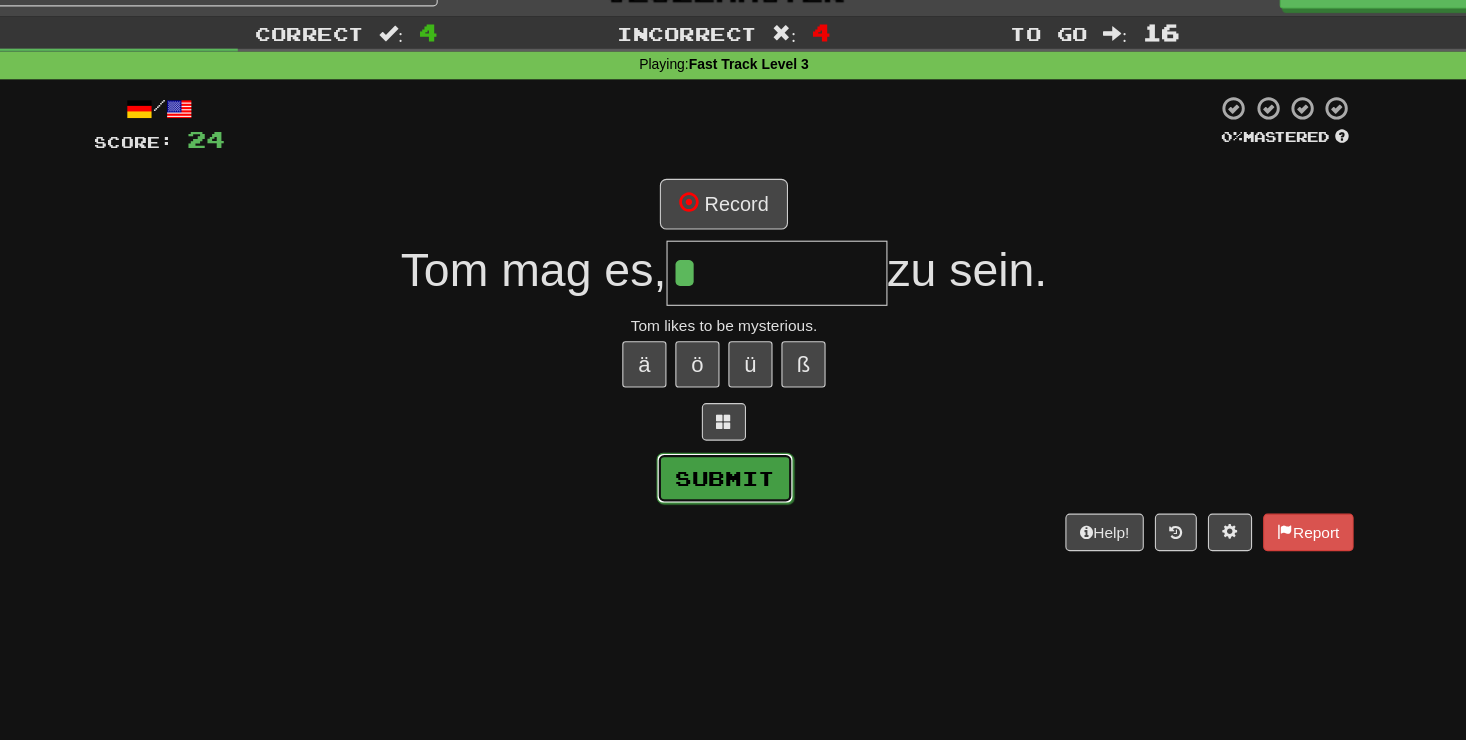 click on "Submit" at bounding box center (734, 469) 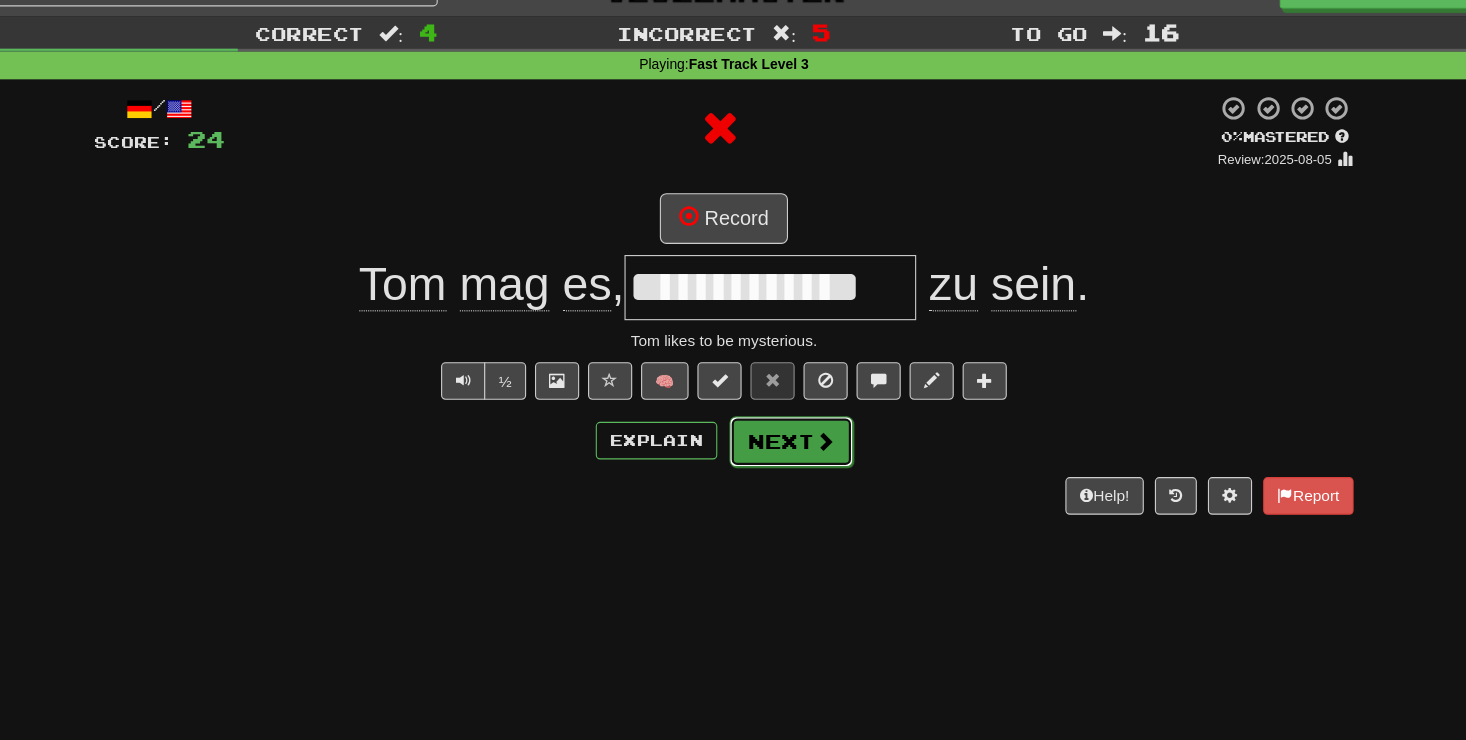 click on "Next" at bounding box center (794, 436) 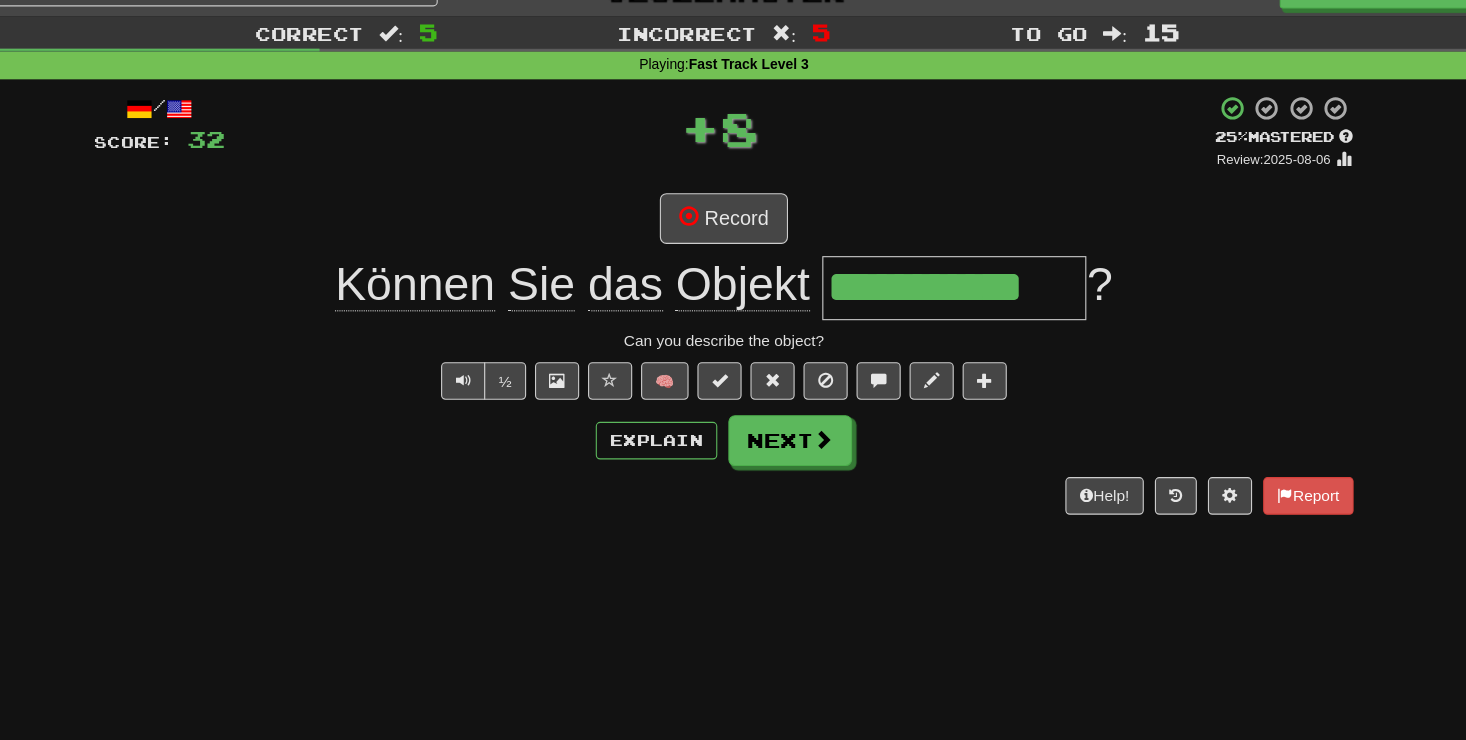 scroll, scrollTop: 0, scrollLeft: 0, axis: both 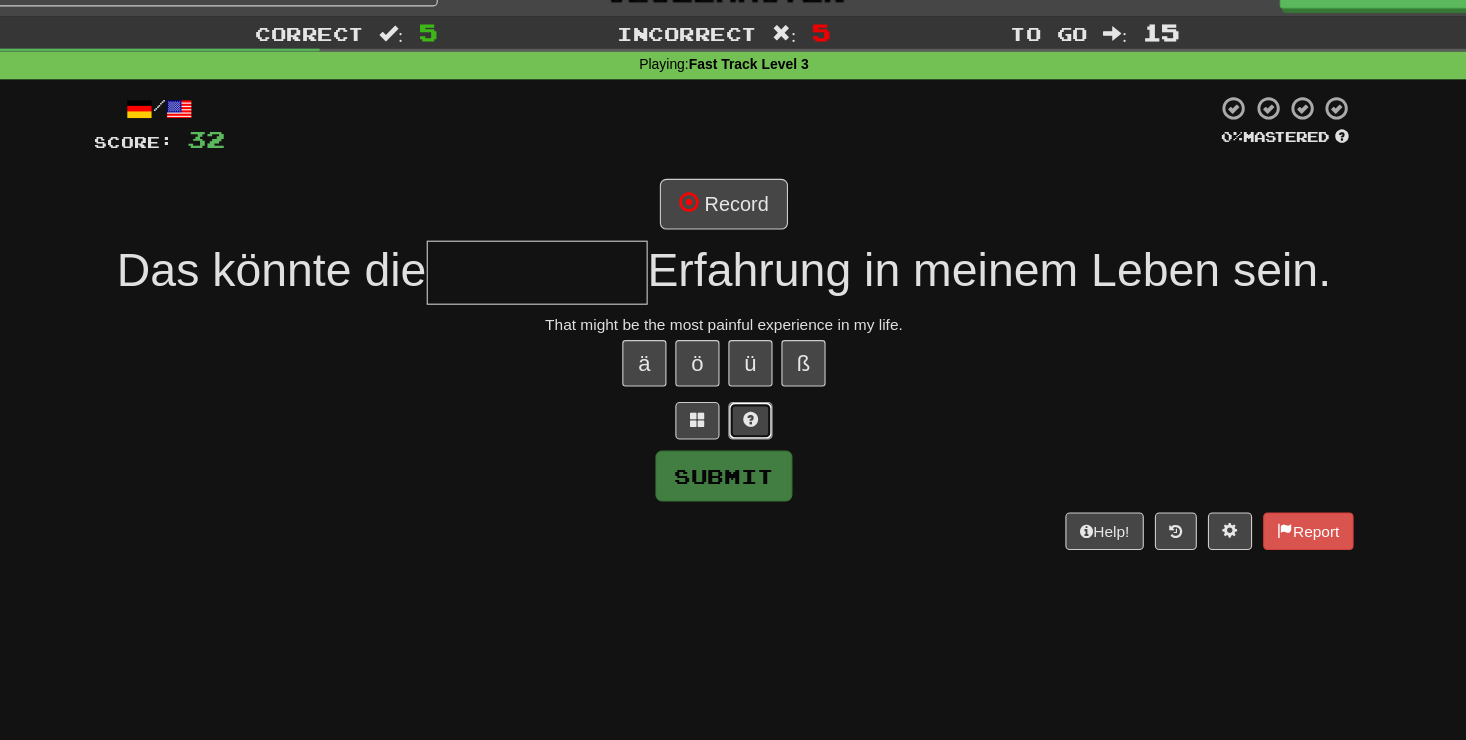 click at bounding box center (757, 417) 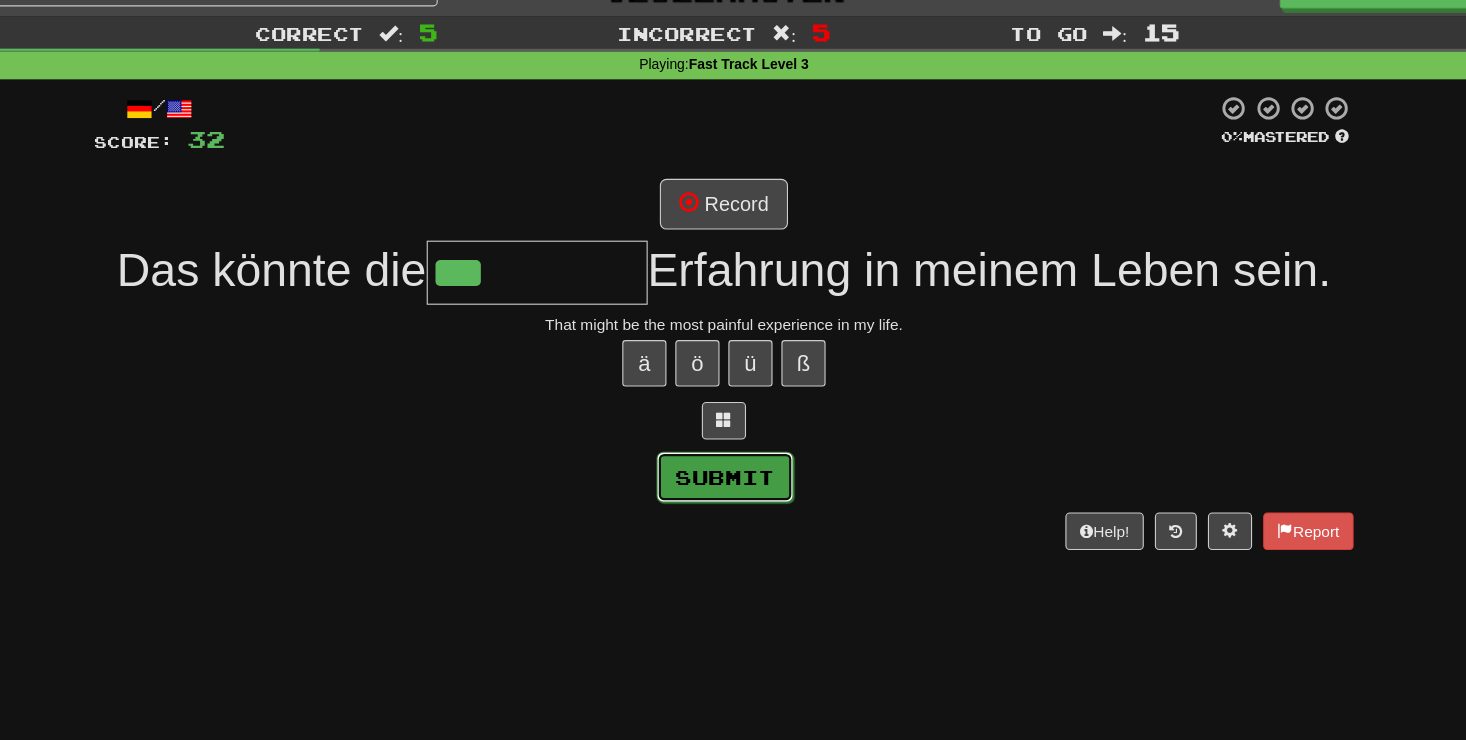 click on "Submit" at bounding box center [734, 468] 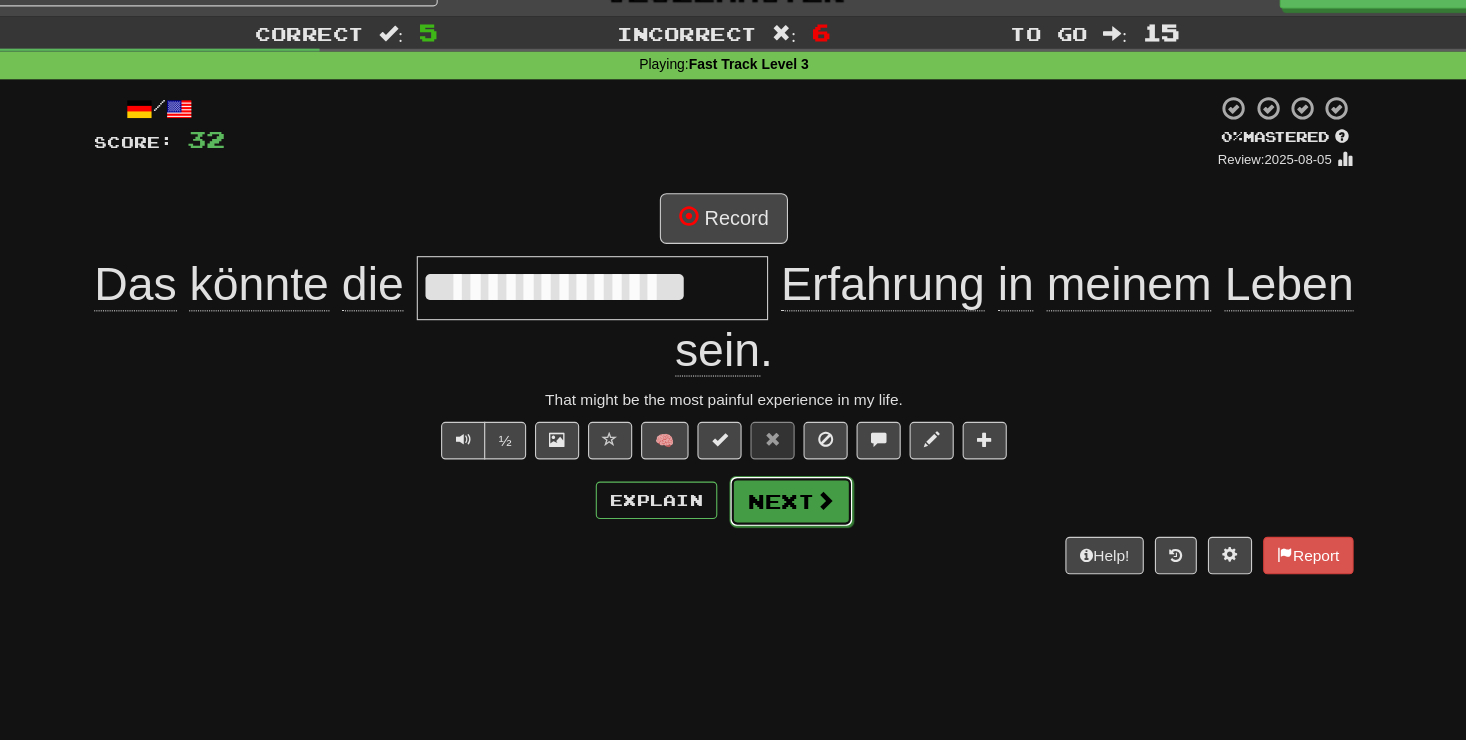 click on "Next" at bounding box center (794, 490) 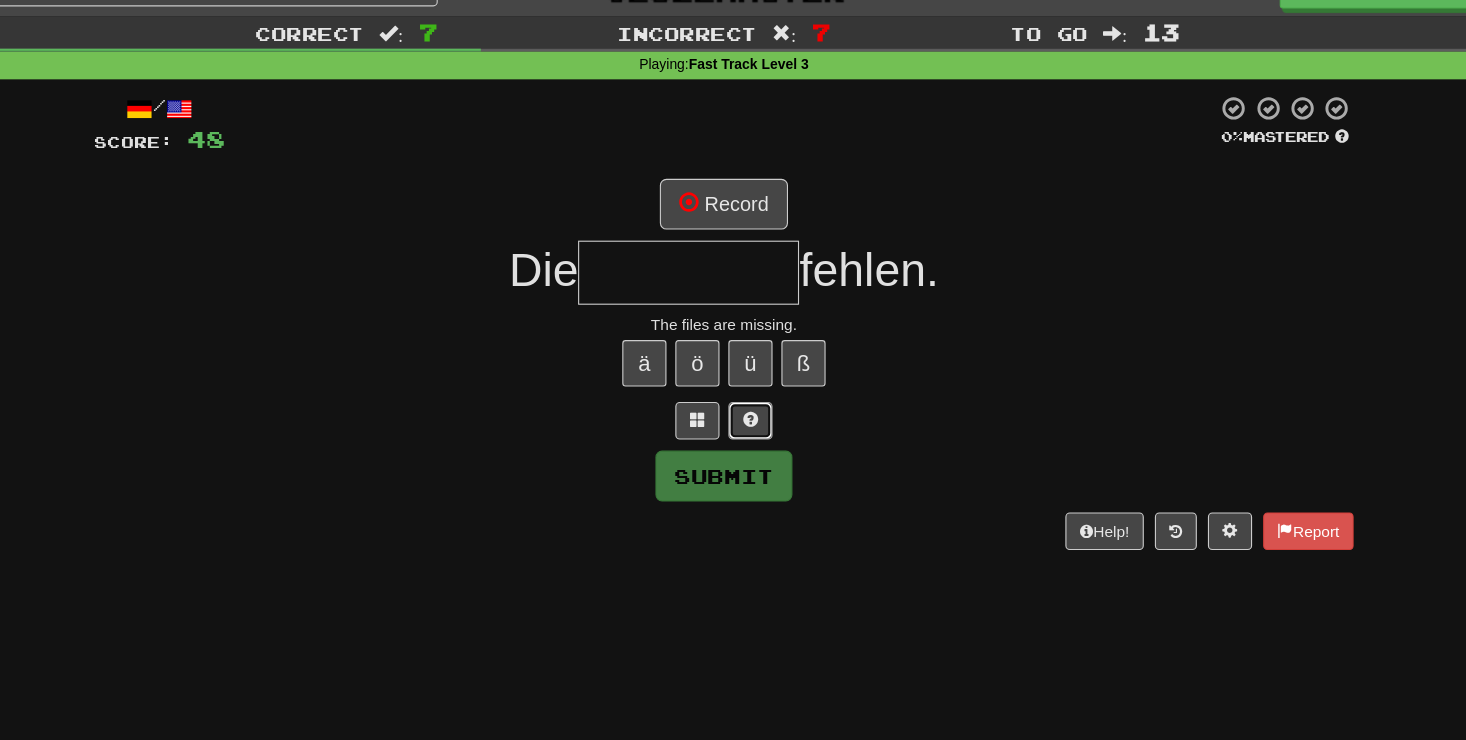 click at bounding box center (757, 416) 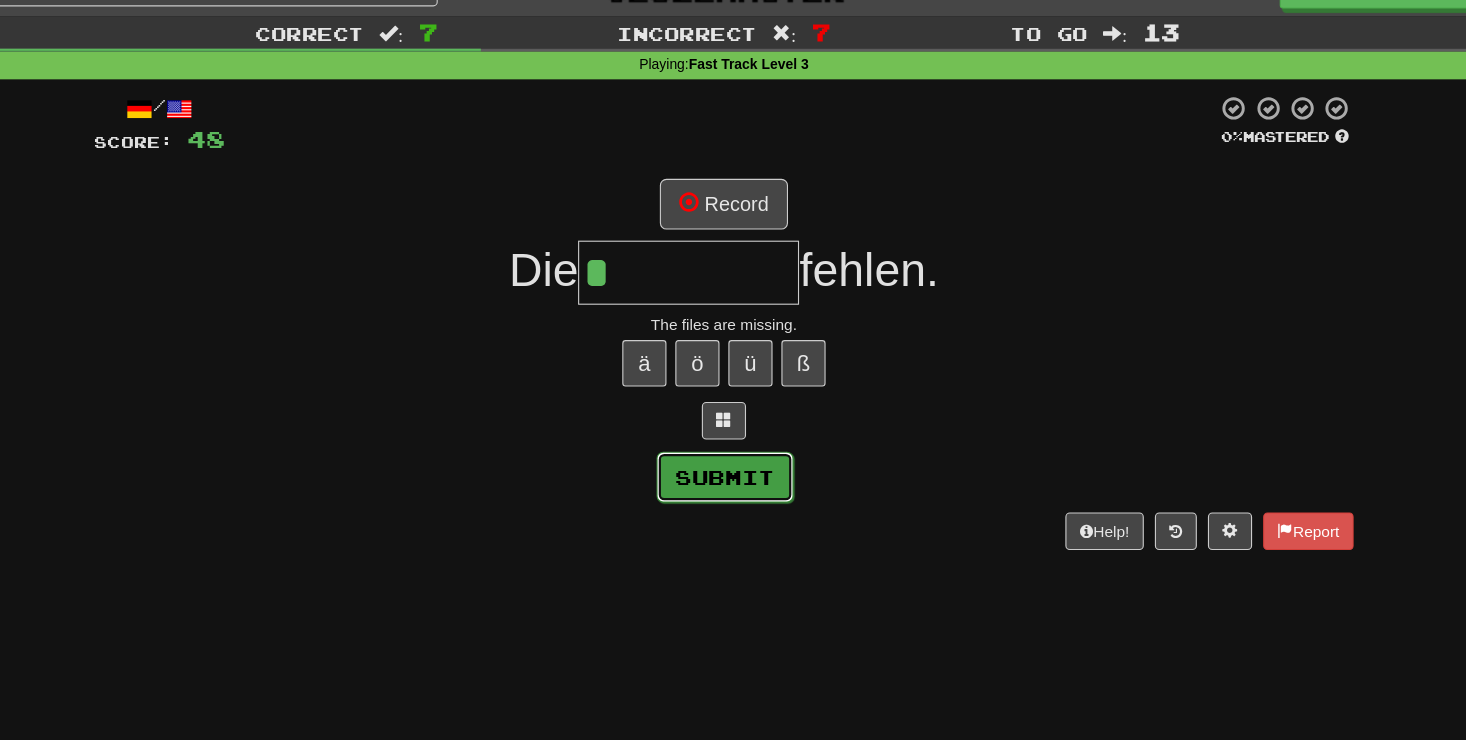 click on "Submit" at bounding box center (734, 468) 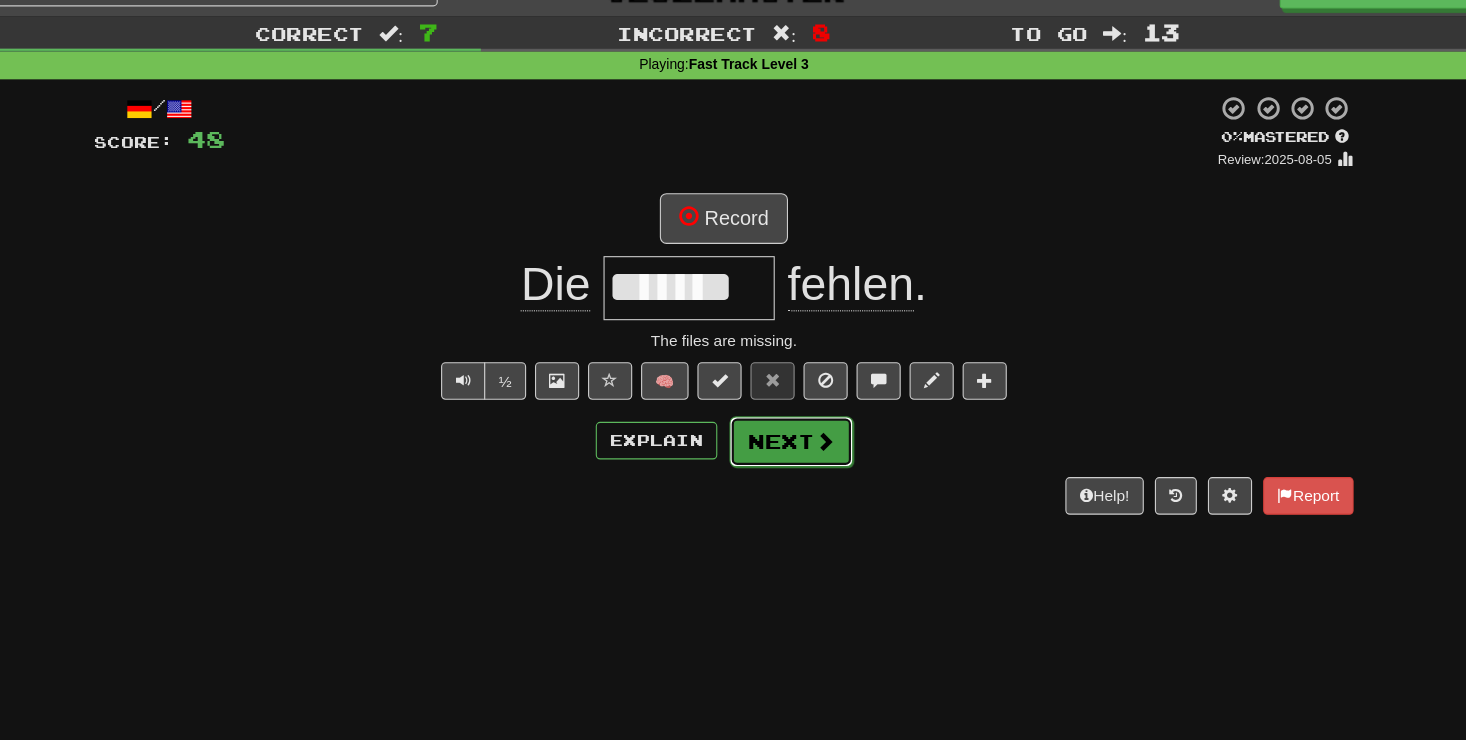click on "Next" at bounding box center (794, 436) 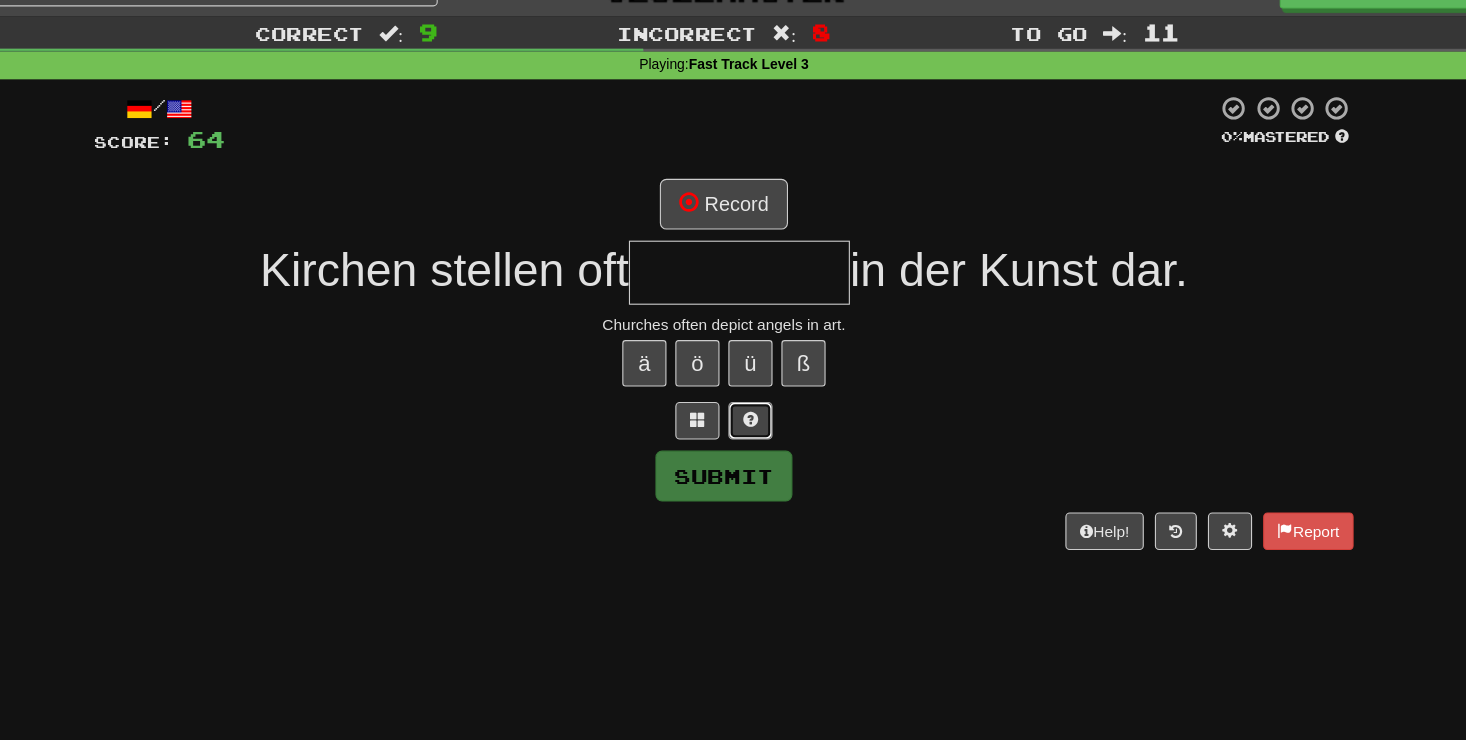 click at bounding box center (757, 416) 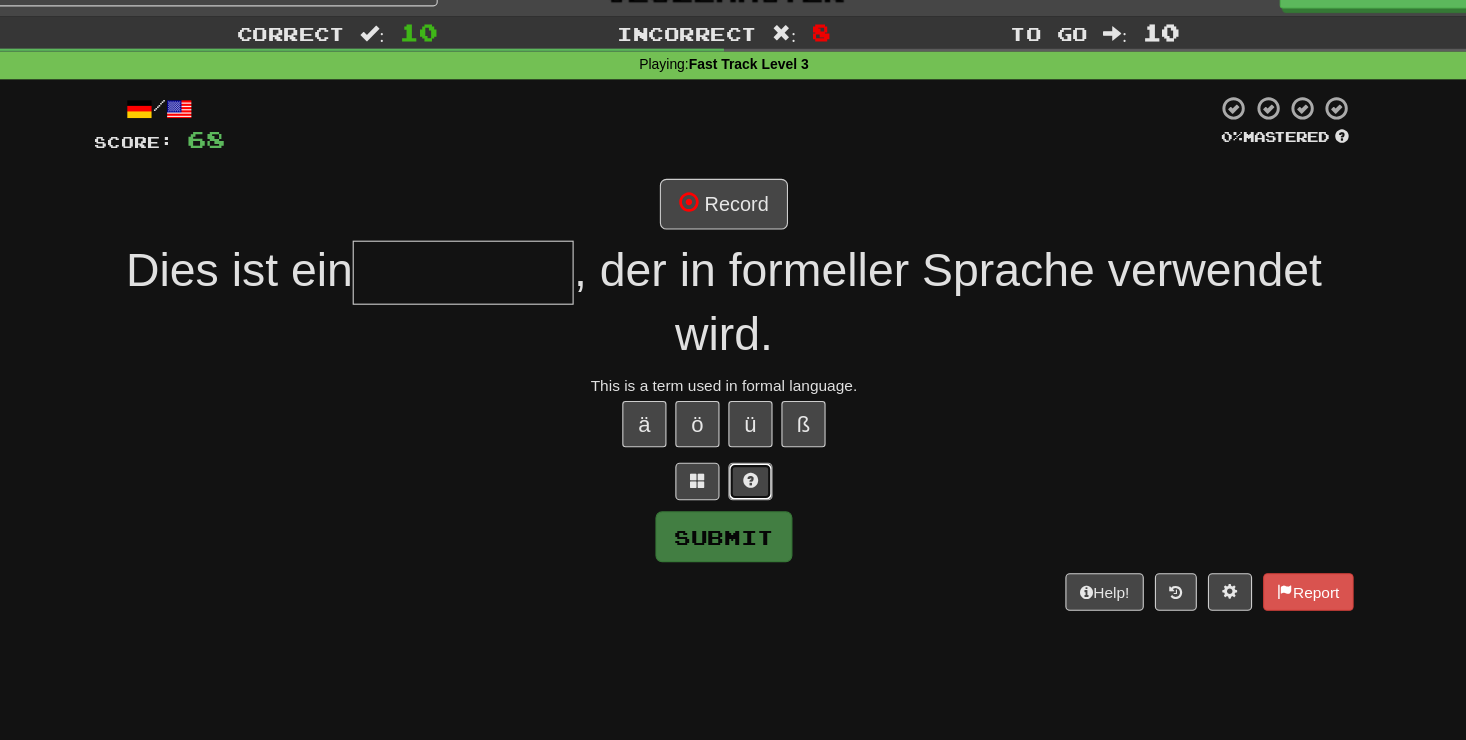 click at bounding box center [757, 472] 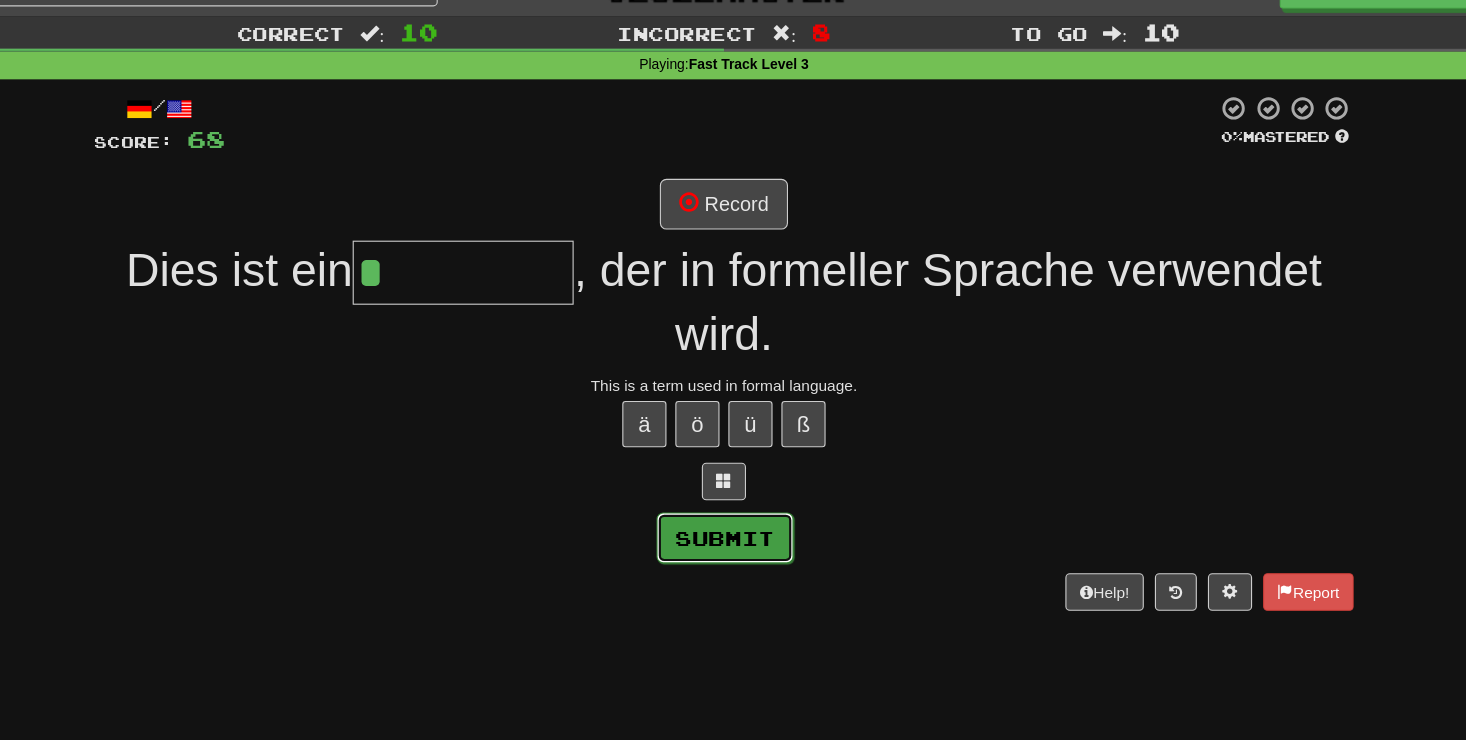 click on "Submit" at bounding box center (734, 523) 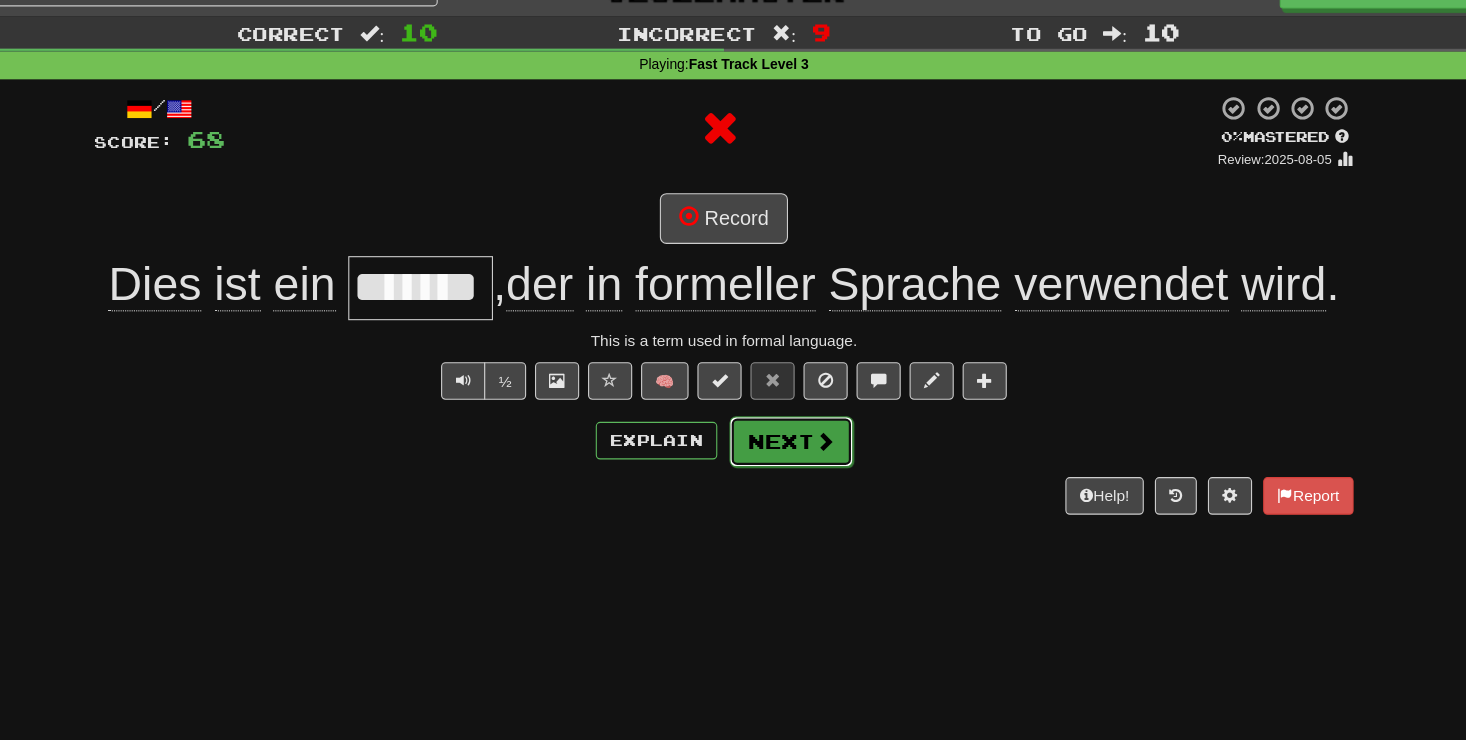click on "Next" at bounding box center [794, 436] 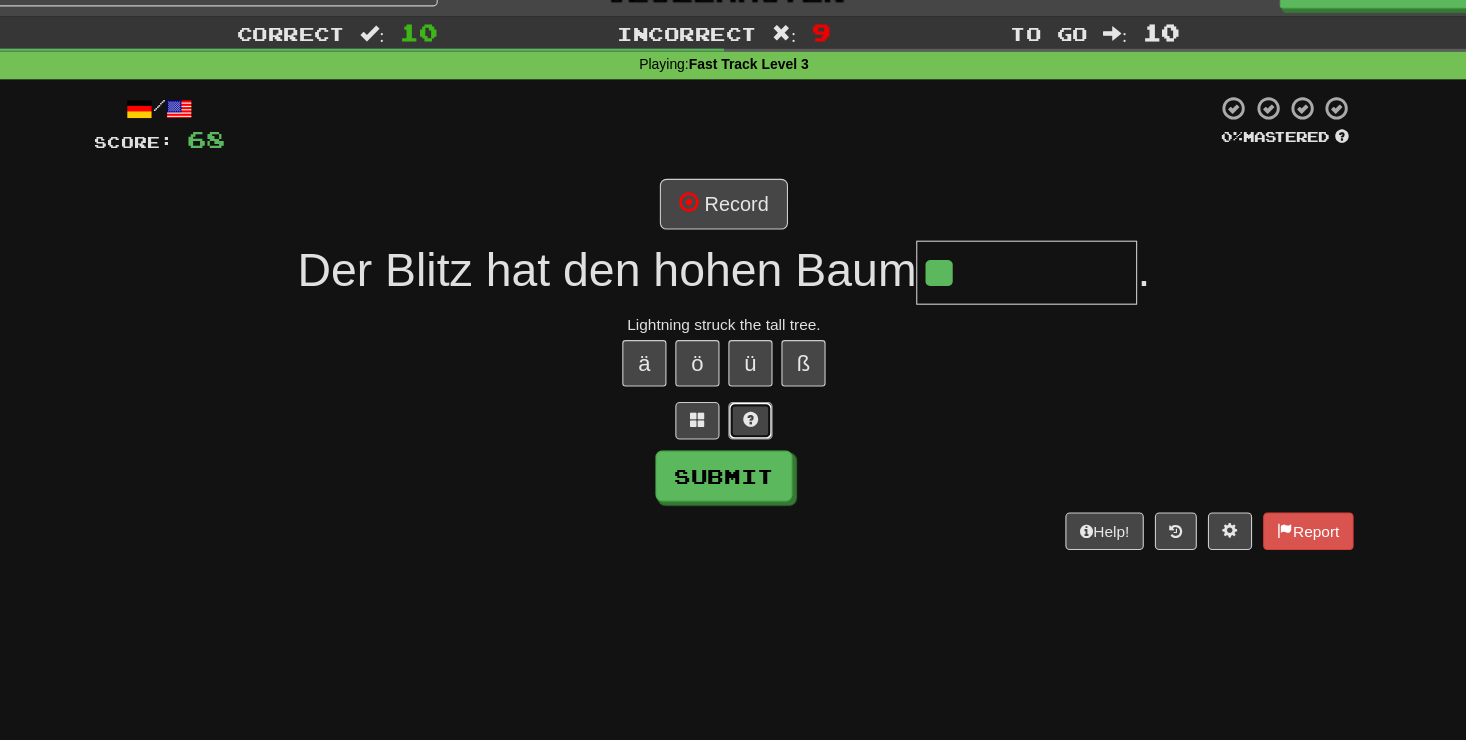click at bounding box center [757, 417] 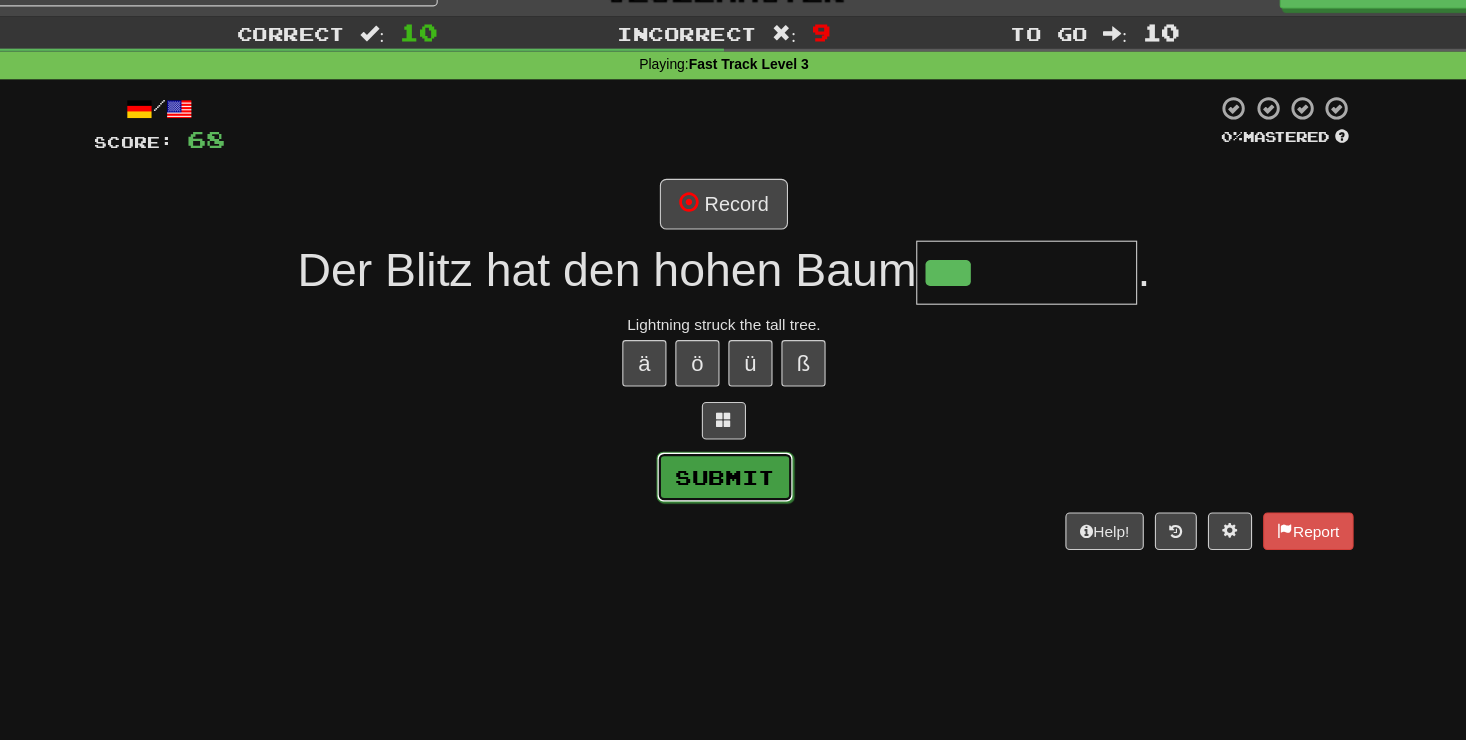 click on "Submit" at bounding box center (734, 468) 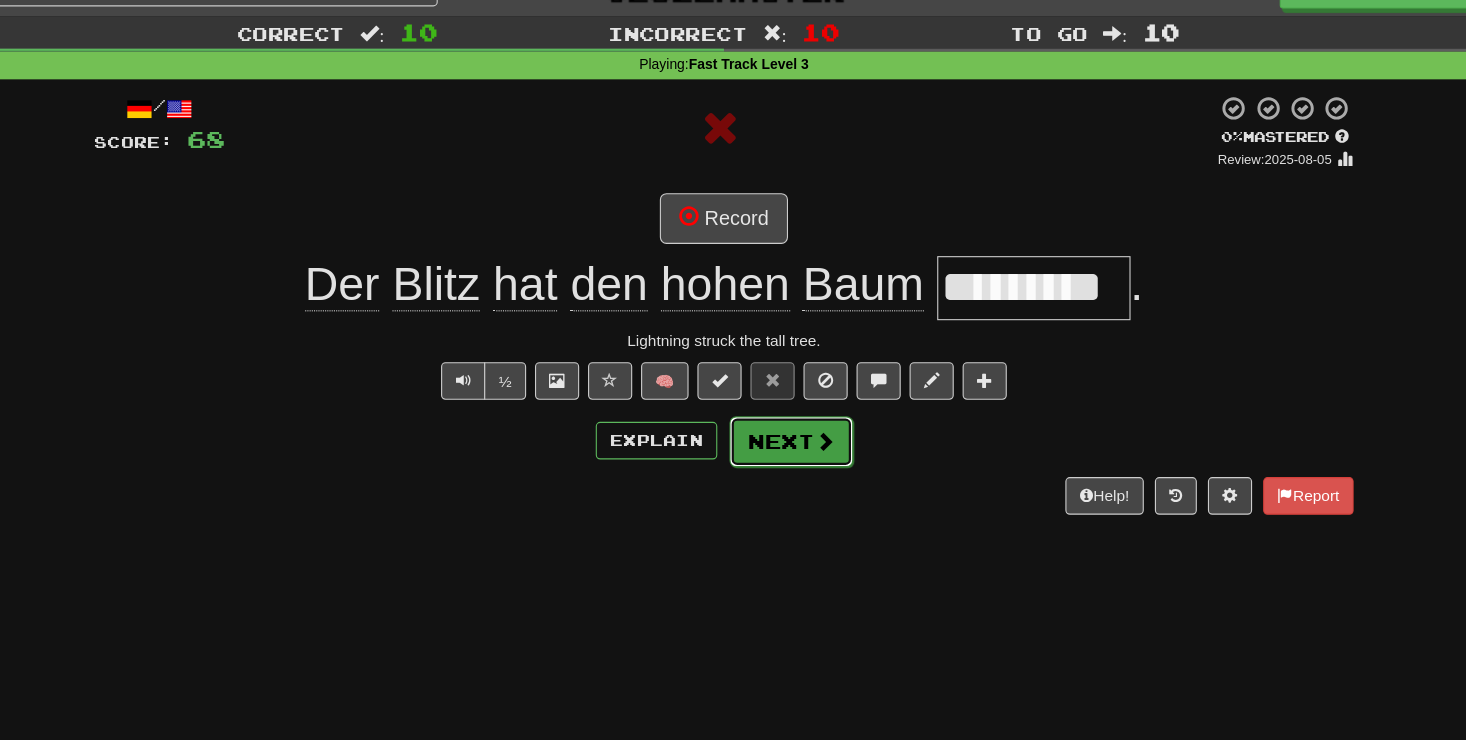 click on "Next" at bounding box center [794, 436] 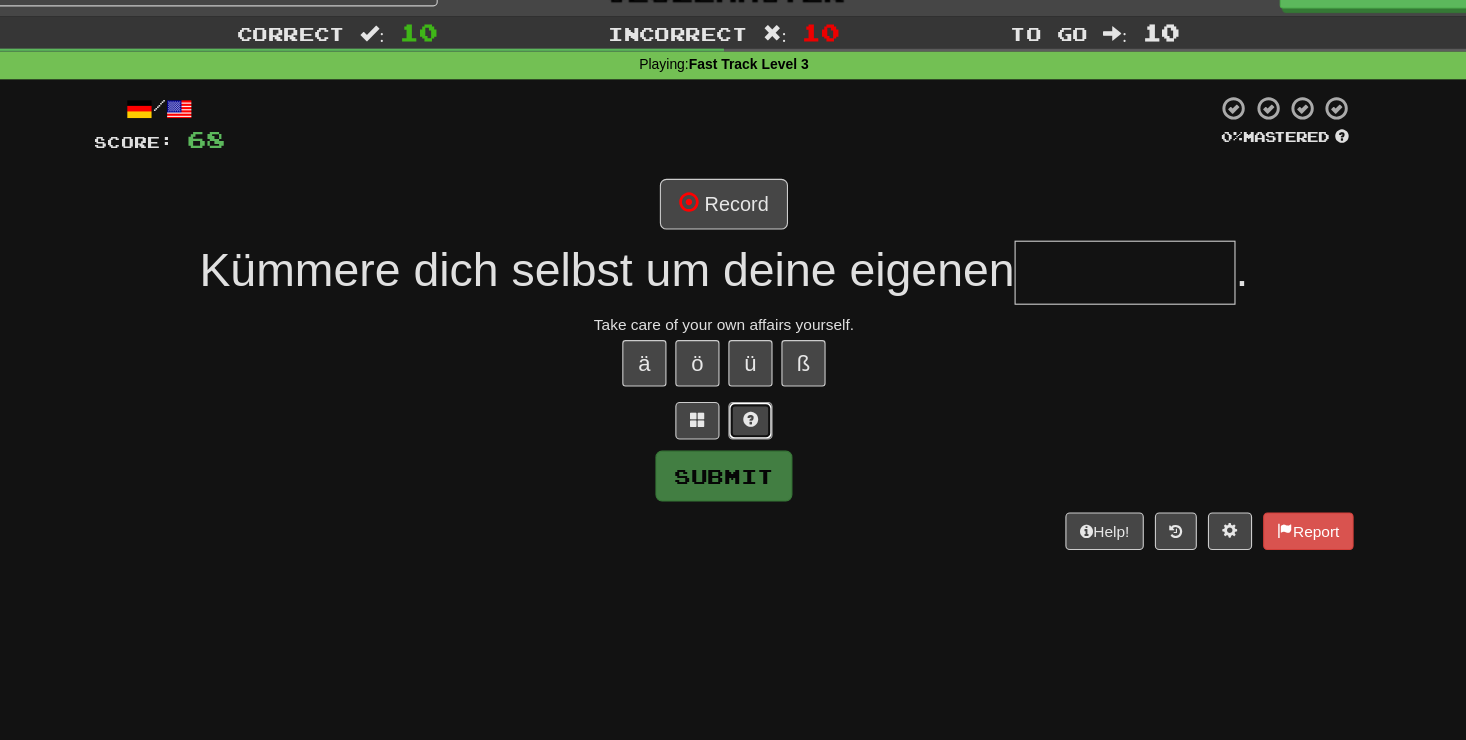 click at bounding box center (757, 417) 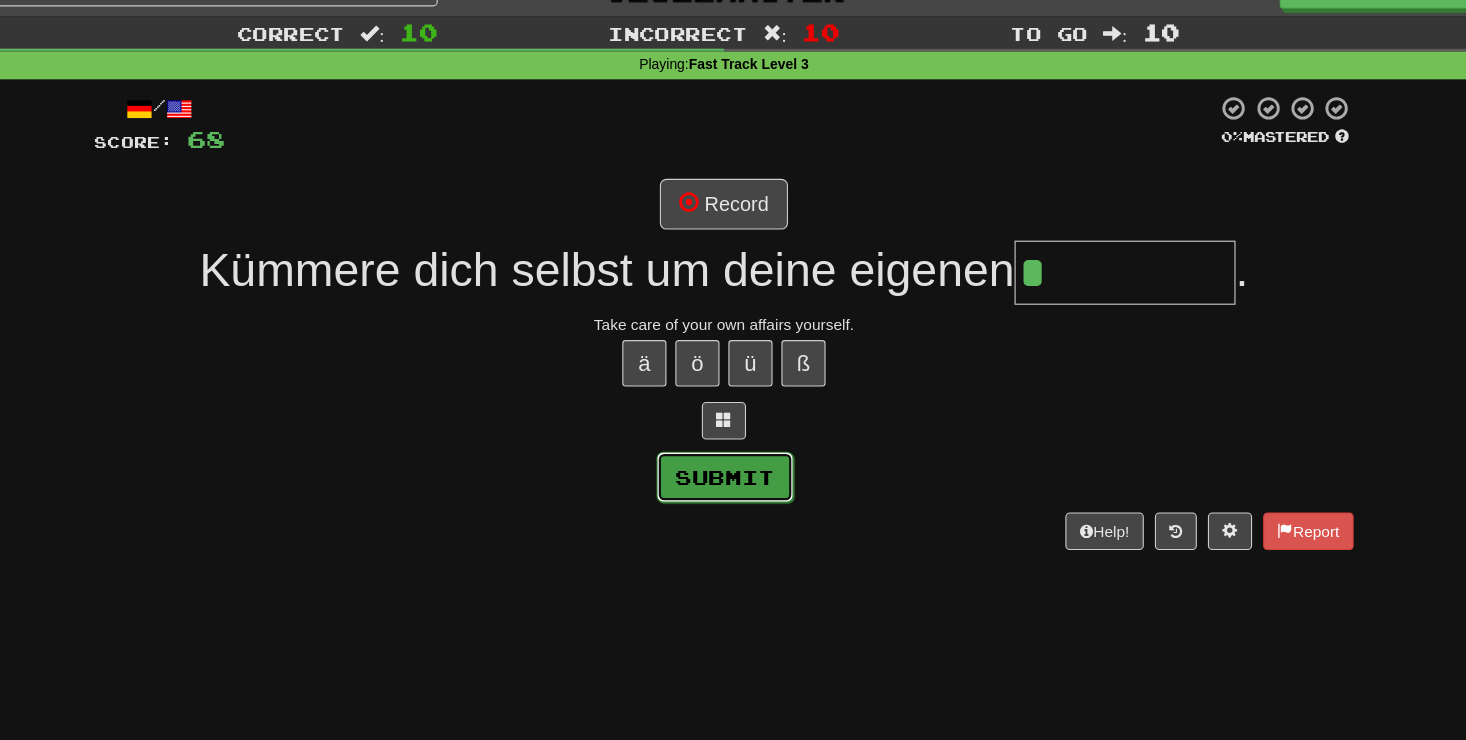 click on "Submit" at bounding box center [734, 468] 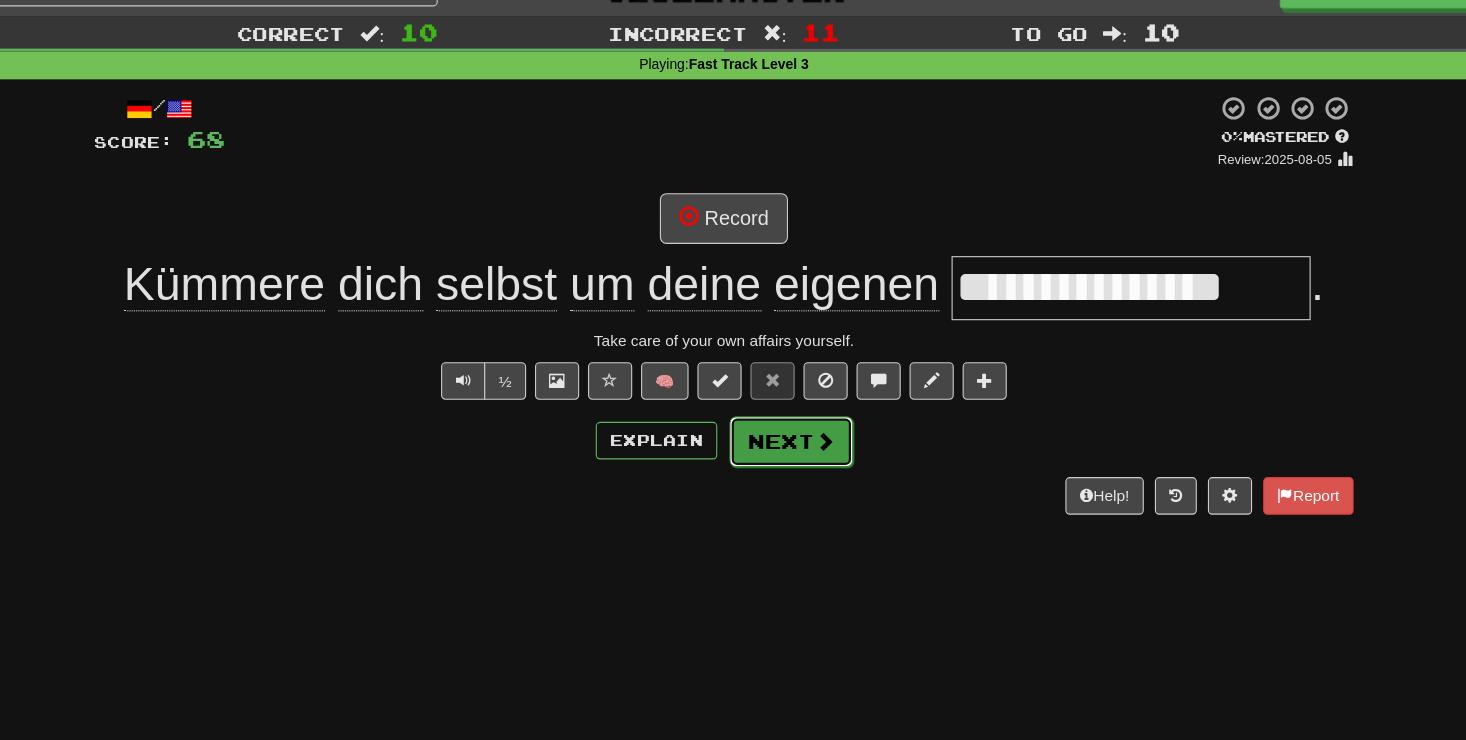 click at bounding box center (824, 435) 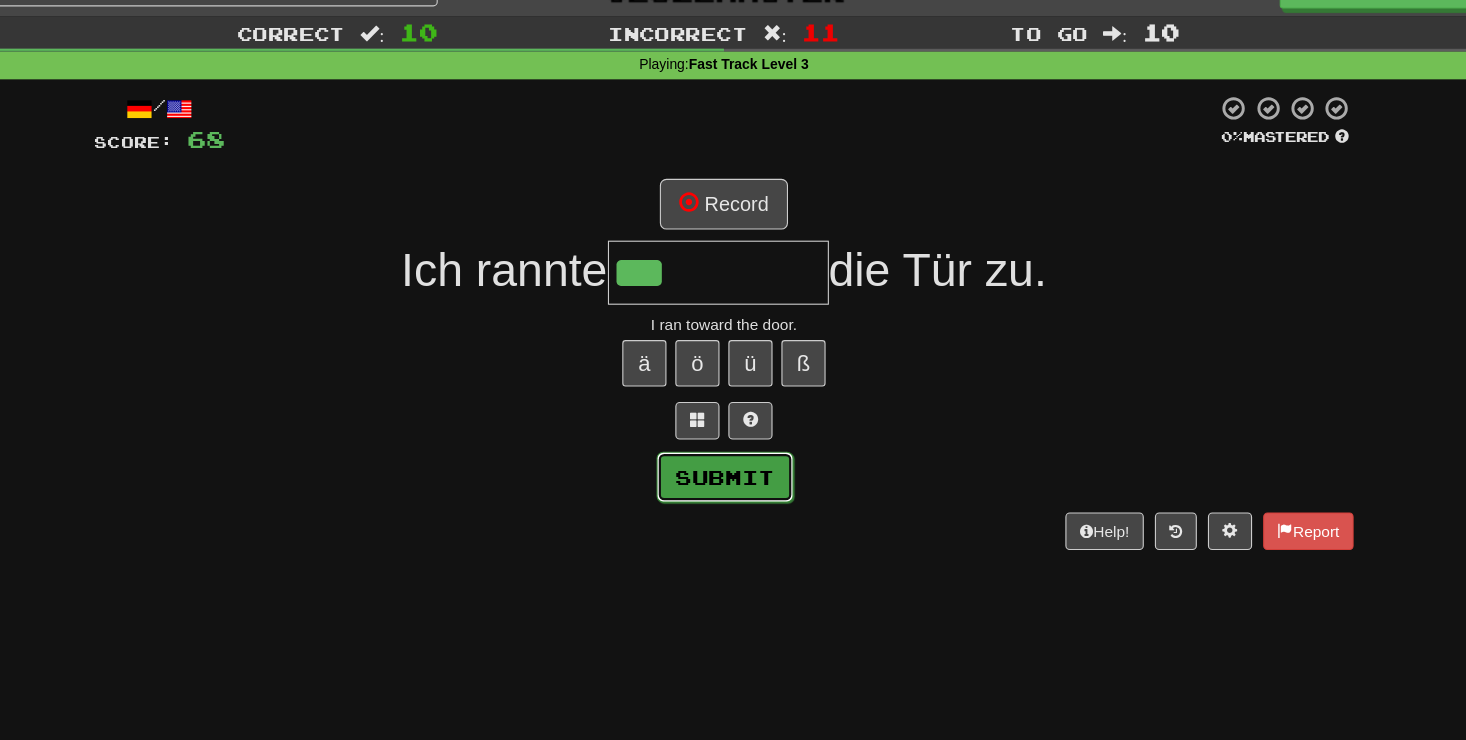 click on "Submit" at bounding box center [734, 468] 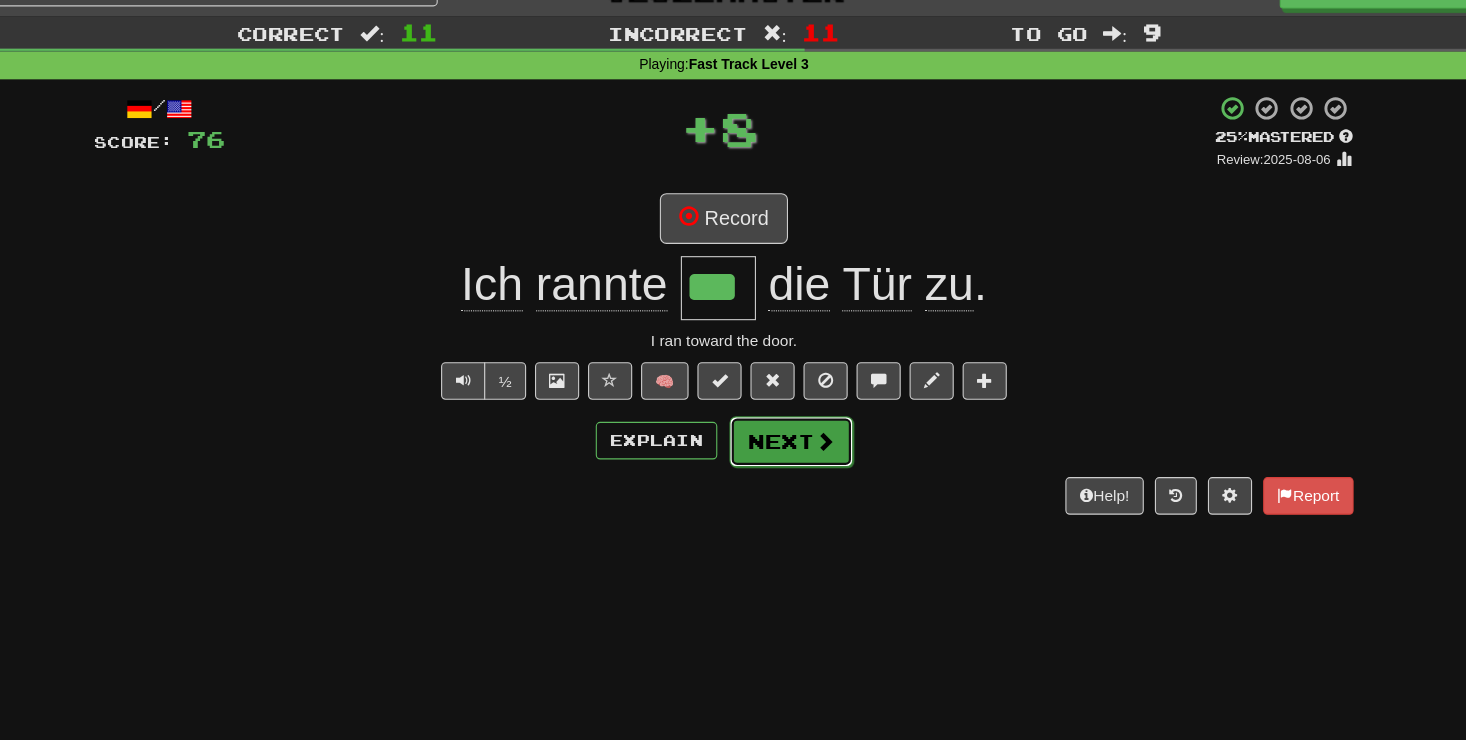 click on "Next" at bounding box center [794, 436] 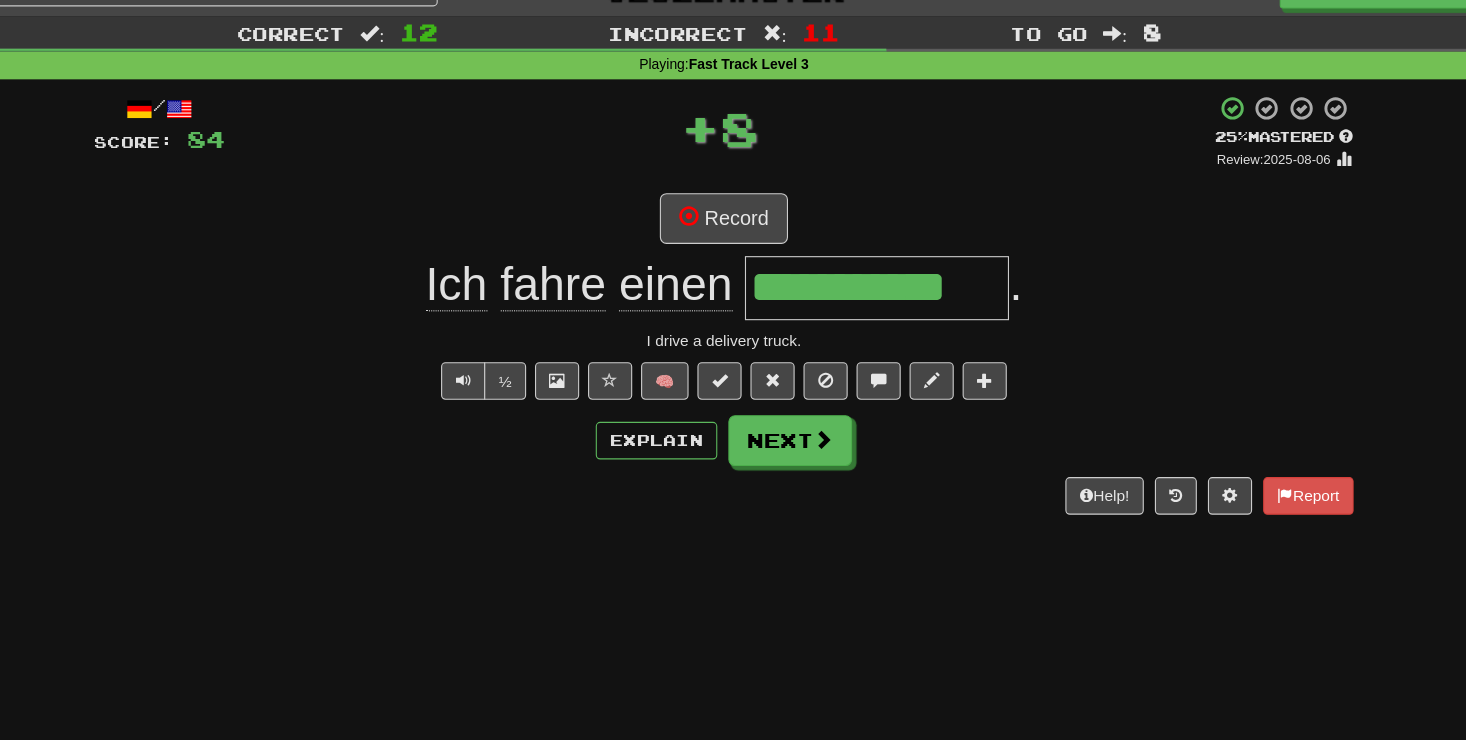 scroll, scrollTop: 0, scrollLeft: 0, axis: both 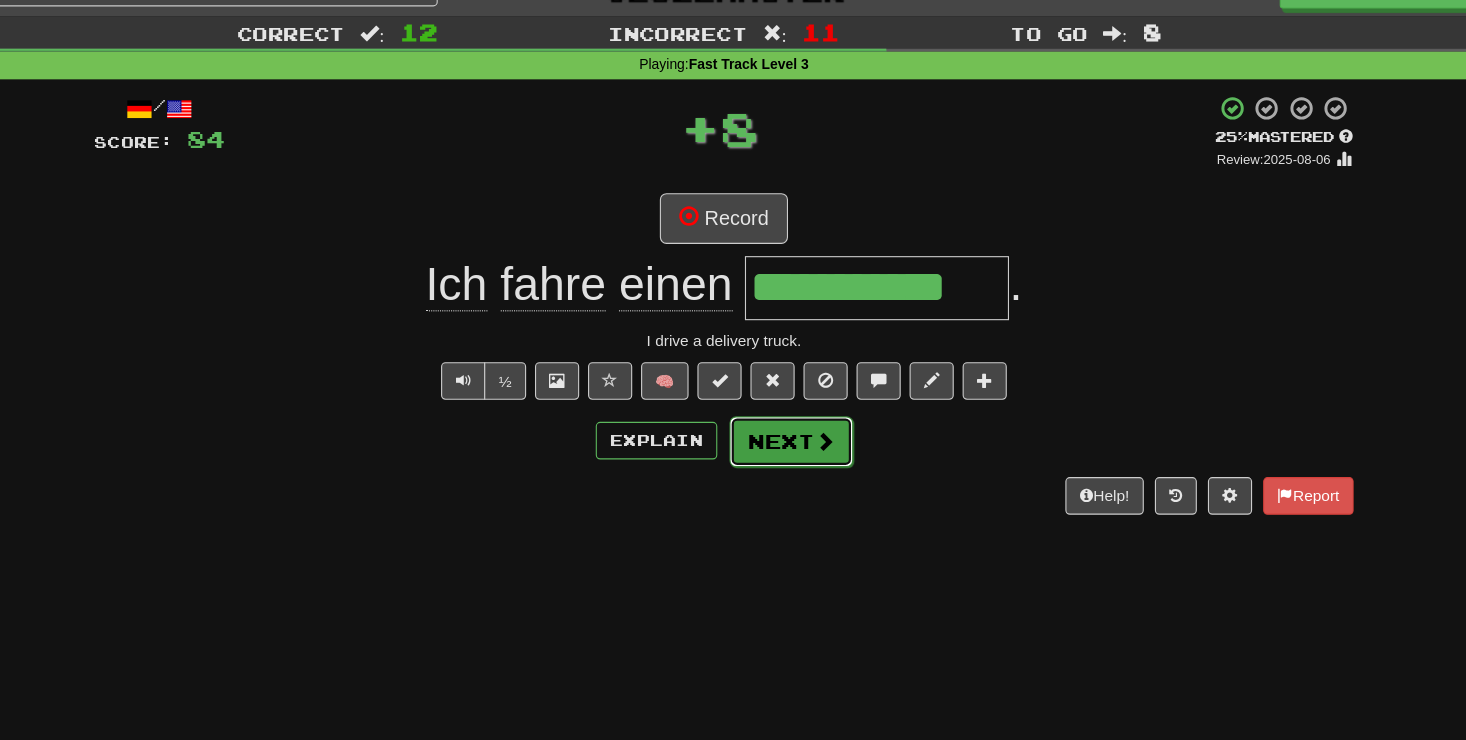 click on "Next" at bounding box center (794, 436) 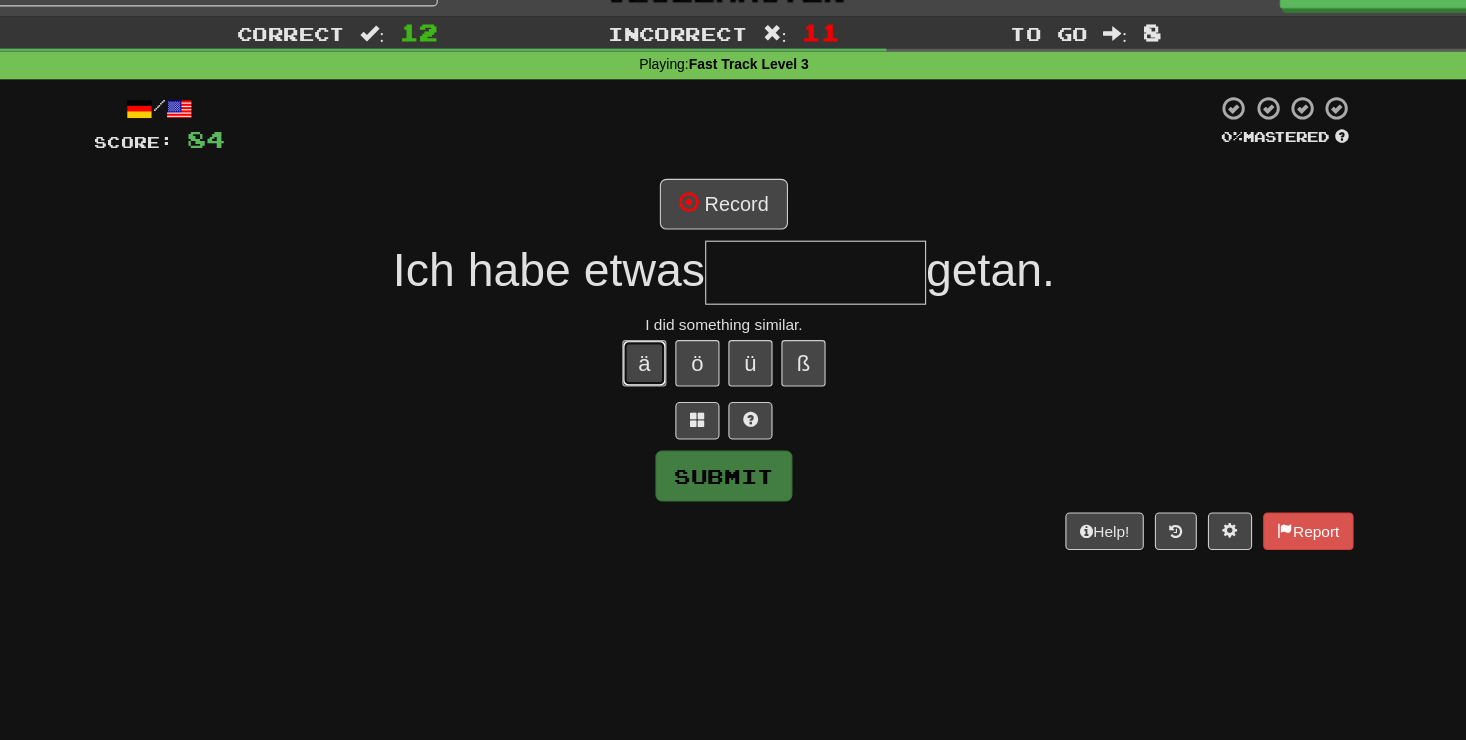 click on "ä" at bounding box center (661, 365) 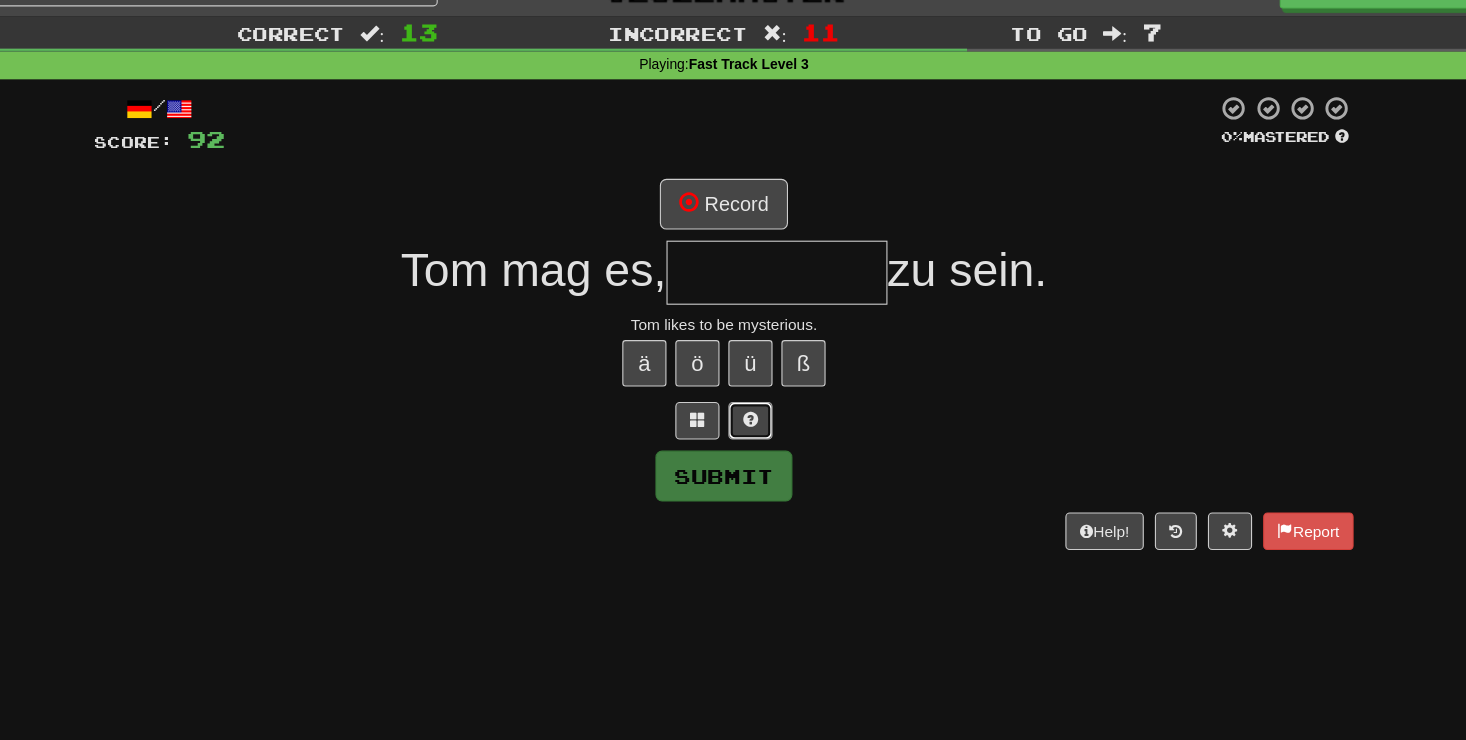 click at bounding box center (757, 417) 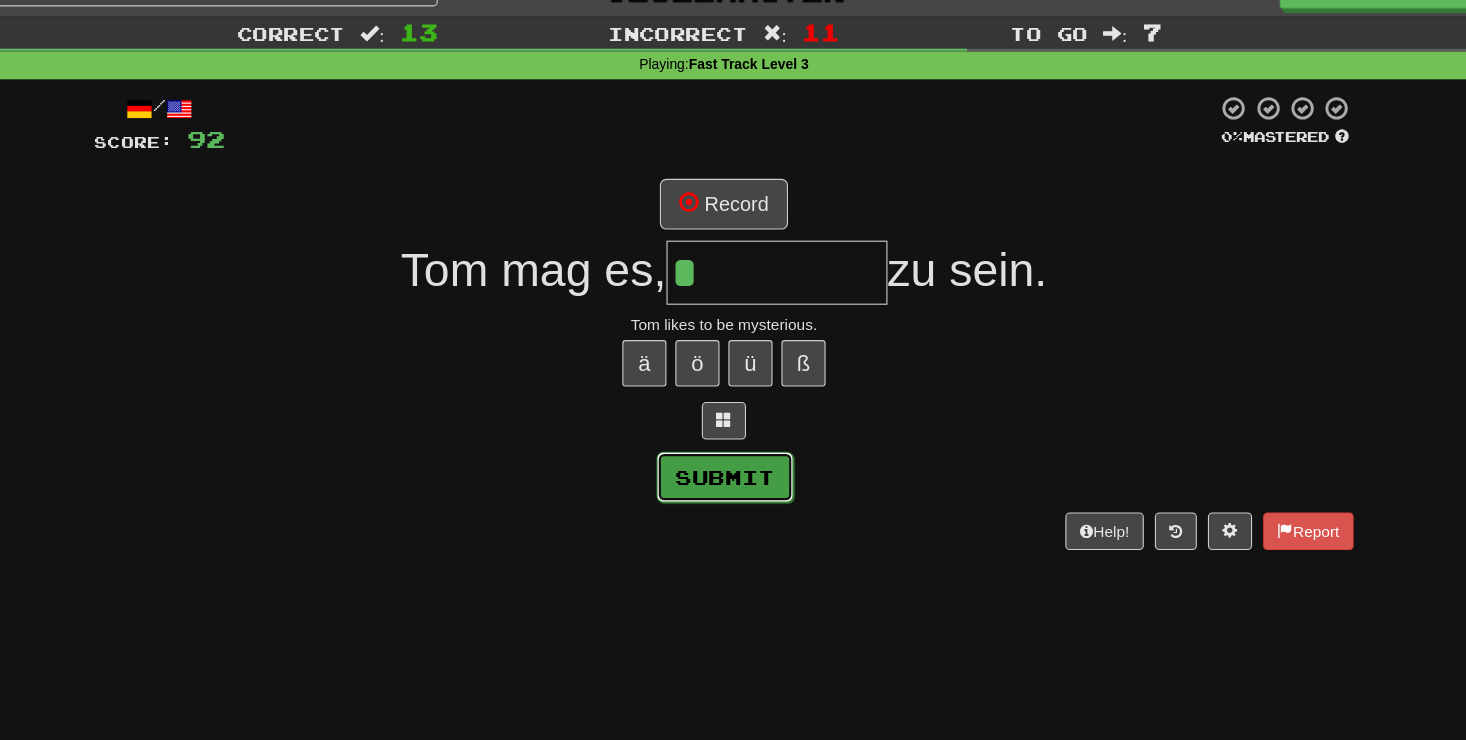 click on "Submit" at bounding box center [734, 468] 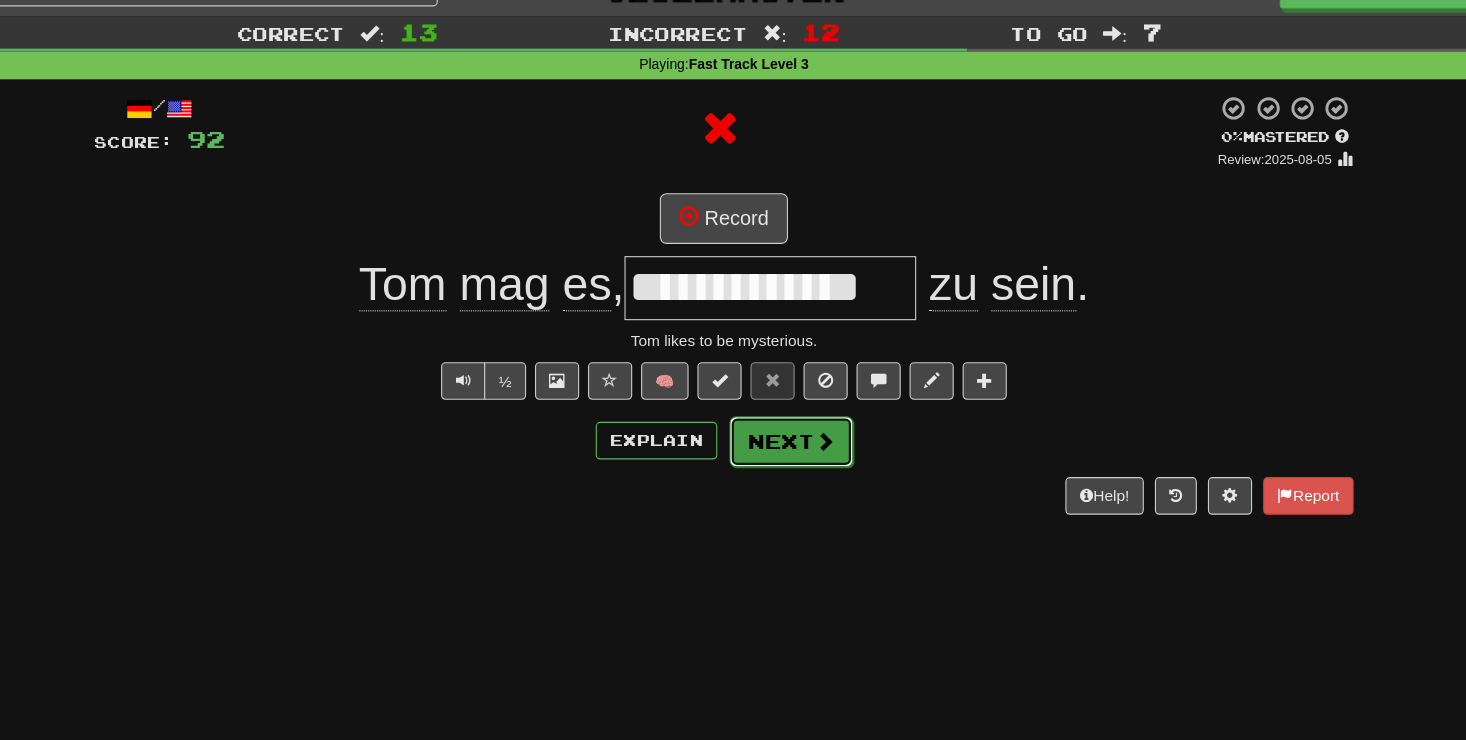 click on "Next" at bounding box center [794, 436] 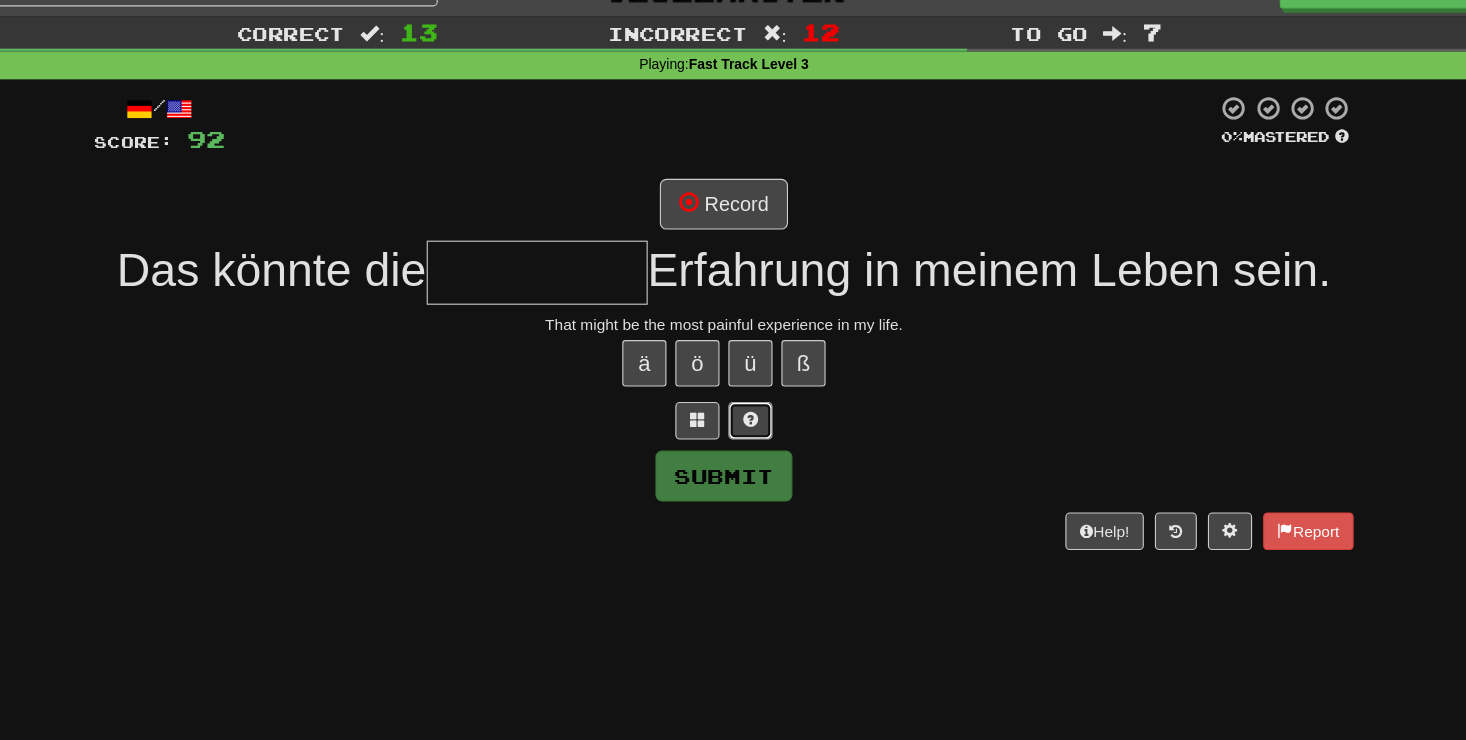 click at bounding box center (757, 416) 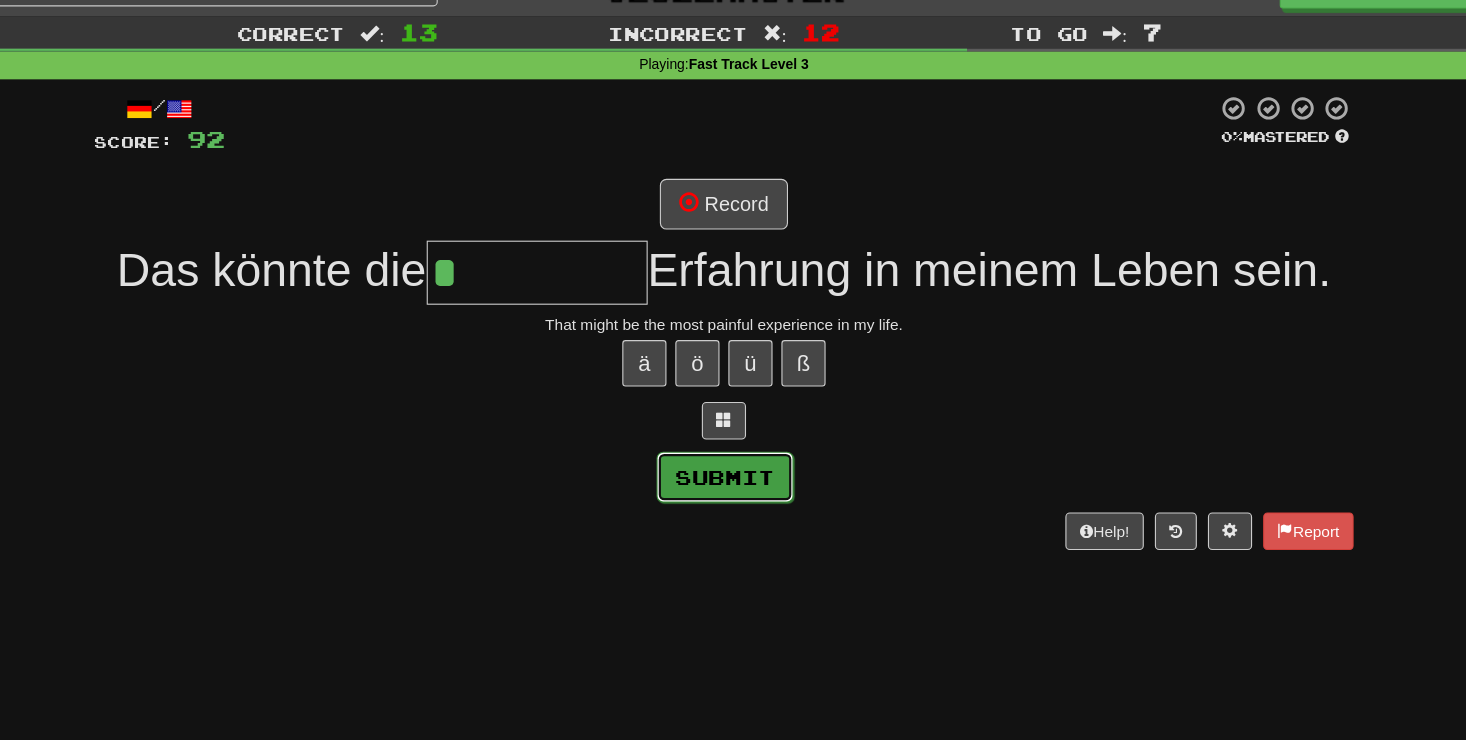 click on "Submit" at bounding box center [734, 468] 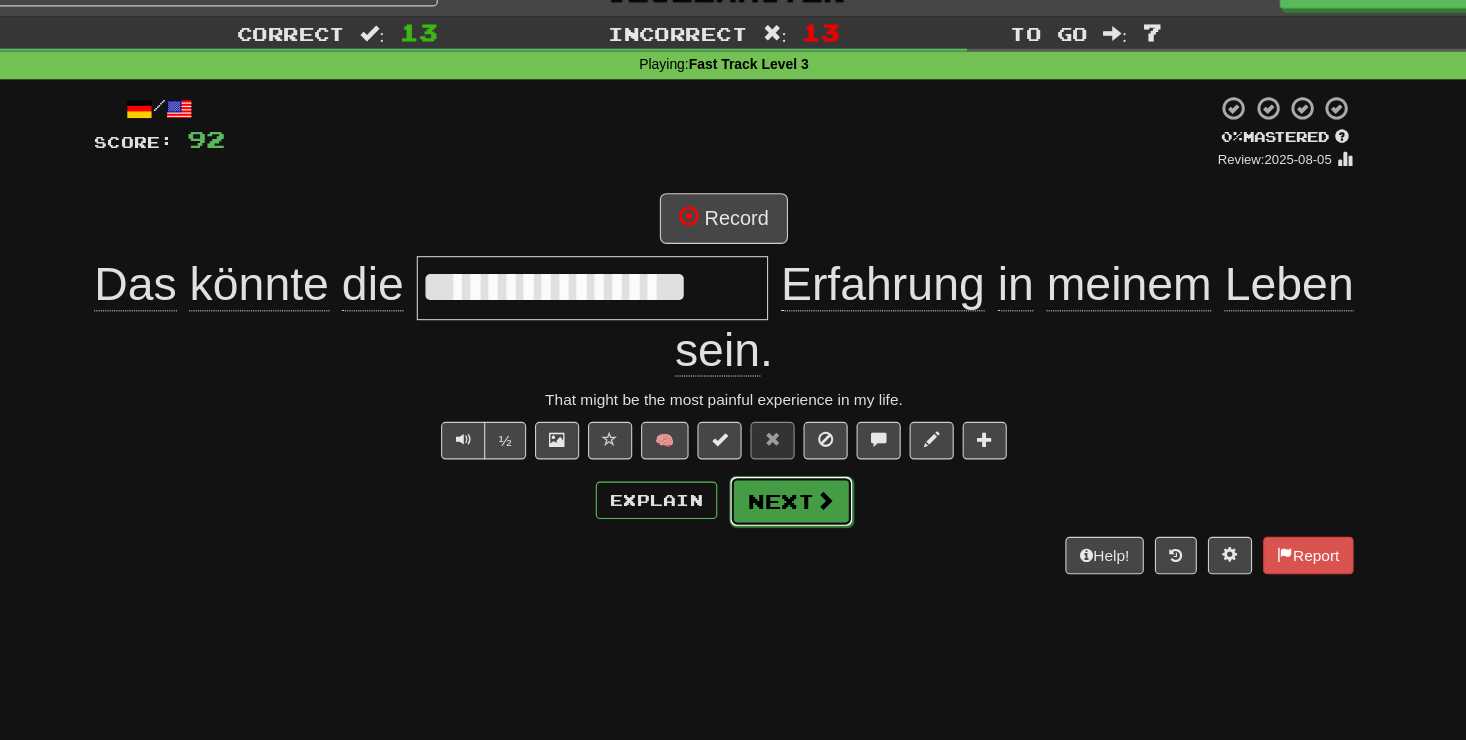 click on "Next" at bounding box center [794, 490] 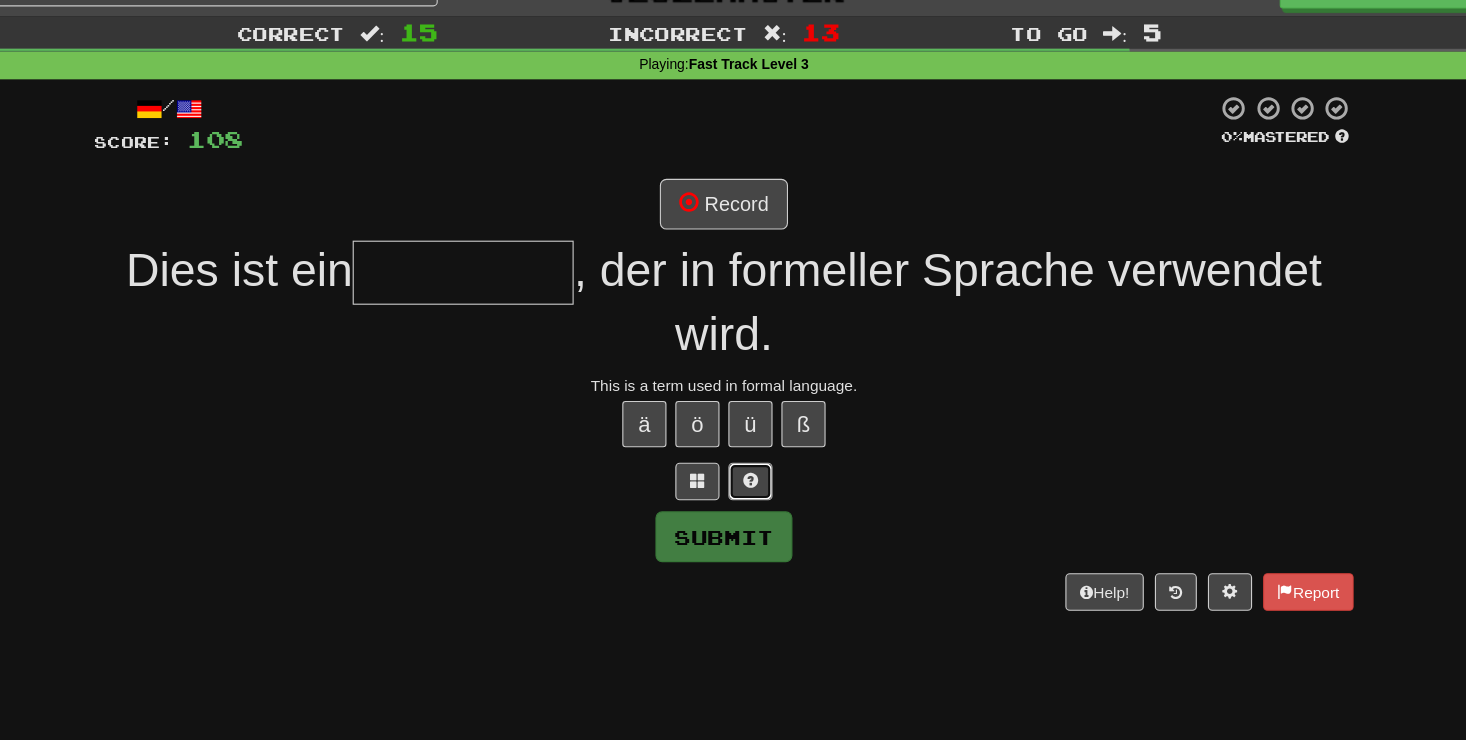click at bounding box center [757, 472] 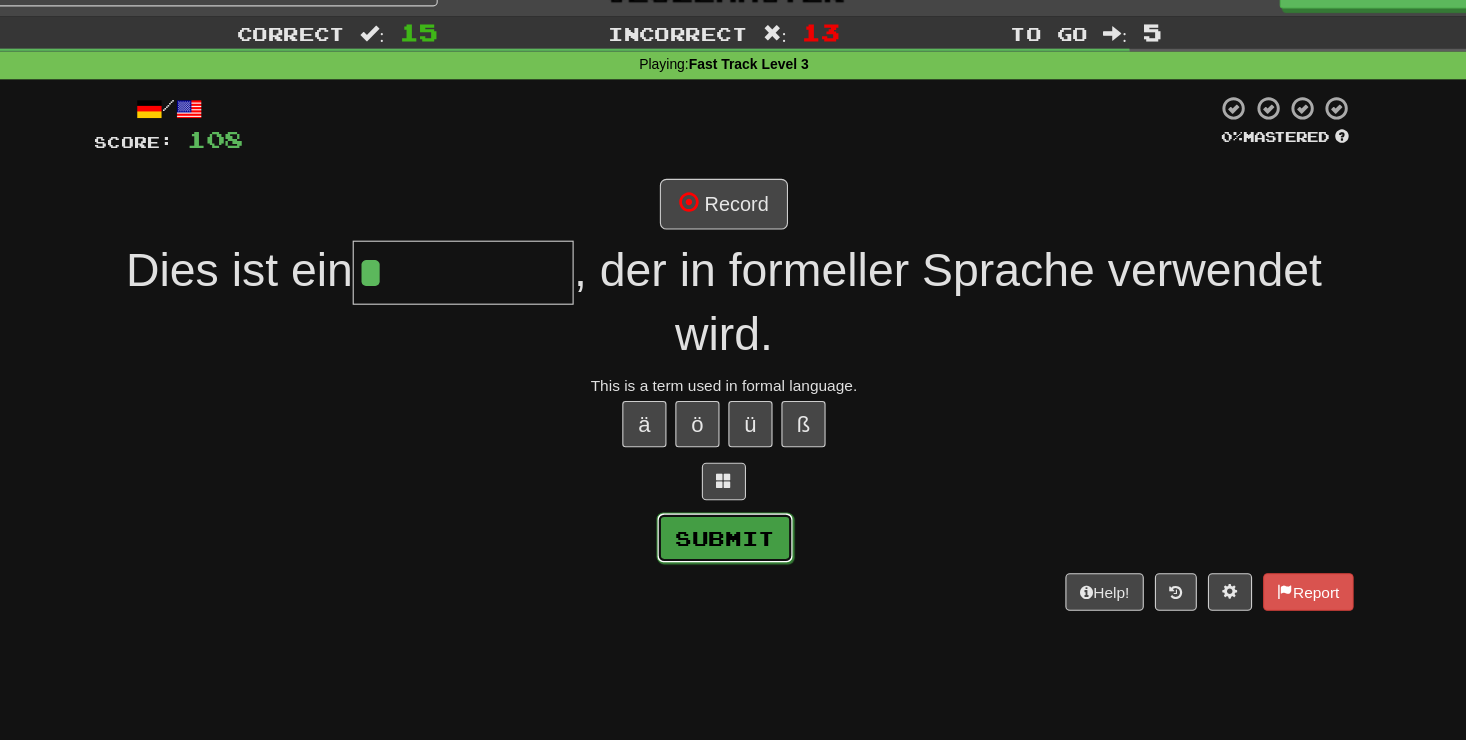 click on "Submit" at bounding box center (734, 523) 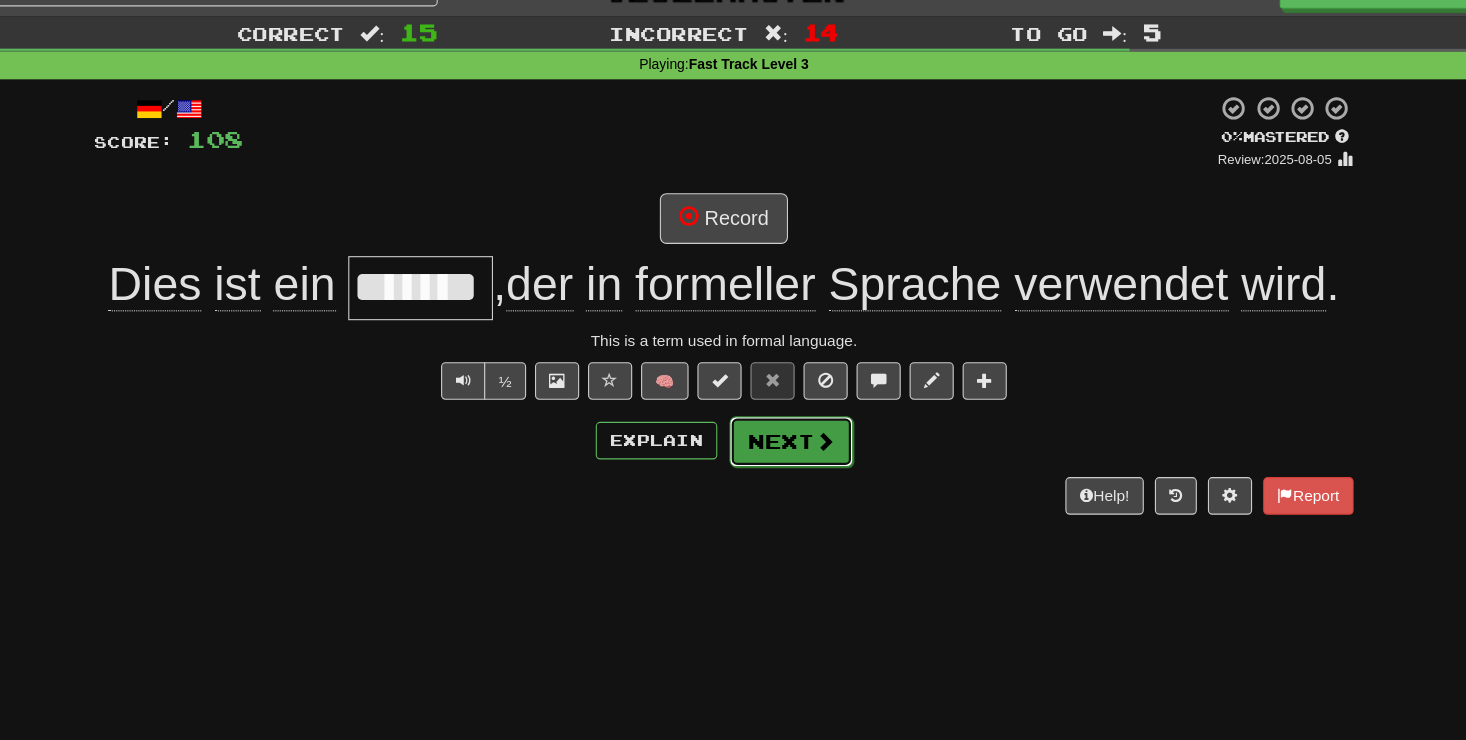click at bounding box center (824, 435) 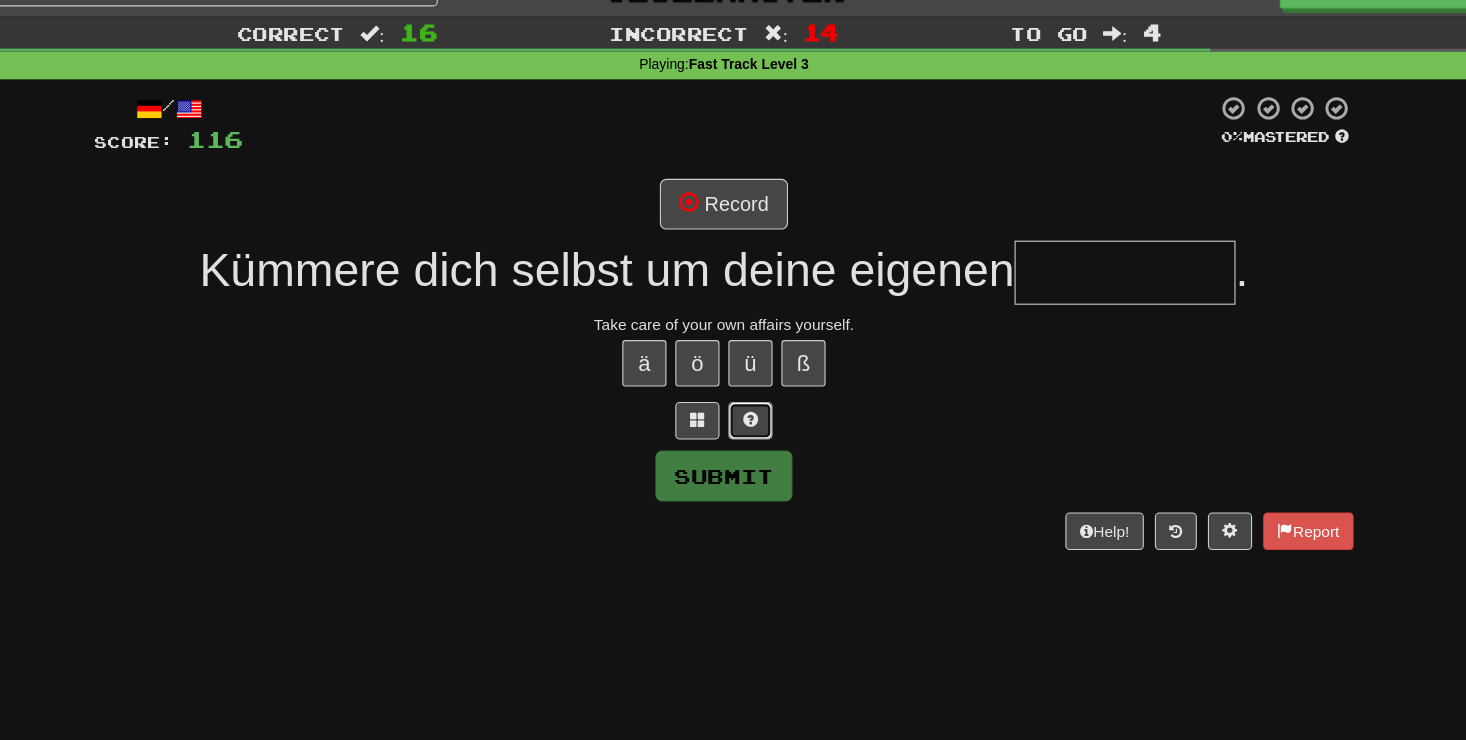 click at bounding box center (757, 417) 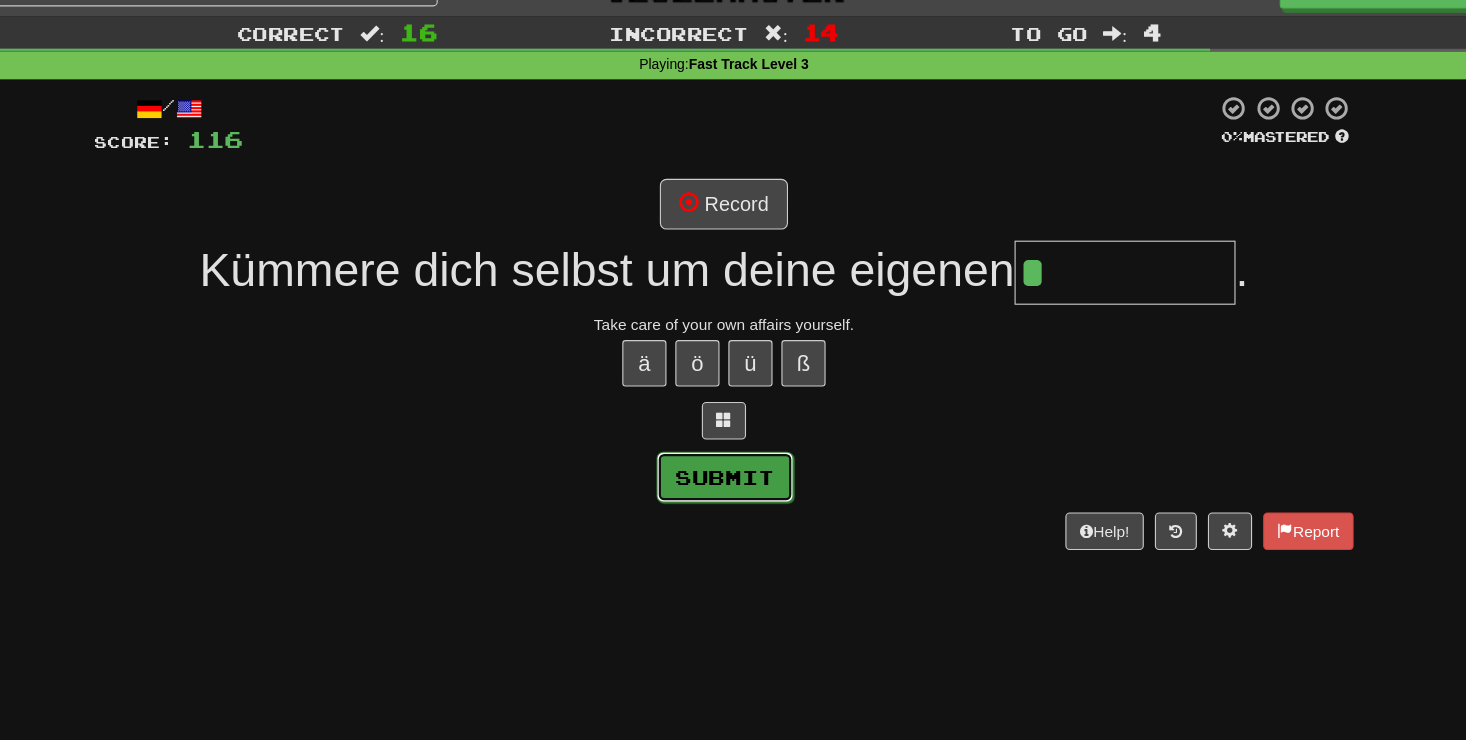 click on "Submit" at bounding box center [734, 468] 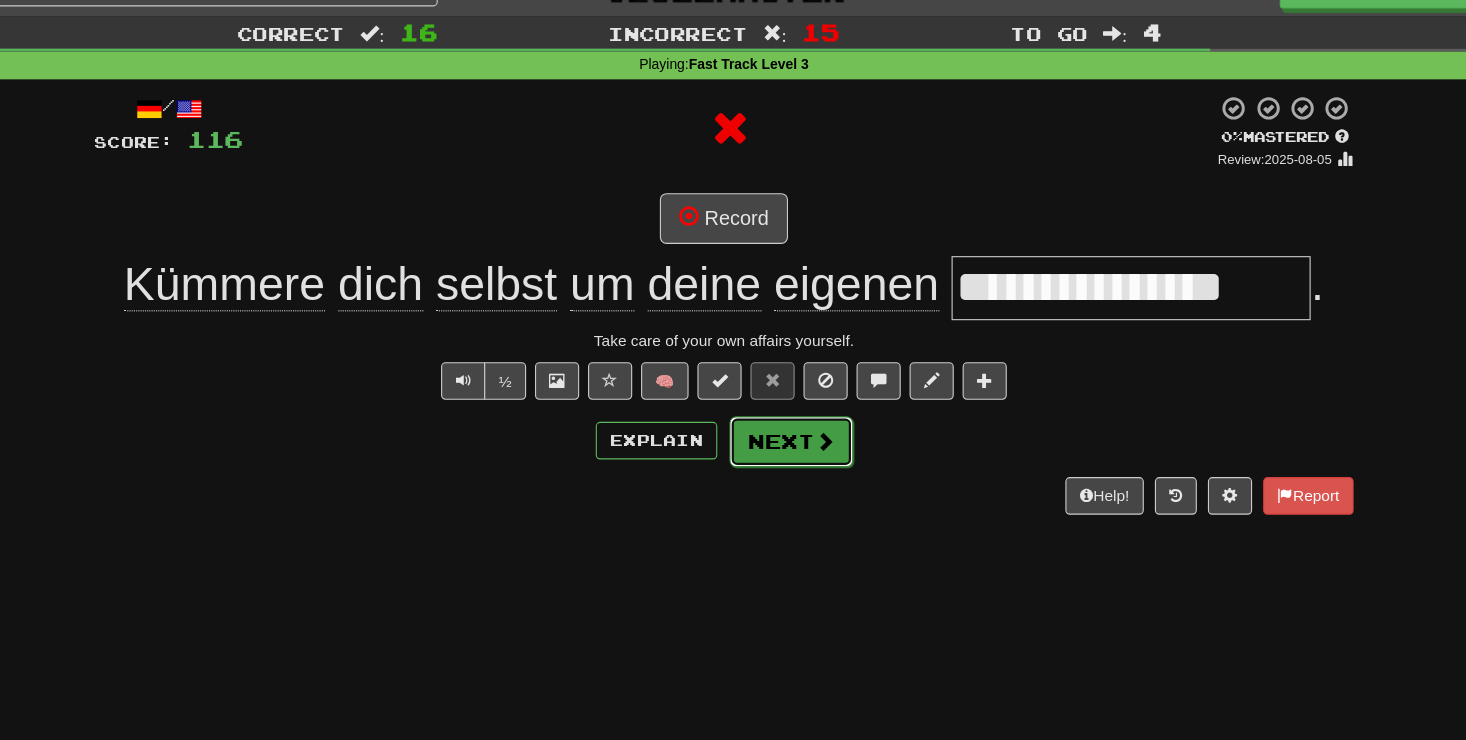 click on "Next" at bounding box center (794, 436) 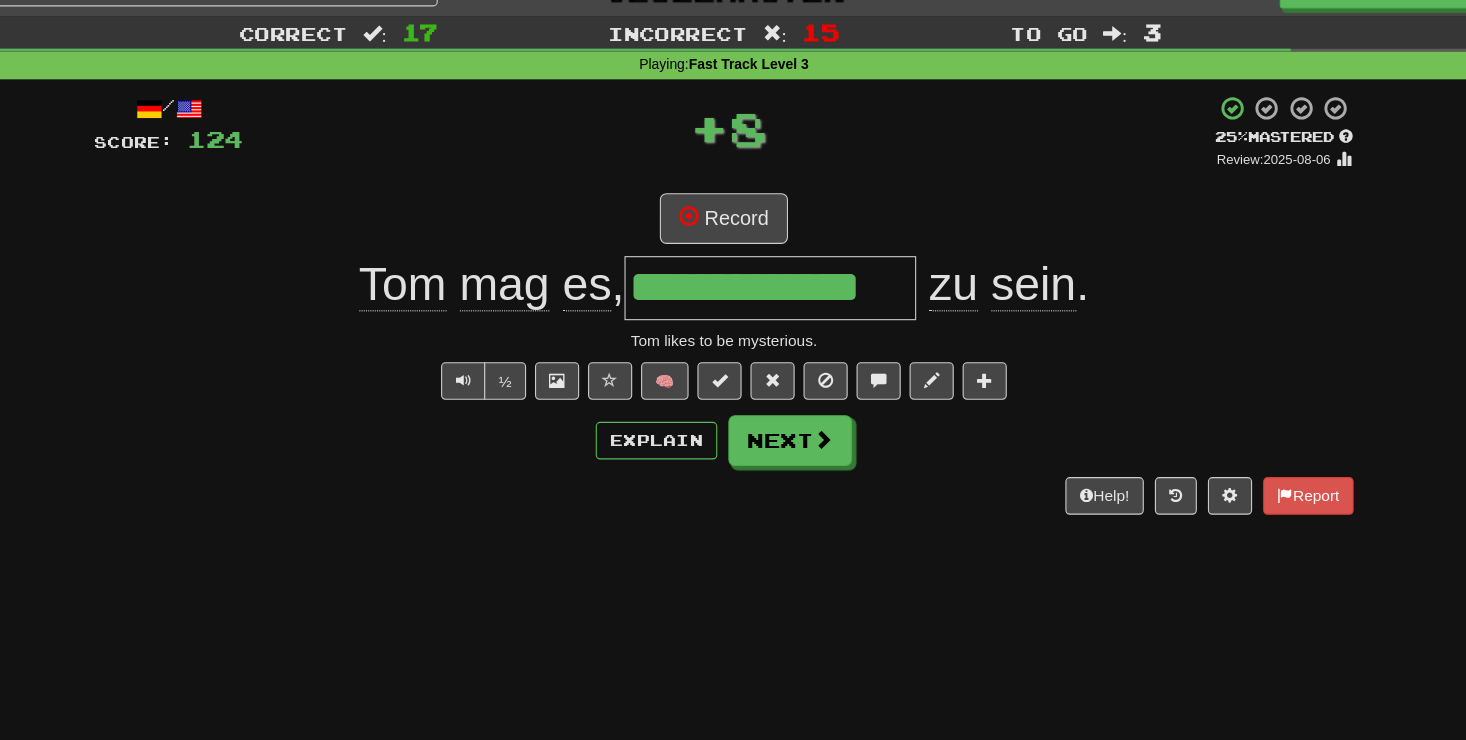 scroll, scrollTop: 0, scrollLeft: 0, axis: both 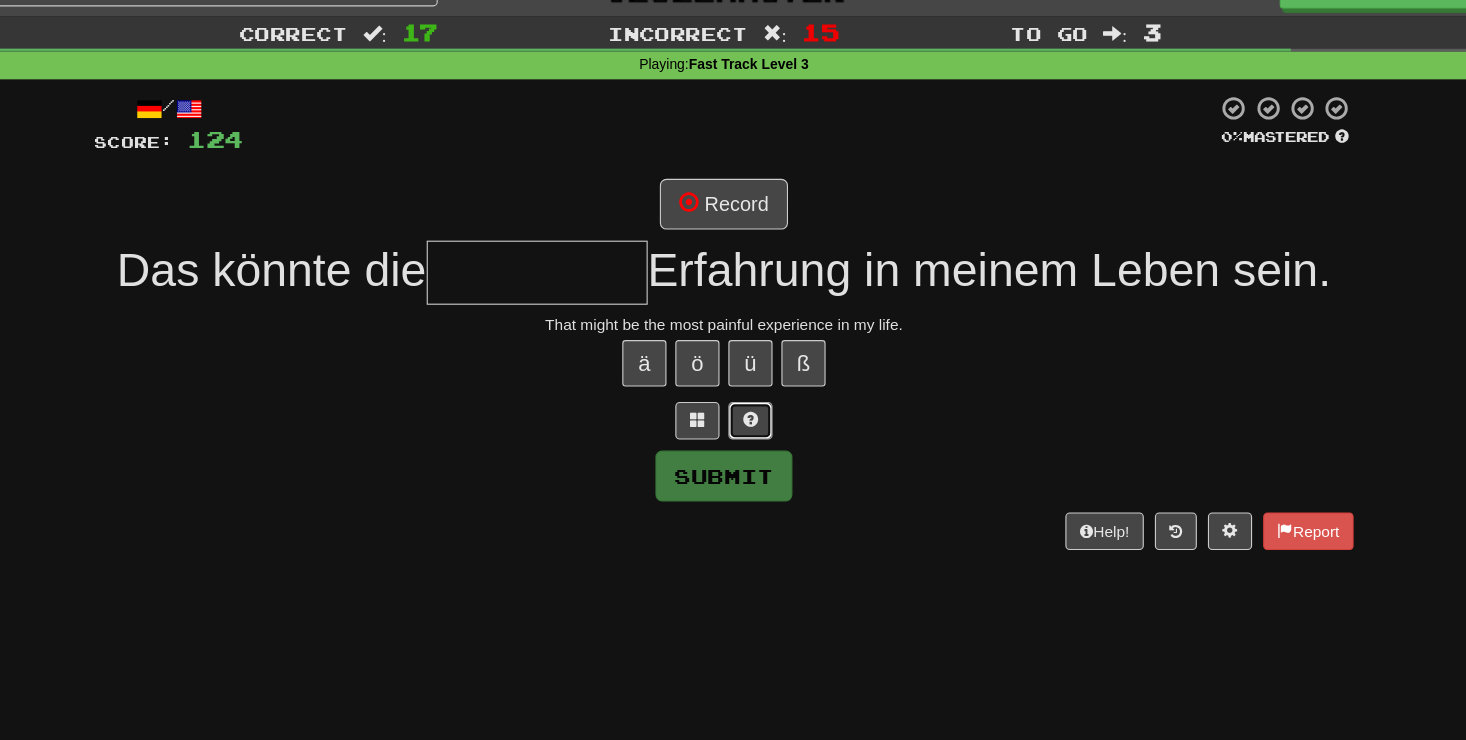 click at bounding box center (757, 417) 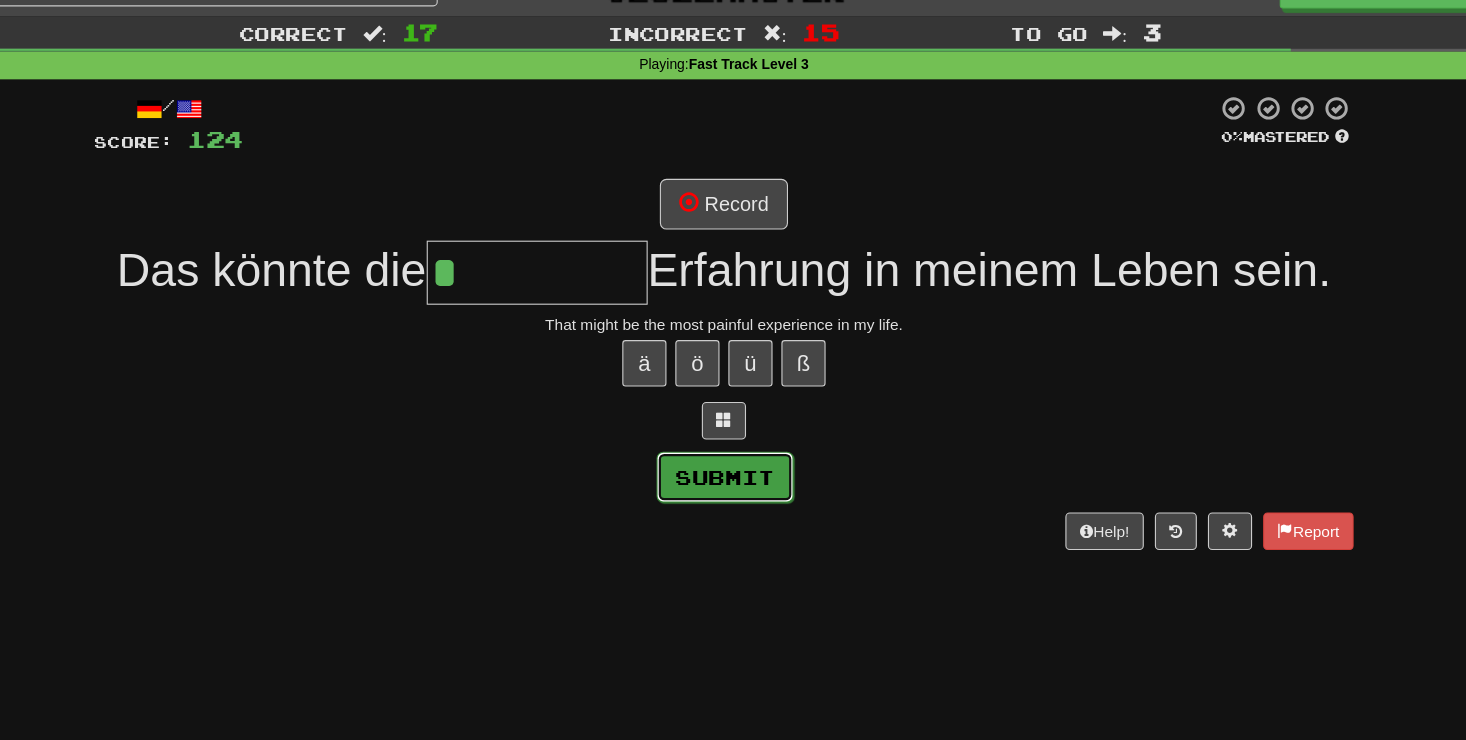 click on "Submit" at bounding box center [734, 468] 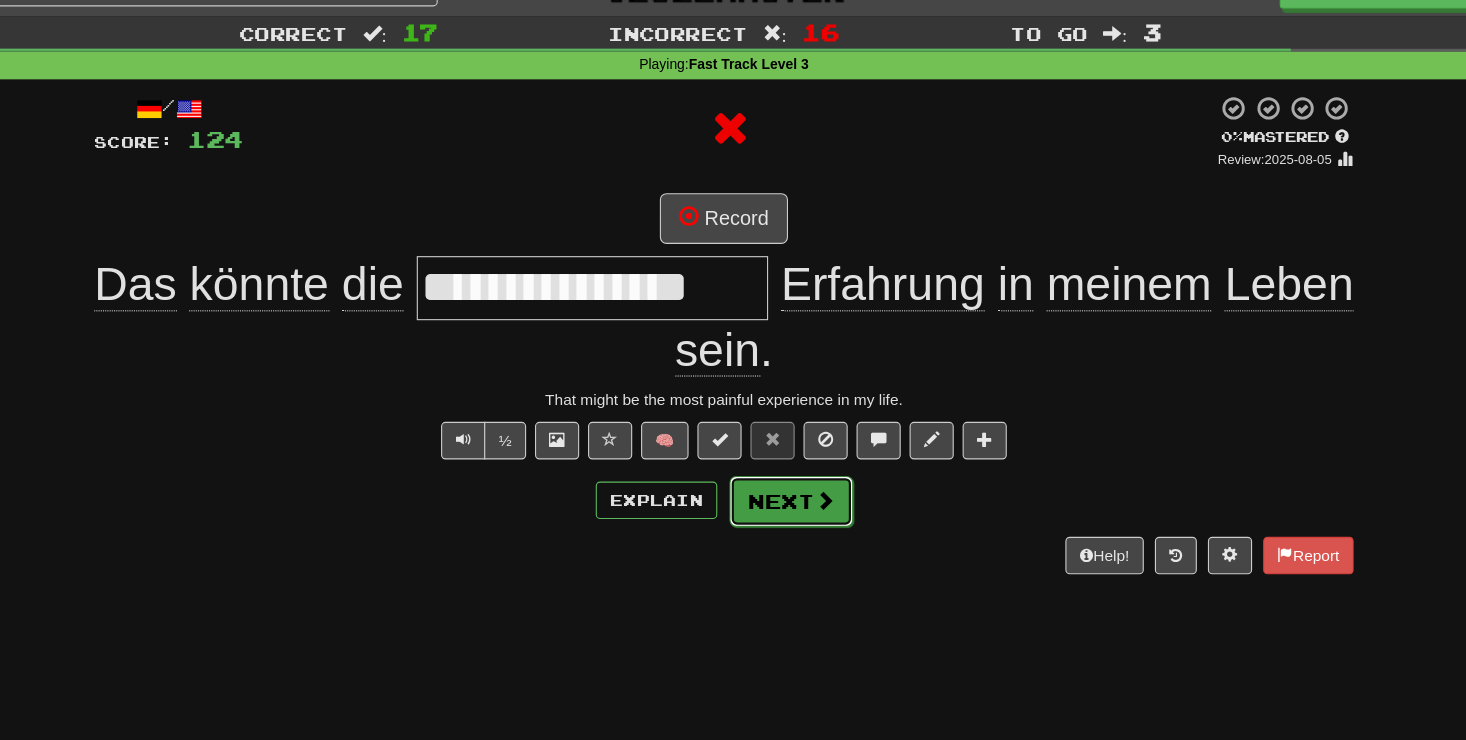 click on "Next" at bounding box center (794, 490) 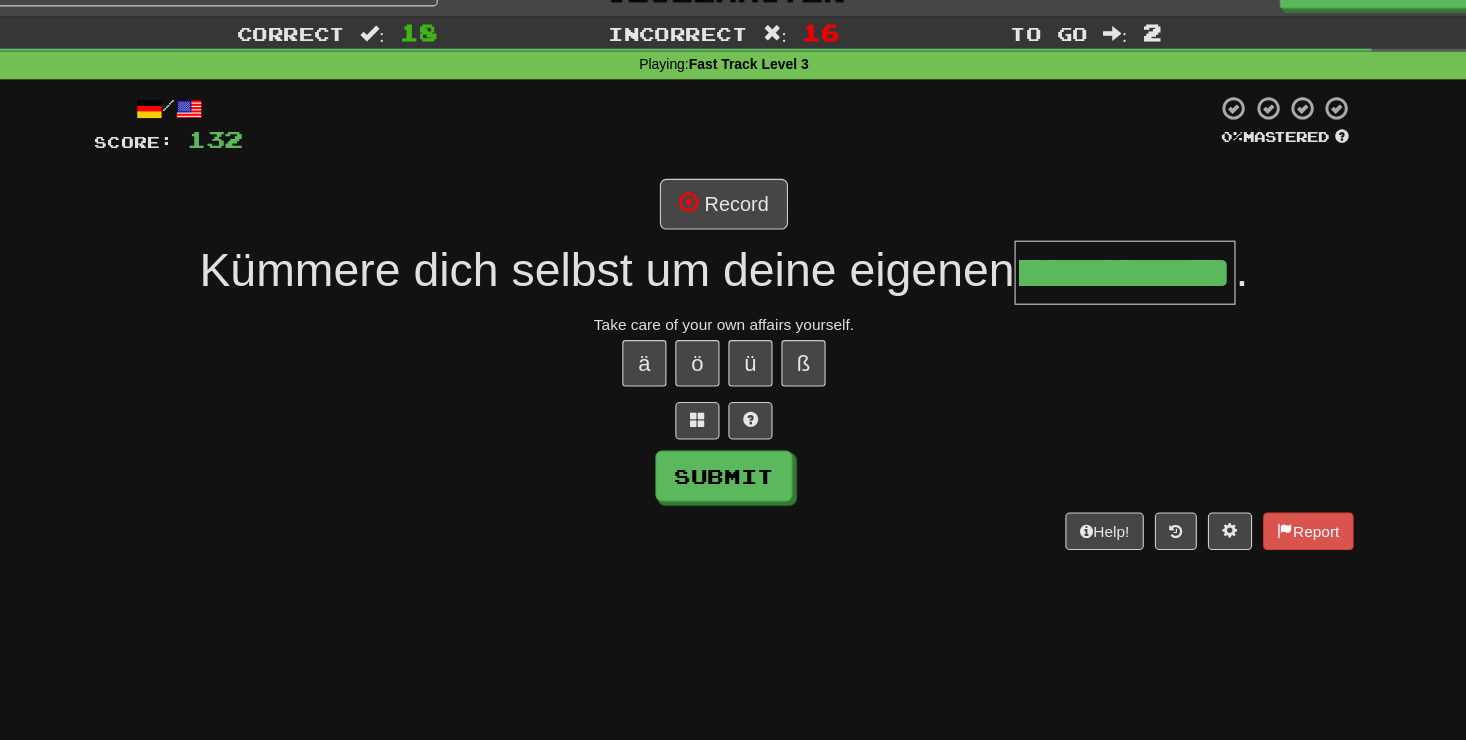 scroll, scrollTop: 0, scrollLeft: 71, axis: horizontal 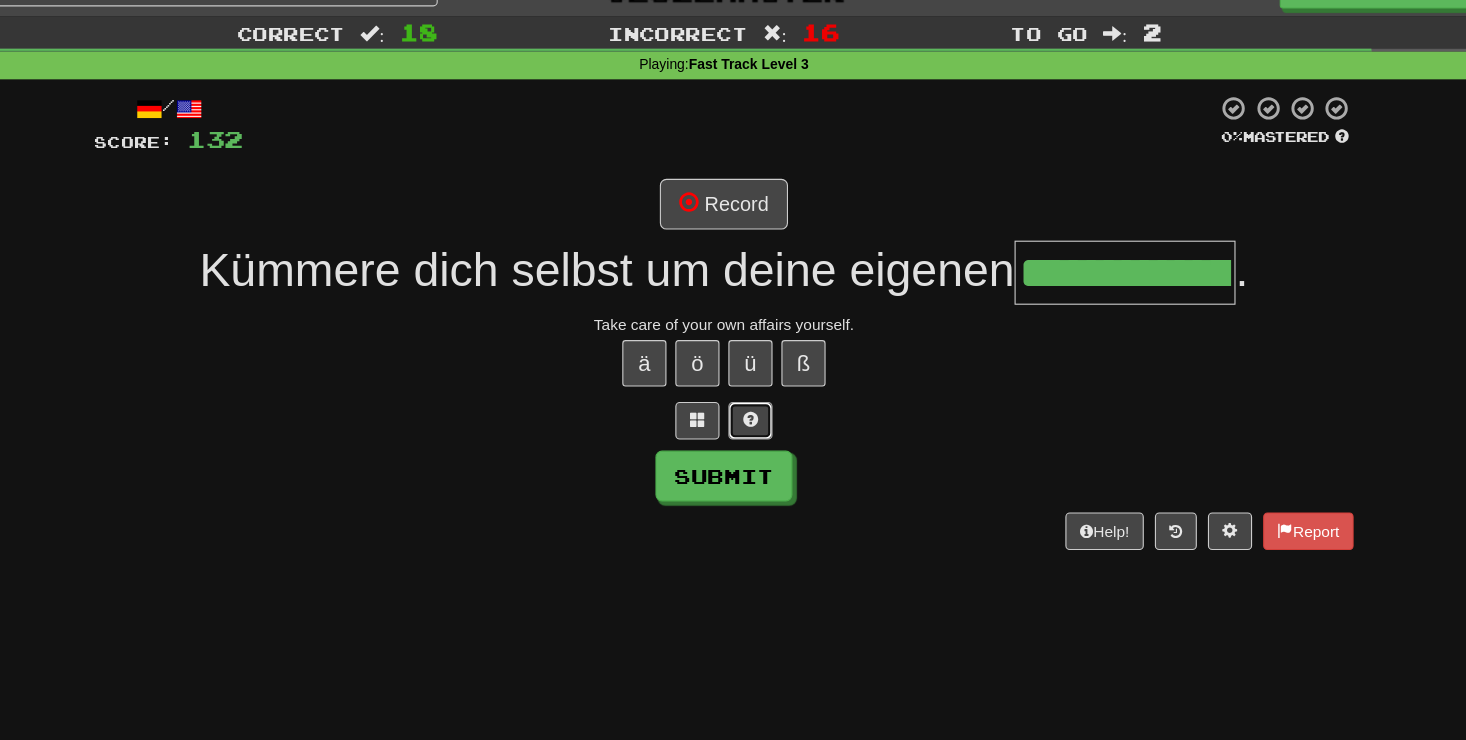 click at bounding box center (757, 417) 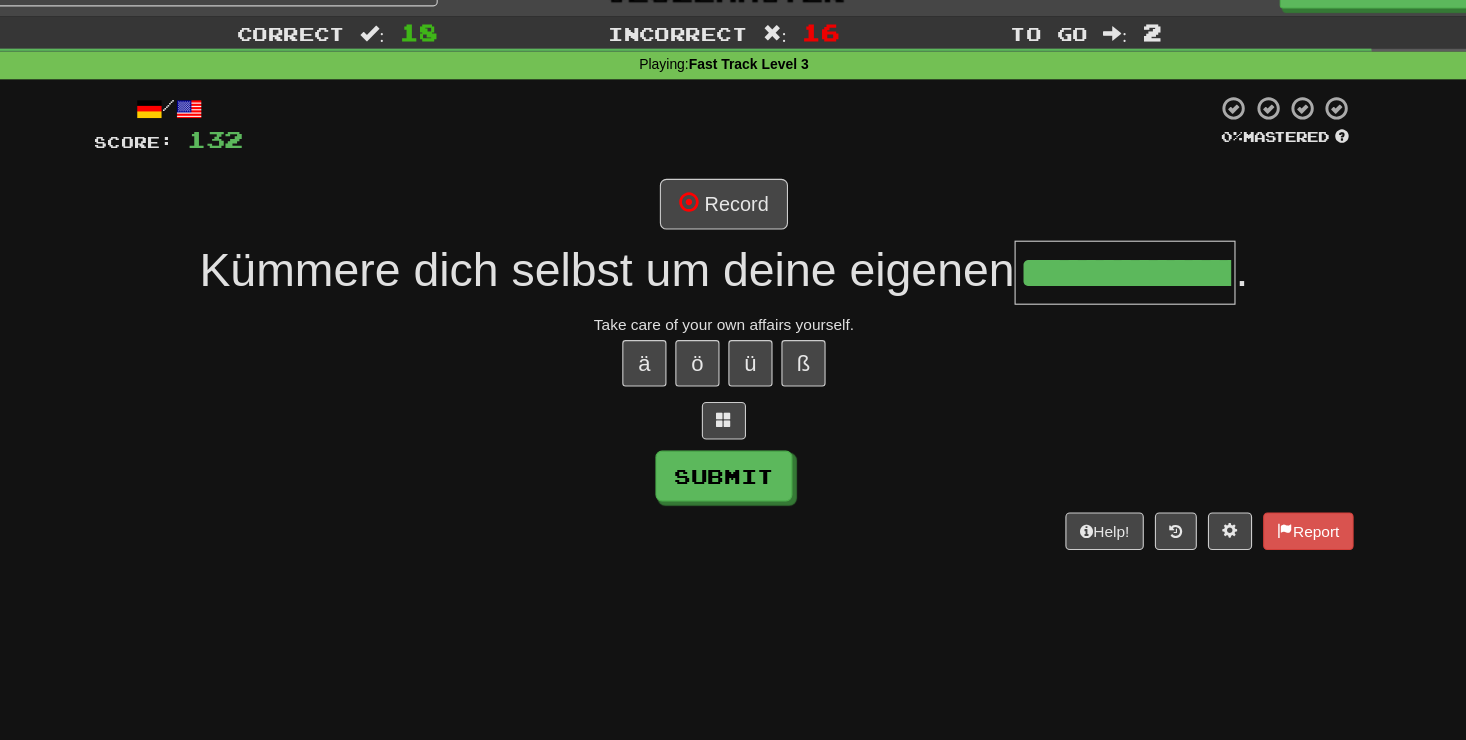 scroll, scrollTop: 0, scrollLeft: 99, axis: horizontal 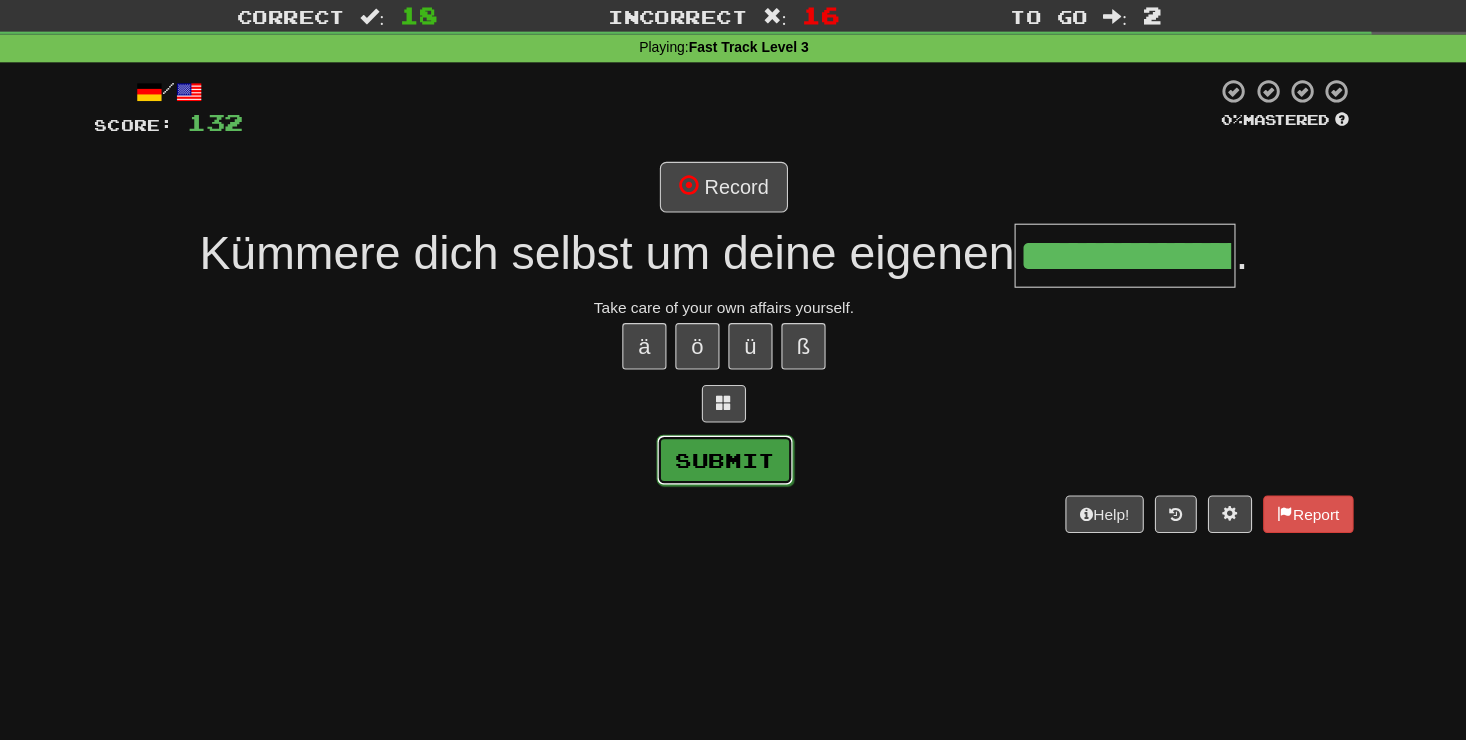 click on "Submit" at bounding box center (734, 468) 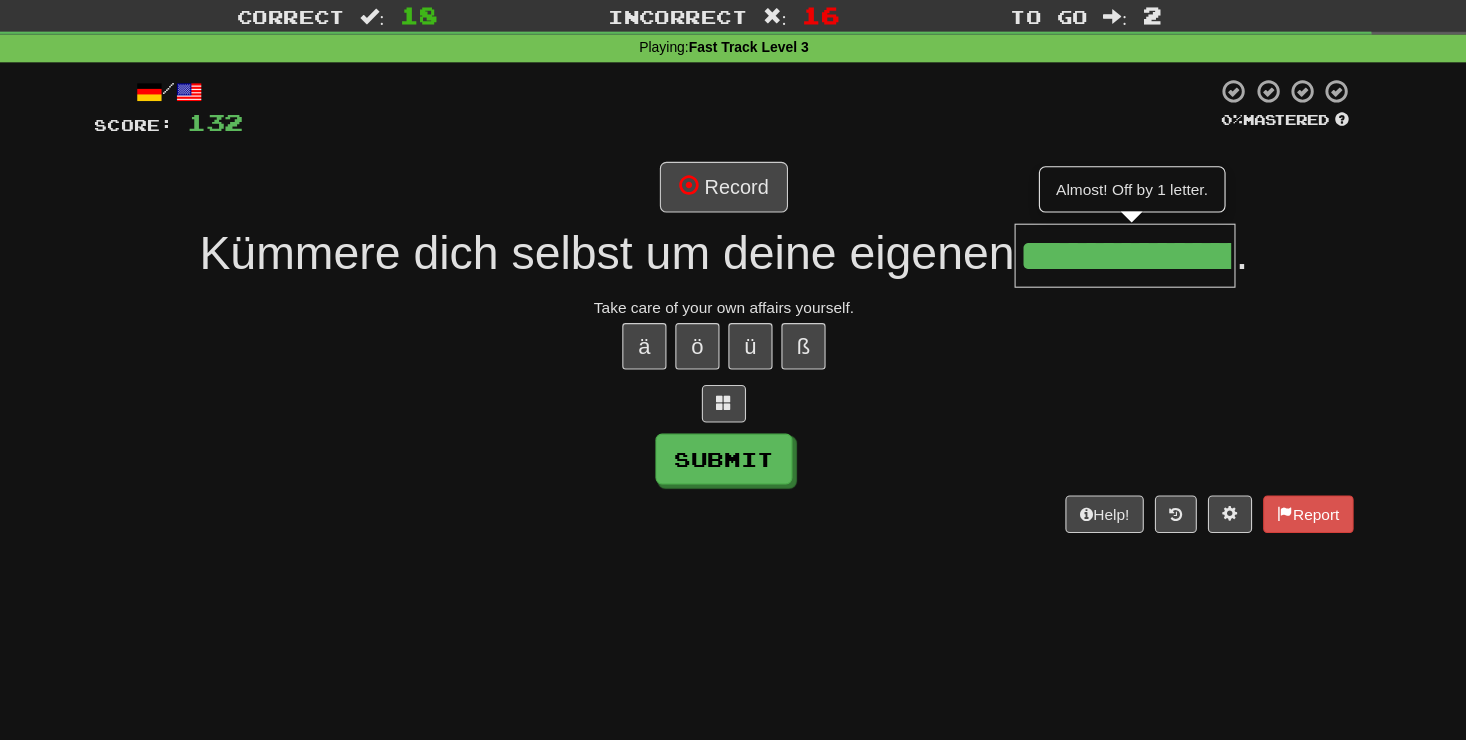 click on "**********" at bounding box center (1096, 283) 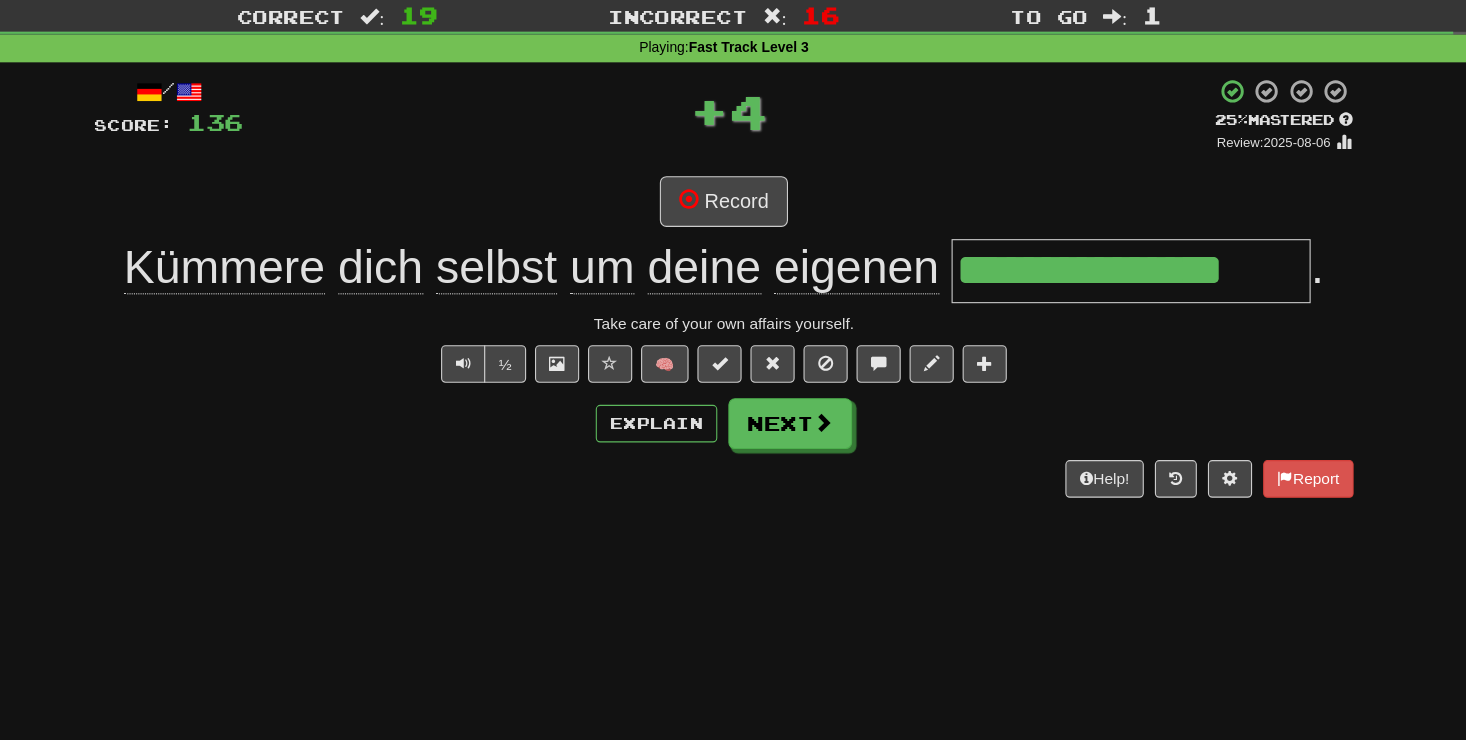 scroll, scrollTop: 0, scrollLeft: 0, axis: both 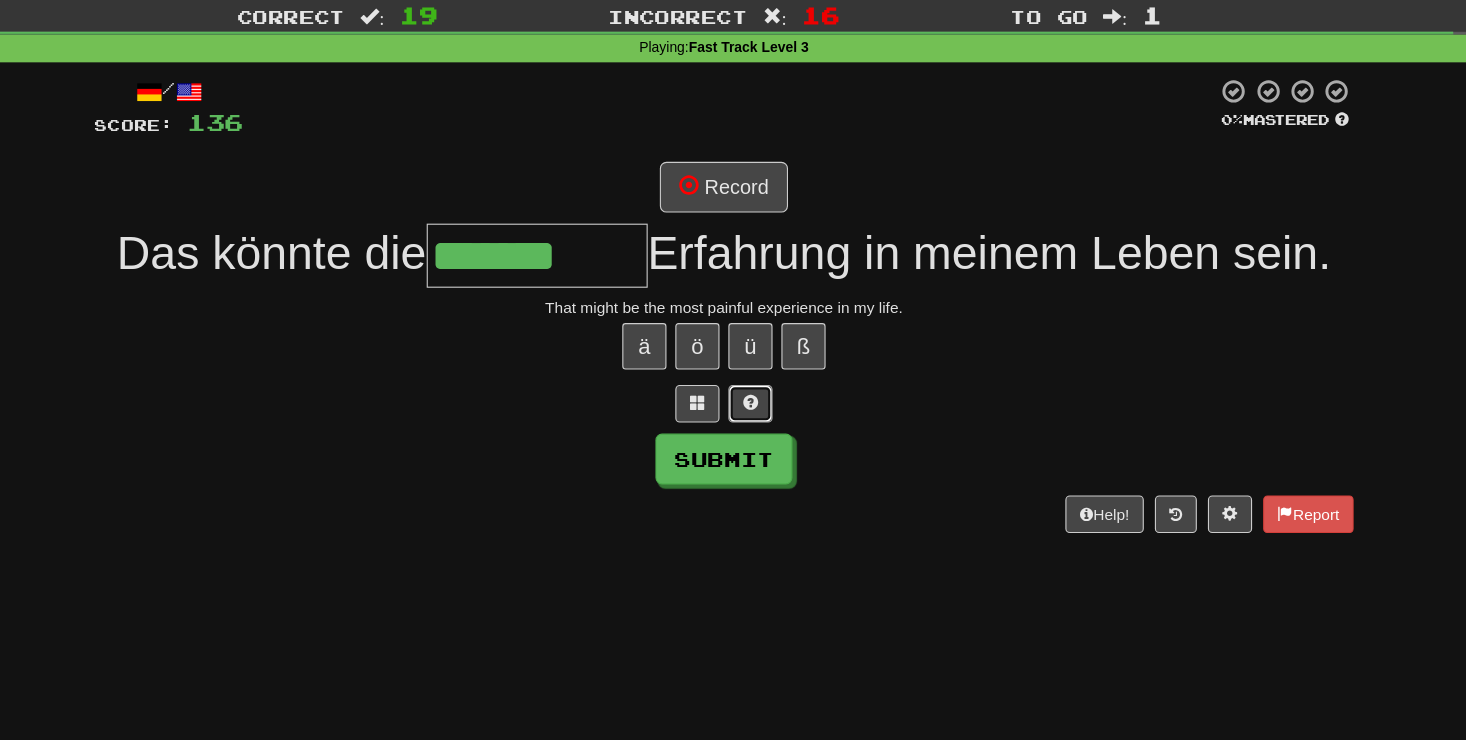 click at bounding box center (757, 417) 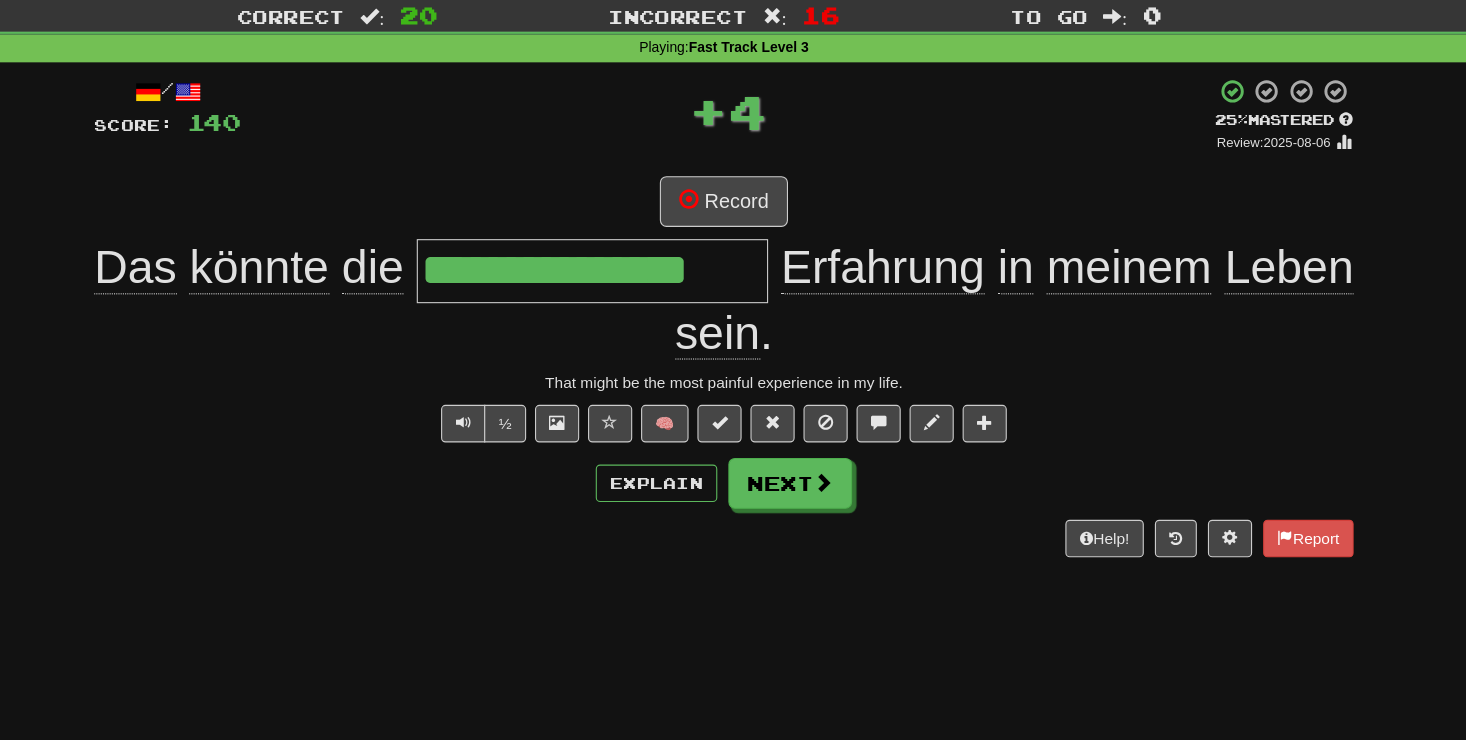 scroll, scrollTop: 0, scrollLeft: 0, axis: both 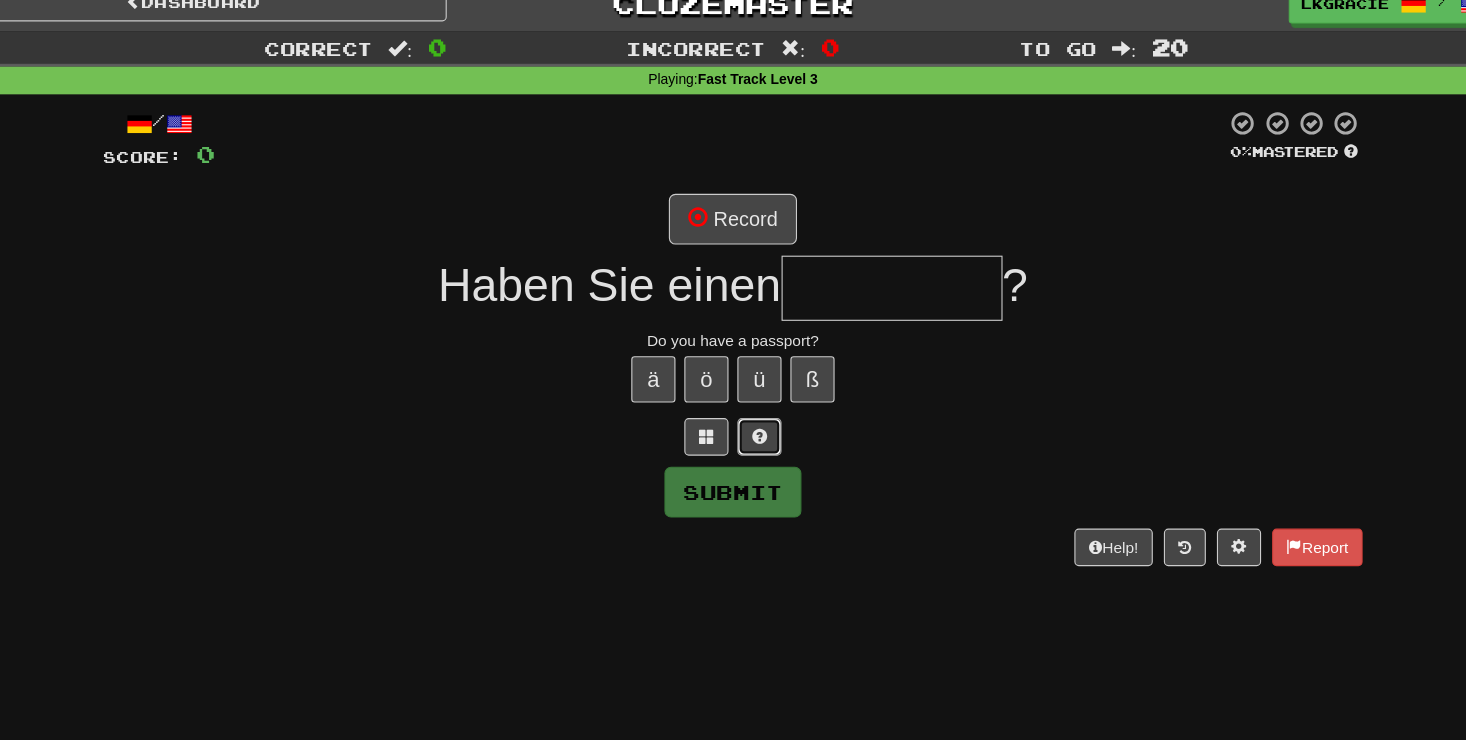 click at bounding box center [757, 394] 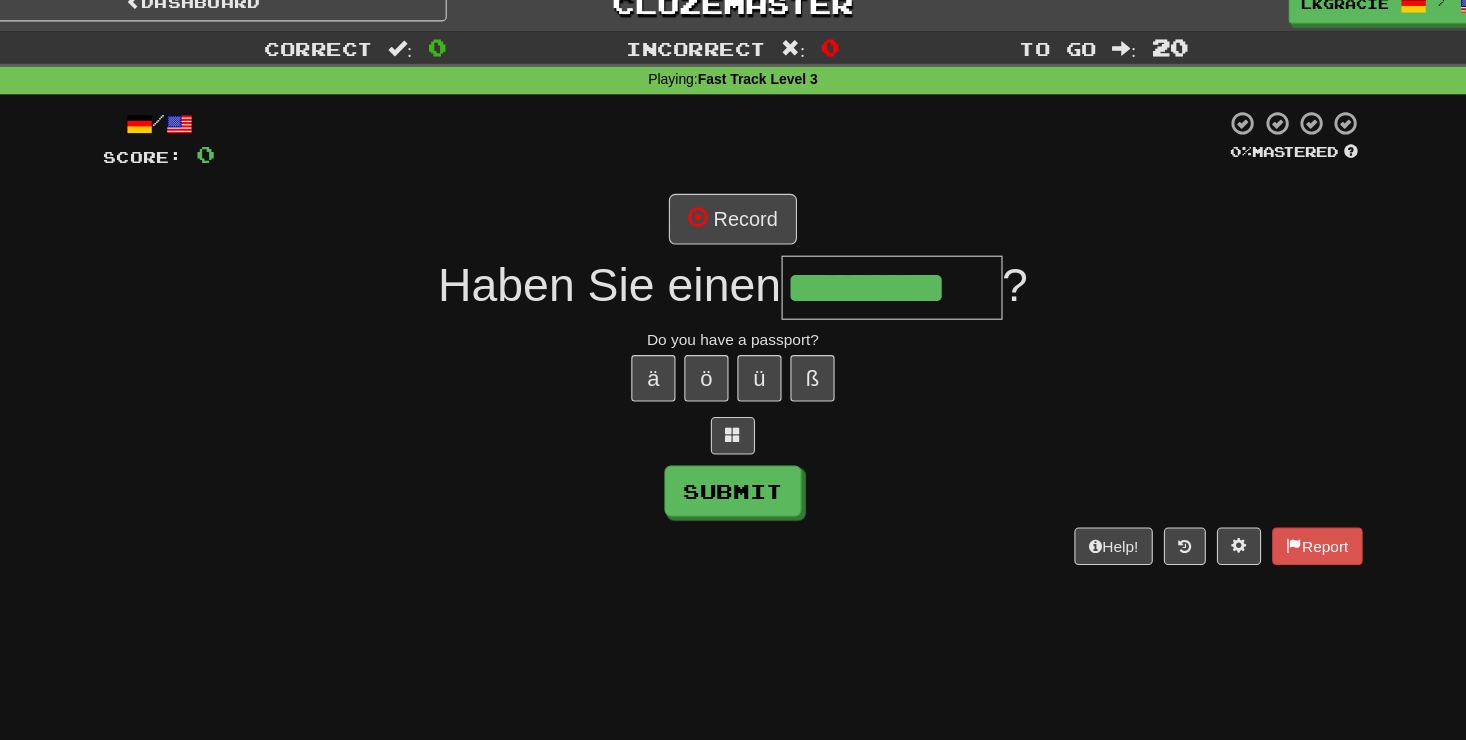 scroll, scrollTop: 0, scrollLeft: 0, axis: both 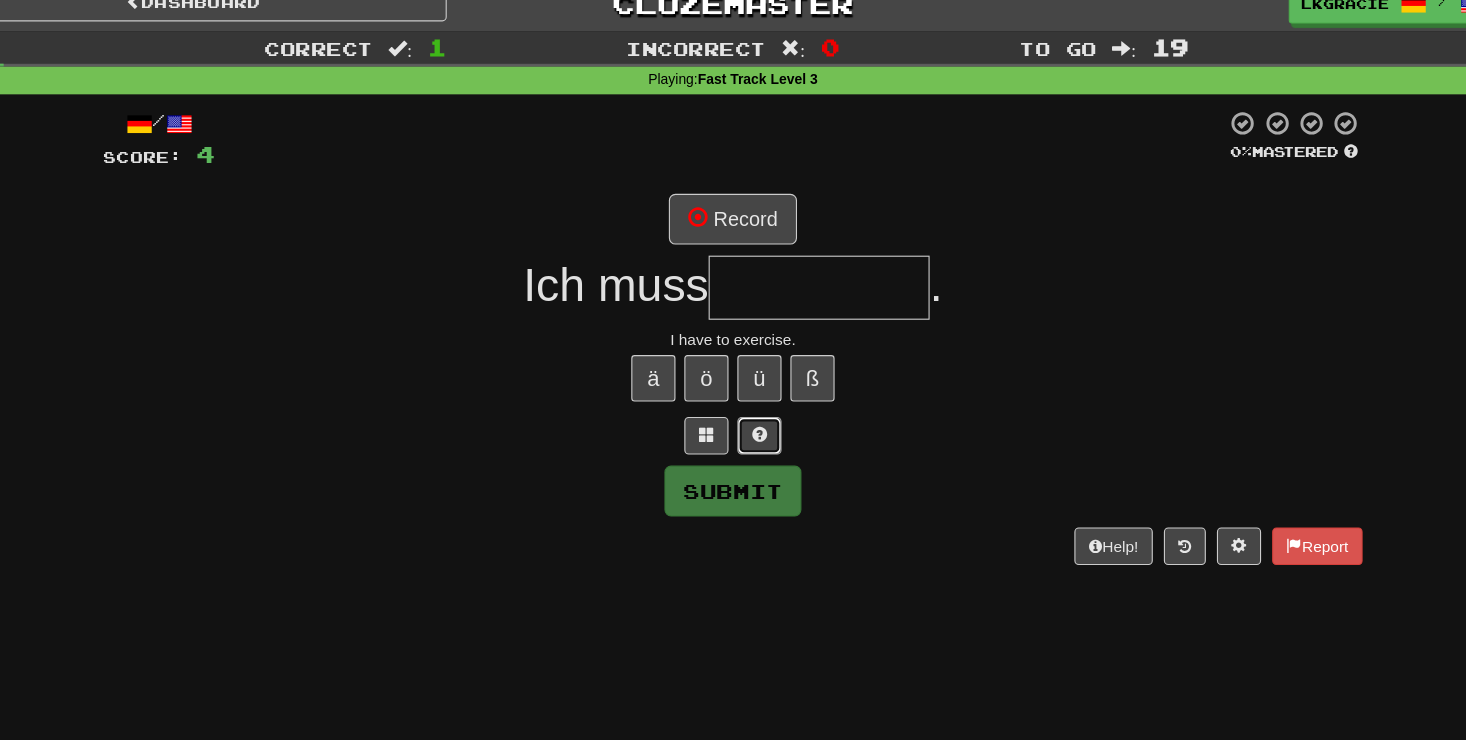 click at bounding box center [757, 393] 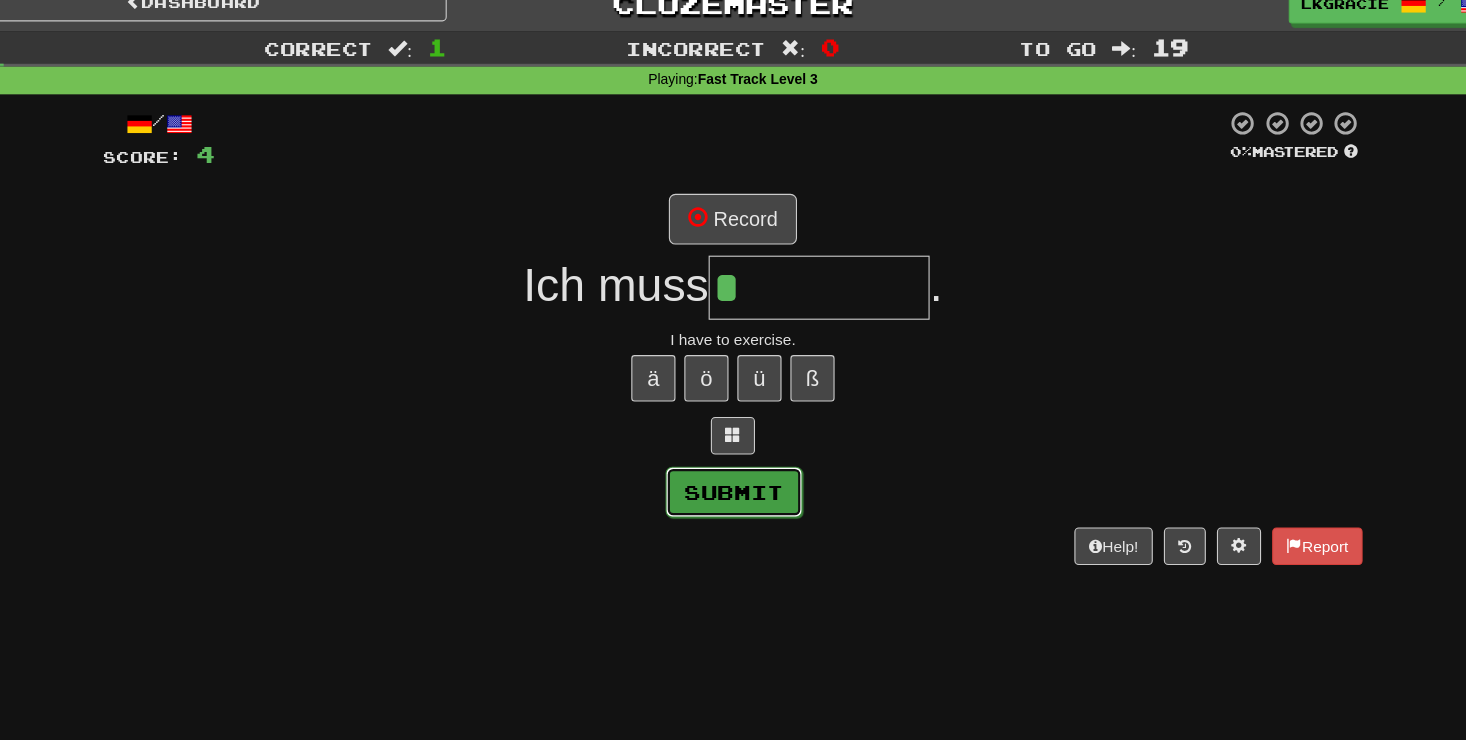 click on "Submit" at bounding box center [734, 445] 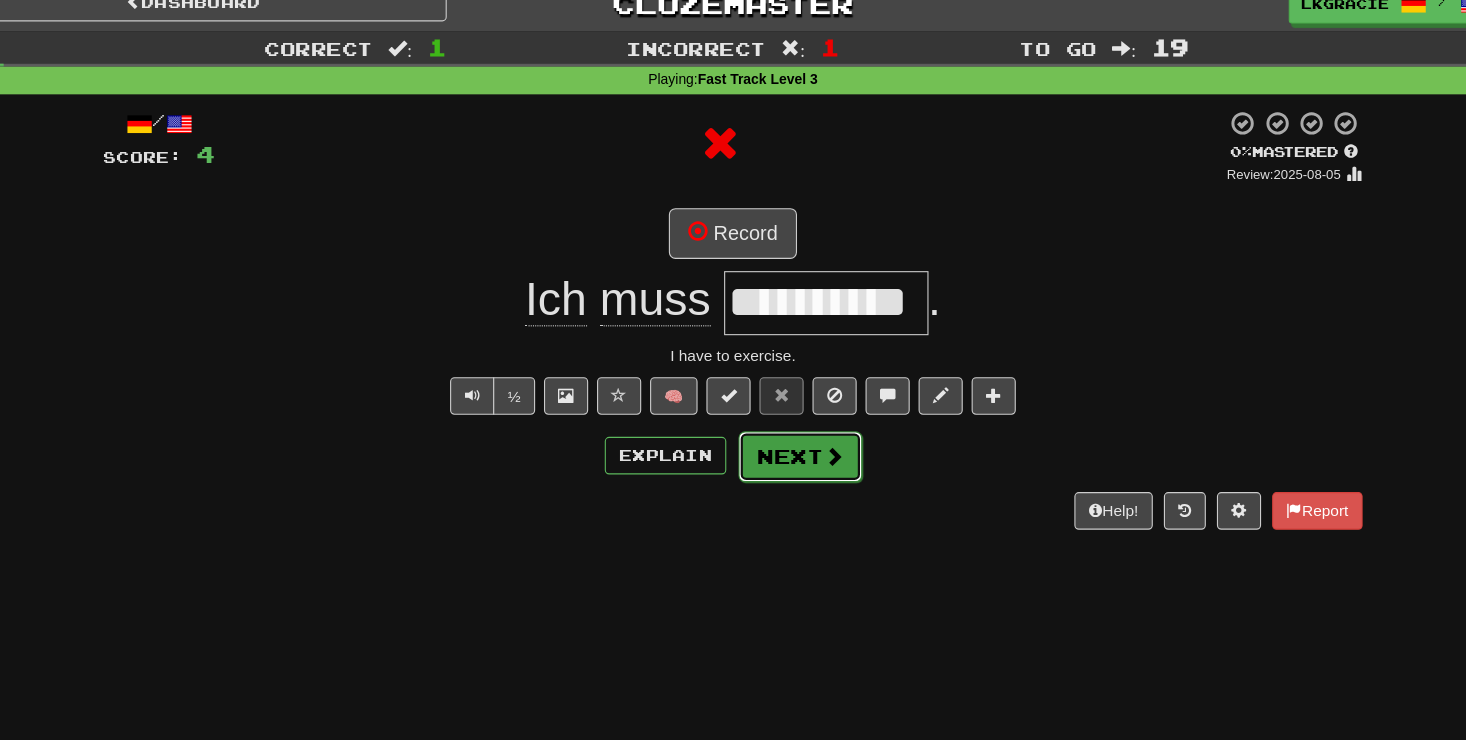 click on "Next" at bounding box center (794, 413) 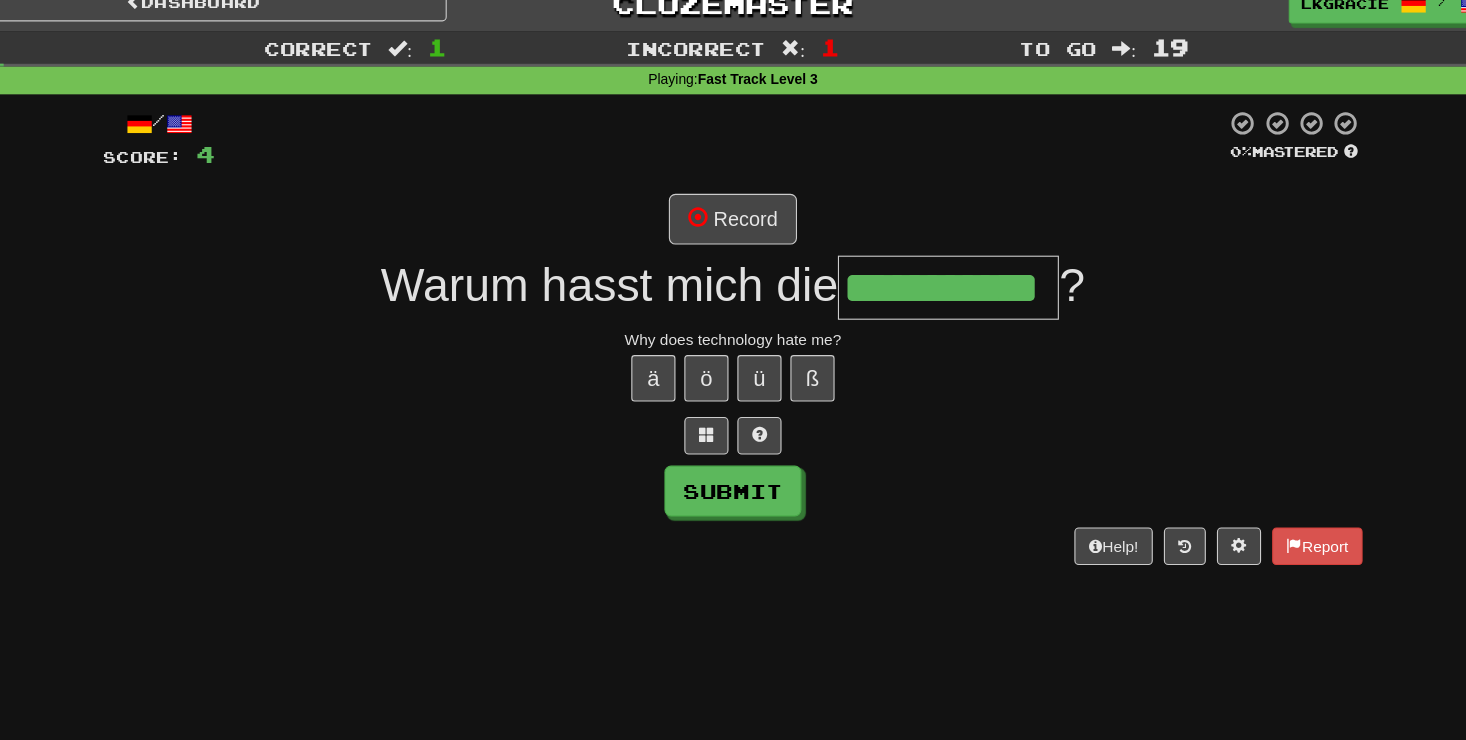 scroll, scrollTop: 0, scrollLeft: 0, axis: both 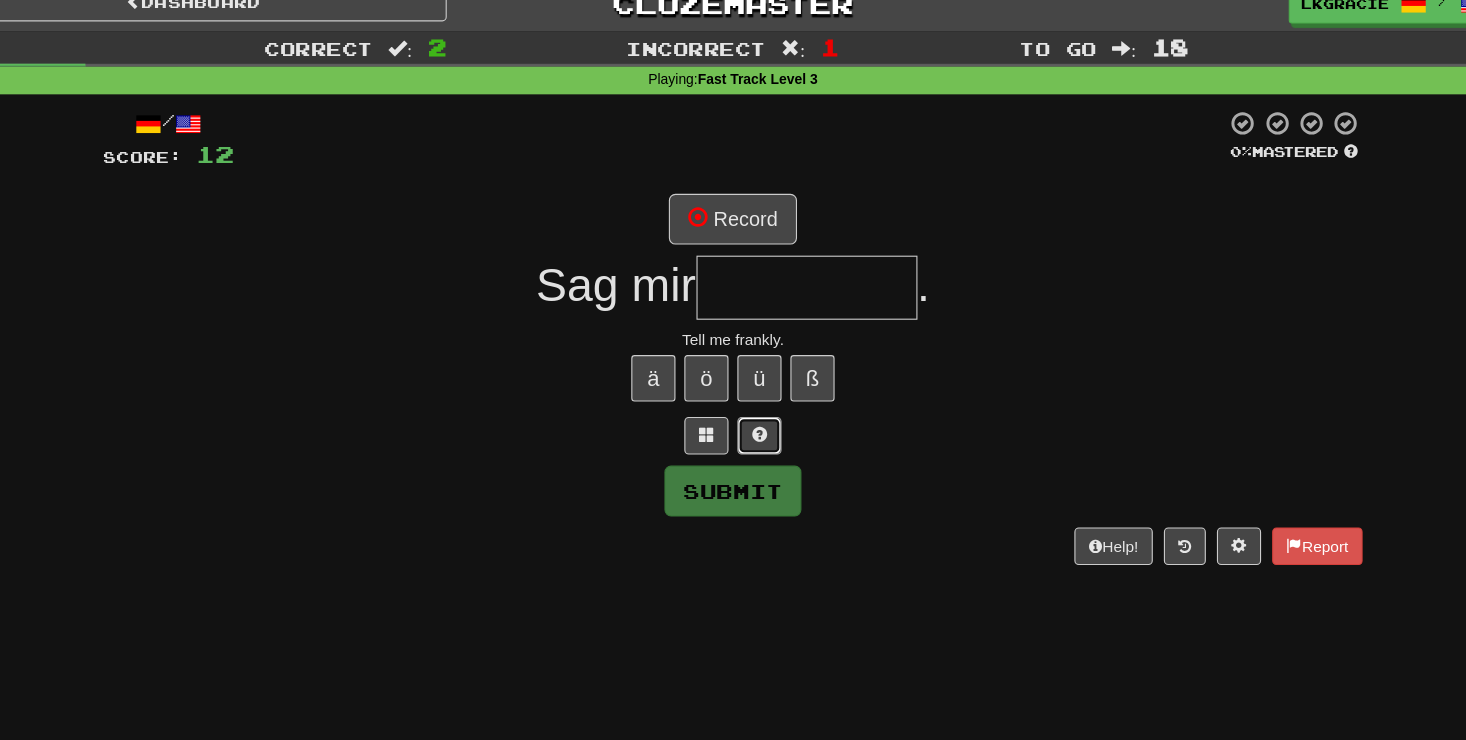 click at bounding box center [757, 393] 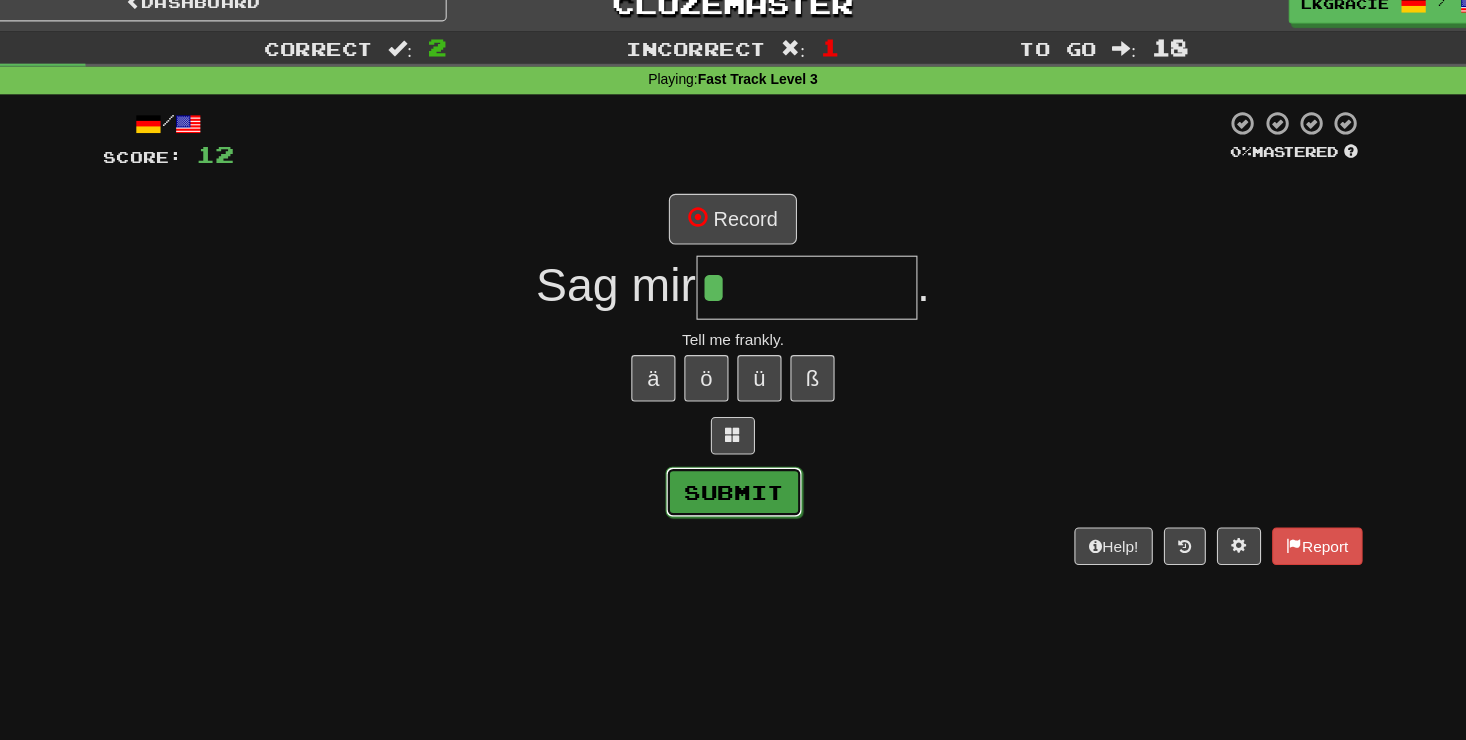 click on "Submit" at bounding box center [734, 445] 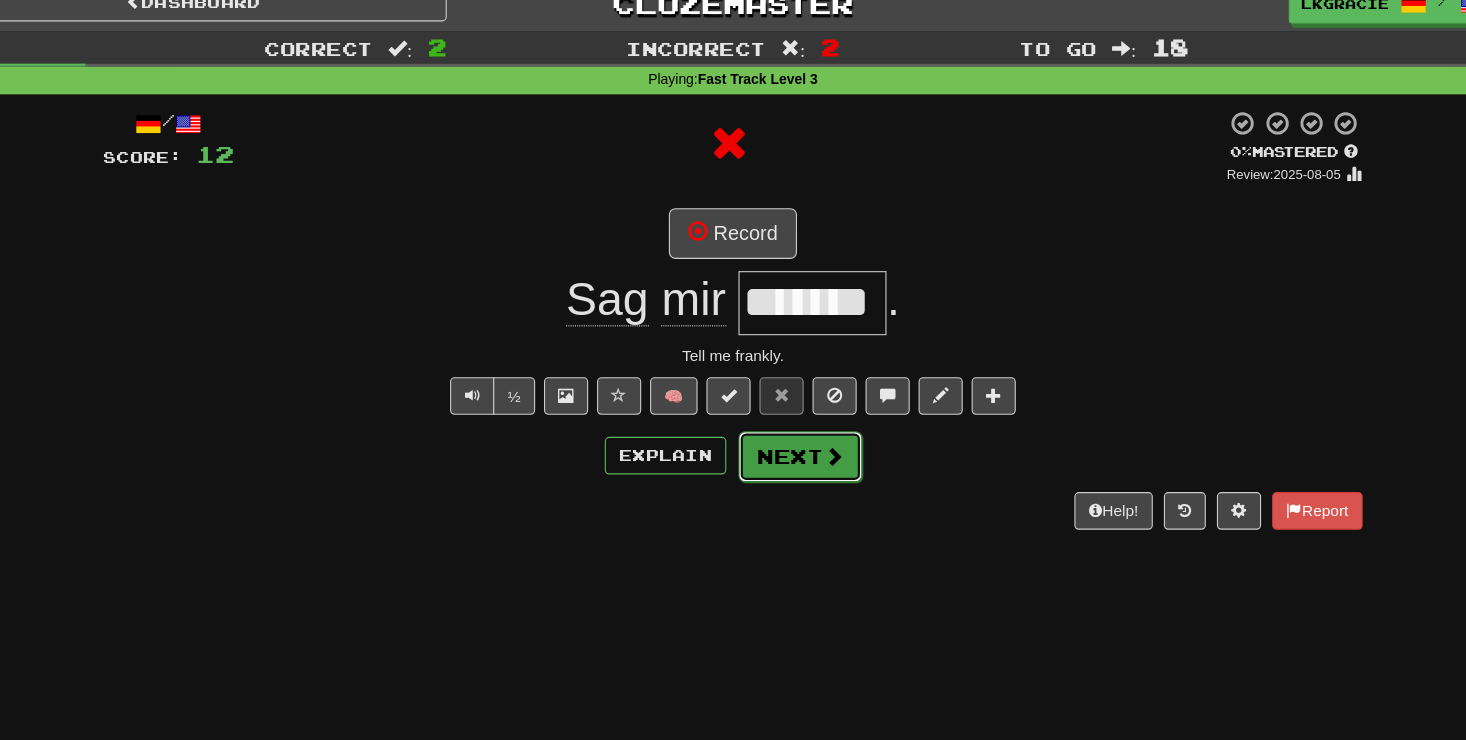 click on "Next" at bounding box center (794, 413) 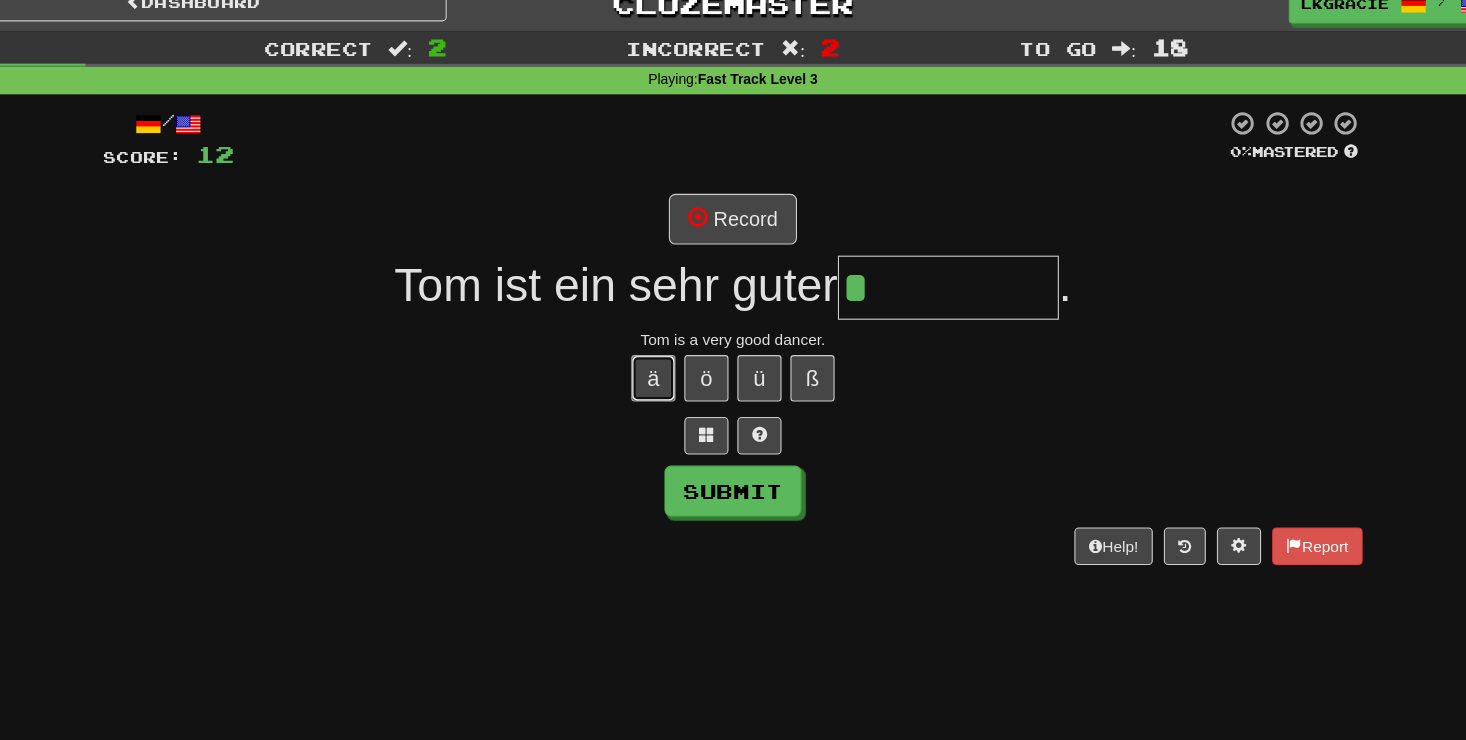 click on "ä" at bounding box center [661, 342] 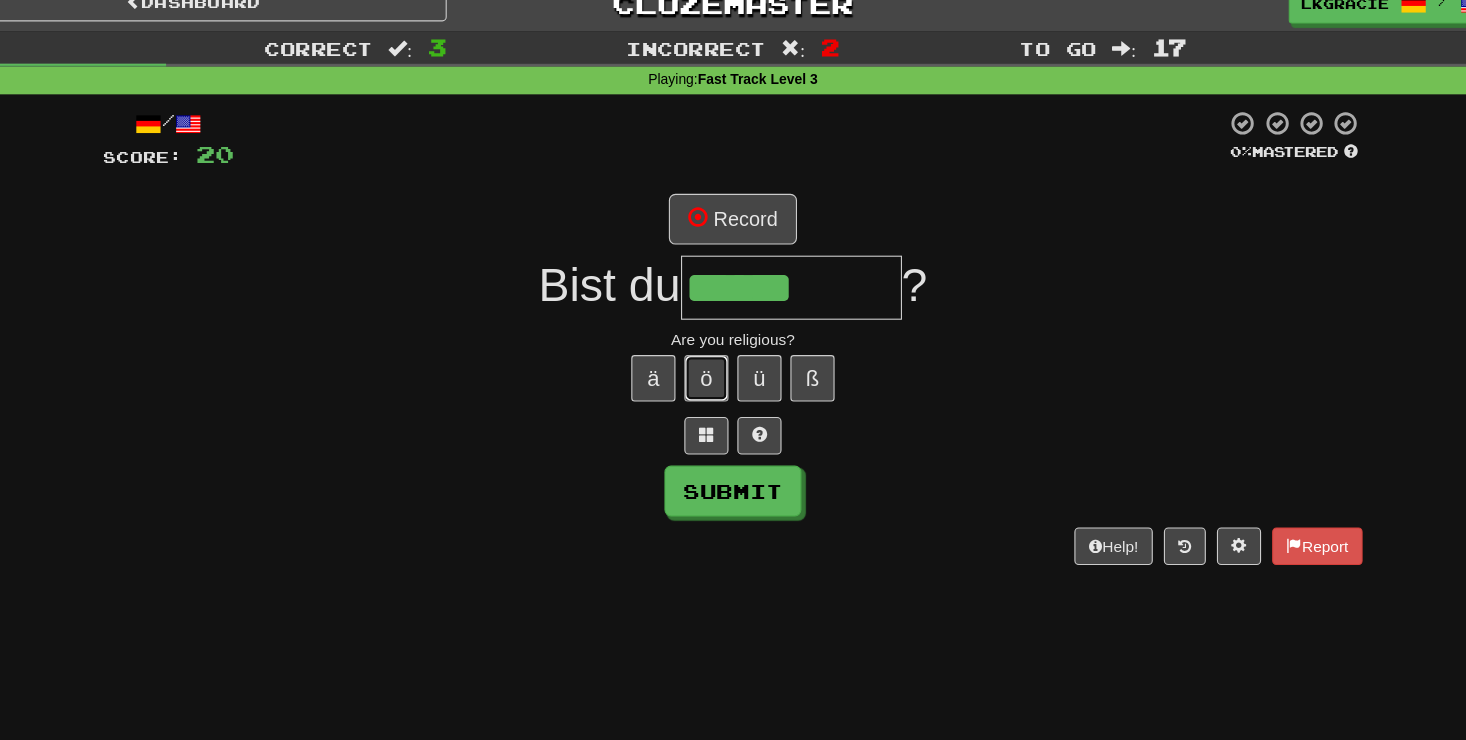 click on "ö" at bounding box center [709, 342] 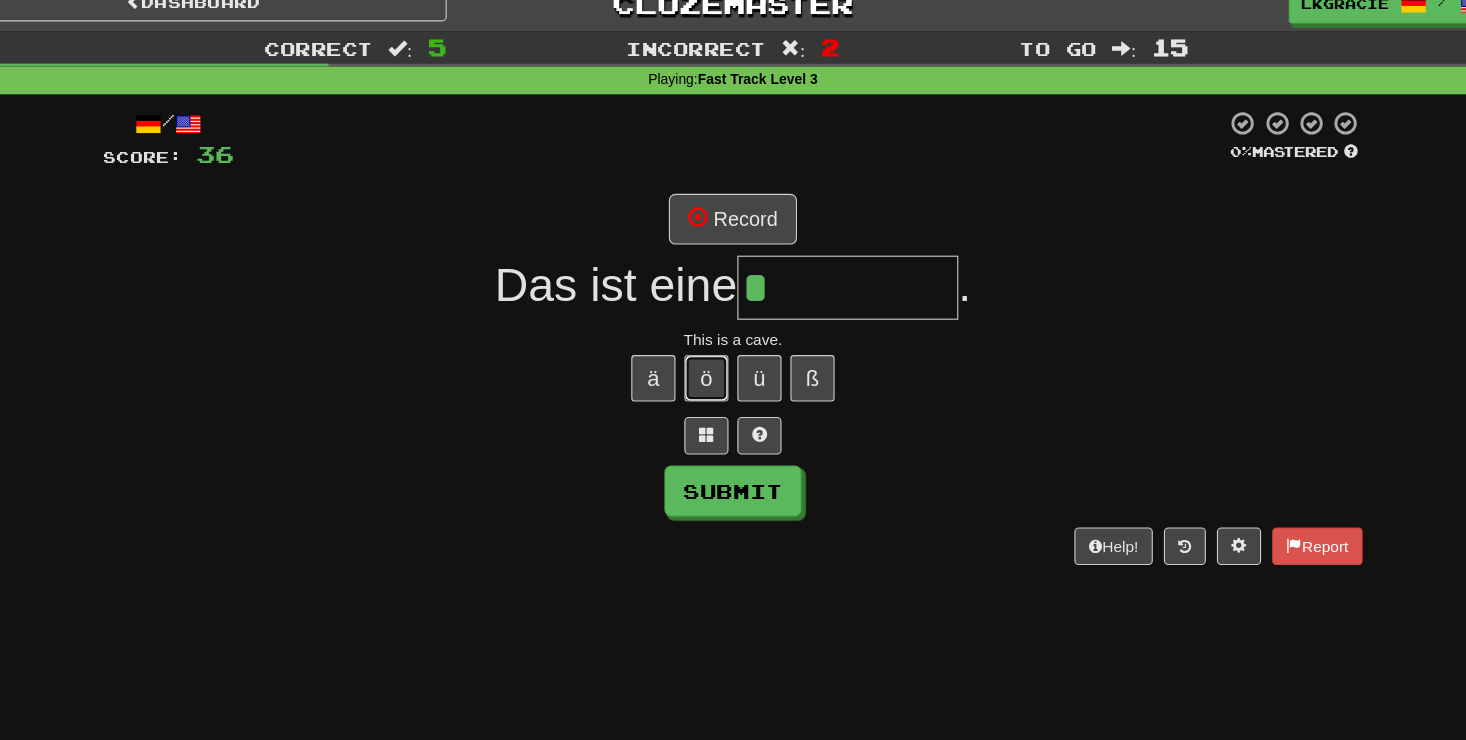 click on "ö" at bounding box center [709, 342] 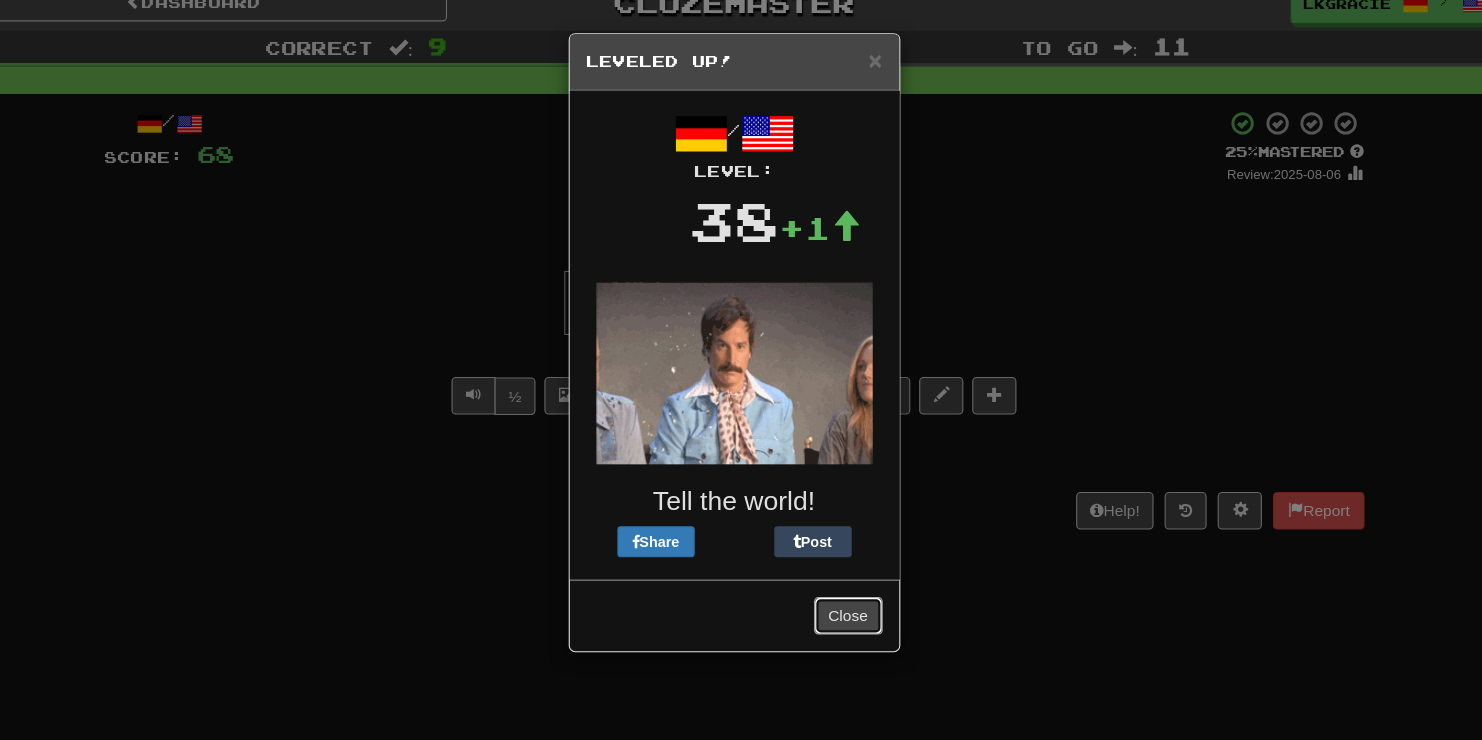 click on "Close" at bounding box center (837, 557) 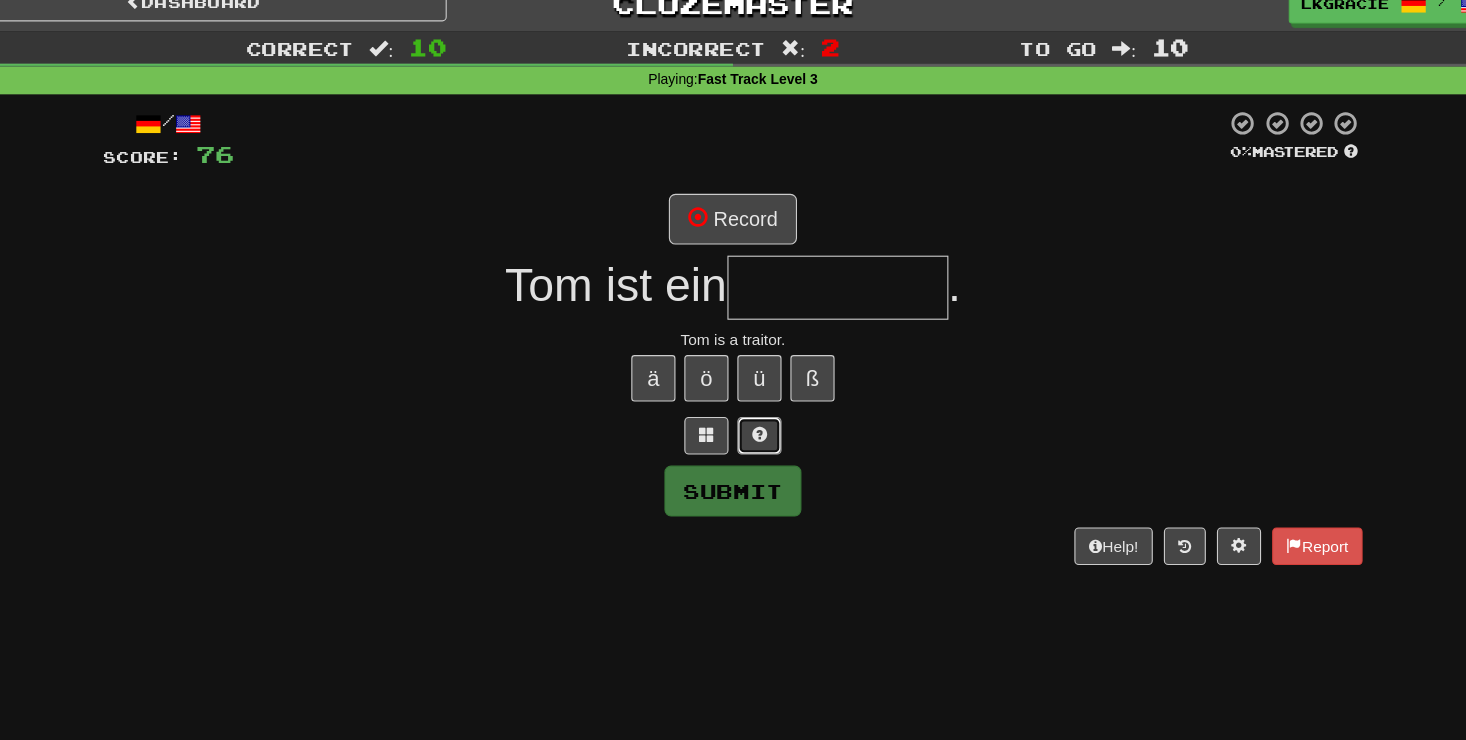 click at bounding box center (757, 393) 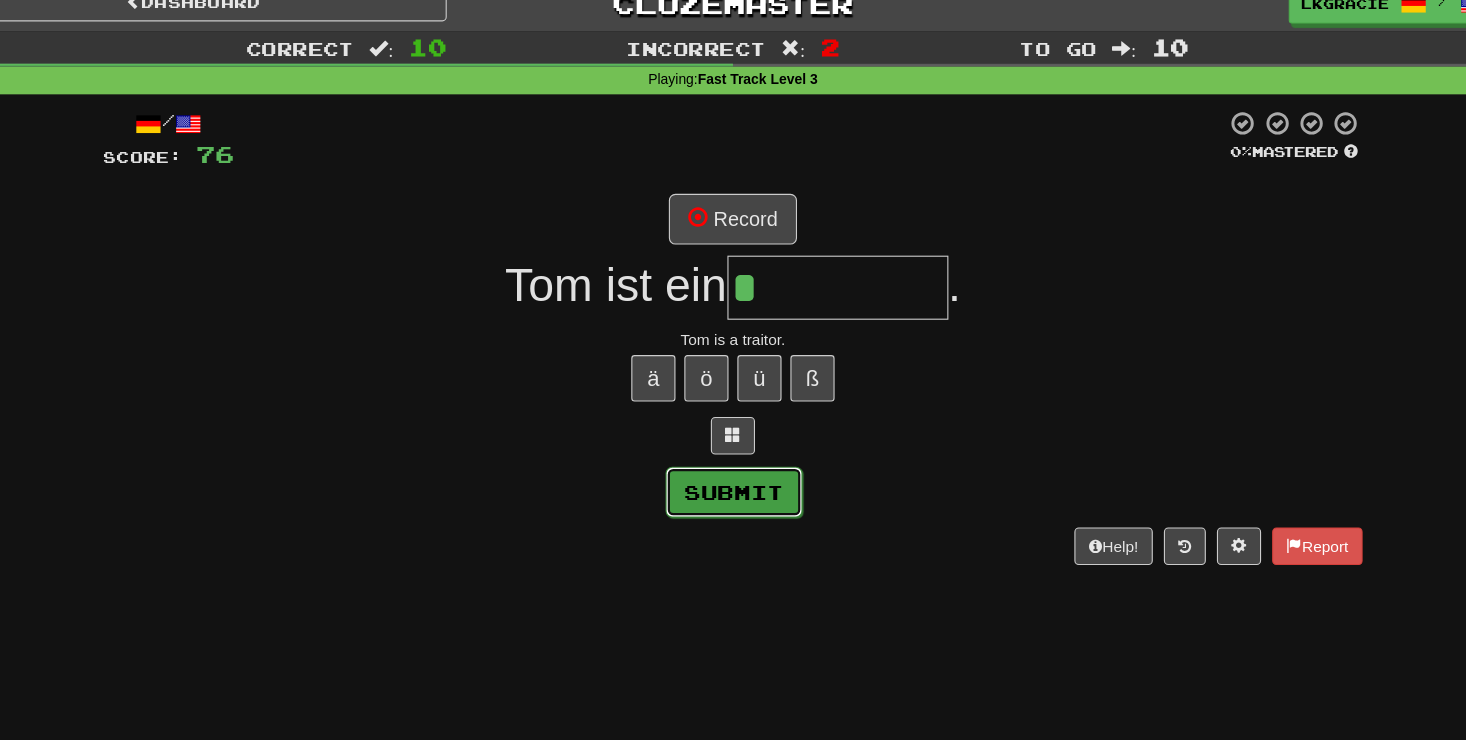 click on "Submit" at bounding box center (734, 445) 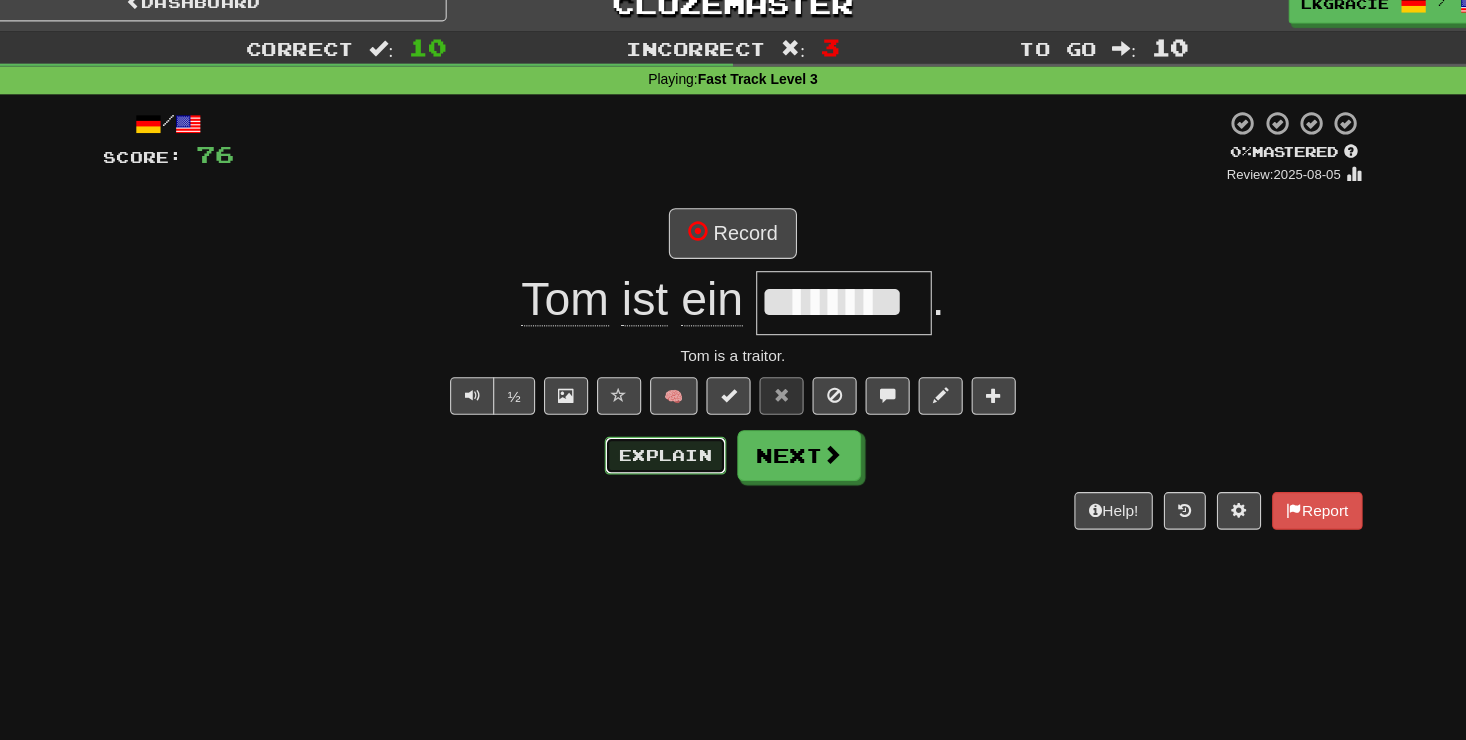 click on "Explain" at bounding box center [672, 412] 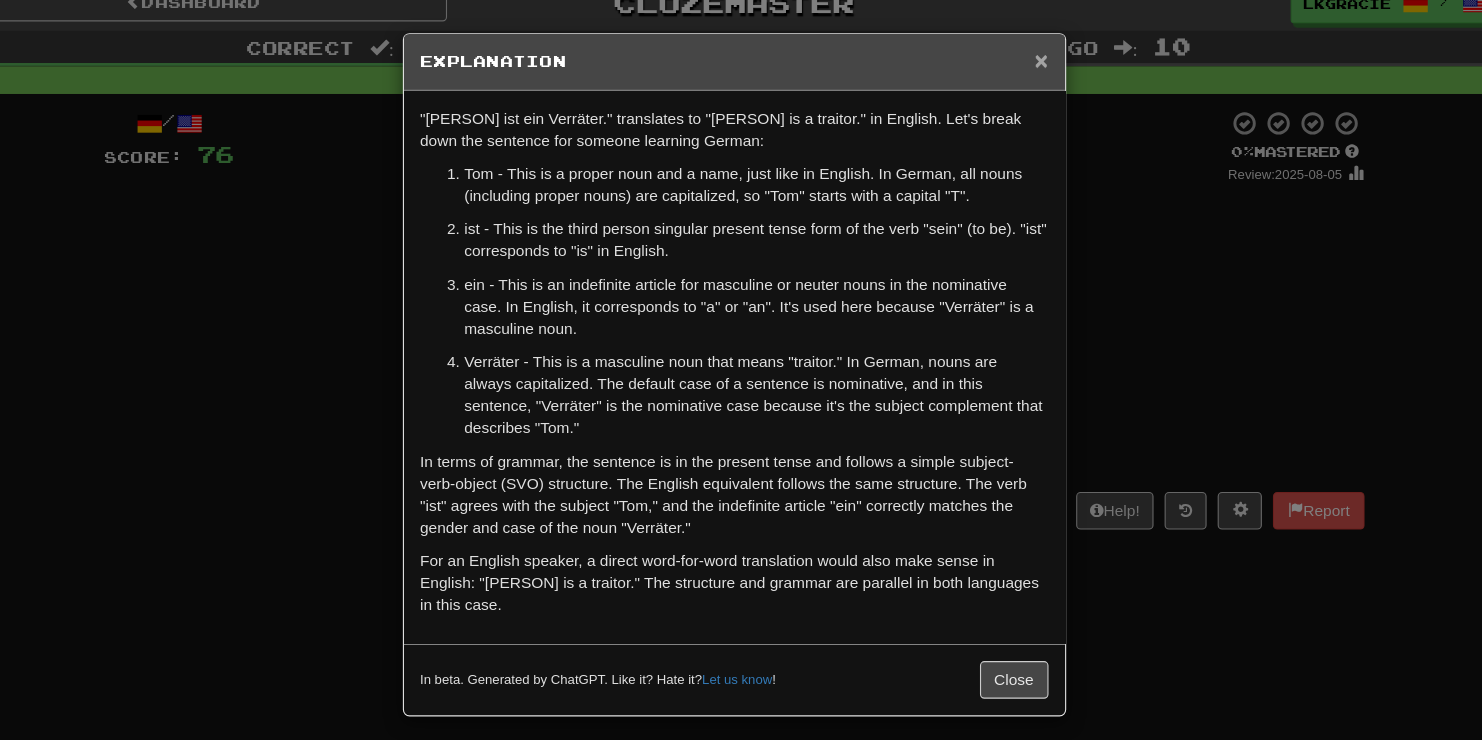 click on "×" at bounding box center (1011, 54) 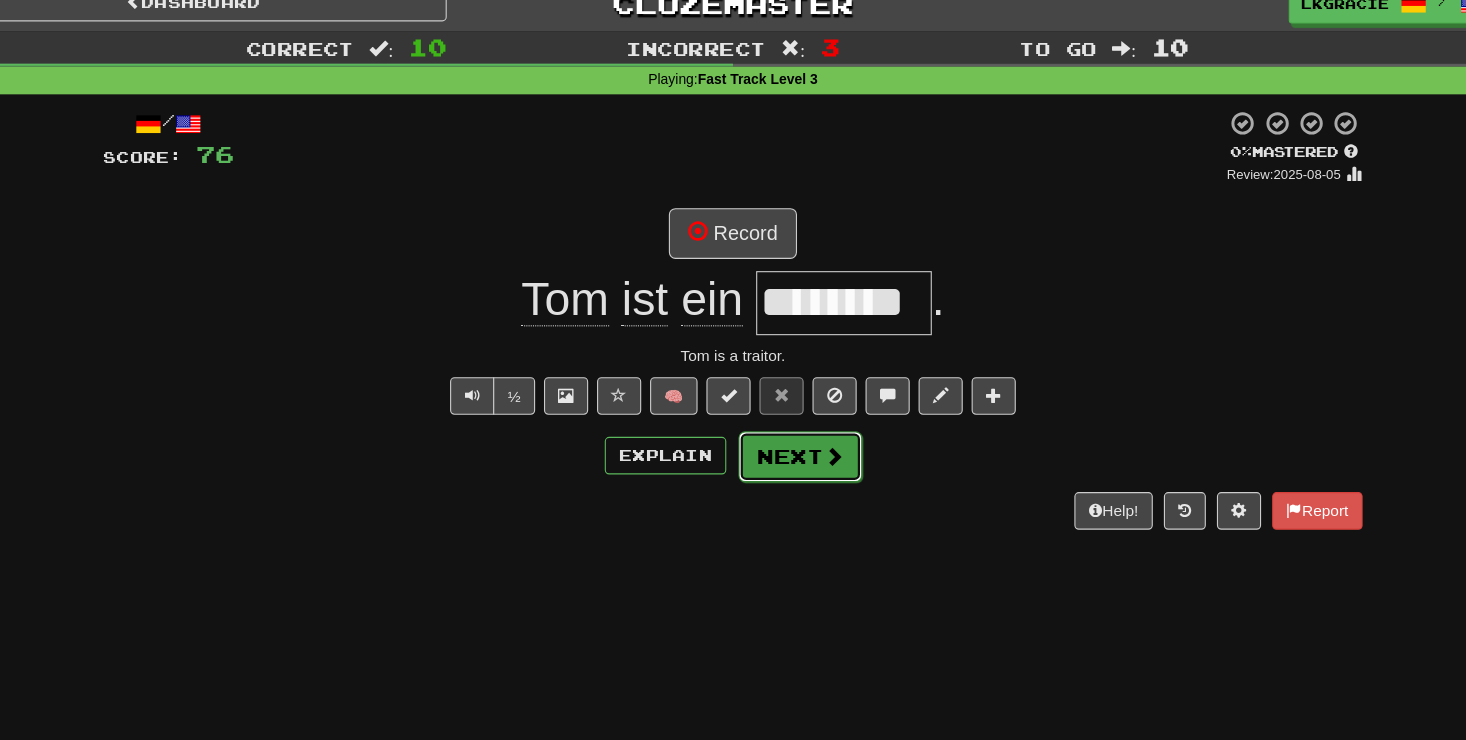 click on "Next" at bounding box center (794, 413) 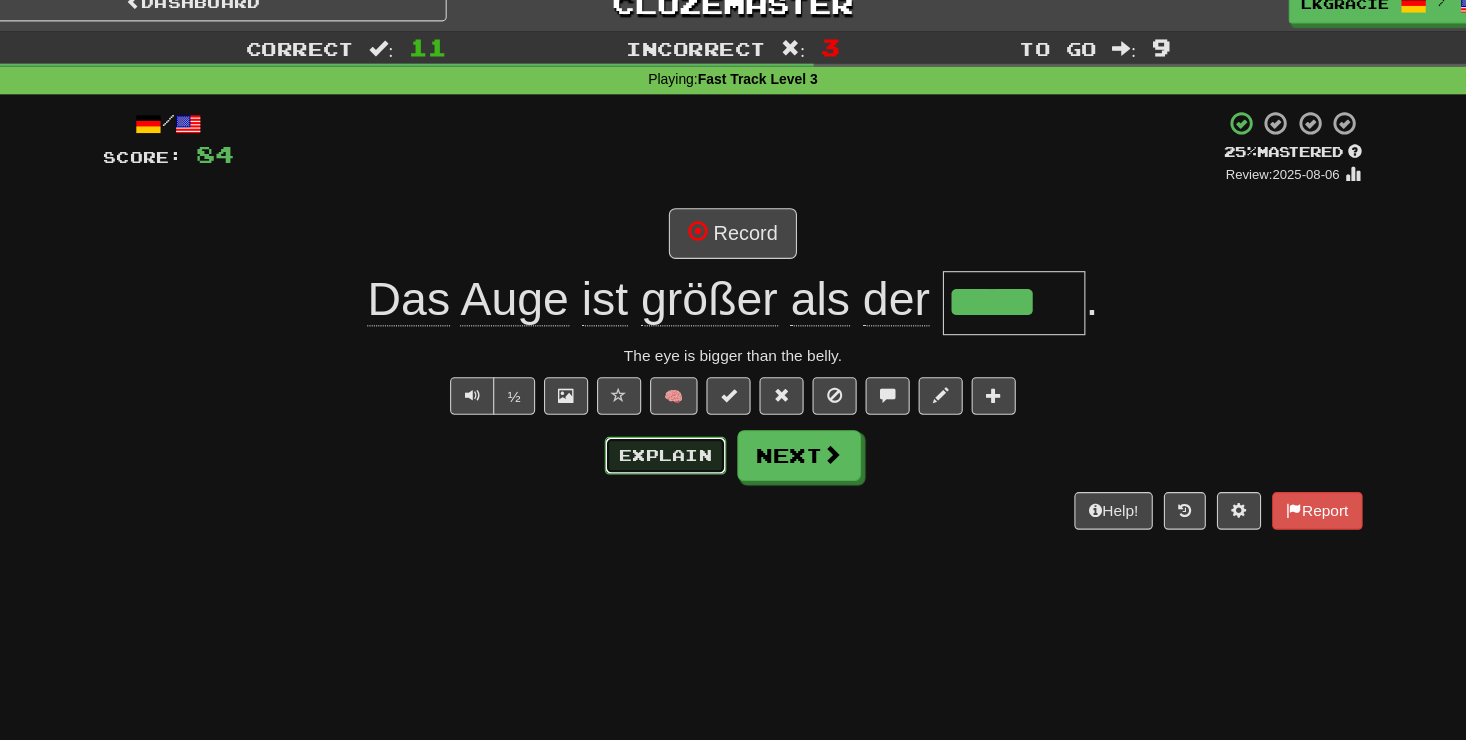 click on "Explain" at bounding box center (672, 412) 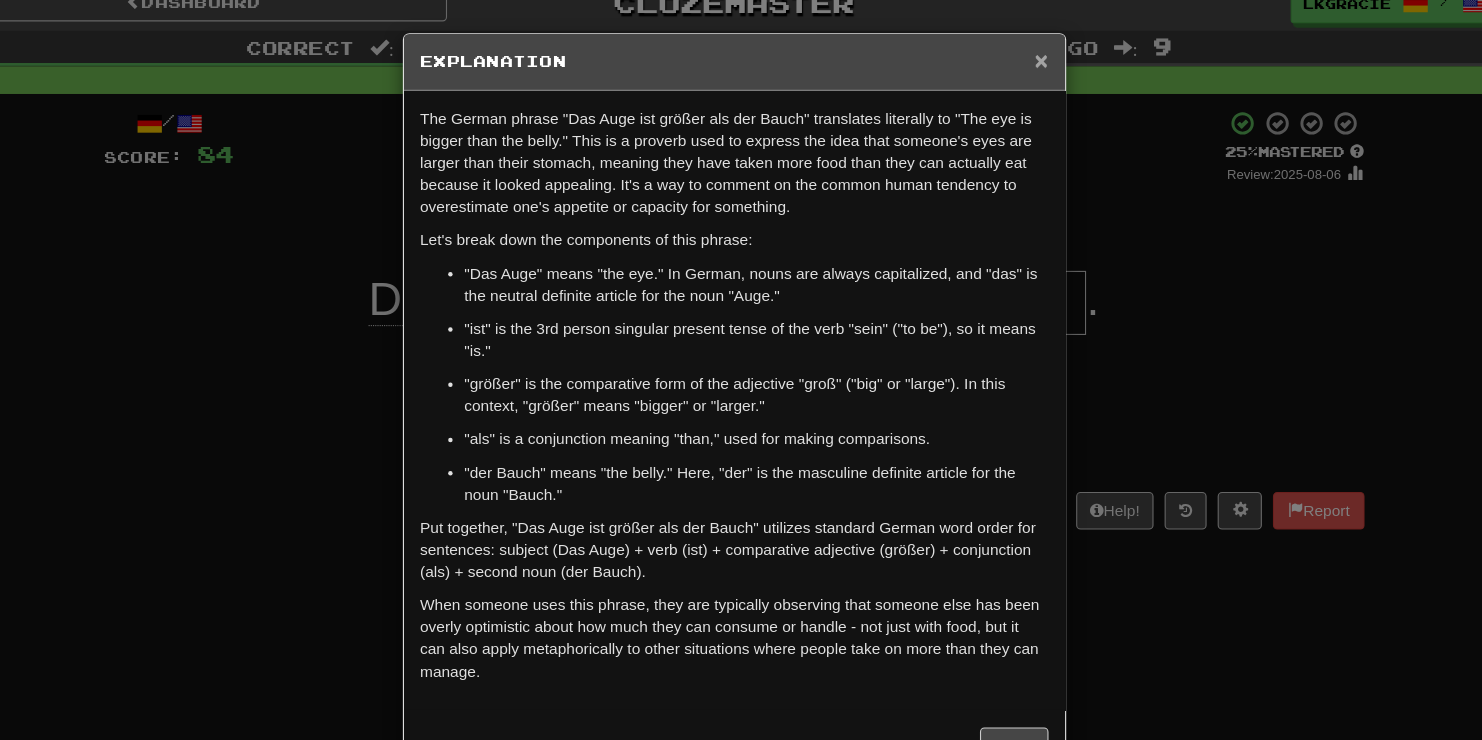 click on "×" at bounding box center (1011, 54) 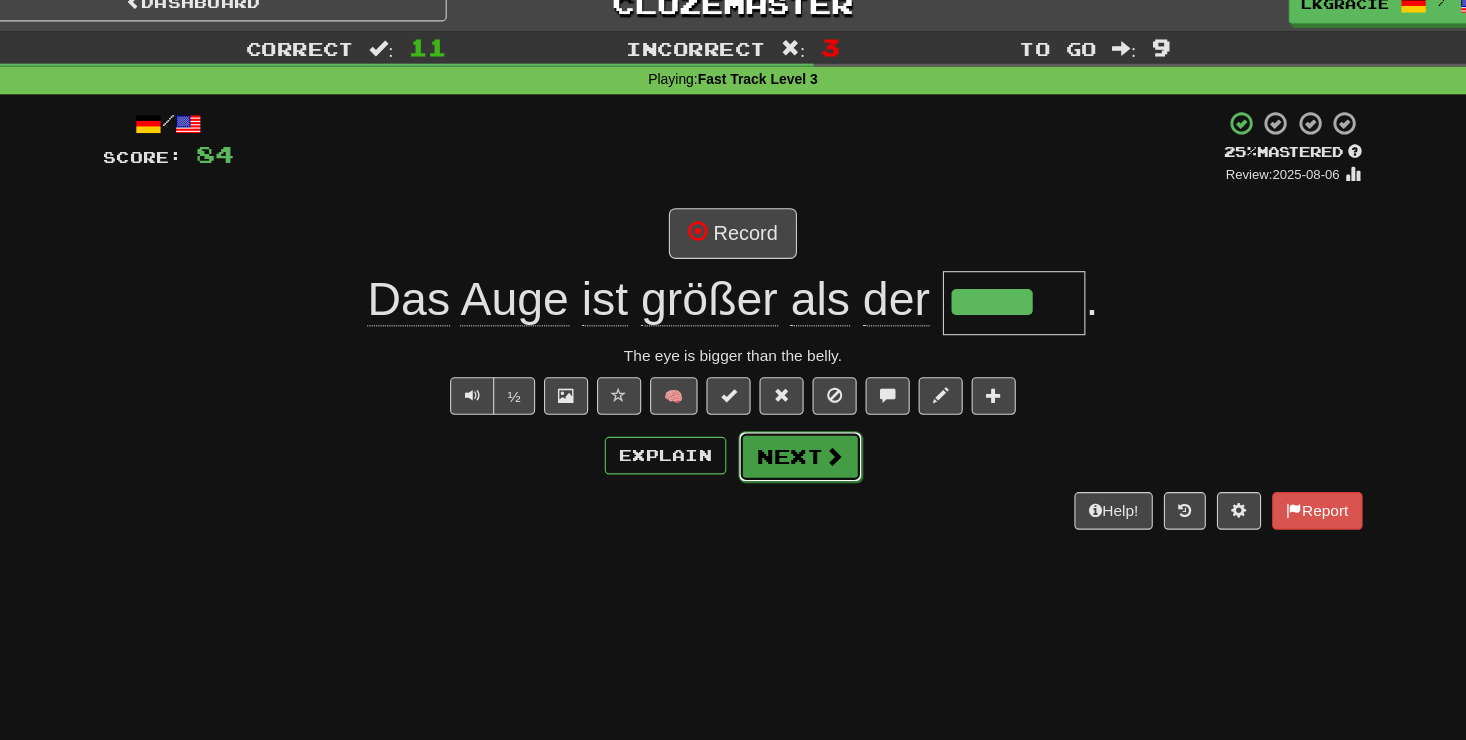 click on "Next" at bounding box center (794, 413) 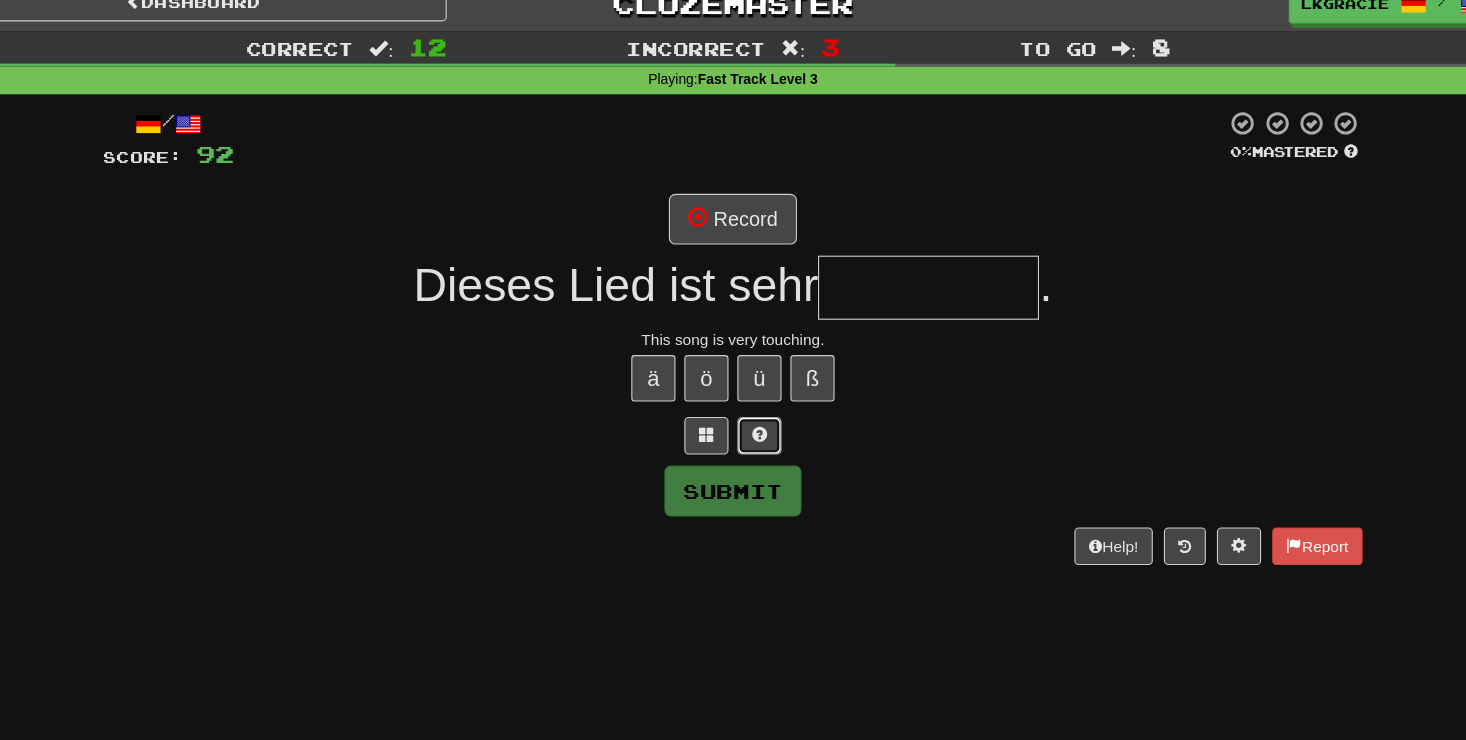 click at bounding box center [757, 394] 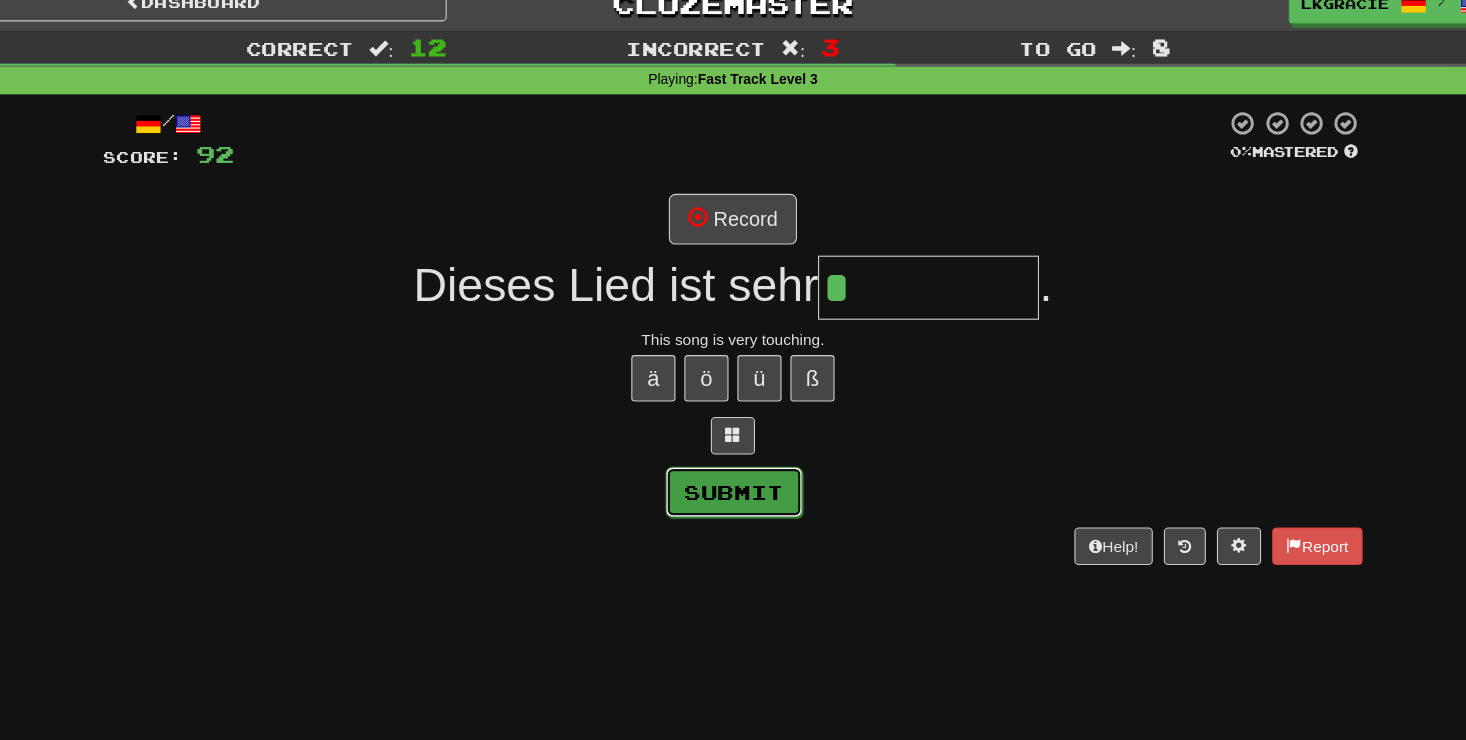 click on "Submit" at bounding box center [734, 445] 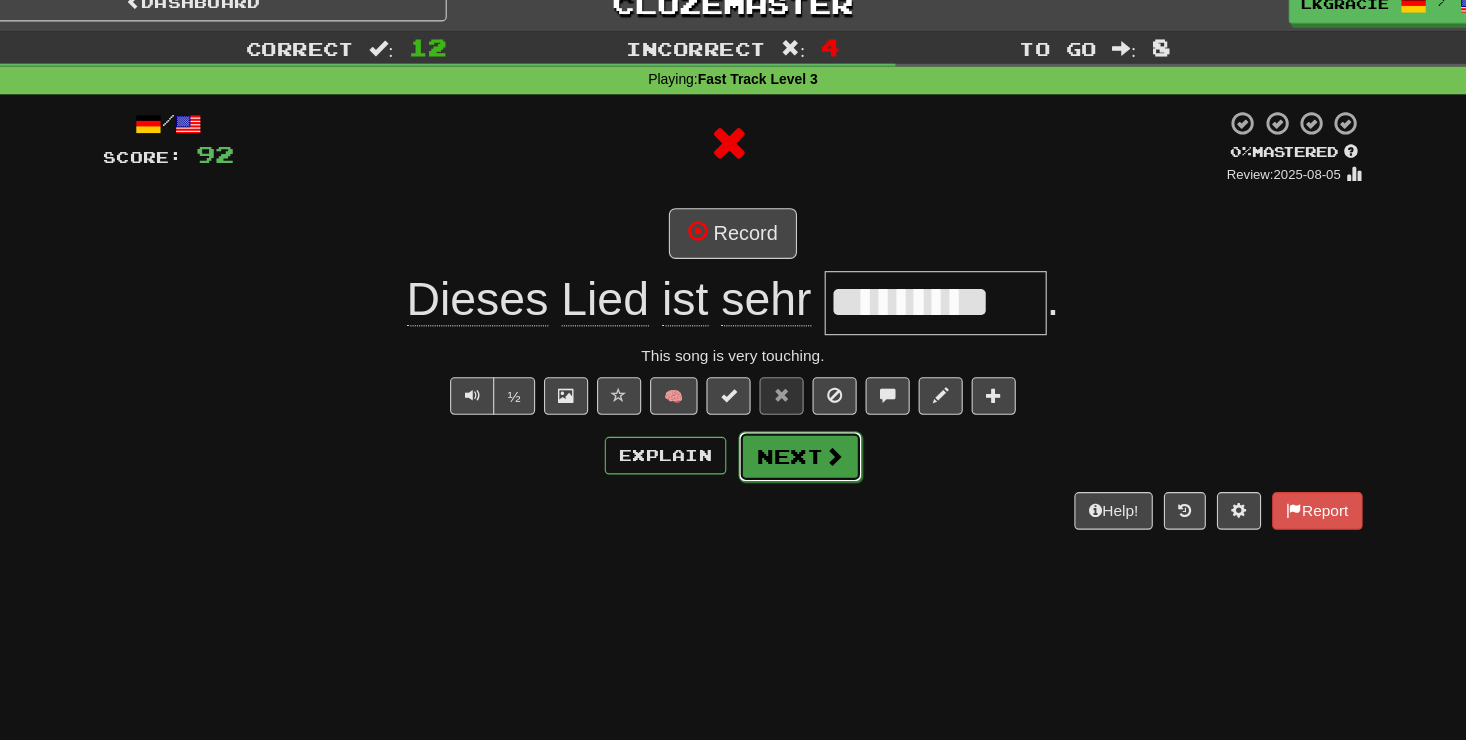 click on "Next" at bounding box center (794, 413) 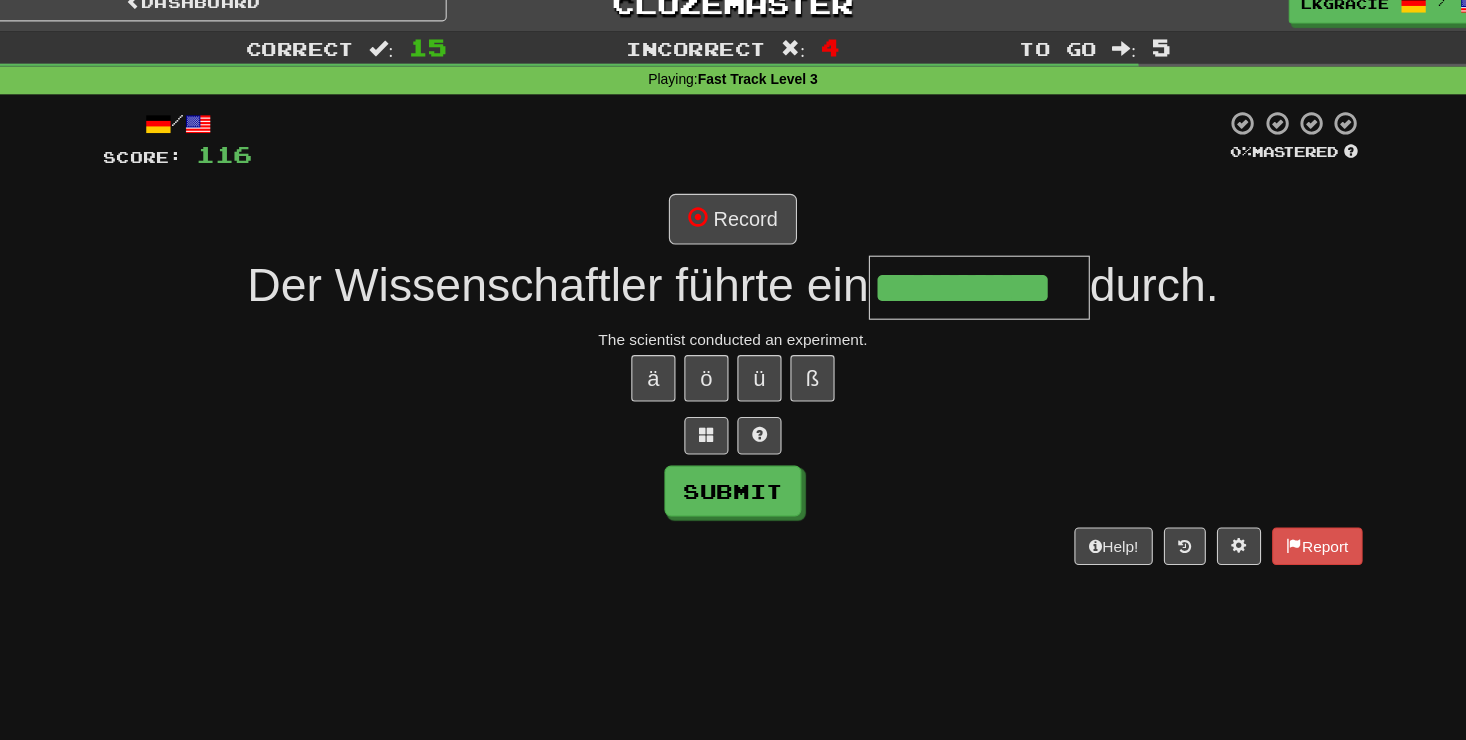 scroll, scrollTop: 0, scrollLeft: 0, axis: both 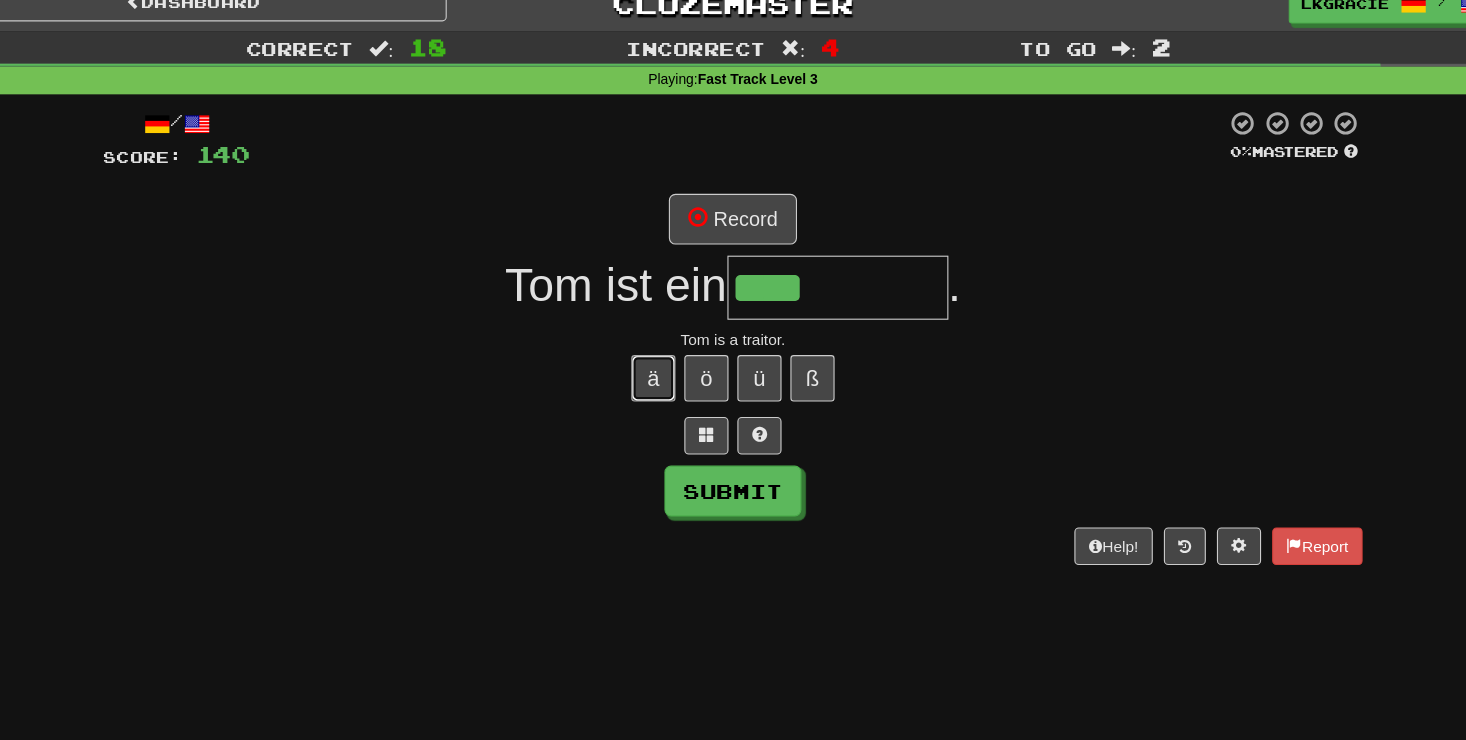 click on "ä" at bounding box center (661, 342) 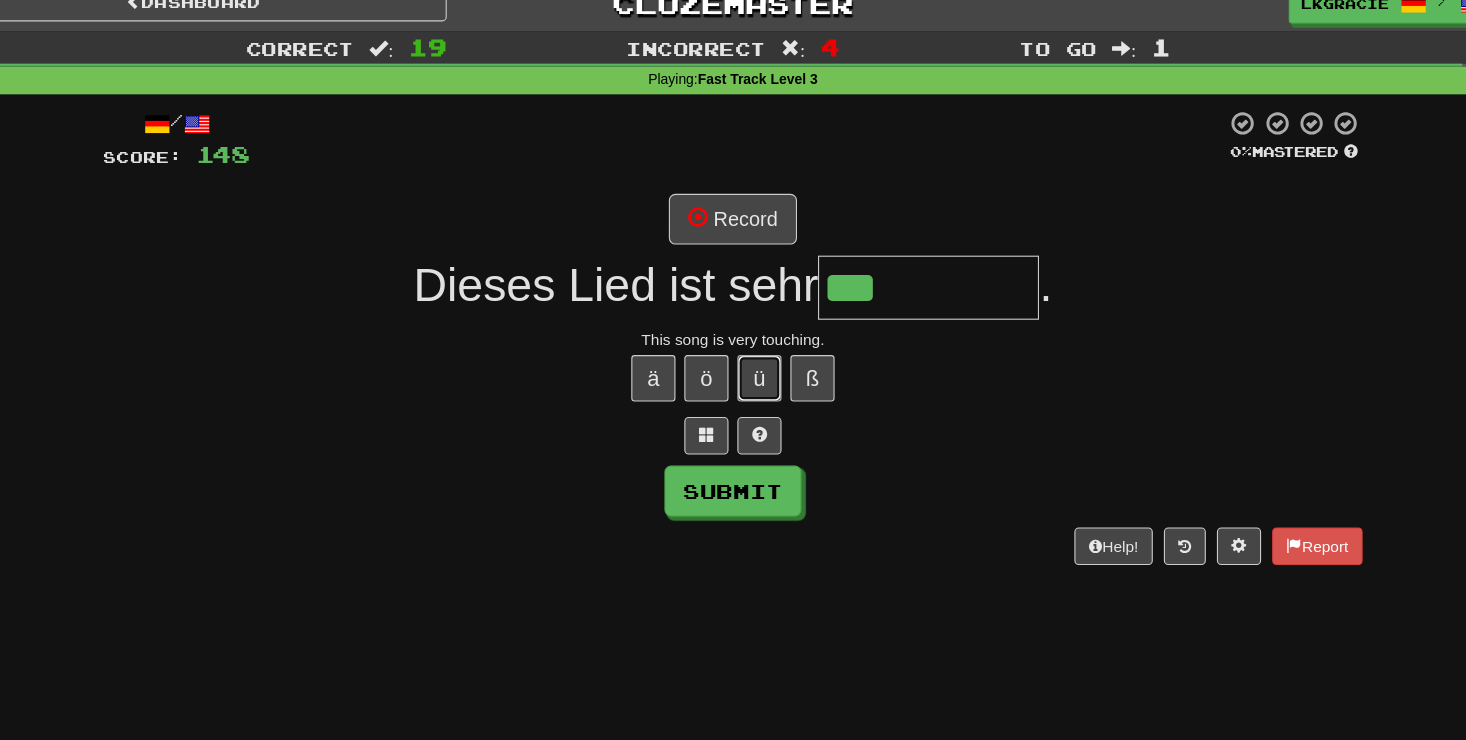 click on "ü" at bounding box center (757, 342) 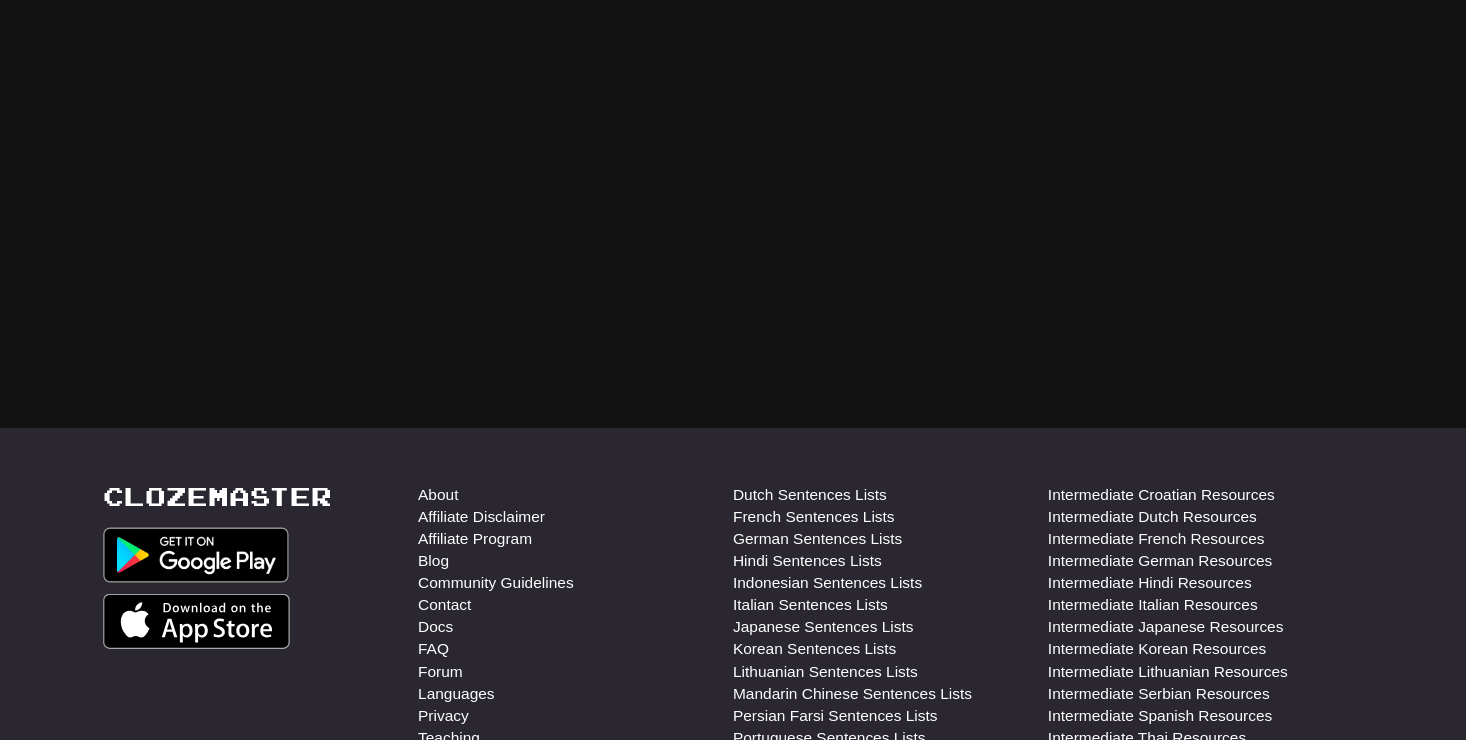 scroll, scrollTop: 363, scrollLeft: 0, axis: vertical 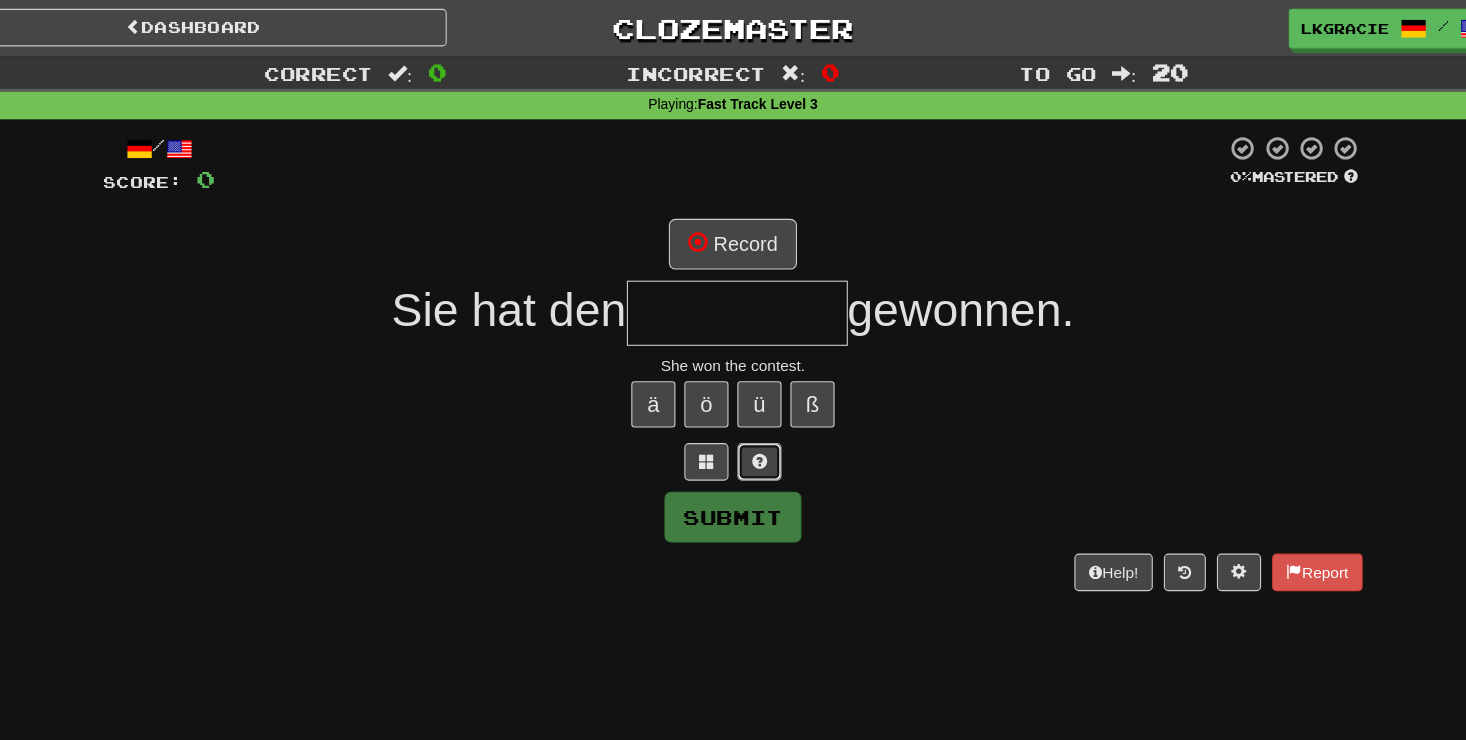click at bounding box center (757, 418) 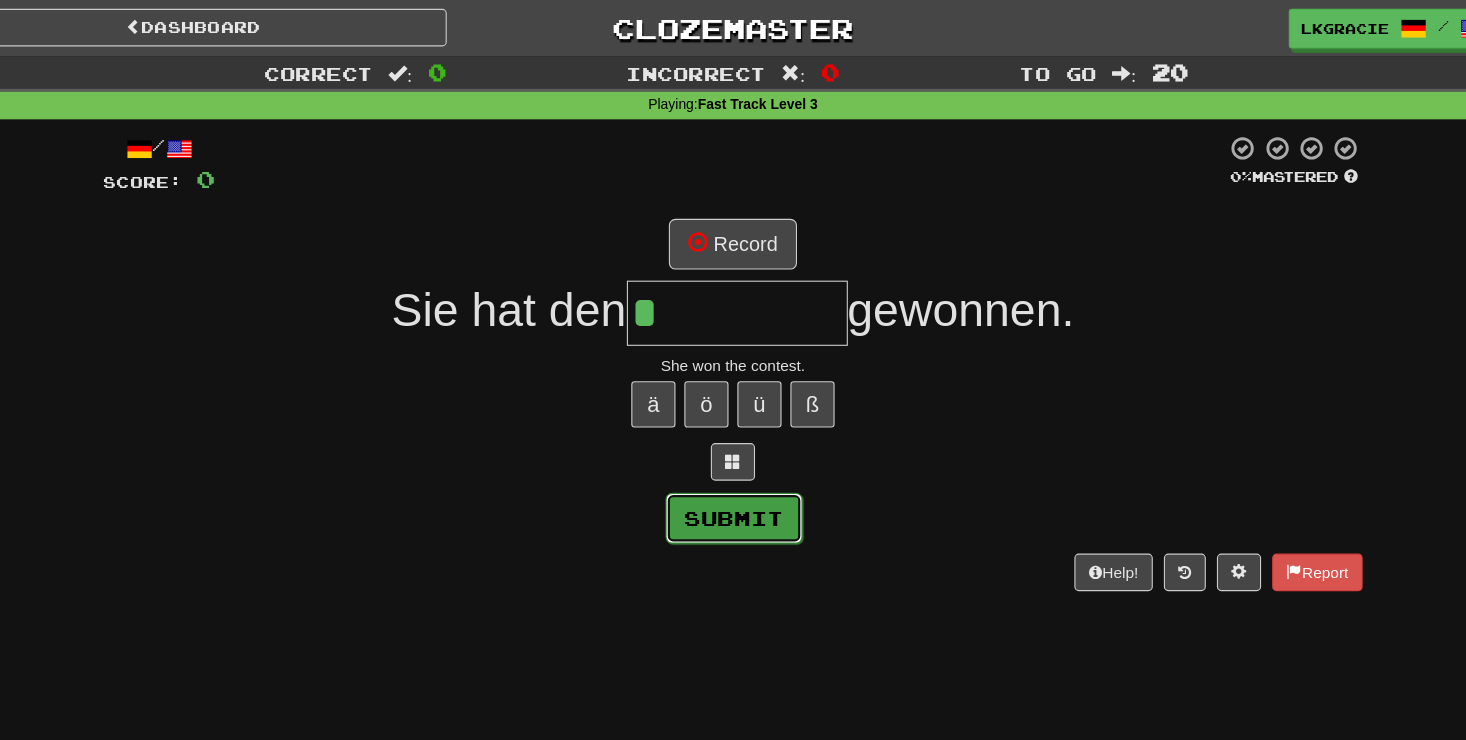 click on "Submit" at bounding box center (734, 469) 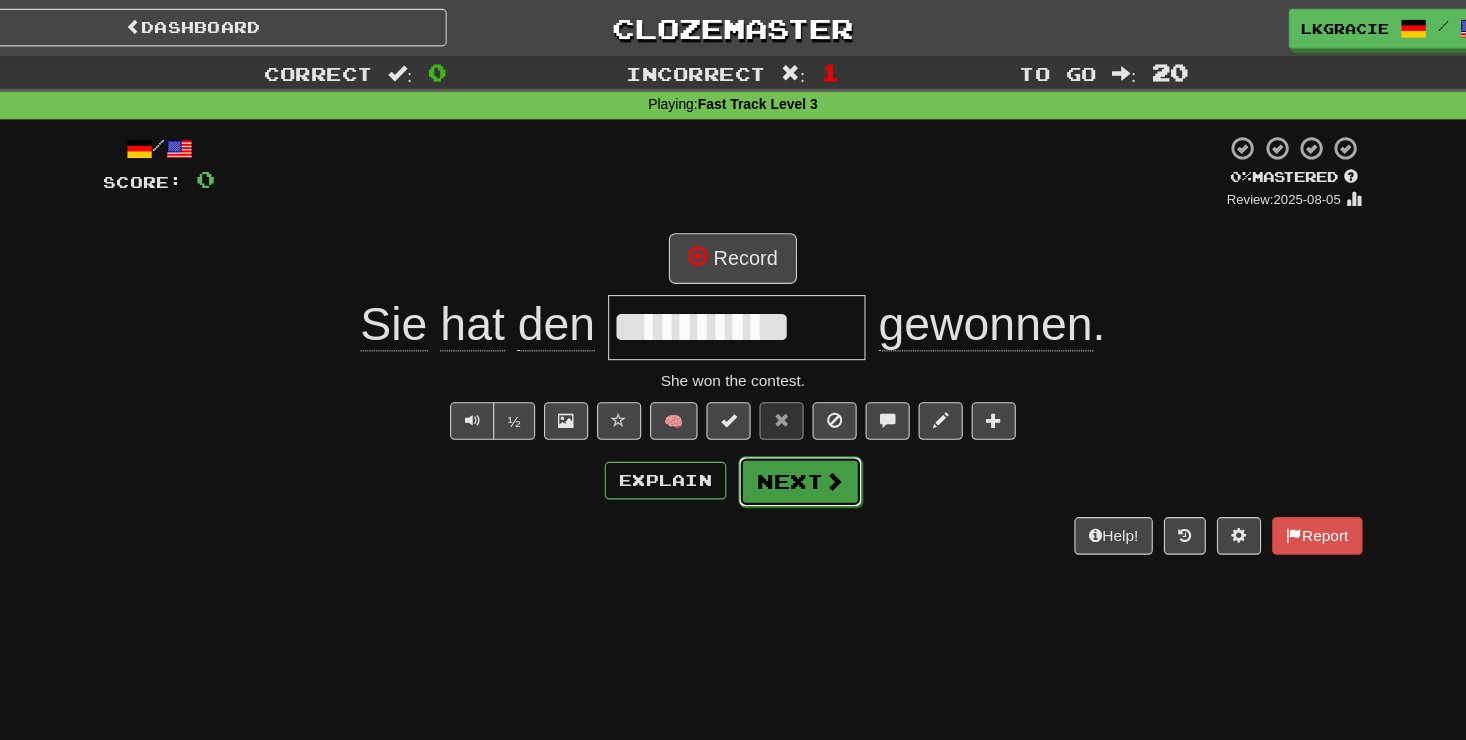 click on "Next" at bounding box center (794, 436) 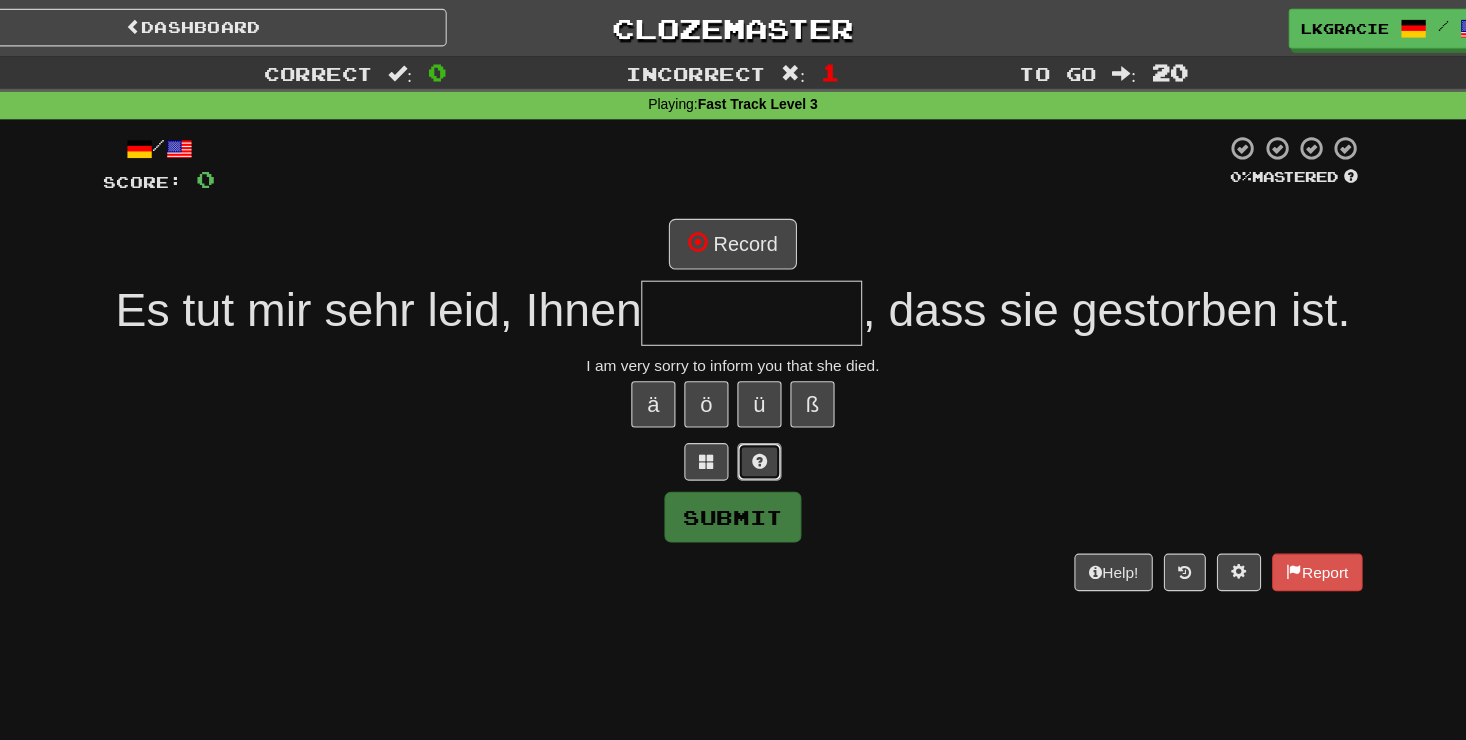 click at bounding box center (757, 417) 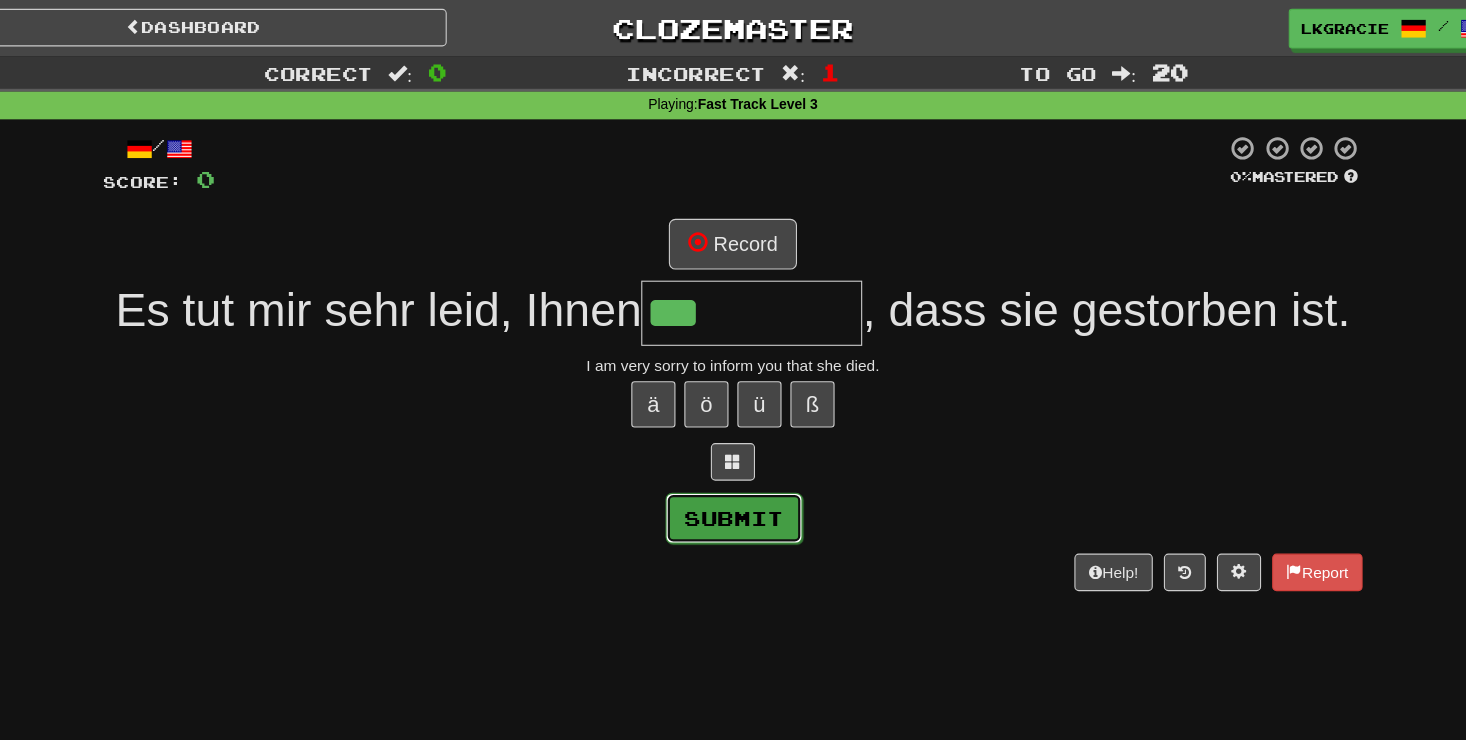 click on "Submit" at bounding box center [734, 469] 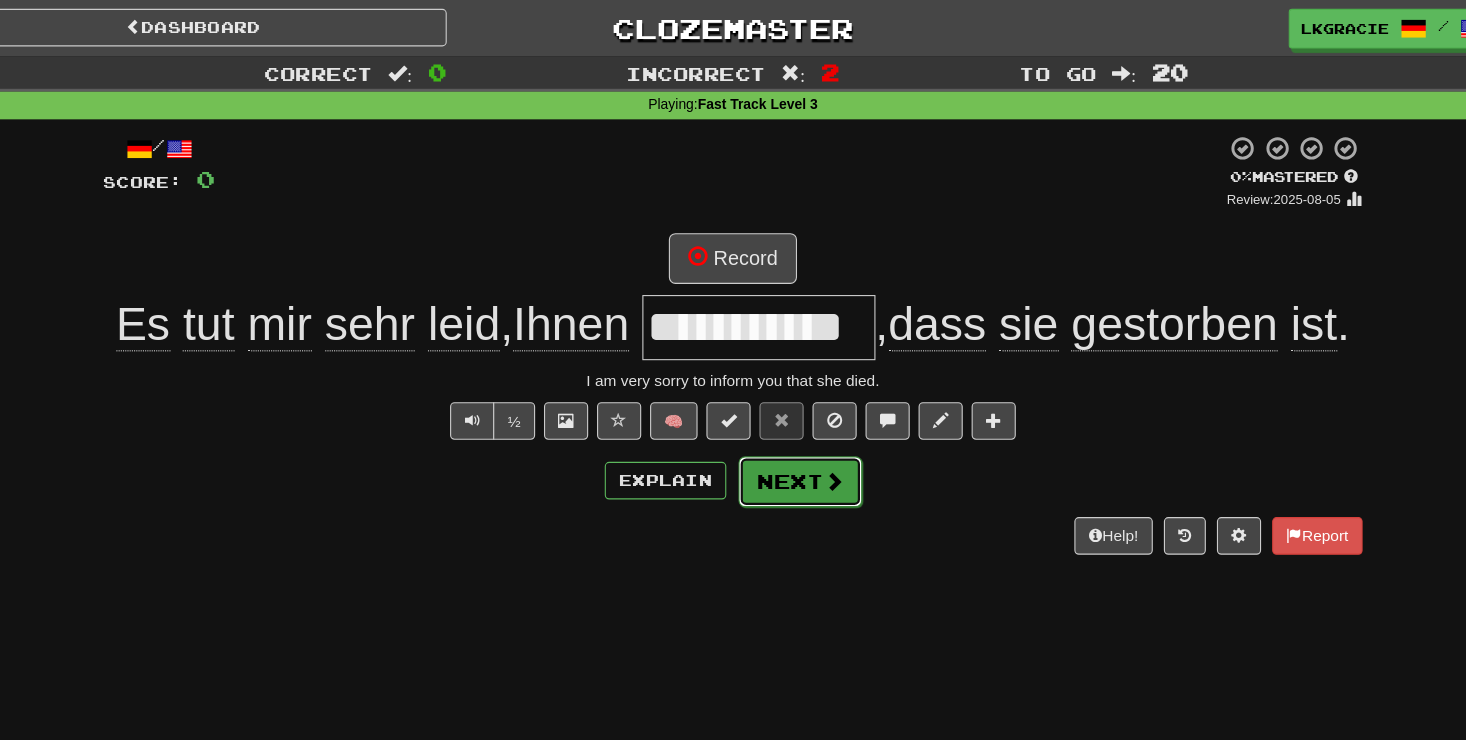 click on "Next" at bounding box center (794, 436) 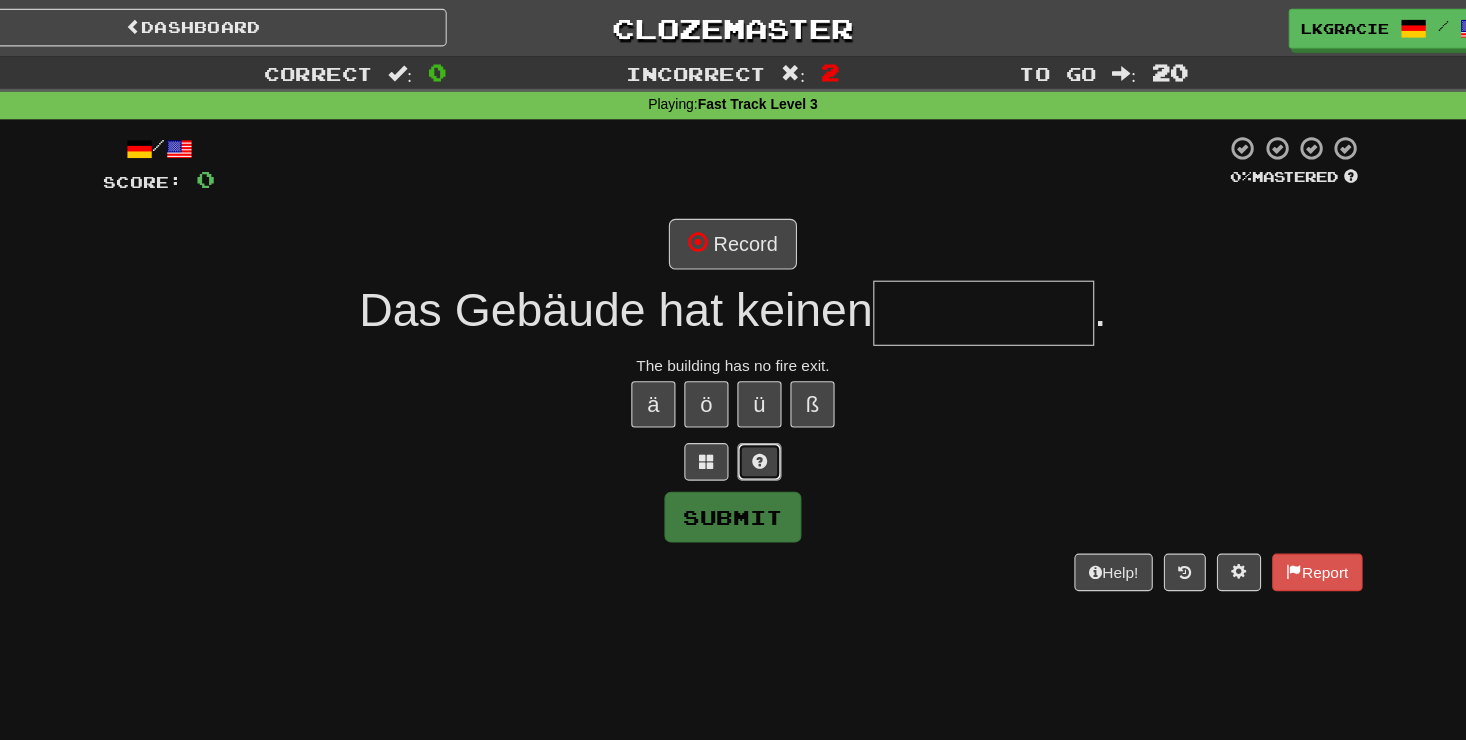 click at bounding box center (757, 418) 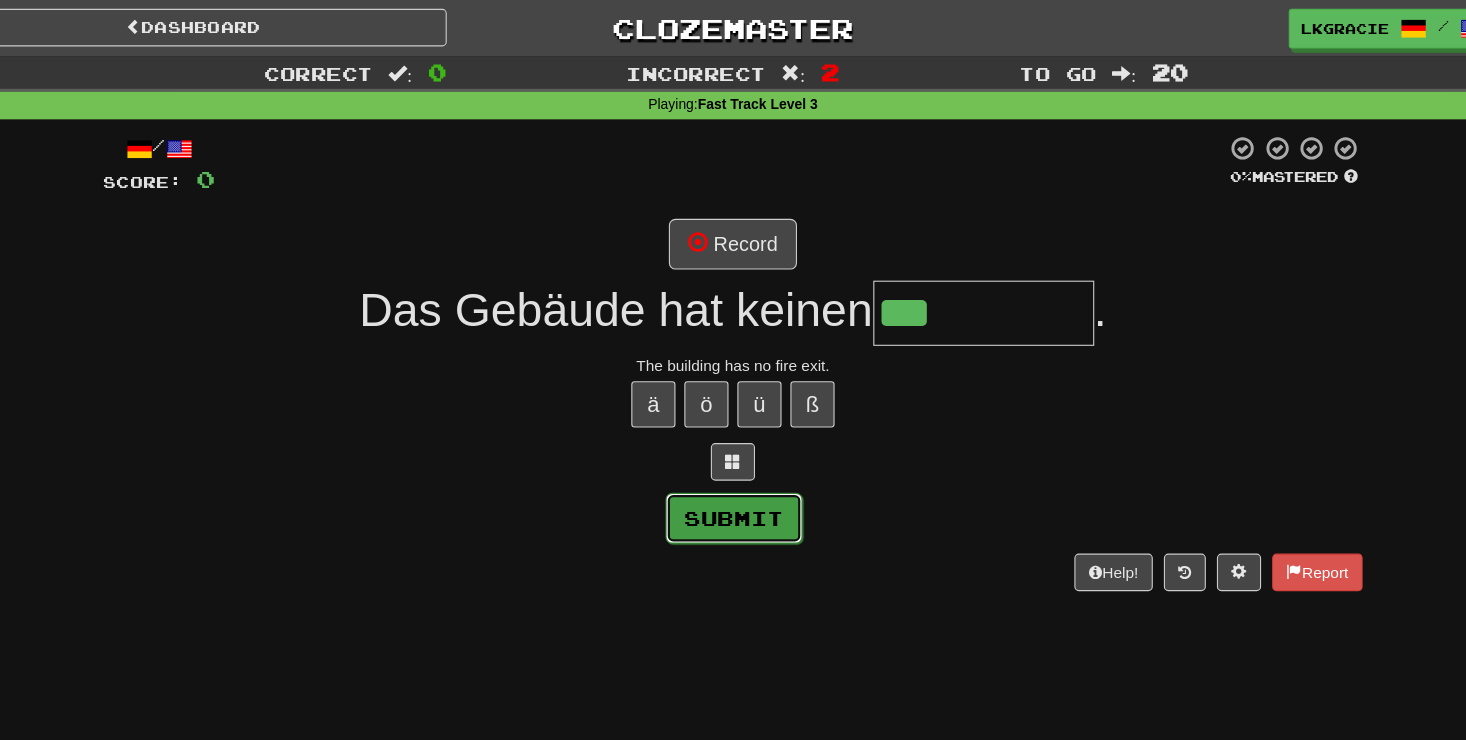 click on "Submit" at bounding box center [734, 469] 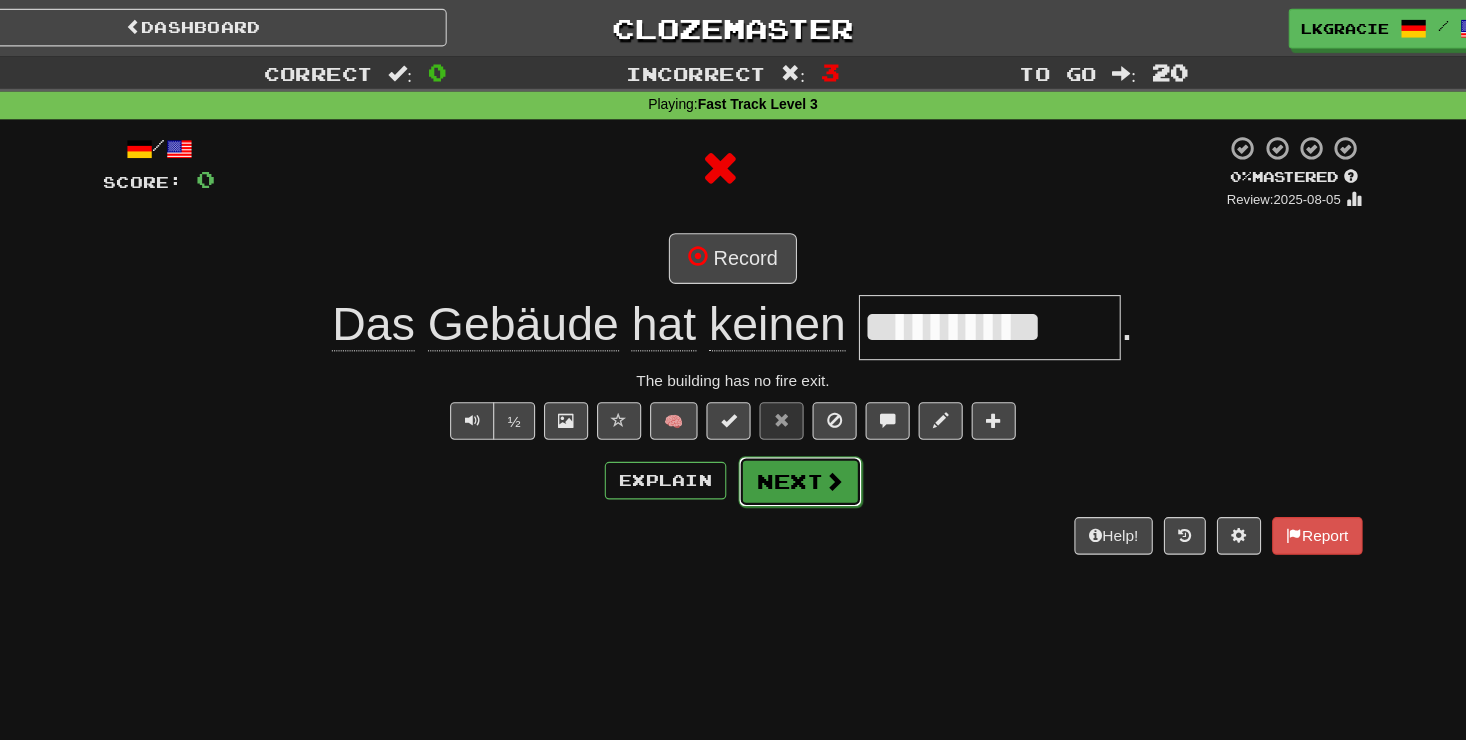 click at bounding box center [824, 435] 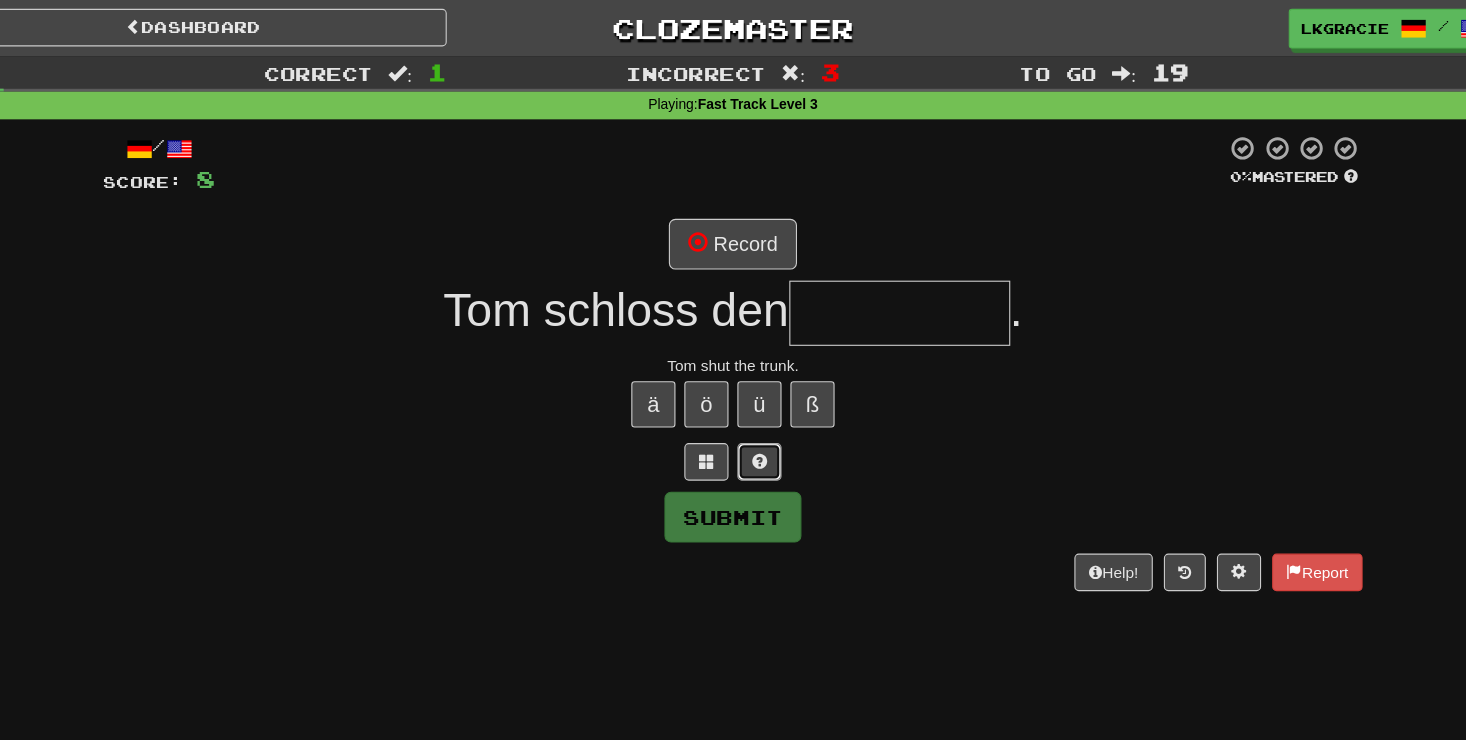 click at bounding box center (757, 417) 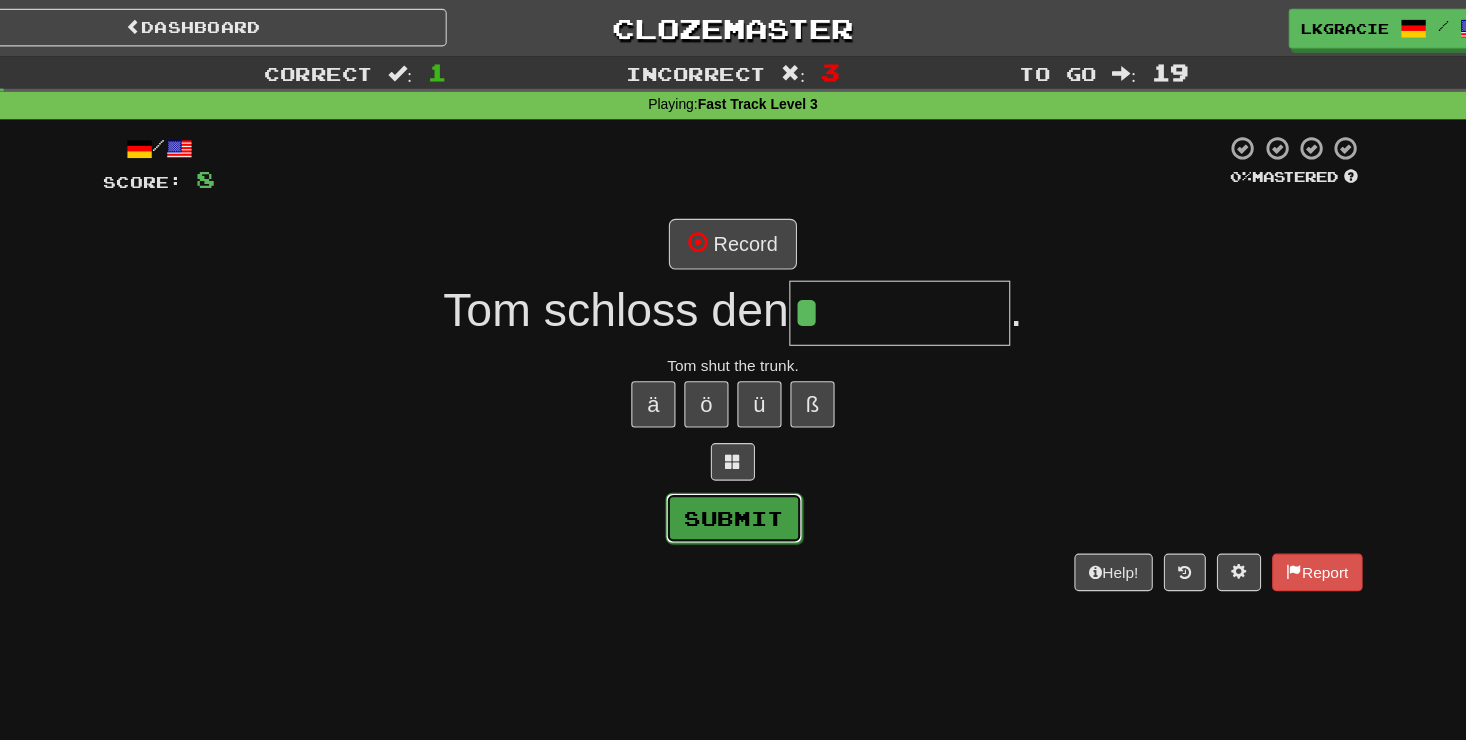 click on "Submit" at bounding box center (734, 469) 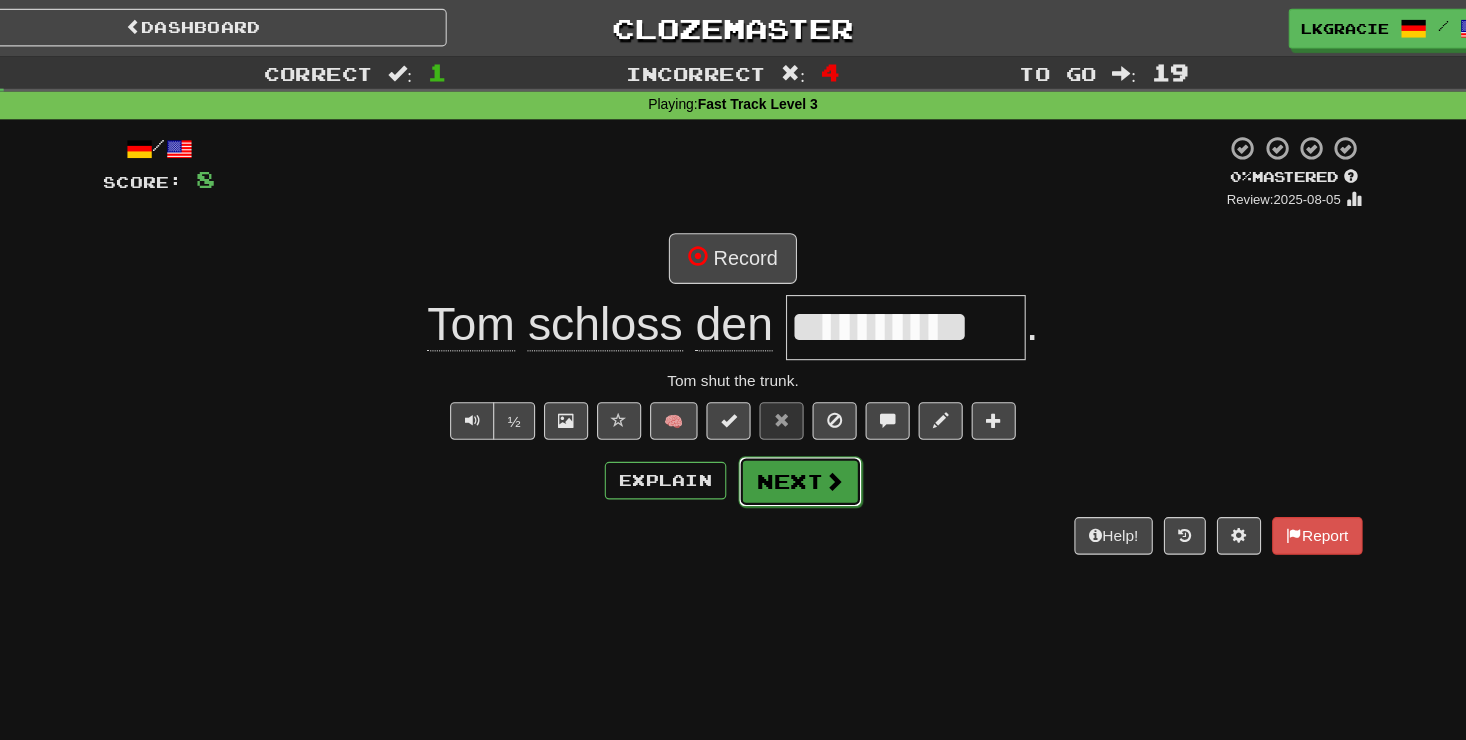 click at bounding box center (824, 435) 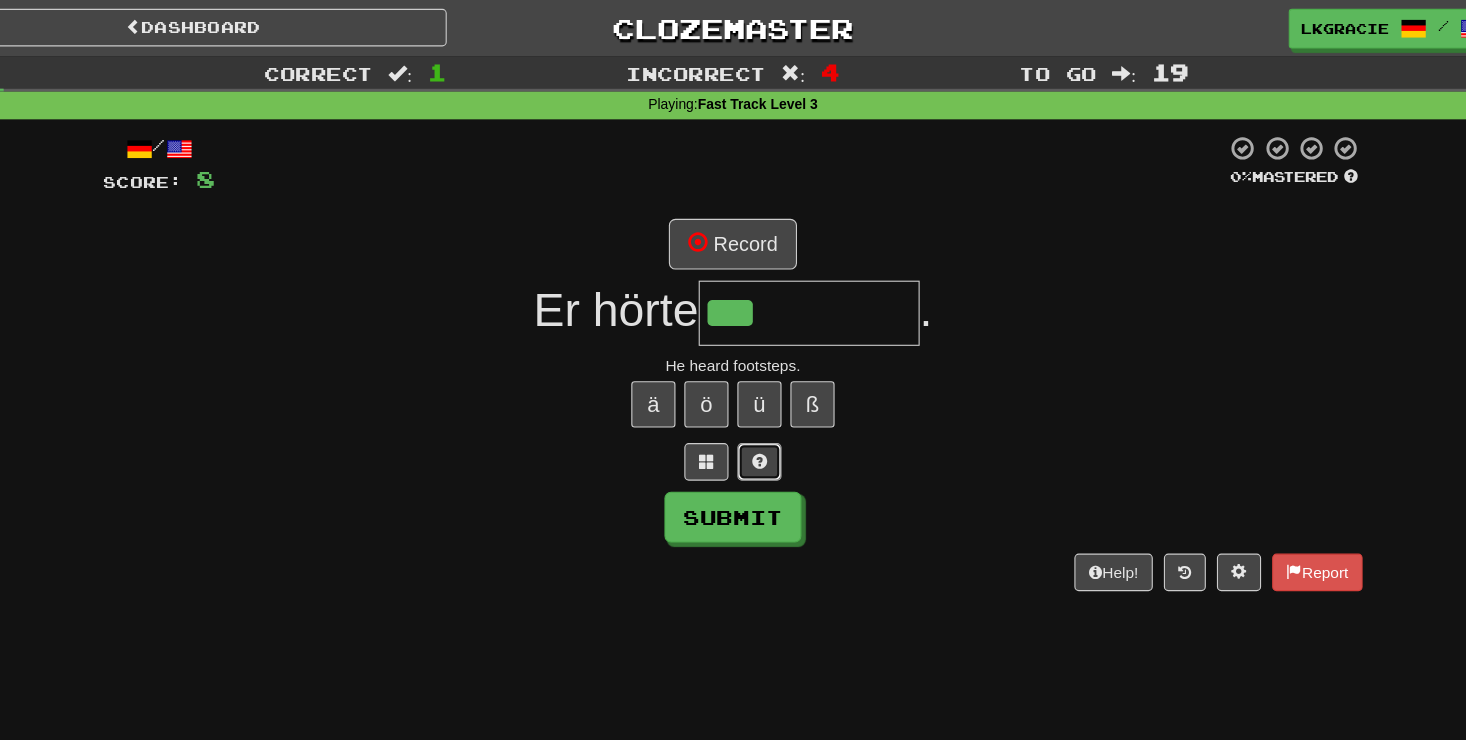 click at bounding box center (757, 417) 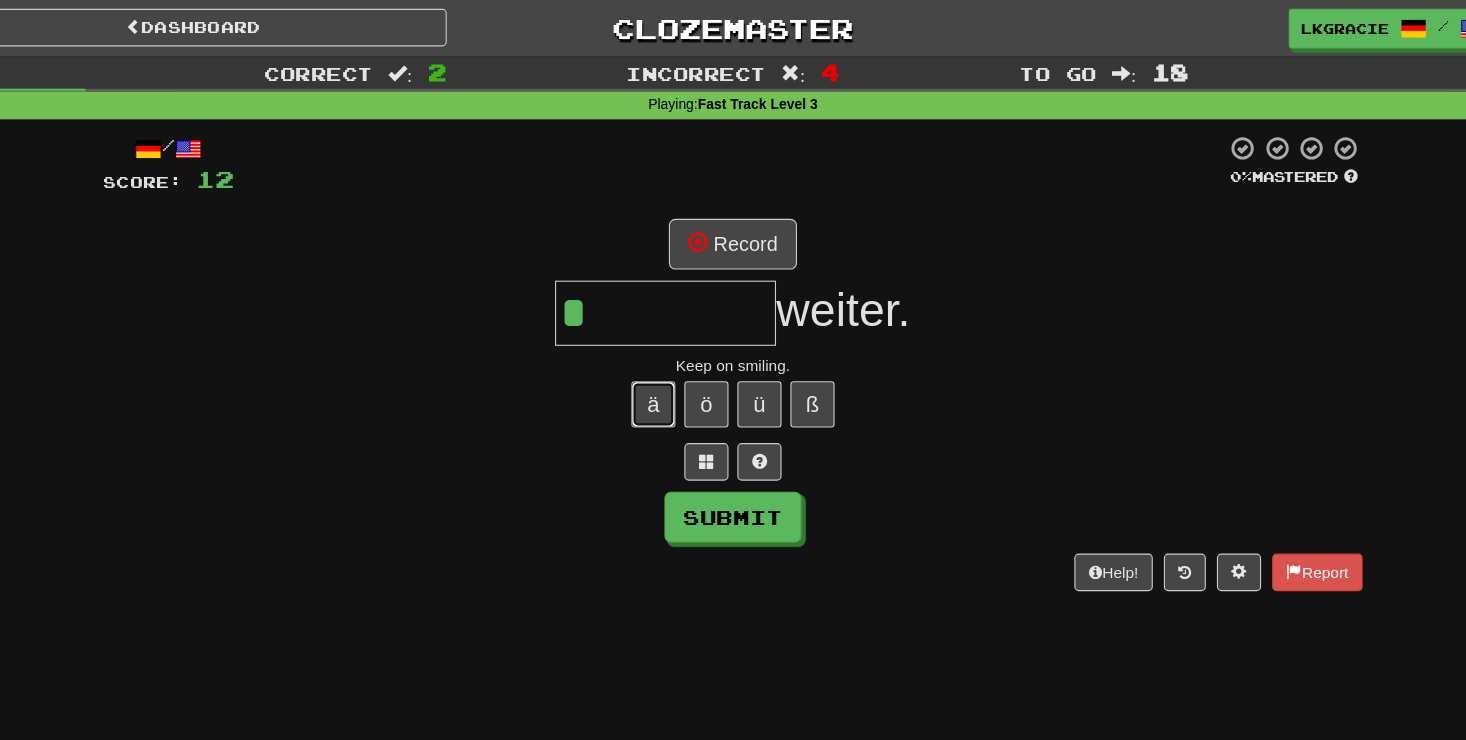 click on "ä" at bounding box center [661, 366] 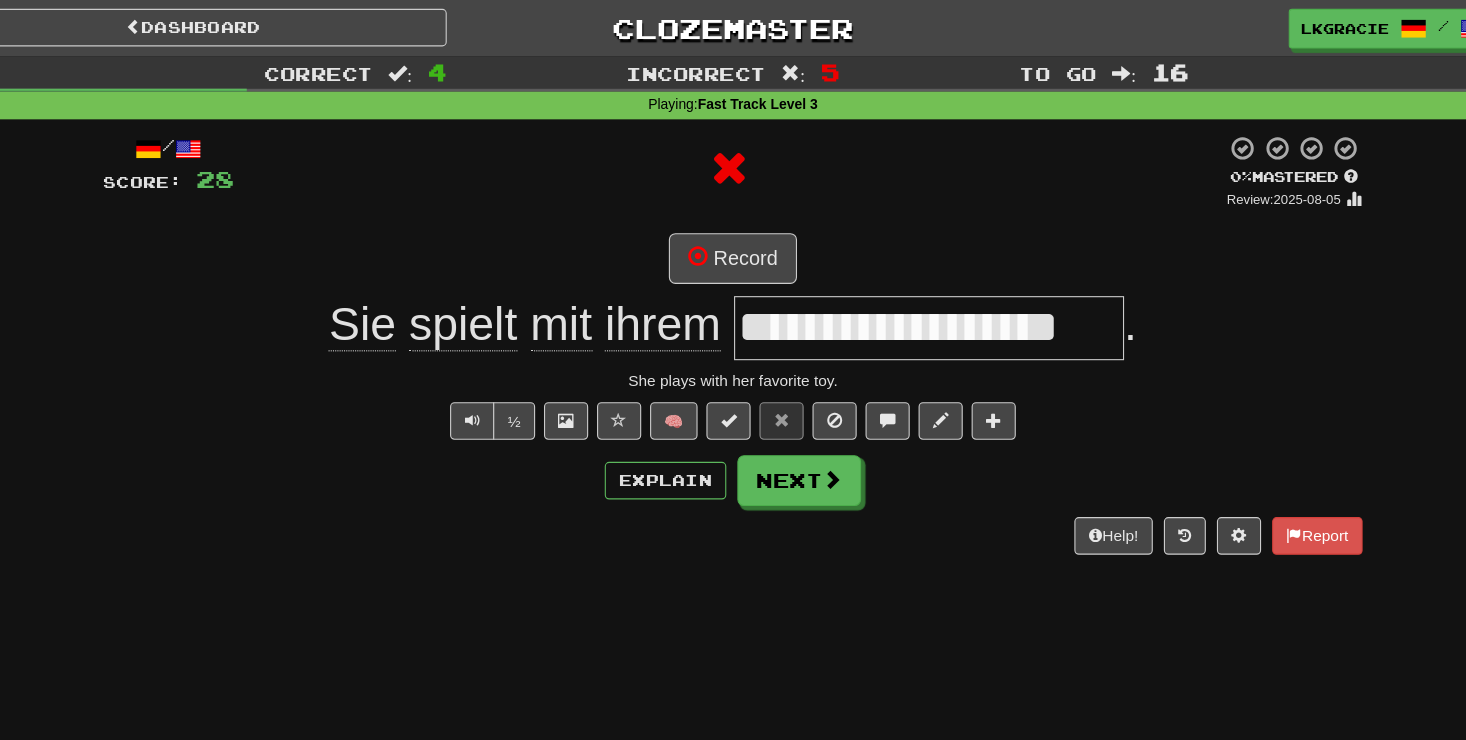 scroll, scrollTop: 0, scrollLeft: 0, axis: both 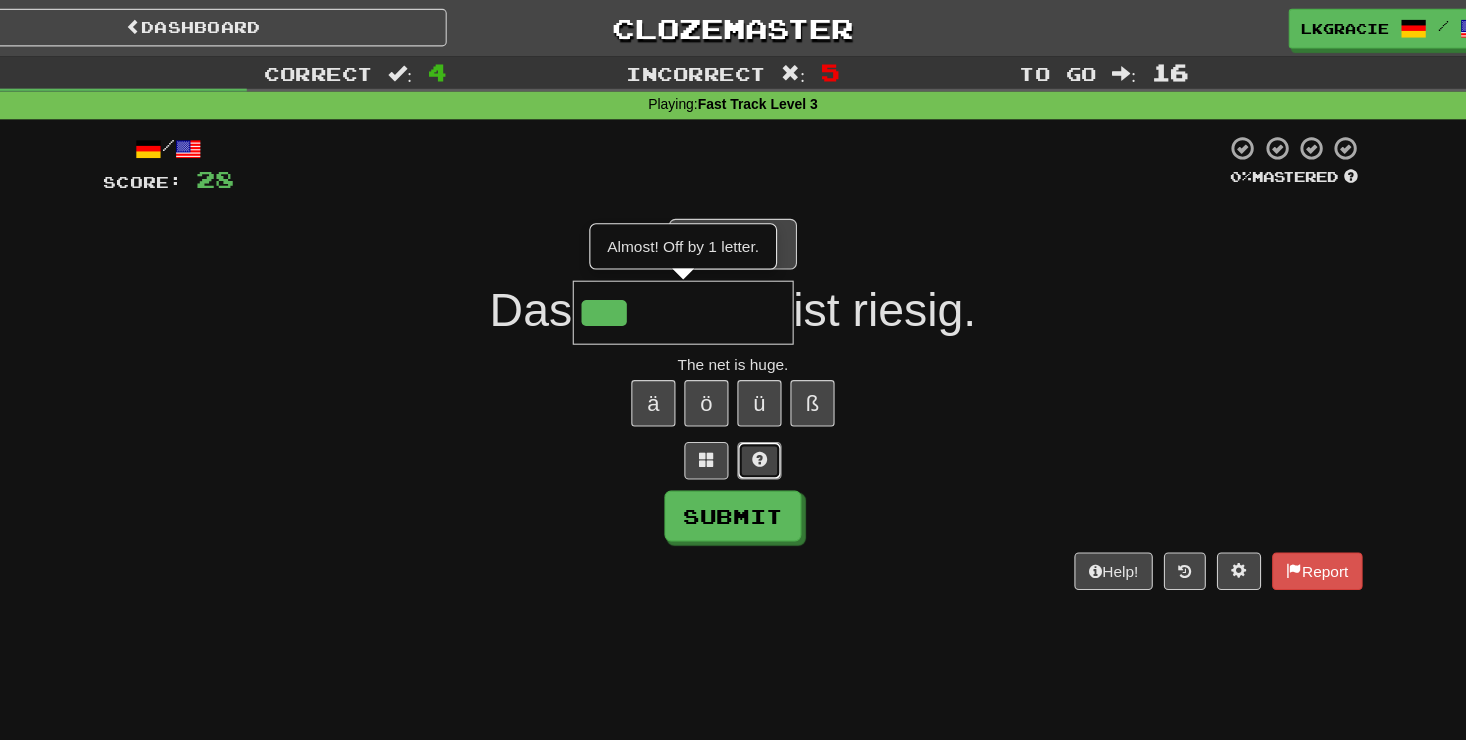 click at bounding box center (757, 416) 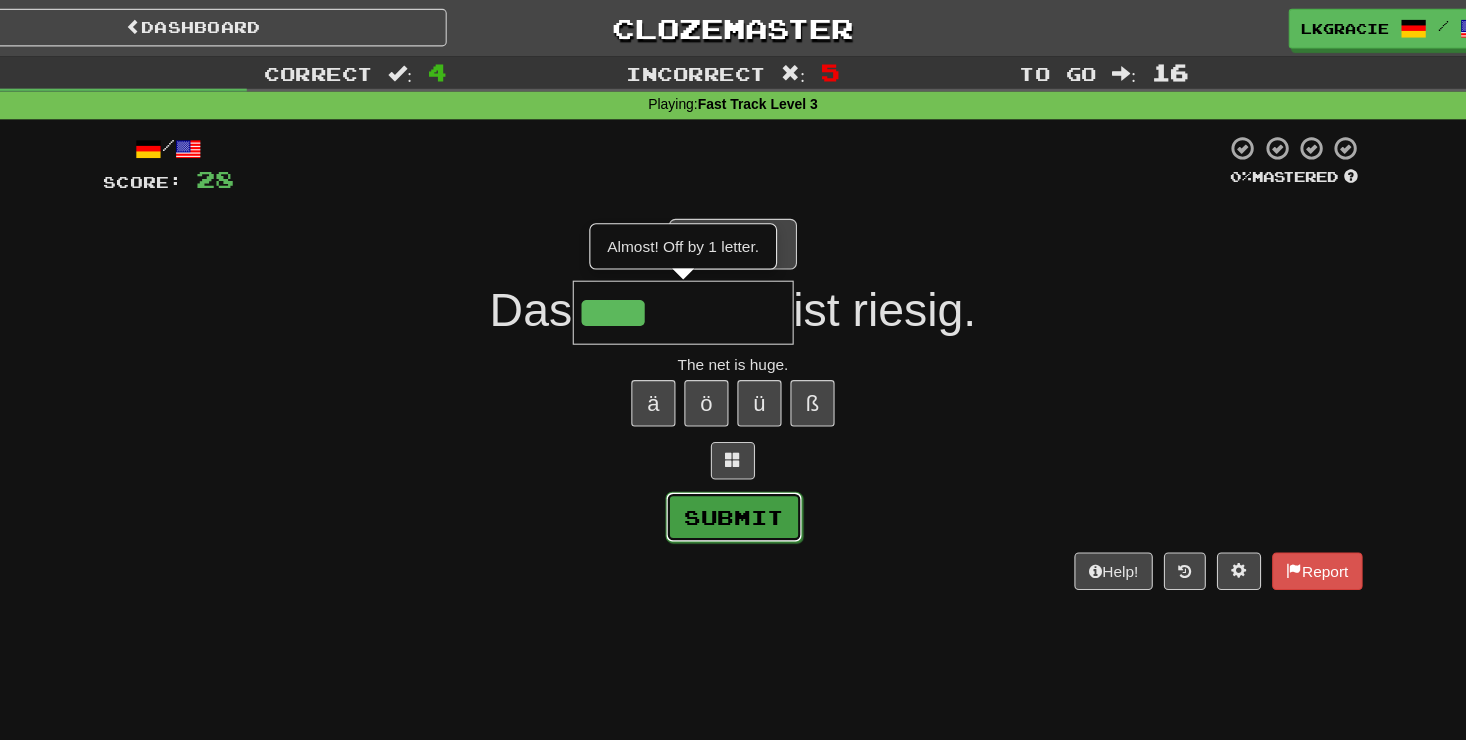 click on "Submit" at bounding box center (734, 468) 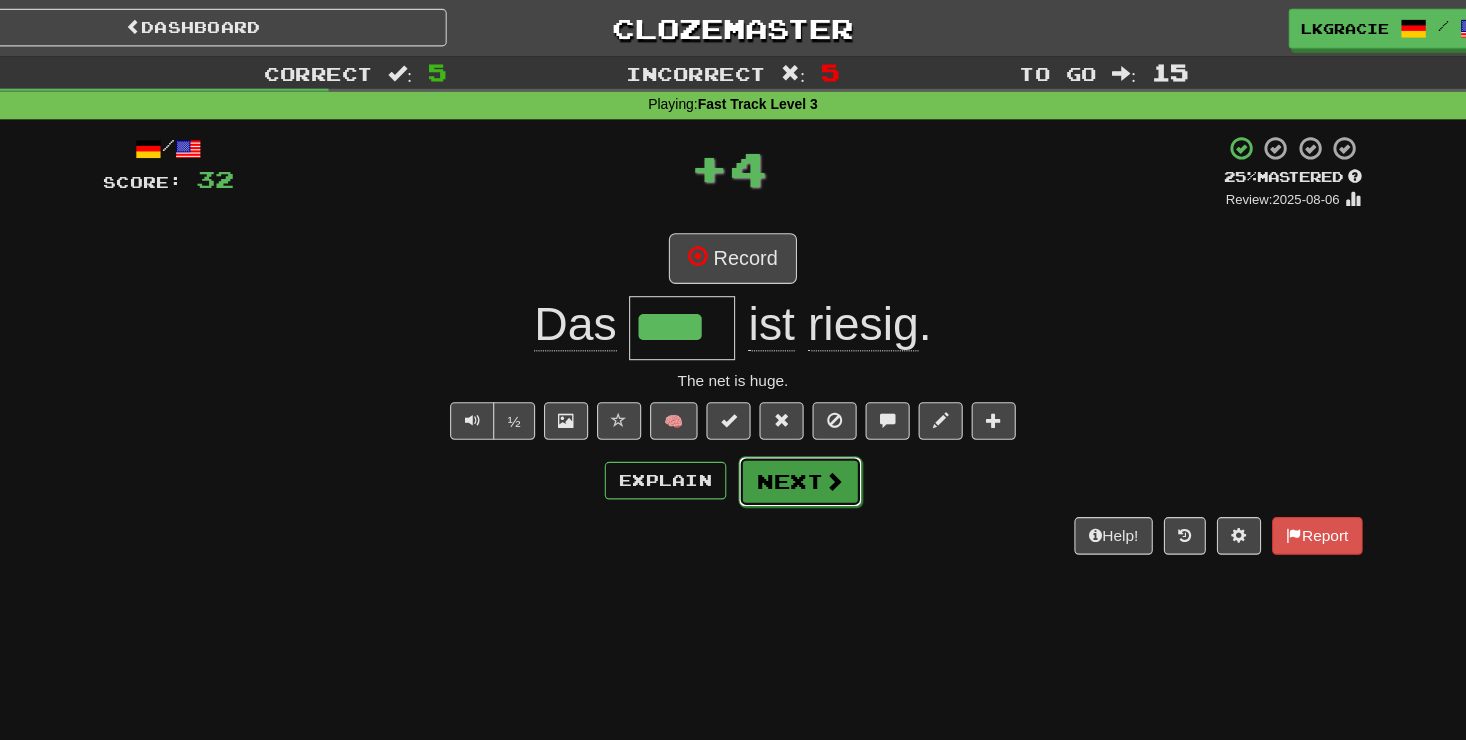 click at bounding box center (824, 435) 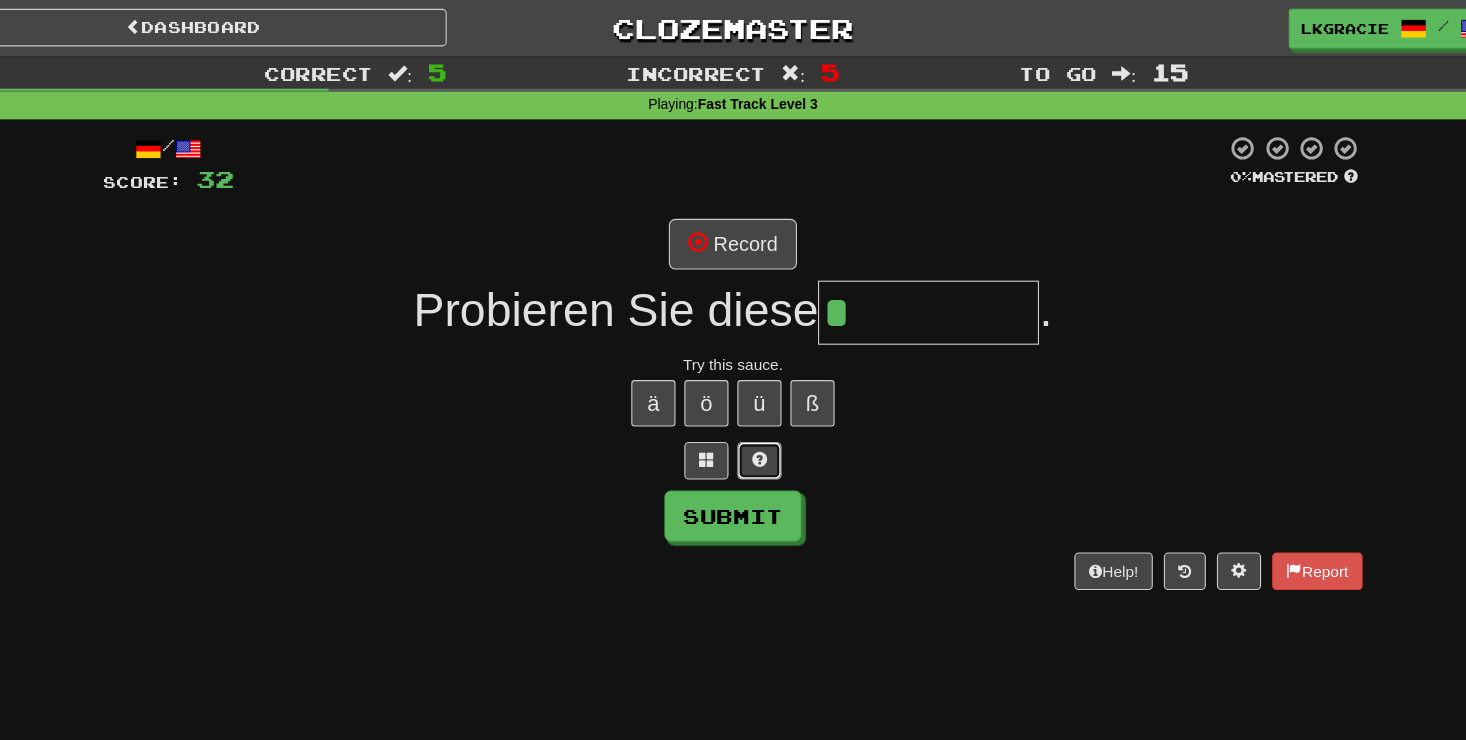 click at bounding box center [757, 417] 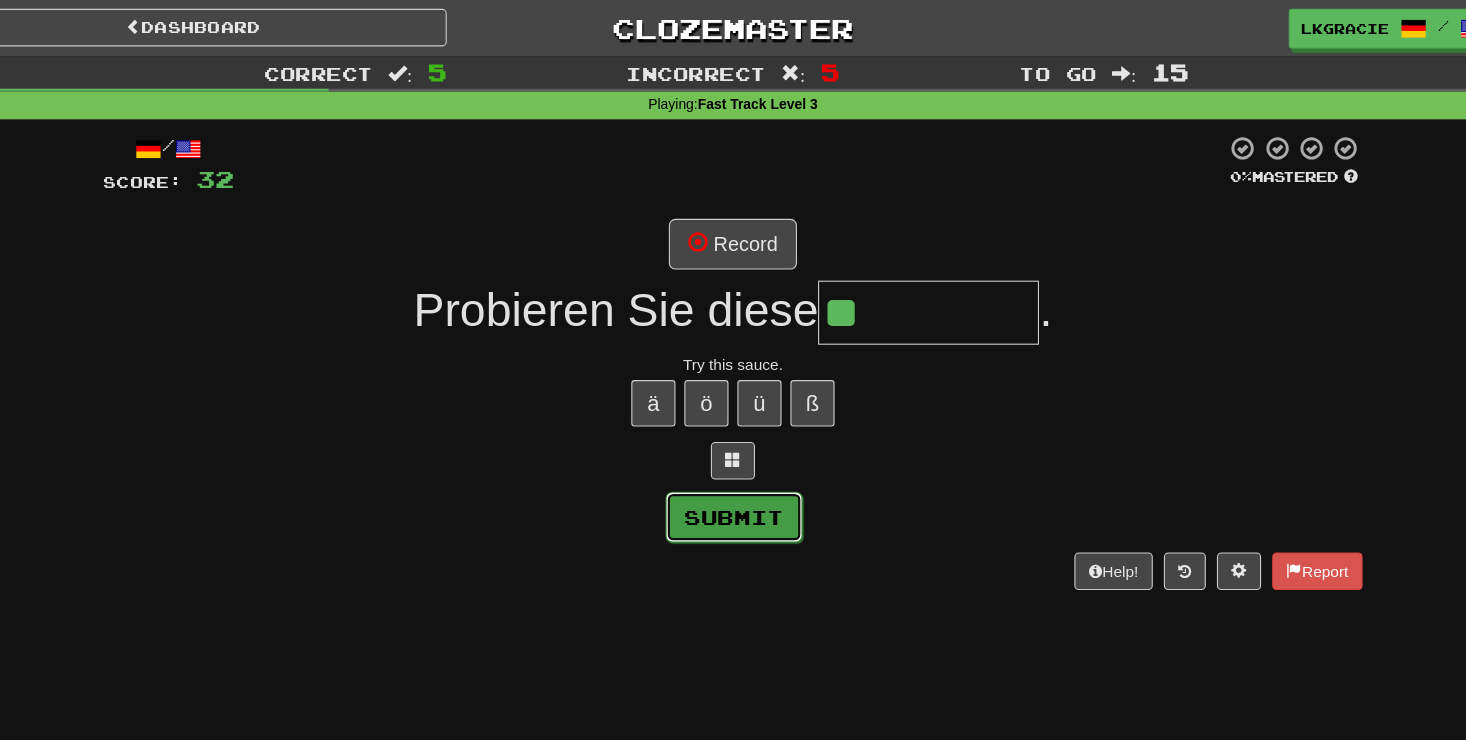 click on "Submit" at bounding box center [734, 468] 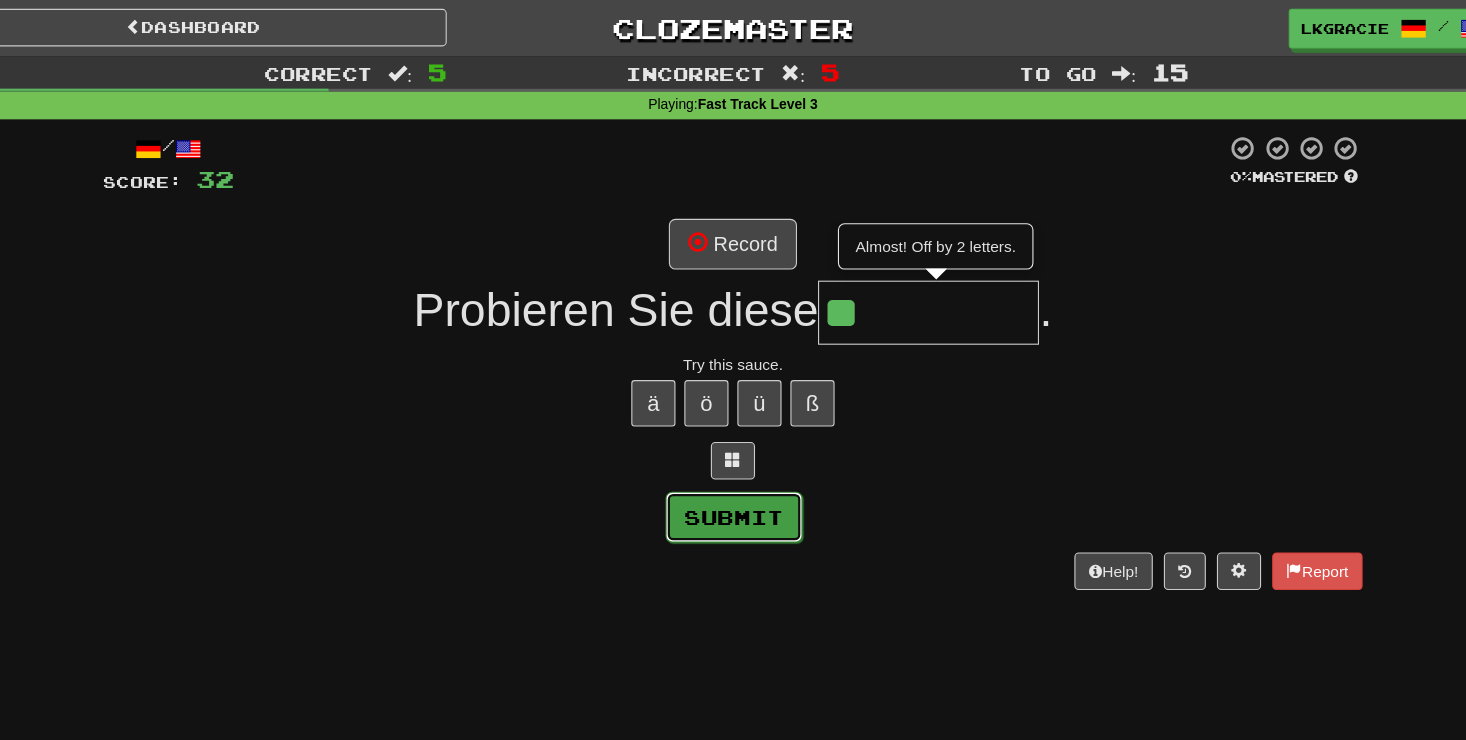 click on "Submit" at bounding box center [734, 468] 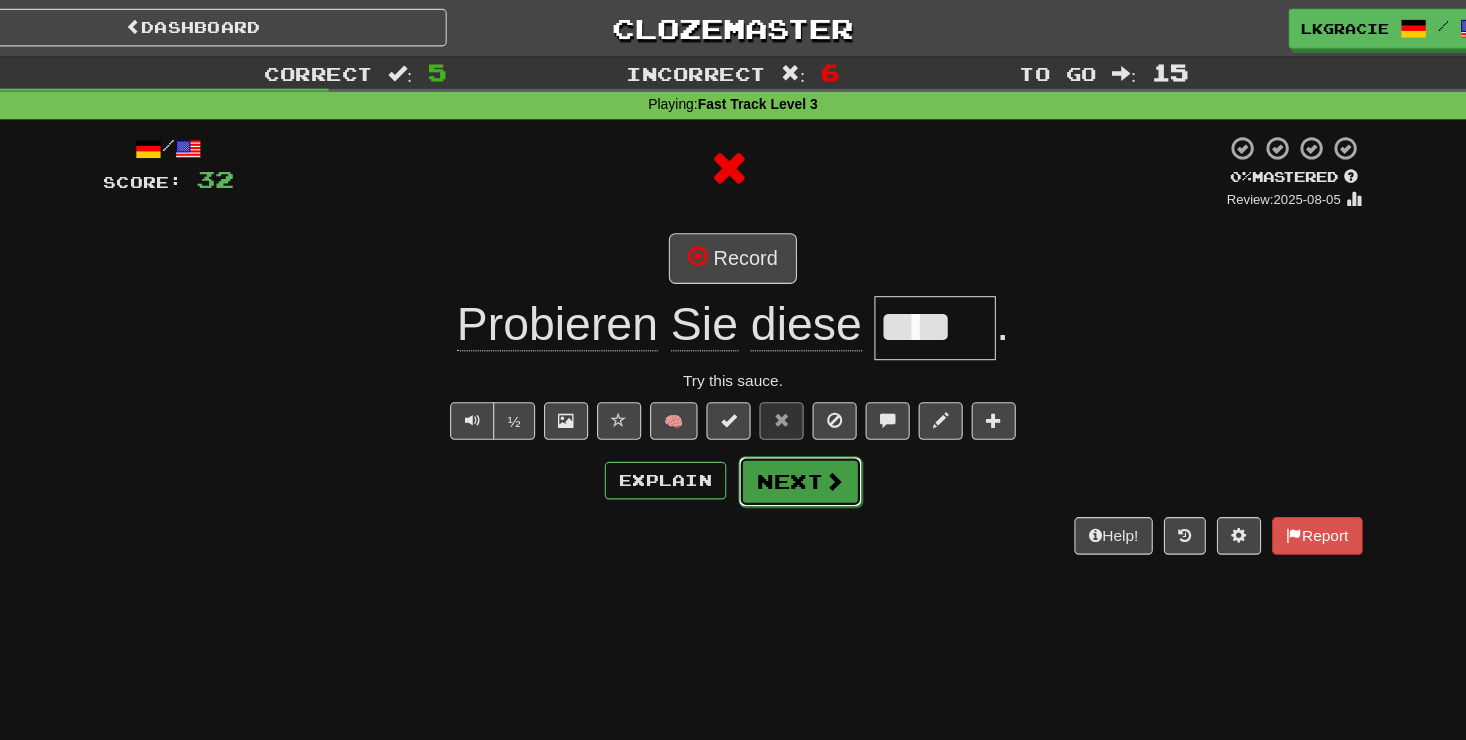 click at bounding box center (824, 435) 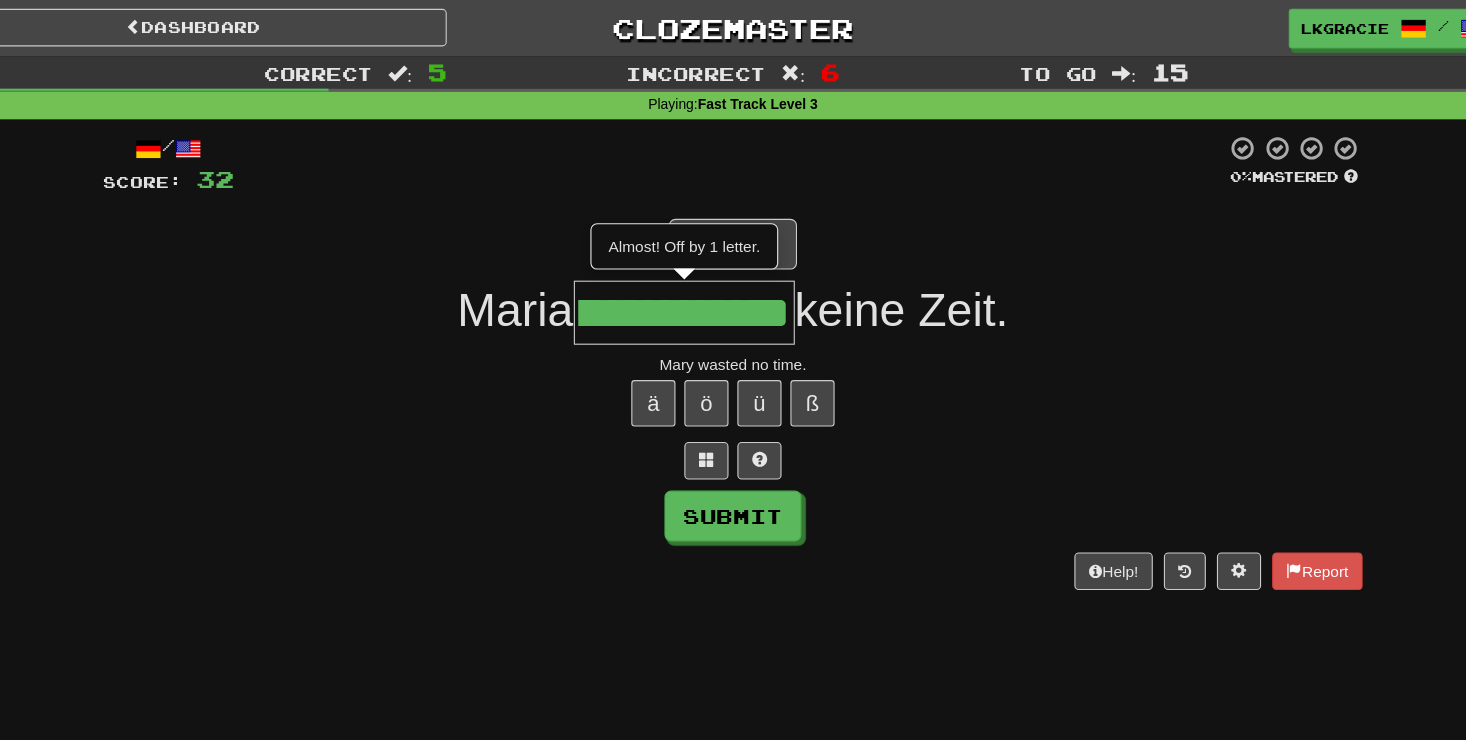 scroll, scrollTop: 0, scrollLeft: 0, axis: both 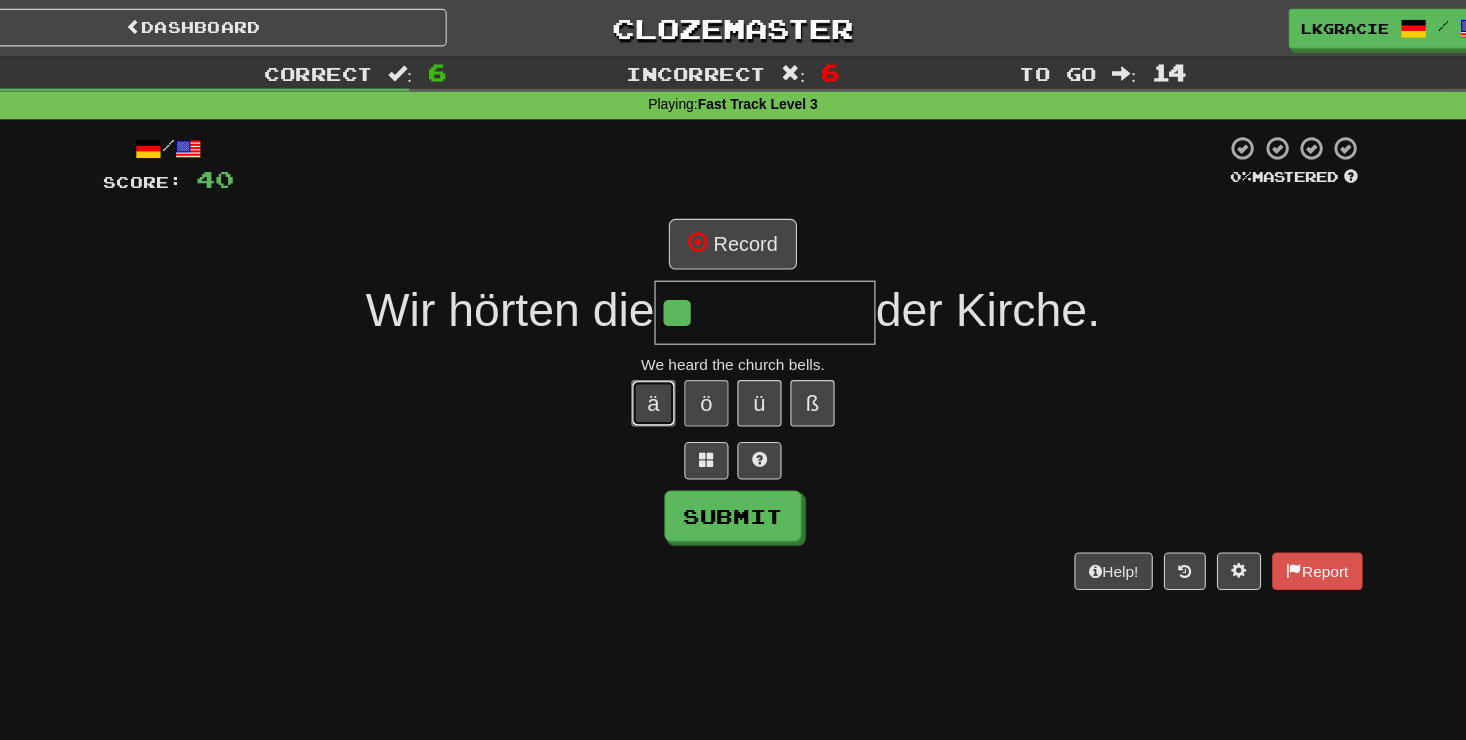 drag, startPoint x: 674, startPoint y: 360, endPoint x: 706, endPoint y: 364, distance: 32.24903 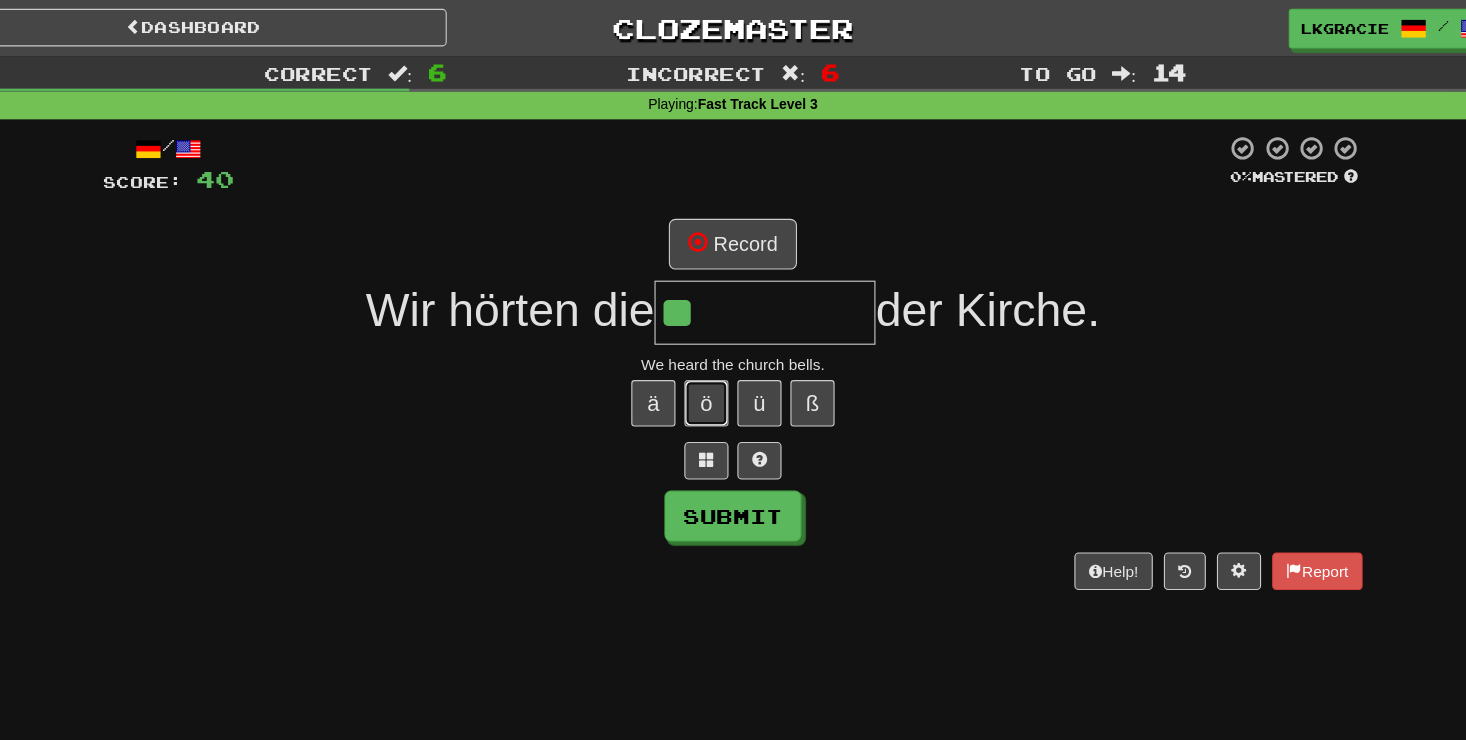 click on "ö" at bounding box center [709, 365] 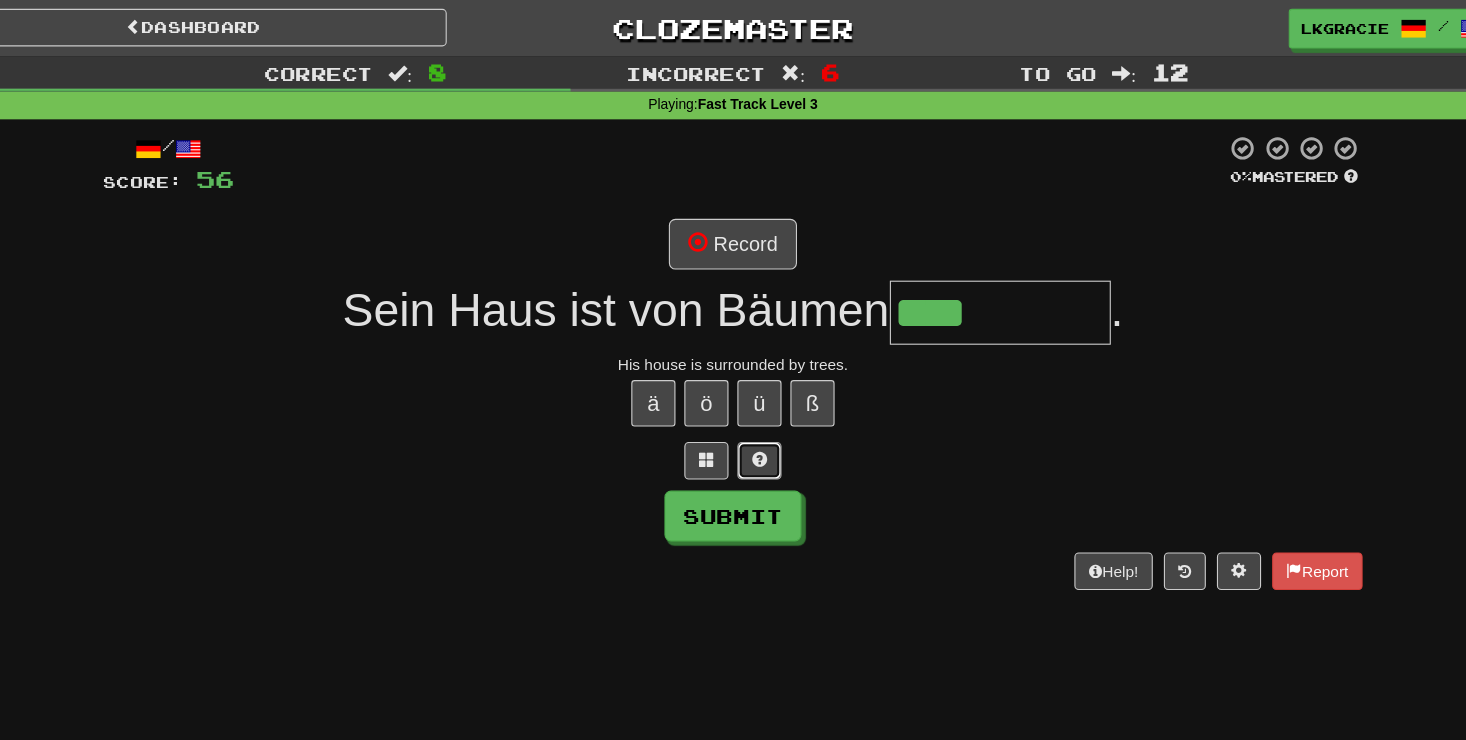 click at bounding box center [757, 416] 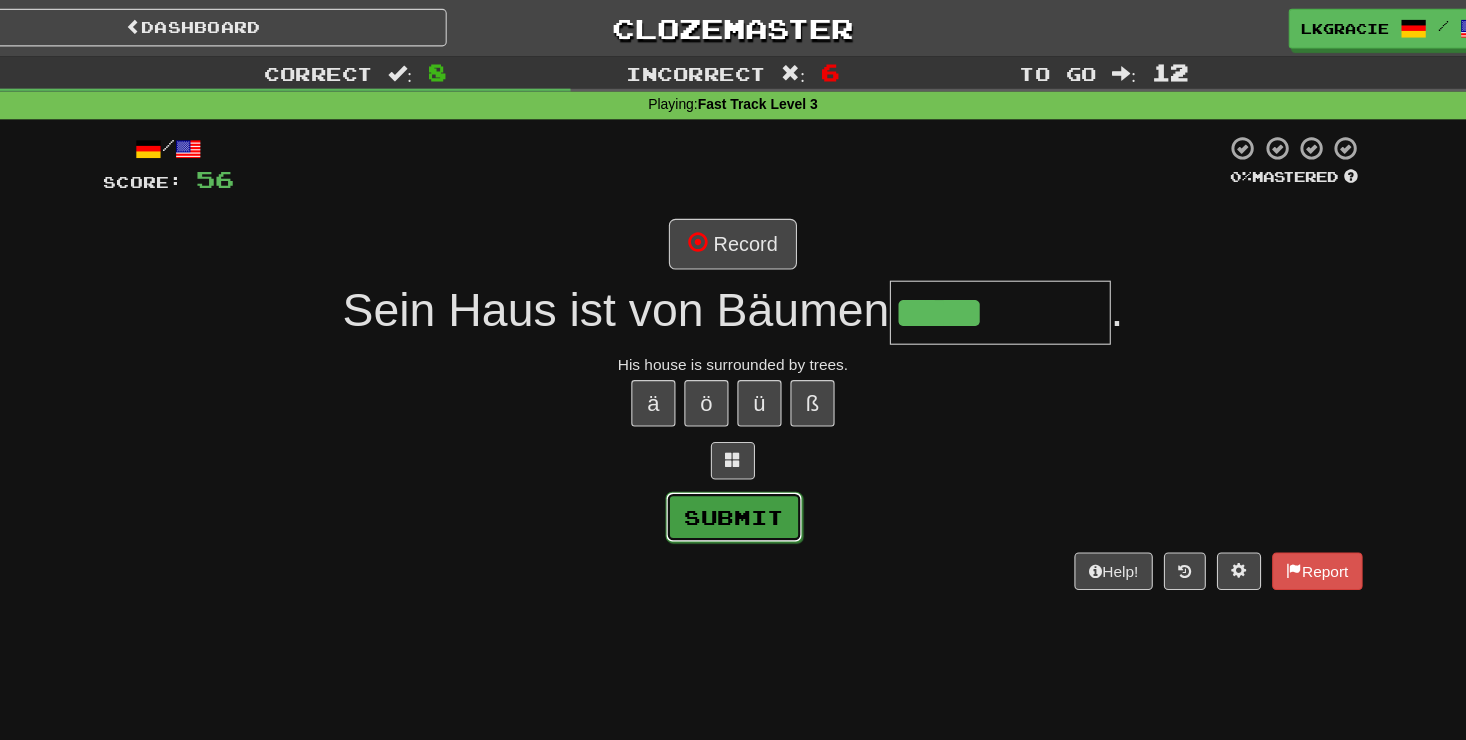 click on "Submit" at bounding box center [734, 468] 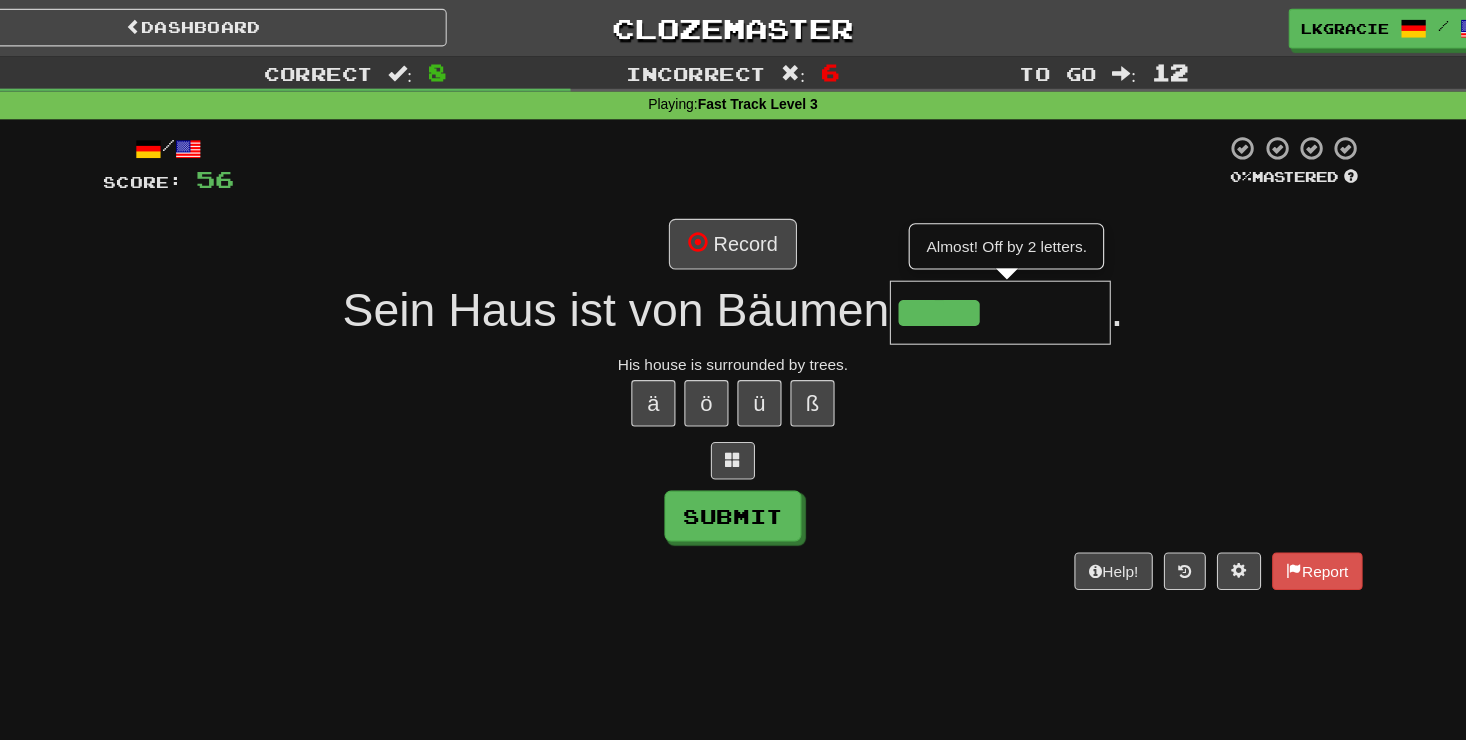 click on "*****" at bounding box center [975, 283] 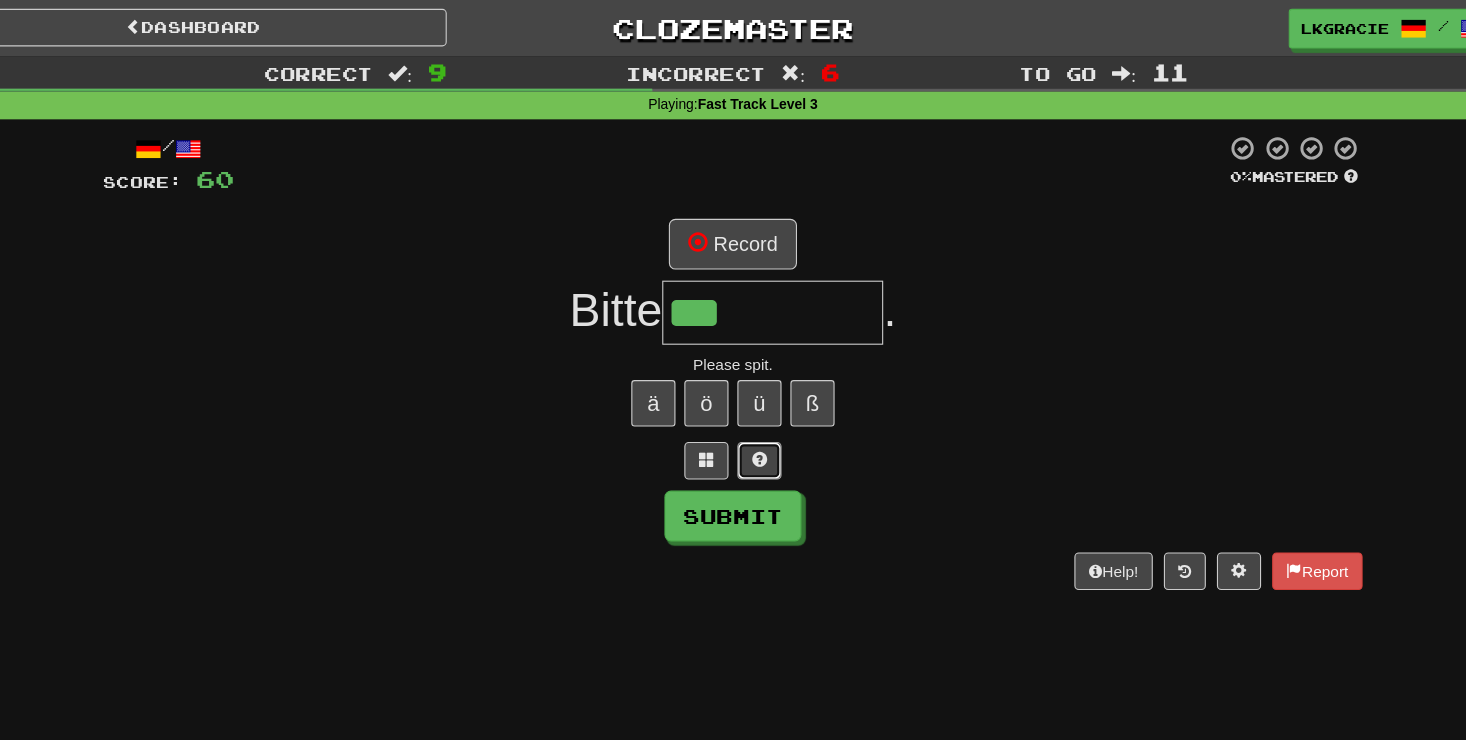 click at bounding box center (757, 416) 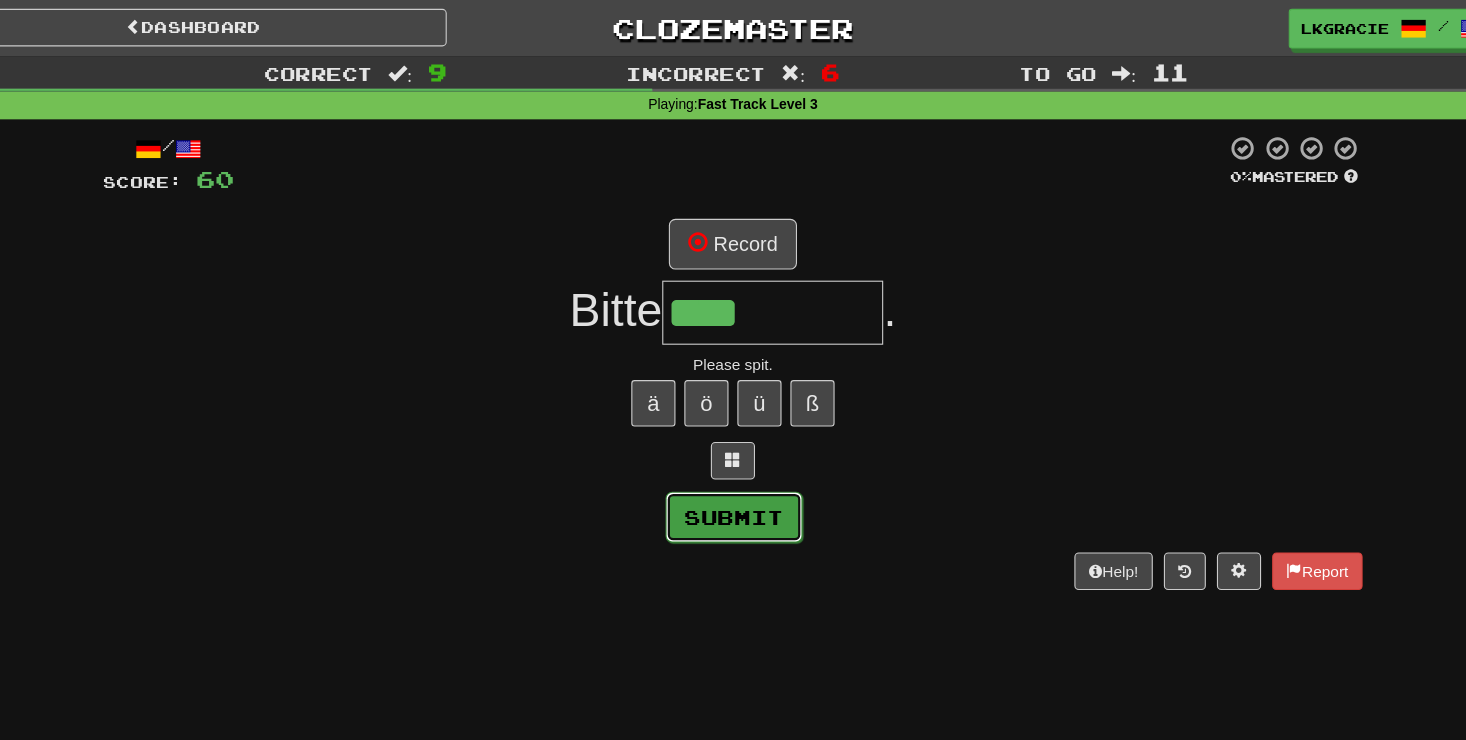 click on "Submit" at bounding box center [734, 468] 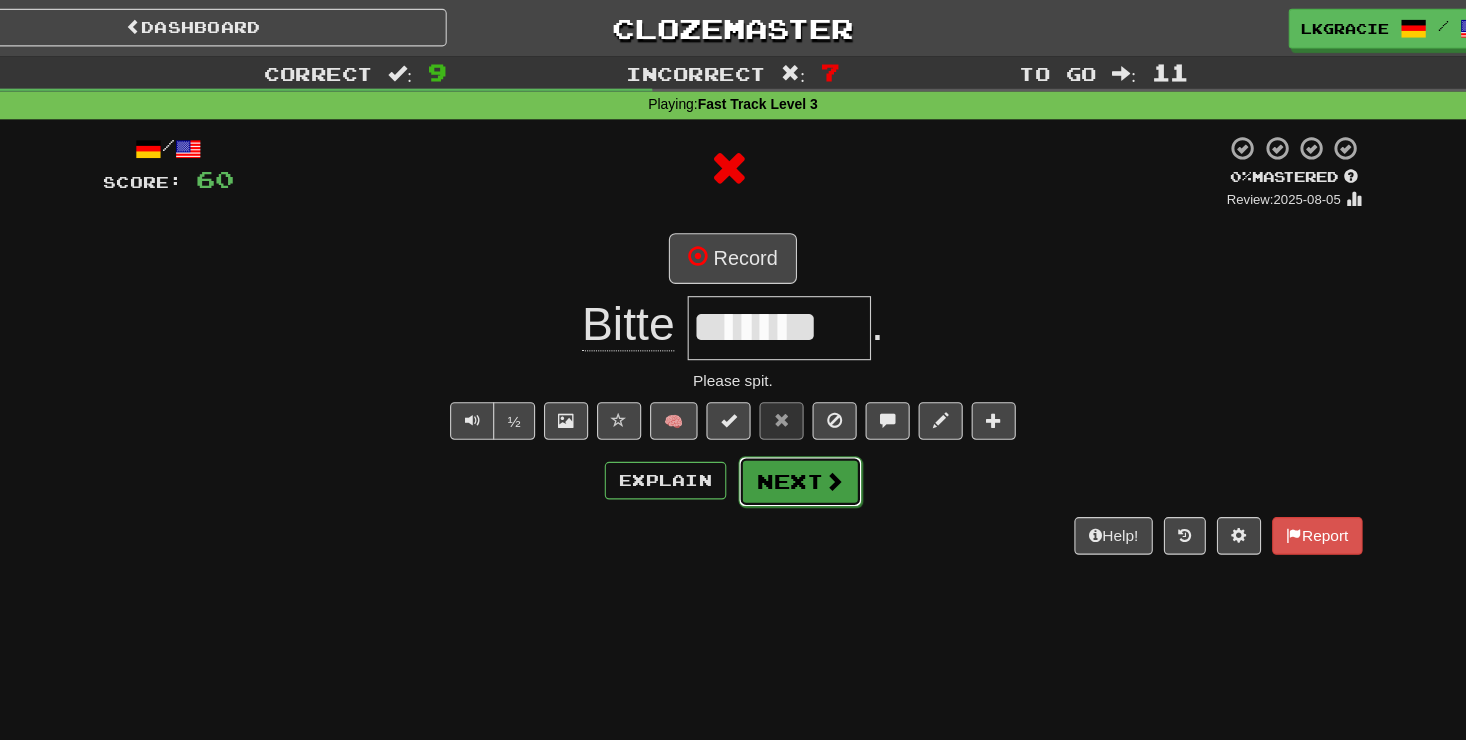 click on "Next" at bounding box center [794, 436] 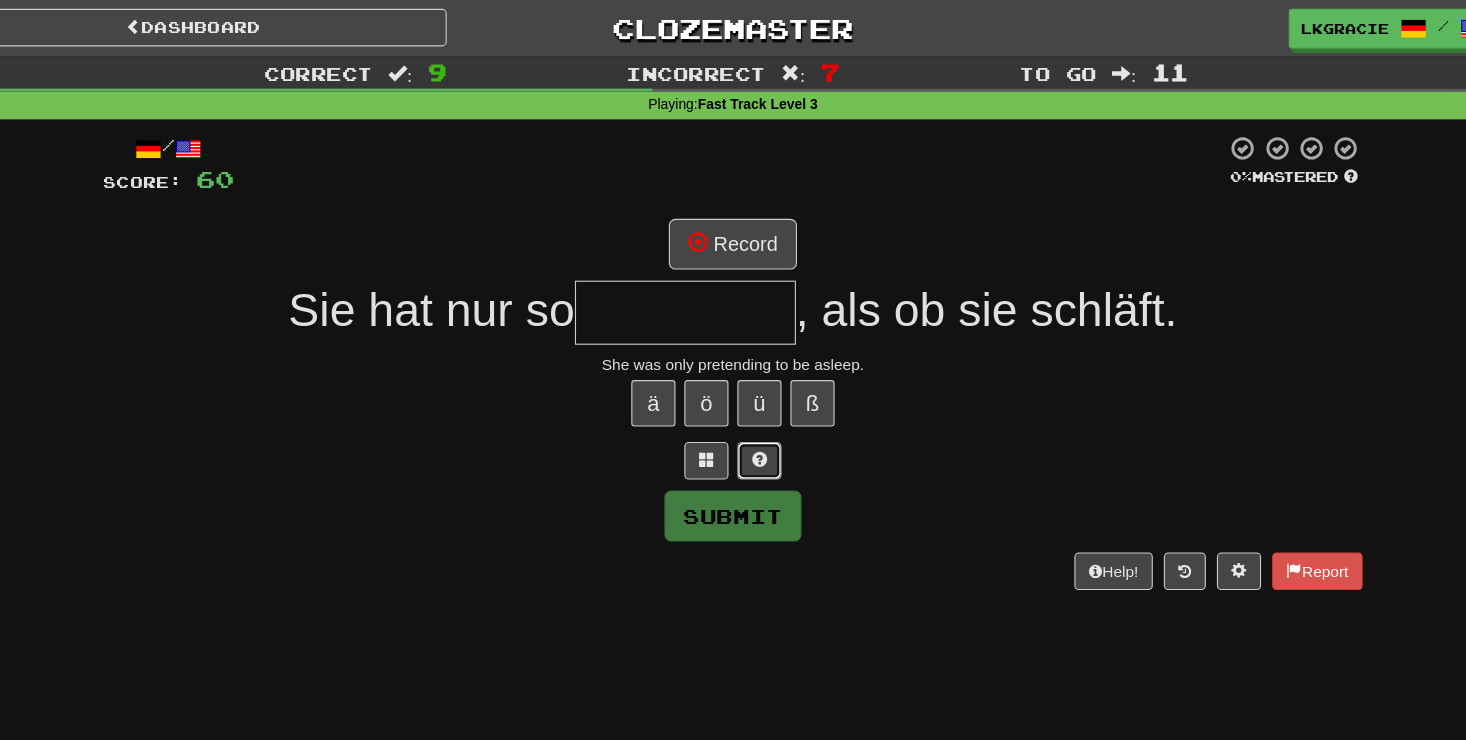click at bounding box center (757, 416) 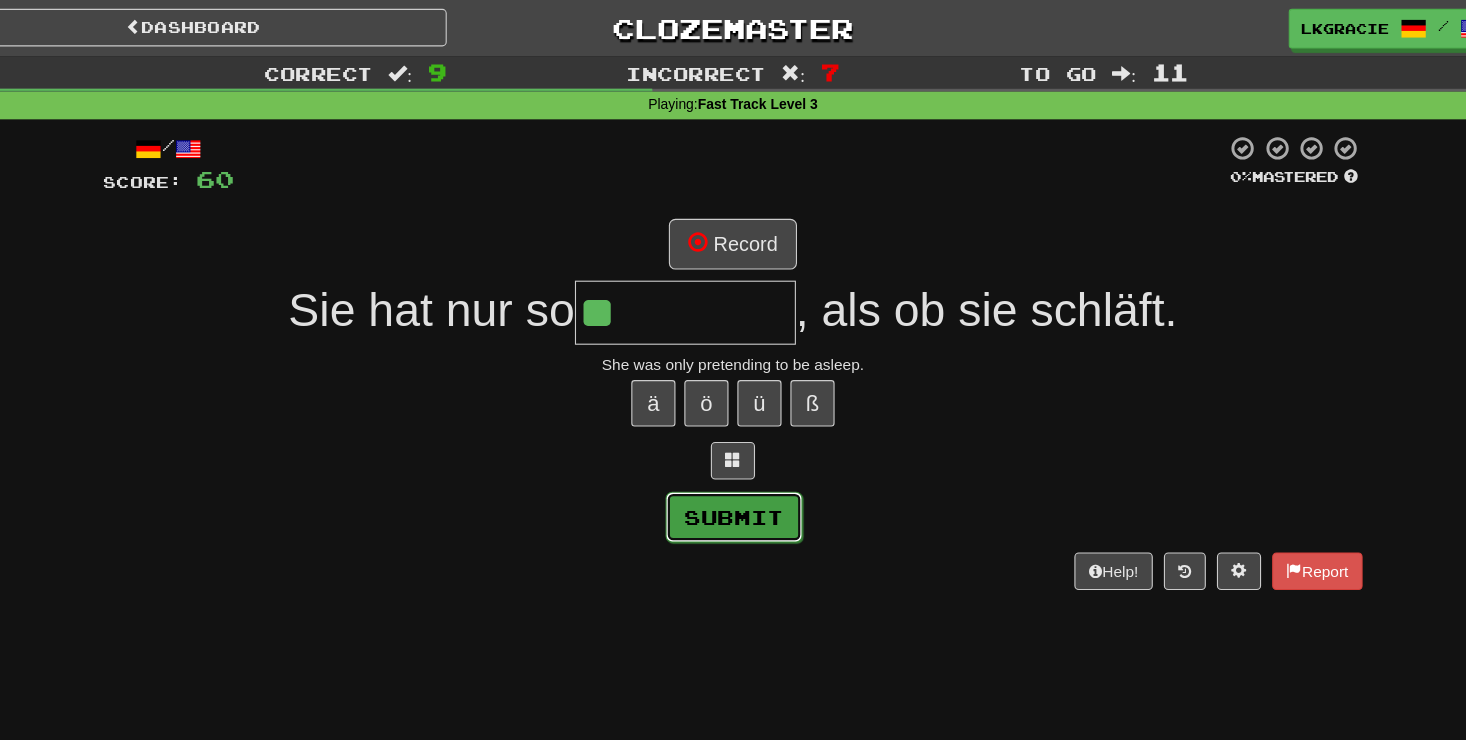 click on "Submit" at bounding box center (734, 468) 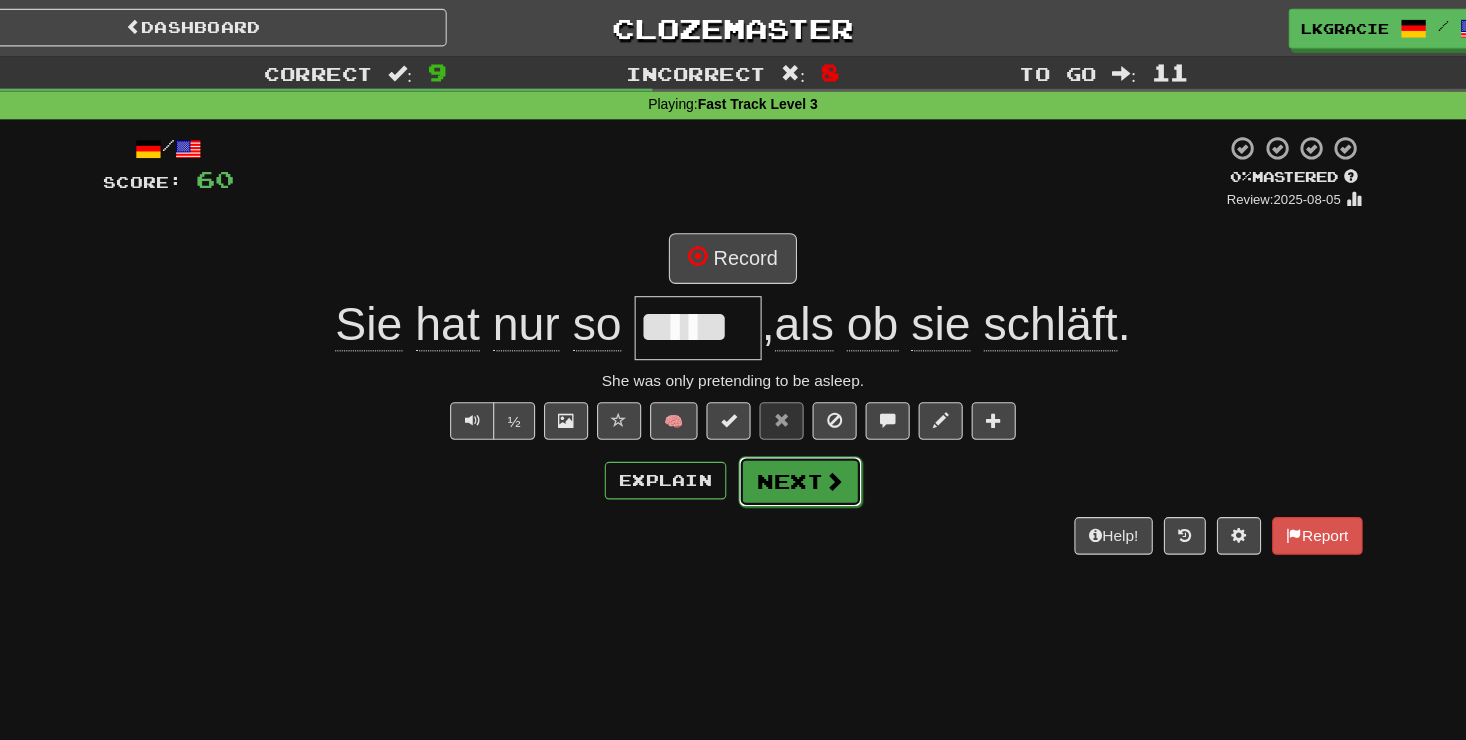 click on "Next" at bounding box center (794, 436) 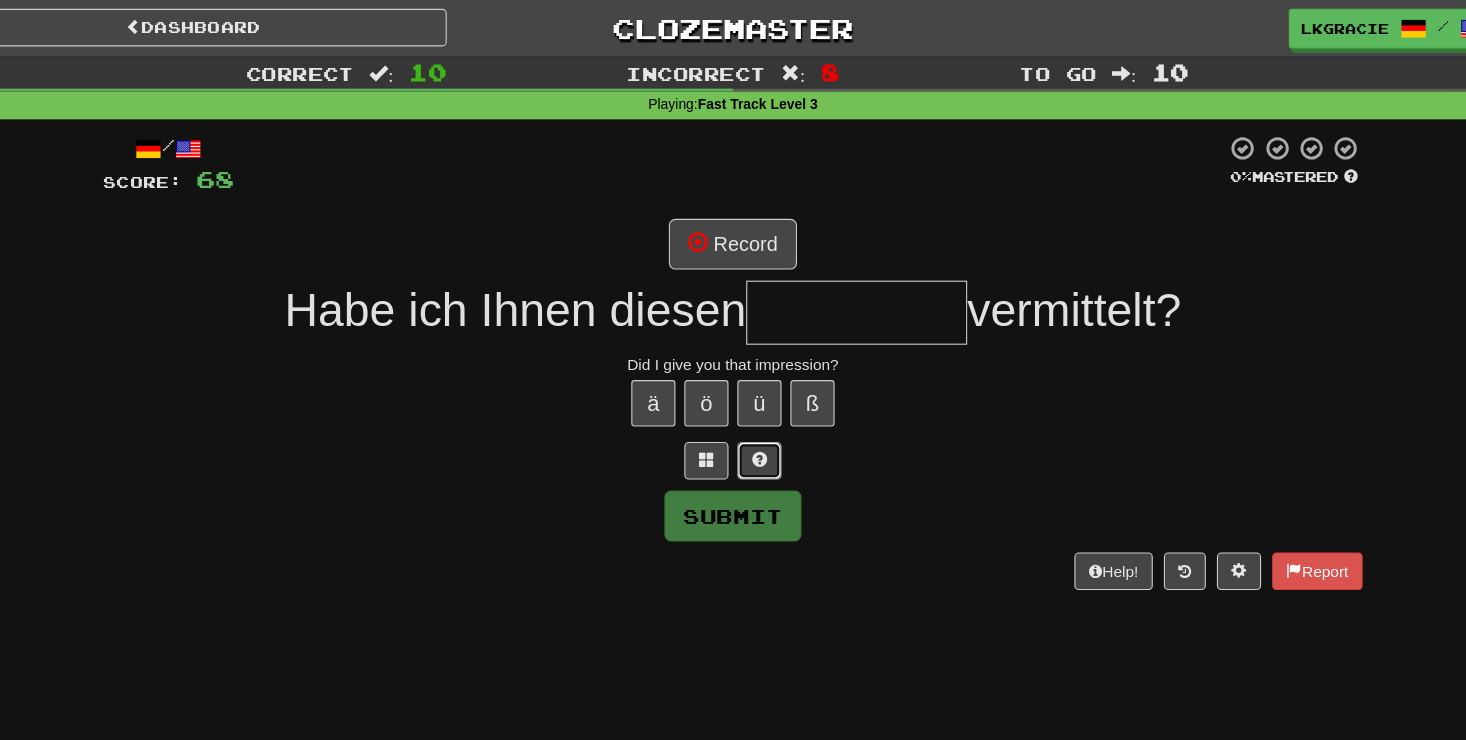 click at bounding box center (757, 416) 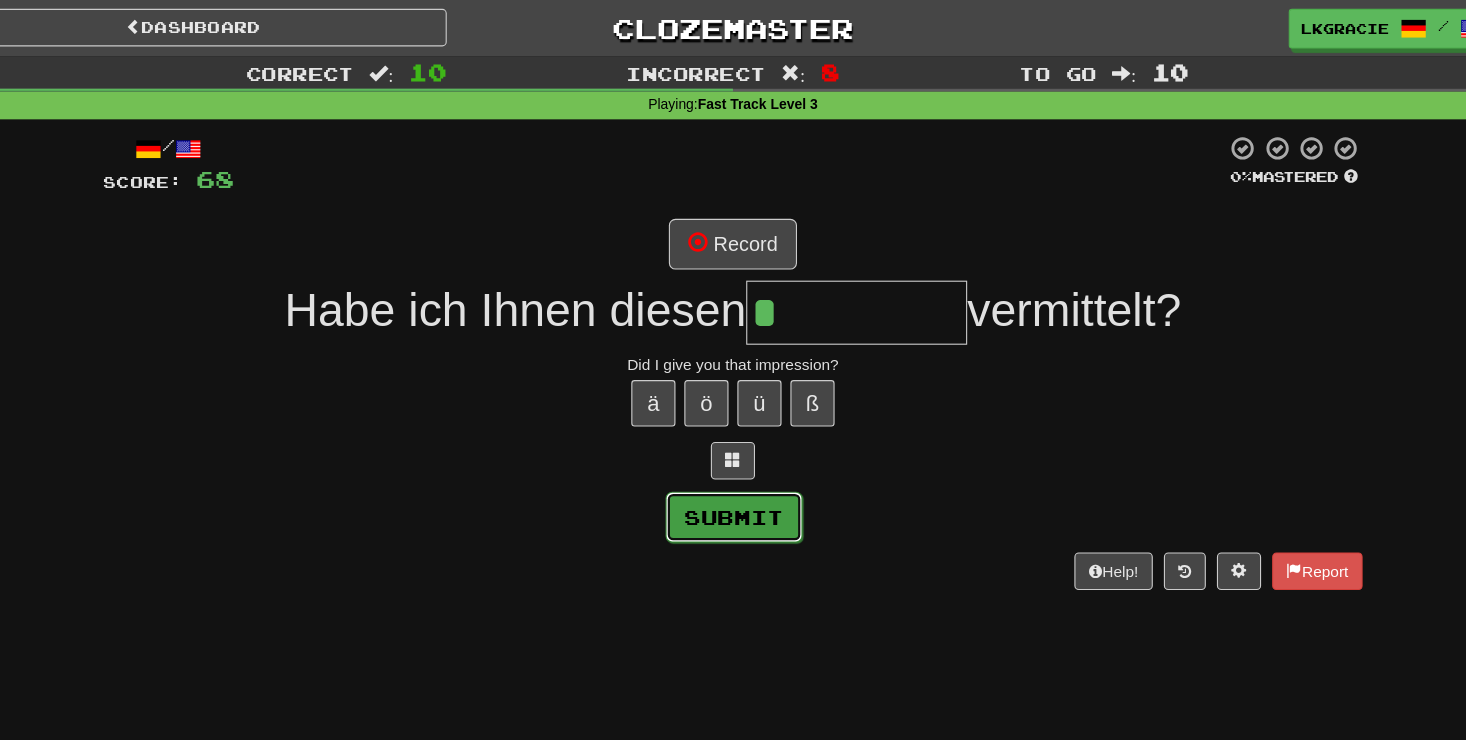 click on "Submit" at bounding box center [734, 468] 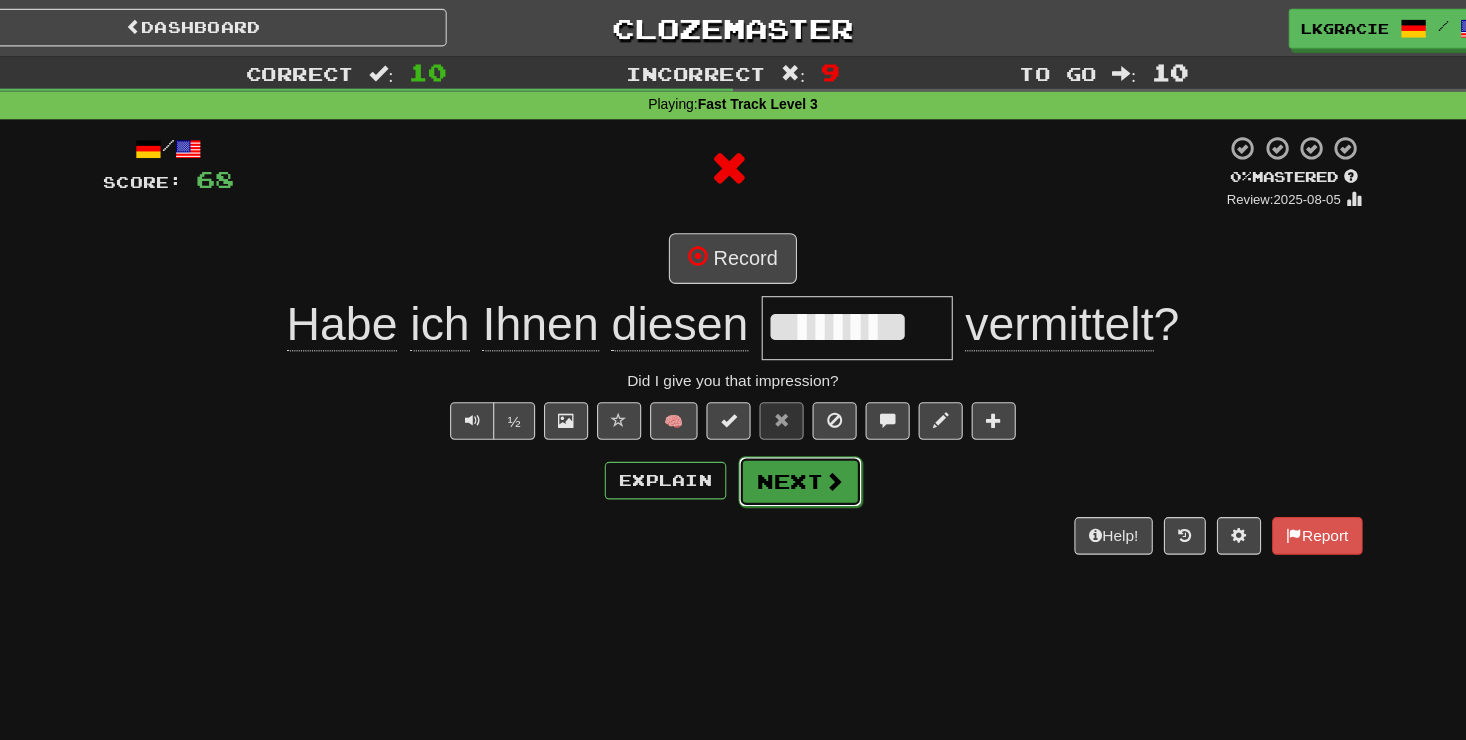 click on "Next" at bounding box center (794, 436) 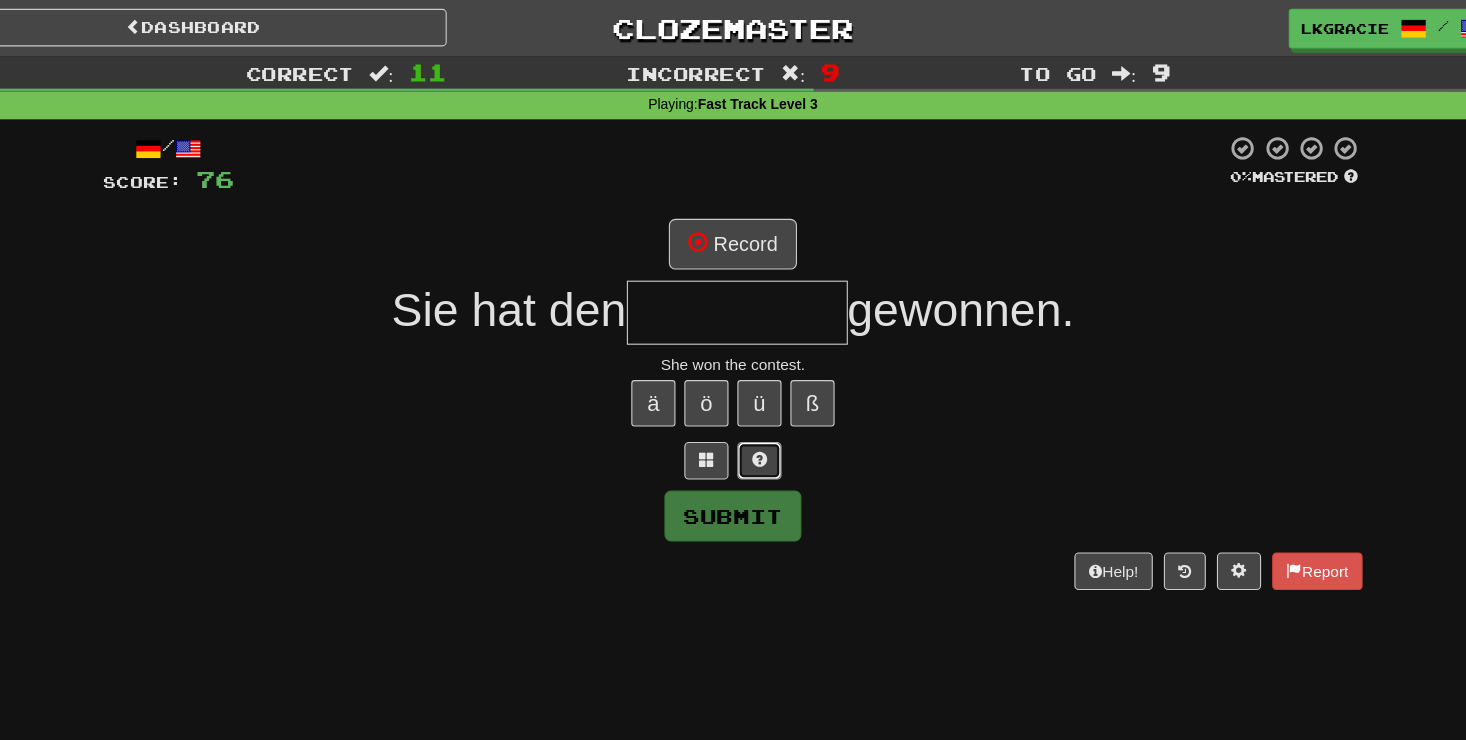 drag, startPoint x: 758, startPoint y: 431, endPoint x: 770, endPoint y: 420, distance: 16.27882 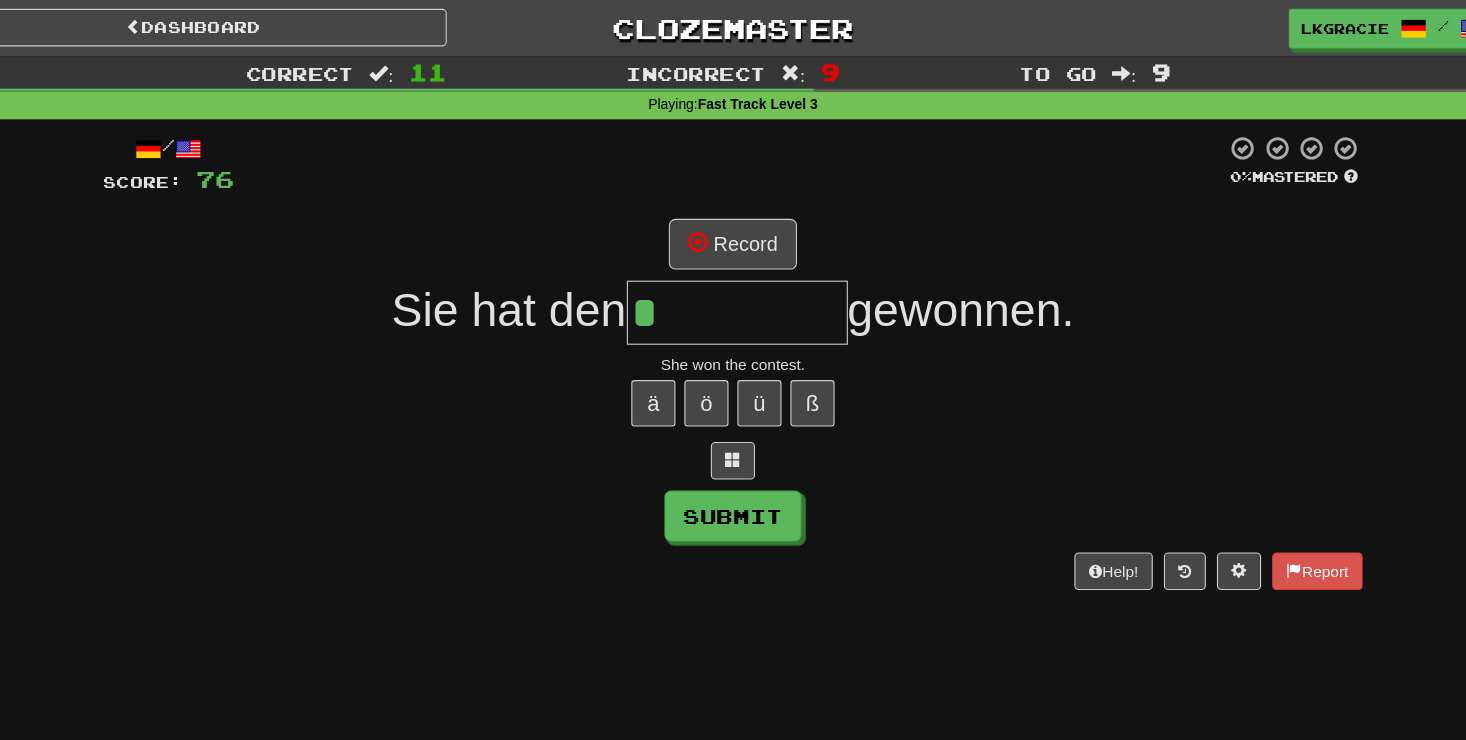 click at bounding box center (733, 417) 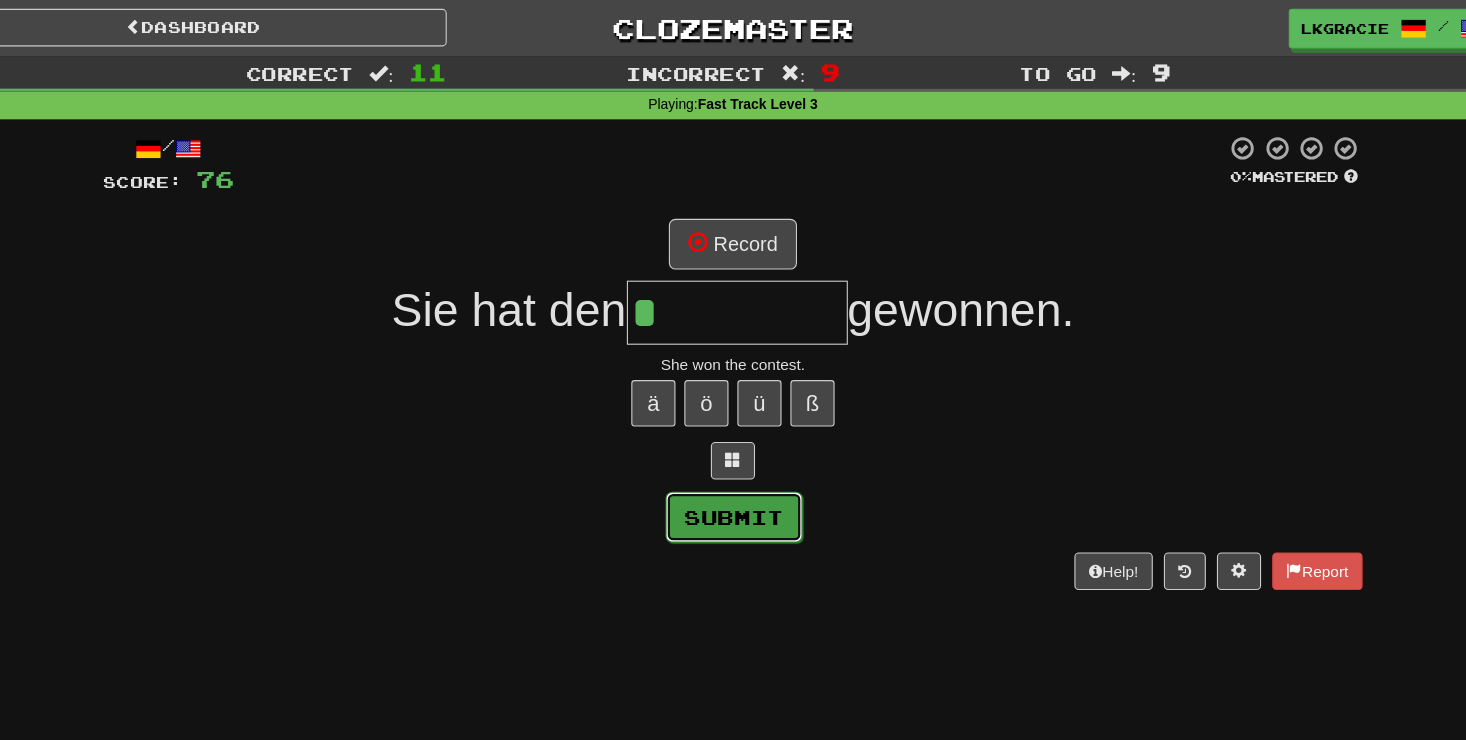 click on "Submit" at bounding box center [734, 468] 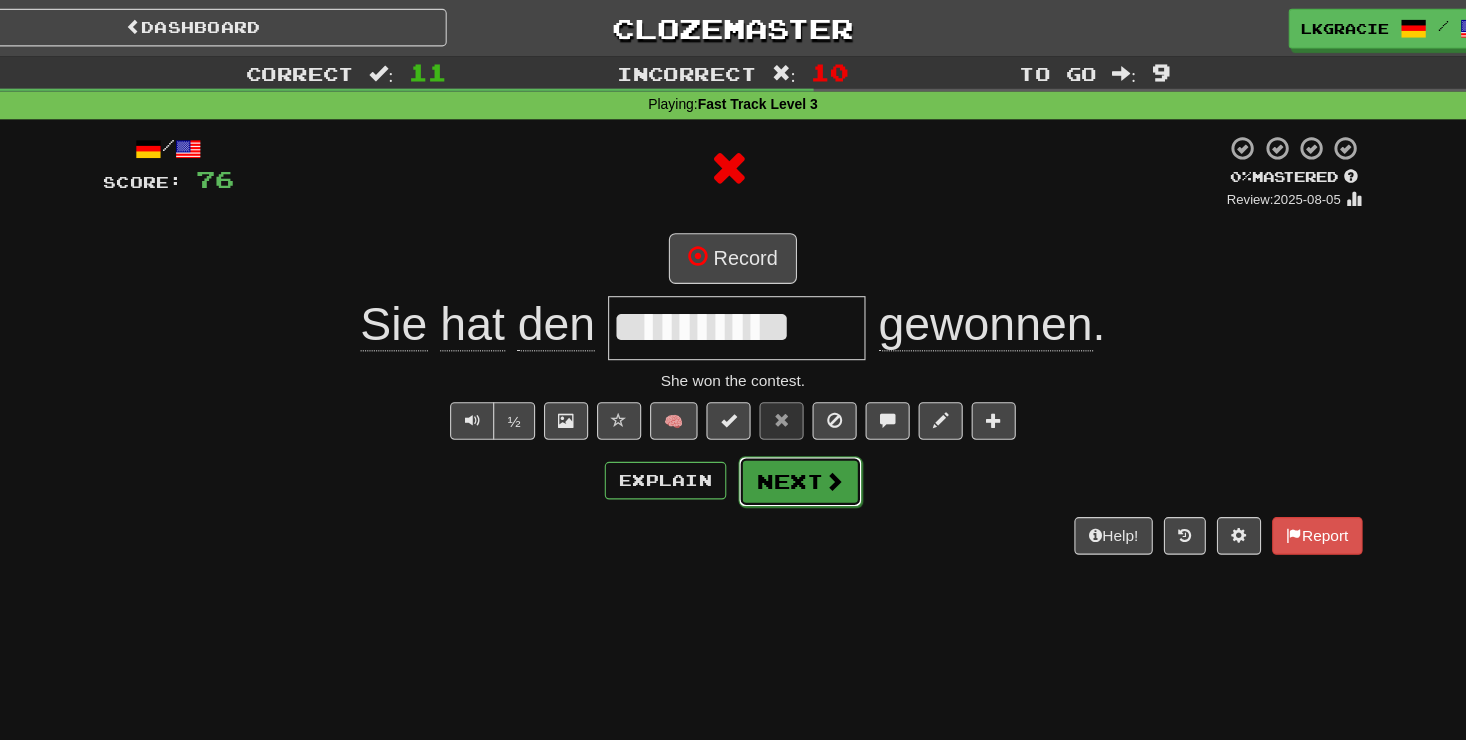 click on "Next" at bounding box center (794, 436) 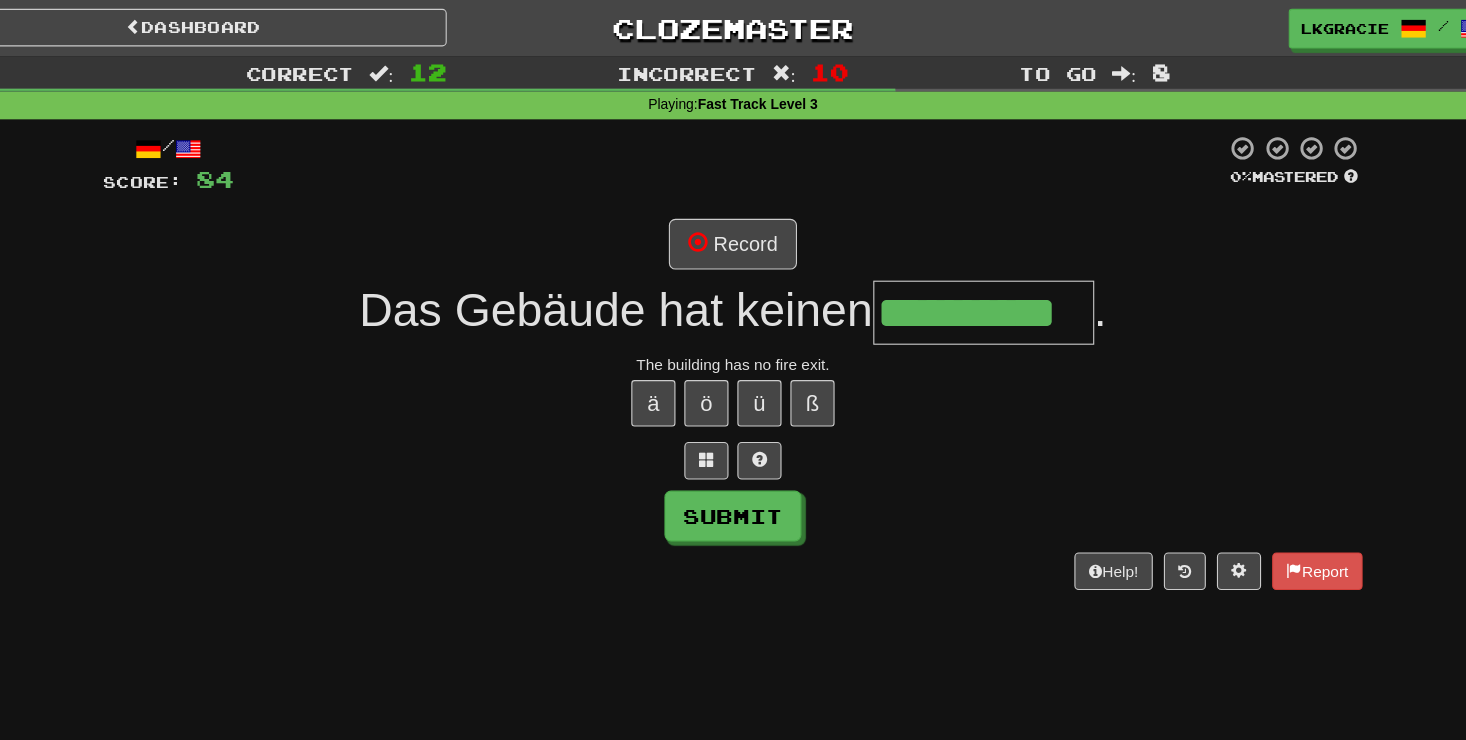 scroll, scrollTop: 0, scrollLeft: 0, axis: both 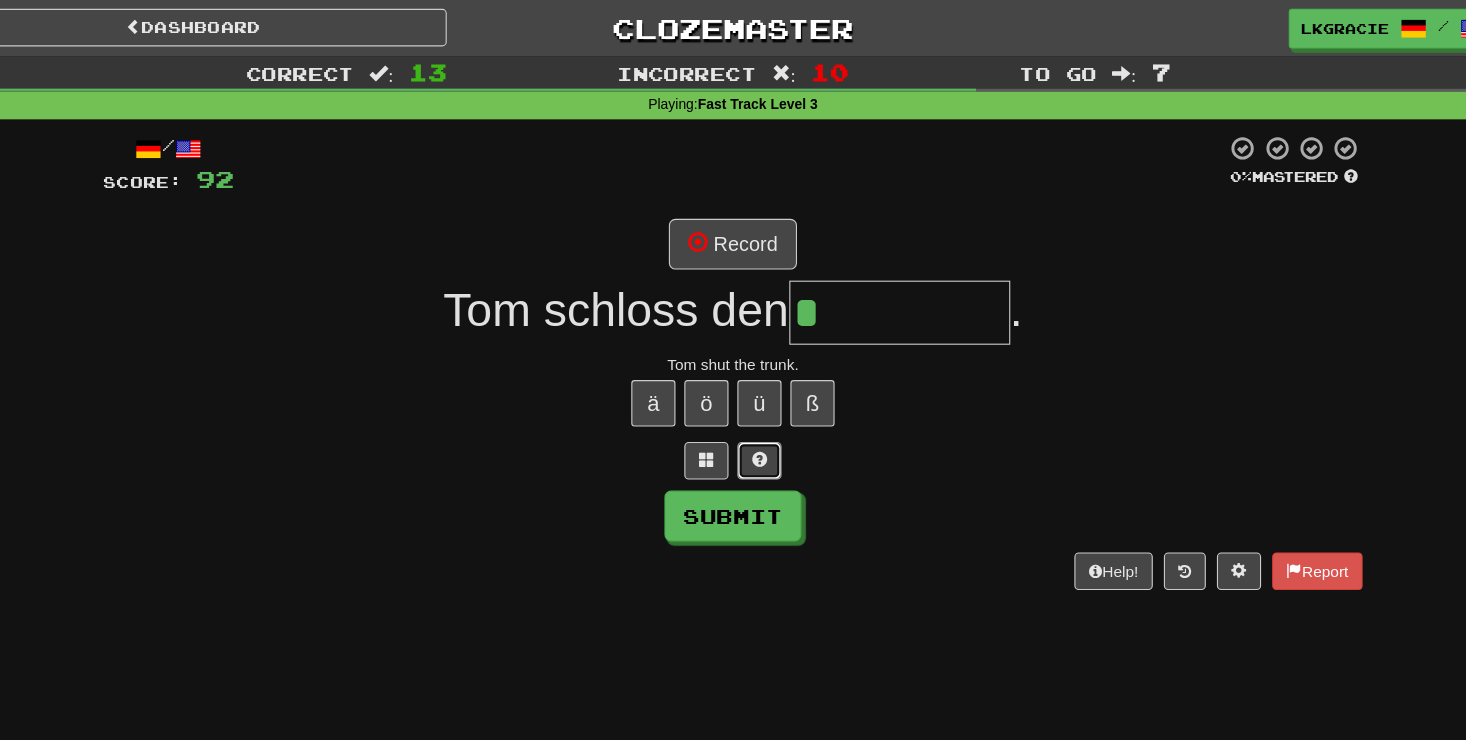 click at bounding box center [757, 416] 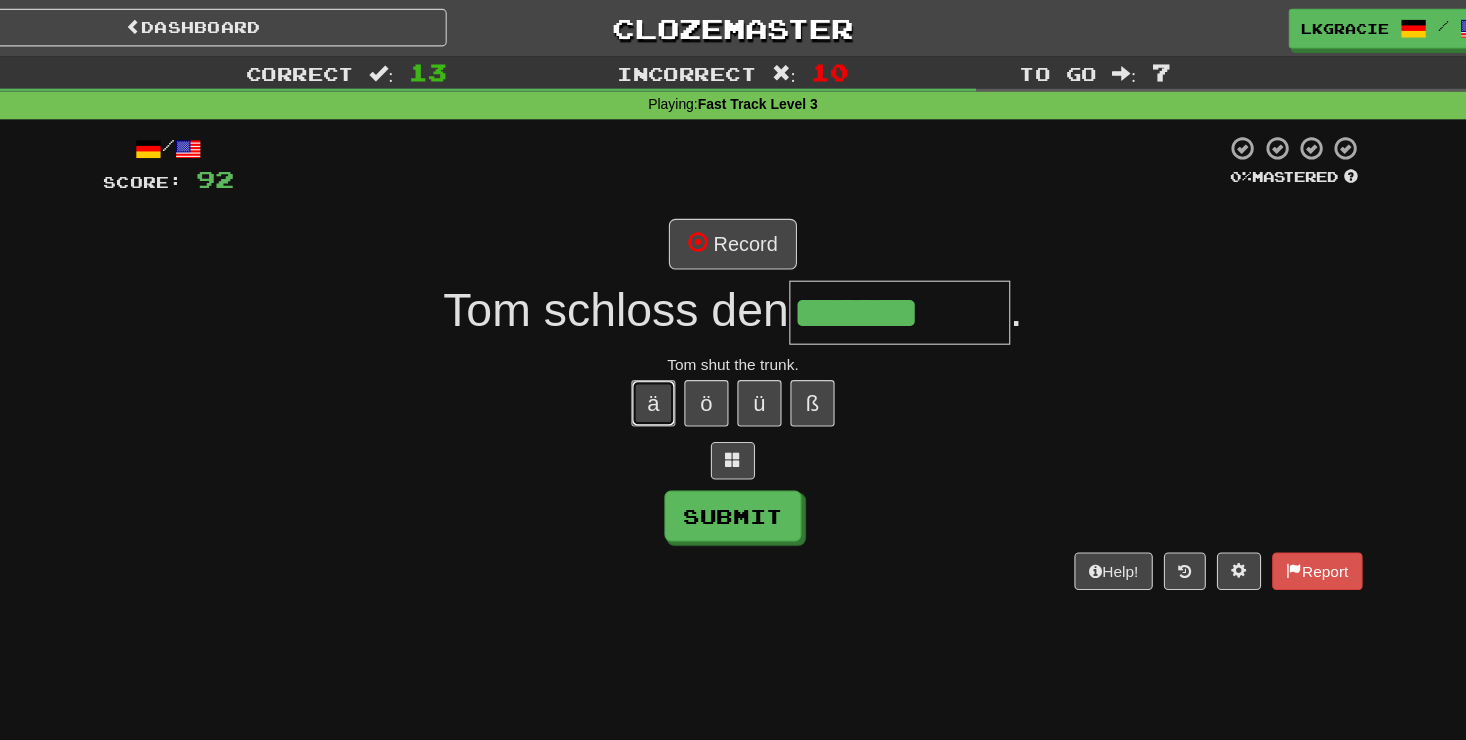 click on "ä" at bounding box center [661, 365] 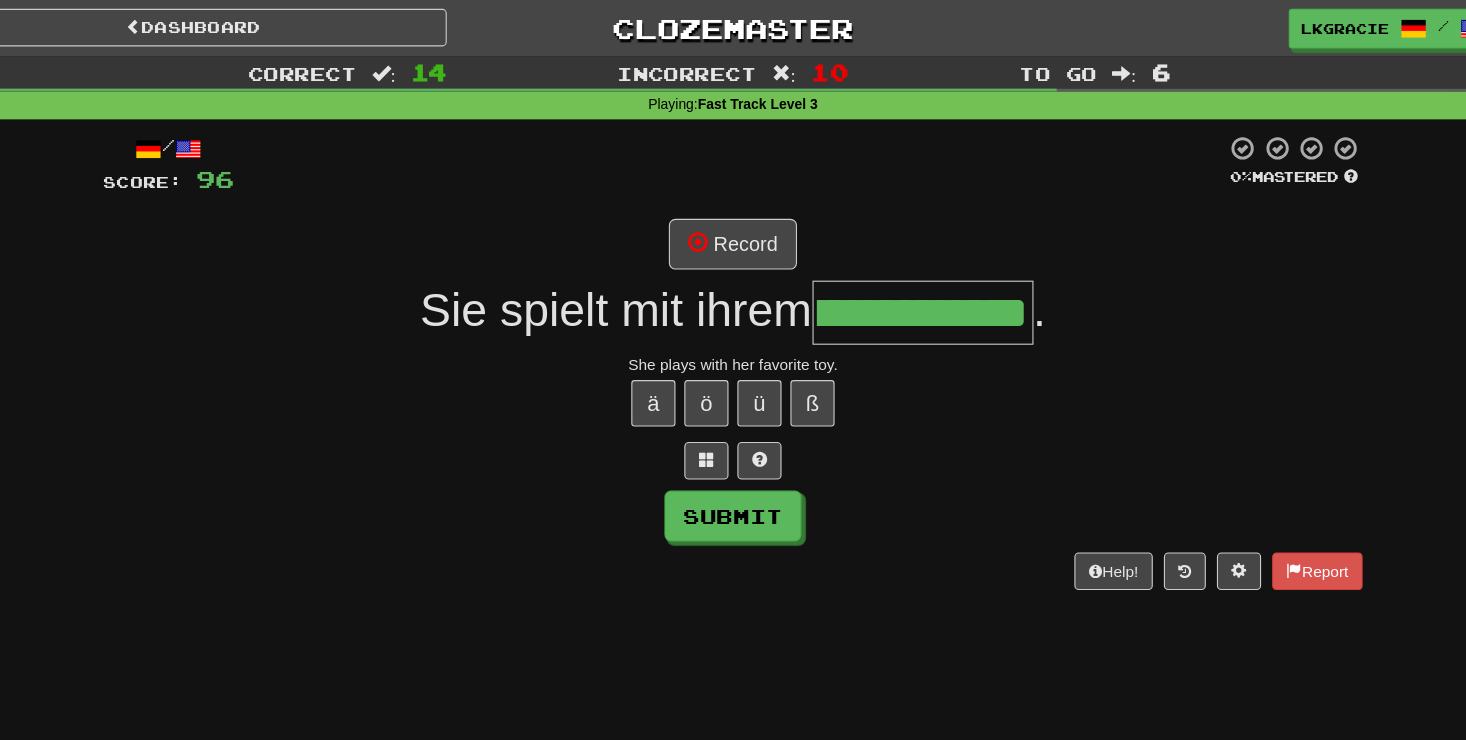 scroll, scrollTop: 0, scrollLeft: 0, axis: both 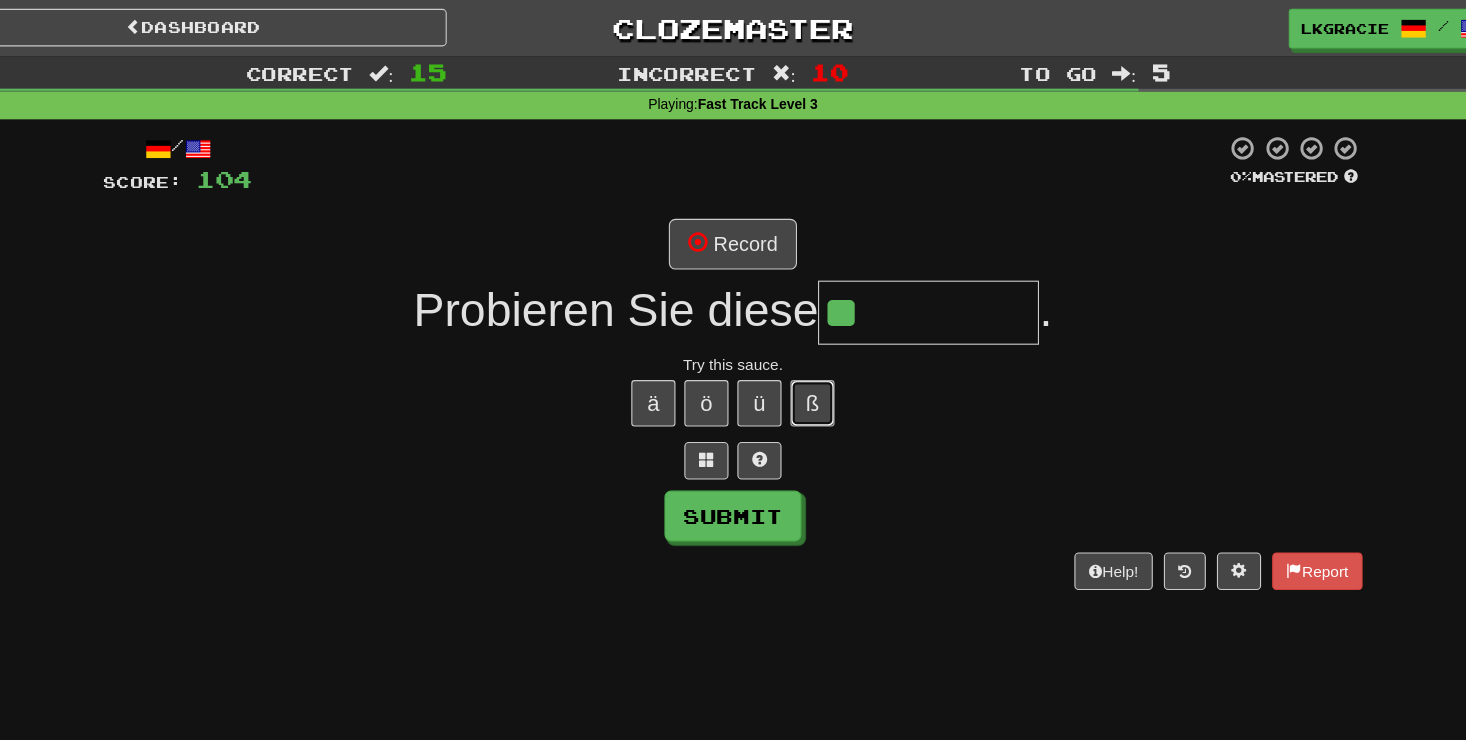 click on "ß" at bounding box center [805, 365] 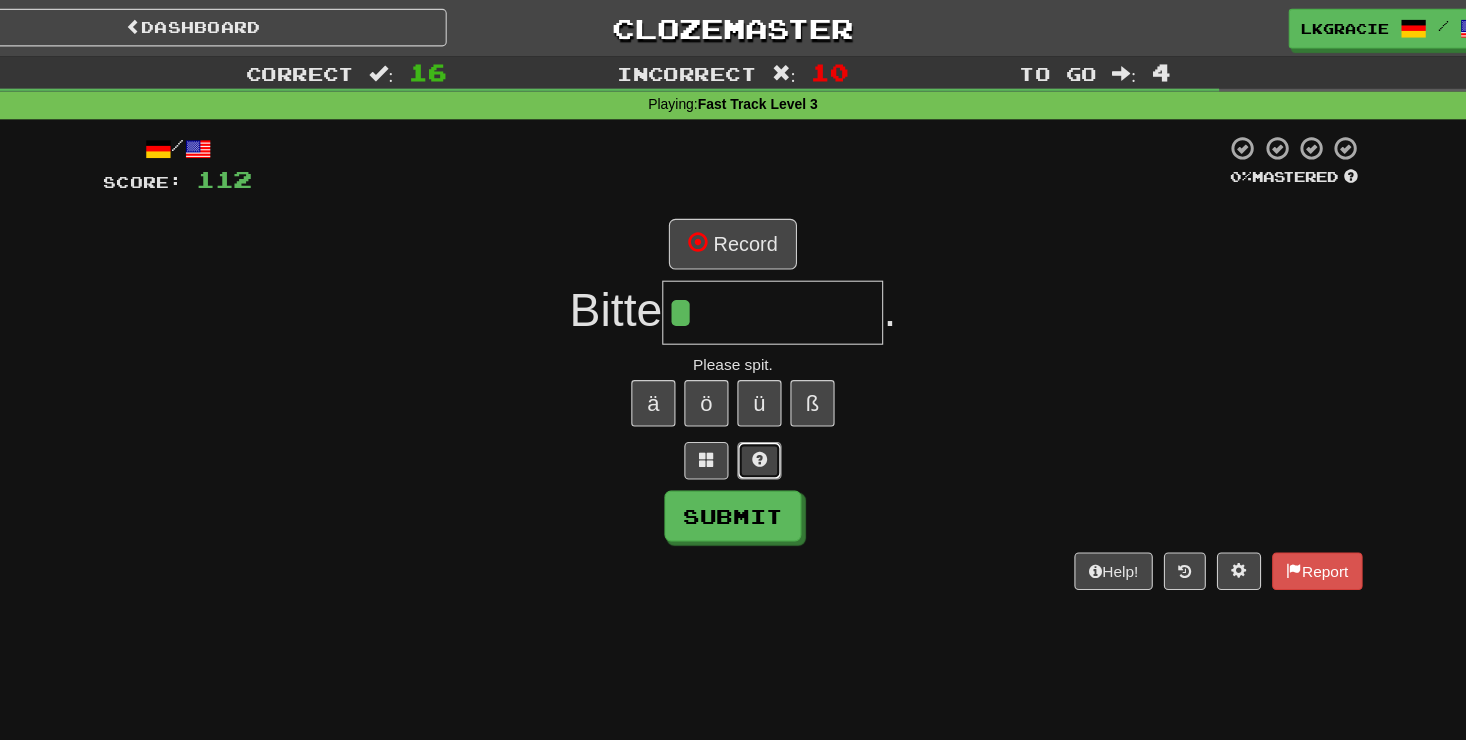 click at bounding box center [757, 417] 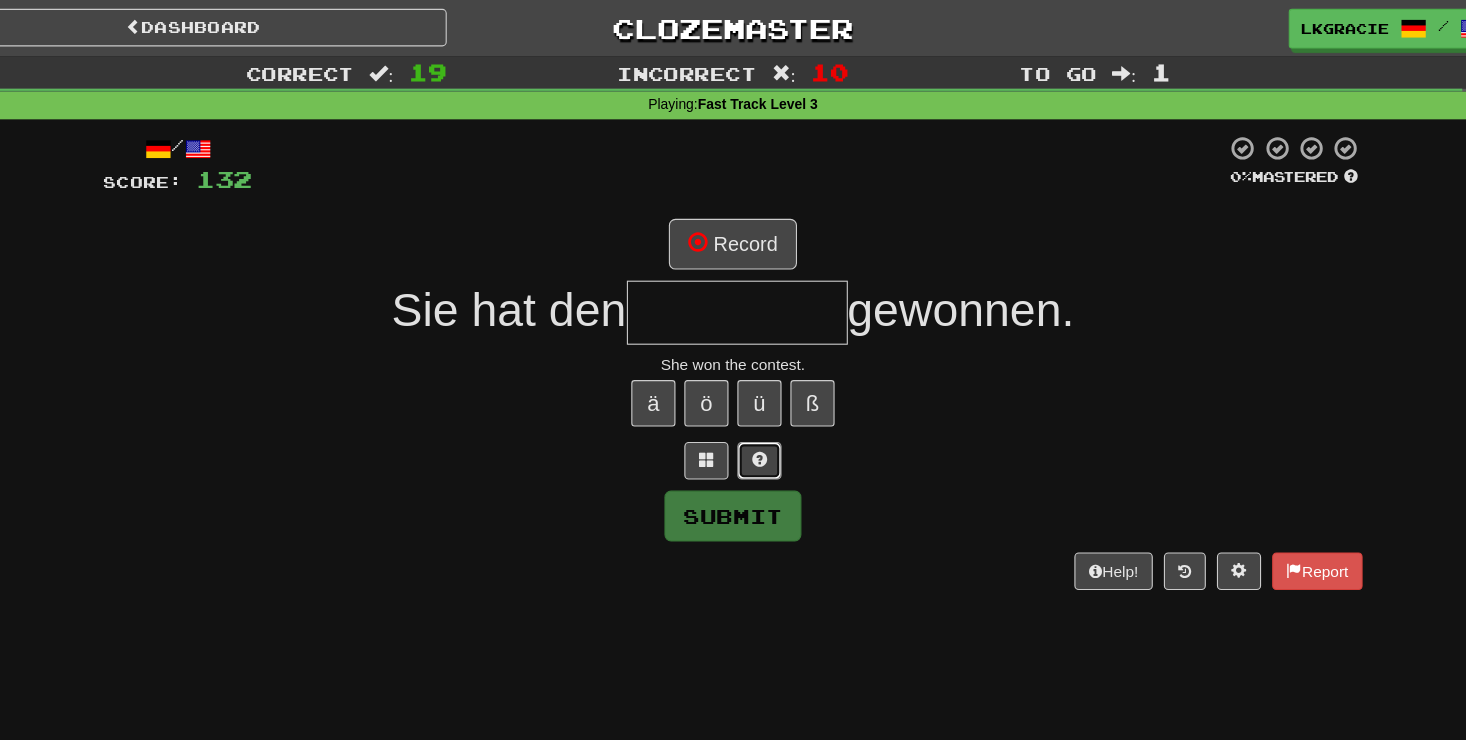 click at bounding box center [757, 416] 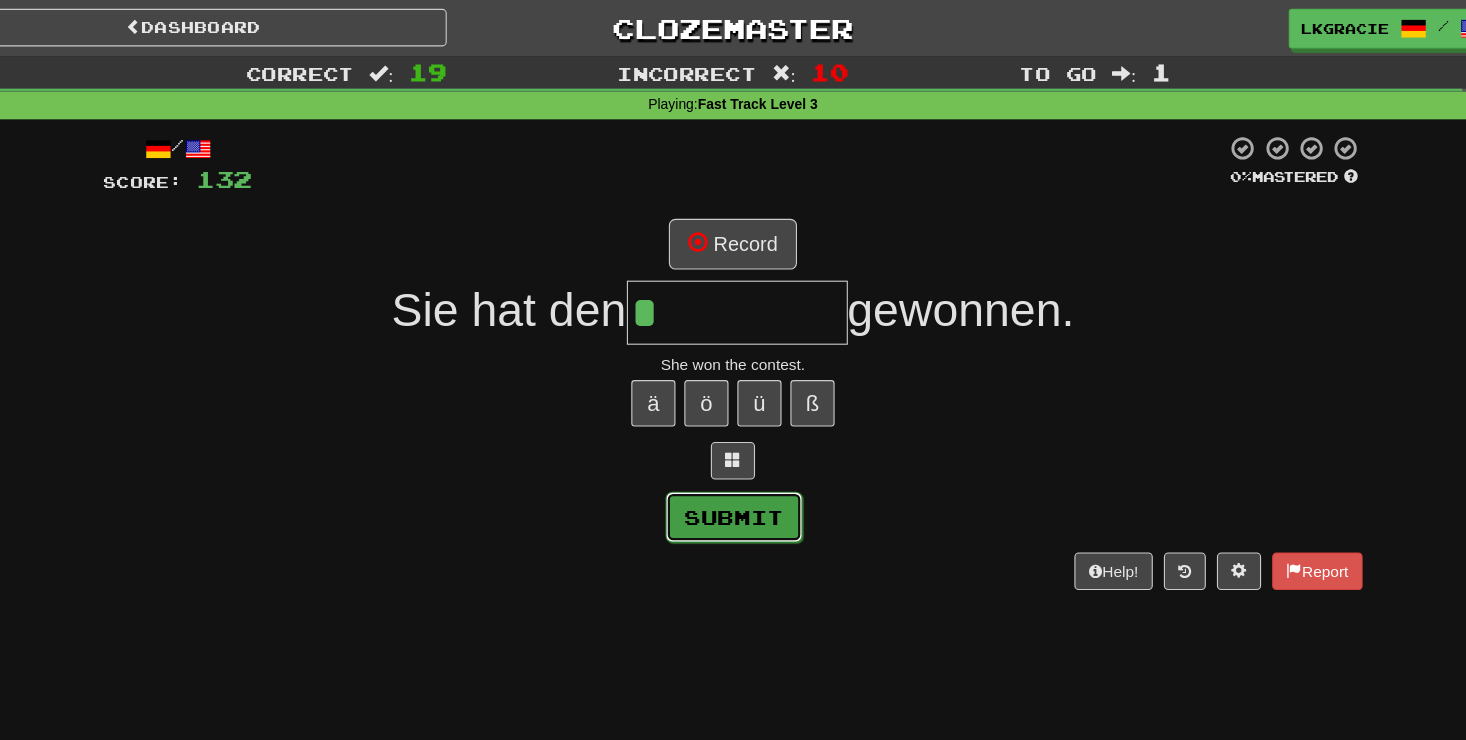 click on "Submit" at bounding box center [734, 468] 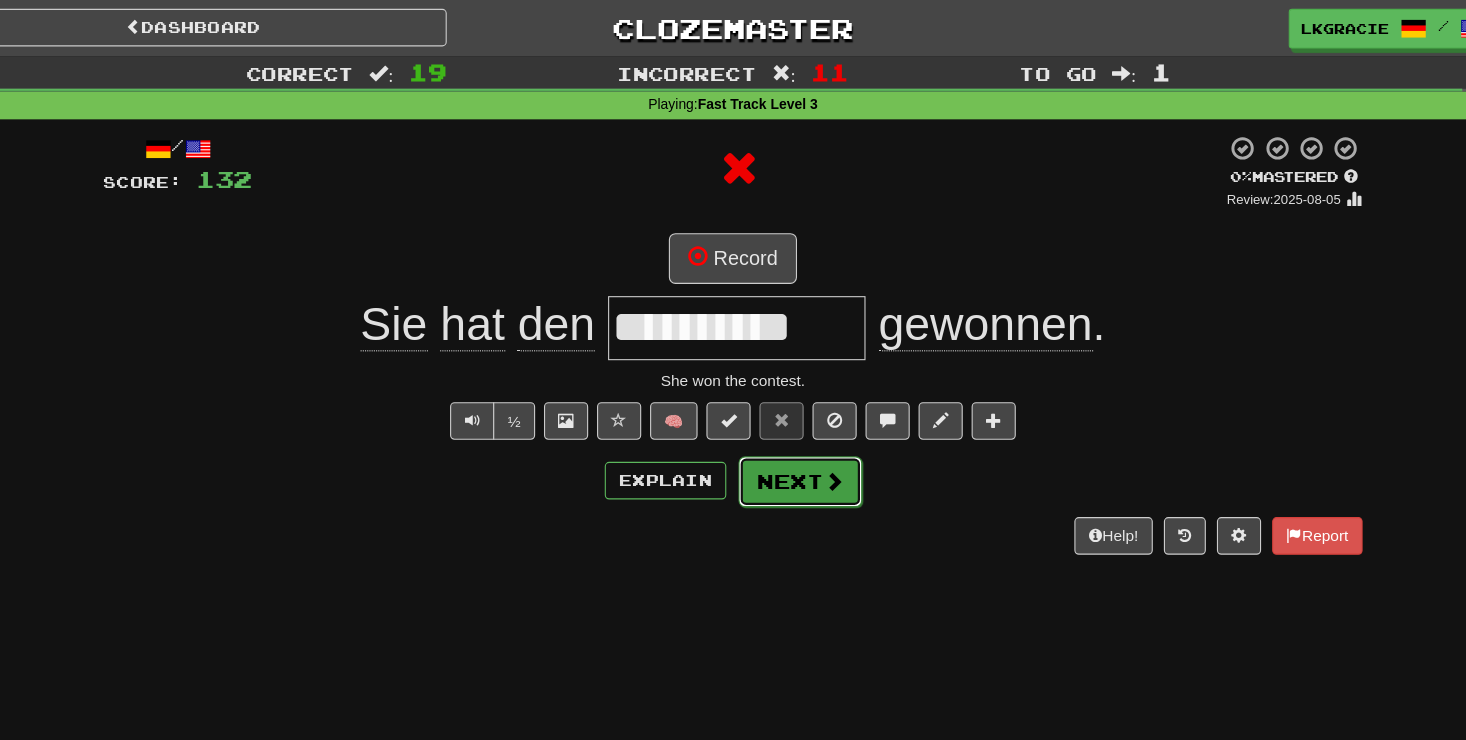 click on "Next" at bounding box center [794, 436] 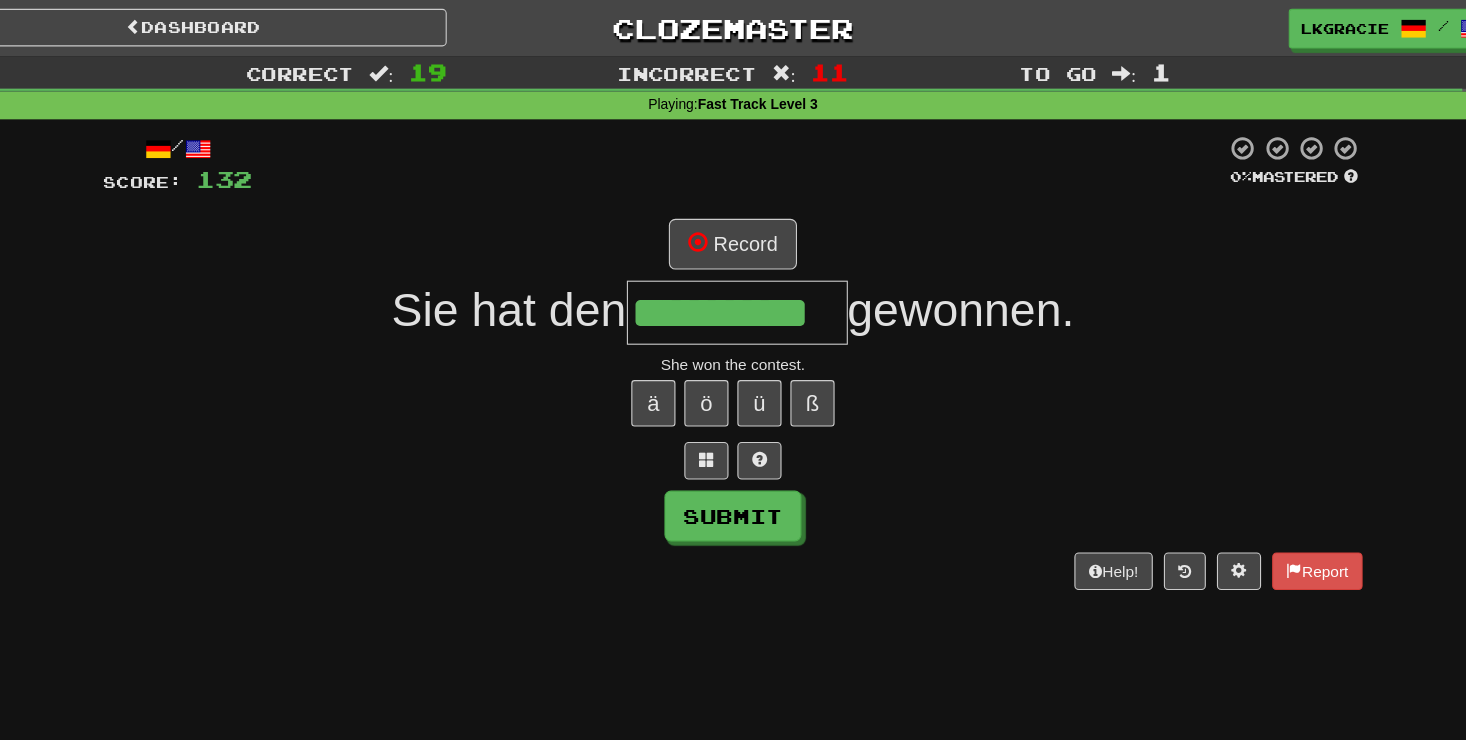scroll, scrollTop: 0, scrollLeft: 0, axis: both 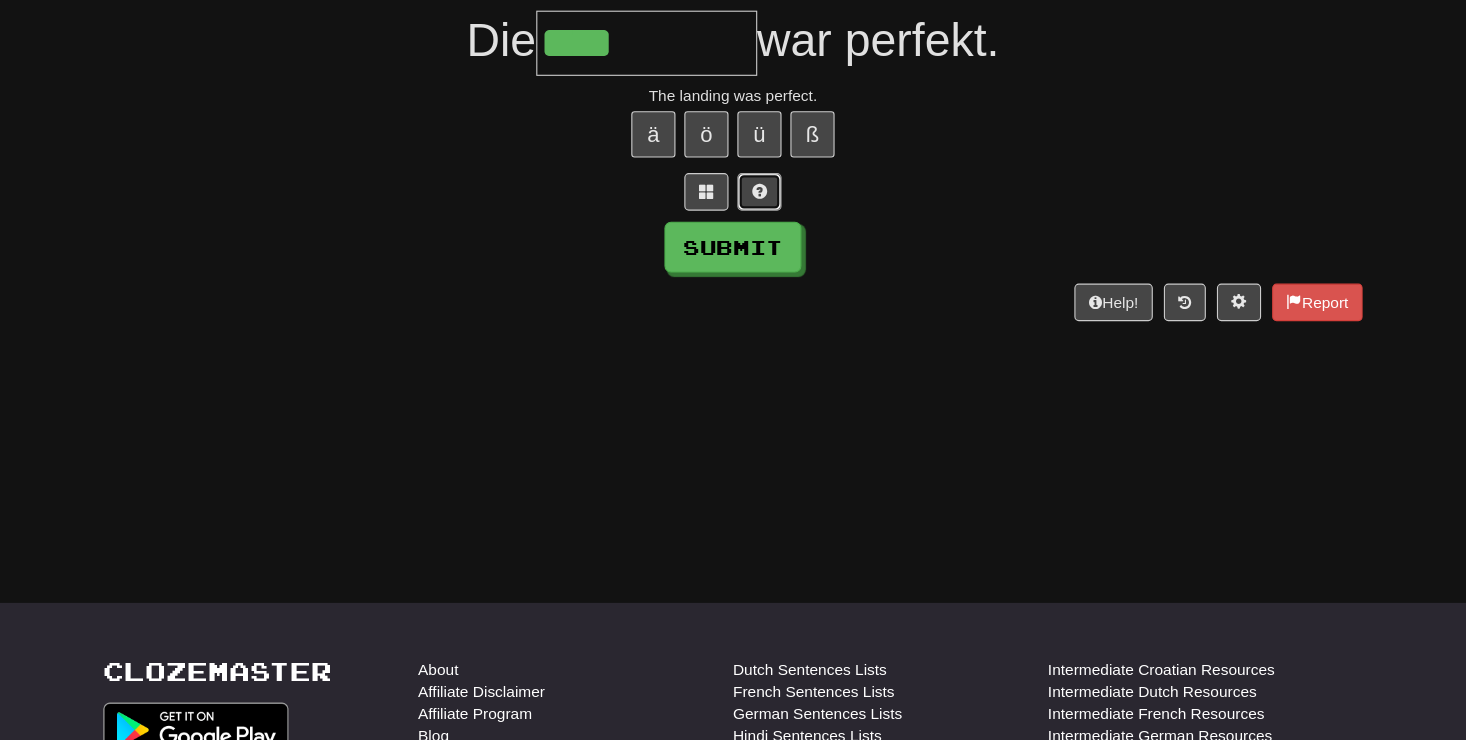 click at bounding box center [757, 233] 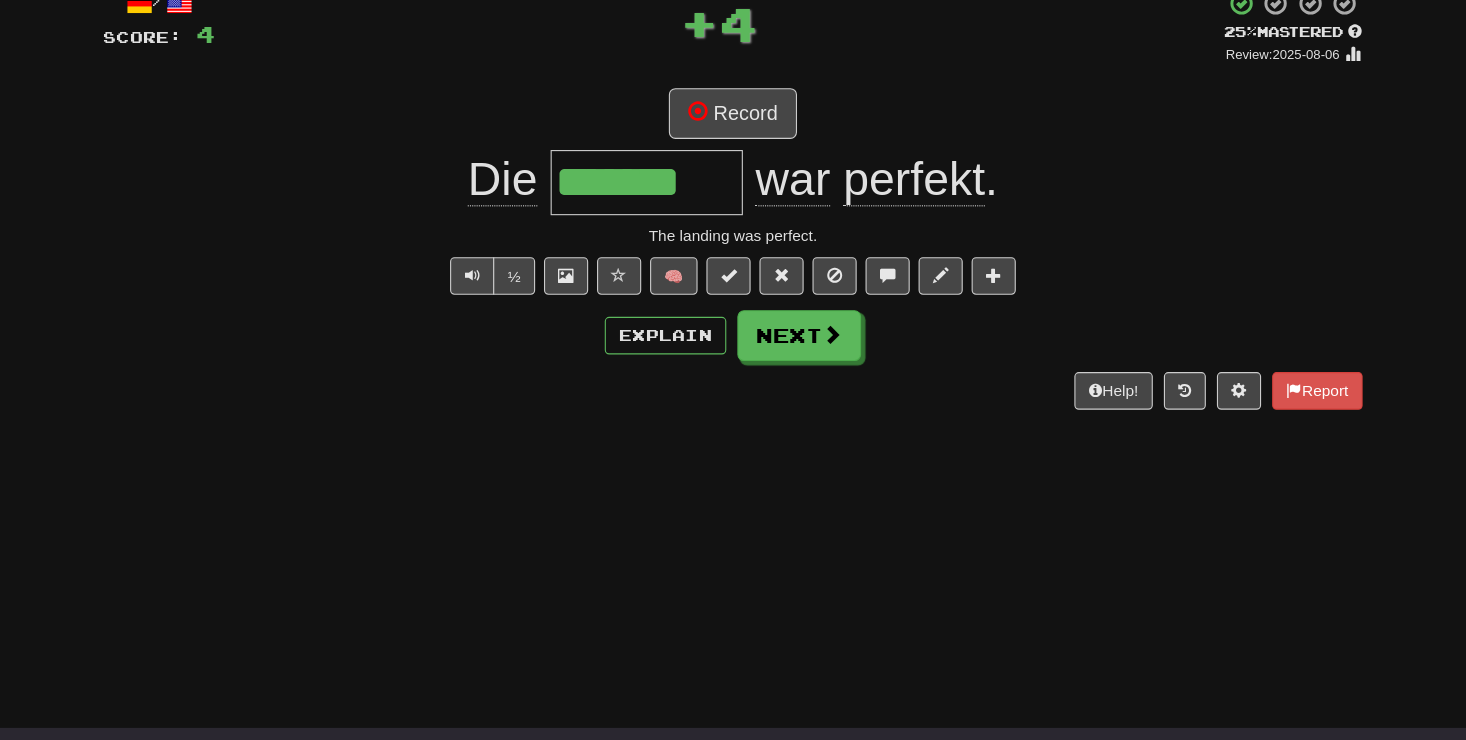 scroll, scrollTop: 0, scrollLeft: 0, axis: both 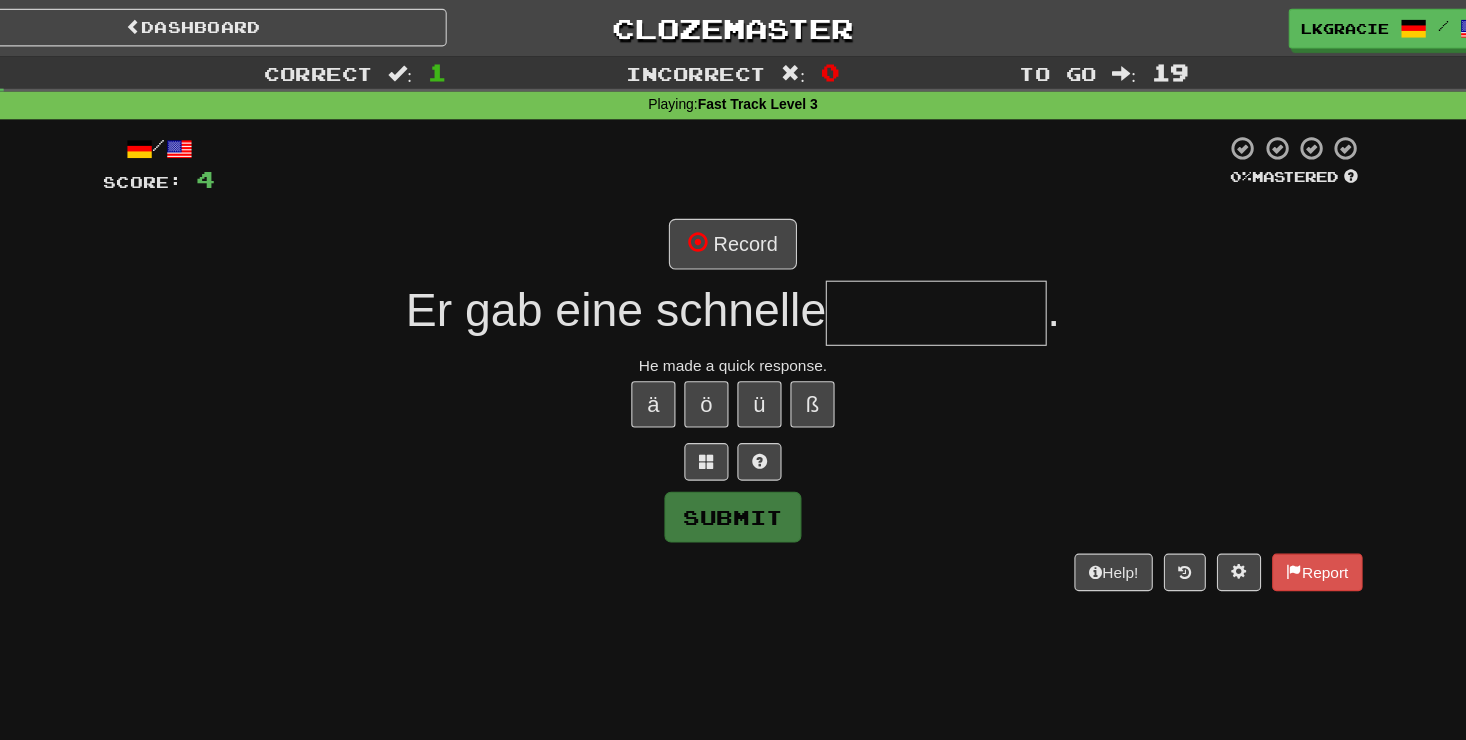 click at bounding box center (917, 283) 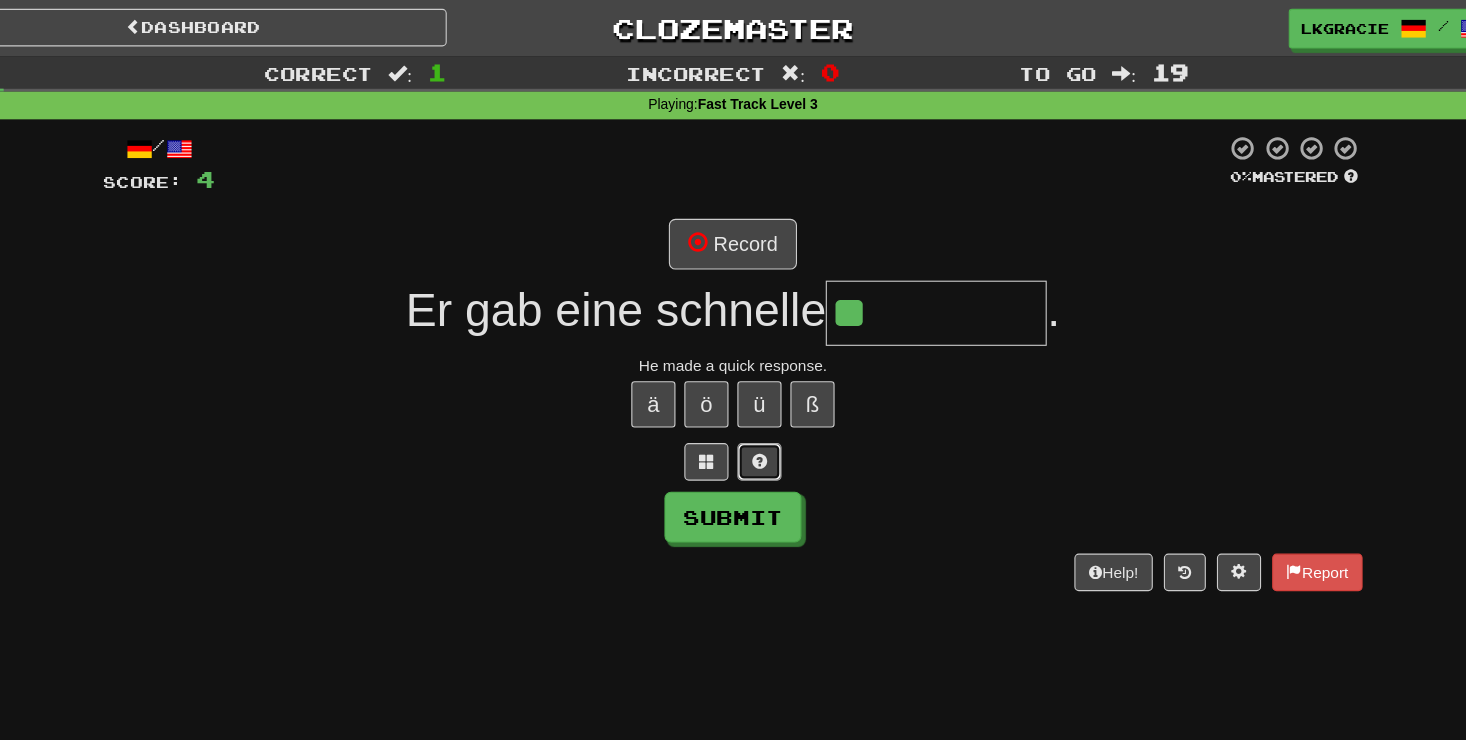 click at bounding box center [757, 418] 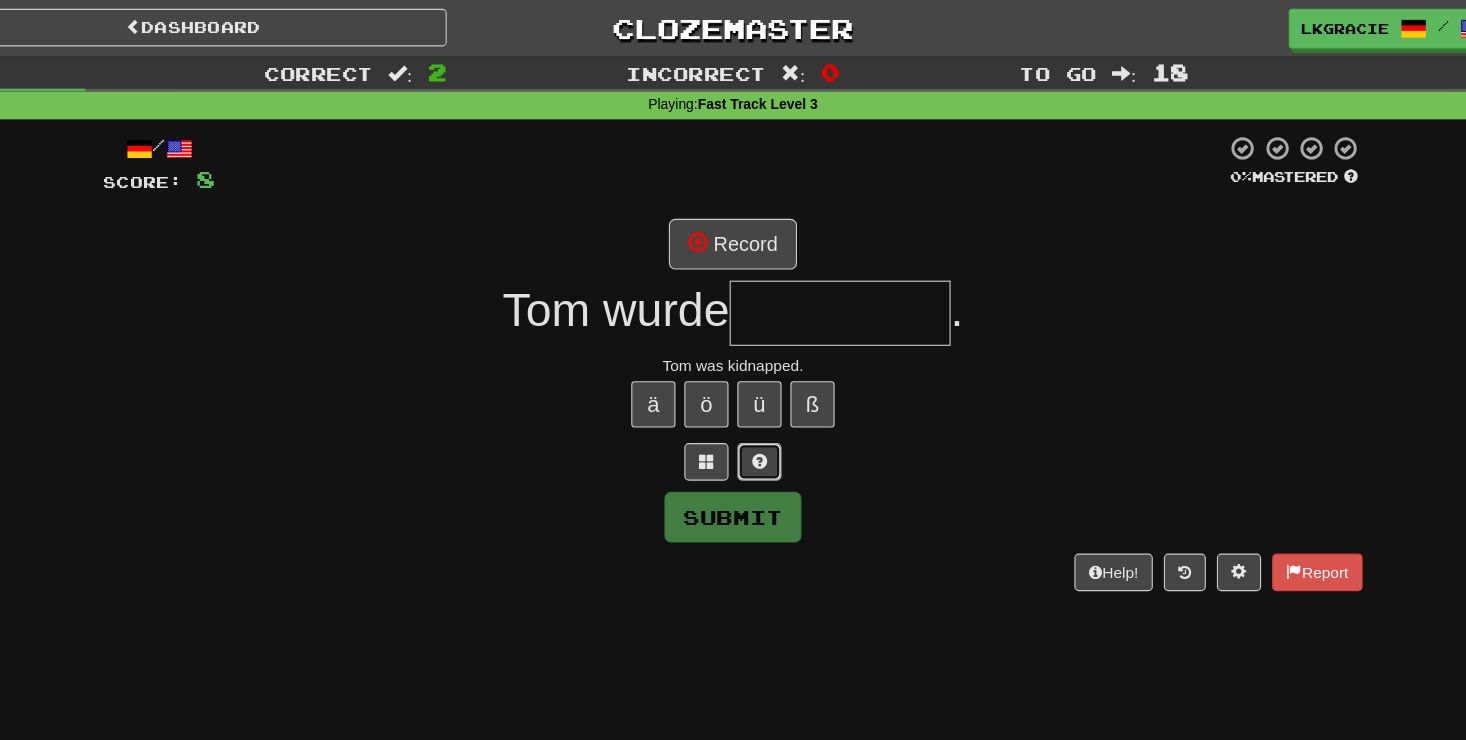 click at bounding box center (757, 417) 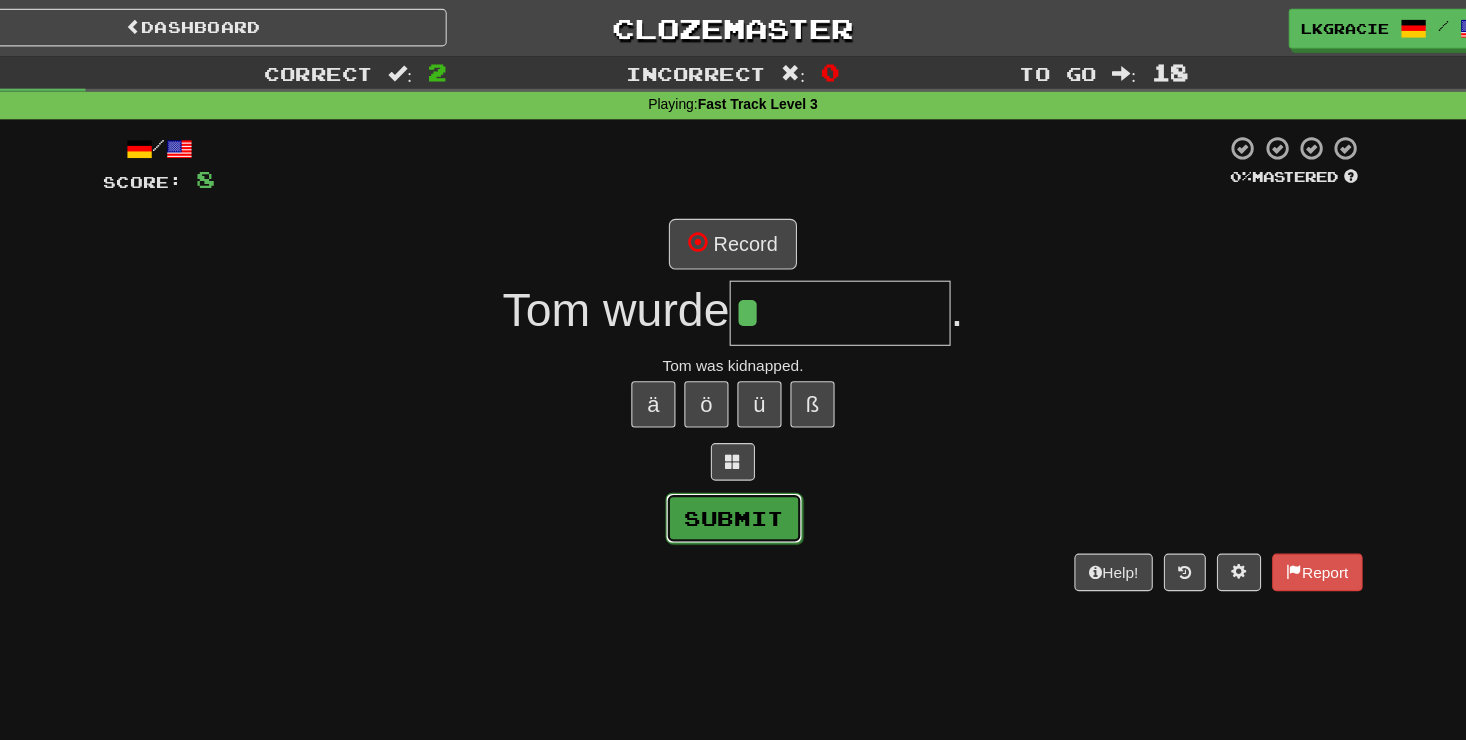 click on "Submit" at bounding box center [734, 469] 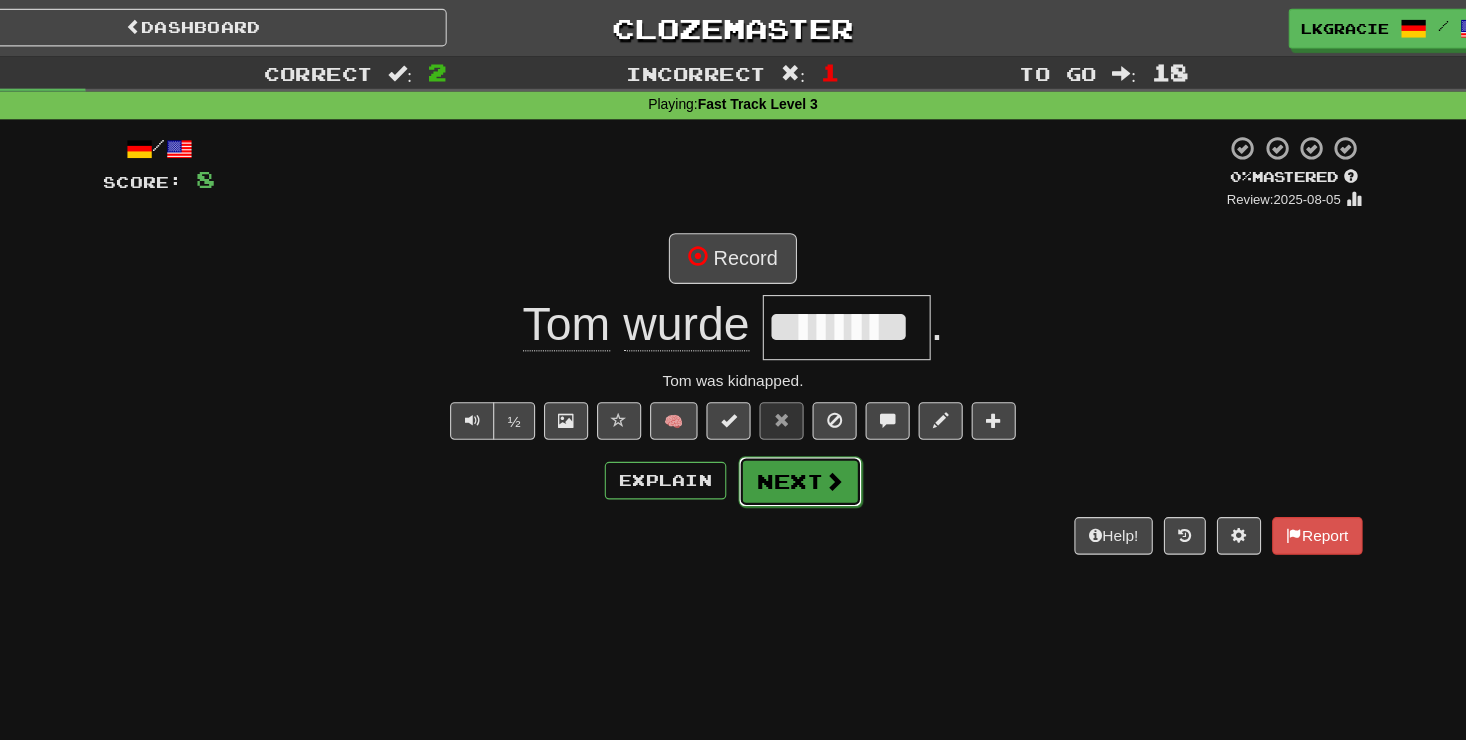 click on "Next" at bounding box center (794, 436) 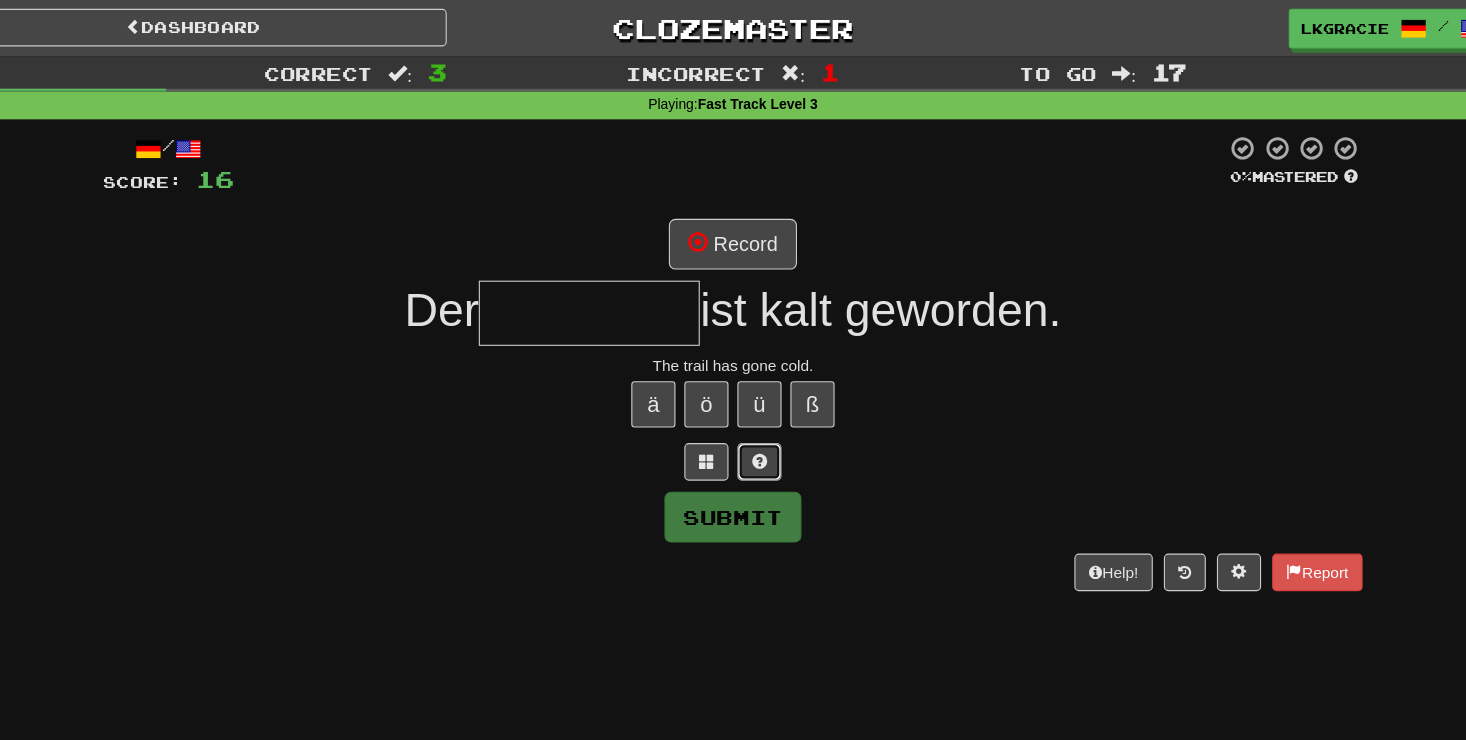 click at bounding box center [757, 418] 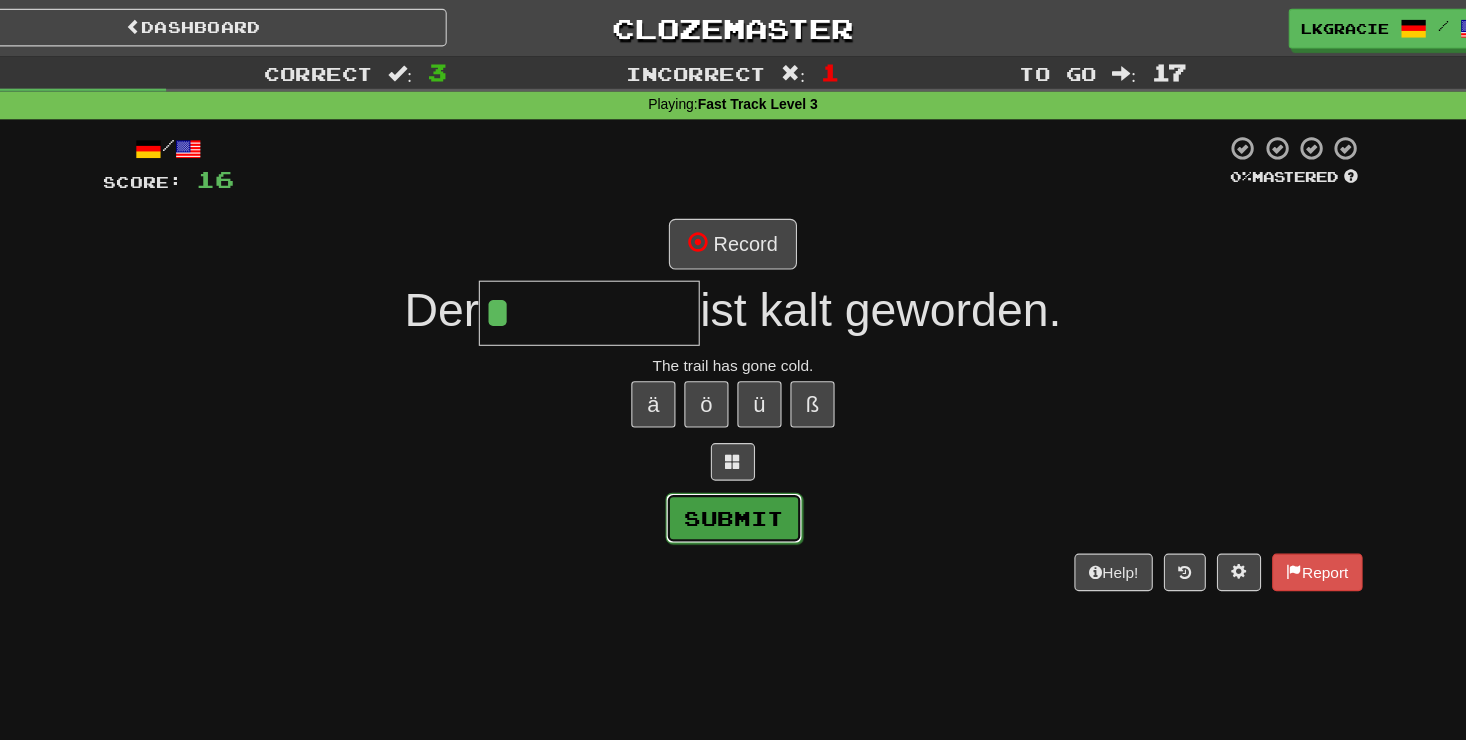 click on "Submit" at bounding box center (734, 469) 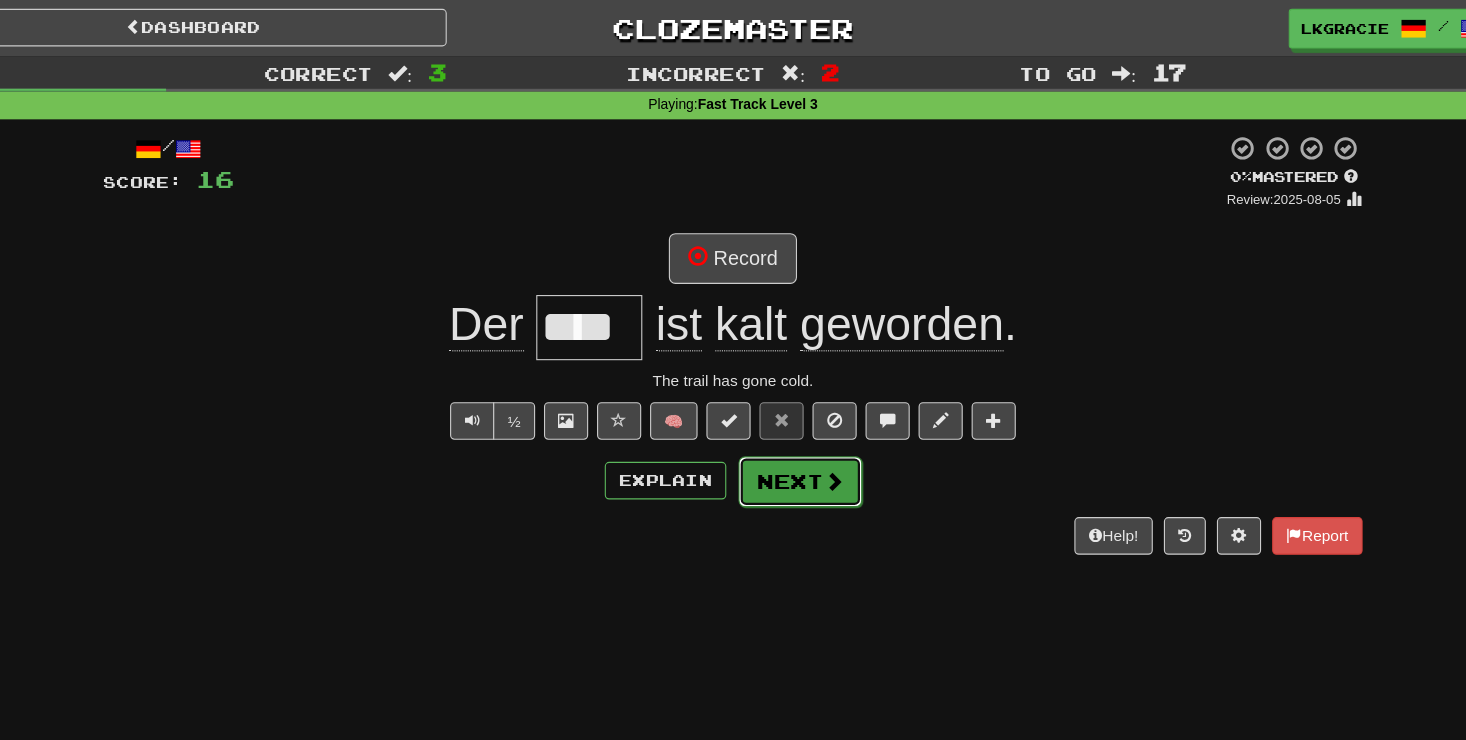 click on "Next" at bounding box center [794, 436] 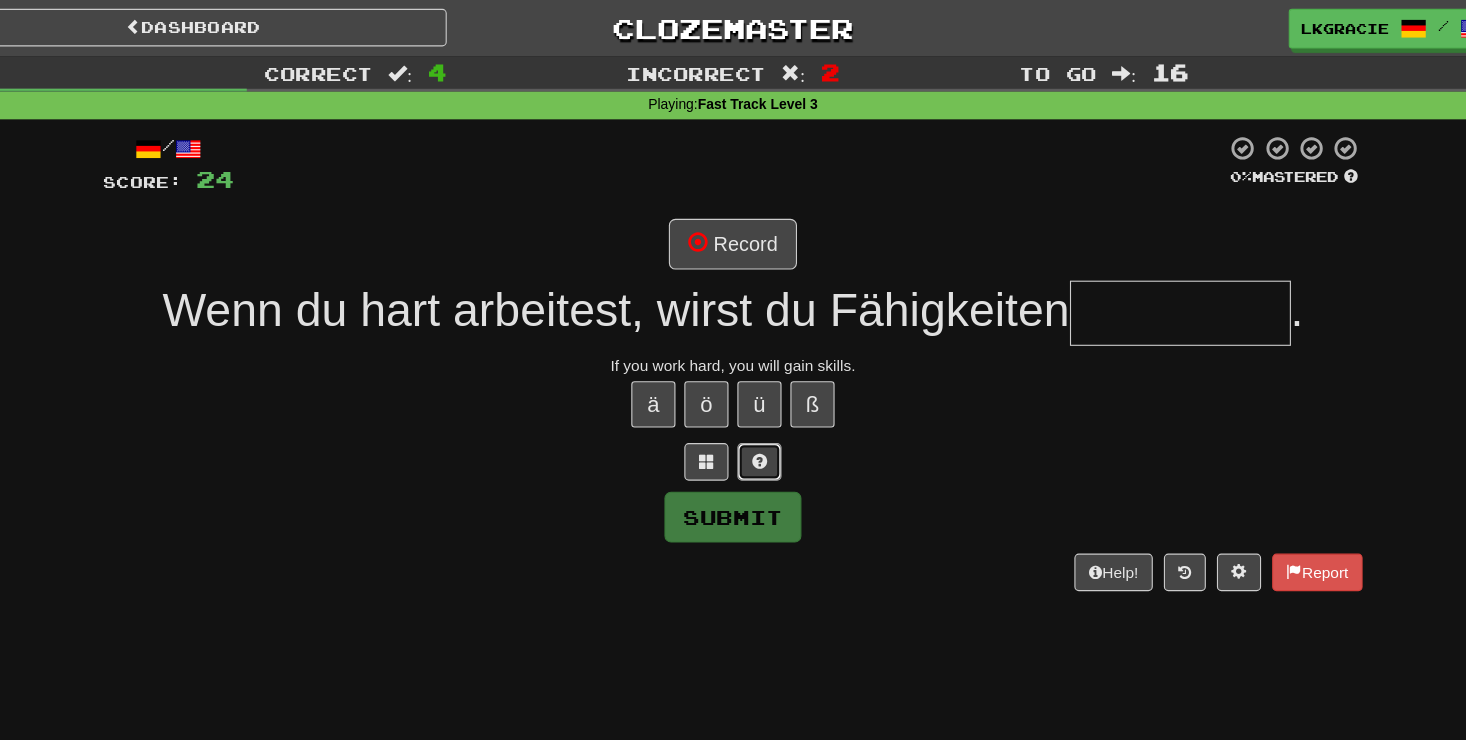 click at bounding box center [757, 418] 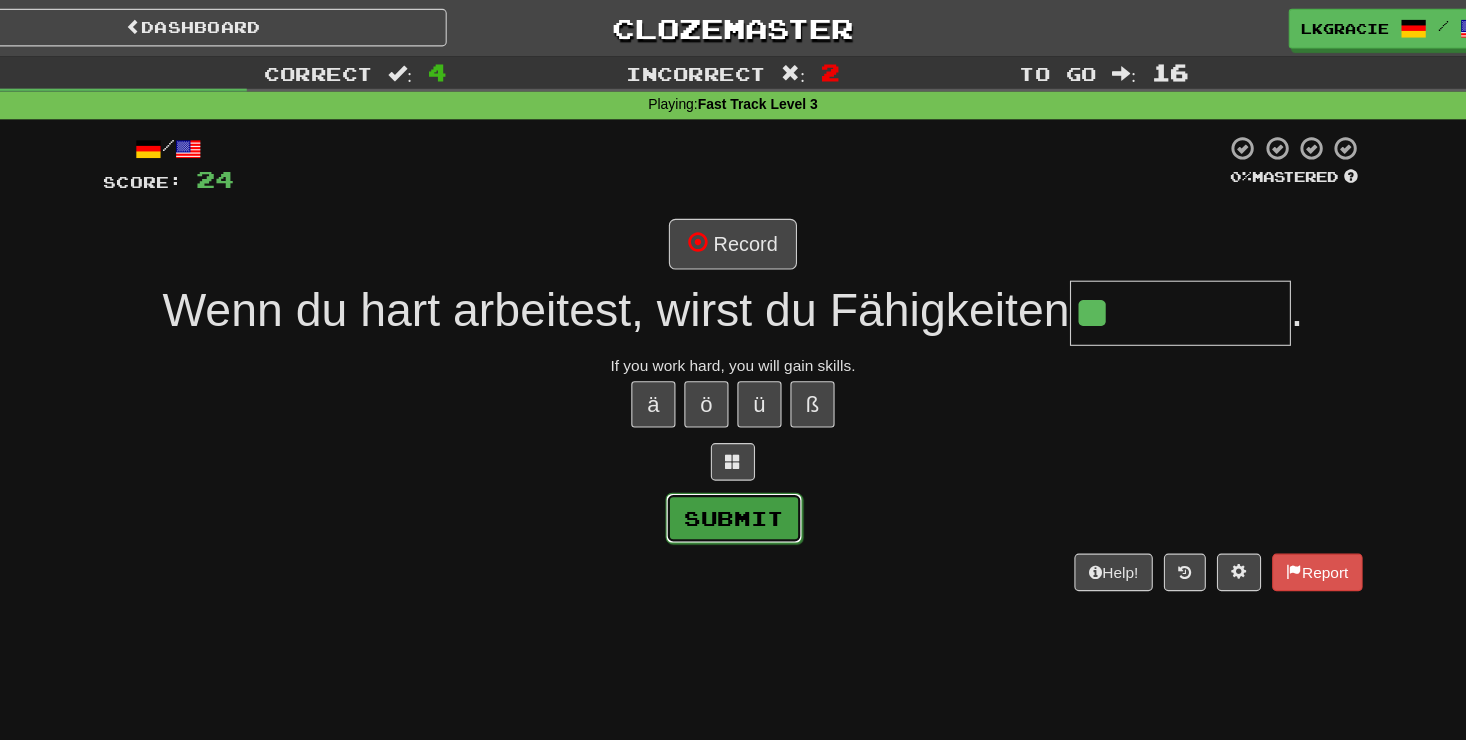 click on "Submit" at bounding box center [734, 469] 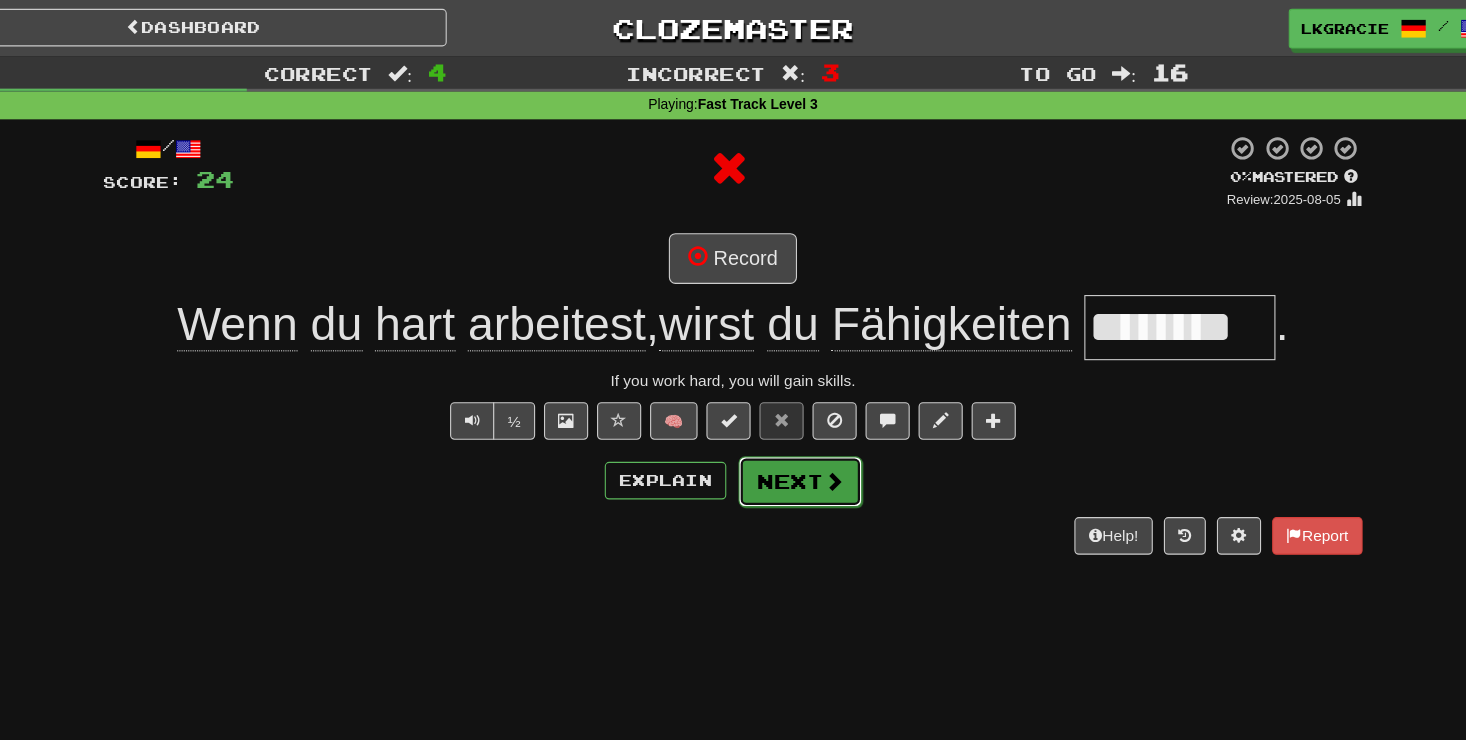click on "Next" at bounding box center (794, 436) 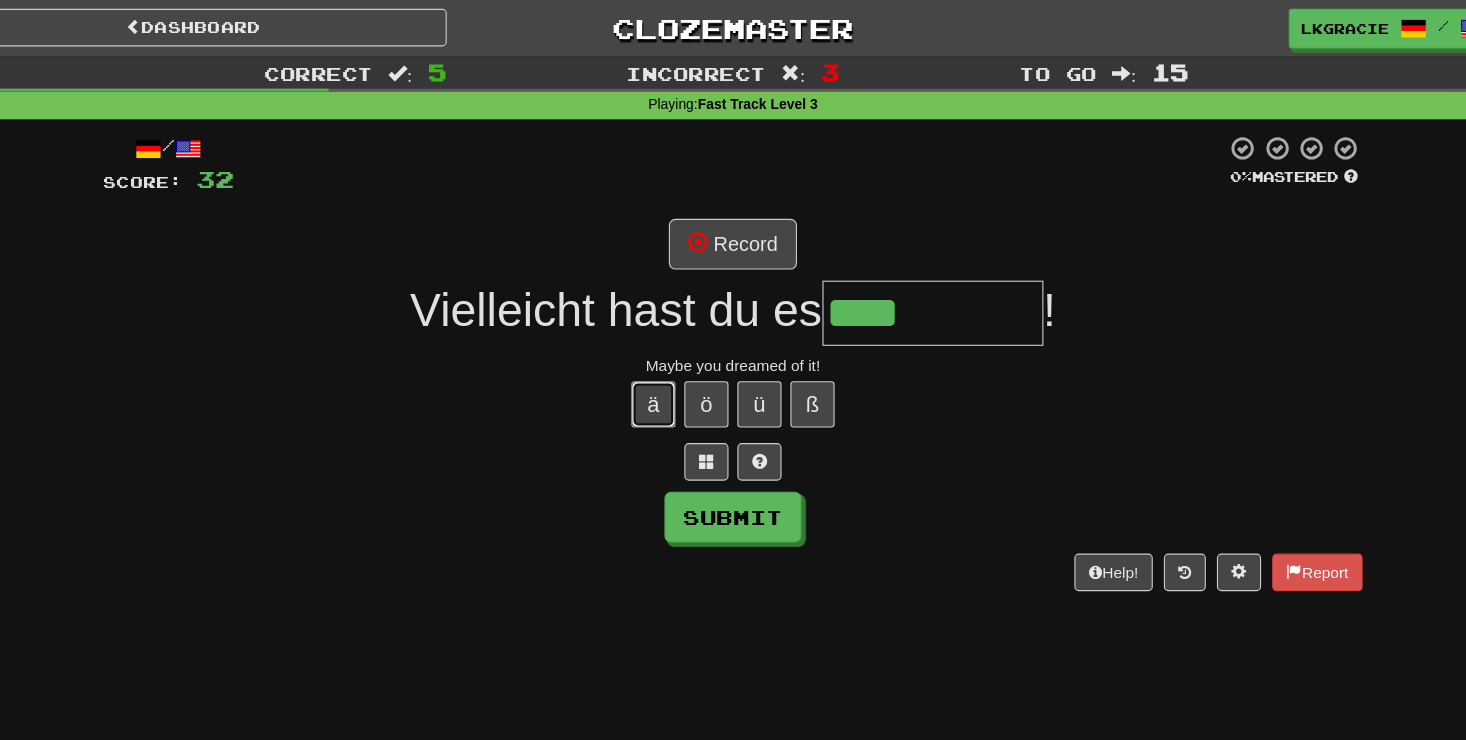 click on "ä" at bounding box center [661, 366] 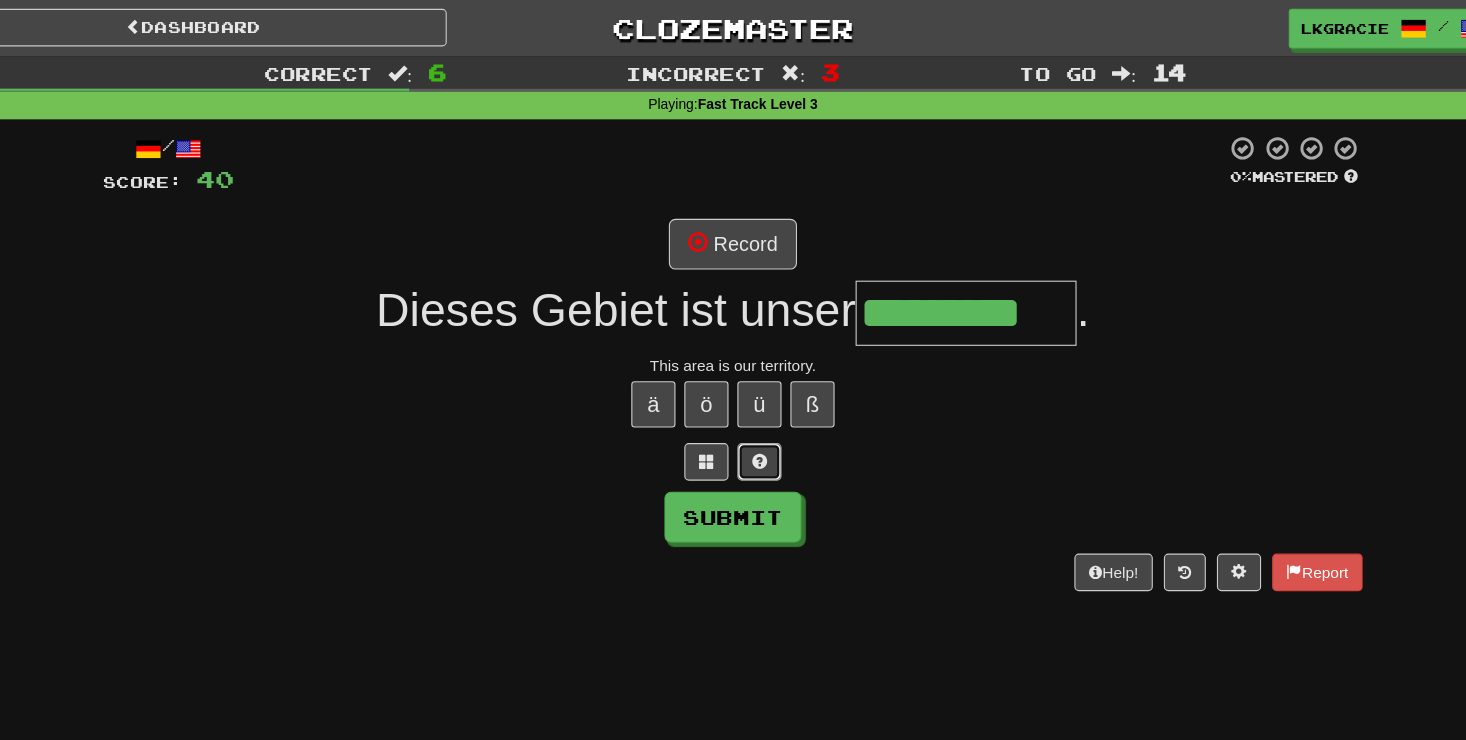 click at bounding box center (757, 417) 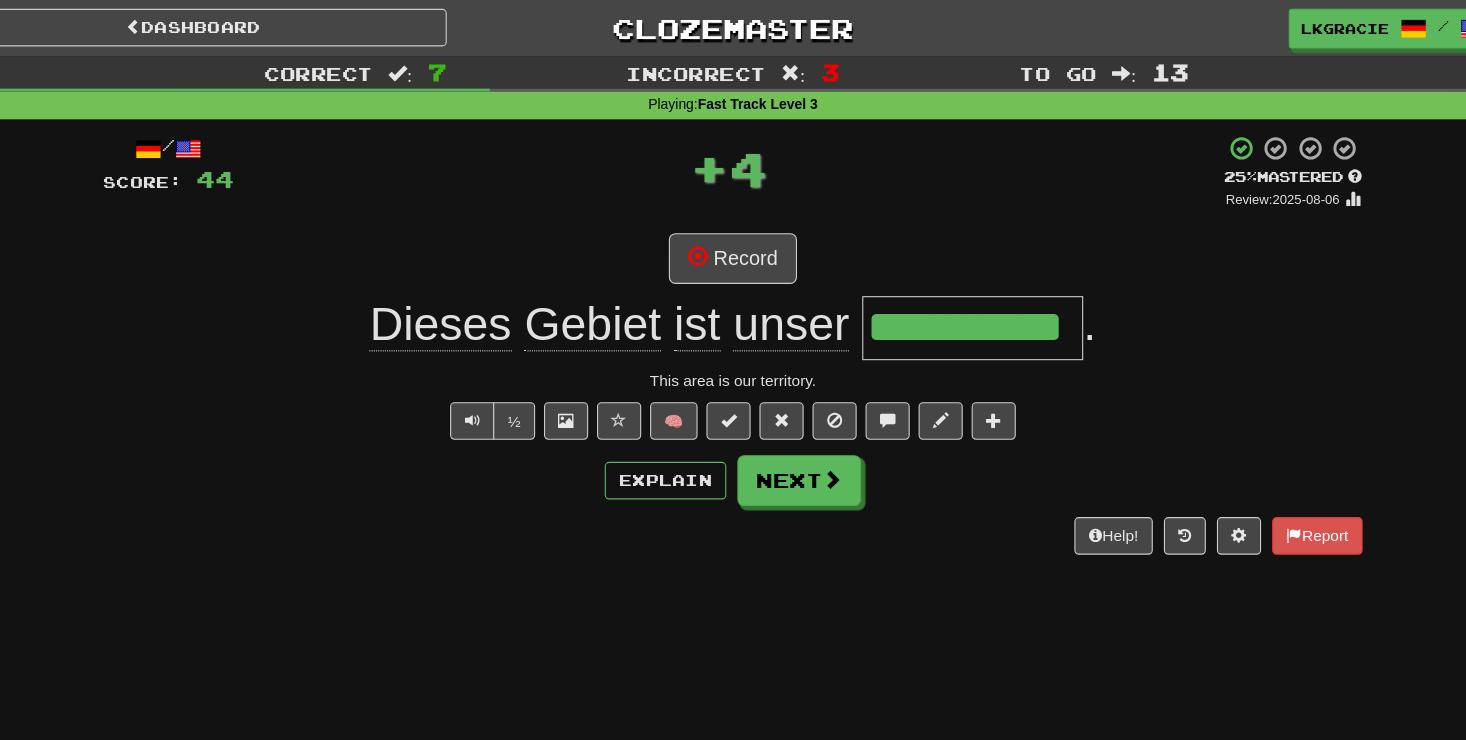 scroll, scrollTop: 0, scrollLeft: 0, axis: both 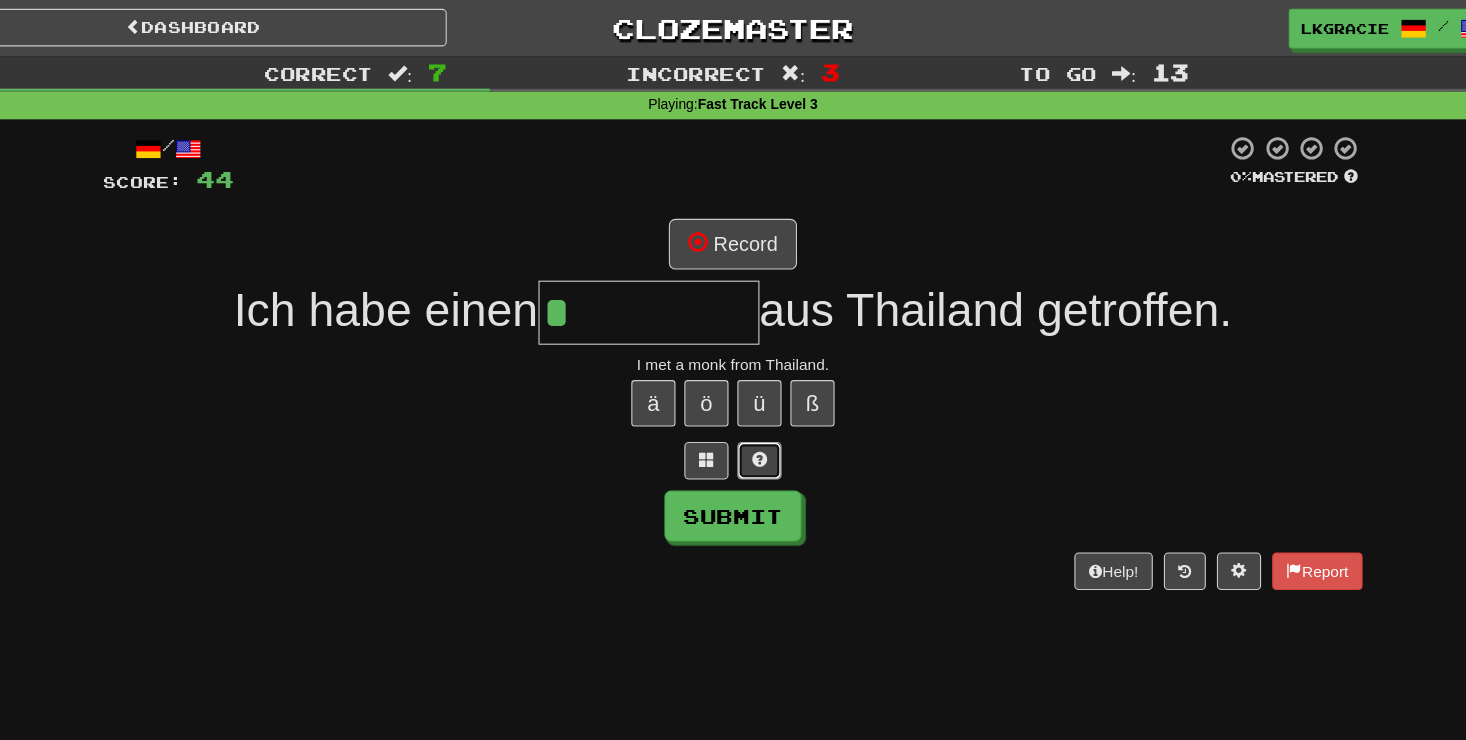 click at bounding box center (757, 417) 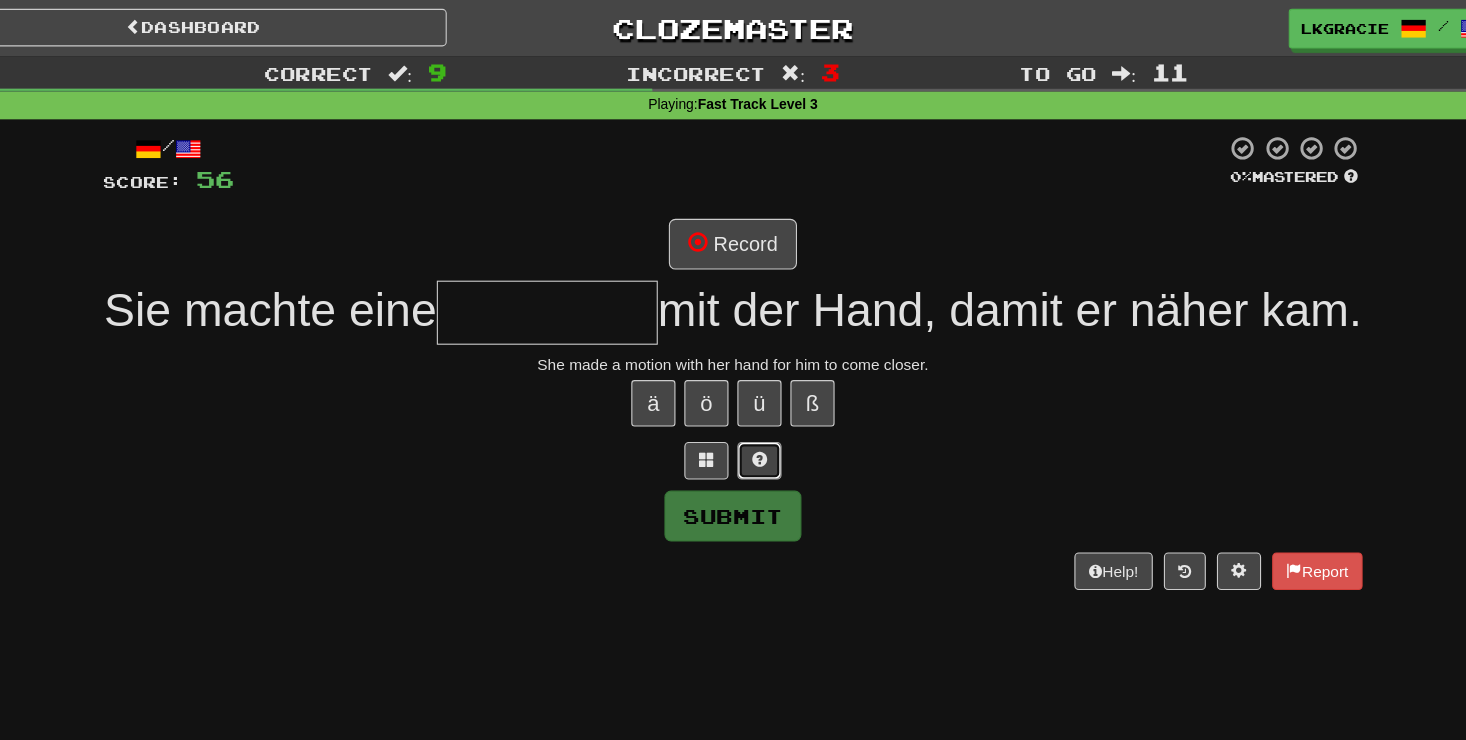click at bounding box center (757, 417) 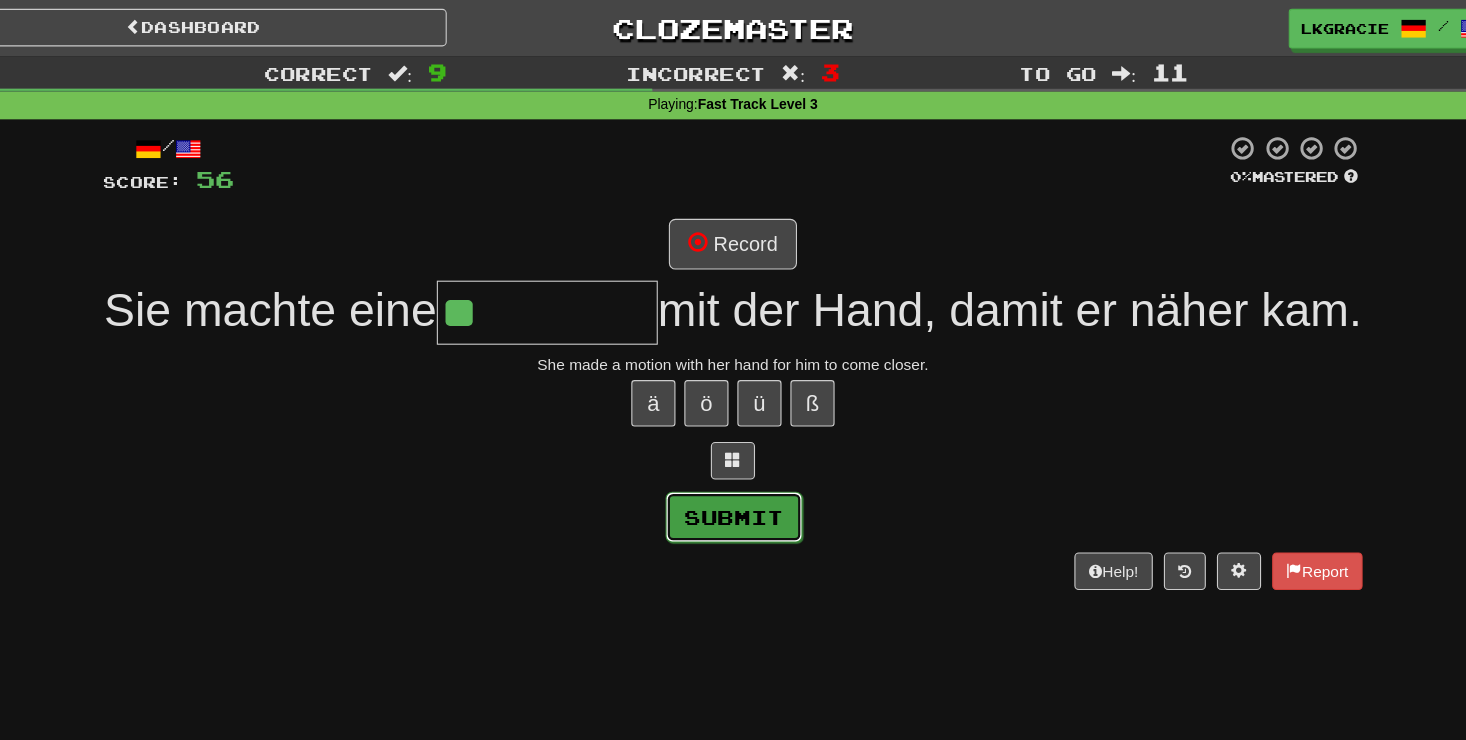click on "Submit" at bounding box center [734, 468] 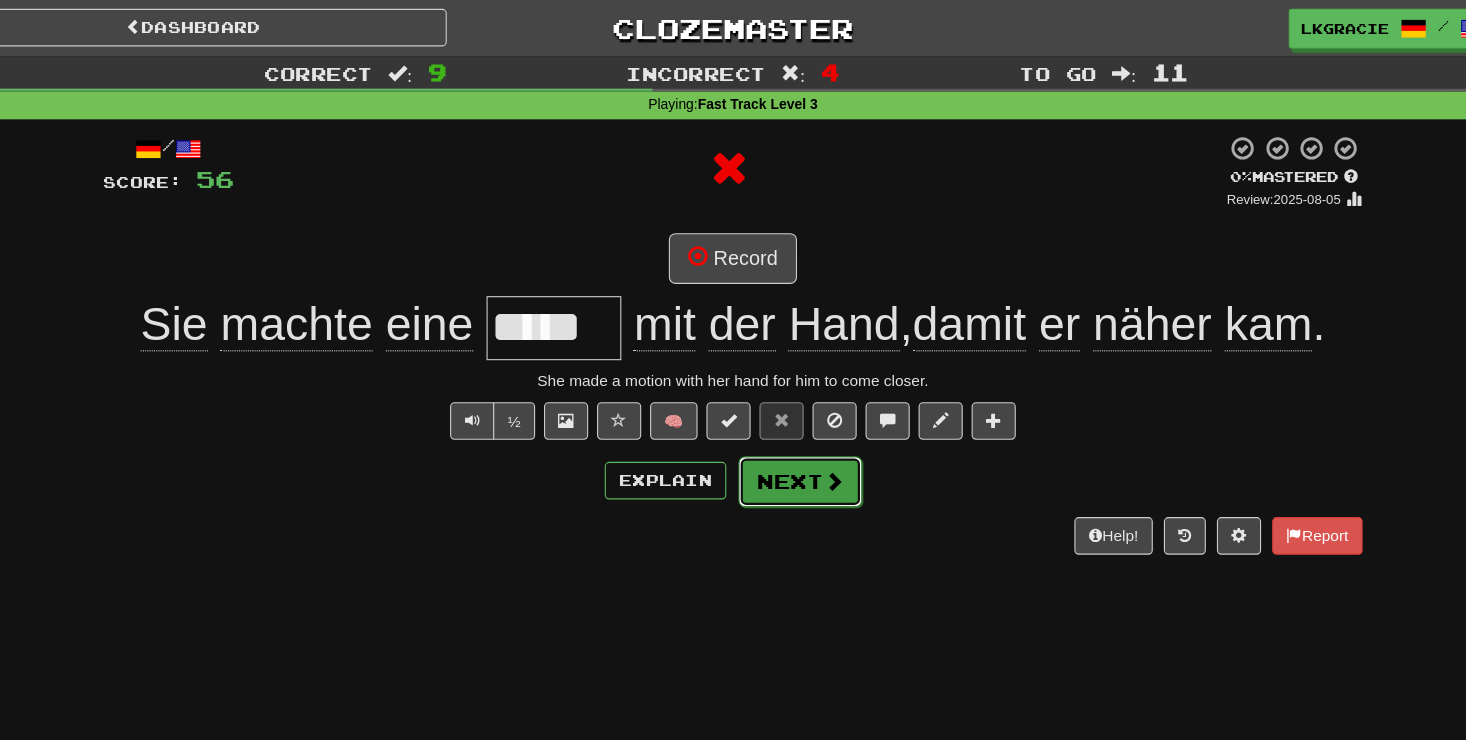 click on "Next" at bounding box center (794, 436) 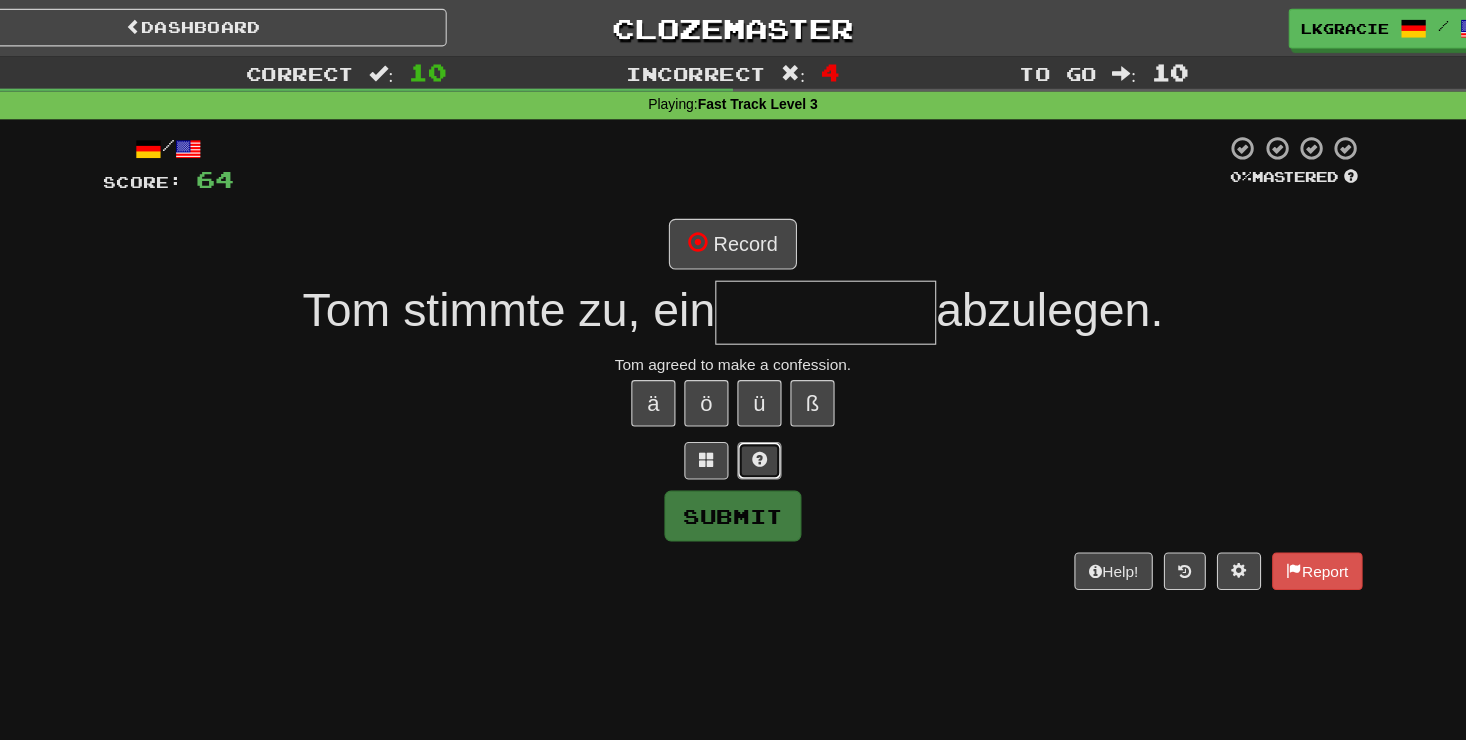 click at bounding box center [757, 416] 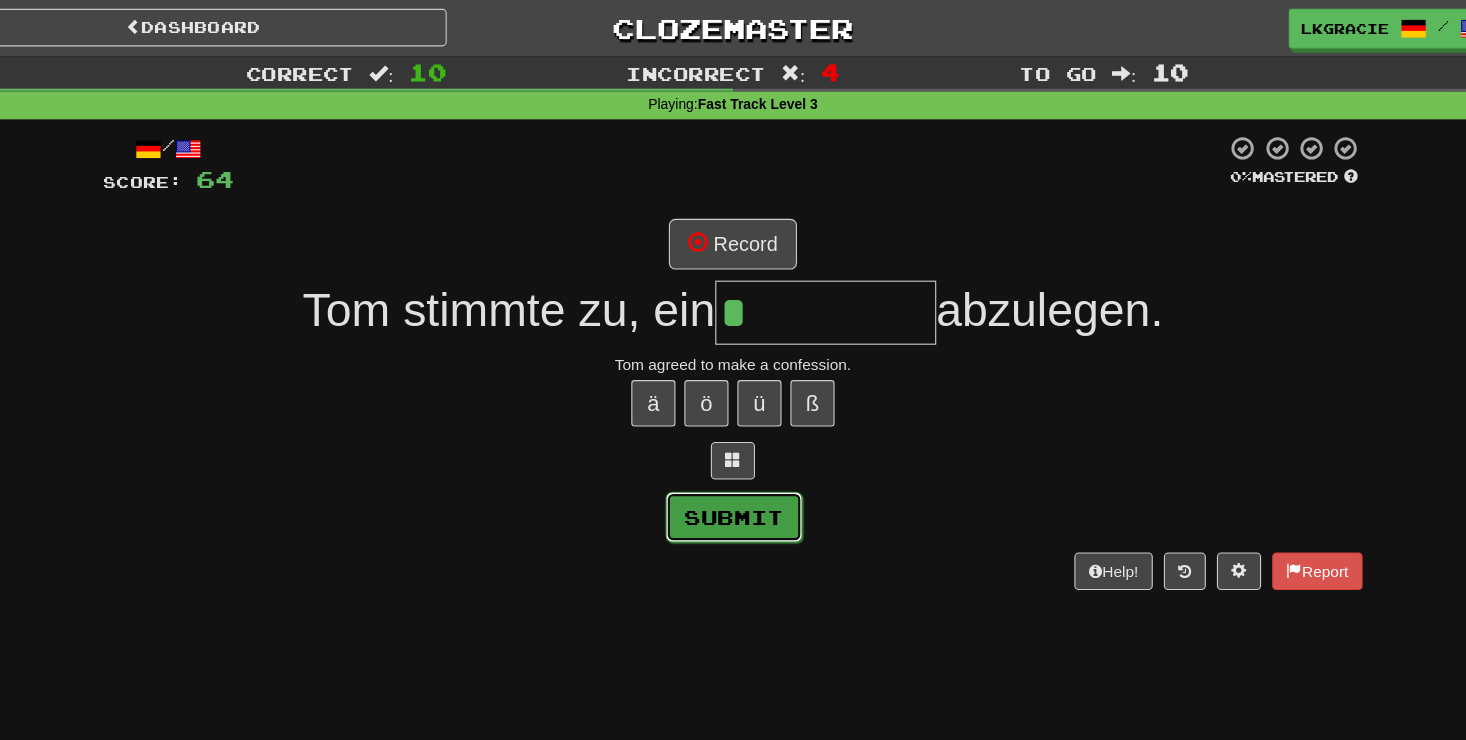 click on "Submit" at bounding box center (734, 468) 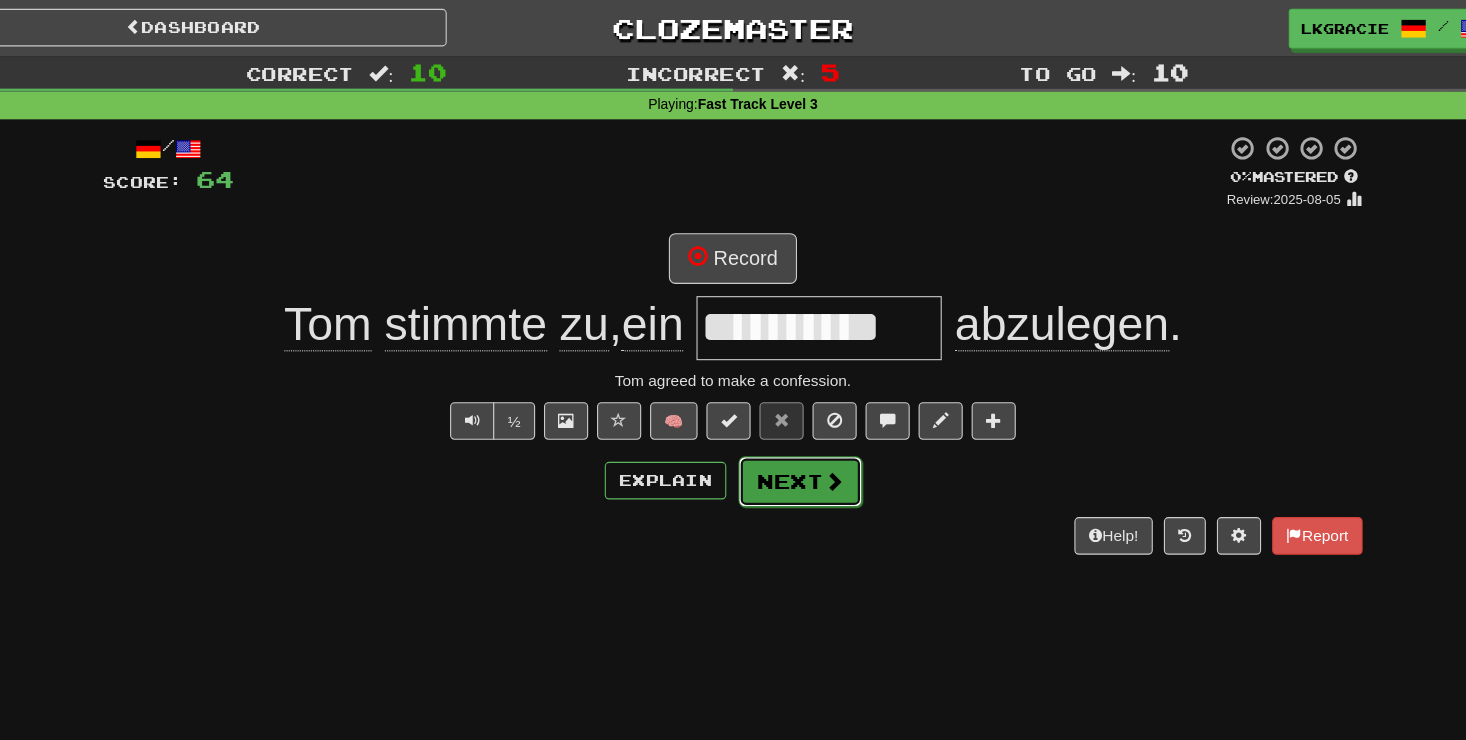 click on "Next" at bounding box center (794, 436) 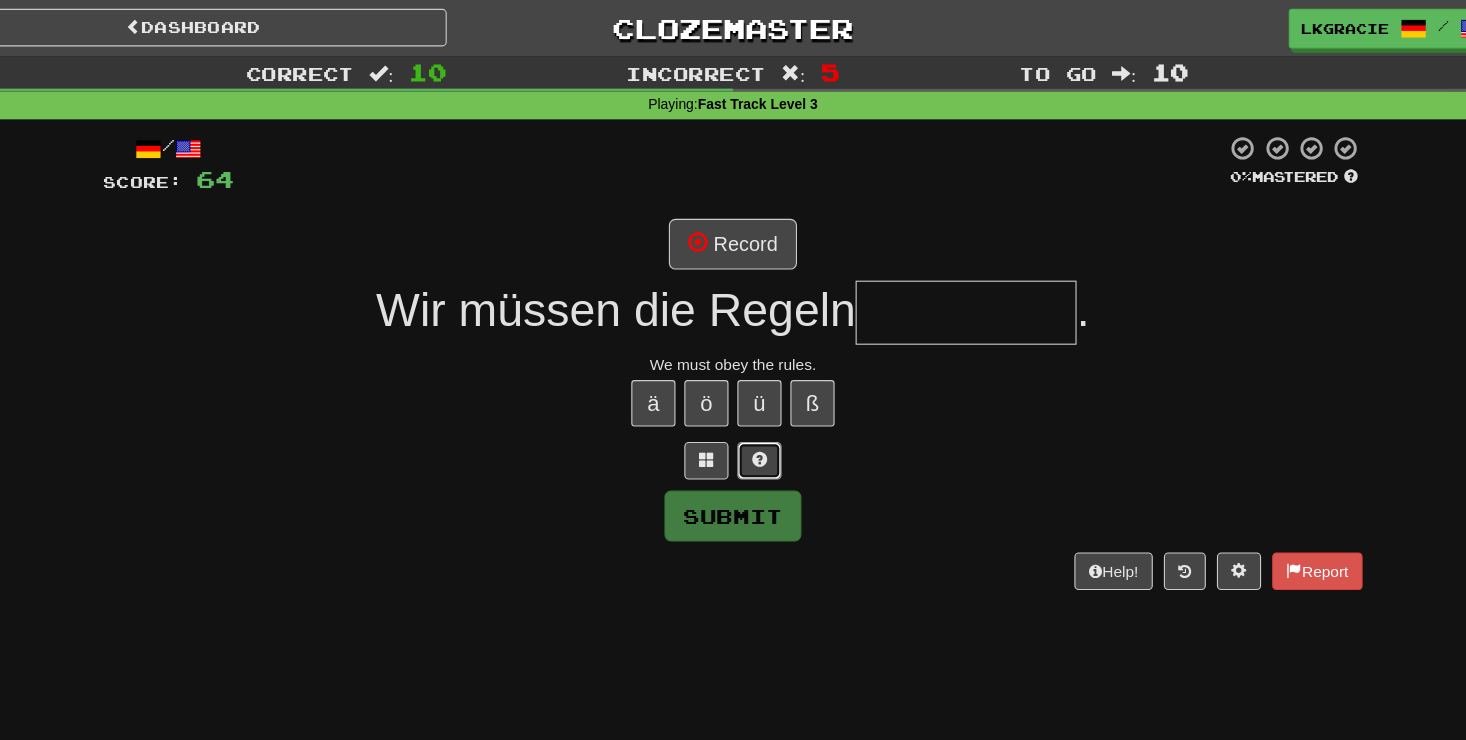 click at bounding box center (757, 416) 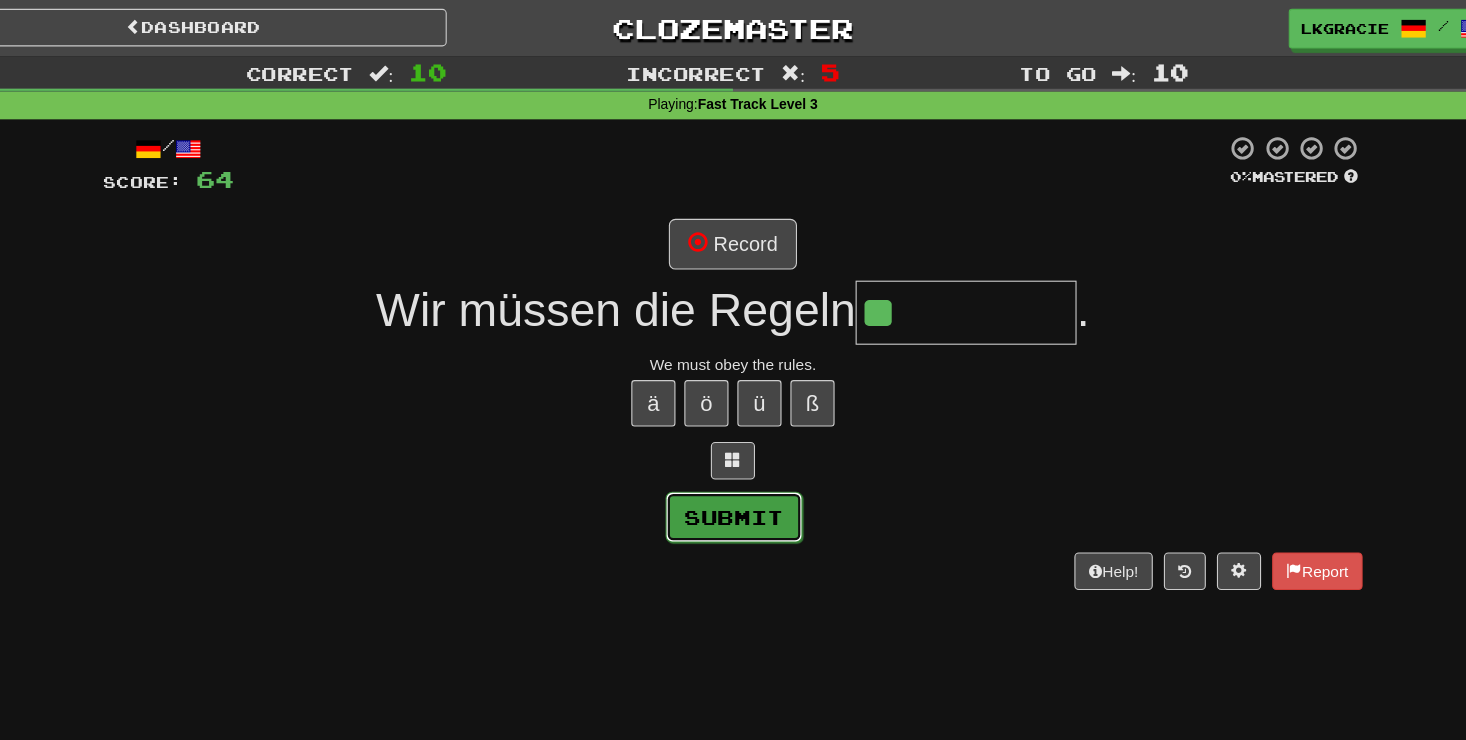 click on "Submit" at bounding box center [734, 468] 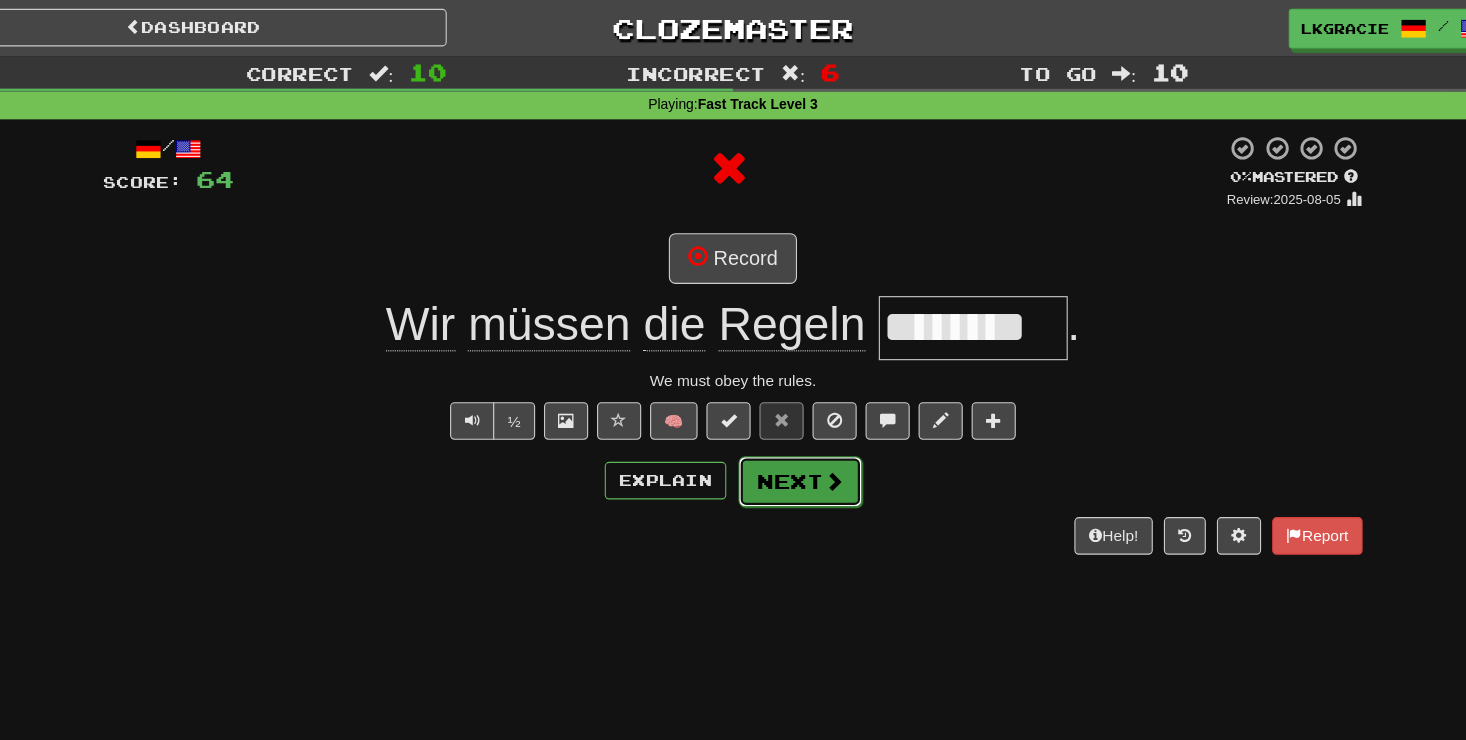 click on "Next" at bounding box center [794, 436] 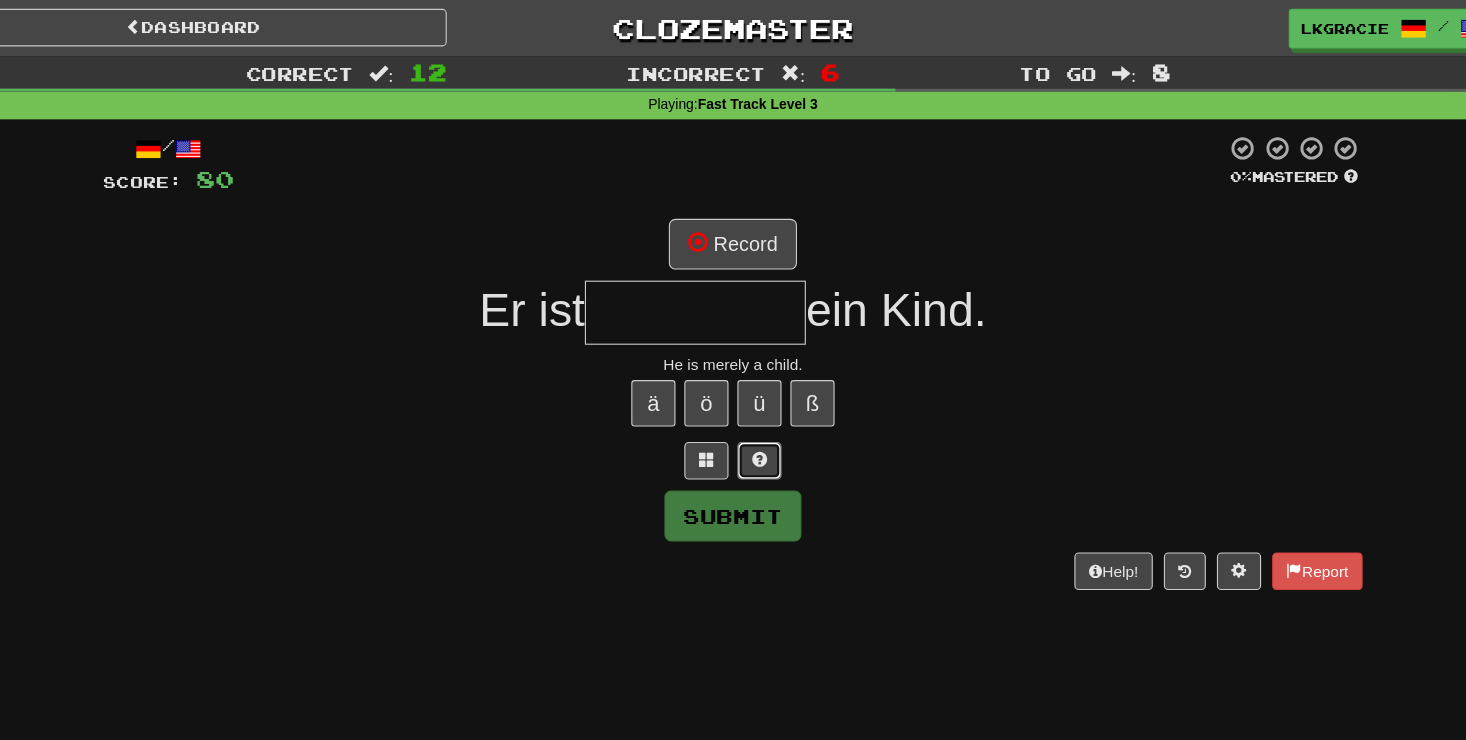 click at bounding box center [757, 417] 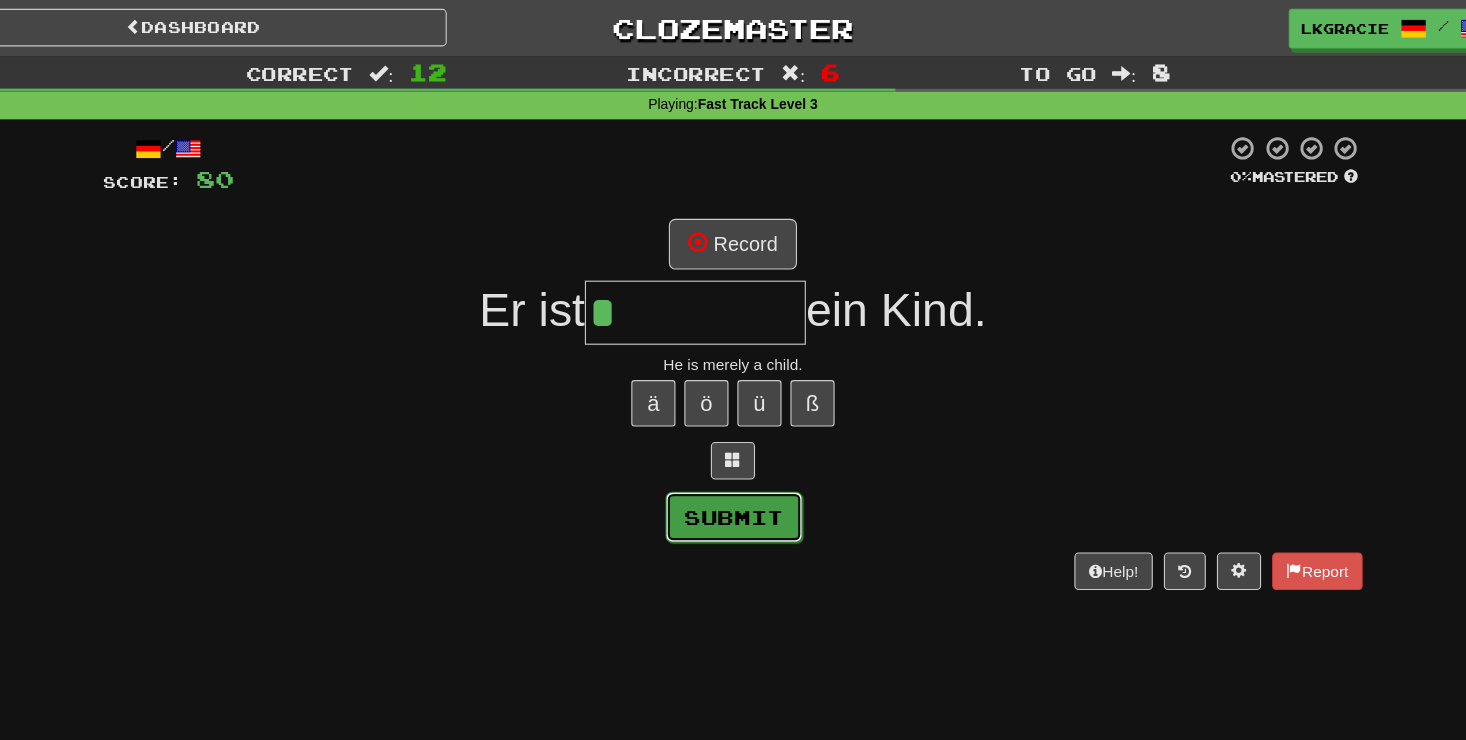 click on "Submit" at bounding box center [734, 468] 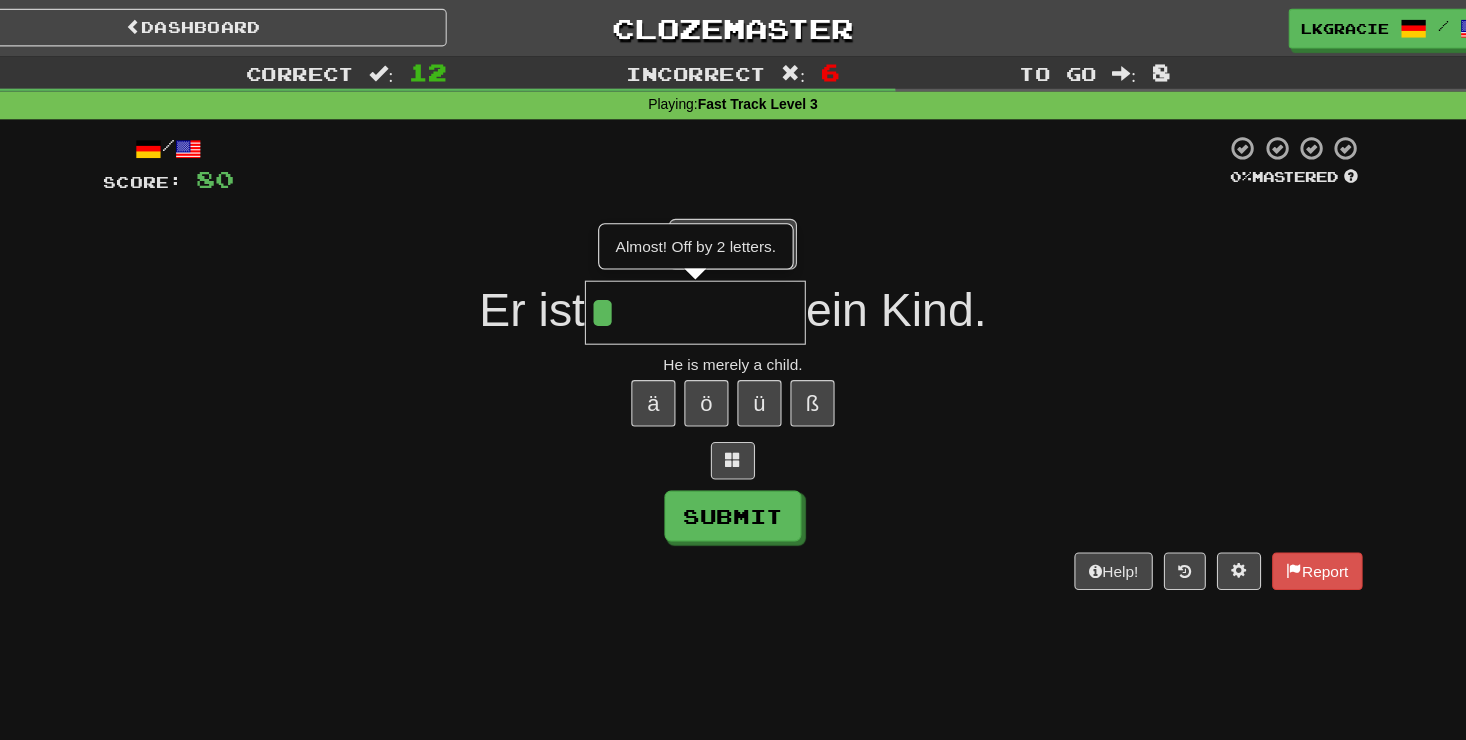 click on "*" at bounding box center [699, 283] 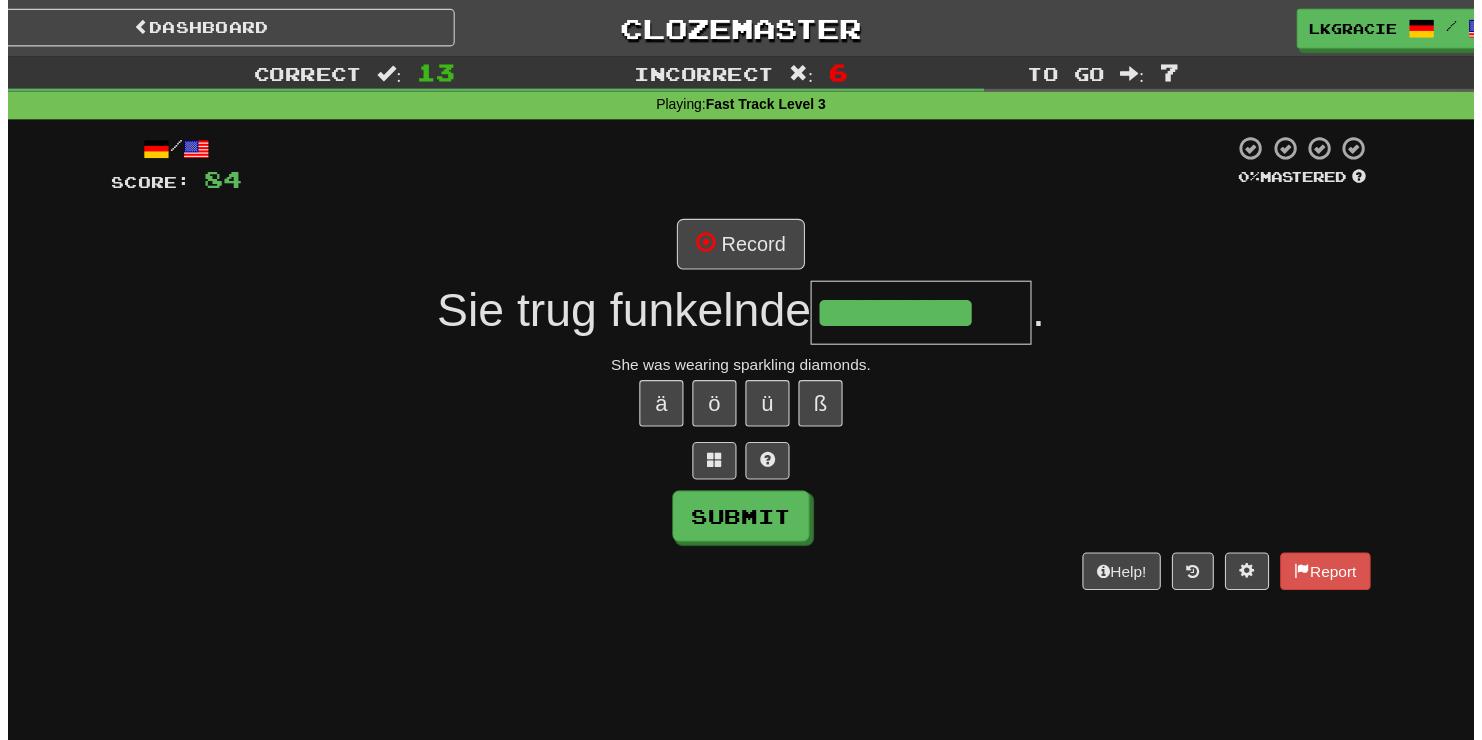 scroll, scrollTop: 0, scrollLeft: 0, axis: both 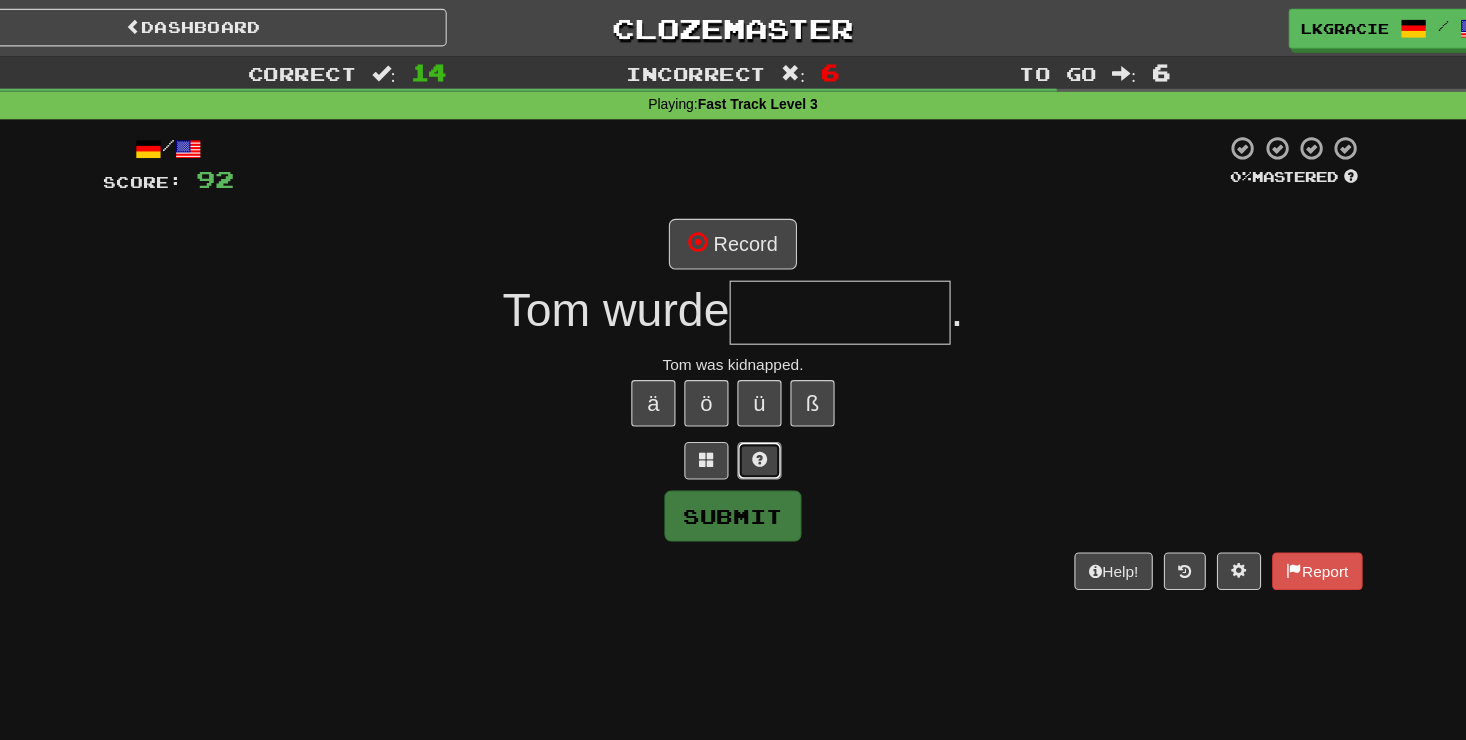 click at bounding box center (757, 417) 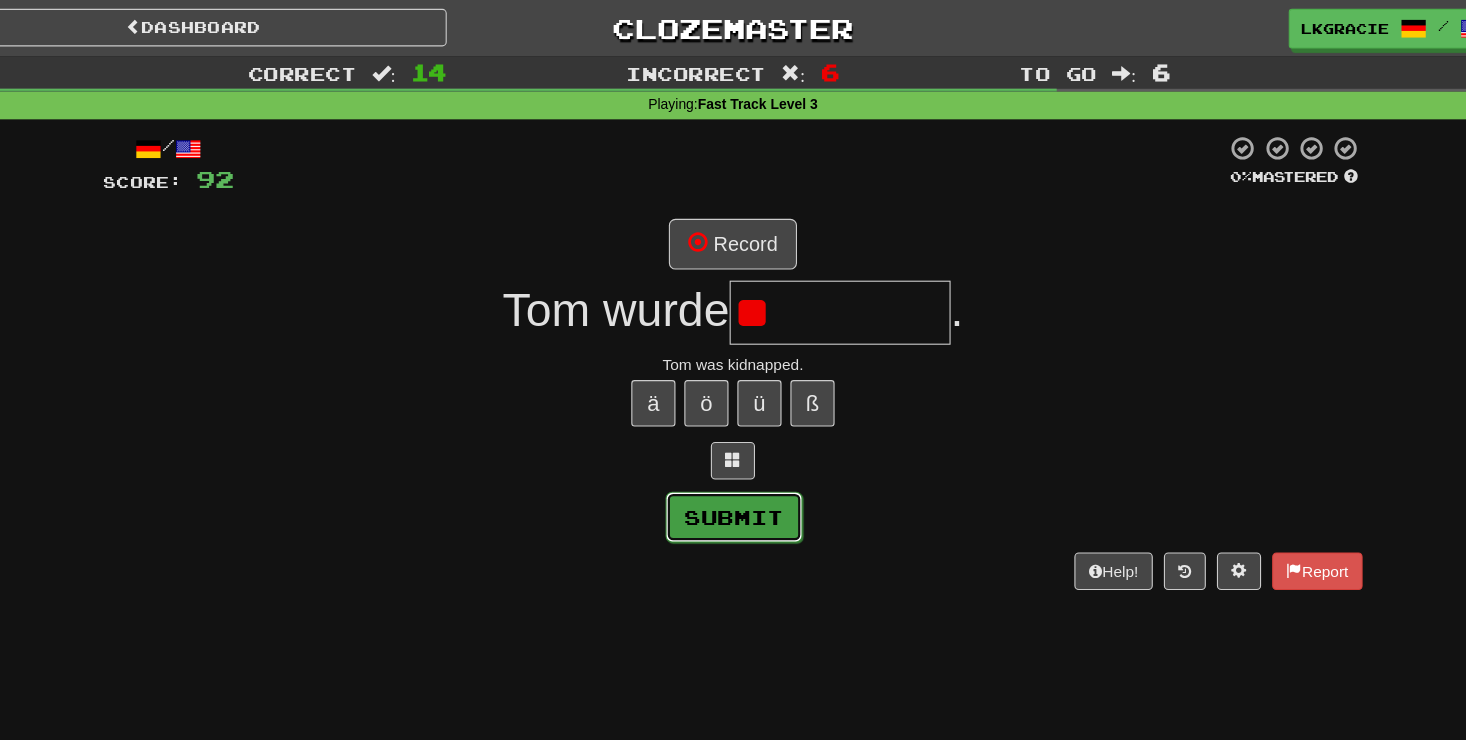 click on "Submit" at bounding box center (734, 468) 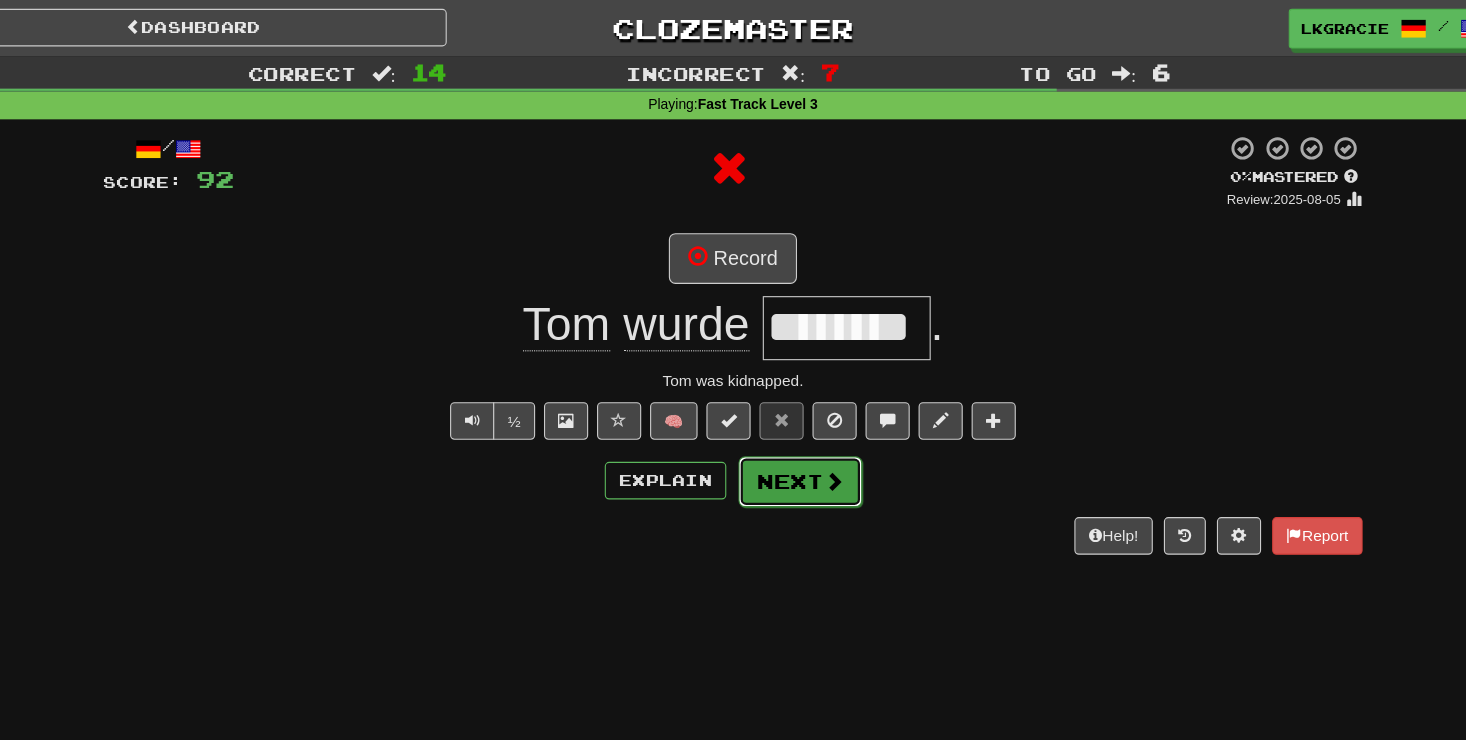 click on "Next" at bounding box center (794, 436) 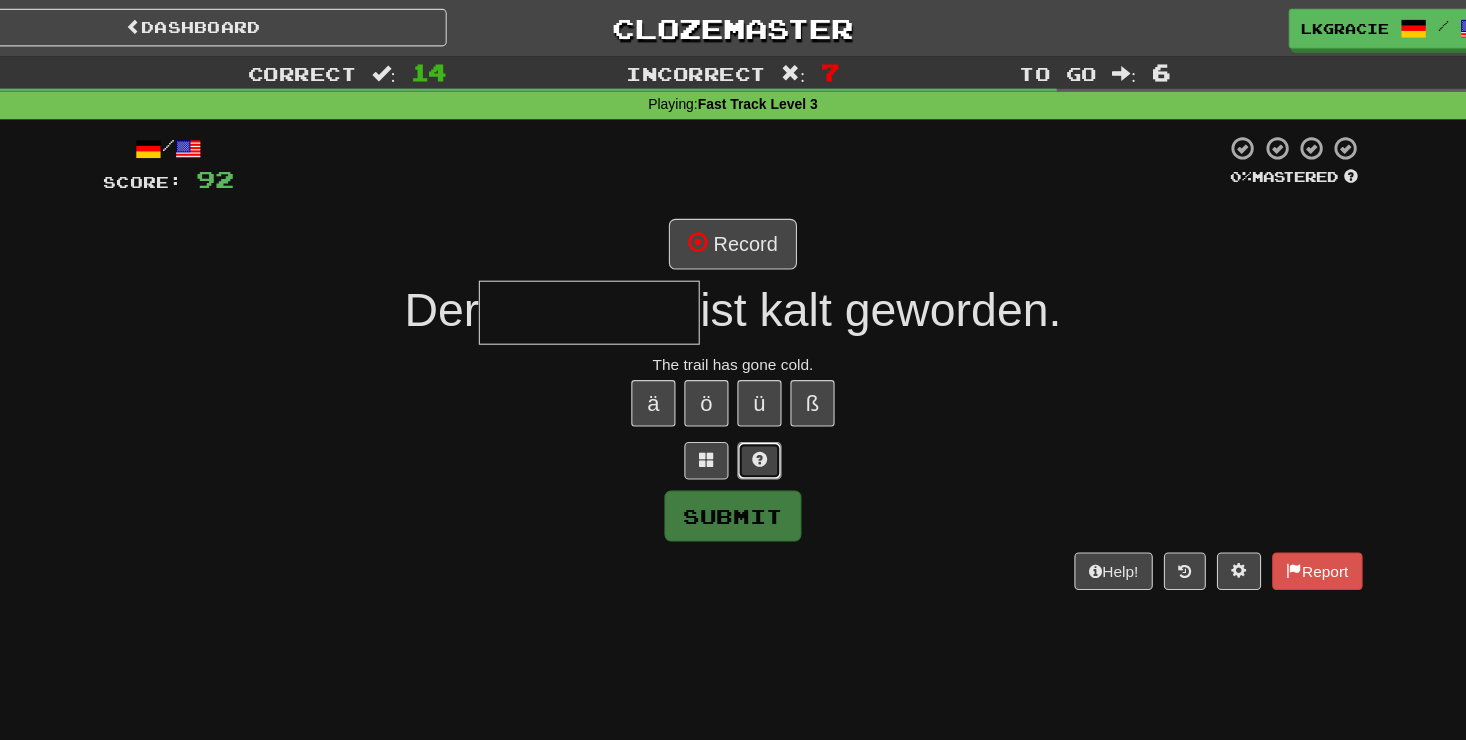 click at bounding box center (757, 416) 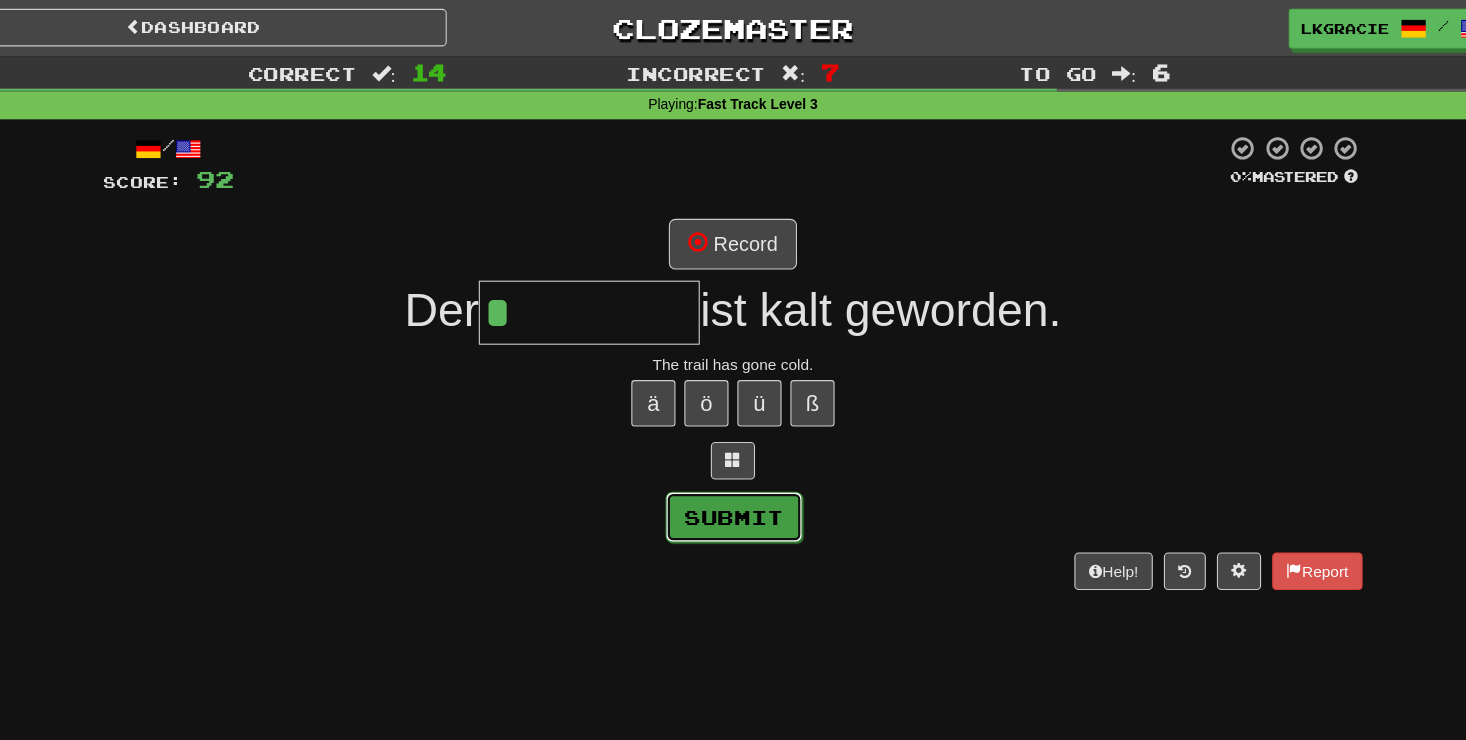 click on "Submit" at bounding box center [734, 468] 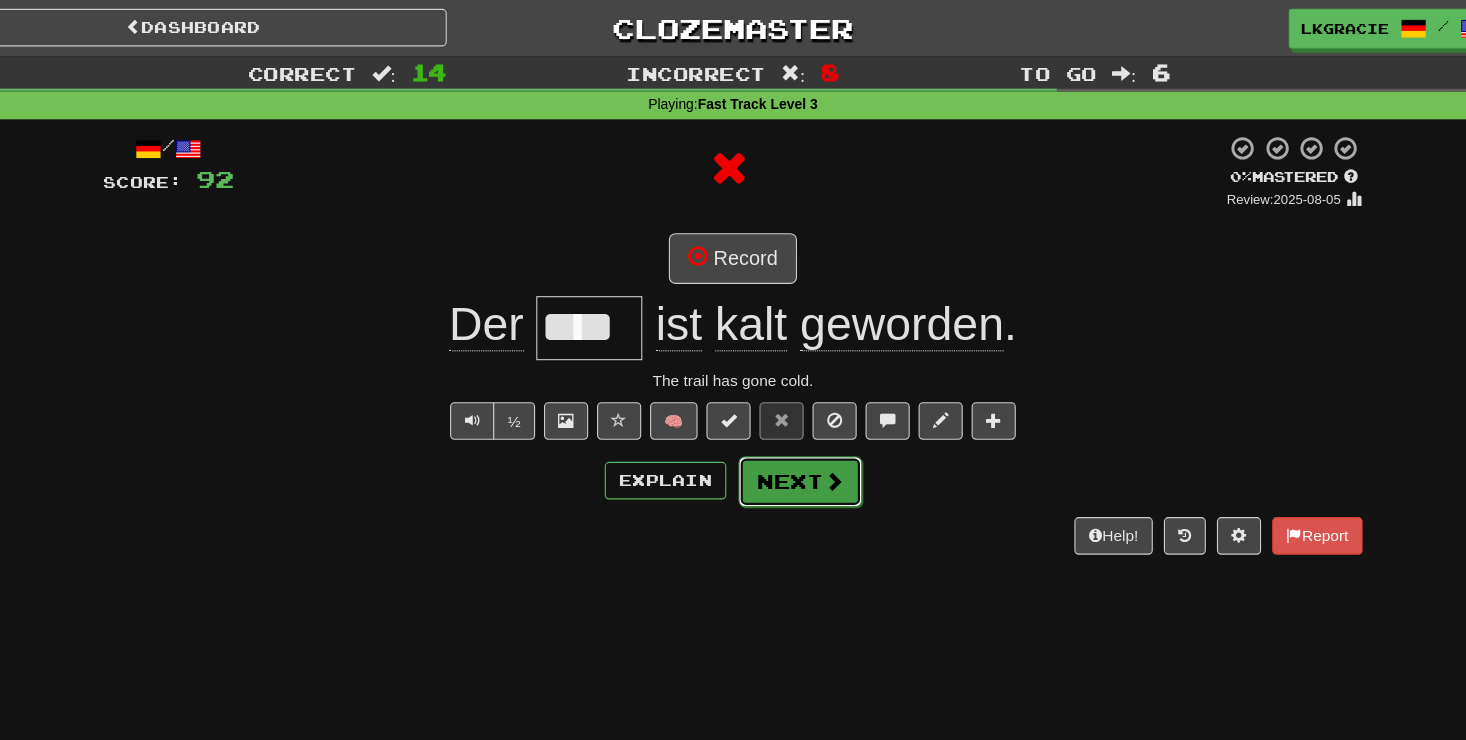 click on "Next" at bounding box center [794, 436] 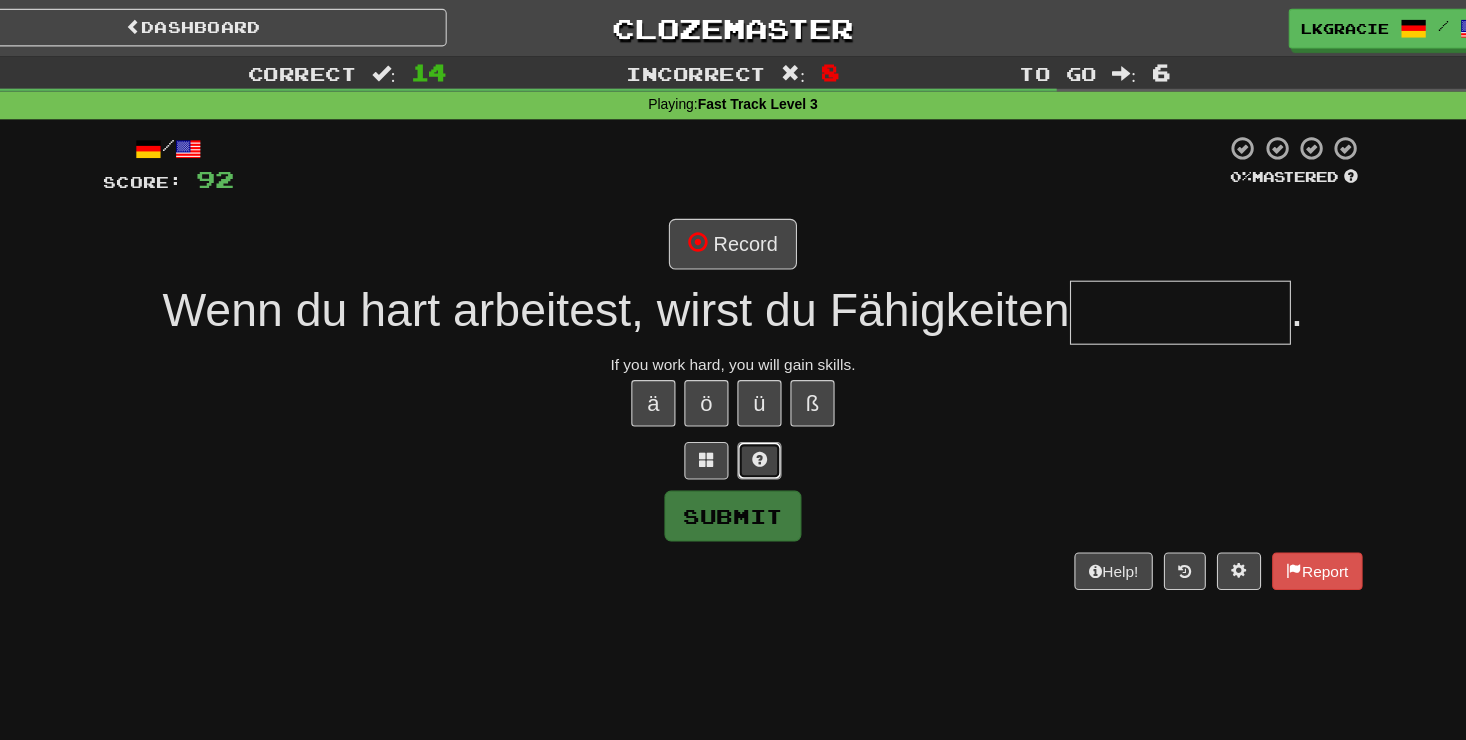 click at bounding box center (757, 417) 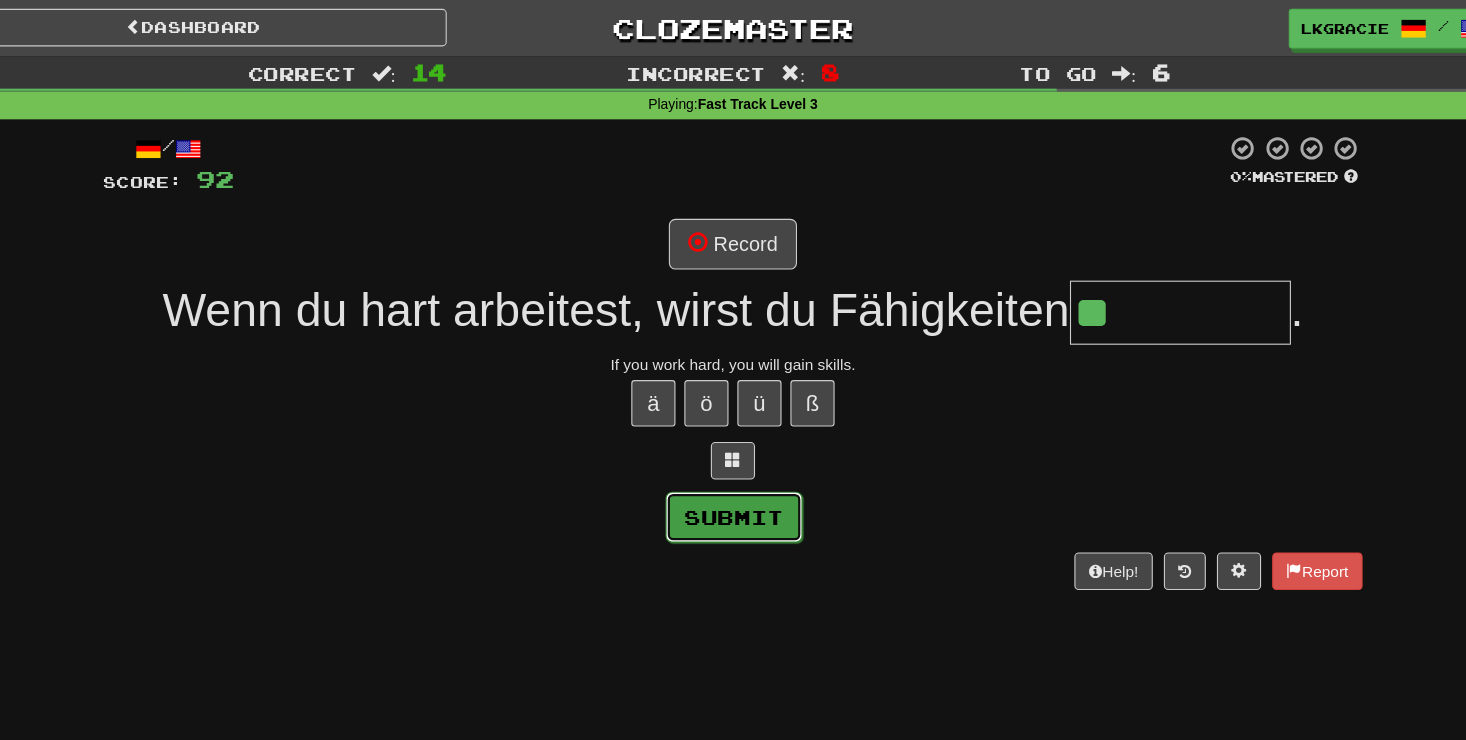 click on "Submit" at bounding box center [734, 468] 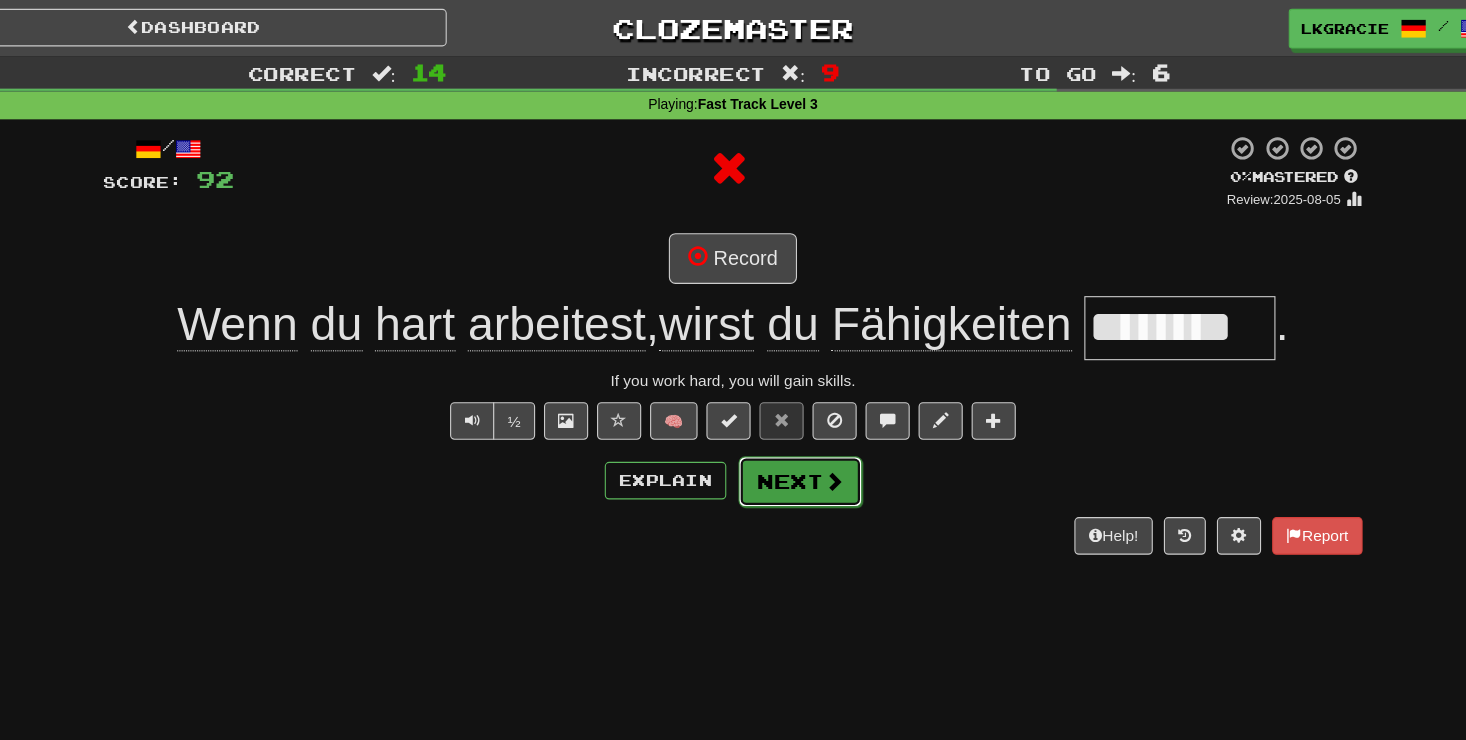 click on "Next" at bounding box center [794, 436] 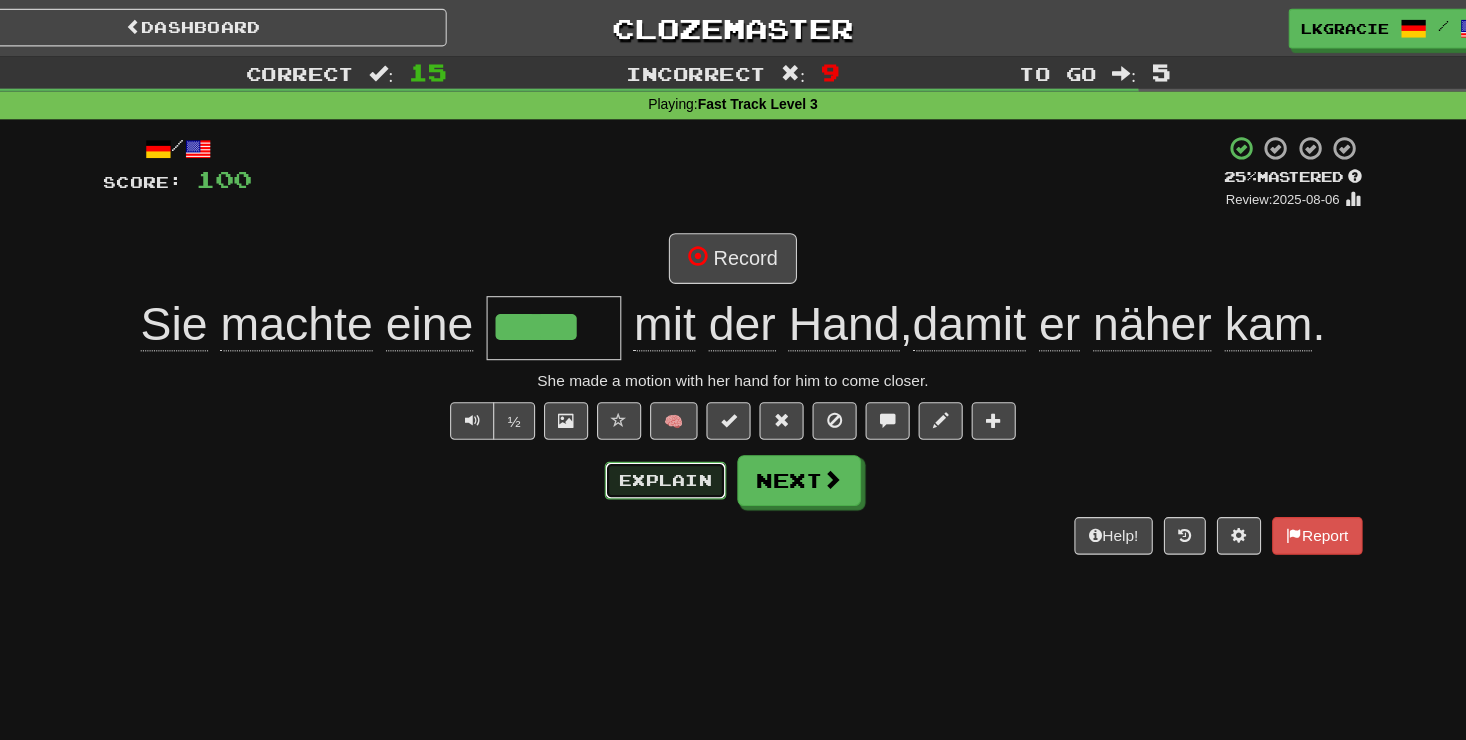 click on "Explain" at bounding box center [672, 435] 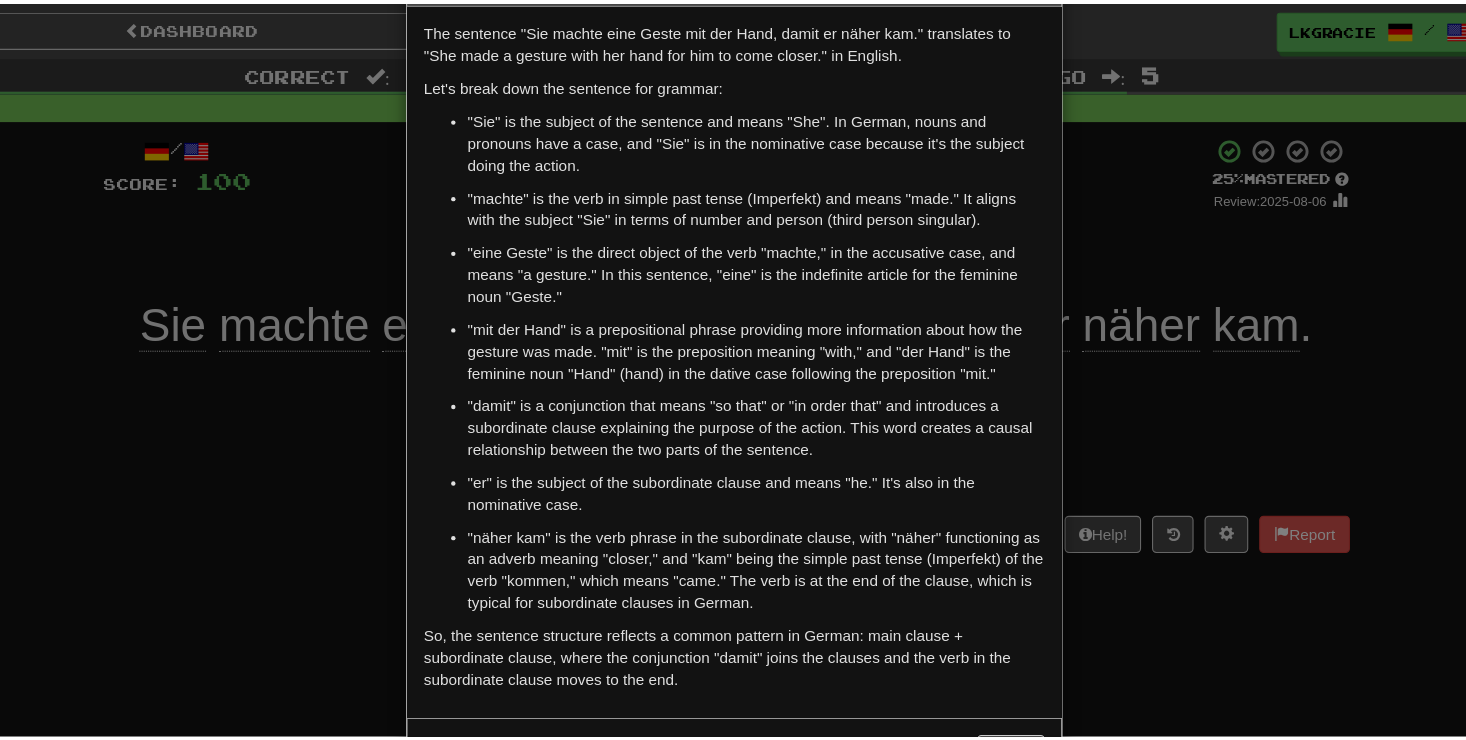 scroll, scrollTop: 0, scrollLeft: 0, axis: both 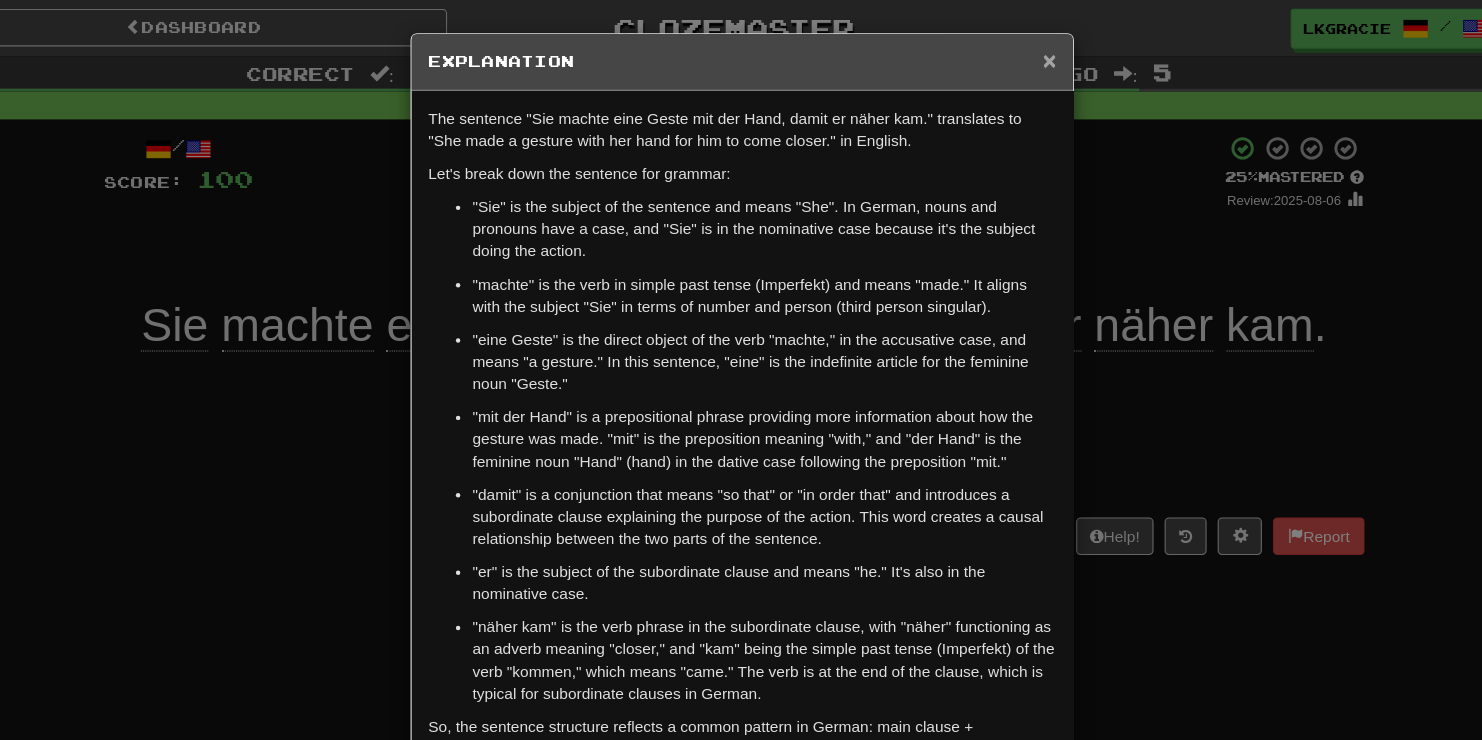 click on "×" at bounding box center (1019, 54) 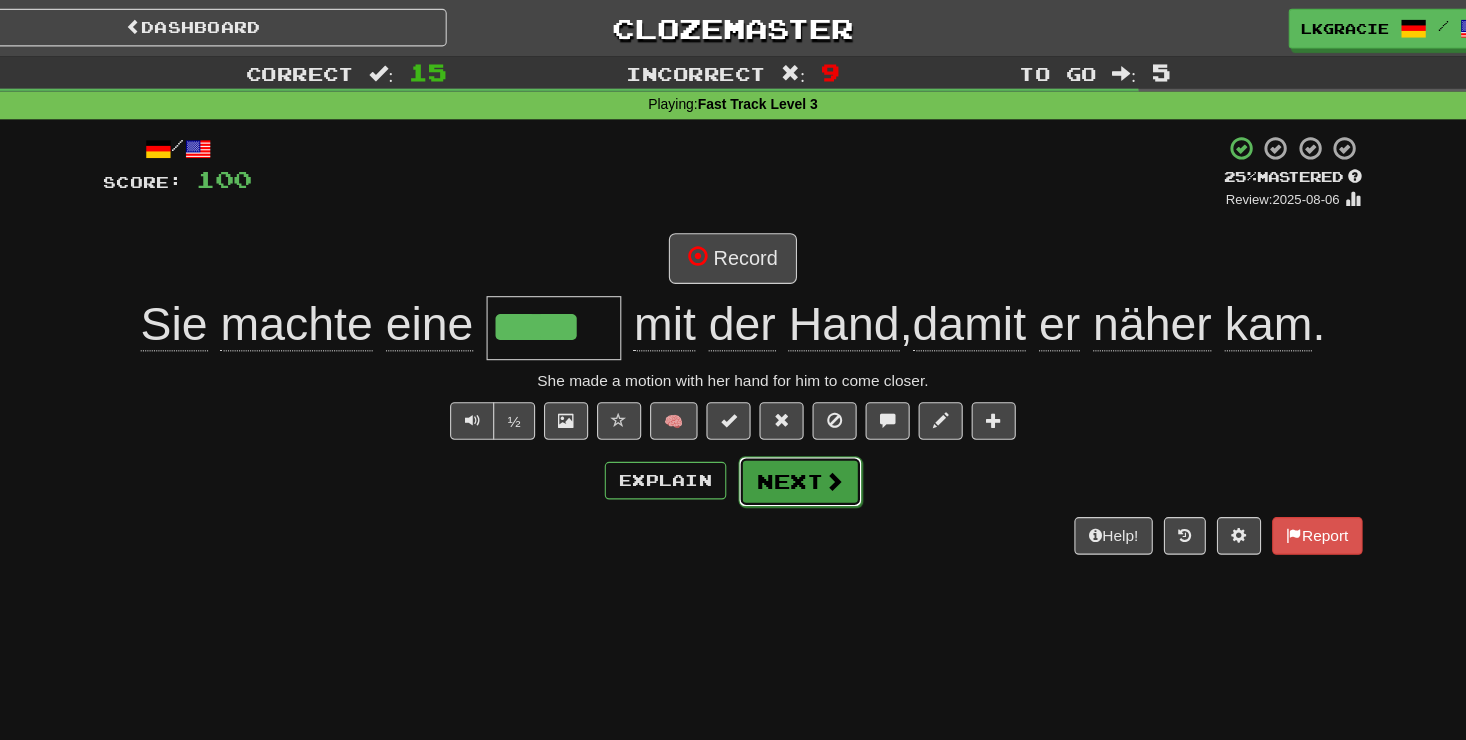click on "Next" at bounding box center [794, 436] 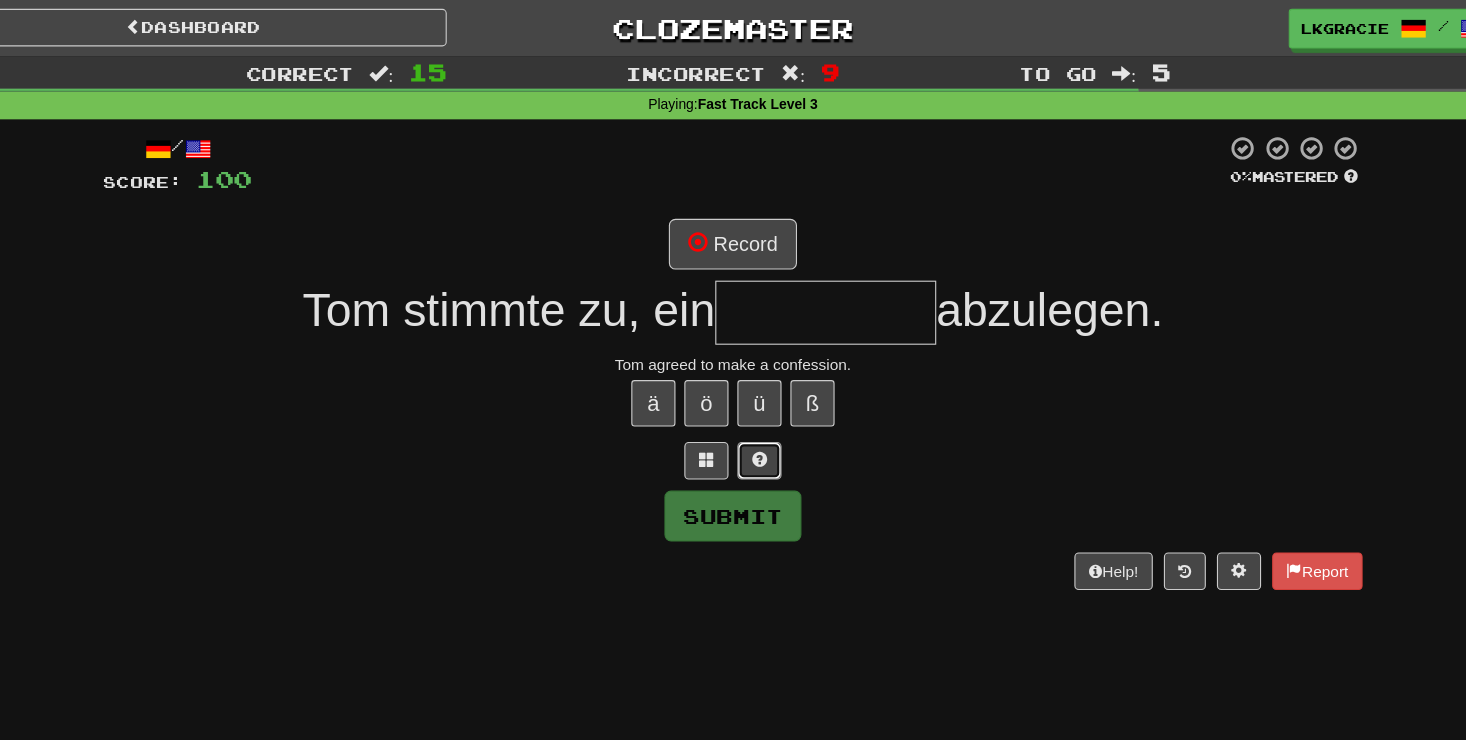 click at bounding box center [757, 417] 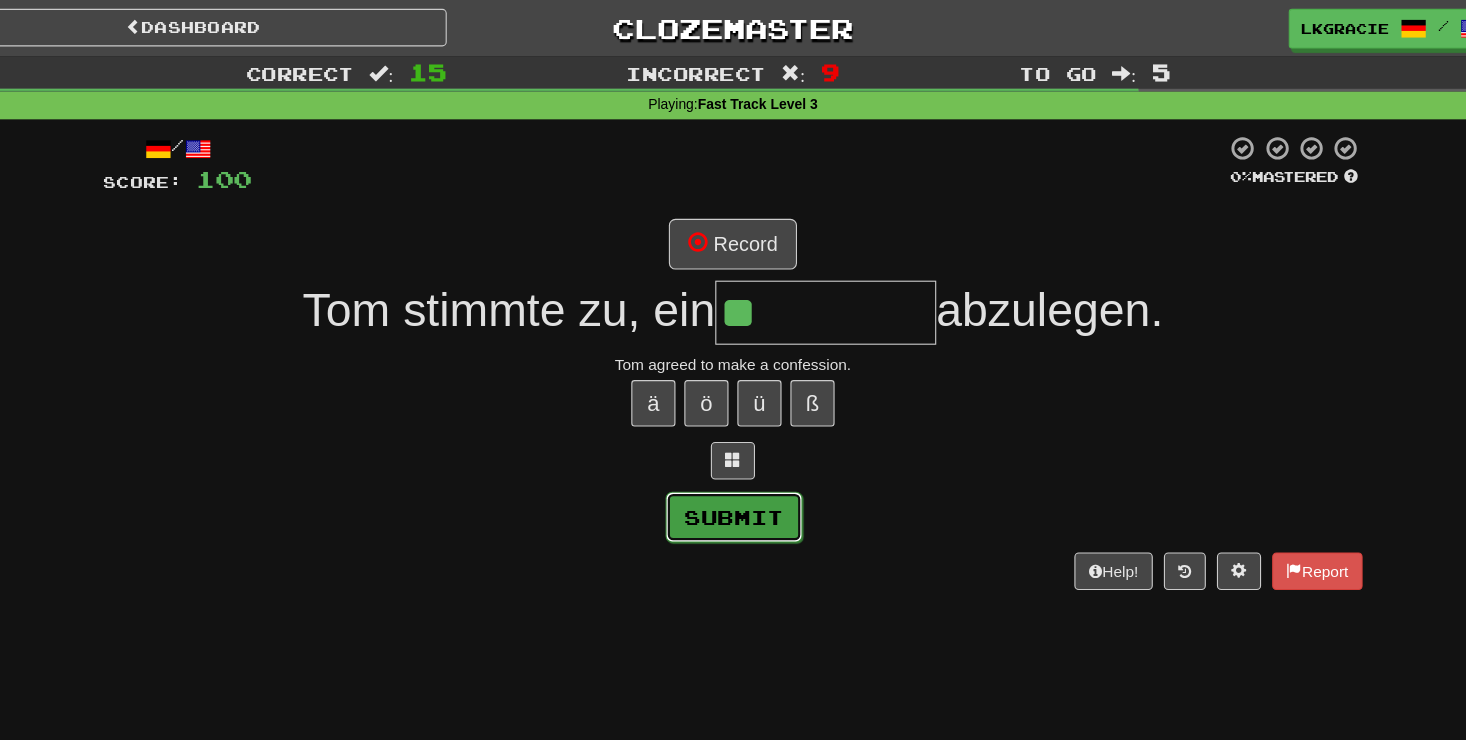click on "Submit" at bounding box center [734, 468] 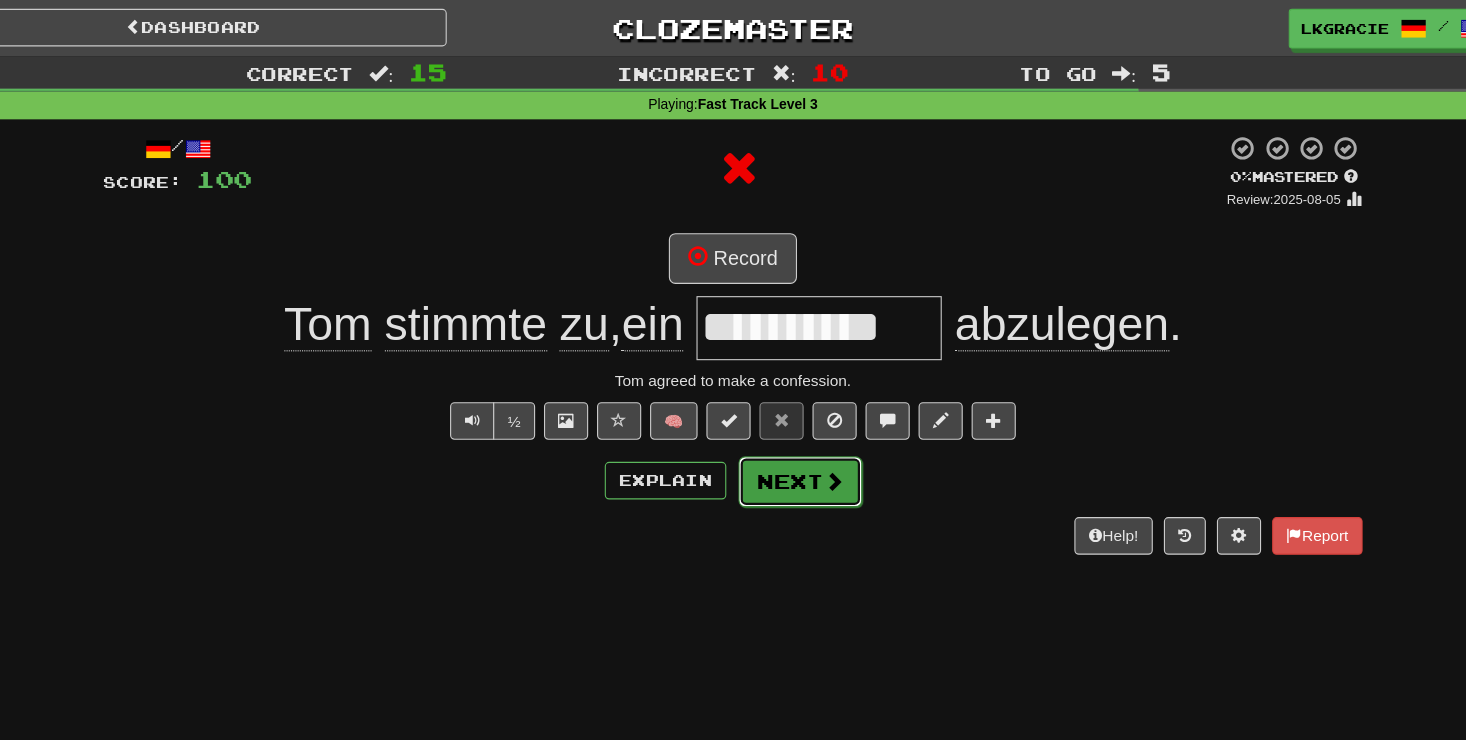 click on "Next" at bounding box center [794, 436] 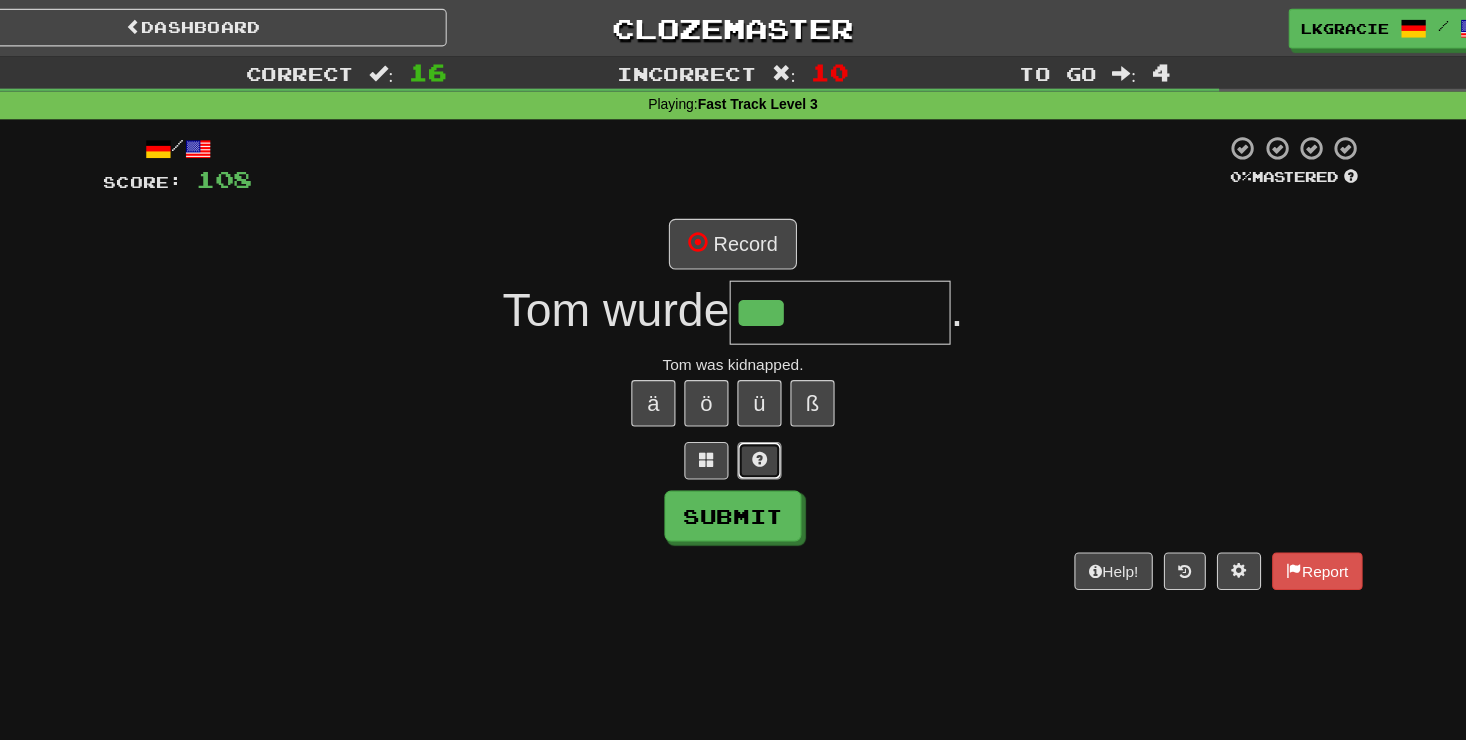 click at bounding box center (757, 416) 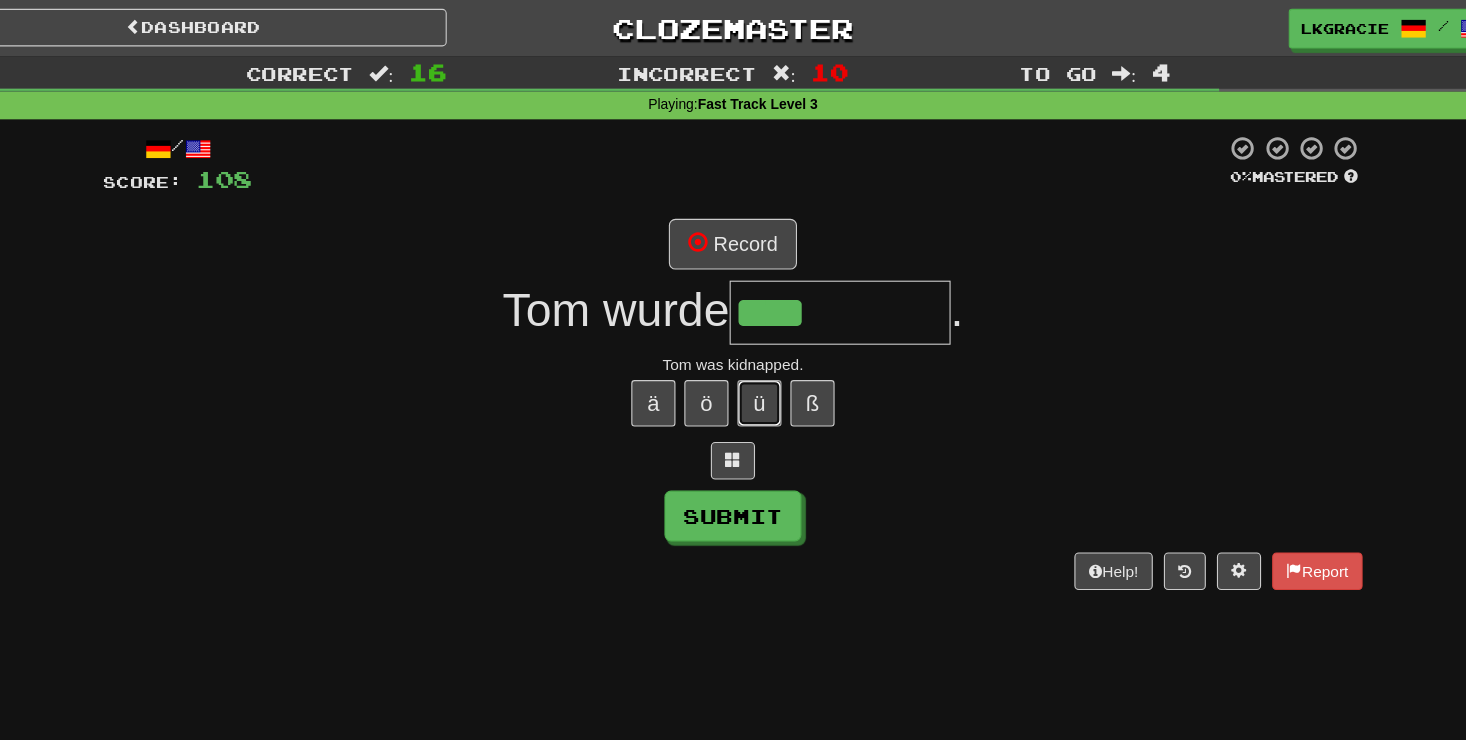 click on "ü" at bounding box center [757, 365] 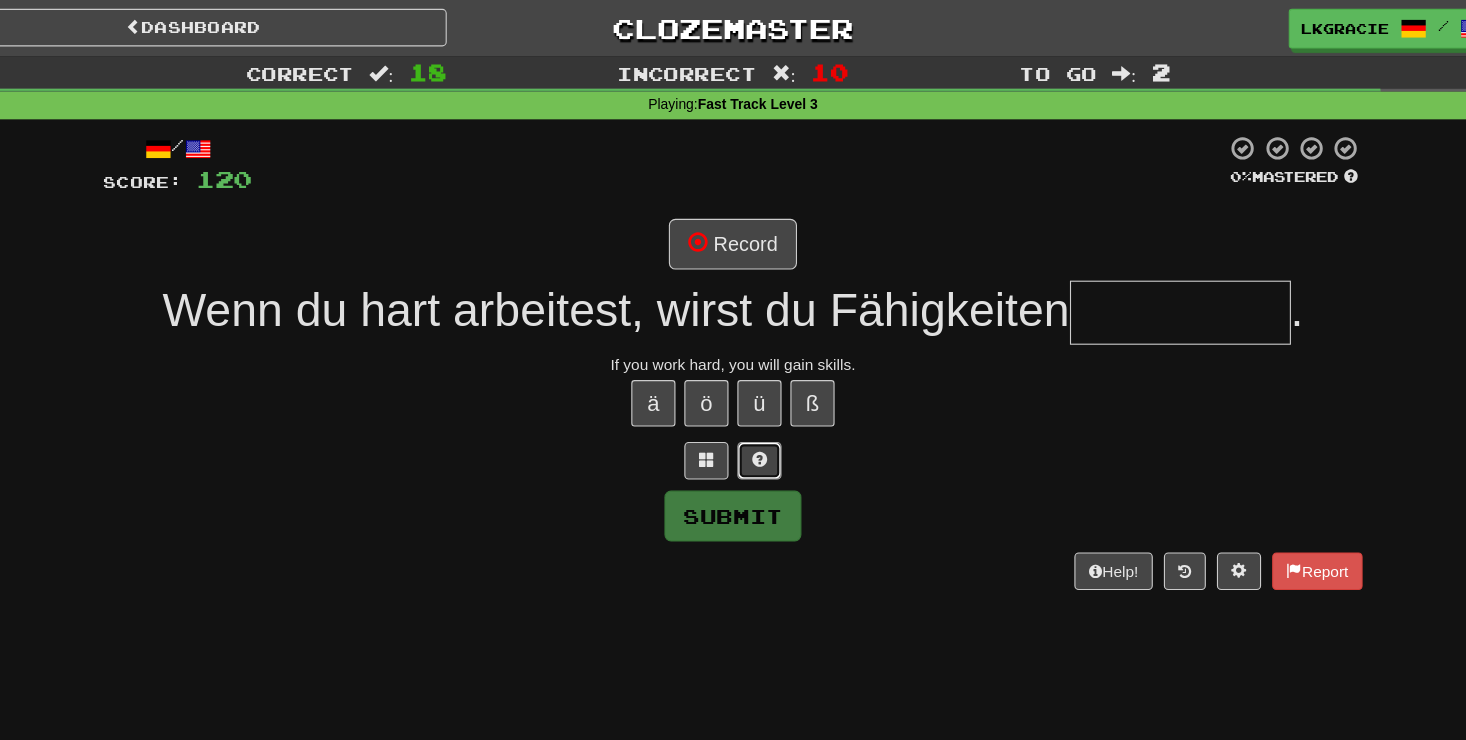 click at bounding box center [757, 417] 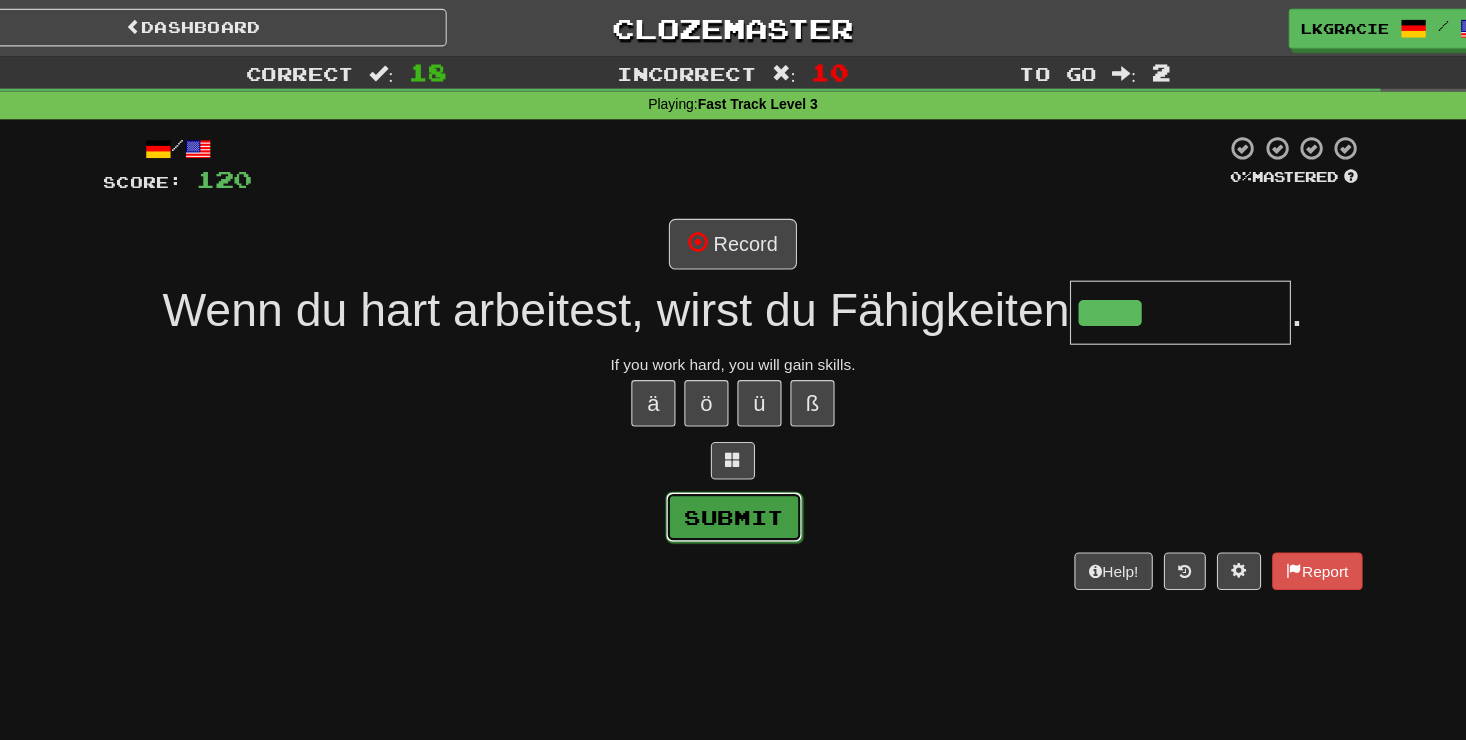 click on "Submit" at bounding box center [734, 468] 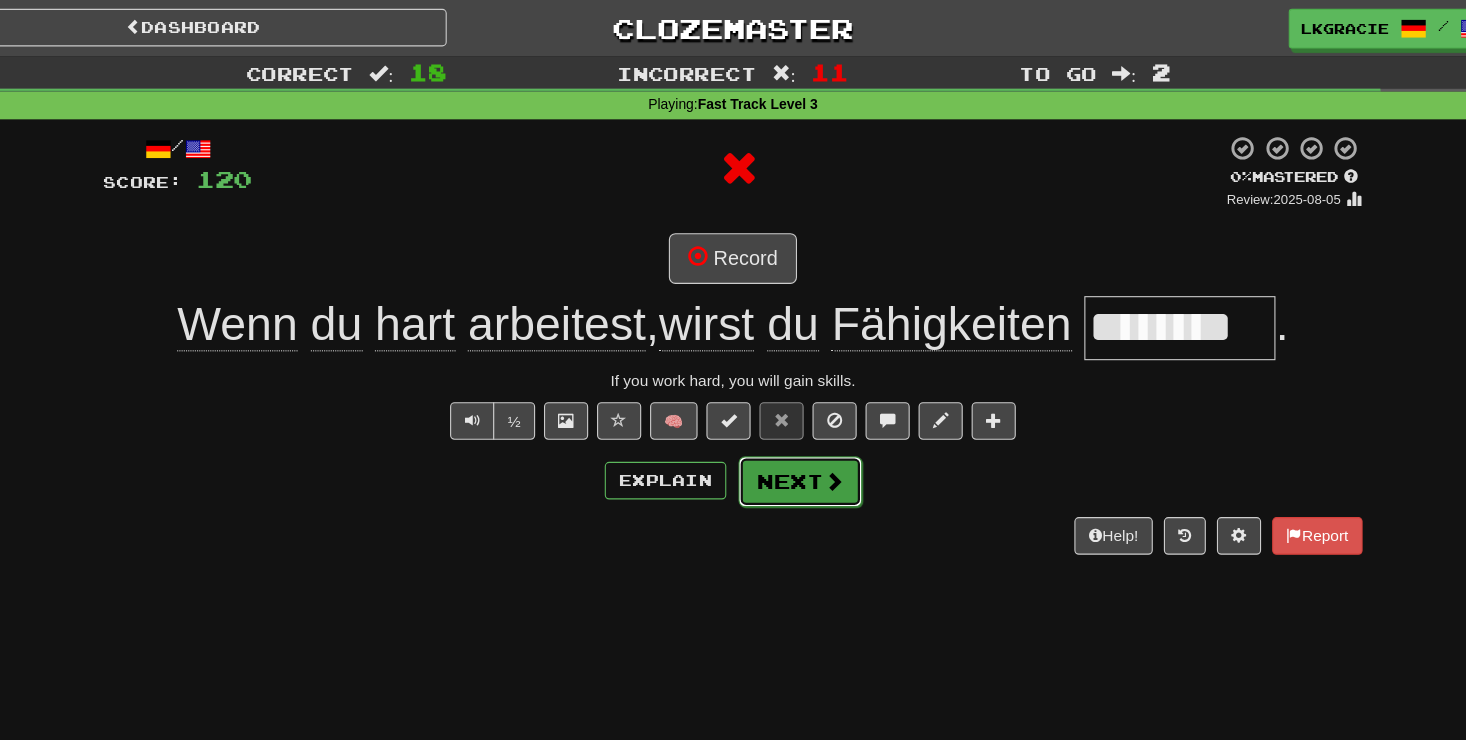 click on "Next" at bounding box center (794, 436) 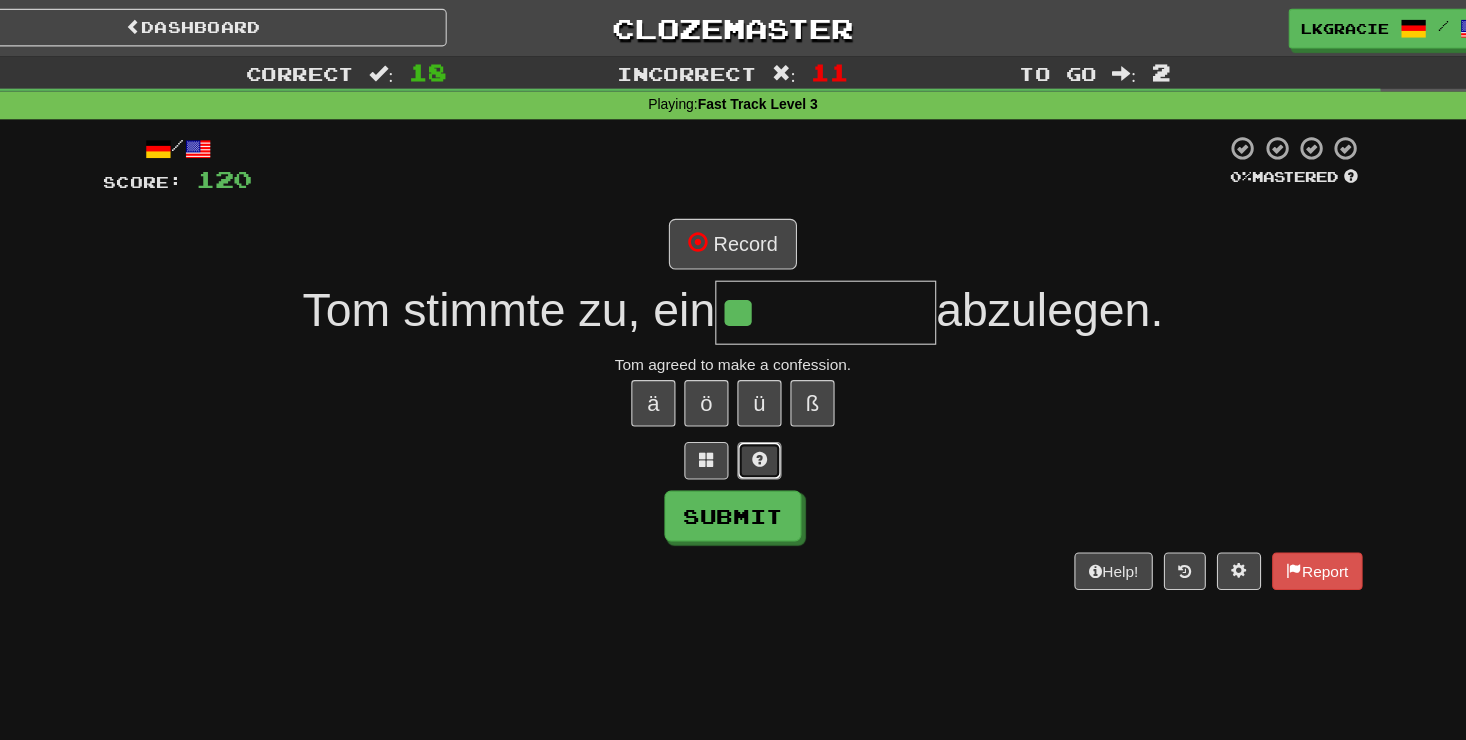 click at bounding box center [757, 417] 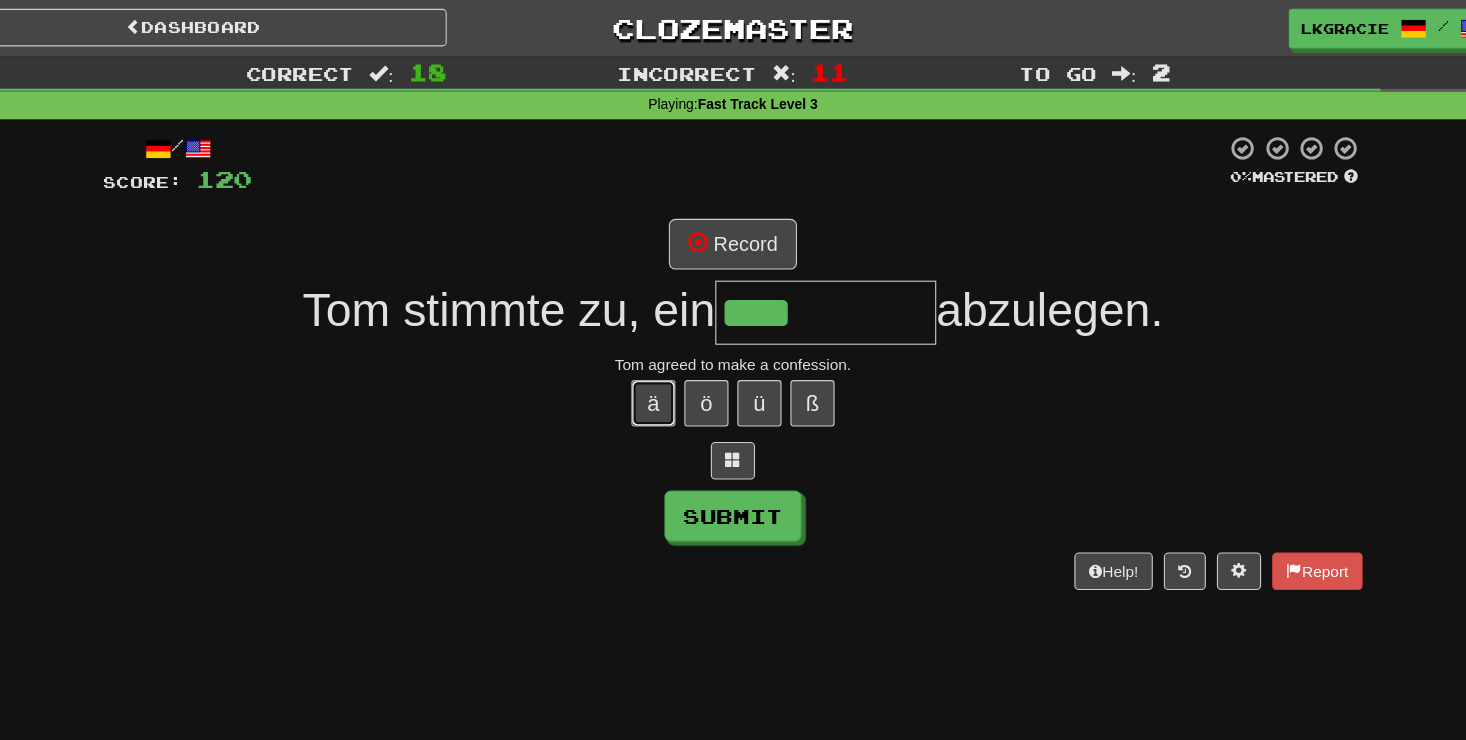 click on "ä" at bounding box center [661, 365] 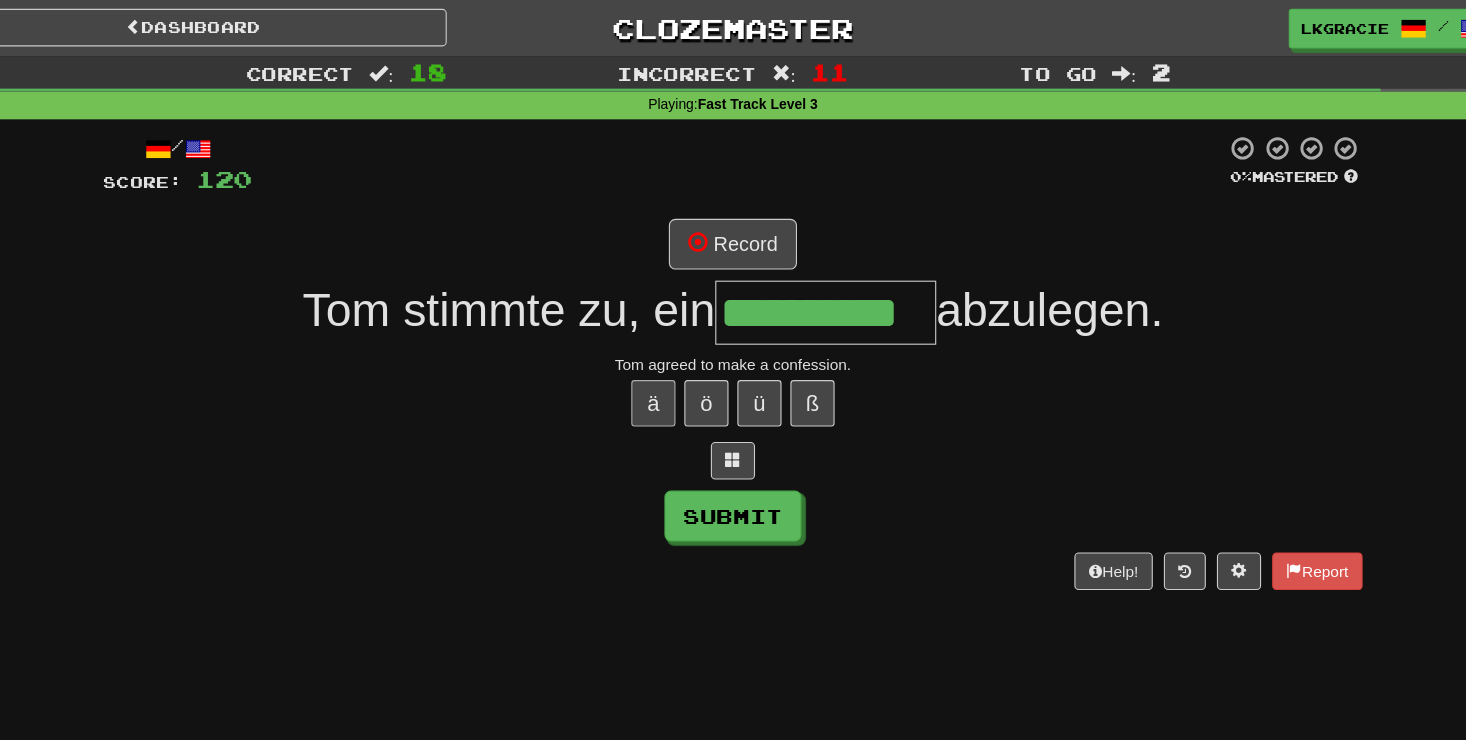 scroll, scrollTop: 0, scrollLeft: 0, axis: both 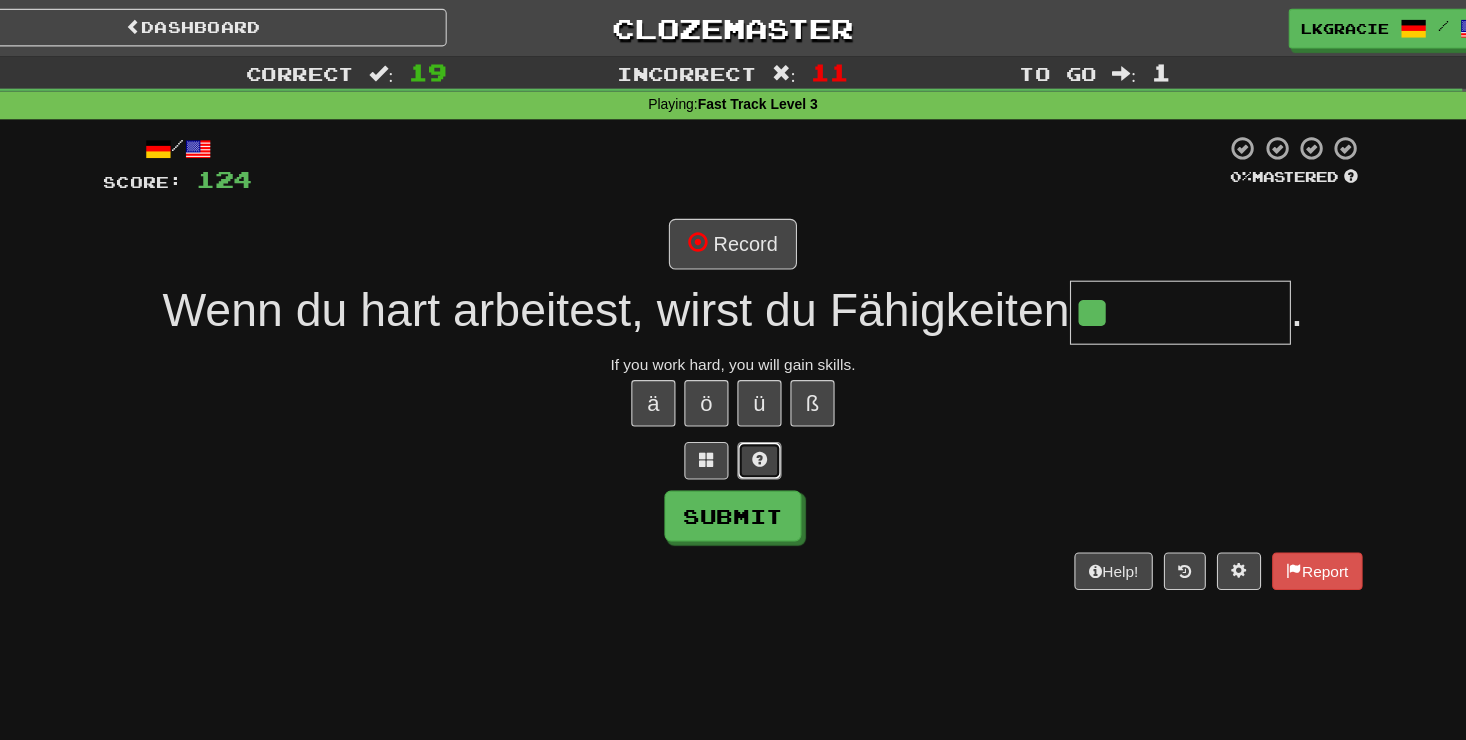 click at bounding box center [757, 417] 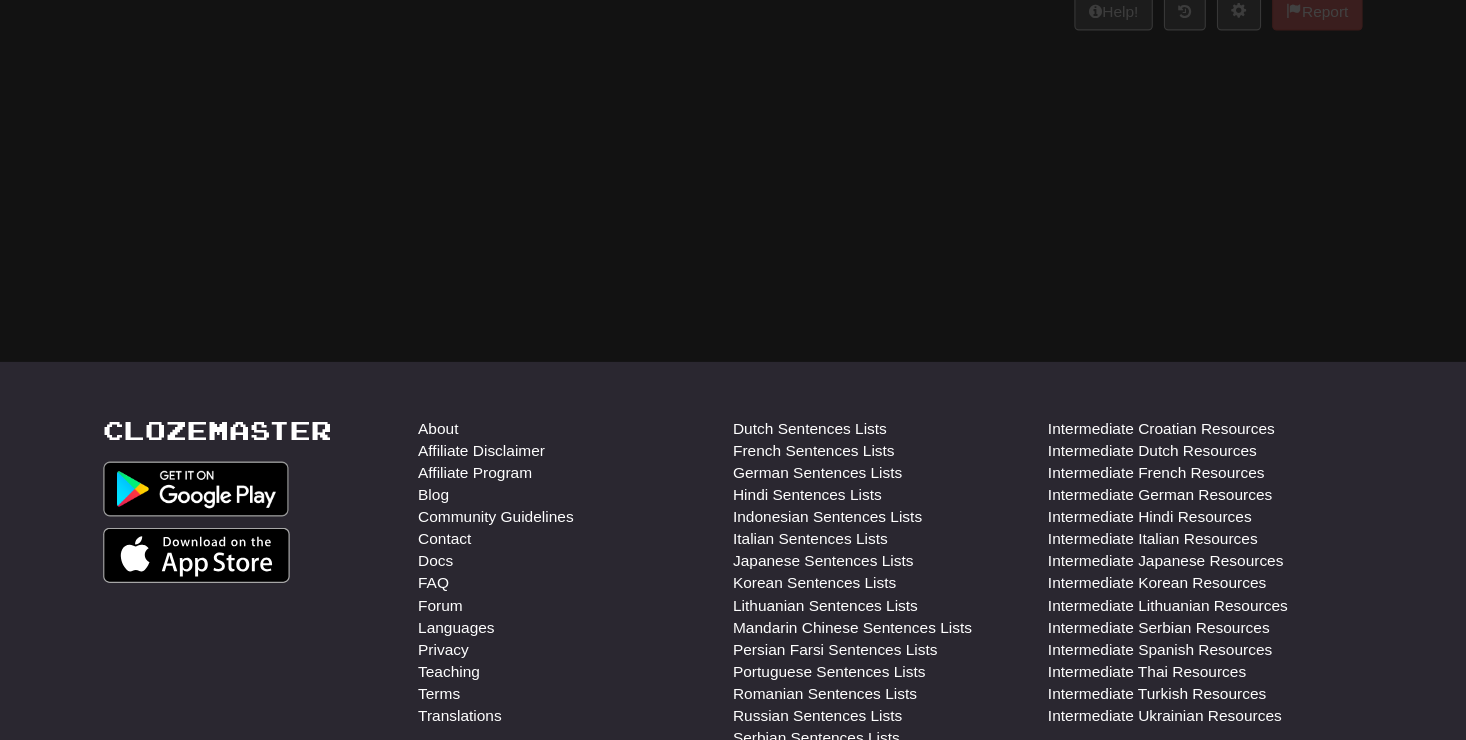 scroll, scrollTop: 352, scrollLeft: 0, axis: vertical 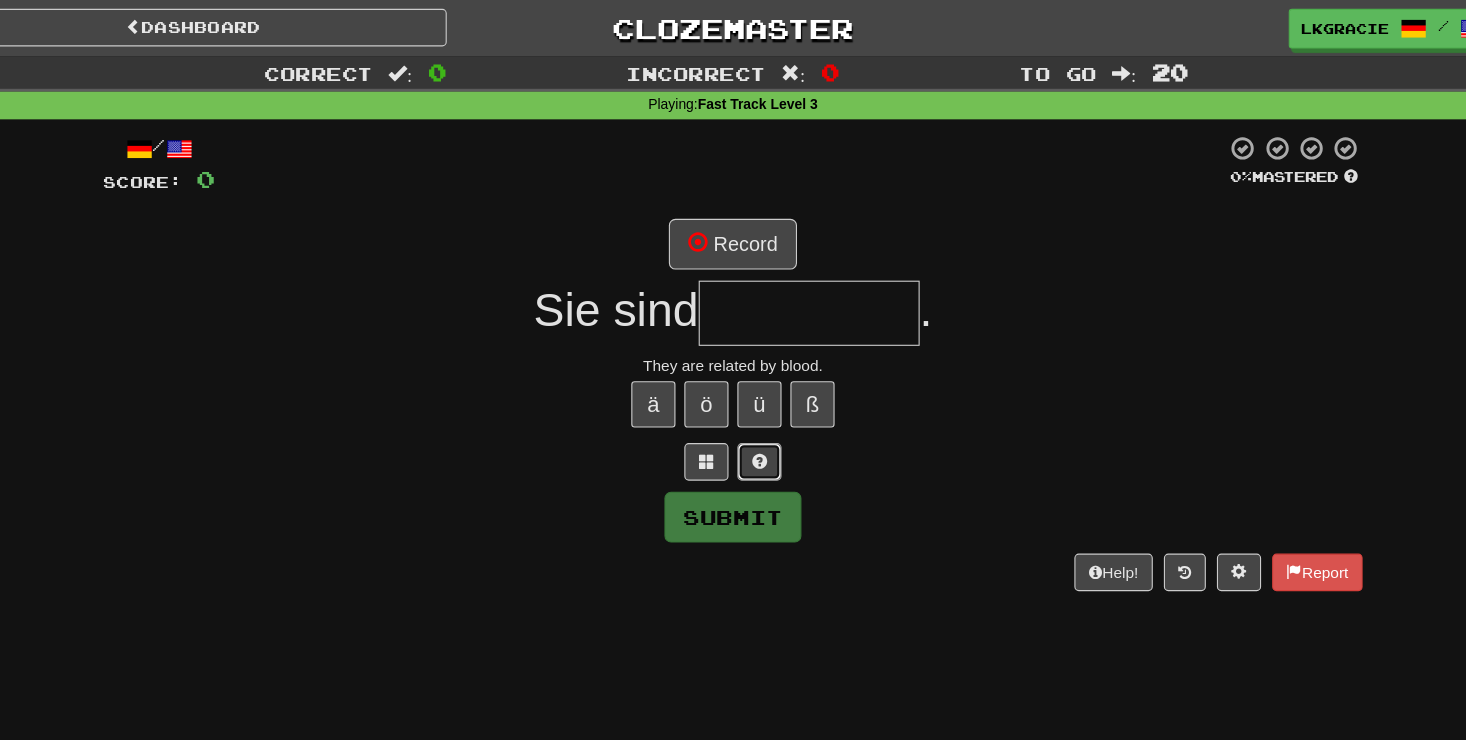 click at bounding box center [757, 418] 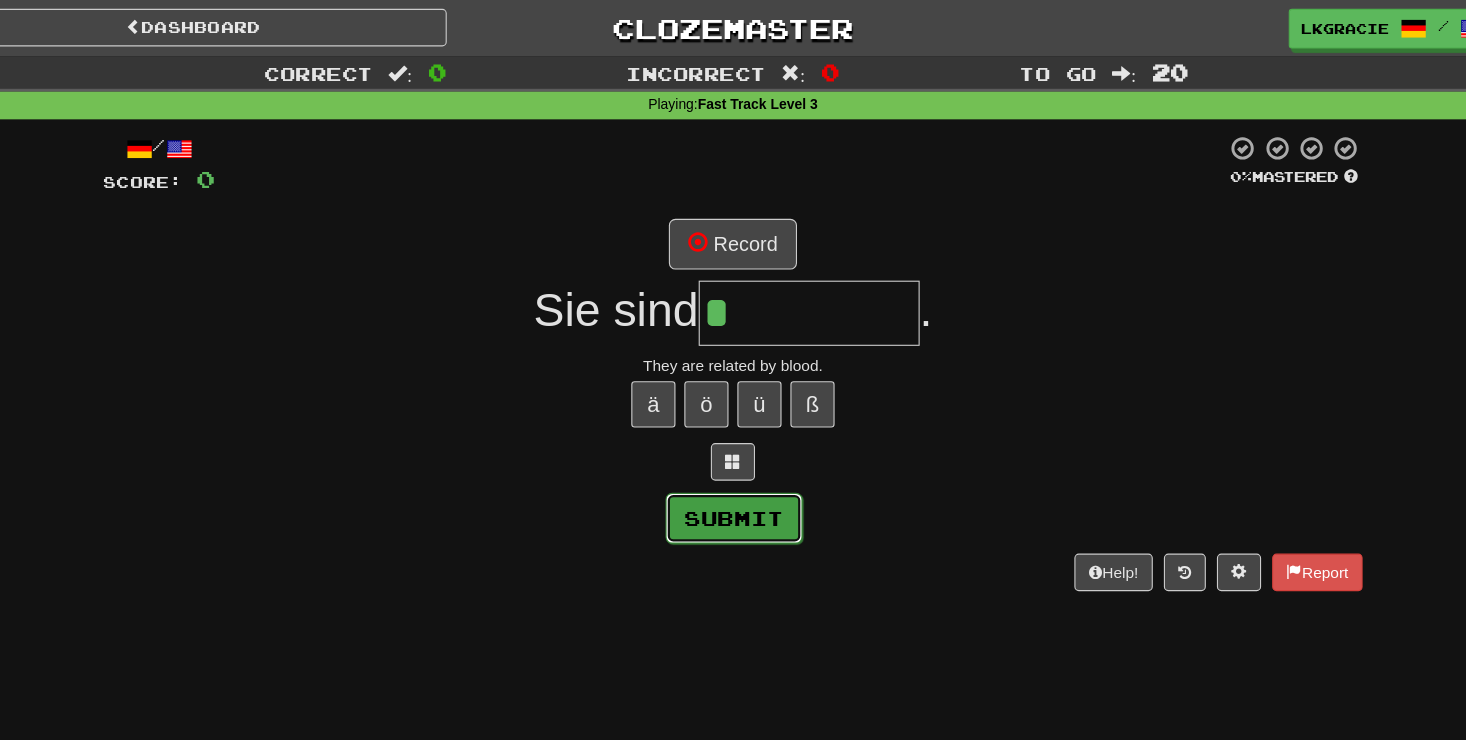click on "Submit" at bounding box center [734, 469] 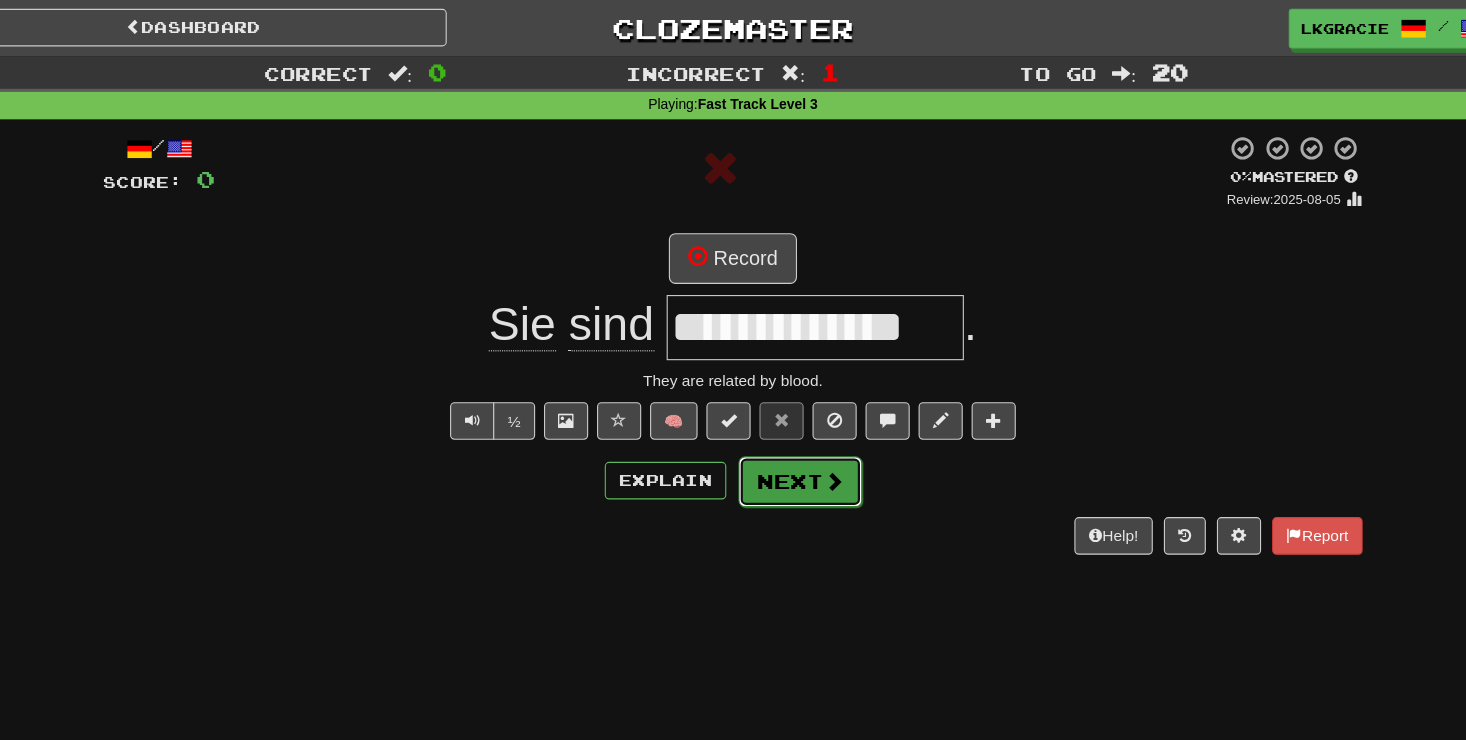 click on "Next" at bounding box center (794, 436) 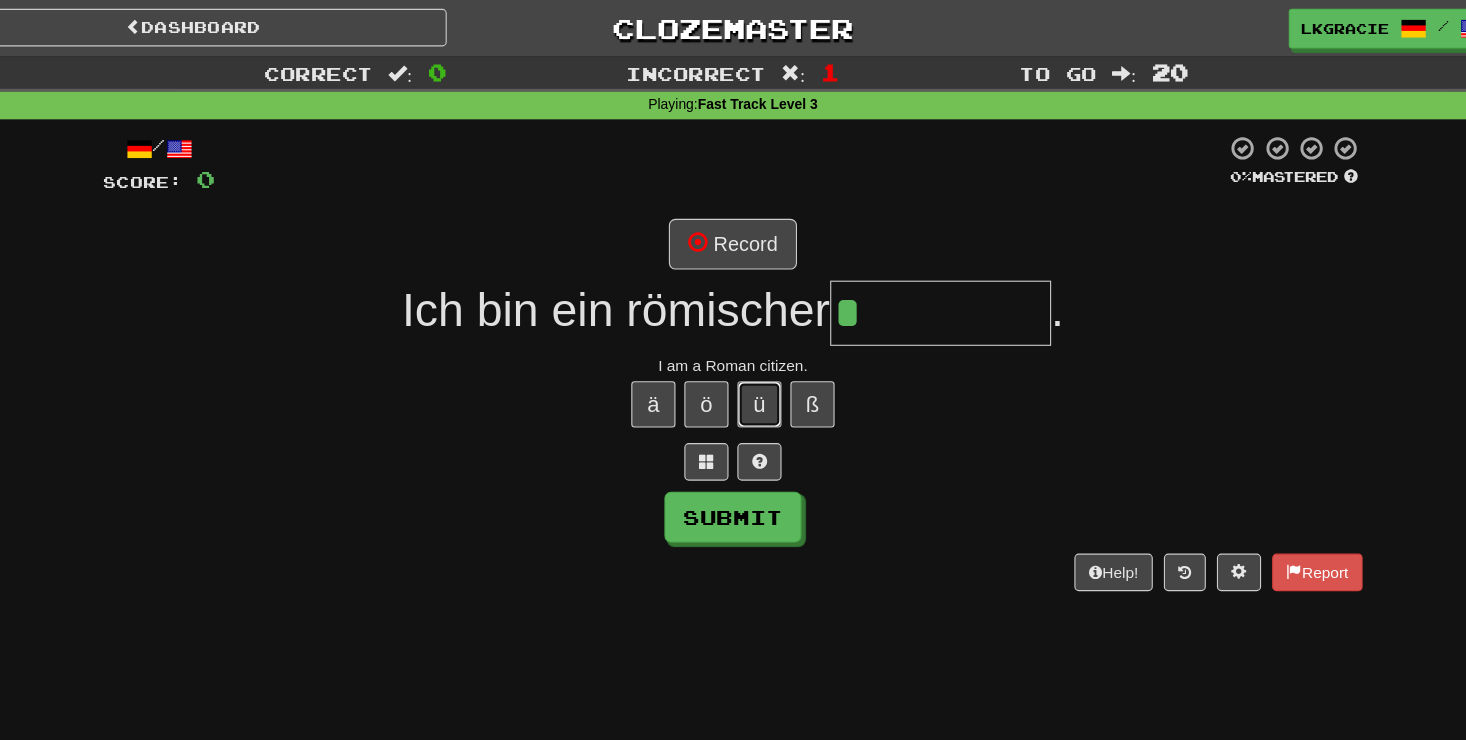 click on "ü" at bounding box center (757, 366) 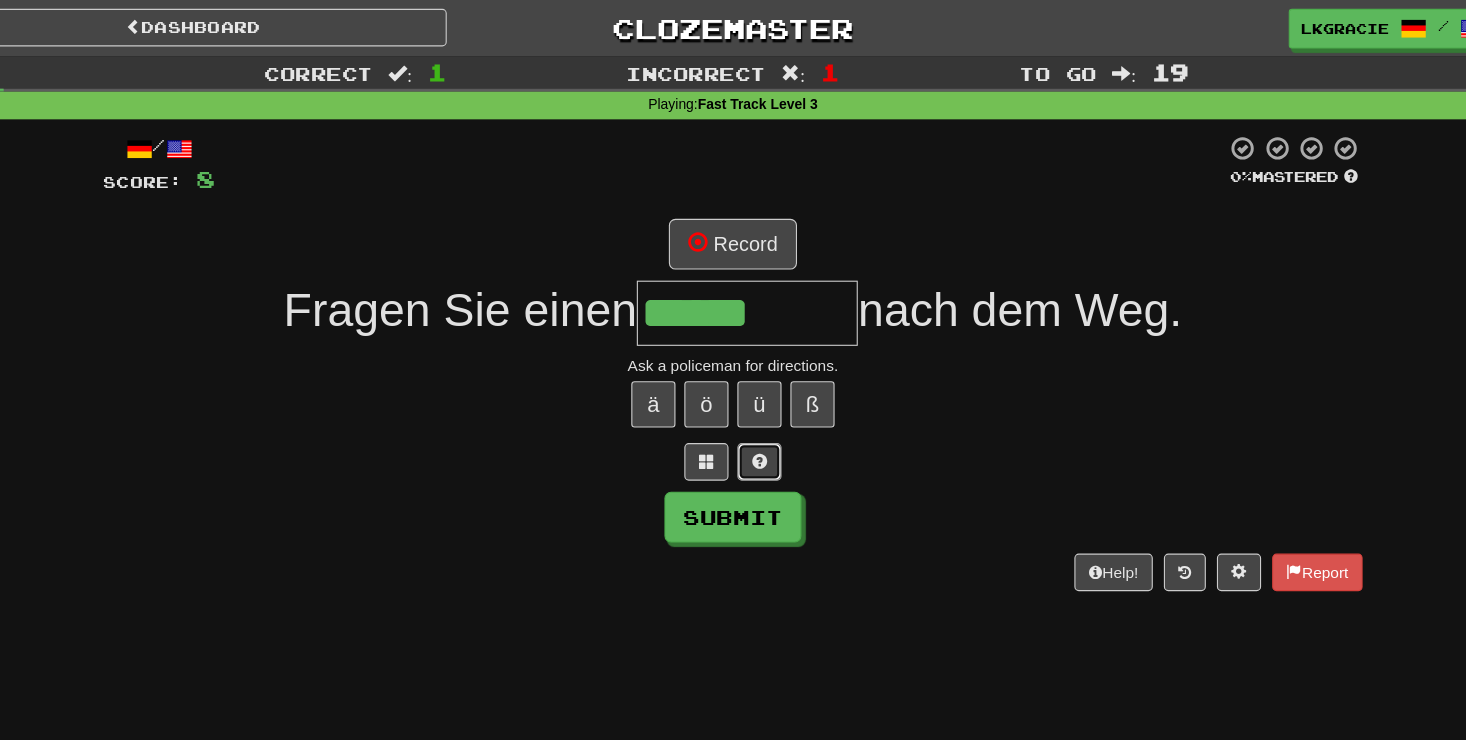 click at bounding box center (757, 418) 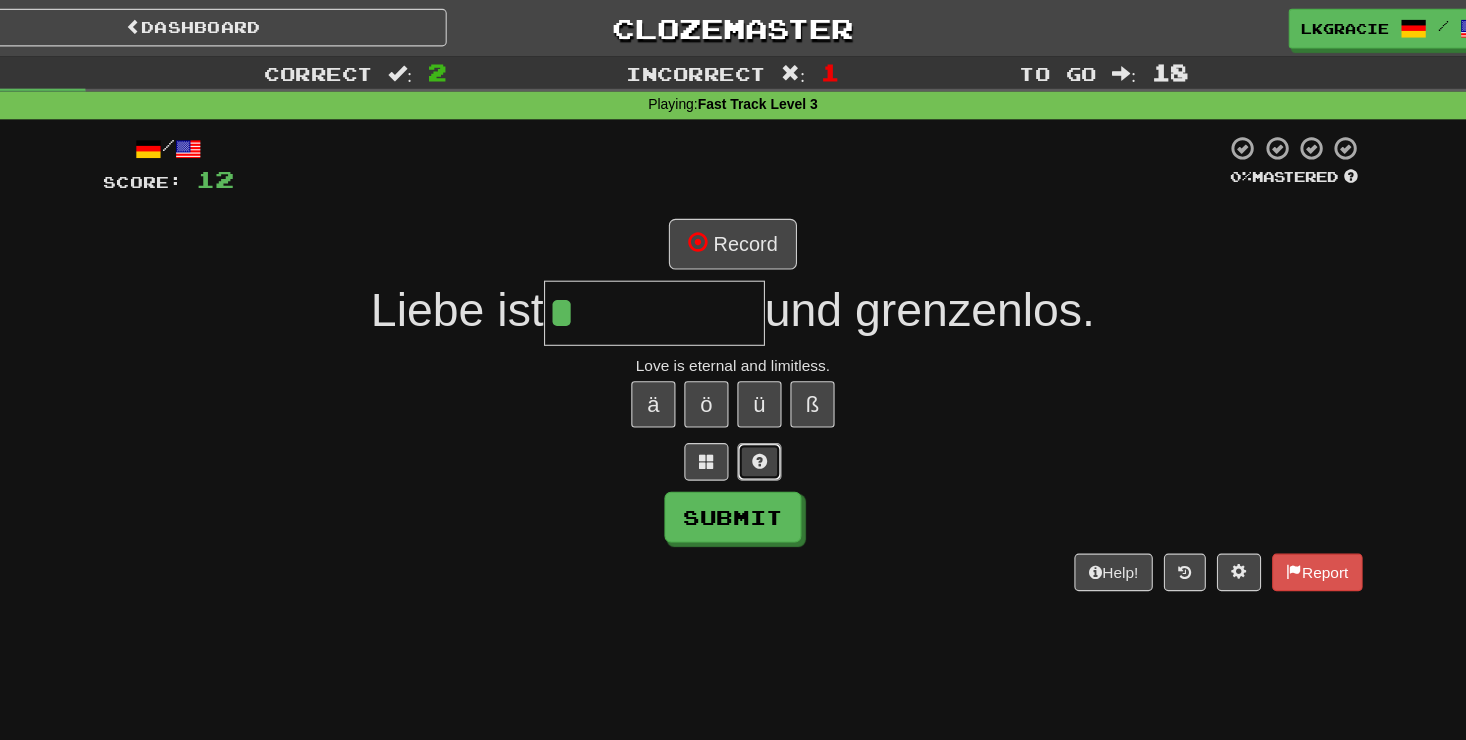 click at bounding box center (757, 418) 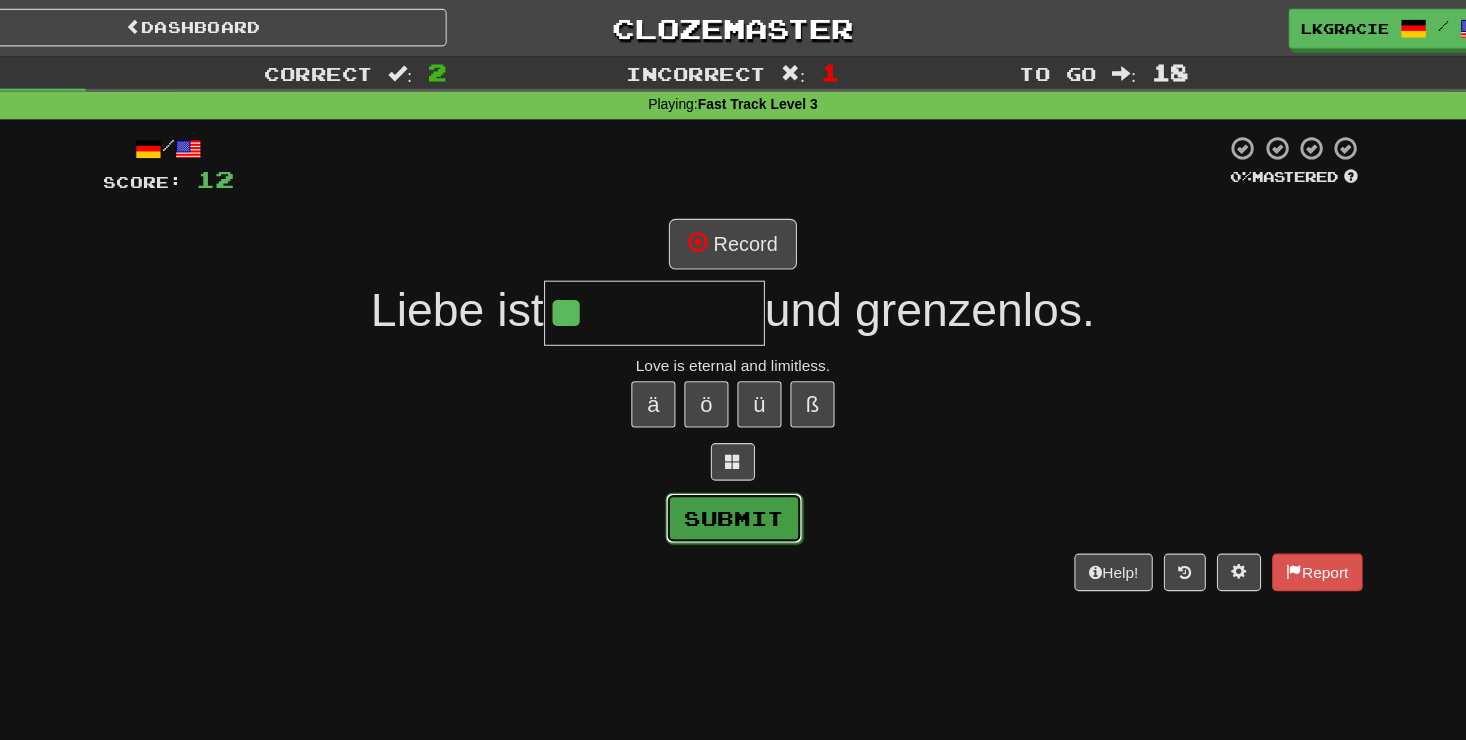 click on "Submit" at bounding box center [734, 469] 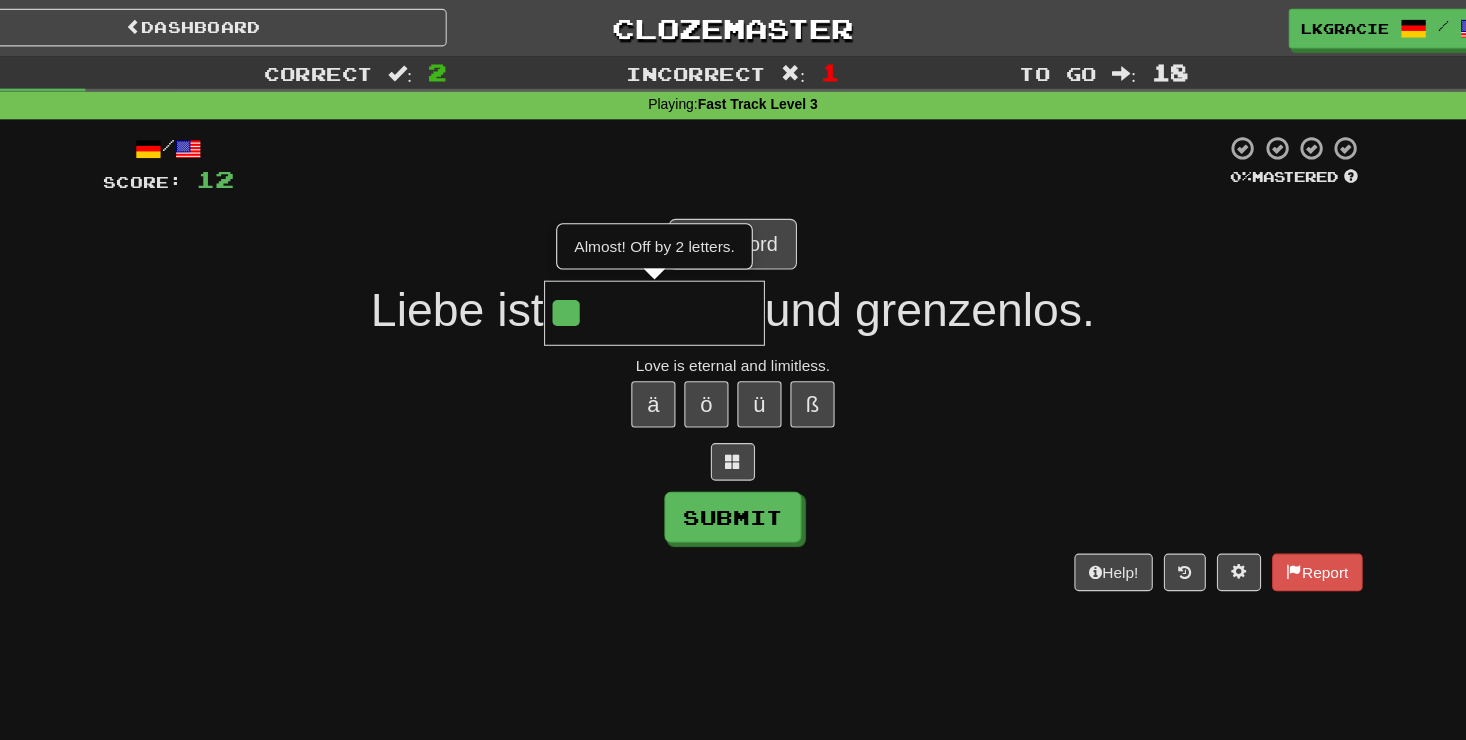click on "**" at bounding box center (662, 283) 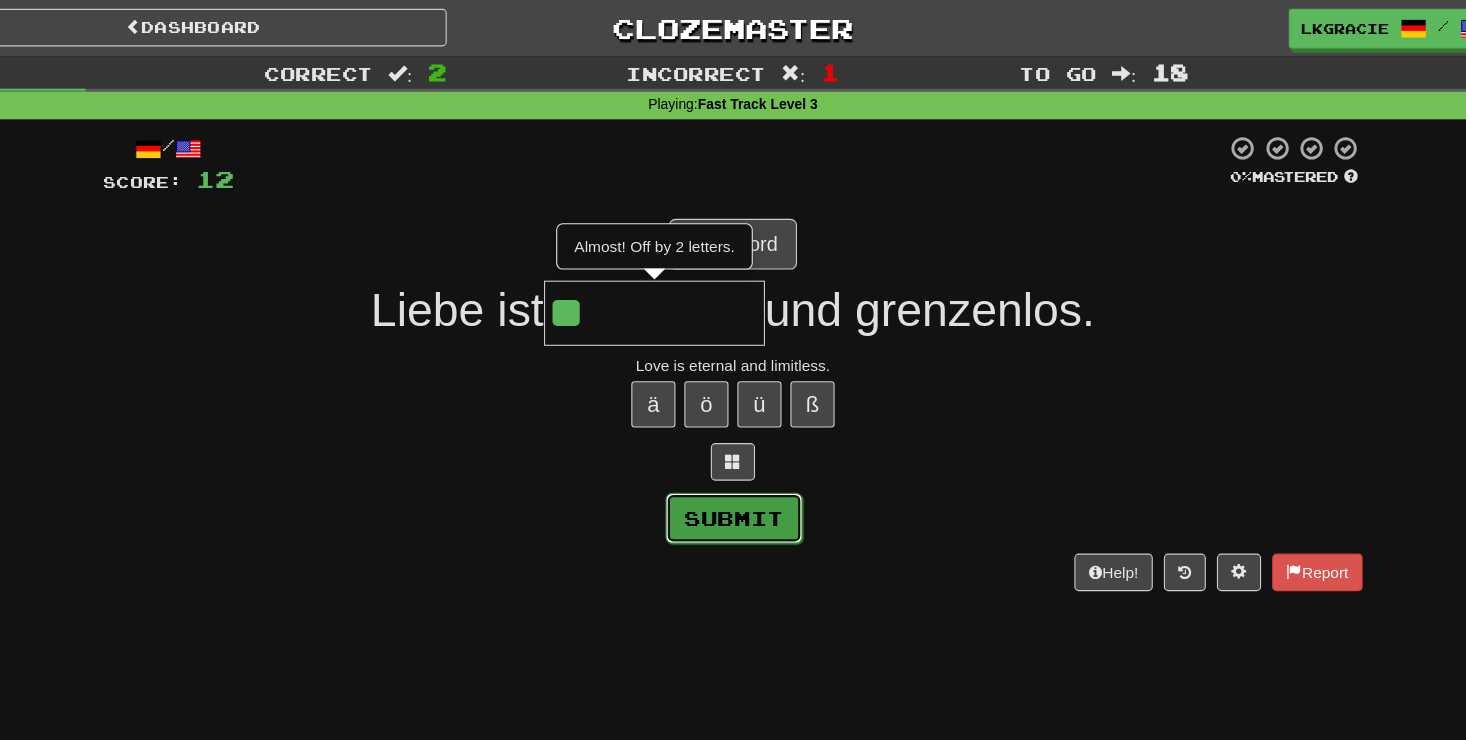 click on "Submit" at bounding box center [734, 469] 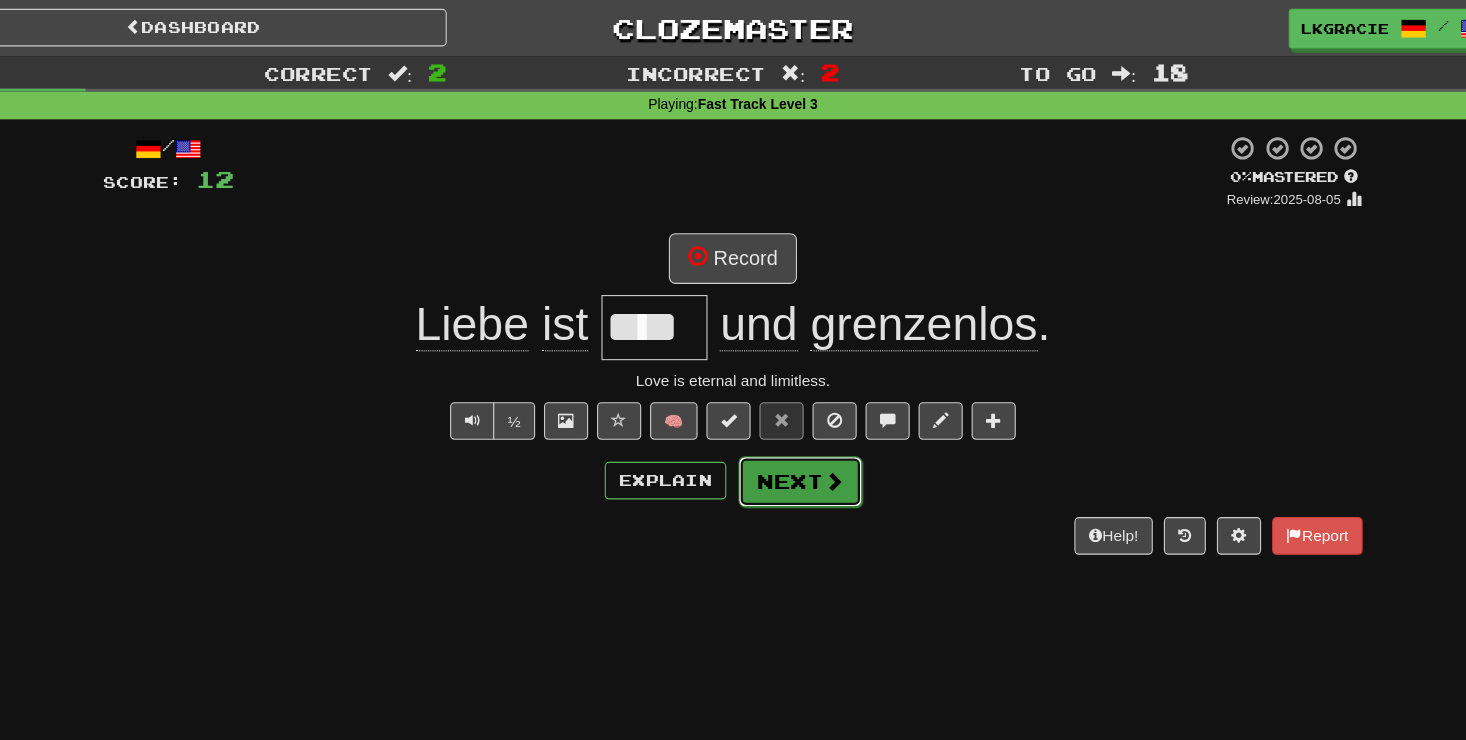 click on "Next" at bounding box center (794, 436) 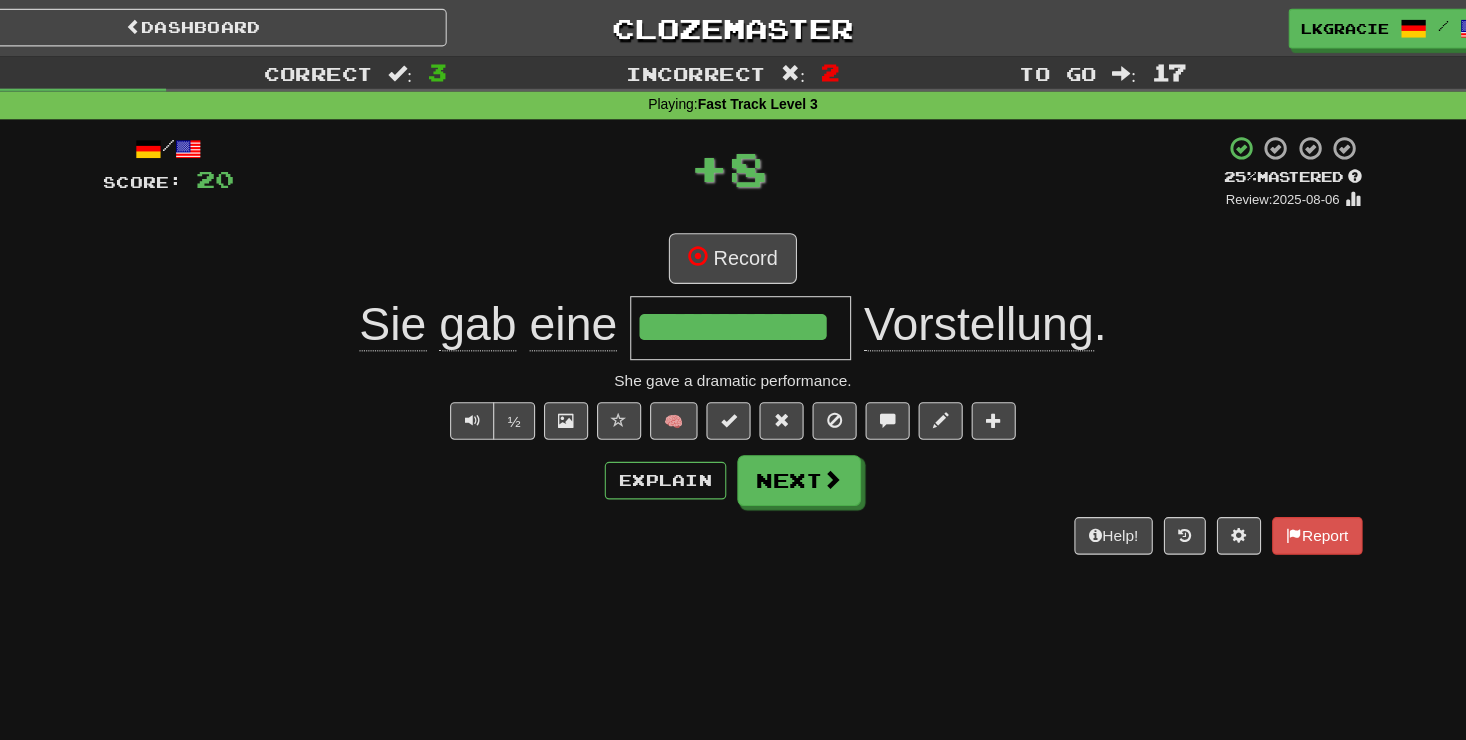 scroll, scrollTop: 0, scrollLeft: 0, axis: both 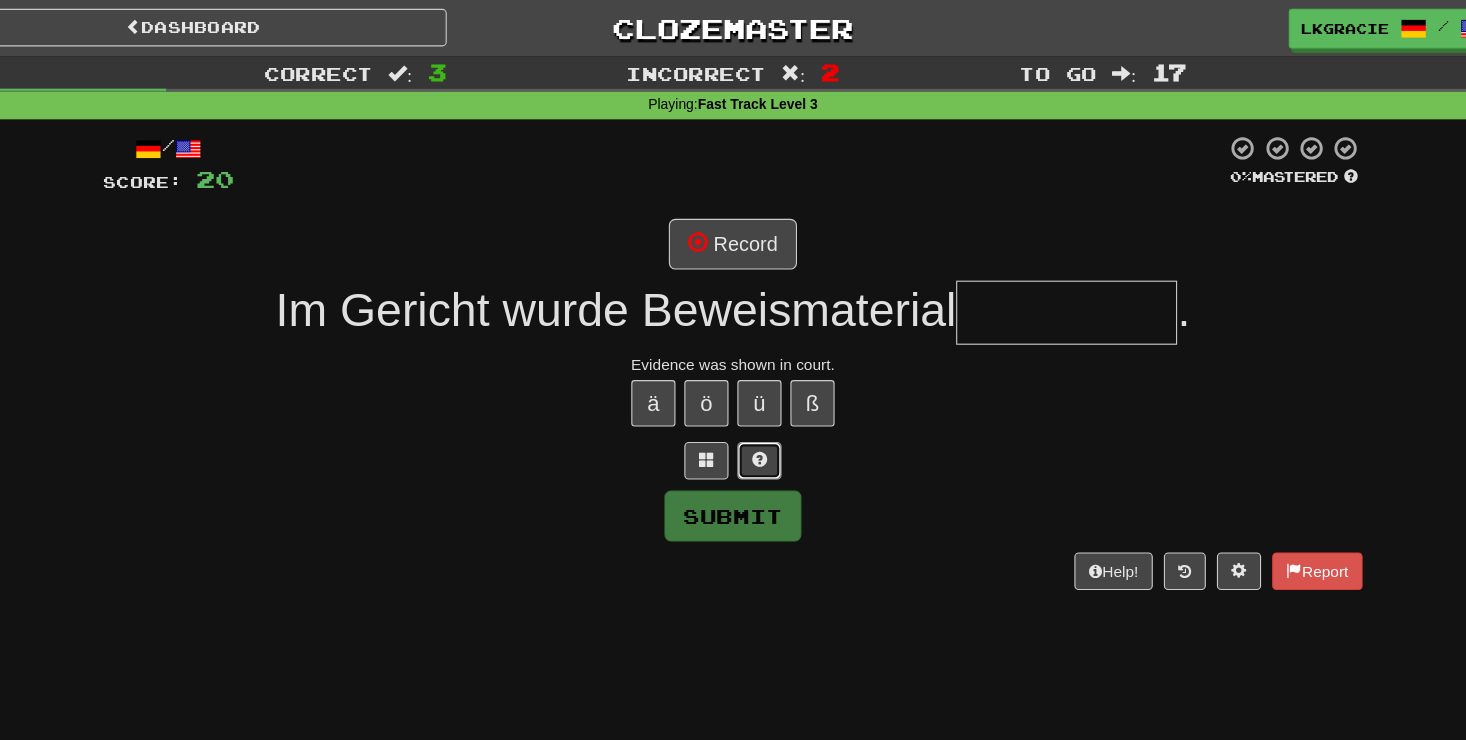 click at bounding box center [757, 417] 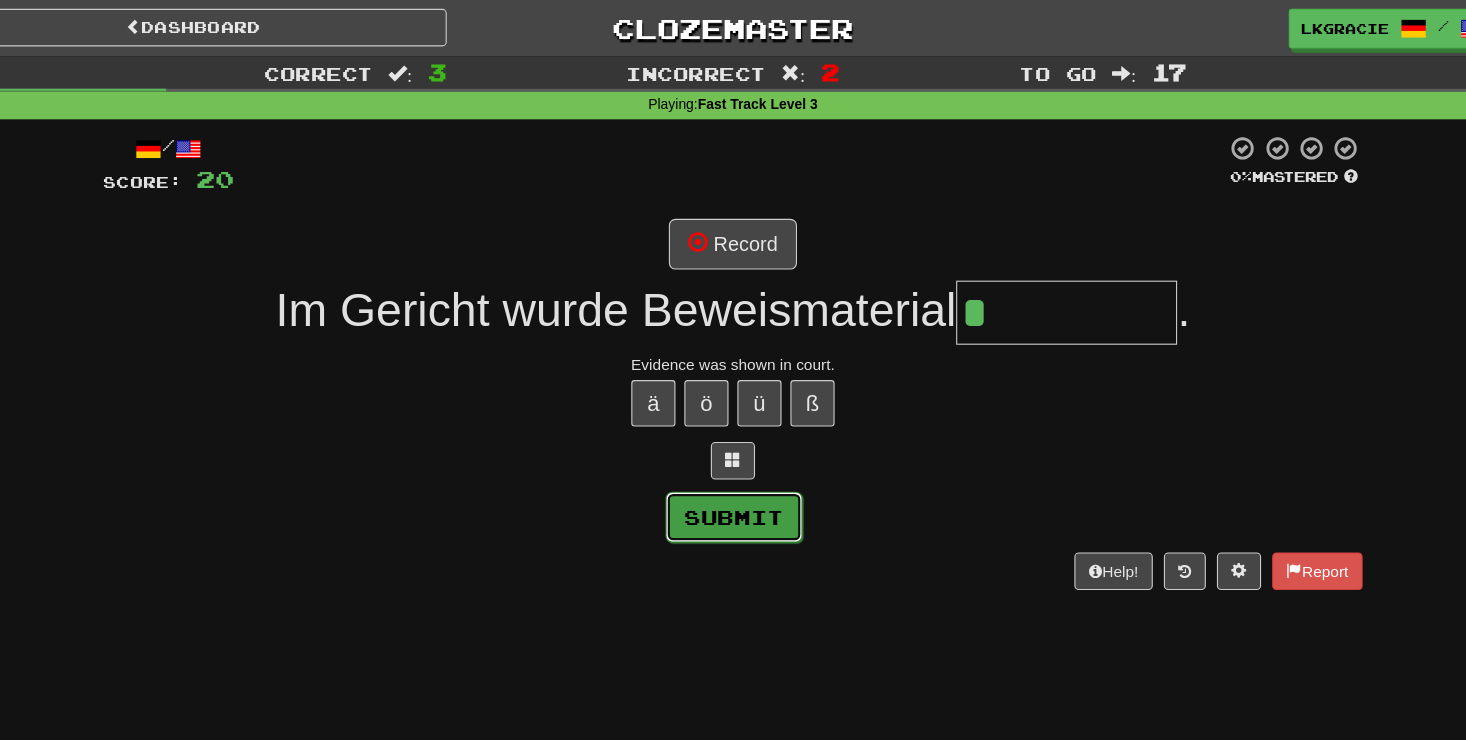 click on "Submit" at bounding box center [734, 468] 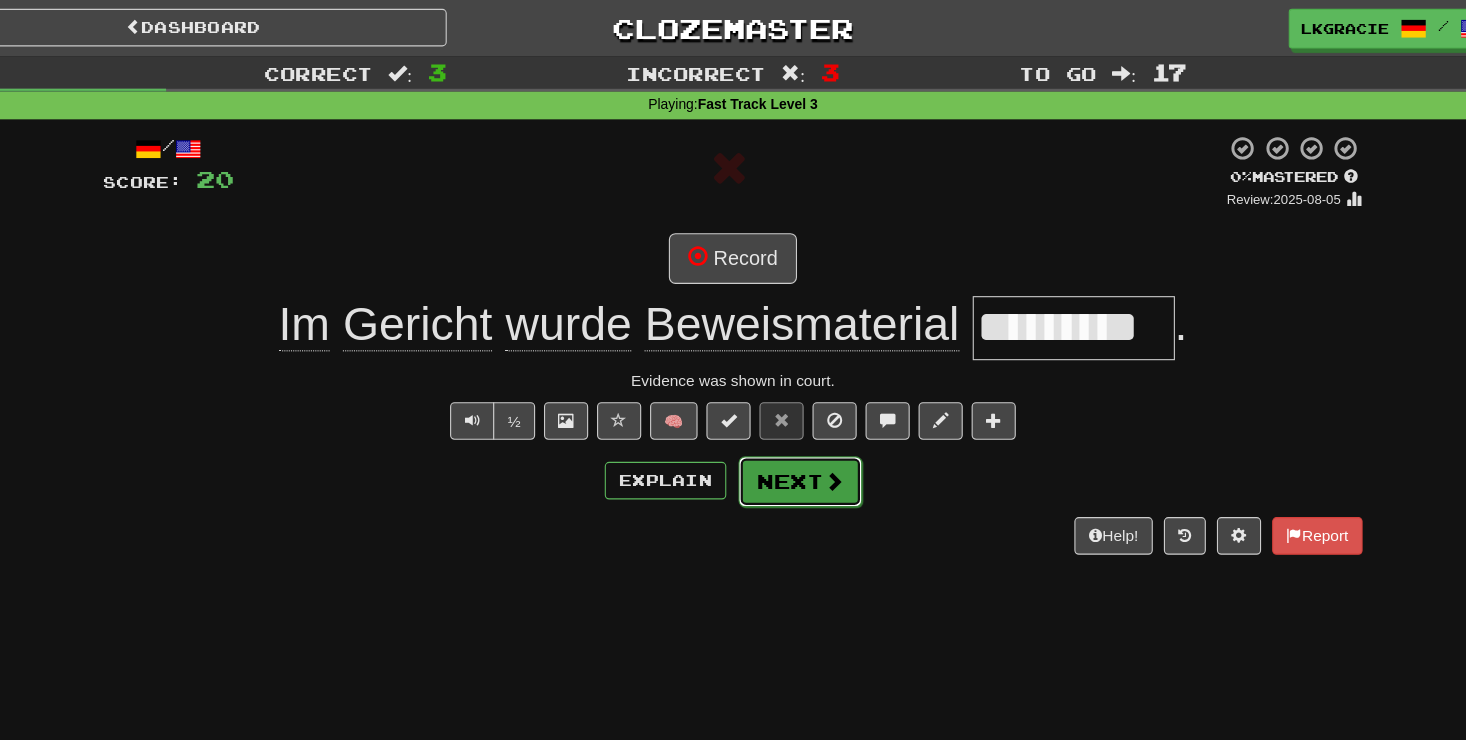 click on "Next" at bounding box center [794, 436] 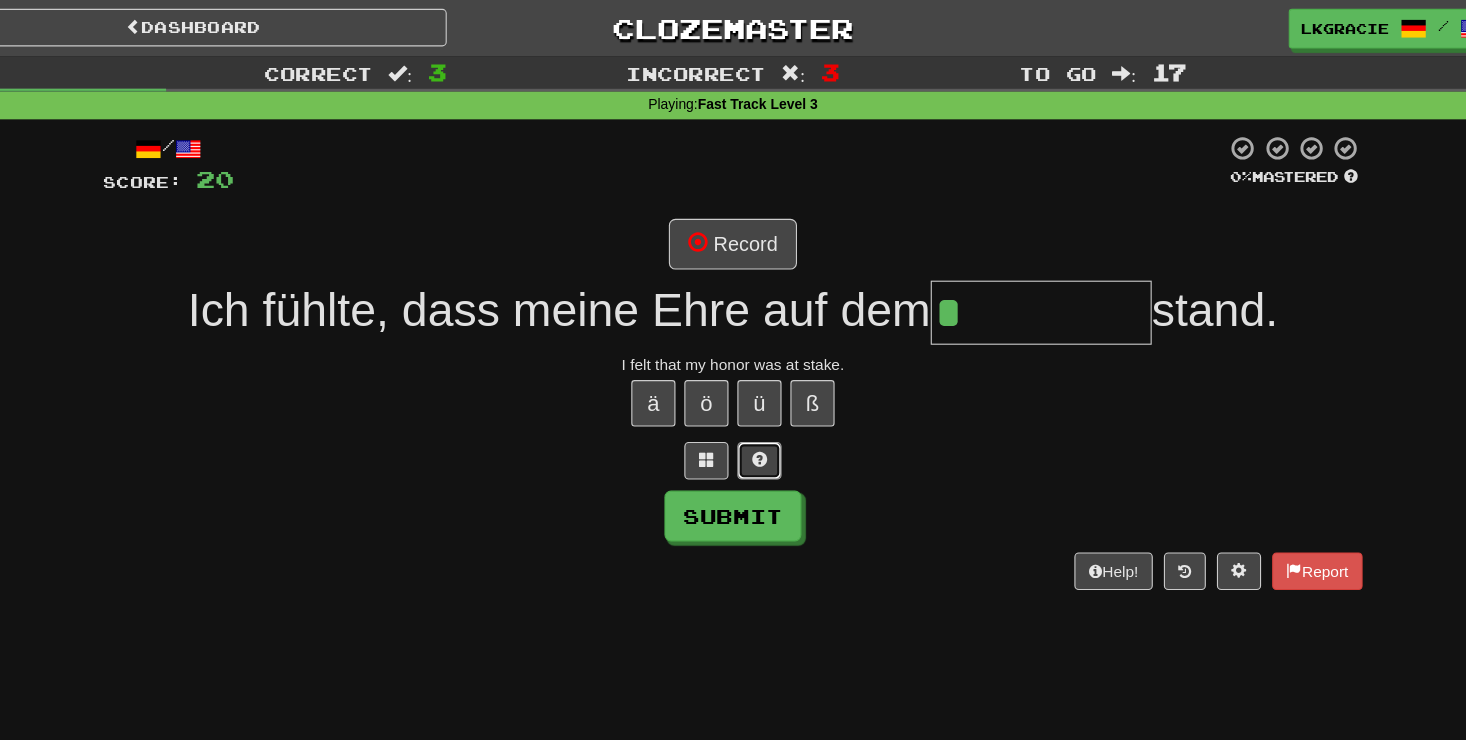 click at bounding box center (757, 417) 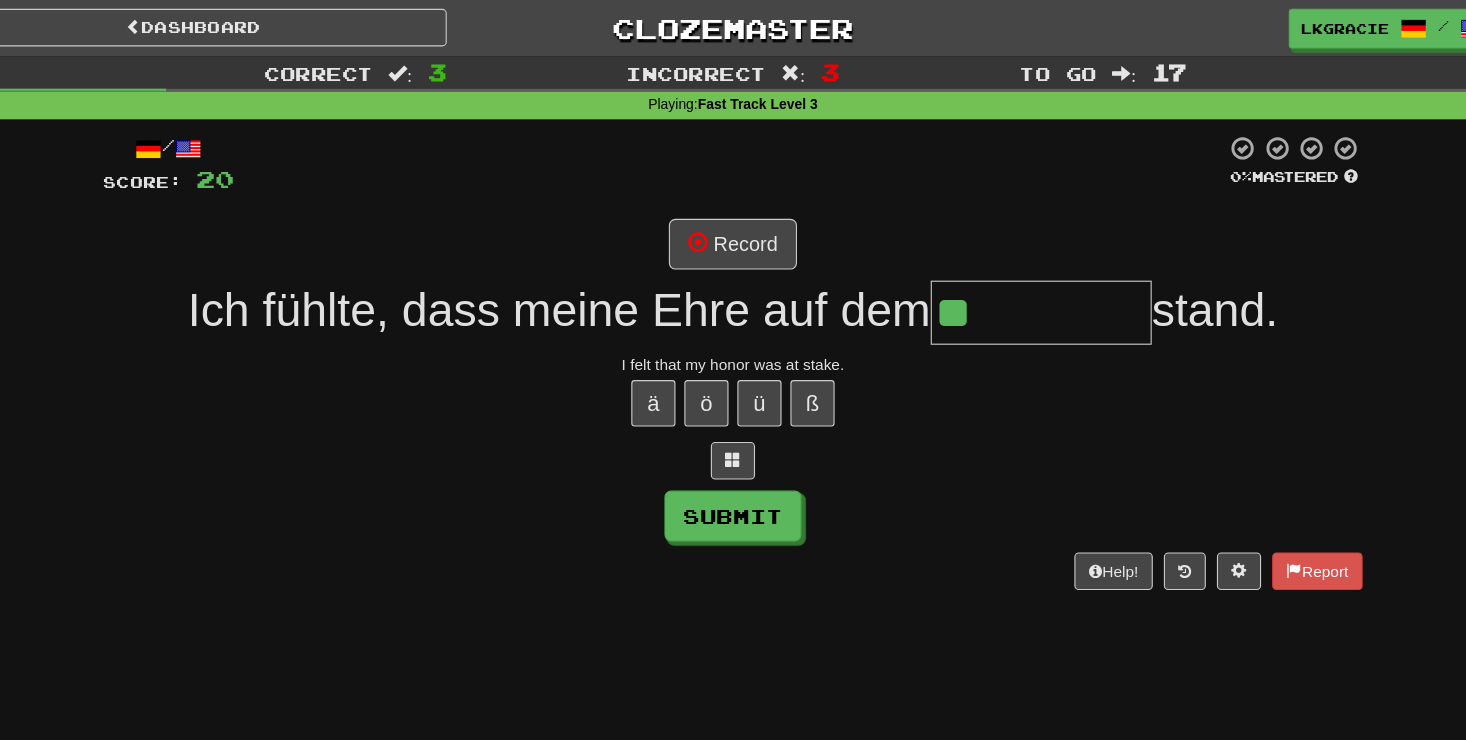 drag, startPoint x: 774, startPoint y: 421, endPoint x: 839, endPoint y: 432, distance: 65.9242 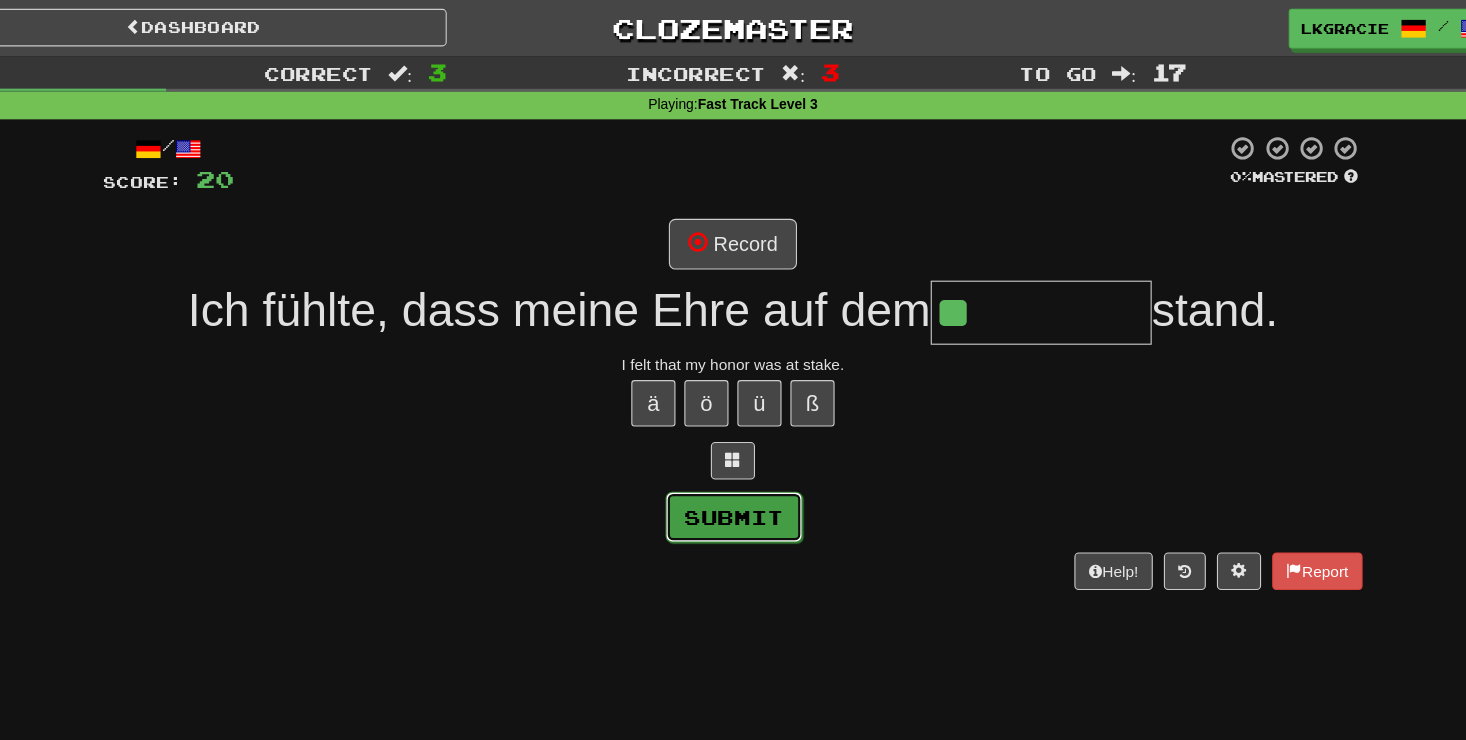 click on "Submit" at bounding box center [734, 468] 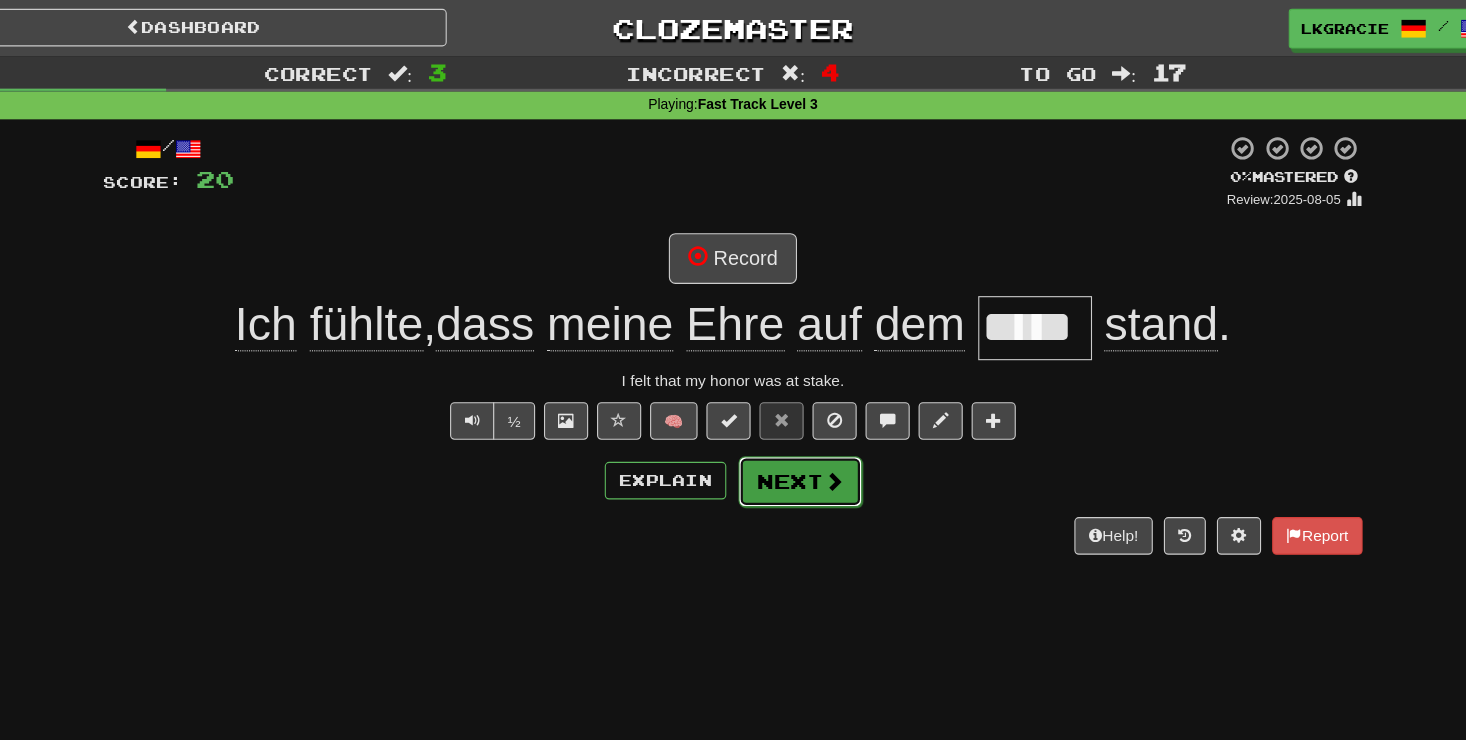 click on "Next" at bounding box center (794, 436) 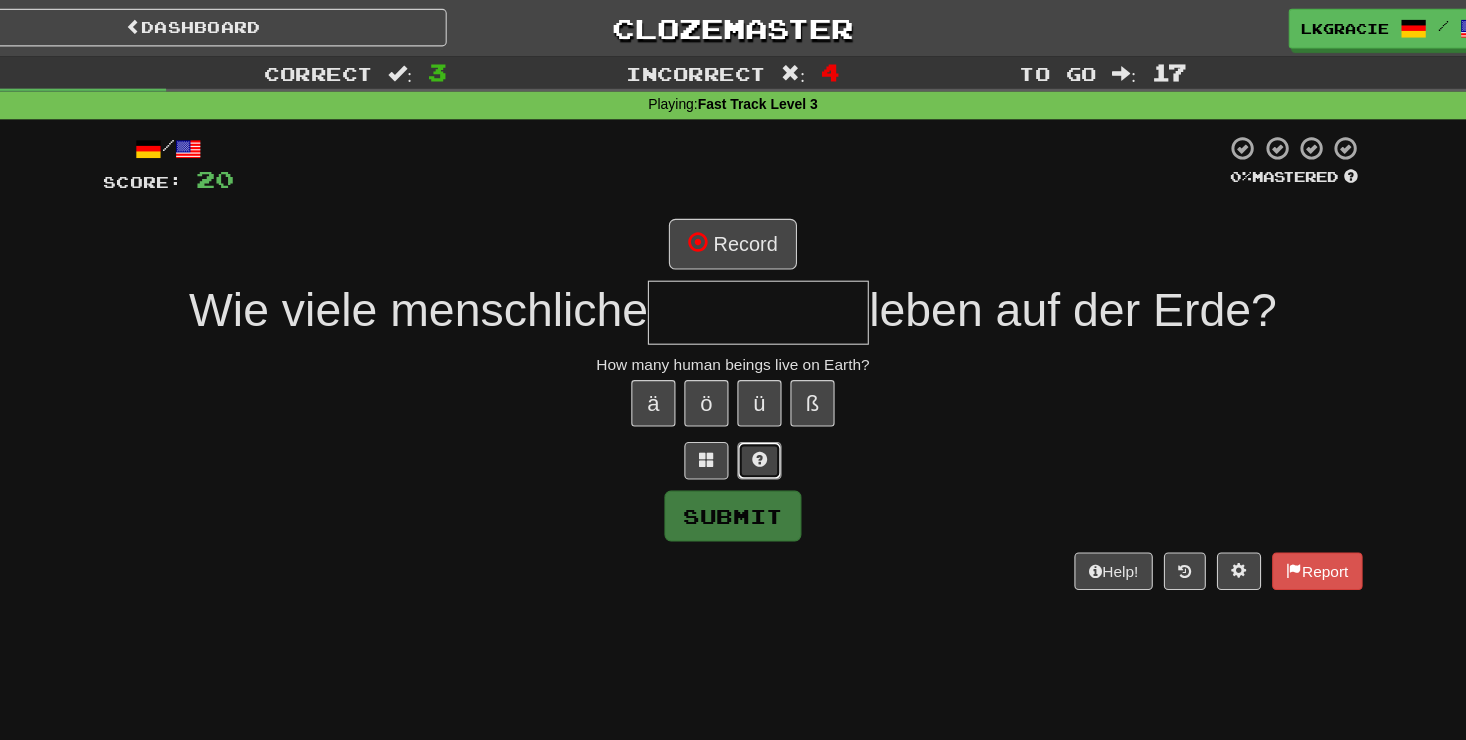 click at bounding box center [757, 417] 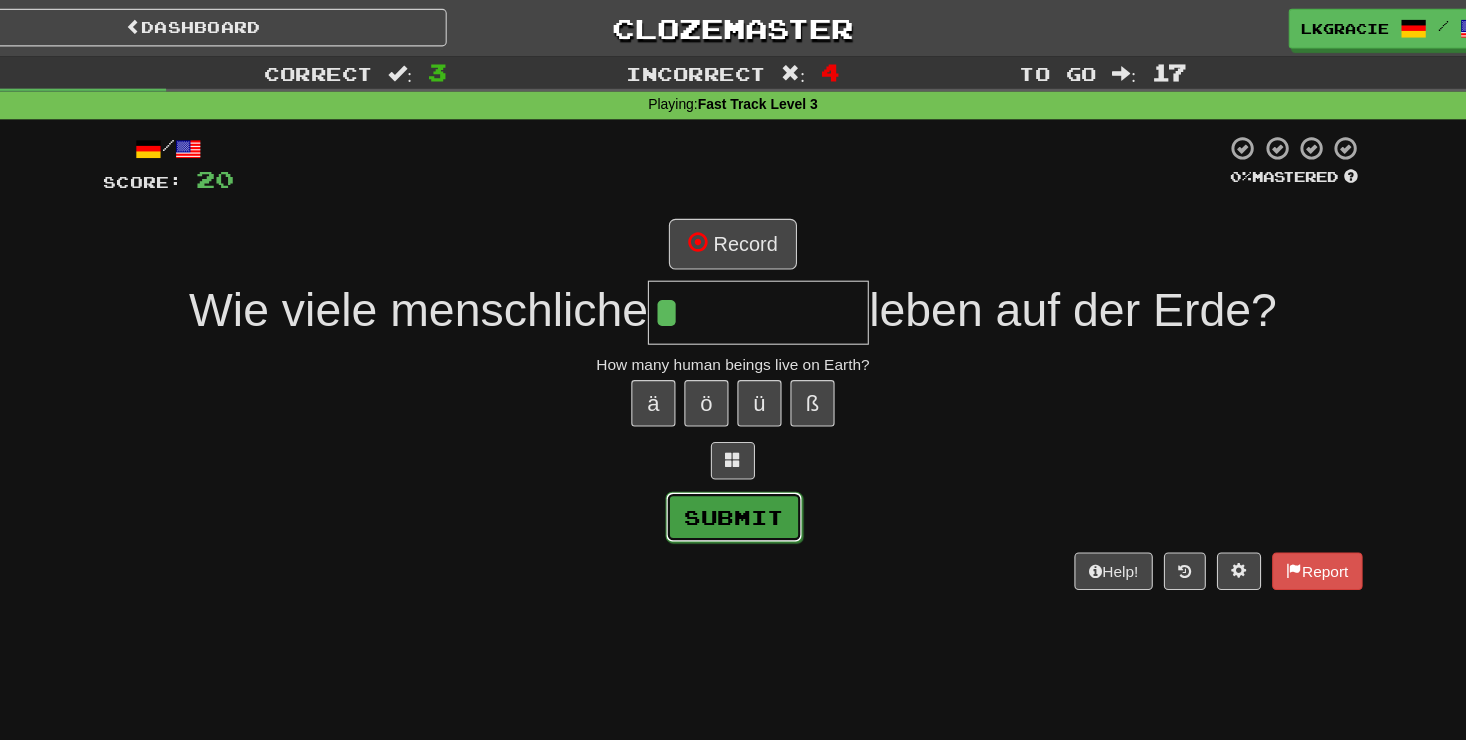 click on "Submit" at bounding box center (734, 468) 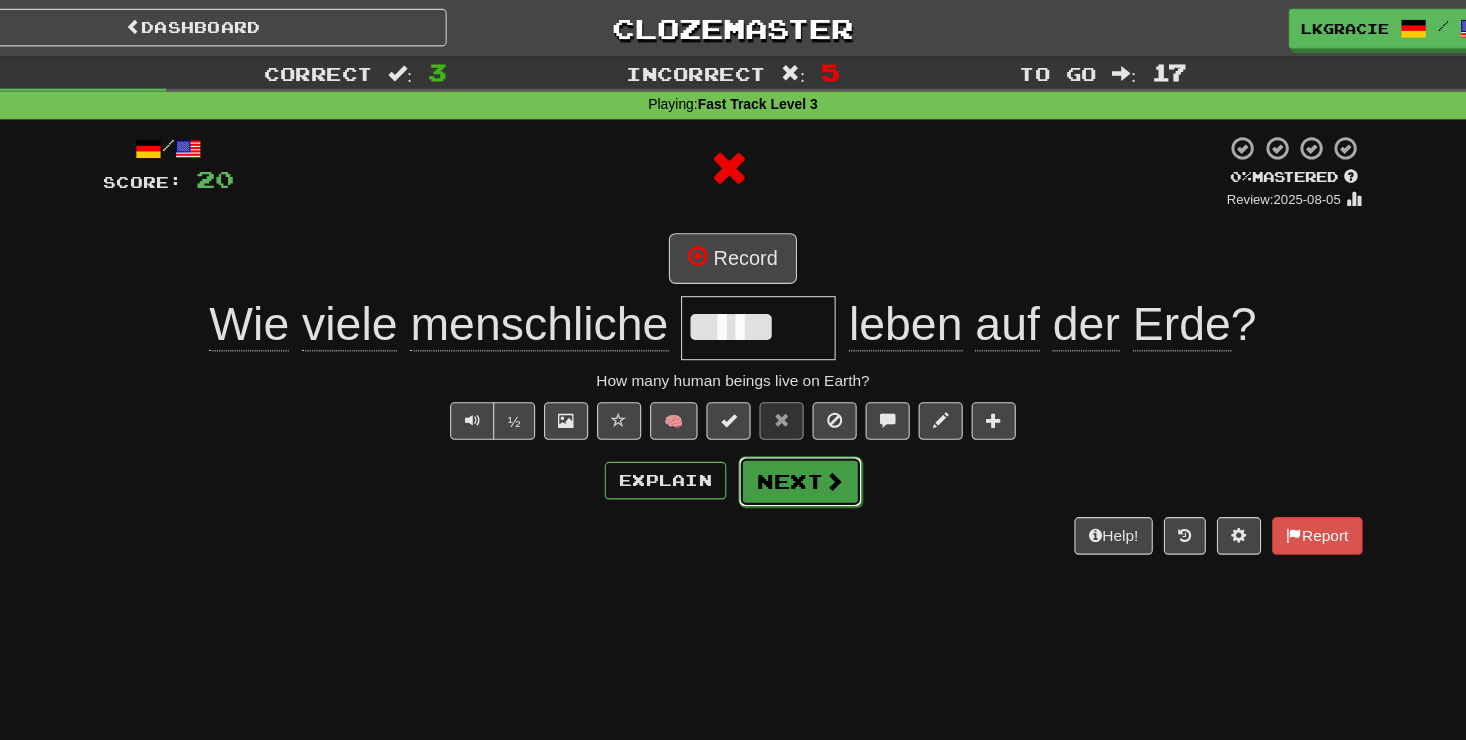 click on "Next" at bounding box center (794, 436) 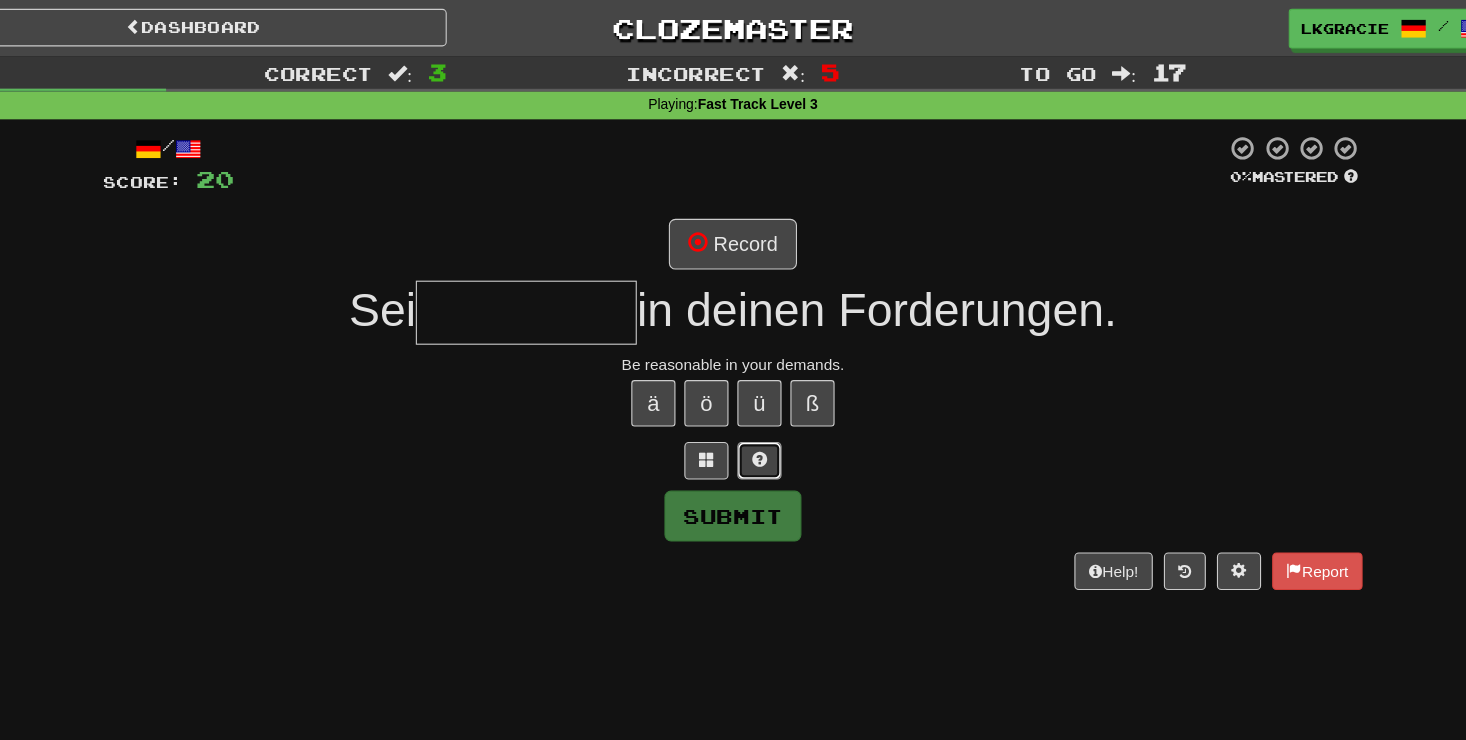 click at bounding box center (757, 417) 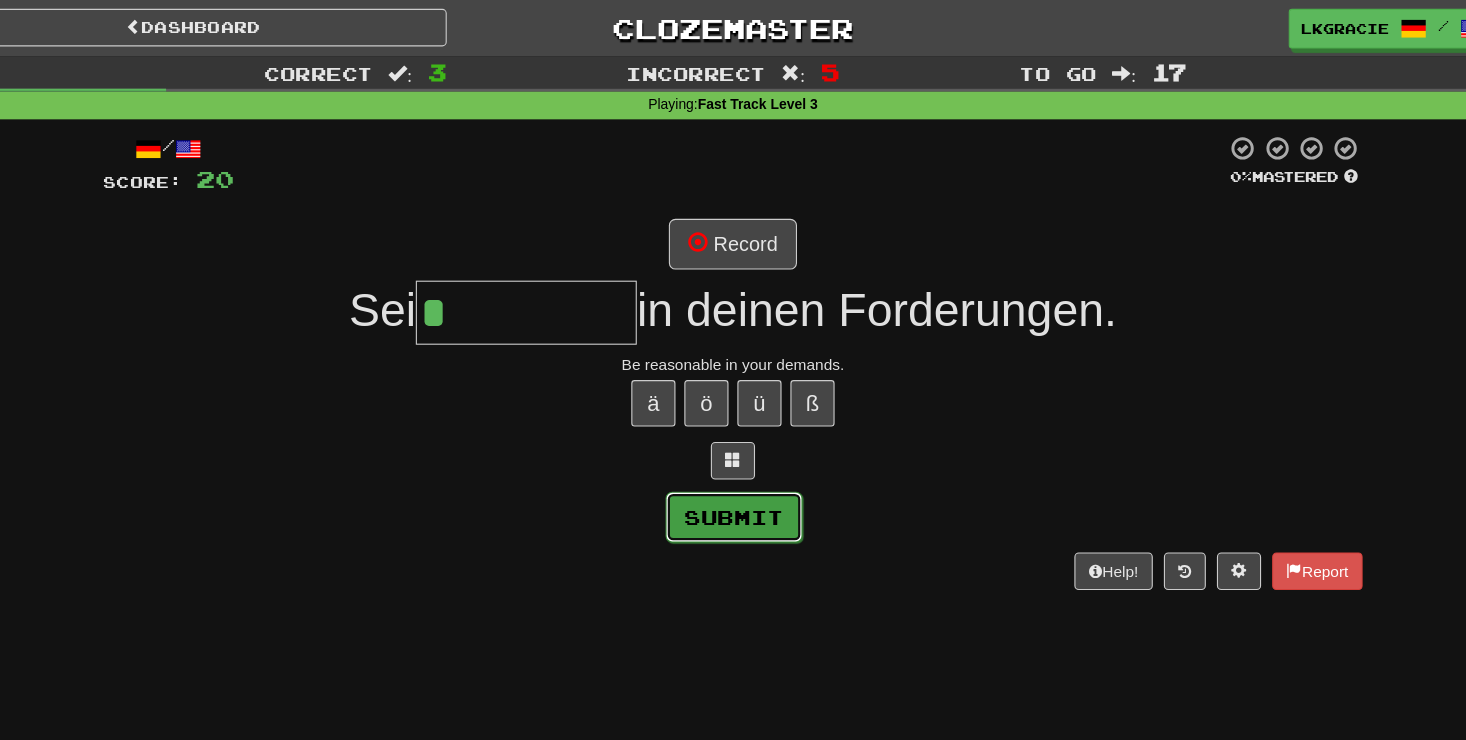 click on "Submit" at bounding box center (734, 468) 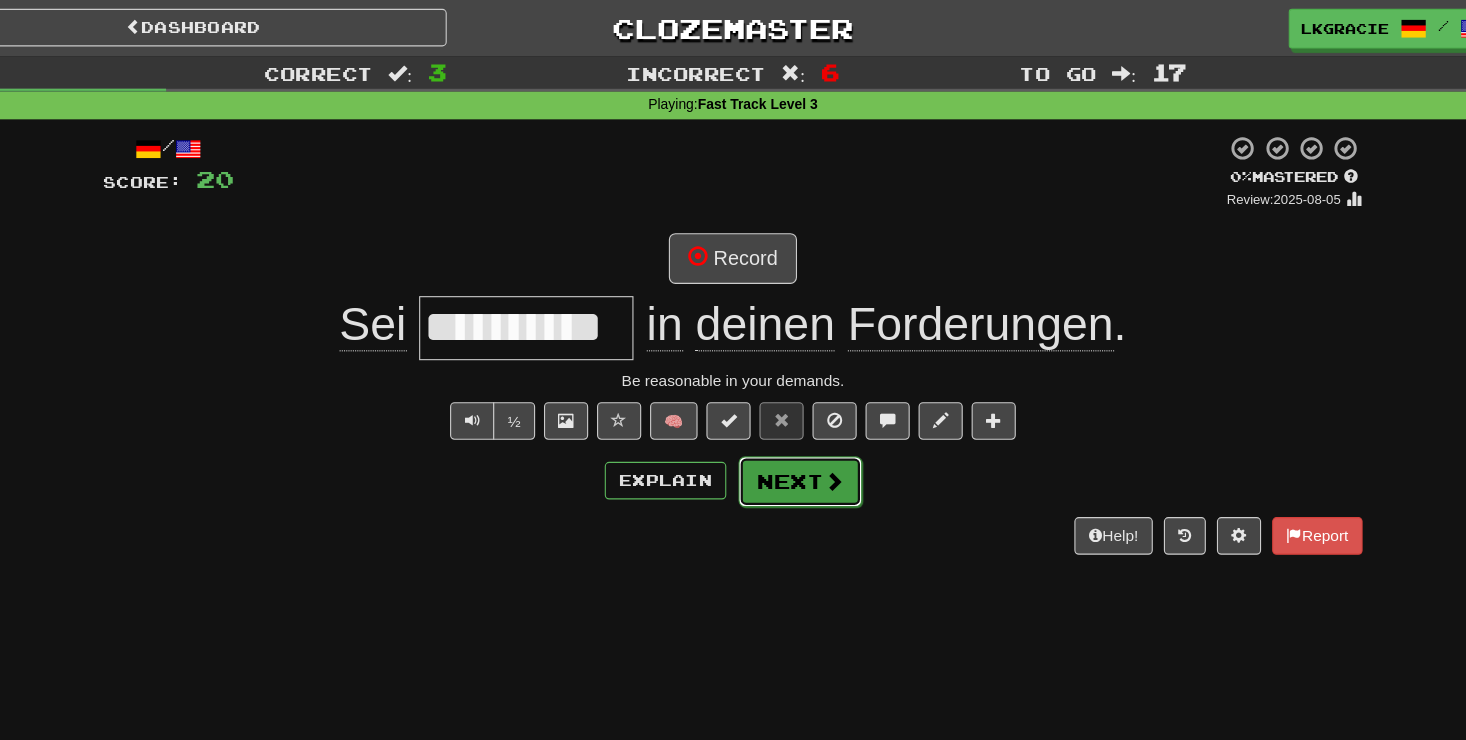 click on "Next" at bounding box center [794, 436] 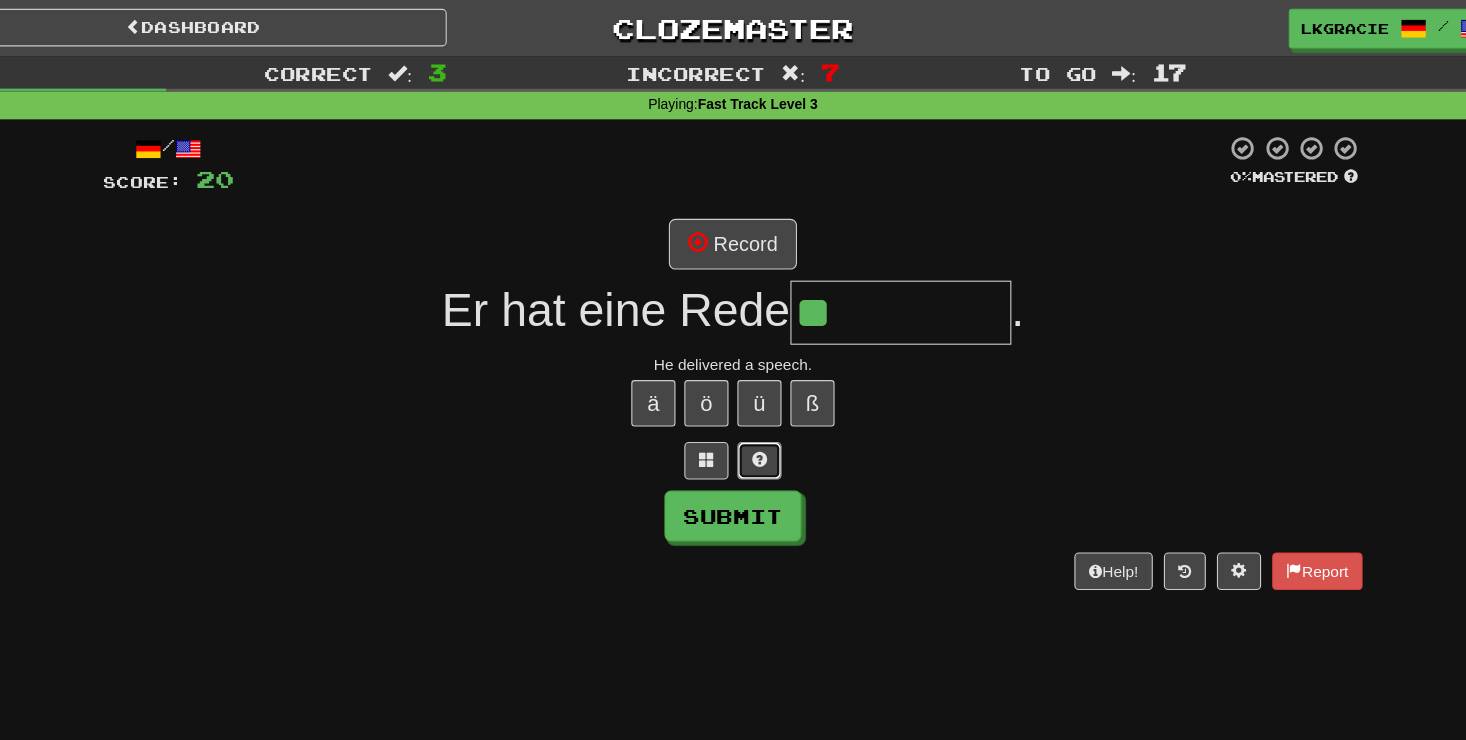 click at bounding box center [757, 416] 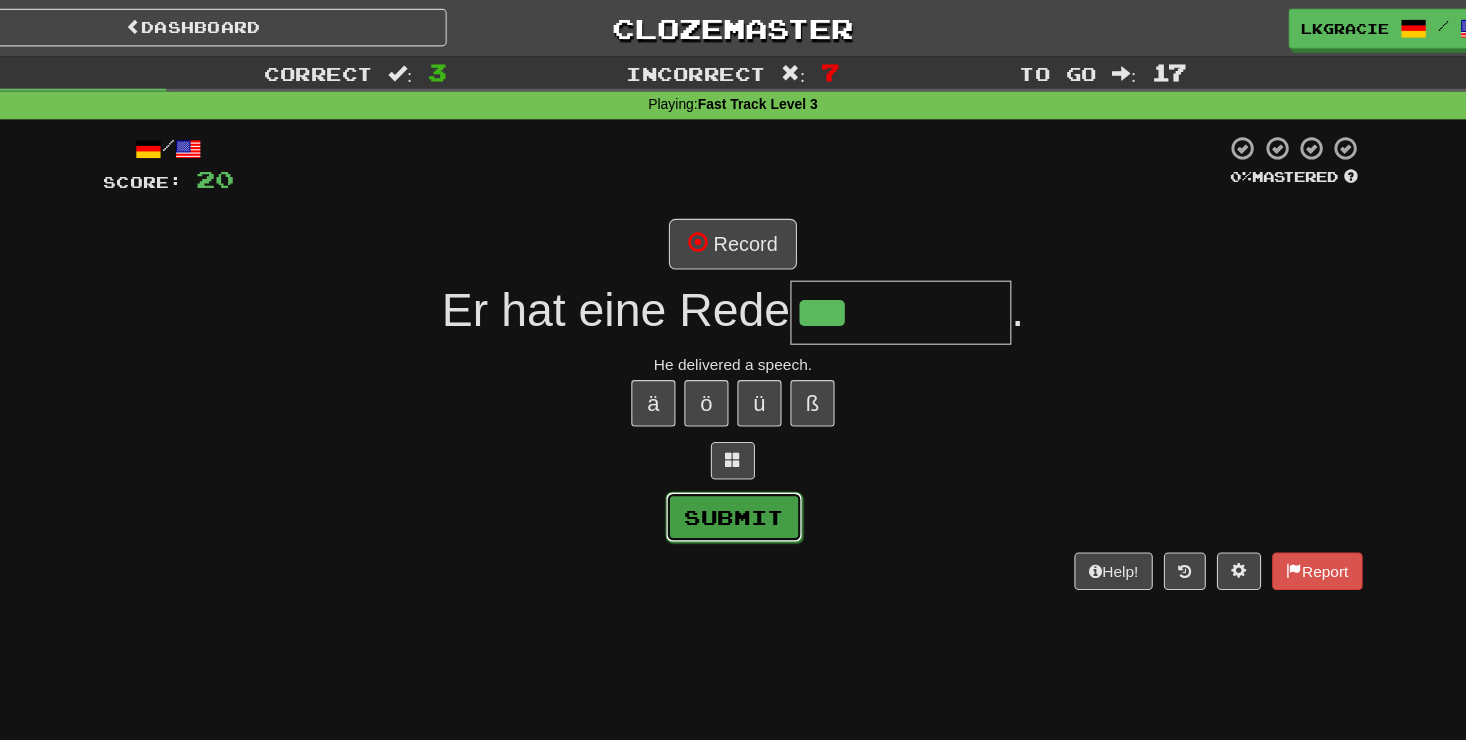 click on "Submit" at bounding box center (734, 468) 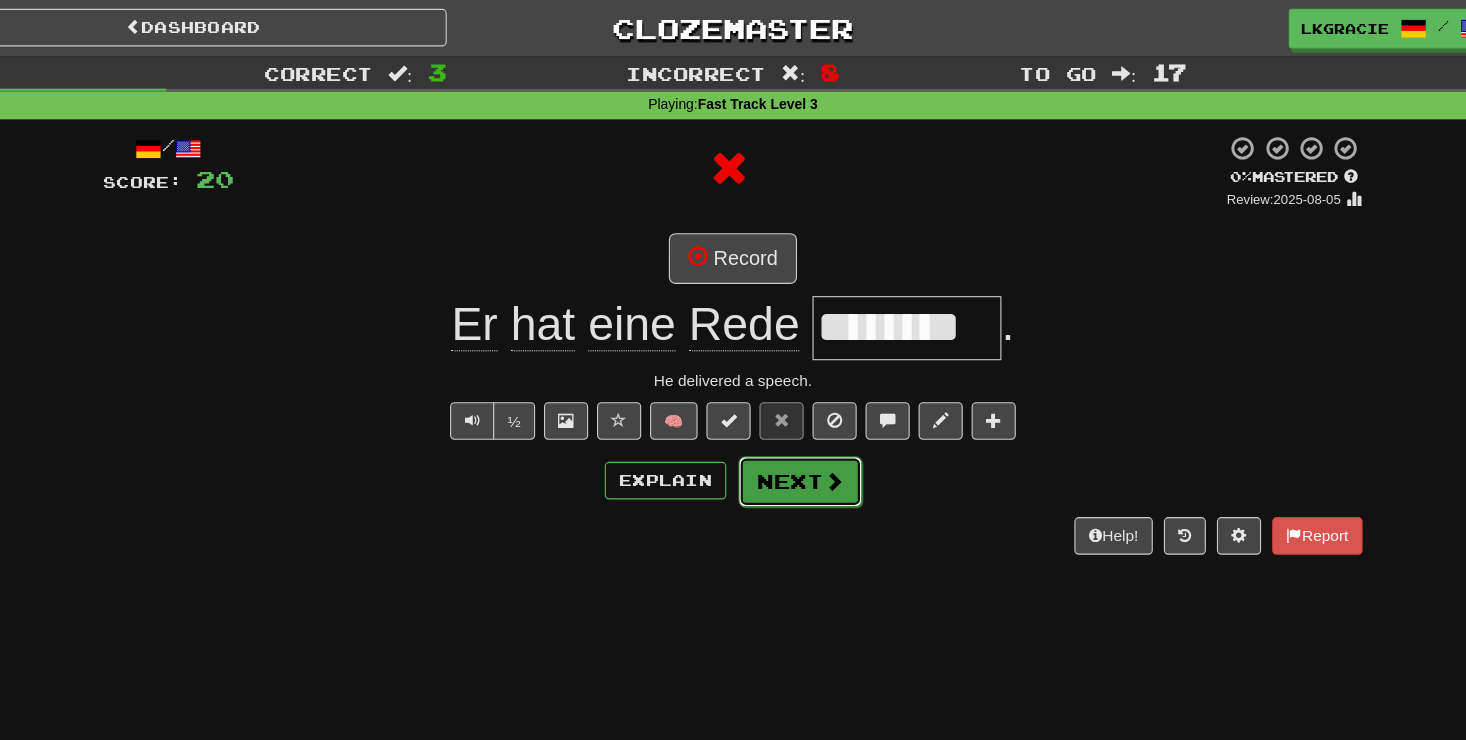 click on "Next" at bounding box center (794, 436) 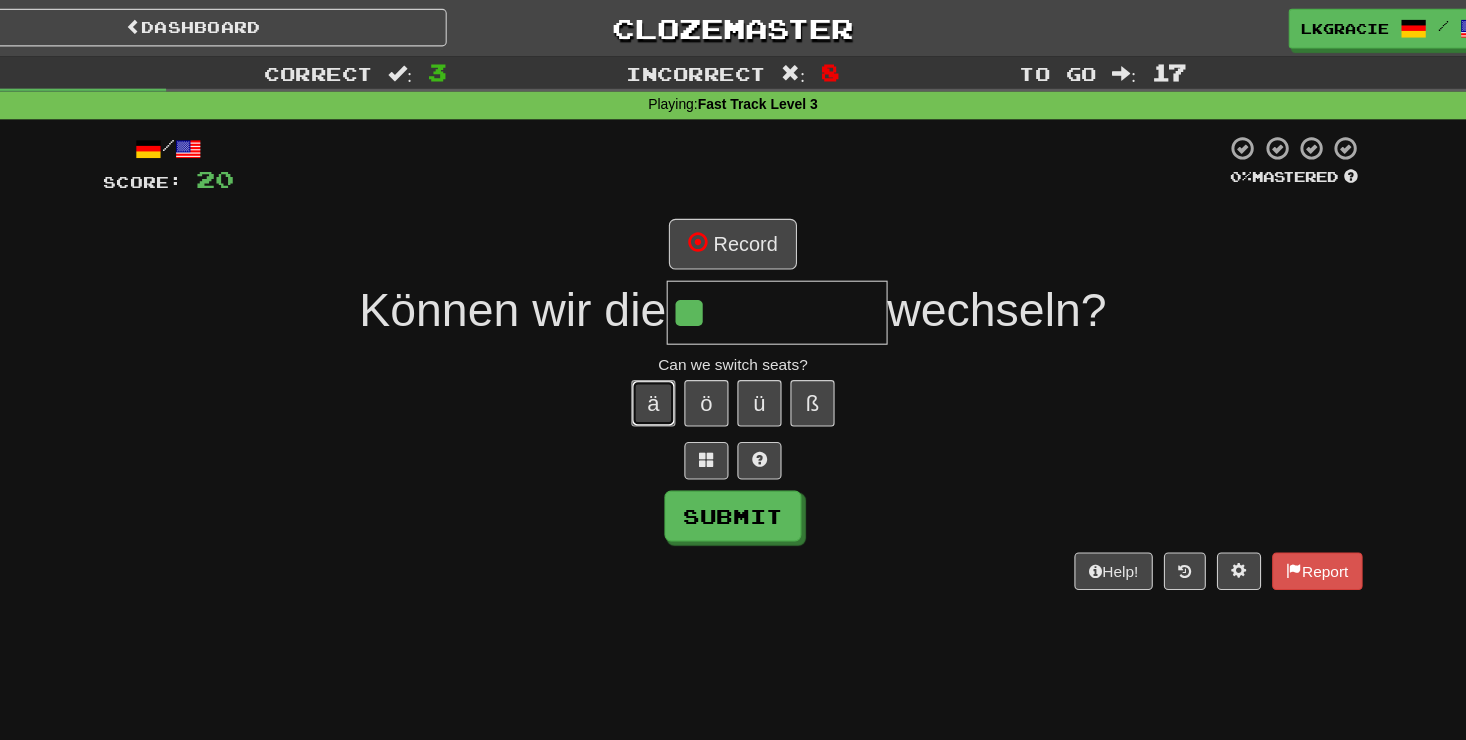 click on "ä" at bounding box center [661, 365] 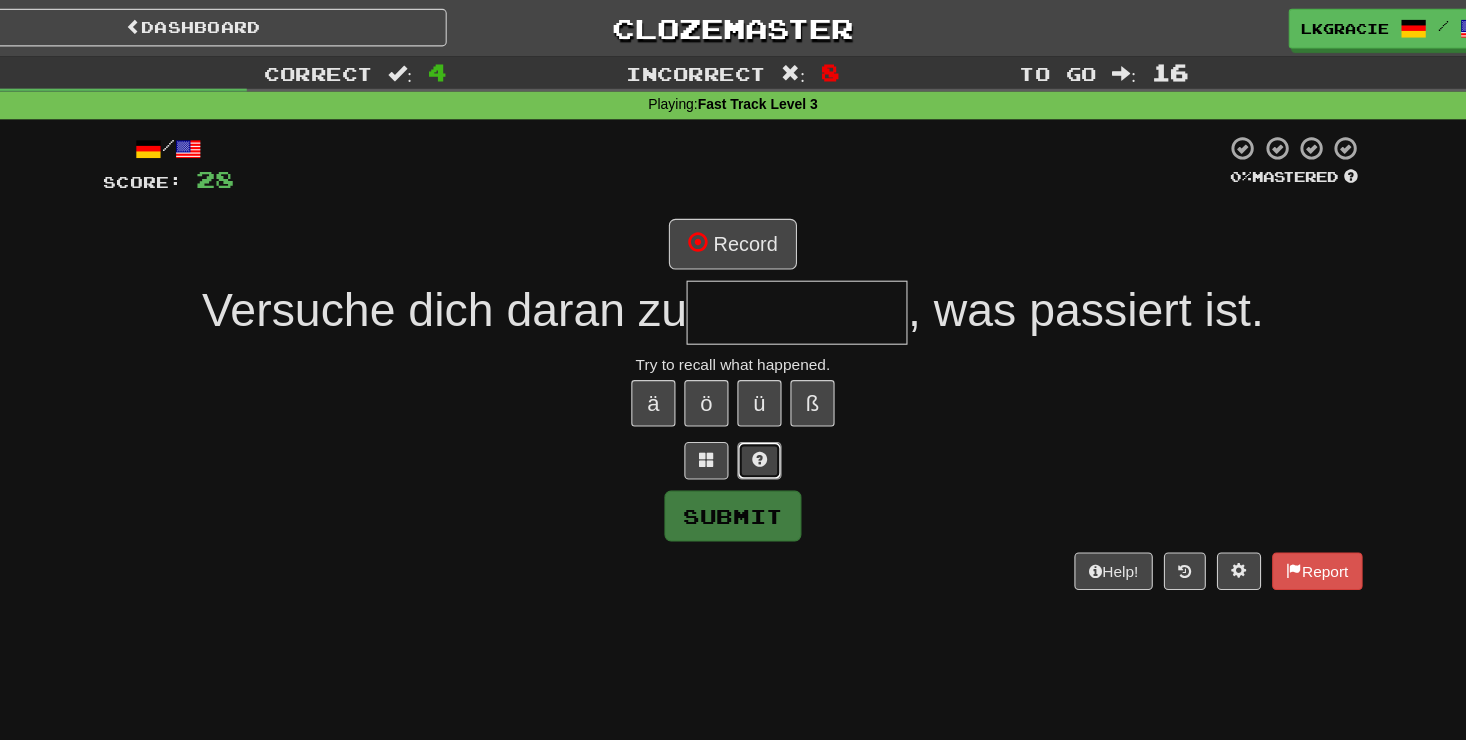 click at bounding box center [757, 417] 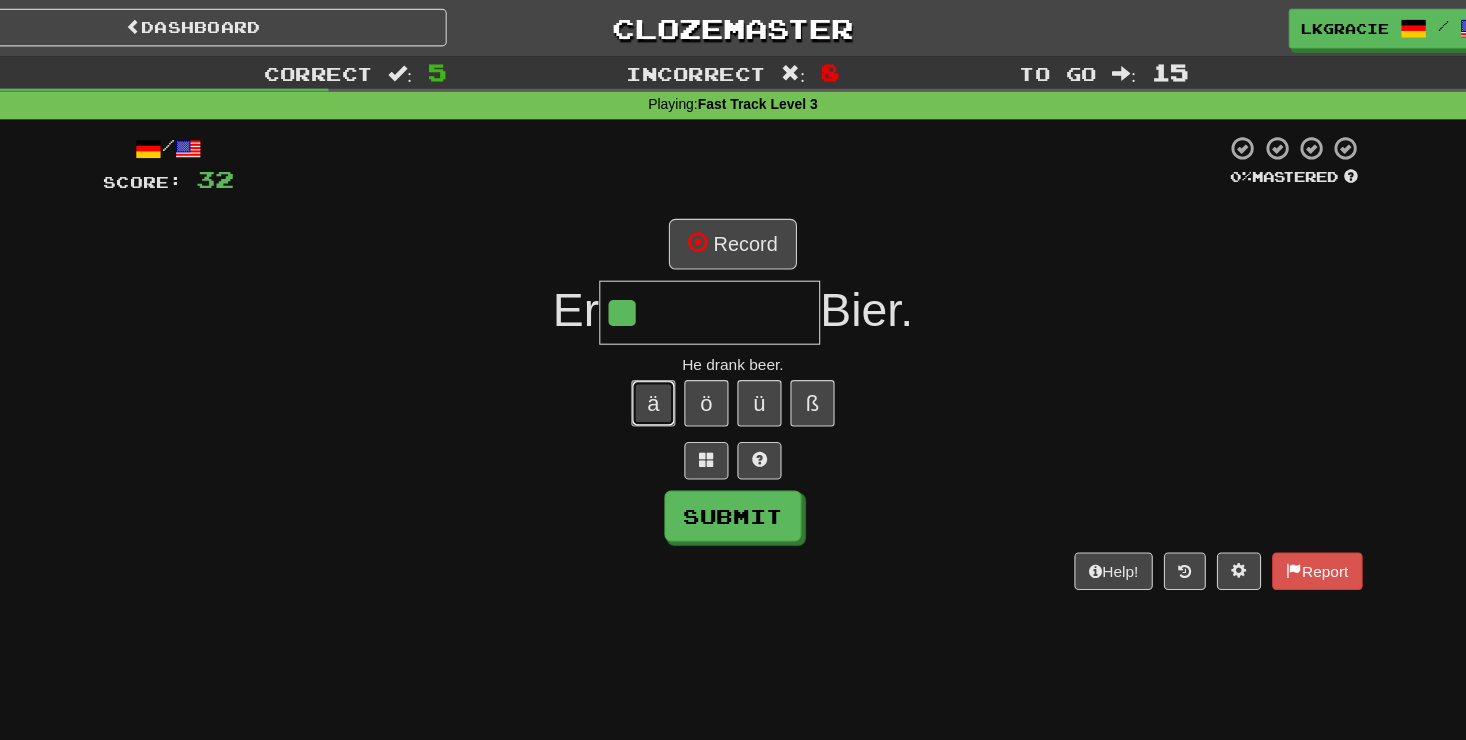 click on "ä" at bounding box center [661, 365] 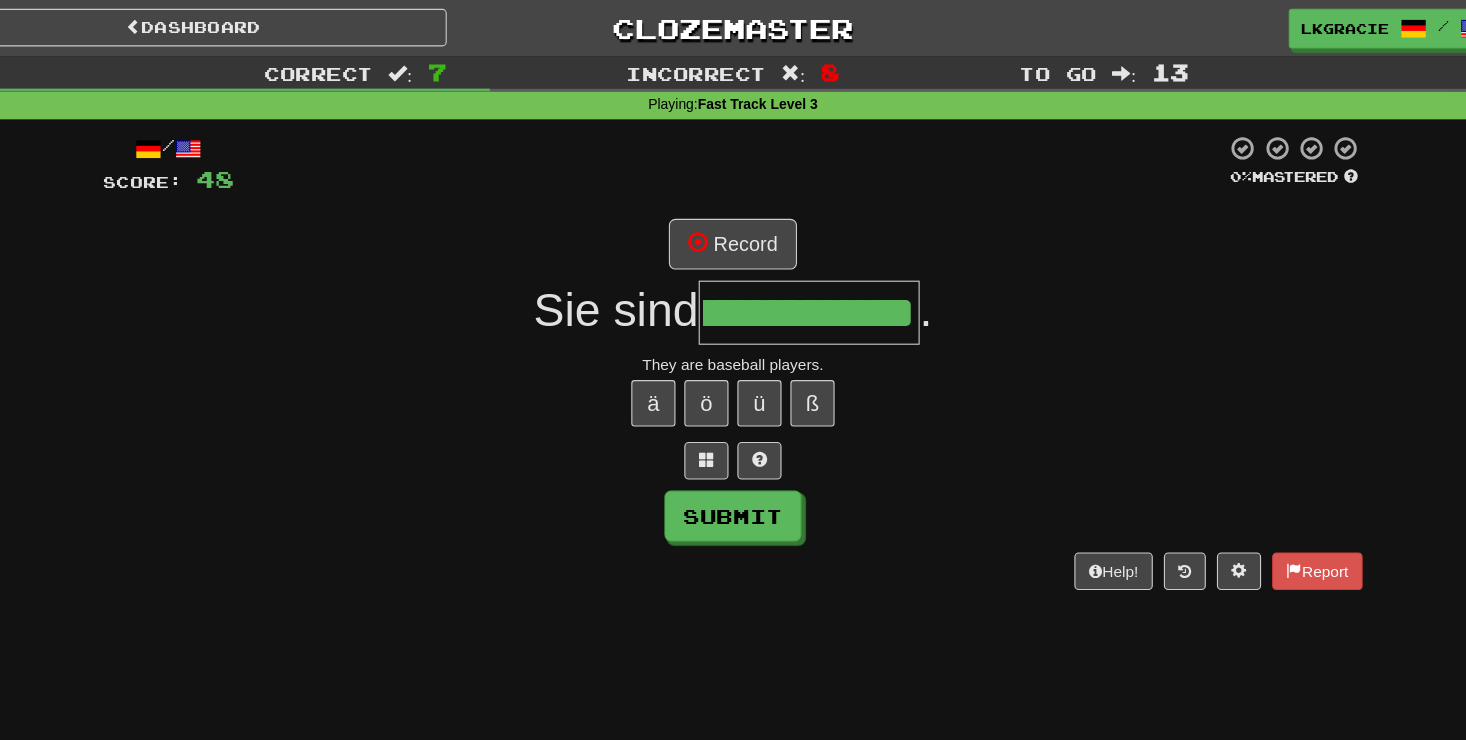 scroll, scrollTop: 0, scrollLeft: 0, axis: both 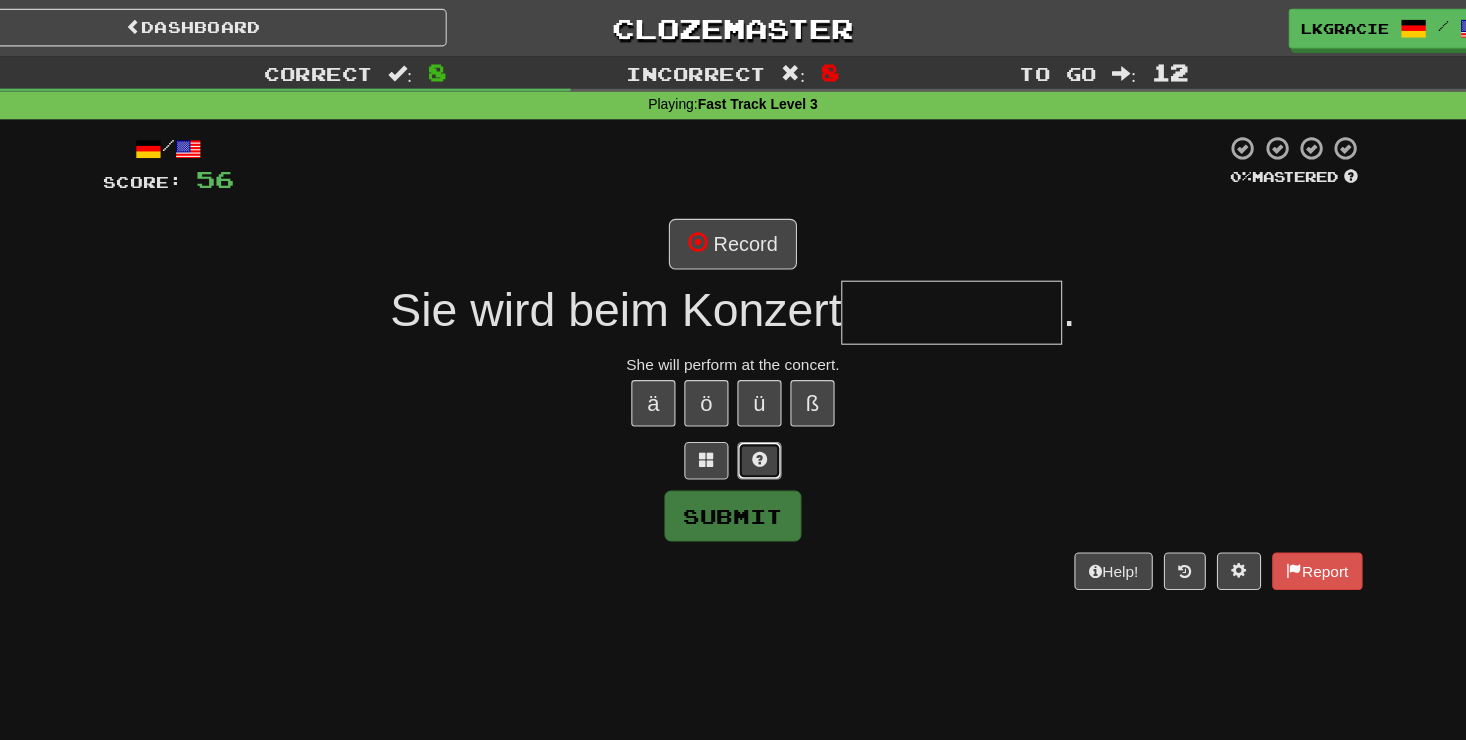 click at bounding box center (757, 416) 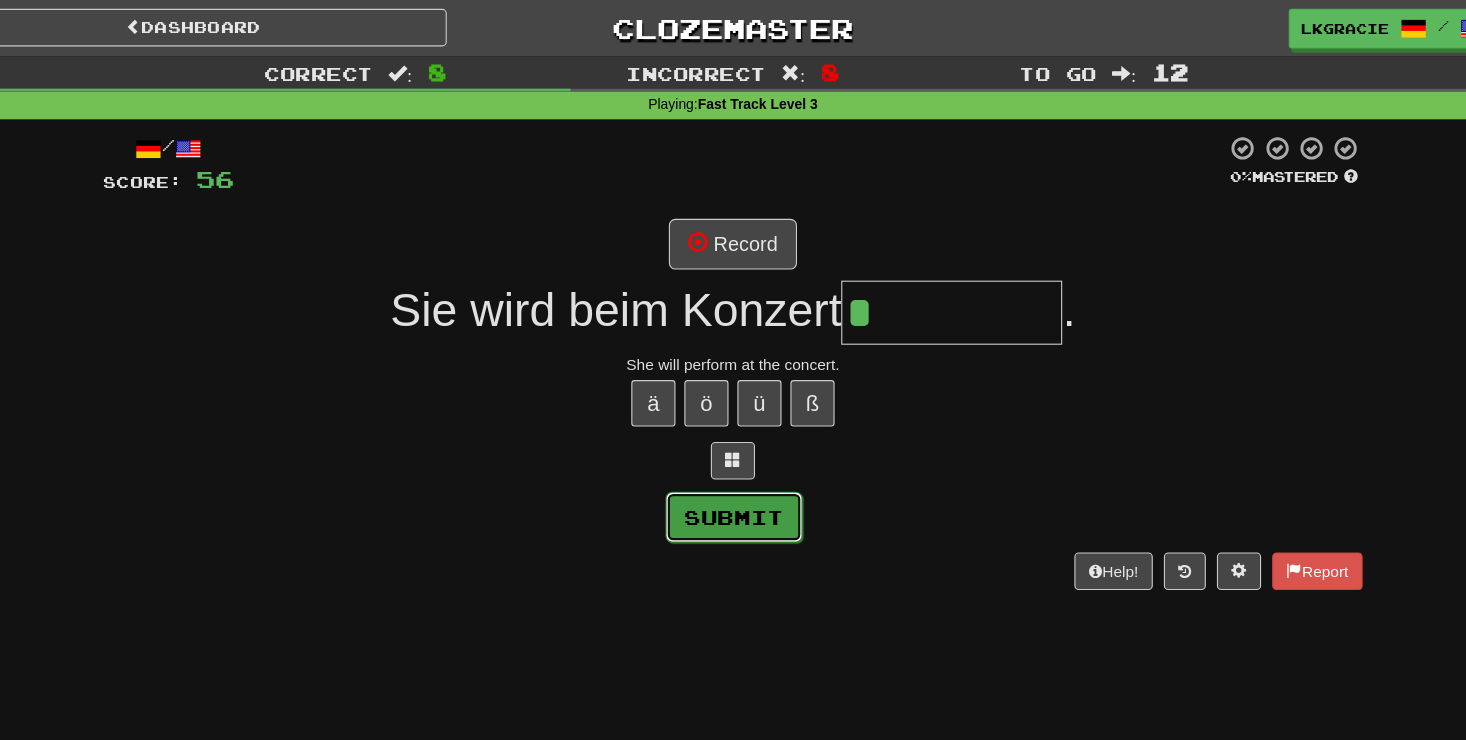 click on "Submit" at bounding box center [734, 468] 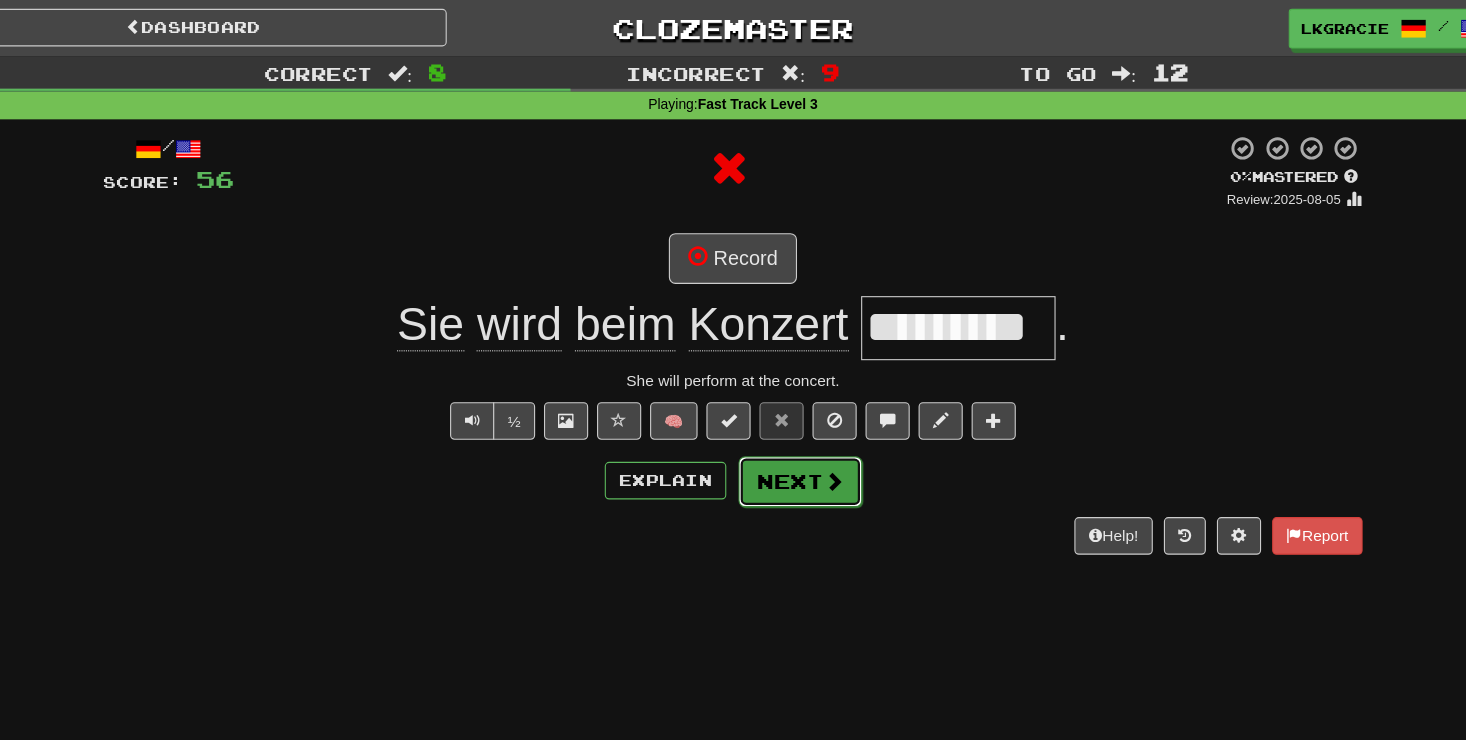 click on "Next" at bounding box center [794, 436] 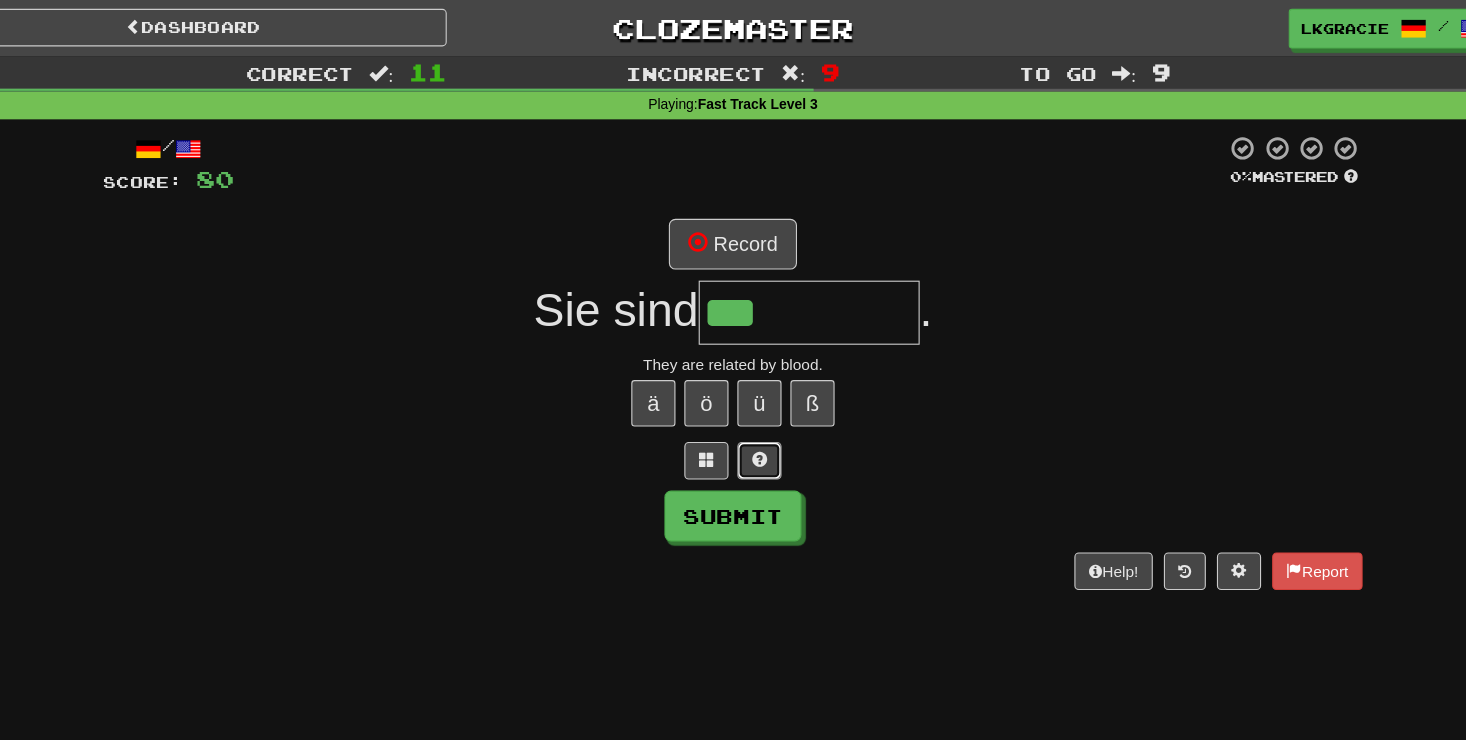 click at bounding box center (757, 417) 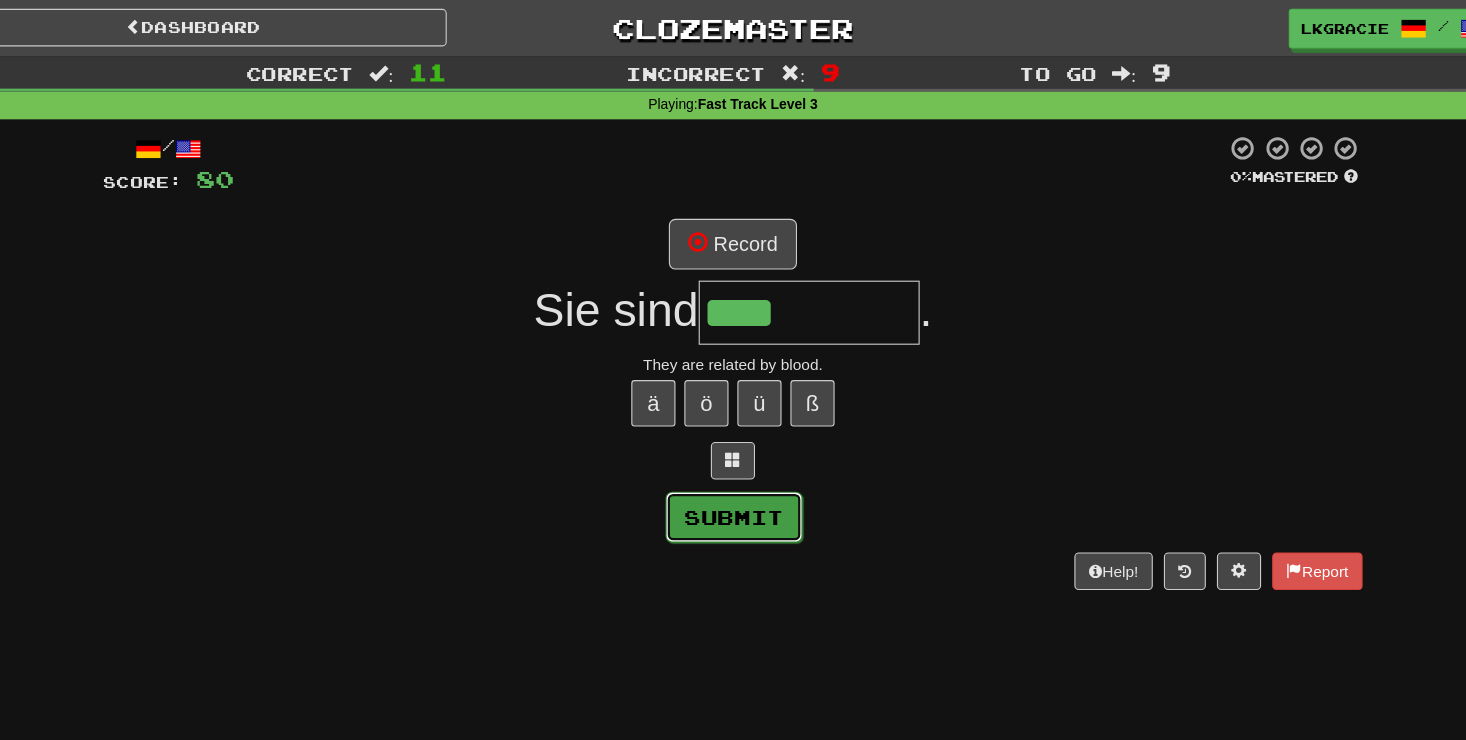 click on "Submit" at bounding box center [734, 468] 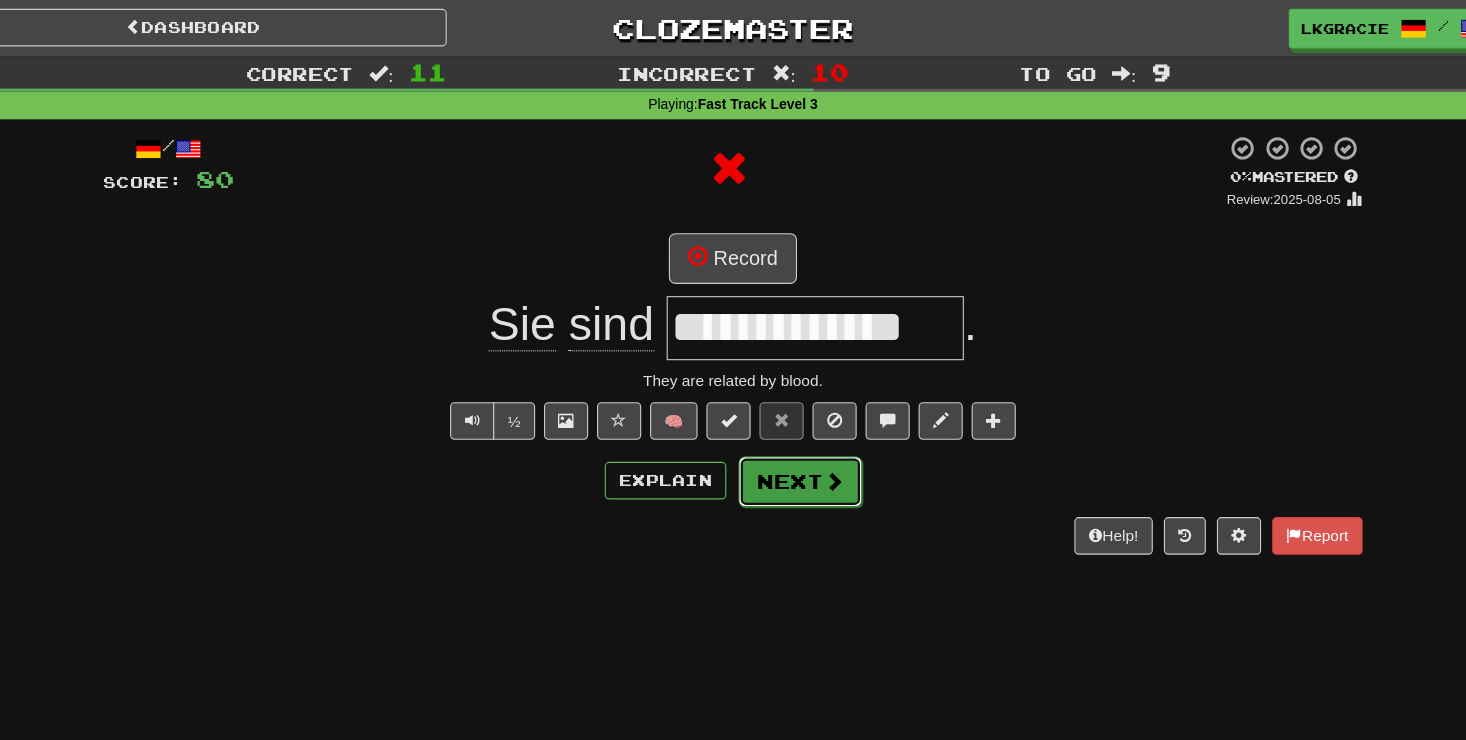 click on "Next" at bounding box center [794, 436] 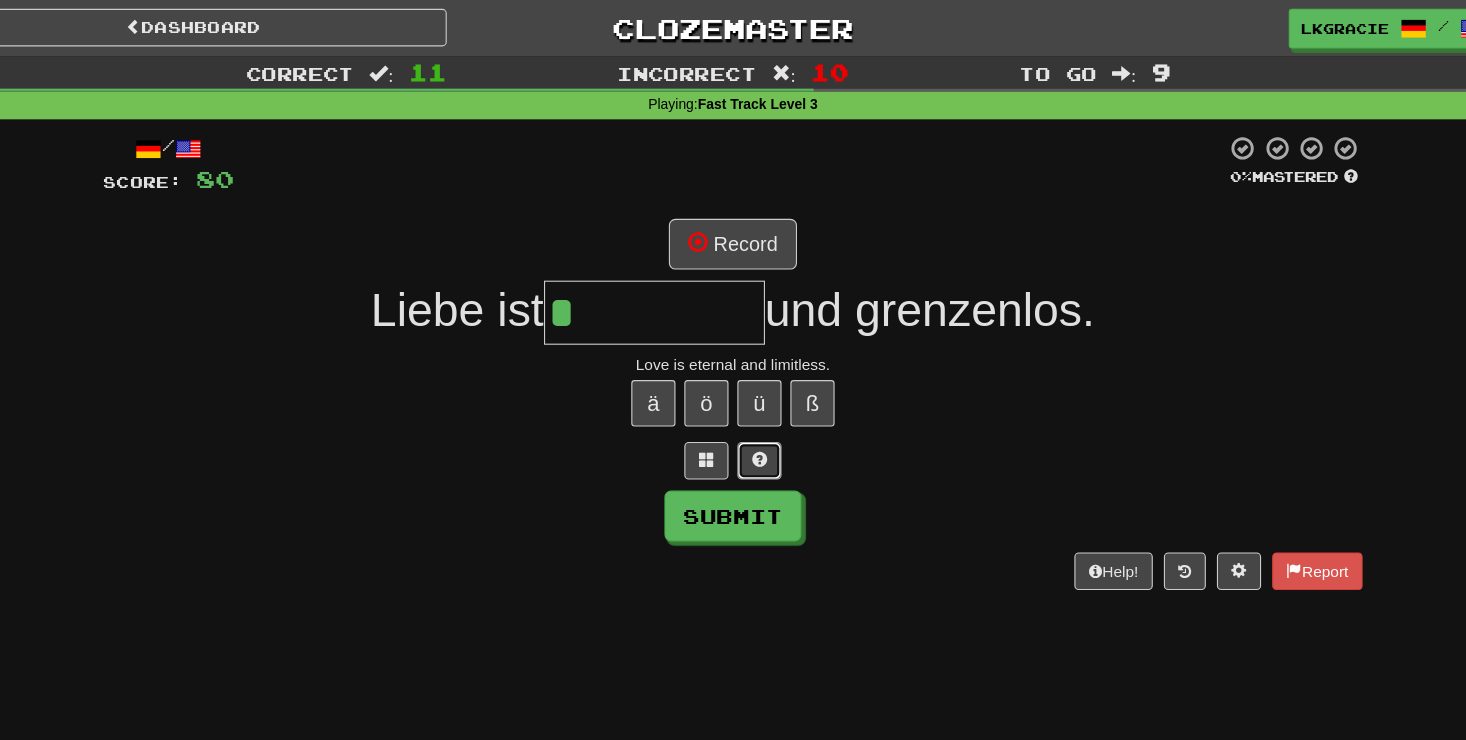 click at bounding box center [757, 416] 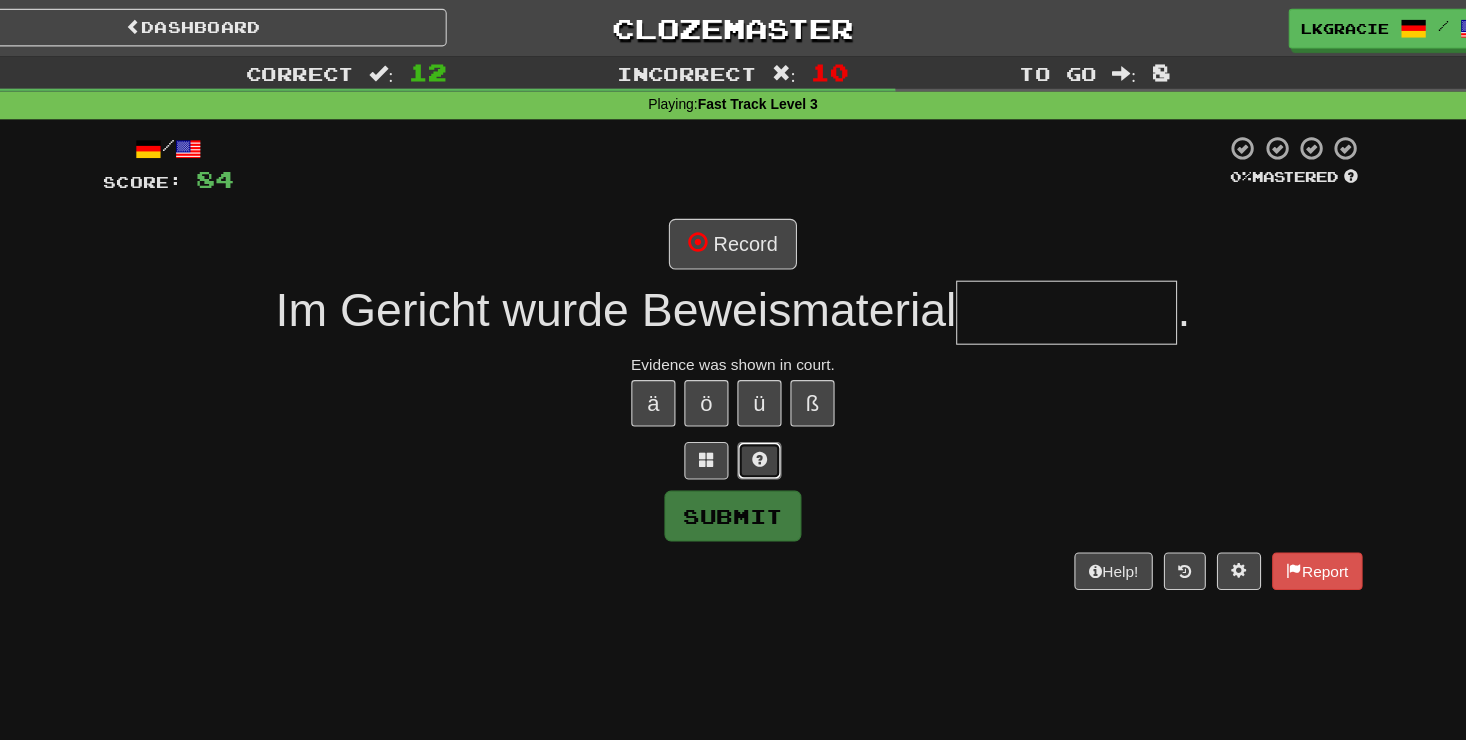 click at bounding box center (757, 416) 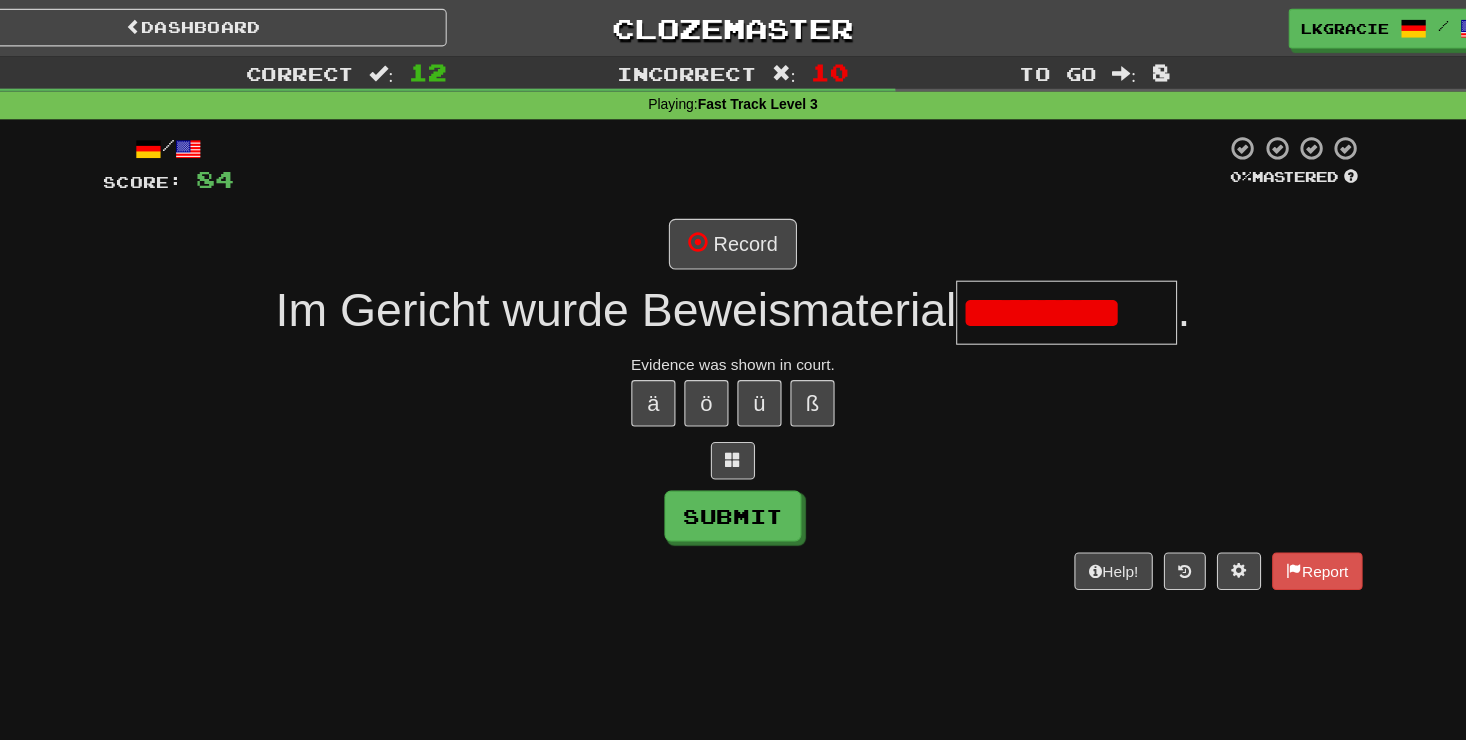 scroll, scrollTop: 0, scrollLeft: 0, axis: both 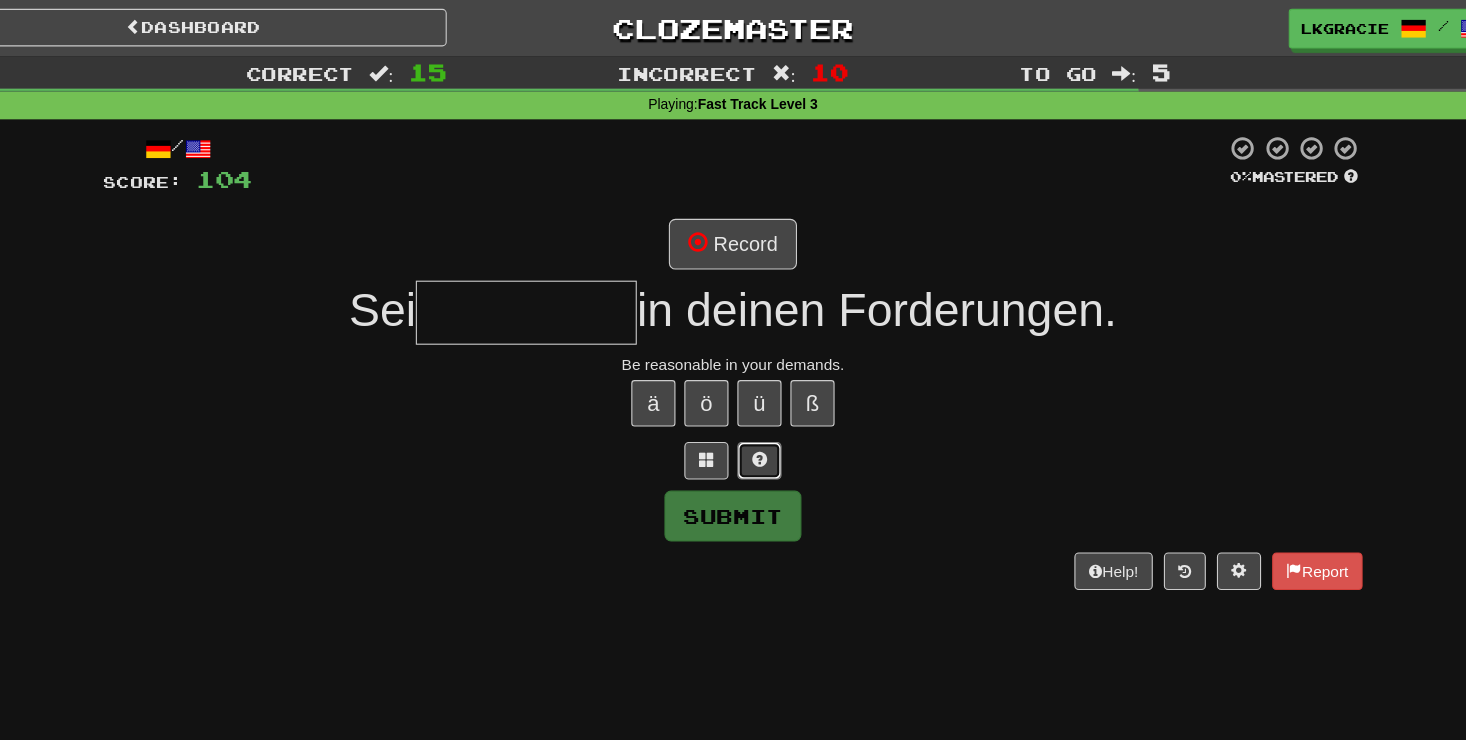 click at bounding box center (757, 416) 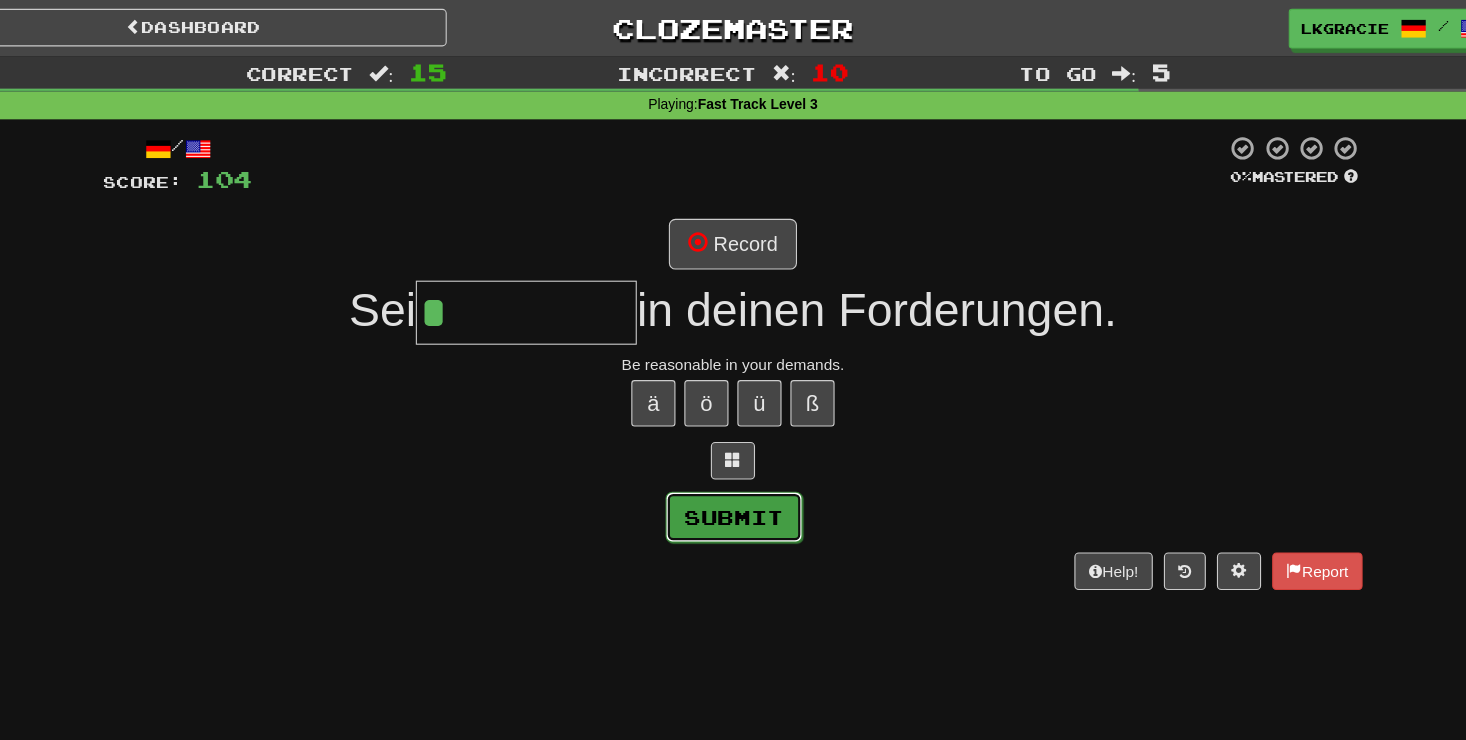 click on "Submit" at bounding box center (734, 468) 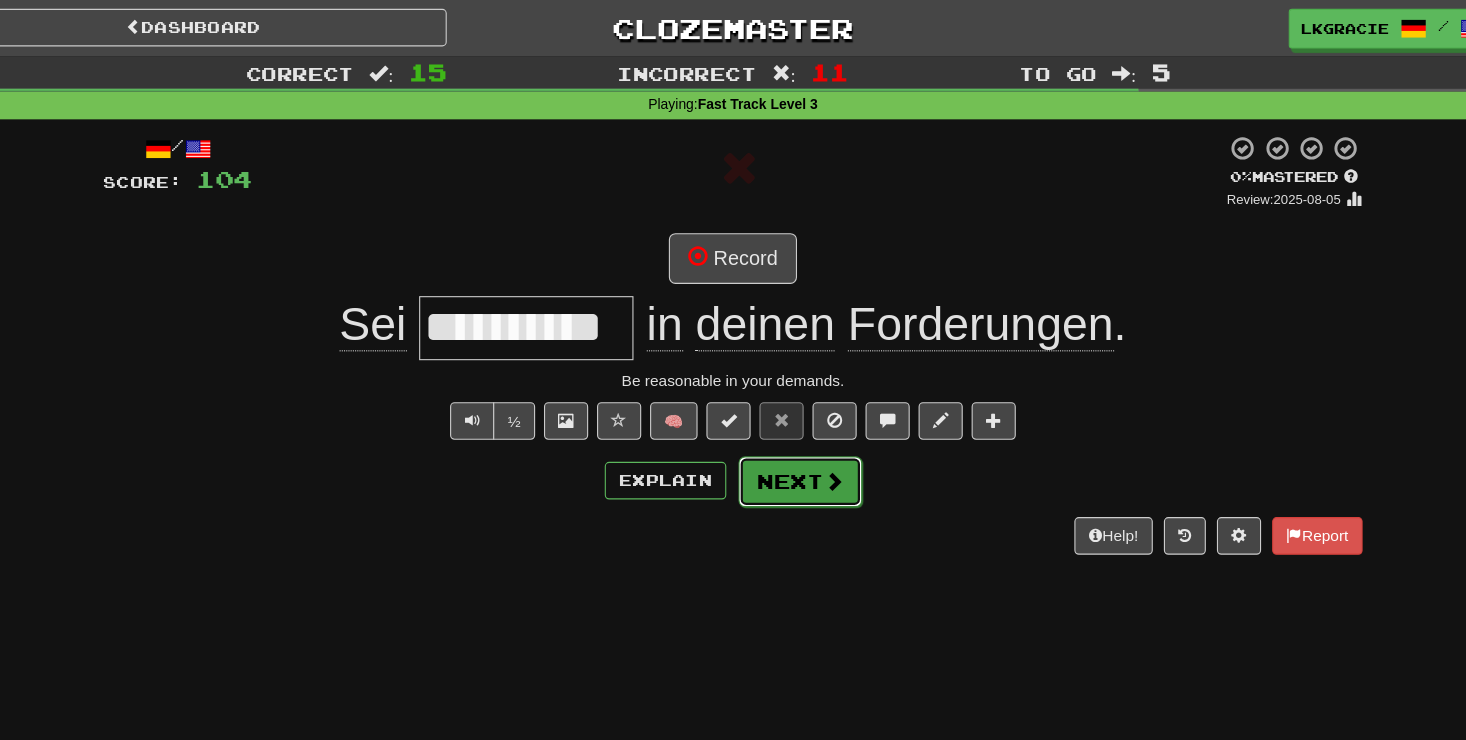 click on "Next" at bounding box center [794, 436] 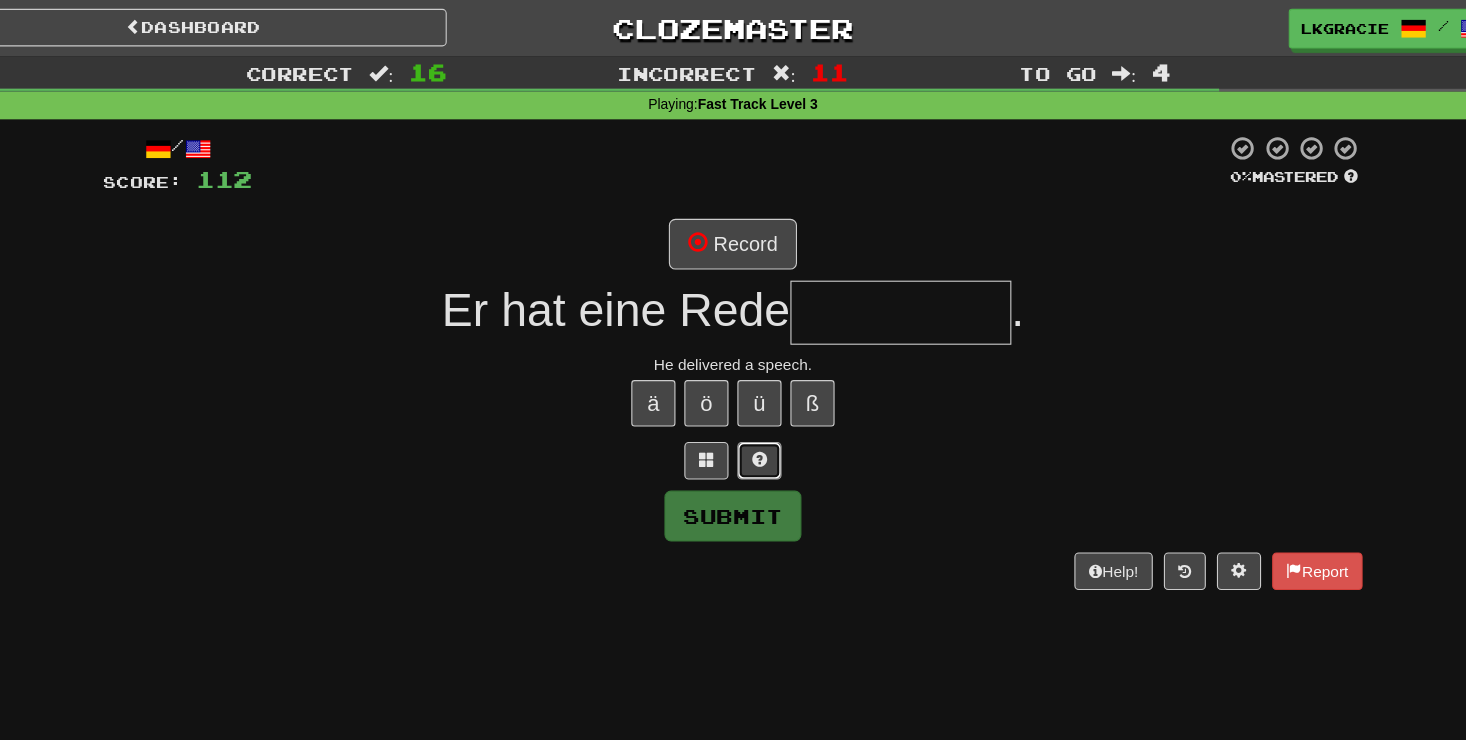 click at bounding box center (757, 417) 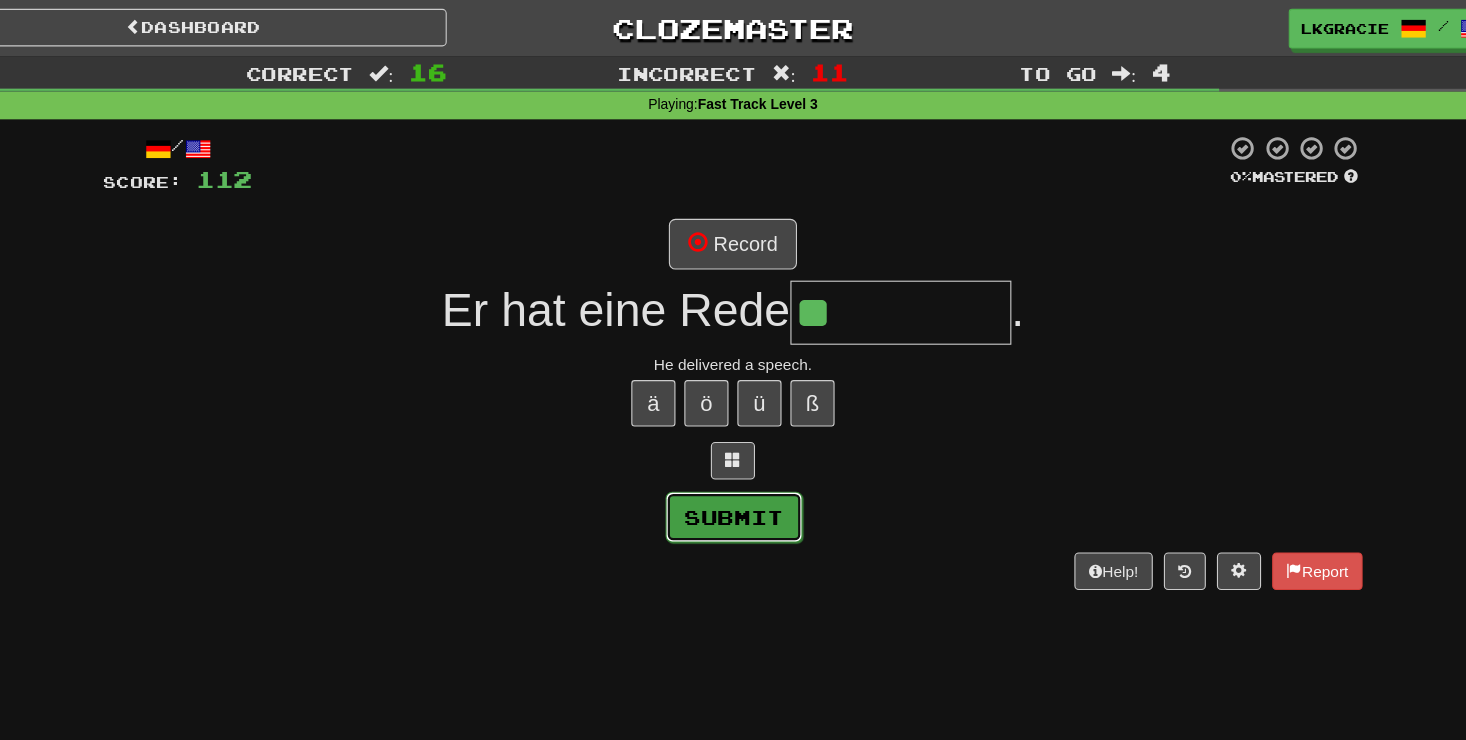 click on "Submit" at bounding box center (734, 468) 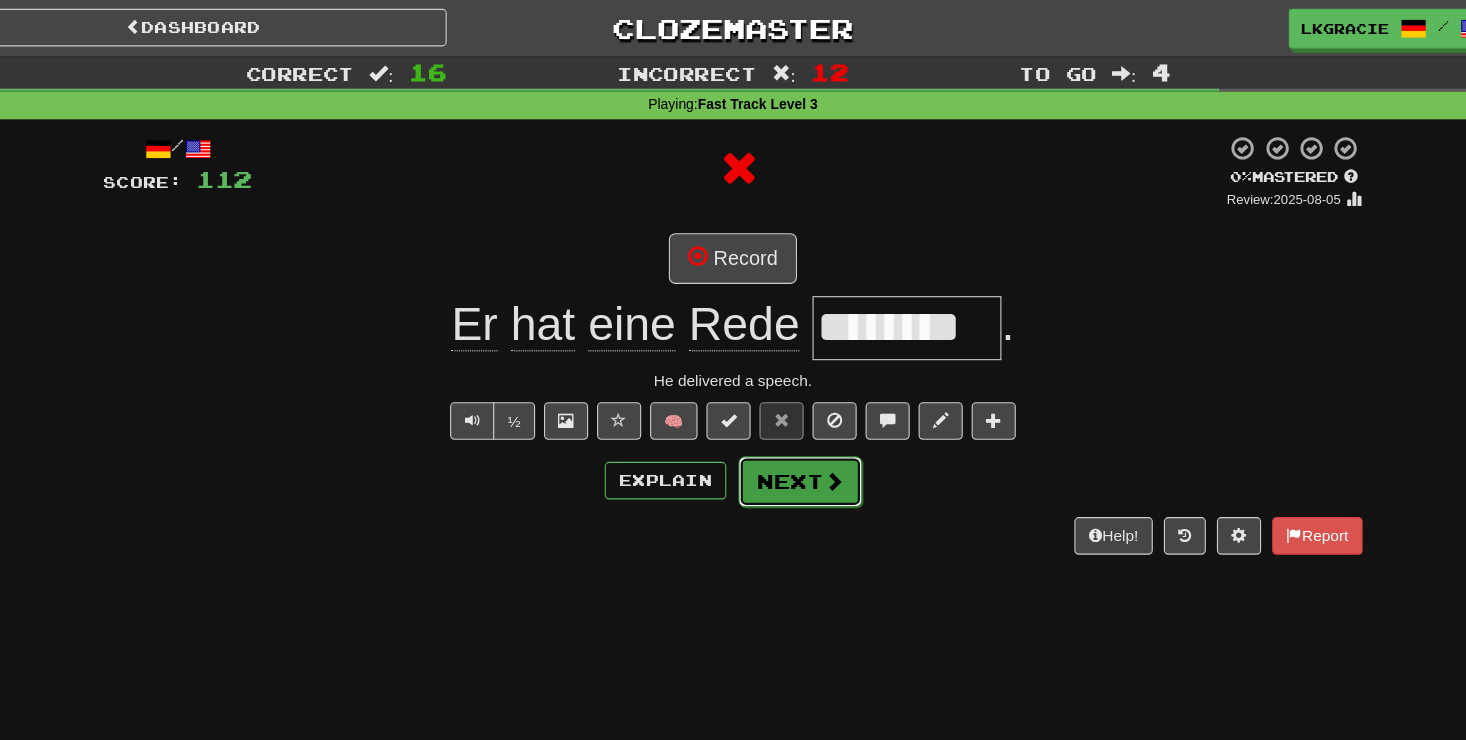click on "Next" at bounding box center [794, 436] 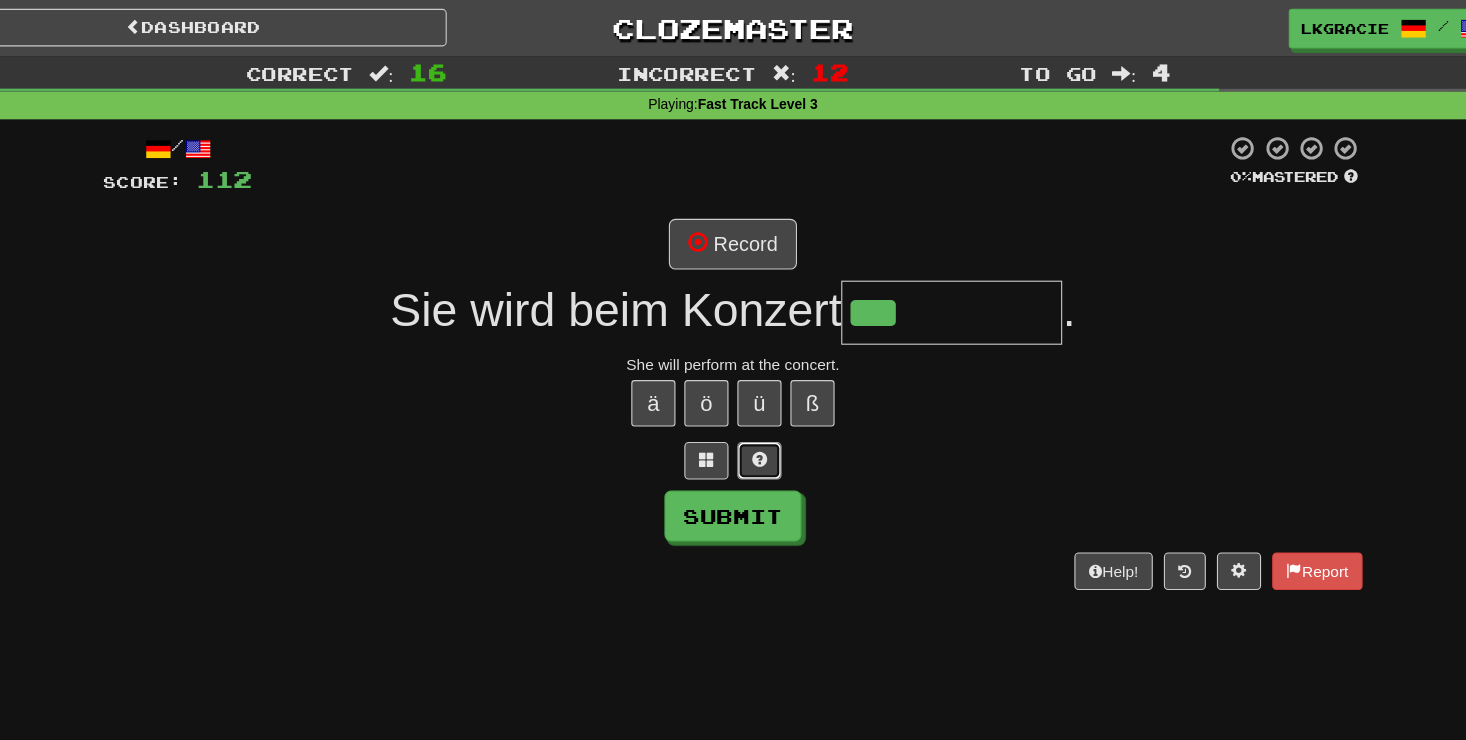 click at bounding box center (757, 417) 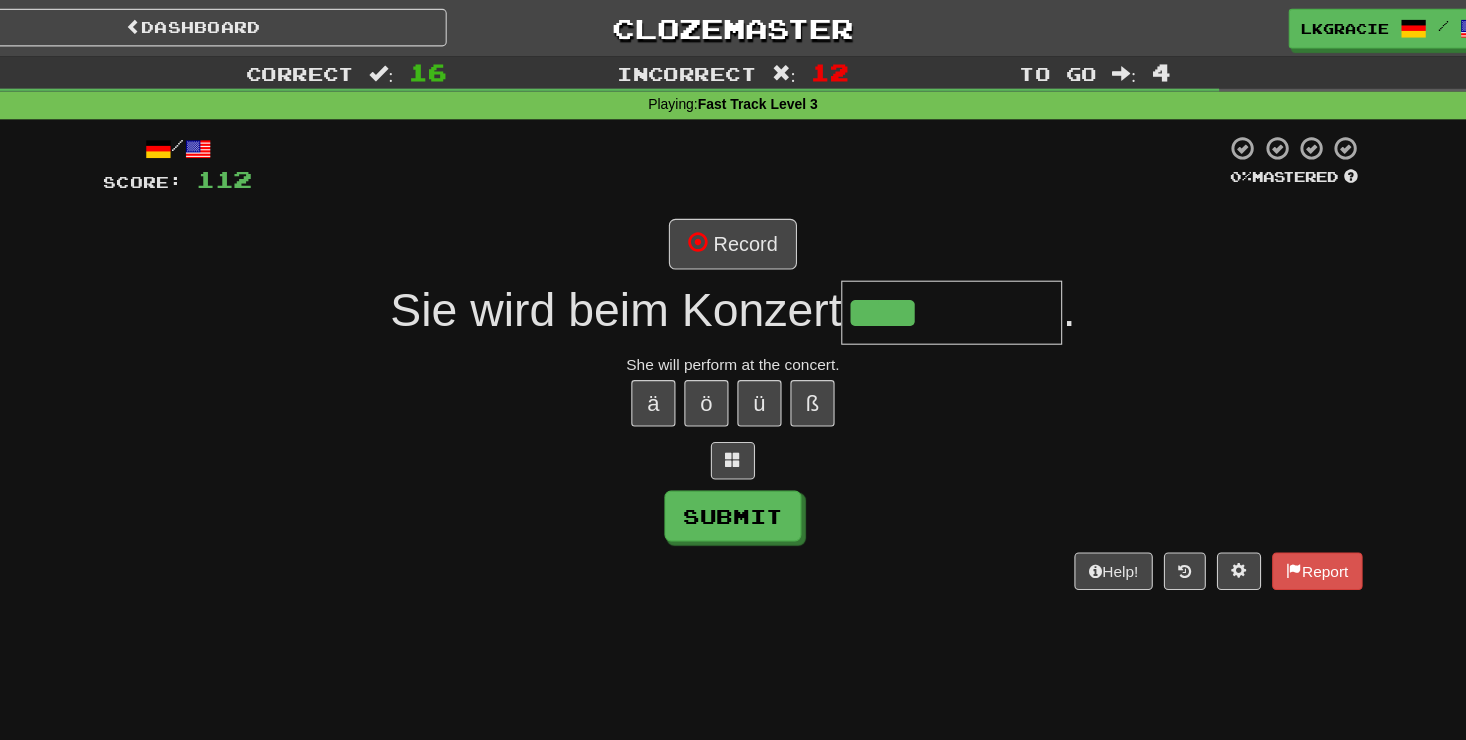 drag, startPoint x: 755, startPoint y: 424, endPoint x: 808, endPoint y: 437, distance: 54.571056 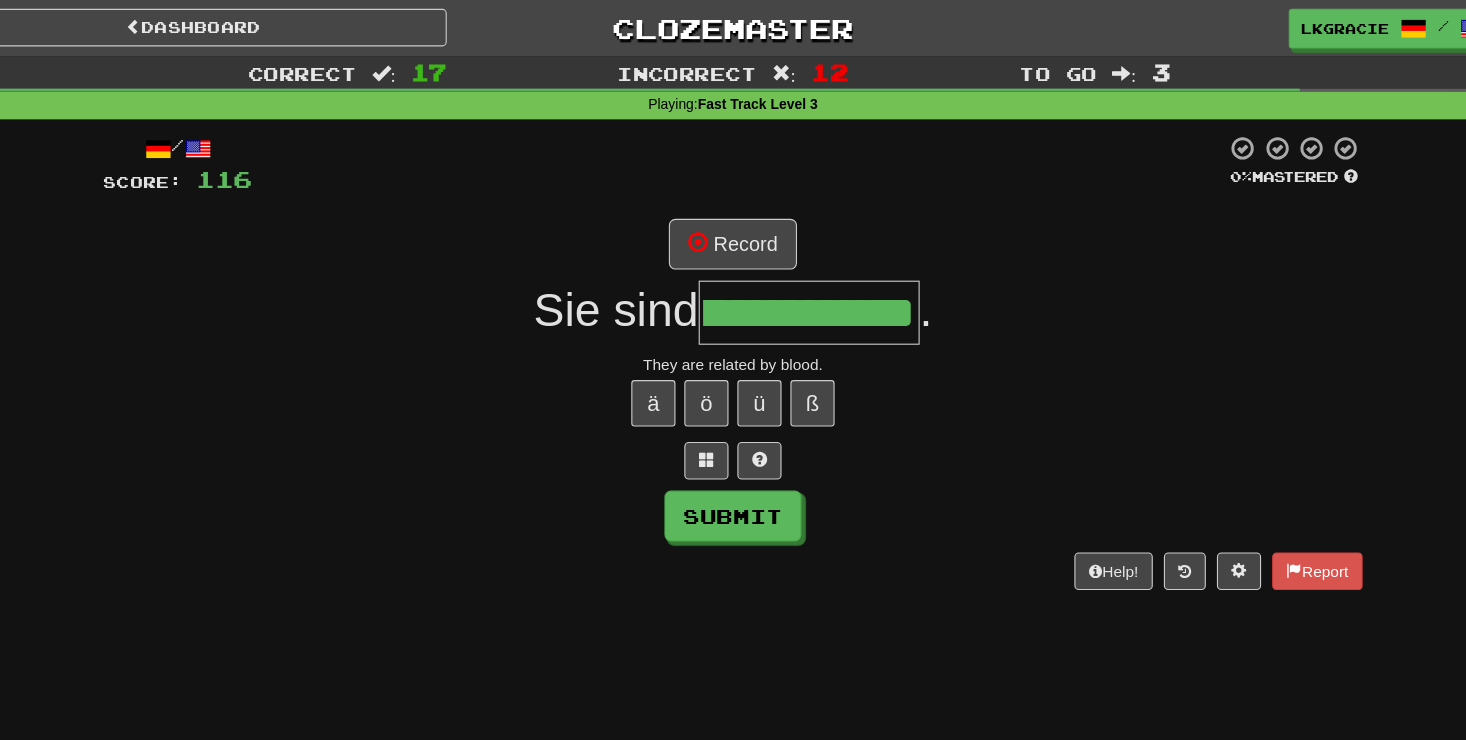 scroll, scrollTop: 0, scrollLeft: 0, axis: both 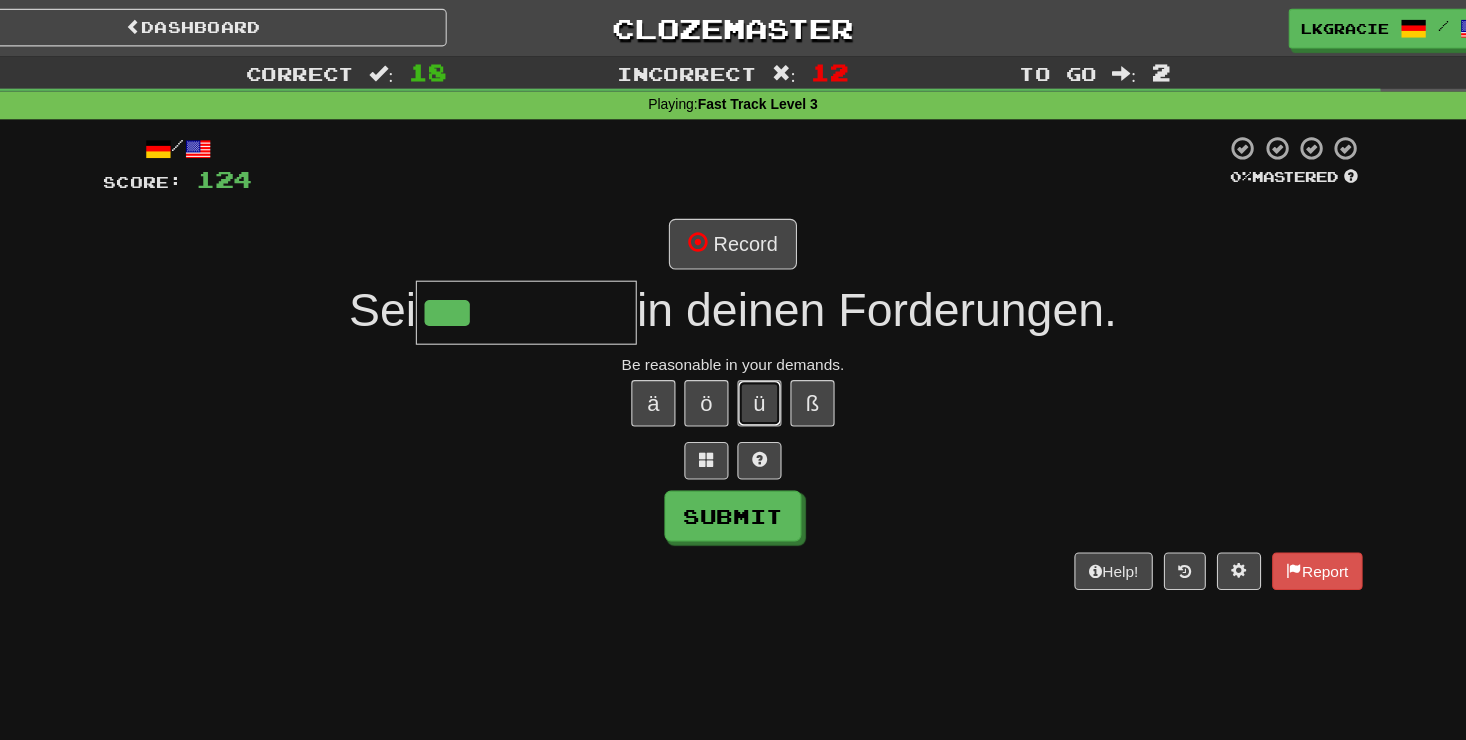 click on "ü" at bounding box center [757, 365] 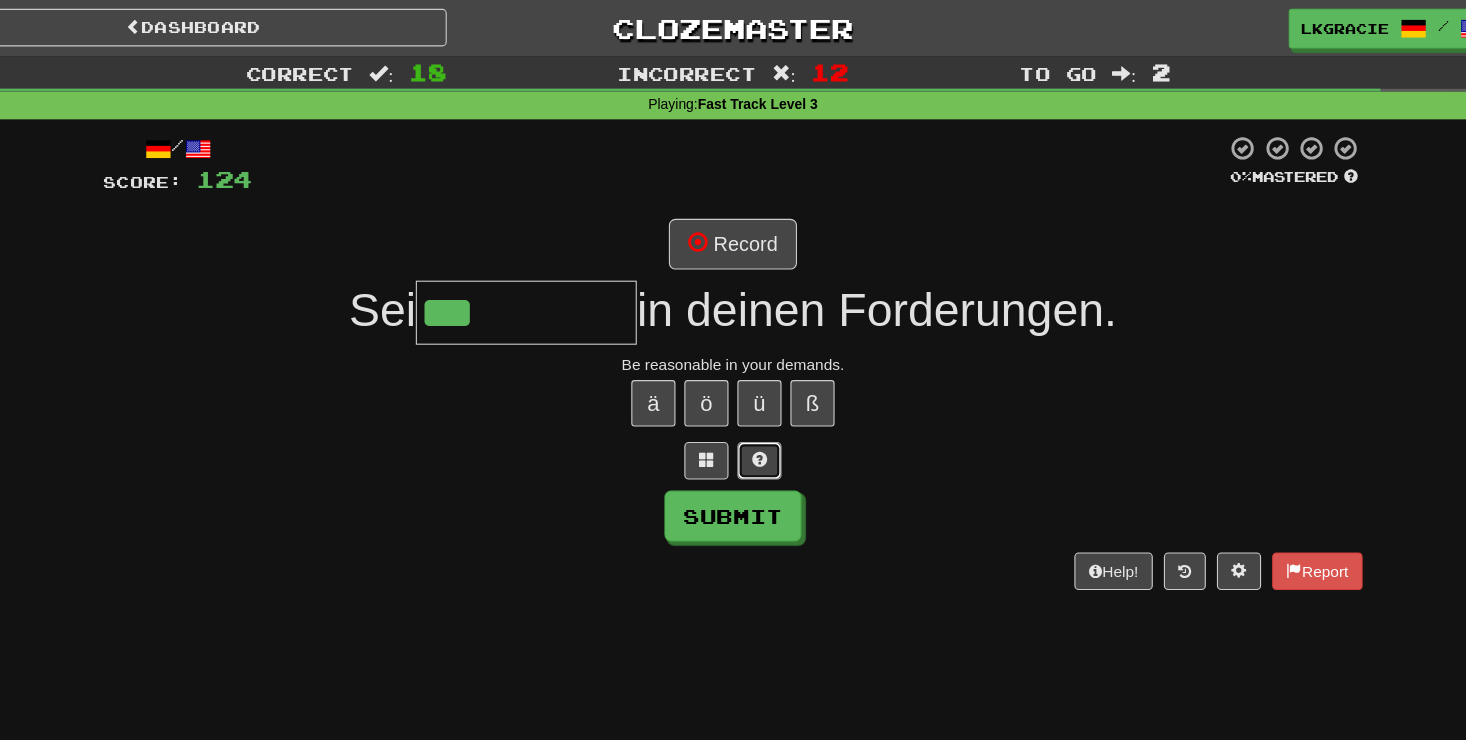 click at bounding box center (757, 416) 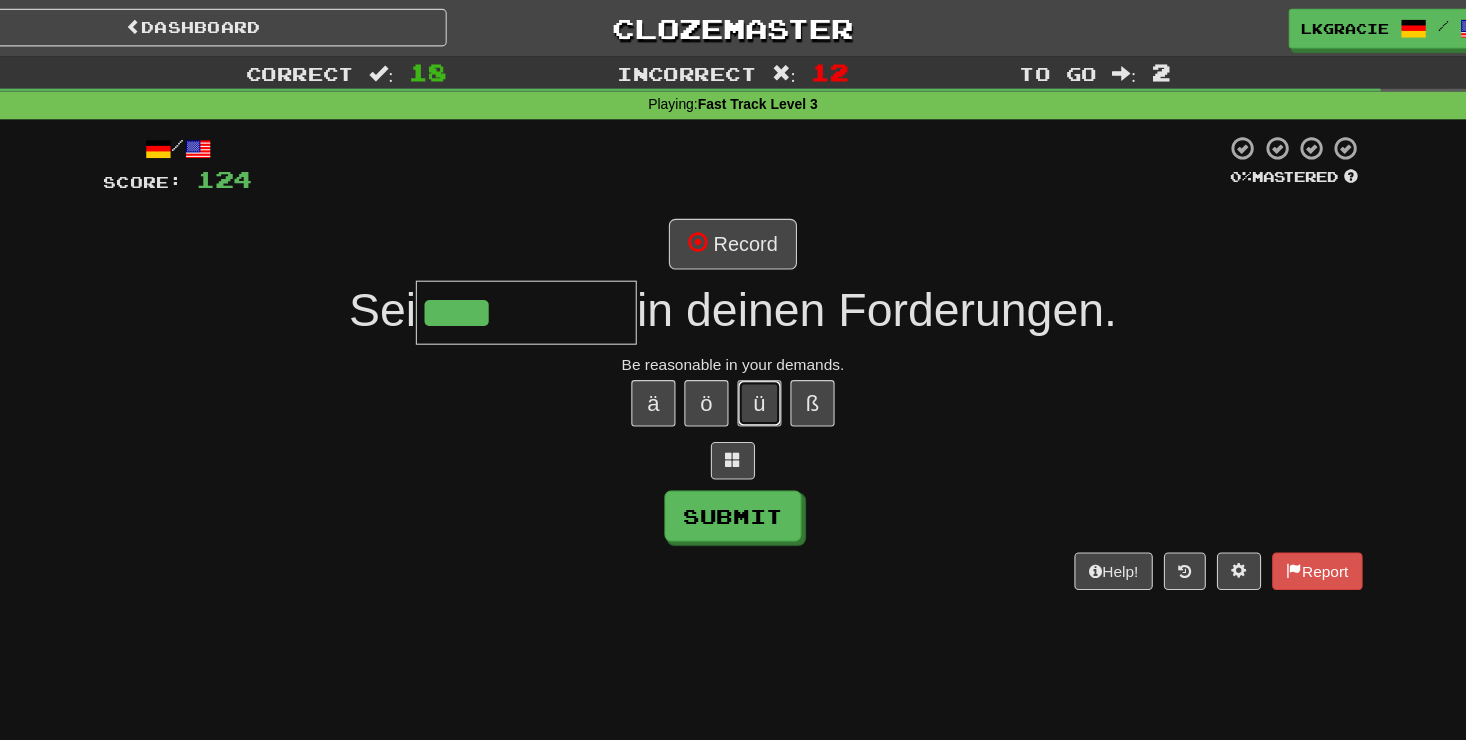 click on "ü" at bounding box center (757, 365) 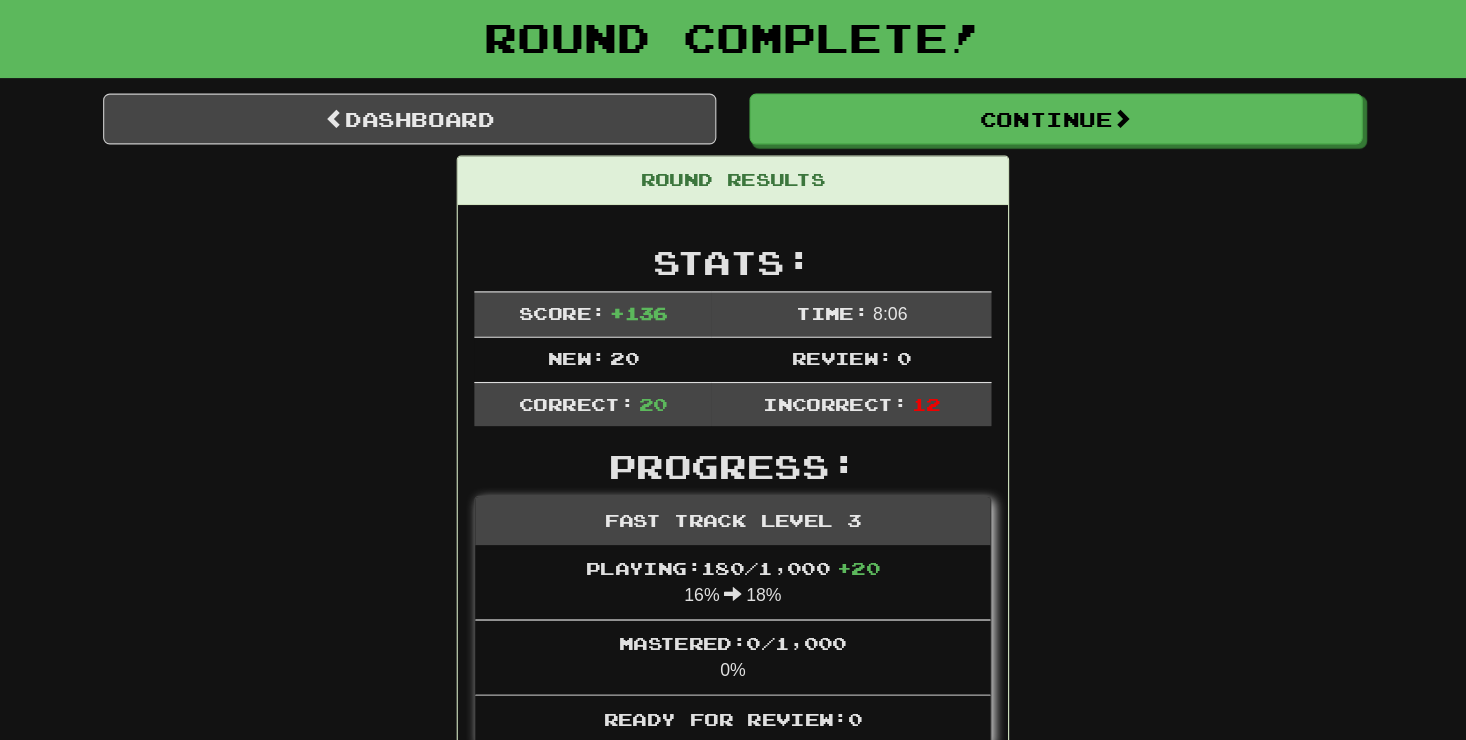 scroll, scrollTop: 110, scrollLeft: 0, axis: vertical 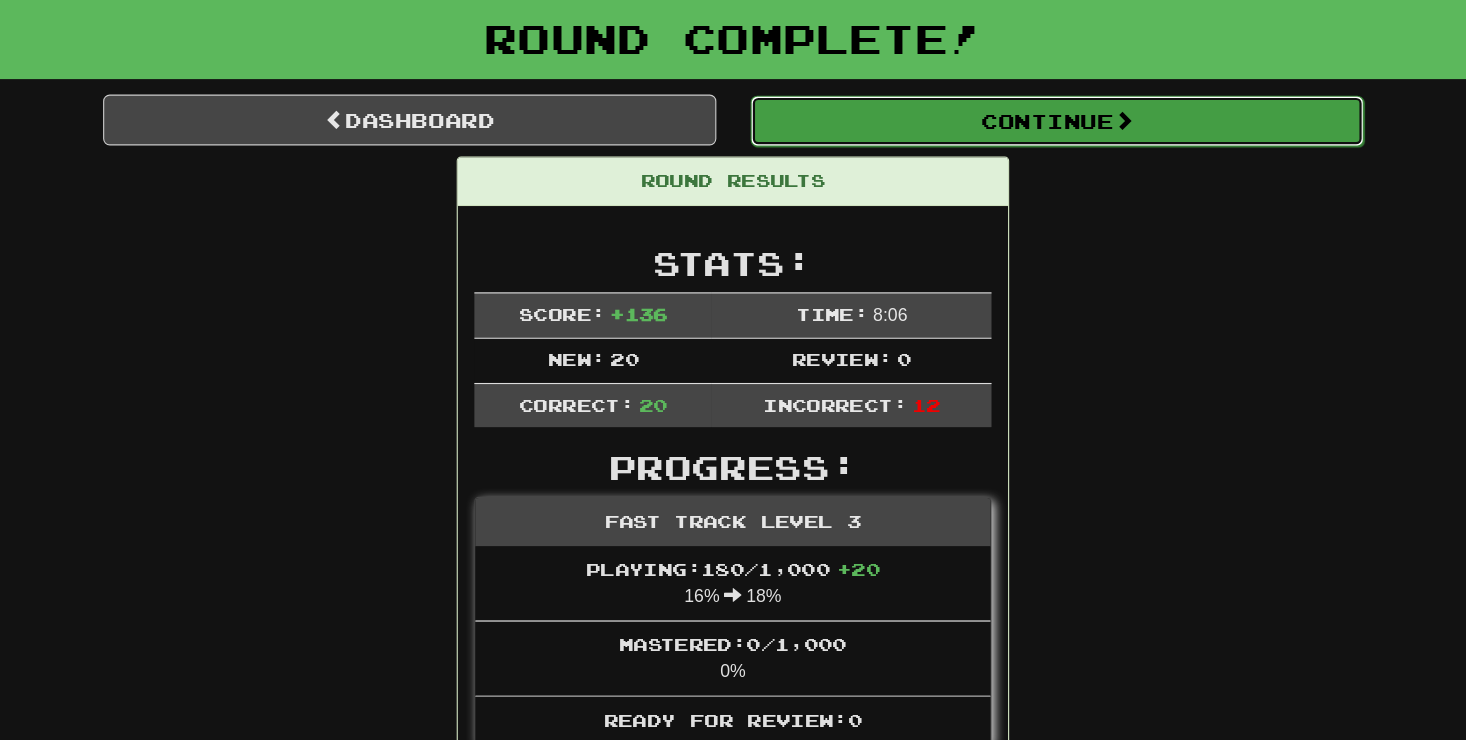 click on "Continue" at bounding box center (1026, 110) 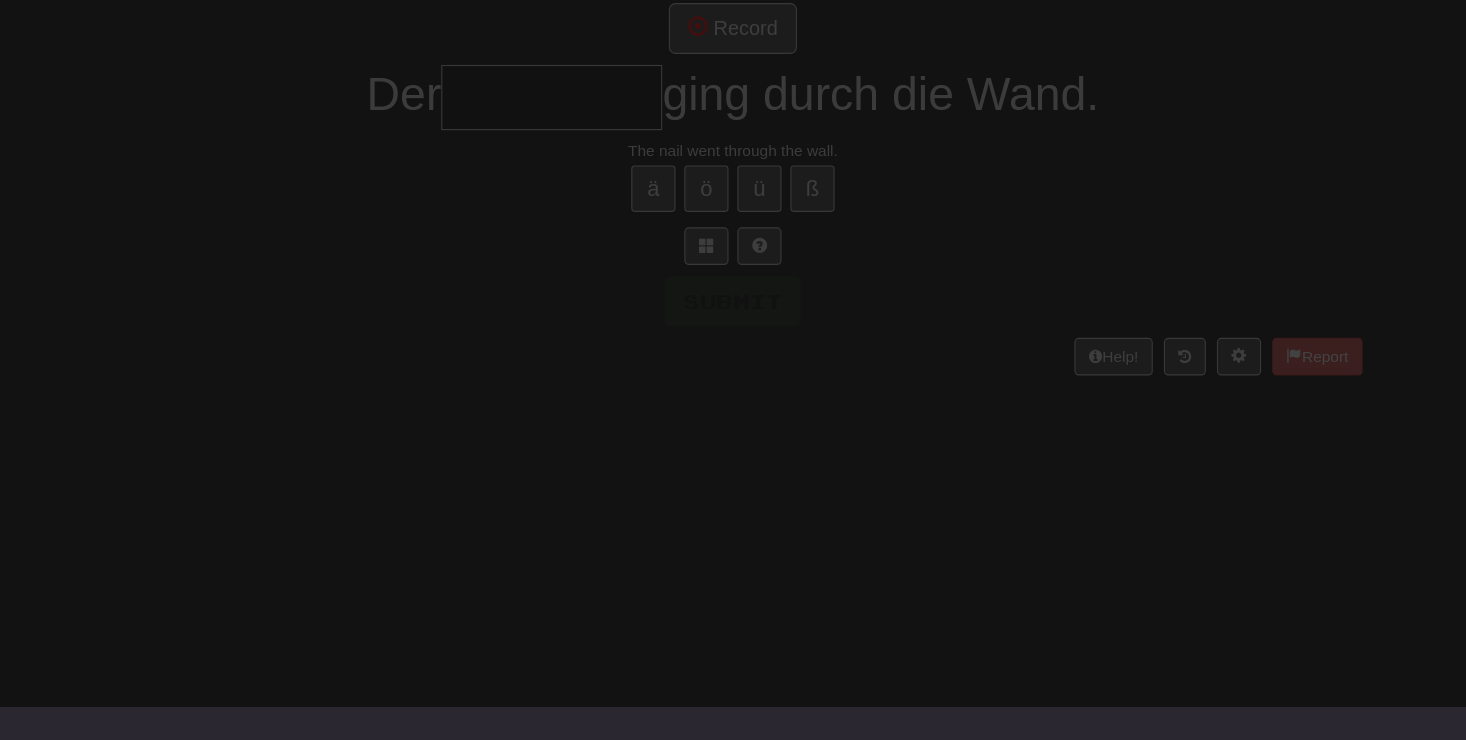 scroll, scrollTop: 110, scrollLeft: 0, axis: vertical 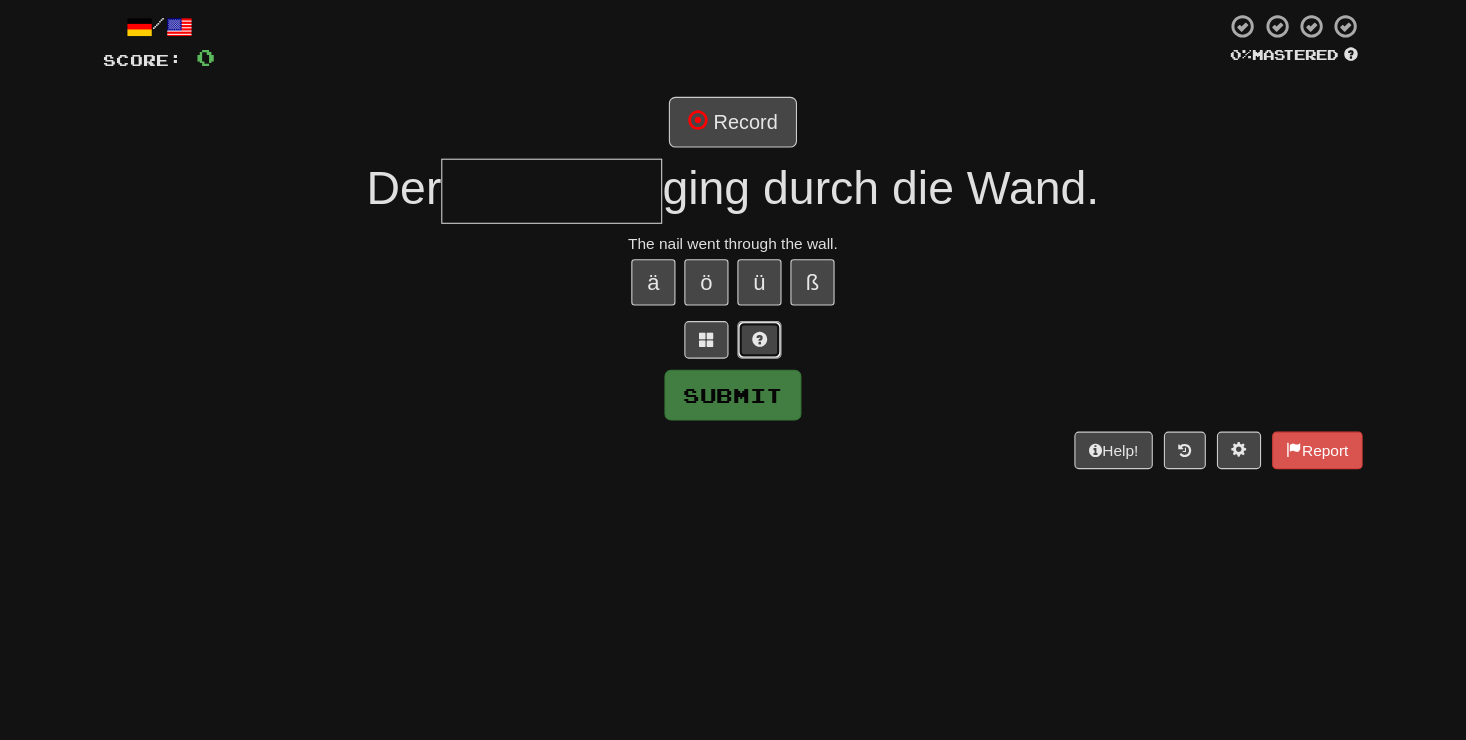 click at bounding box center (757, 307) 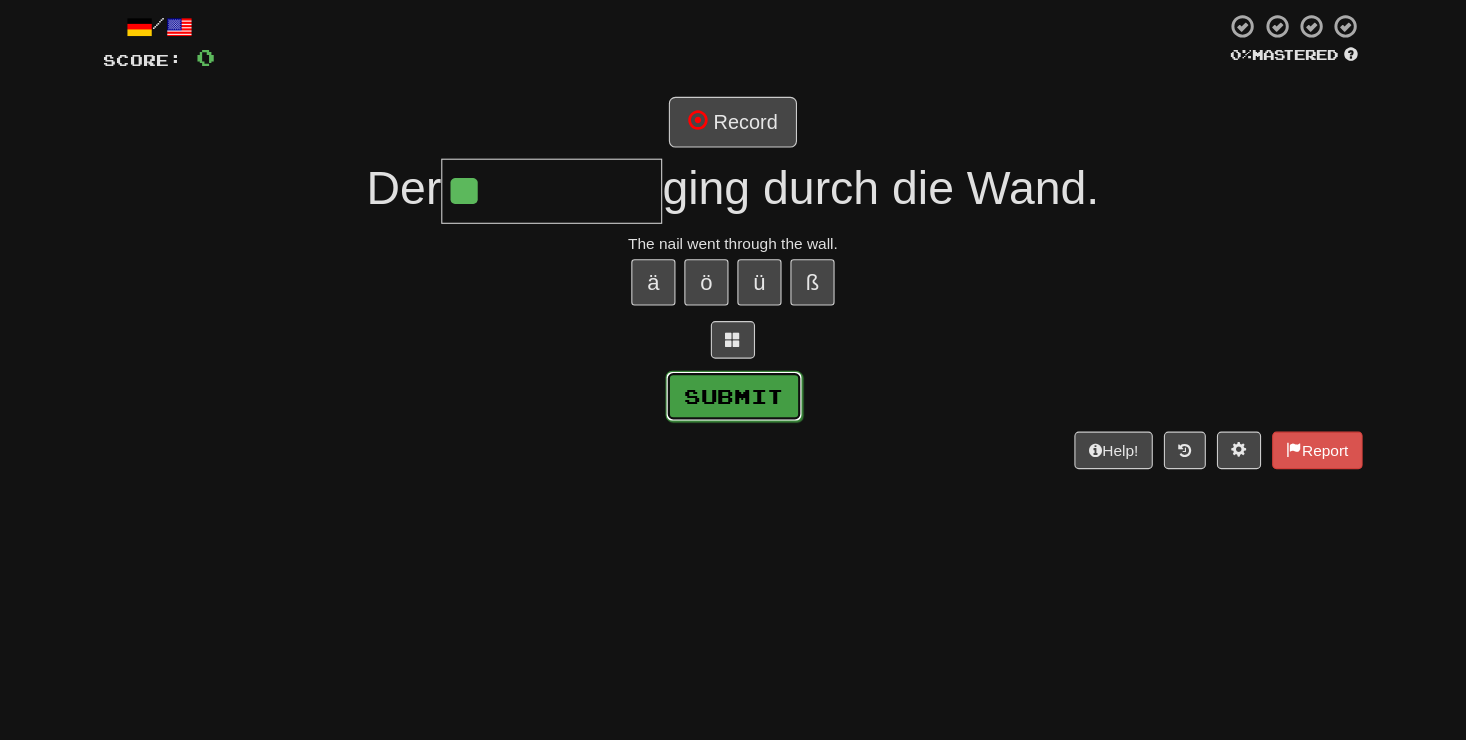 click on "Submit" at bounding box center (734, 359) 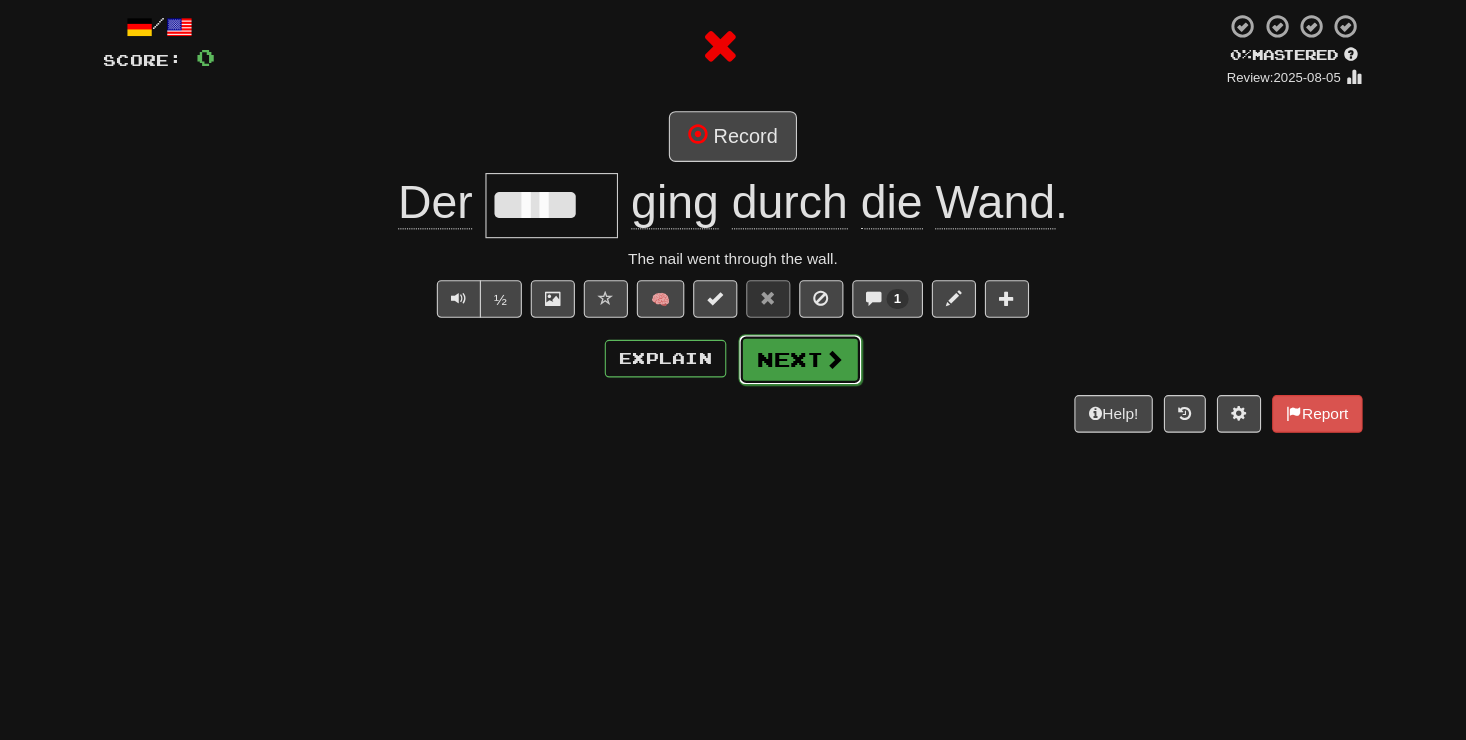 click on "Next" at bounding box center [794, 326] 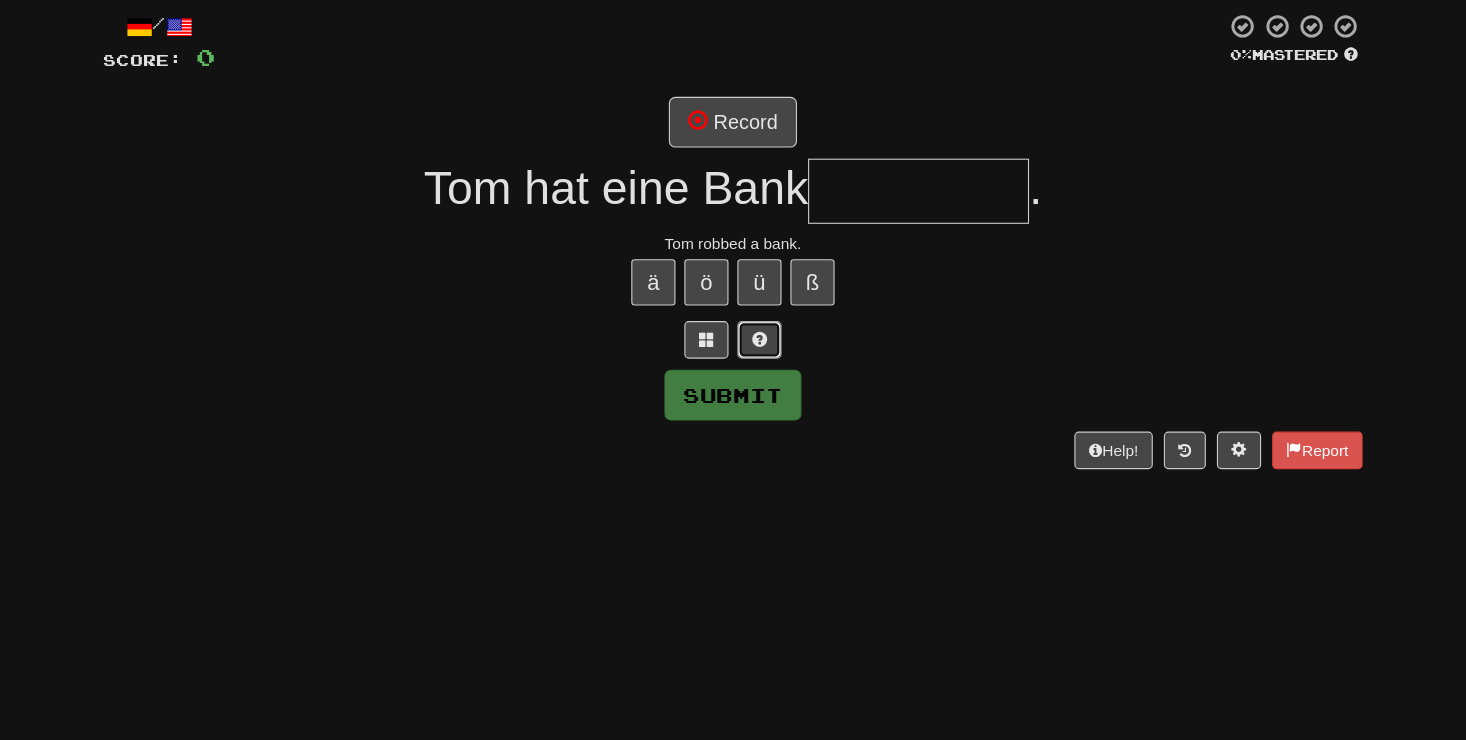 click at bounding box center (757, 307) 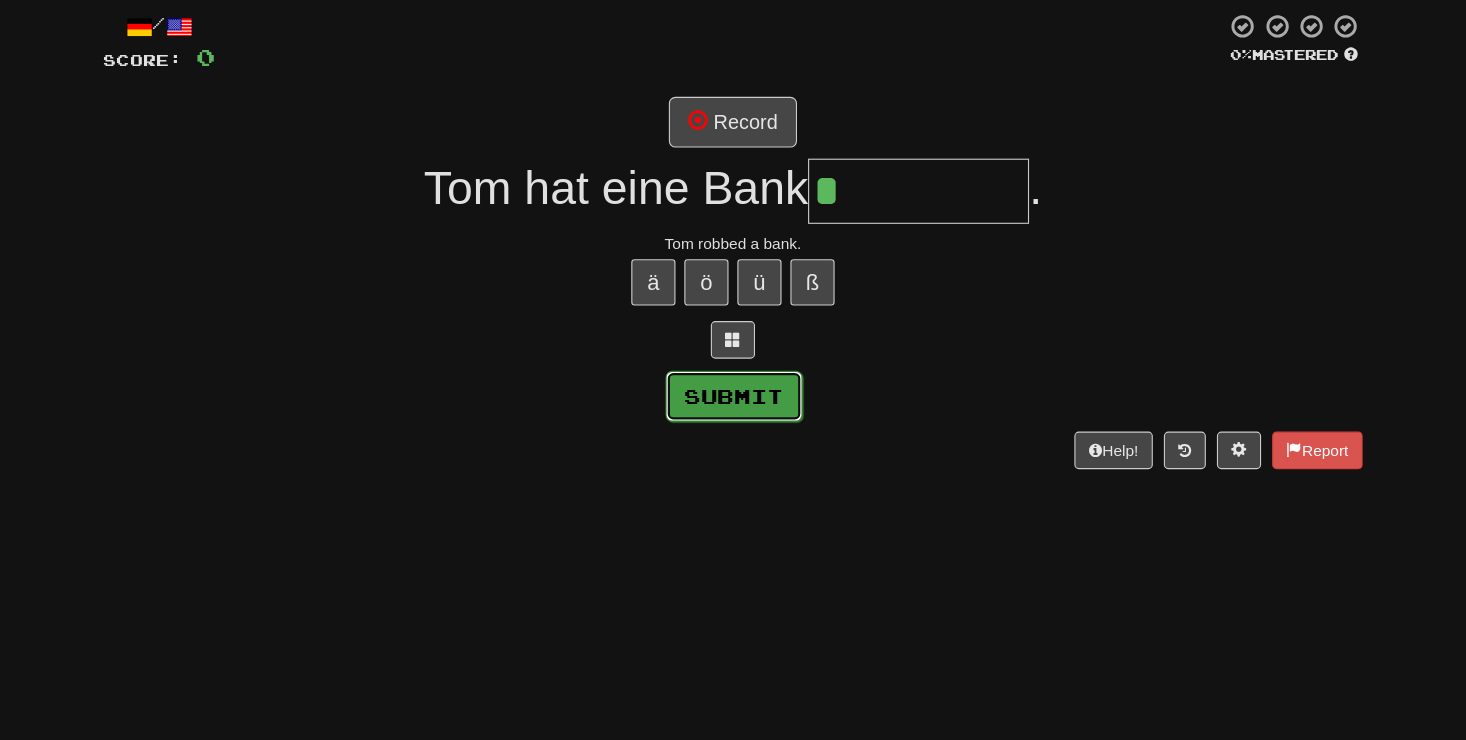 click on "Submit" at bounding box center [734, 359] 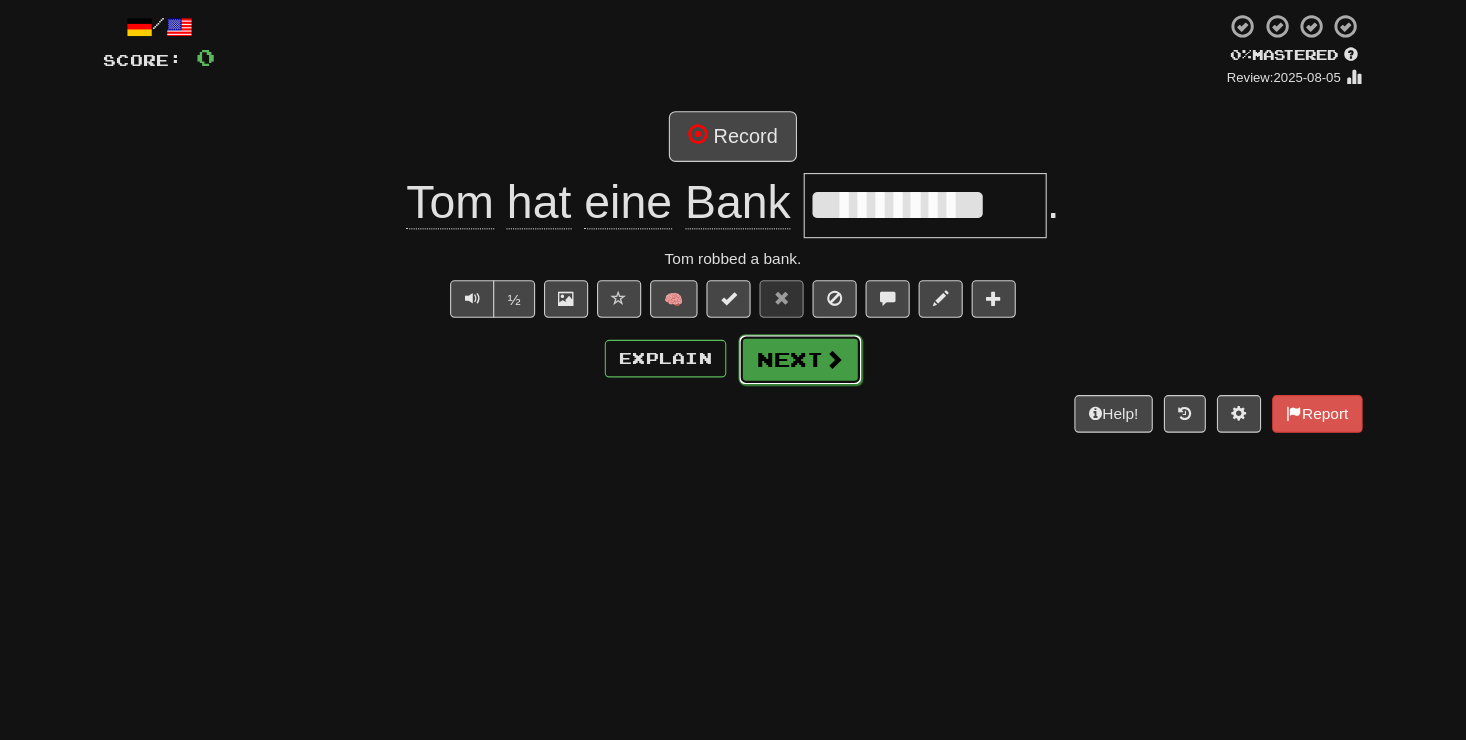 click on "Next" at bounding box center [794, 326] 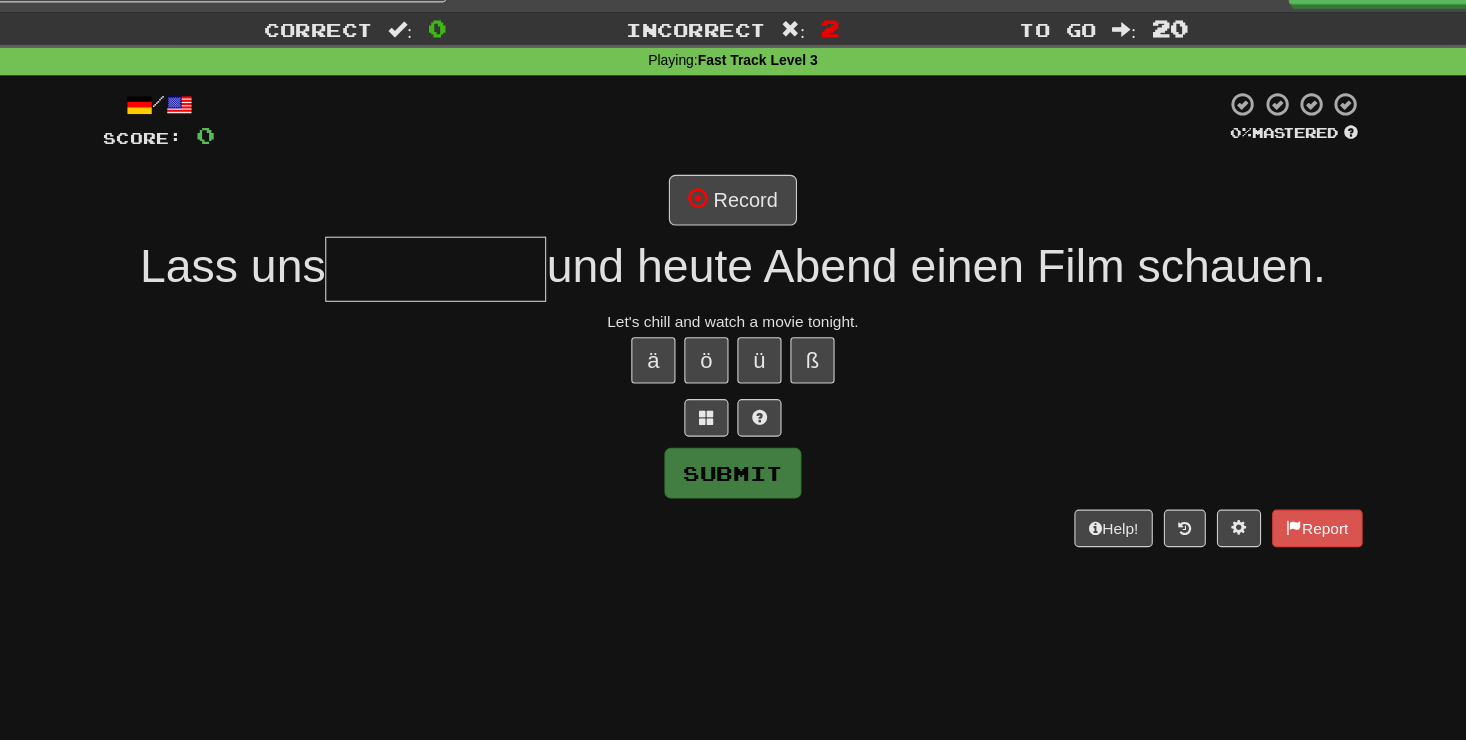 scroll, scrollTop: 38, scrollLeft: 0, axis: vertical 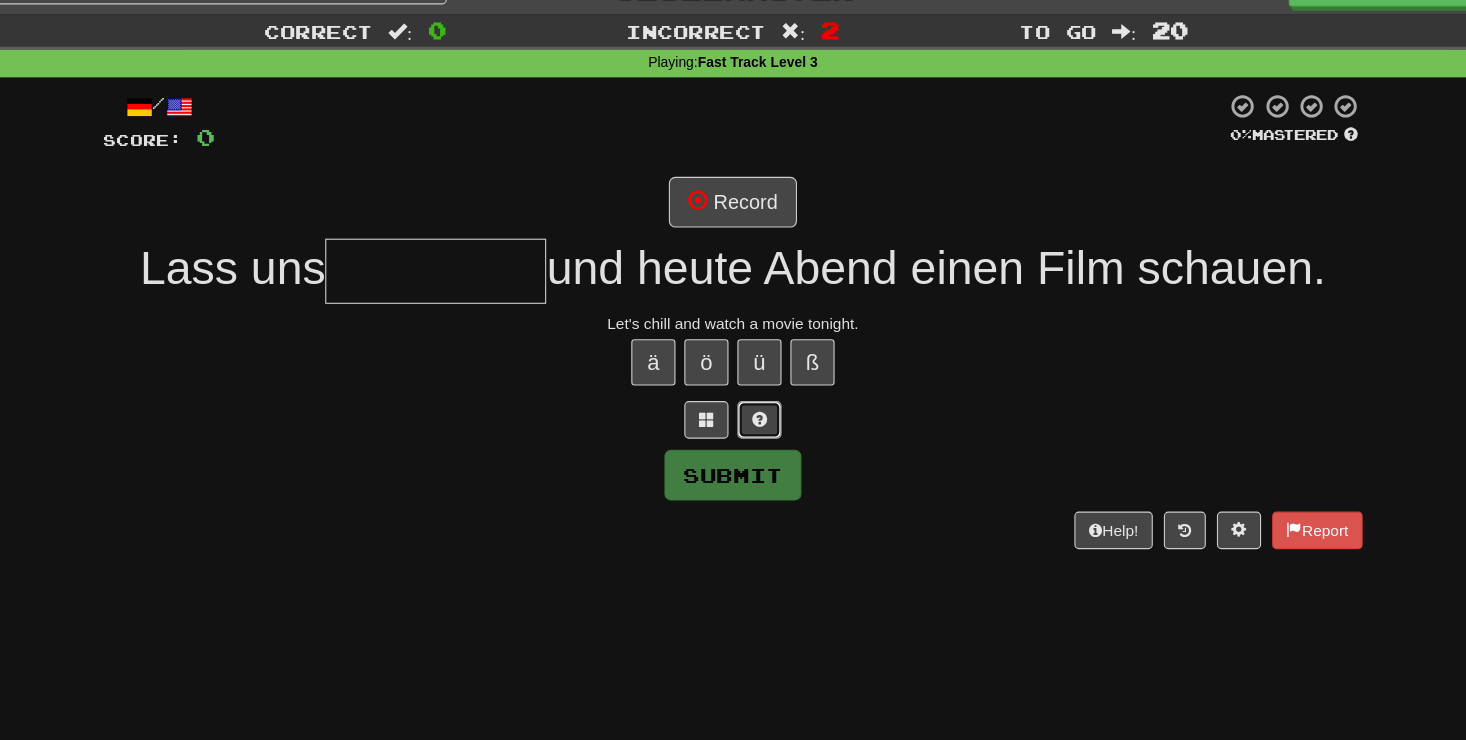 click at bounding box center (757, 380) 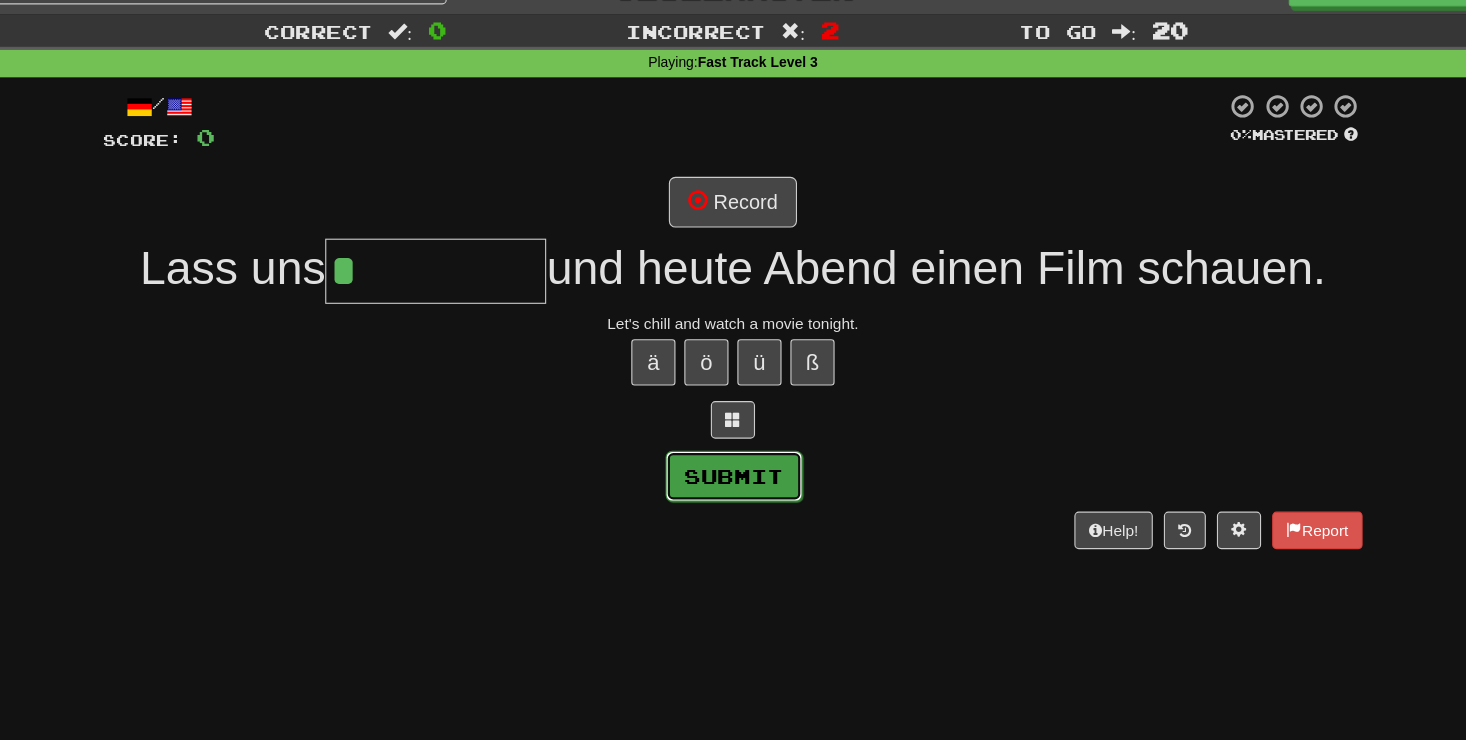 click on "Submit" at bounding box center (734, 431) 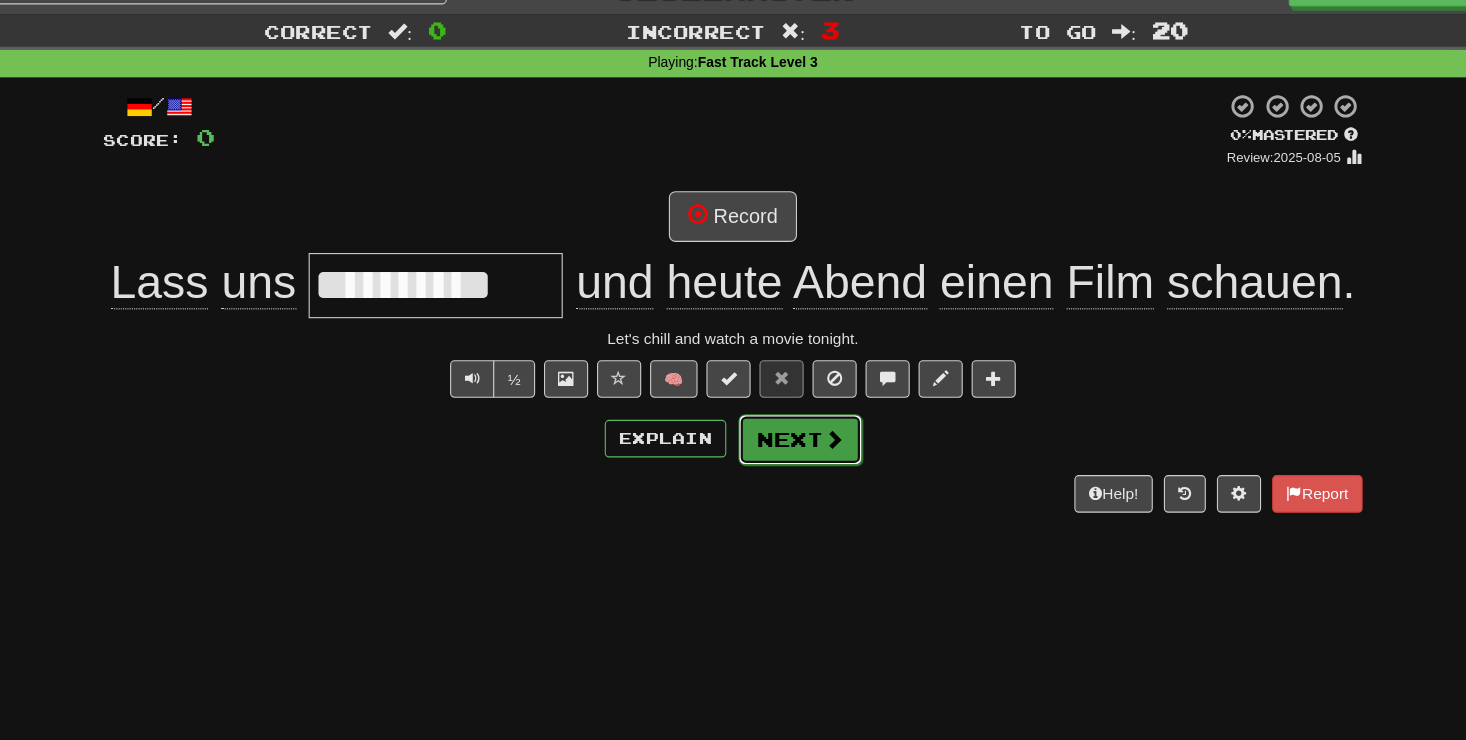click on "Next" at bounding box center [794, 398] 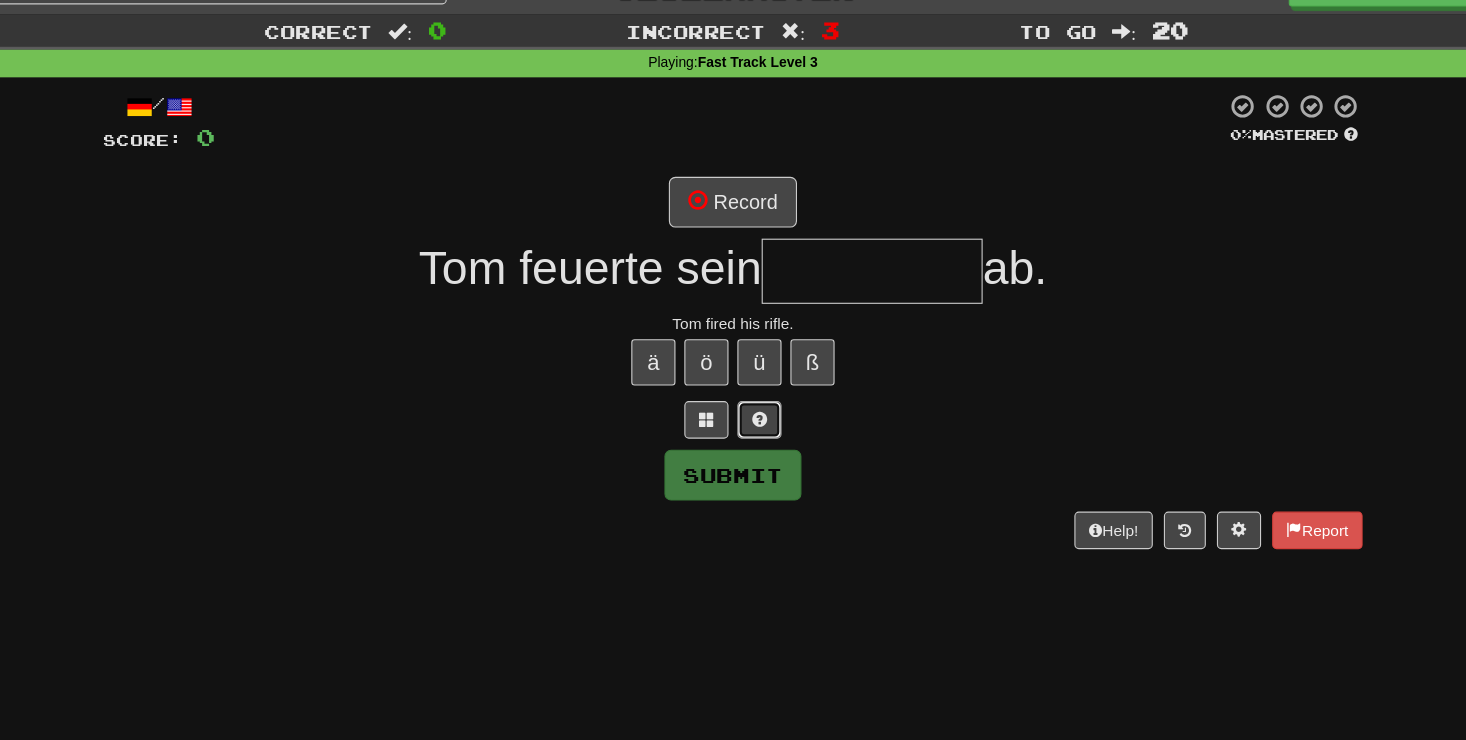 click at bounding box center (757, 380) 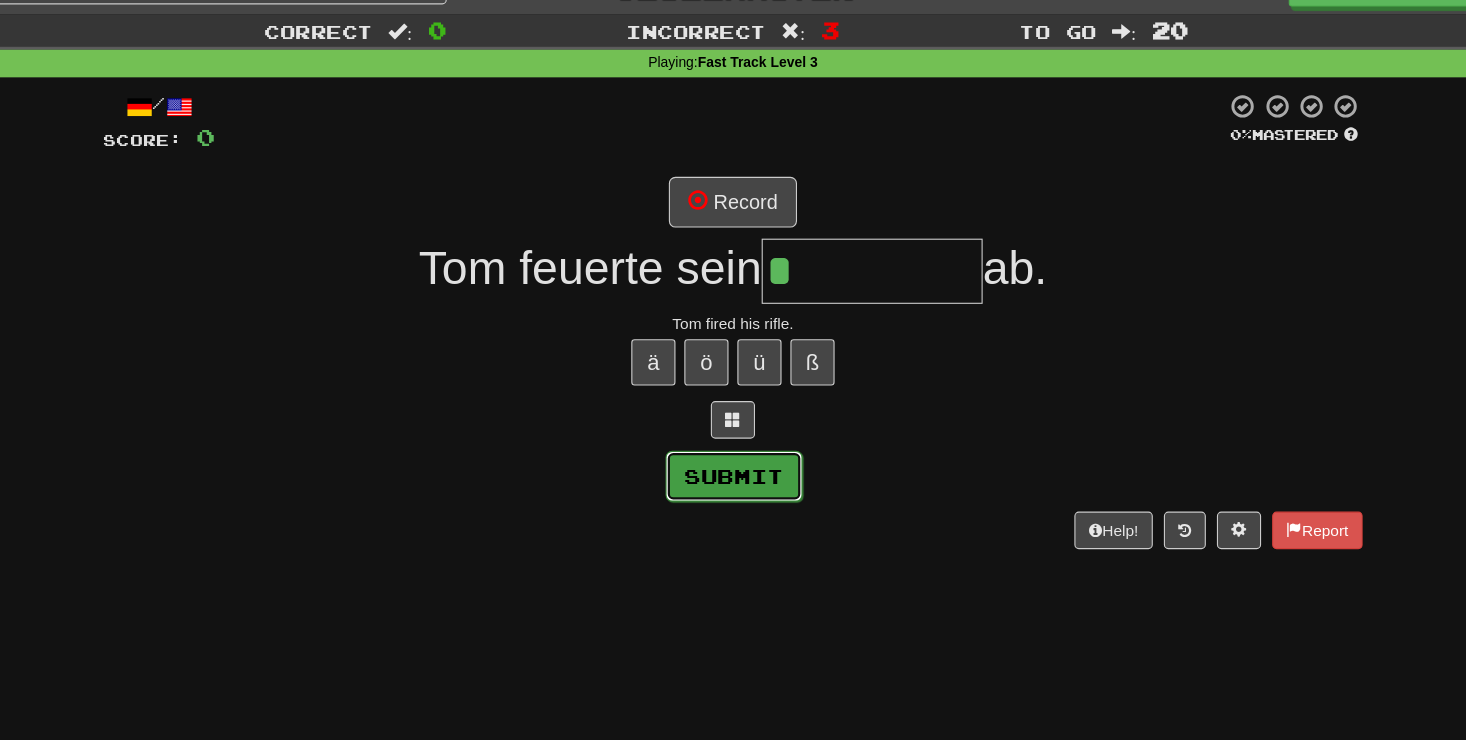 click on "Submit" at bounding box center [734, 431] 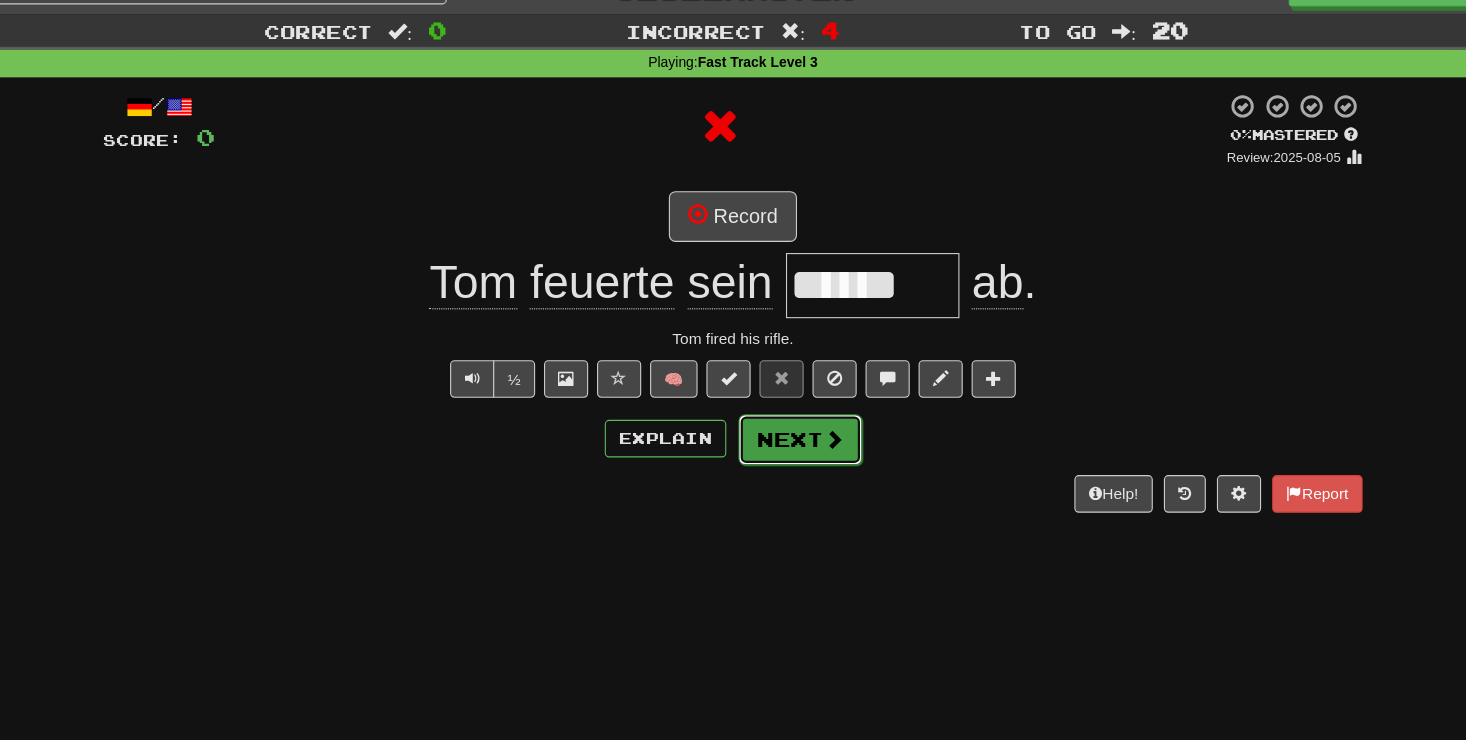 click on "Next" at bounding box center [794, 398] 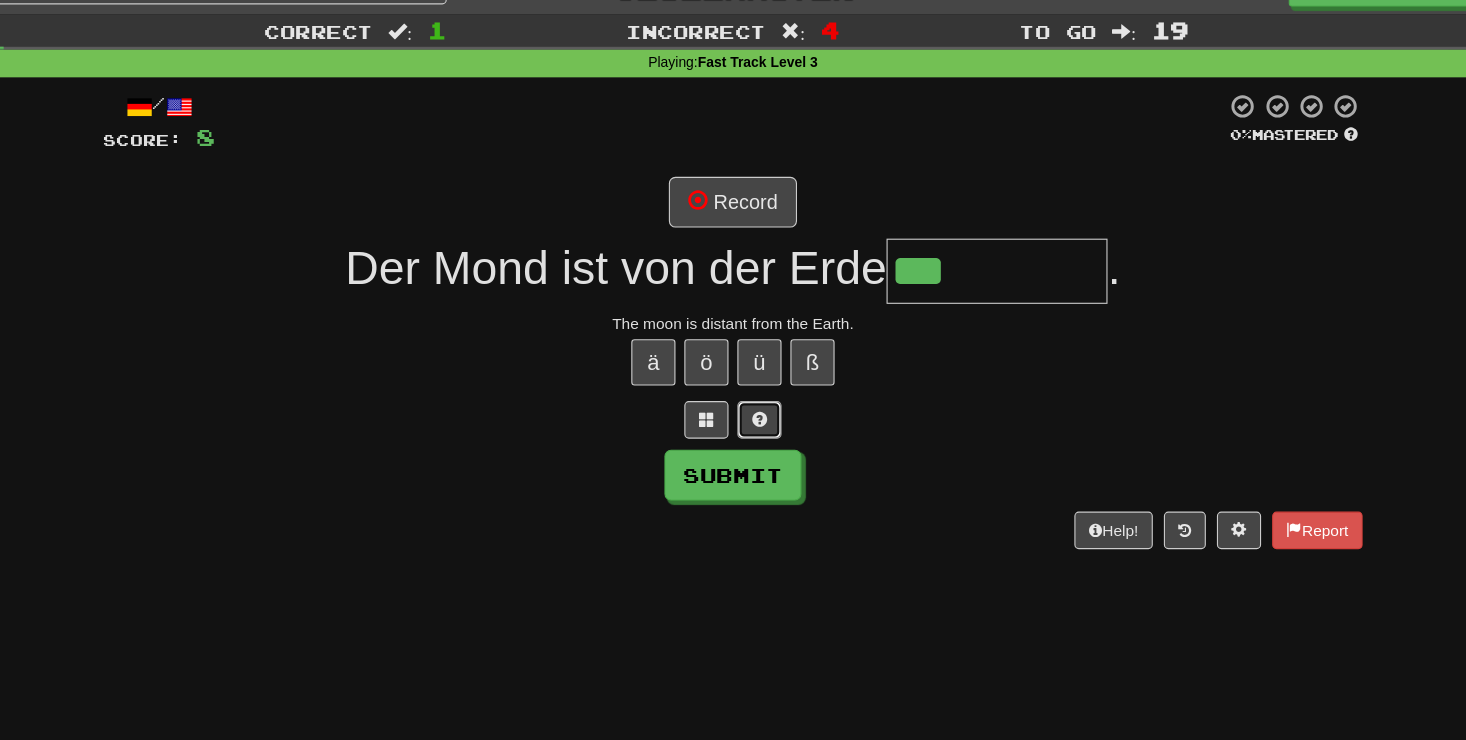 click at bounding box center [757, 379] 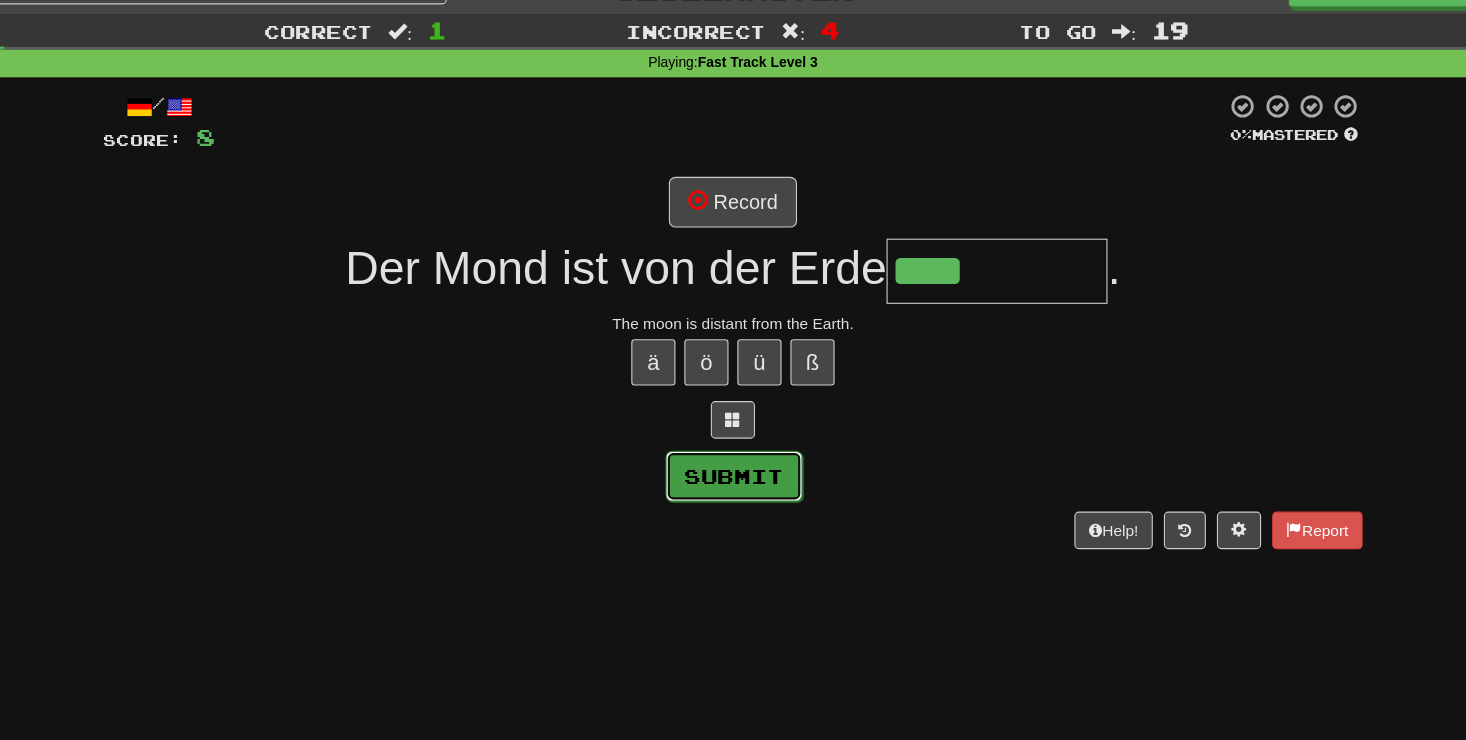 click on "Submit" at bounding box center [734, 431] 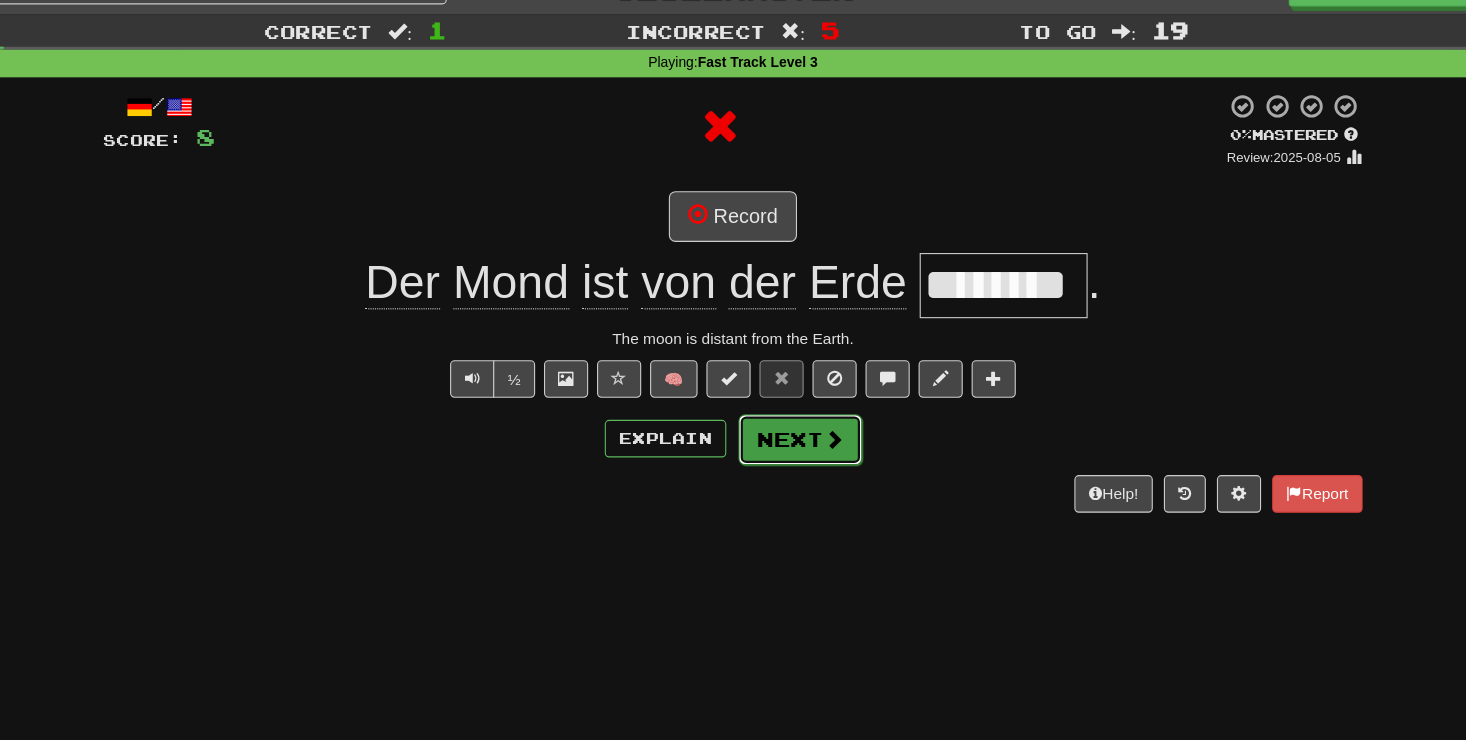 click at bounding box center (824, 397) 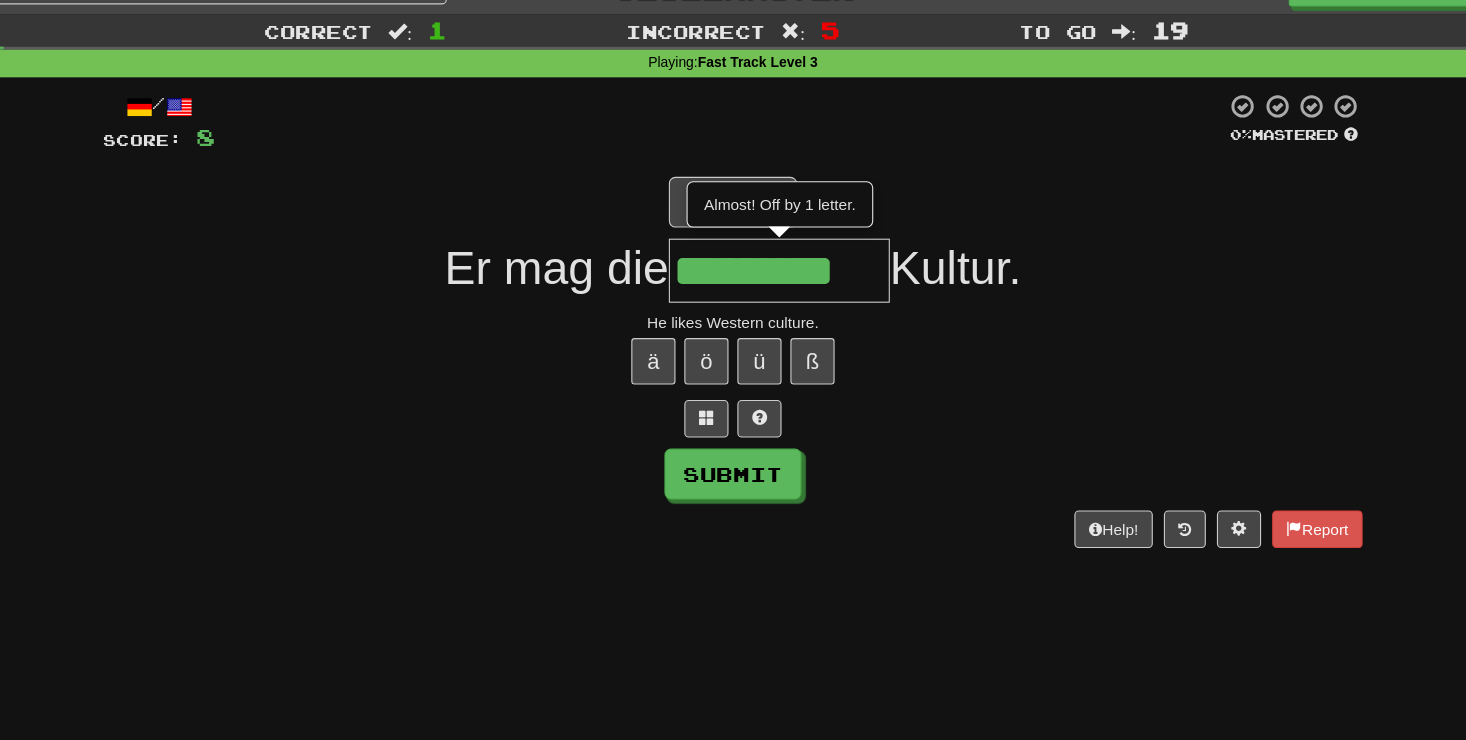 scroll, scrollTop: 0, scrollLeft: 0, axis: both 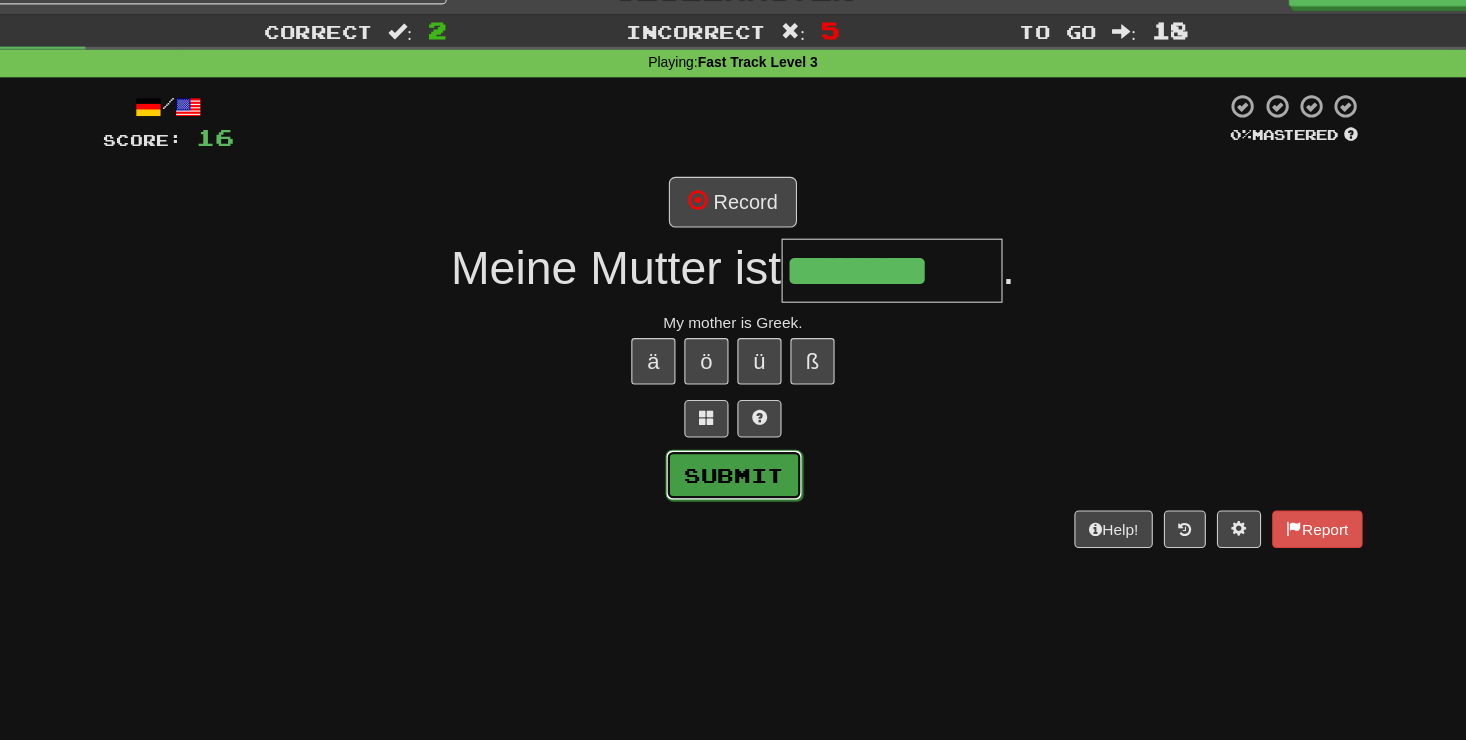 click on "Submit" at bounding box center (734, 430) 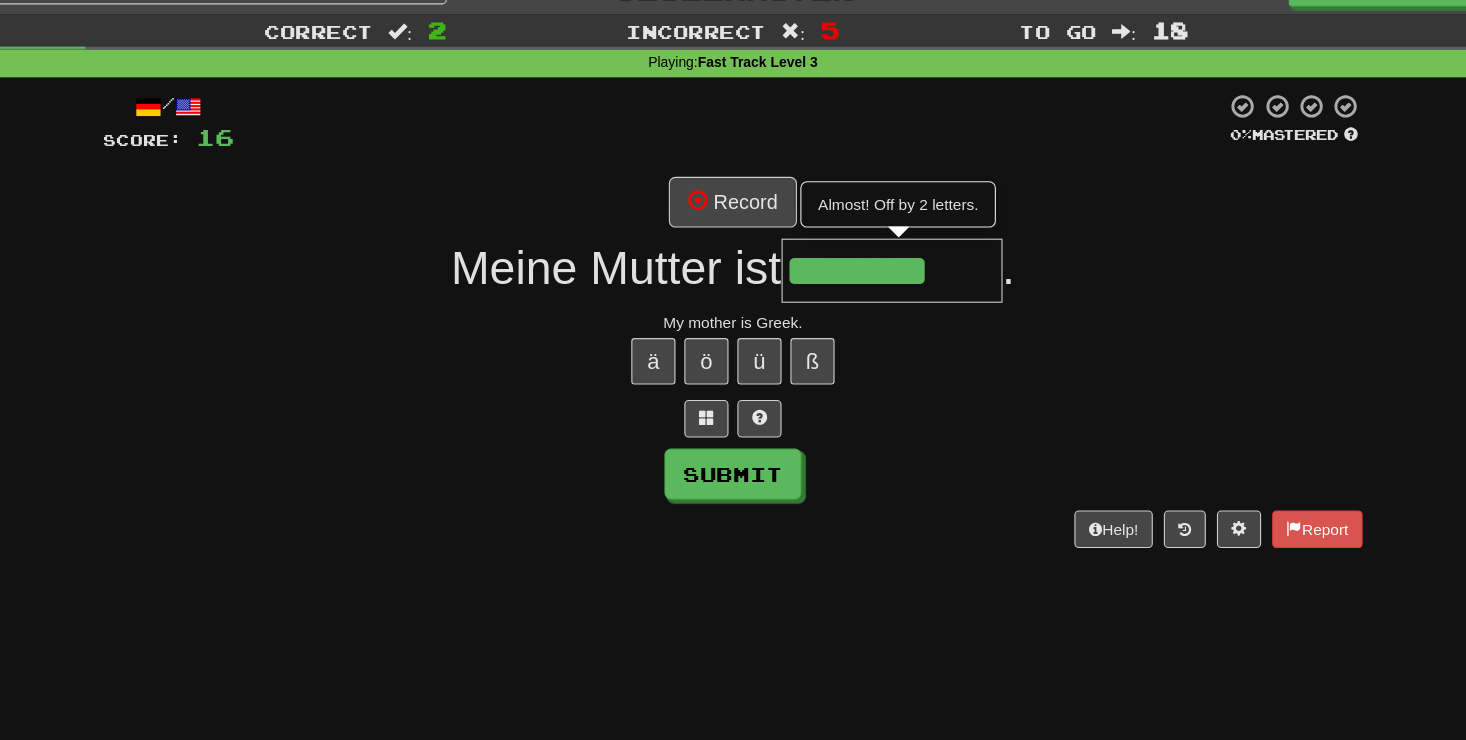 click on "********" at bounding box center [877, 245] 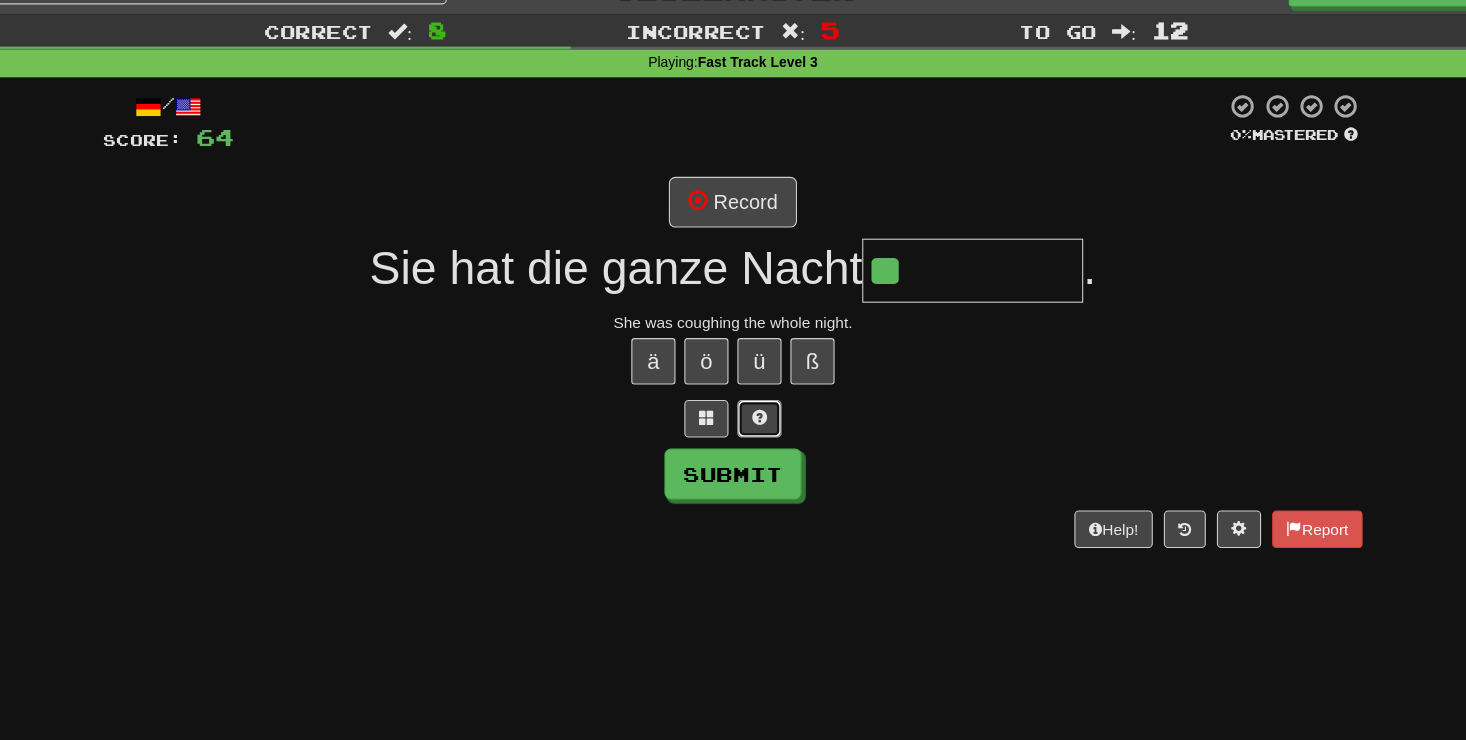 click at bounding box center (757, 378) 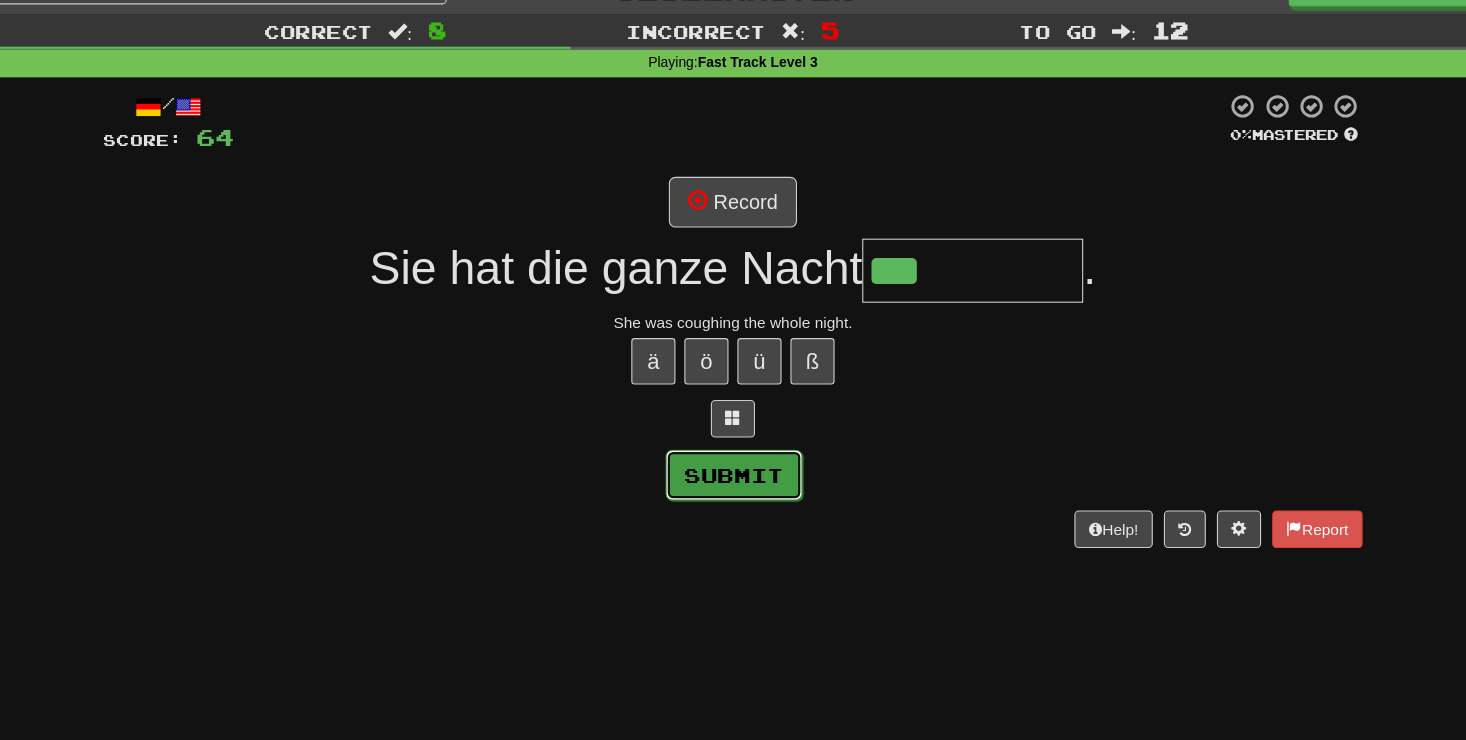 click on "Submit" at bounding box center [734, 430] 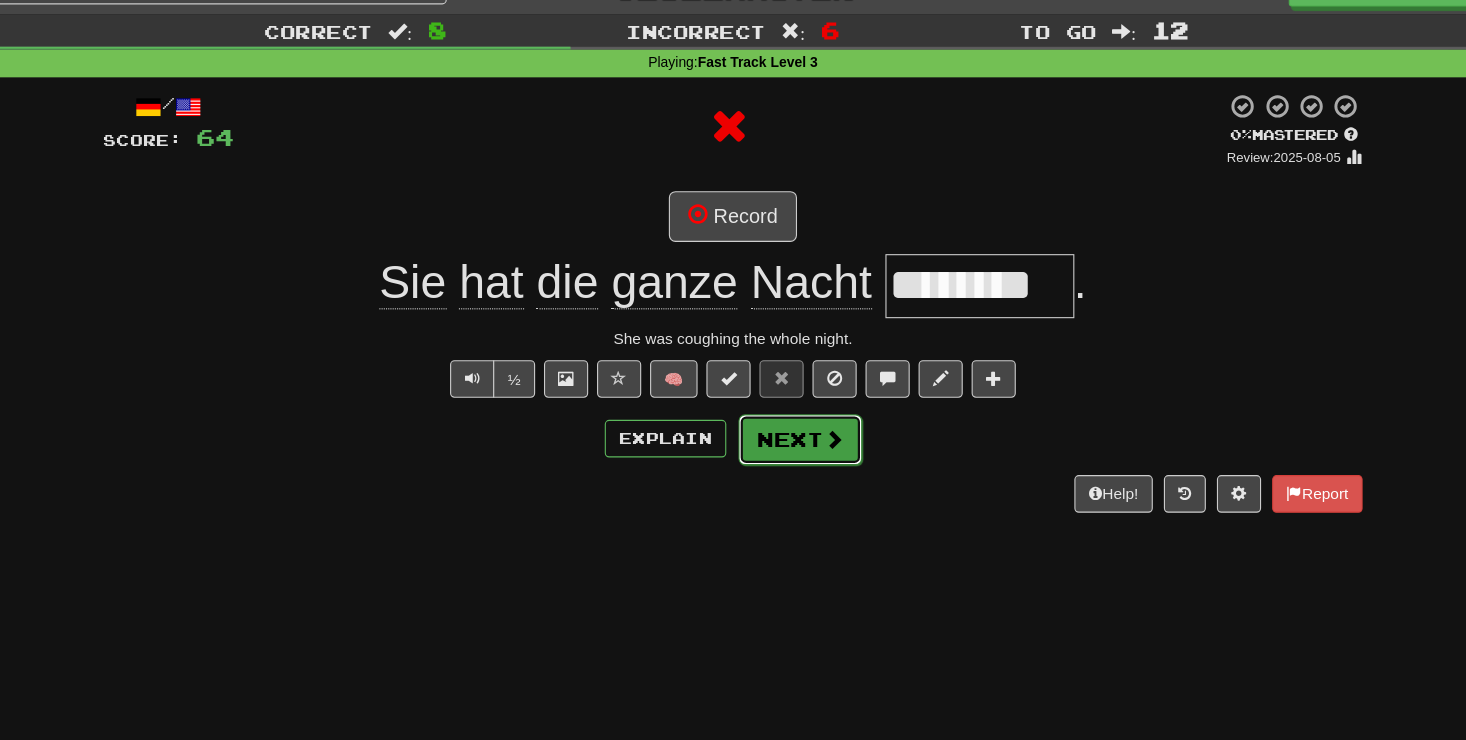 click on "Next" at bounding box center [794, 398] 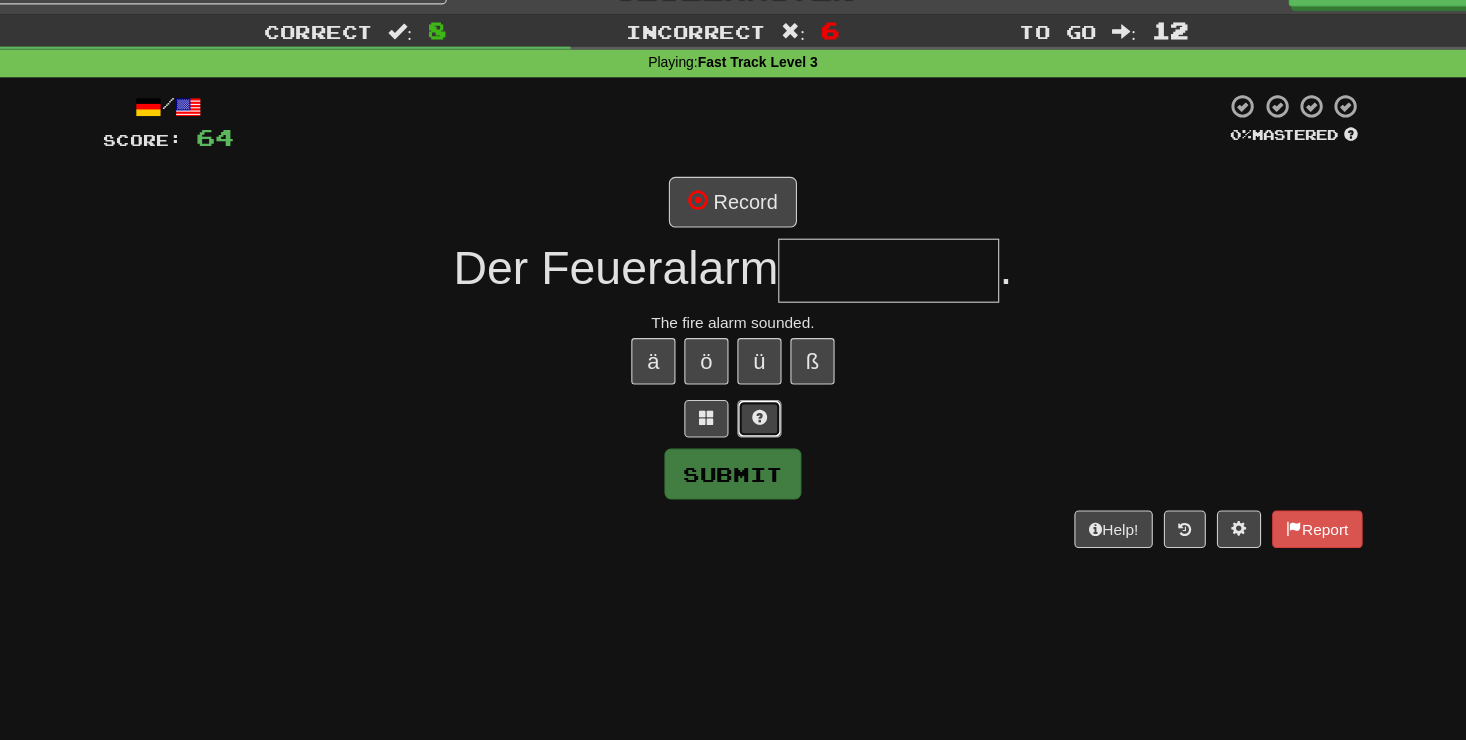 click at bounding box center (757, 379) 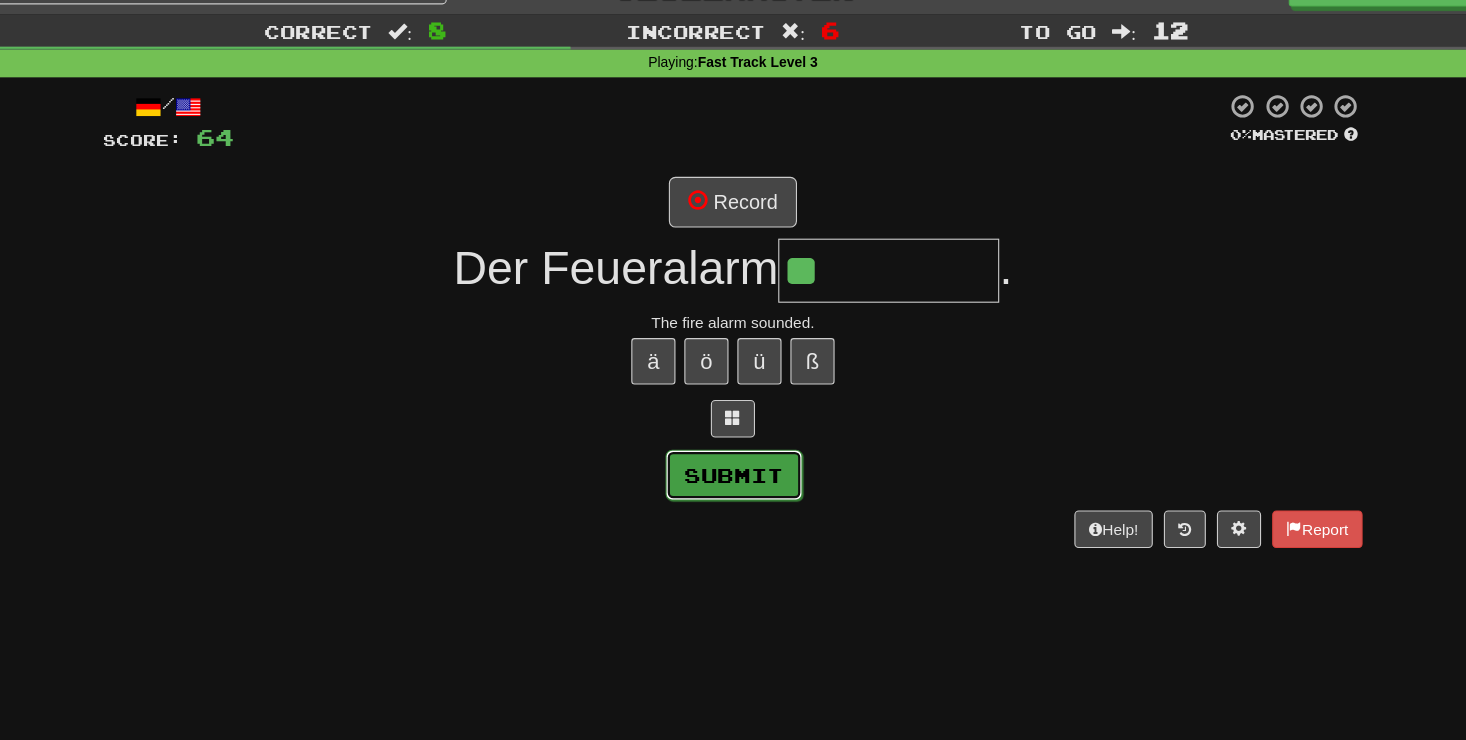 click on "Submit" at bounding box center [734, 430] 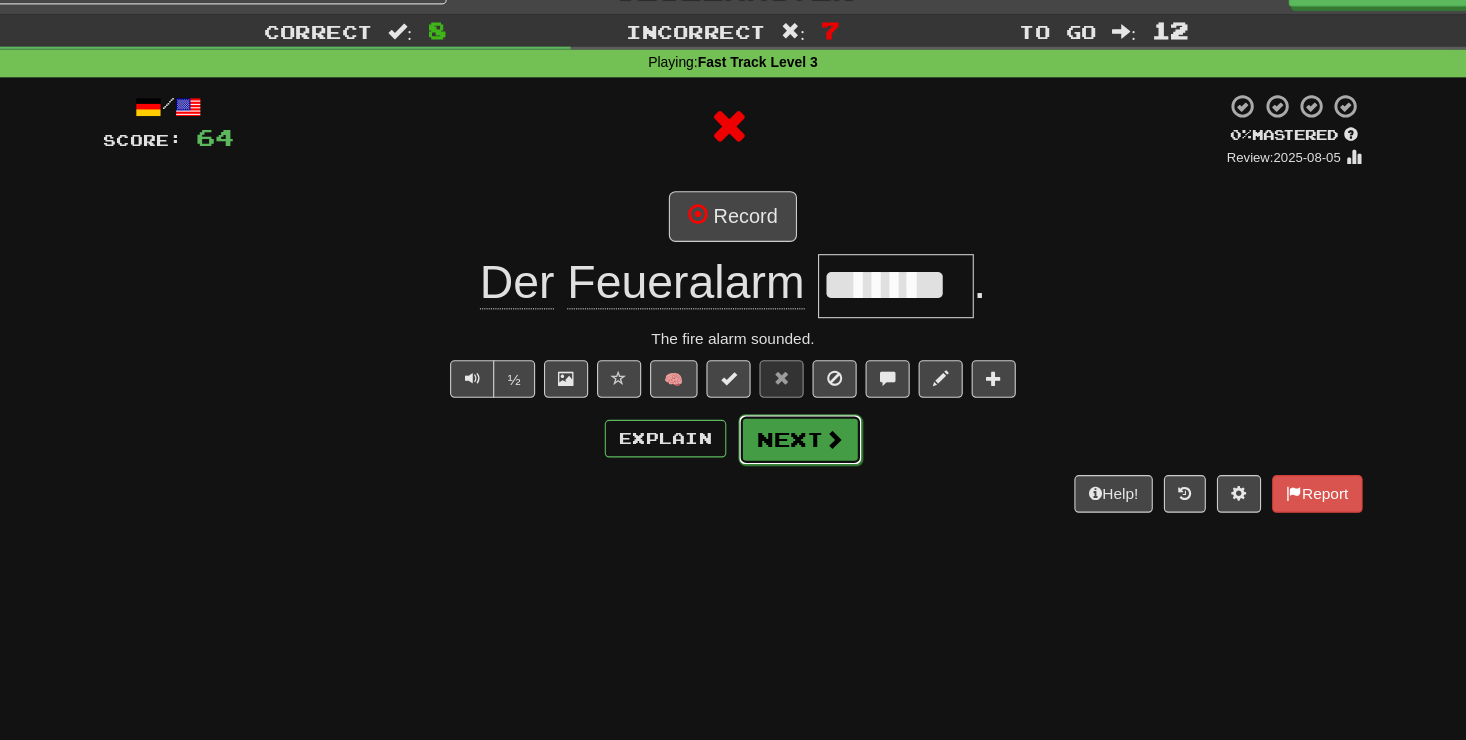 click on "Next" at bounding box center [794, 398] 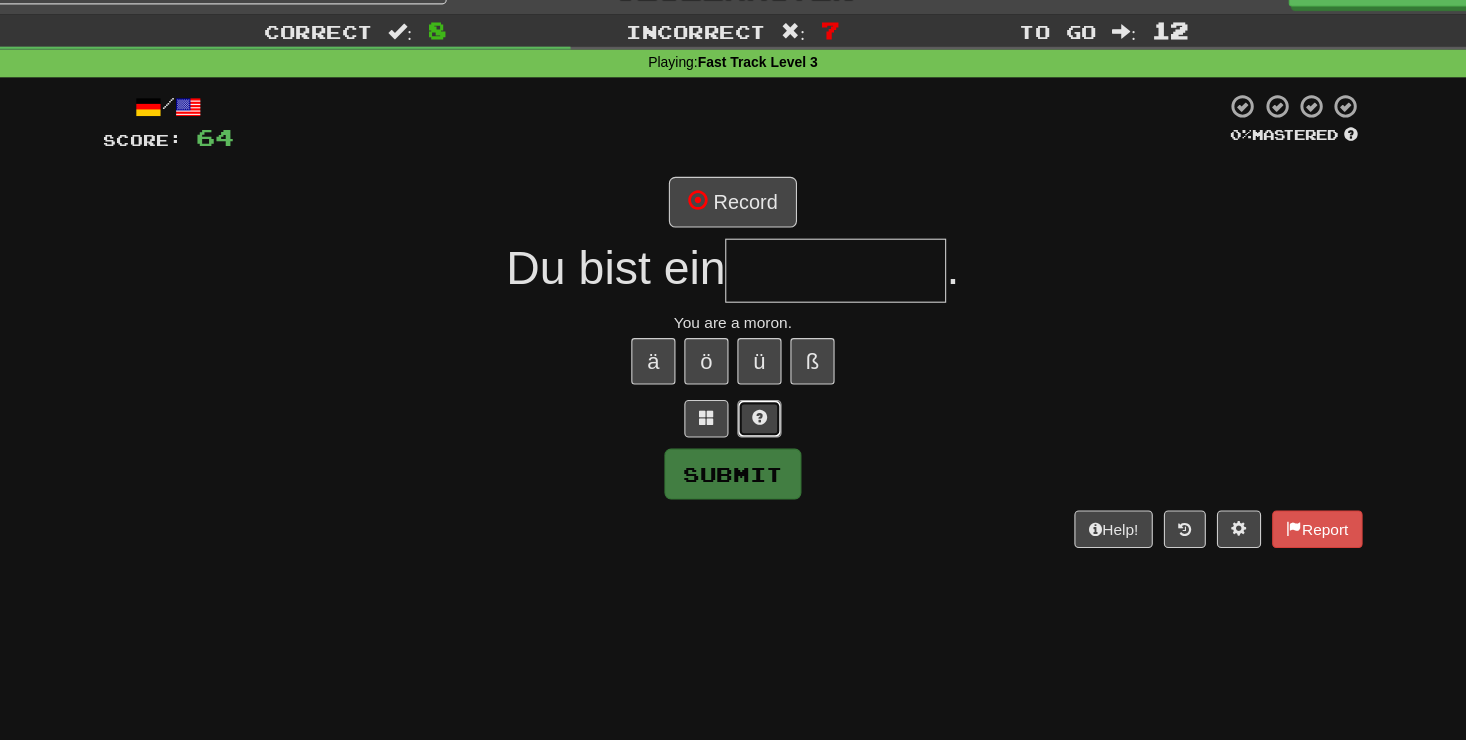 click at bounding box center [757, 378] 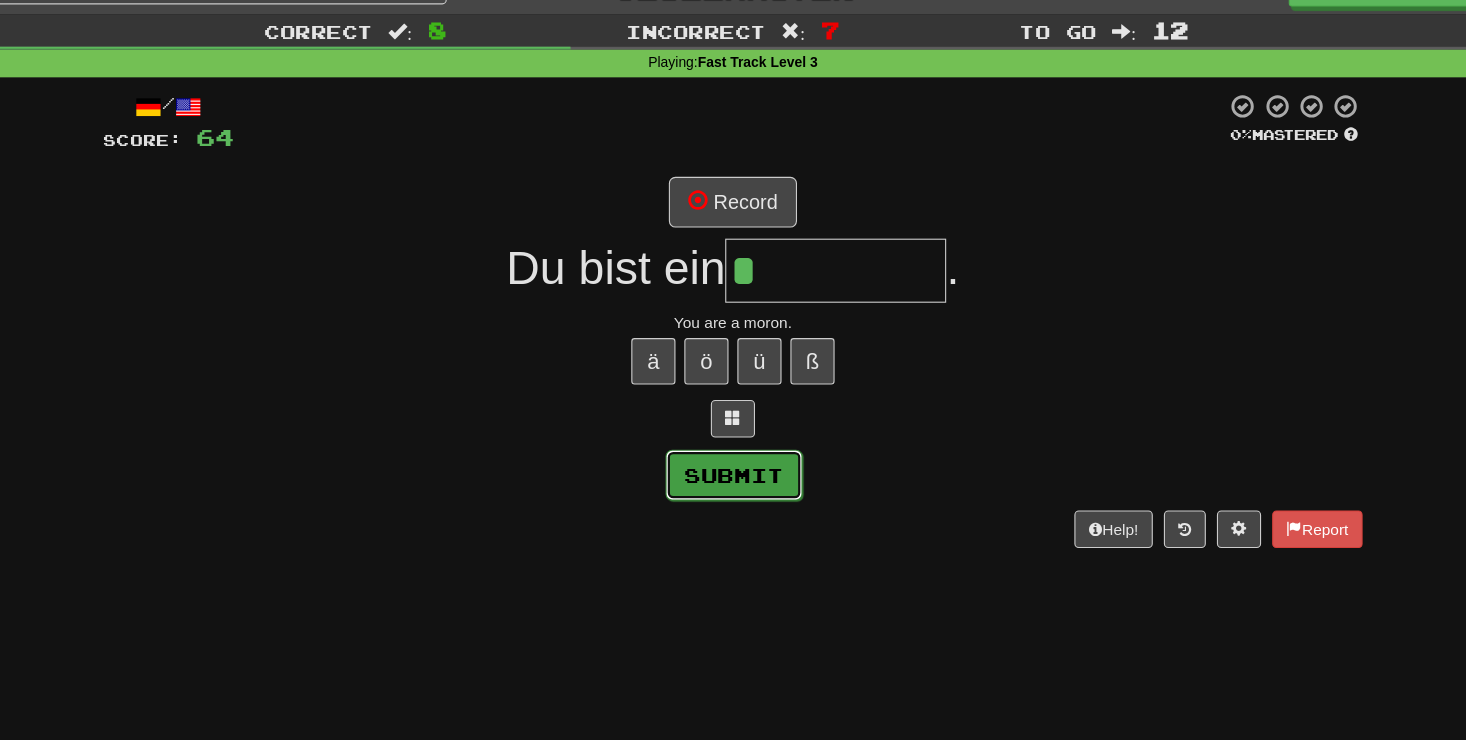 click on "Submit" at bounding box center (734, 430) 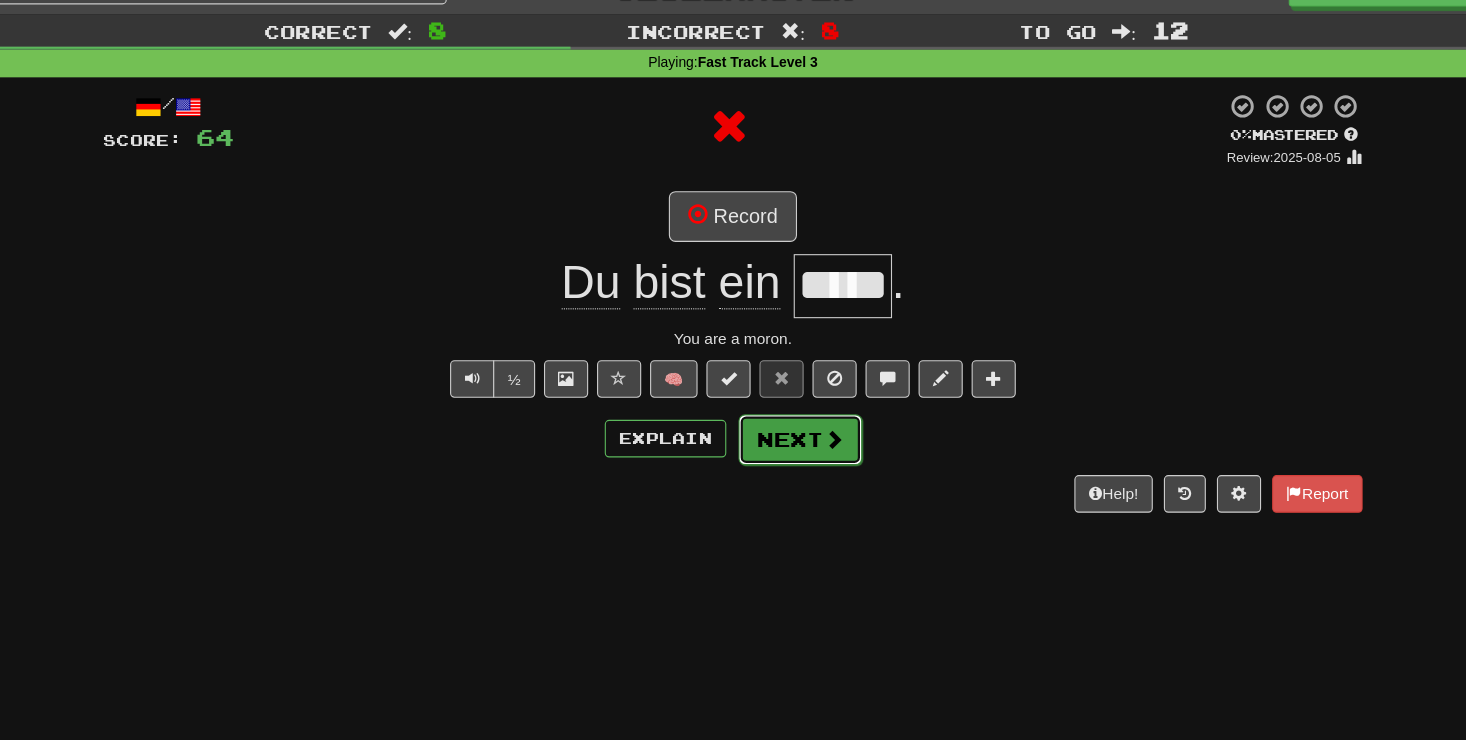 click on "Next" at bounding box center [794, 398] 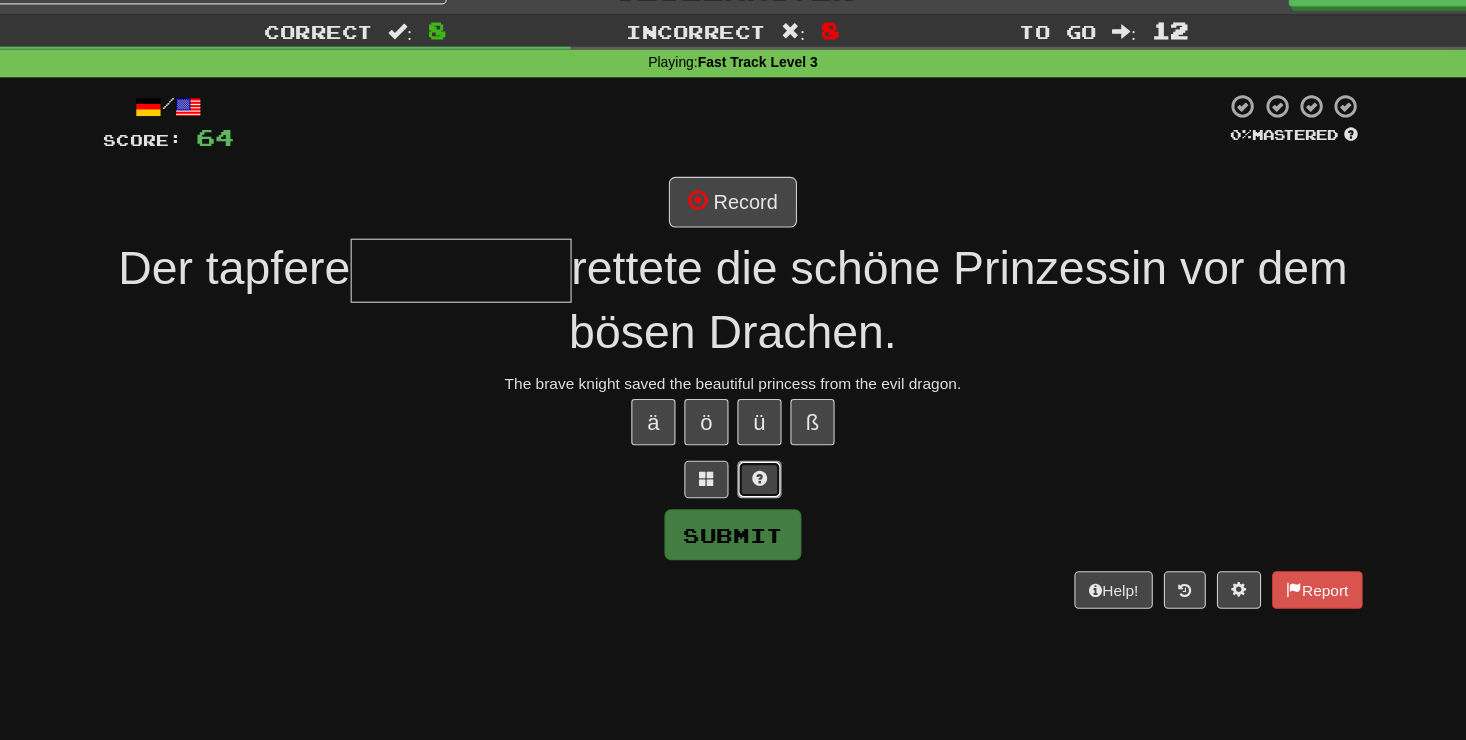 click at bounding box center (757, 434) 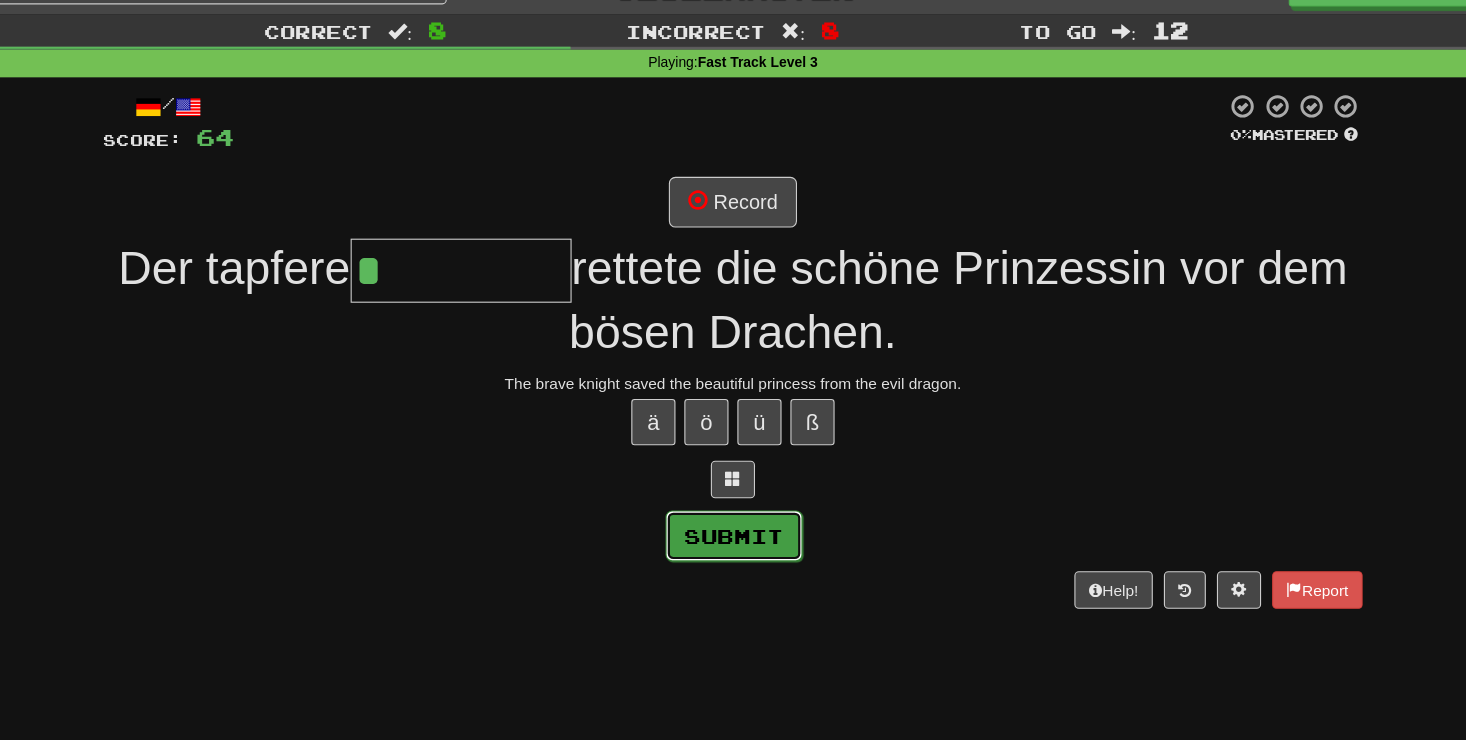 click on "Submit" at bounding box center (734, 485) 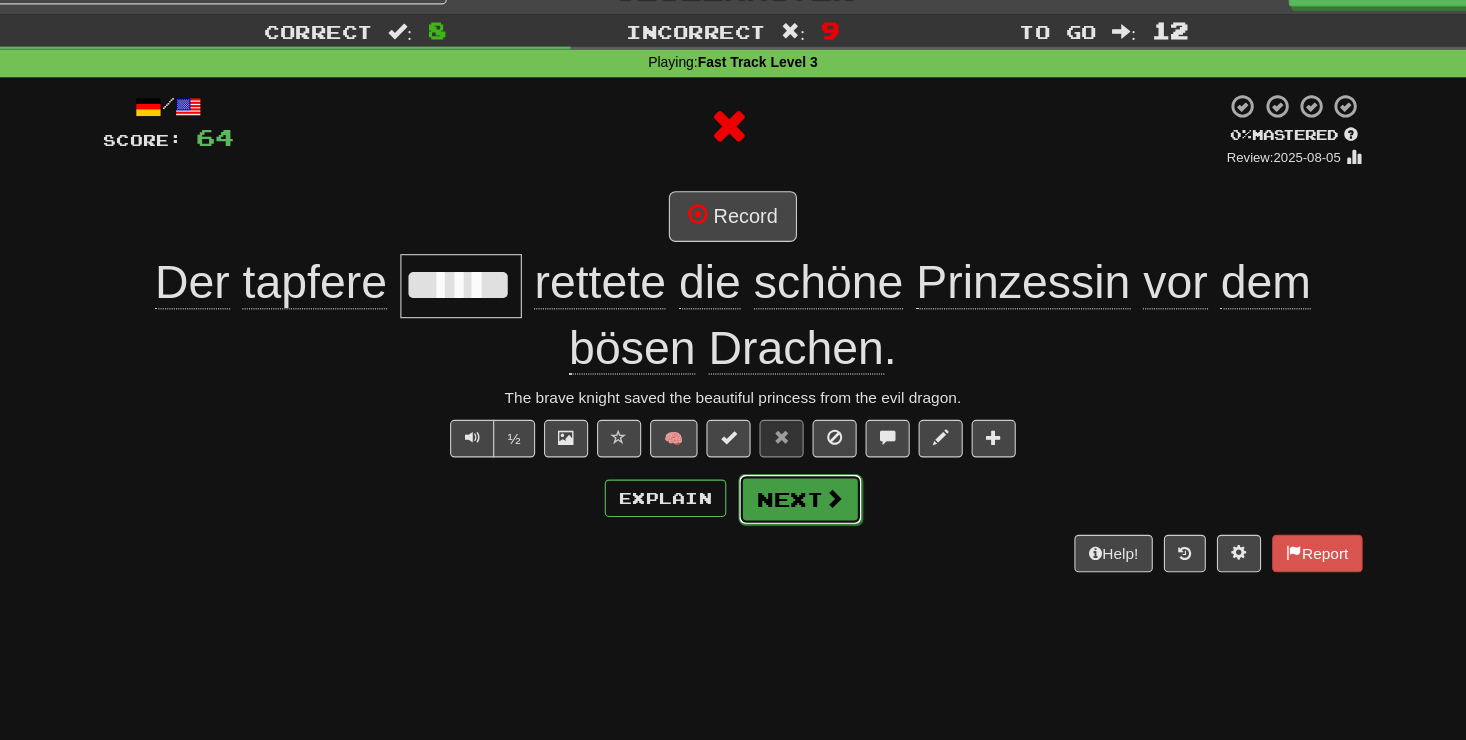 click on "Next" at bounding box center [794, 452] 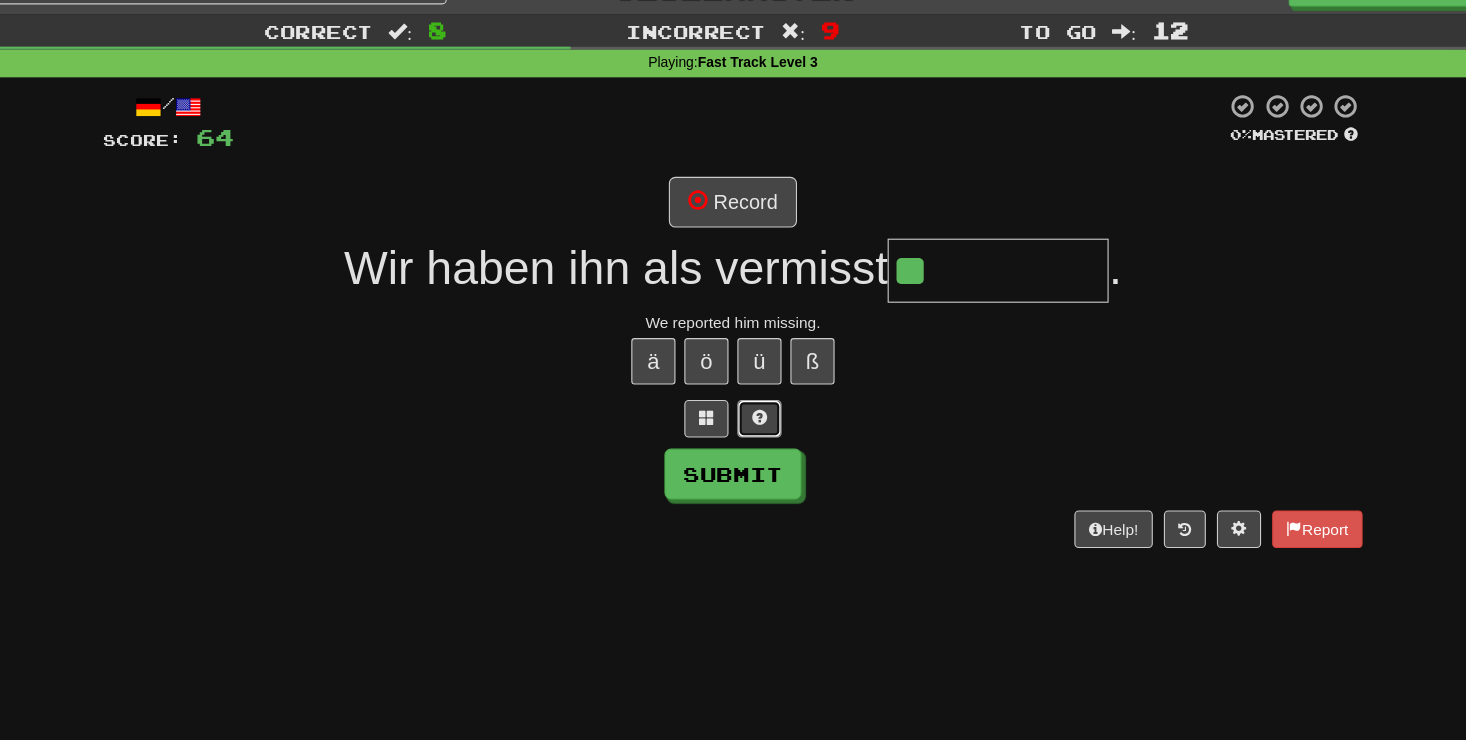 click at bounding box center [757, 378] 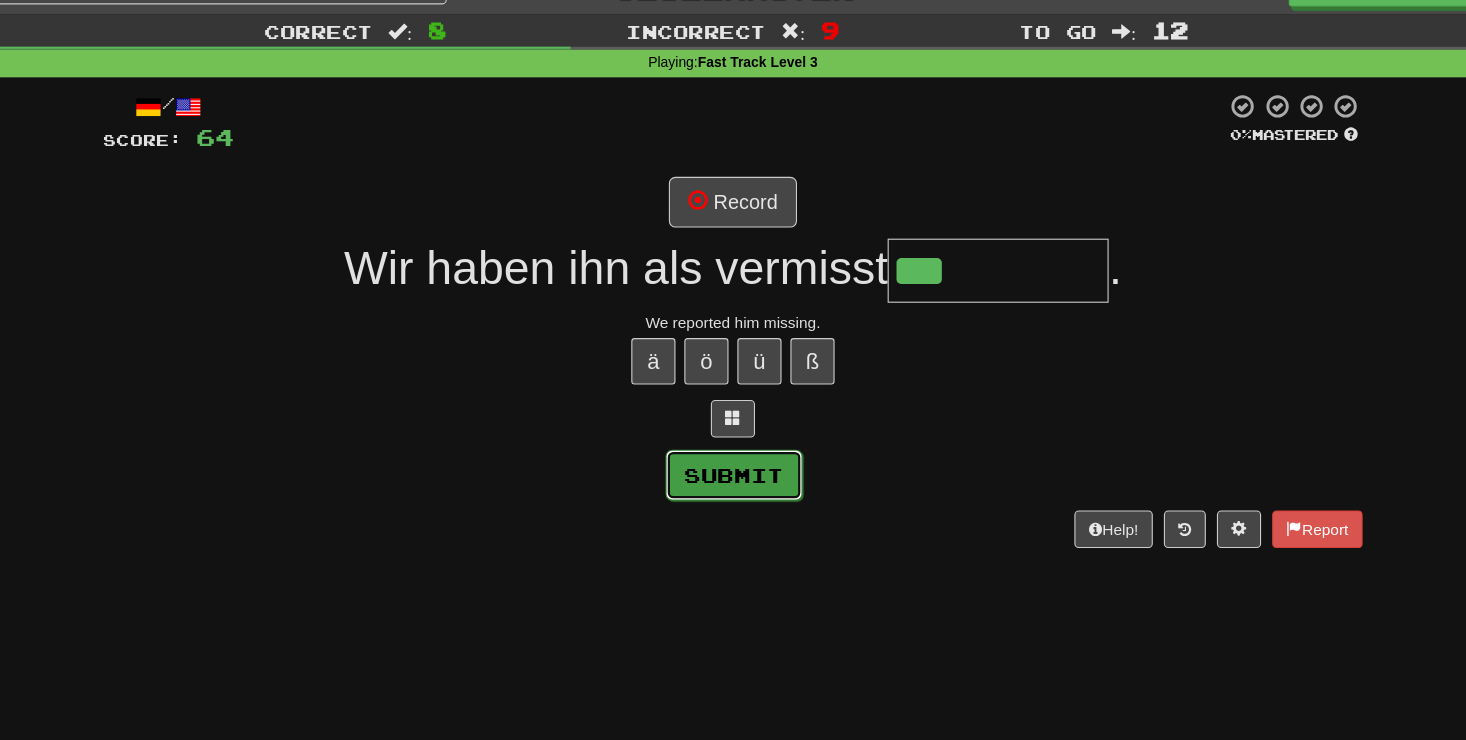 click on "Submit" at bounding box center (734, 430) 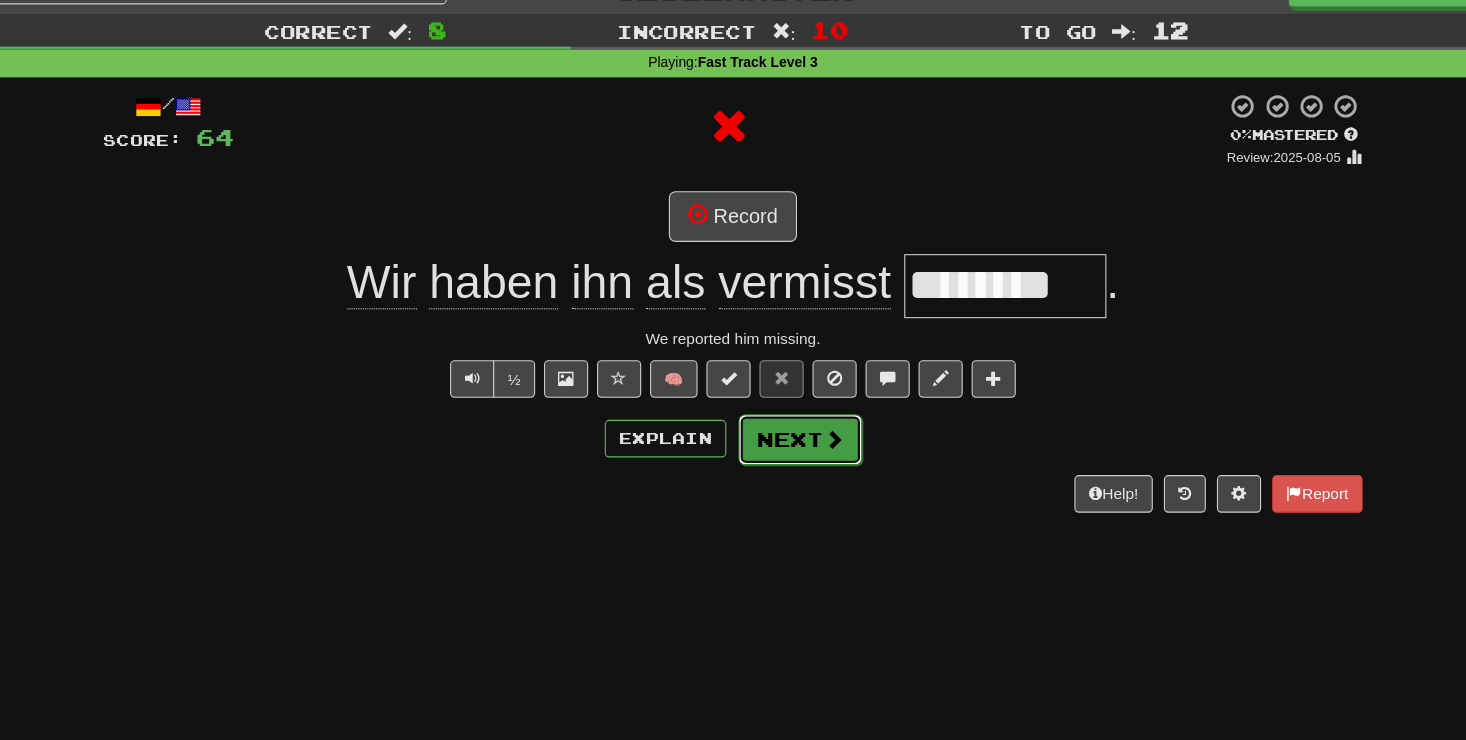 click on "Next" at bounding box center (794, 398) 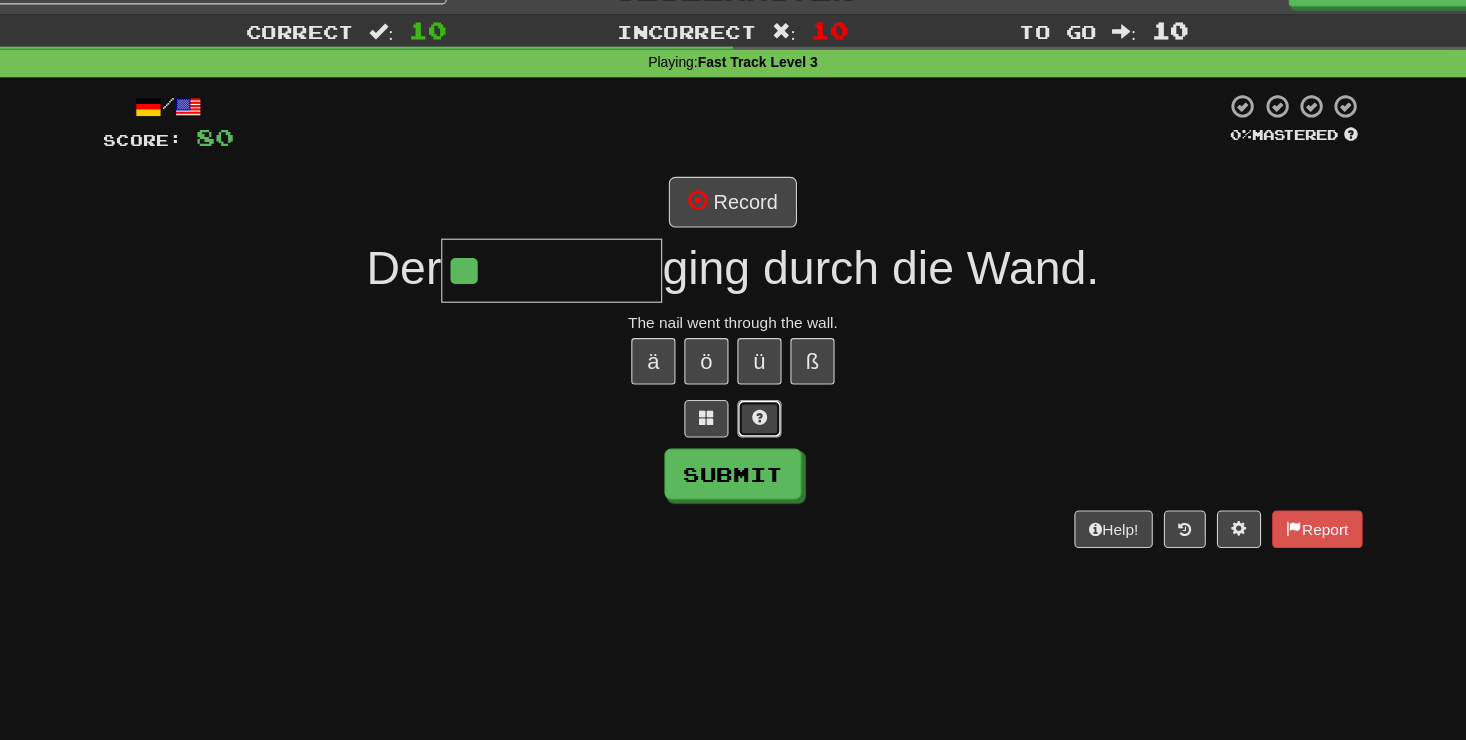 click at bounding box center [757, 379] 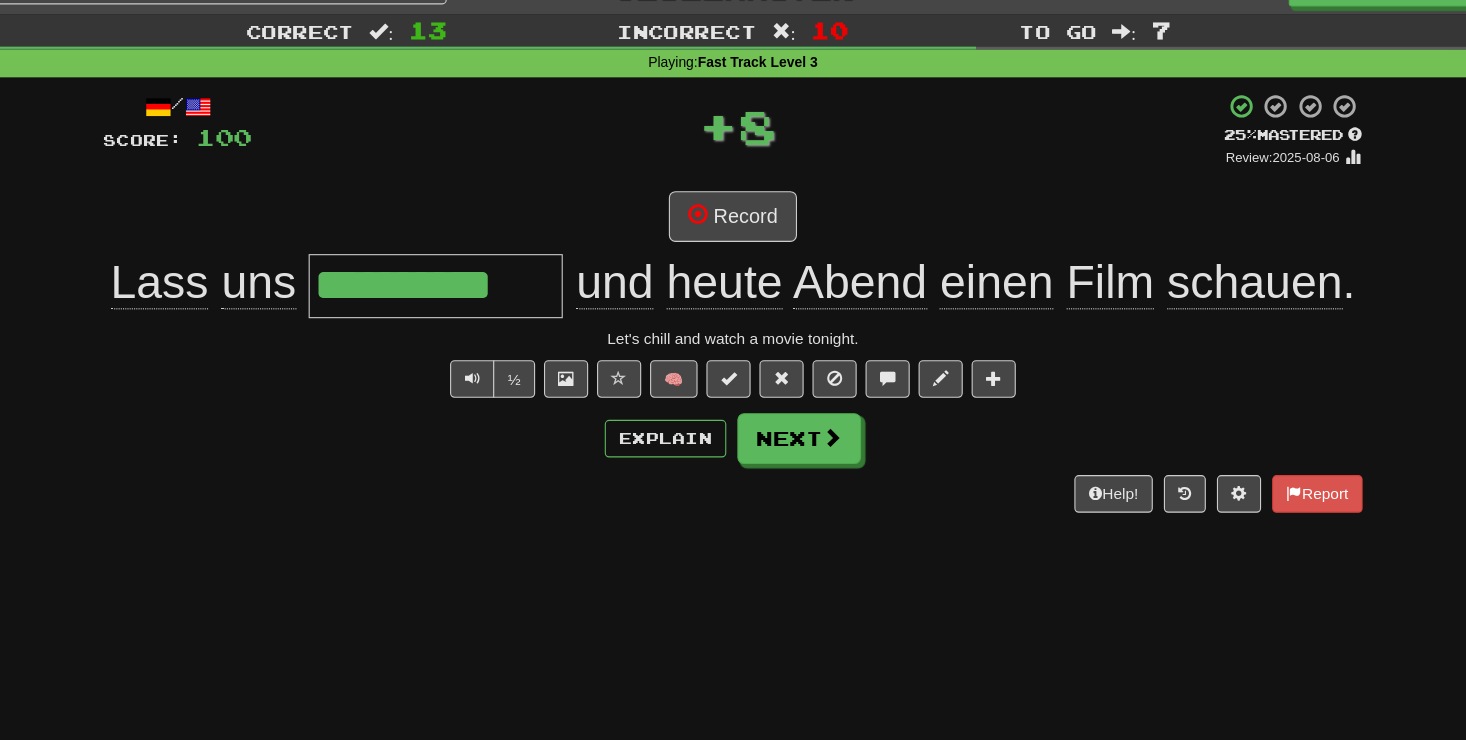 scroll, scrollTop: 0, scrollLeft: 0, axis: both 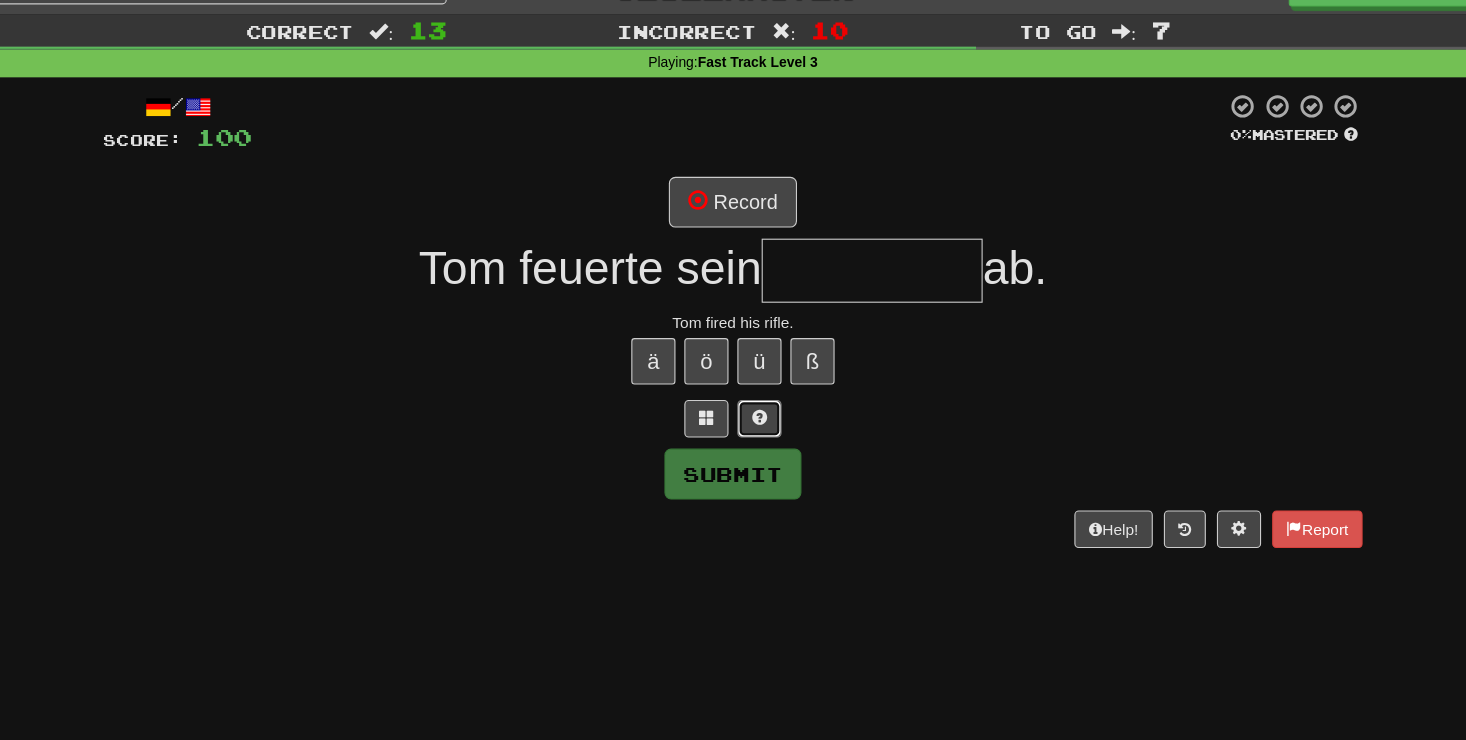 click at bounding box center (757, 379) 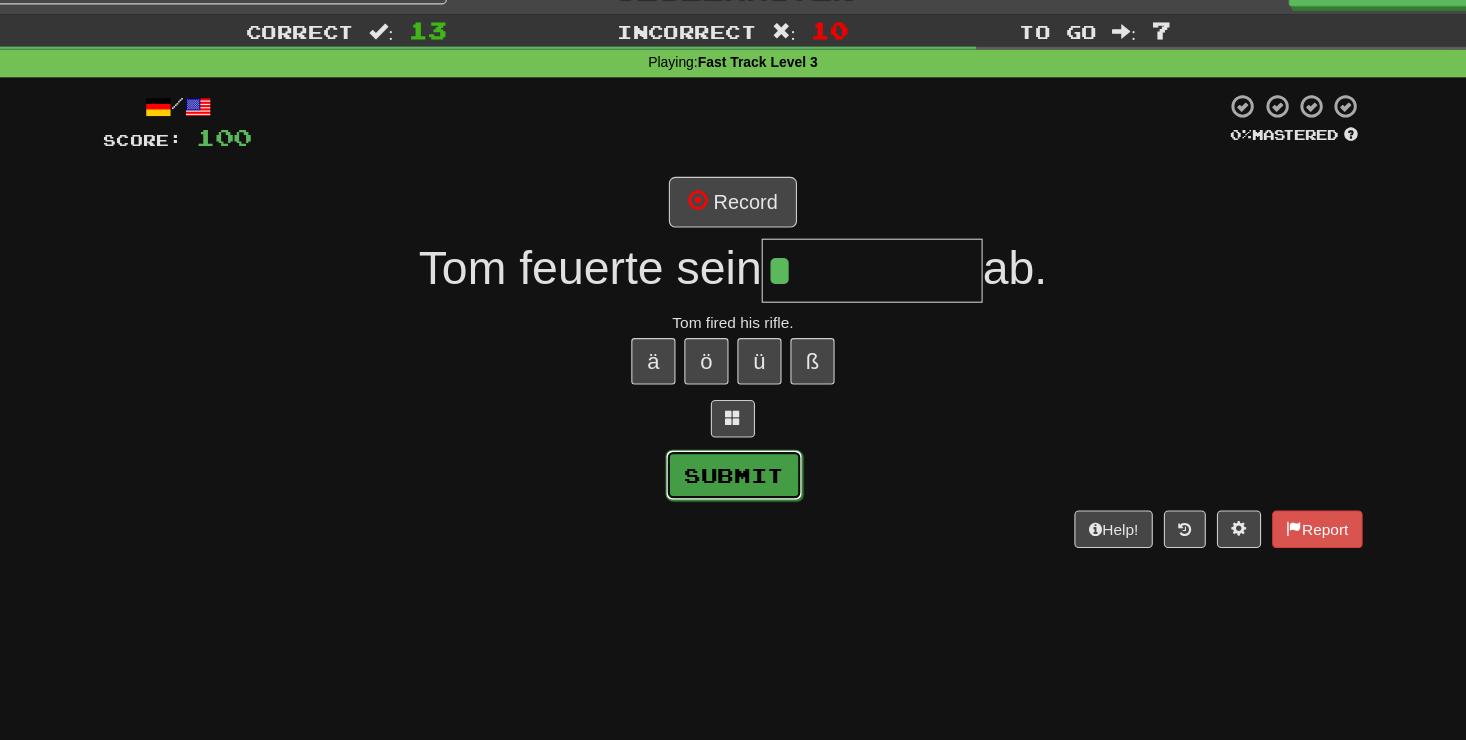 click on "Submit" at bounding box center (734, 430) 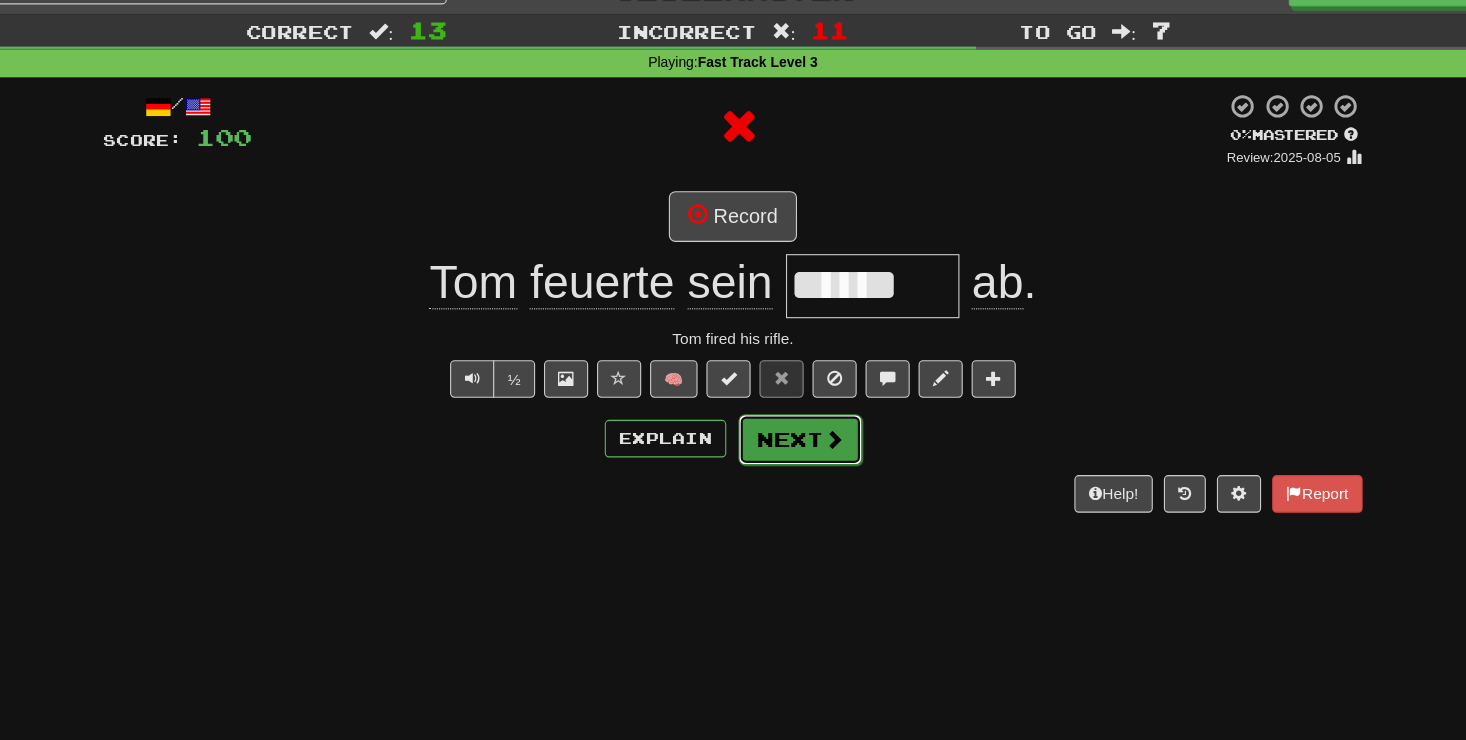 click on "Next" at bounding box center [794, 398] 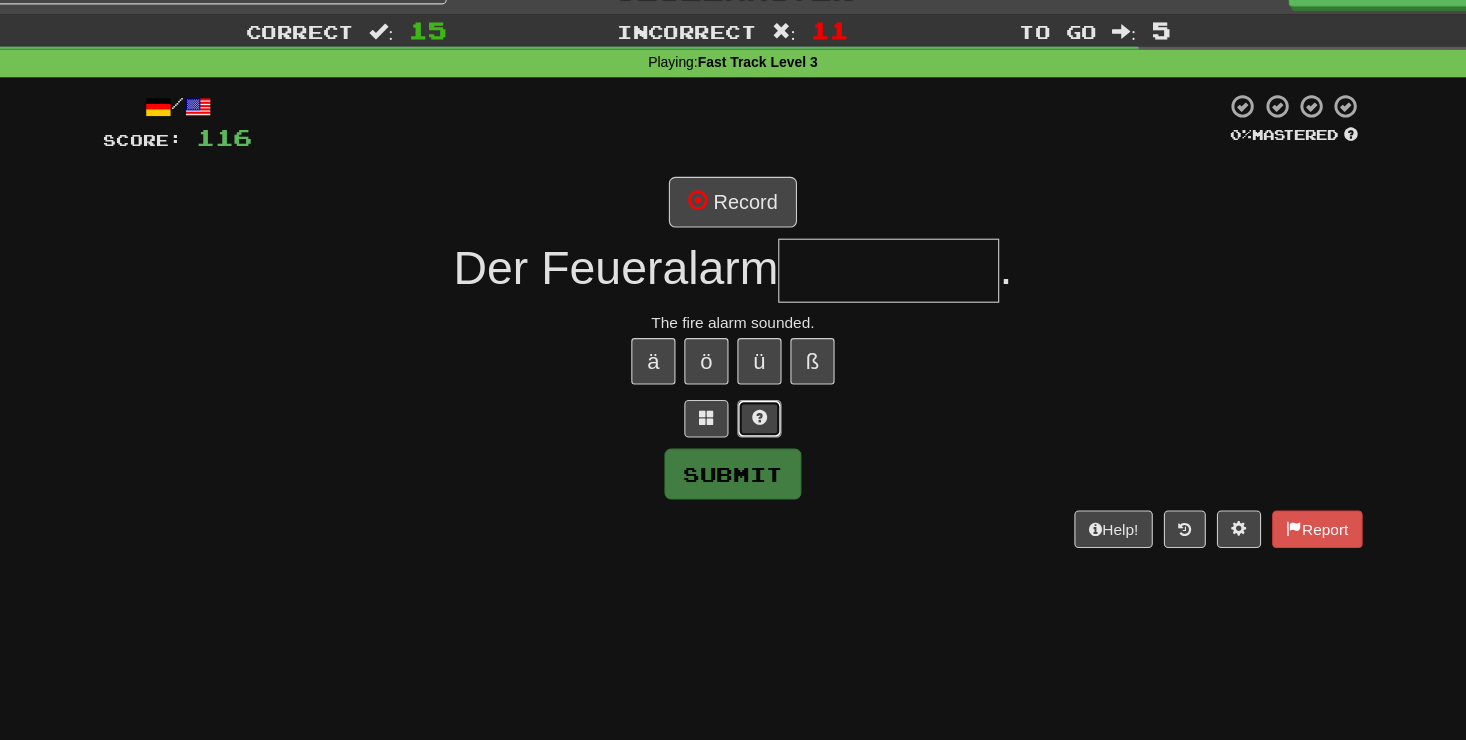 click at bounding box center (757, 379) 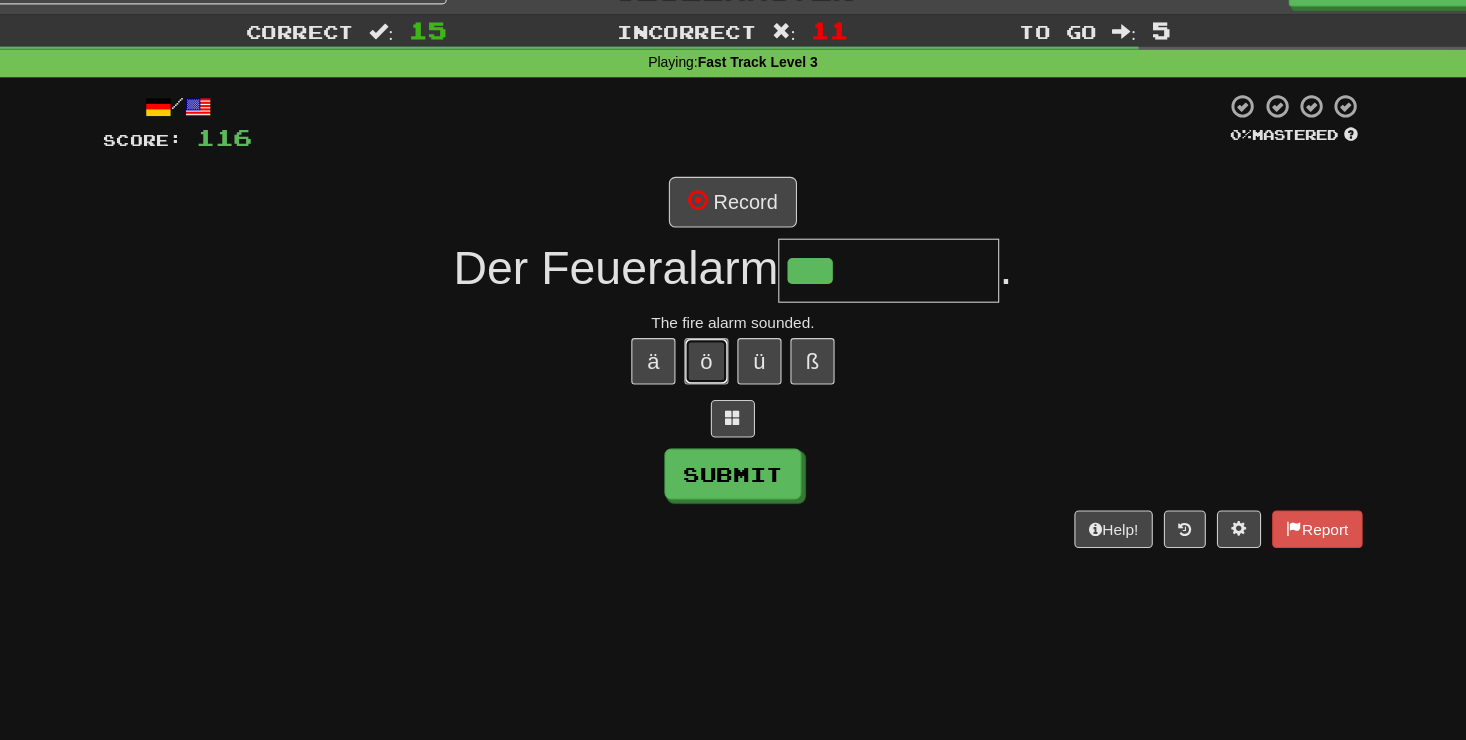 click on "ö" at bounding box center (709, 327) 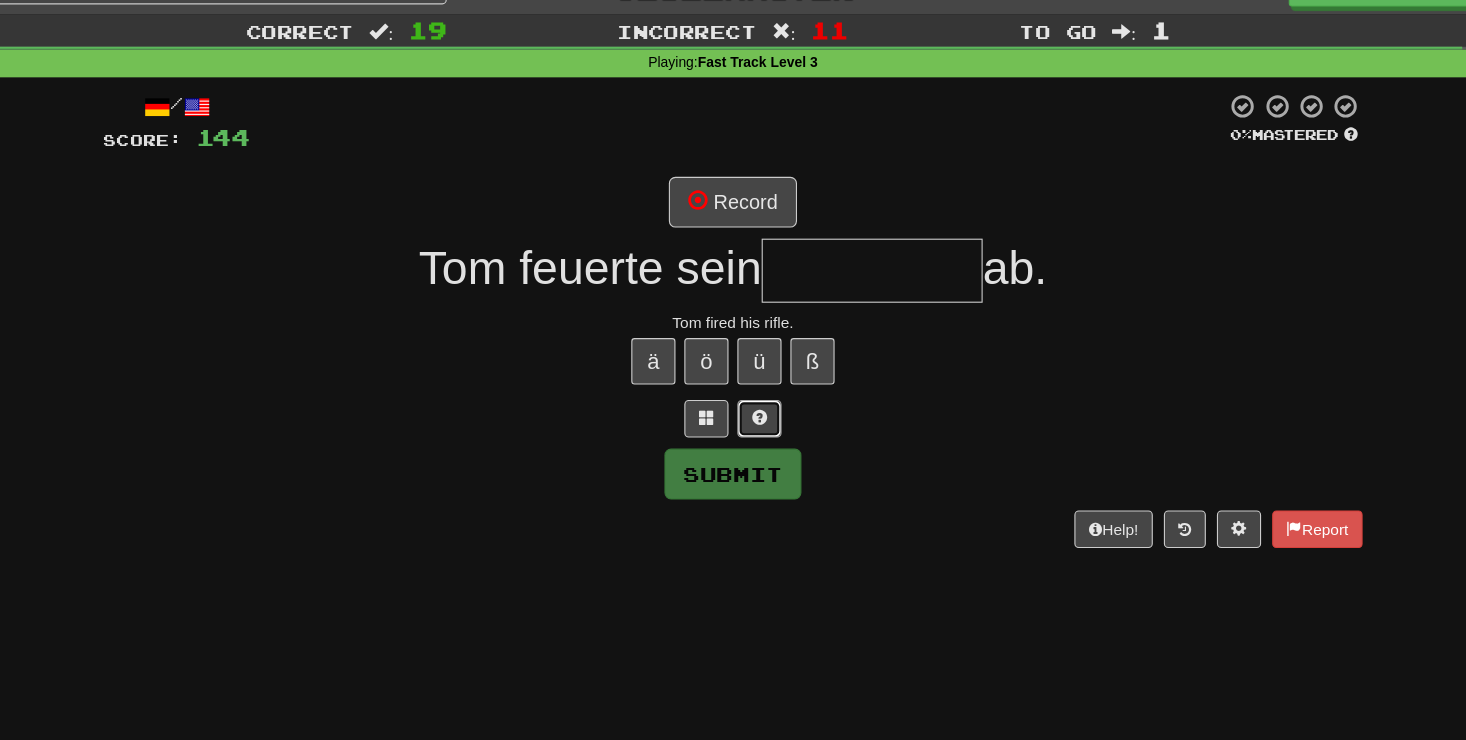 click at bounding box center [757, 379] 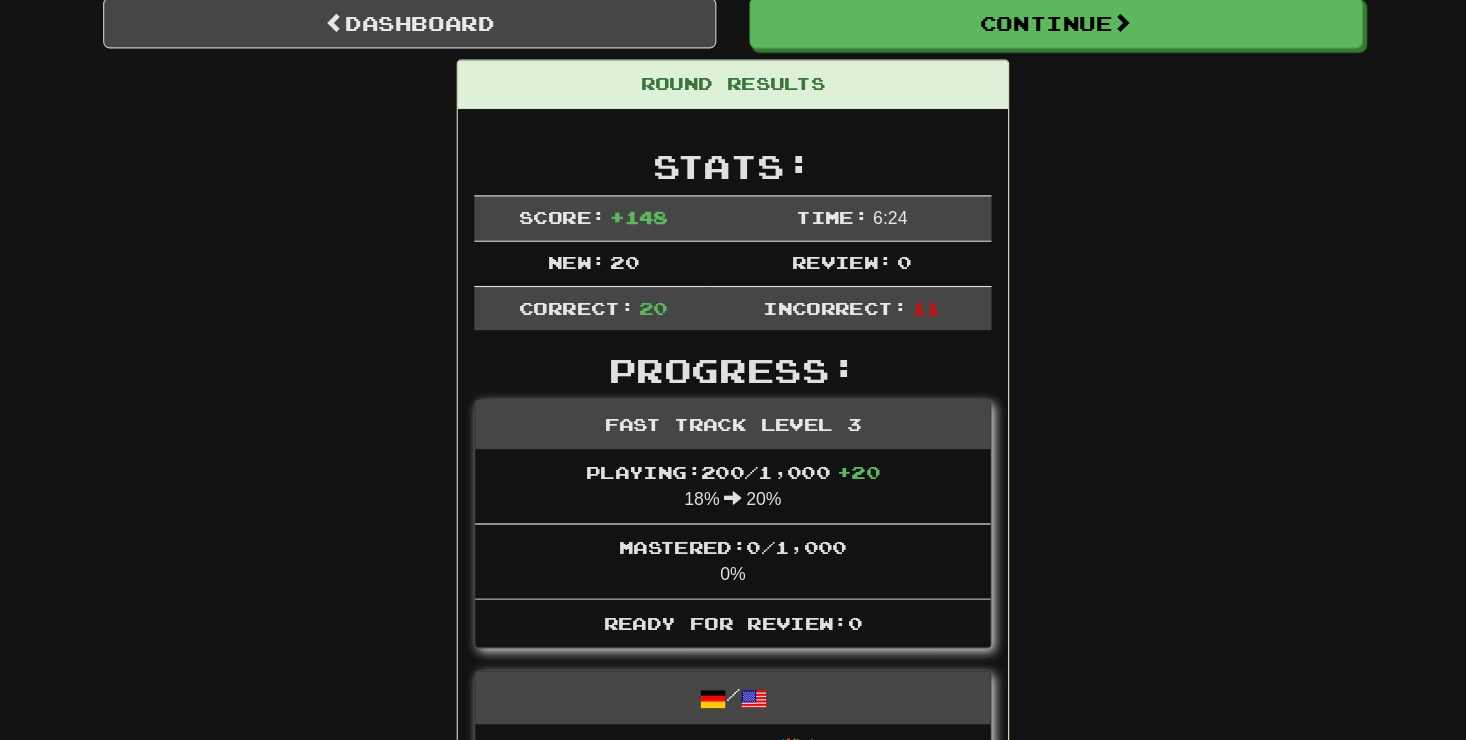 scroll, scrollTop: 128, scrollLeft: 0, axis: vertical 